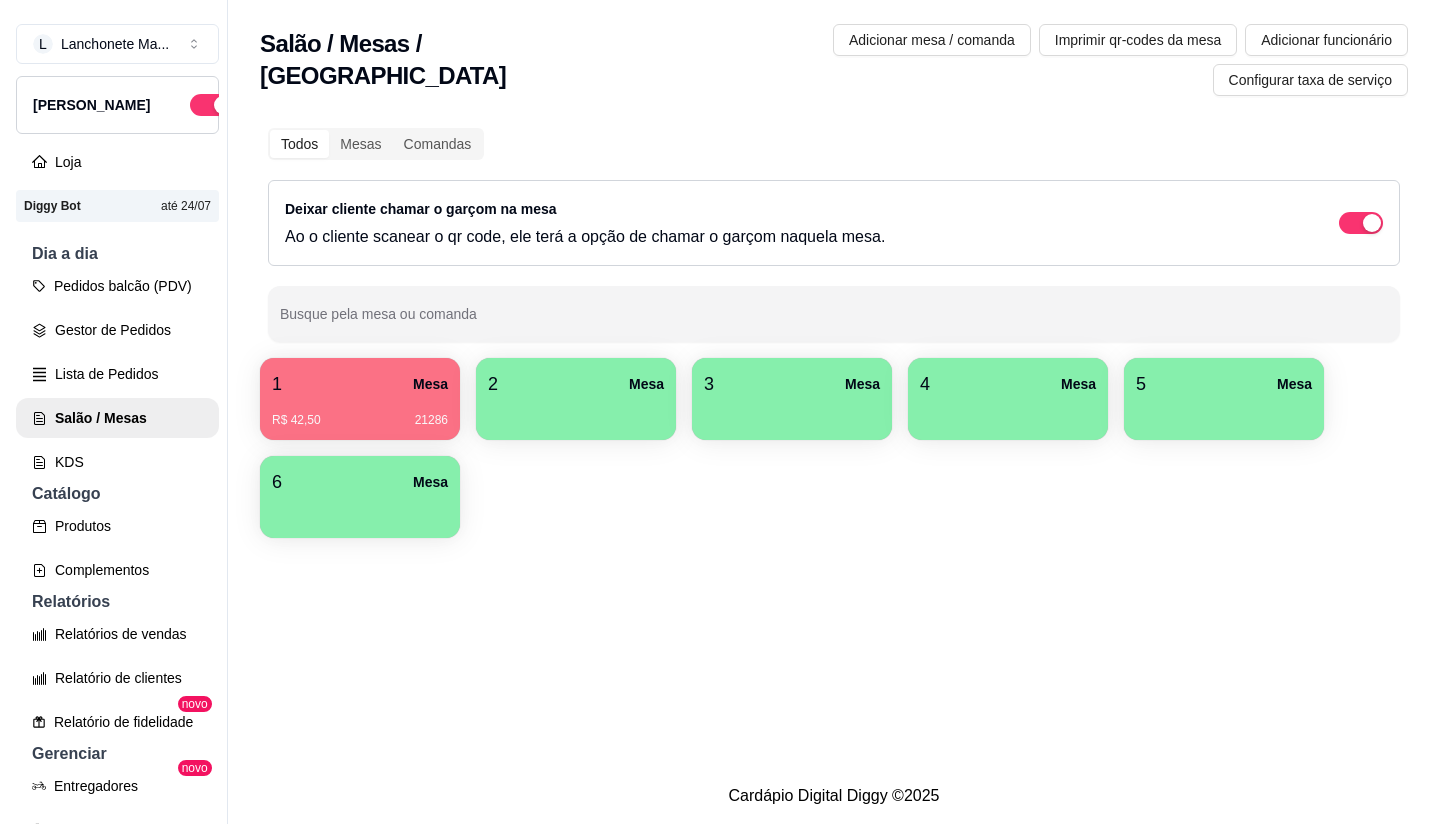 scroll, scrollTop: 0, scrollLeft: 0, axis: both 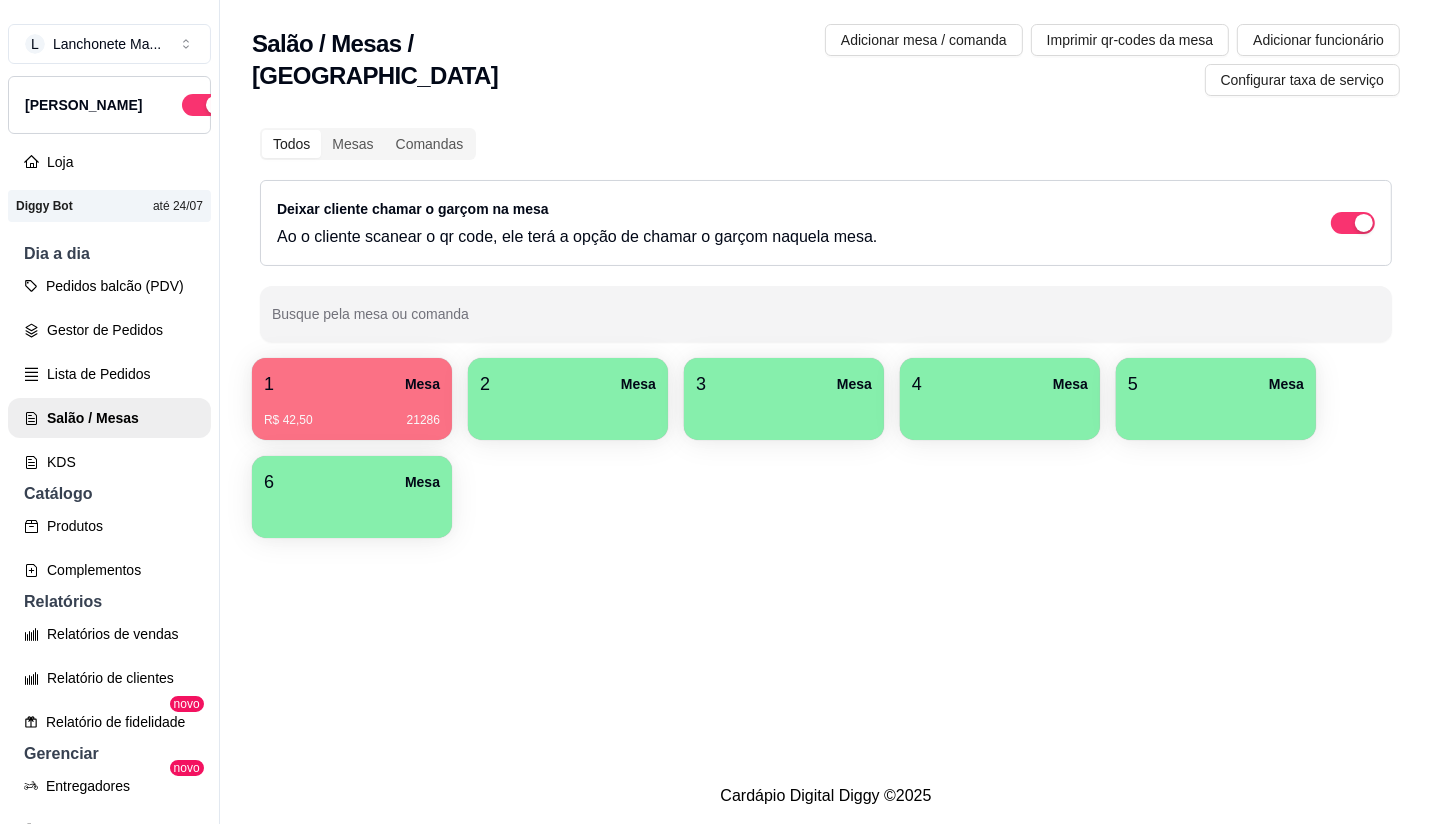 click on "1 Mesa" at bounding box center [352, 384] 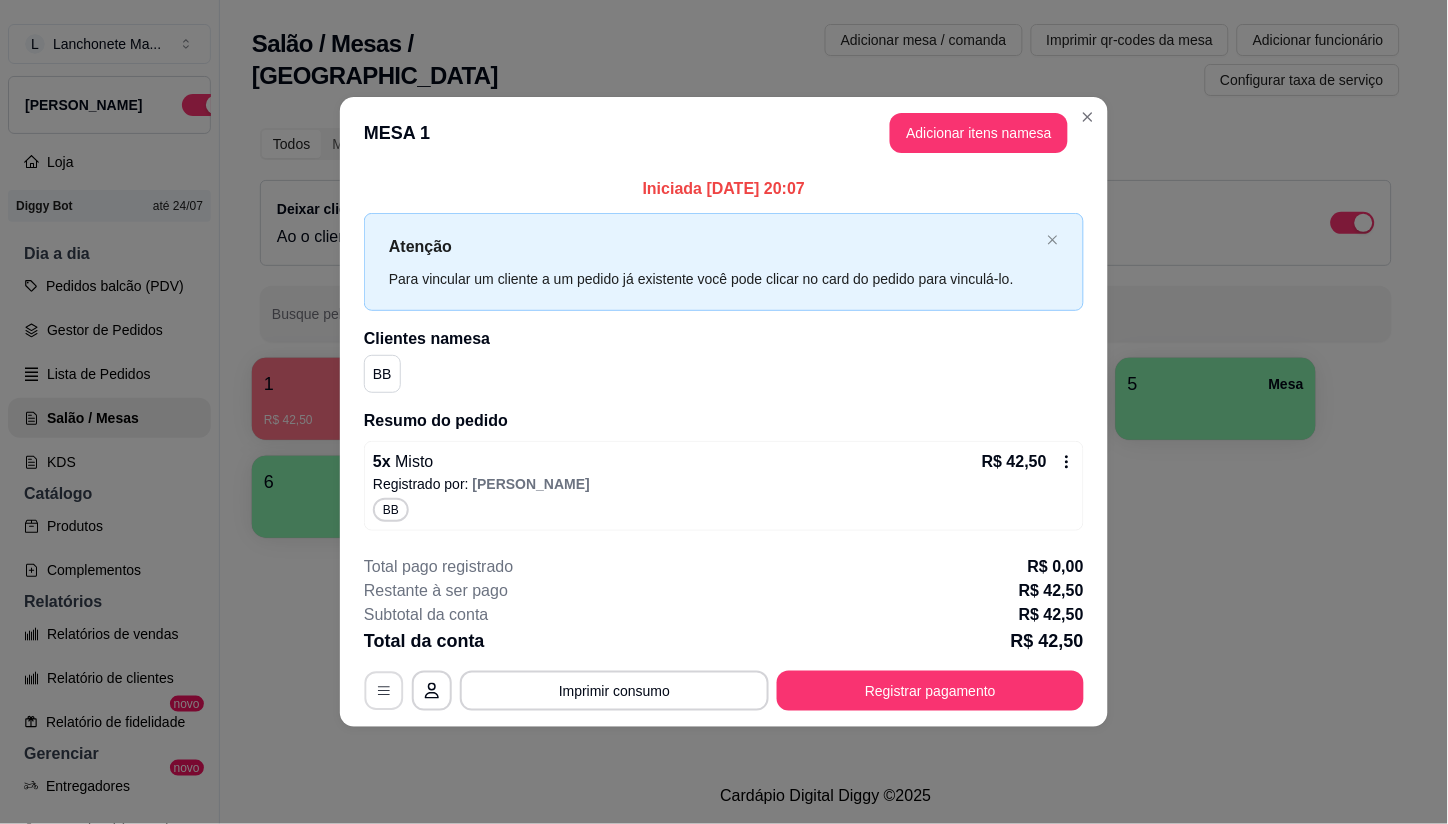click 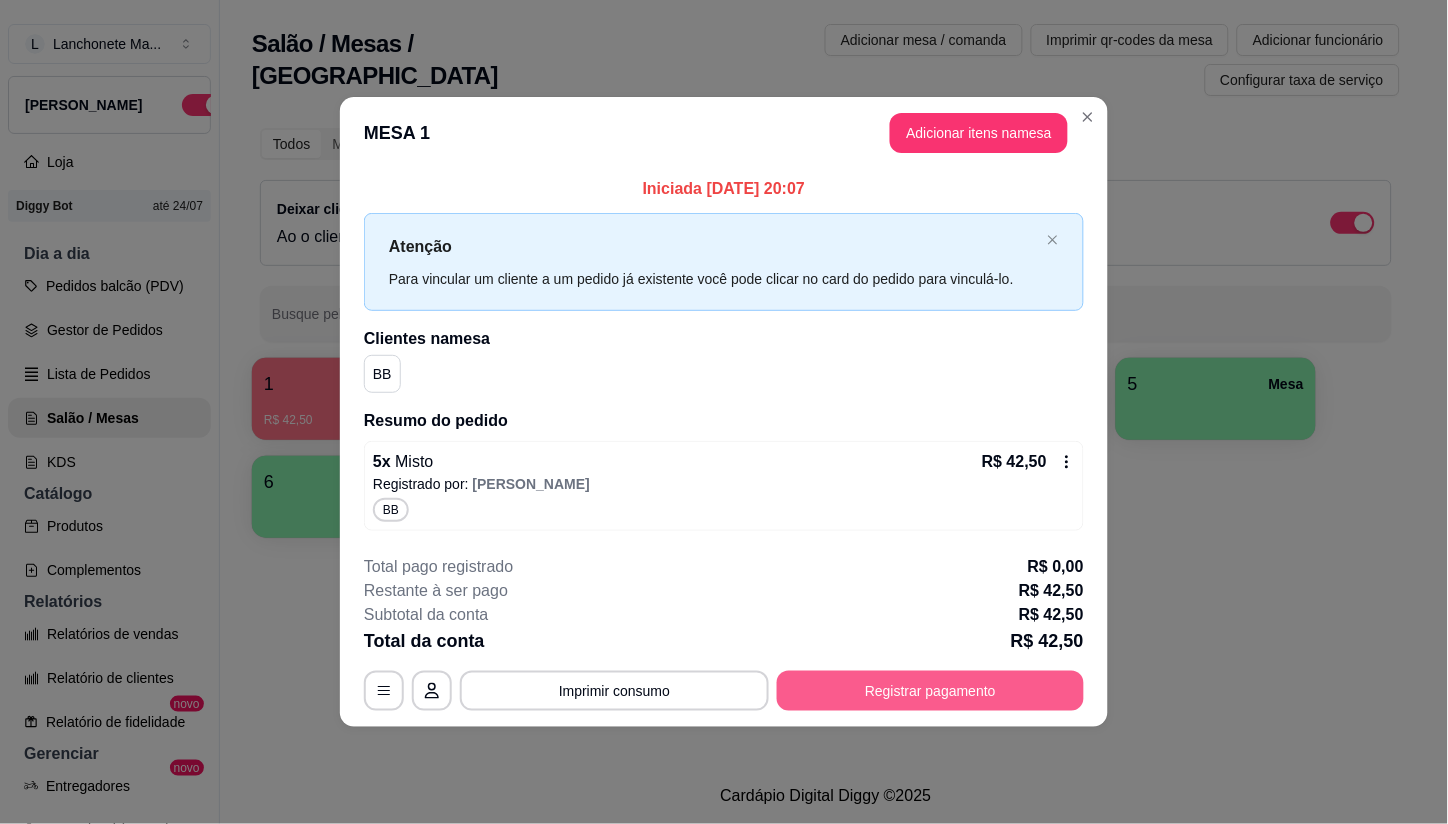 click on "Registrar pagamento" at bounding box center (930, 691) 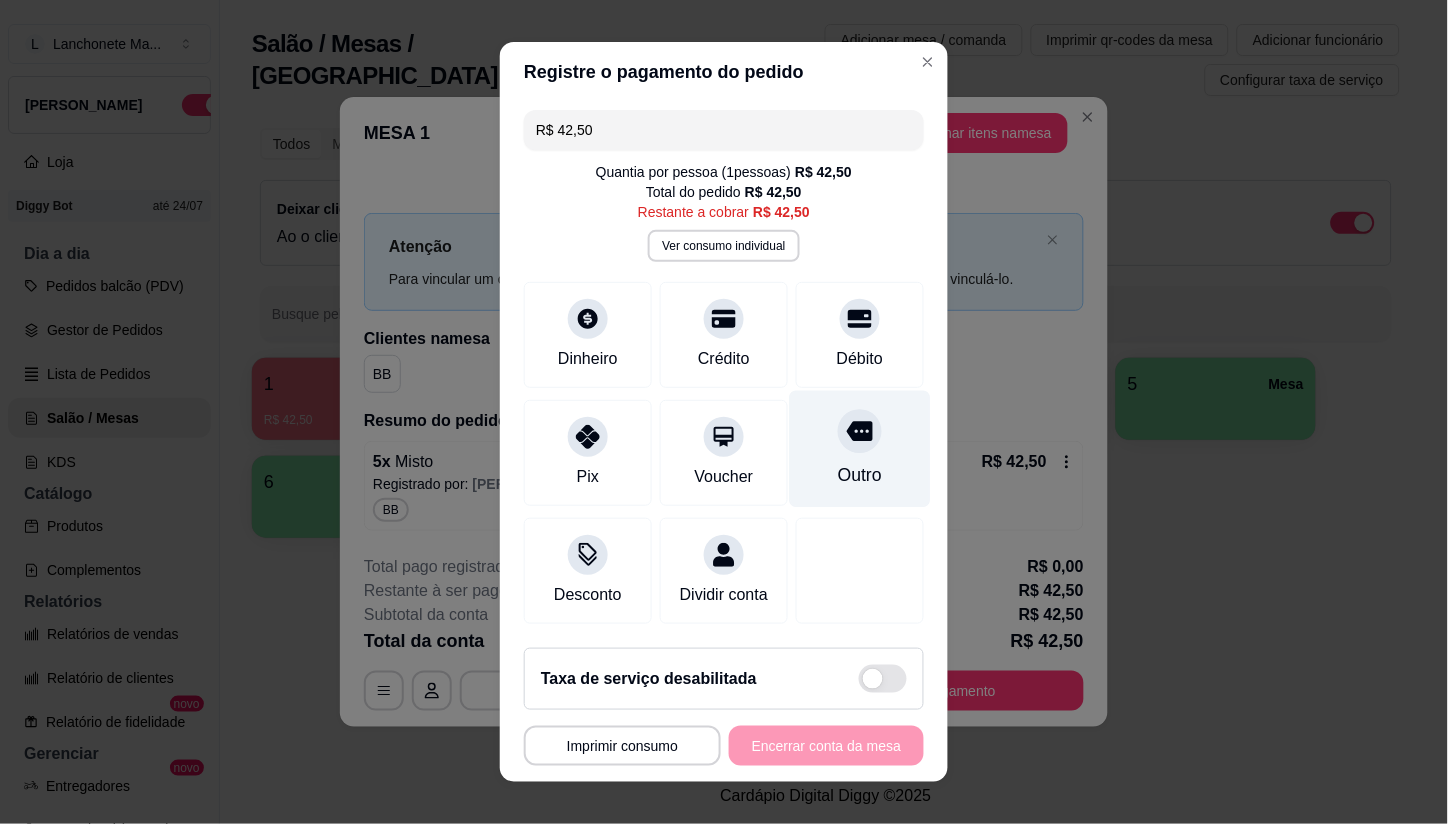 click at bounding box center [860, 431] 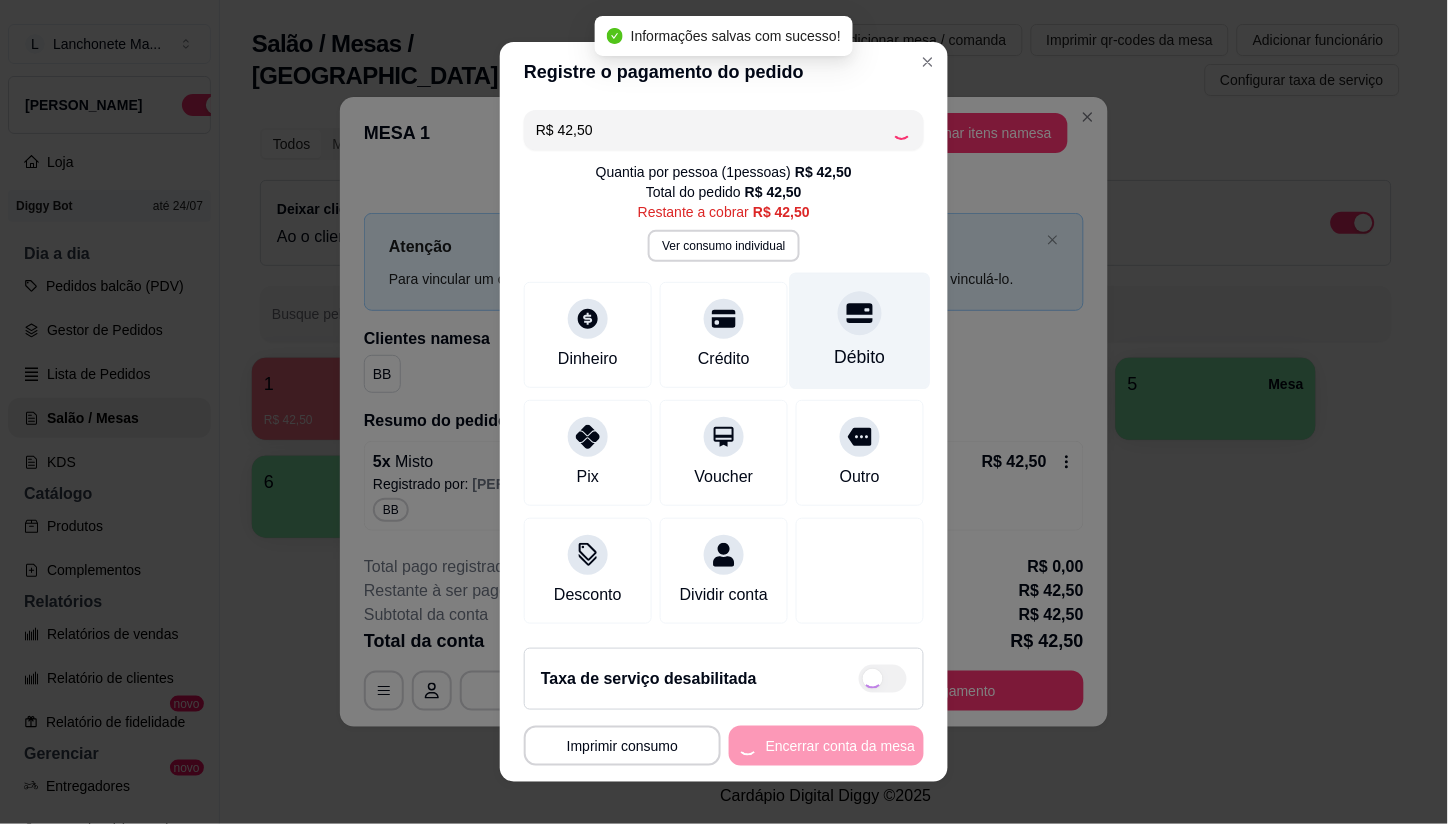 type on "R$ 0,00" 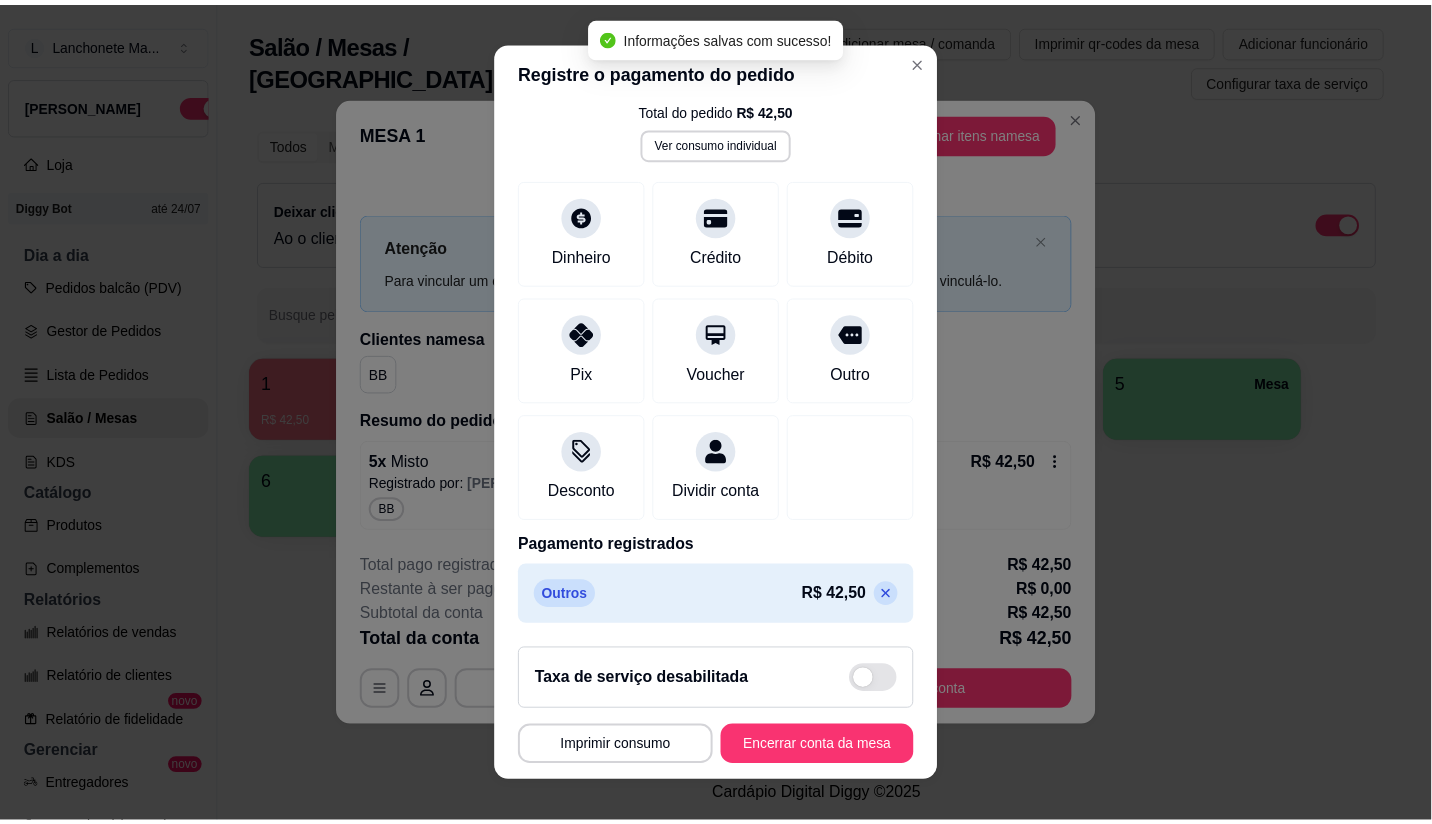 scroll, scrollTop: 106, scrollLeft: 0, axis: vertical 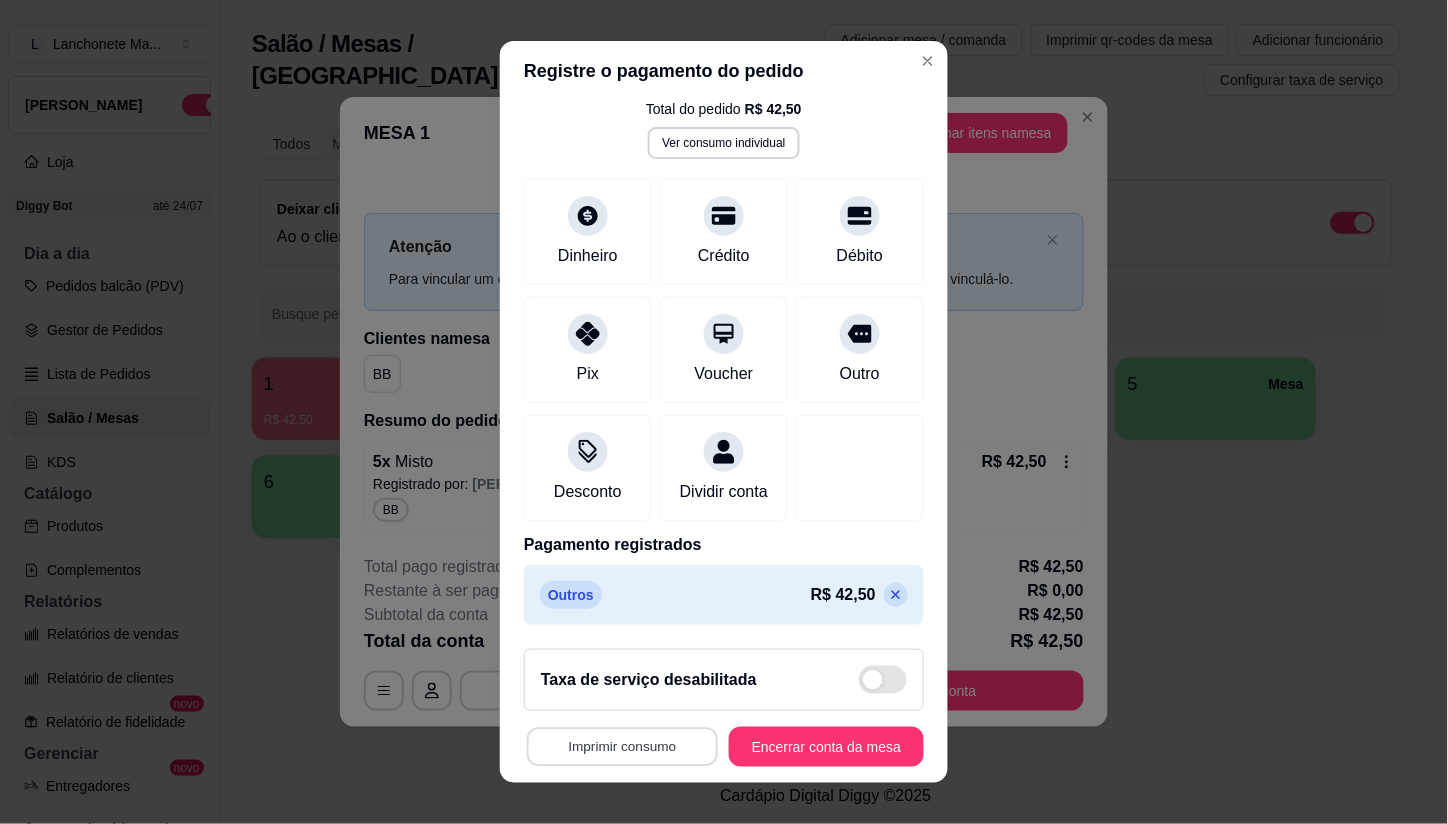 click on "Imprimir consumo" at bounding box center (622, 746) 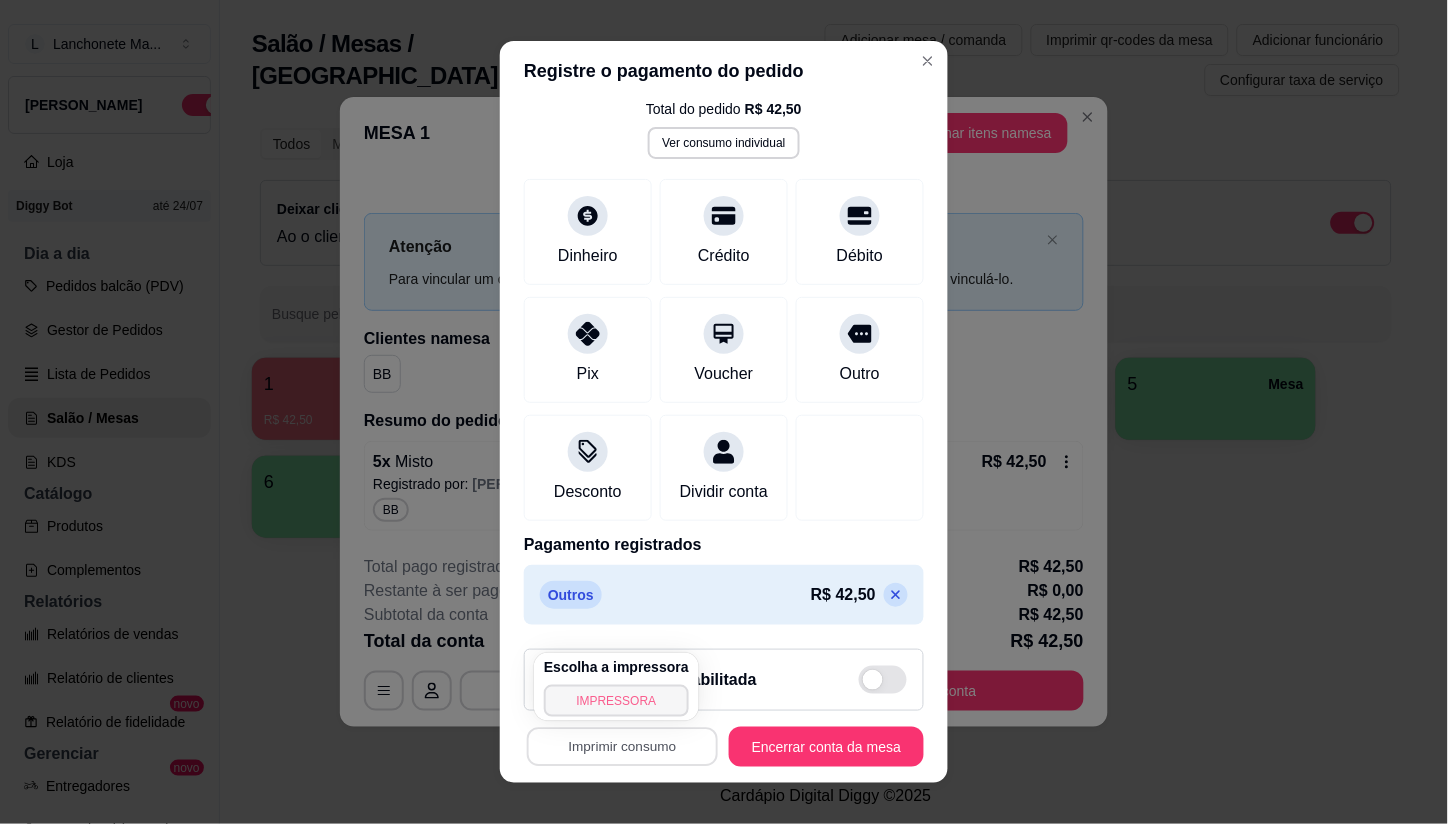 click on "IMPRESSORA" at bounding box center [616, 701] 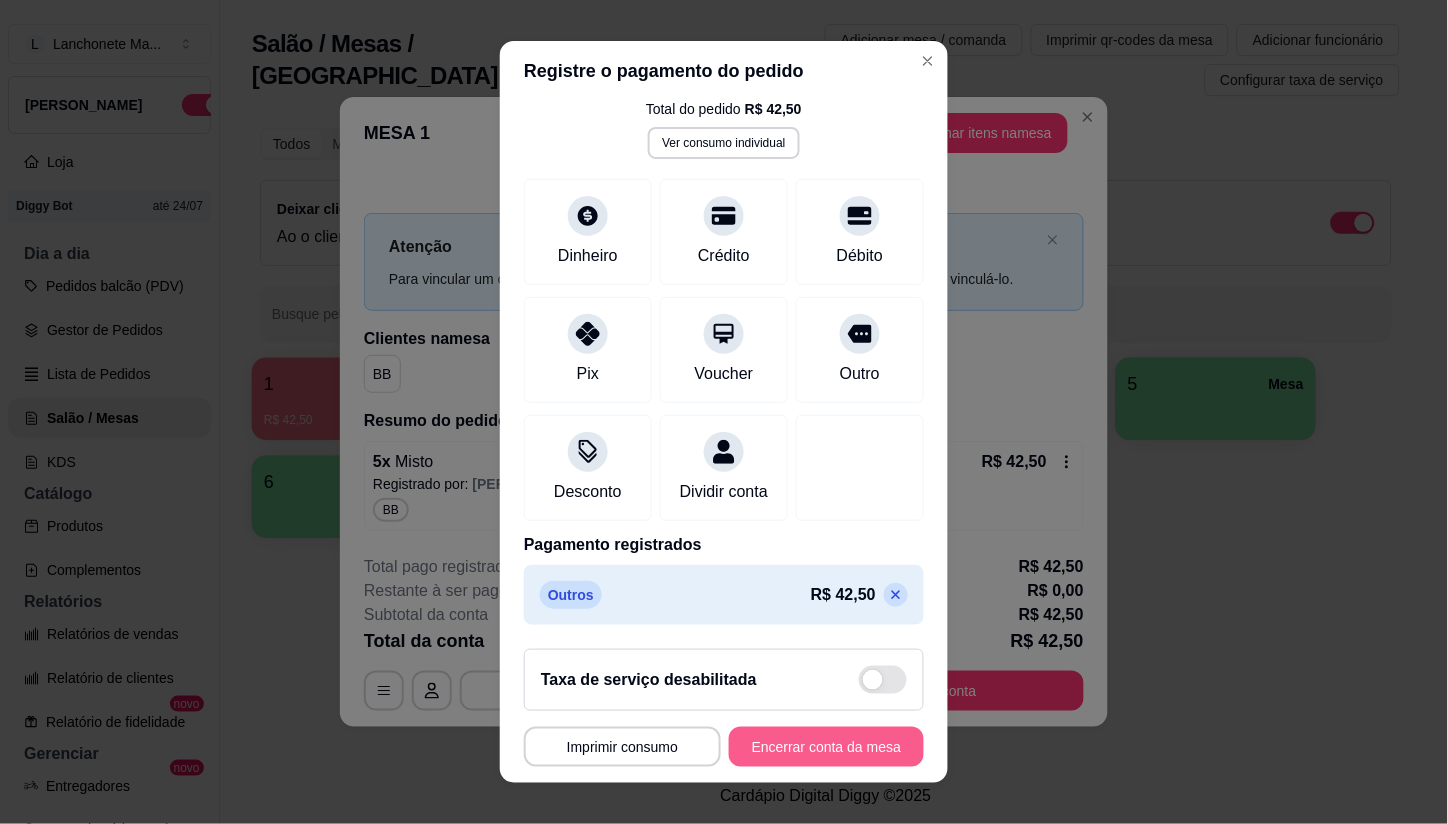 click on "Encerrar conta da mesa" at bounding box center [826, 747] 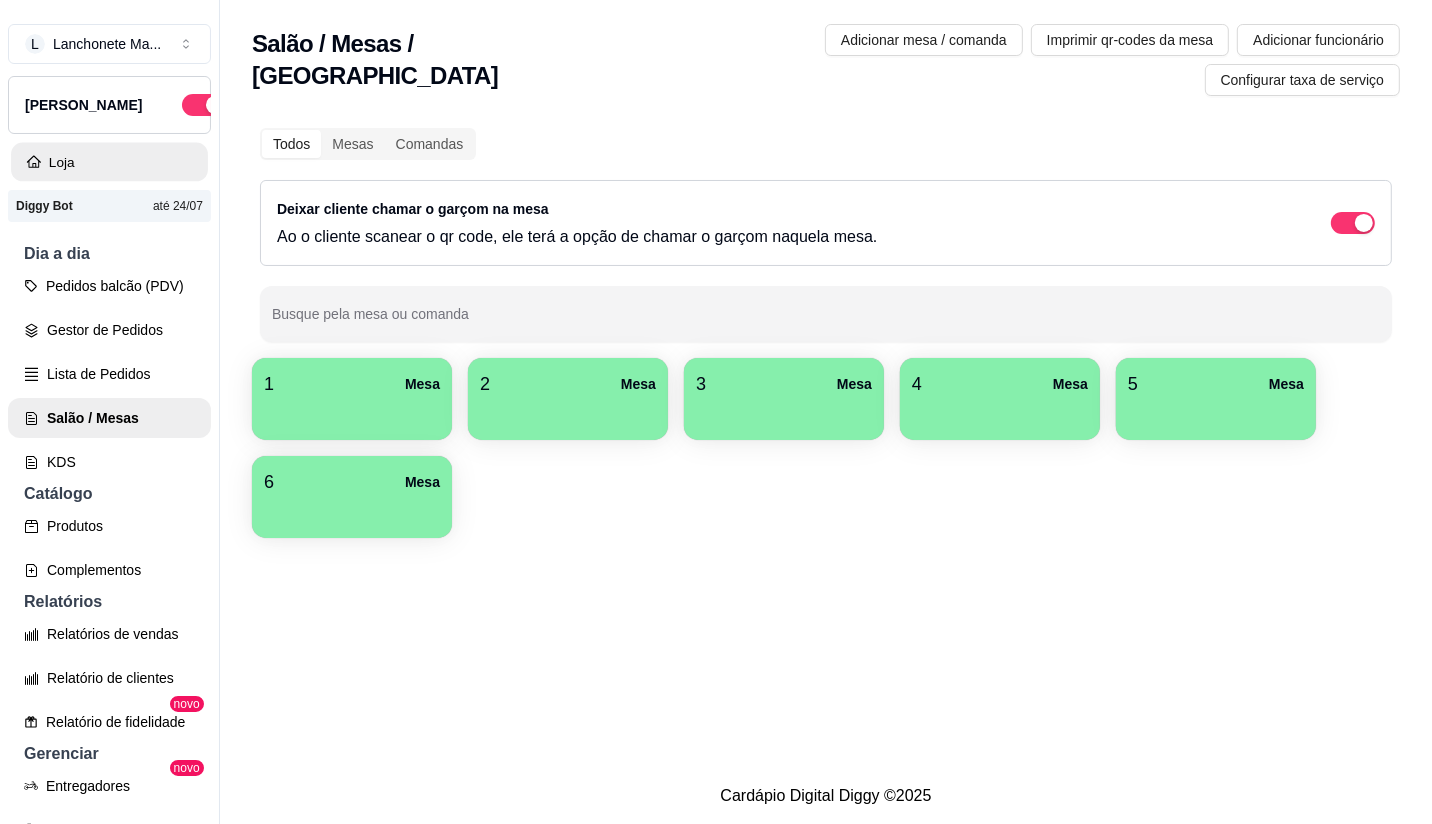 click on "Loja" at bounding box center [109, 162] 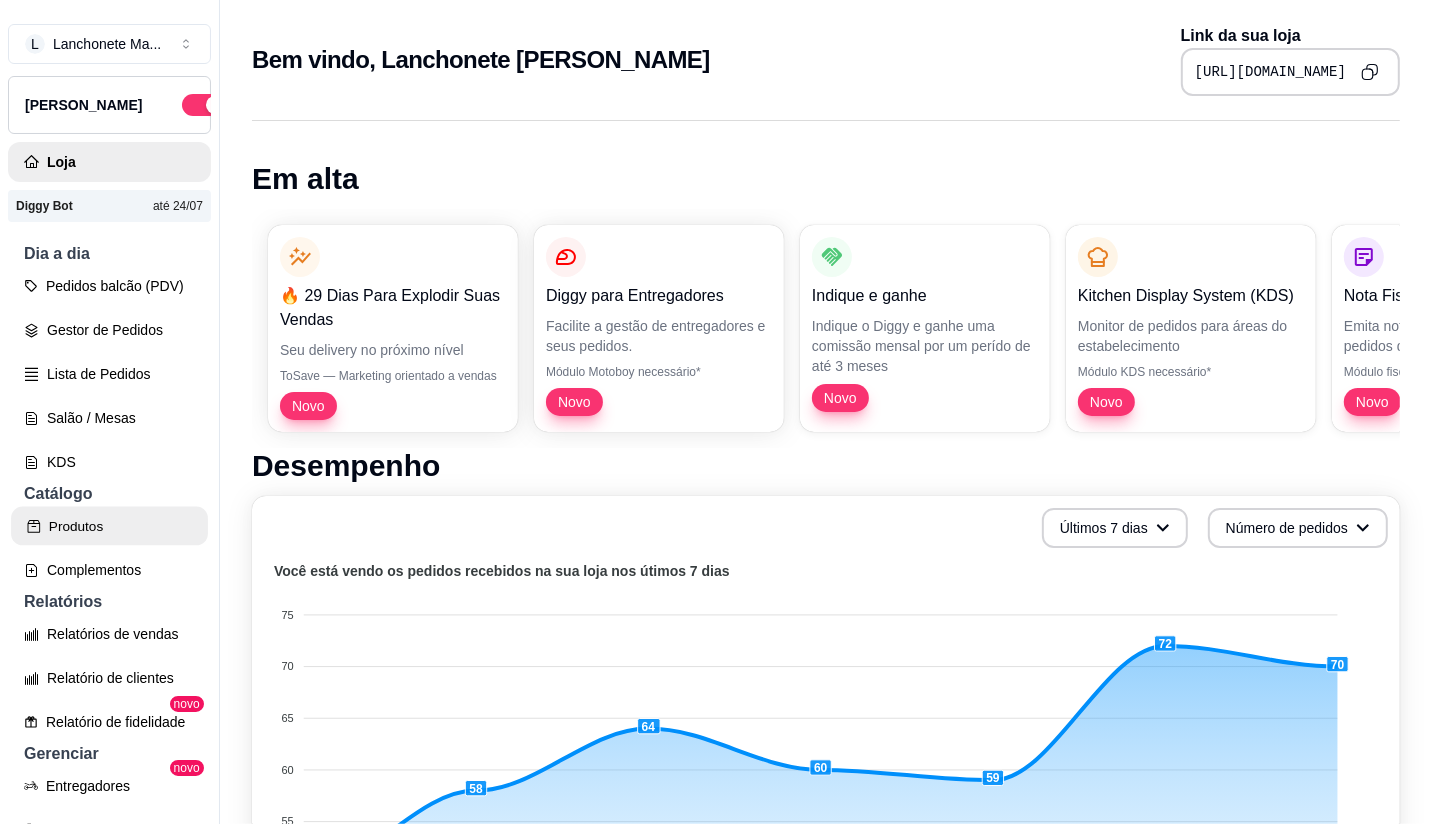 click on "Produtos" at bounding box center (109, 526) 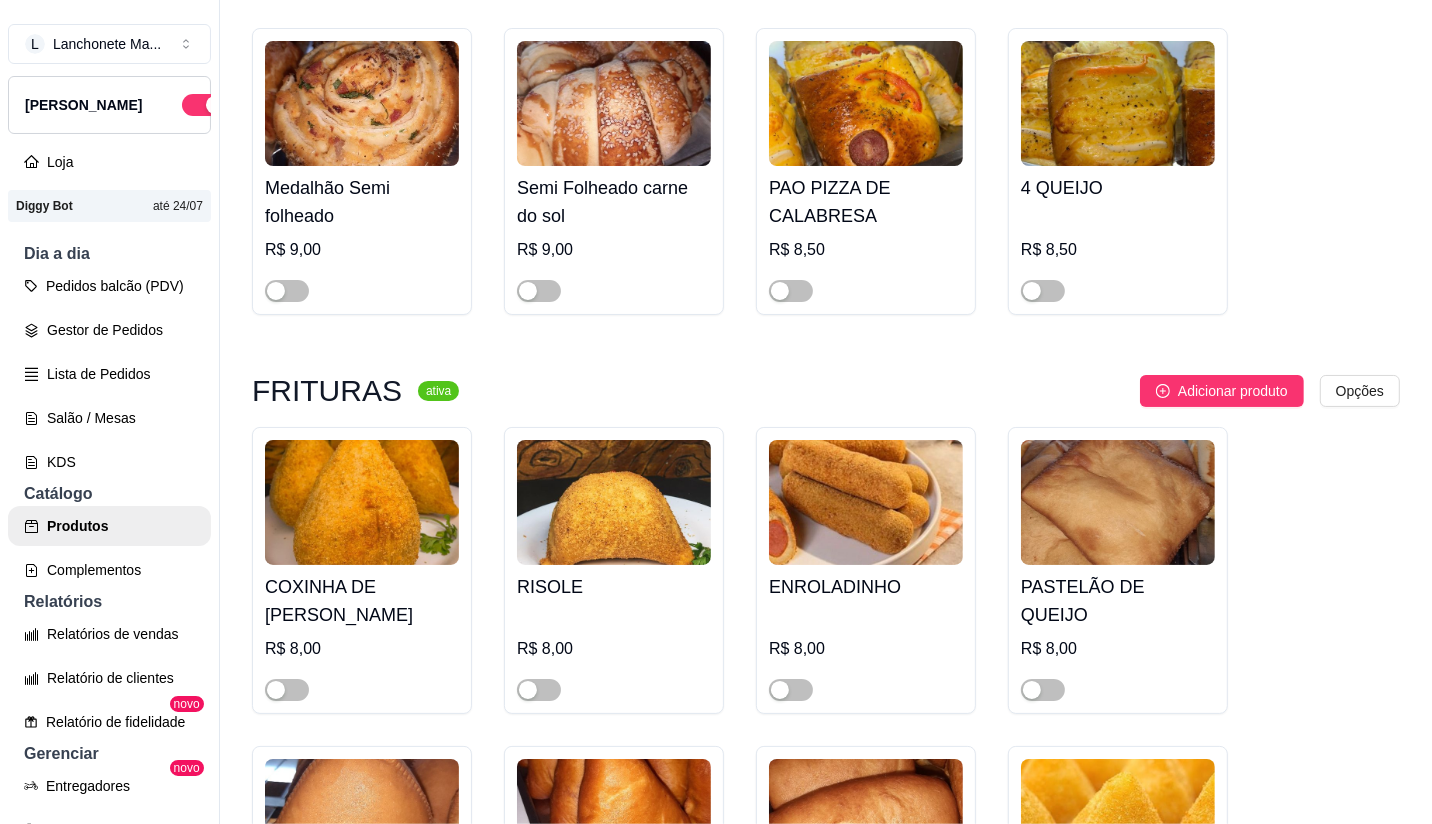 scroll, scrollTop: 2444, scrollLeft: 0, axis: vertical 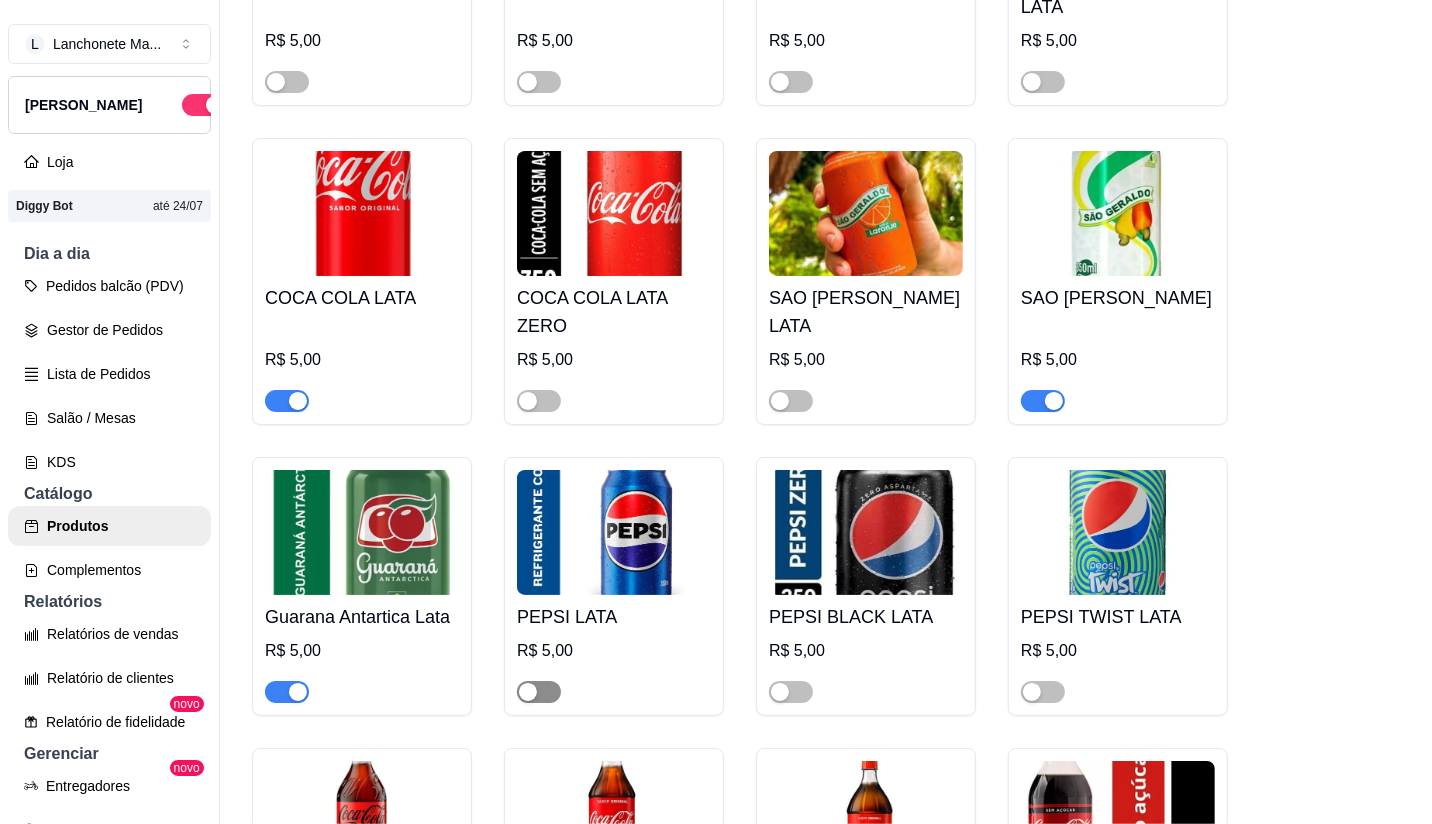 click at bounding box center (539, 692) 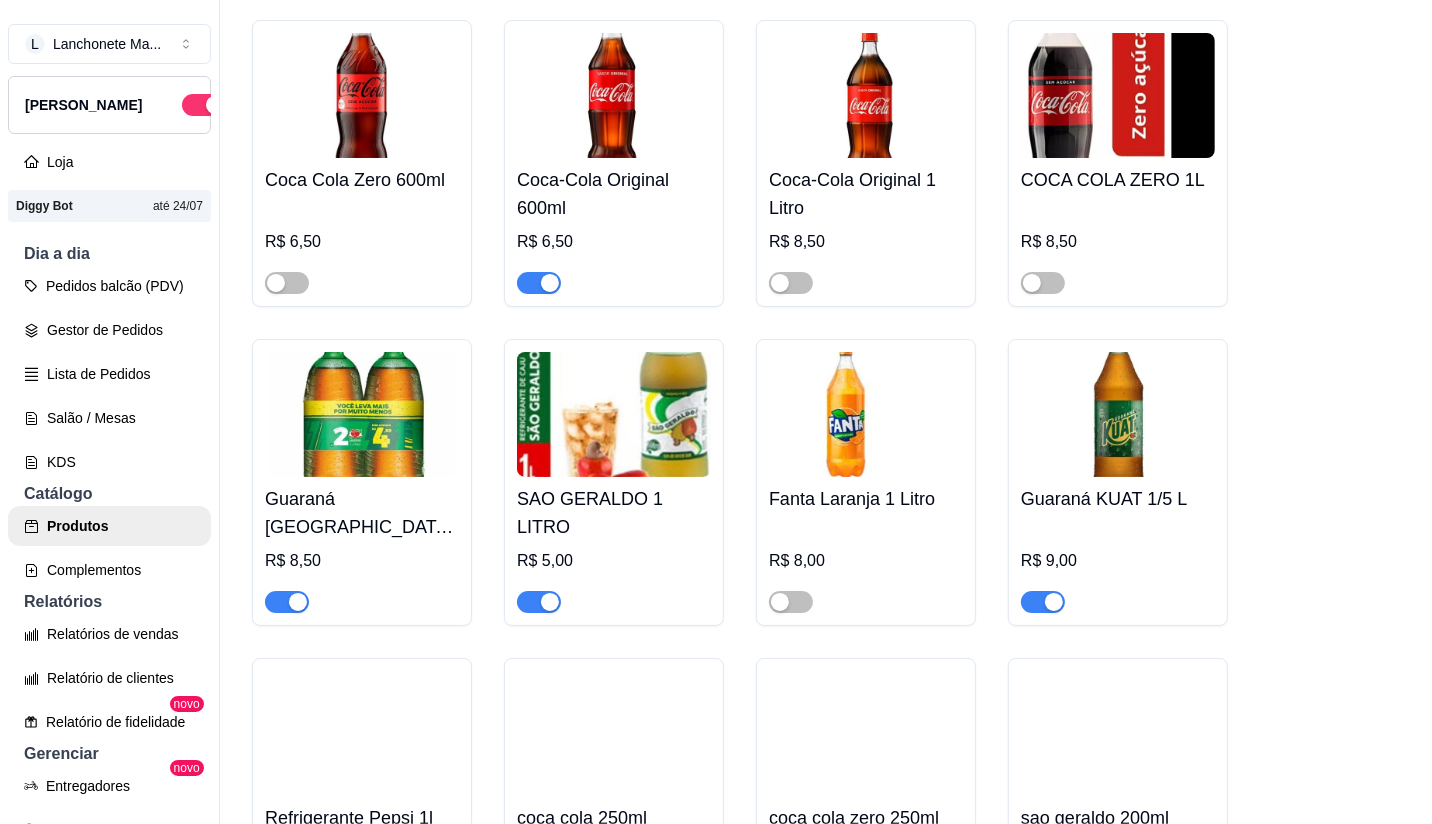 scroll, scrollTop: 5937, scrollLeft: 0, axis: vertical 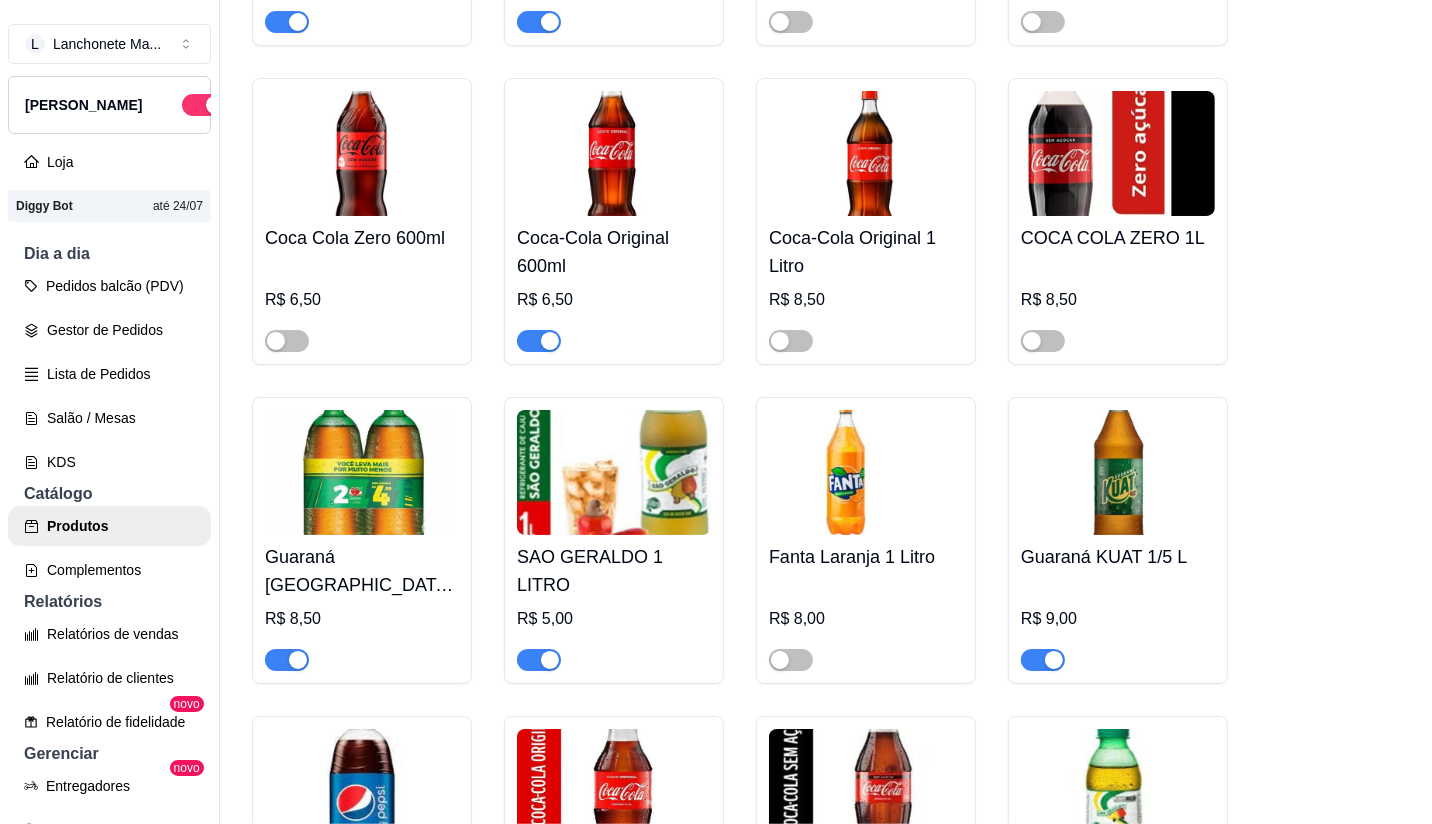 click at bounding box center (539, 341) 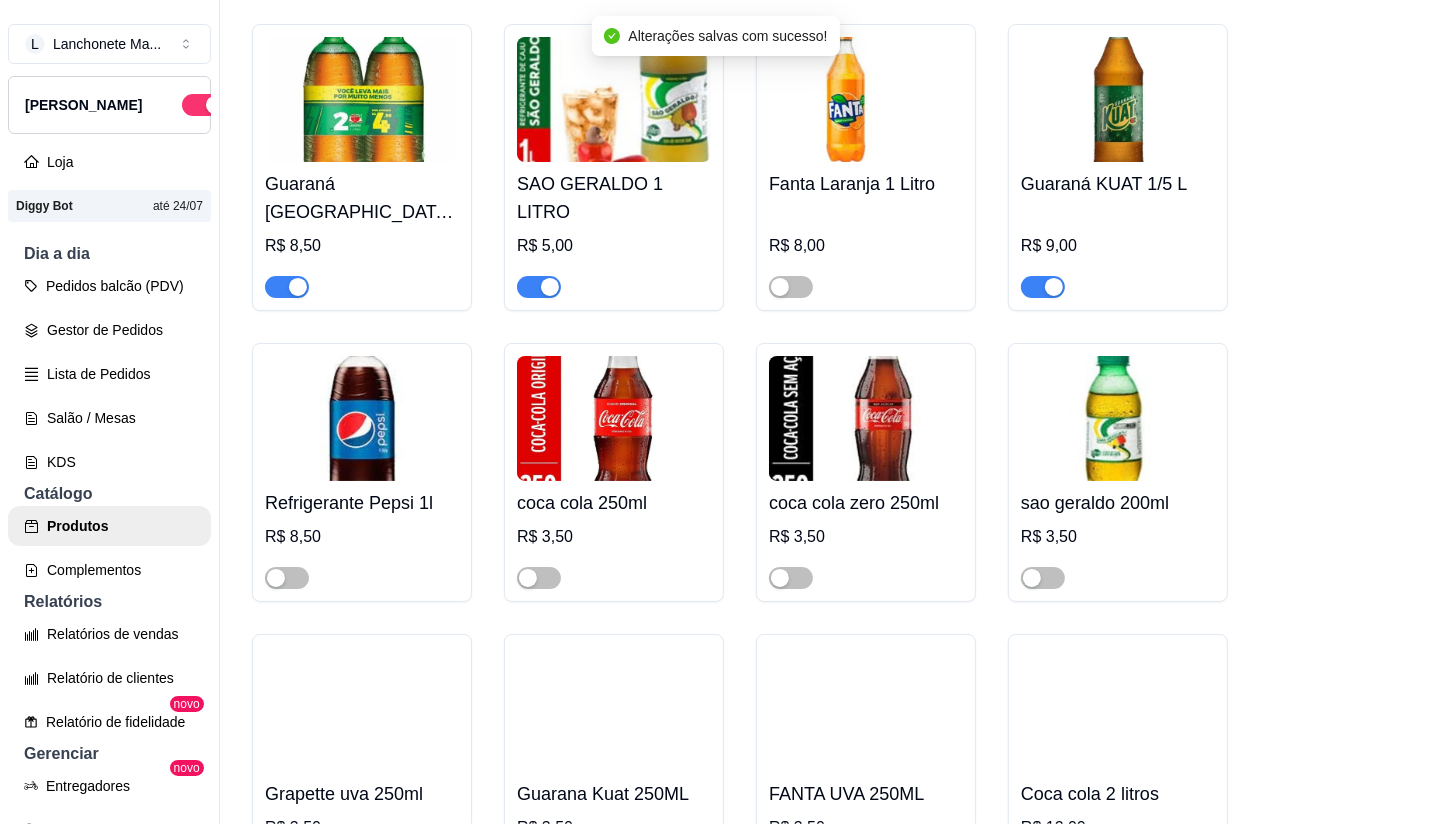scroll, scrollTop: 6271, scrollLeft: 0, axis: vertical 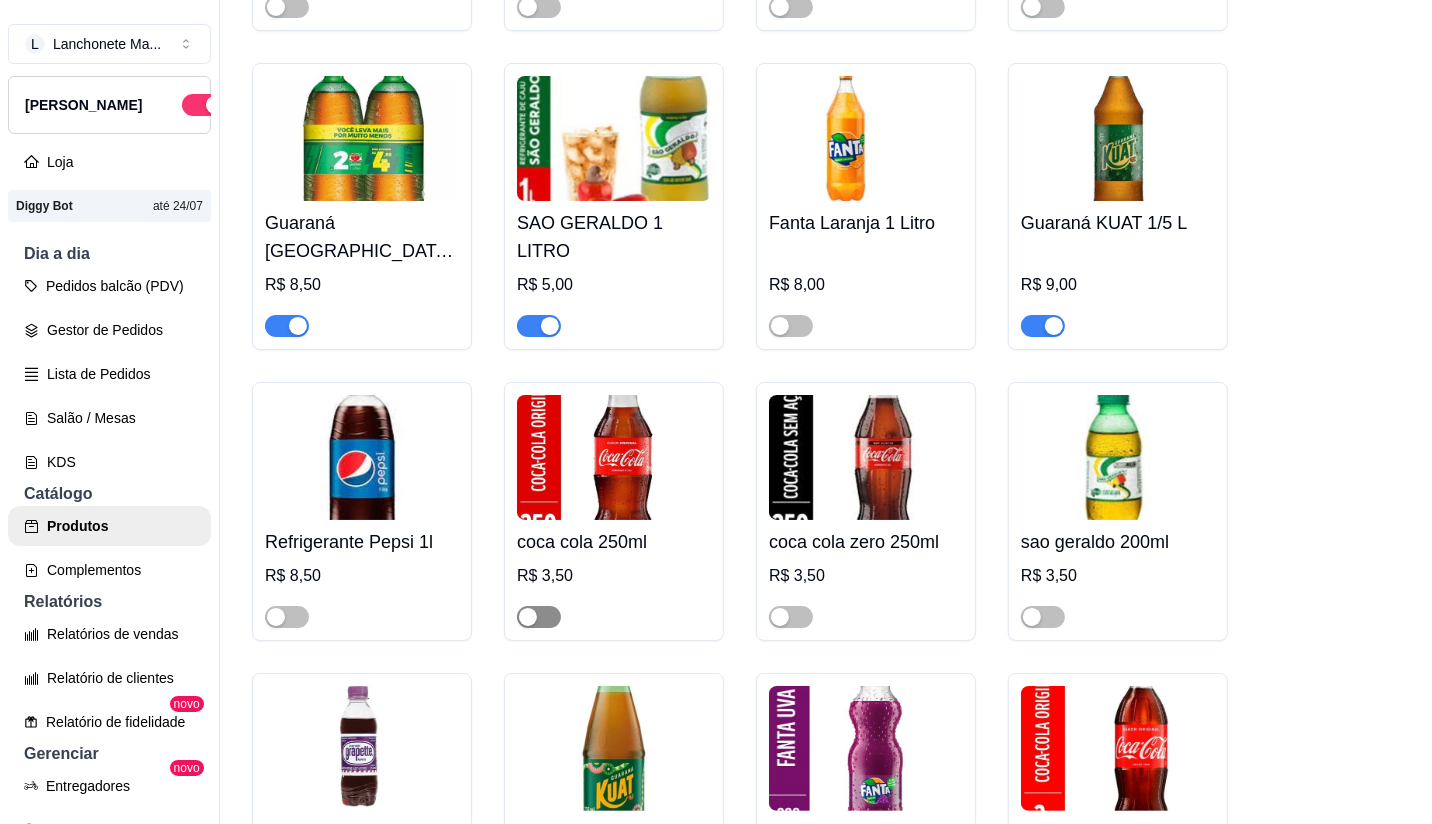 click at bounding box center (539, 617) 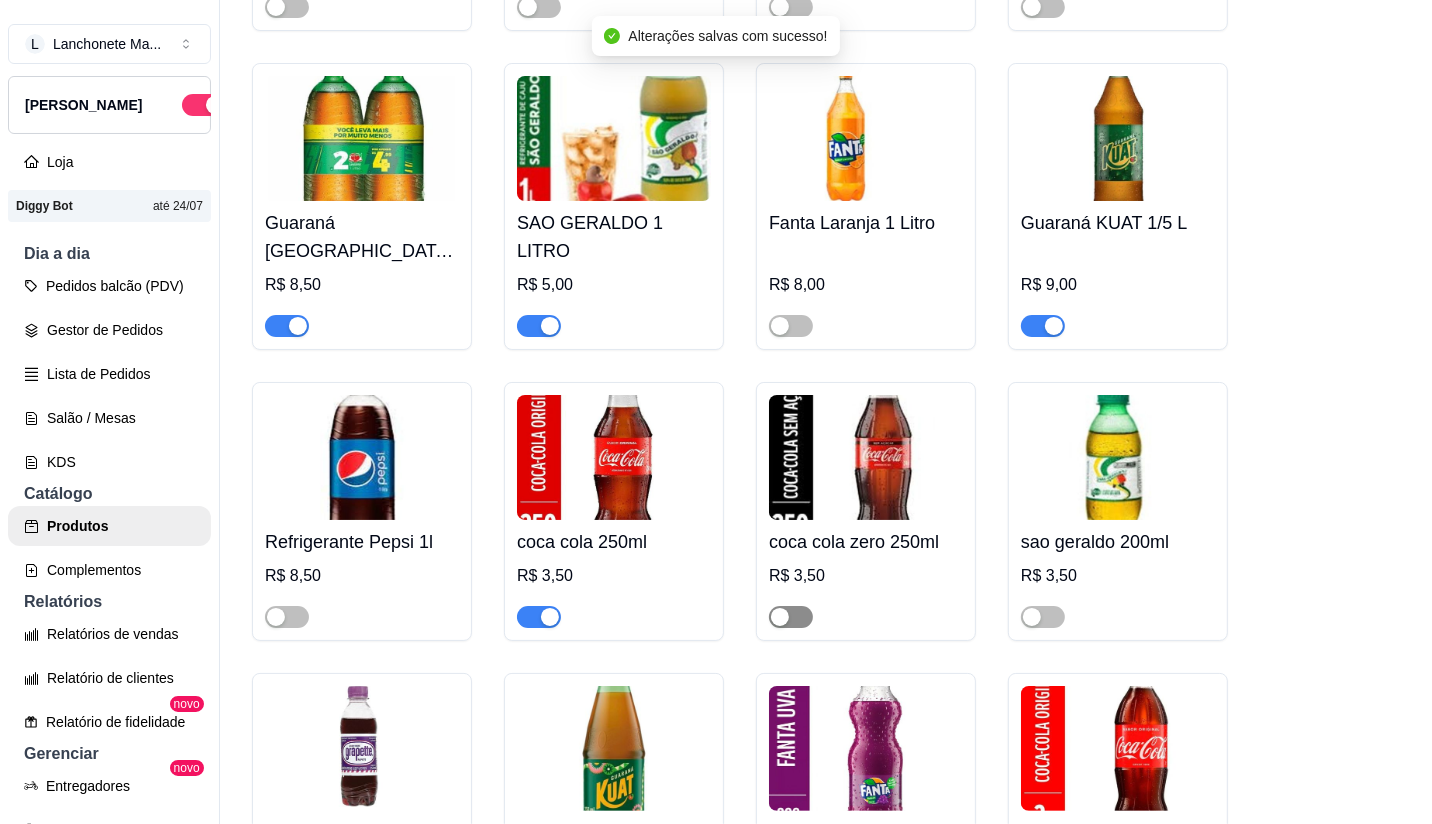 click at bounding box center (780, 617) 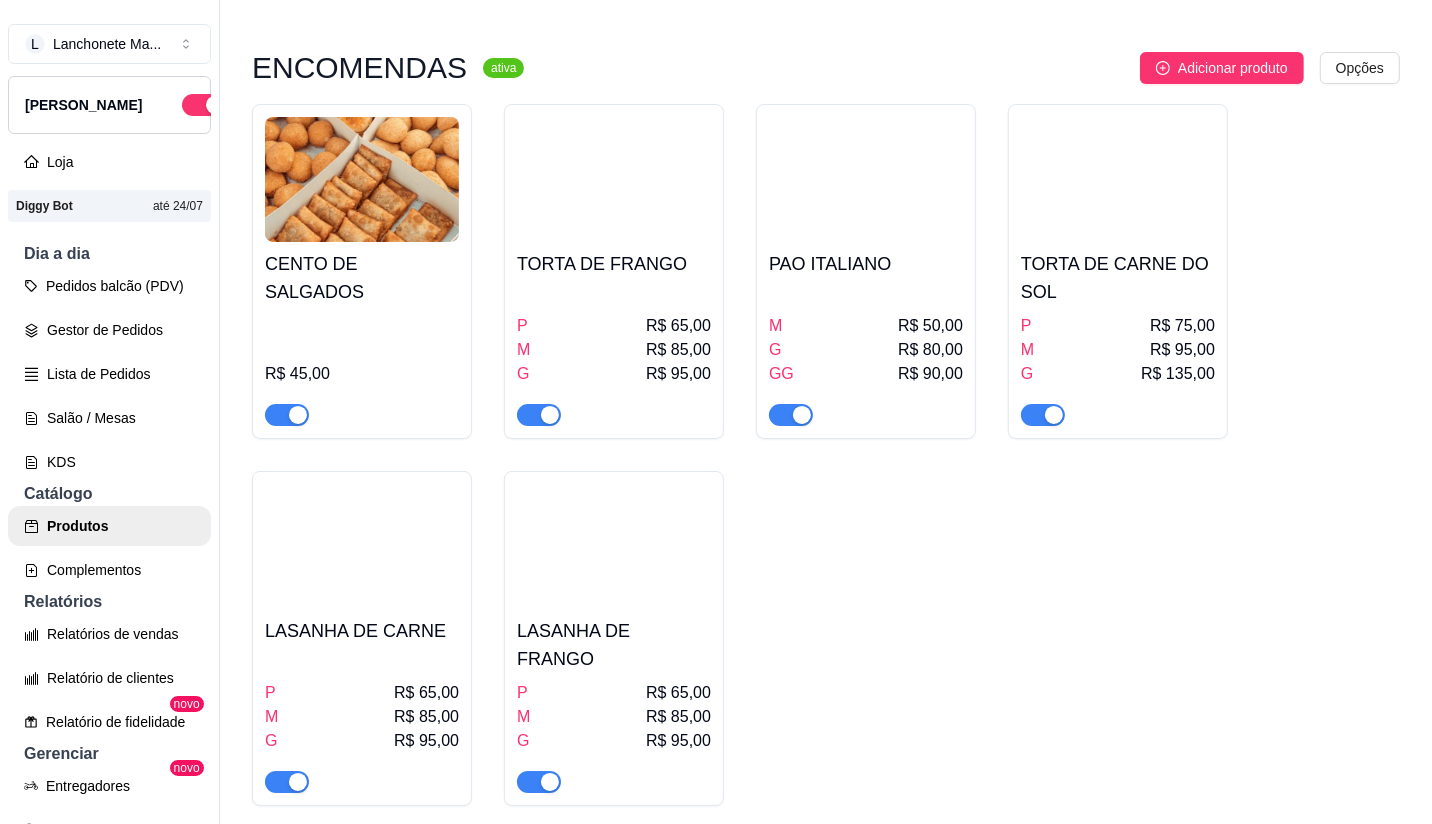 scroll, scrollTop: 8578, scrollLeft: 0, axis: vertical 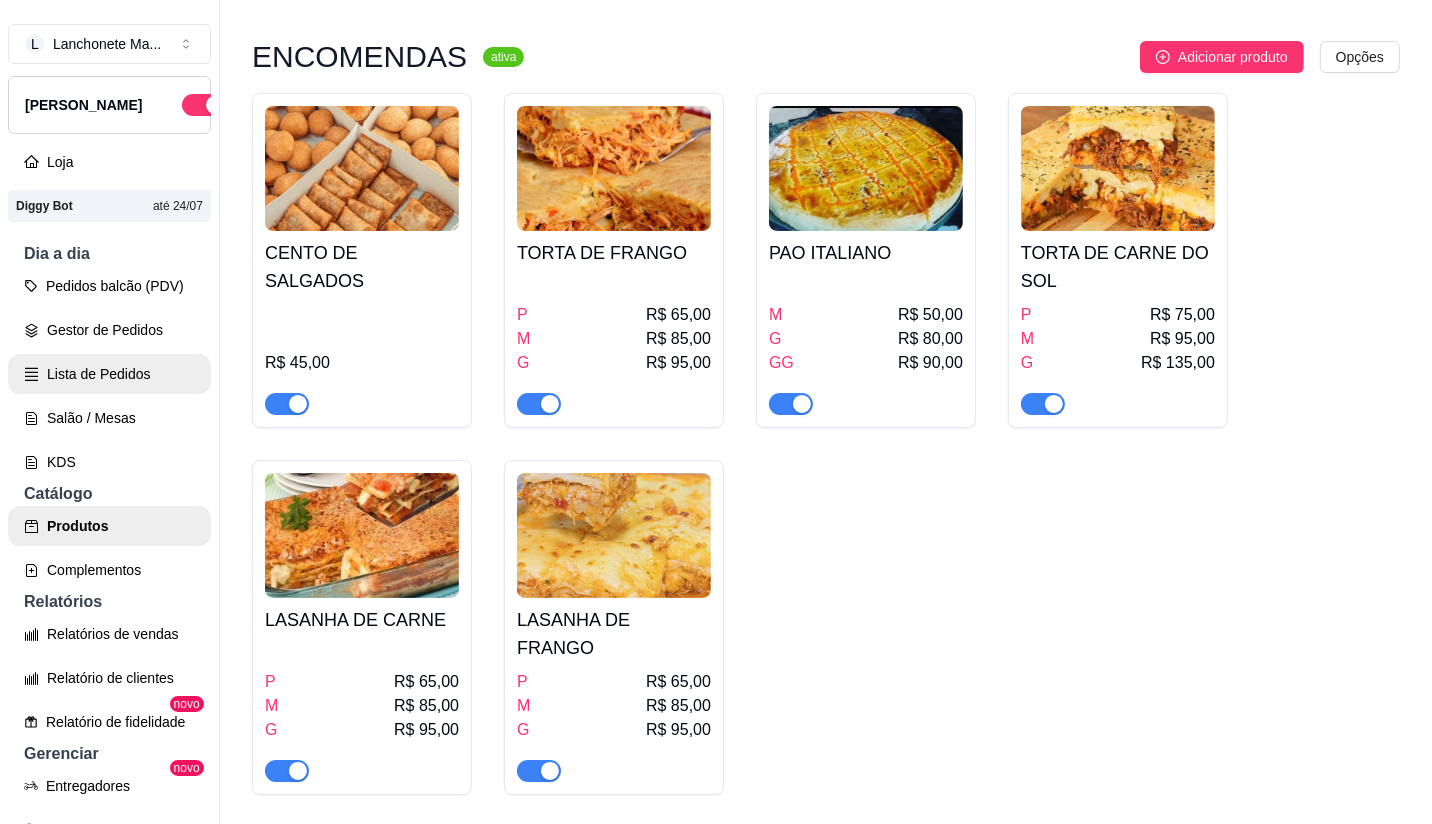 click on "Lista de Pedidos" at bounding box center [109, 374] 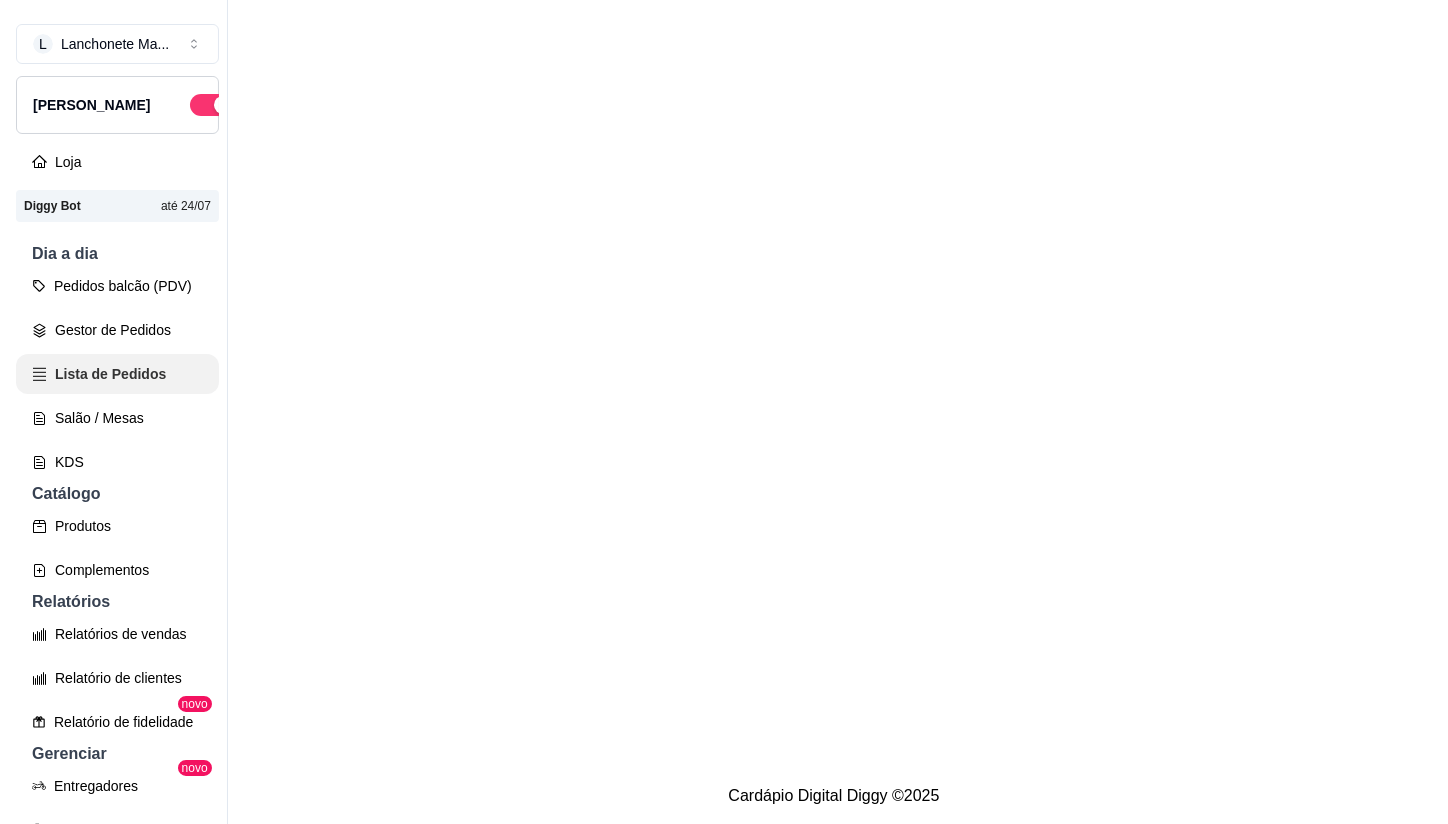scroll, scrollTop: 0, scrollLeft: 0, axis: both 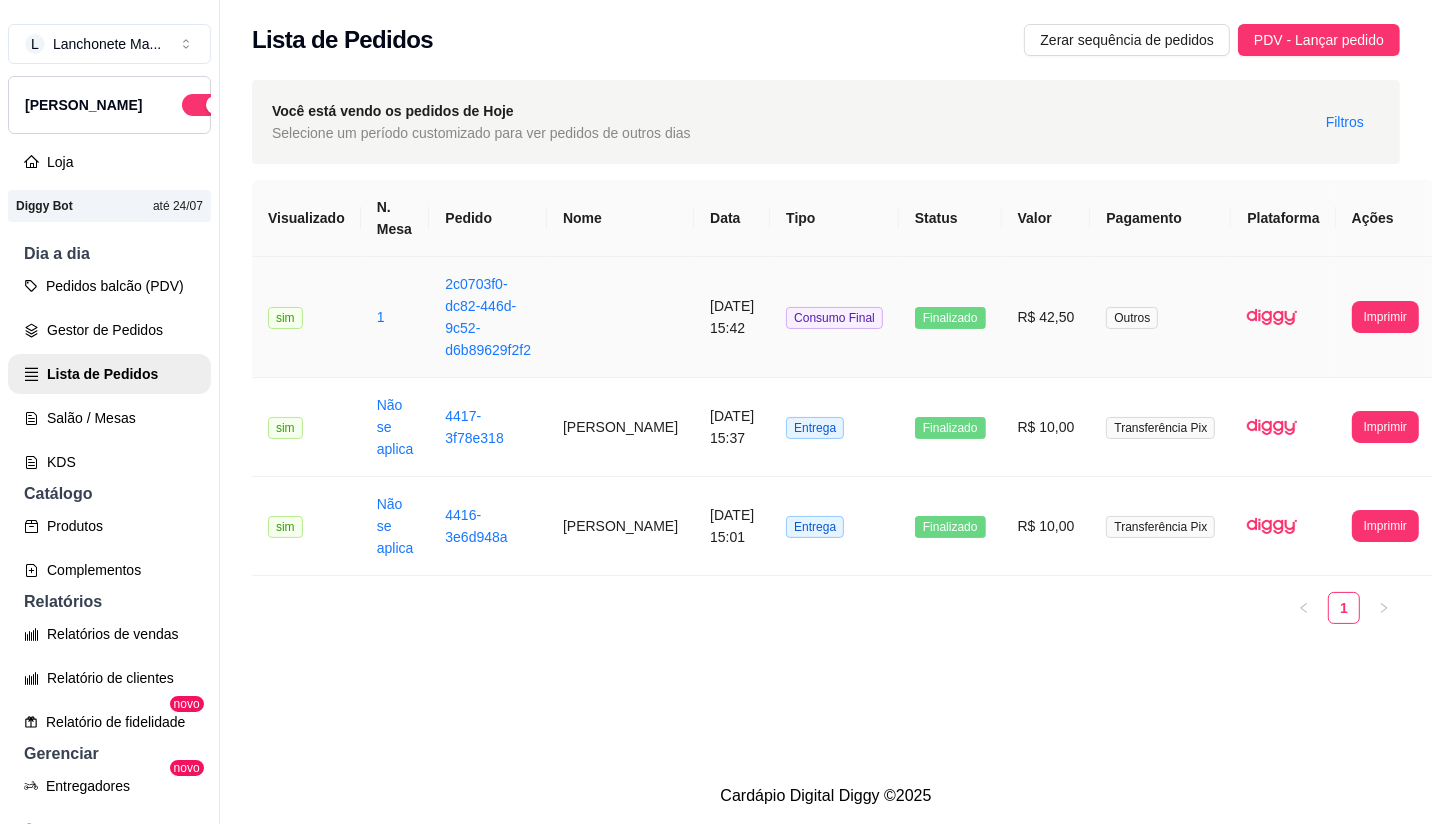 click on "Finalizado" at bounding box center (950, 318) 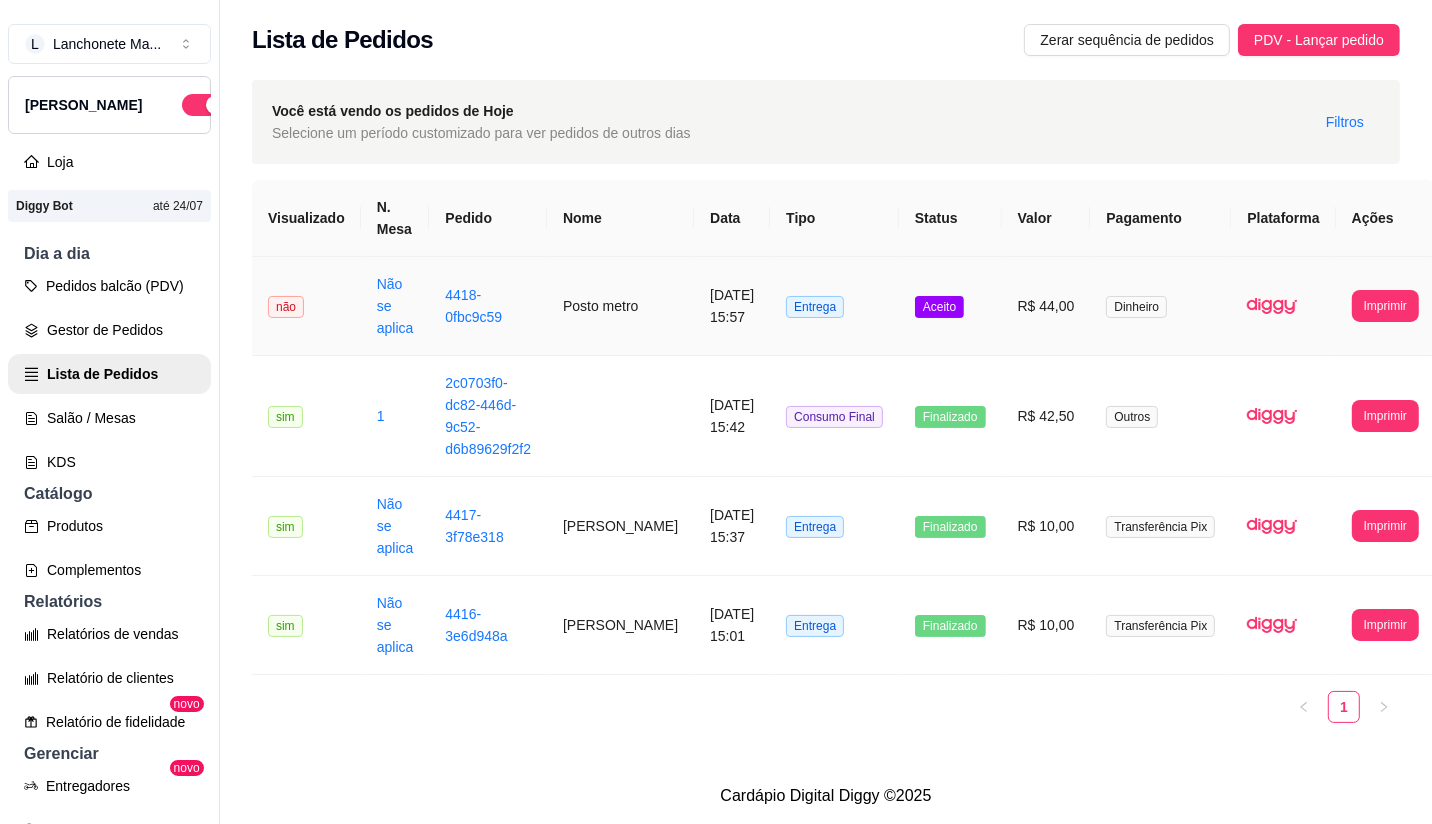 click on "Aceito" at bounding box center (950, 306) 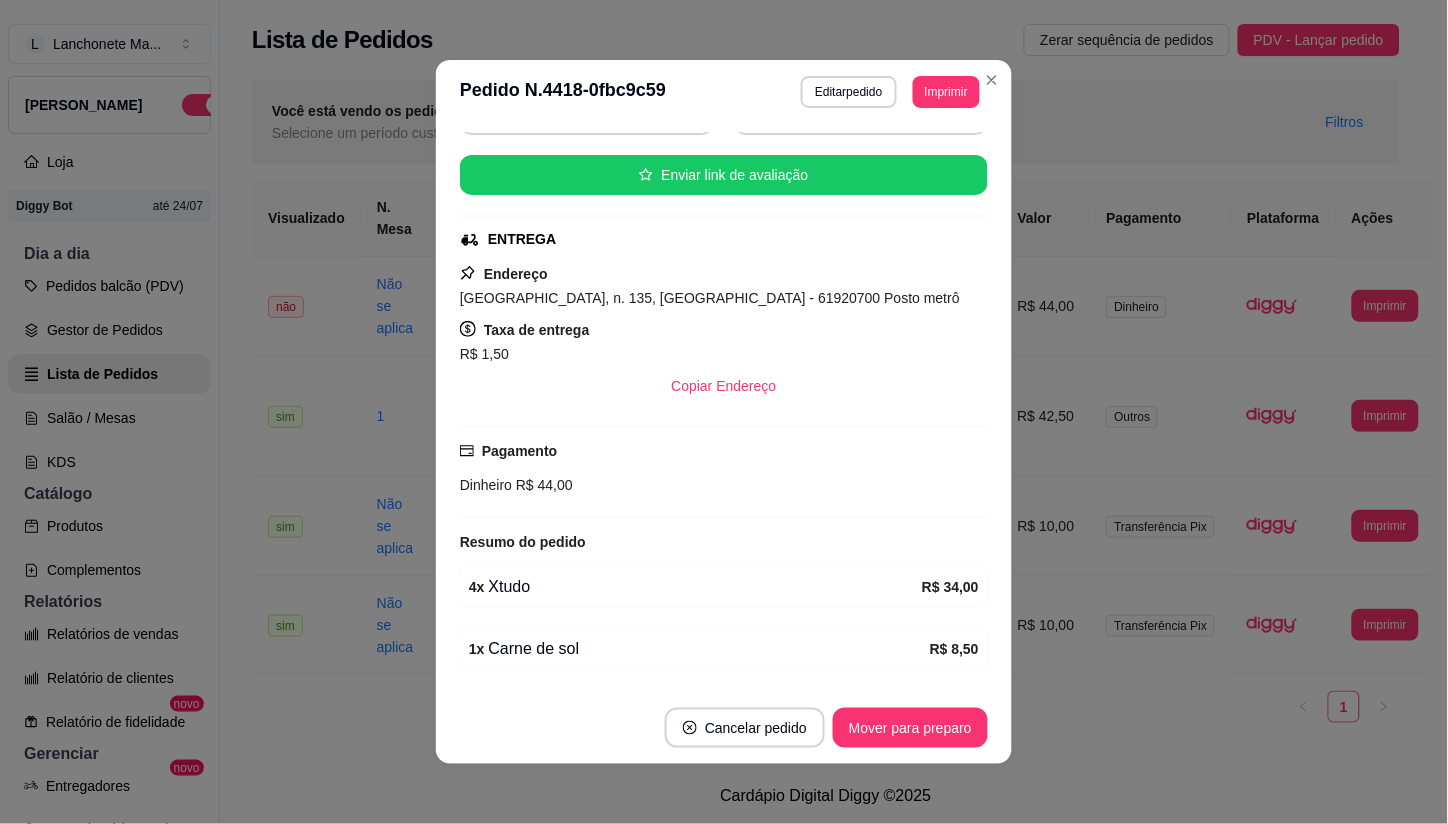 scroll, scrollTop: 67, scrollLeft: 0, axis: vertical 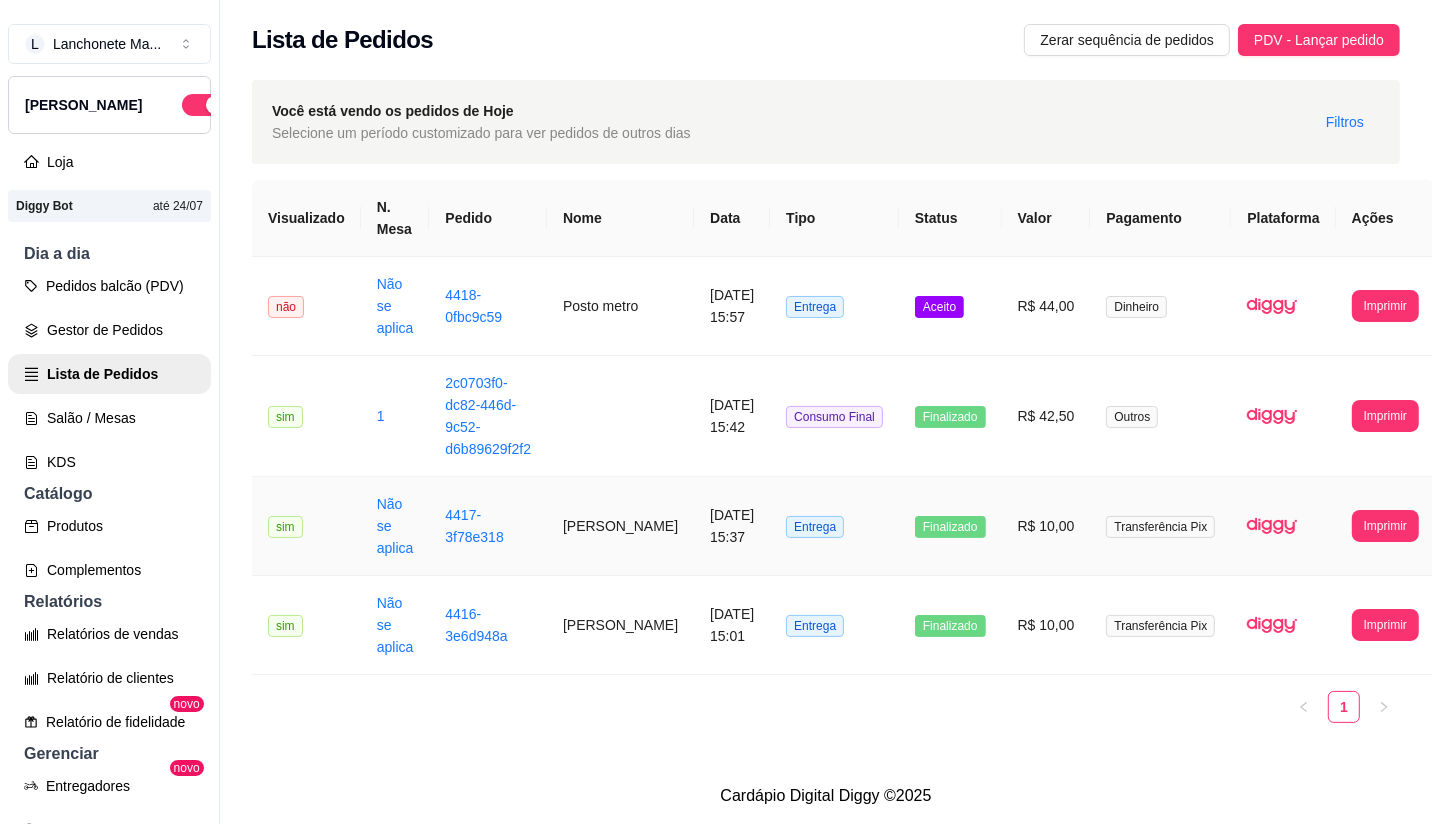 click on "Finalizado" at bounding box center (950, 526) 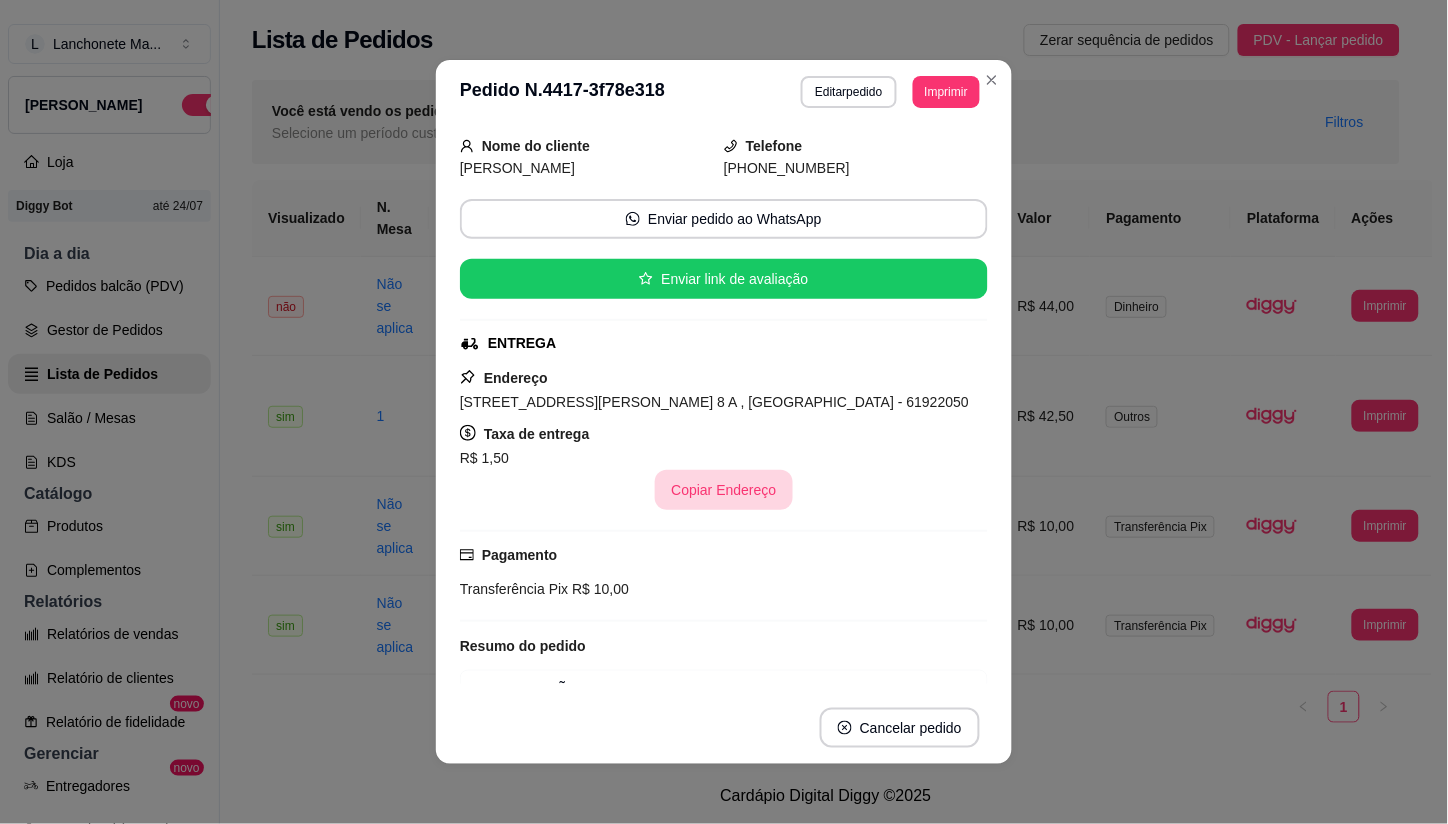 scroll, scrollTop: 111, scrollLeft: 0, axis: vertical 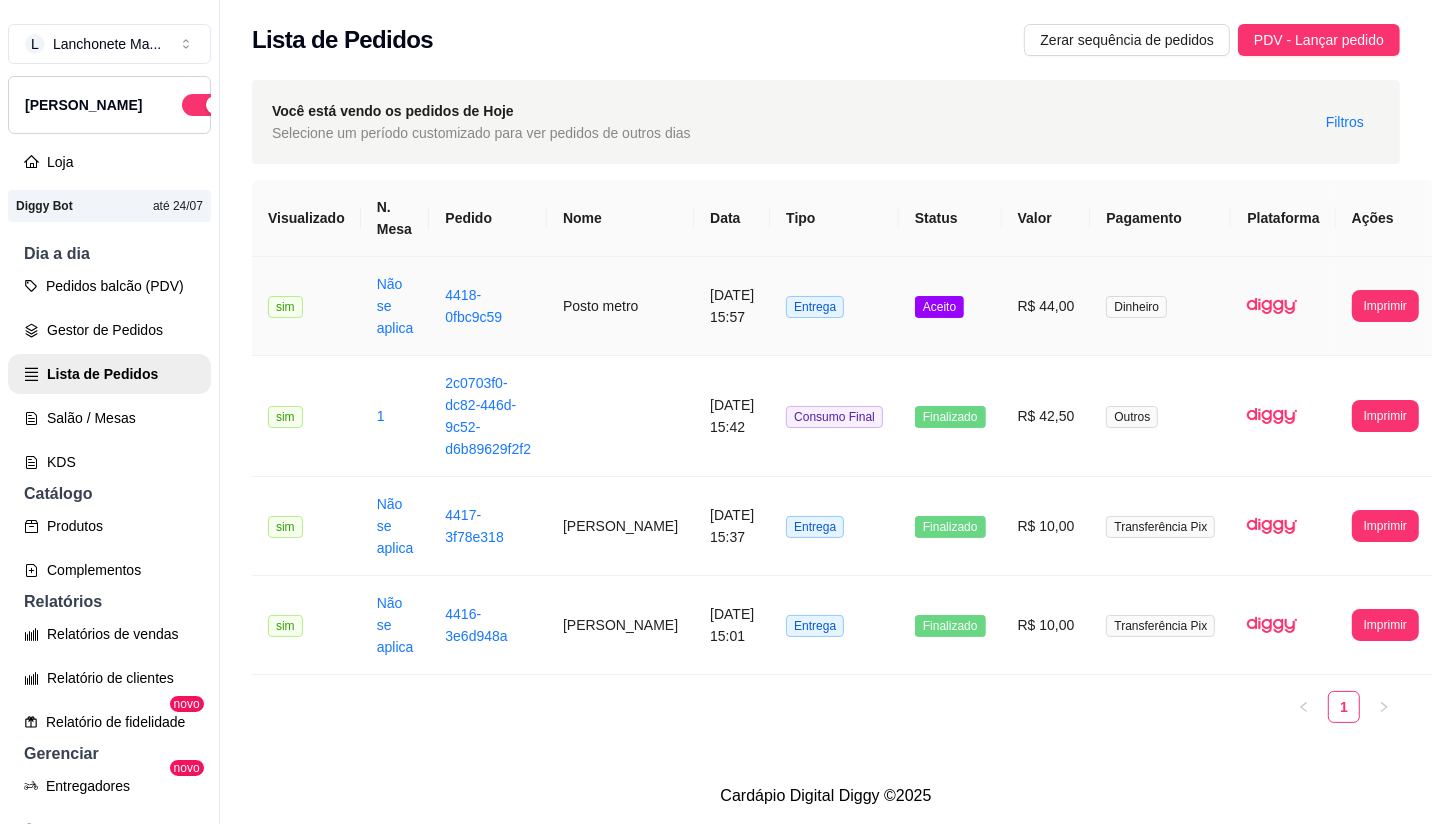 click on "Aceito" at bounding box center [939, 307] 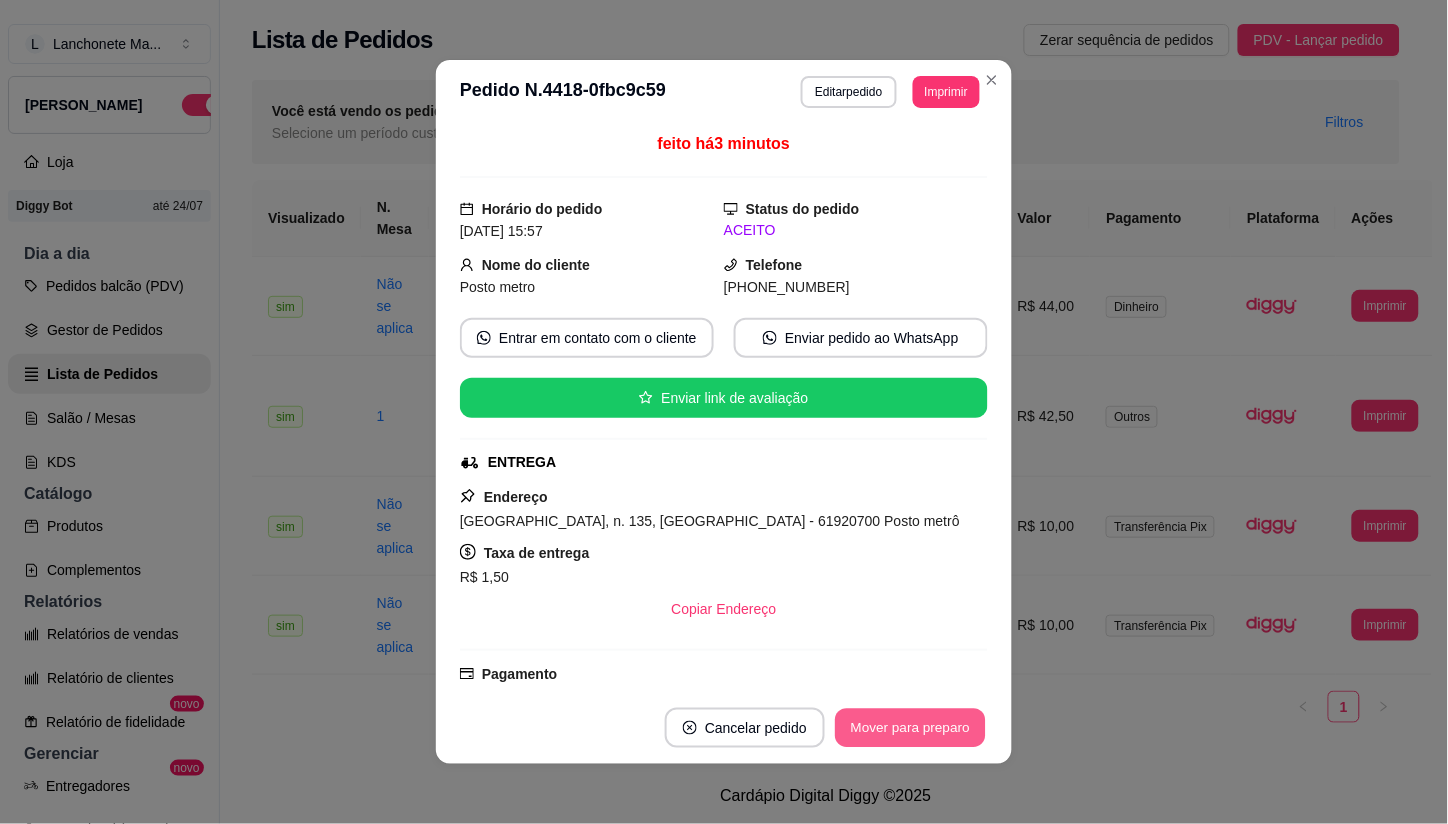 click on "Mover para preparo" at bounding box center (910, 728) 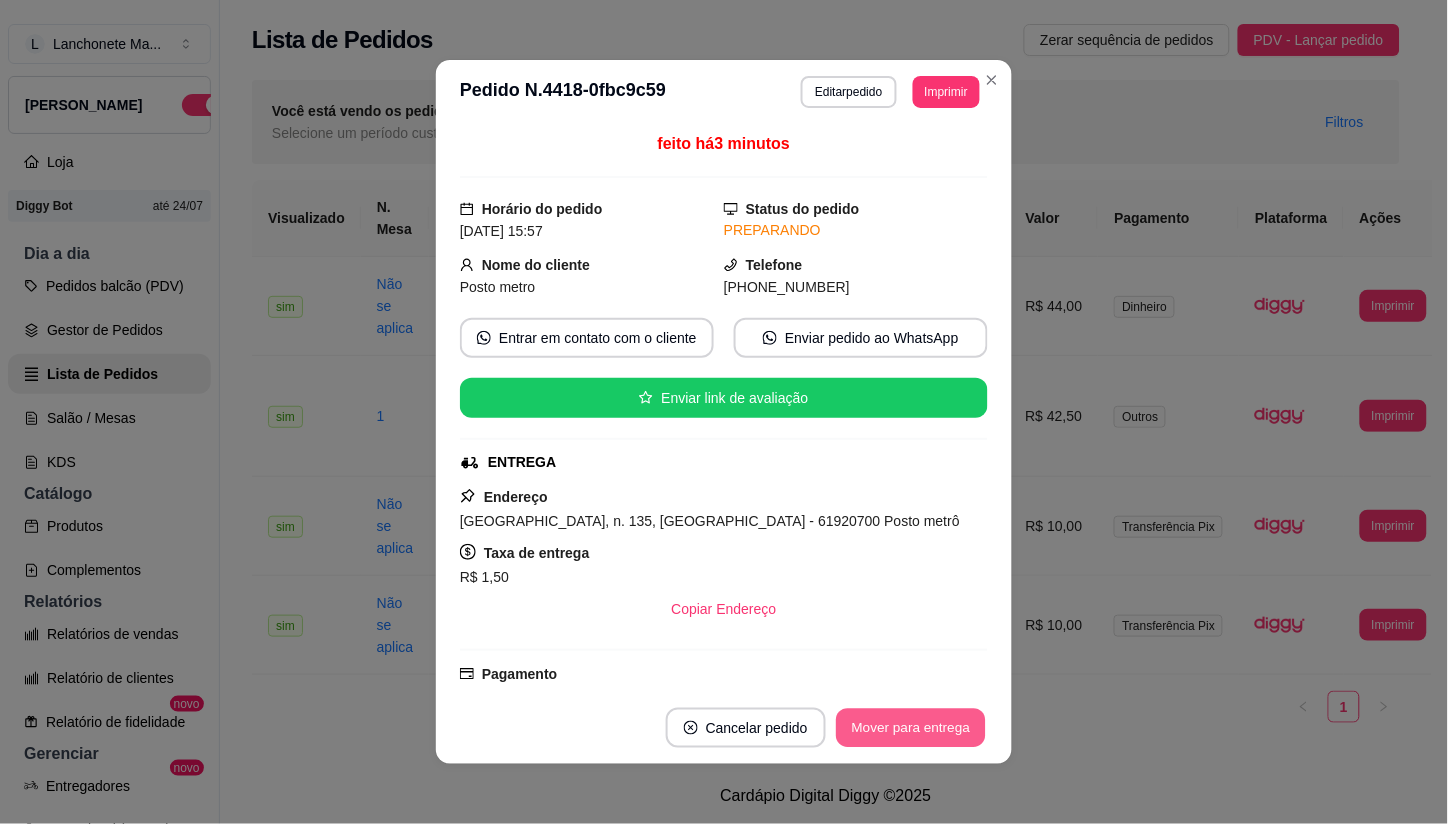 click on "Mover para entrega" at bounding box center (911, 728) 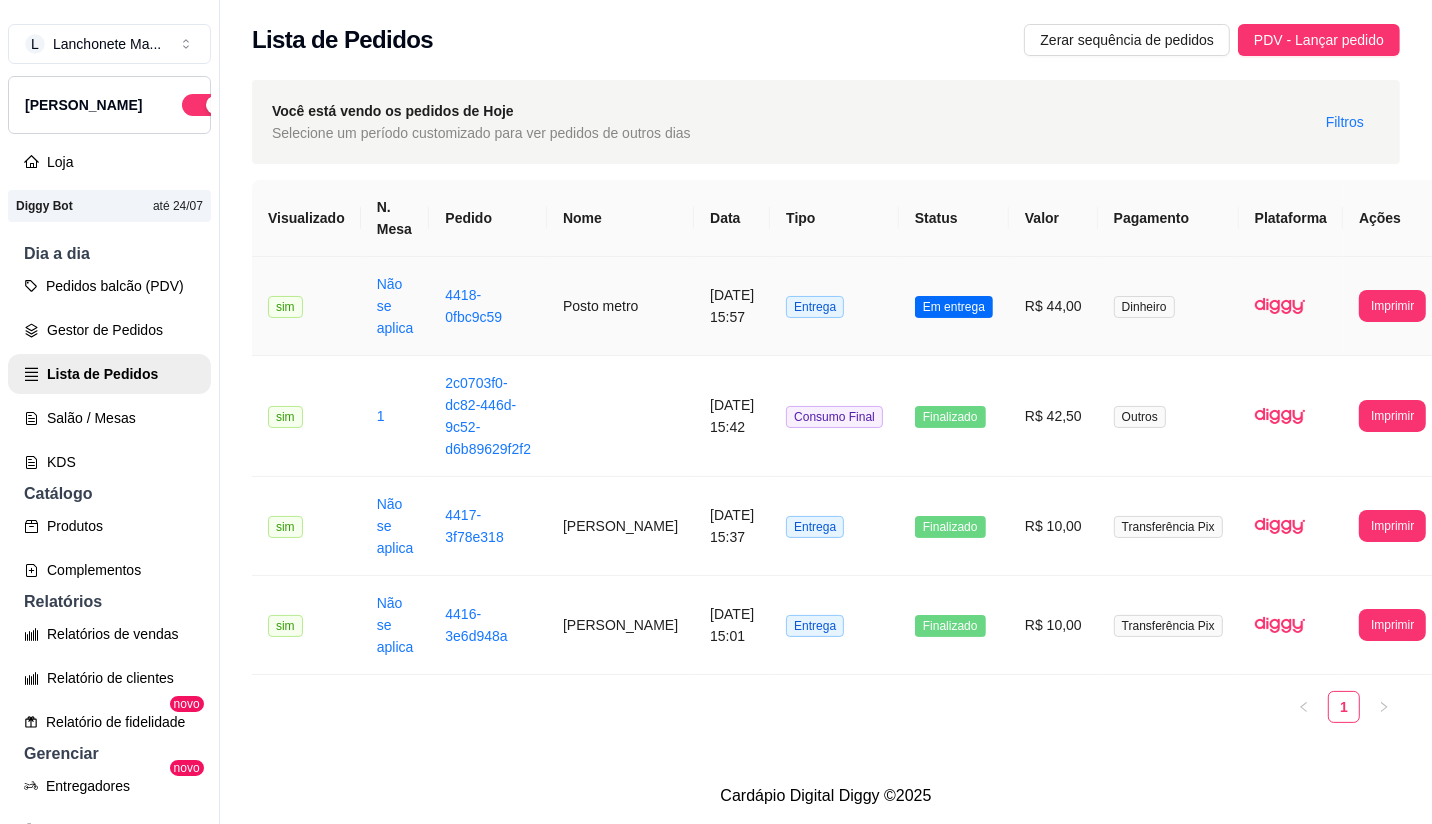 click on "Em entrega" at bounding box center [954, 307] 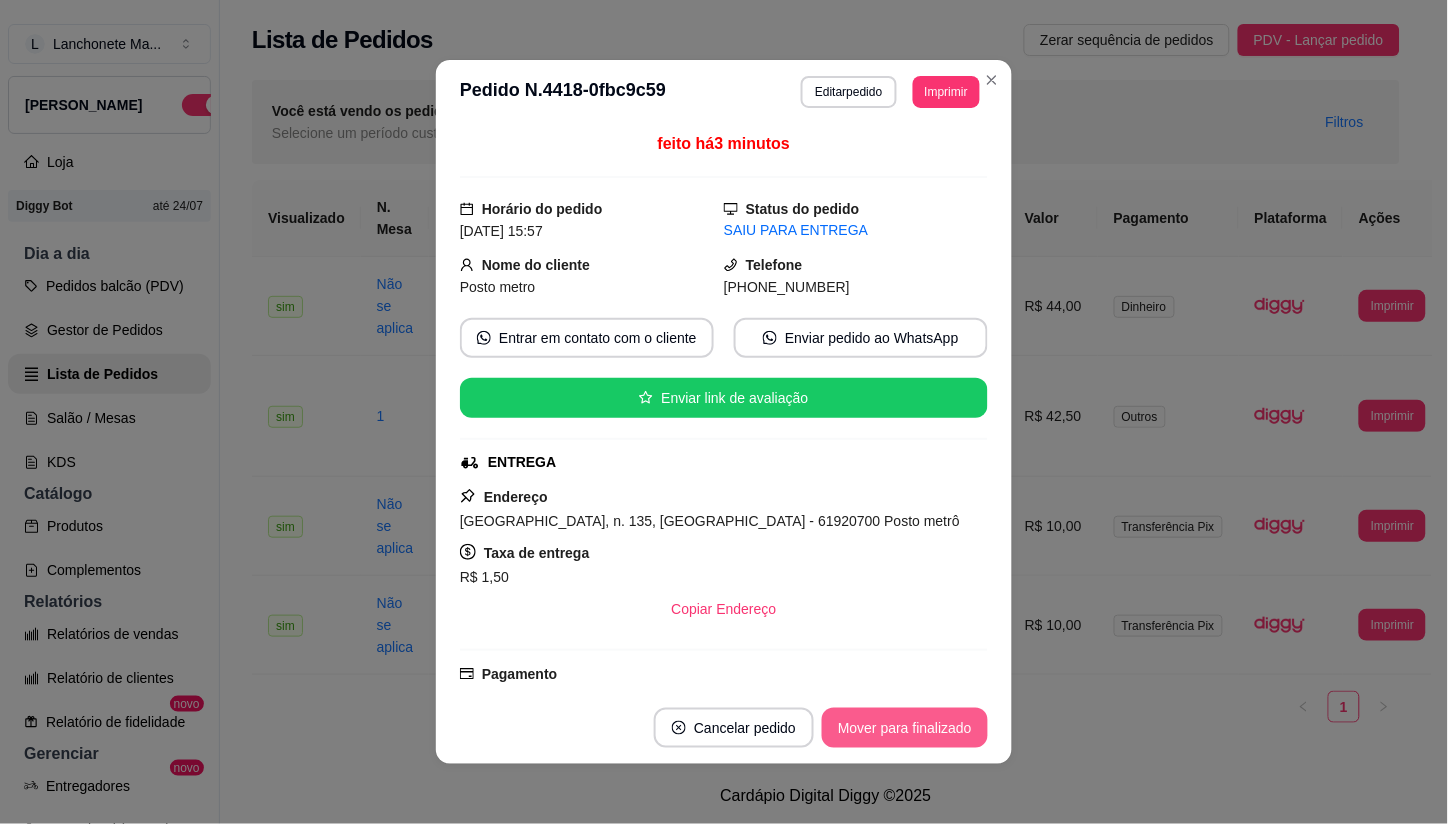 click on "Mover para finalizado" at bounding box center [905, 728] 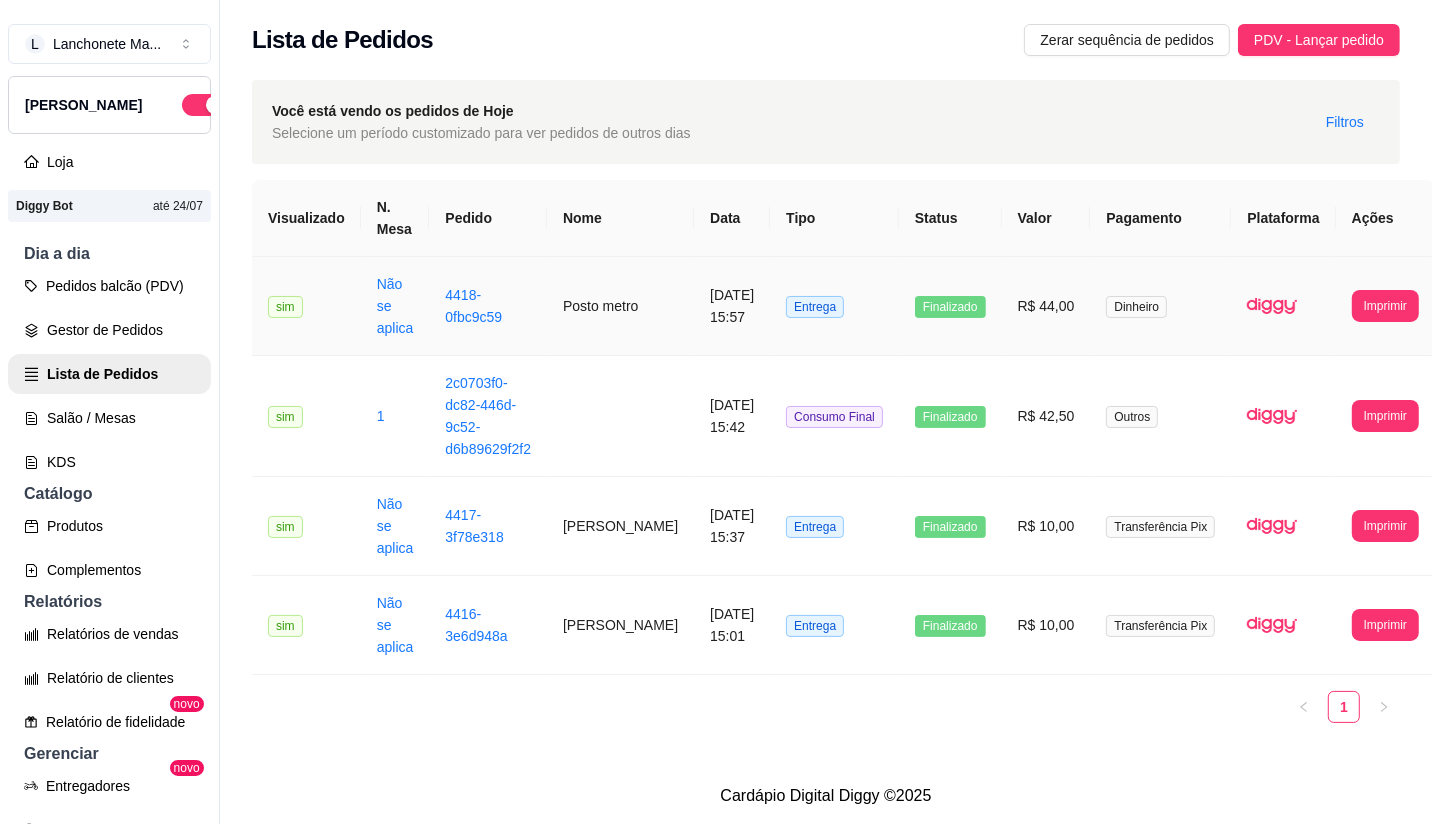 click on "Finalizado" at bounding box center [950, 307] 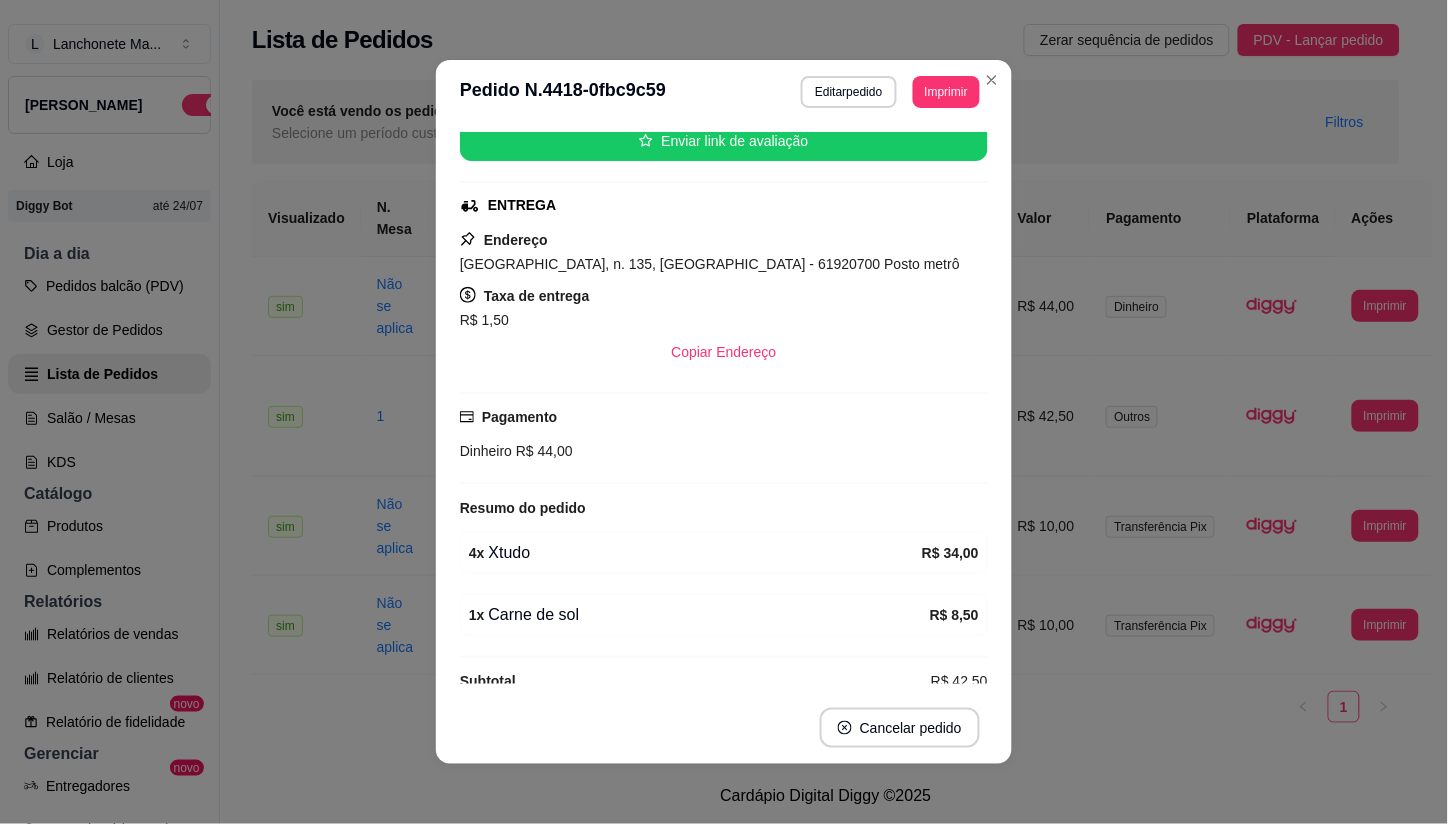 scroll, scrollTop: 243, scrollLeft: 0, axis: vertical 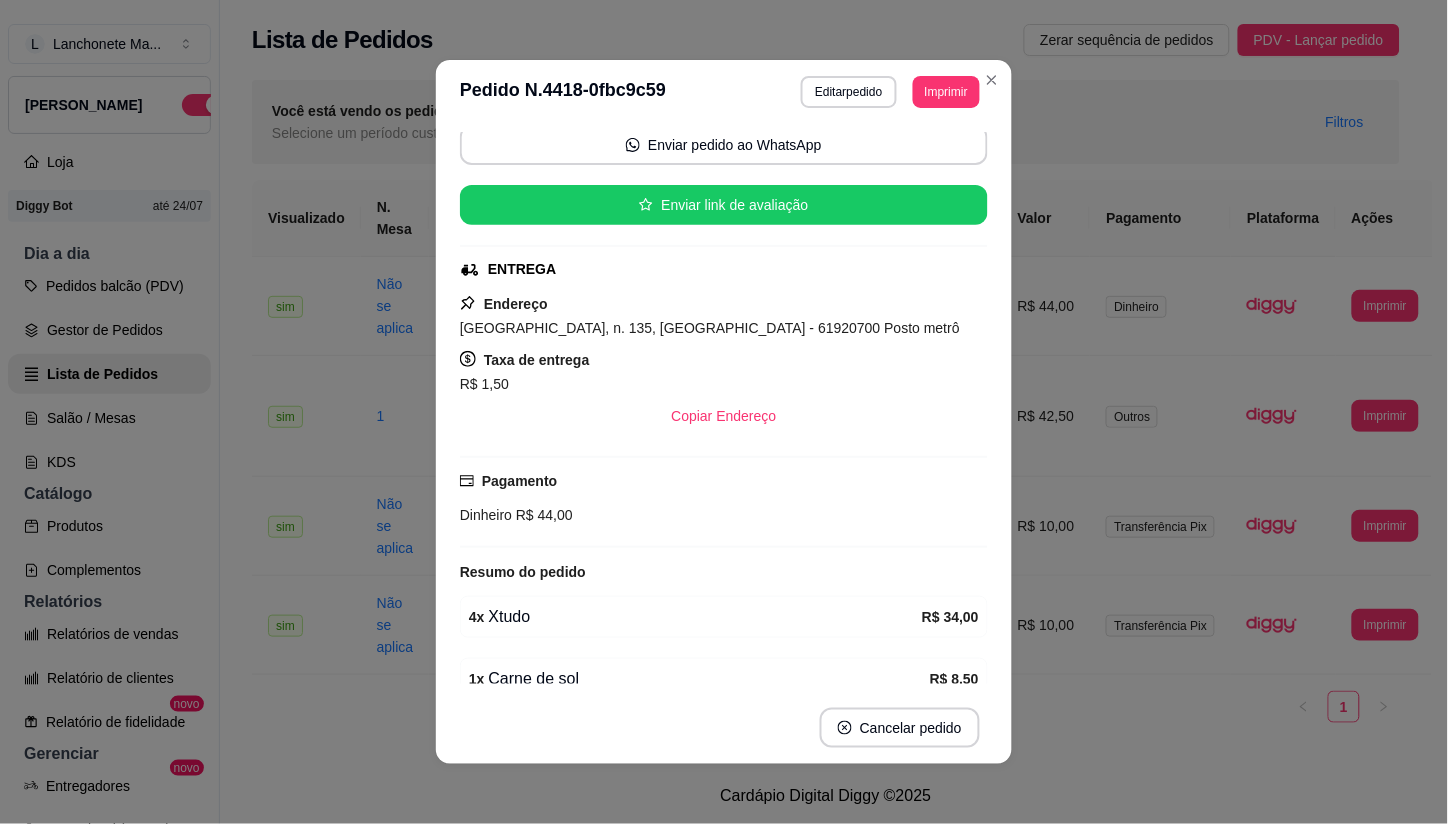 drag, startPoint x: 906, startPoint y: 394, endPoint x: 920, endPoint y: 298, distance: 97.015465 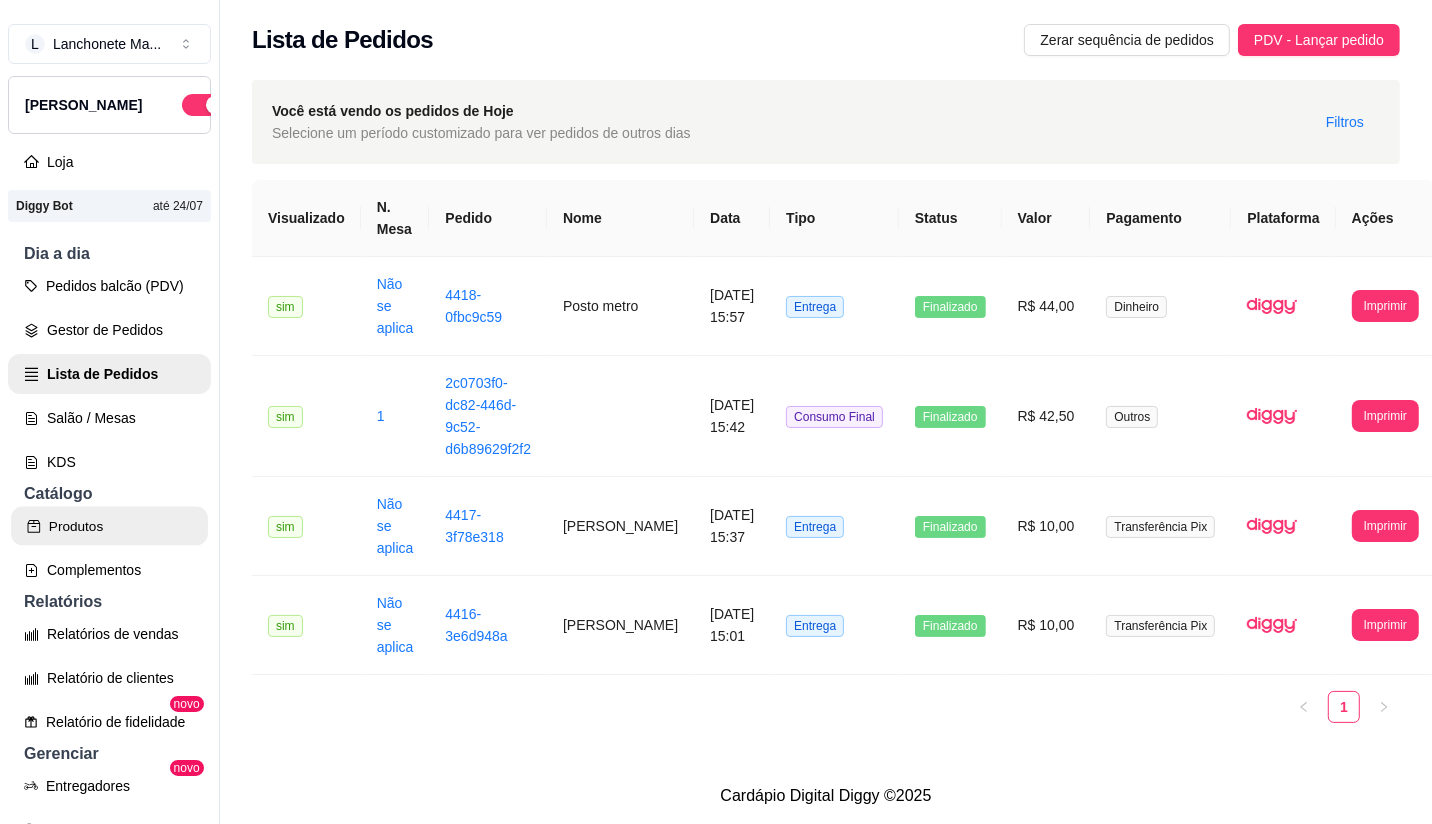 click on "Produtos" at bounding box center (109, 526) 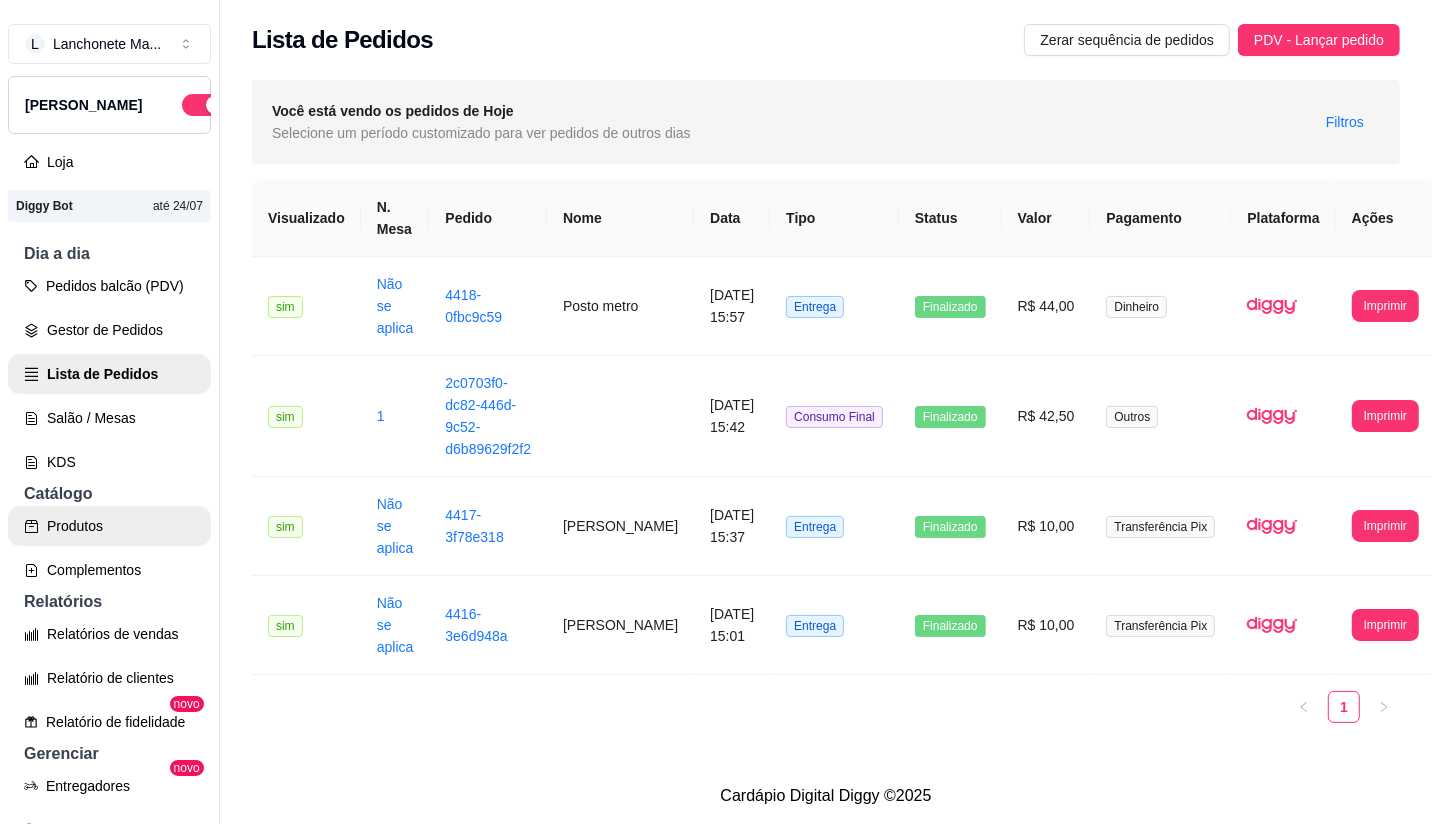click on "Produtos" at bounding box center [109, 526] 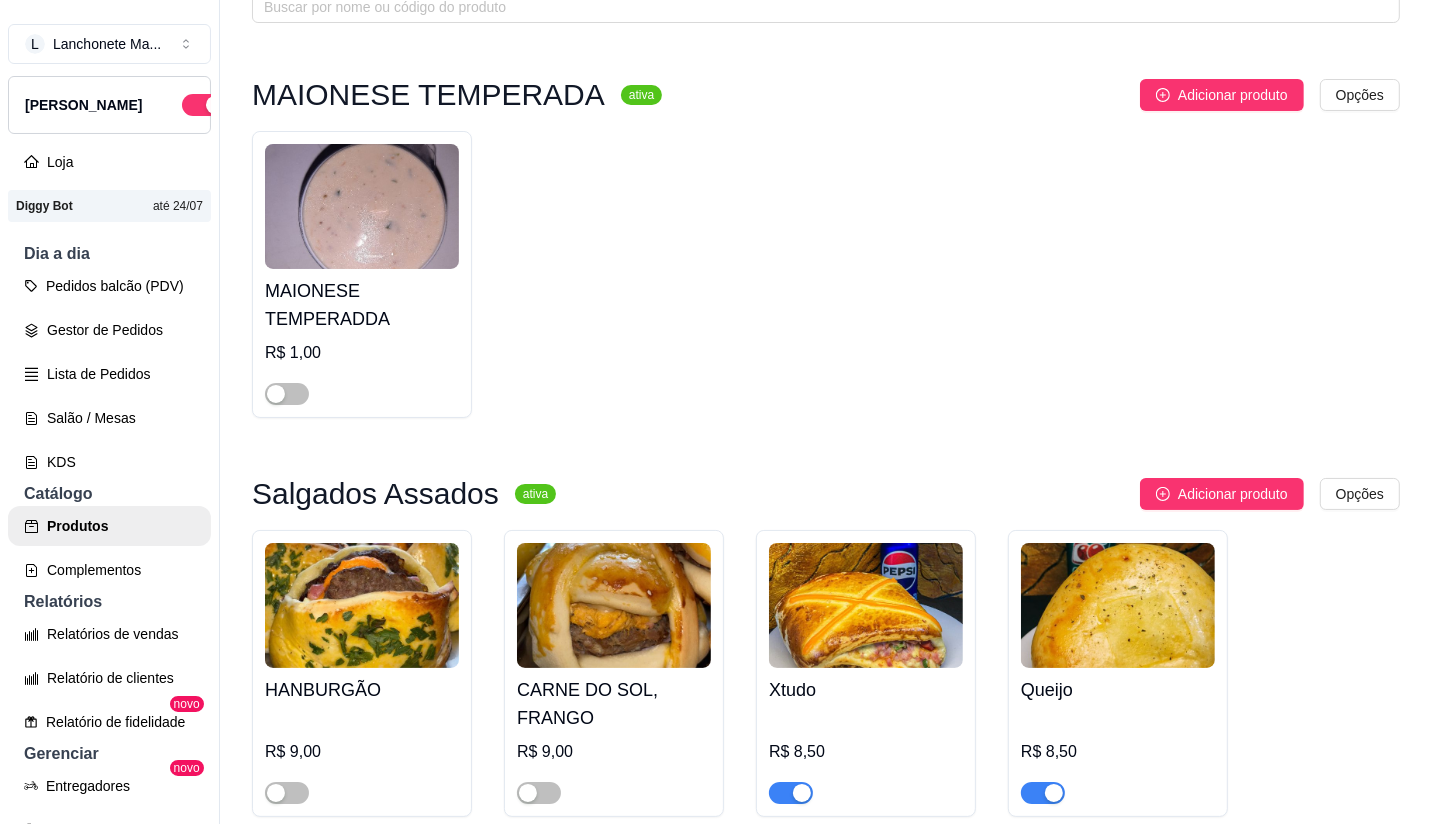 scroll, scrollTop: 0, scrollLeft: 0, axis: both 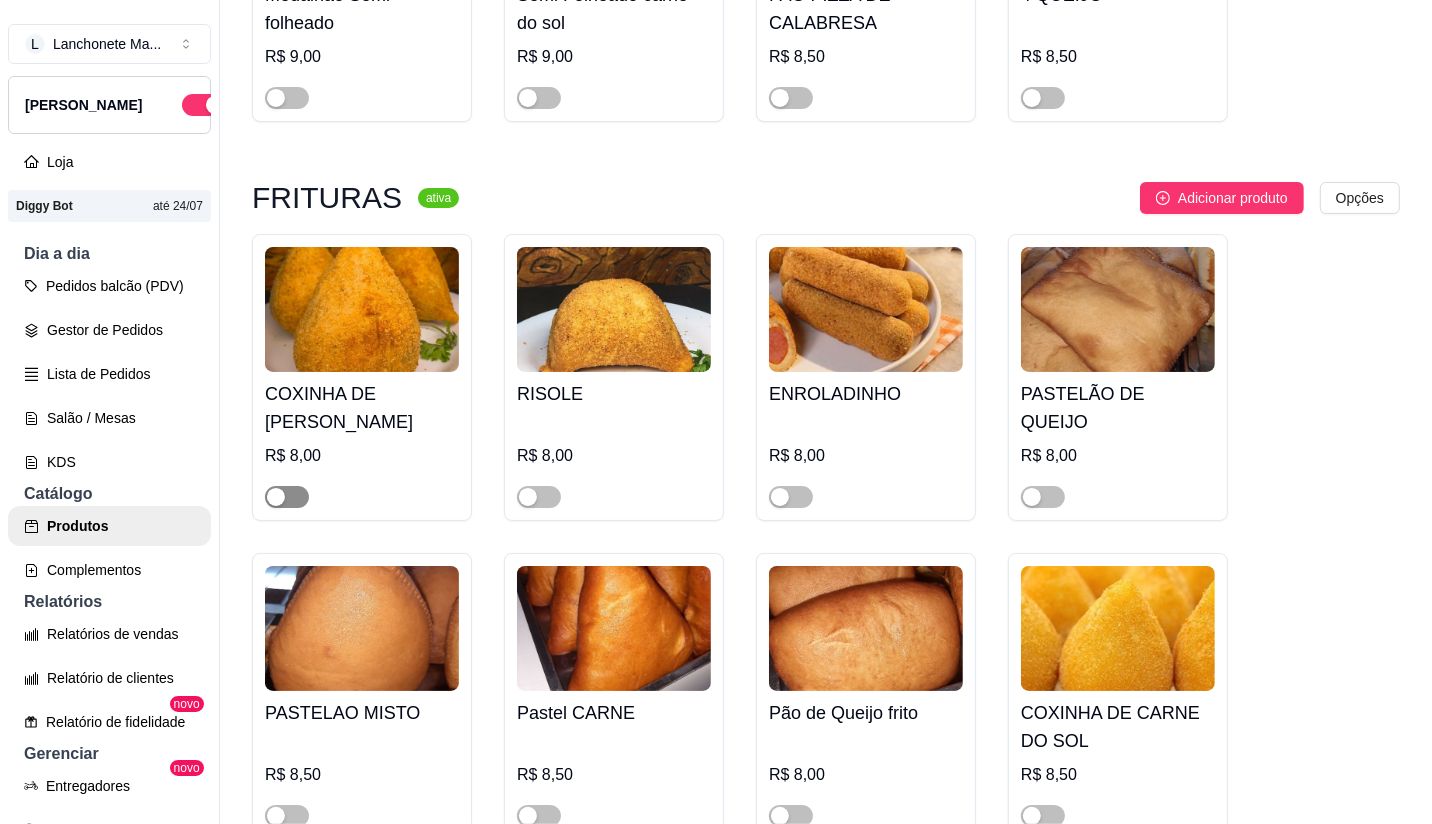 click at bounding box center [287, 497] 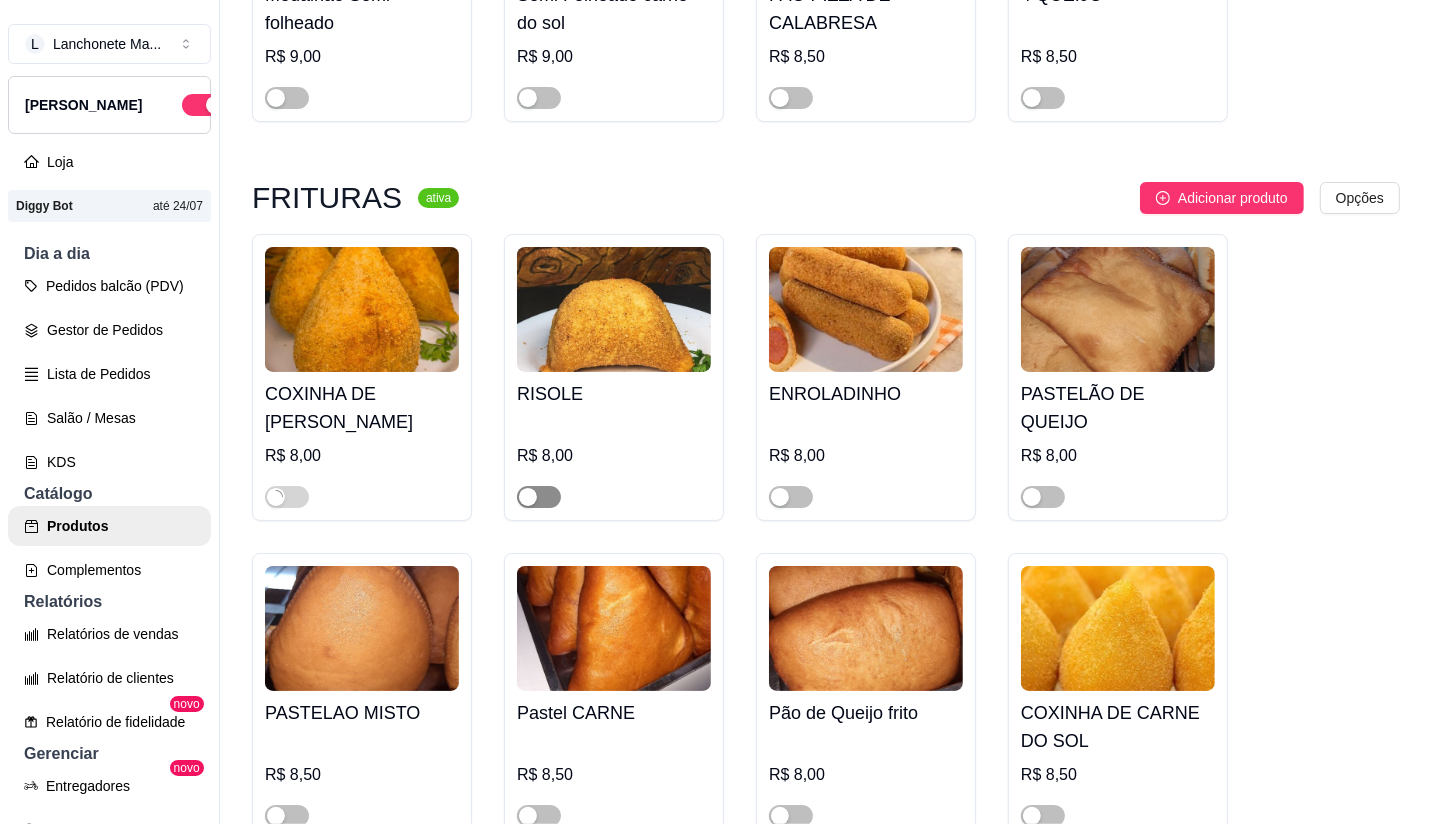 click at bounding box center (528, 497) 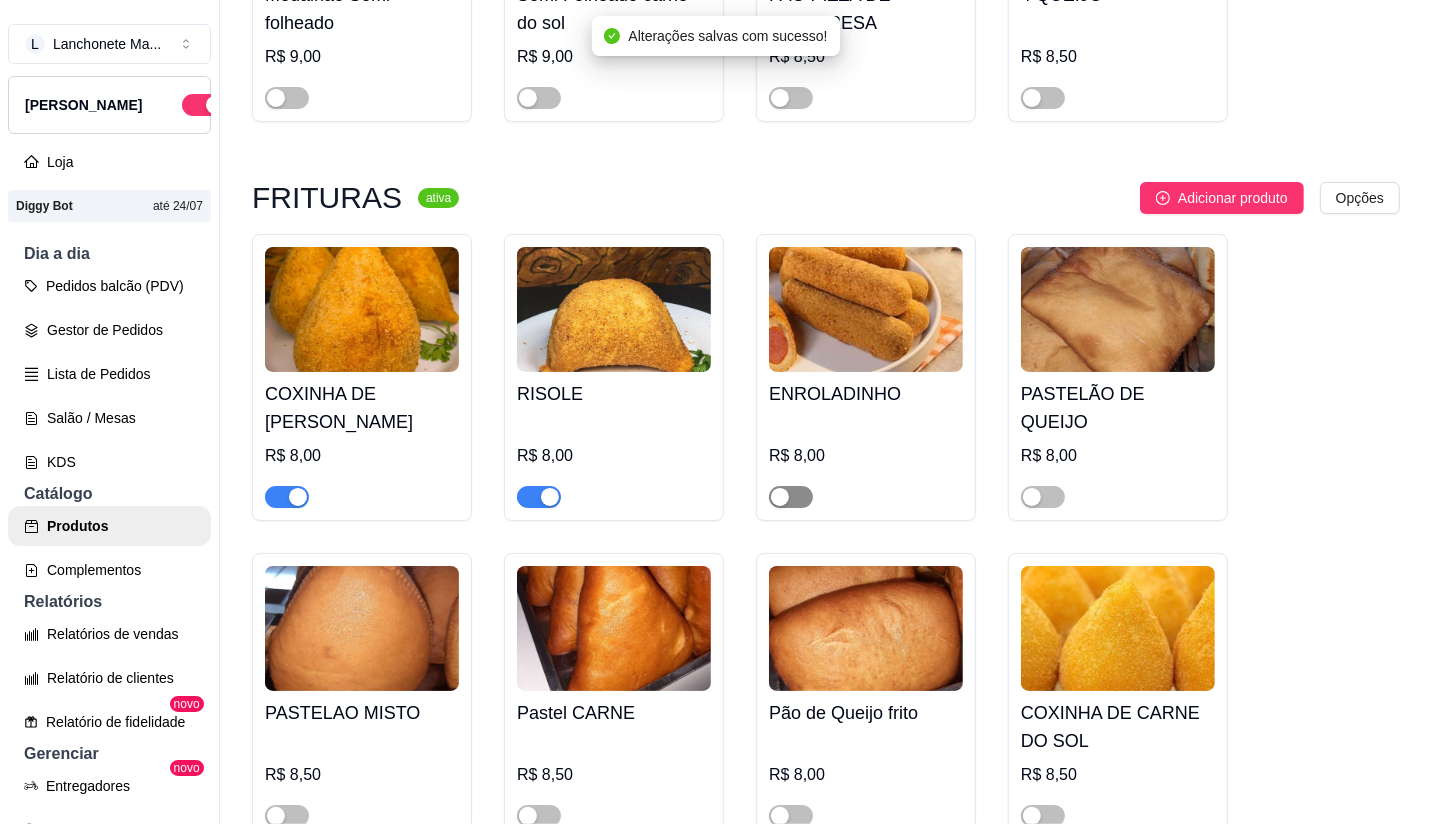 click at bounding box center [791, 497] 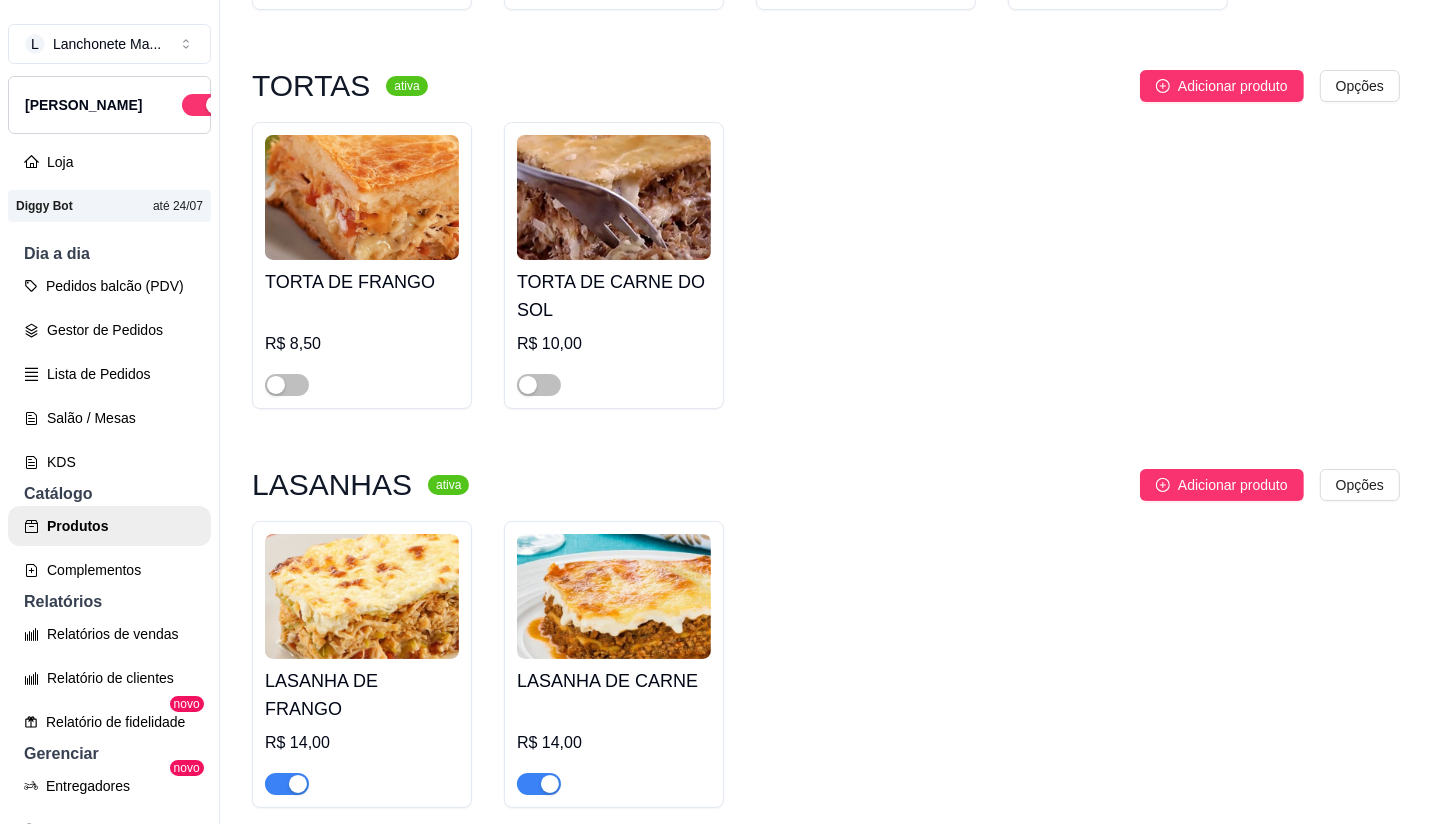 scroll, scrollTop: 4202, scrollLeft: 0, axis: vertical 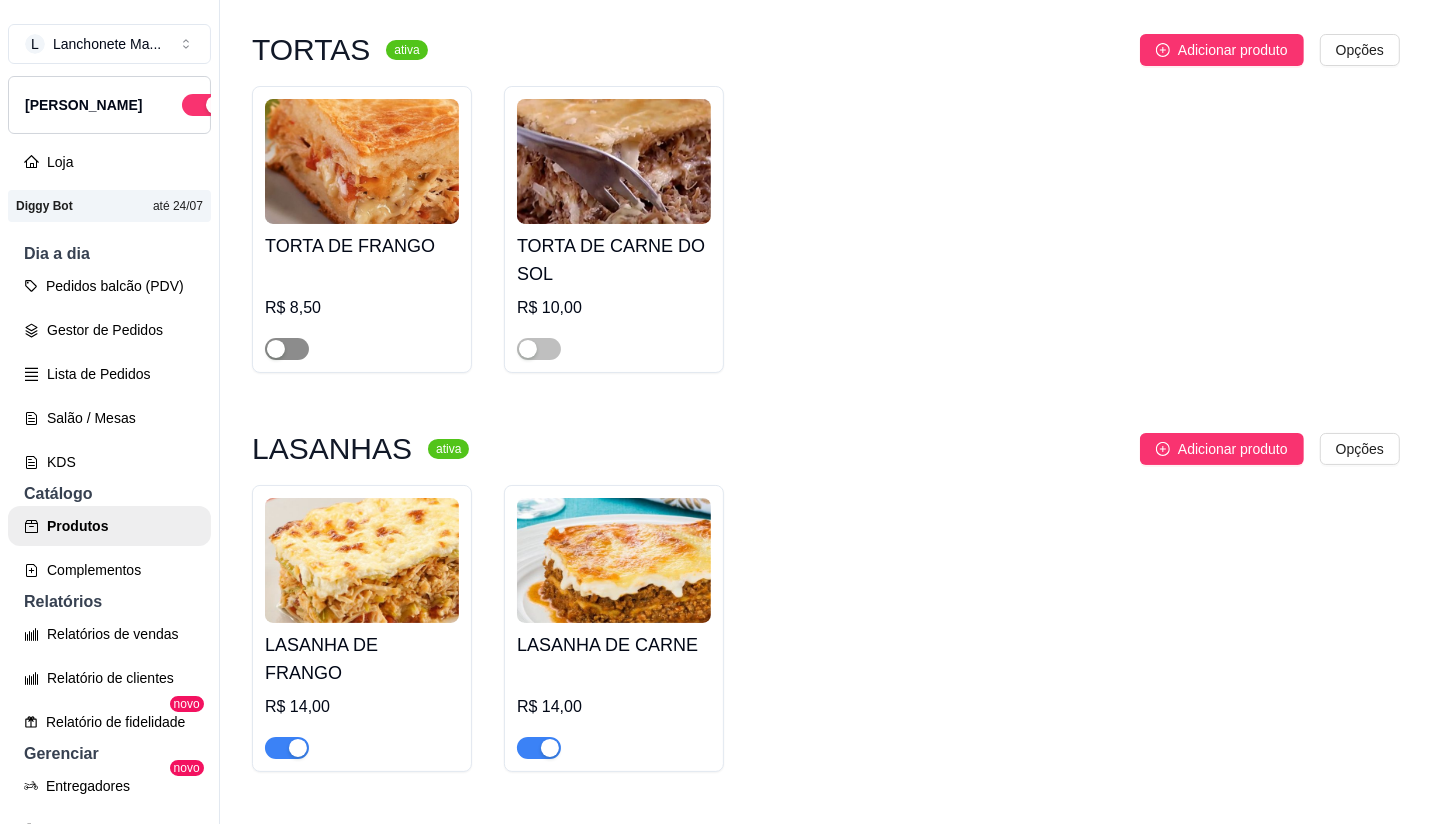 click at bounding box center [287, 349] 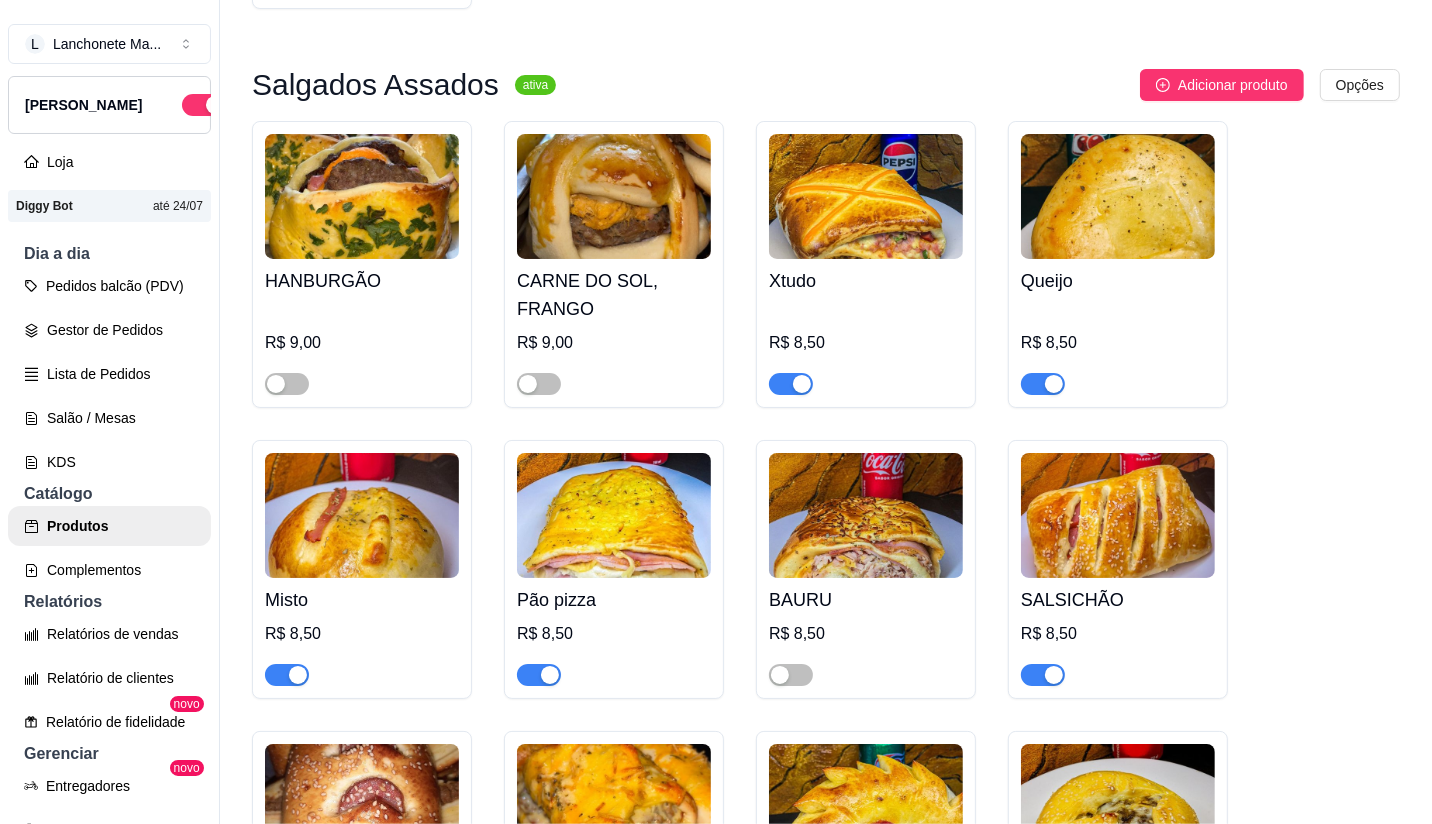 scroll, scrollTop: 777, scrollLeft: 0, axis: vertical 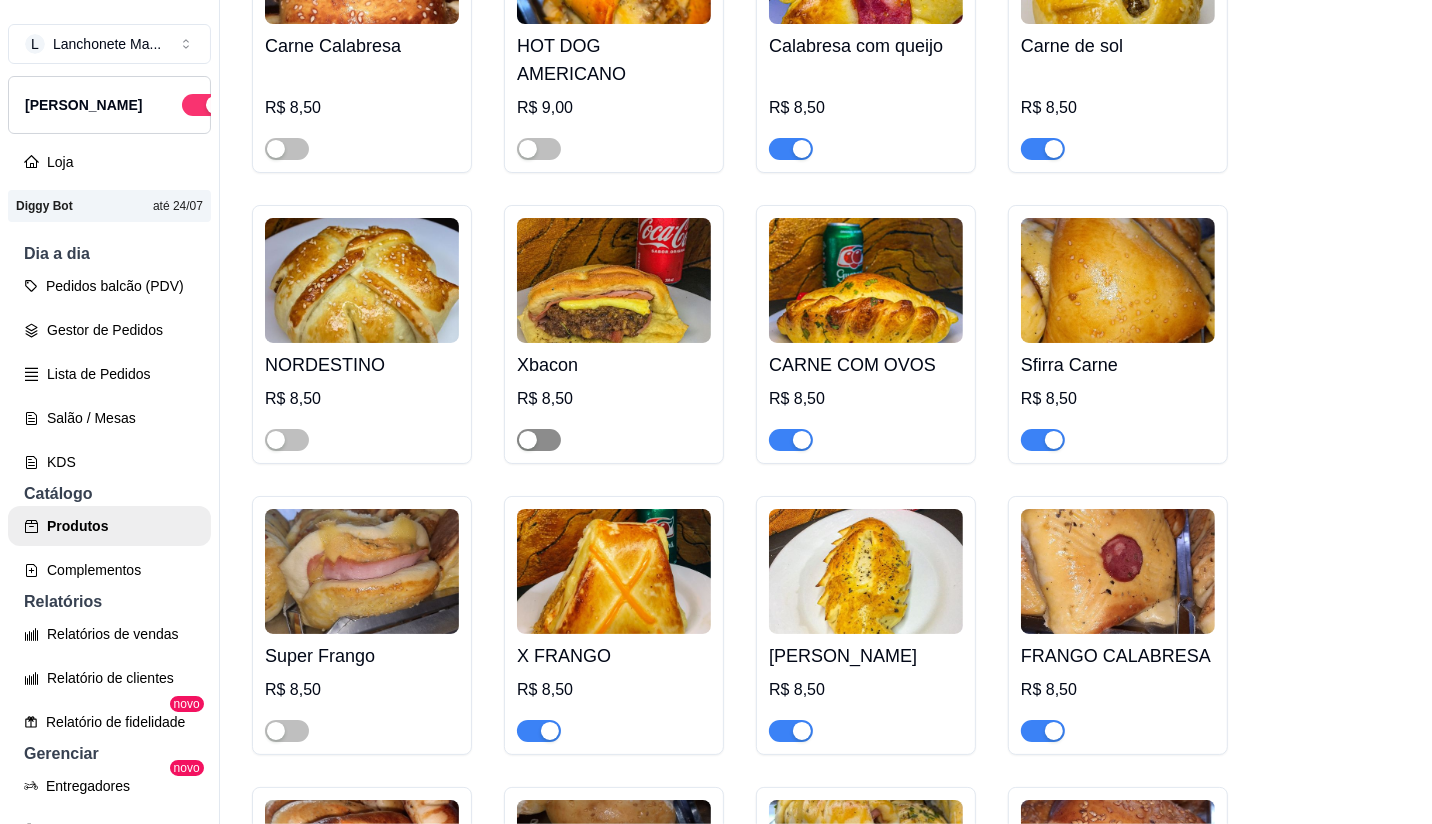 click at bounding box center (539, 440) 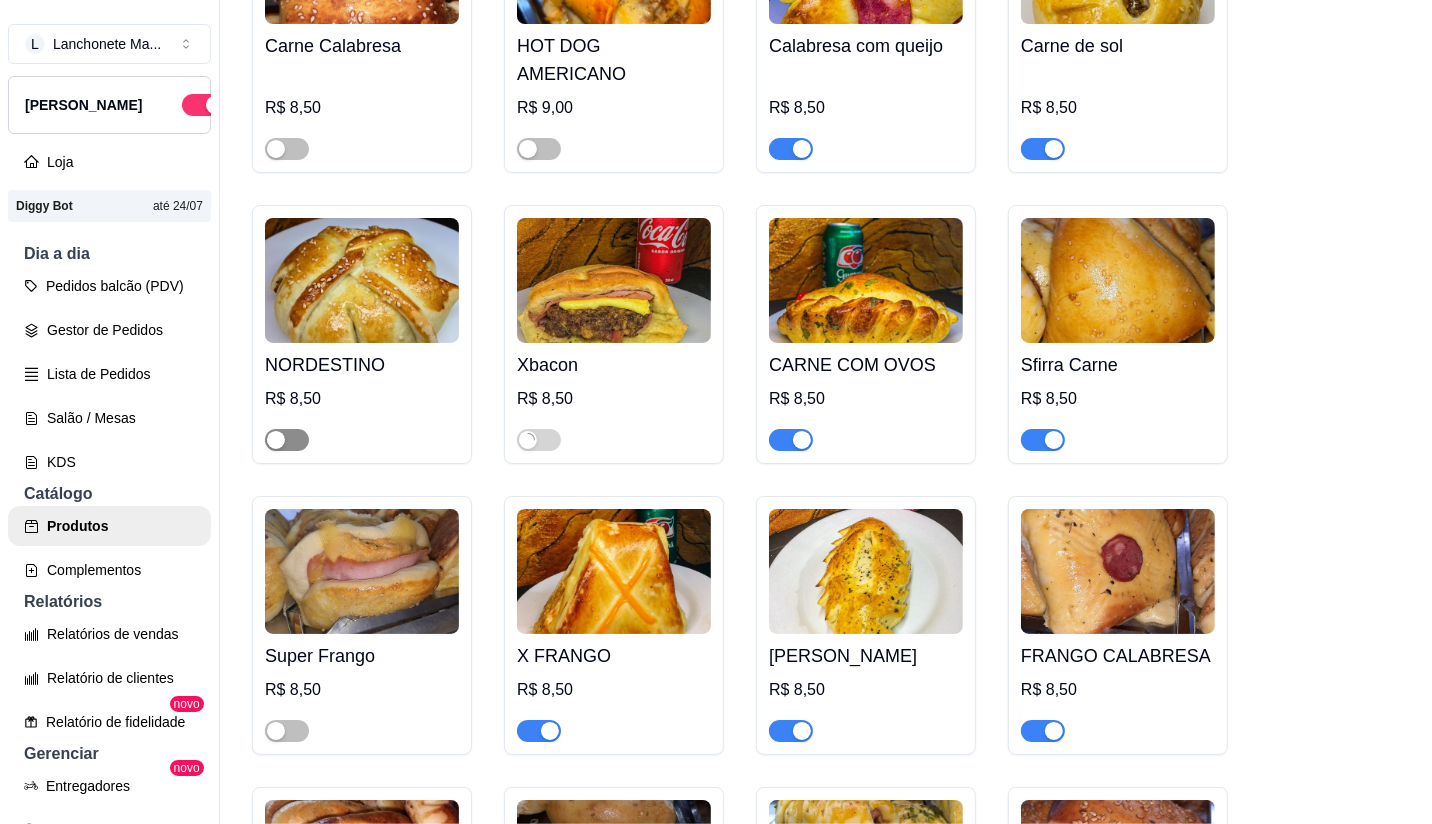 click at bounding box center (276, 440) 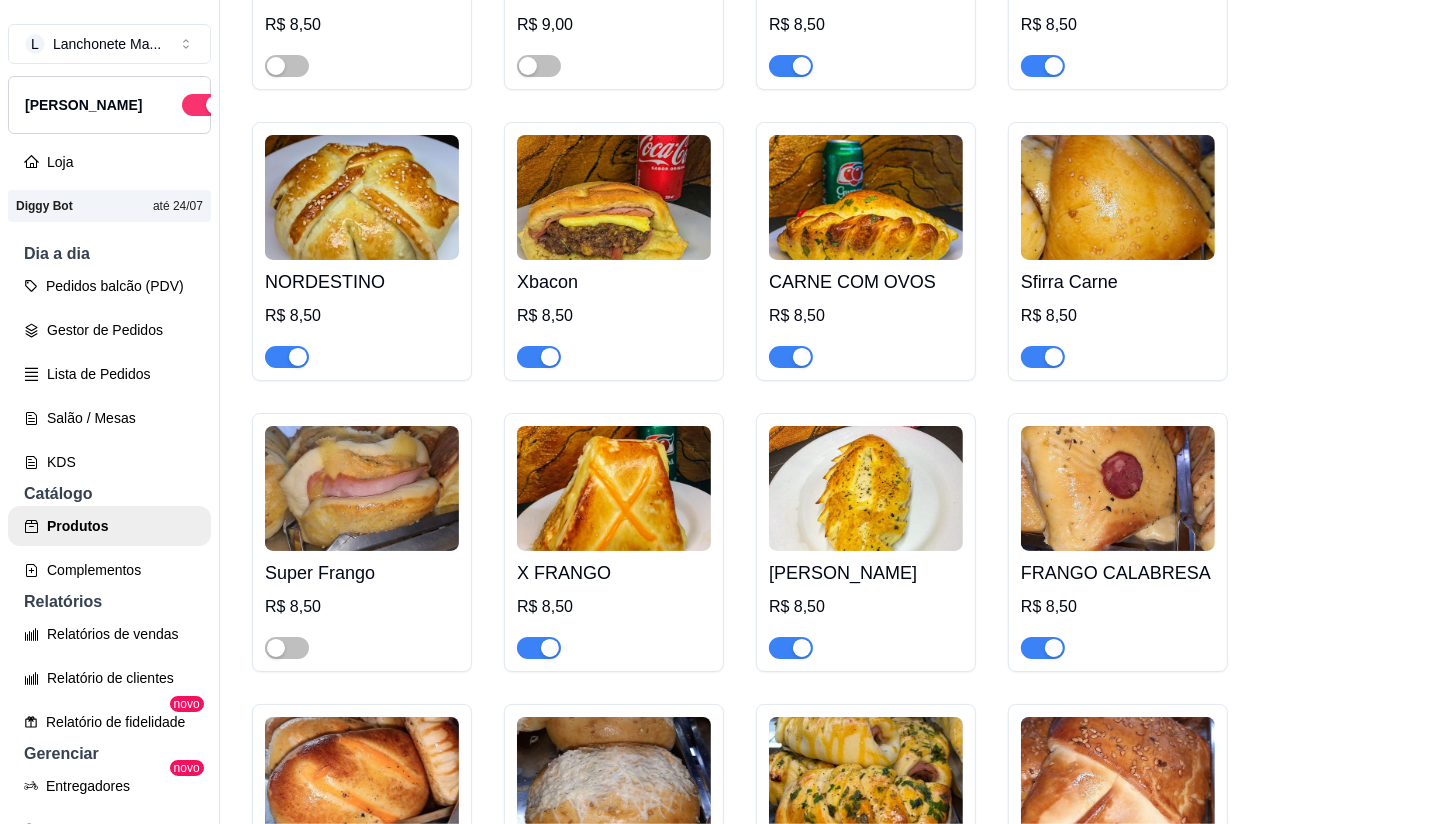 scroll, scrollTop: 902, scrollLeft: 0, axis: vertical 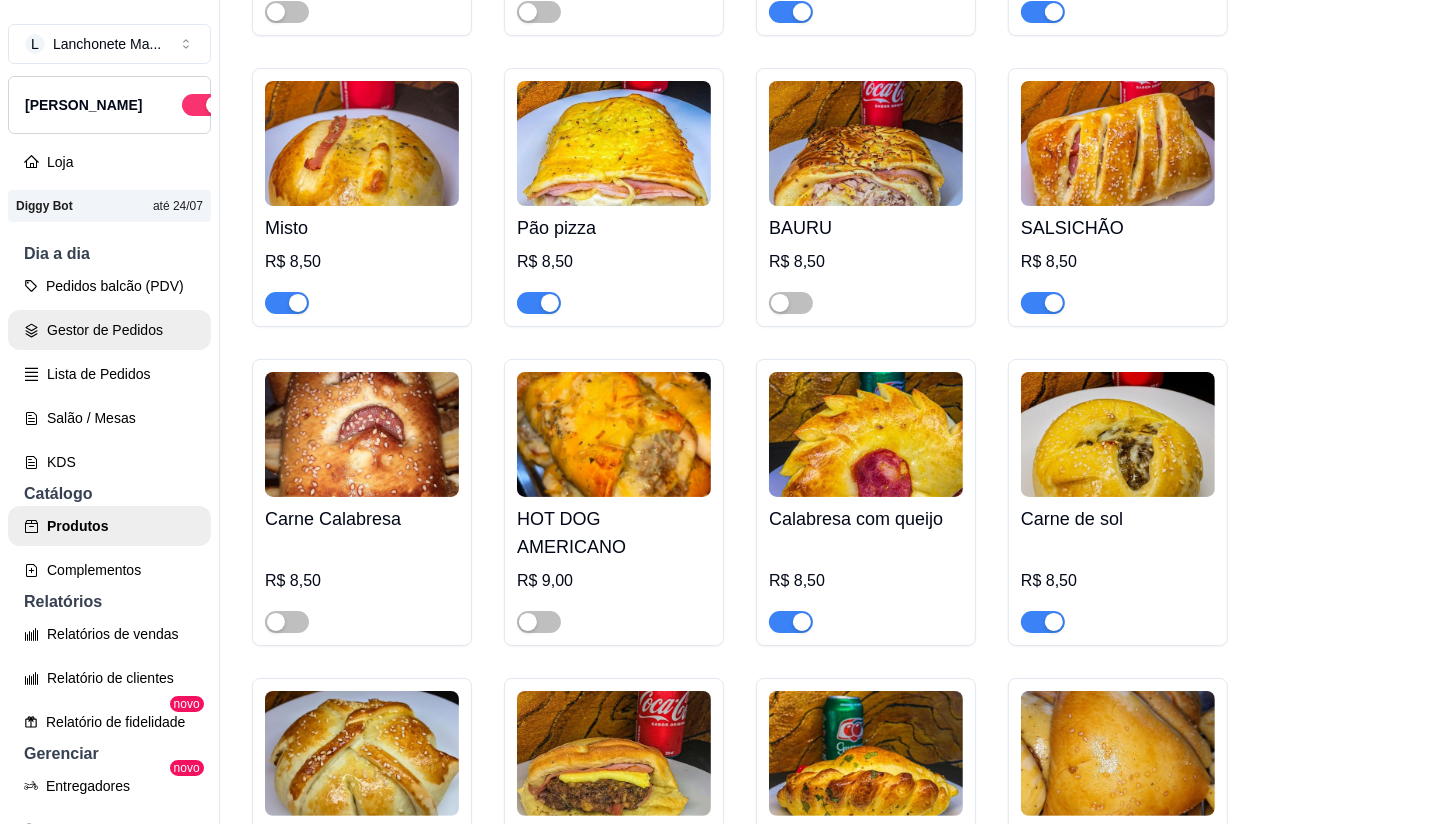 click on "Gestor de Pedidos" at bounding box center (109, 330) 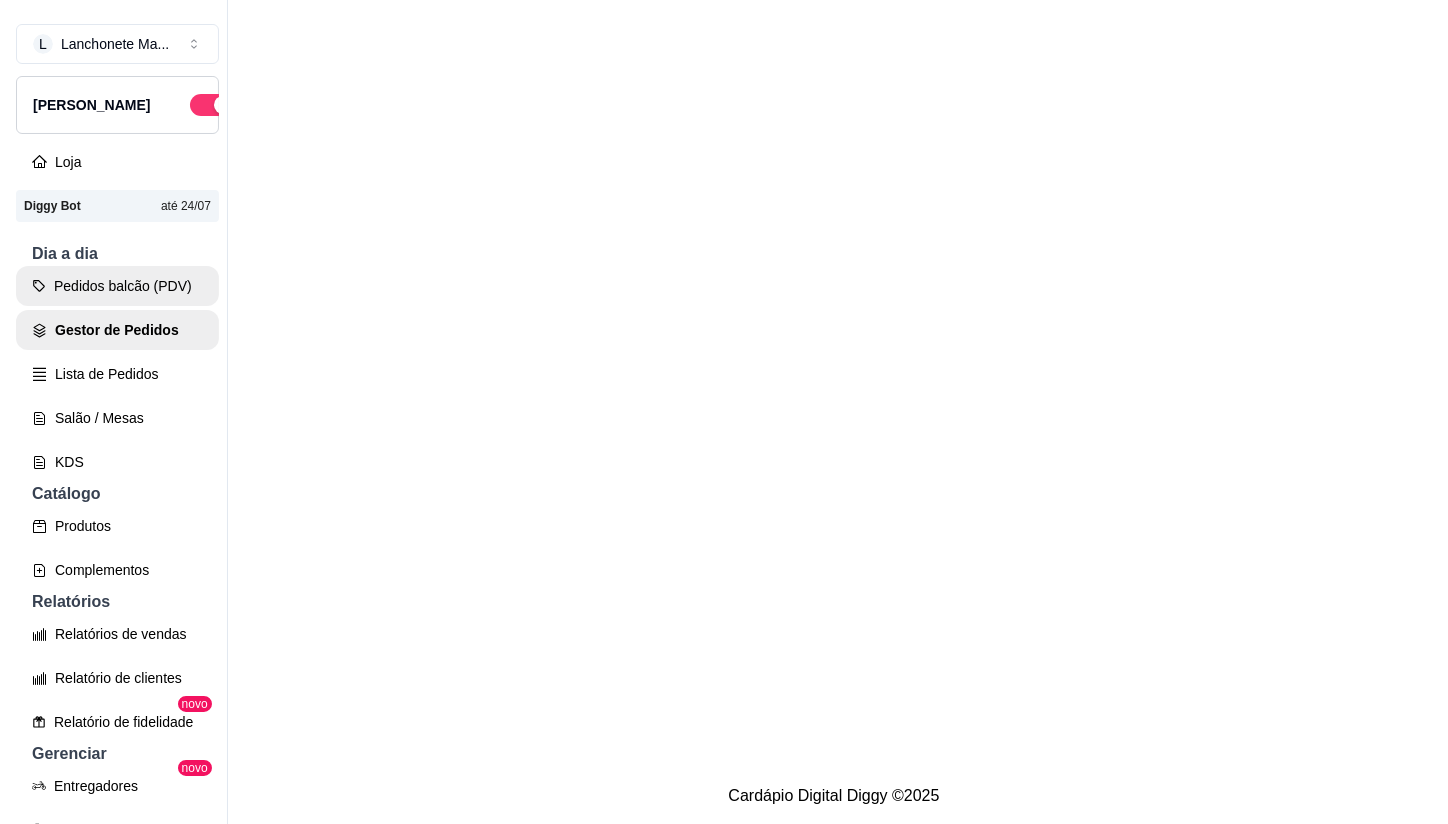 scroll, scrollTop: 0, scrollLeft: 0, axis: both 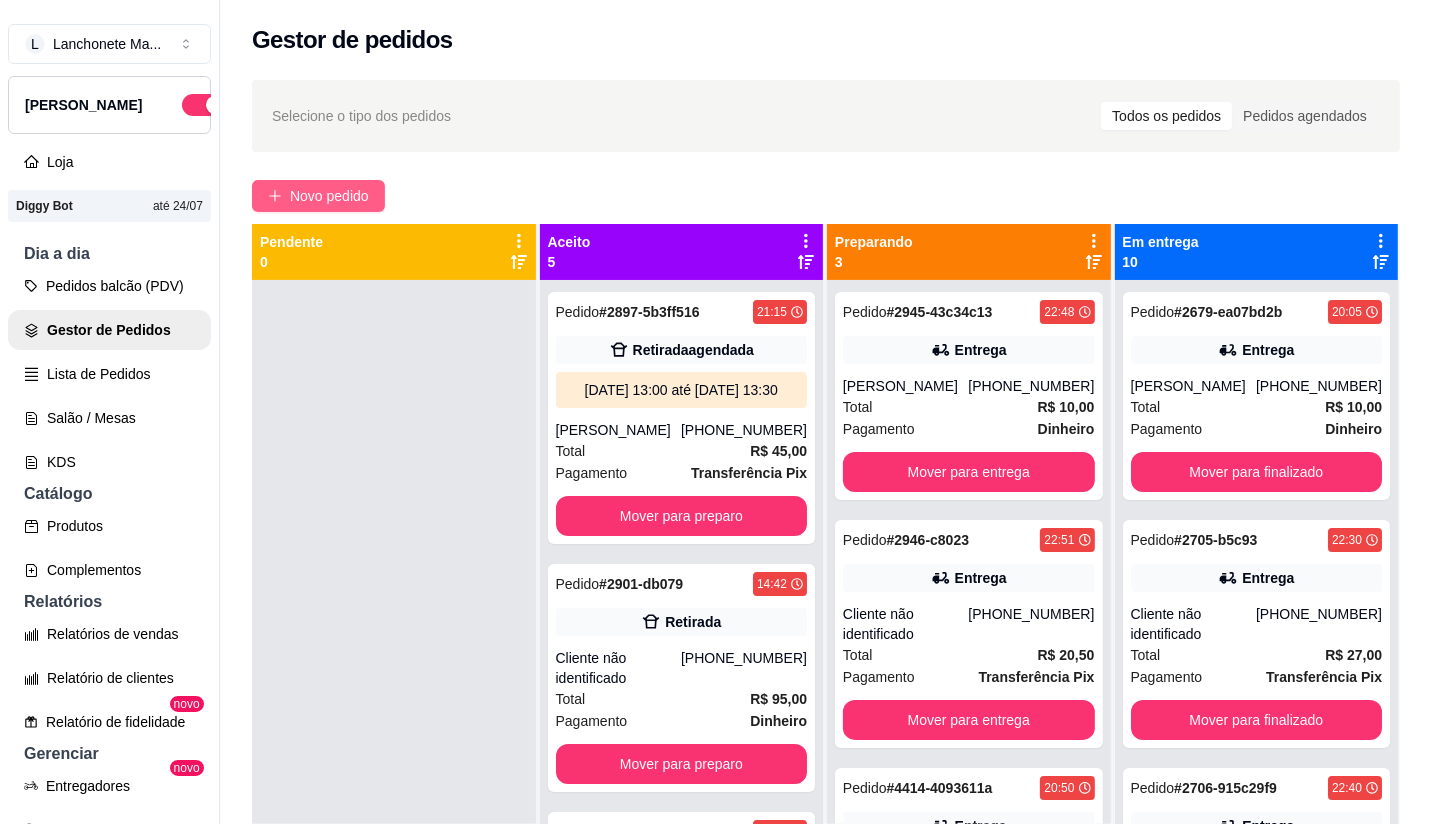 click on "Novo pedido" at bounding box center [329, 196] 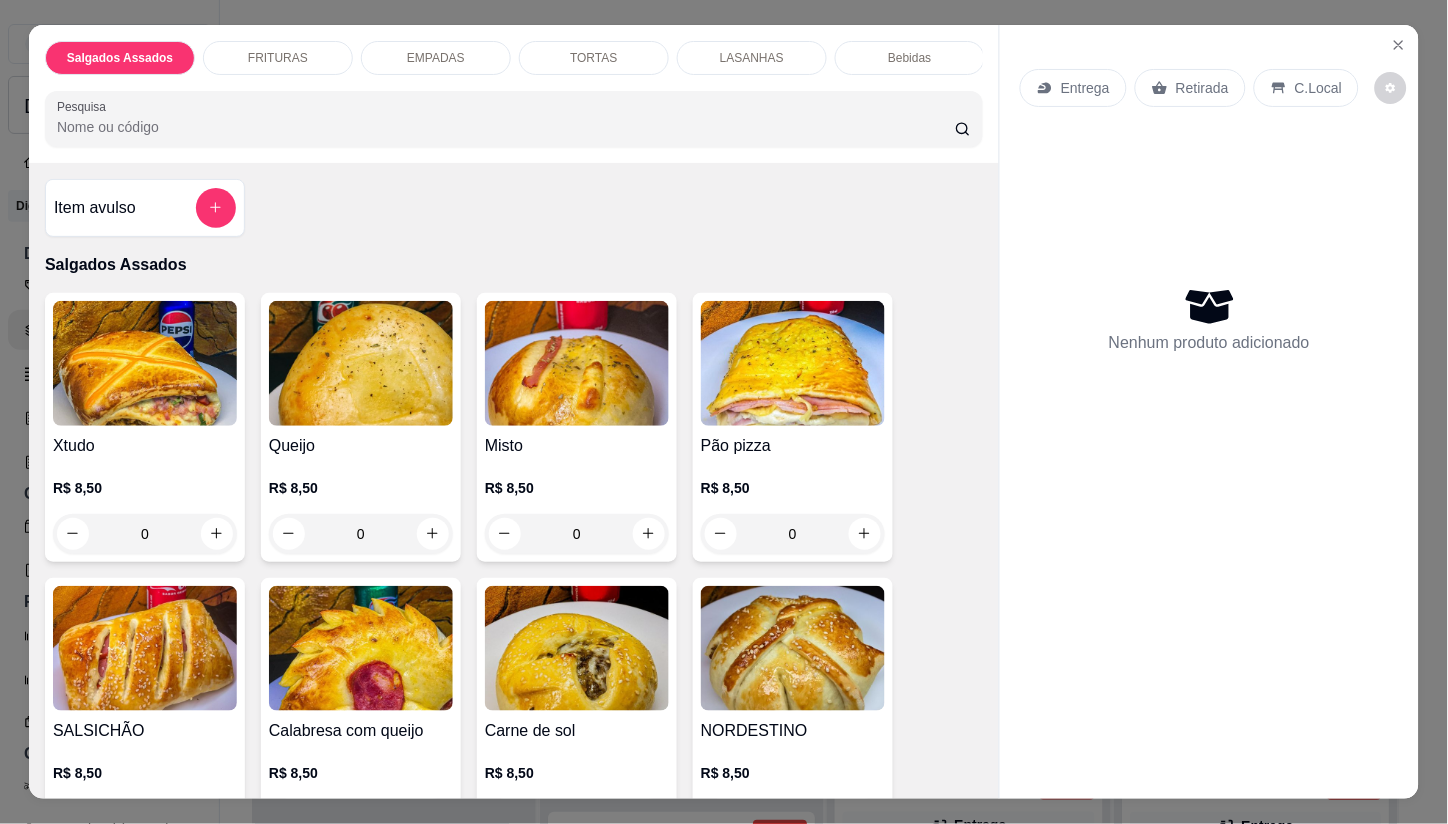 click on "Entrega" at bounding box center [1085, 88] 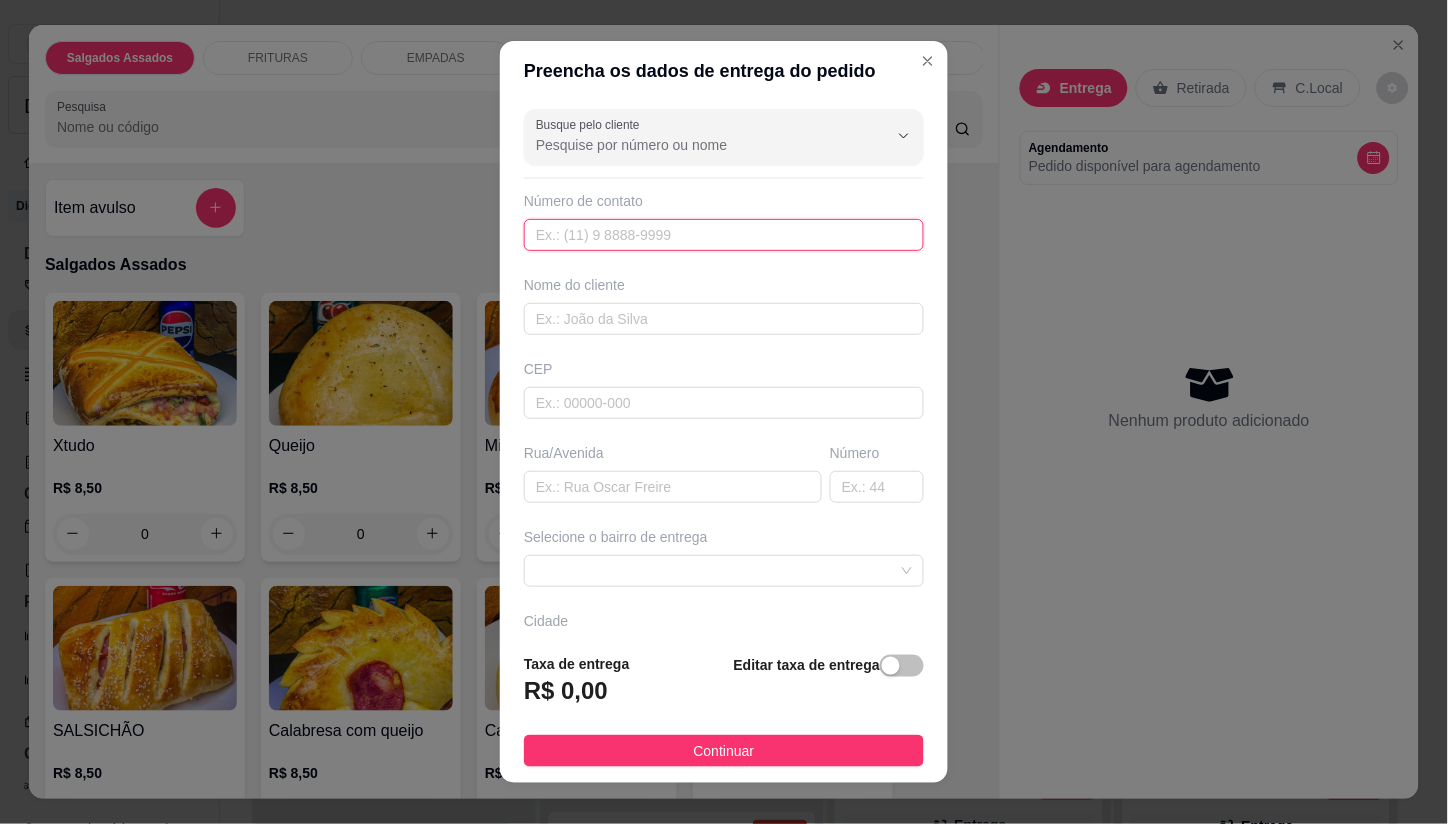 click at bounding box center (724, 235) 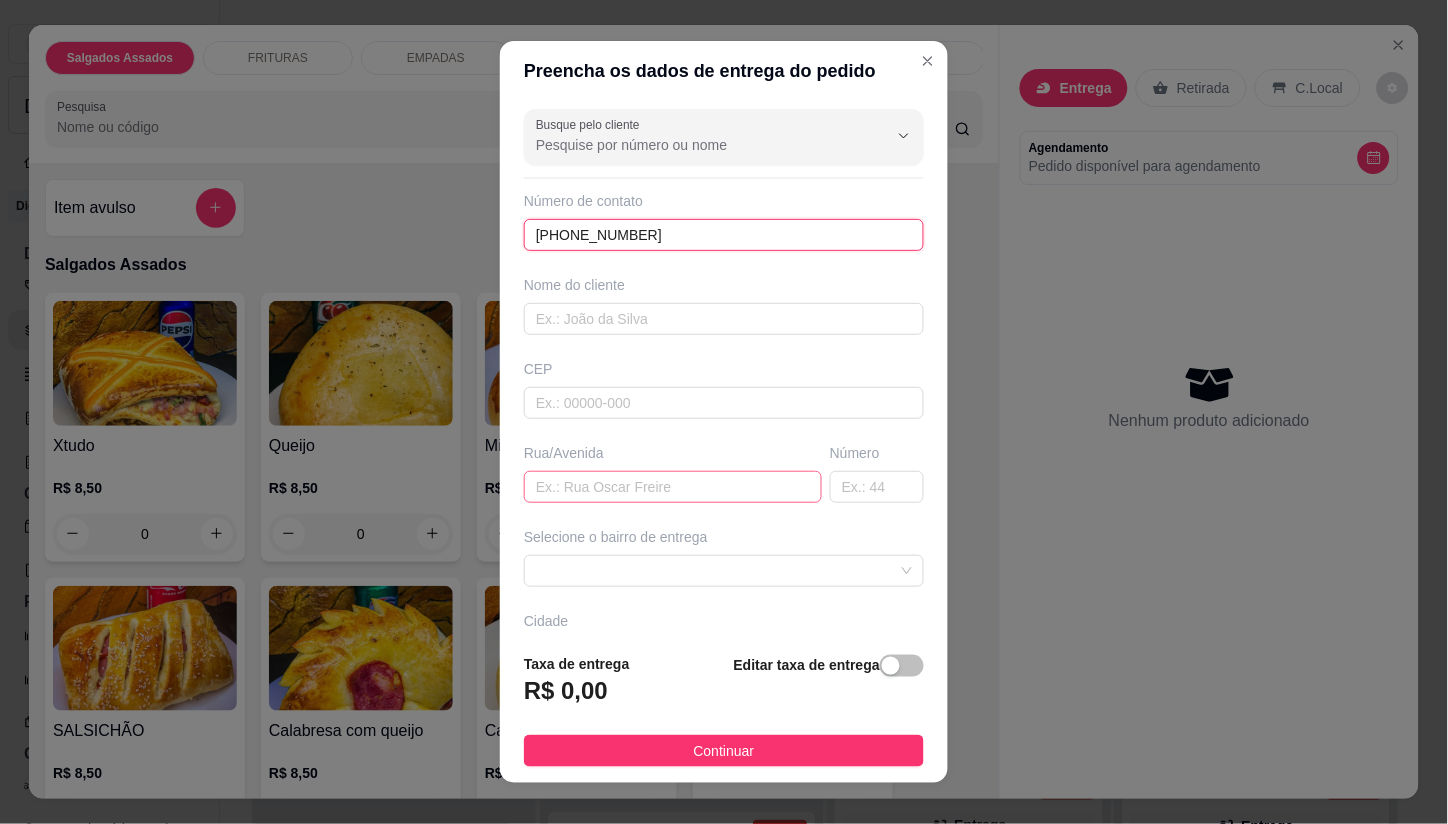 type on "[PHONE_NUMBER]" 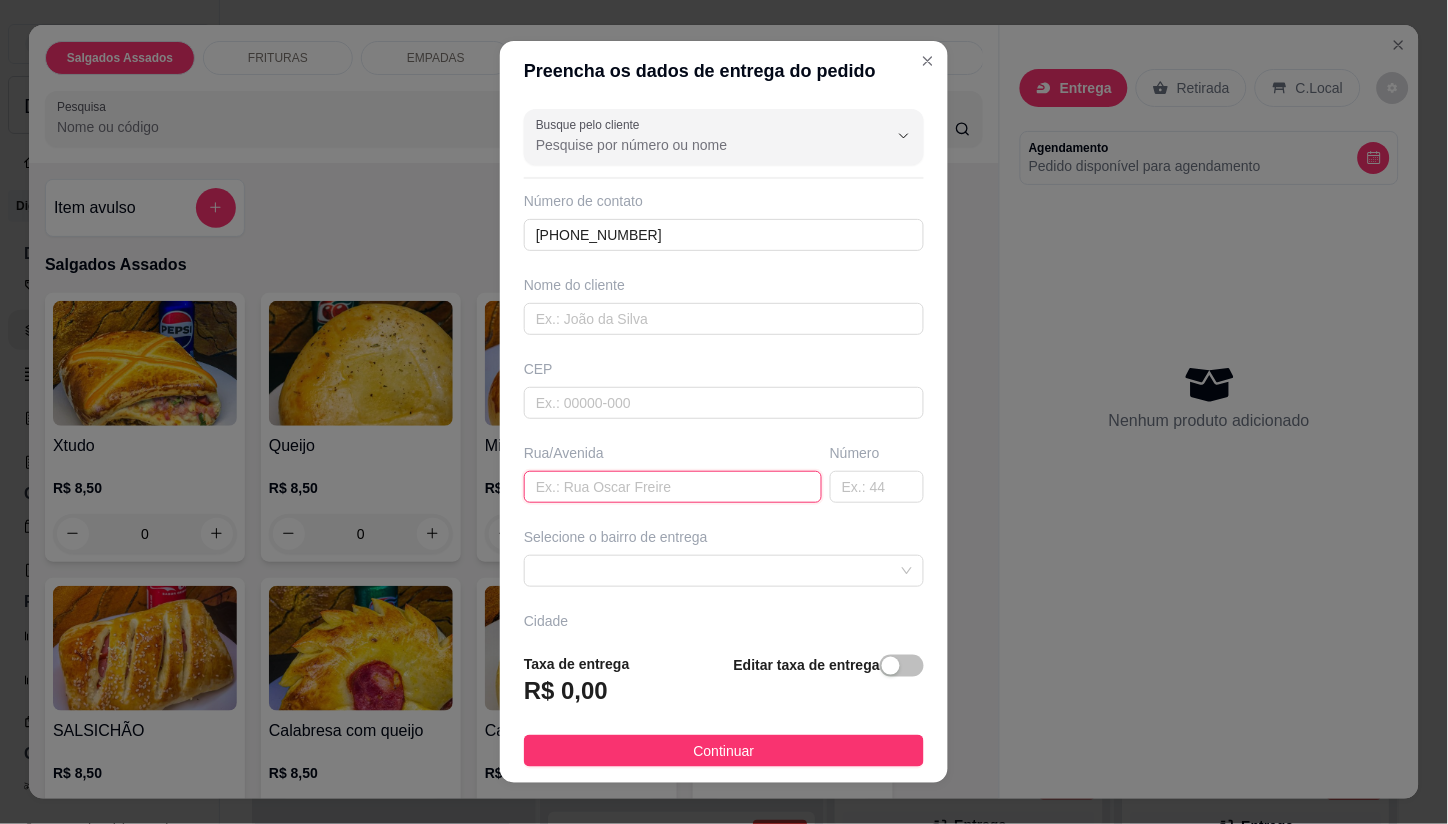 click at bounding box center (673, 487) 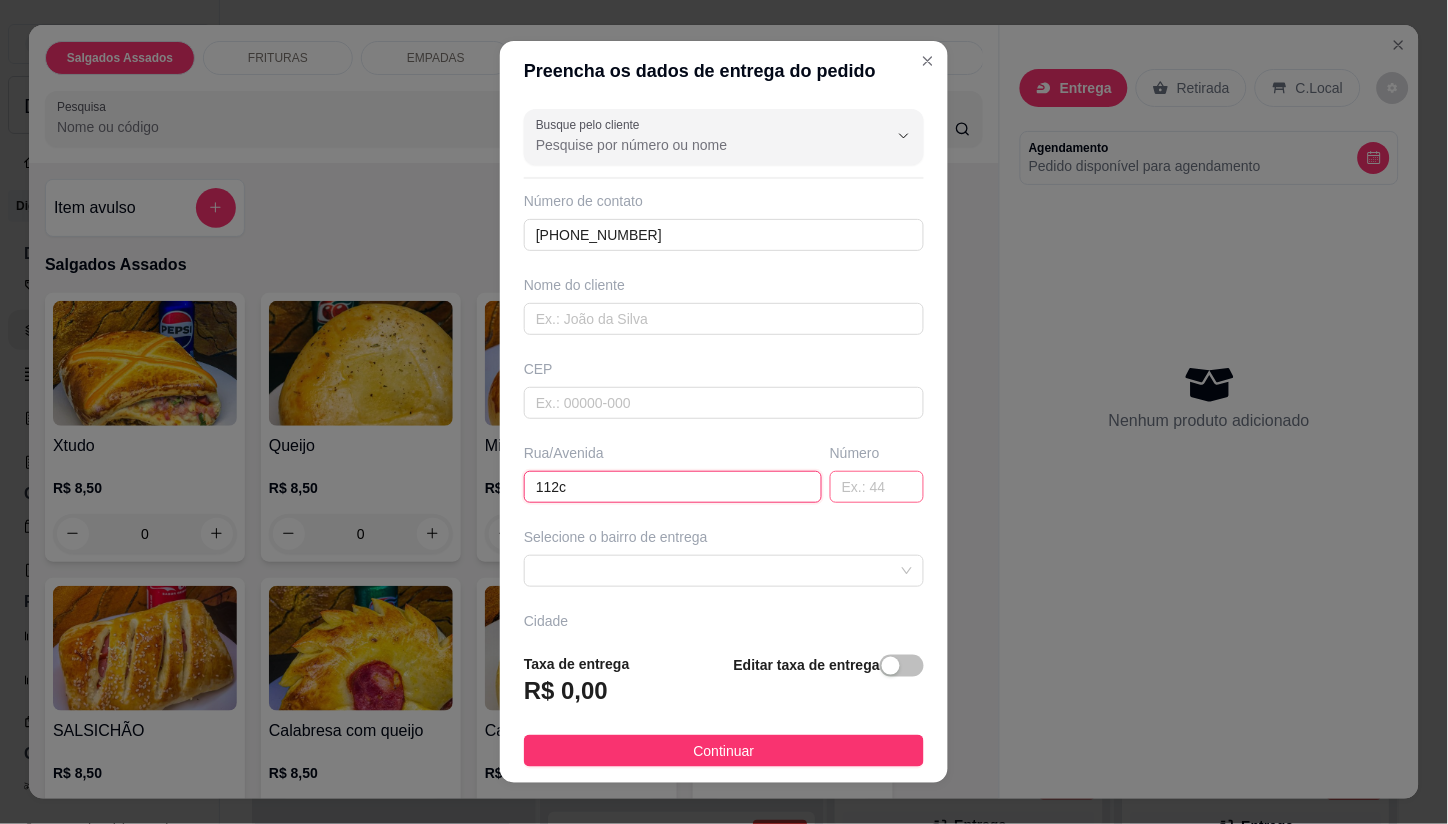 type on "112c" 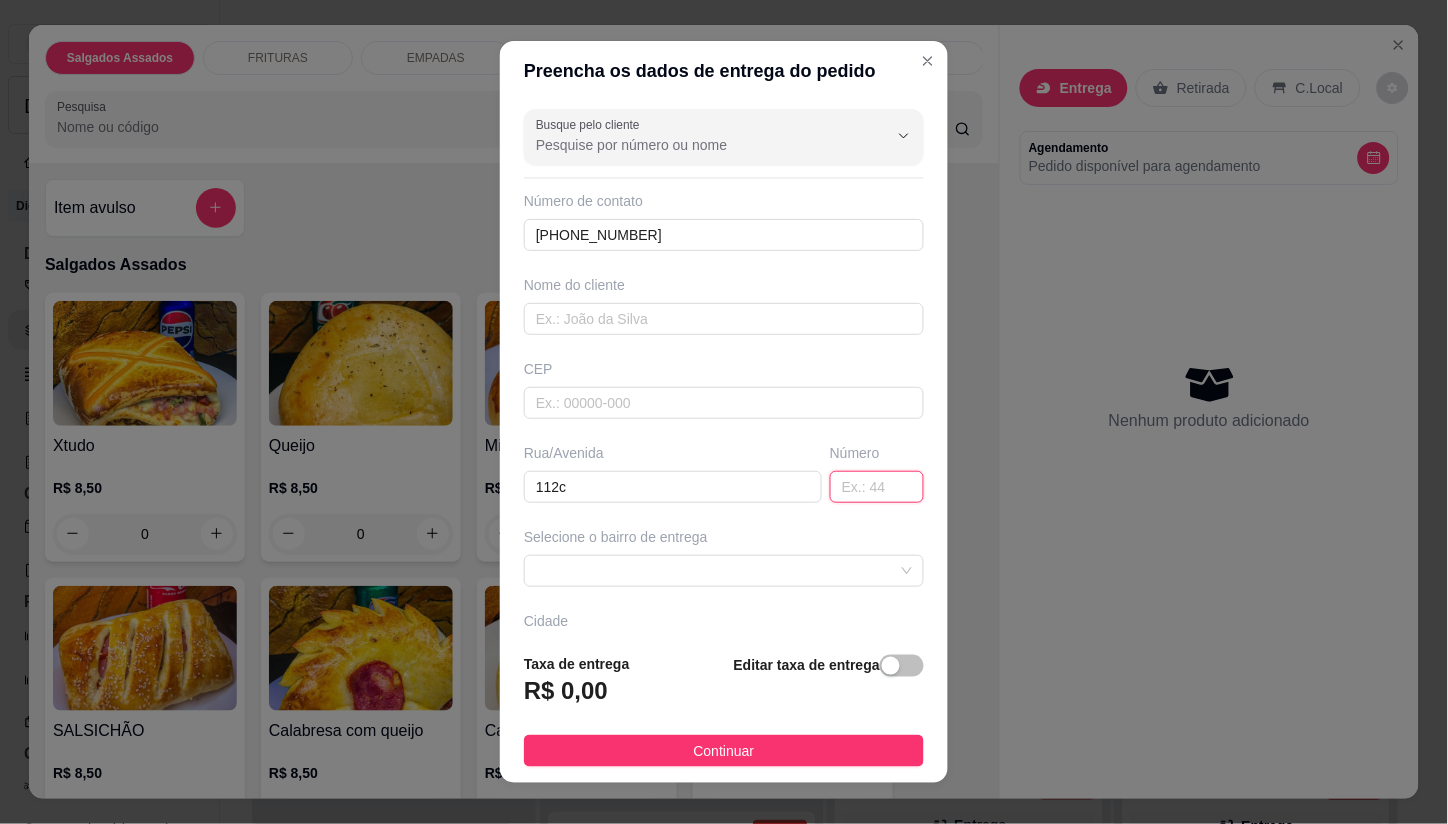 click at bounding box center (877, 487) 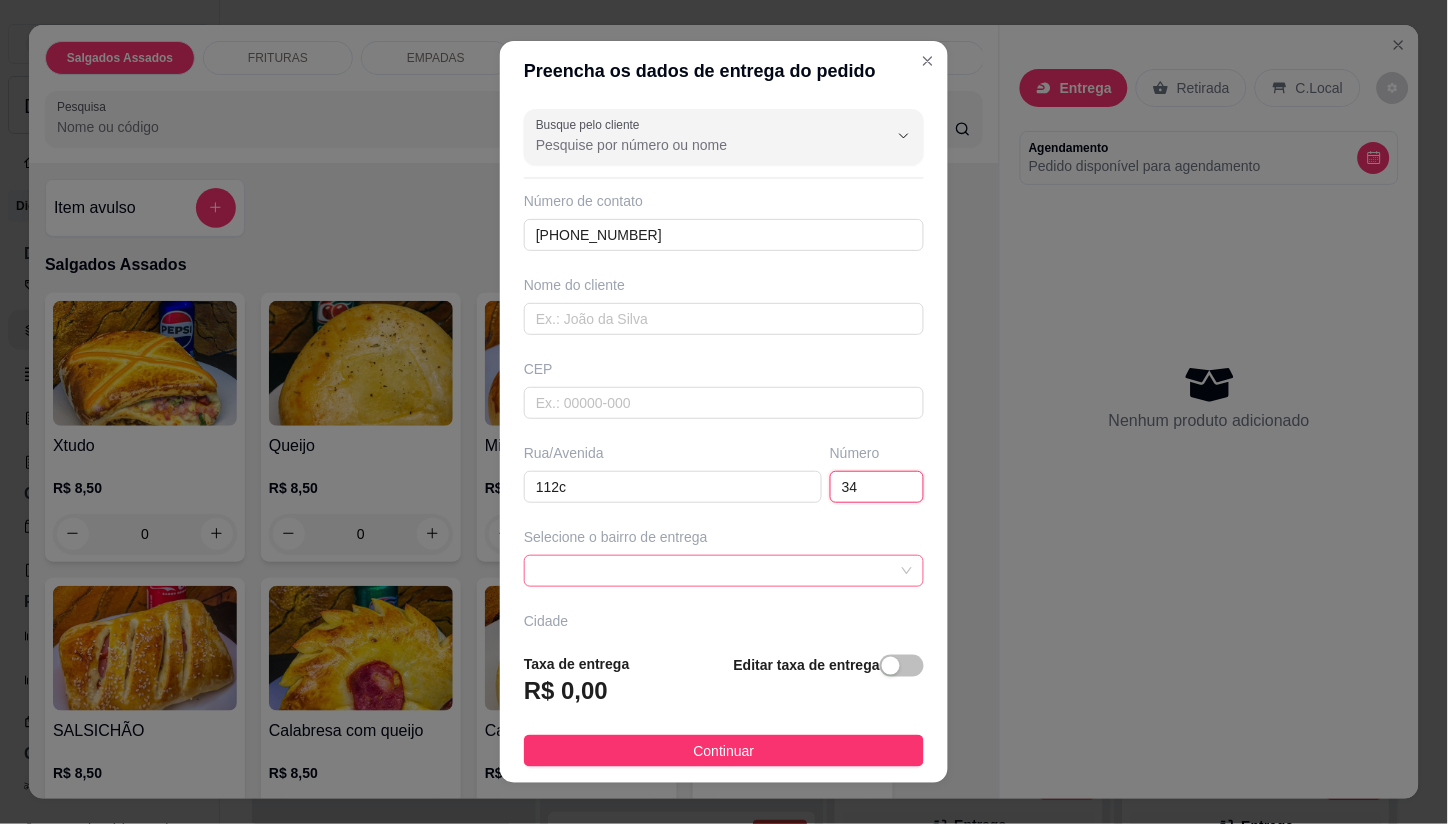 click at bounding box center (724, 571) 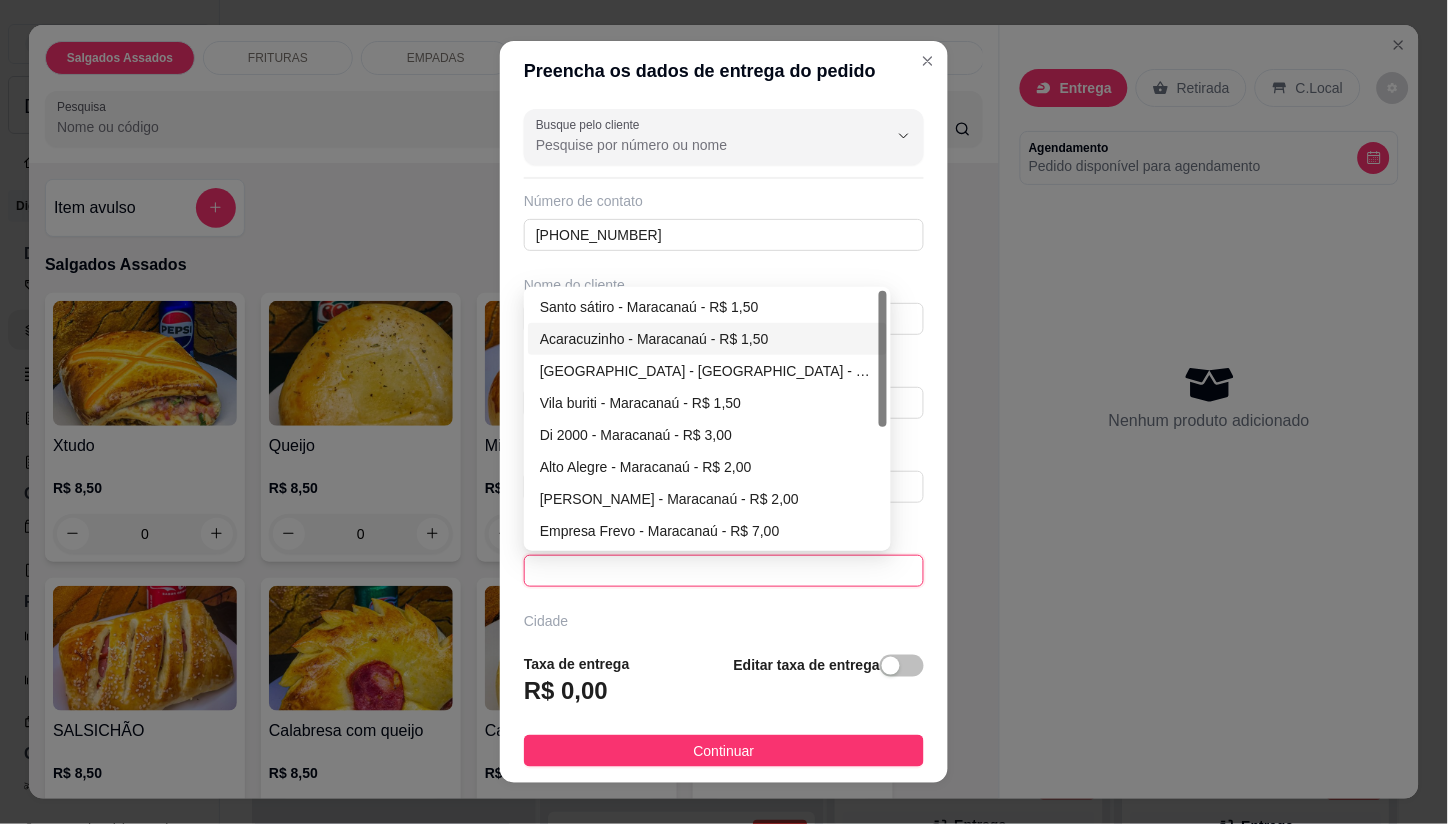 click on "Acaracuzinho  - Maracanaú  -  R$ 1,50" at bounding box center (707, 339) 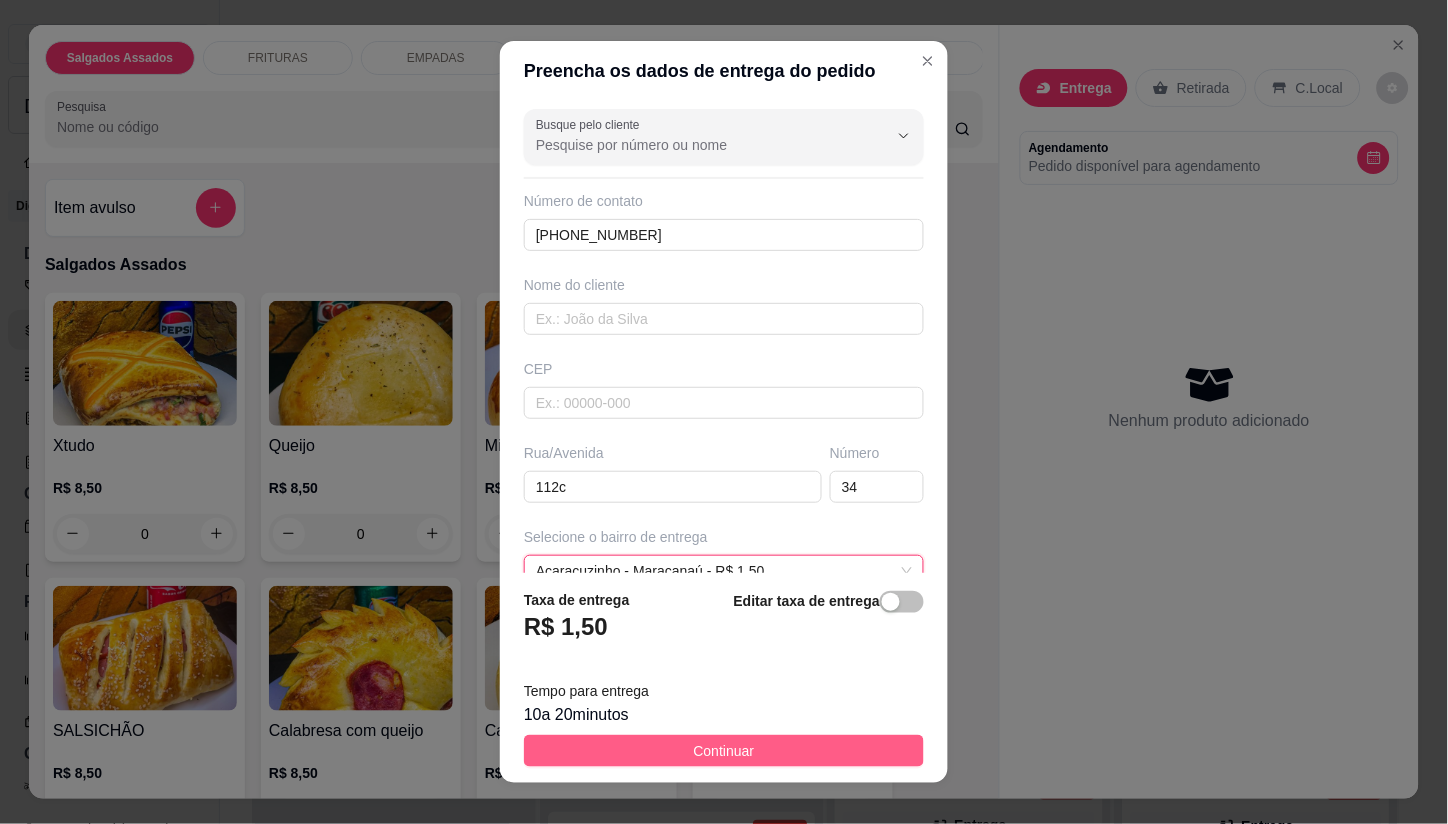 click on "Continuar" at bounding box center (724, 751) 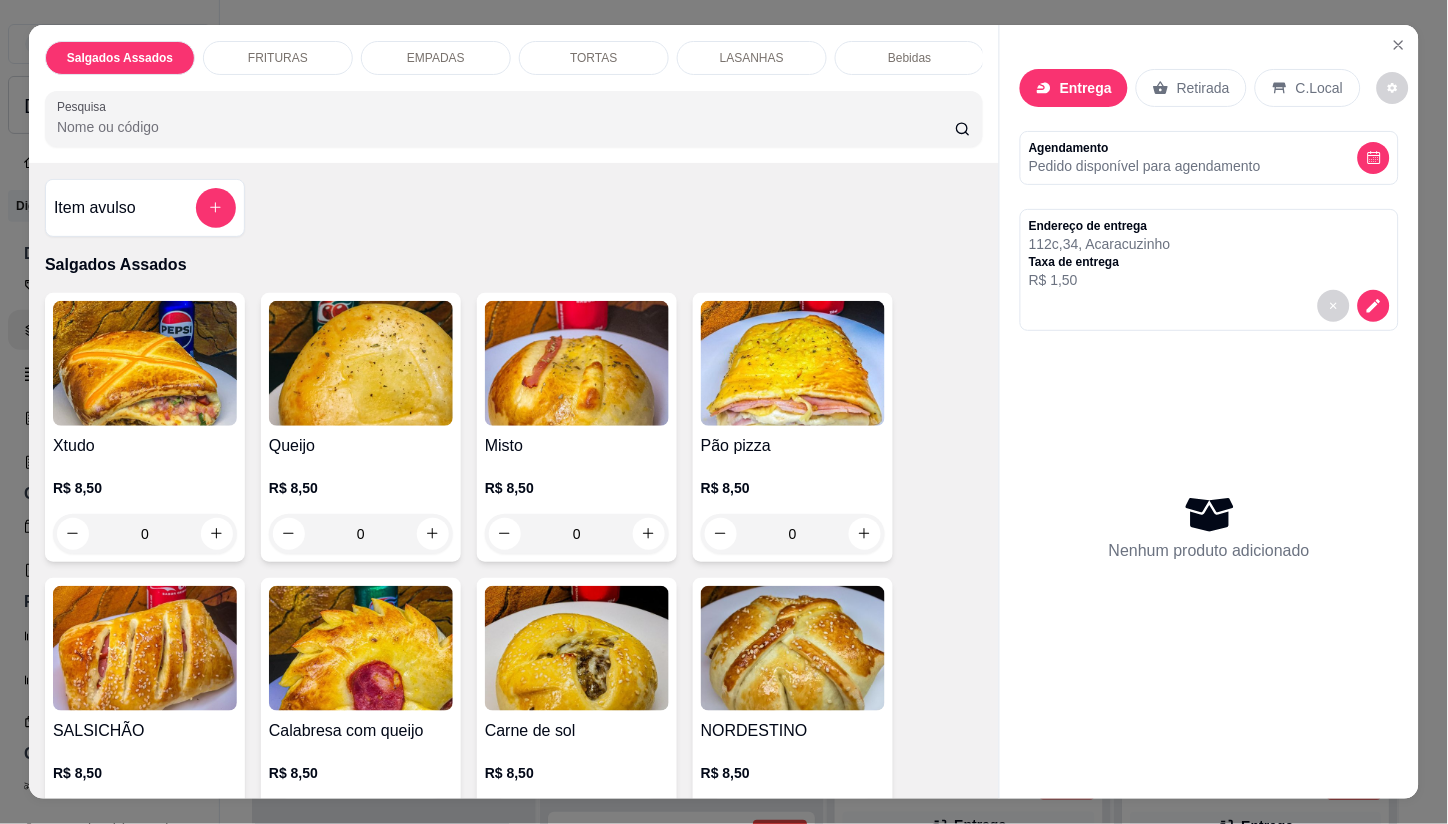 click on "Entrega" at bounding box center [1074, 88] 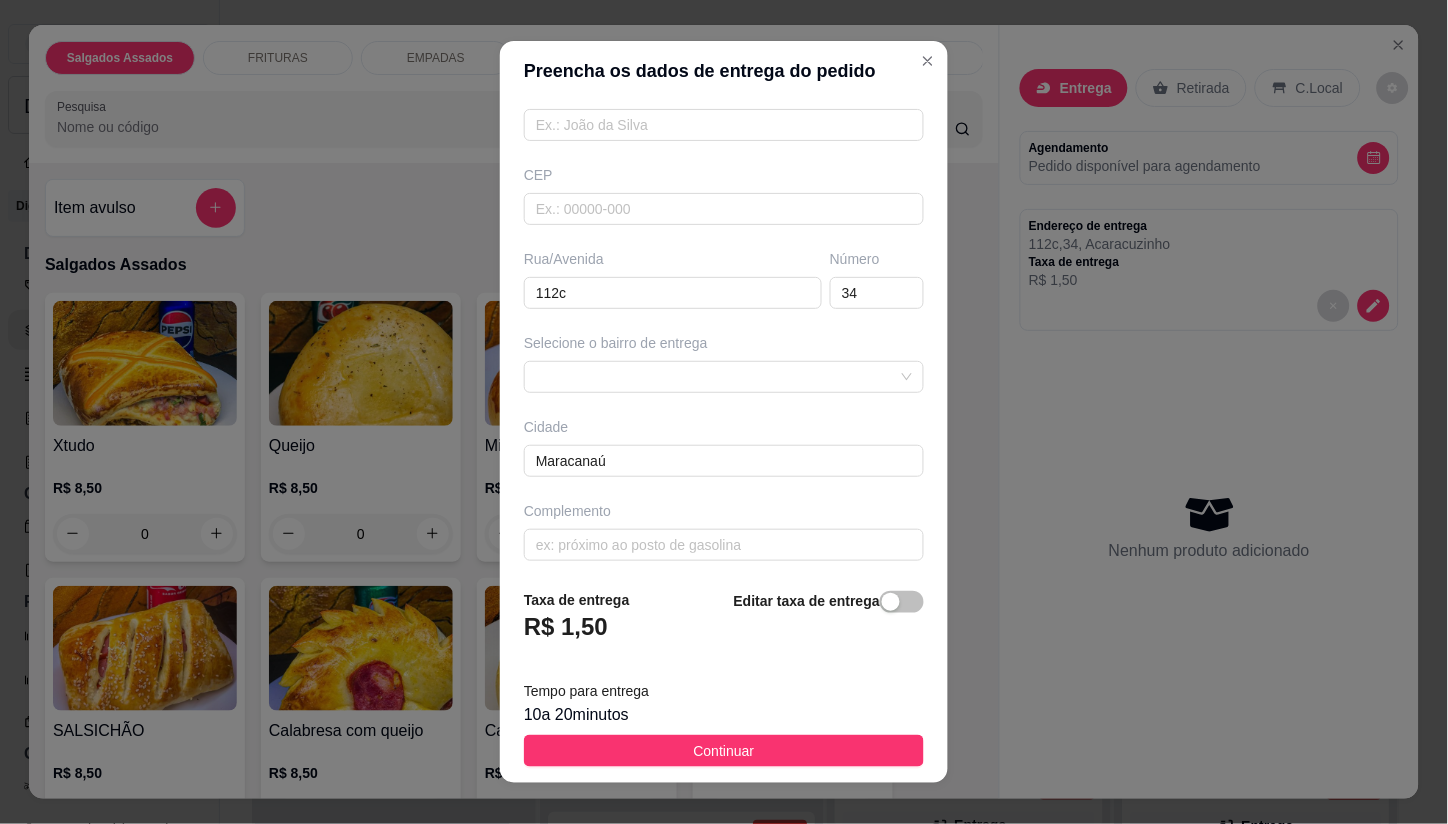 scroll, scrollTop: 203, scrollLeft: 0, axis: vertical 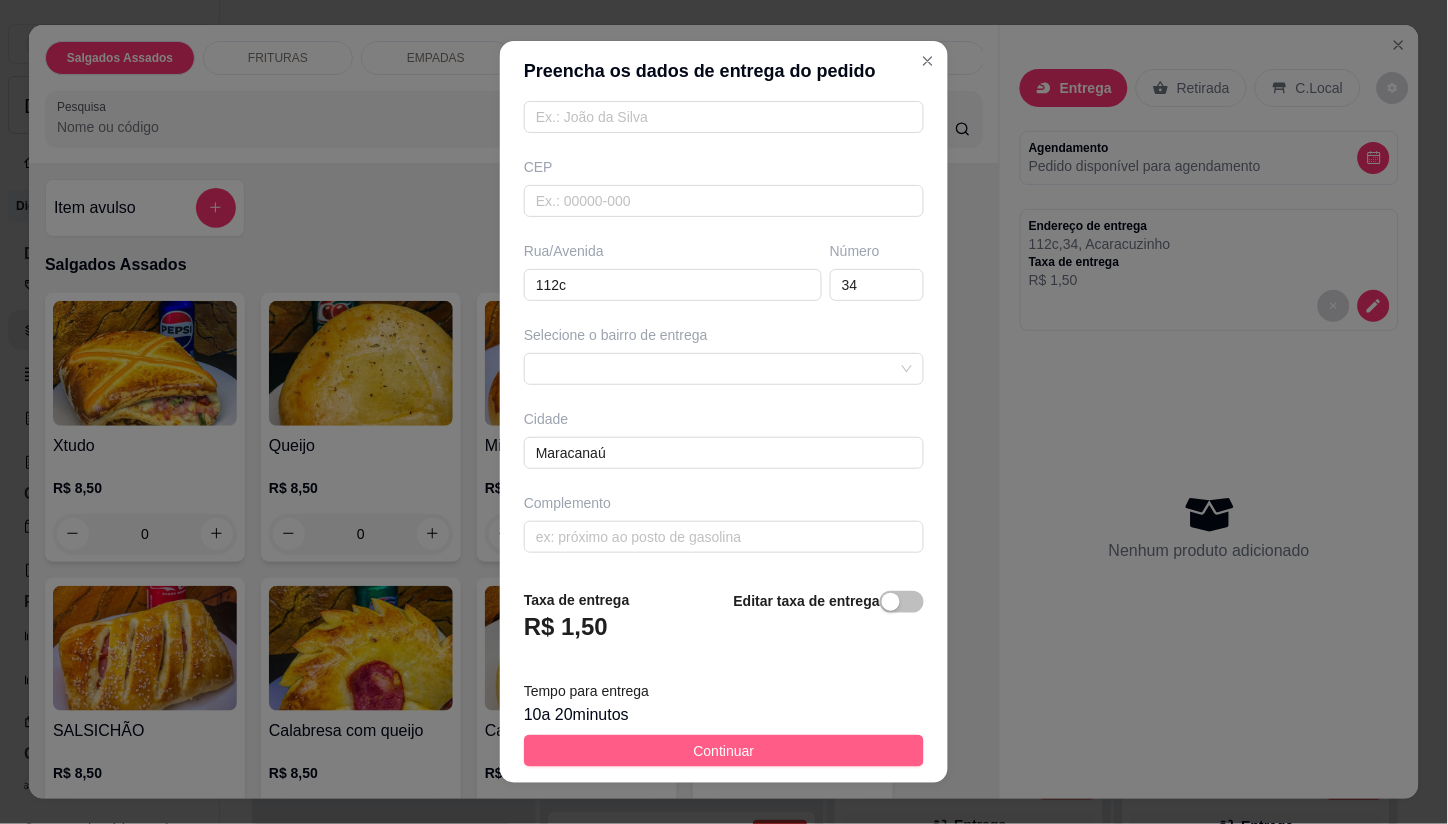 click on "Continuar" at bounding box center [724, 751] 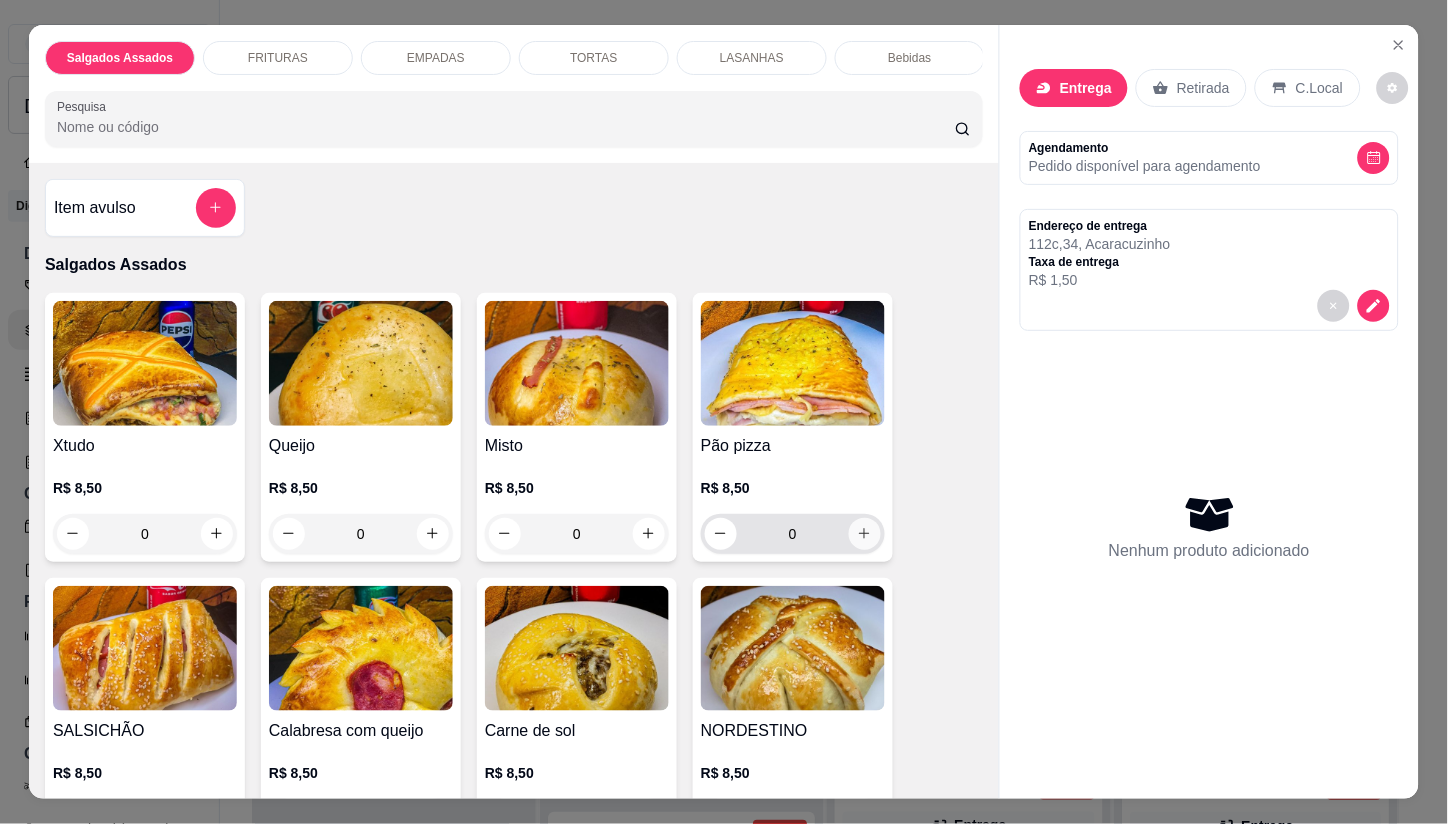 click 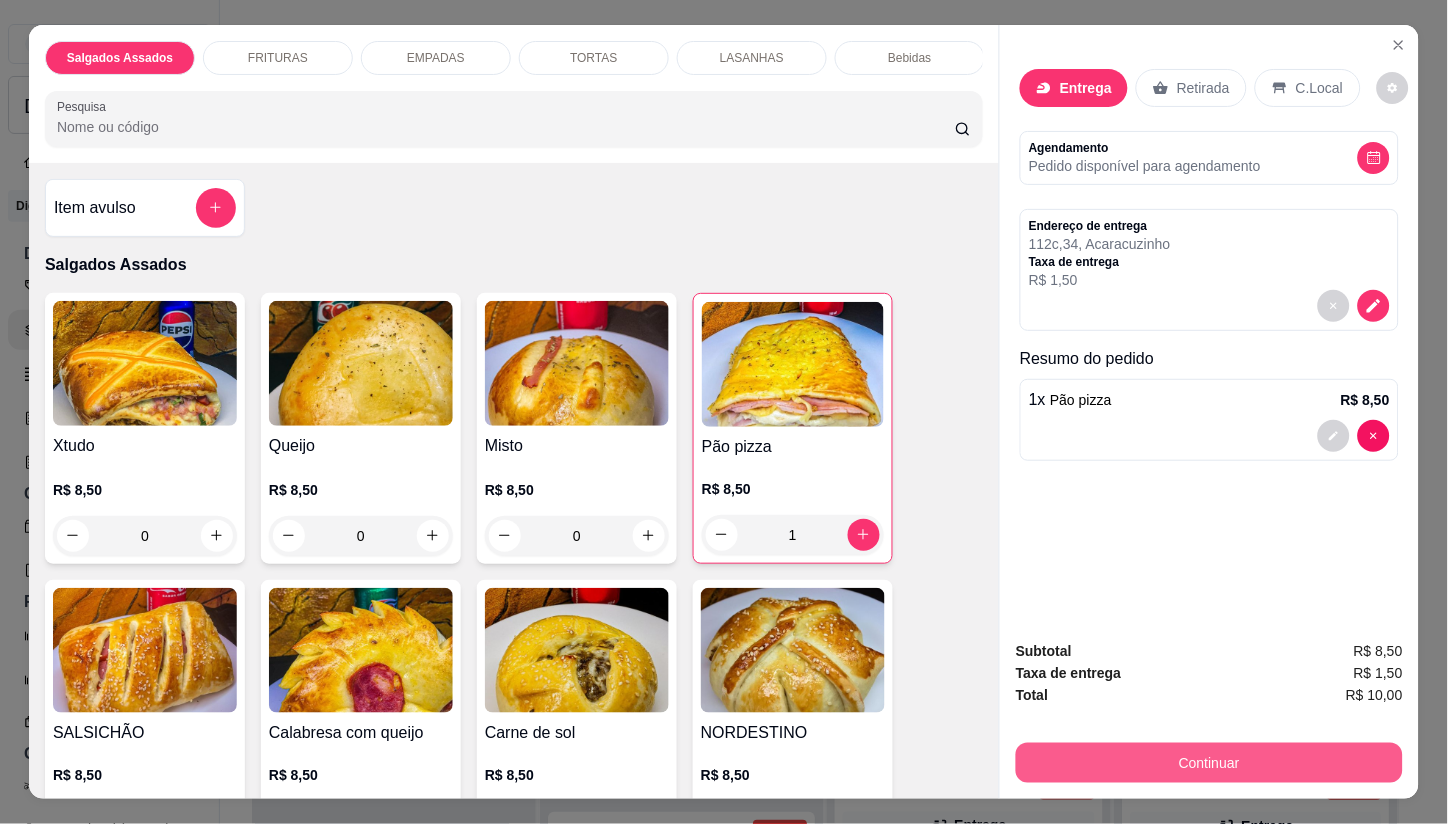 click on "Continuar" at bounding box center (1209, 763) 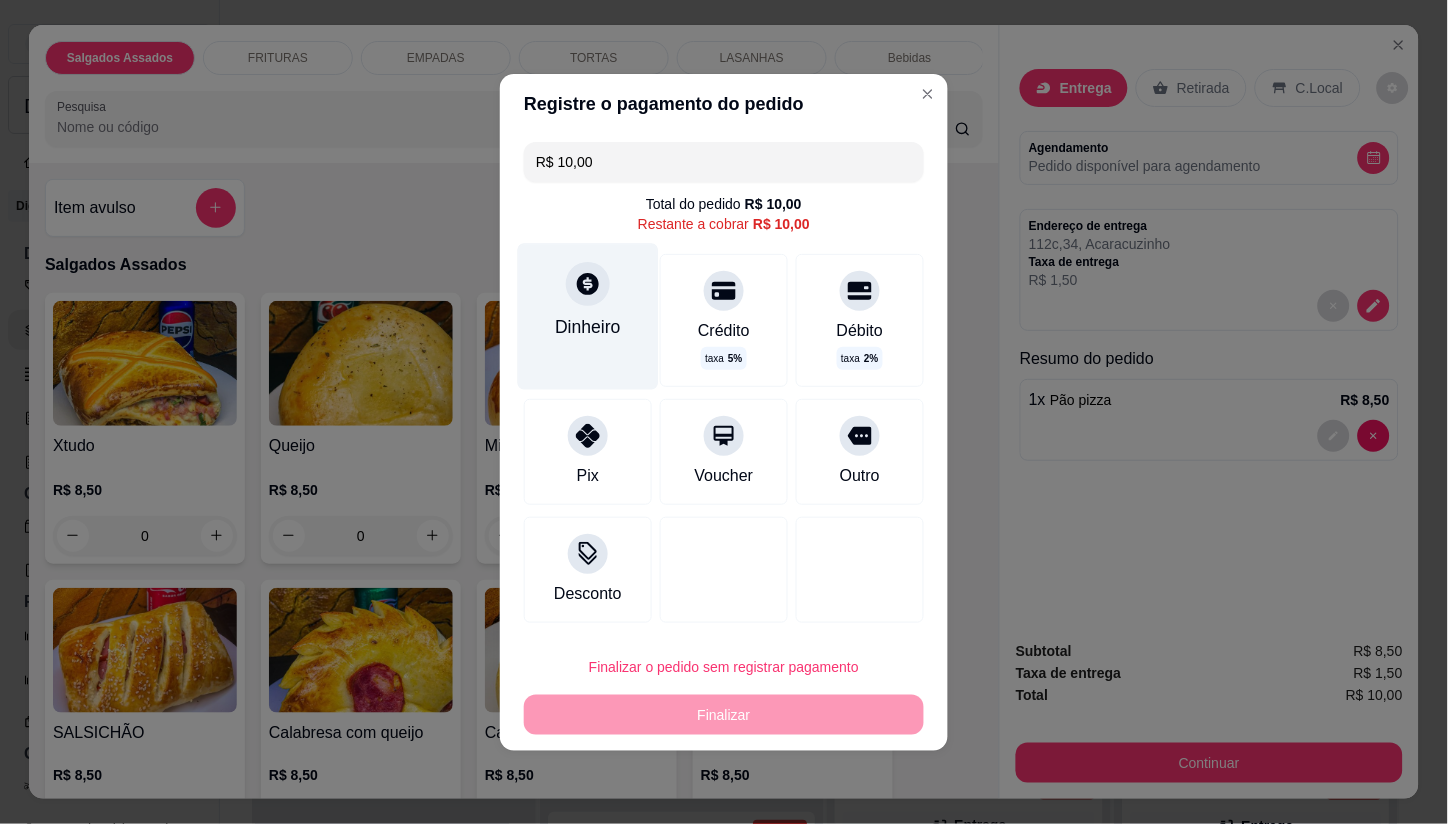 click on "Dinheiro" at bounding box center (588, 316) 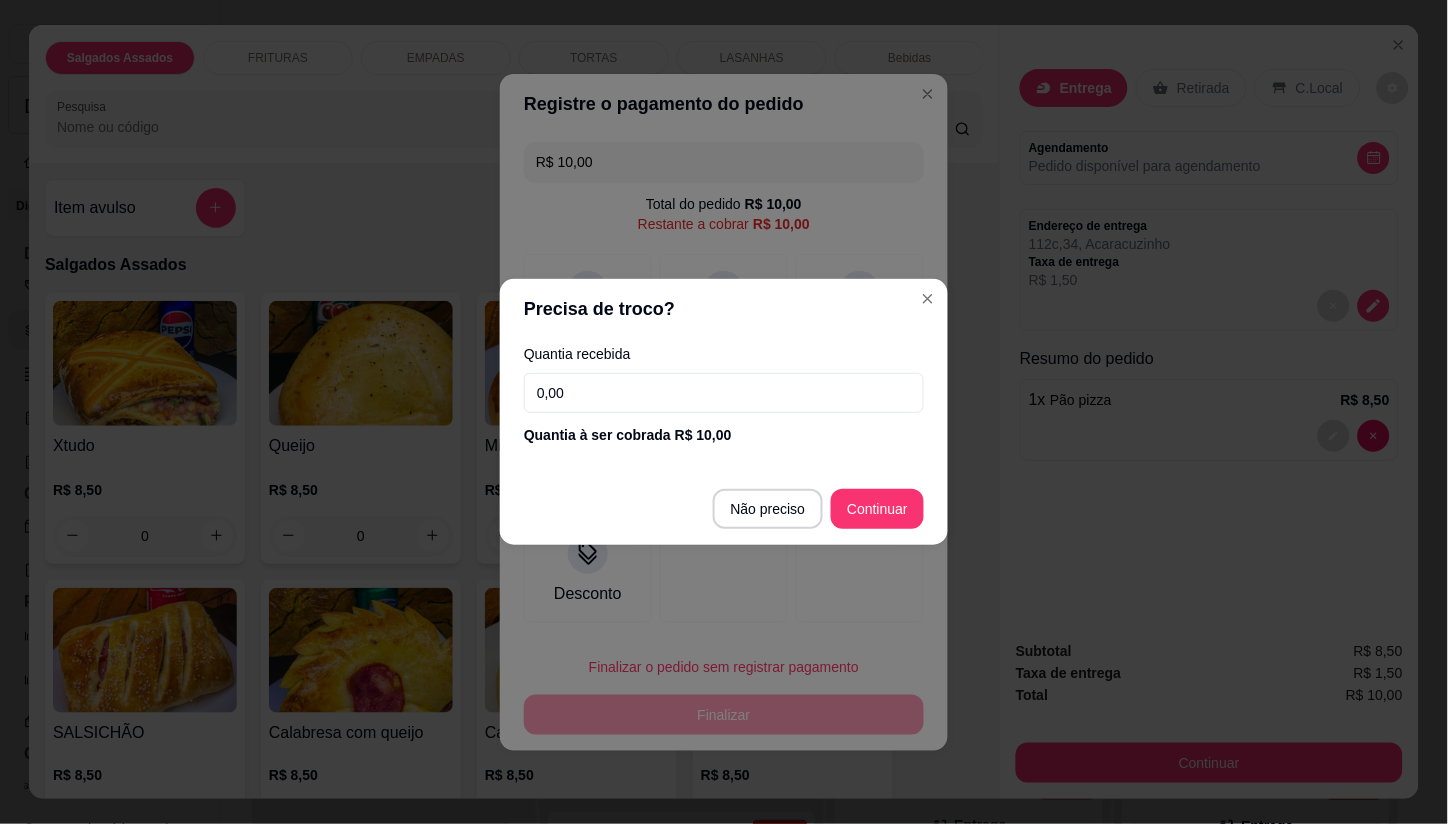 drag, startPoint x: 682, startPoint y: 390, endPoint x: 680, endPoint y: 403, distance: 13.152946 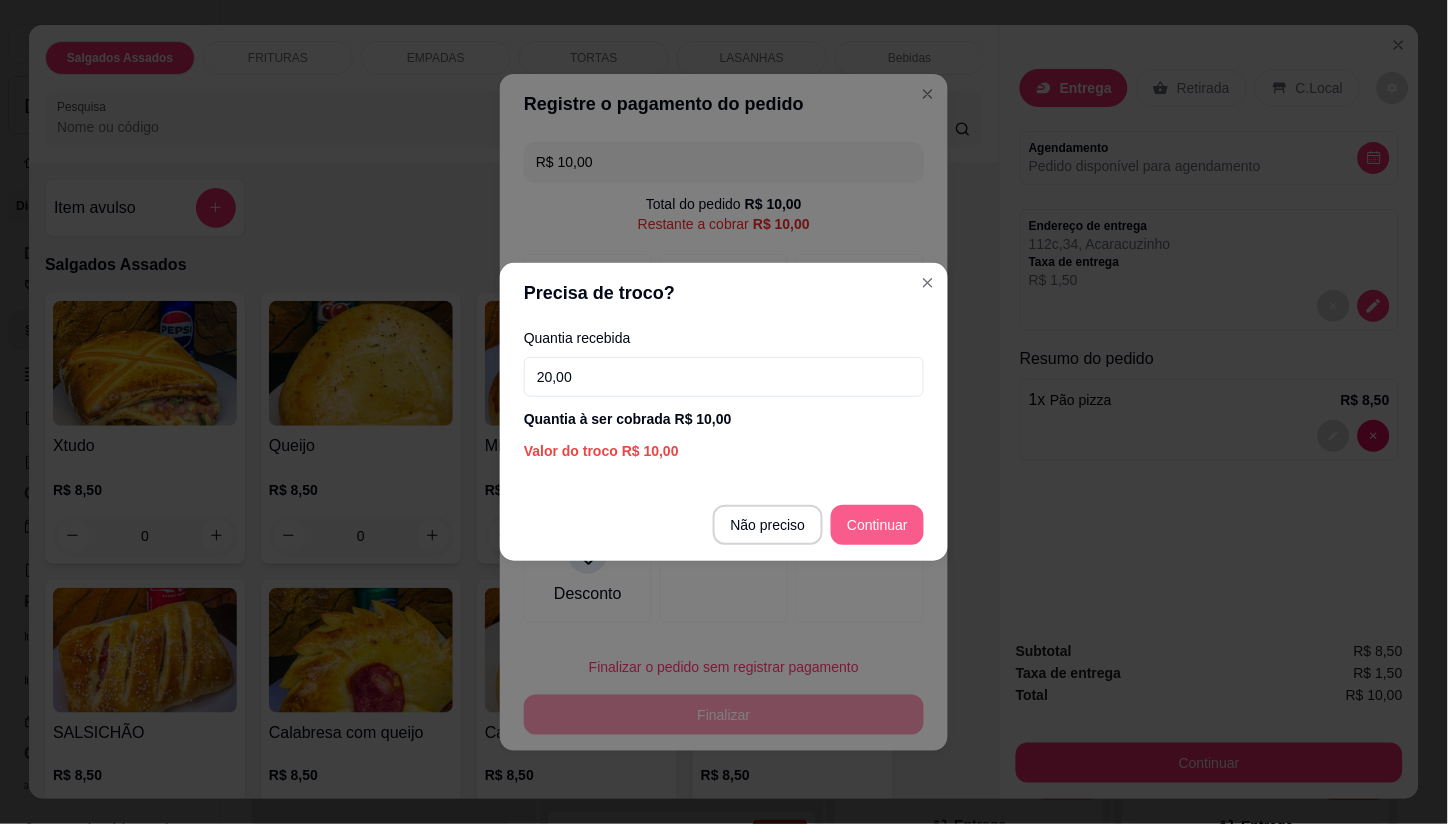 type on "20,00" 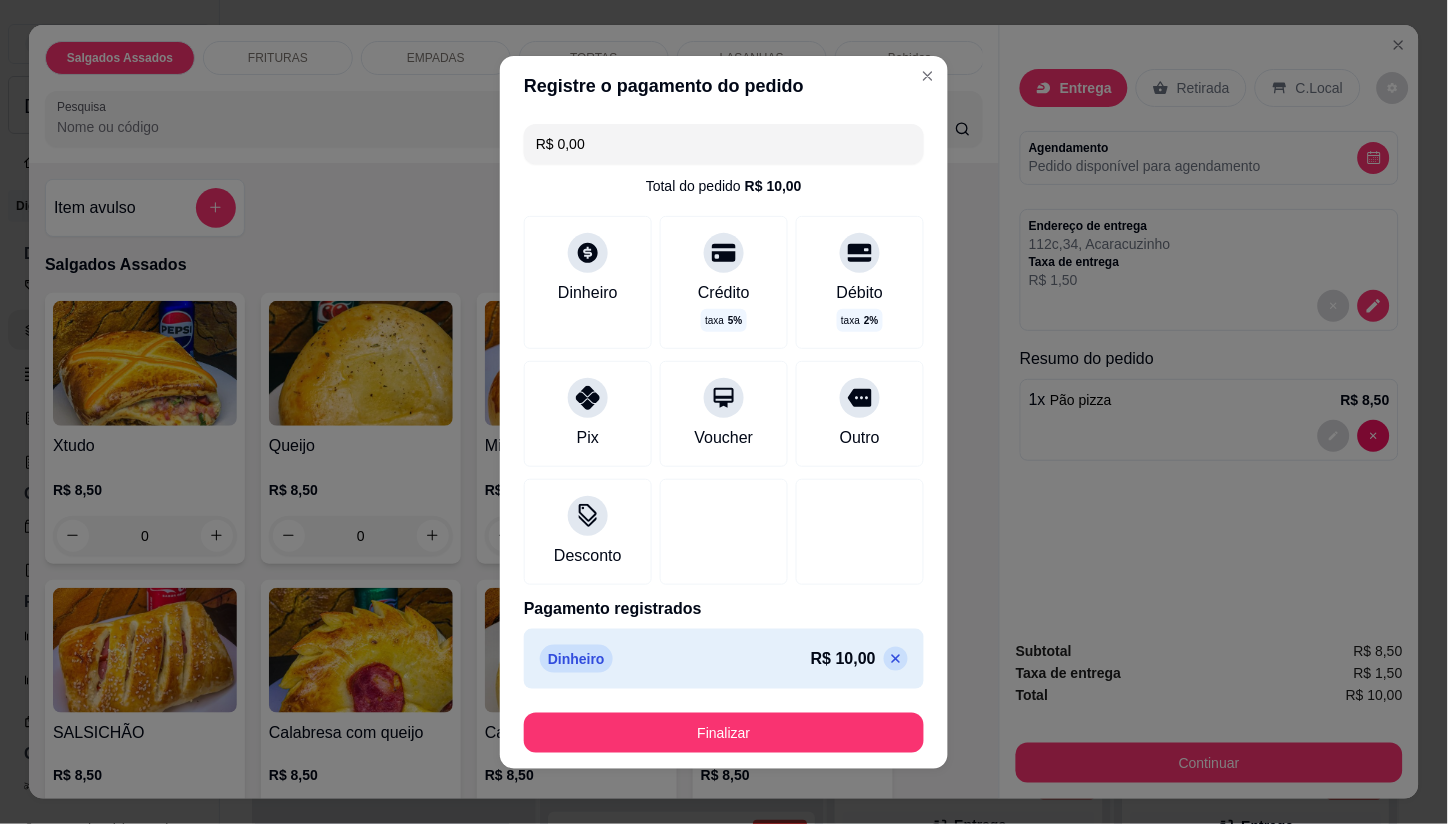 click on "Finalizar" at bounding box center (724, 733) 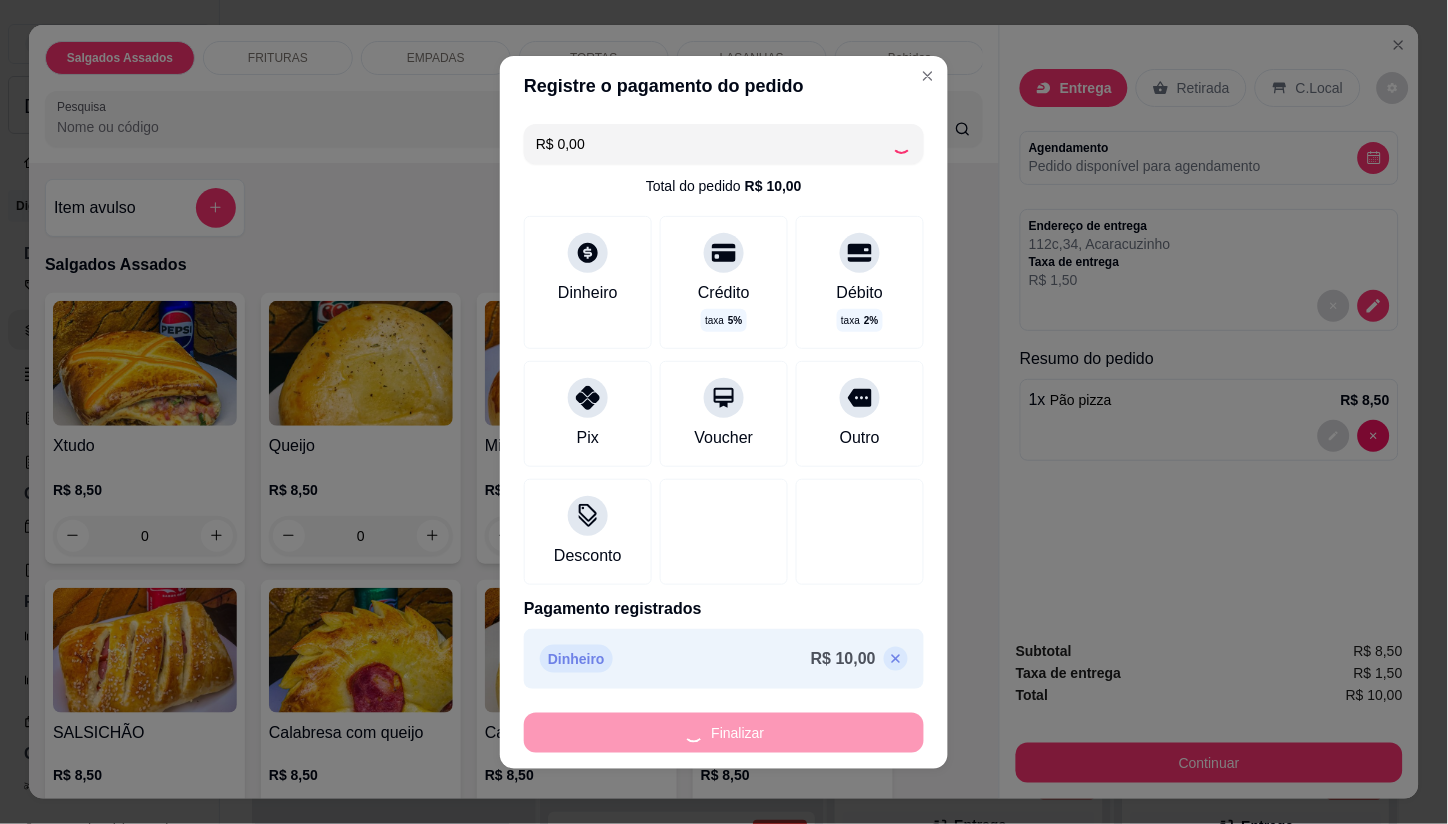 type on "0" 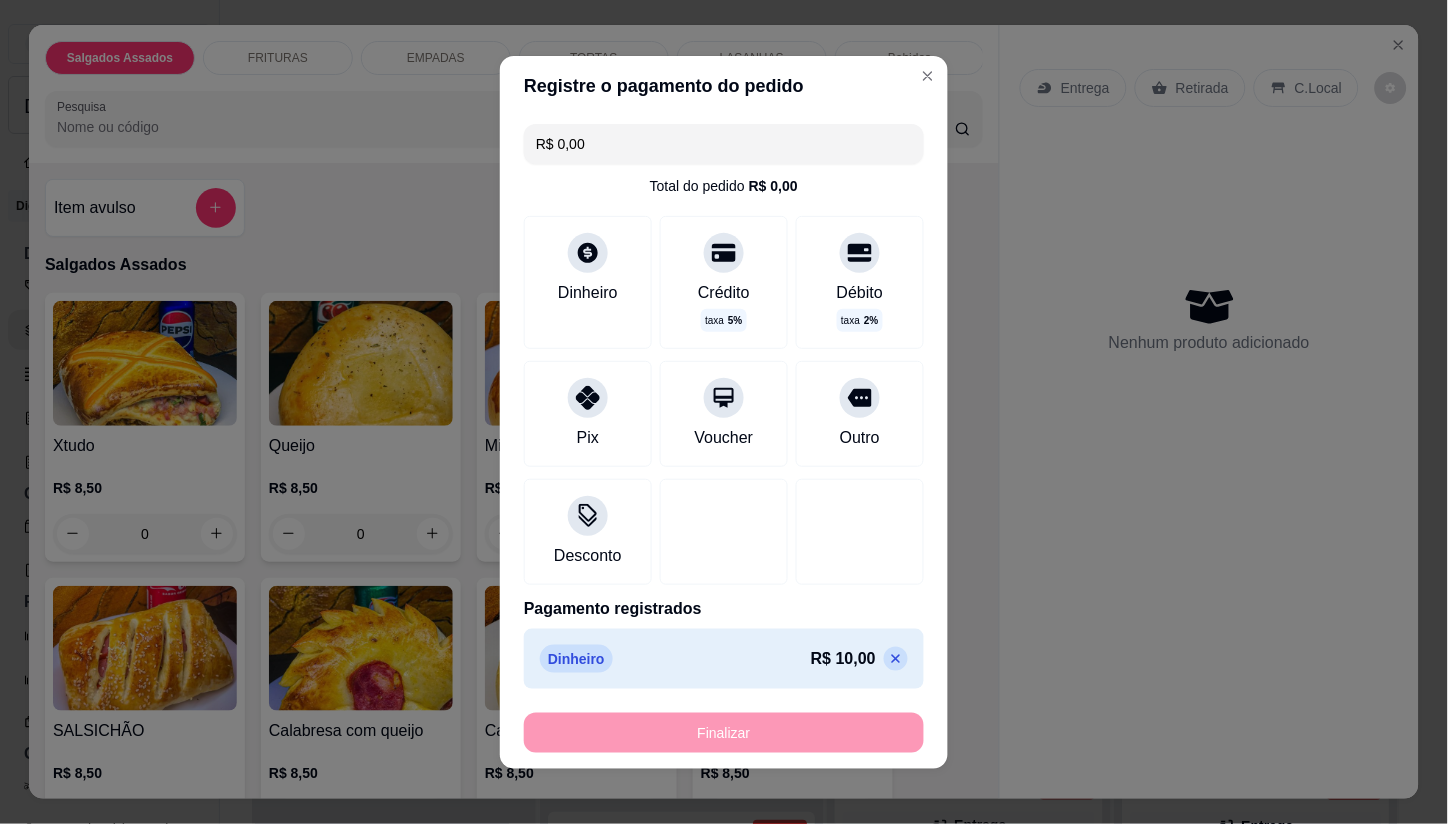 type on "-R$ 10,00" 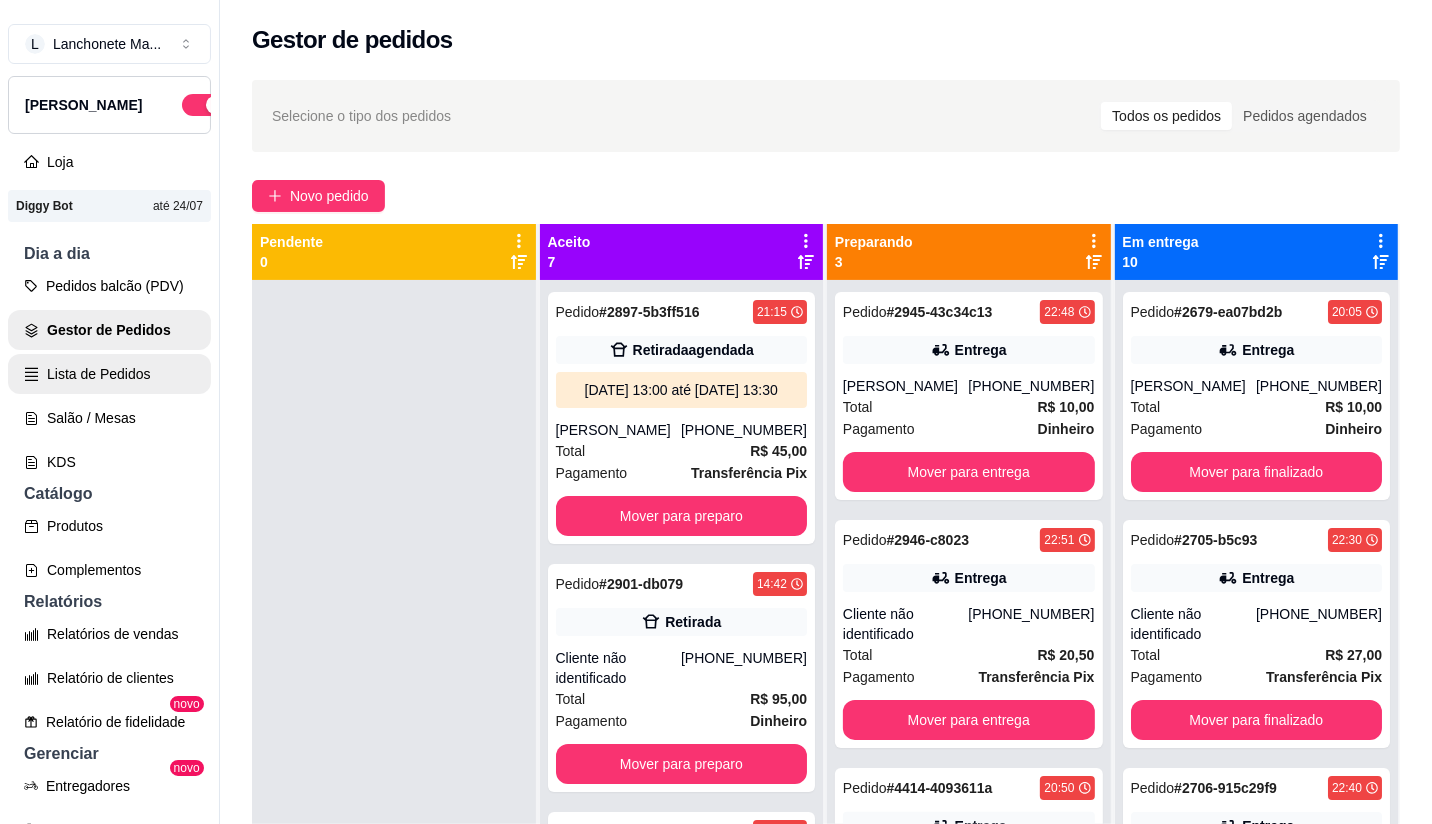 click on "Lista de Pedidos" at bounding box center (109, 374) 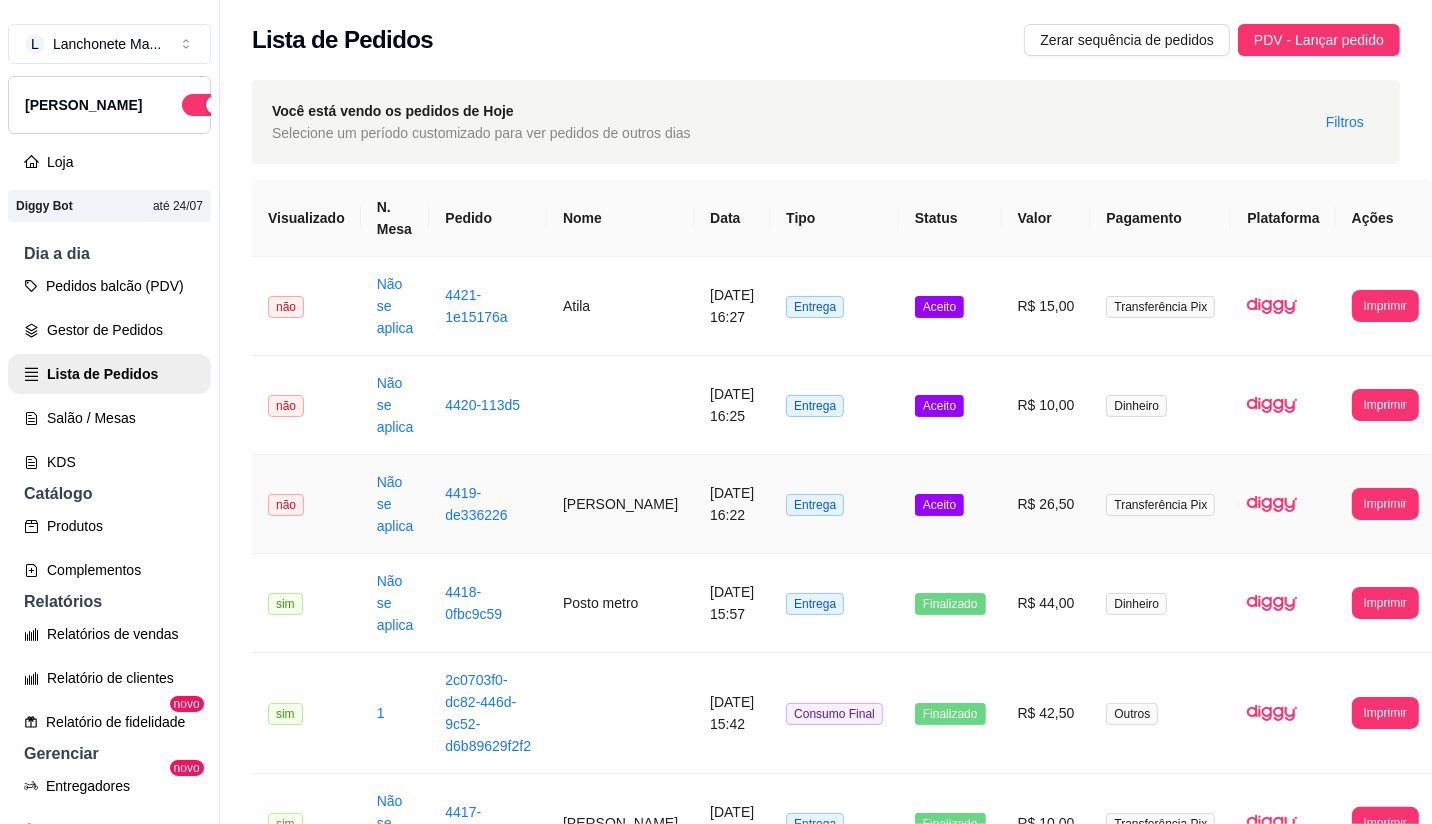 click on "Aceito" at bounding box center (950, 504) 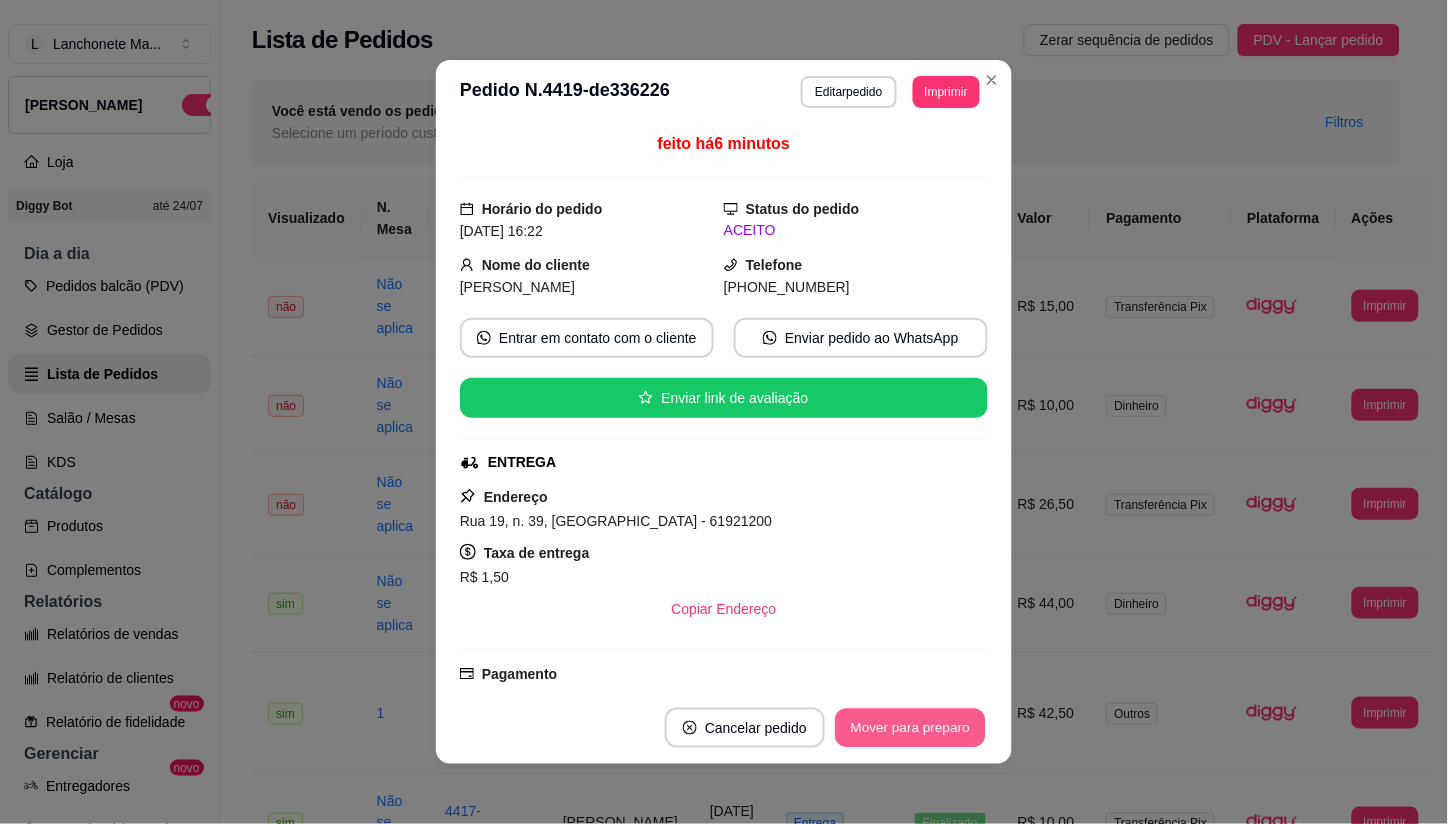 click on "Mover para preparo" at bounding box center (910, 728) 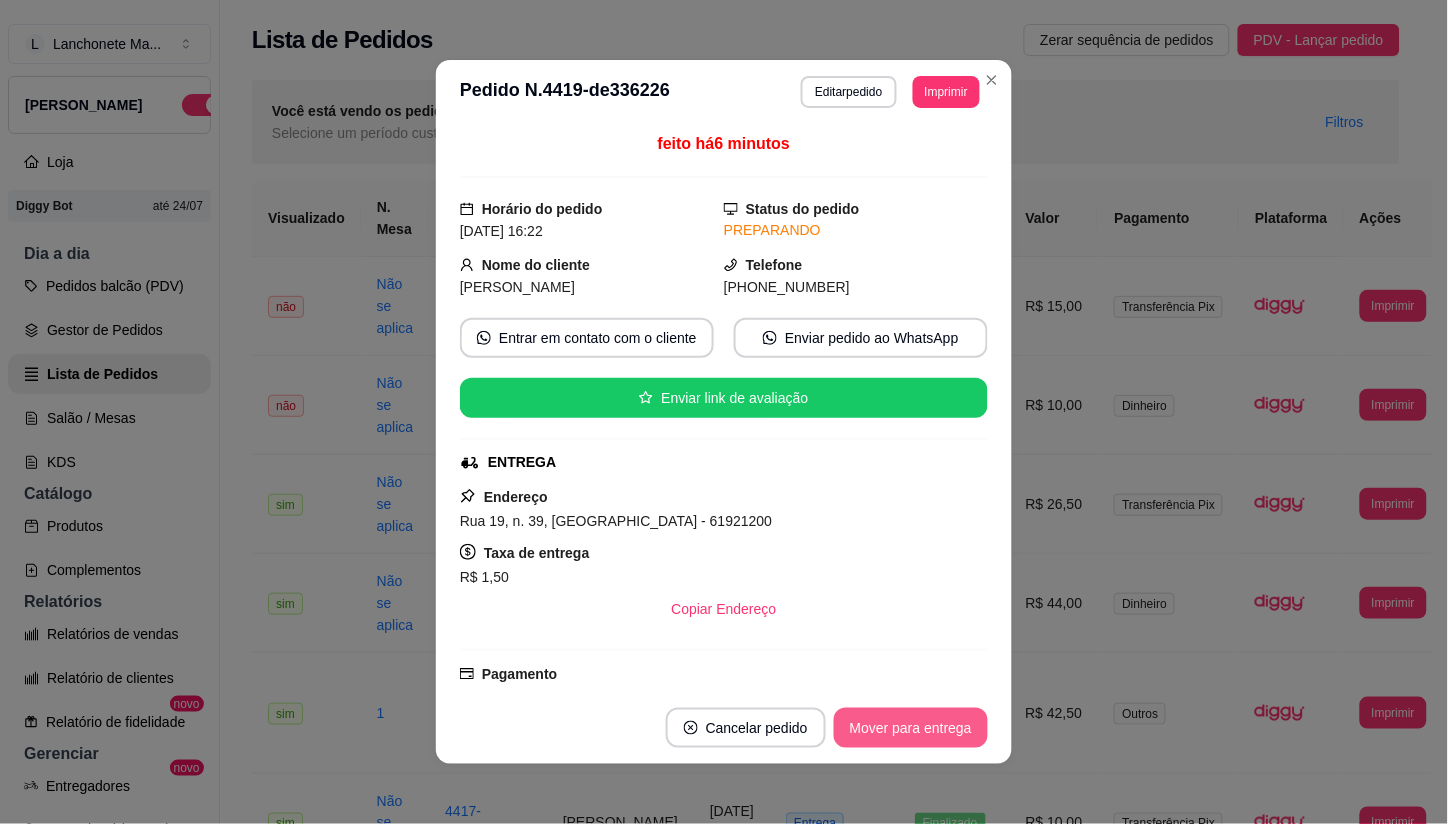 click on "Mover para entrega" at bounding box center [911, 728] 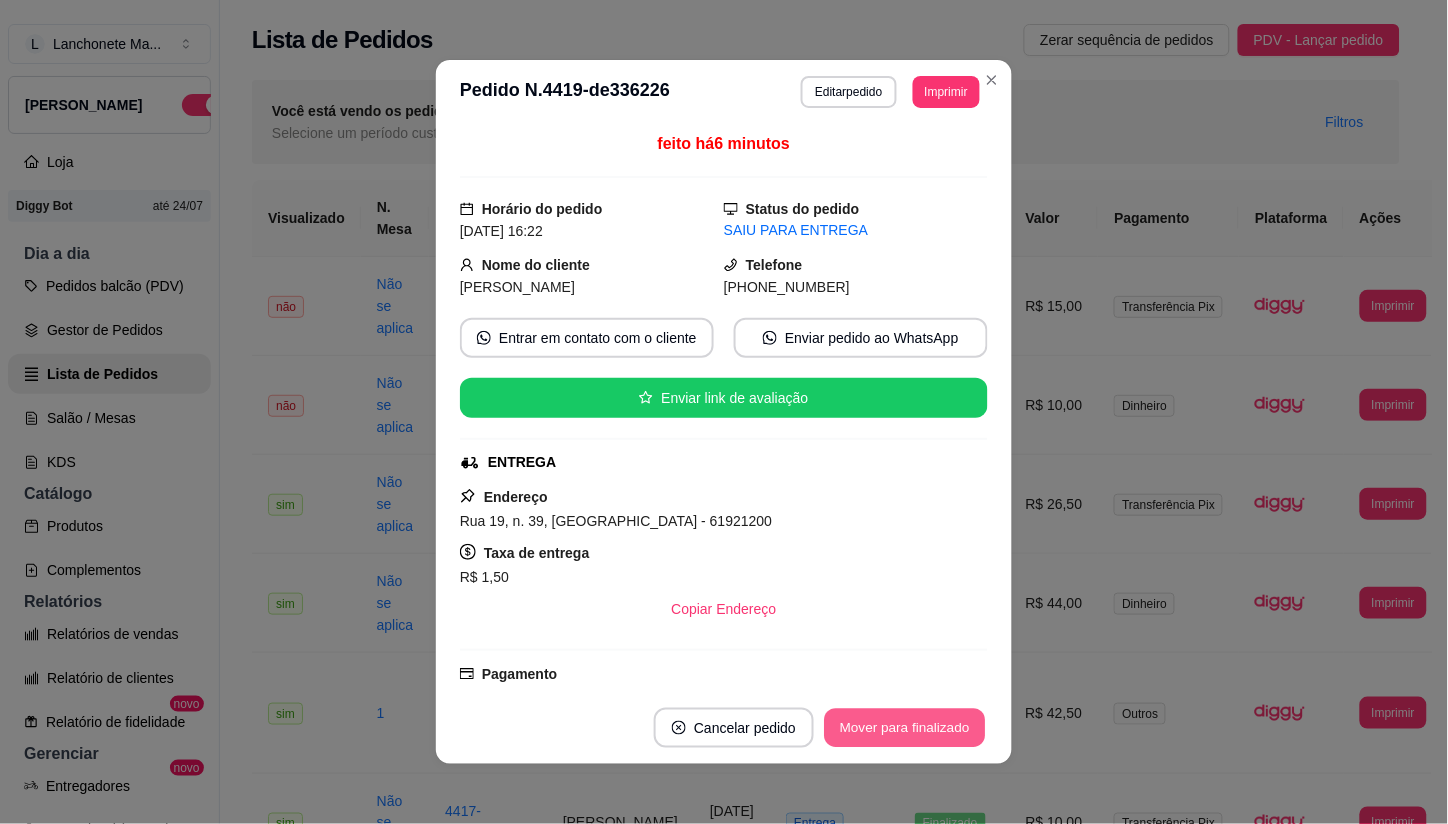 click on "Mover para finalizado" at bounding box center (905, 728) 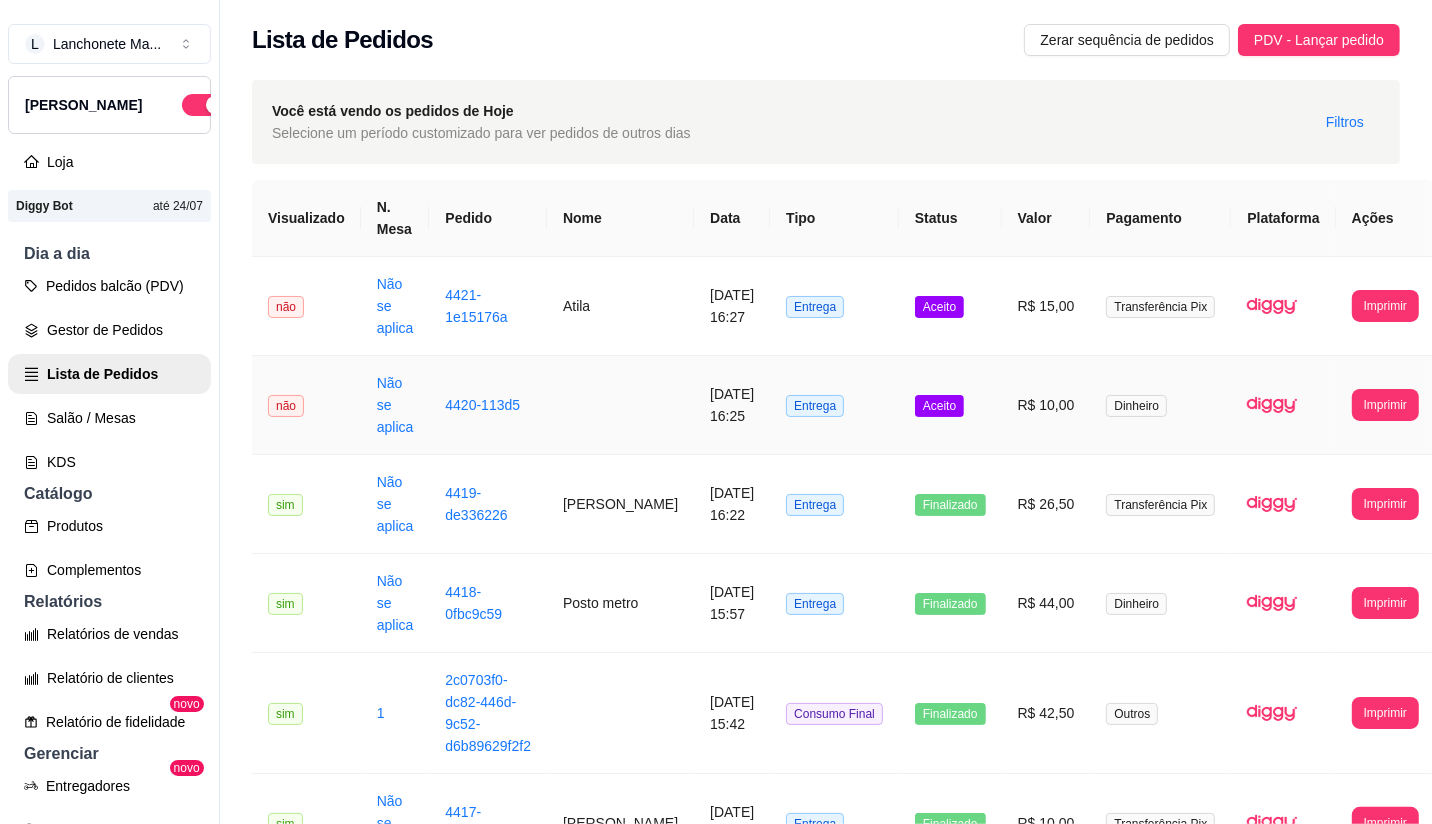 click on "Aceito" at bounding box center (939, 406) 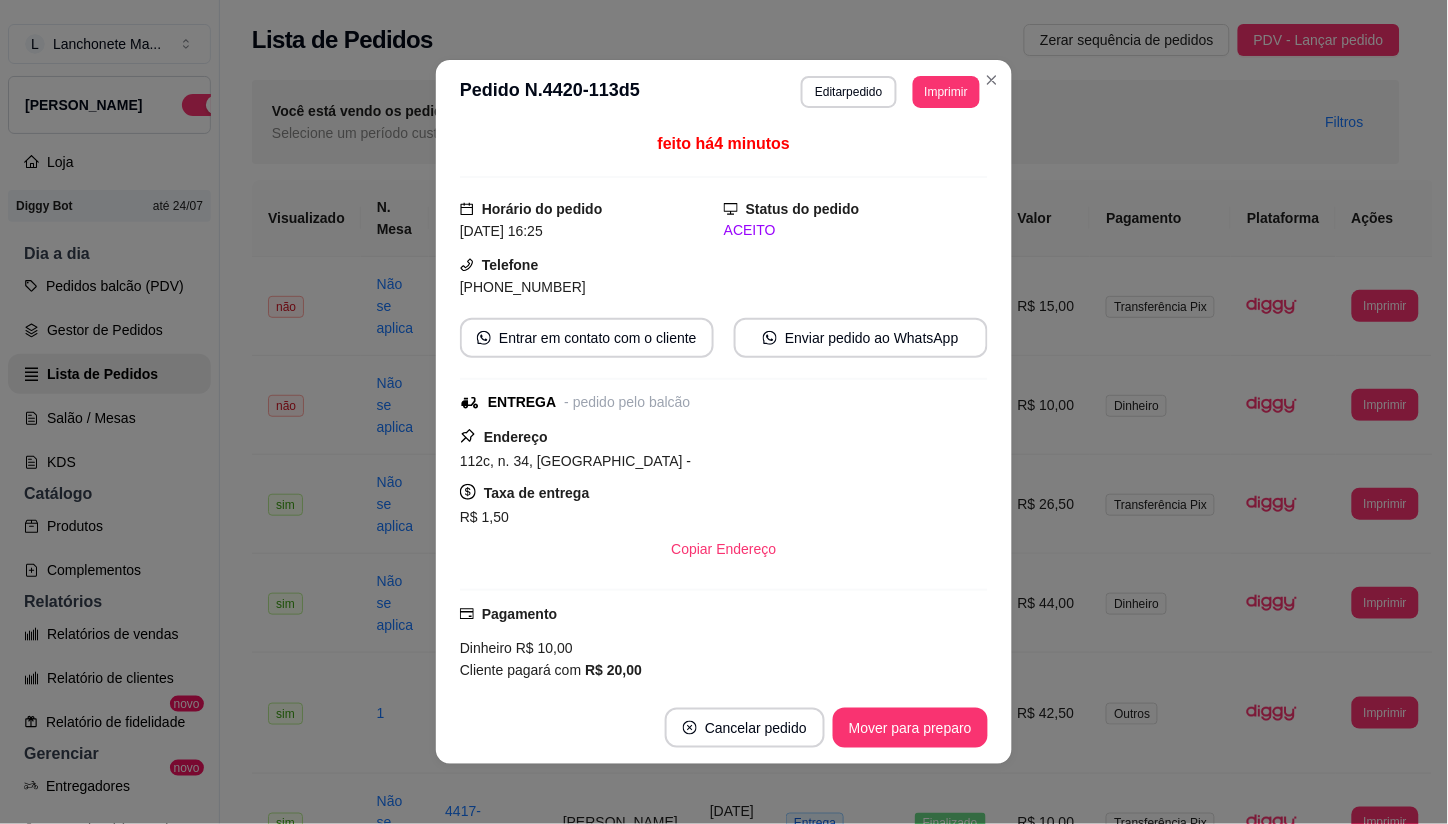 click on "Cancelar pedido Mover para preparo" at bounding box center (724, 728) 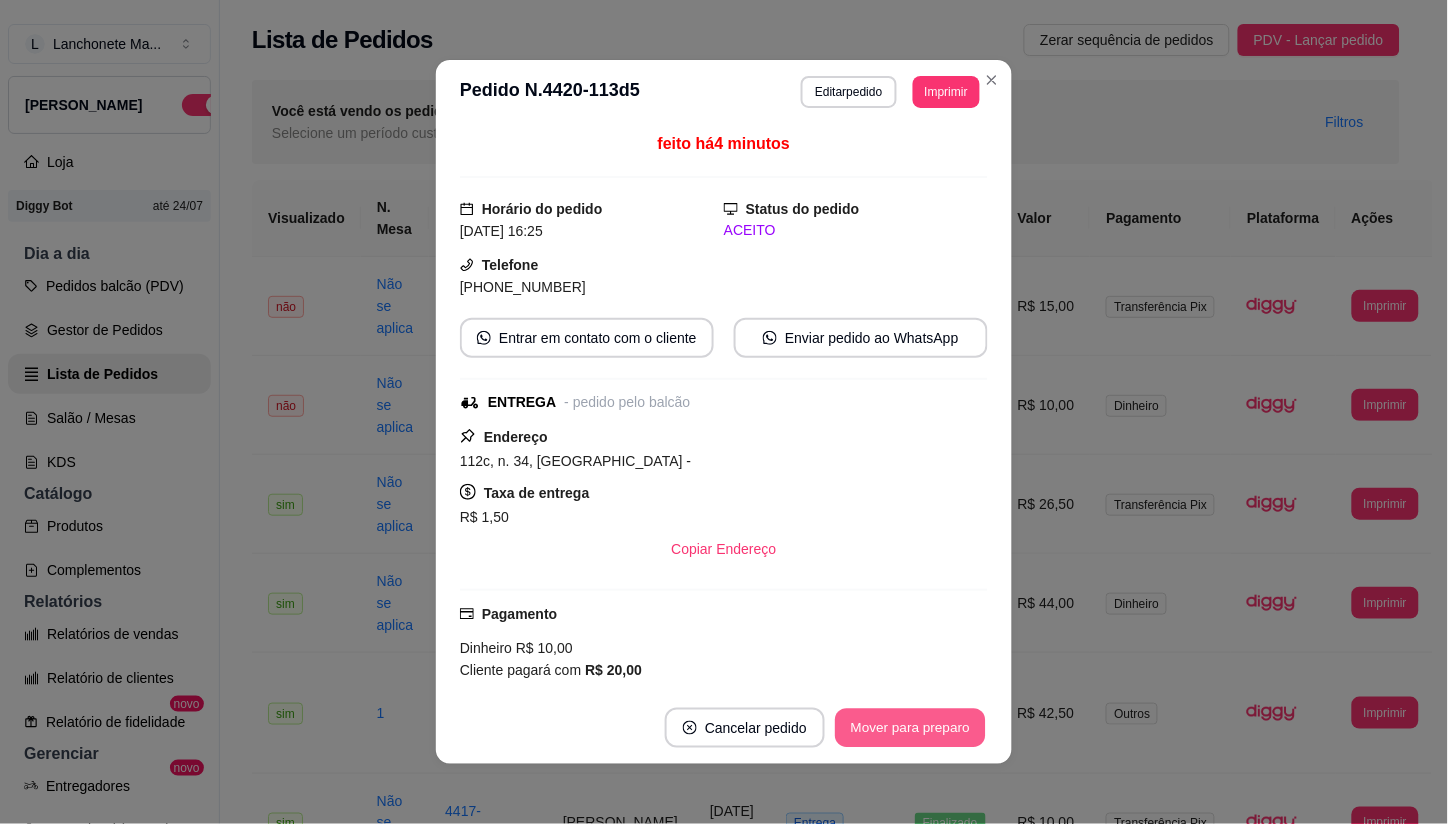 click on "Mover para preparo" at bounding box center [910, 728] 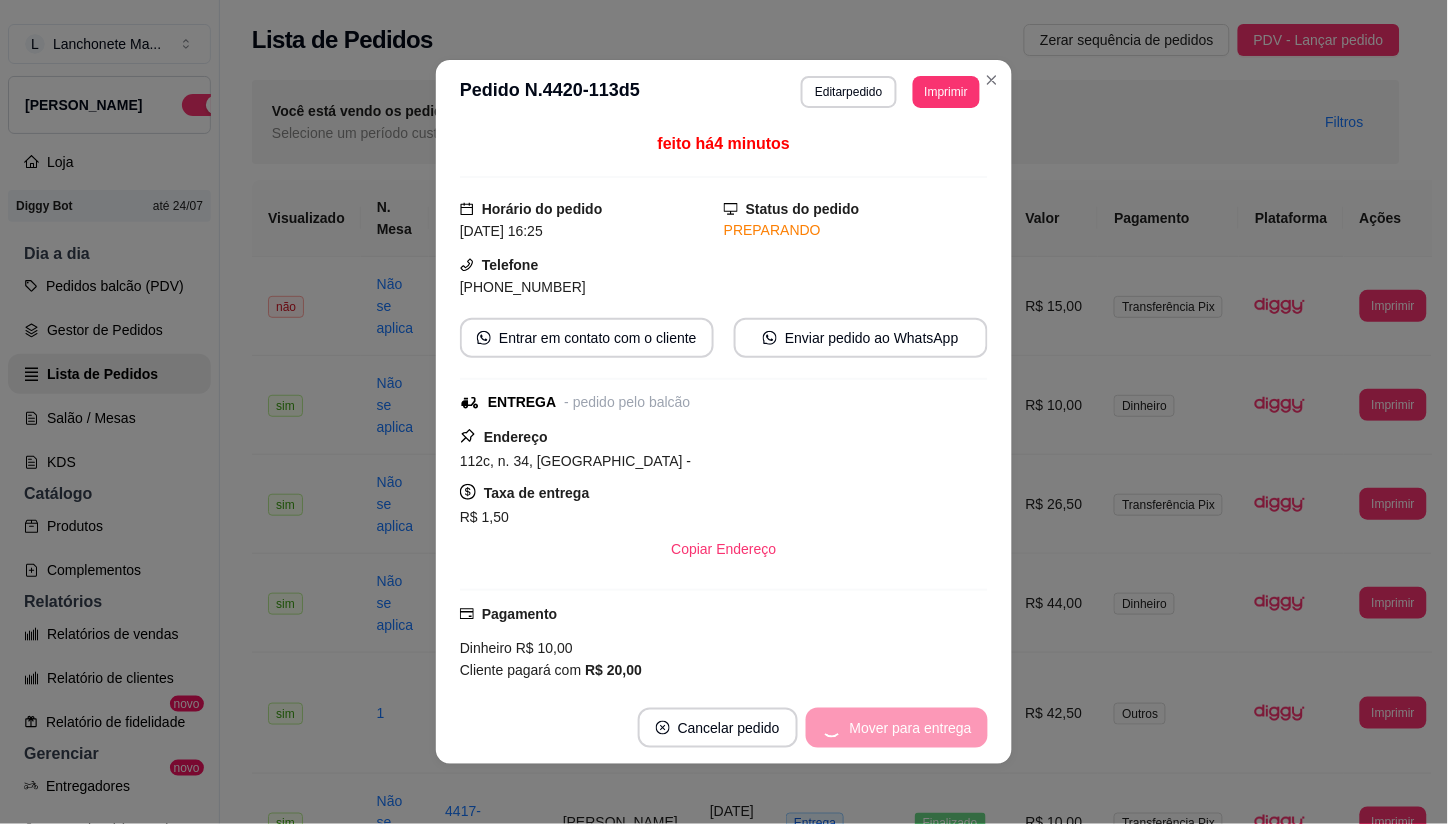 click on "Mover para entrega" at bounding box center [897, 728] 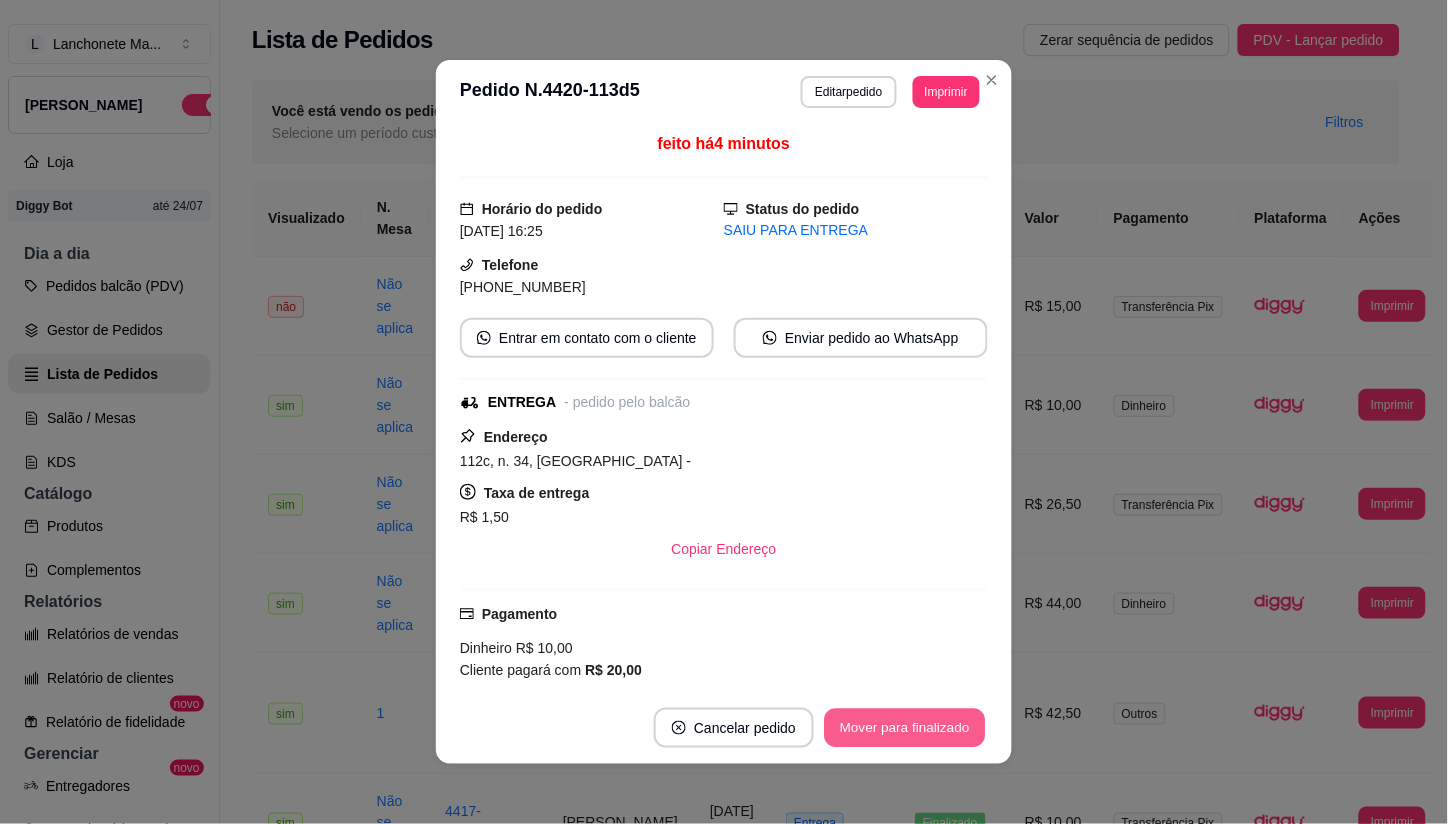 click on "Mover para finalizado" at bounding box center (905, 728) 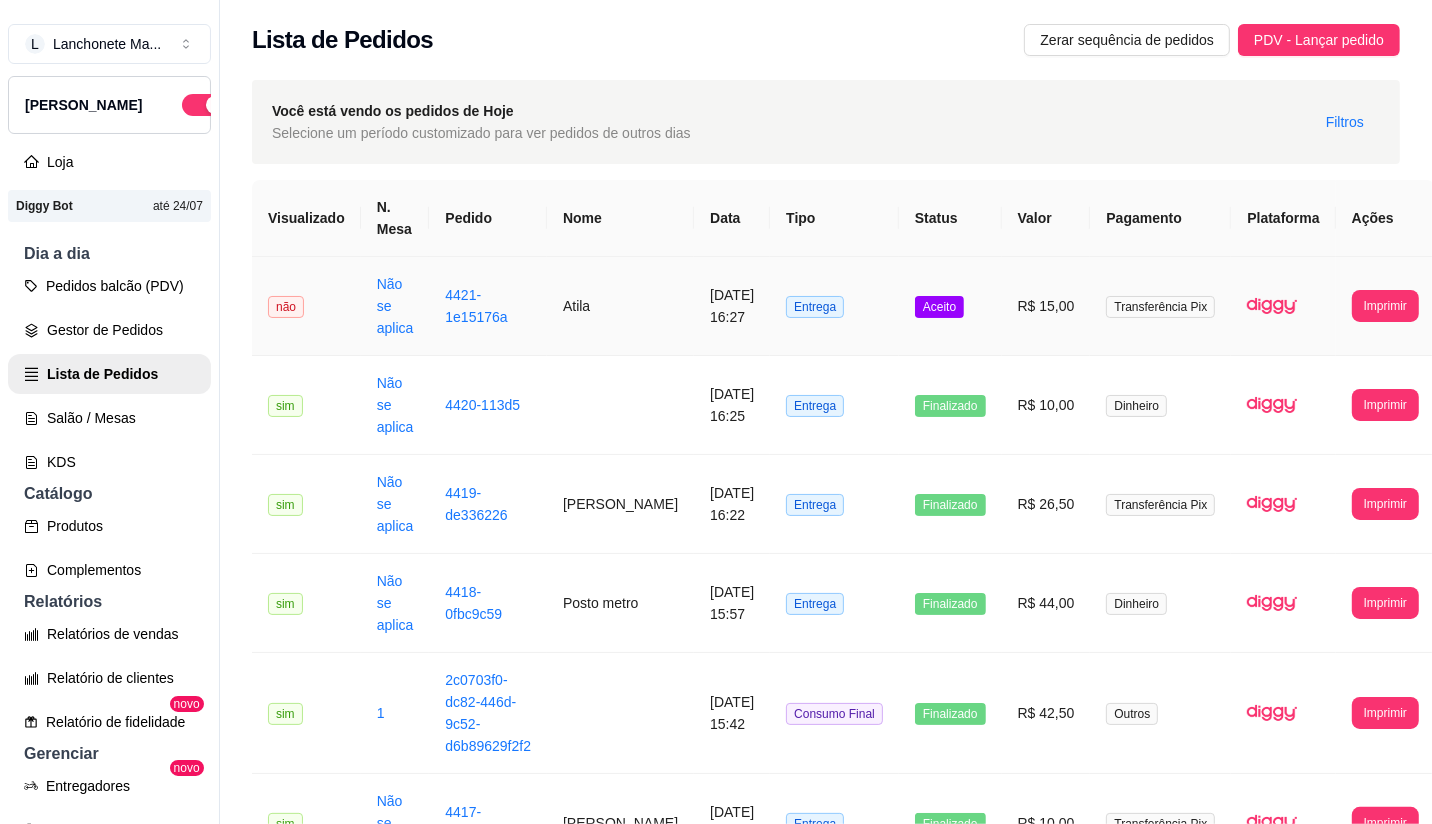 click on "Aceito" at bounding box center (950, 306) 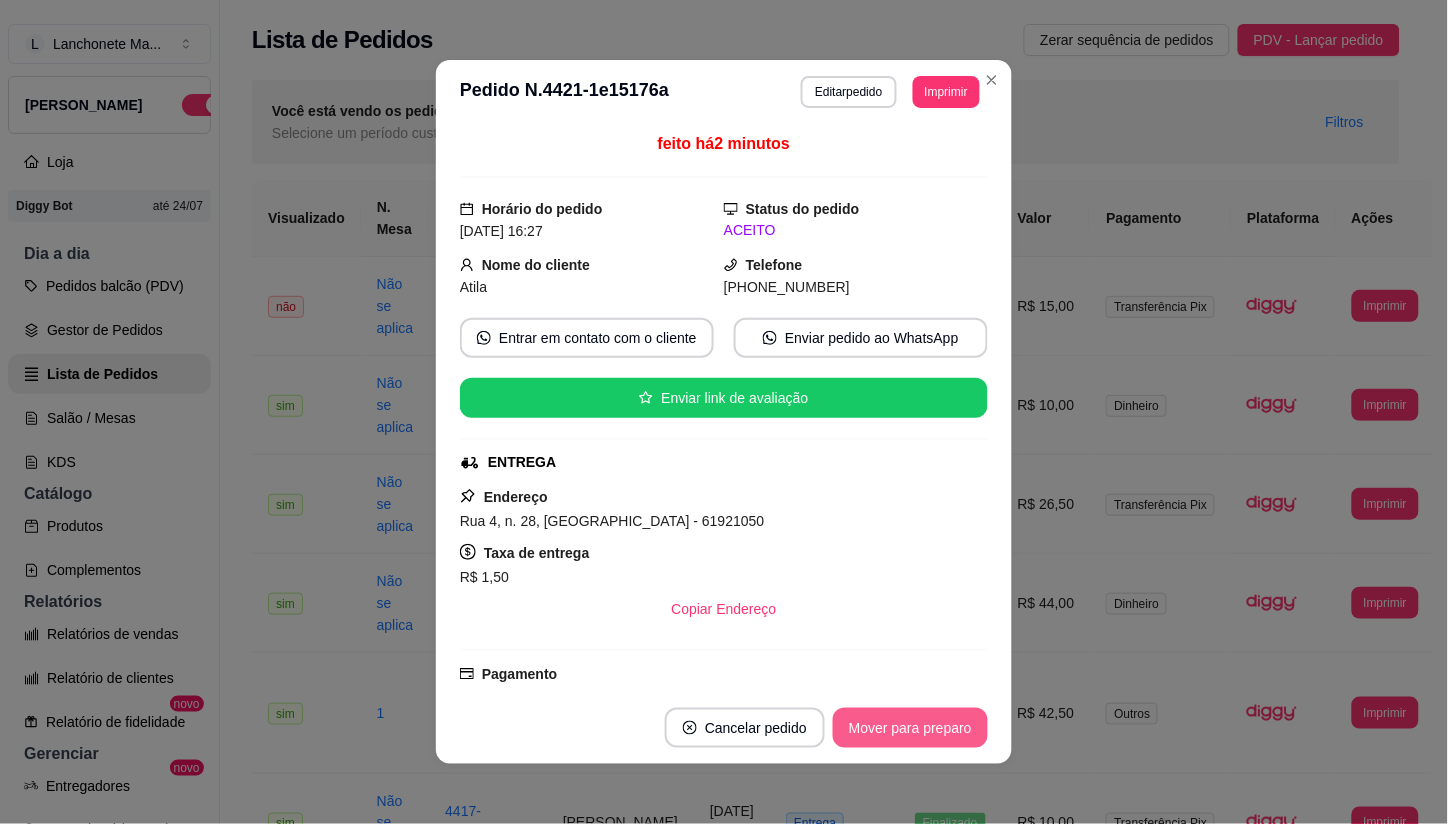 click on "Mover para preparo" at bounding box center [910, 728] 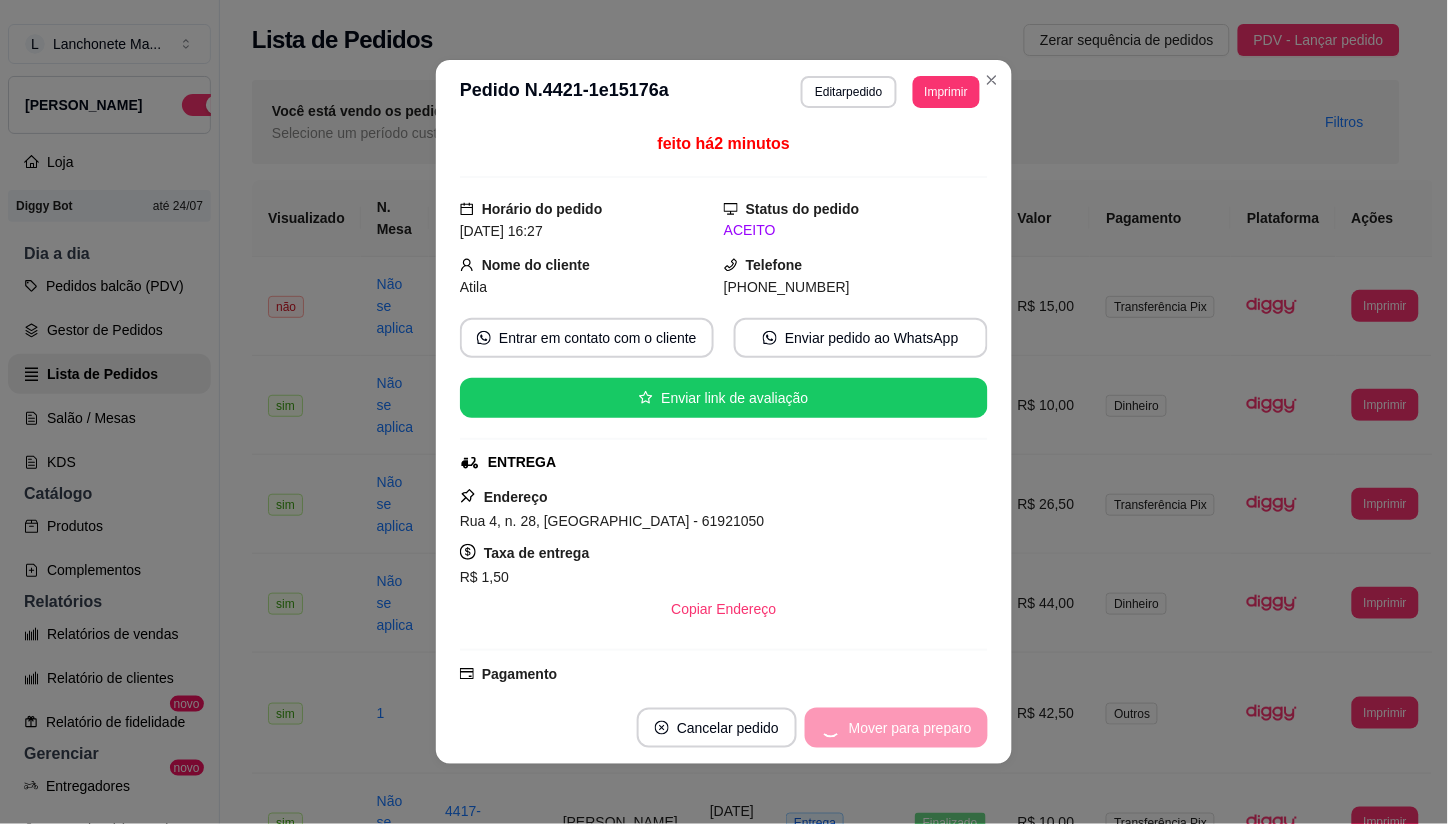 click on "Mover para preparo" at bounding box center [896, 728] 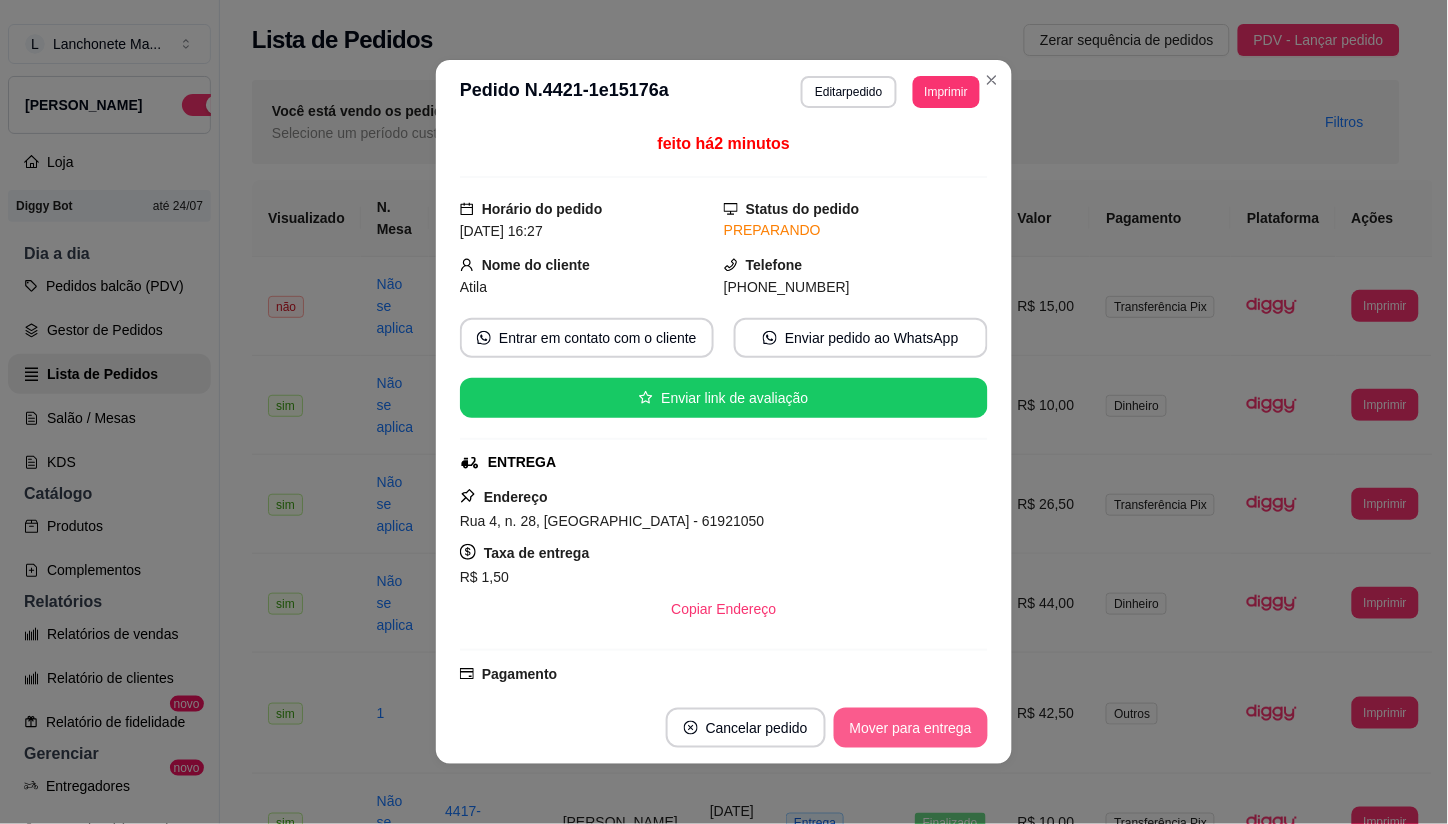 click on "Mover para entrega" at bounding box center (911, 728) 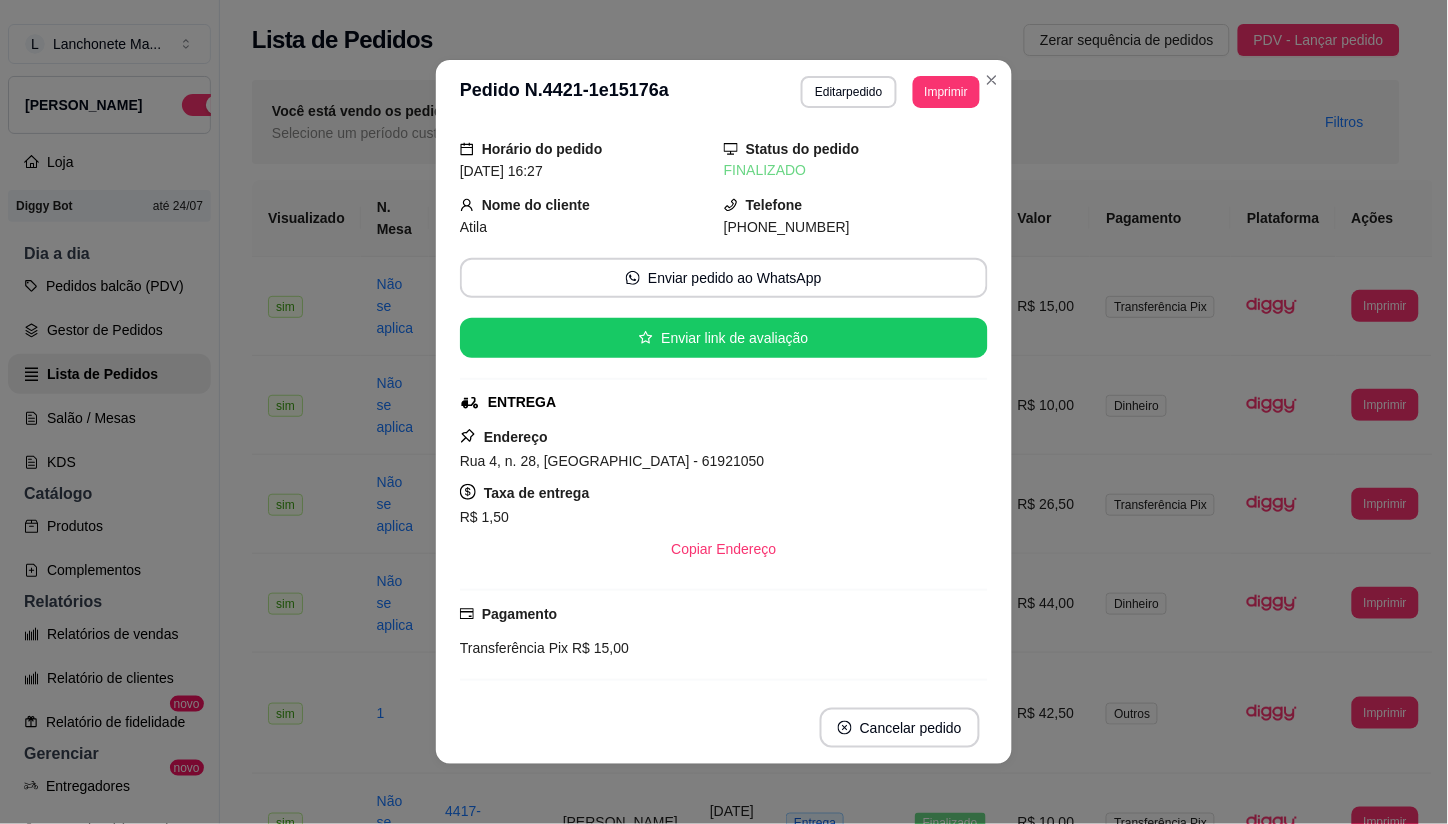 scroll, scrollTop: 0, scrollLeft: 0, axis: both 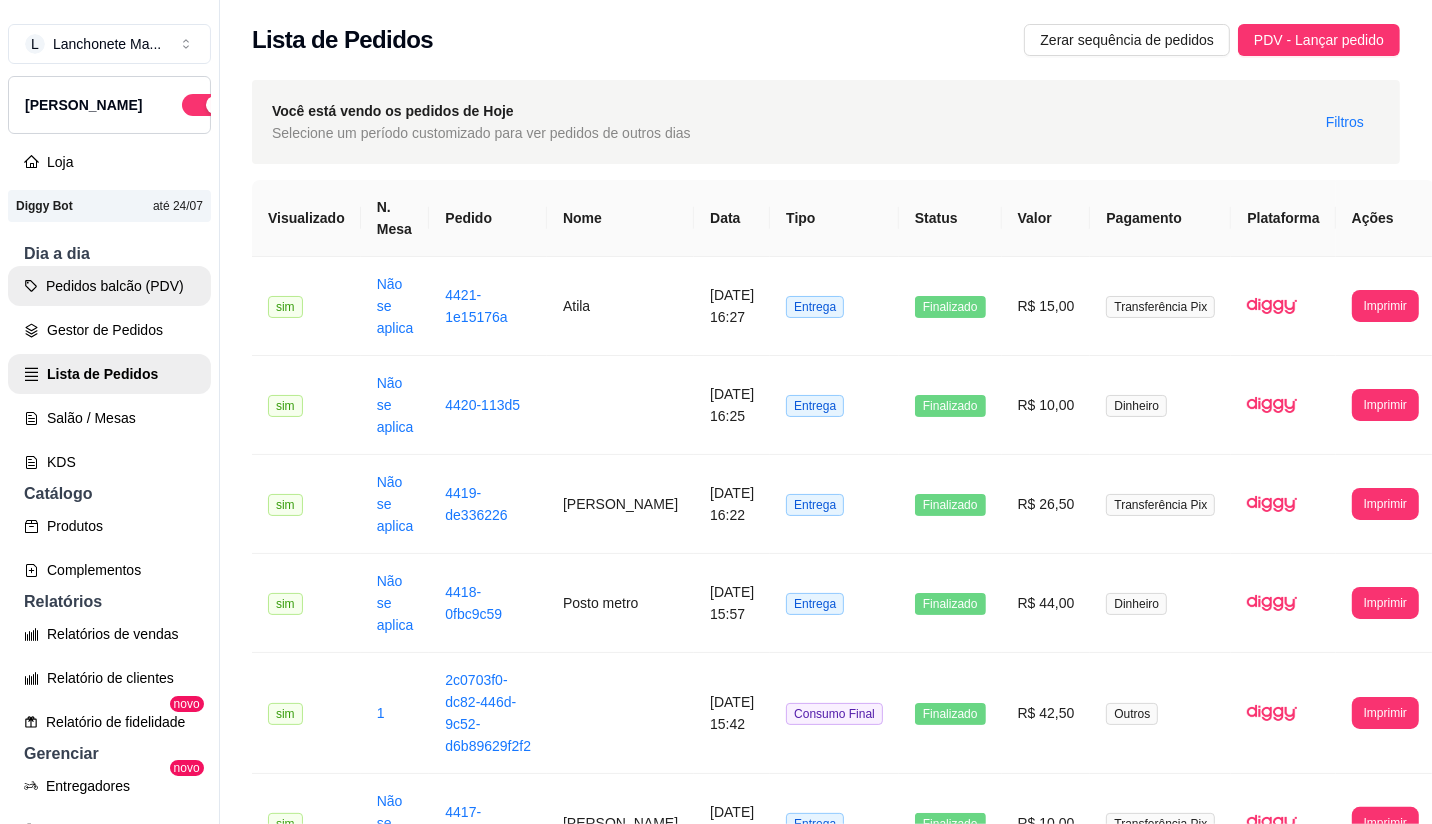 click on "Pedidos balcão (PDV)" at bounding box center (109, 286) 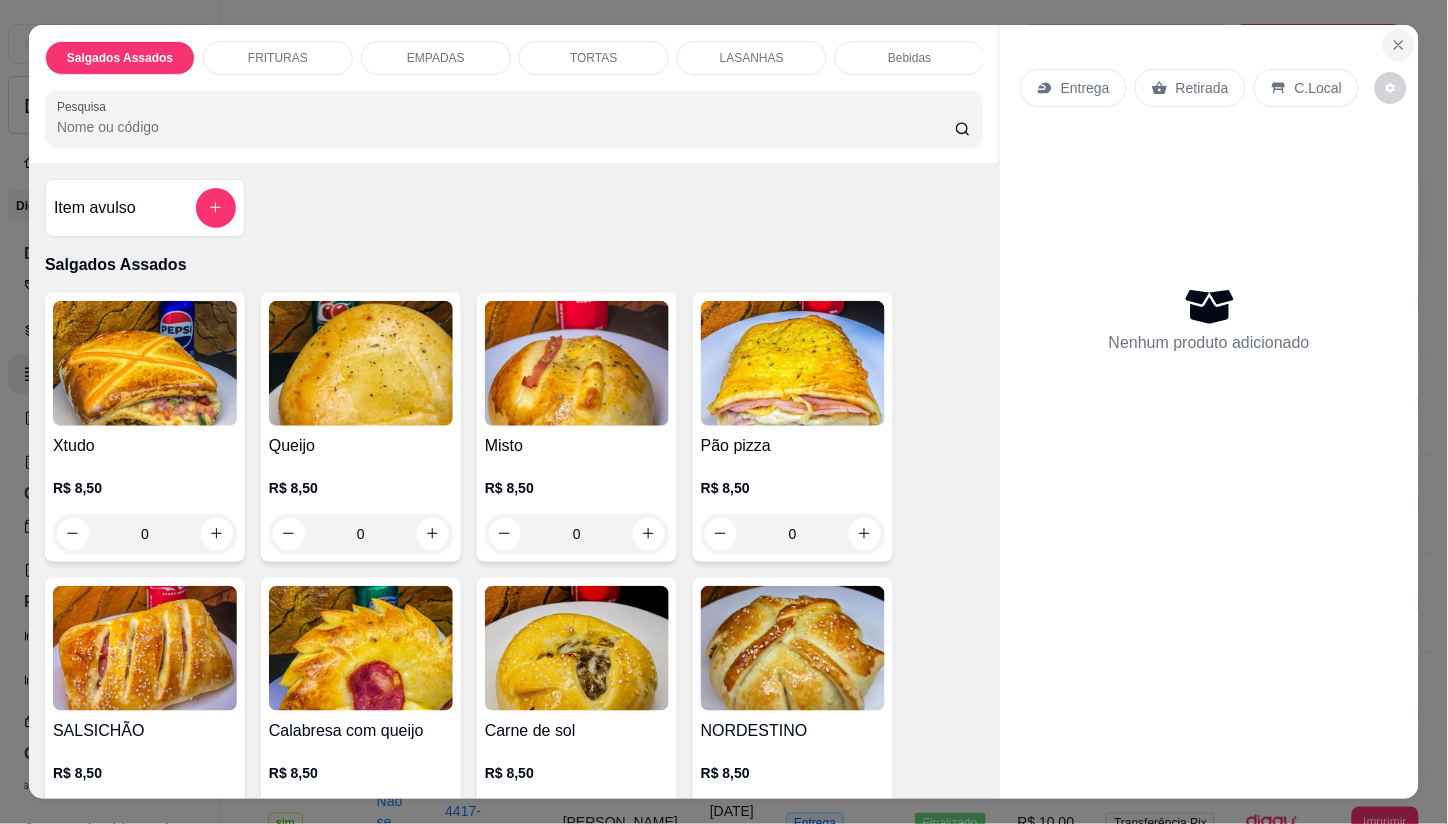 click at bounding box center (1399, 45) 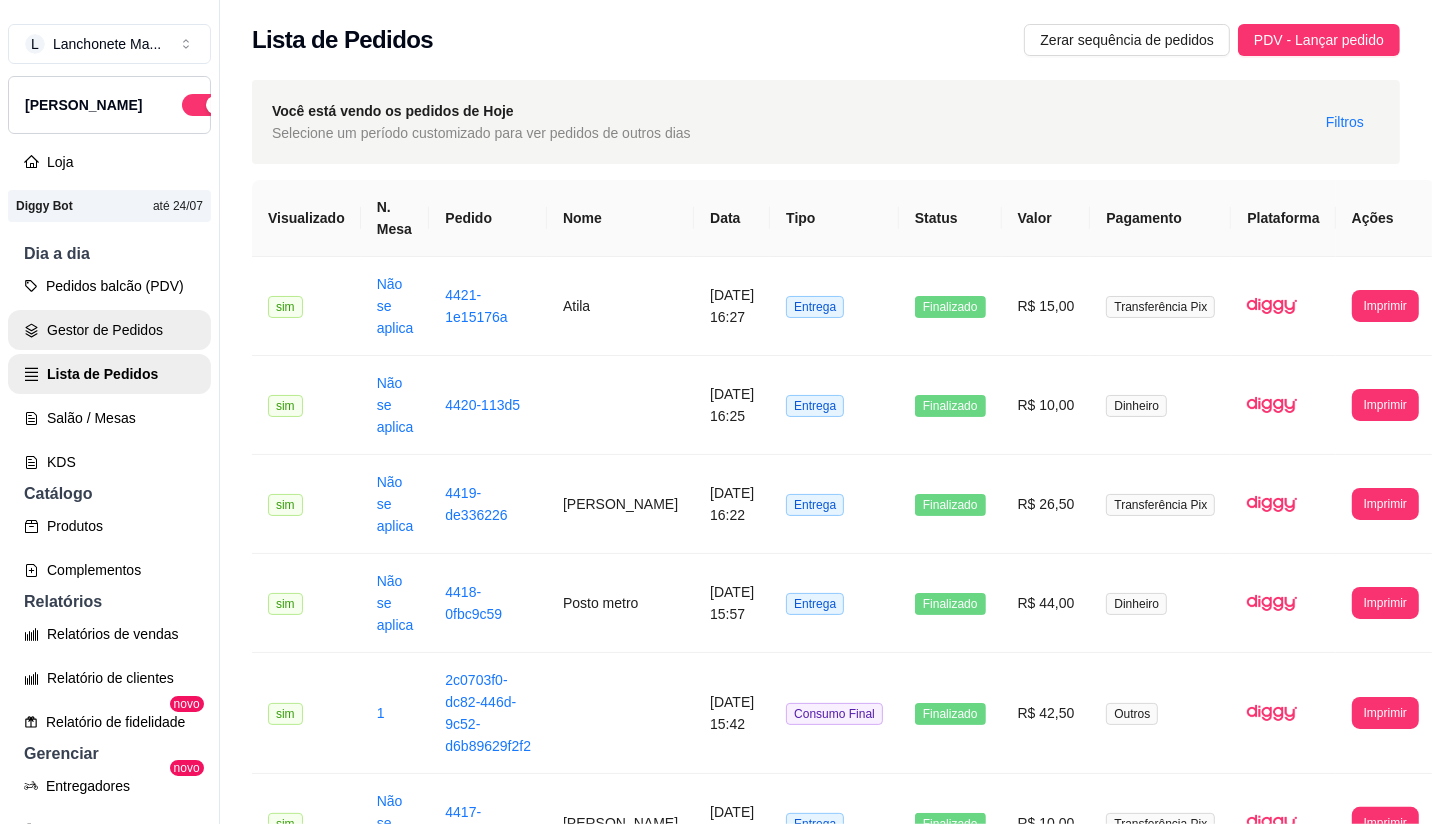 click on "Gestor de Pedidos" at bounding box center (109, 330) 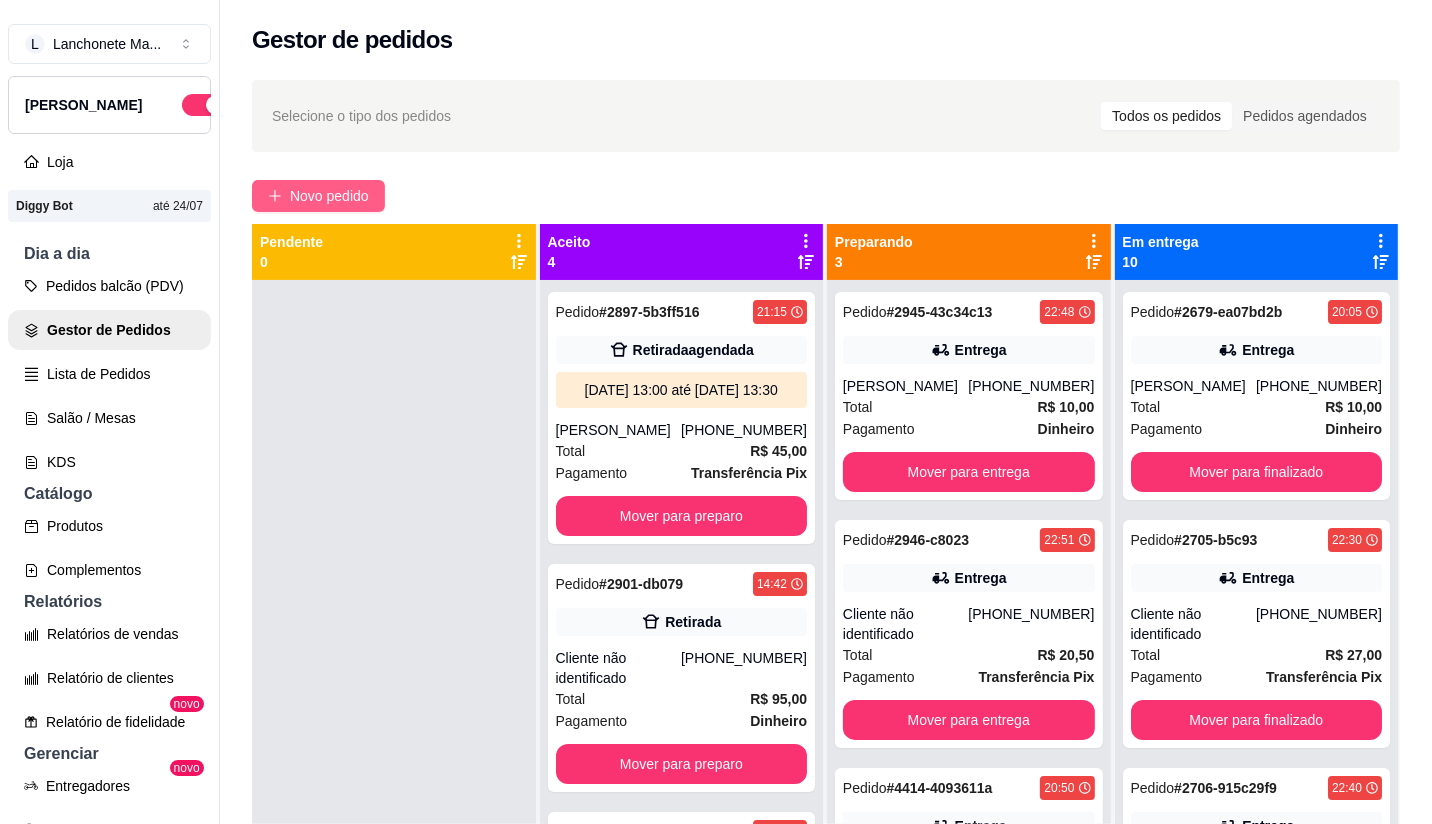 click on "Novo pedido" at bounding box center (329, 196) 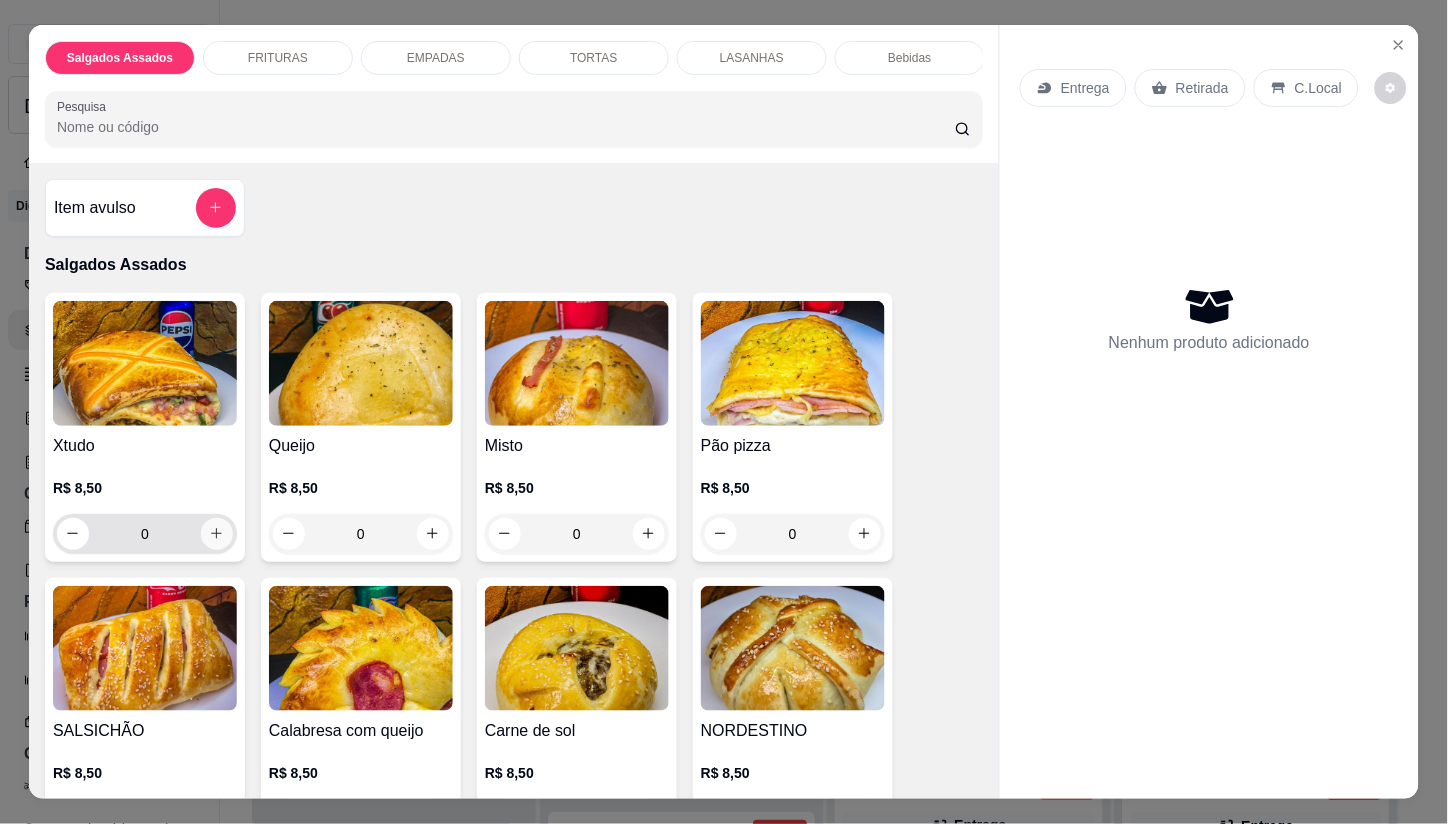 click at bounding box center (217, 534) 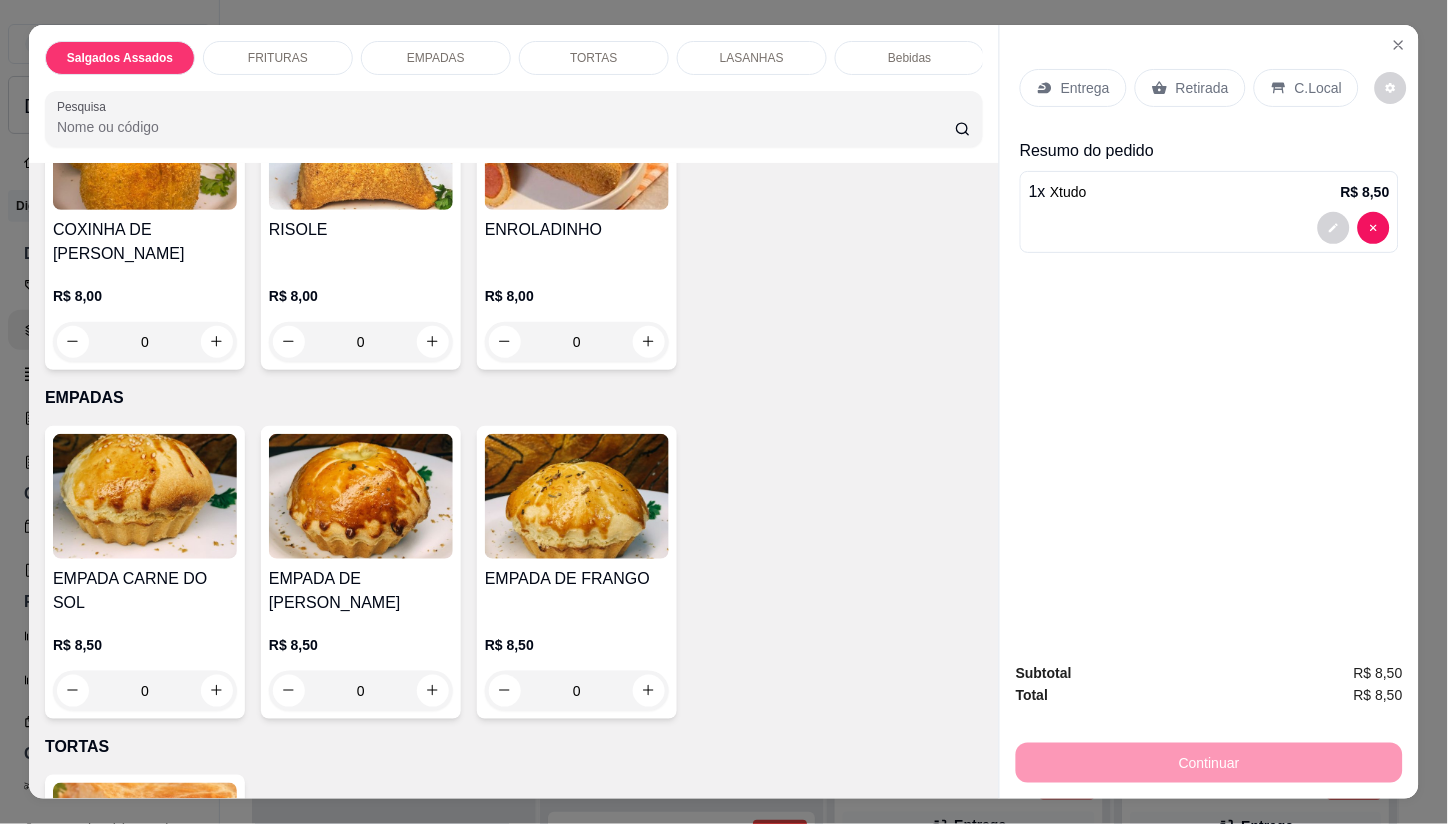 scroll, scrollTop: 1490, scrollLeft: 0, axis: vertical 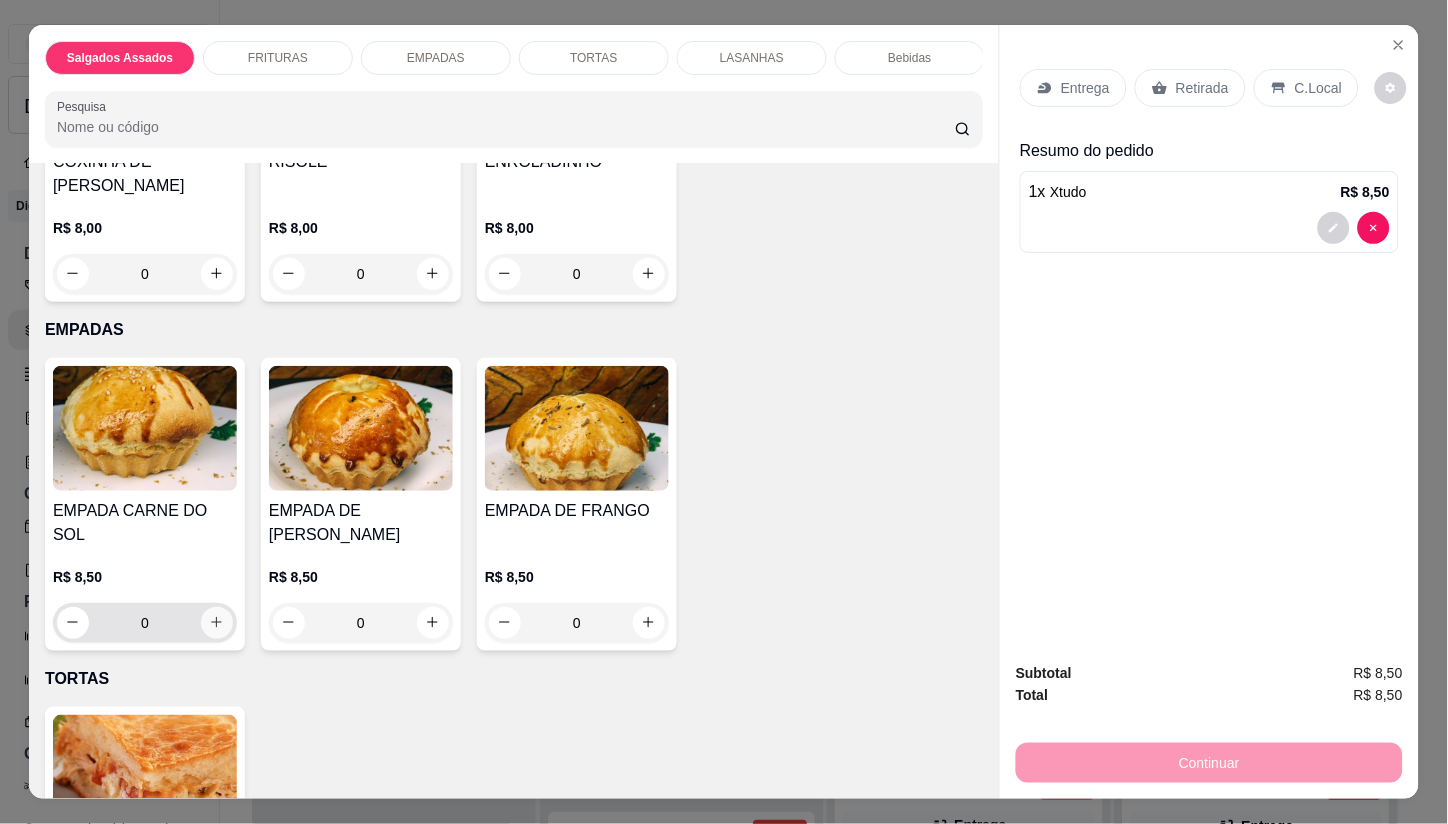 click 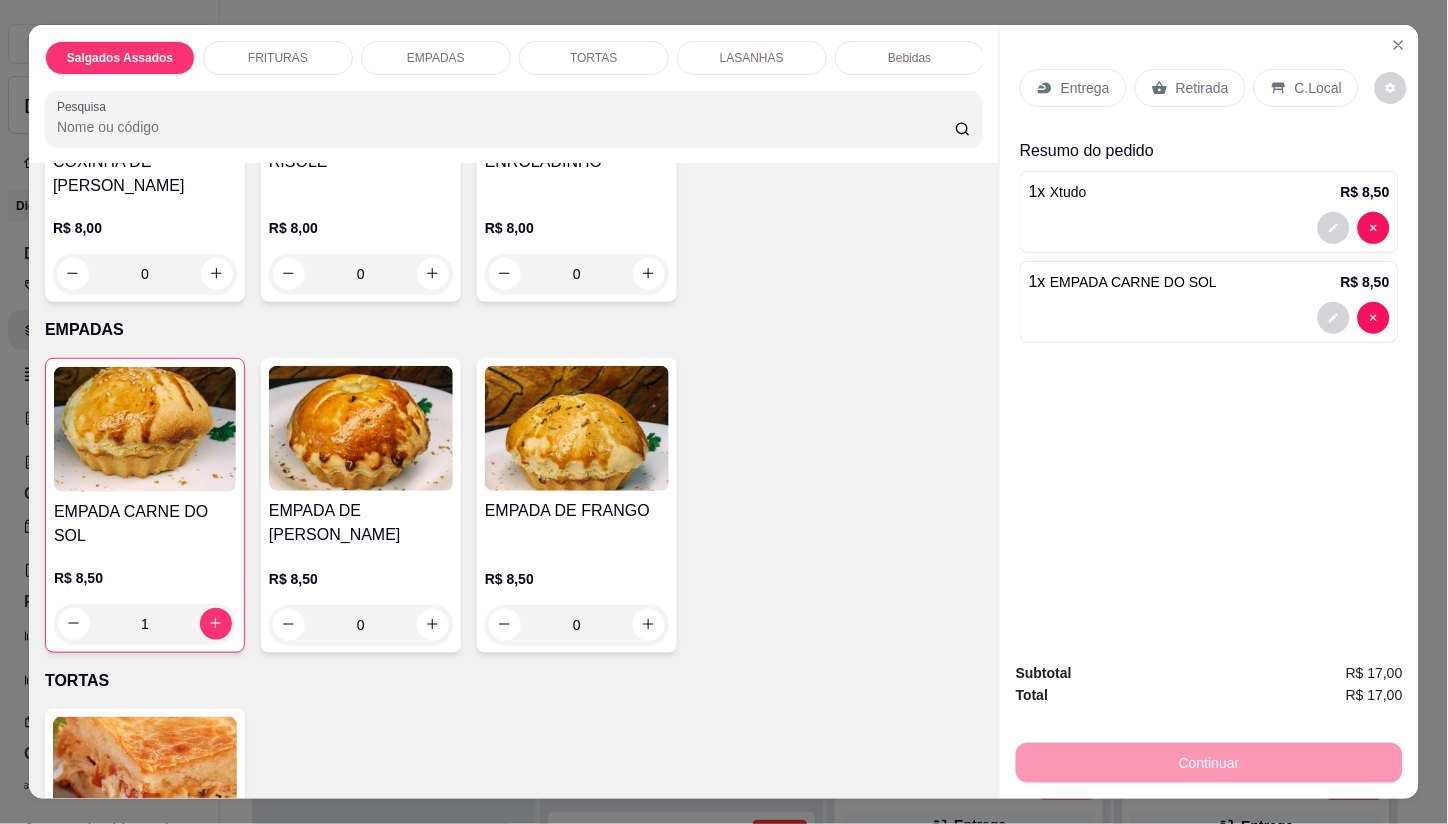 click on "Entrega" at bounding box center (1073, 88) 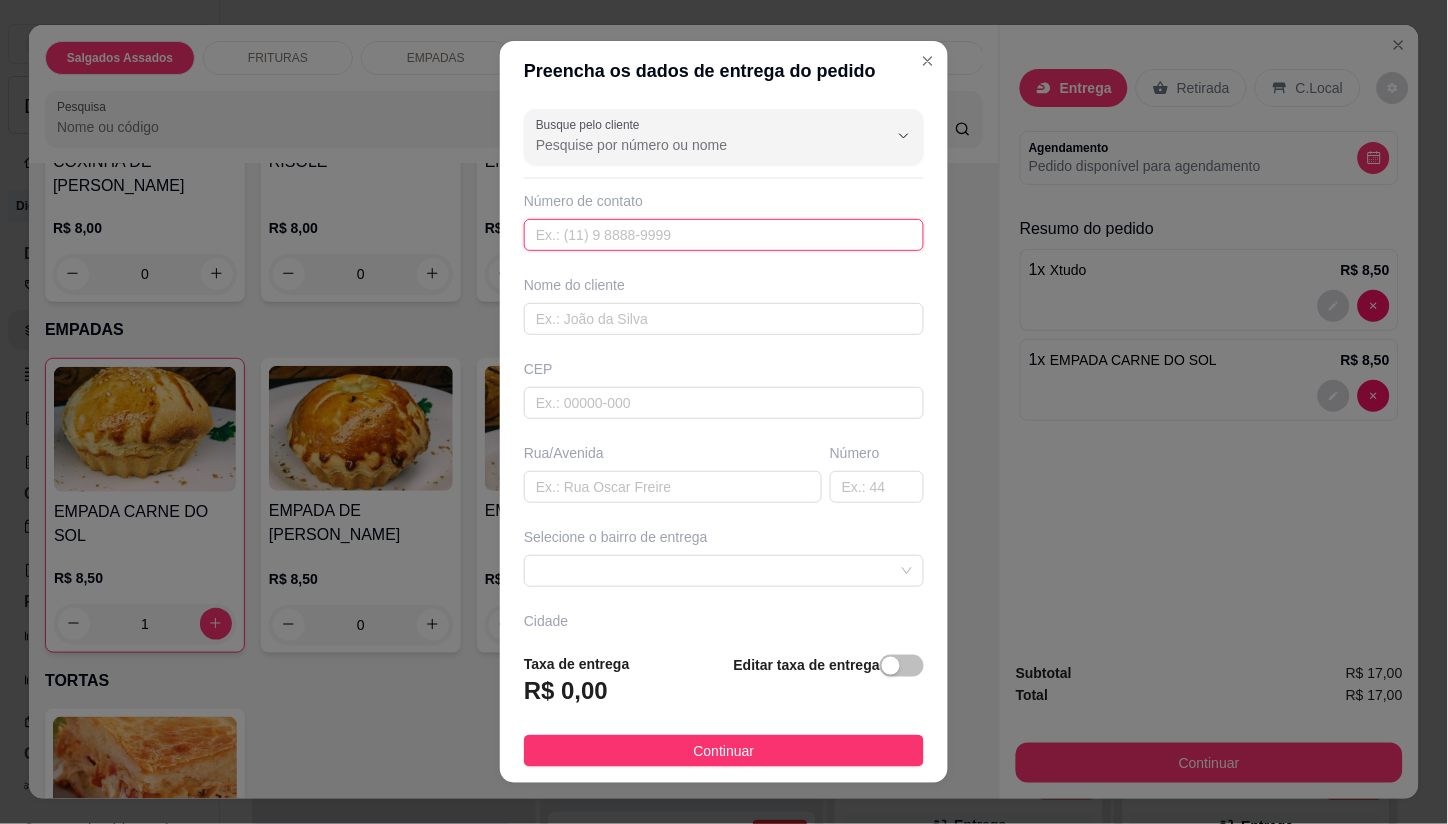 click at bounding box center (724, 235) 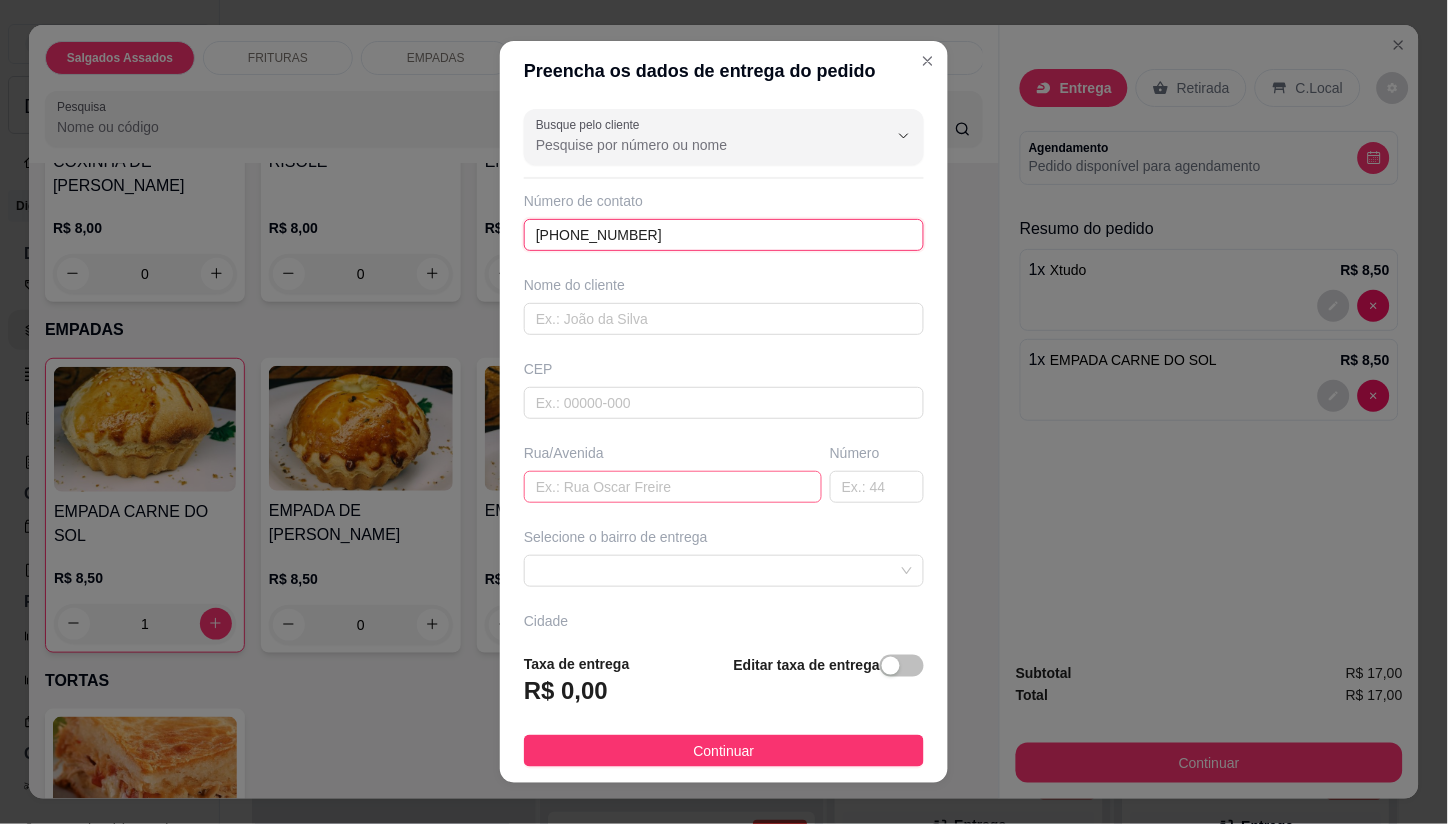 type on "[PHONE_NUMBER]" 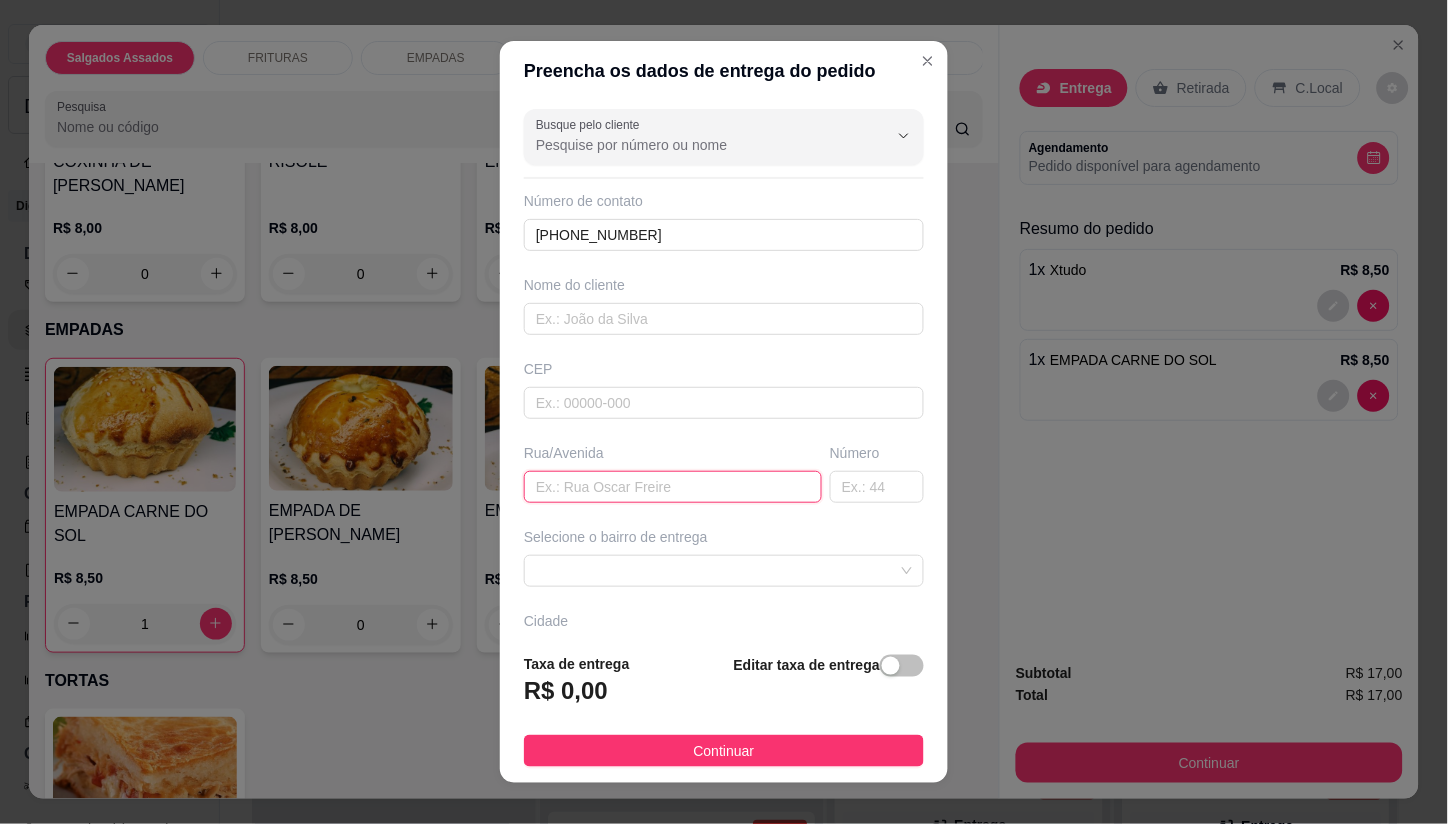 click at bounding box center [673, 487] 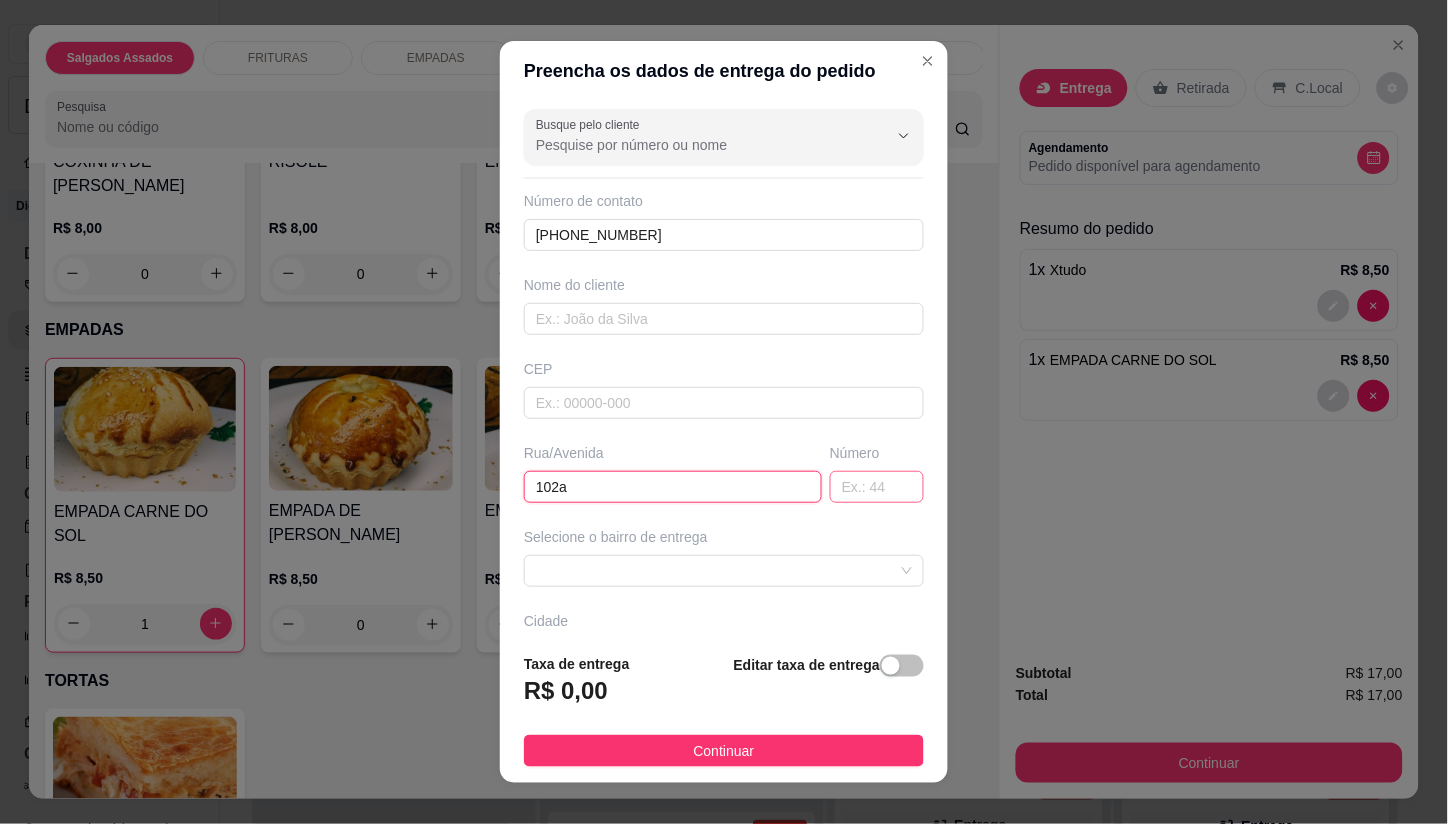 type on "102a" 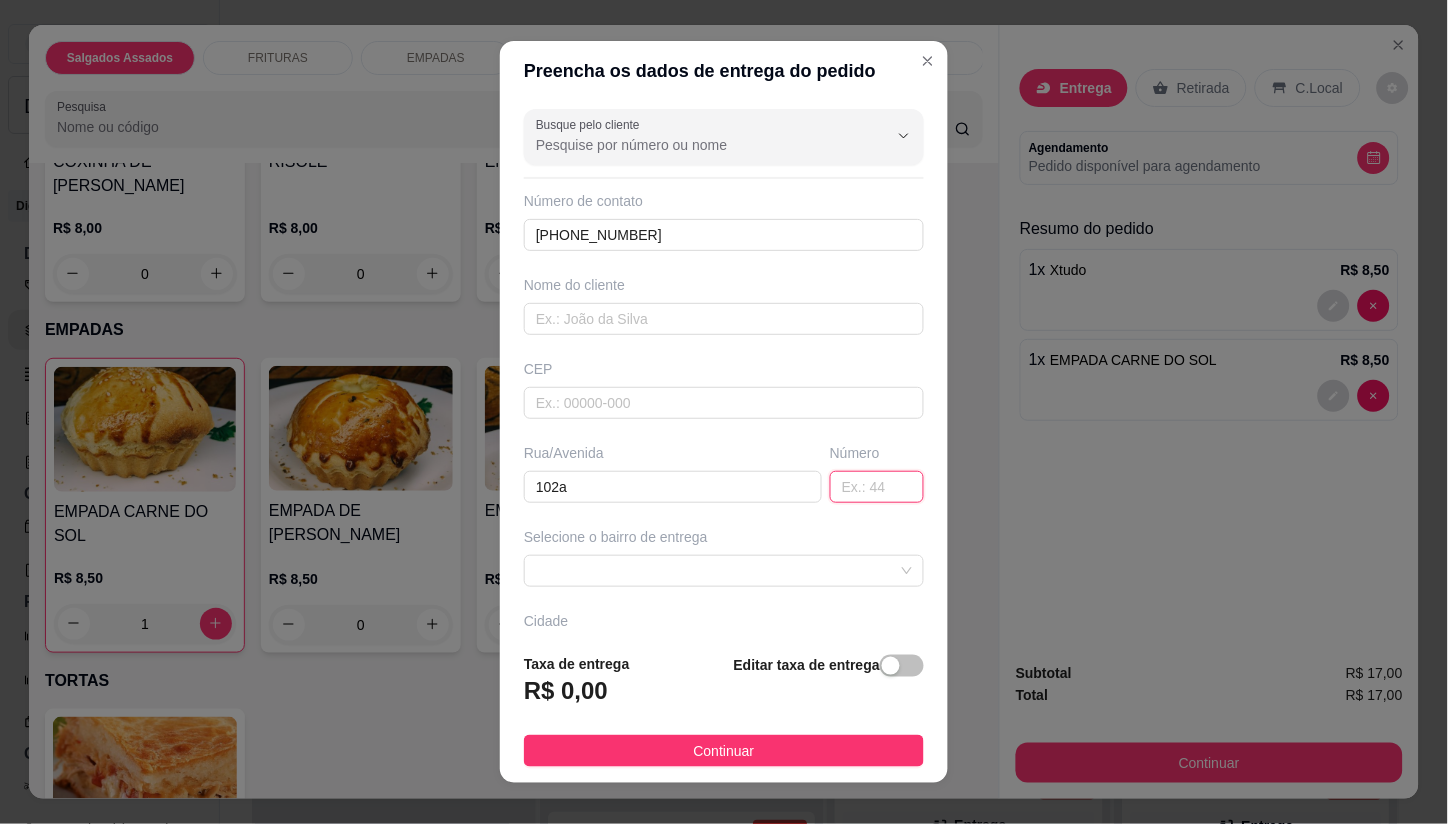 click at bounding box center (877, 487) 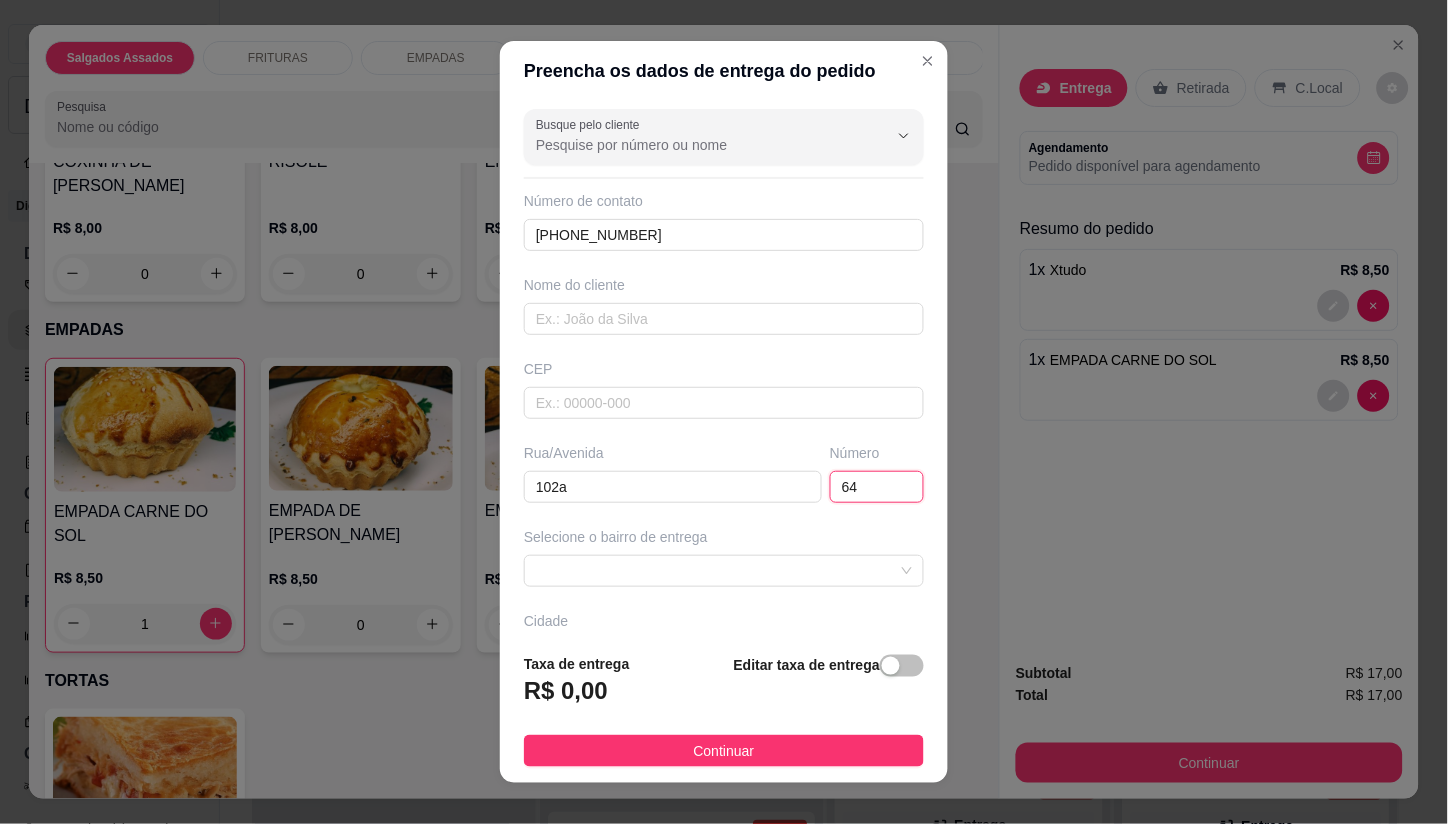 type on "64" 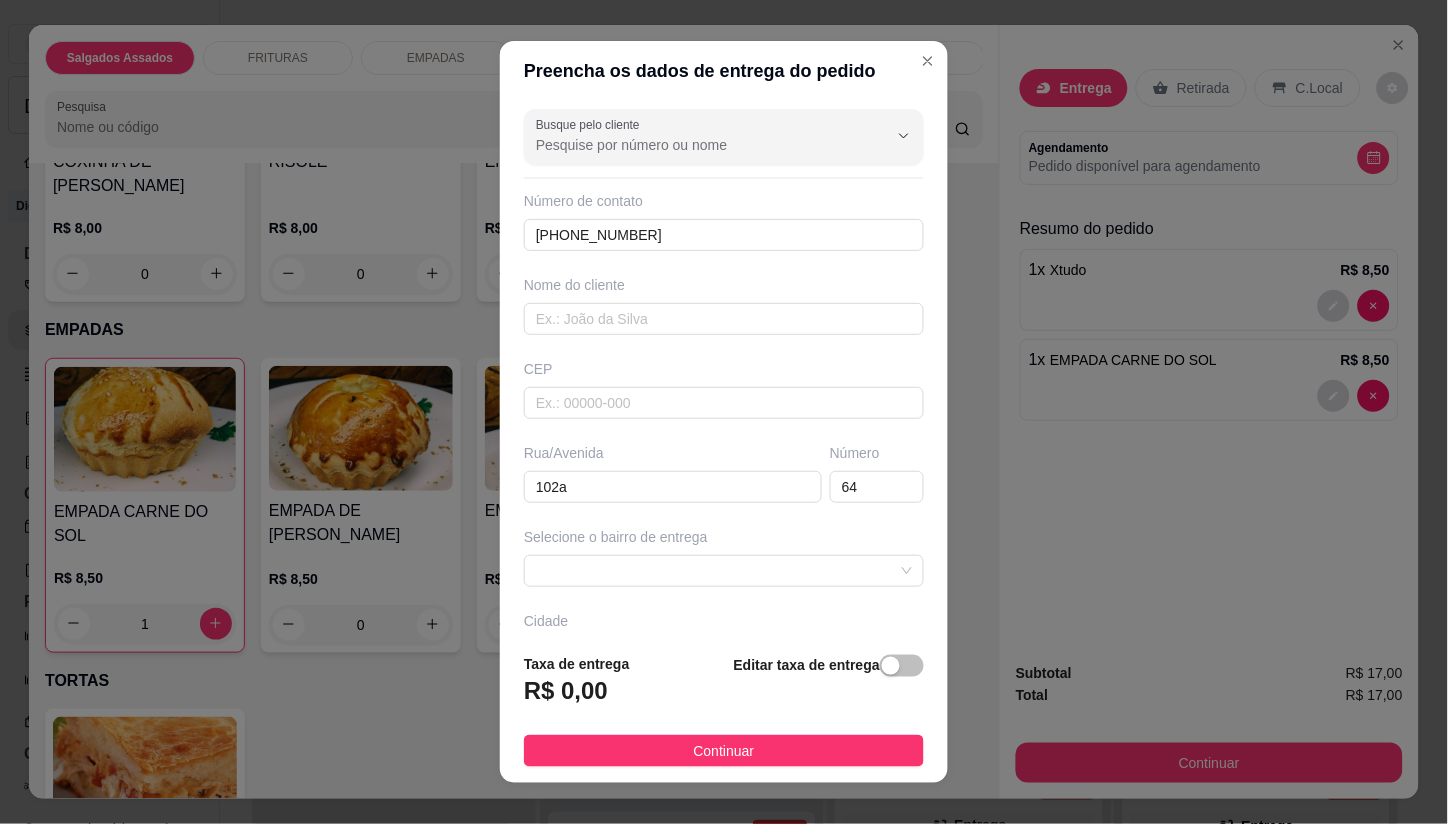 click on "Selecione o bairro de entrega" at bounding box center [724, 557] 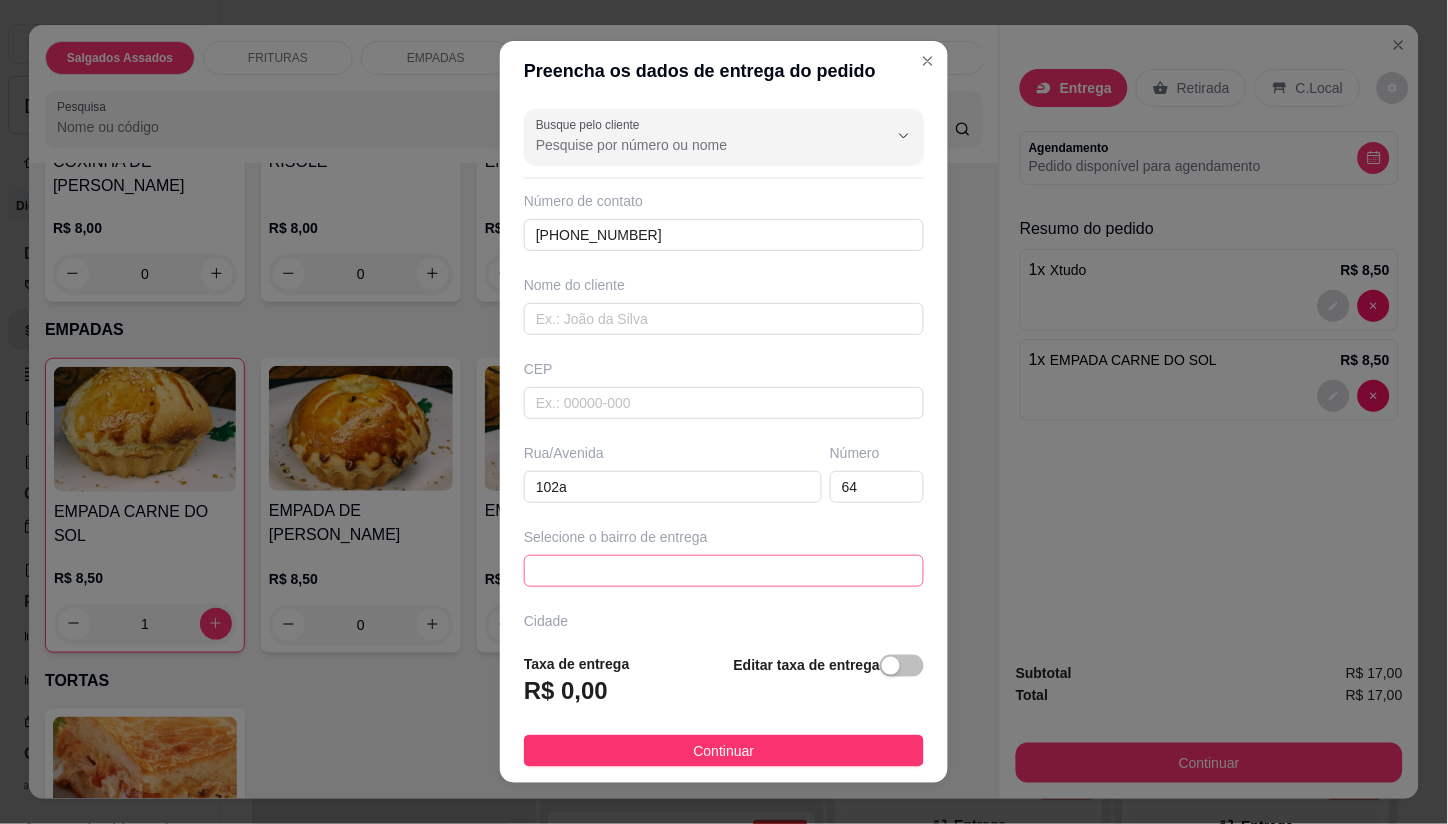 click at bounding box center (724, 571) 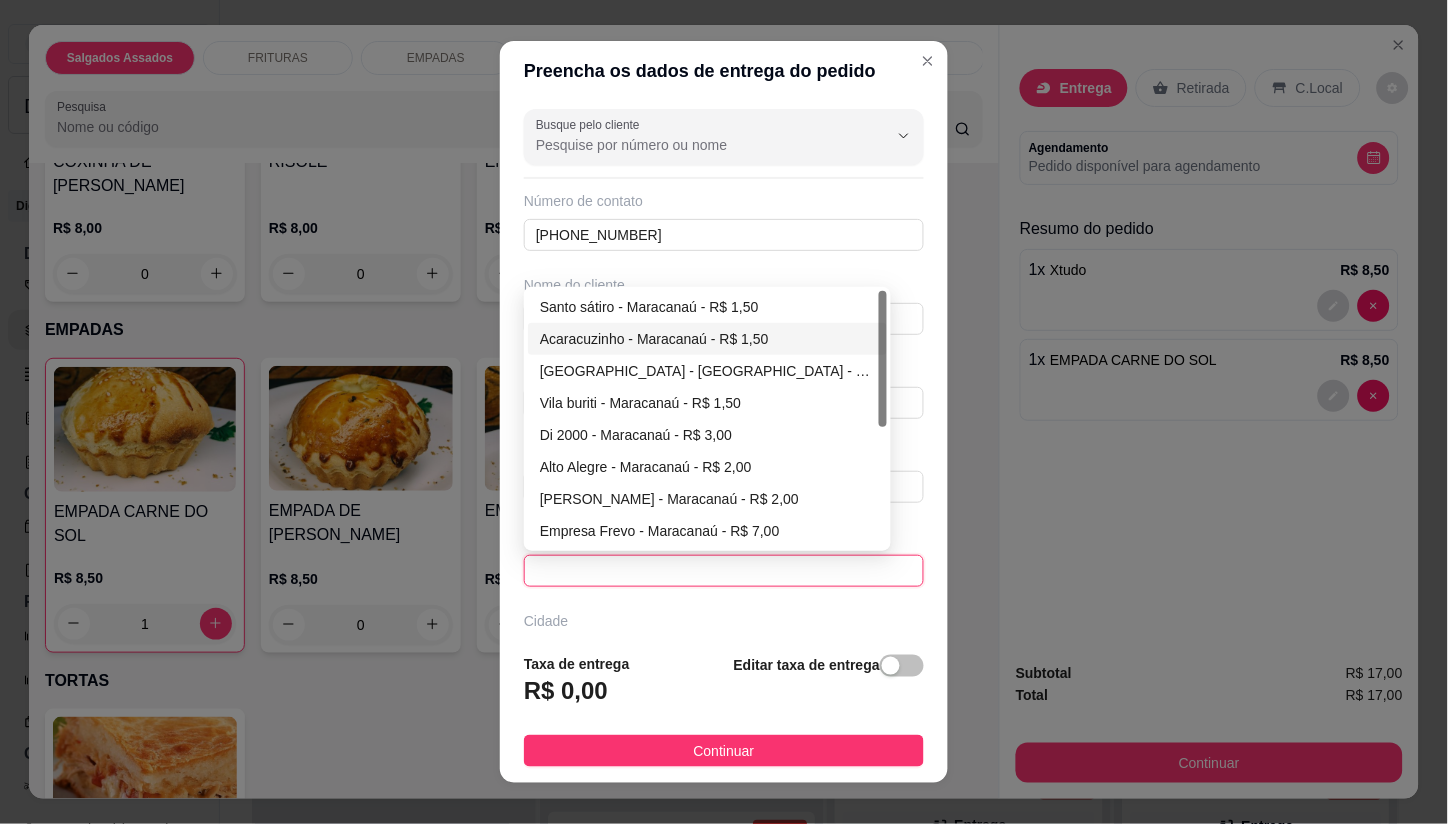 click on "Acaracuzinho  - Maracanaú  -  R$ 1,50" at bounding box center (707, 339) 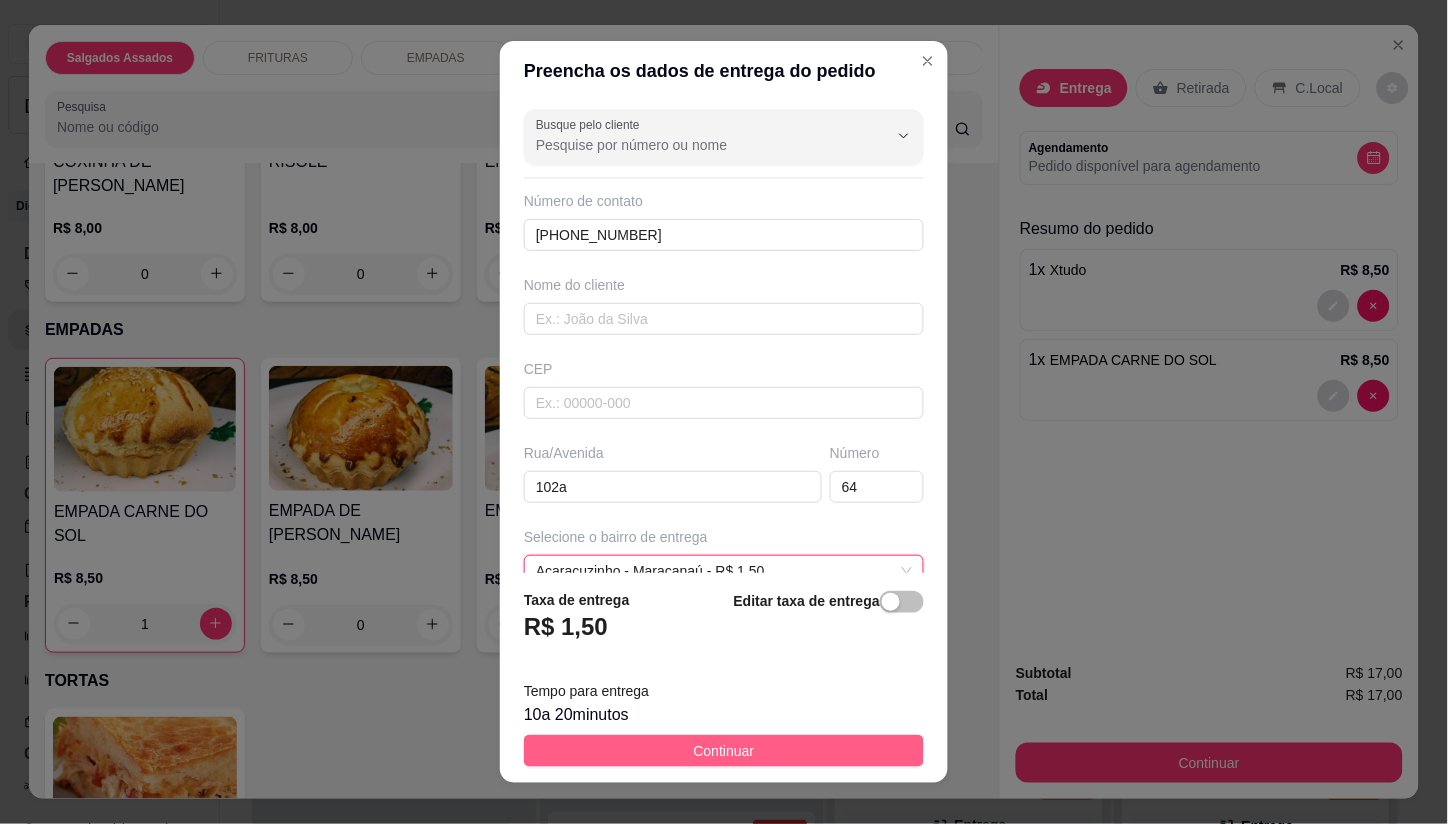 click on "Continuar" at bounding box center [724, 751] 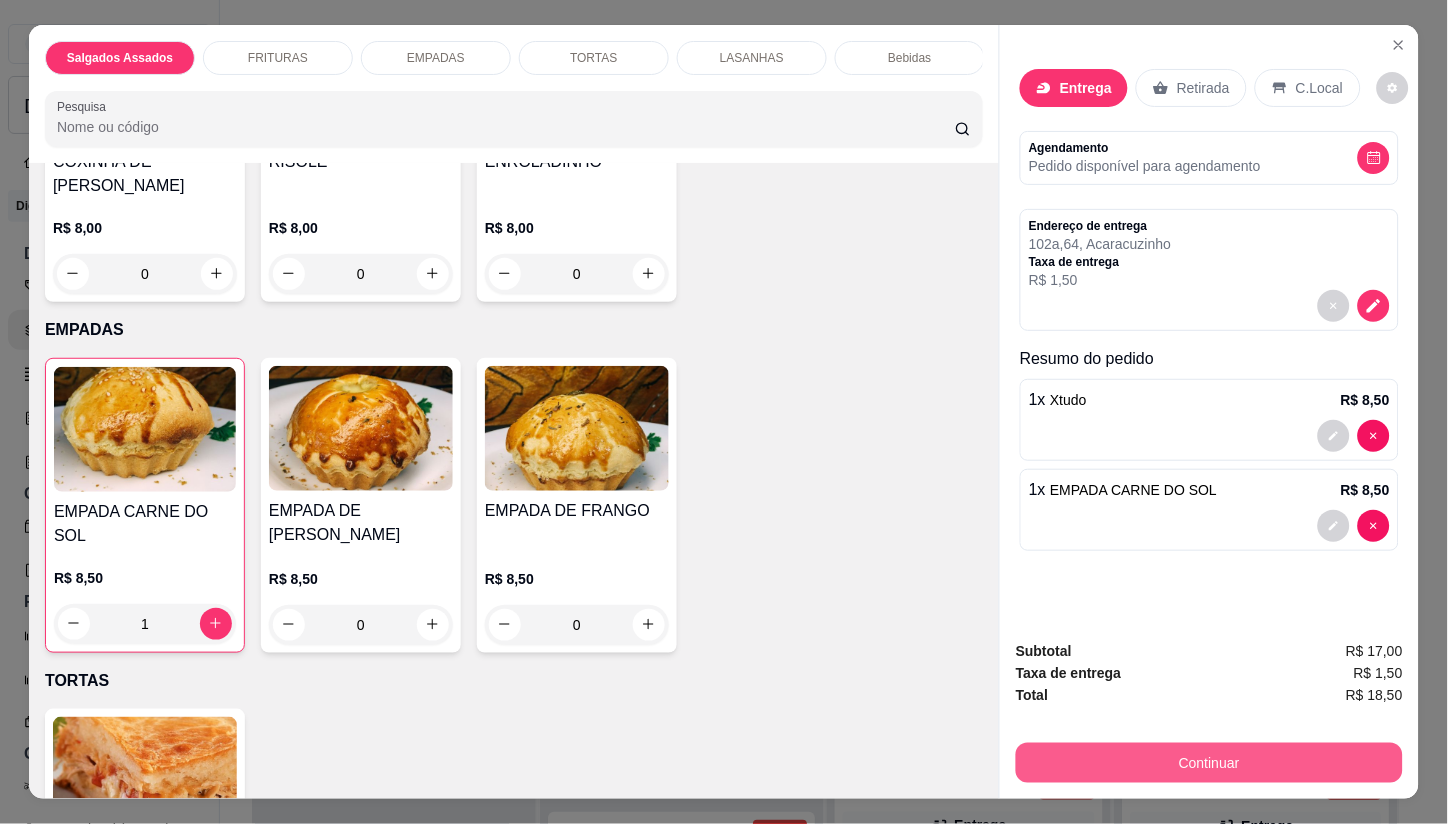 click on "Continuar" at bounding box center [1209, 763] 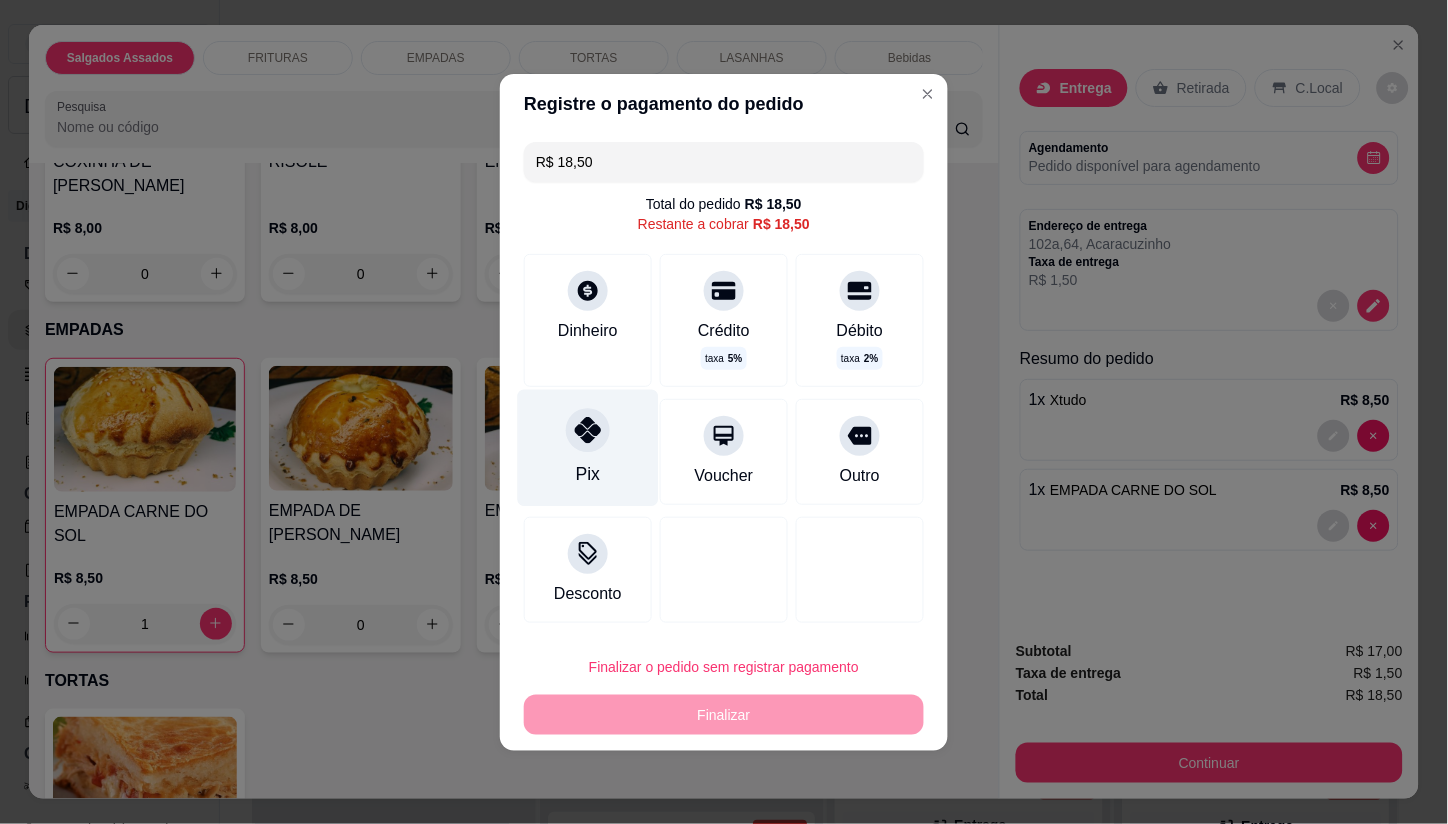 click at bounding box center (588, 430) 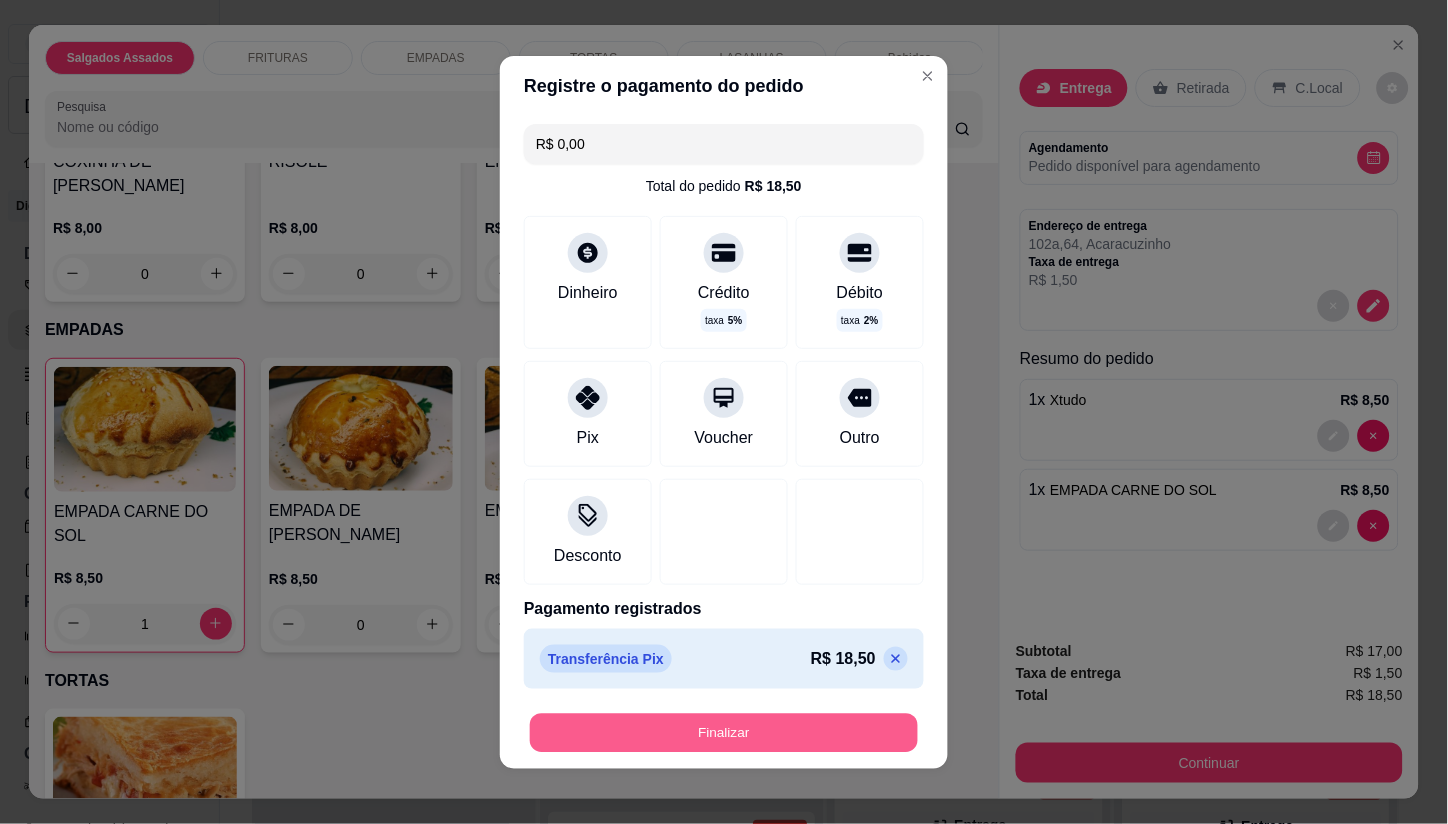 click on "Finalizar" at bounding box center [724, 732] 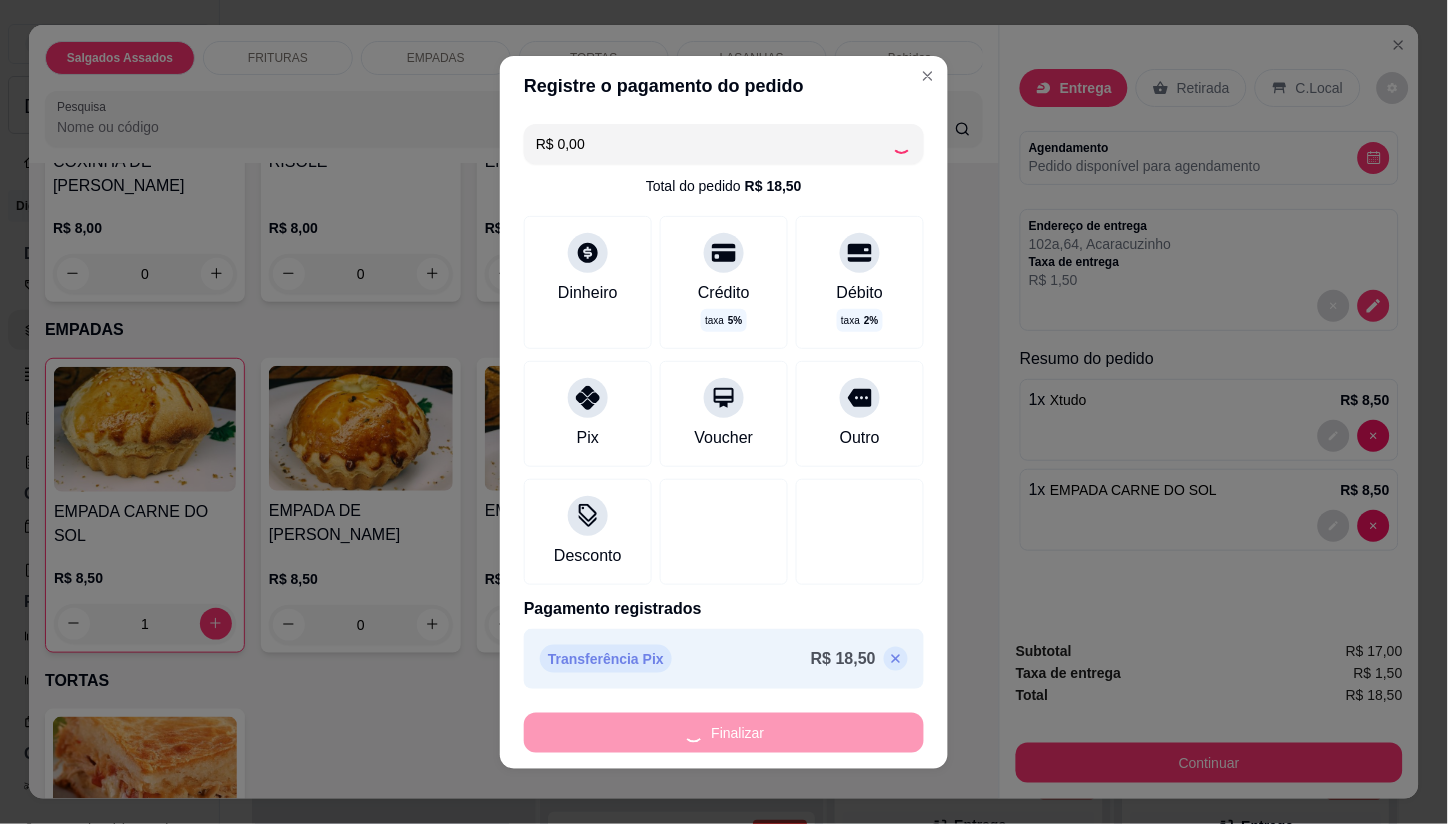 type on "0" 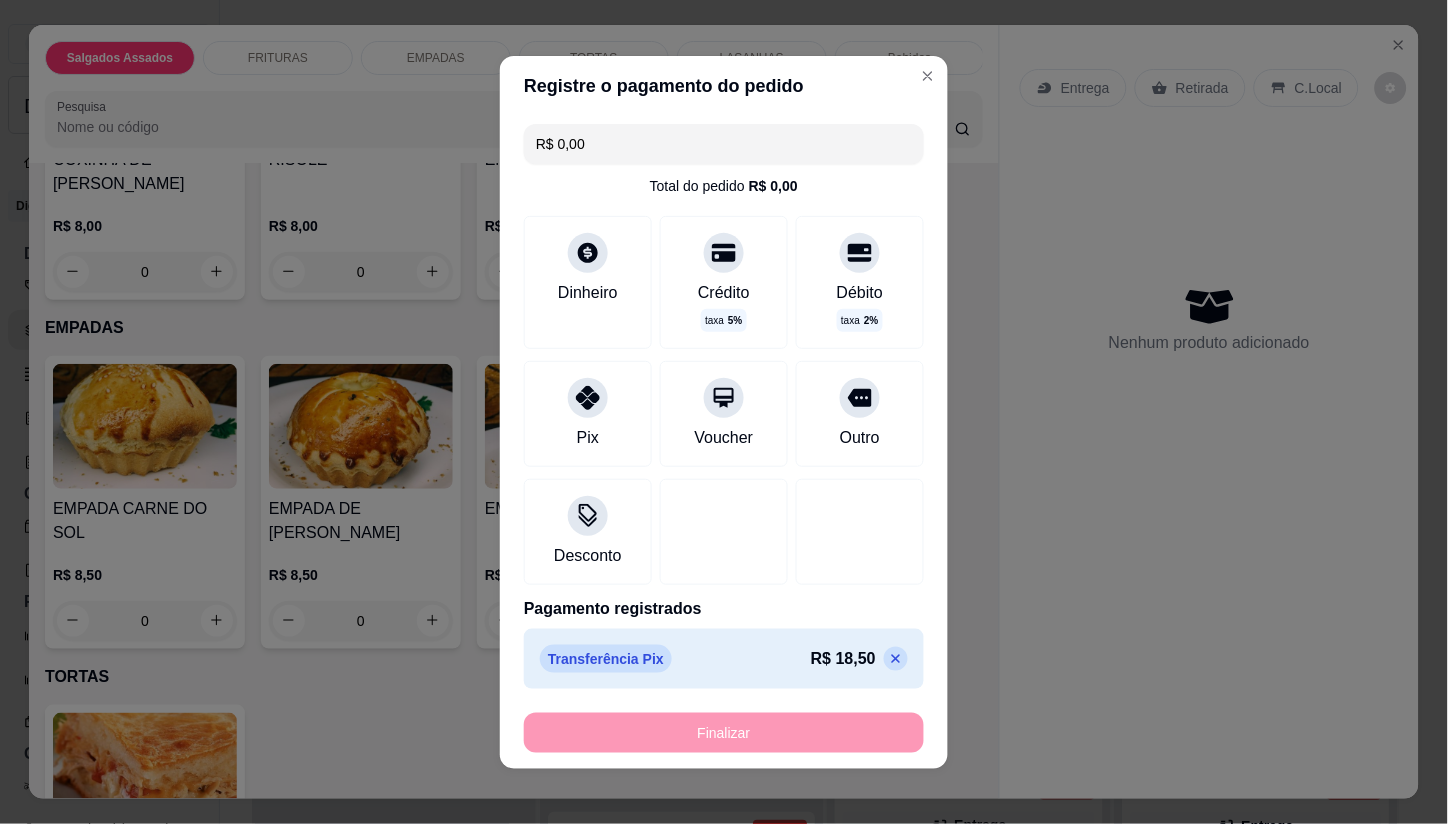 type on "-R$ 18,50" 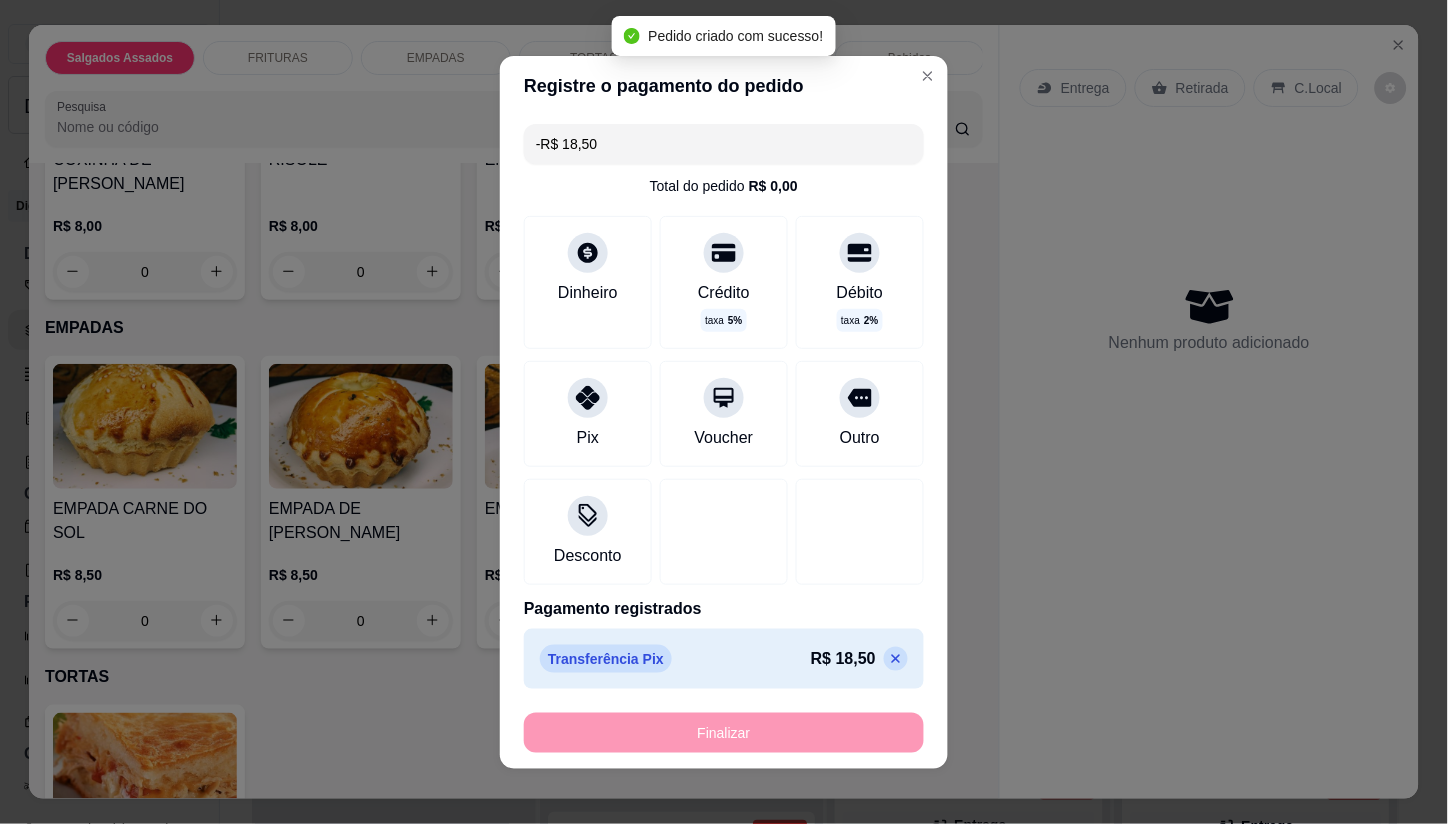 scroll, scrollTop: 1487, scrollLeft: 0, axis: vertical 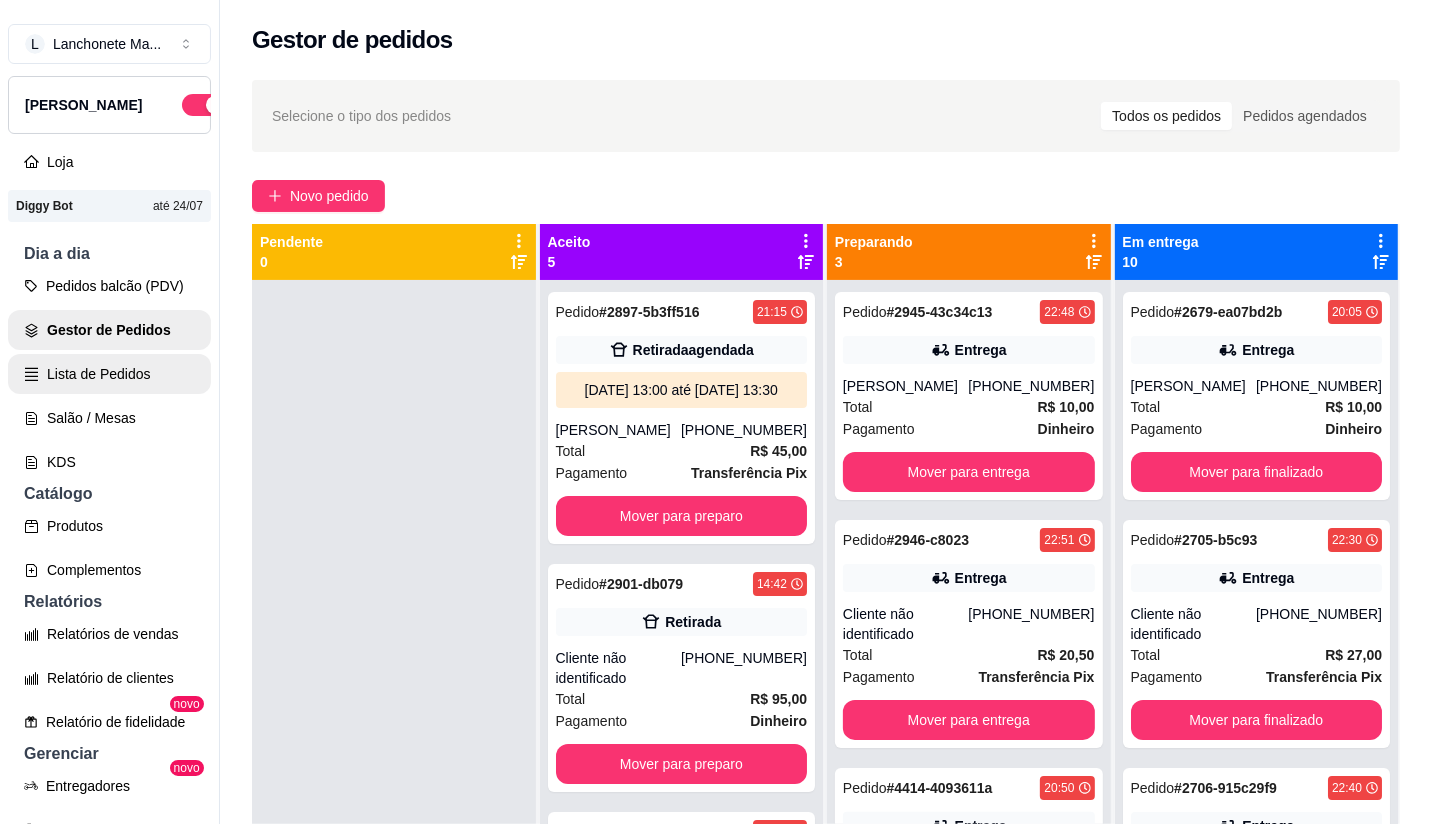 click on "Lista de Pedidos" at bounding box center (109, 374) 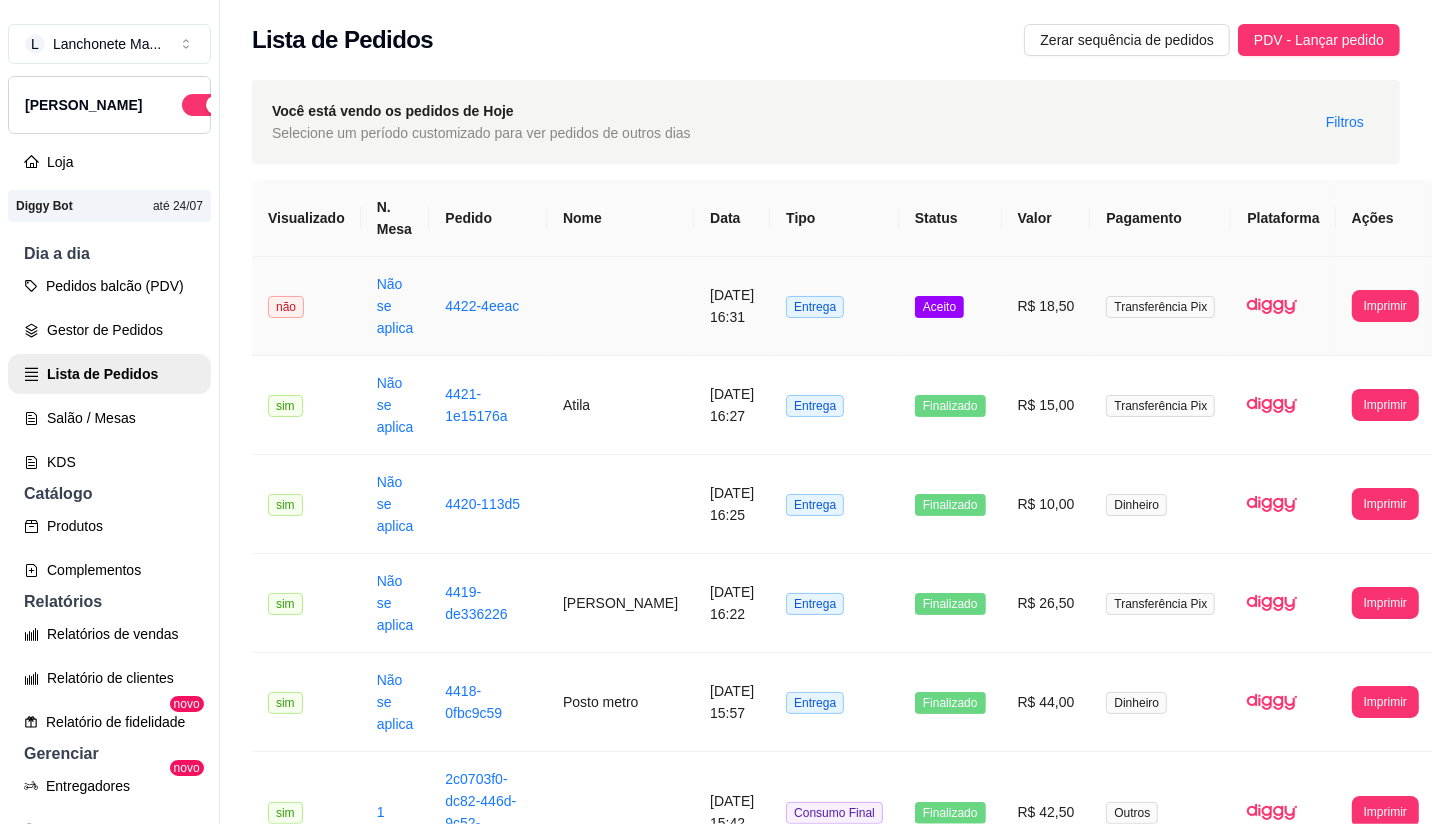 click on "Aceito" at bounding box center (950, 306) 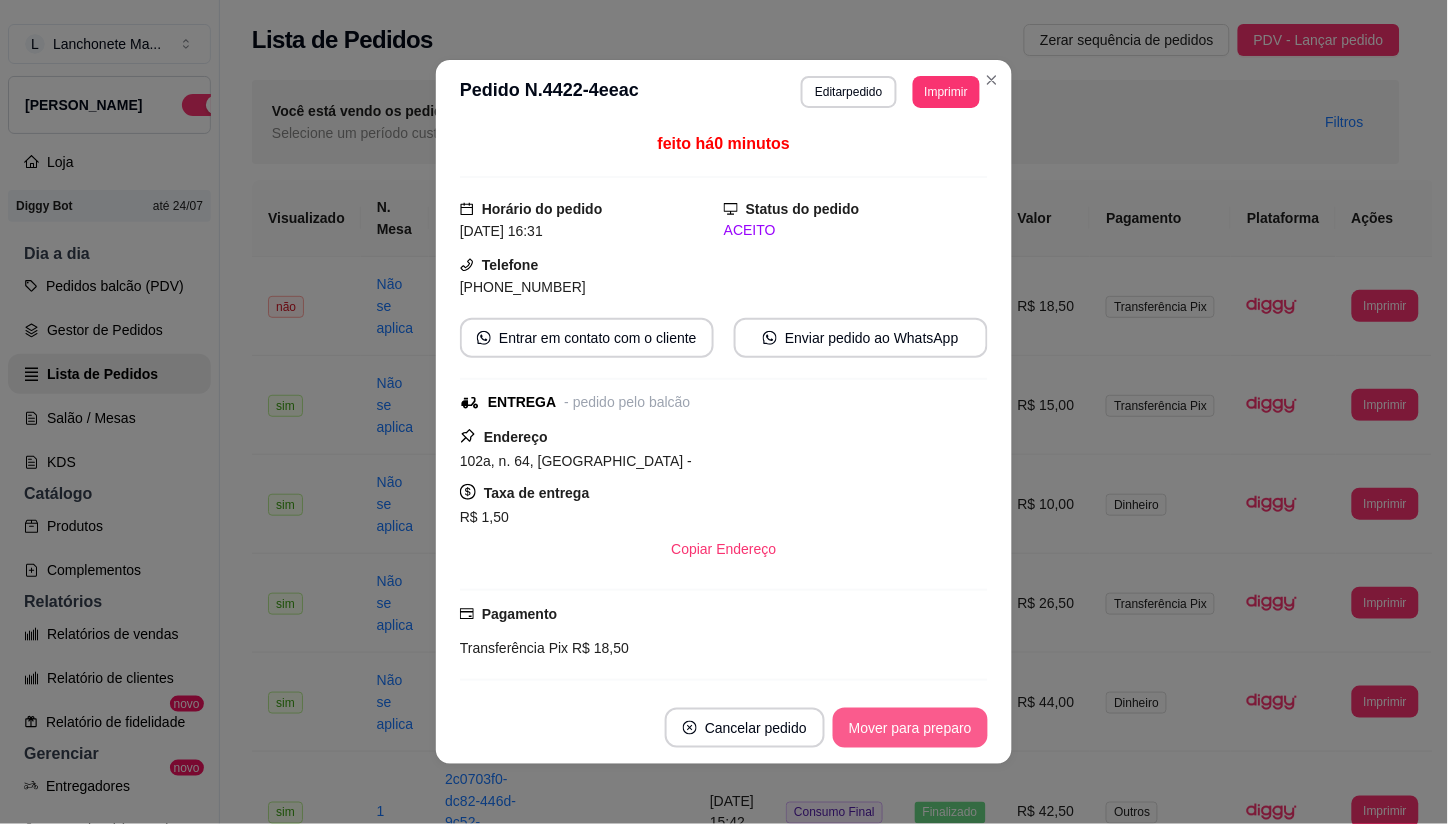 click on "Mover para preparo" at bounding box center [910, 728] 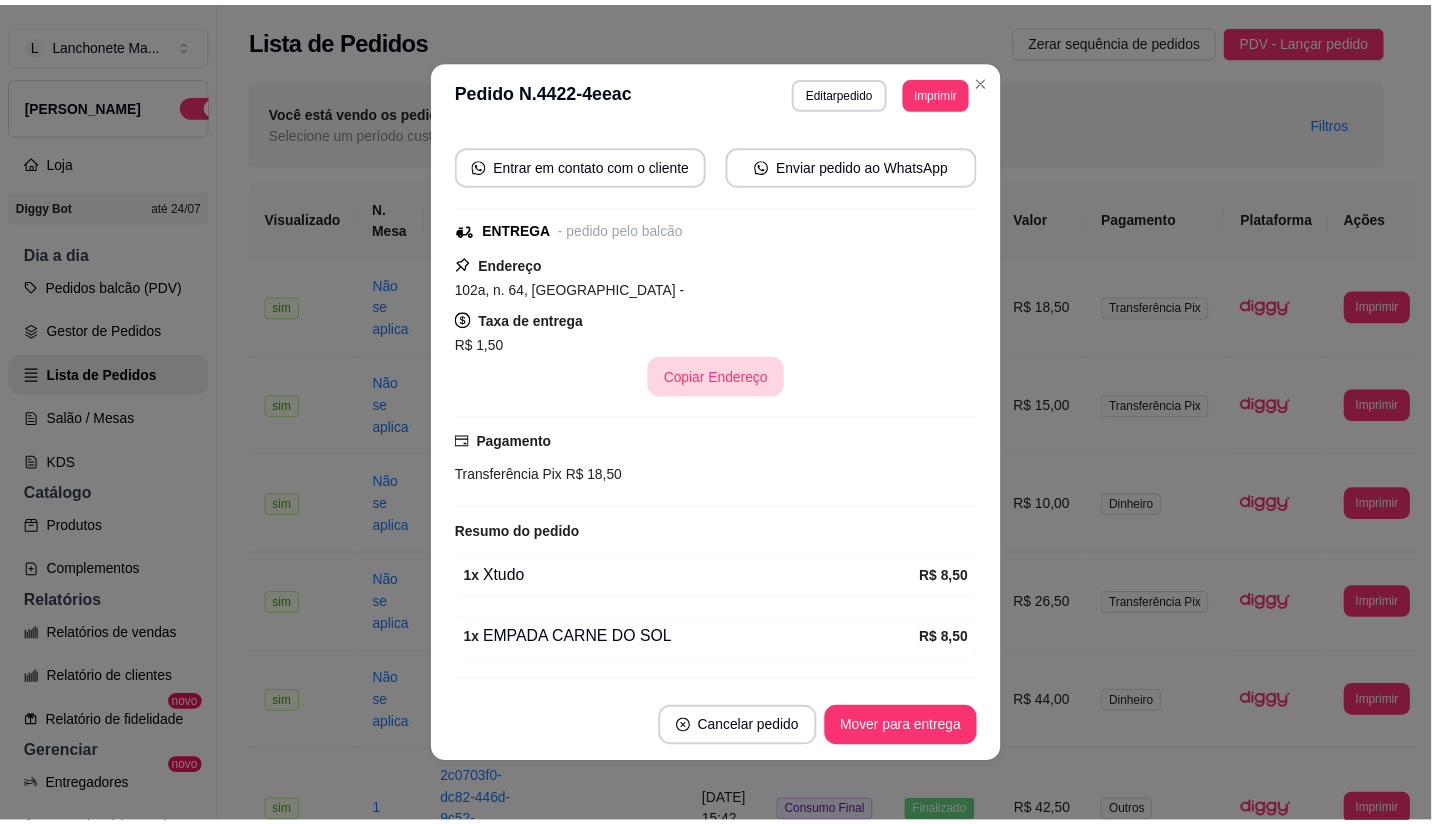 scroll, scrollTop: 118, scrollLeft: 0, axis: vertical 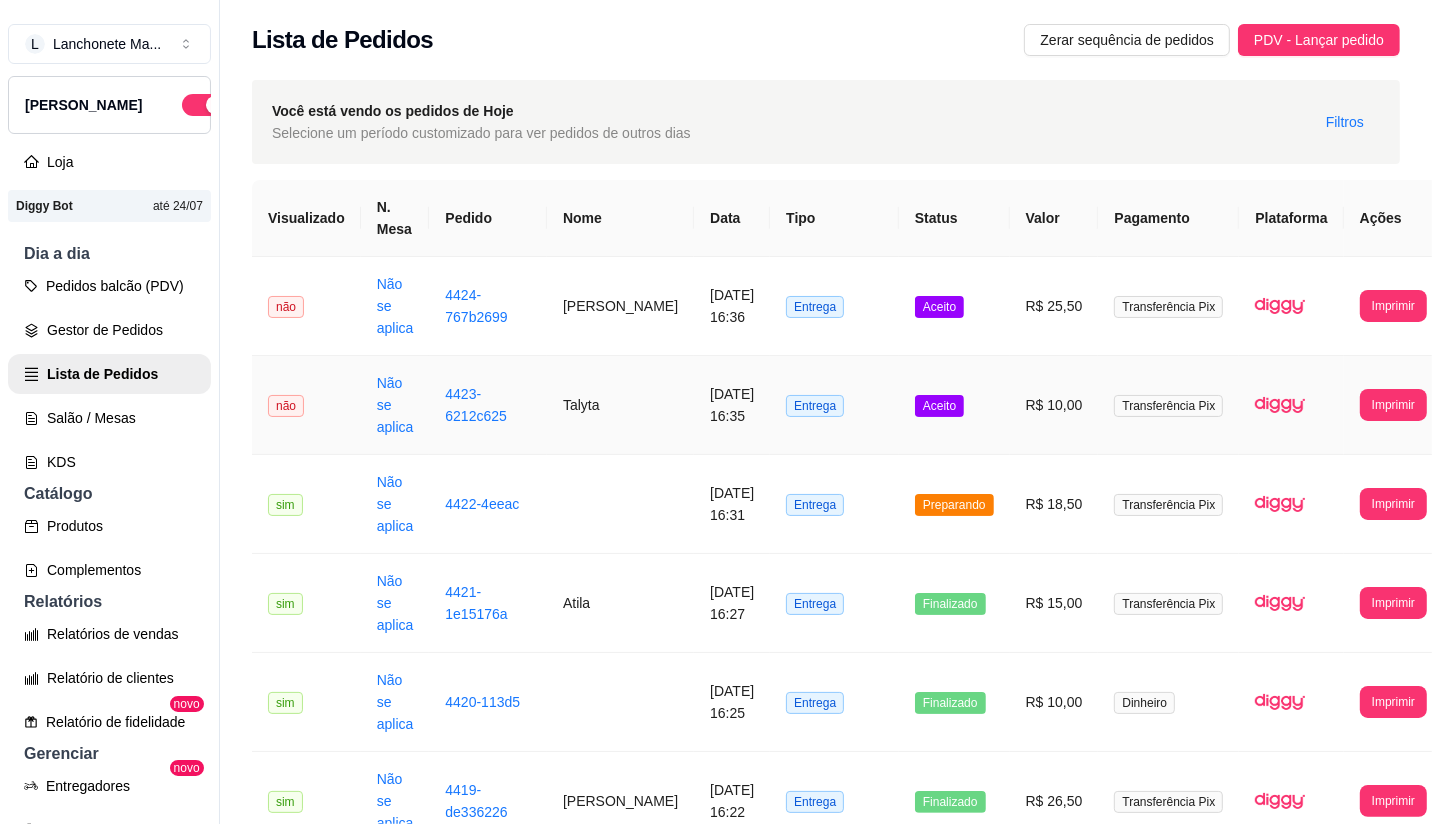 click on "Aceito" at bounding box center [939, 406] 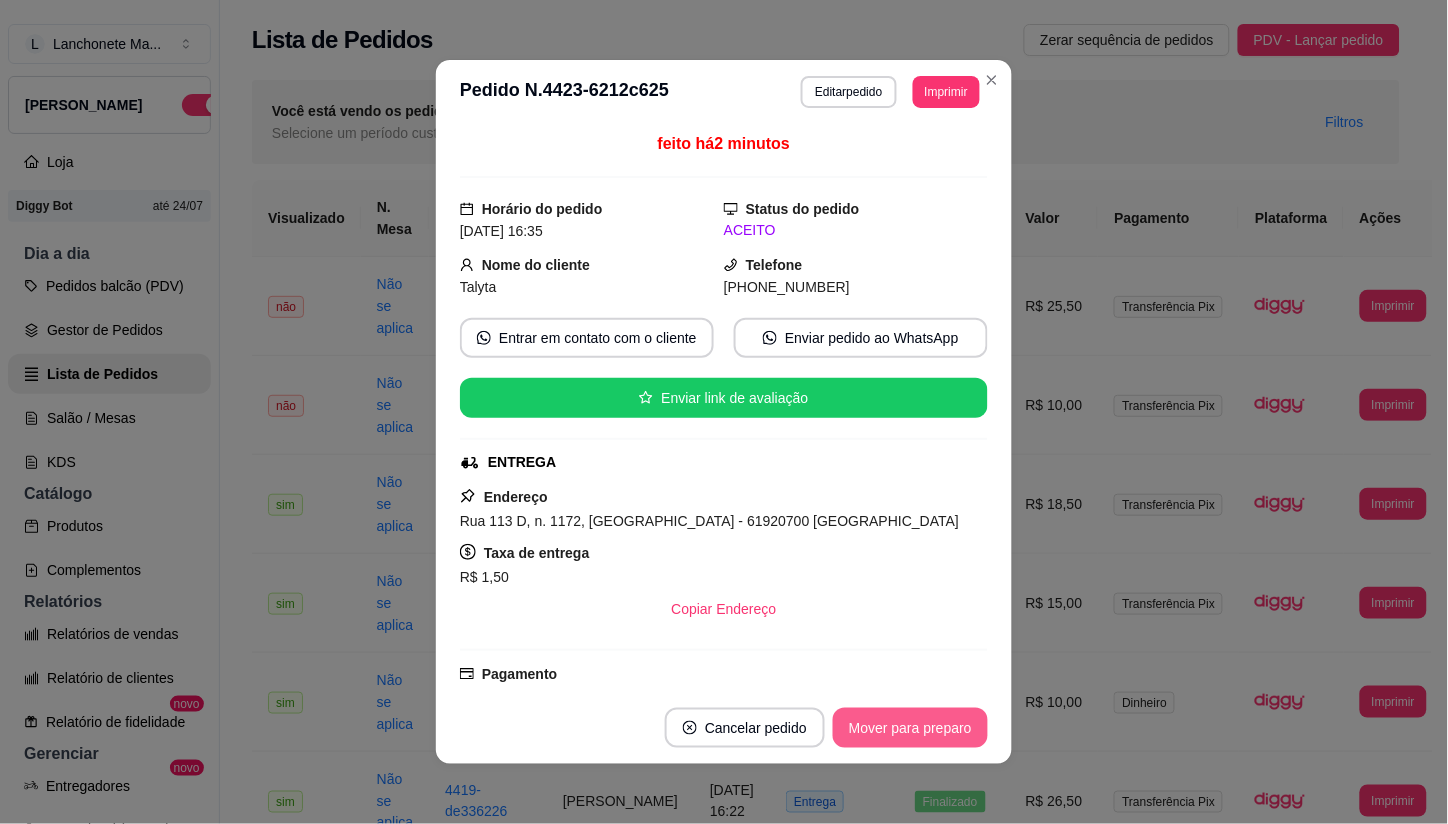 click on "Mover para preparo" at bounding box center (910, 728) 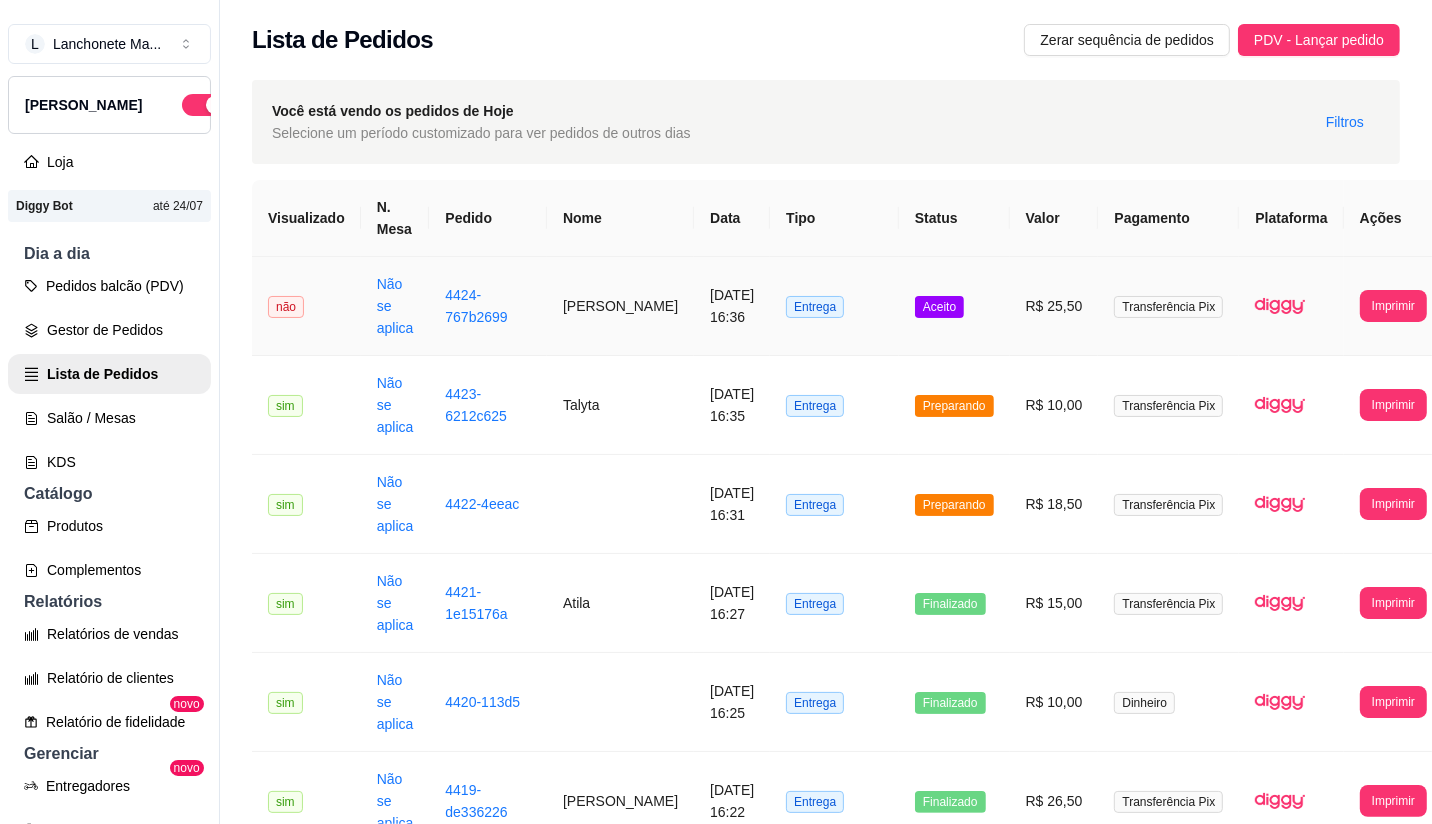 click on "R$ 25,50" at bounding box center (1054, 306) 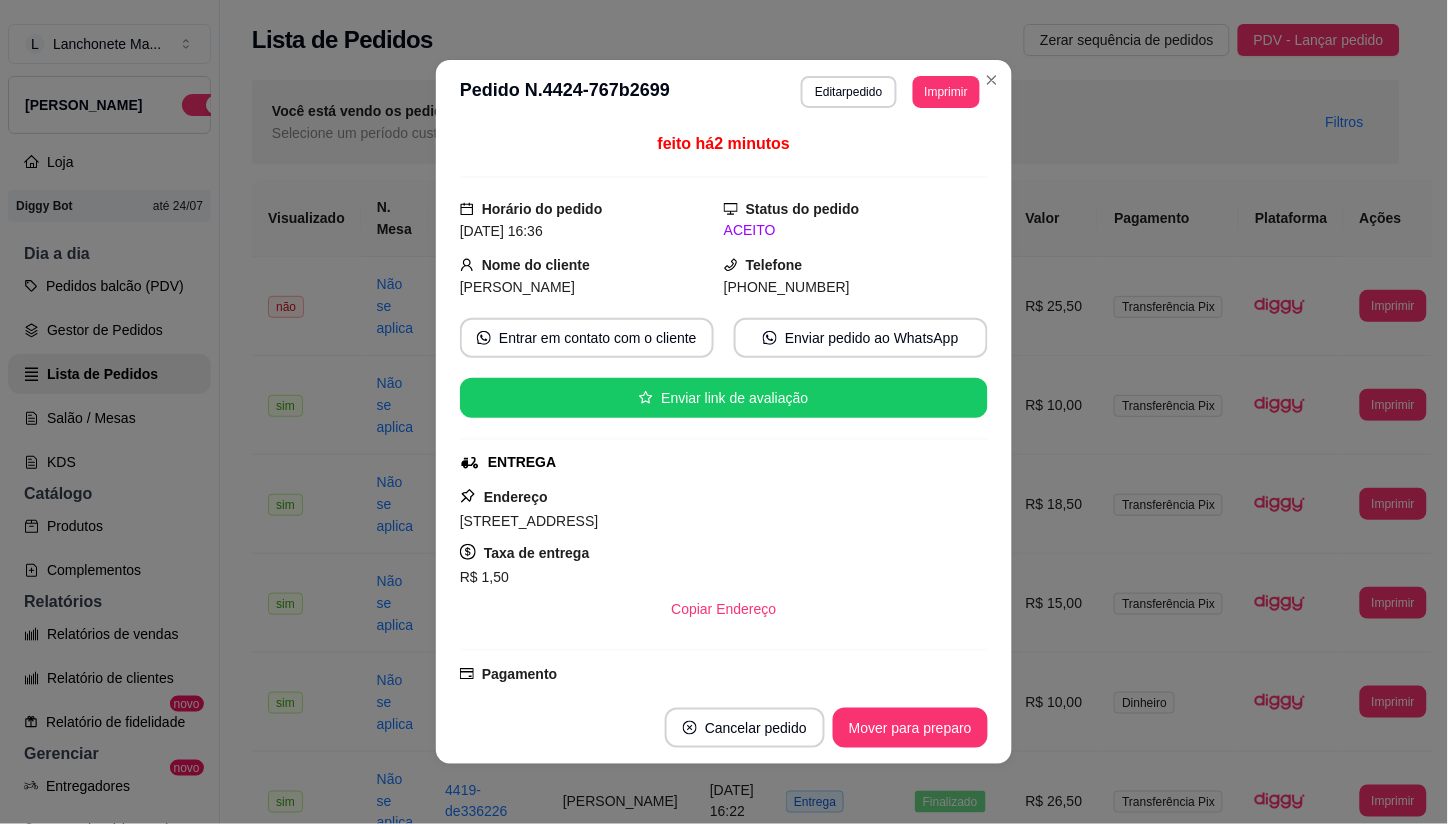 click on "Mover para preparo" at bounding box center [910, 728] 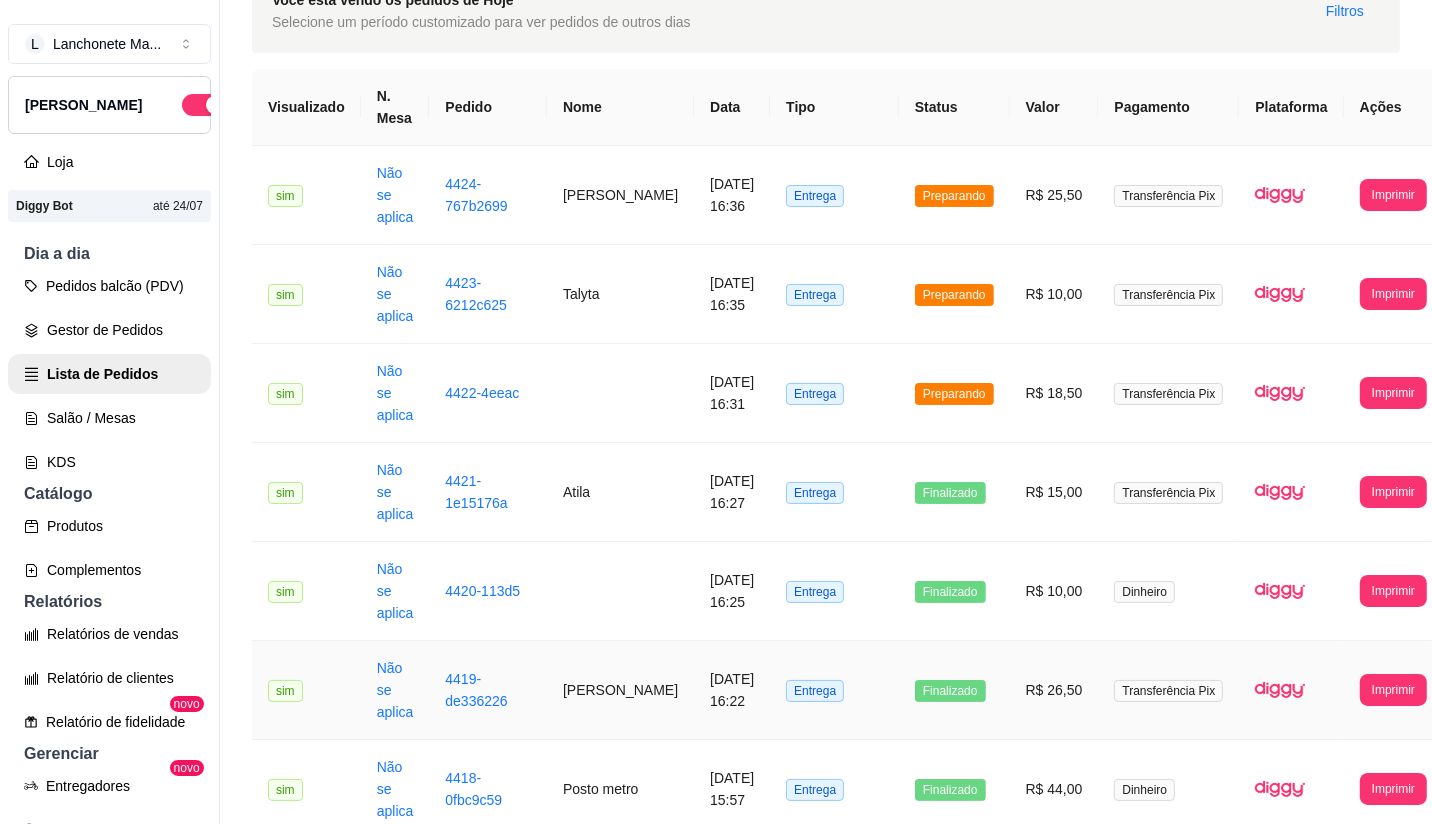 scroll, scrollTop: 0, scrollLeft: 0, axis: both 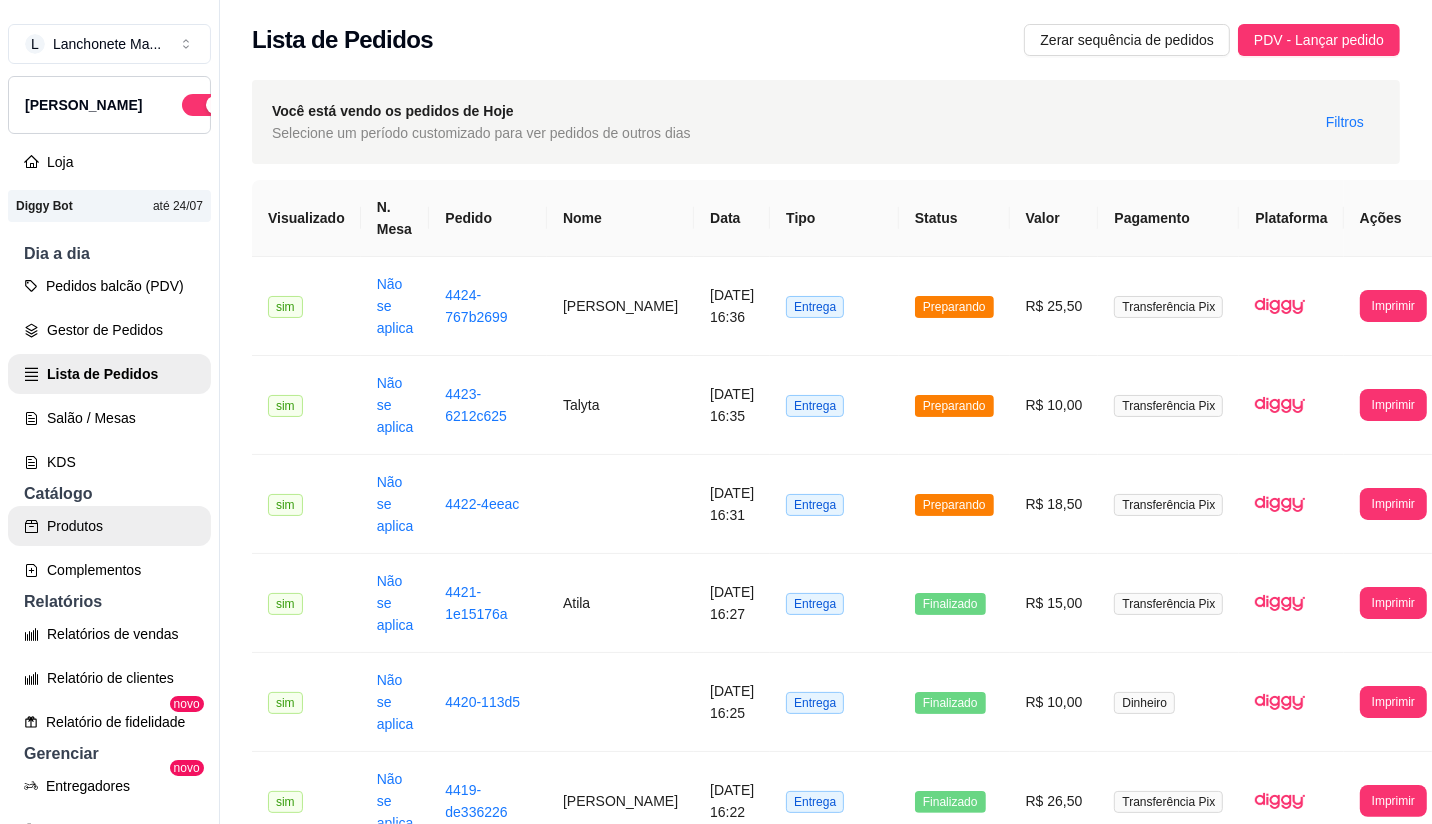 click on "Produtos" at bounding box center (109, 526) 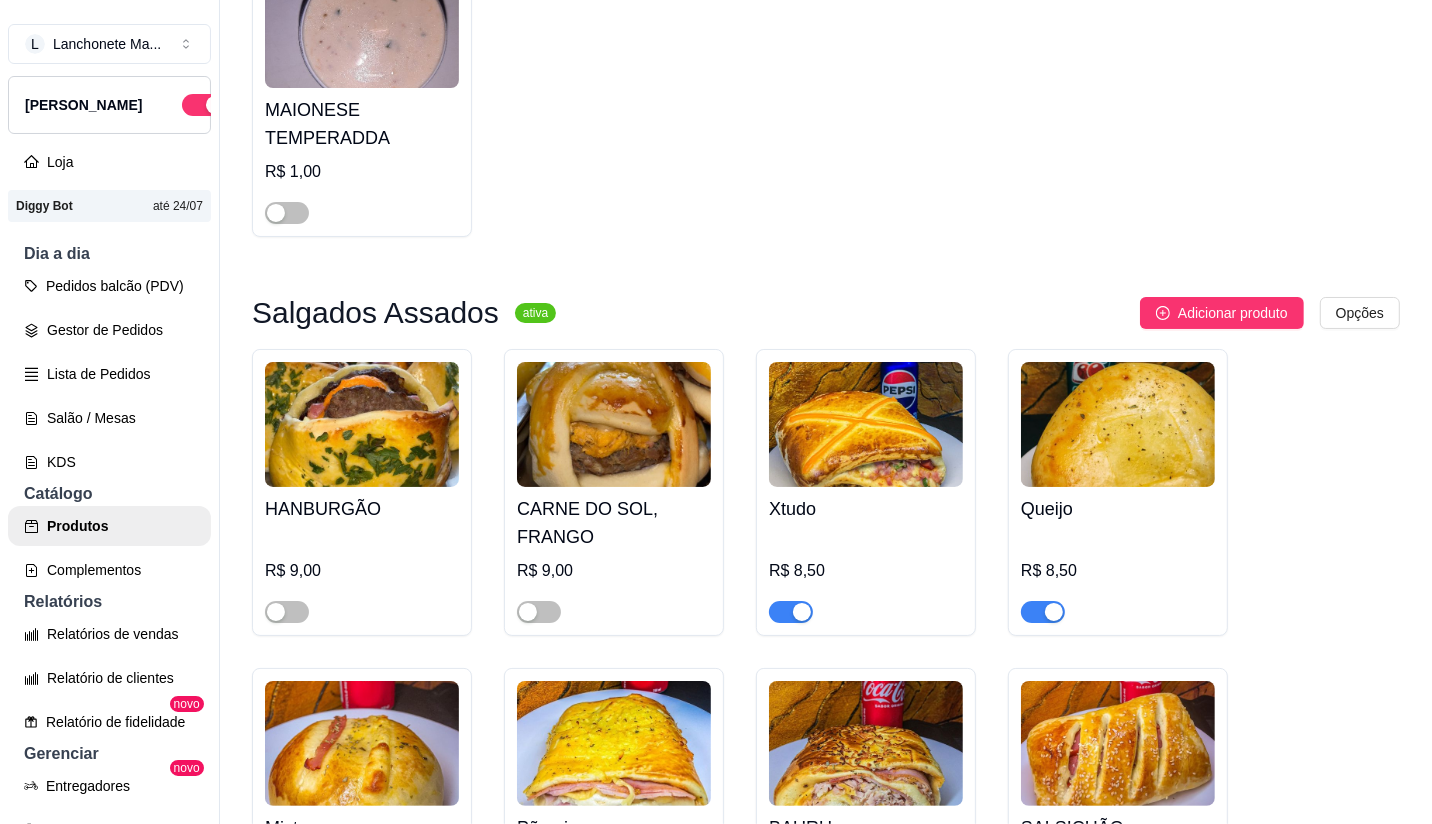 scroll, scrollTop: 222, scrollLeft: 0, axis: vertical 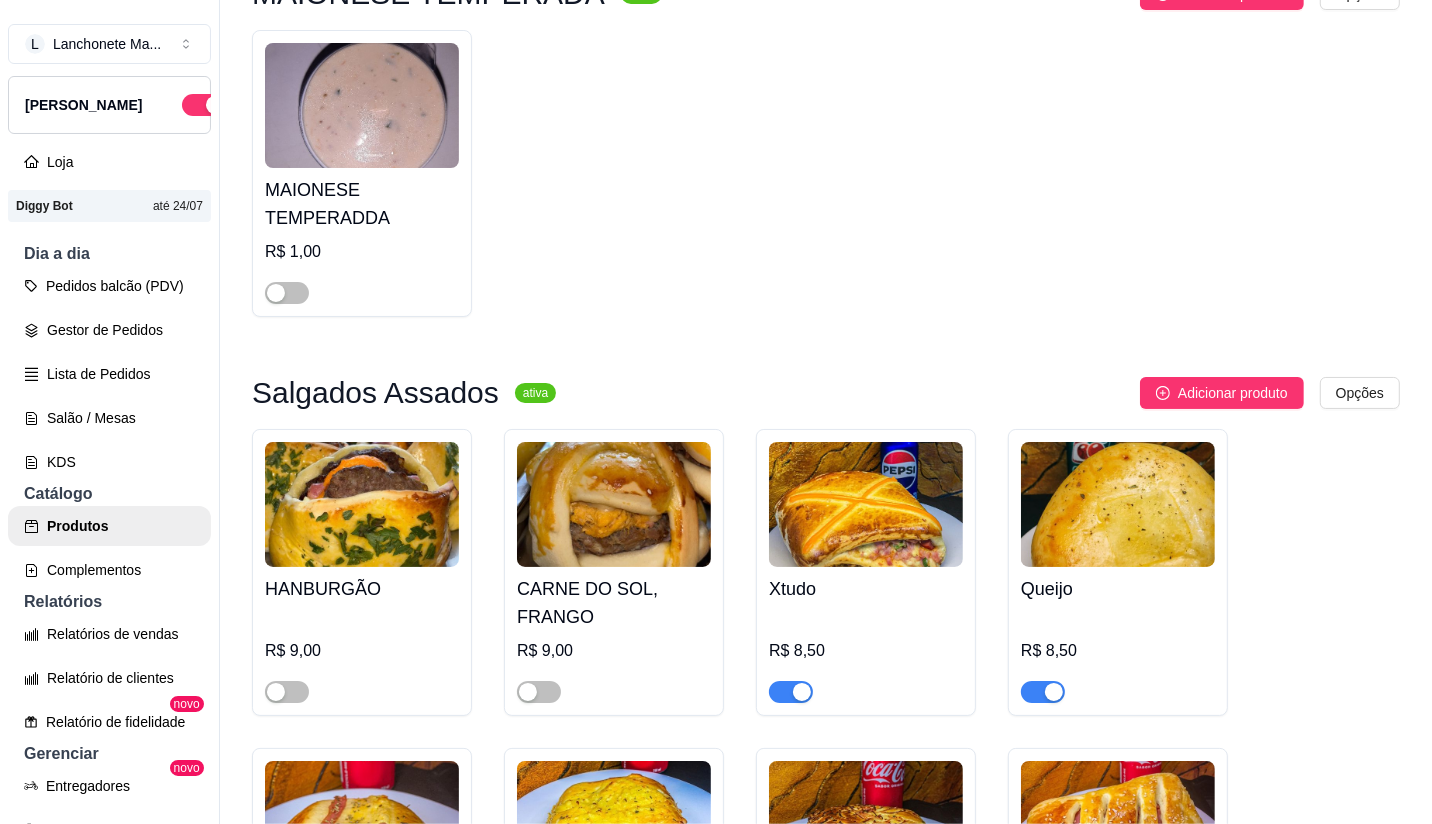 click at bounding box center (791, 692) 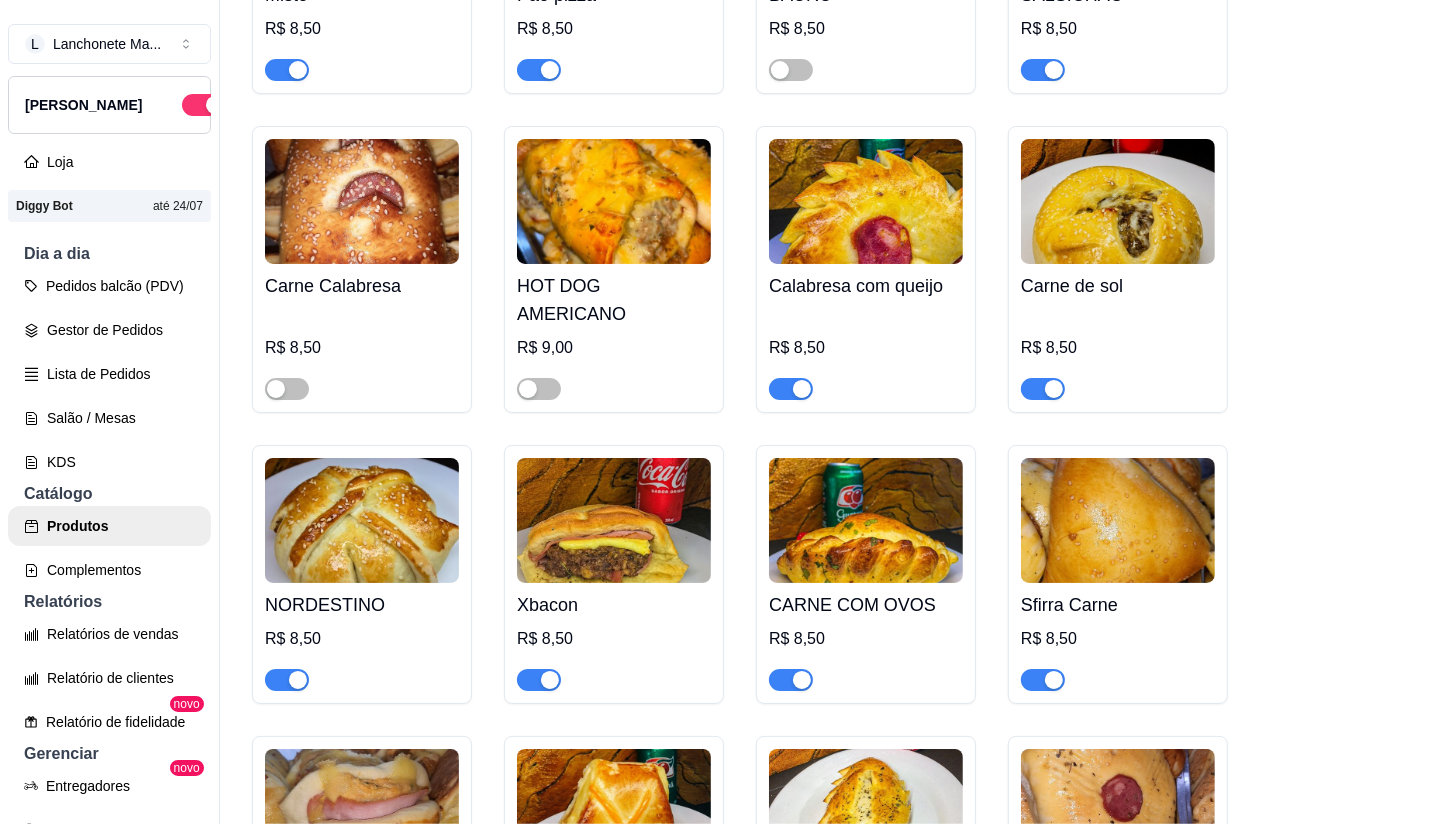 scroll, scrollTop: 1108, scrollLeft: 0, axis: vertical 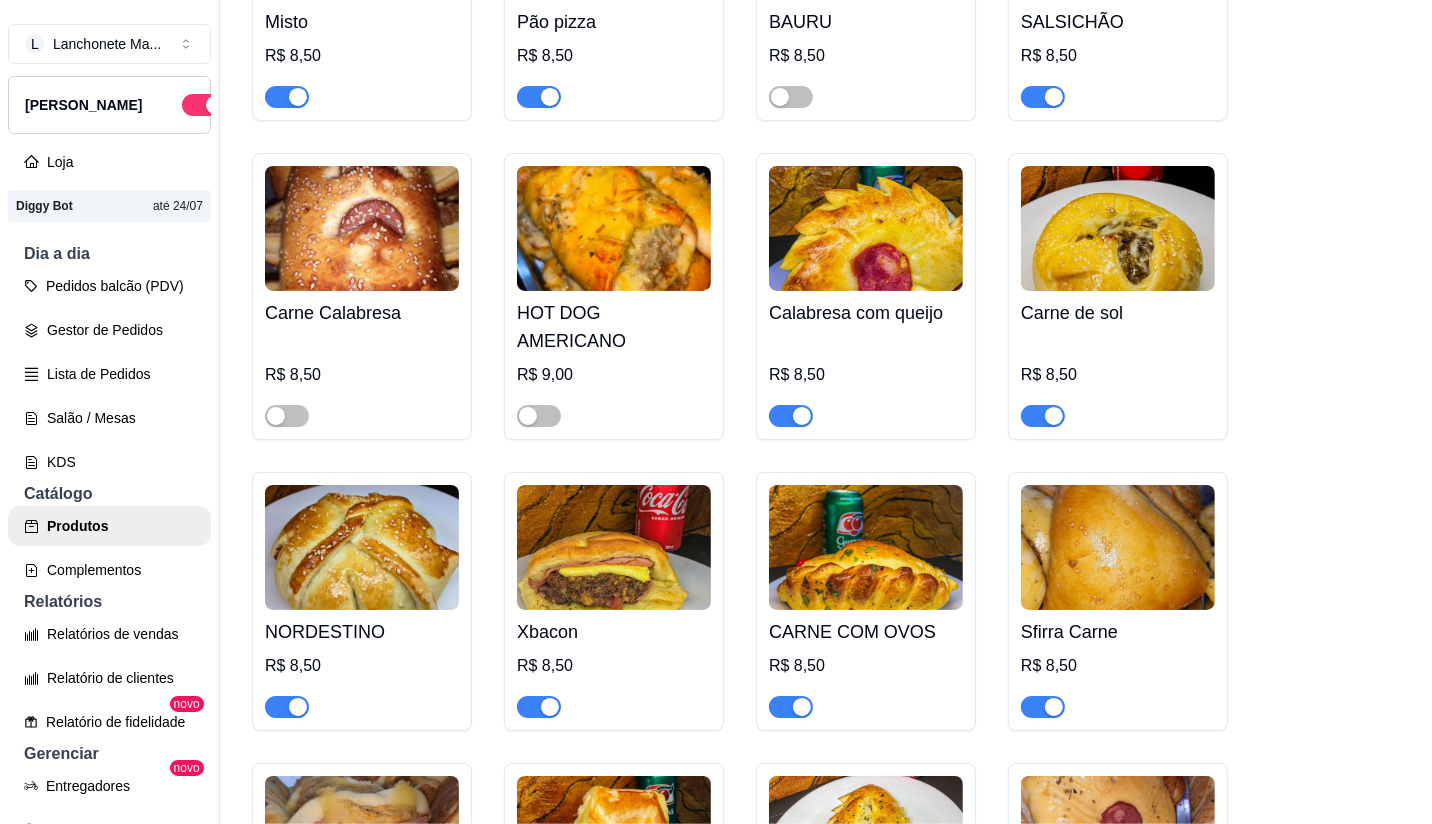 click at bounding box center (298, 707) 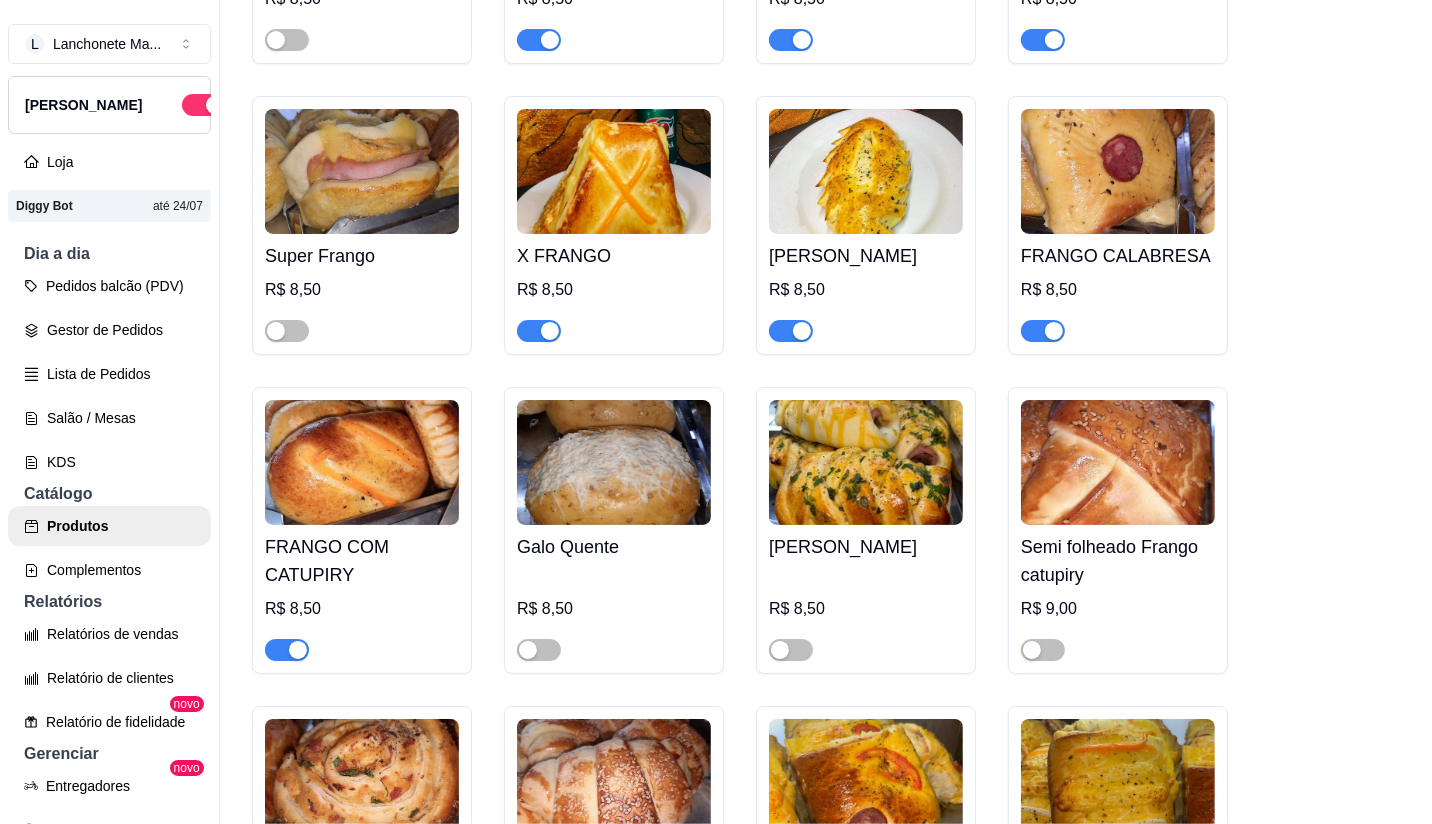 scroll, scrollTop: 1664, scrollLeft: 0, axis: vertical 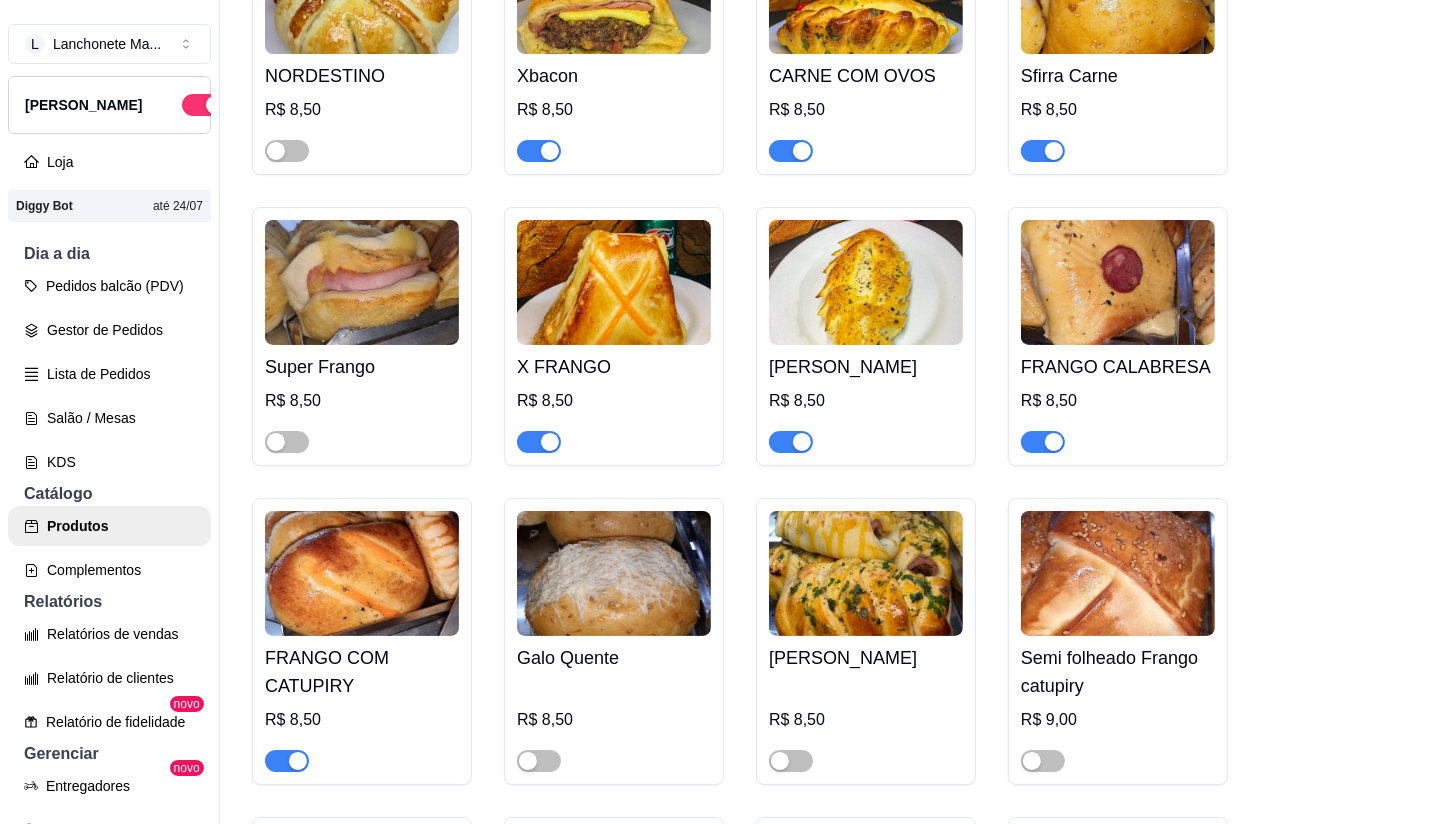click at bounding box center (1043, 442) 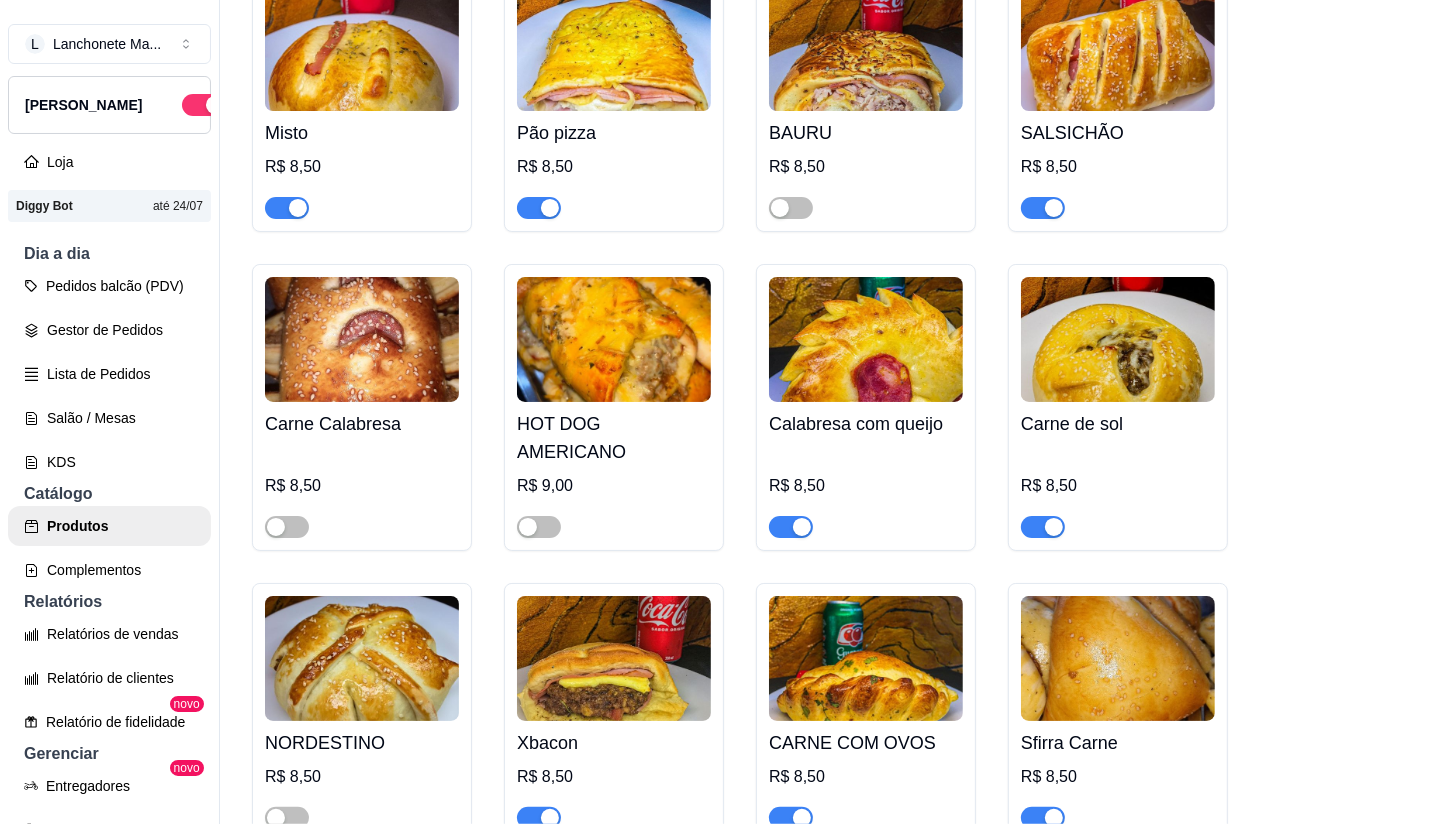 scroll, scrollTop: 886, scrollLeft: 0, axis: vertical 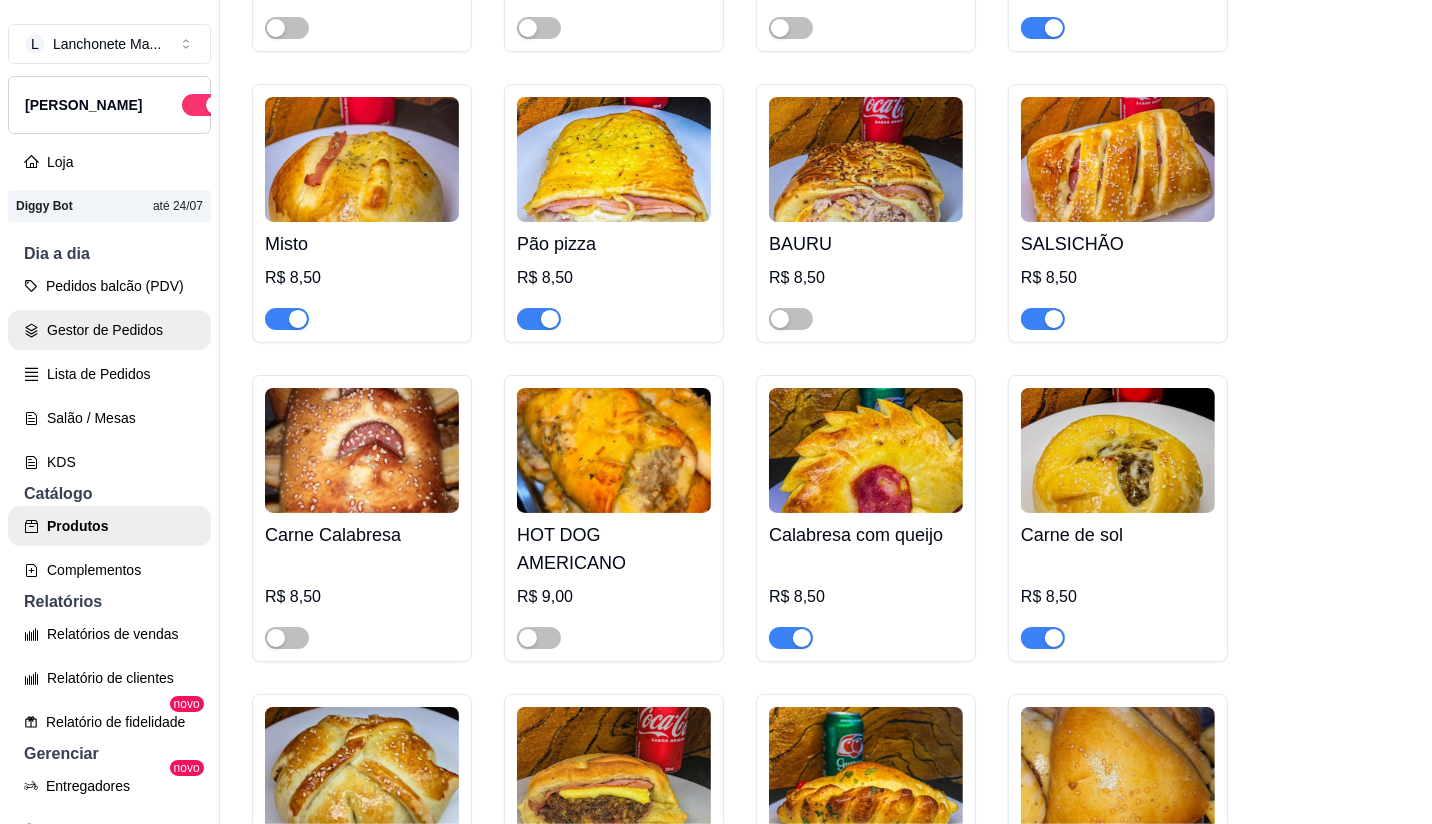 click on "Gestor de Pedidos" at bounding box center (109, 330) 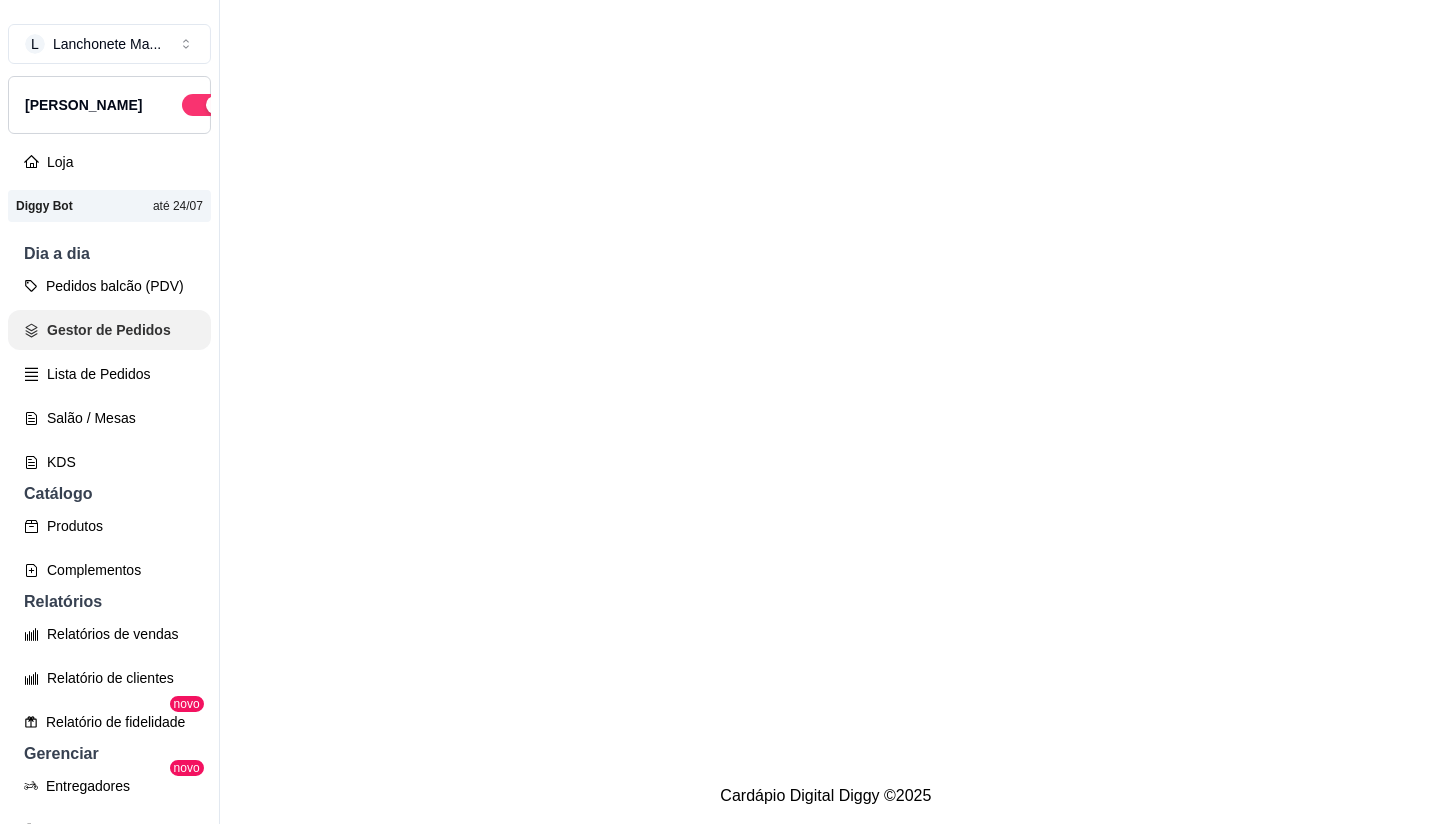 scroll, scrollTop: 0, scrollLeft: 0, axis: both 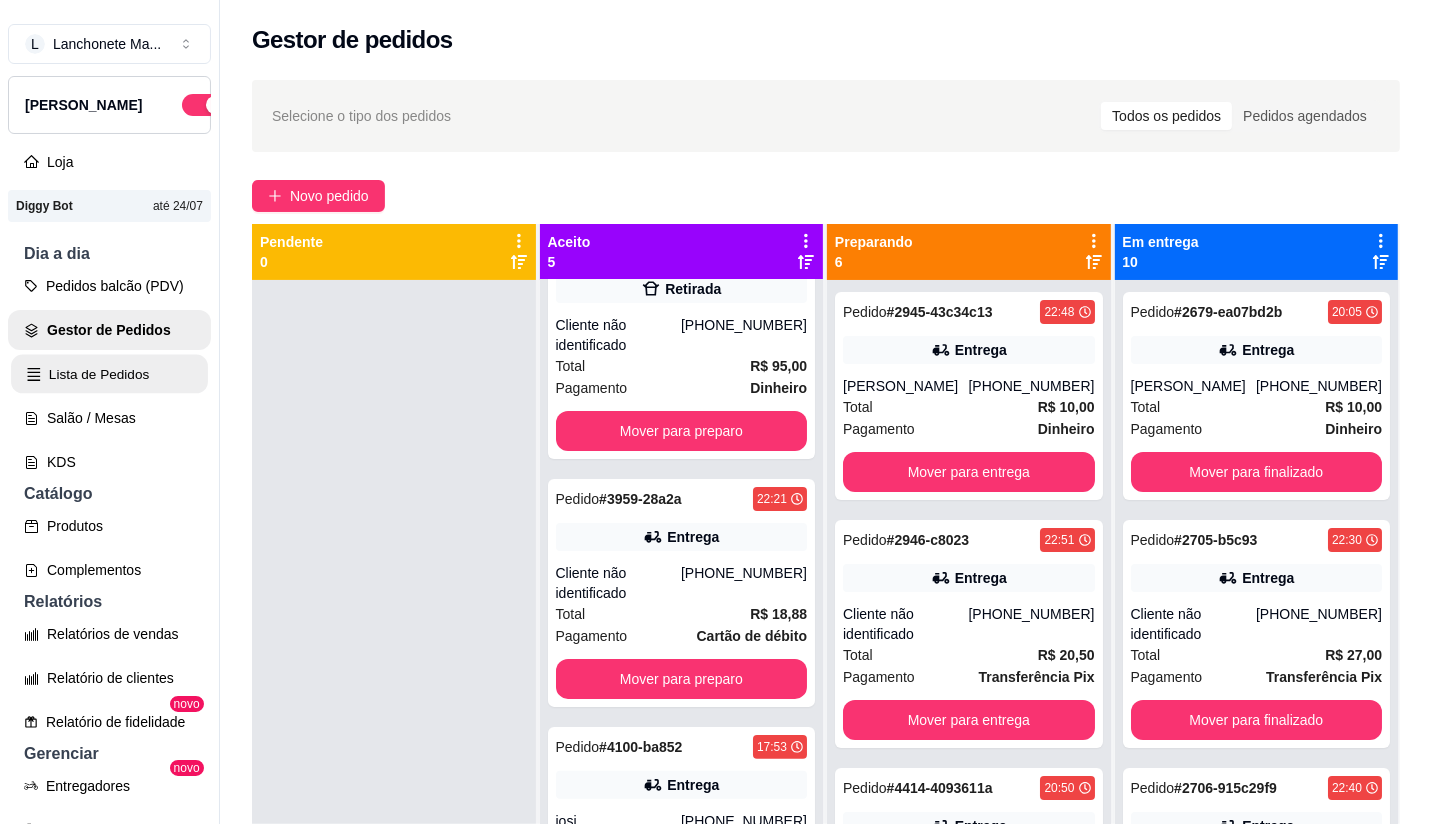 click on "Lista de Pedidos" at bounding box center (109, 374) 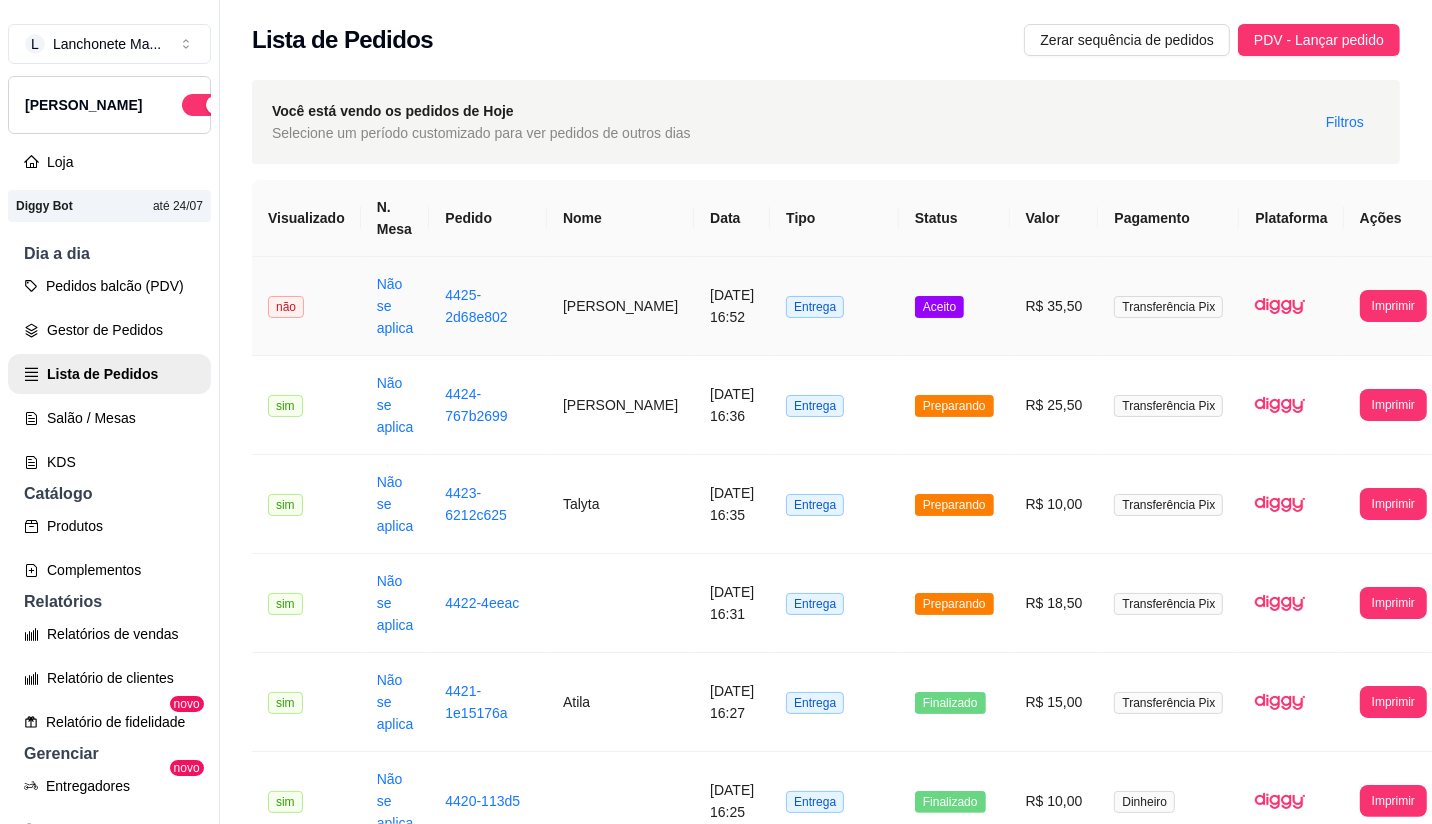 click on "Aceito" at bounding box center (939, 307) 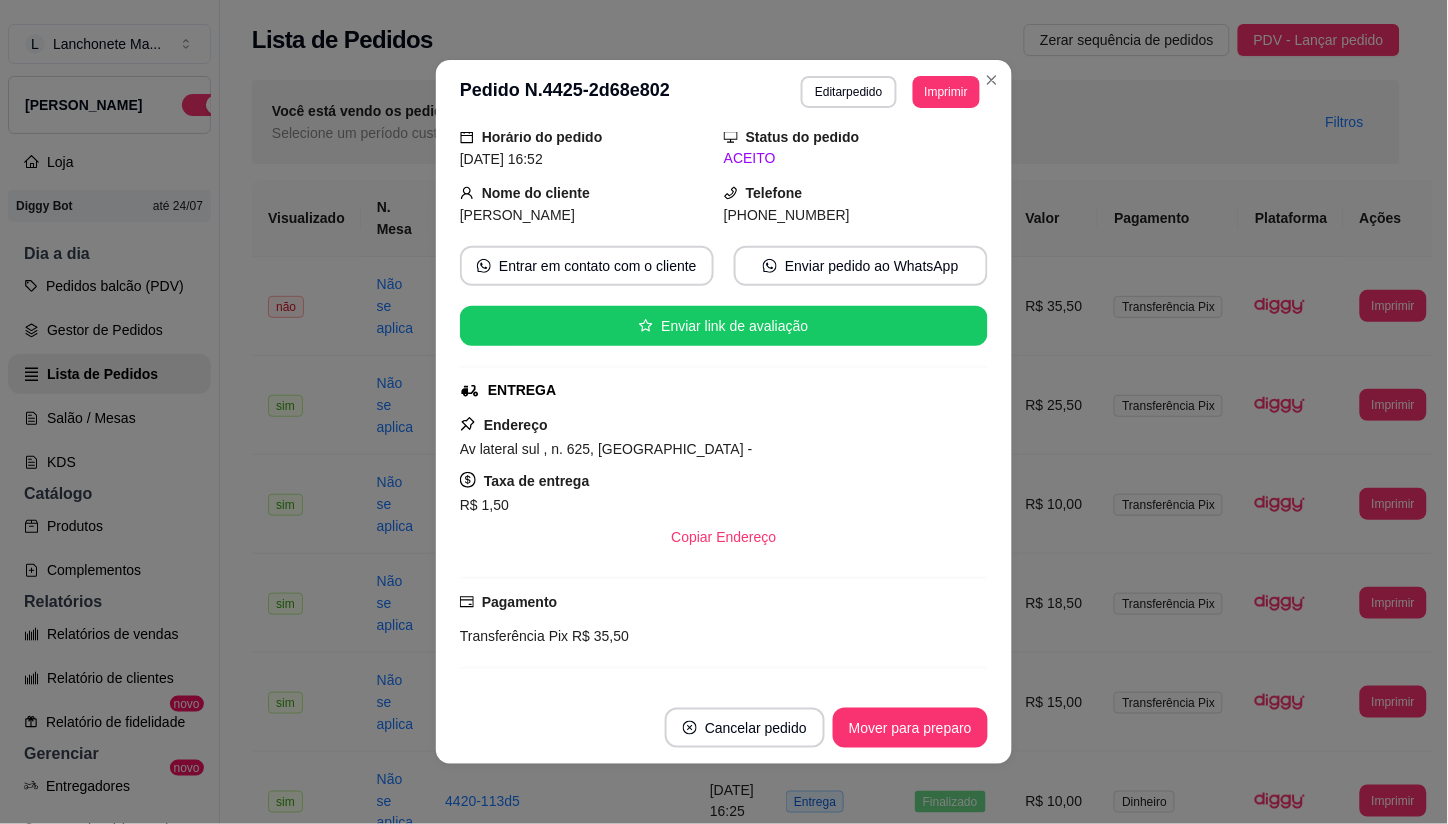 scroll, scrollTop: 111, scrollLeft: 0, axis: vertical 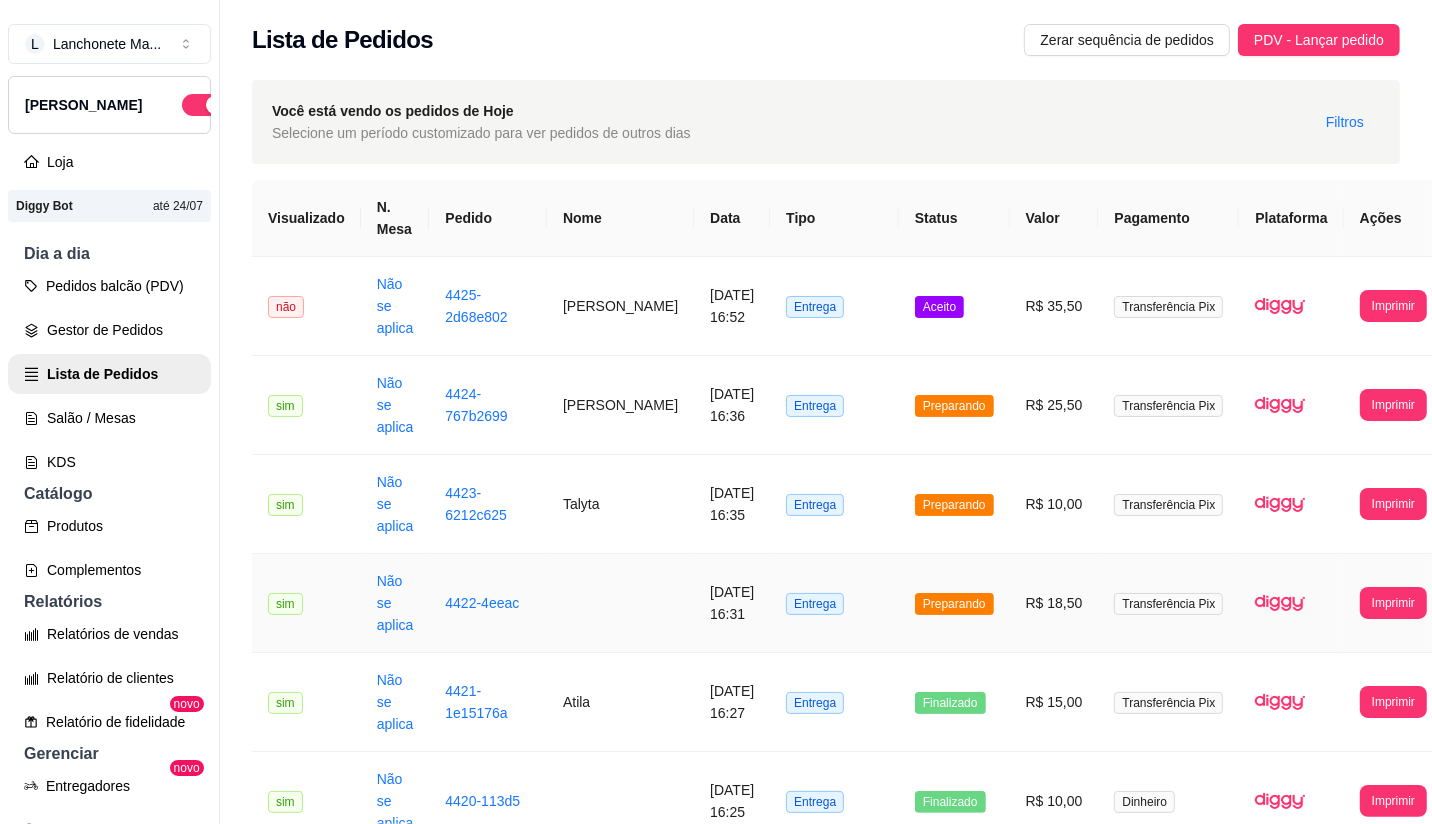 click on "Preparando" at bounding box center (954, 604) 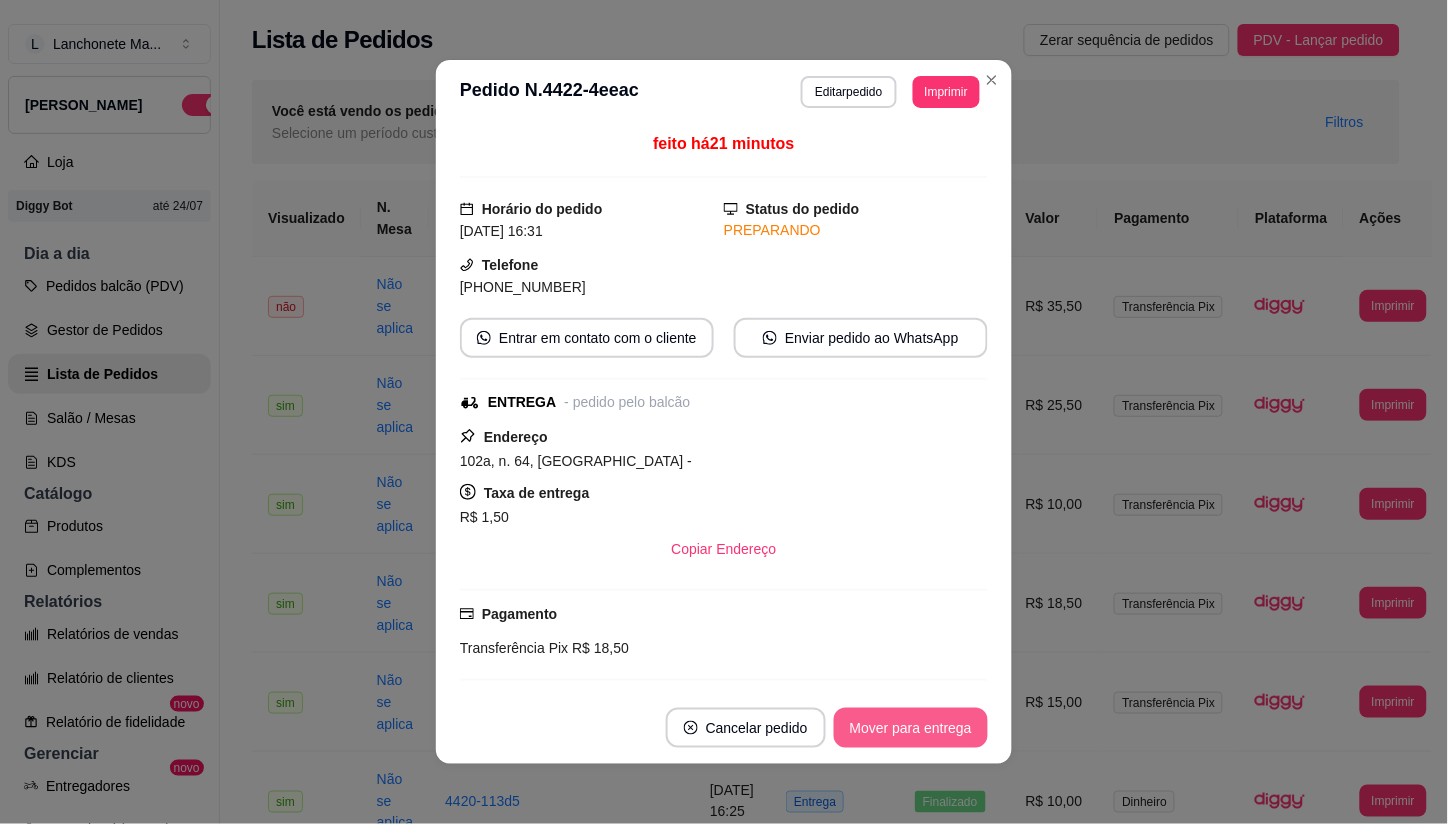 click on "Cancelar pedido Mover para entrega" at bounding box center (724, 728) 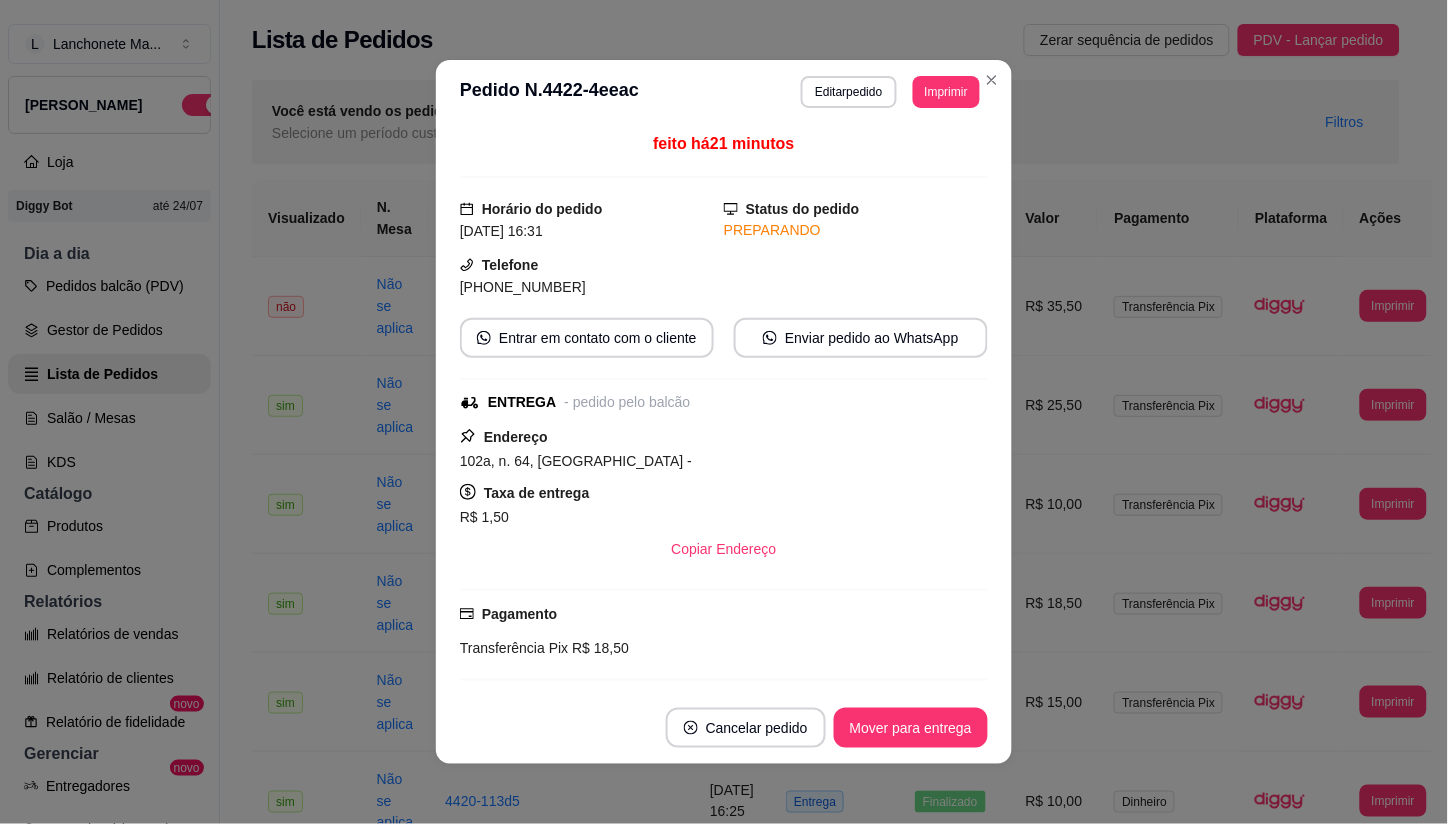 click on "Mover para entrega" at bounding box center (911, 728) 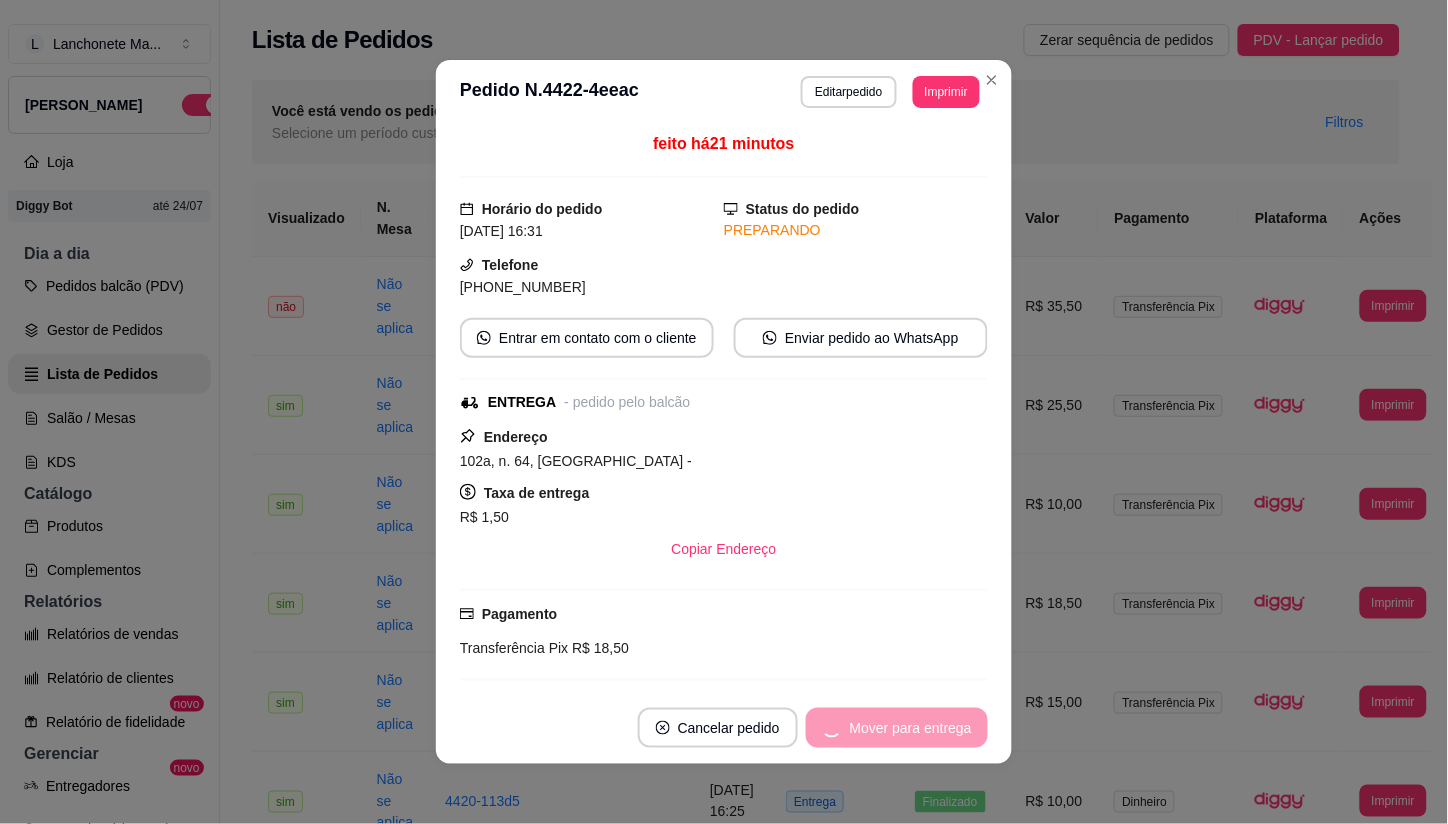 click on "Mover para entrega" at bounding box center [897, 728] 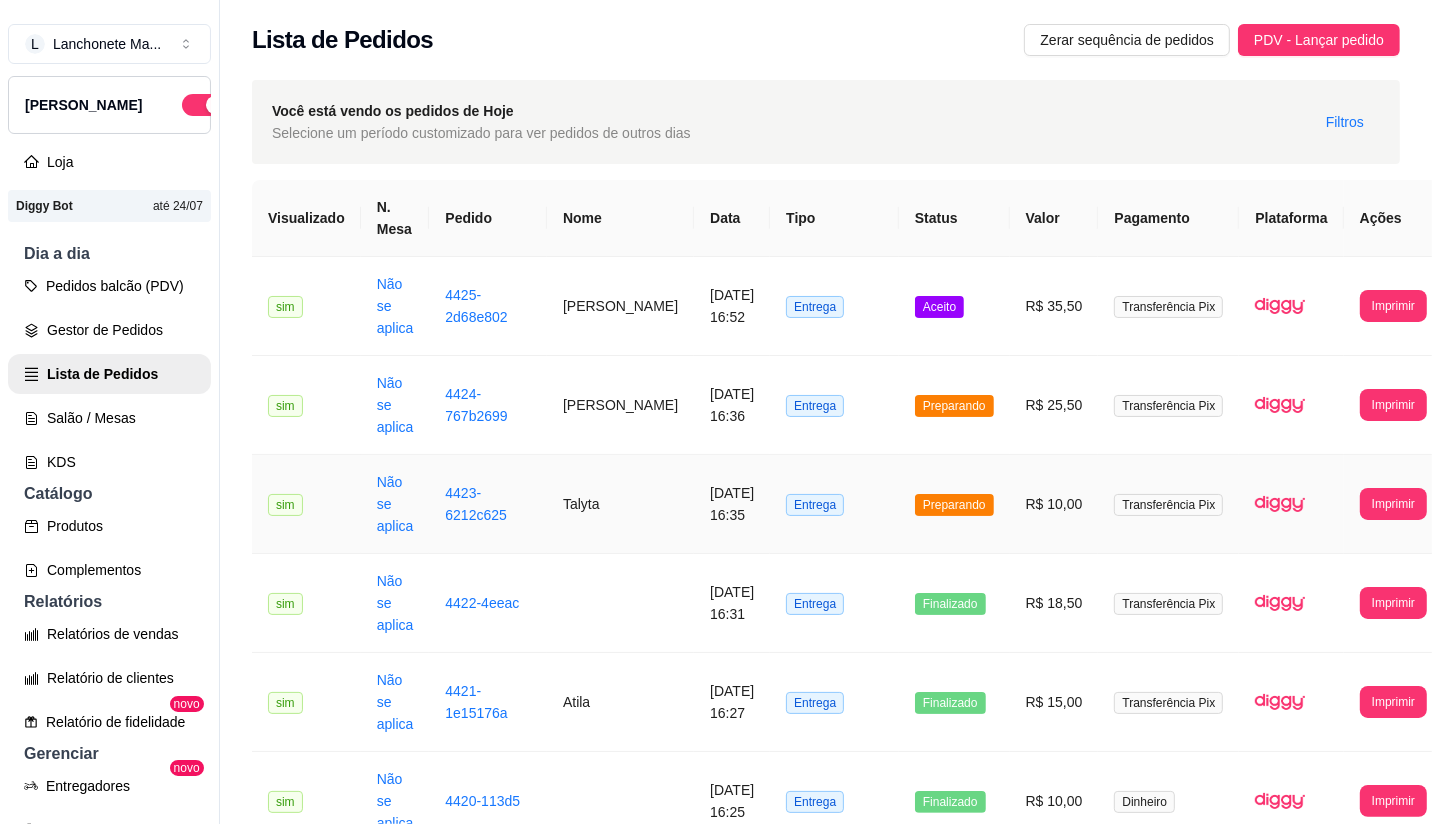 click on "Preparando" at bounding box center (954, 504) 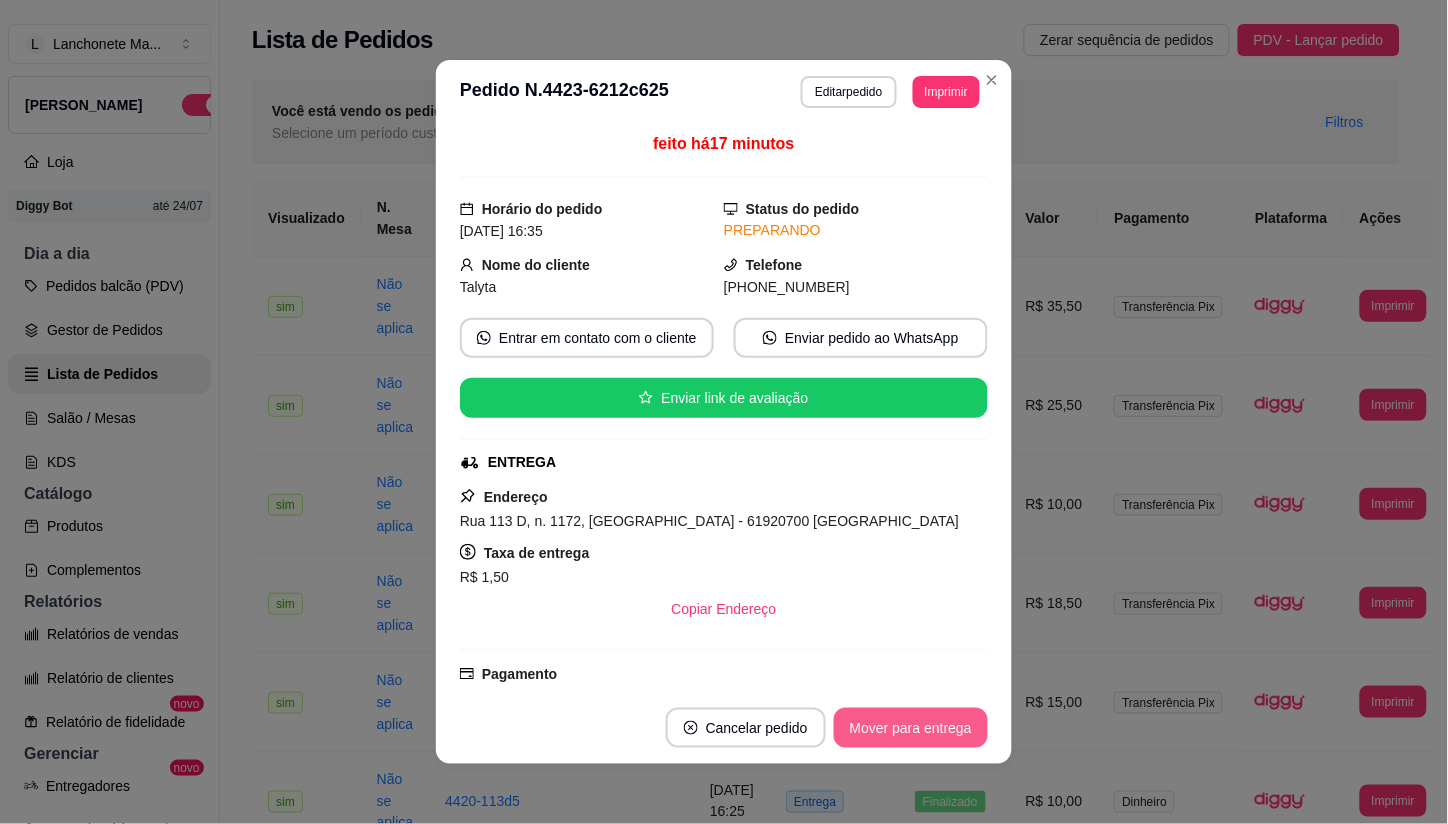click on "Mover para entrega" at bounding box center [911, 728] 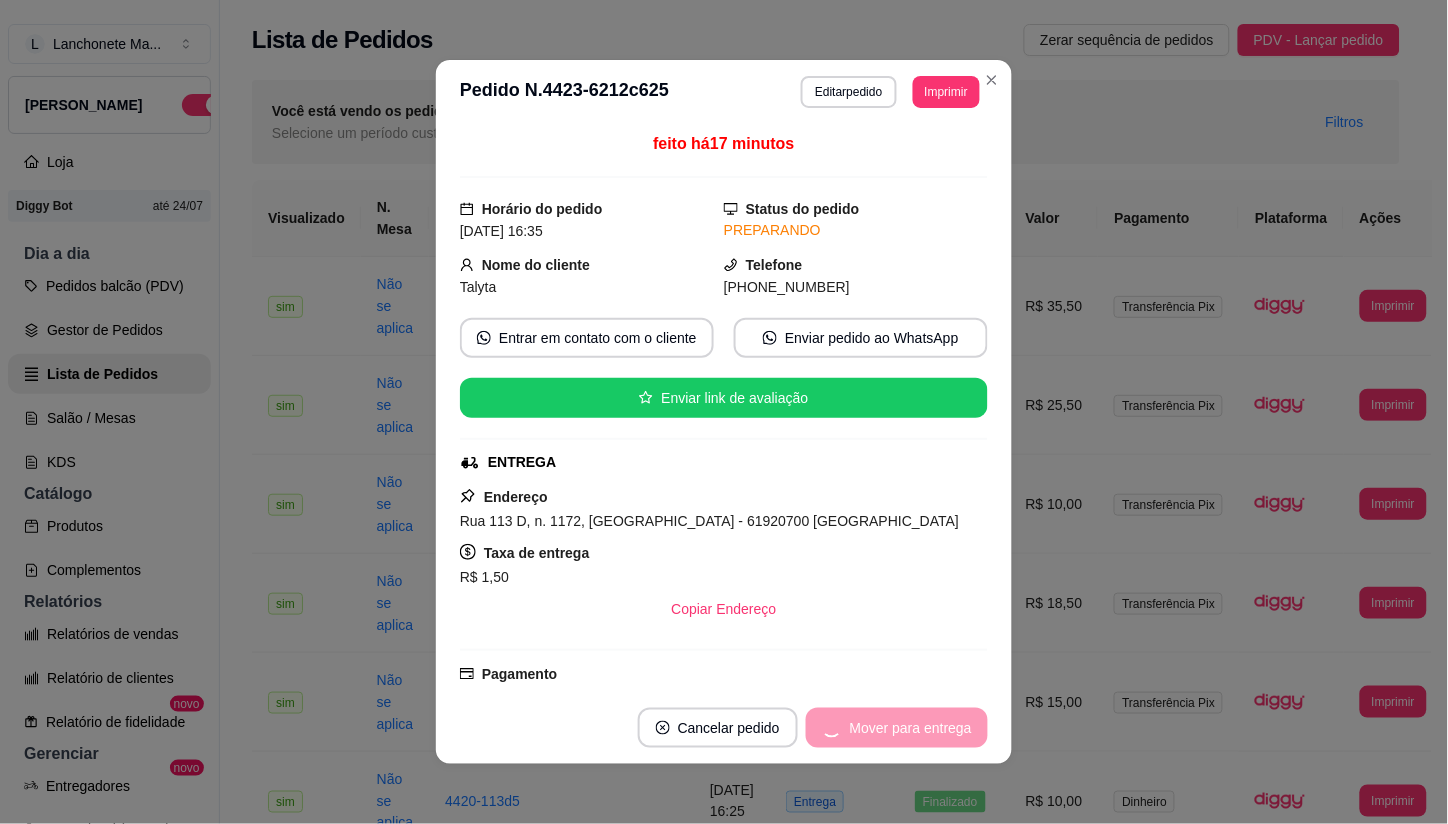 click on "Mover para entrega" at bounding box center (897, 728) 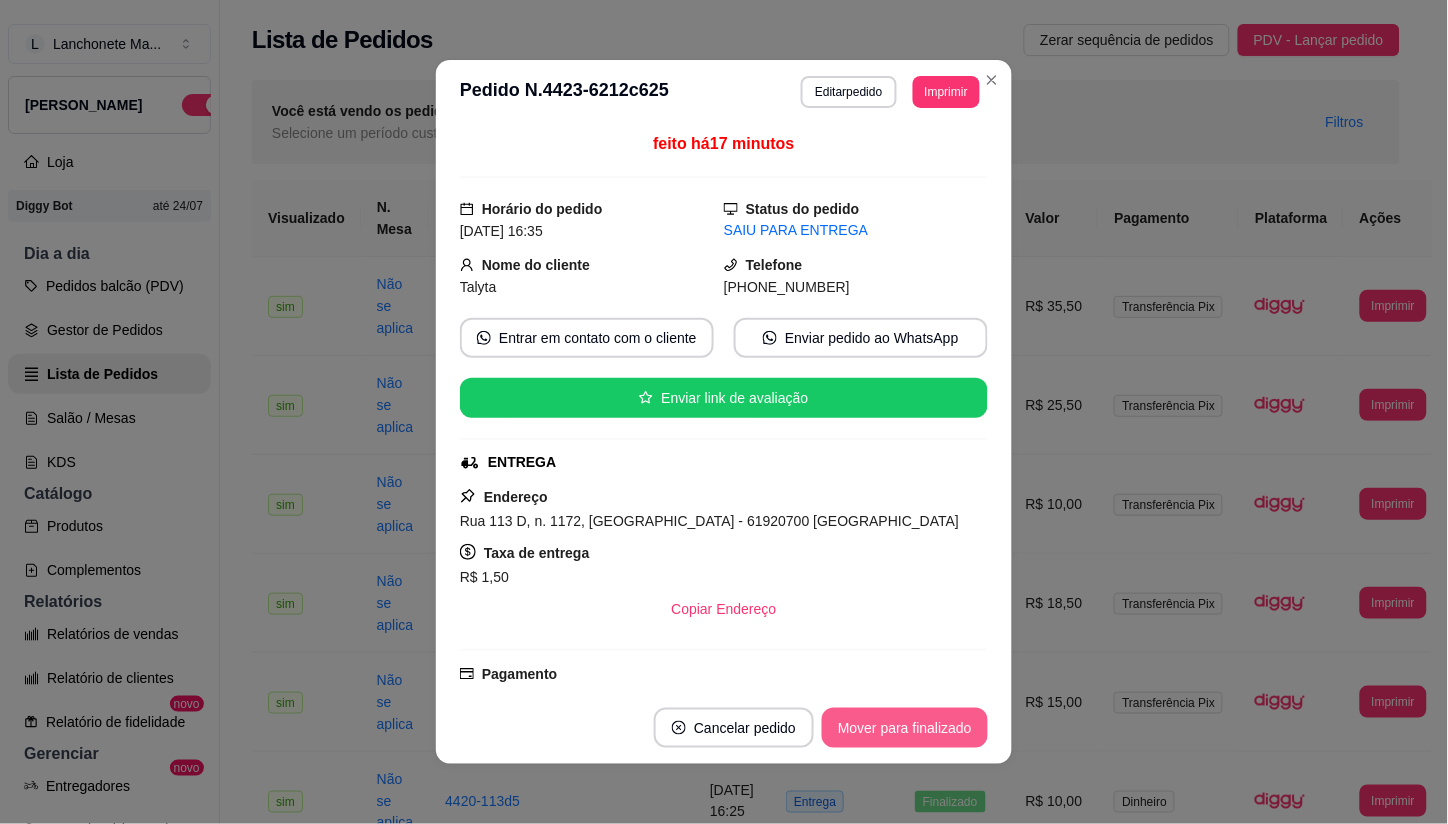 click on "Mover para finalizado" at bounding box center [905, 728] 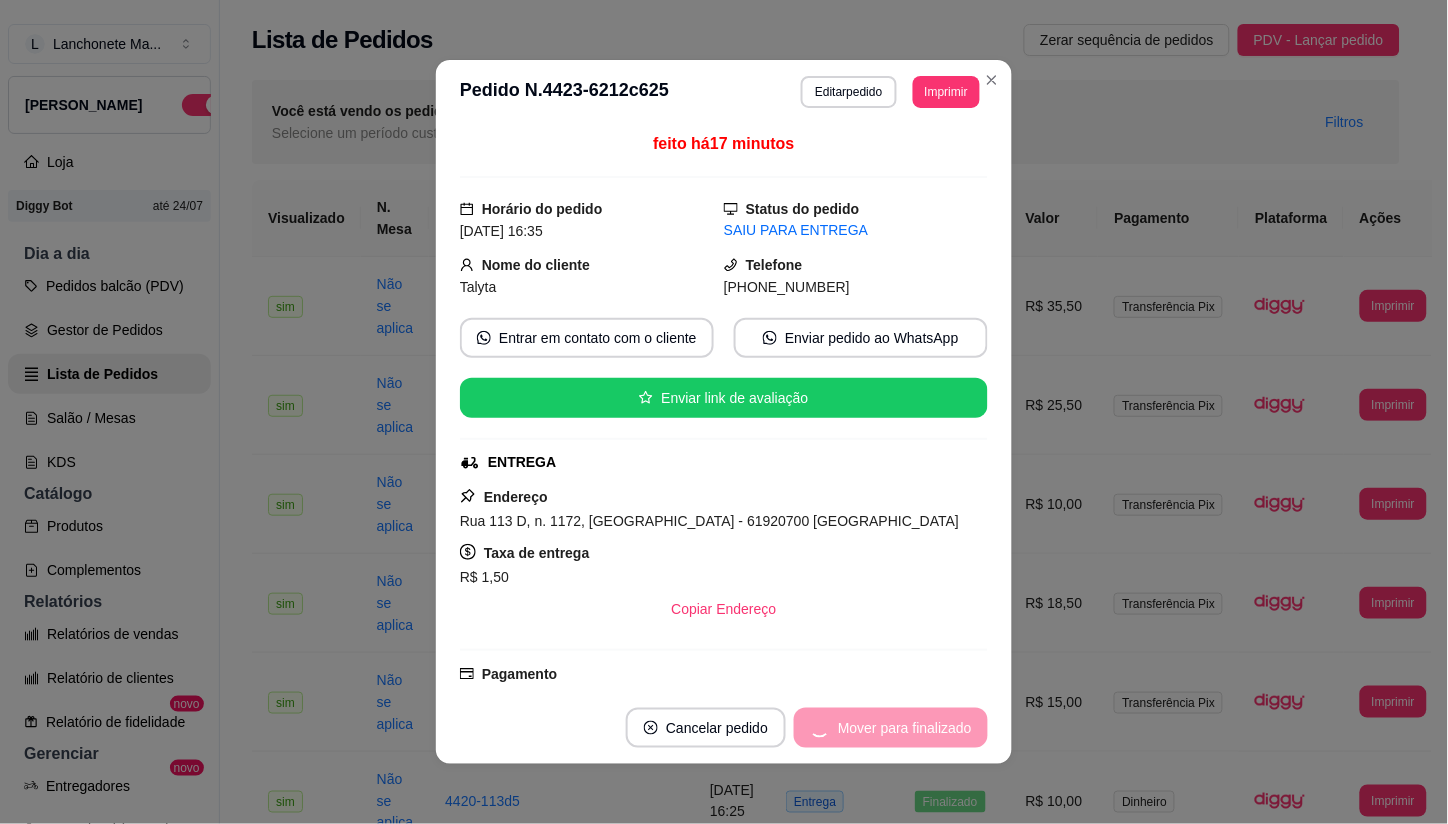 click on "Mover para finalizado" at bounding box center (891, 728) 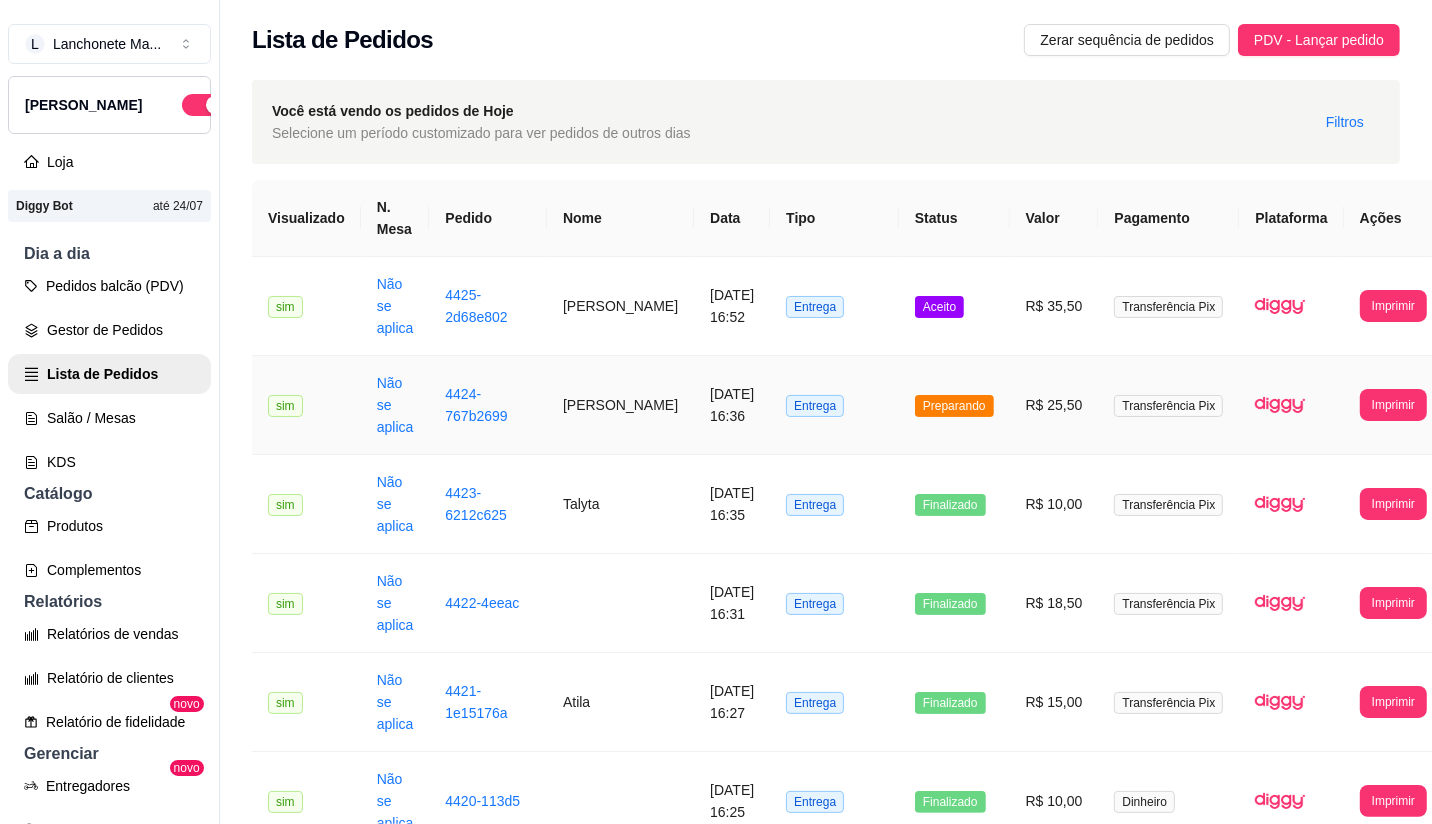 click on "Preparando" at bounding box center [954, 406] 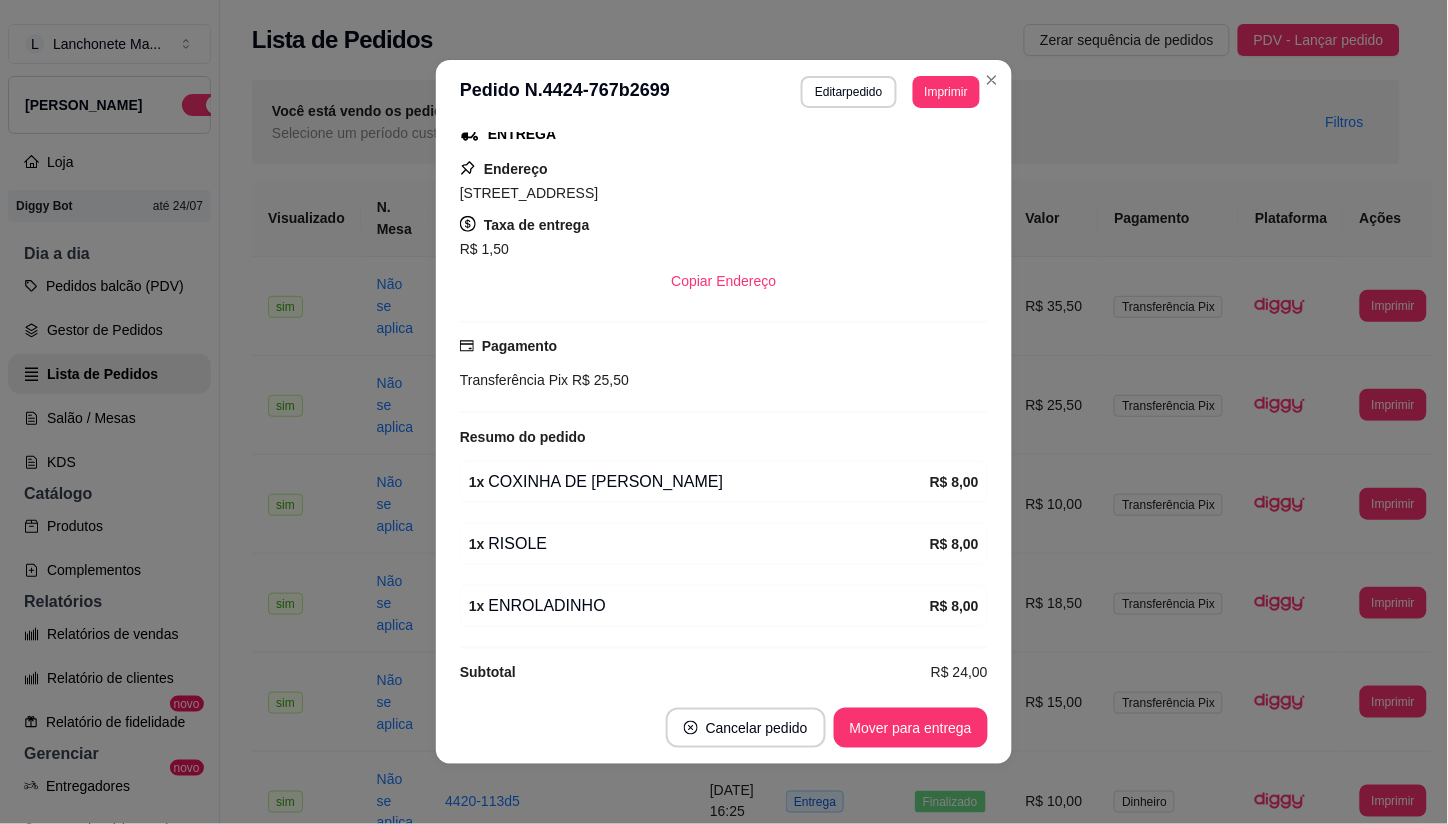 scroll, scrollTop: 333, scrollLeft: 0, axis: vertical 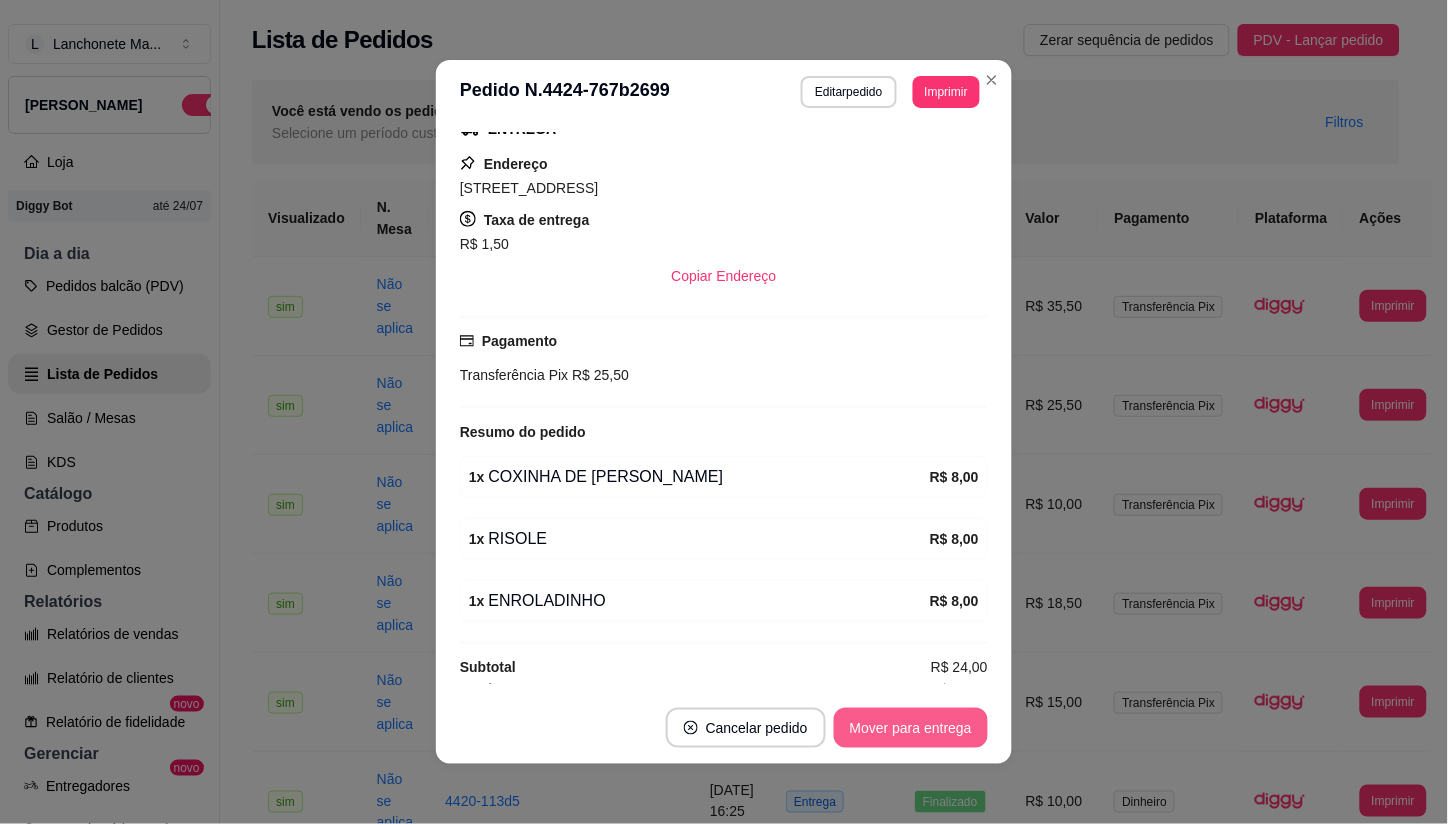 click on "Mover para entrega" at bounding box center (911, 728) 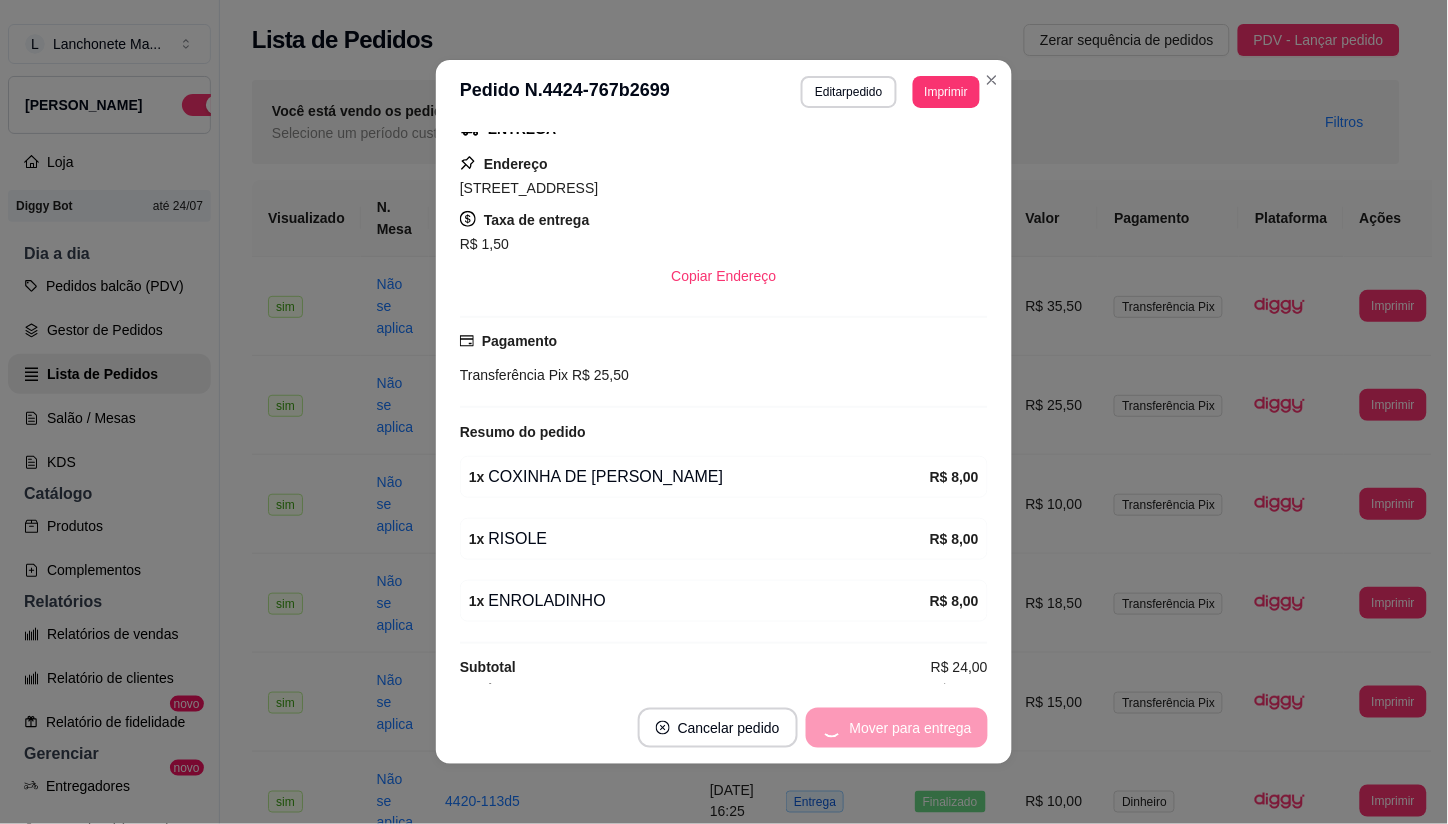 click on "Mover para entrega" at bounding box center (897, 728) 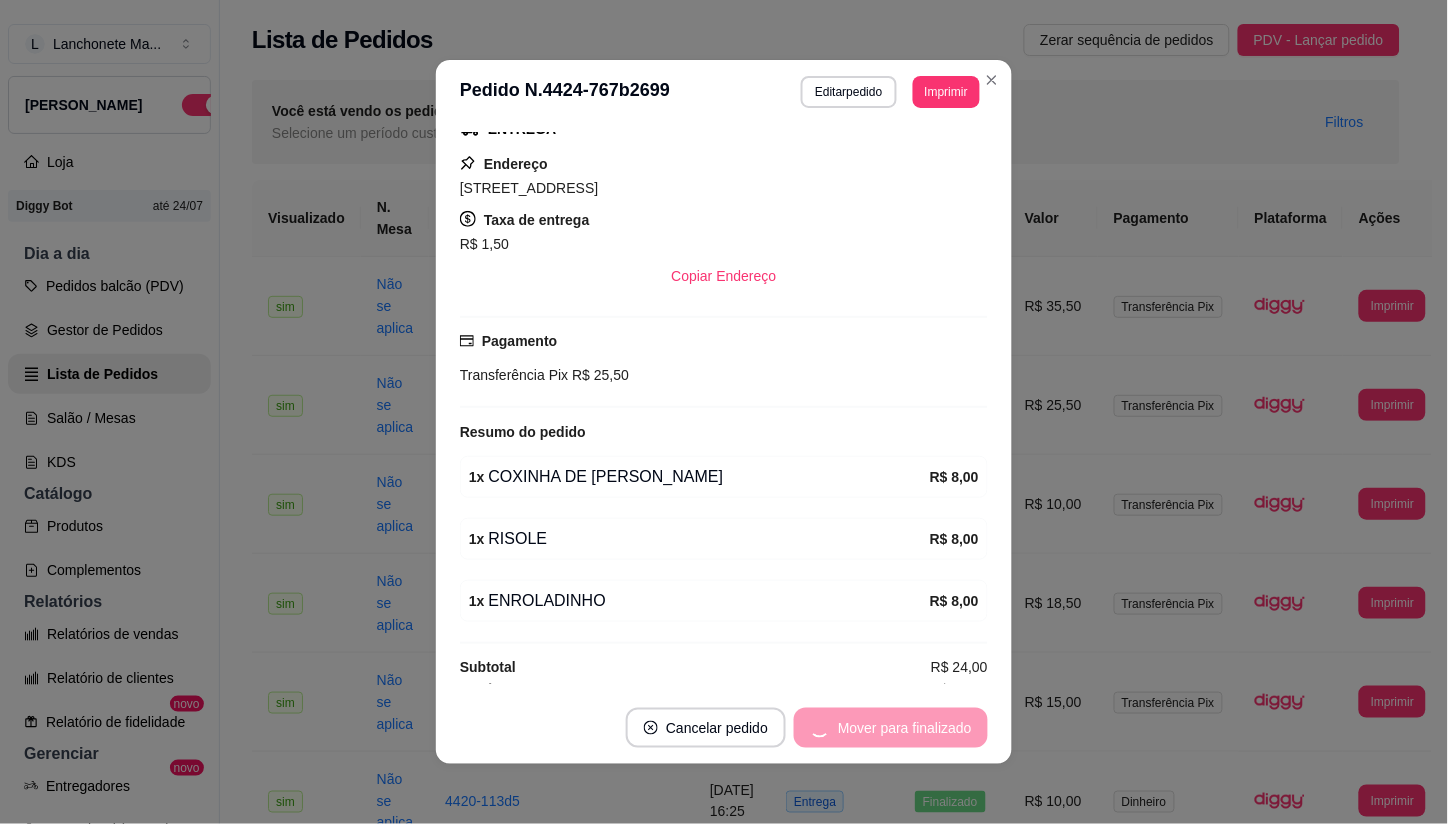 click on "Mover para finalizado" at bounding box center (891, 728) 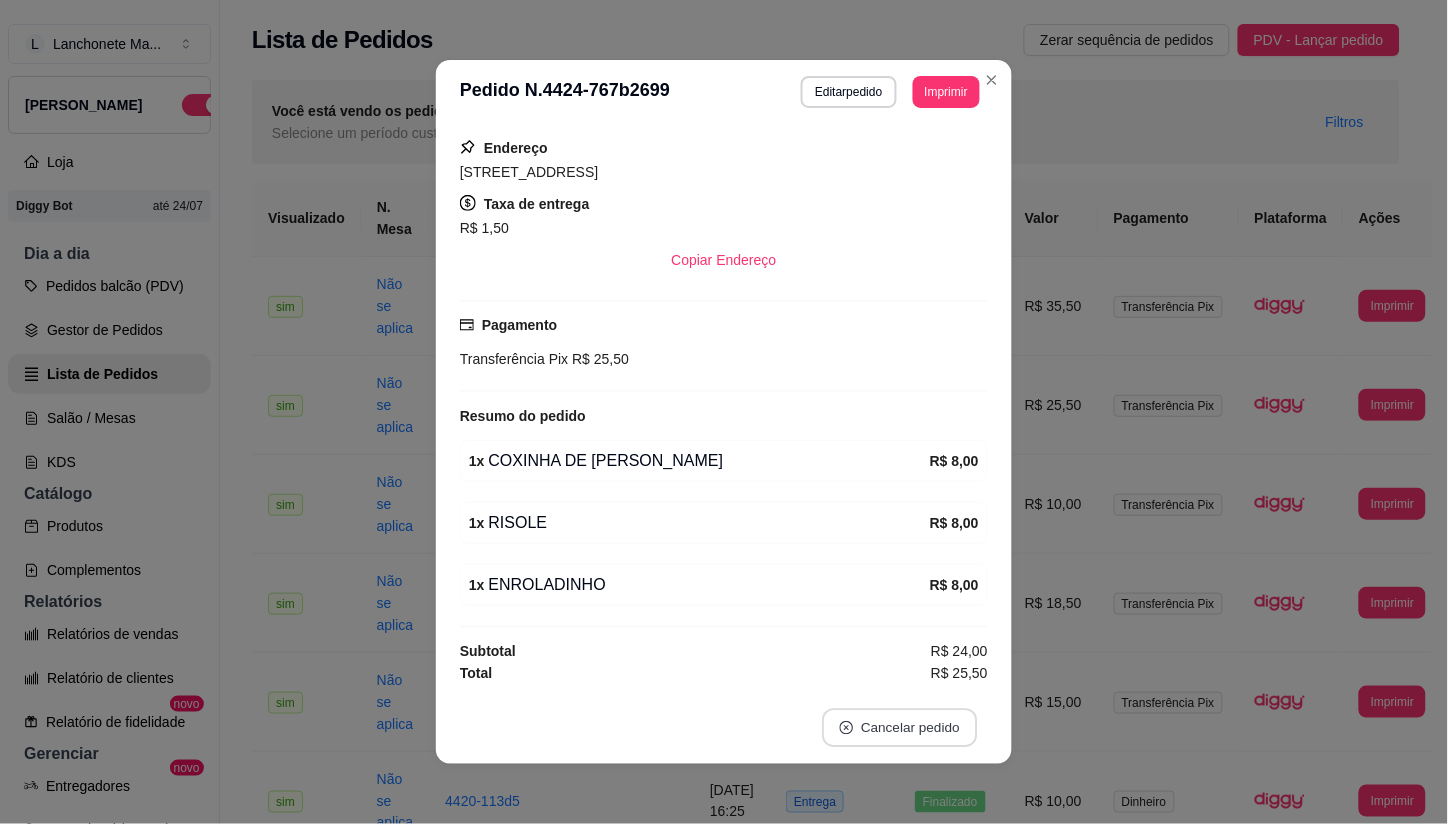 click on "Cancelar pedido" at bounding box center (899, 728) 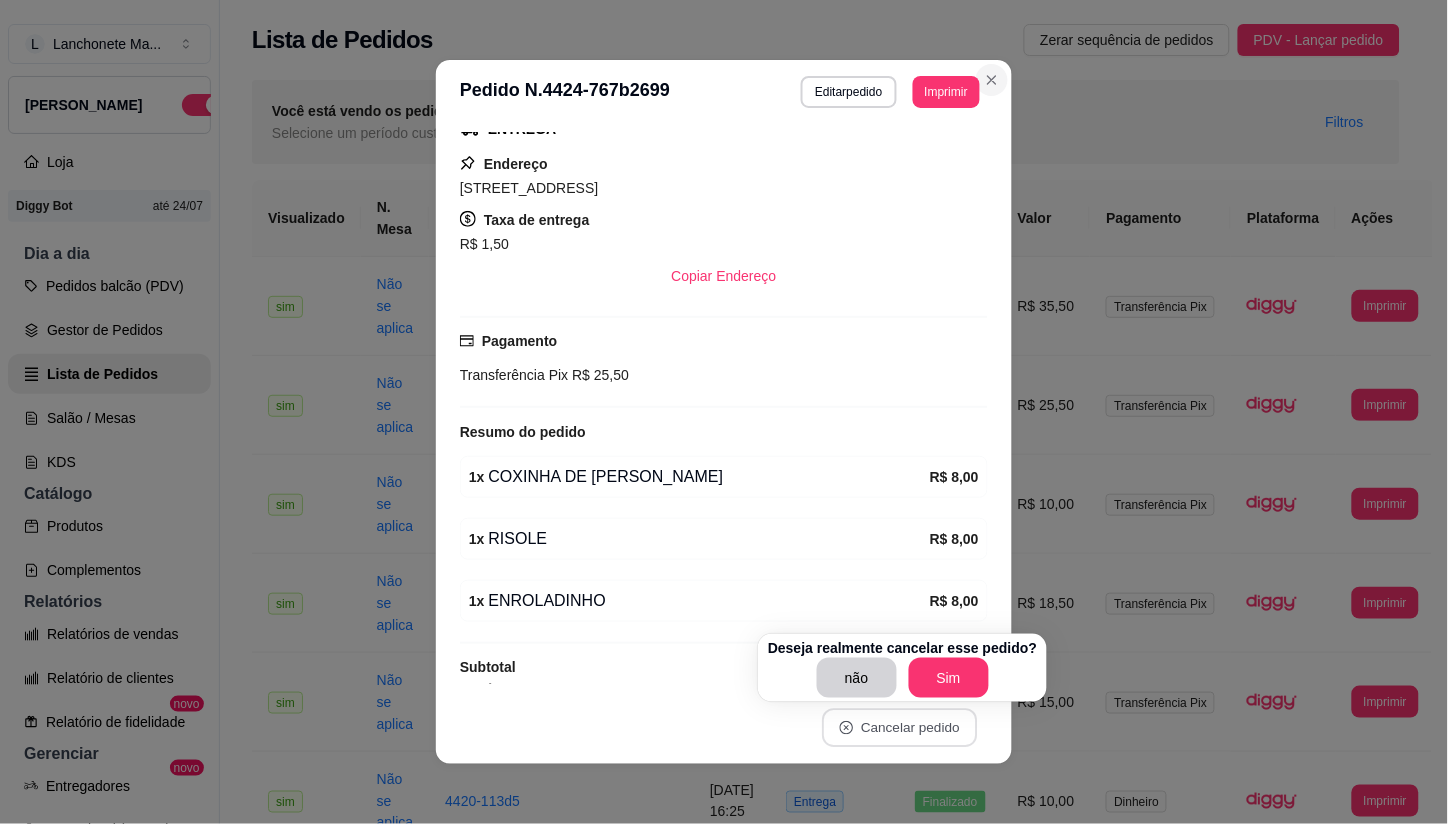 click at bounding box center [992, 80] 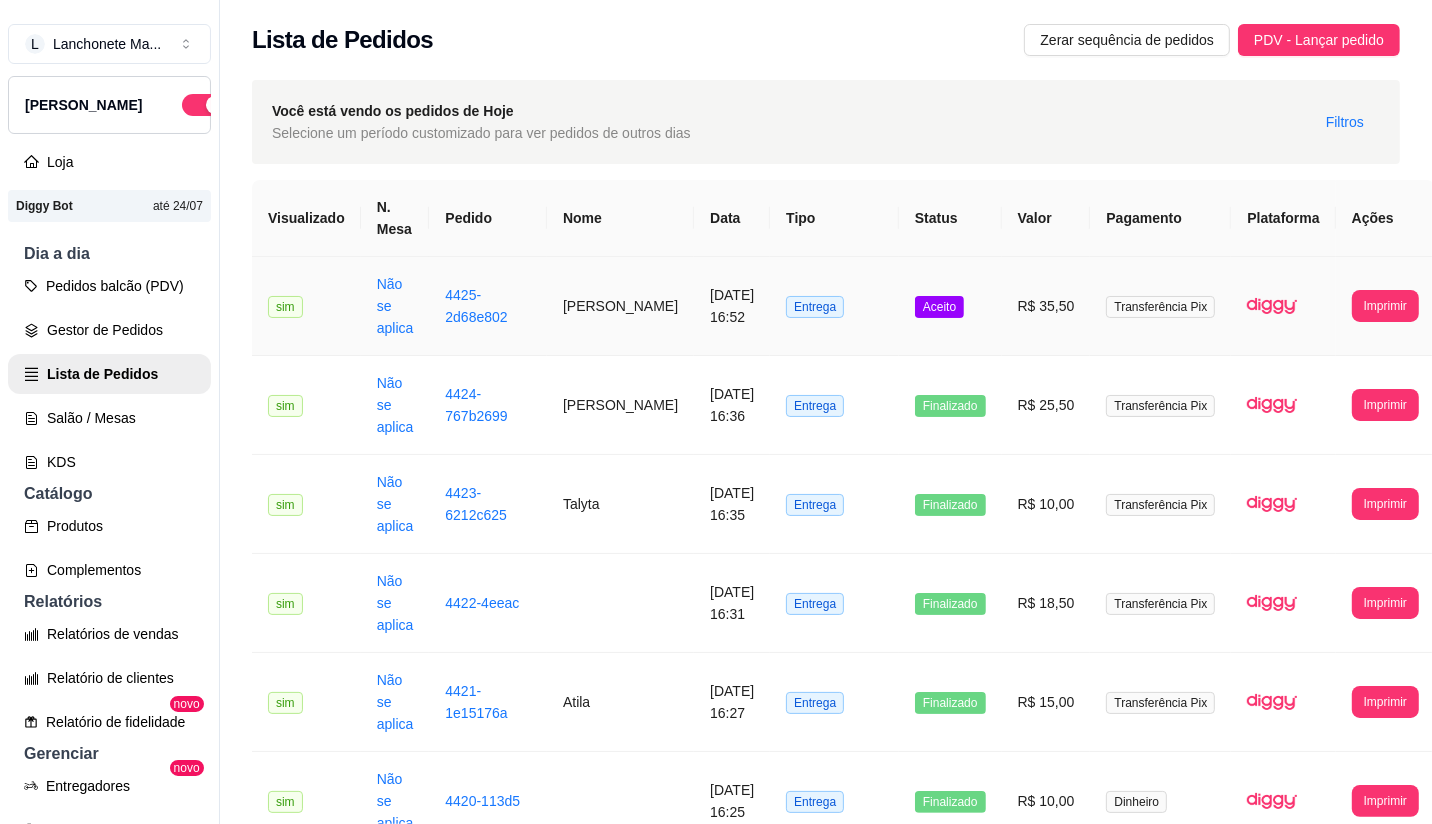 click on "Aceito" at bounding box center (939, 307) 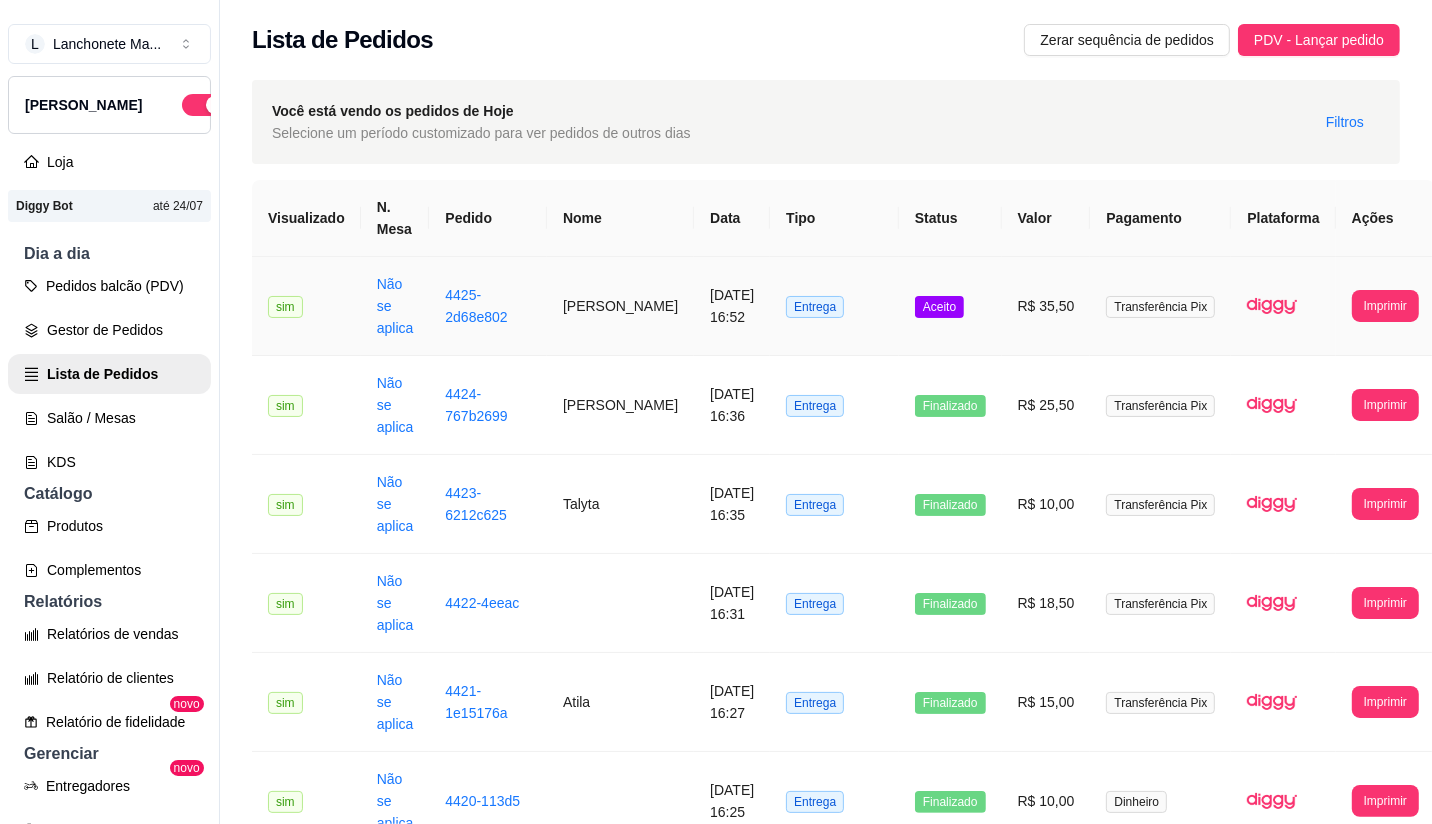 click on "Aceito" at bounding box center (939, 307) 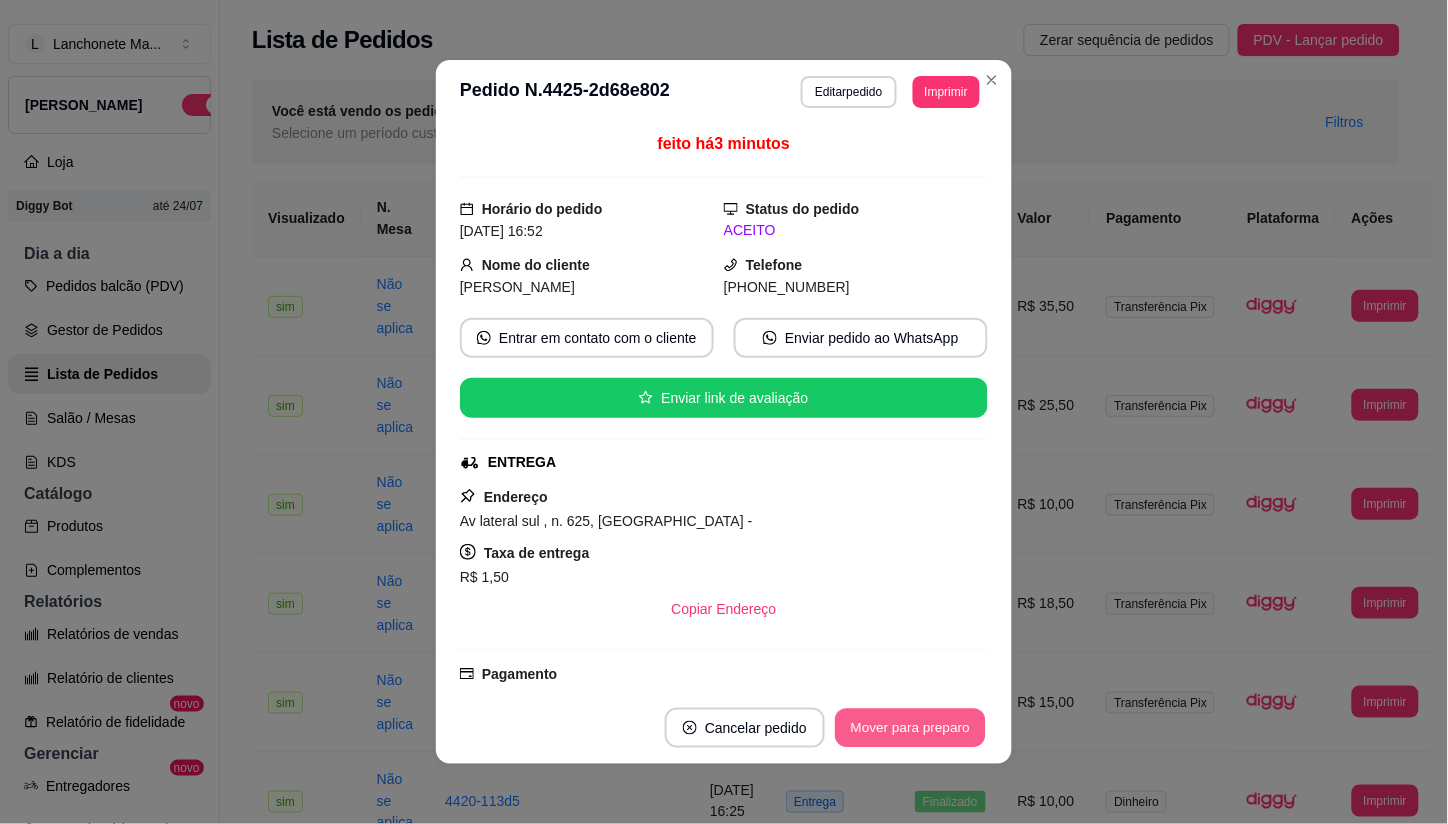 click on "Mover para preparo" at bounding box center [910, 728] 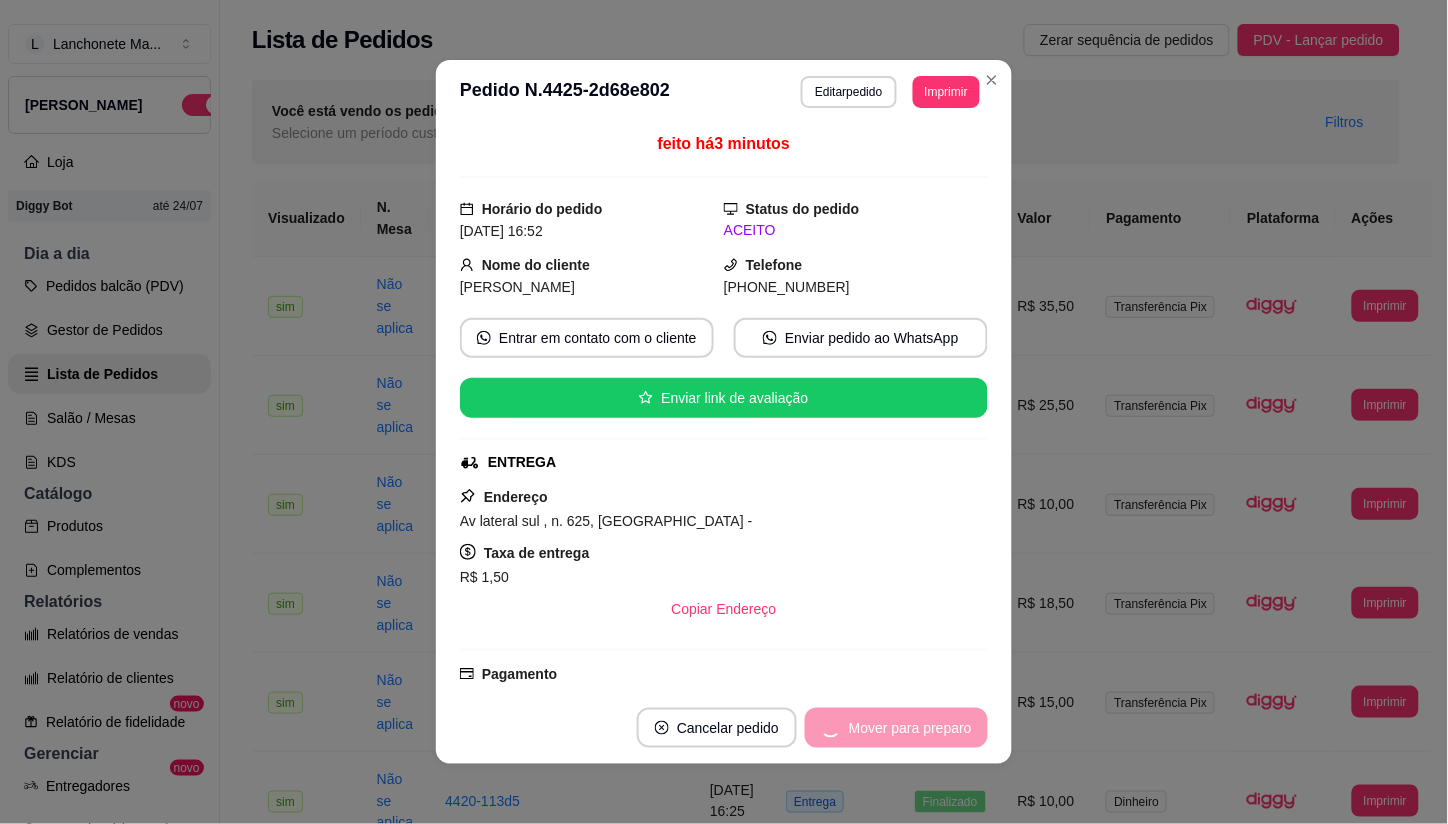 click on "Mover para preparo" at bounding box center (896, 728) 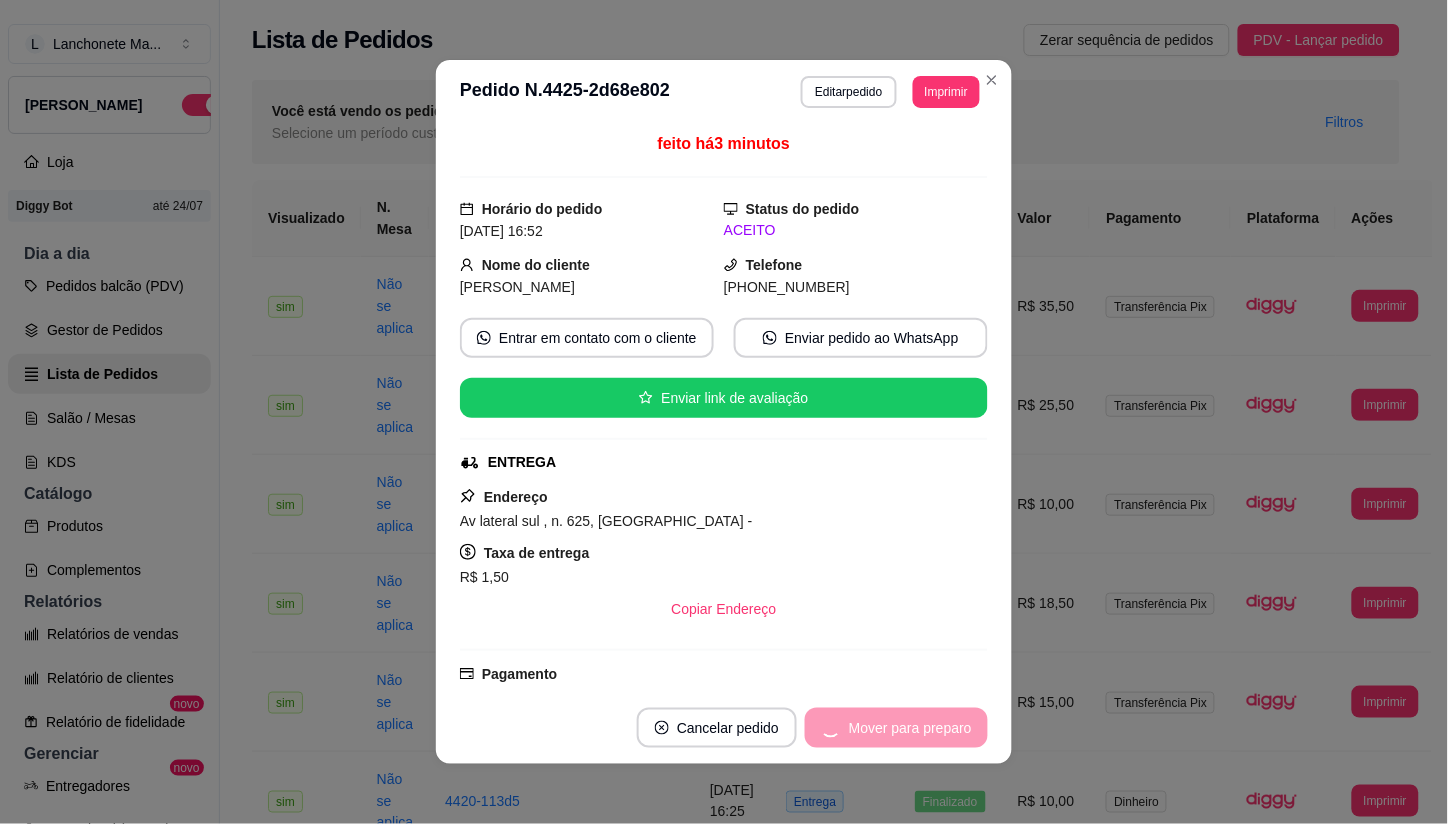 click on "Mover para preparo" at bounding box center (896, 728) 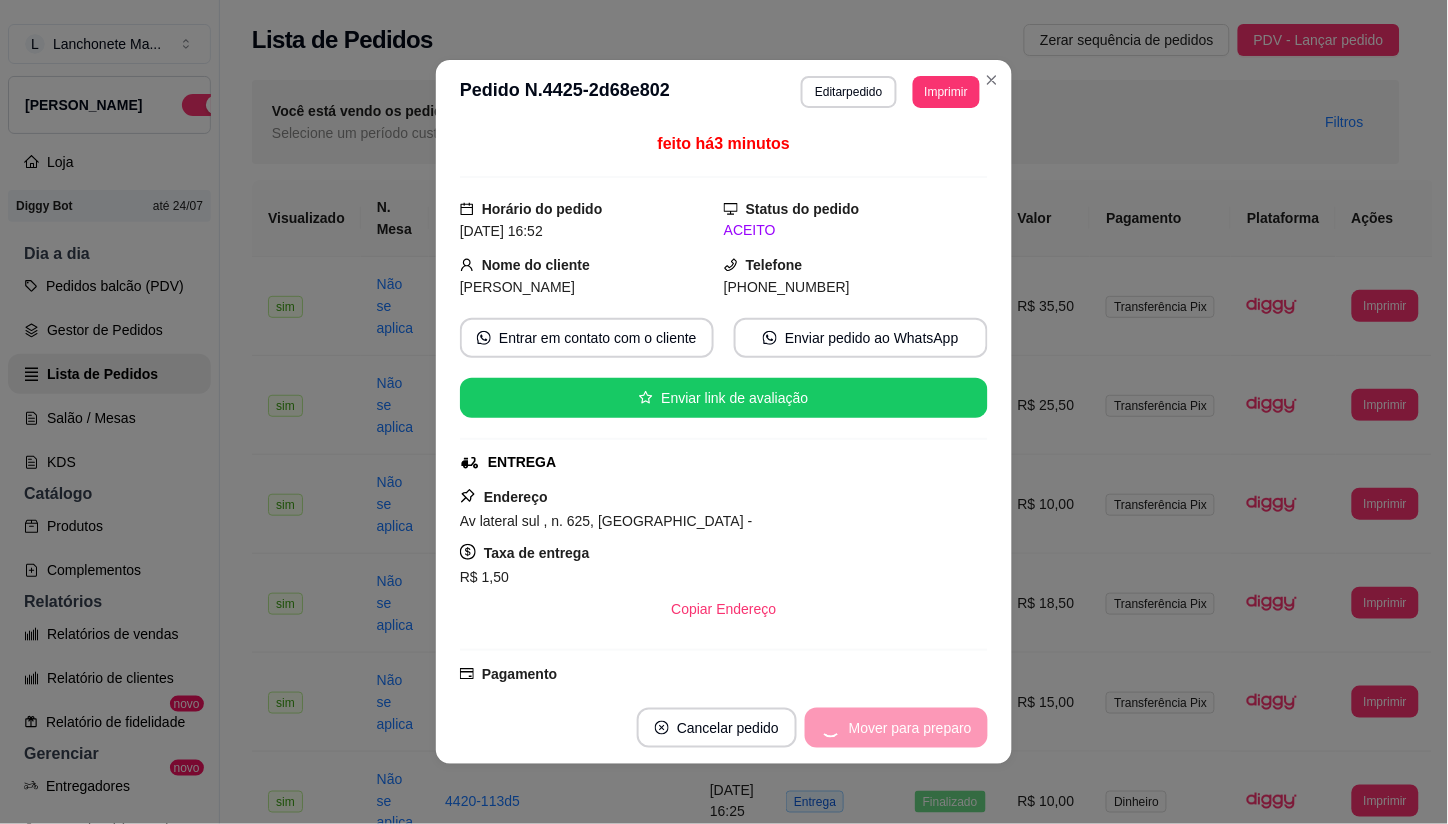 click on "Mover para preparo" at bounding box center (896, 728) 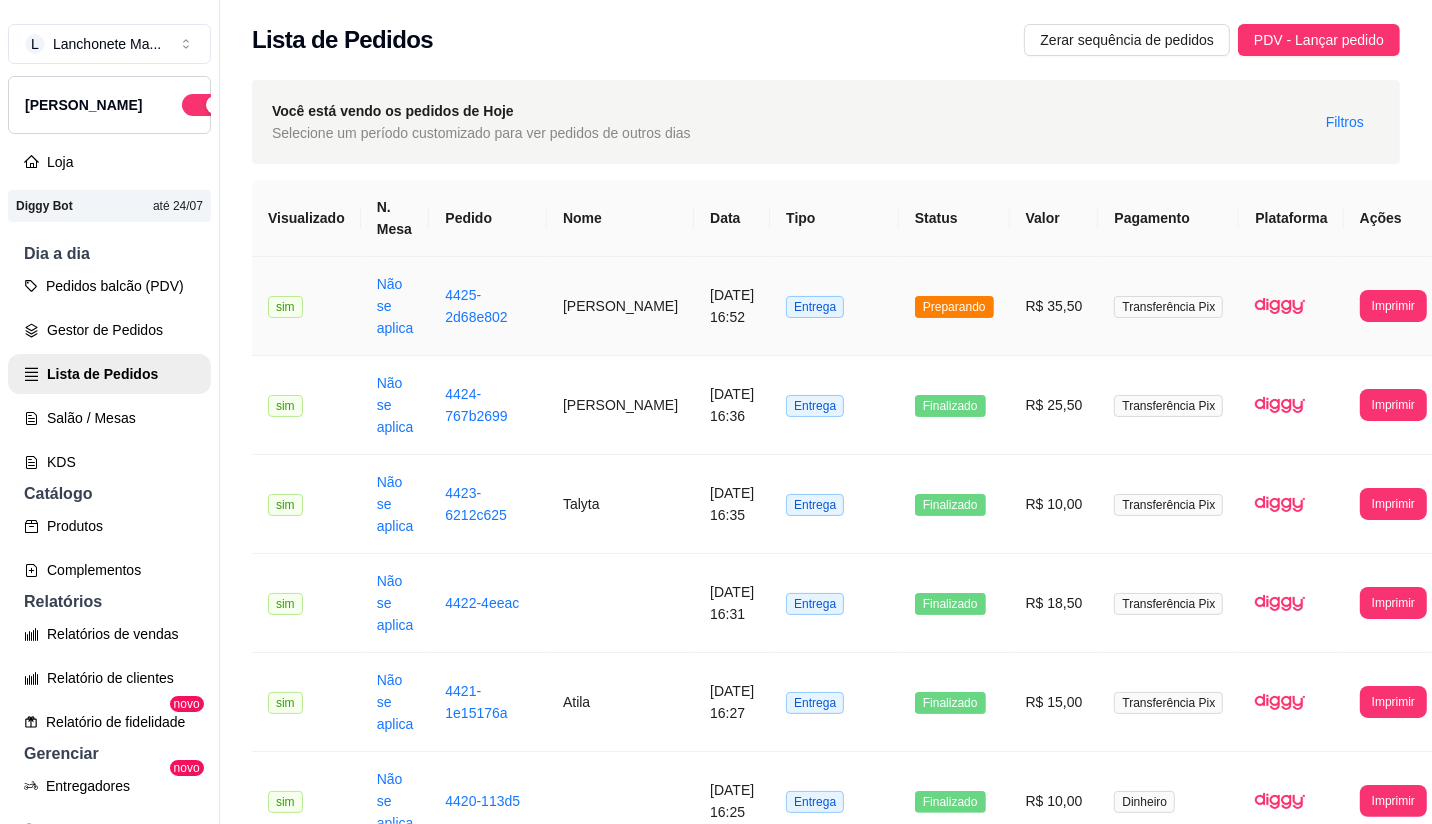click on "Preparando" at bounding box center [954, 307] 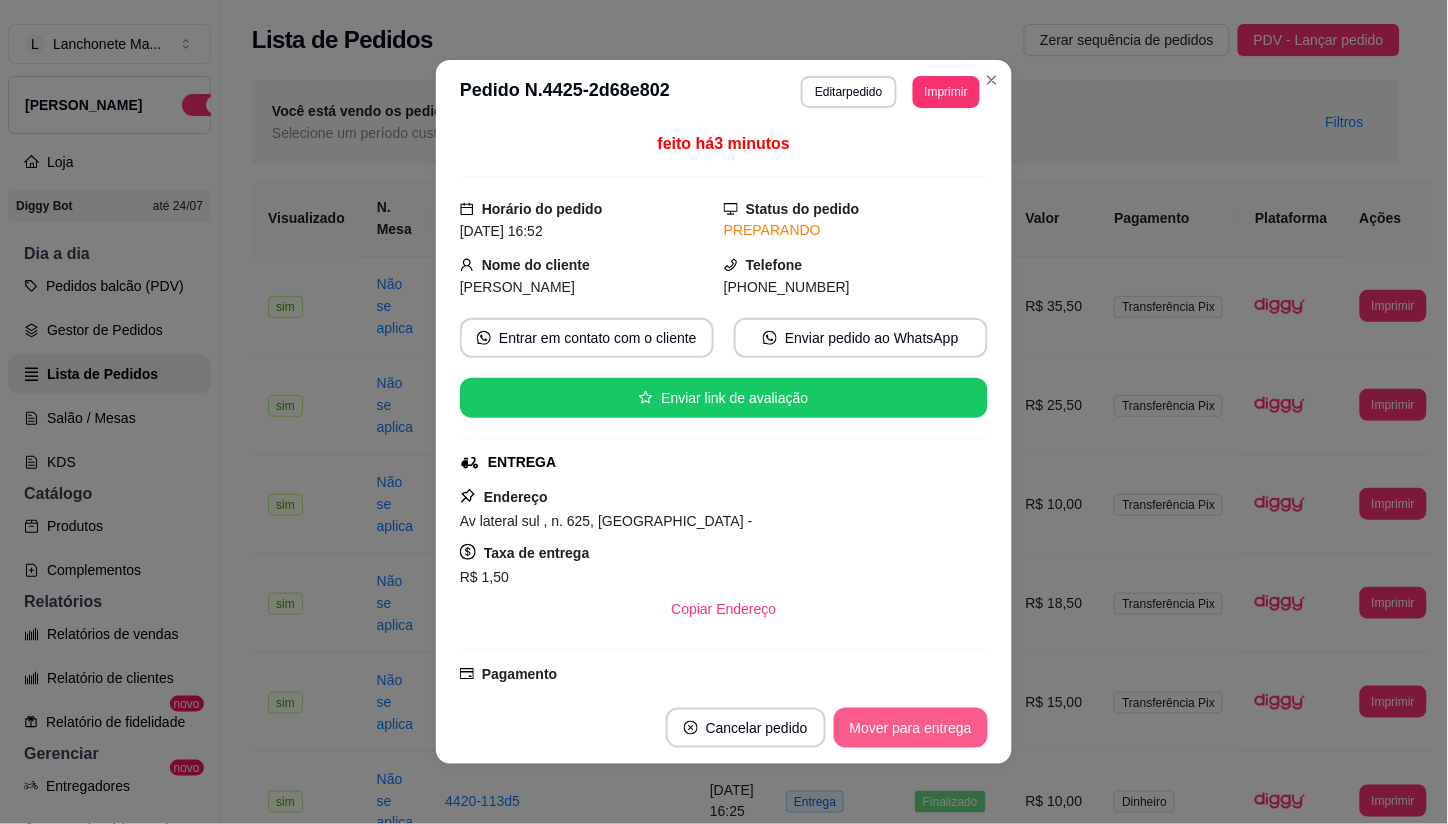 click on "Mover para entrega" at bounding box center (911, 728) 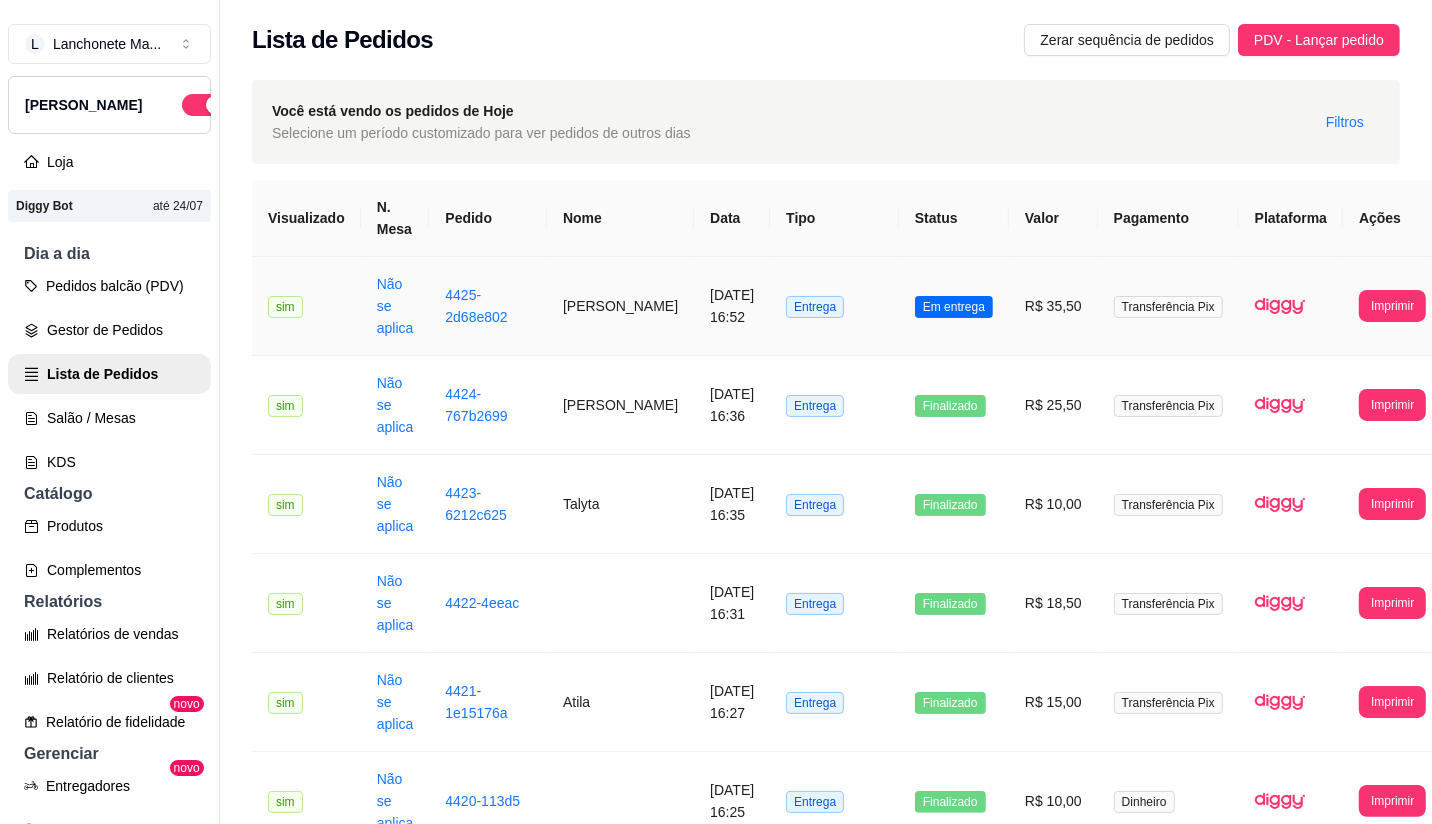 click on "Em entrega" at bounding box center [954, 306] 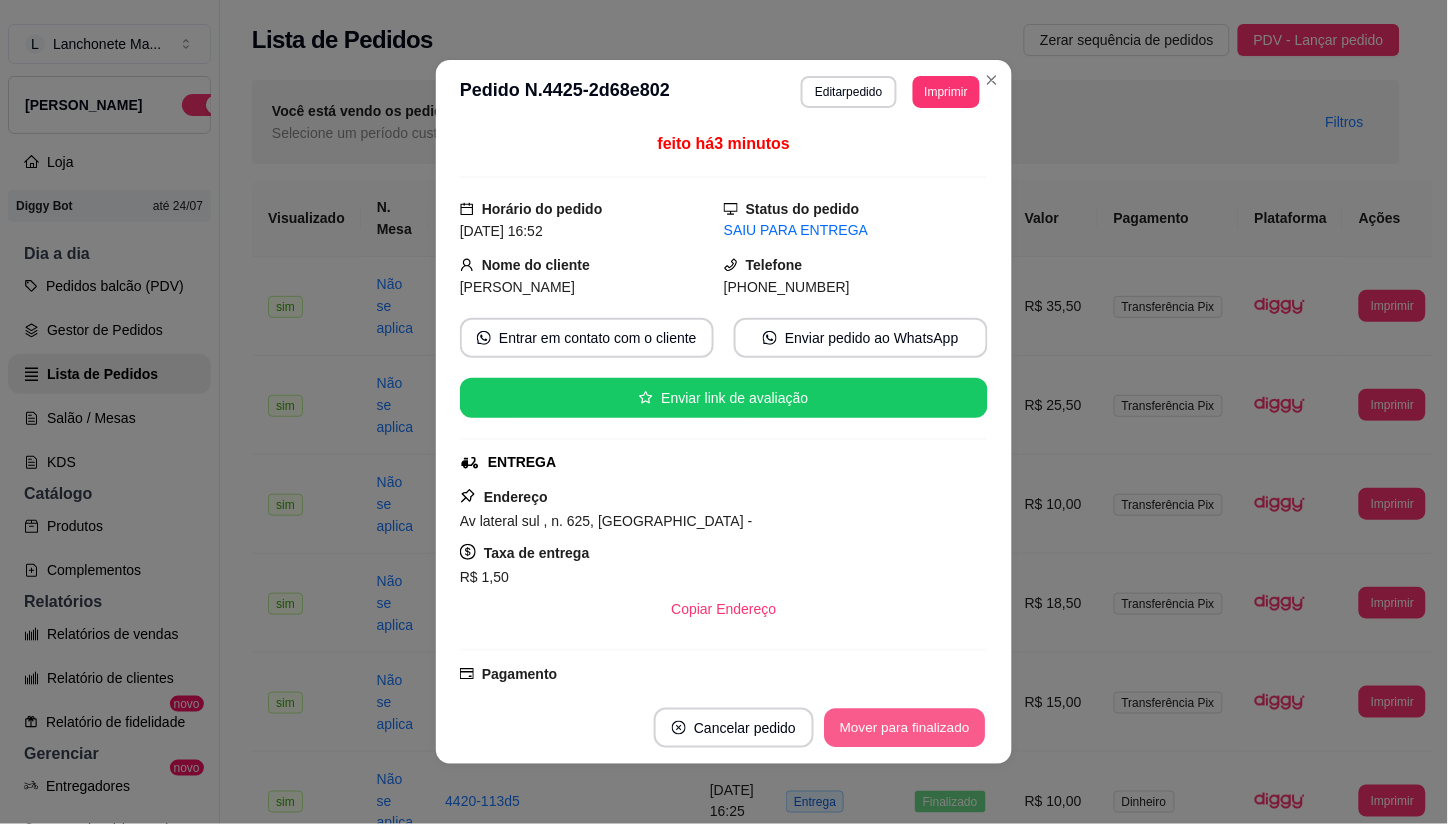 click on "Mover para finalizado" at bounding box center [905, 728] 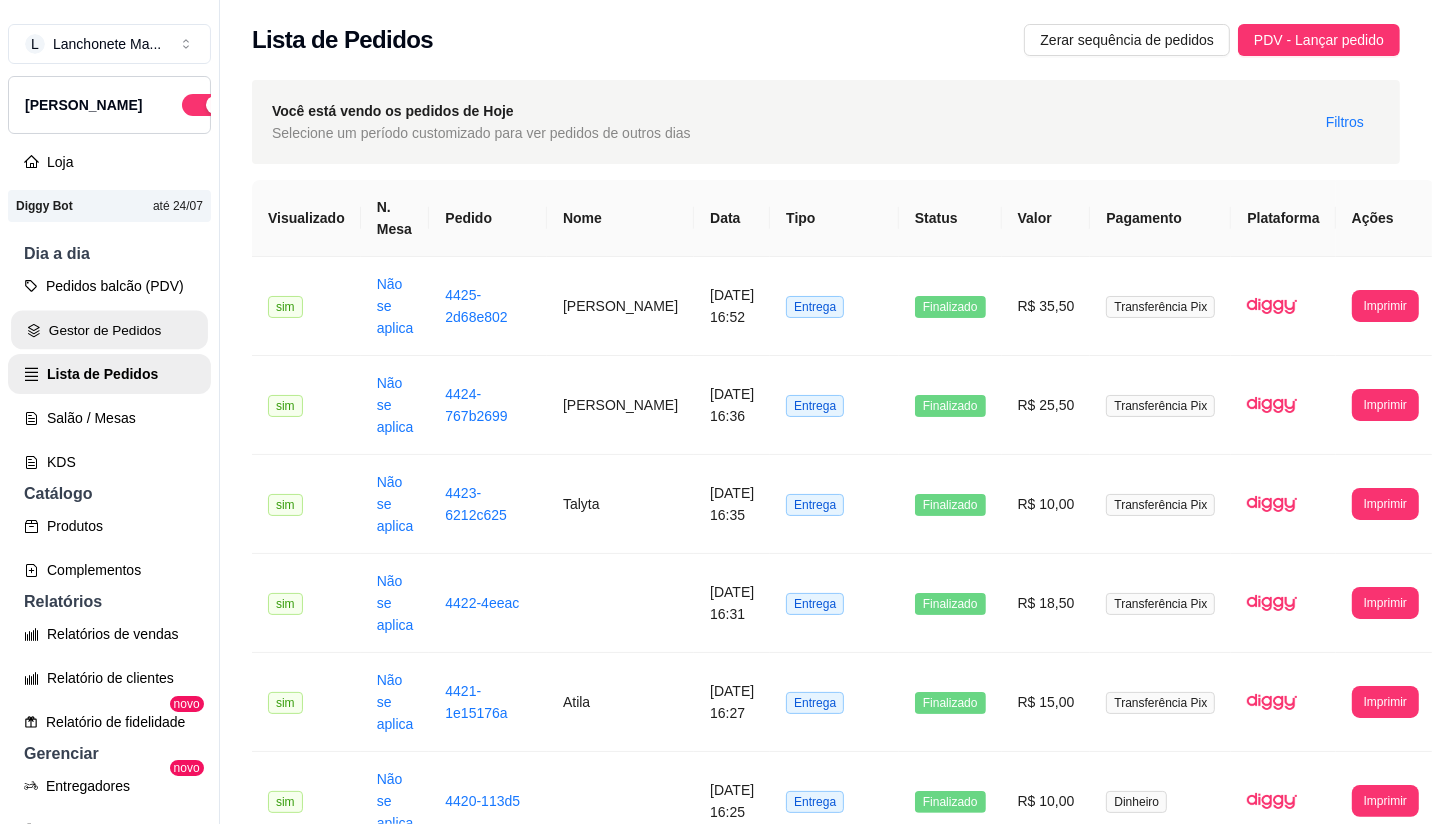 click on "Gestor de Pedidos" at bounding box center (109, 330) 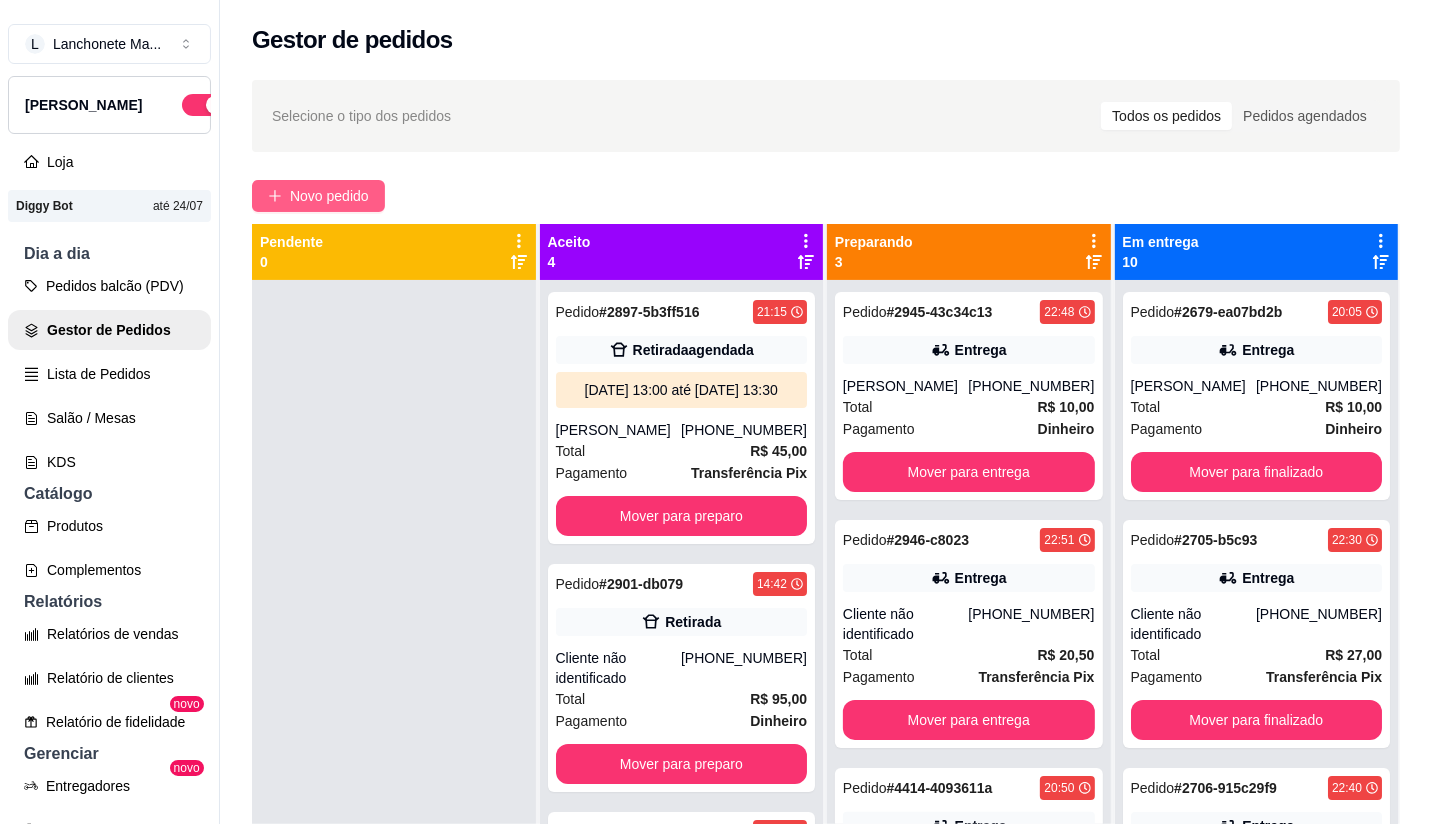 click on "Novo pedido" at bounding box center (329, 196) 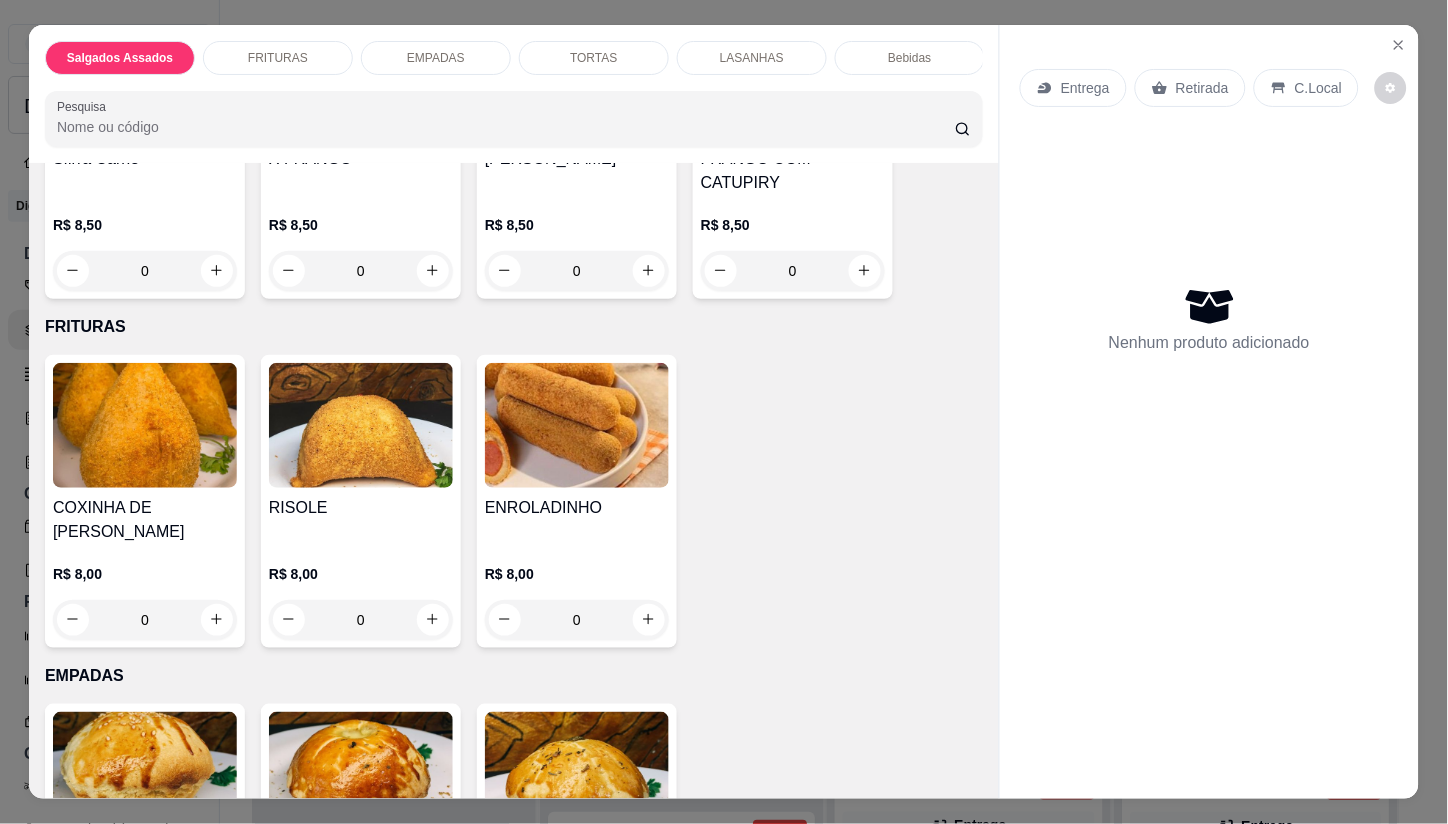 scroll, scrollTop: 888, scrollLeft: 0, axis: vertical 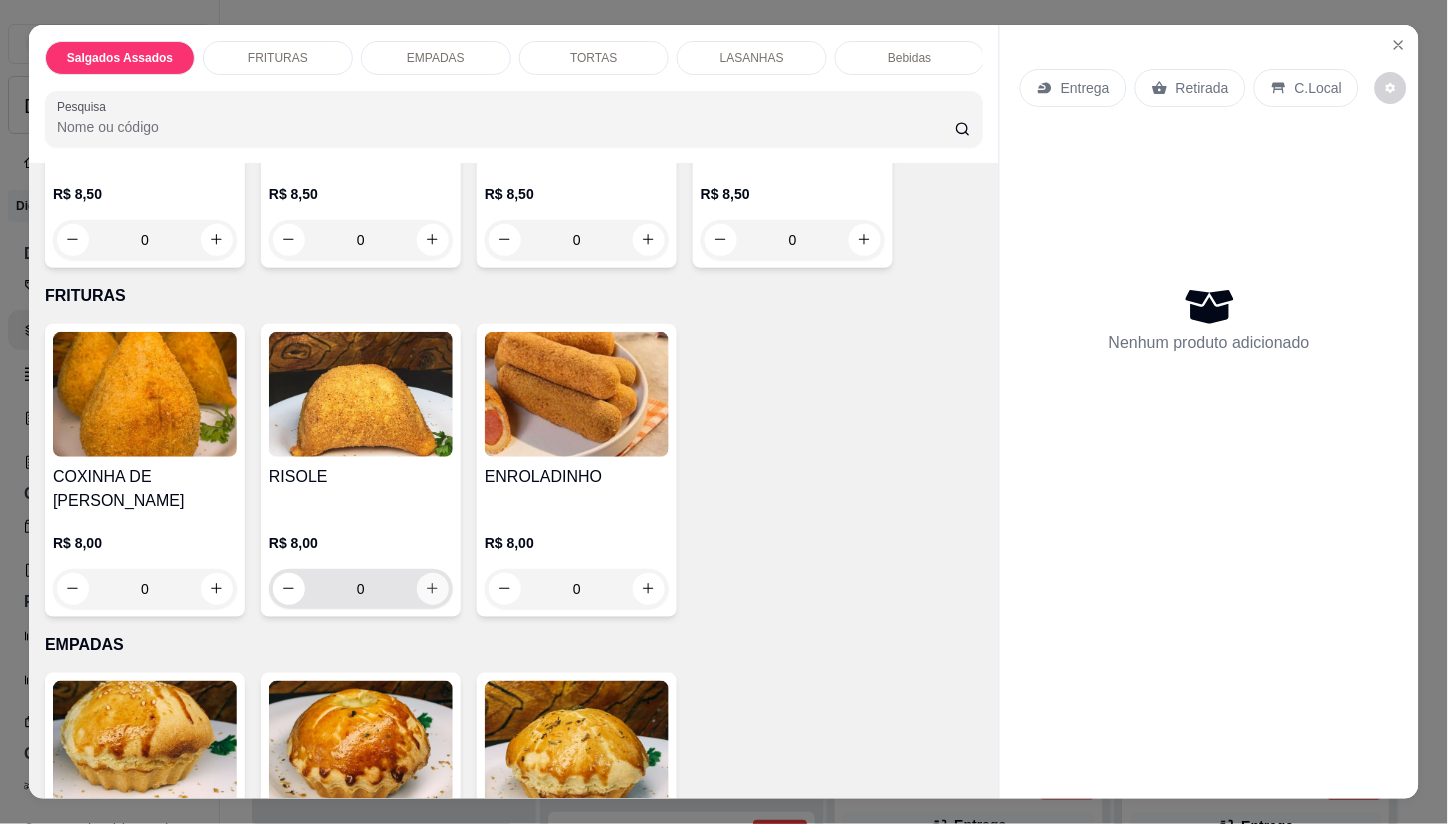 click 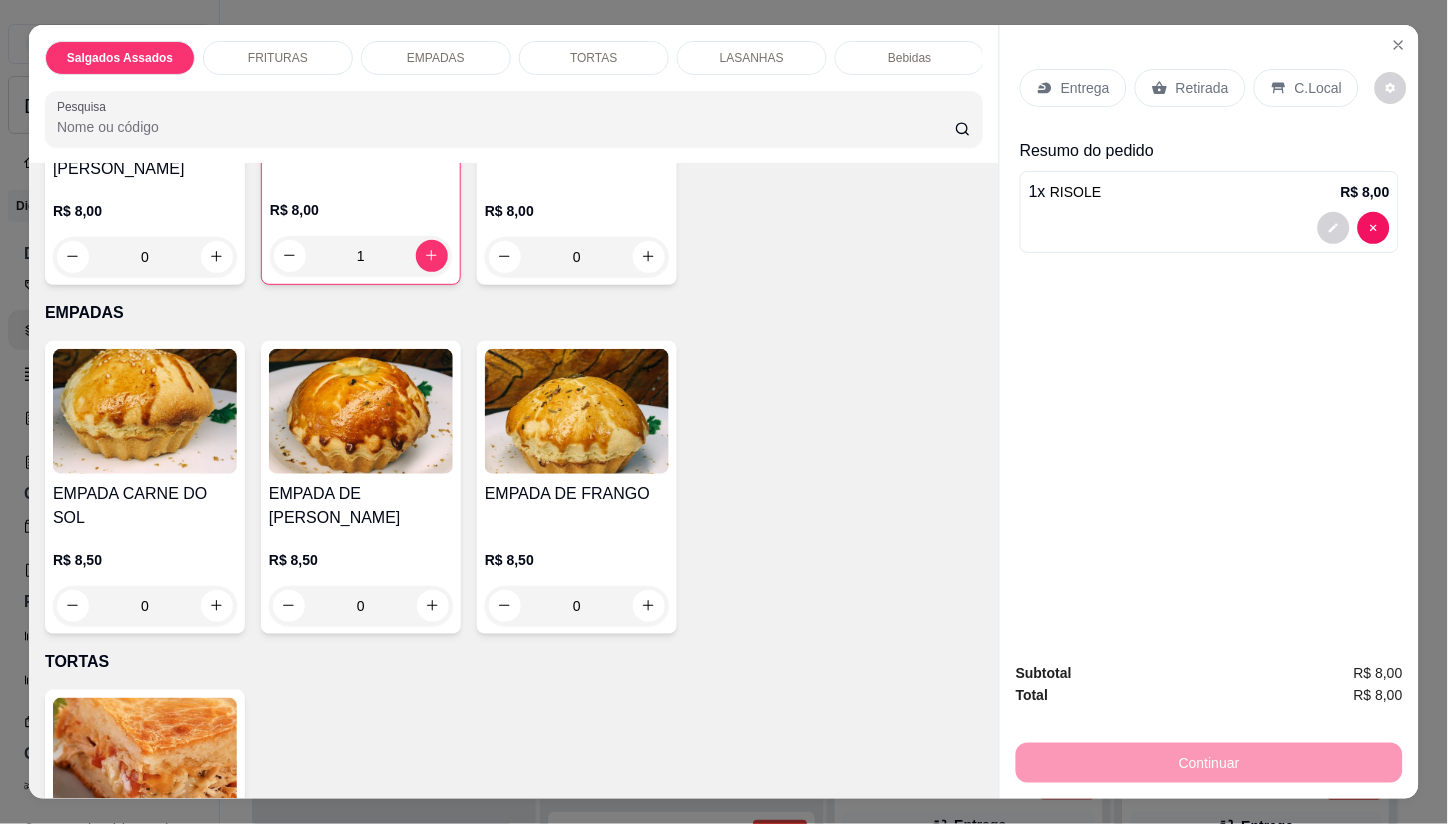 scroll, scrollTop: 1222, scrollLeft: 0, axis: vertical 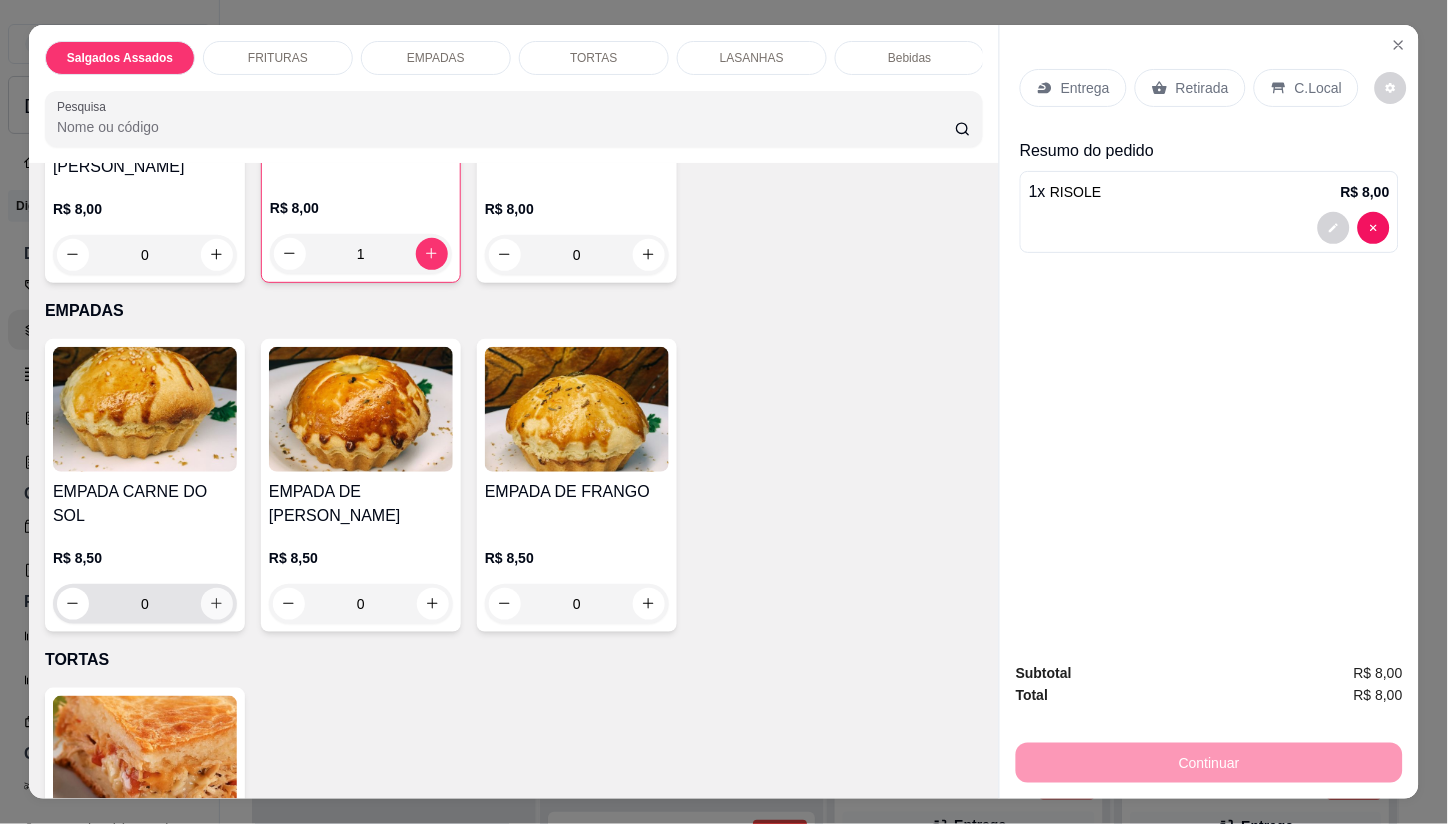 click at bounding box center (217, 604) 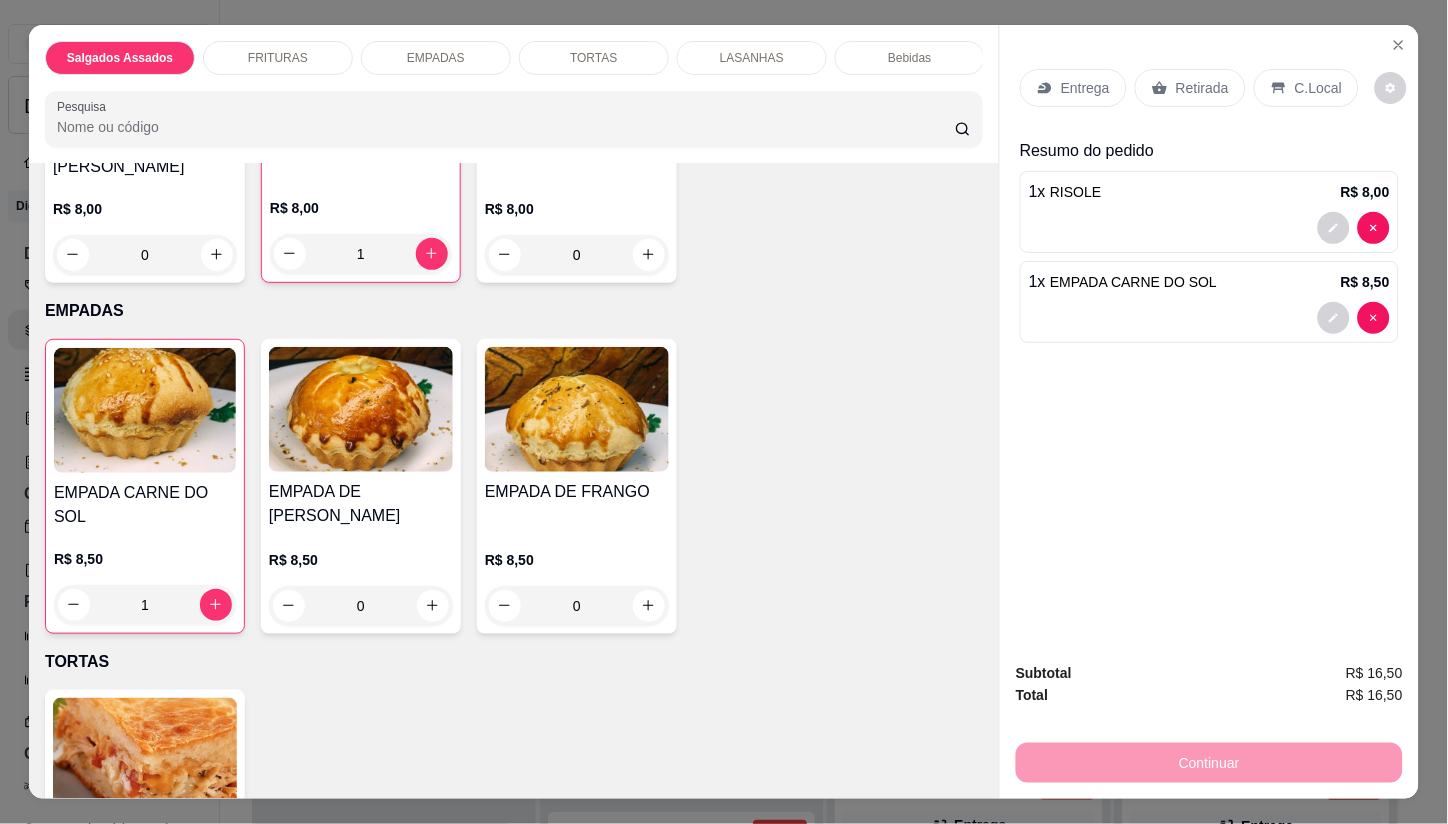 click on "Entrega" at bounding box center (1073, 88) 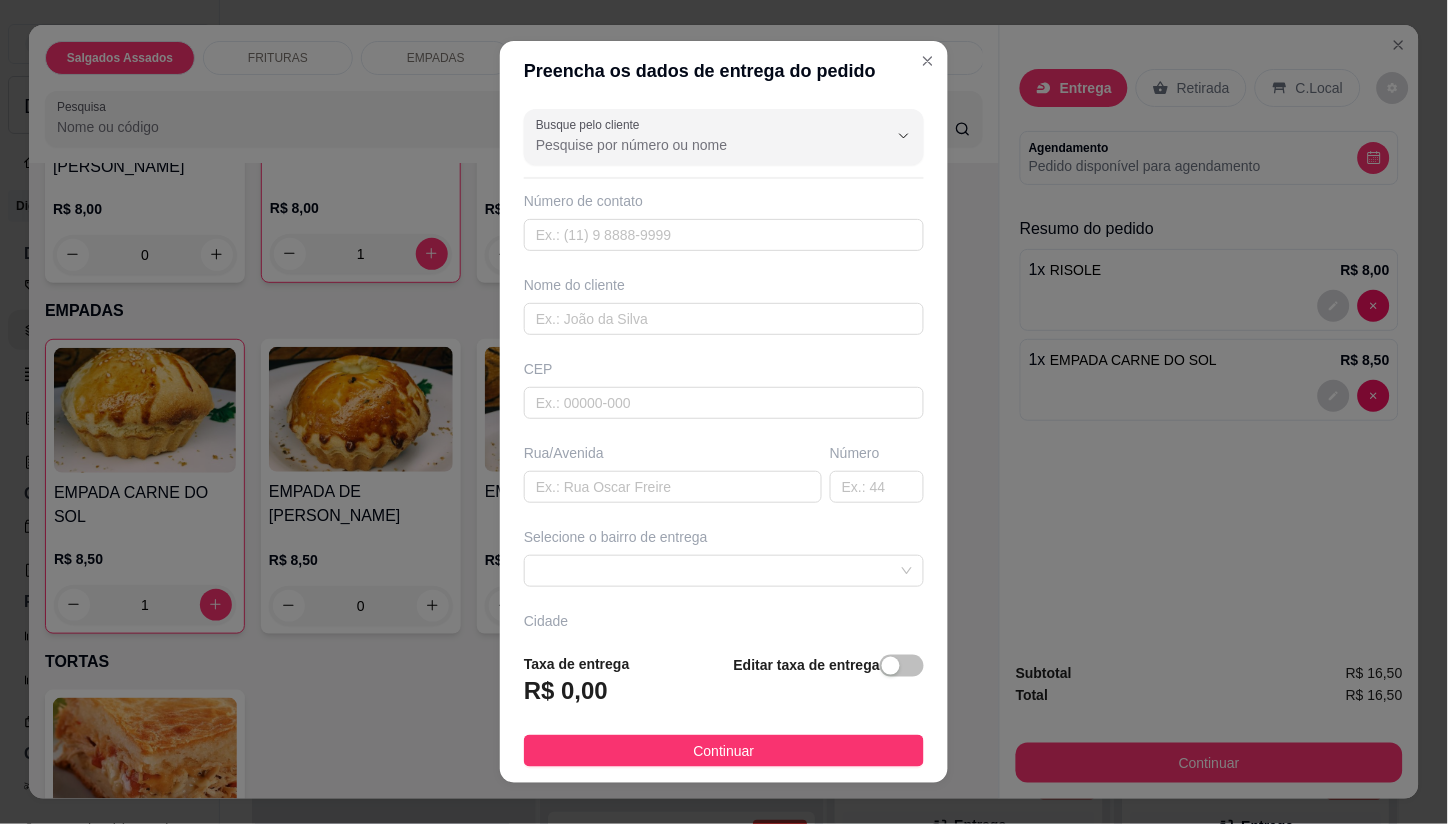 click on "Busque pelo cliente Número de contato Nome do cliente CEP Rua/[GEOGRAPHIC_DATA] o bairro de entrega [GEOGRAPHIC_DATA]" at bounding box center (724, 369) 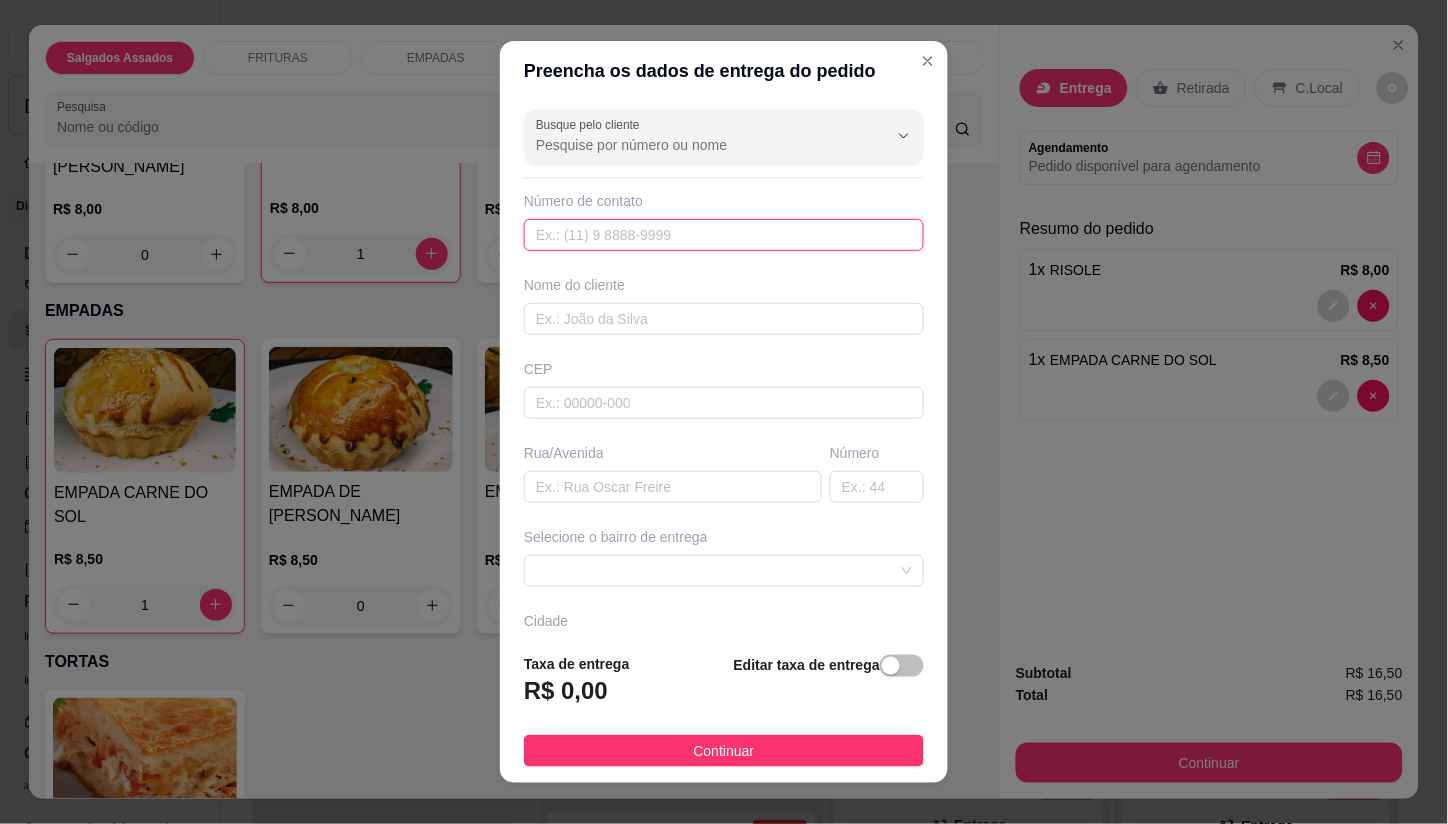 click at bounding box center [724, 235] 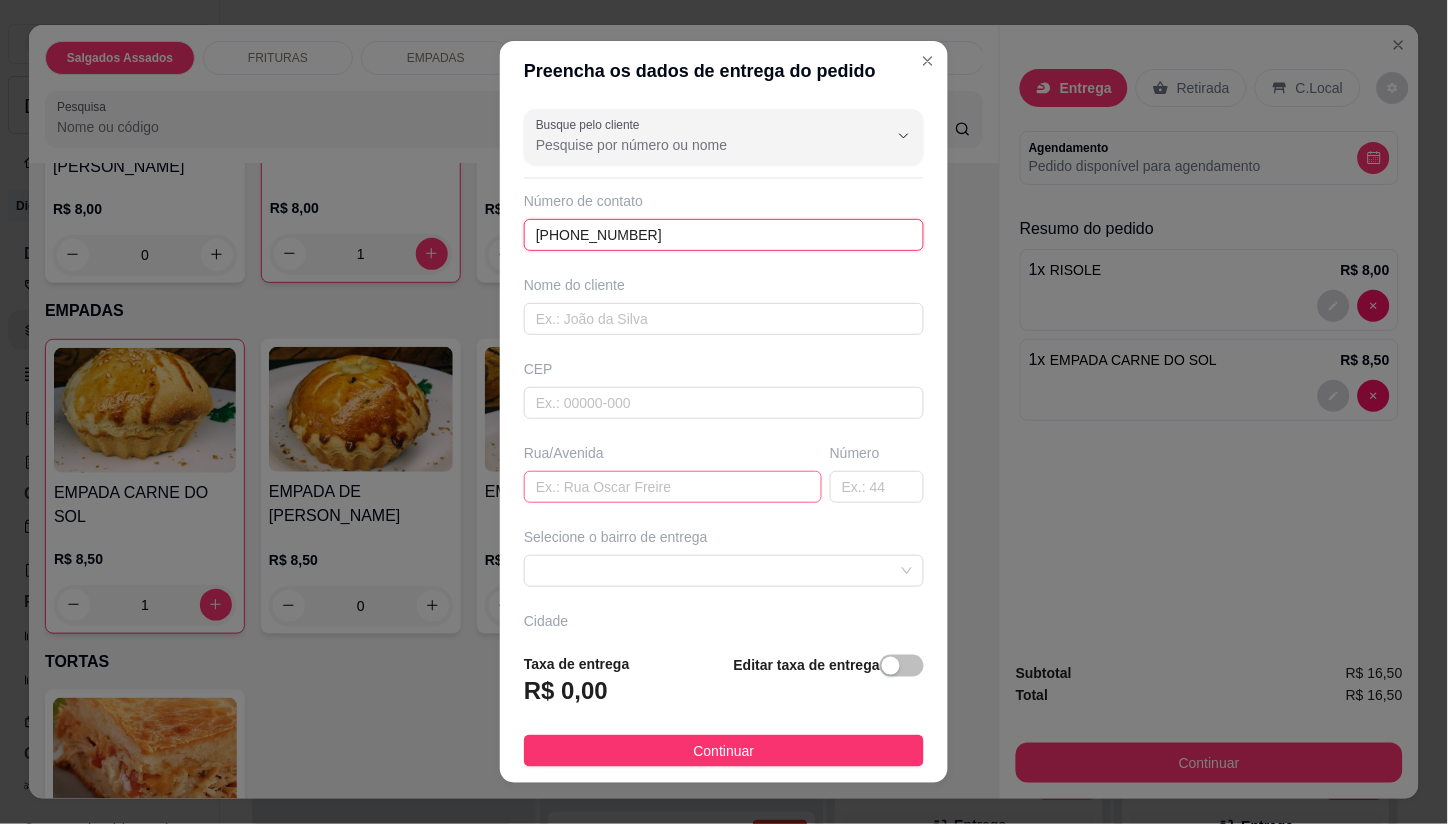 type on "[PHONE_NUMBER]" 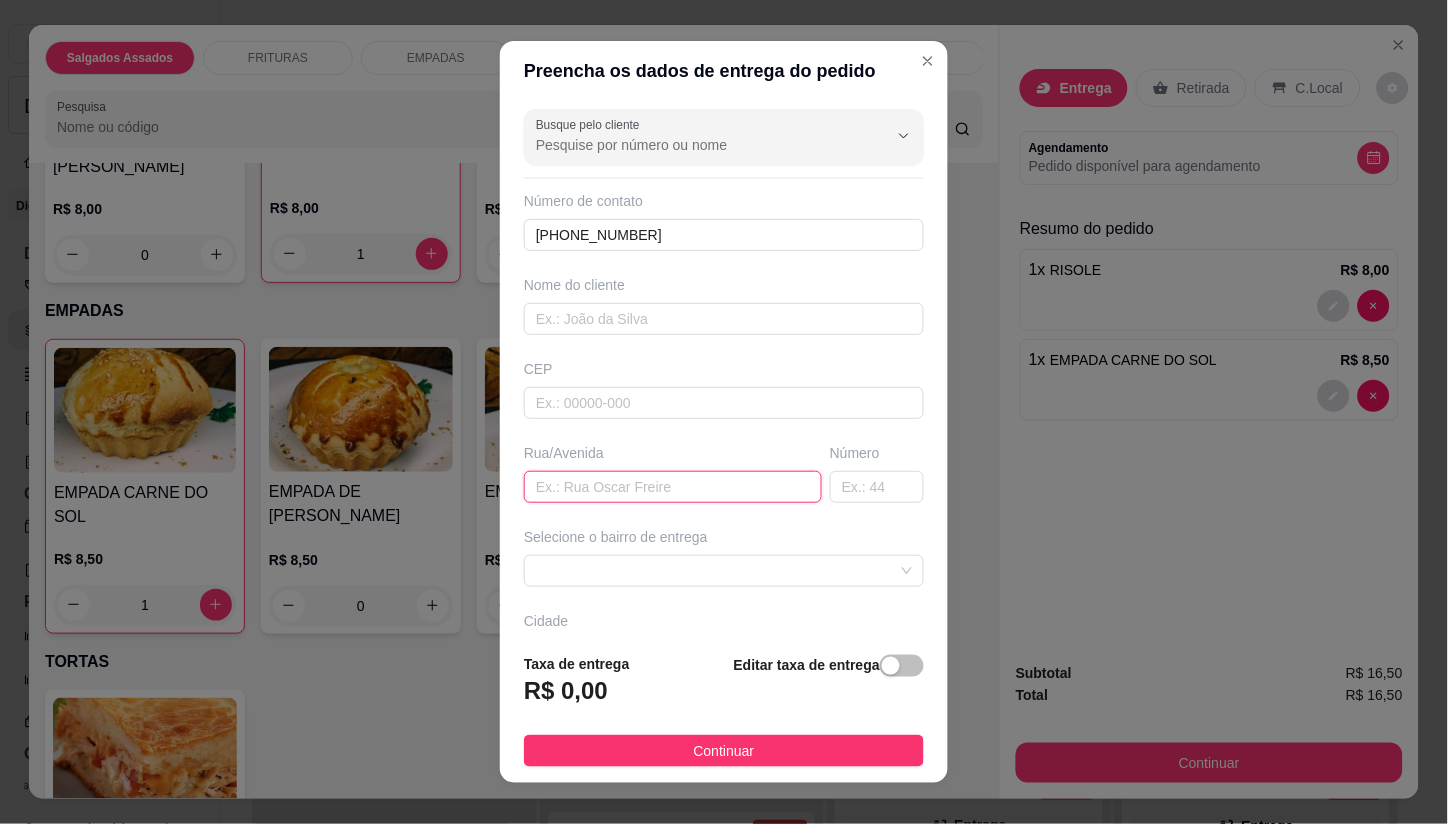 click at bounding box center [673, 487] 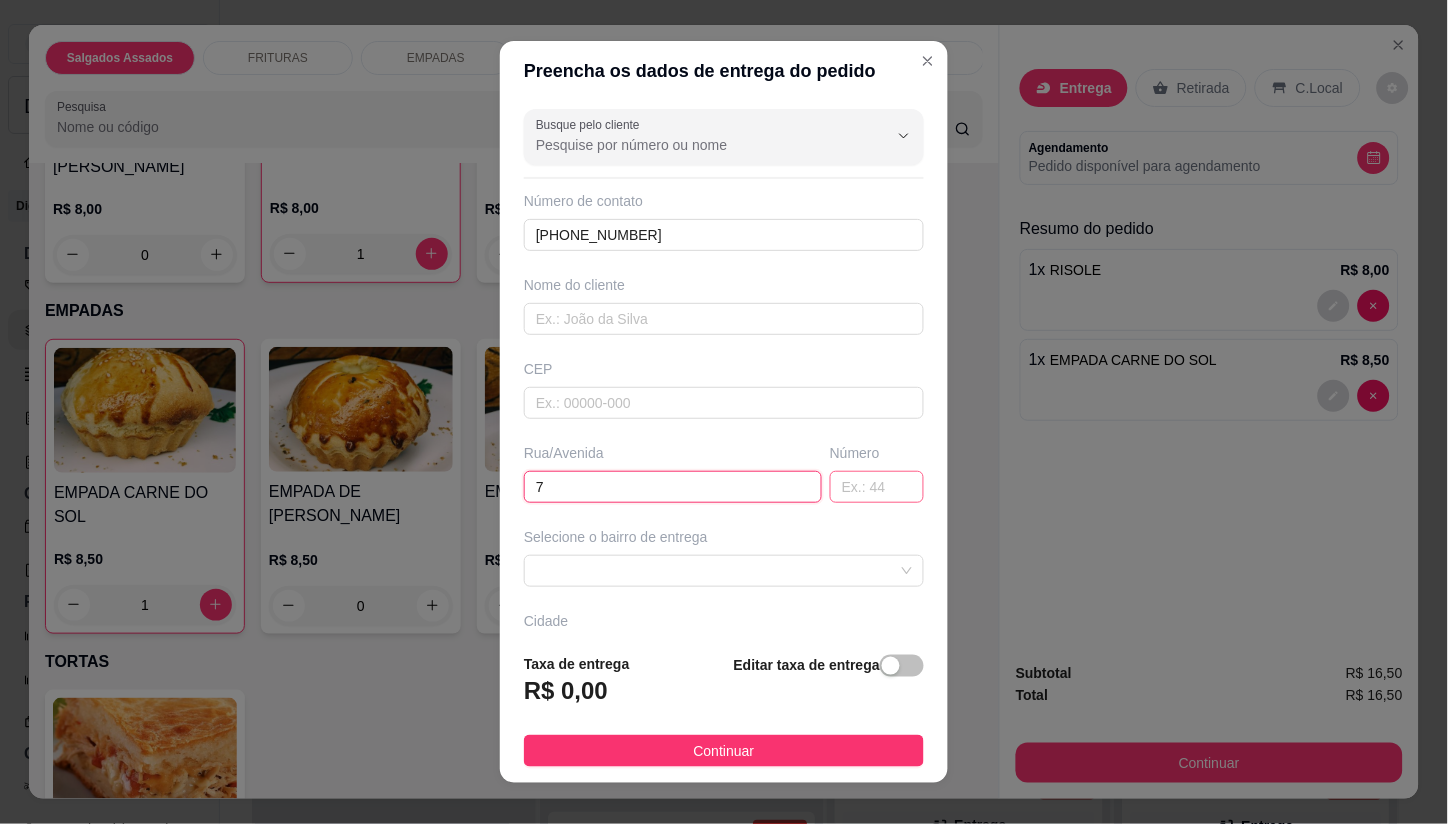 type on "7" 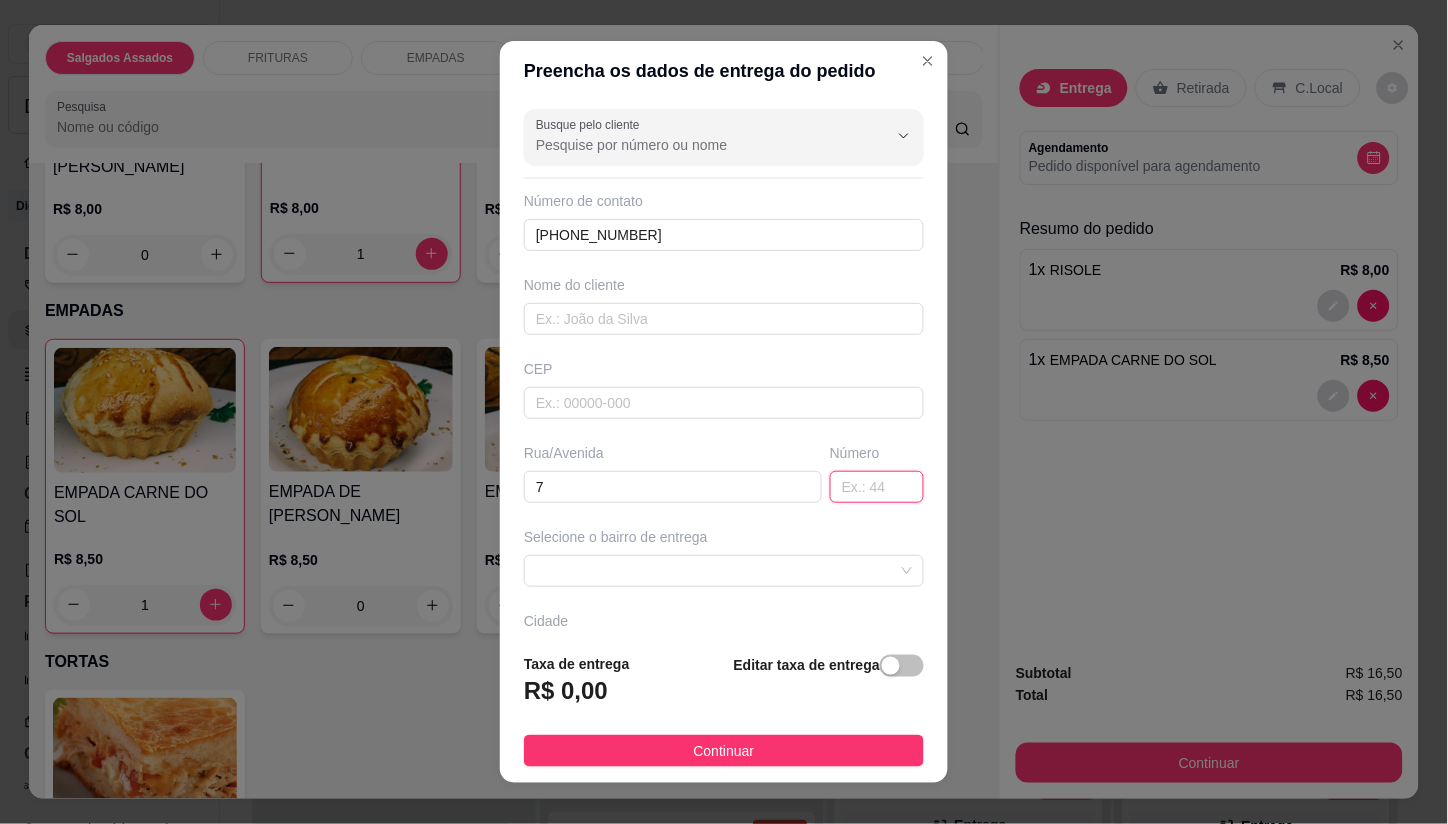 click at bounding box center [877, 487] 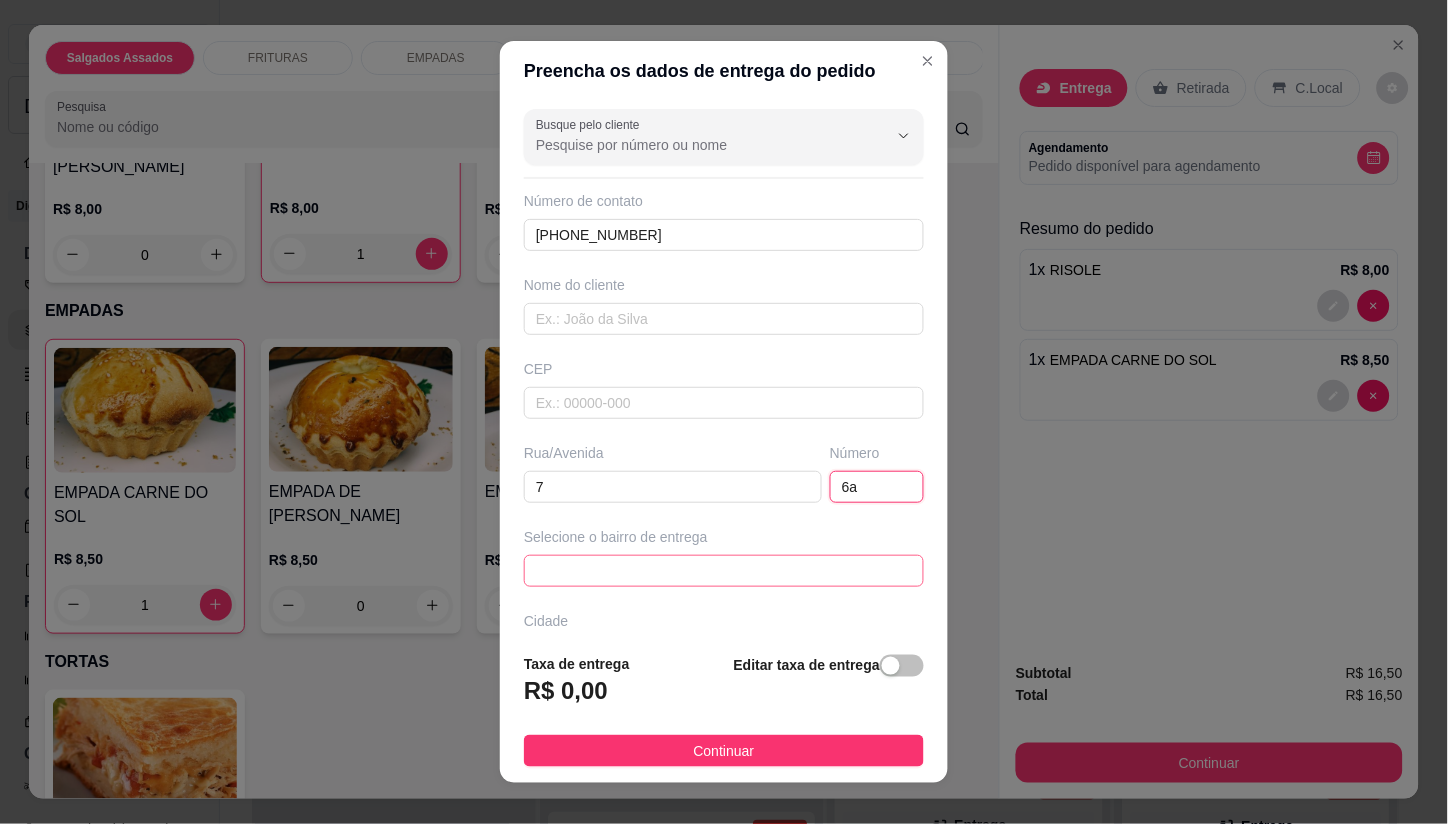 click at bounding box center [724, 571] 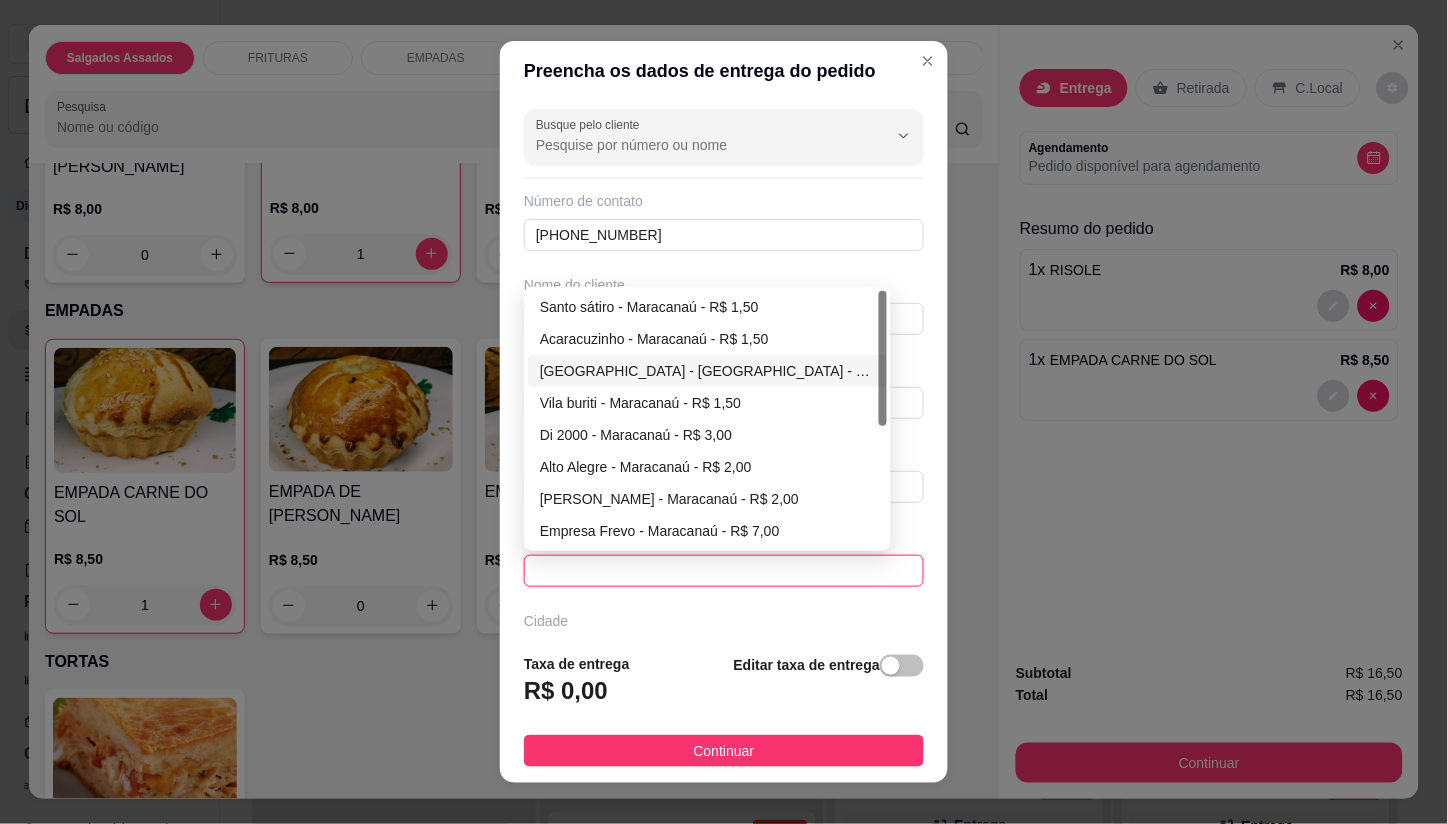 click on "[GEOGRAPHIC_DATA]  - [GEOGRAPHIC_DATA]  -  R$ 1,50" at bounding box center (707, 371) 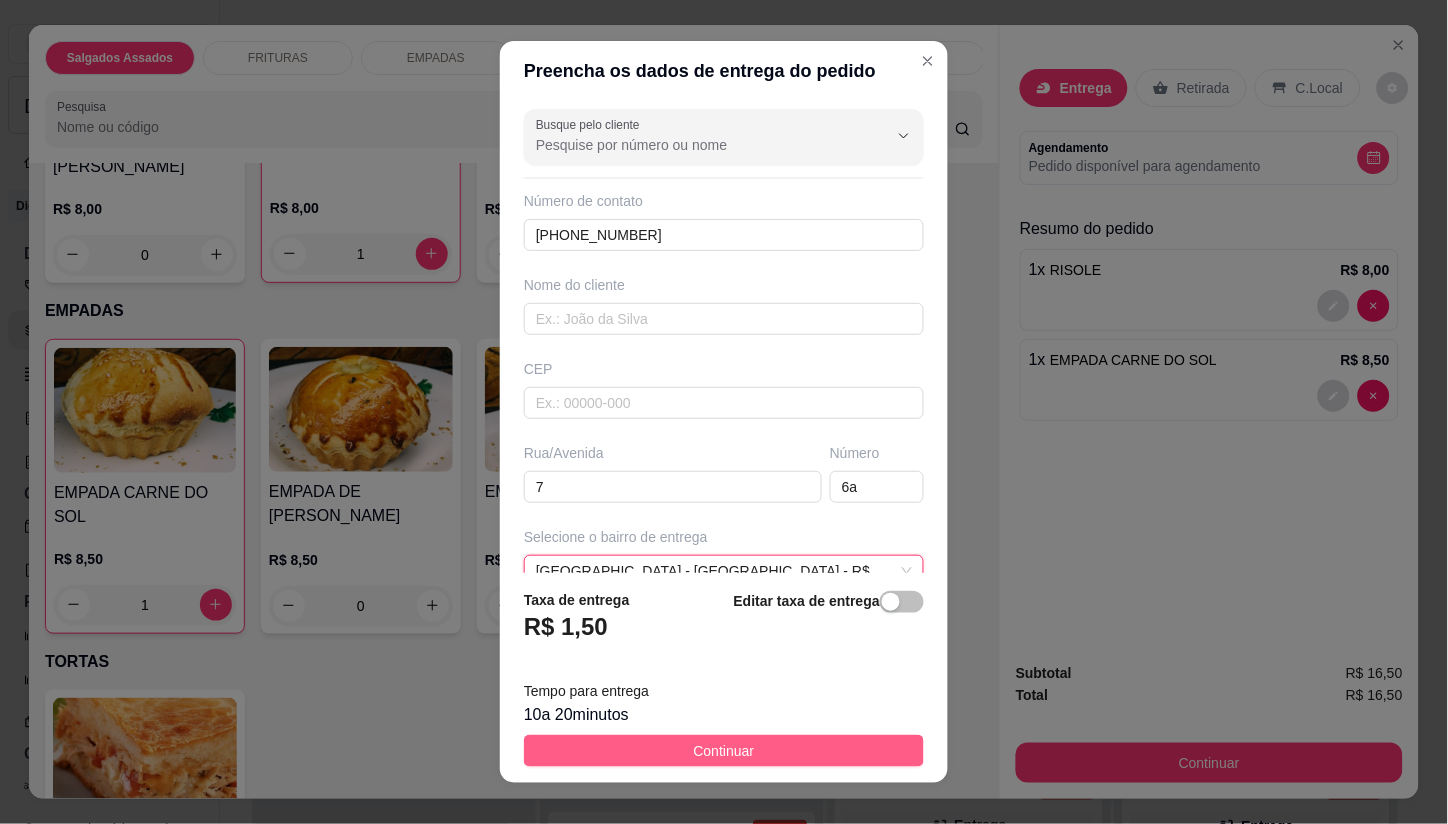 click on "Continuar" at bounding box center (724, 751) 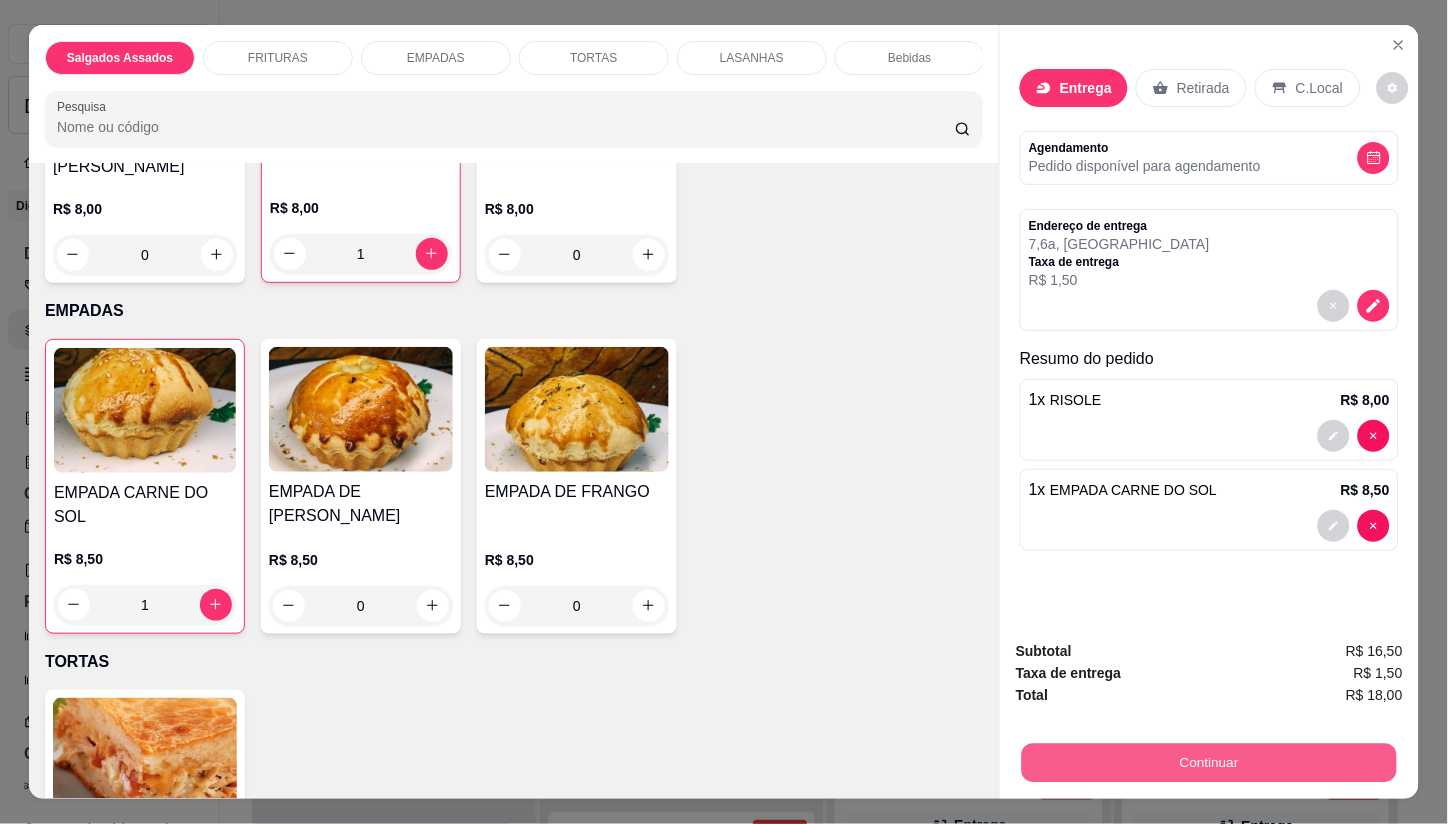 click on "Continuar" at bounding box center (1209, 763) 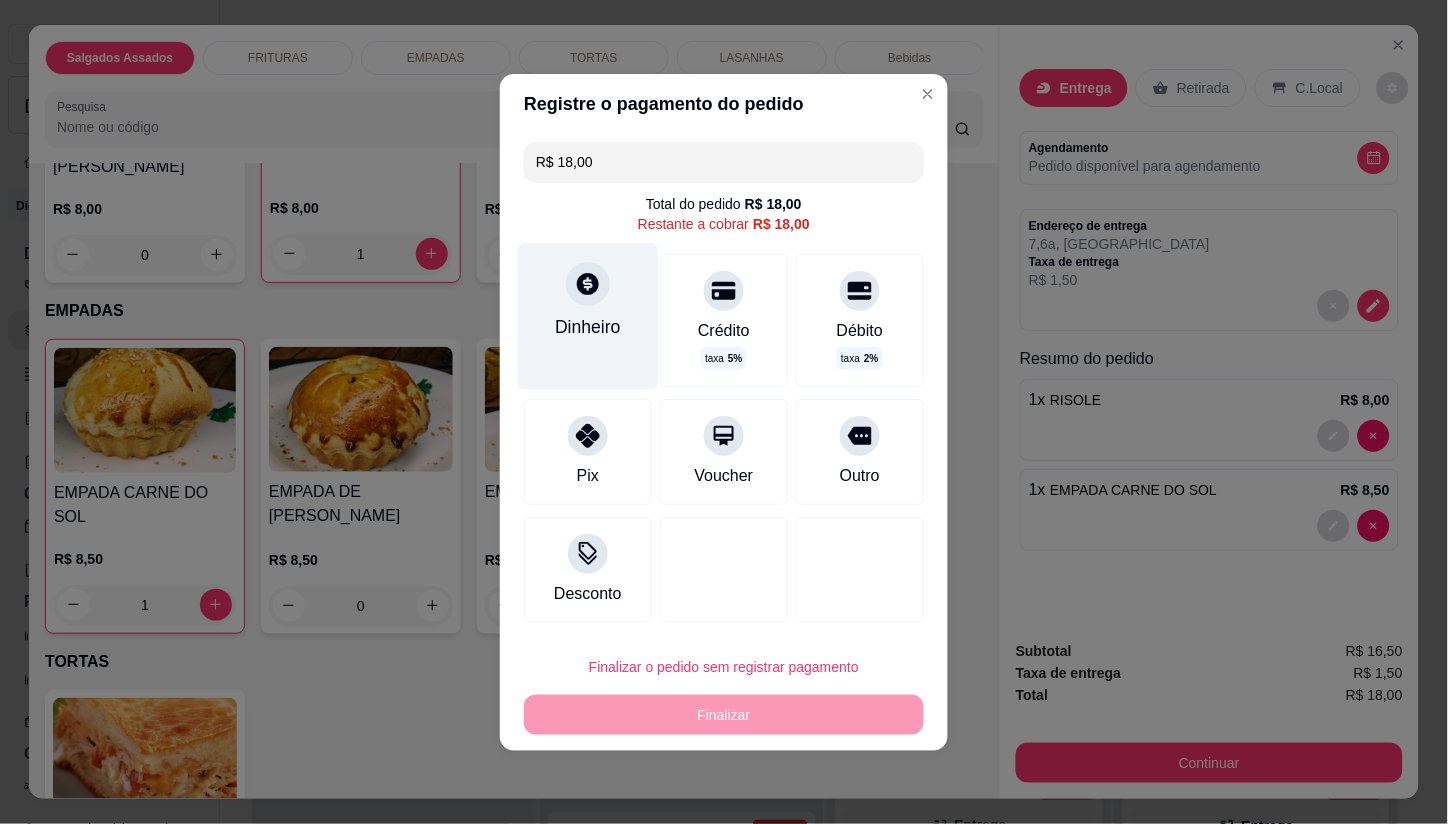 click 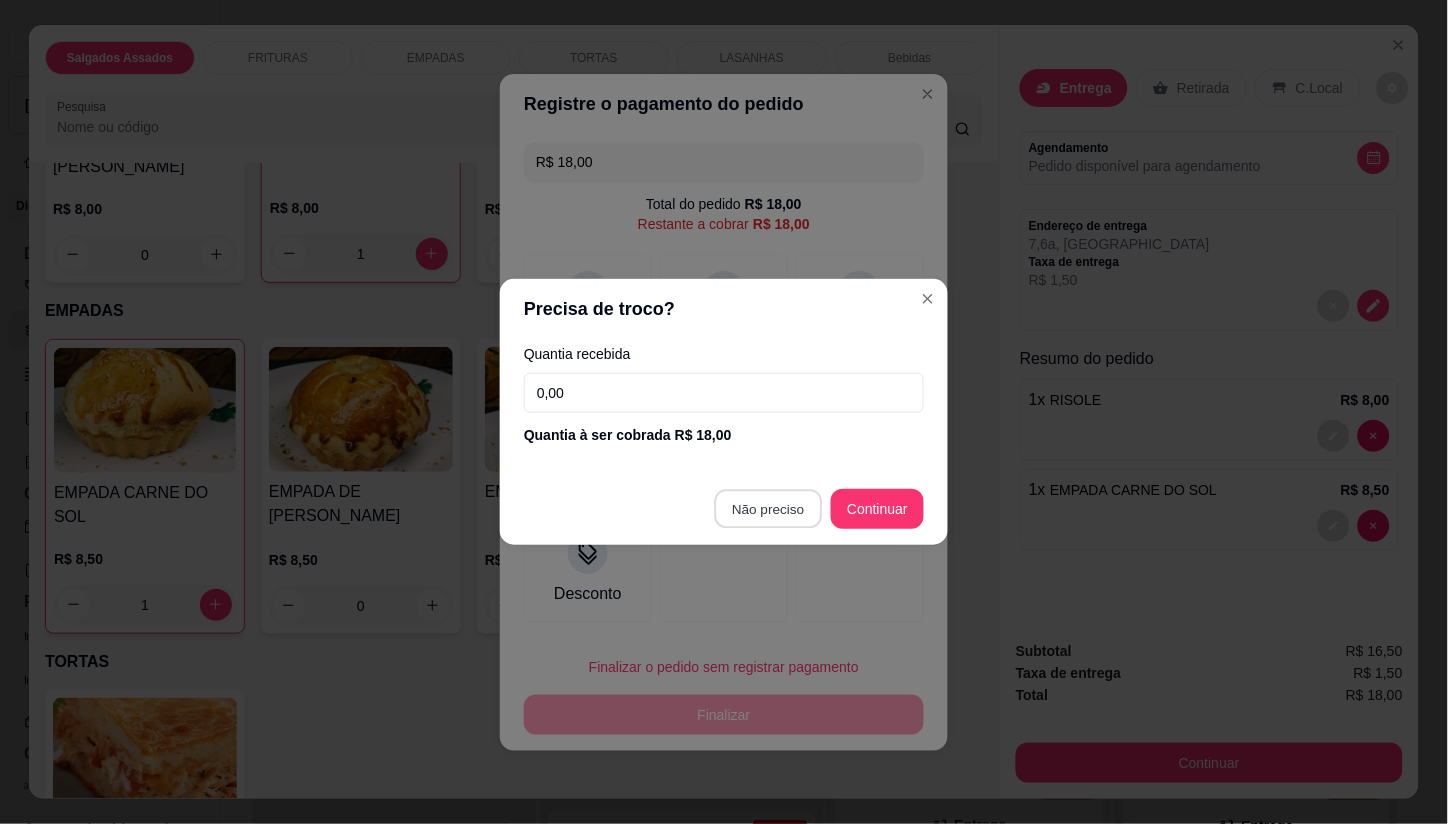 type on "R$ 0,00" 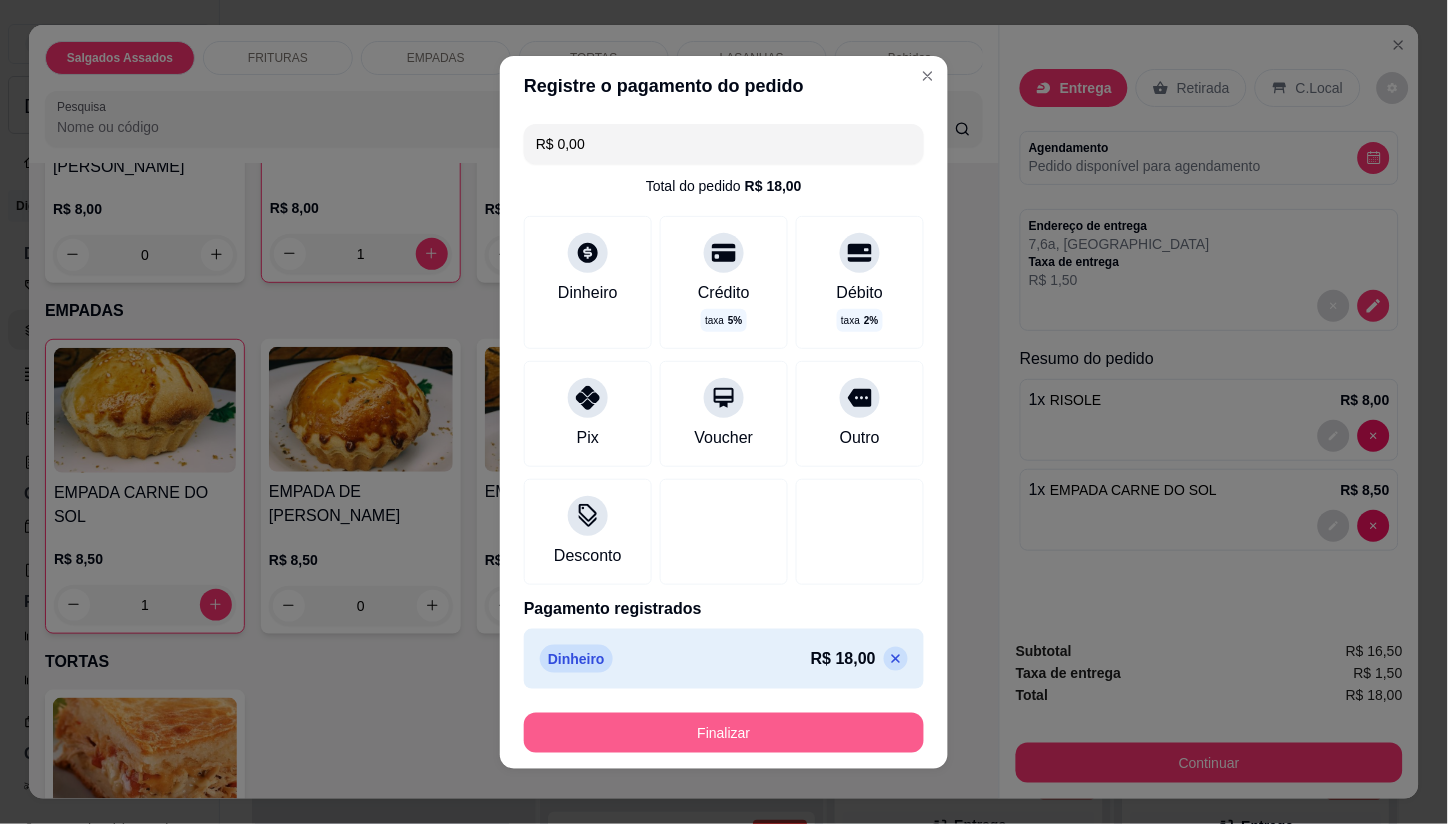 click on "Finalizar" at bounding box center (724, 733) 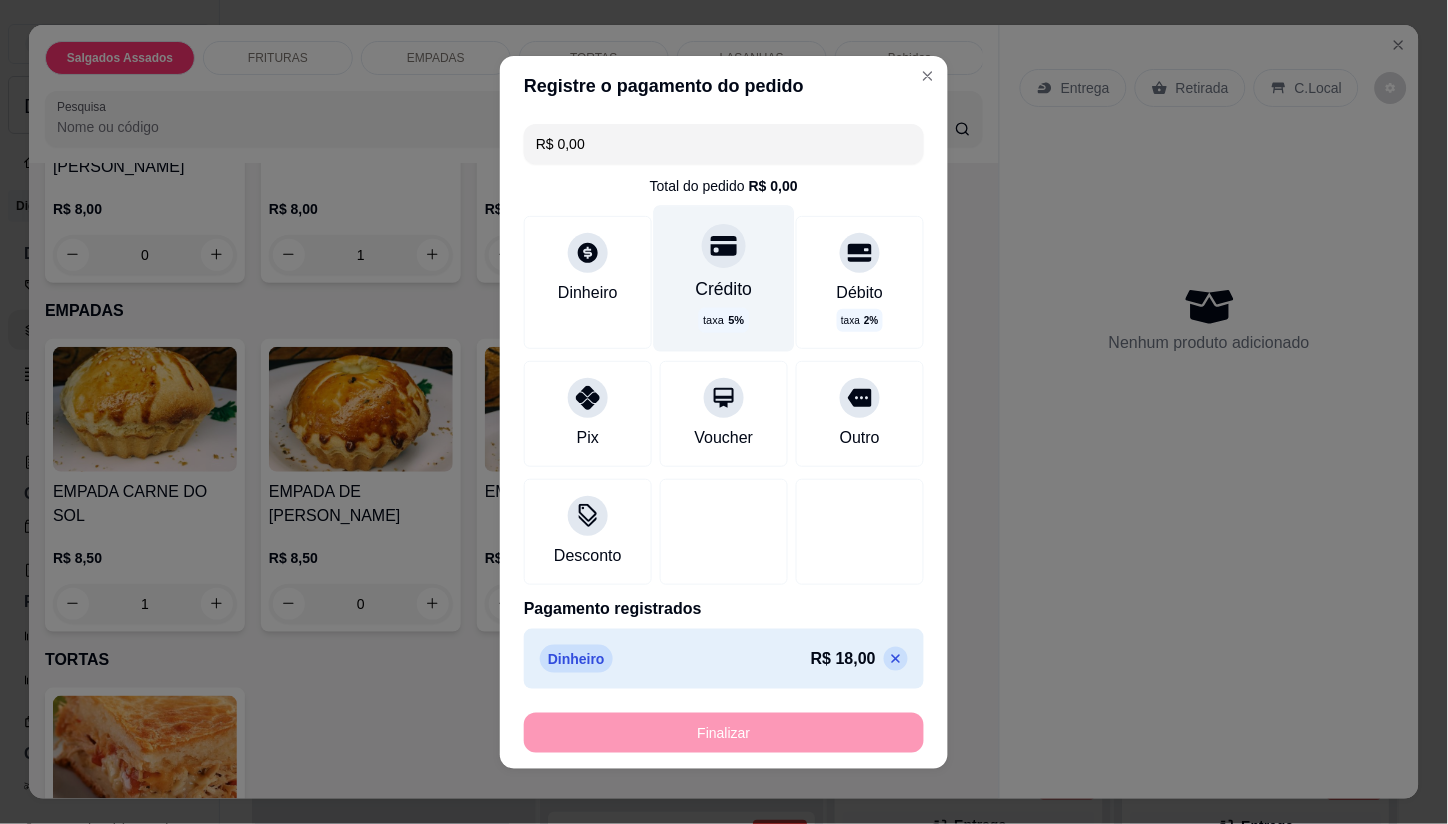 type on "0" 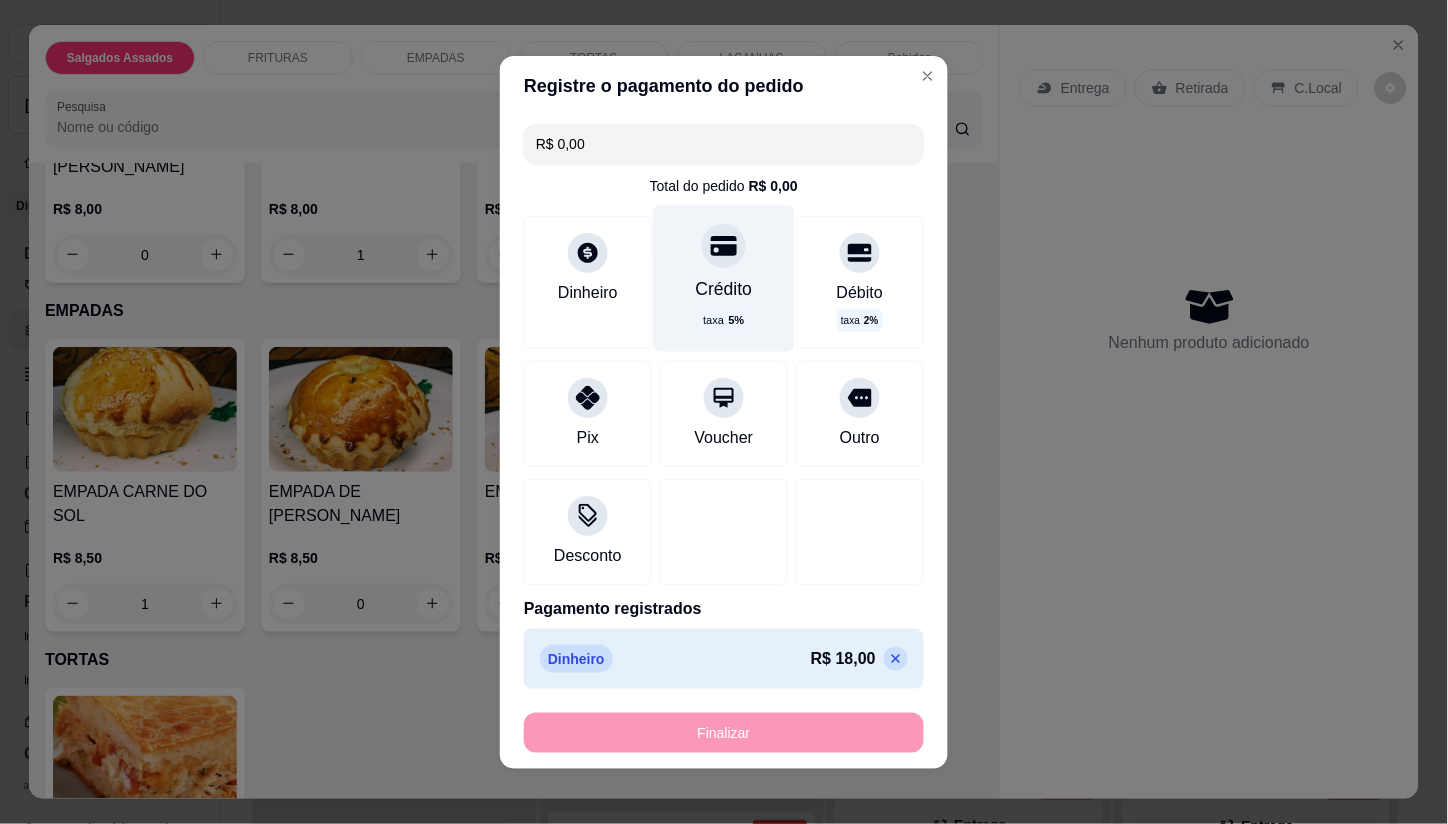 type on "0" 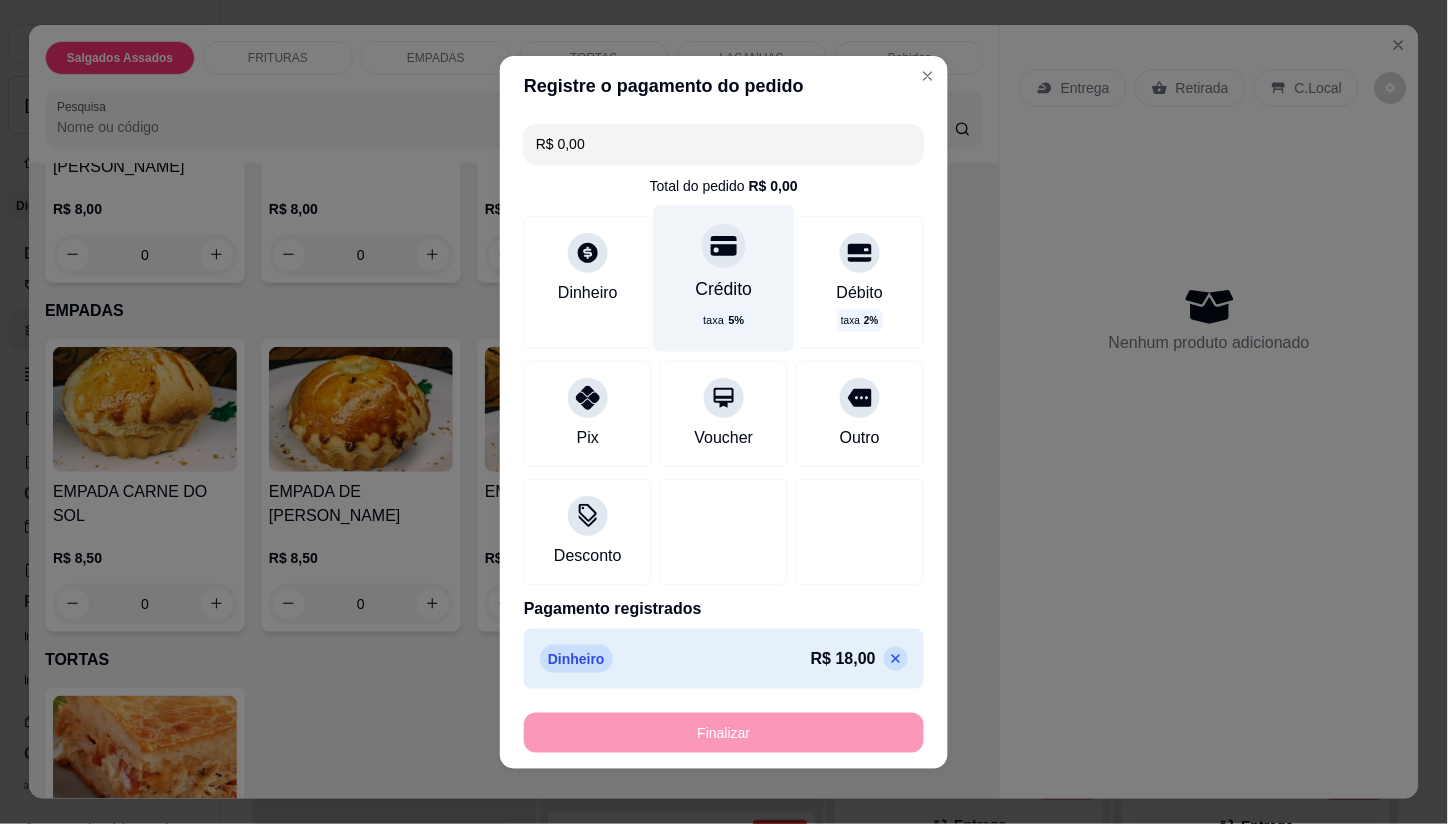 type on "-R$ 18,00" 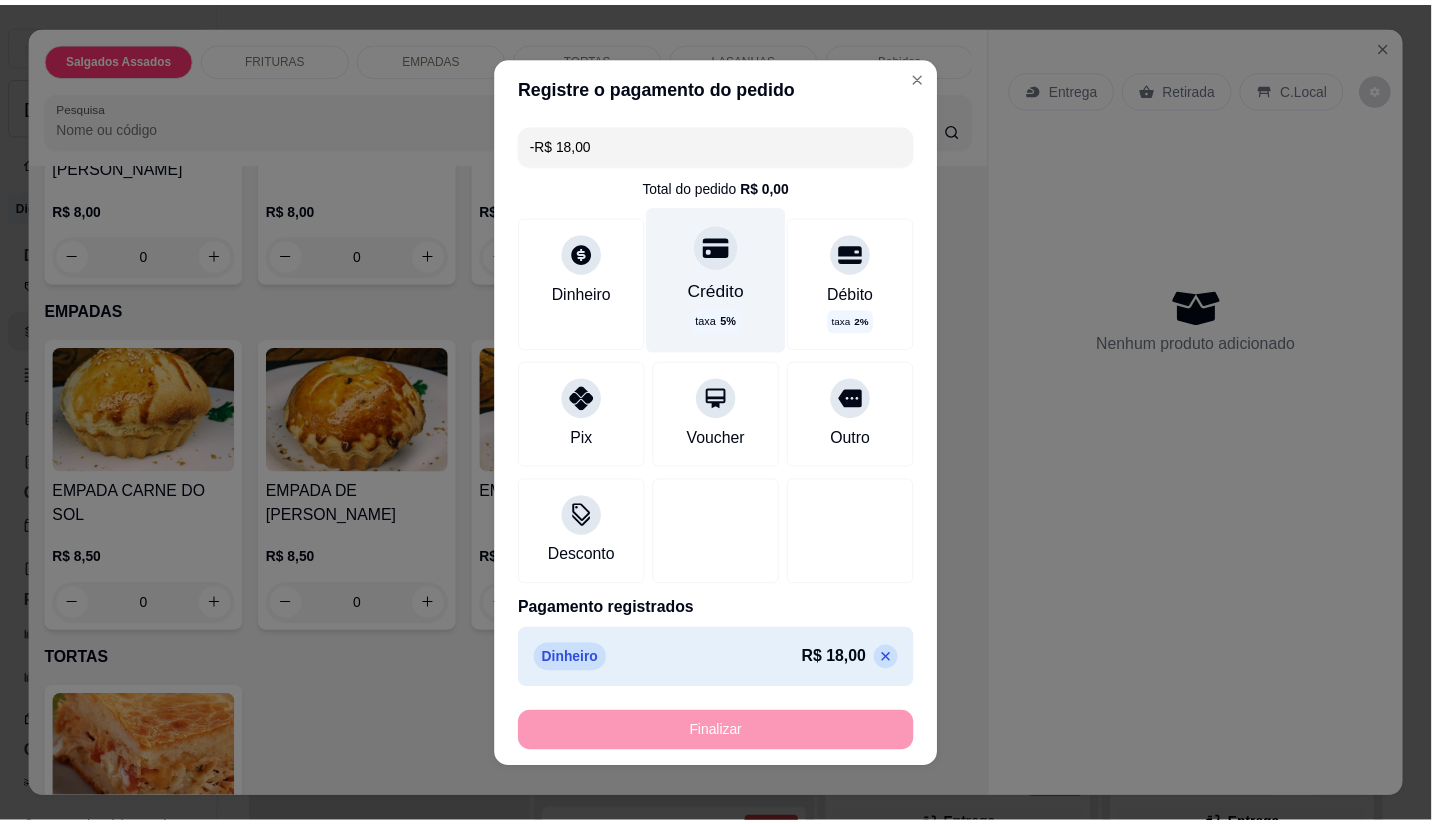 scroll, scrollTop: 1220, scrollLeft: 0, axis: vertical 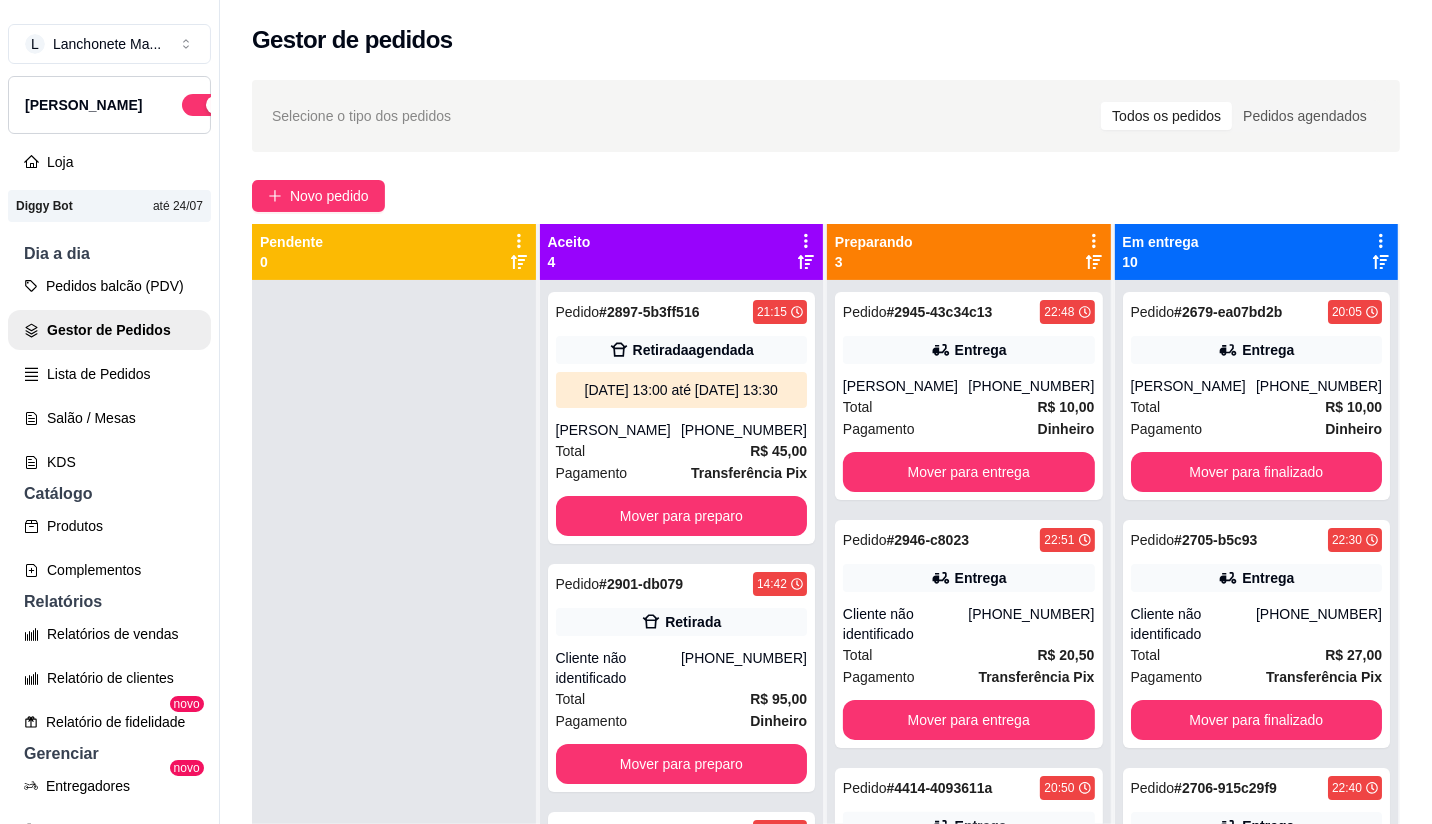 click on "Pedidos balcão (PDV) Gestor de Pedidos Lista de Pedidos Salão / Mesas KDS" at bounding box center (109, 374) 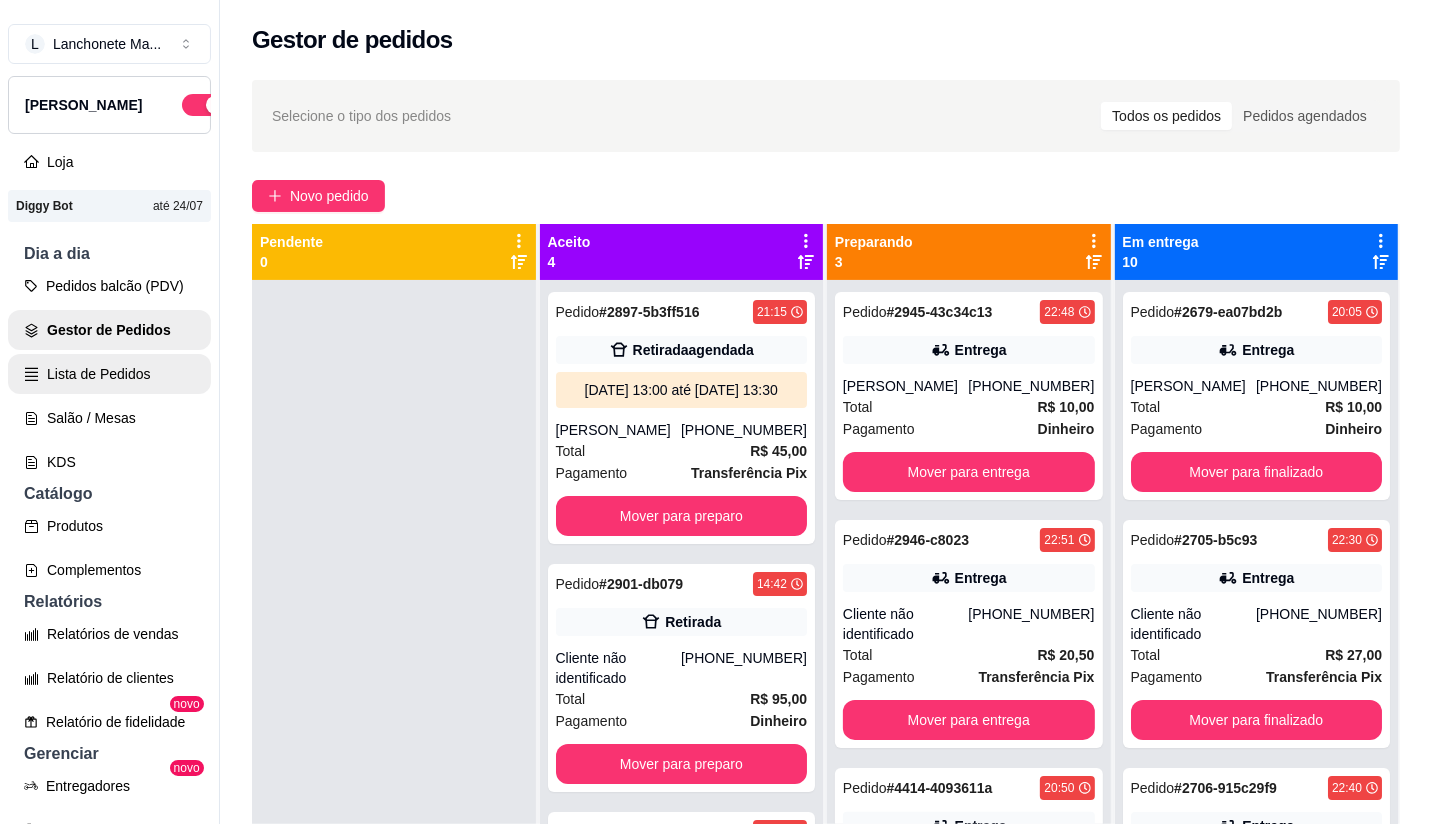 click on "Lista de Pedidos" at bounding box center (109, 374) 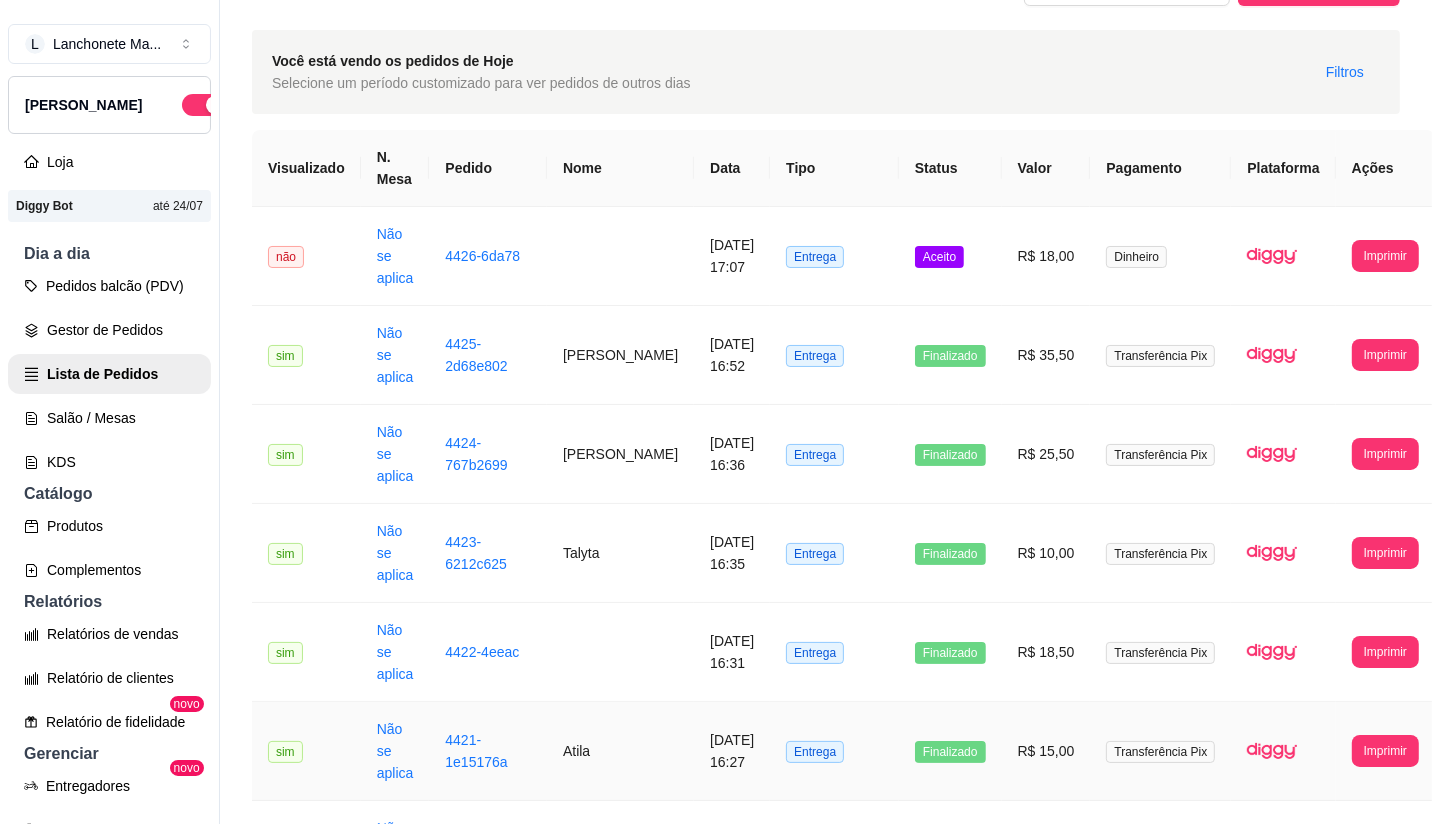 scroll, scrollTop: 0, scrollLeft: 0, axis: both 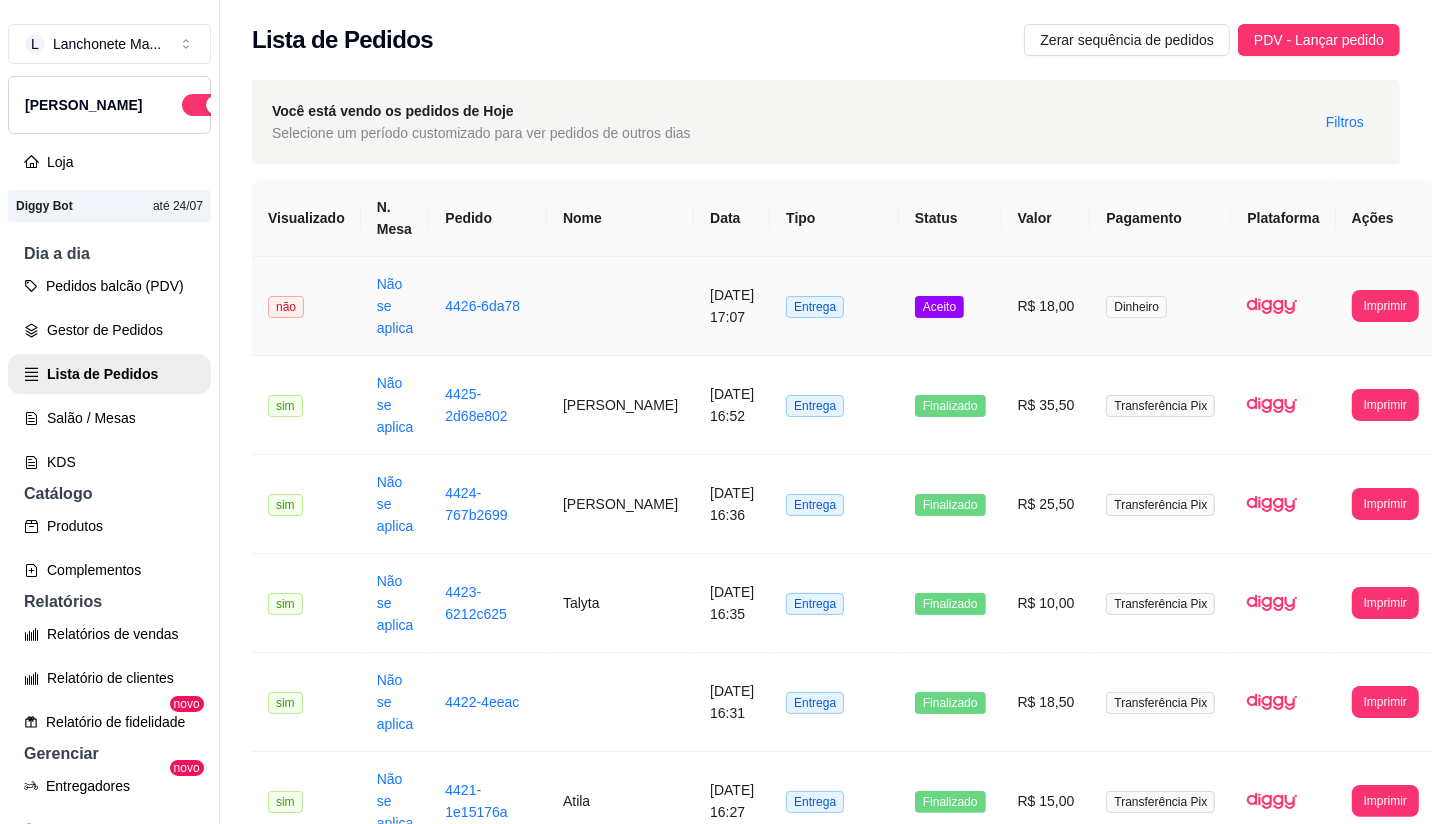 click on "Aceito" at bounding box center (950, 306) 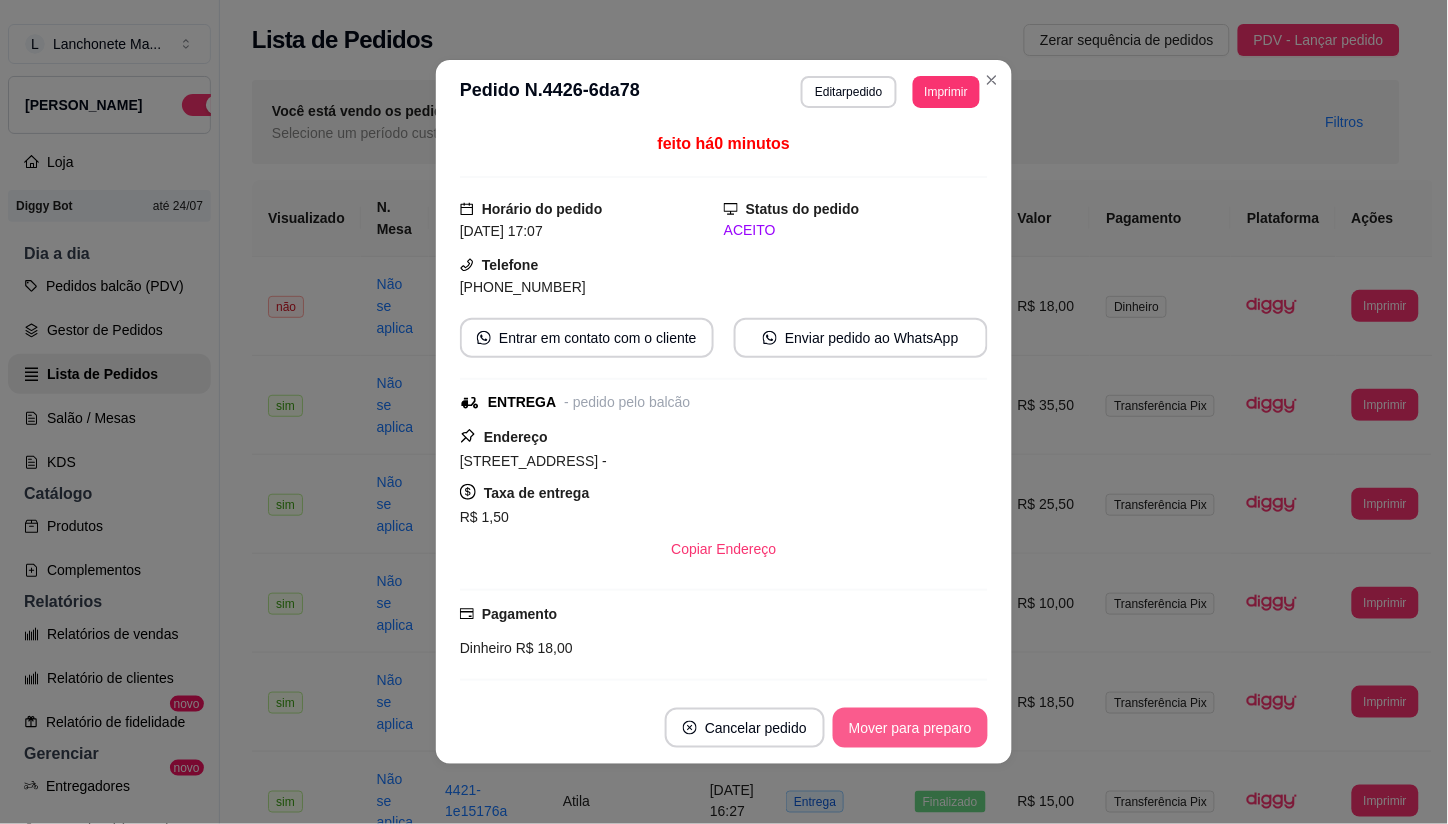 click on "Mover para preparo" at bounding box center (910, 728) 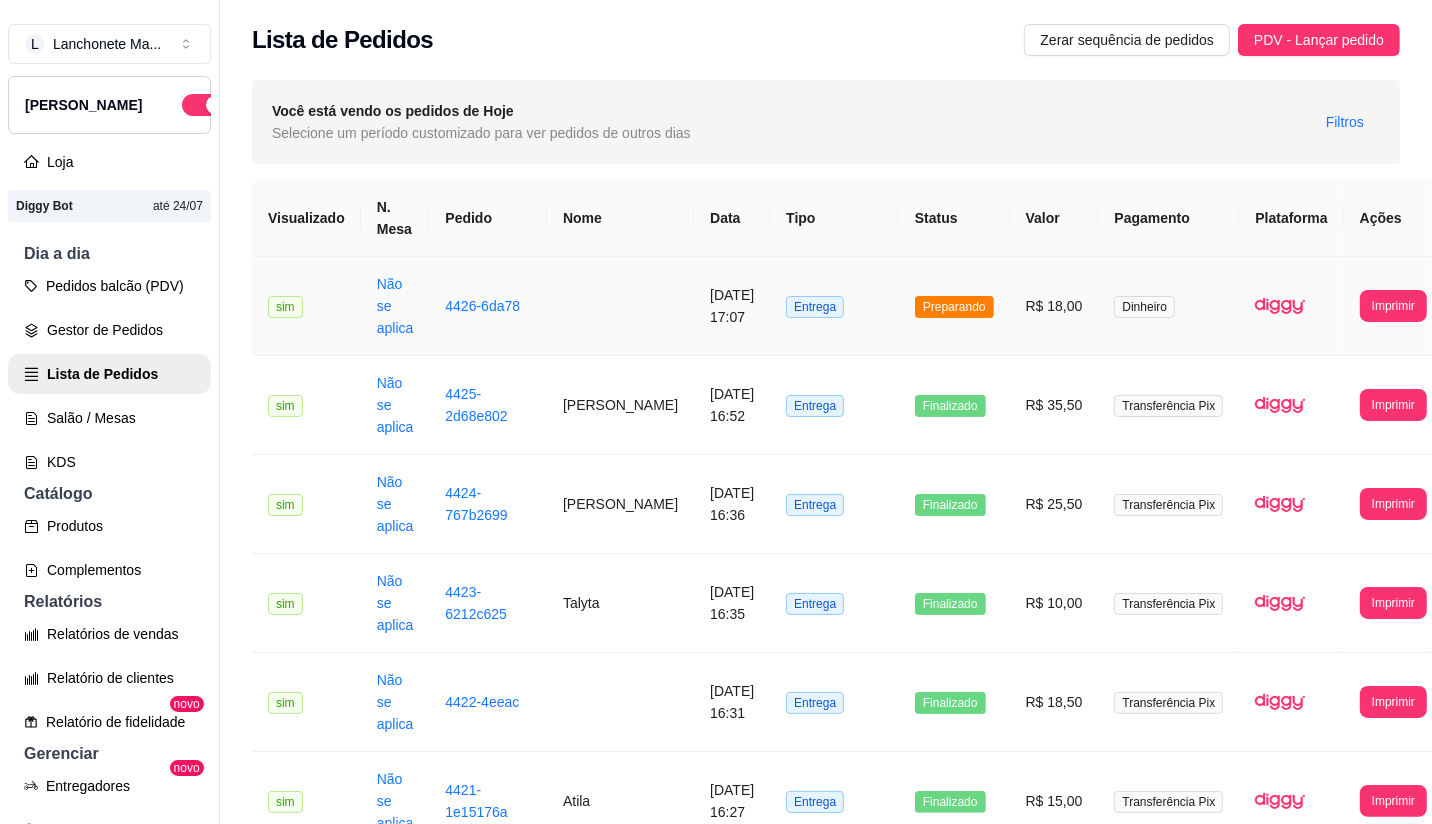 click on "Preparando" at bounding box center (954, 307) 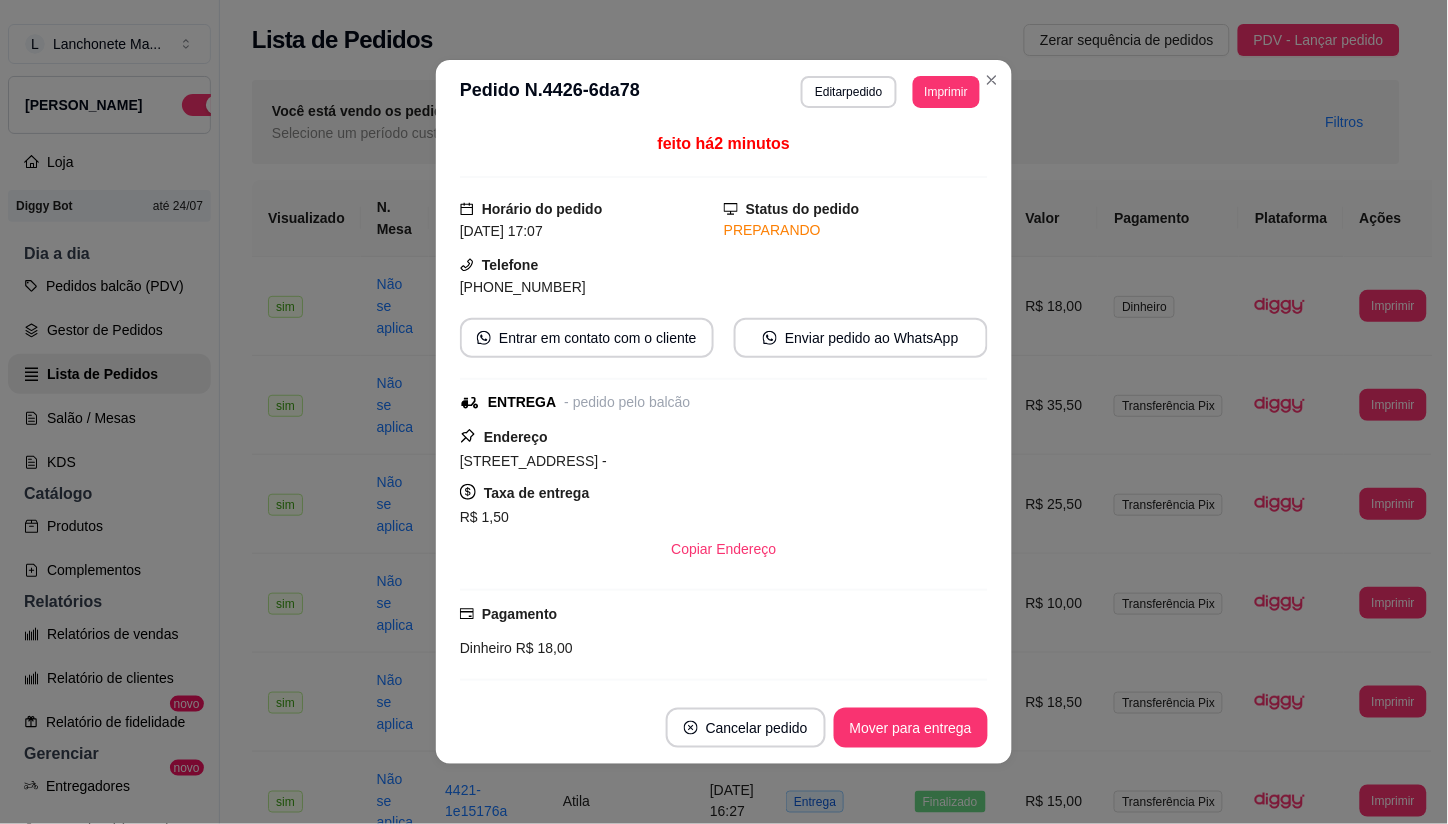 click on "Cancelar pedido Mover para entrega" at bounding box center (724, 728) 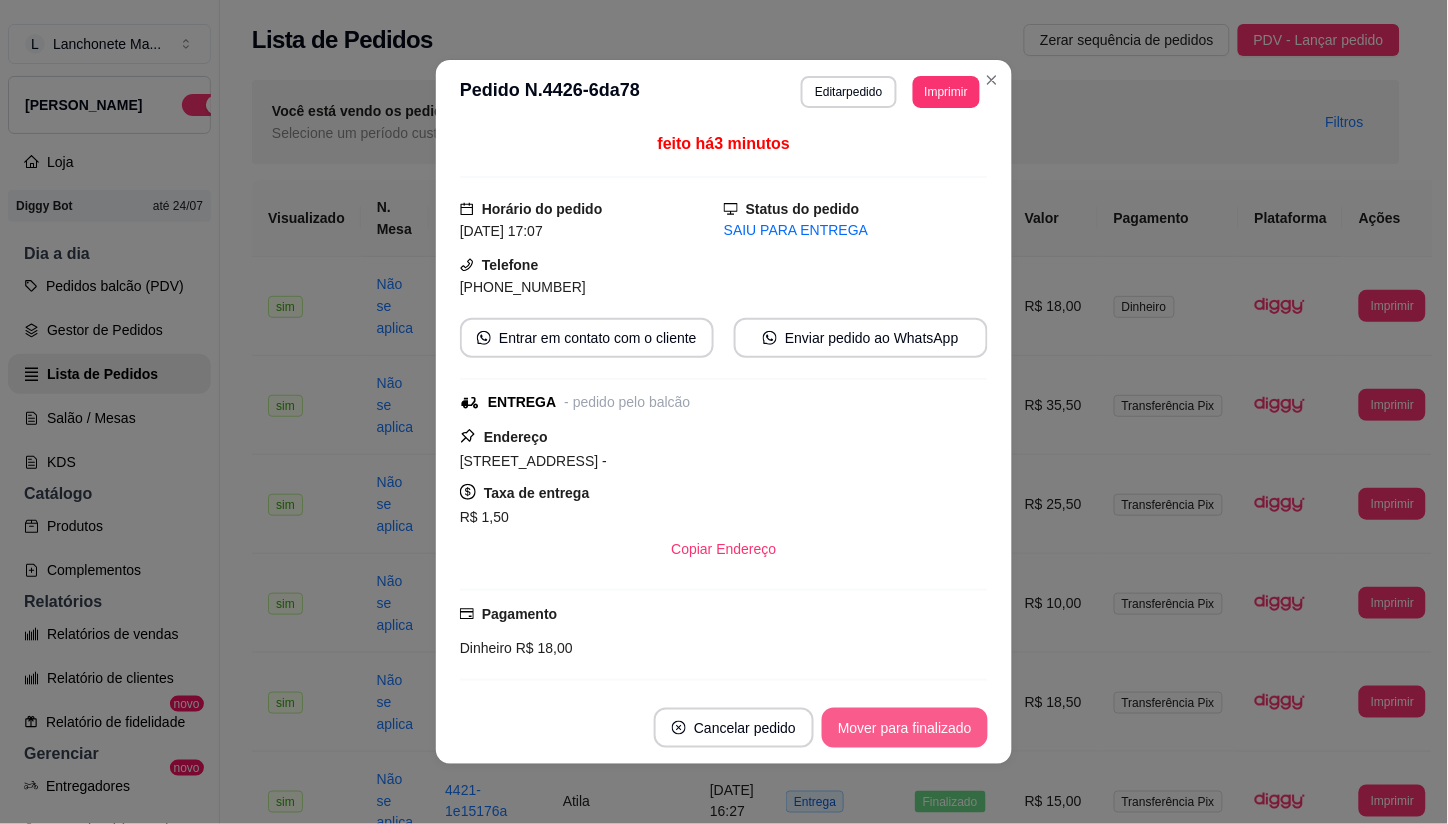 click on "Mover para finalizado" at bounding box center (905, 728) 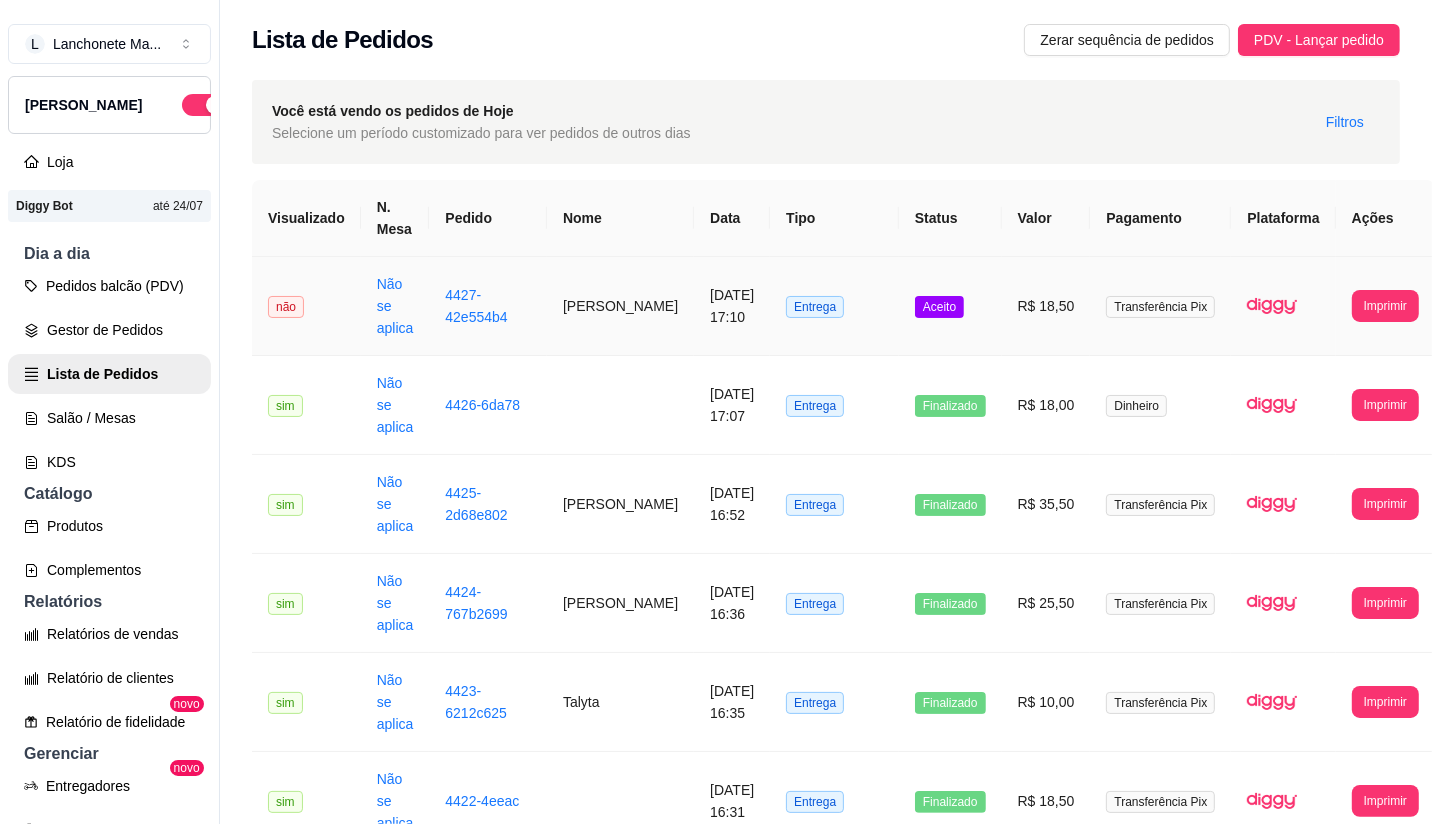 click on "R$ 18,50" at bounding box center [1046, 306] 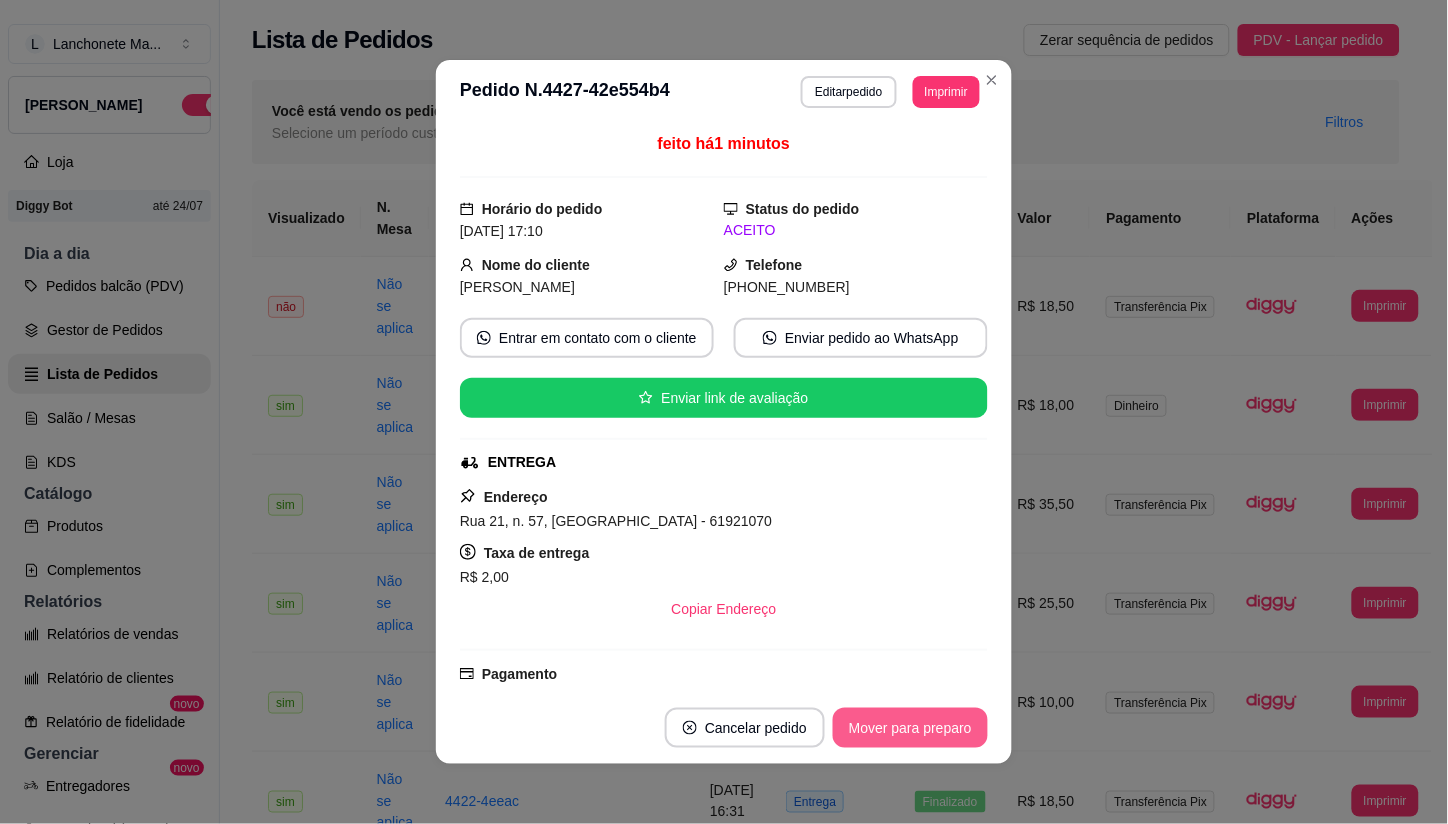 click on "Mover para preparo" at bounding box center [910, 728] 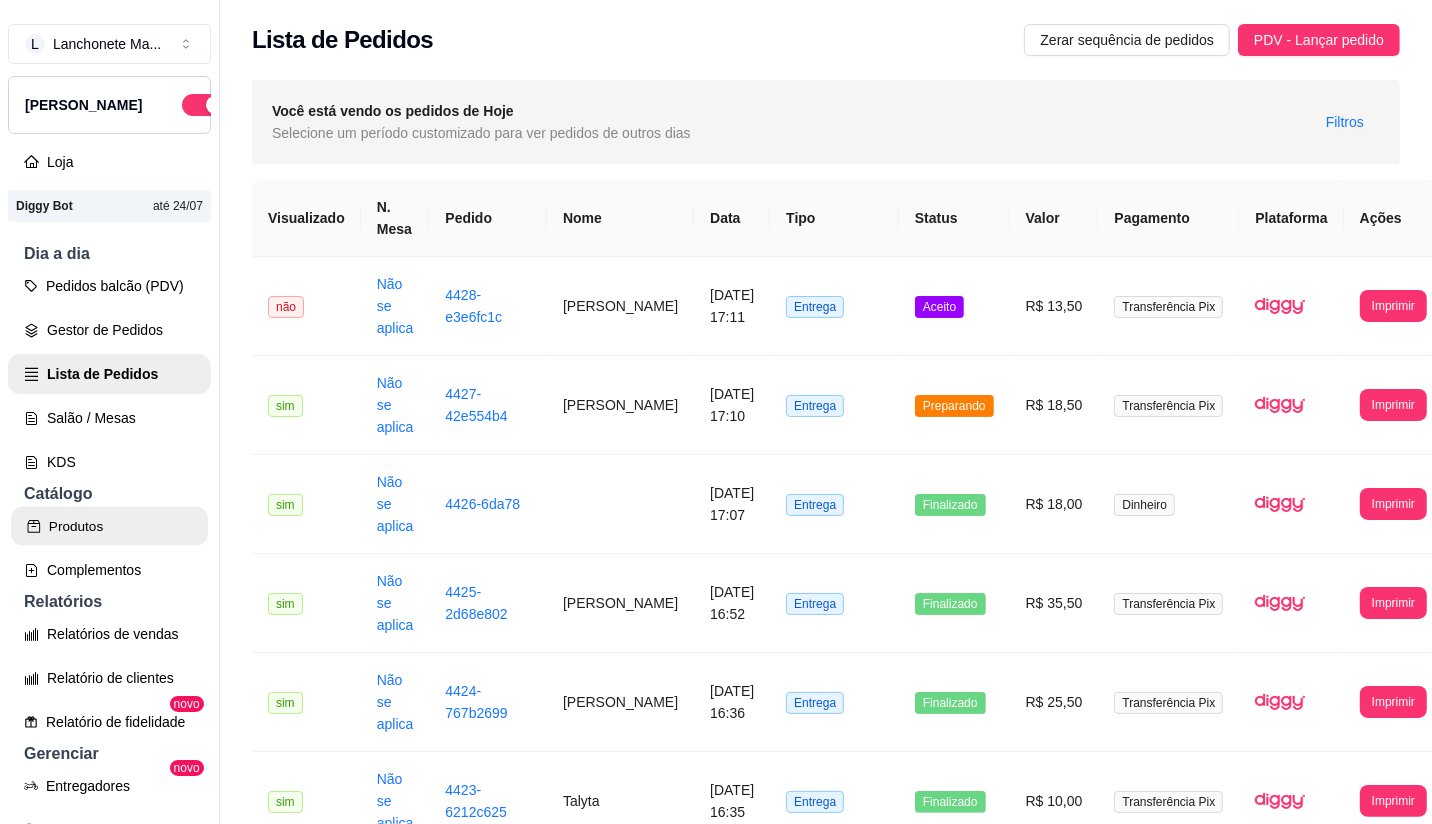 click on "Produtos" at bounding box center (109, 526) 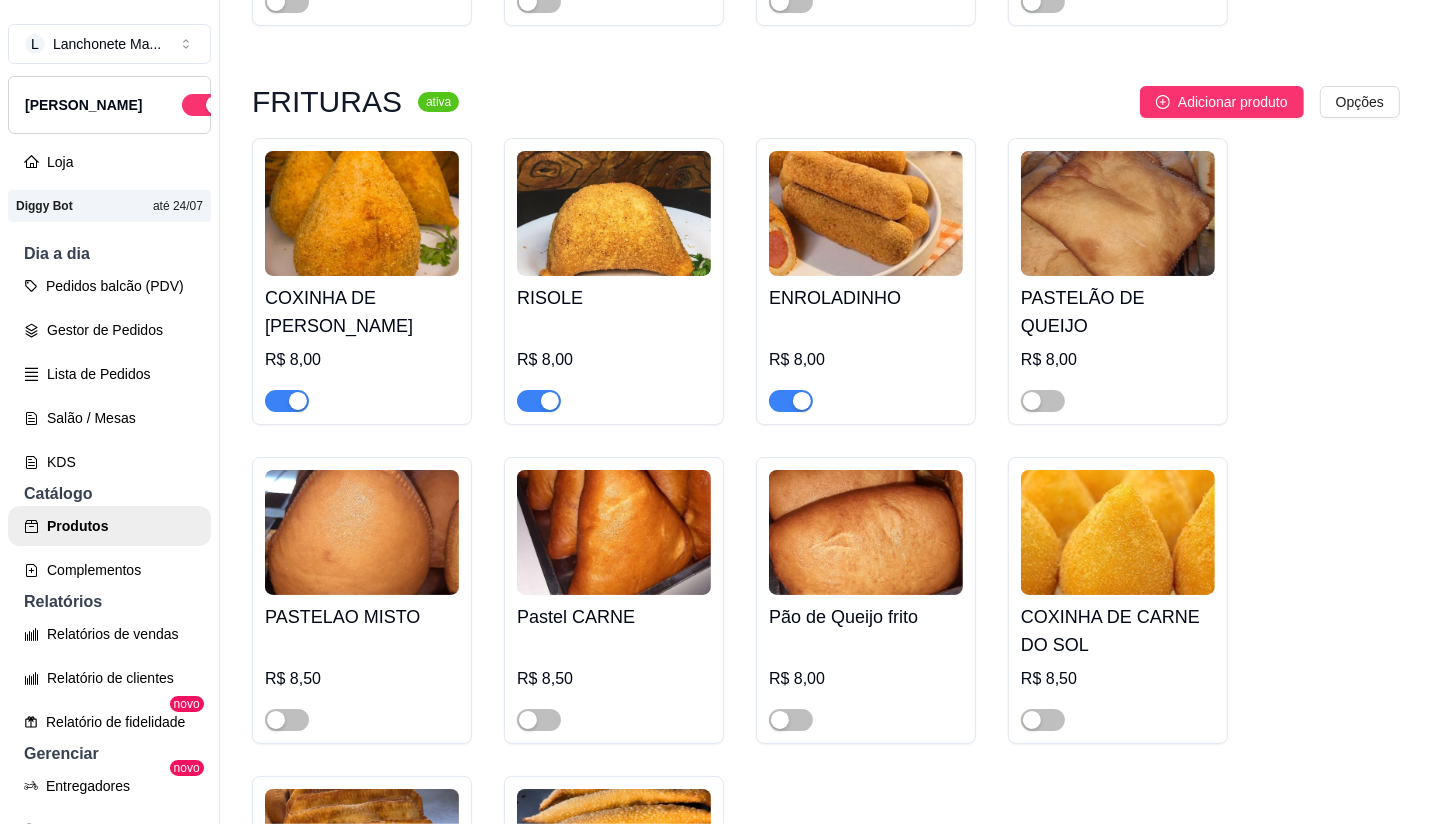 scroll, scrollTop: 2782, scrollLeft: 0, axis: vertical 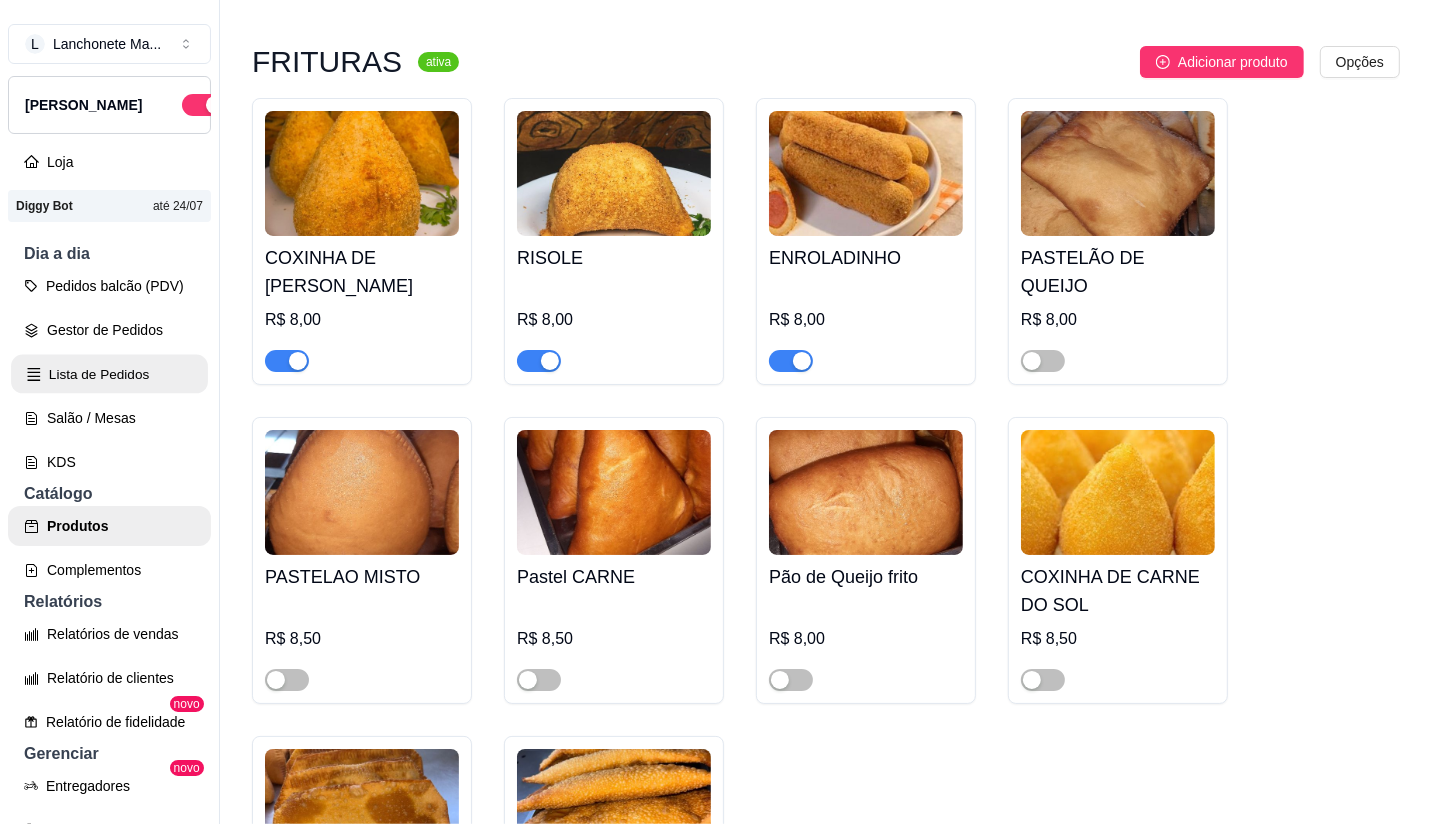 click on "Lista de Pedidos" at bounding box center [109, 374] 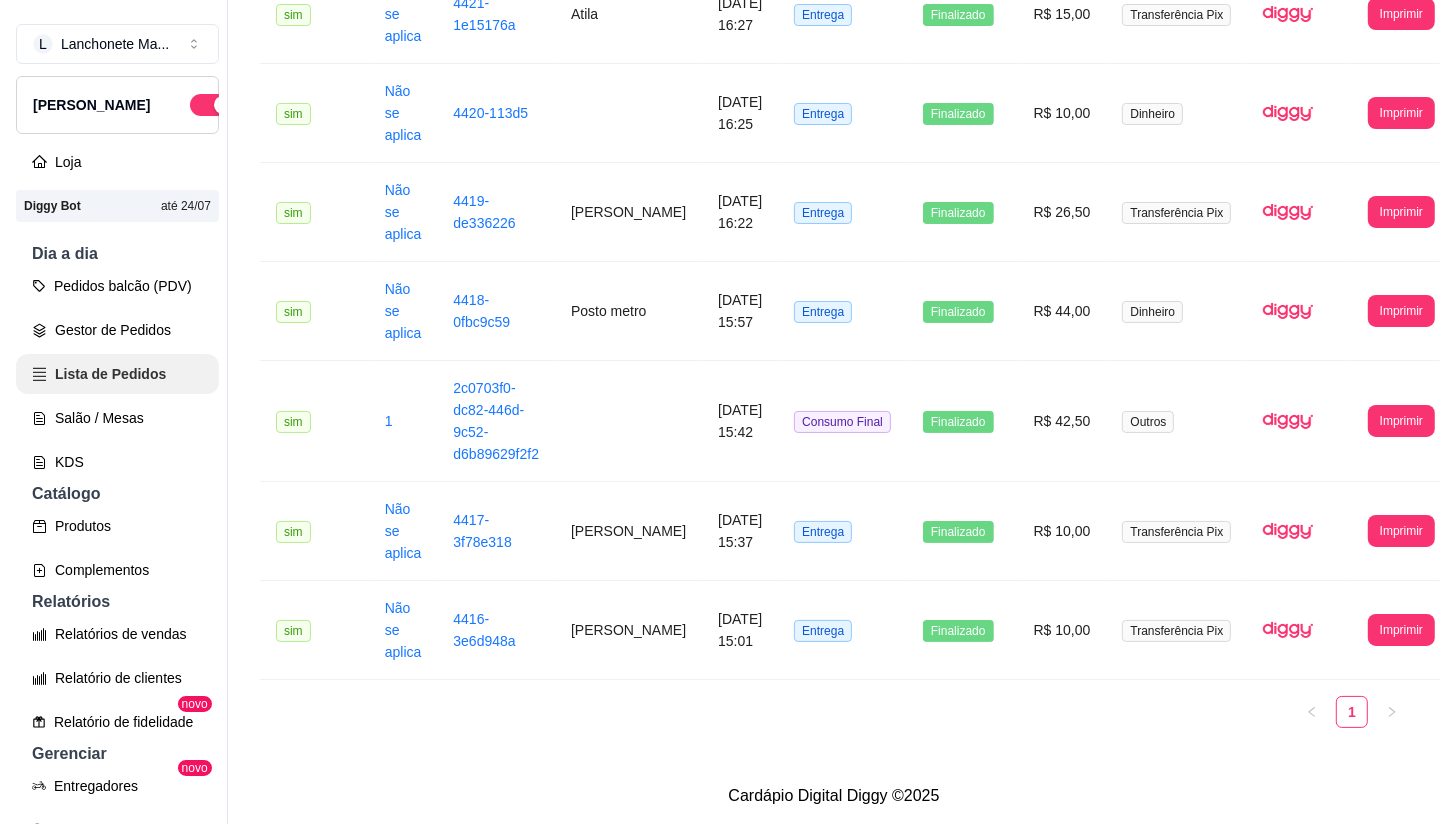 scroll, scrollTop: 0, scrollLeft: 0, axis: both 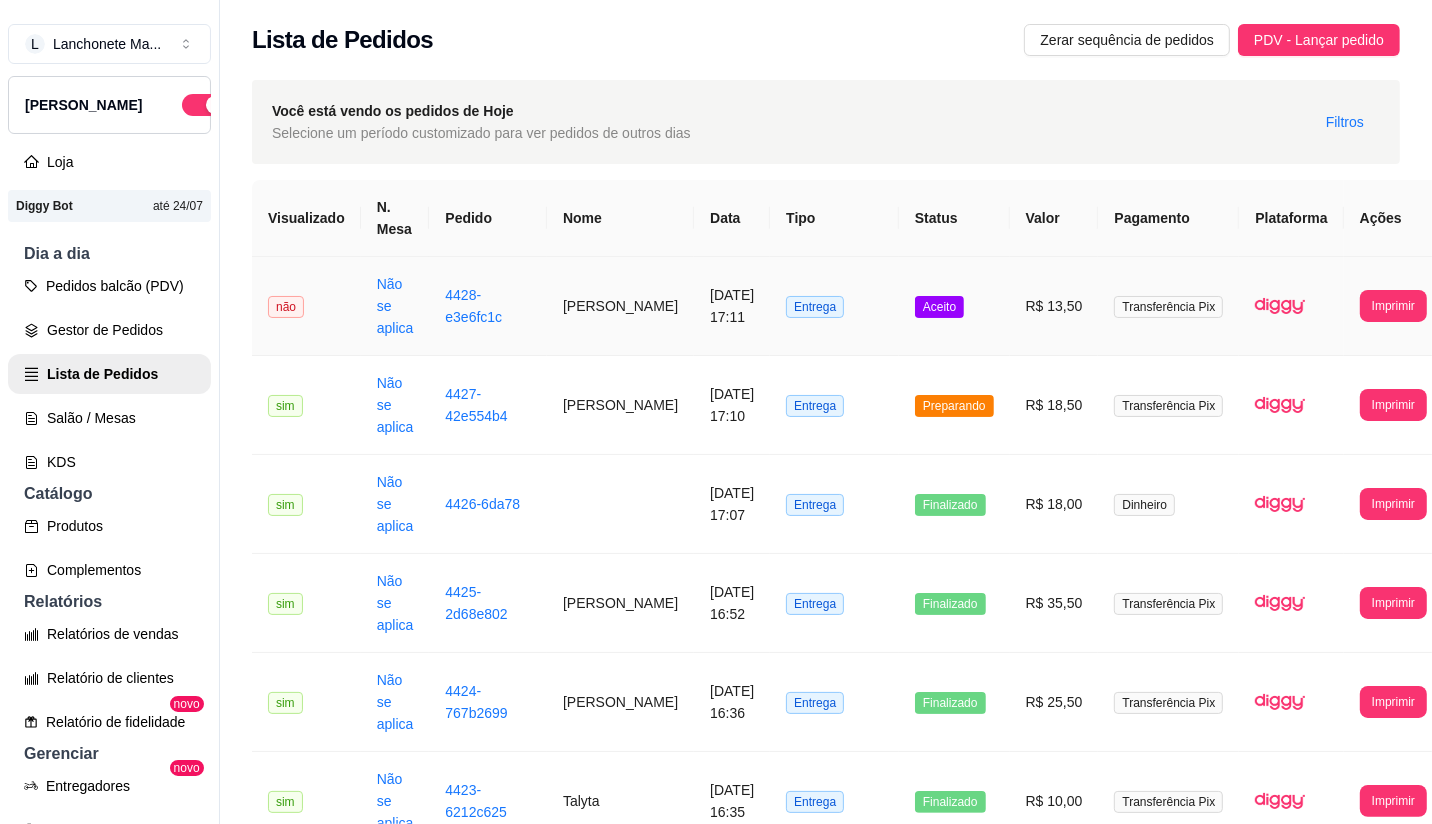 click on "Aceito" at bounding box center [954, 306] 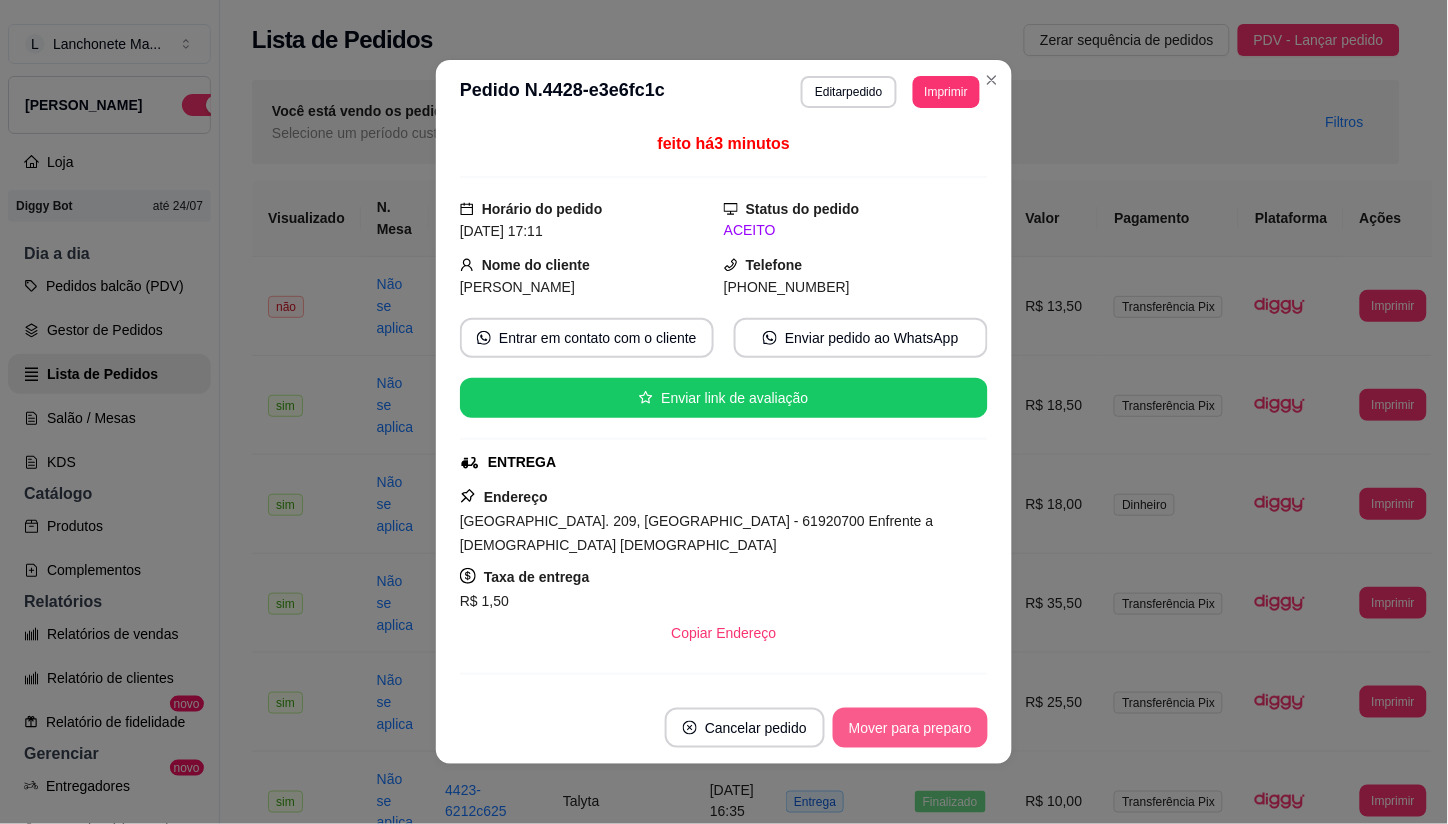 click on "Mover para preparo" at bounding box center (910, 728) 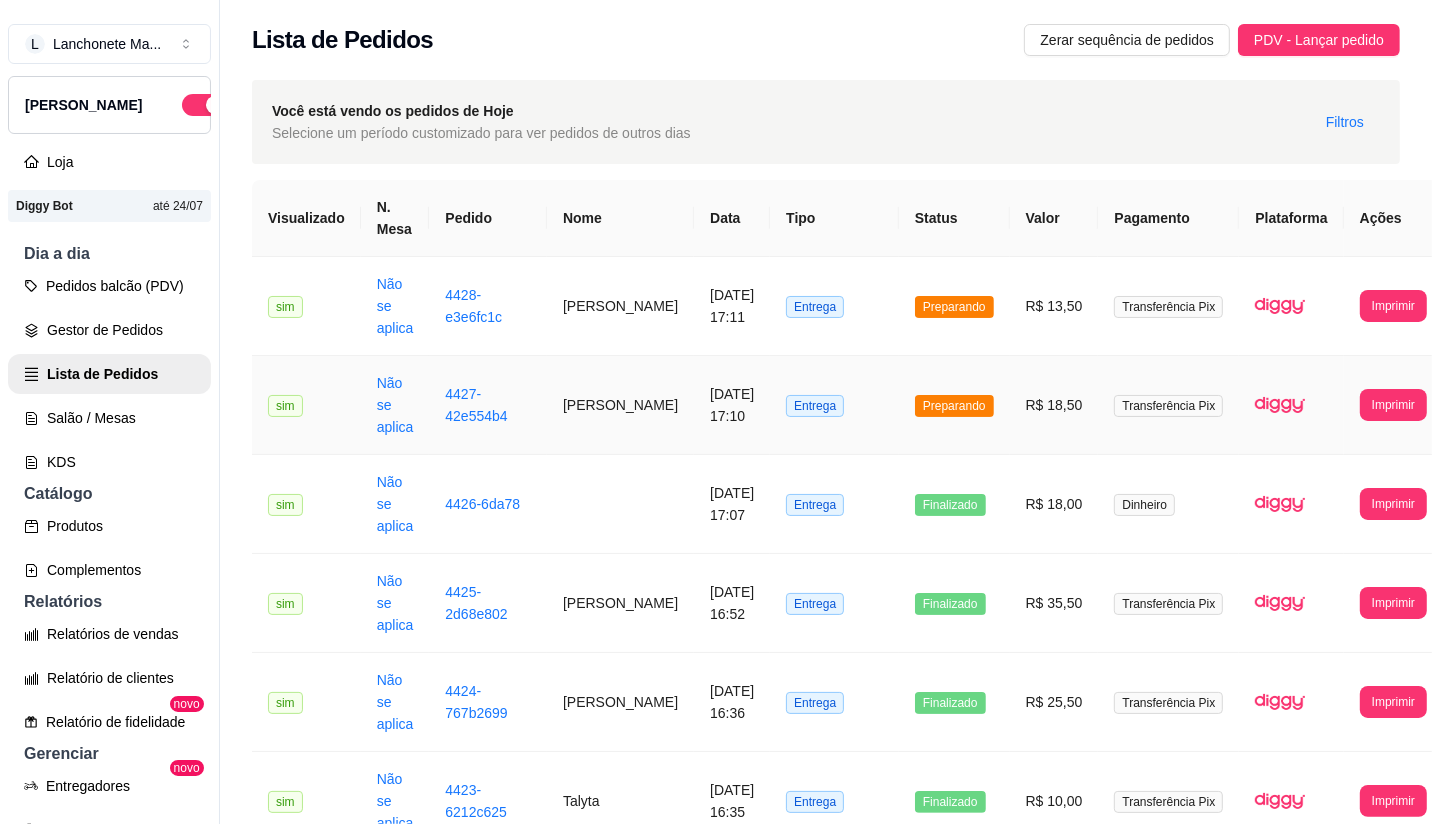click on "Preparando" at bounding box center [954, 406] 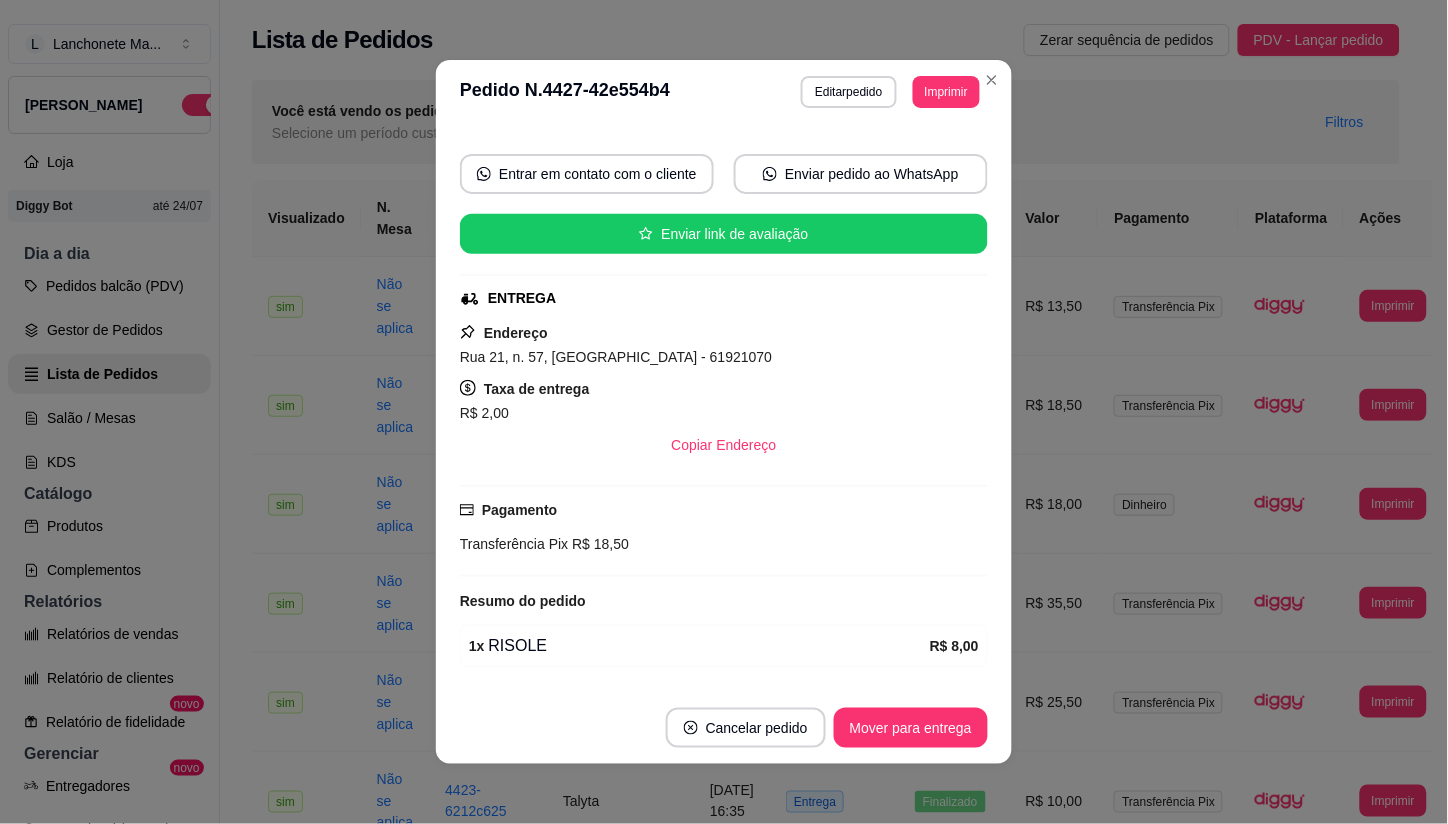 scroll, scrollTop: 290, scrollLeft: 0, axis: vertical 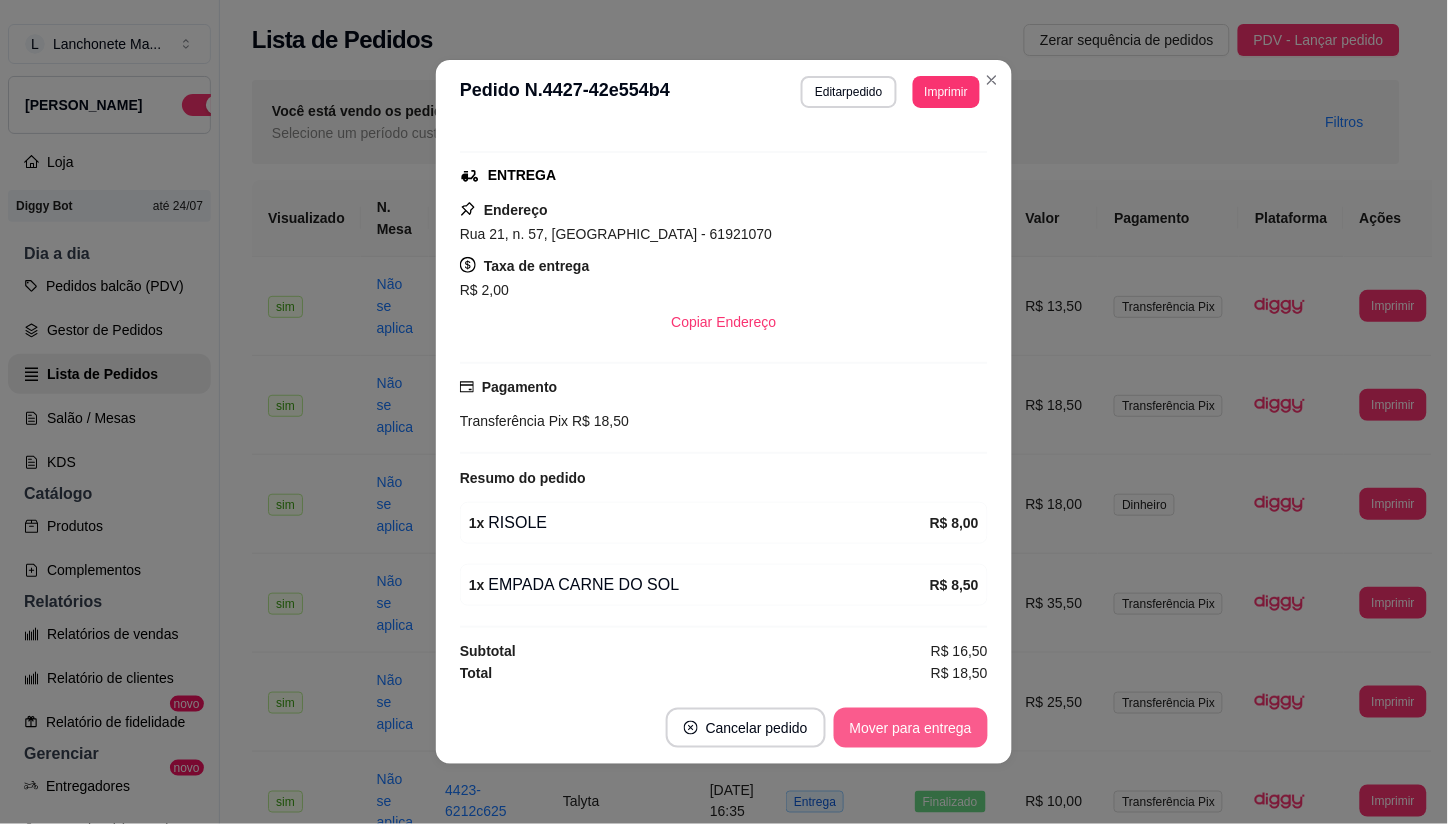 click on "Mover para entrega" at bounding box center (911, 728) 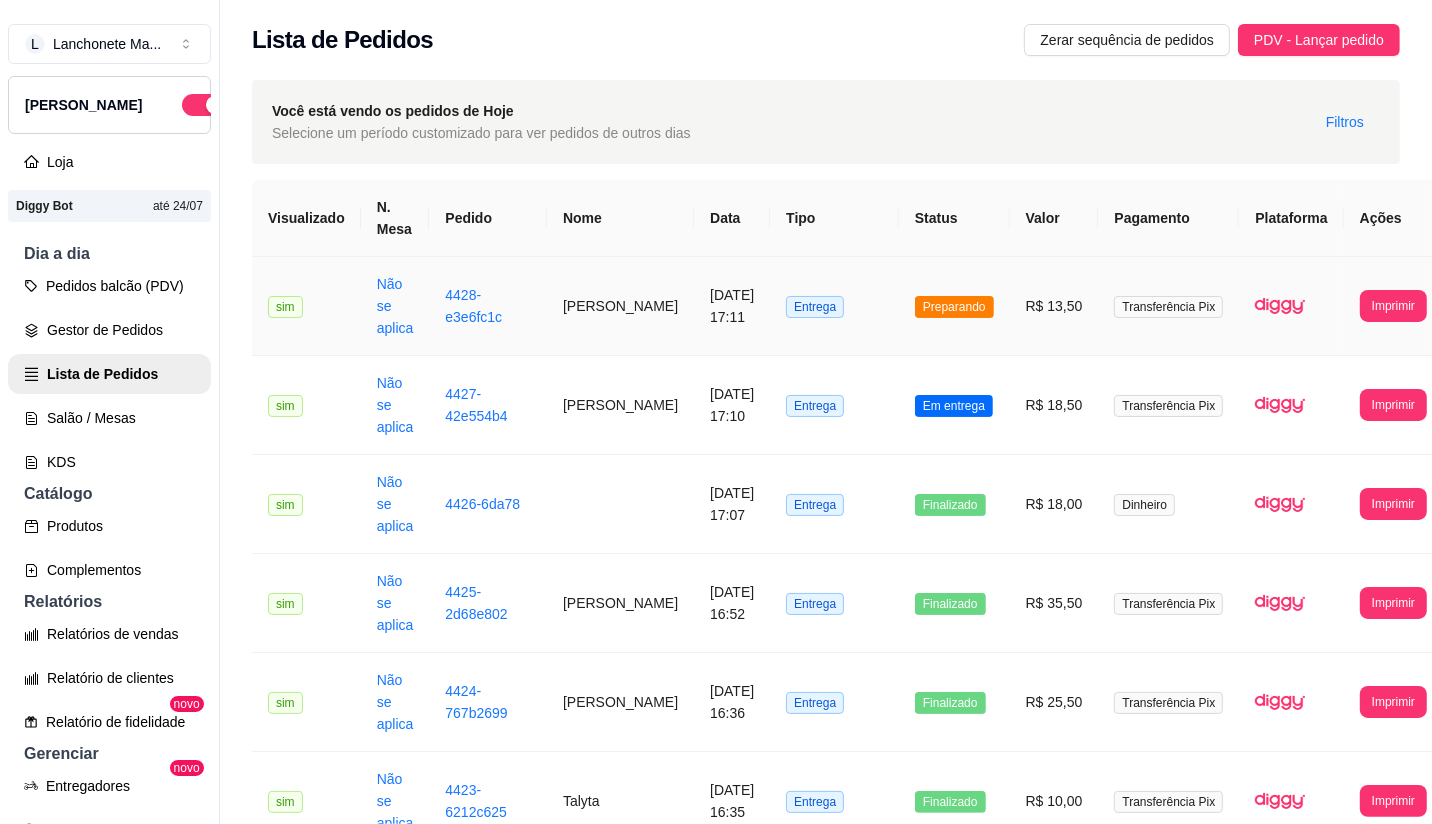 click on "Preparando" at bounding box center [954, 306] 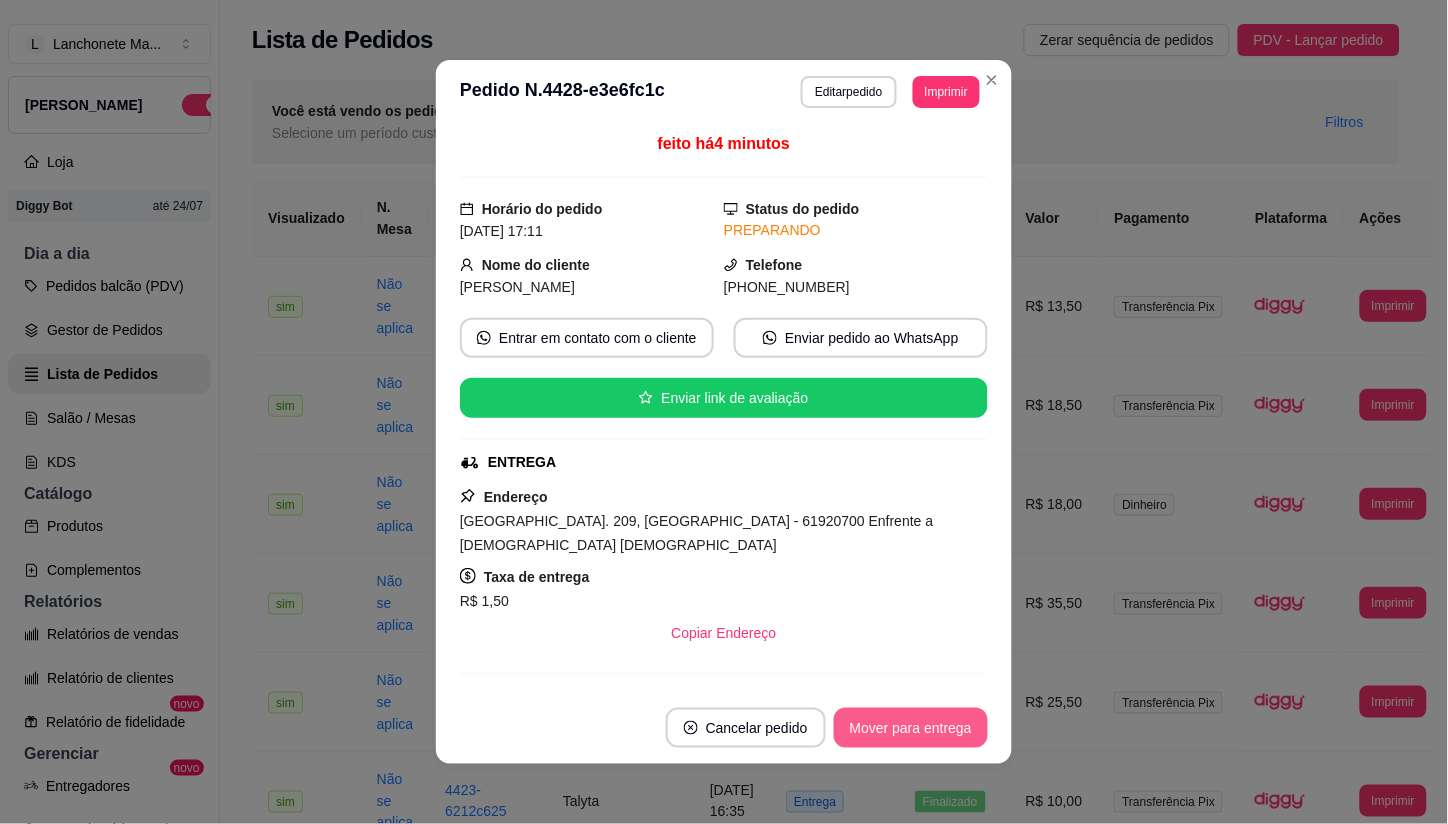 click on "Mover para entrega" at bounding box center [911, 728] 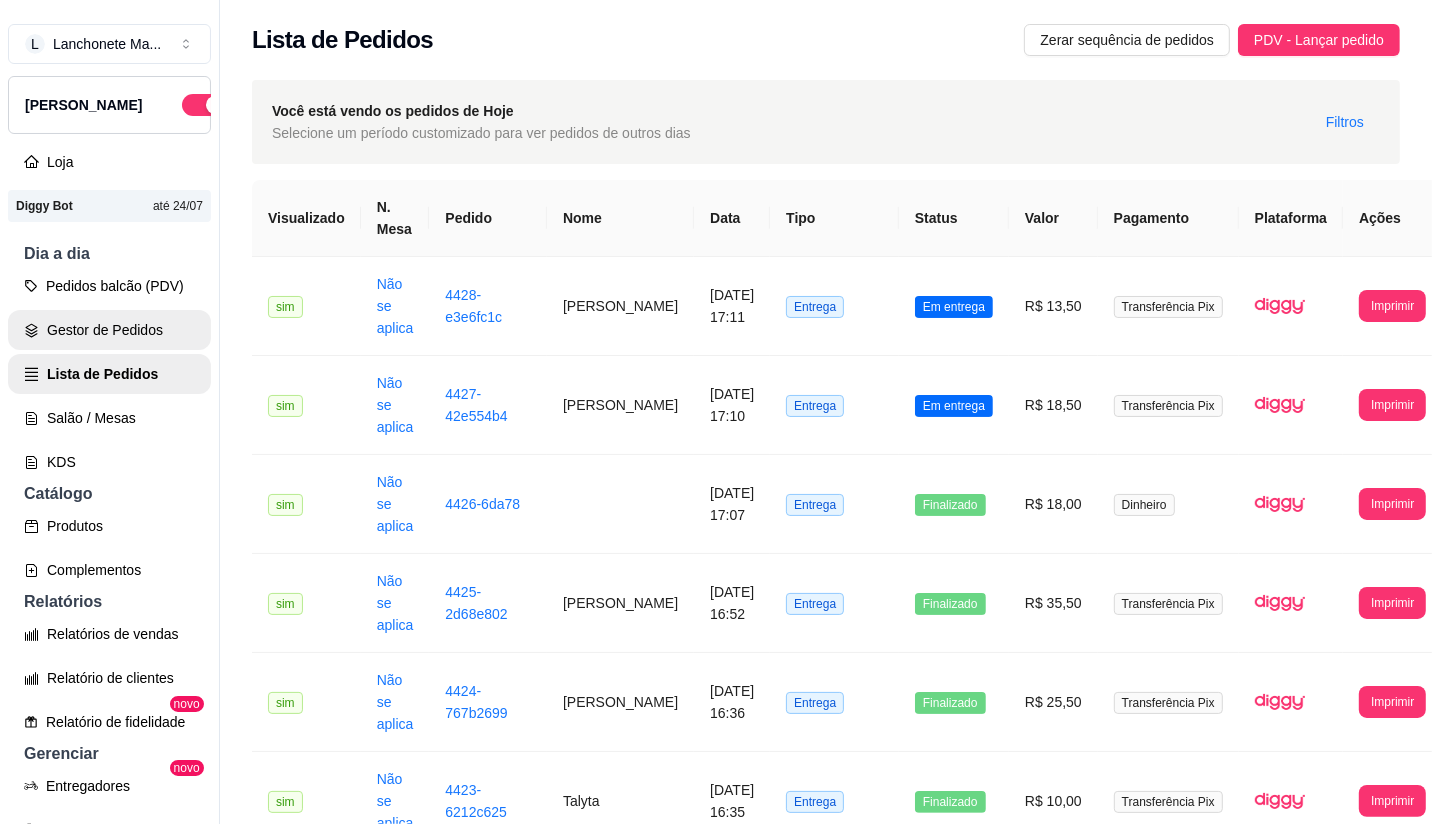 click on "Gestor de Pedidos" at bounding box center [109, 330] 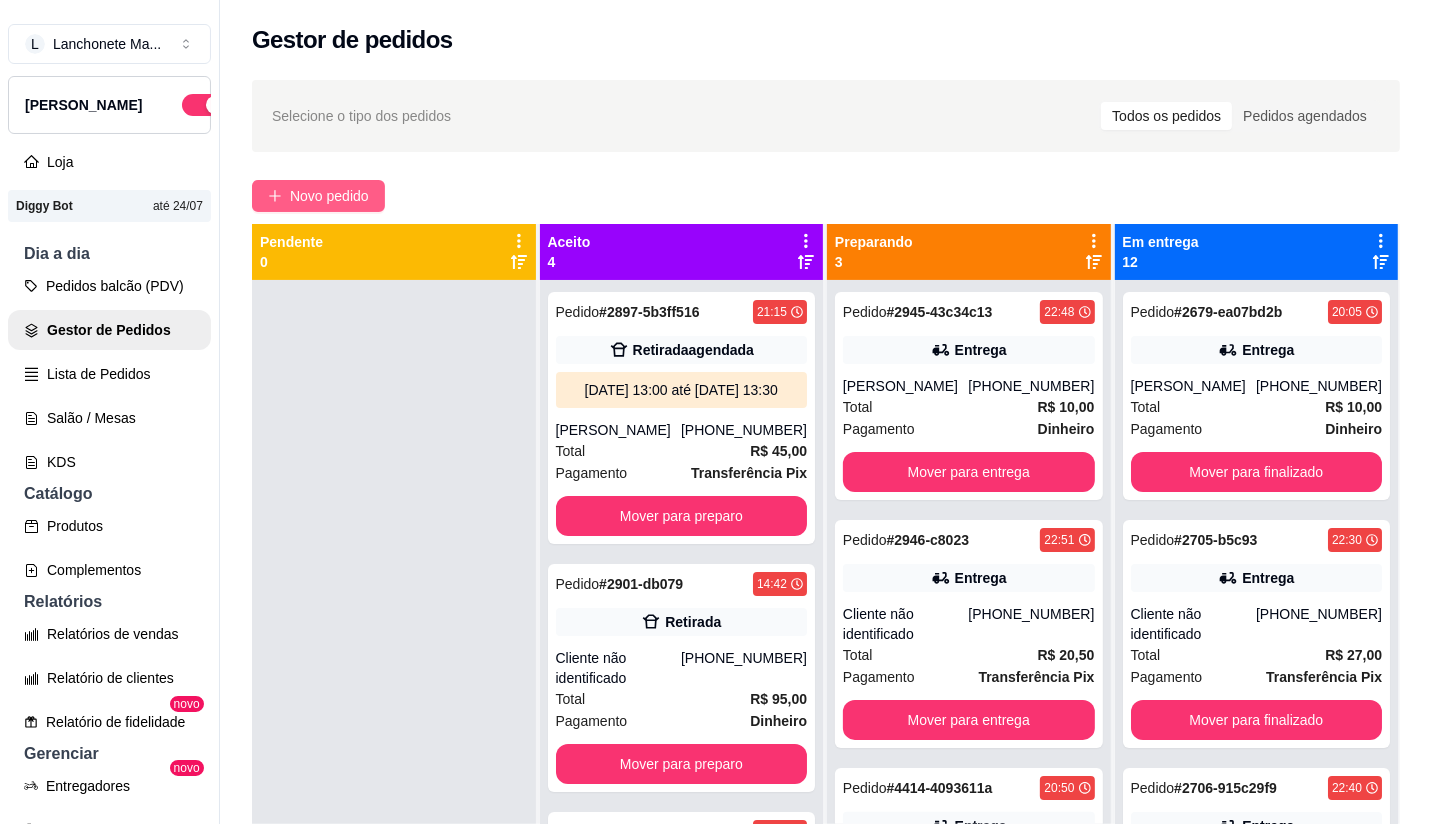 click on "Novo pedido" at bounding box center (318, 196) 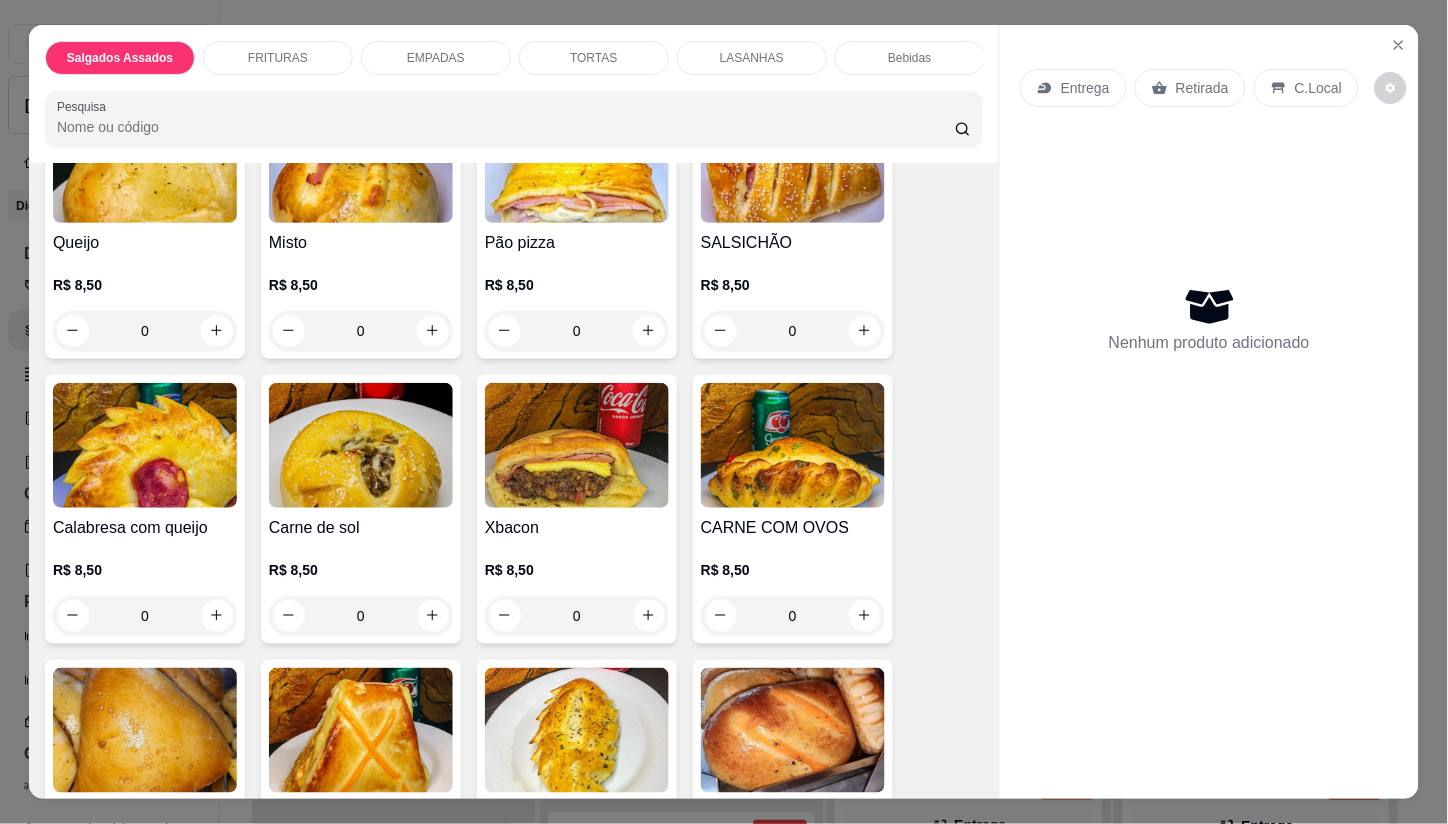 scroll, scrollTop: 222, scrollLeft: 0, axis: vertical 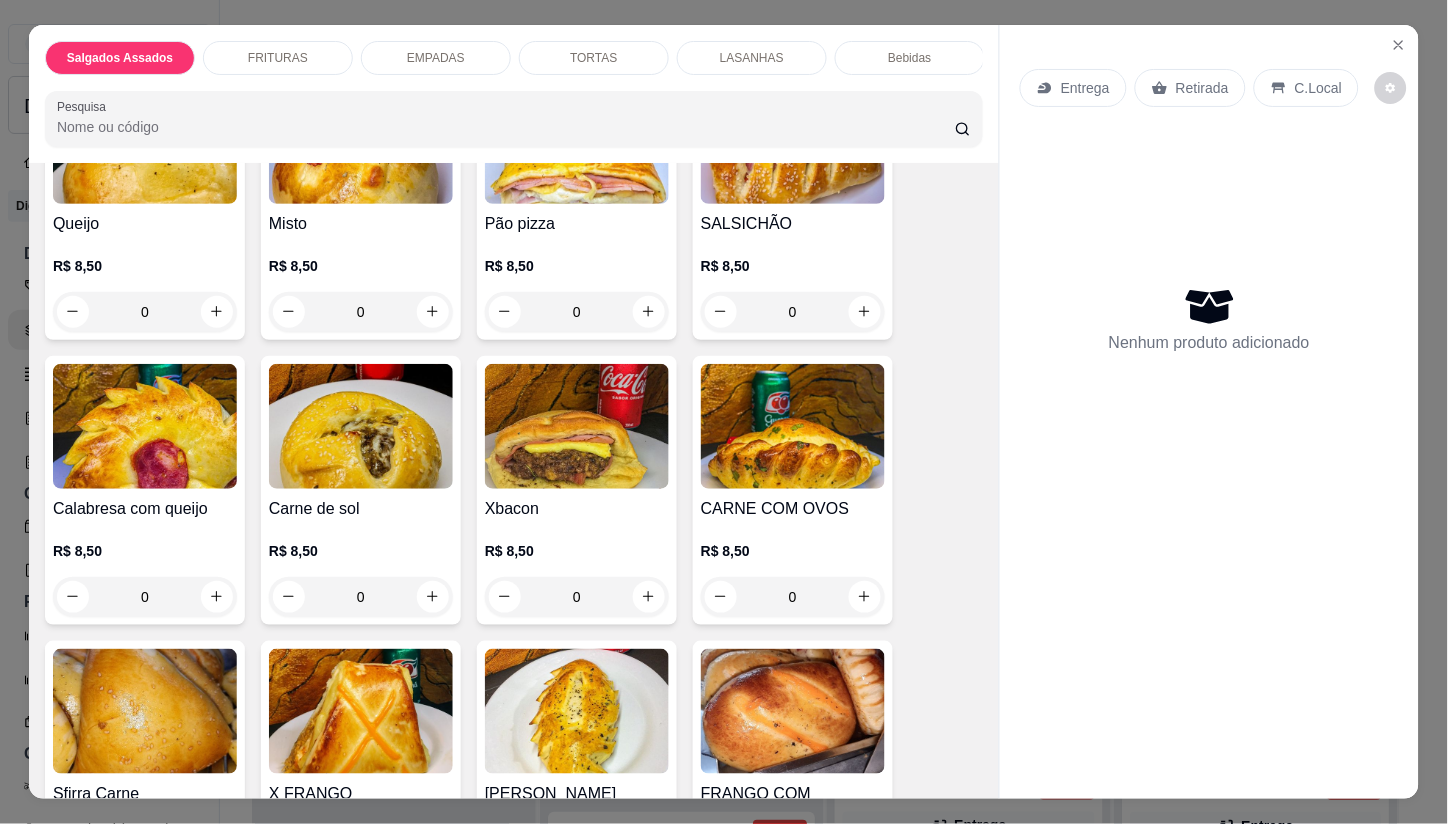 click on "Entrega" at bounding box center (1085, 88) 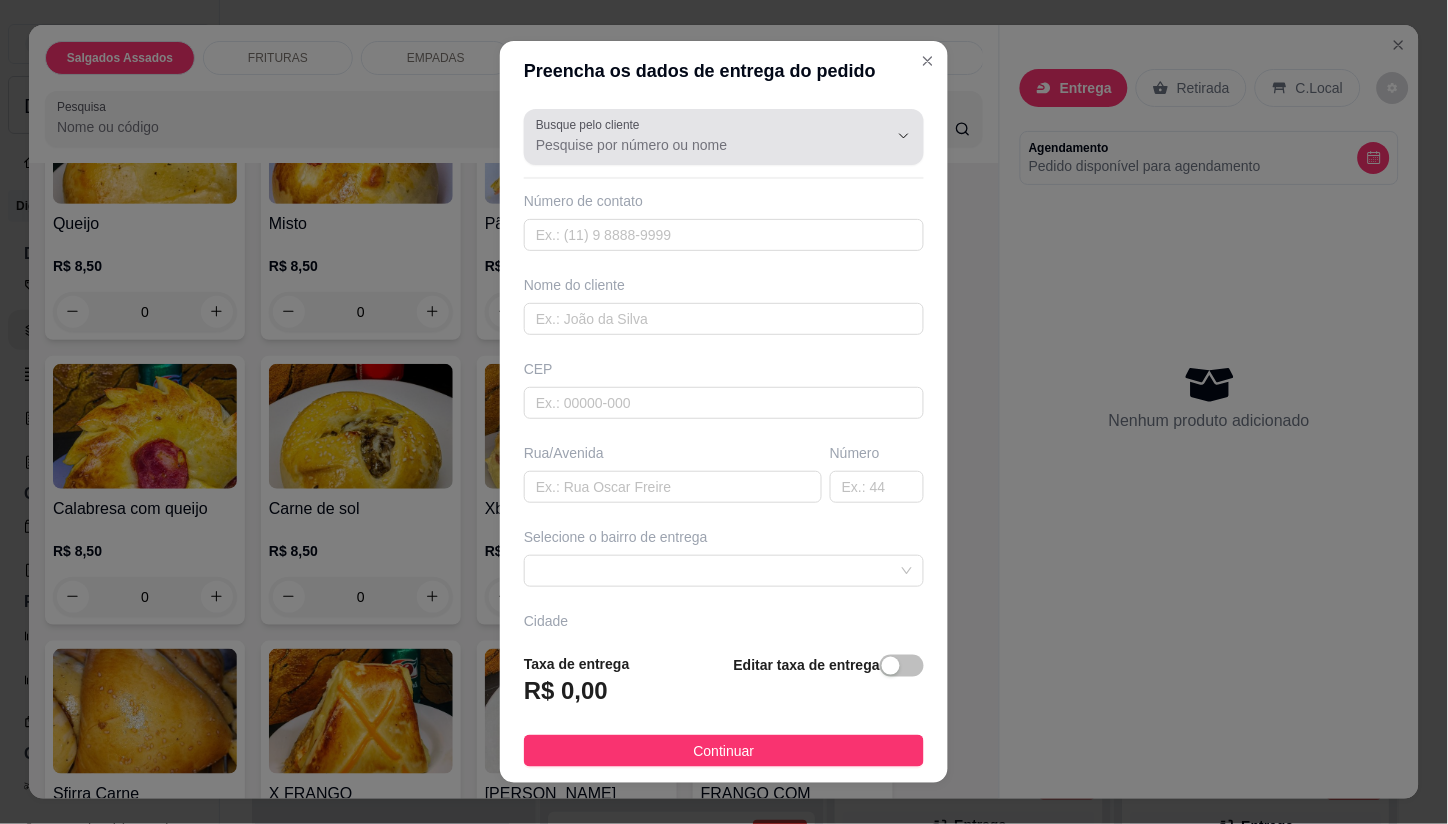 click on "Busque pelo cliente" at bounding box center [591, 124] 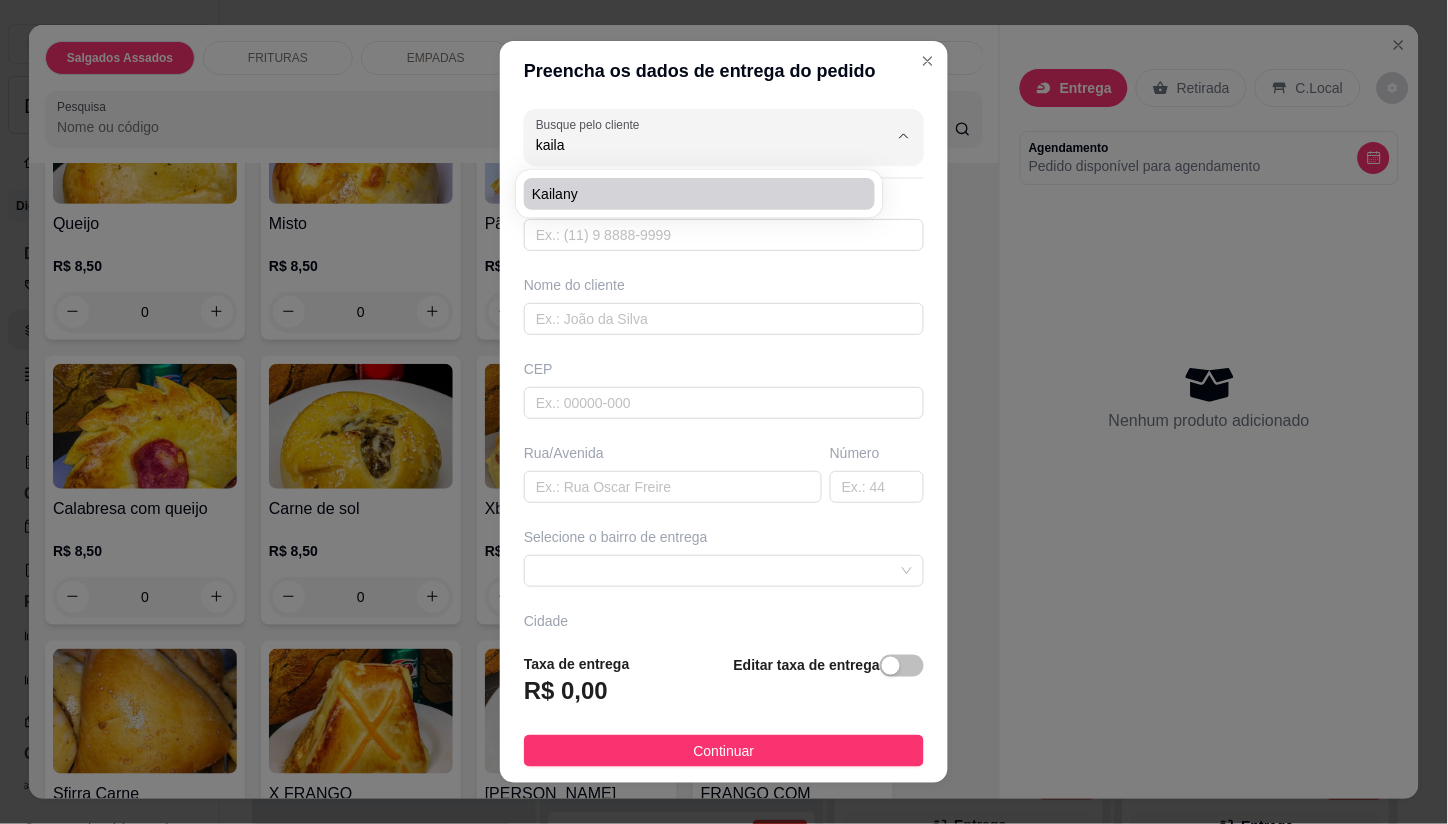 click on "Kailany" at bounding box center [689, 194] 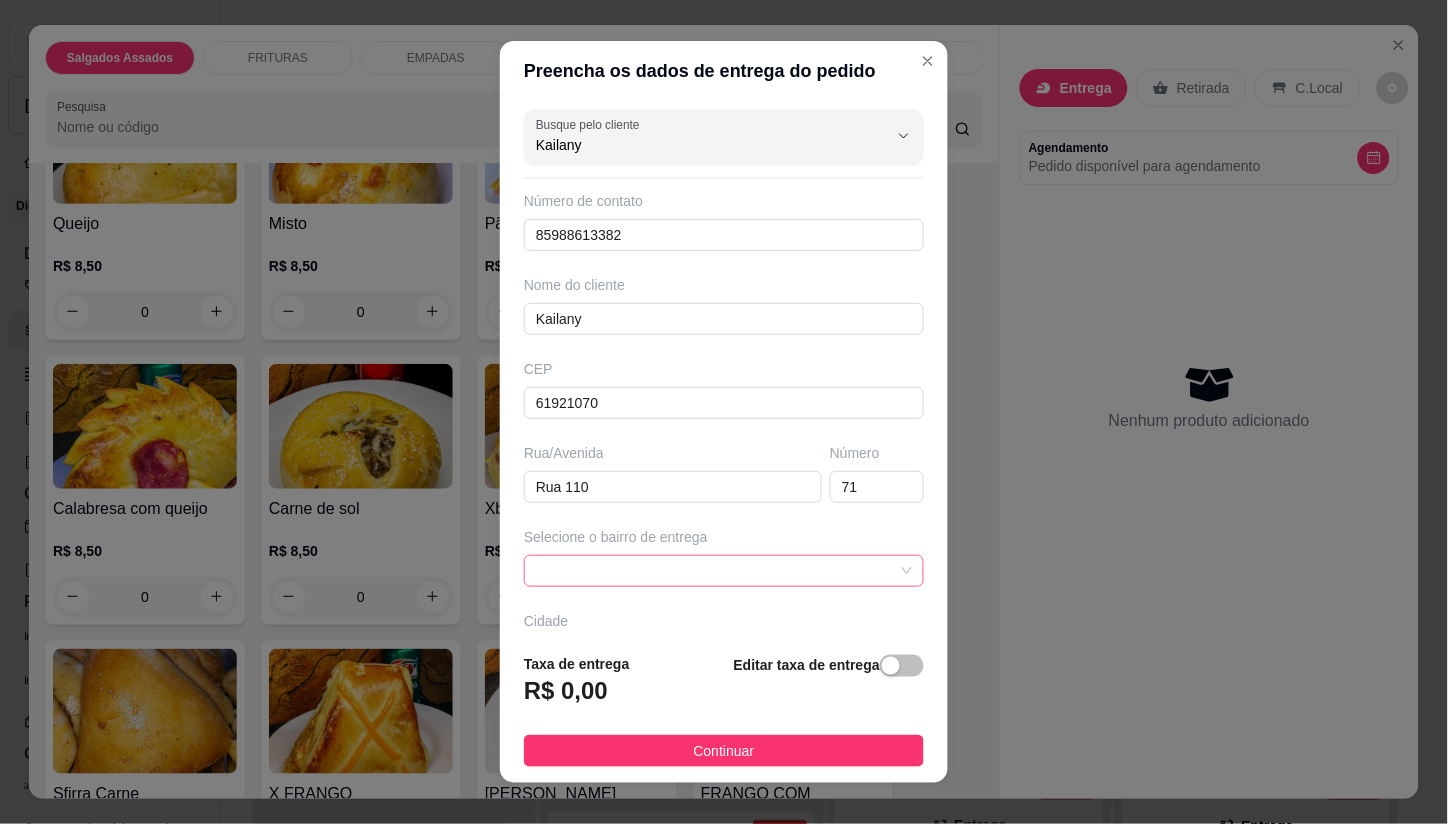 click at bounding box center (724, 571) 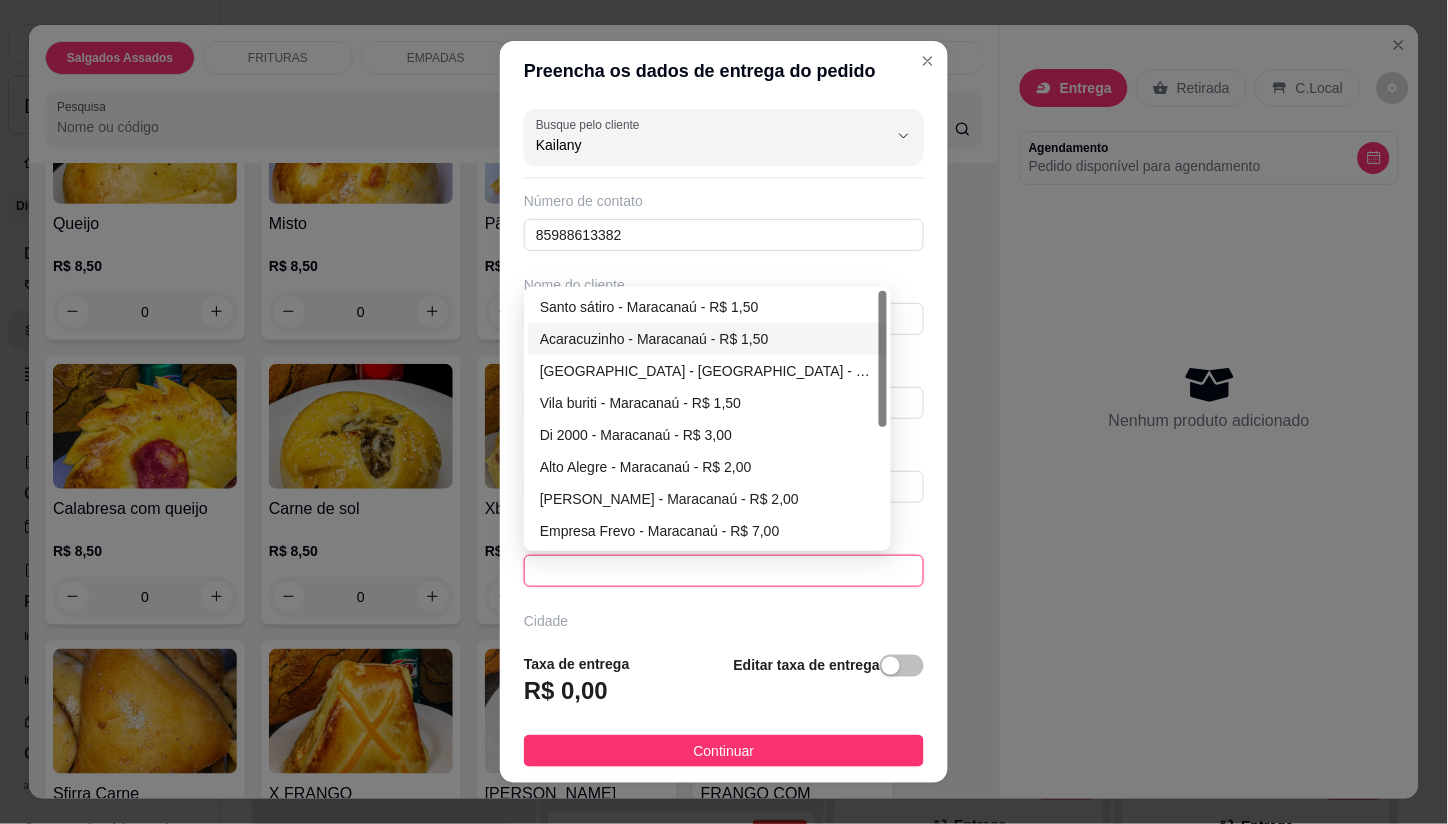 click on "Acaracuzinho  - Maracanaú  -  R$ 1,50" at bounding box center [707, 339] 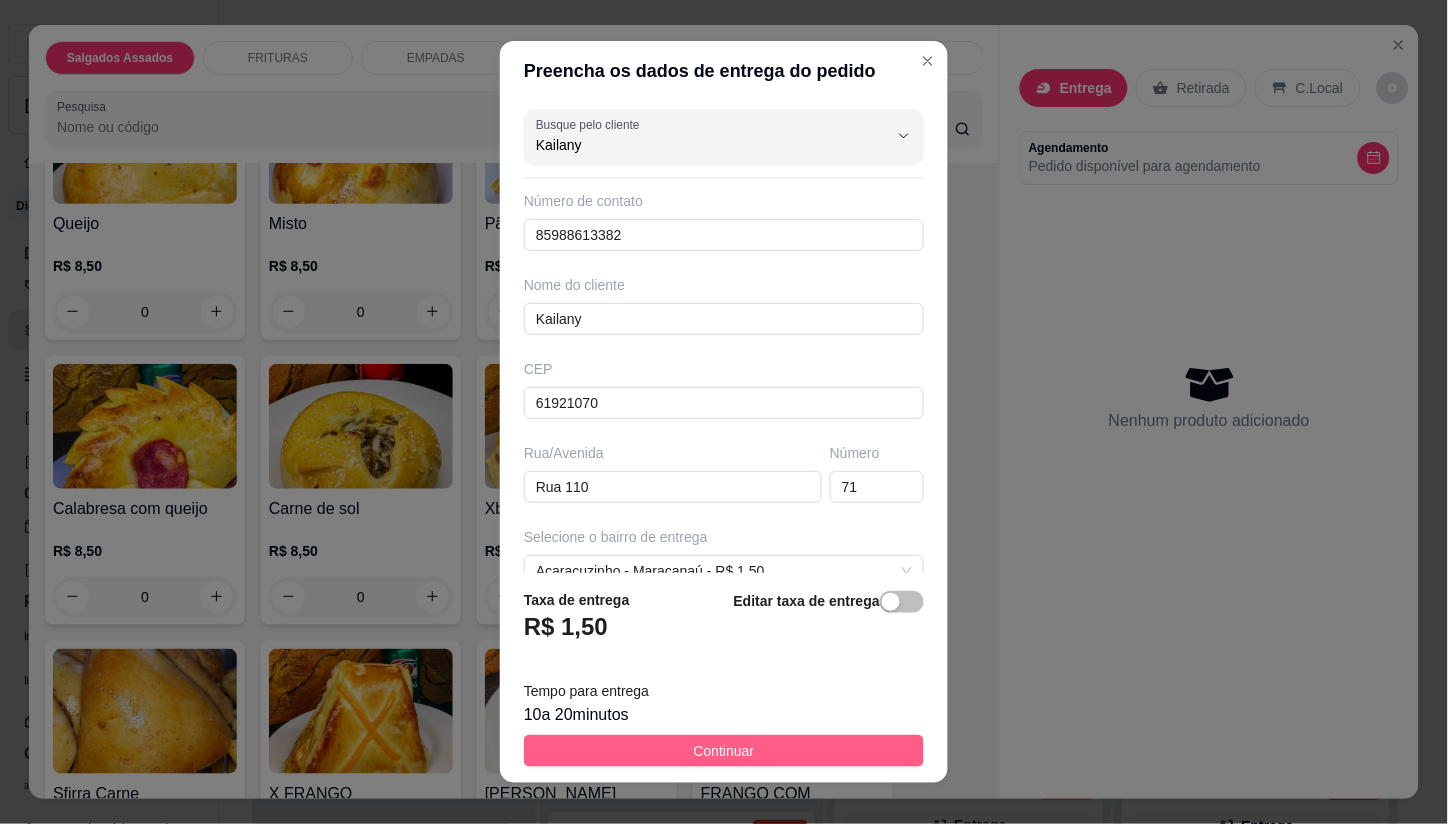 click on "Continuar" at bounding box center (724, 751) 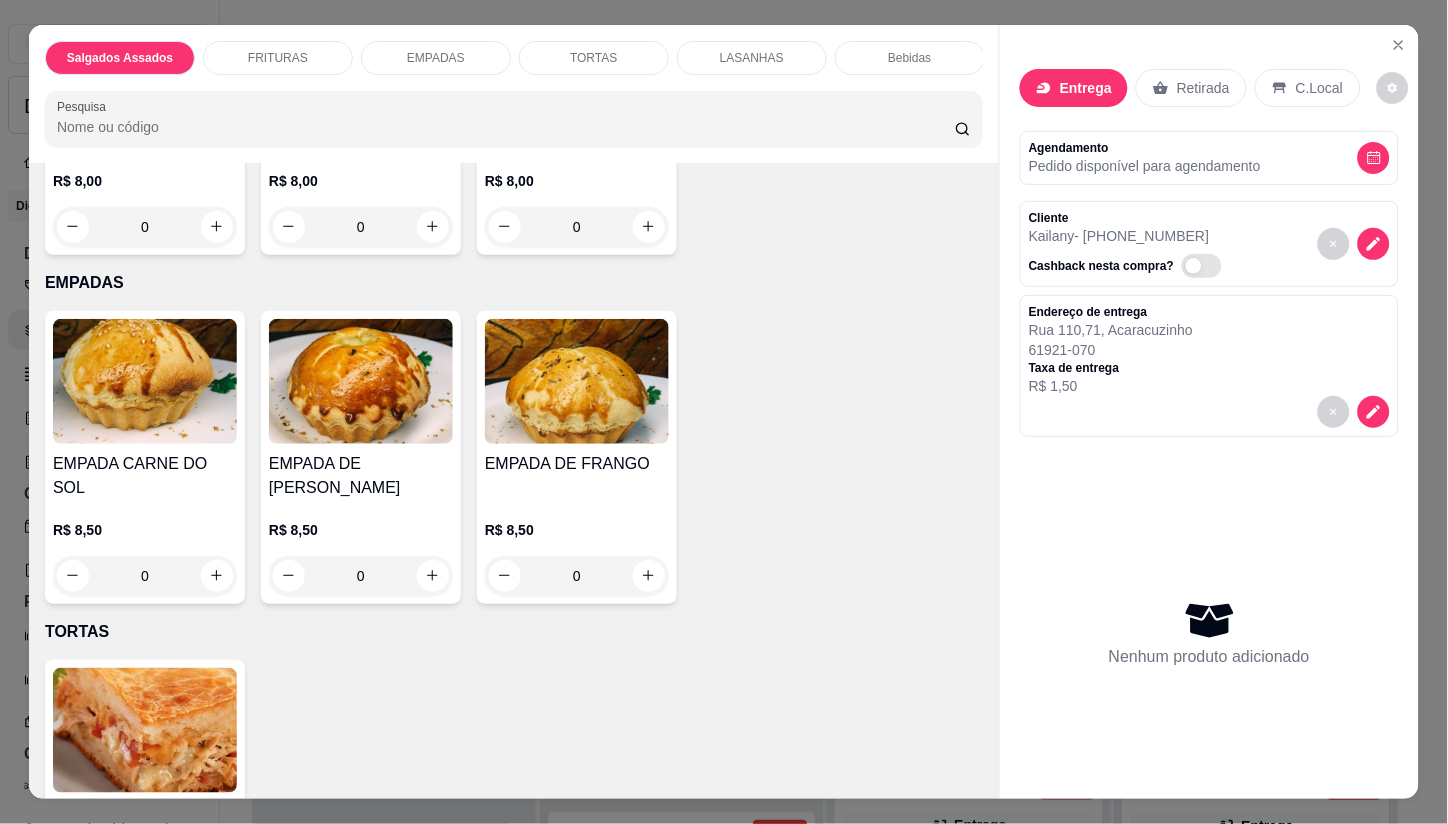 scroll, scrollTop: 1298, scrollLeft: 0, axis: vertical 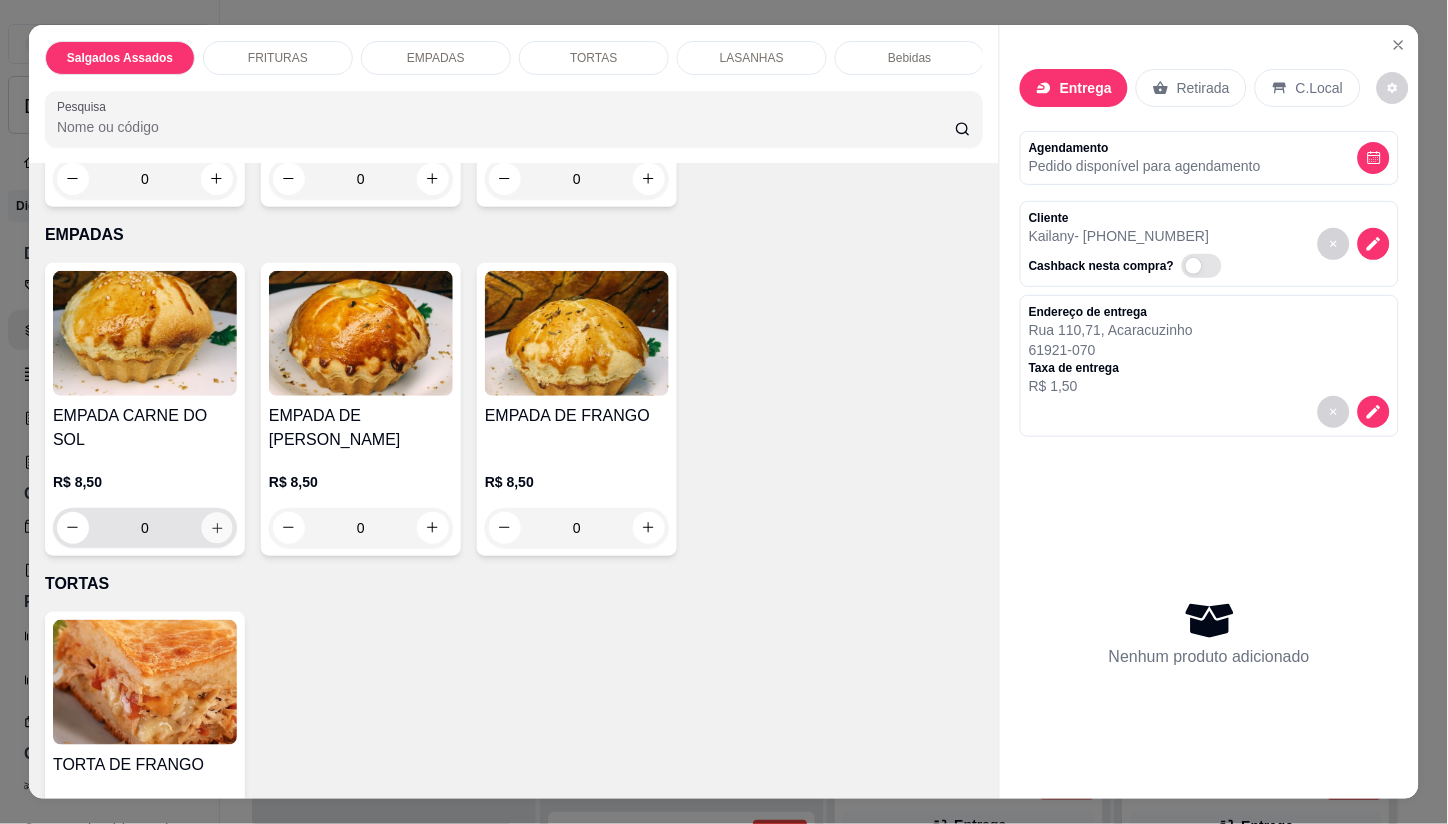 click 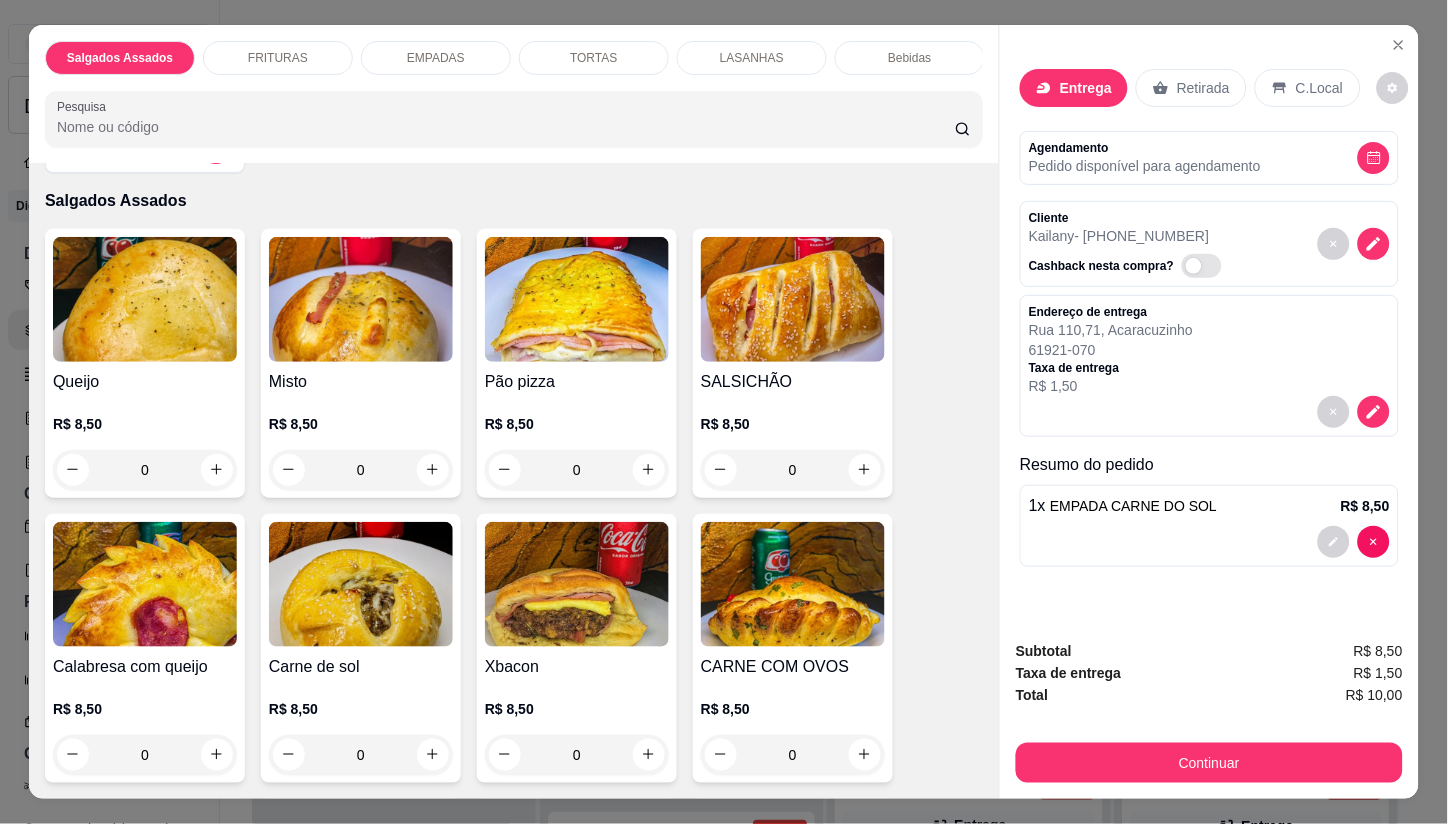 scroll, scrollTop: 41, scrollLeft: 0, axis: vertical 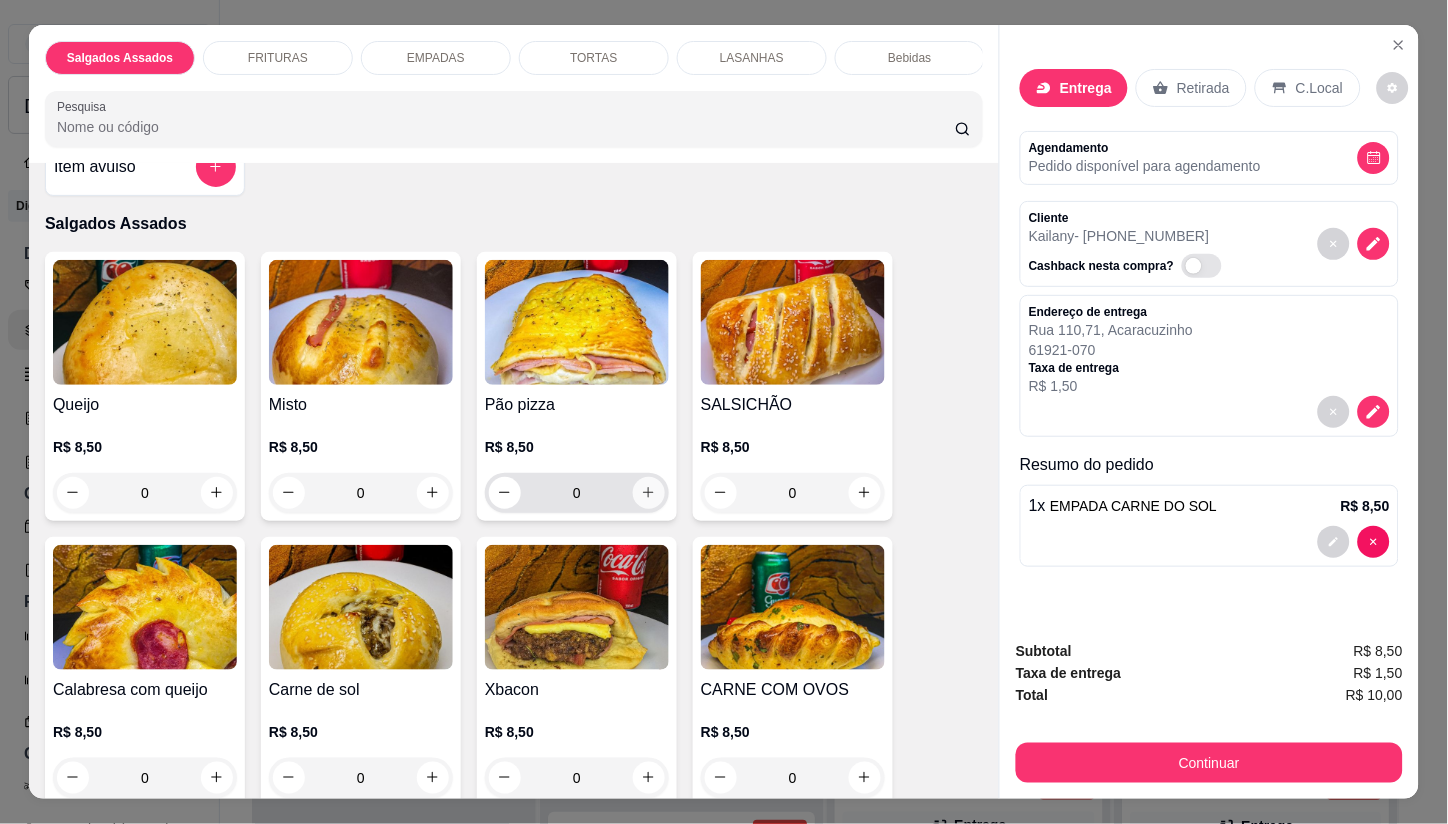 click 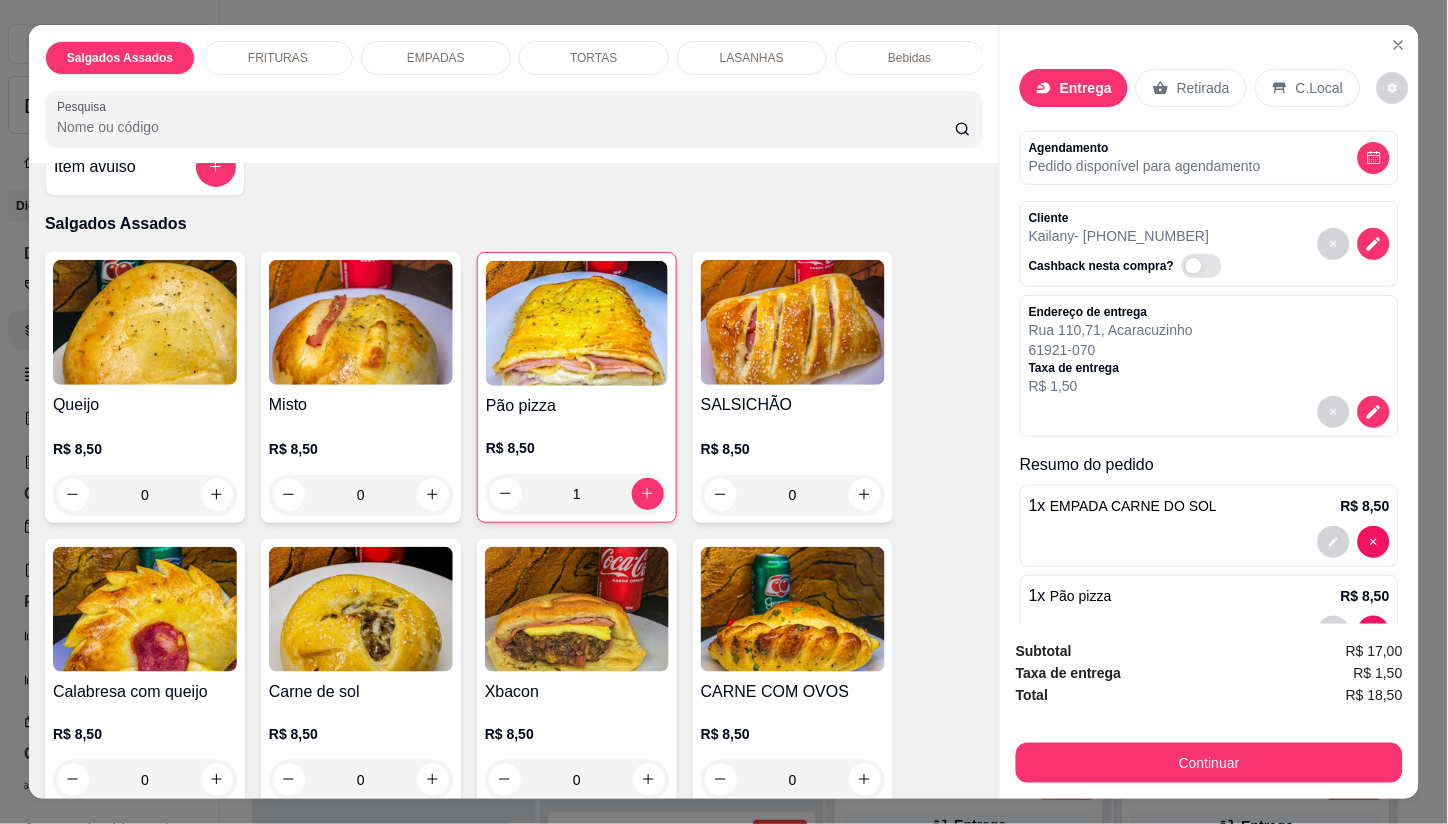 scroll, scrollTop: 61, scrollLeft: 0, axis: vertical 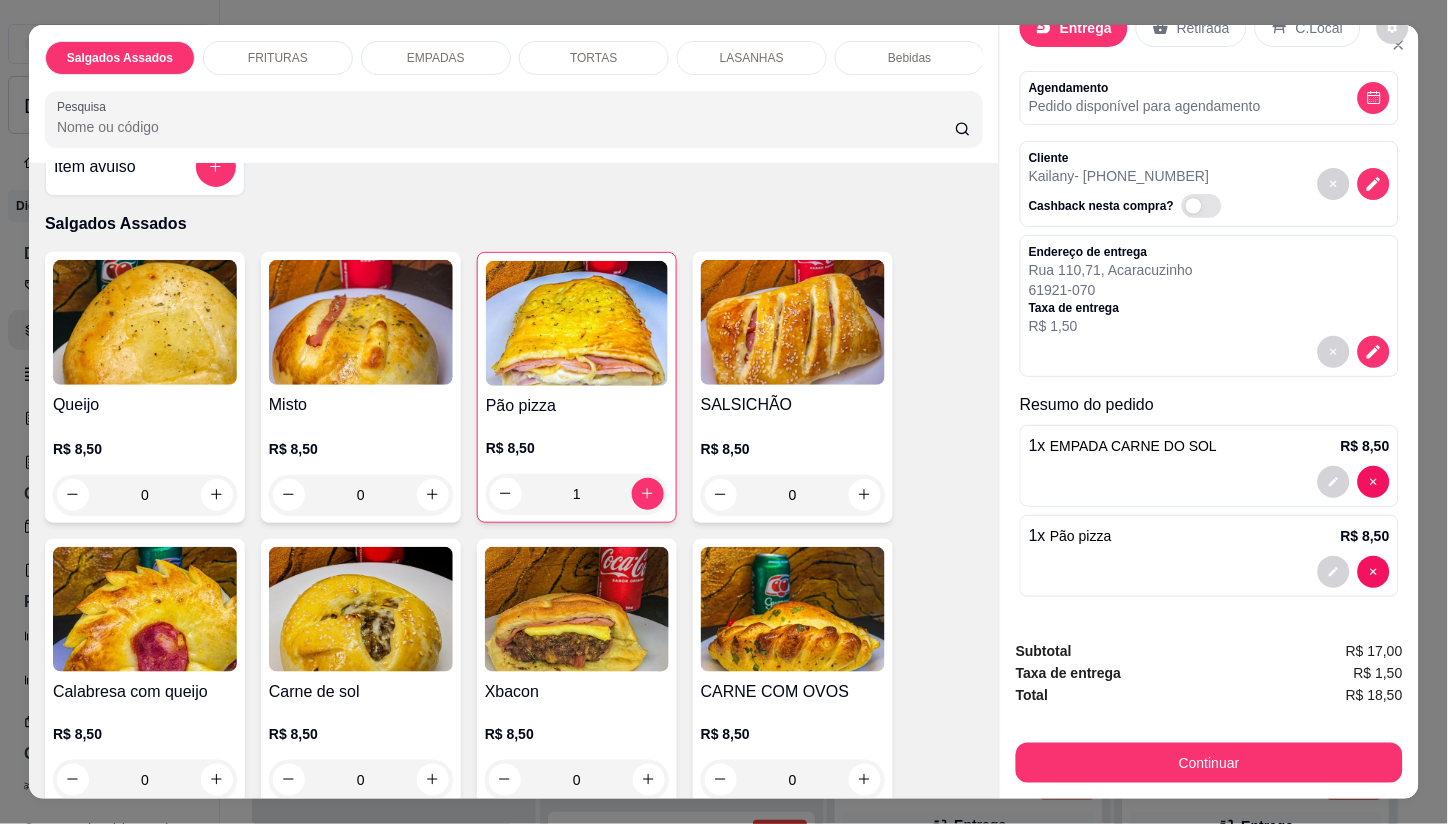 click on "61921-070" at bounding box center (1111, 290) 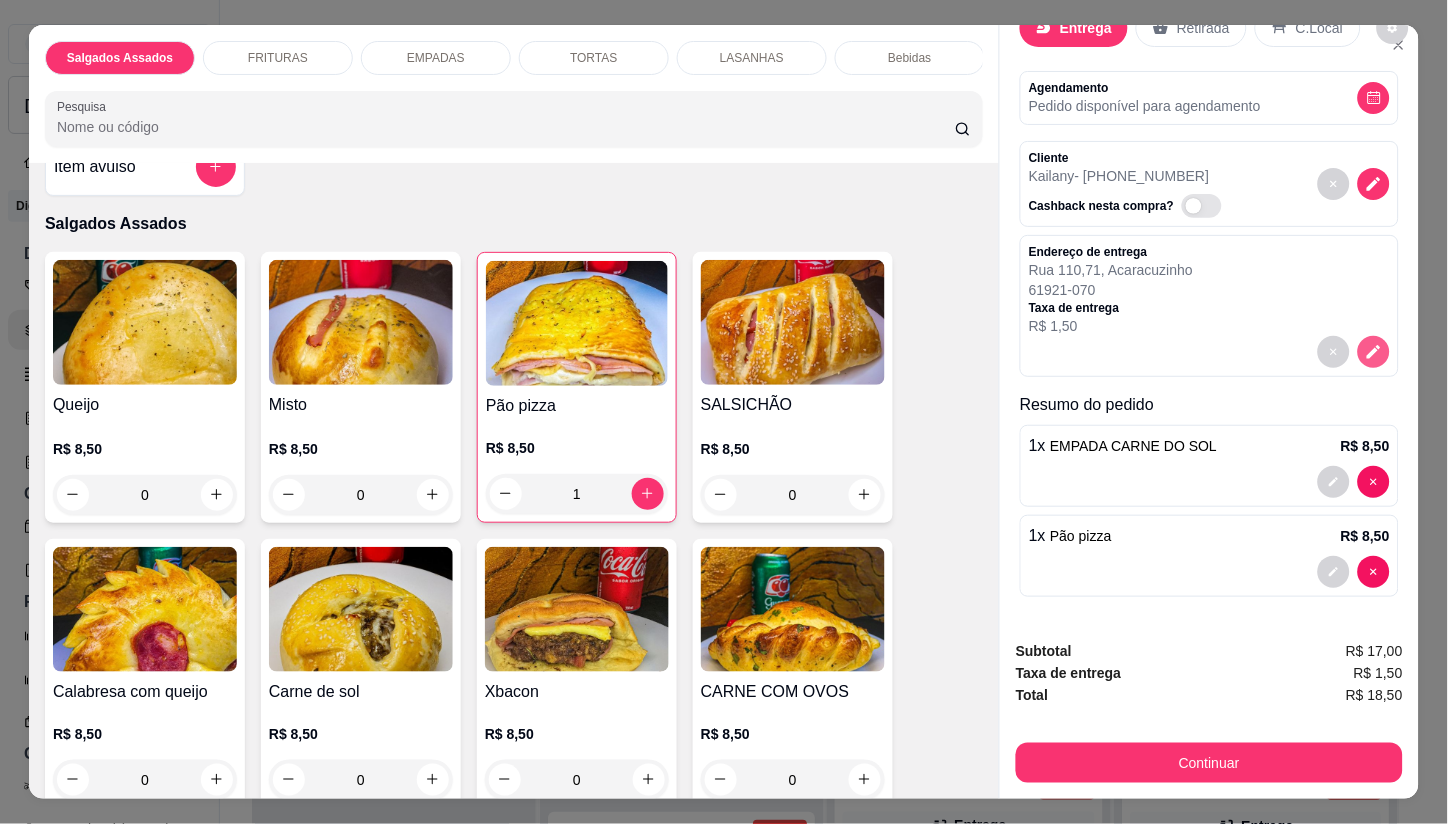 click 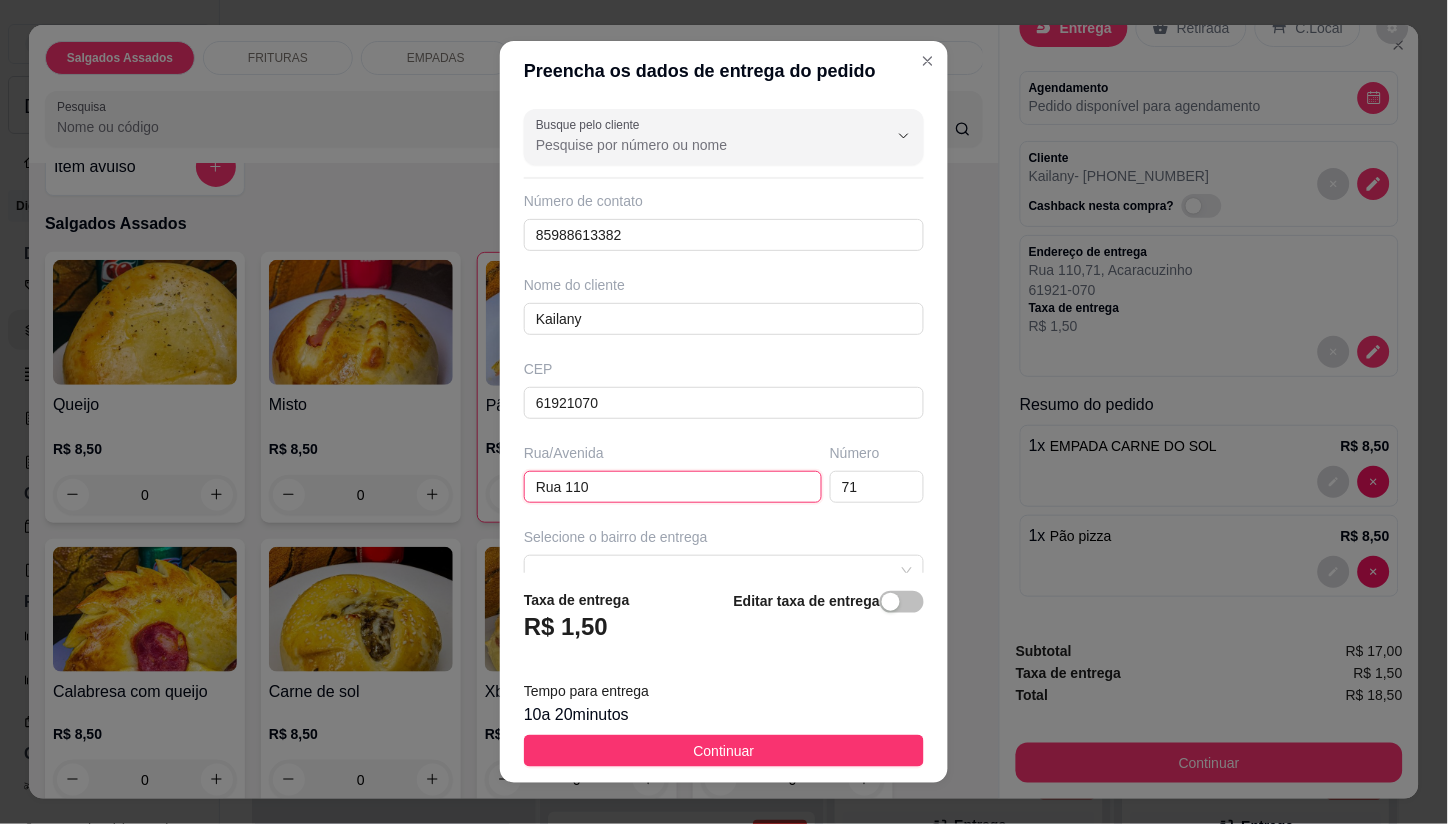 click on "Rua 110" at bounding box center [673, 487] 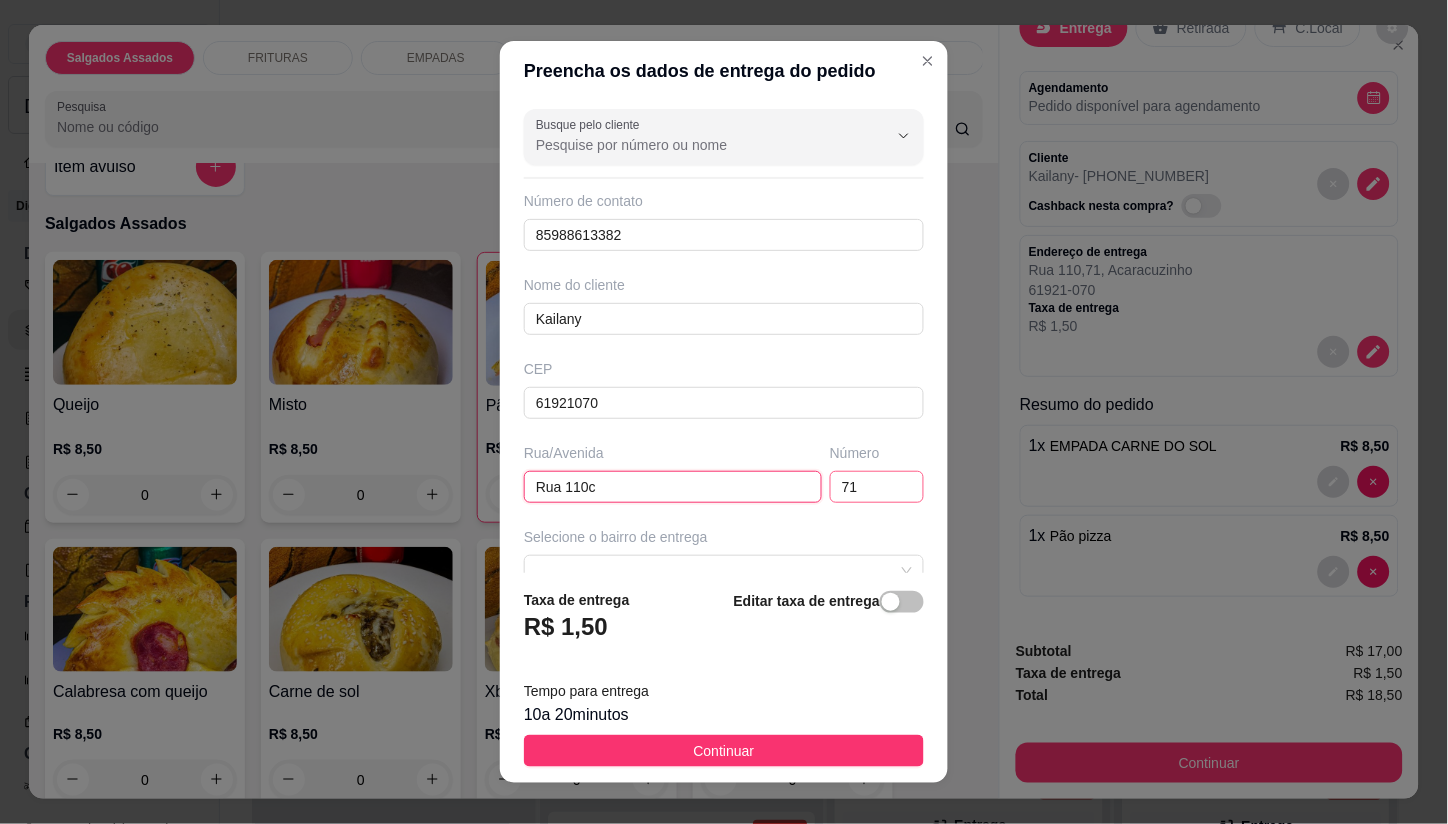 type on "Rua 110c" 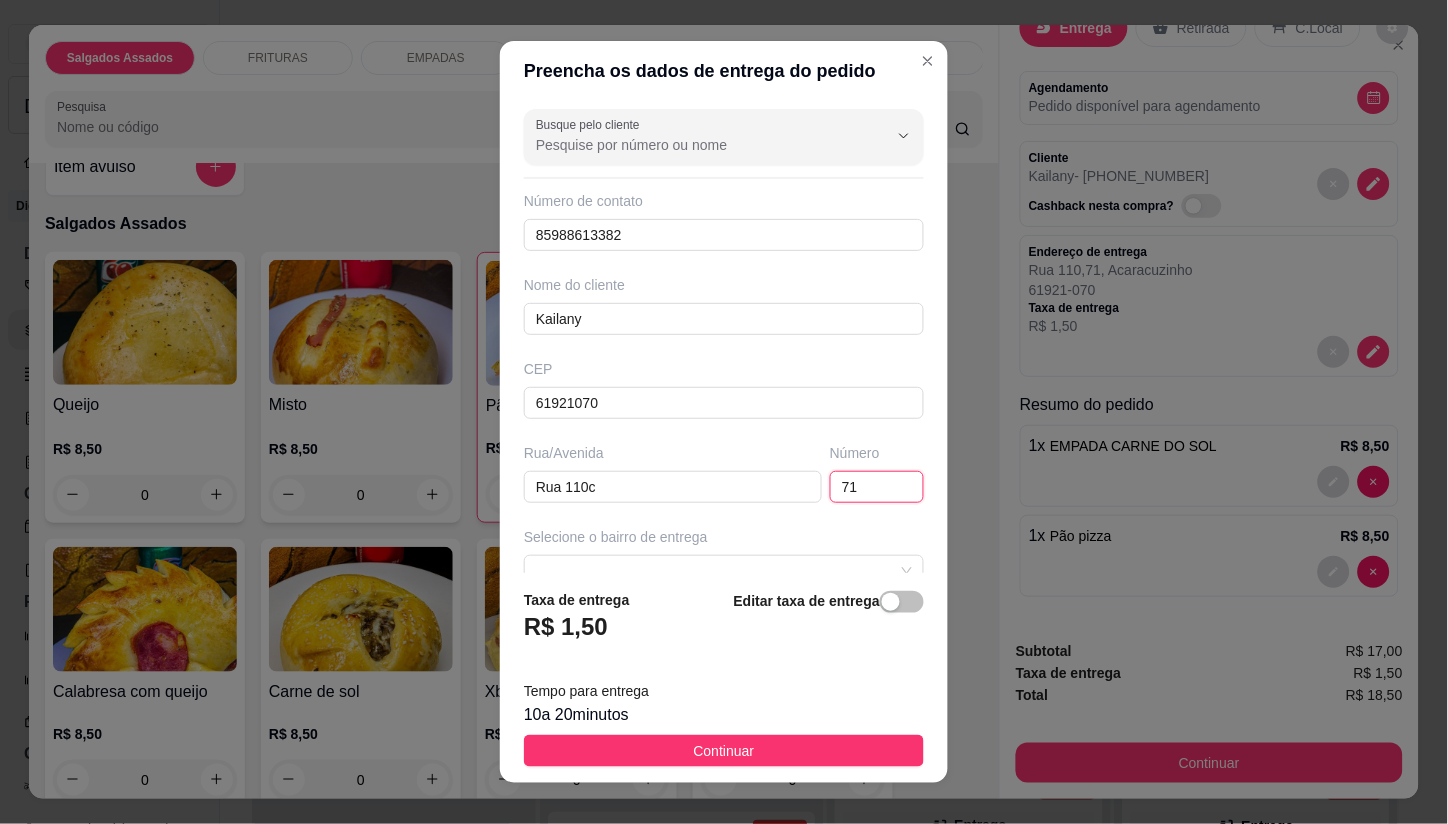click on "71" at bounding box center (877, 487) 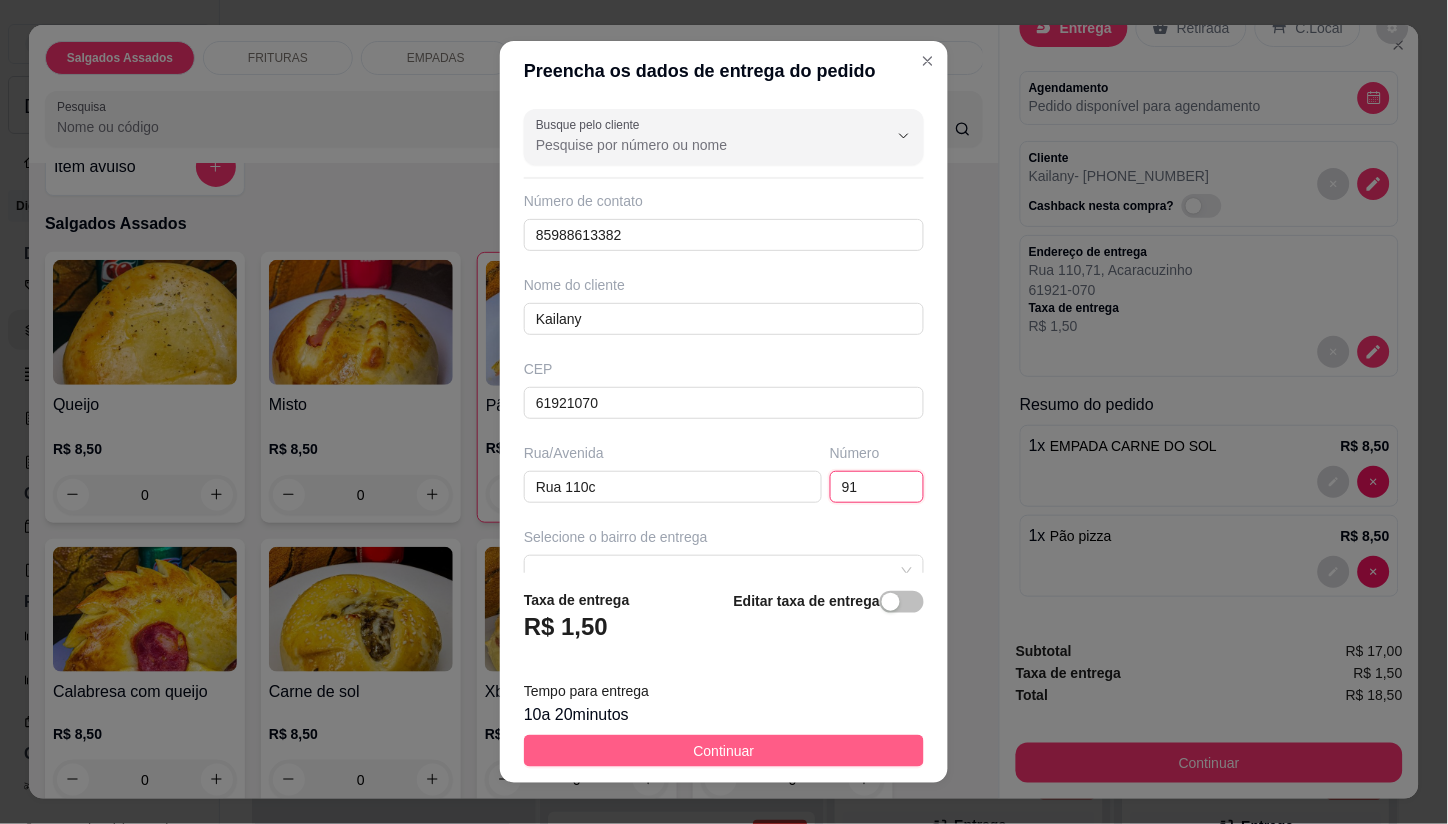 type on "91" 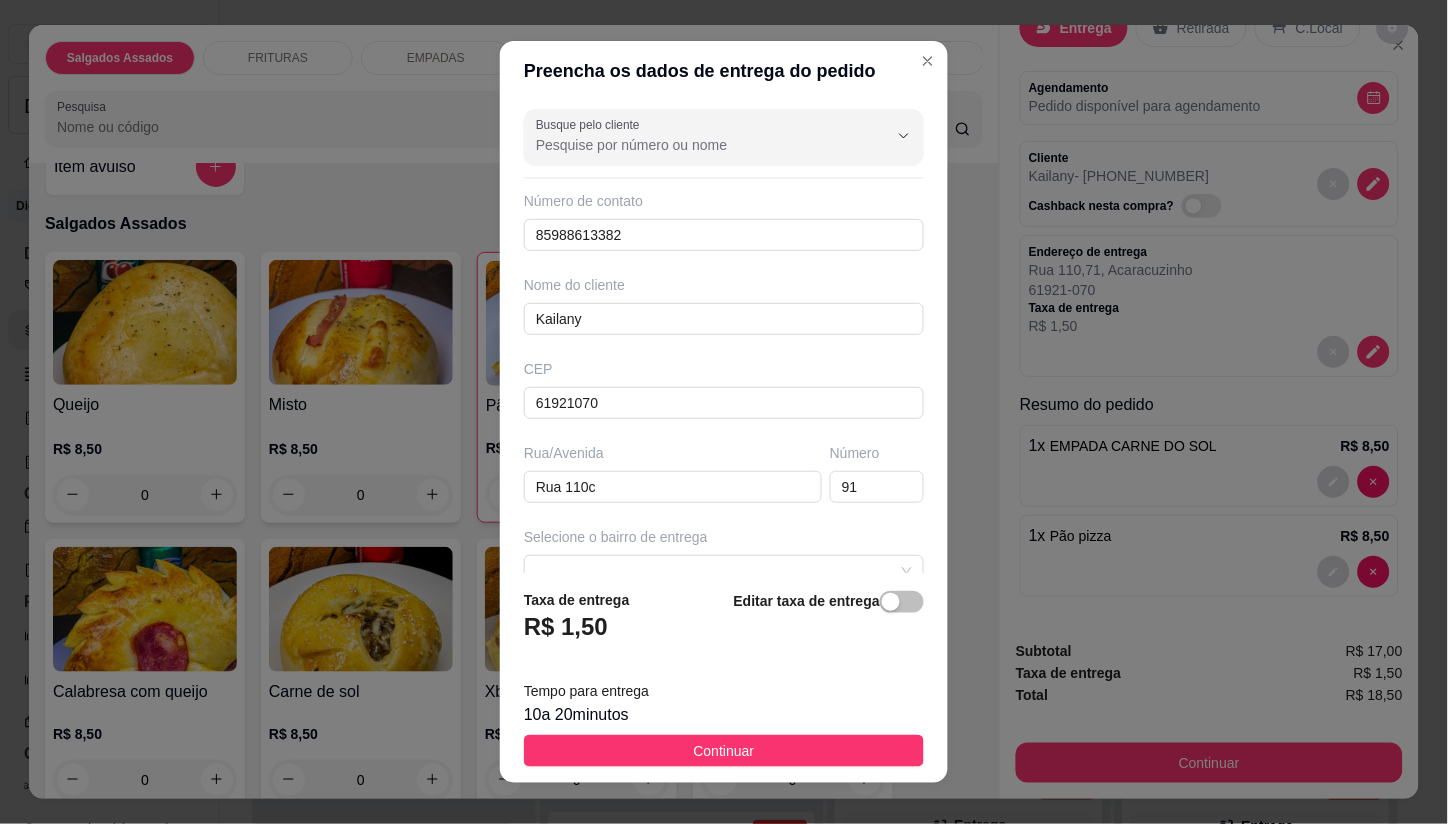 drag, startPoint x: 726, startPoint y: 758, endPoint x: 736, endPoint y: 752, distance: 11.661903 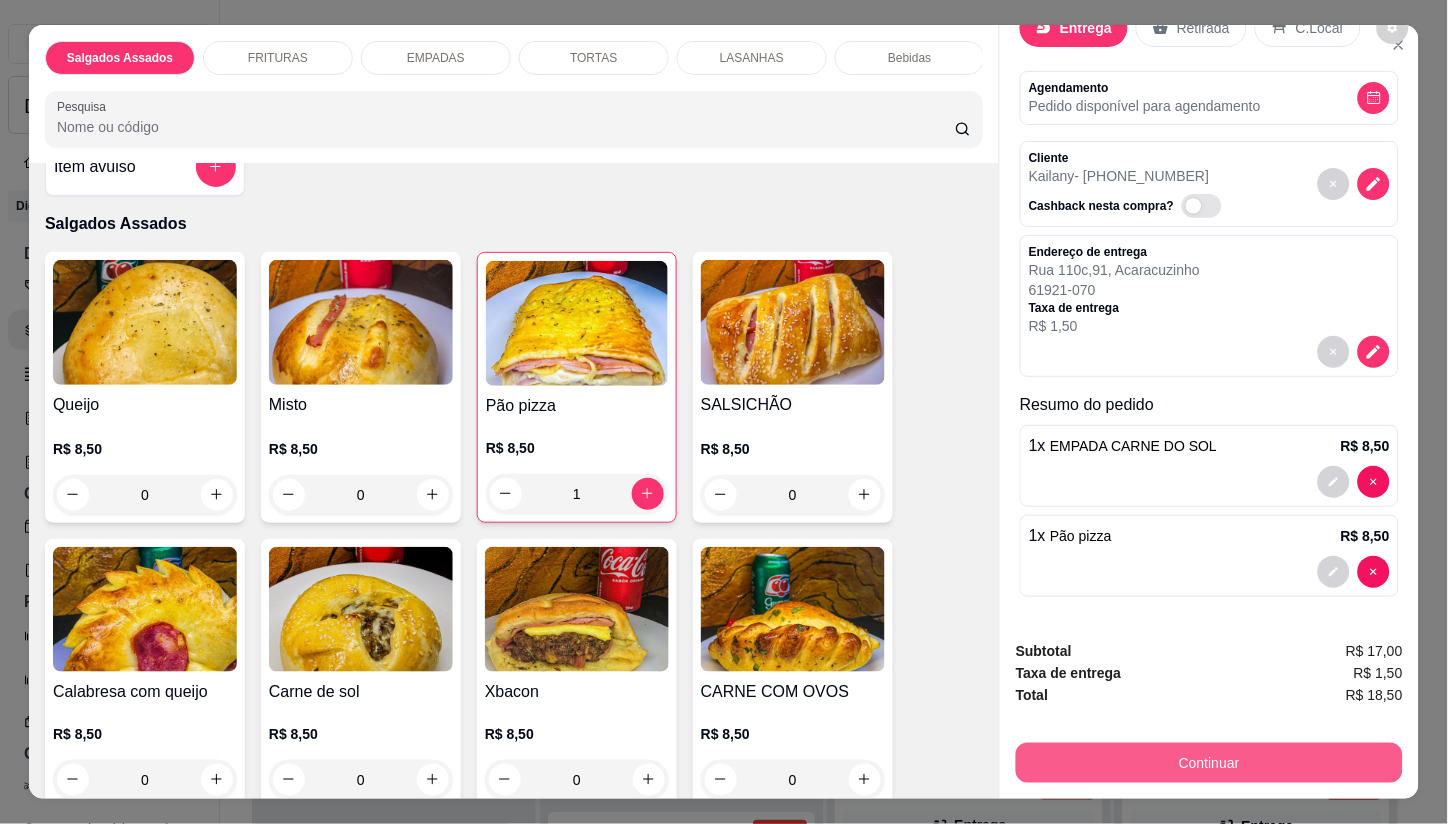 click on "Continuar" at bounding box center (1209, 763) 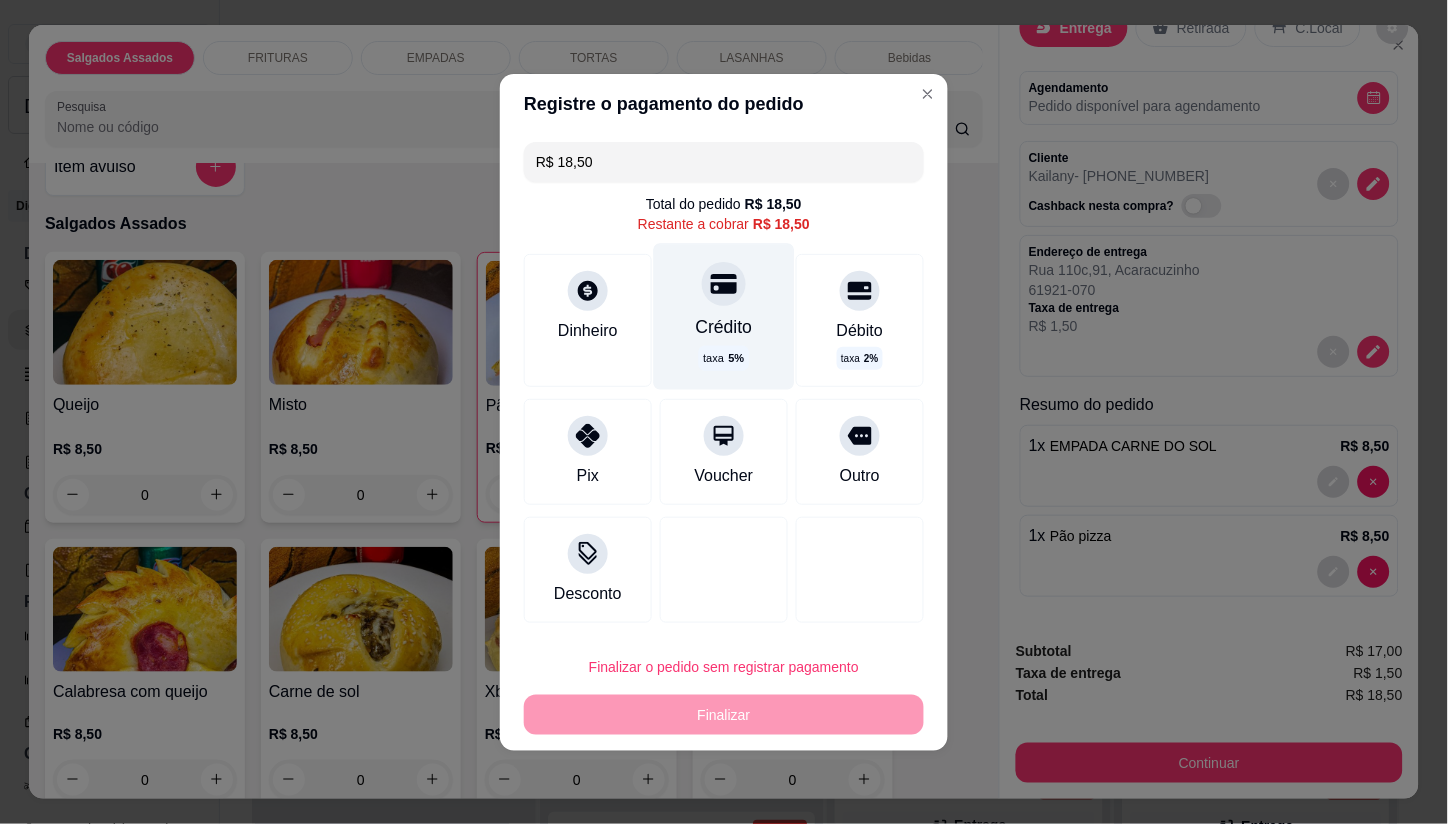 click on "Crédito taxa   5 %" at bounding box center (724, 316) 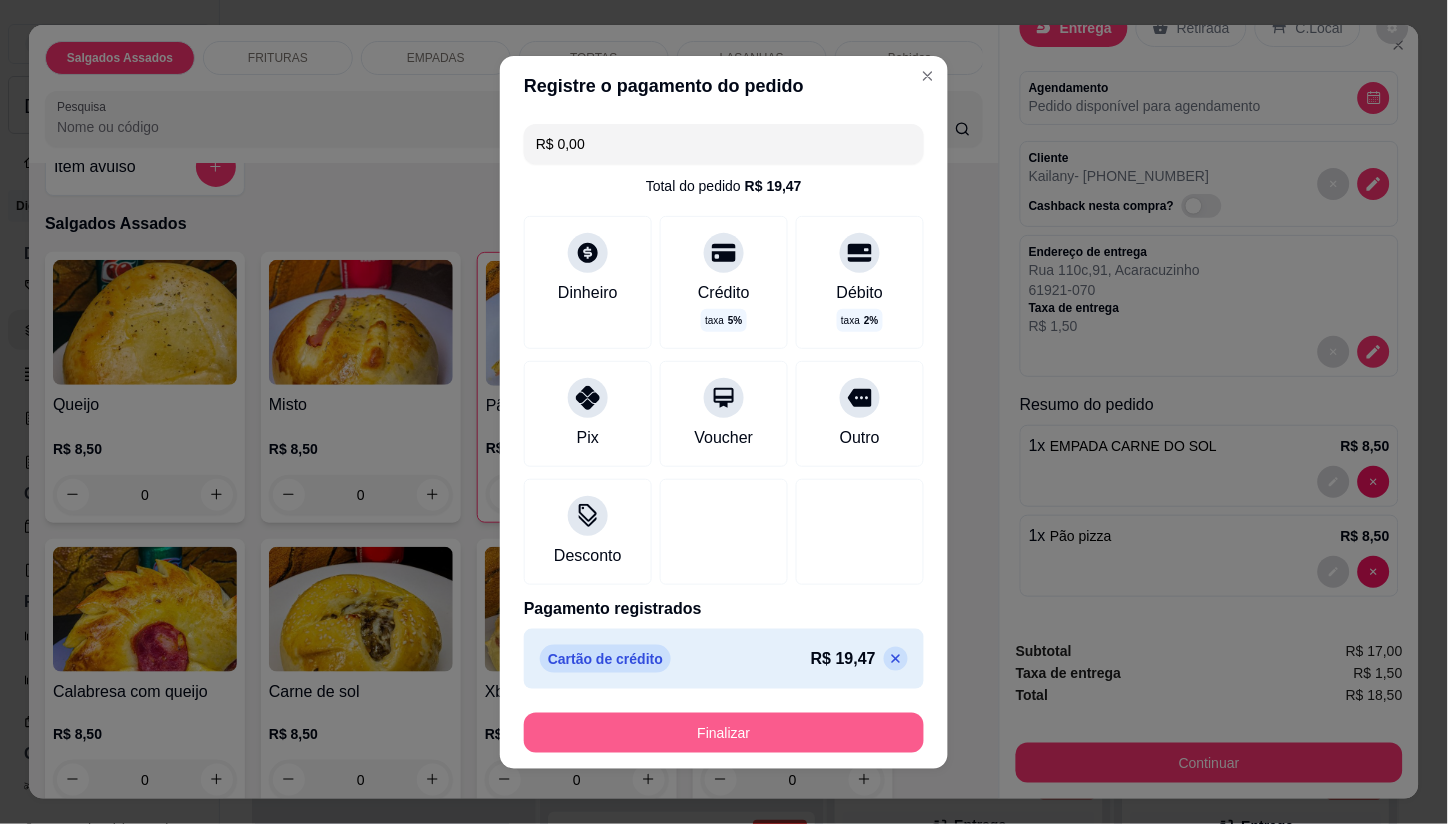 click on "Finalizar" at bounding box center (724, 733) 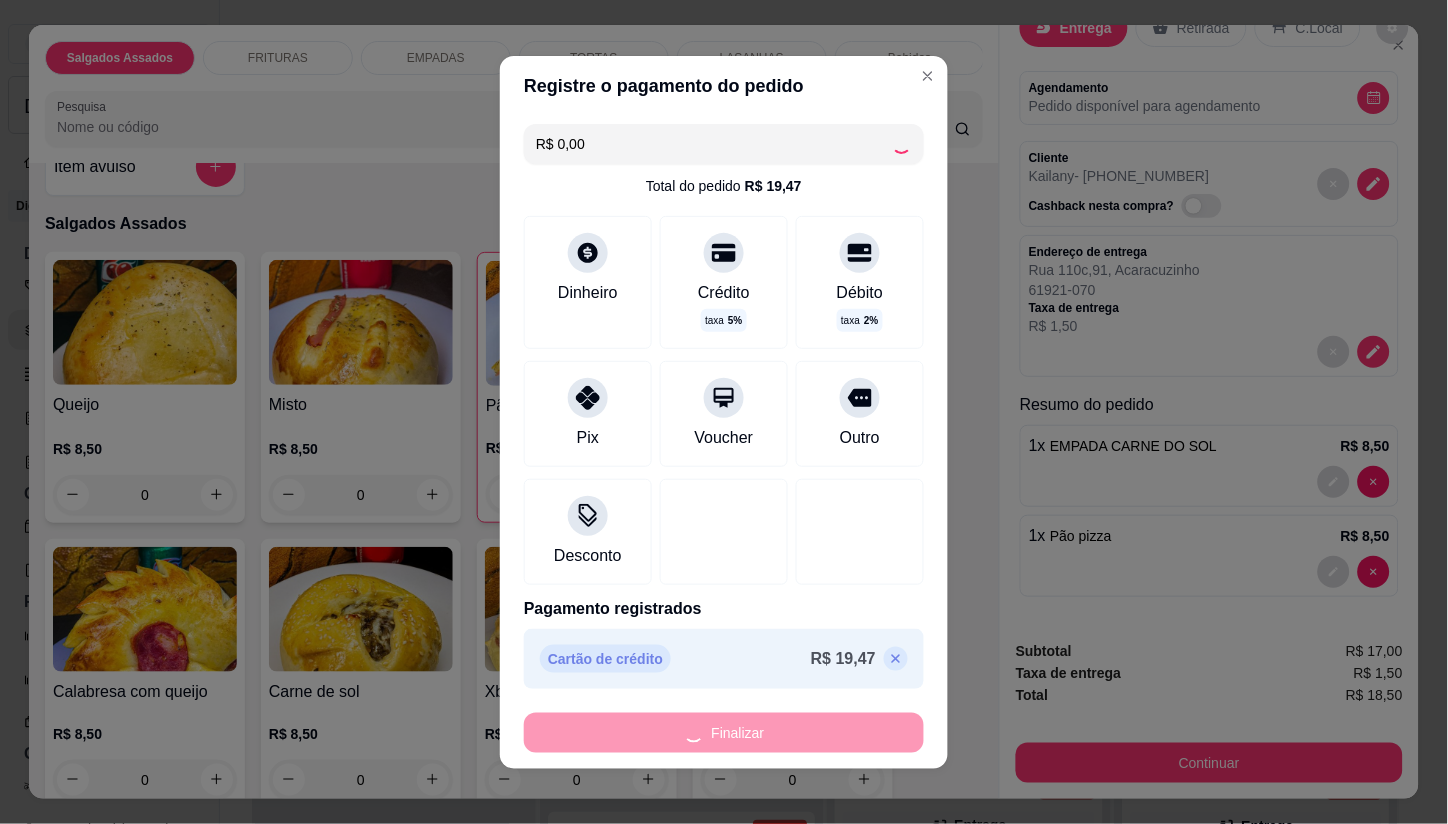 type on "0" 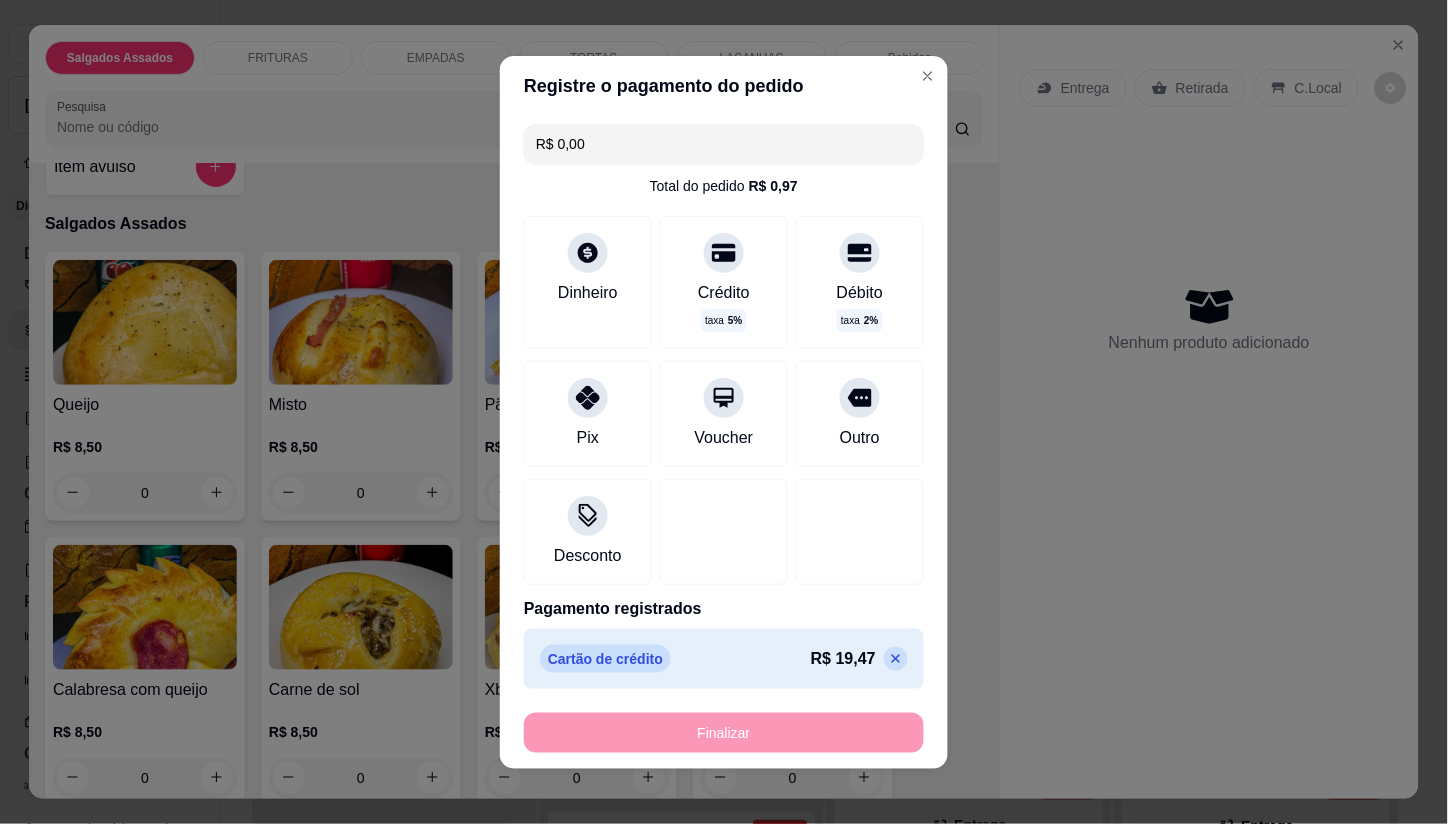 type on "-R$ 18,50" 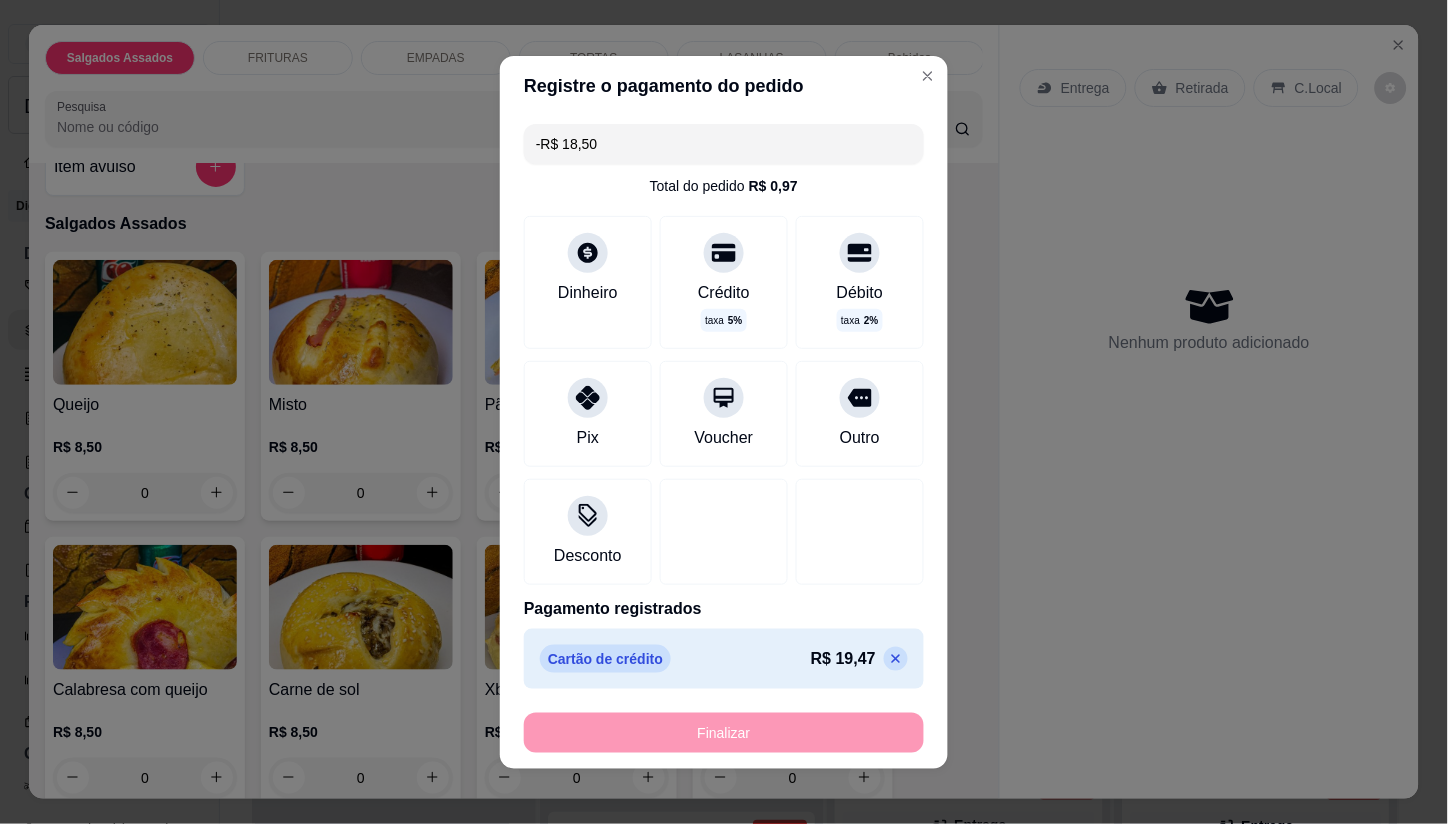 scroll, scrollTop: 0, scrollLeft: 0, axis: both 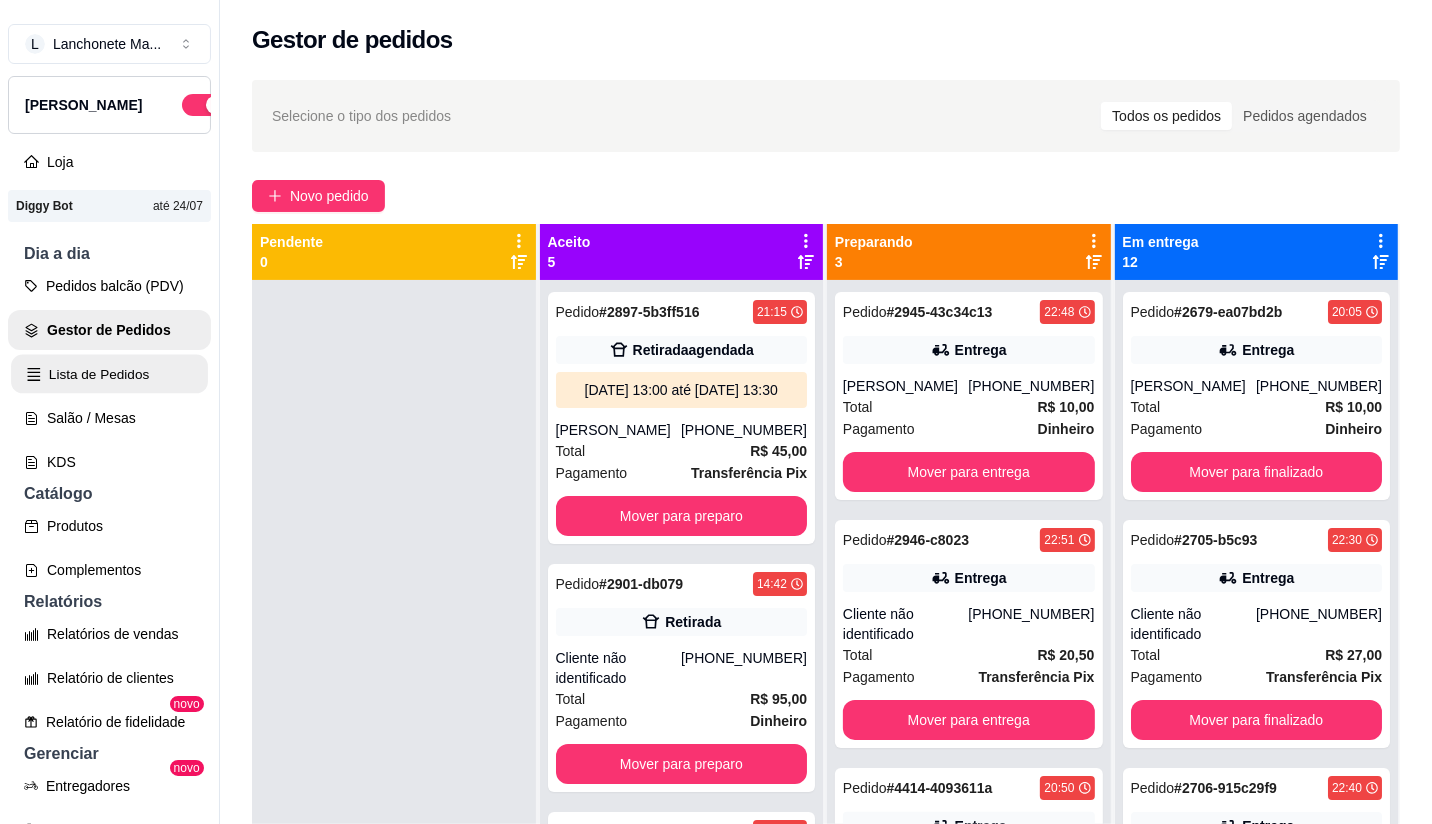 click on "Lista de Pedidos" at bounding box center (109, 374) 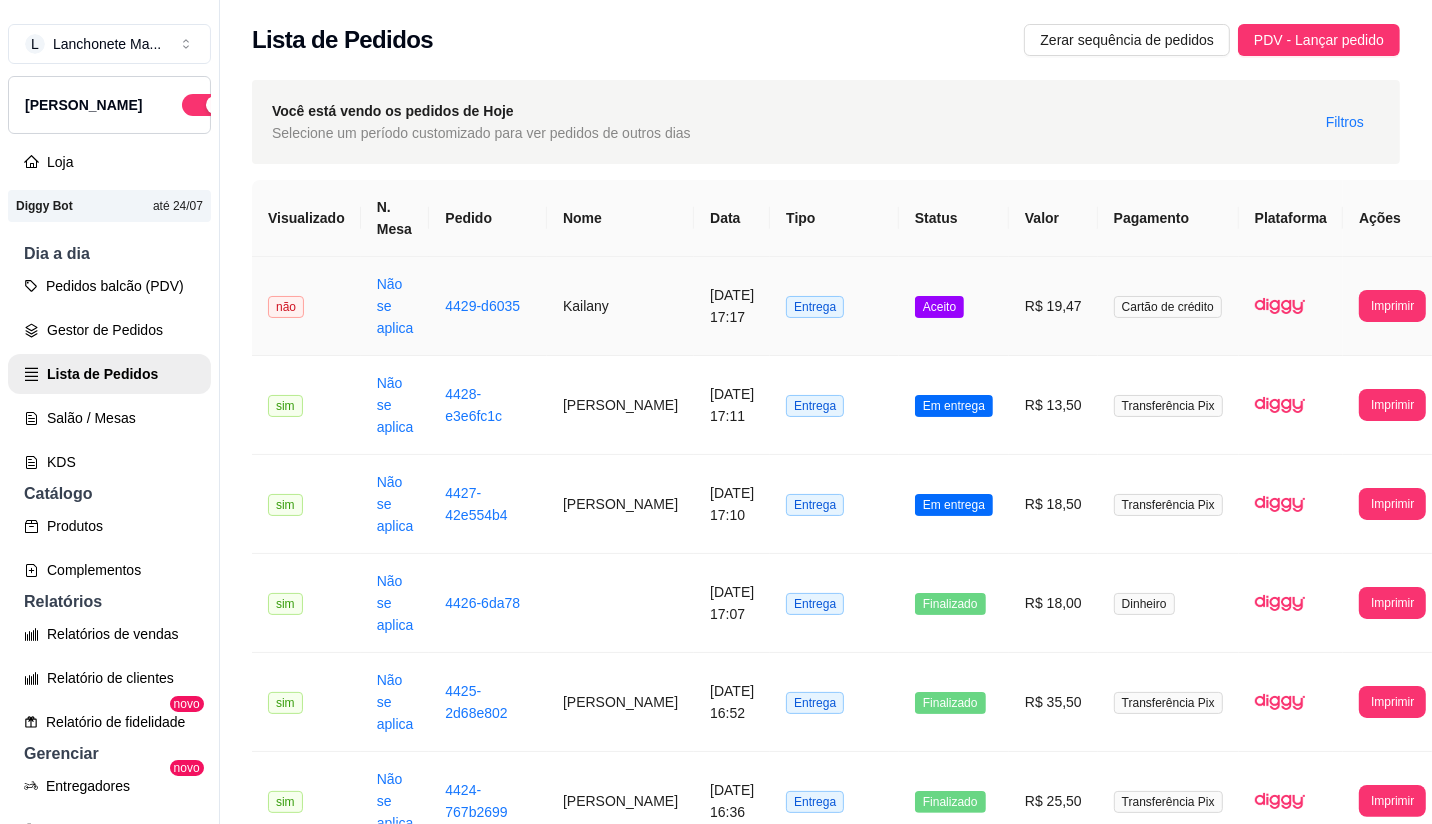 click on "Aceito" at bounding box center [954, 306] 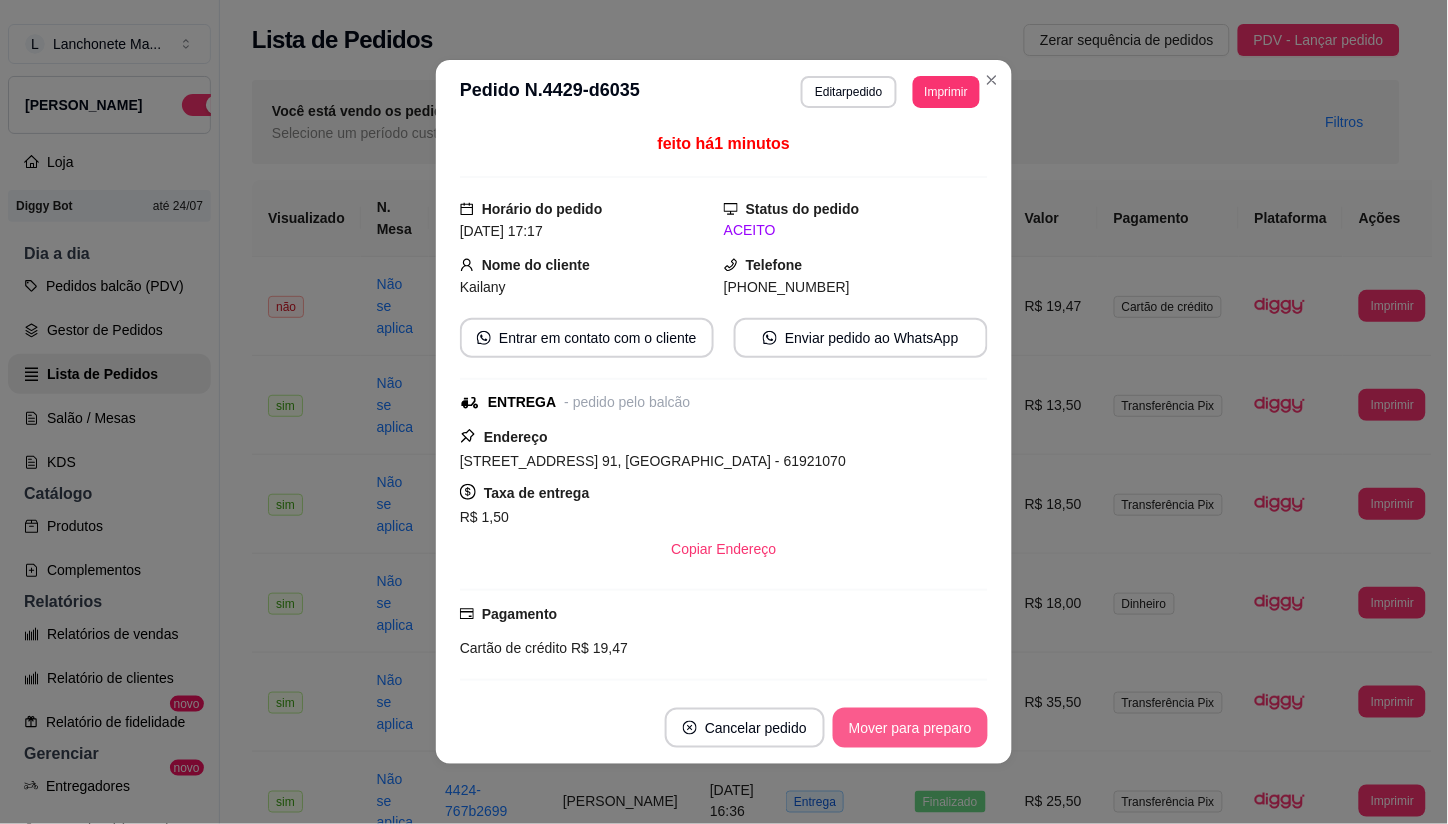click on "Mover para preparo" at bounding box center [910, 728] 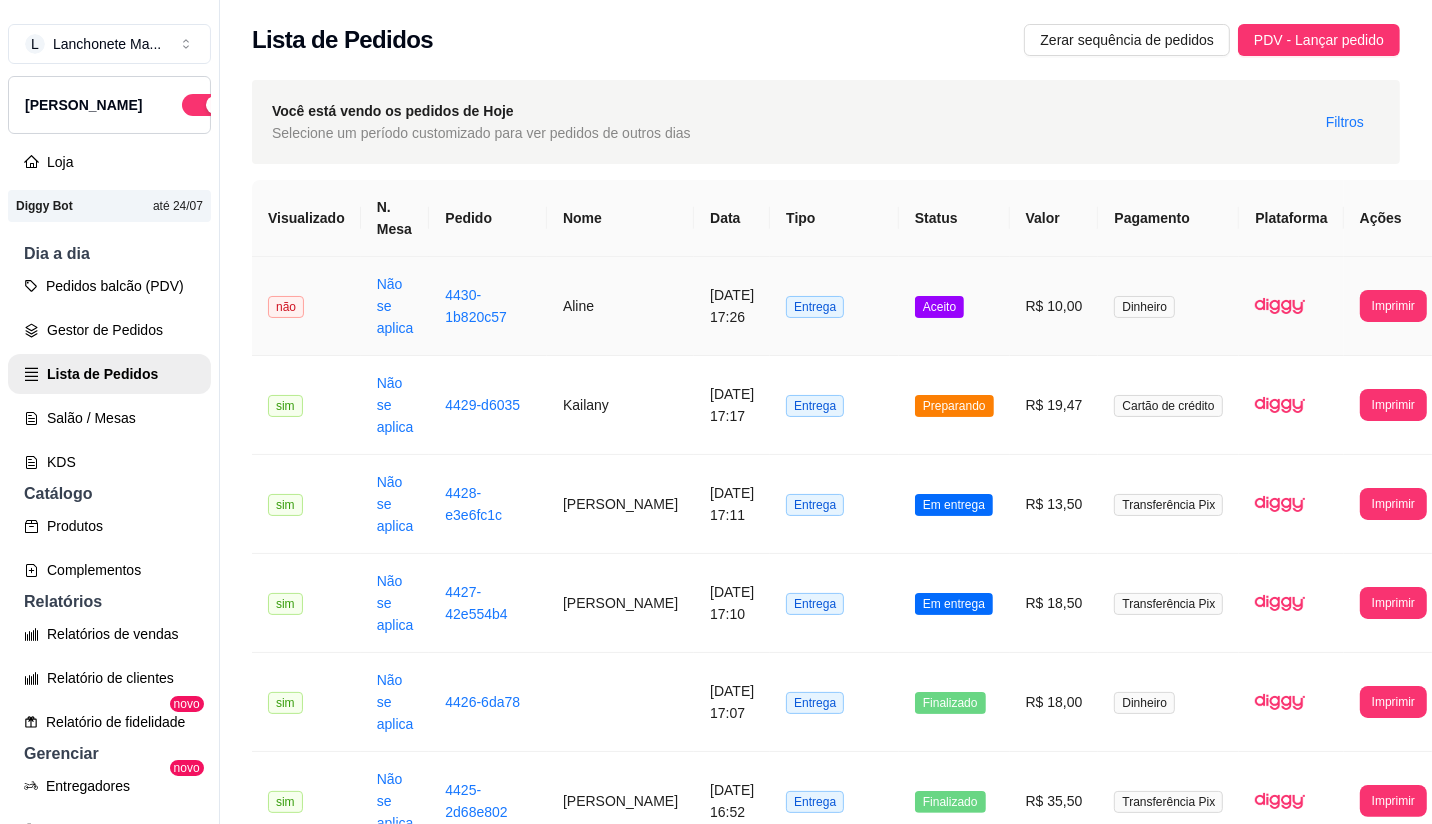 click on "Aceito" at bounding box center [954, 306] 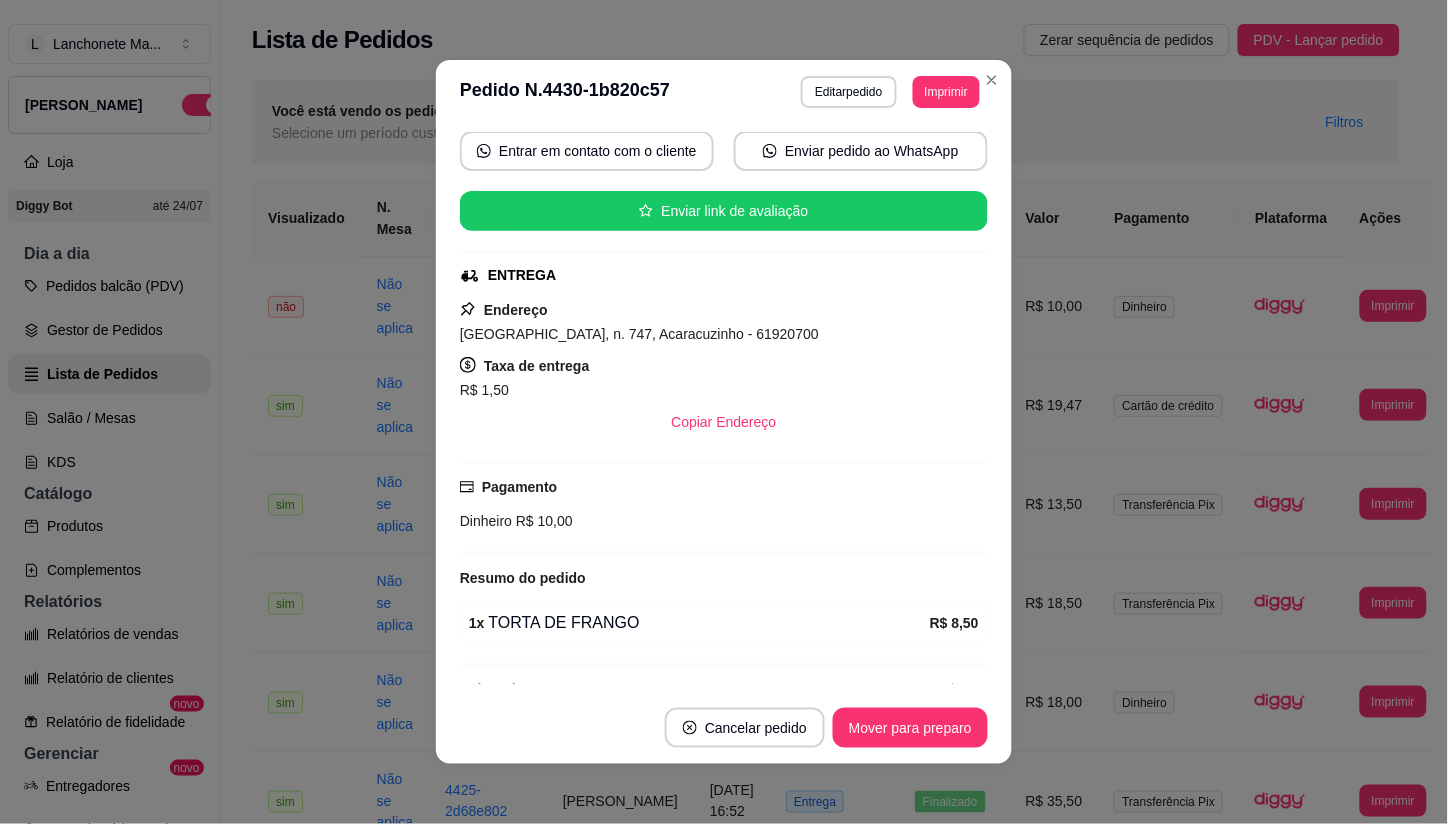 scroll, scrollTop: 116, scrollLeft: 0, axis: vertical 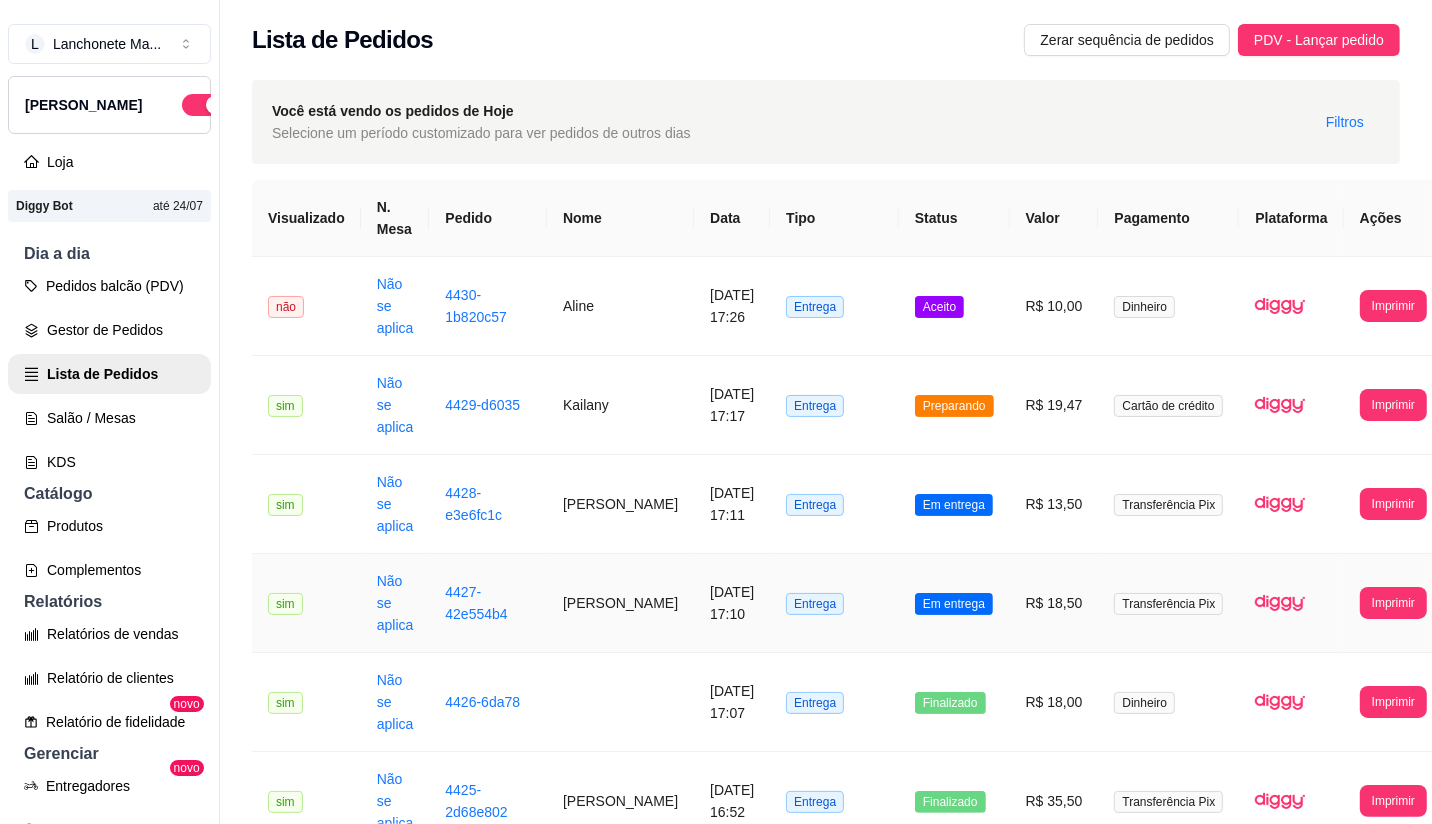 click on "Em entrega" at bounding box center [954, 604] 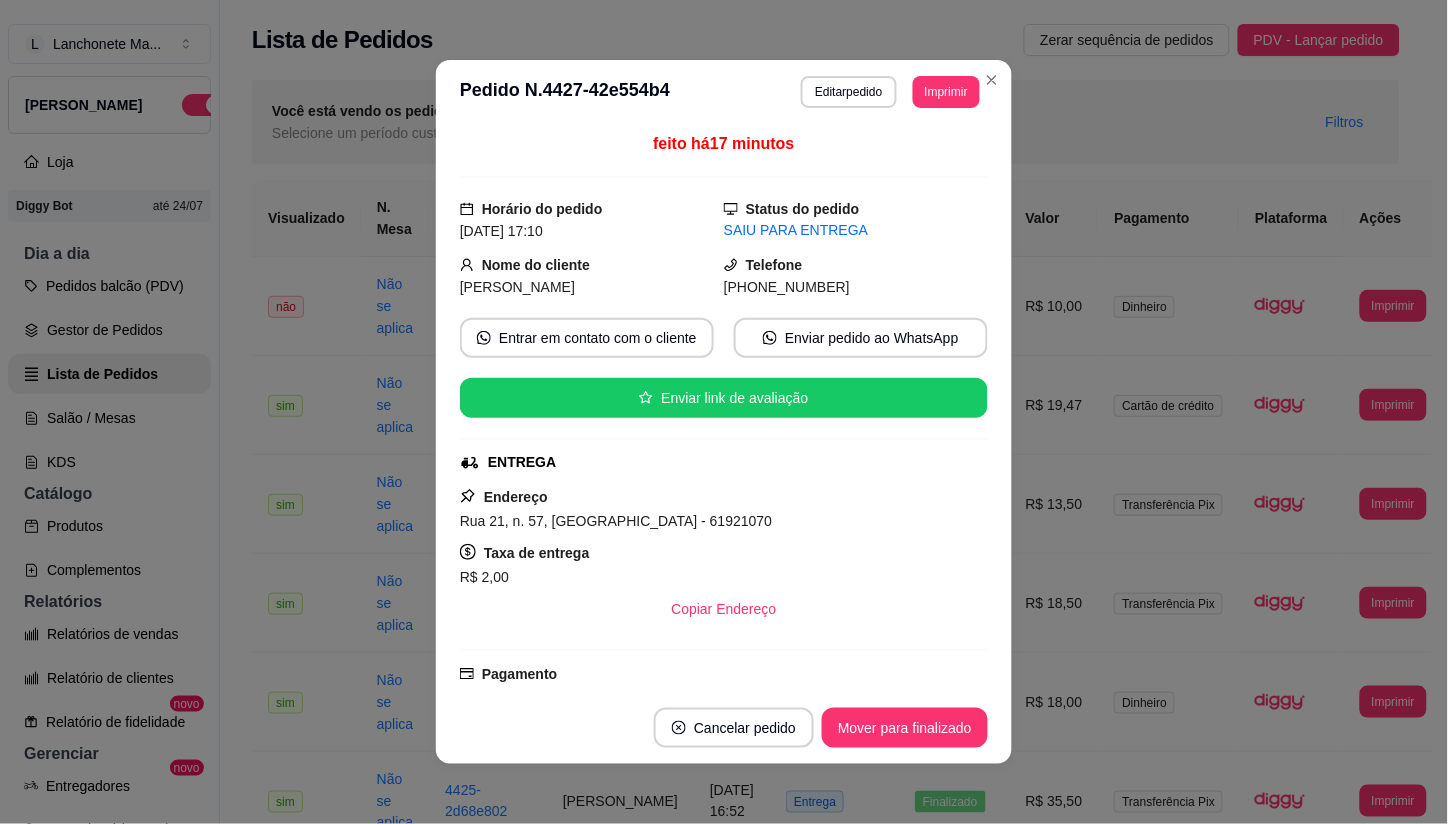 click on "Cancelar pedido Mover para finalizado" at bounding box center (724, 728) 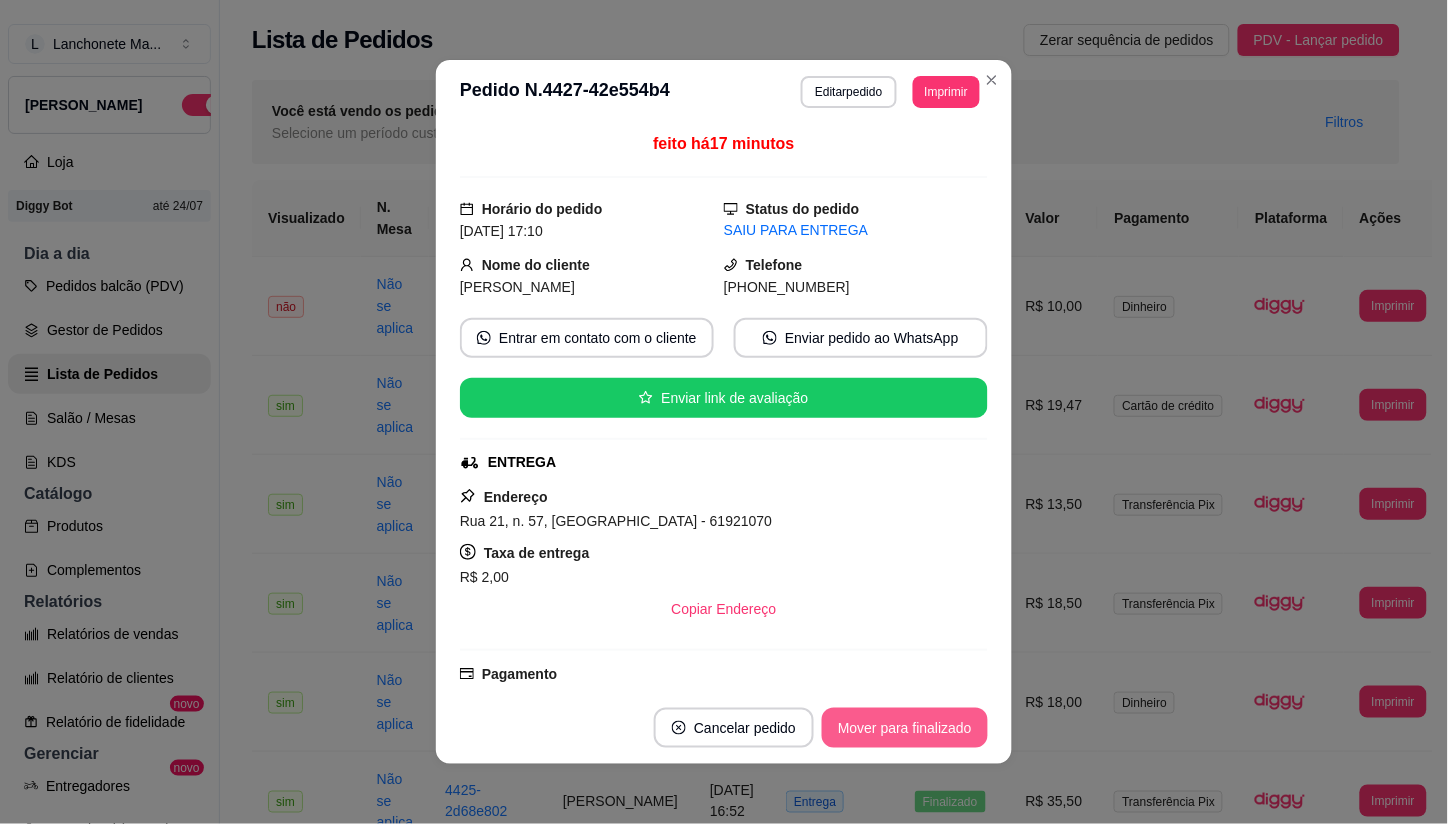 click on "Mover para finalizado" at bounding box center (905, 728) 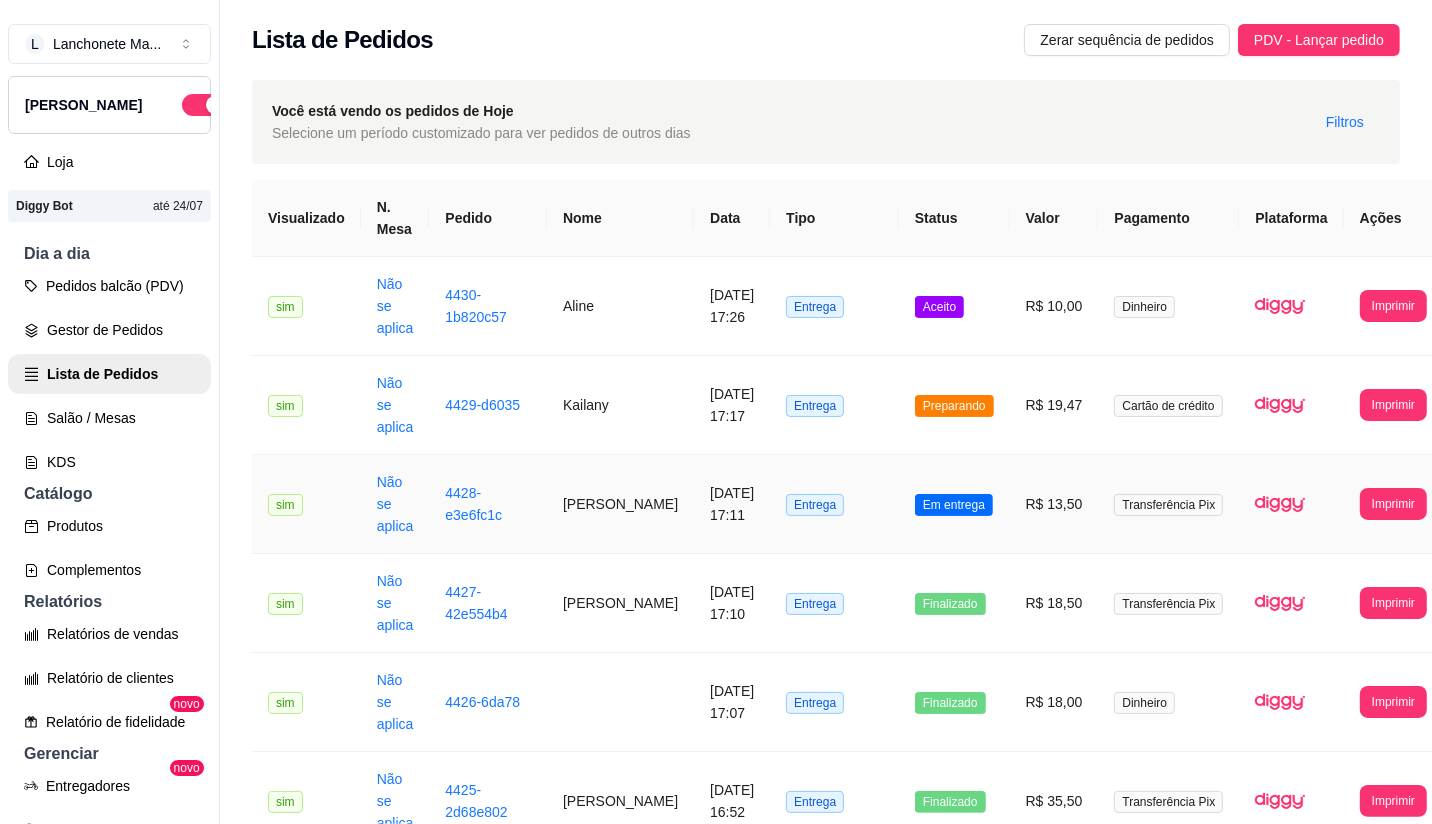 click on "Em entrega" at bounding box center (954, 505) 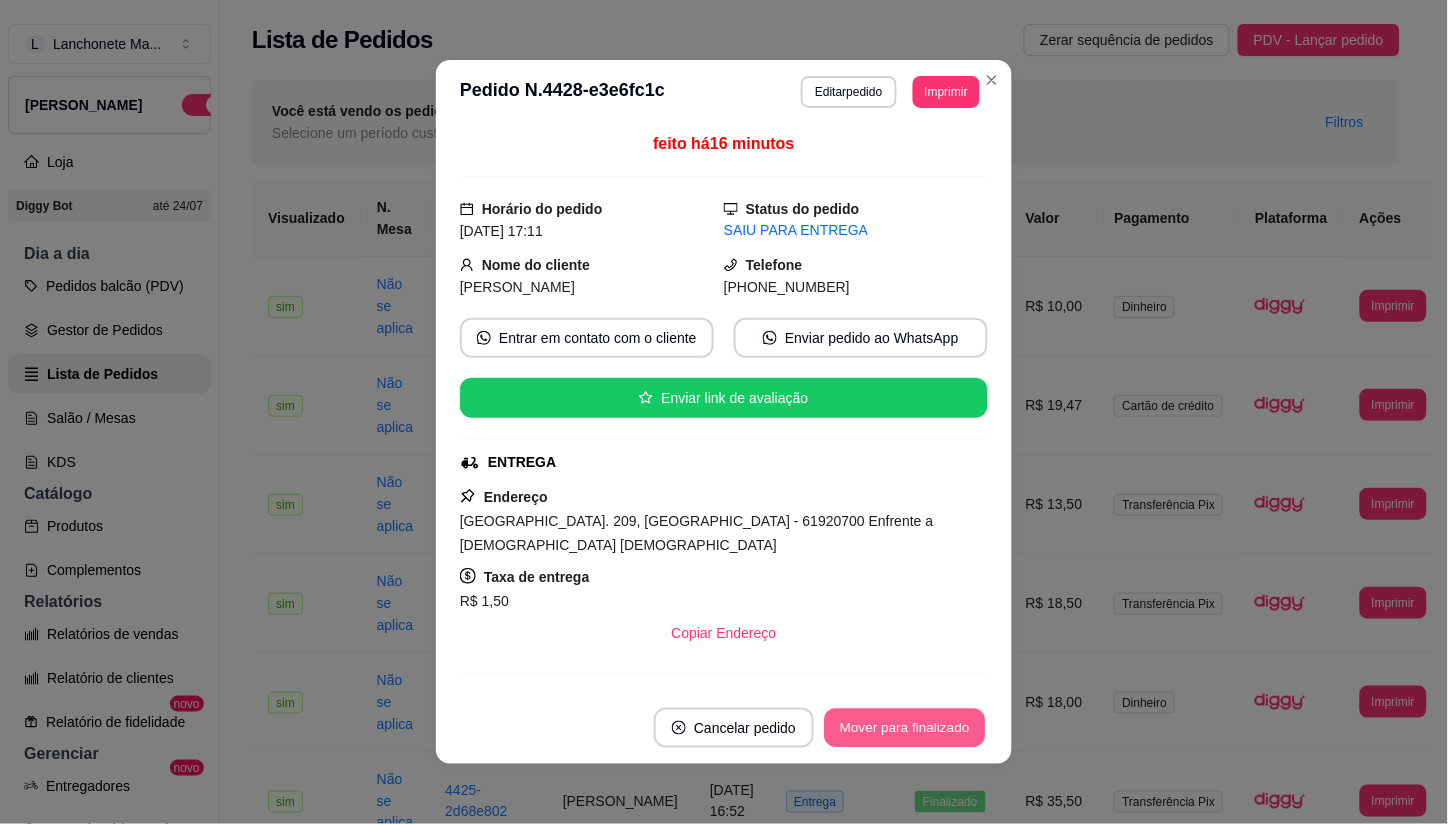 click on "Mover para finalizado" at bounding box center (905, 728) 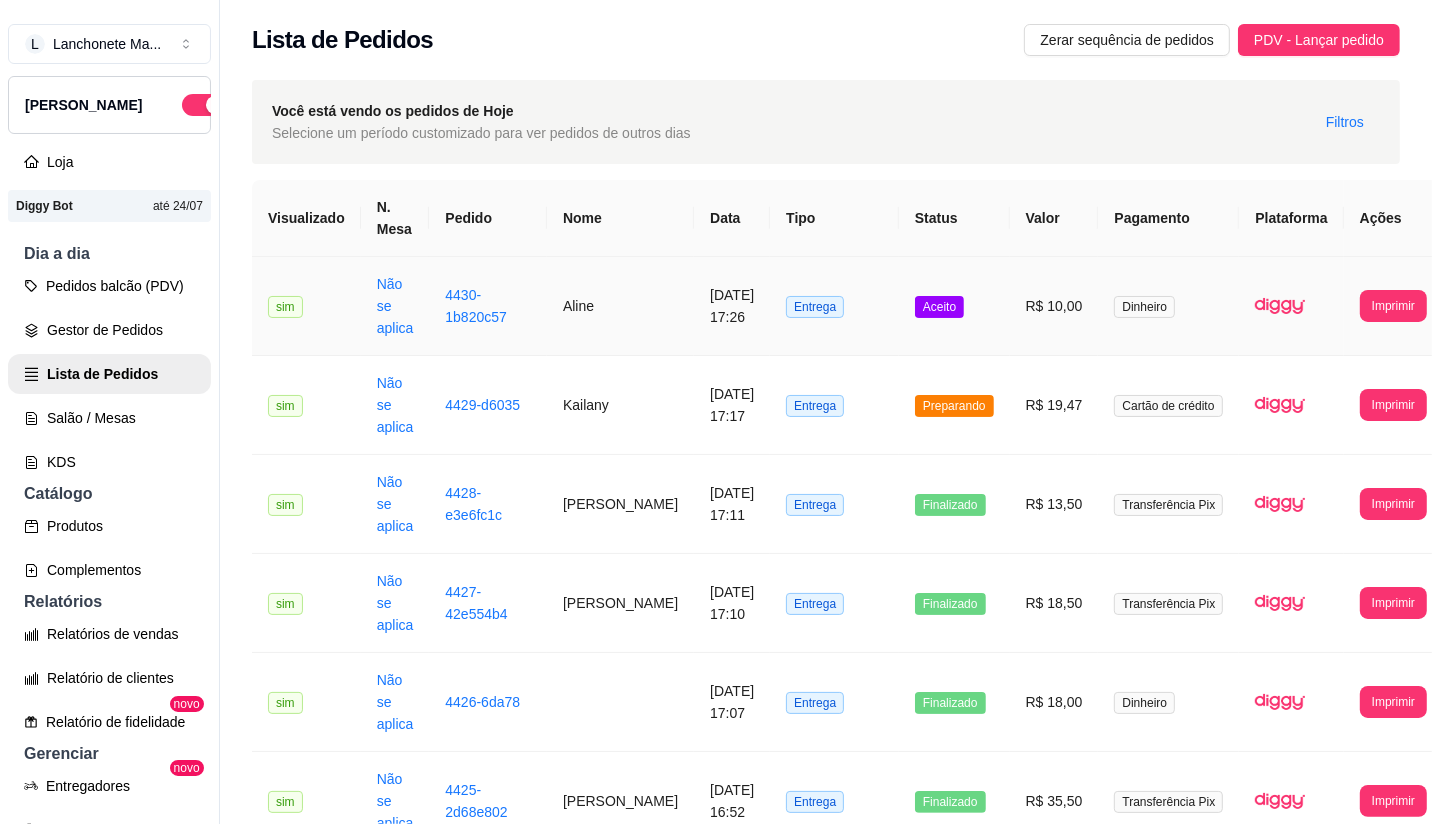 click on "Aceito" at bounding box center (954, 306) 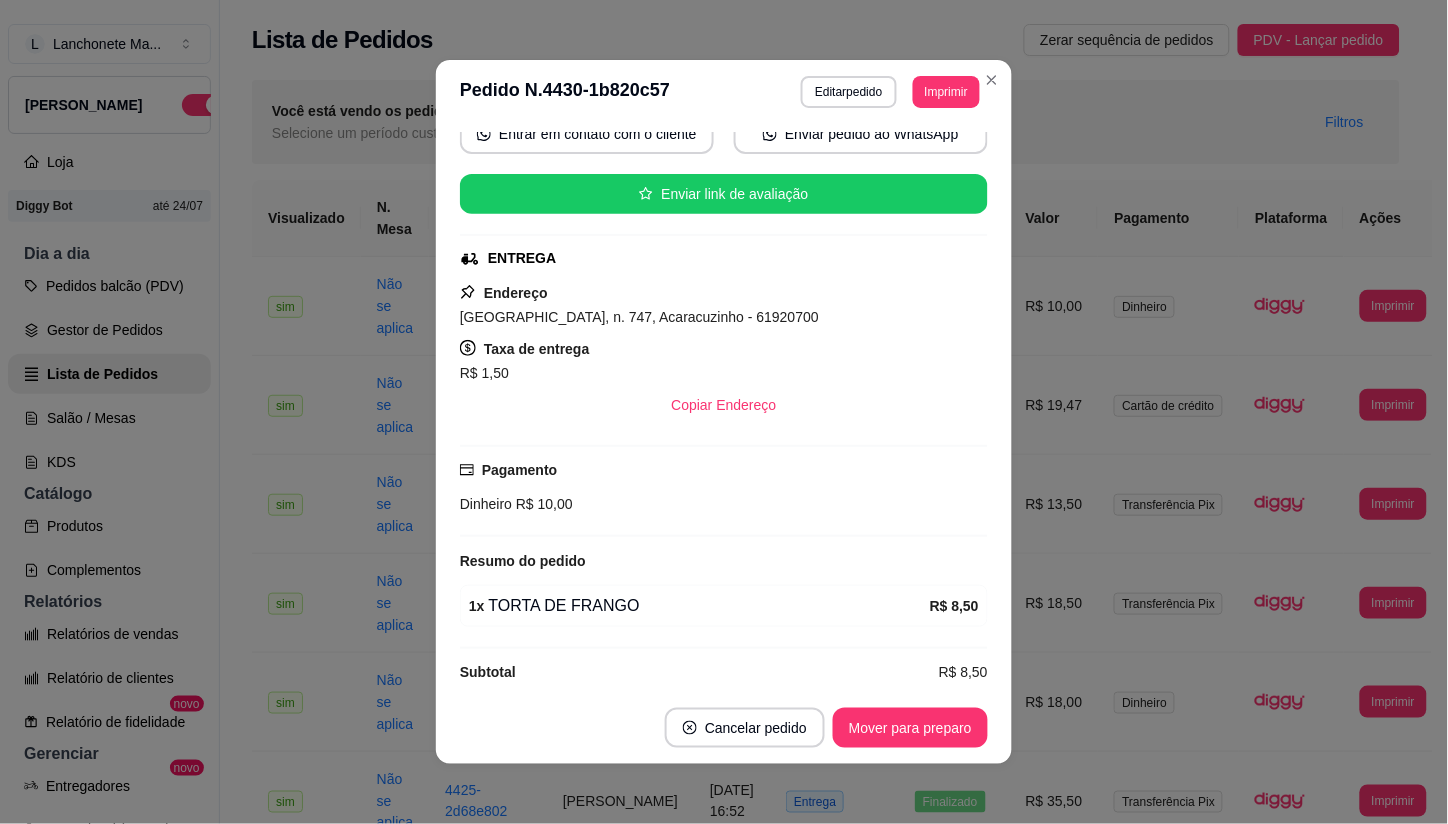 scroll, scrollTop: 227, scrollLeft: 0, axis: vertical 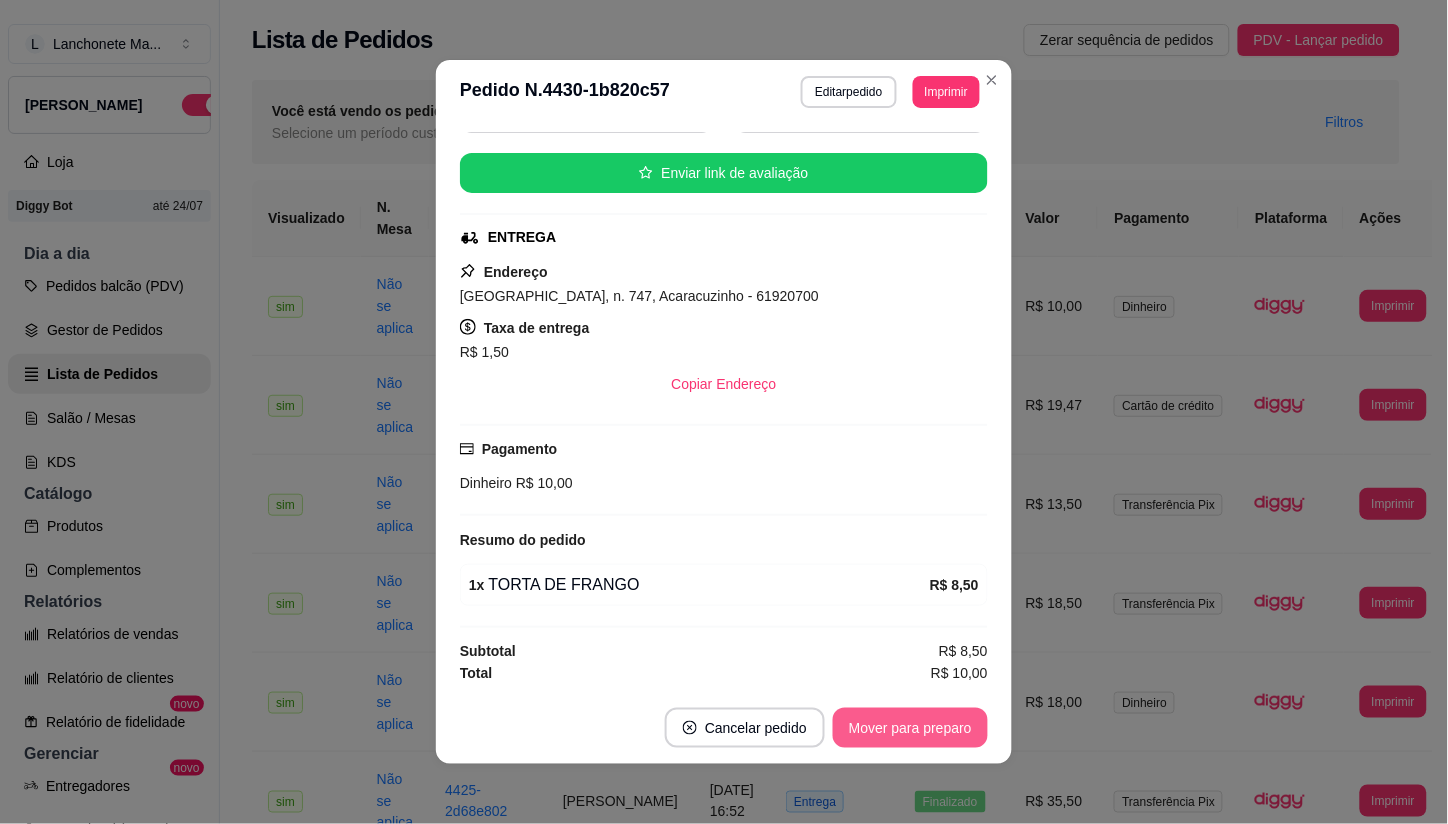 click on "Mover para preparo" at bounding box center (910, 728) 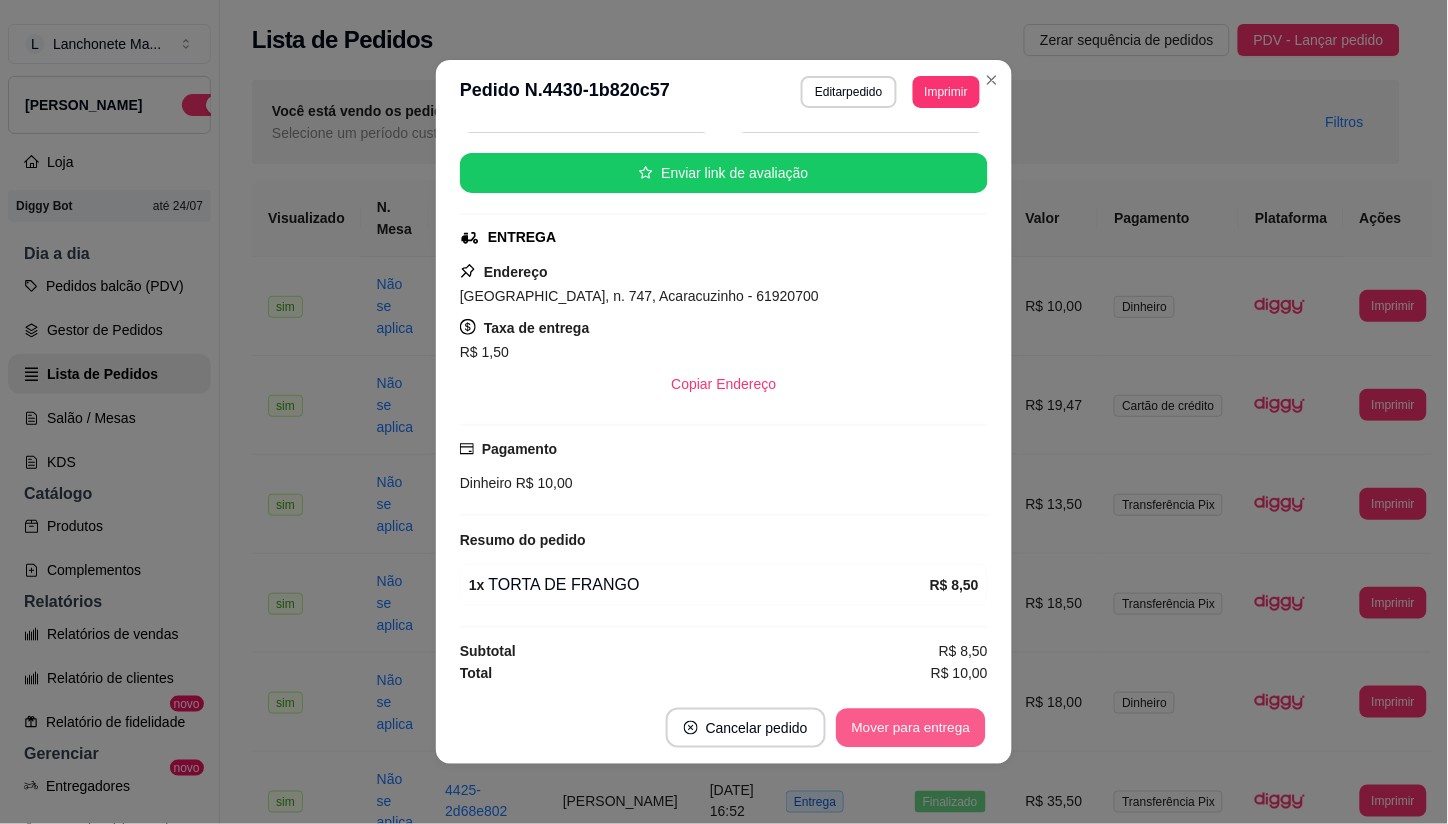 click on "Mover para entrega" at bounding box center [911, 728] 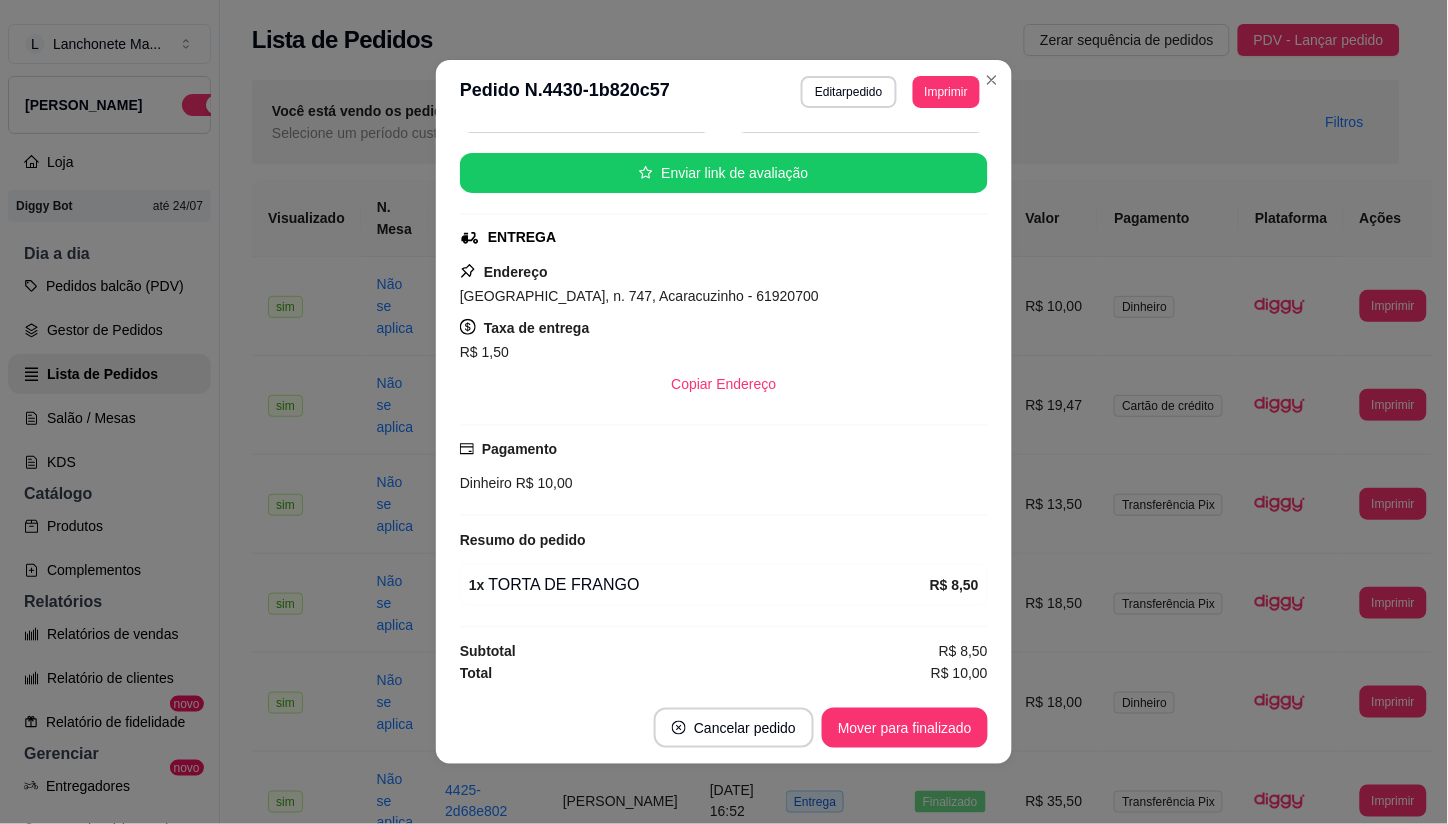 click on "**********" at bounding box center [724, 92] 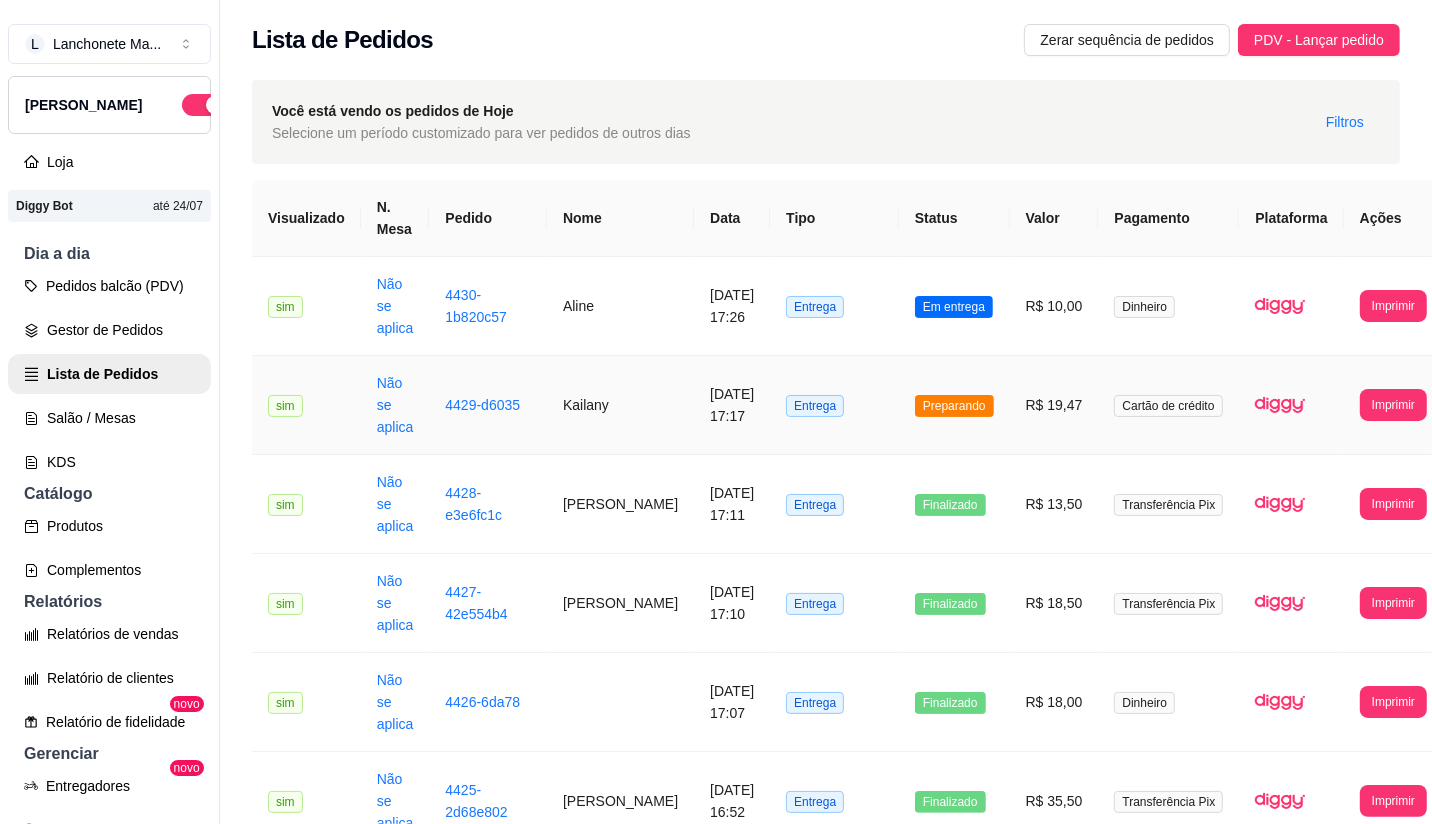 click on "Preparando" at bounding box center (954, 406) 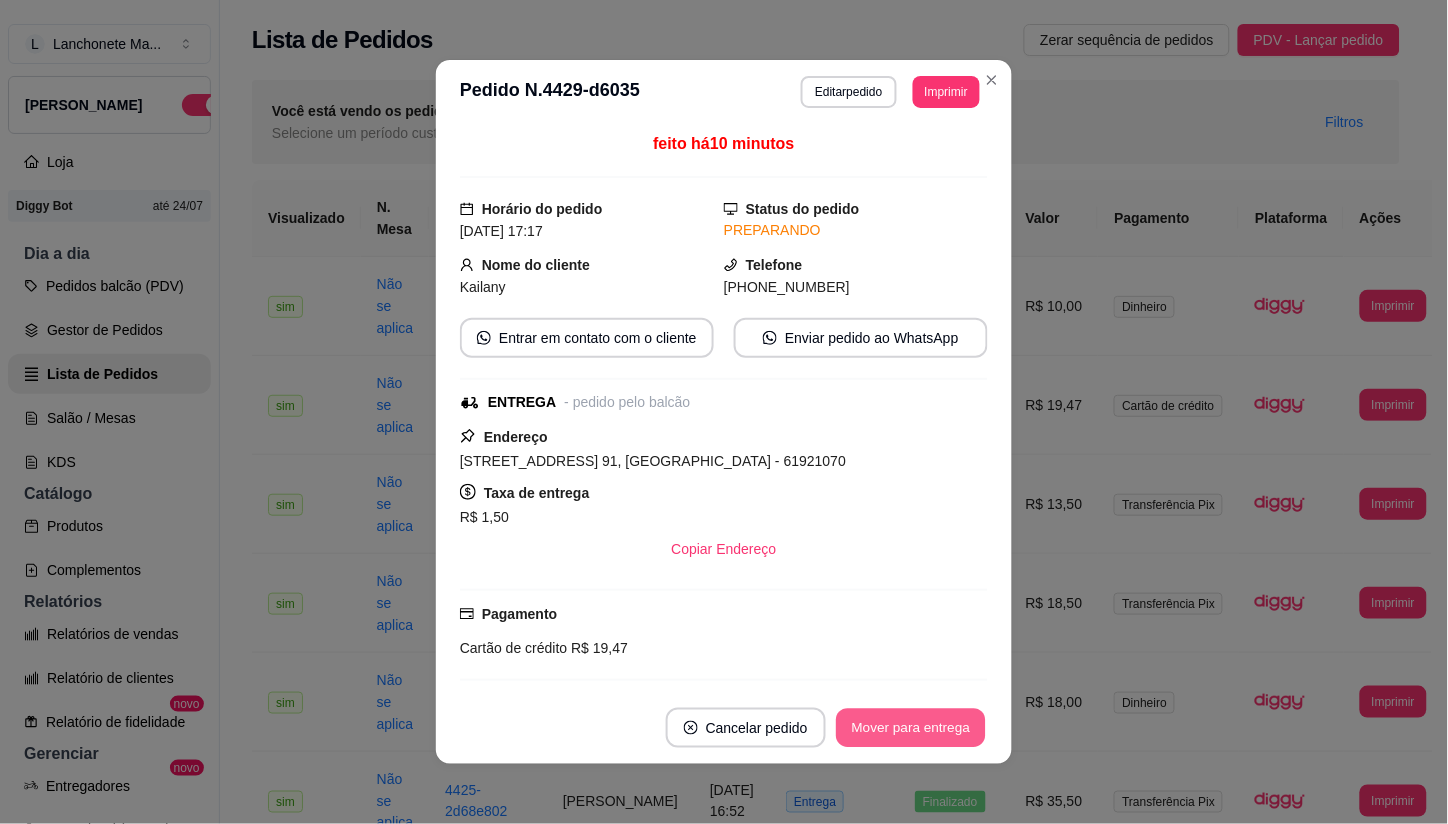 click on "Mover para entrega" at bounding box center (911, 728) 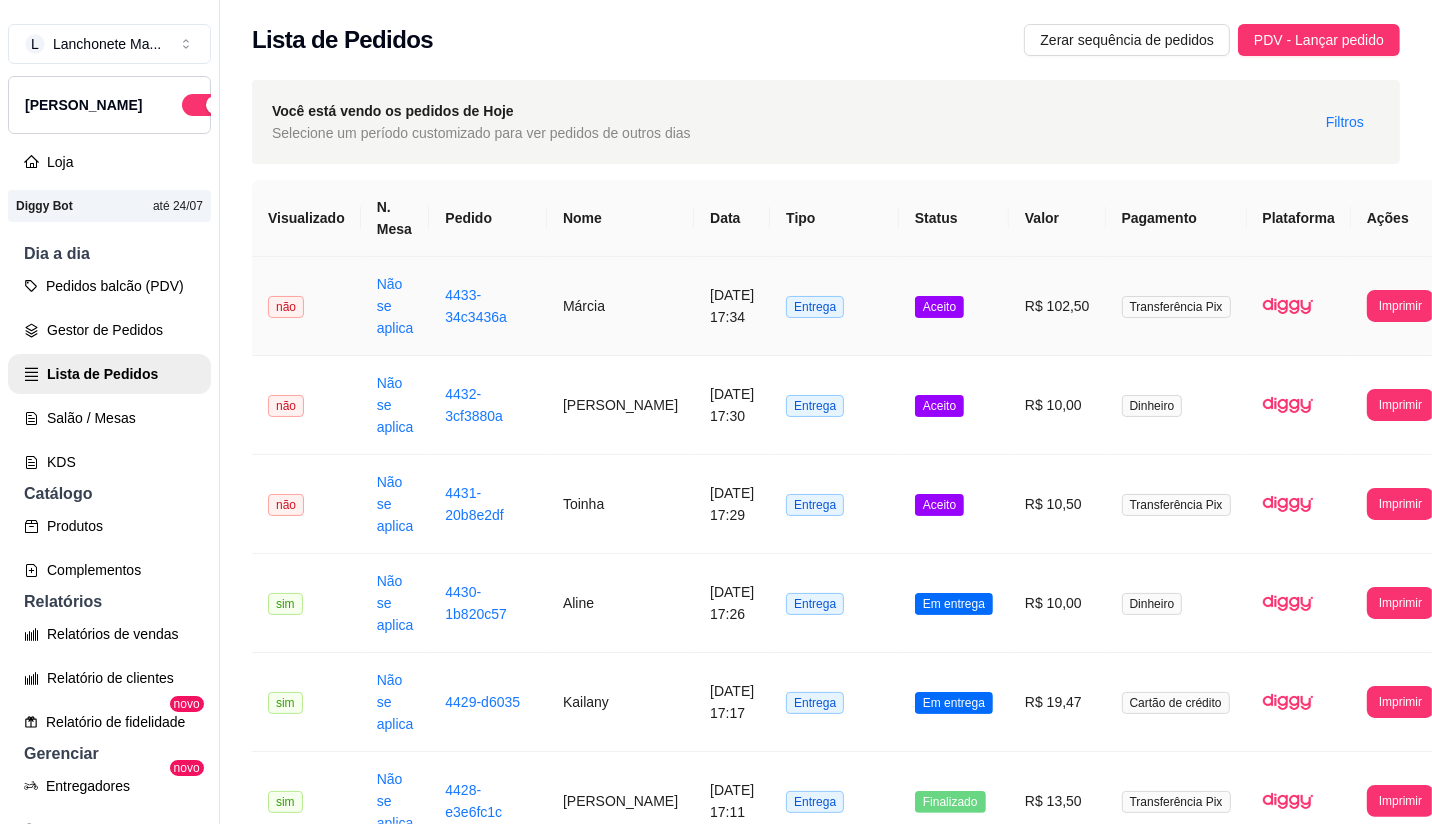 click on "Aceito" at bounding box center [939, 307] 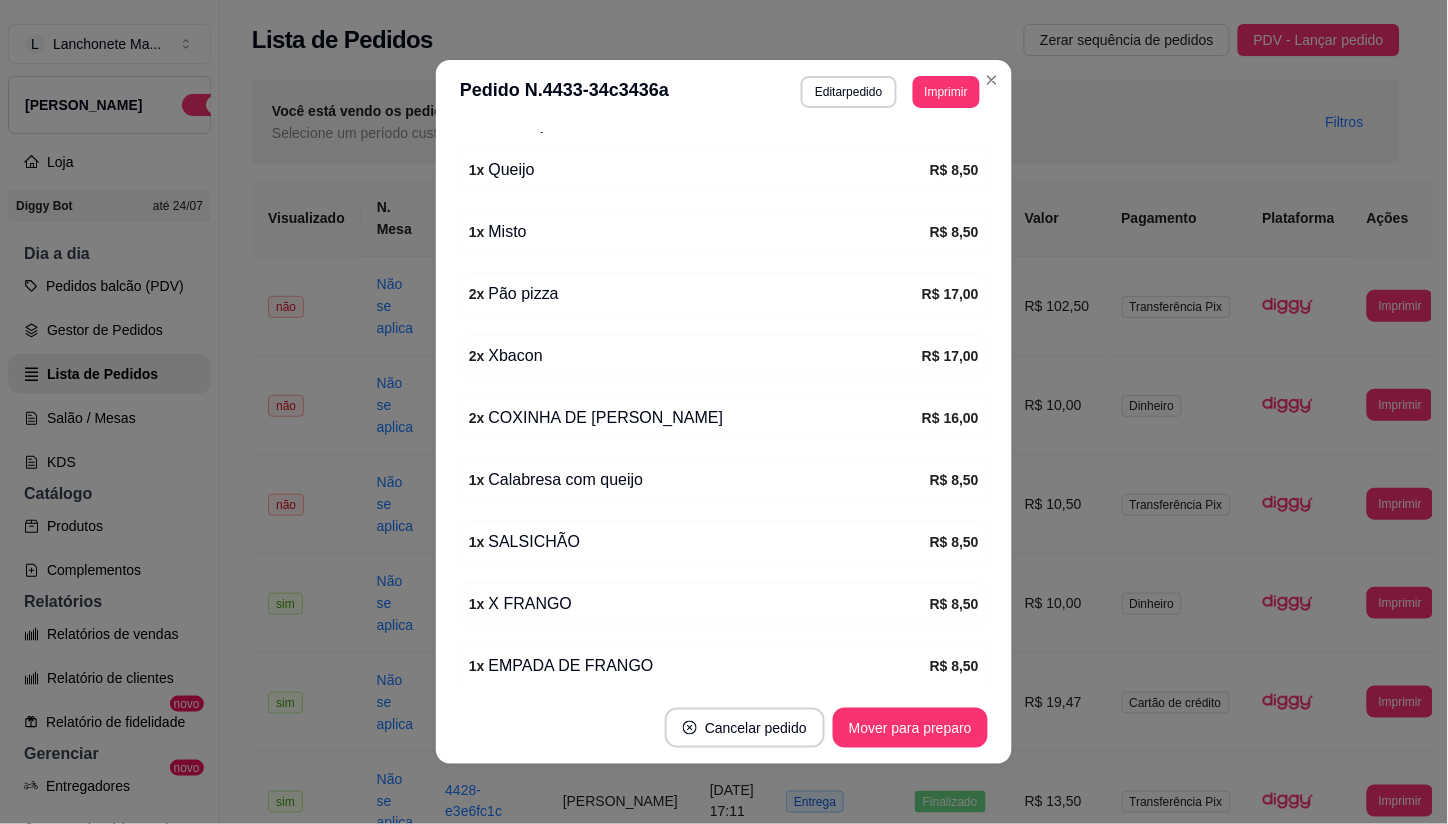 scroll, scrollTop: 724, scrollLeft: 0, axis: vertical 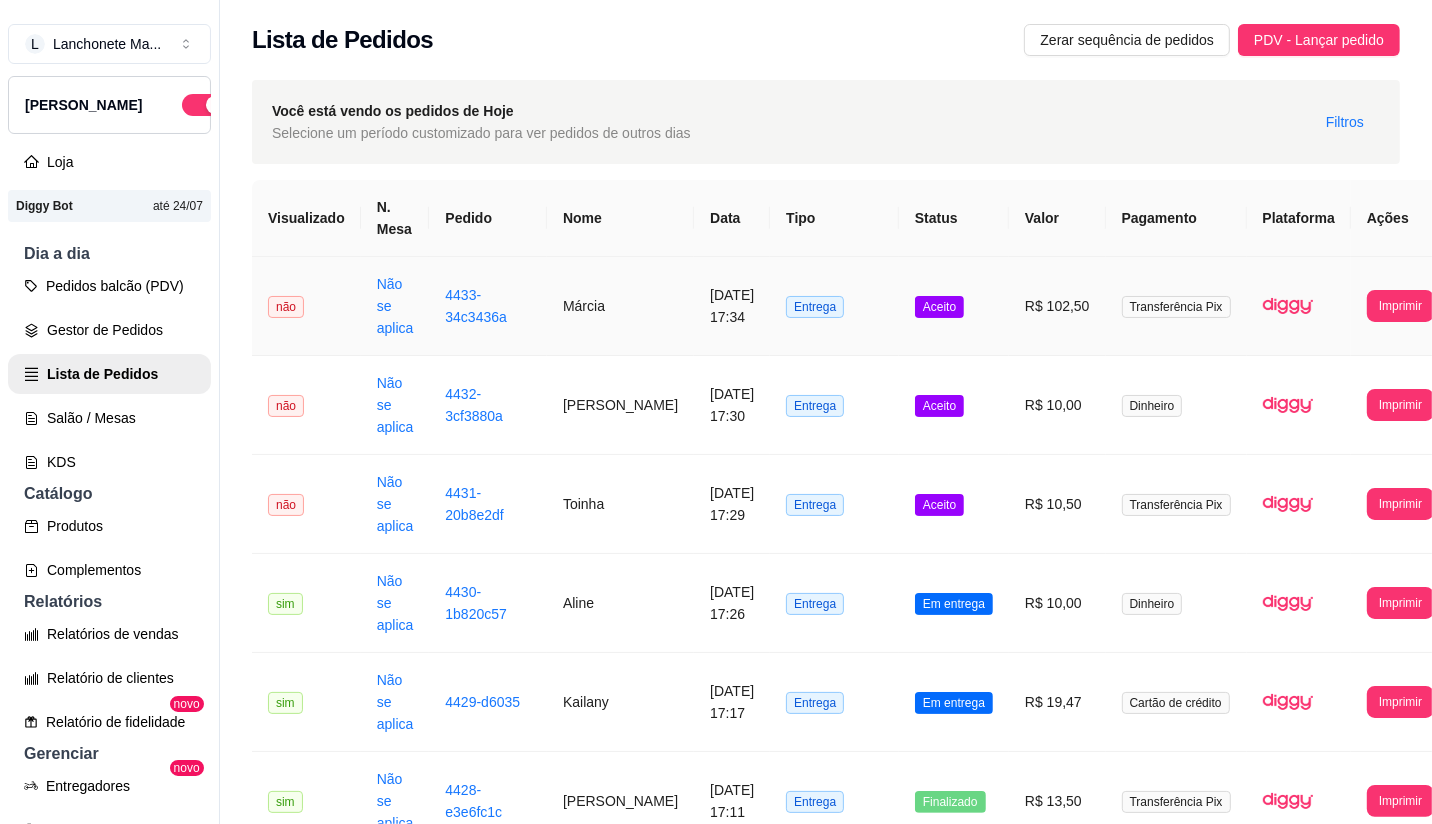 click on "Aceito" at bounding box center [954, 306] 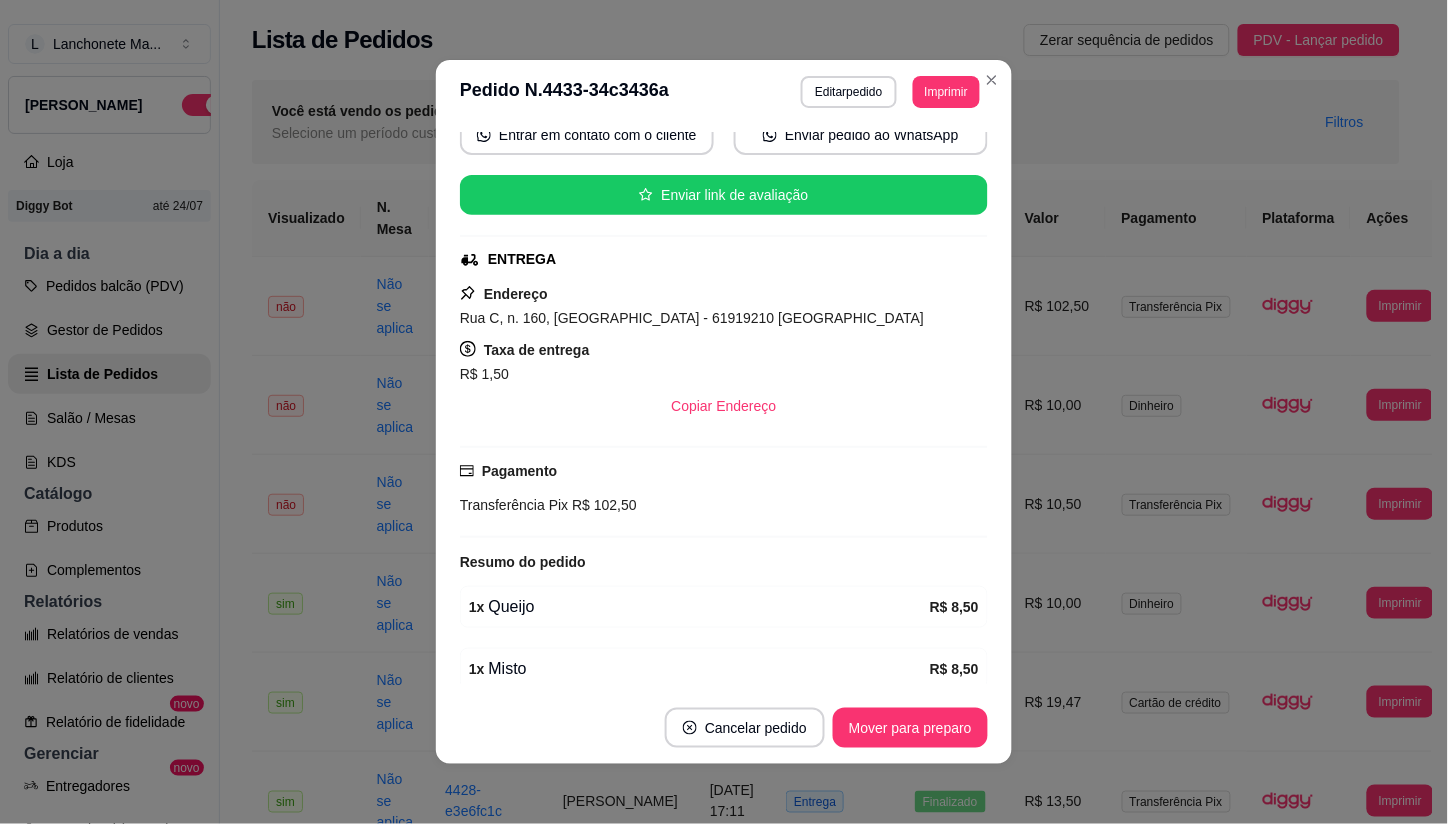 scroll, scrollTop: 222, scrollLeft: 0, axis: vertical 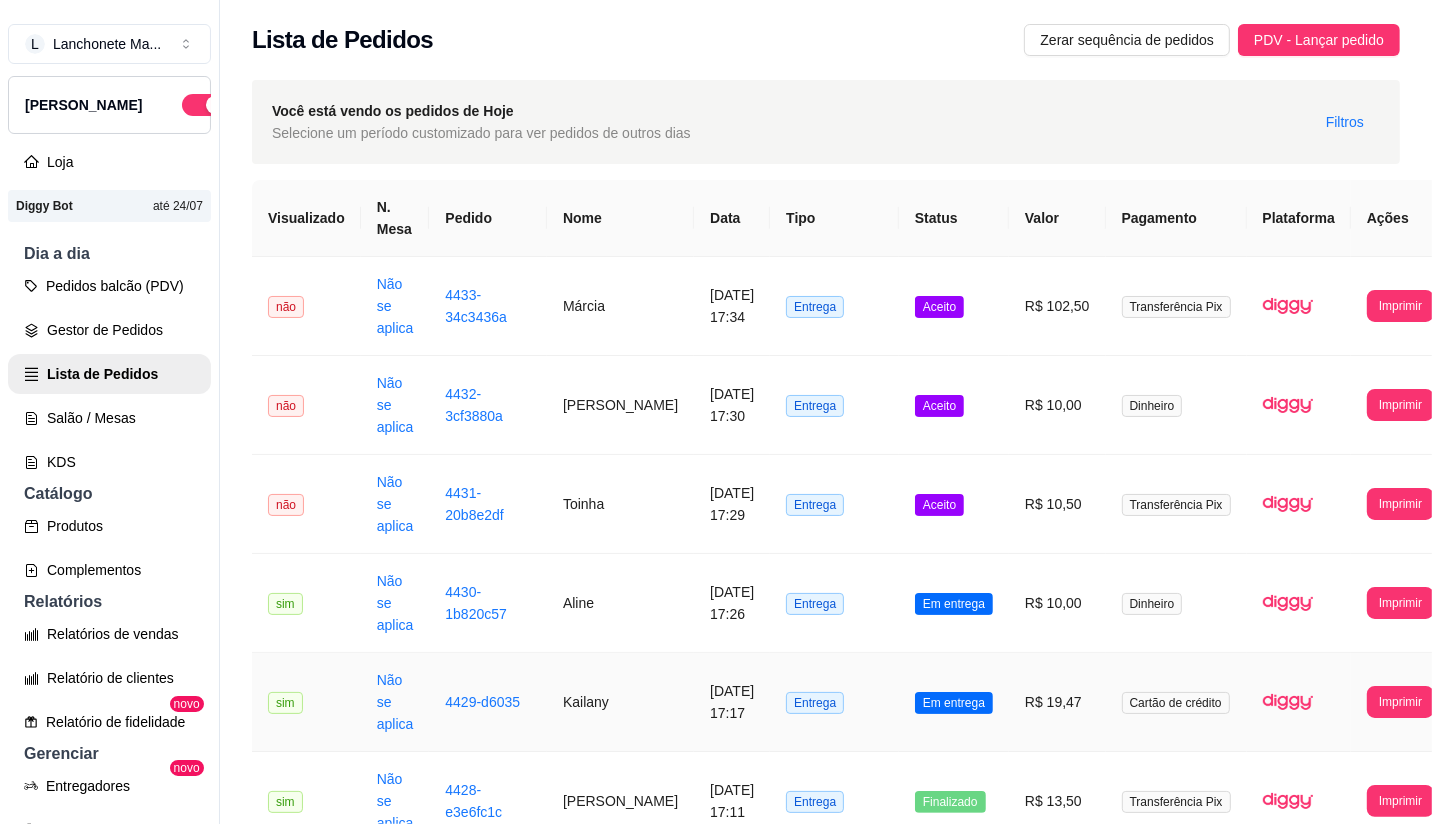 click on "Em entrega" at bounding box center (954, 703) 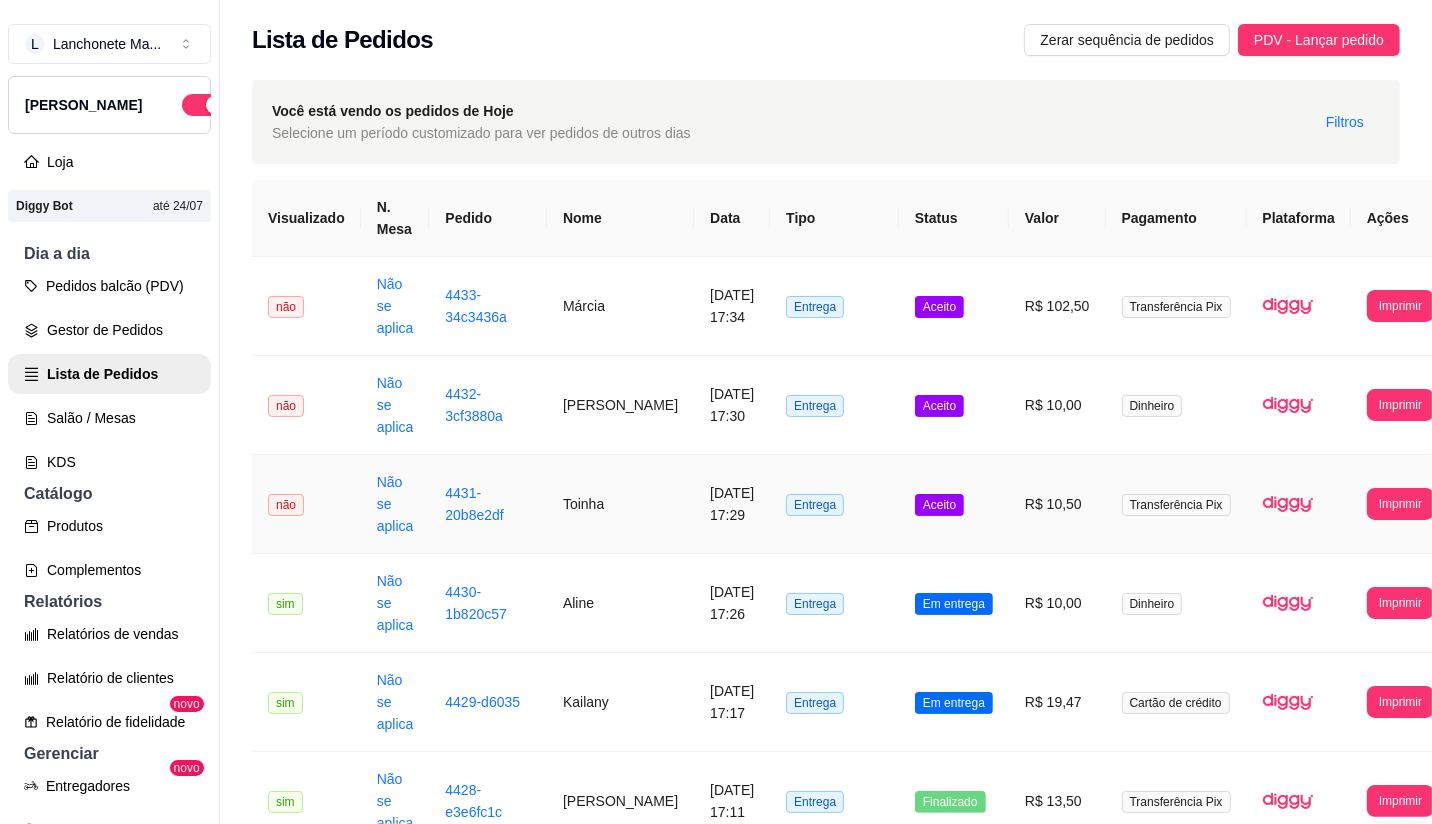 click on "Aceito" at bounding box center (954, 504) 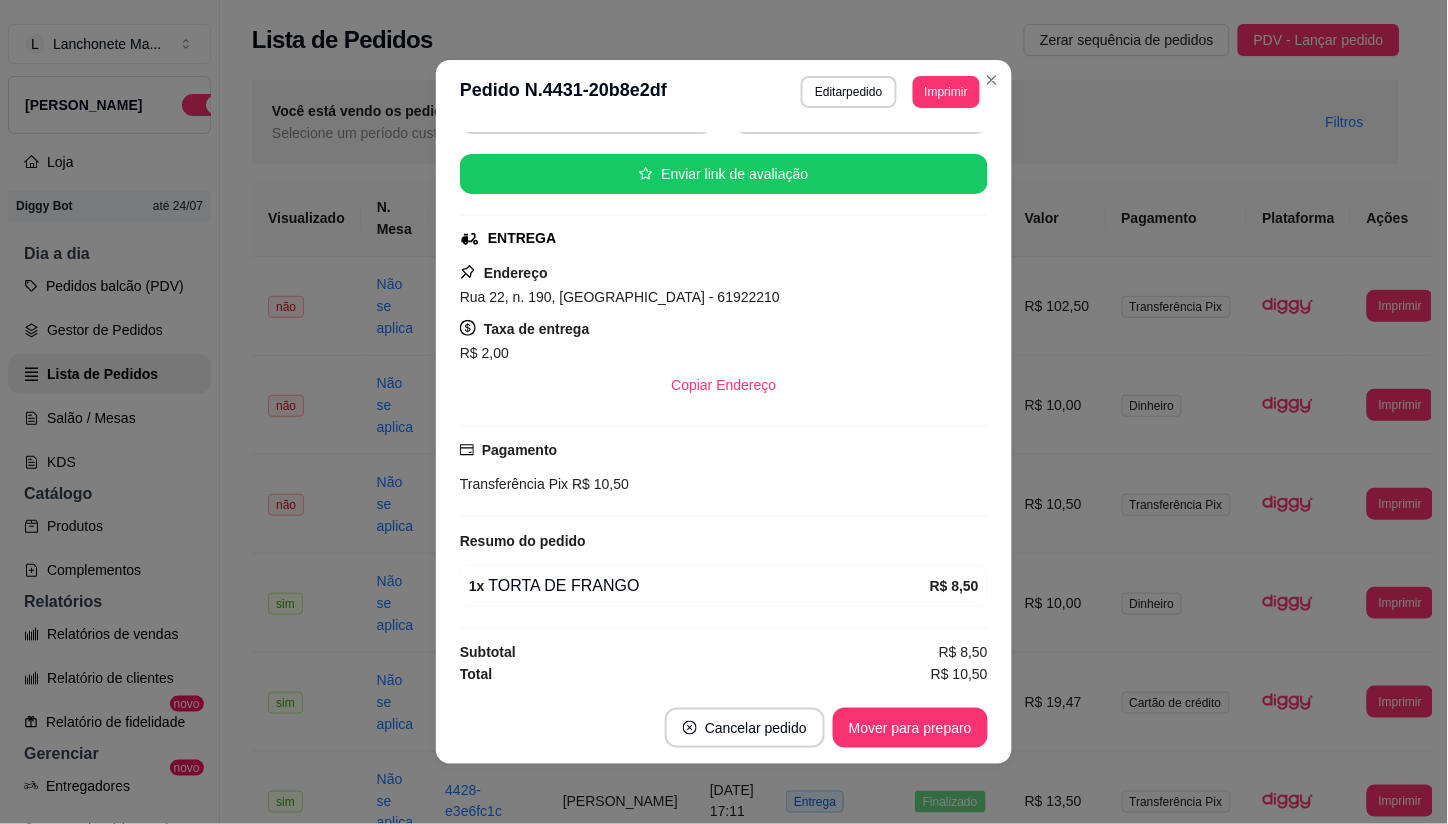 scroll, scrollTop: 227, scrollLeft: 0, axis: vertical 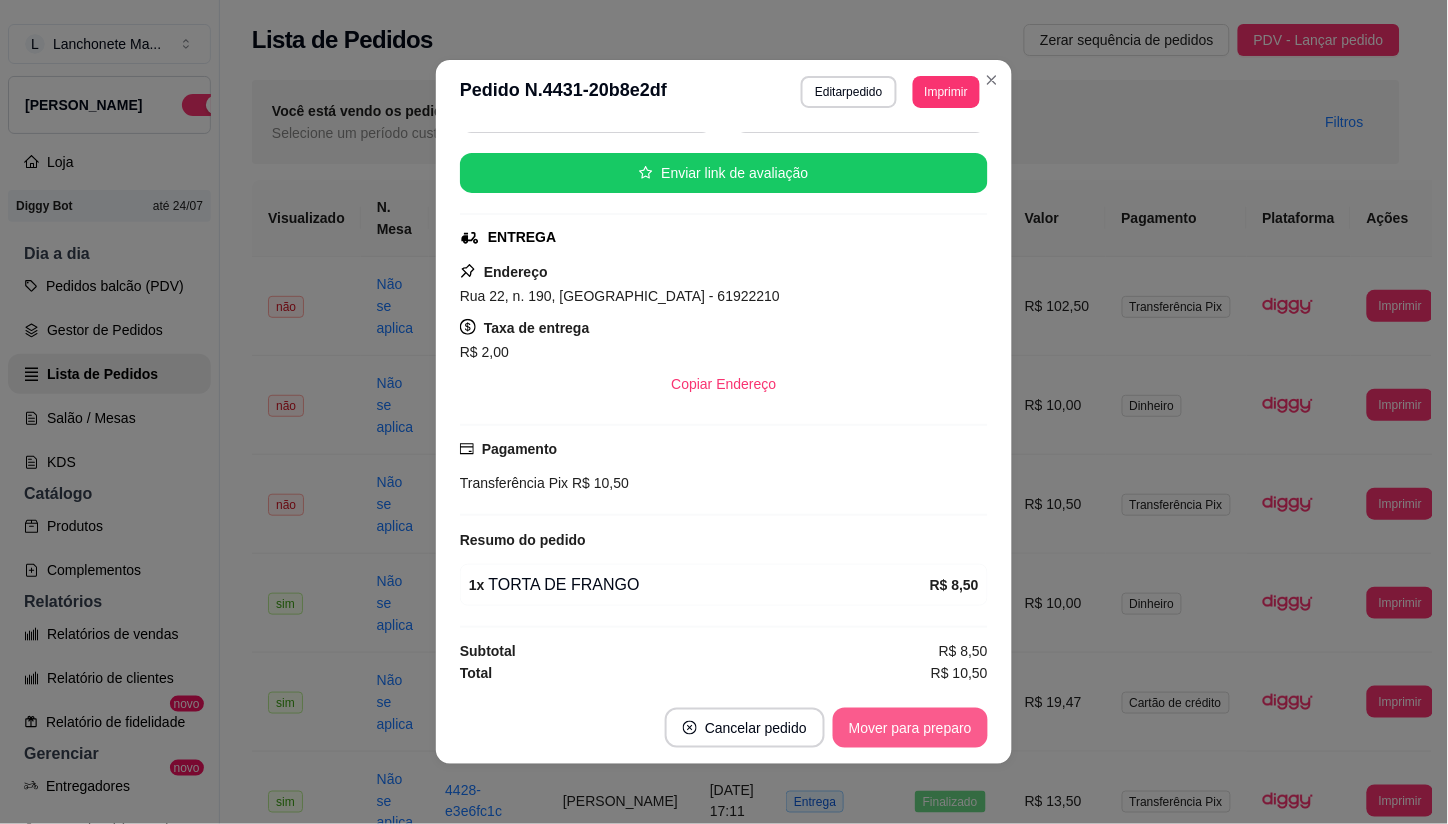 click on "Mover para preparo" at bounding box center [910, 728] 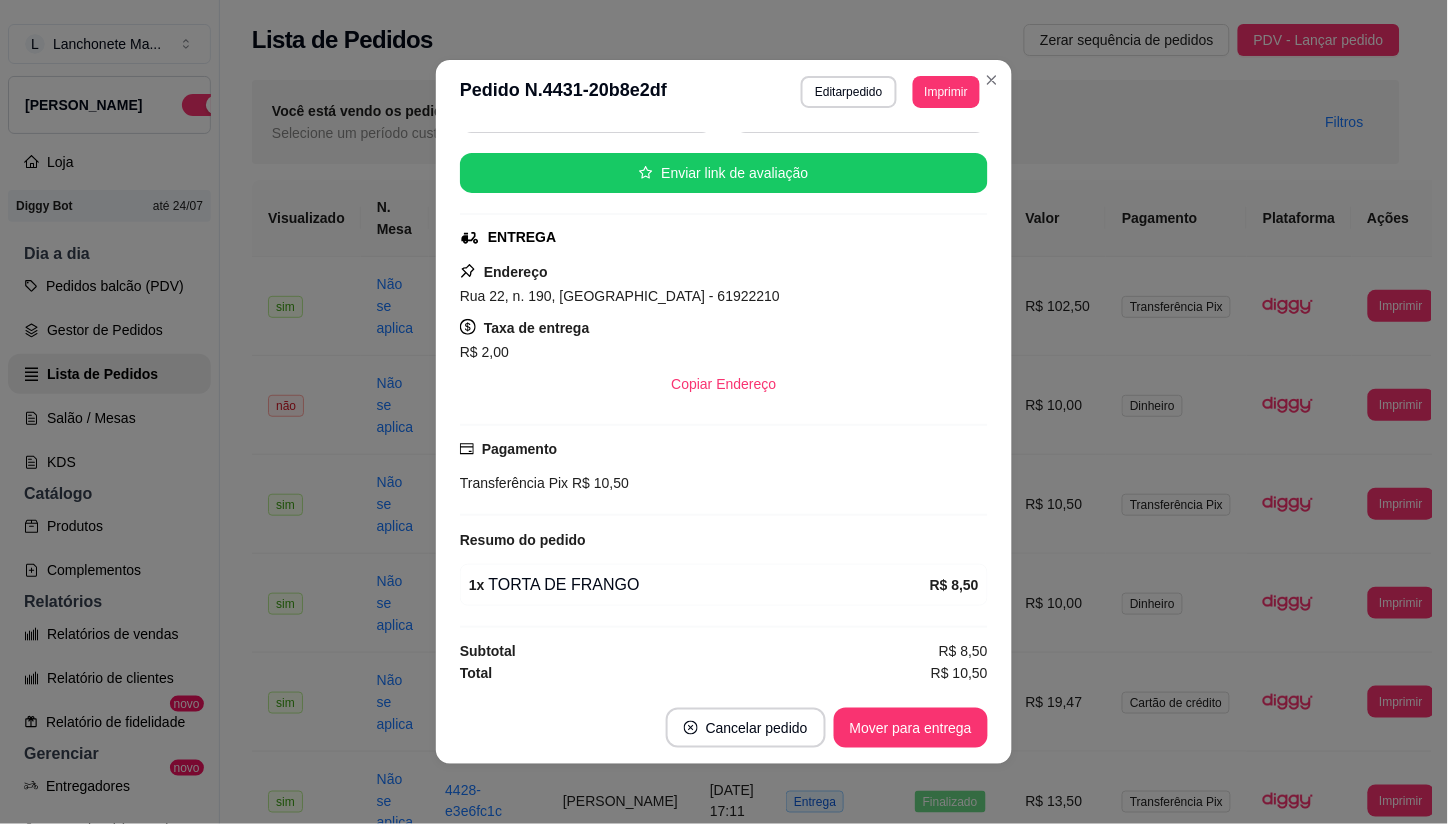click on "**********" at bounding box center (724, 92) 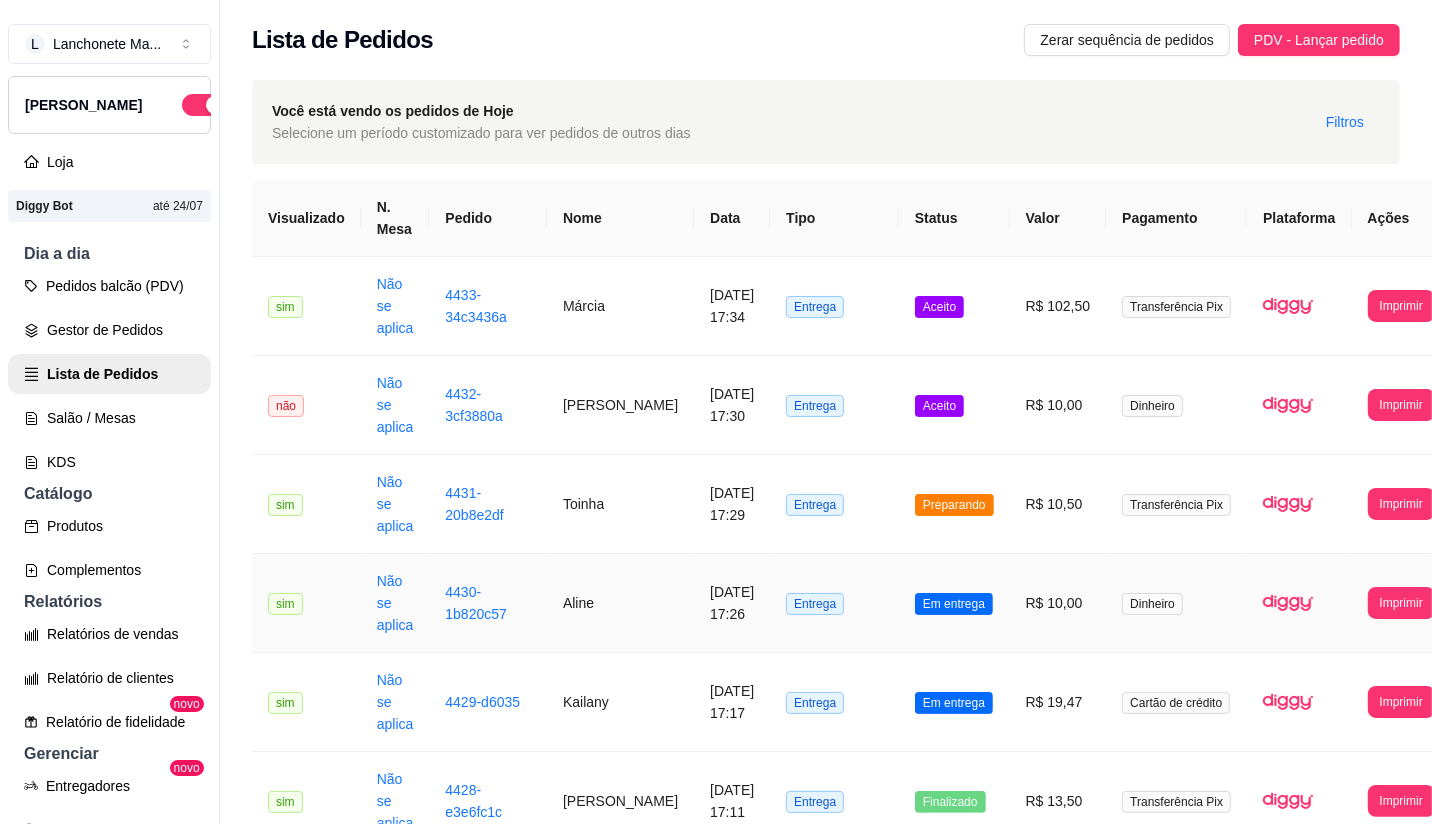 click on "Em entrega" at bounding box center [954, 603] 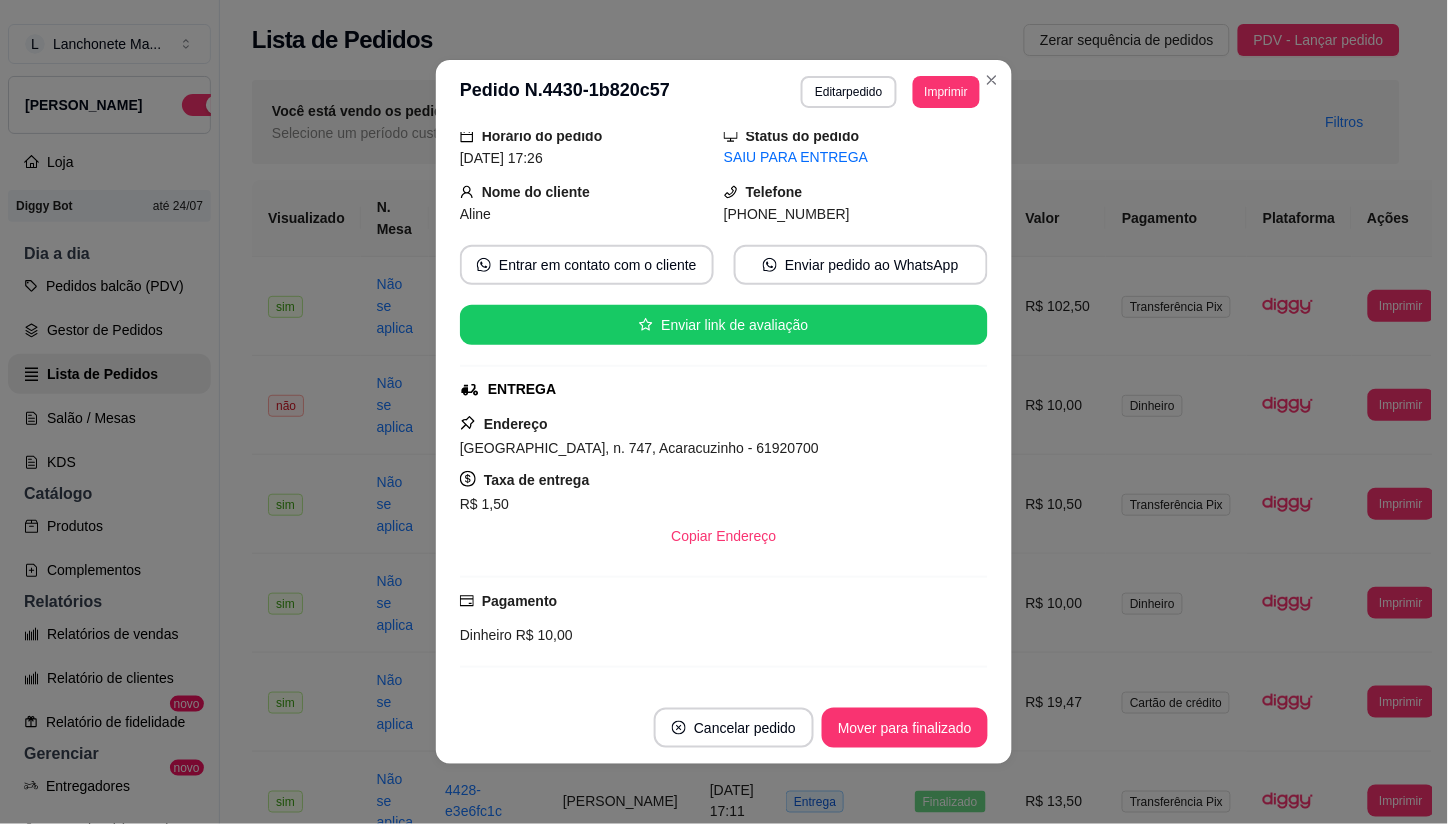 scroll, scrollTop: 111, scrollLeft: 0, axis: vertical 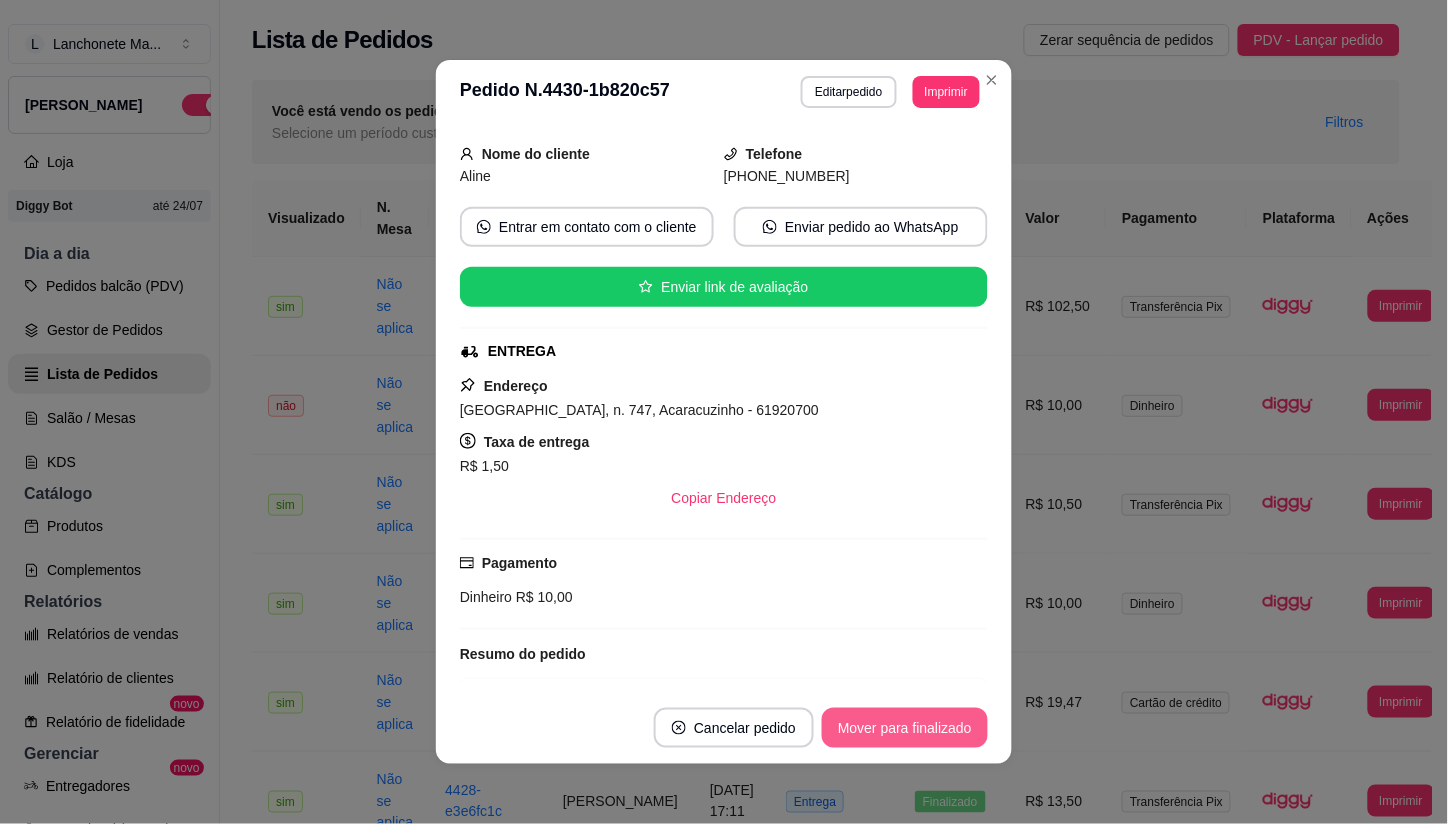 click on "Mover para finalizado" at bounding box center (905, 728) 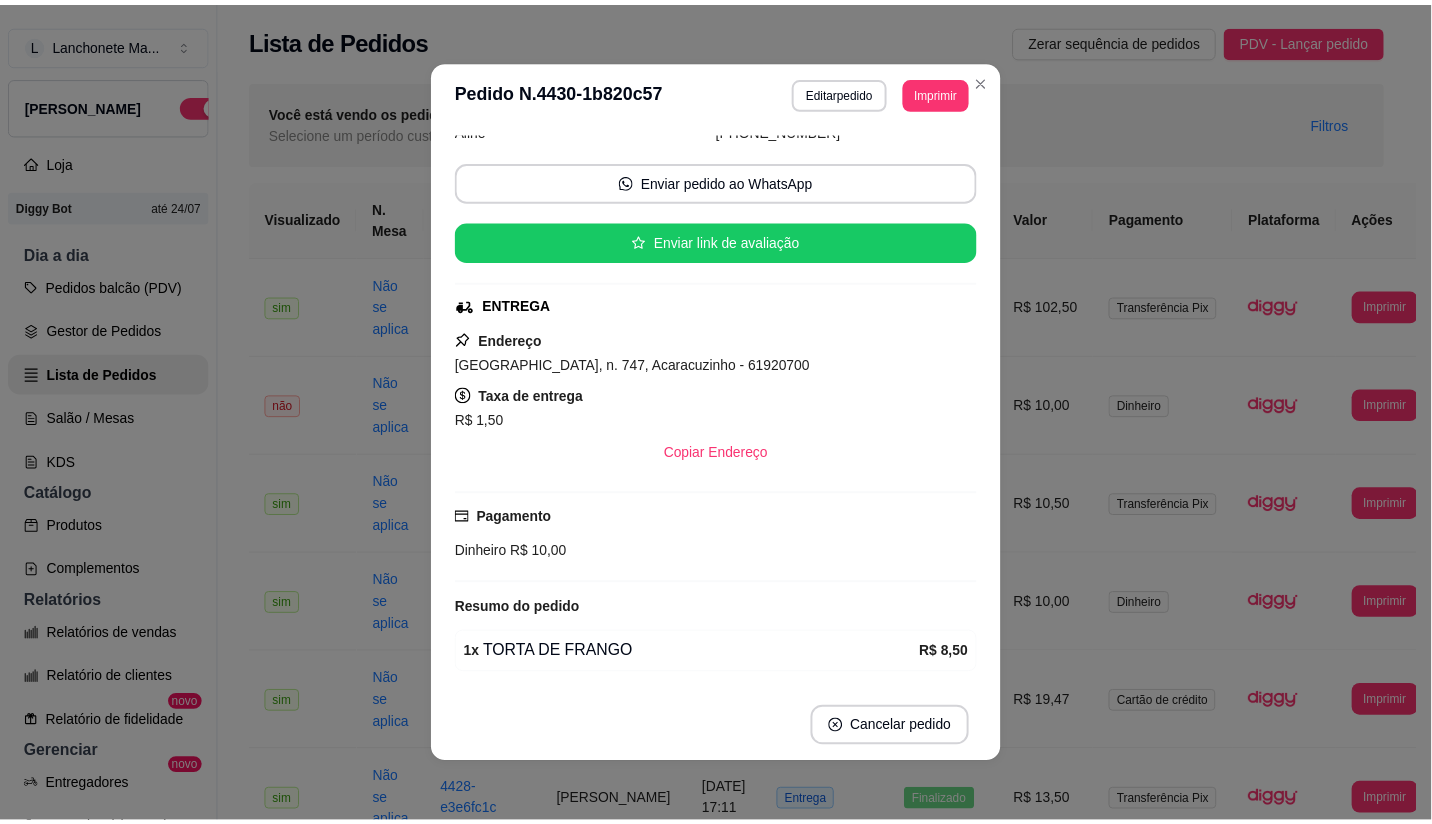scroll, scrollTop: 65, scrollLeft: 0, axis: vertical 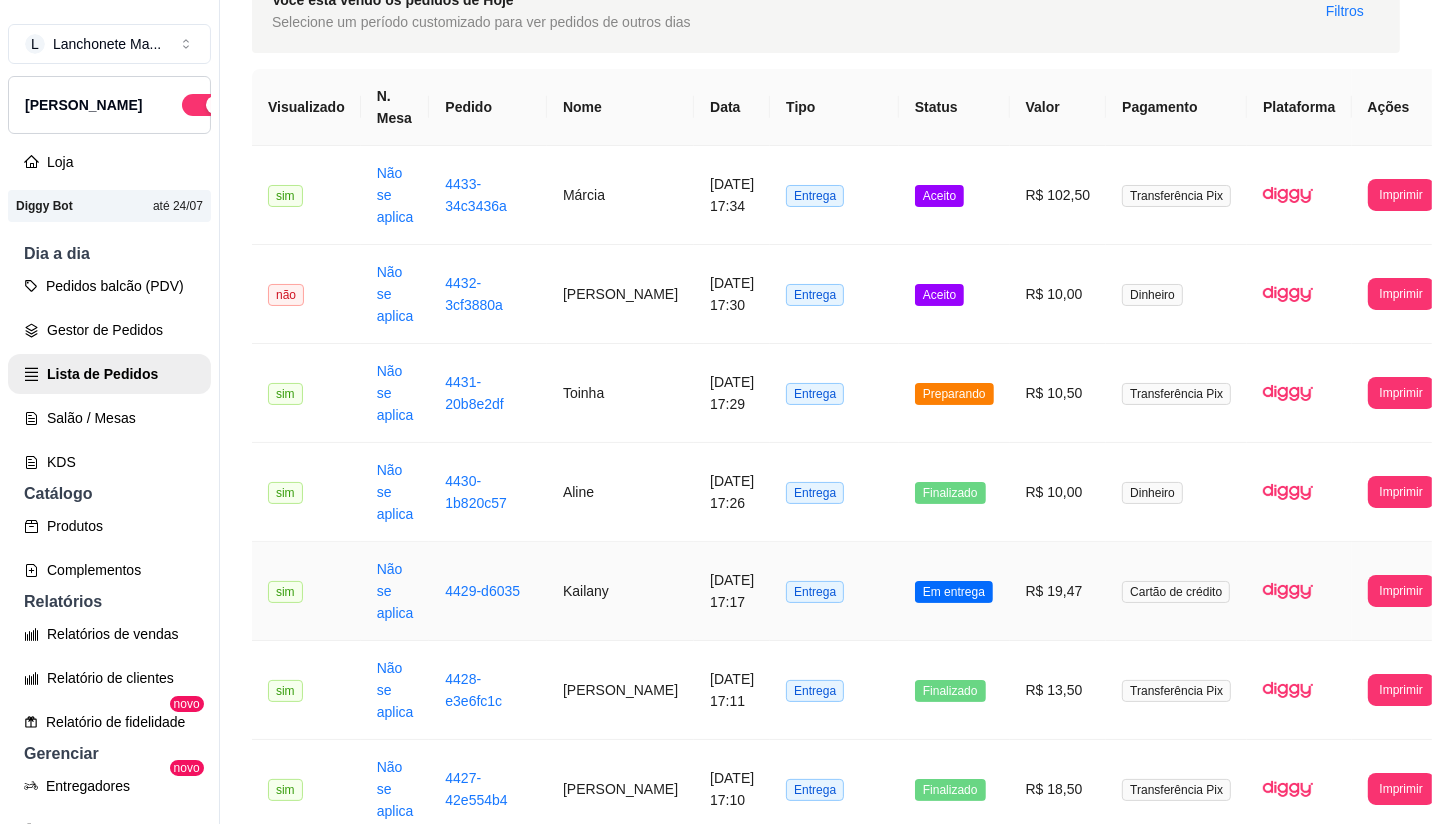 click on "Em entrega" at bounding box center [954, 592] 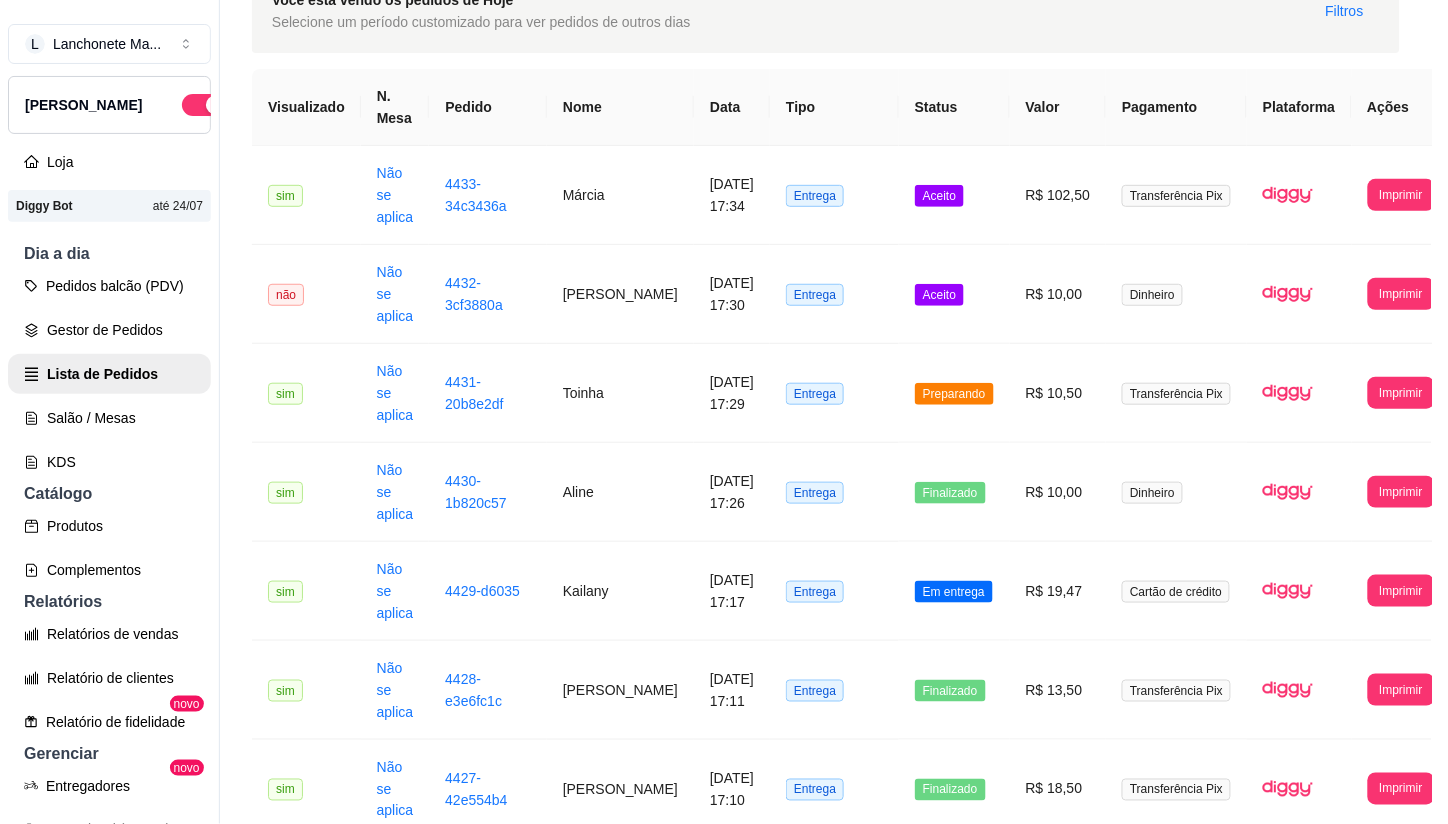 click on "Mover para finalizado" at bounding box center (905, 728) 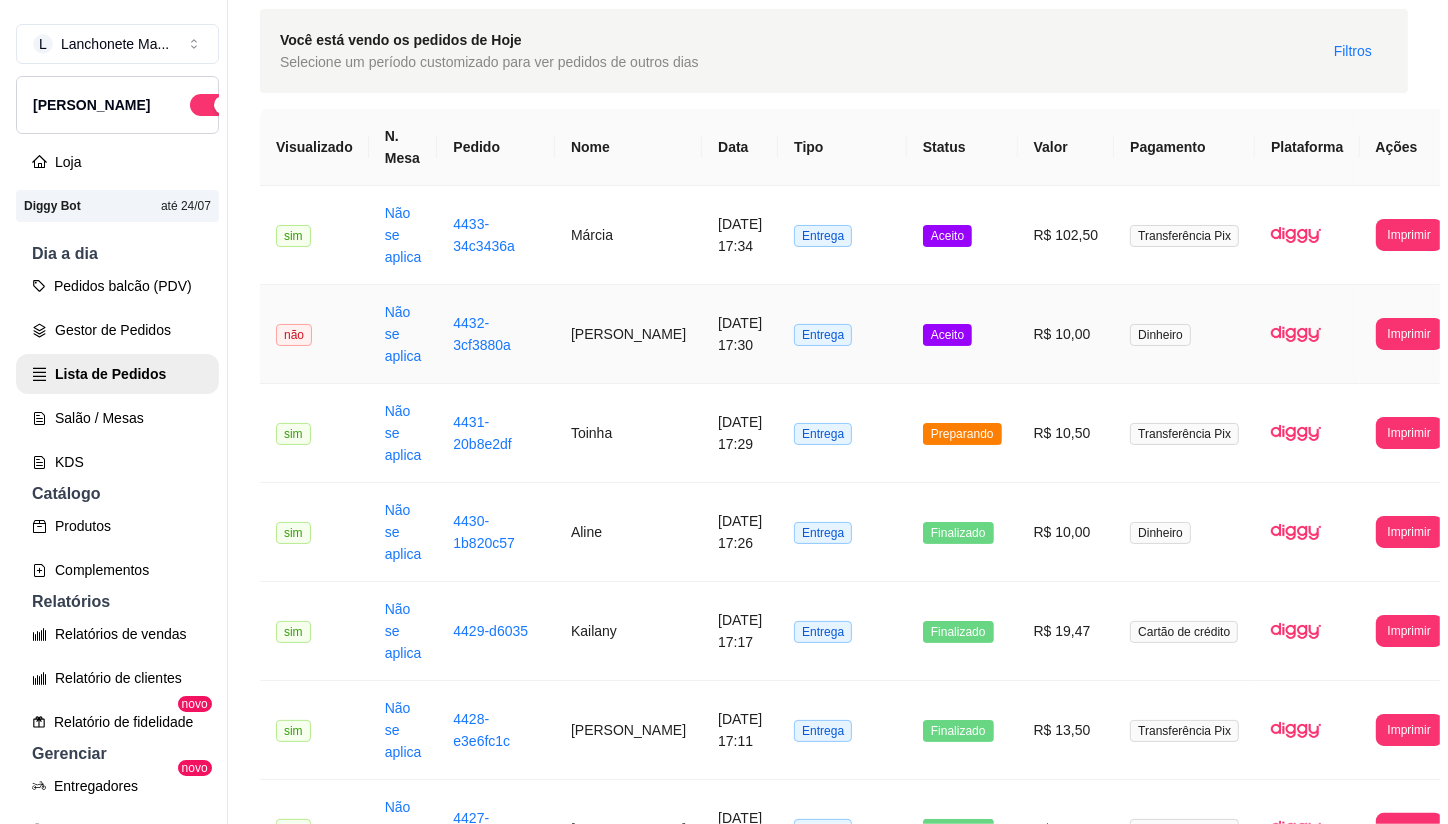 scroll, scrollTop: 0, scrollLeft: 0, axis: both 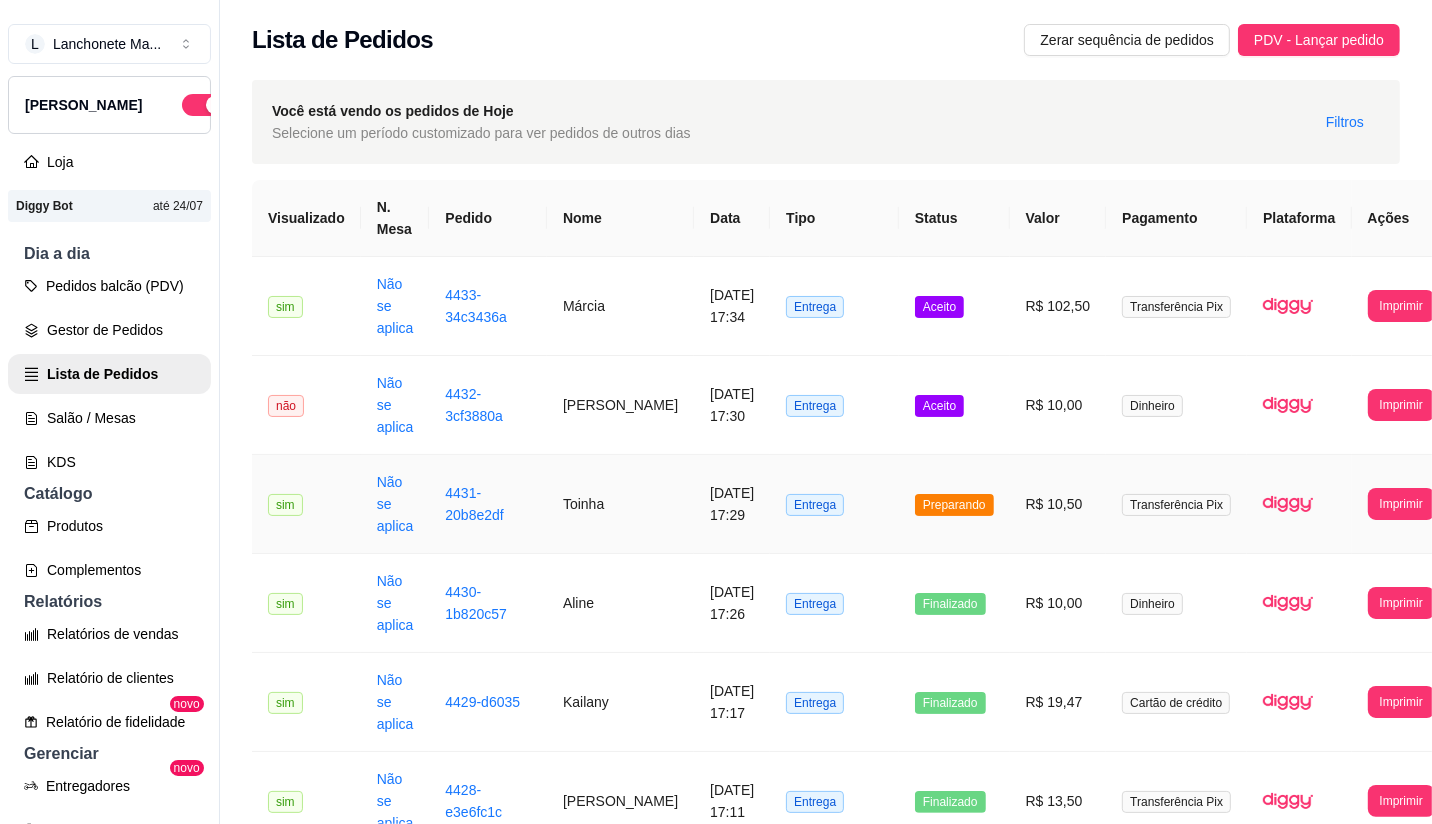 click on "Preparando" at bounding box center (954, 505) 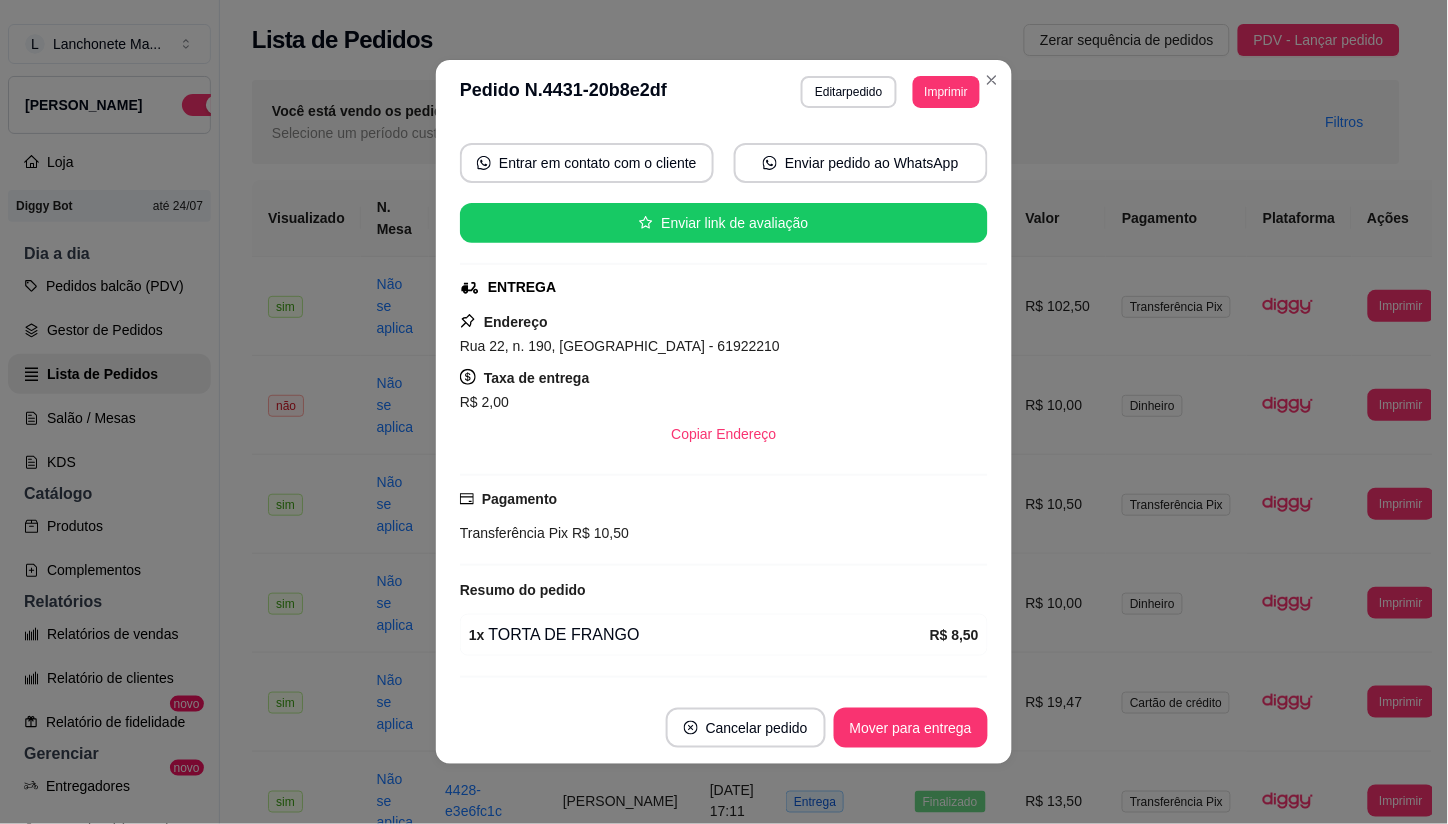scroll, scrollTop: 227, scrollLeft: 0, axis: vertical 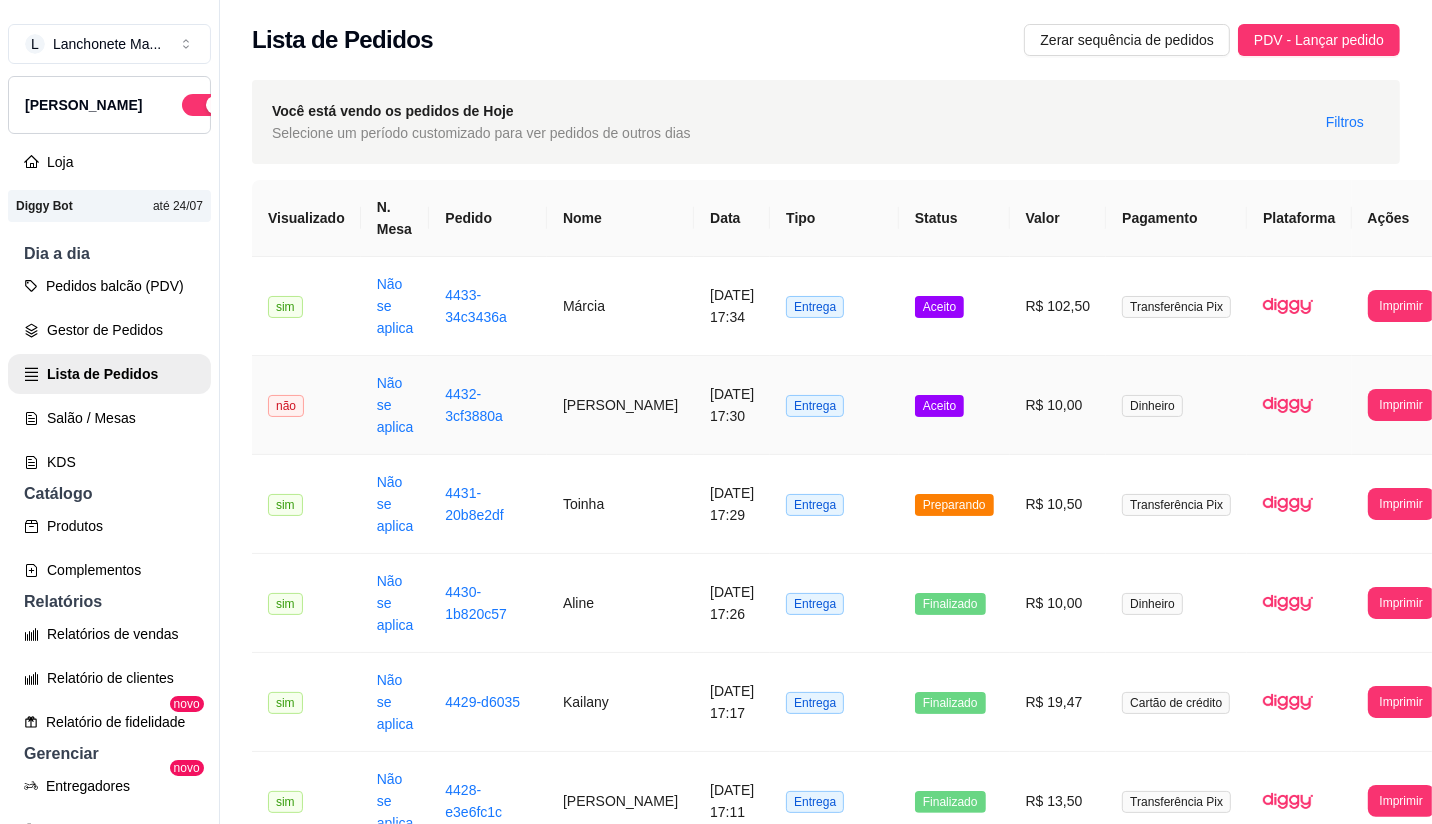 click on "Aceito" at bounding box center (954, 405) 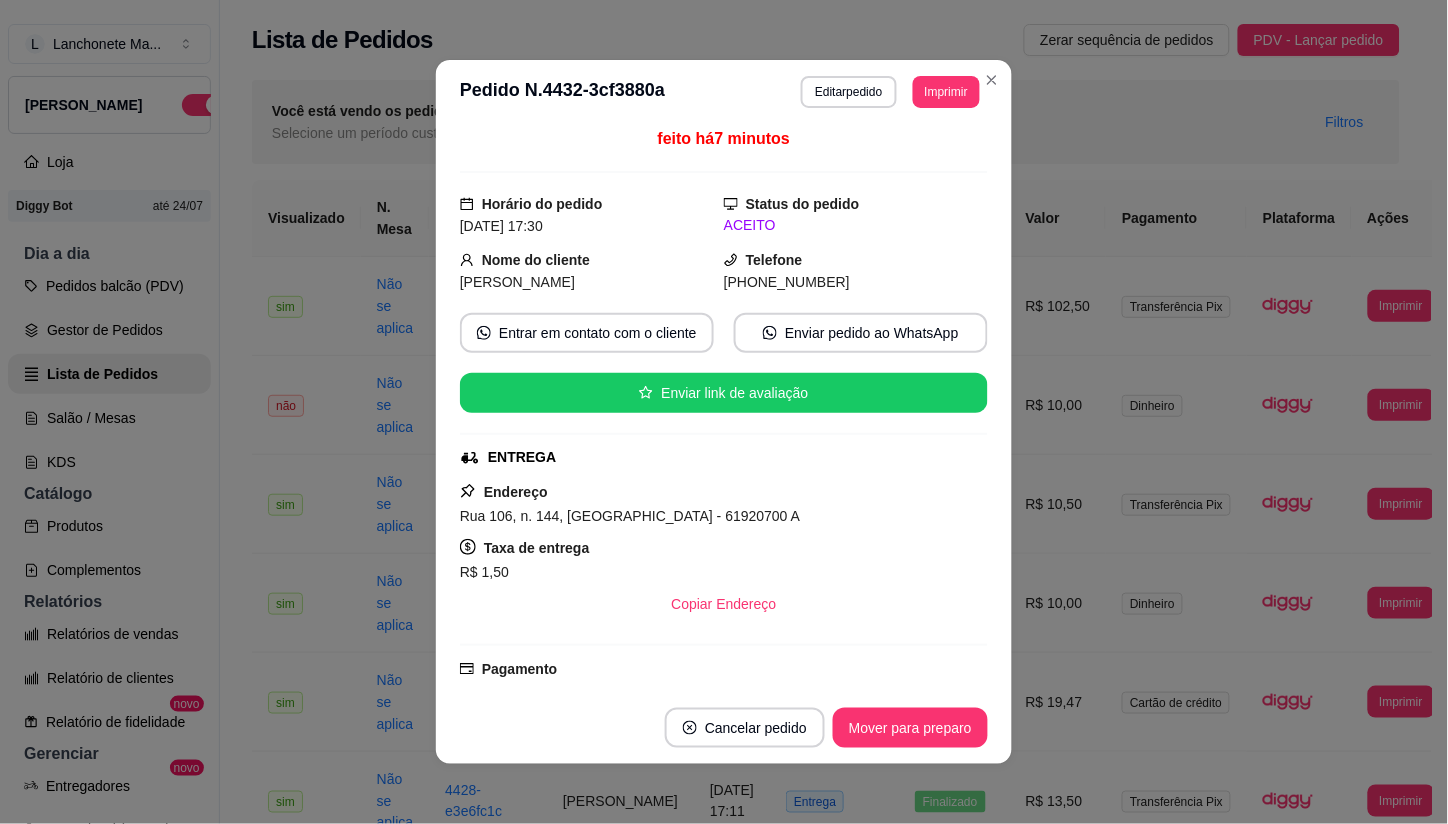 scroll, scrollTop: 0, scrollLeft: 0, axis: both 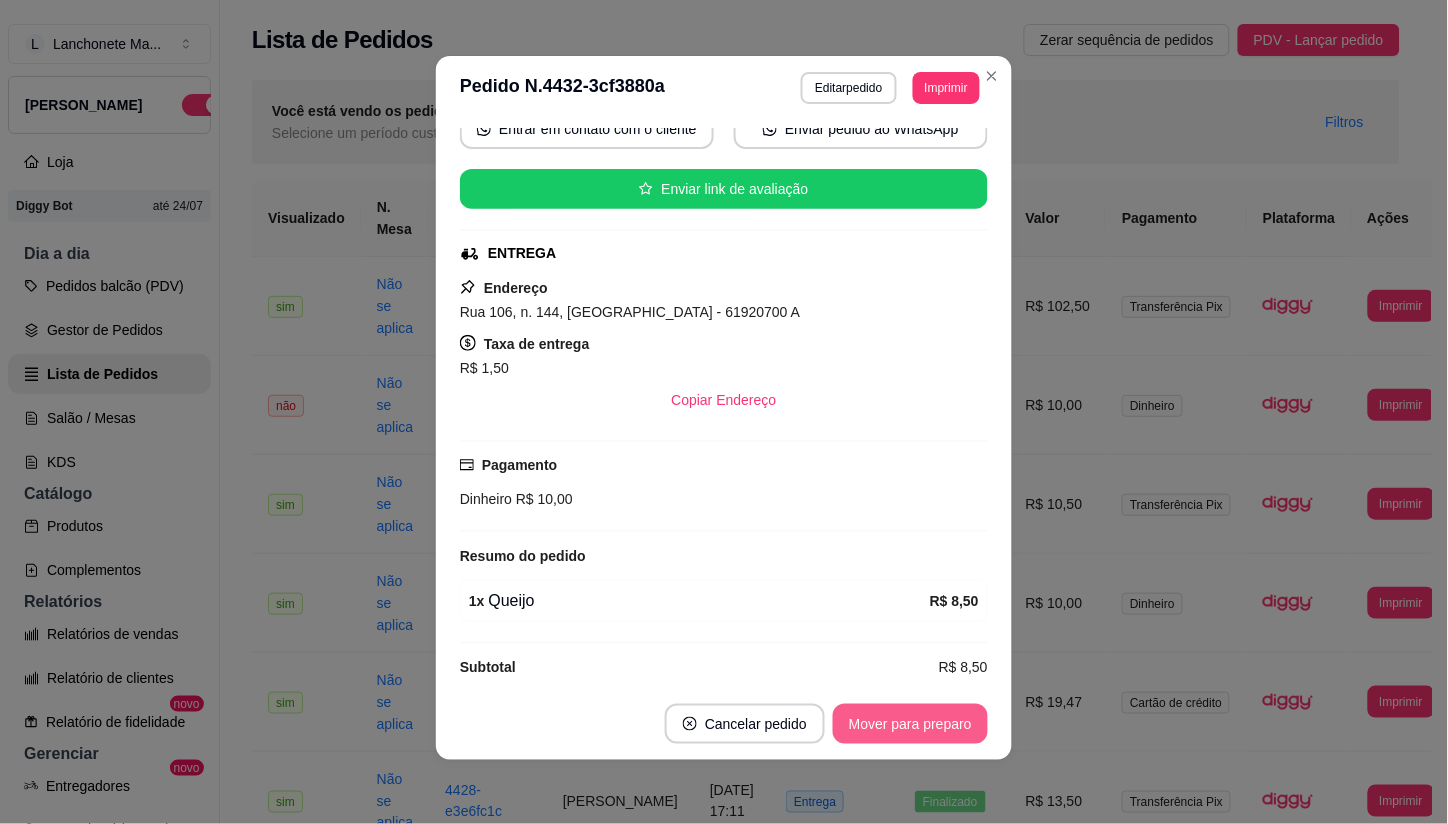 click on "Mover para preparo" at bounding box center (910, 724) 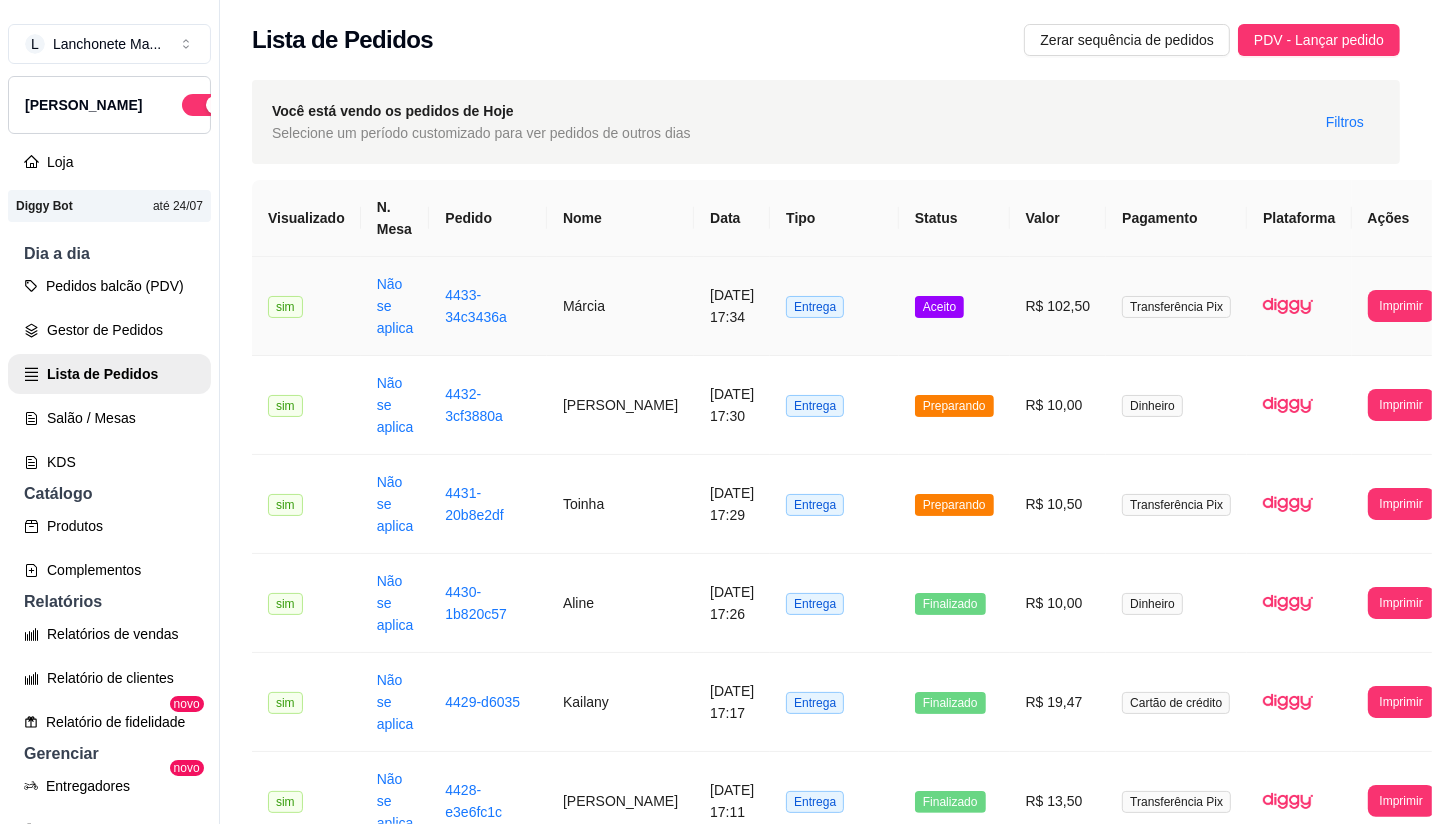 click on "Aceito" at bounding box center [954, 306] 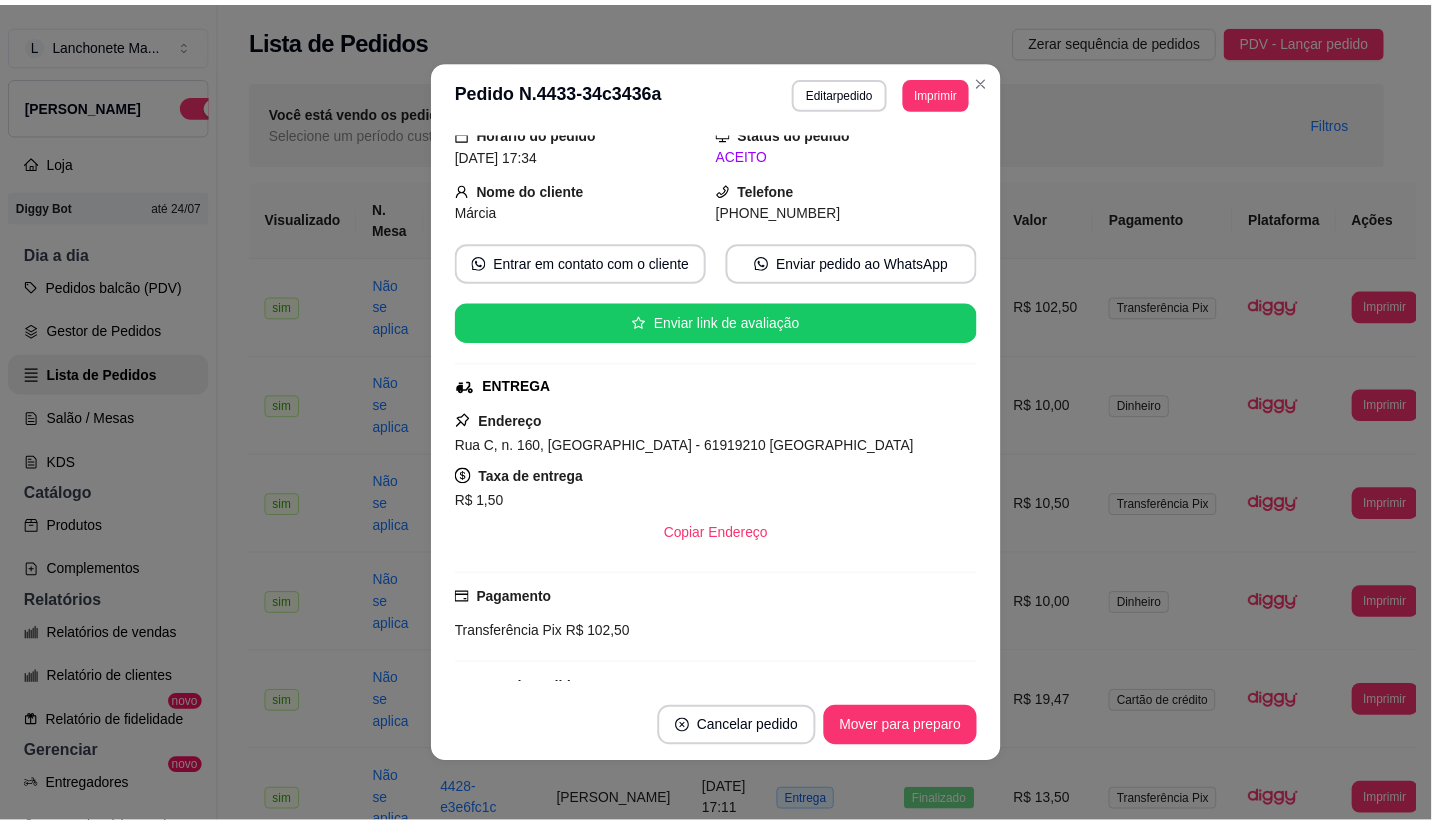 scroll, scrollTop: 333, scrollLeft: 0, axis: vertical 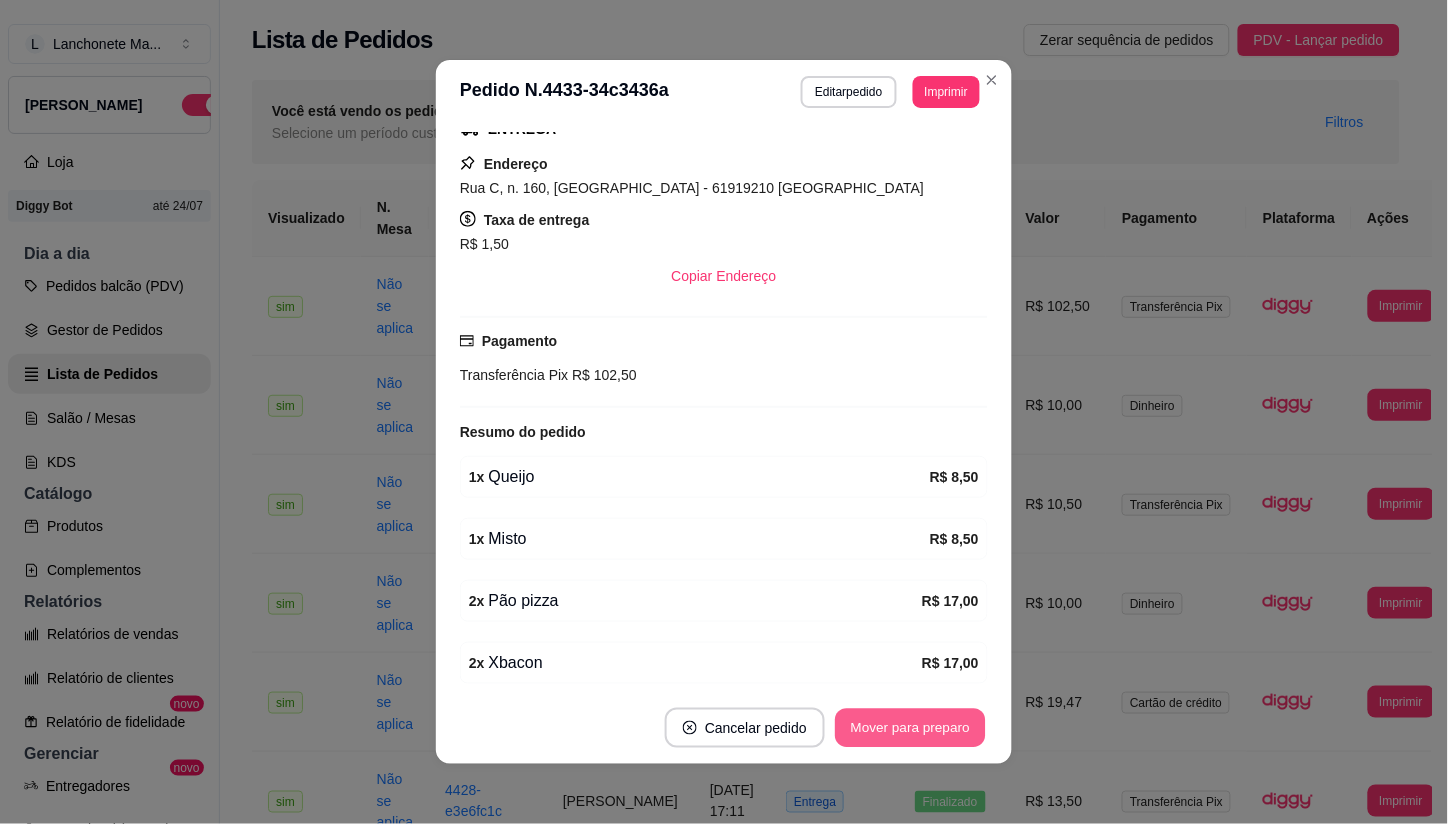 click on "Mover para preparo" at bounding box center (910, 728) 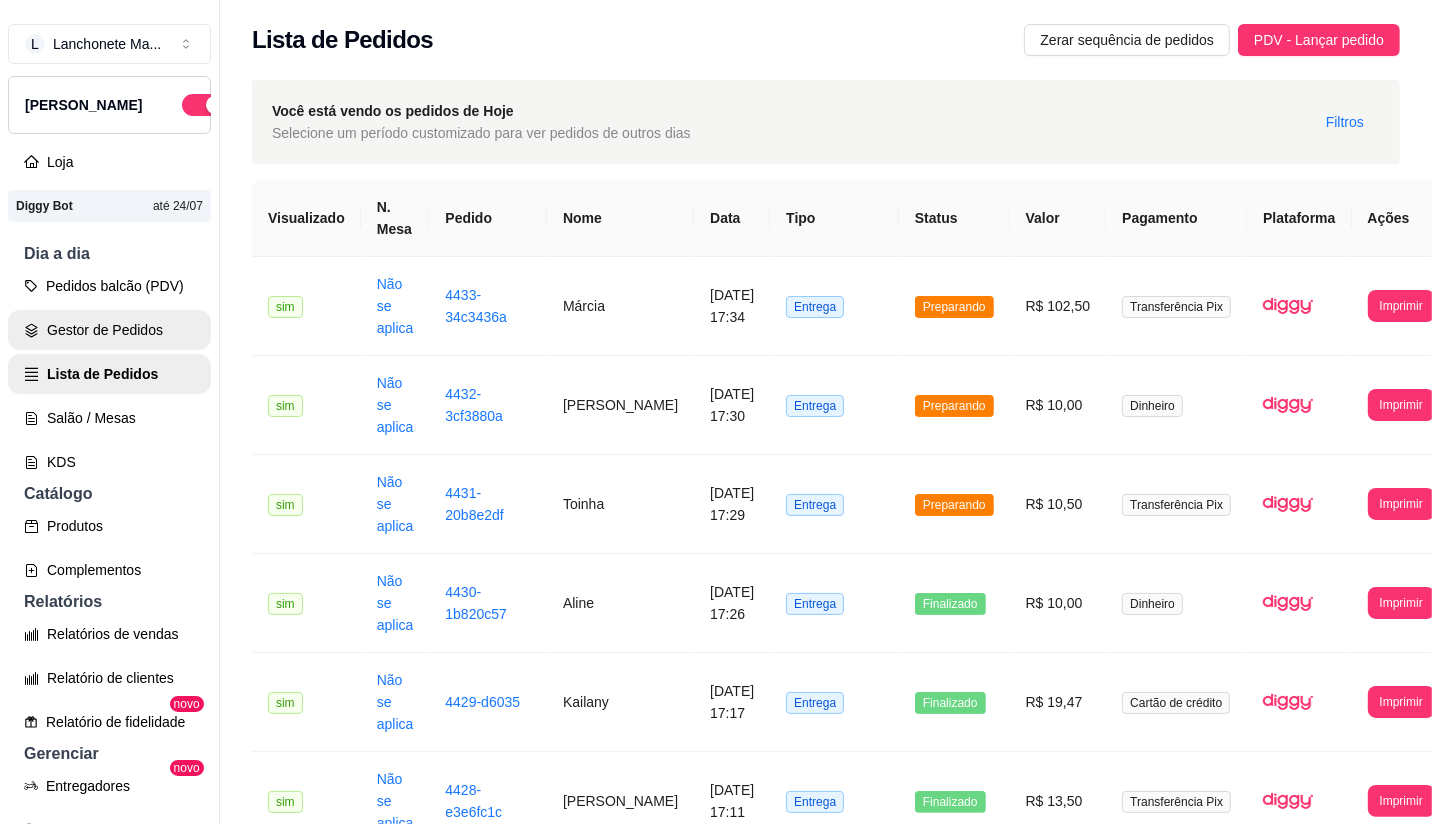 click on "Gestor de Pedidos" at bounding box center [109, 330] 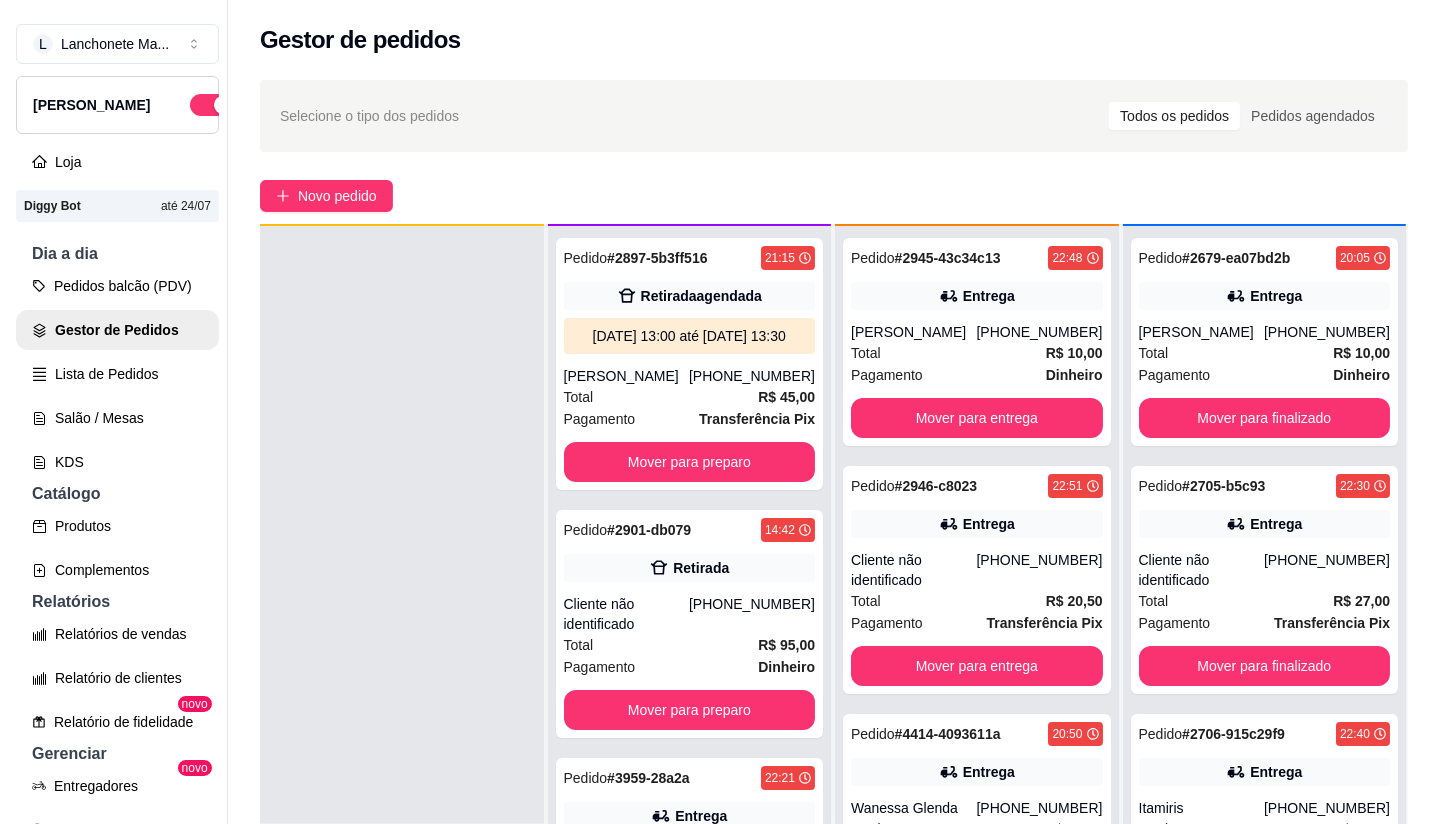 scroll, scrollTop: 55, scrollLeft: 0, axis: vertical 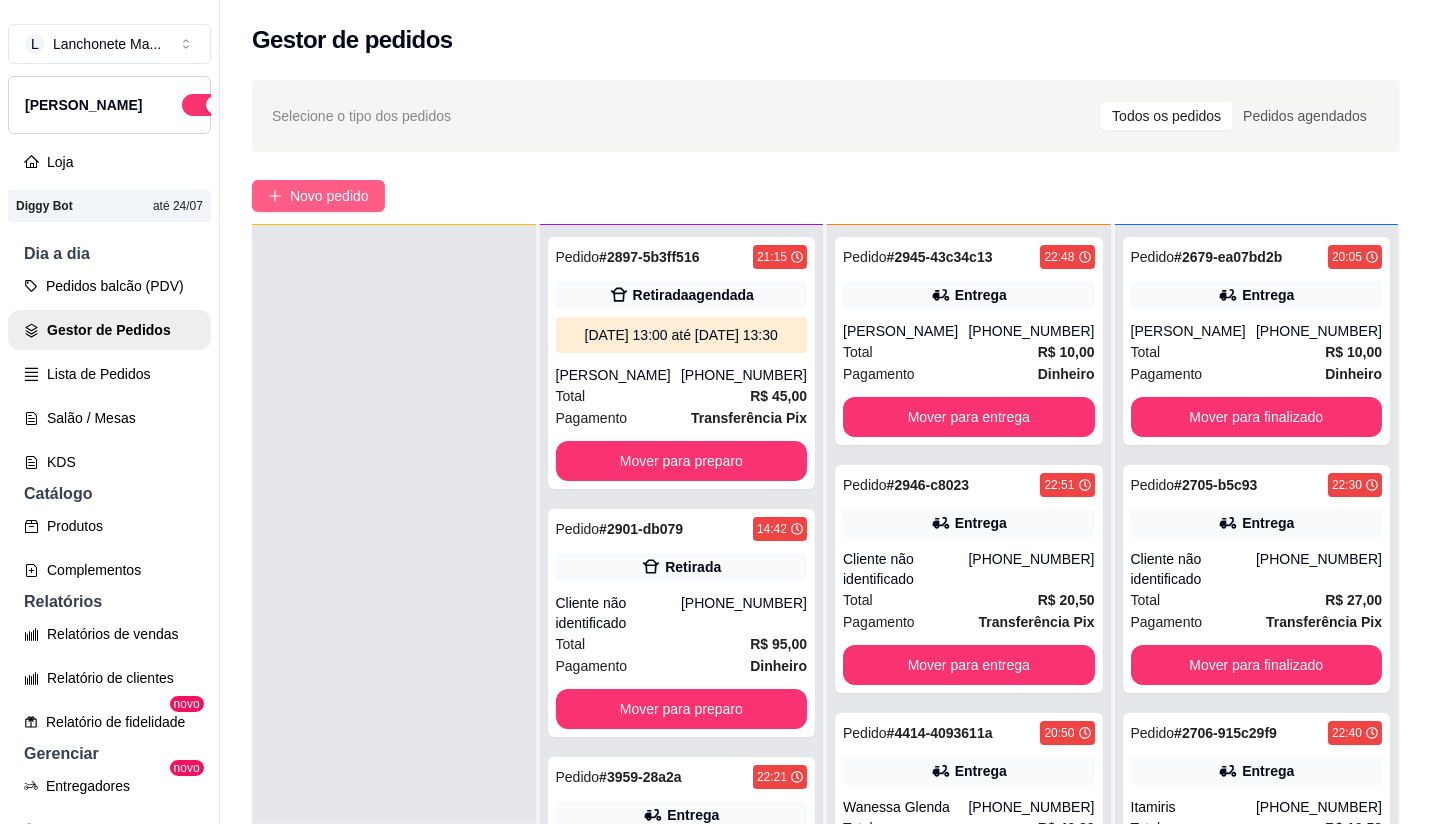 click on "Novo pedido" at bounding box center [329, 196] 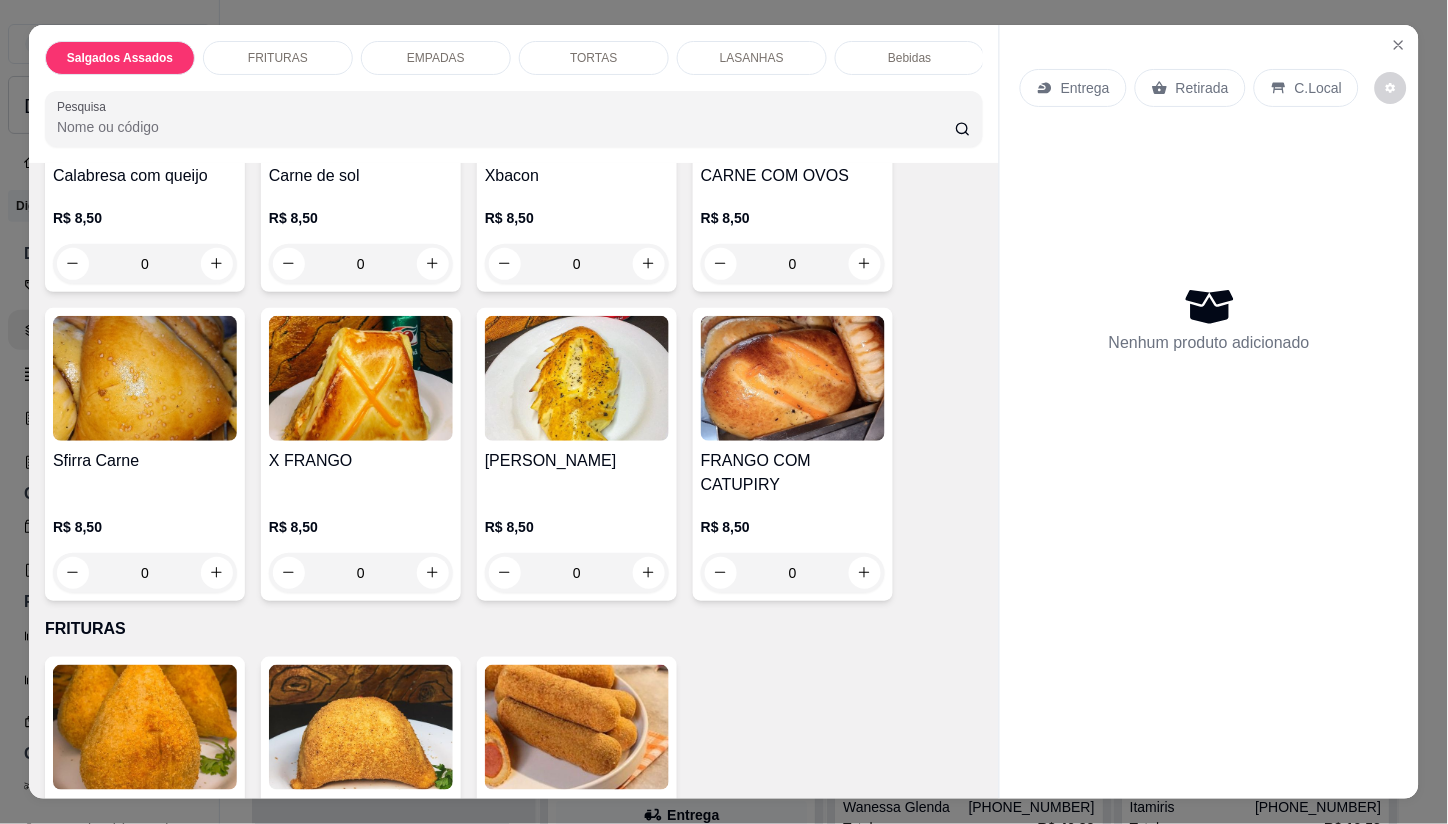 scroll, scrollTop: 555, scrollLeft: 0, axis: vertical 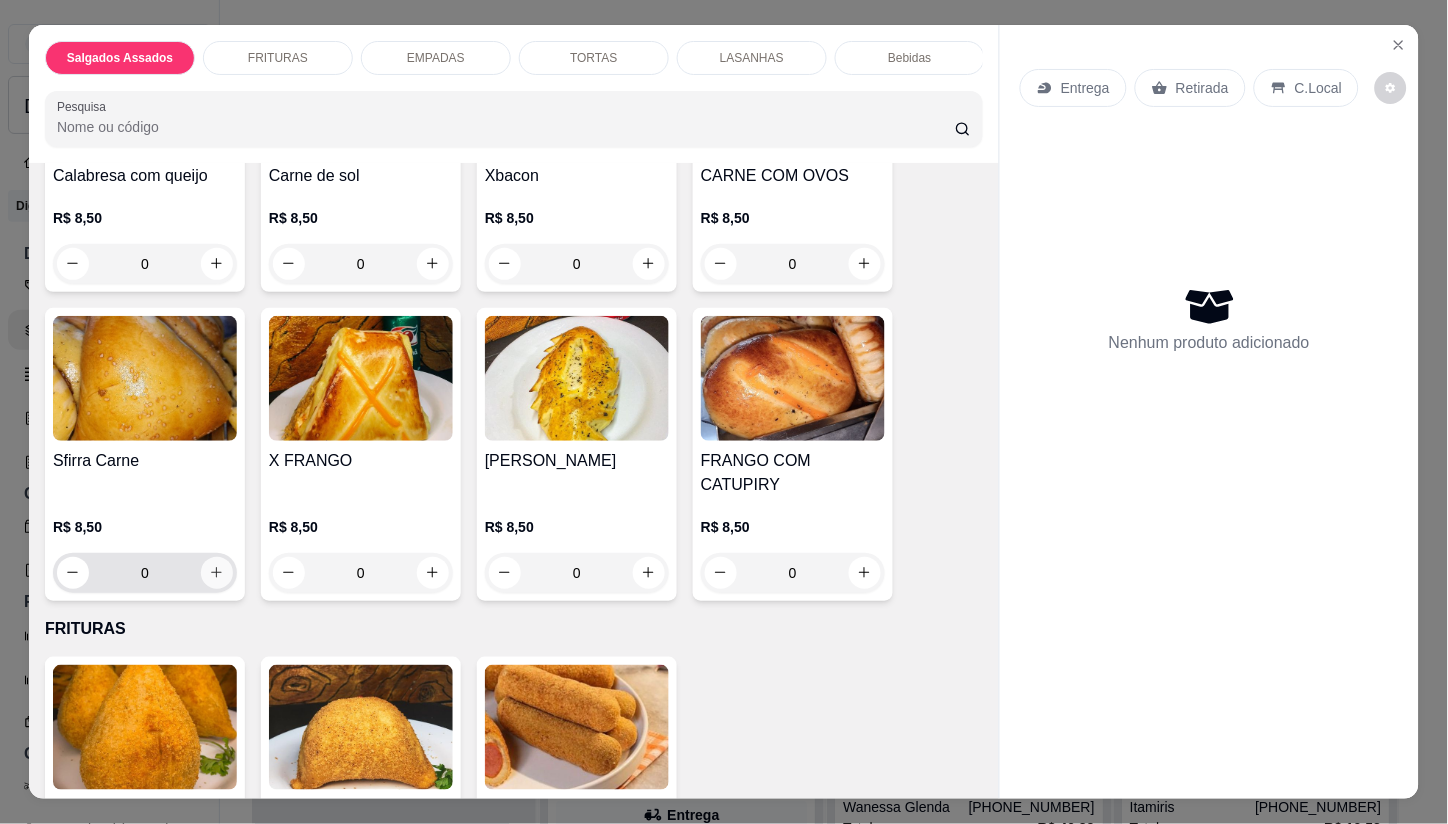 click 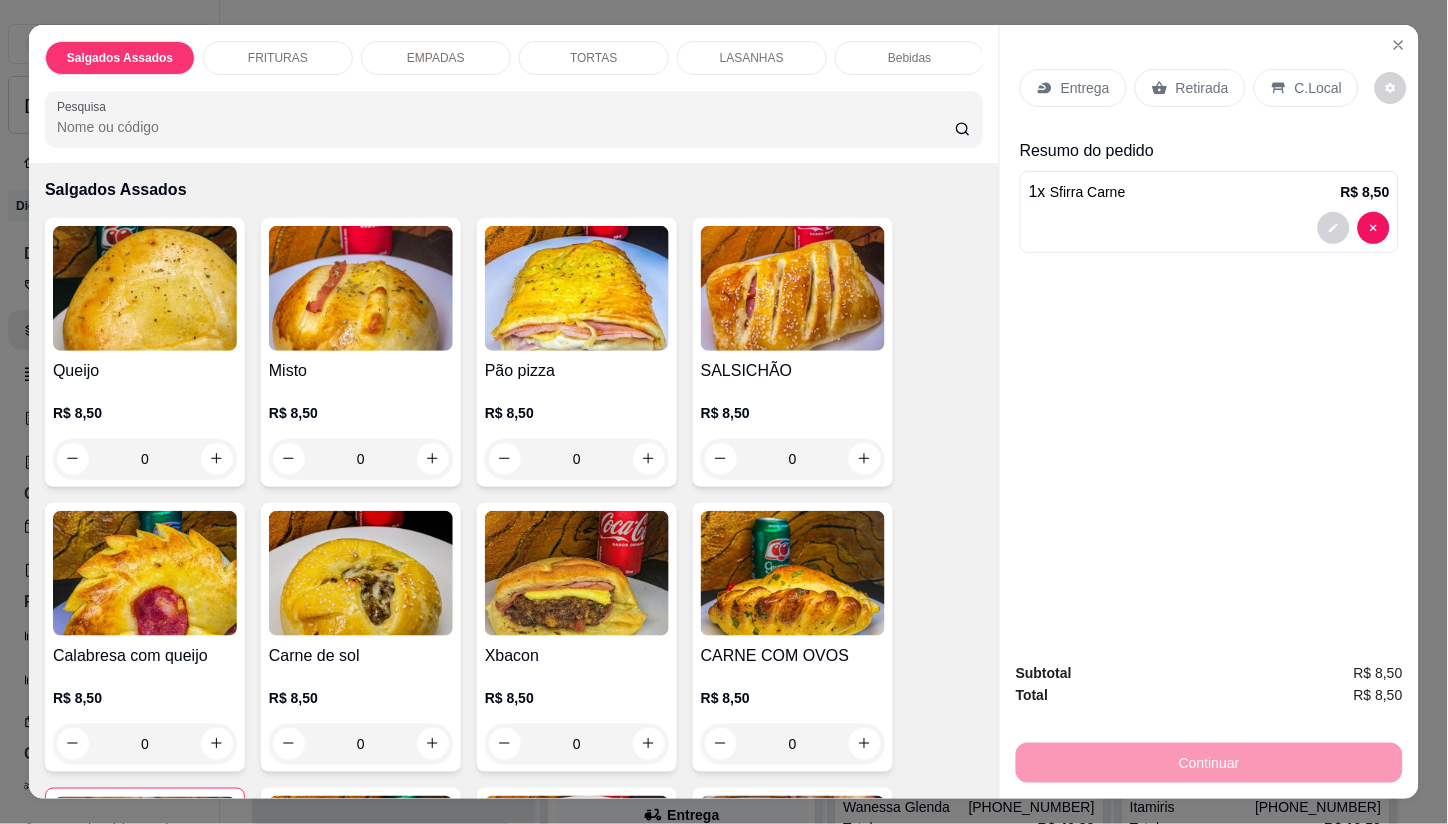 scroll, scrollTop: 0, scrollLeft: 0, axis: both 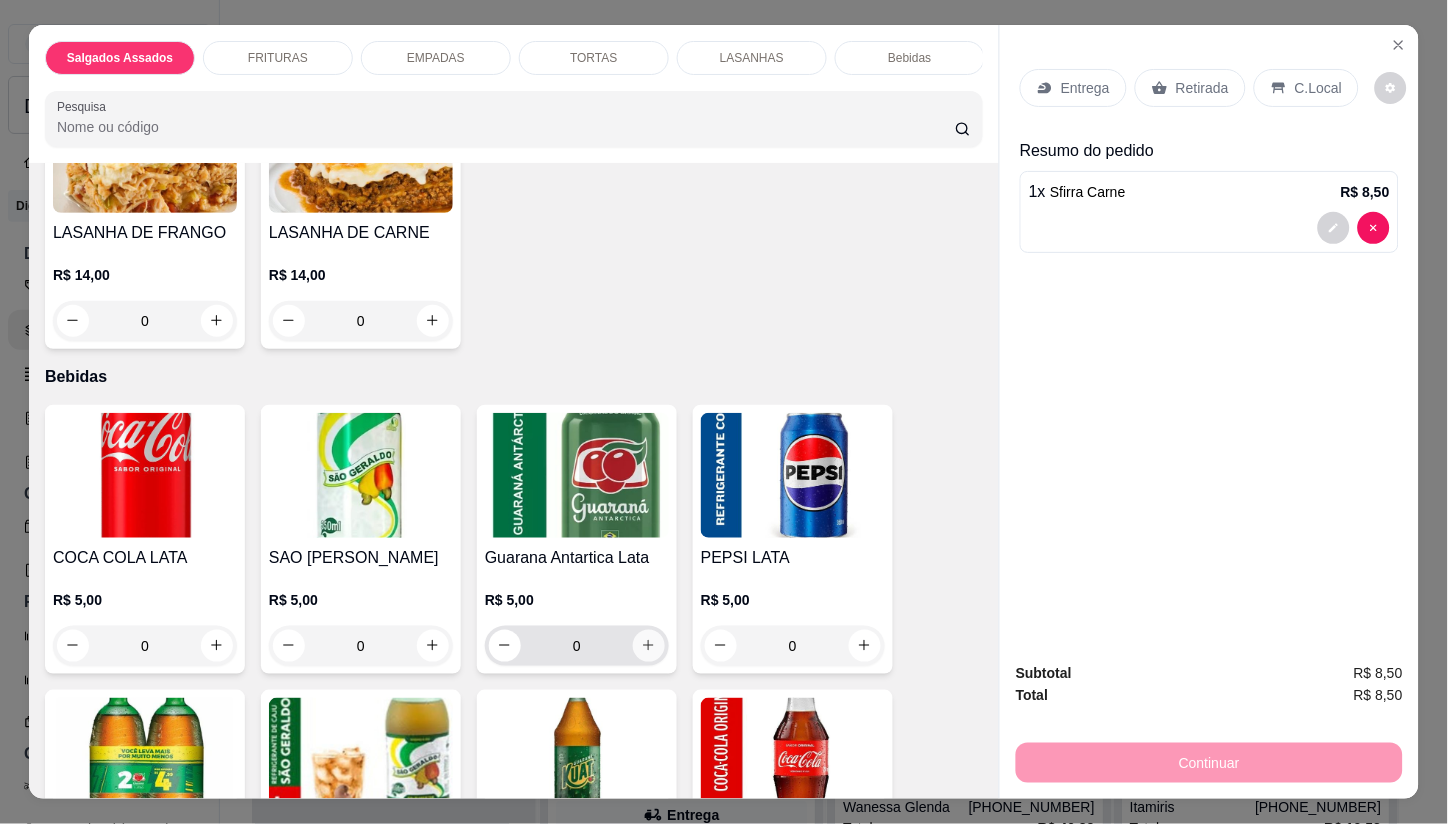 click 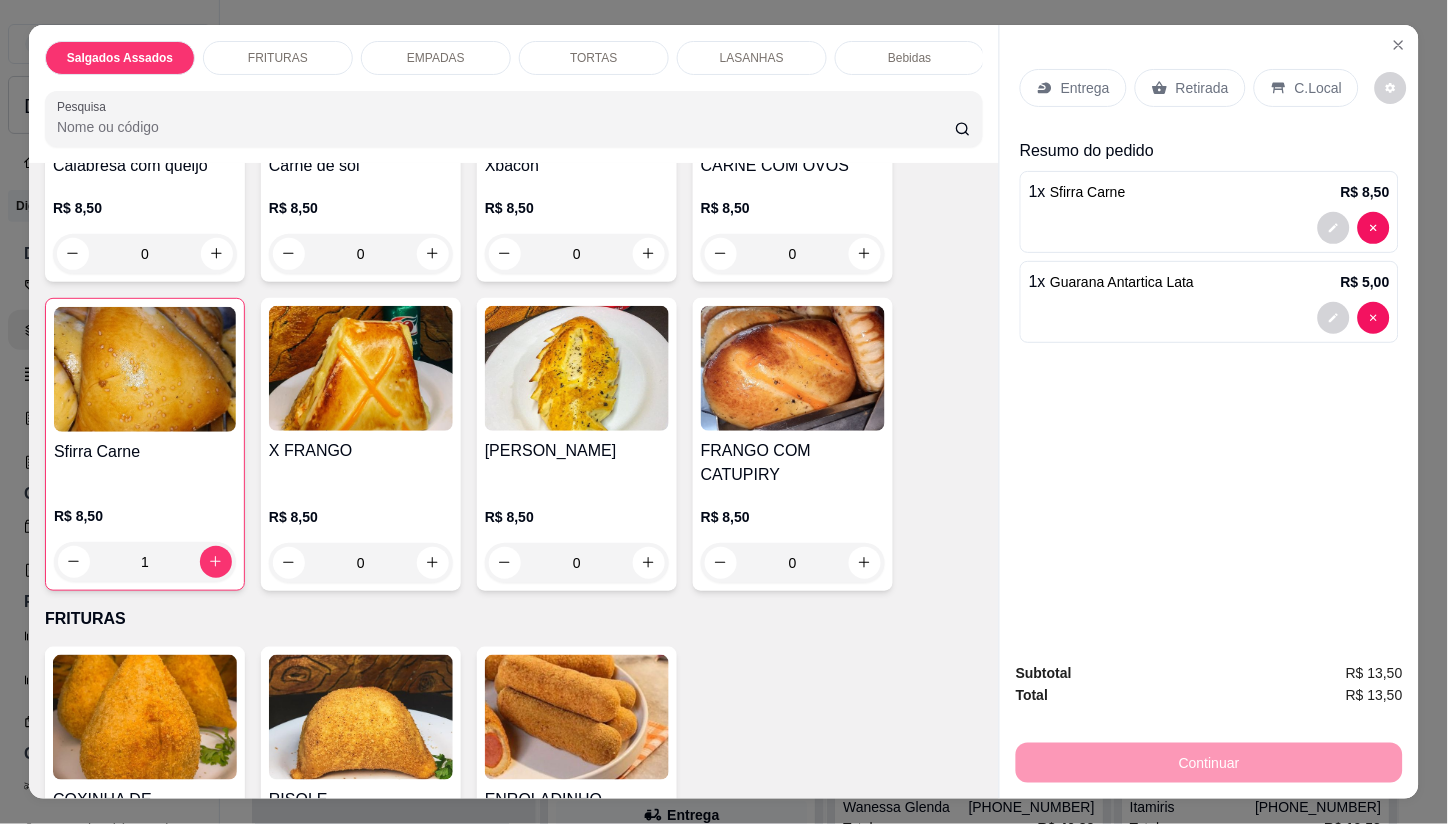 scroll, scrollTop: 685, scrollLeft: 0, axis: vertical 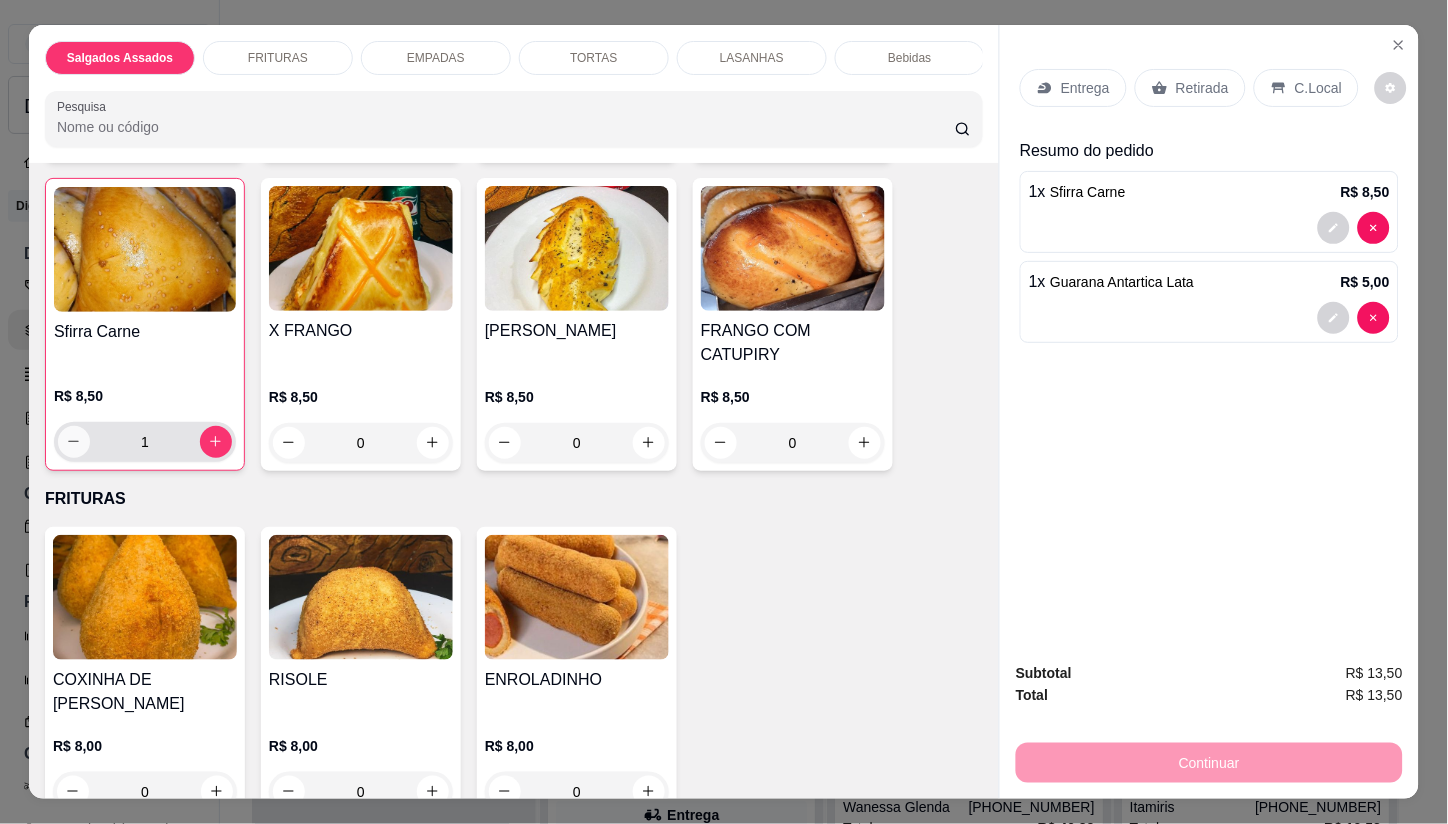 click 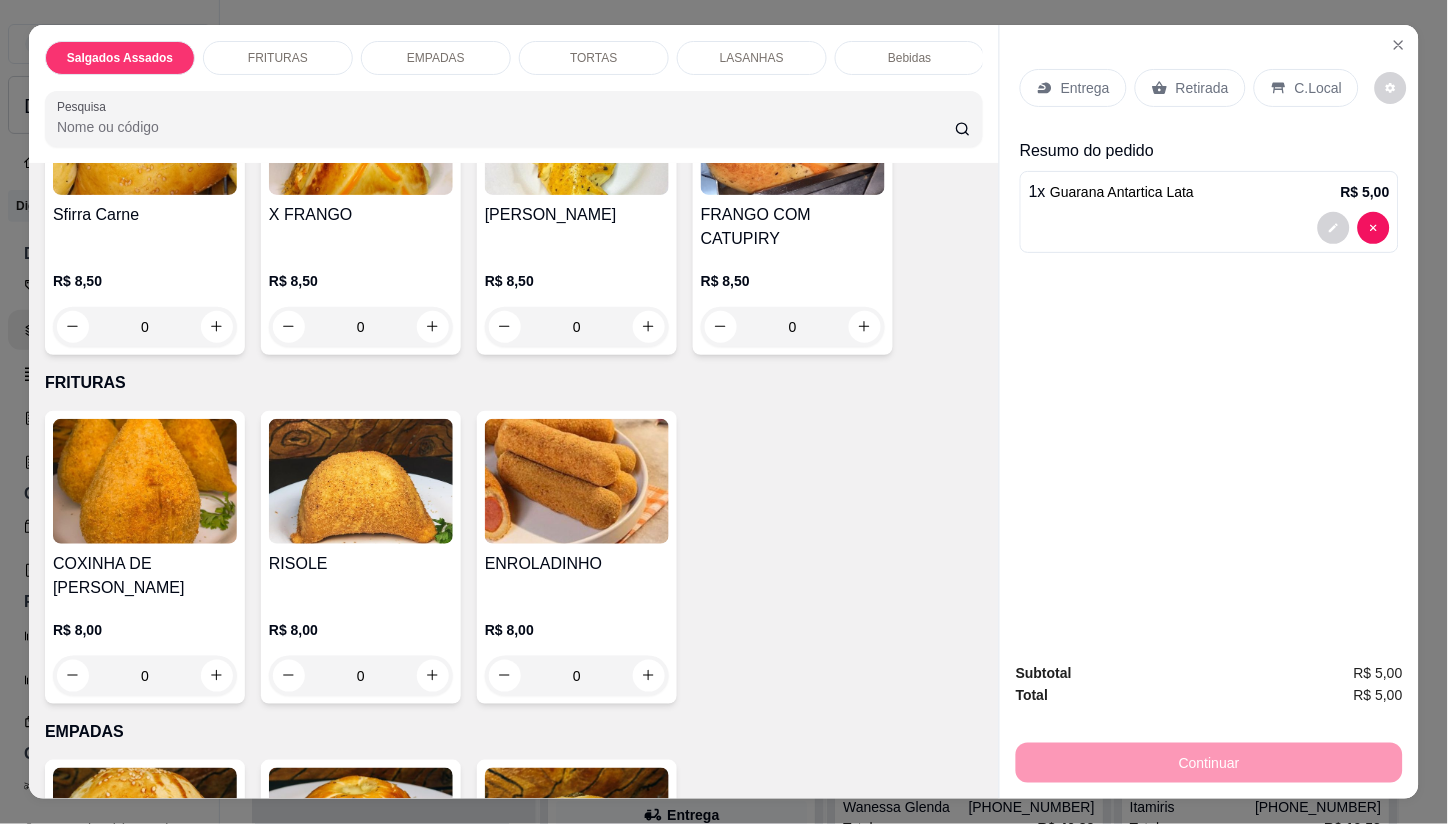 scroll, scrollTop: 1018, scrollLeft: 0, axis: vertical 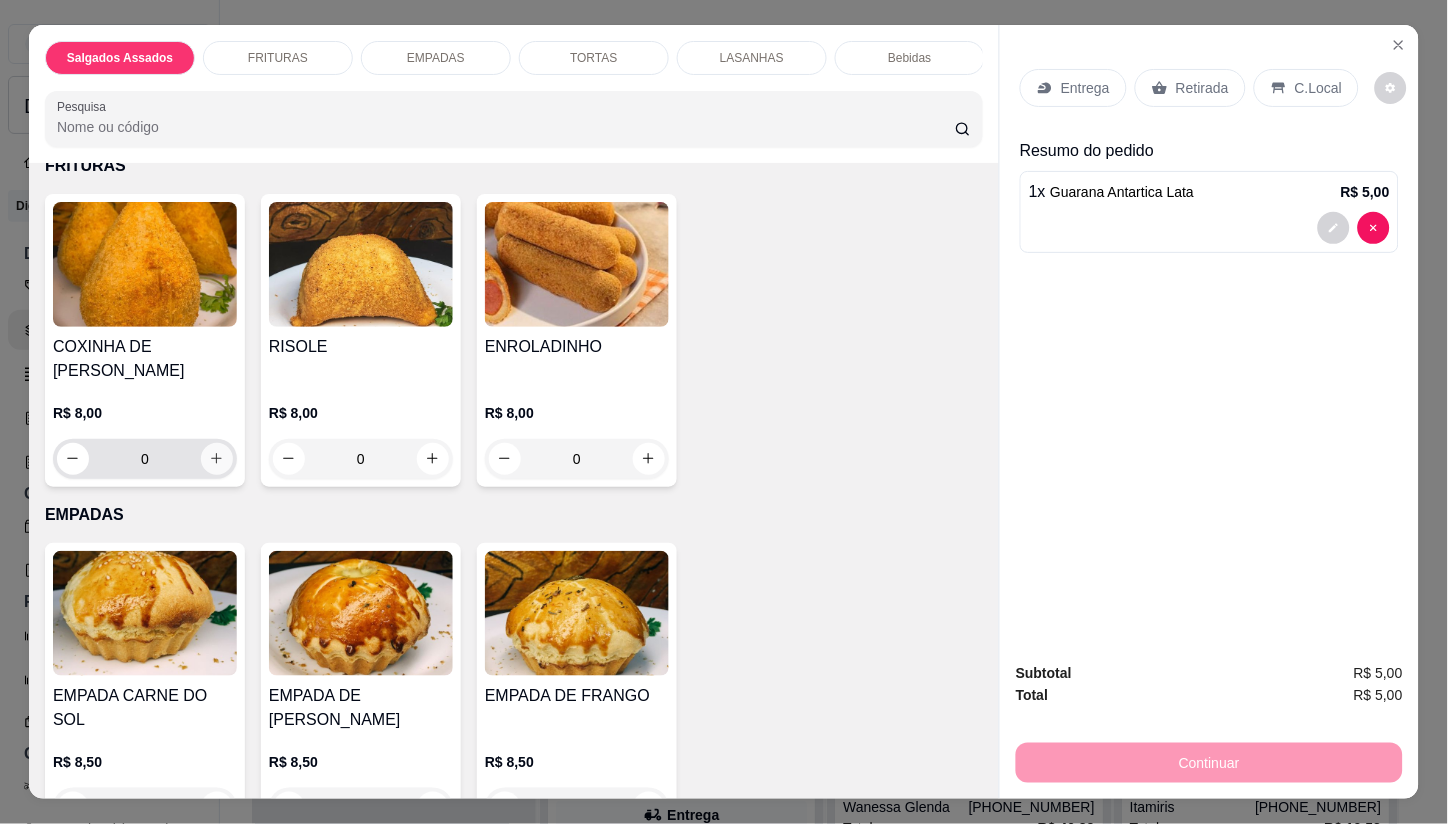 click 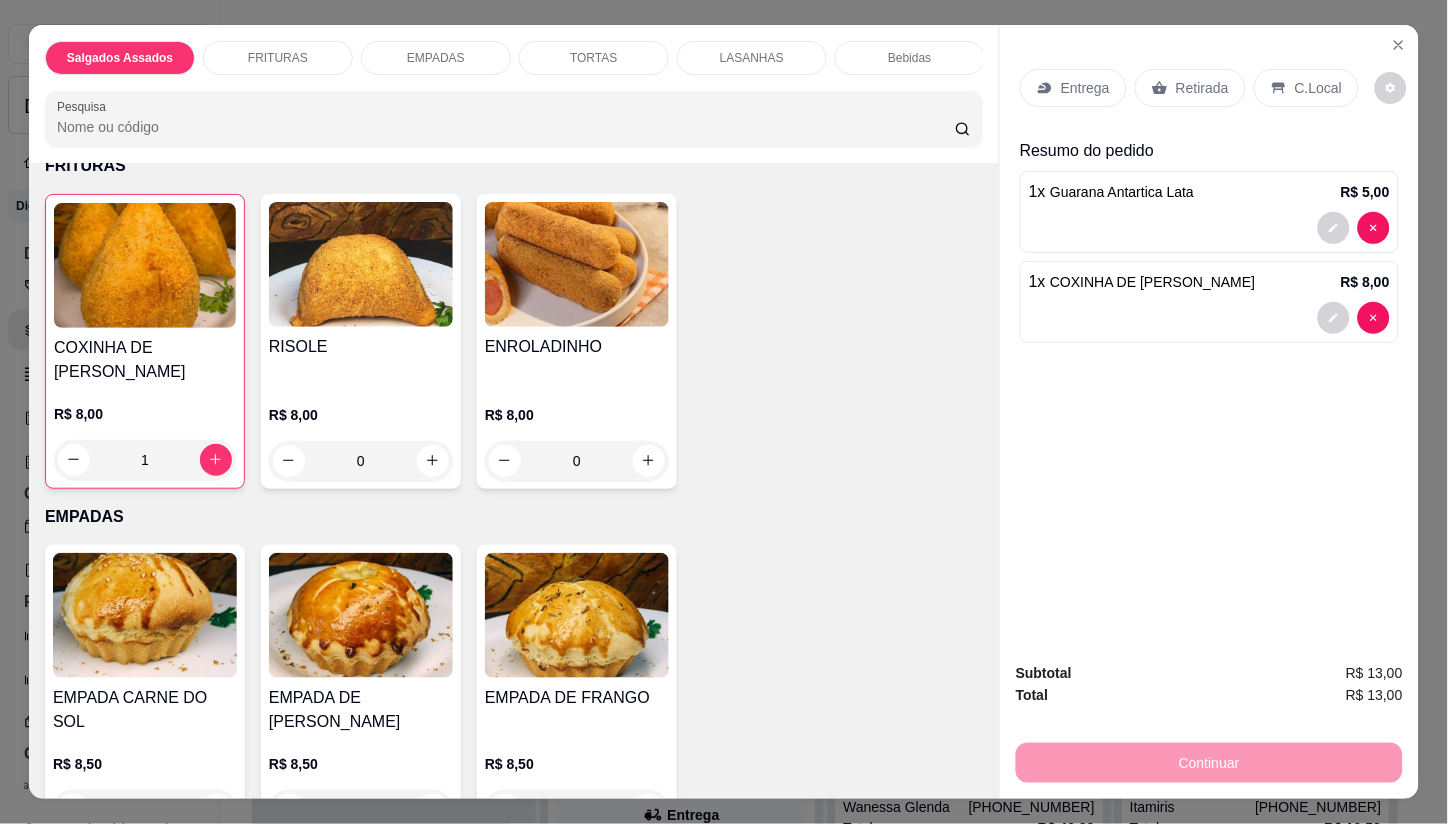 click on "Entrega" at bounding box center (1073, 88) 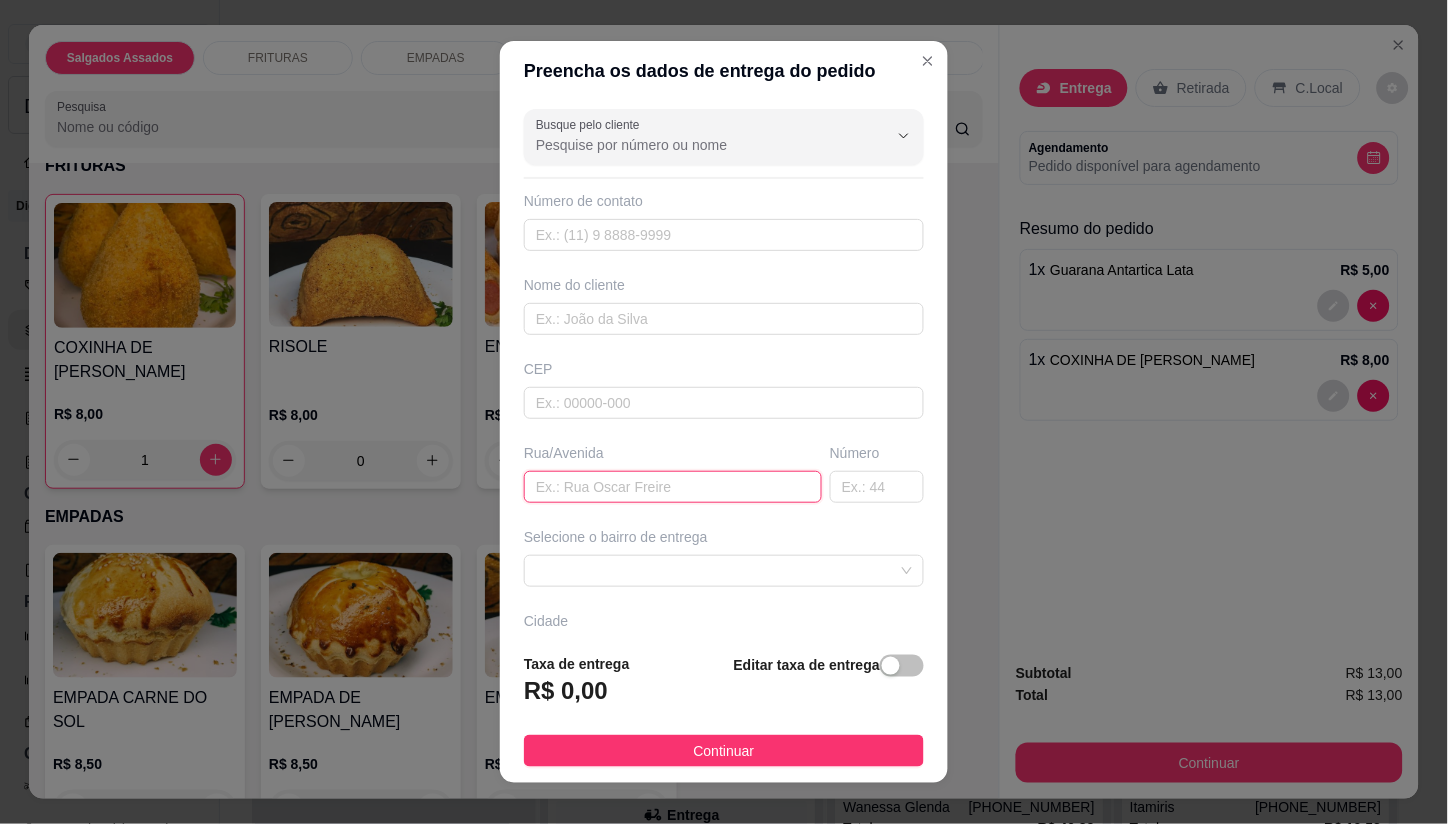 click at bounding box center (673, 487) 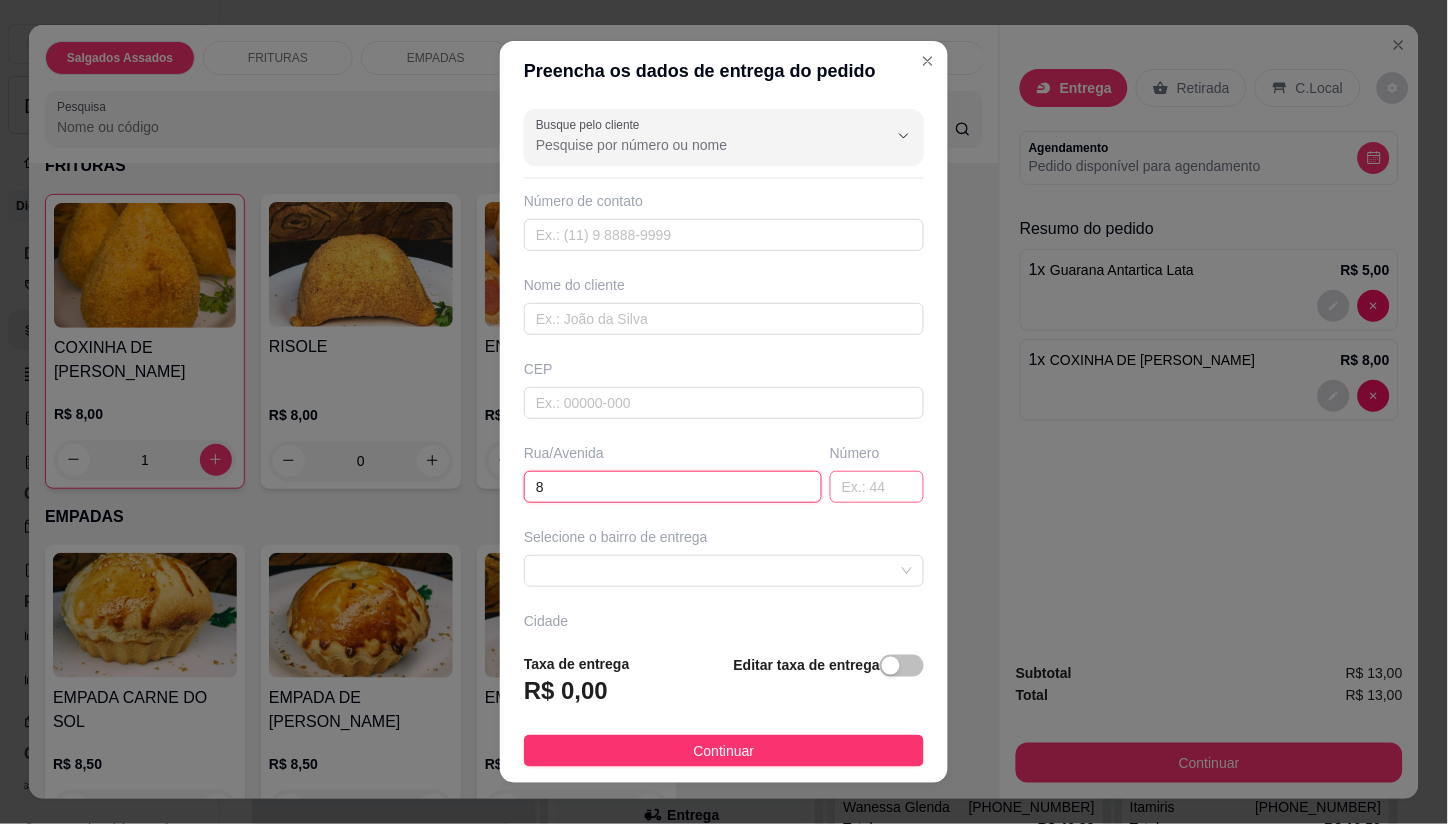 type on "8" 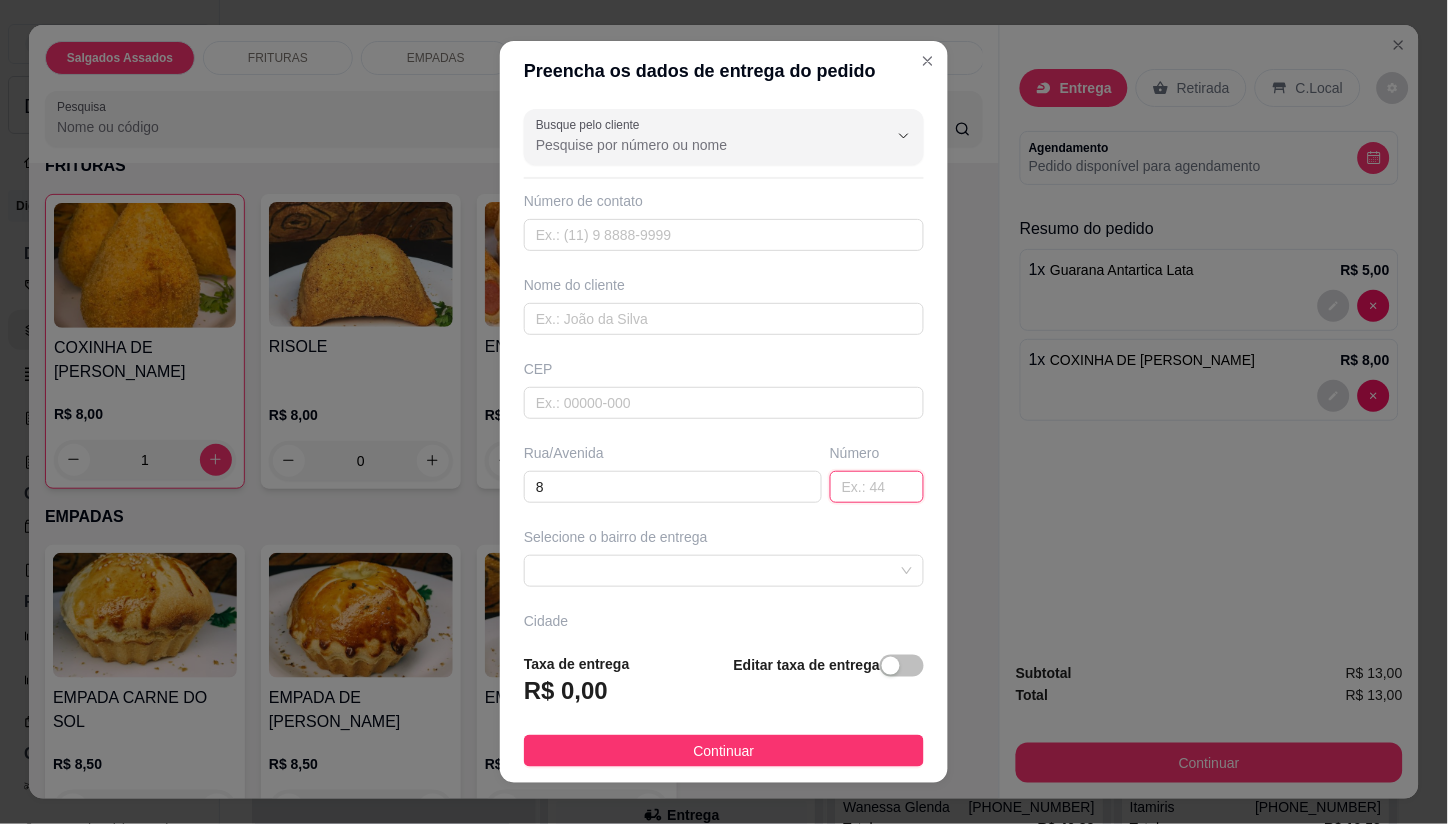 click at bounding box center (877, 487) 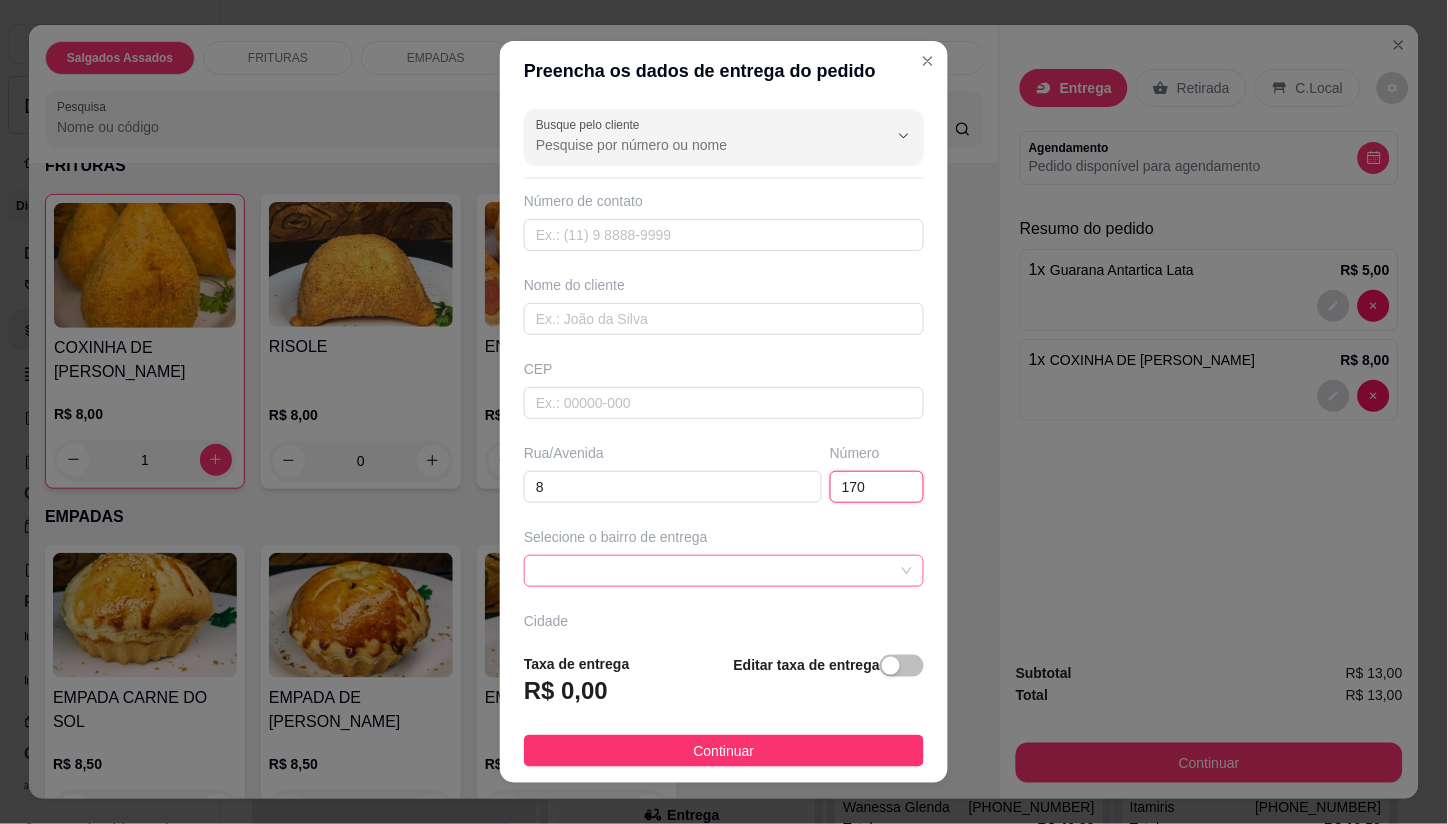 click at bounding box center (724, 571) 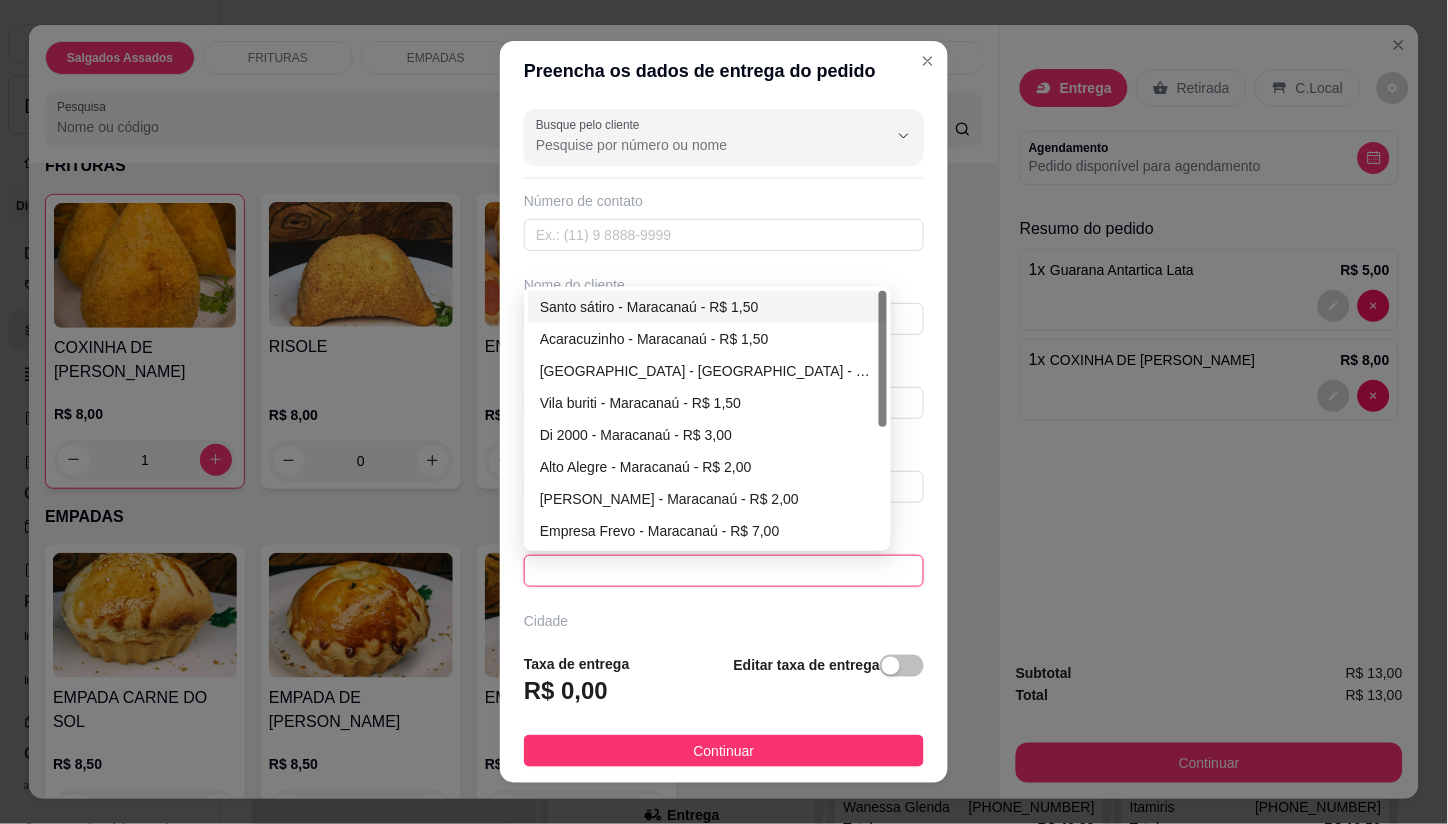 click on "Santo sátiro  - Maracanaú  -  R$ 1,50" at bounding box center [707, 307] 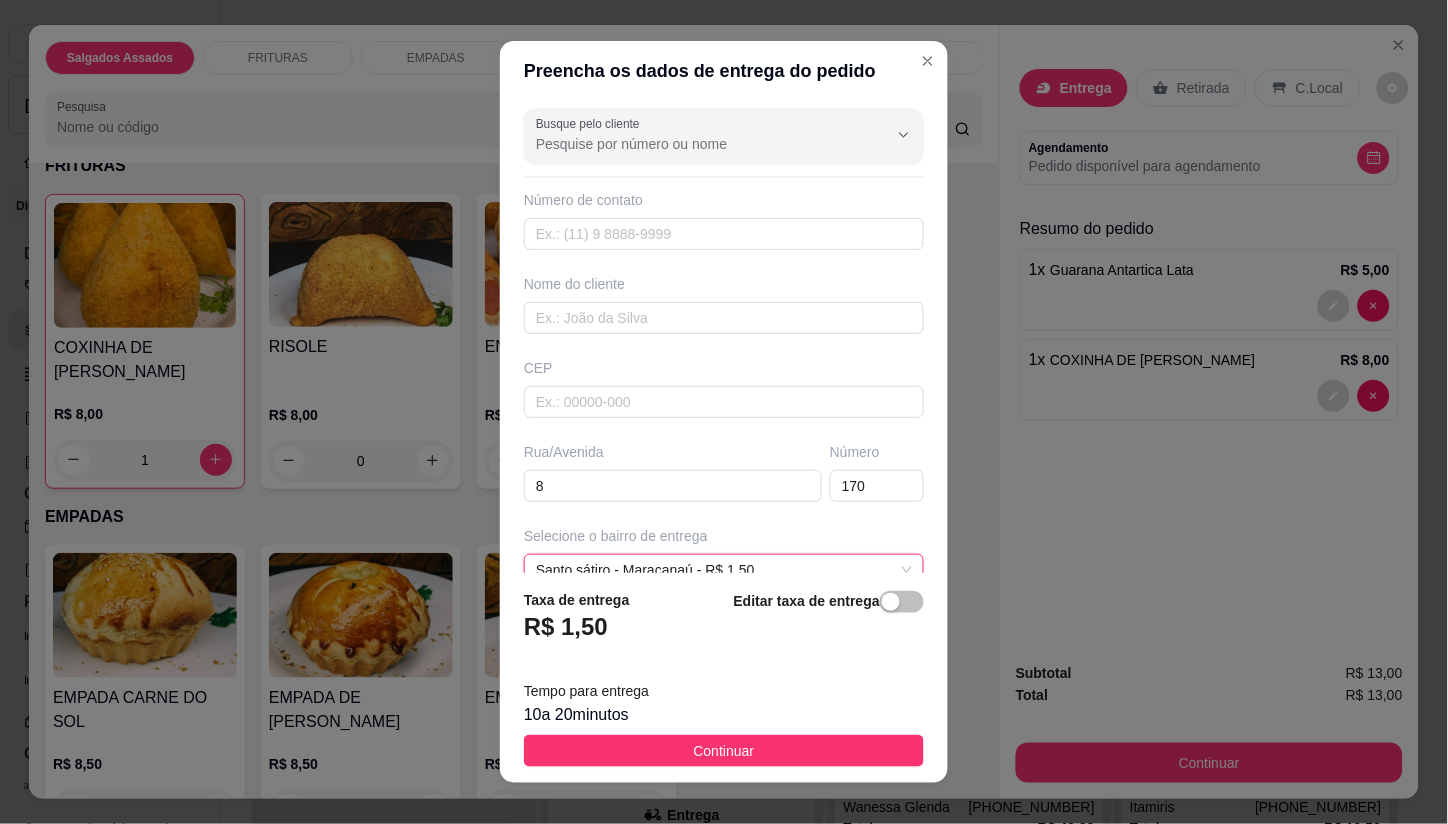 scroll, scrollTop: 0, scrollLeft: 0, axis: both 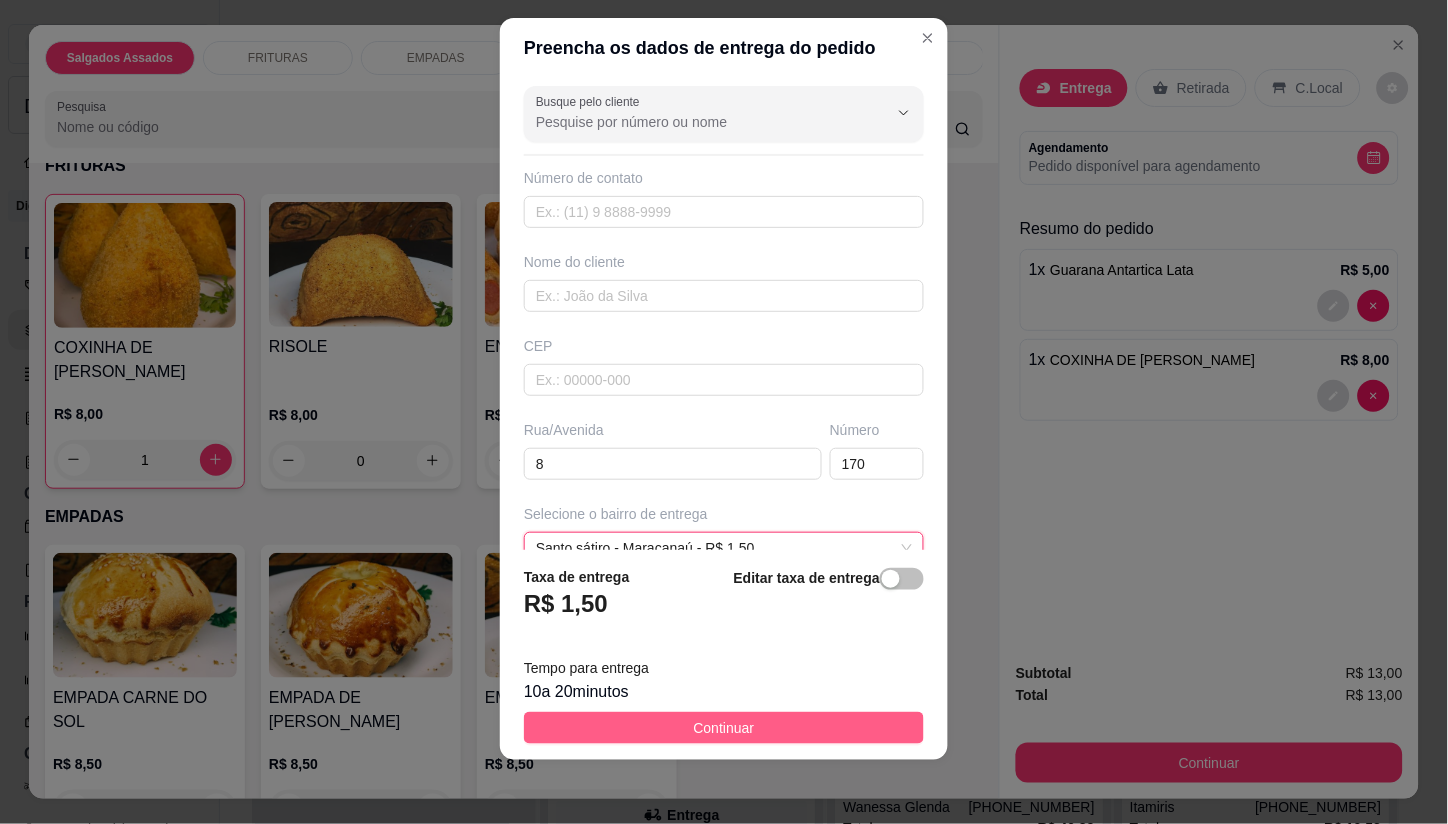 click on "Continuar" at bounding box center [724, 728] 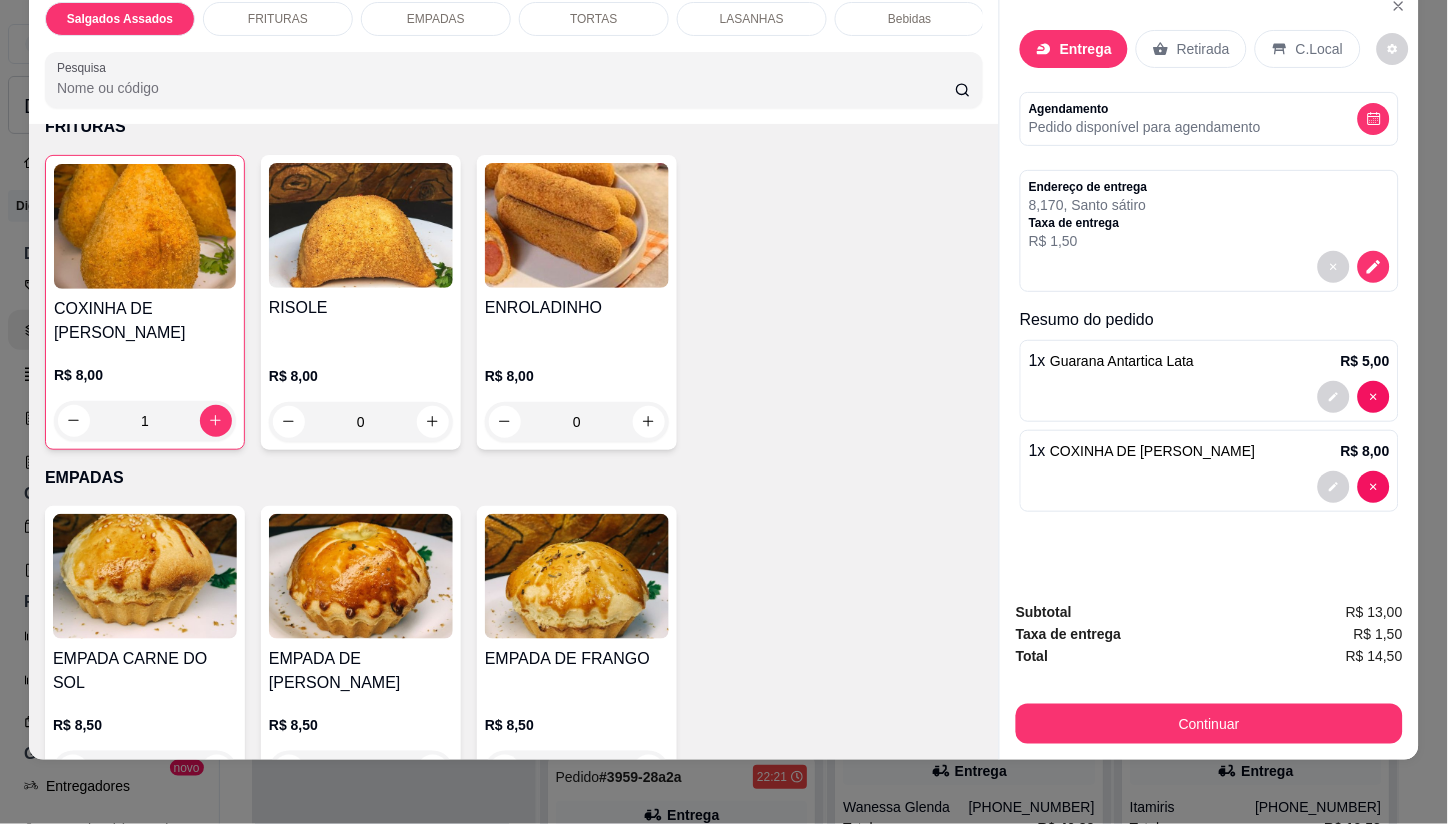 scroll, scrollTop: 0, scrollLeft: 0, axis: both 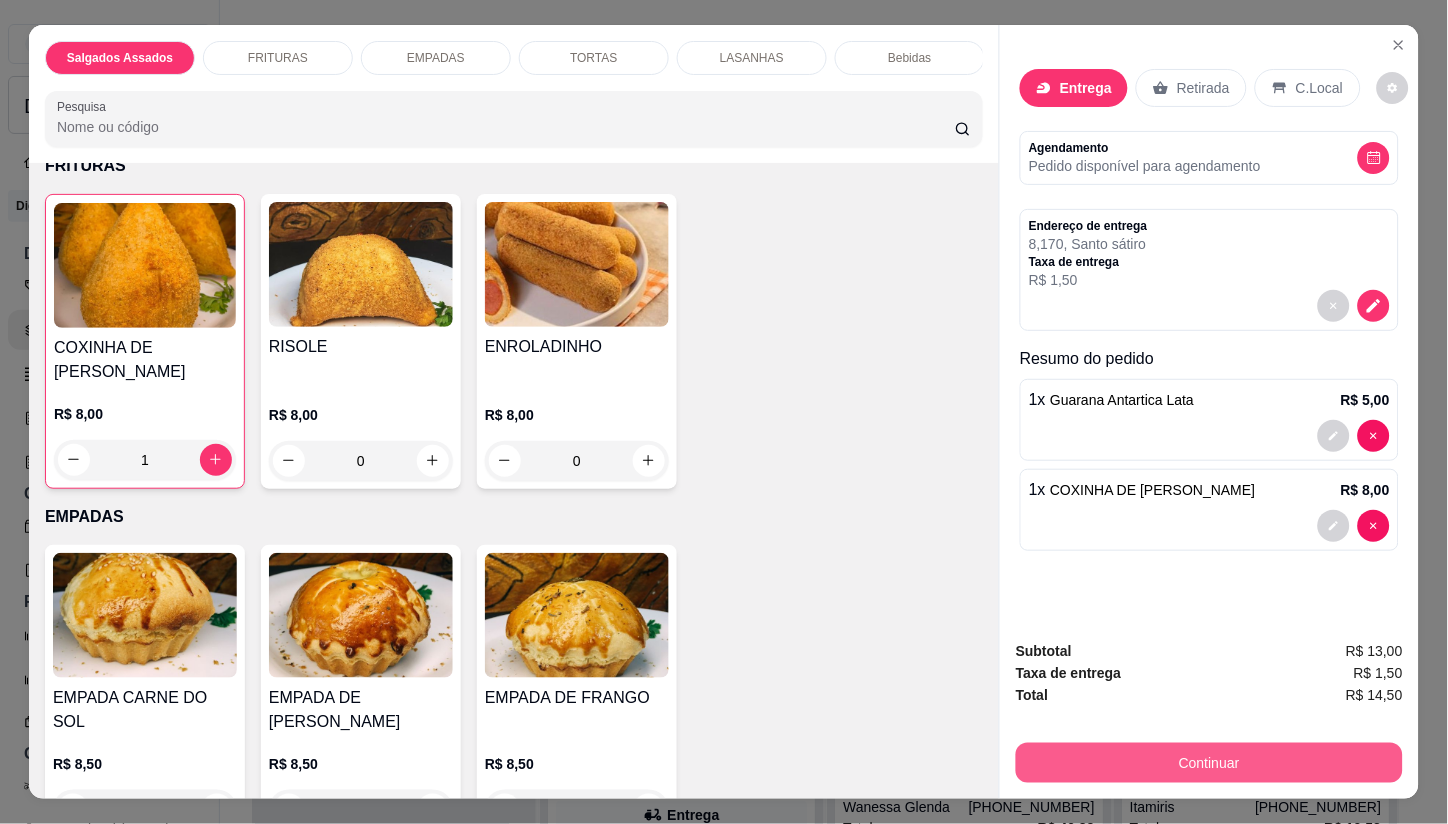 click on "Continuar" at bounding box center [1209, 763] 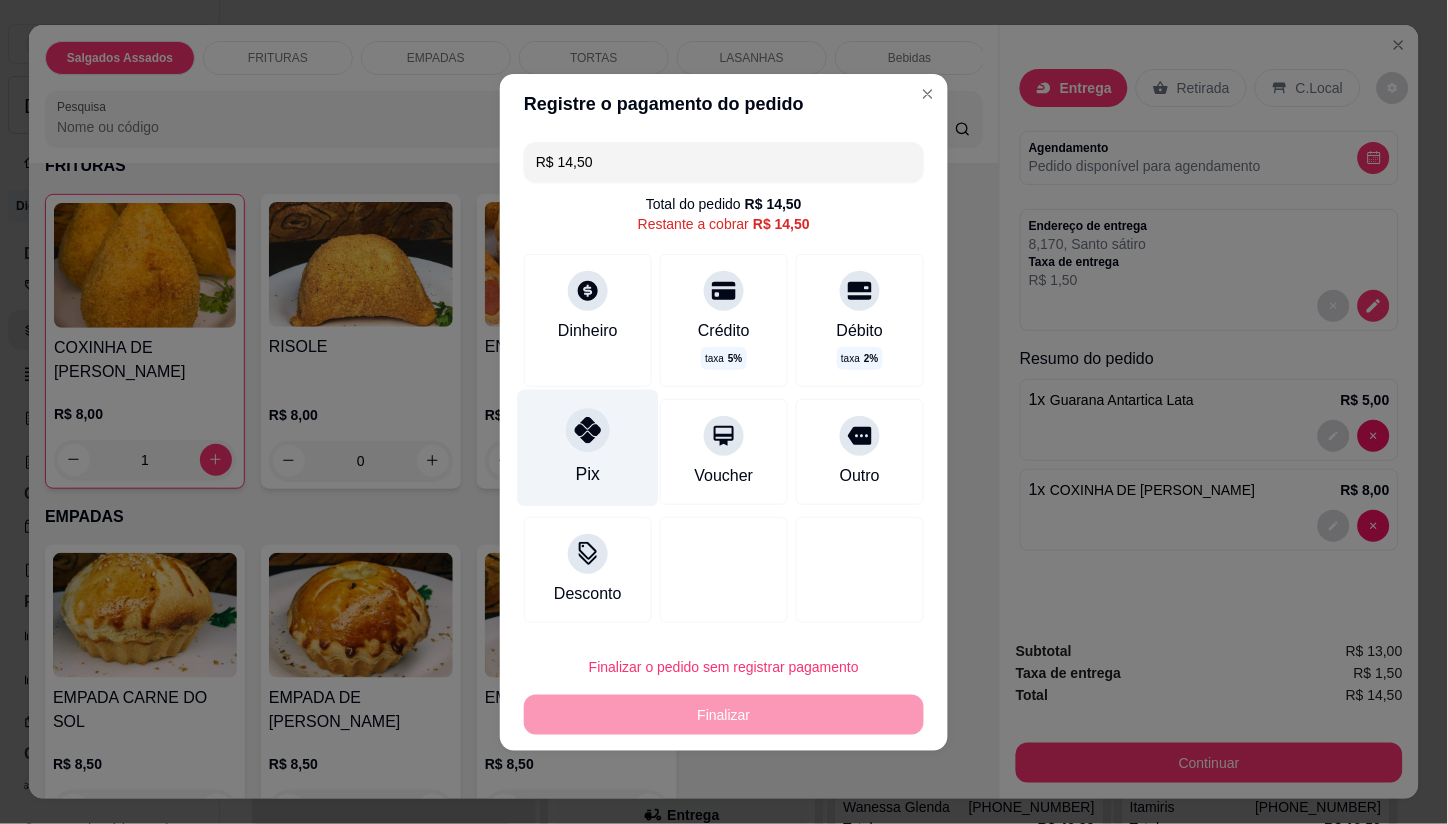 click on "Pix" at bounding box center [588, 447] 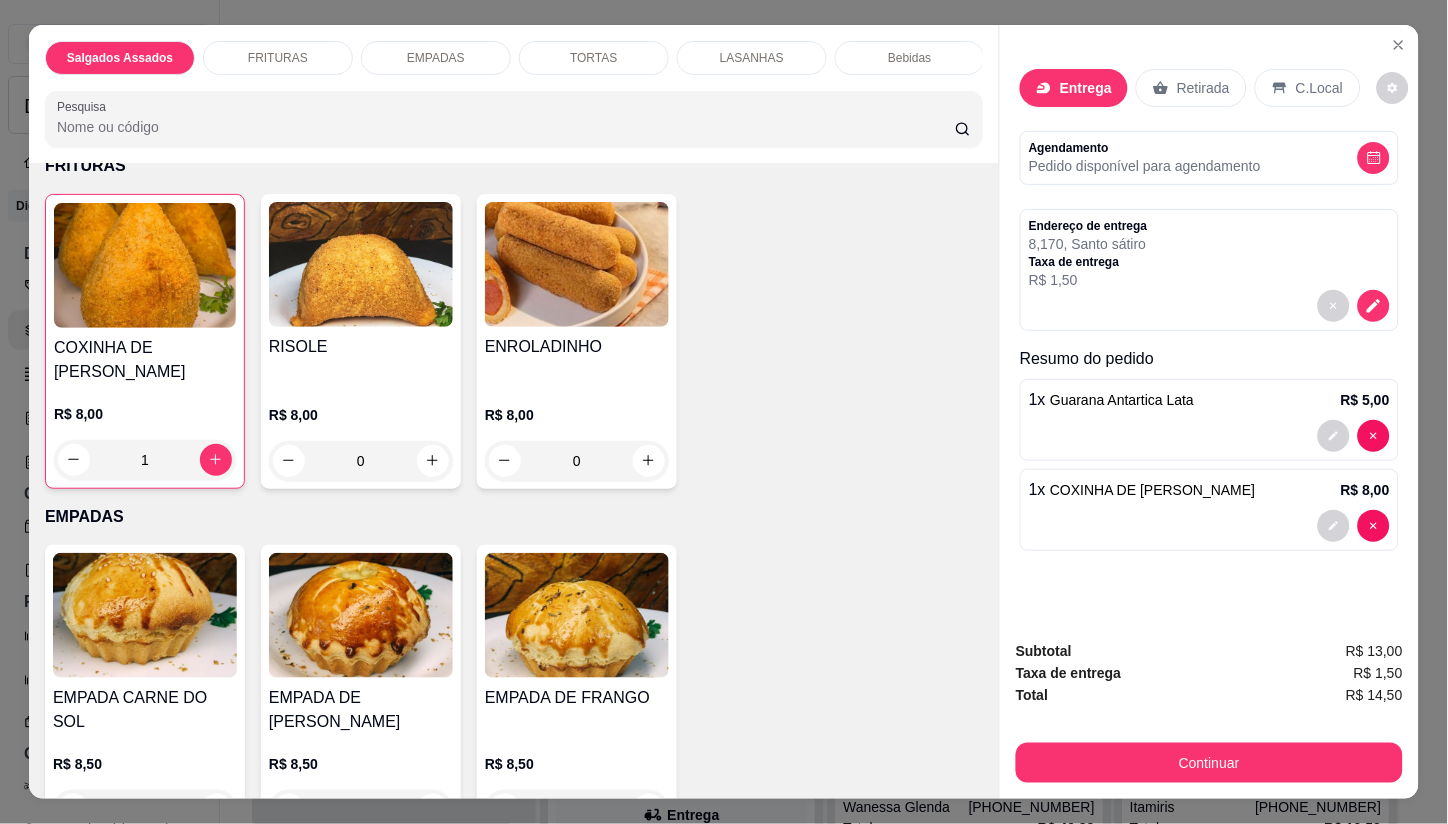 click on "Entrega" at bounding box center [1086, 88] 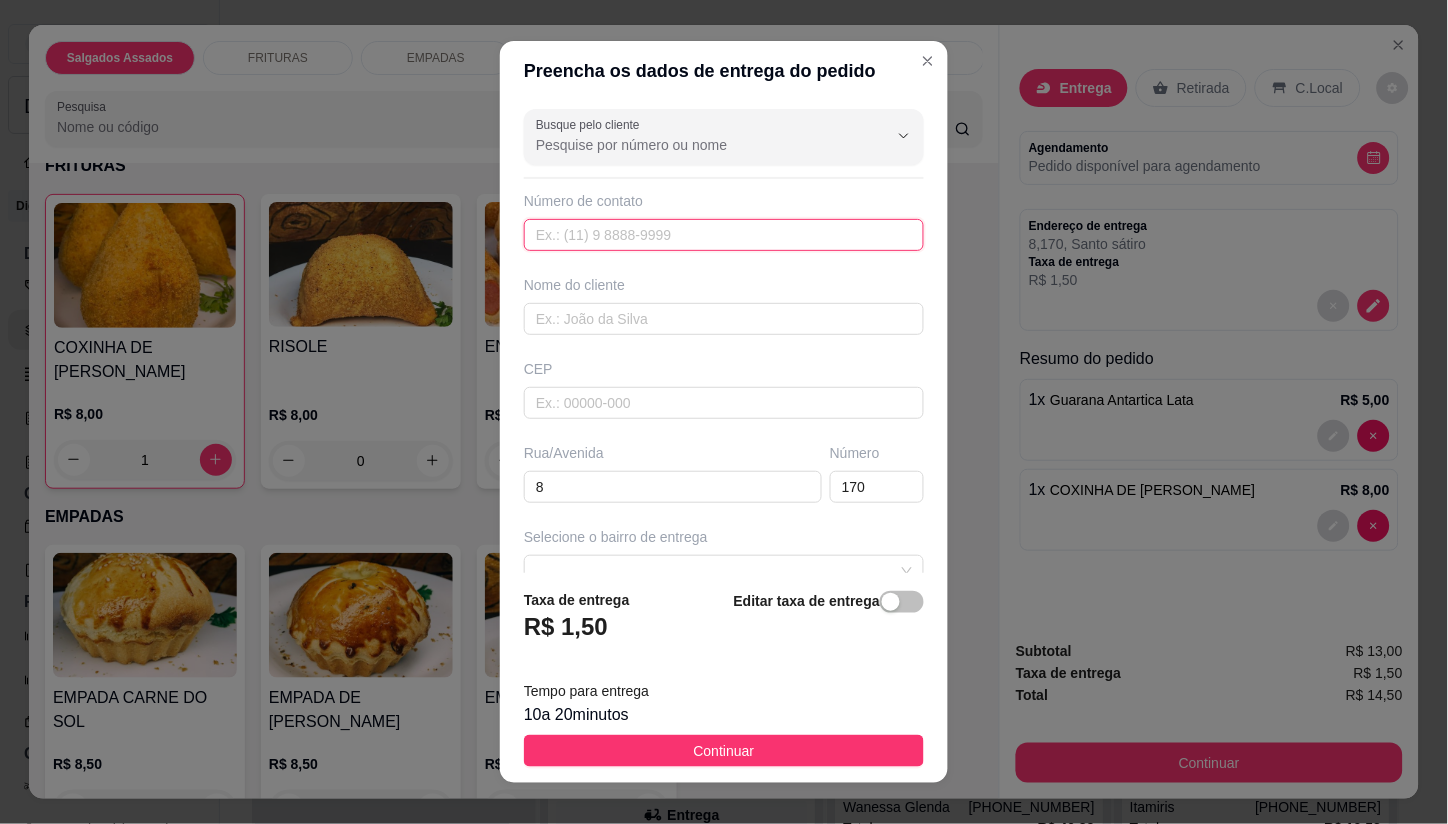 click at bounding box center [724, 235] 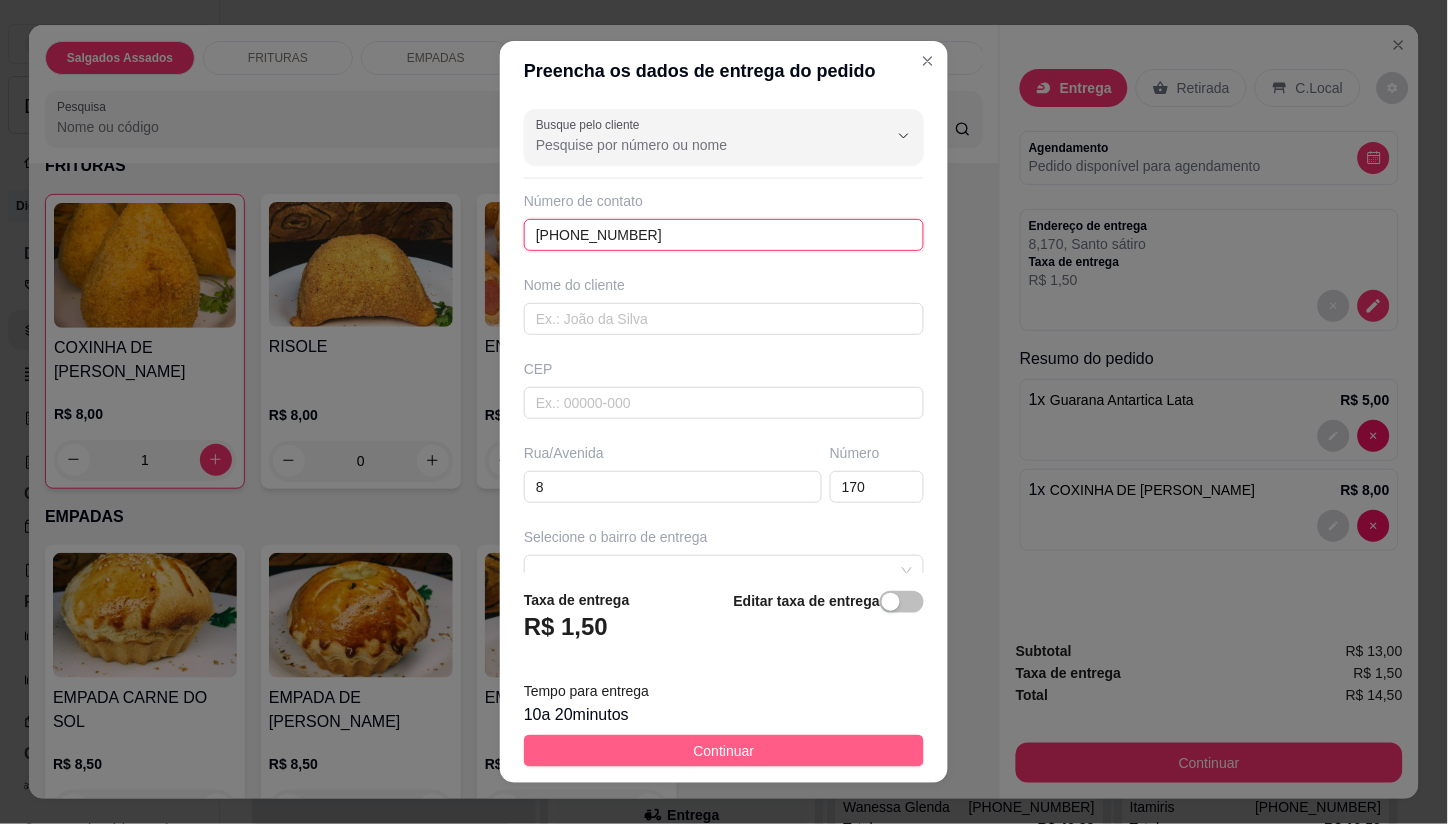 type on "[PHONE_NUMBER]" 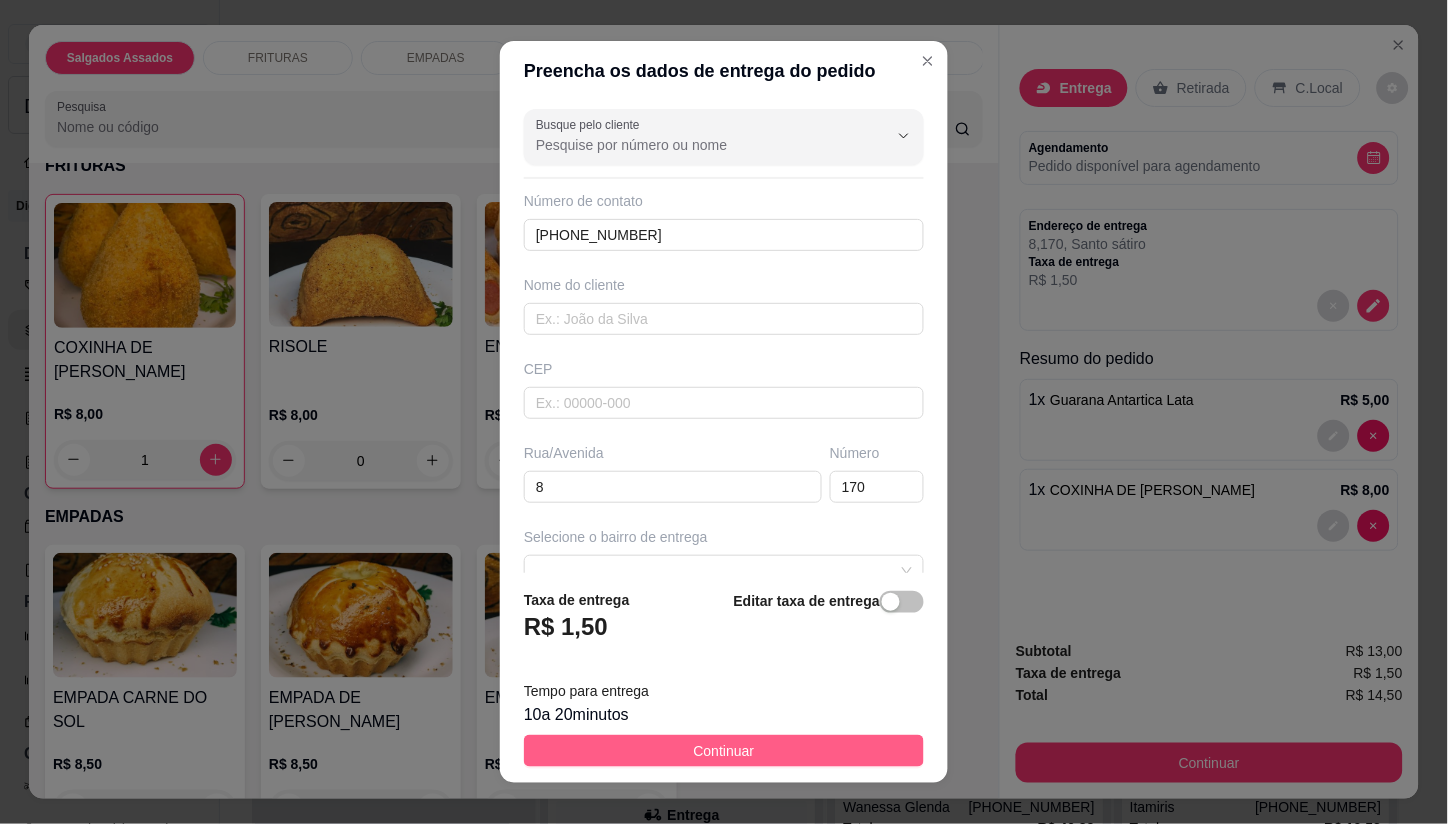 click on "Continuar" at bounding box center (724, 751) 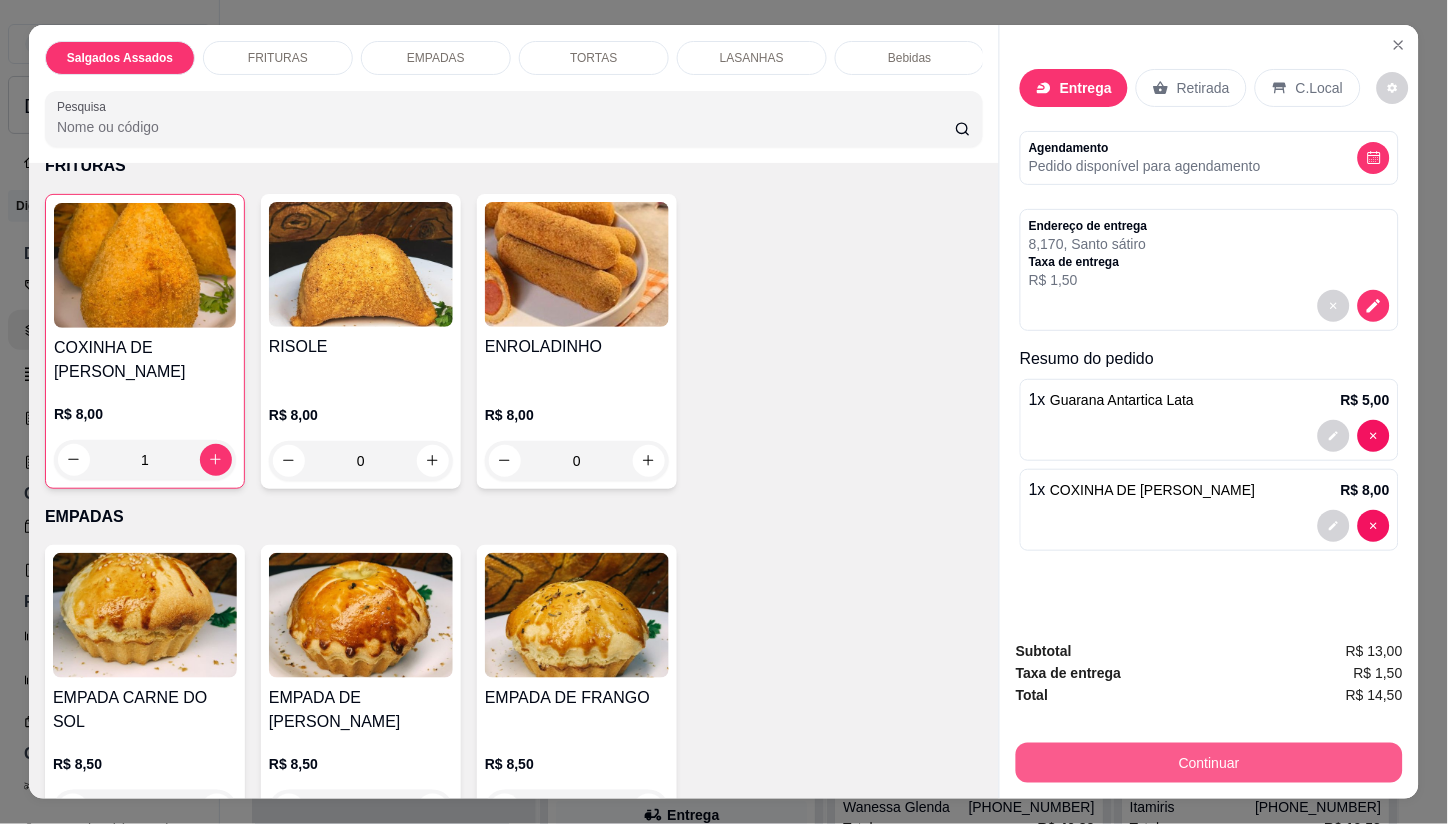 click on "Continuar" at bounding box center [1209, 763] 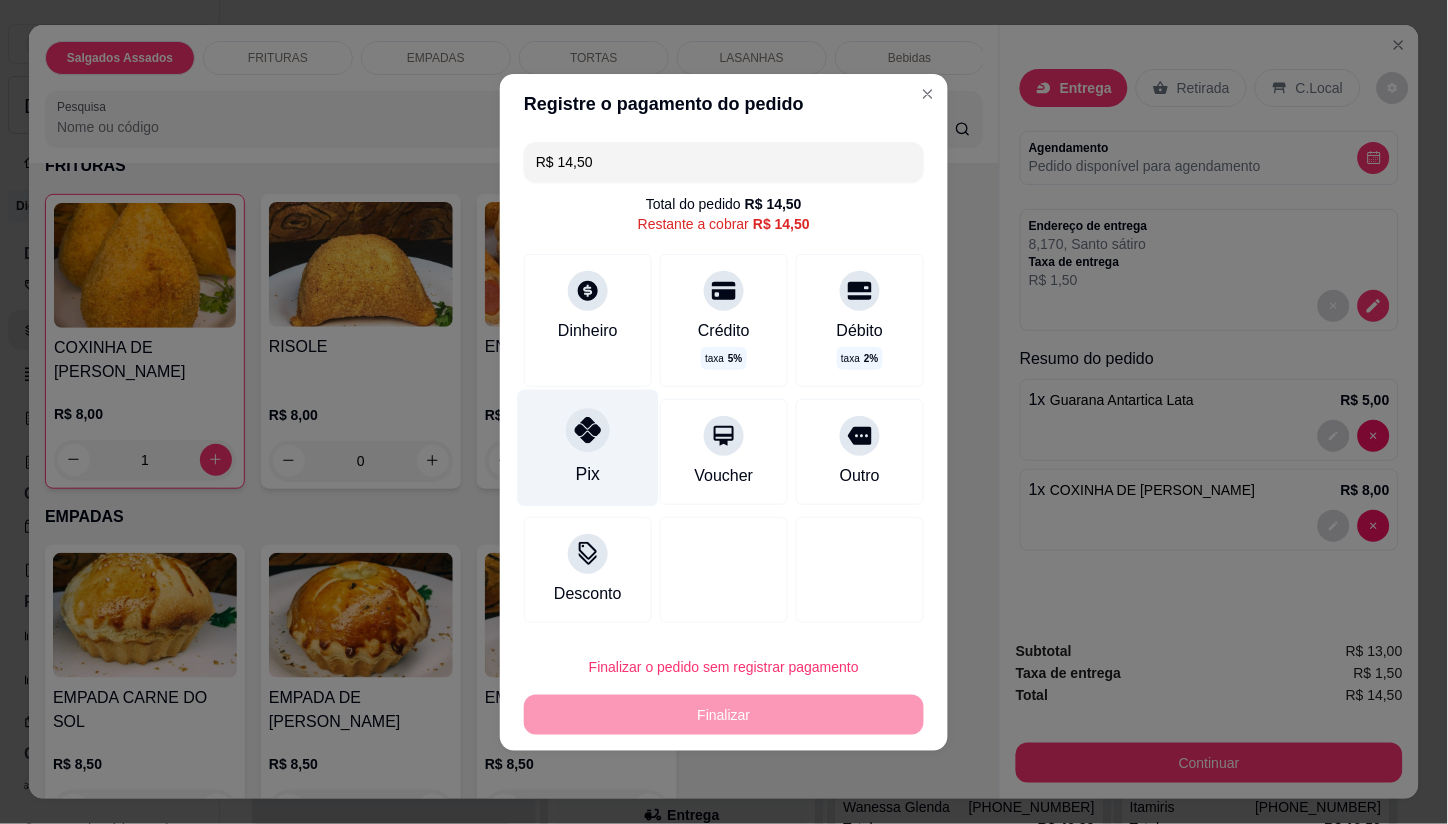 click on "Pix" at bounding box center (588, 447) 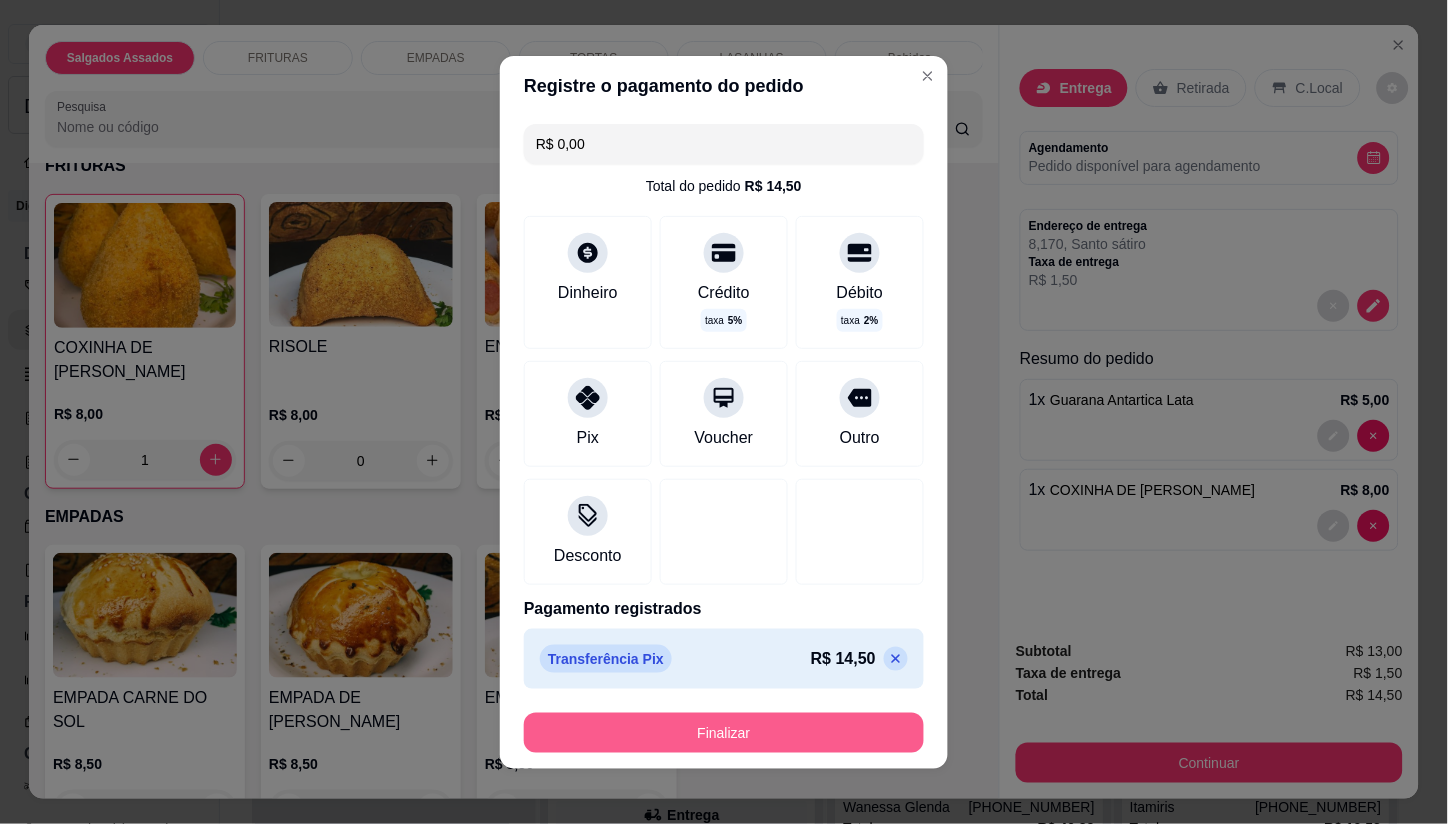 click on "Finalizar" at bounding box center [724, 733] 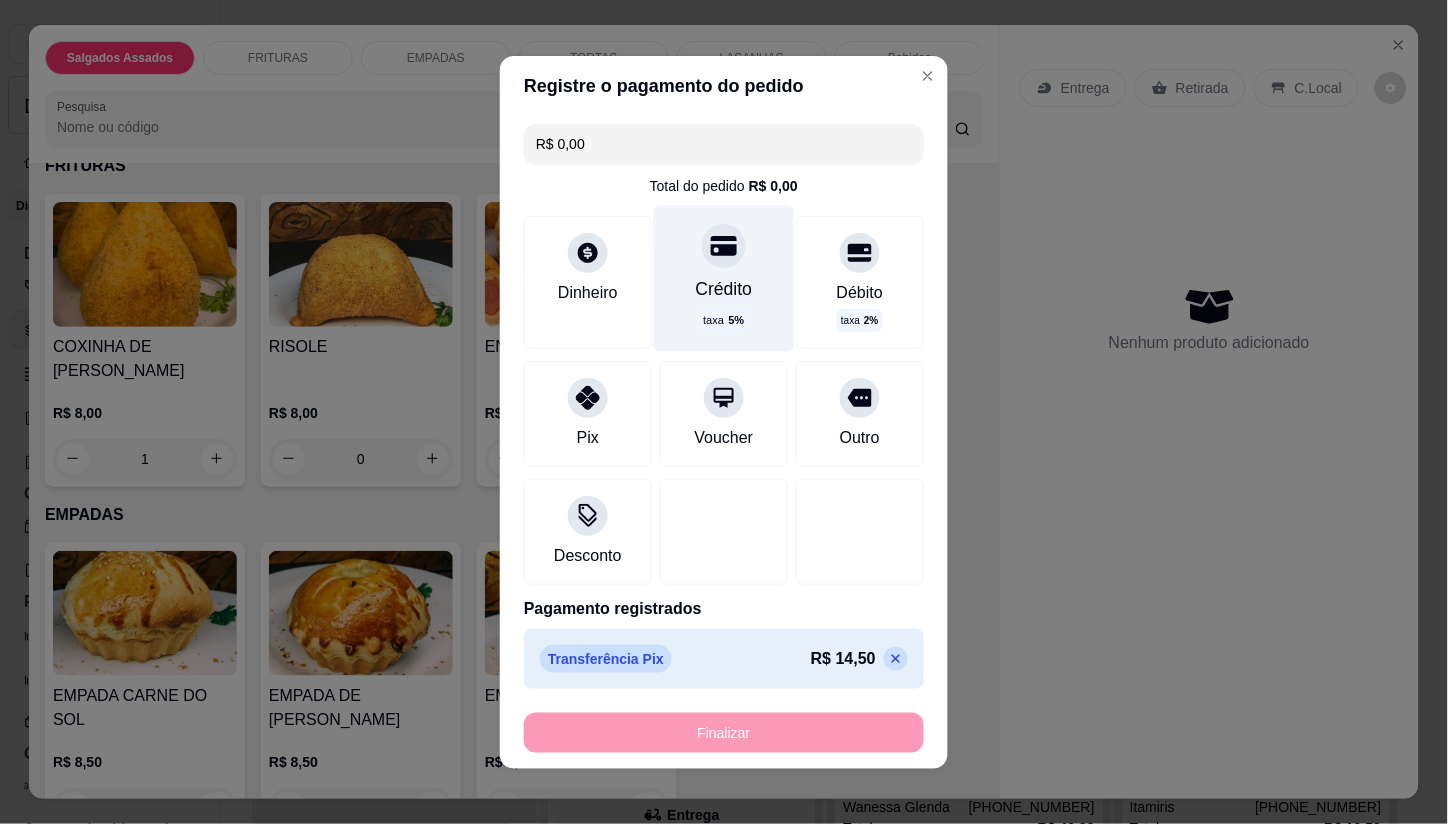 type on "0" 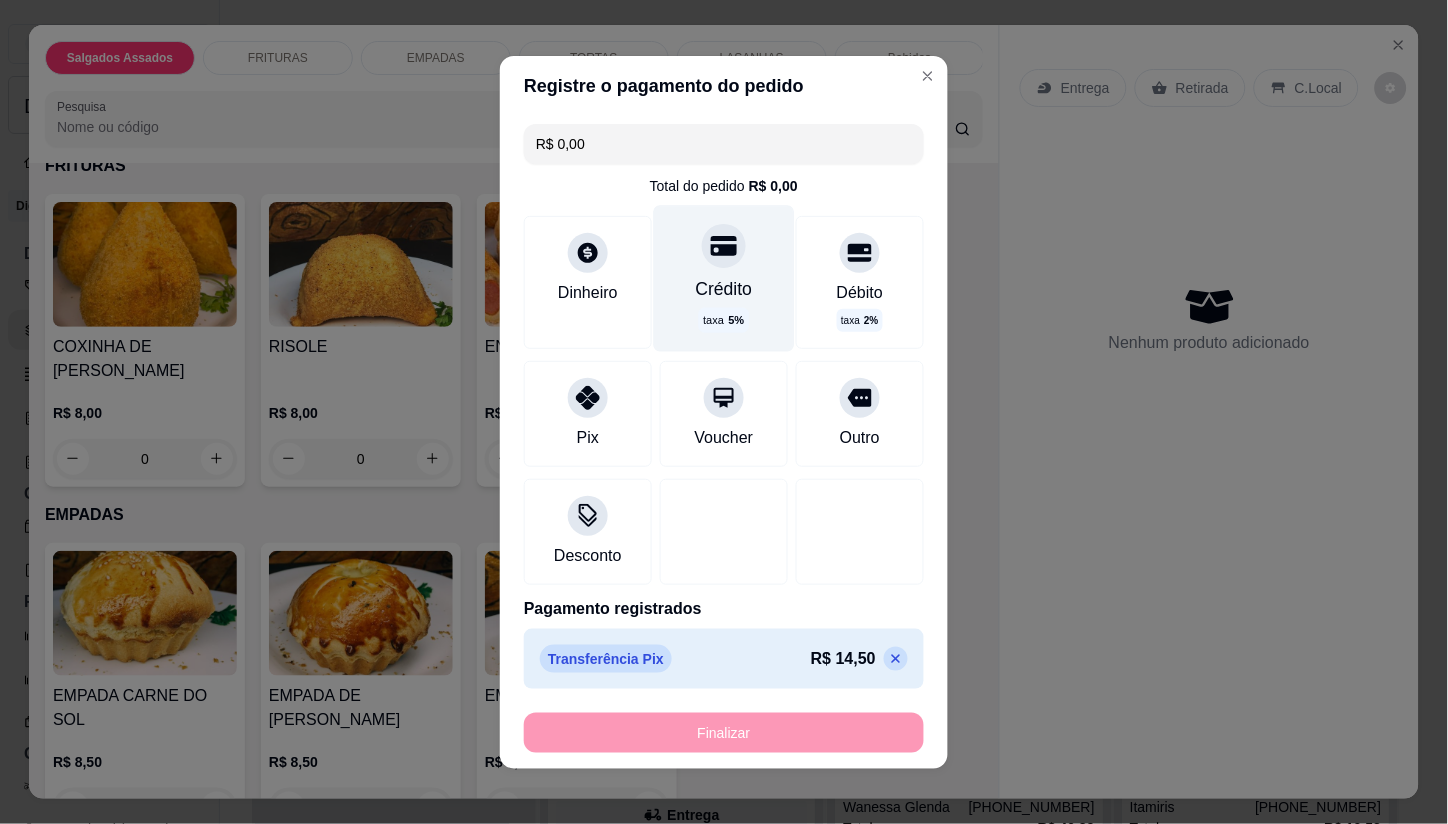 type on "-R$ 14,50" 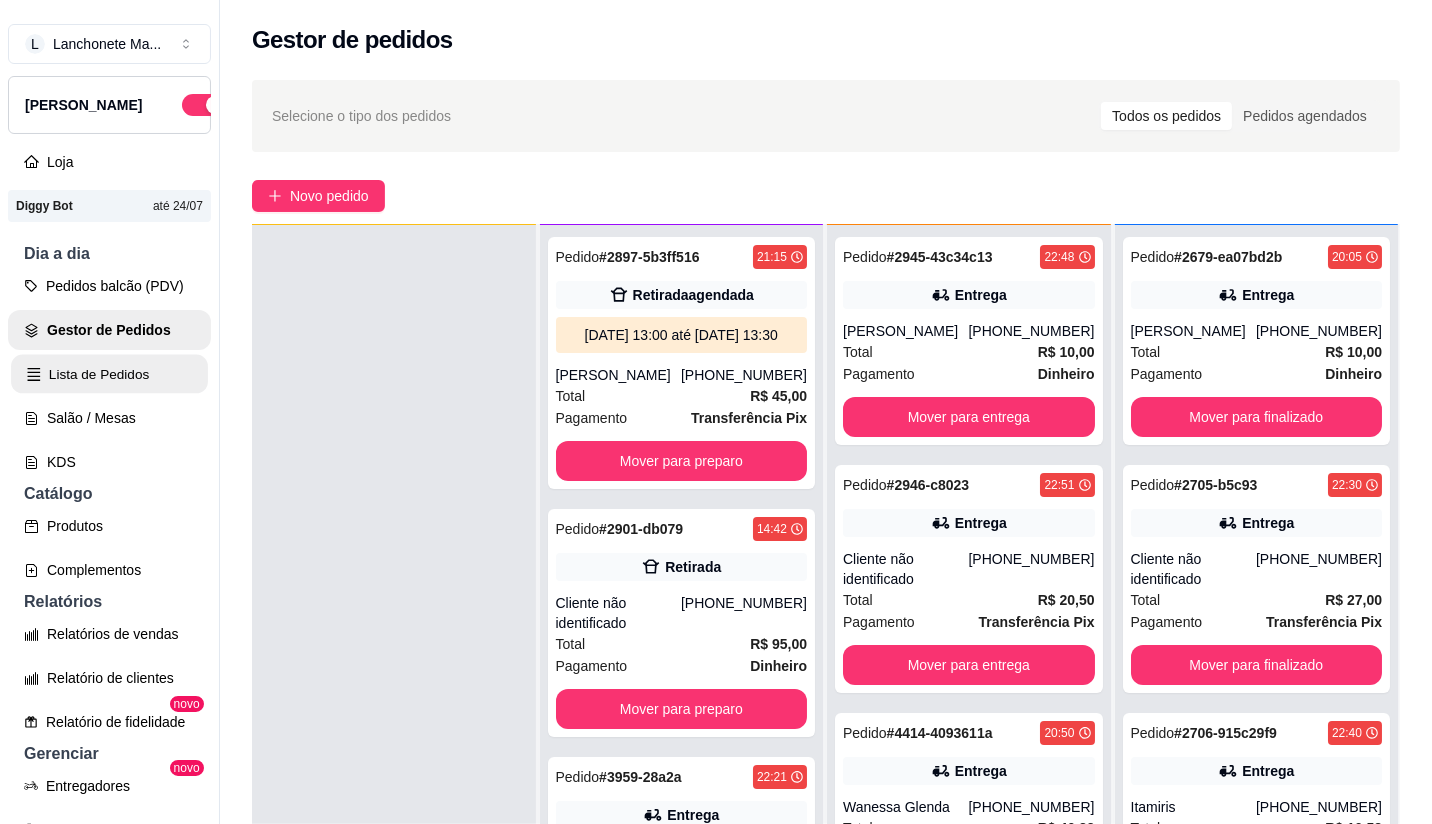 click on "Lista de Pedidos" at bounding box center (109, 374) 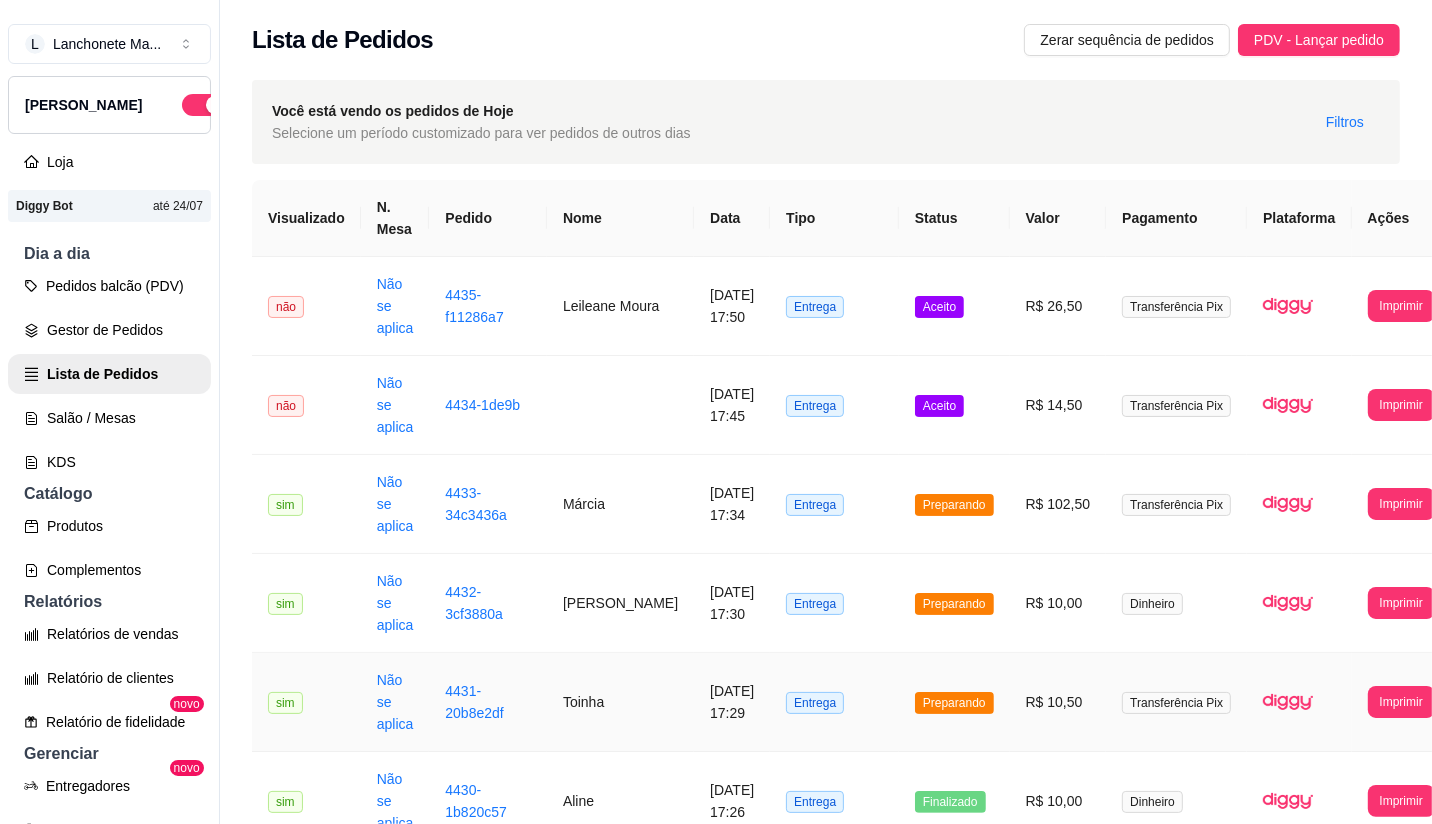click on "Preparando" at bounding box center (954, 703) 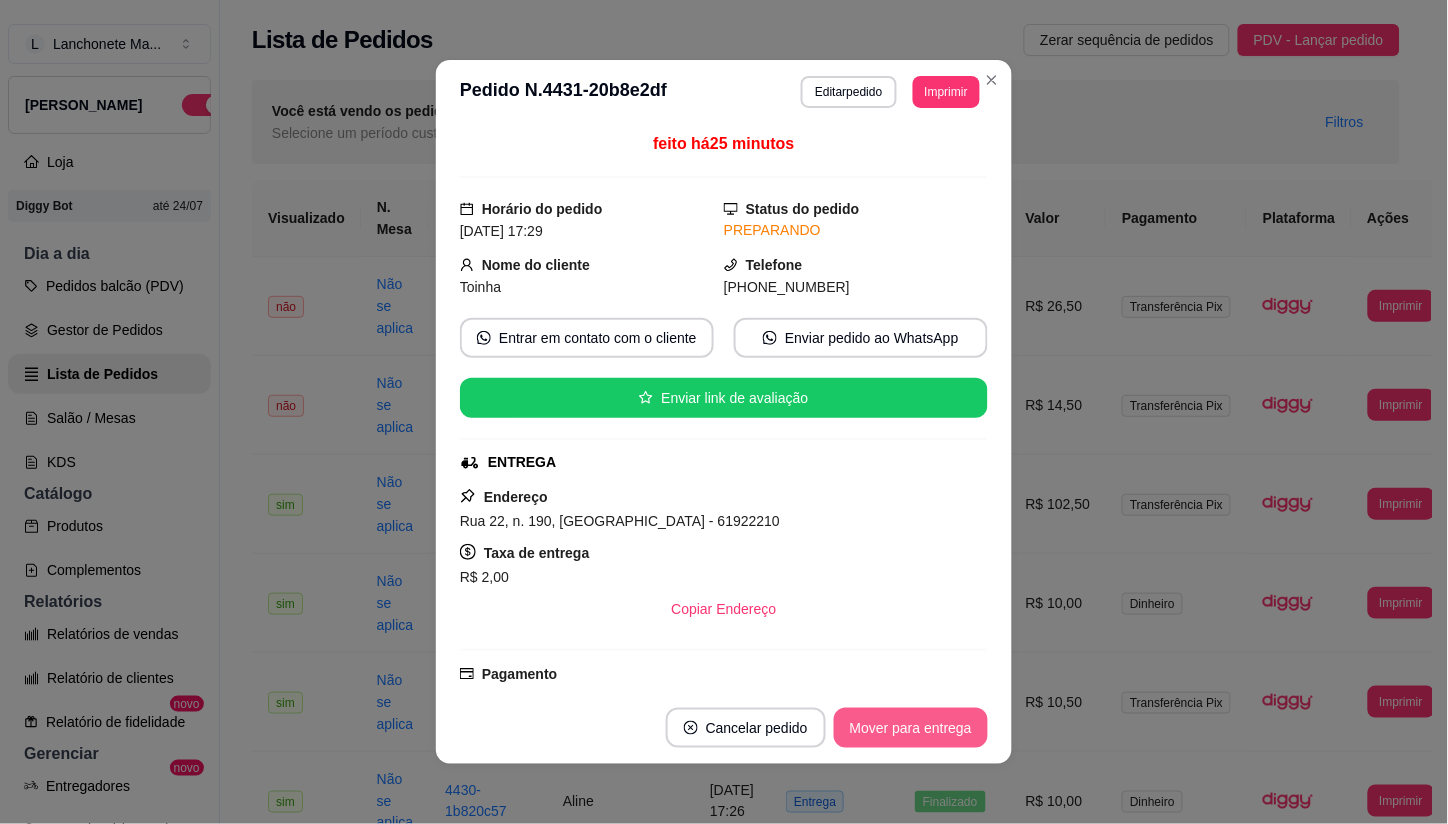 click on "Mover para entrega" at bounding box center (911, 728) 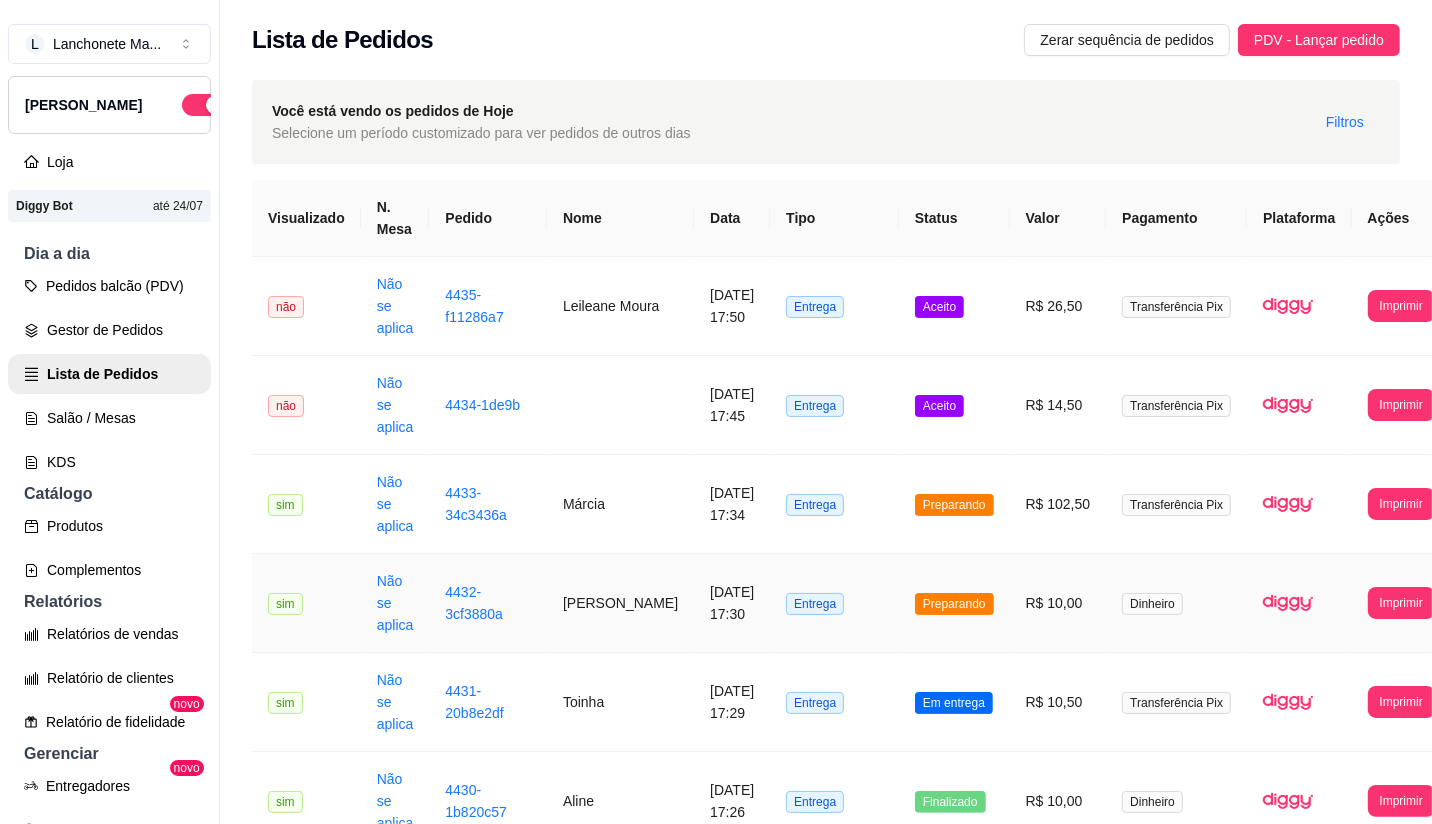 click on "Preparando" at bounding box center [954, 604] 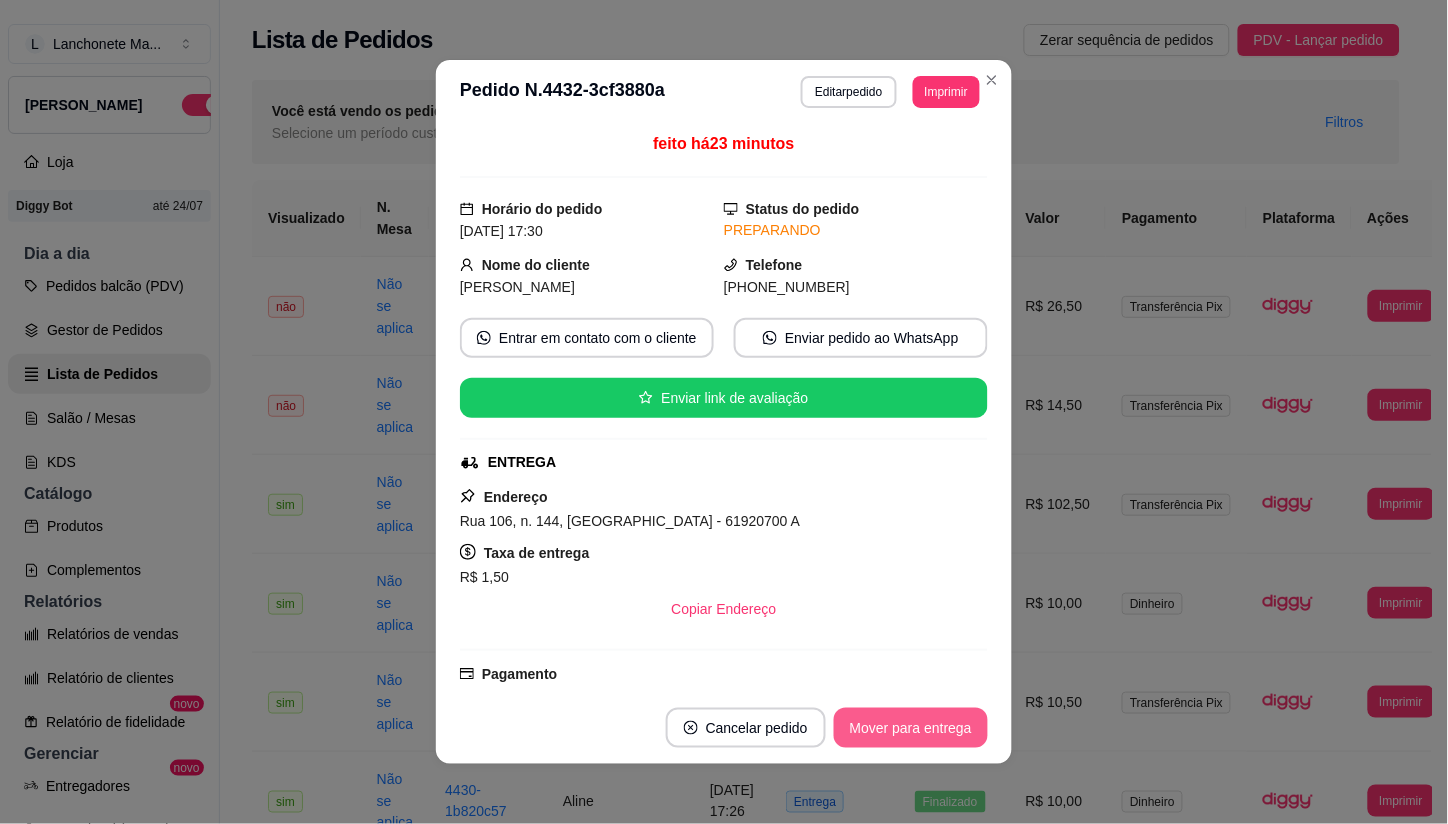 click on "Mover para entrega" at bounding box center [911, 728] 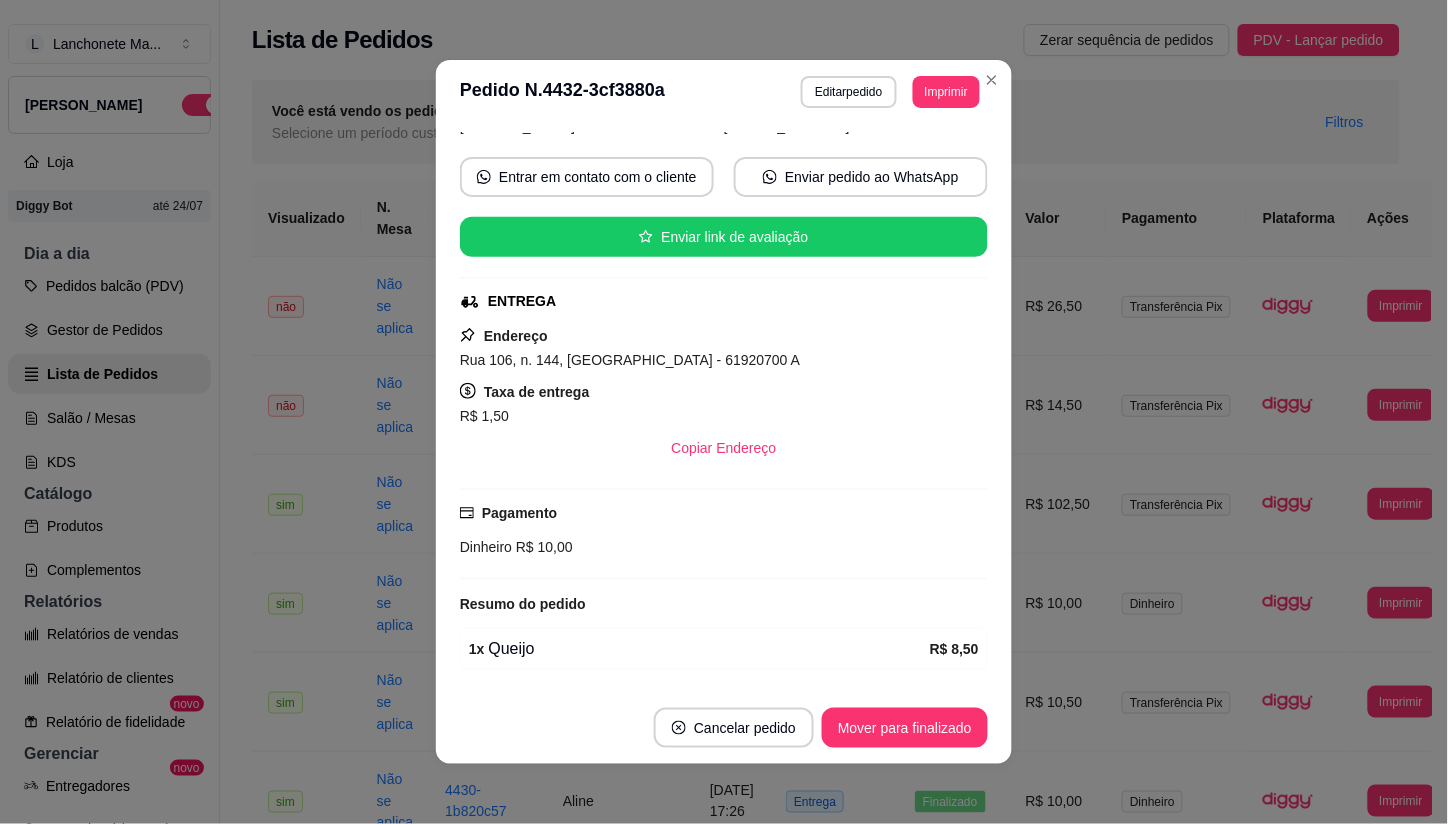 scroll, scrollTop: 222, scrollLeft: 0, axis: vertical 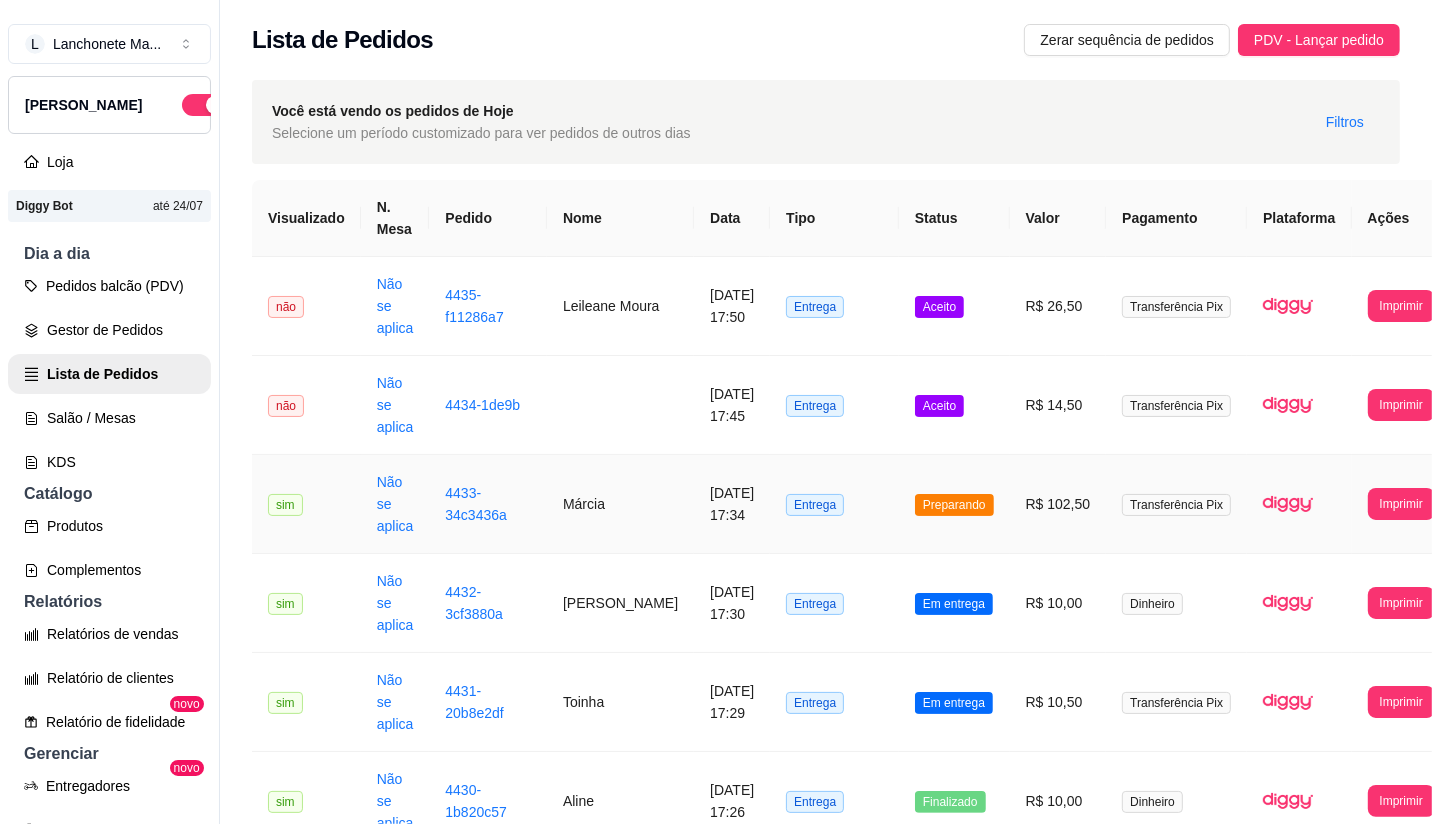 click on "Preparando" at bounding box center (954, 504) 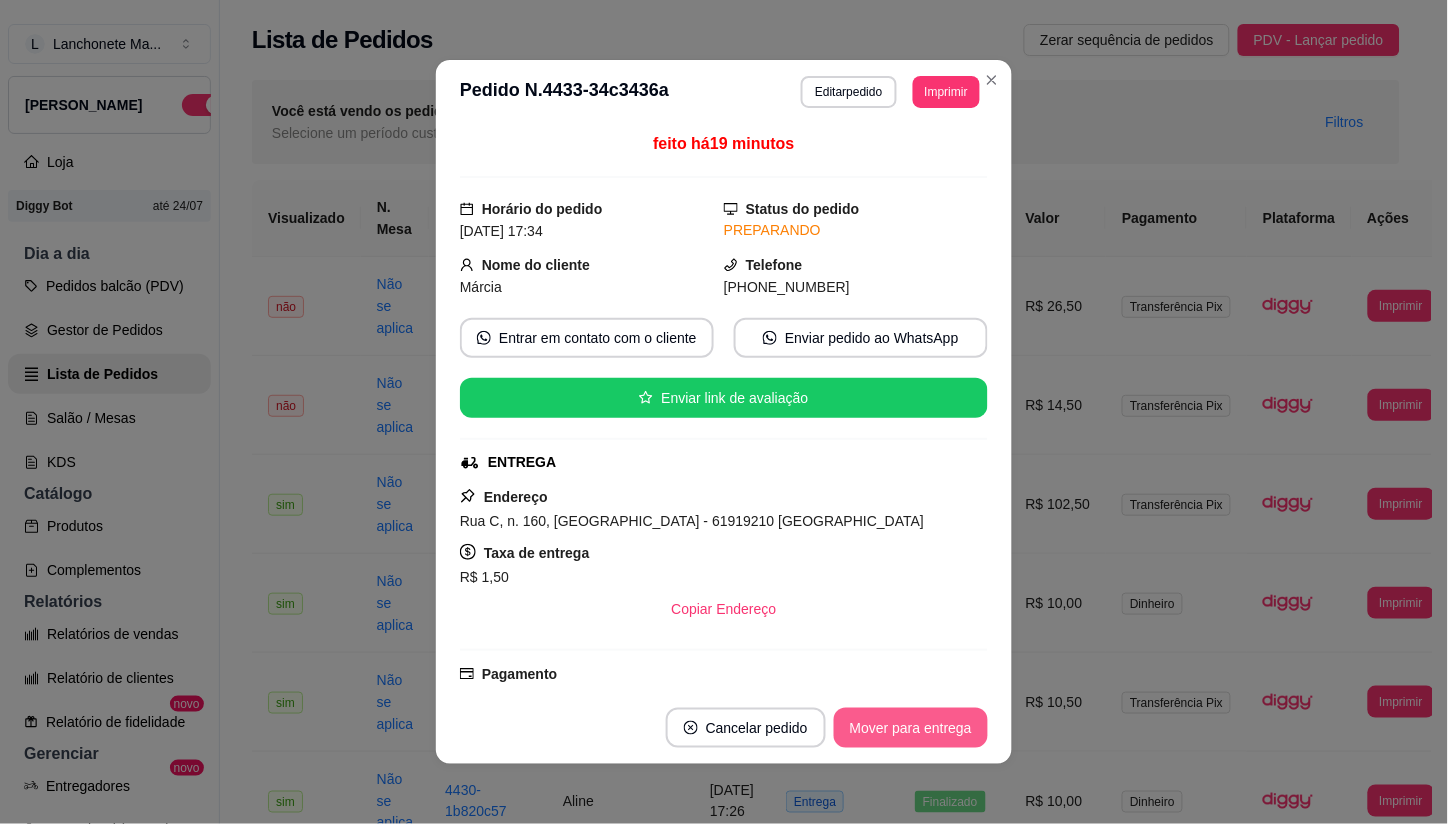 click on "Mover para entrega" at bounding box center (911, 728) 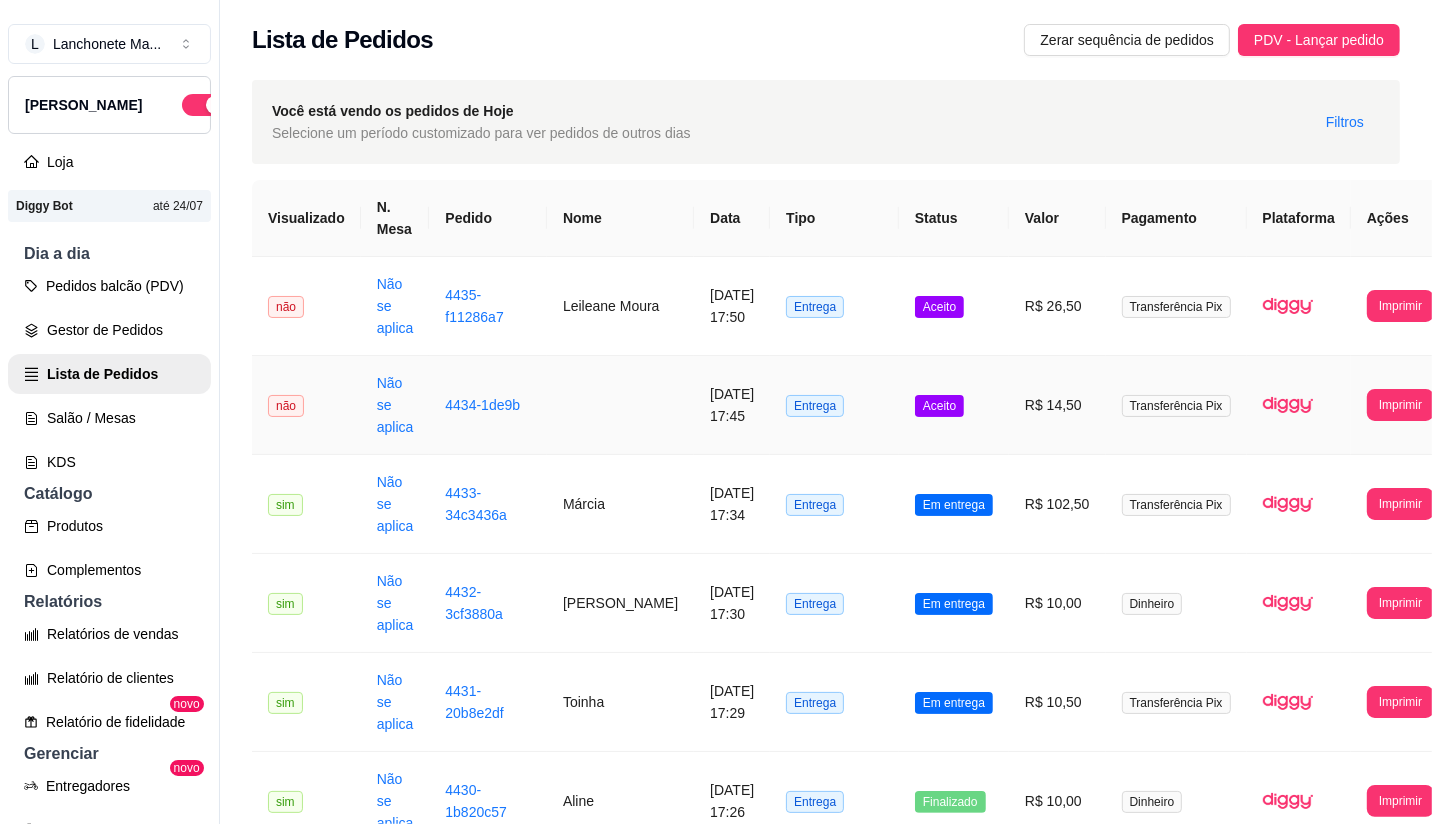 click on "Aceito" at bounding box center (939, 406) 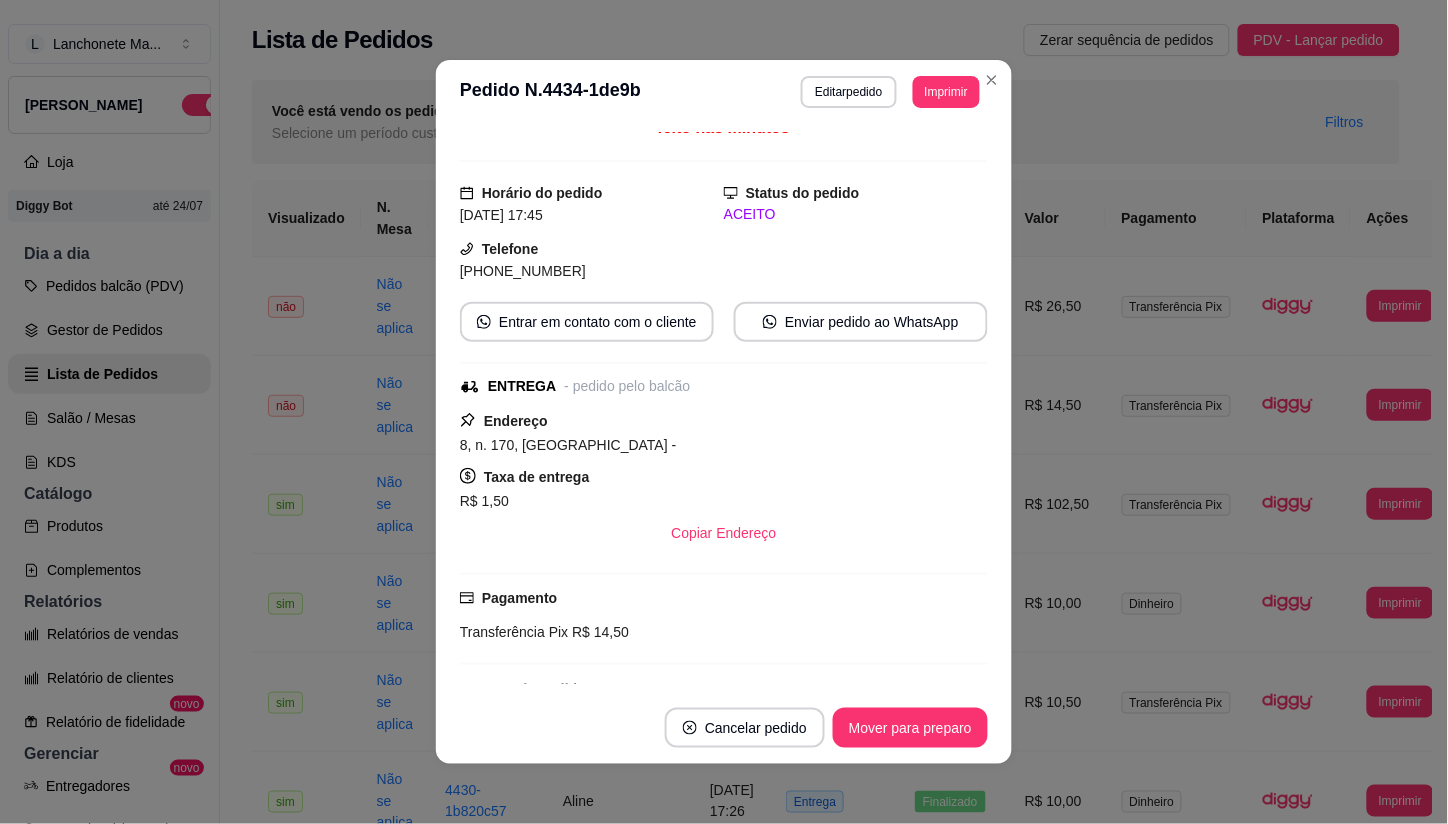 scroll, scrollTop: 111, scrollLeft: 0, axis: vertical 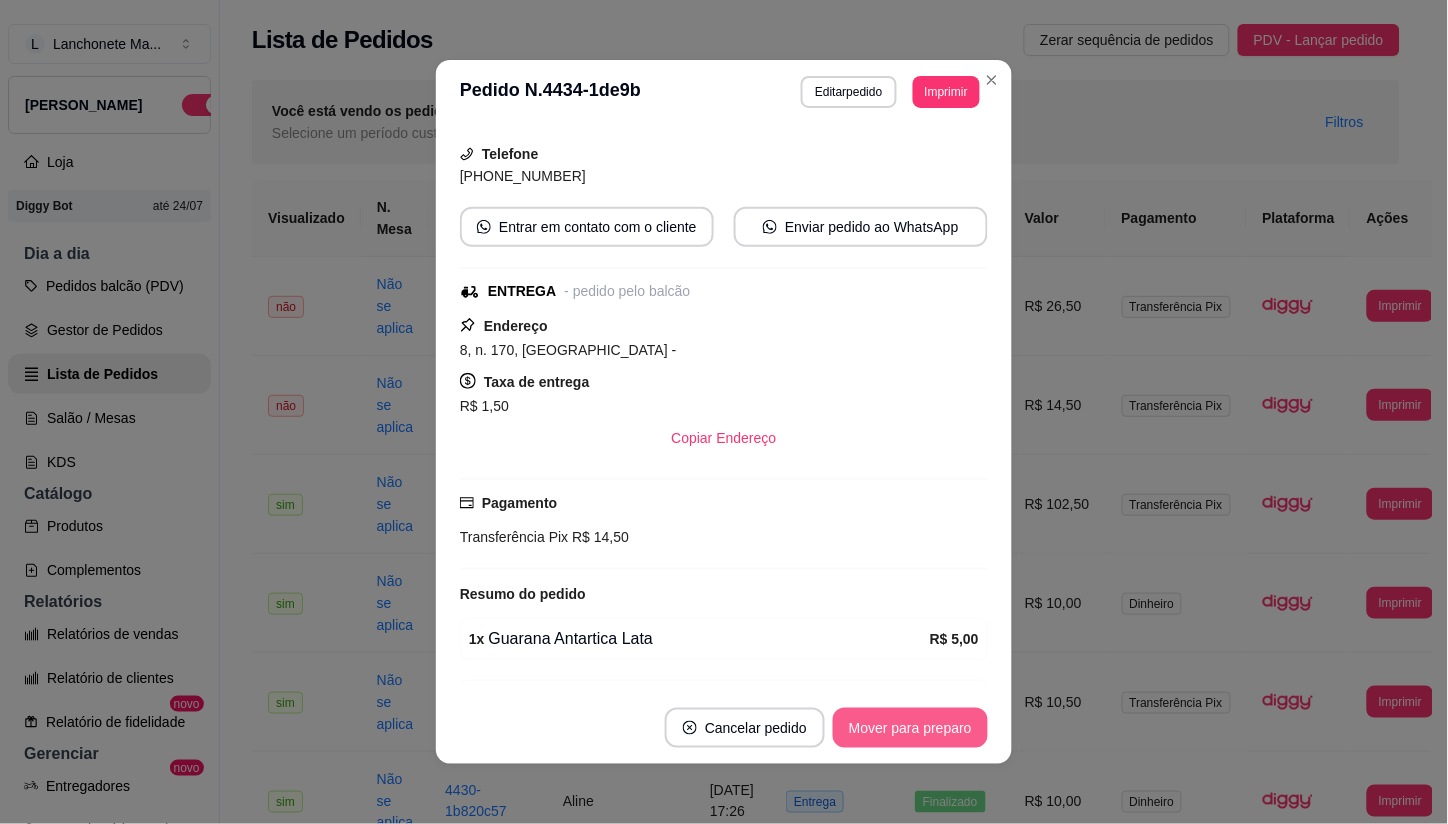 click on "Mover para preparo" at bounding box center [910, 728] 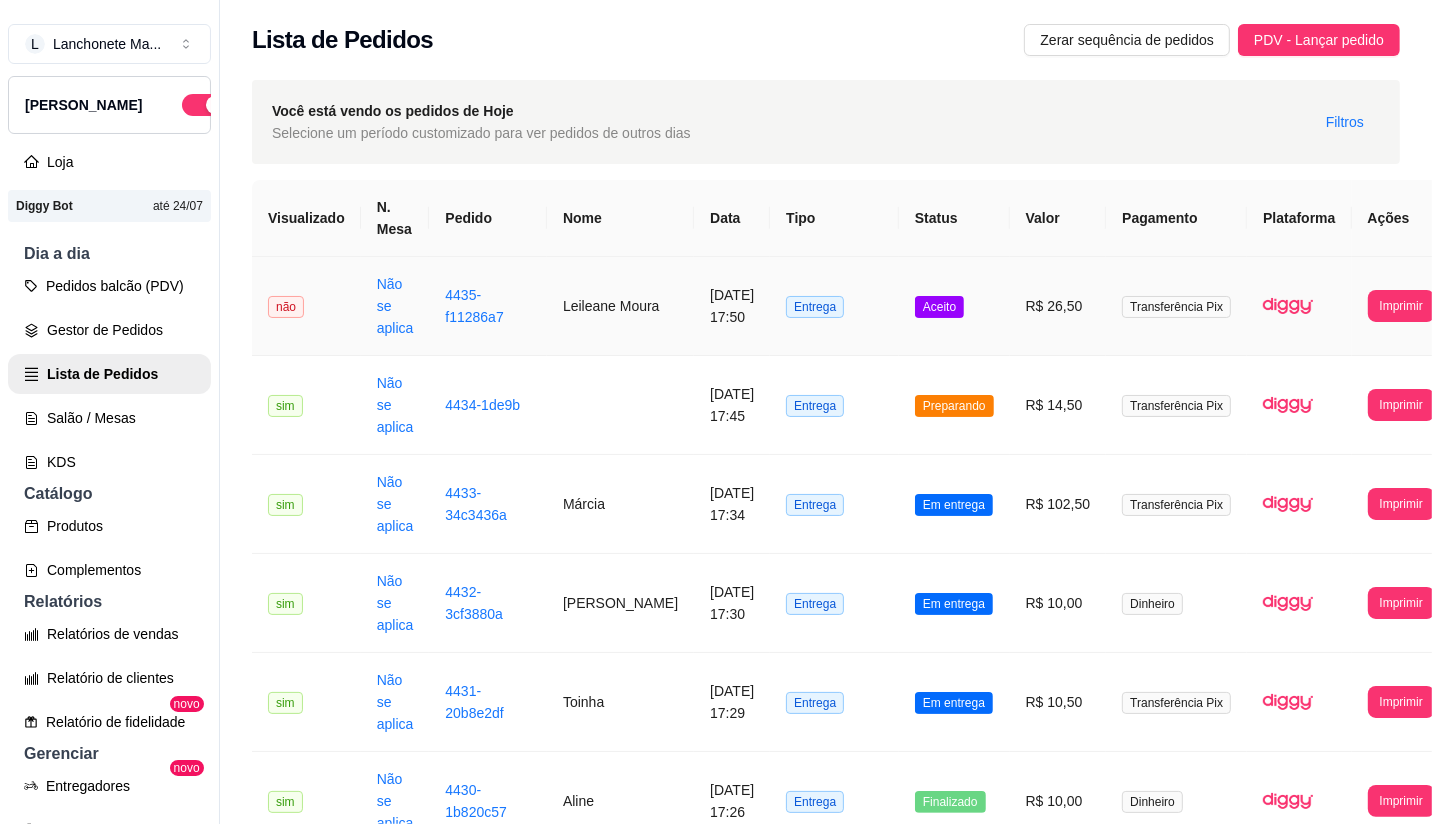 click on "Aceito" at bounding box center [954, 306] 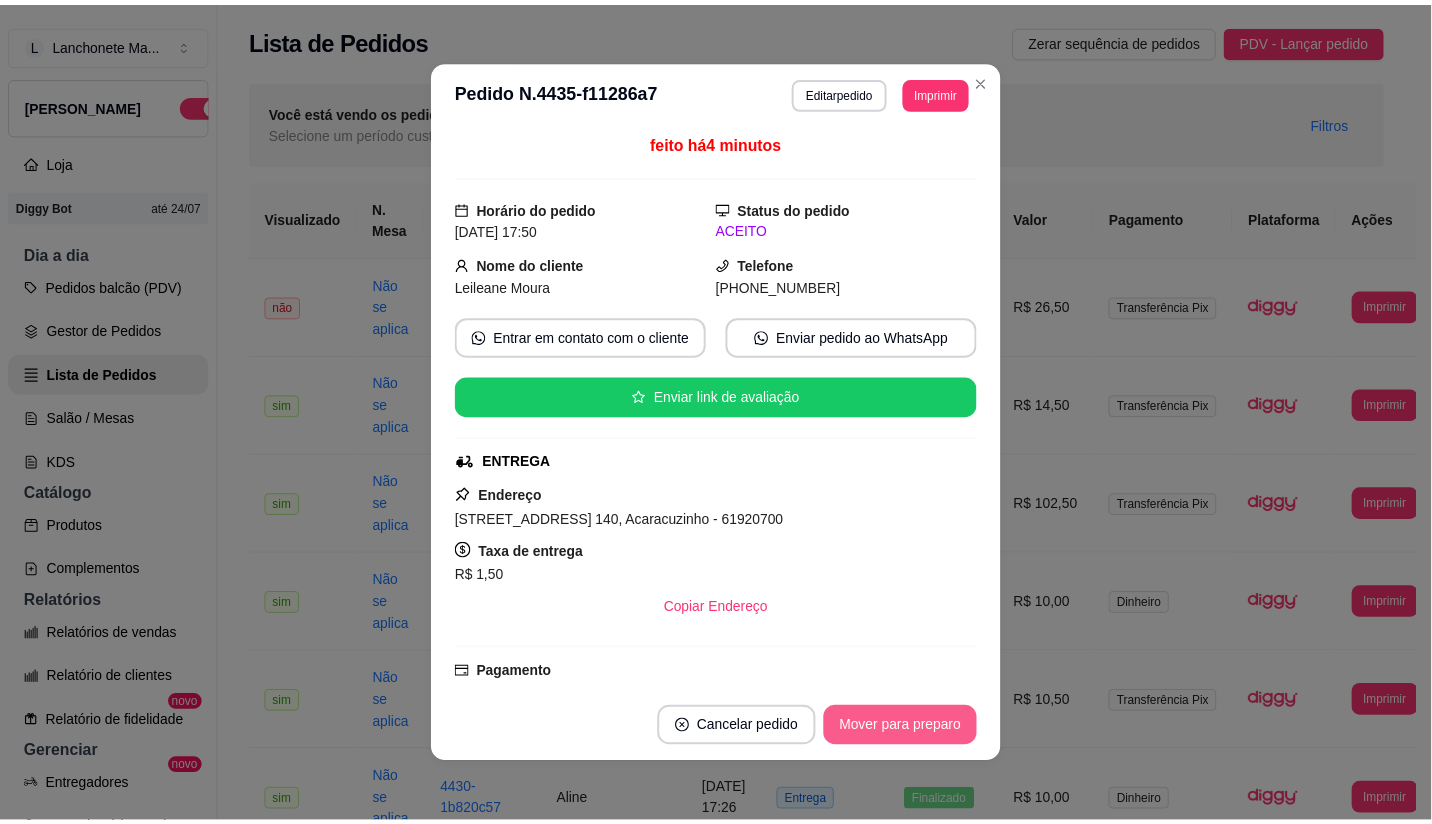 scroll, scrollTop: 0, scrollLeft: 0, axis: both 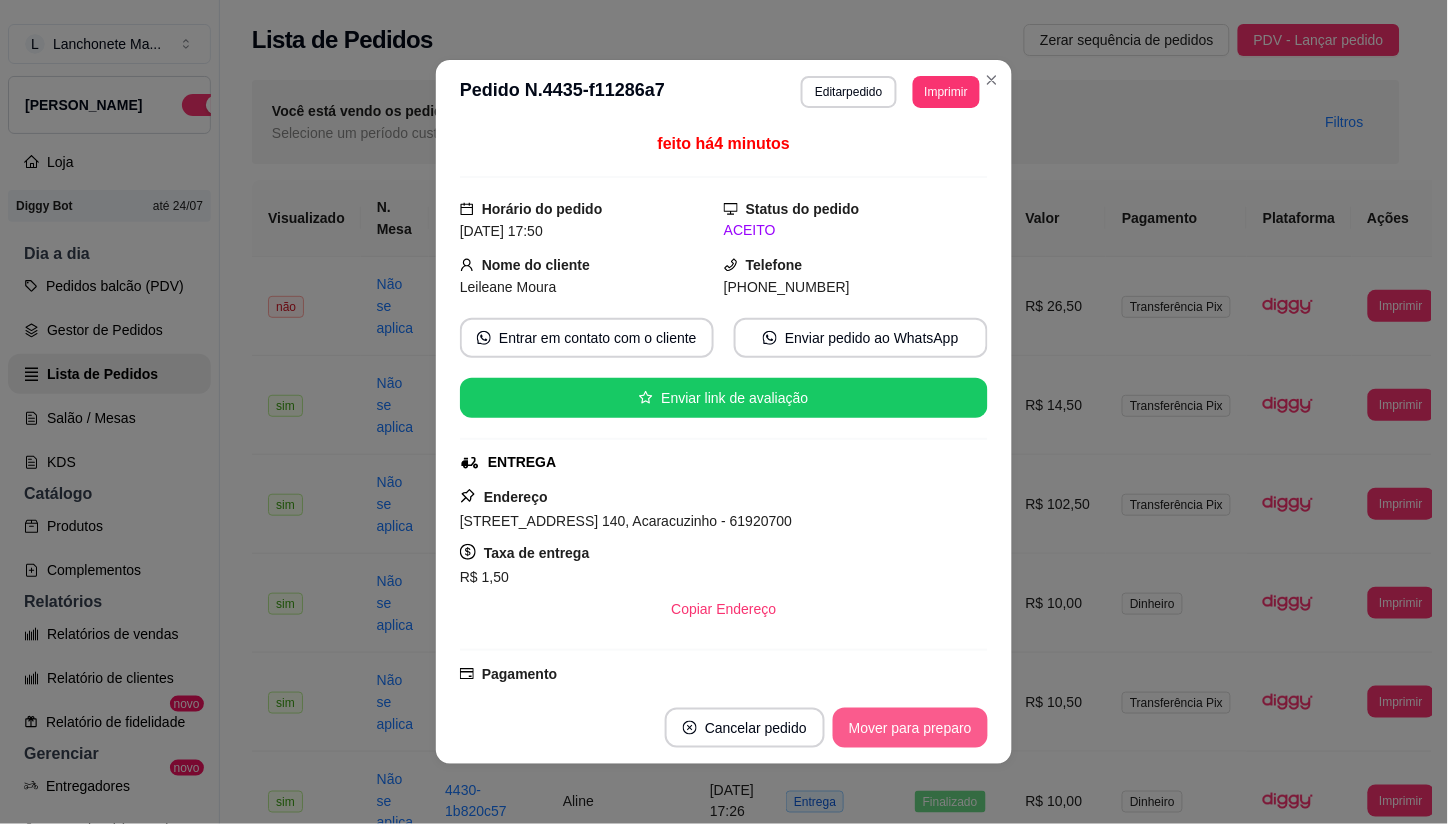 click on "Mover para preparo" at bounding box center [910, 728] 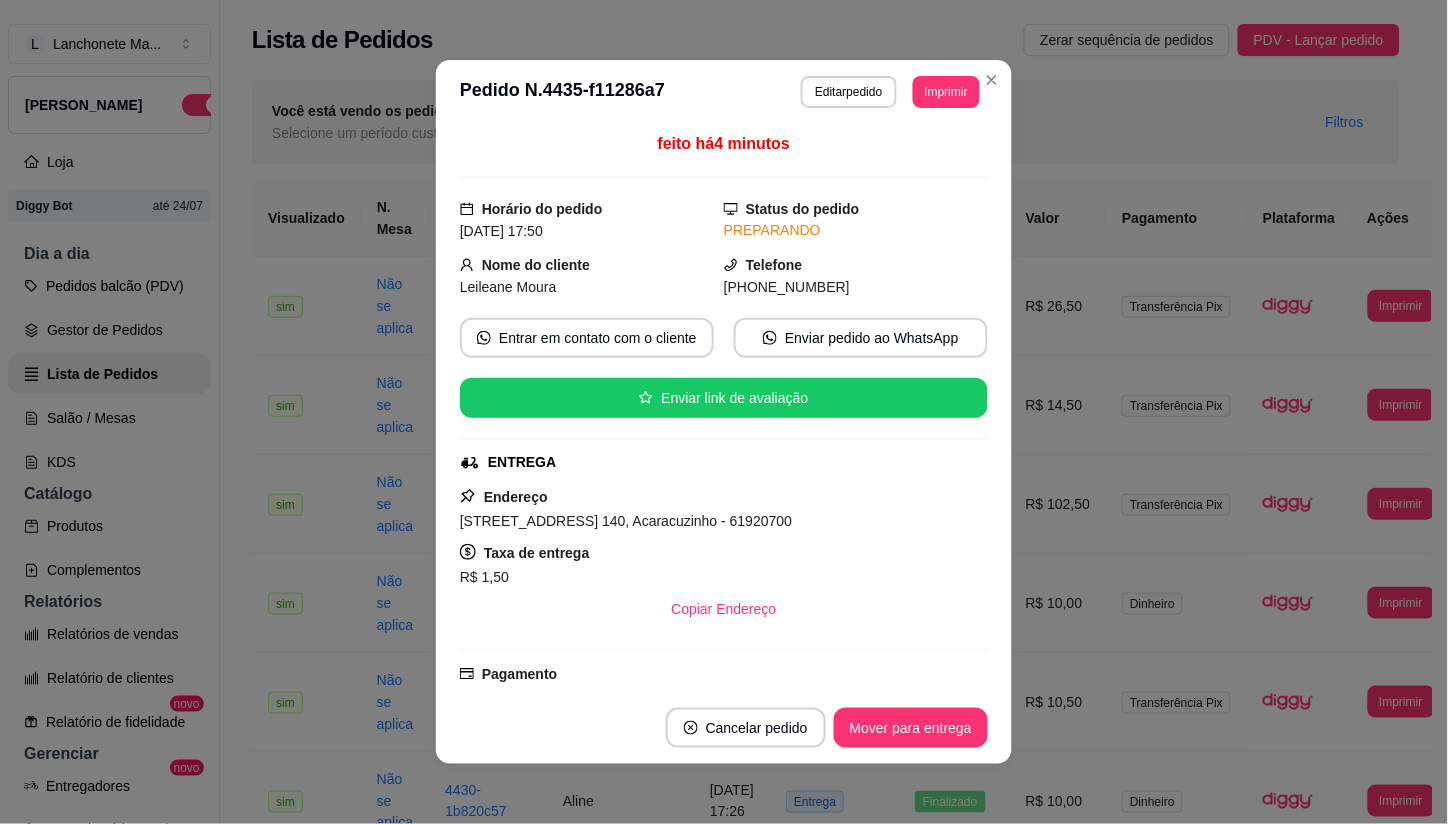 click on "**********" at bounding box center [724, 92] 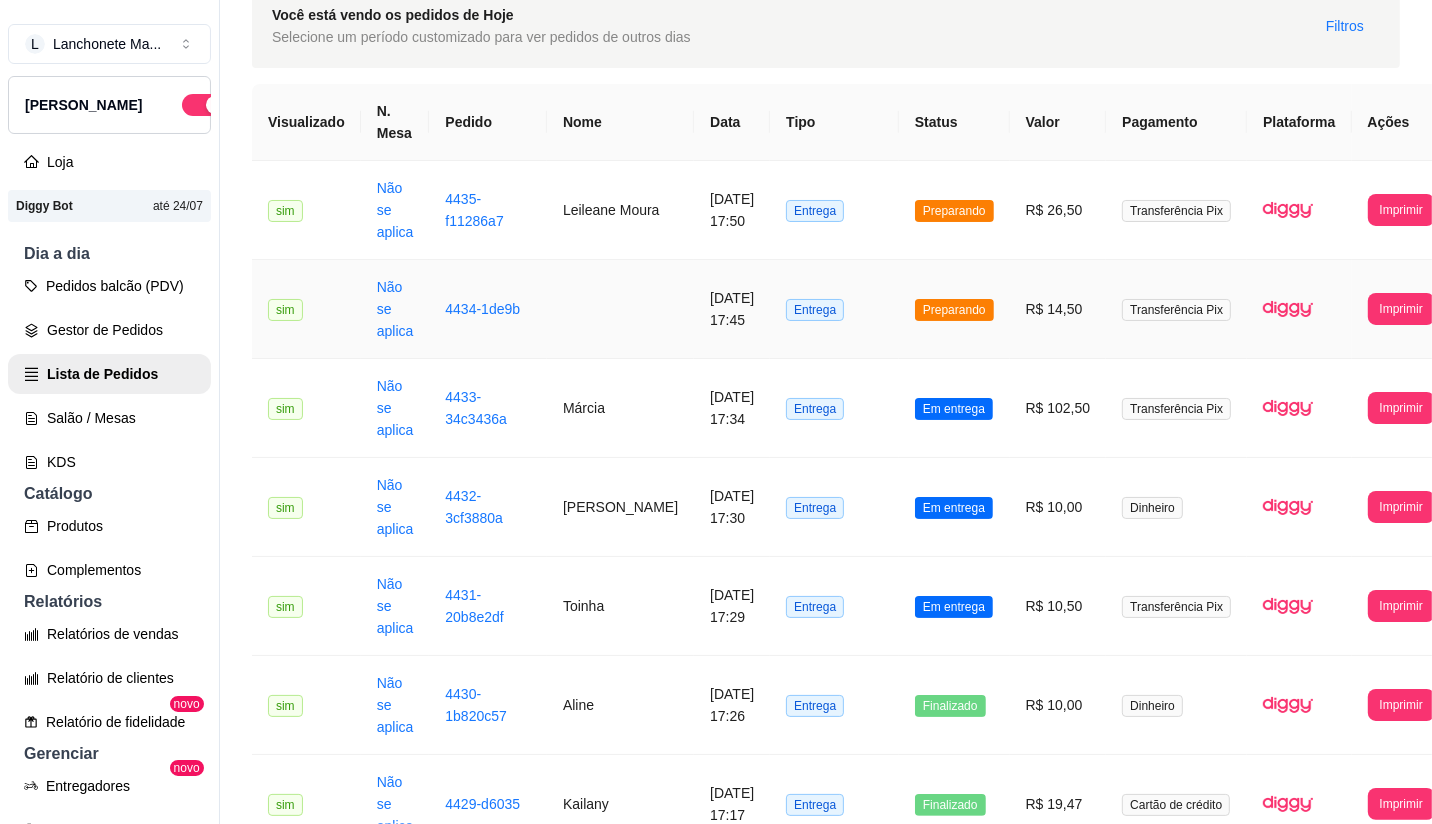 scroll, scrollTop: 0, scrollLeft: 0, axis: both 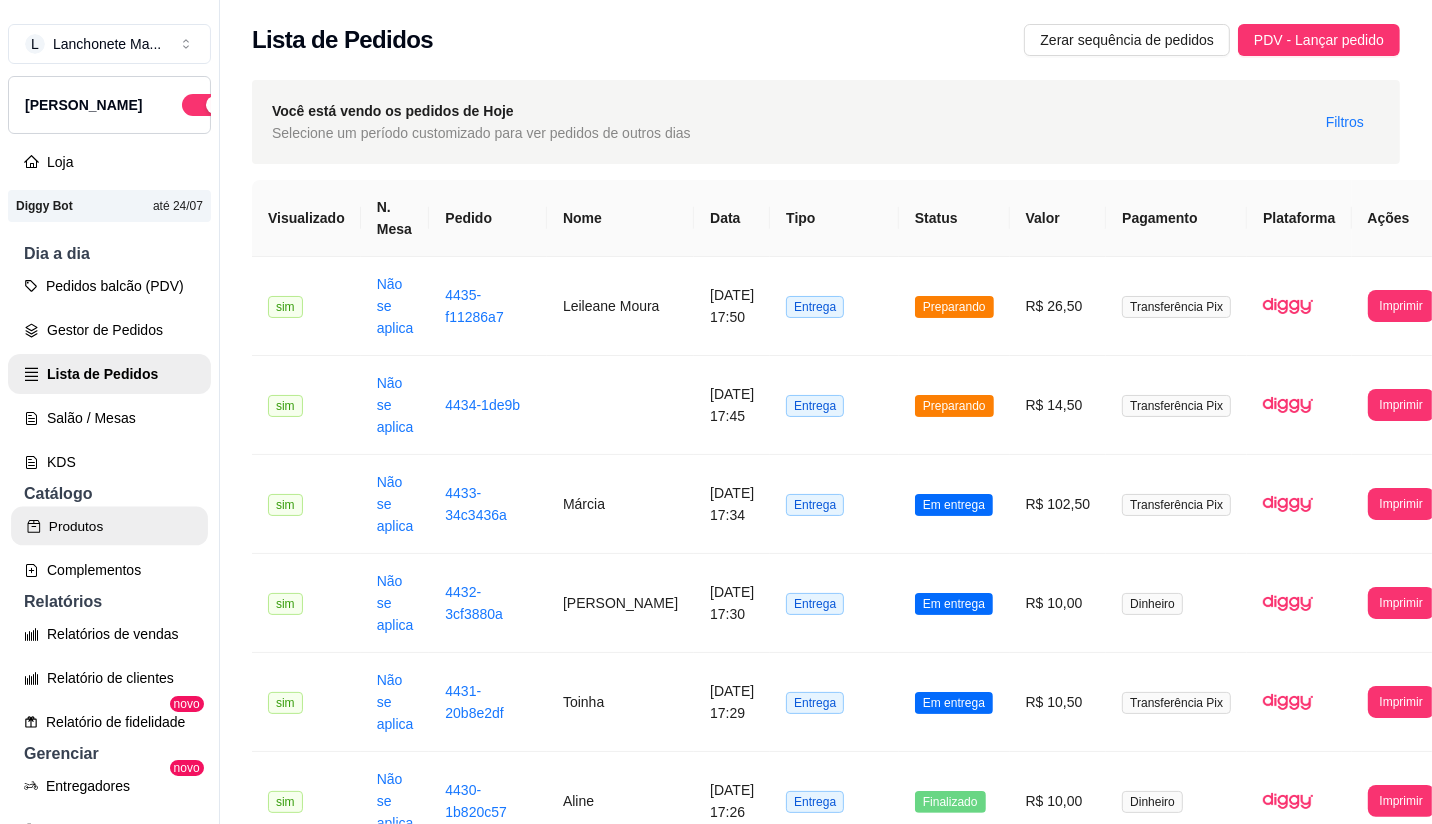 click on "Produtos" at bounding box center (109, 526) 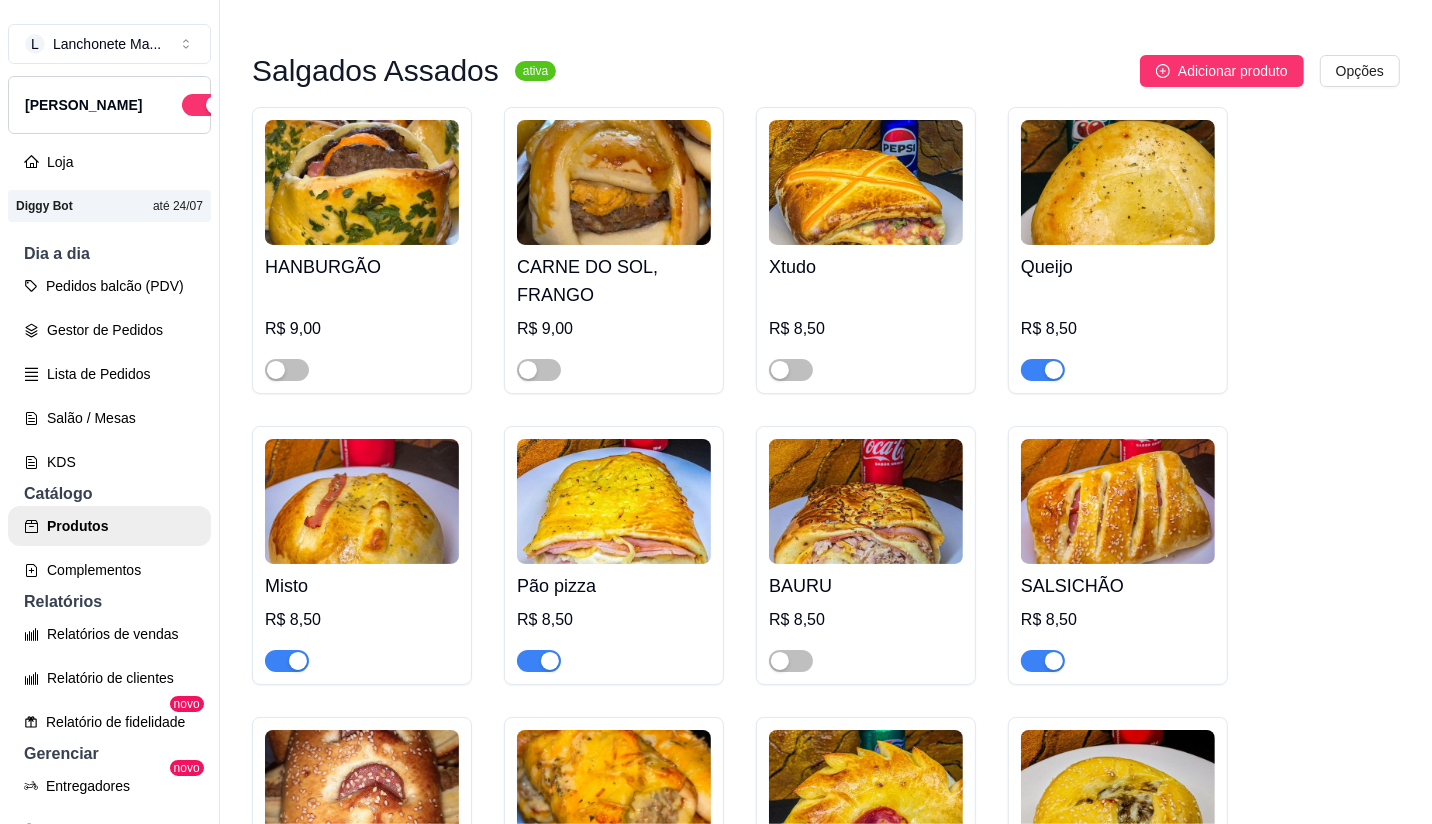 scroll, scrollTop: 455, scrollLeft: 0, axis: vertical 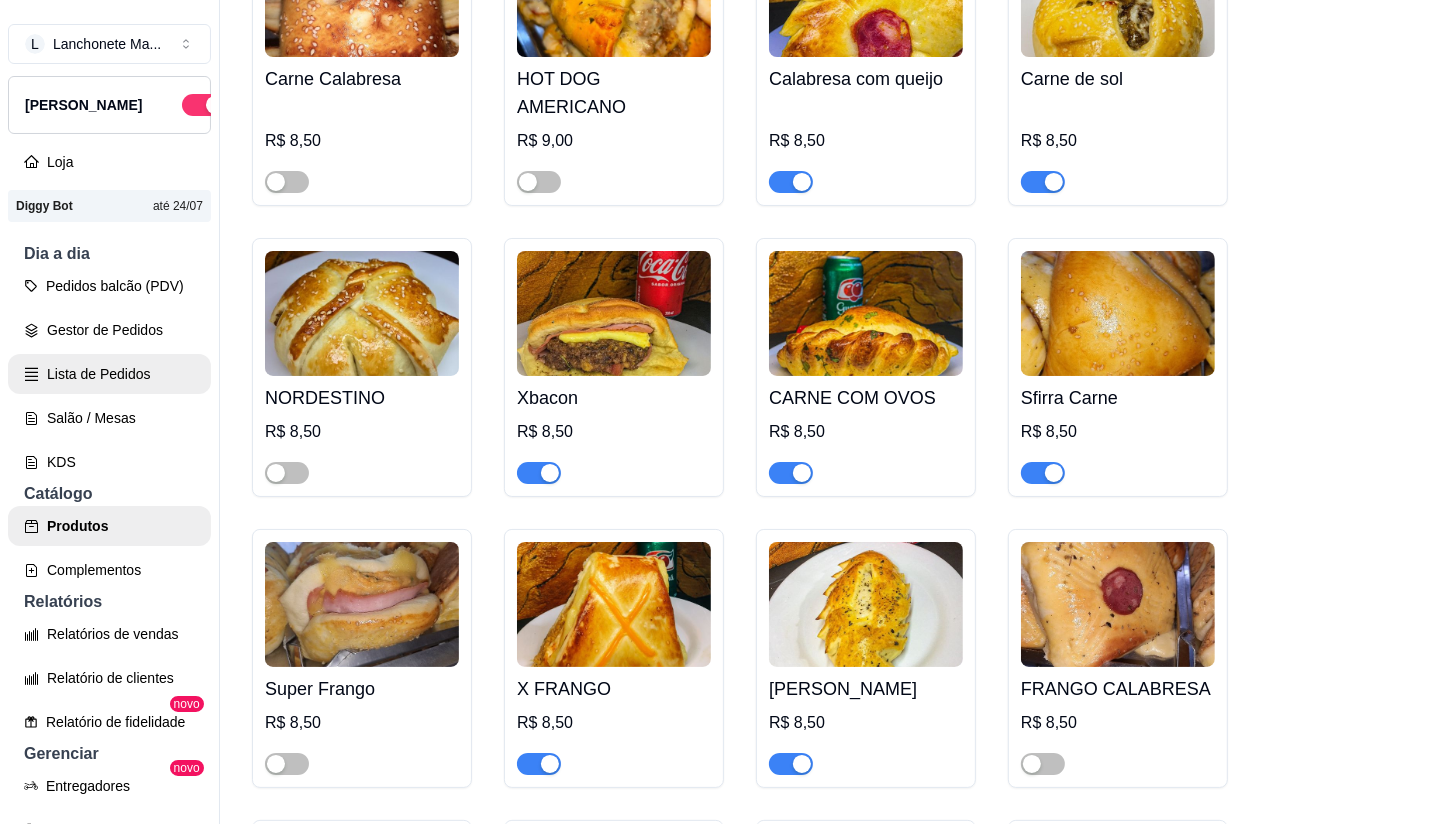 click on "Lista de Pedidos" at bounding box center [109, 374] 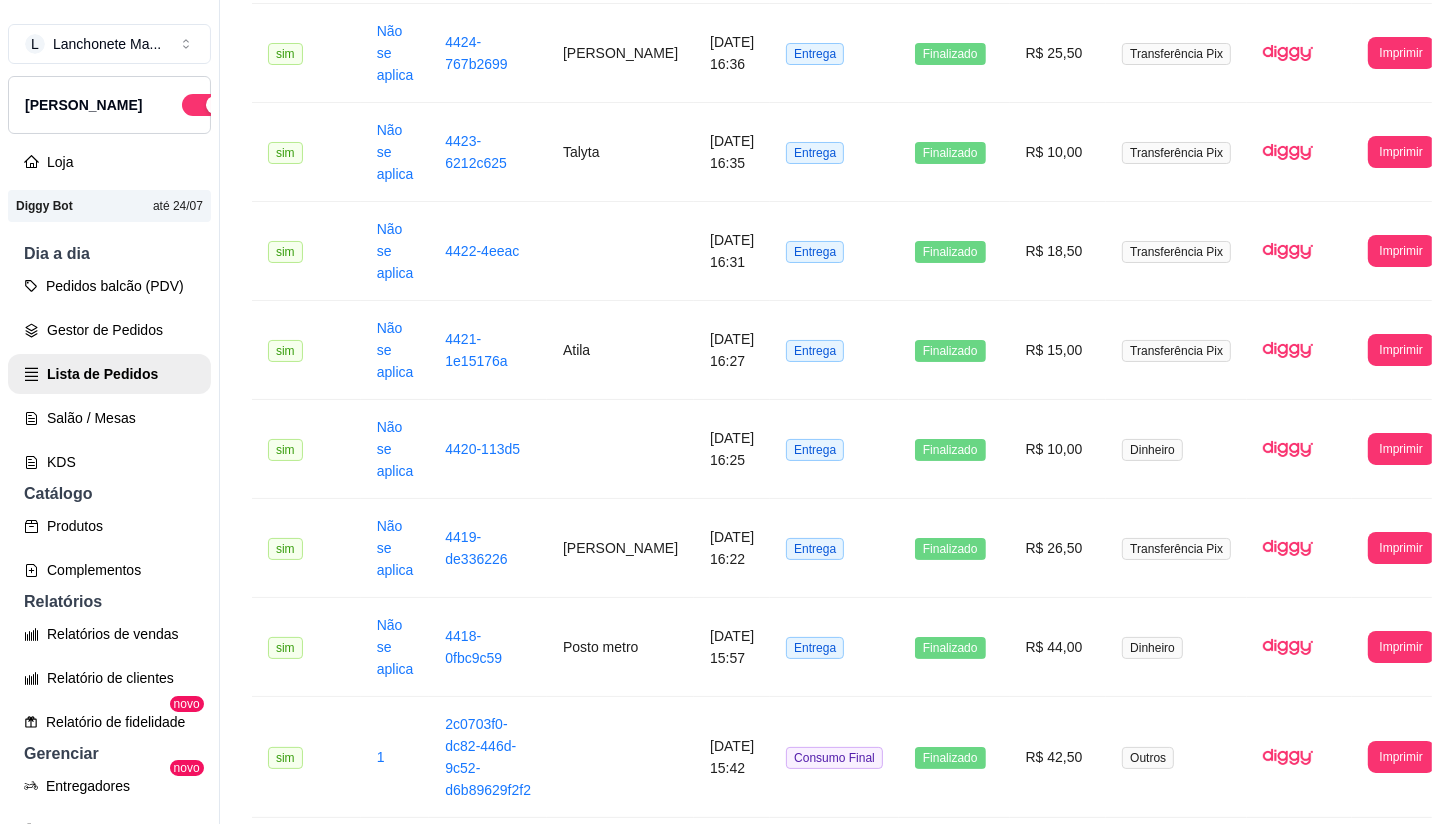 scroll, scrollTop: 0, scrollLeft: 0, axis: both 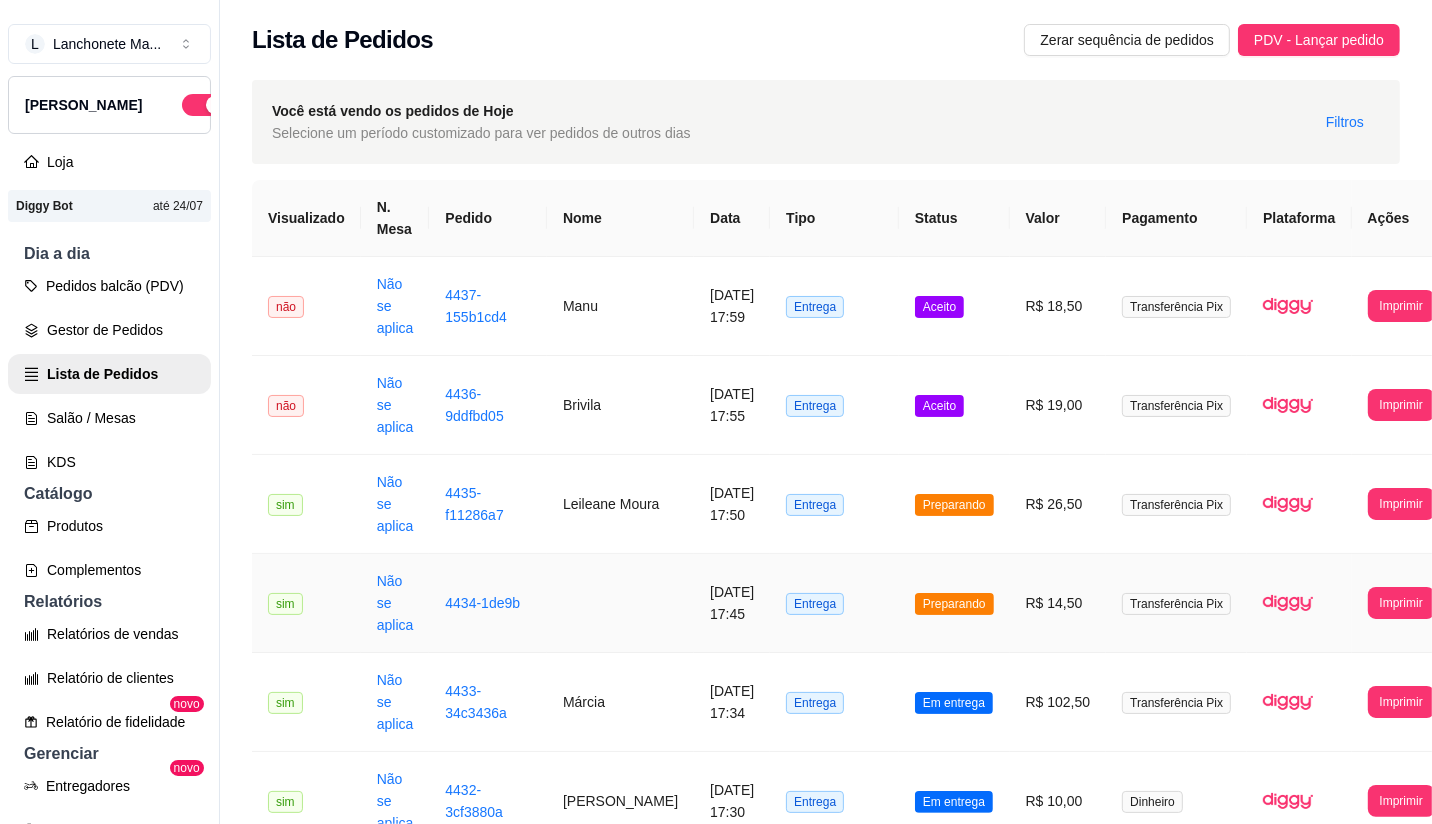 click on "Preparando" at bounding box center [954, 603] 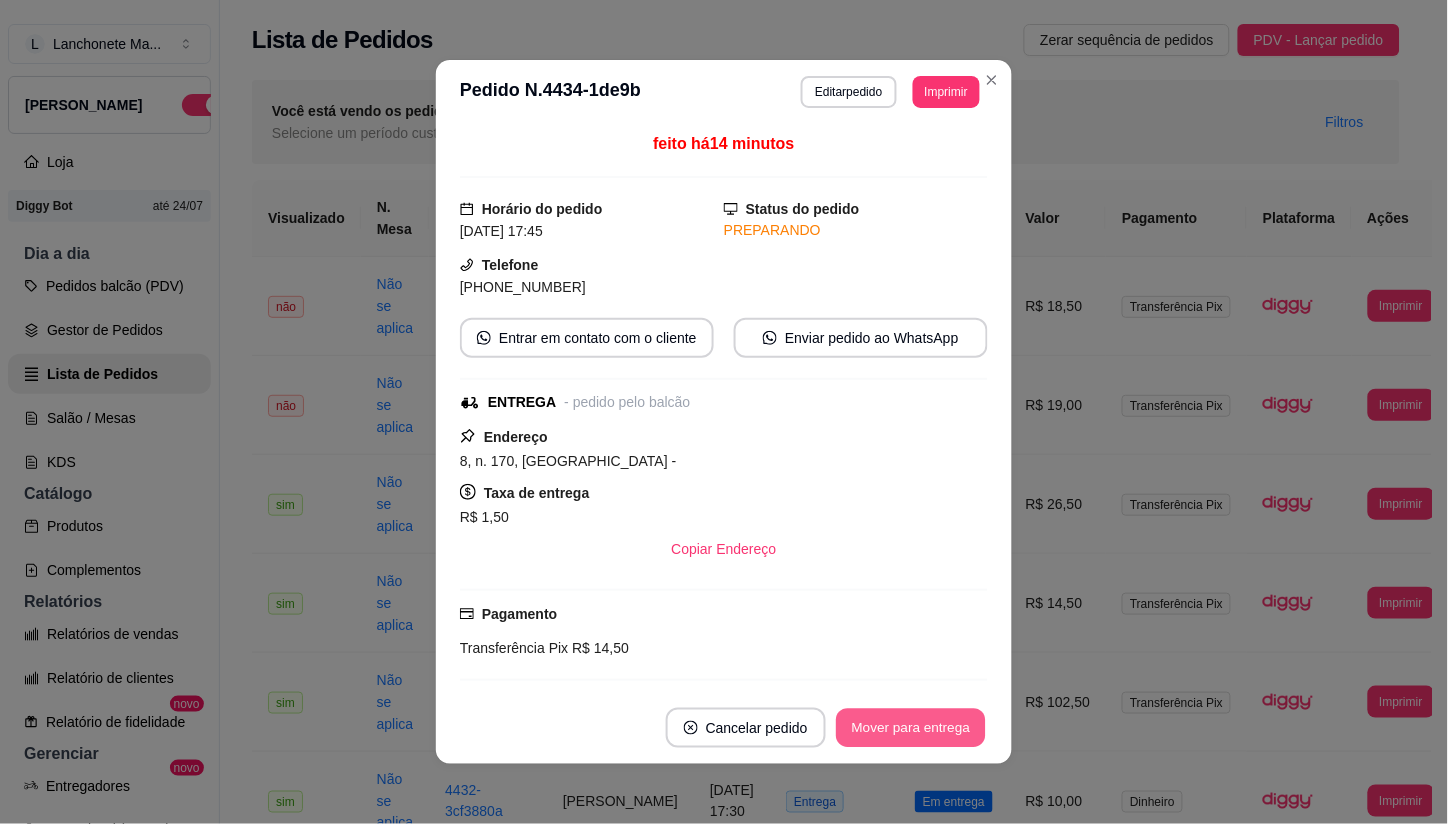 click on "Mover para entrega" at bounding box center (911, 728) 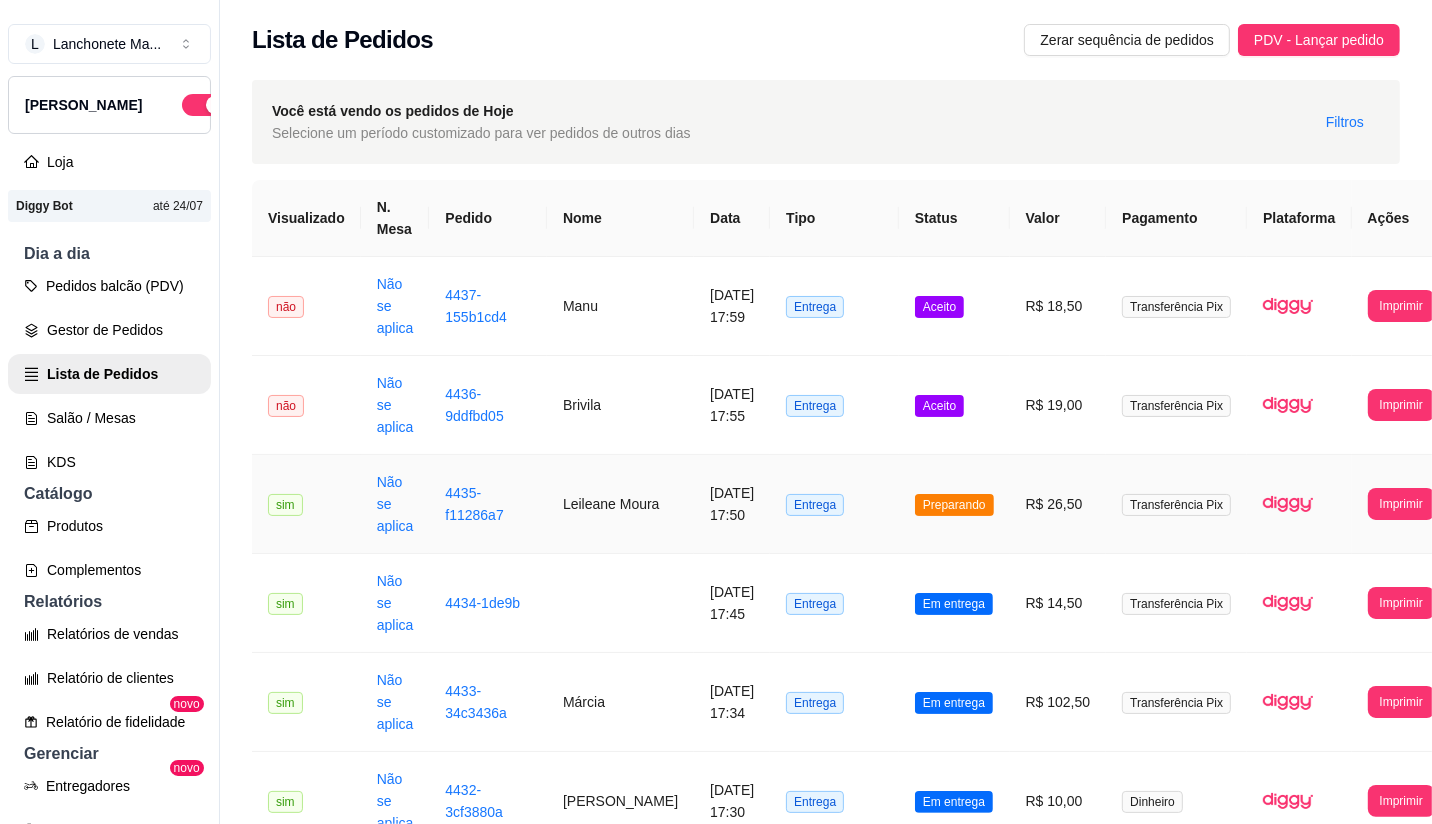 click on "Preparando" at bounding box center [954, 504] 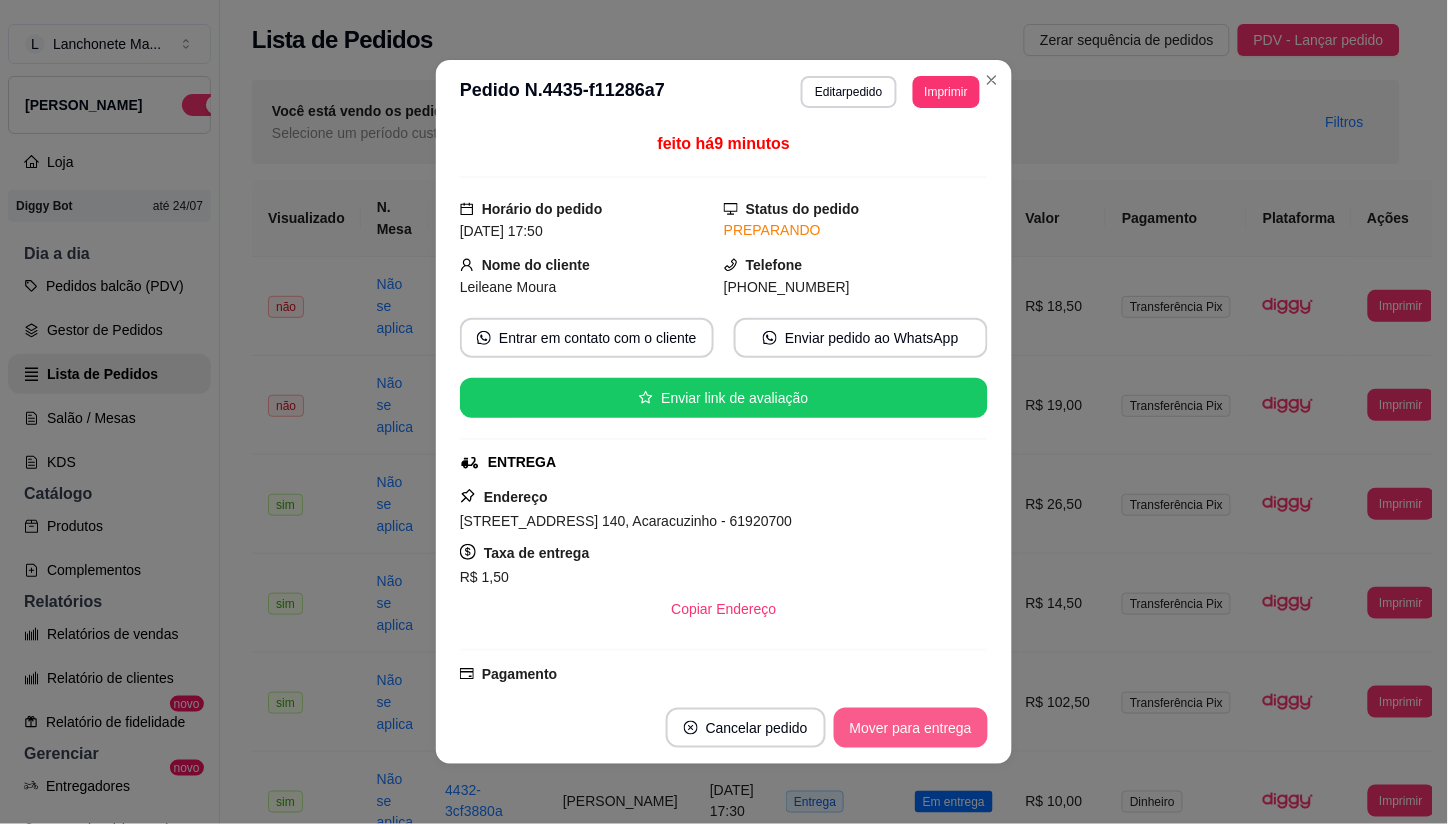 click on "Mover para entrega" at bounding box center [911, 728] 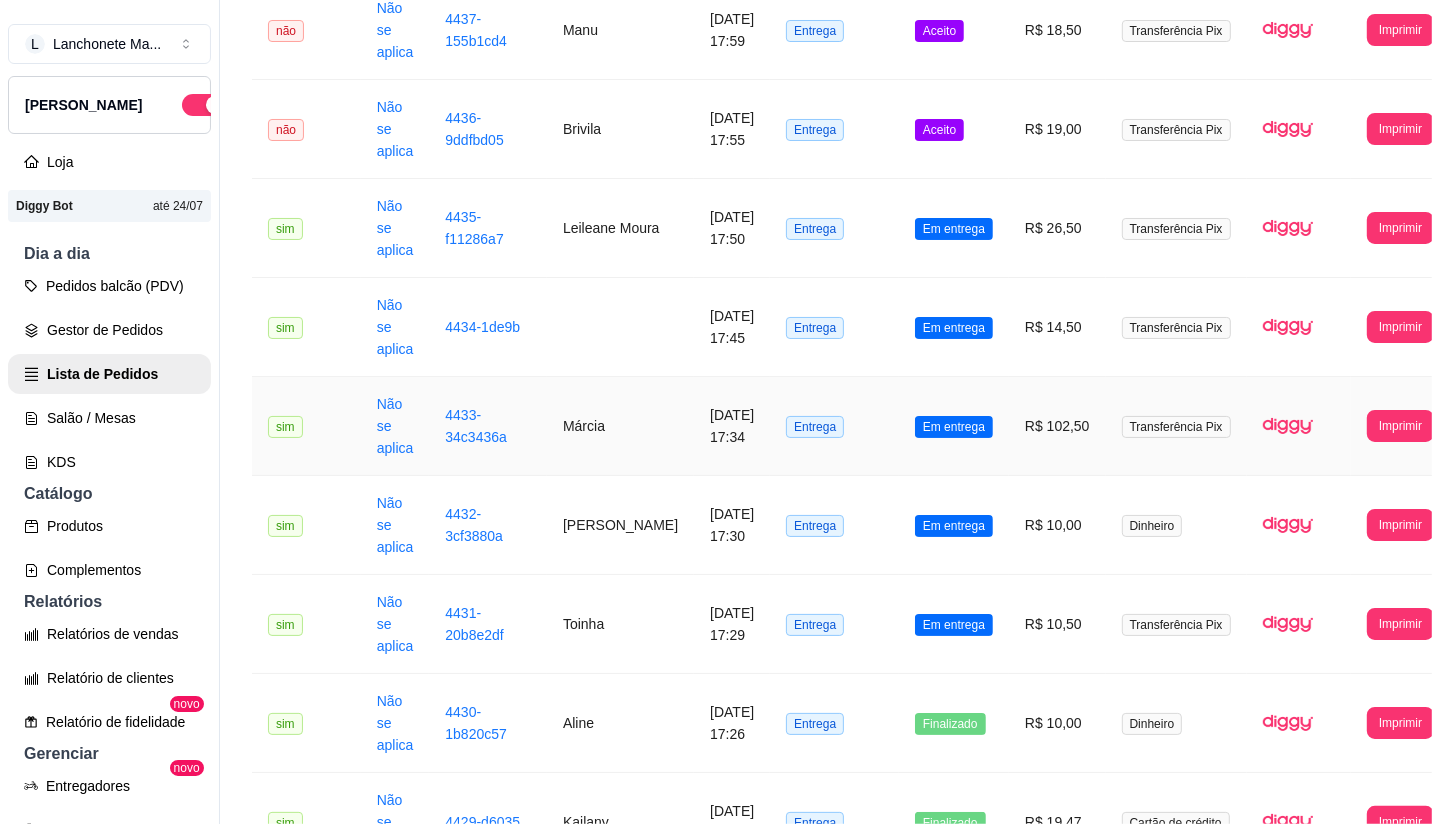 scroll, scrollTop: 444, scrollLeft: 0, axis: vertical 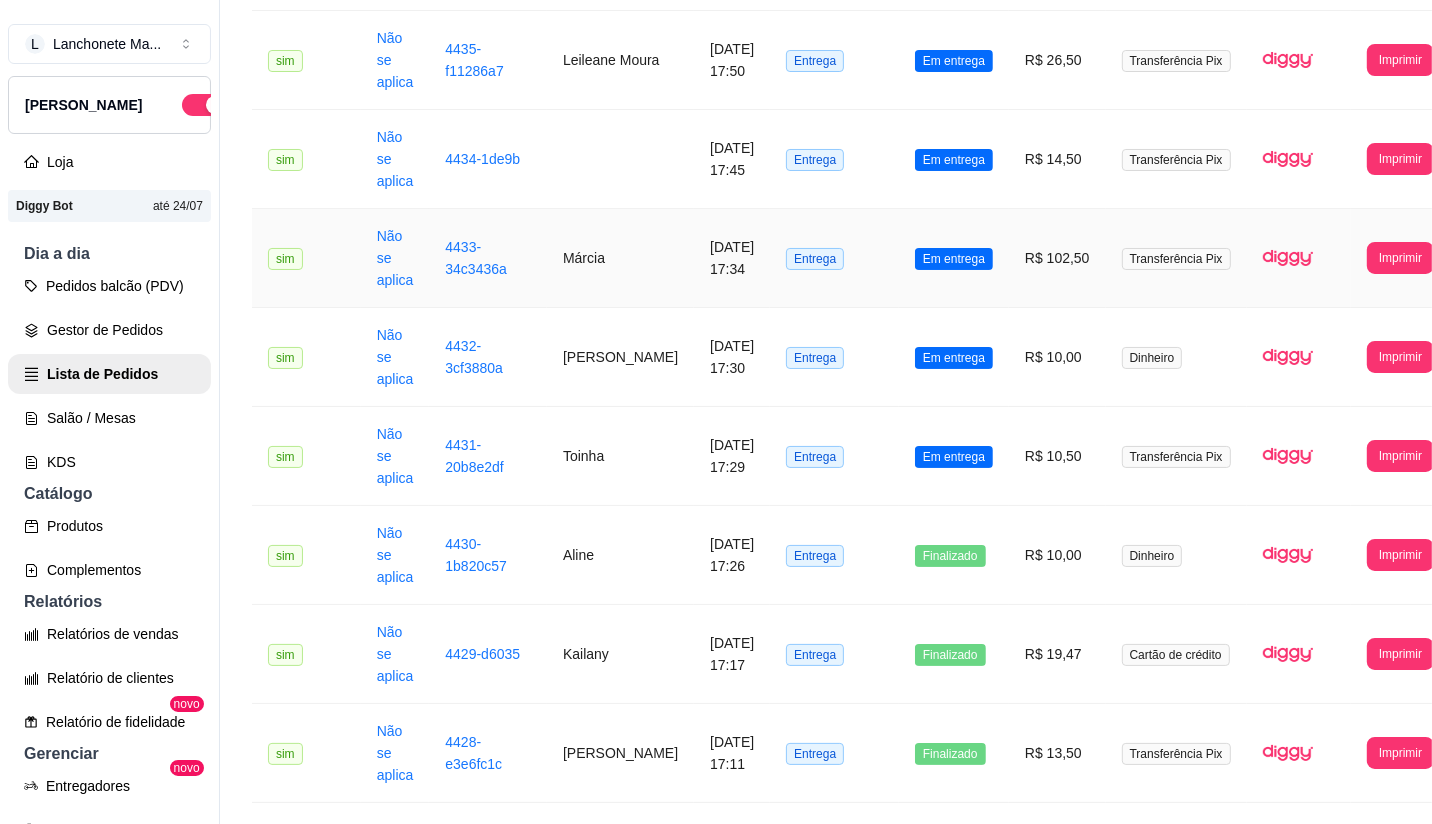 click on "Em entrega" at bounding box center [954, 258] 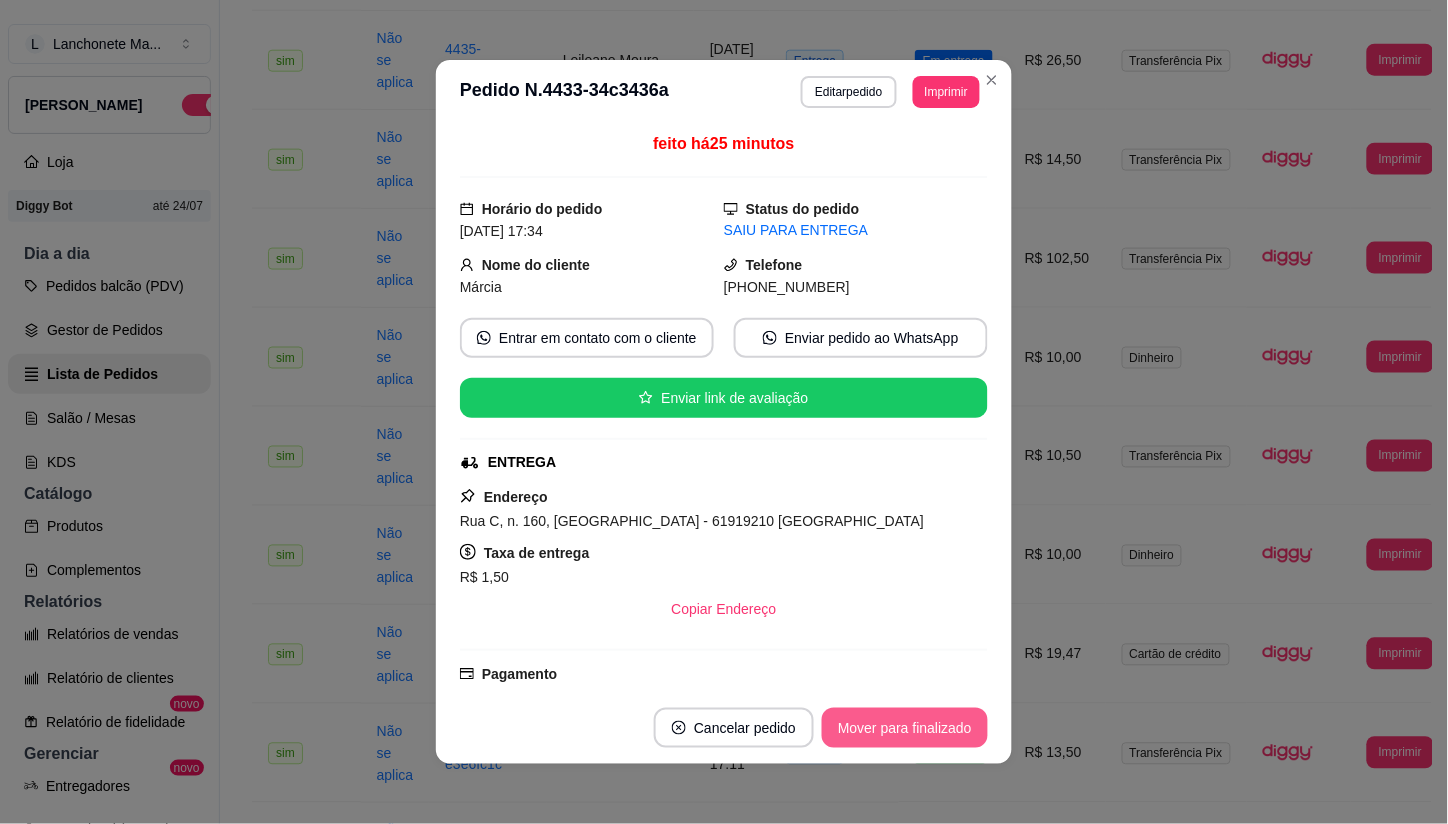 click on "Mover para finalizado" at bounding box center (905, 728) 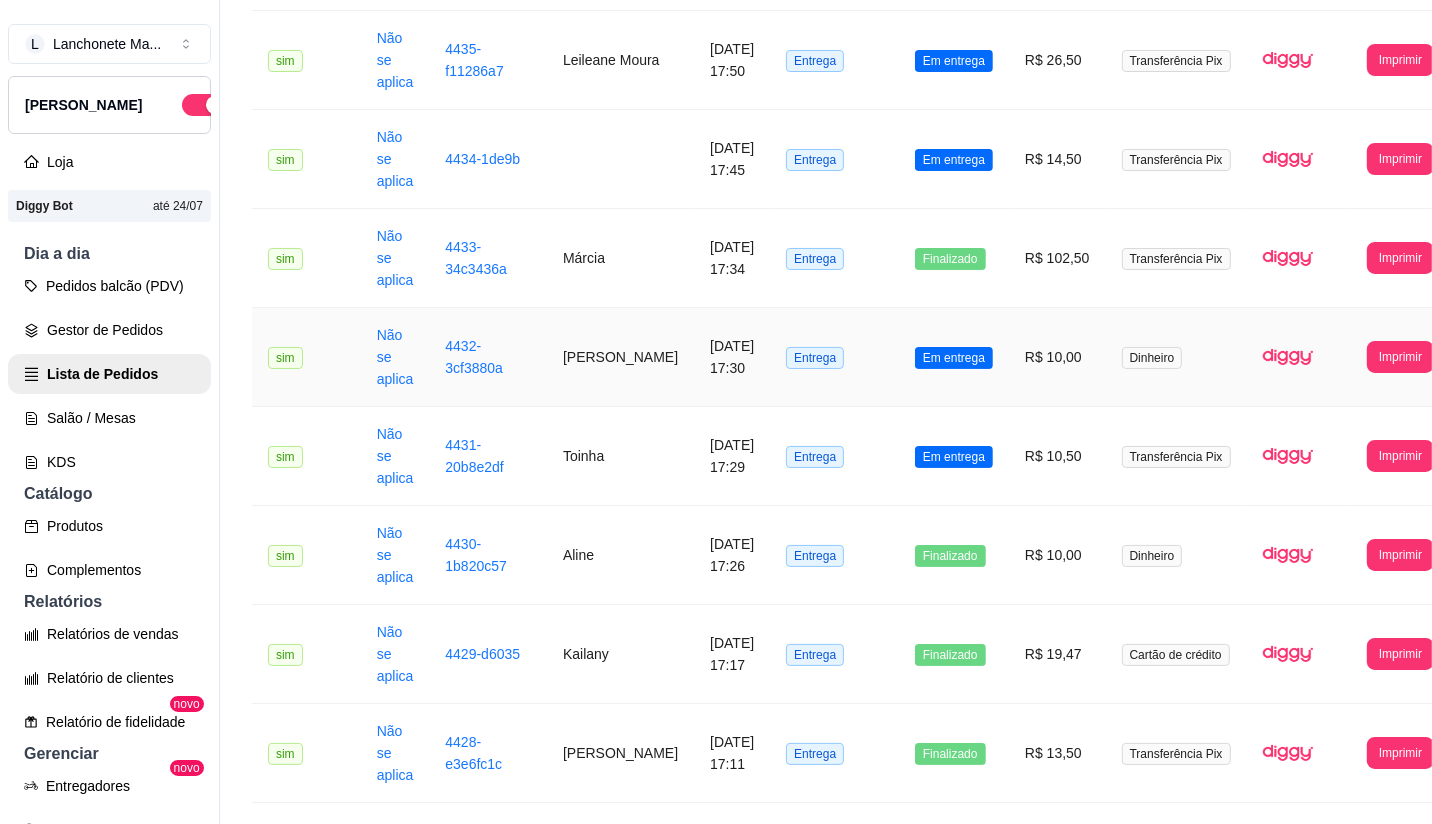 click on "Em entrega" at bounding box center (954, 358) 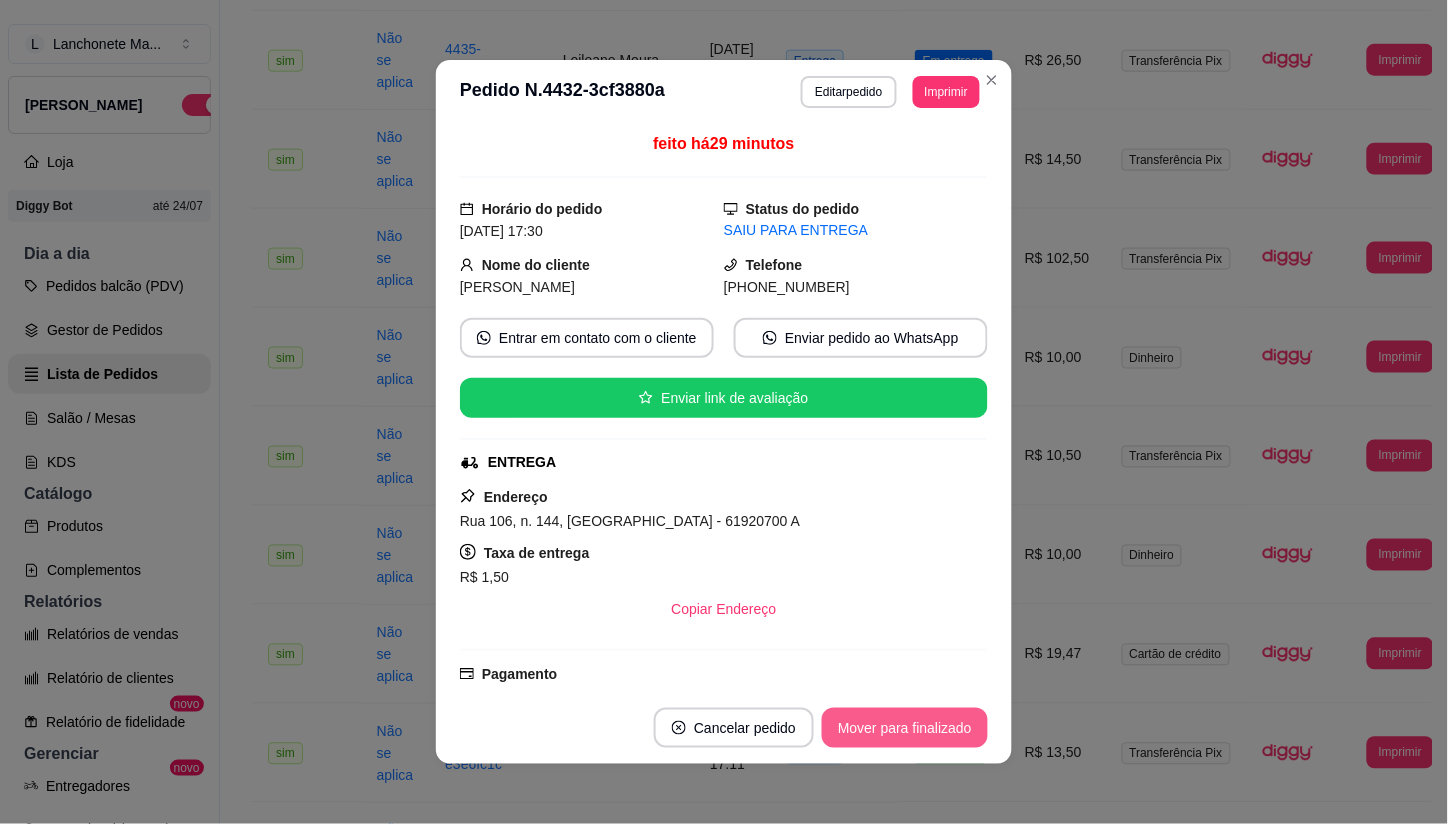 click on "Mover para finalizado" at bounding box center [905, 728] 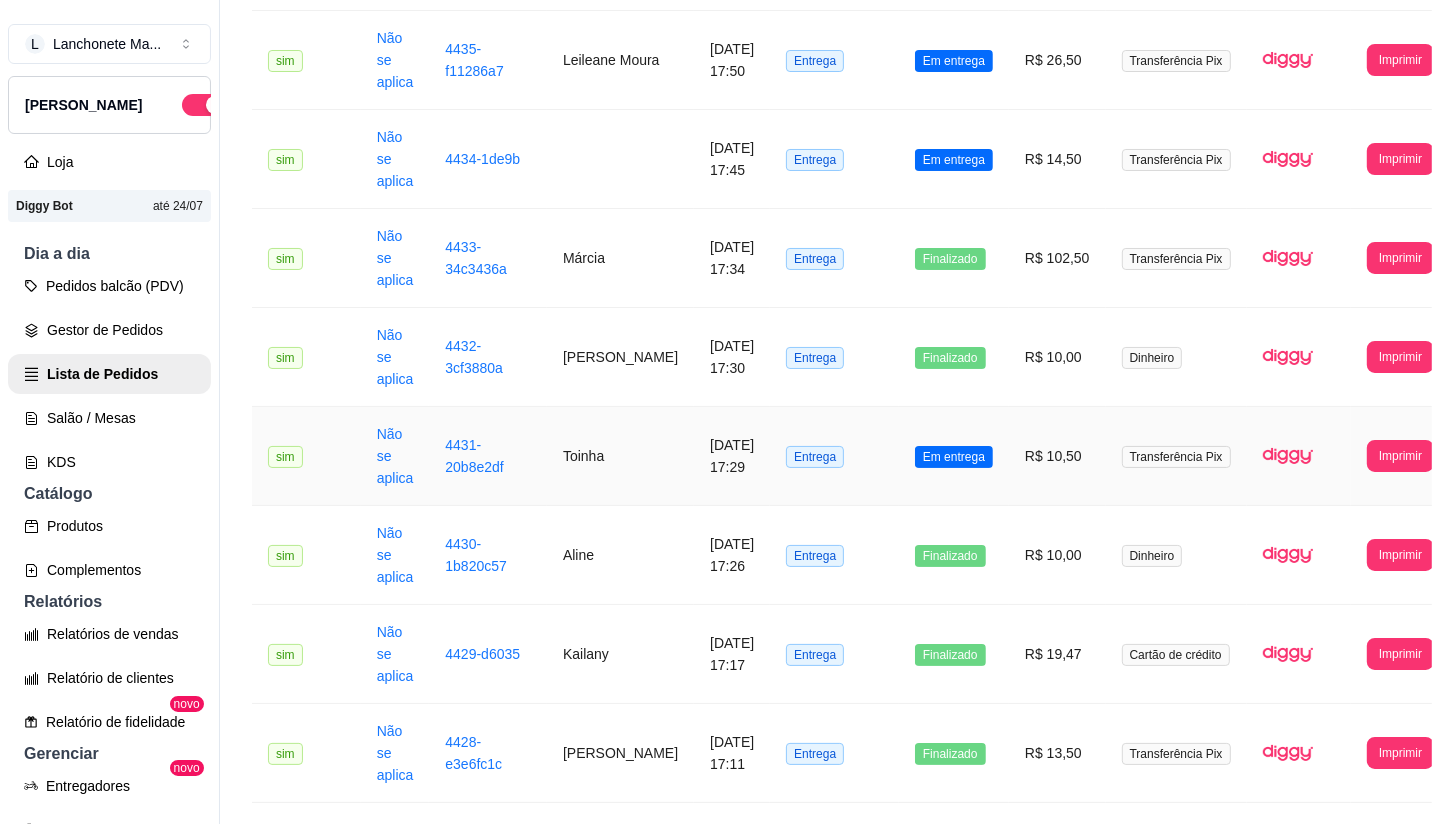 click on "Em entrega" at bounding box center [954, 456] 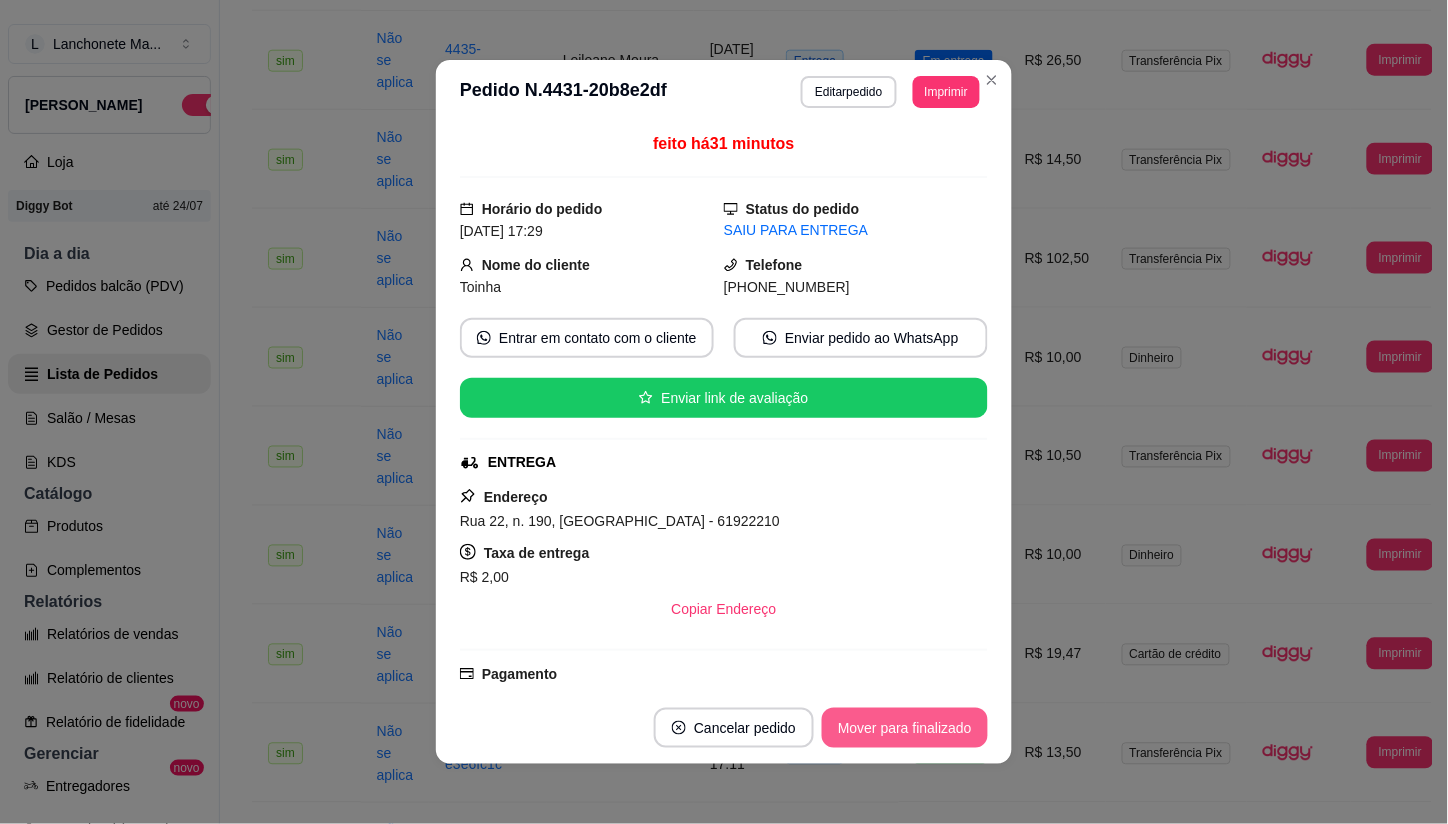 click on "Mover para finalizado" at bounding box center (905, 728) 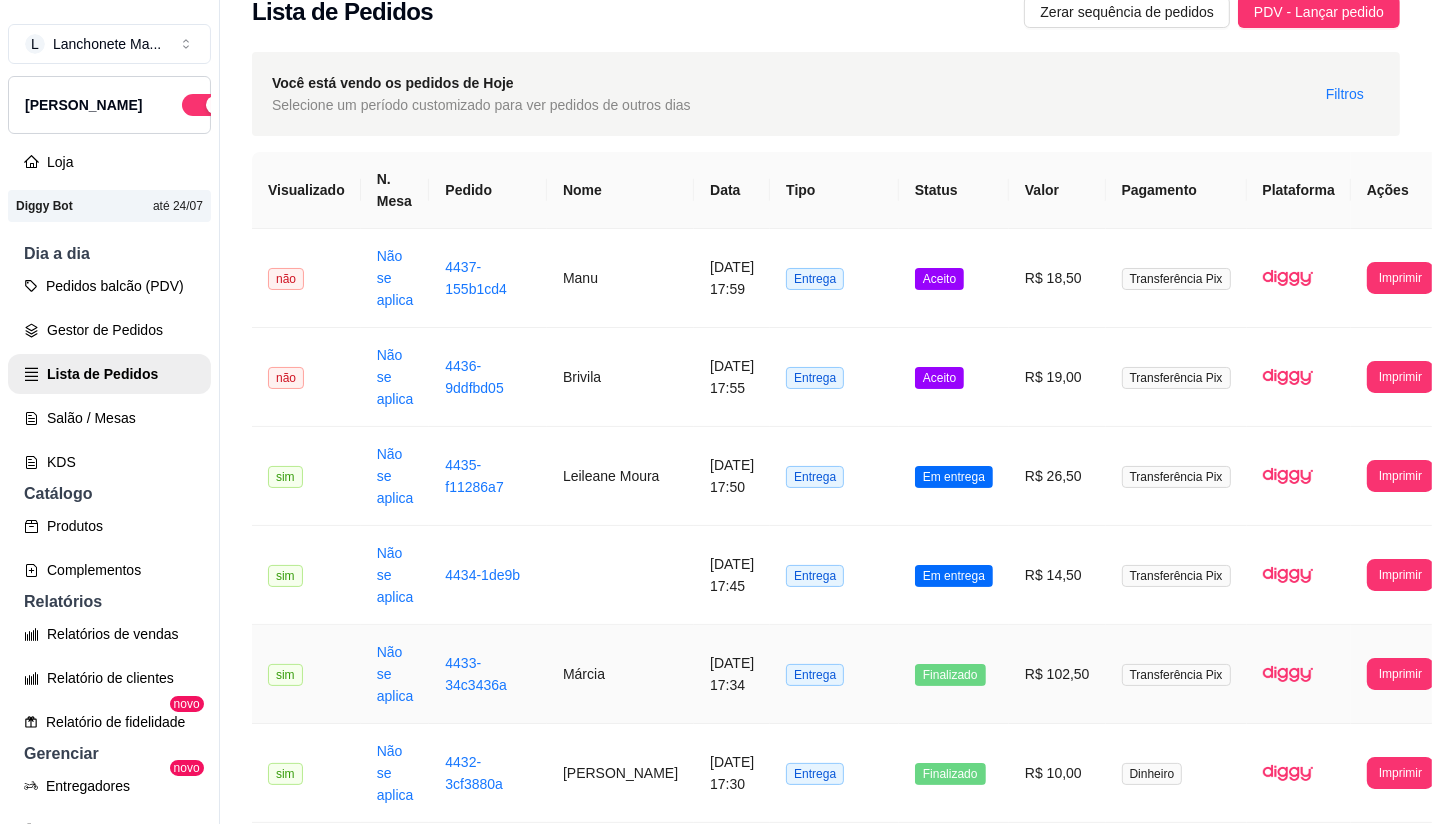 scroll, scrollTop: 0, scrollLeft: 0, axis: both 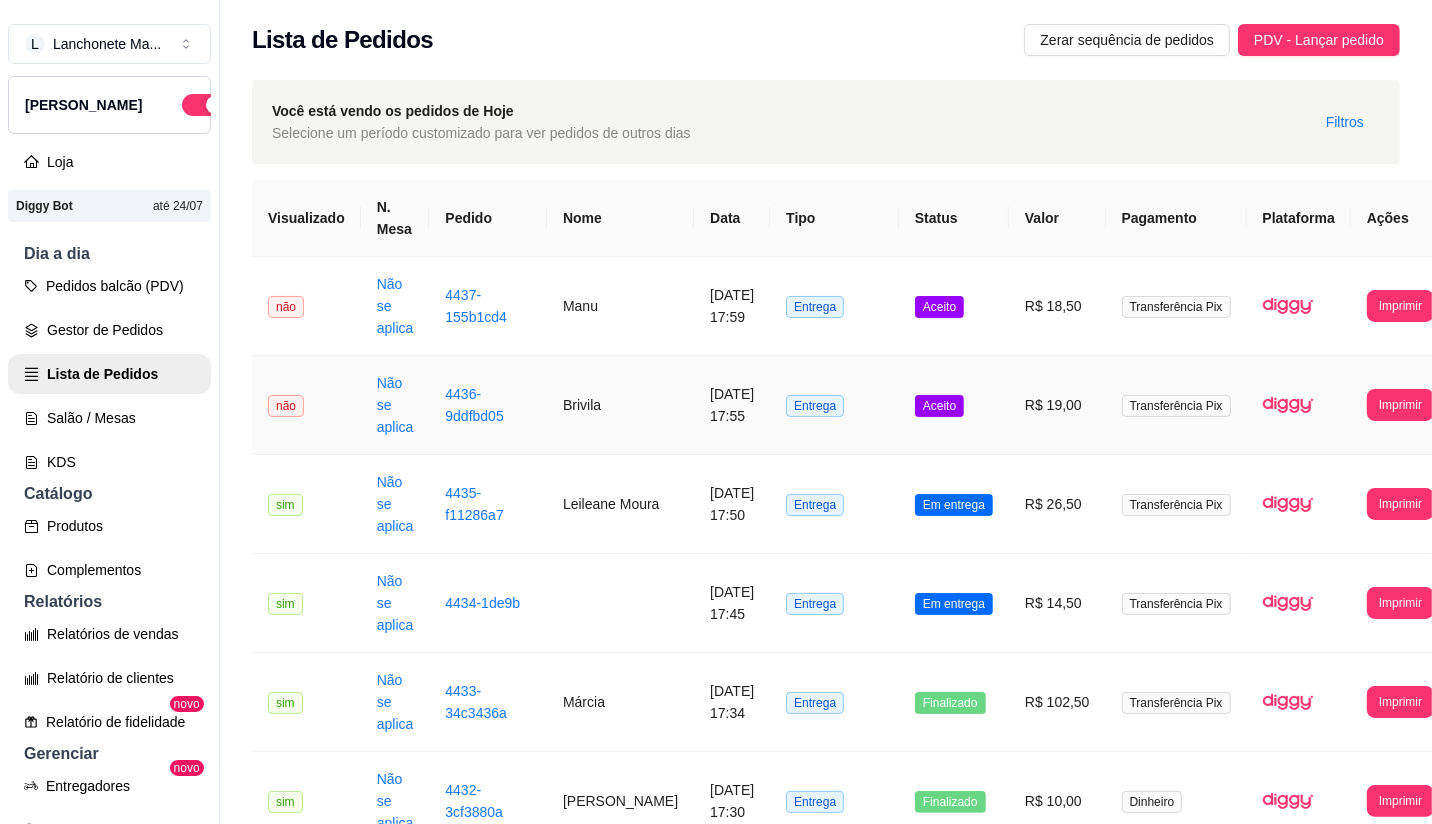 click on "Aceito" at bounding box center (939, 406) 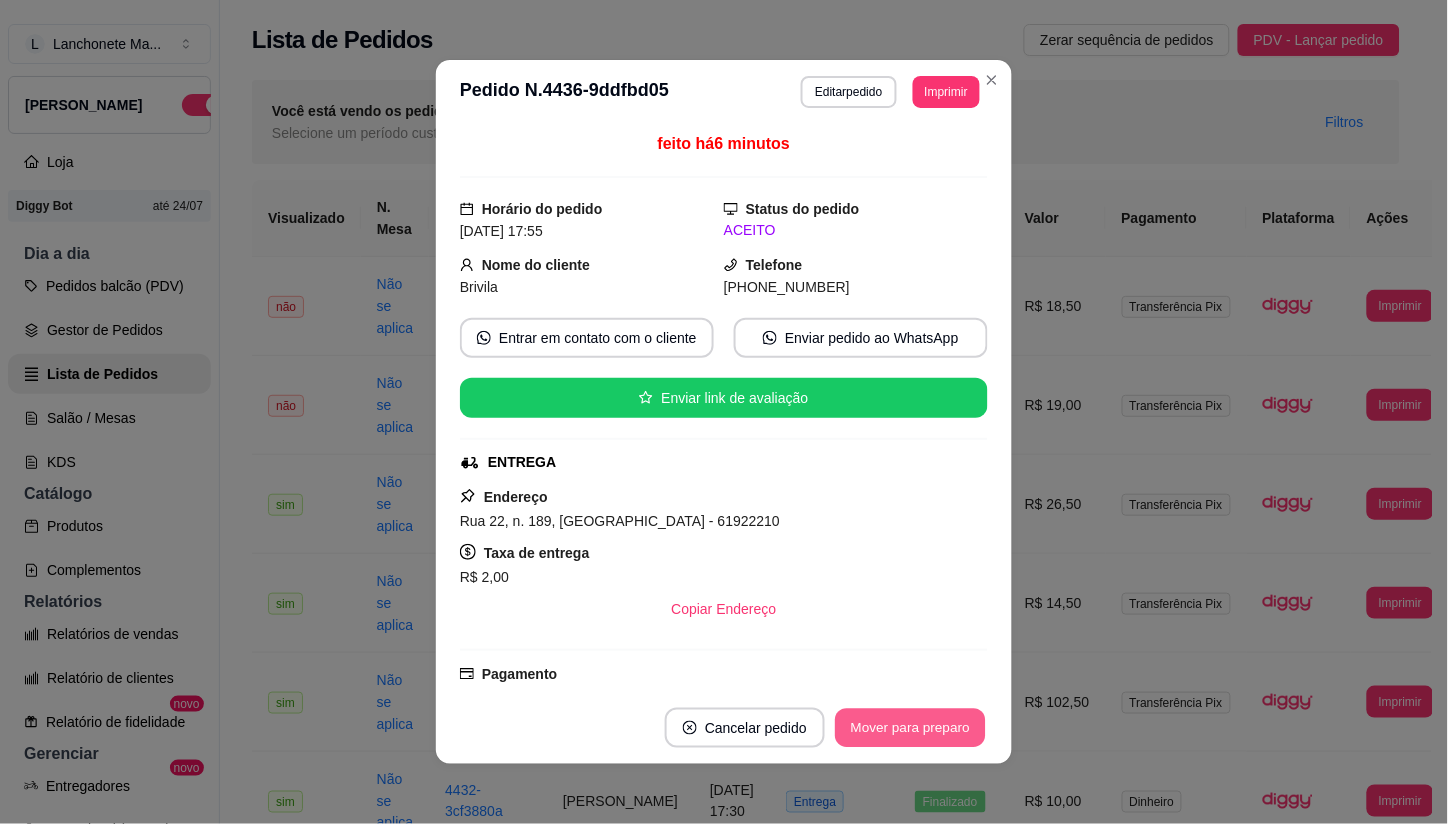 click on "Mover para preparo" at bounding box center [910, 728] 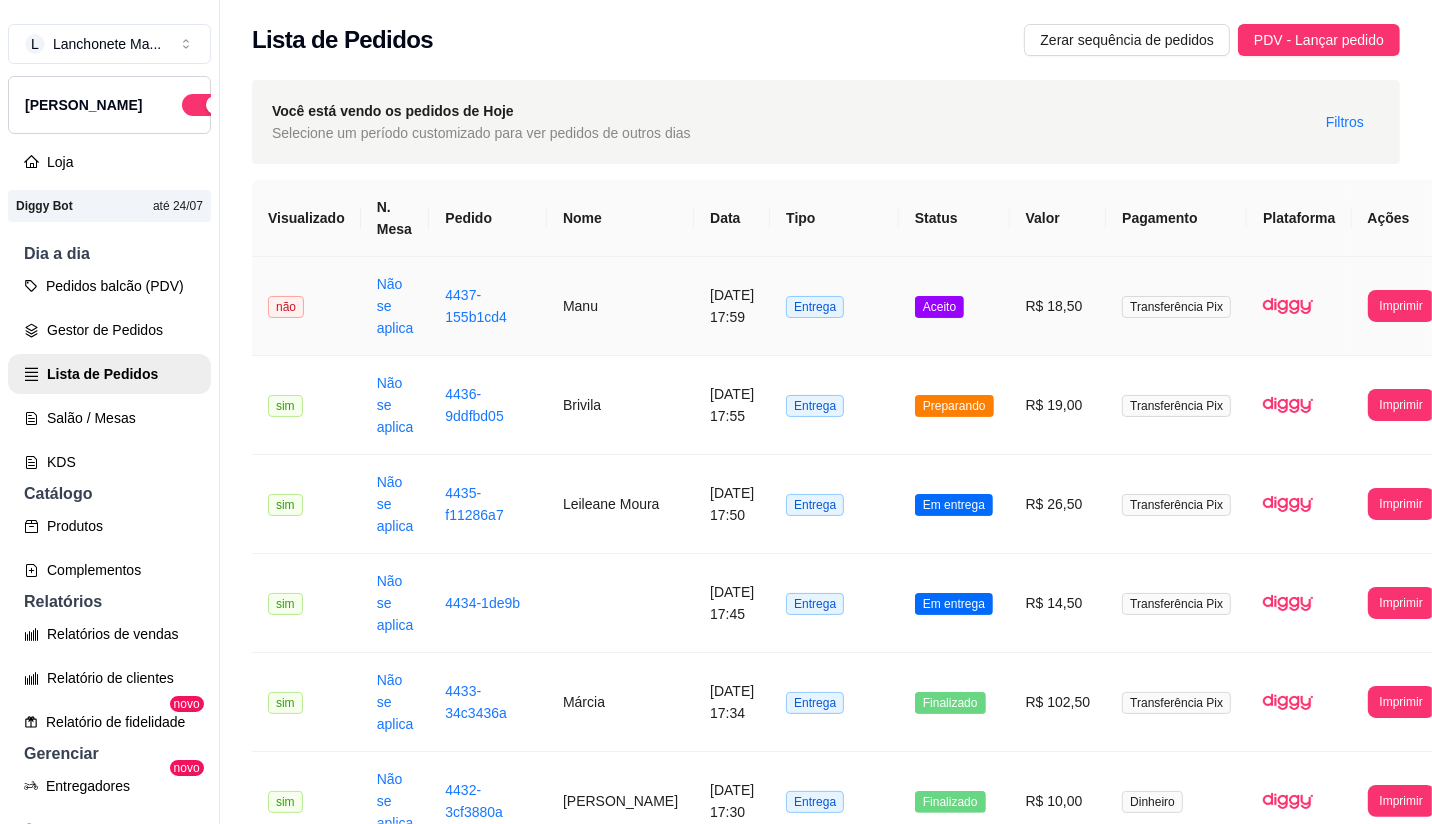 click on "Aceito" at bounding box center (939, 307) 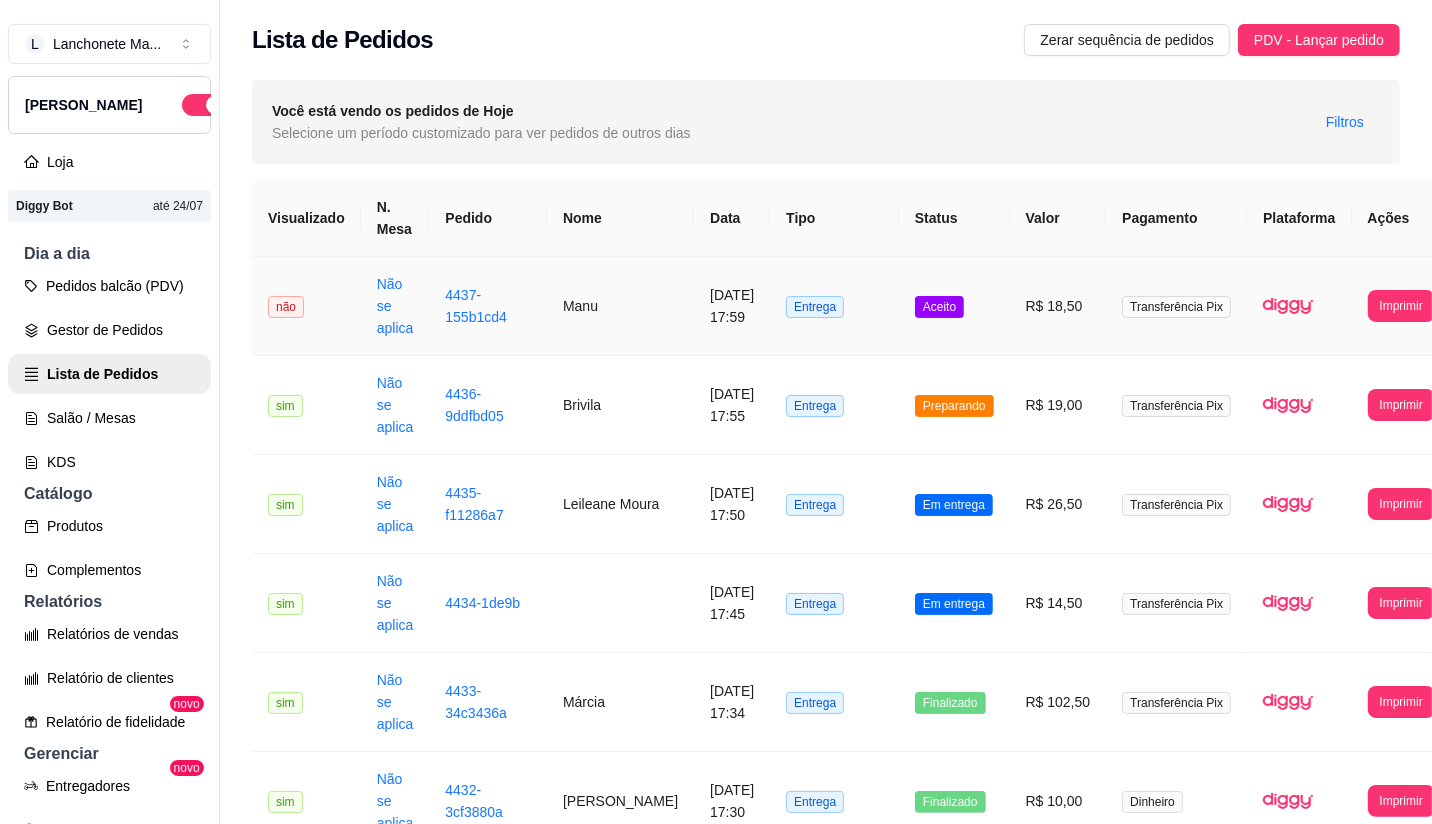 click on "Aceito" at bounding box center [954, 306] 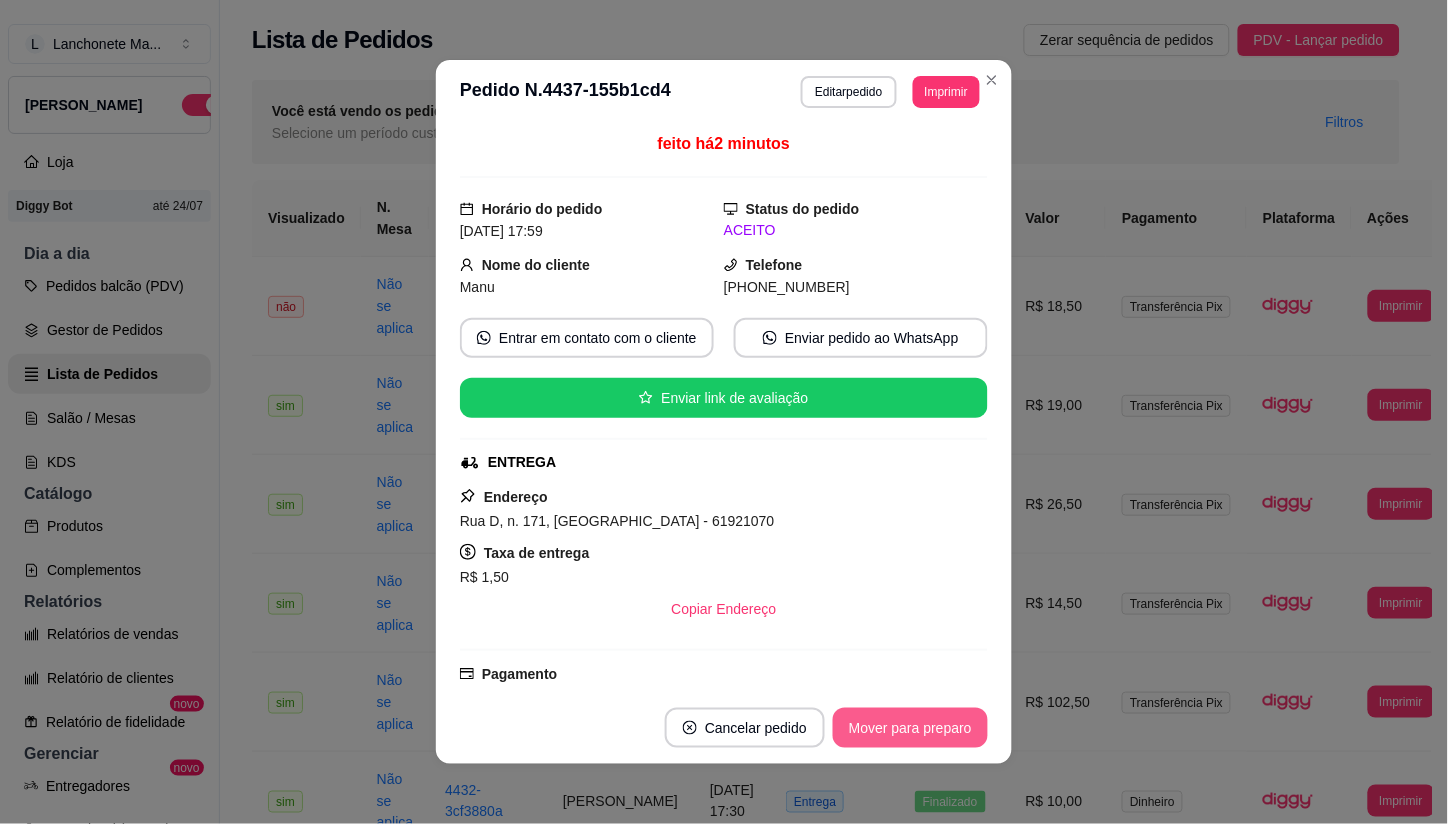 click on "Mover para preparo" at bounding box center [910, 728] 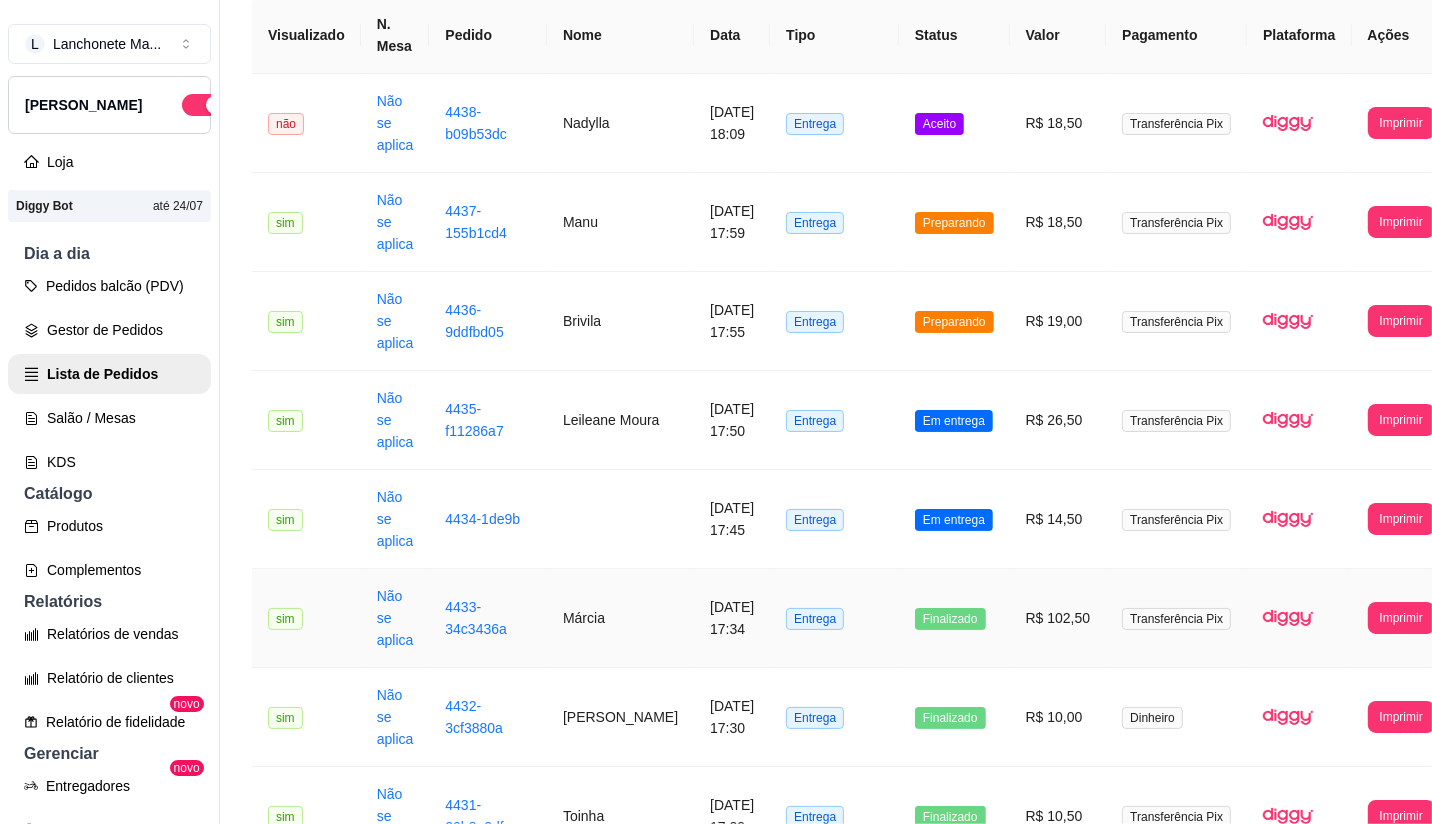 scroll, scrollTop: 222, scrollLeft: 0, axis: vertical 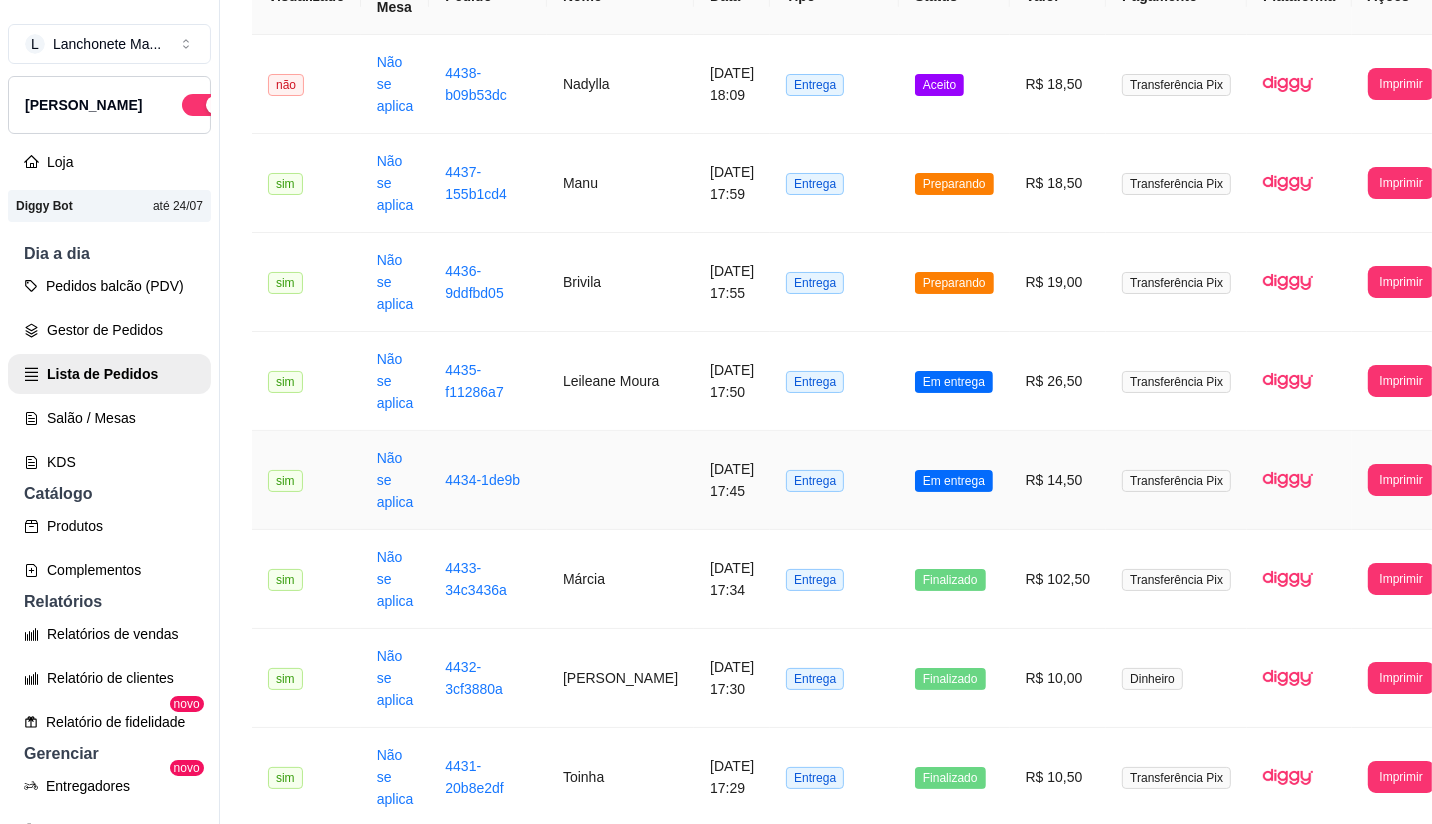 click on "Em entrega" at bounding box center (954, 481) 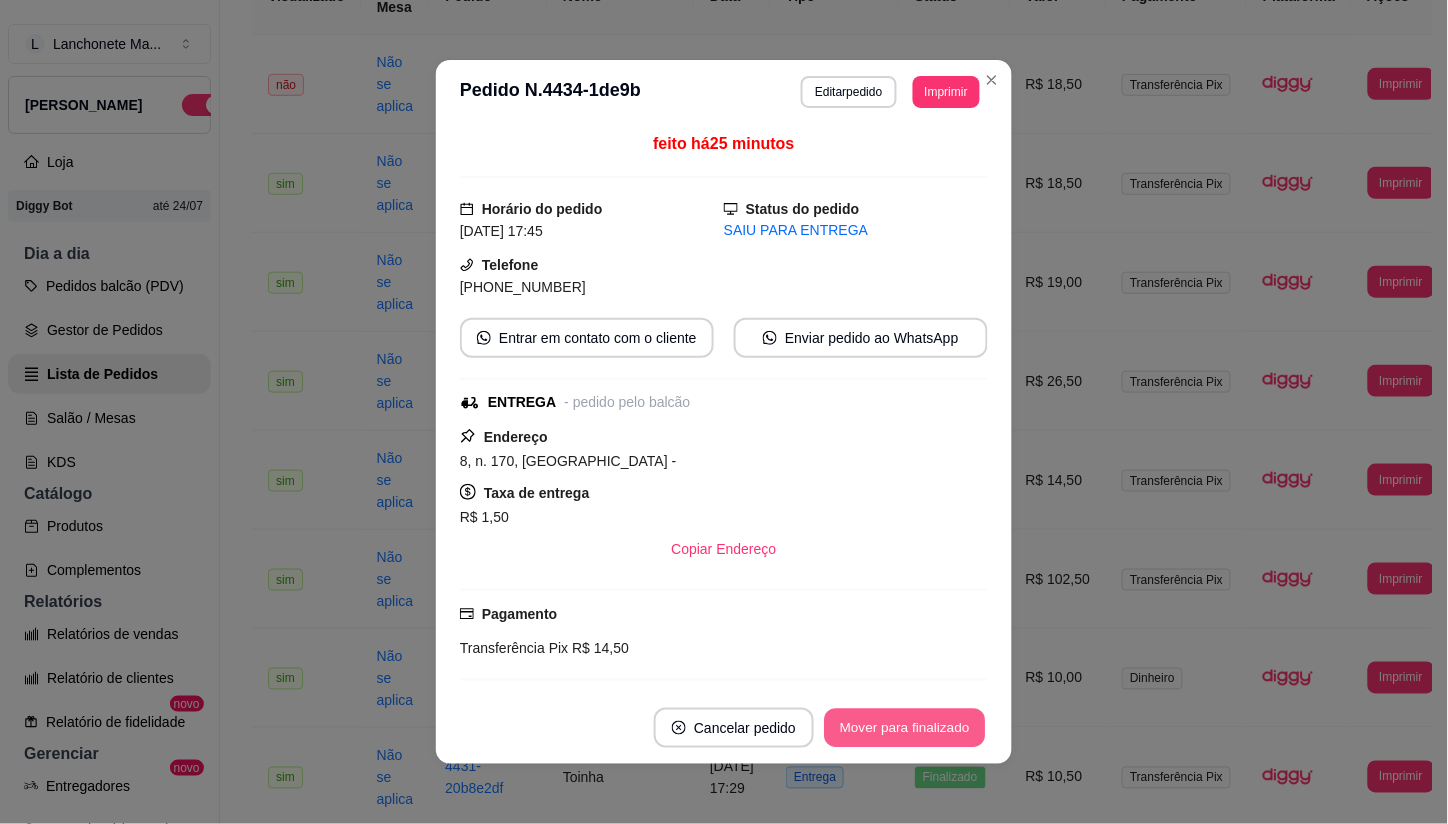 click on "Mover para finalizado" at bounding box center [905, 728] 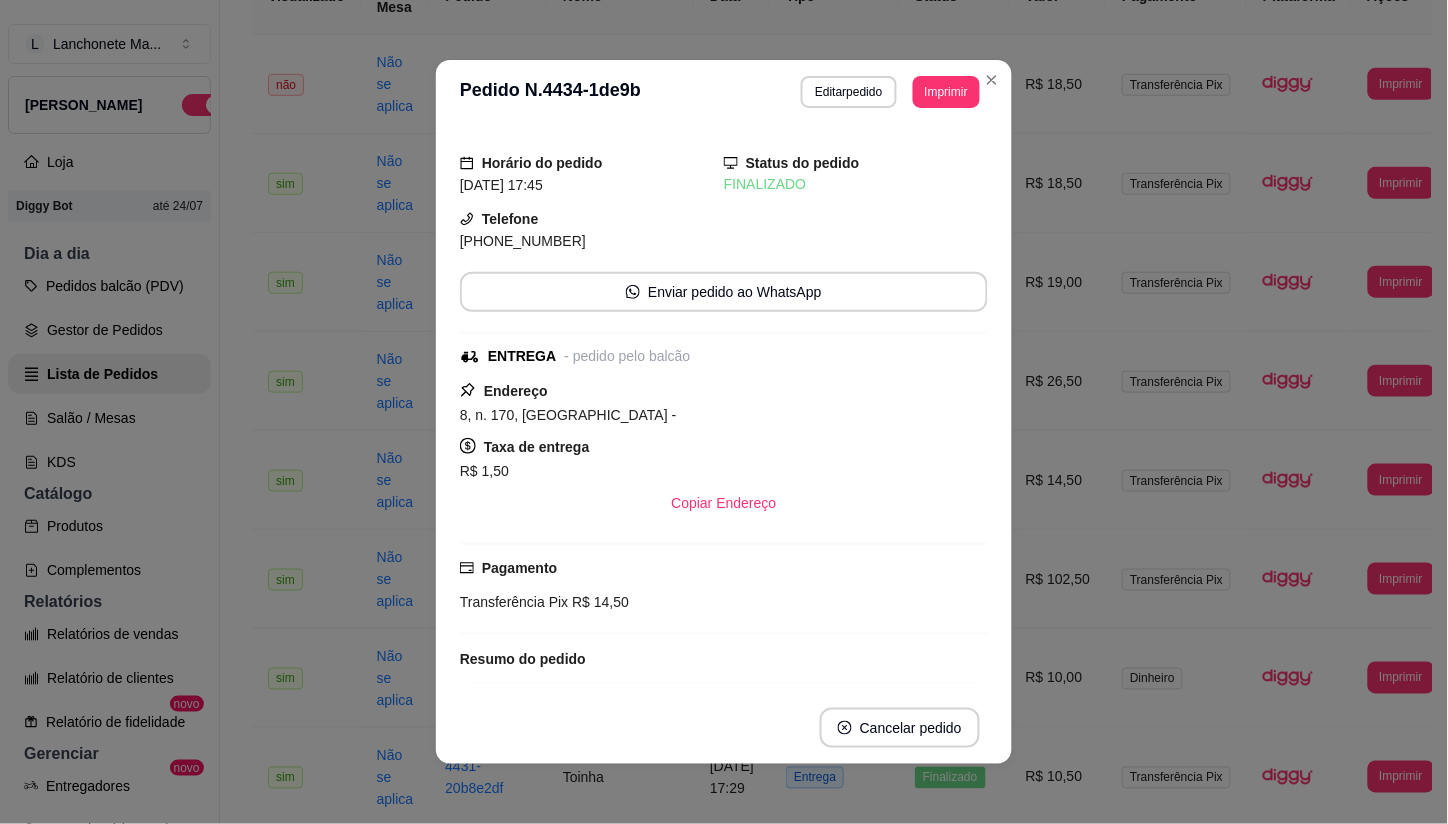 click on "**********" at bounding box center [724, 92] 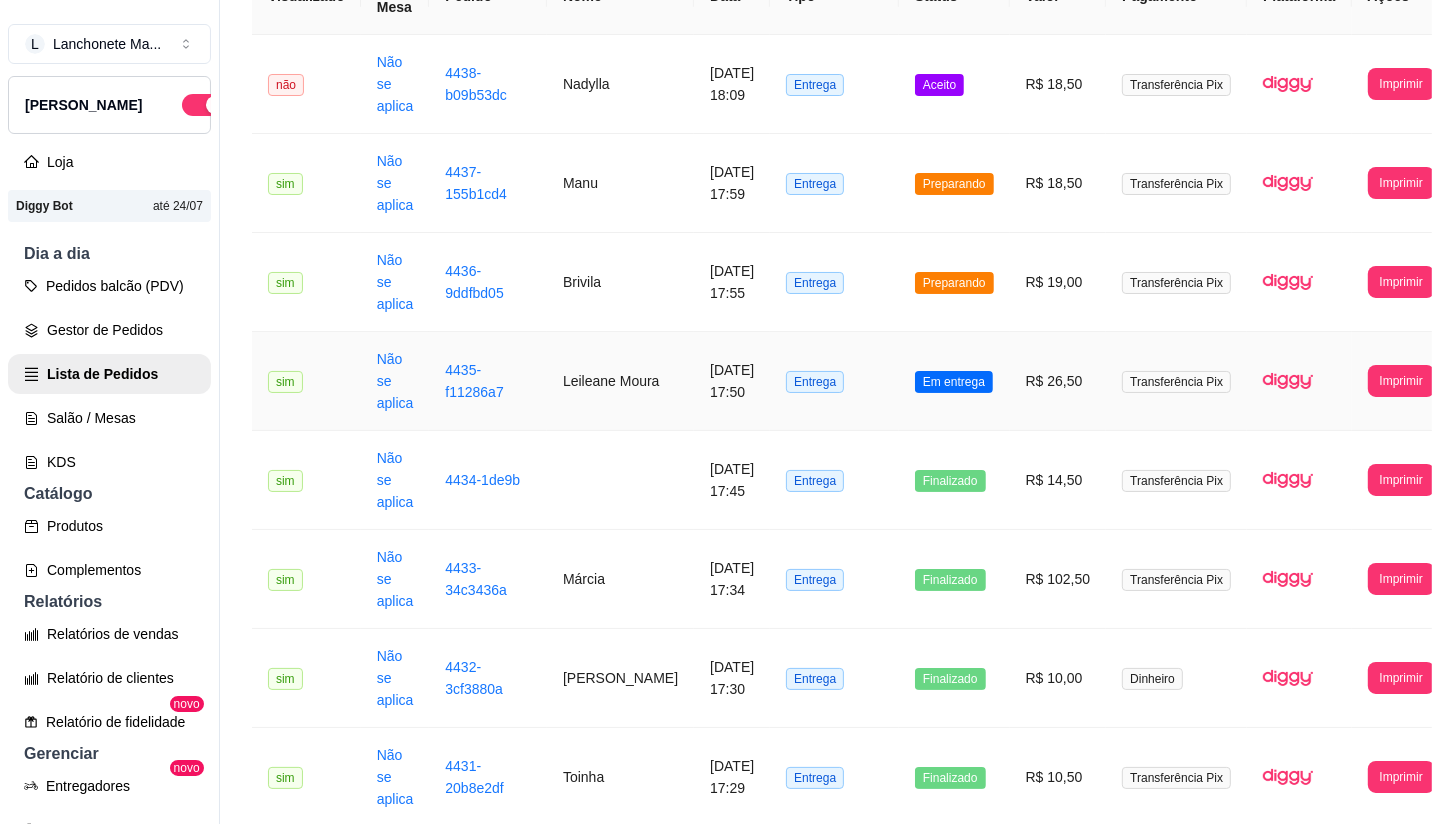 click on "Em entrega" at bounding box center (954, 381) 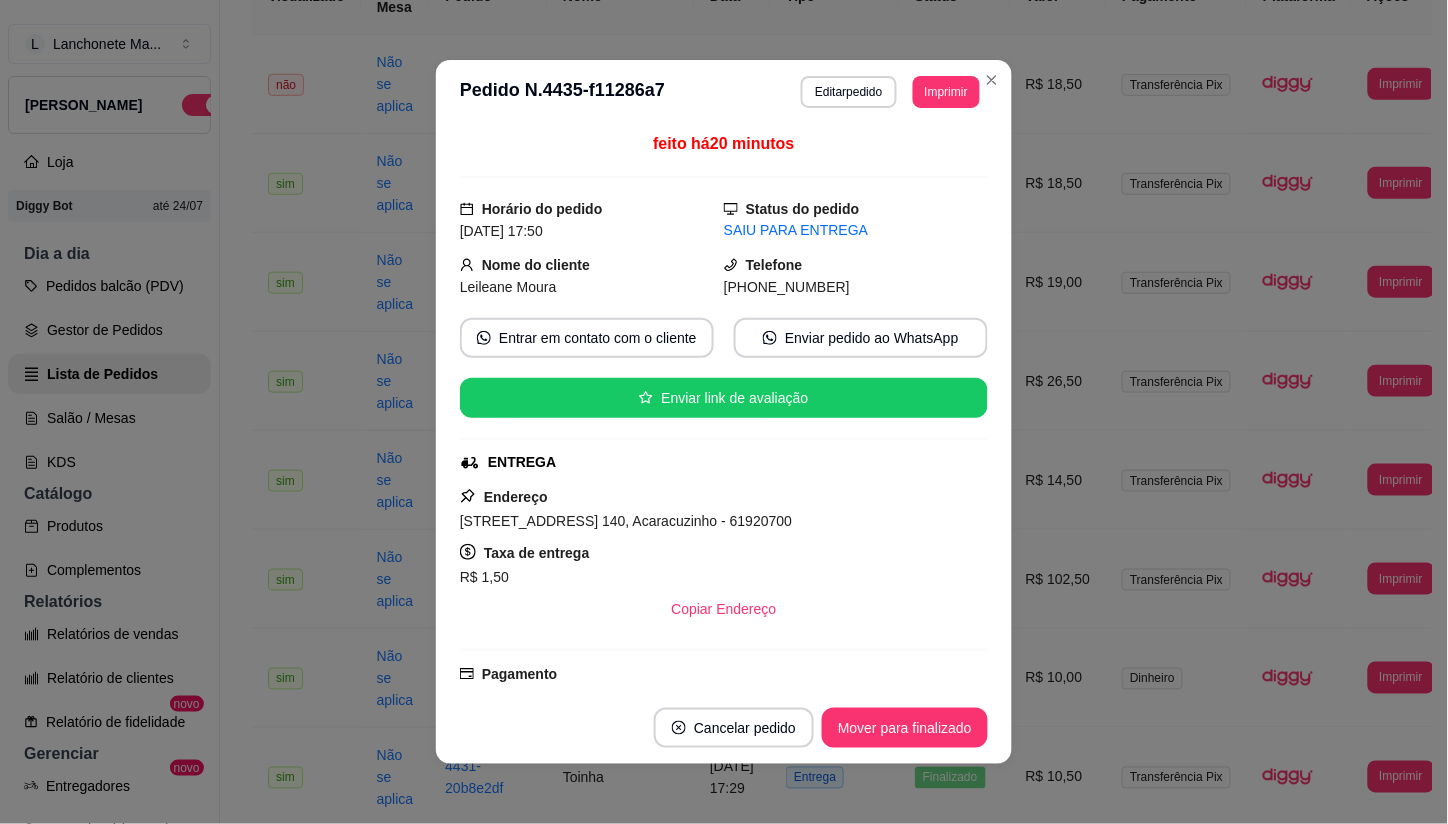 click on "Mover para finalizado" at bounding box center (905, 728) 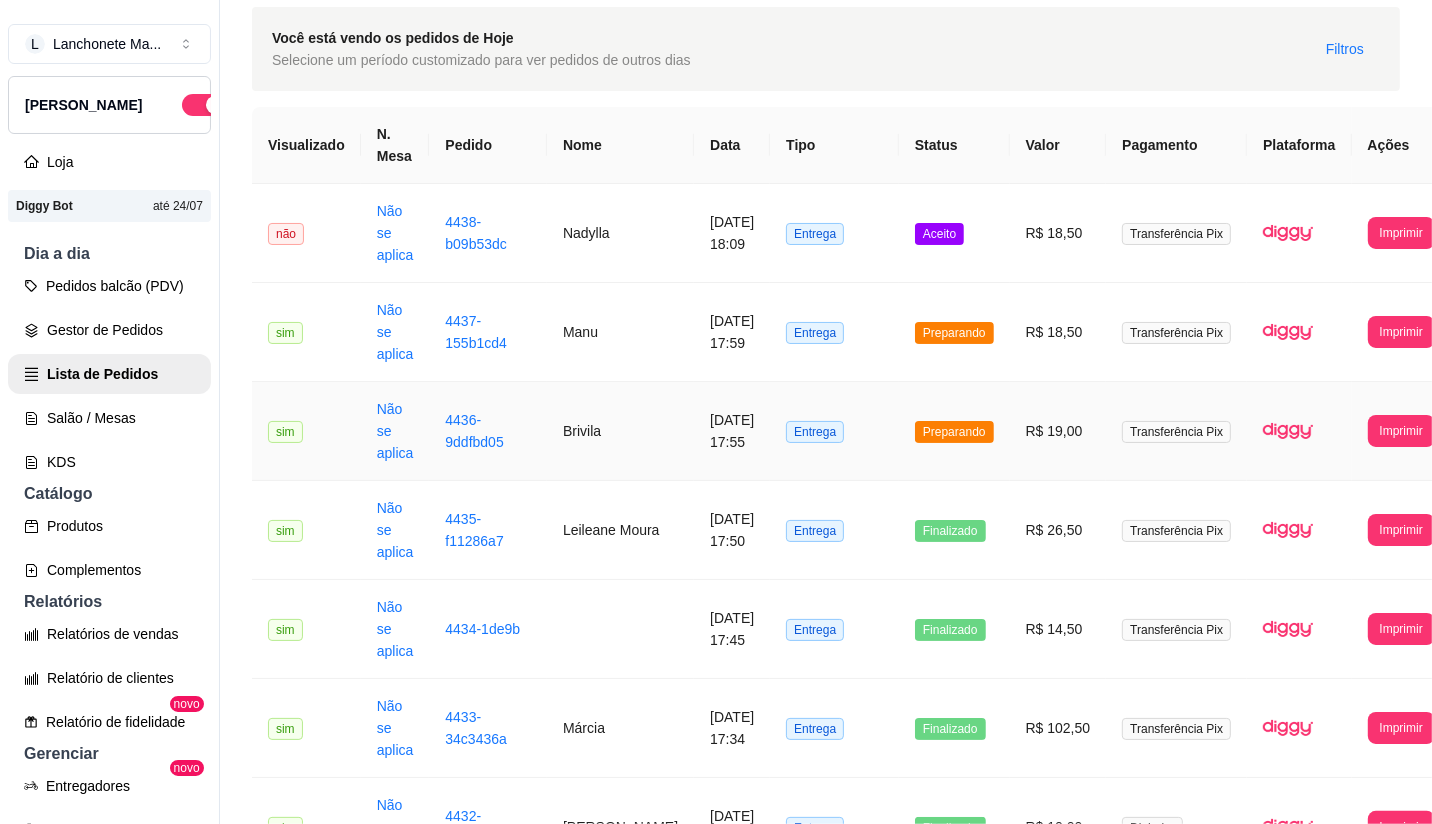 scroll, scrollTop: 111, scrollLeft: 0, axis: vertical 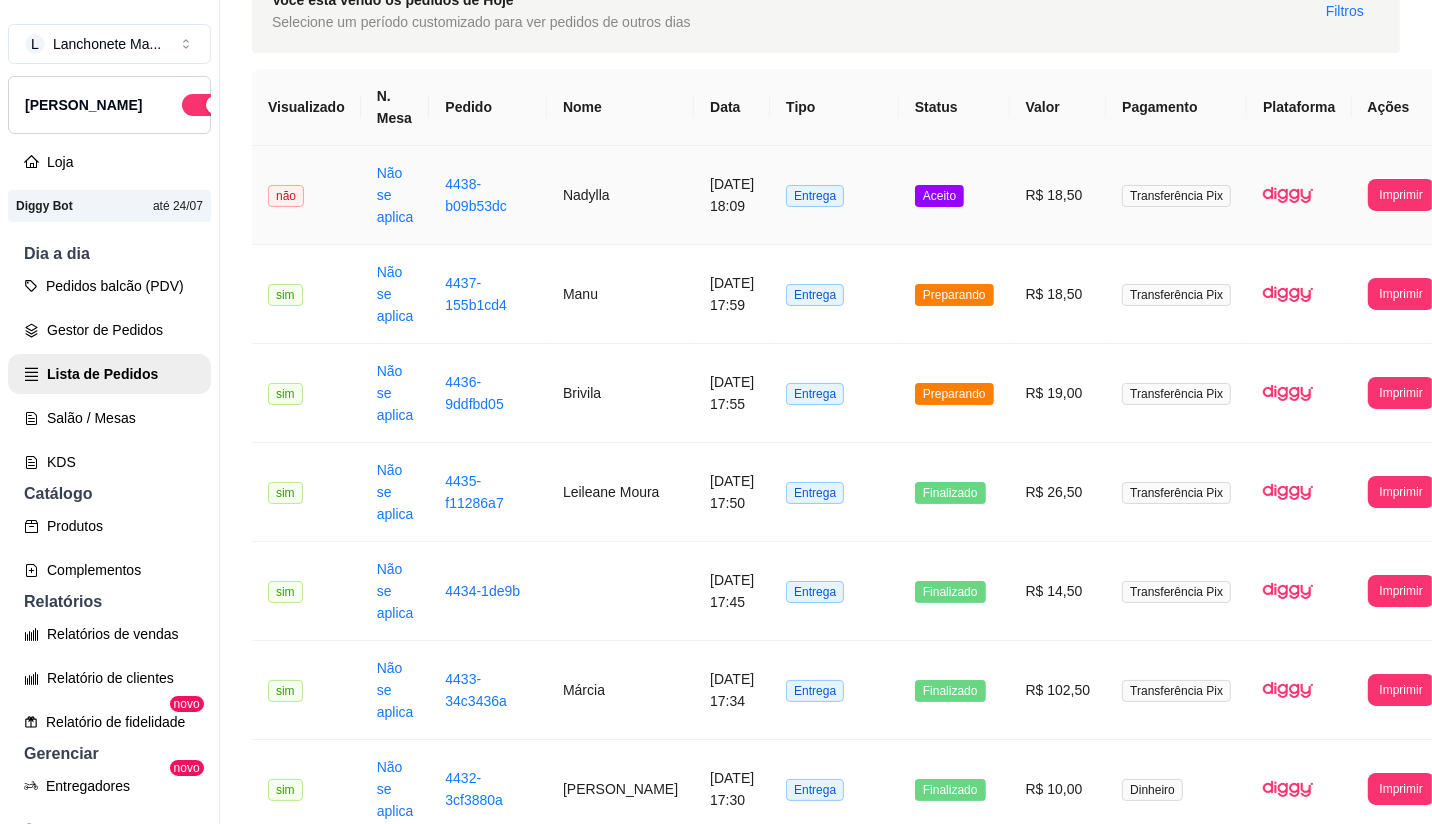 click on "Aceito" at bounding box center [954, 195] 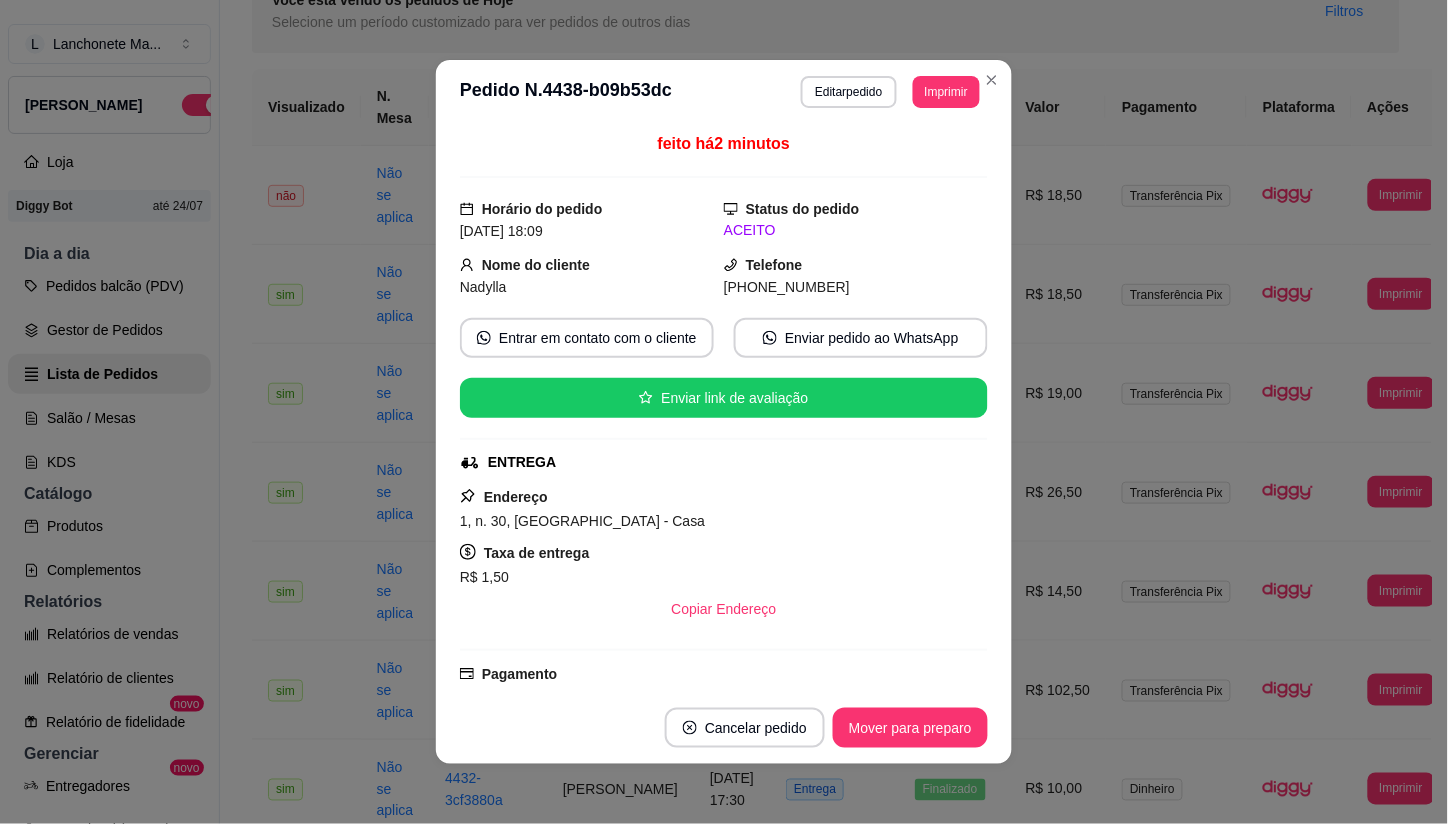 click on "Mover para preparo" at bounding box center (910, 728) 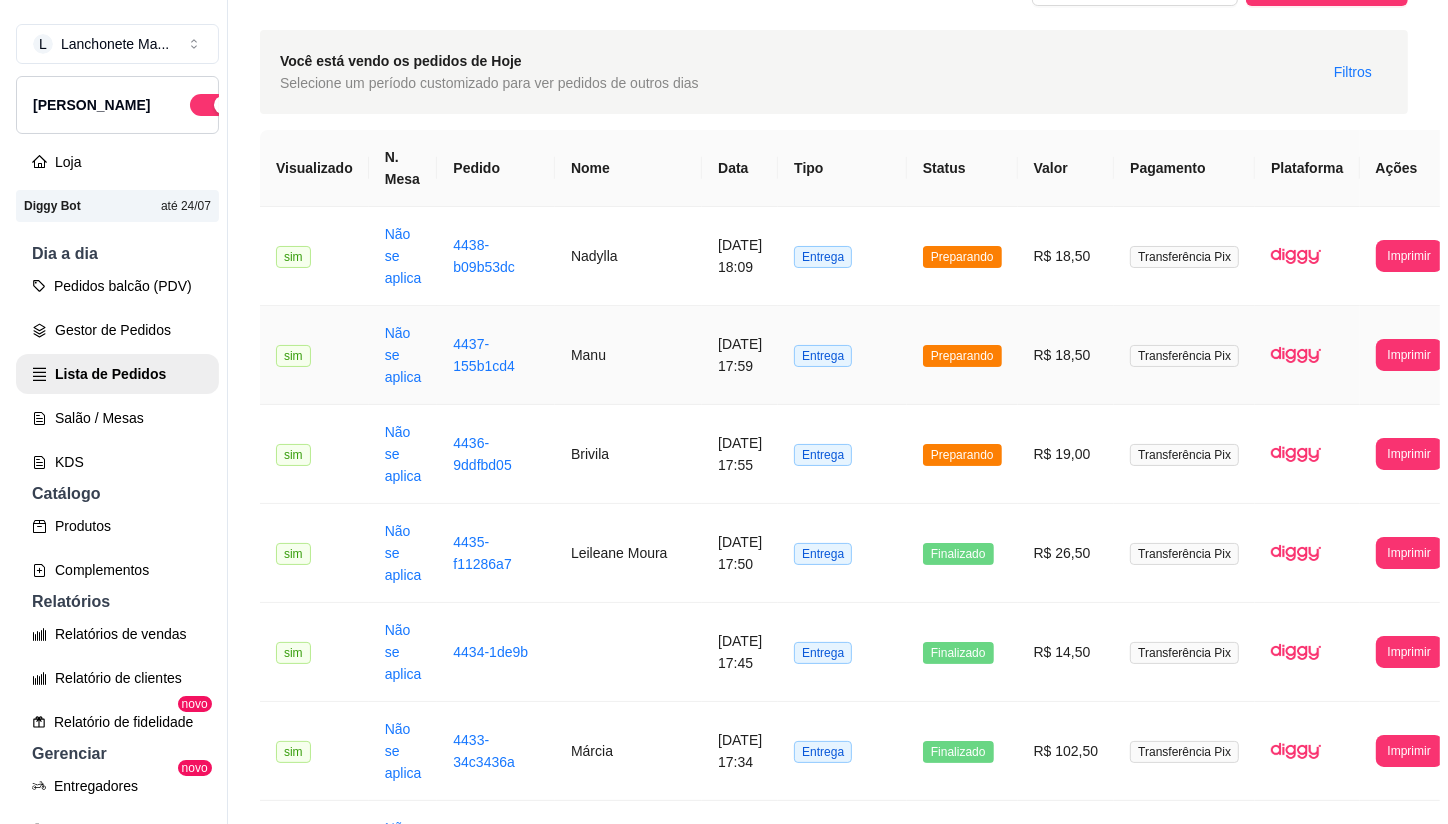 scroll, scrollTop: 0, scrollLeft: 0, axis: both 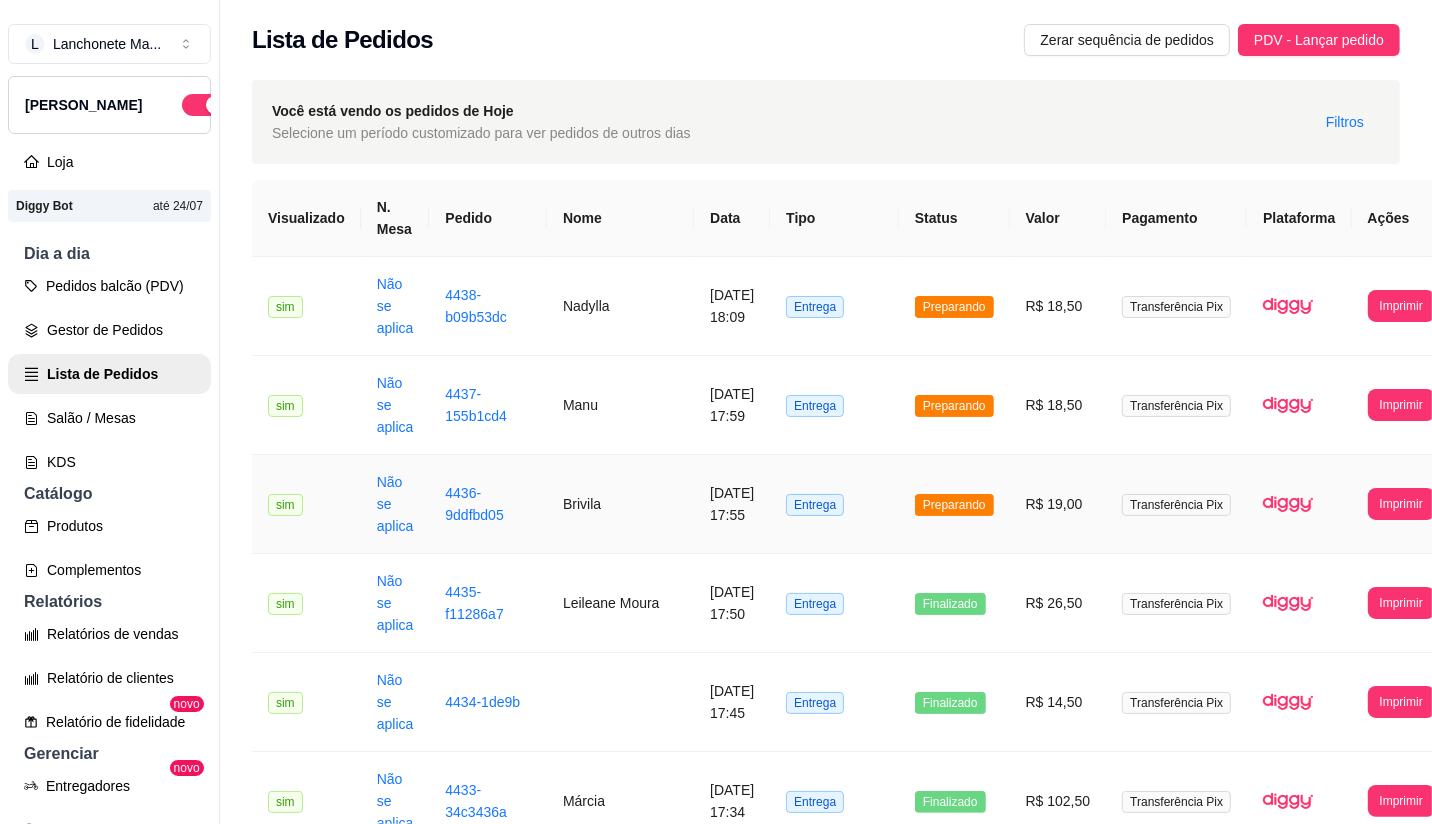 click on "Preparando" at bounding box center (954, 504) 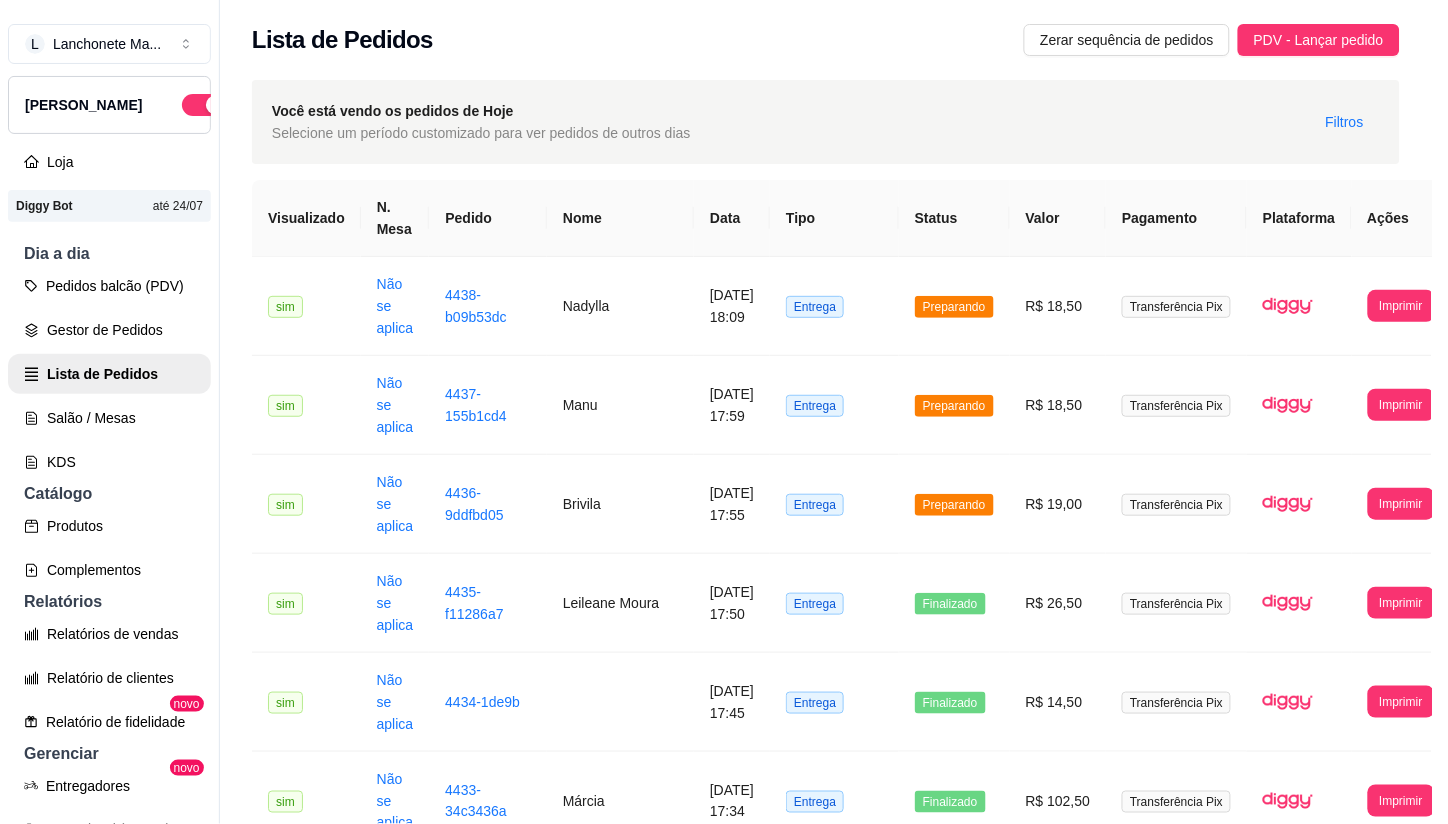 click on "Mover para entrega" at bounding box center [911, 728] 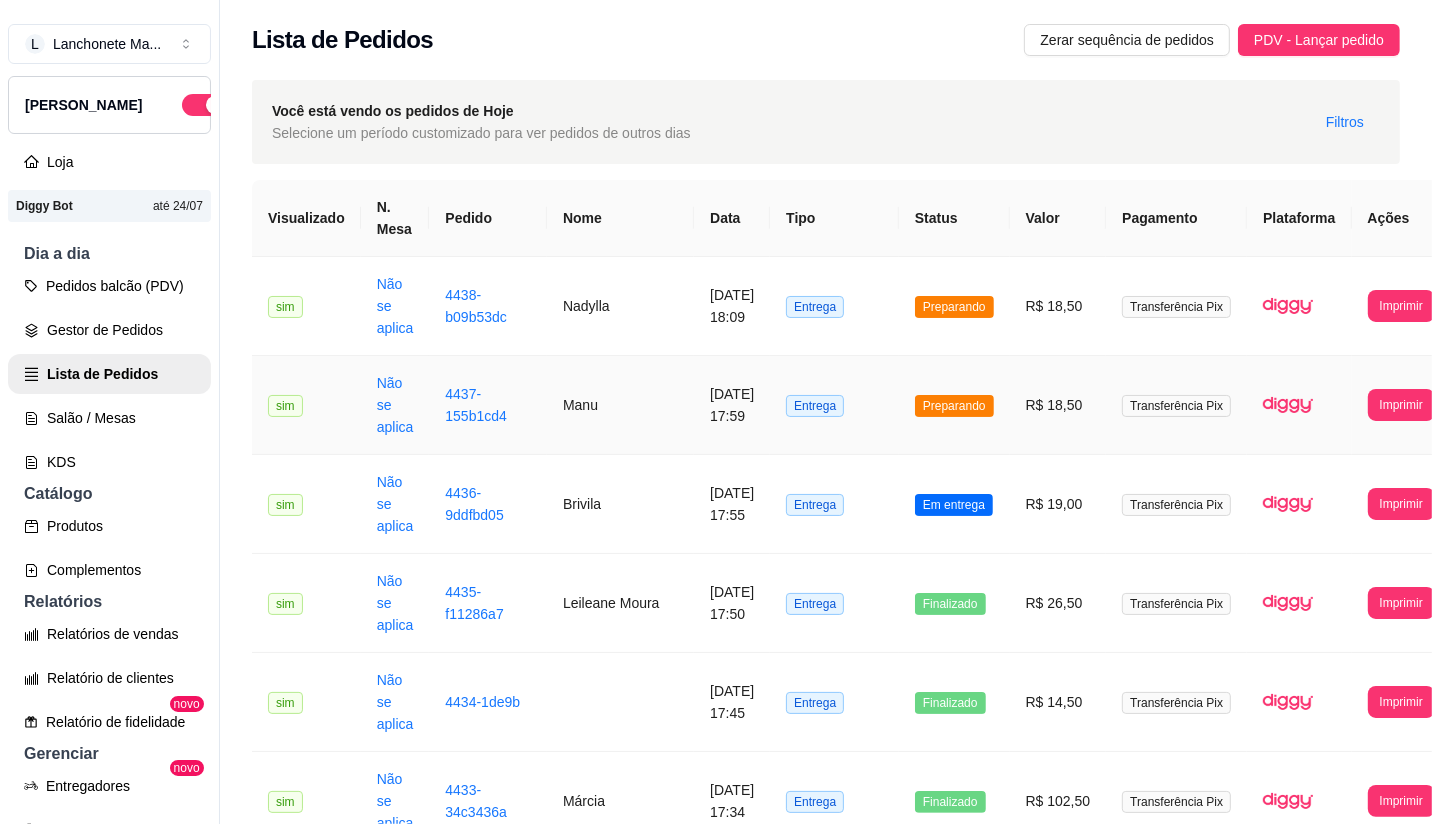 click on "Preparando" at bounding box center [954, 406] 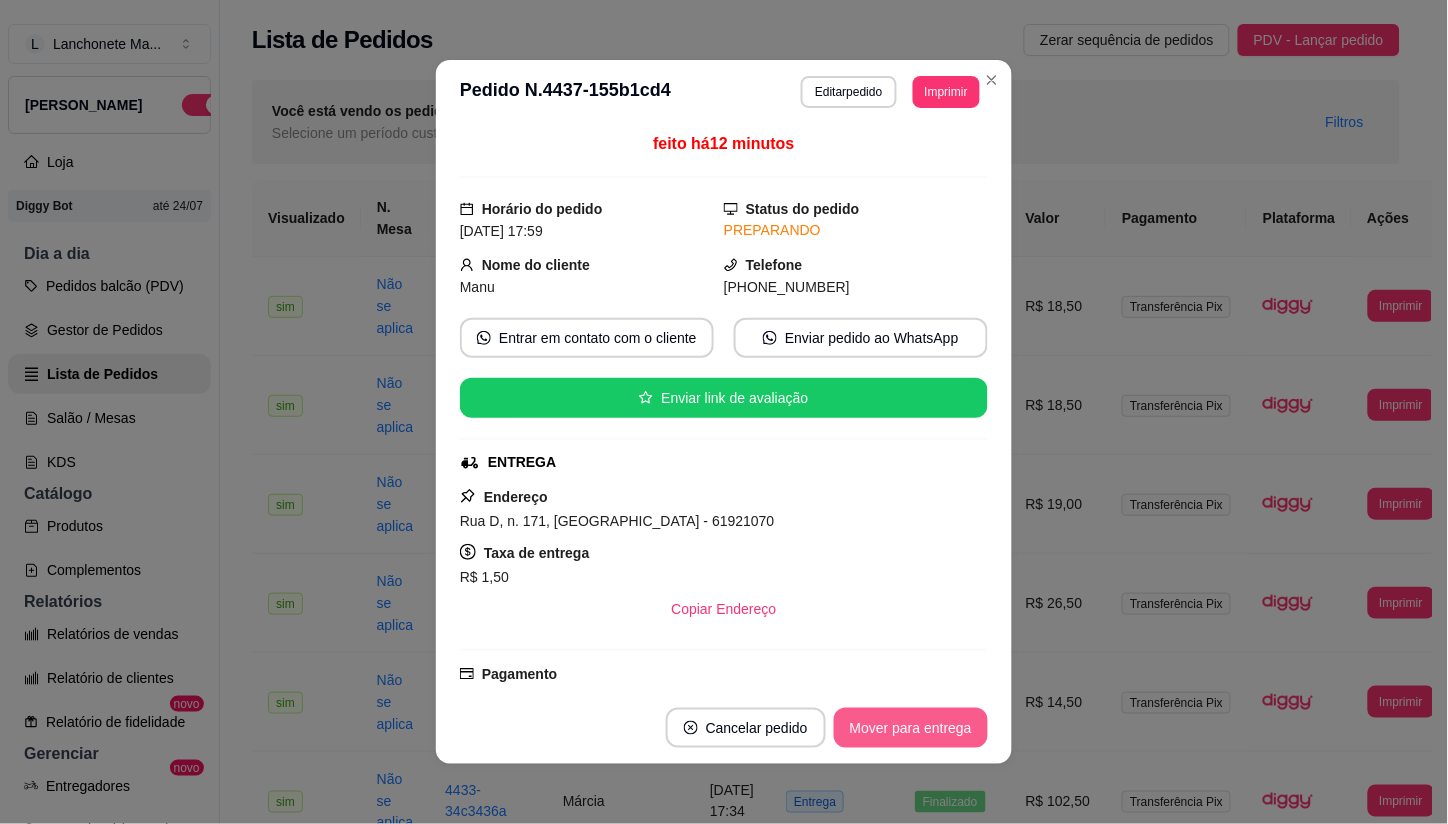 click on "Mover para entrega" at bounding box center [911, 728] 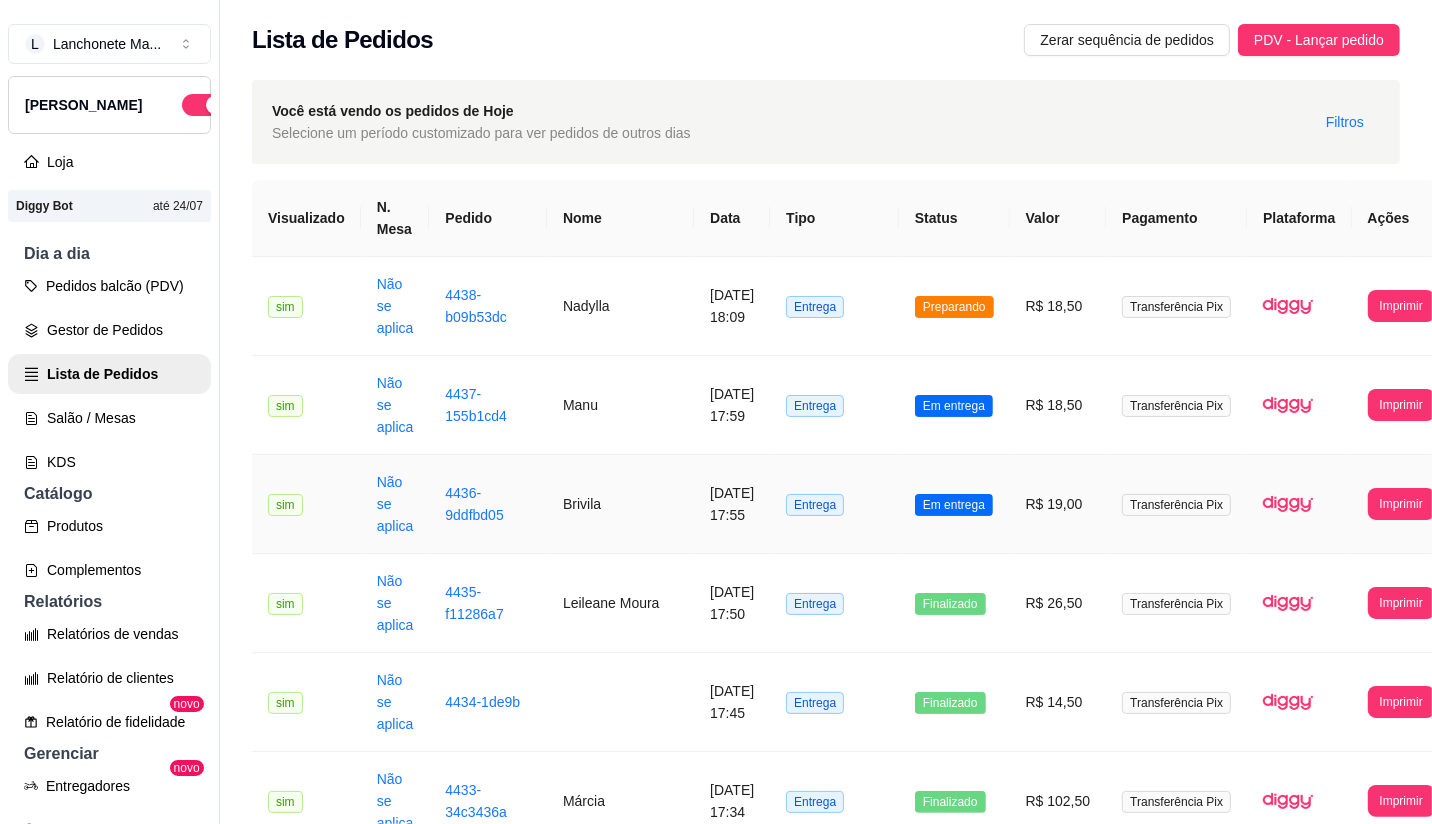 click on "Entrega" at bounding box center [834, 504] 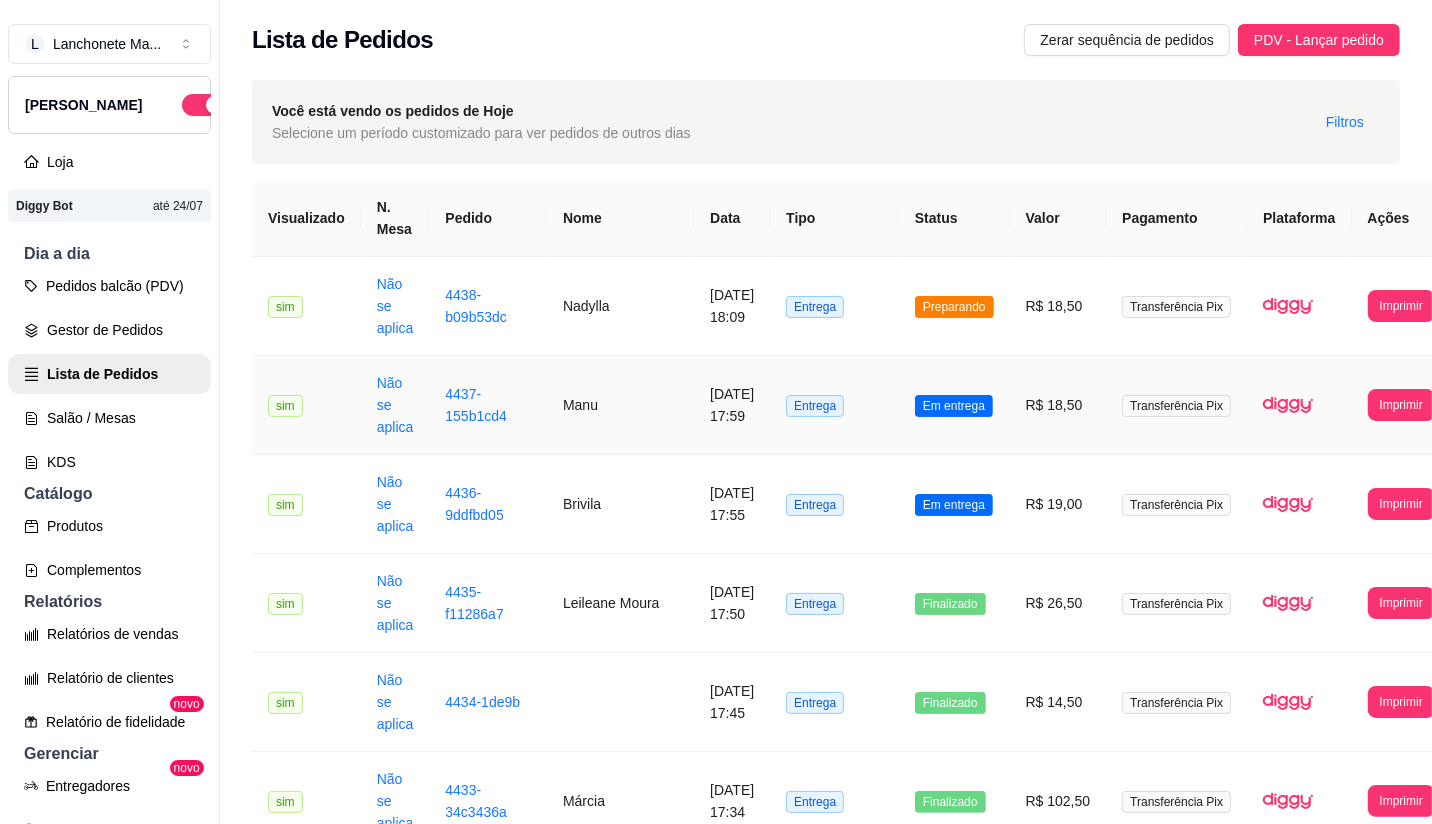 click on "Entrega" at bounding box center (815, 406) 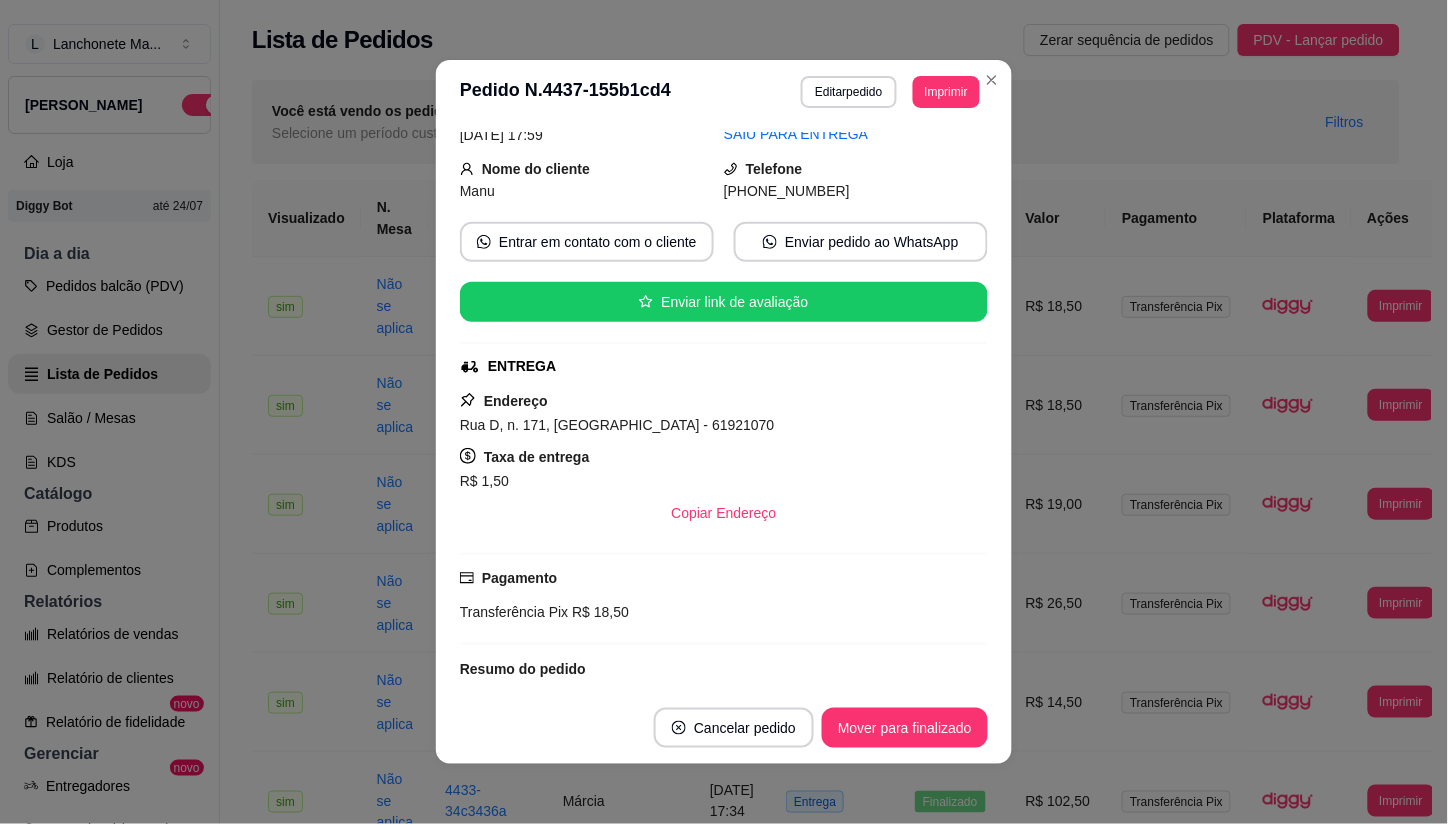 scroll, scrollTop: 0, scrollLeft: 0, axis: both 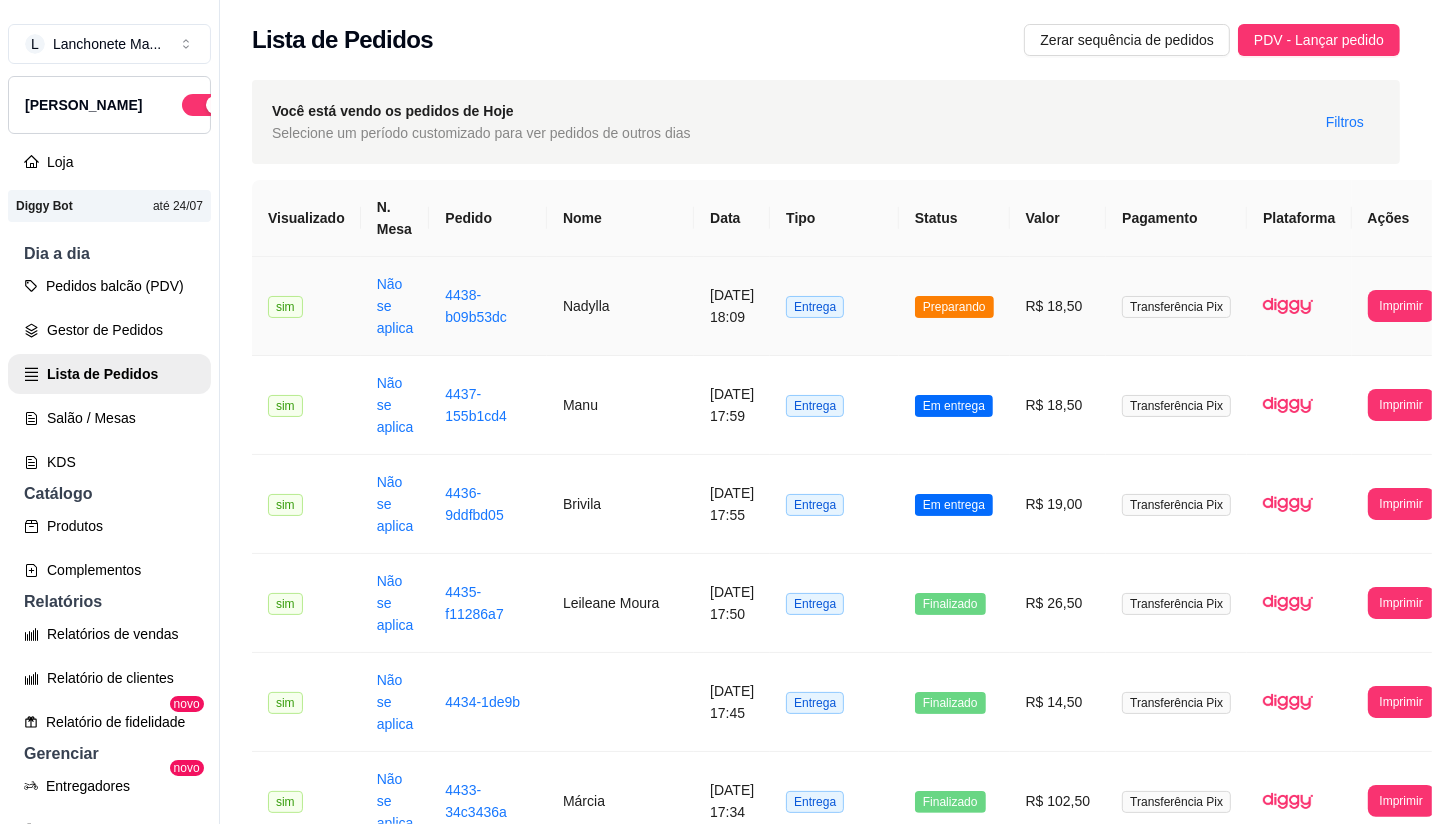click on "Preparando" at bounding box center (954, 306) 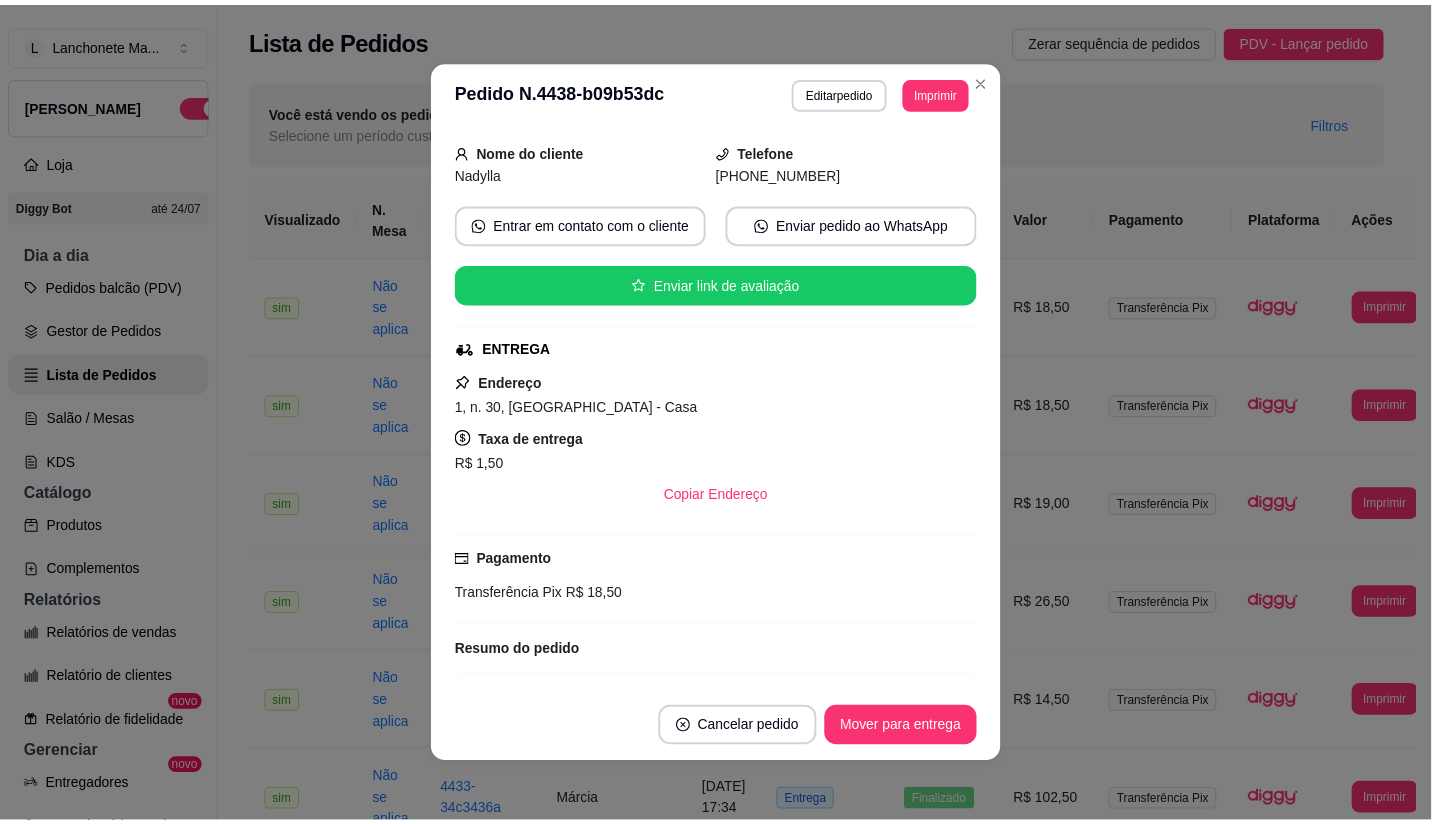 scroll, scrollTop: 0, scrollLeft: 0, axis: both 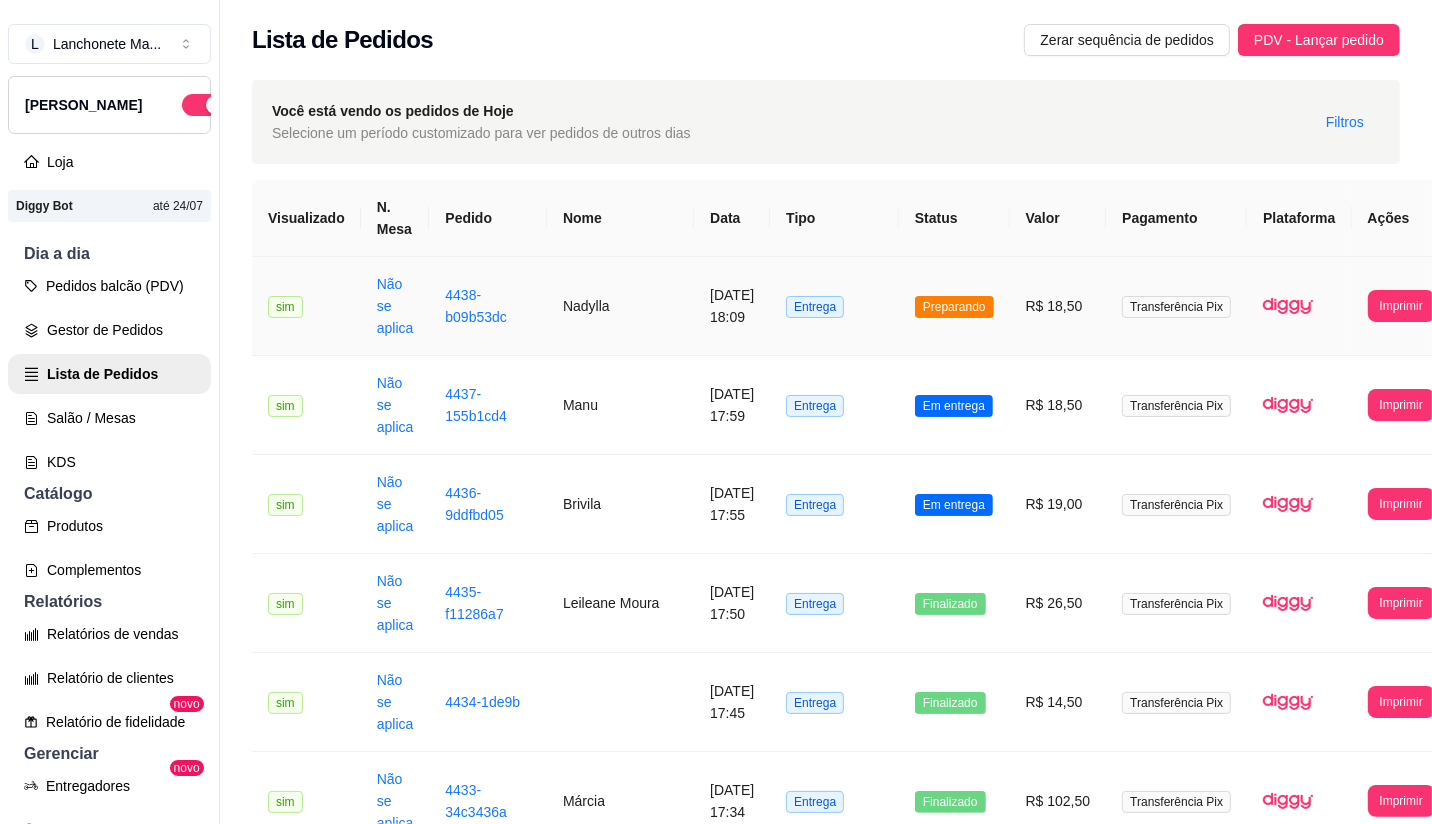 click on "Preparando" at bounding box center (954, 306) 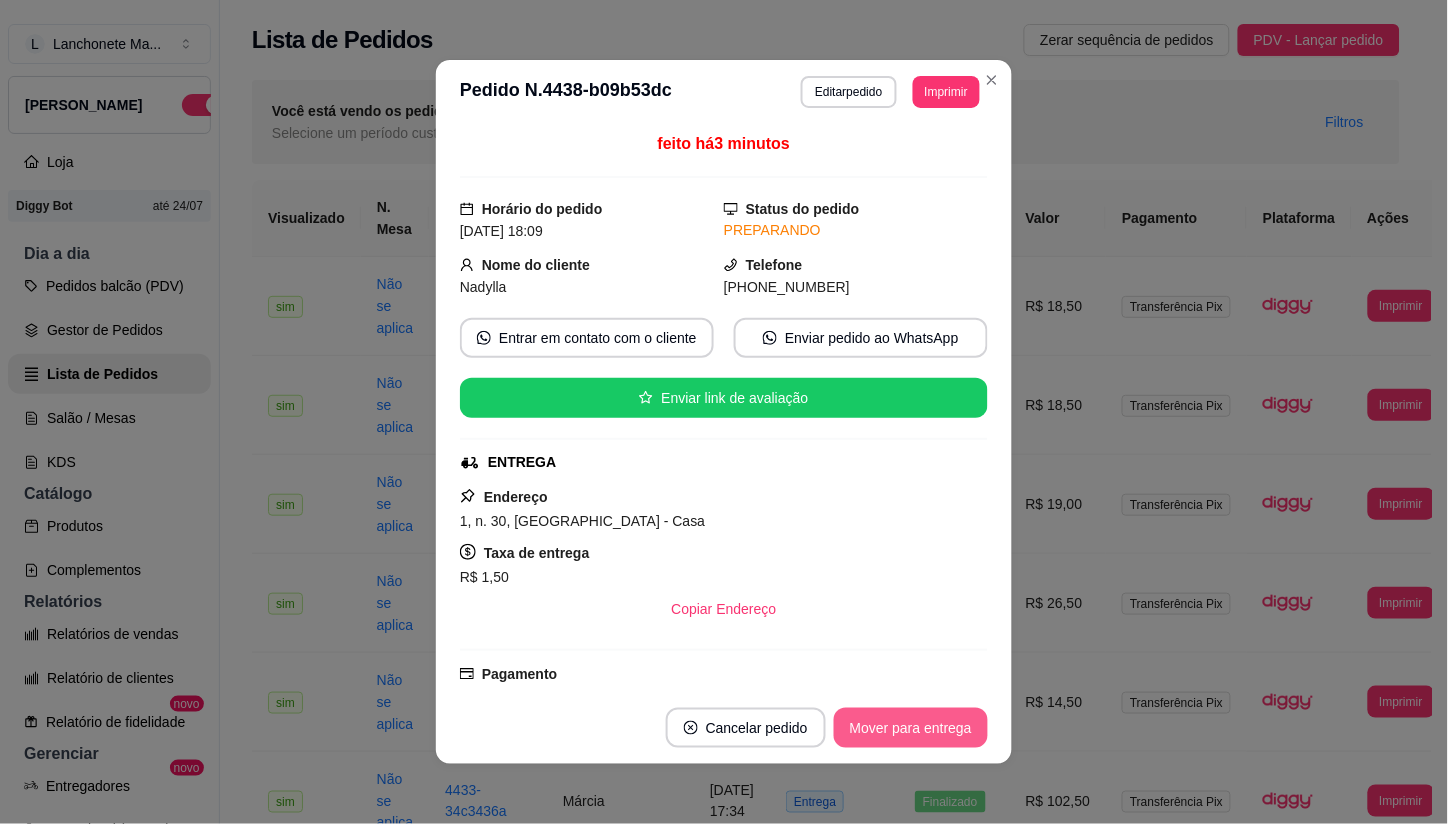 click on "Mover para entrega" at bounding box center [911, 728] 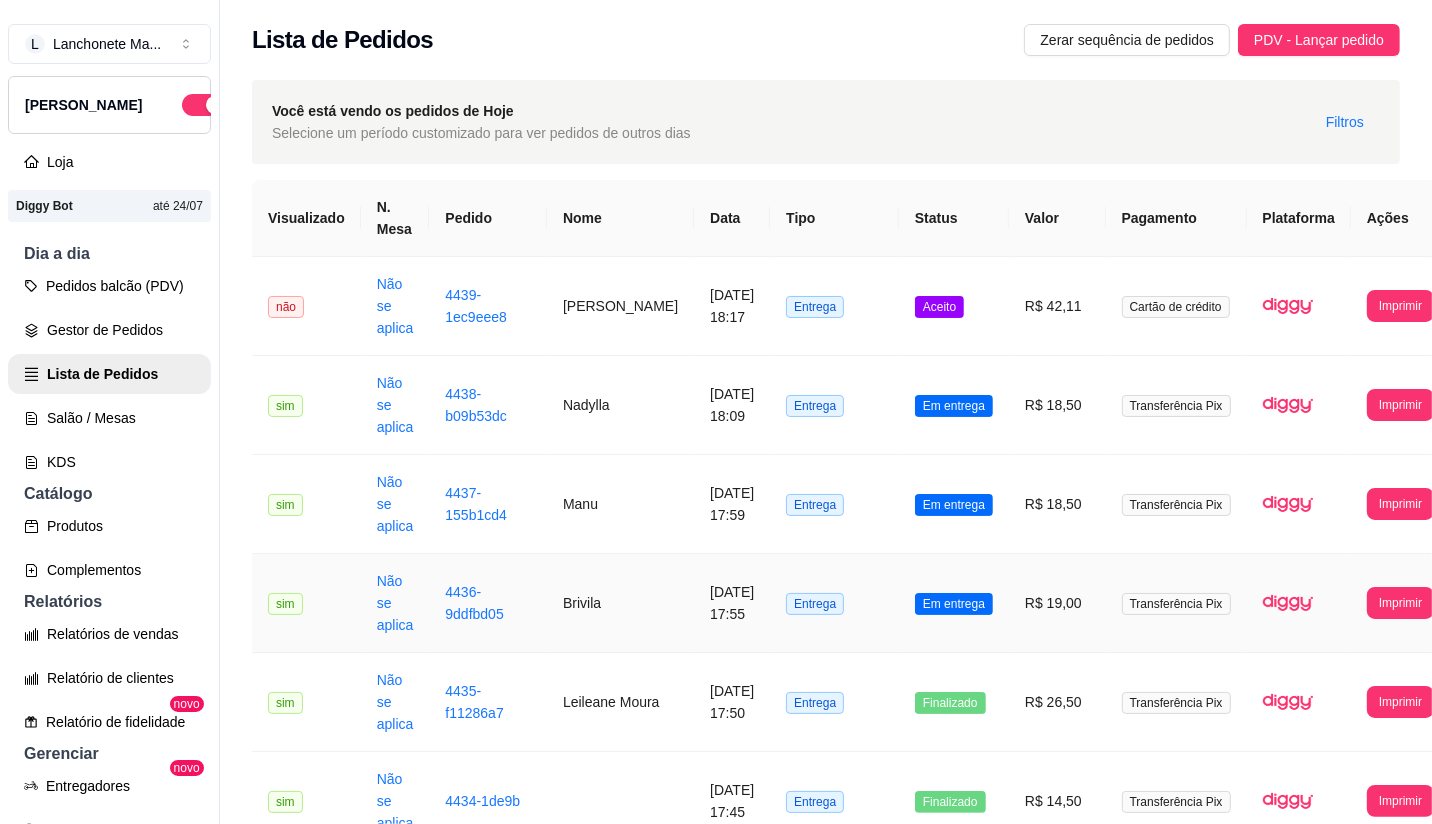 click on "Em entrega" at bounding box center (954, 603) 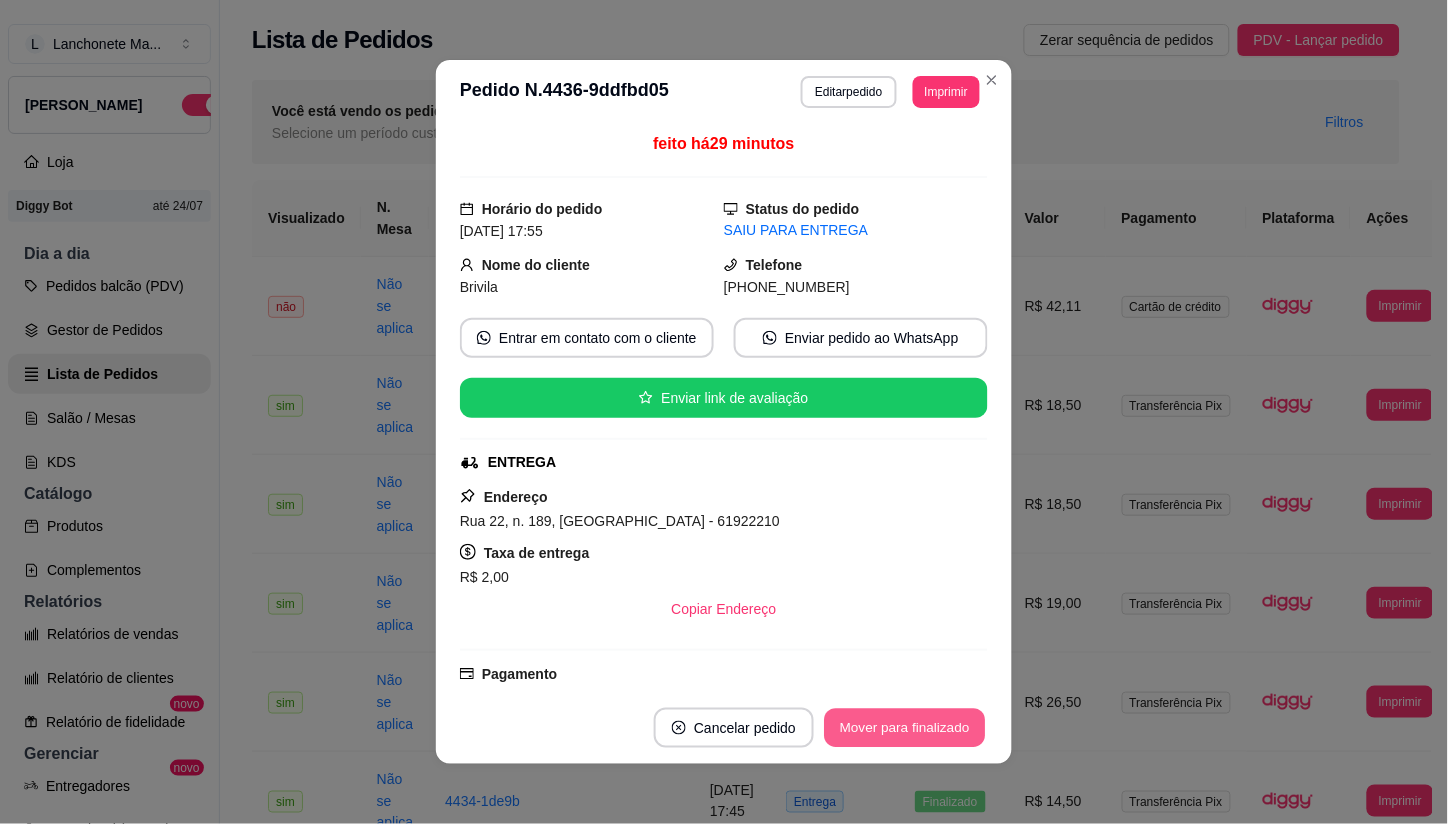 click on "Mover para finalizado" at bounding box center (905, 728) 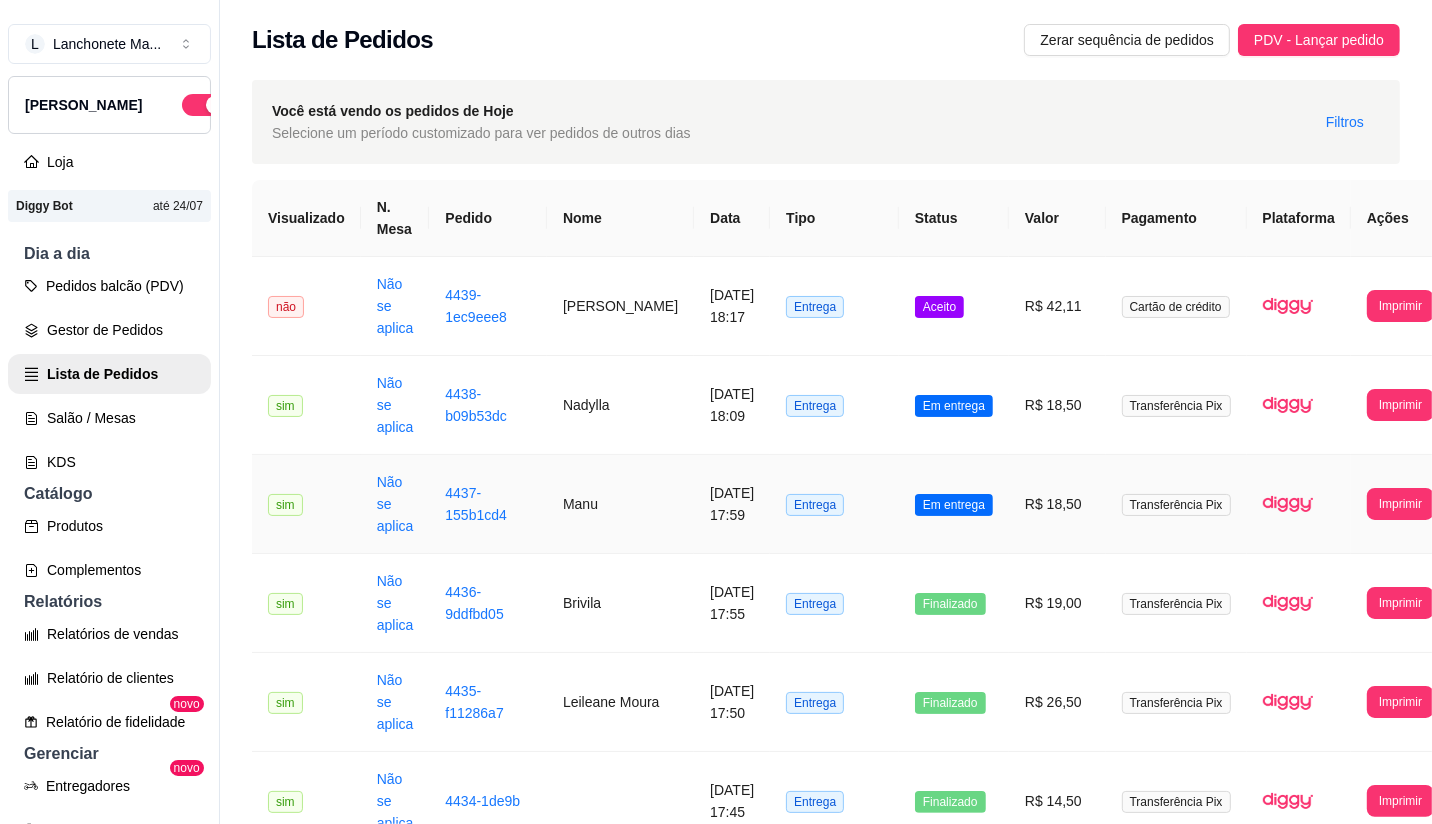 click on "Em entrega" at bounding box center [954, 505] 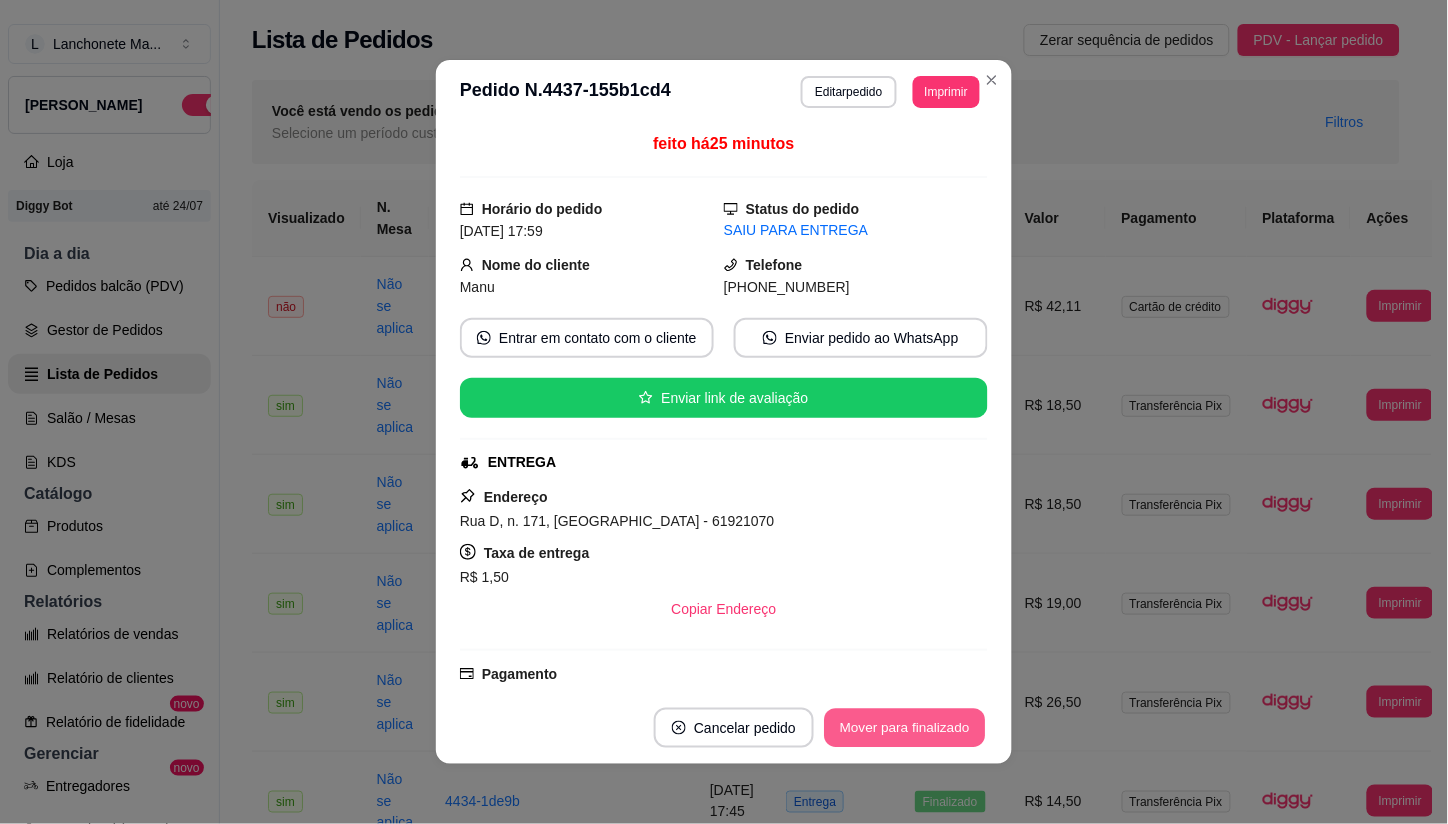 click on "Mover para finalizado" at bounding box center (905, 728) 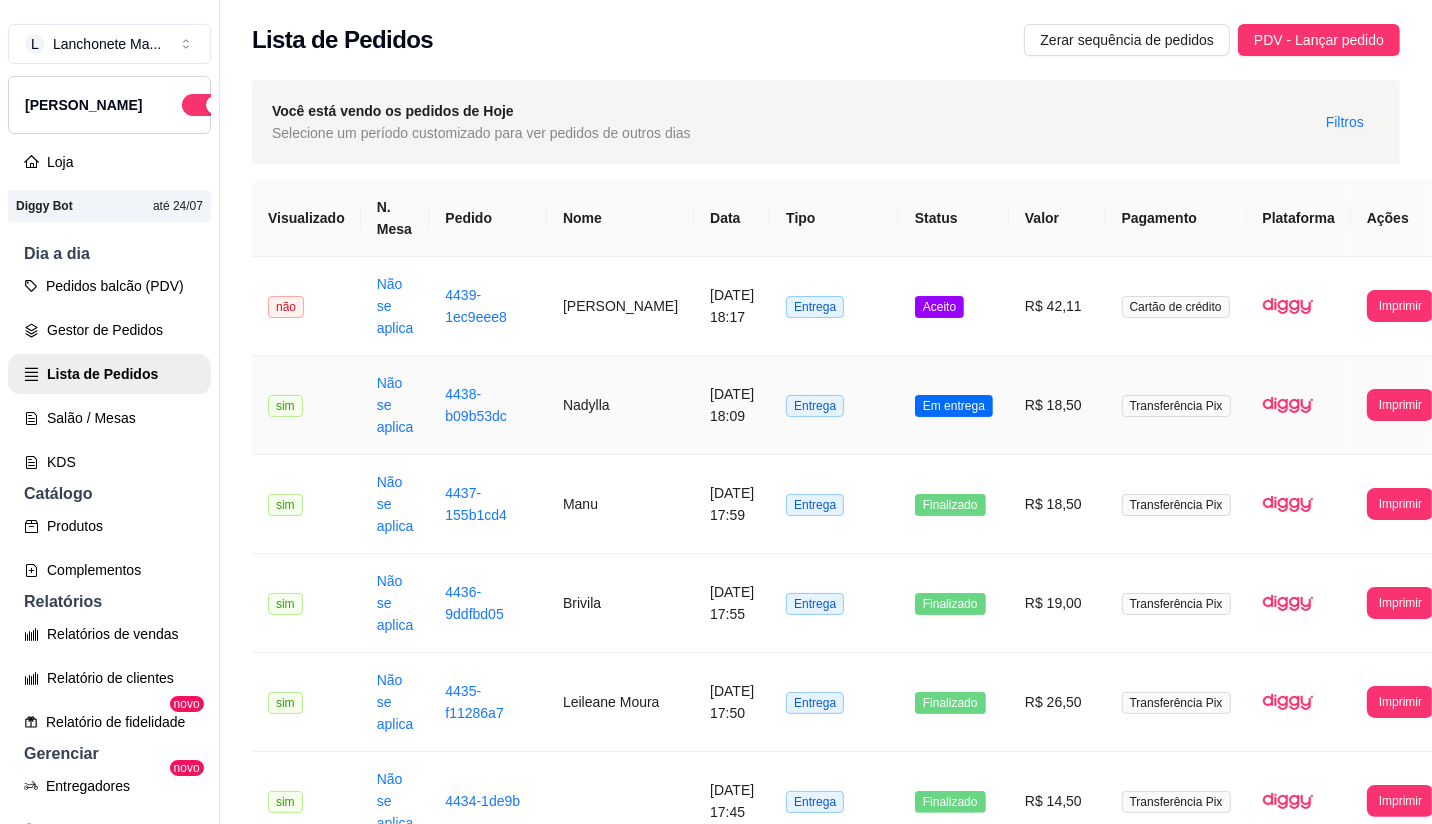 click on "Em entrega" at bounding box center (954, 405) 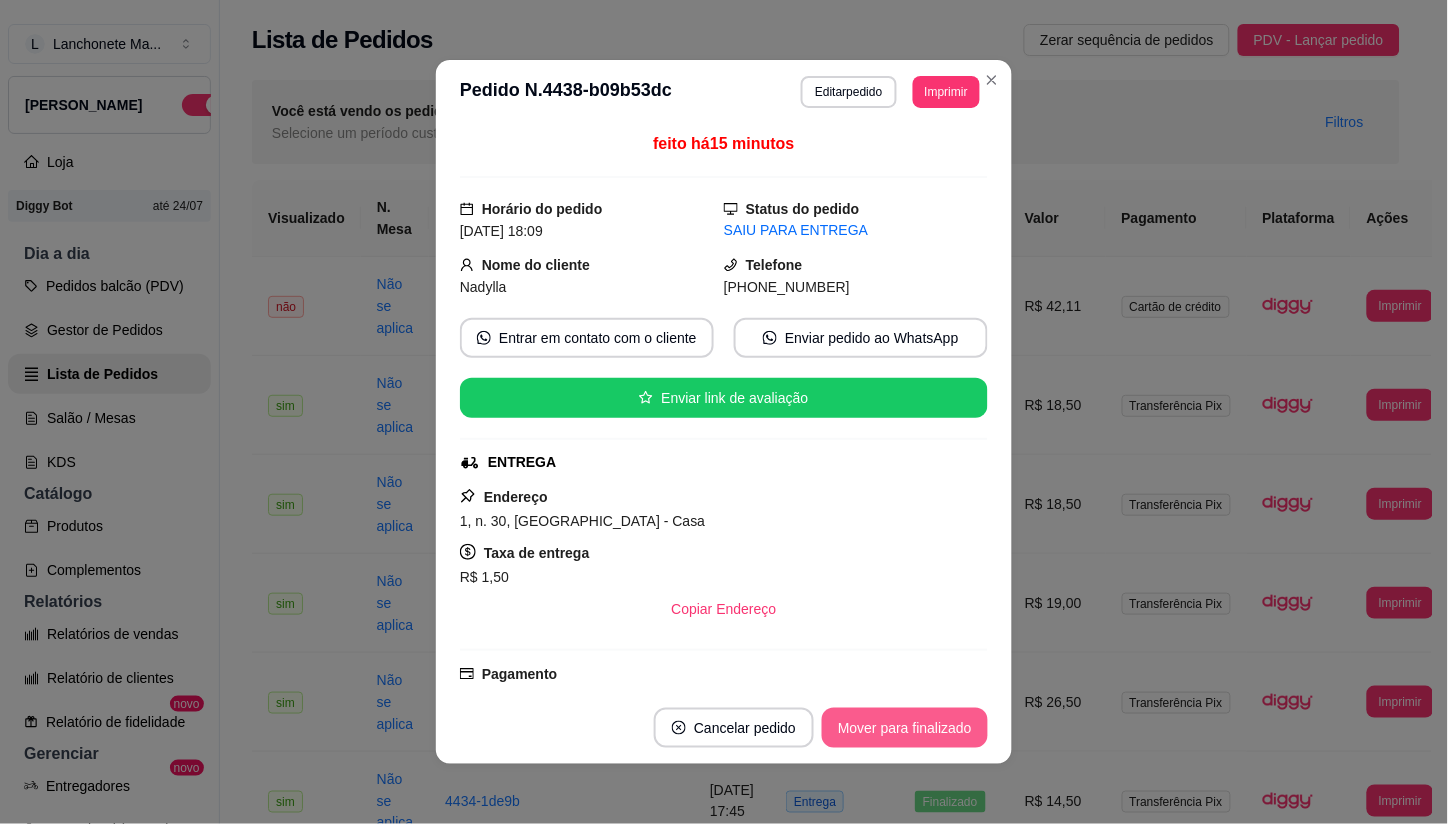 click on "Mover para finalizado" at bounding box center [905, 728] 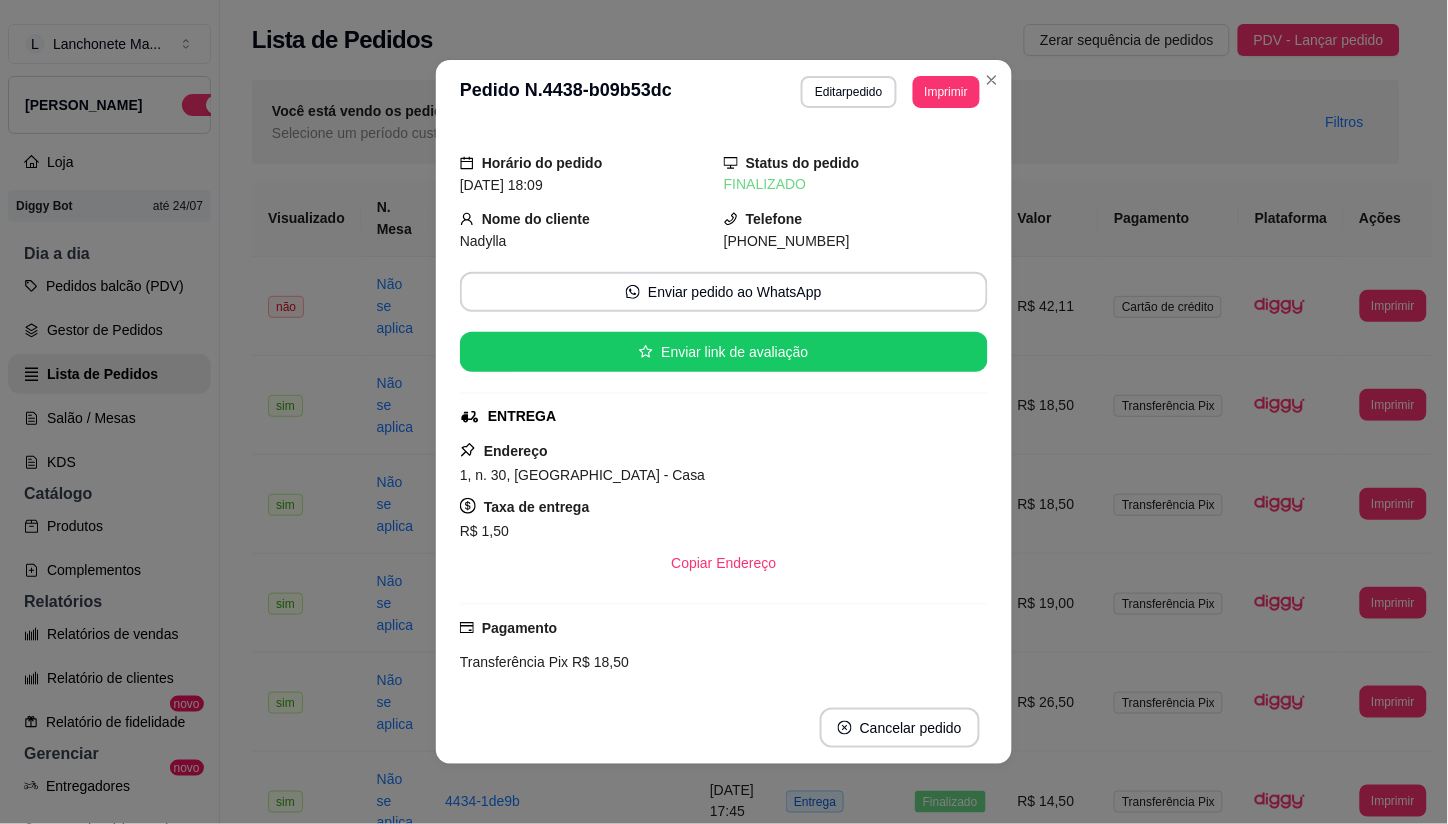 click on "**********" at bounding box center [724, 92] 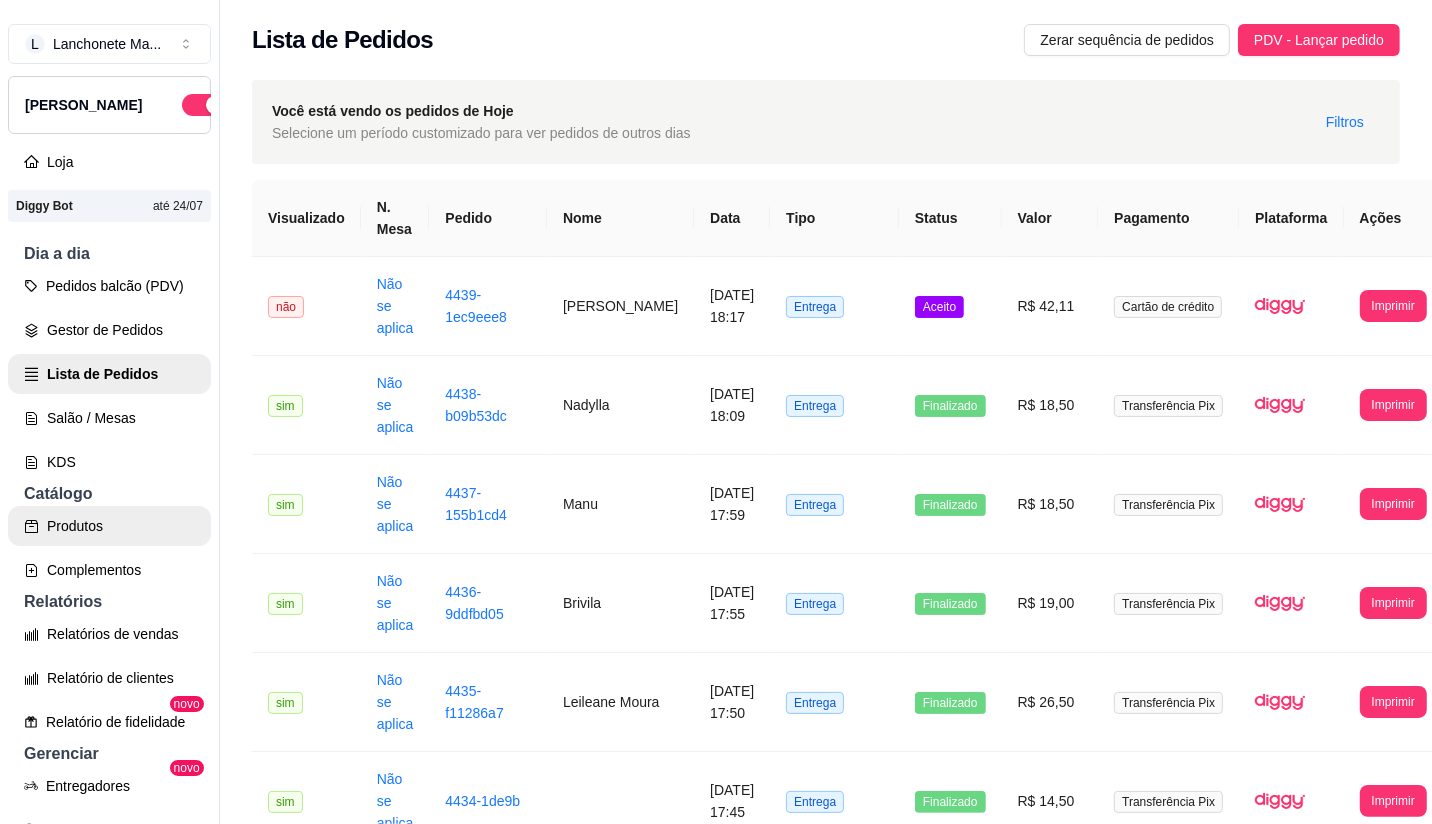 click on "Produtos" at bounding box center [109, 526] 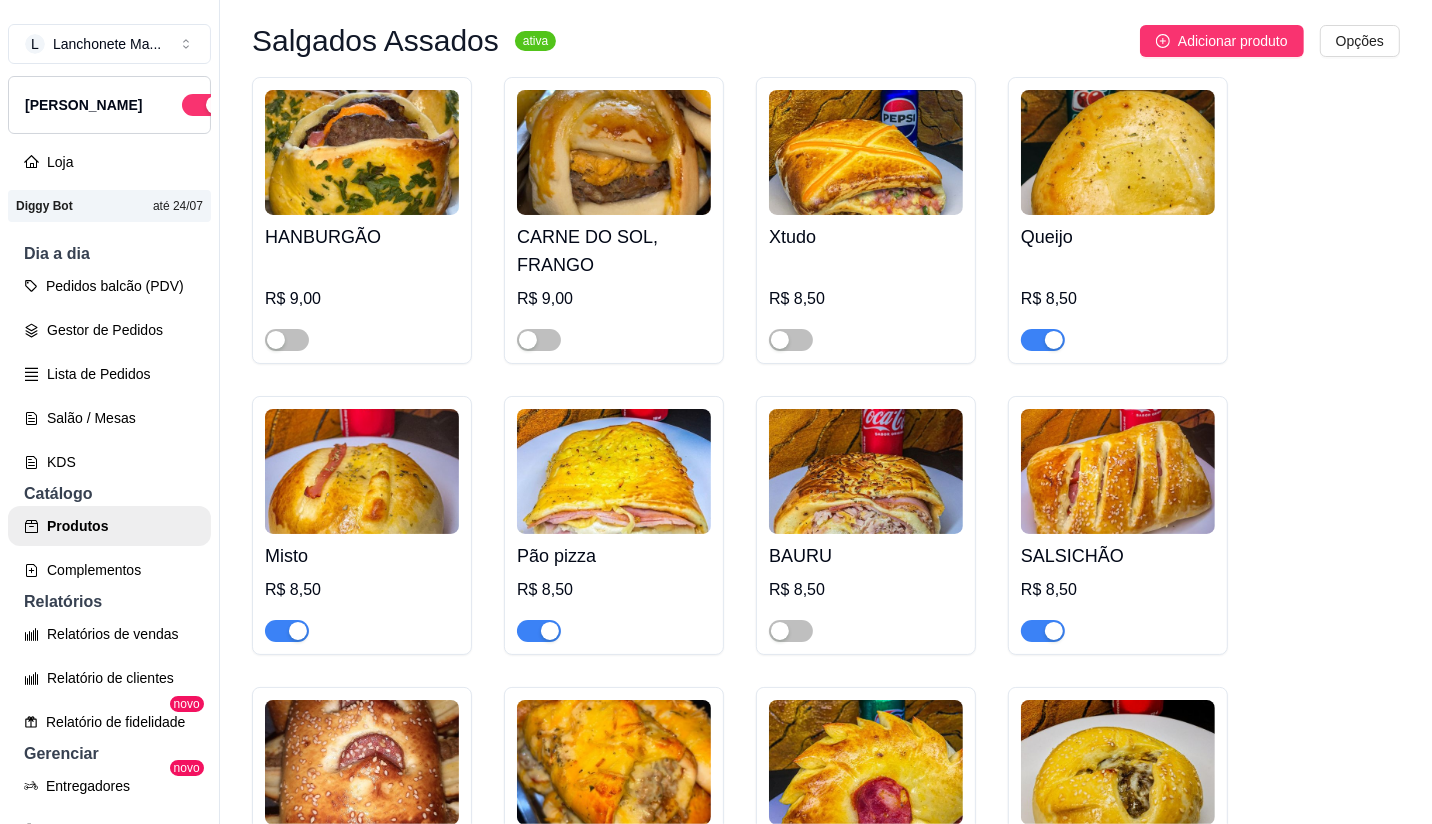 scroll, scrollTop: 444, scrollLeft: 0, axis: vertical 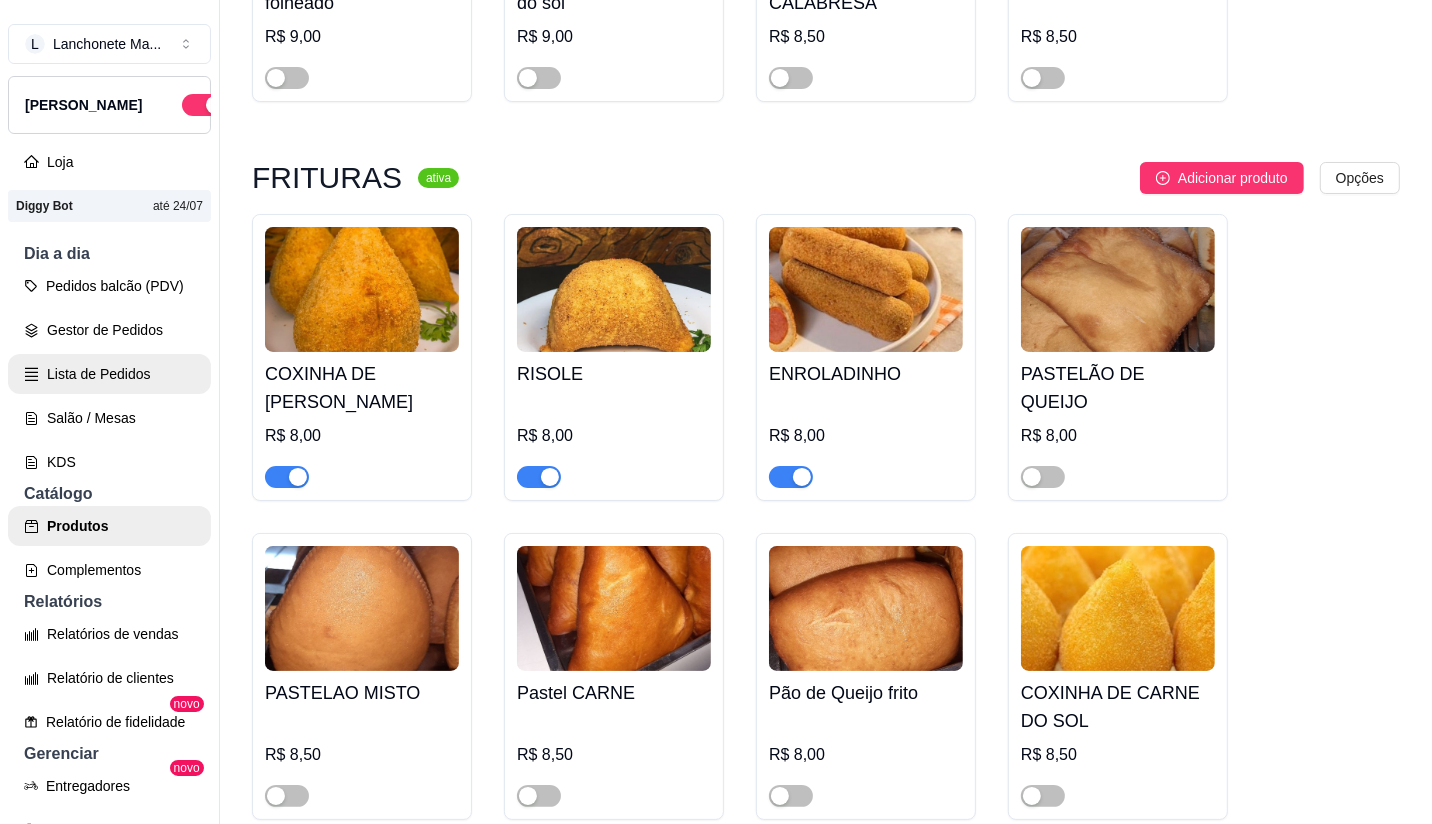 click on "Lista de Pedidos" at bounding box center [109, 374] 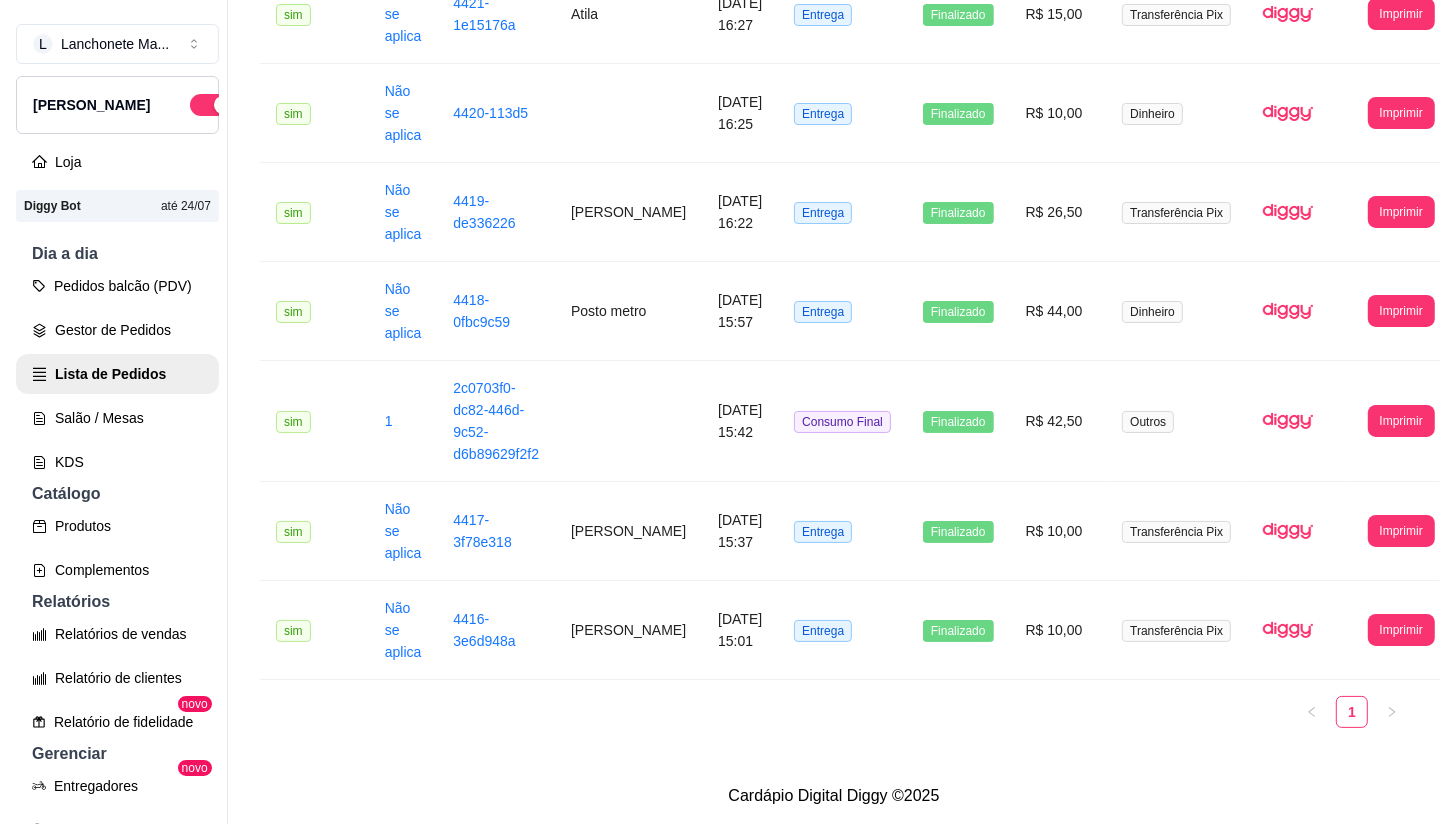 scroll, scrollTop: 0, scrollLeft: 0, axis: both 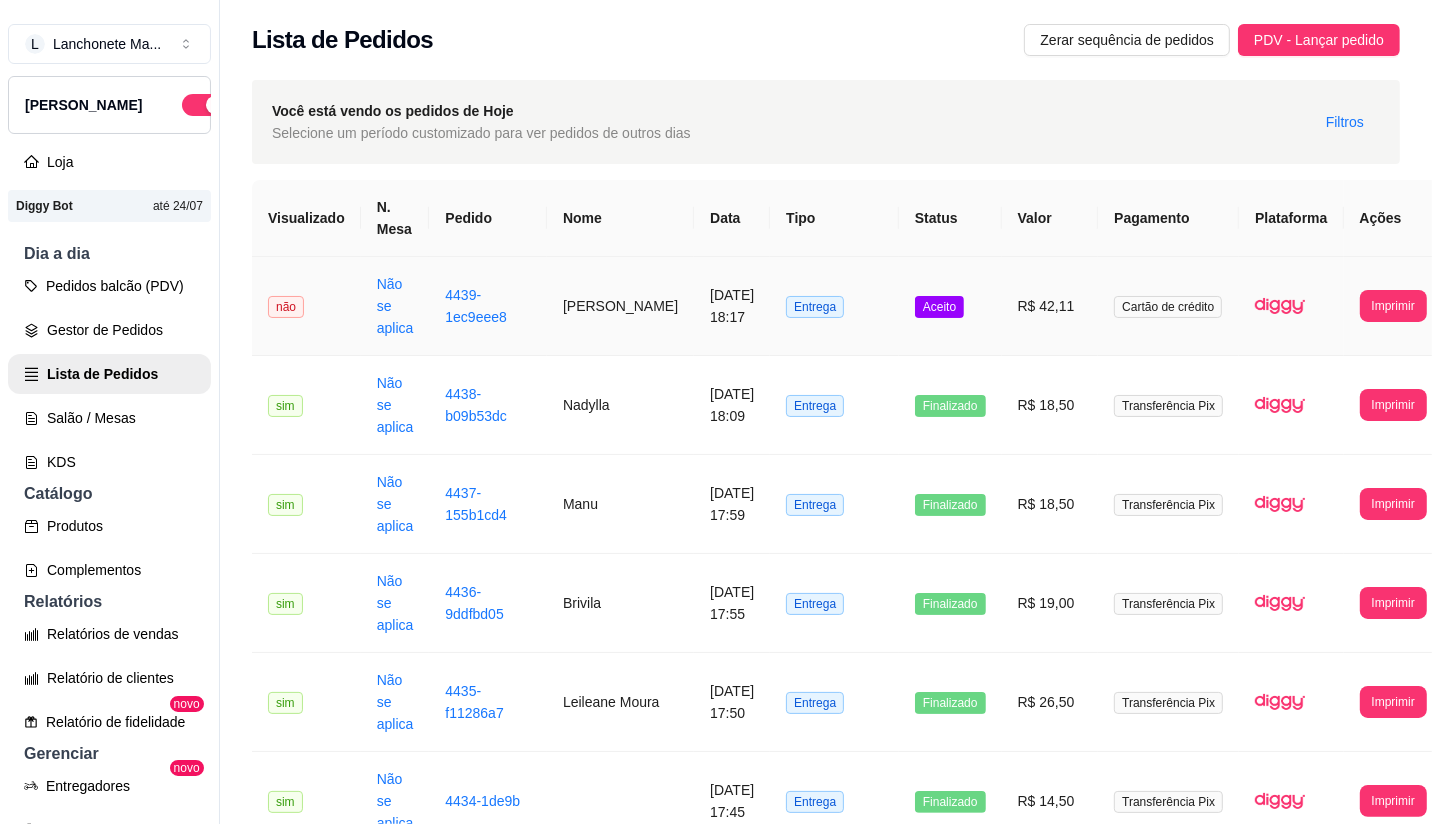 click on "Aceito" at bounding box center (950, 306) 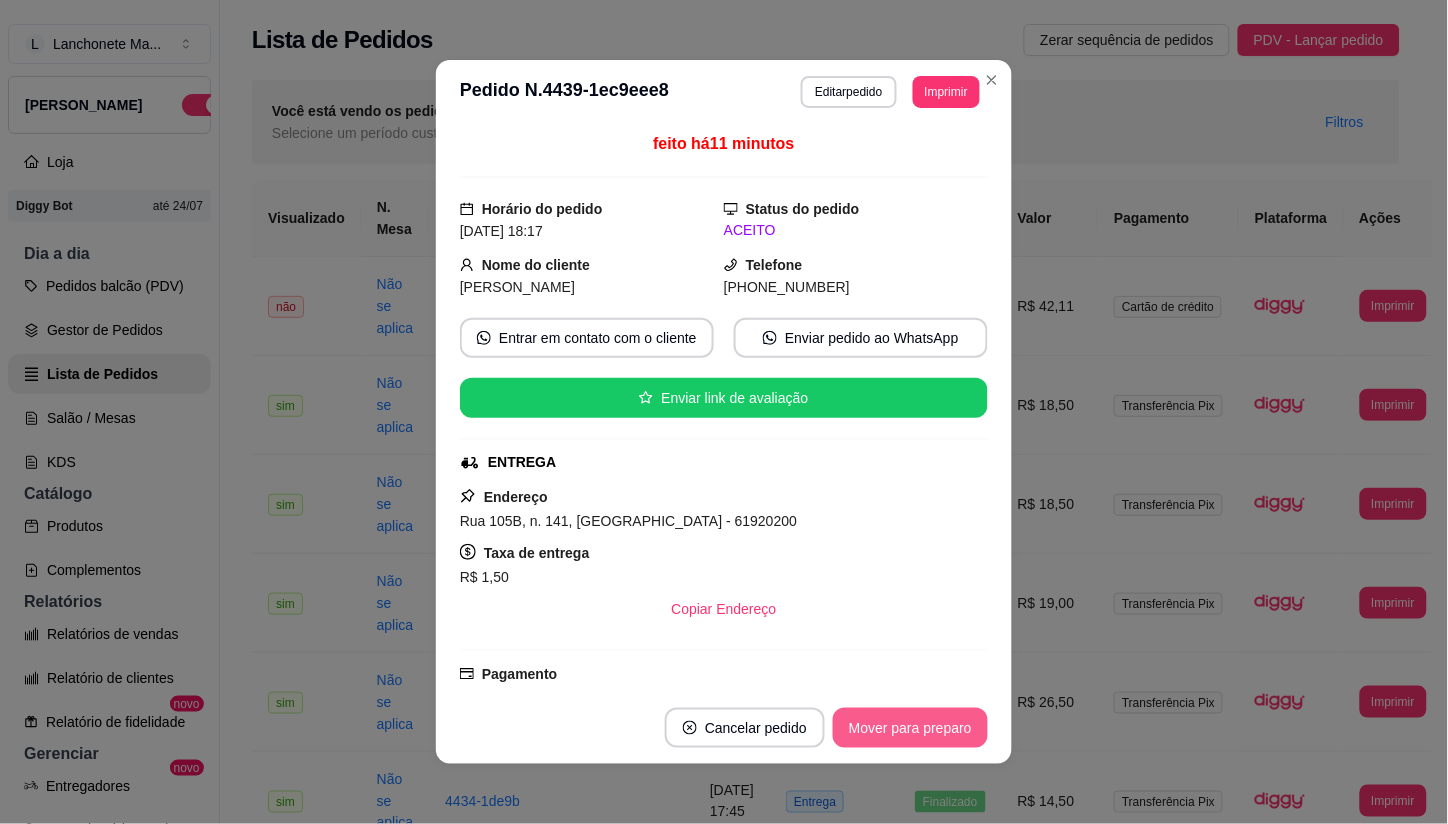 click on "Mover para preparo" at bounding box center (910, 728) 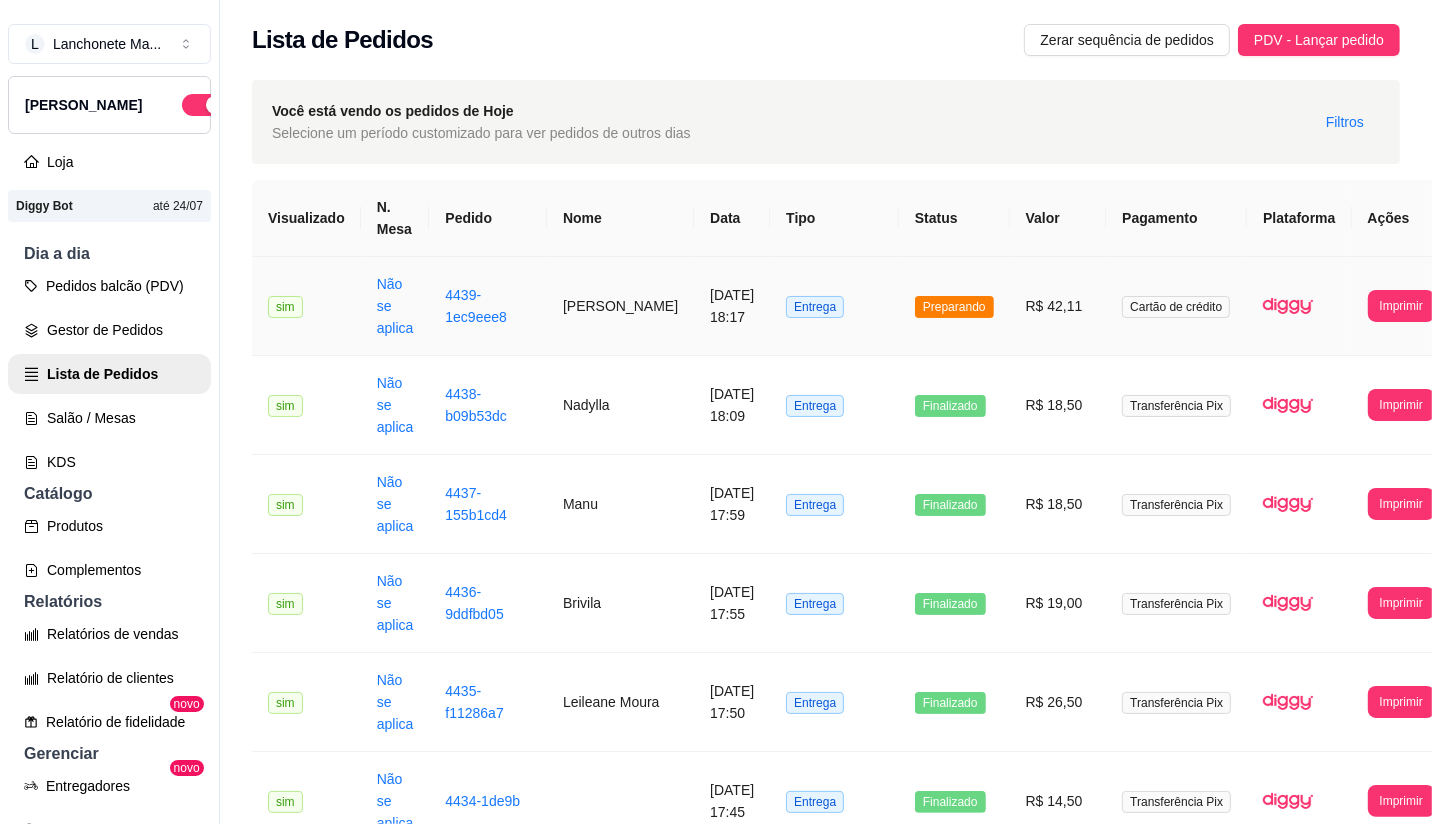 click on "Preparando" at bounding box center (954, 307) 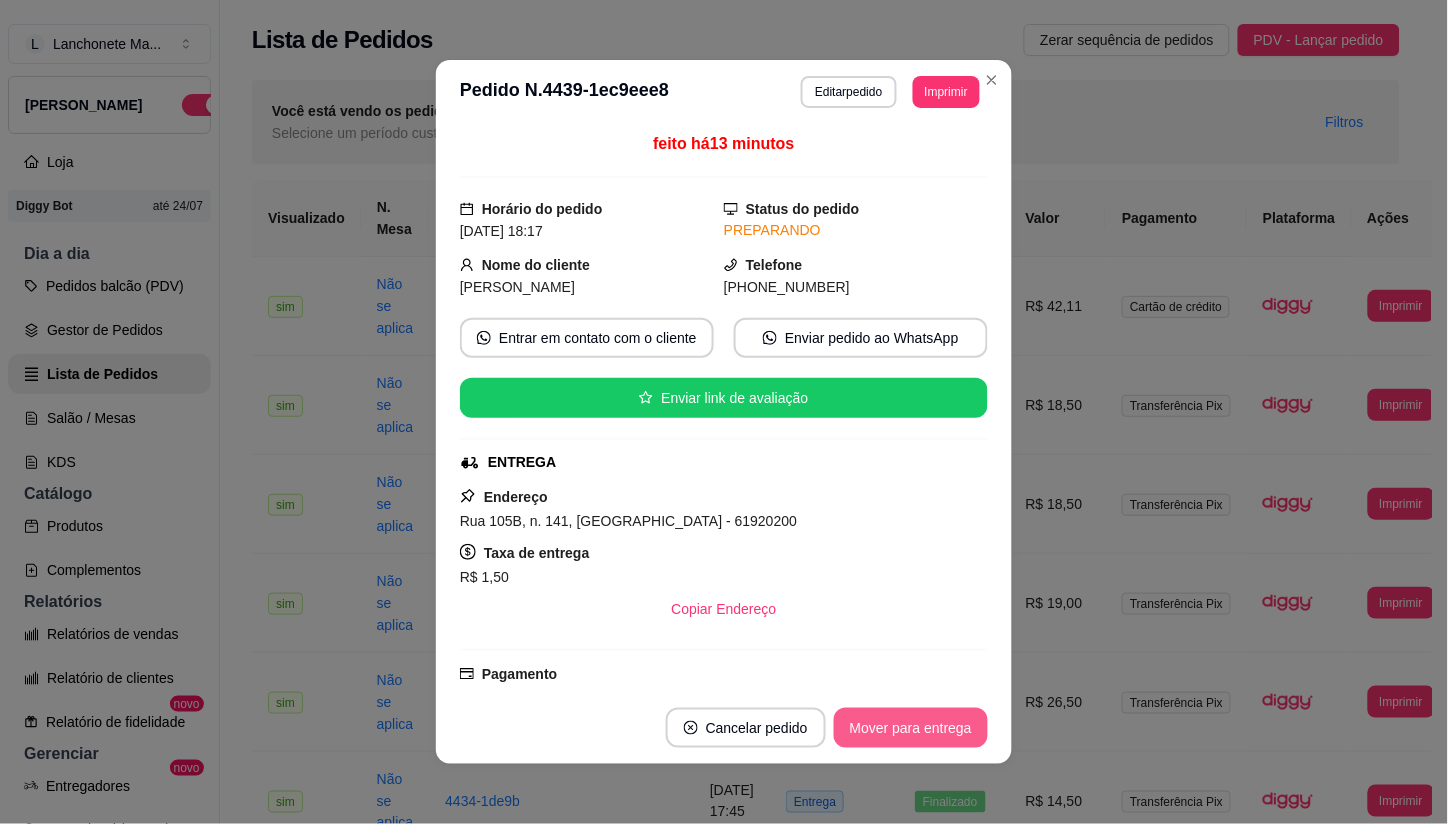 click on "Mover para entrega" at bounding box center (911, 728) 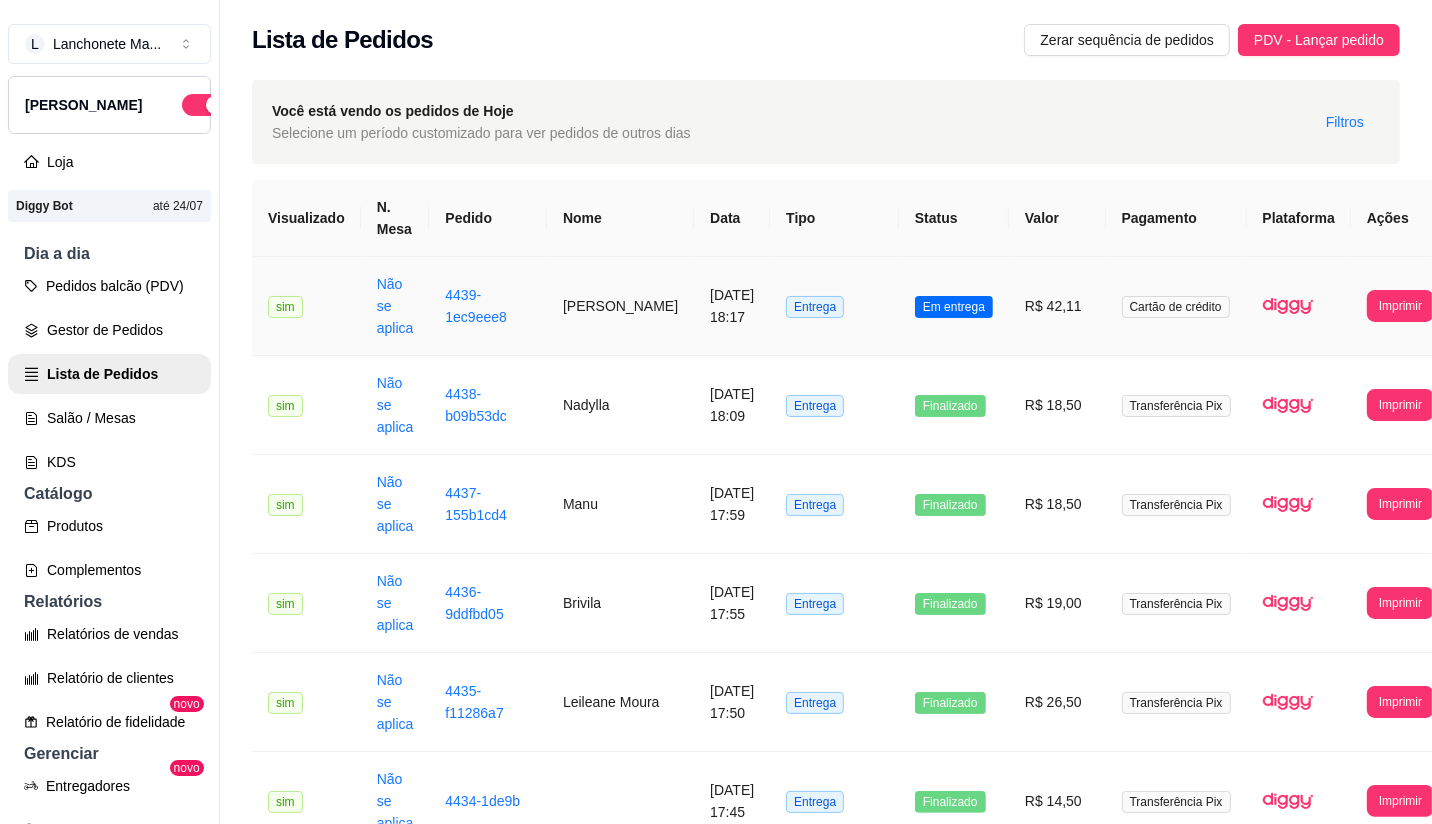 click on "Em entrega" at bounding box center (954, 306) 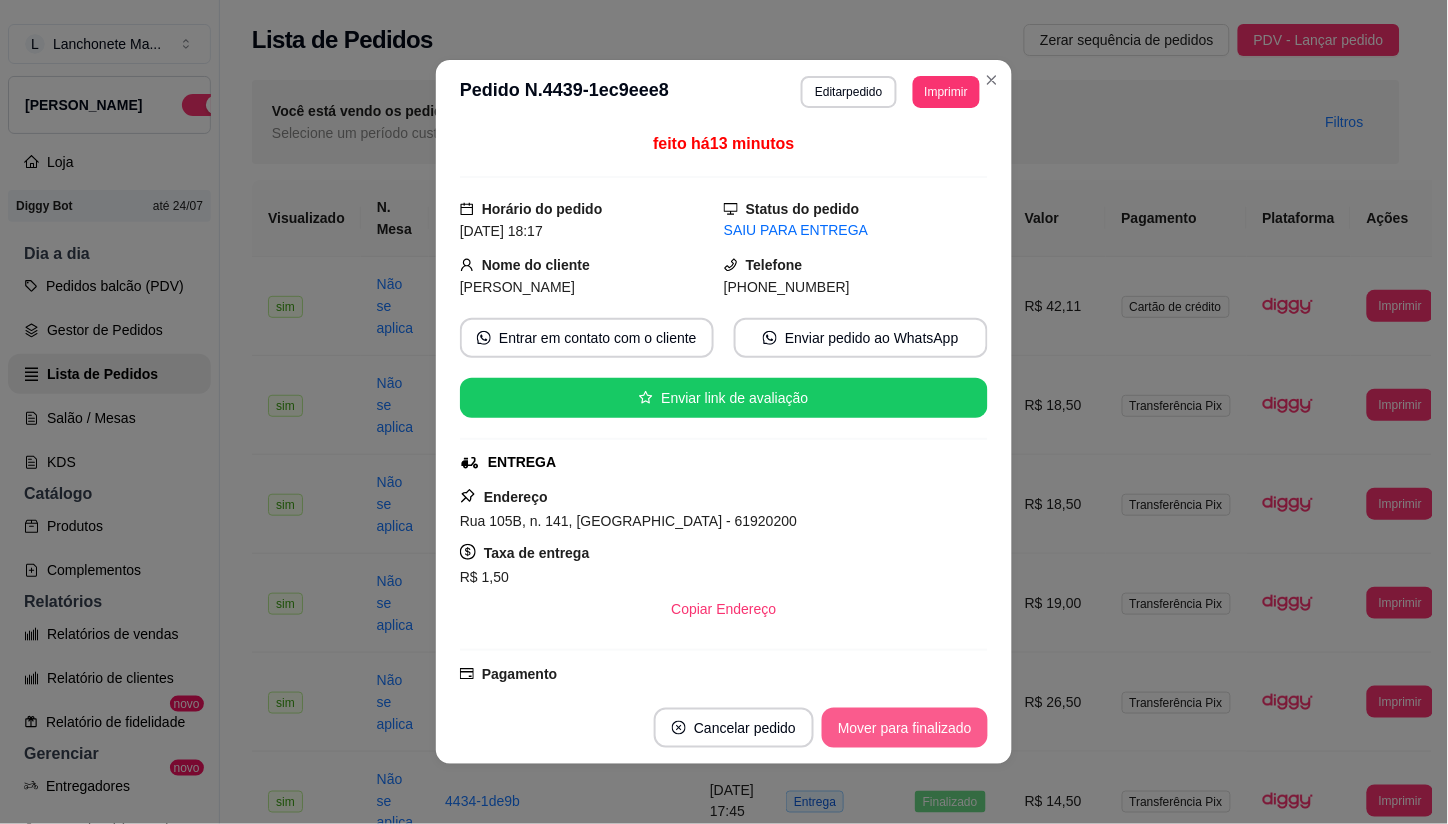 click on "Mover para finalizado" at bounding box center (905, 728) 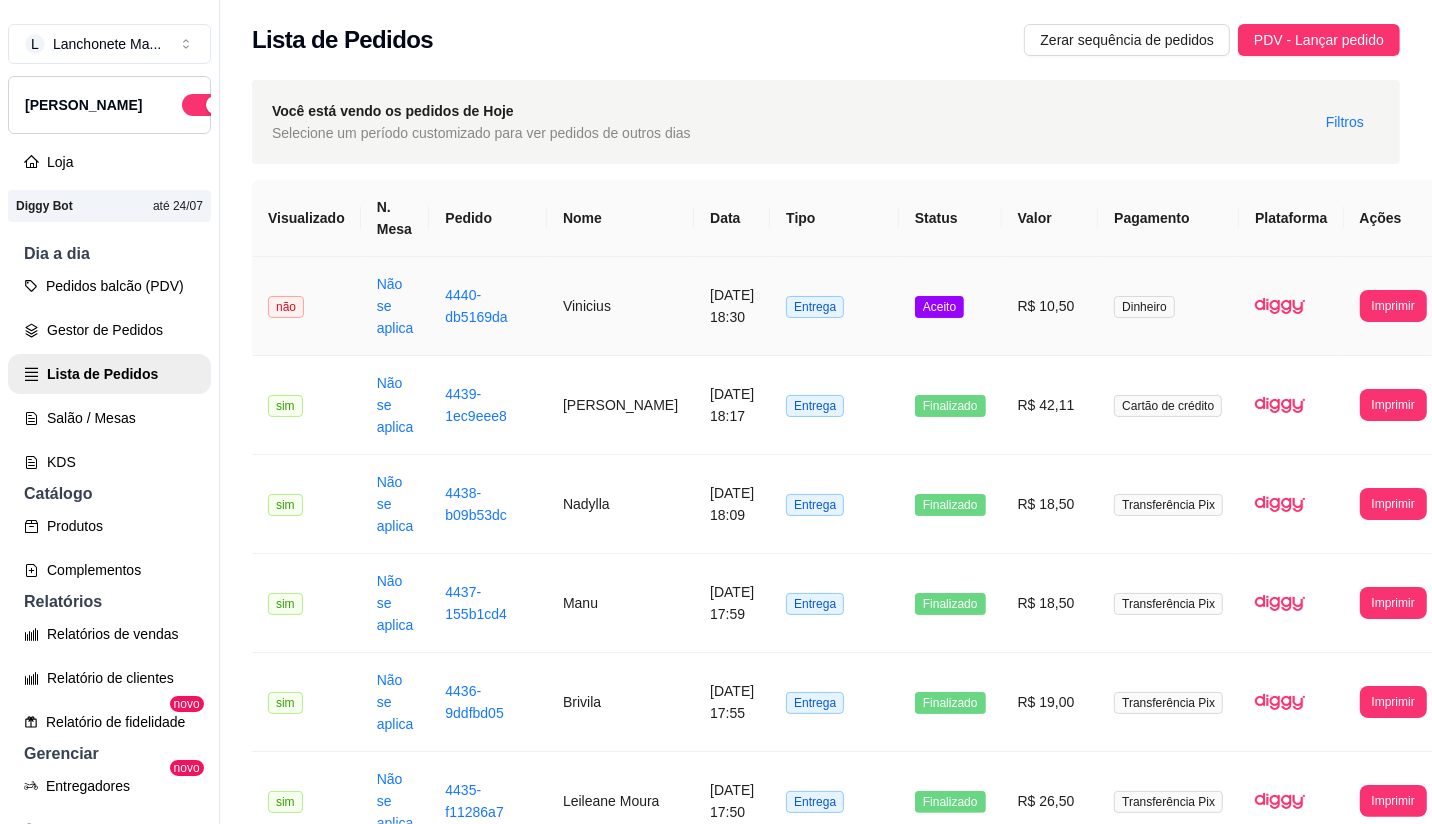 click on "Aceito" at bounding box center [939, 307] 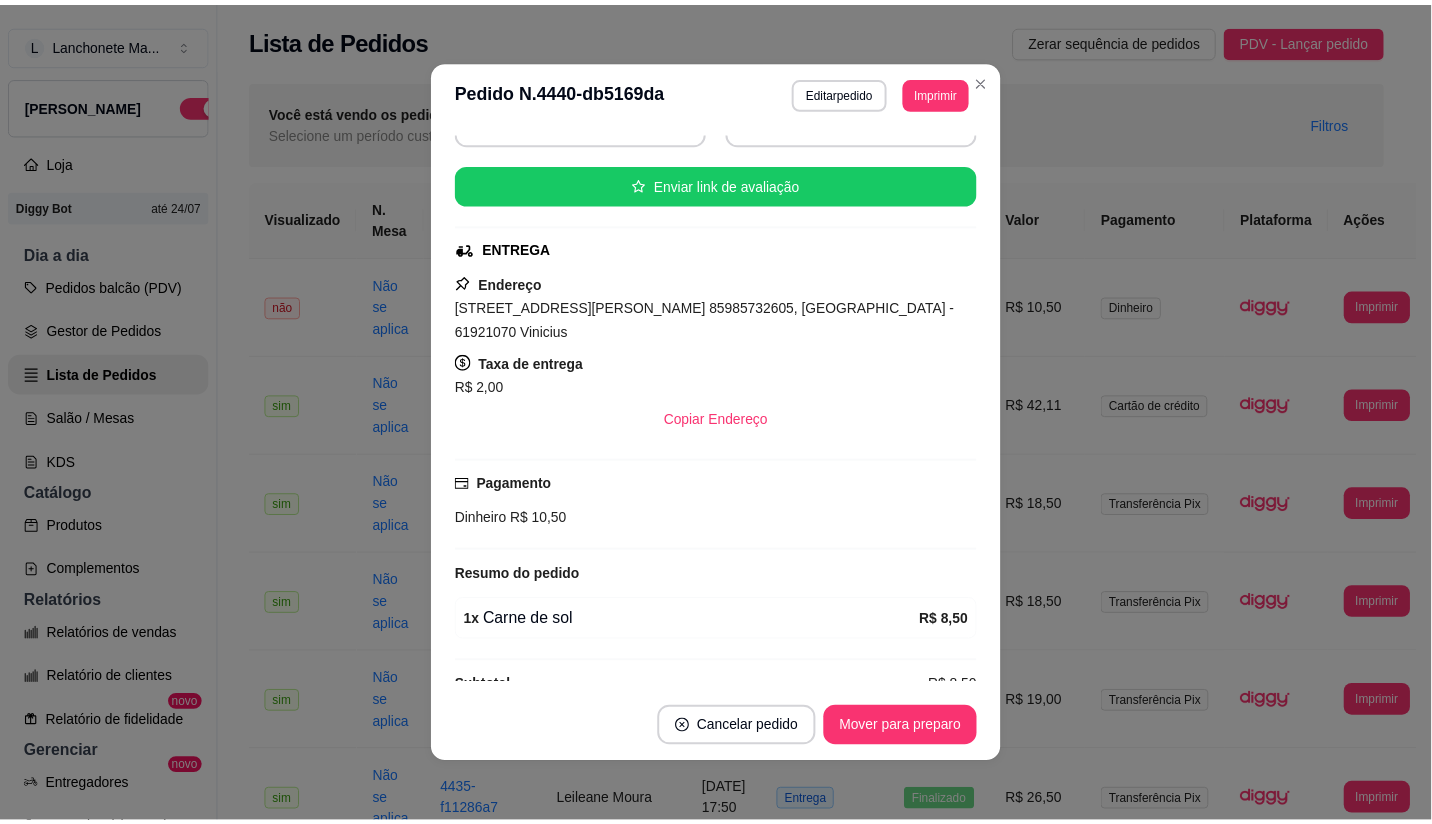 scroll, scrollTop: 227, scrollLeft: 0, axis: vertical 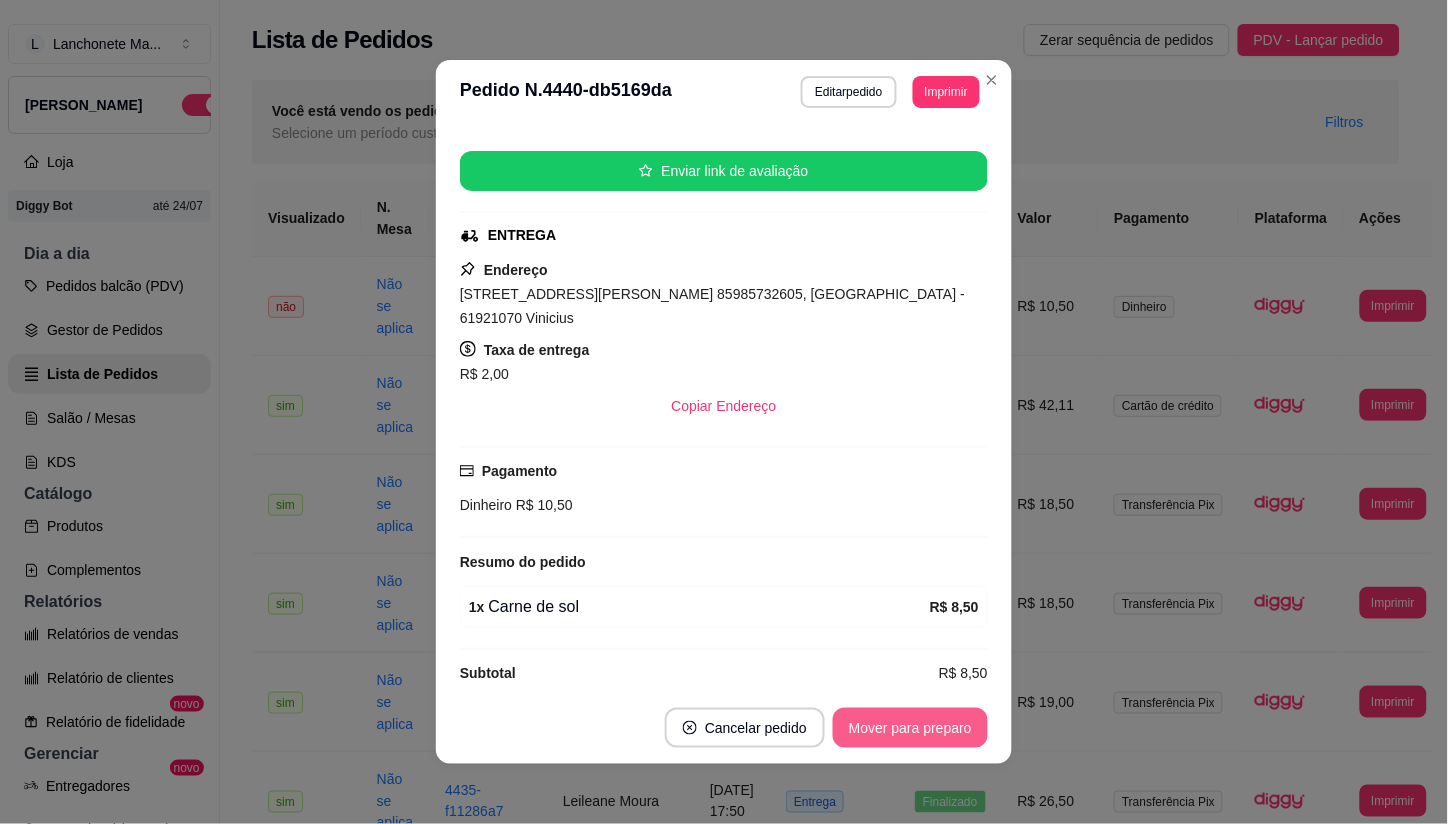 click on "Mover para preparo" at bounding box center (910, 728) 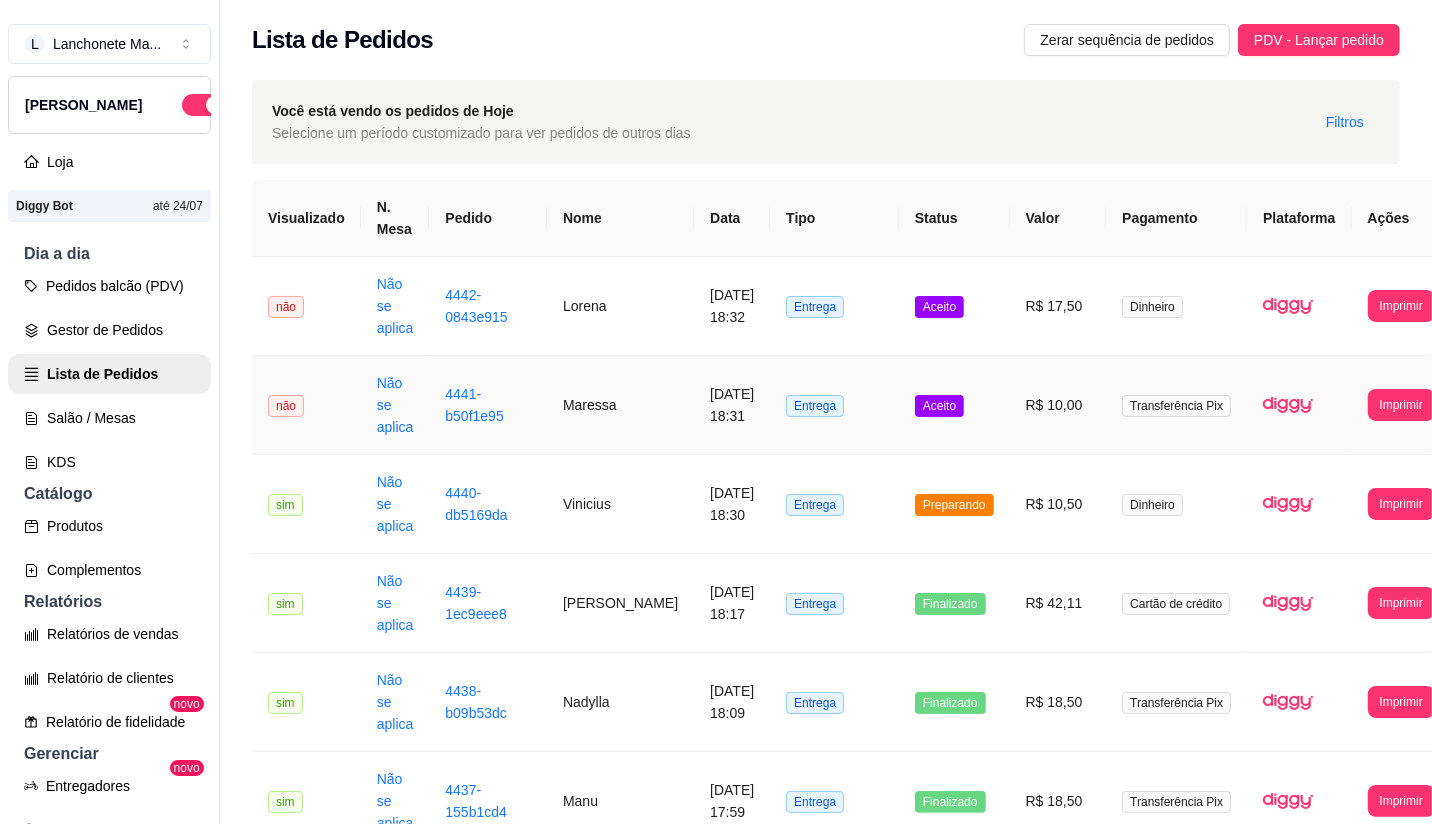 click on "Aceito" at bounding box center [939, 406] 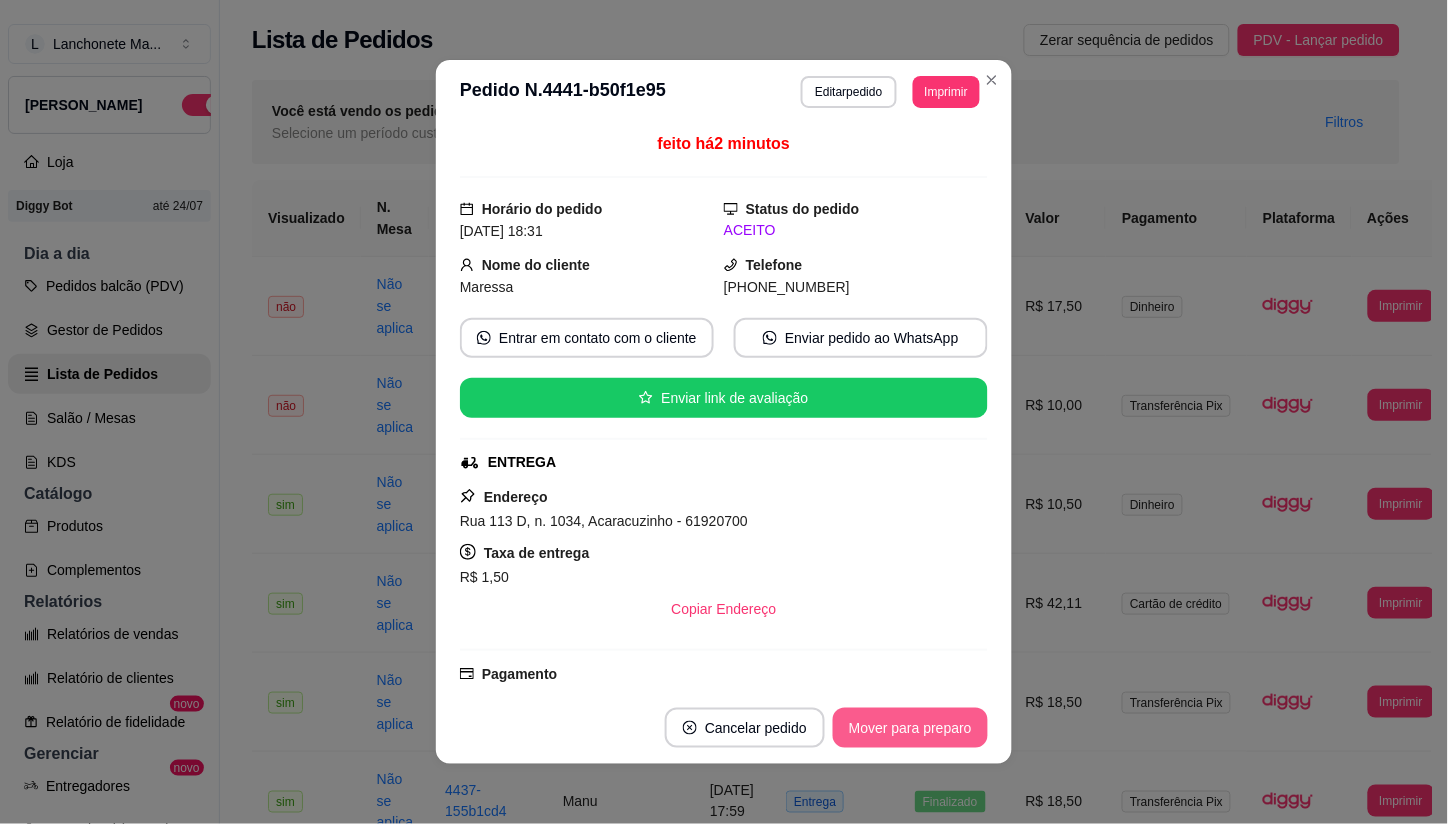 click on "Mover para preparo" at bounding box center [910, 728] 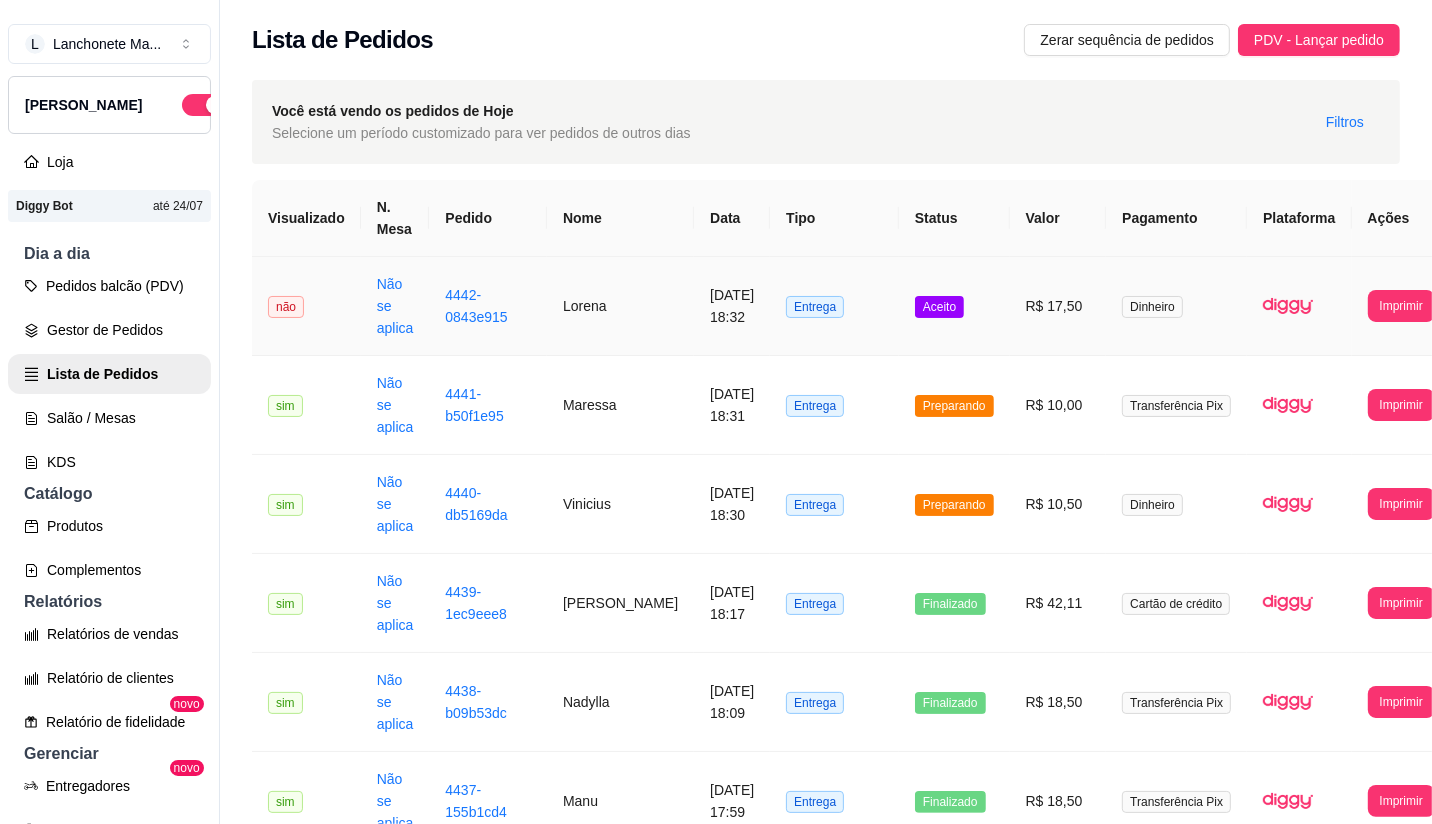 click on "Aceito" at bounding box center [954, 306] 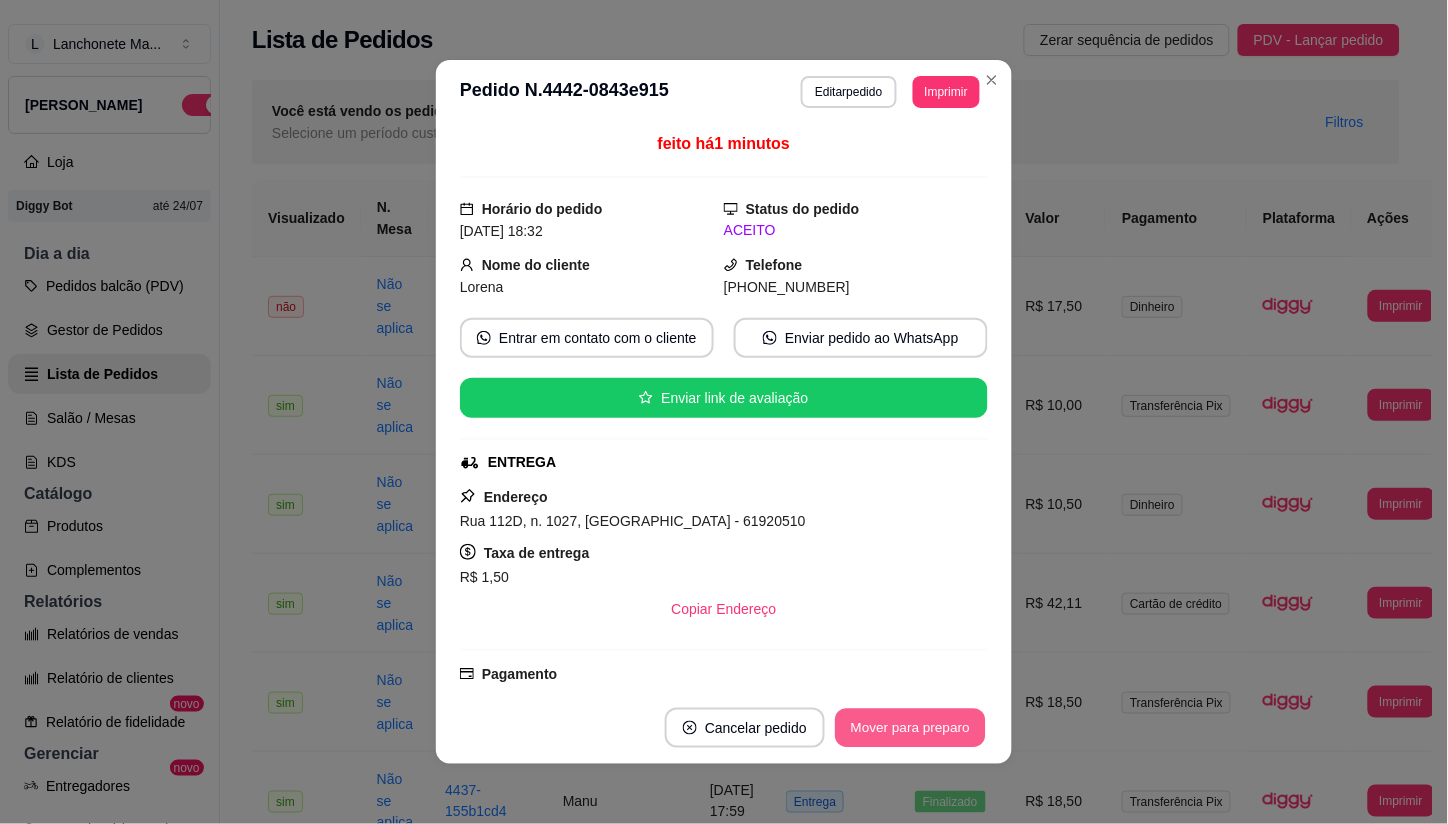 click on "Mover para preparo" at bounding box center (910, 728) 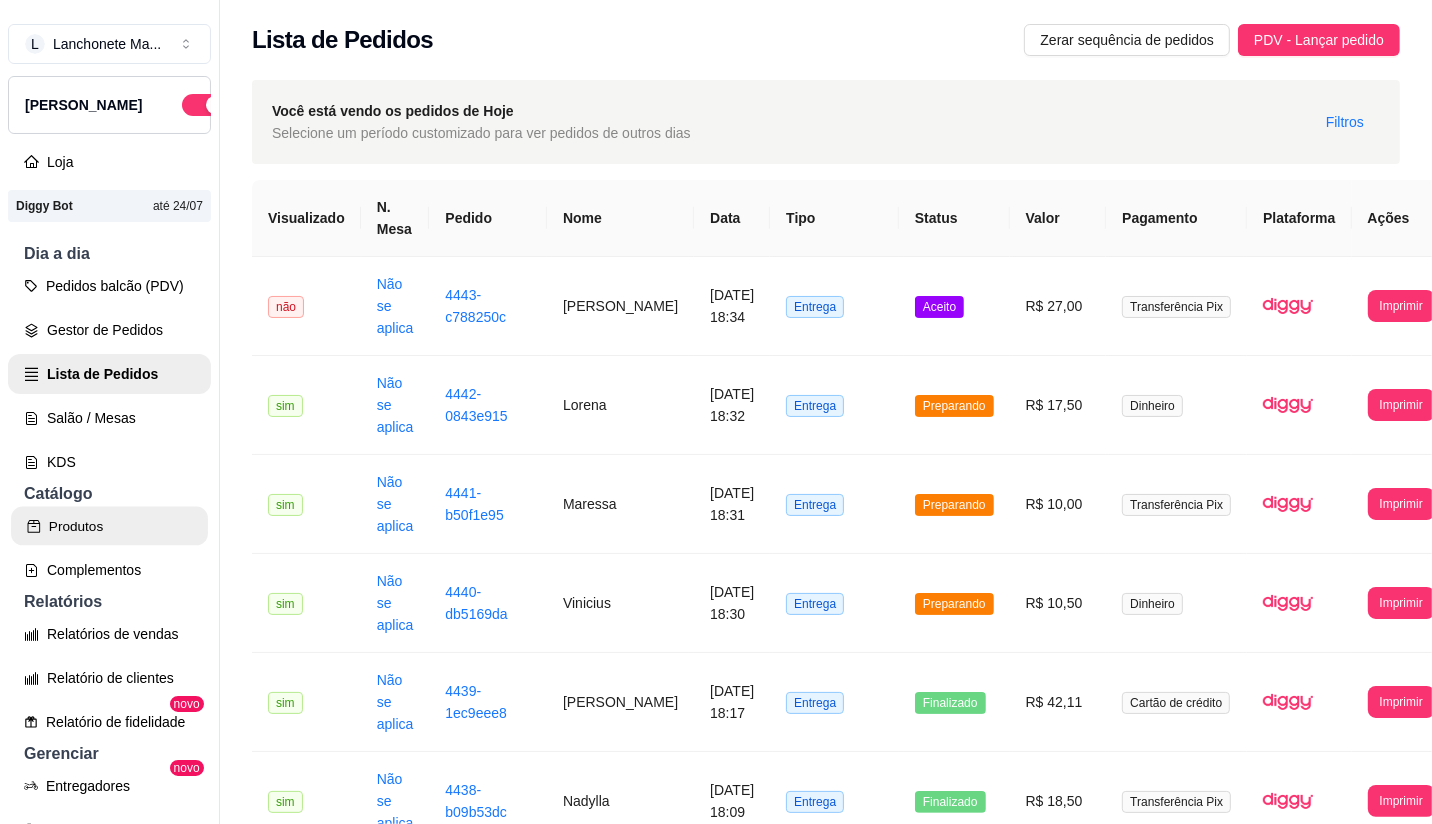 click on "Produtos" at bounding box center [109, 526] 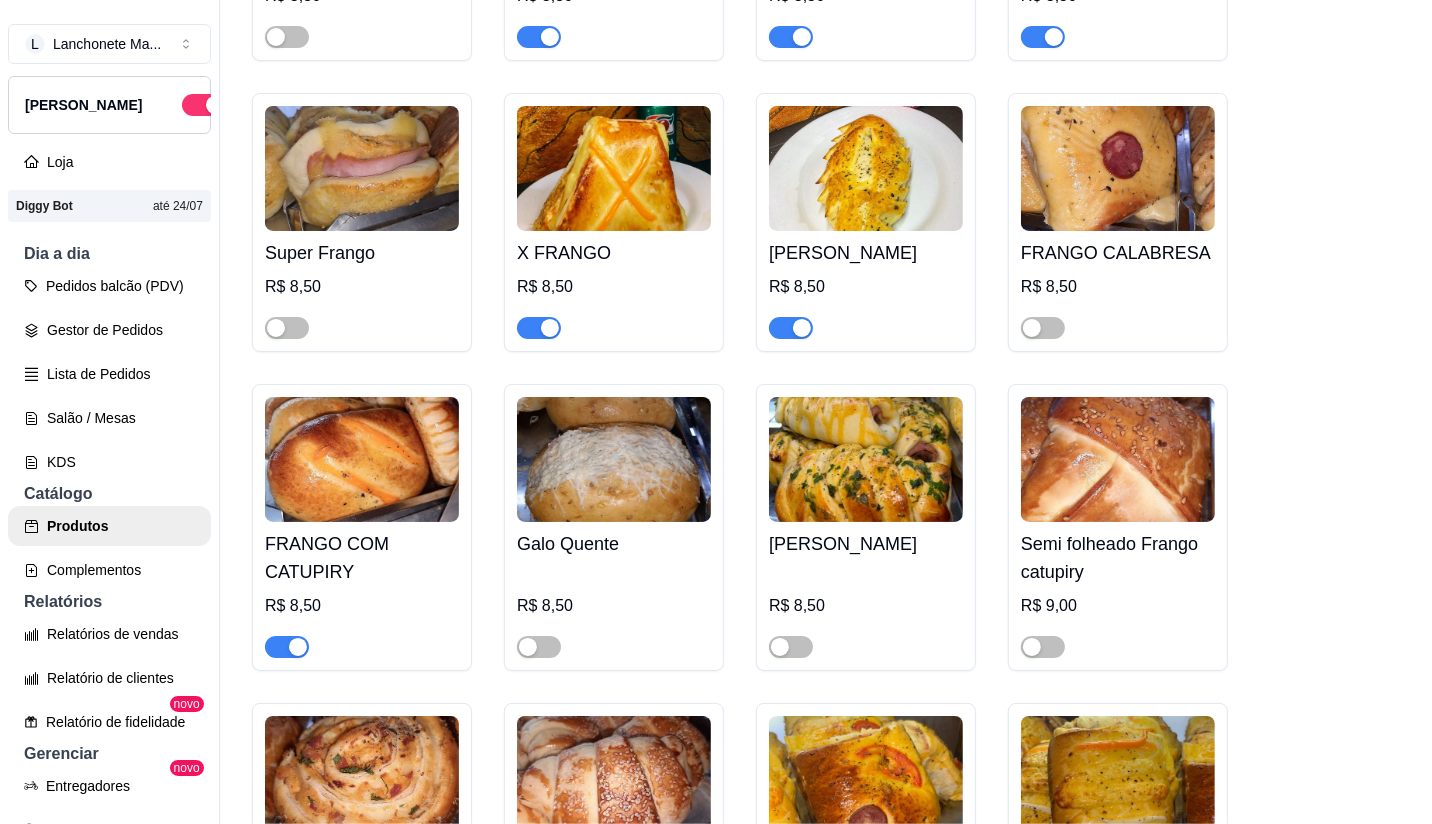 scroll, scrollTop: 1777, scrollLeft: 0, axis: vertical 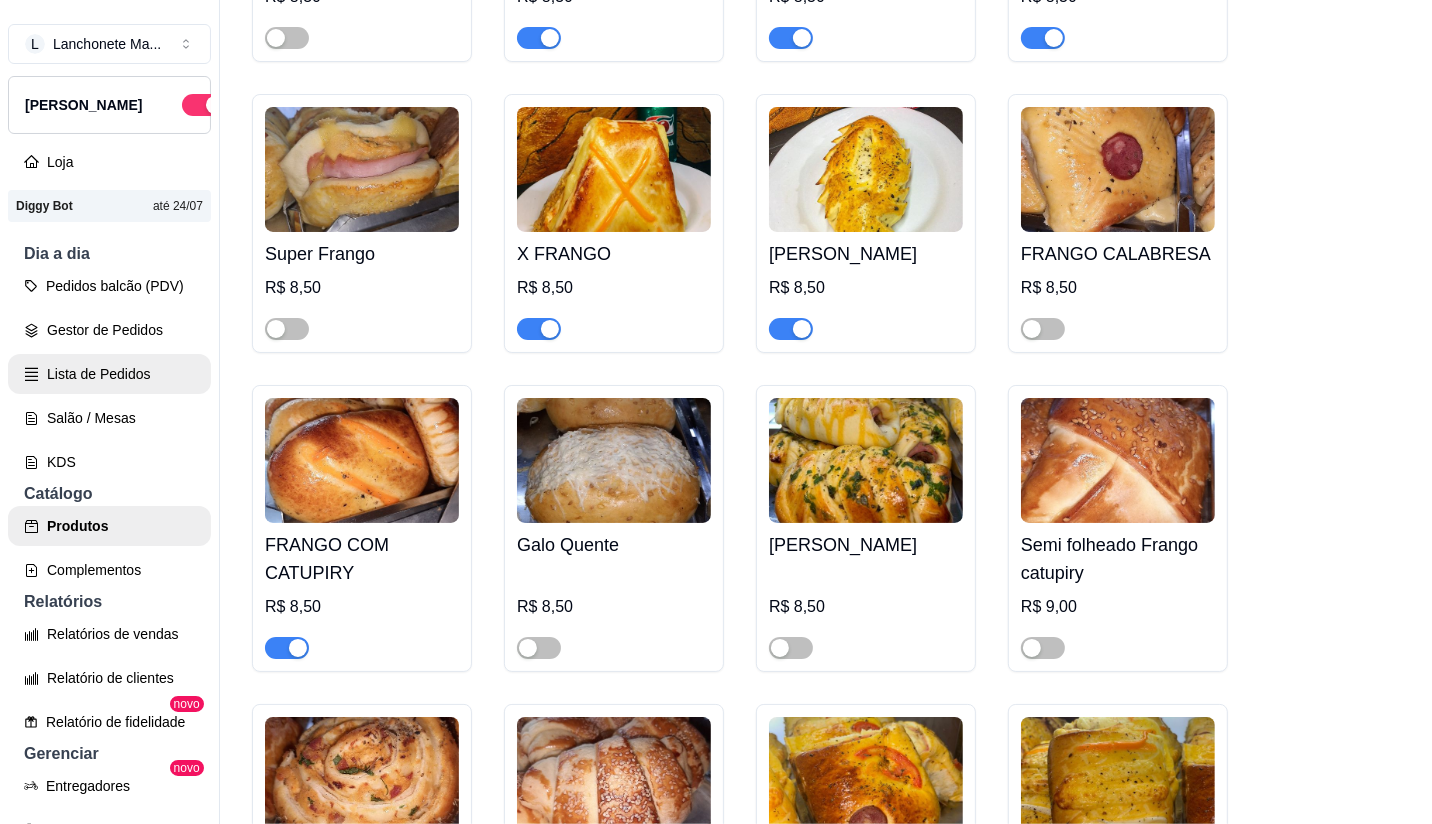 click on "Lista de Pedidos" at bounding box center [109, 374] 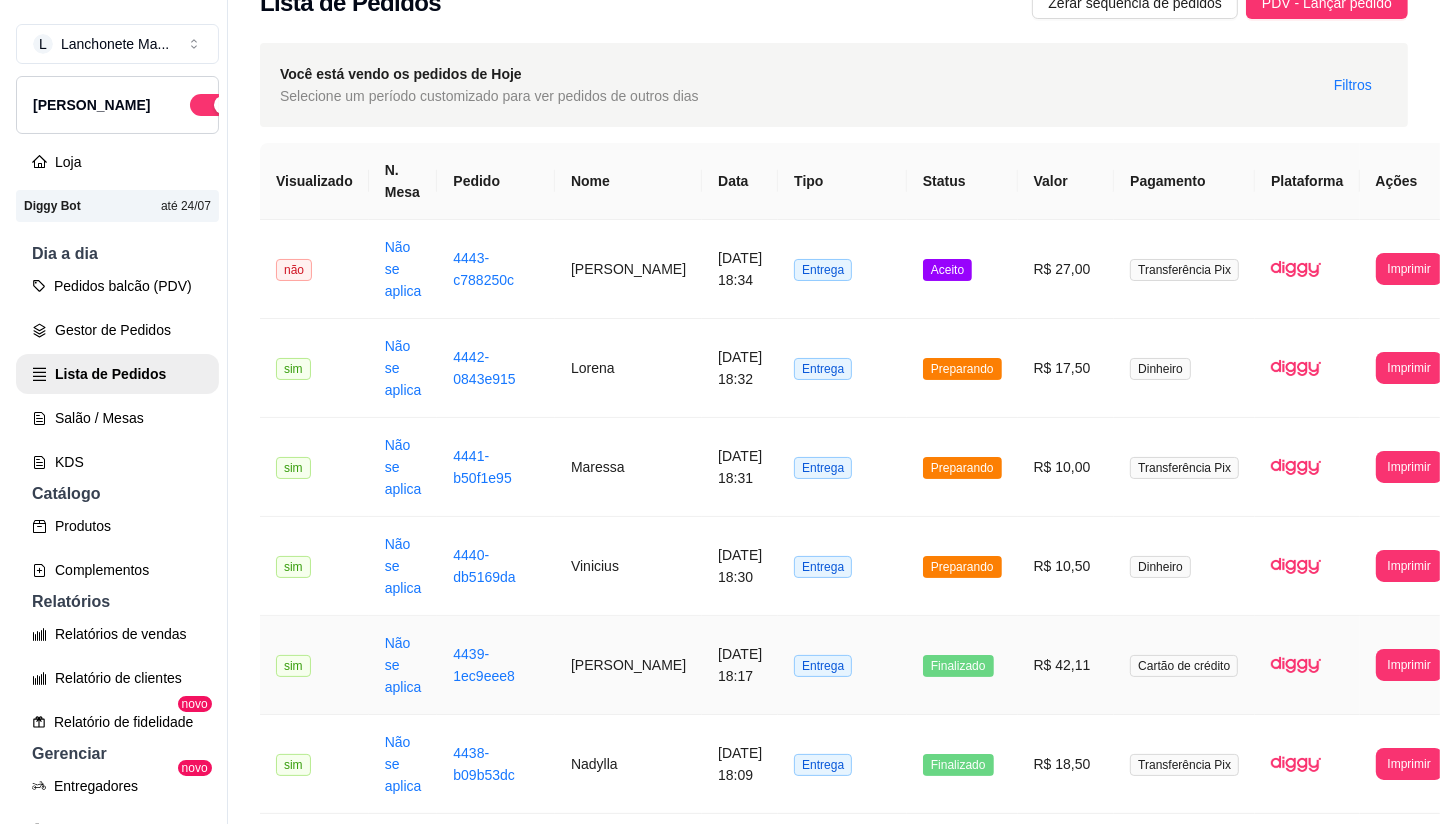 scroll, scrollTop: 111, scrollLeft: 0, axis: vertical 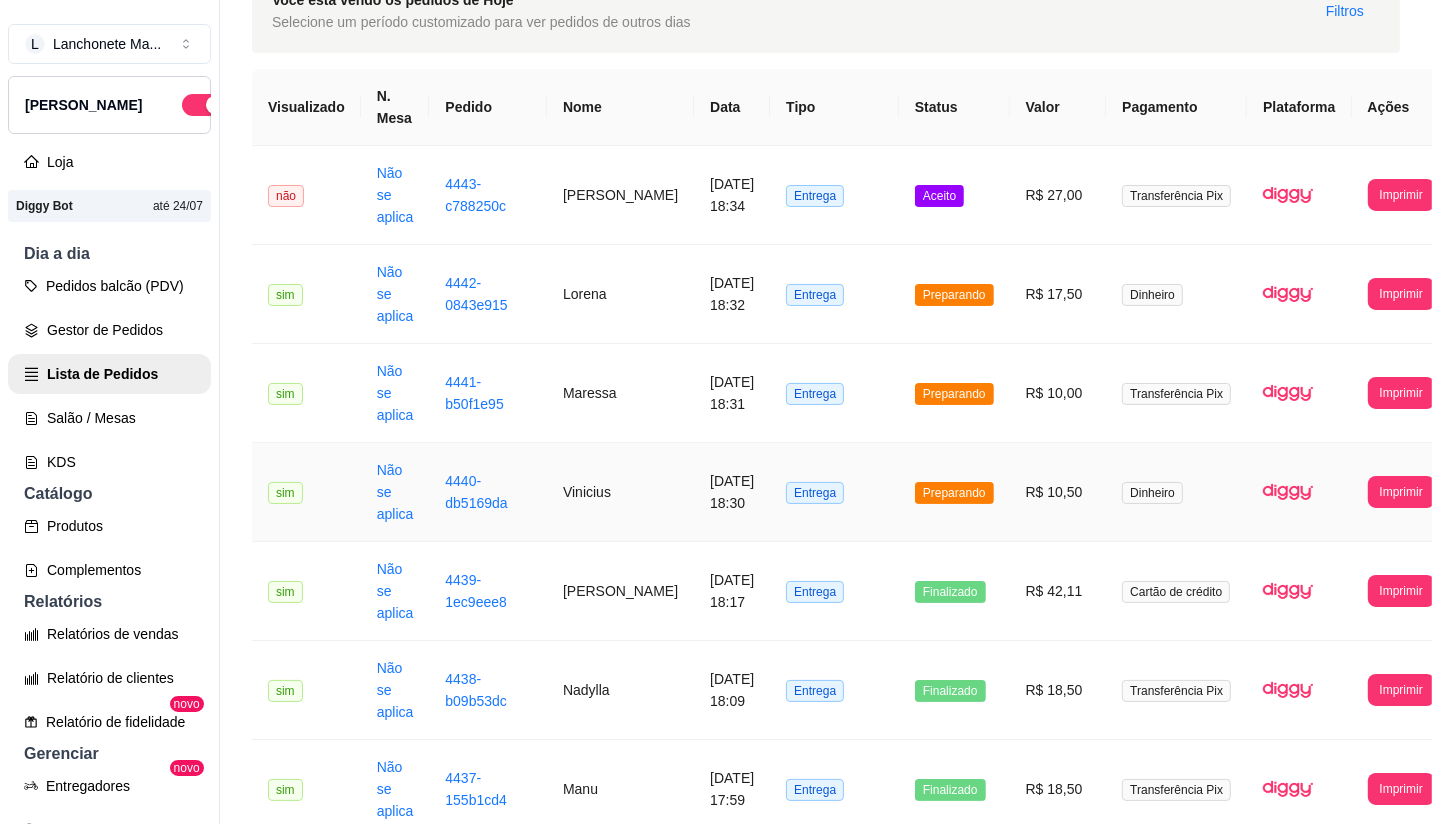 click on "Preparando" at bounding box center [954, 492] 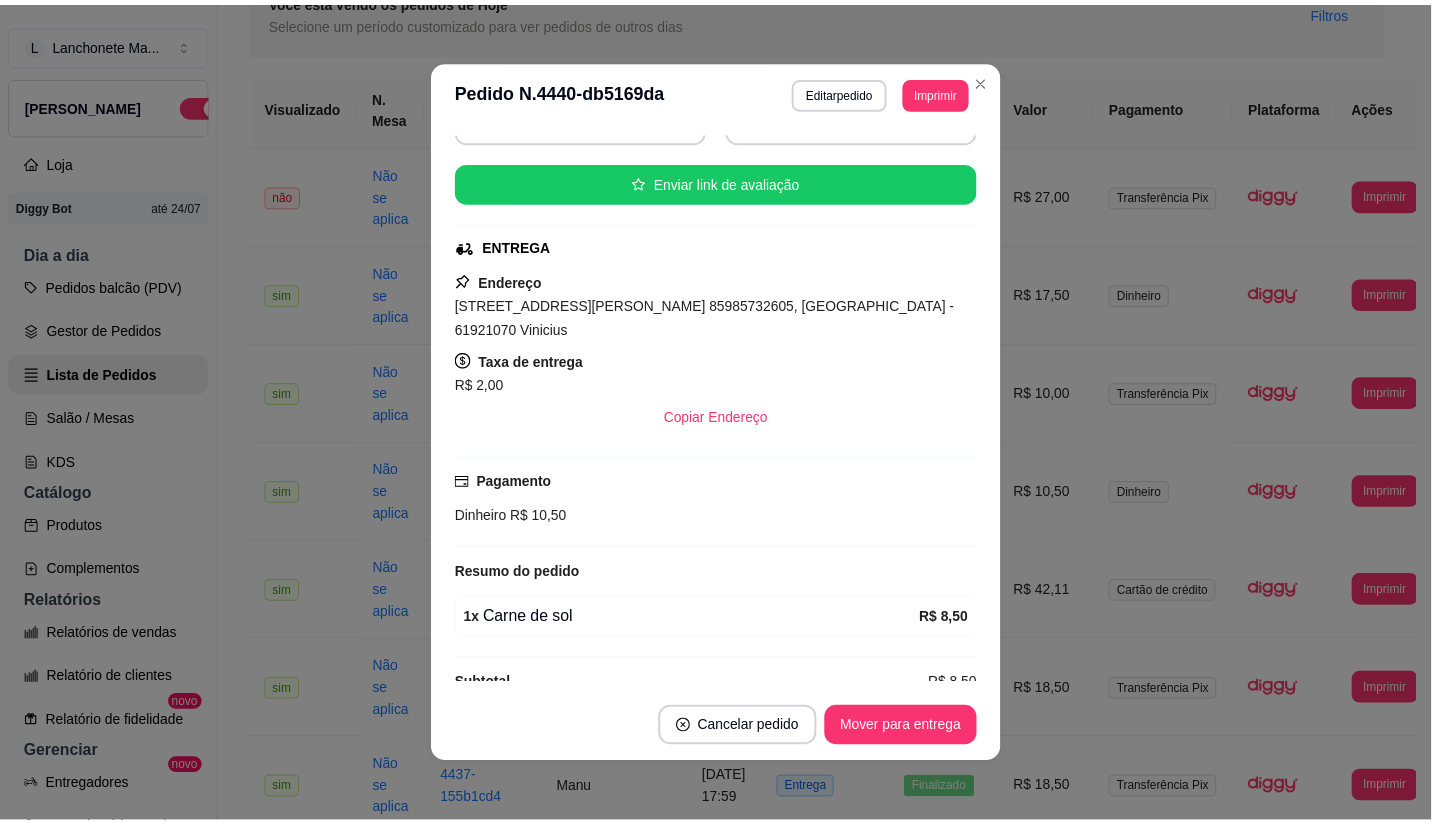 scroll, scrollTop: 222, scrollLeft: 0, axis: vertical 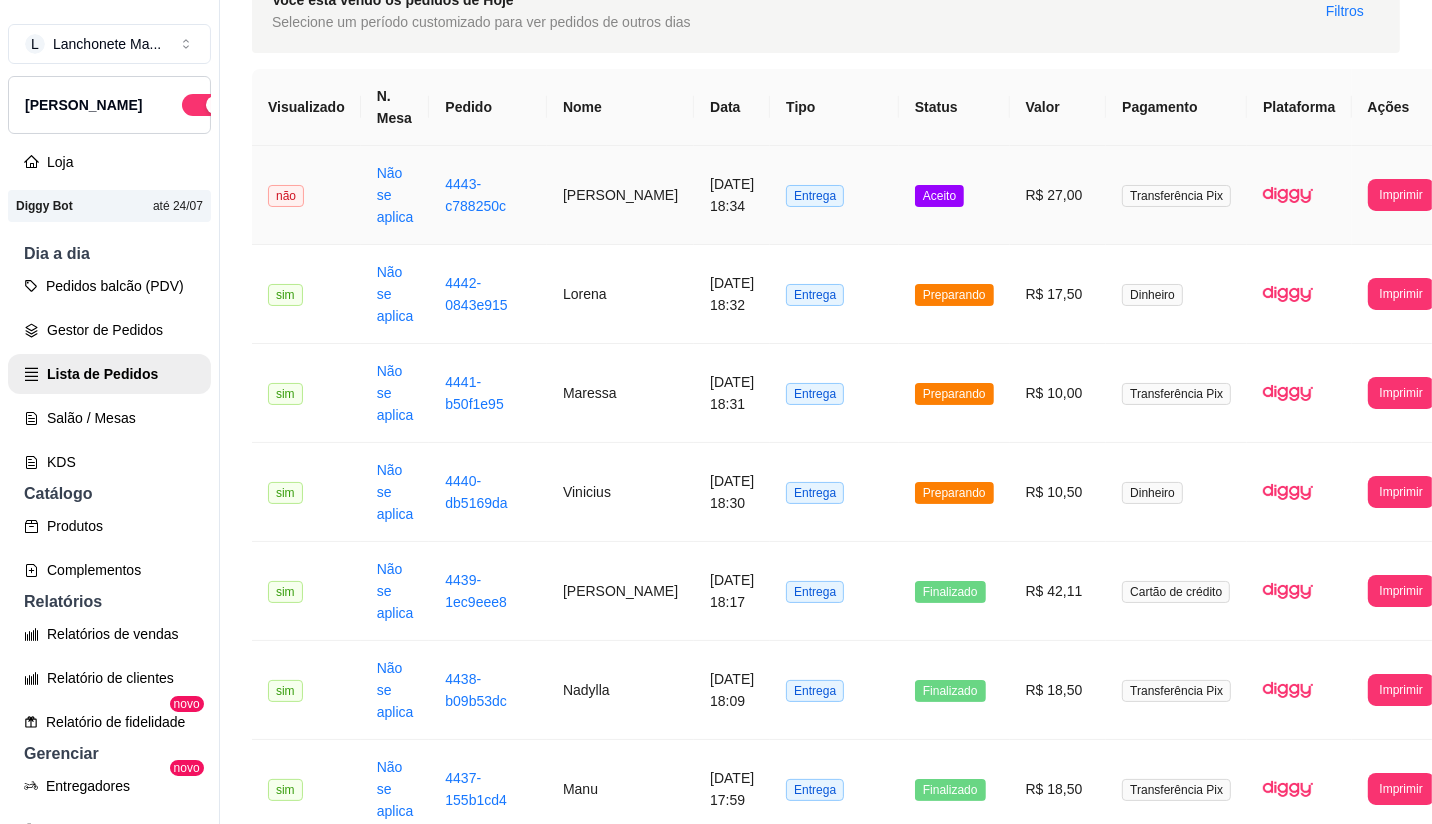 click on "Aceito" at bounding box center (939, 196) 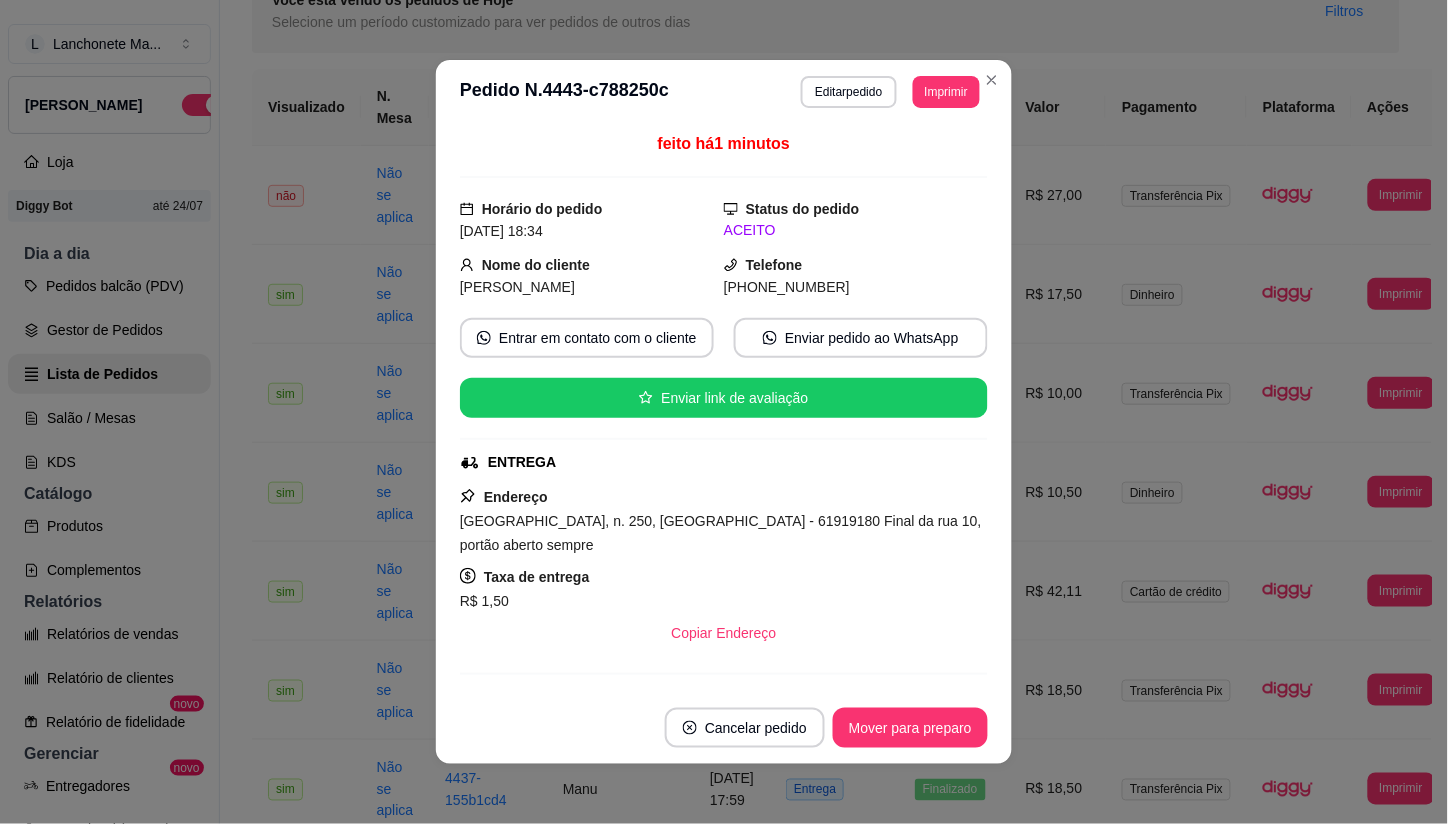 click on "Cancelar pedido Mover para preparo" at bounding box center (724, 728) 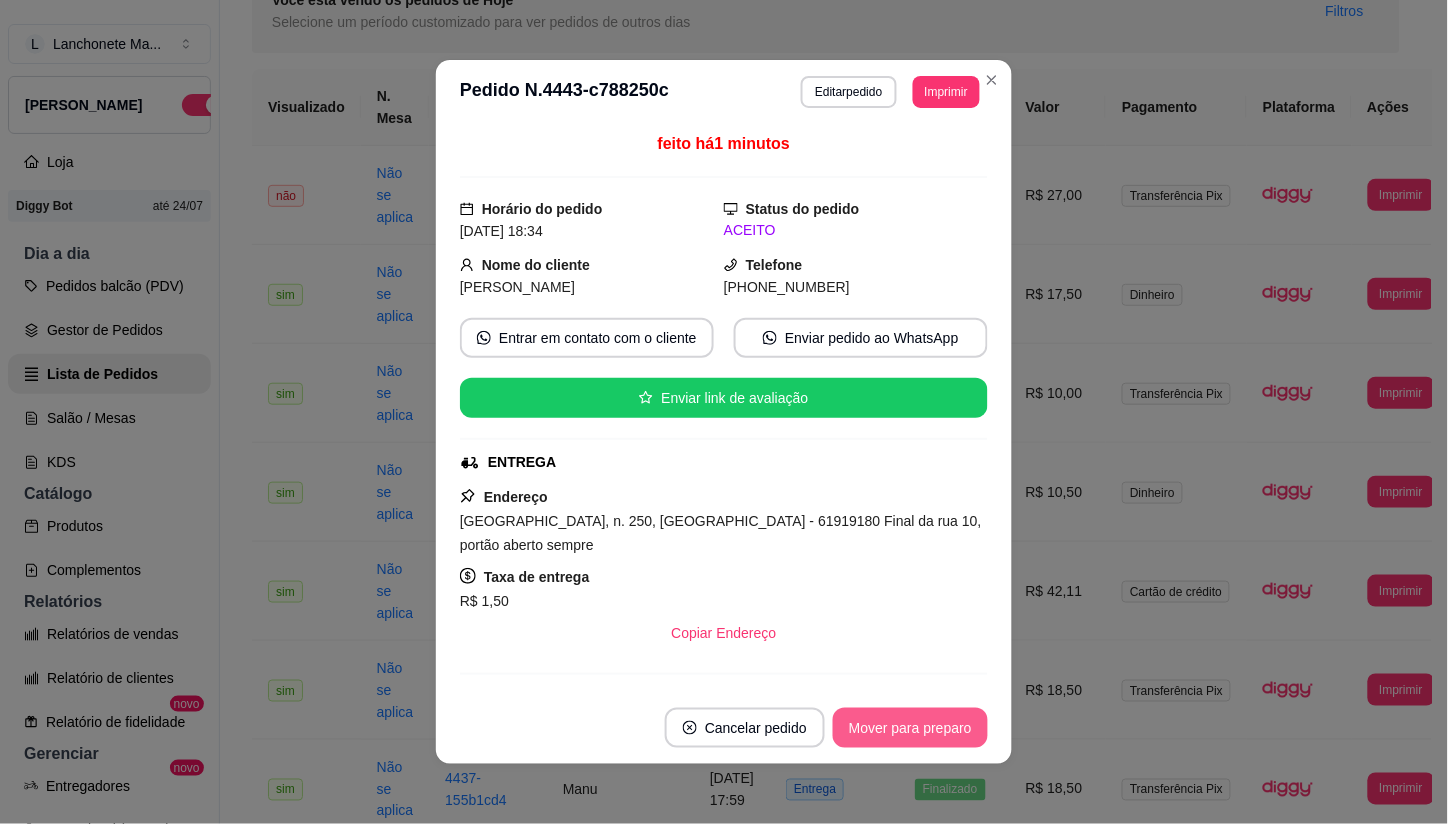 click on "Mover para preparo" at bounding box center (910, 728) 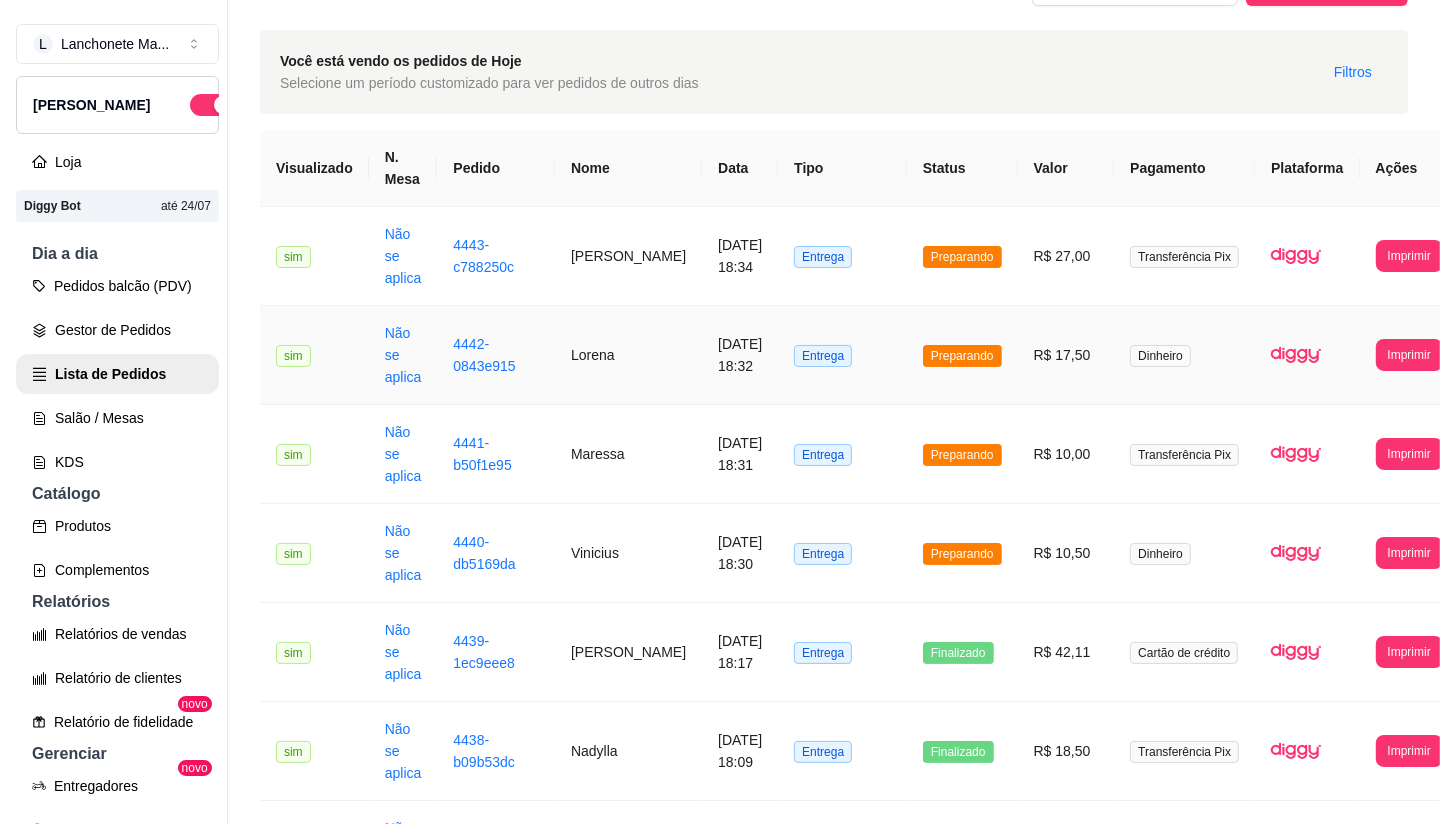 scroll, scrollTop: 0, scrollLeft: 0, axis: both 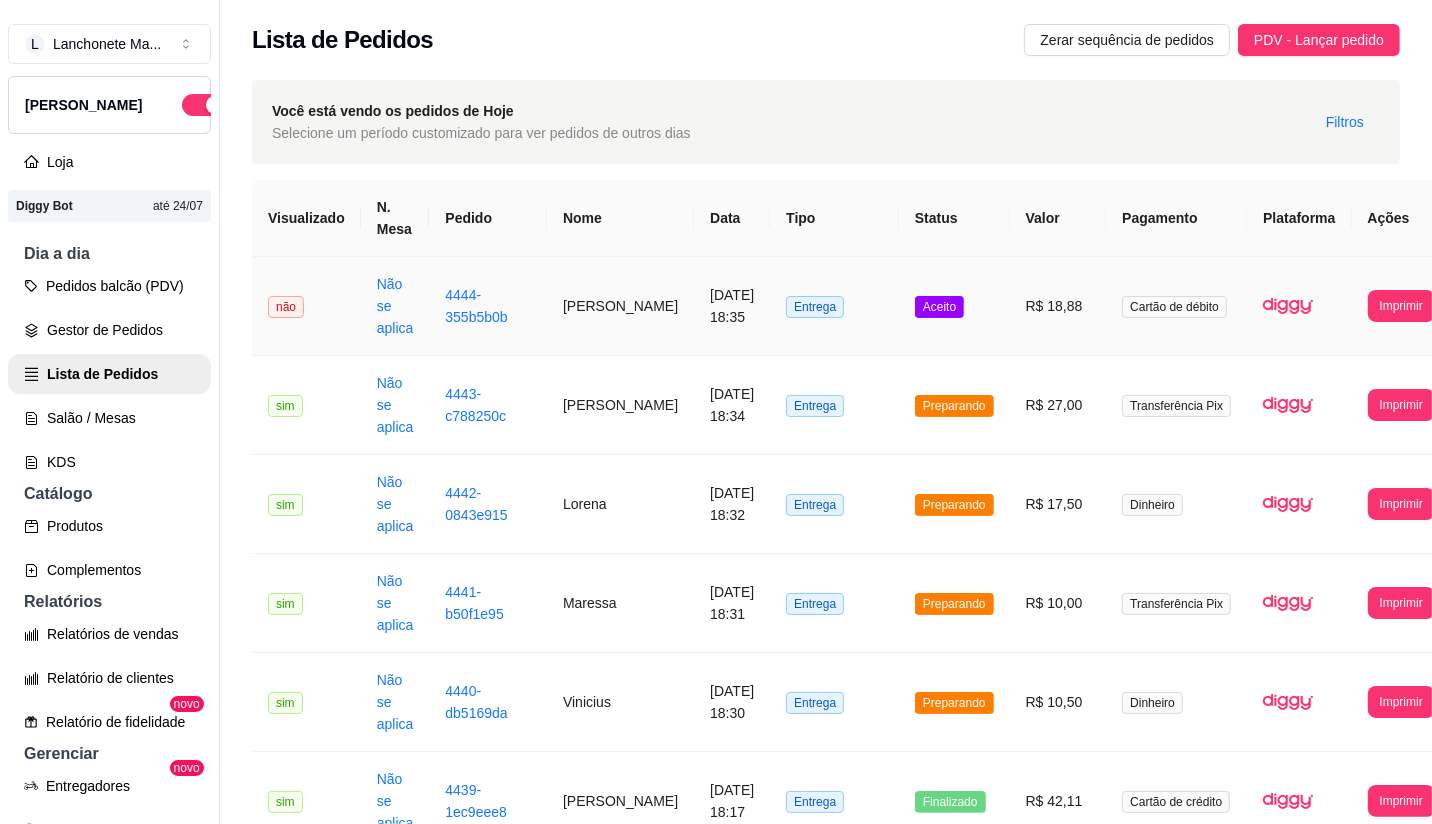 click on "Aceito" at bounding box center (939, 307) 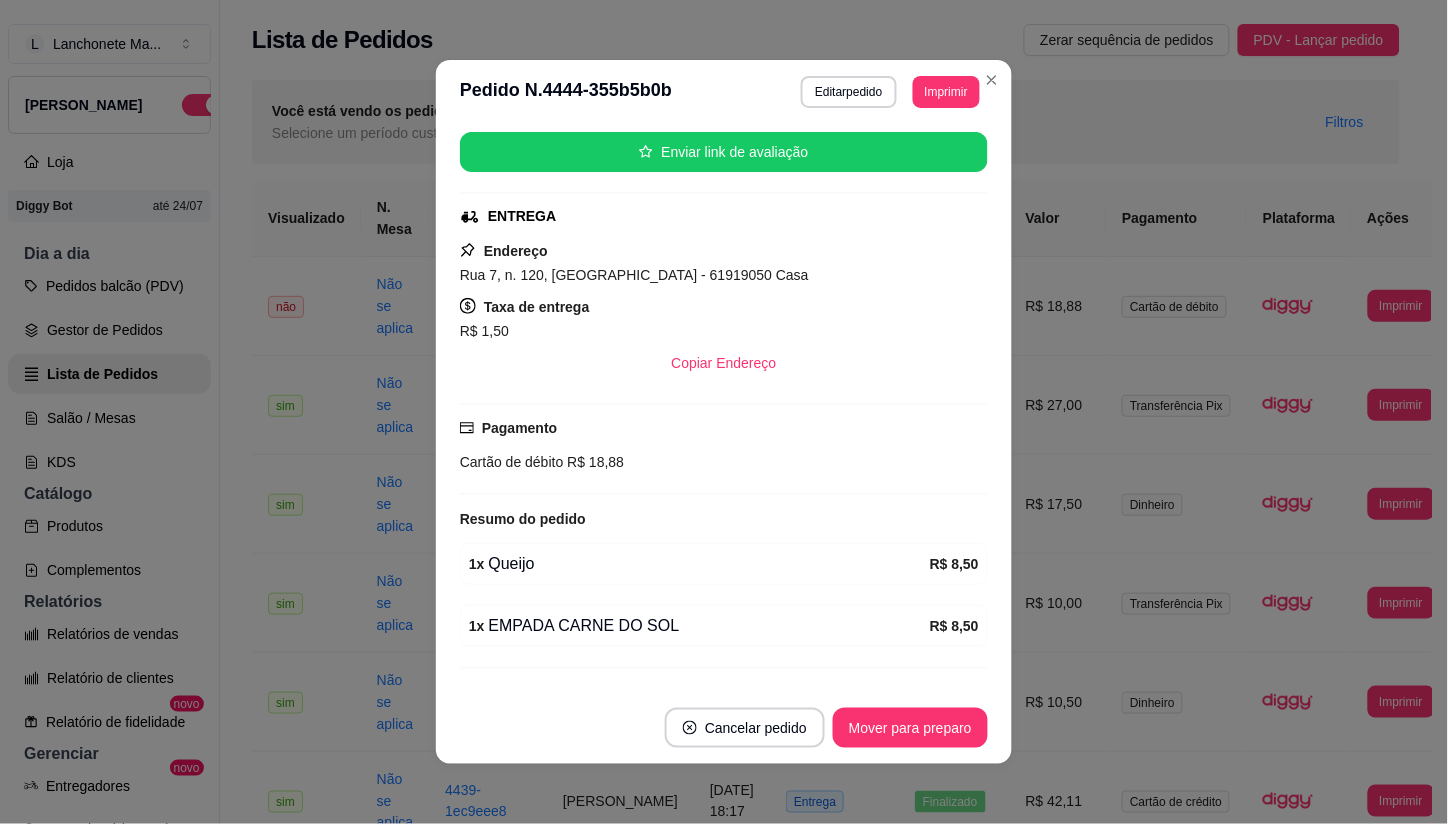 scroll, scrollTop: 290, scrollLeft: 0, axis: vertical 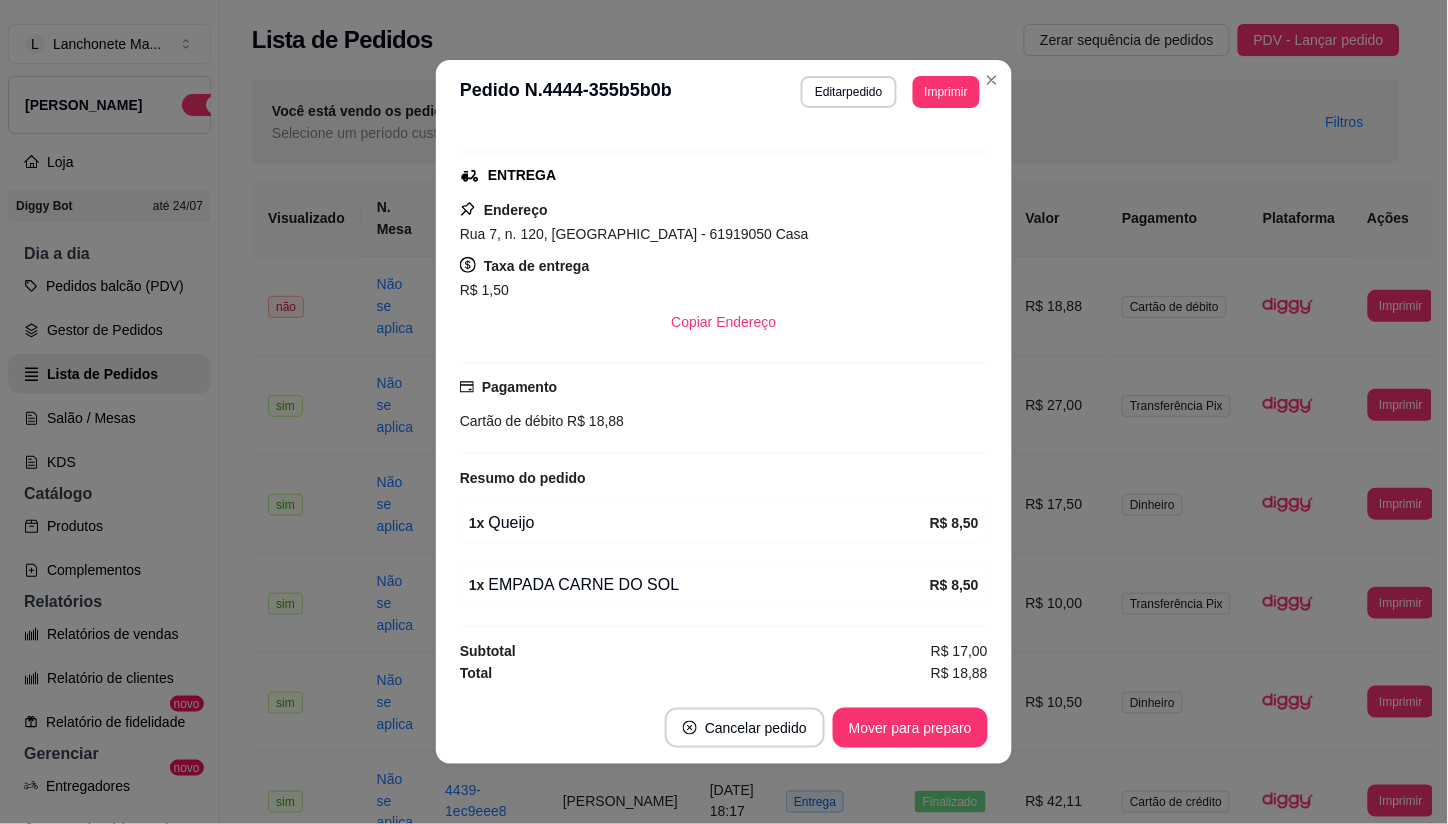 click on "**********" at bounding box center (724, 92) 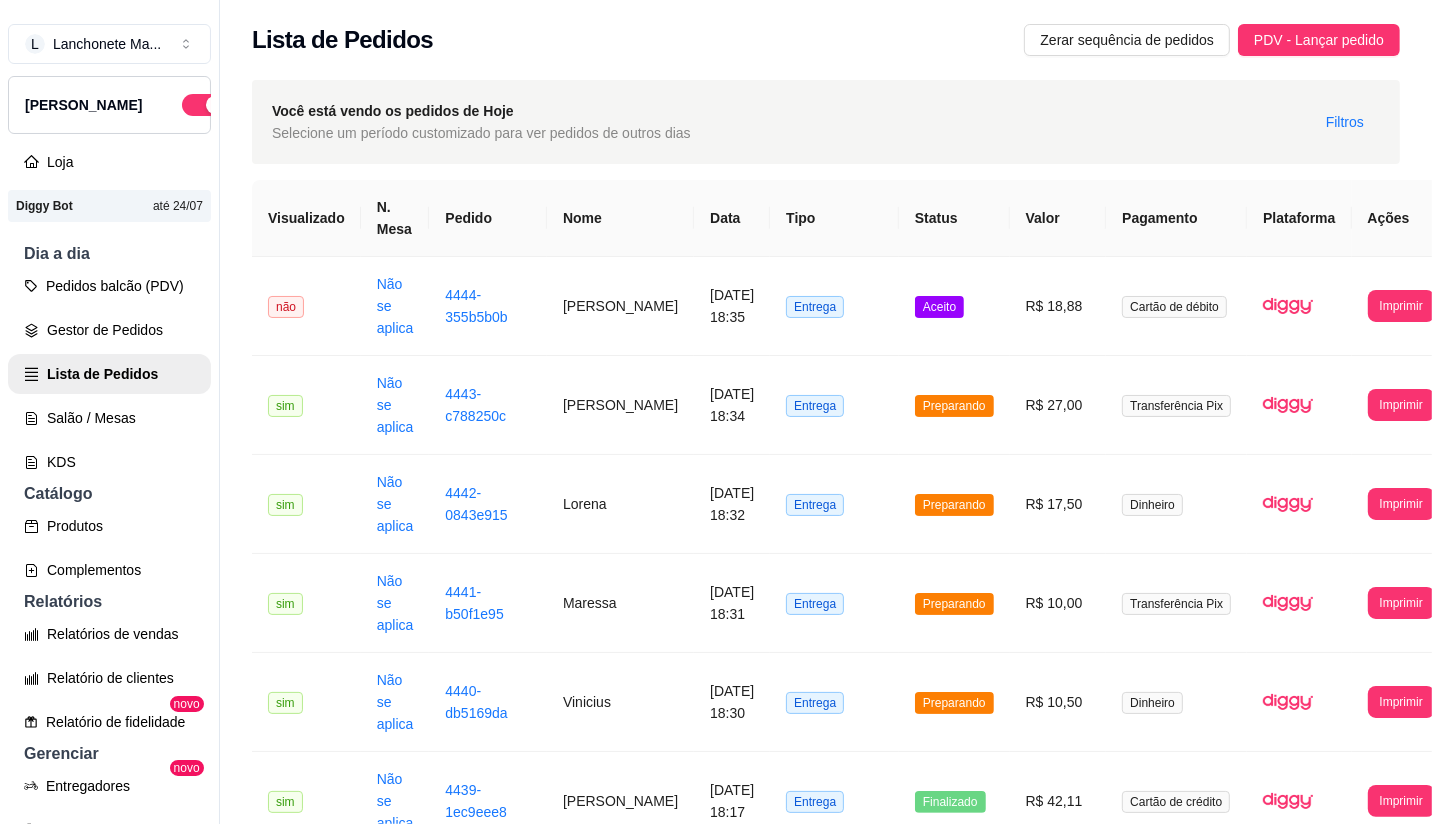 click on "Gestor de Pedidos" at bounding box center (109, 330) 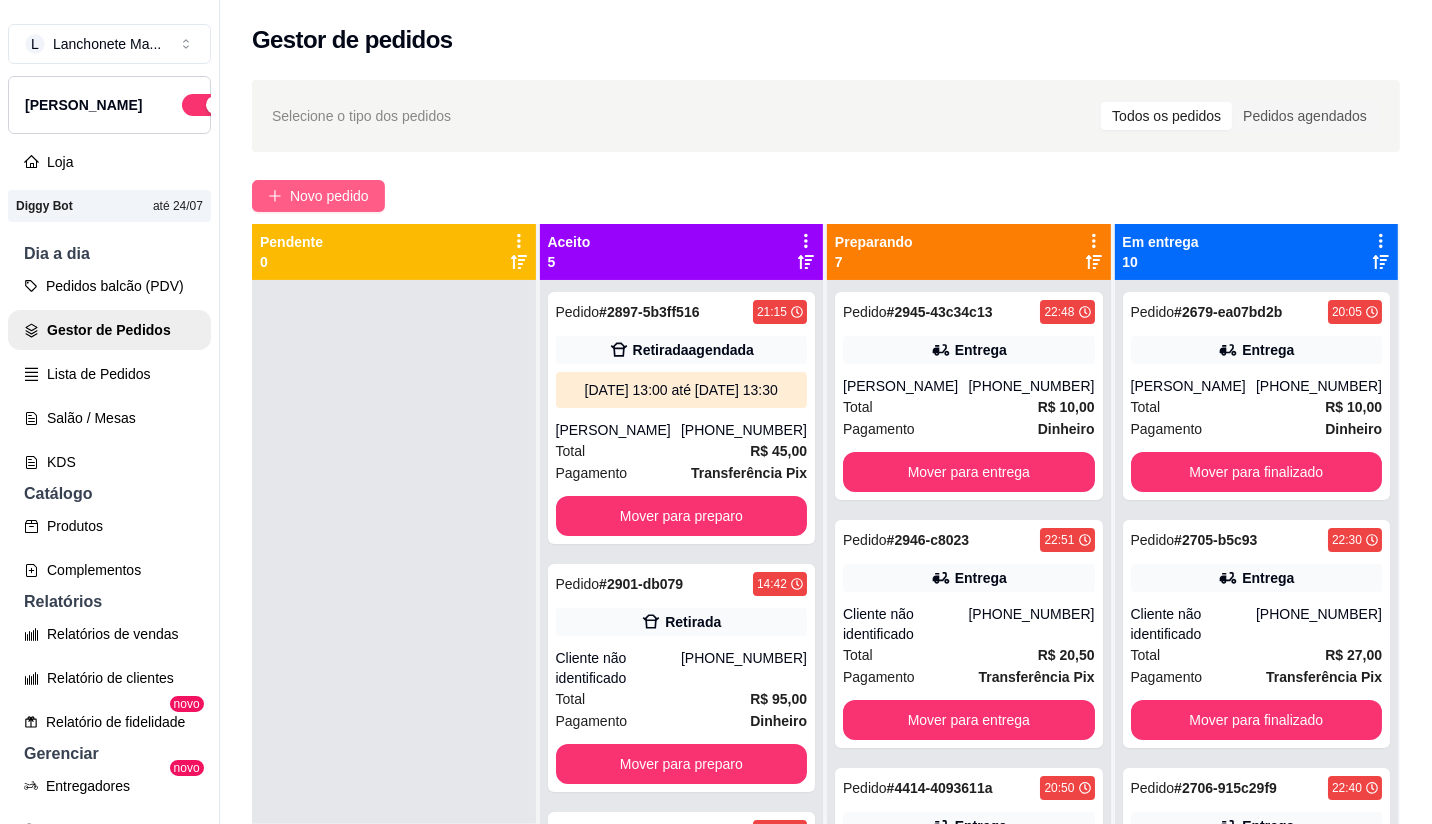 click on "Novo pedido" at bounding box center (329, 196) 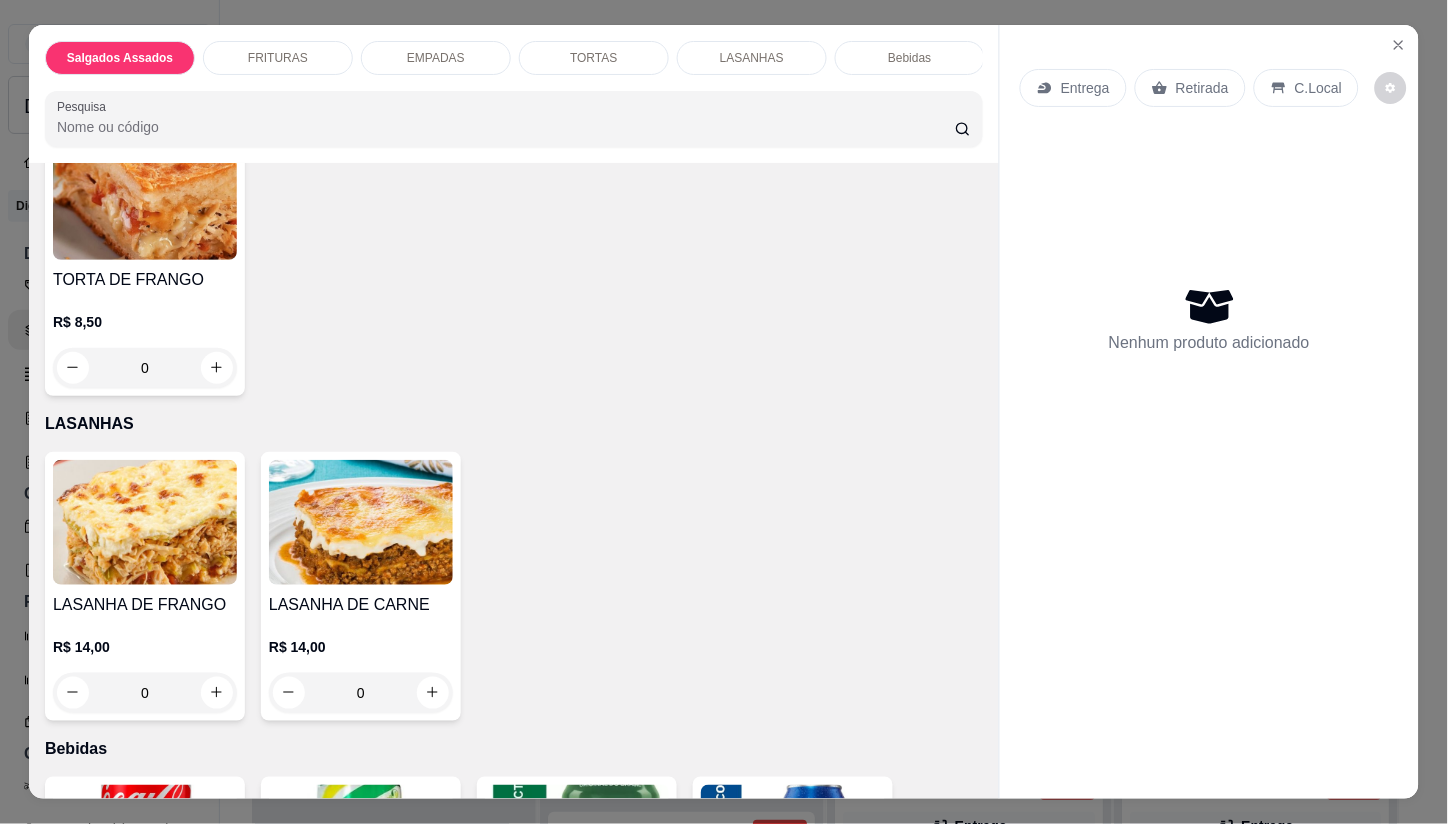 scroll, scrollTop: 1798, scrollLeft: 0, axis: vertical 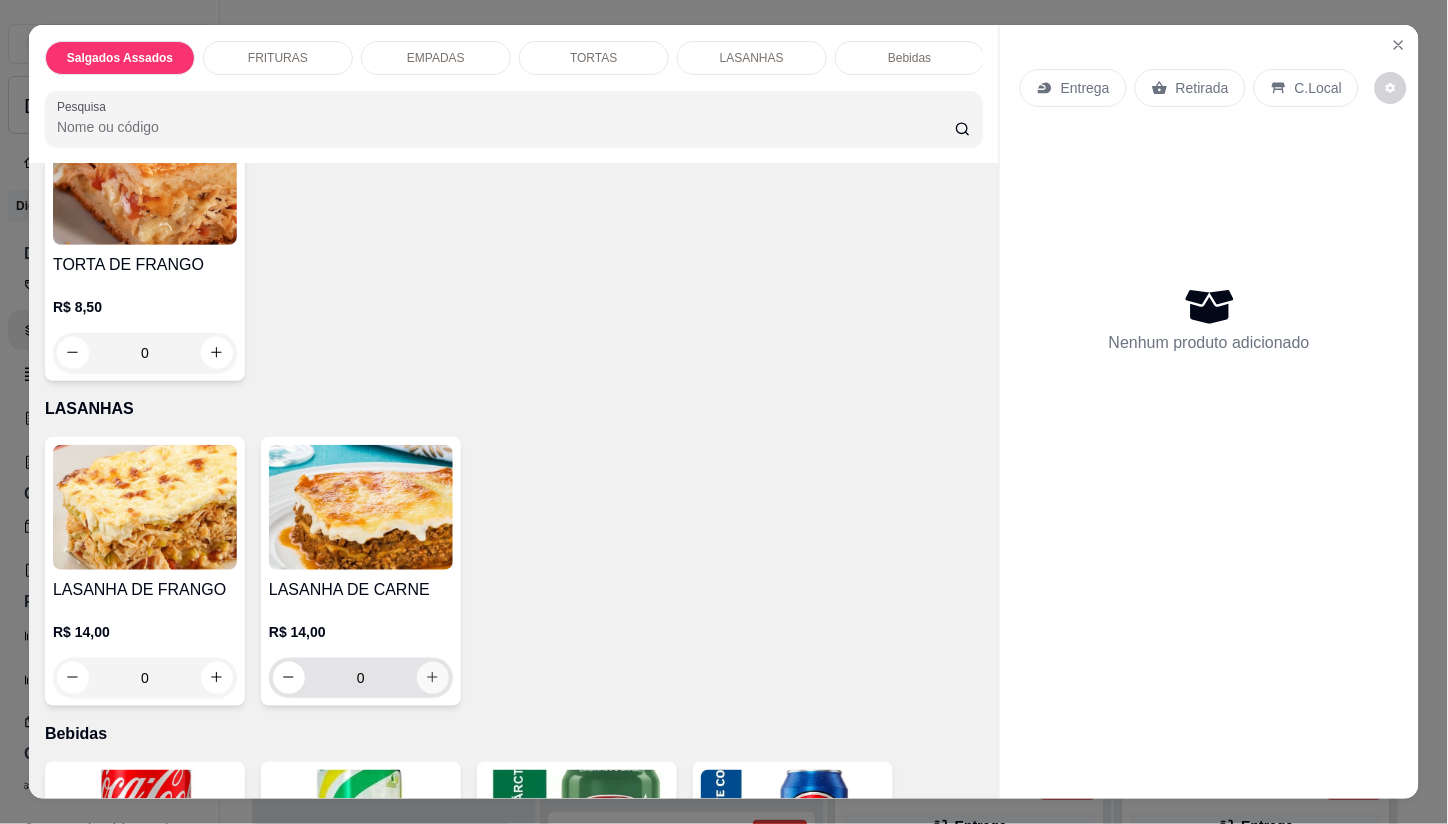 click 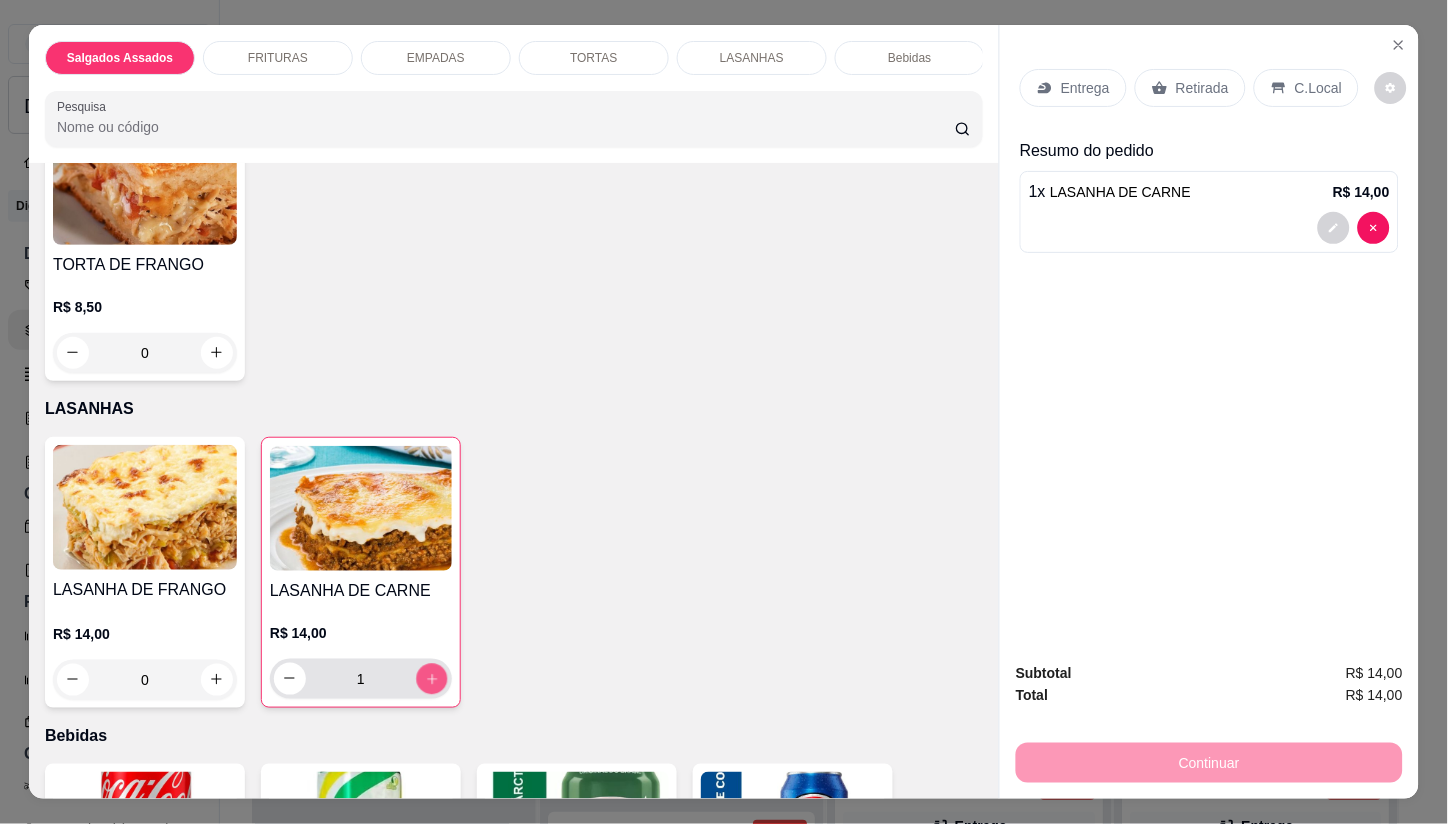 click 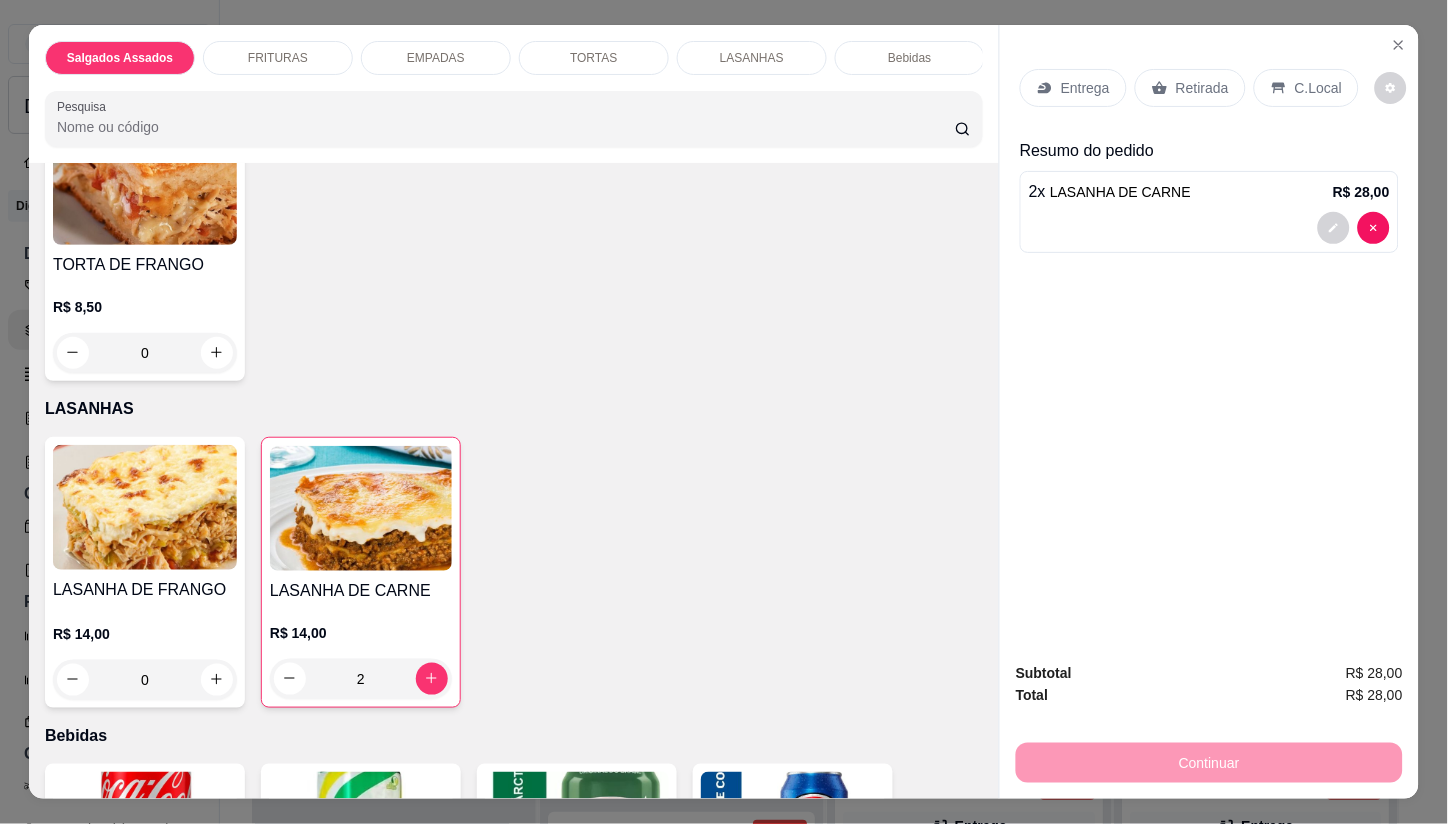 click on "Entrega" at bounding box center (1085, 88) 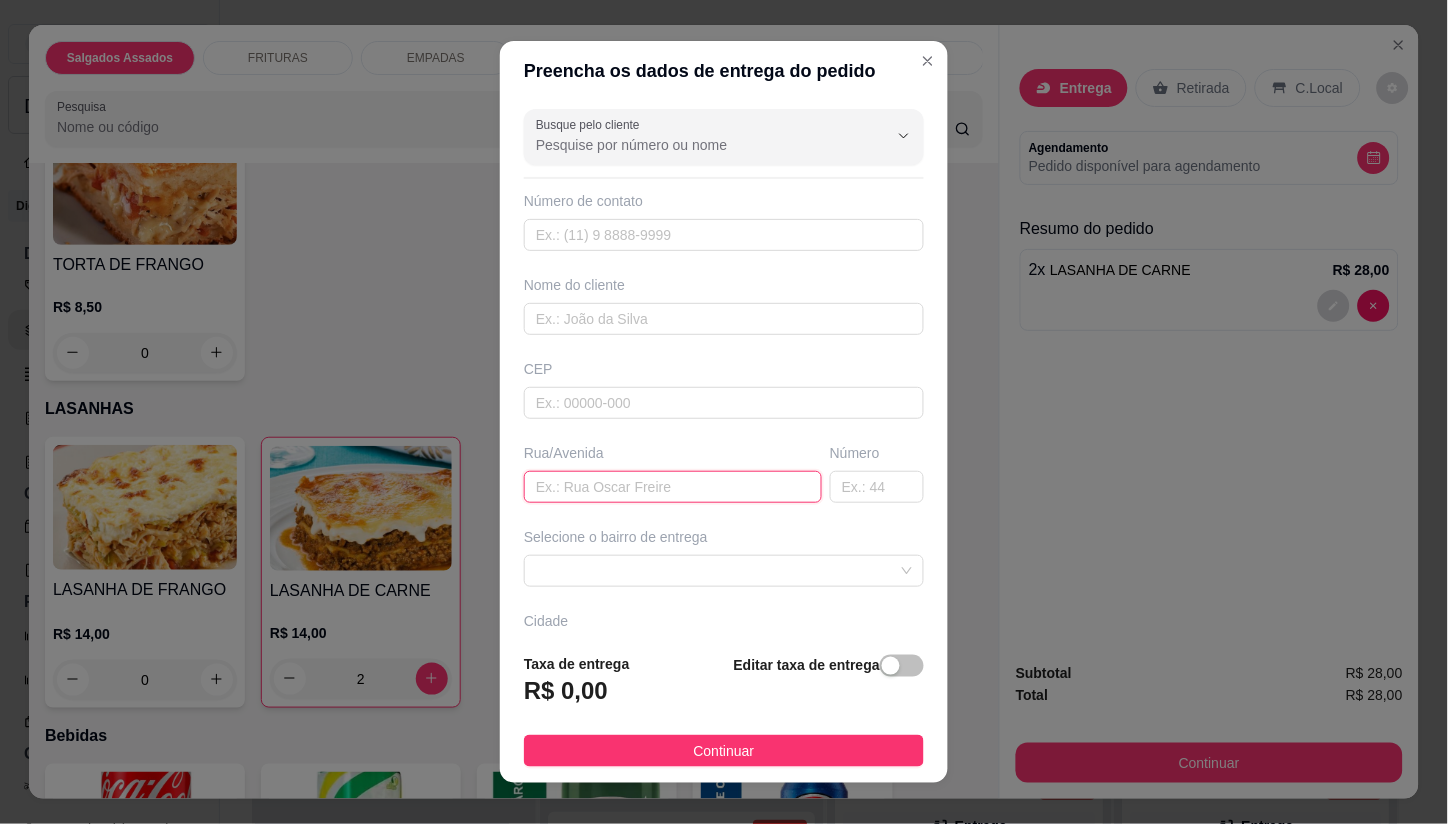 click at bounding box center (673, 487) 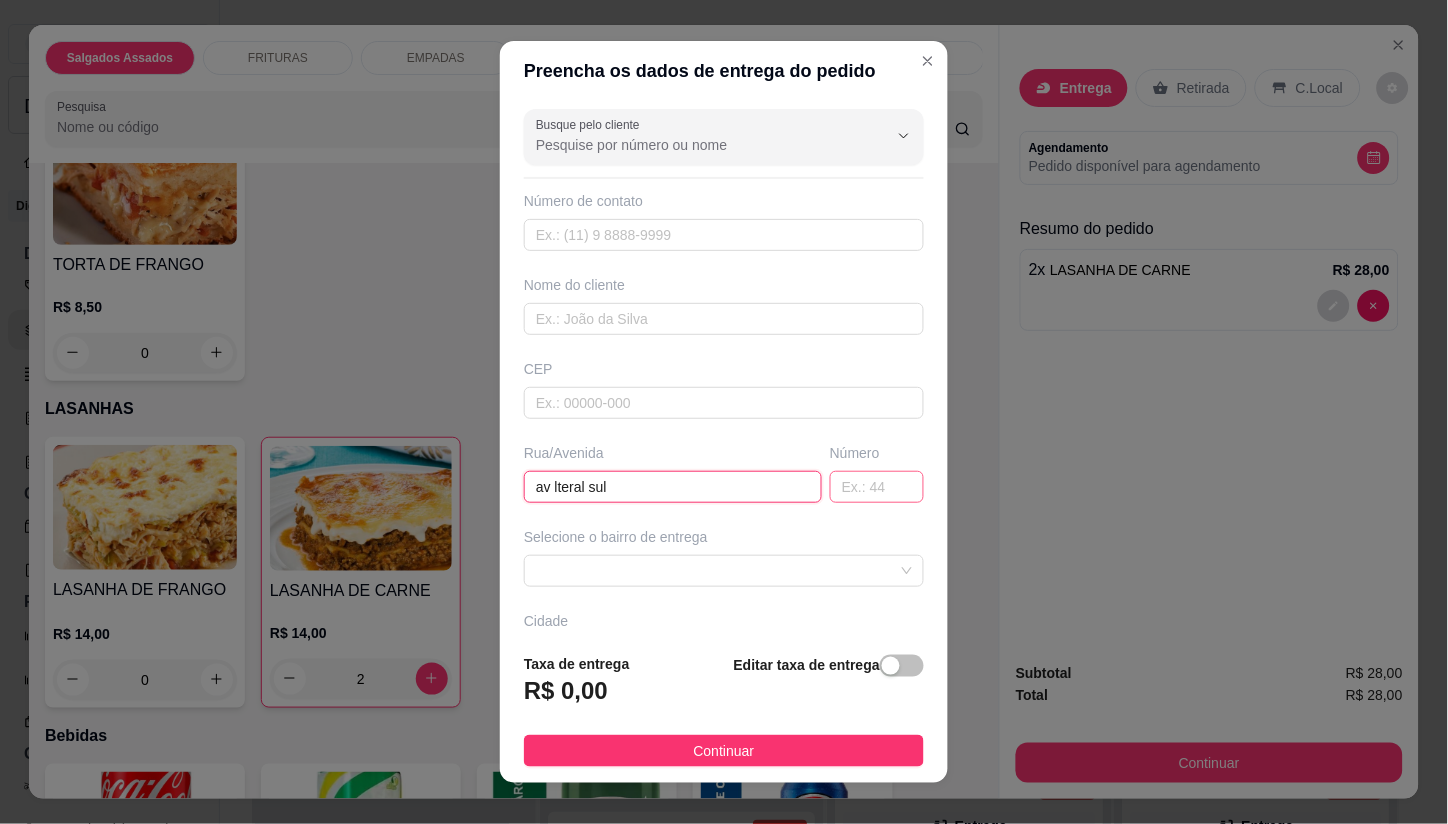 type on "av lteral sul" 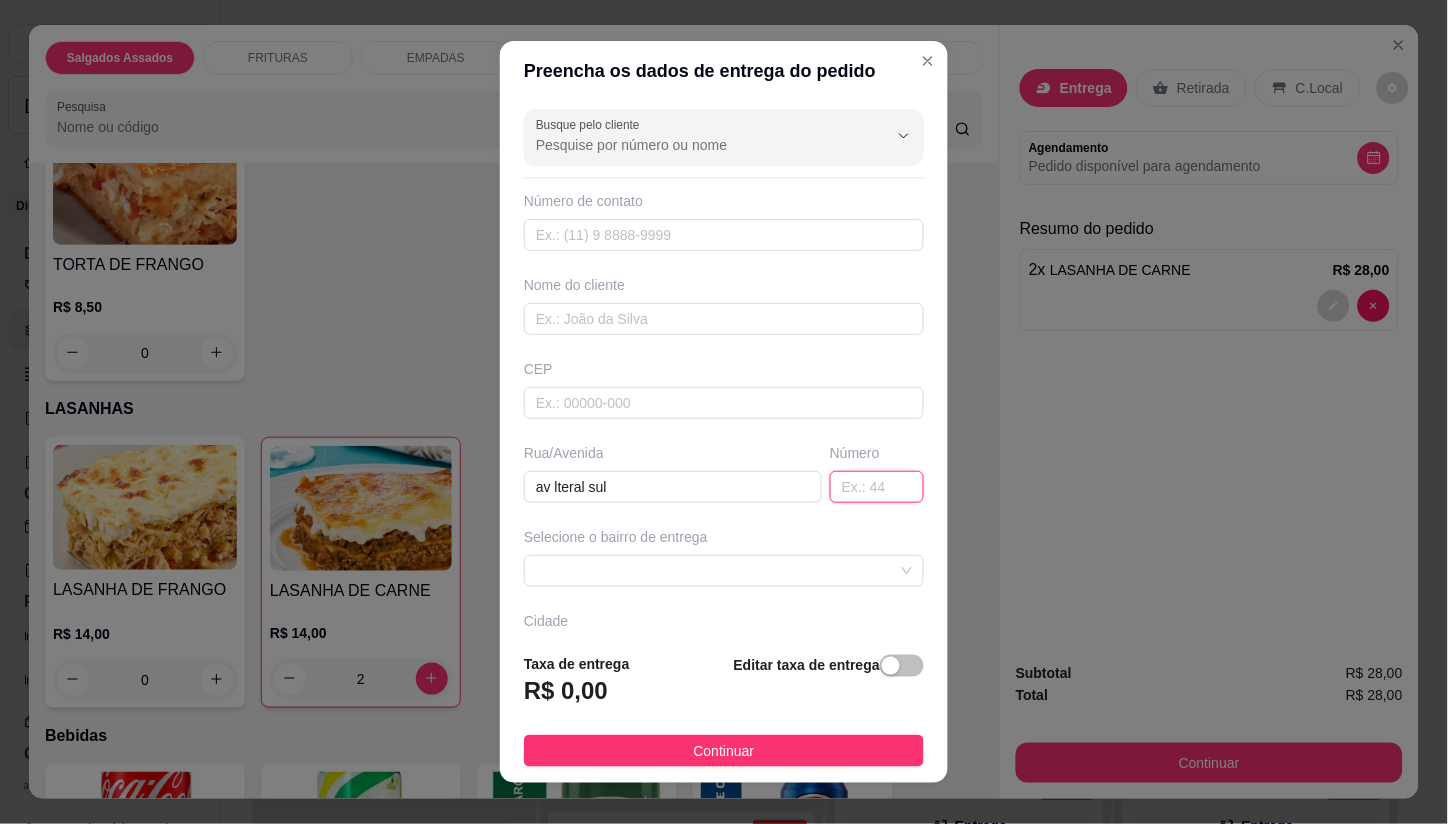 click at bounding box center [877, 487] 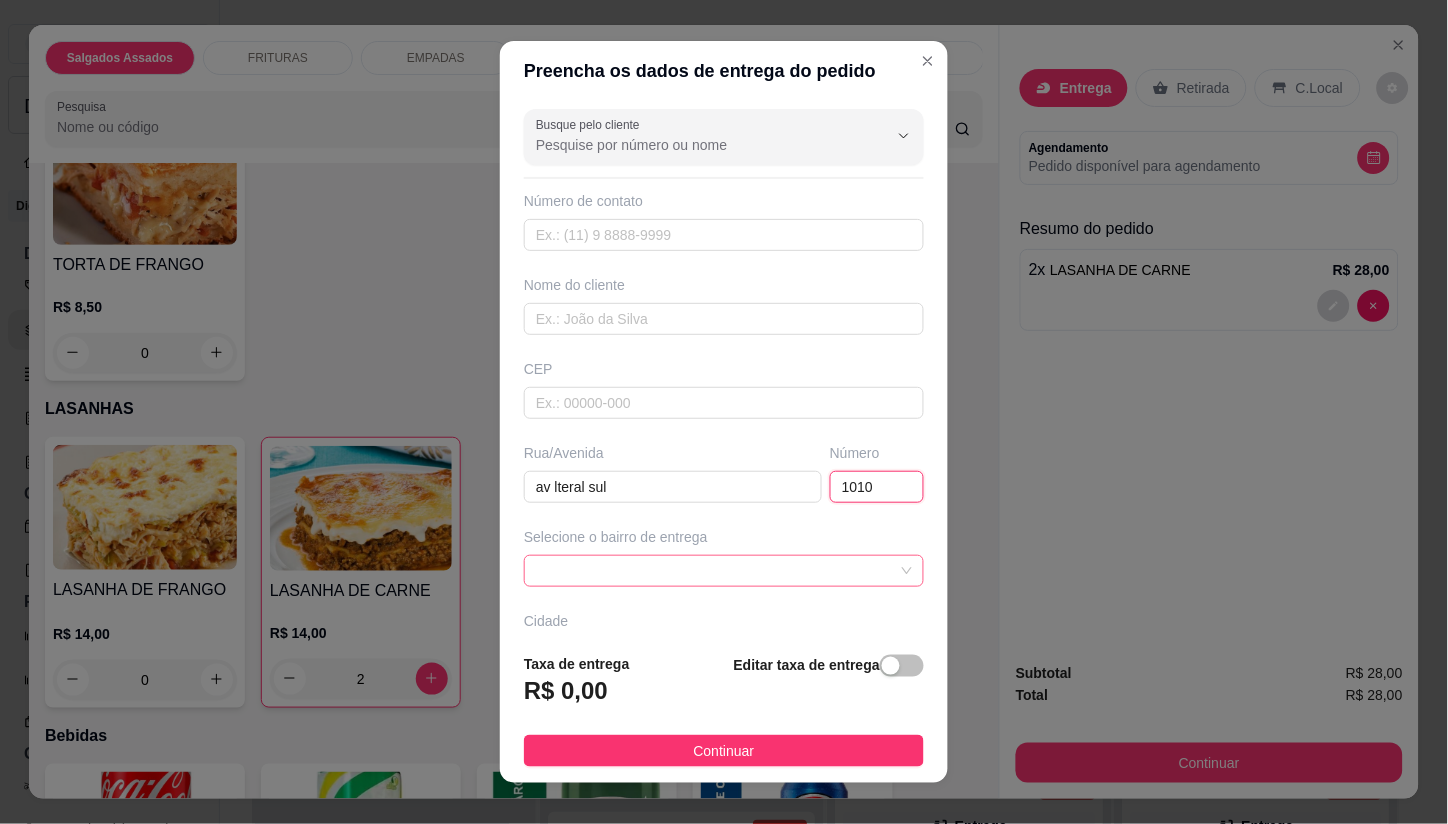 click at bounding box center (724, 571) 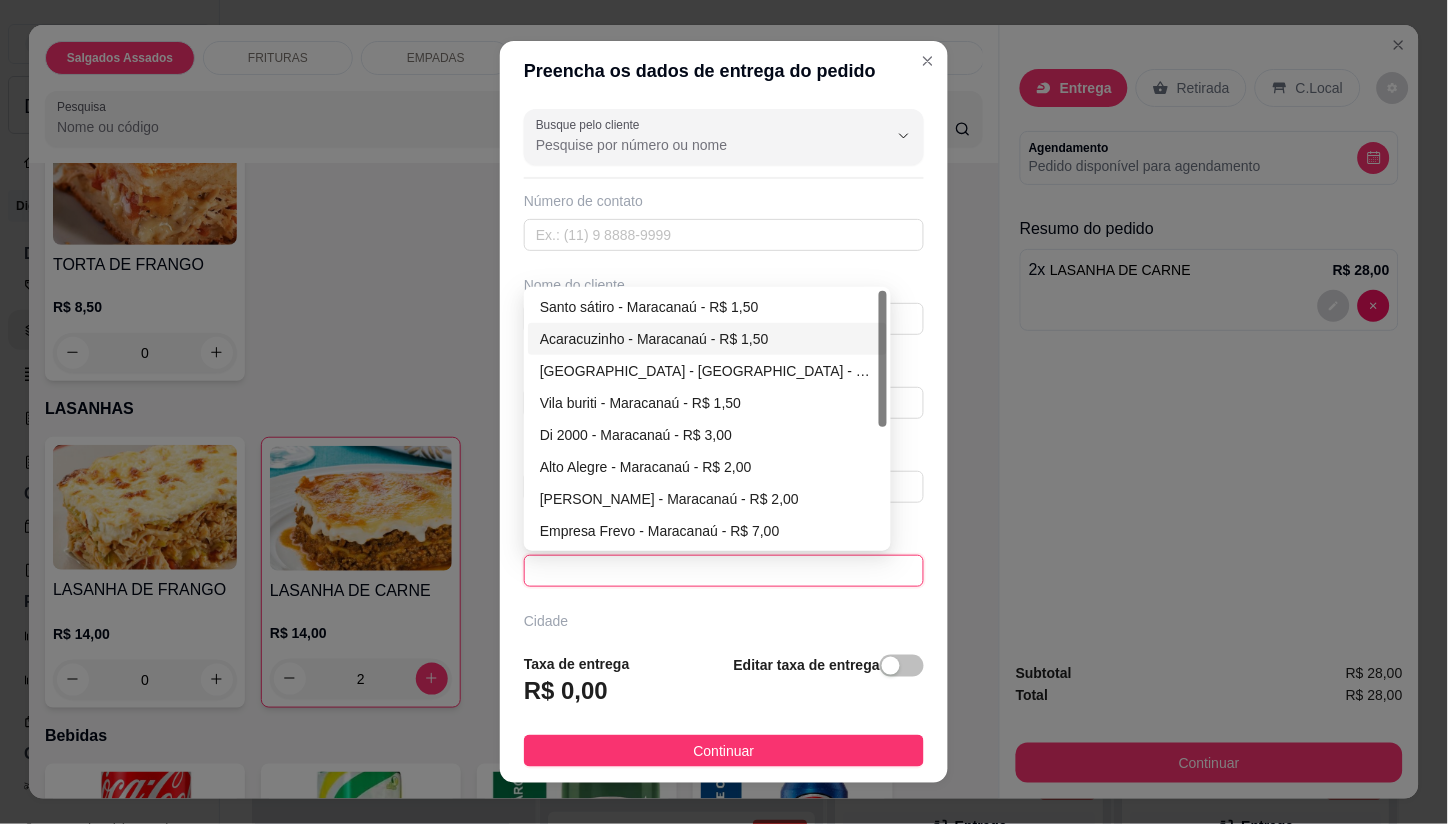 click on "Acaracuzinho  - Maracanaú  -  R$ 1,50" at bounding box center (707, 339) 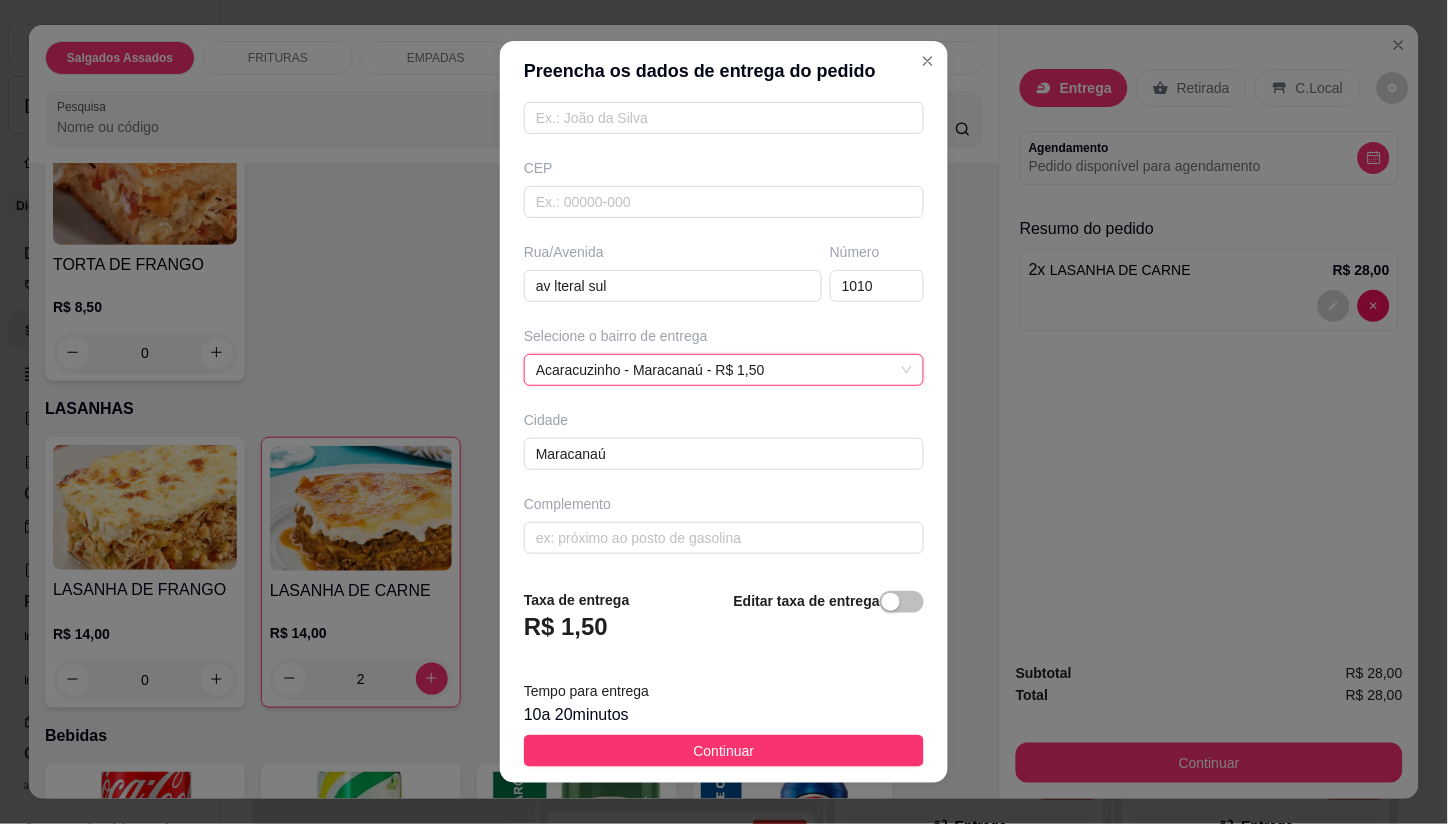 scroll, scrollTop: 203, scrollLeft: 0, axis: vertical 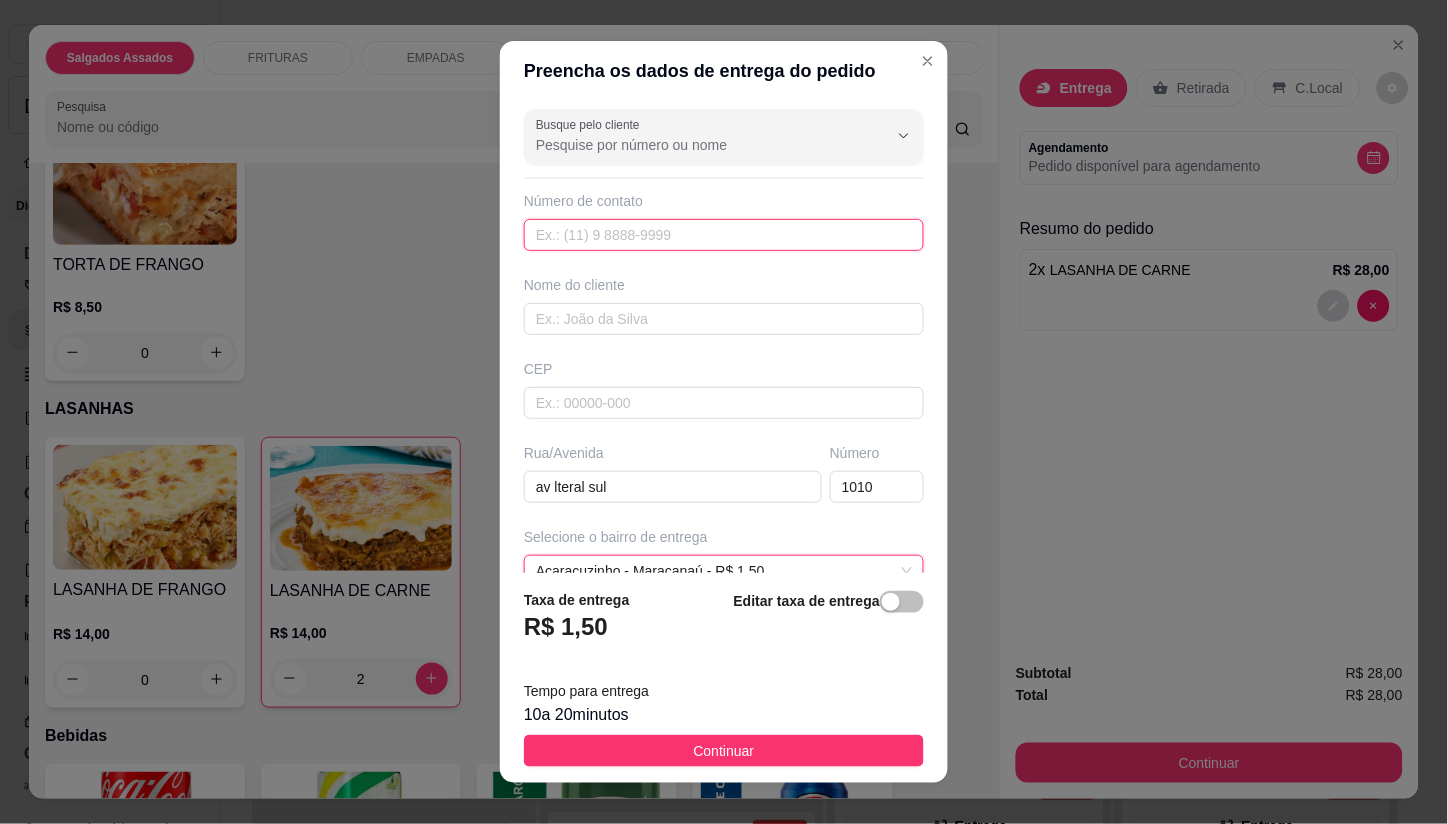 click at bounding box center (724, 235) 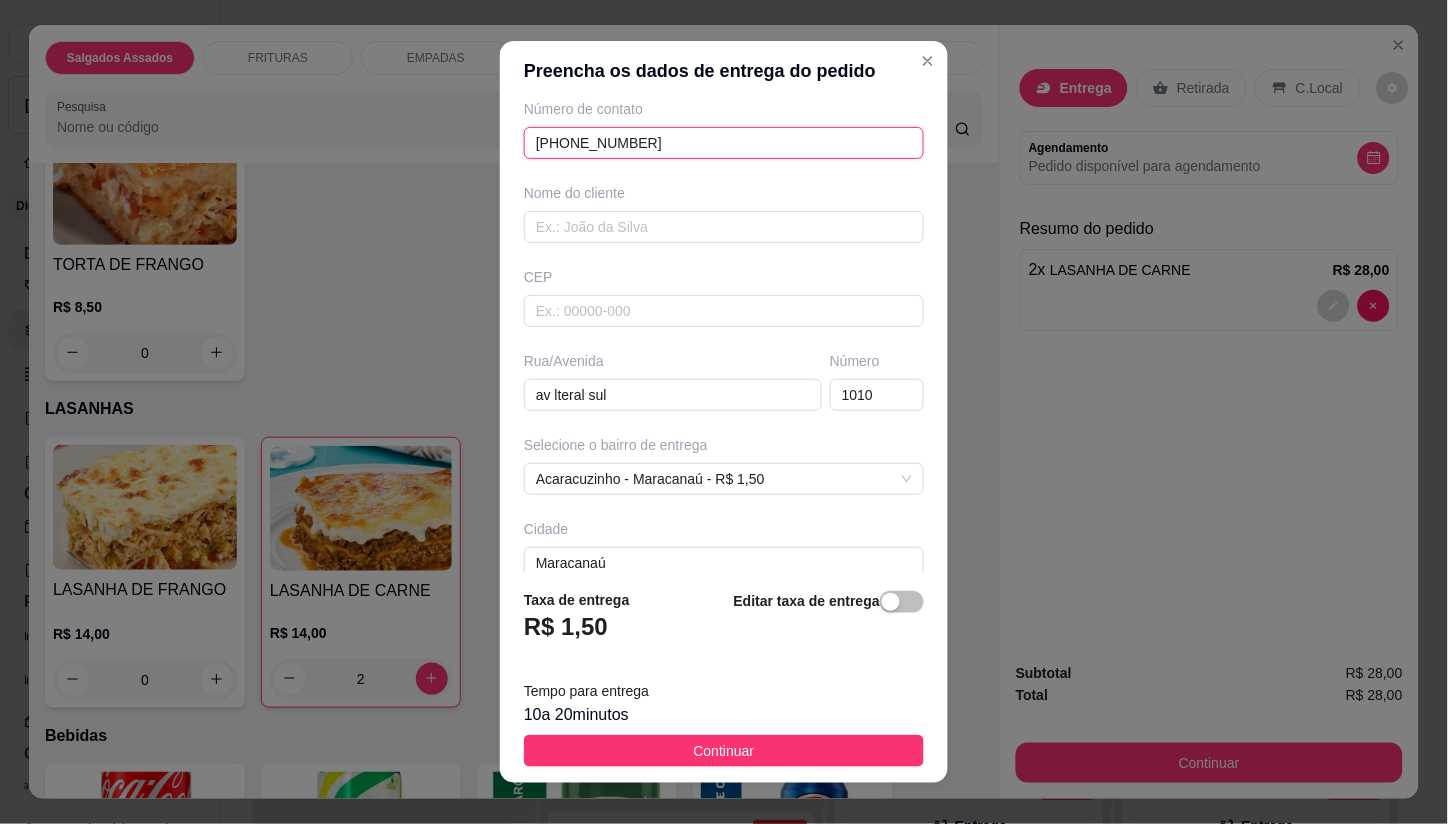 scroll, scrollTop: 203, scrollLeft: 0, axis: vertical 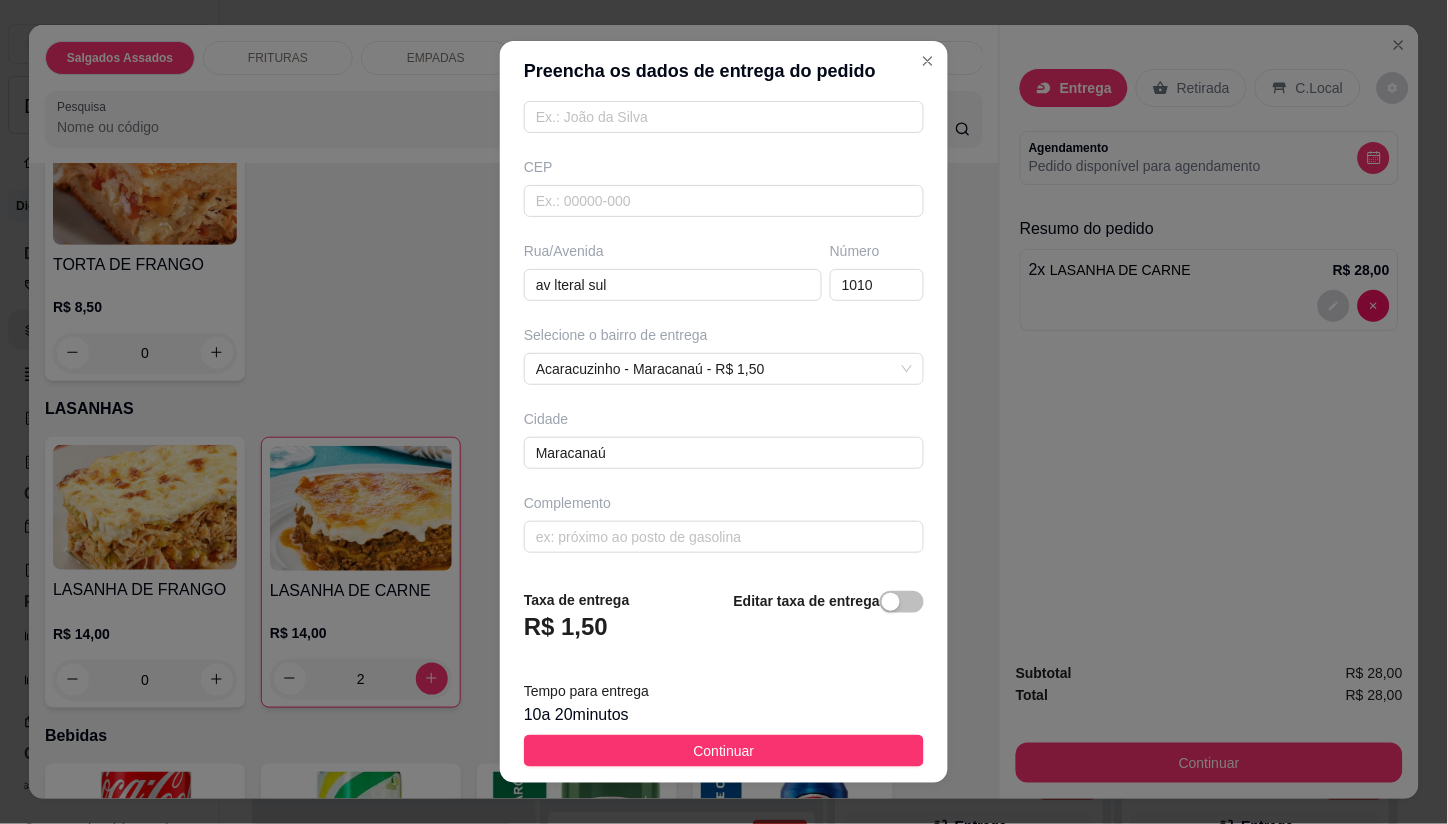 type on "[PHONE_NUMBER]" 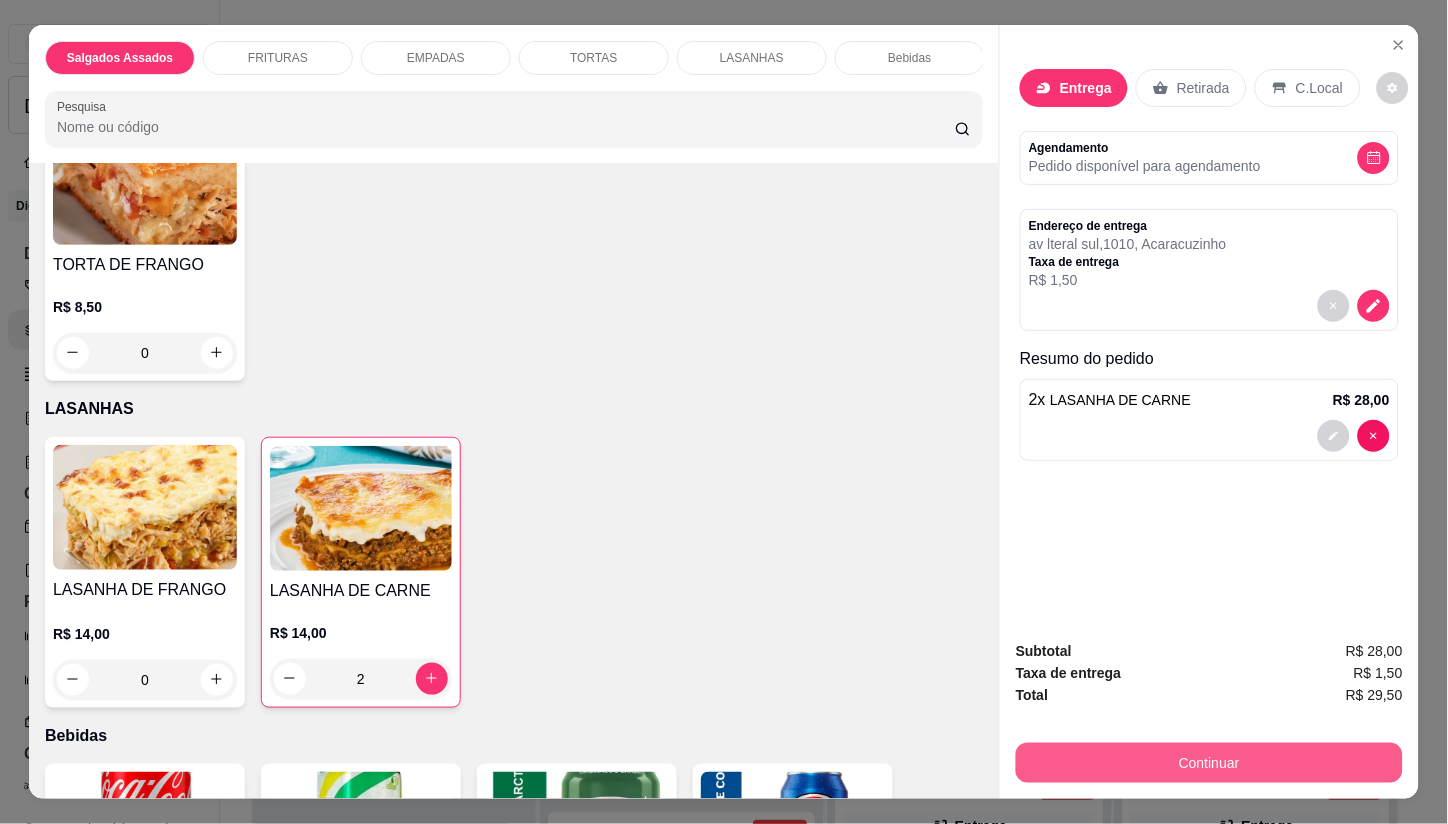 click on "Continuar" at bounding box center [1209, 763] 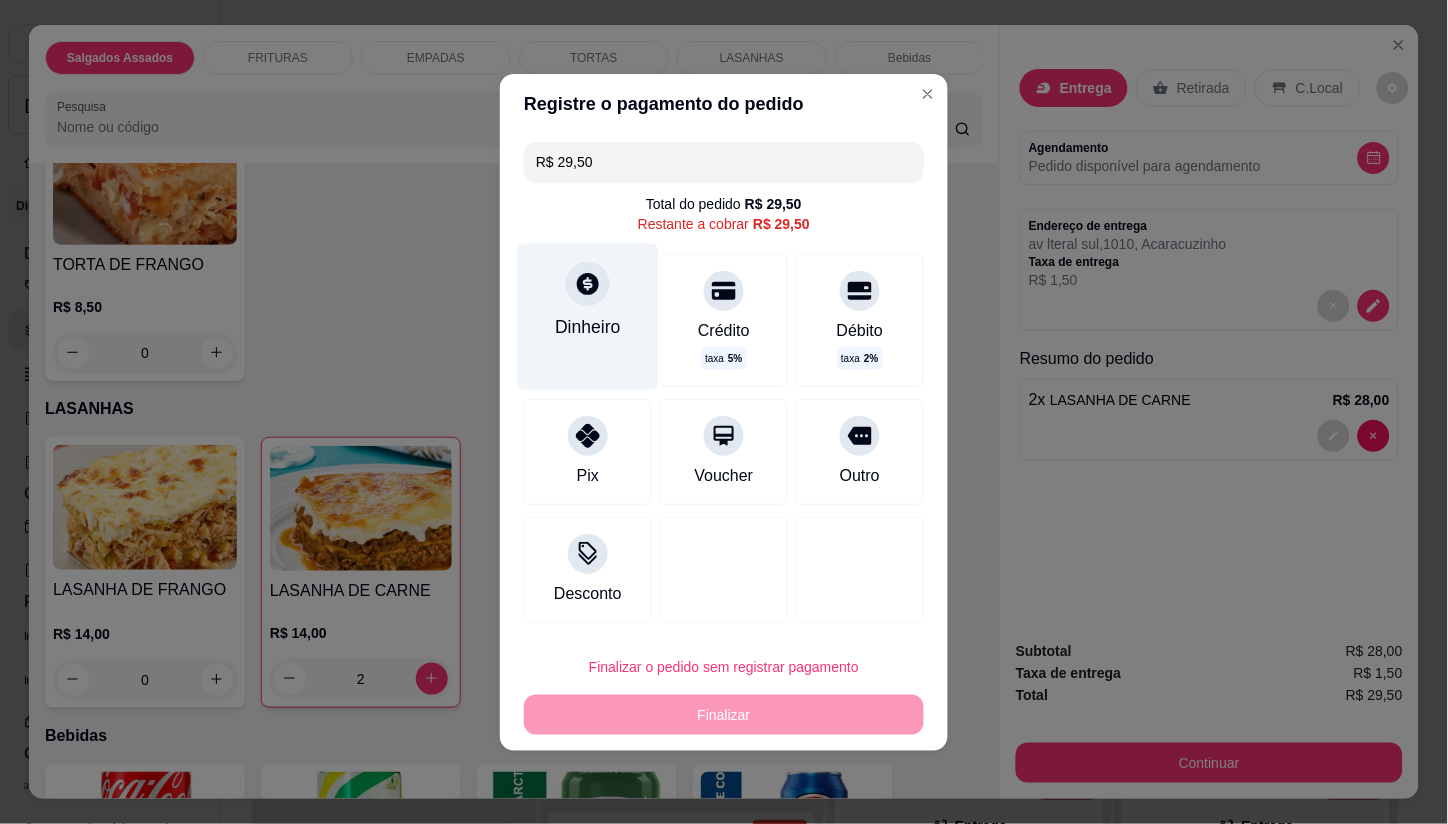 click 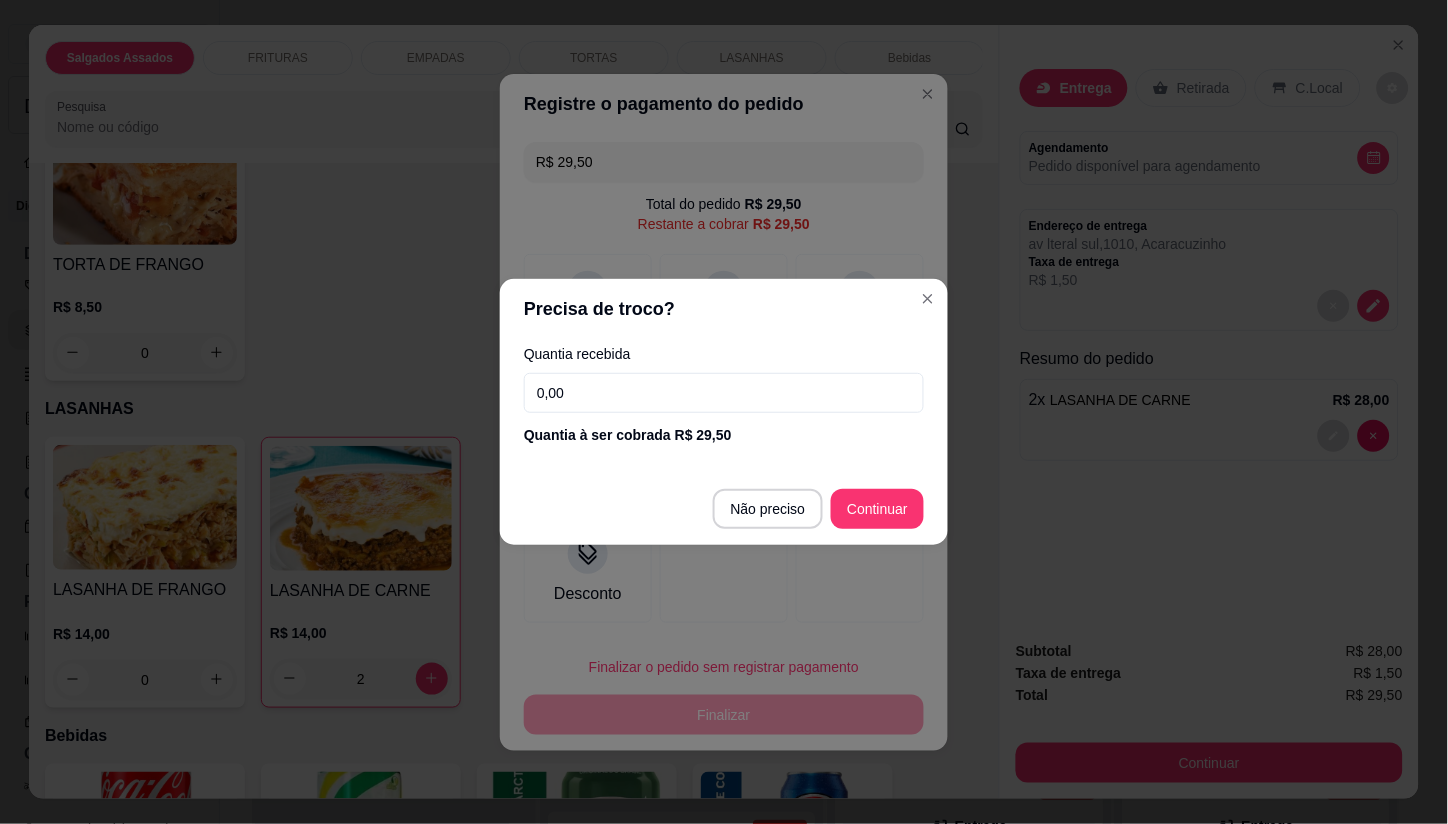 click on "0,00" at bounding box center [724, 393] 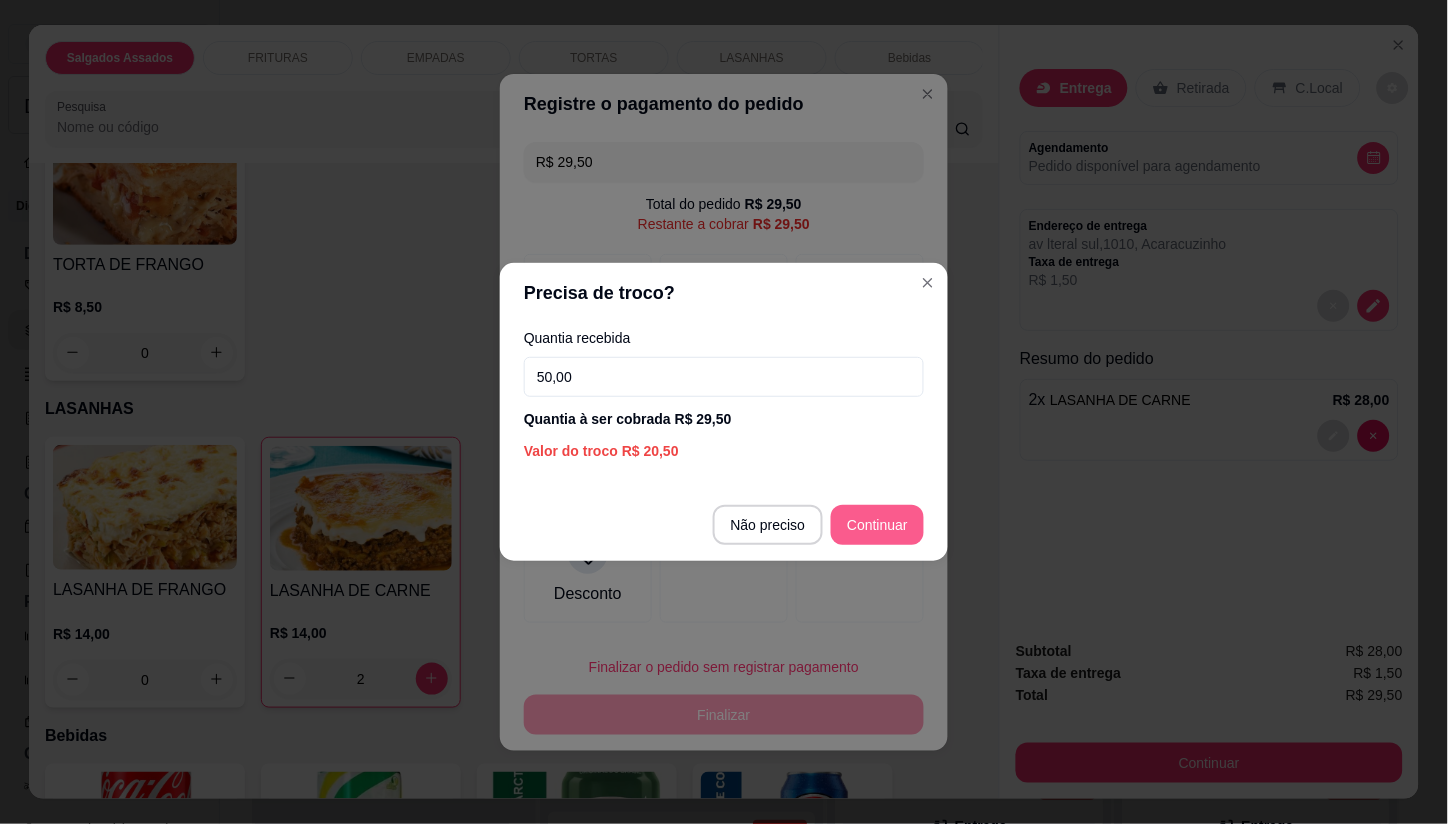 type on "50,00" 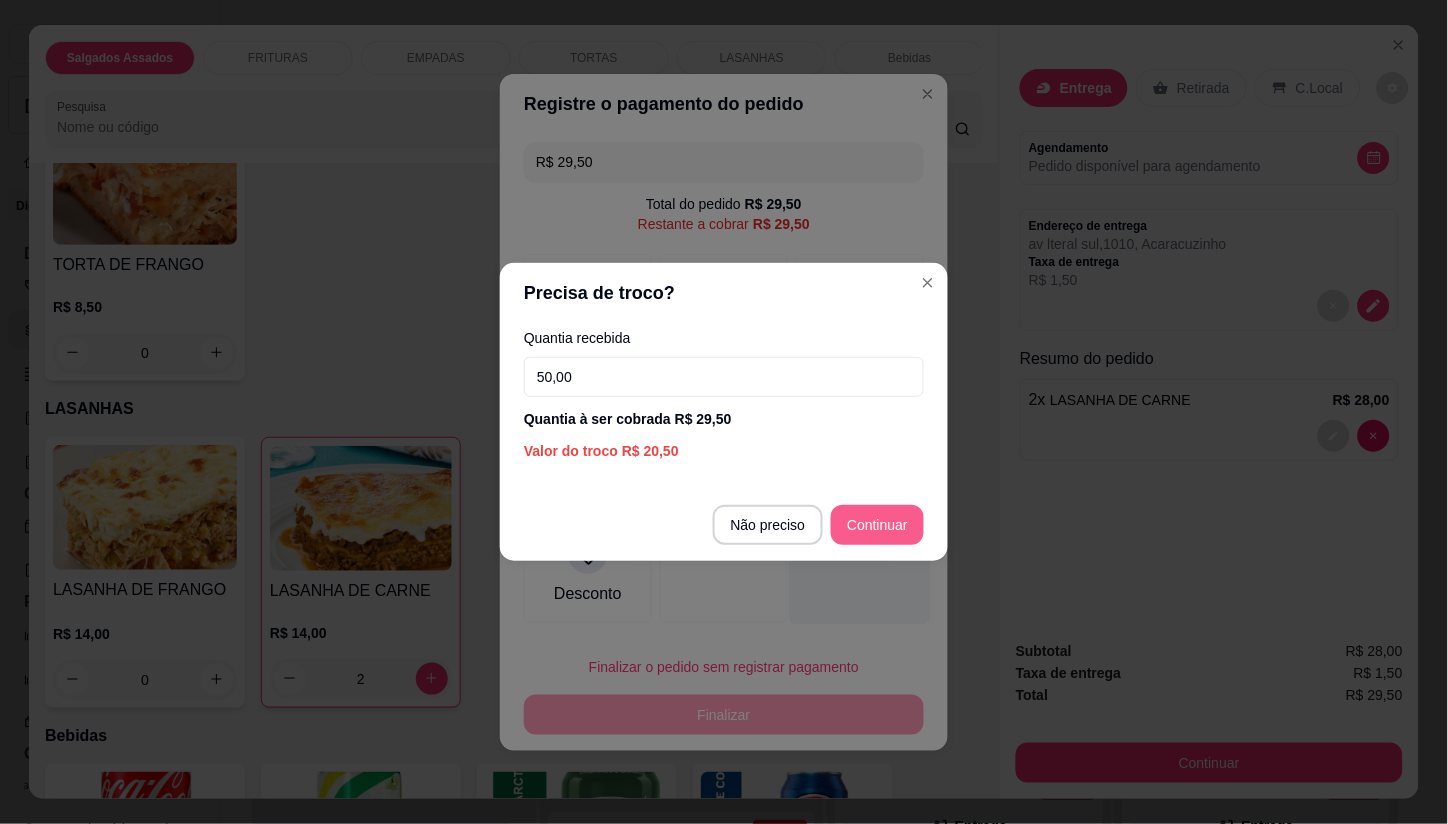 type on "R$ 0,00" 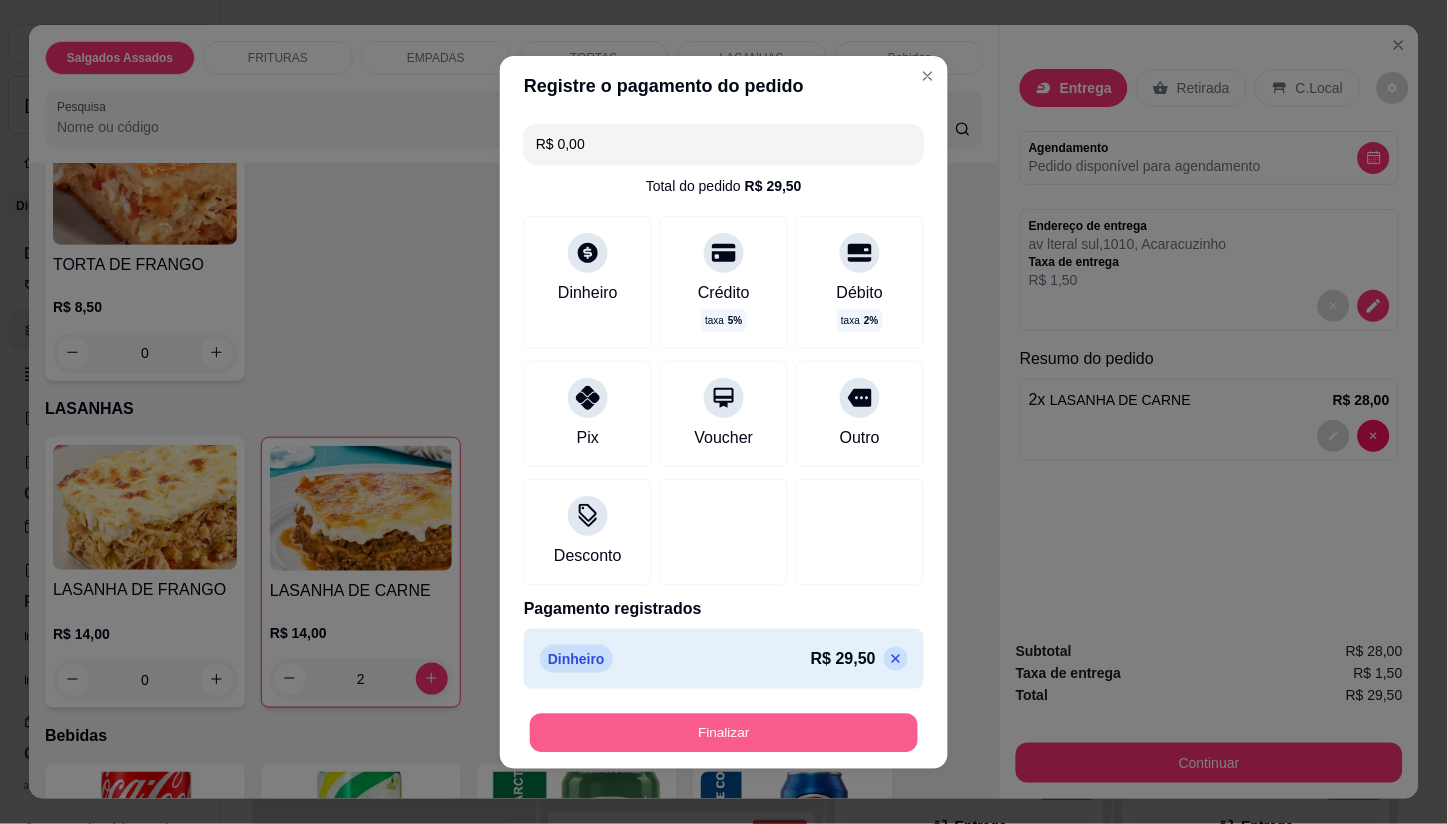 click on "Finalizar" at bounding box center [724, 732] 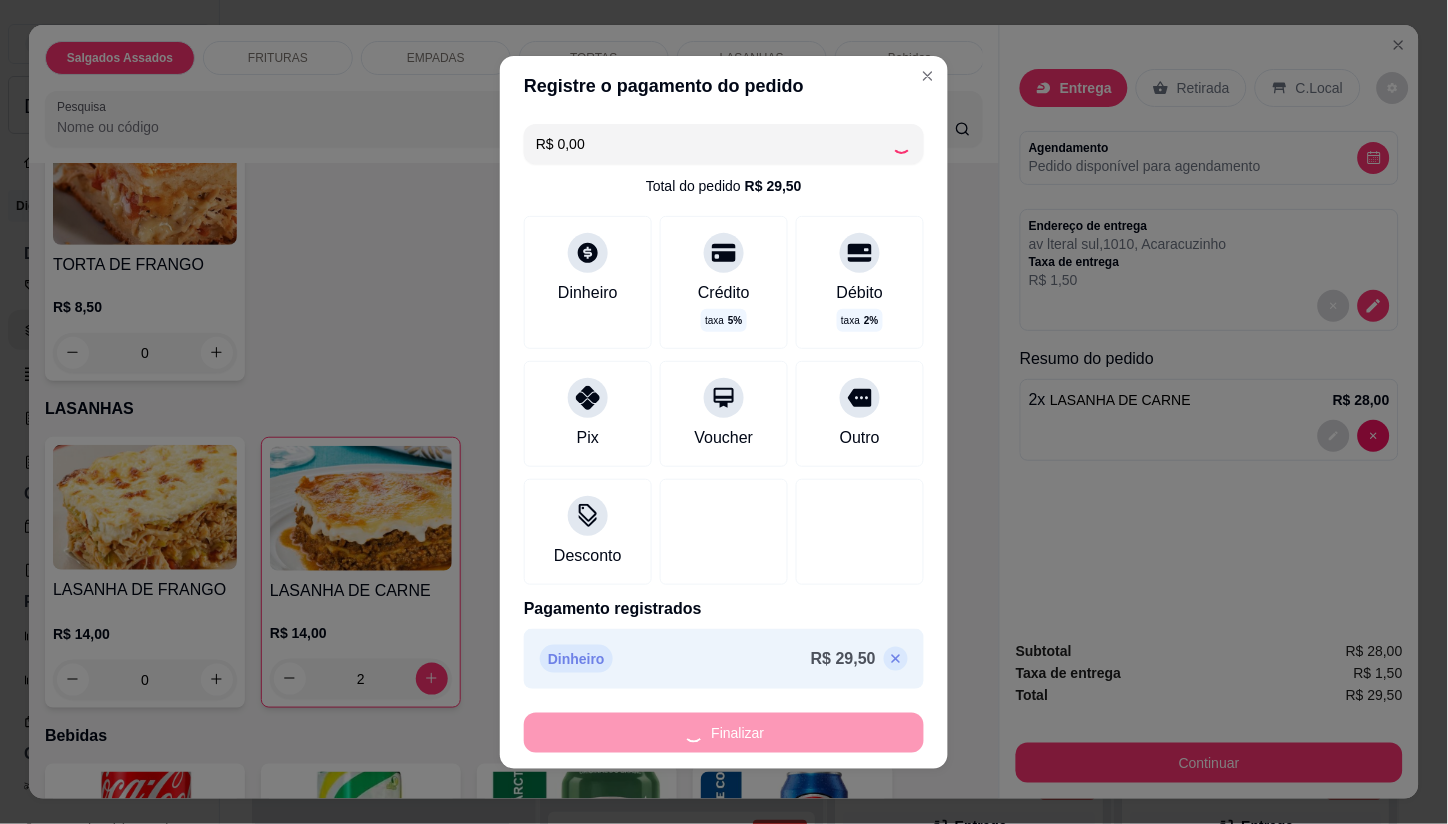 type on "0" 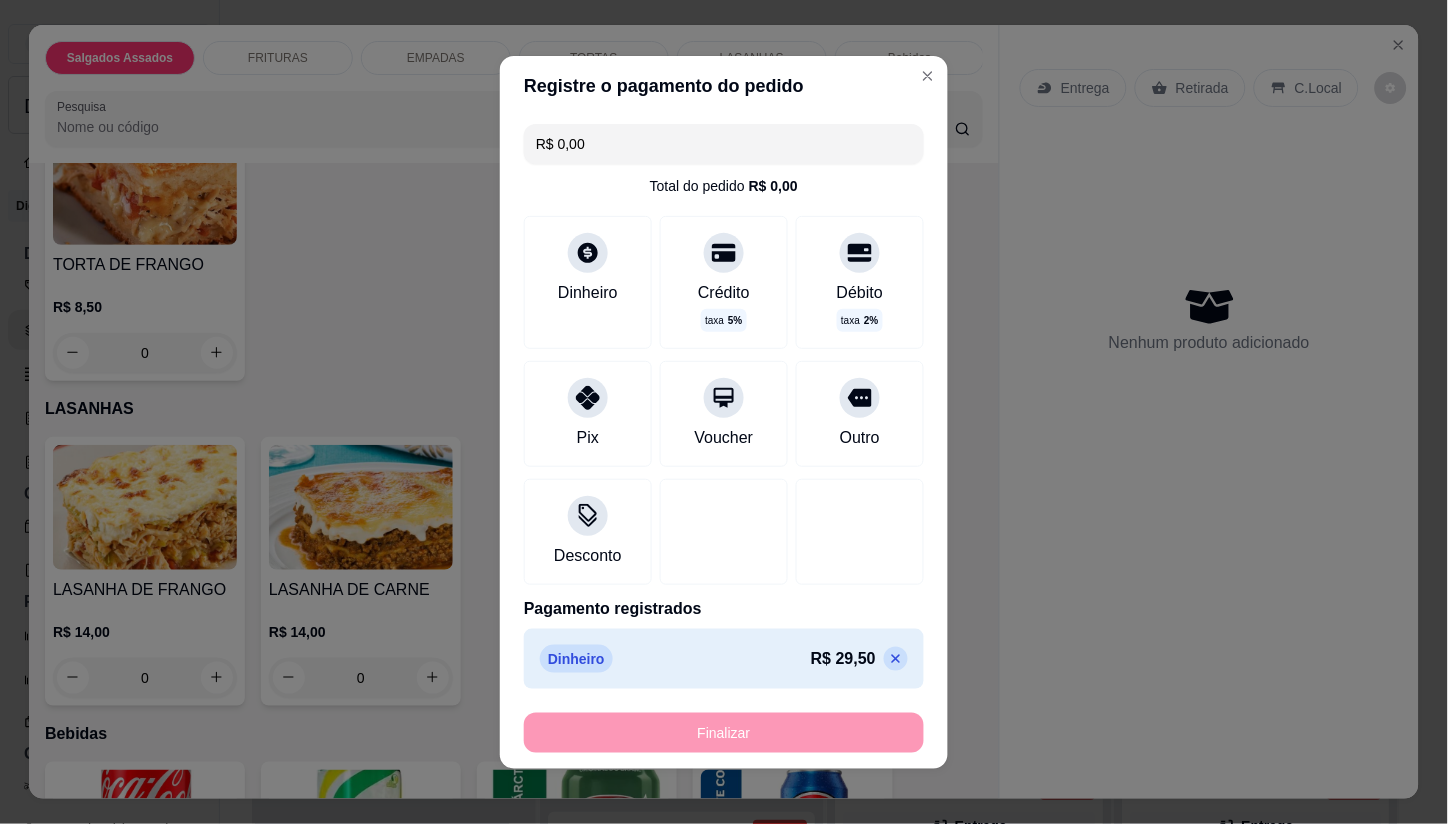 type on "-R$ 29,50" 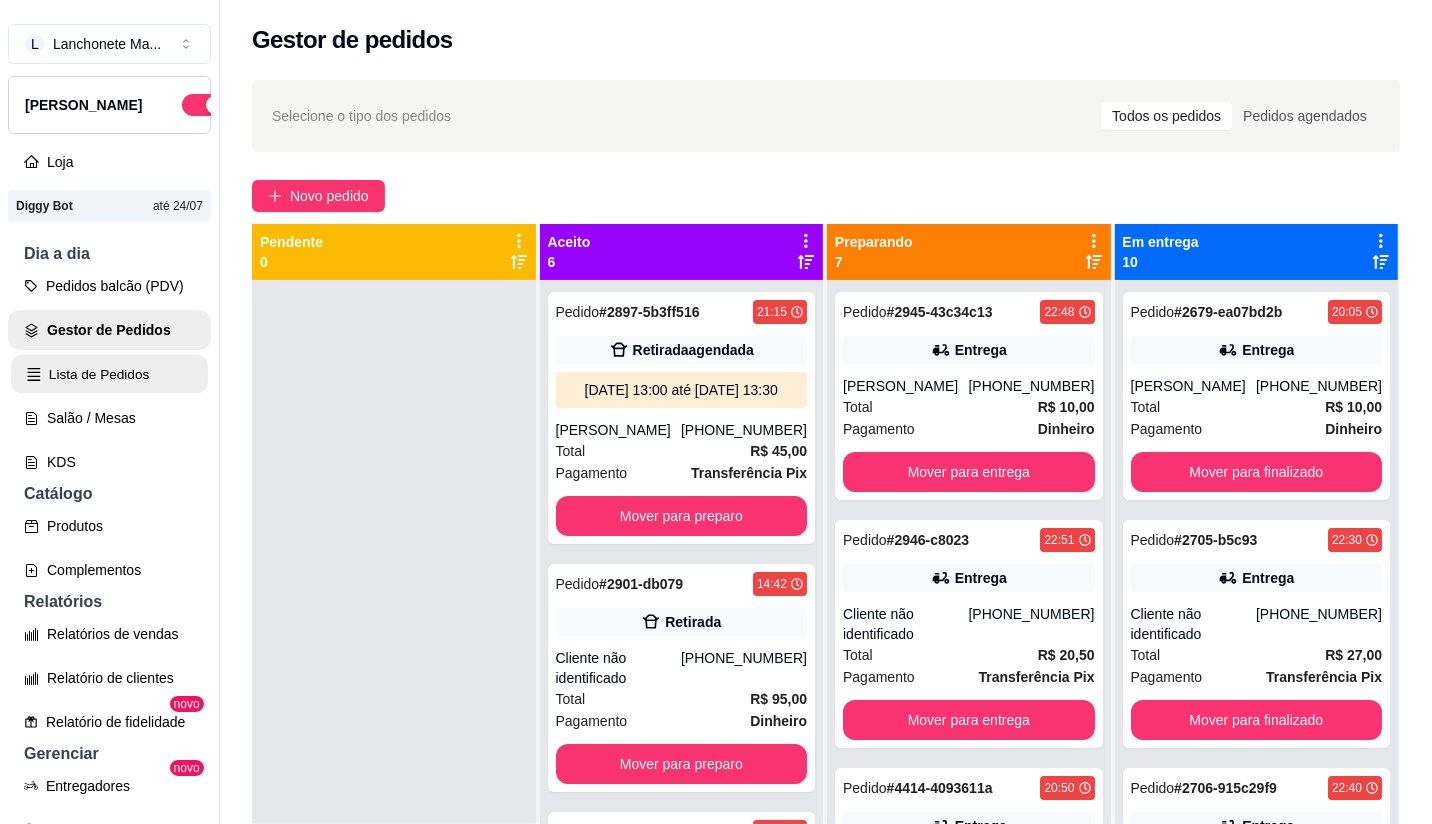 click on "Lista de Pedidos" at bounding box center (109, 374) 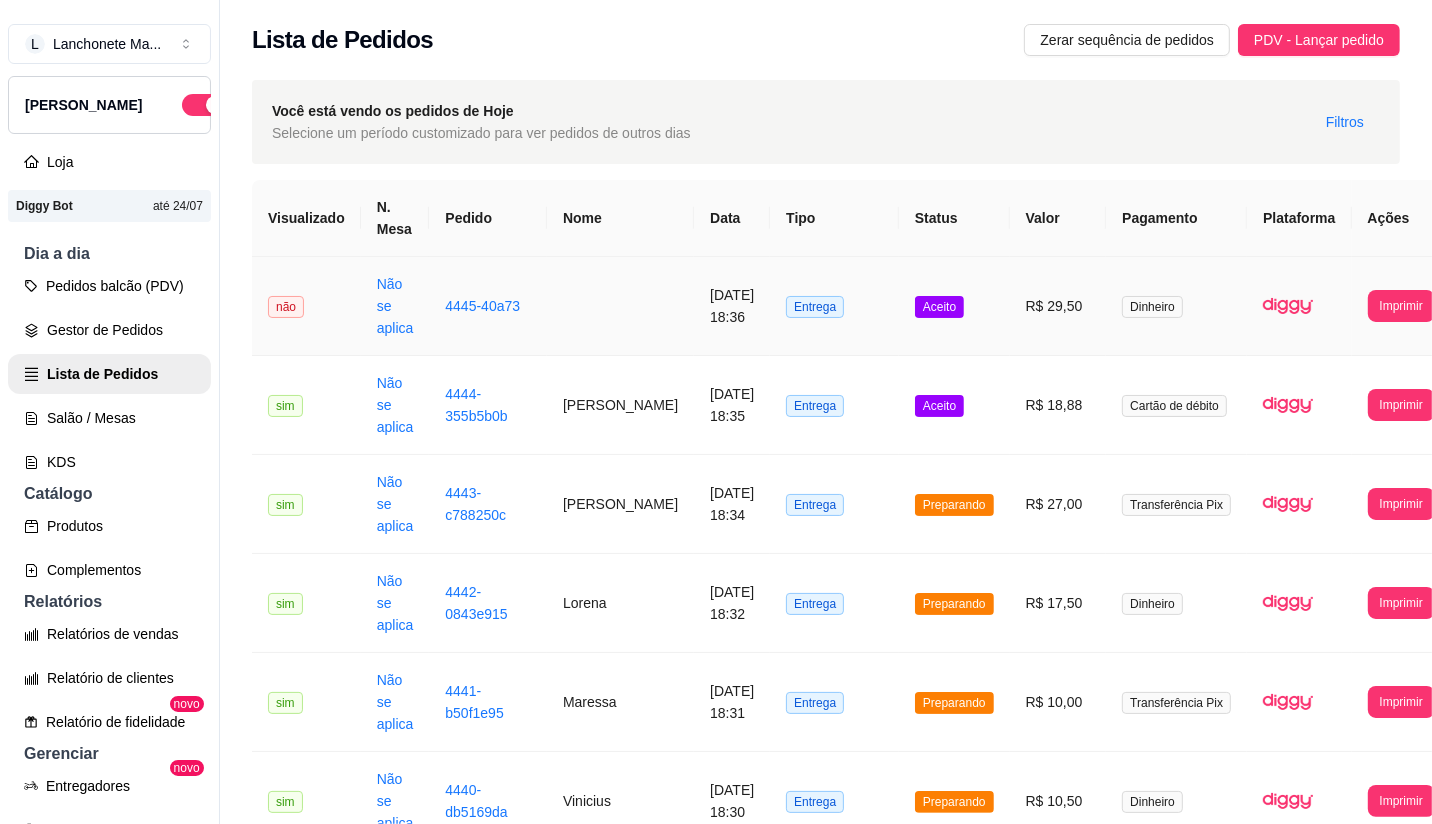 click on "Aceito" at bounding box center [954, 306] 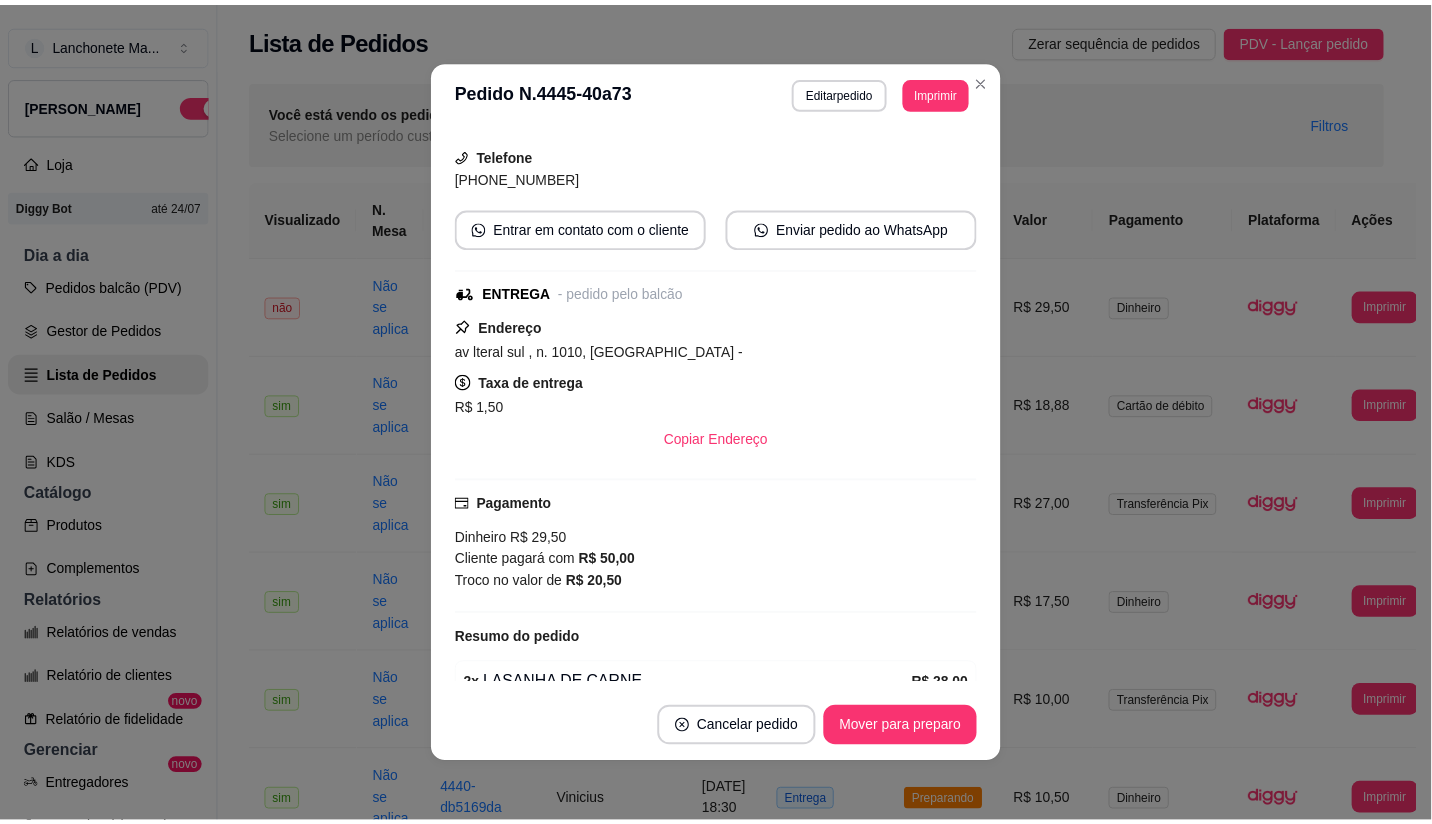 scroll, scrollTop: 111, scrollLeft: 0, axis: vertical 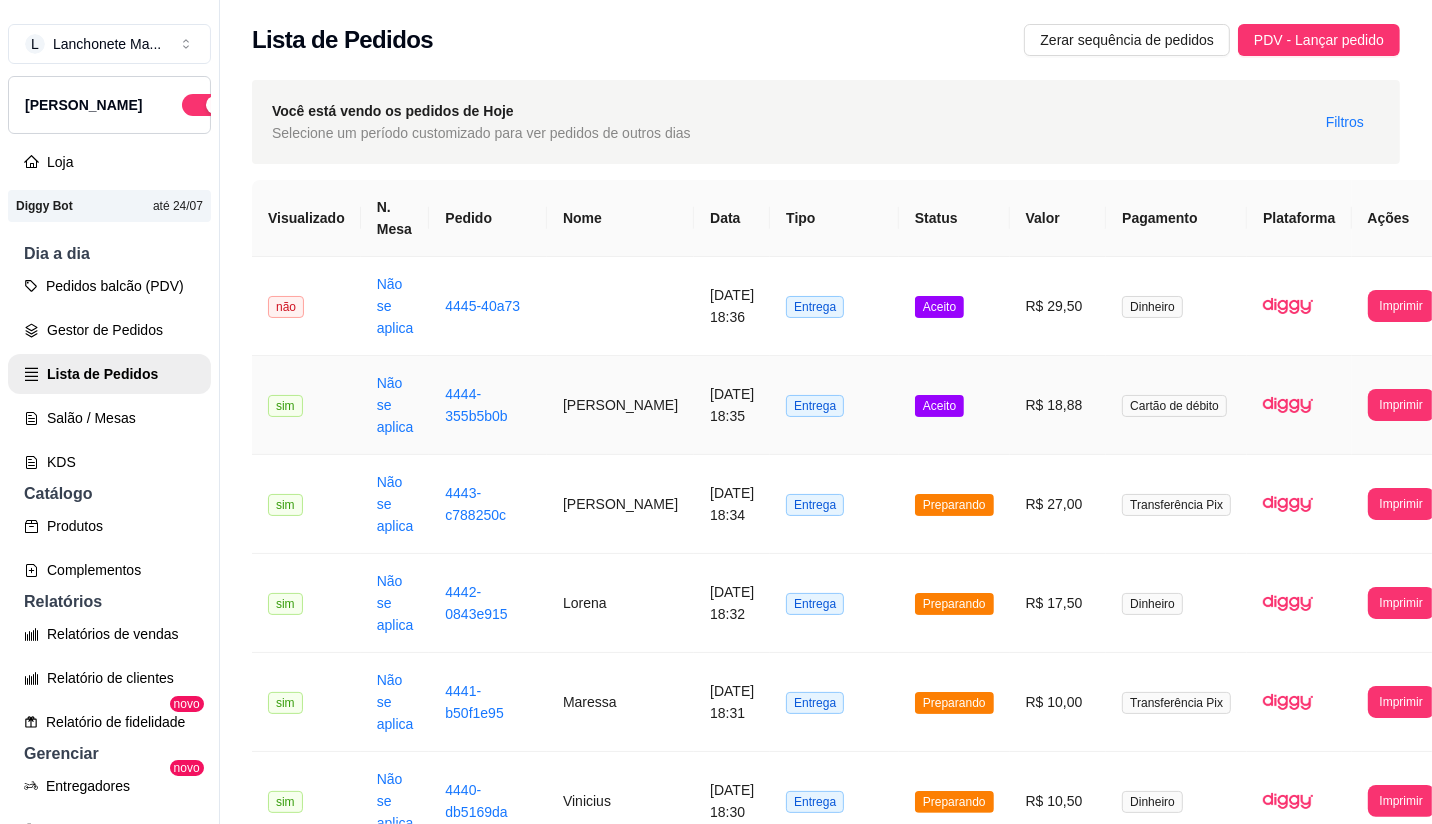 click on "Aceito" at bounding box center [939, 406] 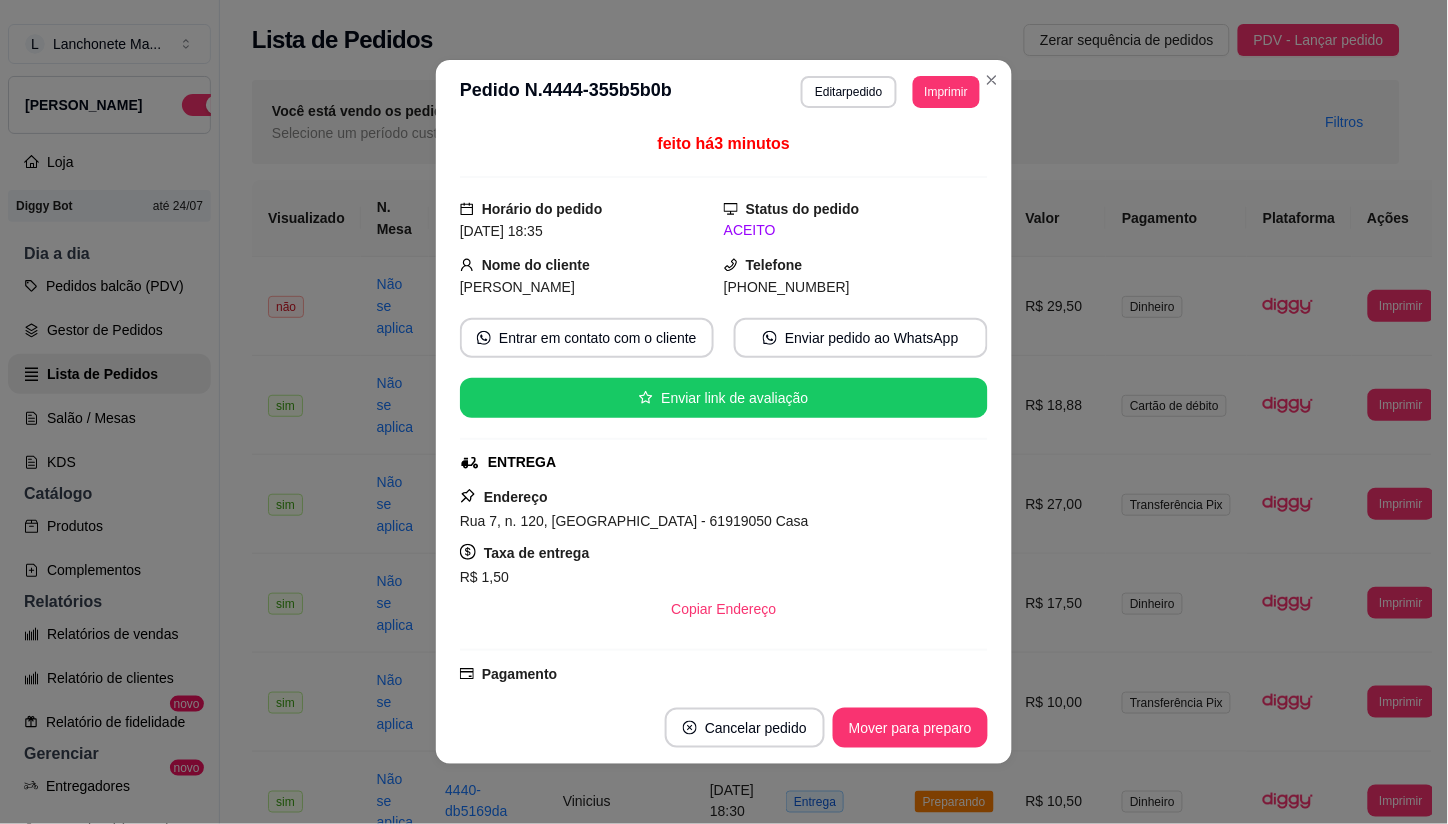 click on "Cancelar pedido Mover para preparo" at bounding box center [724, 728] 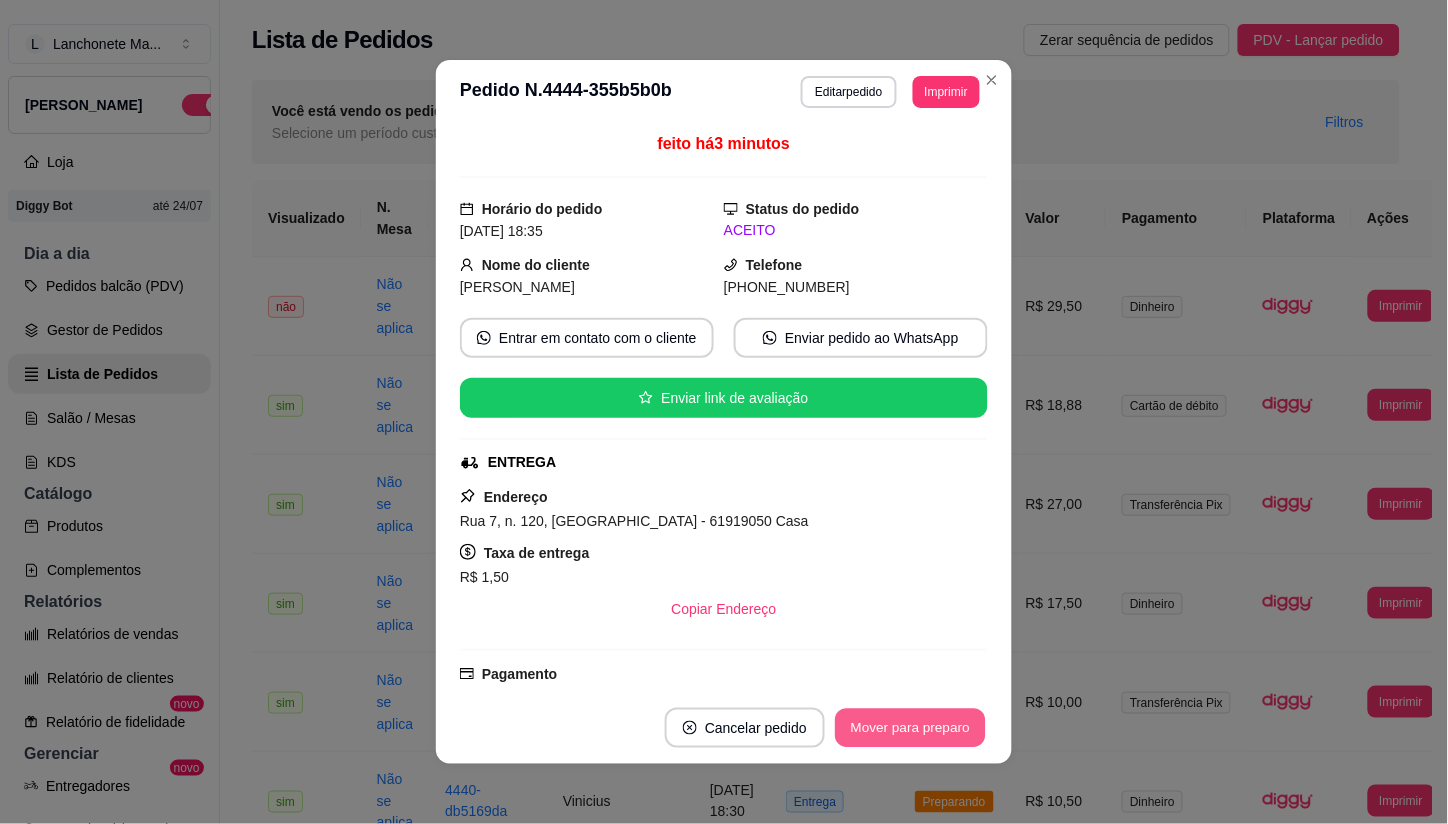 click on "Mover para preparo" at bounding box center (910, 728) 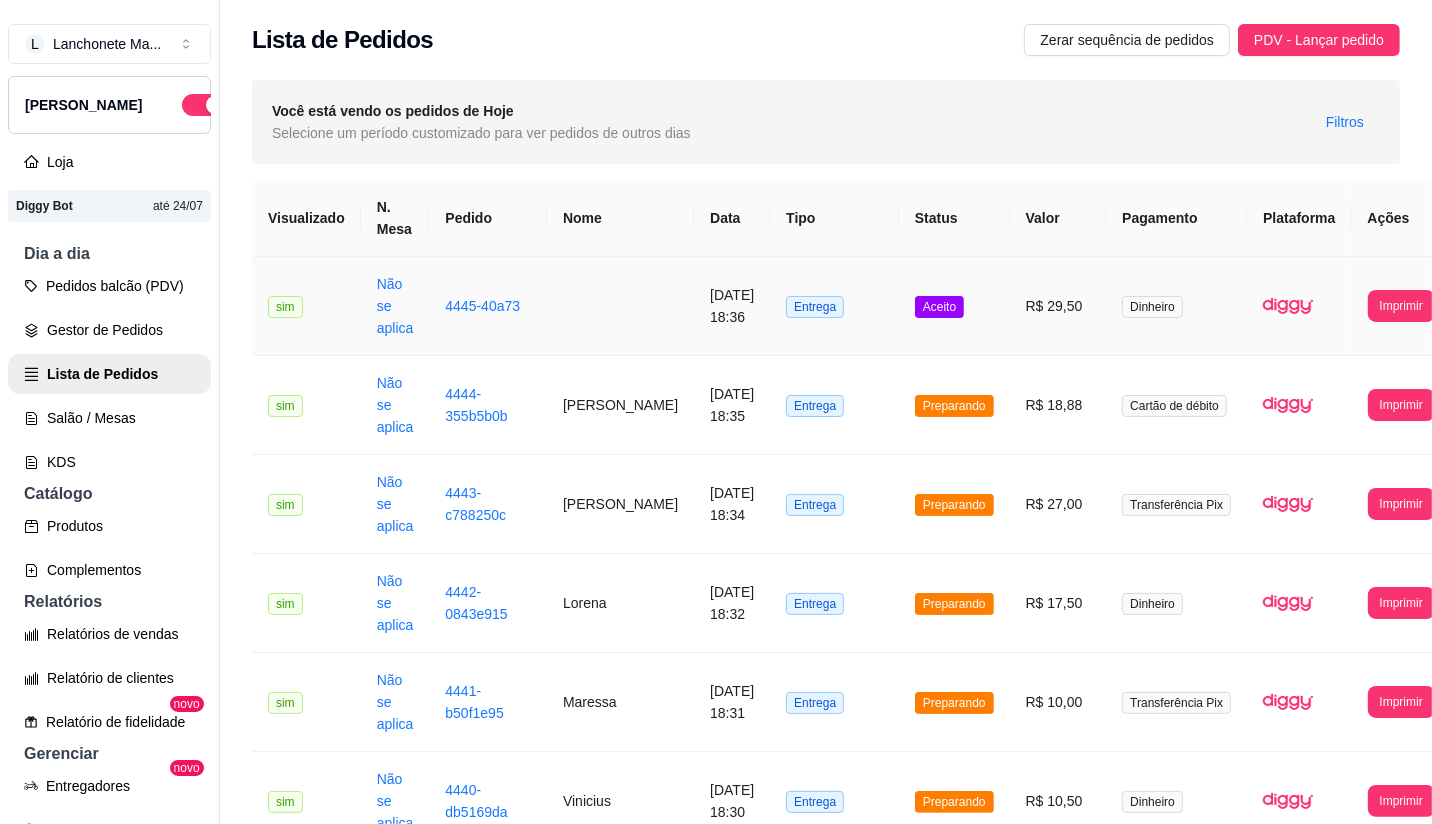 click on "Aceito" at bounding box center [954, 306] 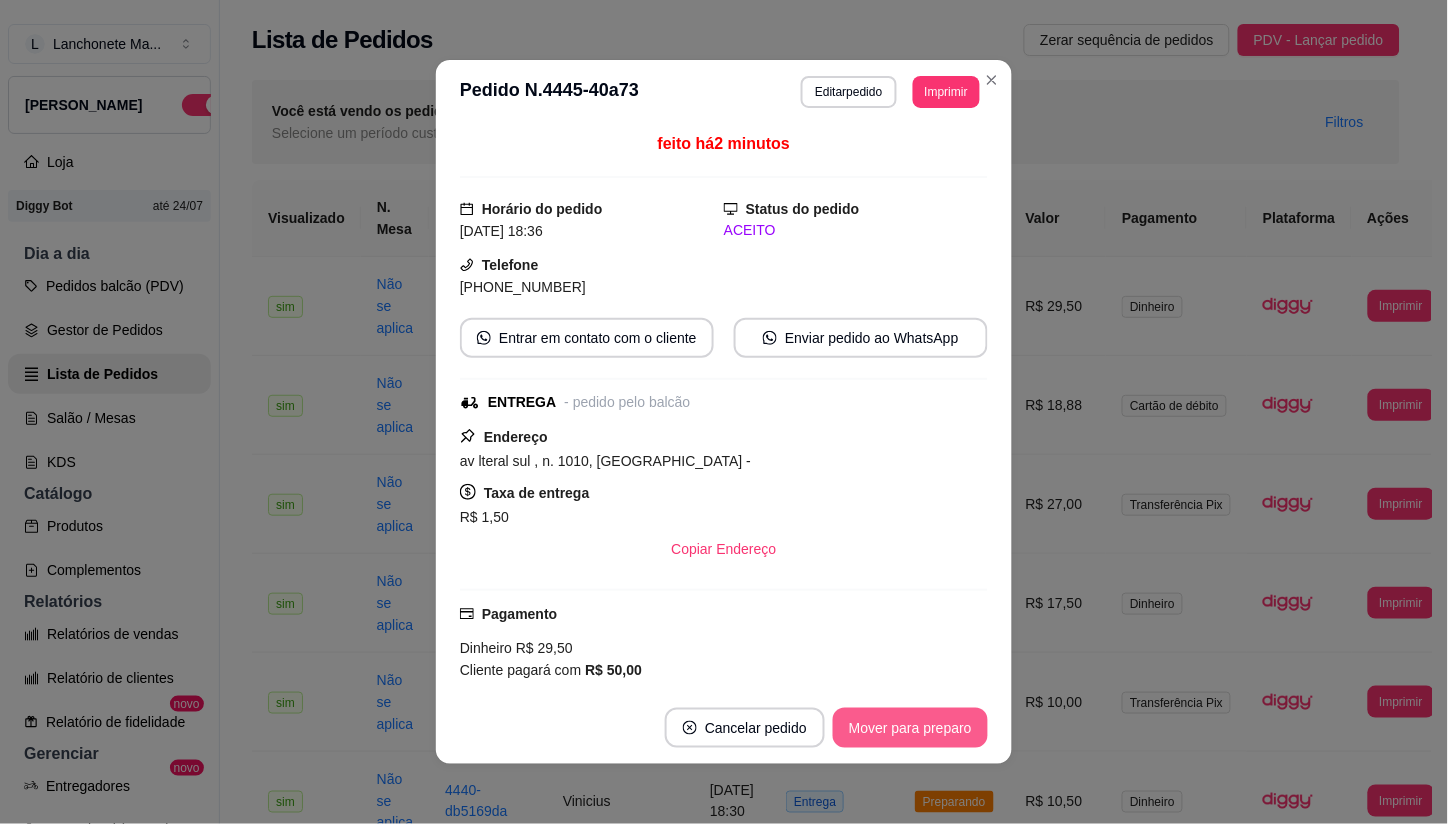 click on "Mover para preparo" at bounding box center (910, 728) 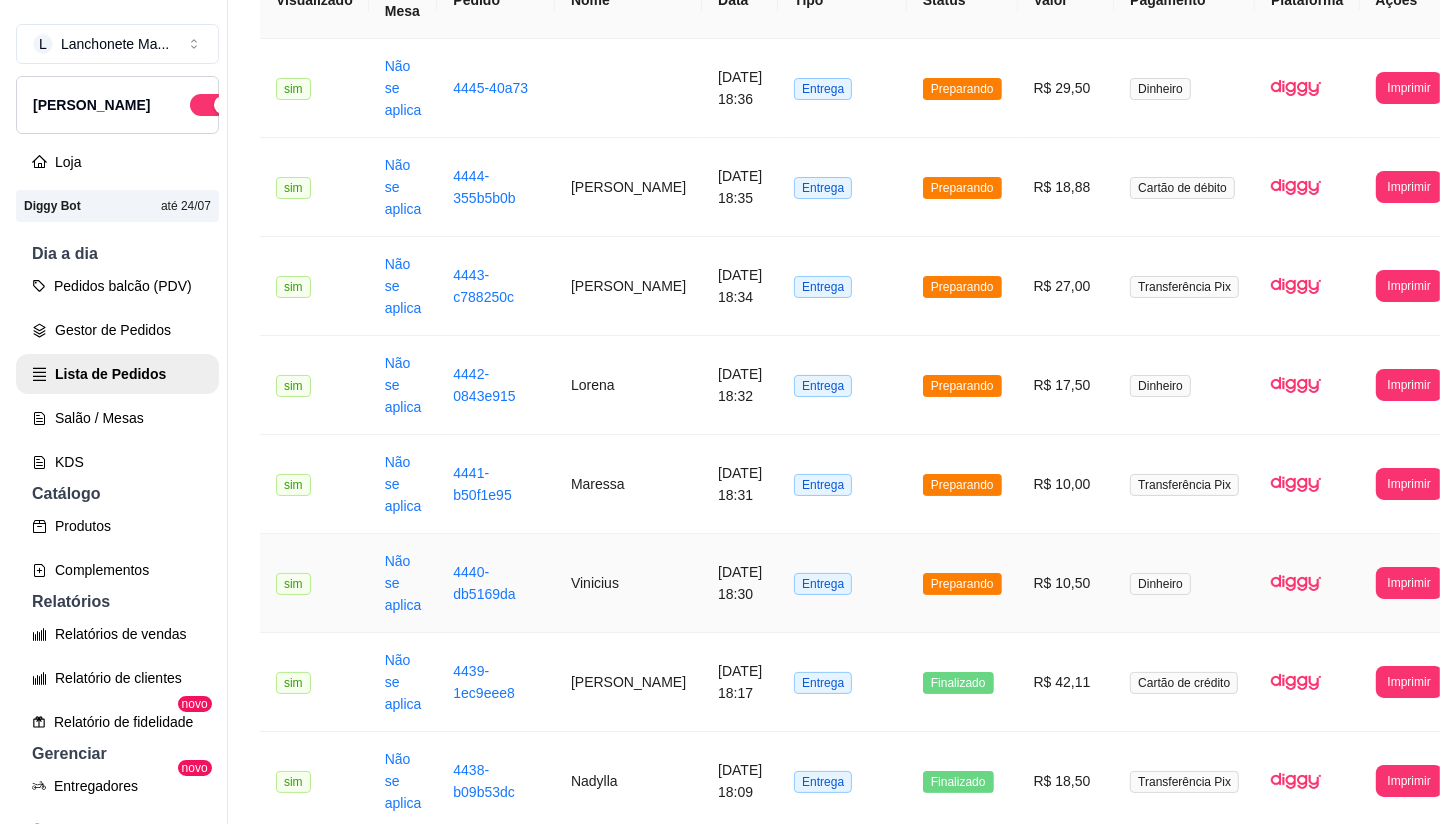 scroll, scrollTop: 111, scrollLeft: 0, axis: vertical 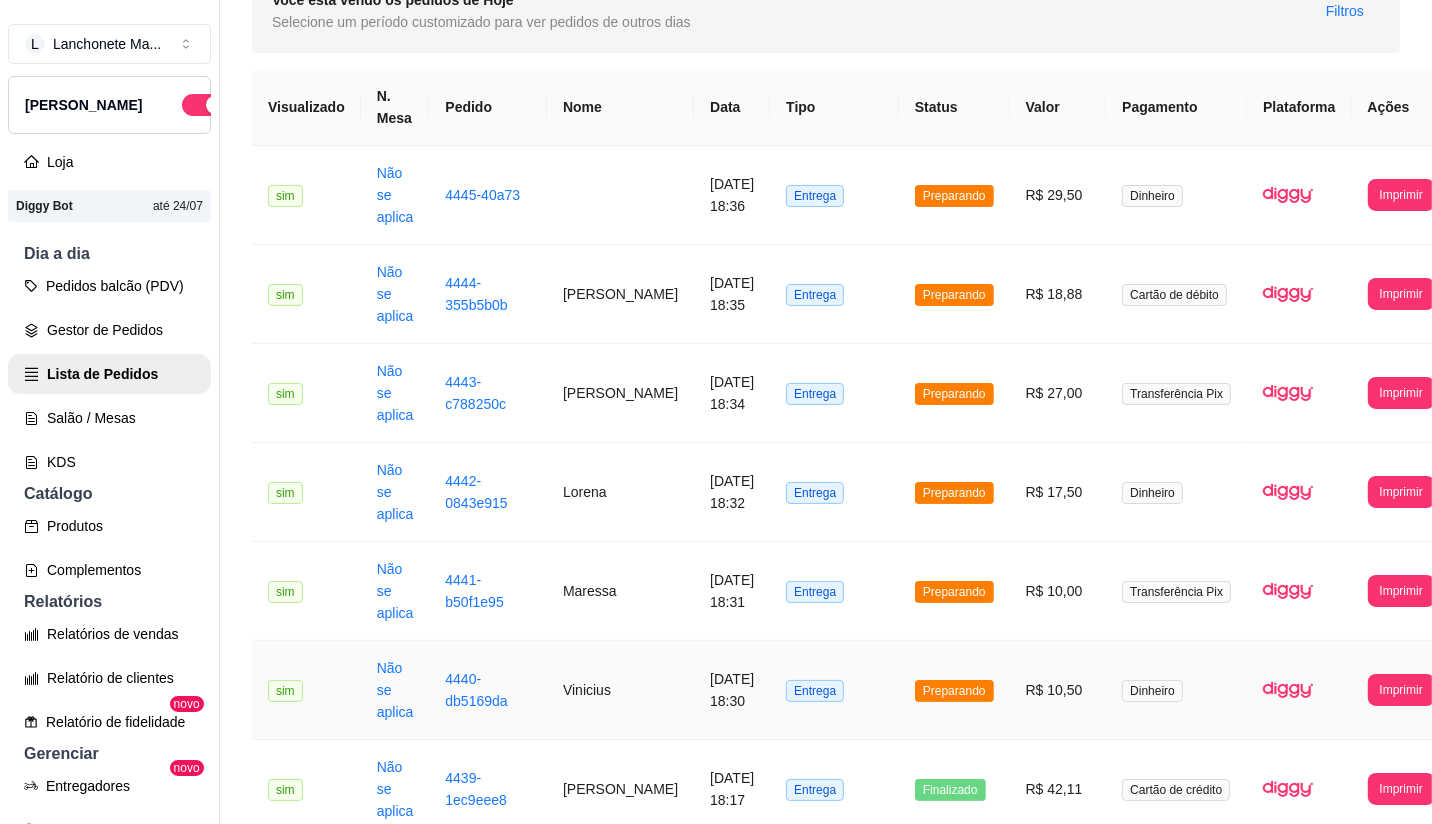 click on "Preparando" at bounding box center (954, 691) 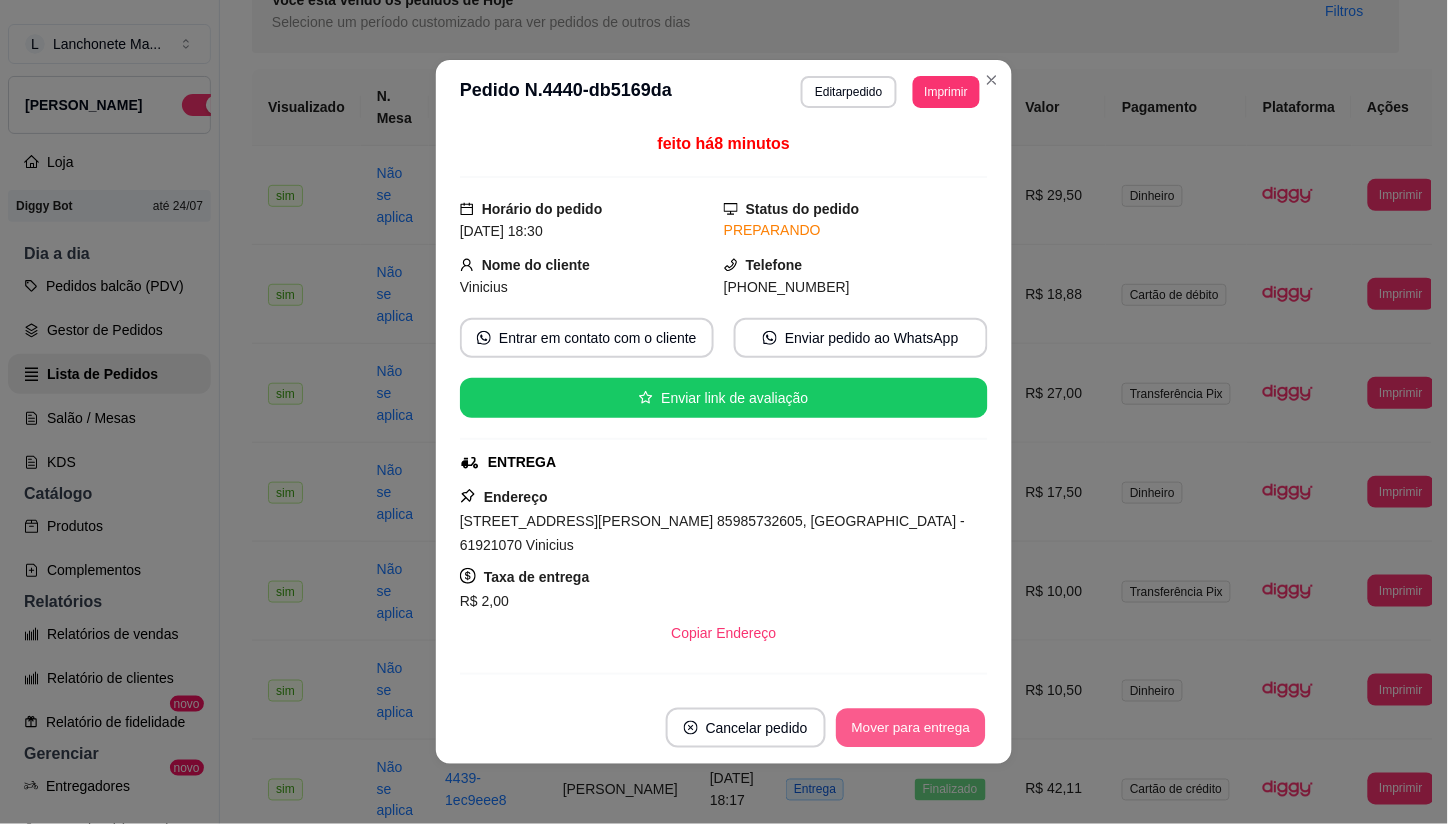 click on "Mover para entrega" at bounding box center (911, 728) 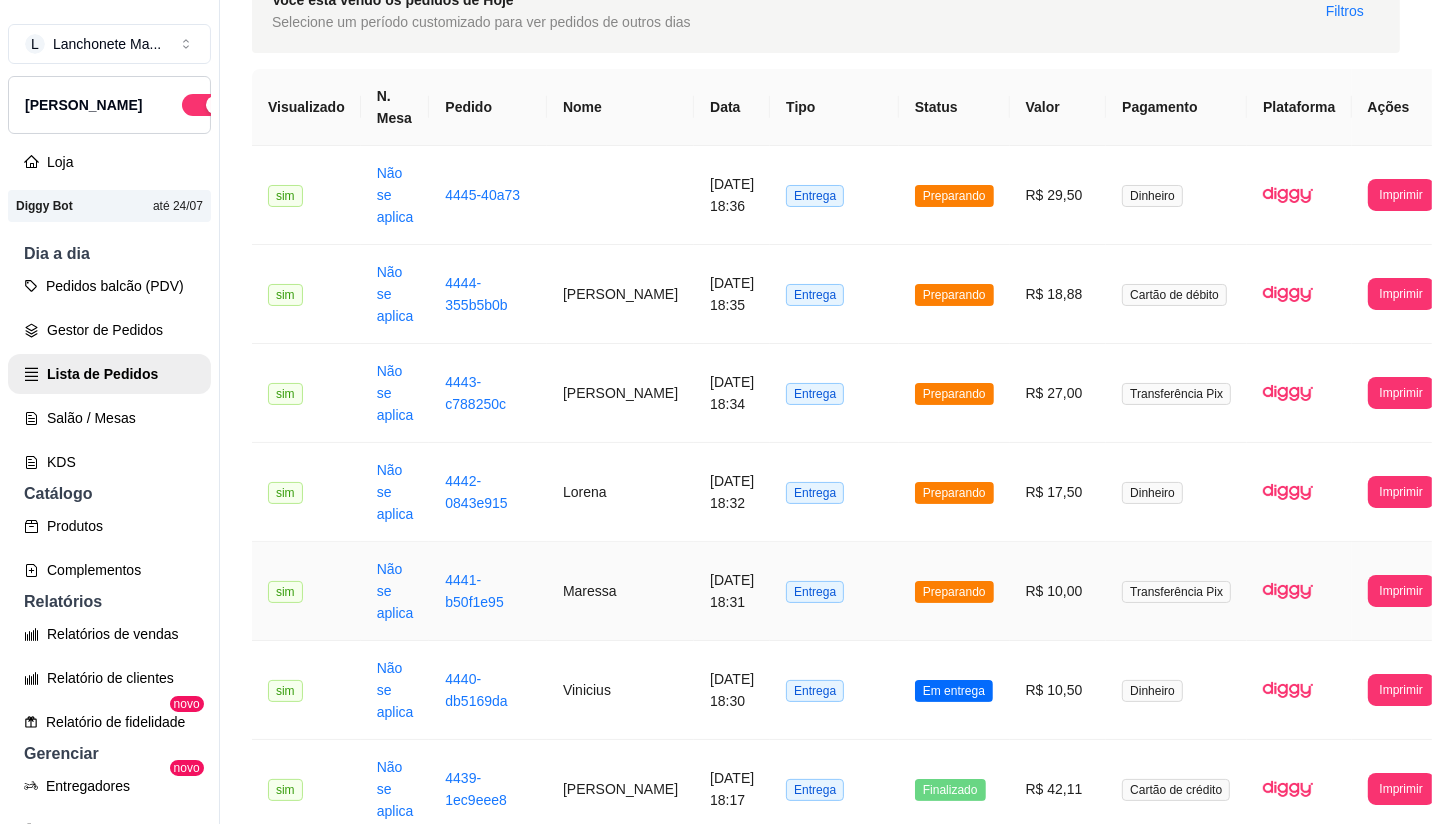 click on "Preparando" at bounding box center [954, 591] 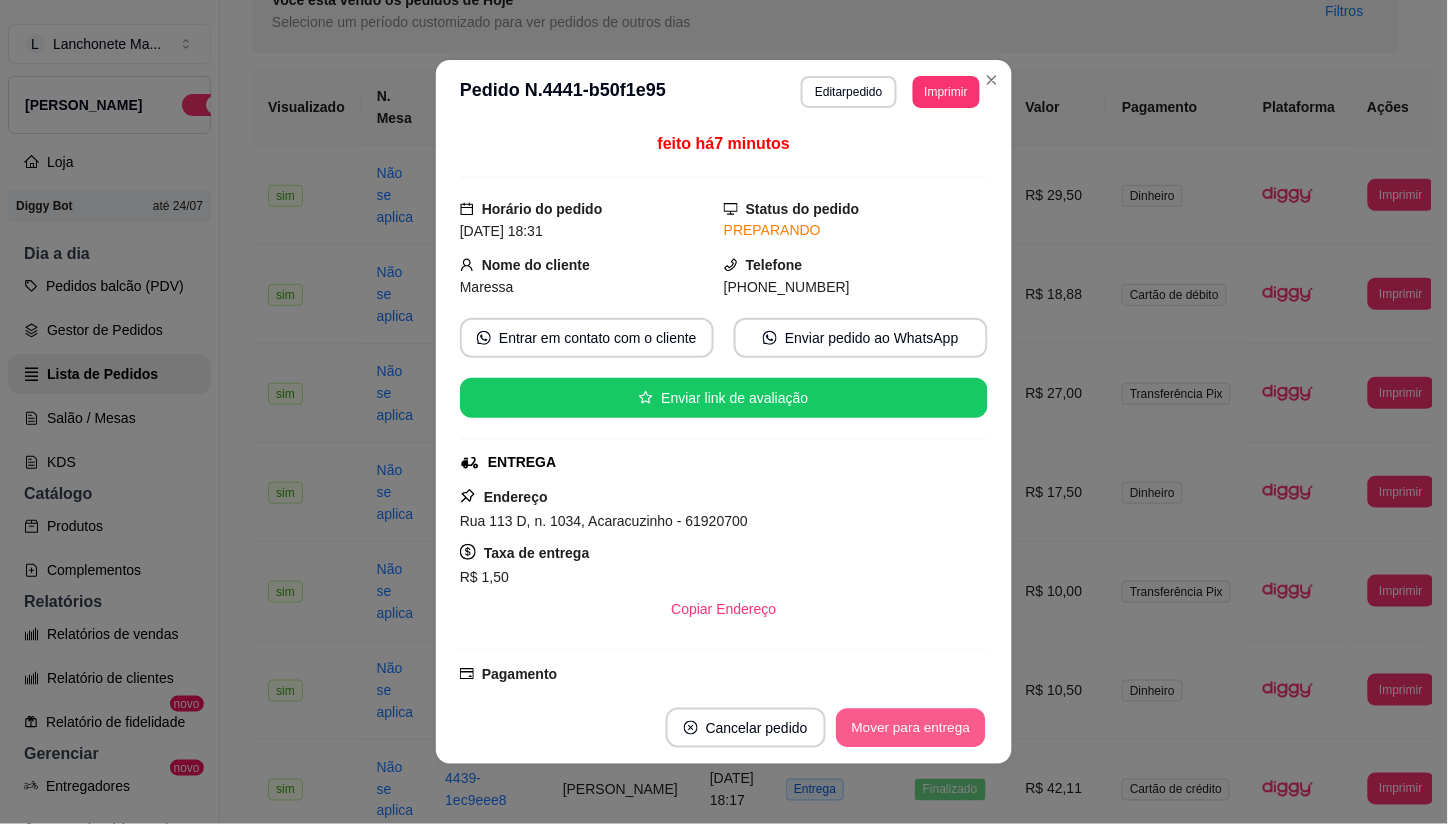 click on "Mover para entrega" at bounding box center [911, 728] 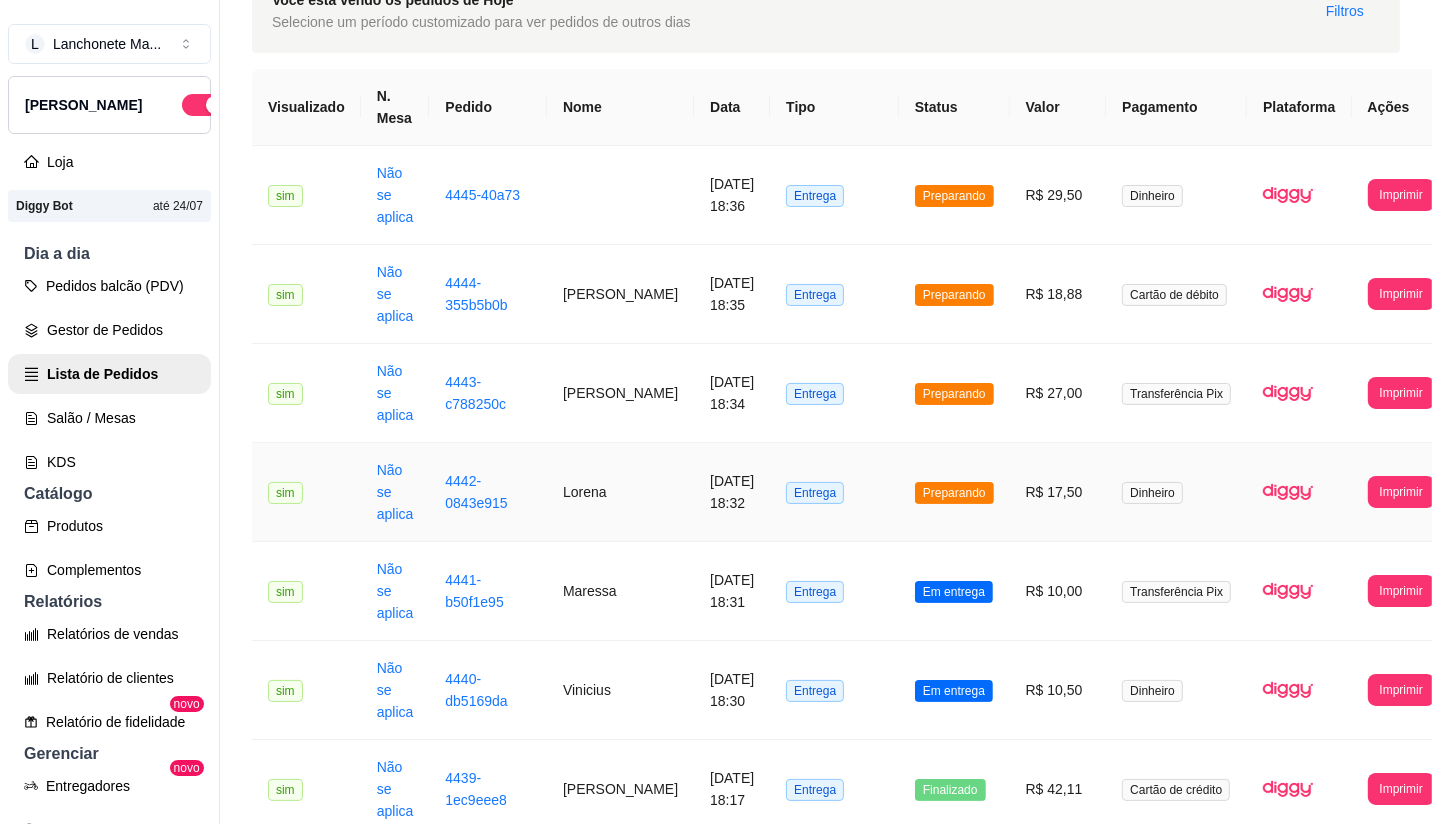 click on "Preparando" at bounding box center [954, 492] 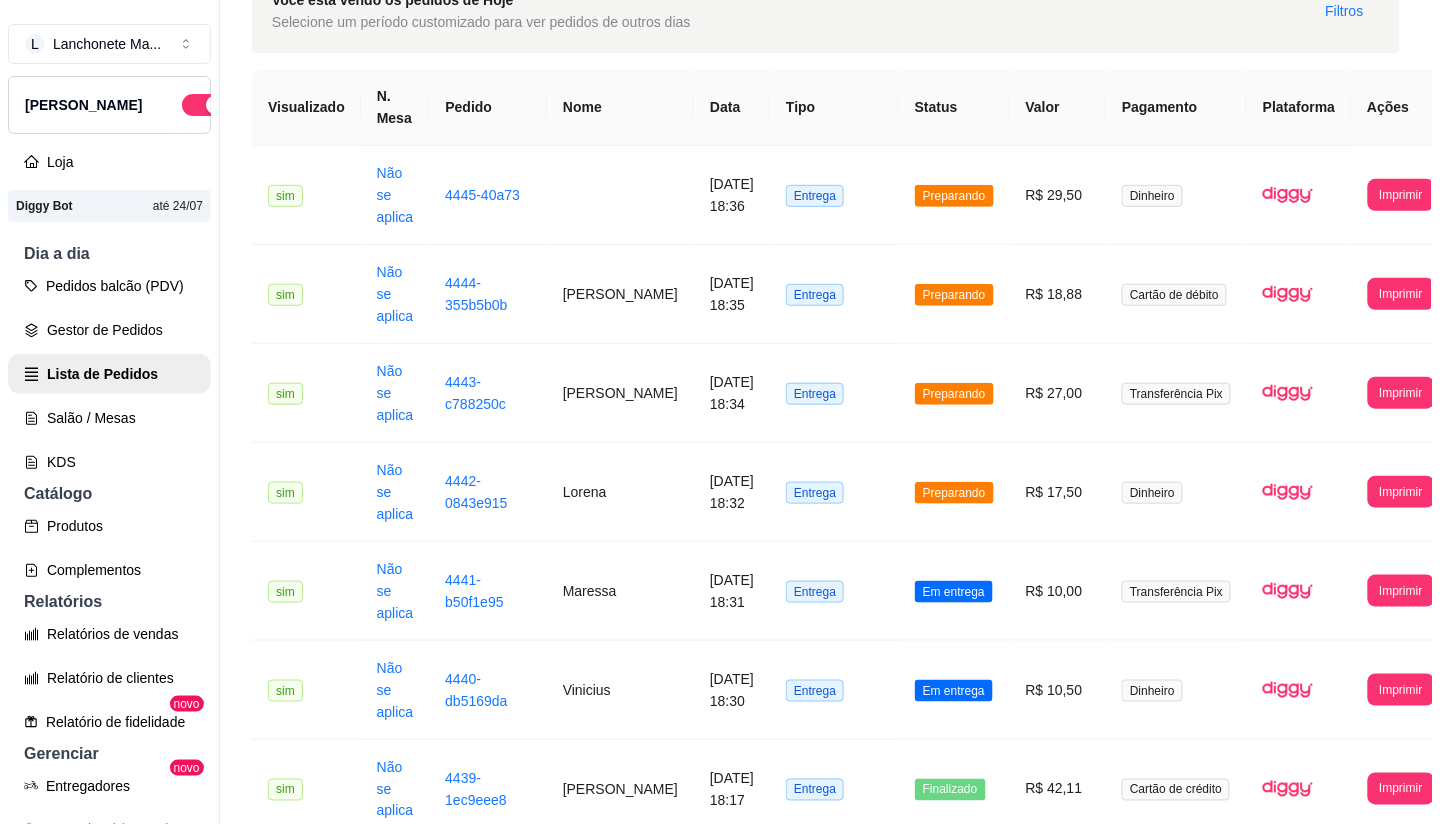 scroll, scrollTop: 160, scrollLeft: 0, axis: vertical 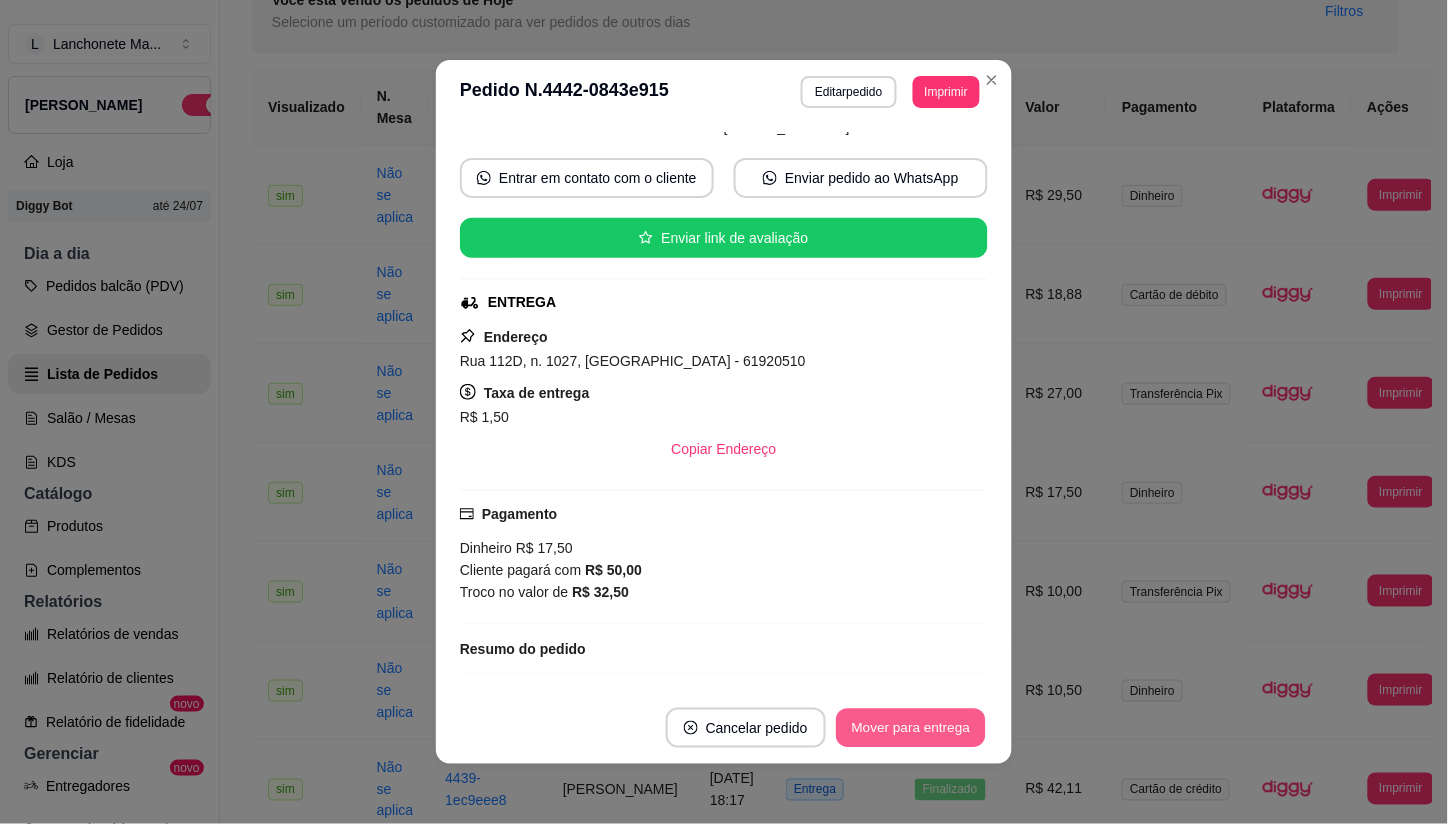 click on "Mover para entrega" at bounding box center (911, 728) 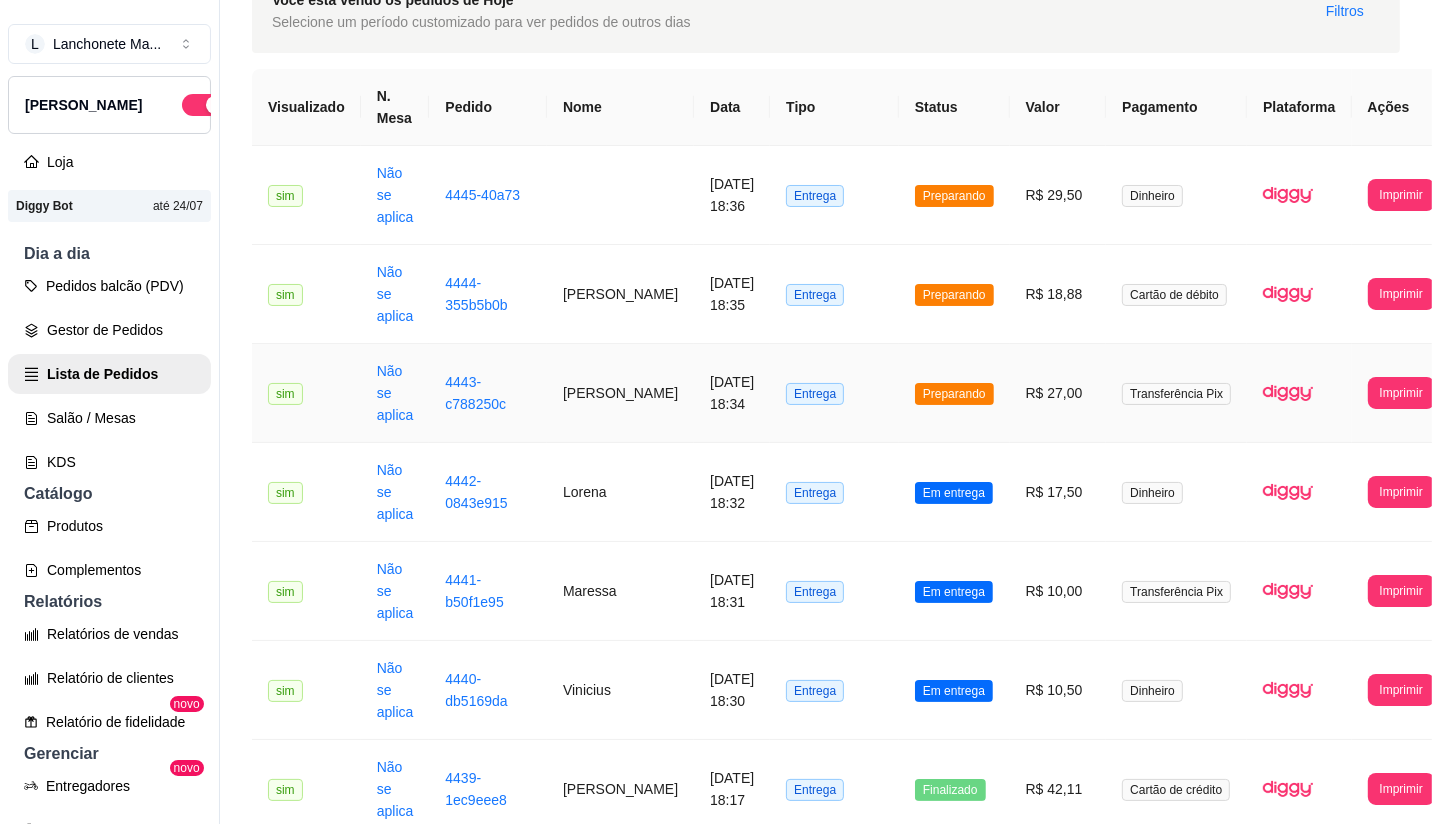click on "Preparando" at bounding box center [954, 393] 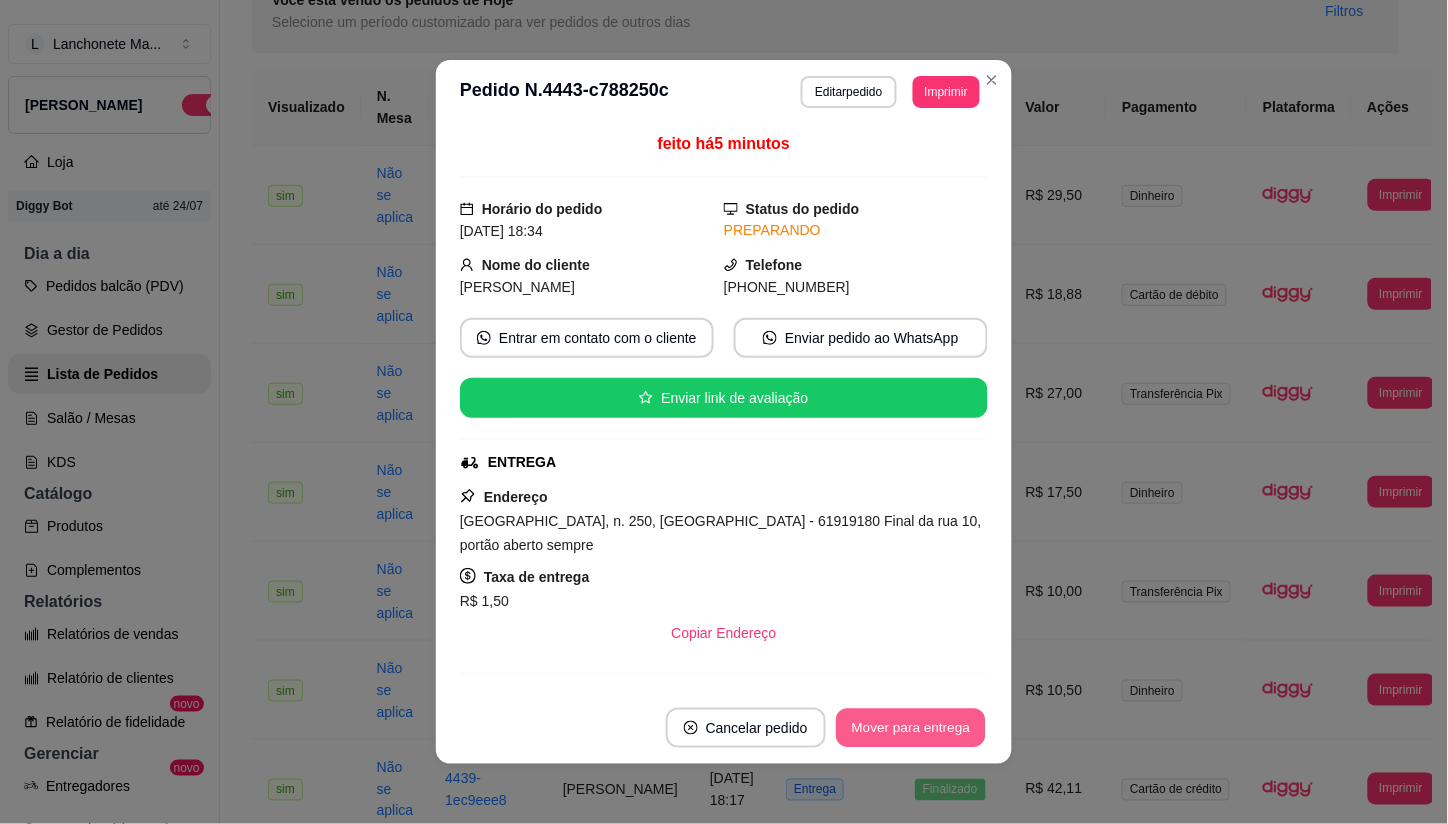 click on "Mover para entrega" at bounding box center (911, 728) 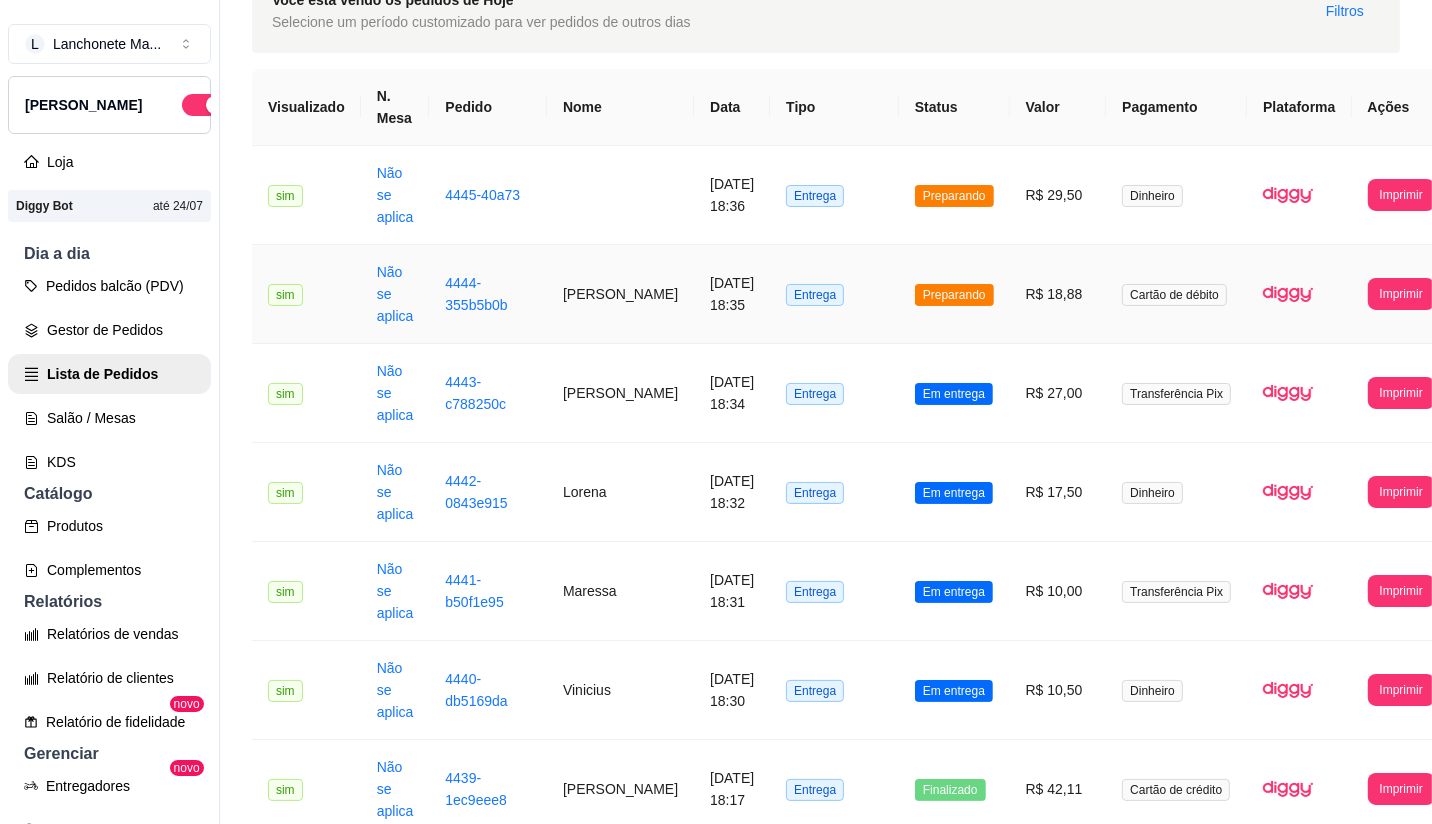 click on "Preparando" at bounding box center [954, 294] 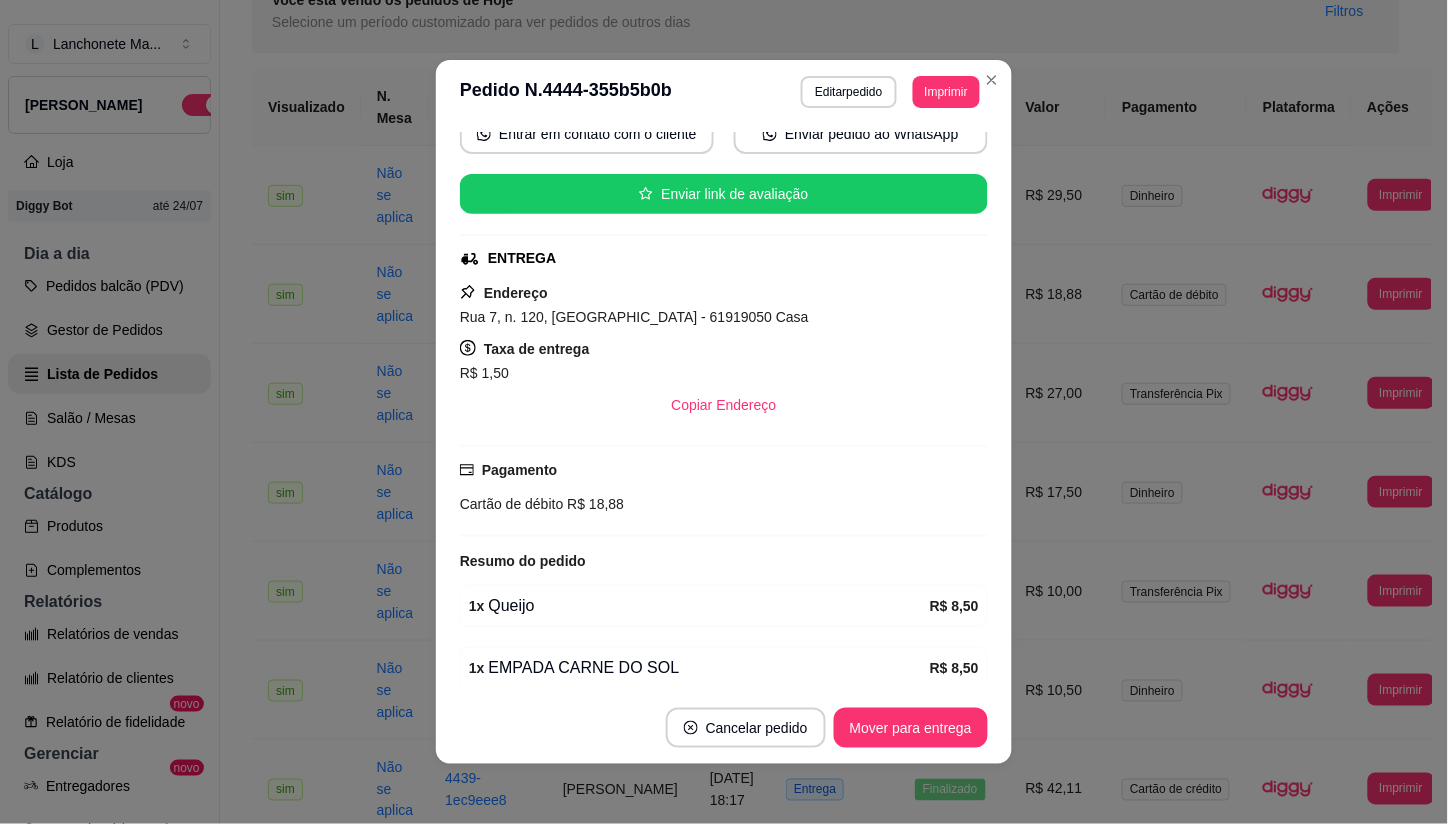scroll, scrollTop: 222, scrollLeft: 0, axis: vertical 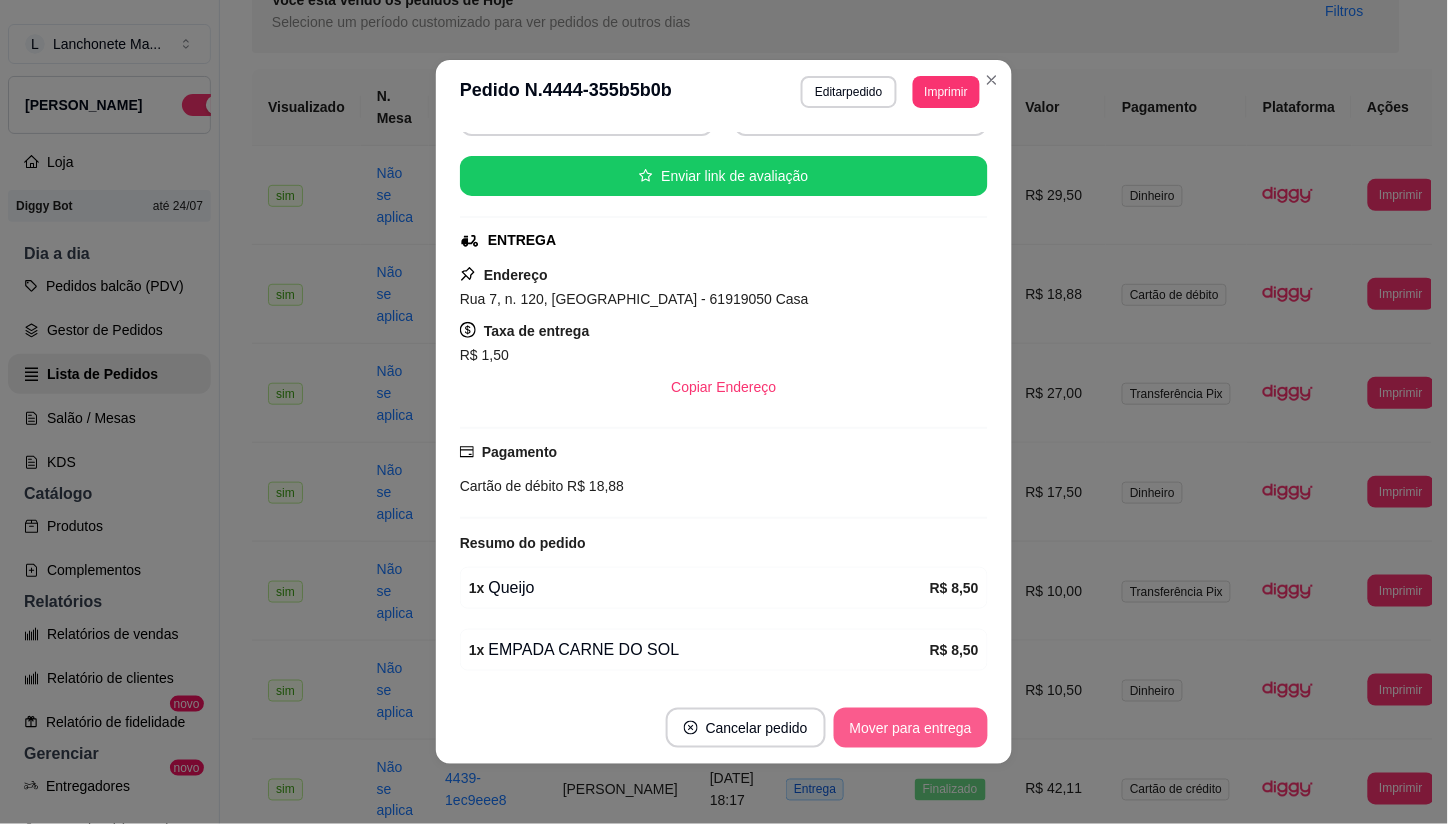click on "Mover para entrega" at bounding box center (911, 728) 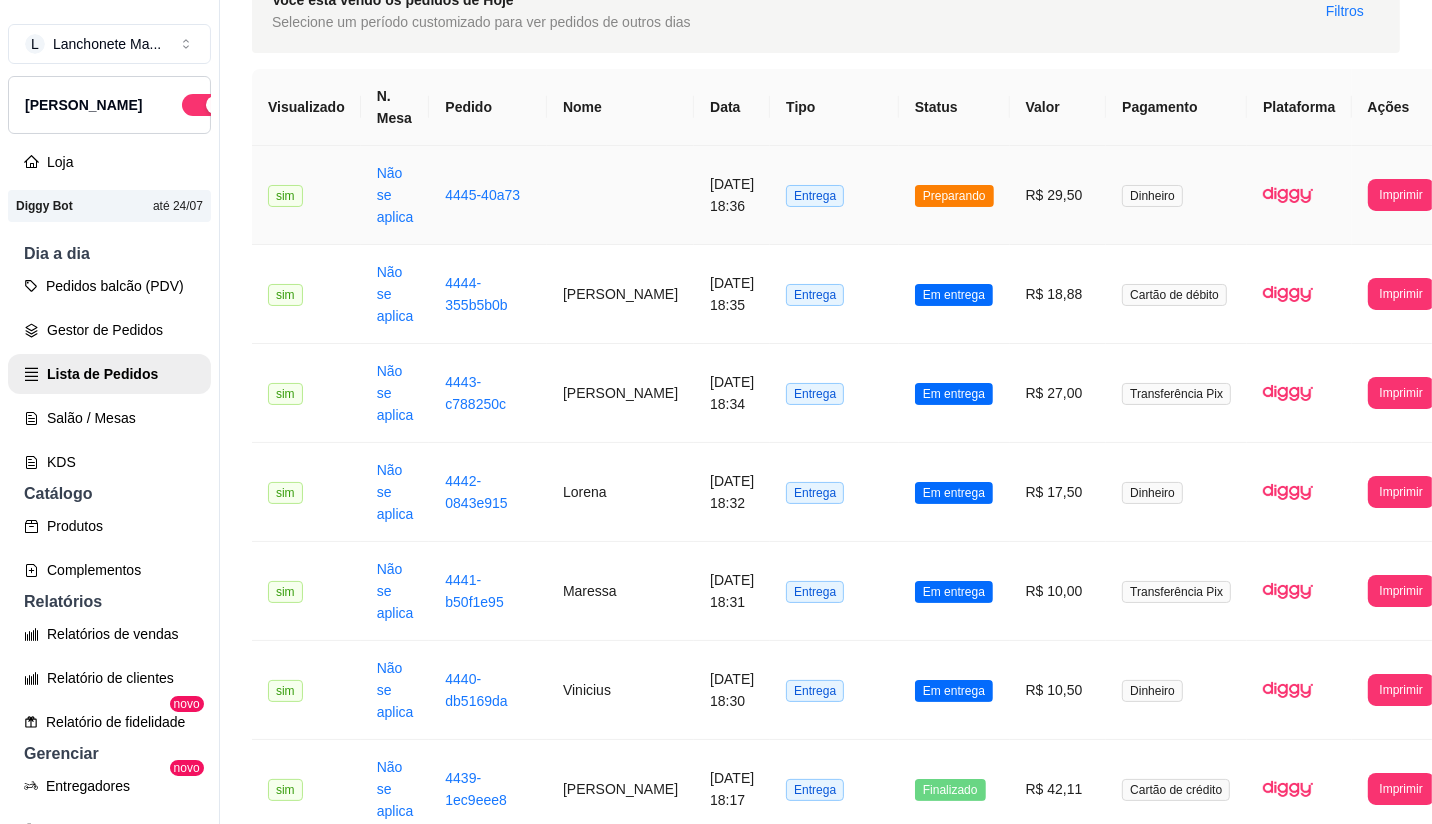 click on "Preparando" at bounding box center [954, 196] 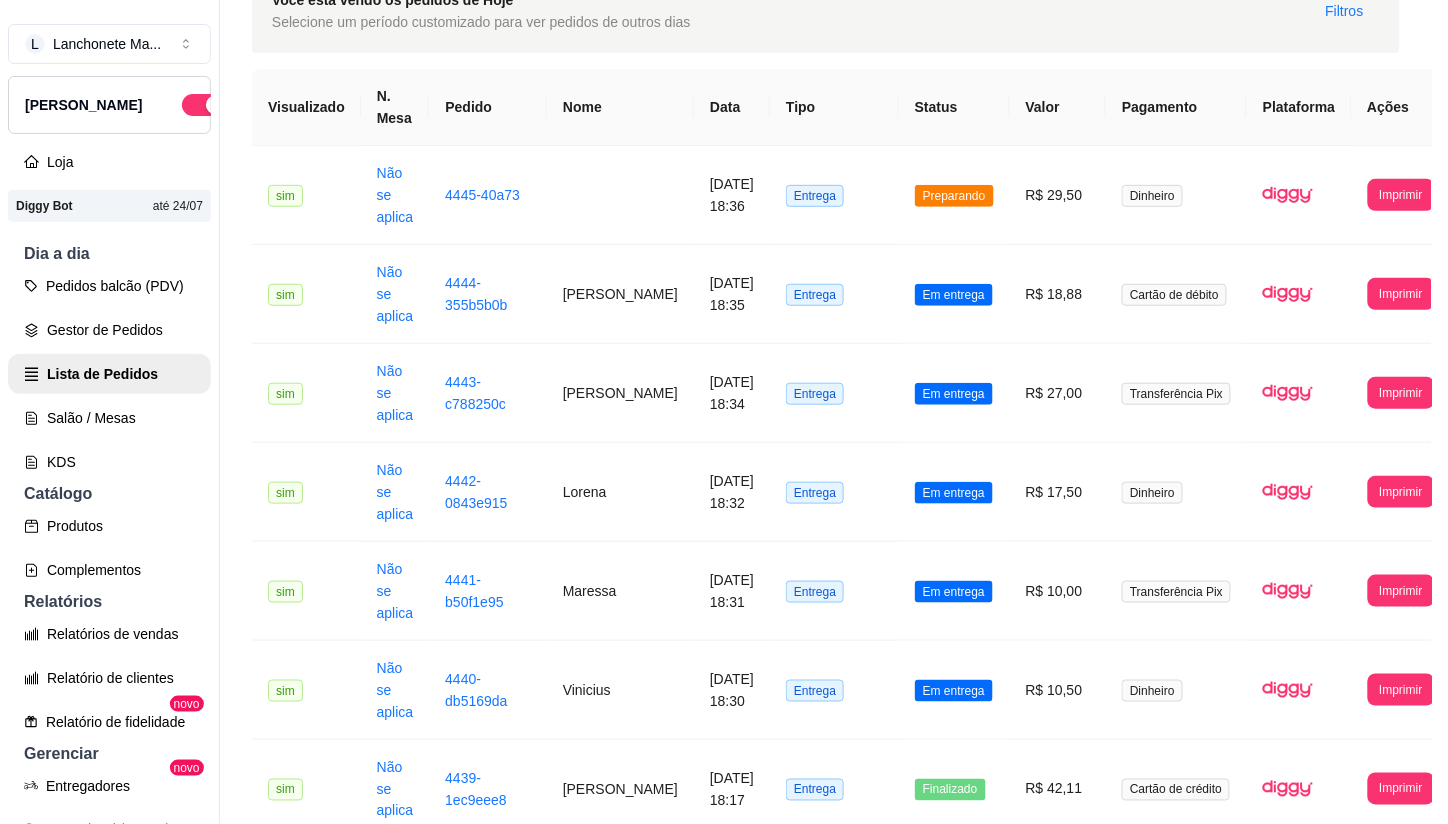 scroll, scrollTop: 211, scrollLeft: 0, axis: vertical 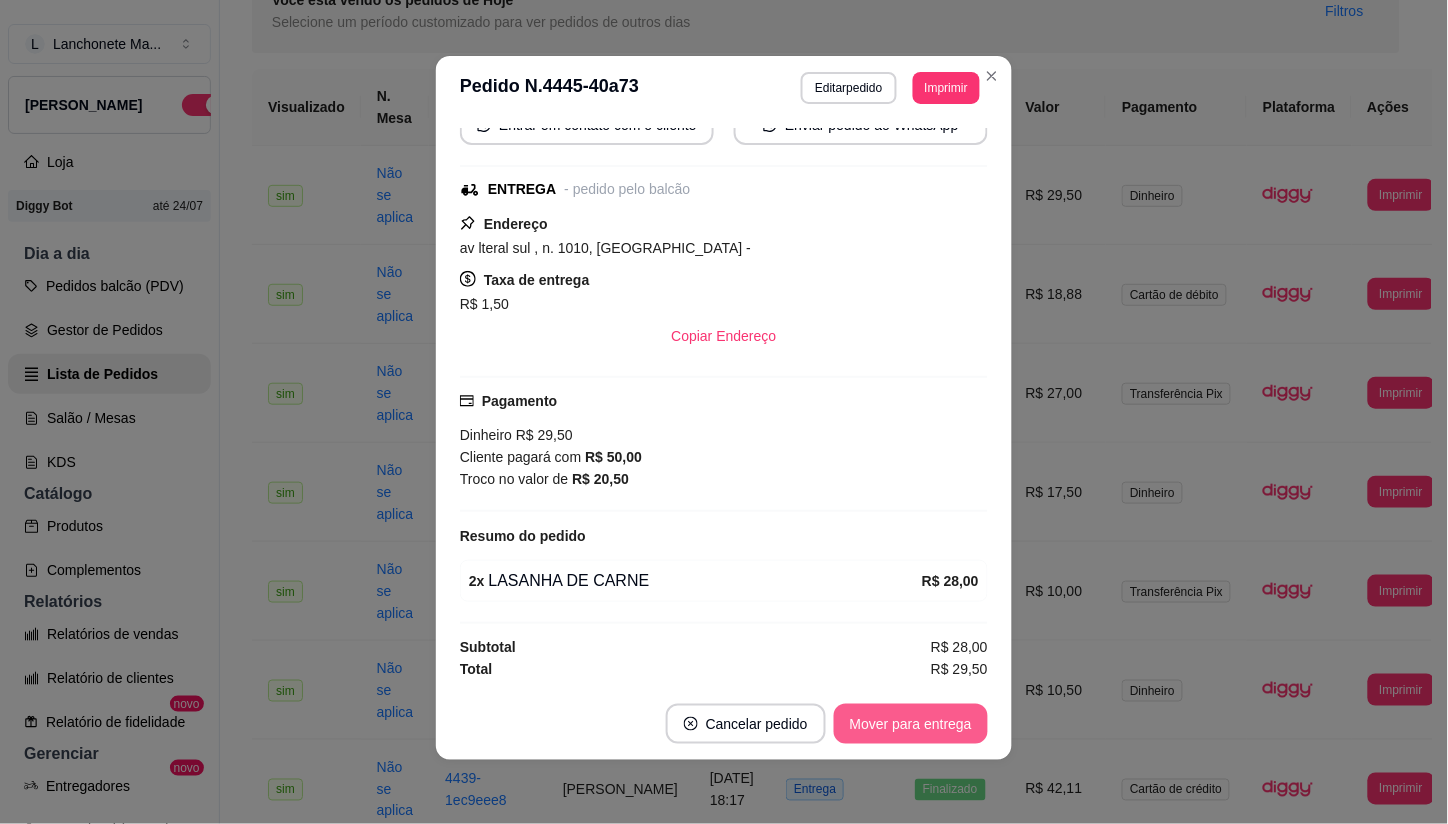 click on "Mover para entrega" at bounding box center [911, 724] 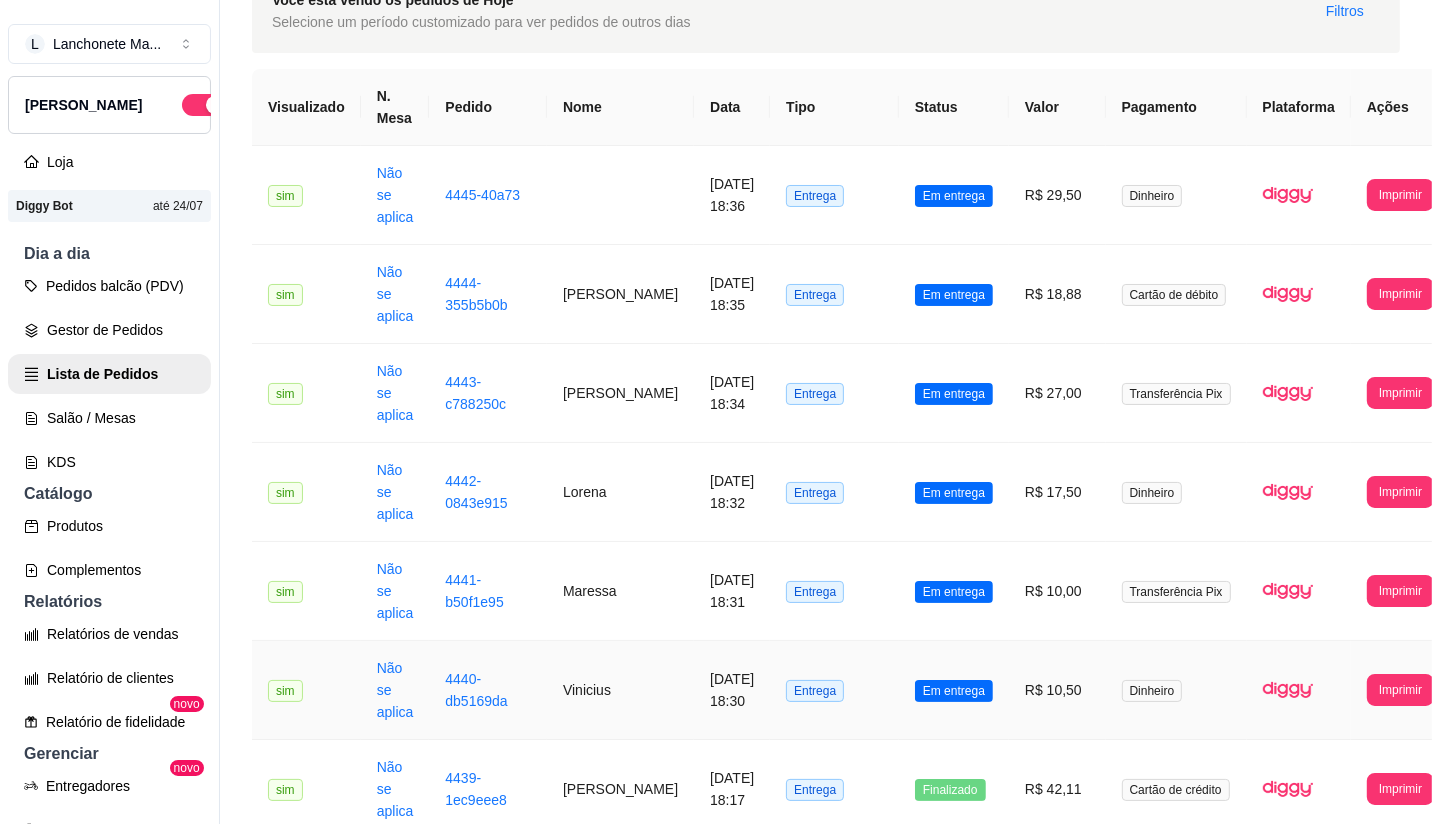 click on "Em entrega" at bounding box center (954, 690) 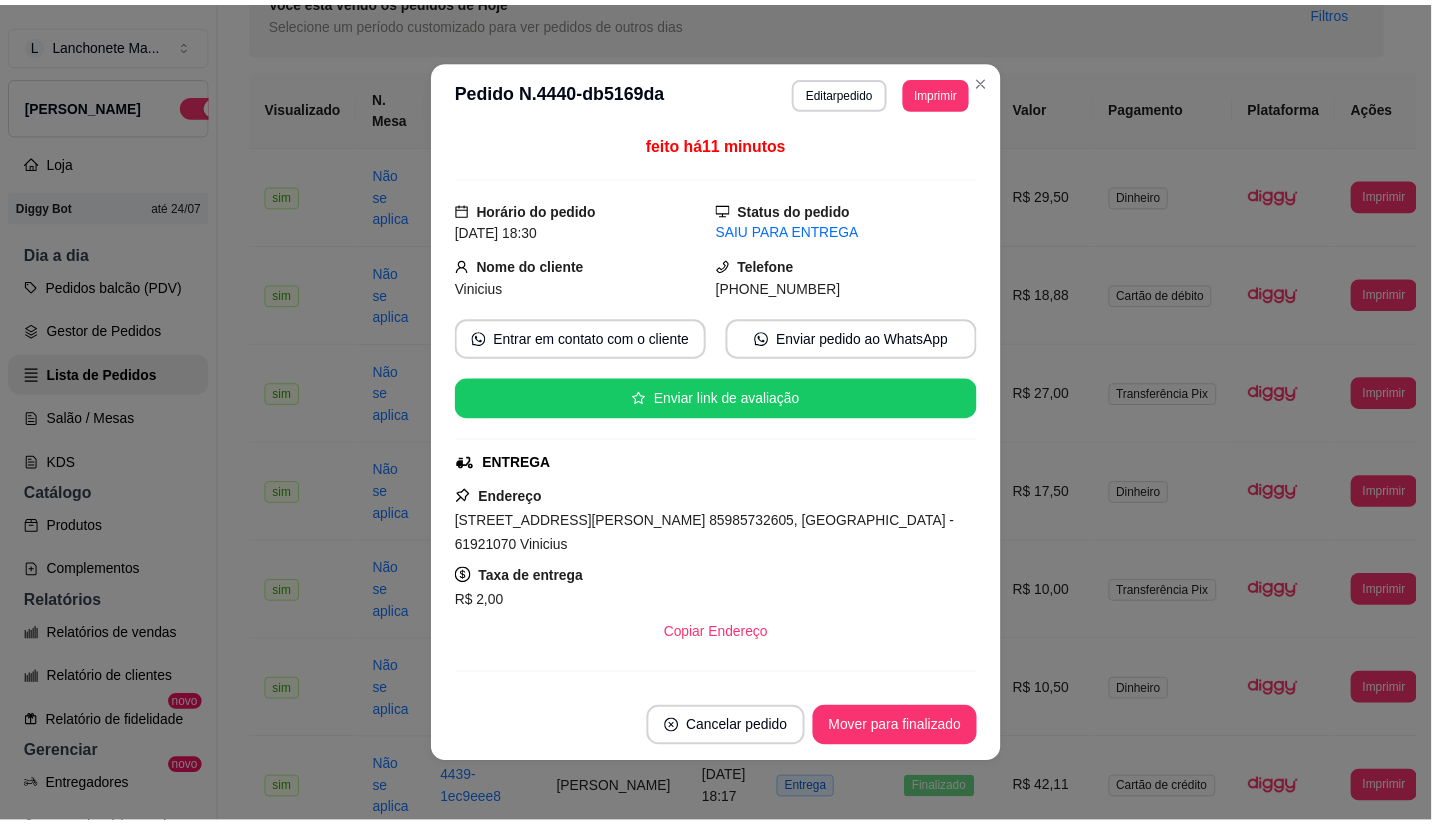scroll, scrollTop: 111, scrollLeft: 0, axis: vertical 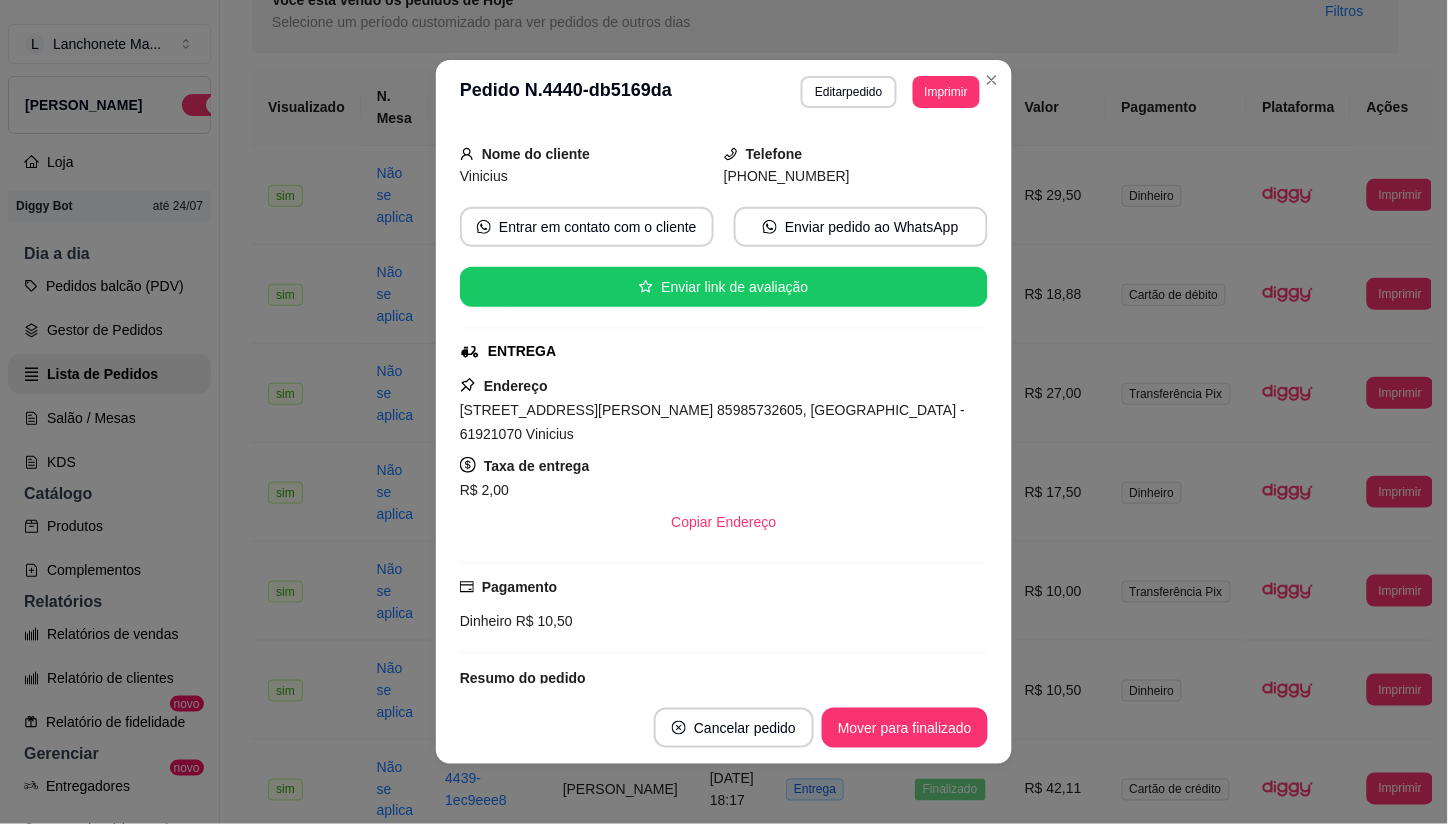 click on "**********" at bounding box center (724, 92) 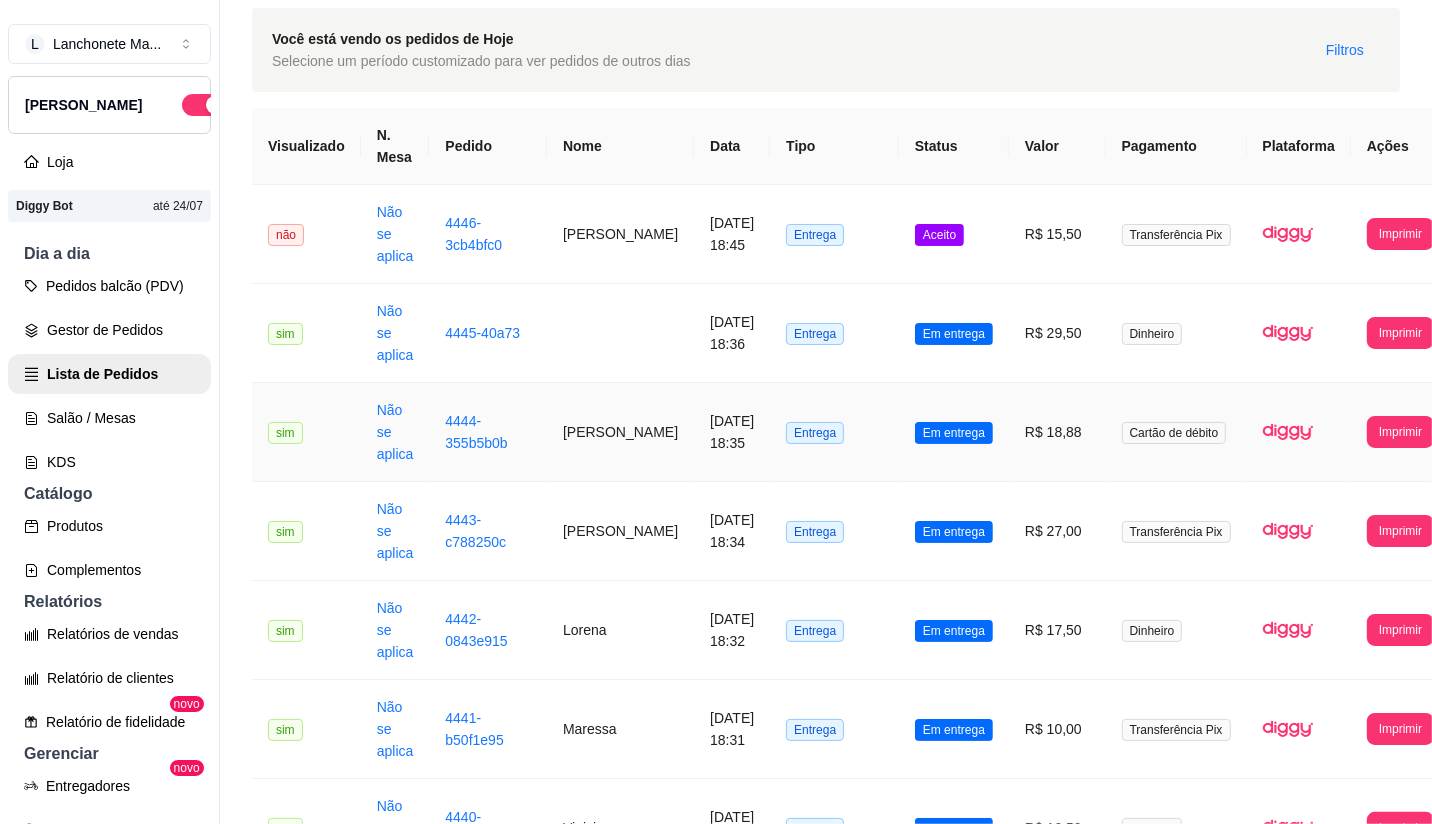 scroll, scrollTop: 111, scrollLeft: 0, axis: vertical 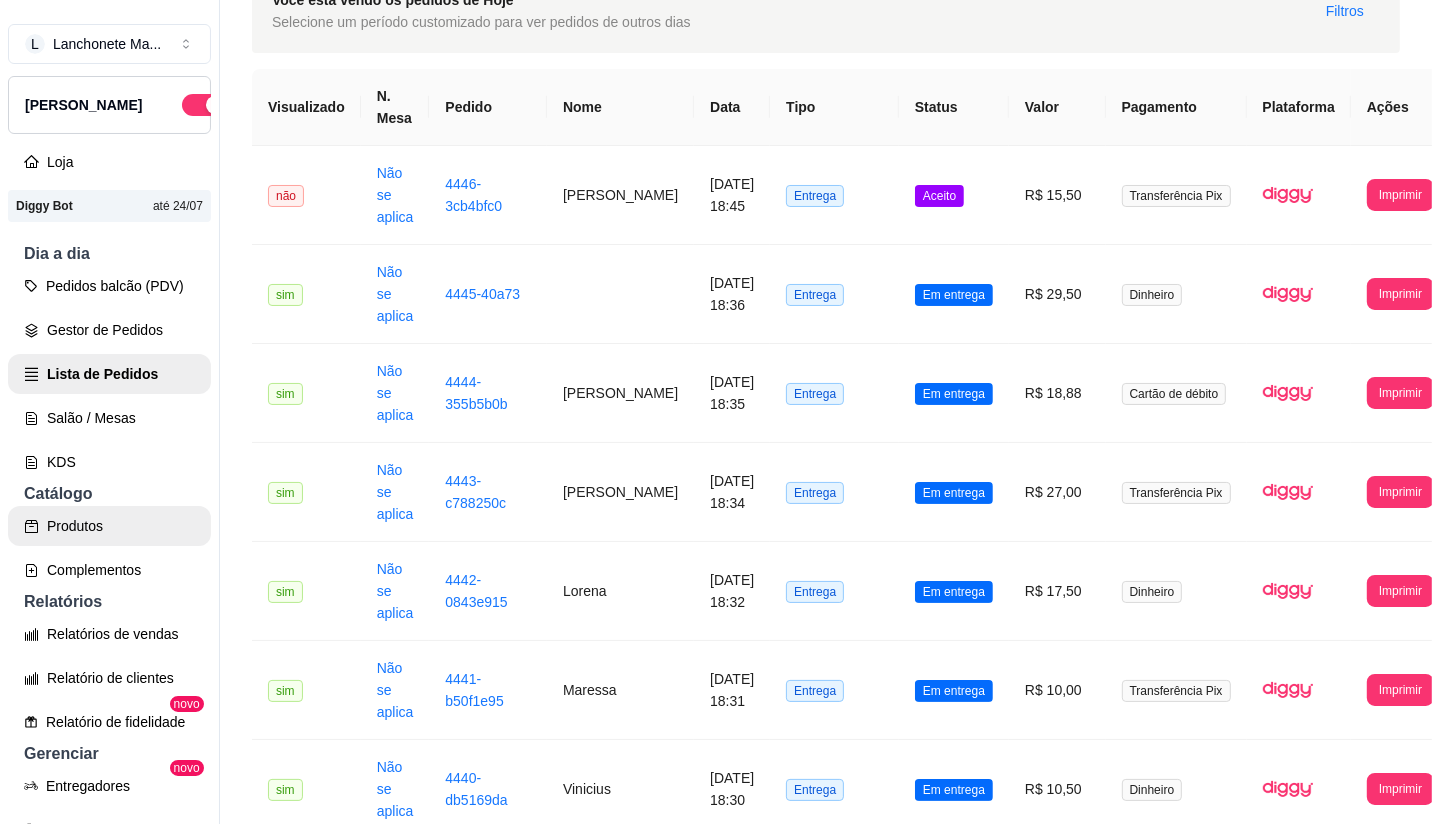 click on "Produtos" at bounding box center (109, 526) 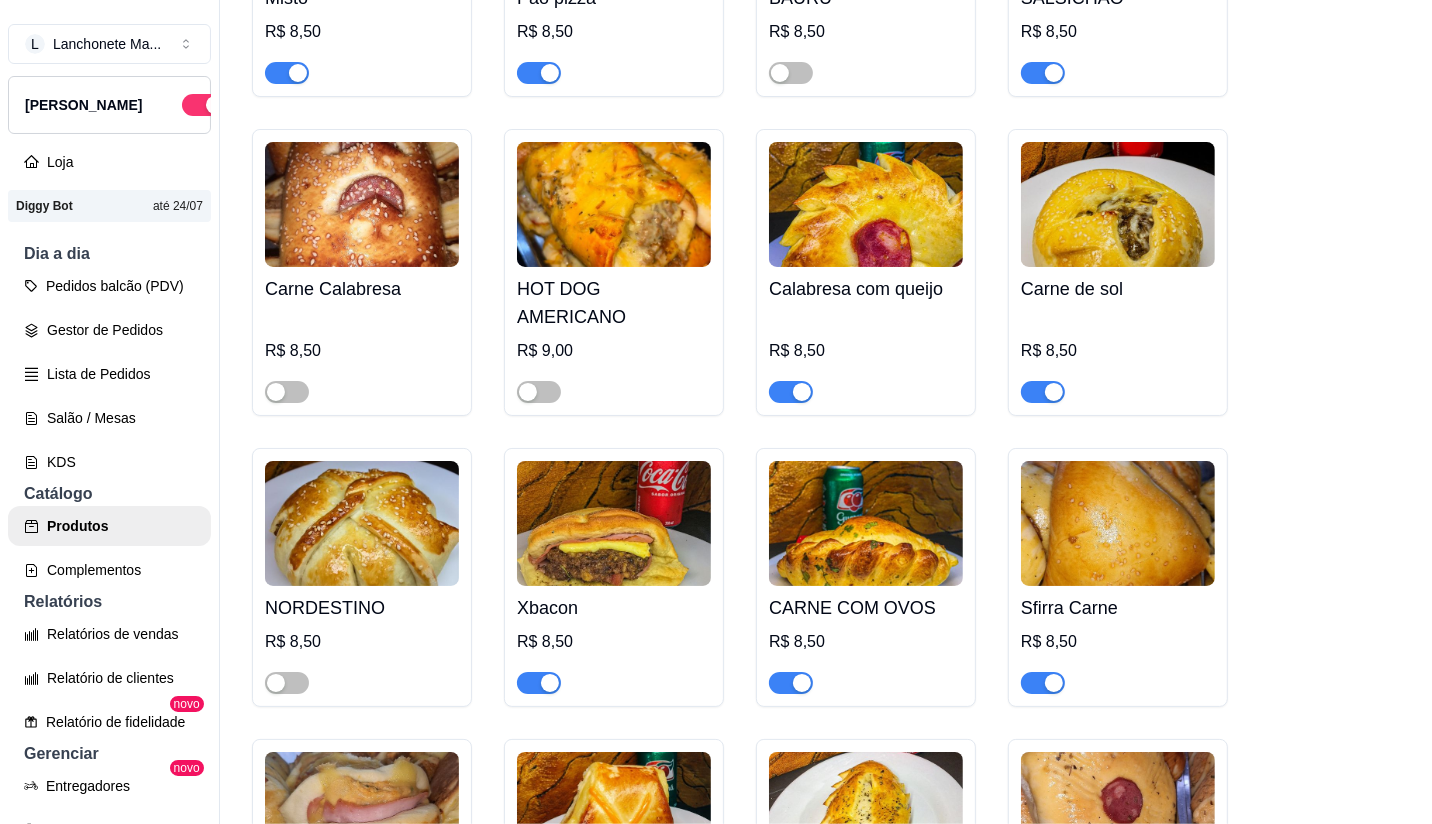 scroll, scrollTop: 1222, scrollLeft: 0, axis: vertical 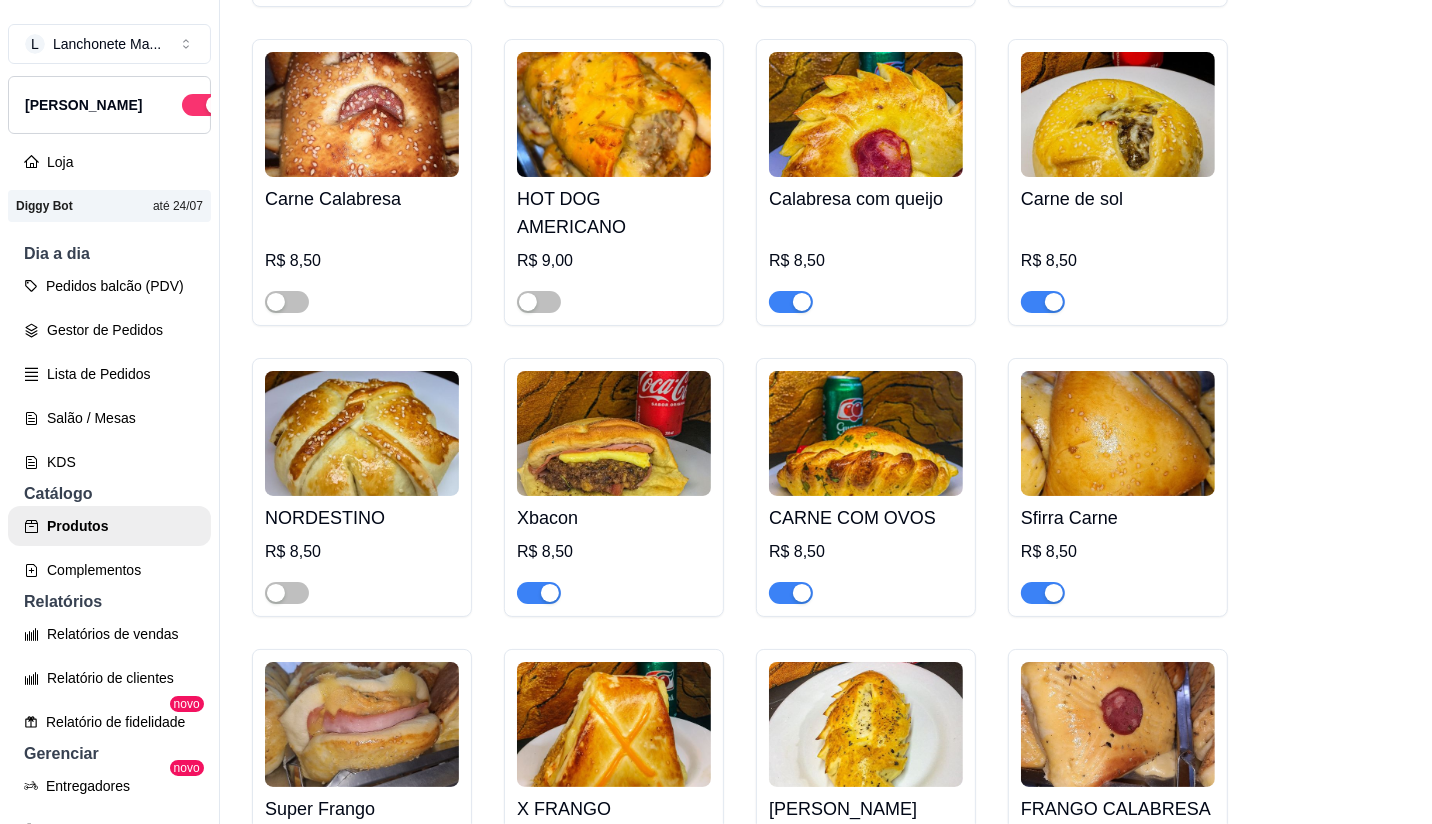 click at bounding box center (550, 593) 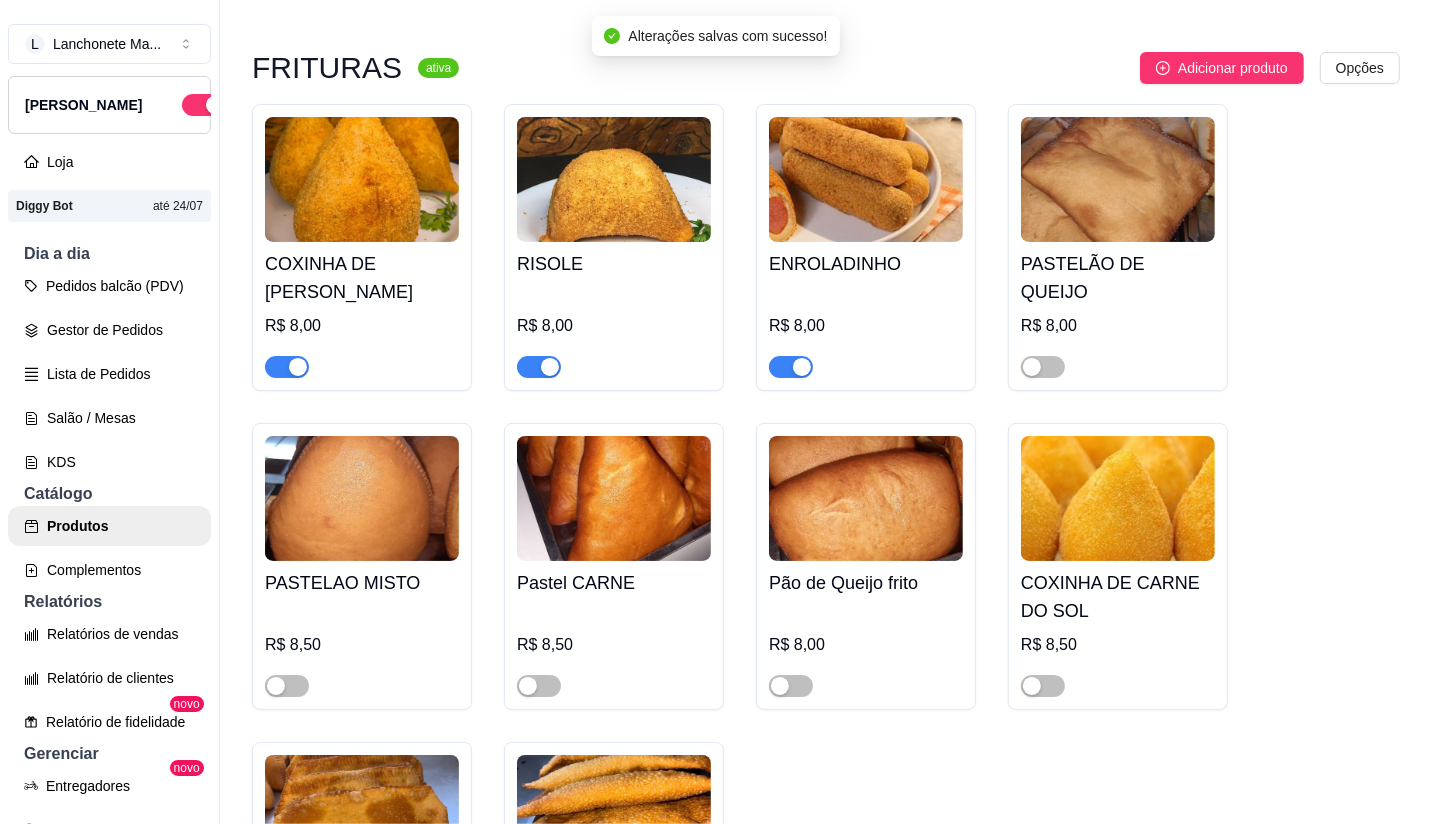 scroll, scrollTop: 2777, scrollLeft: 0, axis: vertical 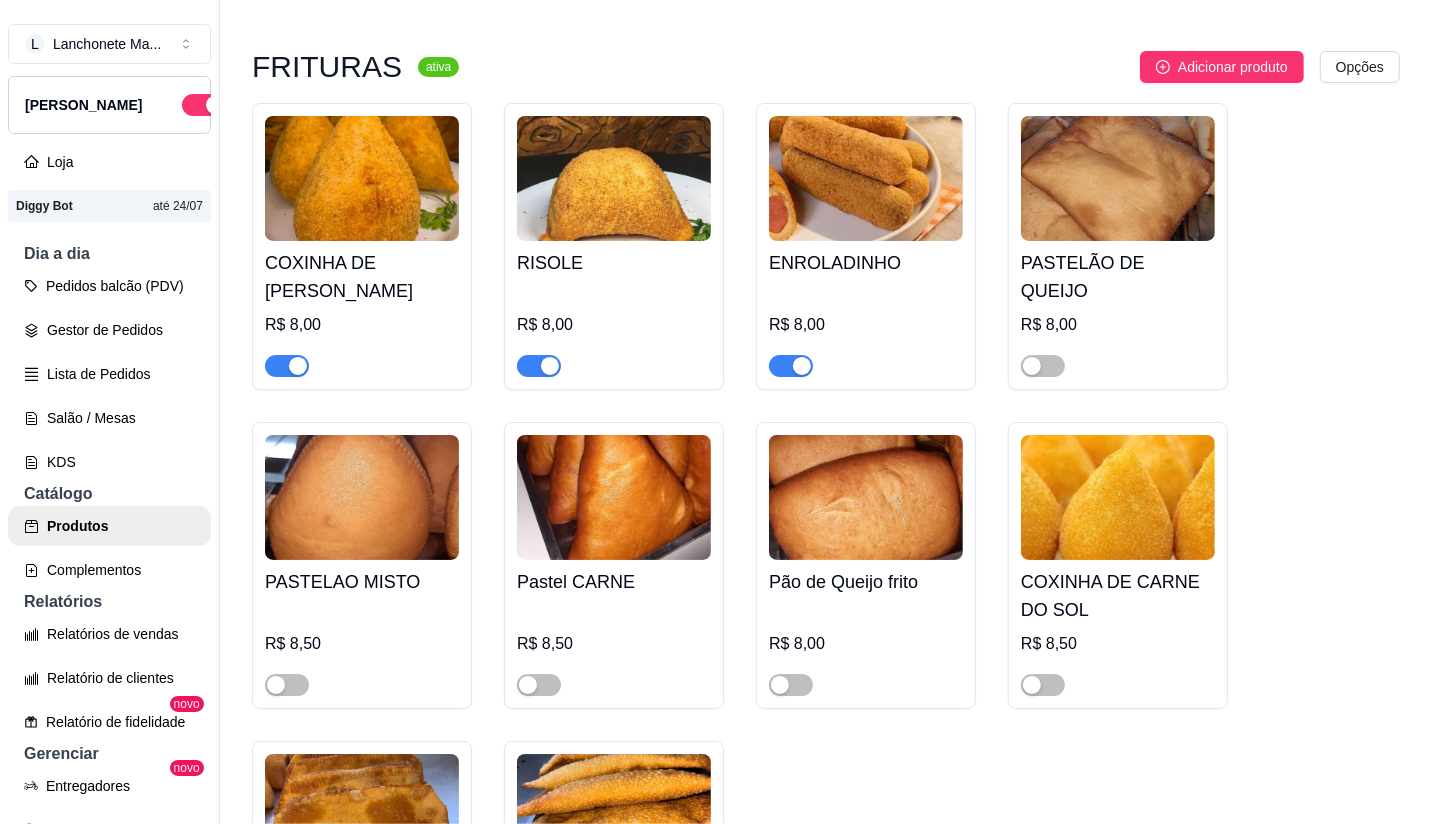 click at bounding box center [539, 366] 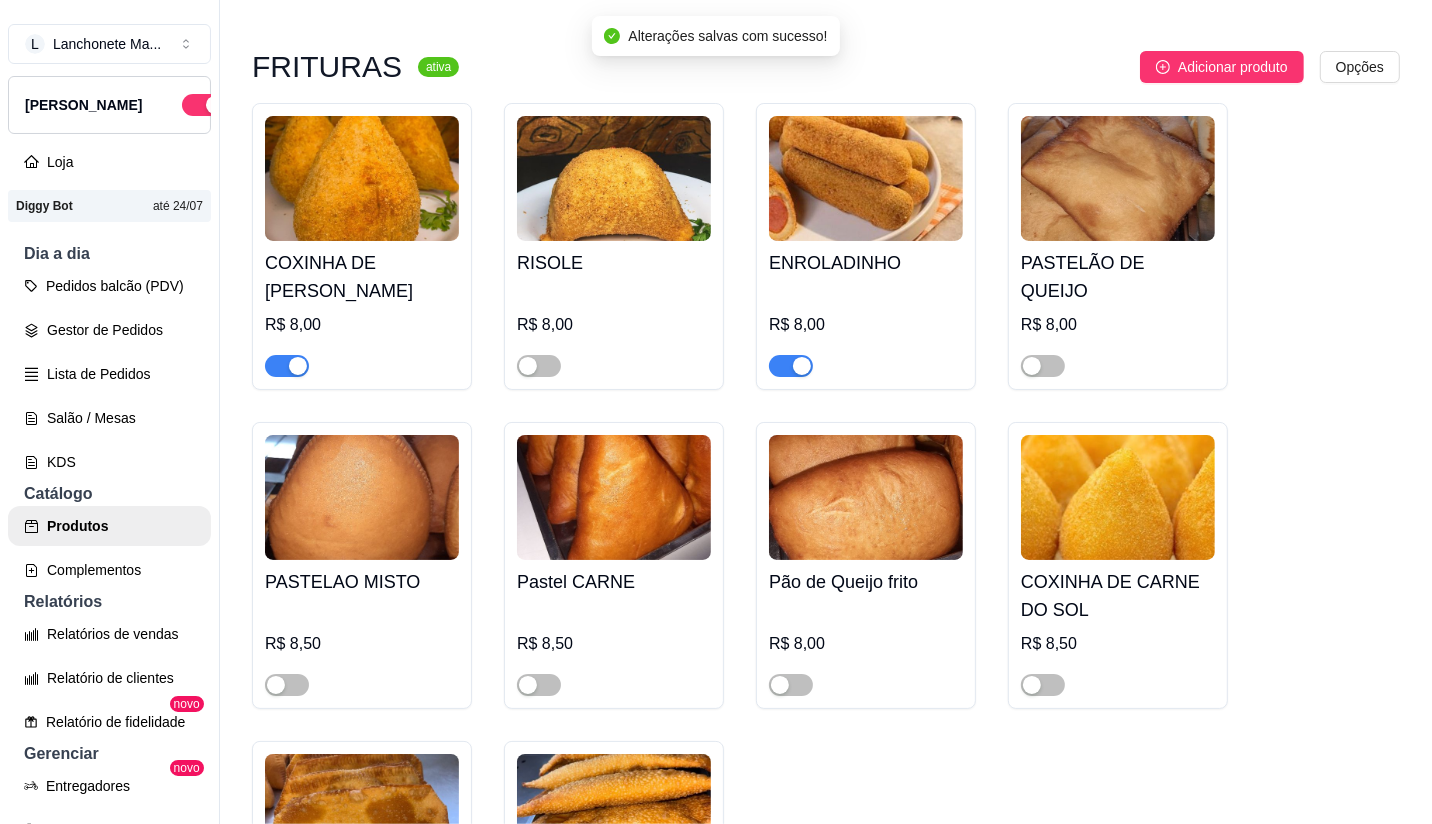 click at bounding box center [791, 366] 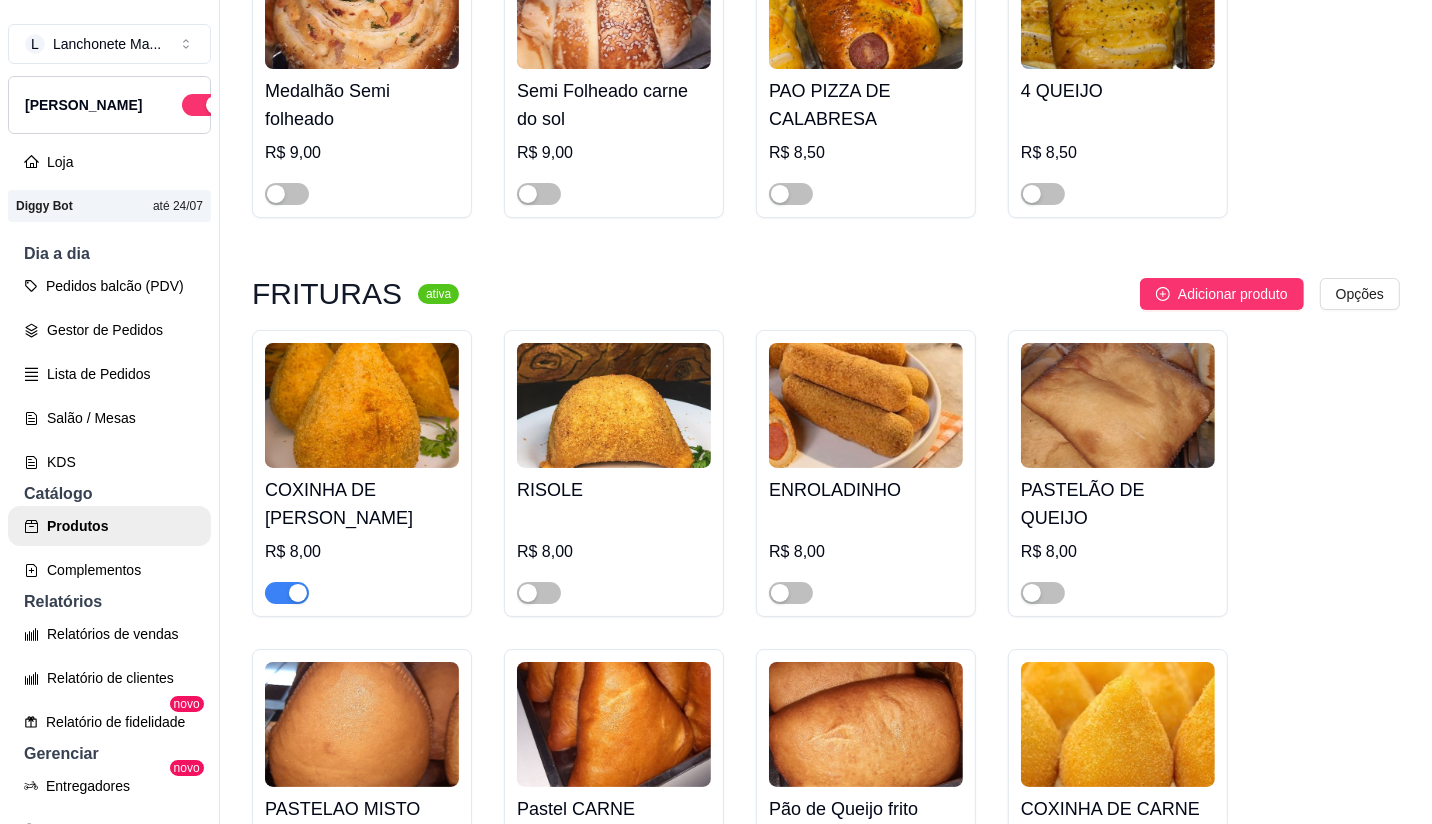 scroll, scrollTop: 2555, scrollLeft: 0, axis: vertical 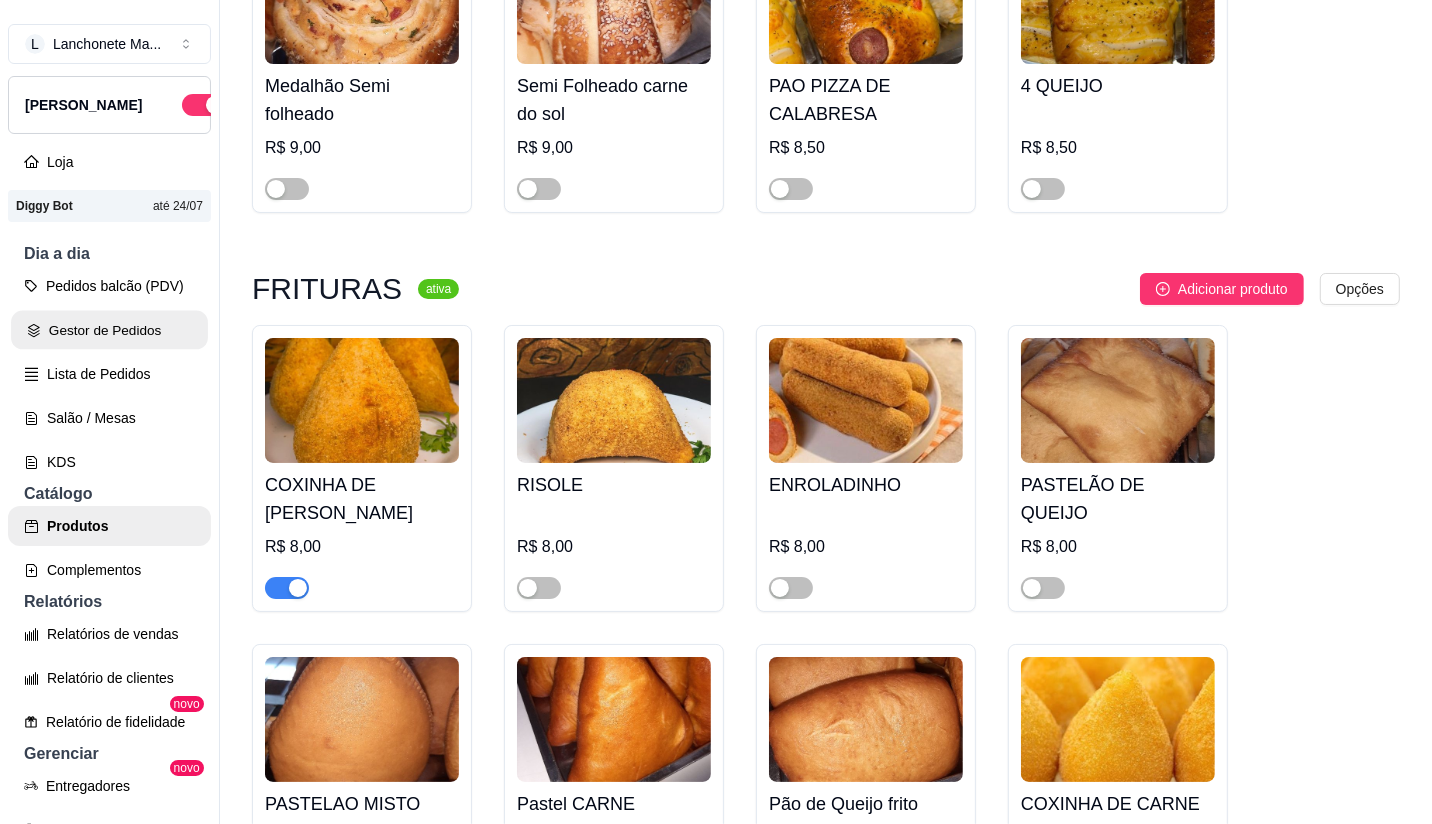 click on "Gestor de Pedidos" at bounding box center [109, 330] 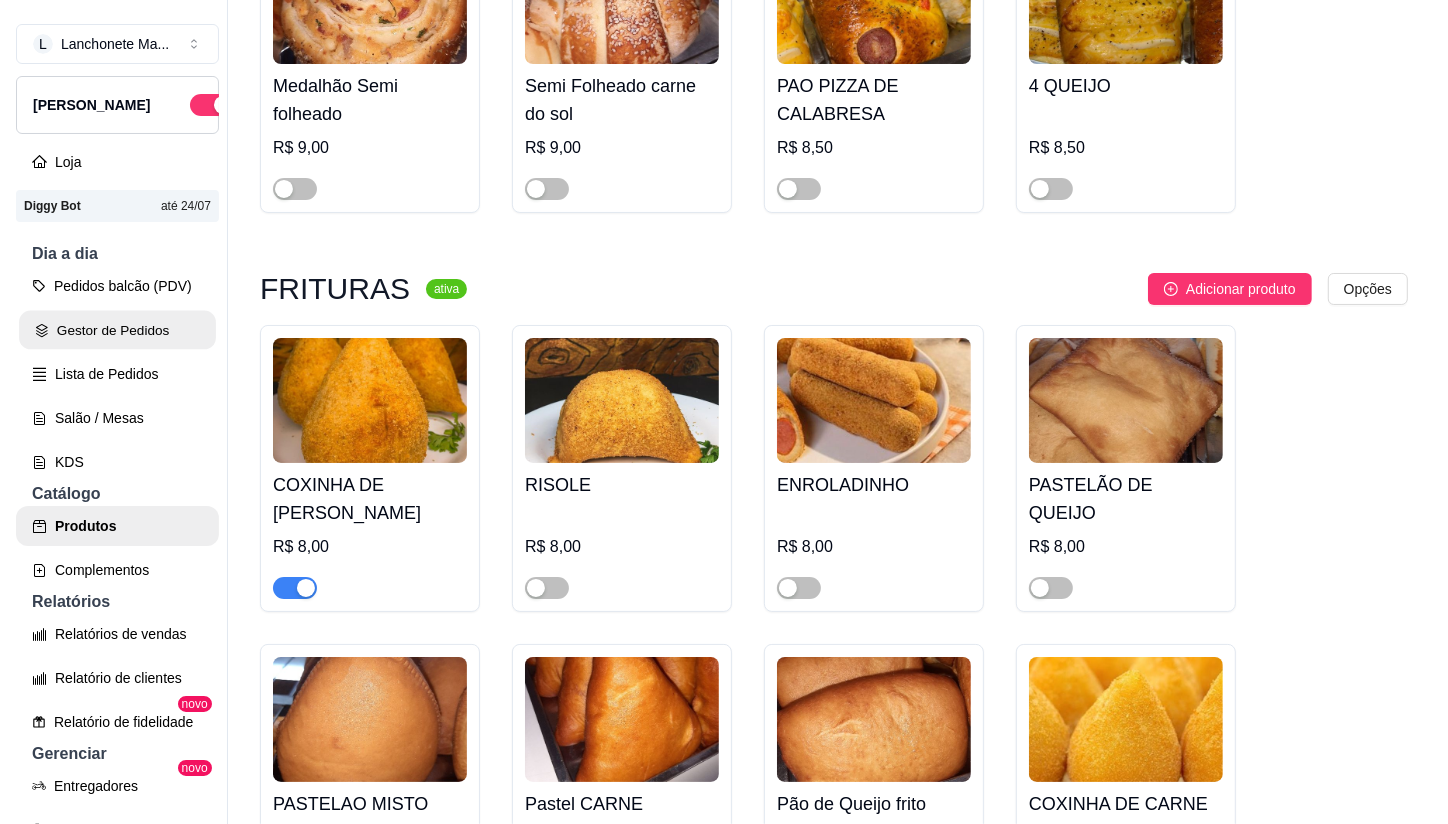 scroll, scrollTop: 0, scrollLeft: 0, axis: both 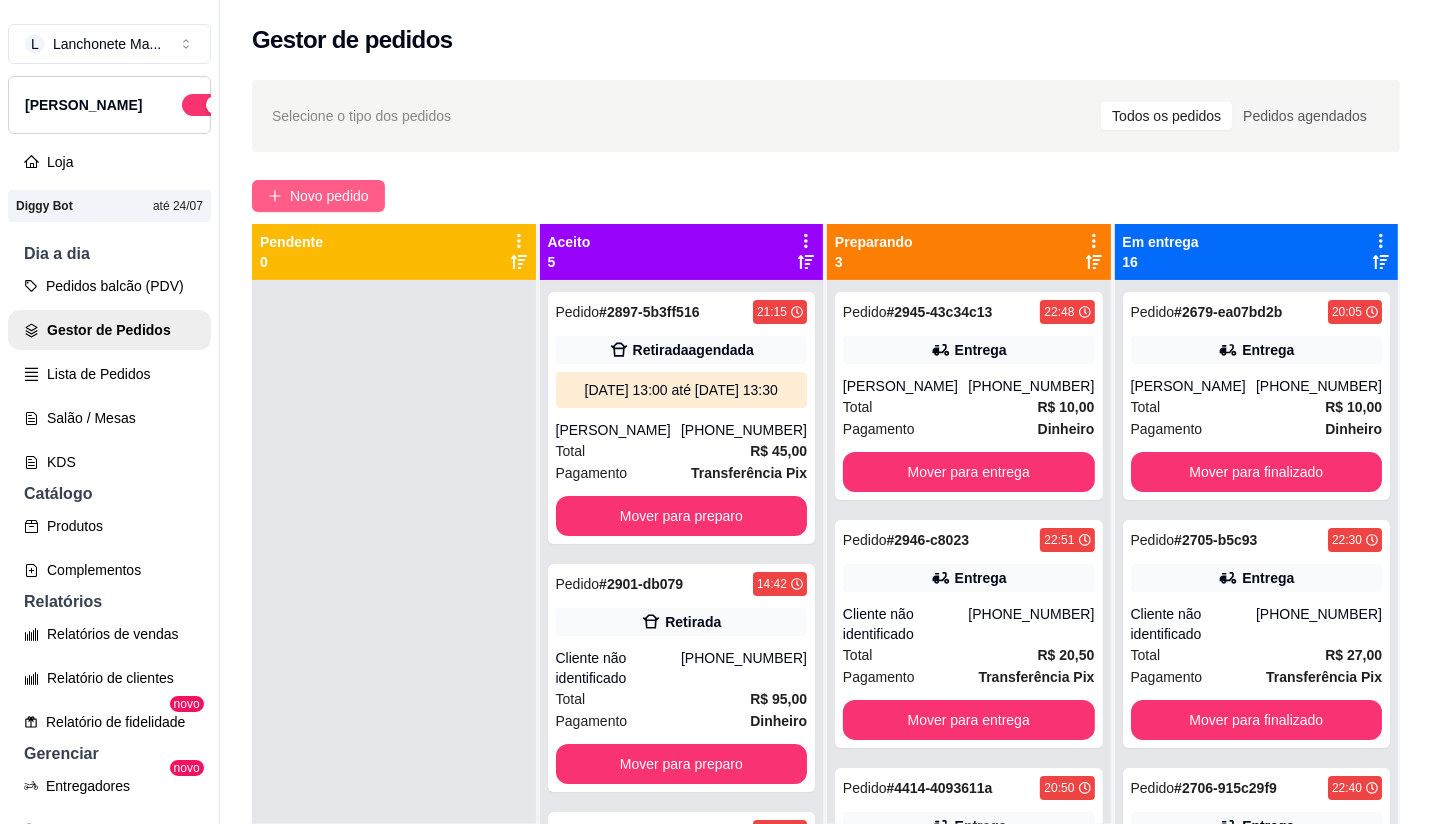 click 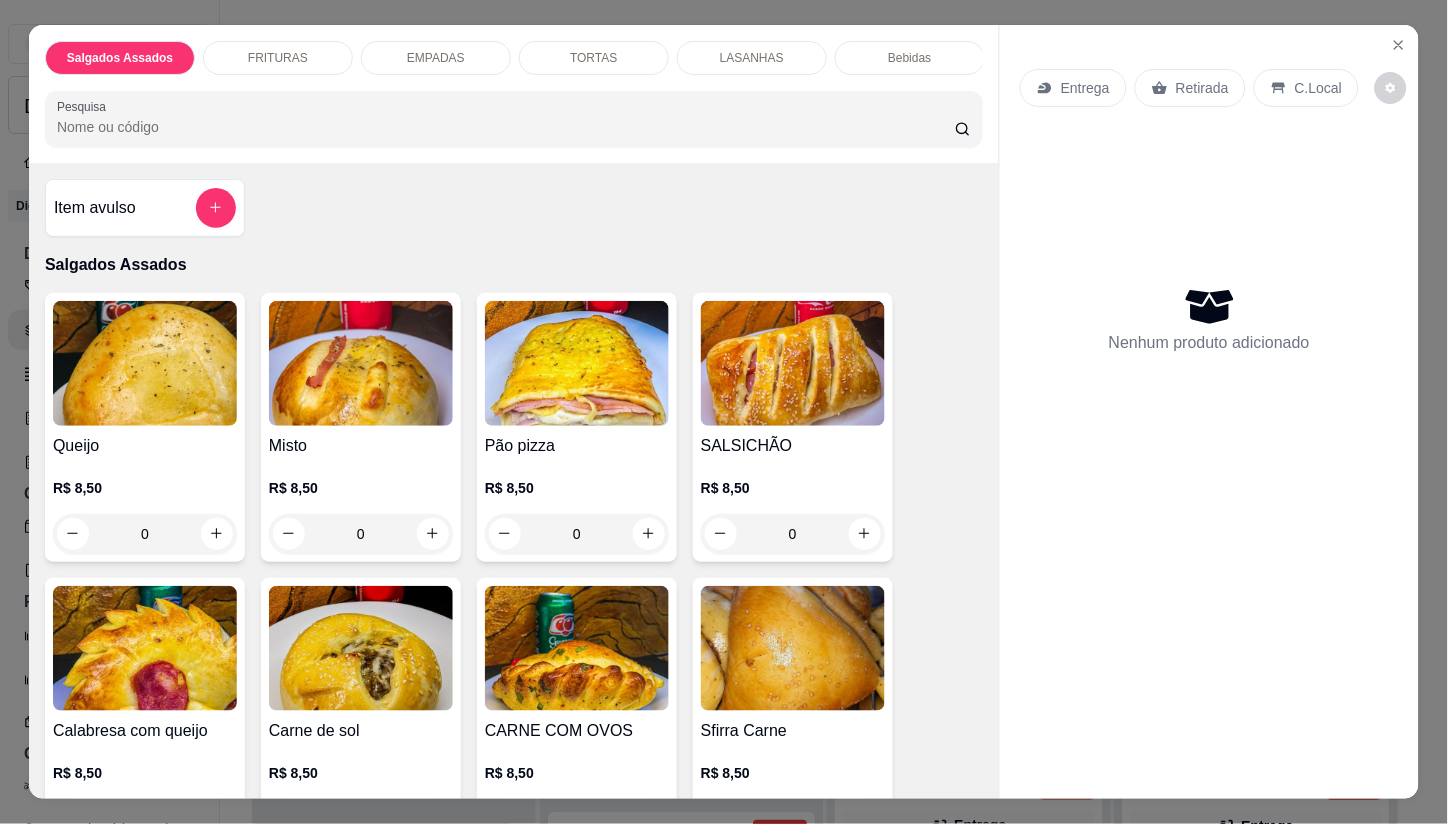 click on "Entrega" at bounding box center (1085, 88) 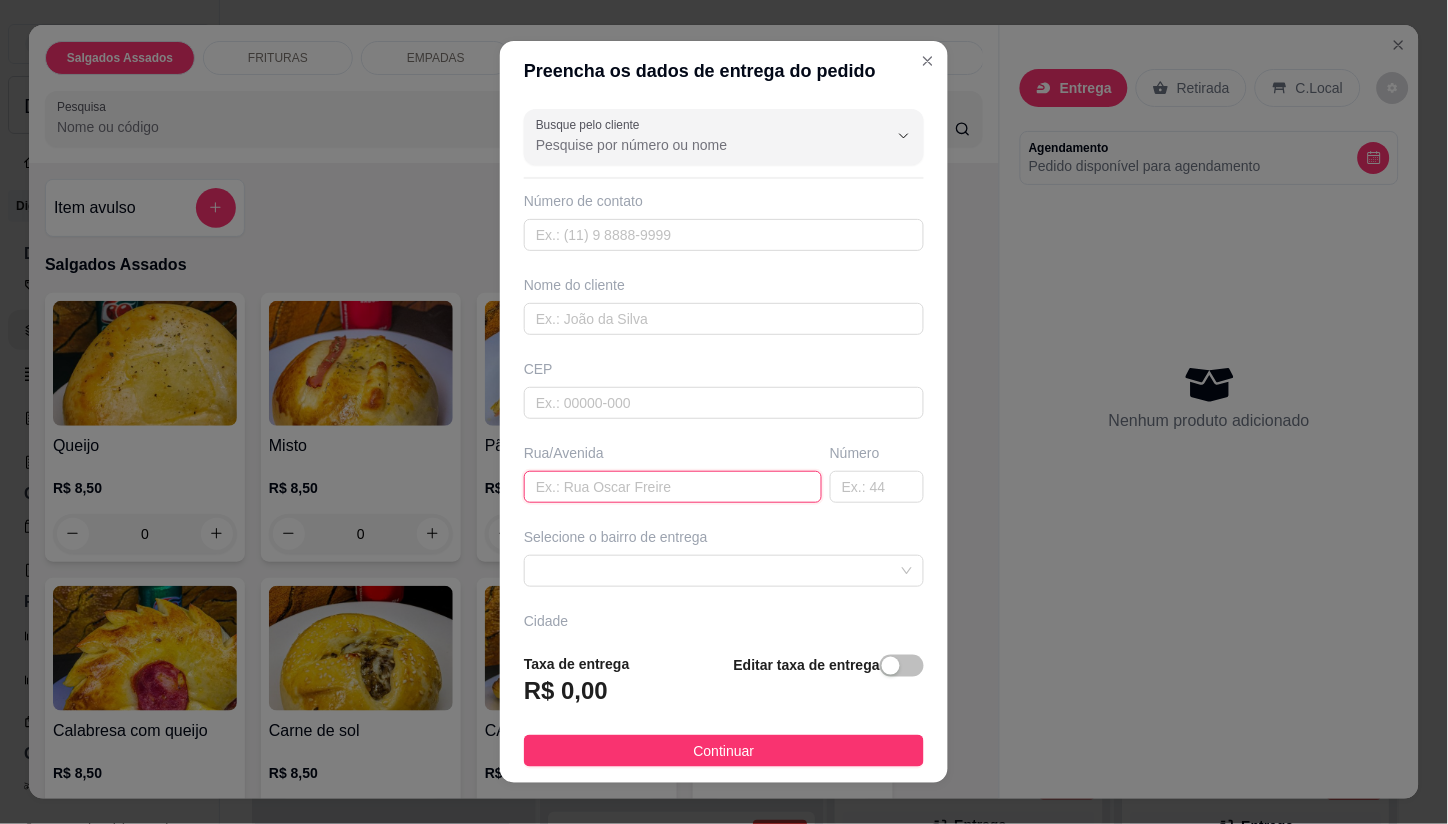 click at bounding box center [673, 487] 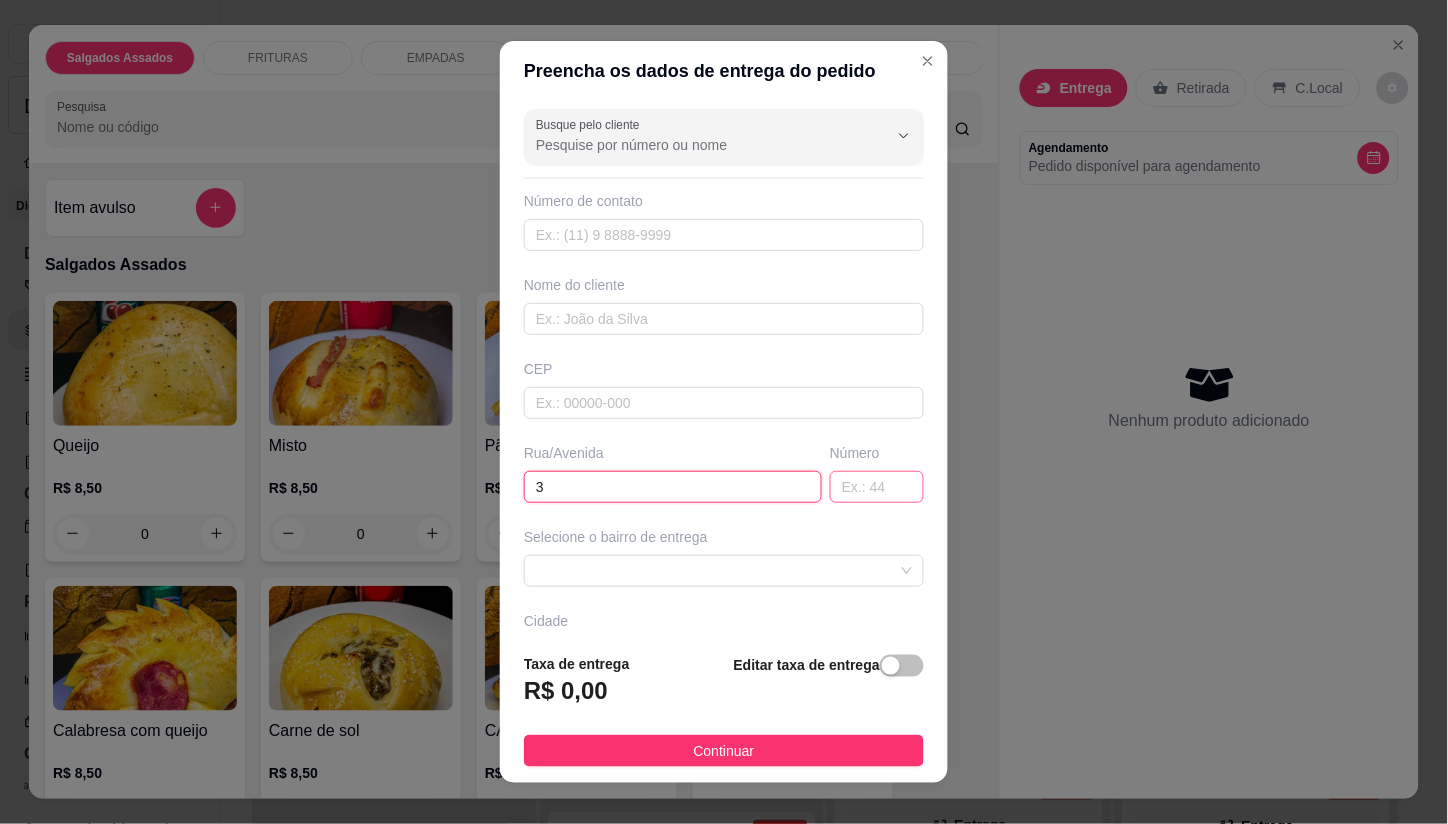 type on "3" 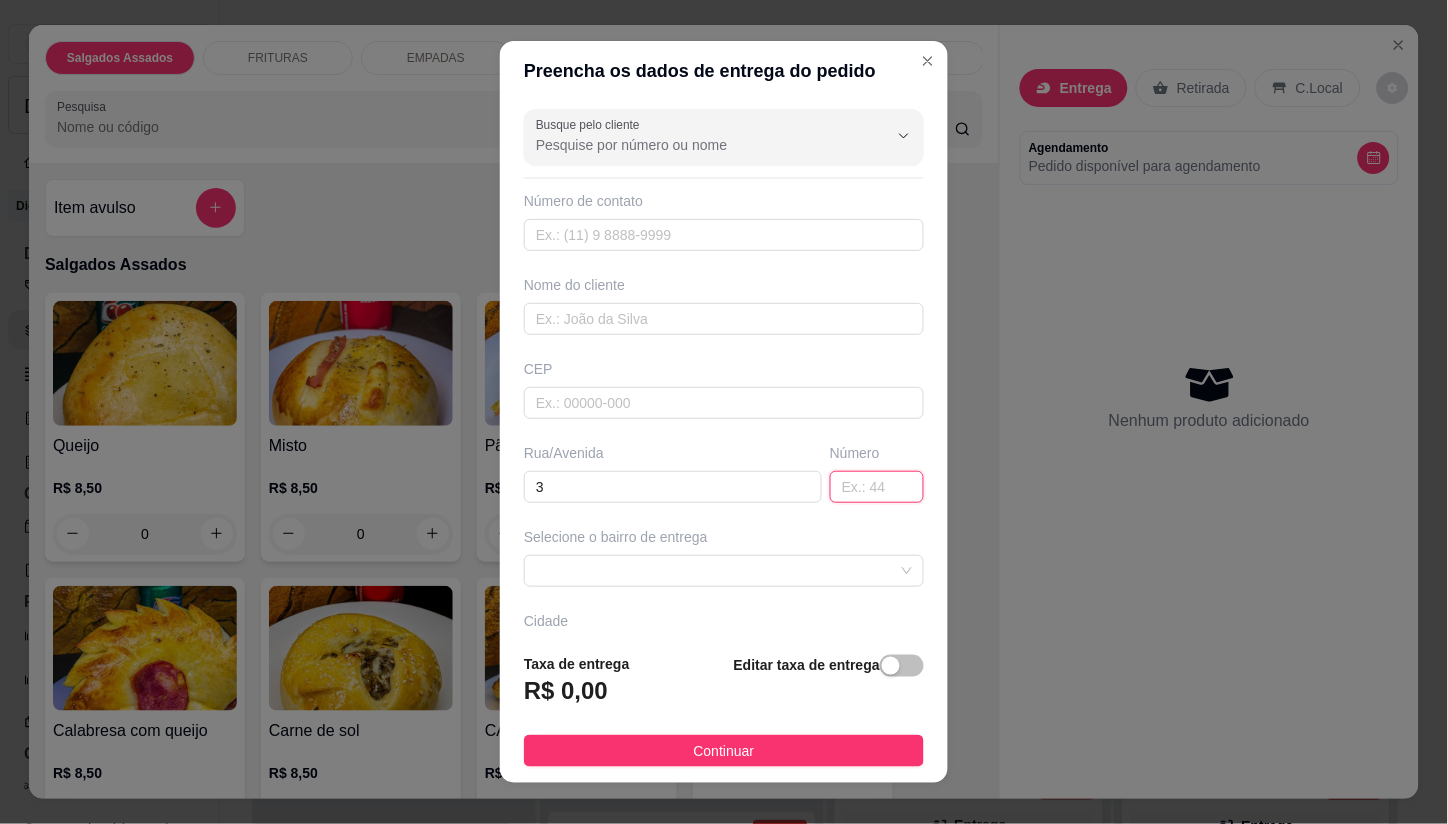 click at bounding box center (877, 487) 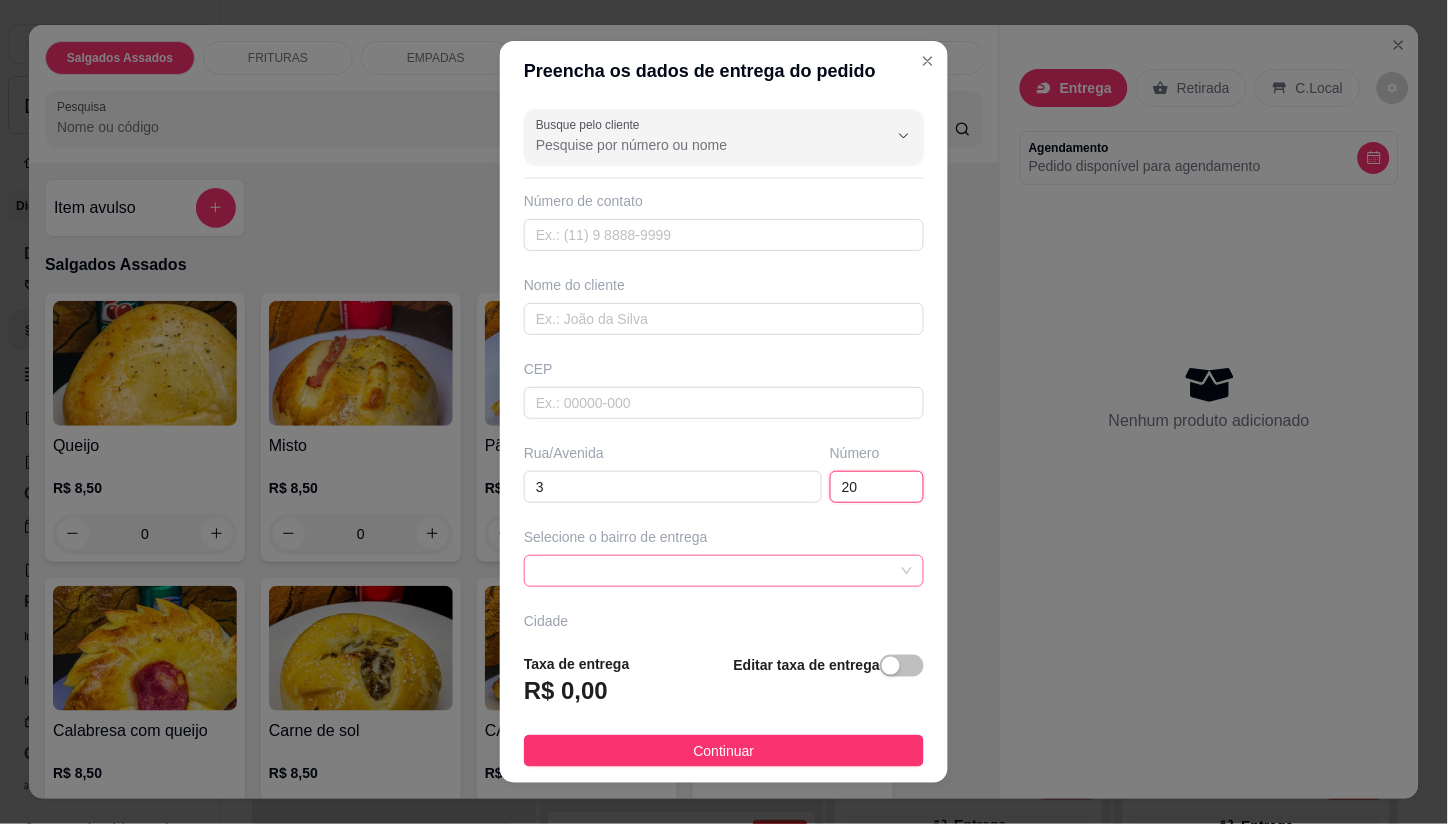 click at bounding box center (724, 571) 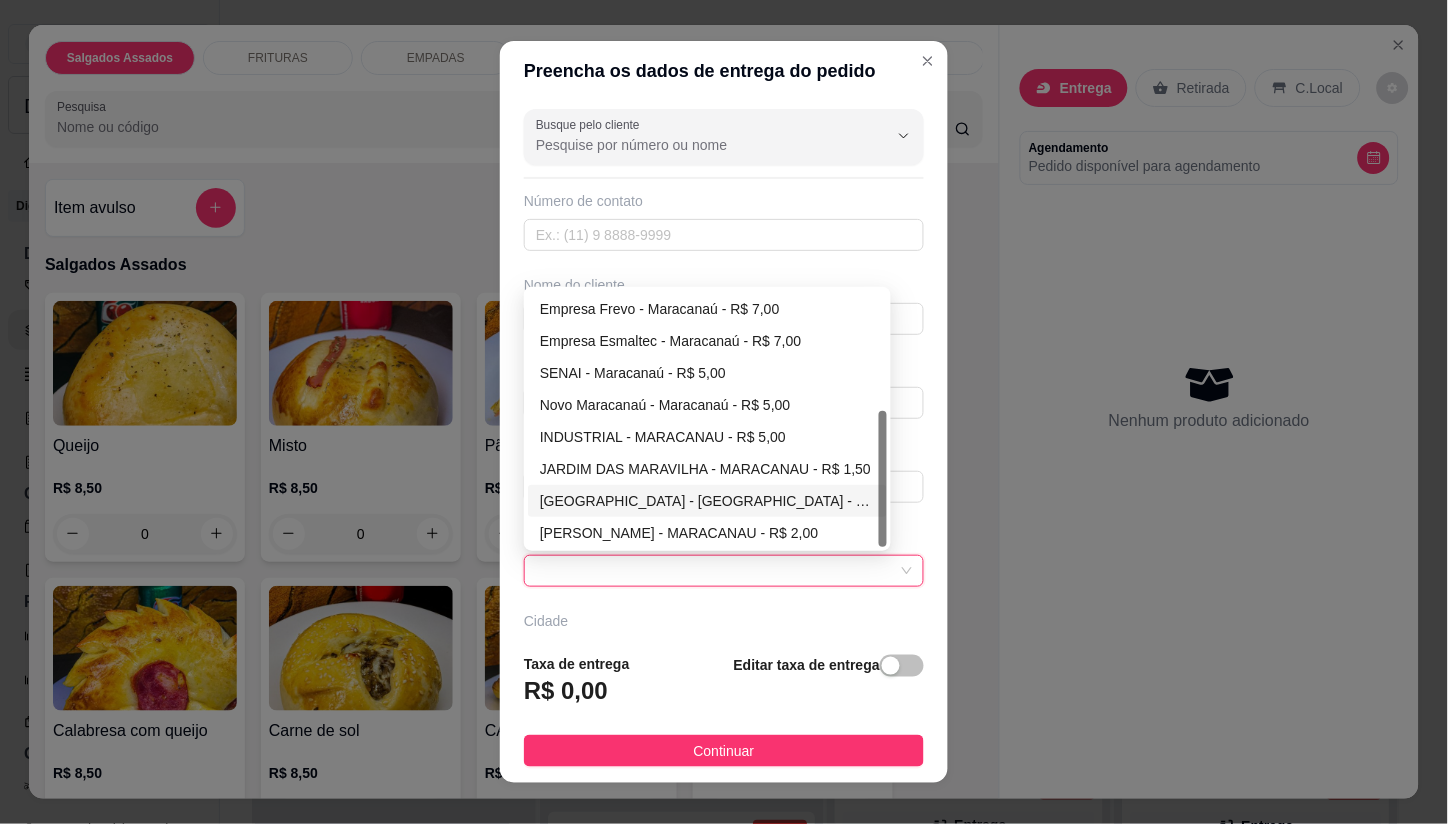 scroll, scrollTop: 224, scrollLeft: 0, axis: vertical 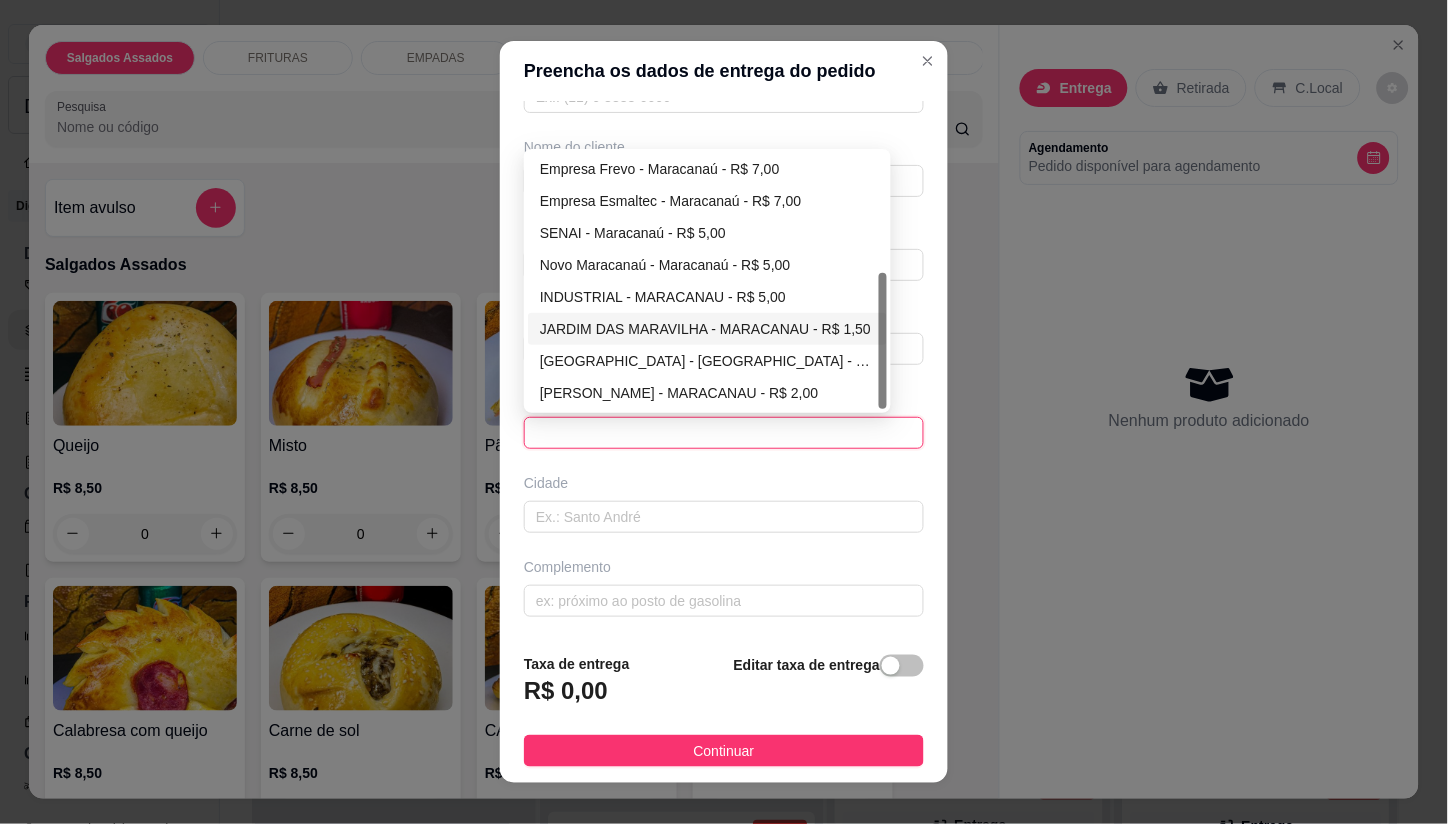 click on "JARDIM DAS MARAVILHA  - MARACANAU -  R$ 1,50" at bounding box center (707, 329) 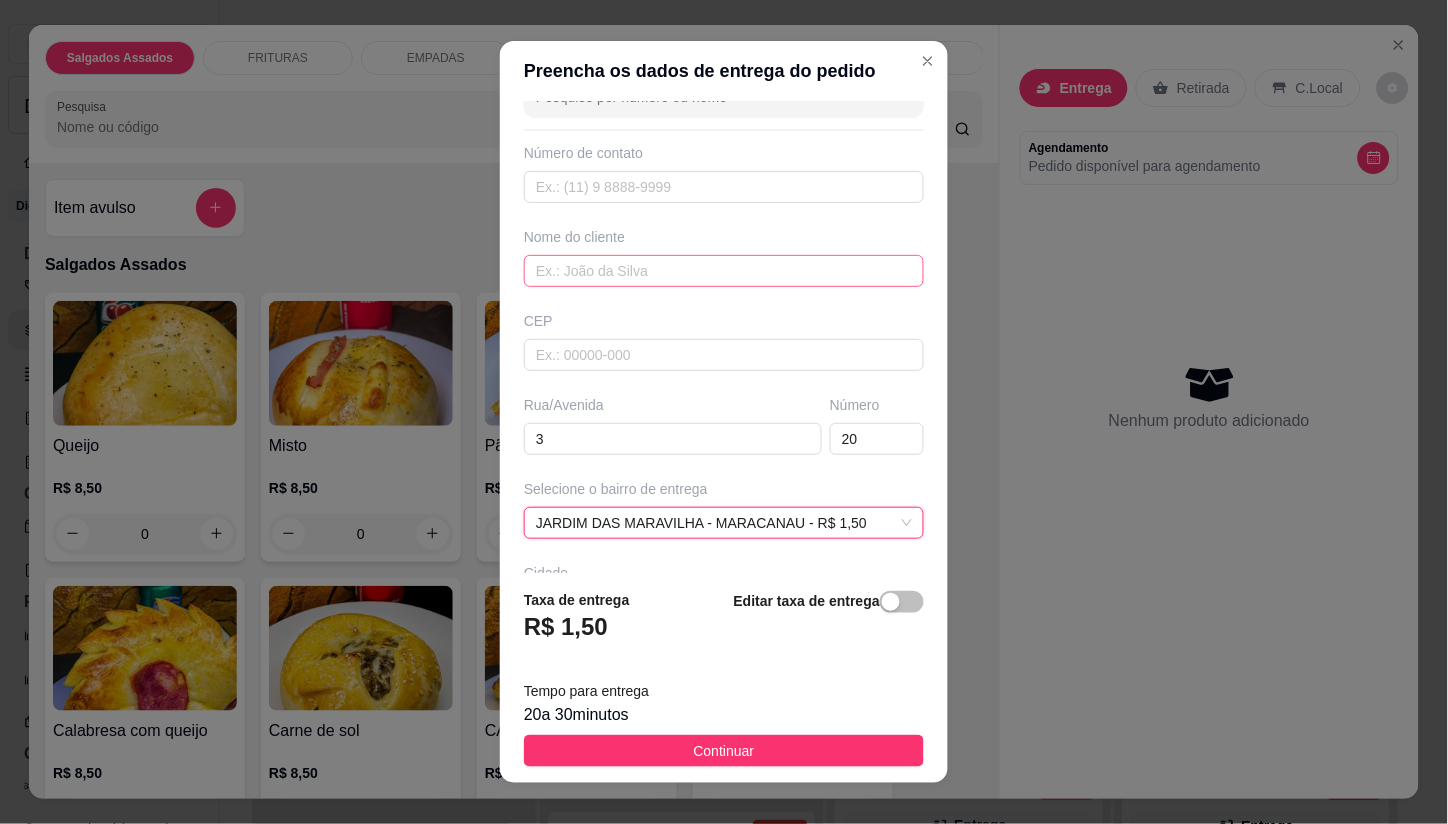 scroll, scrollTop: 0, scrollLeft: 0, axis: both 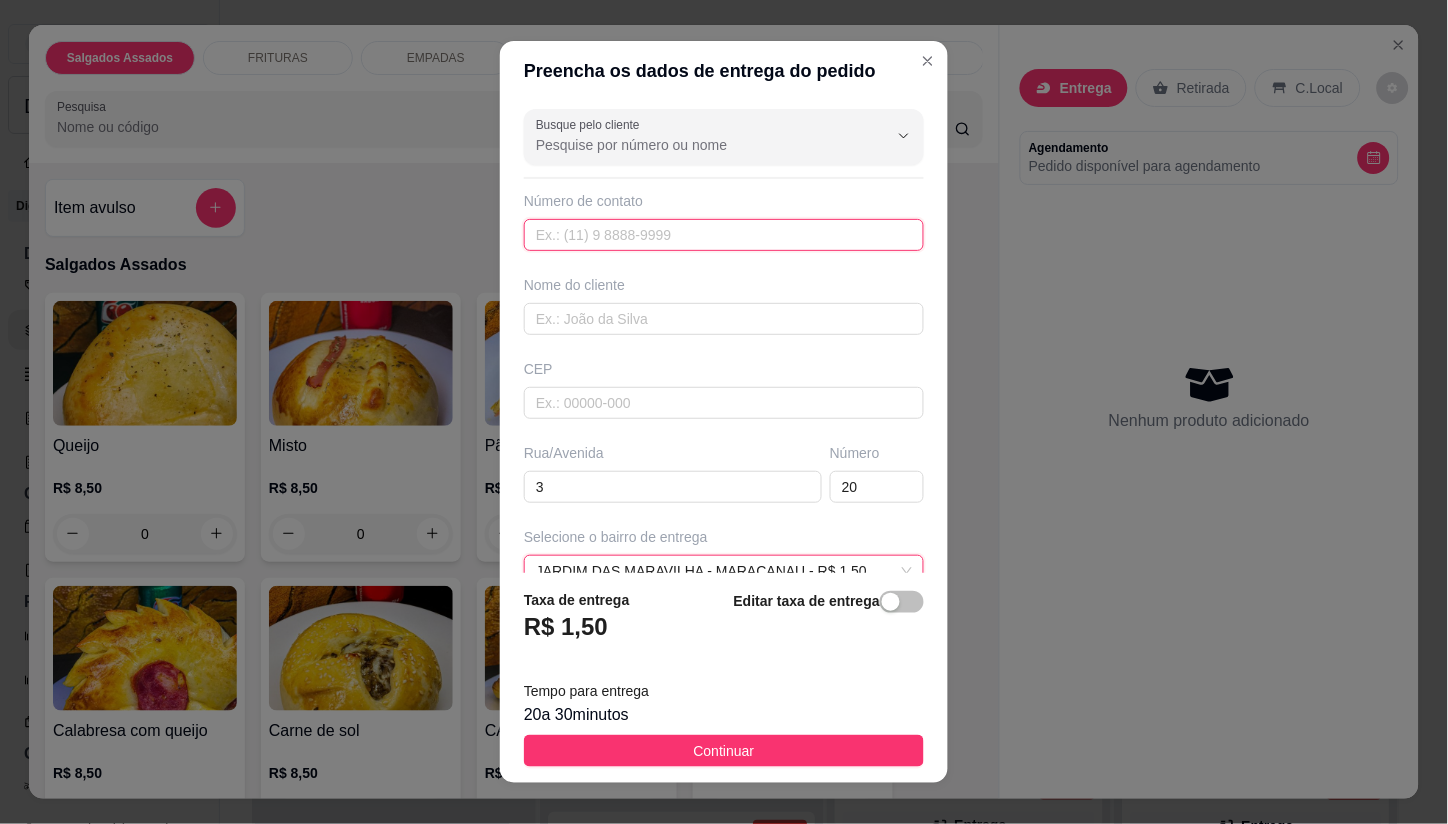 click at bounding box center (724, 235) 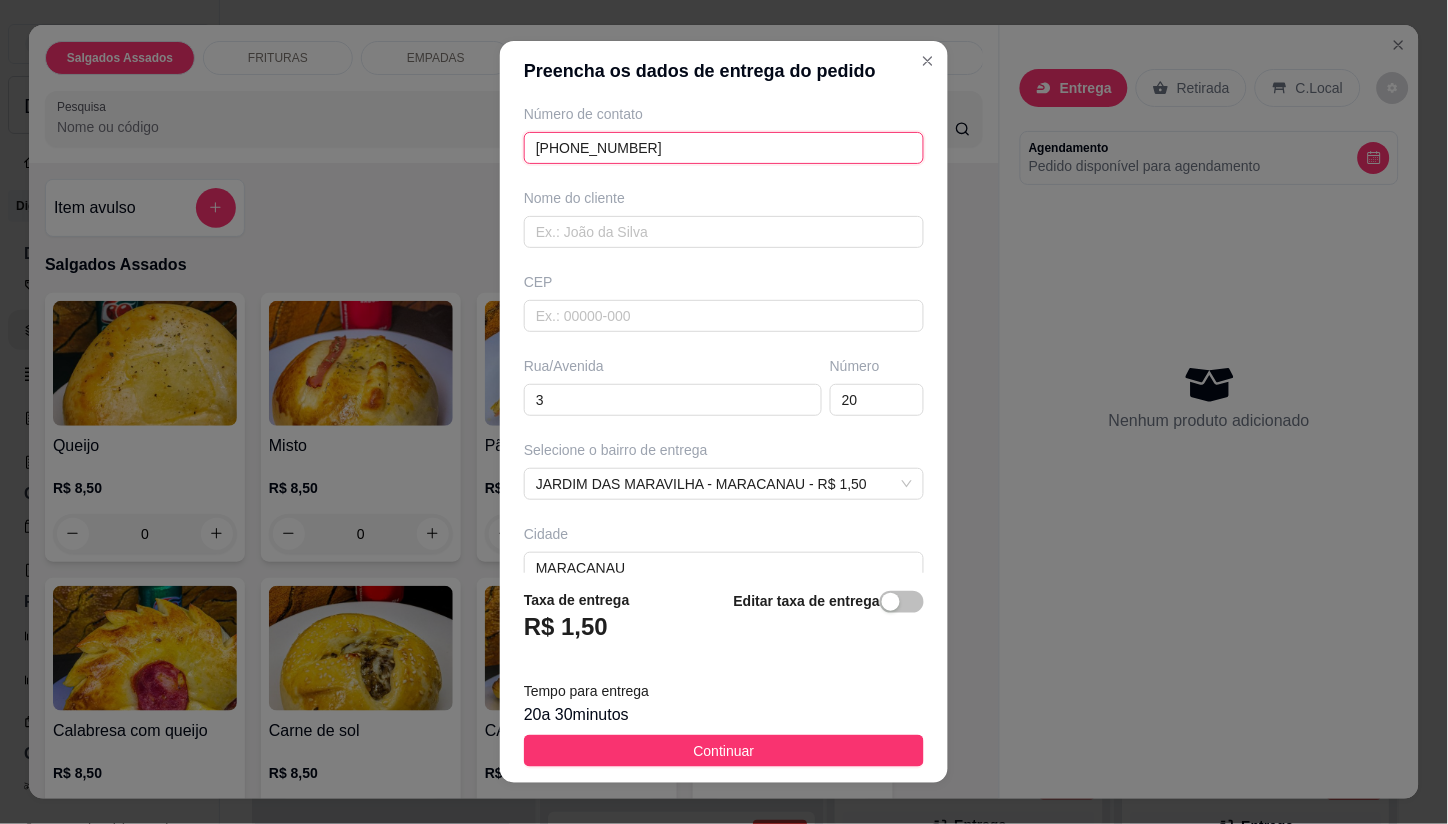 scroll, scrollTop: 111, scrollLeft: 0, axis: vertical 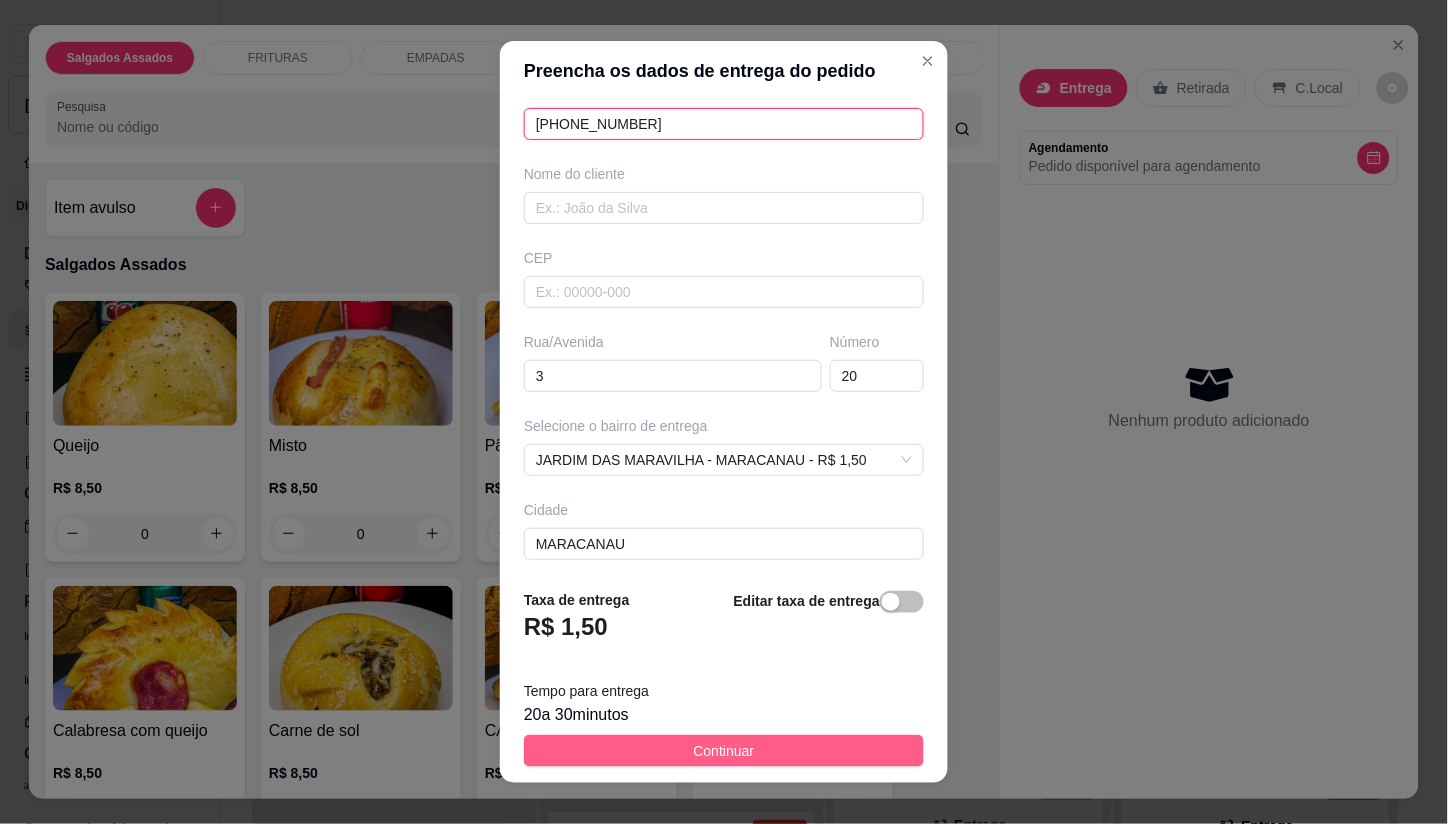 type on "[PHONE_NUMBER]" 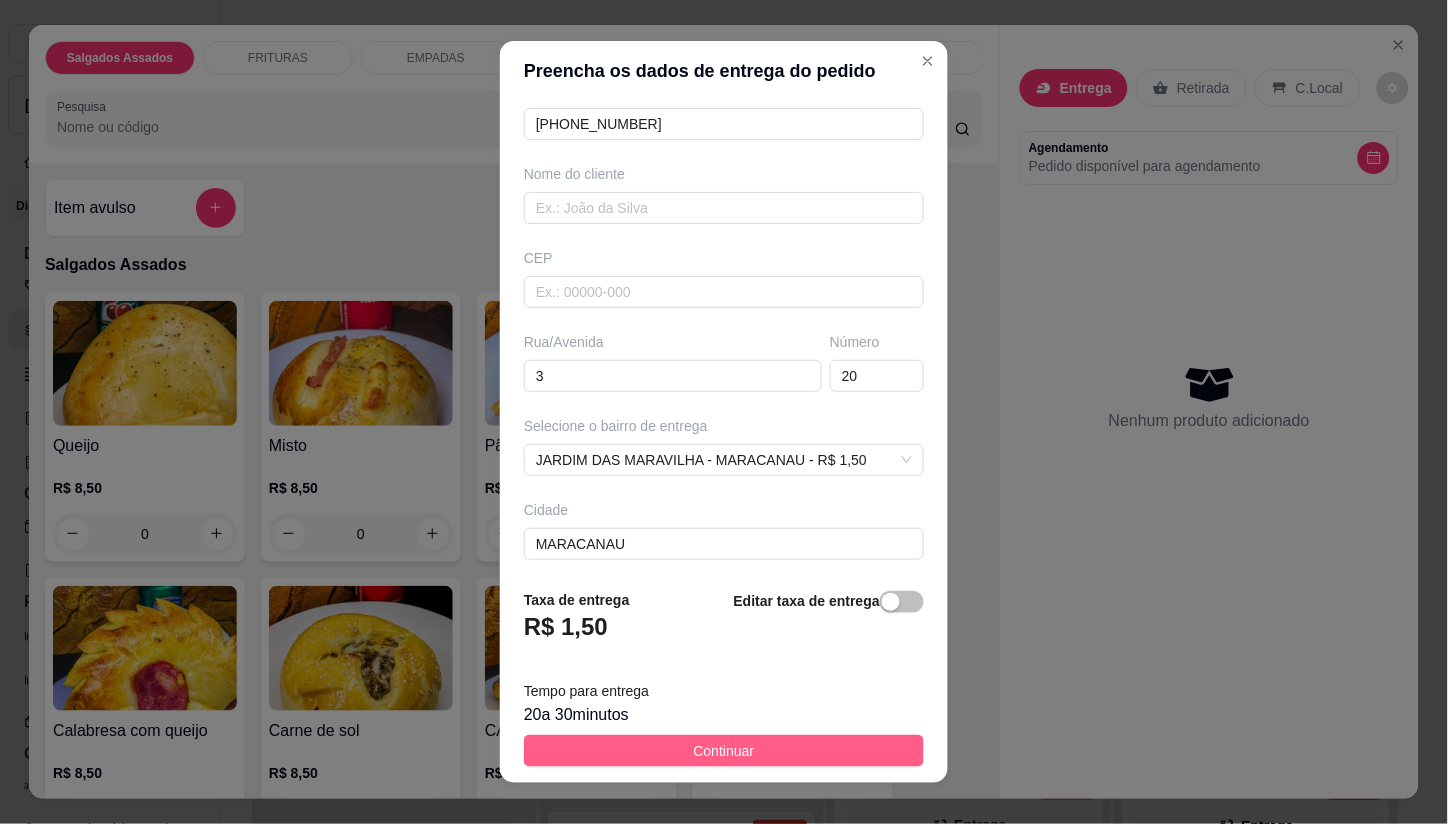 click on "Continuar" at bounding box center [724, 751] 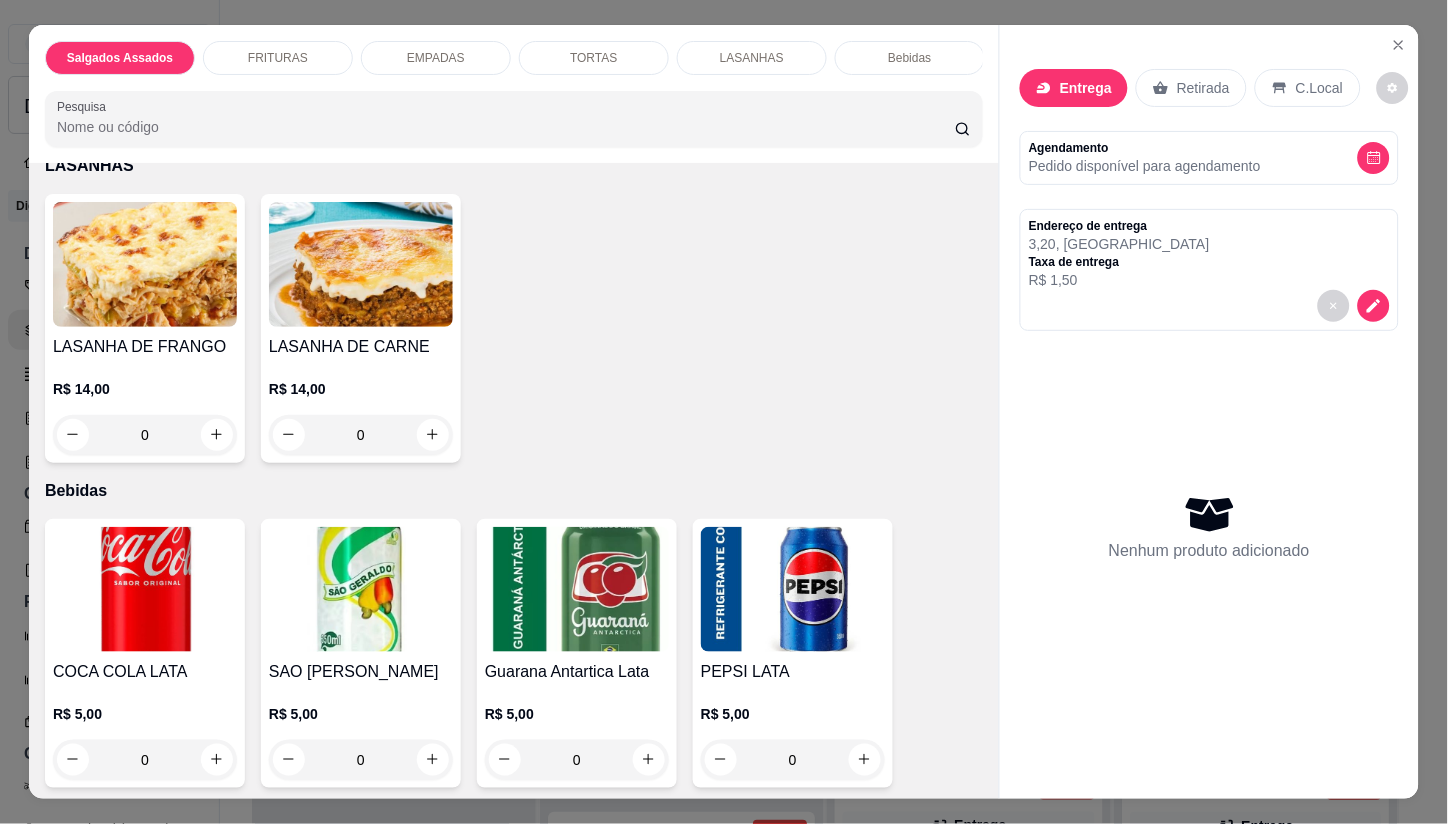 scroll, scrollTop: 2057, scrollLeft: 0, axis: vertical 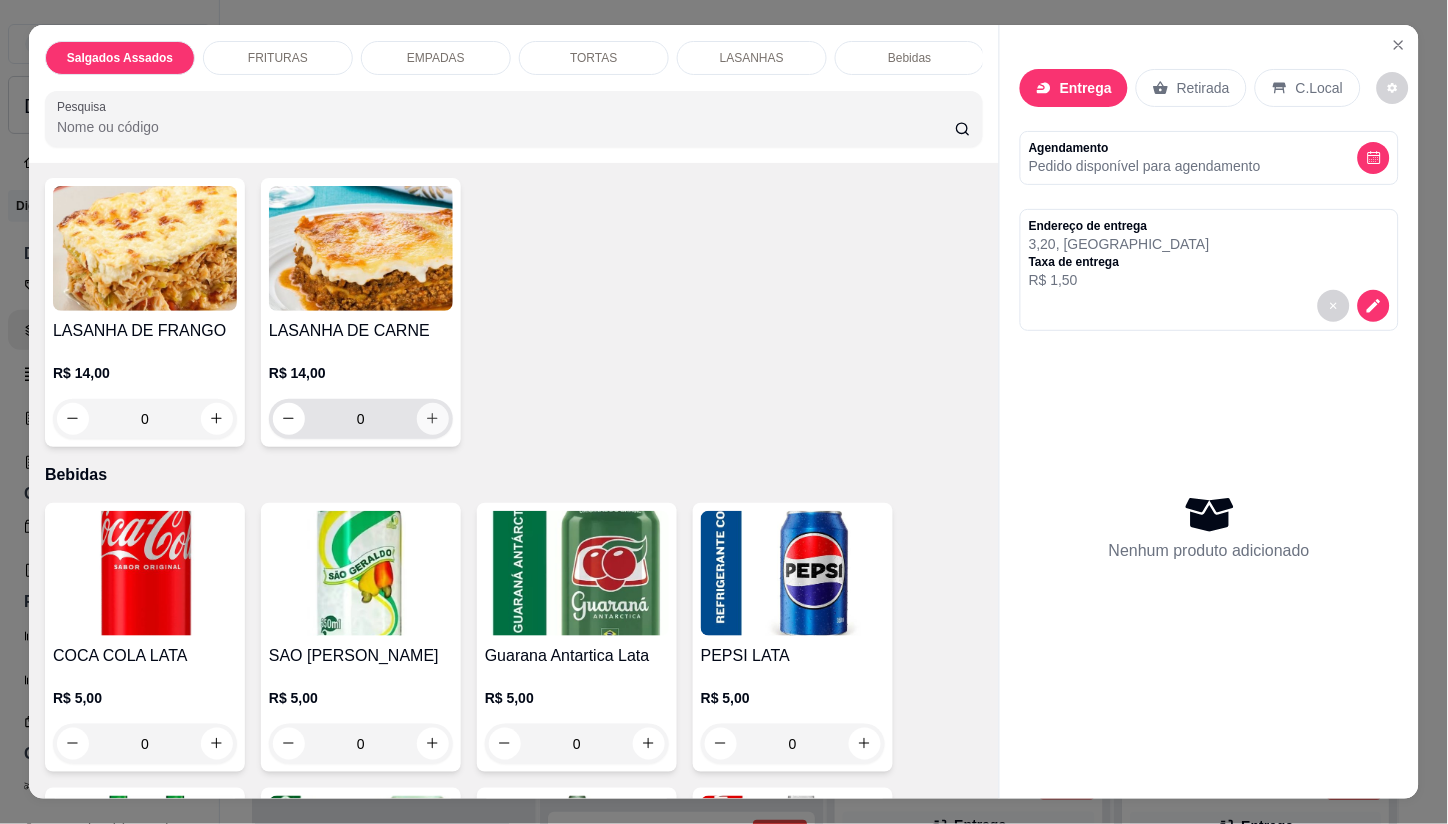 click 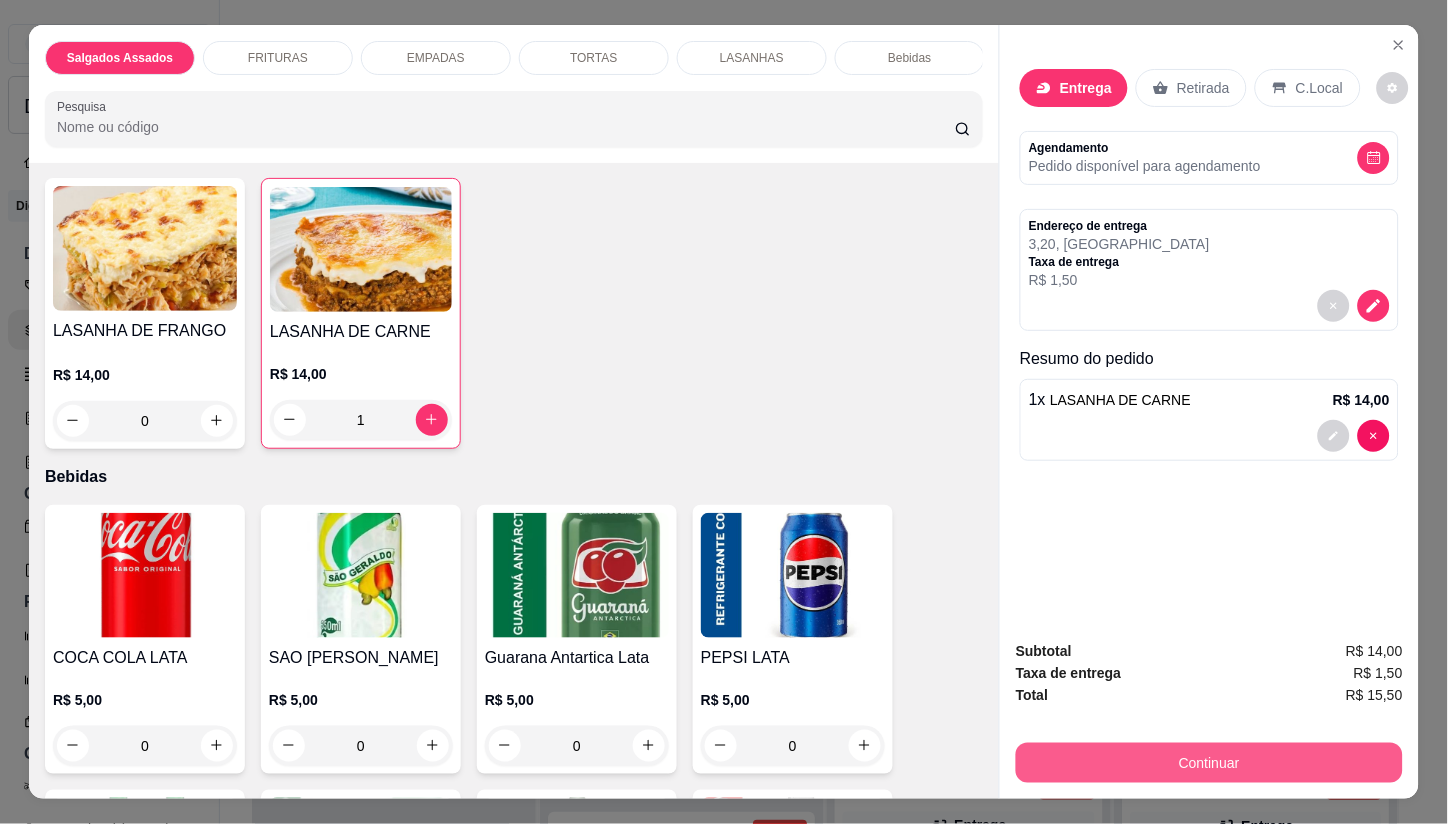 click on "Continuar" at bounding box center [1209, 763] 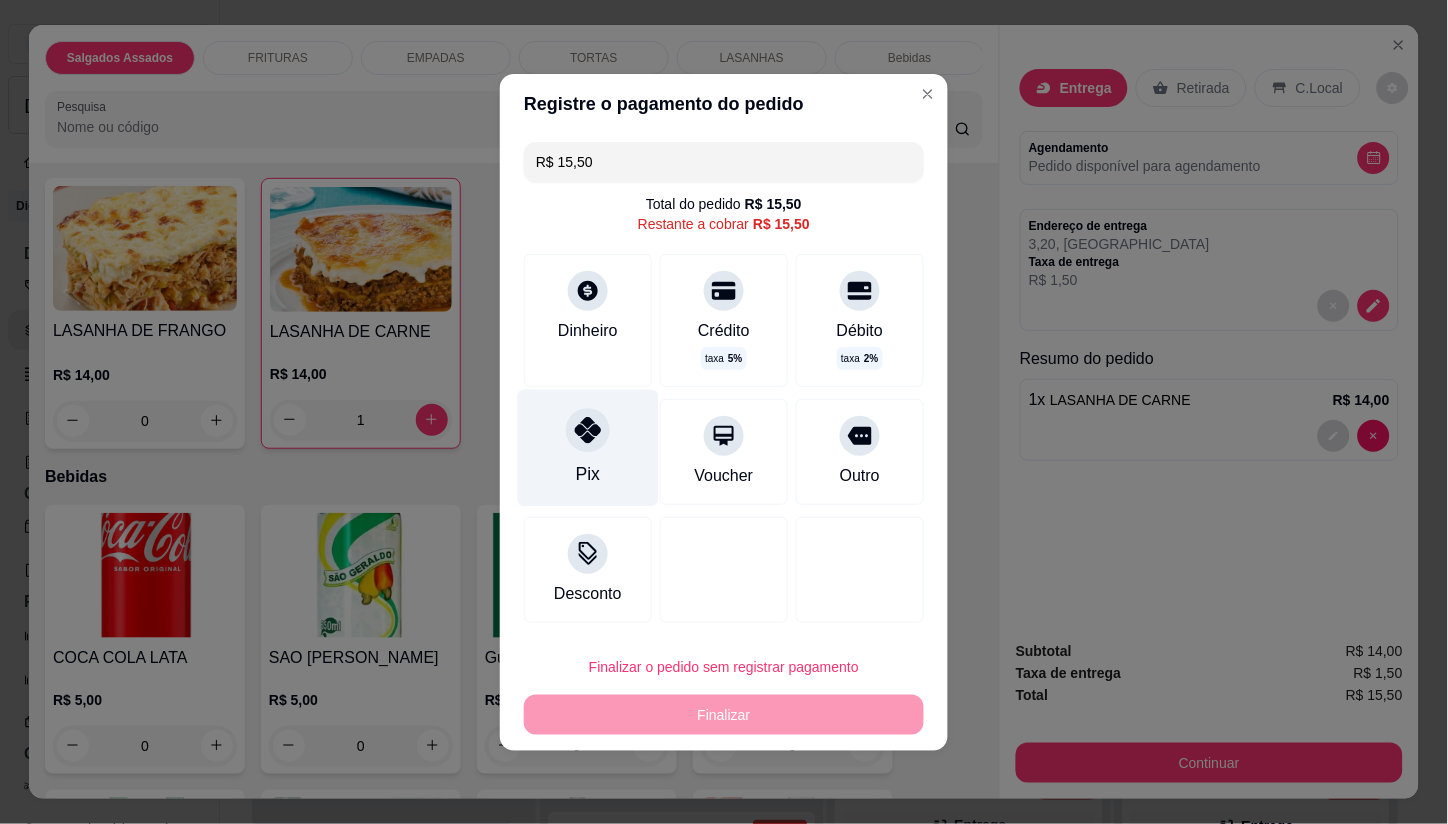click on "Pix" at bounding box center [588, 447] 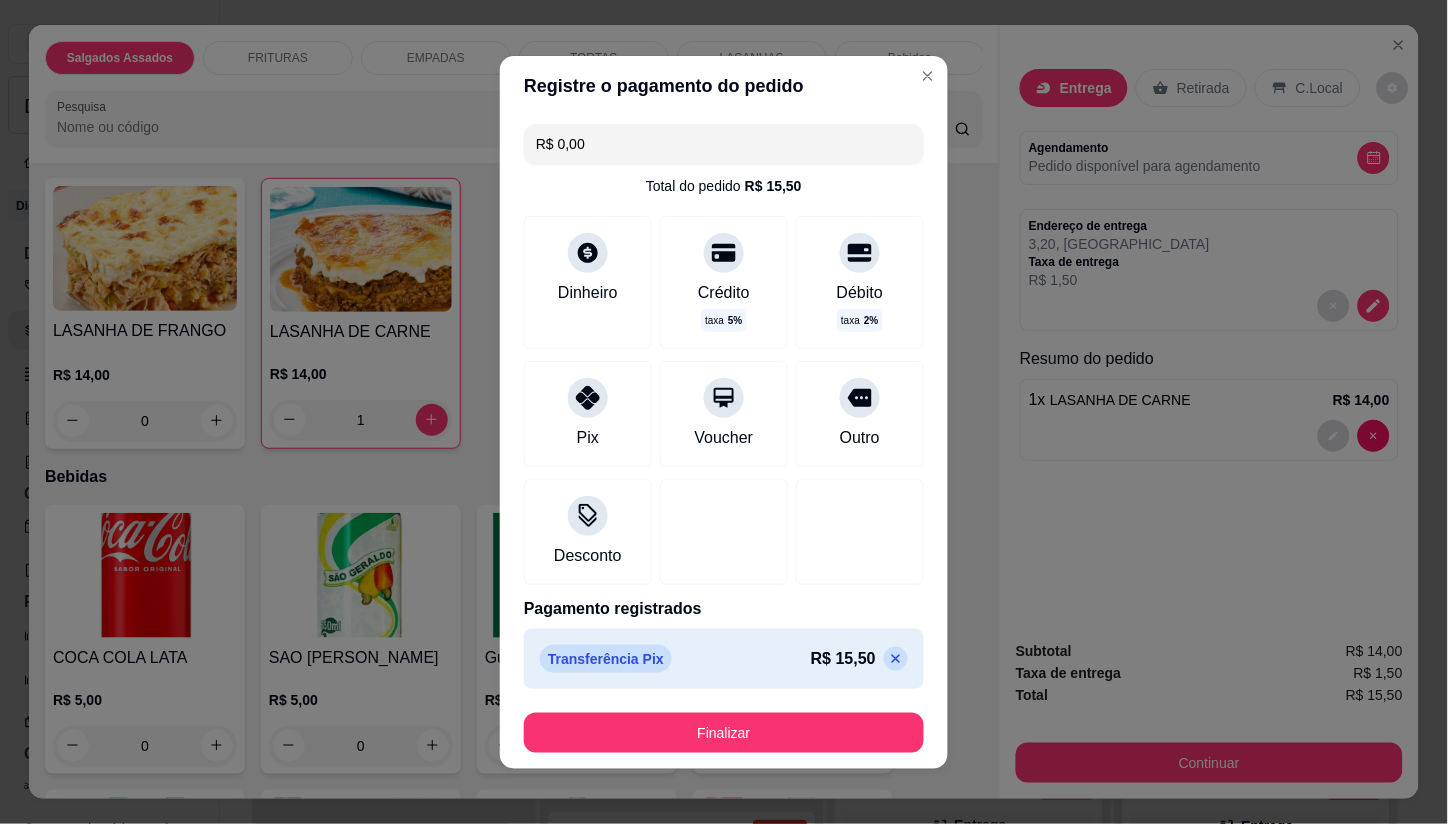 click on "Finalizar" at bounding box center (724, 733) 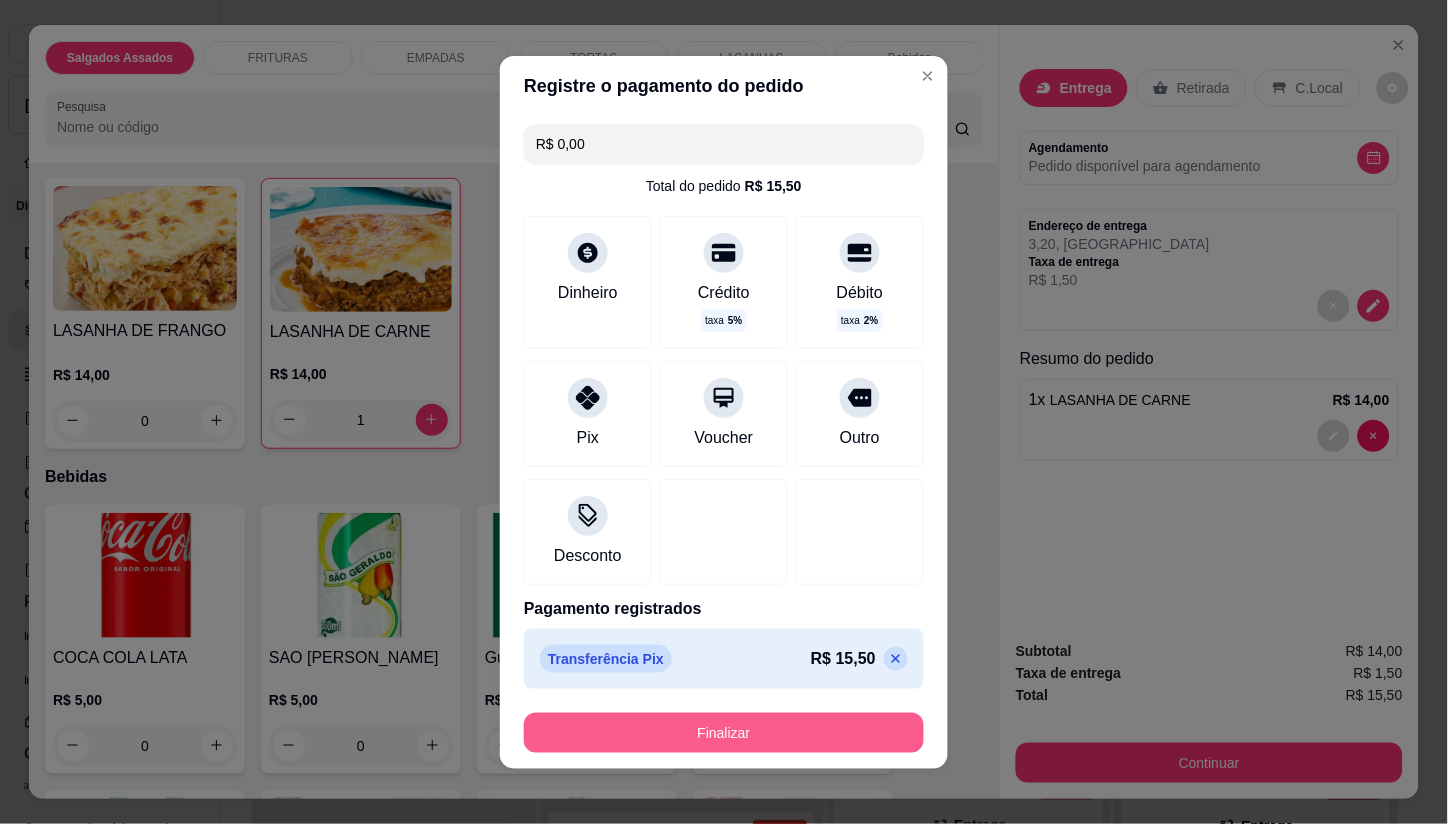 click on "Finalizar" at bounding box center (724, 733) 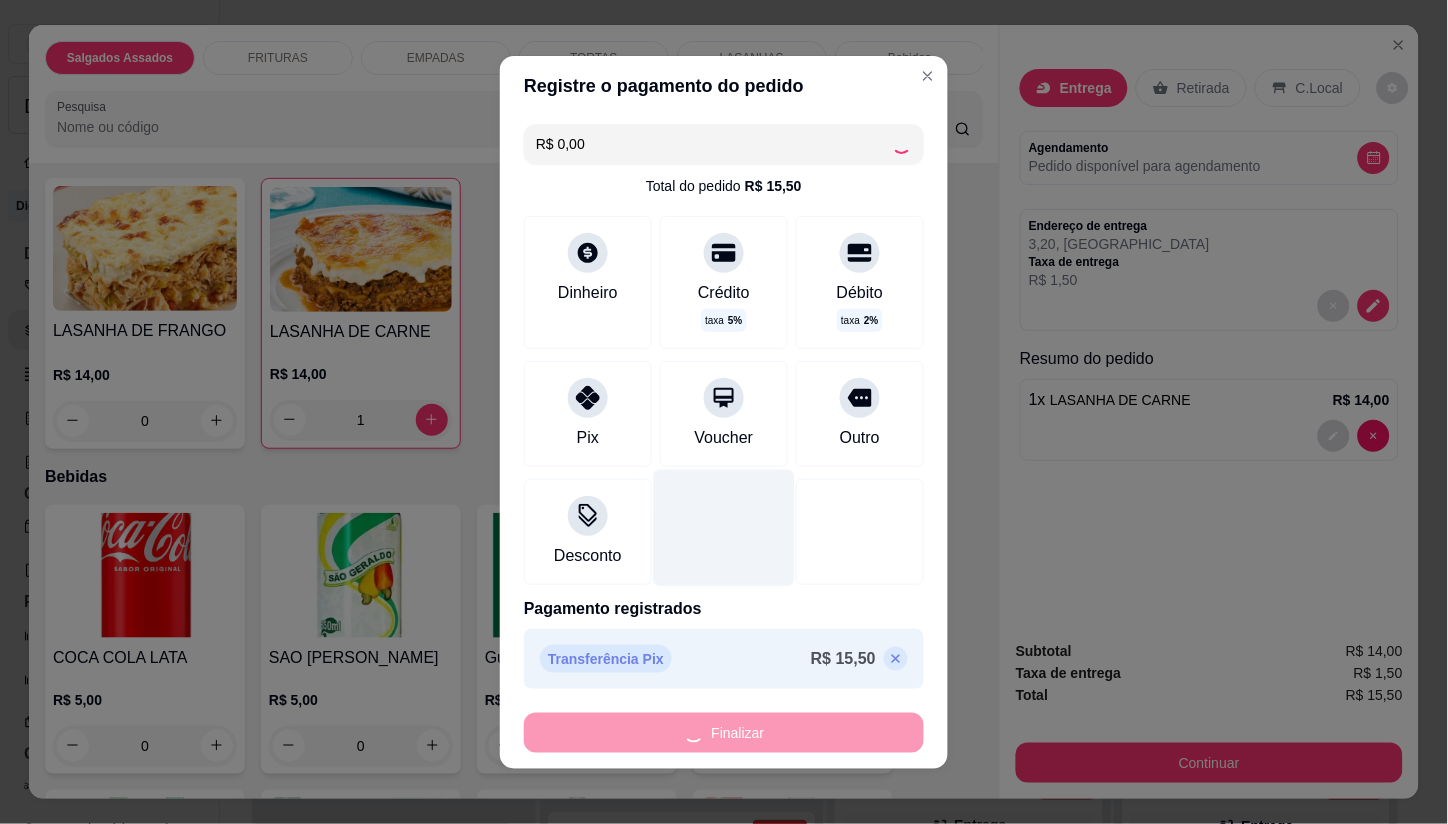 type on "0" 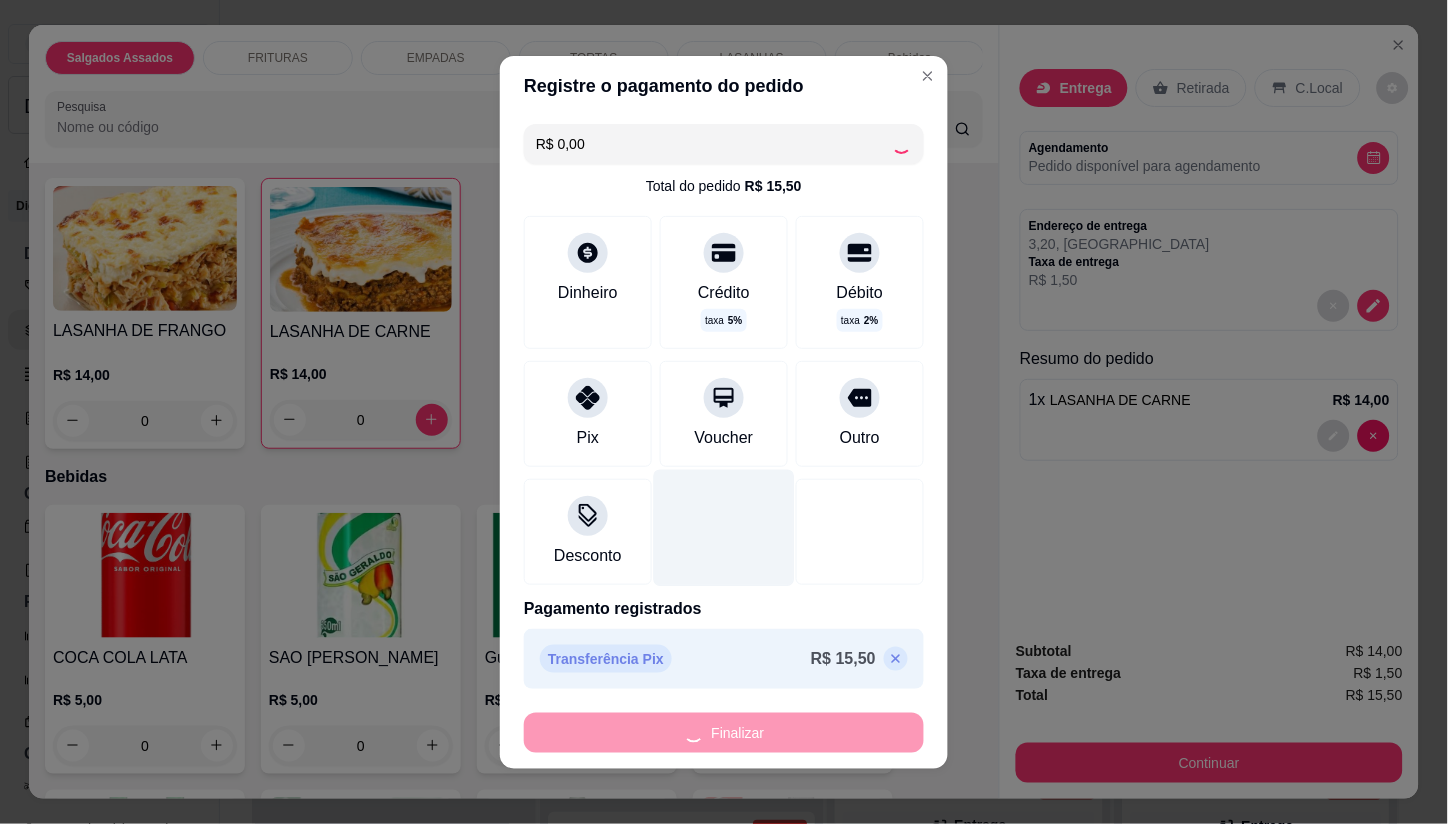 type on "-R$ 15,50" 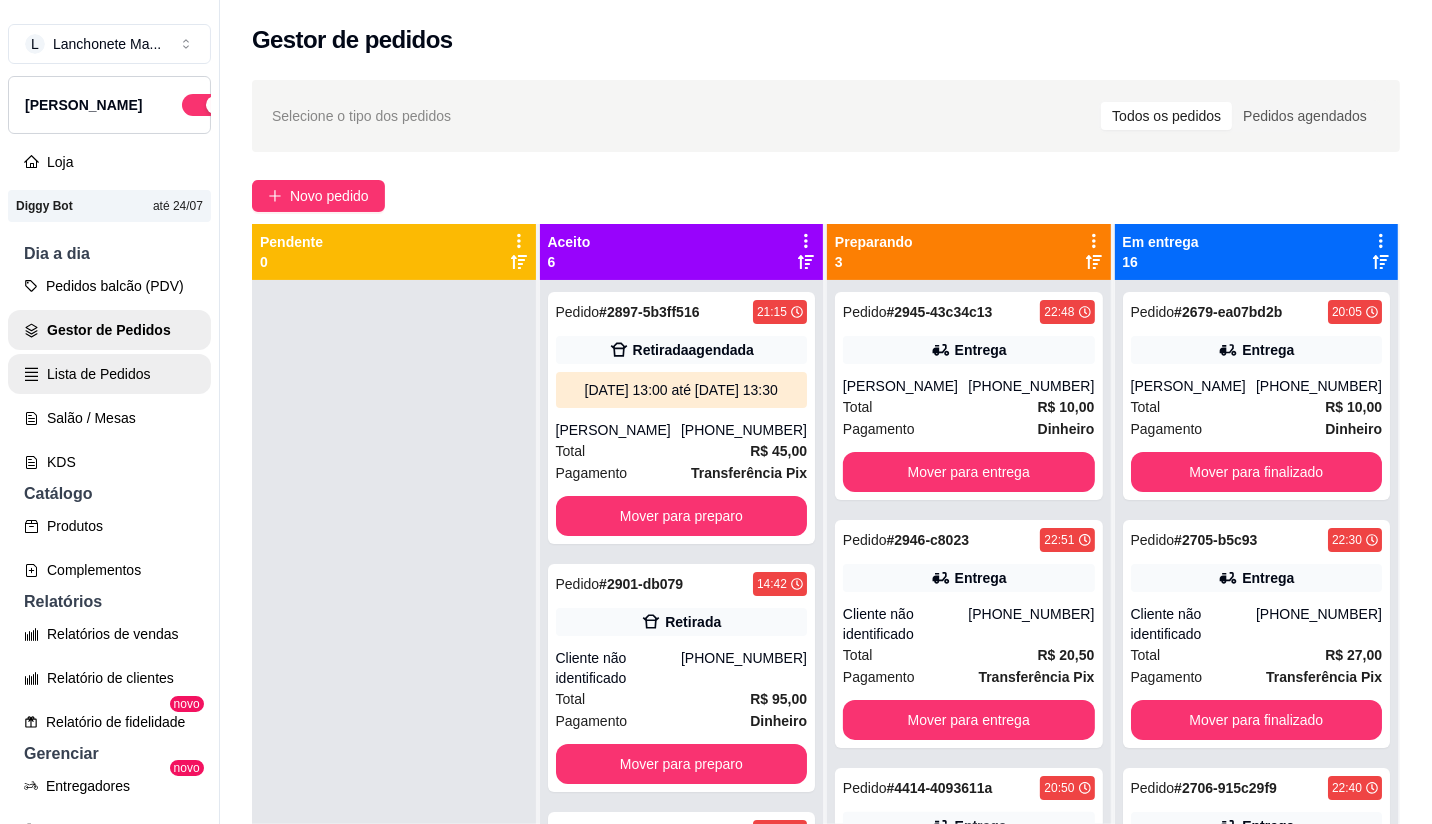 click on "Lista de Pedidos" at bounding box center (109, 374) 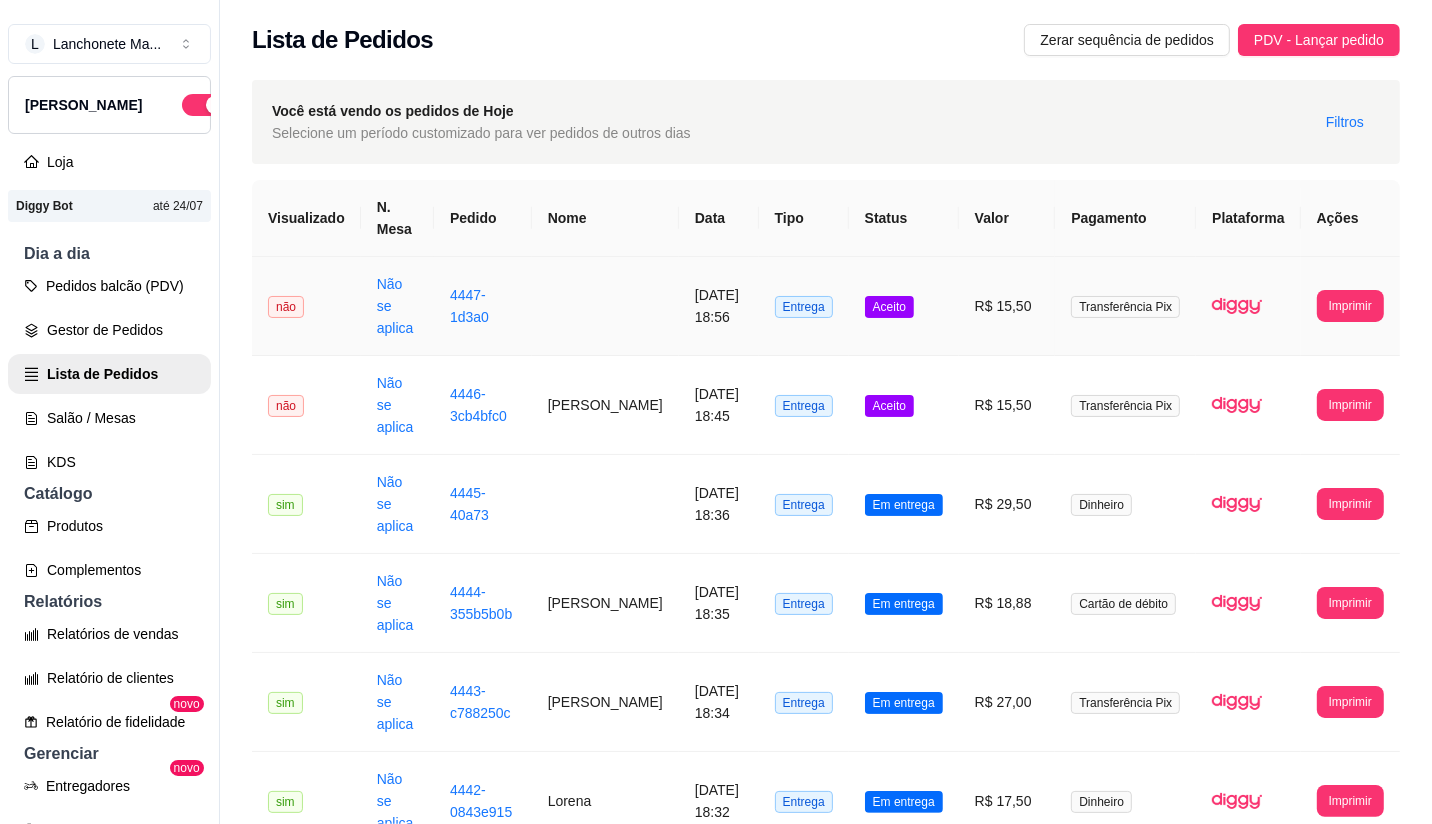 click on "Aceito" at bounding box center [889, 307] 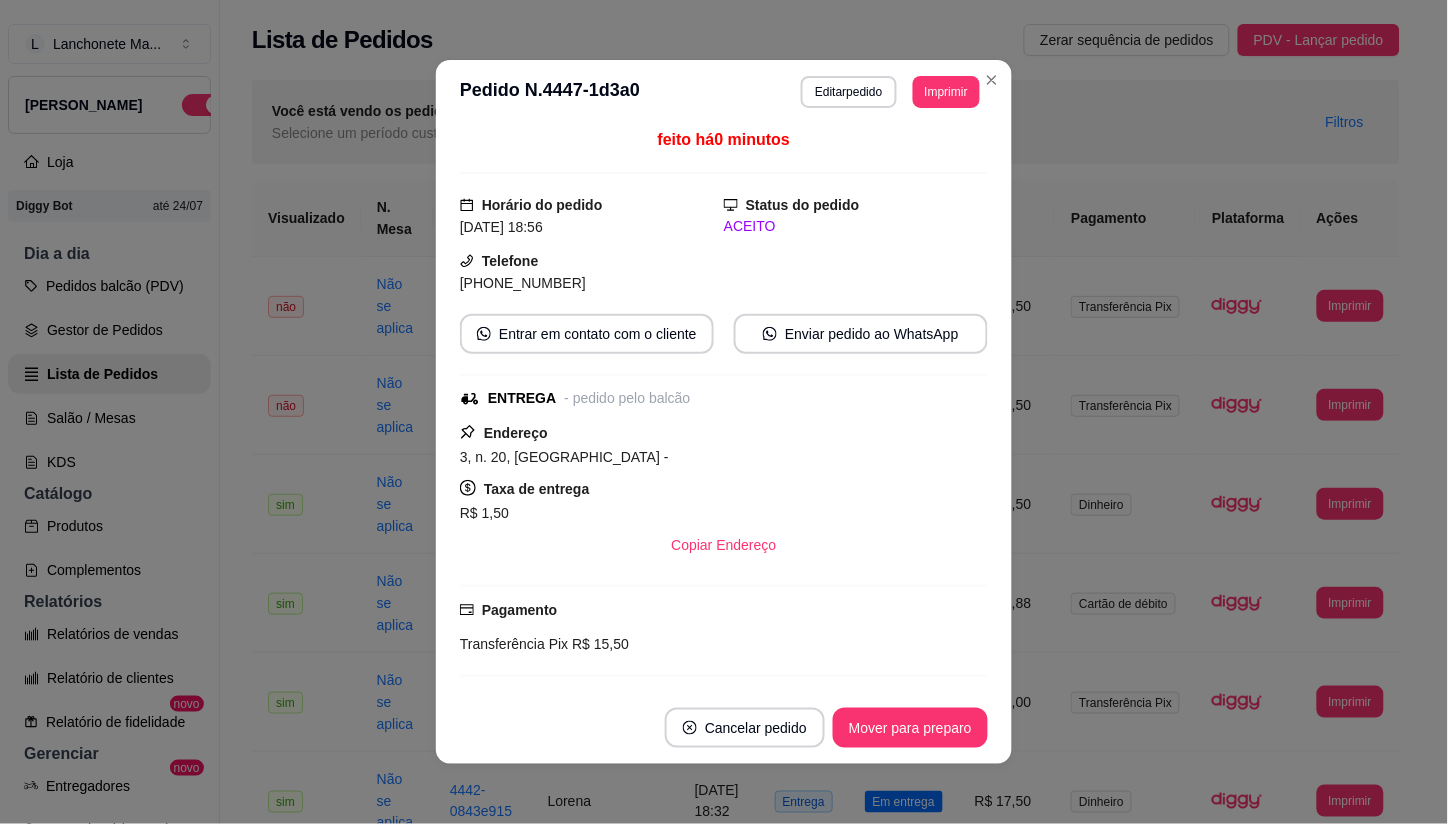 scroll, scrollTop: 0, scrollLeft: 0, axis: both 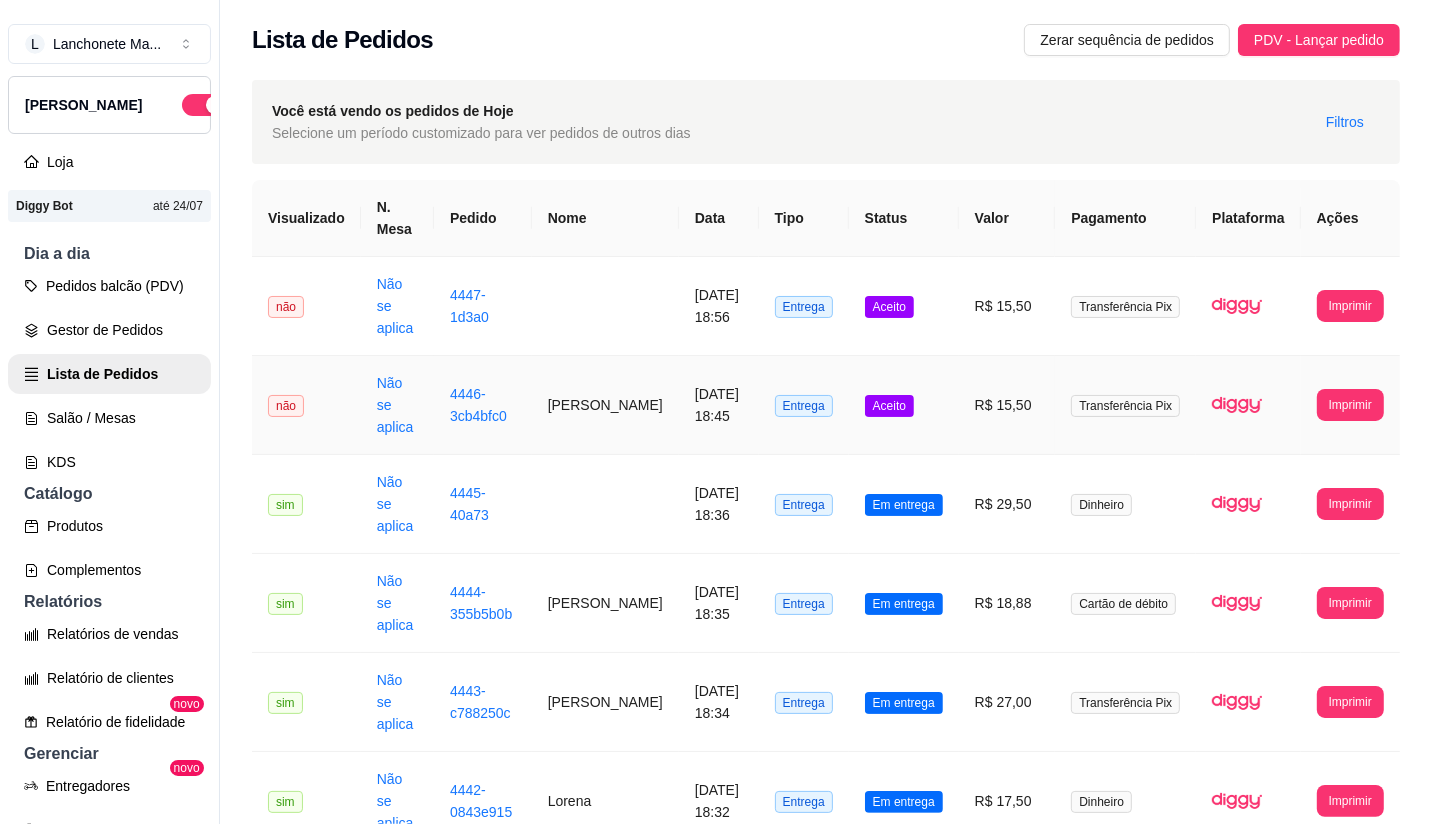 click on "Aceito" at bounding box center (904, 405) 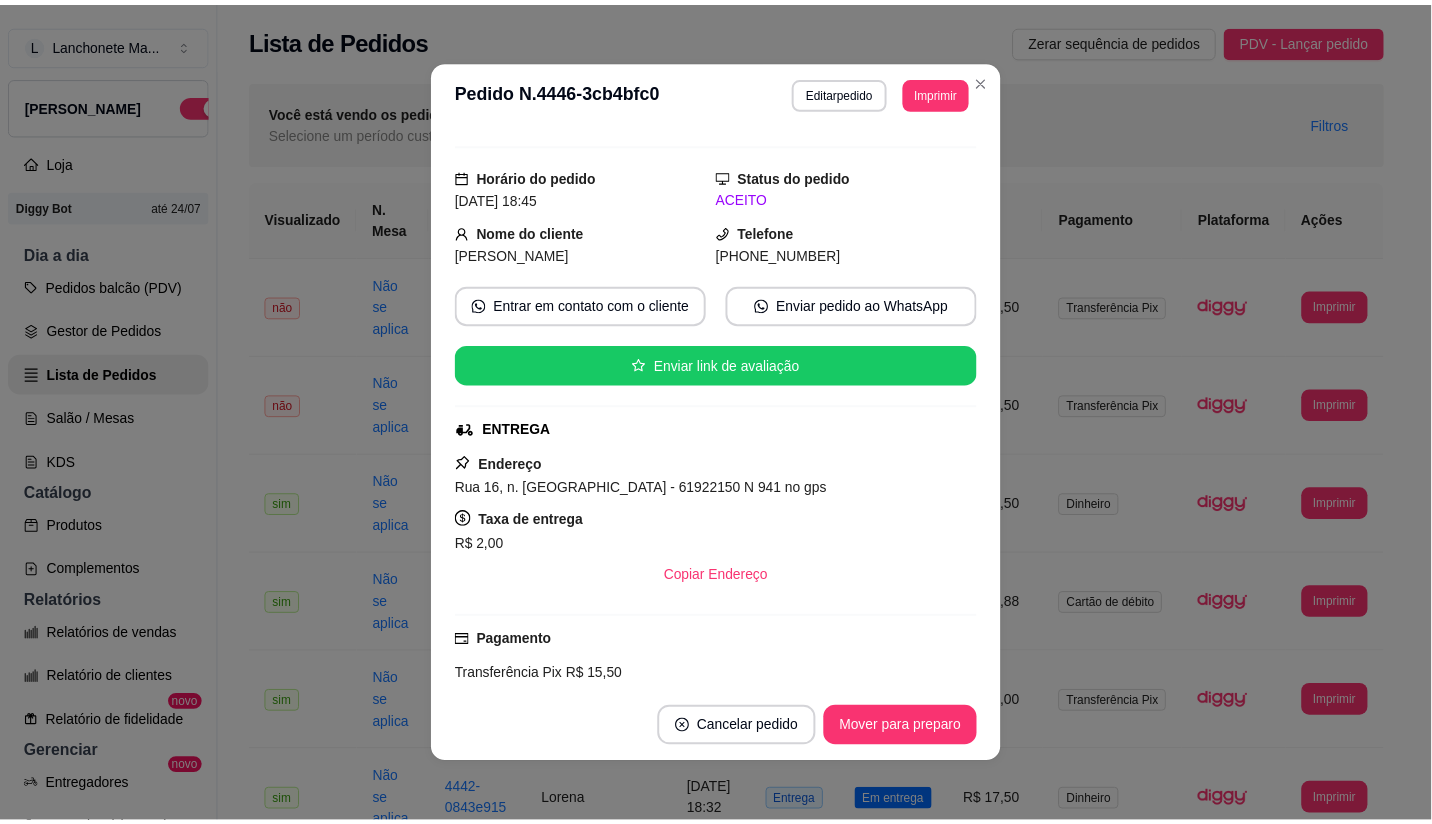 scroll, scrollTop: 0, scrollLeft: 0, axis: both 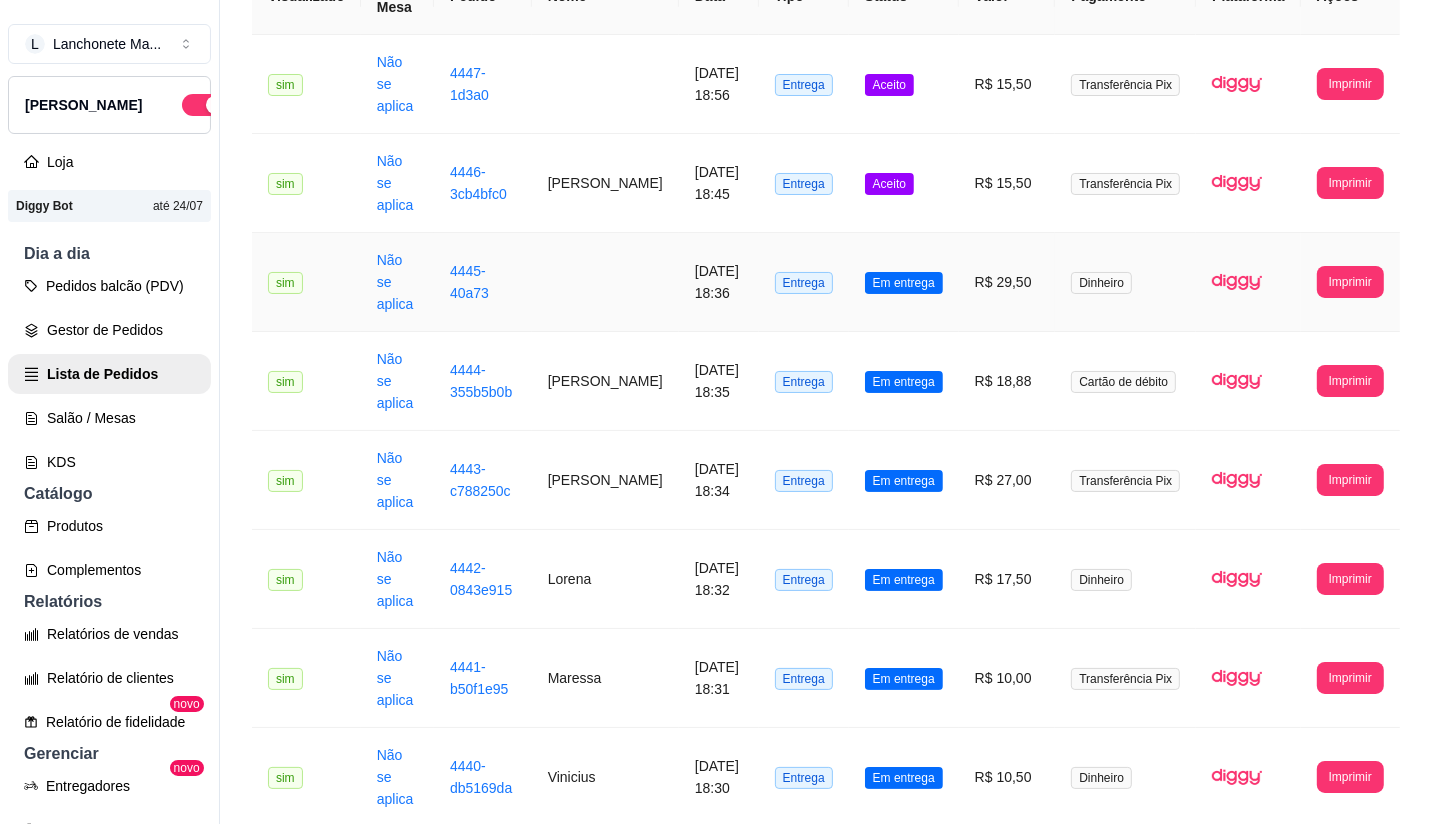 click on "R$ 29,50" at bounding box center (1007, 282) 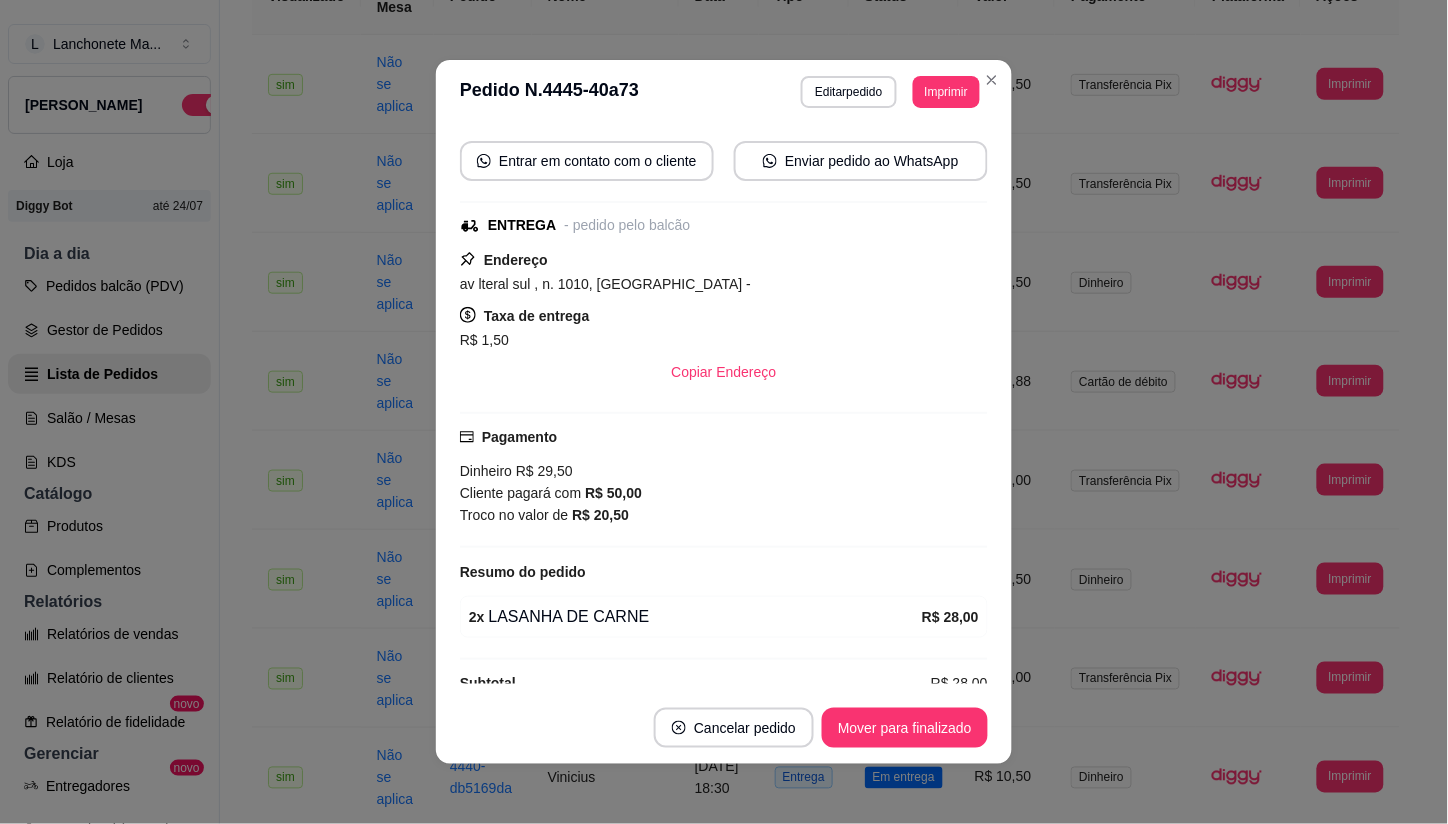 scroll, scrollTop: 211, scrollLeft: 0, axis: vertical 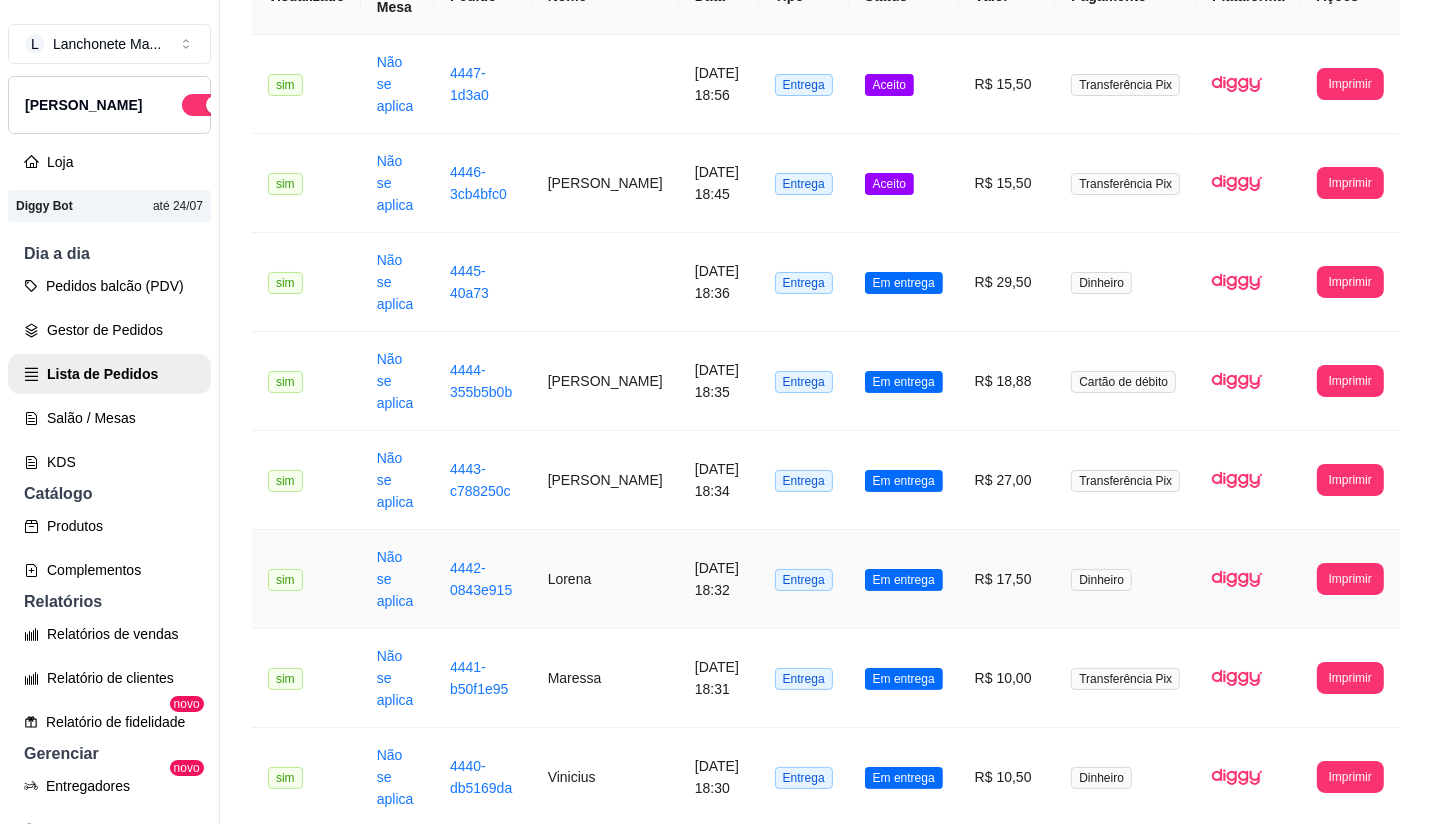 drag, startPoint x: 1011, startPoint y: 463, endPoint x: 1011, endPoint y: 475, distance: 12 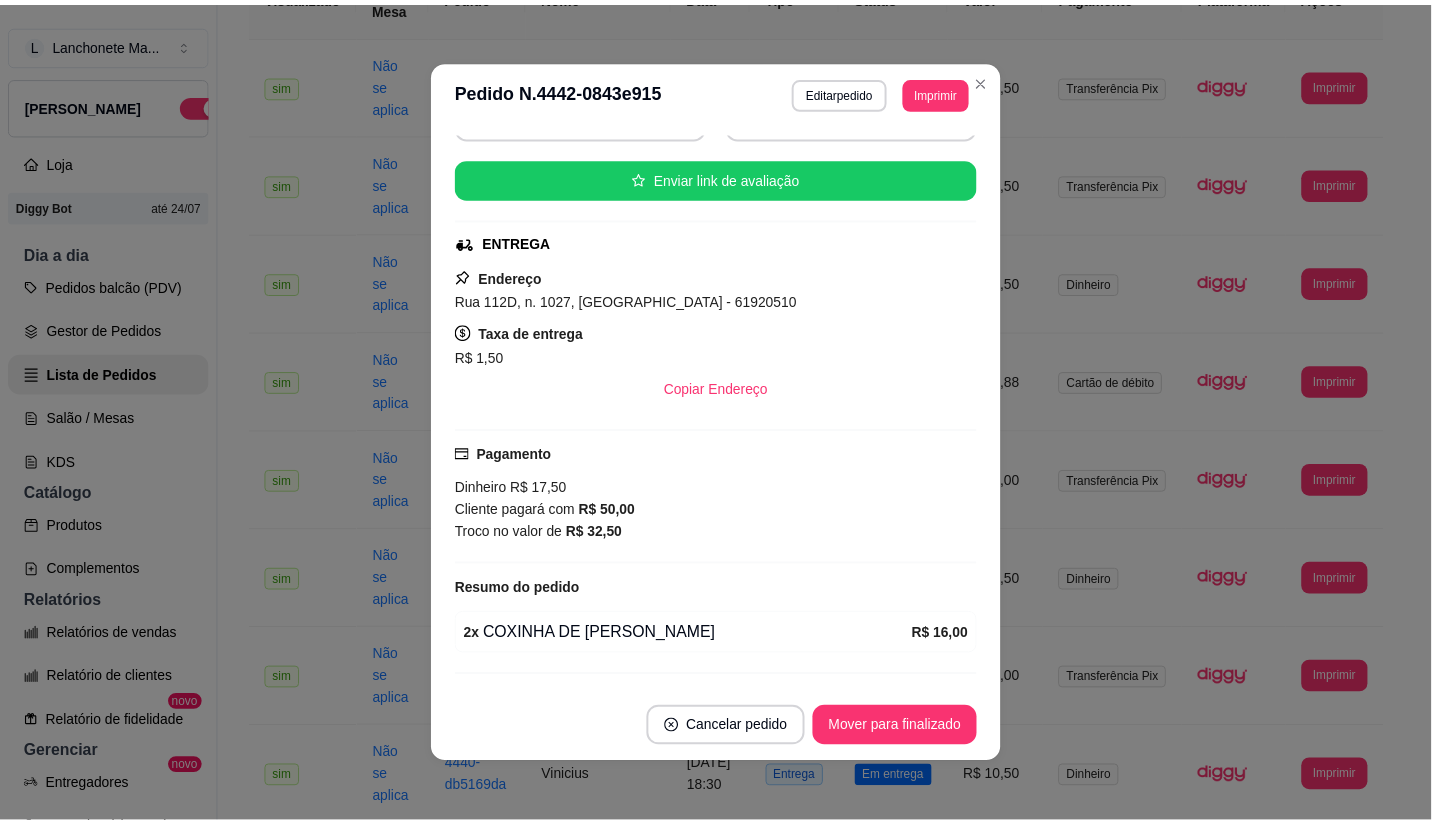 scroll, scrollTop: 222, scrollLeft: 0, axis: vertical 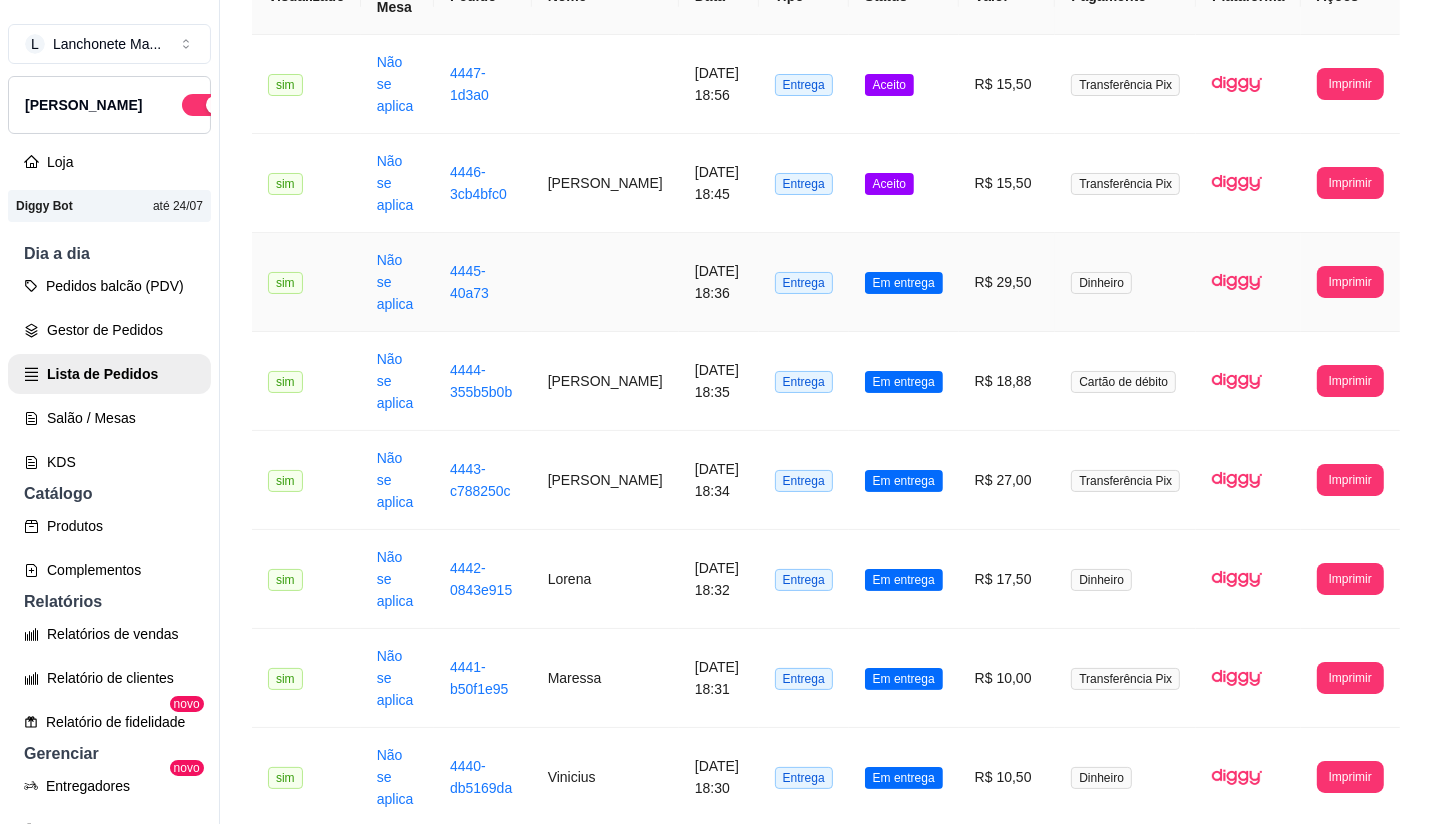 click on "R$ 29,50" at bounding box center [1007, 282] 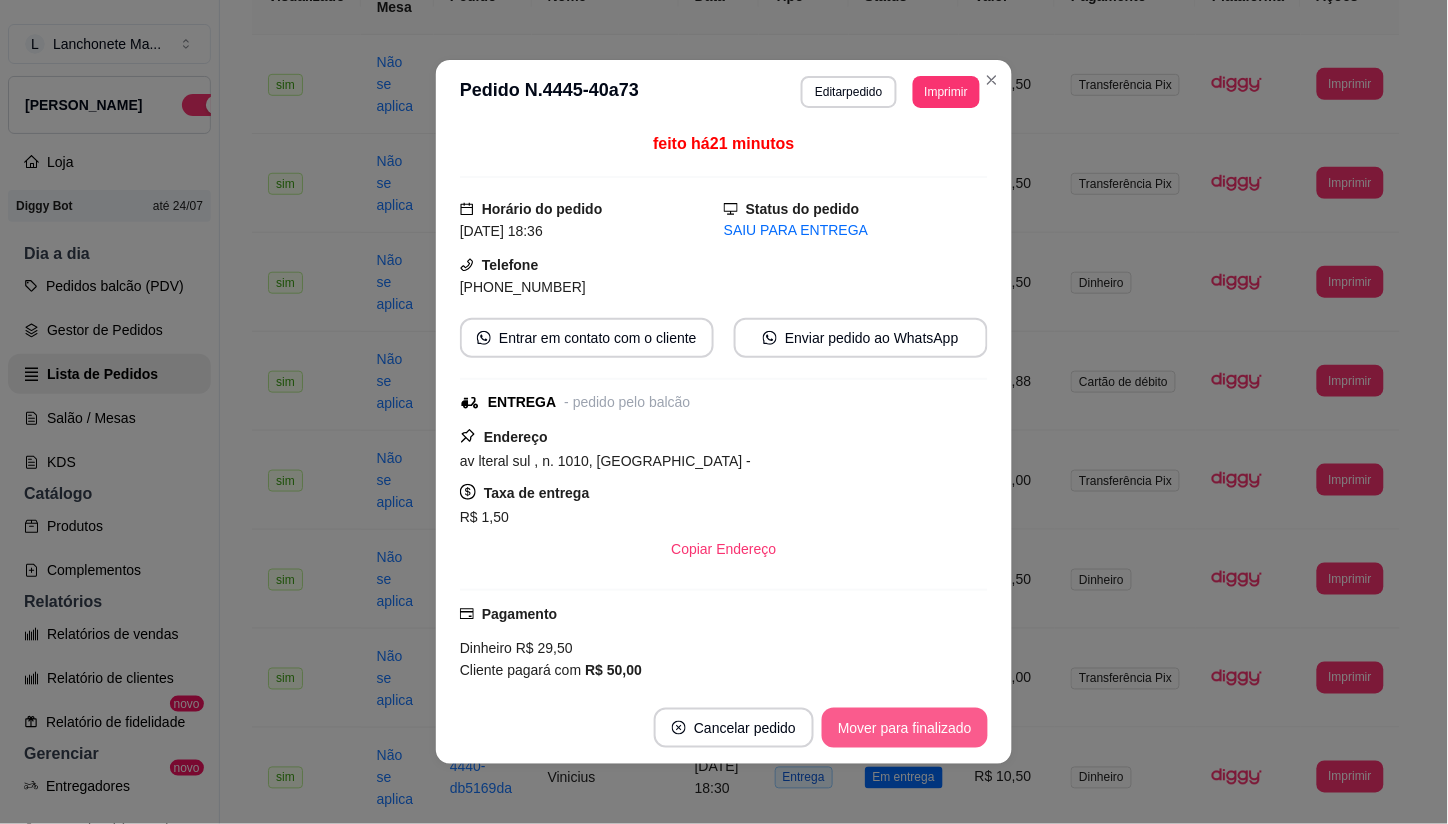 click on "Mover para finalizado" at bounding box center (905, 728) 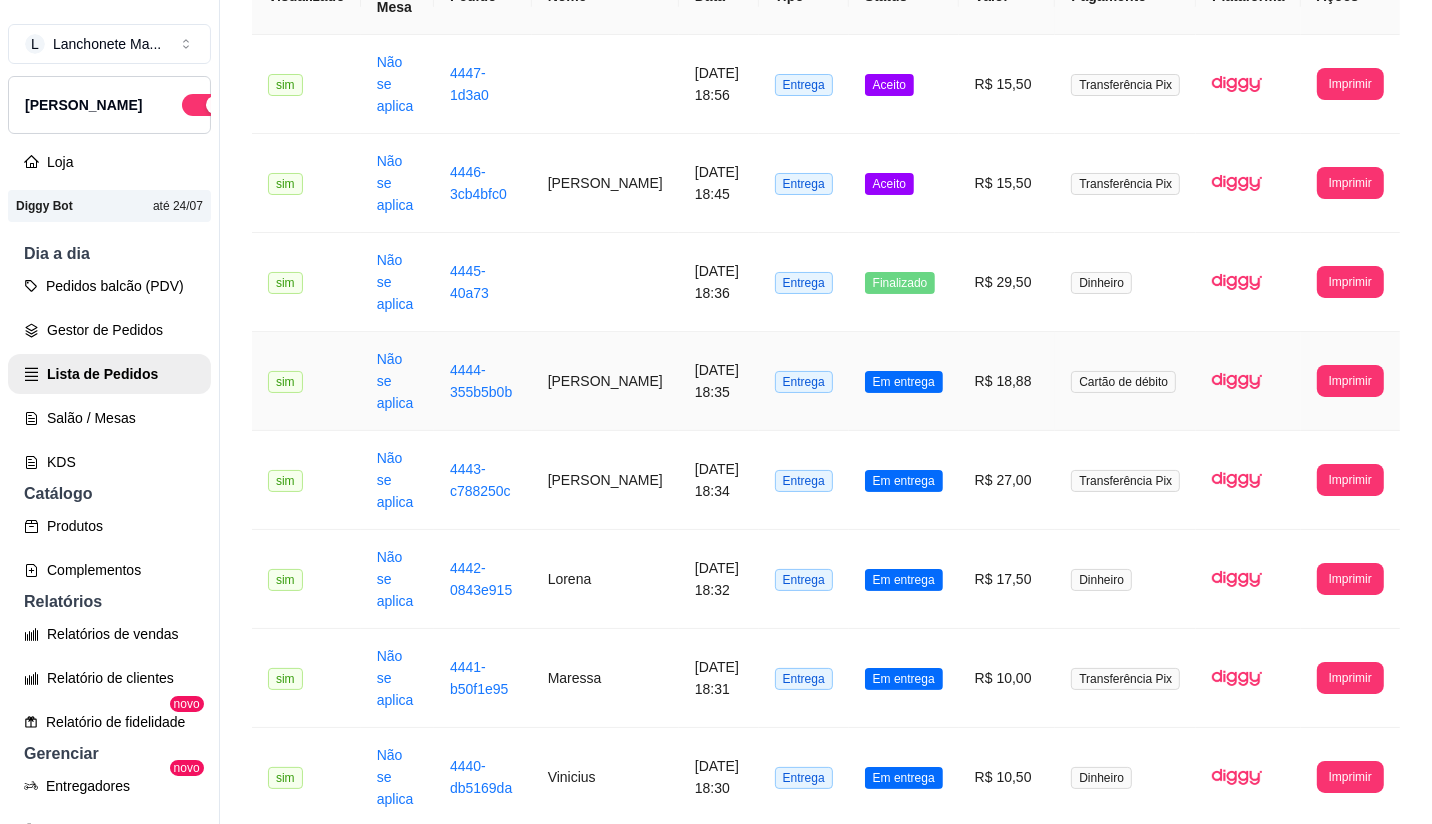 click on "R$ 18,88" at bounding box center [1007, 381] 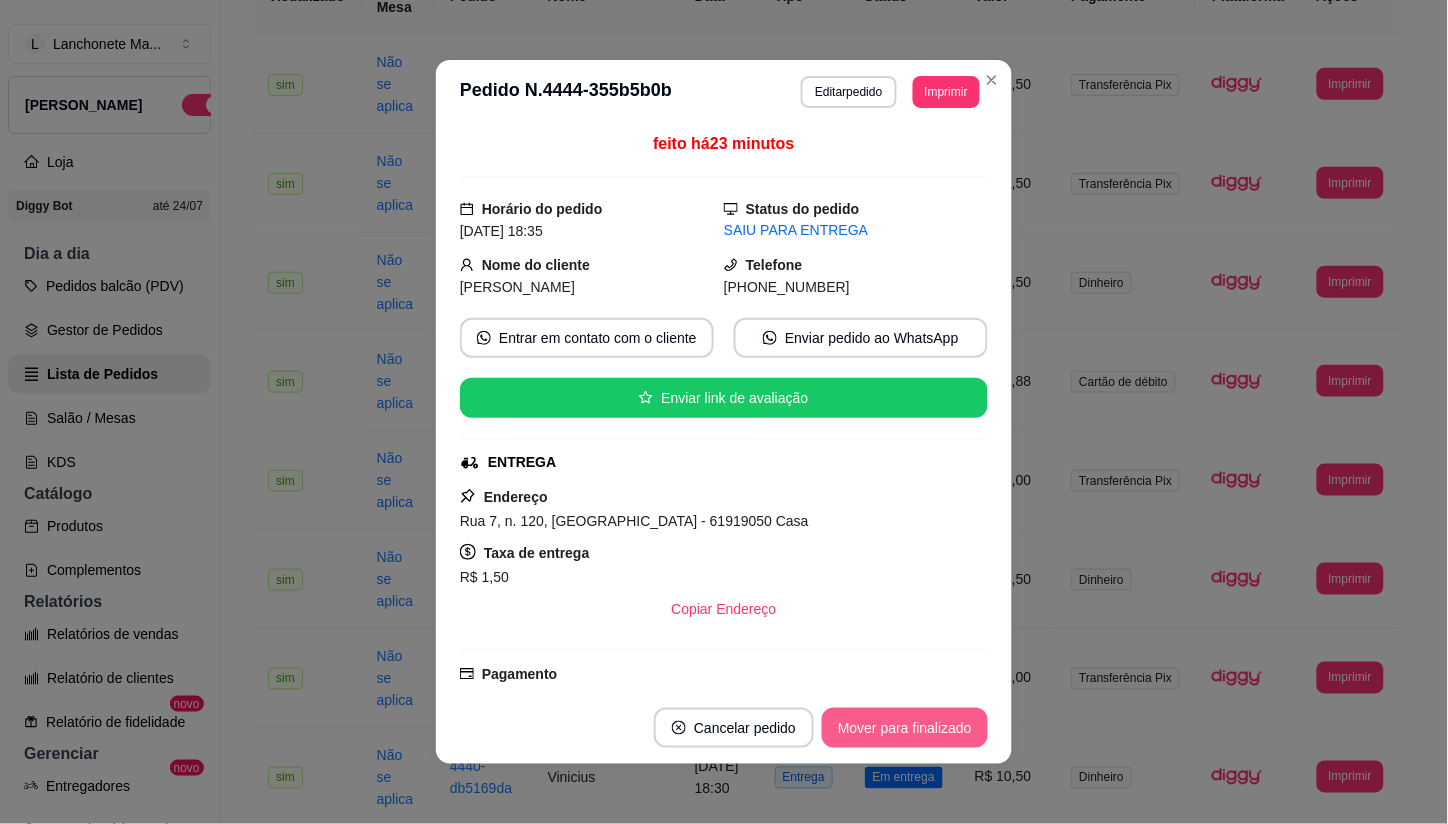 click on "Mover para finalizado" at bounding box center (905, 728) 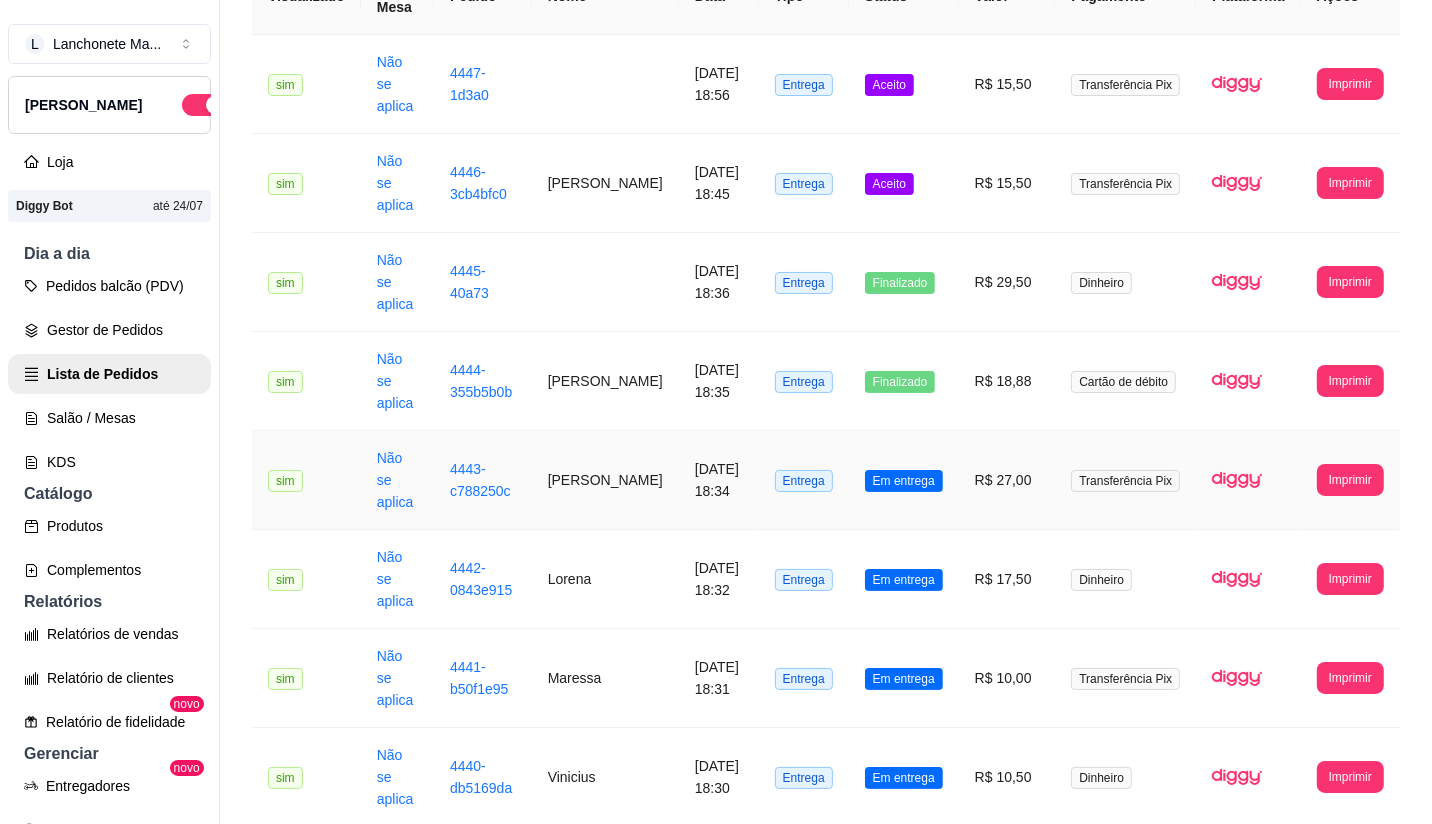 click on "Em entrega" at bounding box center (904, 481) 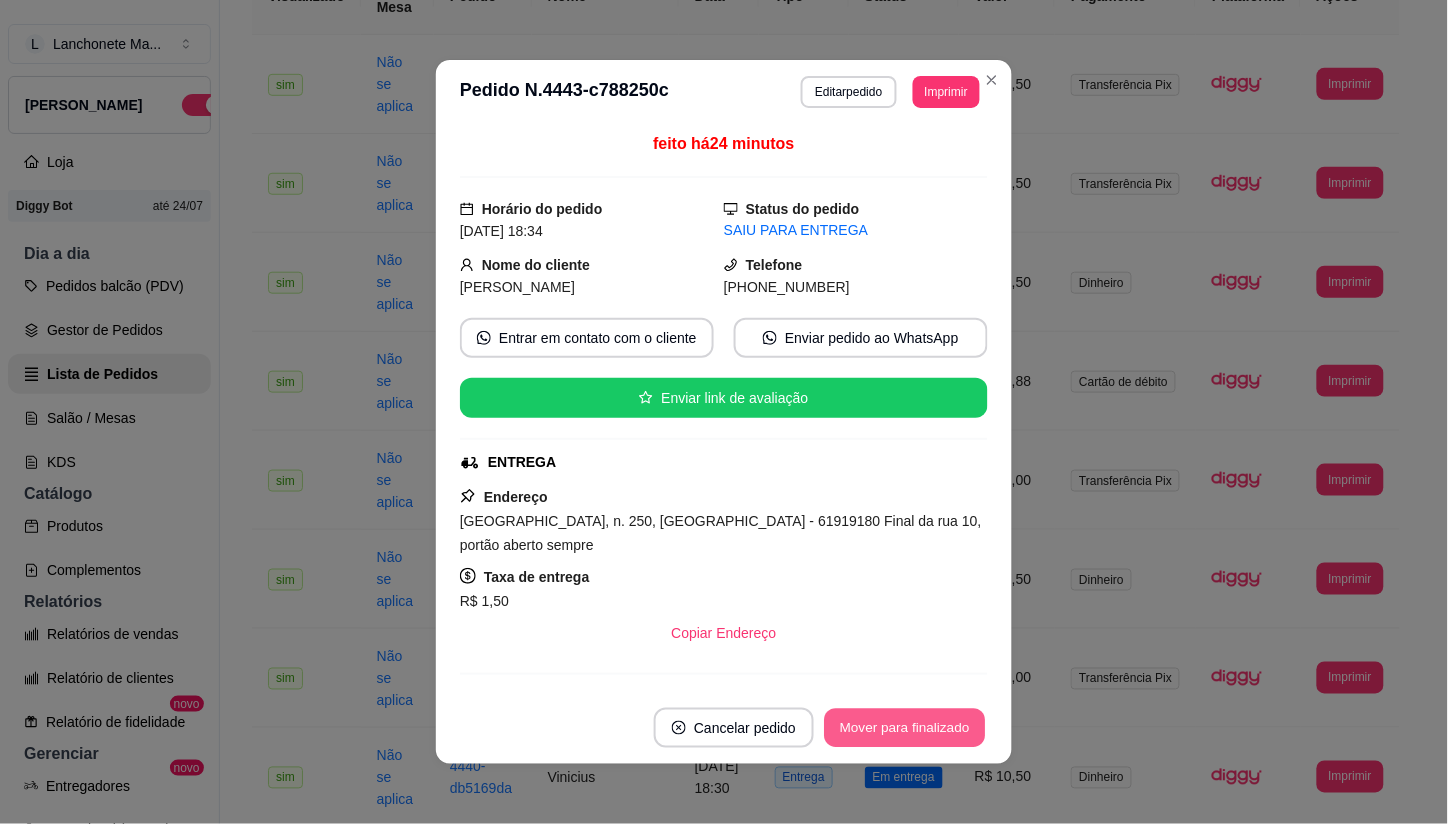 click on "Mover para finalizado" at bounding box center [905, 728] 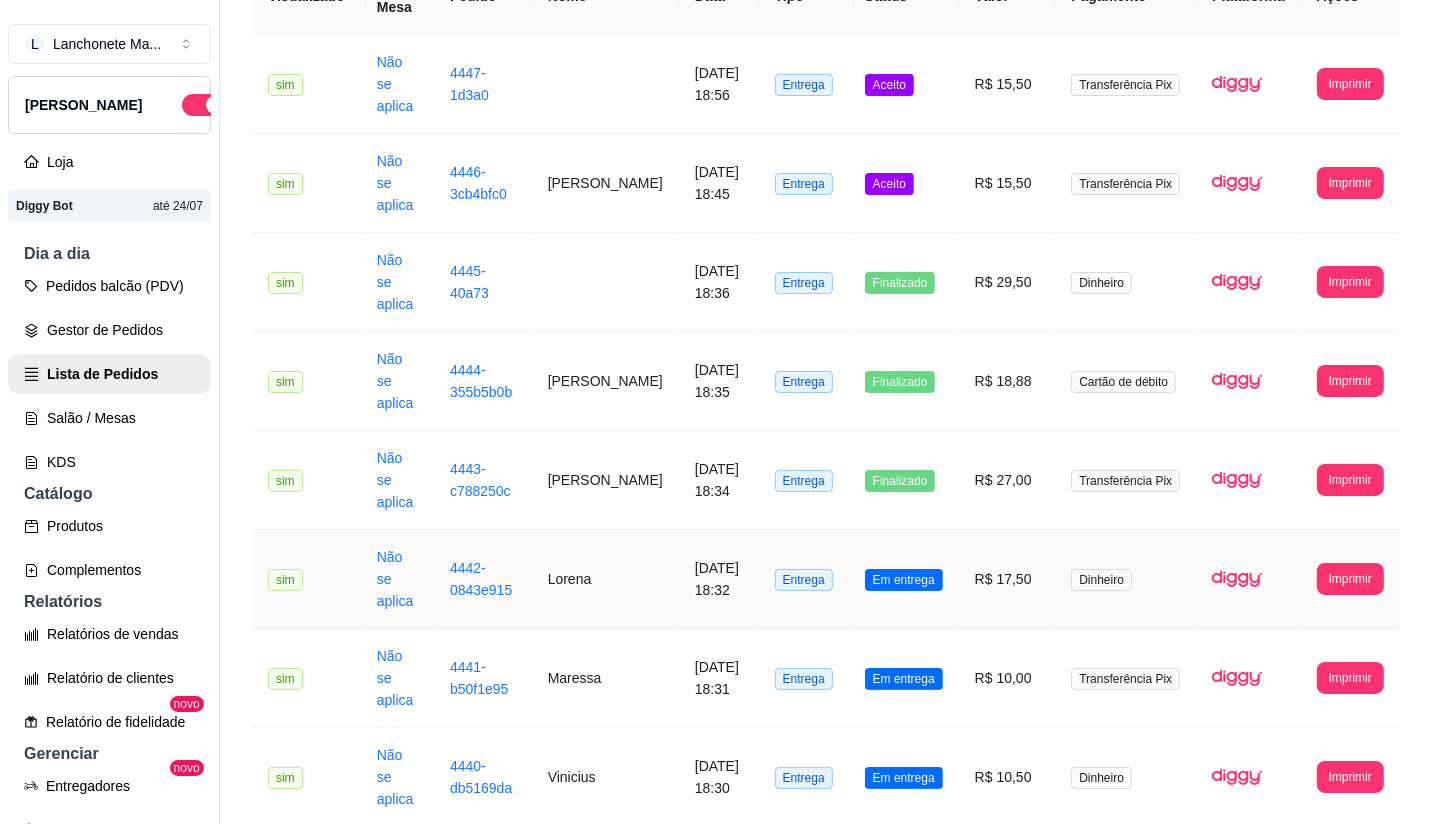 click on "Em entrega" at bounding box center (904, 579) 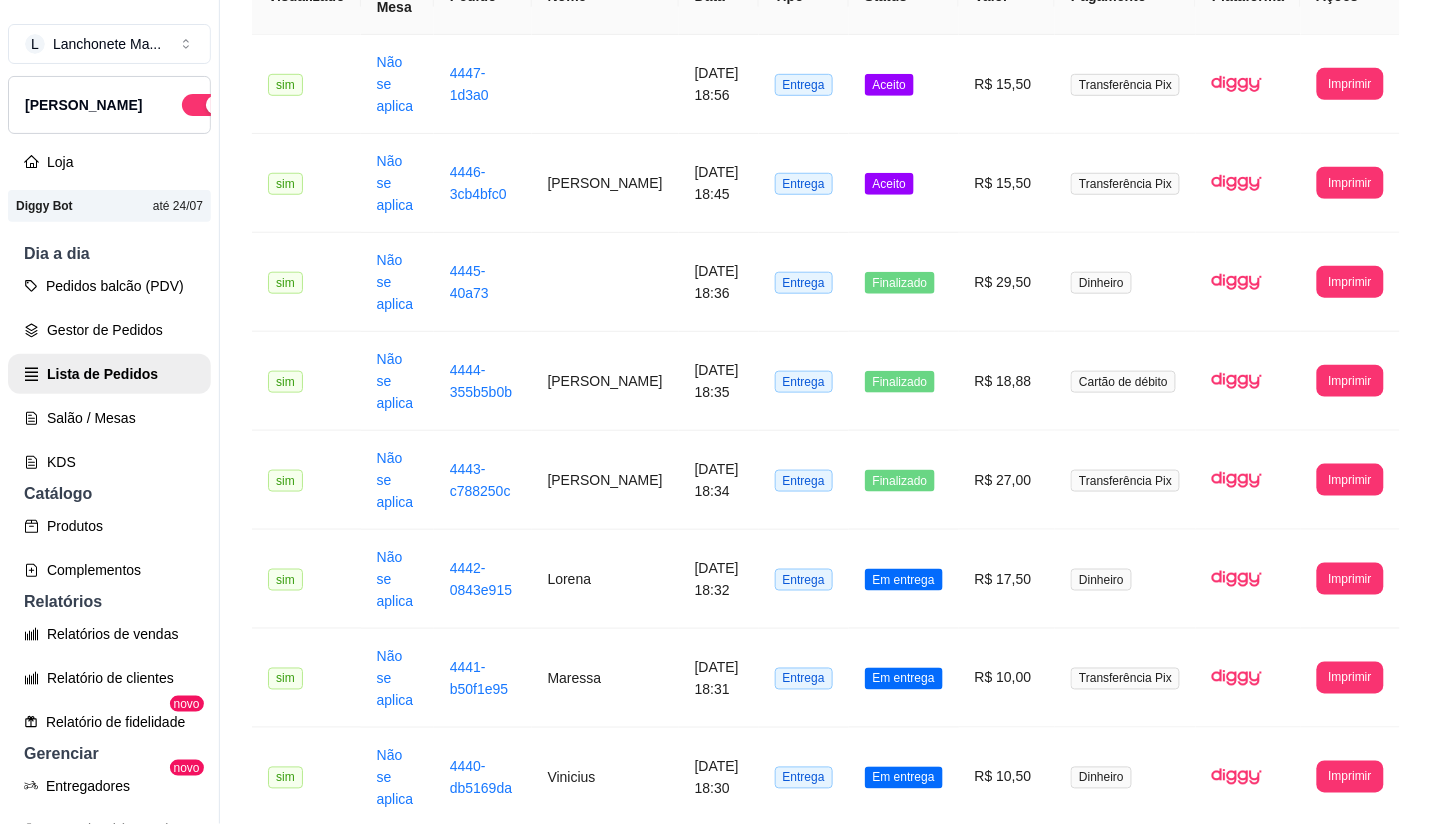 click on "Mover para finalizado" at bounding box center (905, 728) 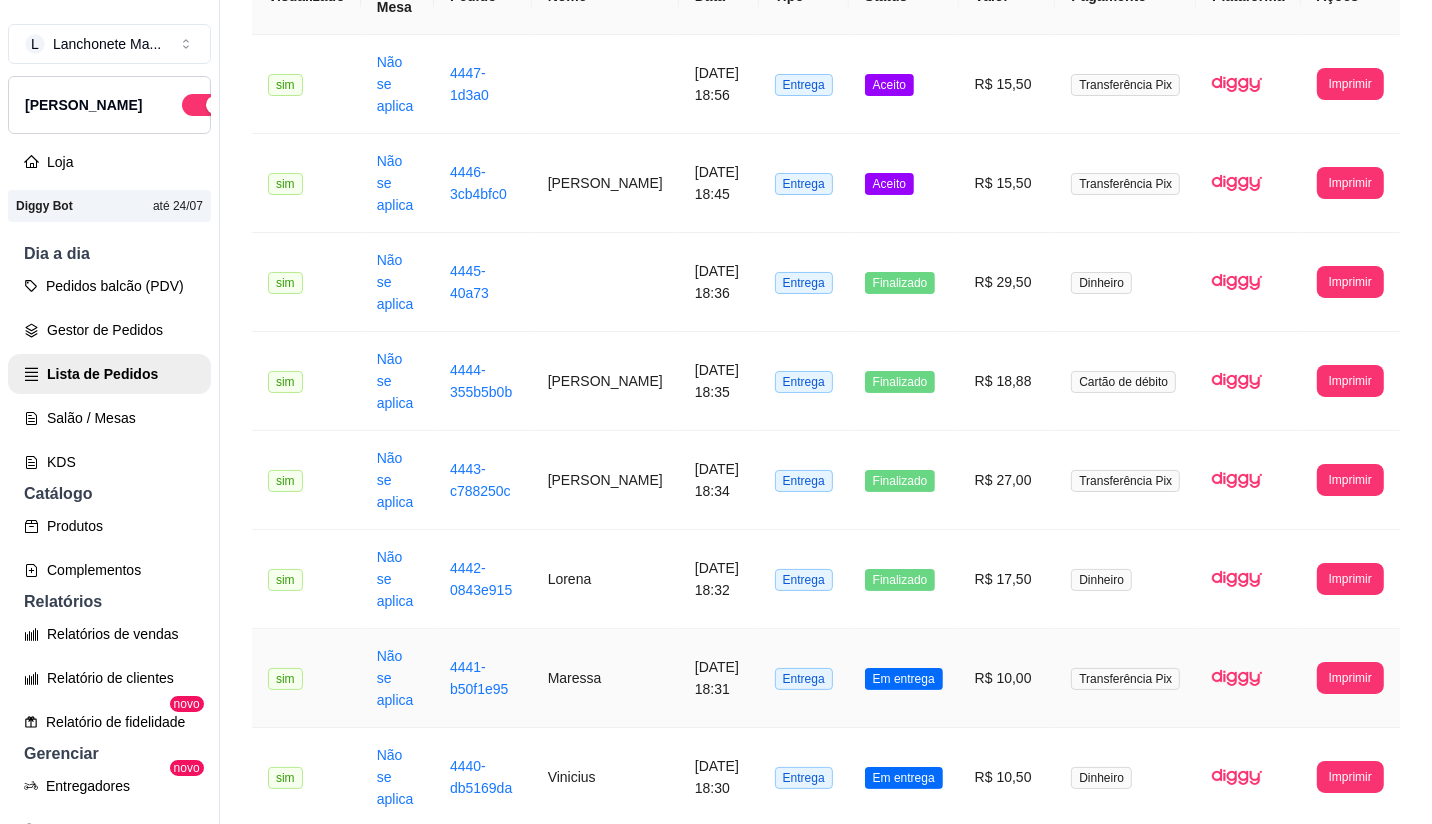 click on "Em entrega" at bounding box center (904, 678) 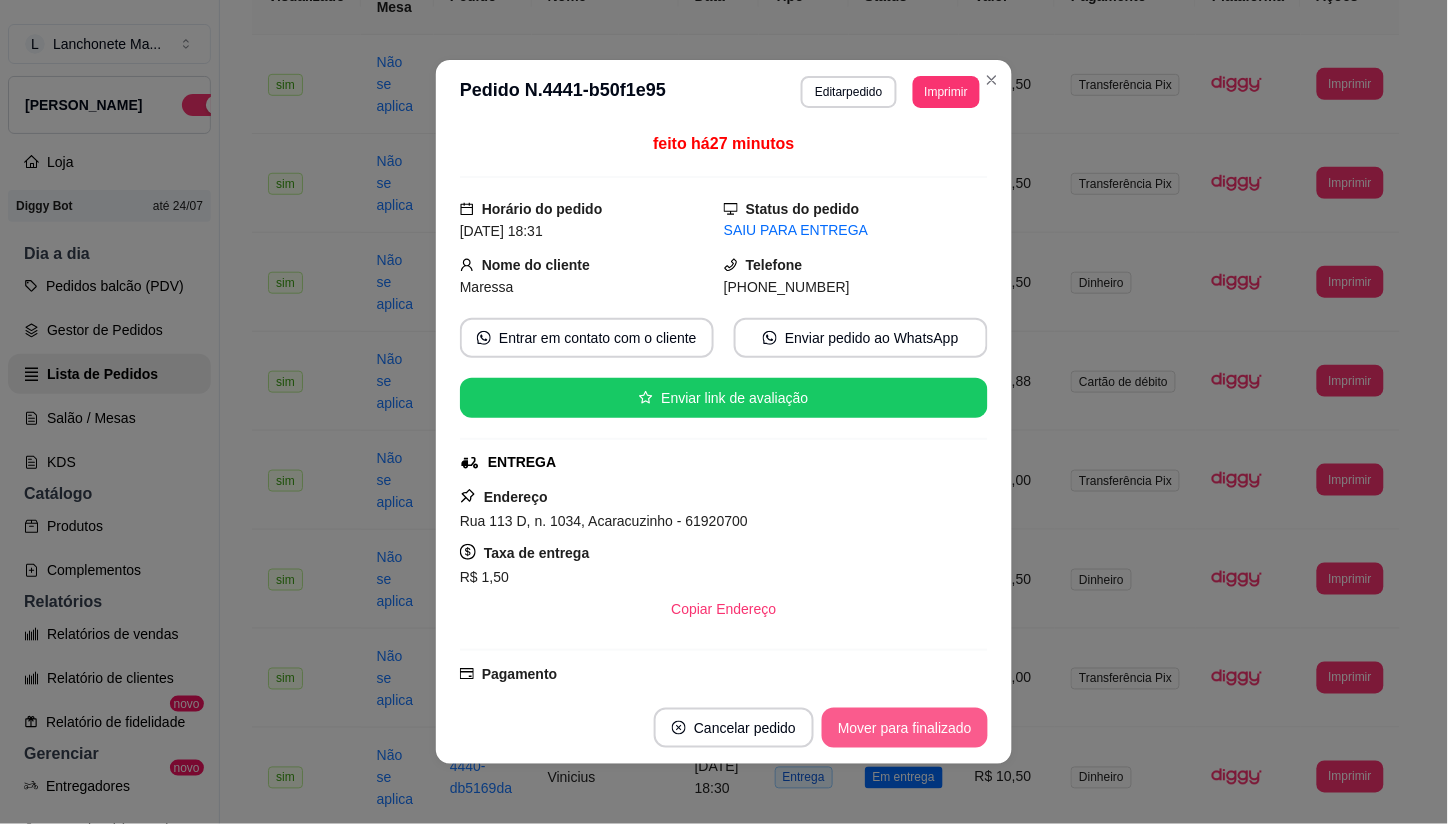 click on "Mover para finalizado" at bounding box center [905, 728] 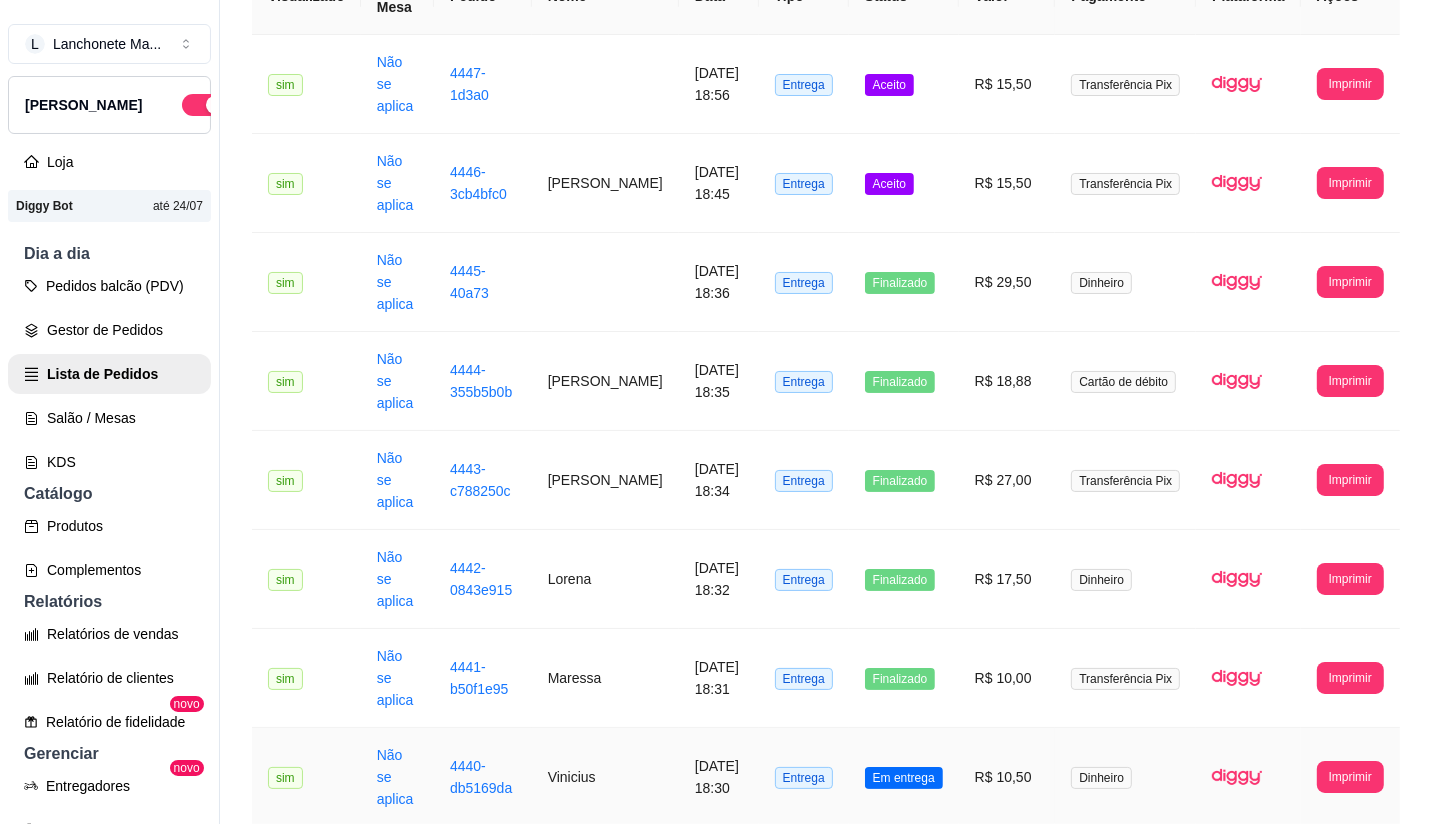 click on "Em entrega" at bounding box center (904, 777) 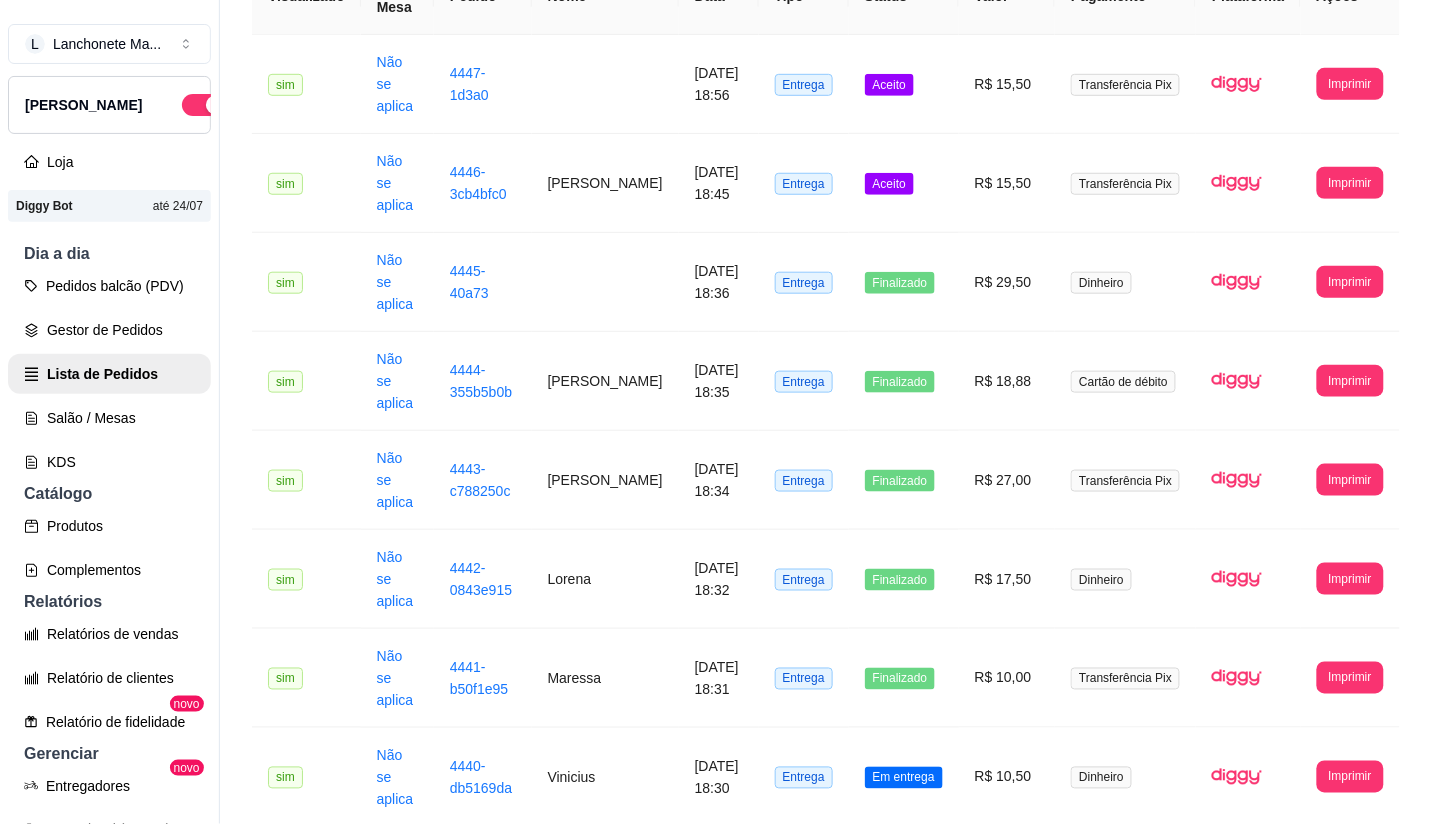 click on "Mover para finalizado" at bounding box center [905, 728] 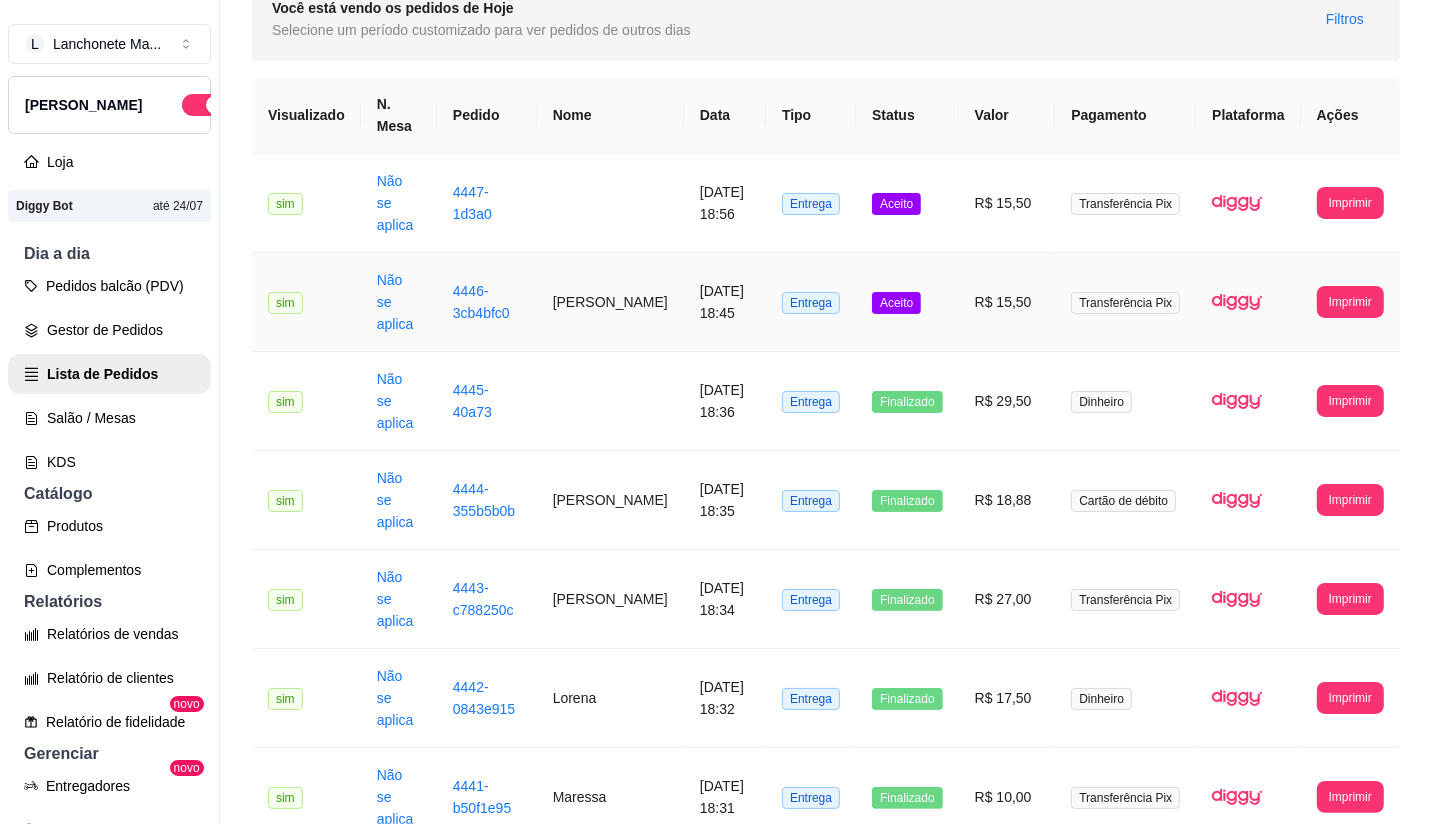 scroll, scrollTop: 111, scrollLeft: 0, axis: vertical 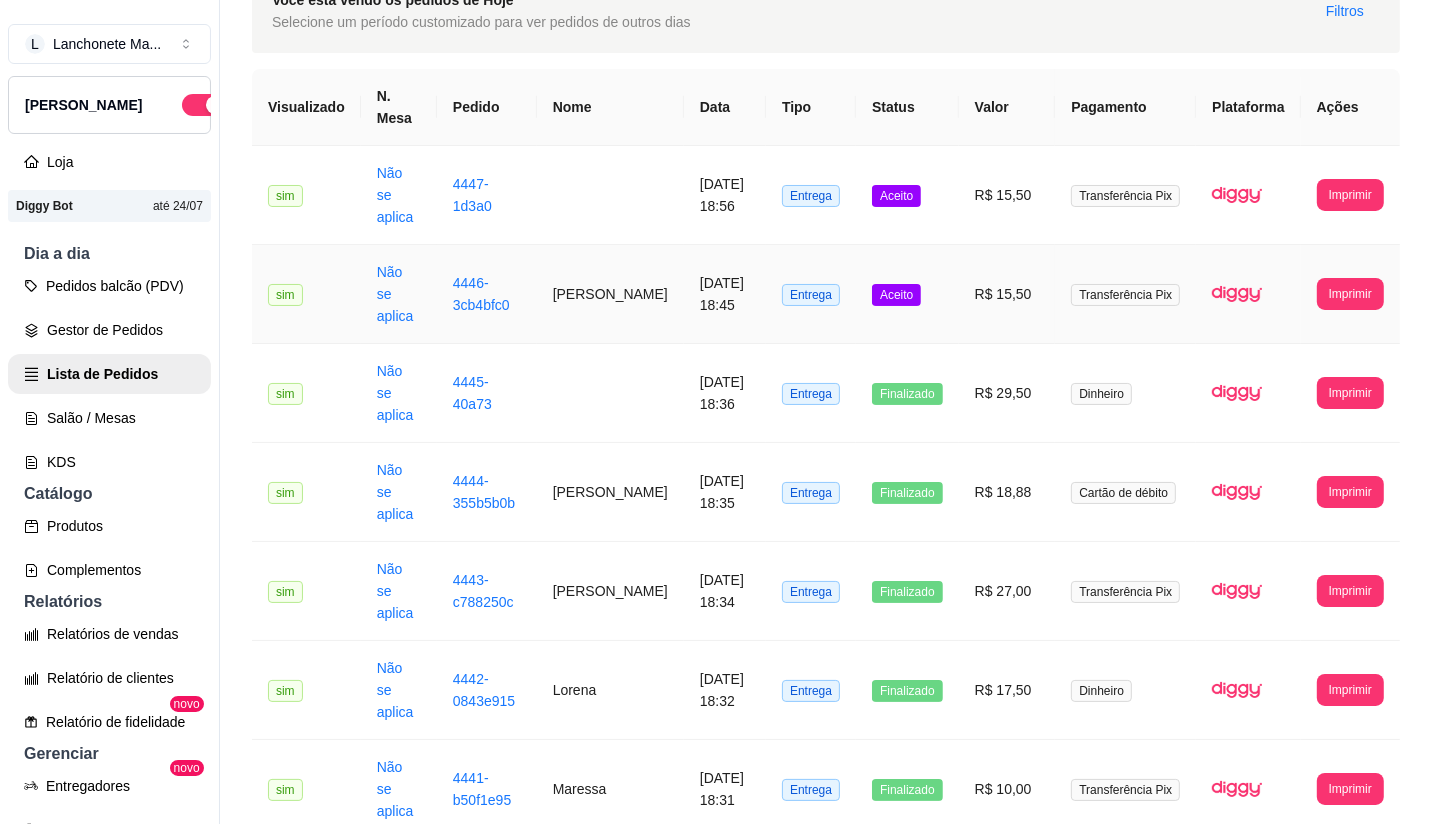 click on "Aceito" at bounding box center [896, 295] 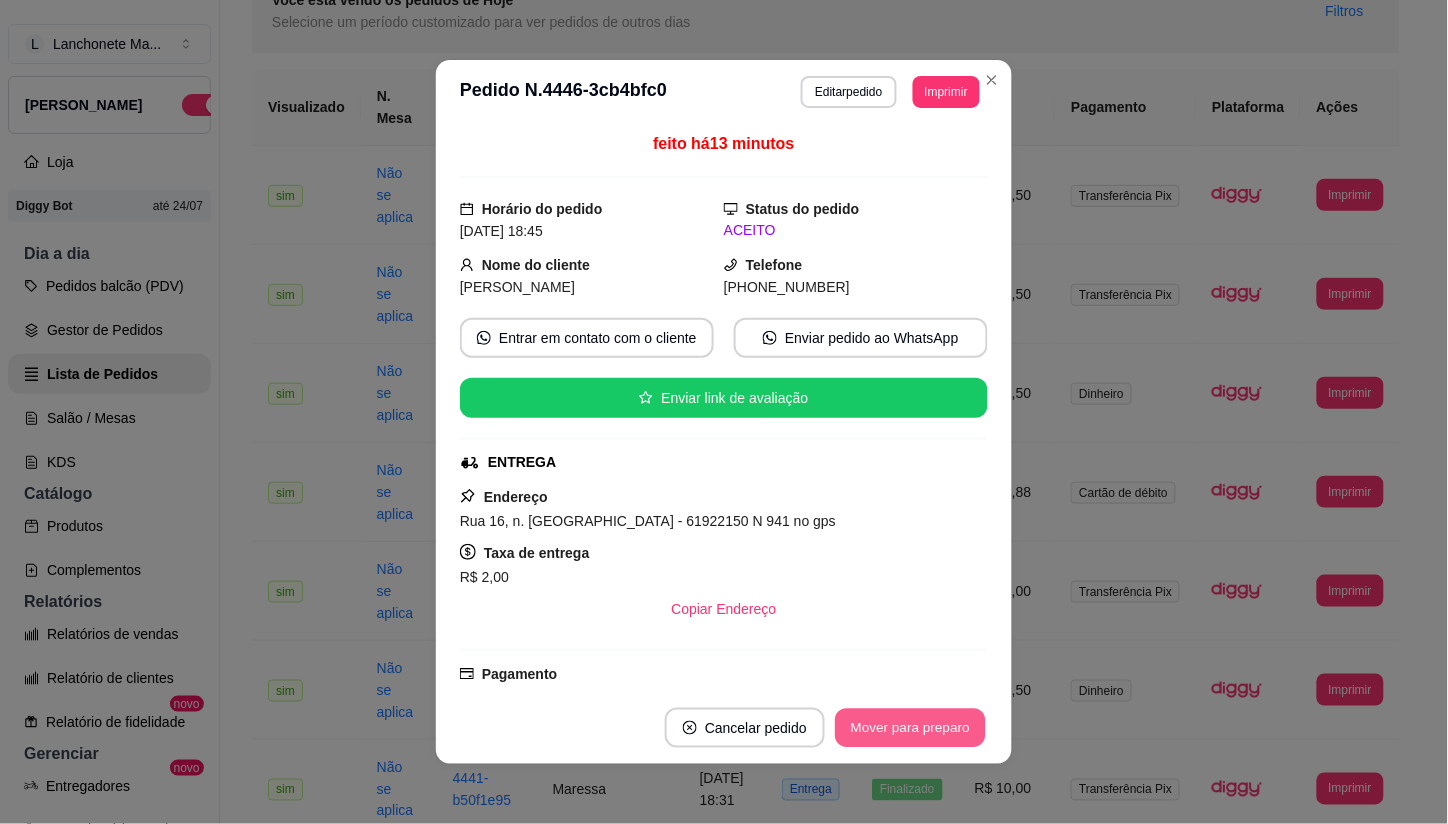 click on "Mover para preparo" at bounding box center [910, 728] 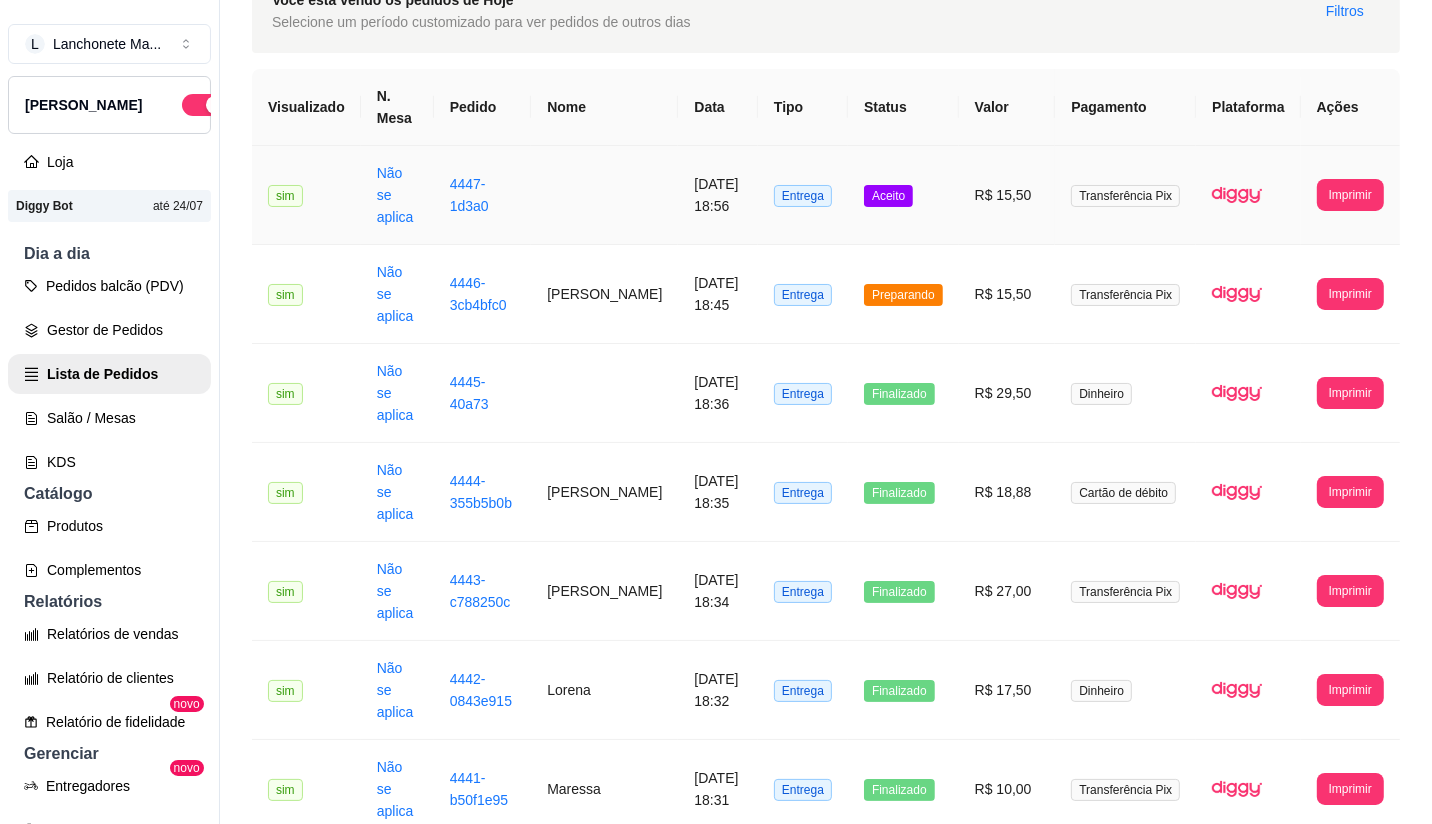 click on "Aceito" at bounding box center [903, 195] 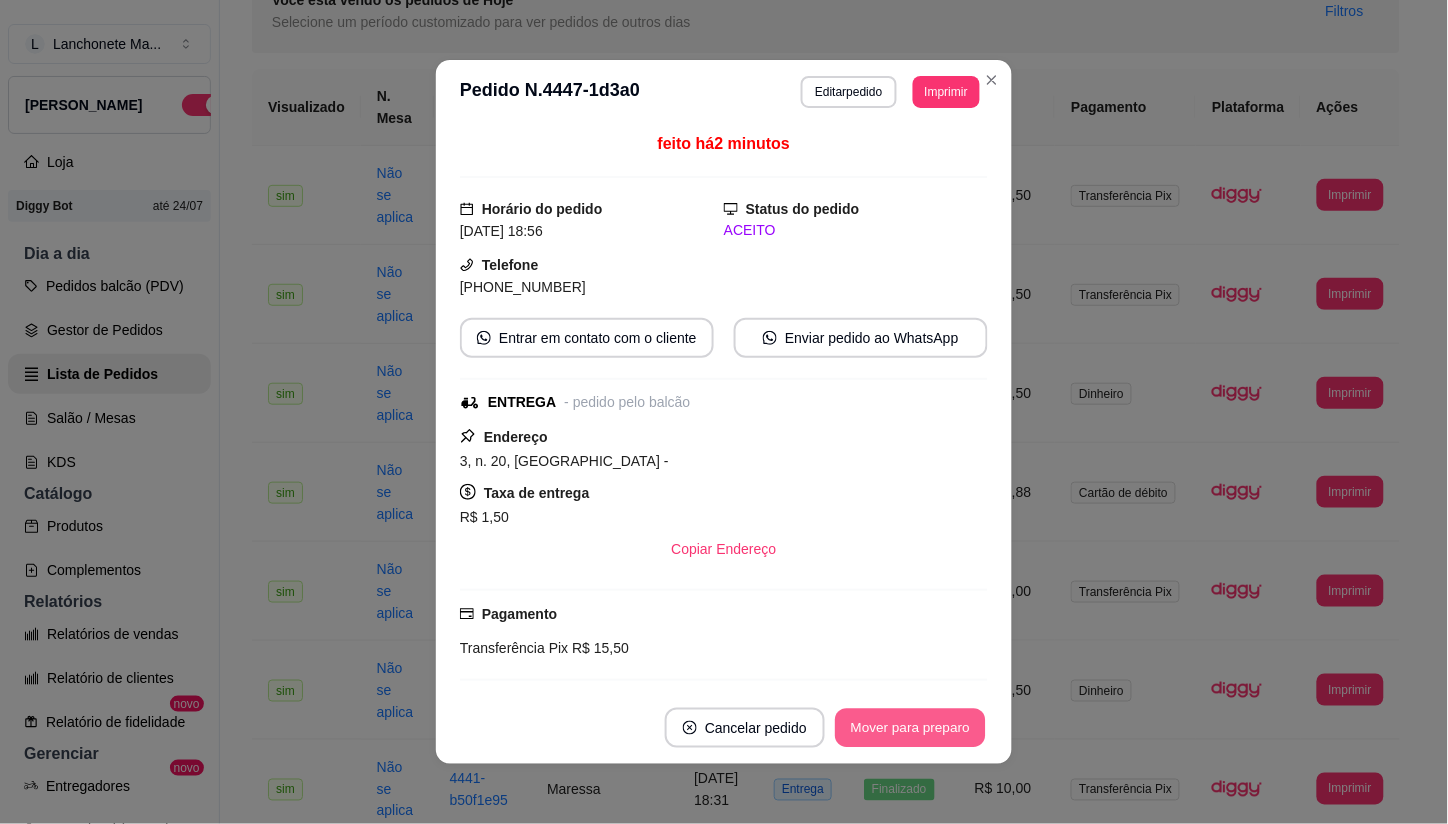 click on "Mover para preparo" at bounding box center (910, 728) 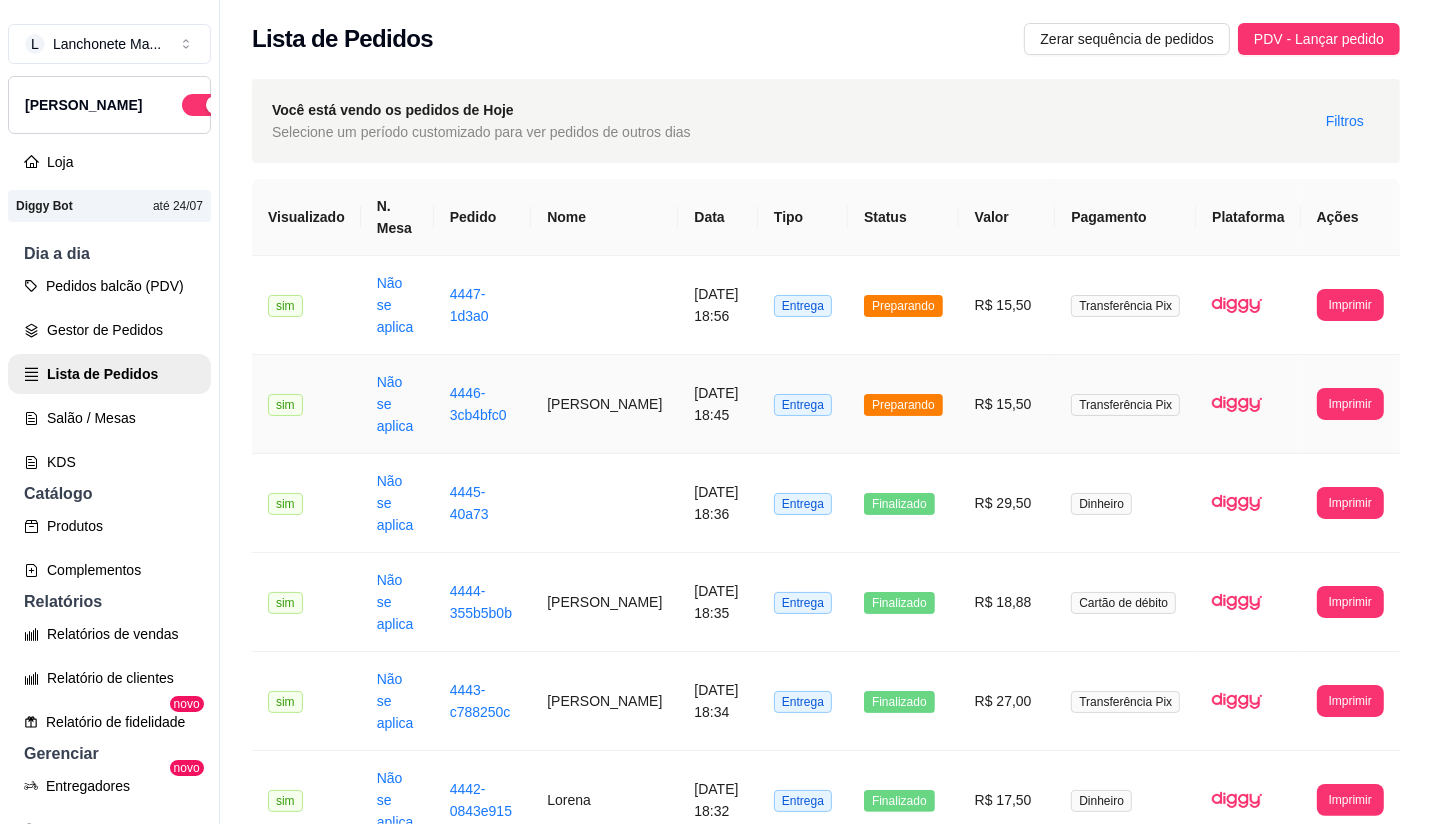 scroll, scrollTop: 0, scrollLeft: 0, axis: both 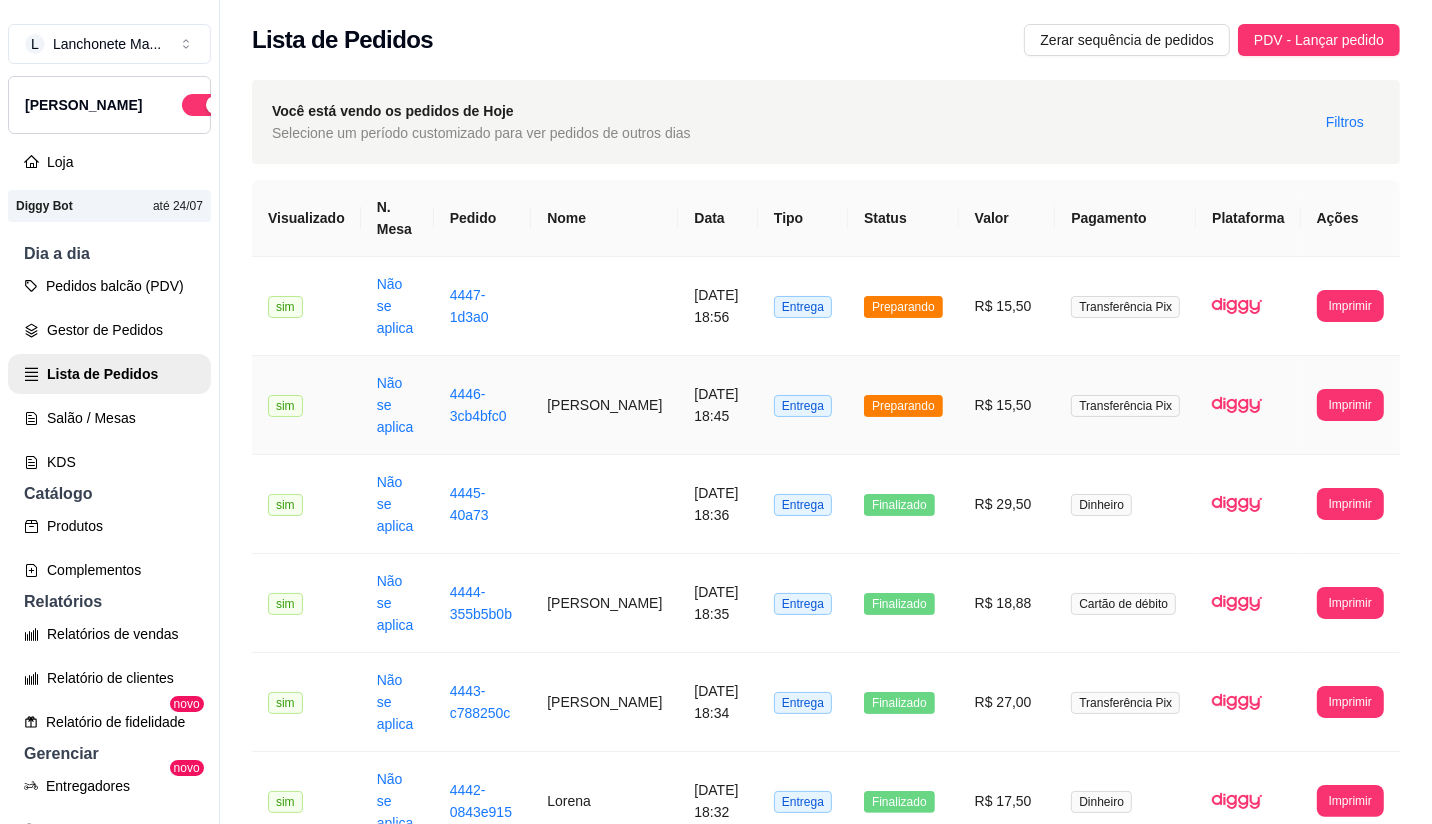 click on "Preparando" at bounding box center [903, 405] 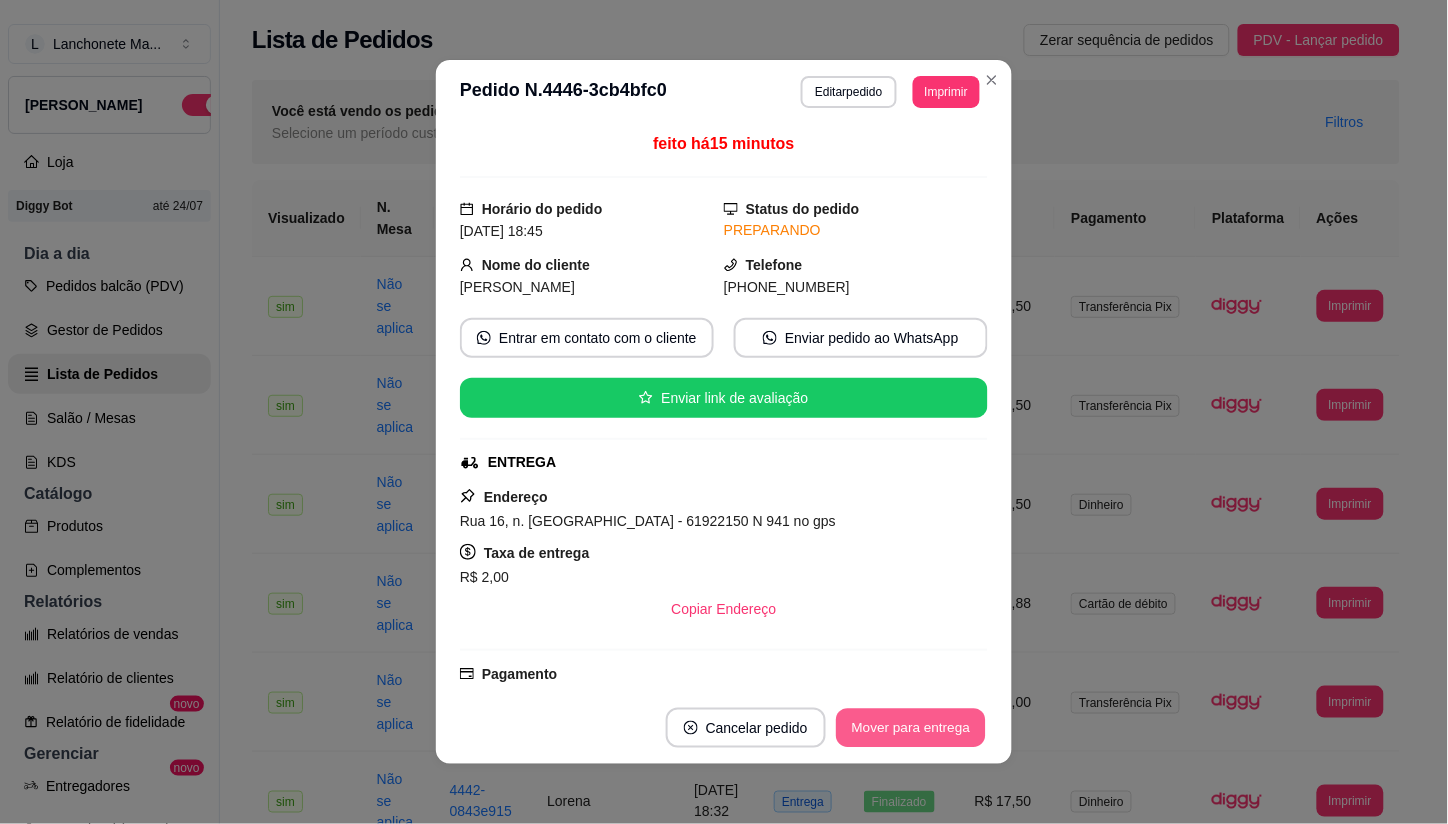 click on "Mover para entrega" at bounding box center (911, 728) 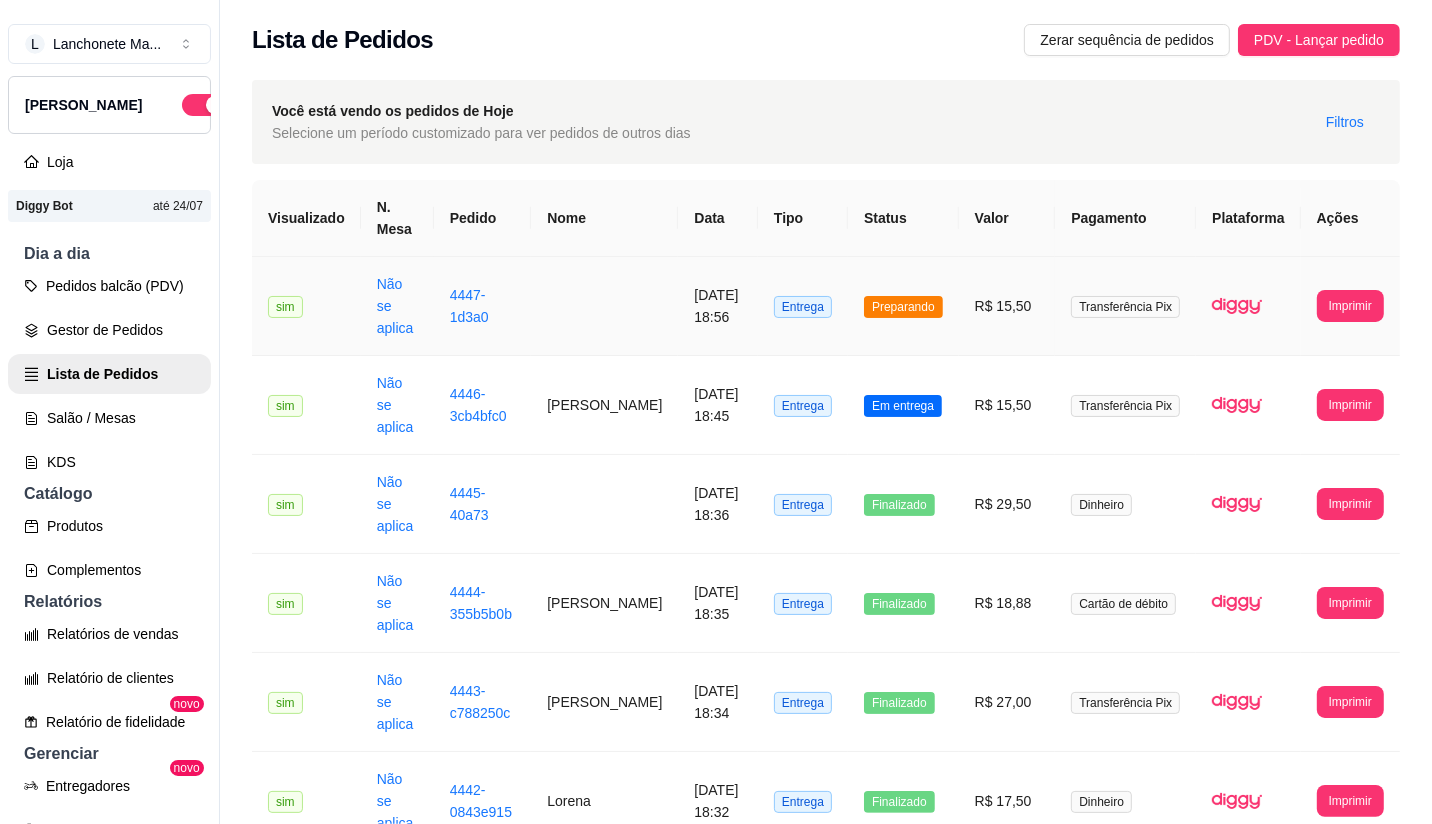 click on "R$ 15,50" at bounding box center (1007, 306) 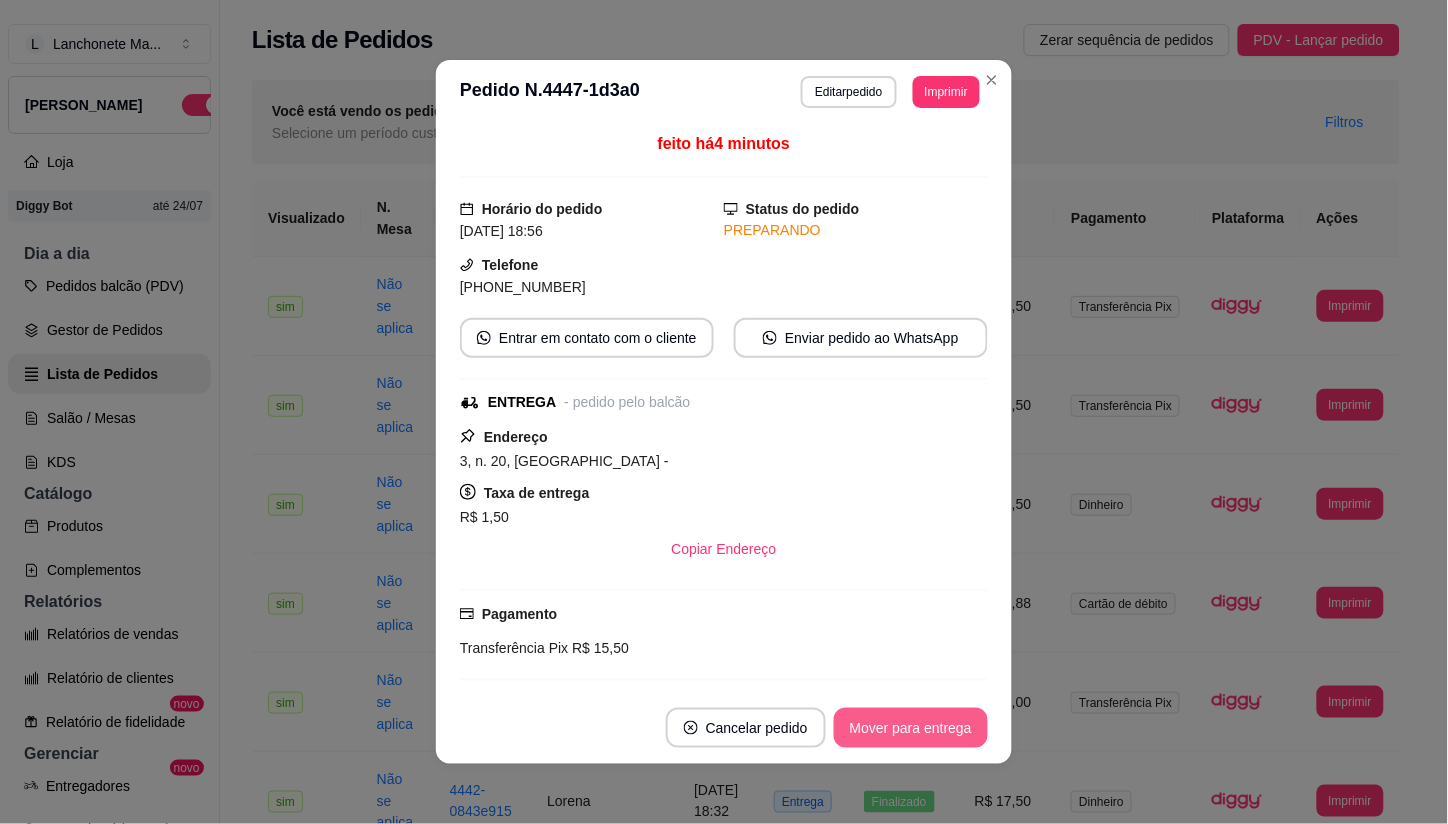 click on "Mover para entrega" at bounding box center (911, 728) 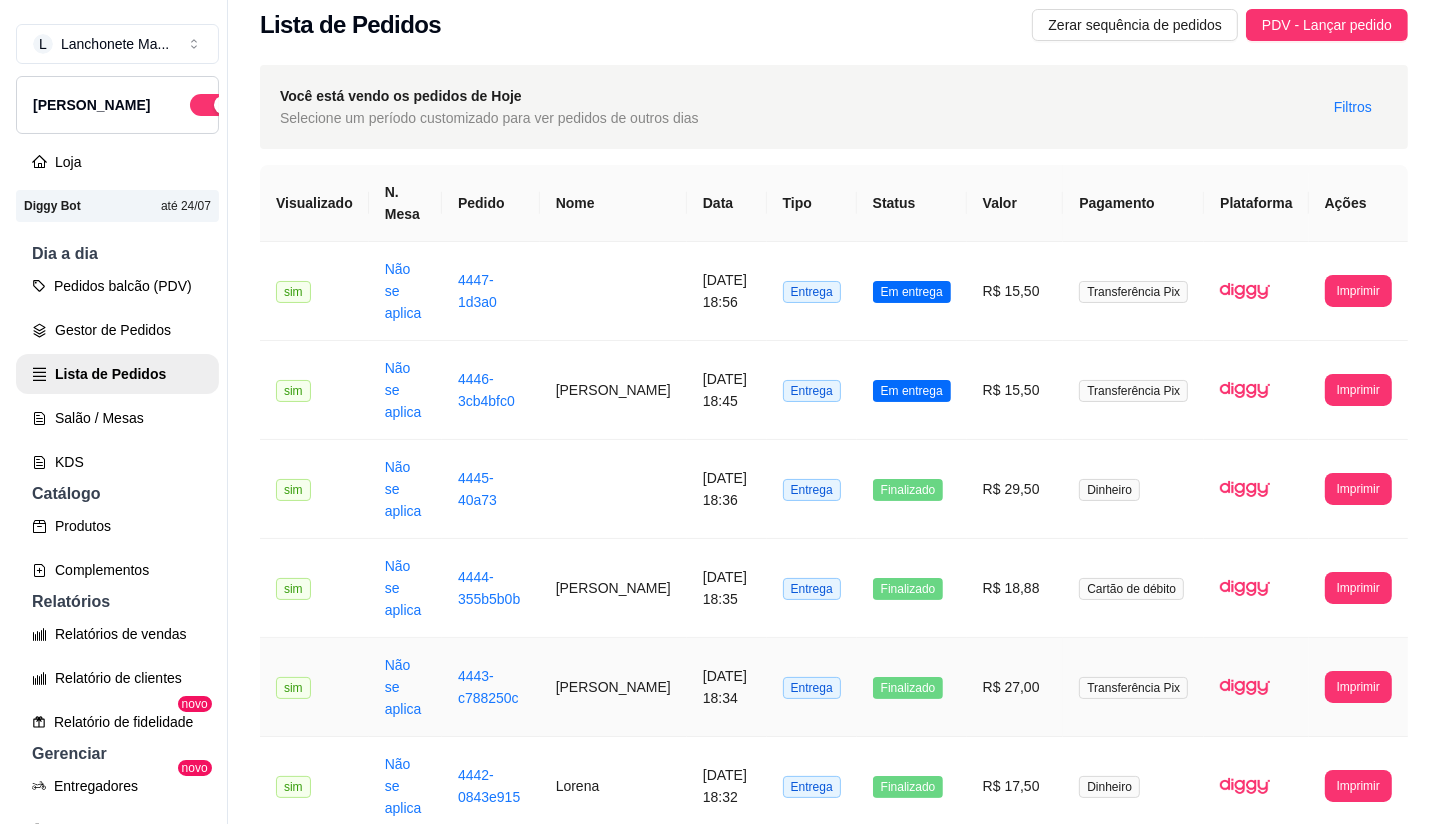 scroll, scrollTop: 0, scrollLeft: 0, axis: both 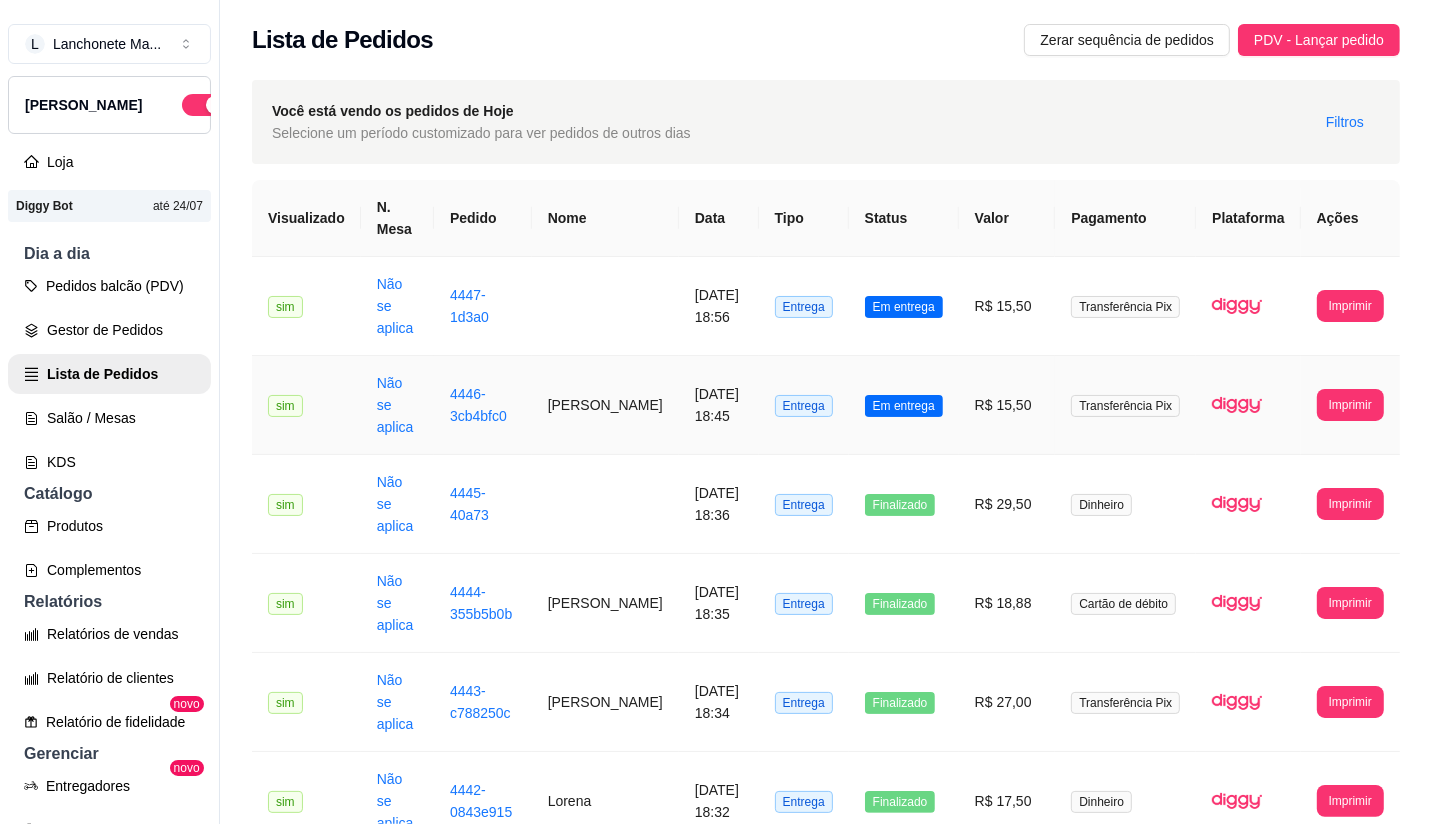 click on "Em entrega" at bounding box center (904, 406) 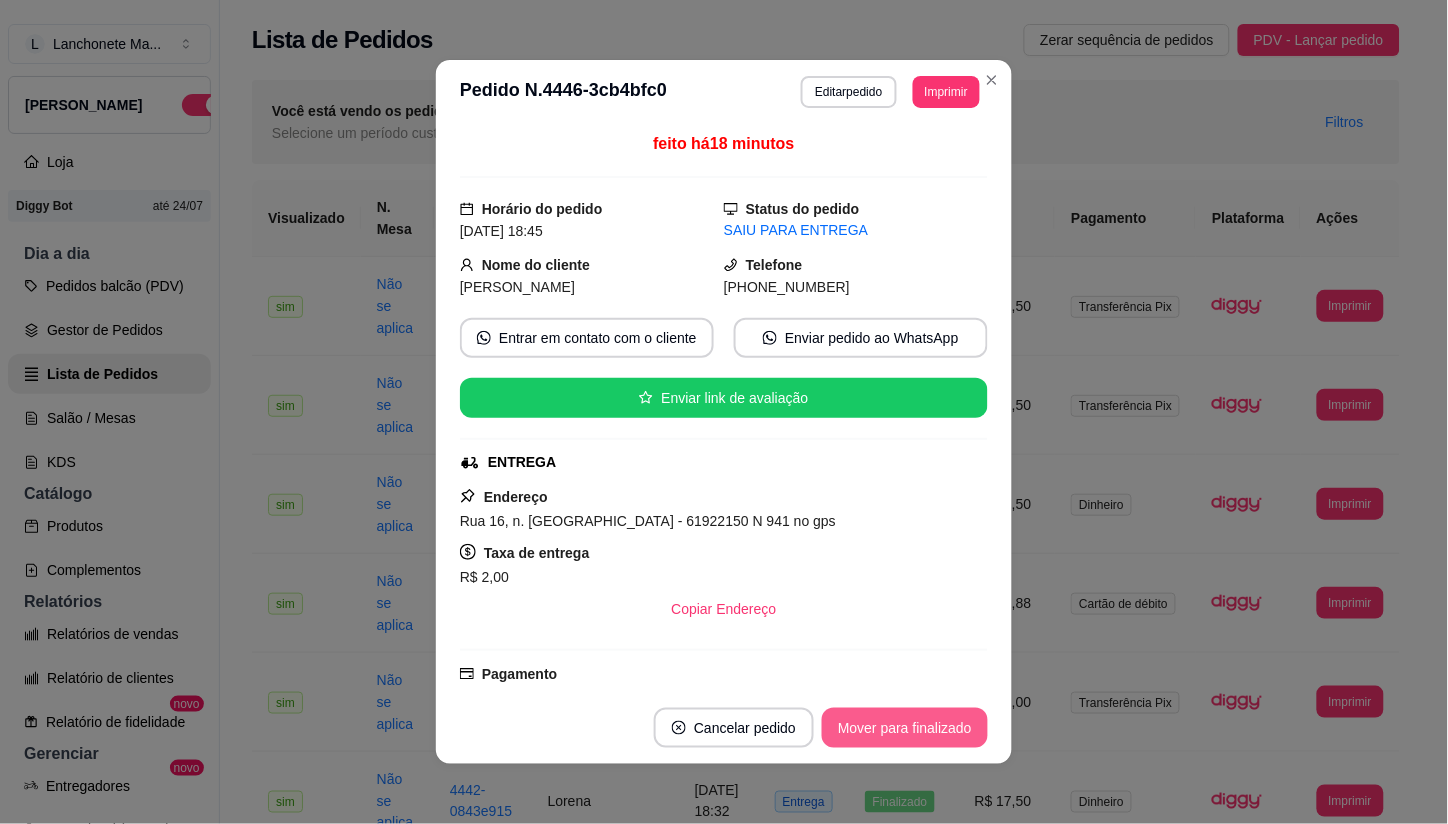 click on "Mover para finalizado" at bounding box center (905, 728) 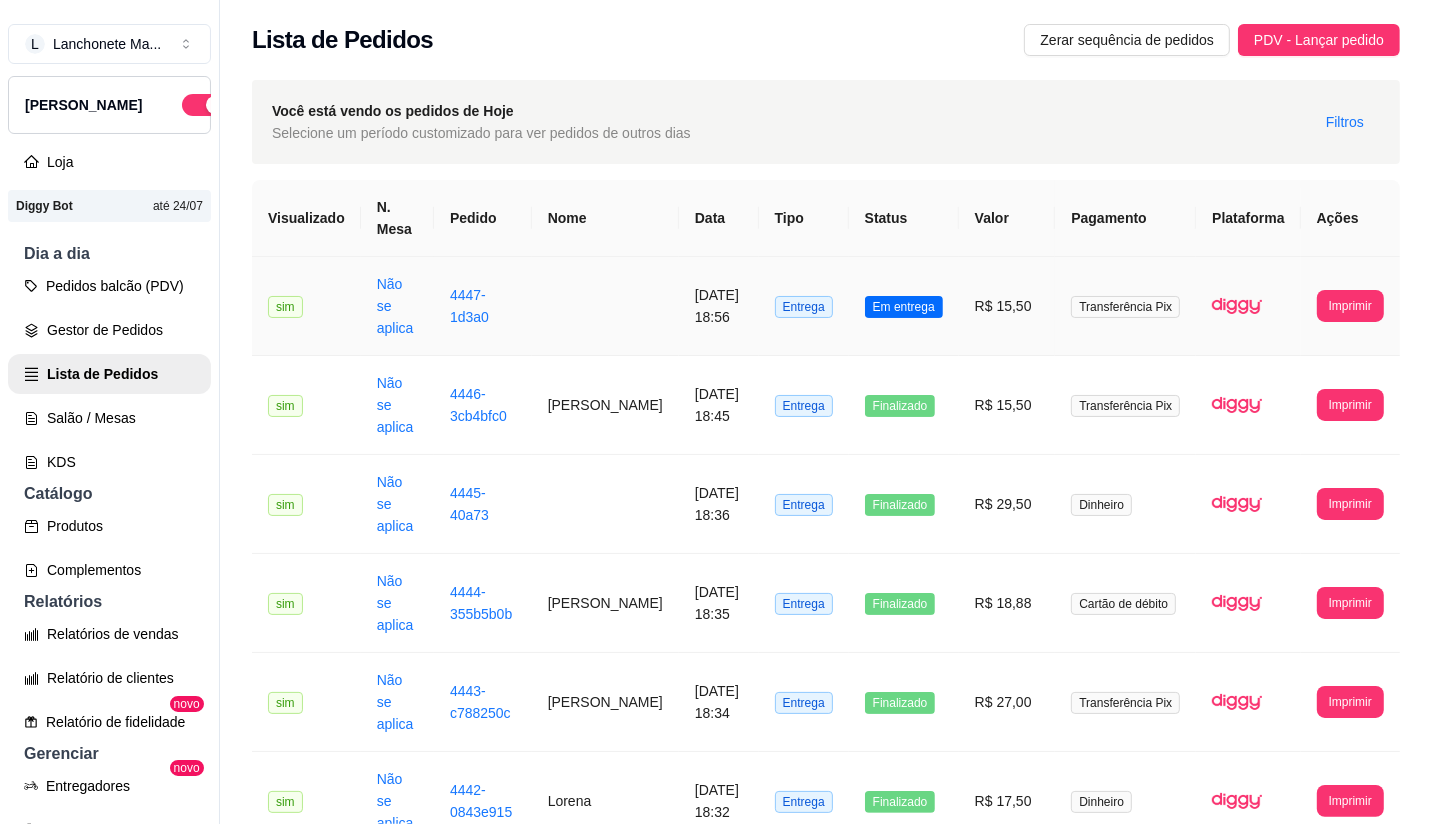 click on "Em entrega" at bounding box center [904, 306] 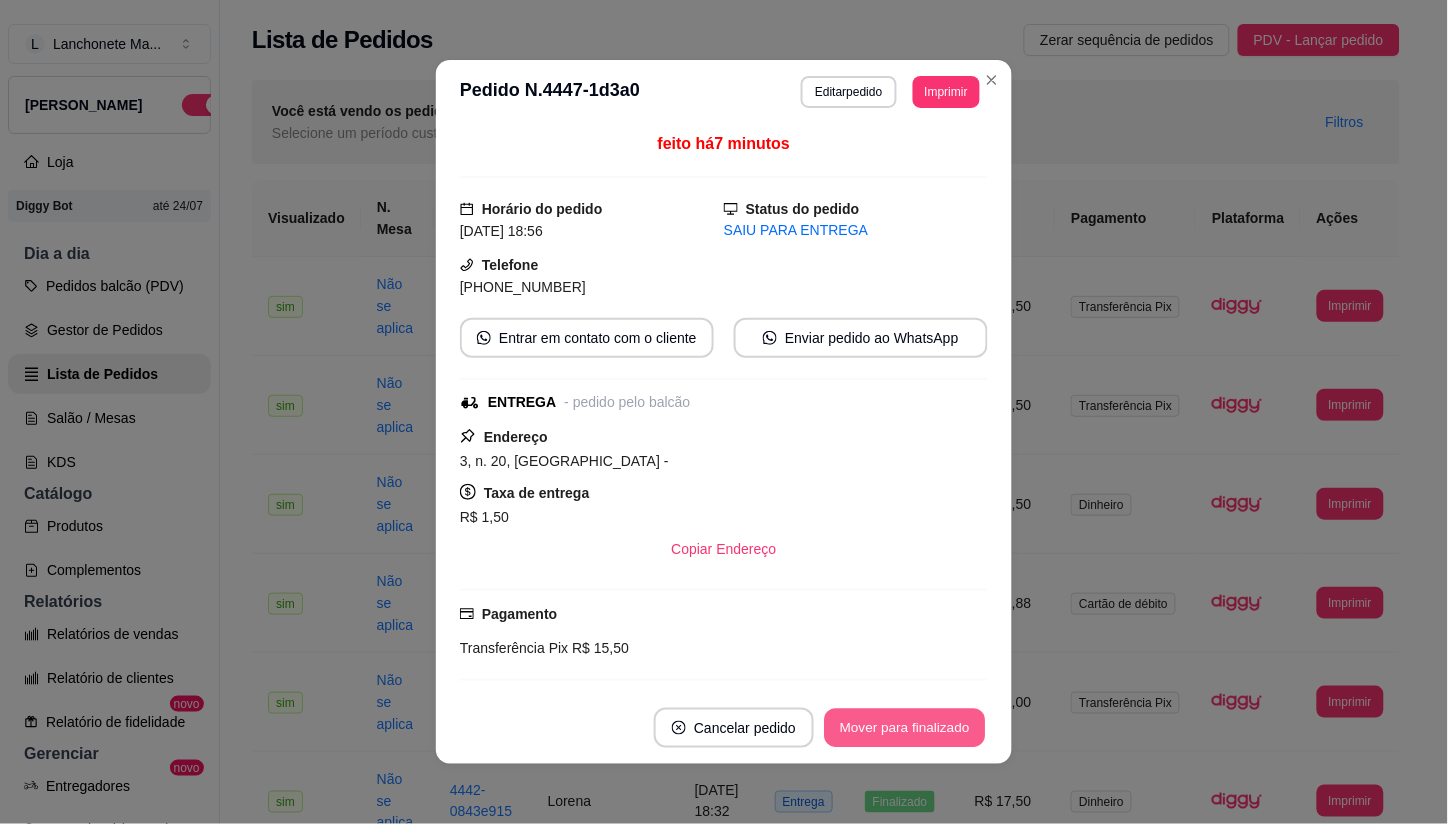 click on "Mover para finalizado" at bounding box center [905, 728] 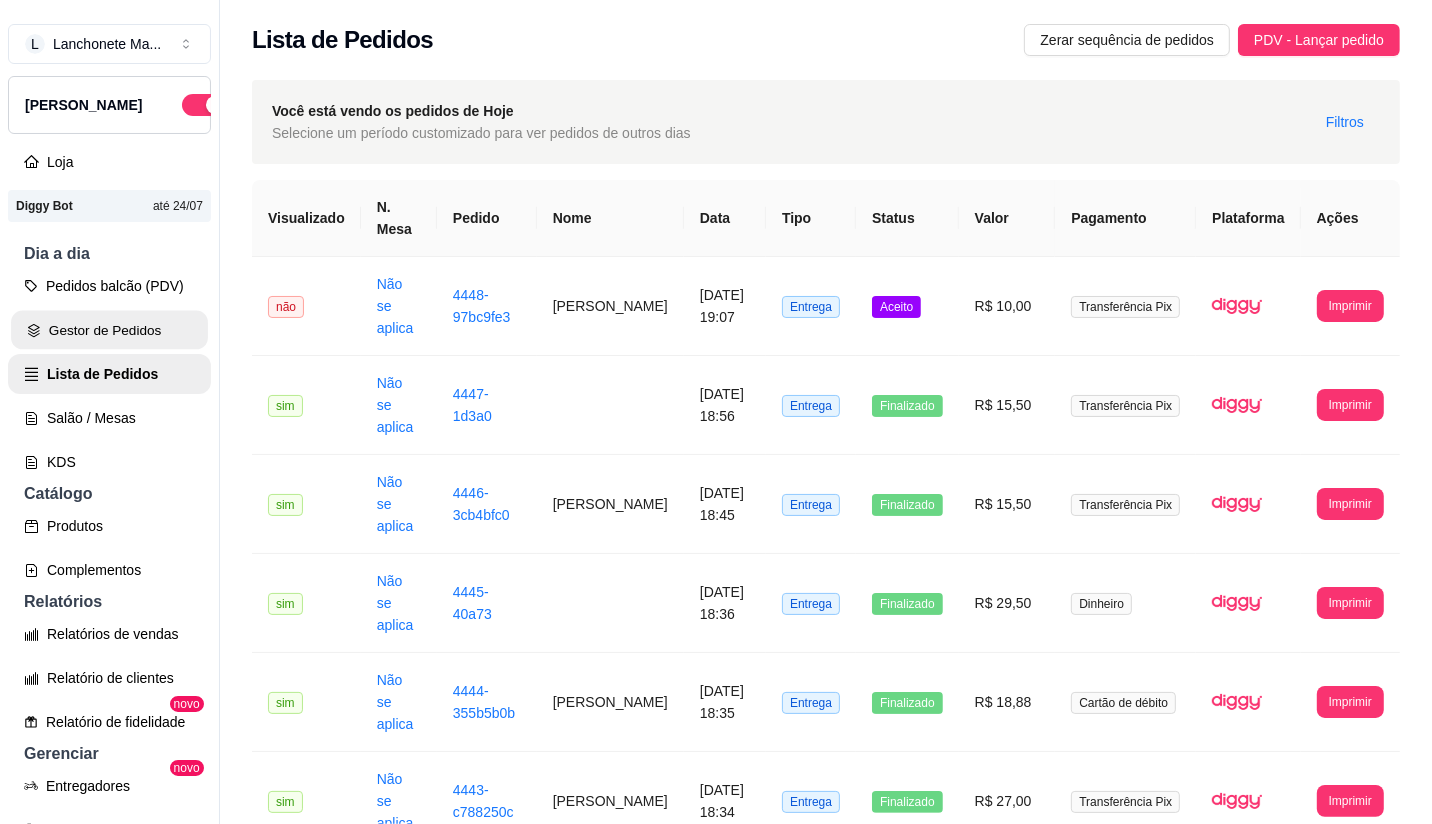 click on "Gestor de Pedidos" at bounding box center (109, 330) 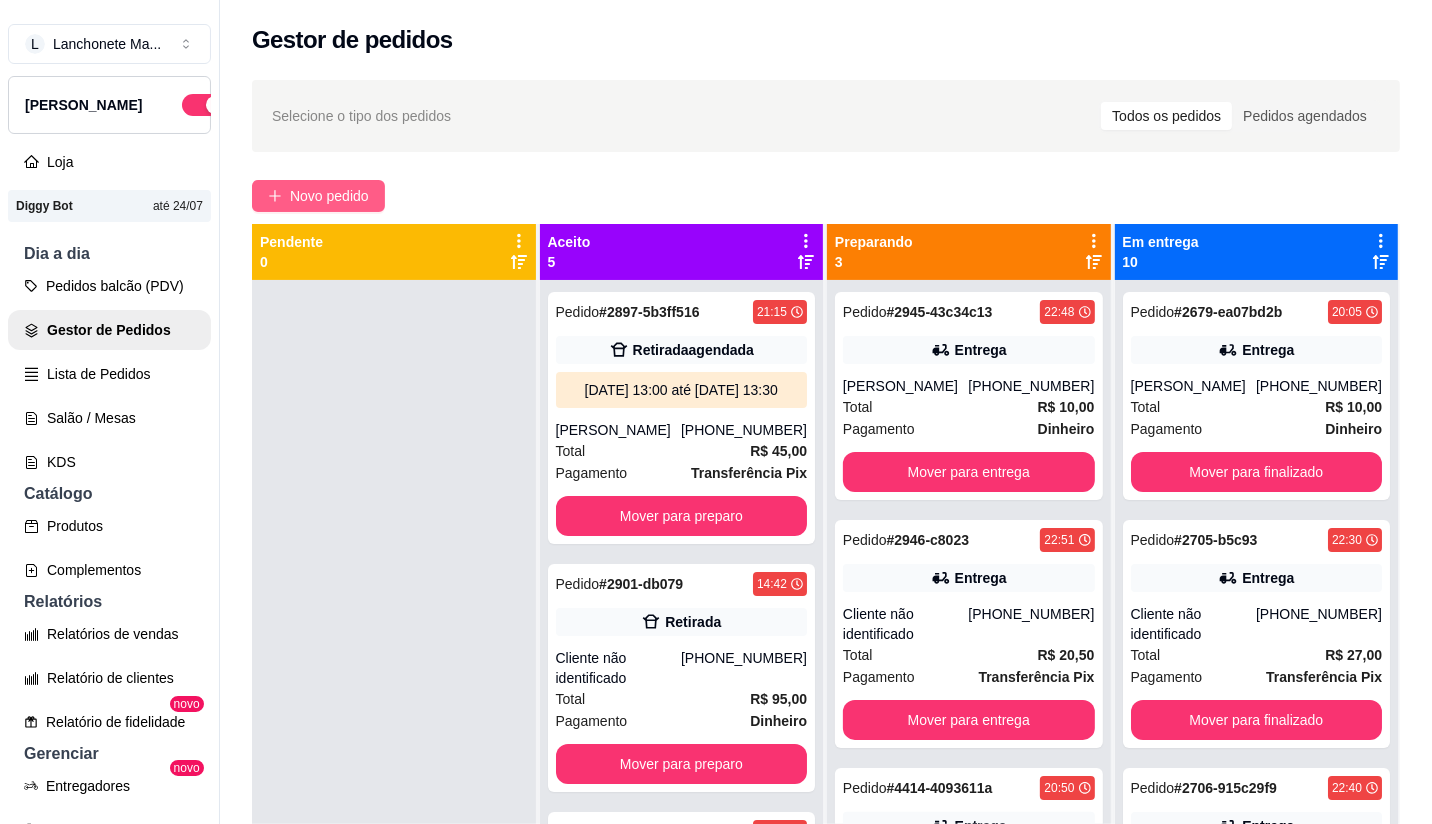 click on "Novo pedido" at bounding box center (329, 196) 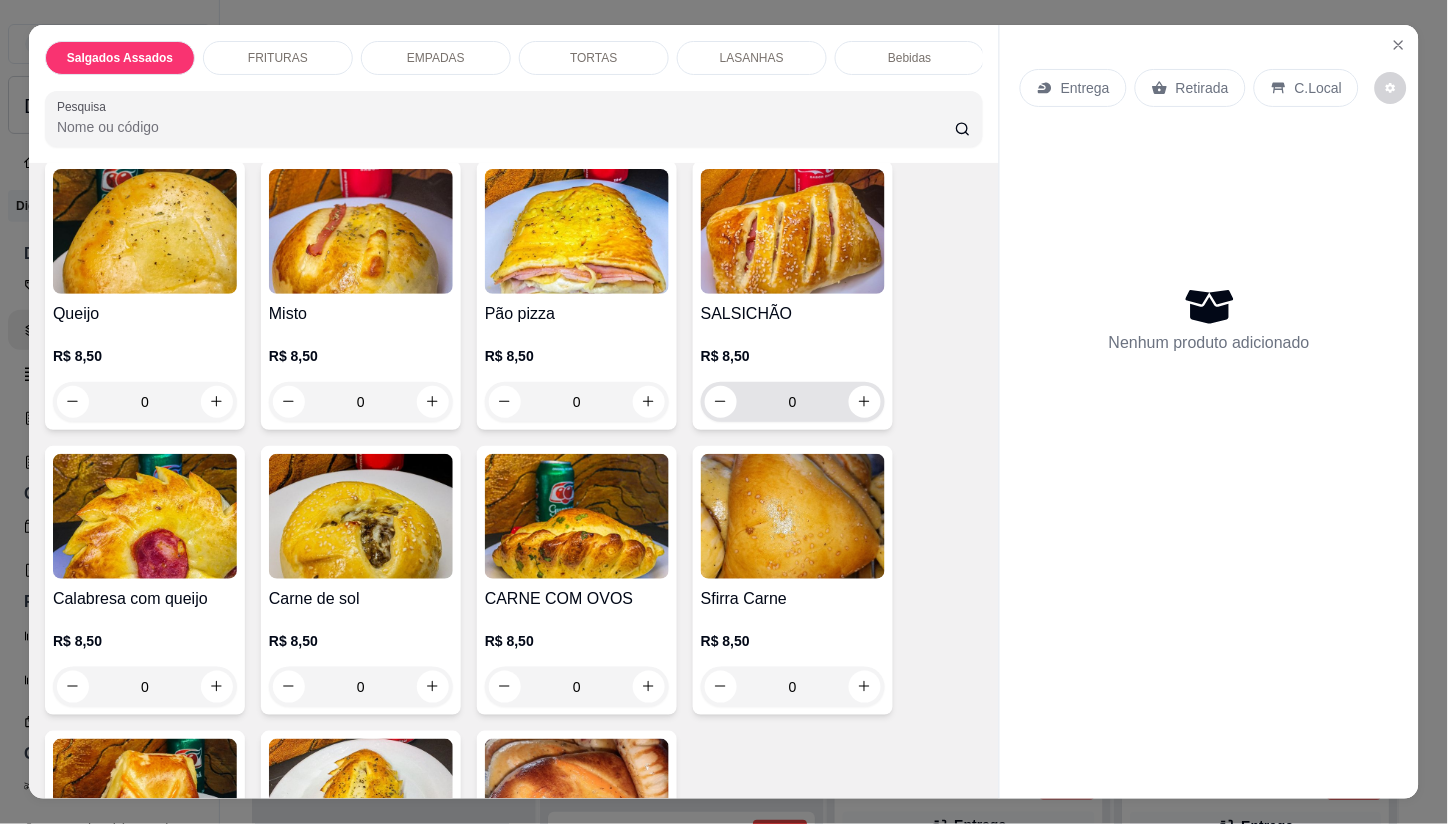 scroll, scrollTop: 222, scrollLeft: 0, axis: vertical 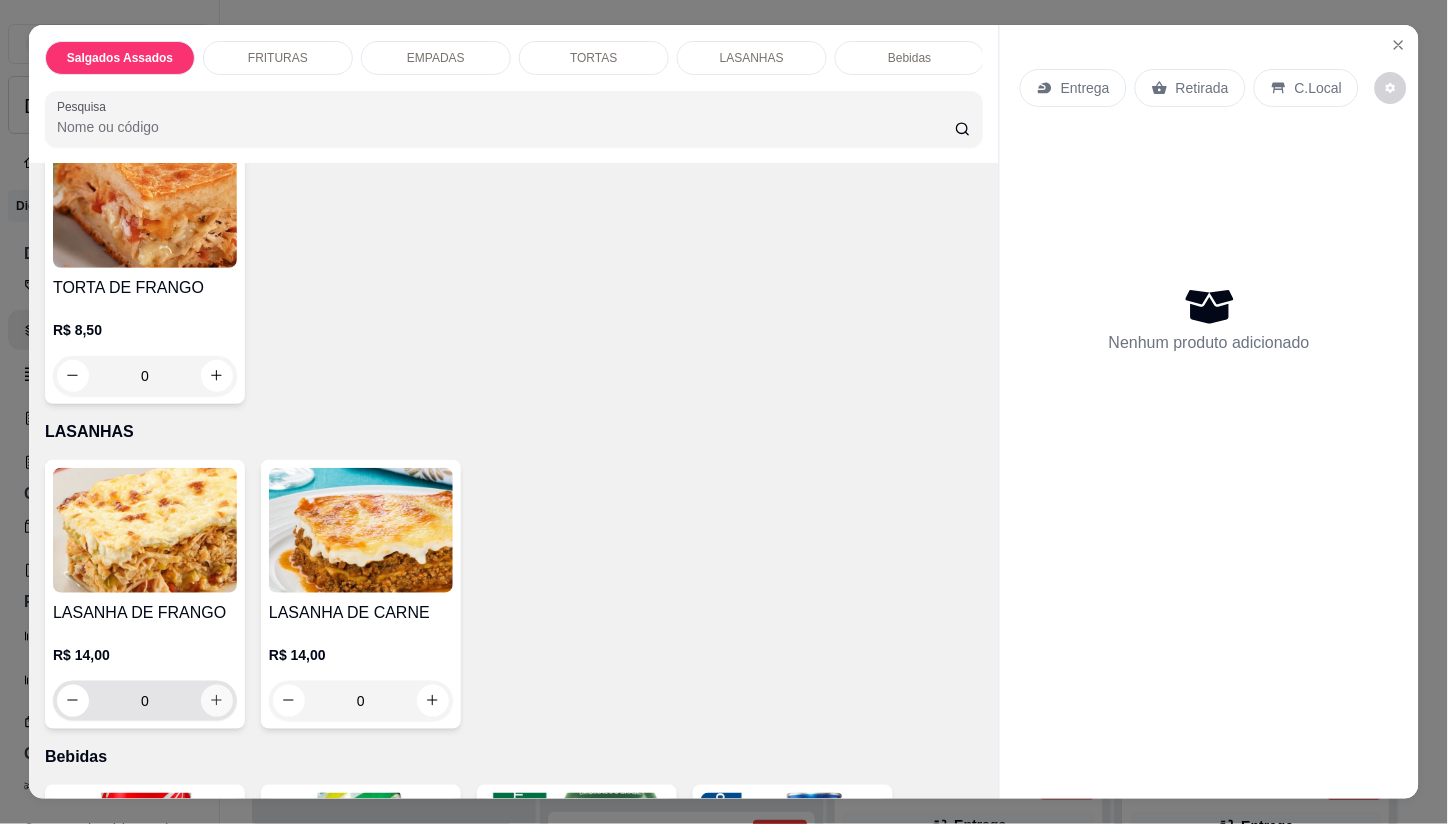 click 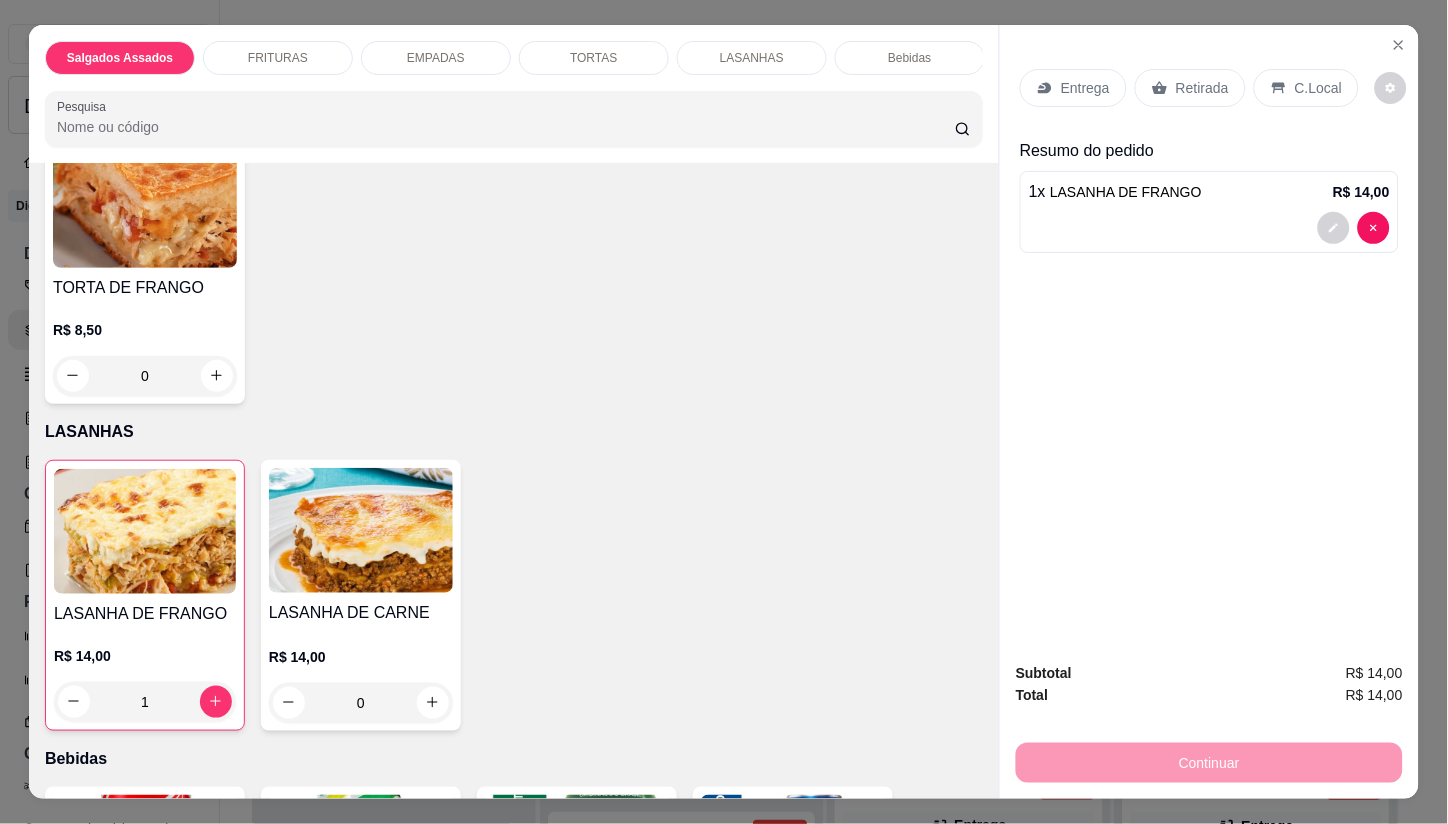 click on "Entrega" at bounding box center (1073, 88) 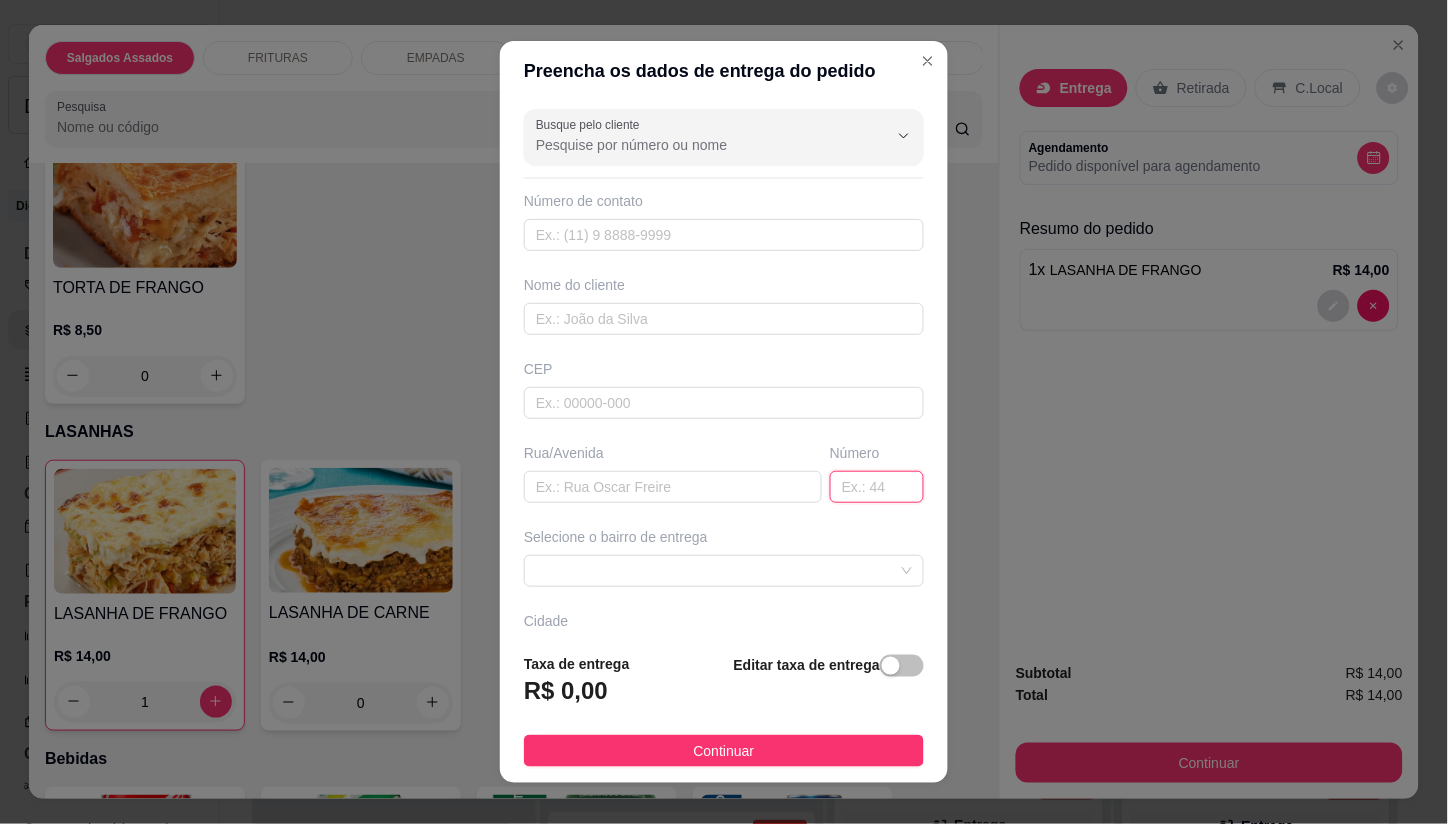 click at bounding box center (877, 487) 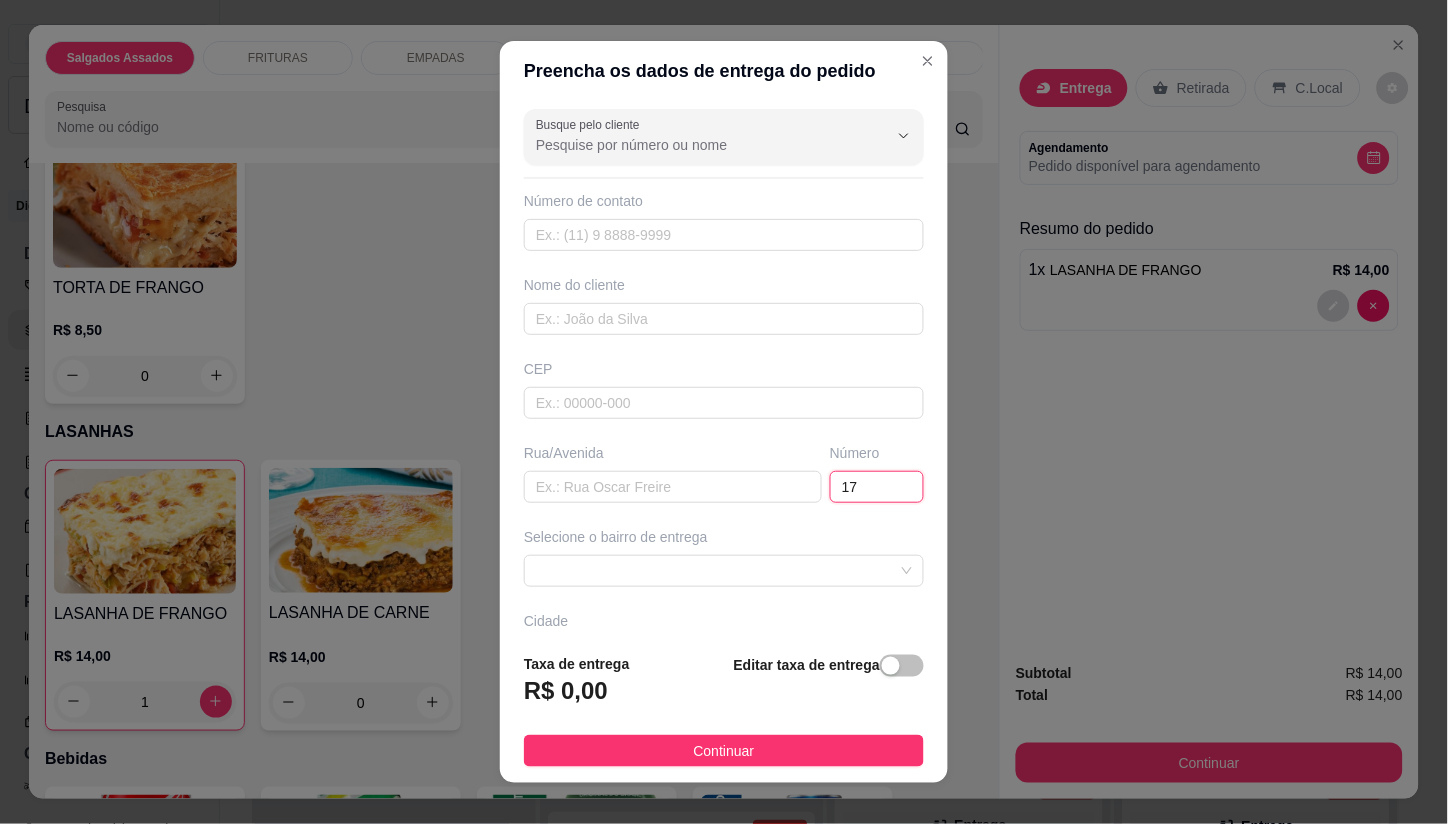 type on "1" 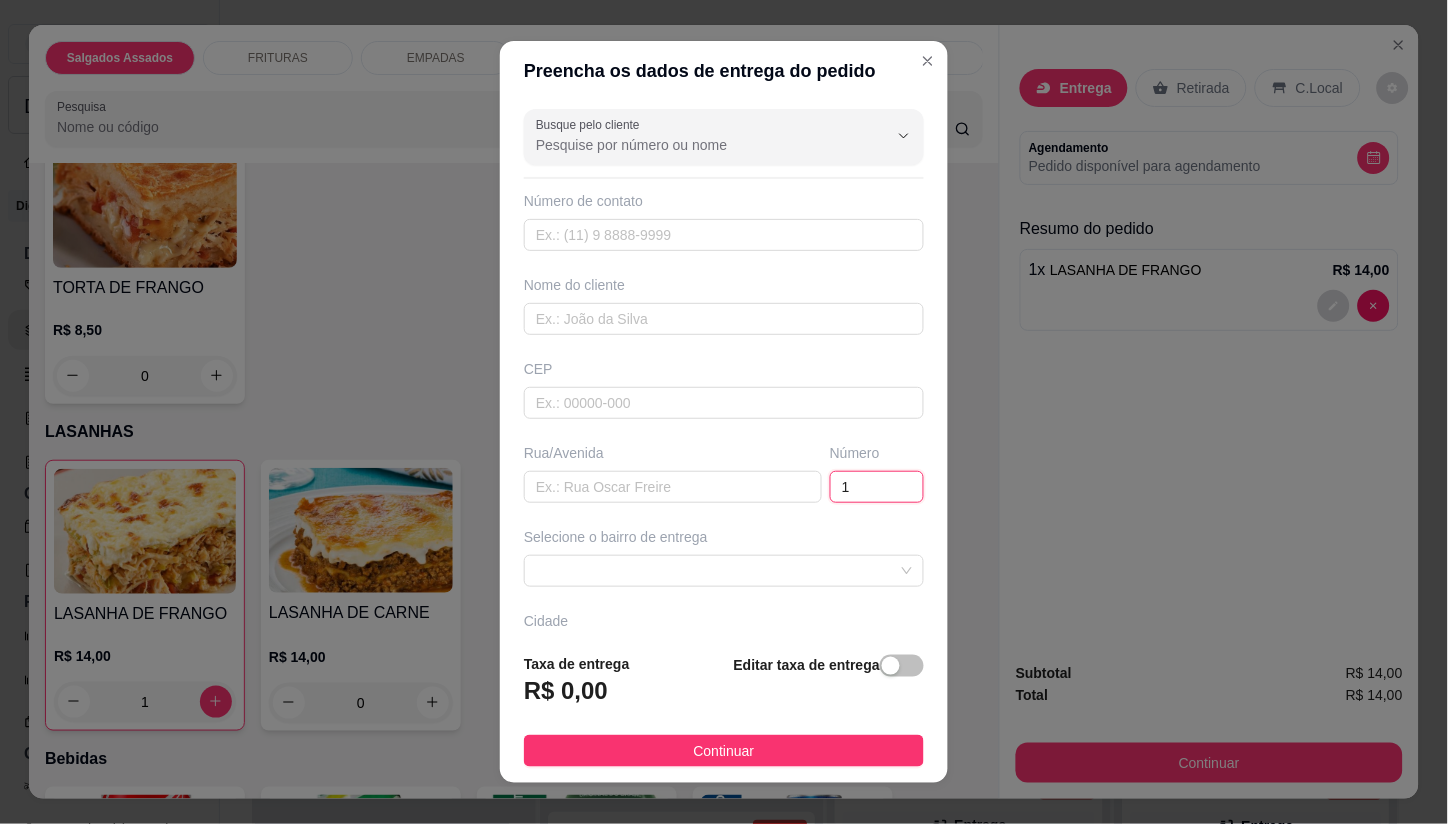 type 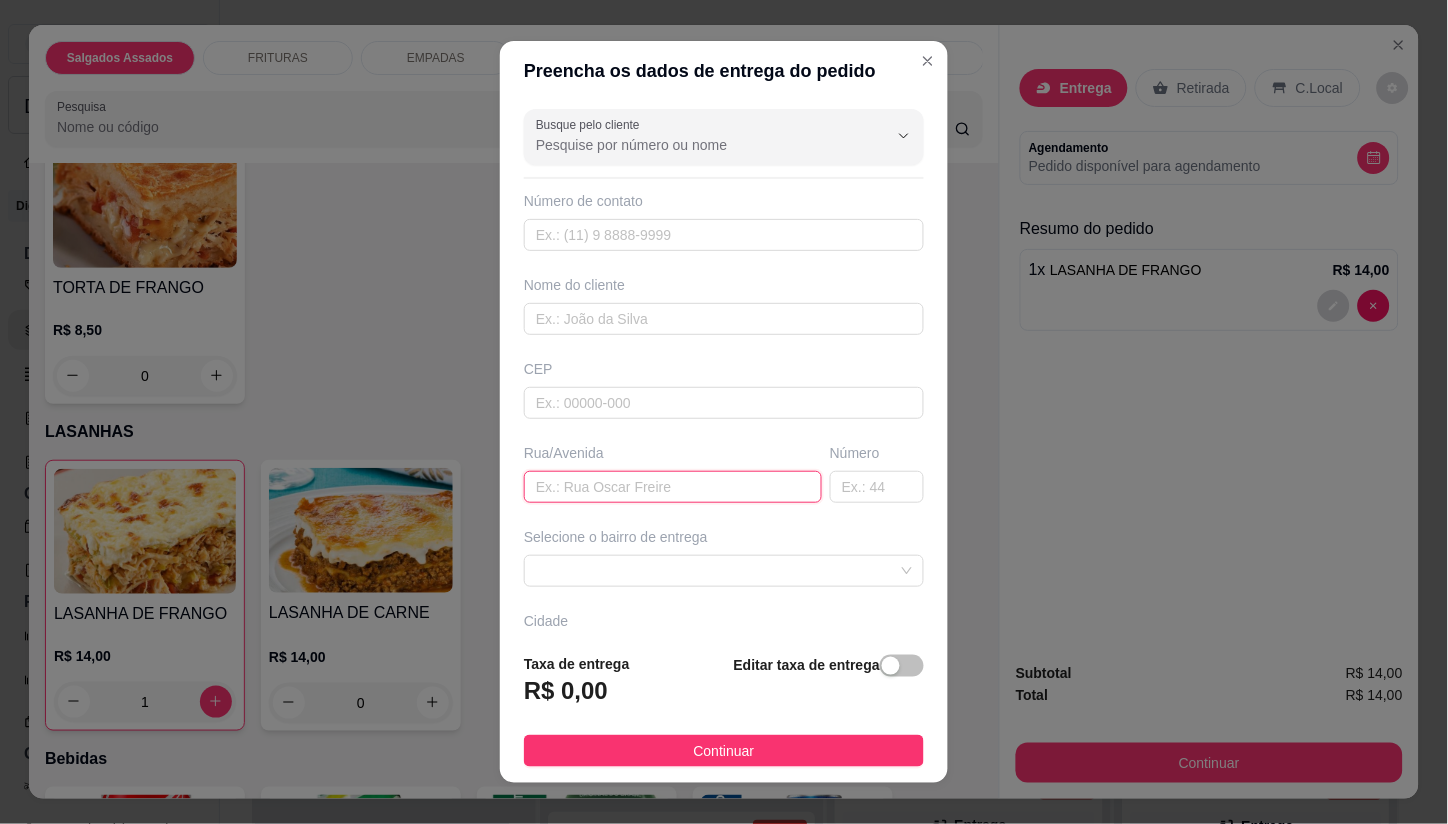 click at bounding box center (673, 487) 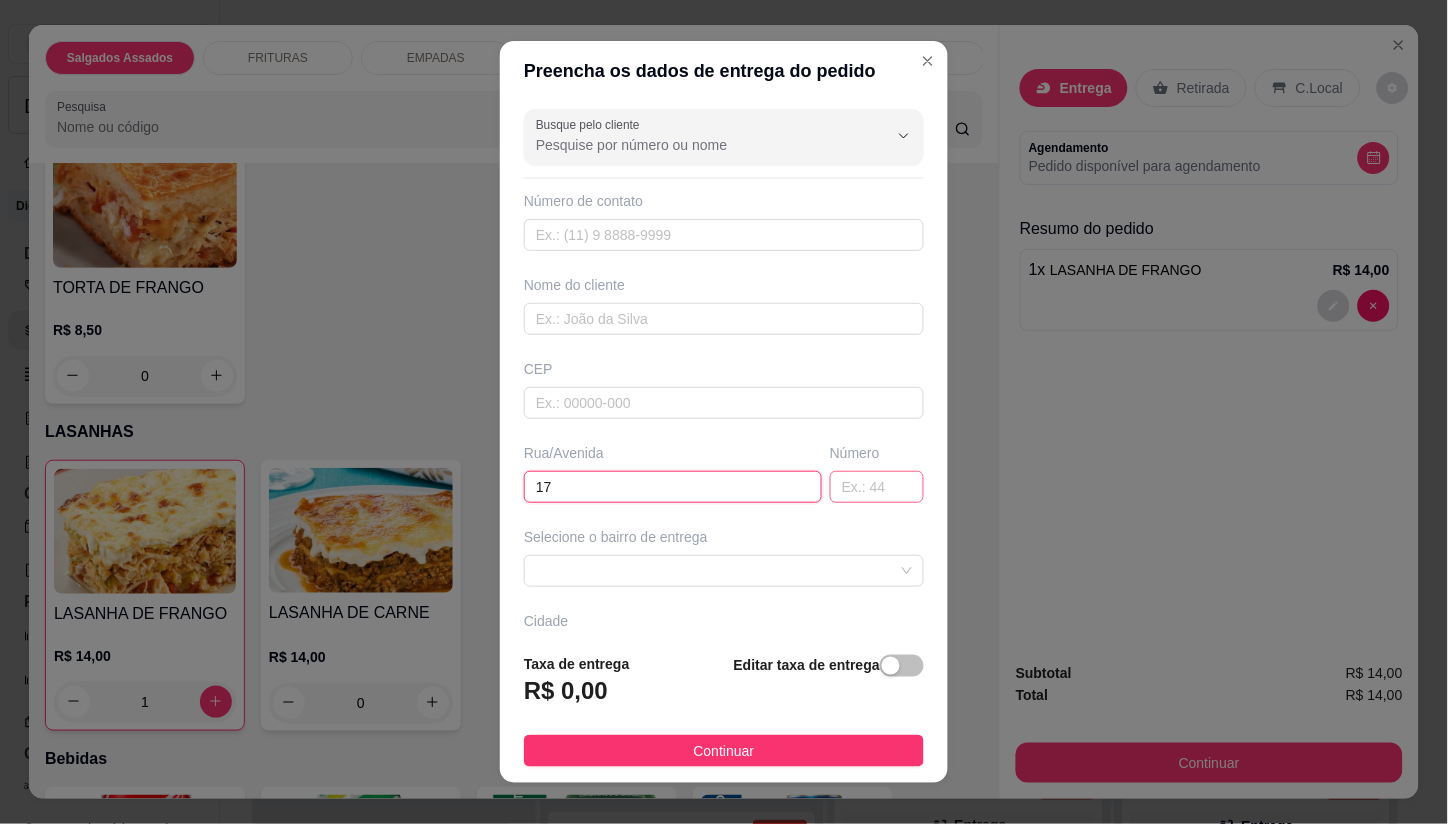 type on "17" 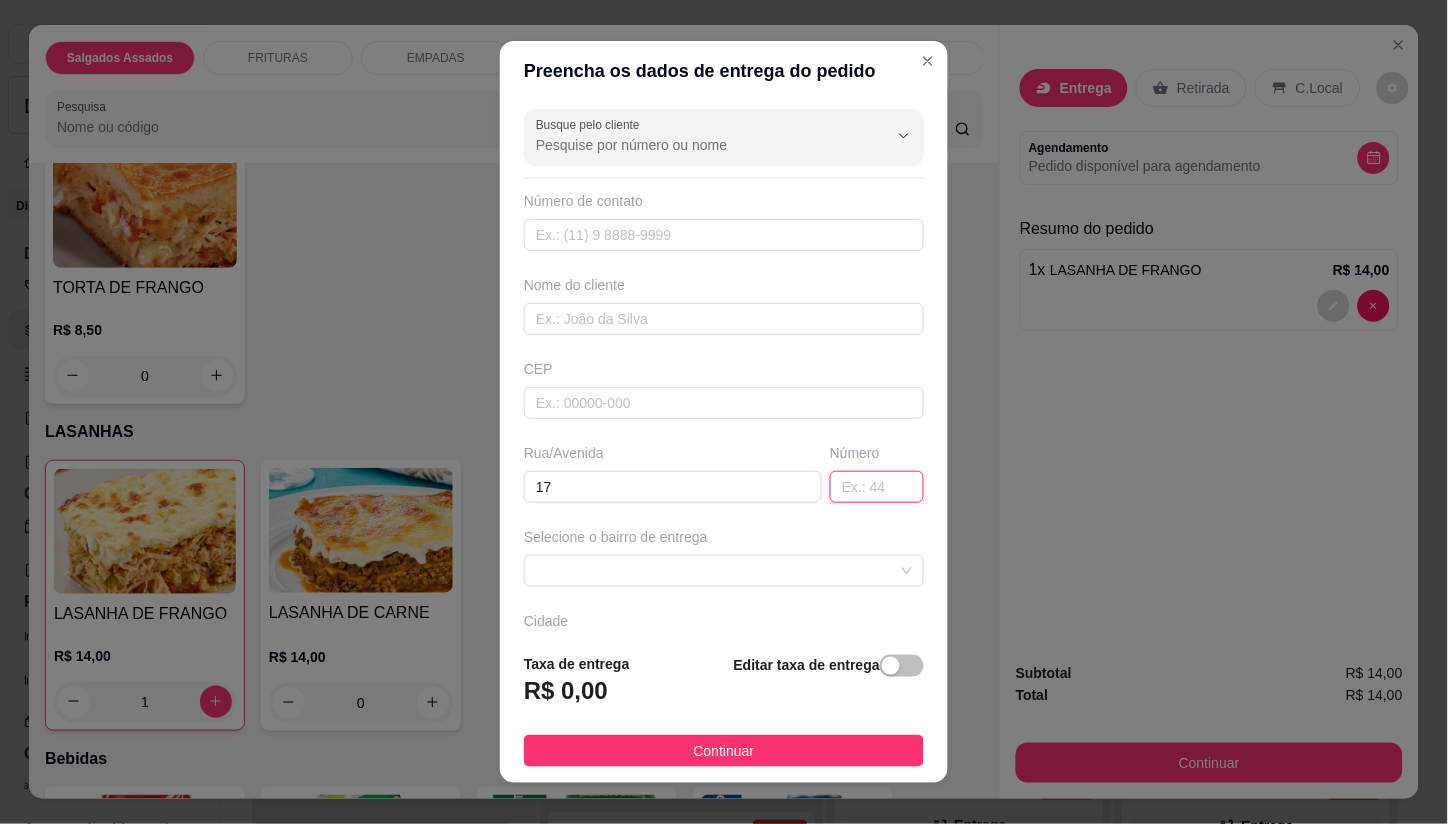 click at bounding box center [877, 487] 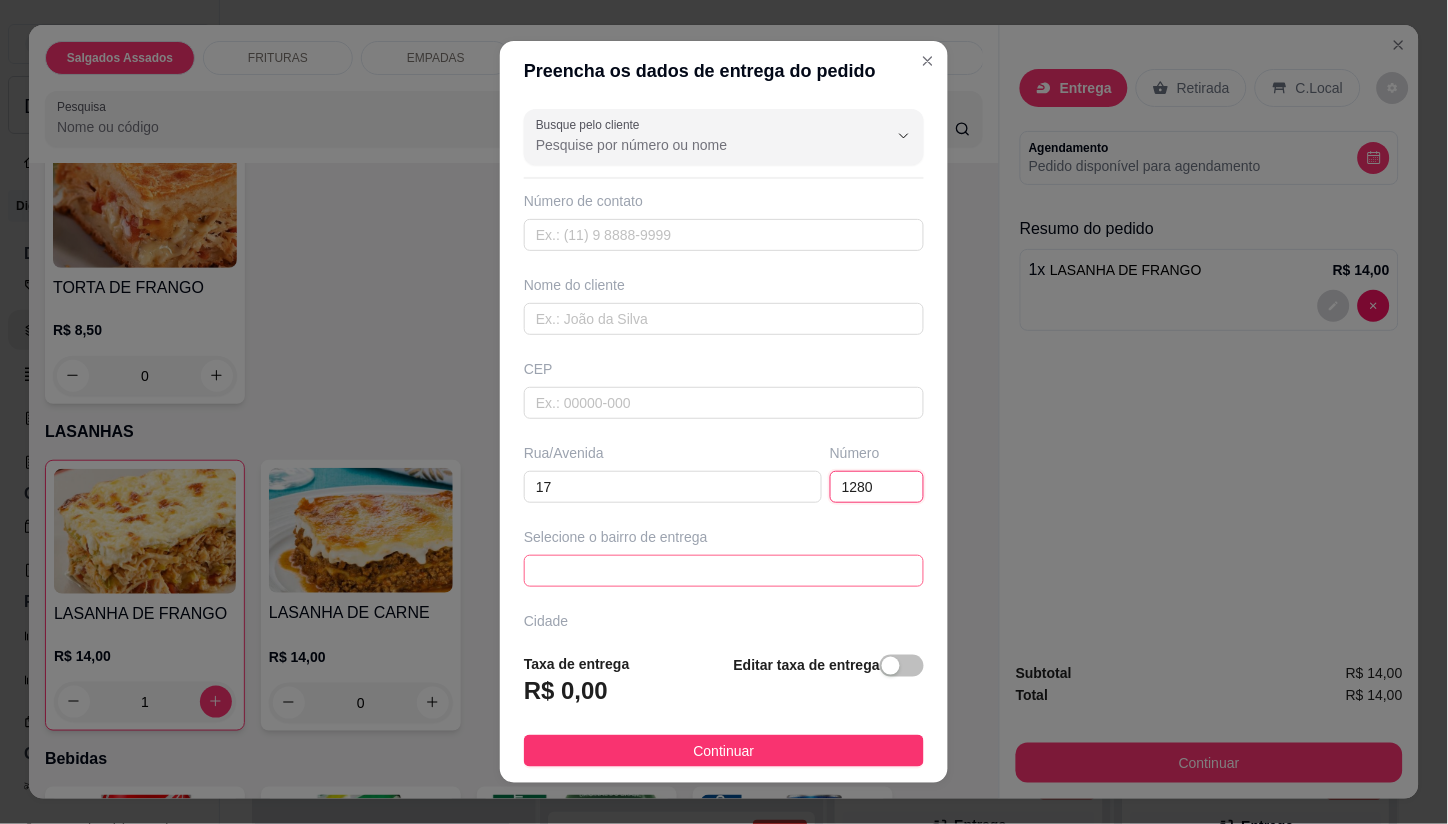 click at bounding box center (724, 571) 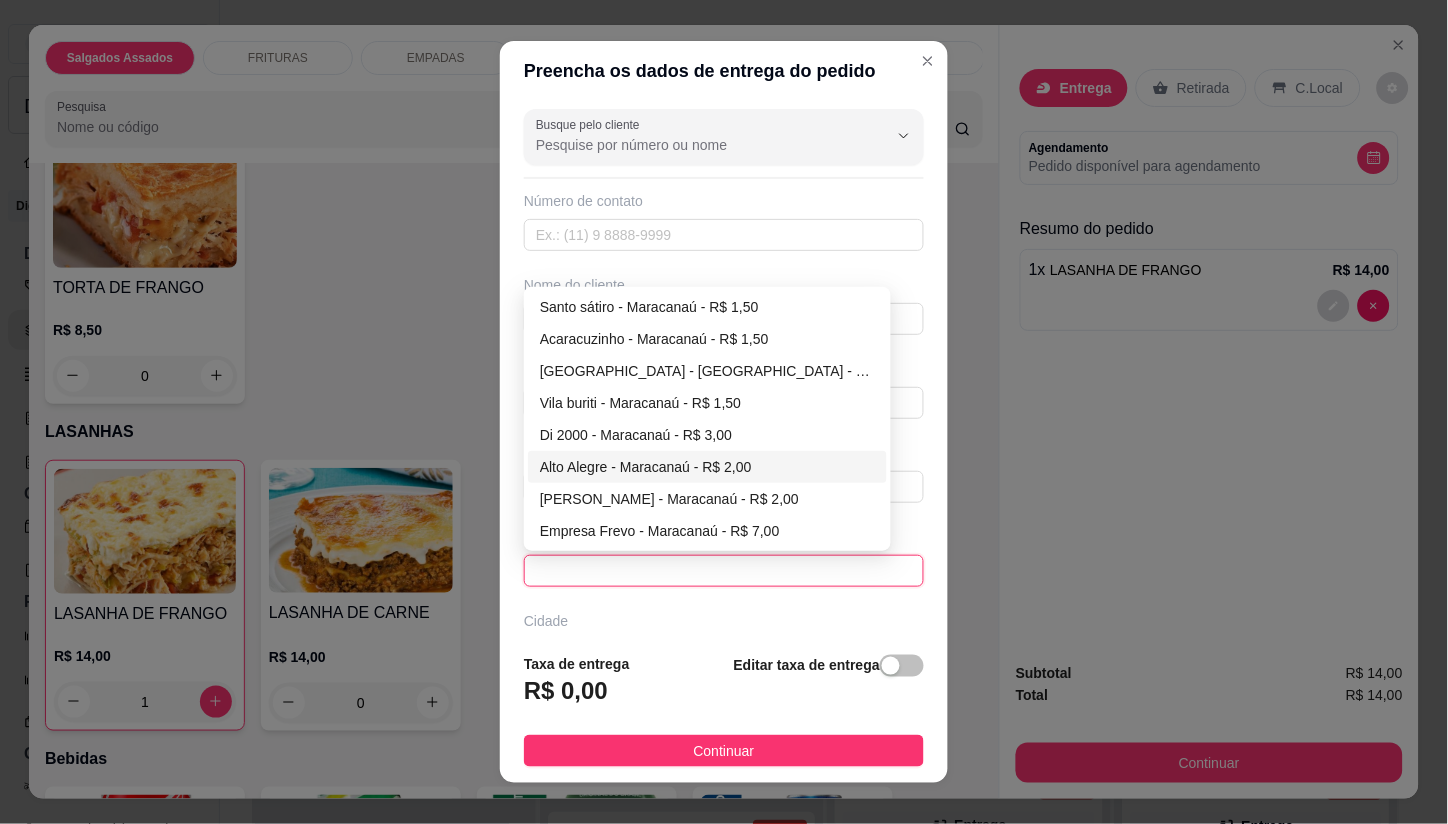 click on "Alto Alegre  - Maracanaú  -  R$ 2,00" at bounding box center (707, 467) 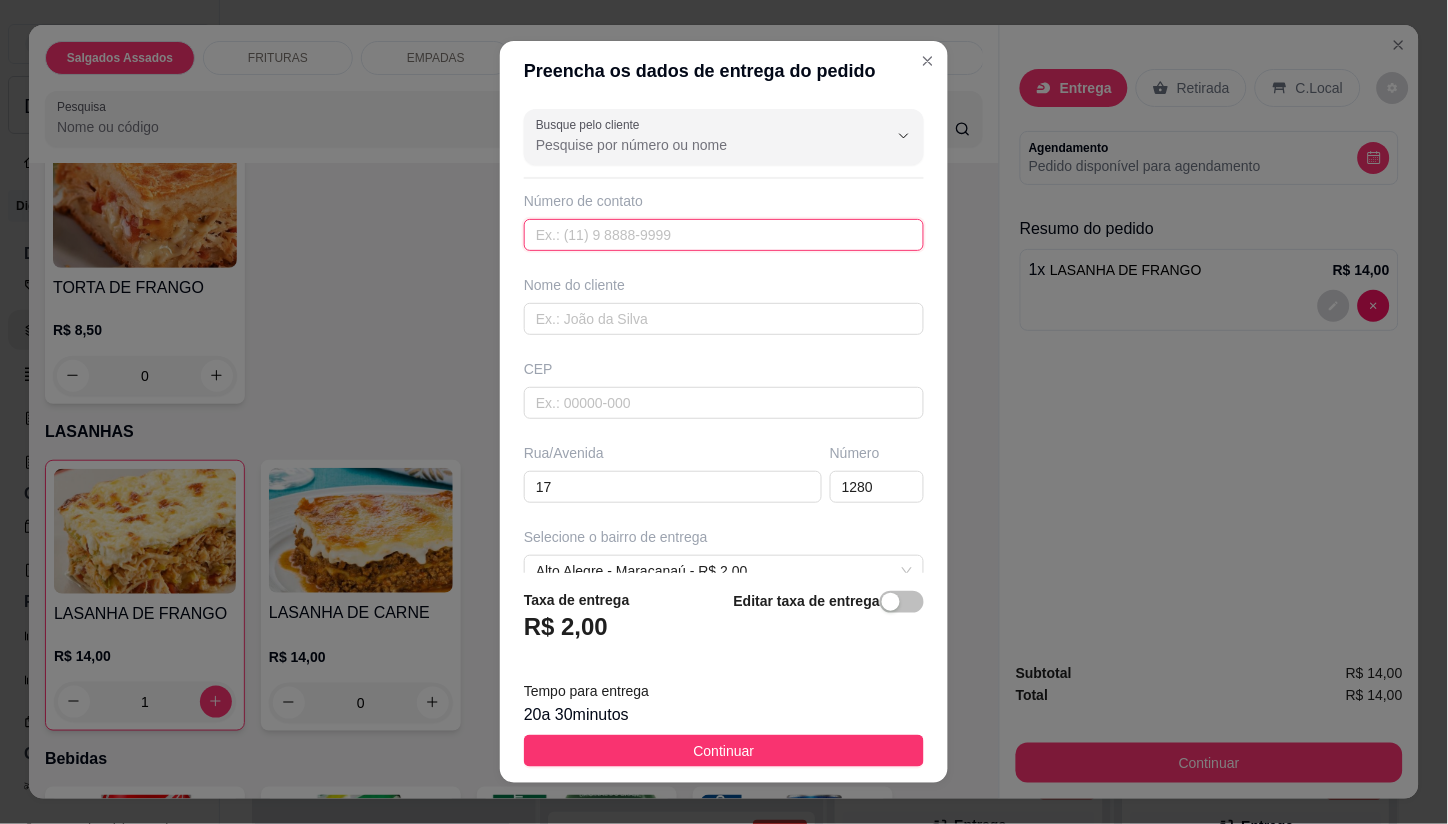 click at bounding box center [724, 235] 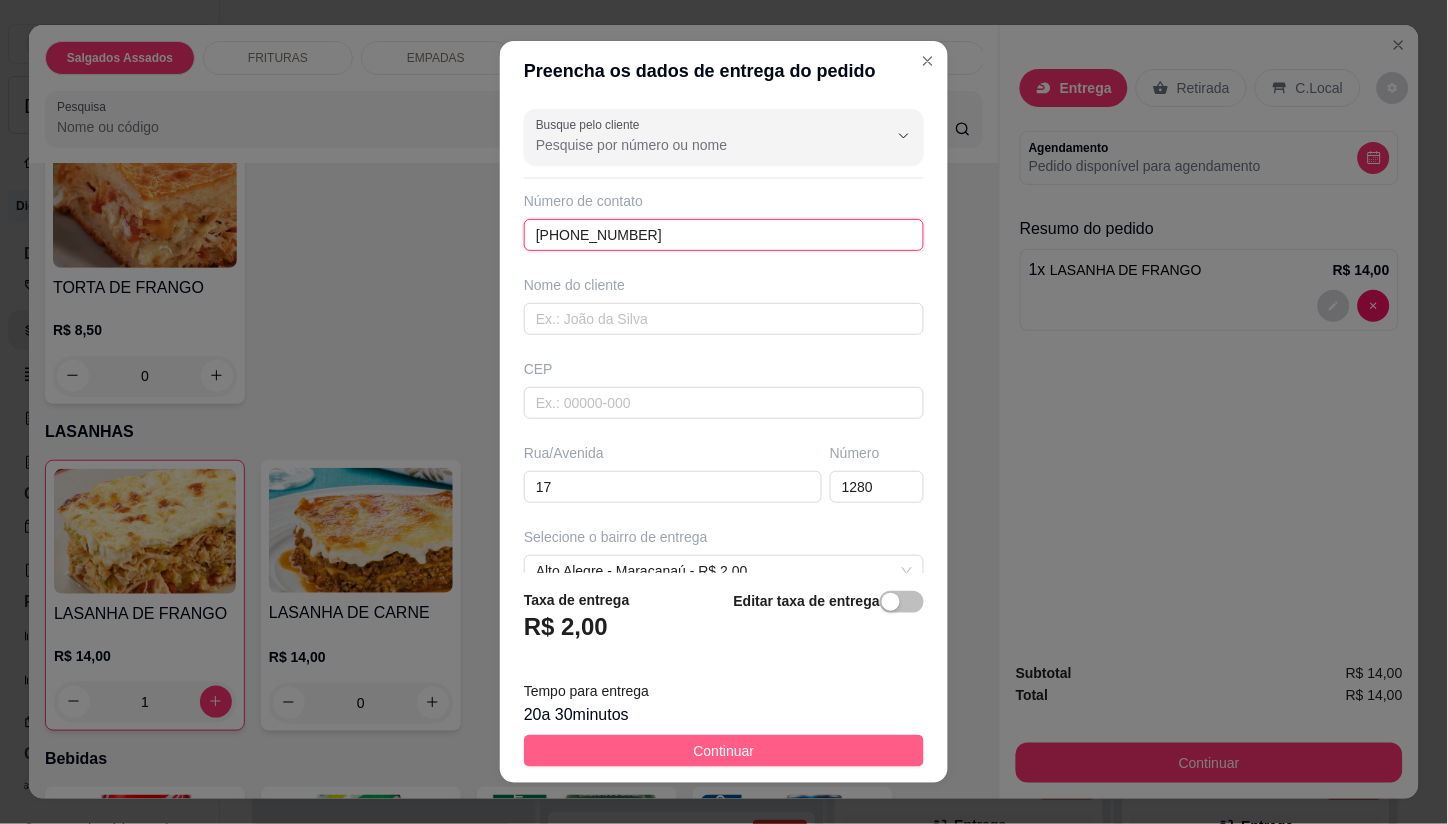 type on "[PHONE_NUMBER]" 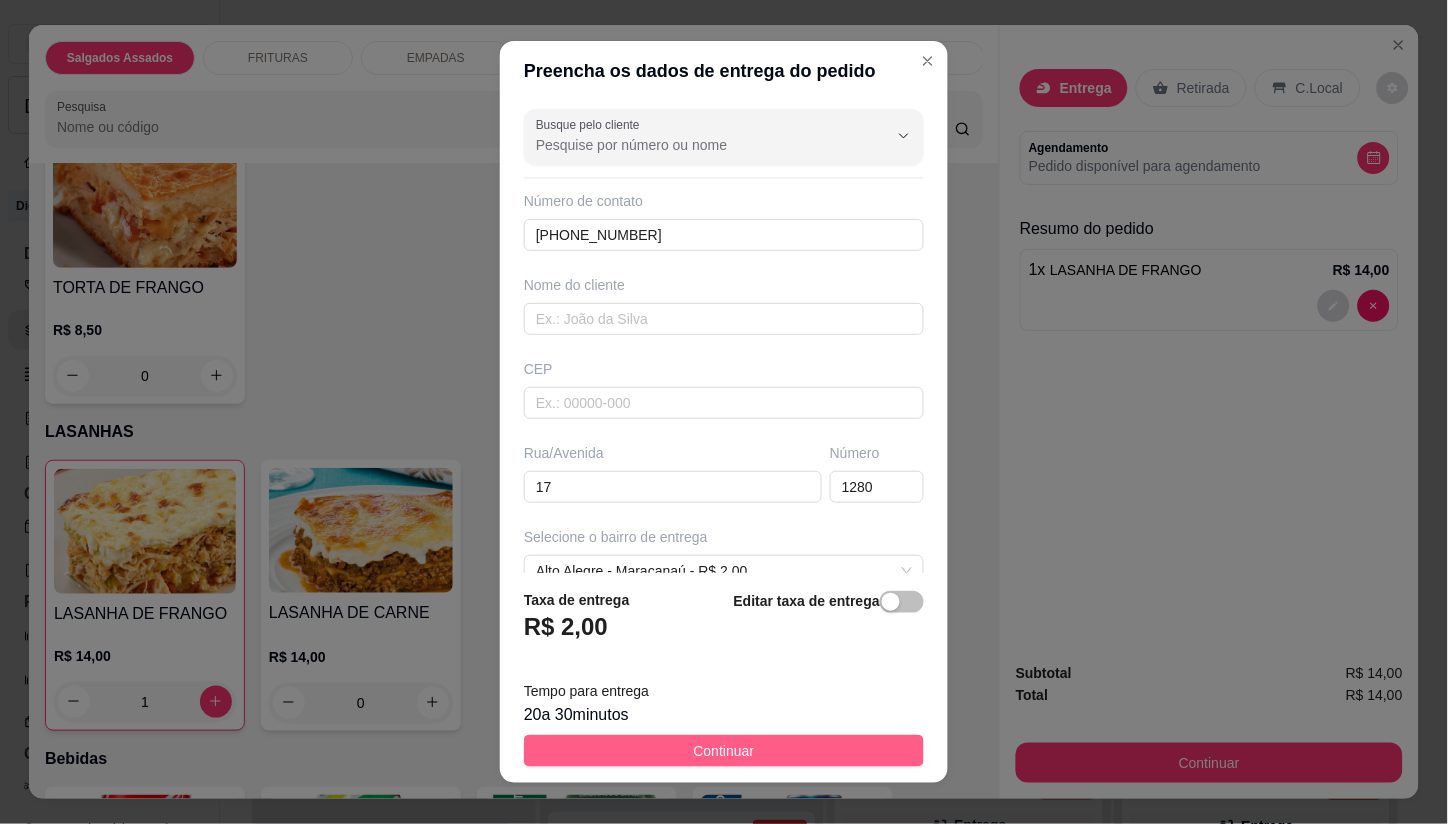 click on "Continuar" at bounding box center [724, 751] 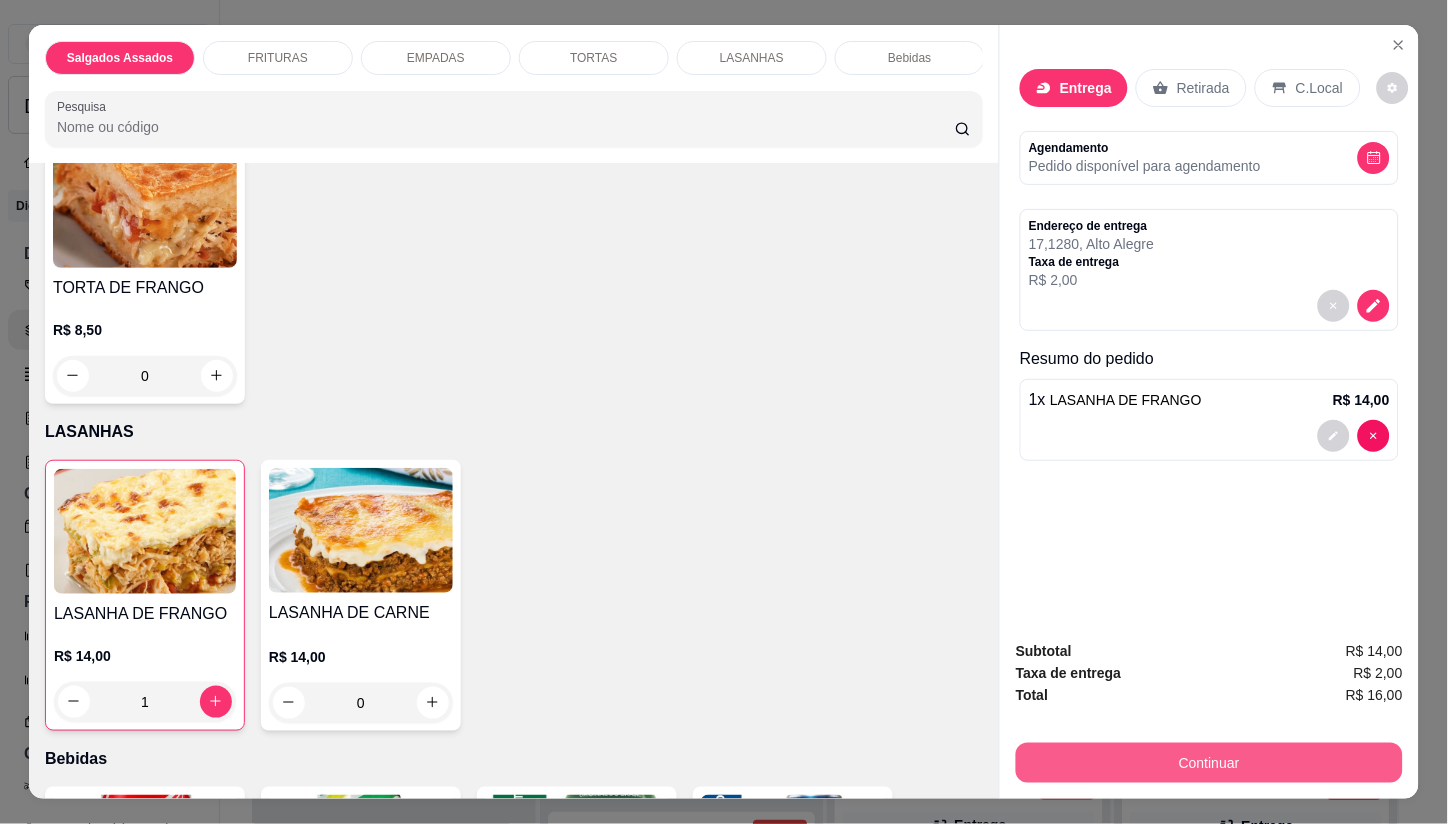 click on "Continuar" at bounding box center [1209, 763] 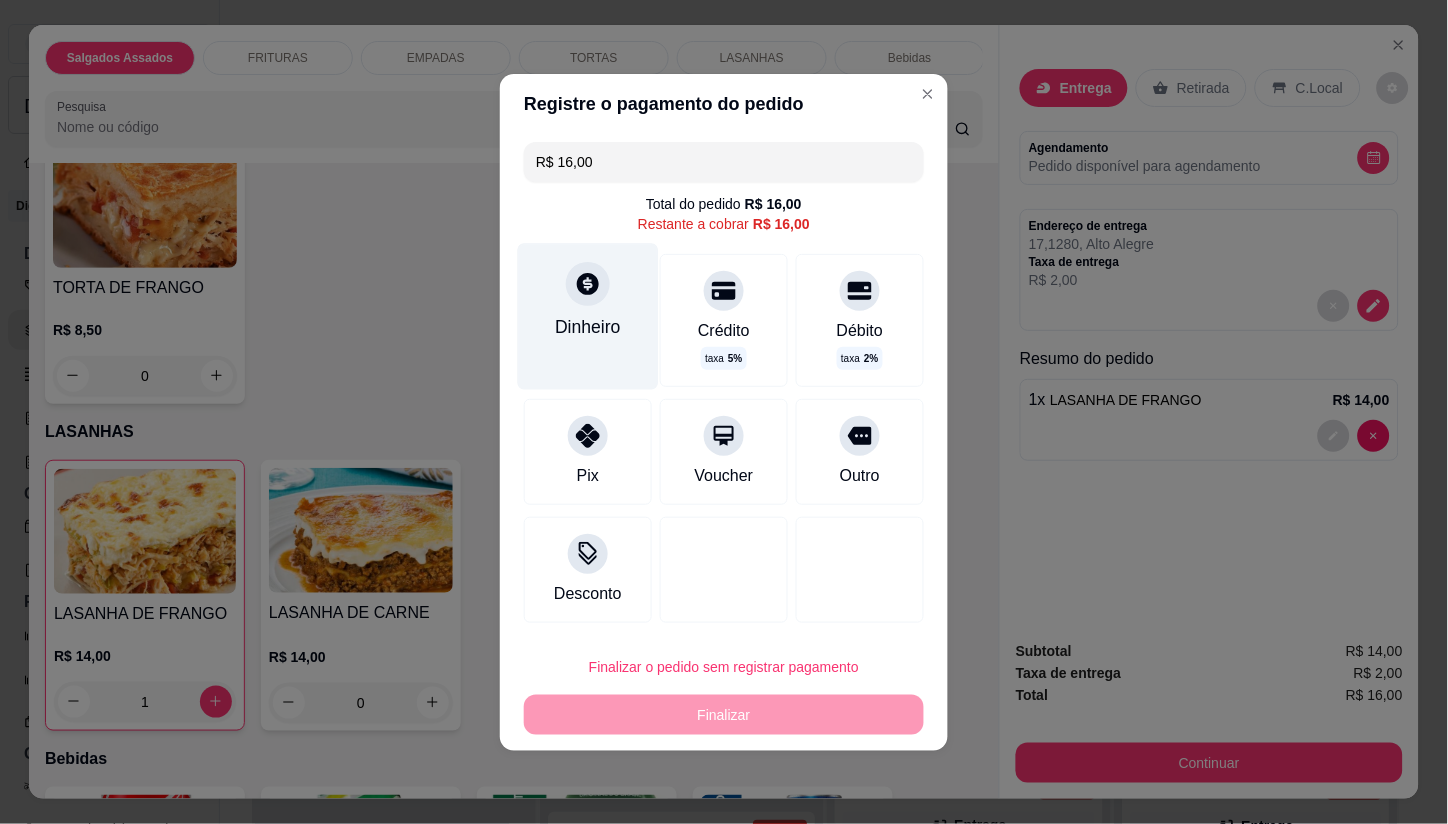 click at bounding box center (588, 284) 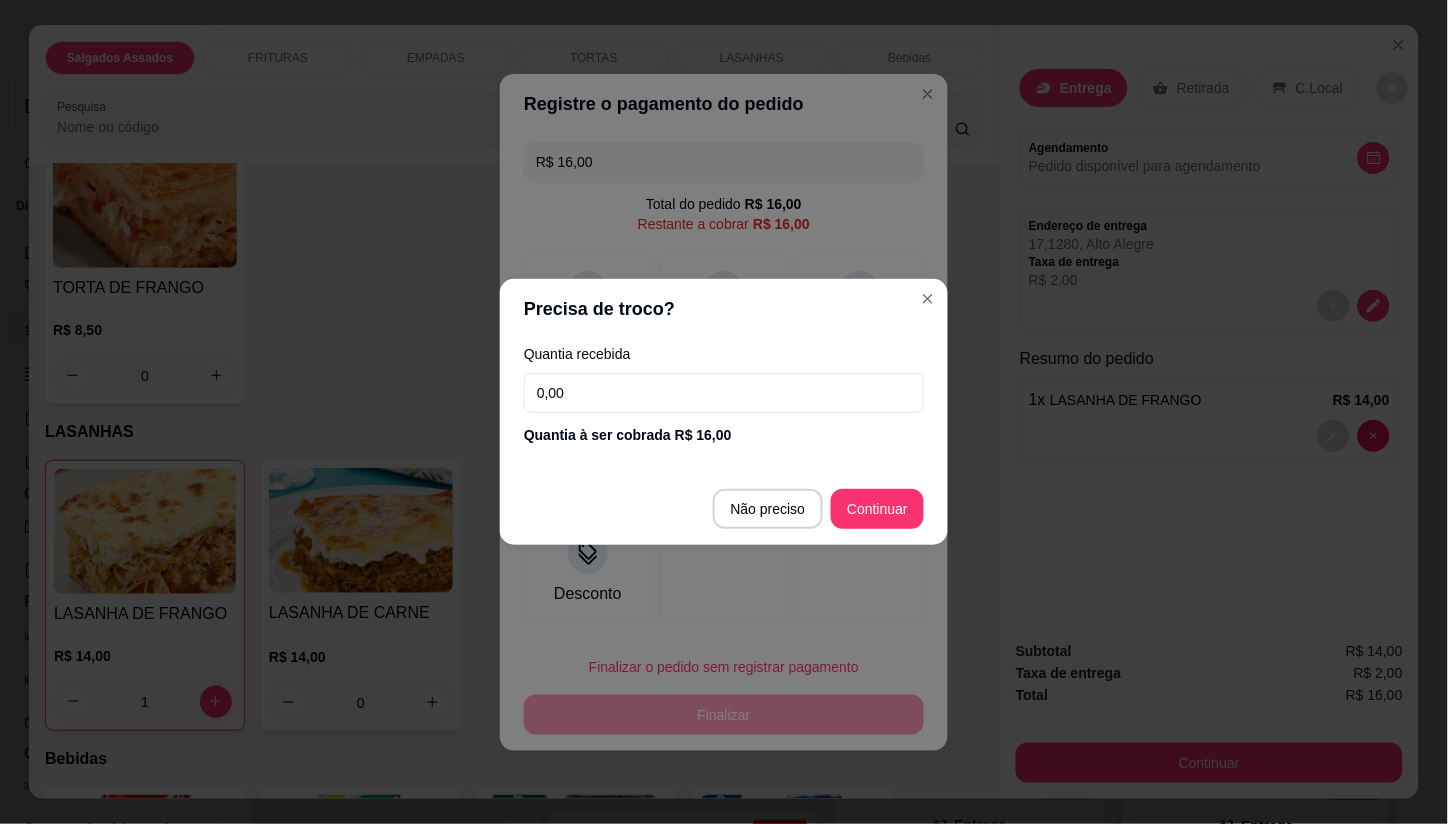 click on "0,00" at bounding box center (724, 393) 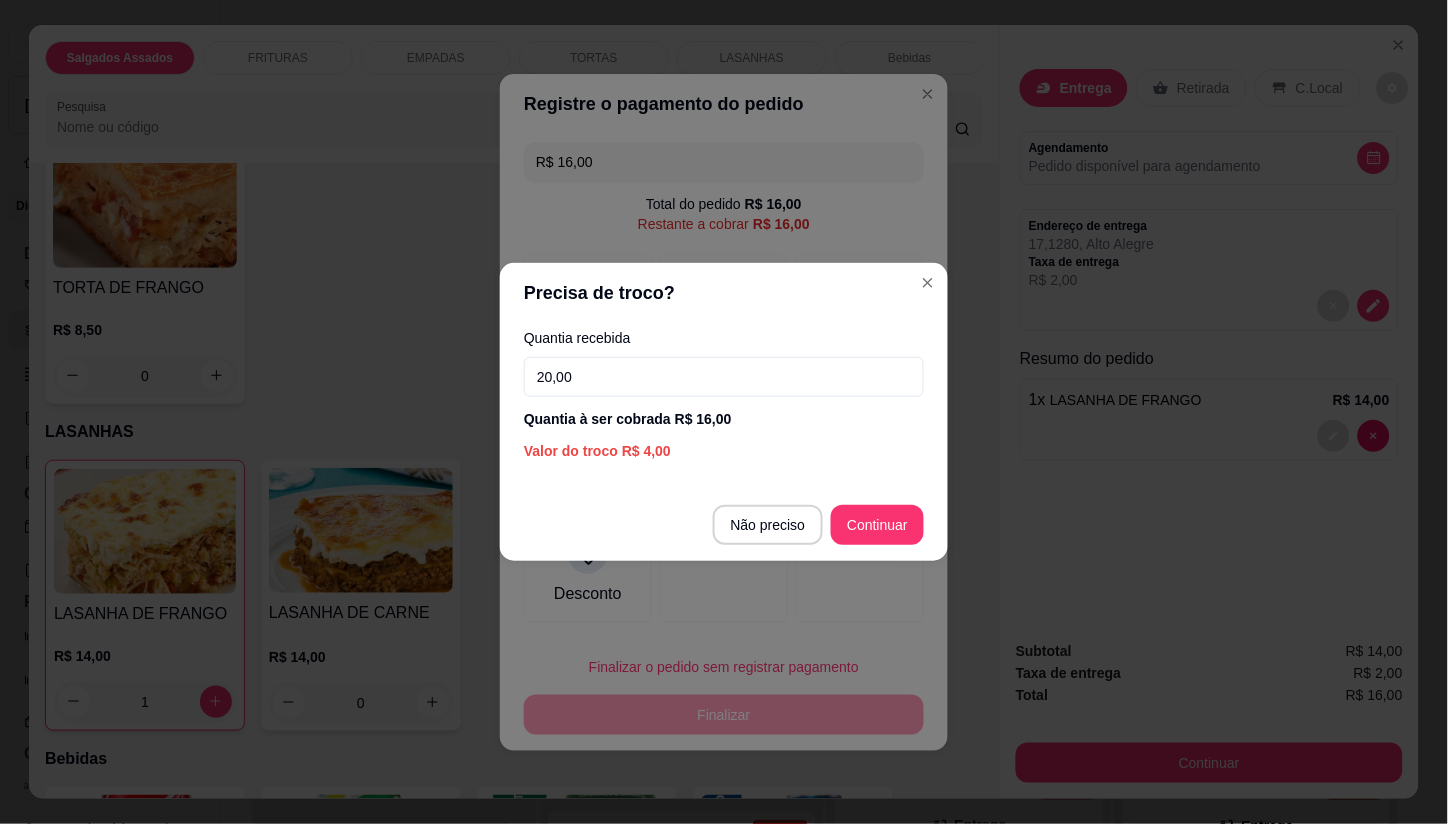 type on "20,00" 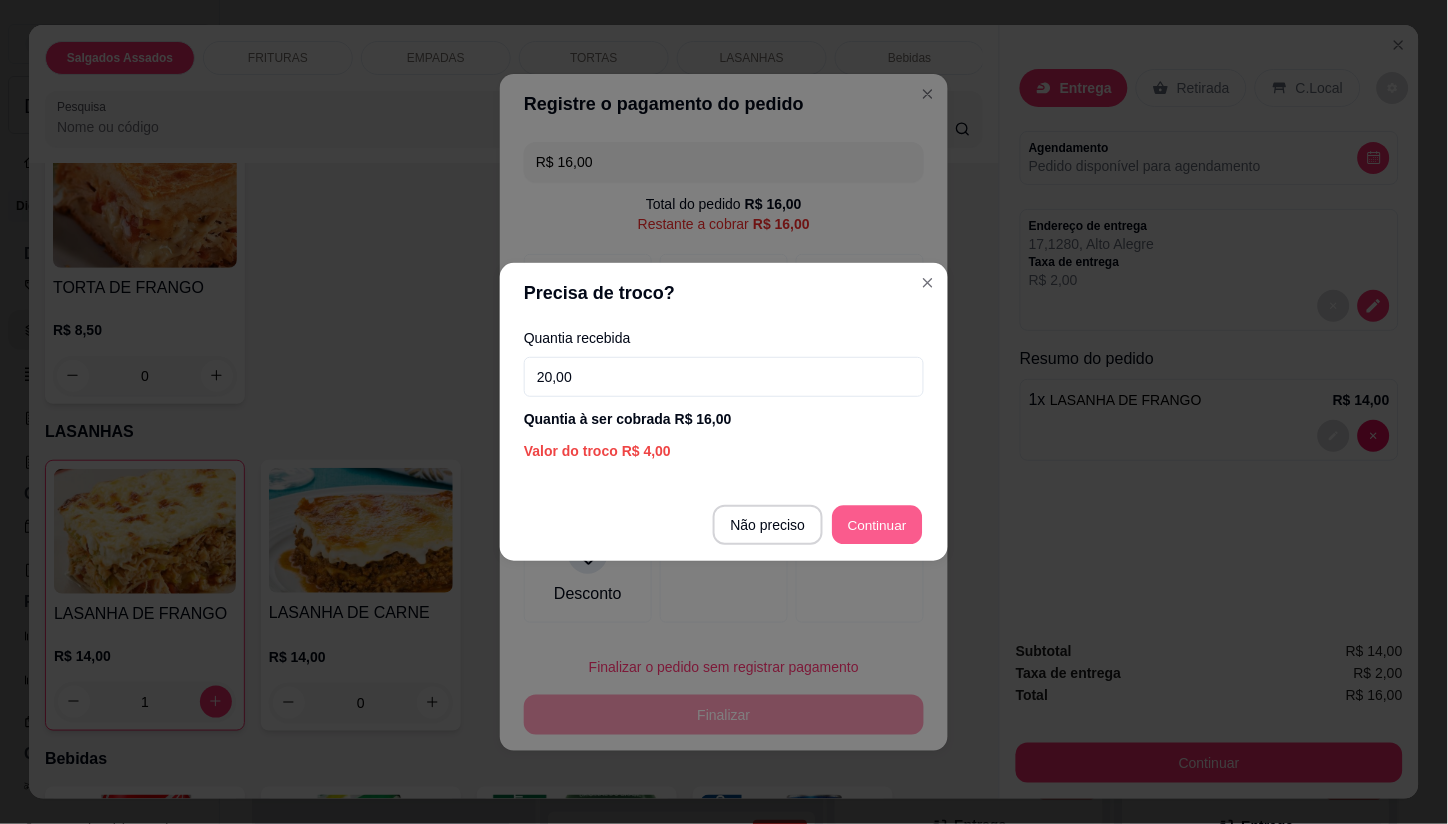type on "R$ 0,00" 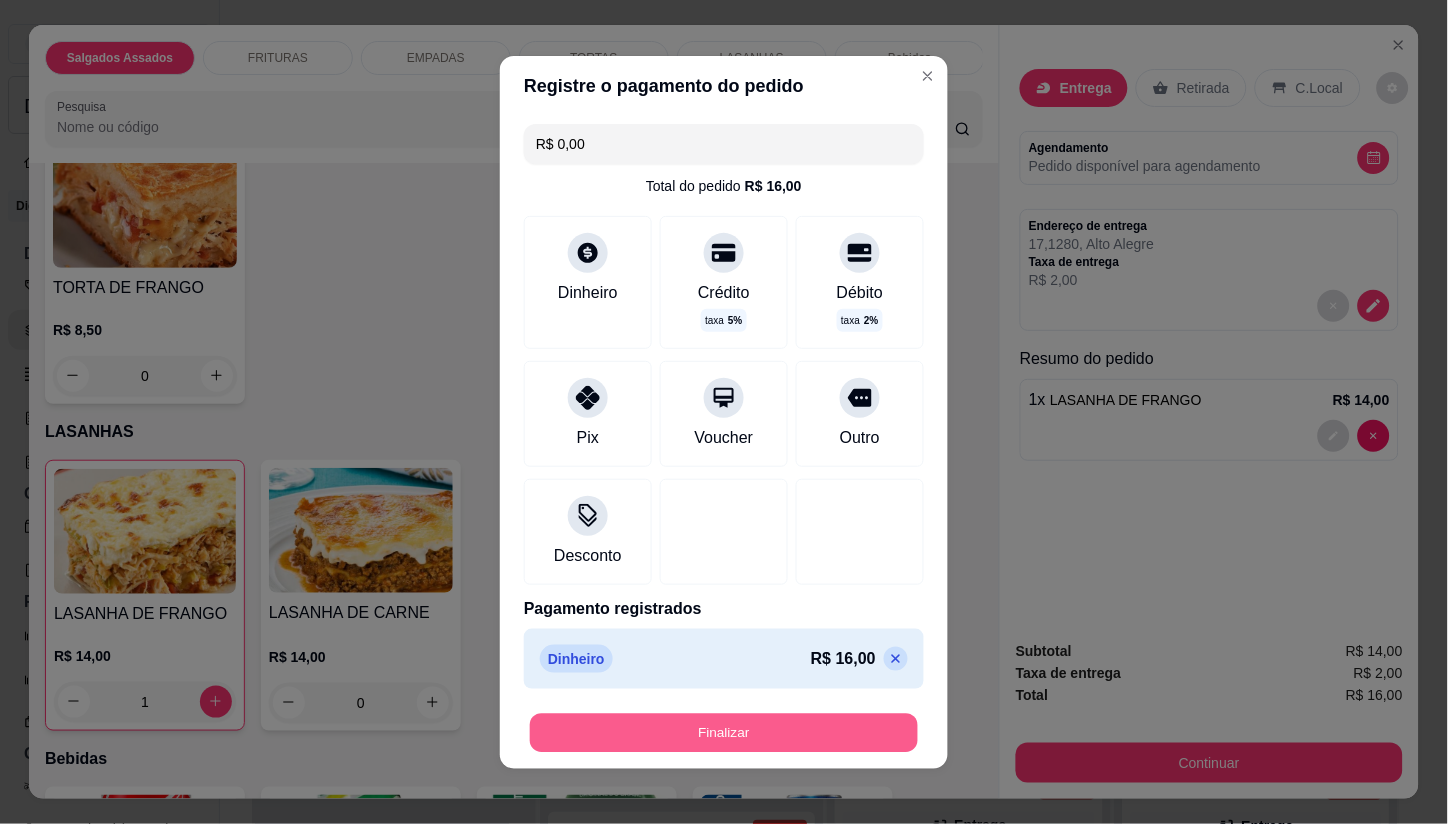 click on "Finalizar" at bounding box center (724, 732) 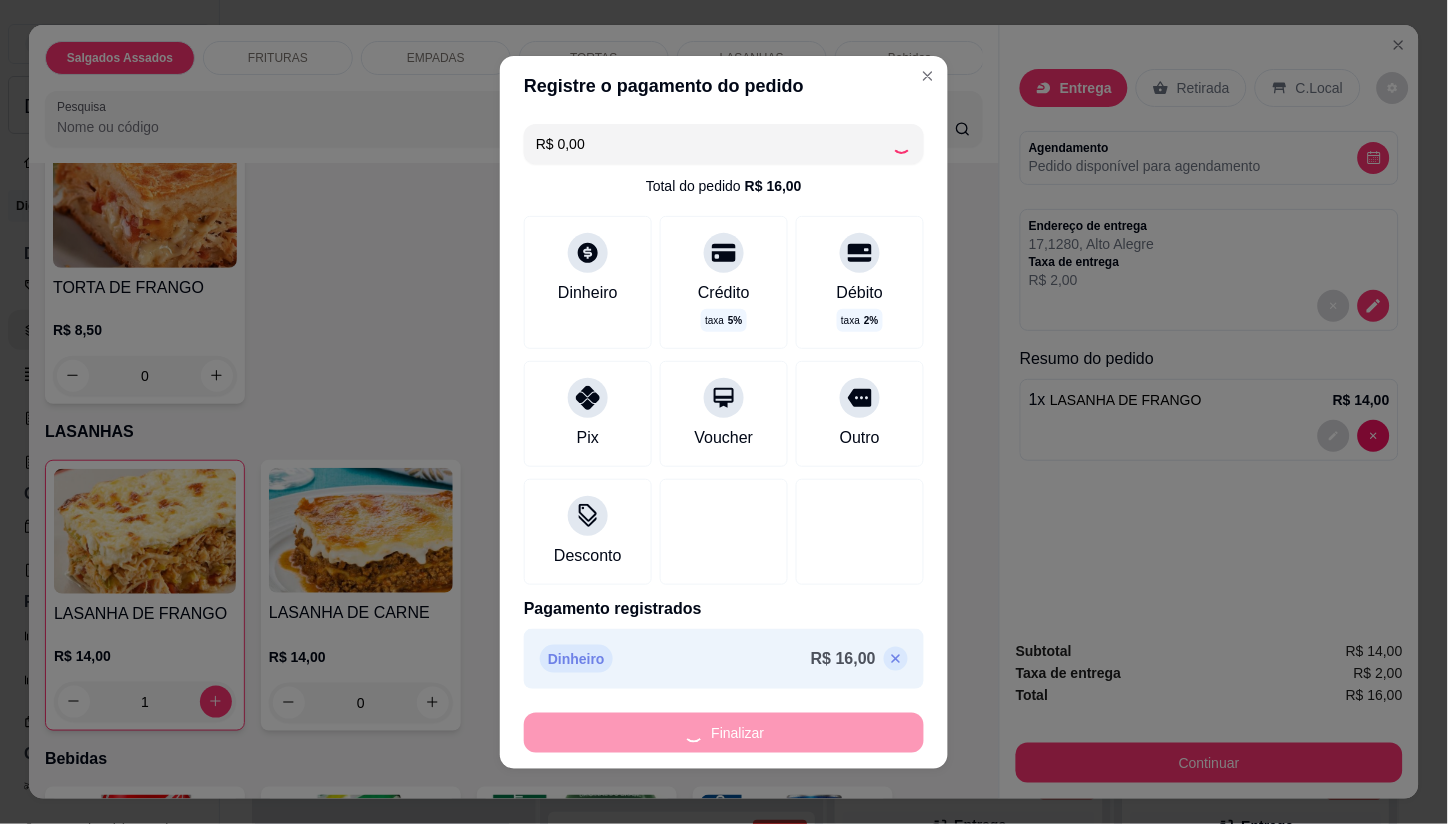 type on "0" 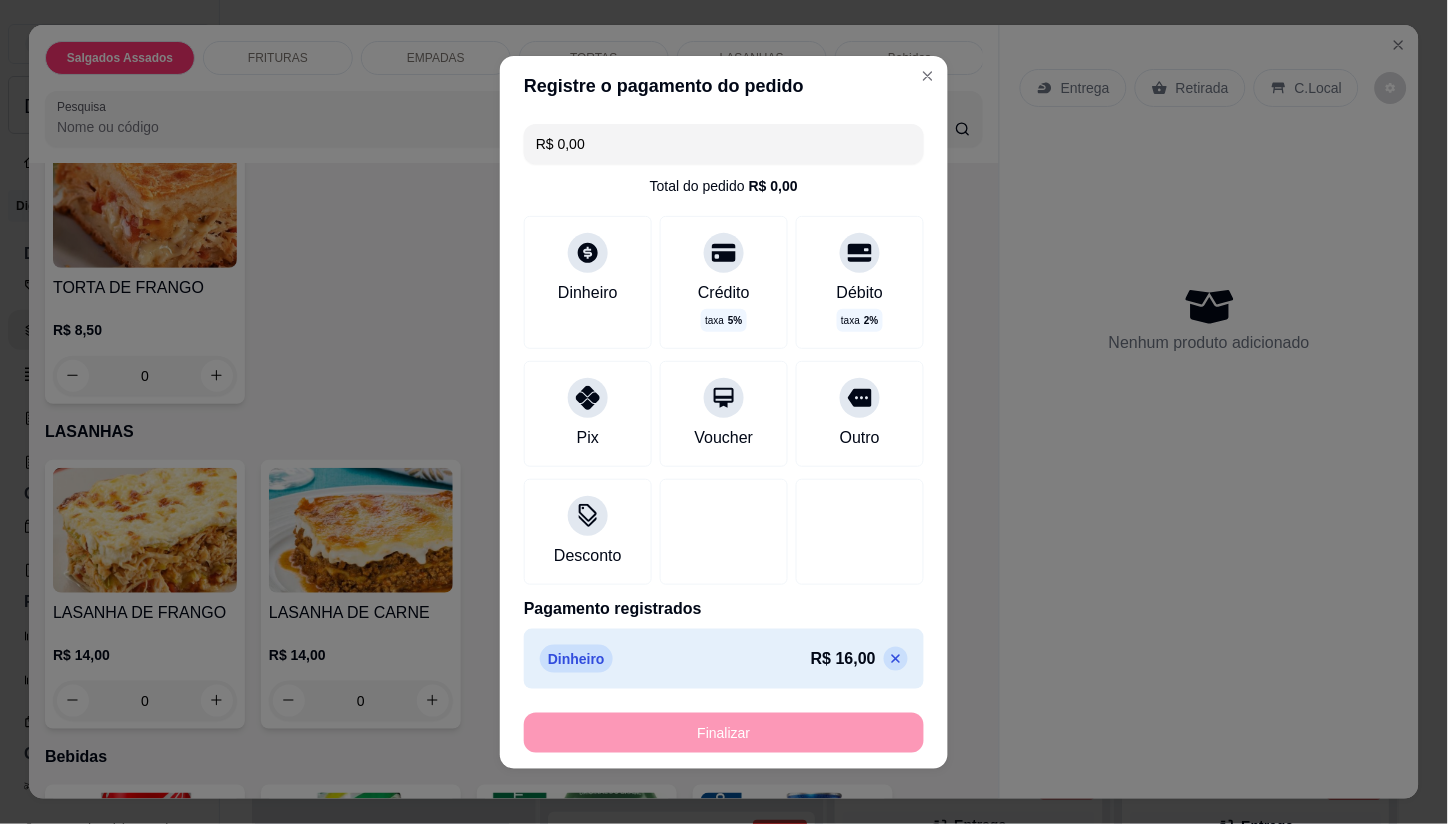 type on "-R$ 16,00" 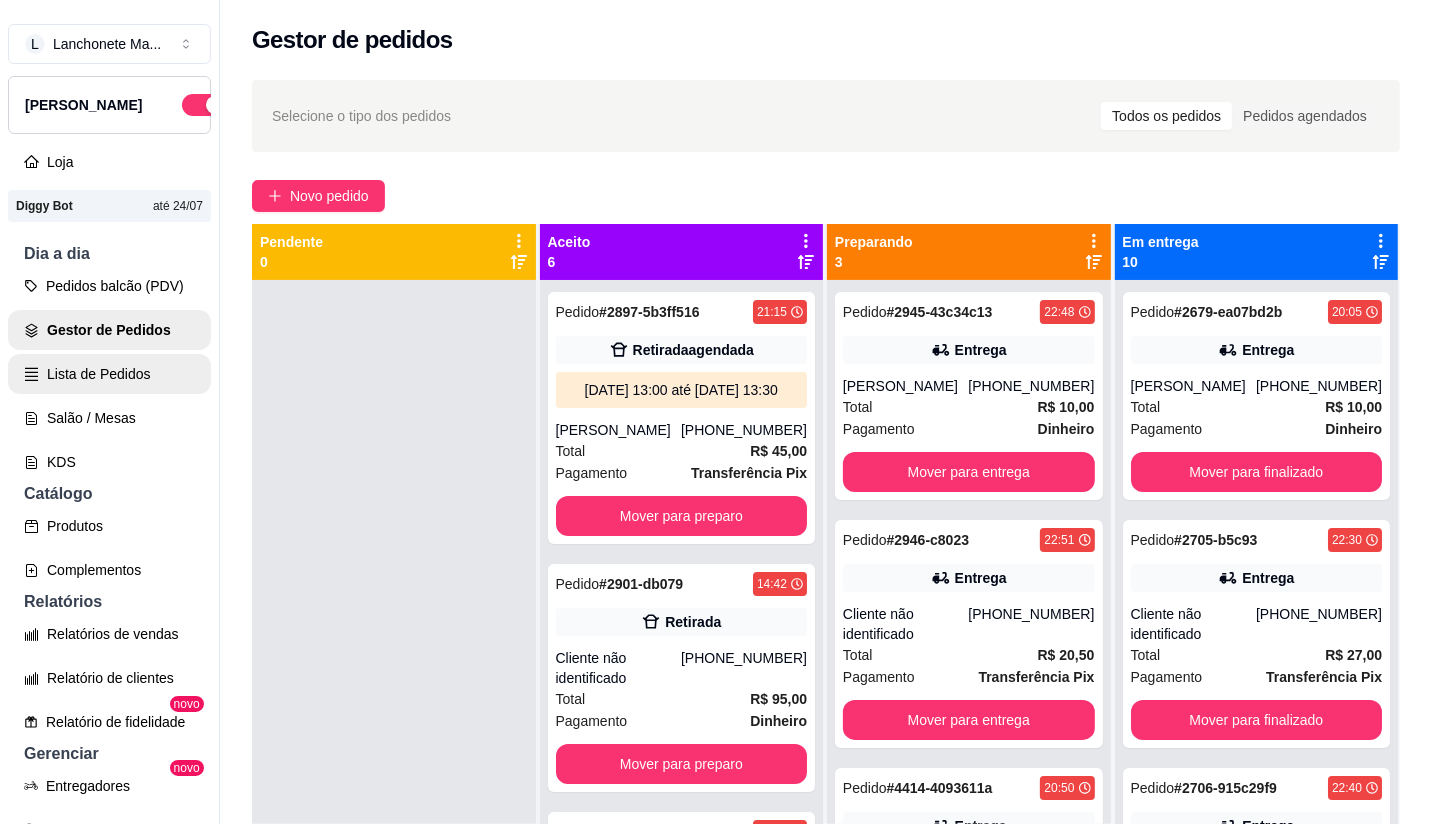 click on "Lista de Pedidos" at bounding box center (109, 374) 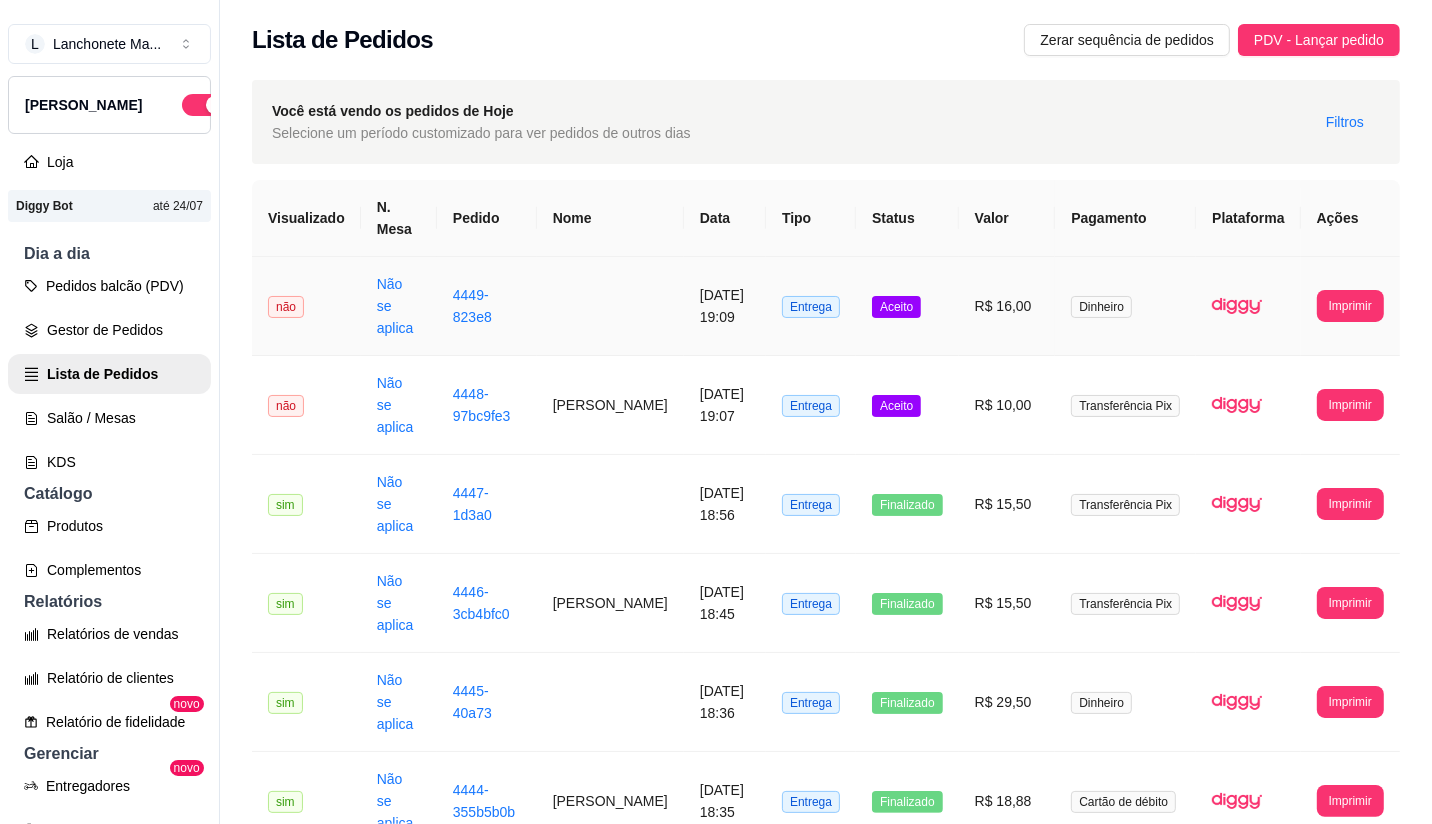 click on "Aceito" at bounding box center (907, 306) 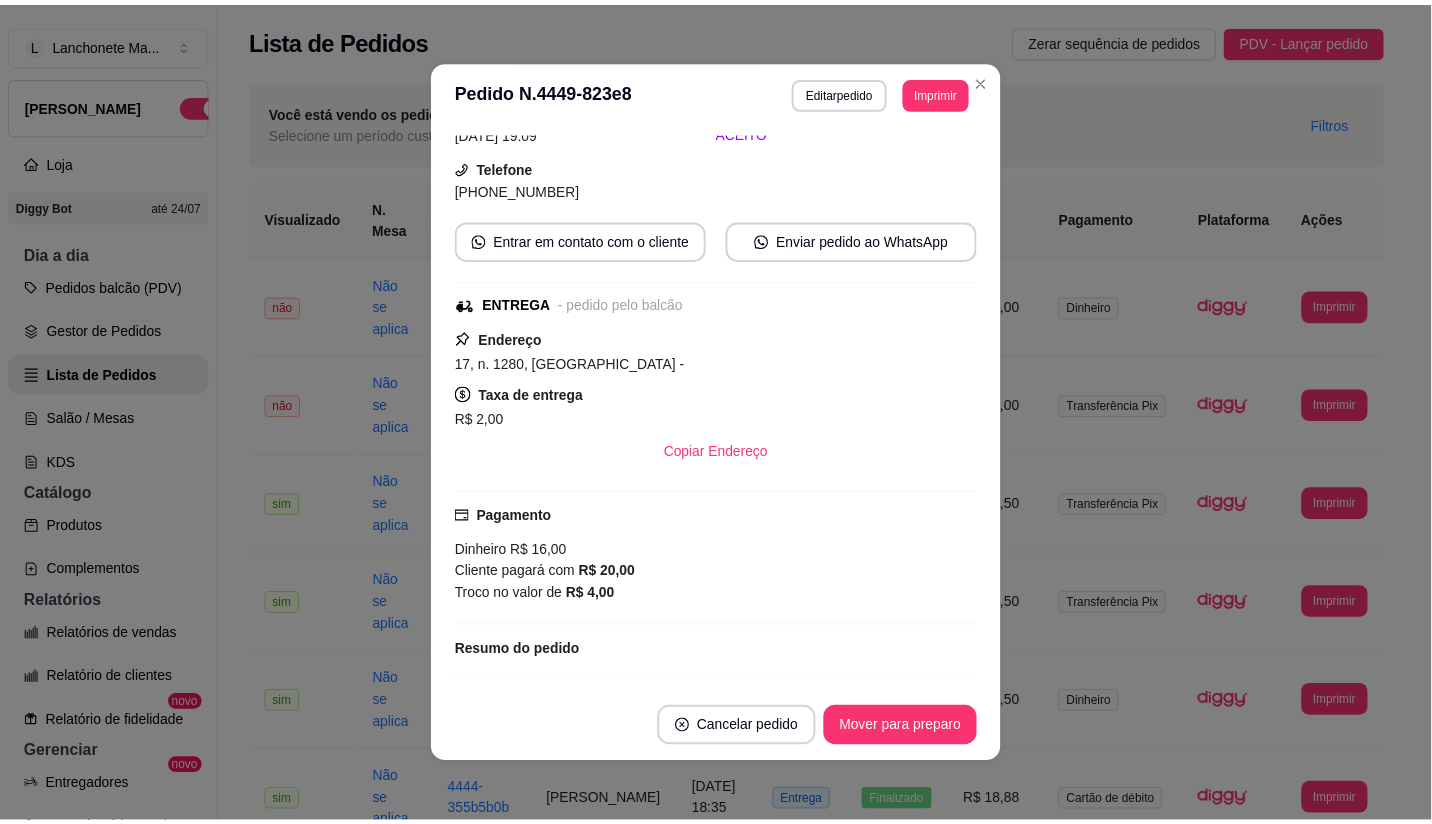 scroll, scrollTop: 211, scrollLeft: 0, axis: vertical 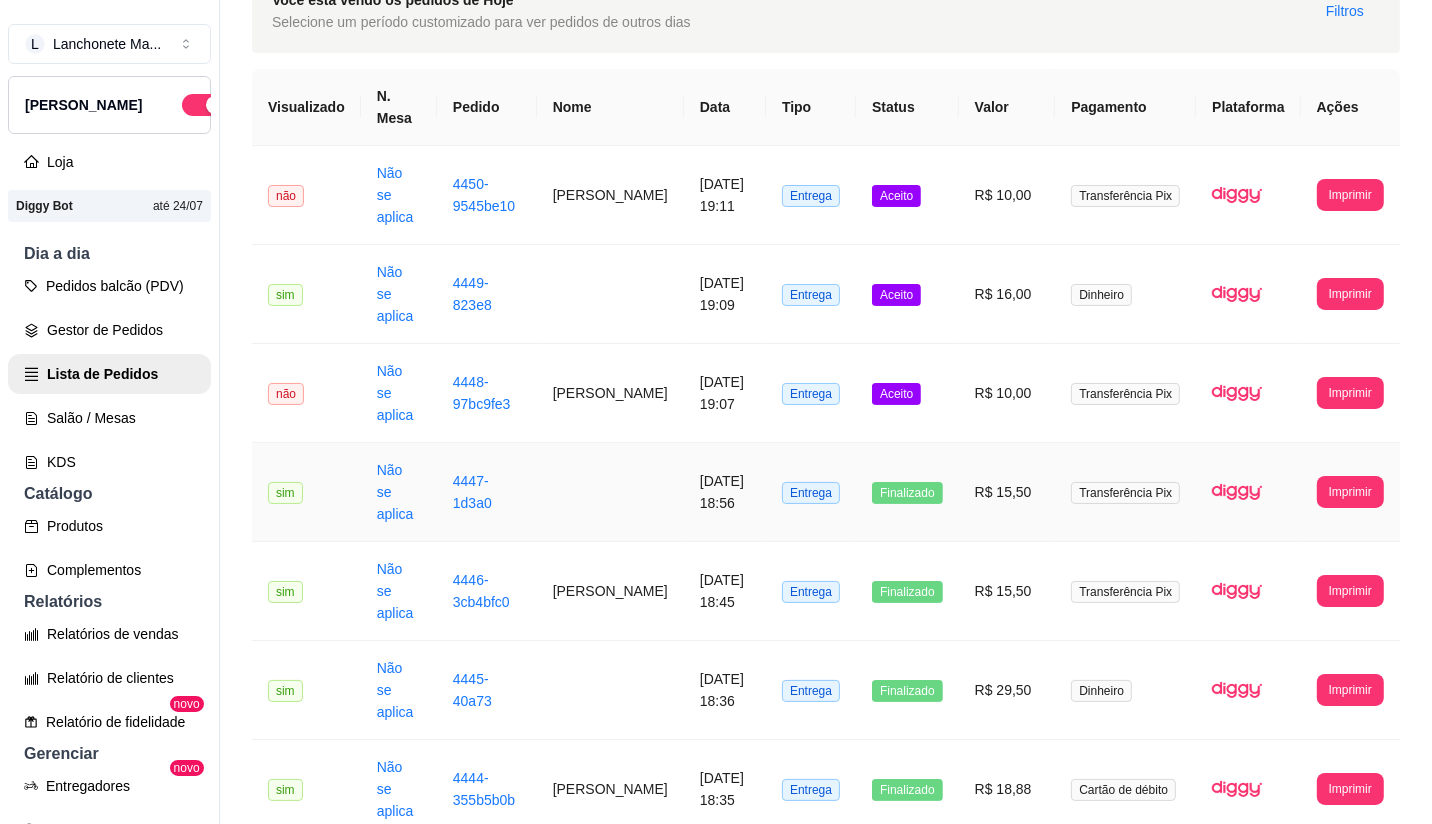 click on "Finalizado" at bounding box center [907, 492] 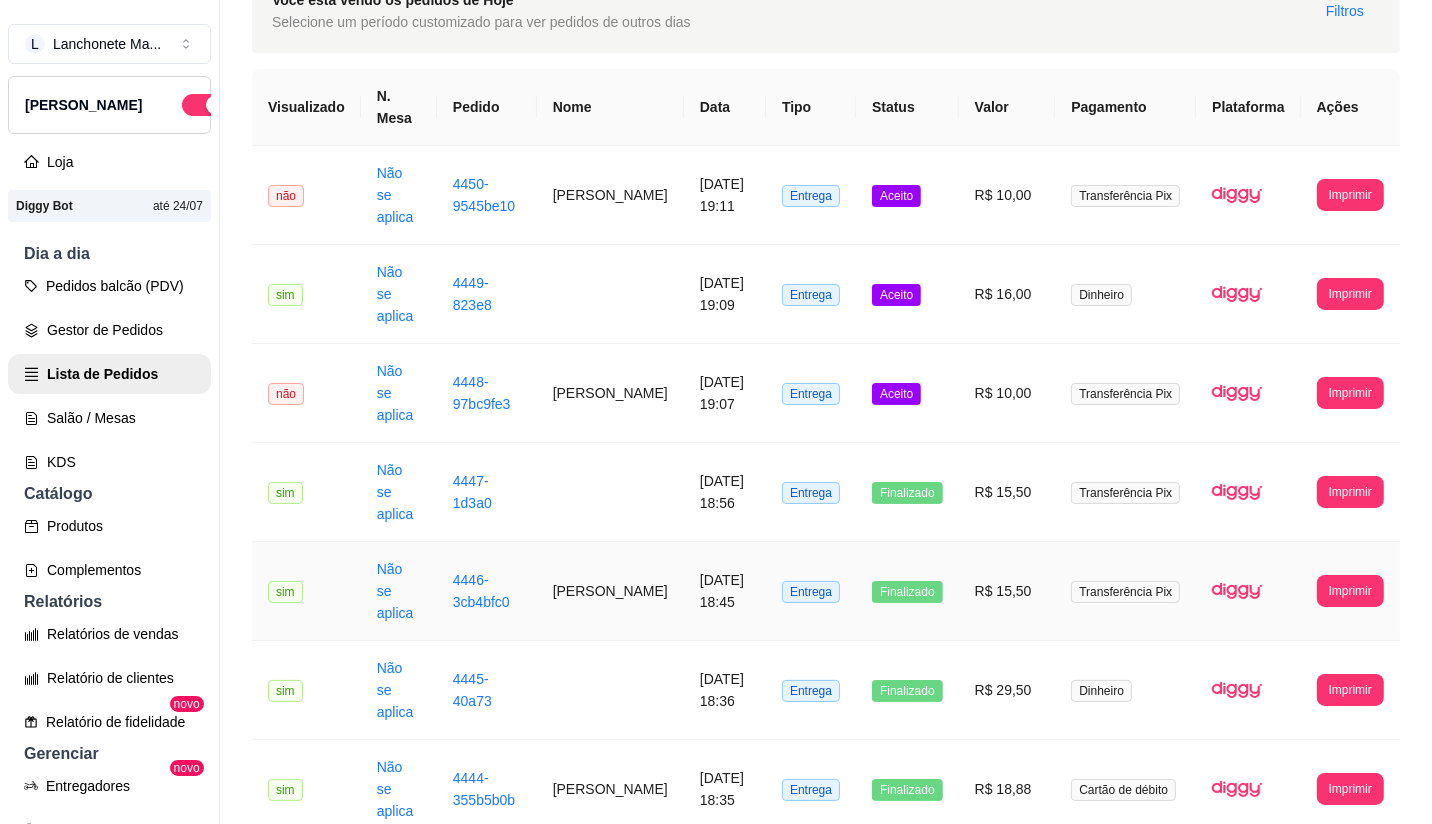 click on "Finalizado" at bounding box center [907, 592] 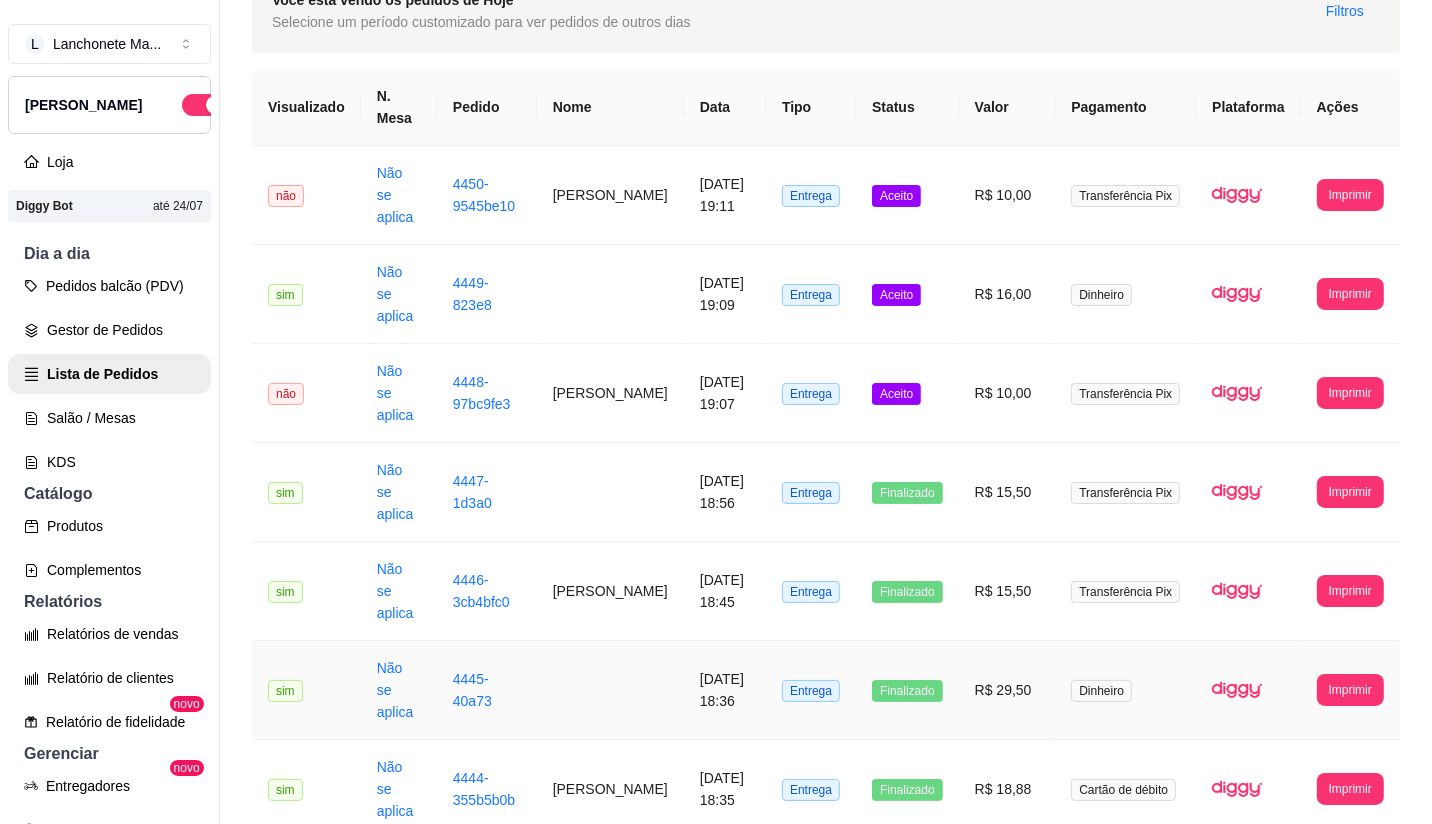 click on "Finalizado" at bounding box center (907, 690) 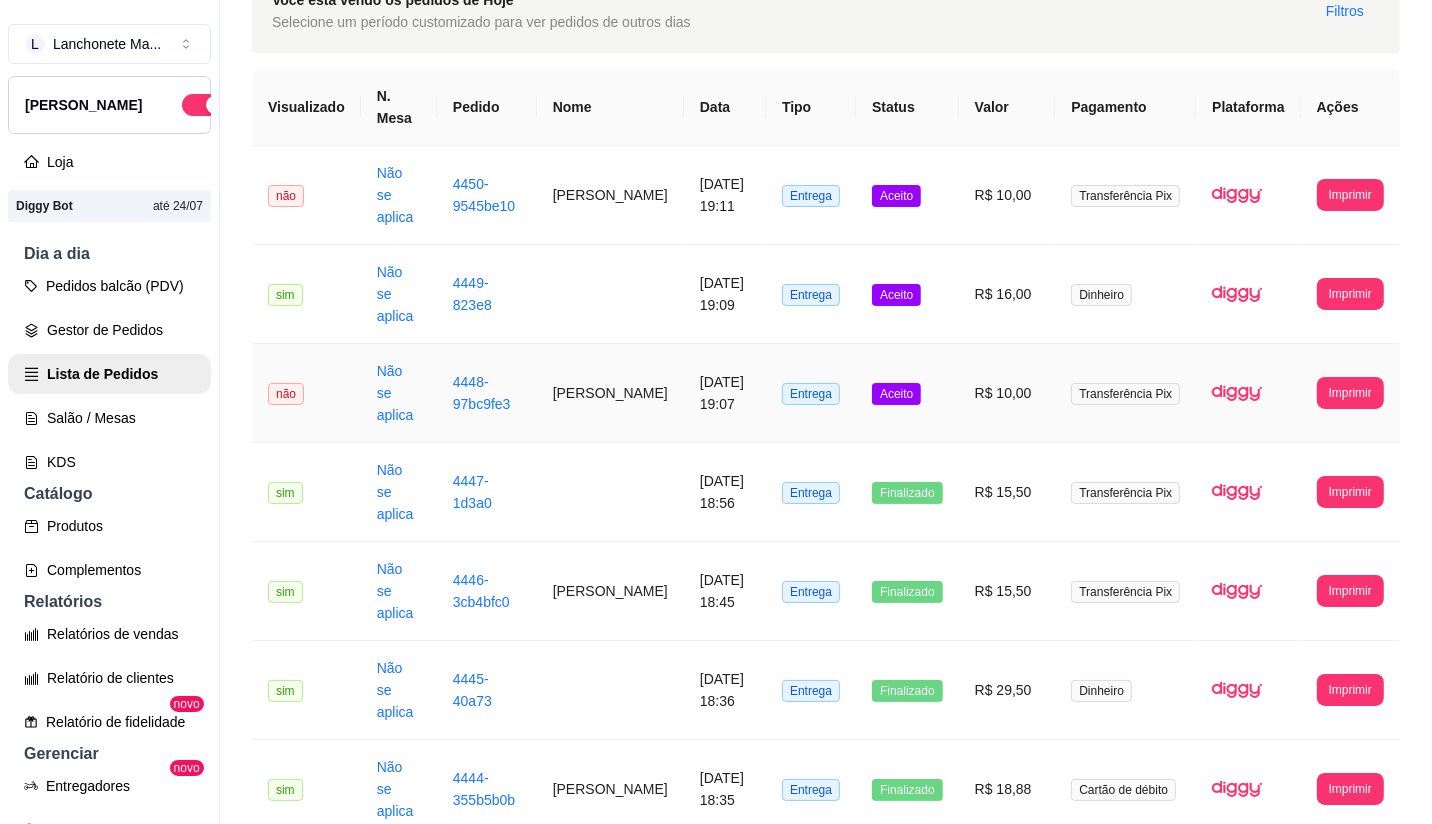 click on "Aceito" at bounding box center [907, 393] 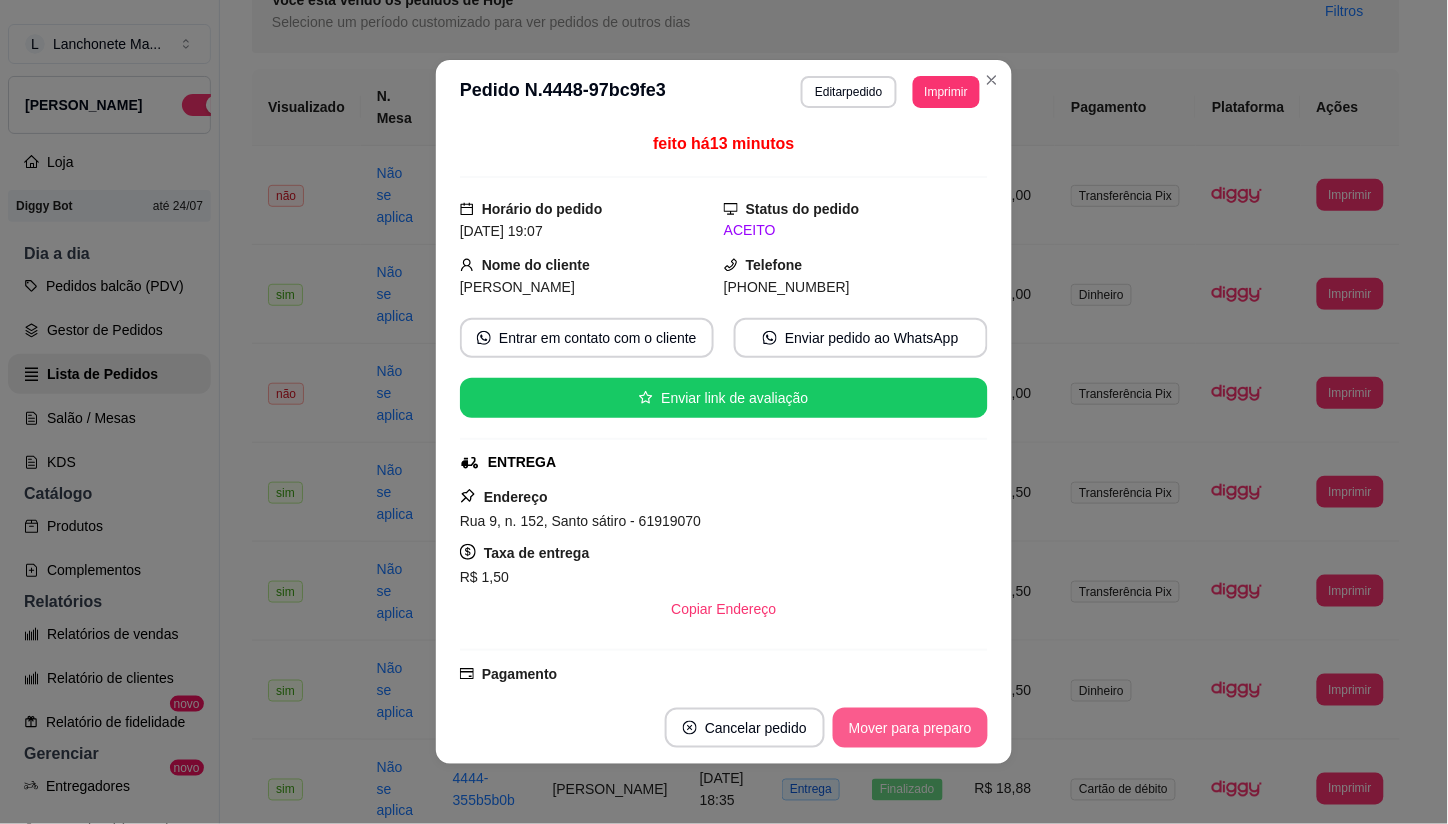 click on "Mover para preparo" at bounding box center [910, 728] 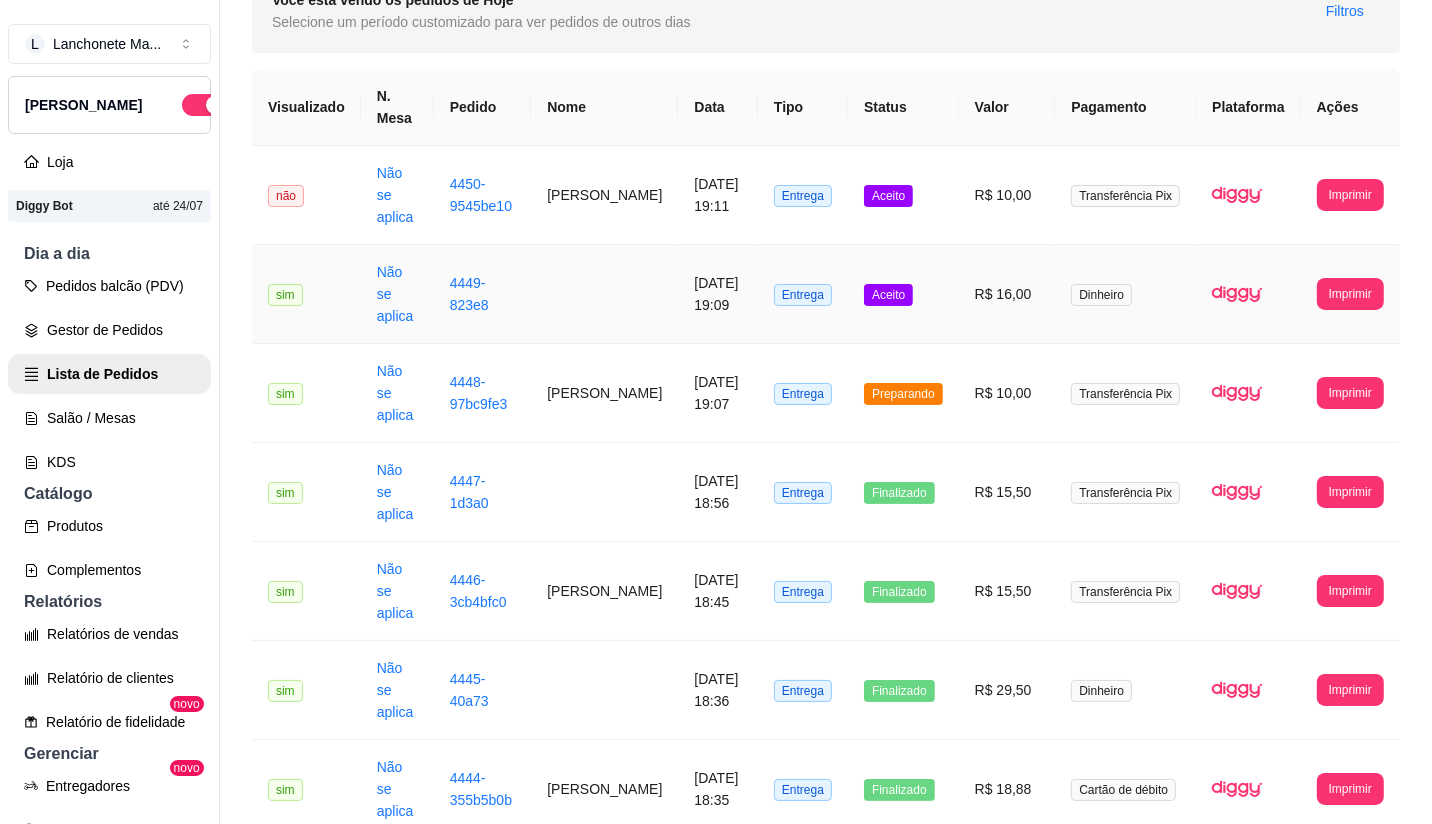click on "Aceito" at bounding box center [903, 294] 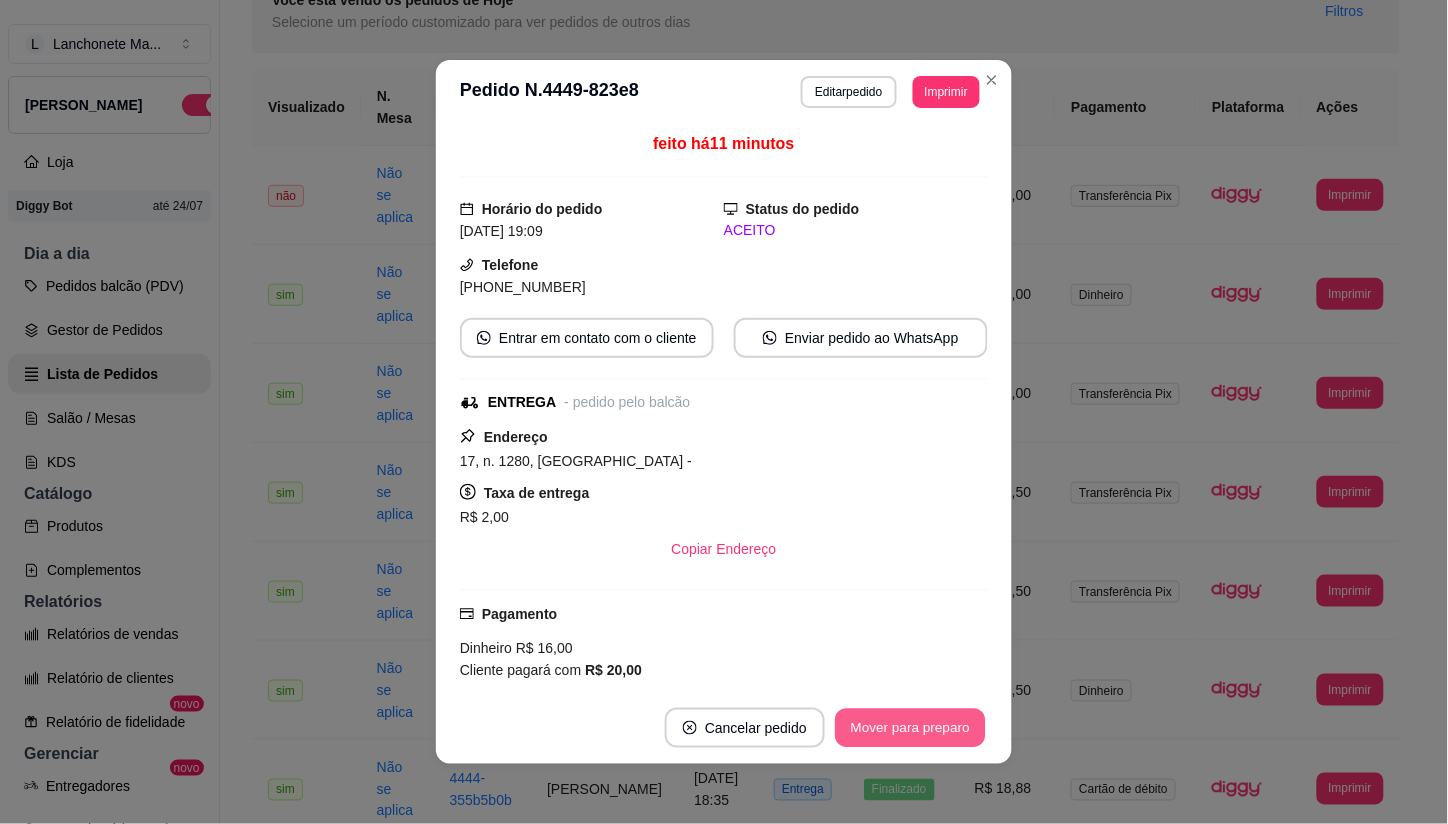 click on "Mover para preparo" at bounding box center [910, 728] 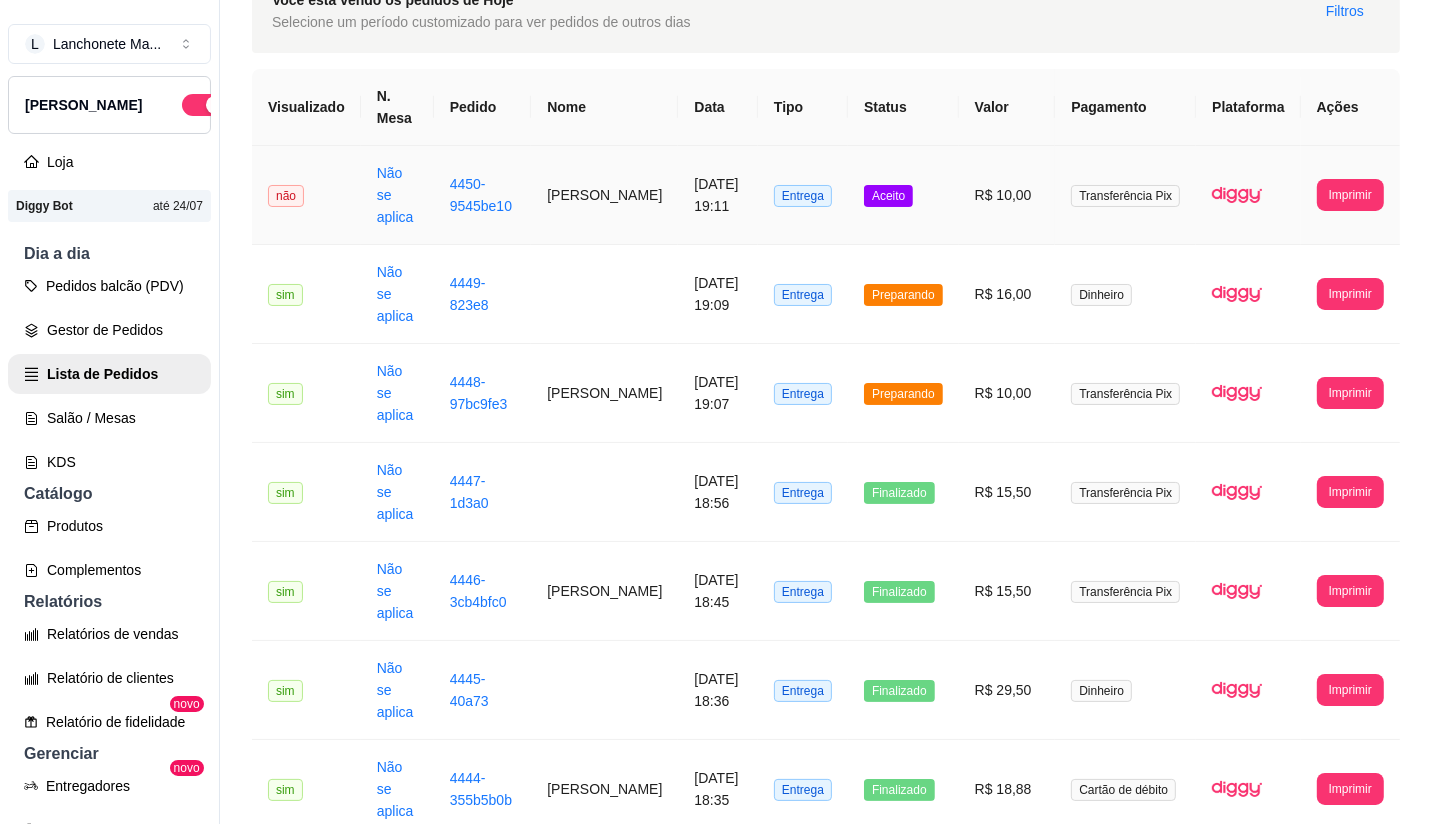 click on "Aceito" at bounding box center (903, 195) 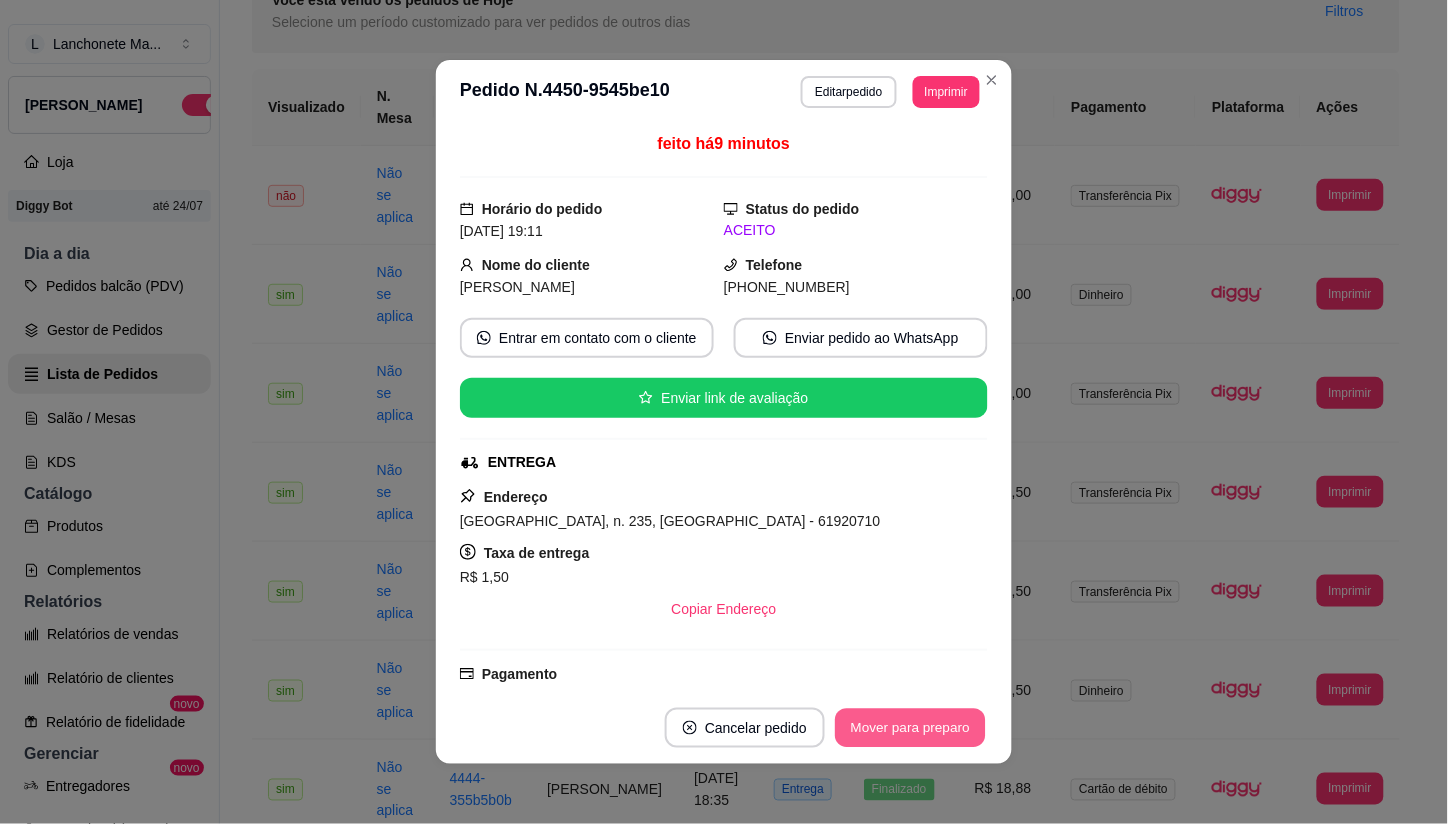 click on "Mover para preparo" at bounding box center [910, 728] 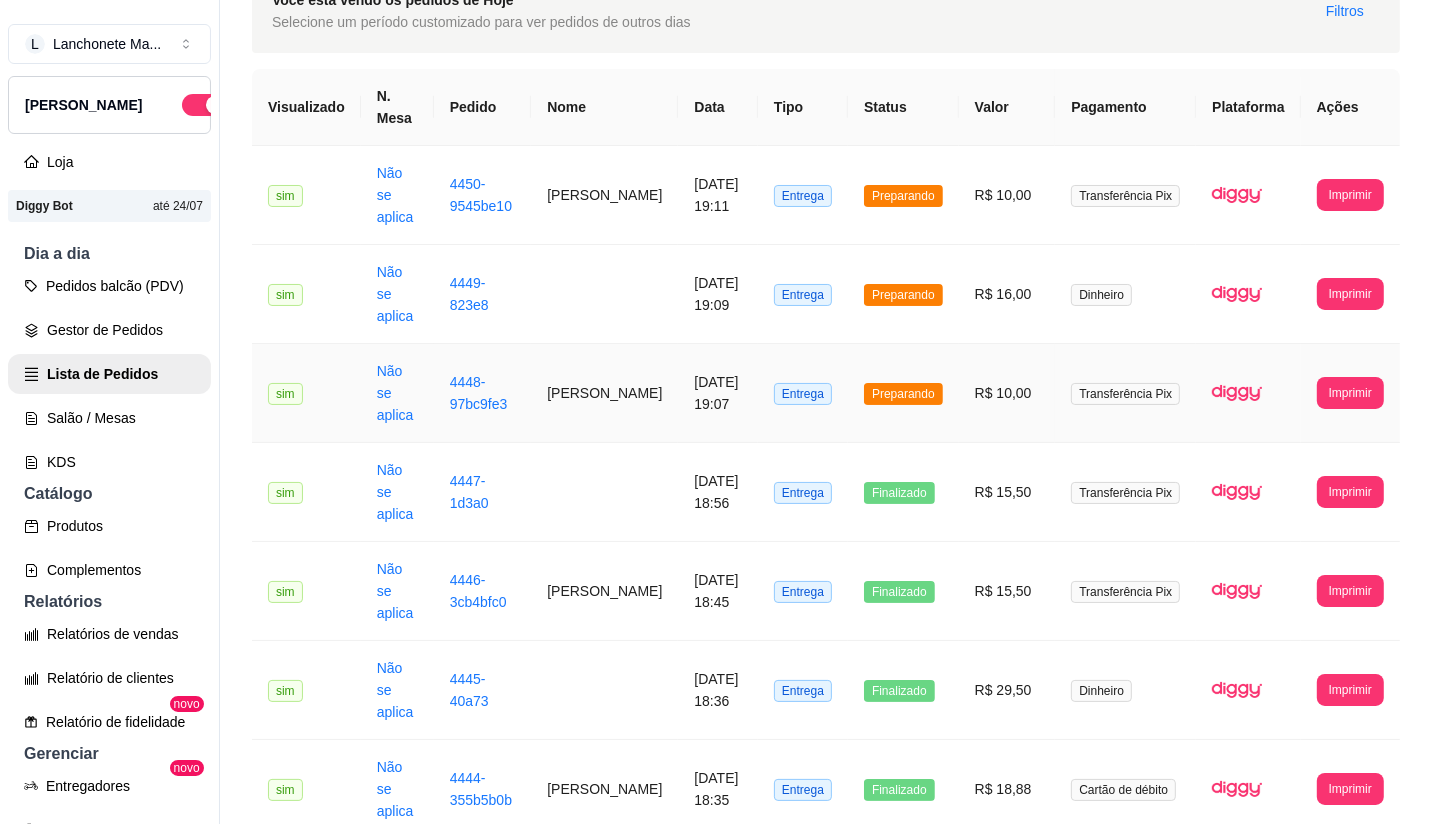 click on "Preparando" at bounding box center (903, 394) 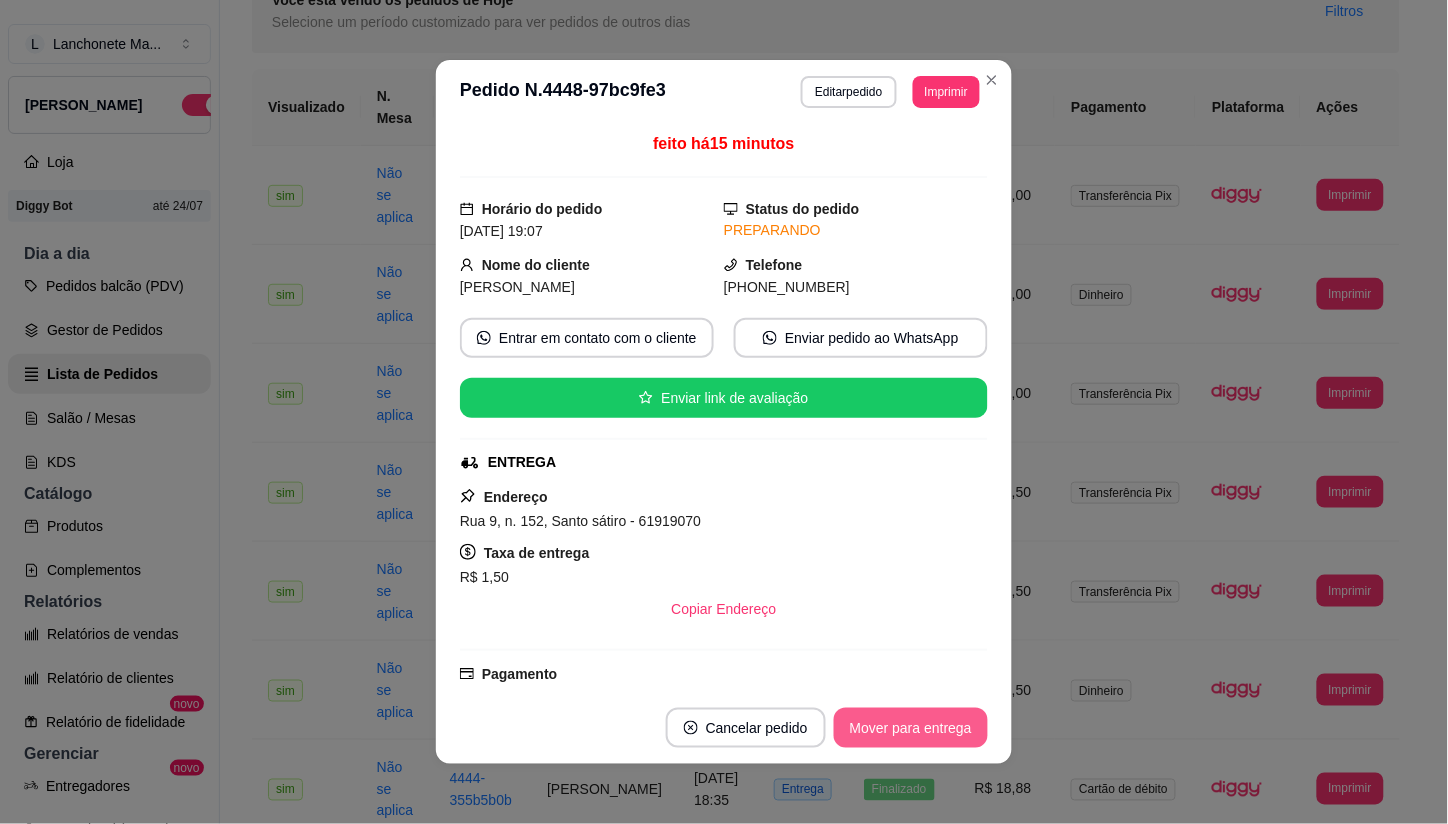 click on "Mover para entrega" at bounding box center [911, 728] 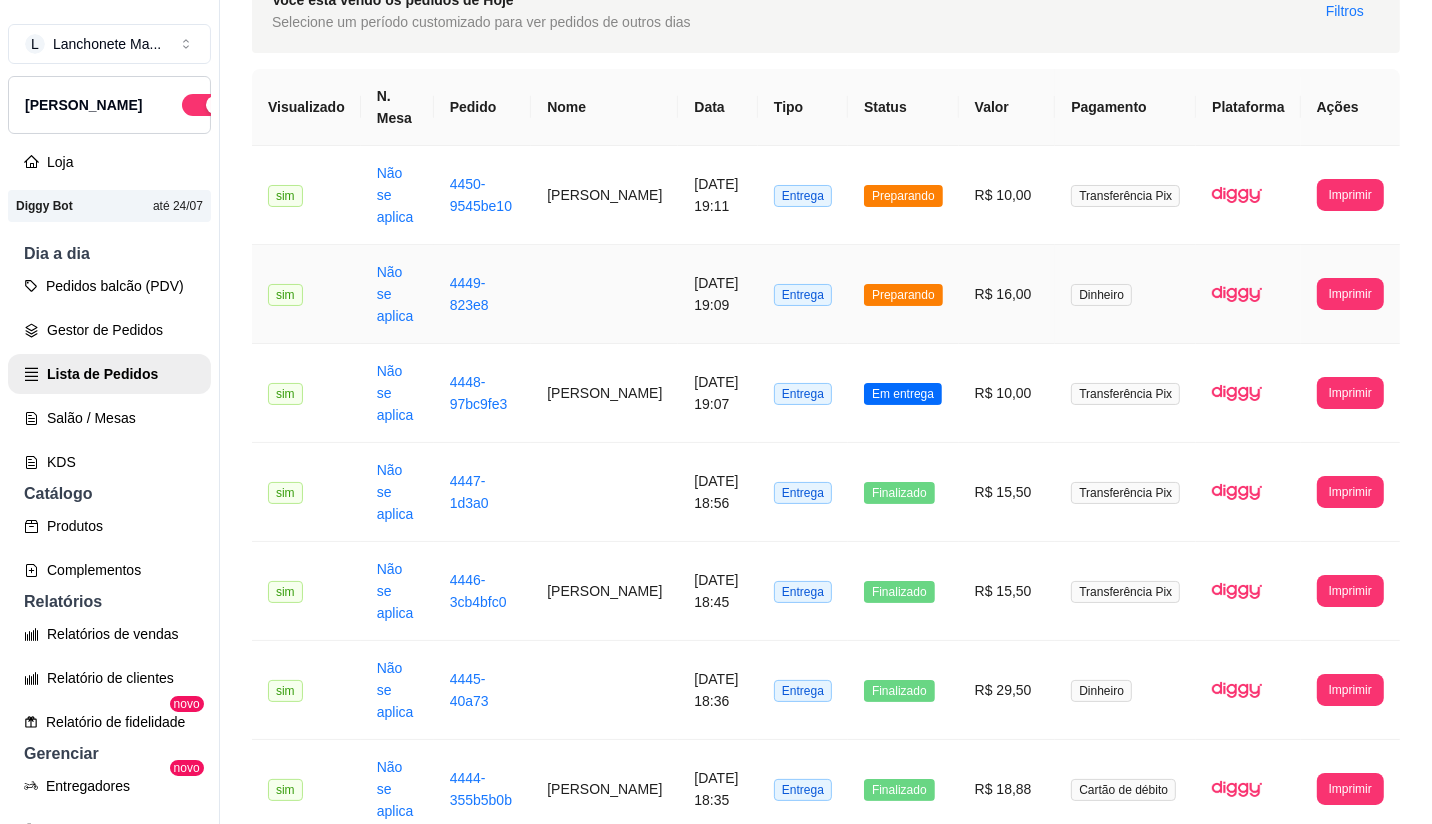 click on "Preparando" at bounding box center [903, 294] 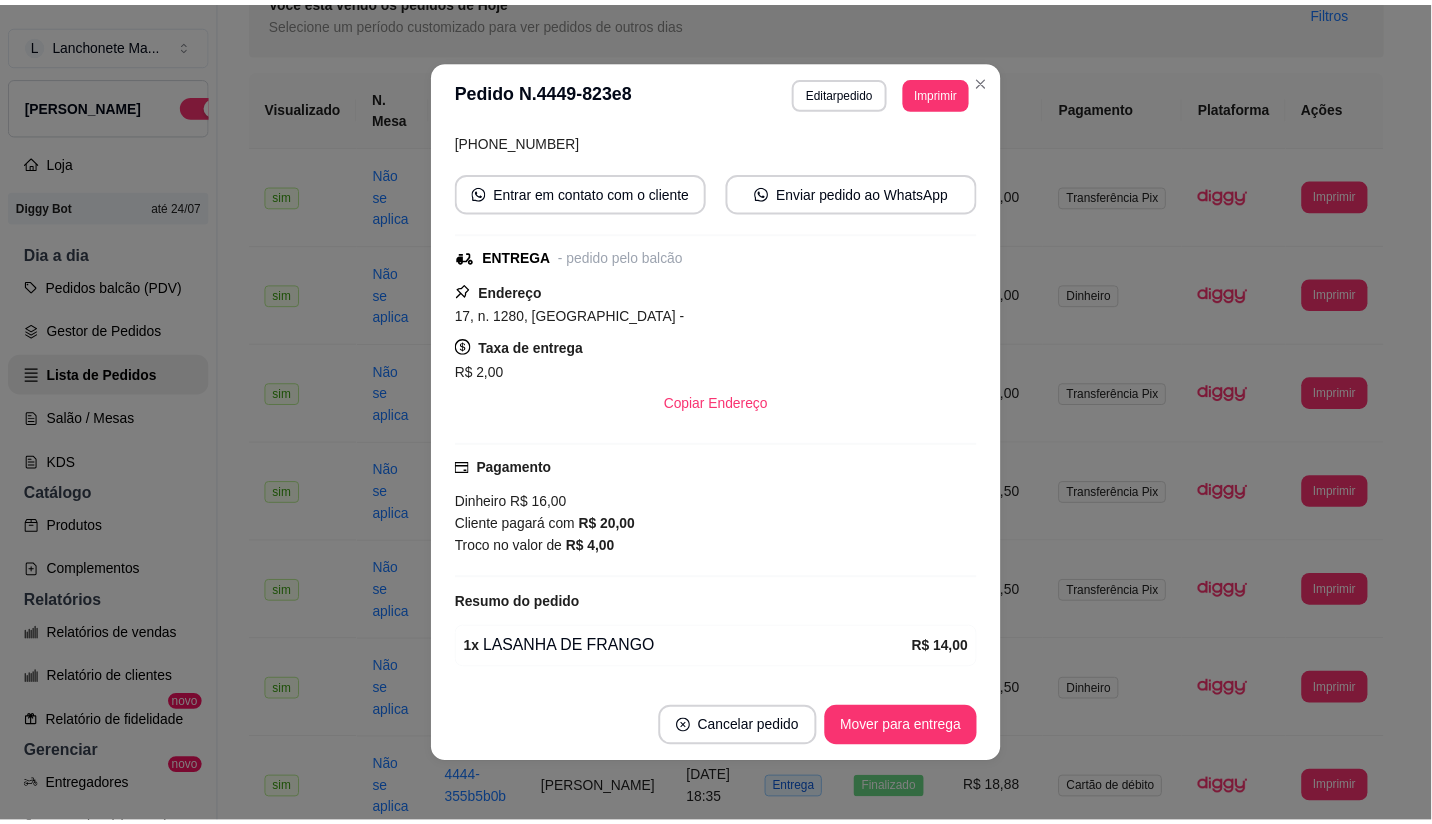 scroll, scrollTop: 211, scrollLeft: 0, axis: vertical 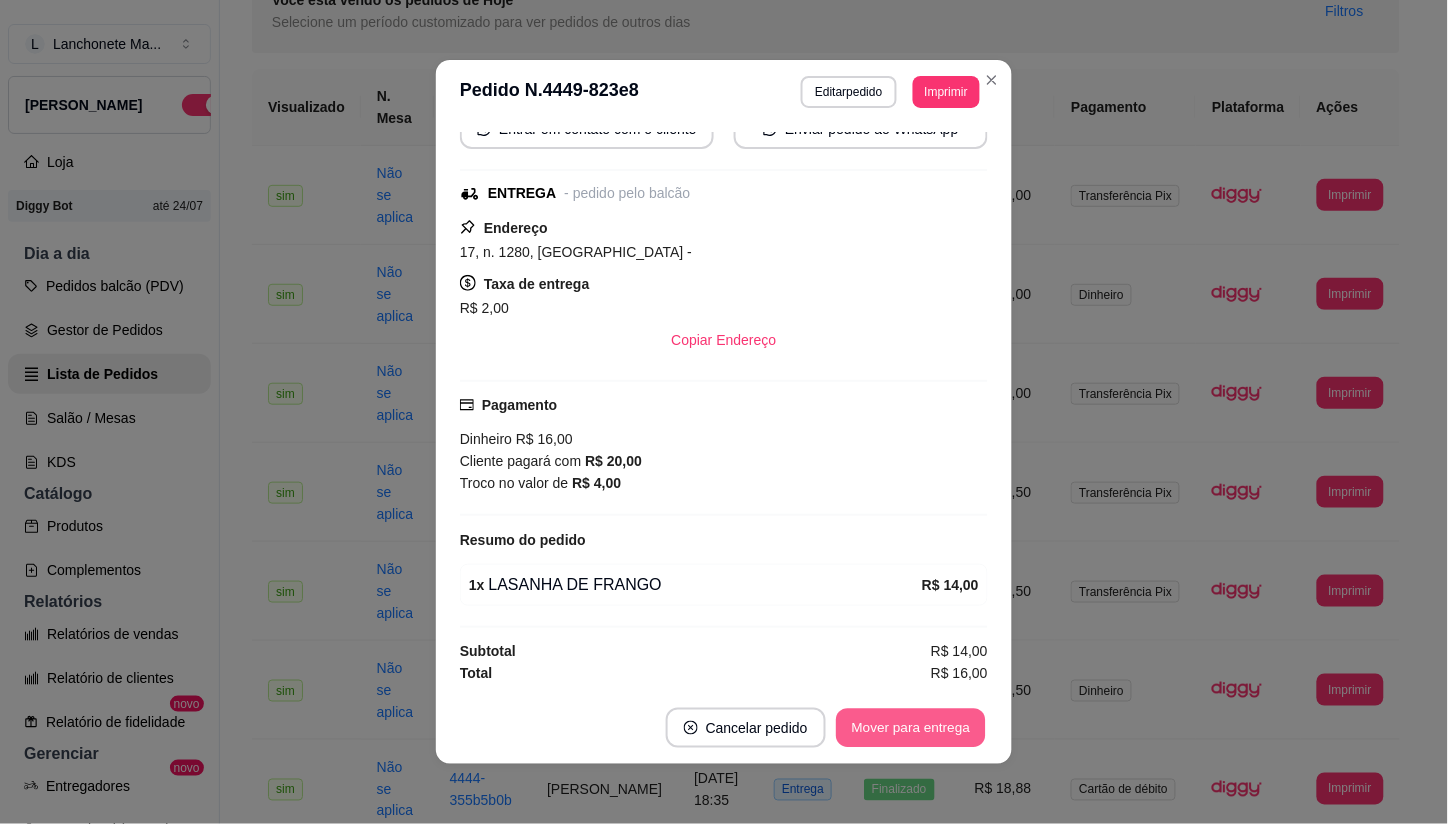 click on "Mover para entrega" at bounding box center (911, 728) 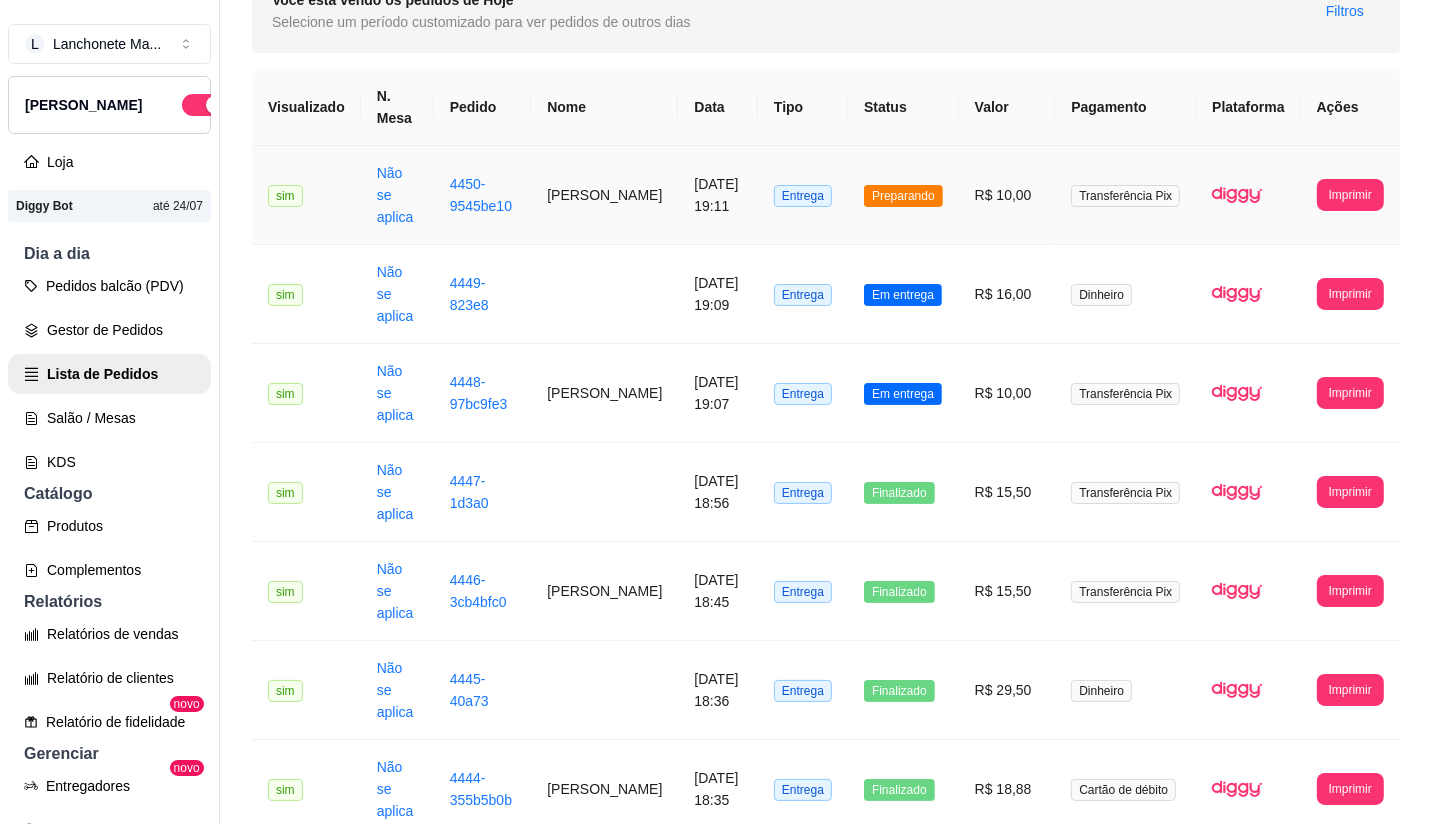 click on "Preparando" at bounding box center (903, 195) 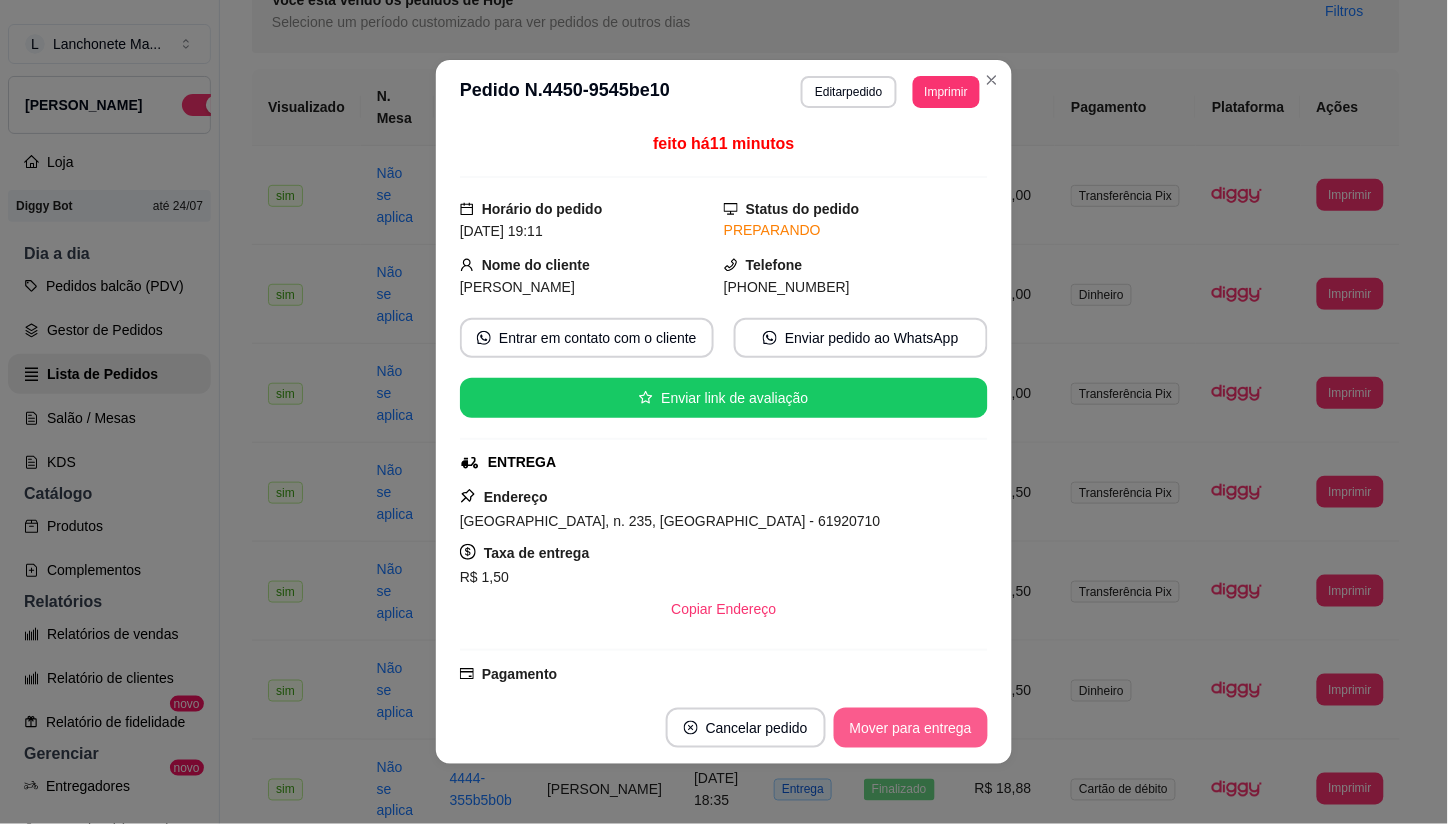 click on "Mover para entrega" at bounding box center [911, 728] 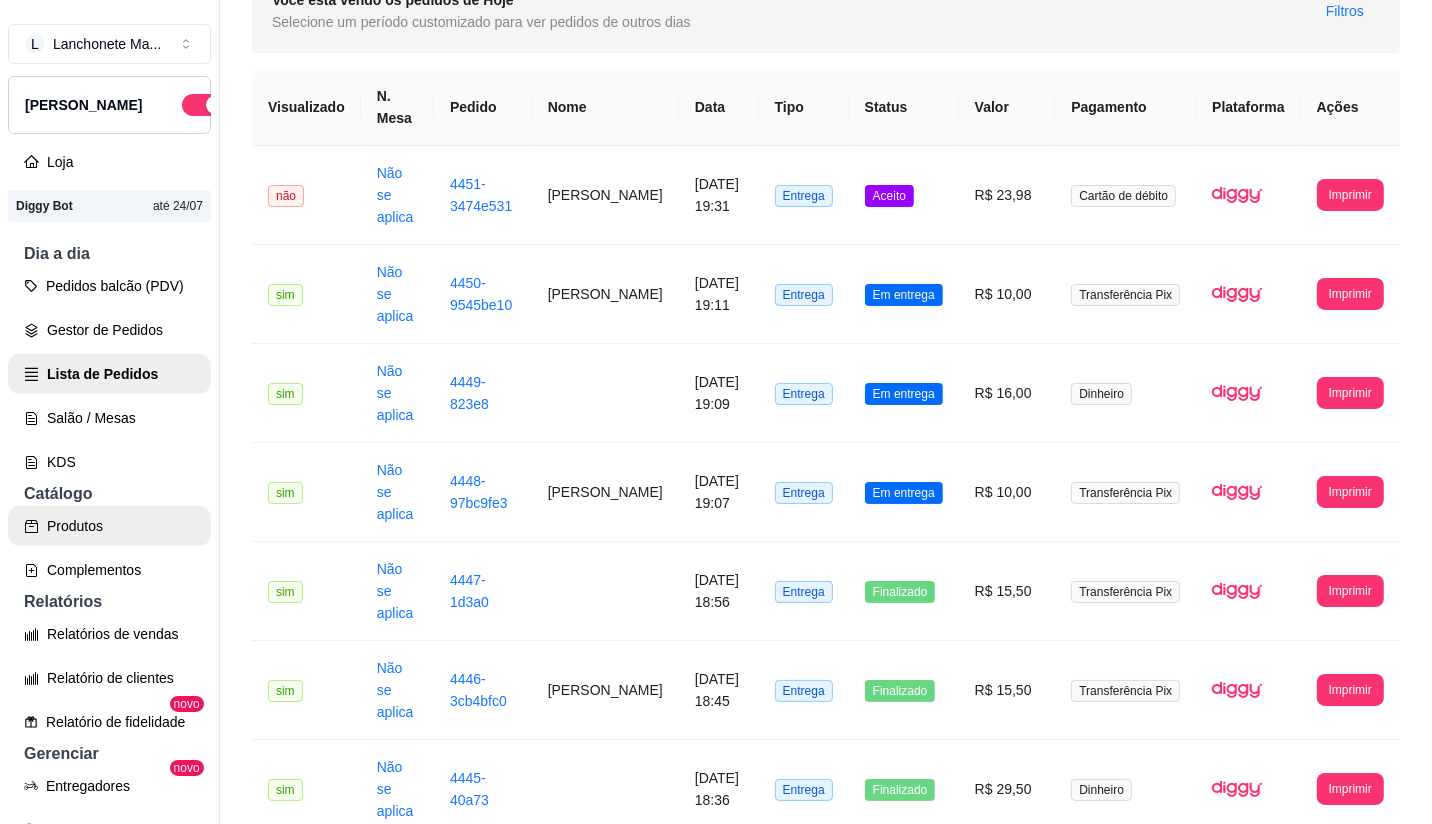 click on "Produtos" at bounding box center [109, 526] 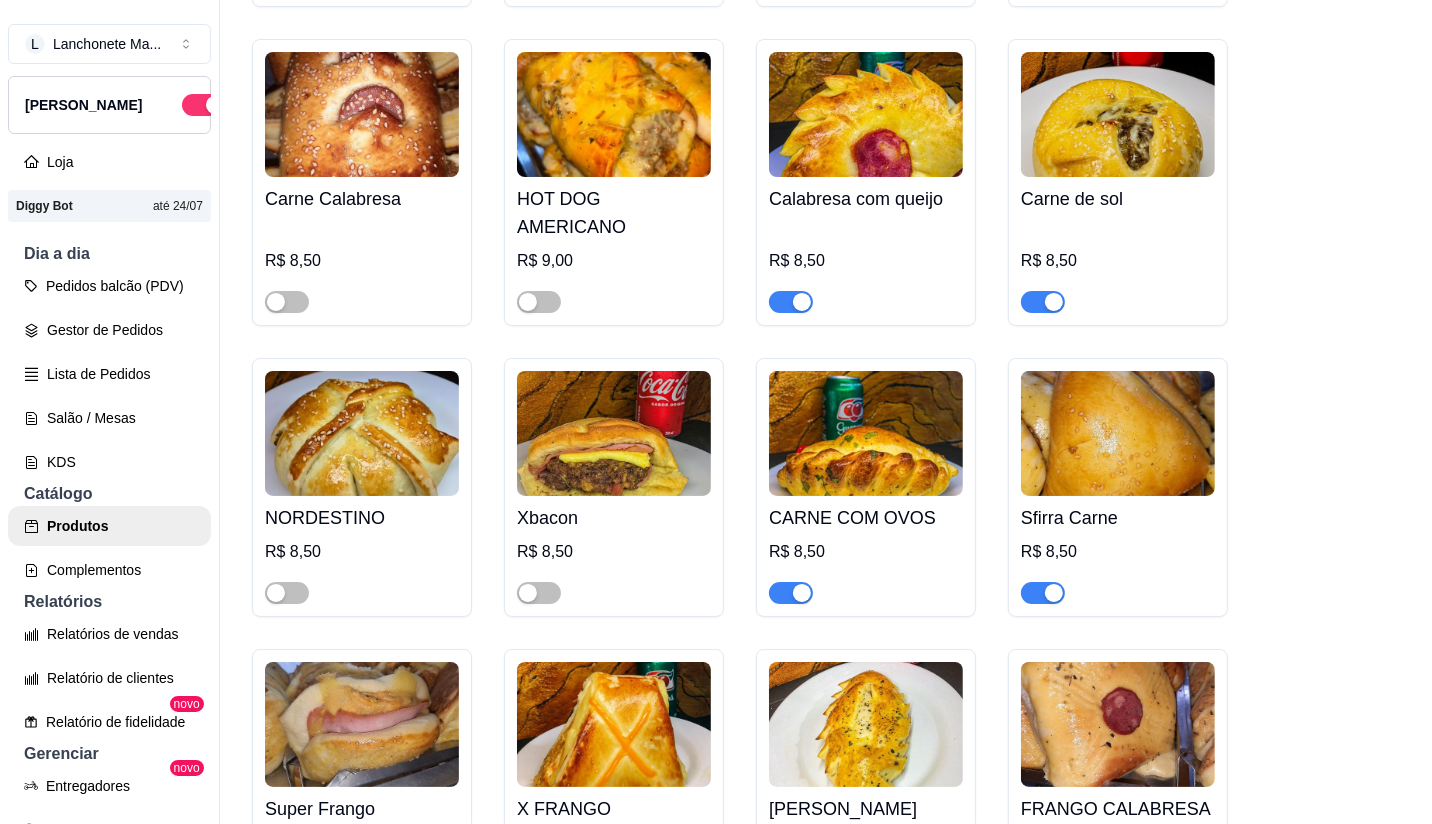 scroll, scrollTop: 1111, scrollLeft: 0, axis: vertical 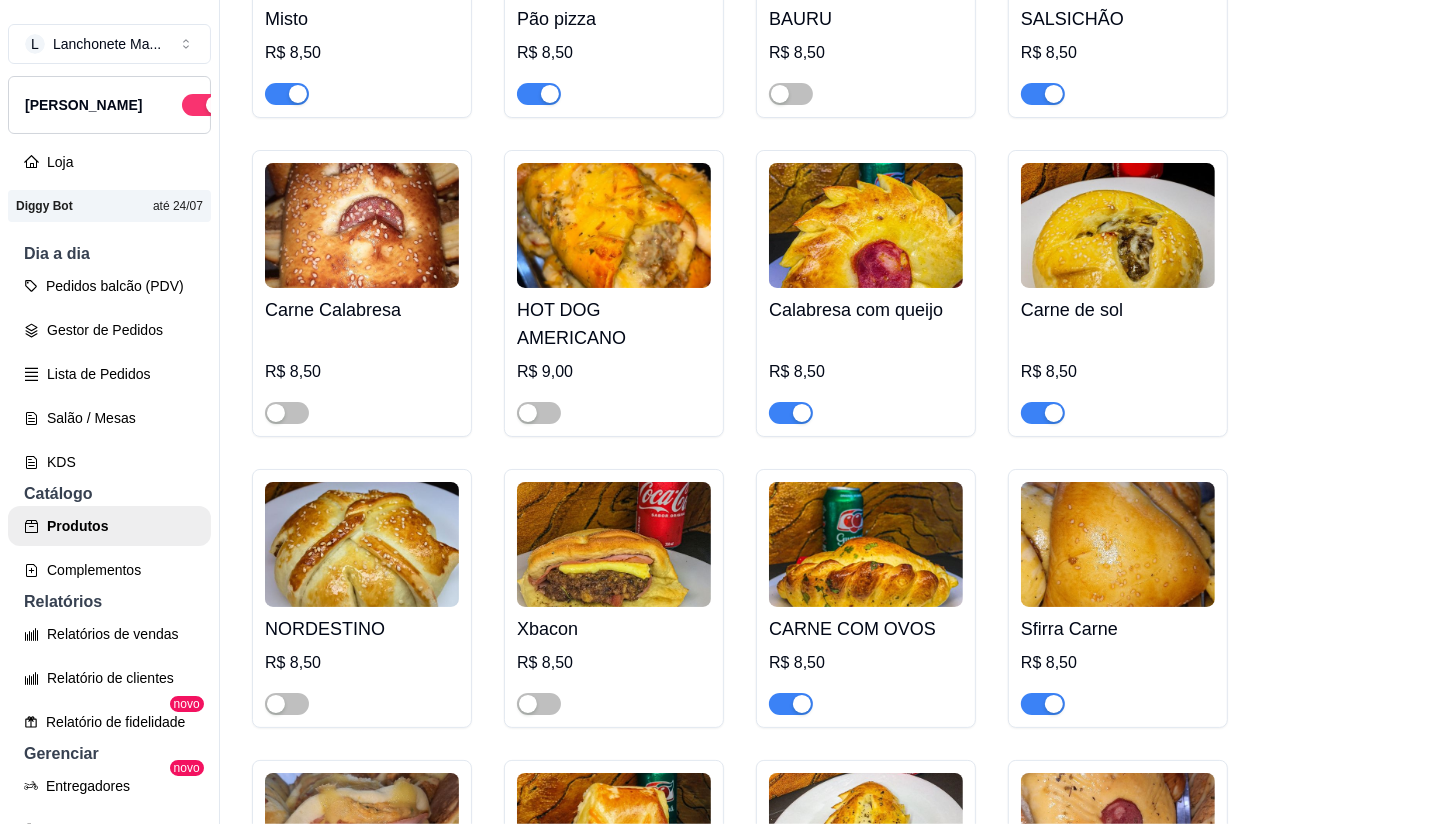 click at bounding box center [791, 412] 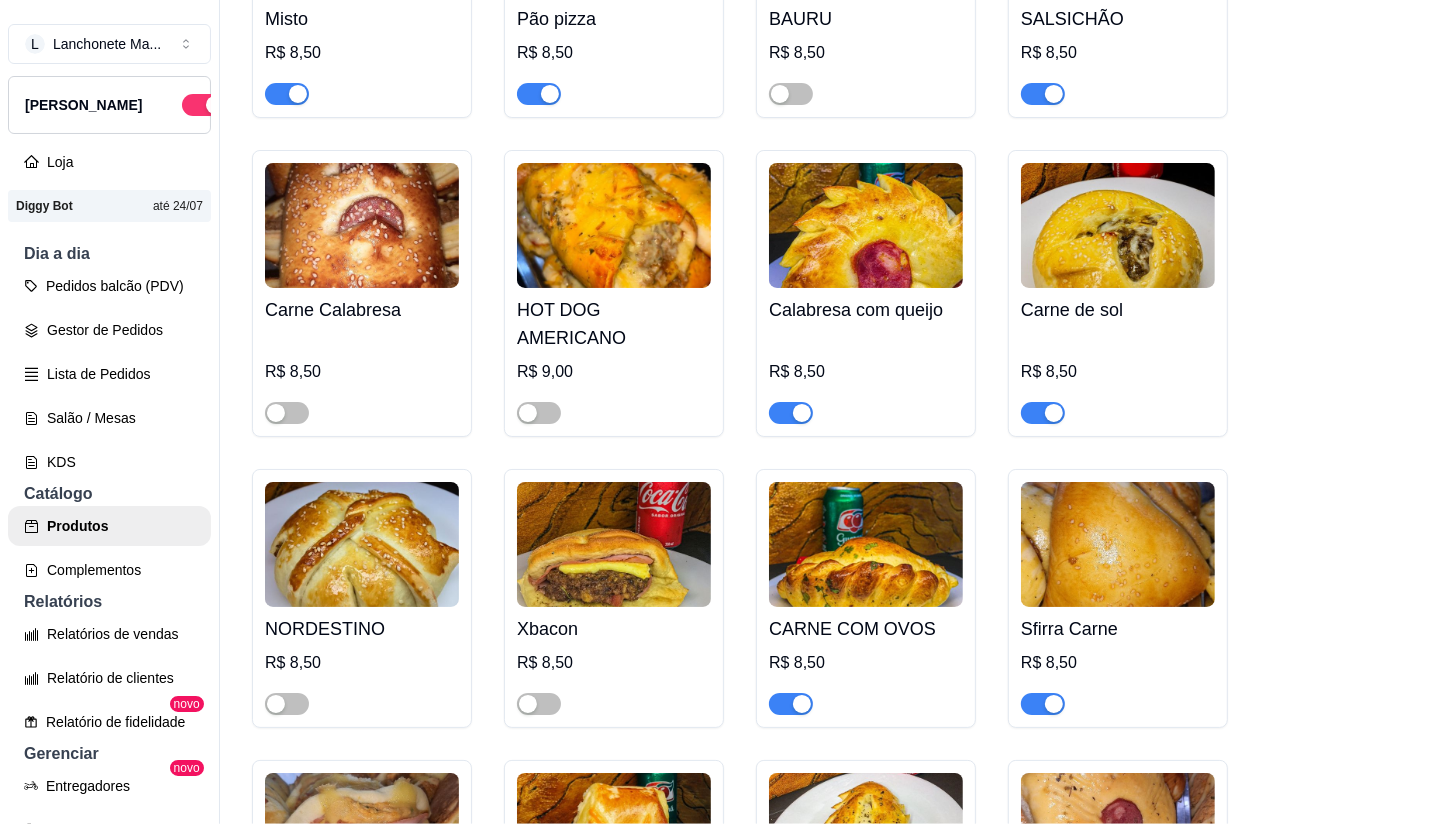 type 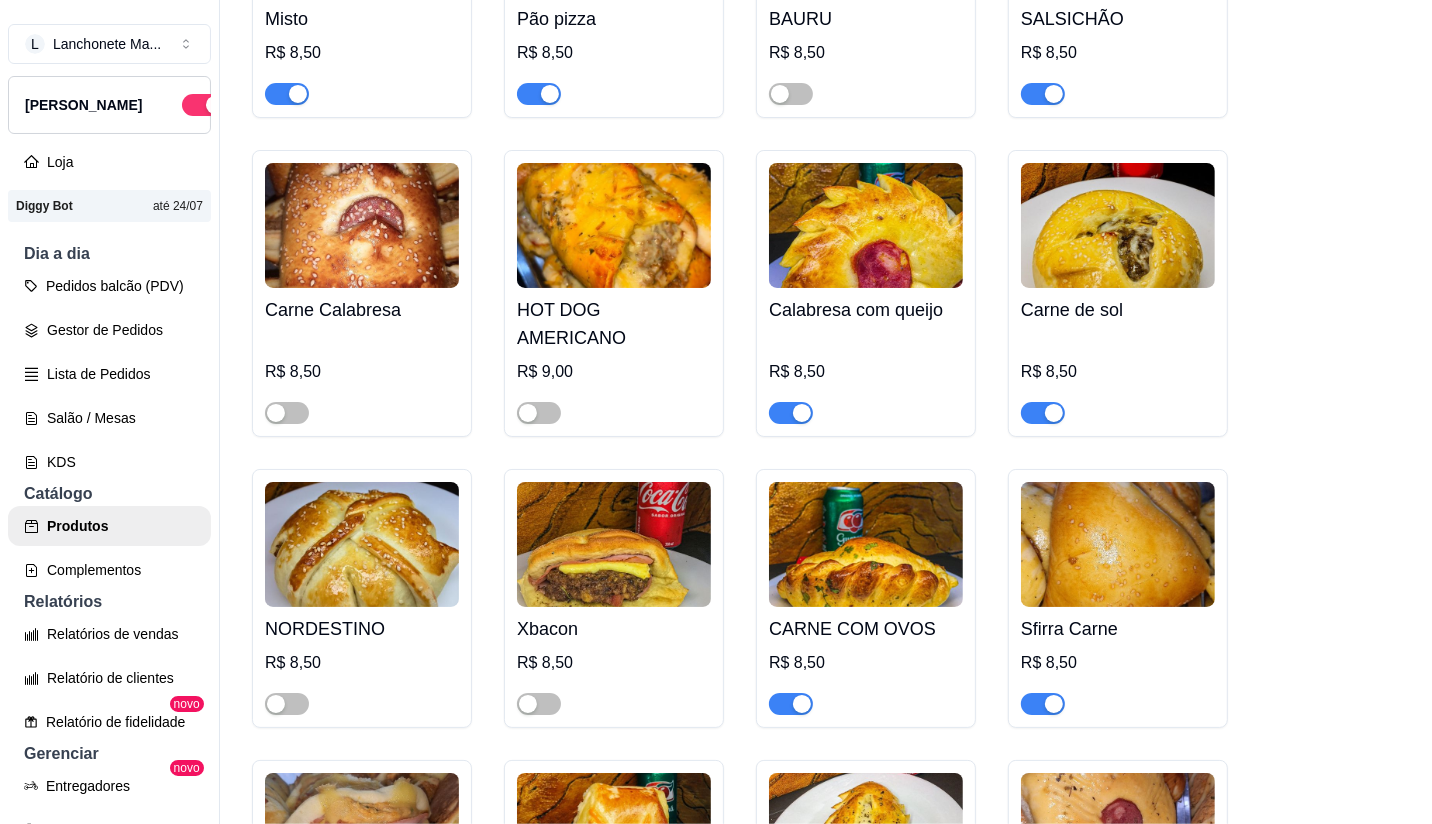 click at bounding box center (791, 413) 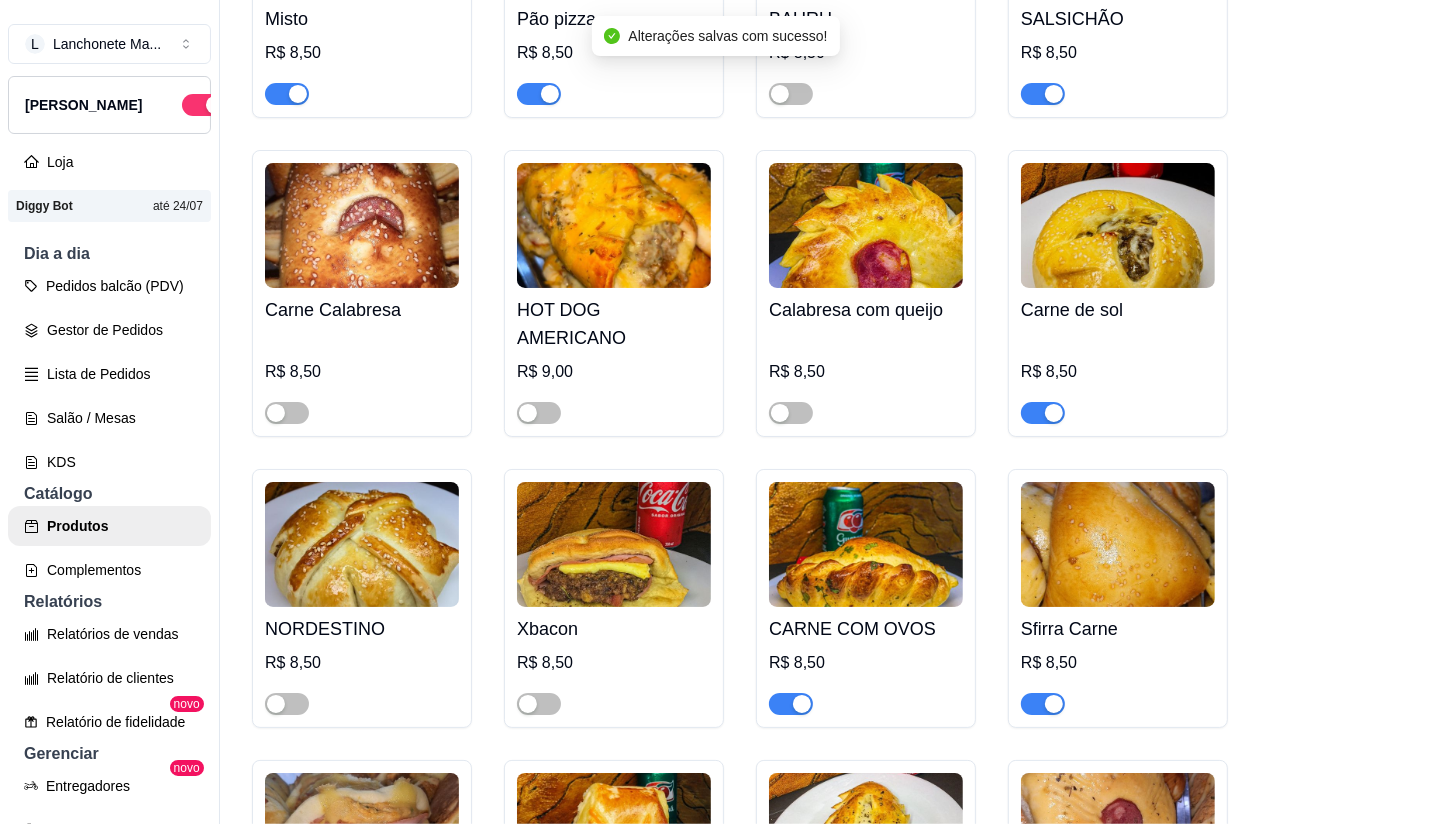 click at bounding box center (1054, 413) 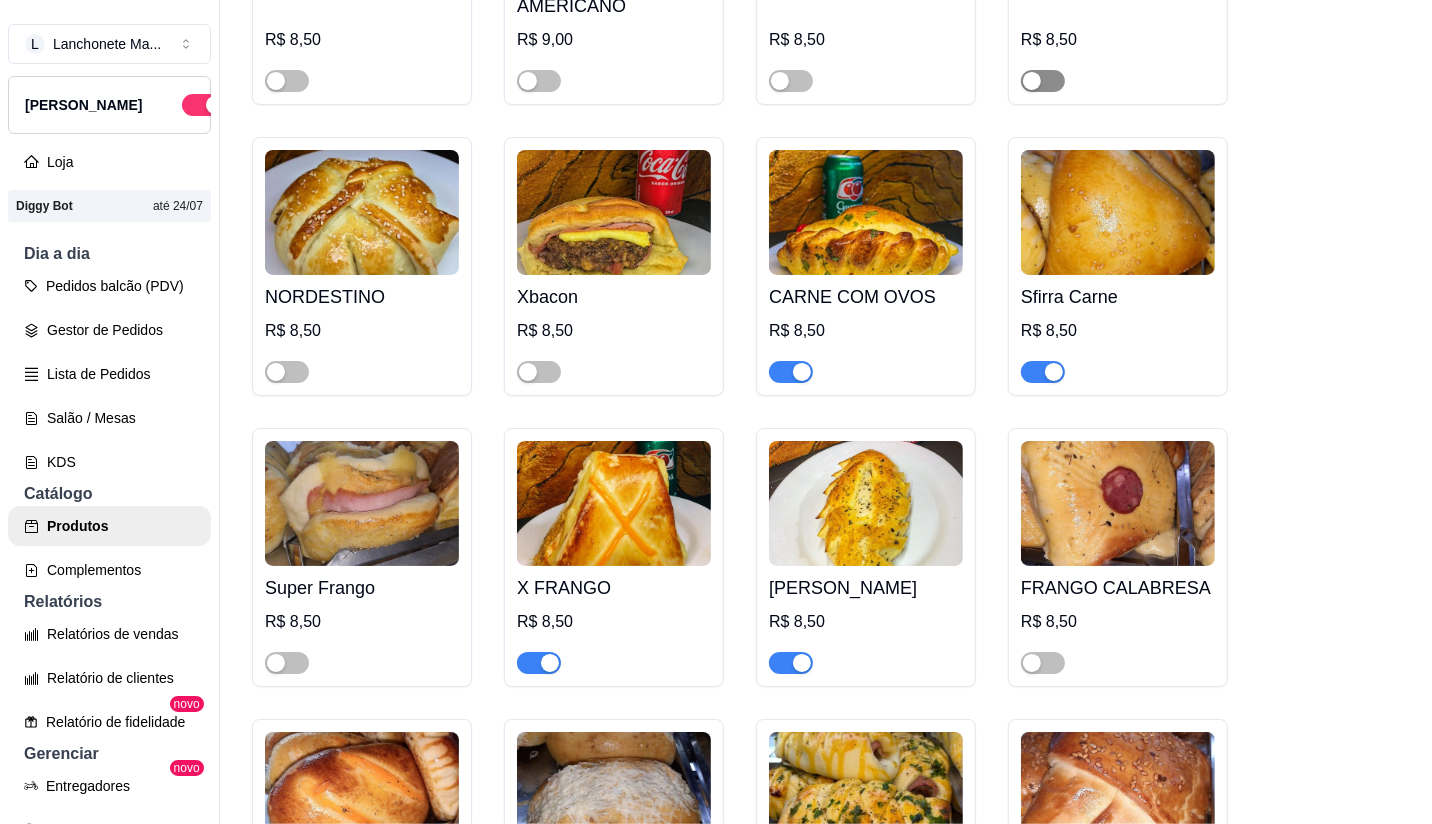 scroll, scrollTop: 1444, scrollLeft: 0, axis: vertical 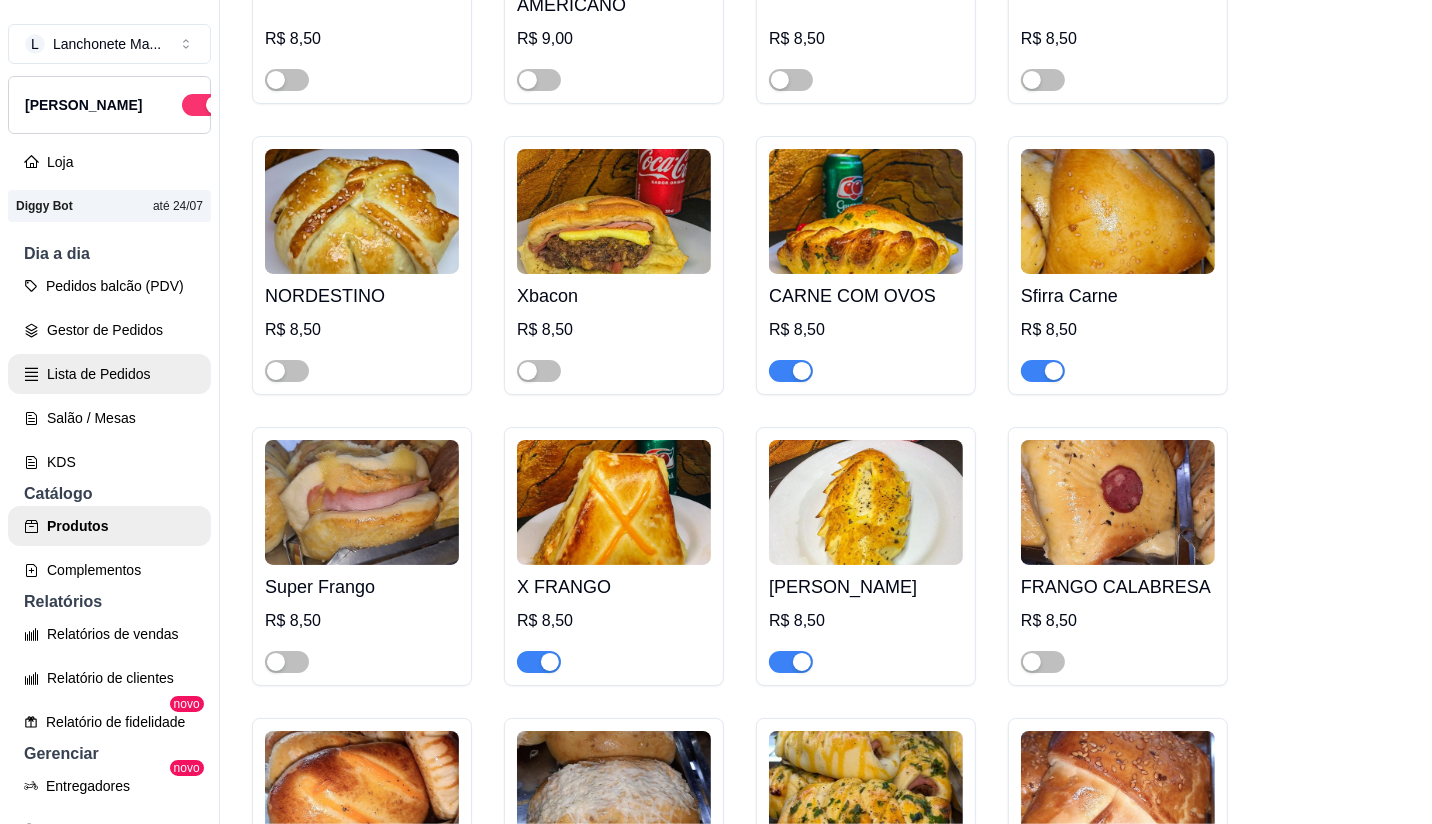 click on "Lista de Pedidos" at bounding box center [109, 374] 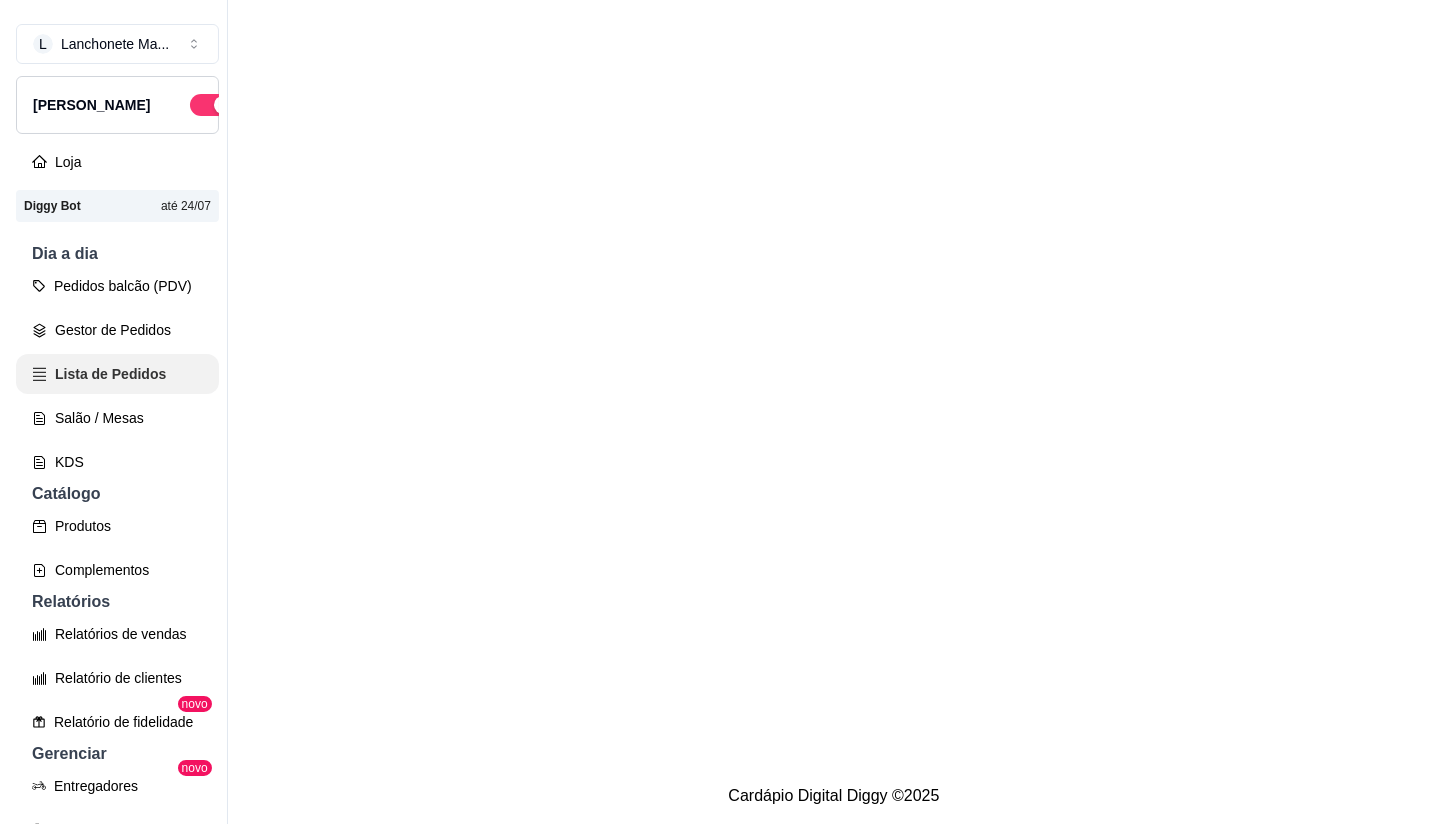 scroll, scrollTop: 0, scrollLeft: 0, axis: both 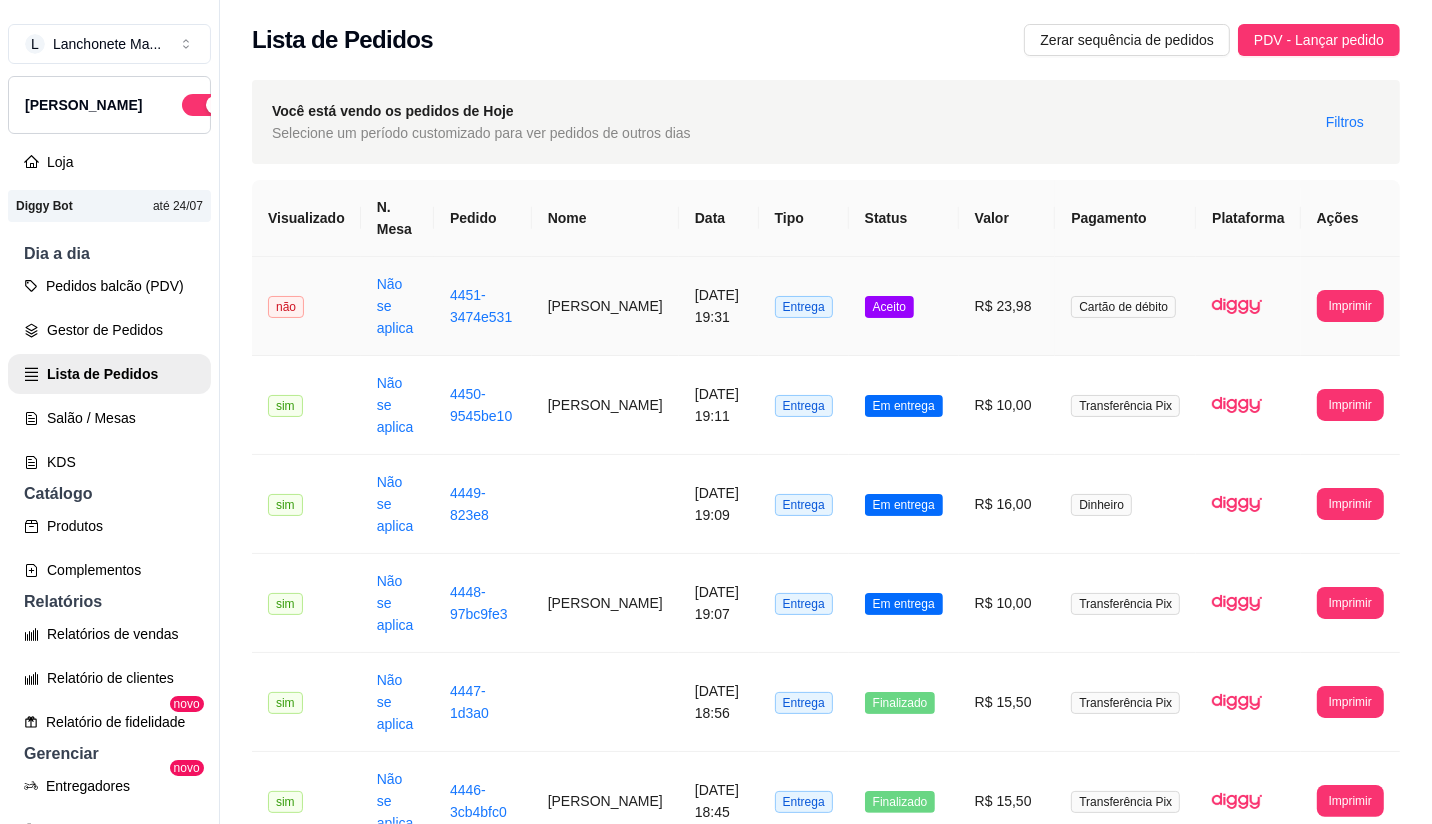 click on "Aceito" at bounding box center [904, 306] 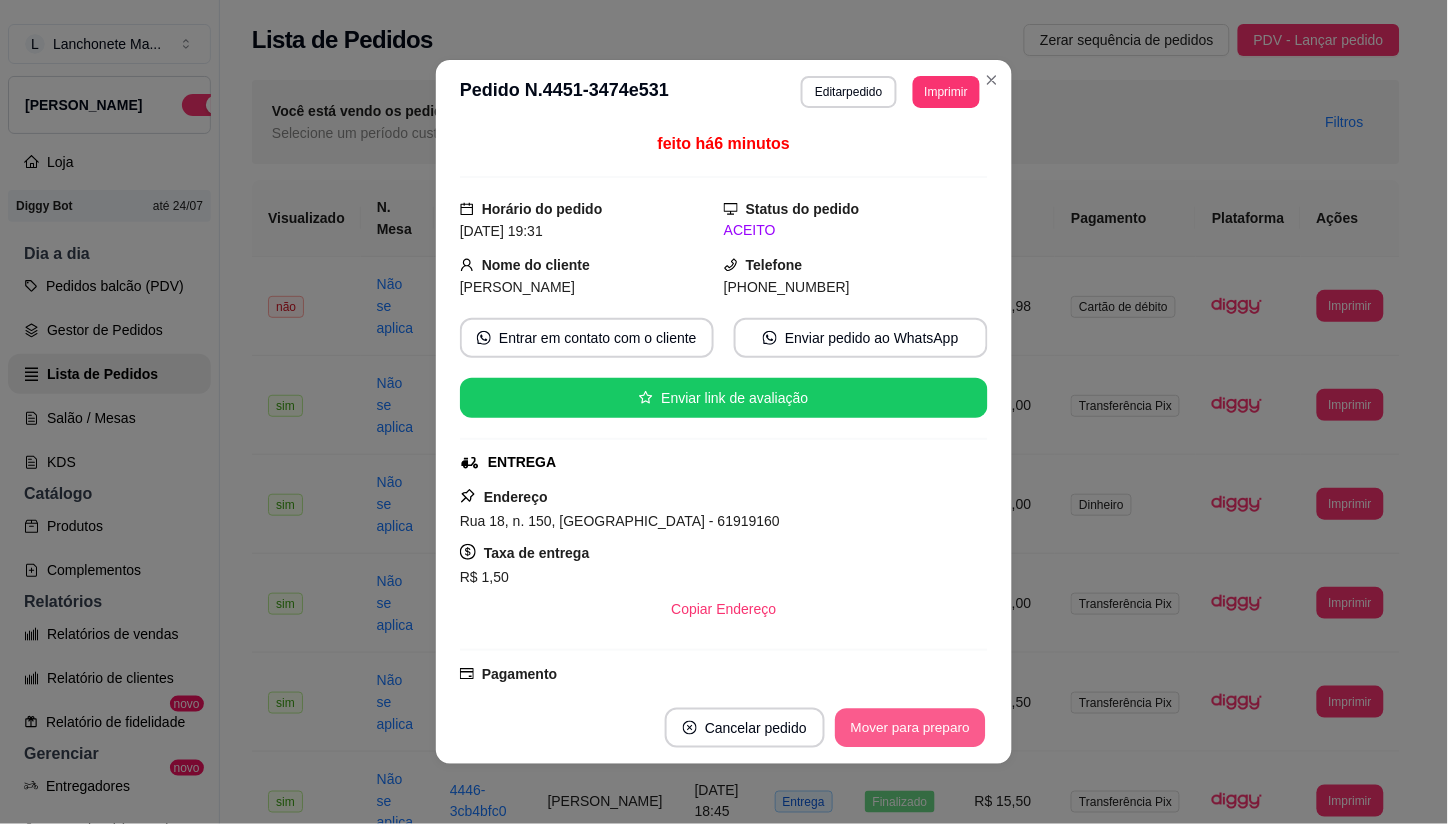 click on "Mover para preparo" at bounding box center (910, 728) 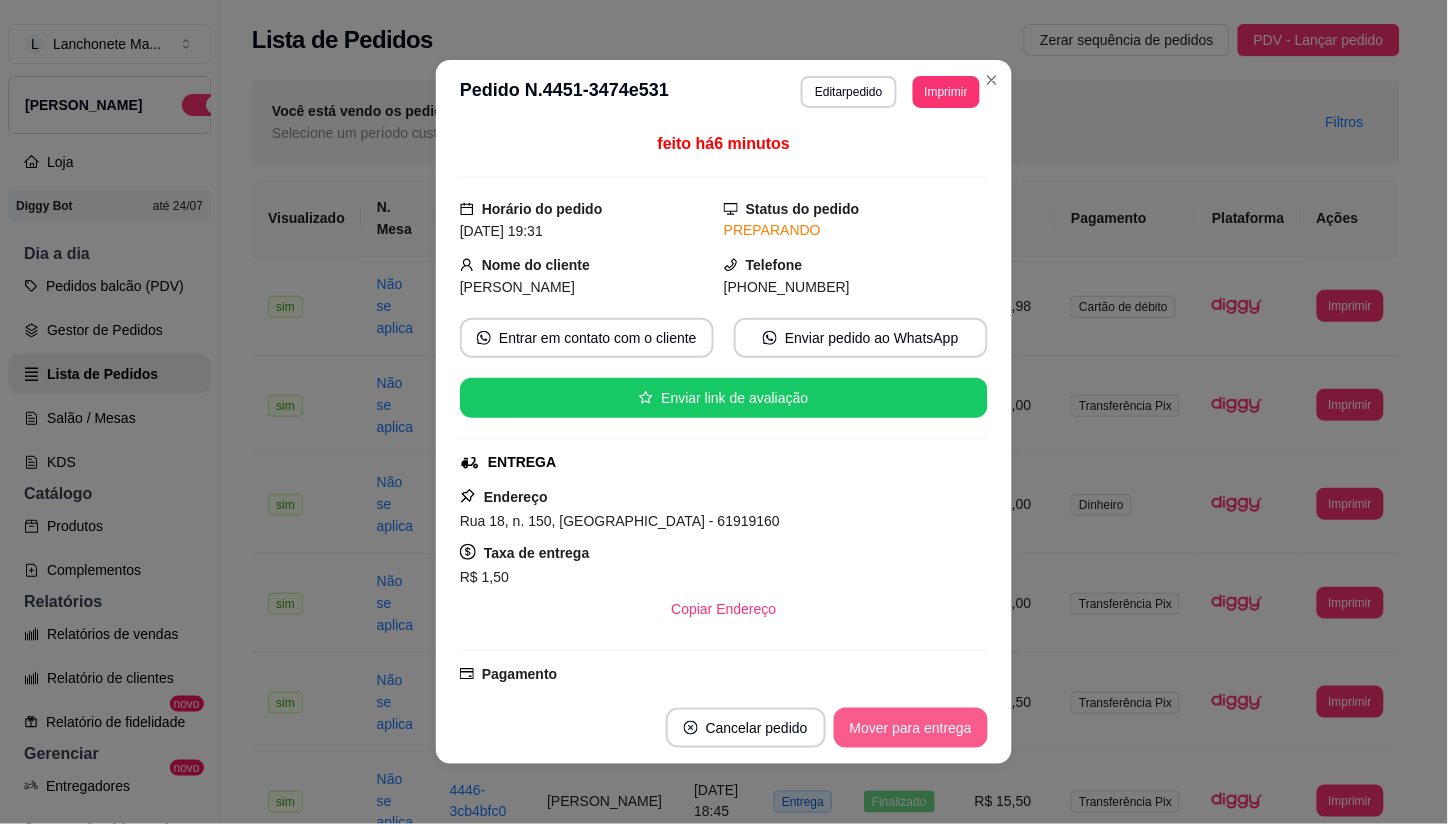 click on "Mover para entrega" at bounding box center [911, 728] 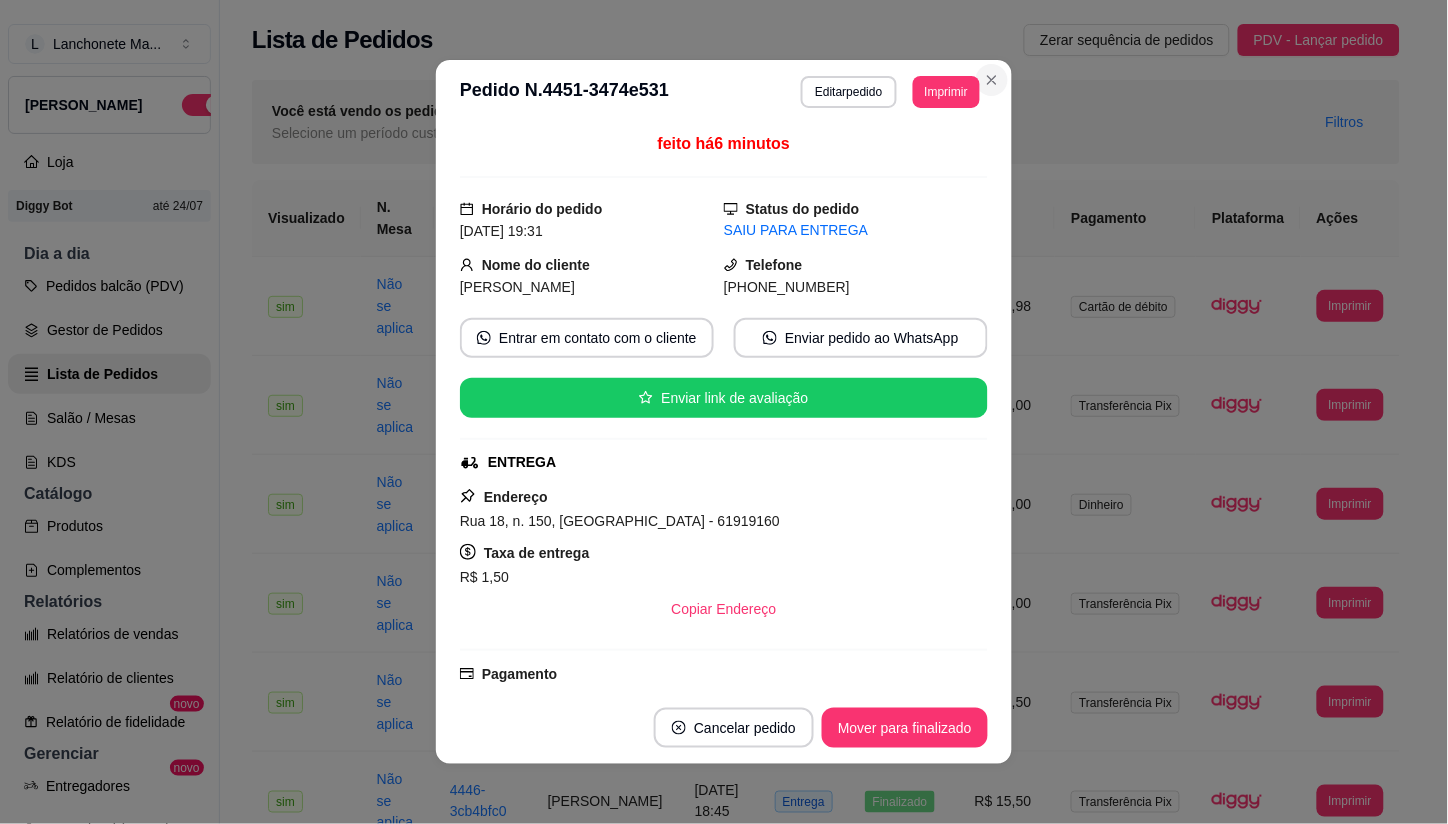 drag, startPoint x: 996, startPoint y: 65, endPoint x: 982, endPoint y: 88, distance: 26.925823 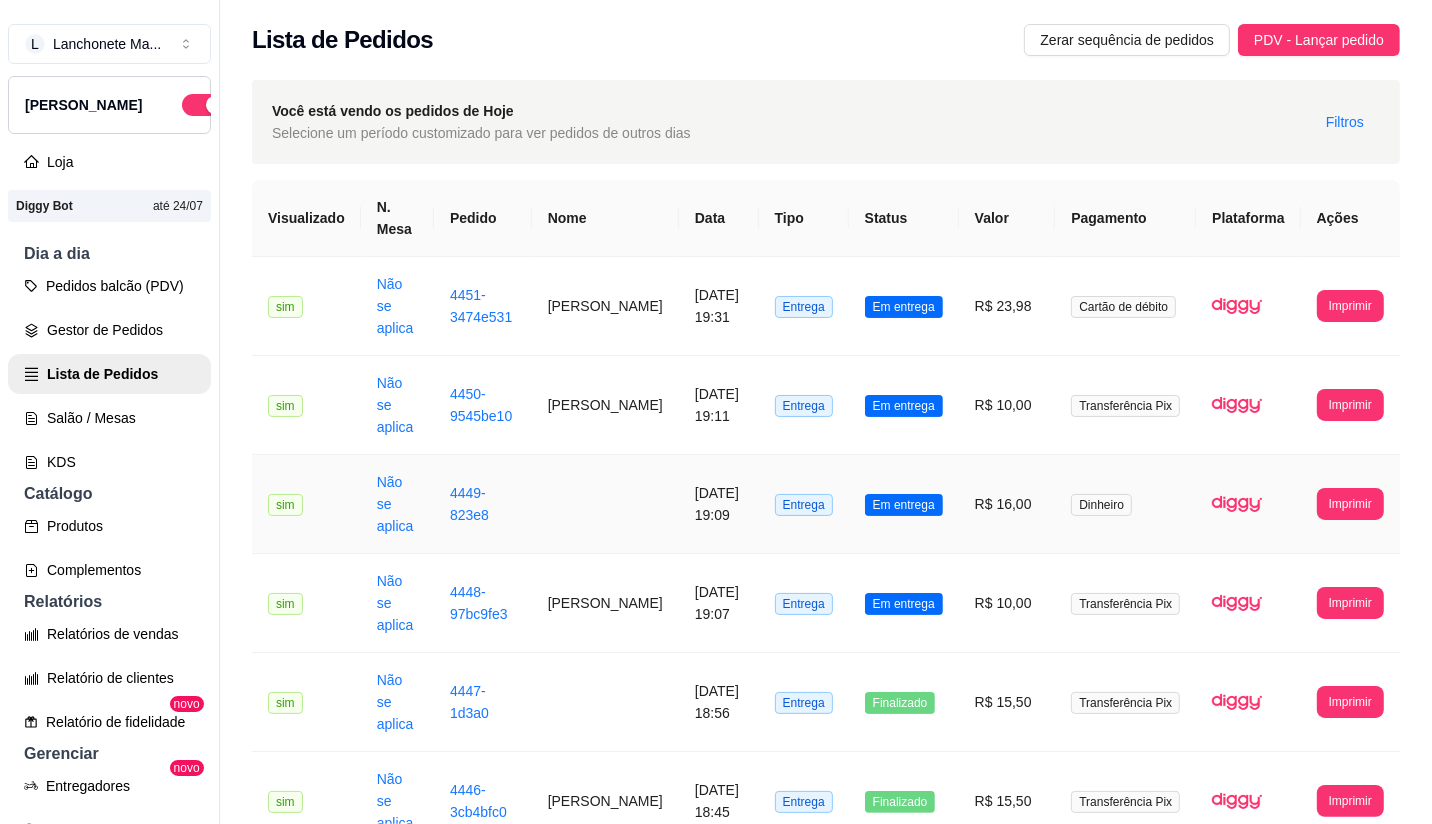 click on "Em entrega" at bounding box center (904, 504) 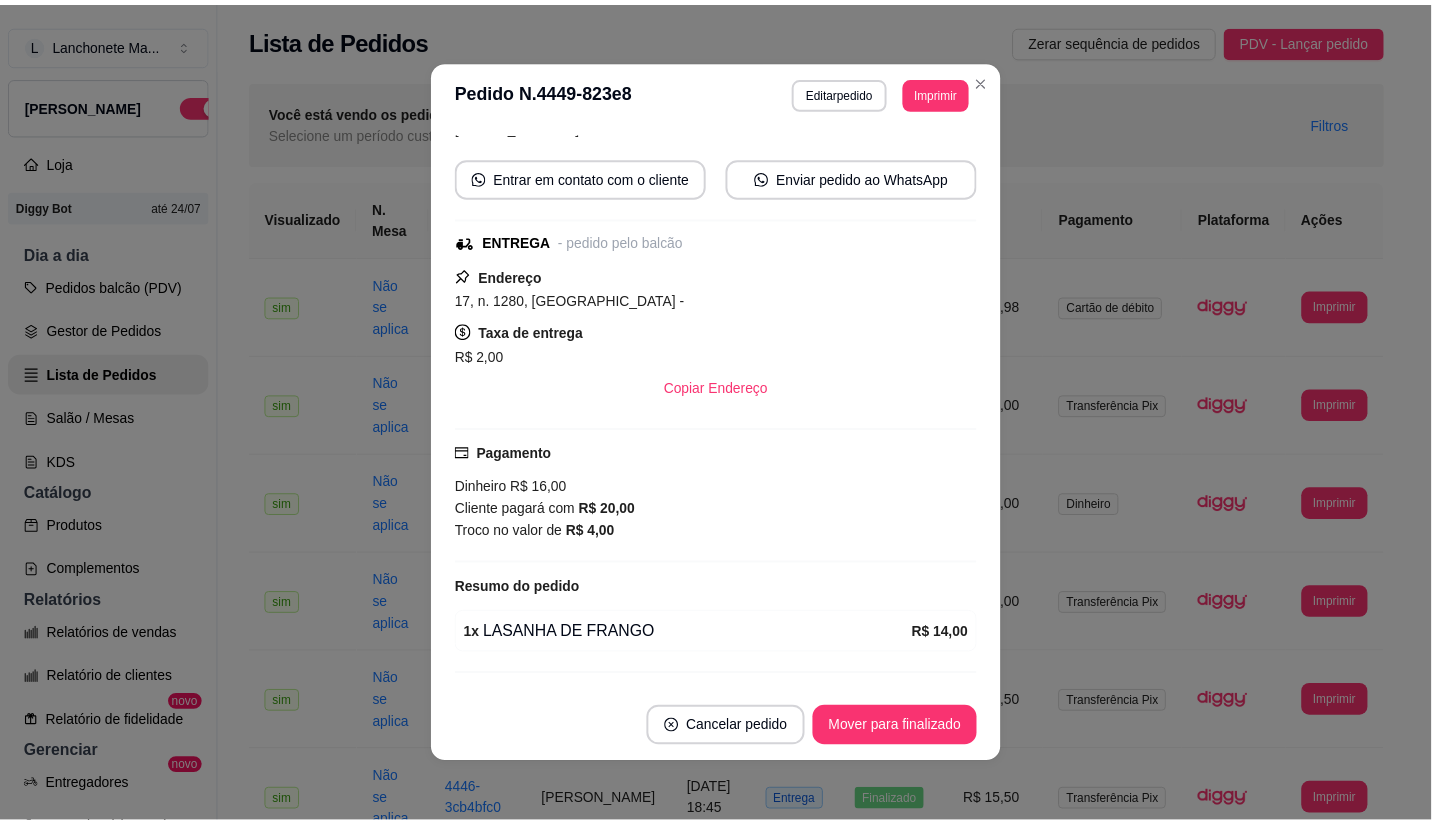scroll, scrollTop: 211, scrollLeft: 0, axis: vertical 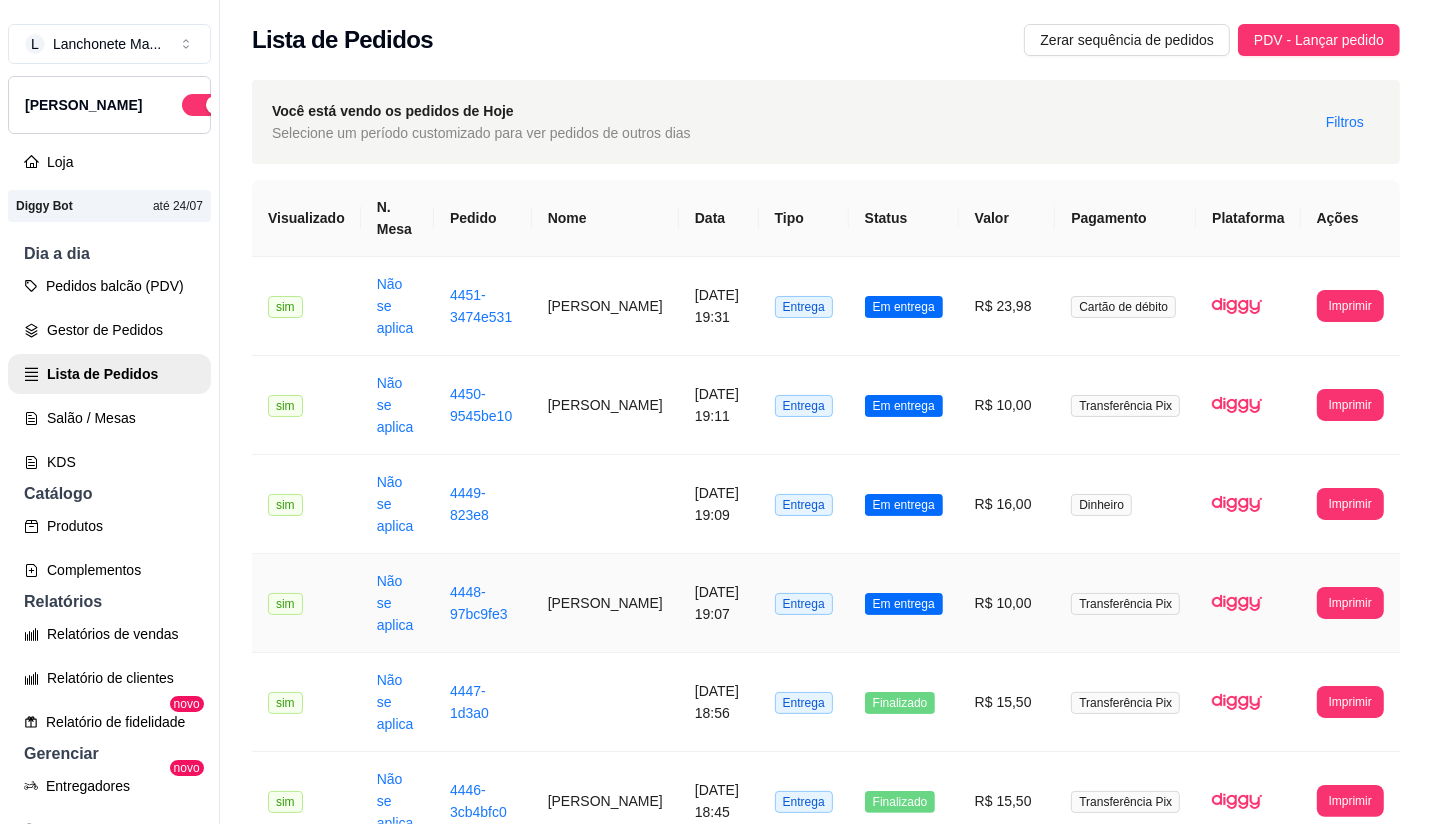 click on "R$ 10,00" at bounding box center (1007, 603) 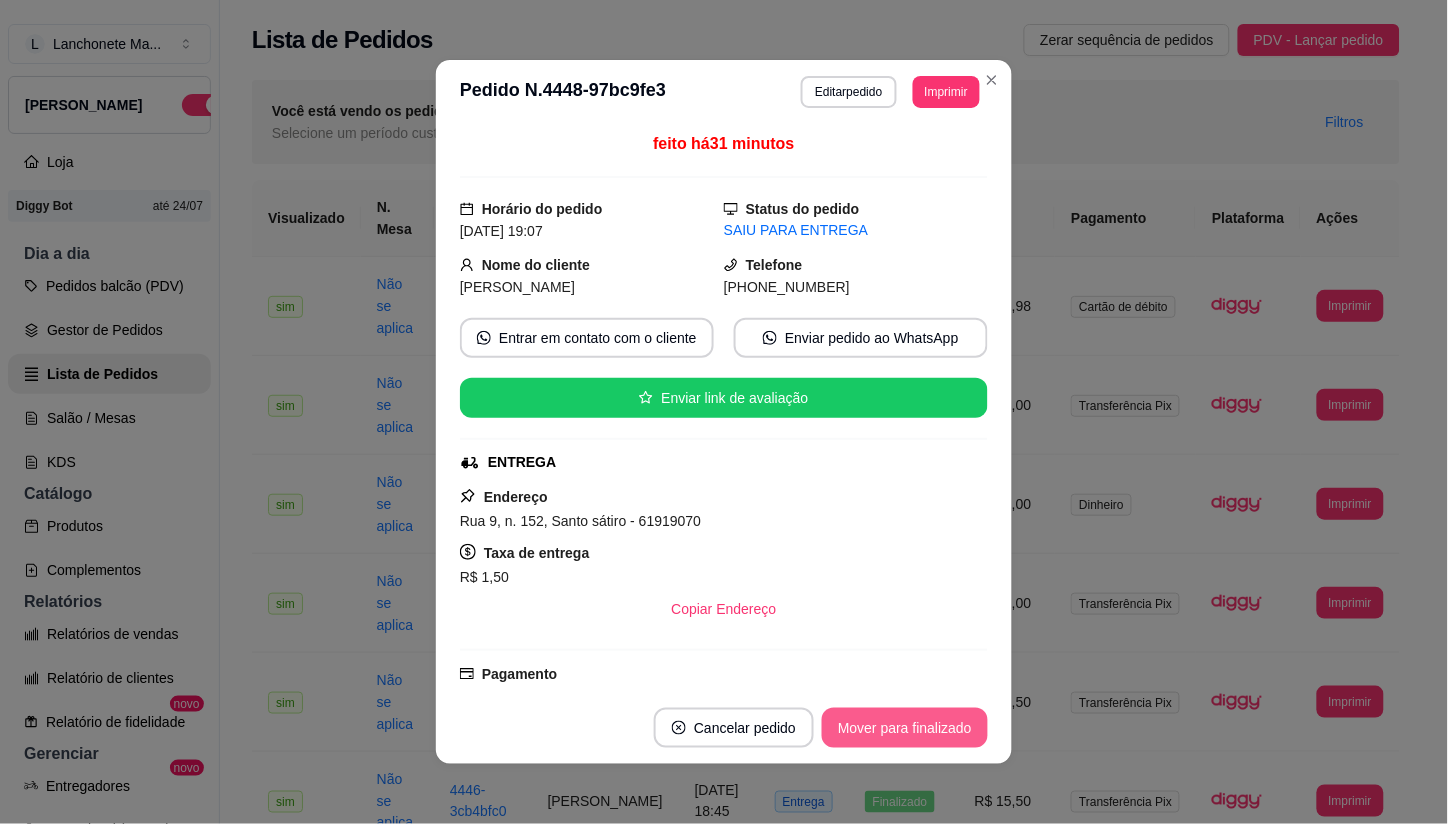 click on "Mover para finalizado" at bounding box center [905, 728] 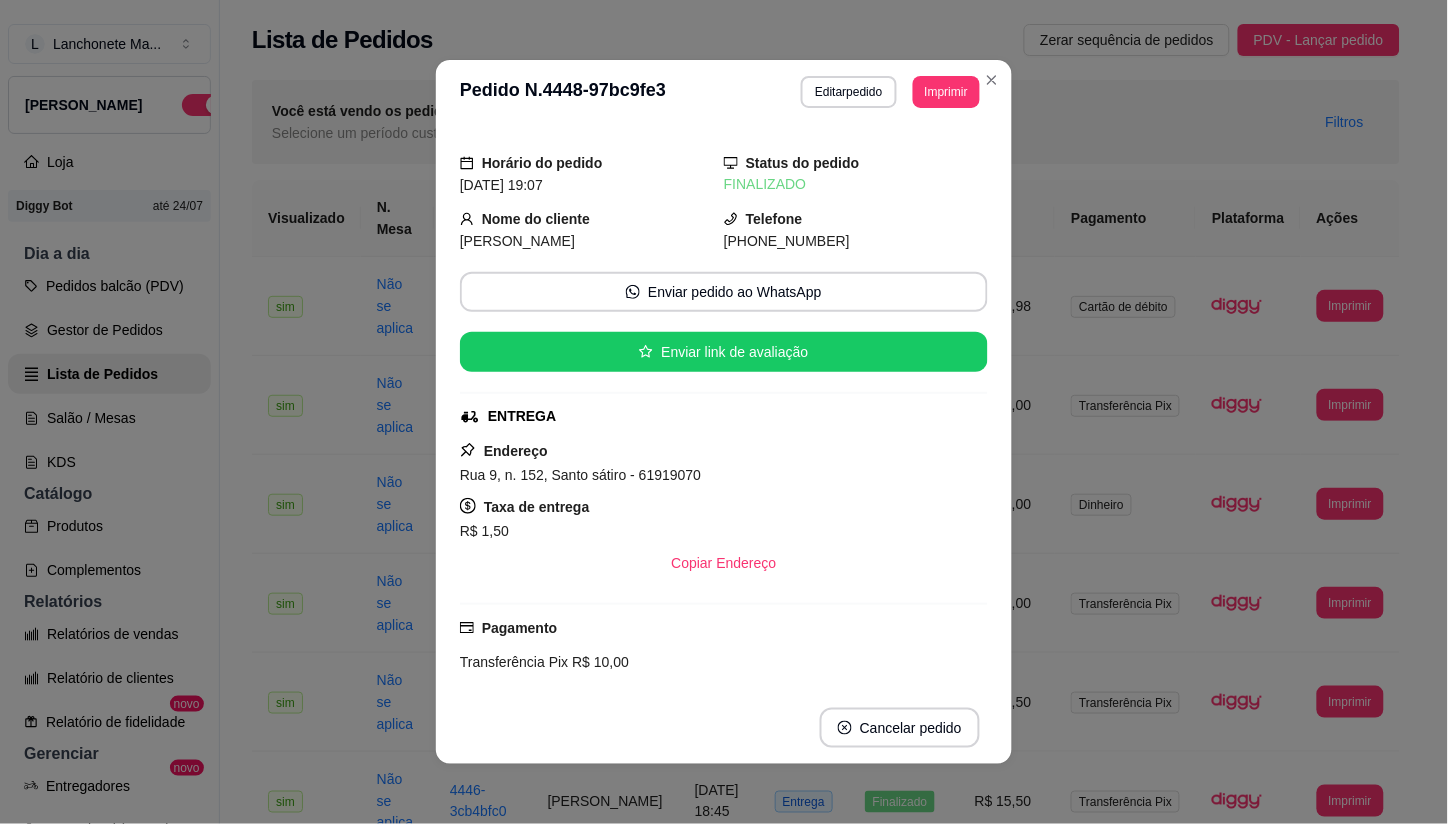 click on "**********" at bounding box center (724, 92) 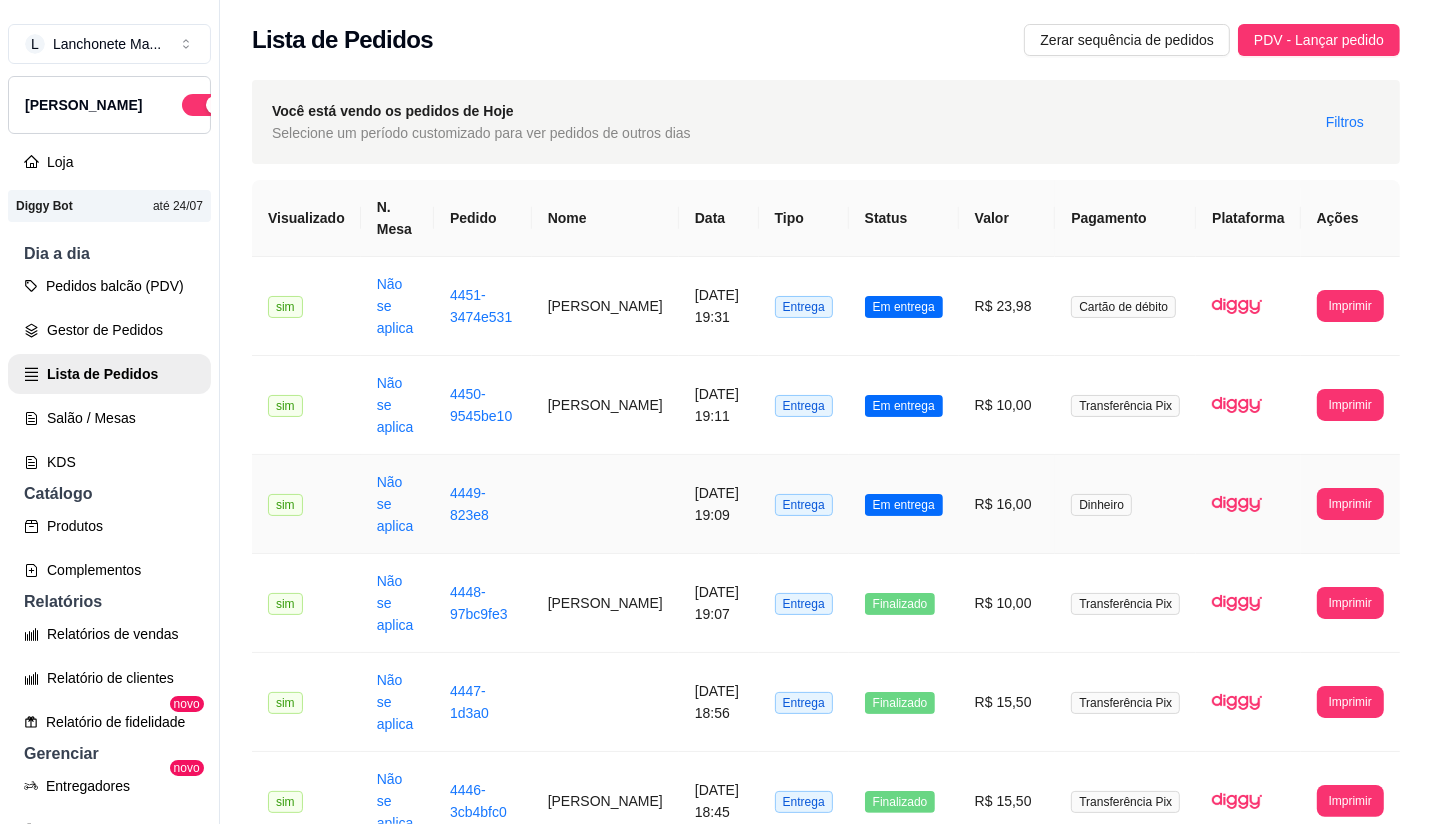 click on "Em entrega" at bounding box center [904, 504] 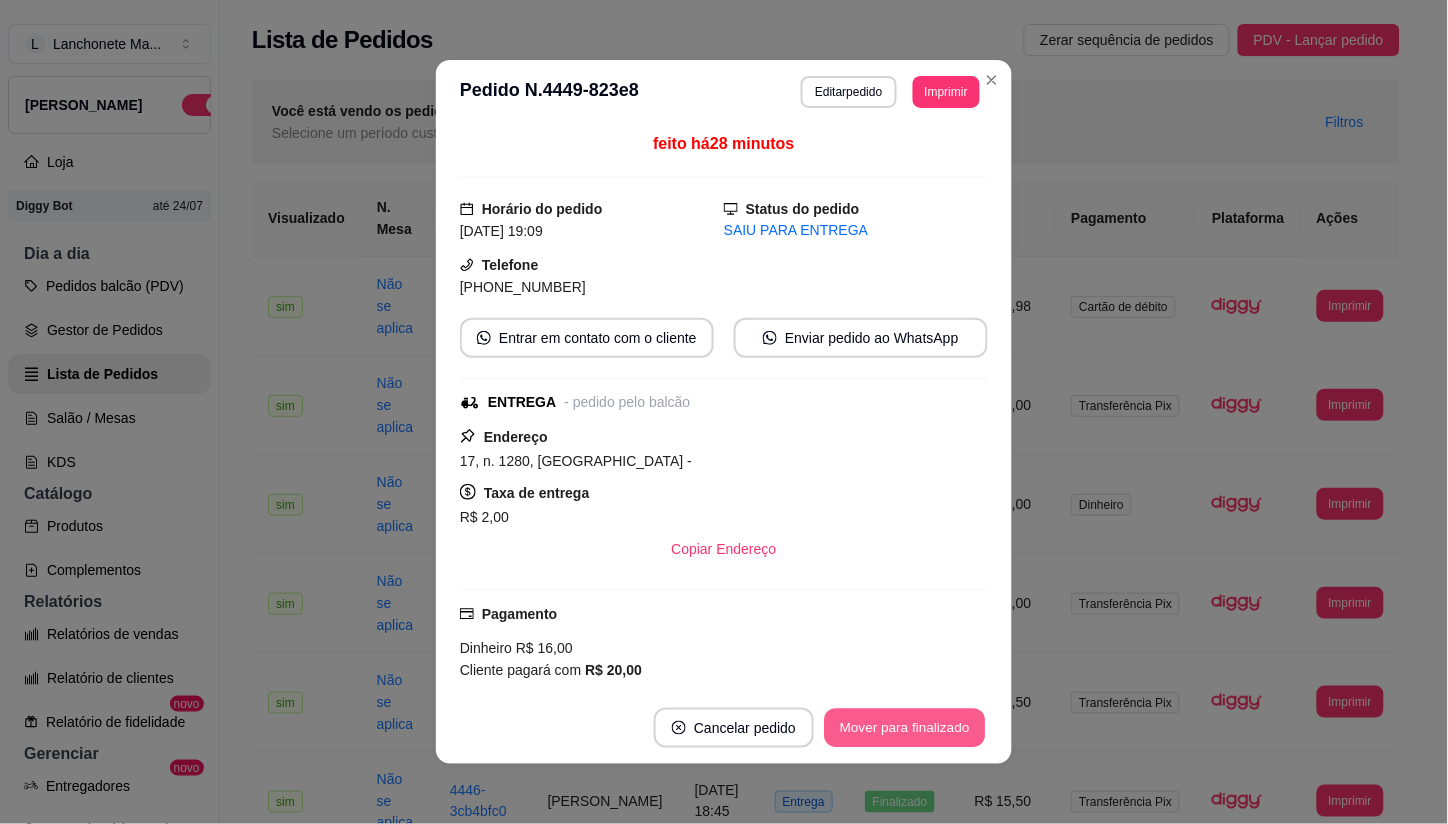 click on "Mover para finalizado" at bounding box center [905, 728] 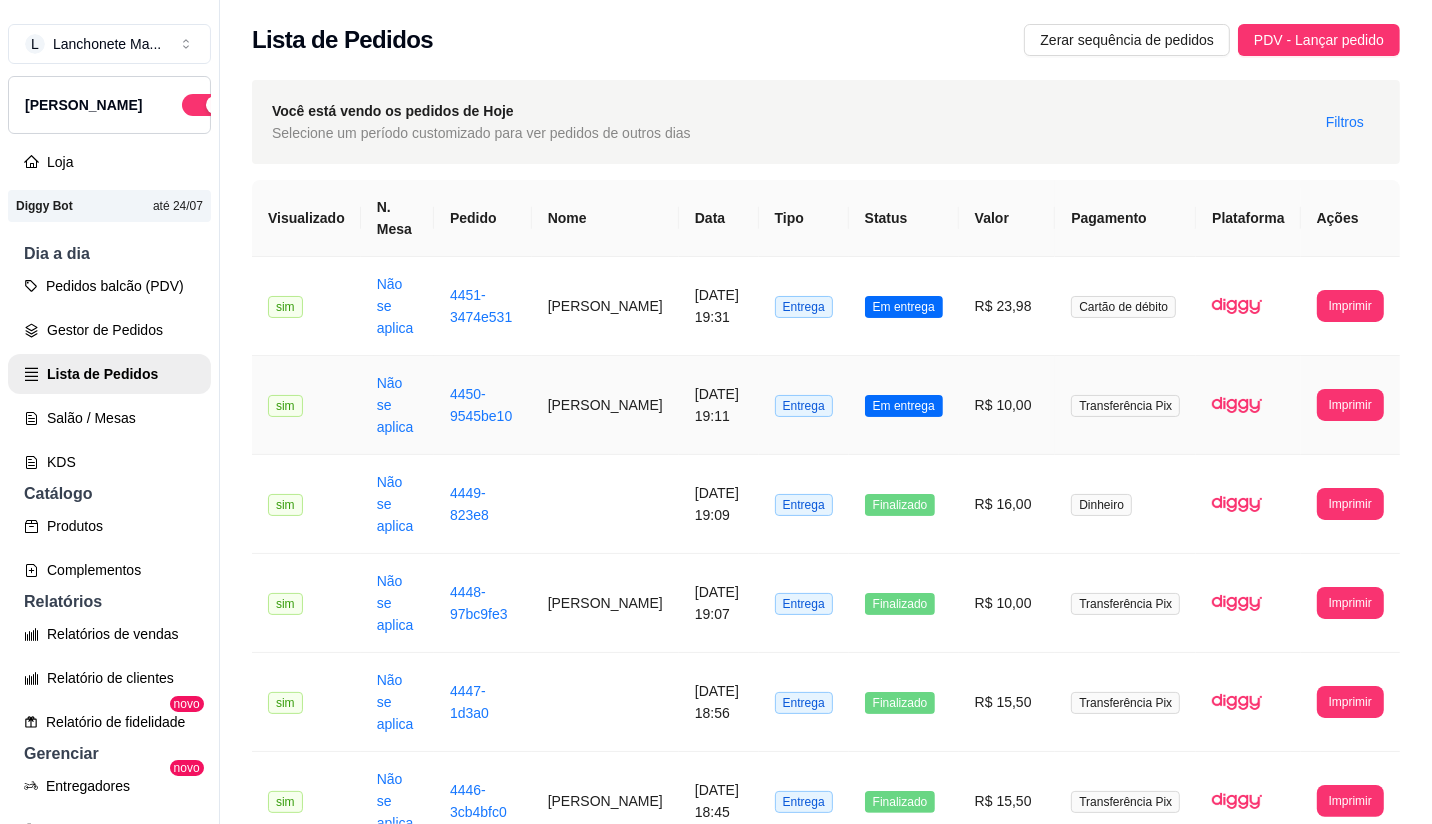 click on "Em entrega" at bounding box center (904, 406) 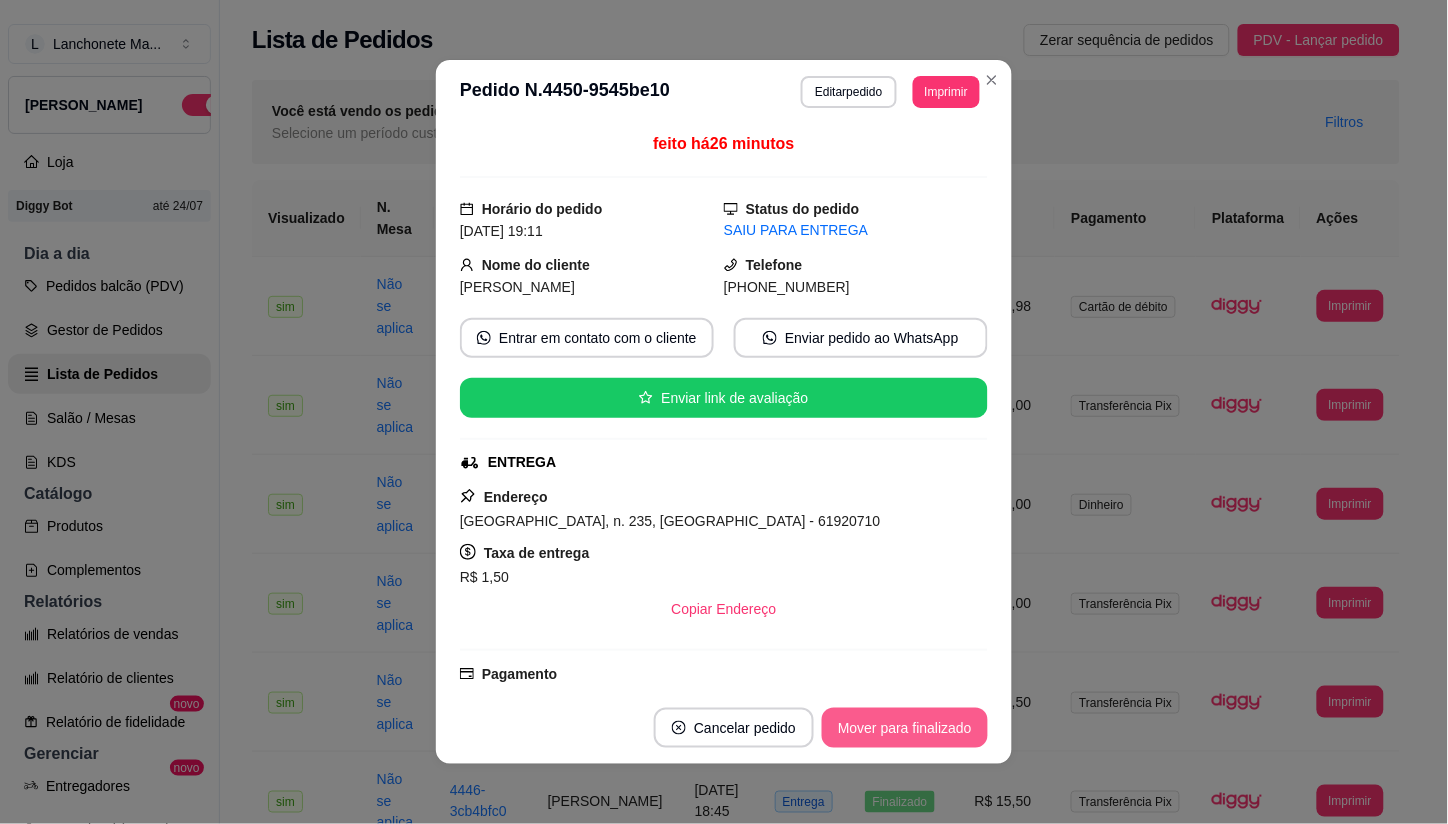 click on "Mover para finalizado" at bounding box center [905, 728] 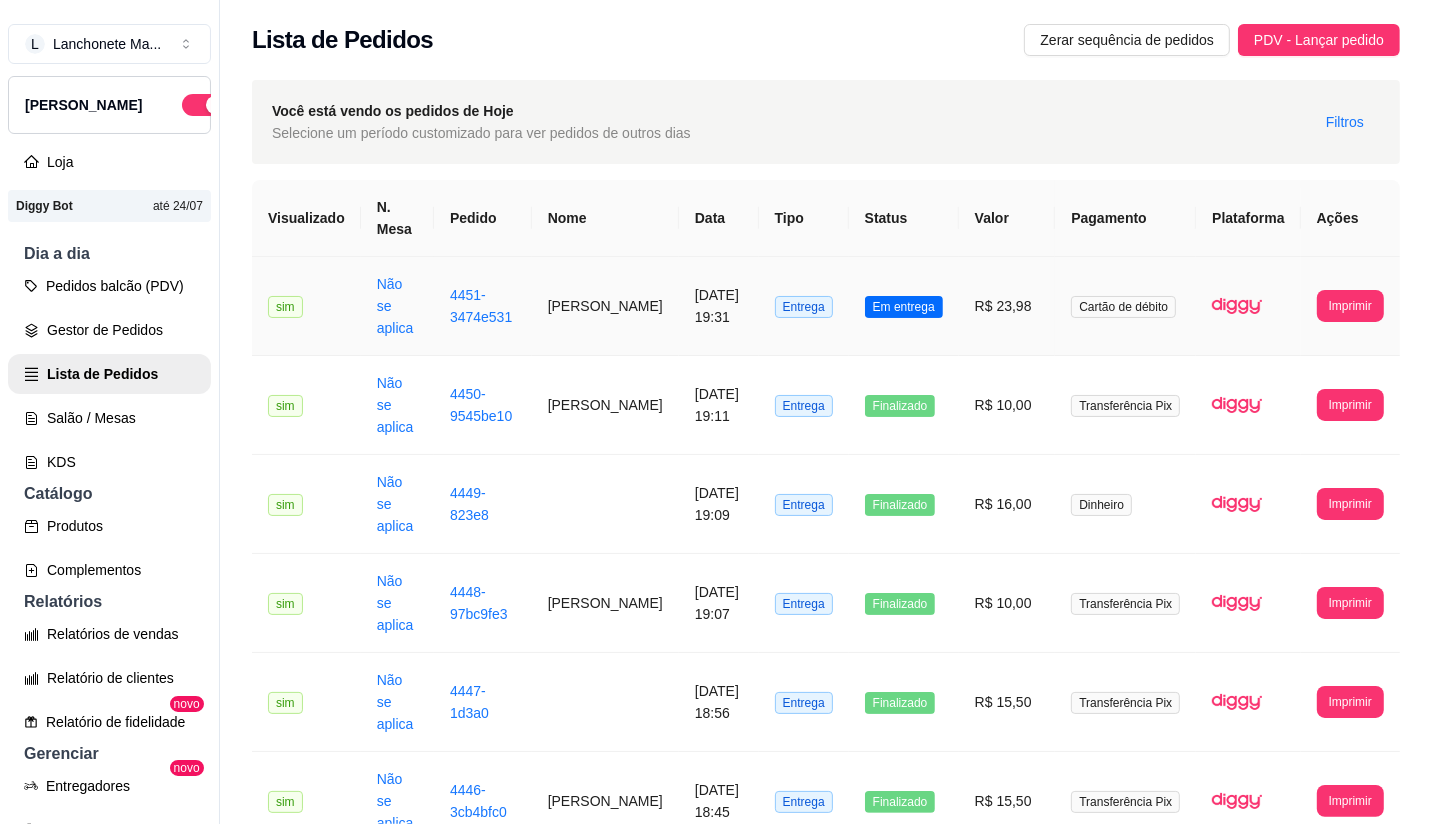 click on "Em entrega" at bounding box center (904, 307) 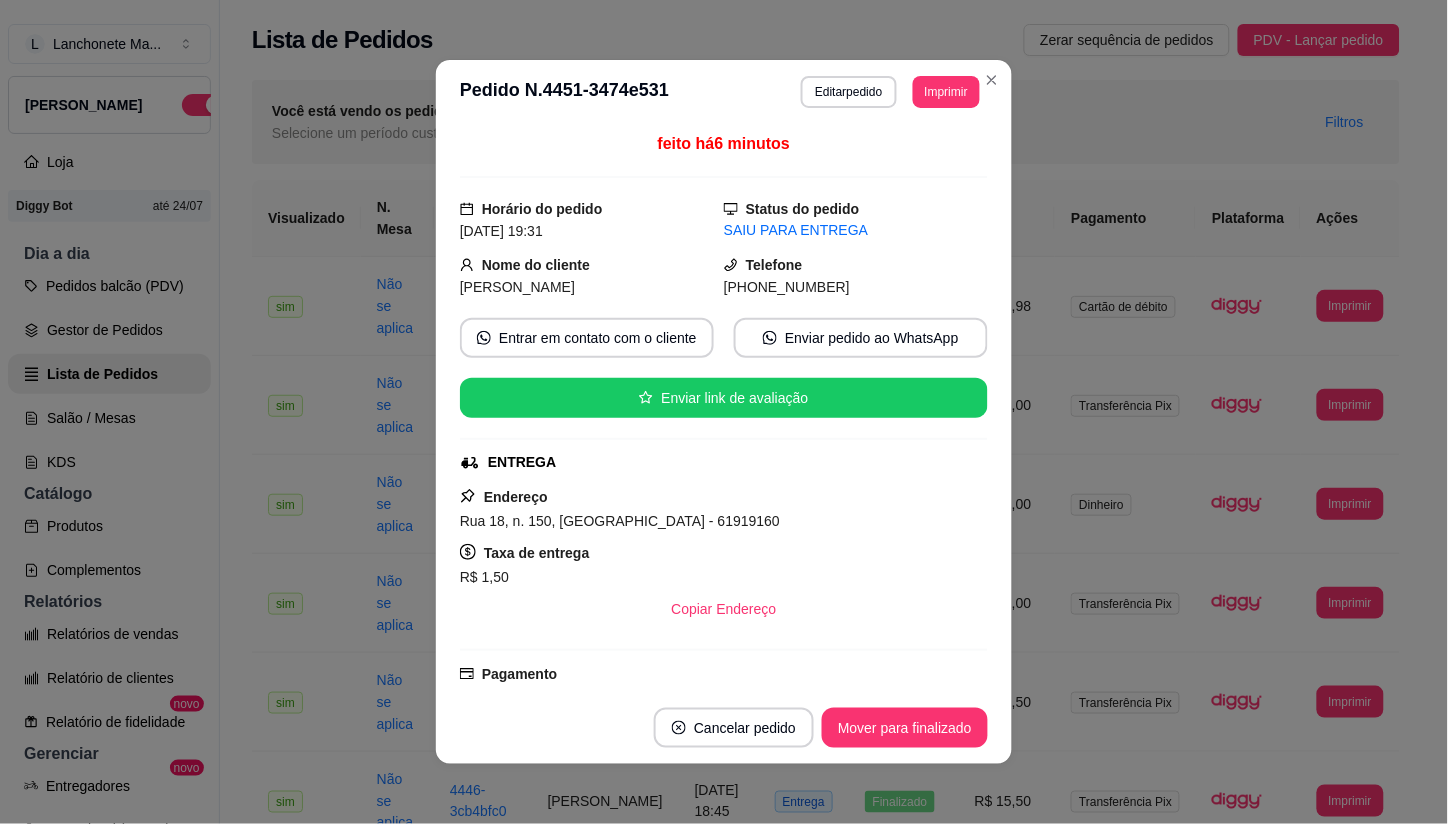 click on "Cancelar pedido Mover para finalizado" at bounding box center [724, 728] 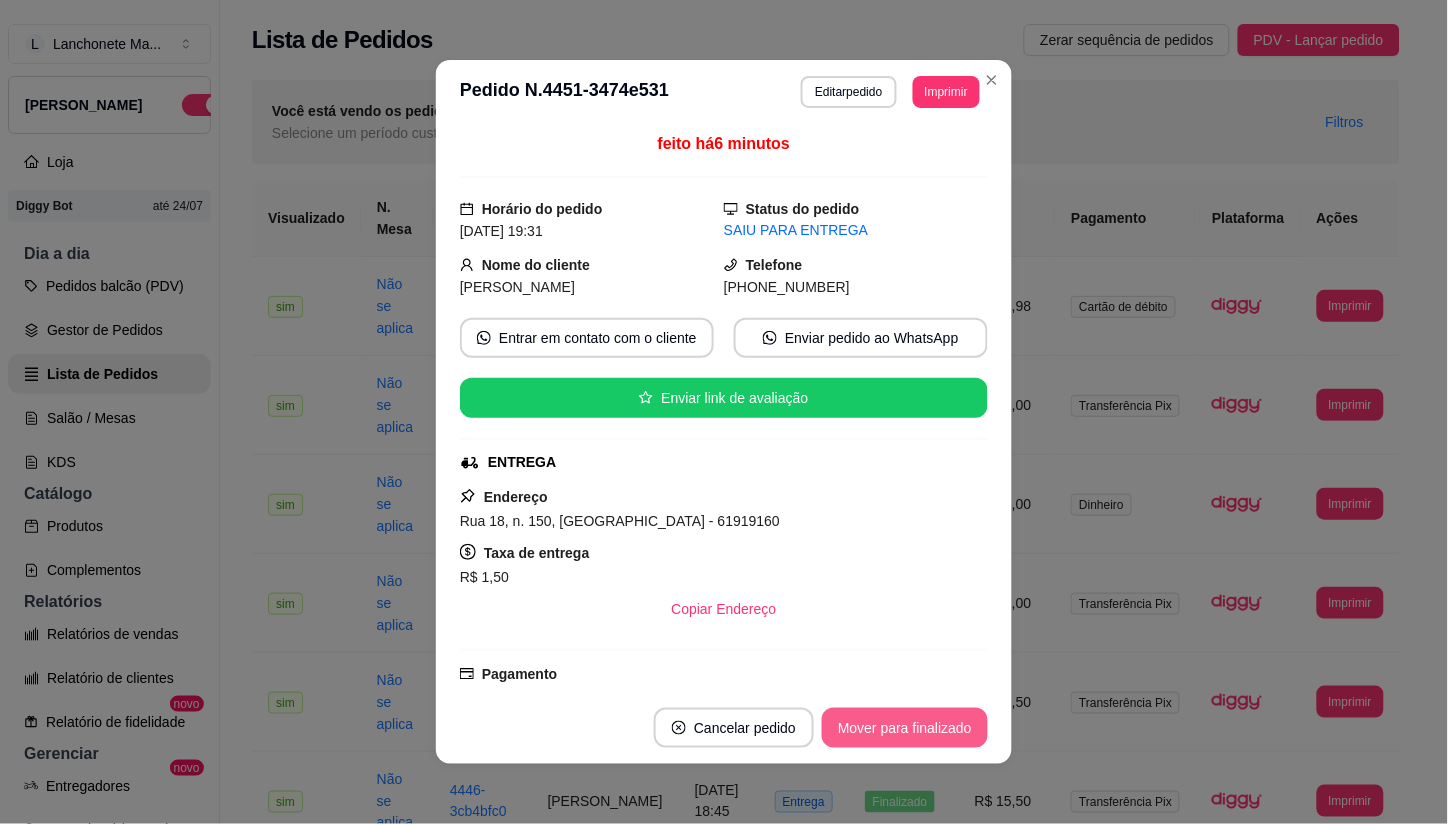 click on "Mover para finalizado" at bounding box center (905, 728) 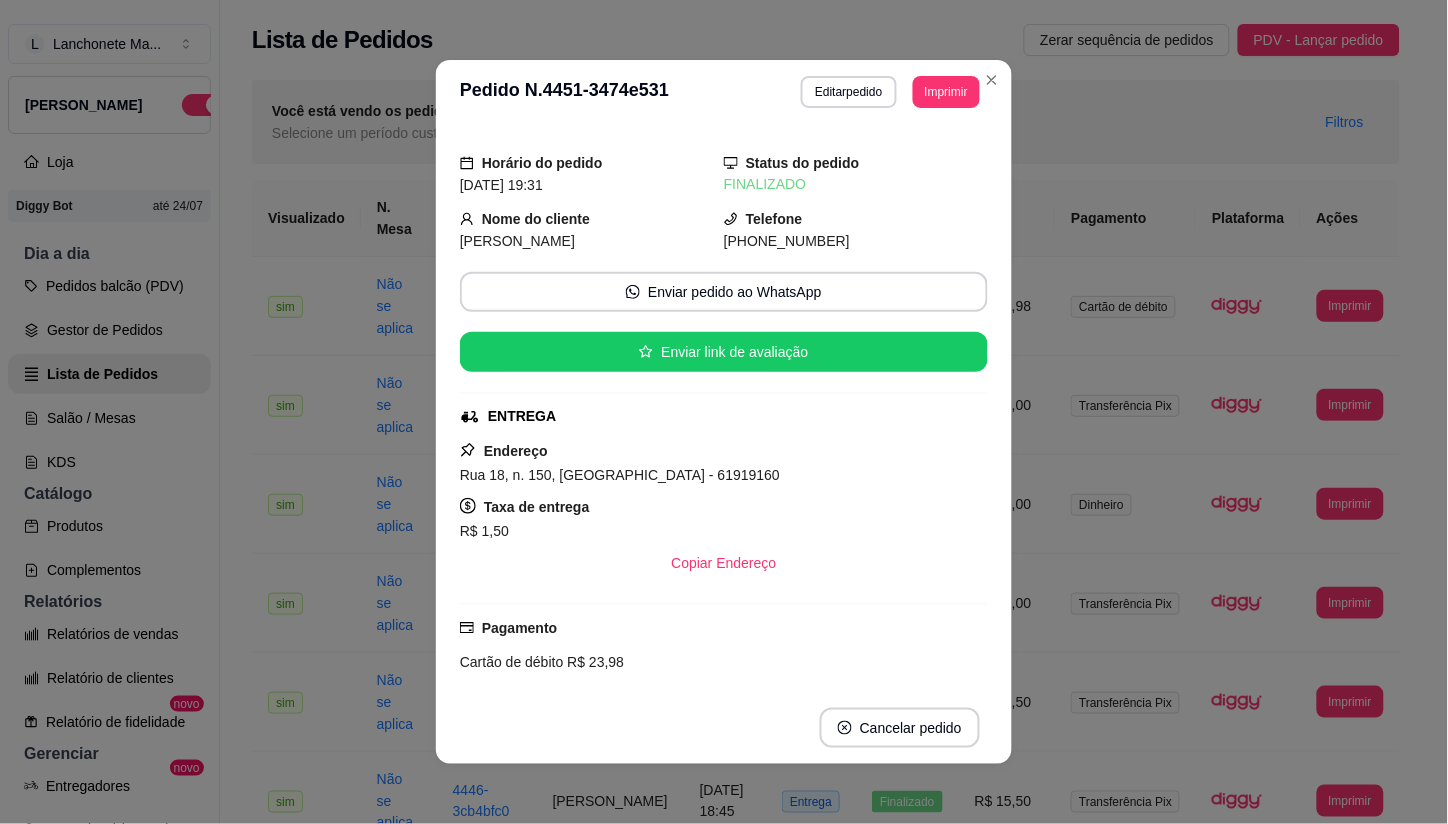 click on "**********" at bounding box center (724, 92) 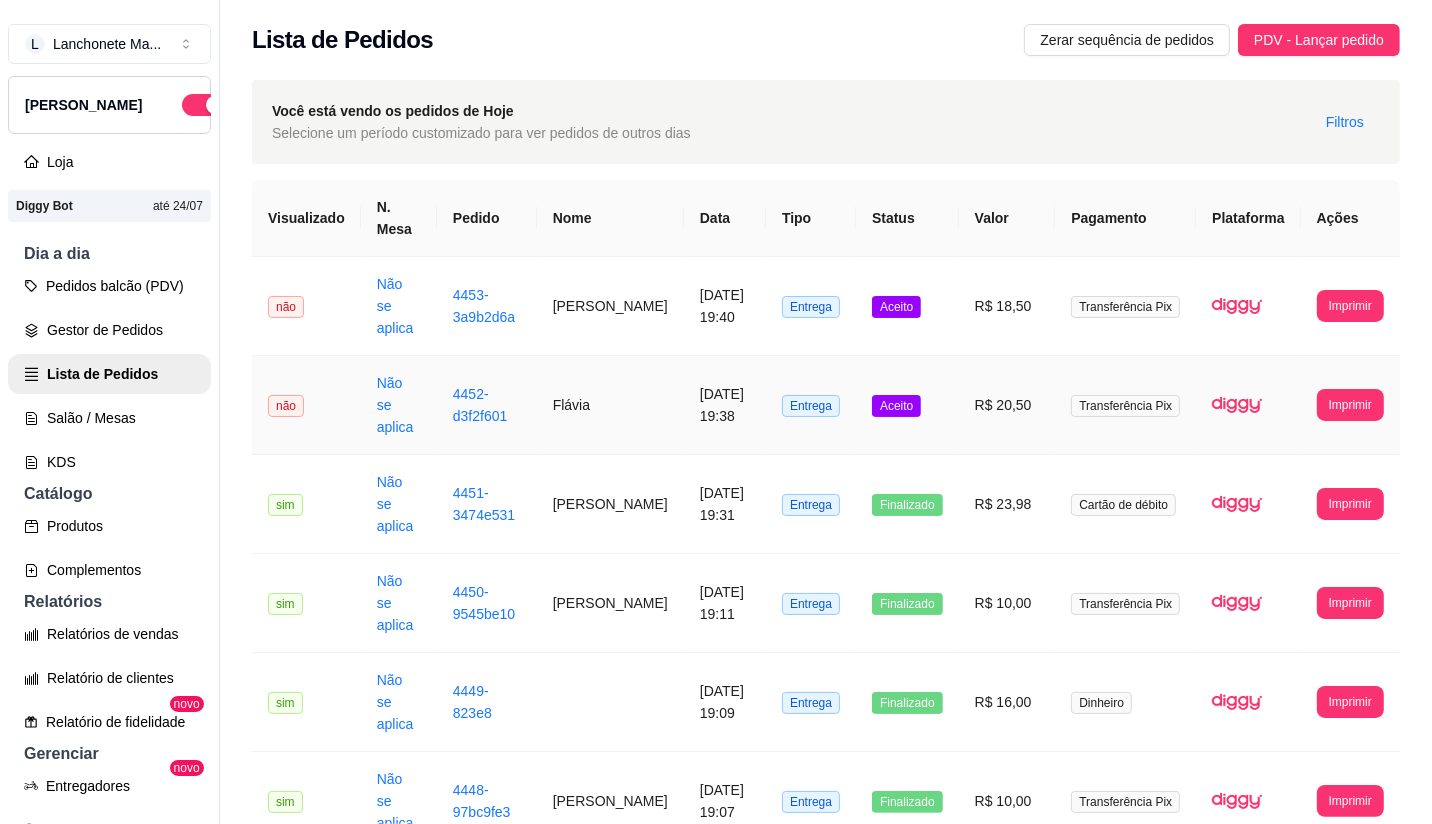 click on "Aceito" at bounding box center (896, 406) 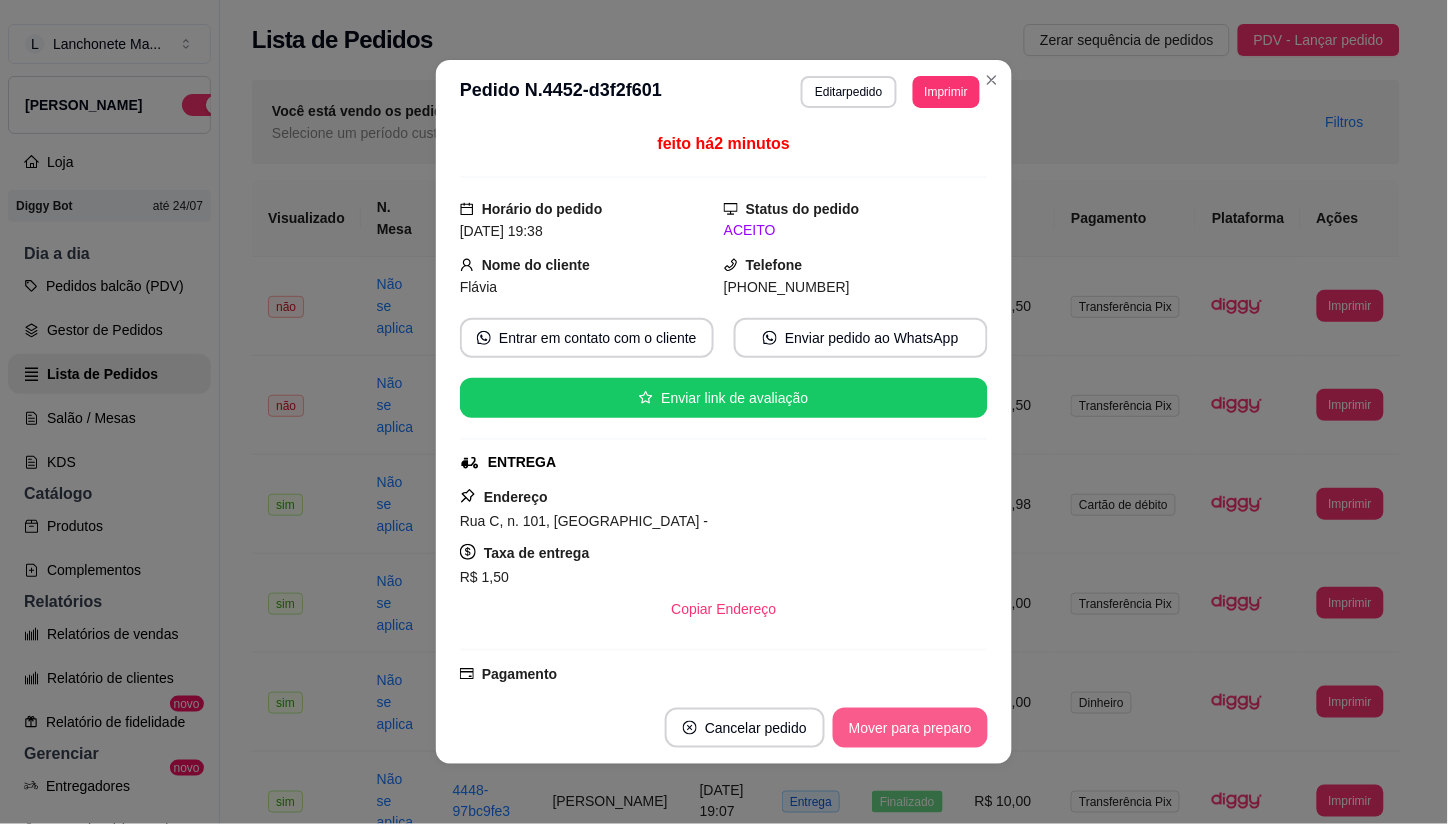 click on "Mover para preparo" at bounding box center (910, 728) 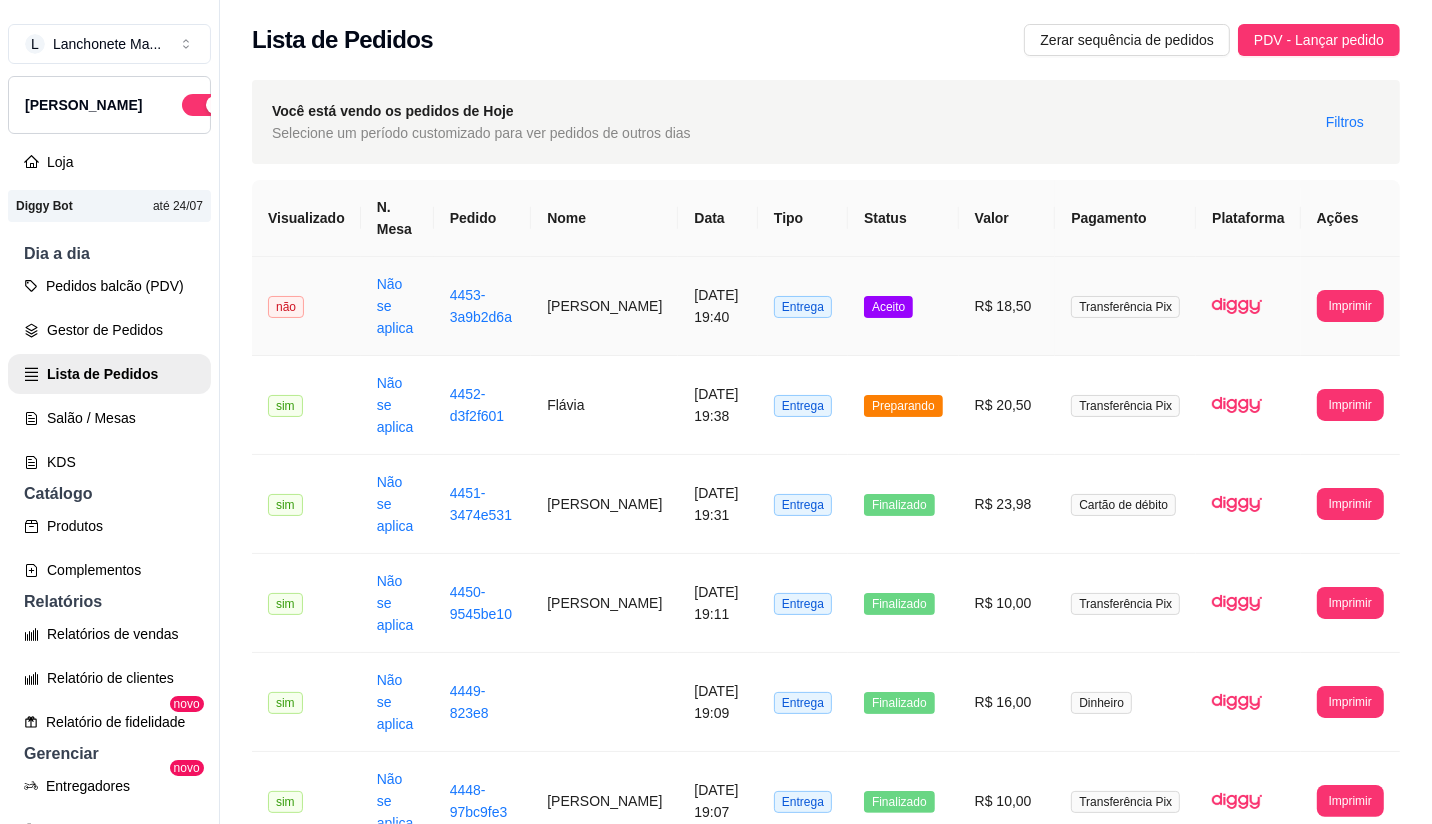 click on "Aceito" at bounding box center (903, 306) 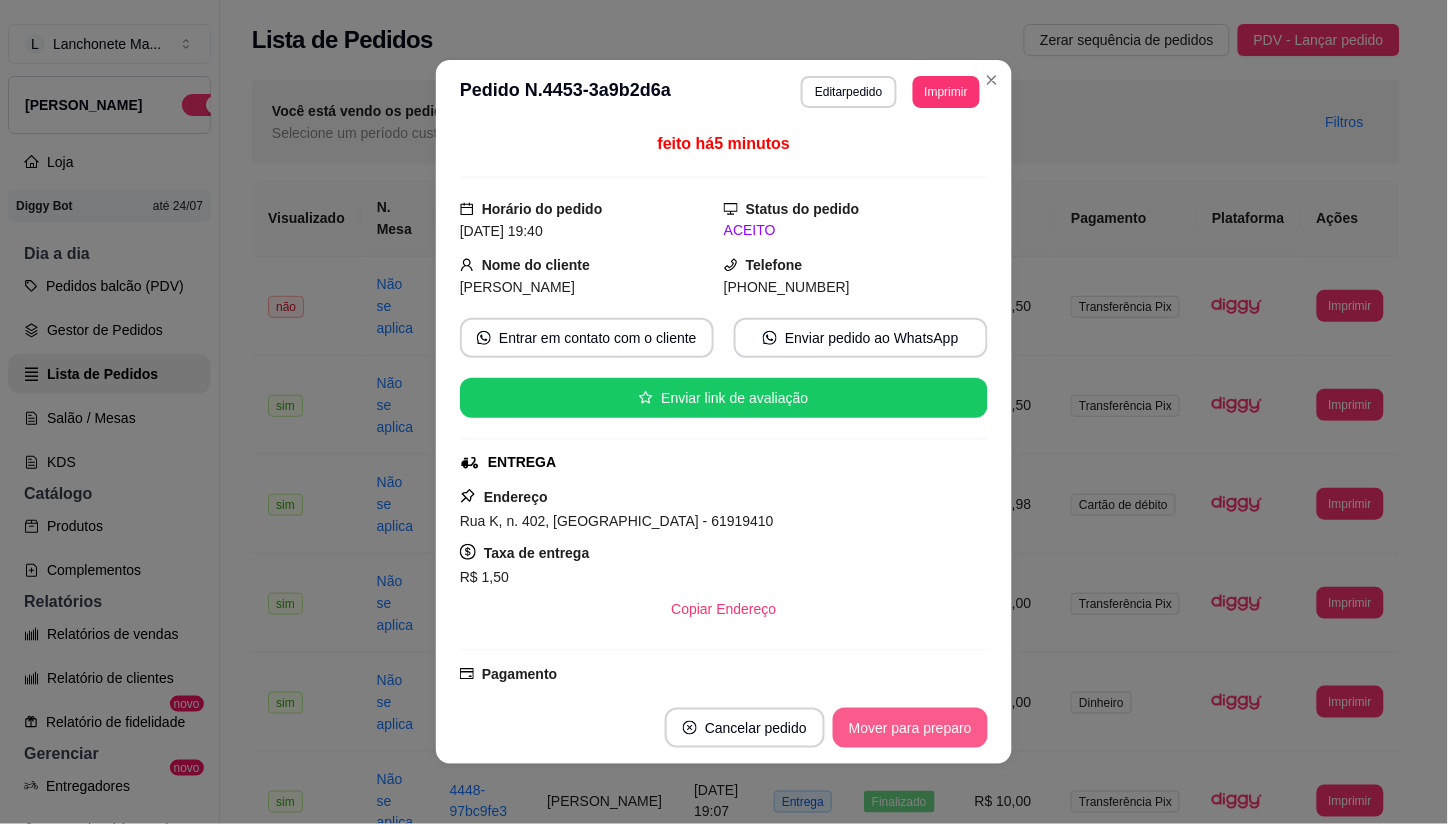 click on "Mover para preparo" at bounding box center [910, 728] 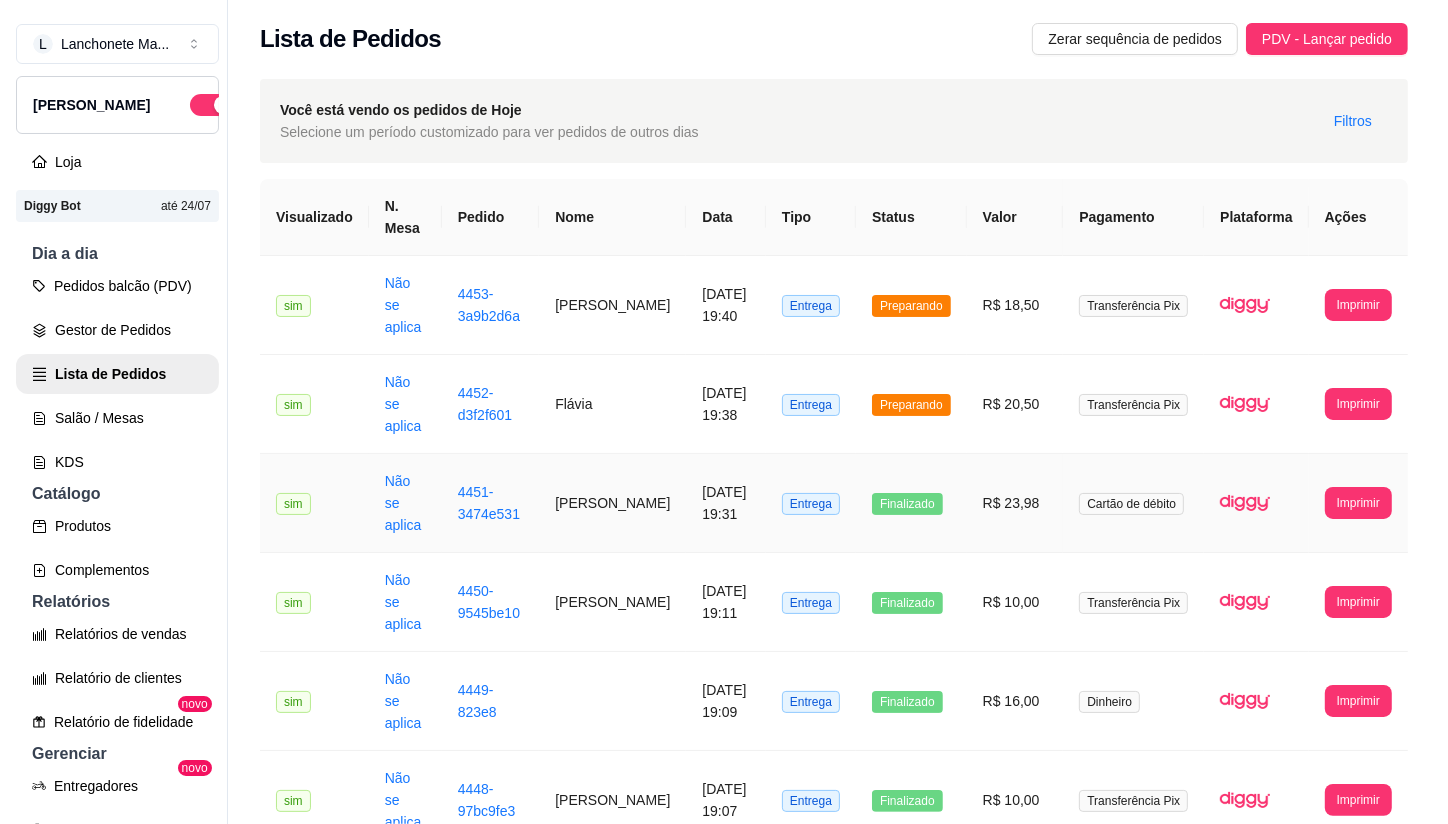 scroll, scrollTop: 0, scrollLeft: 0, axis: both 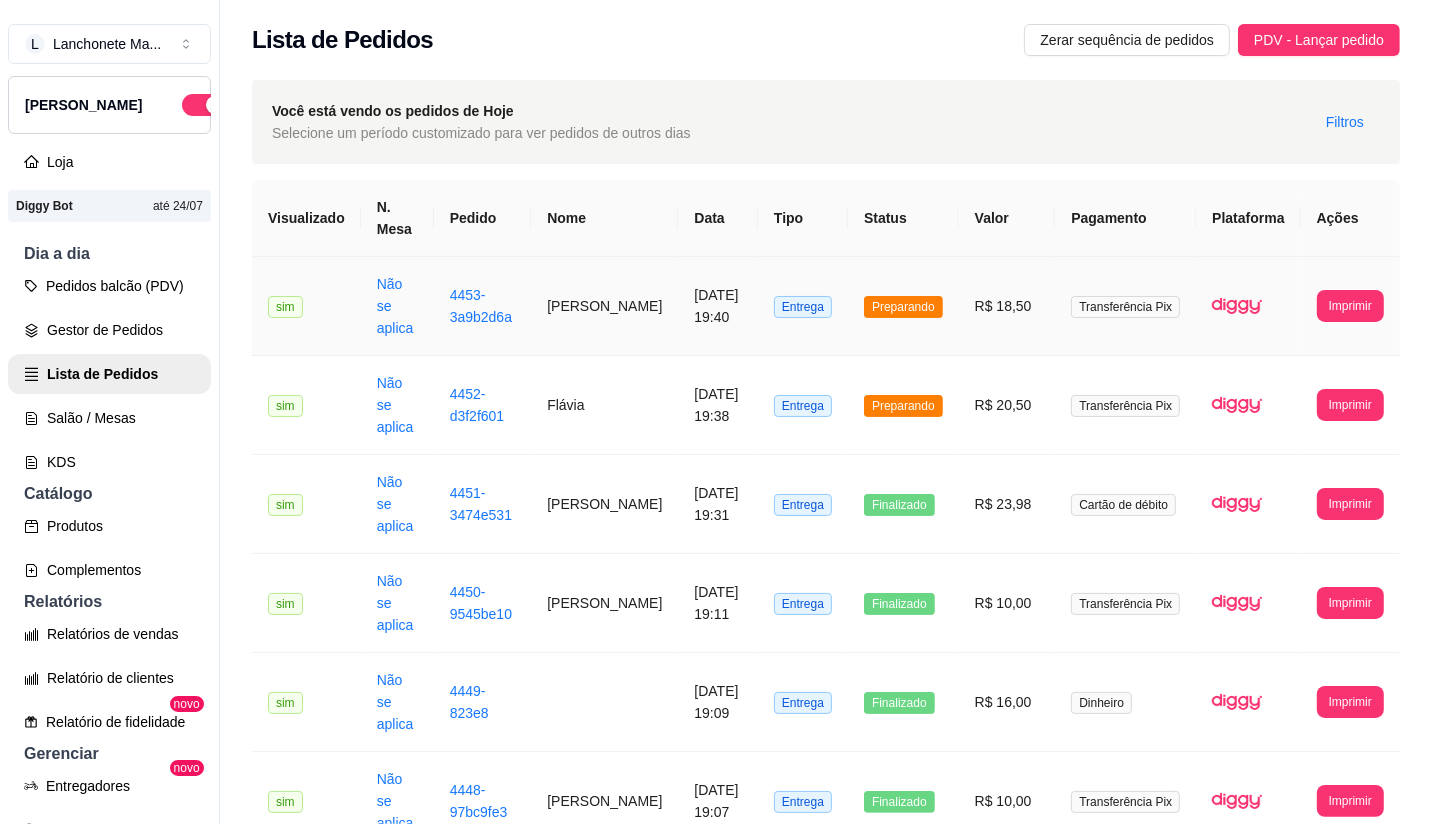 click on "Preparando" at bounding box center [903, 306] 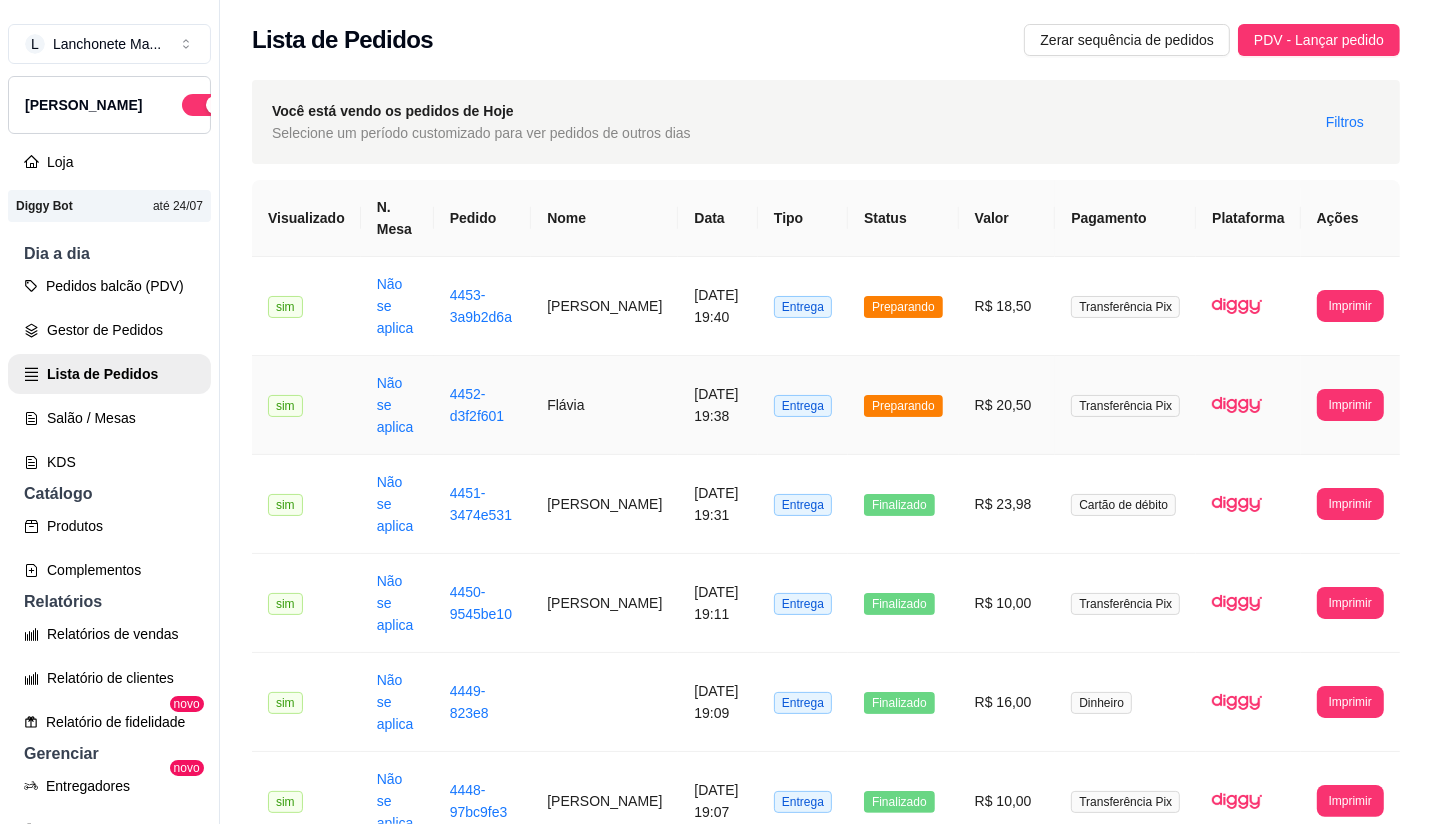 click on "Preparando" at bounding box center [903, 406] 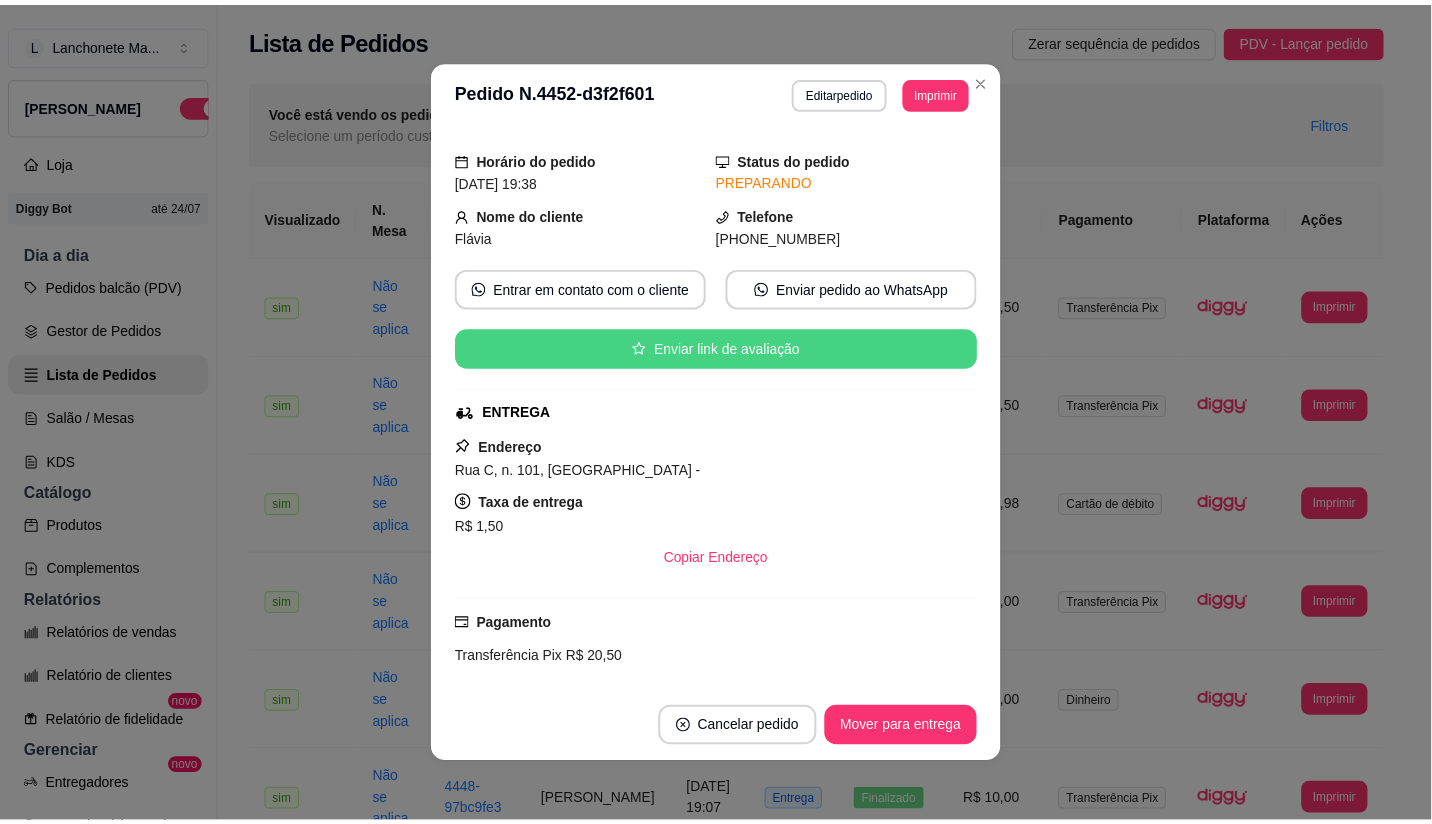 scroll, scrollTop: 0, scrollLeft: 0, axis: both 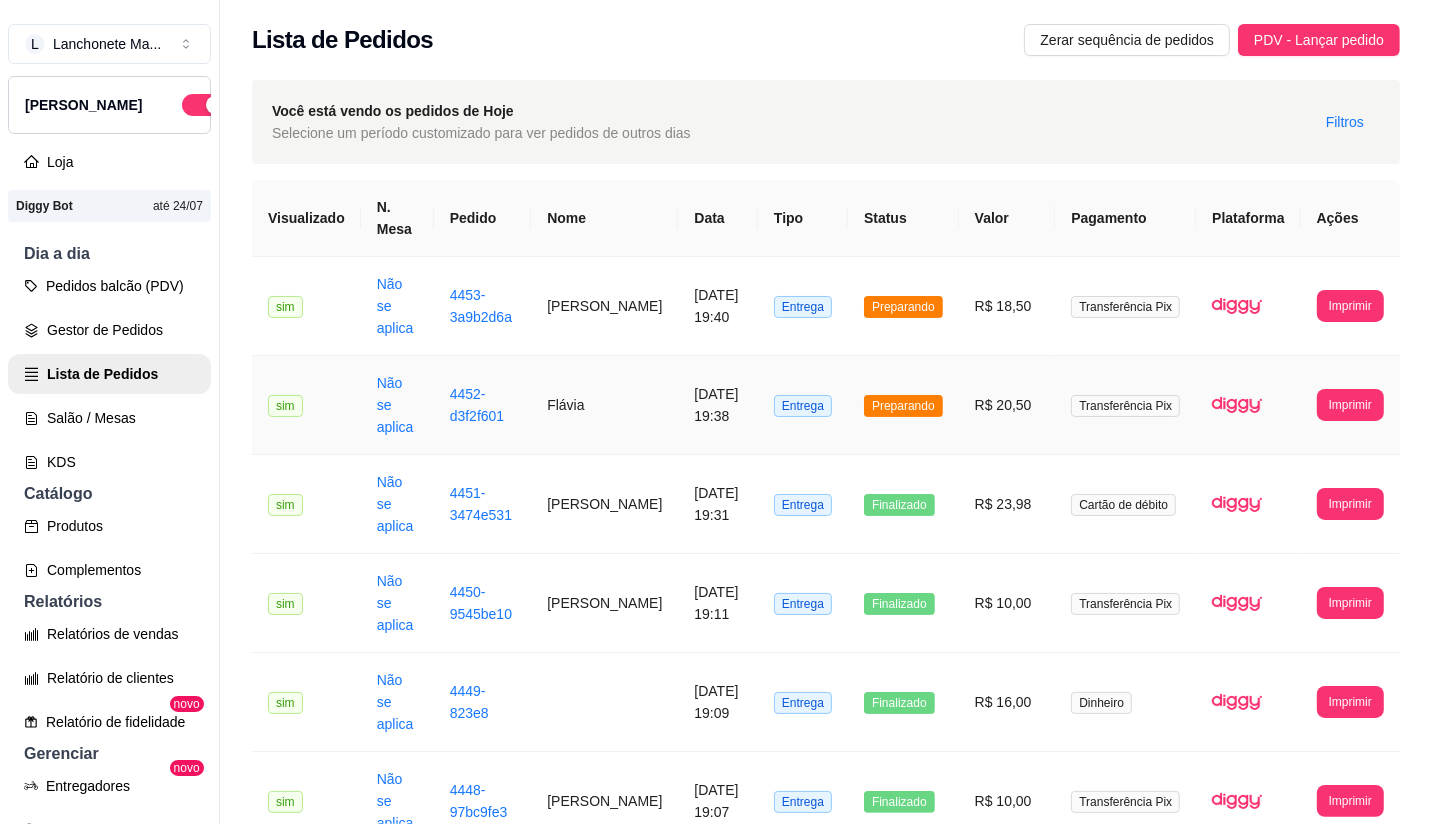 click on "Preparando" at bounding box center (903, 405) 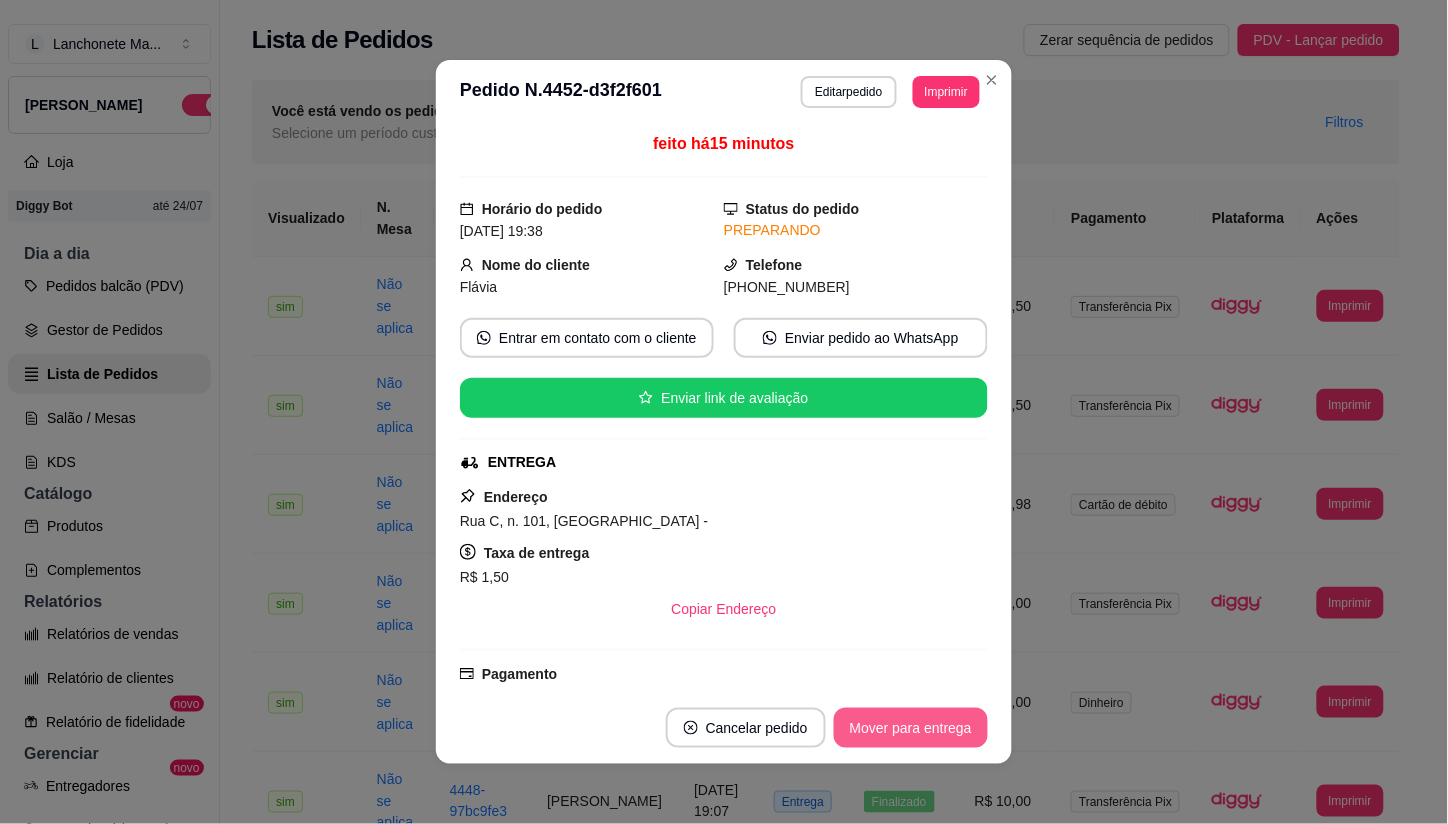 click on "Mover para entrega" at bounding box center (911, 728) 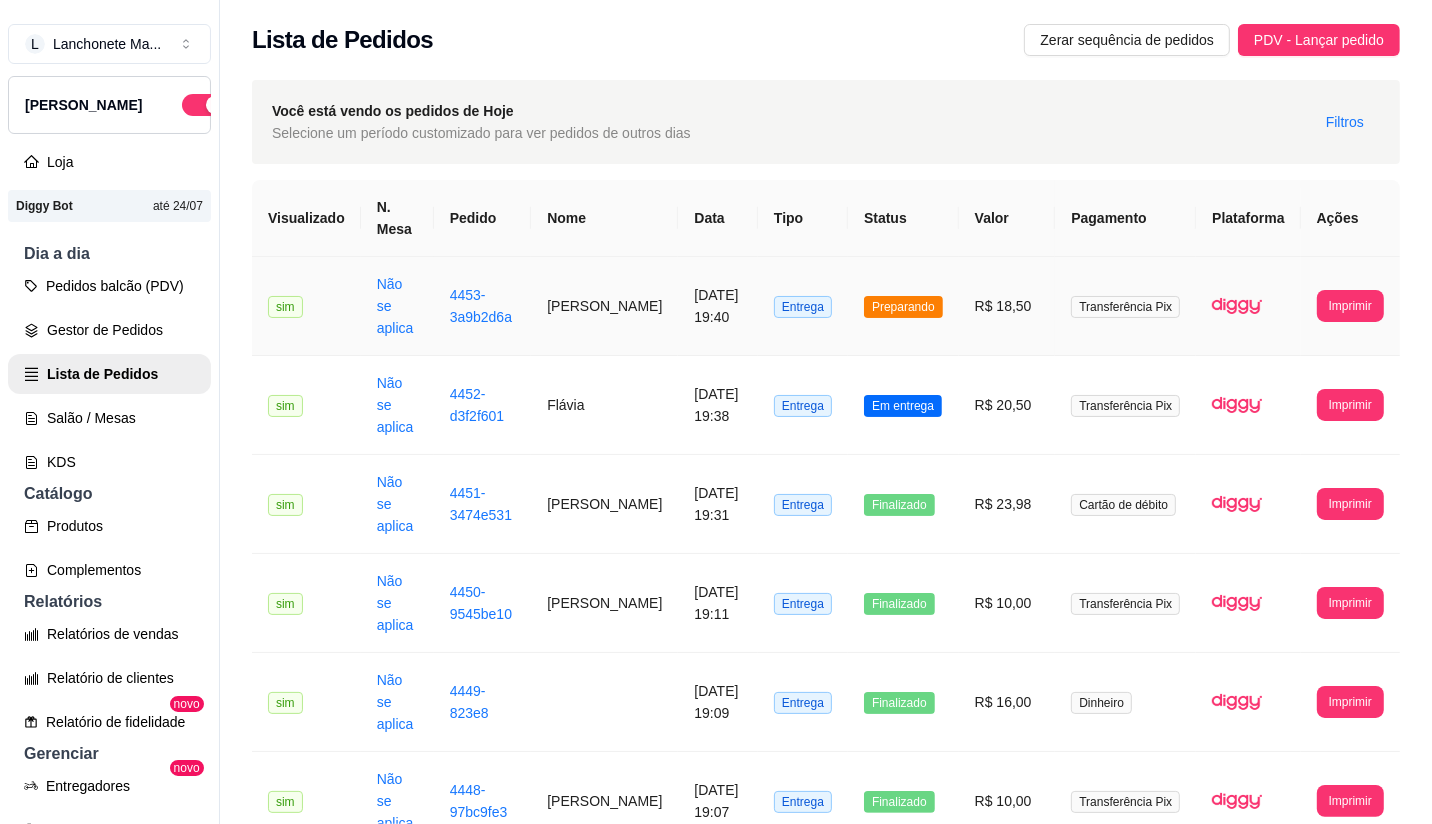 click on "Preparando" at bounding box center [903, 306] 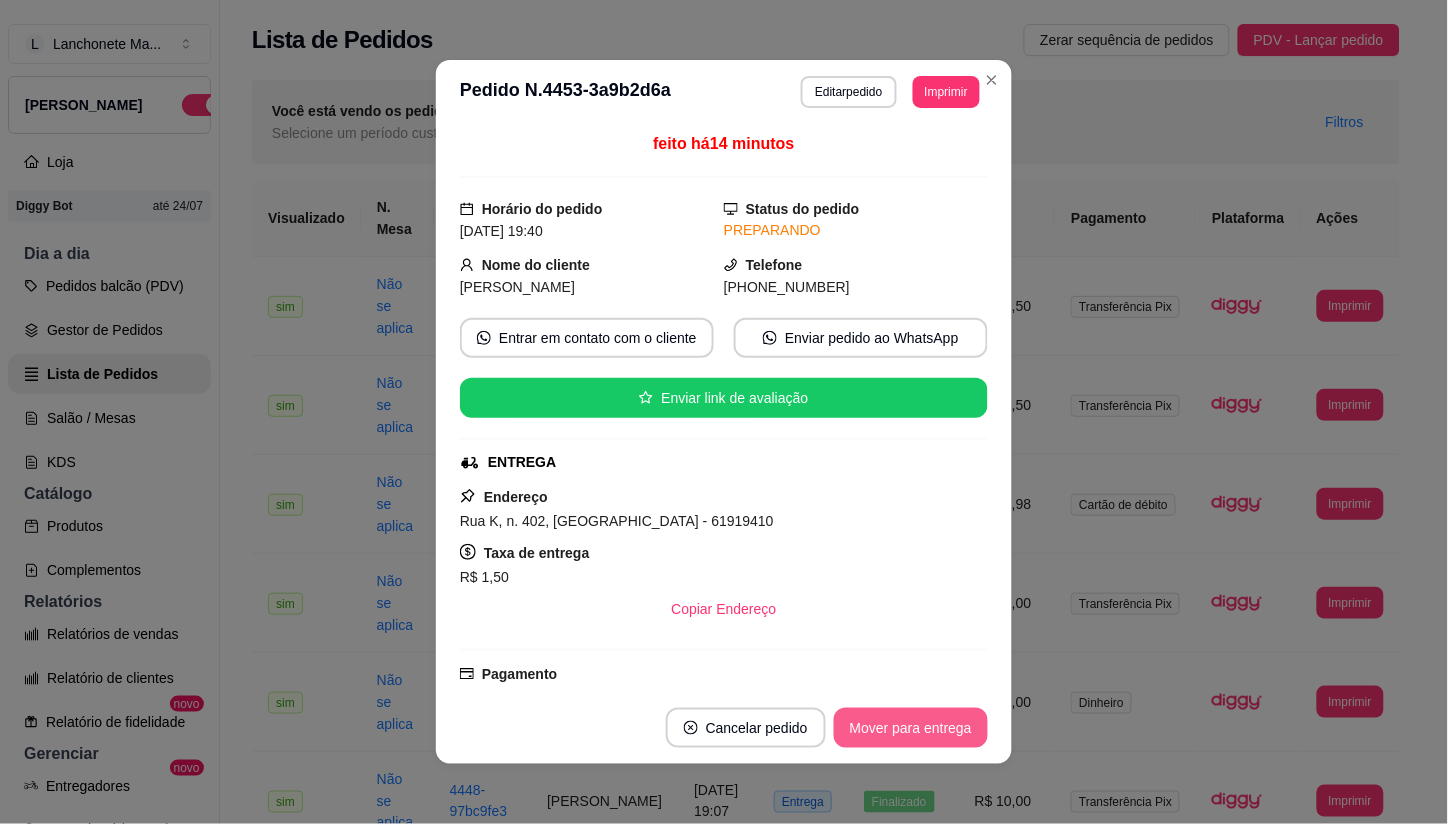 click on "Mover para entrega" at bounding box center (911, 728) 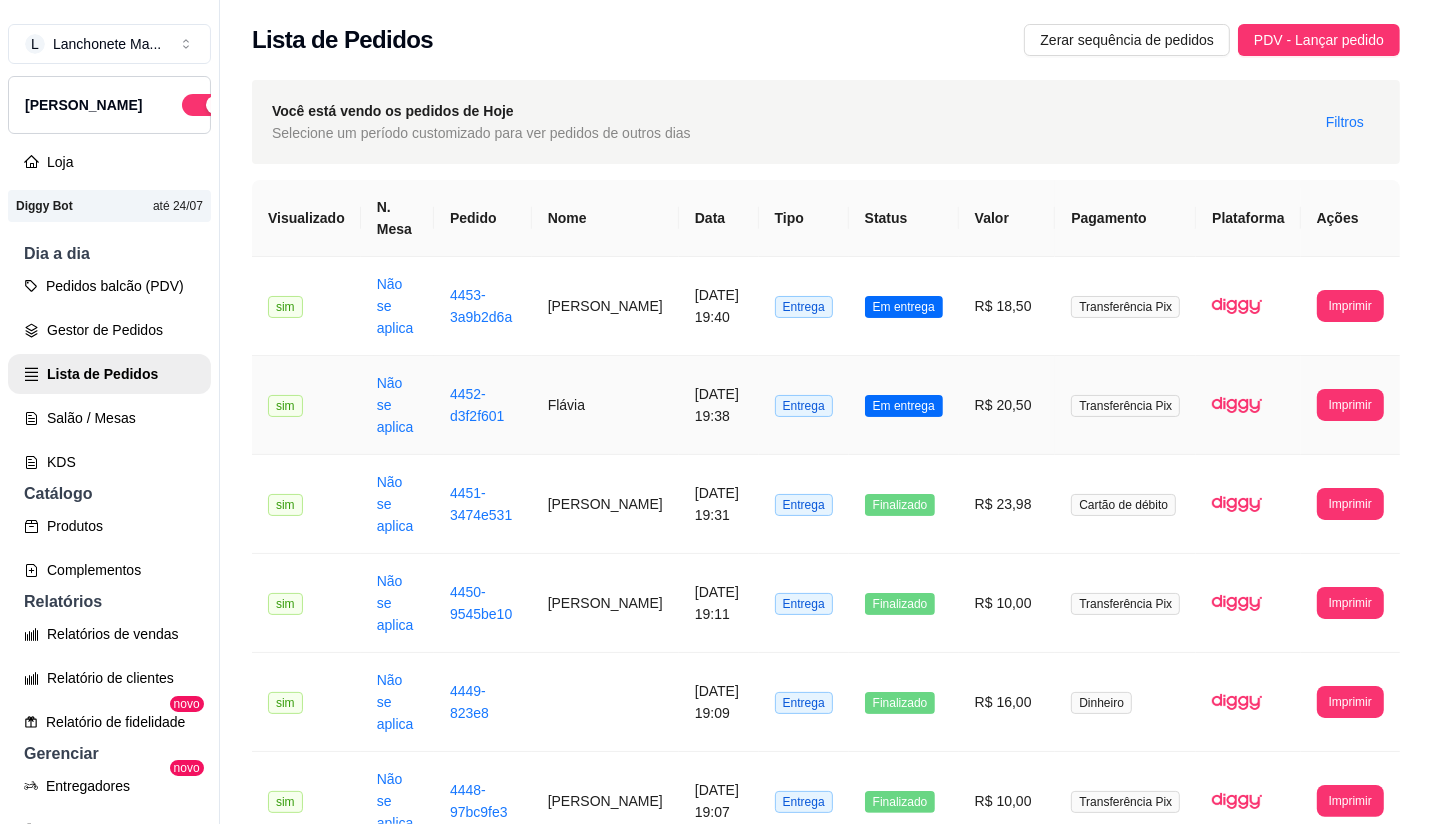 click on "Em entrega" at bounding box center [904, 406] 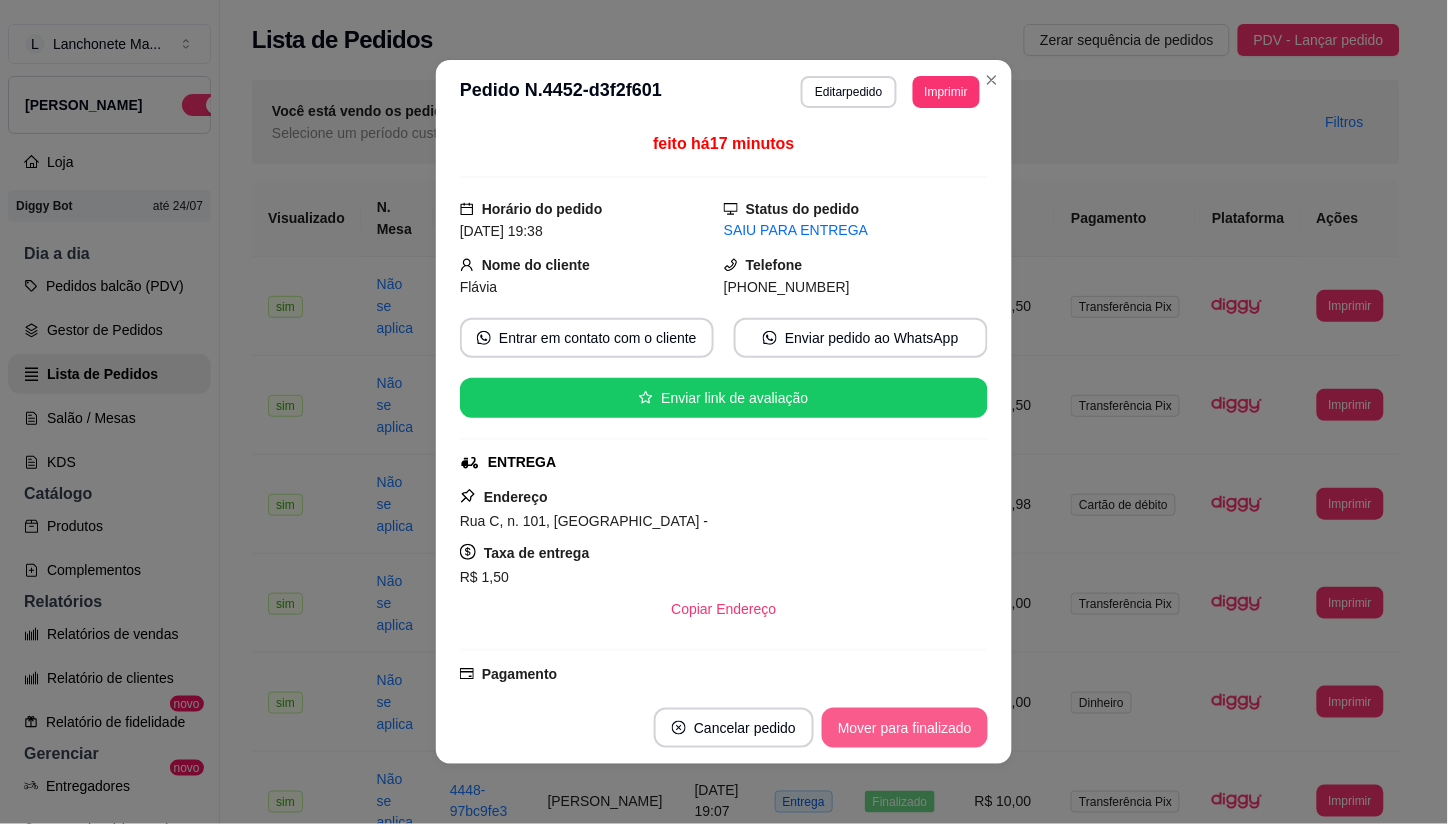 click on "Mover para finalizado" at bounding box center (905, 728) 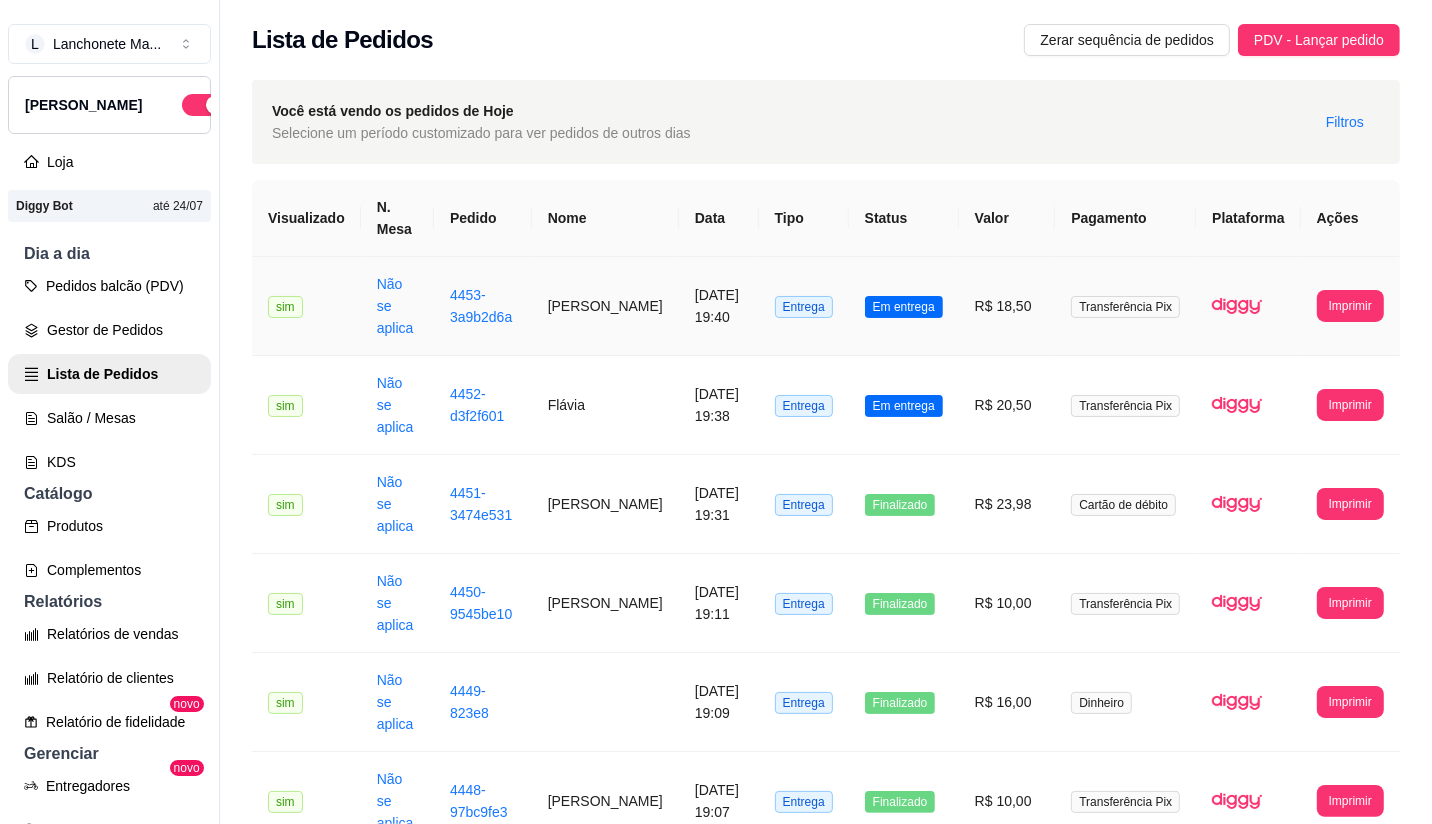 click on "Em entrega" at bounding box center (904, 307) 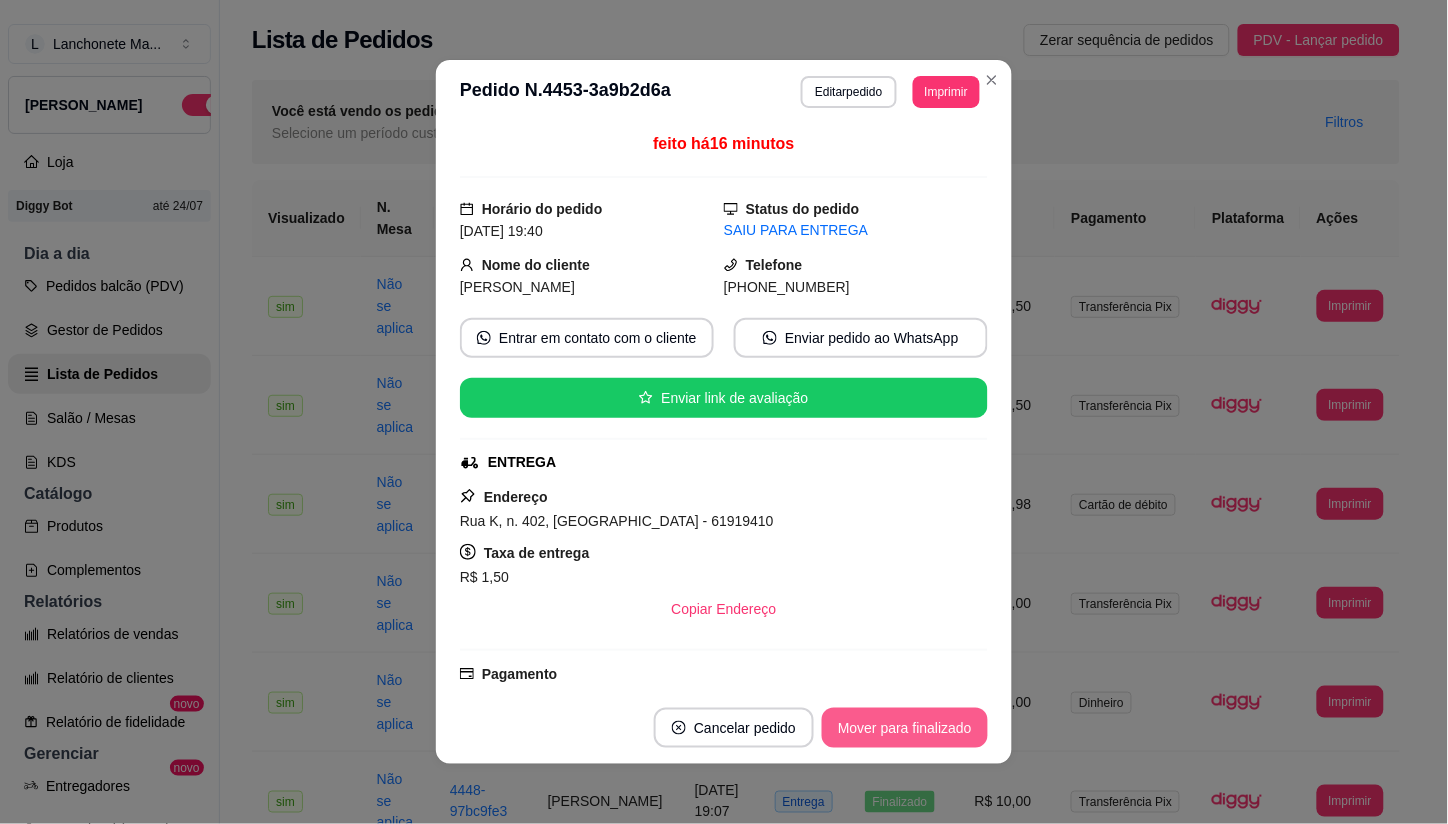 click on "Mover para finalizado" at bounding box center (905, 728) 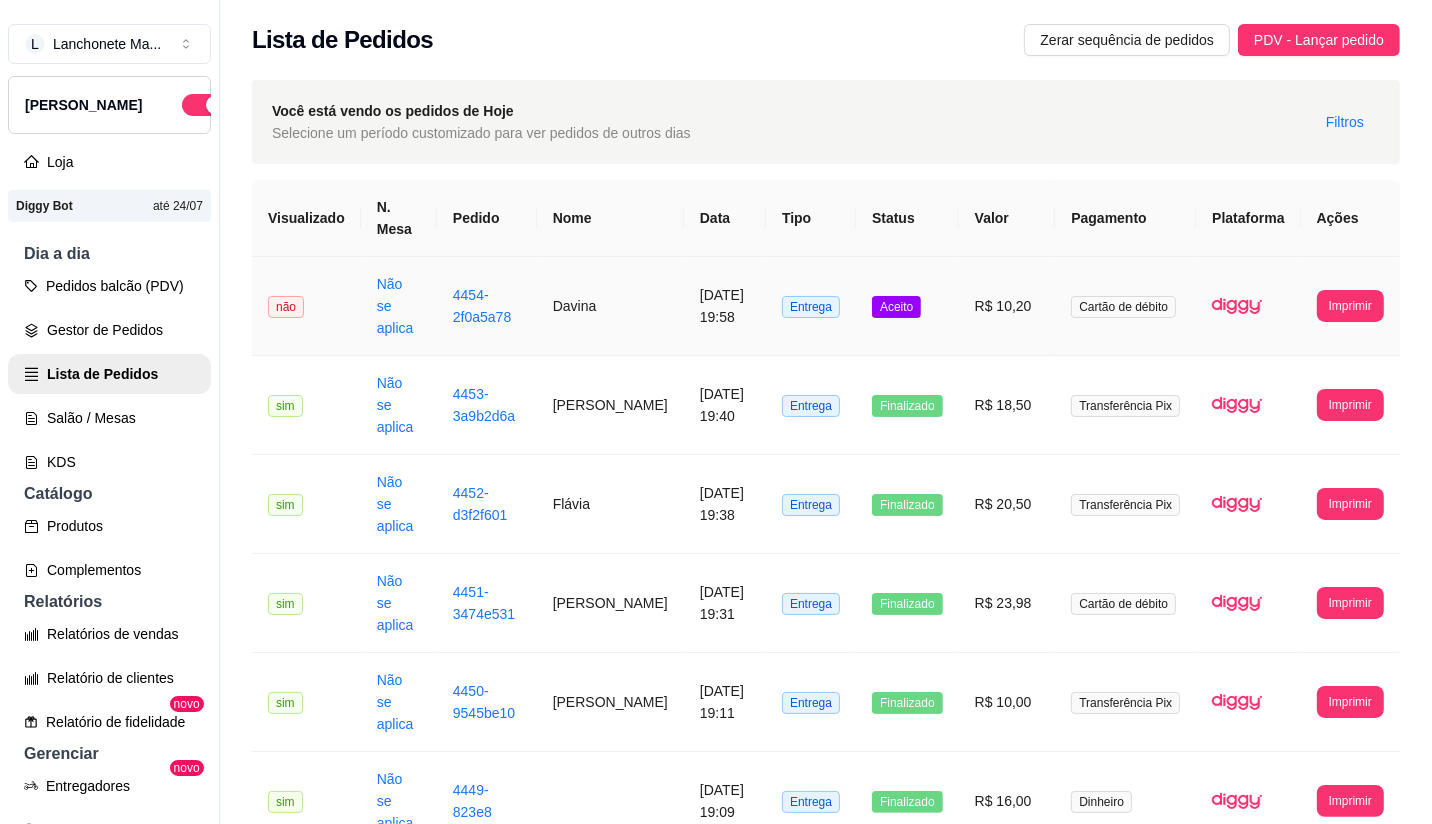 click on "Aceito" at bounding box center (907, 306) 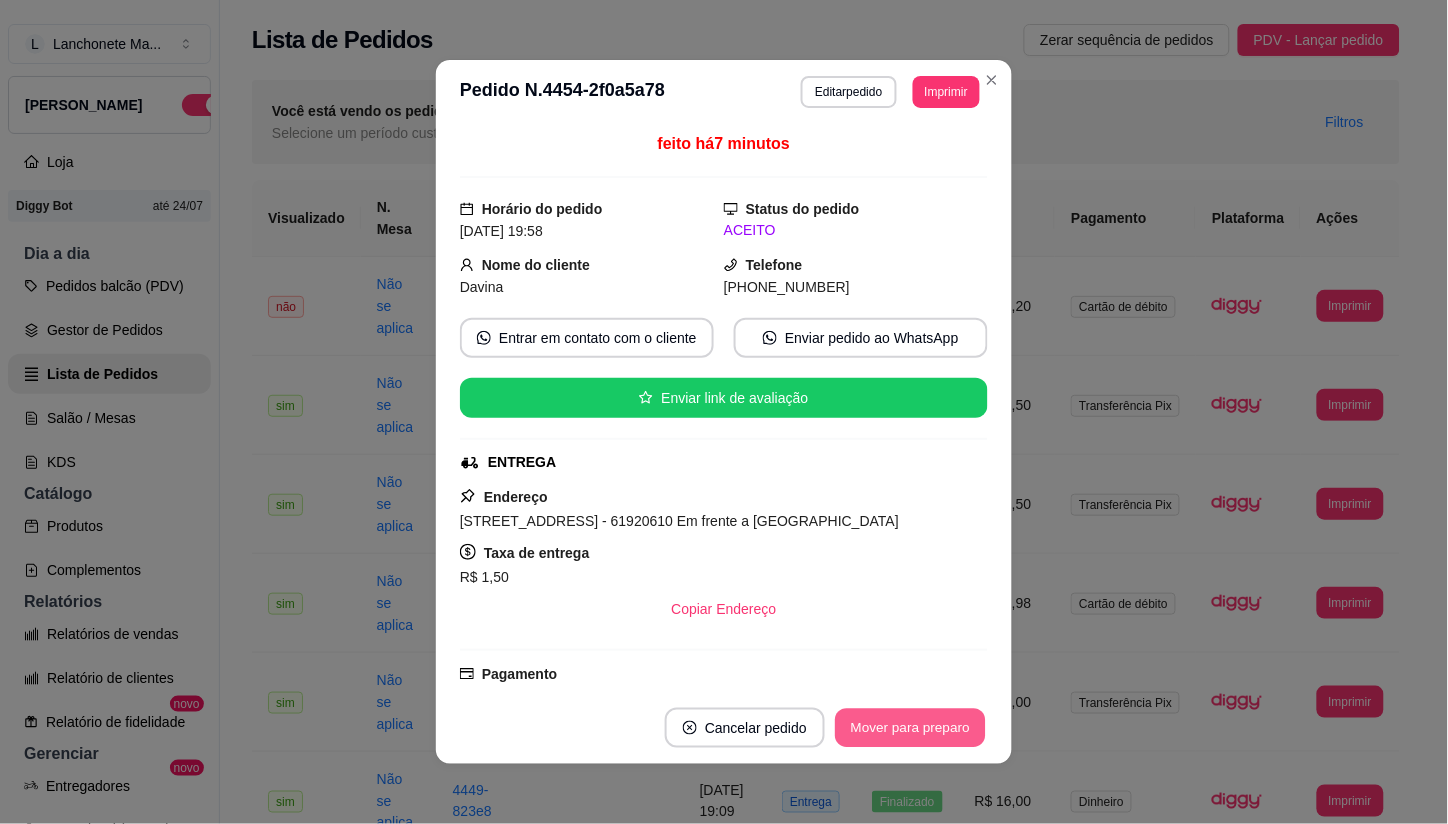click on "Mover para preparo" at bounding box center (910, 728) 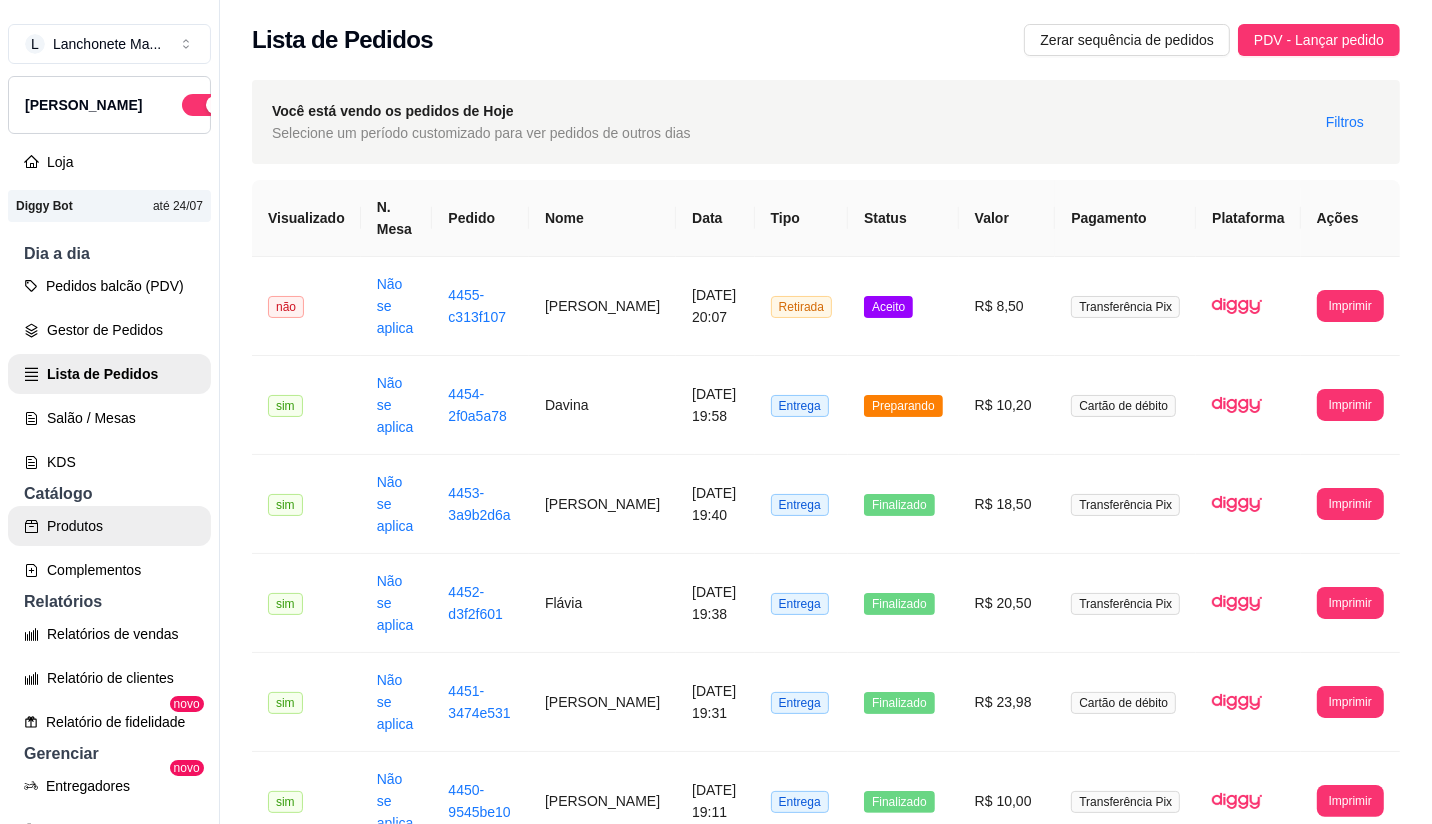 click on "Produtos" at bounding box center (109, 526) 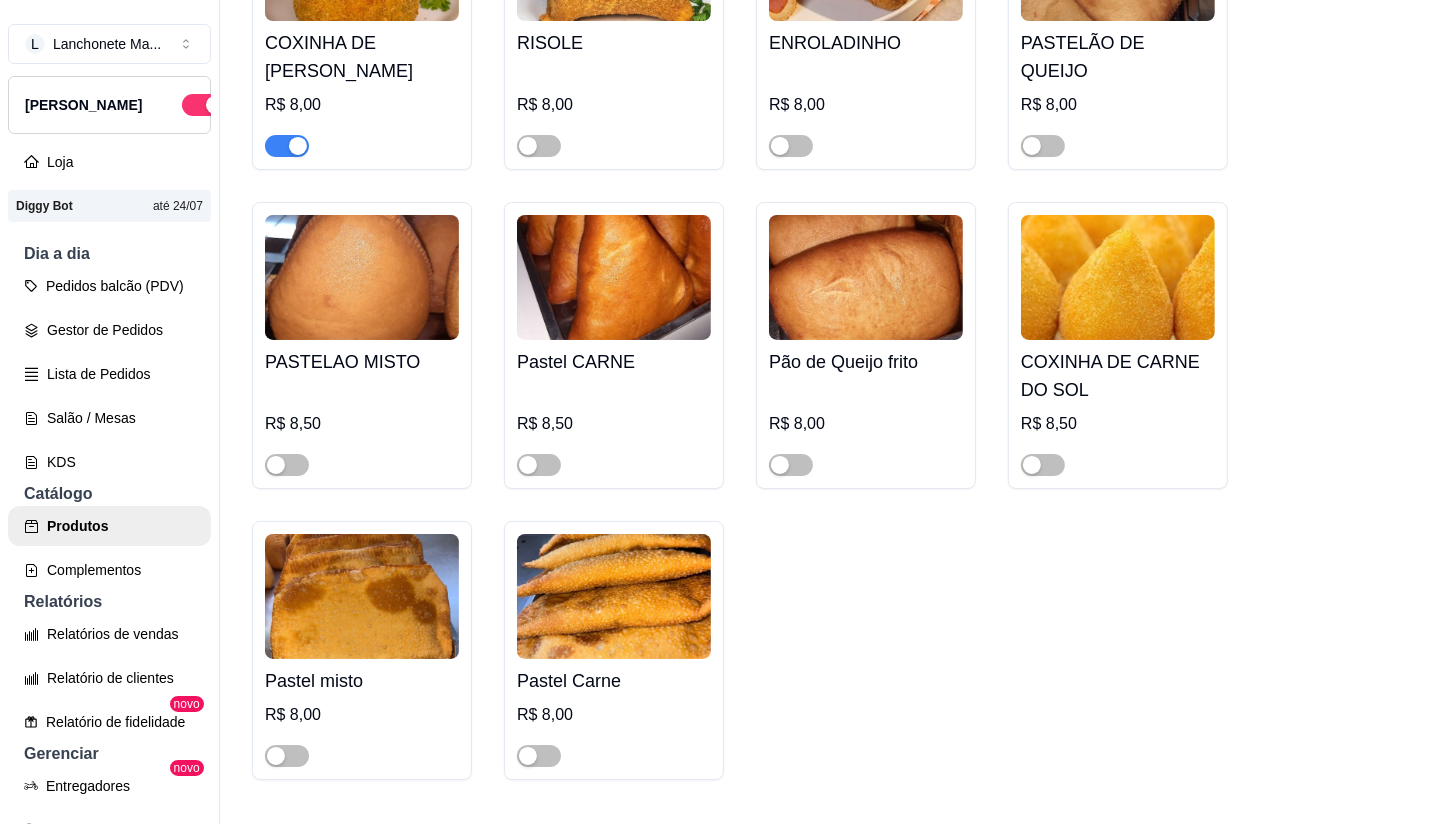 scroll, scrollTop: 3000, scrollLeft: 0, axis: vertical 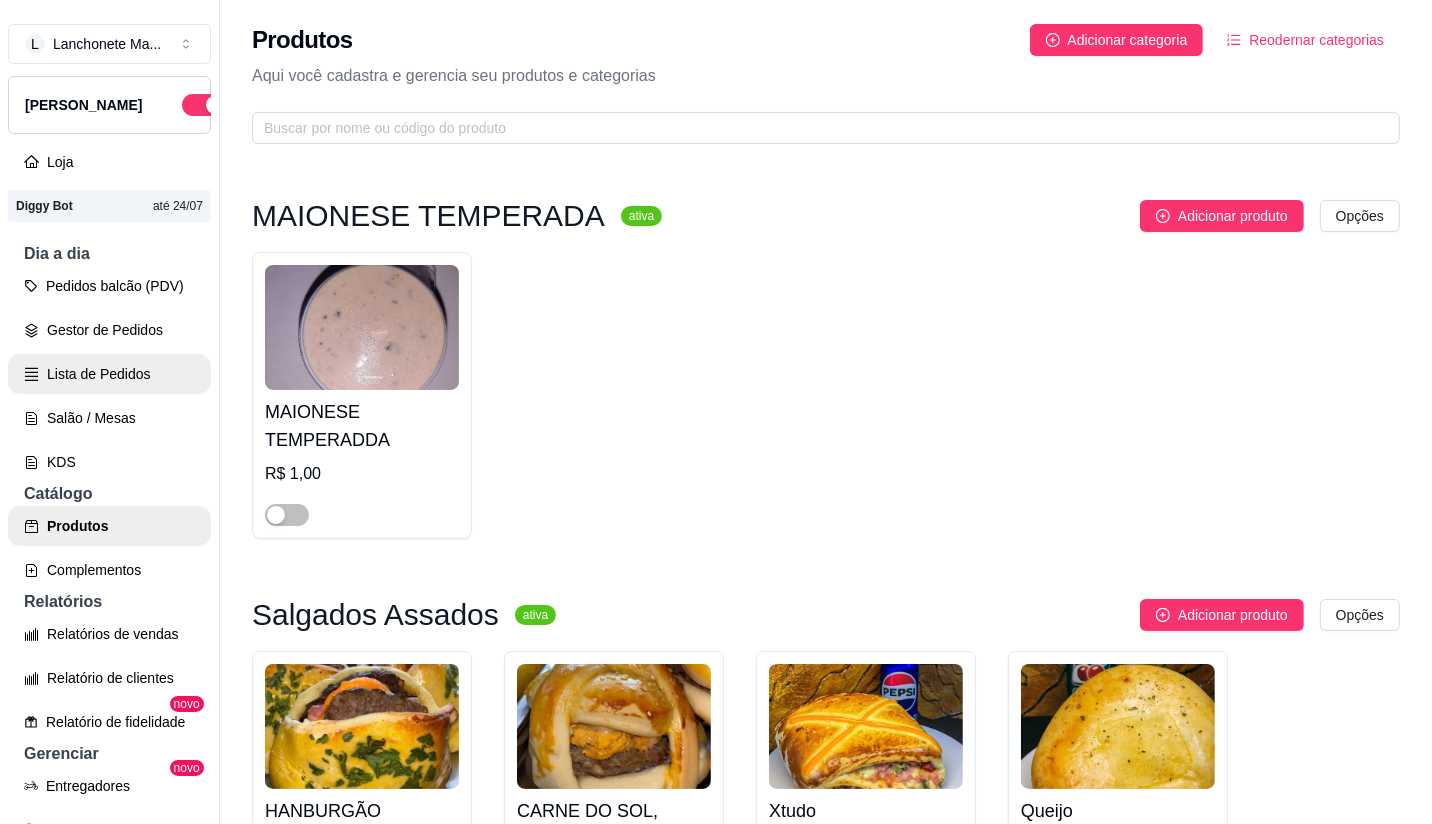 click on "Lista de Pedidos" at bounding box center (109, 374) 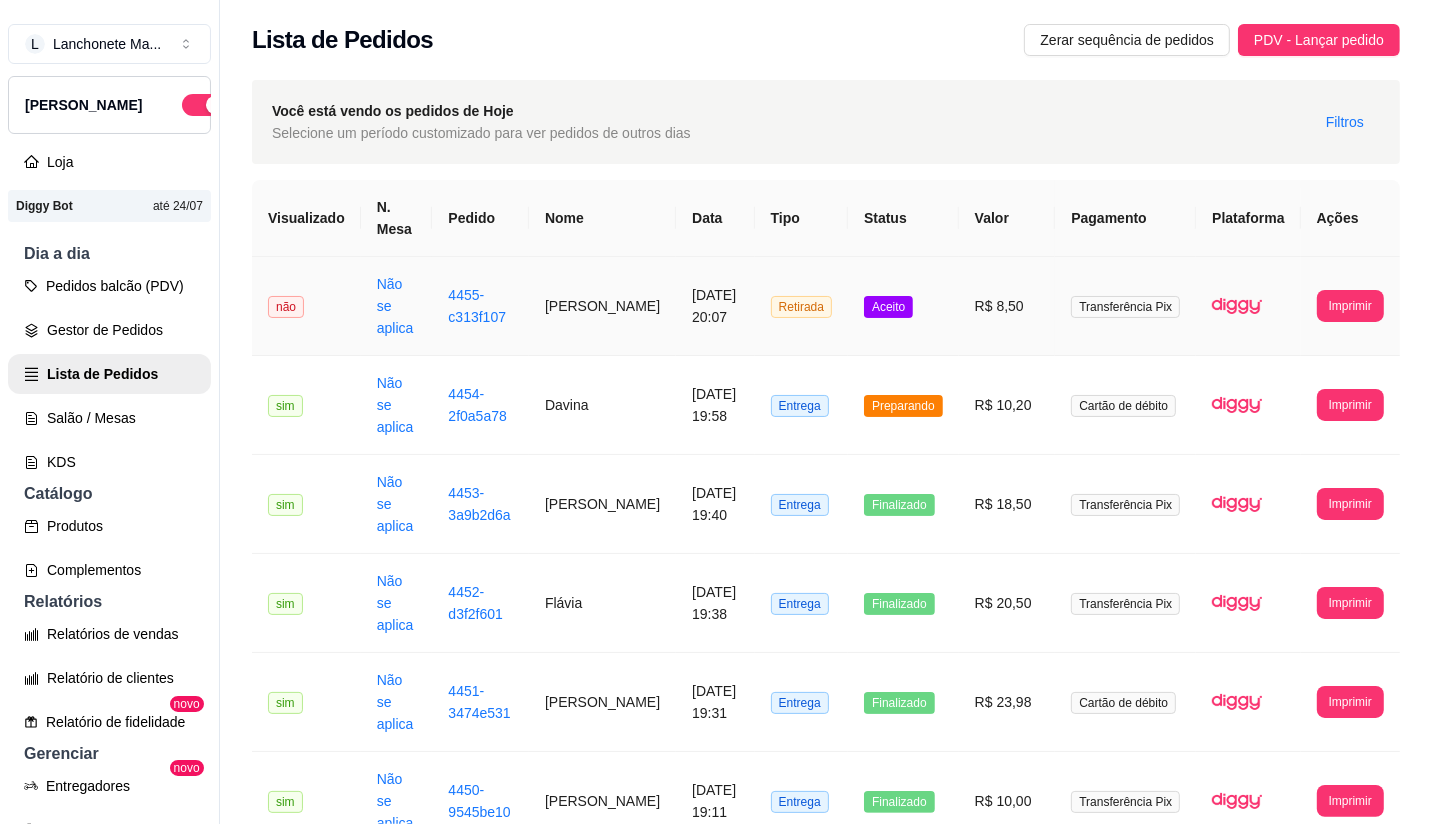 click on "R$ 8,50" at bounding box center (1007, 306) 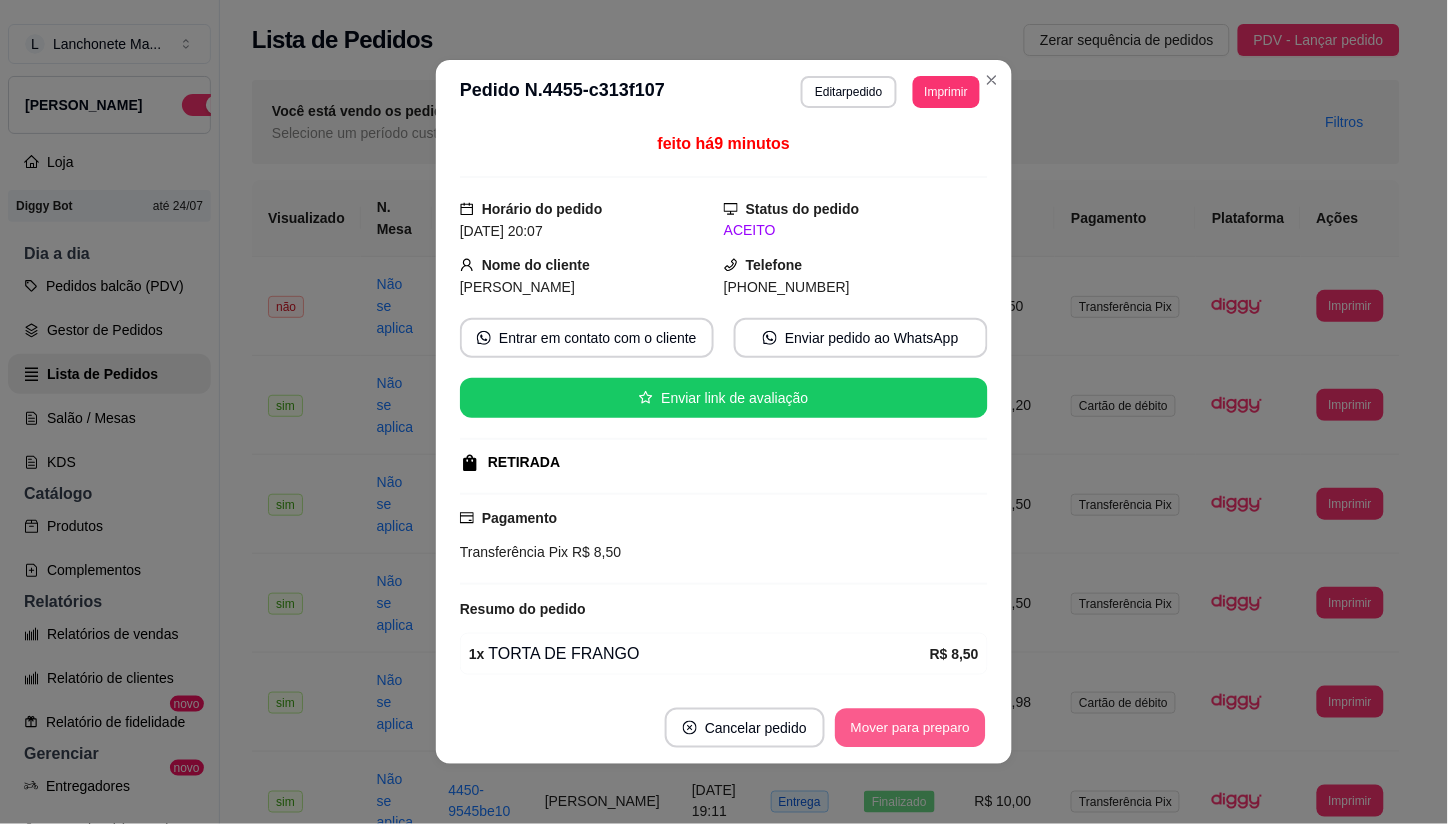 click on "Mover para preparo" at bounding box center (910, 728) 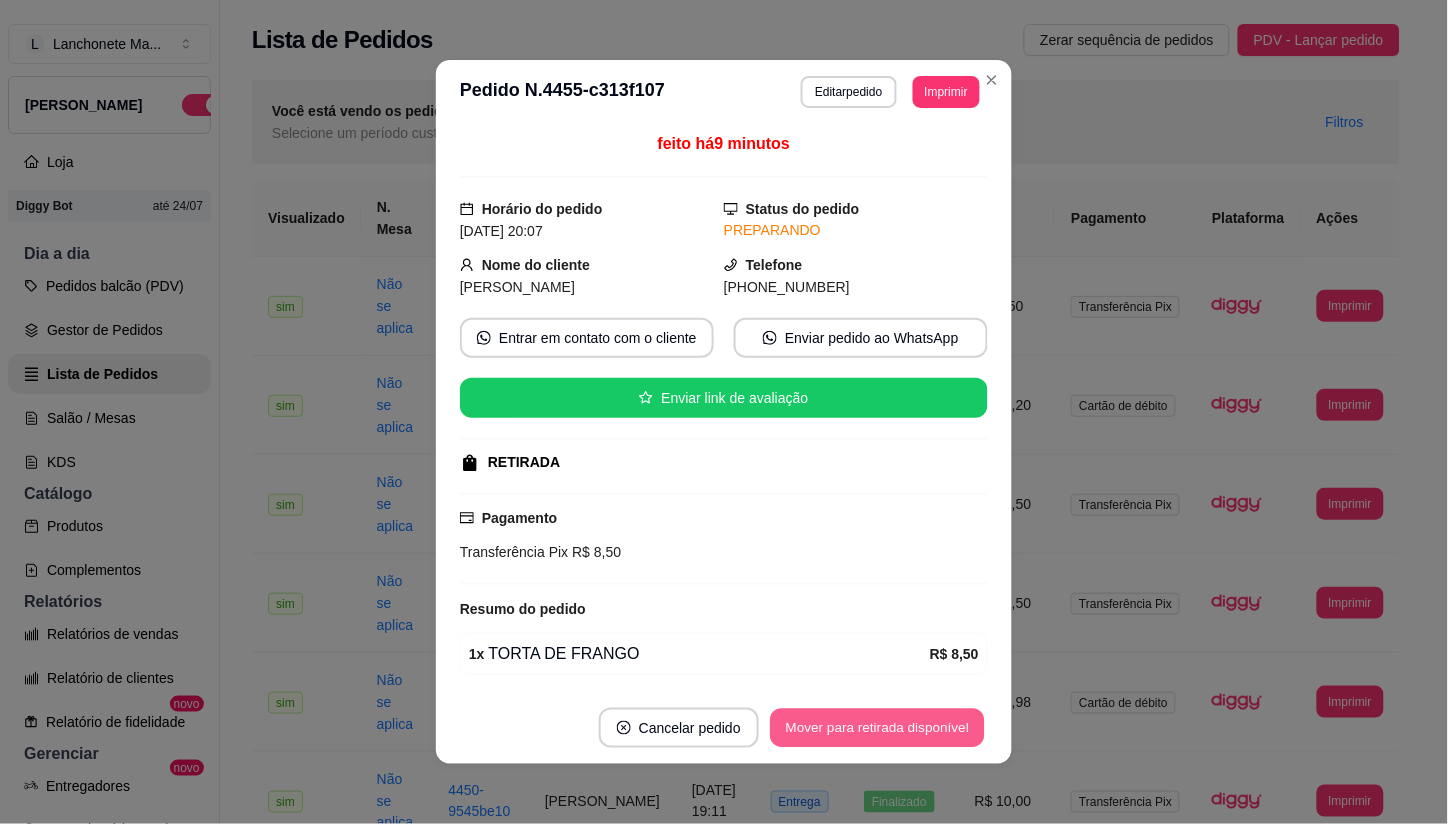 click on "Mover para retirada disponível" at bounding box center (877, 728) 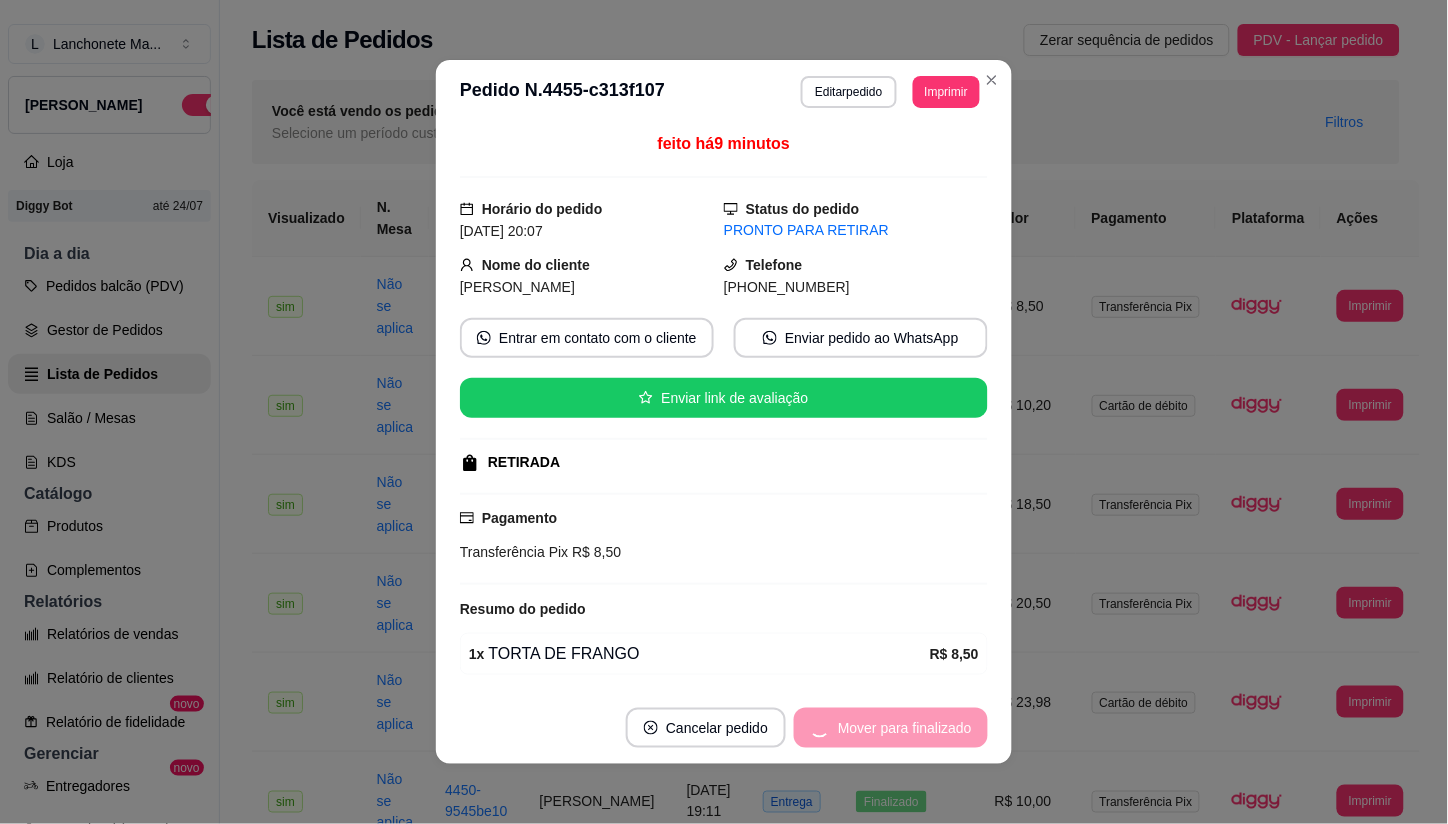 click on "Cancelar pedido" at bounding box center (706, 728) 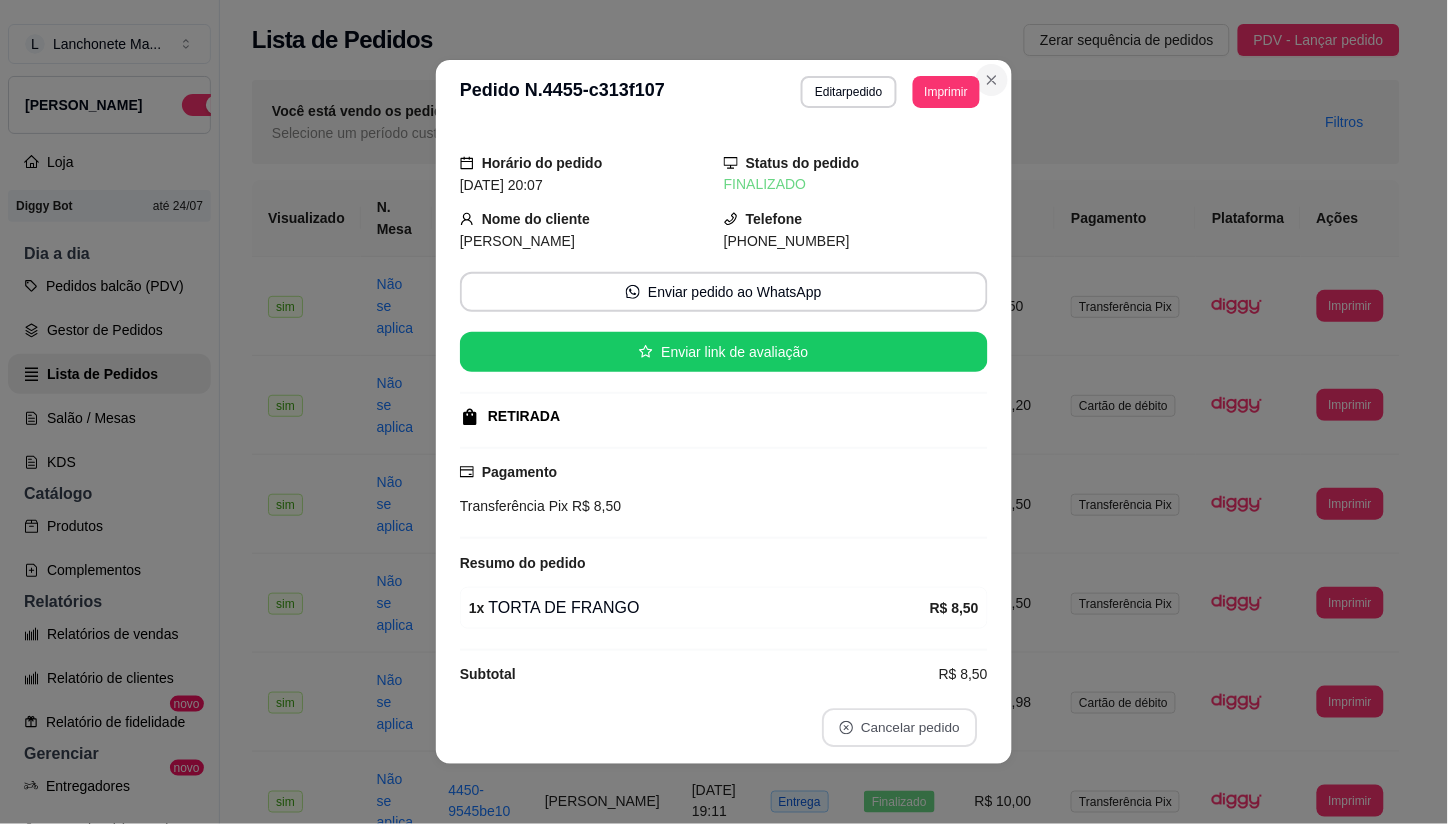 click 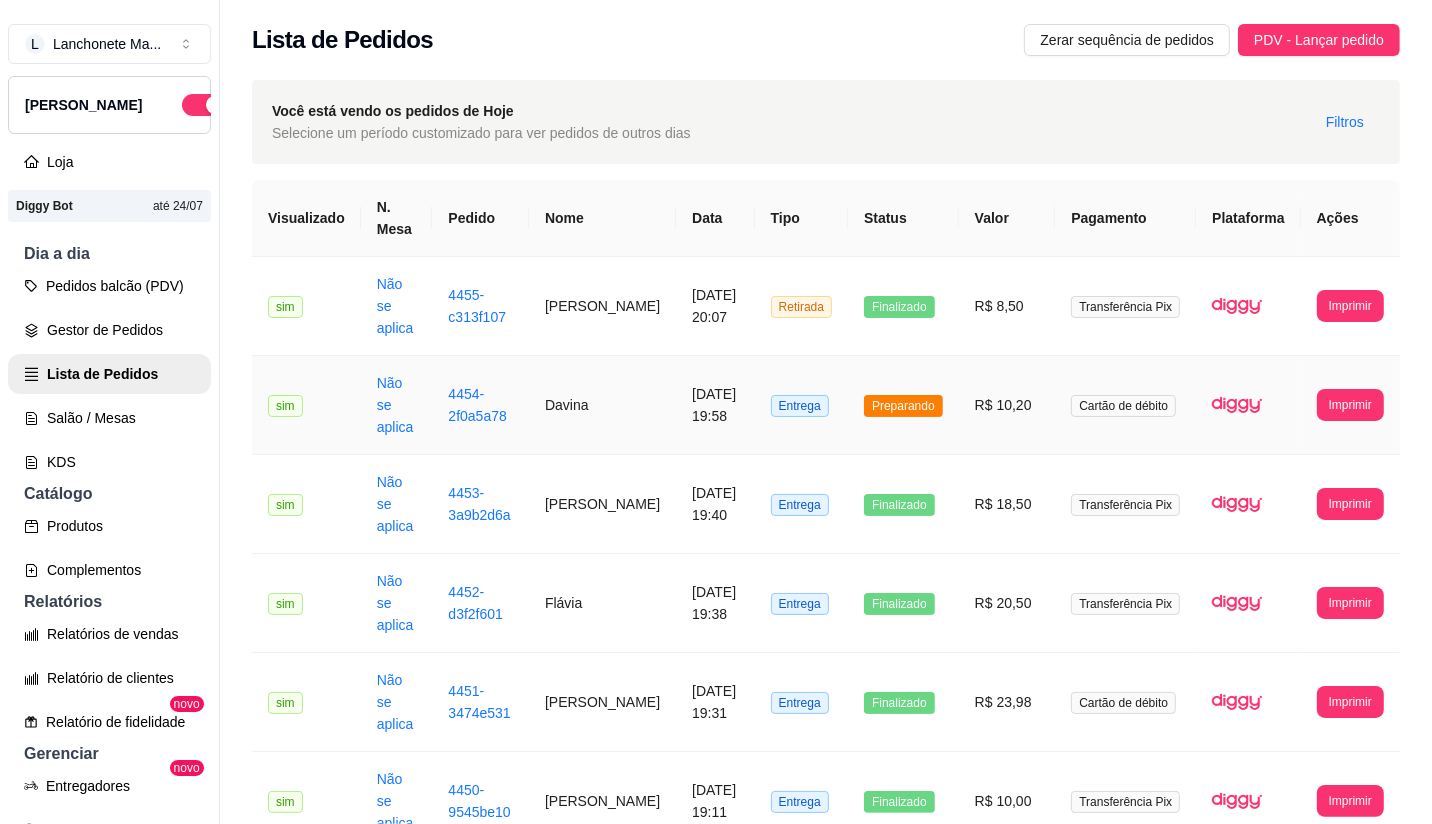 click on "Preparando" at bounding box center [903, 405] 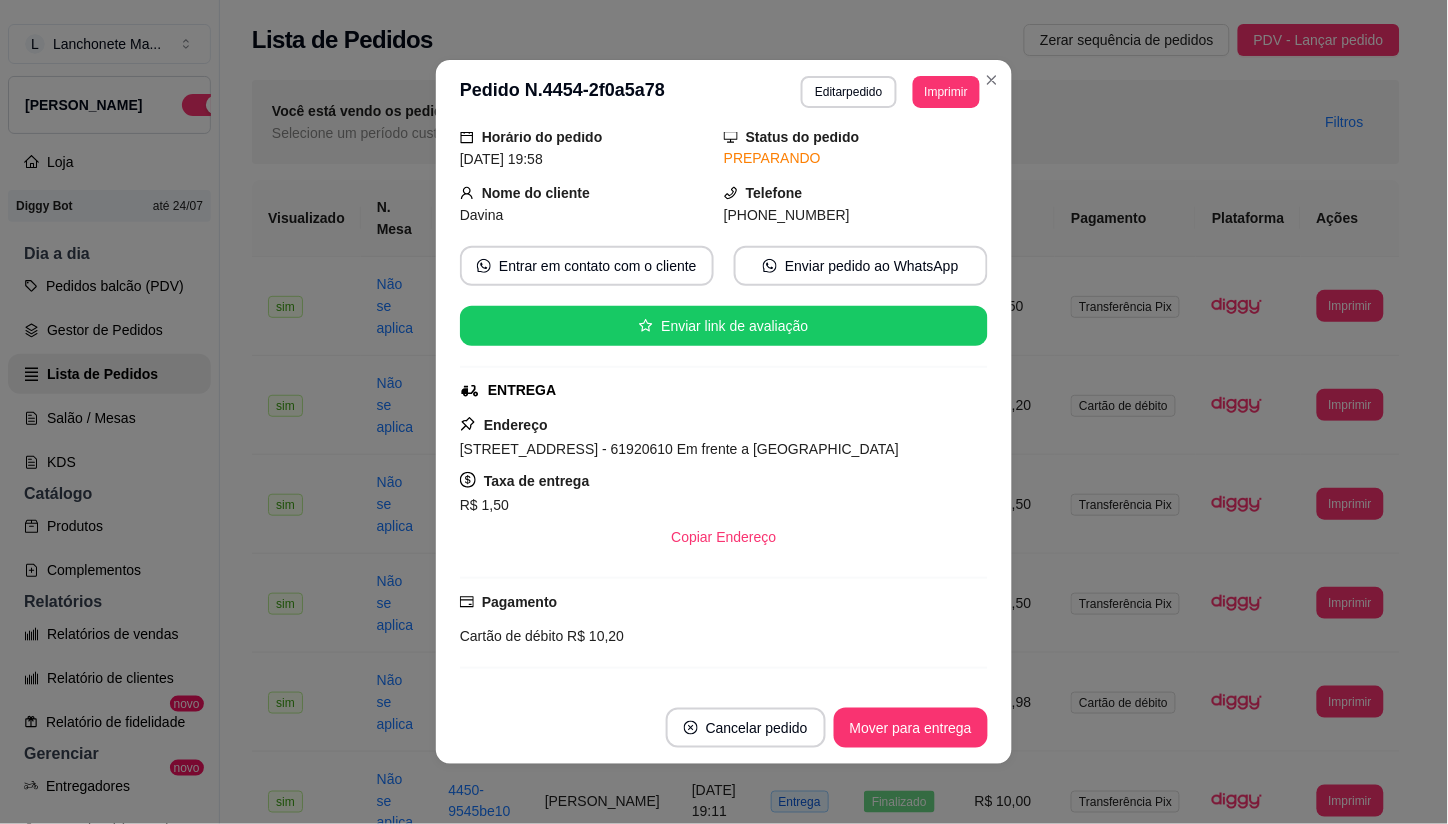 scroll, scrollTop: 111, scrollLeft: 0, axis: vertical 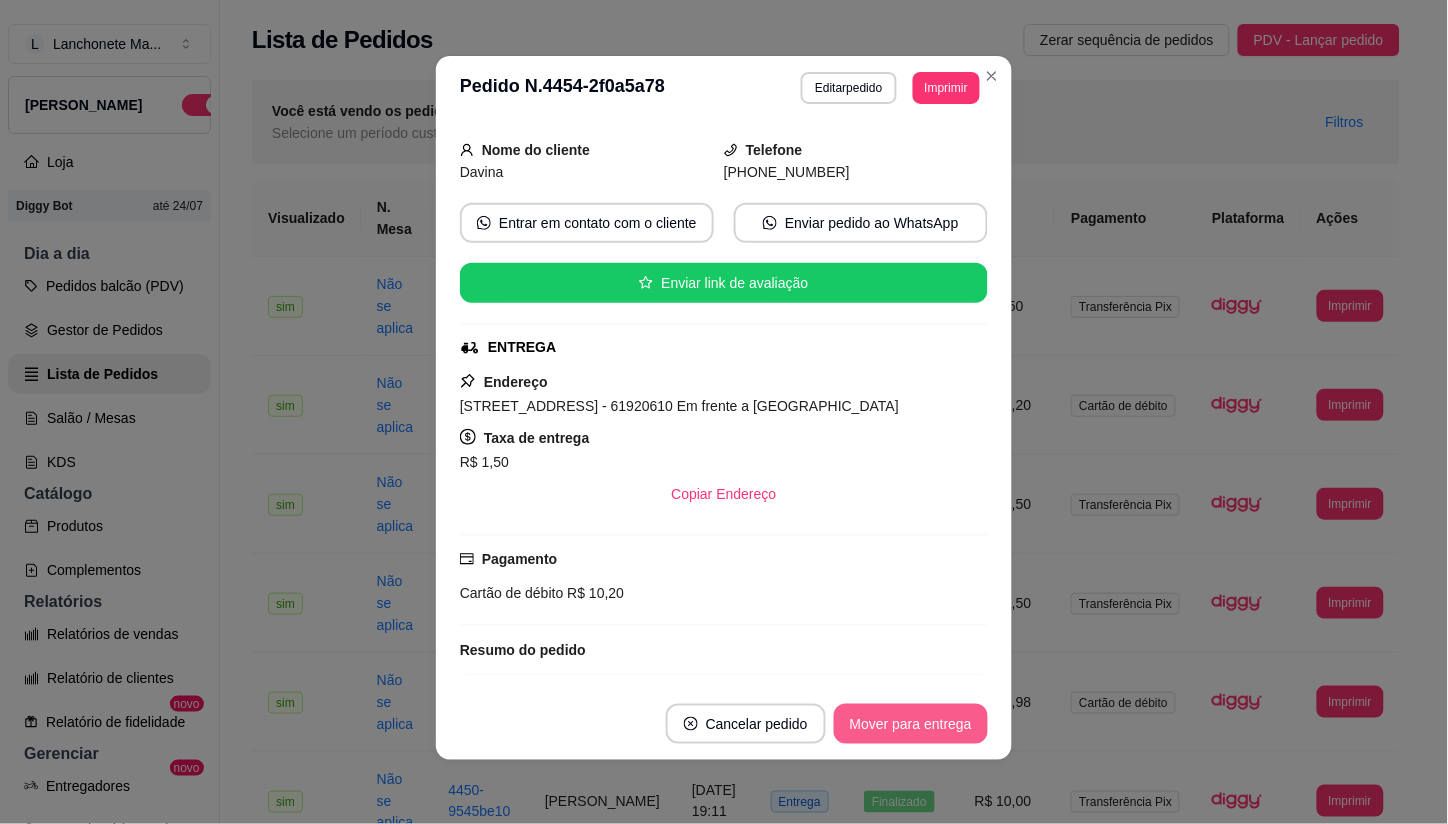 click on "Mover para entrega" at bounding box center [911, 724] 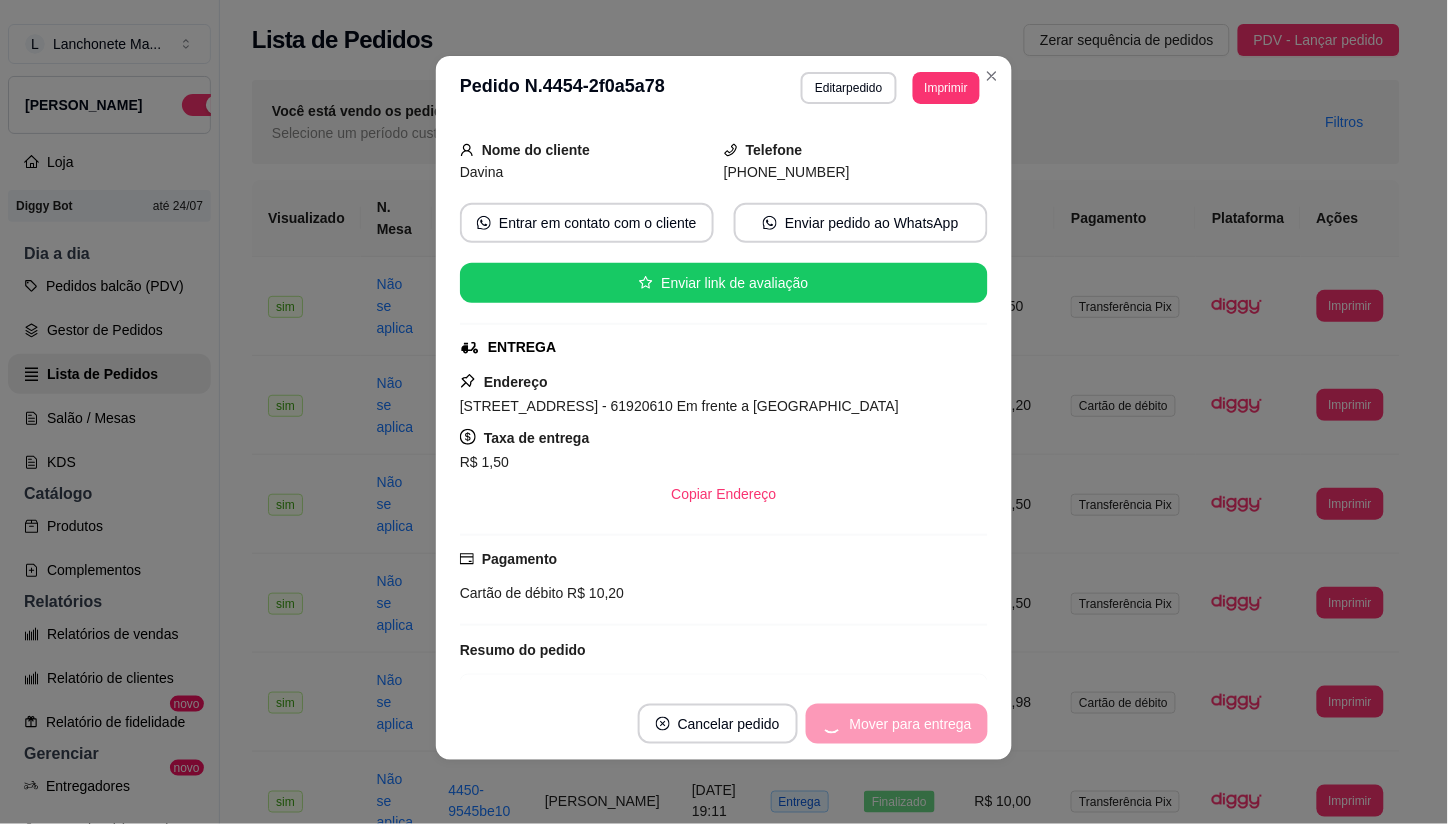 click on "Mover para entrega" at bounding box center [897, 724] 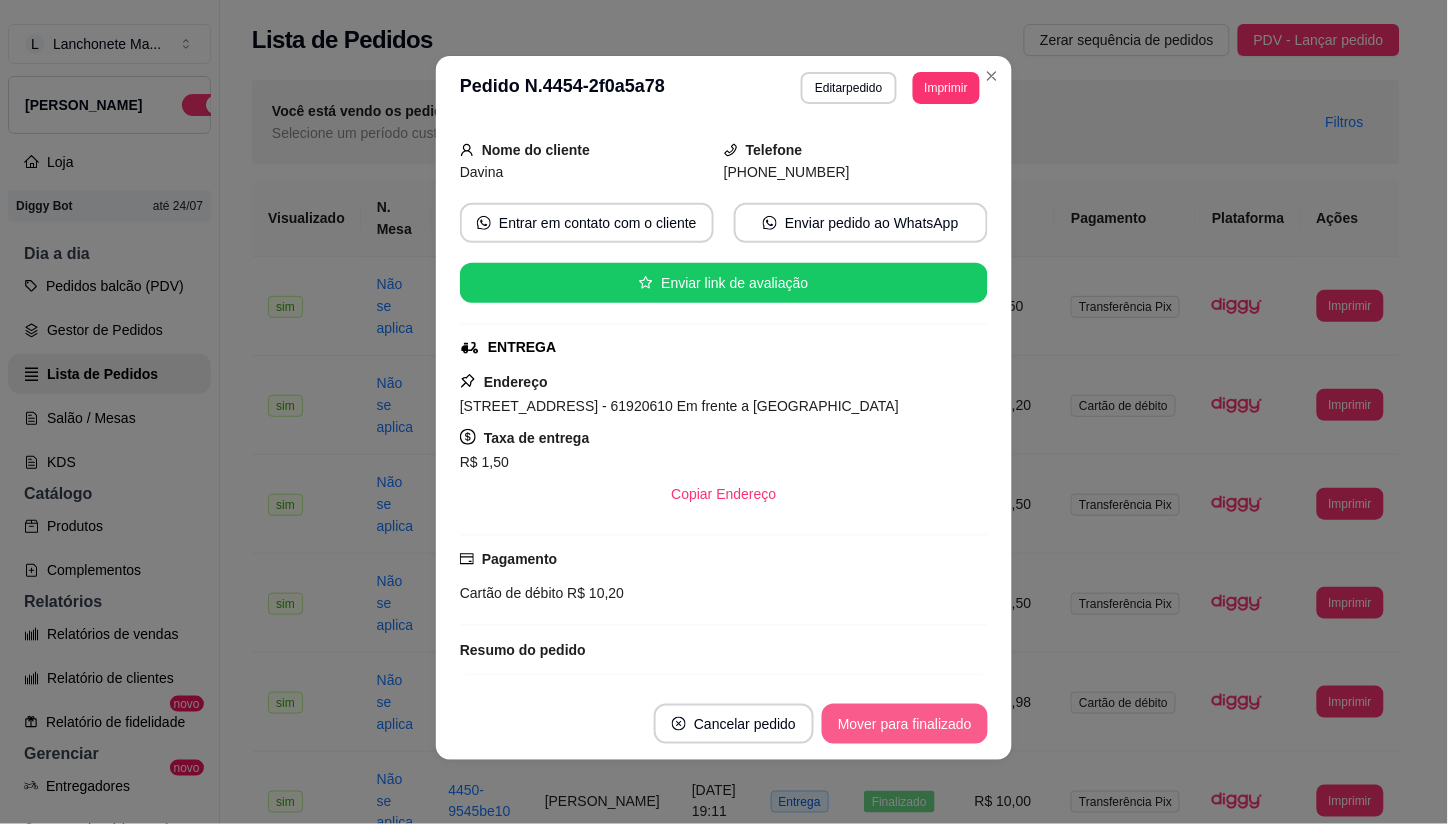 click on "Mover para finalizado" at bounding box center [905, 724] 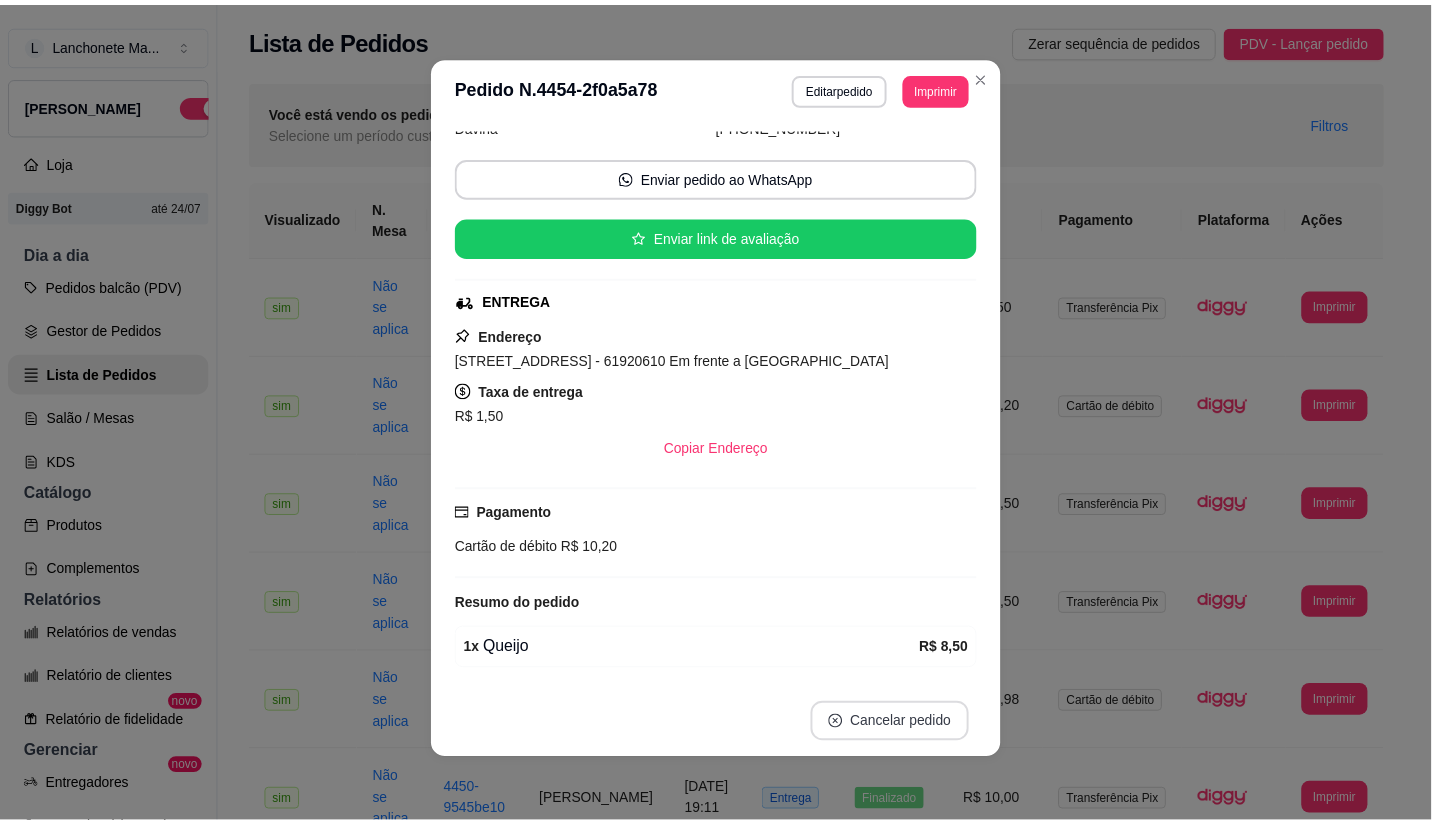 scroll, scrollTop: 65, scrollLeft: 0, axis: vertical 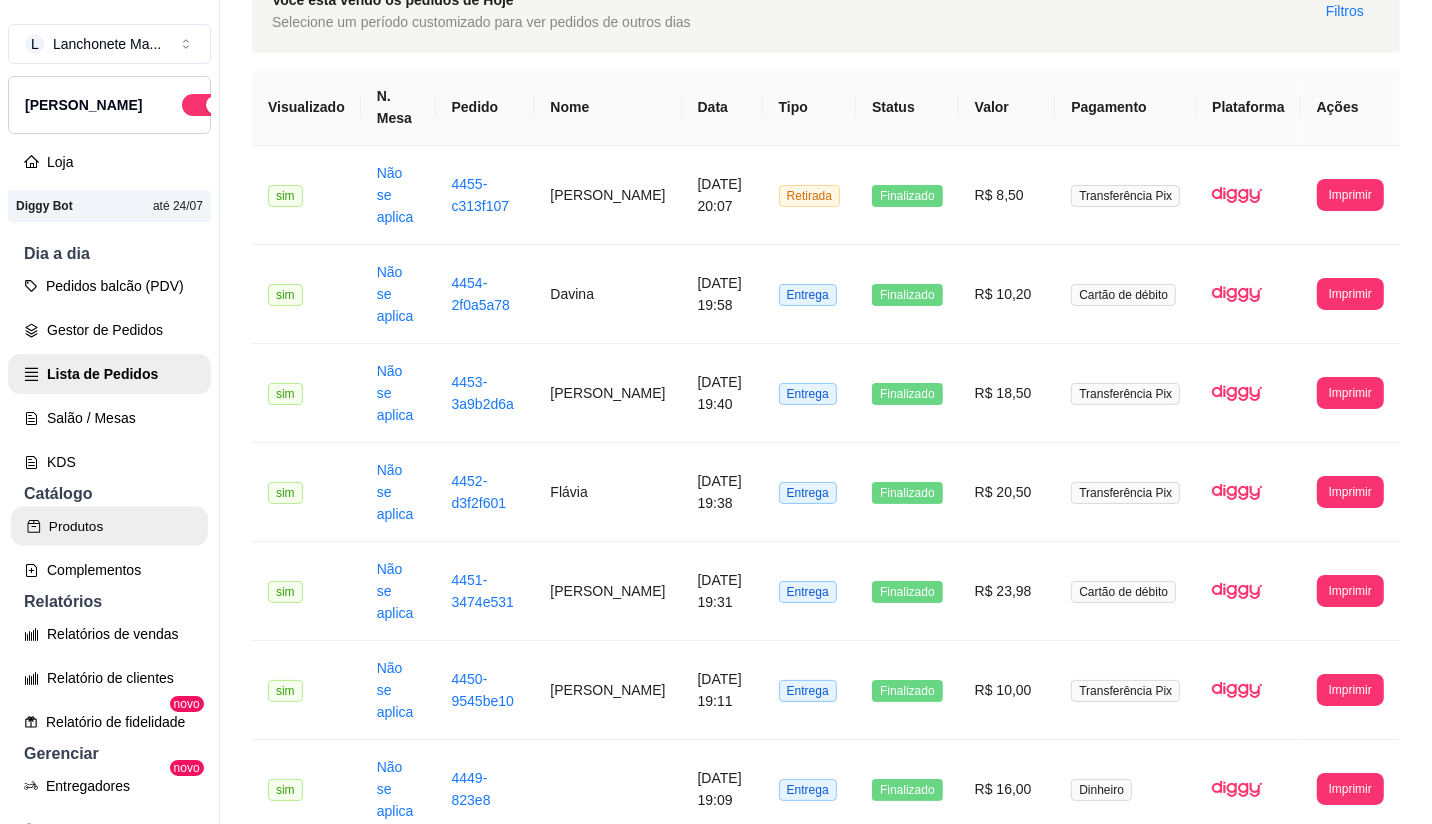 click on "Produtos" at bounding box center (109, 526) 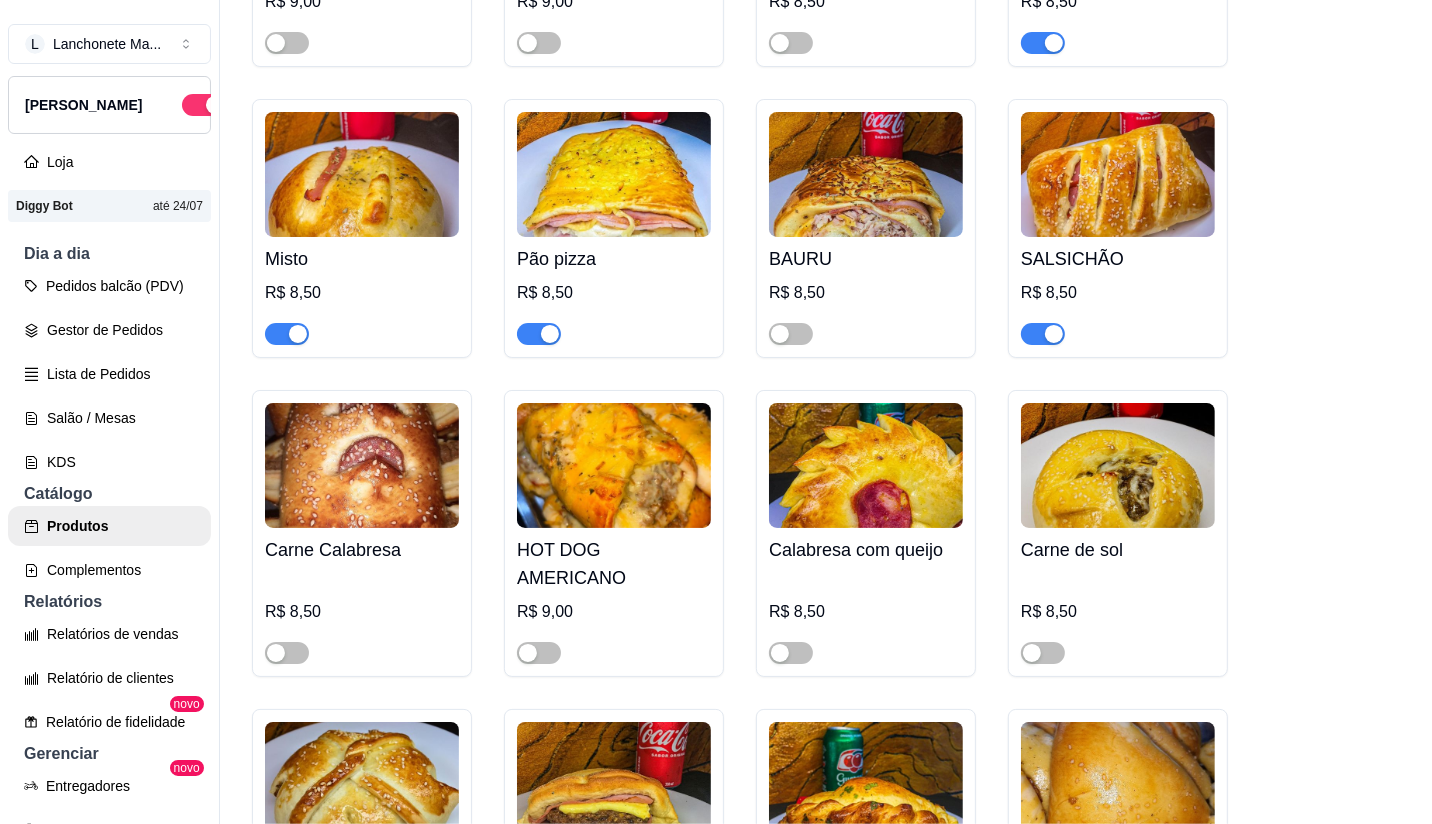 scroll, scrollTop: 888, scrollLeft: 0, axis: vertical 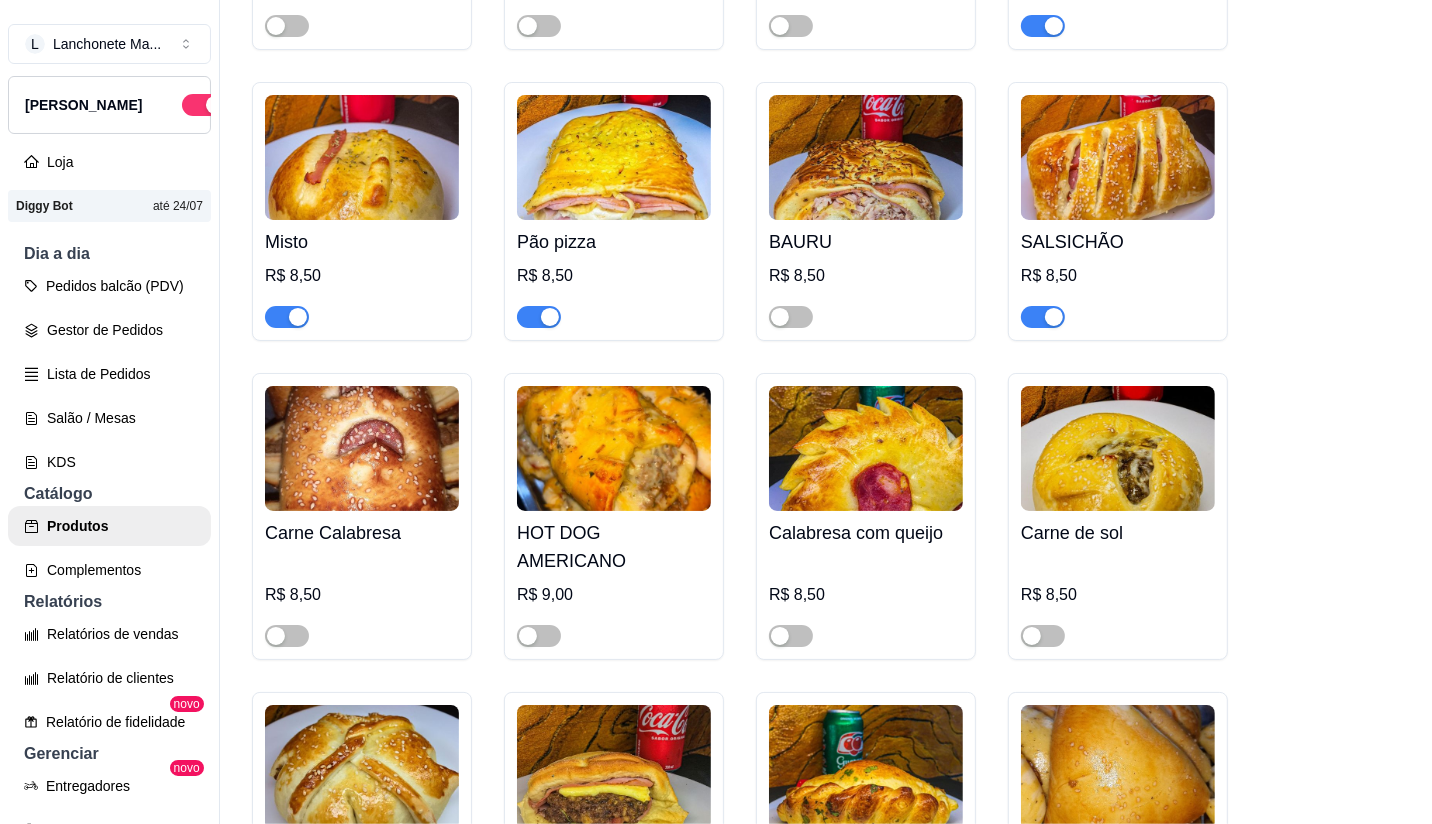 click at bounding box center [1043, 317] 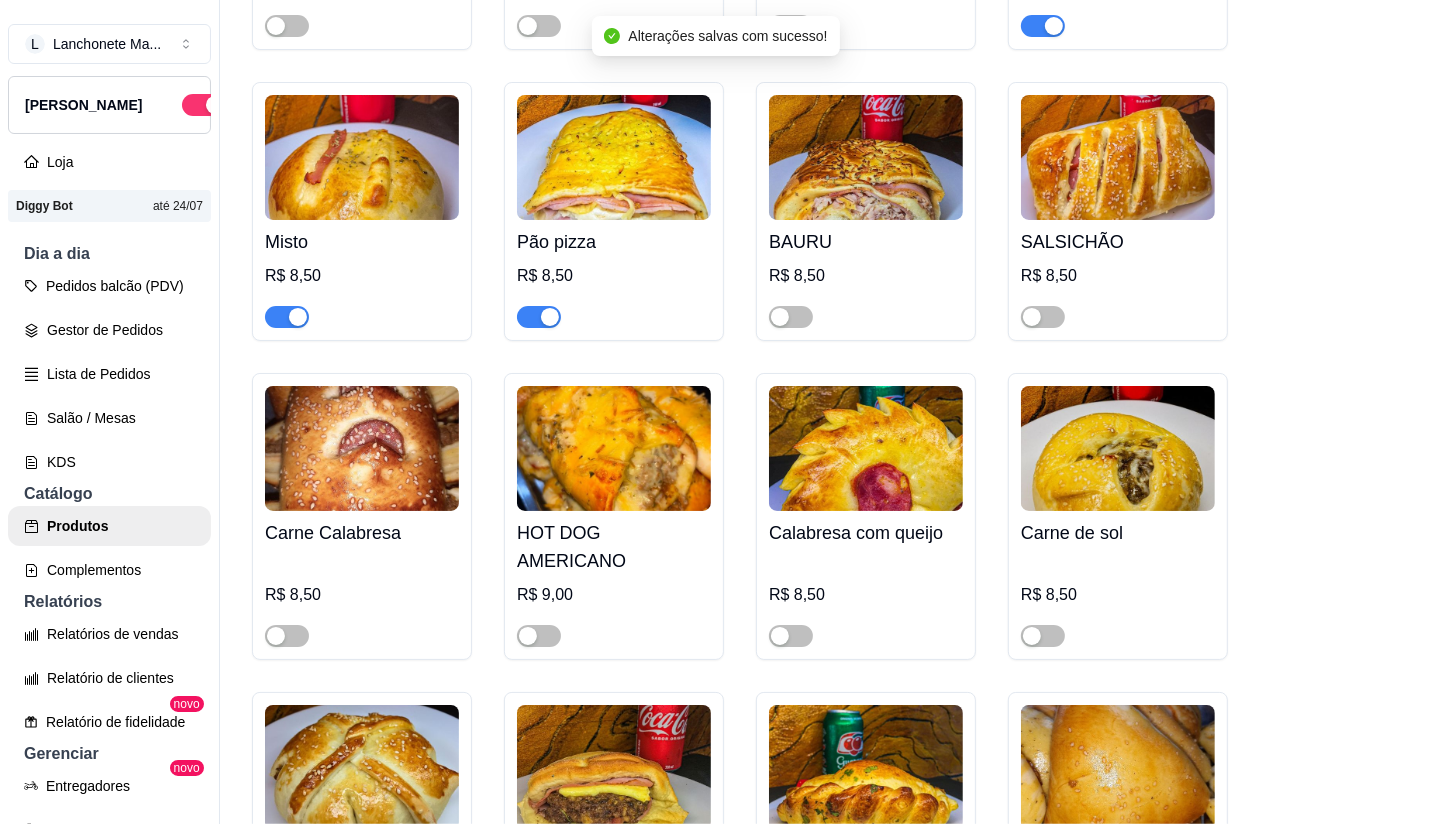 click at bounding box center [298, 317] 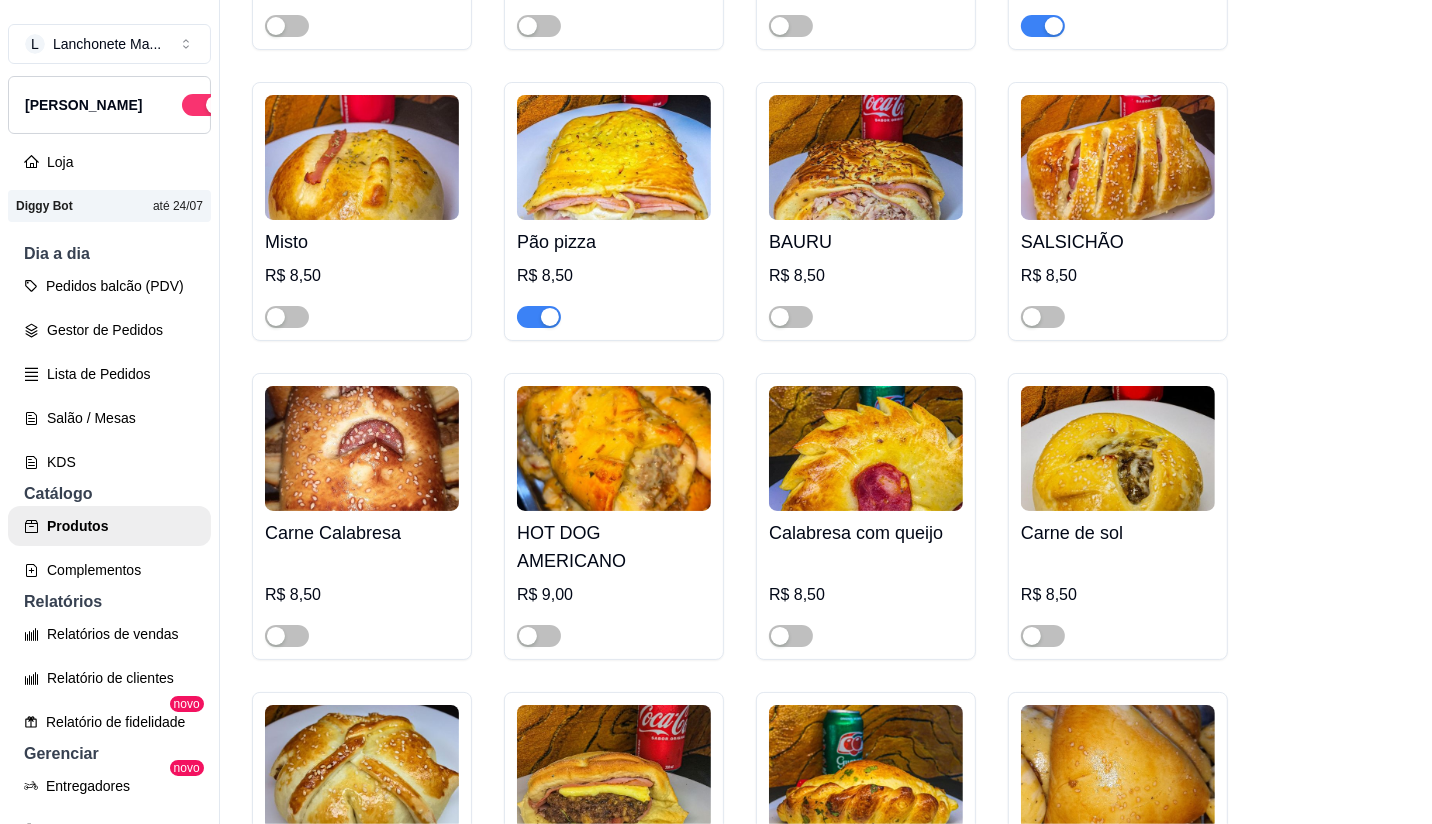 click on "HANBURGÃO    R$ 9,00 CARNE DO SOL, FRANGO   R$ 9,00 Xtudo   R$ 8,50 Queijo   R$ 8,50 Misto   R$ 8,50 Pão pizza   R$ 8,50 BAURU   R$ 8,50 SALSICHÃO   R$ 8,50 Carne Calabresa    R$ 8,50 HOT DOG AMERICANO    R$ 9,00 Calabresa com queijo   R$ 8,50 Carne de sol   R$ 8,50 NORDESTINO   R$ 8,50 Xbacon   R$ 8,50 CARNE COM OVOS    R$ 8,50 Sfirra Carne    R$ 8,50 Super Frango    R$ 8,50 X FRANGO    R$ 8,50 Frango Bacon   R$ 8,50 FRANGO CALABRESA    R$ 8,50 FRANGO COM CATUPIRY   R$ 8,50 Galo Quente    R$ 8,50 Catarina    R$ 8,50 Semi folheado Frango catupiry    R$ 9,00 Medalhão Semi folheado    R$ 9,00 Semi Folheado carne do sol    R$ 9,00 PAO PIZZA DE CALABRESA    R$ 8,50 4 QUEIJO    R$ 8,50" at bounding box center [826, 821] 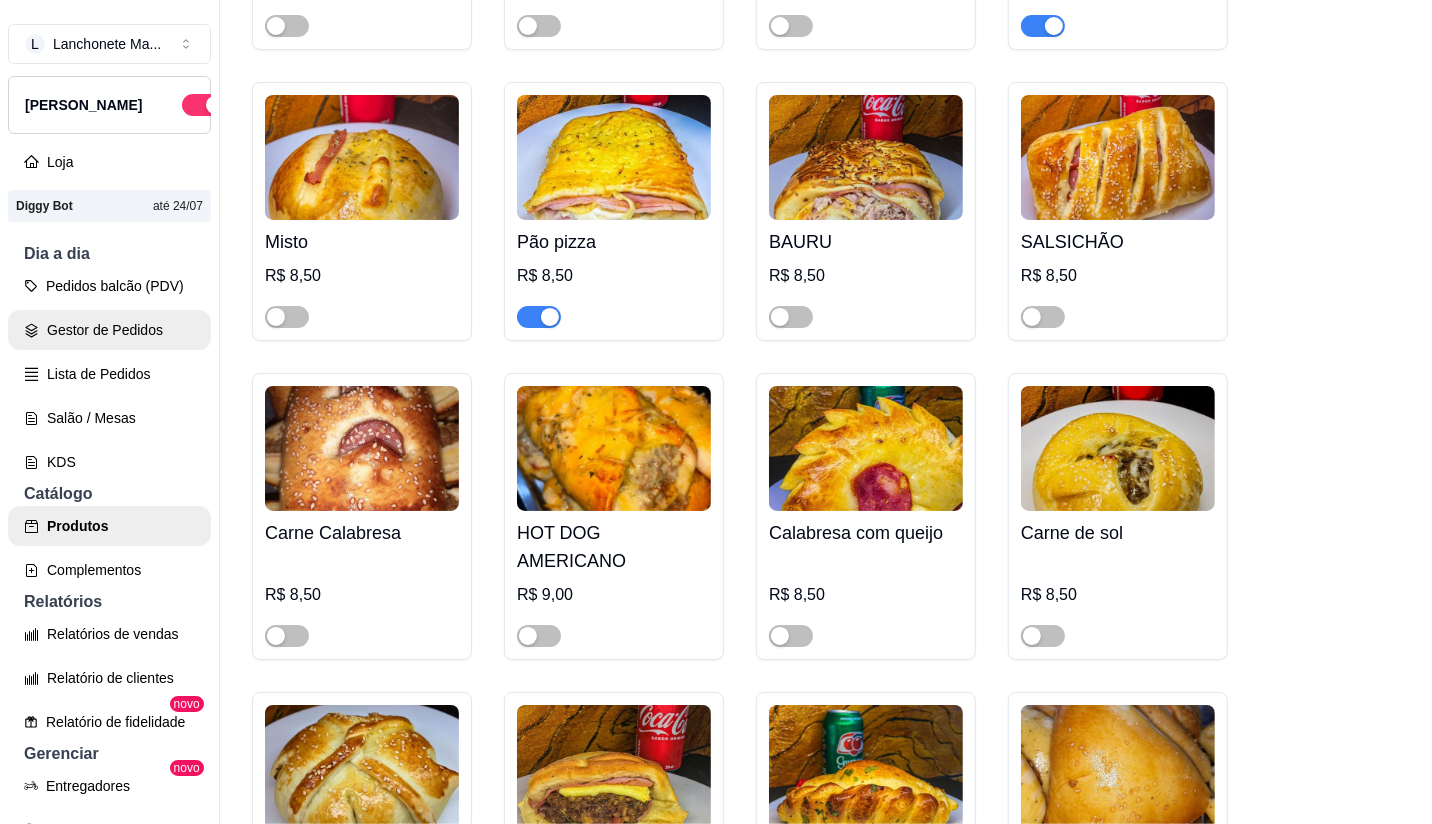 click on "Gestor de Pedidos" at bounding box center (109, 330) 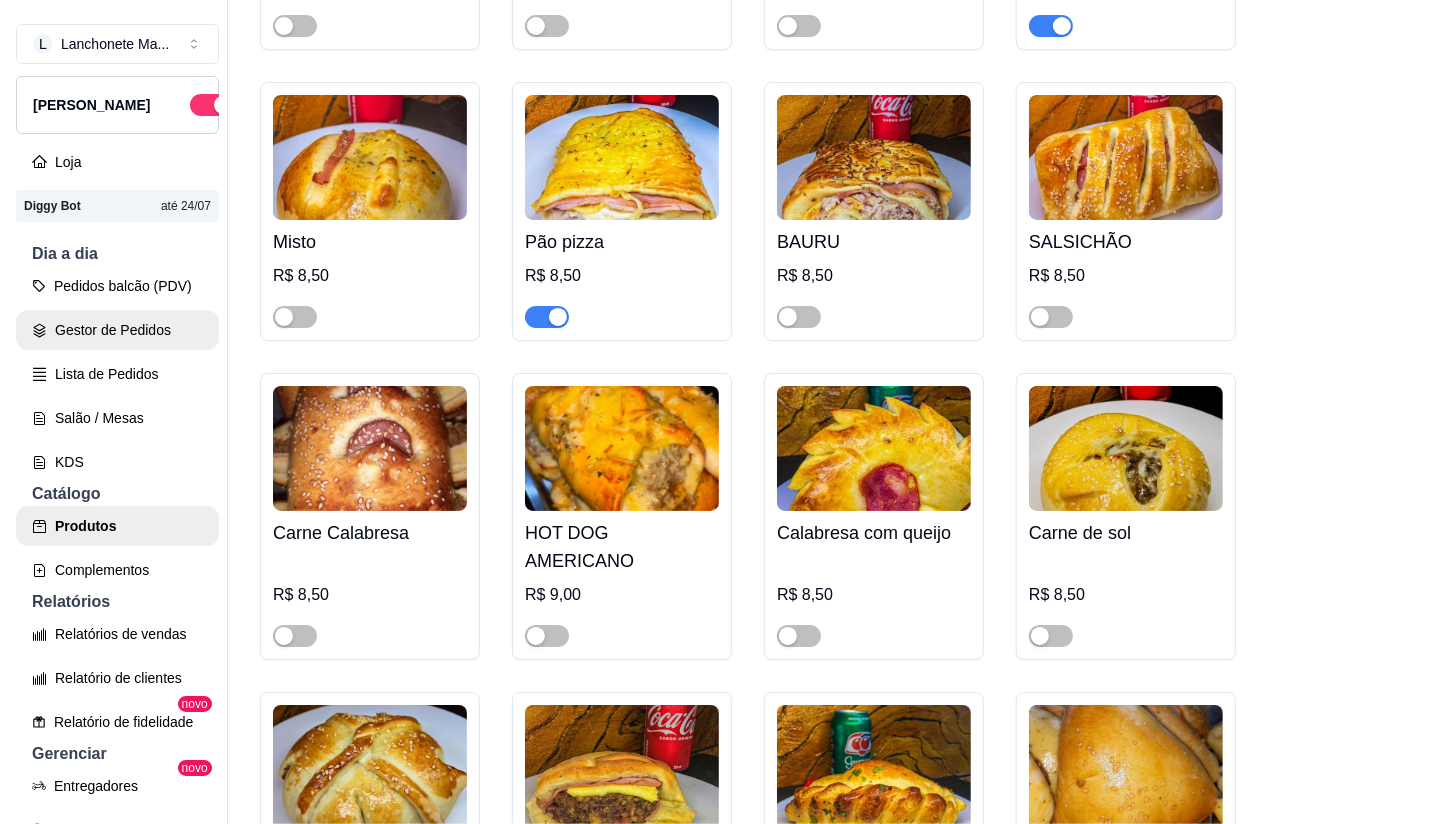 scroll, scrollTop: 0, scrollLeft: 0, axis: both 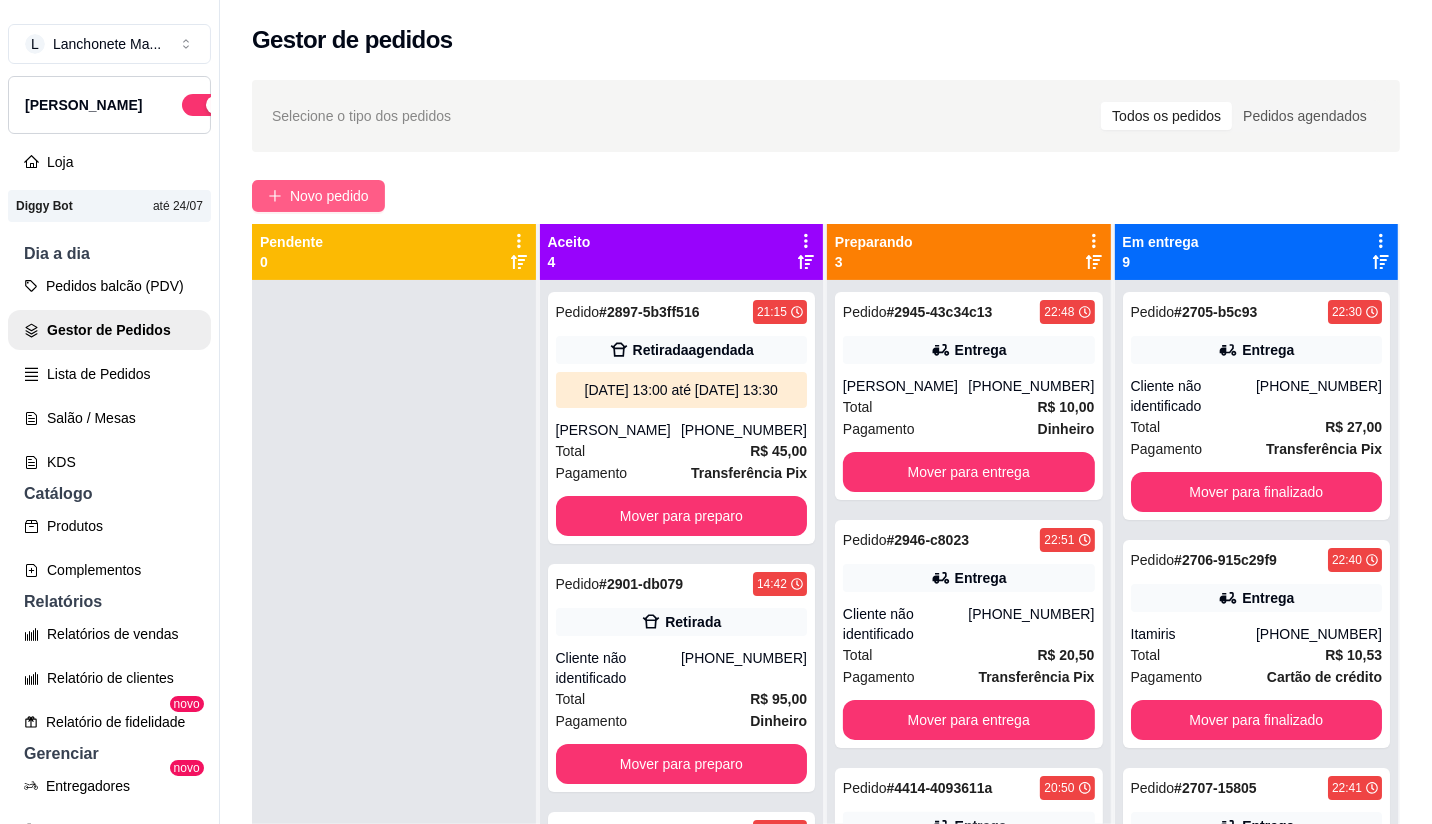 click on "Novo pedido" at bounding box center [318, 196] 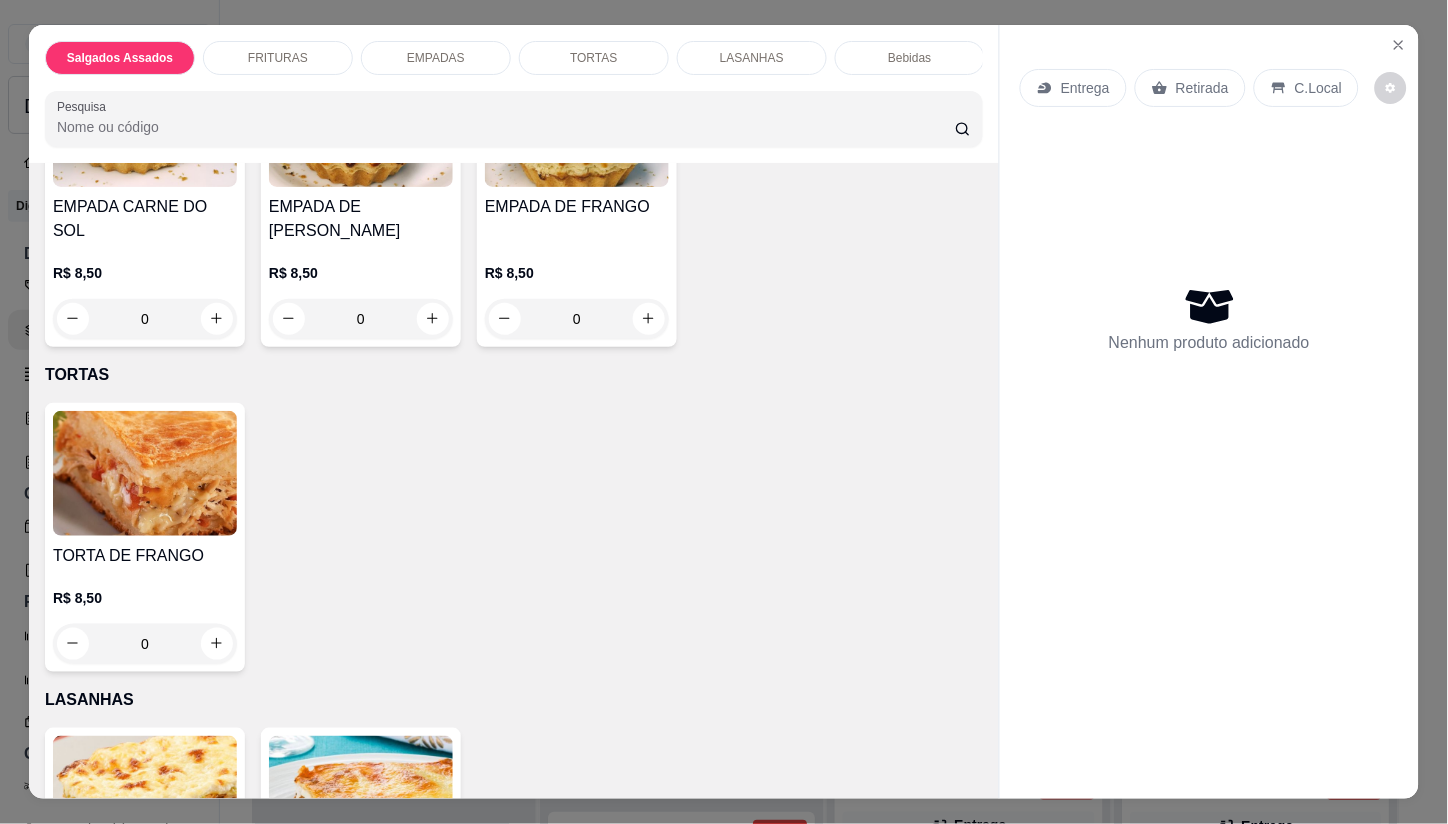 scroll, scrollTop: 1333, scrollLeft: 0, axis: vertical 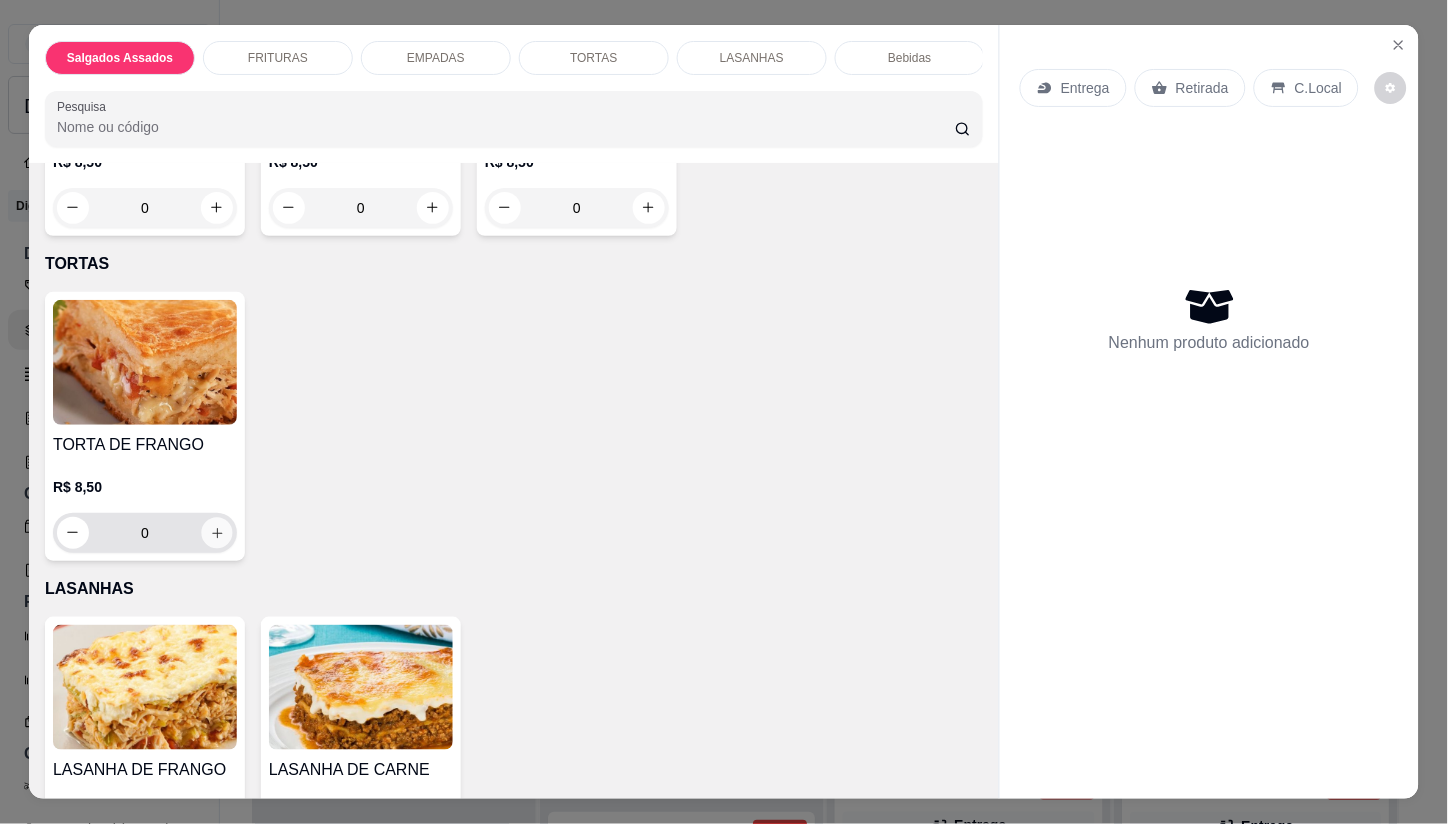 click 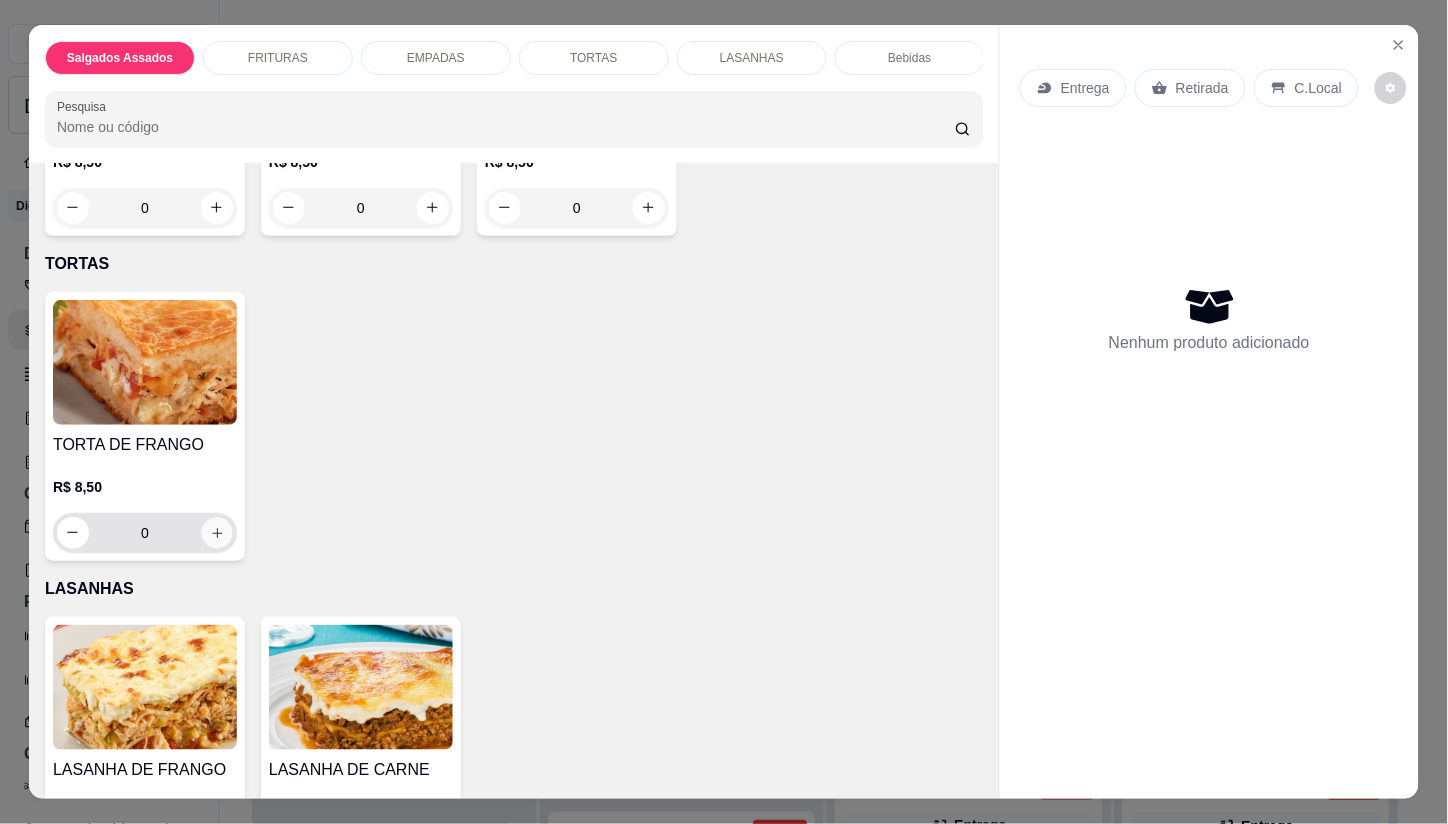 type on "1" 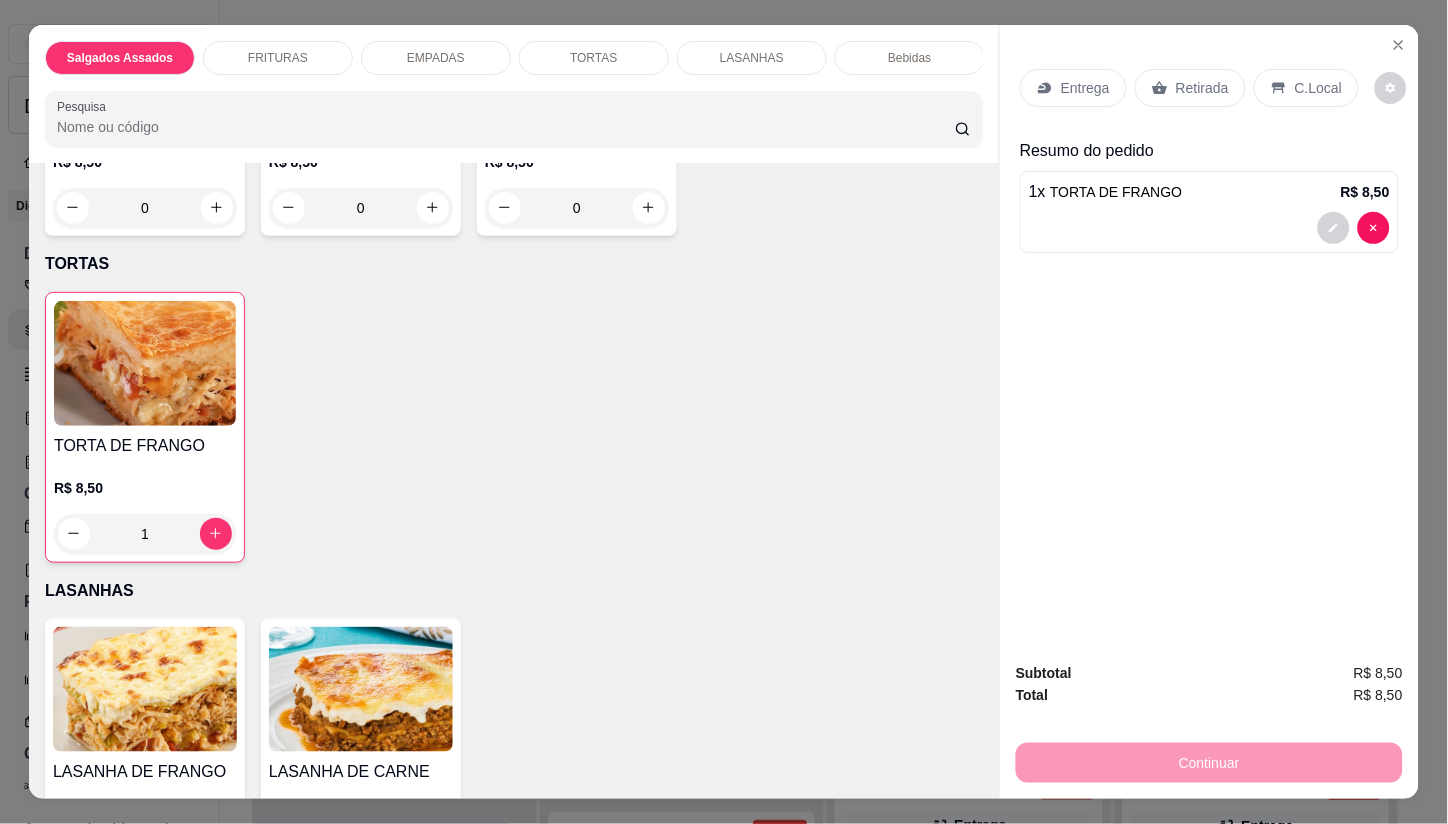 click on "Entrega" at bounding box center (1085, 88) 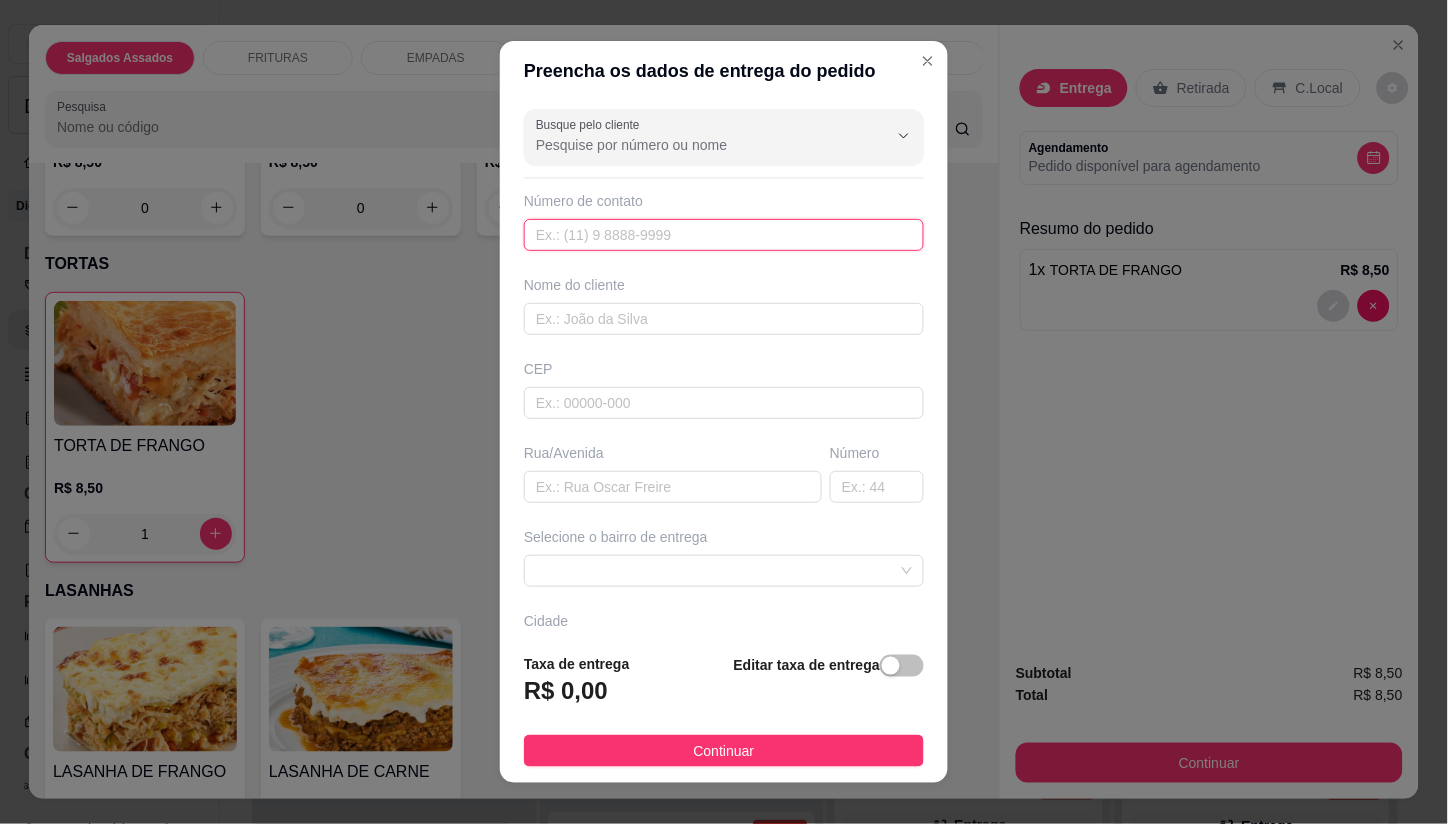 click at bounding box center [724, 235] 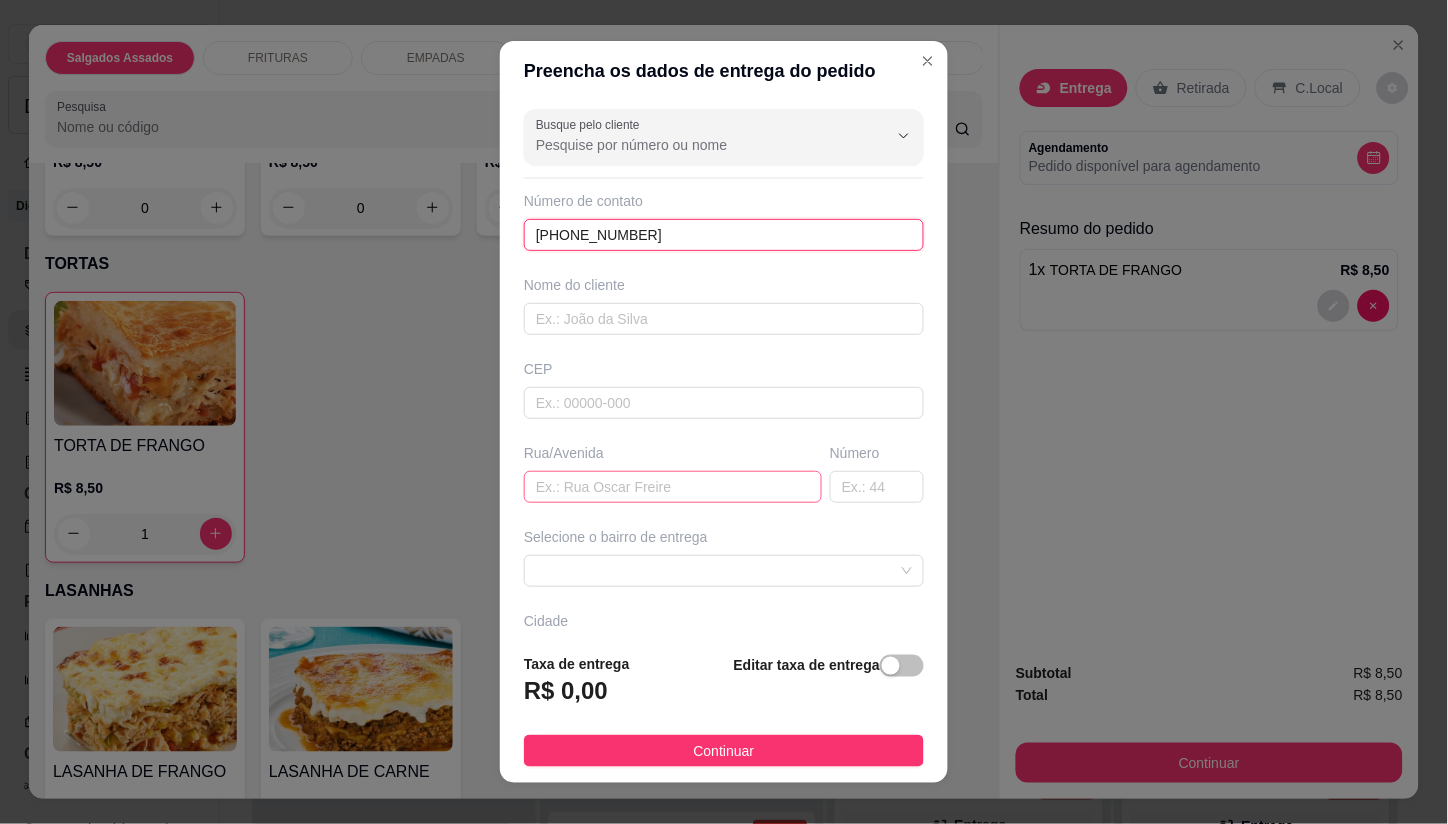type on "[PHONE_NUMBER]" 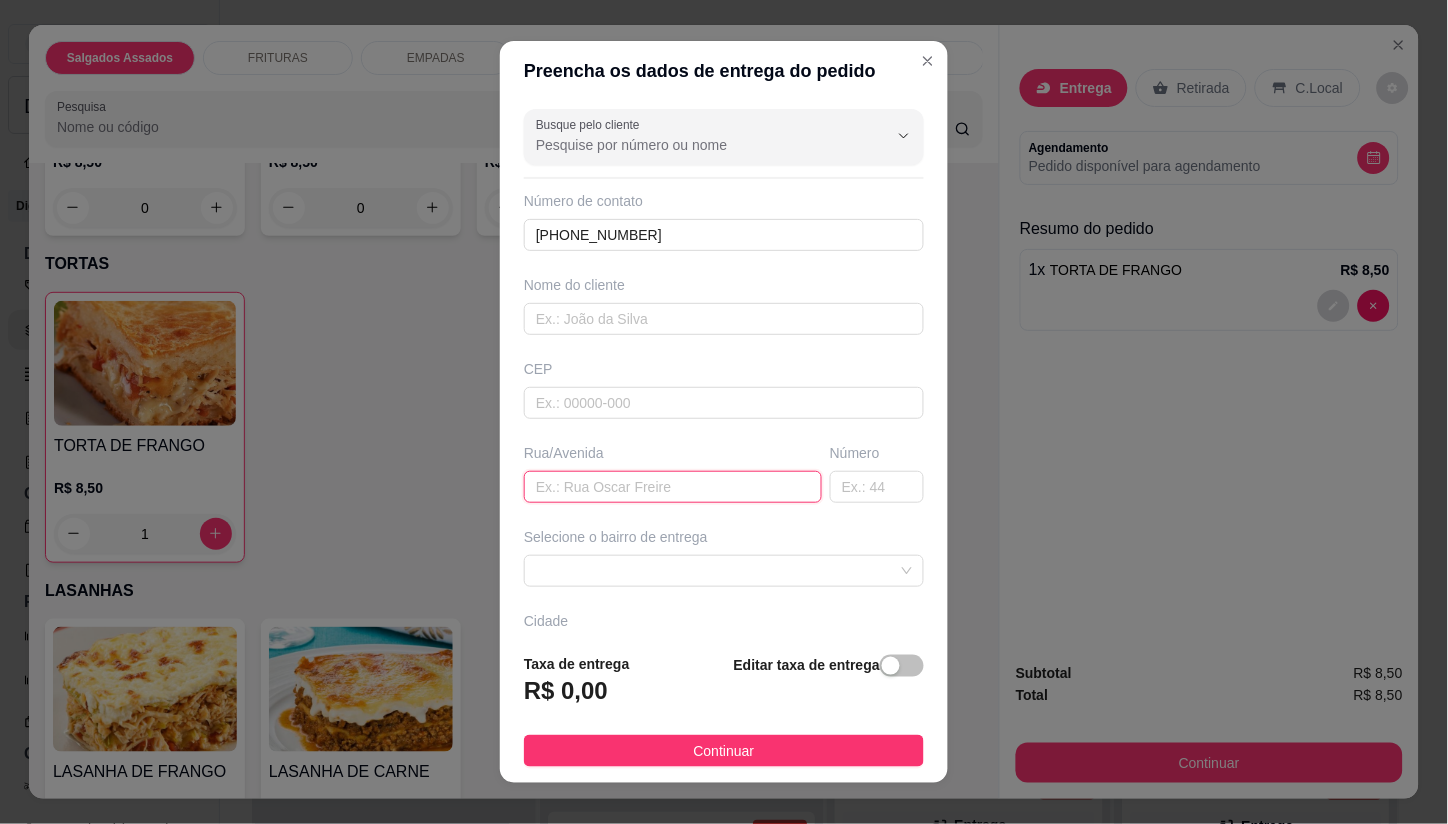 click at bounding box center (673, 487) 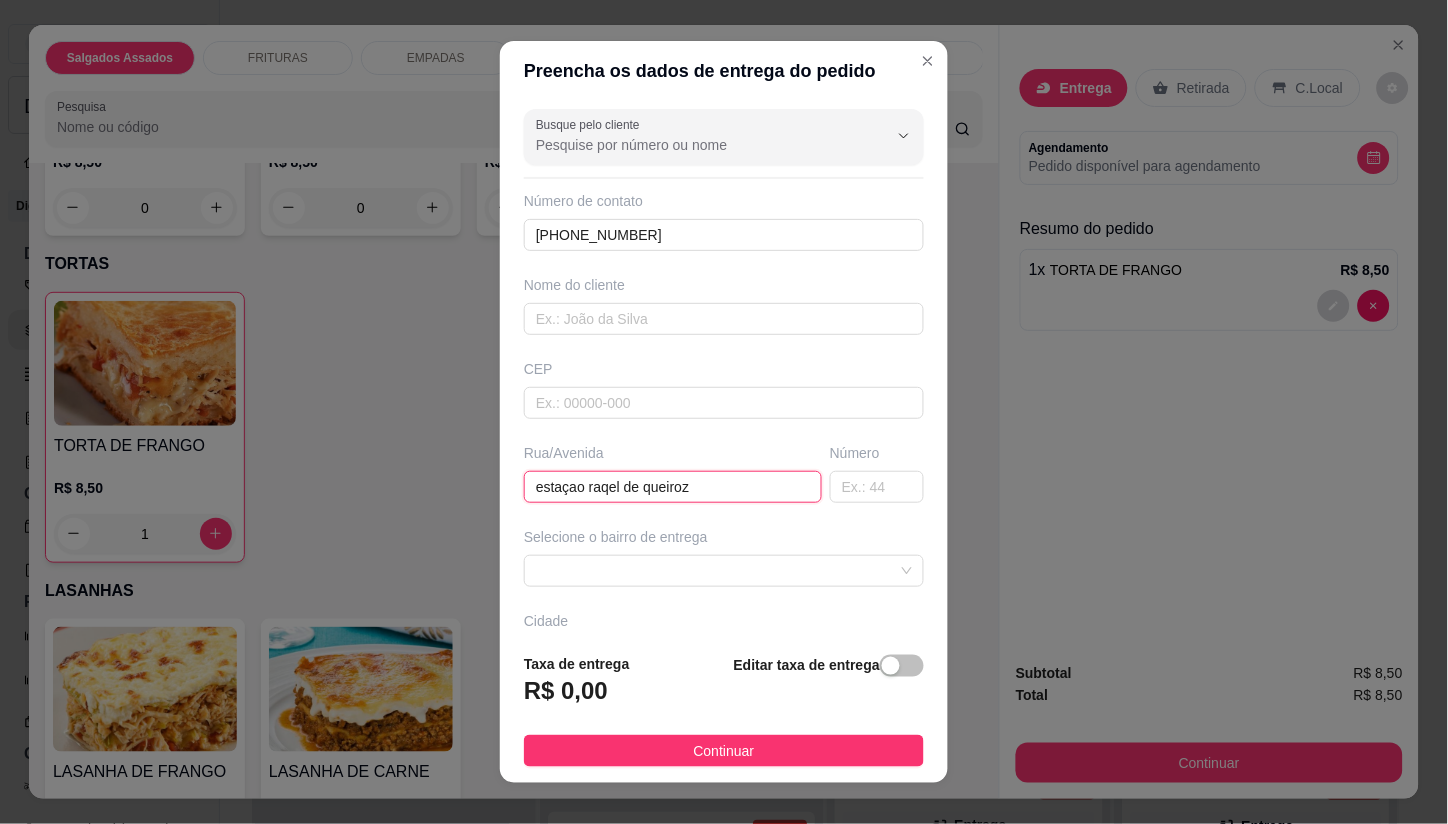 click on "estaçao raqel de queiroz" at bounding box center (673, 487) 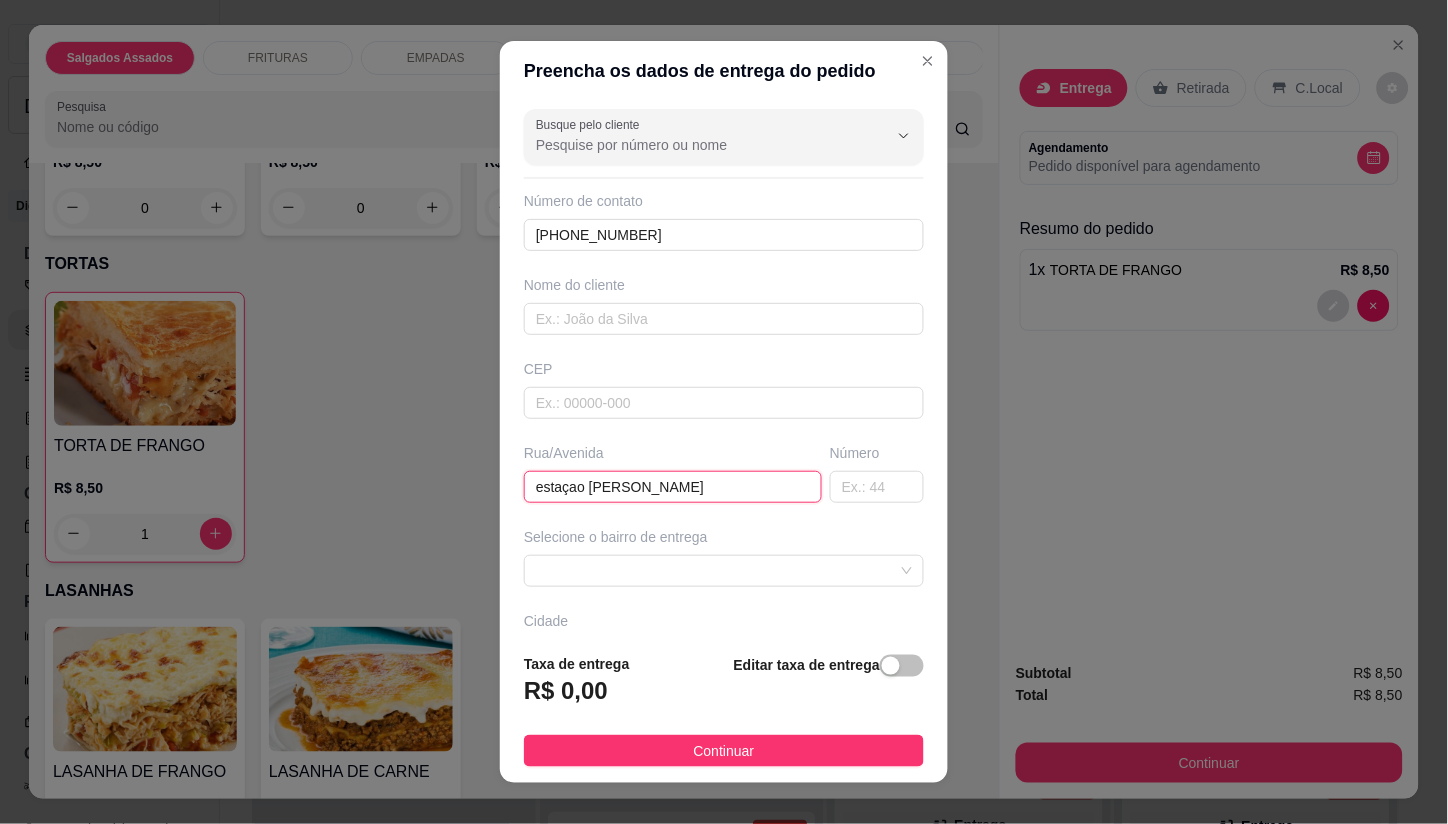 click on "estaçao [PERSON_NAME]" at bounding box center [673, 487] 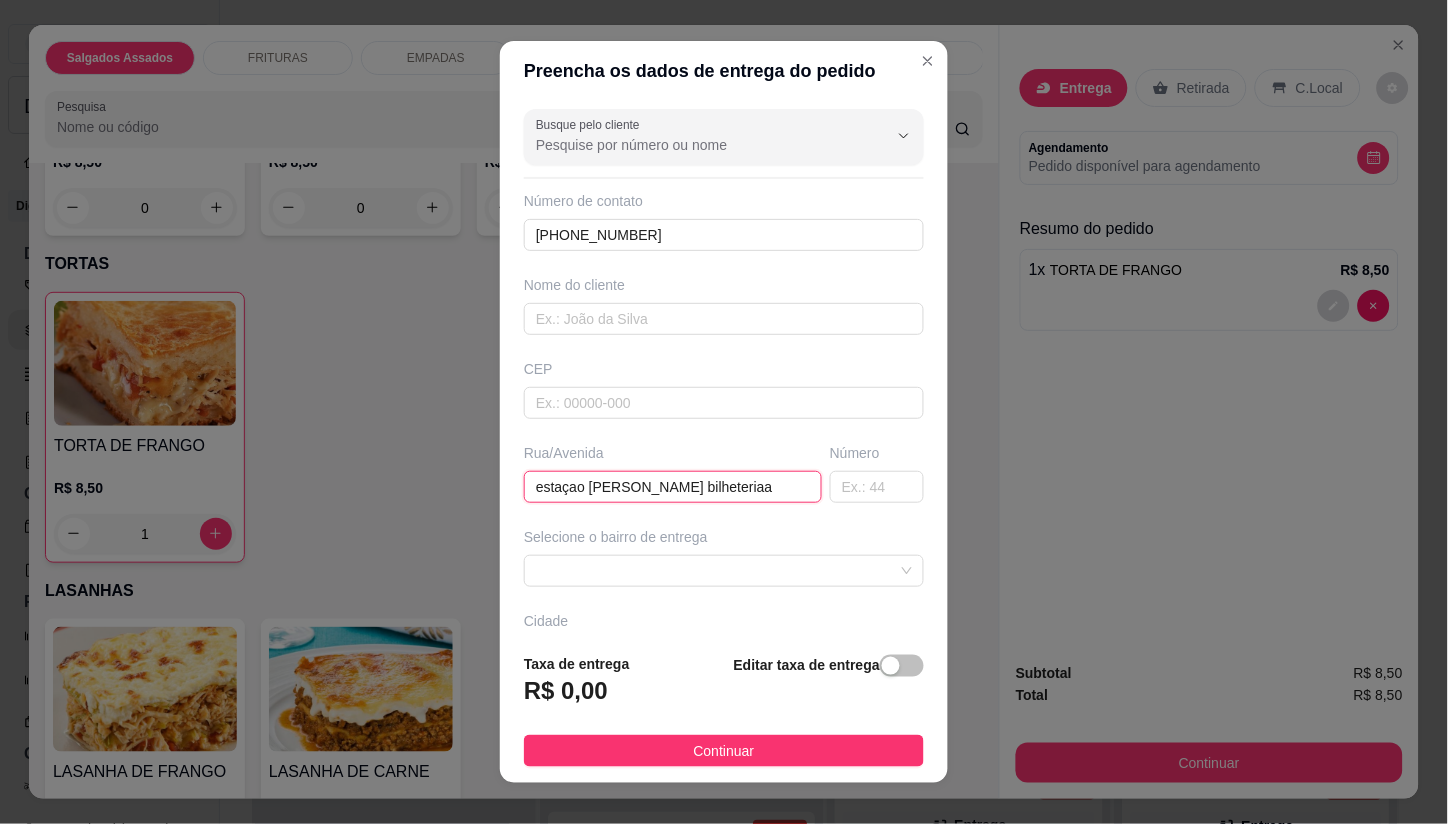 click on "estaçao [PERSON_NAME] bilheteriaa" at bounding box center (673, 487) 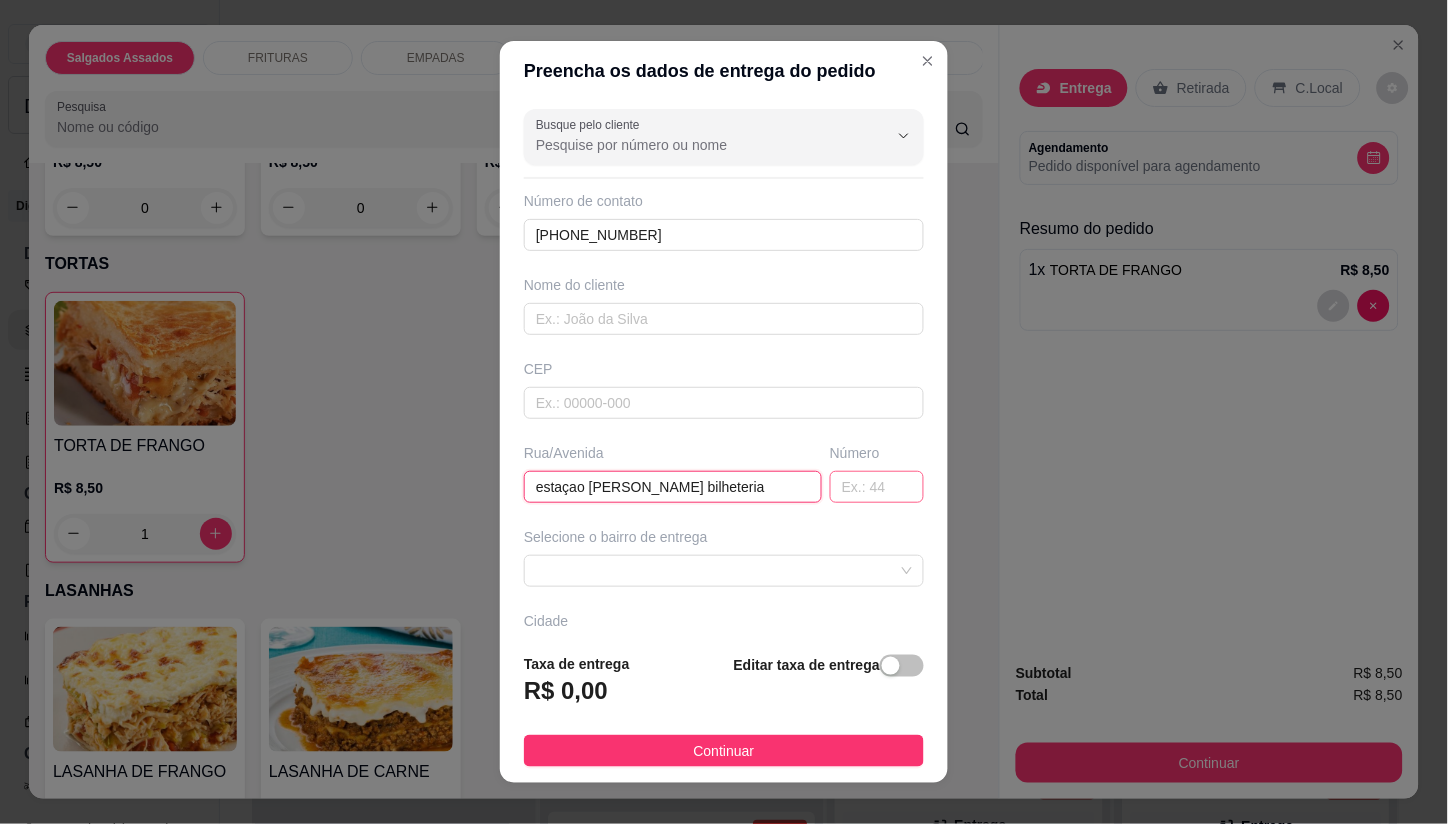 type on "estaçao [PERSON_NAME] bilheteria" 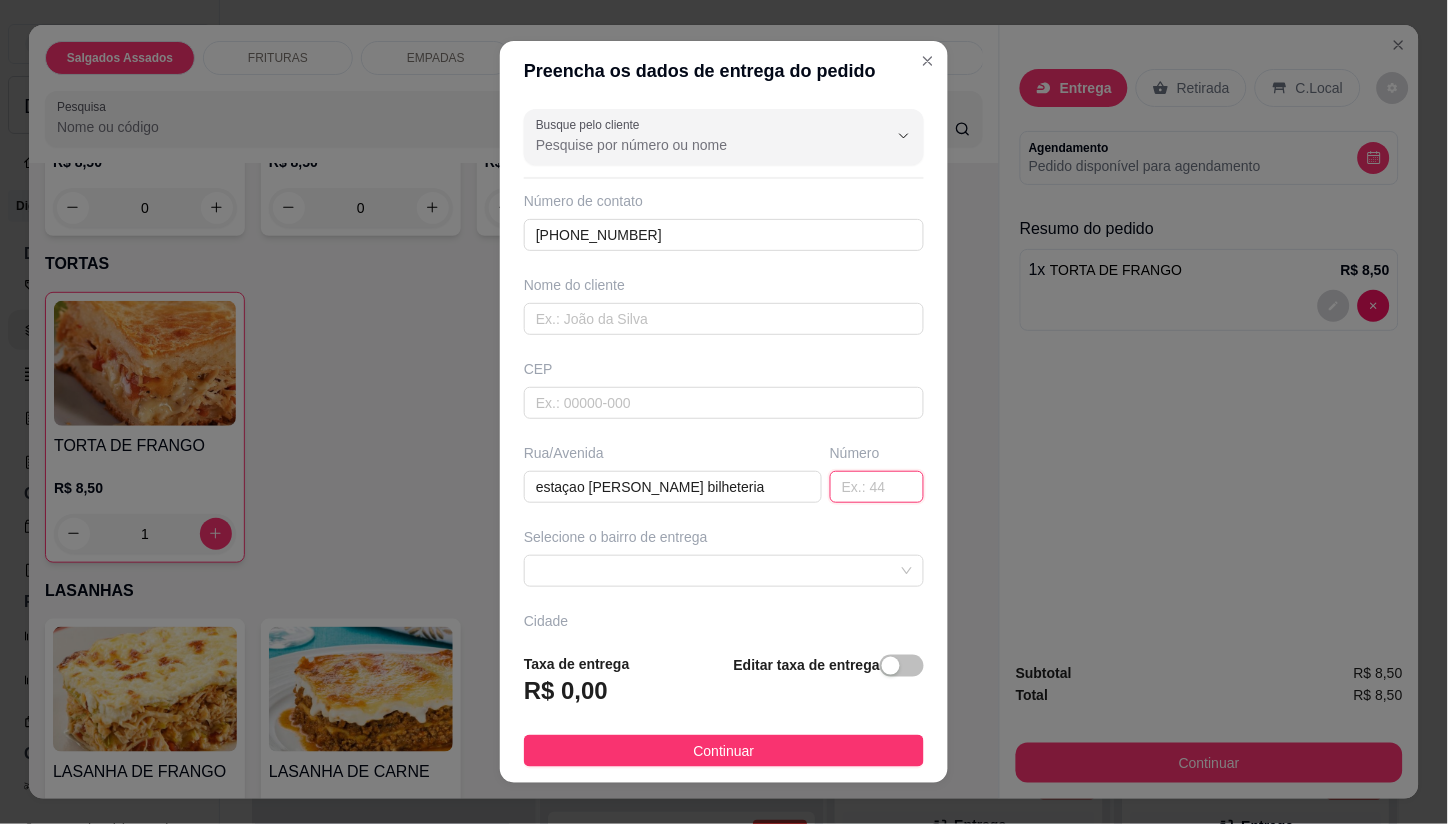 click at bounding box center [877, 487] 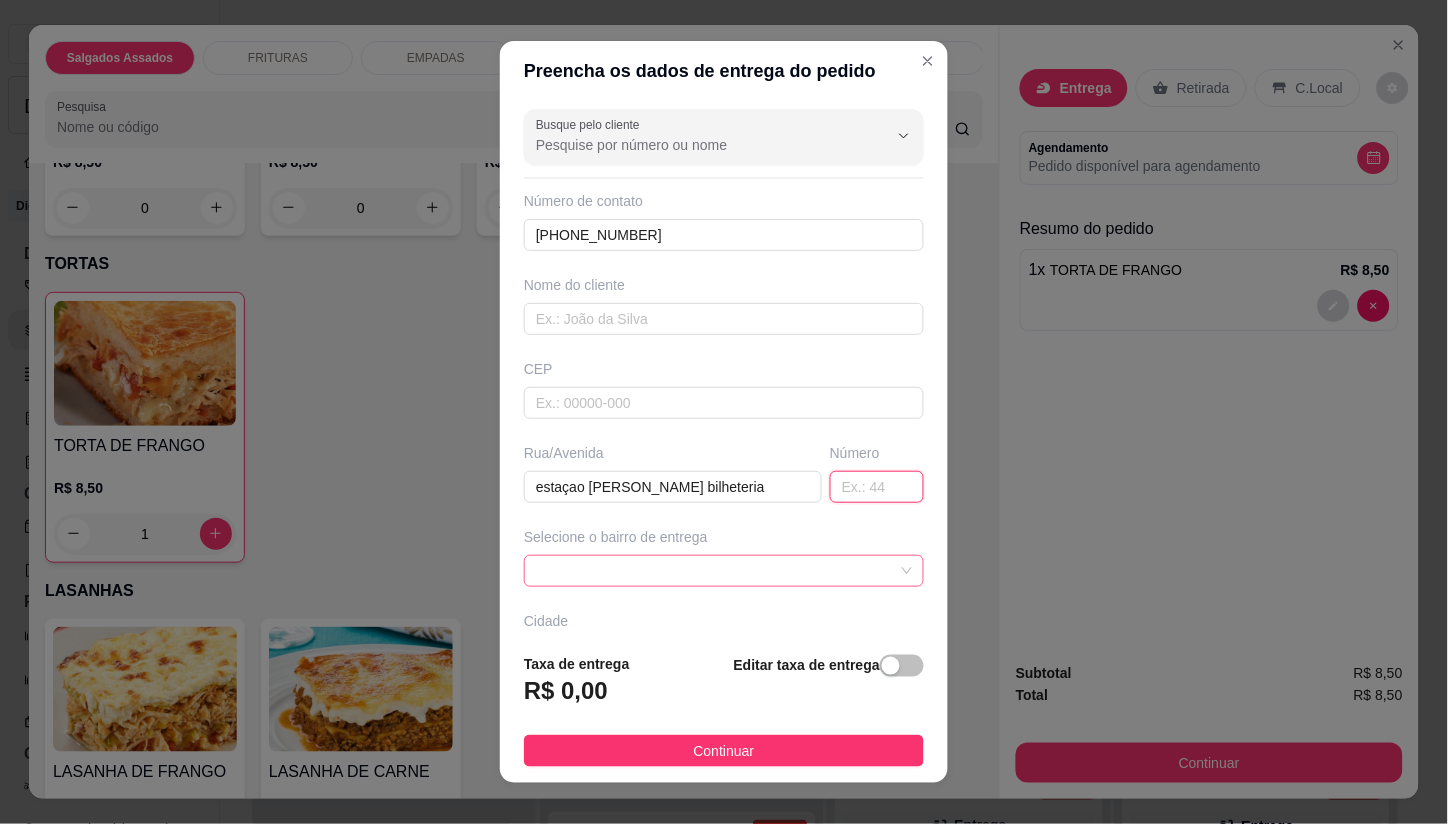click at bounding box center [724, 571] 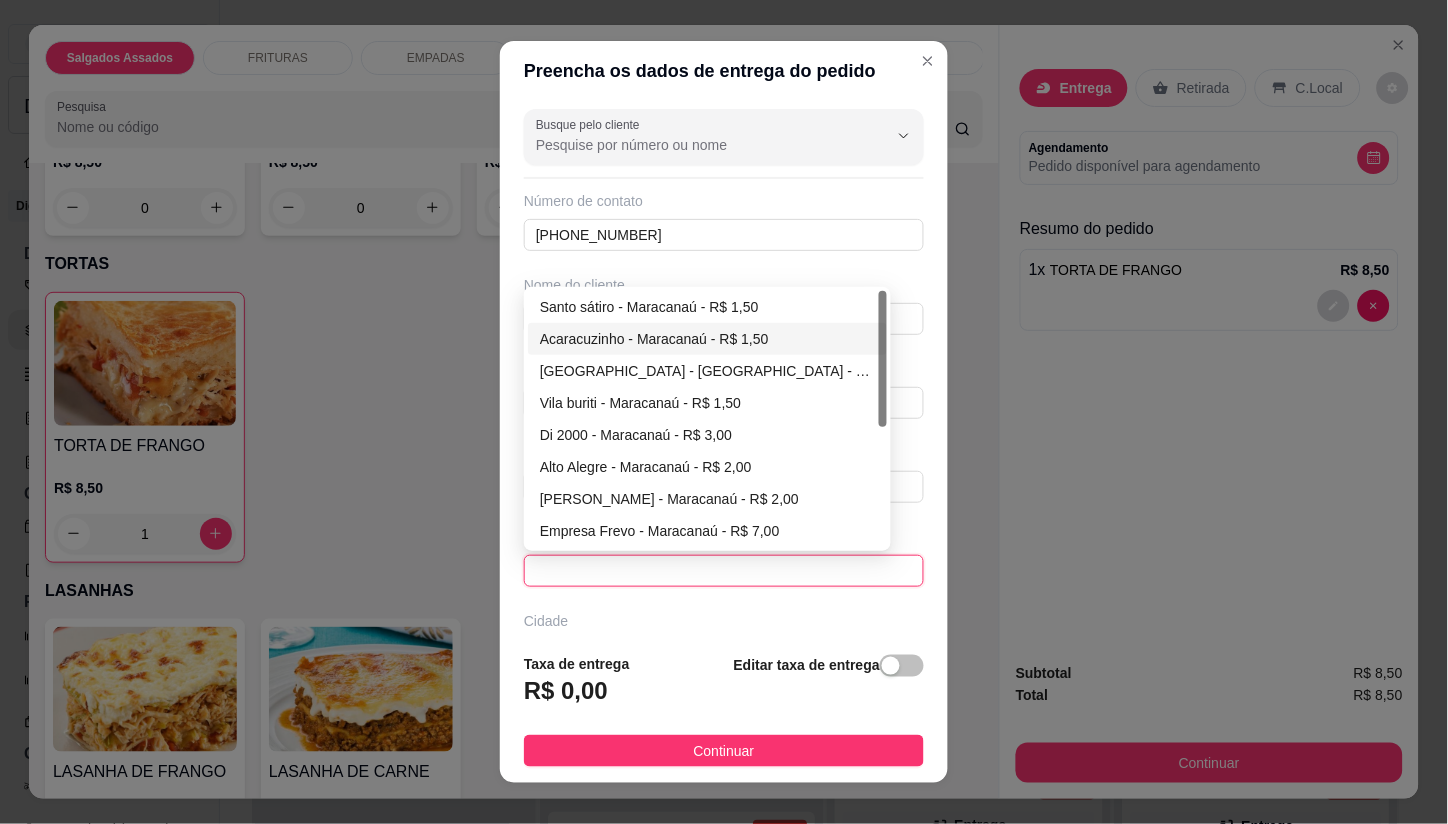 click on "Acaracuzinho  - Maracanaú  -  R$ 1,50" at bounding box center (707, 339) 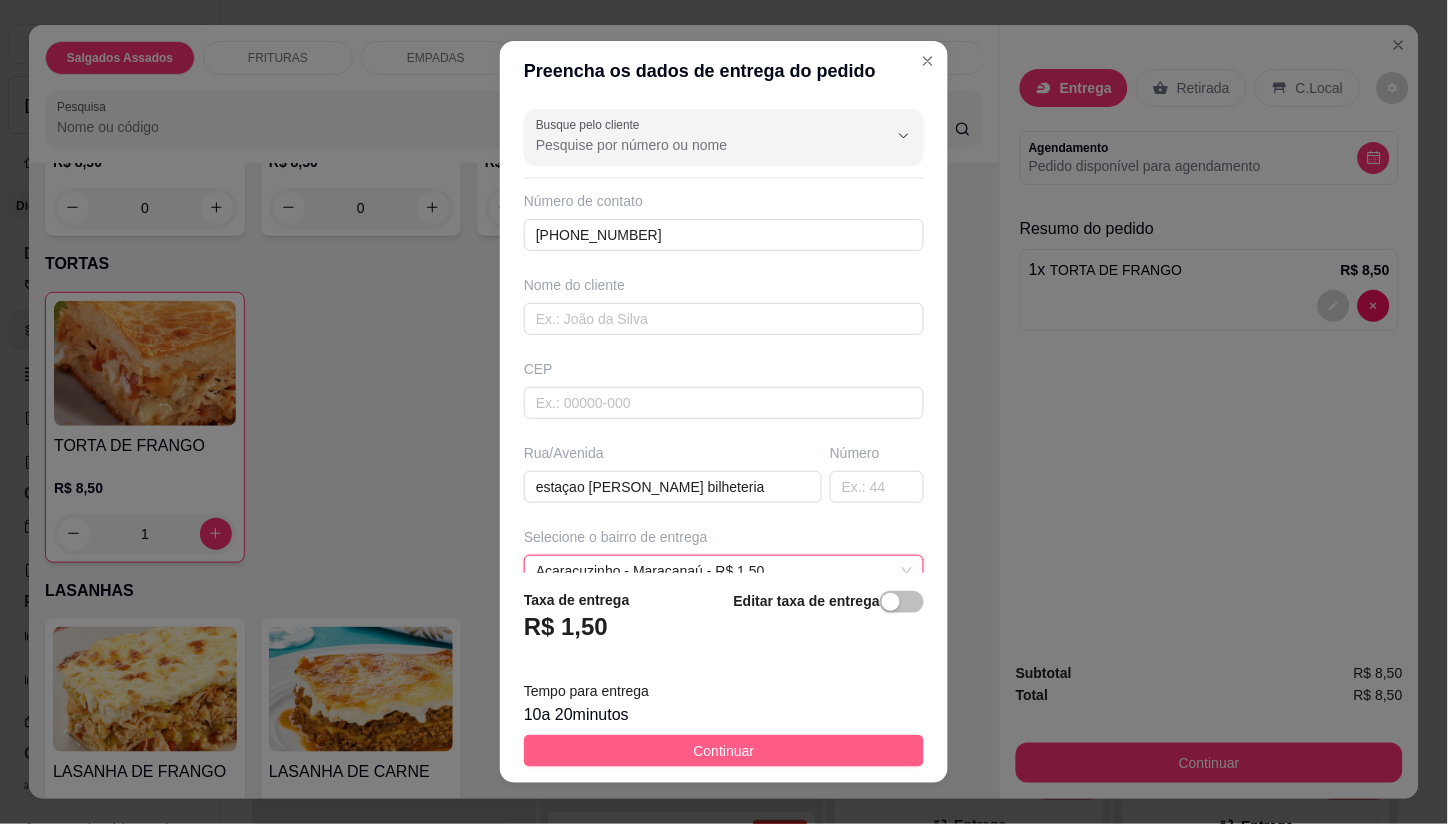 click on "Continuar" at bounding box center [724, 751] 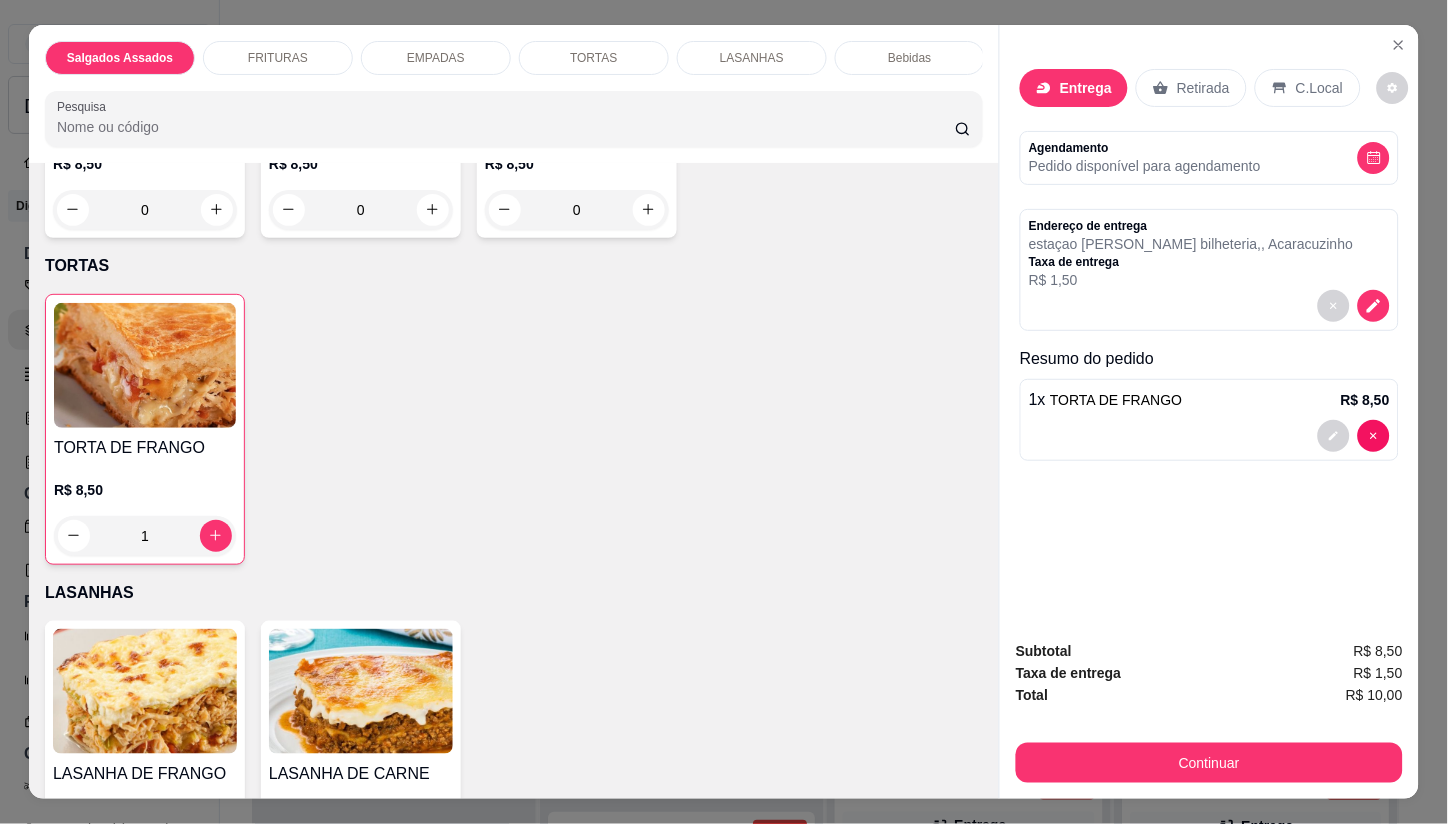 scroll, scrollTop: 1333, scrollLeft: 0, axis: vertical 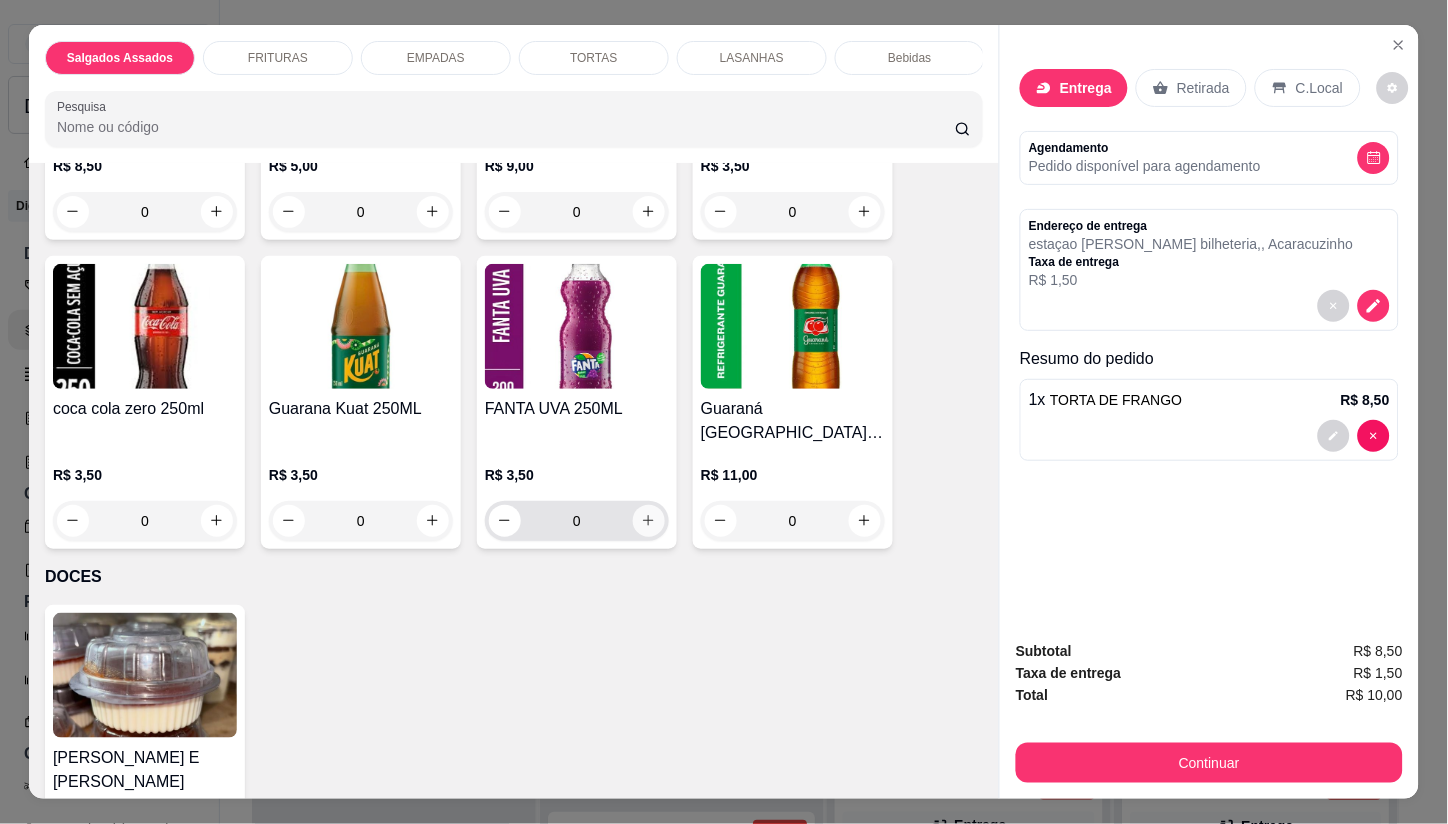 click 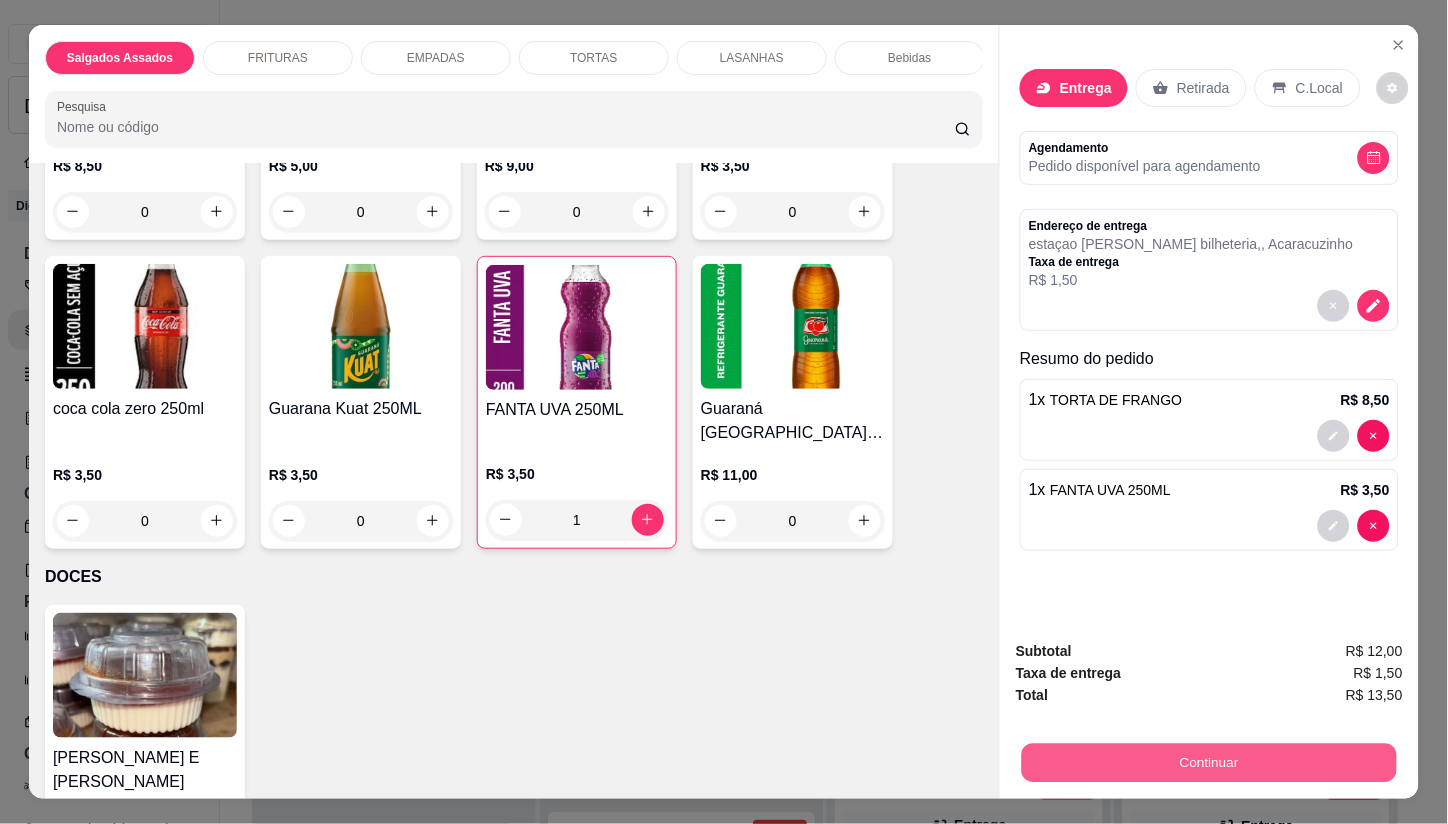 click on "Continuar" at bounding box center [1209, 763] 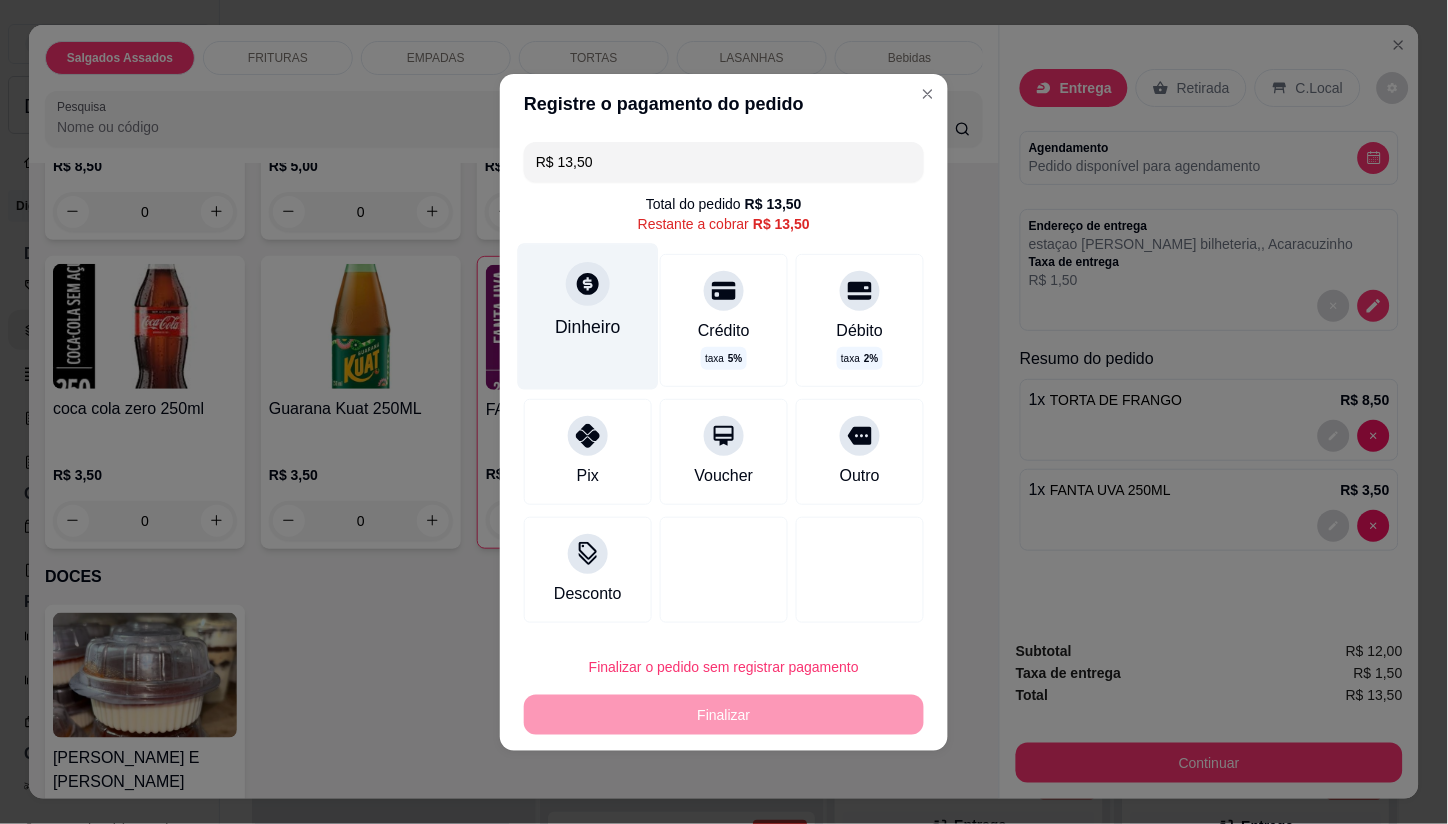 click 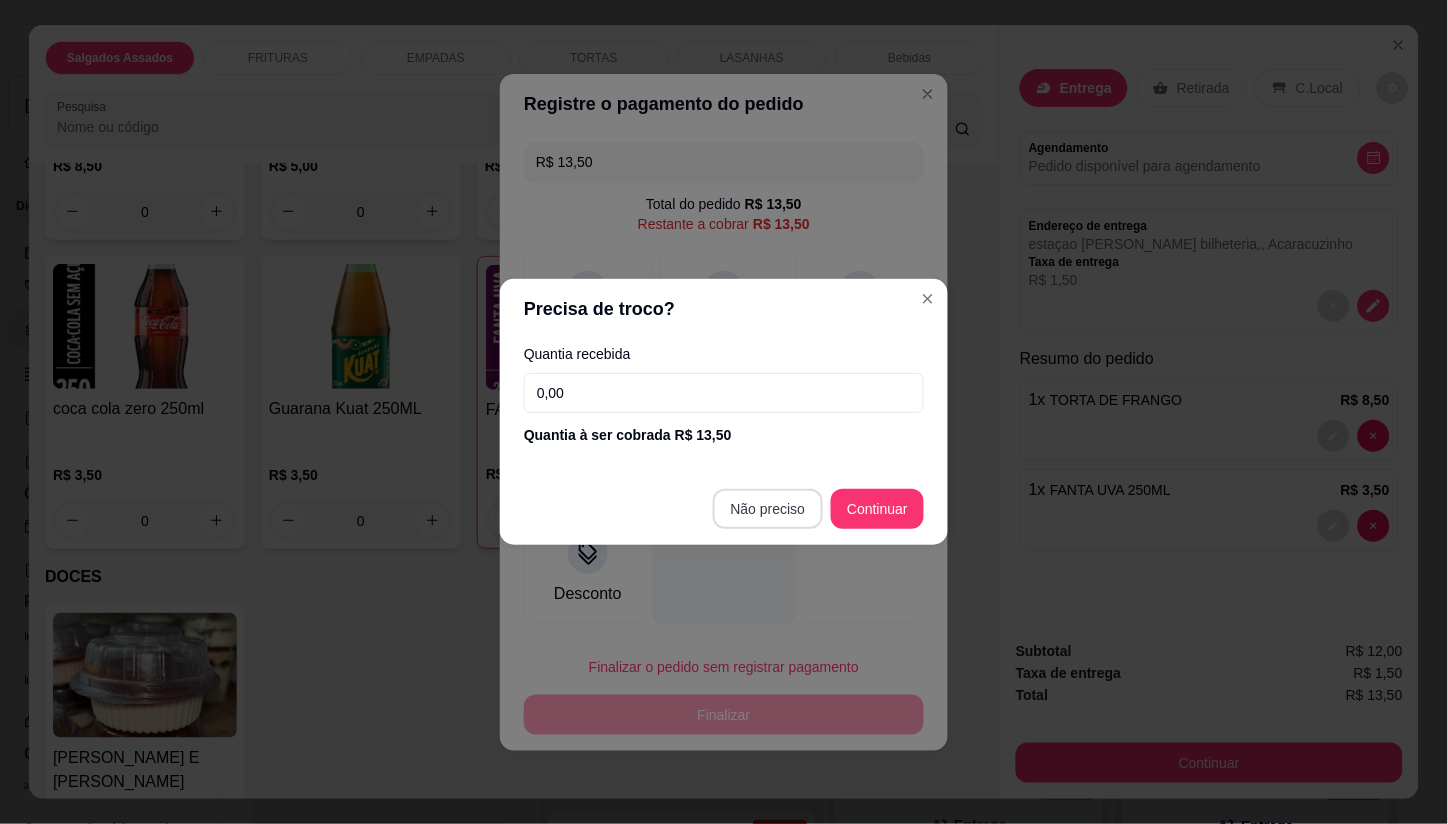 type on "R$ 0,00" 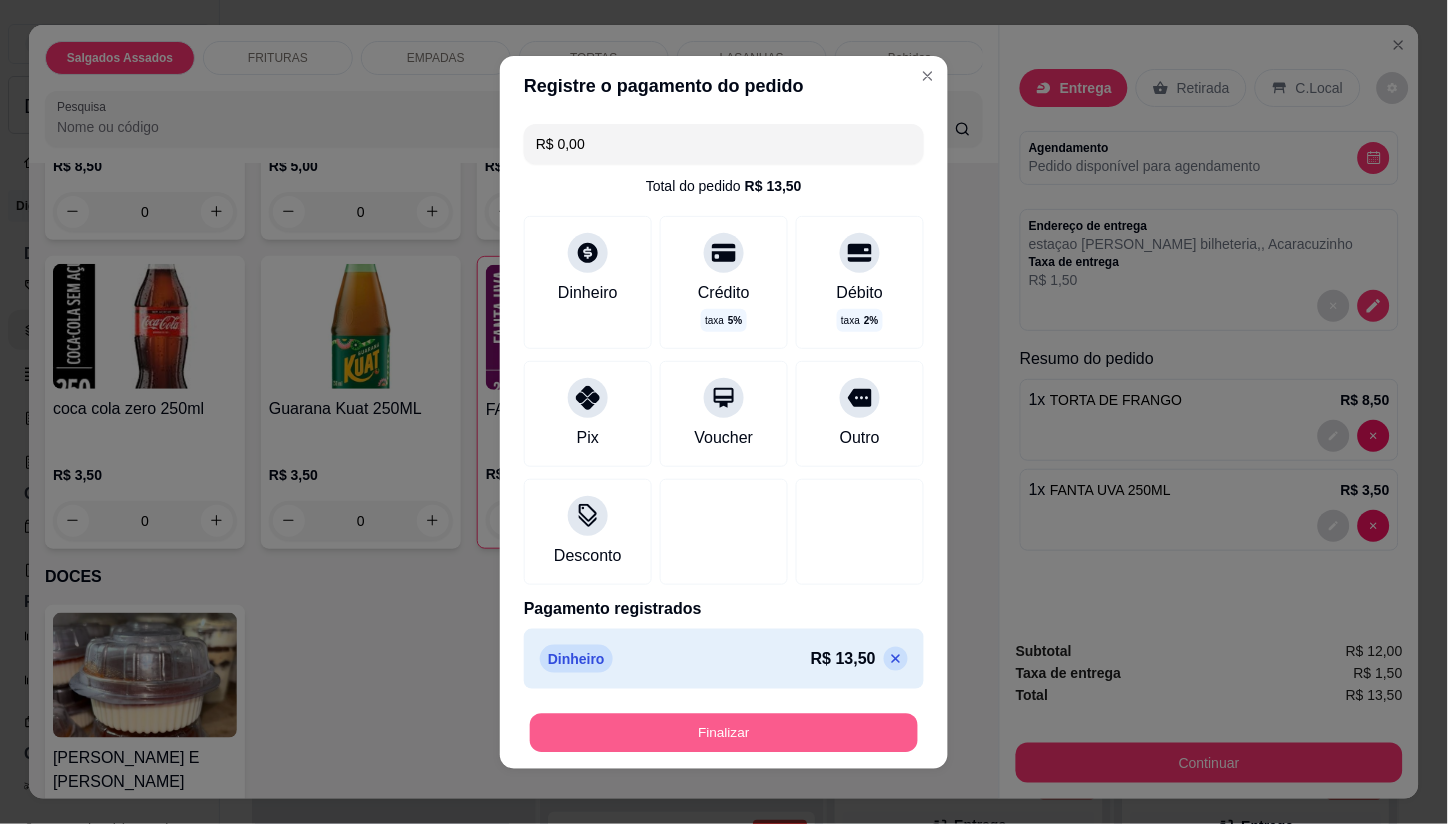 click on "Finalizar" at bounding box center [724, 732] 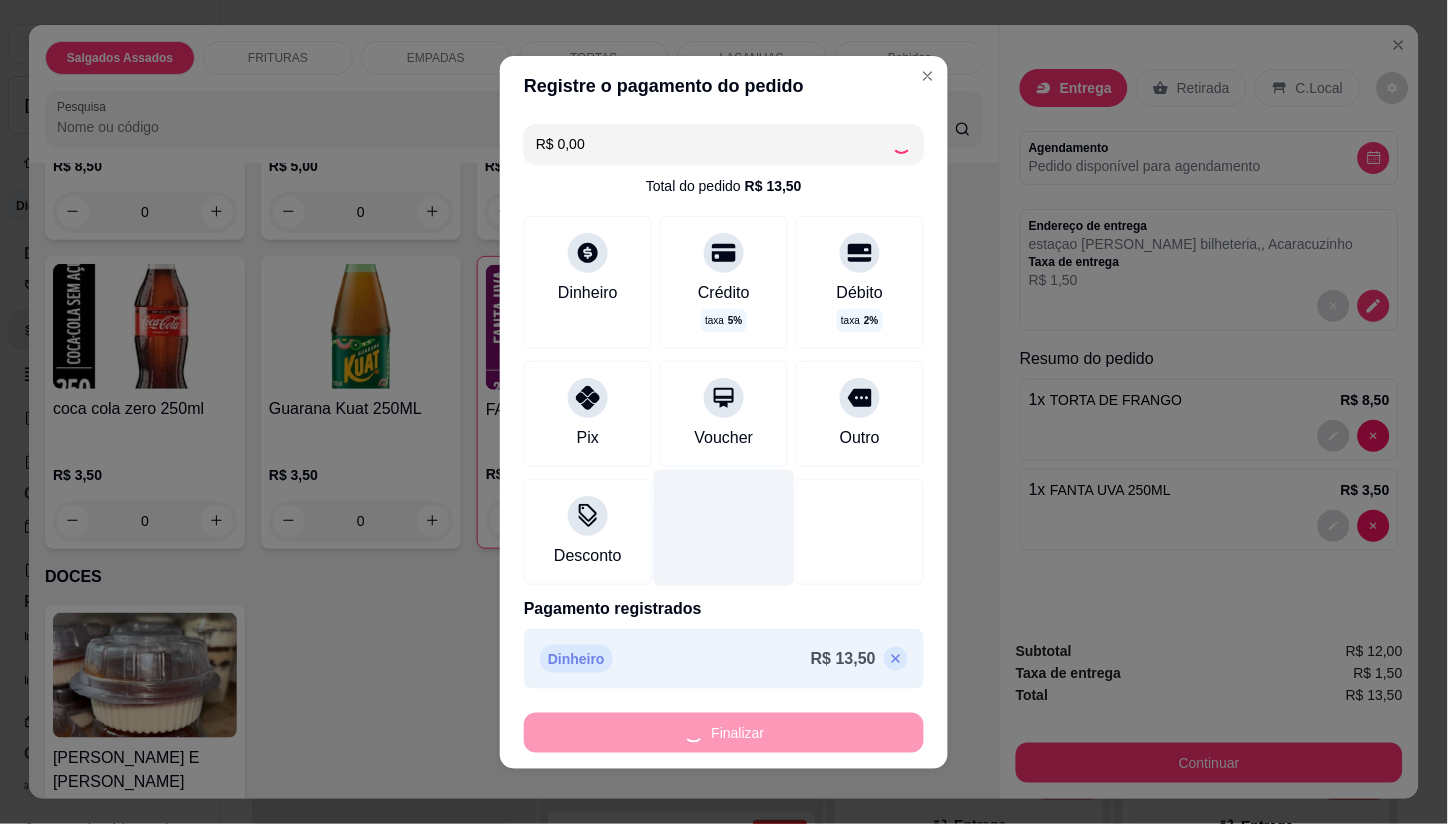 type on "0" 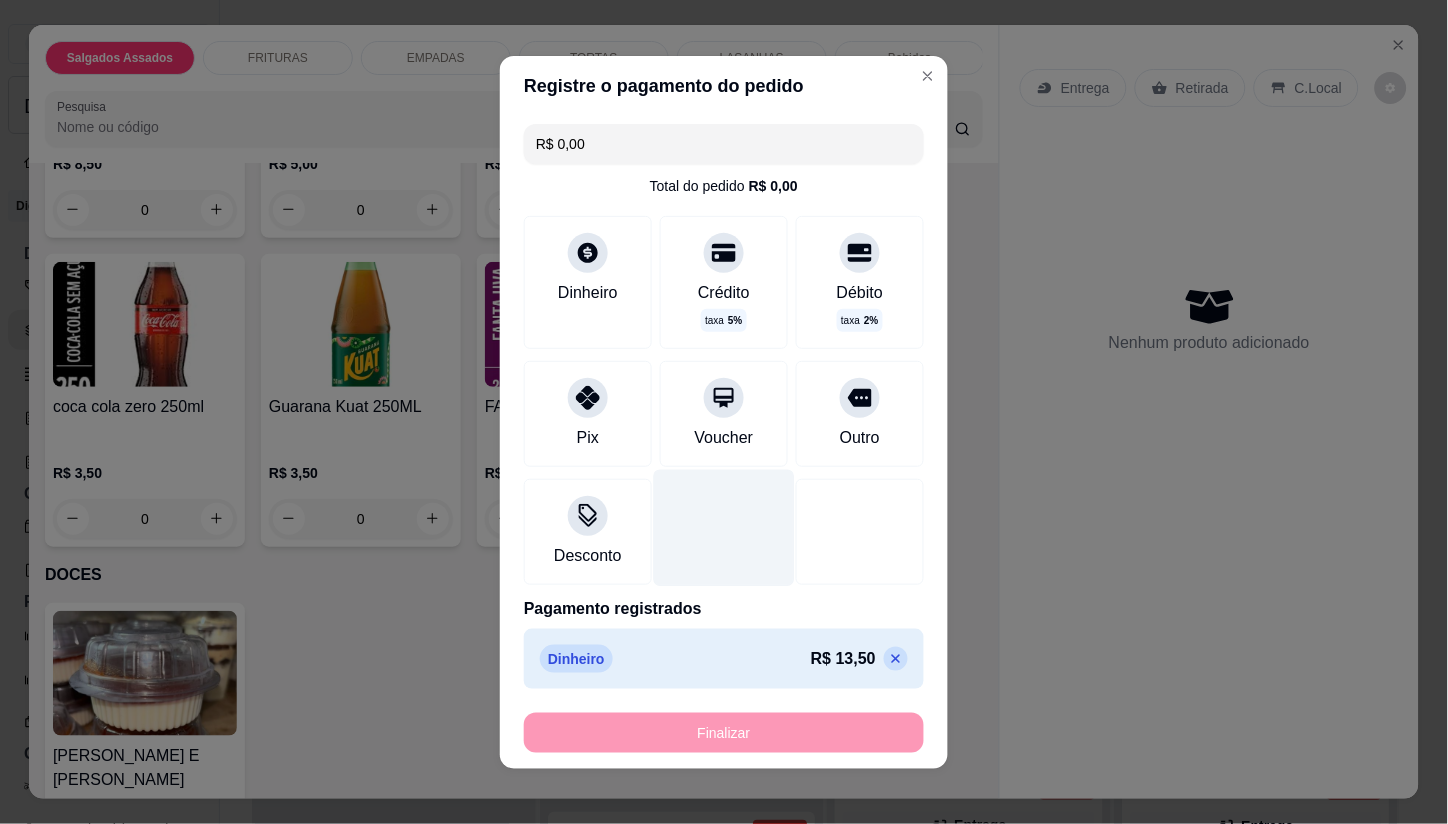 type on "-R$ 13,50" 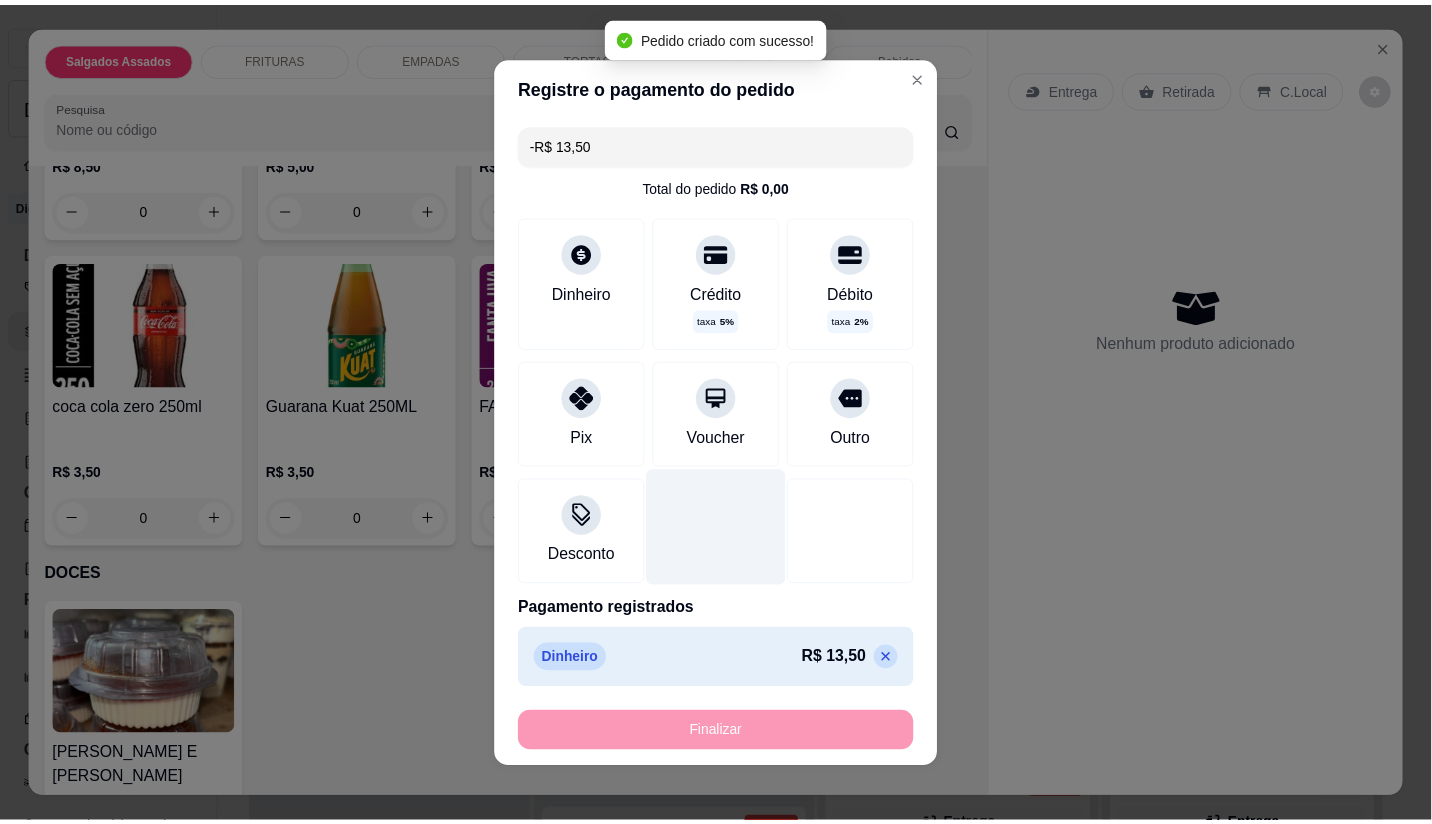 scroll, scrollTop: 2613, scrollLeft: 0, axis: vertical 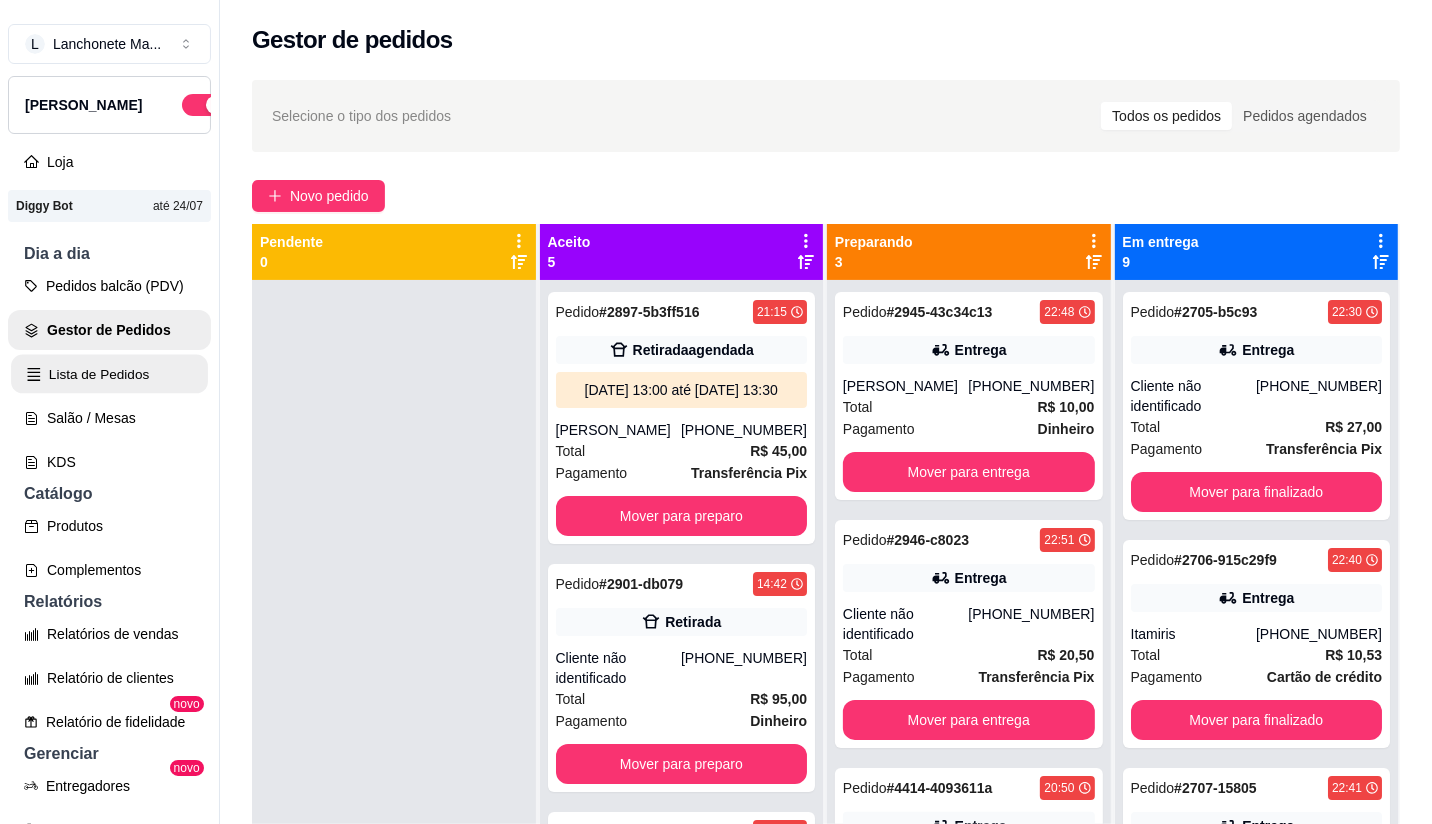 click on "Lista de Pedidos" at bounding box center (109, 374) 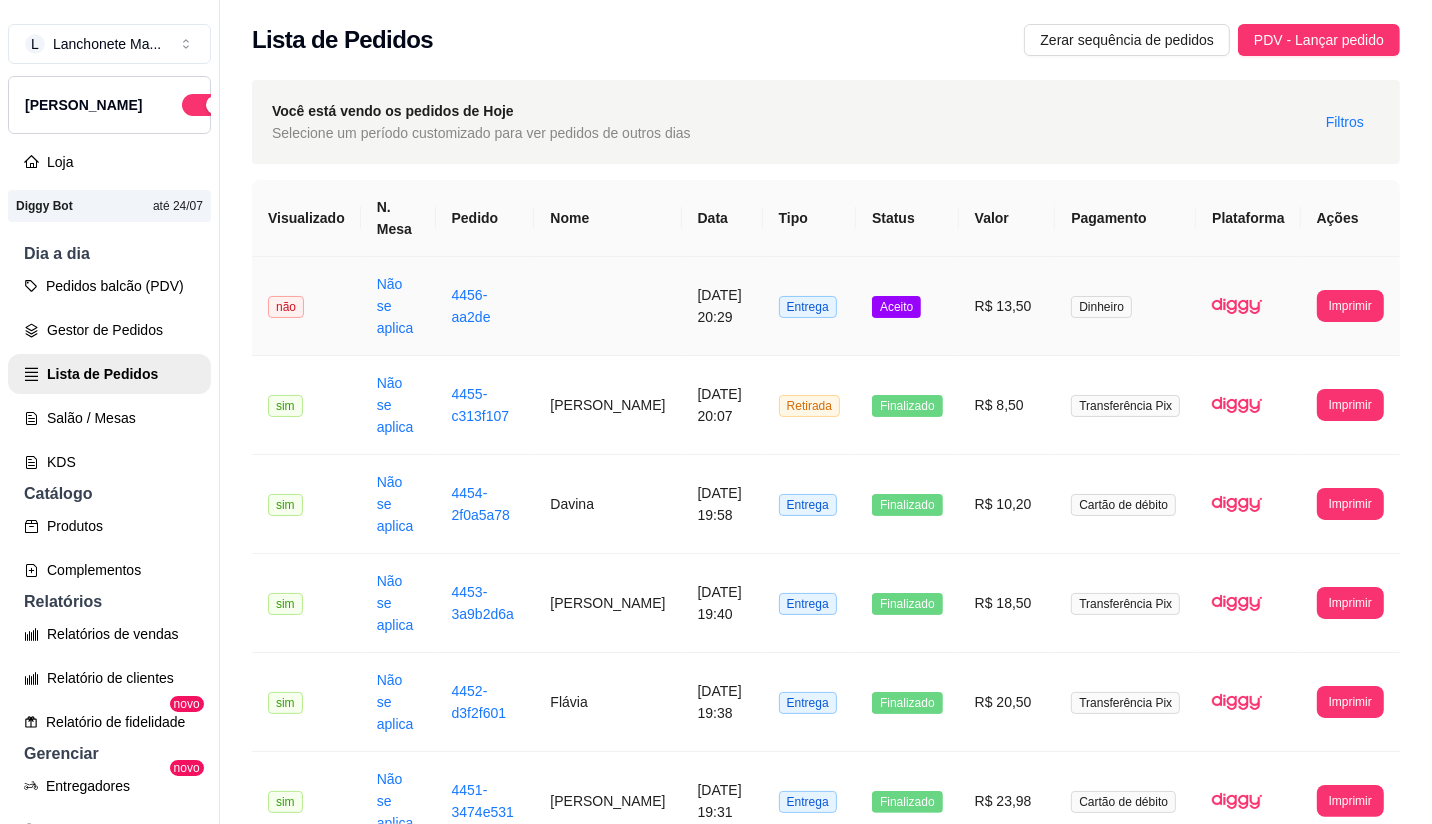 click on "Aceito" at bounding box center [907, 306] 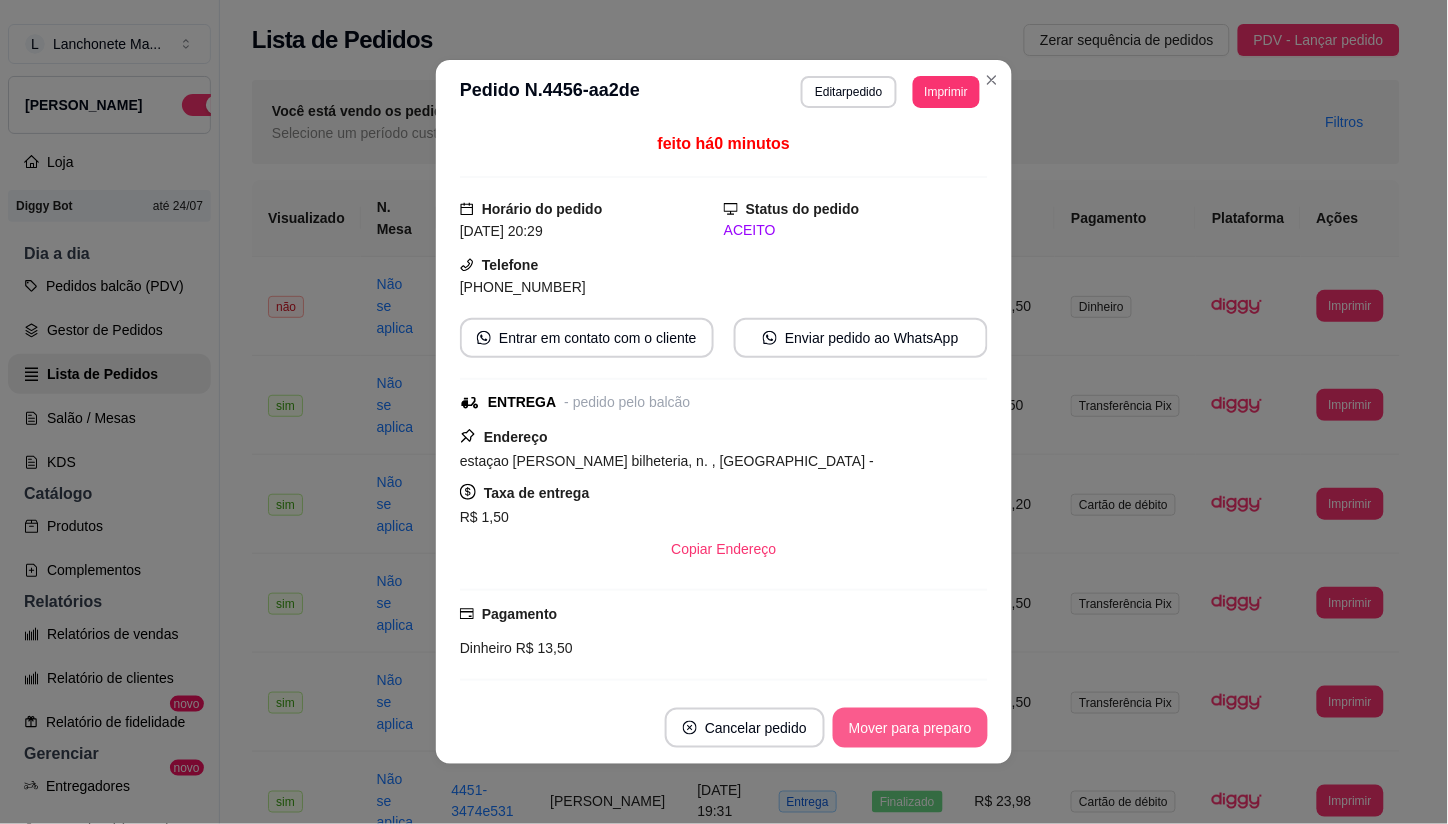 click on "Mover para preparo" at bounding box center [910, 728] 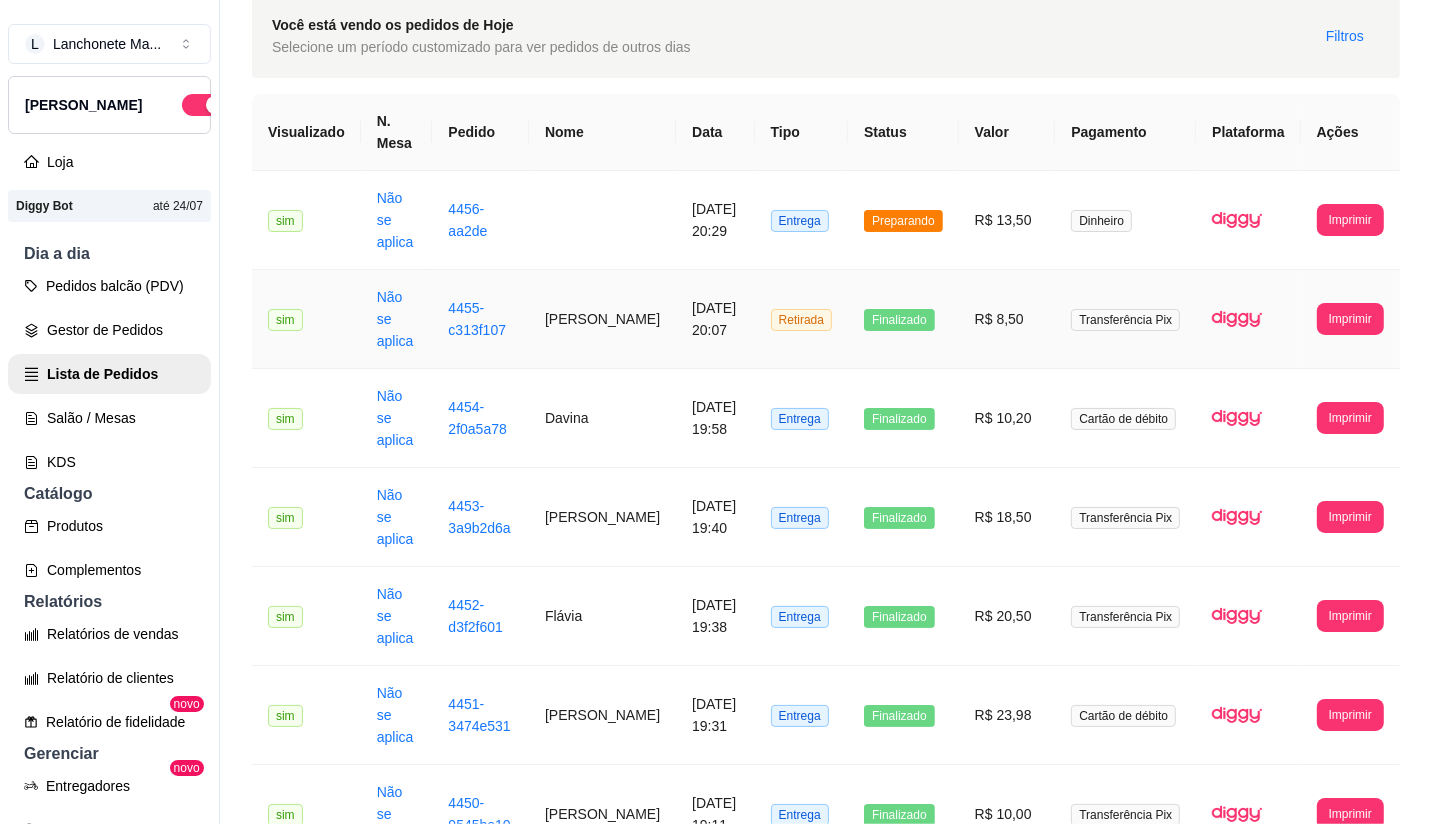 scroll, scrollTop: 111, scrollLeft: 0, axis: vertical 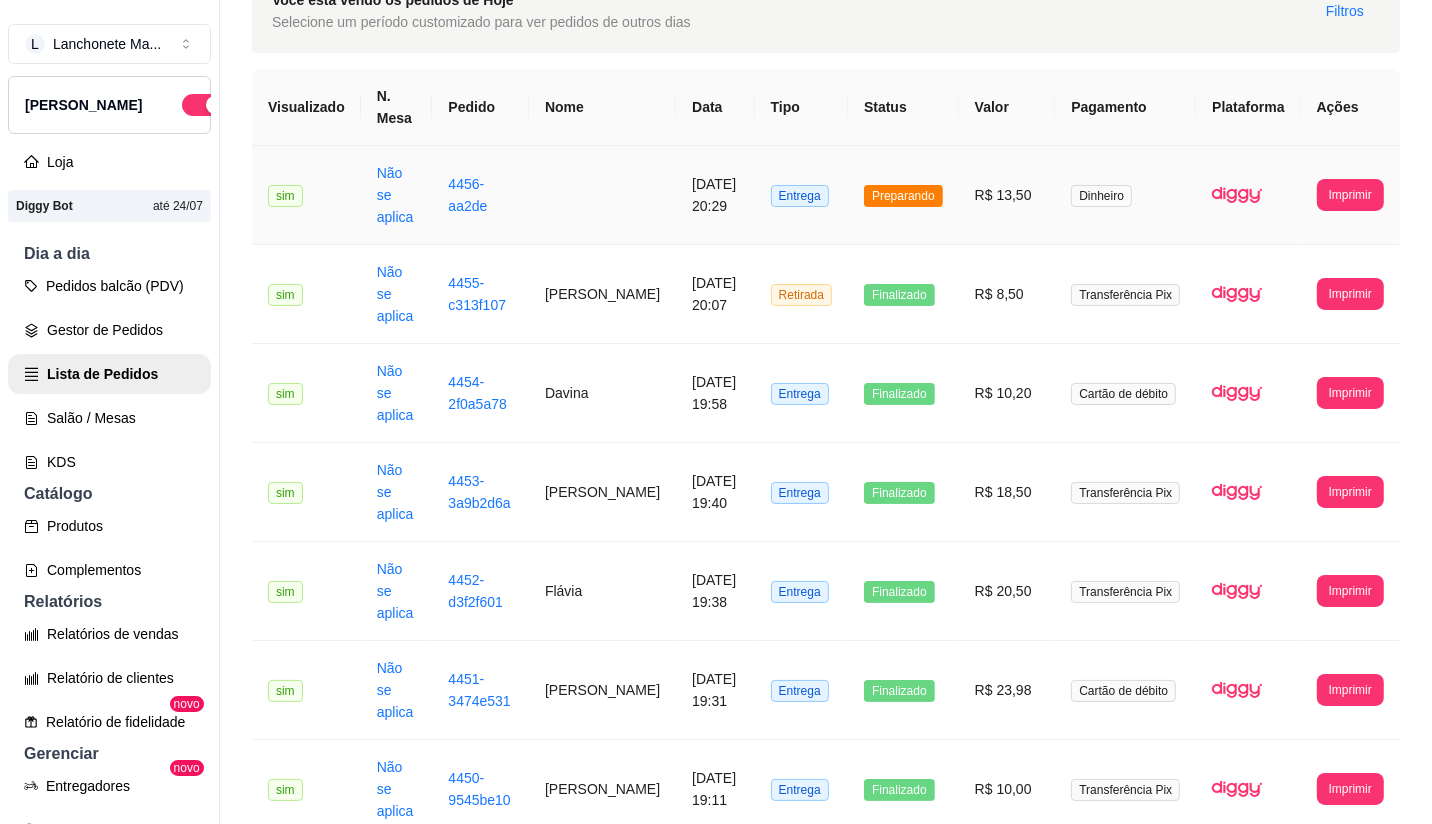 click on "Preparando" at bounding box center [903, 196] 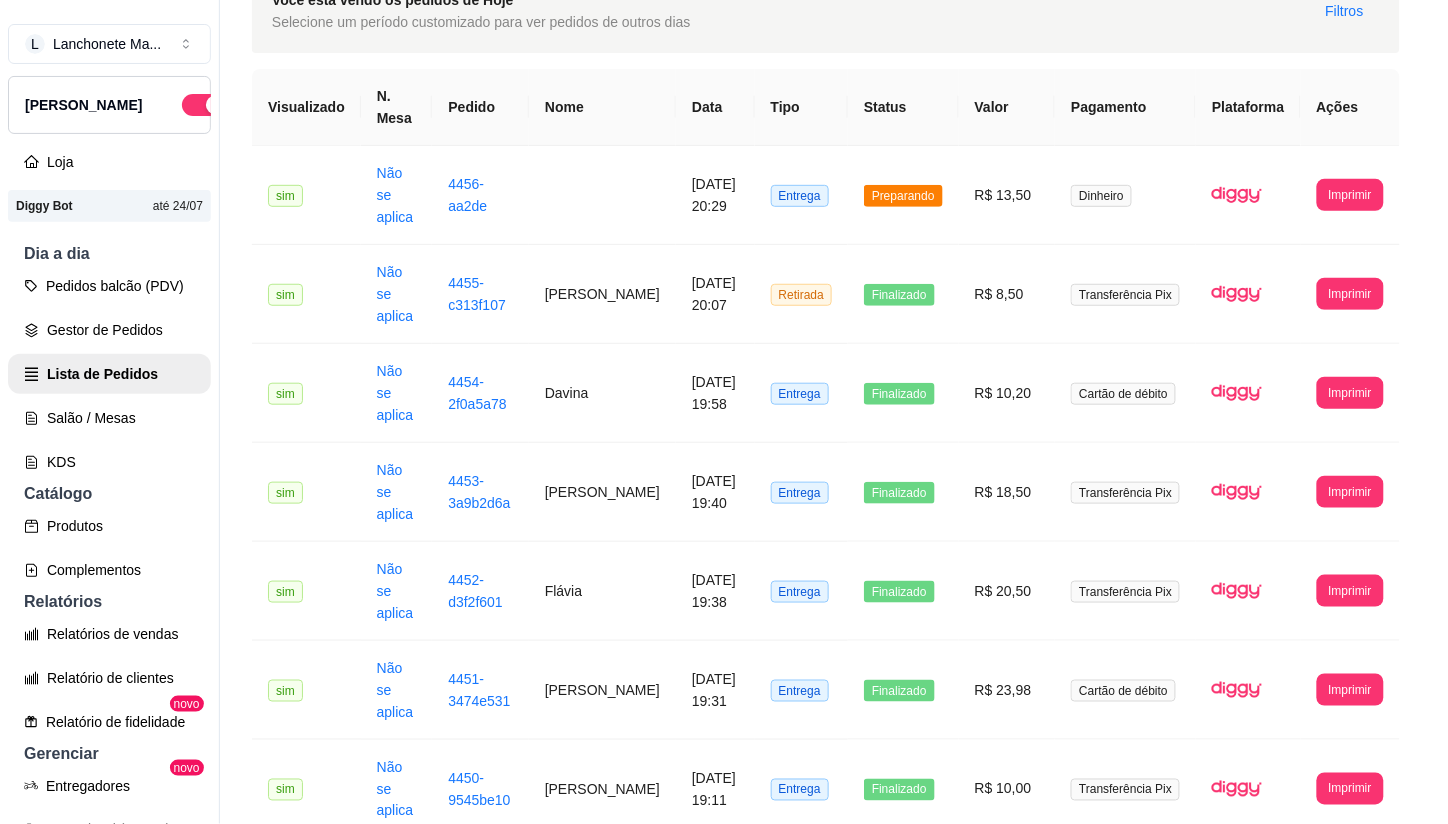click on "Mover para entrega" at bounding box center (911, 728) 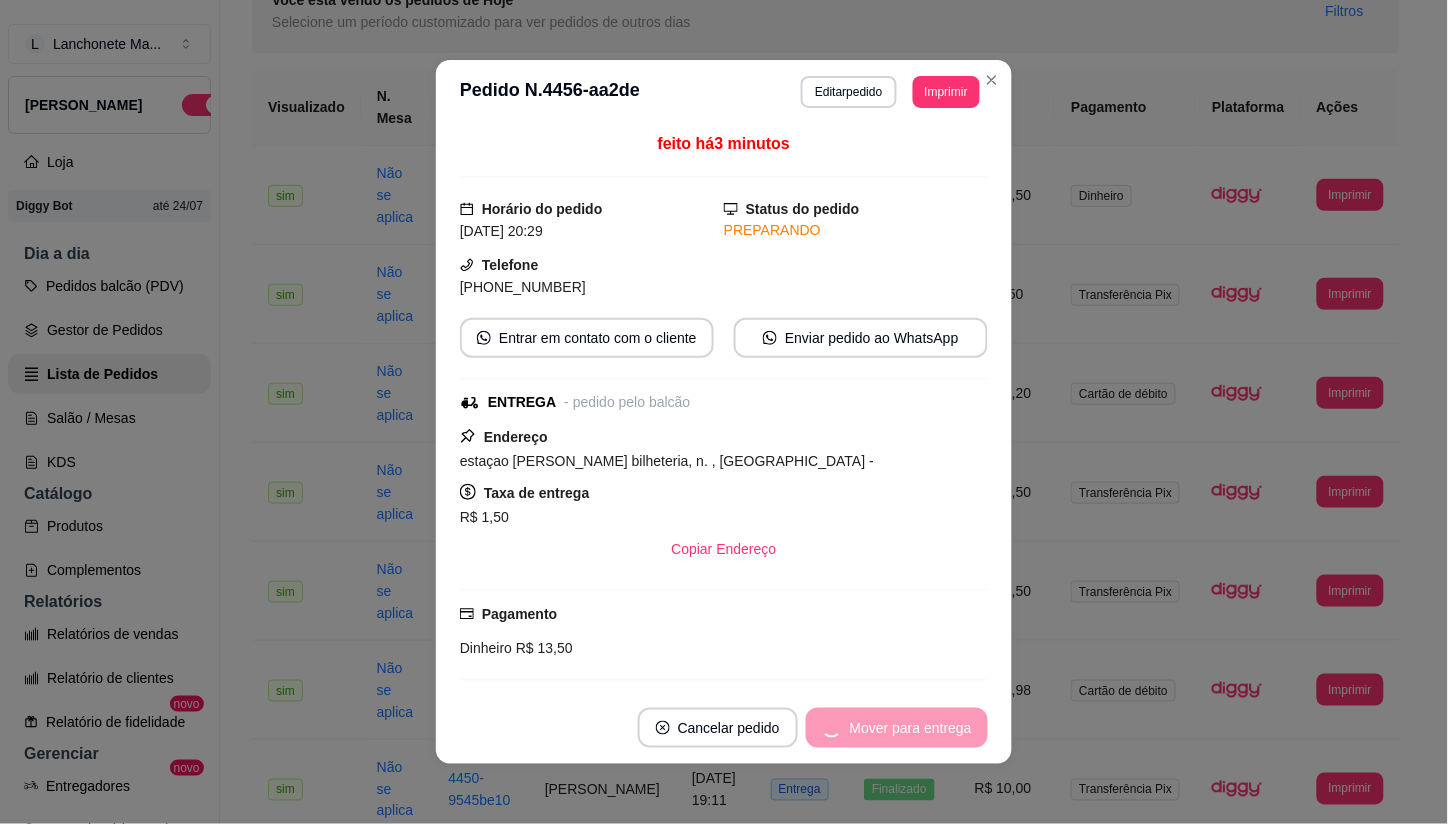 click on "Mover para entrega" at bounding box center (897, 728) 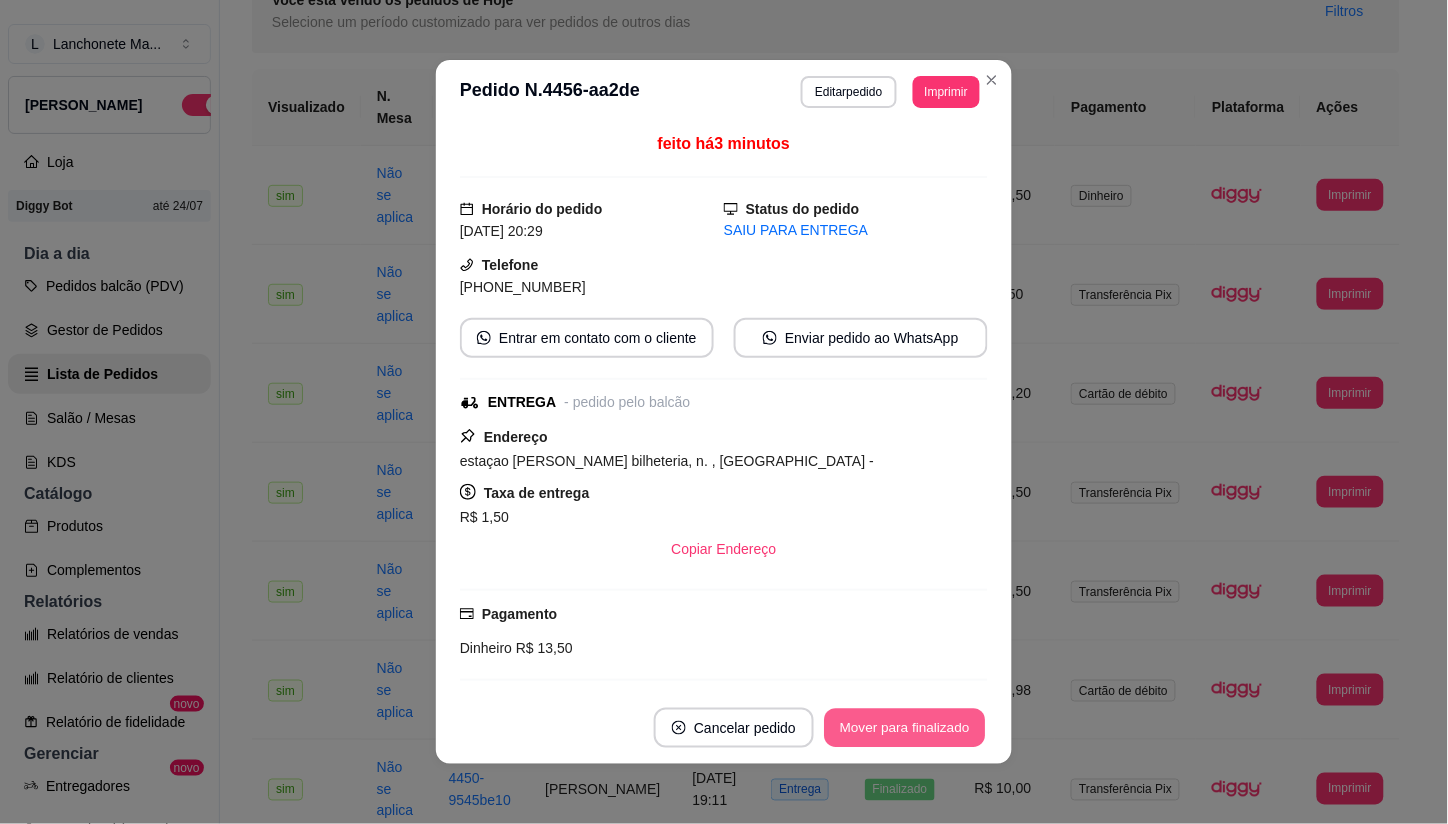 click on "Mover para finalizado" at bounding box center (905, 728) 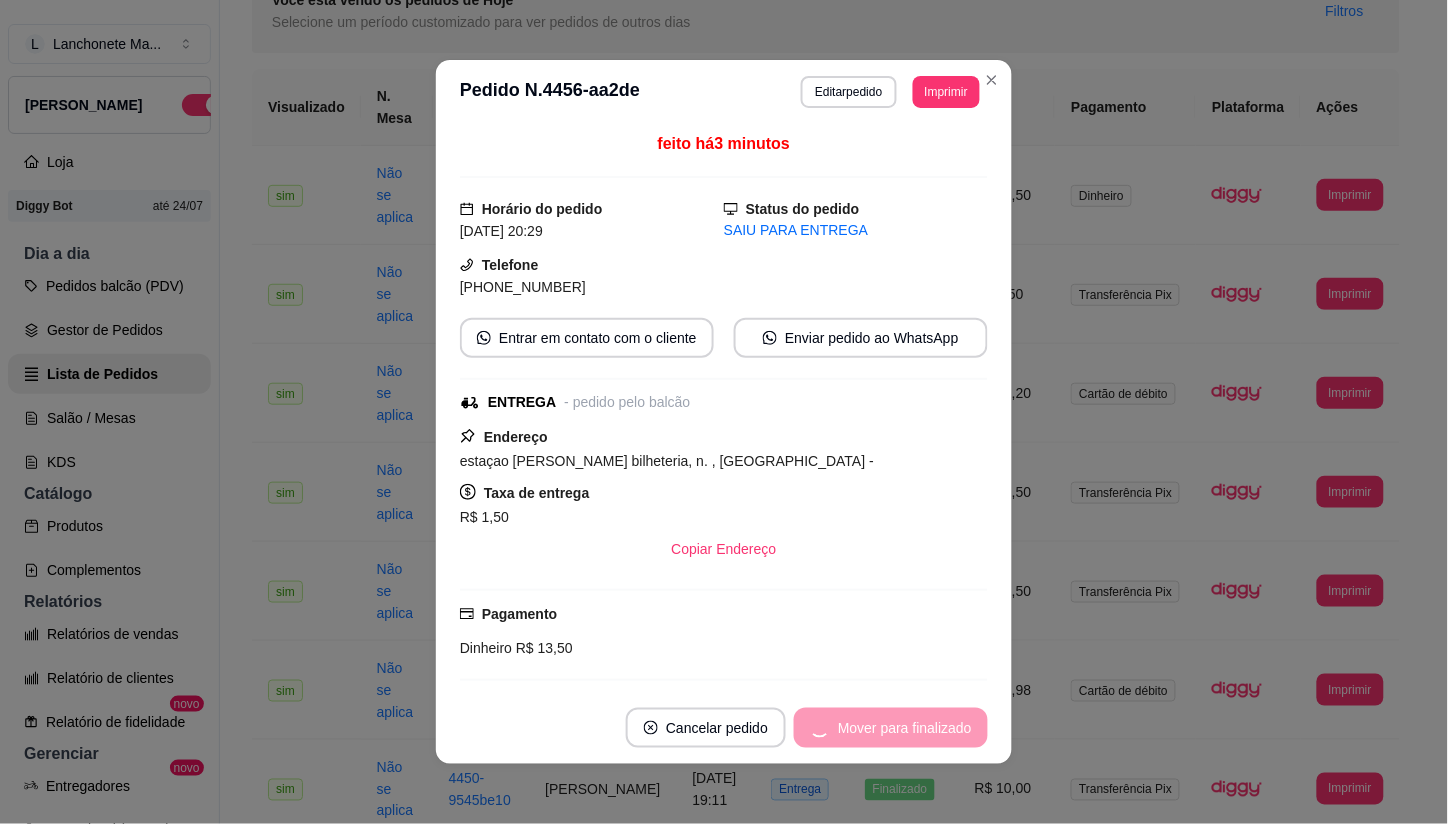 click on "Mover para finalizado" at bounding box center (891, 728) 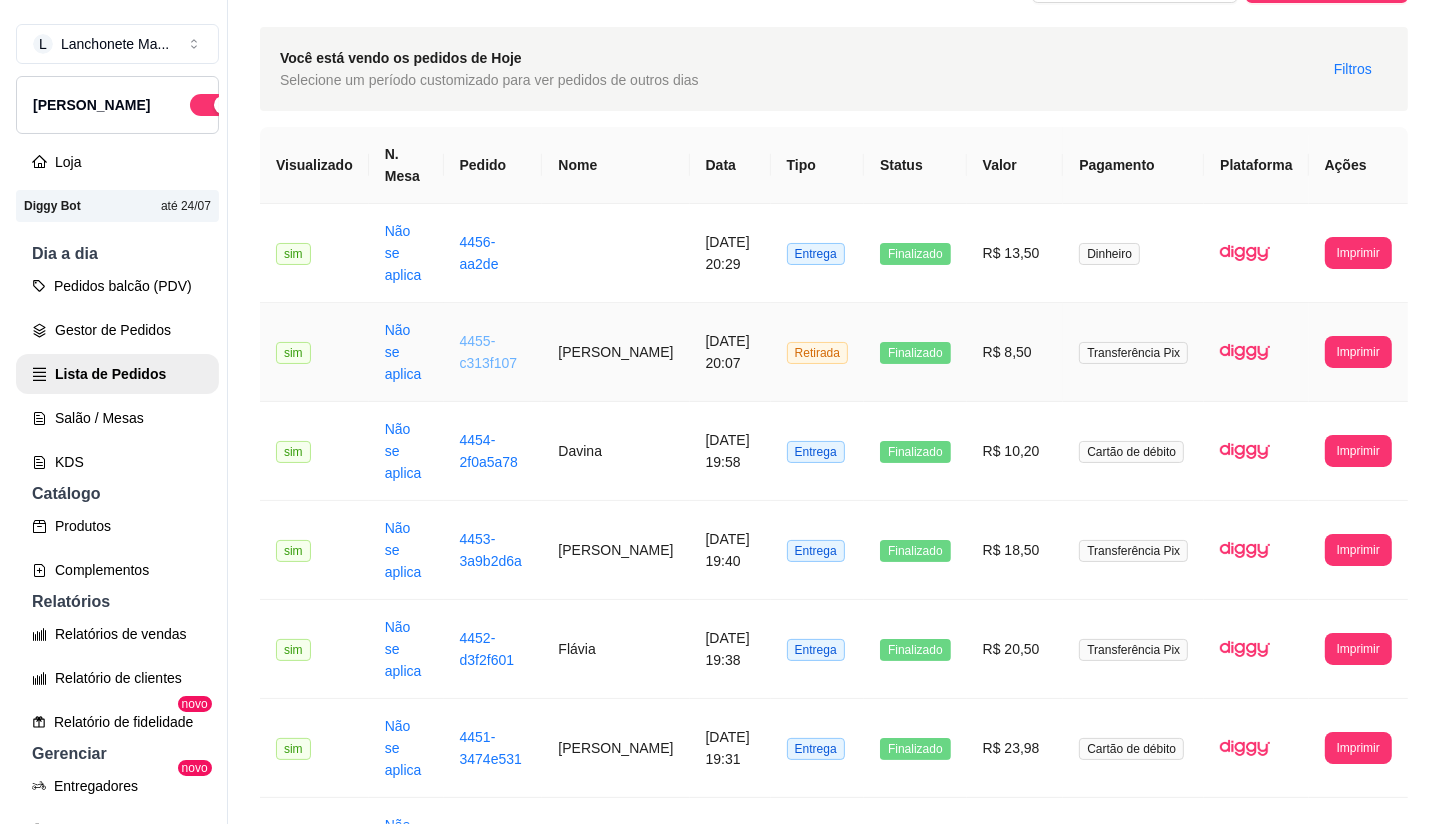 scroll, scrollTop: 0, scrollLeft: 0, axis: both 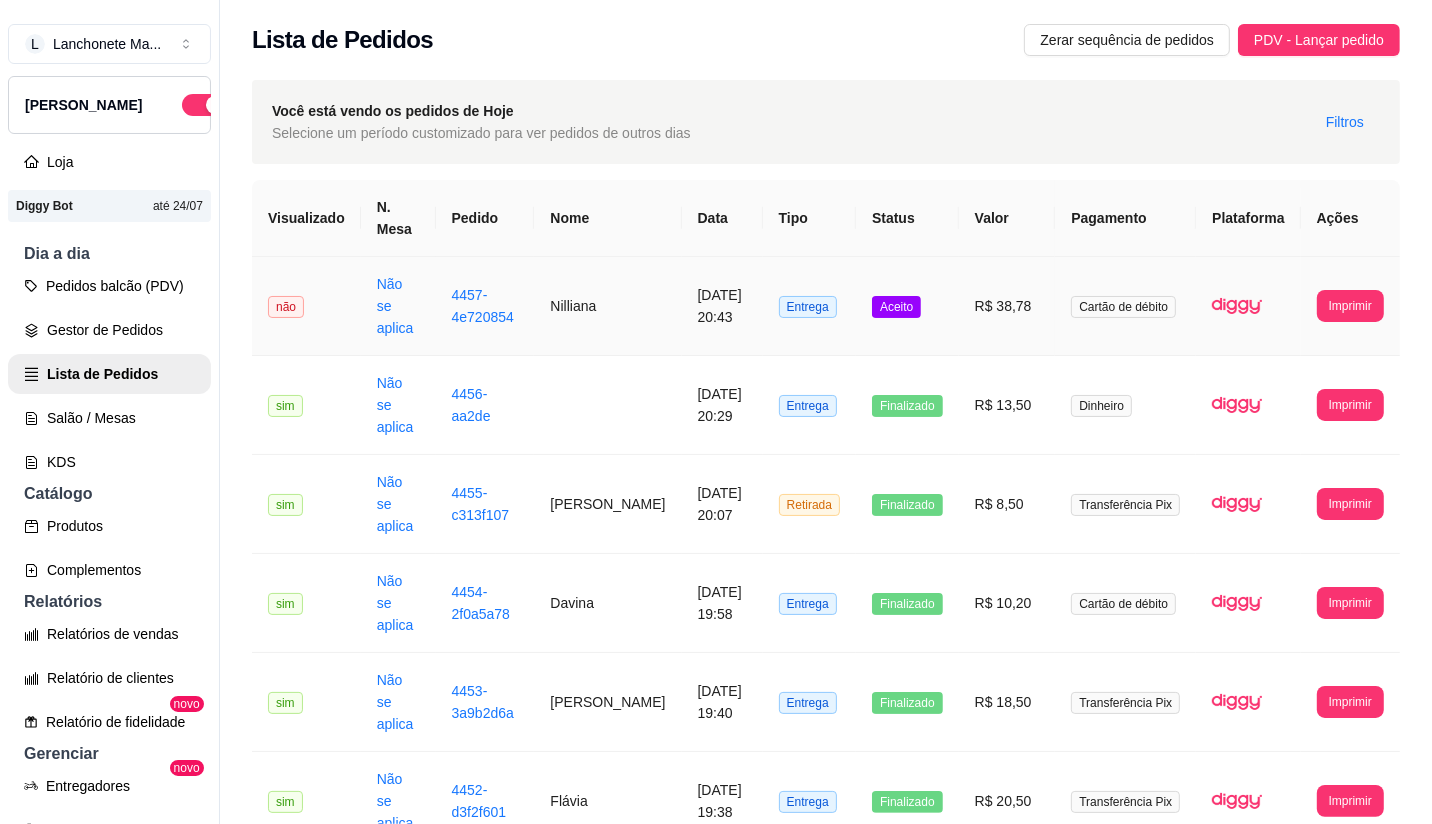 click on "Entrega" at bounding box center (809, 306) 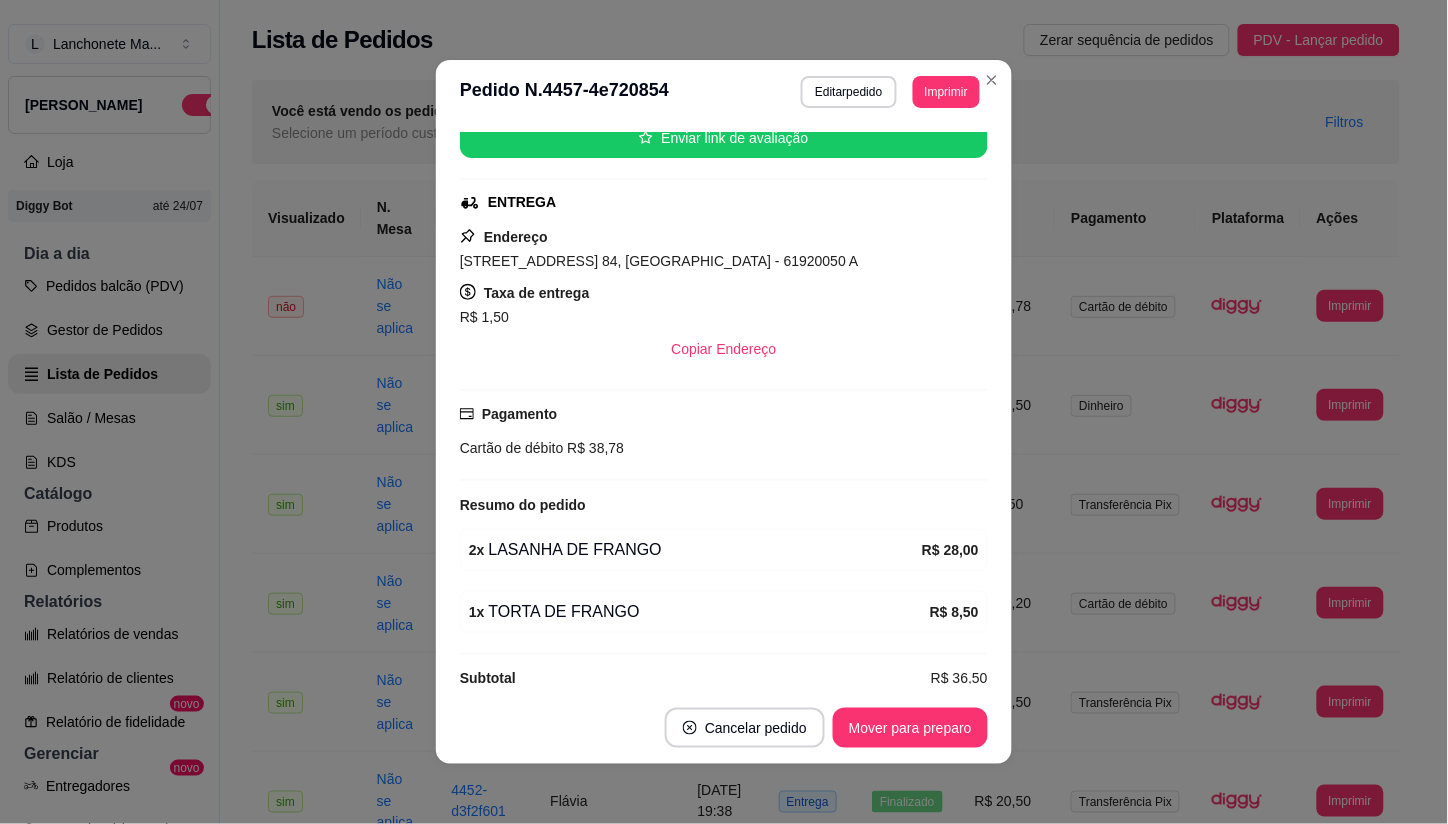 scroll, scrollTop: 290, scrollLeft: 0, axis: vertical 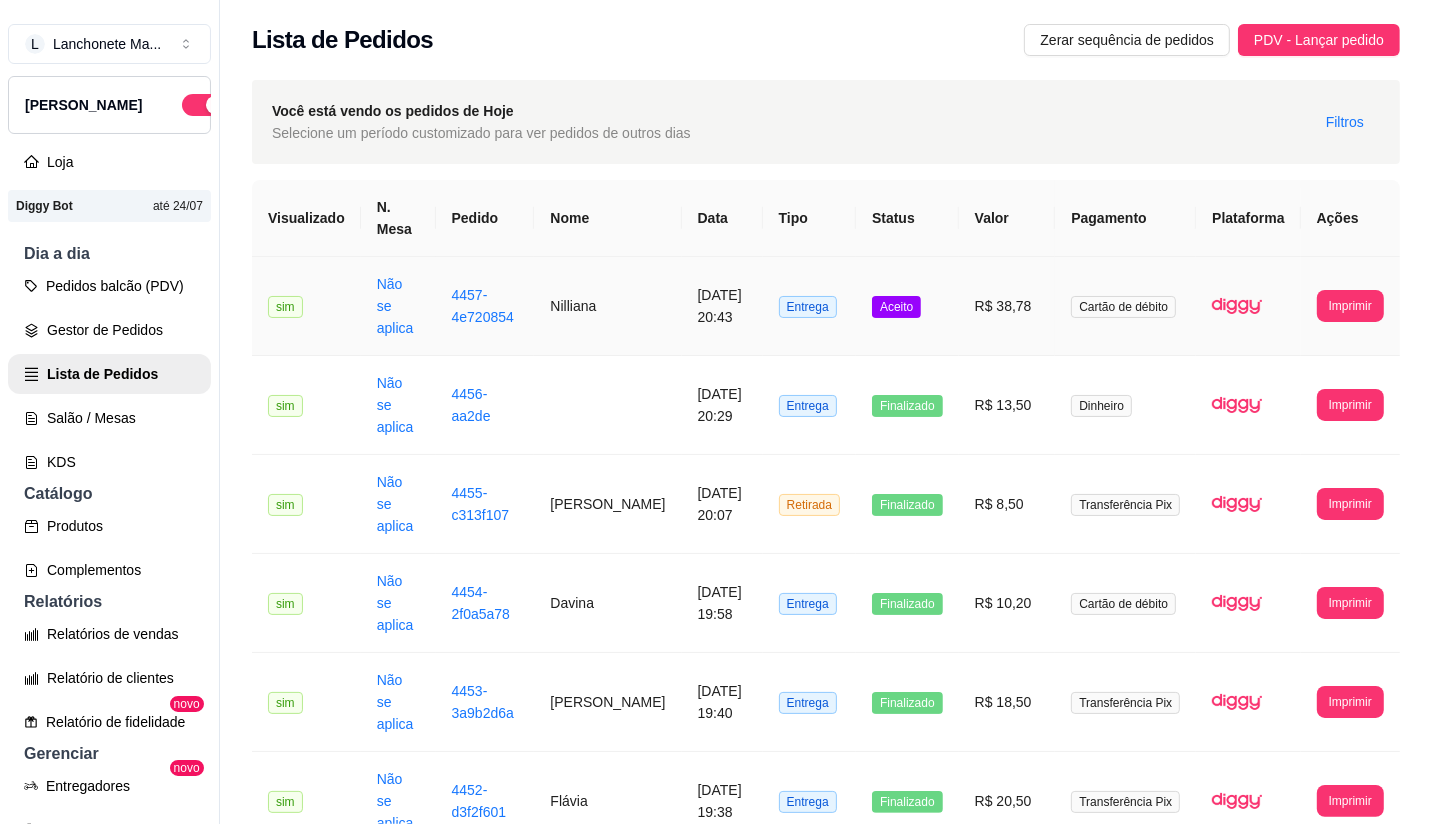 click on "Aceito" at bounding box center [907, 306] 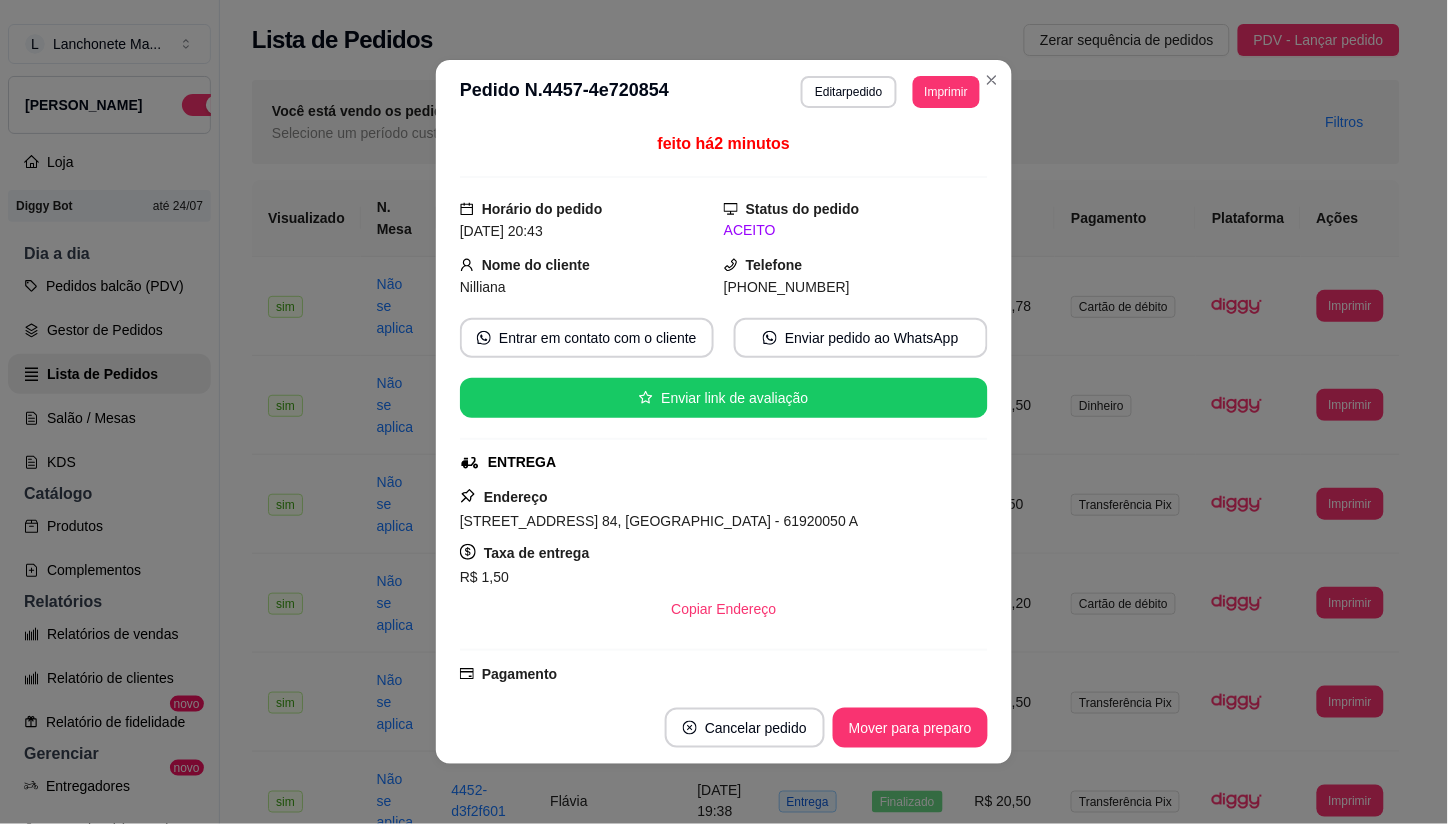 click on "Mover para preparo" at bounding box center [910, 728] 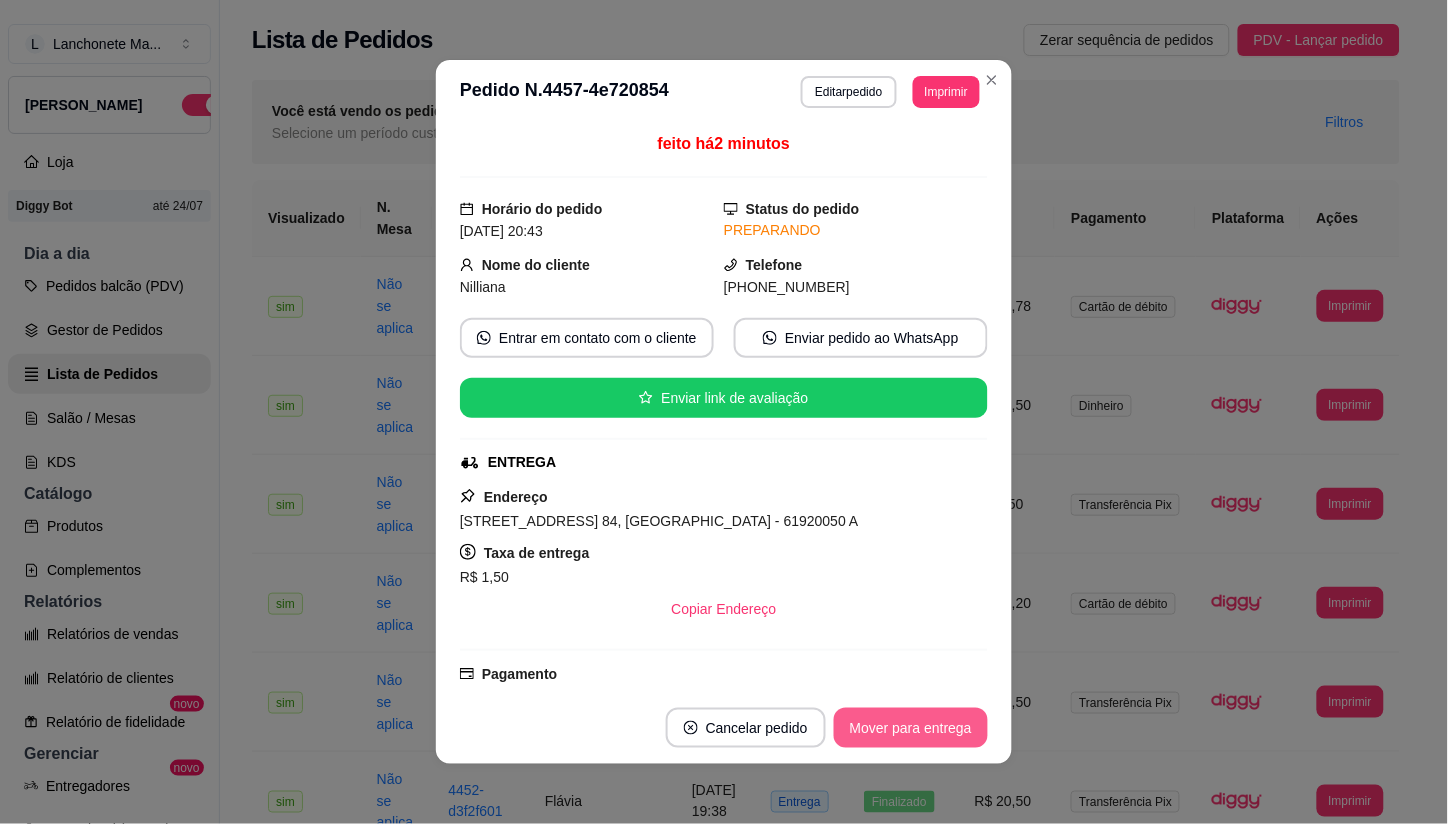 click on "Mover para entrega" at bounding box center [911, 728] 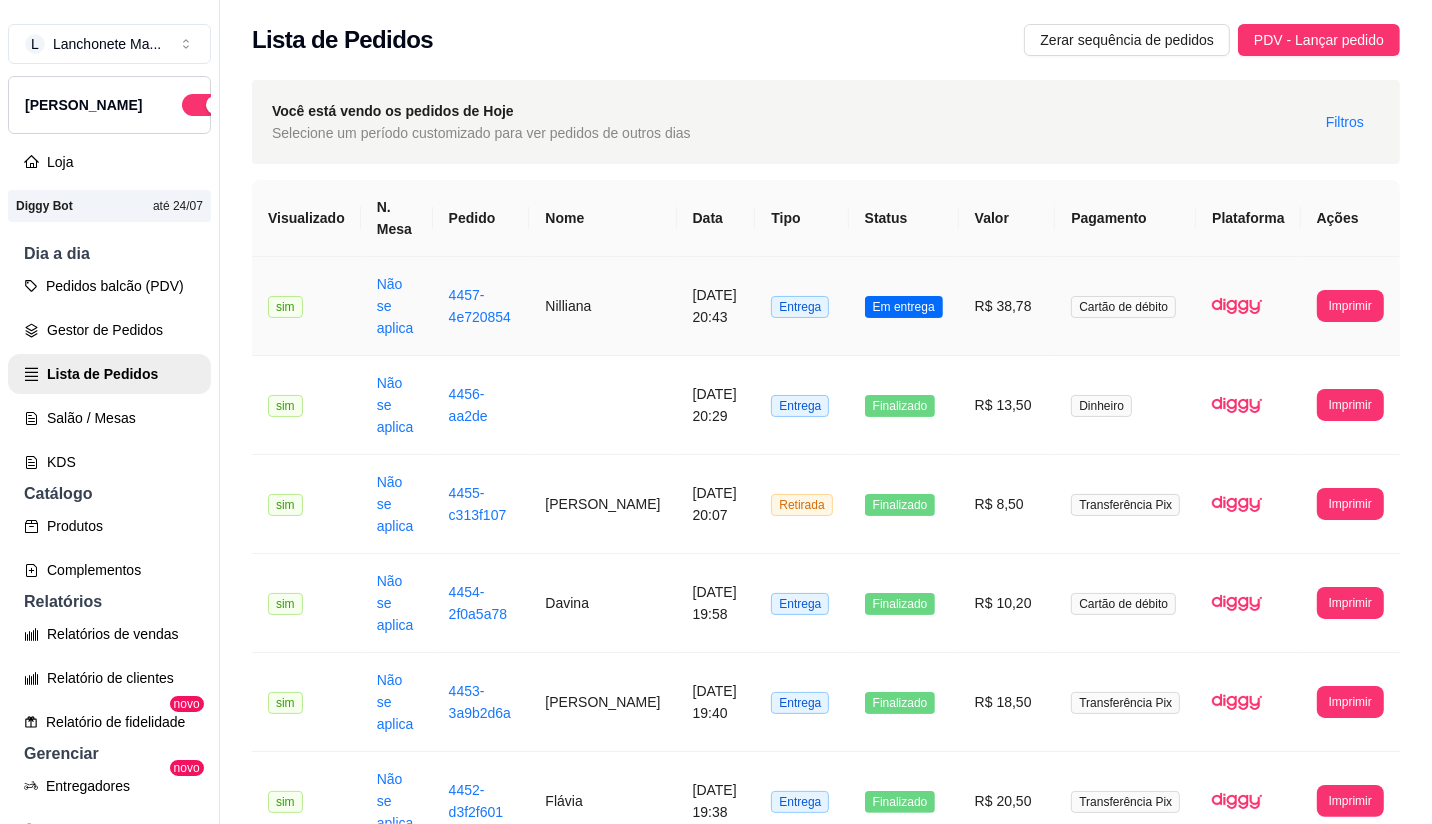 click on "Em entrega" at bounding box center [904, 306] 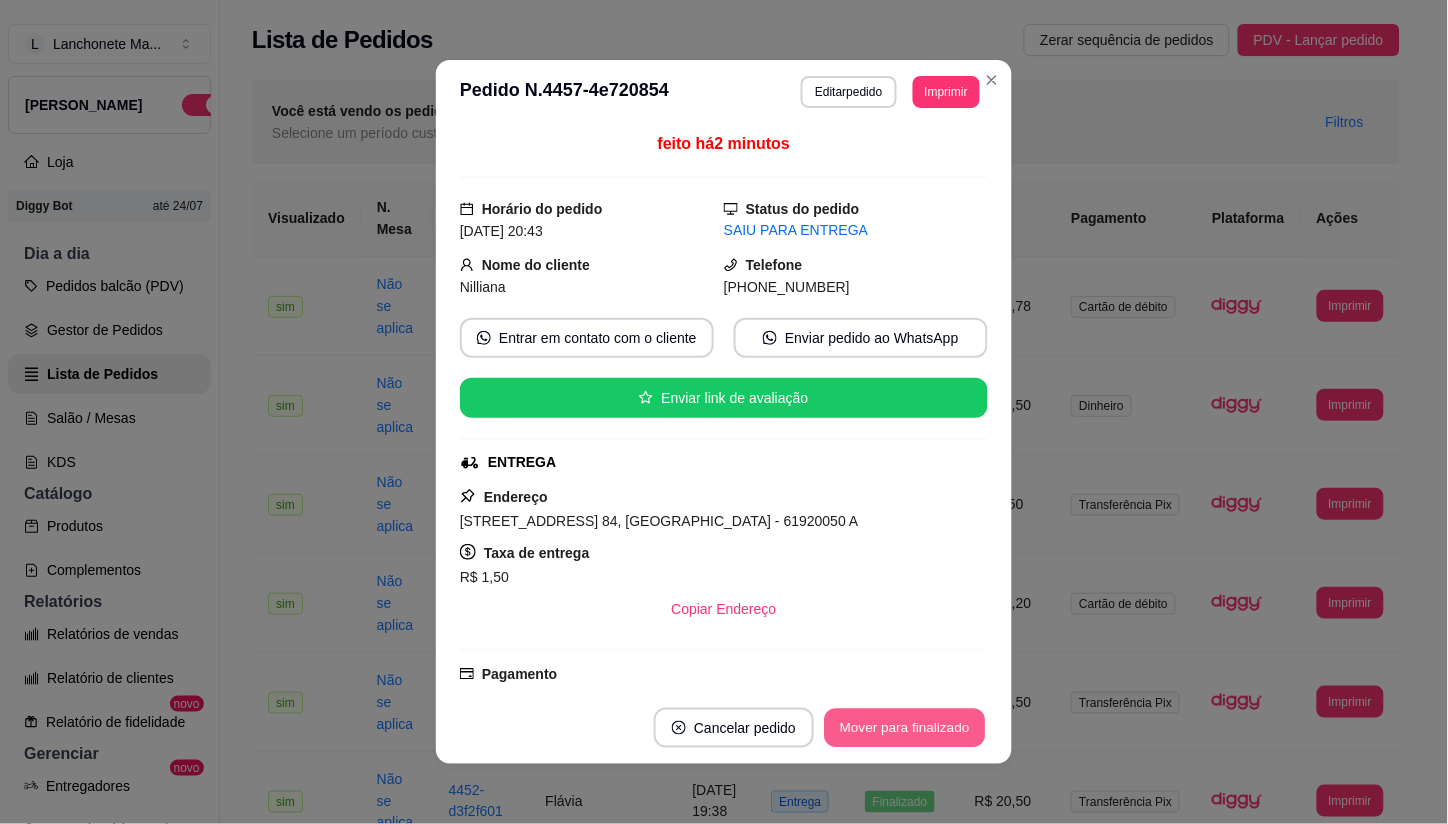 click on "Mover para finalizado" at bounding box center (905, 728) 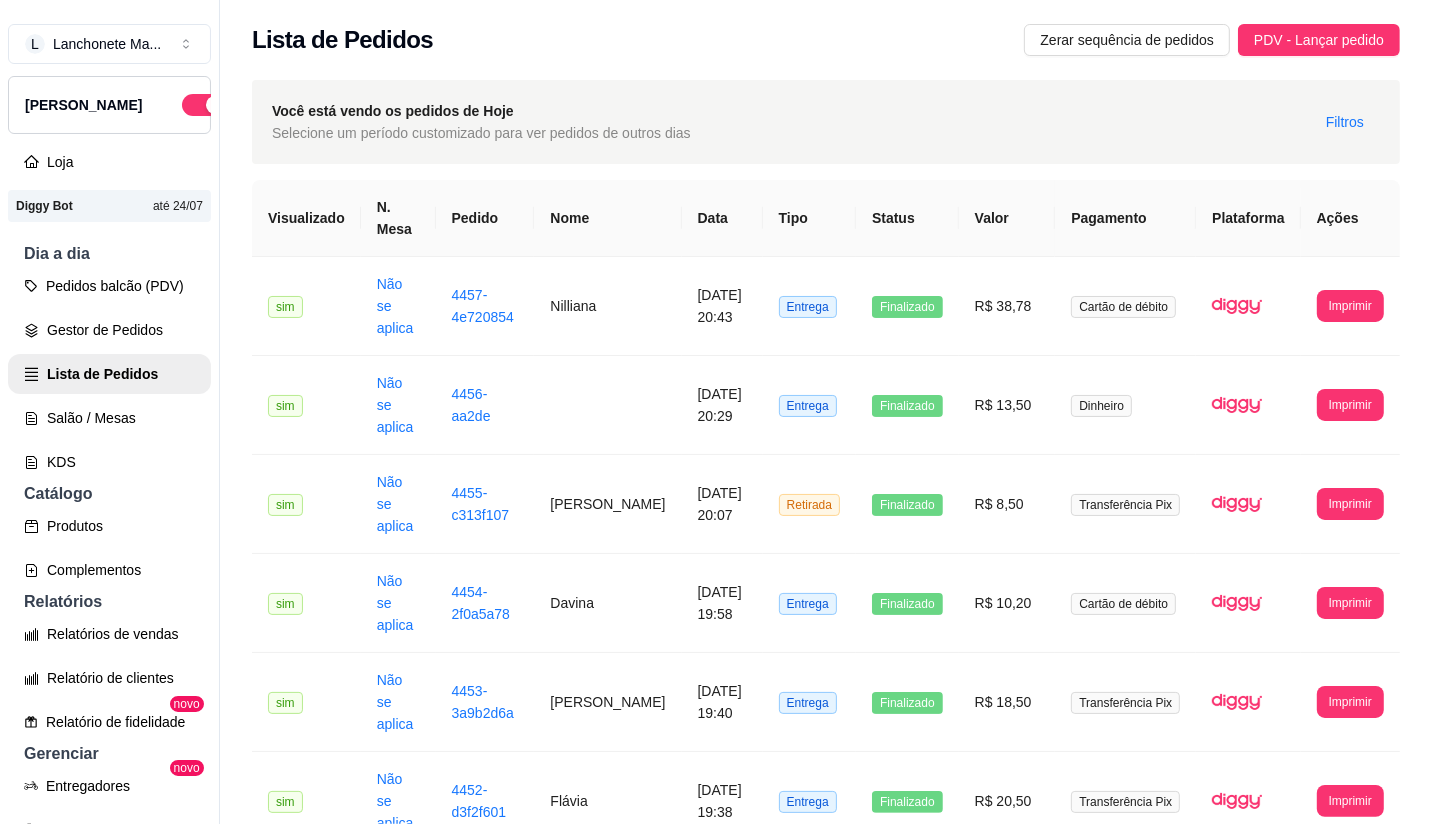 click on "L Lanchonete Ma ... Loja Aberta Loja Diggy Bot até 24/07   Dia a dia Pedidos balcão (PDV) Gestor de Pedidos Lista de Pedidos Salão / Mesas KDS Catálogo Produtos Complementos Relatórios Relatórios de vendas Relatório de clientes Relatório de fidelidade novo Gerenciar Entregadores novo Nota Fiscal (NFC-e) Controle de caixa Controle de fiado Cupons Clientes Estoque Configurações Diggy Planos Precisa de ajuda? Sair" at bounding box center (110, 428) 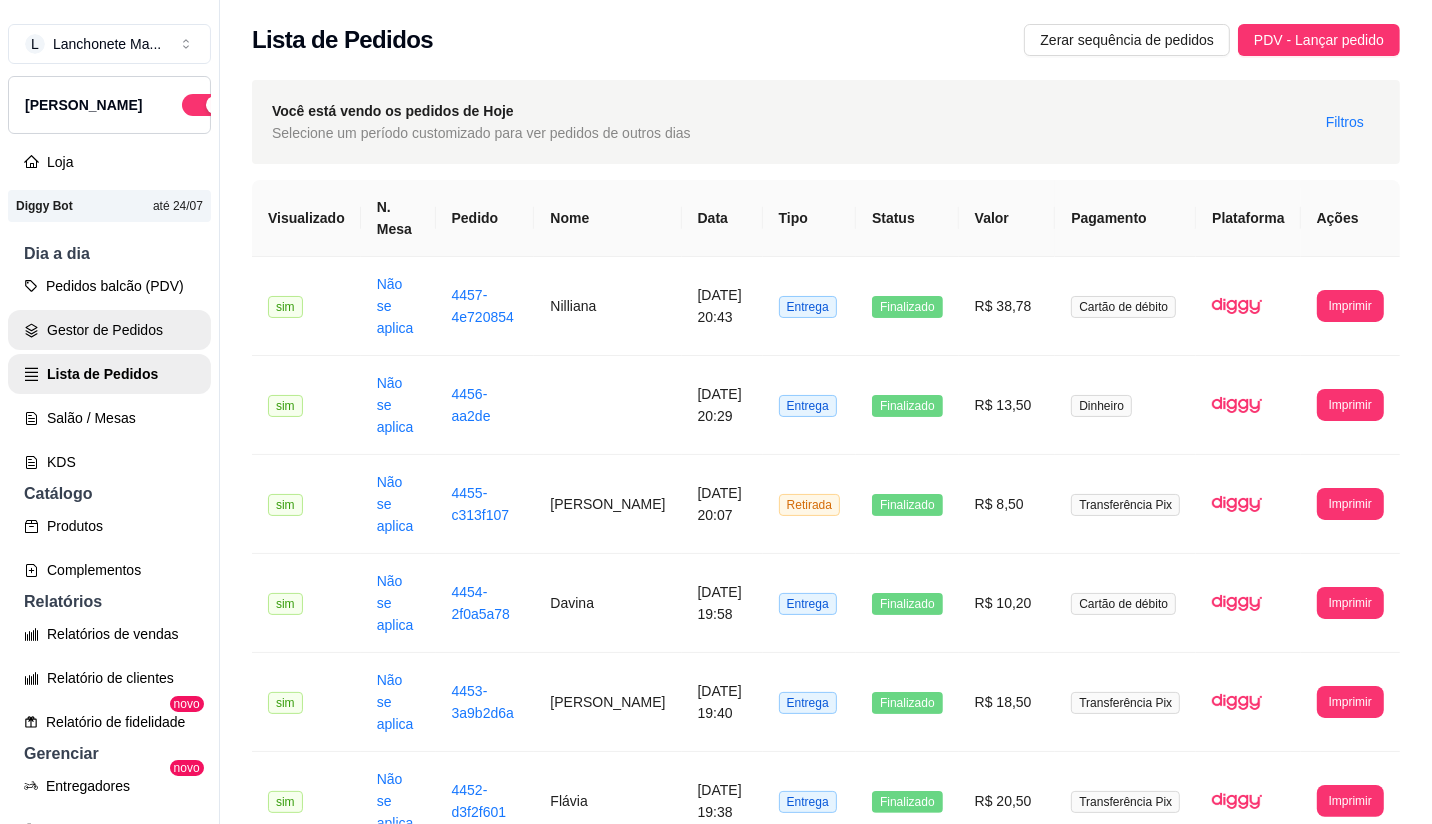 click 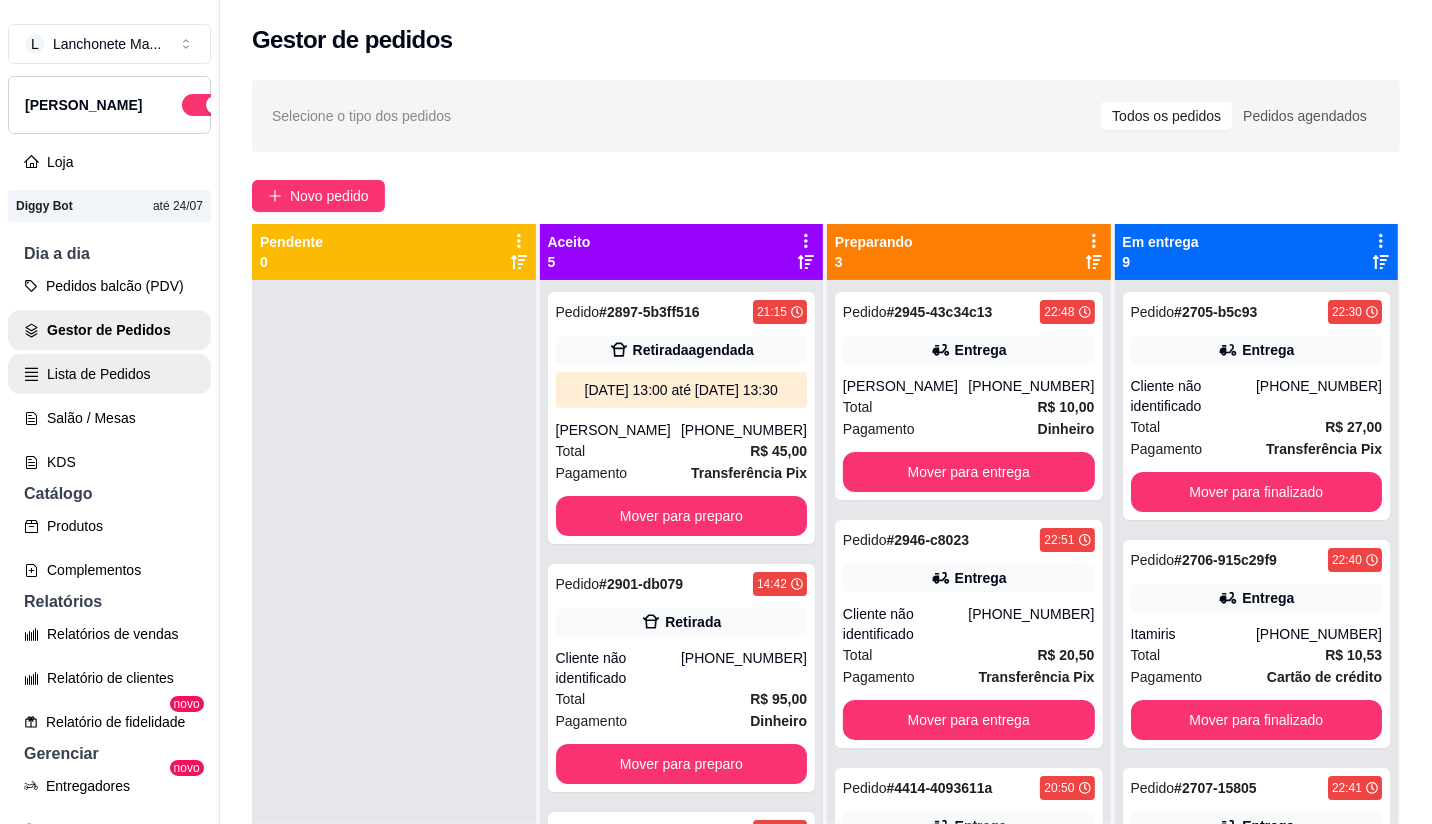 click on "Lista de Pedidos" at bounding box center (109, 374) 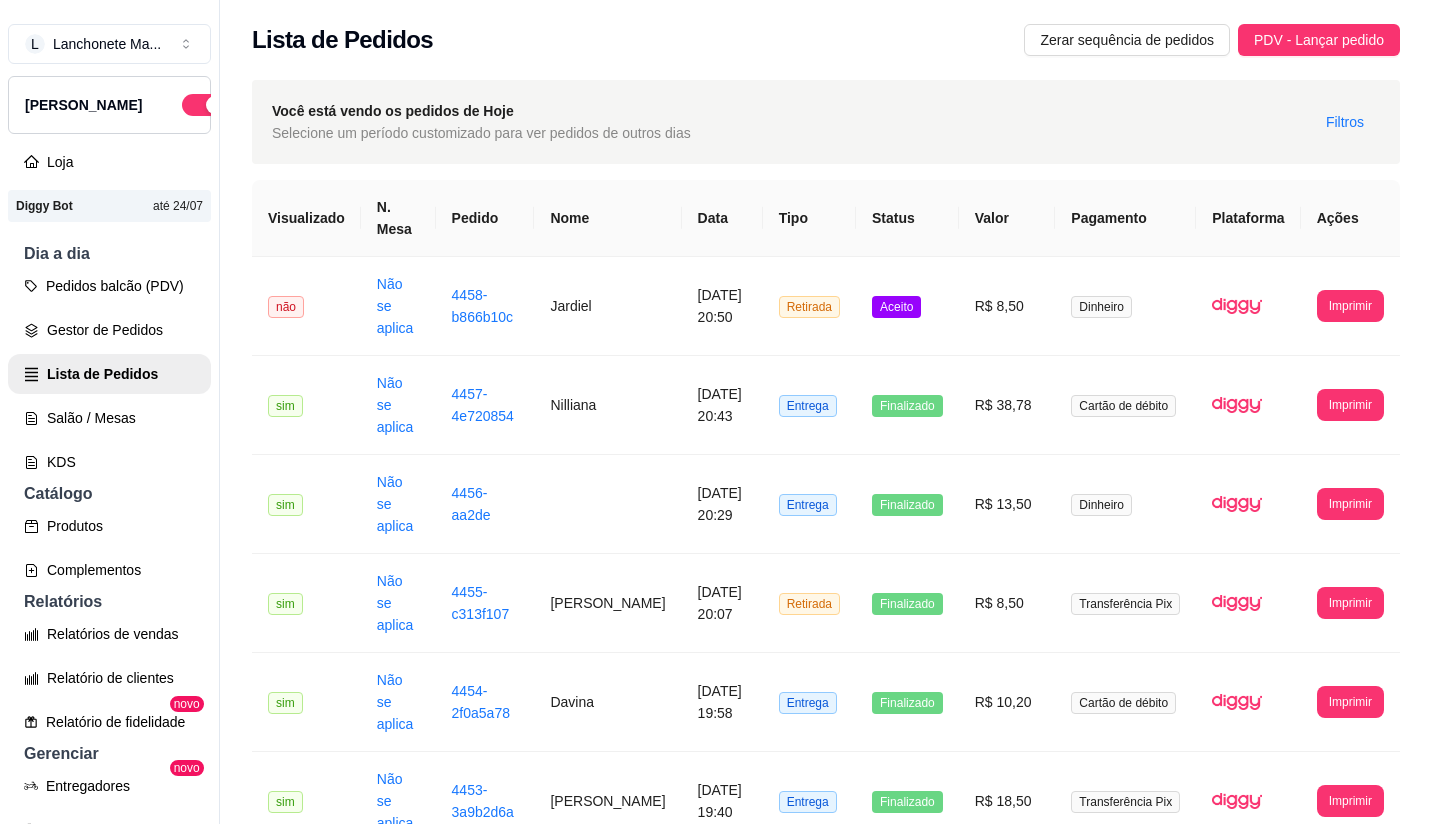 scroll, scrollTop: 0, scrollLeft: 0, axis: both 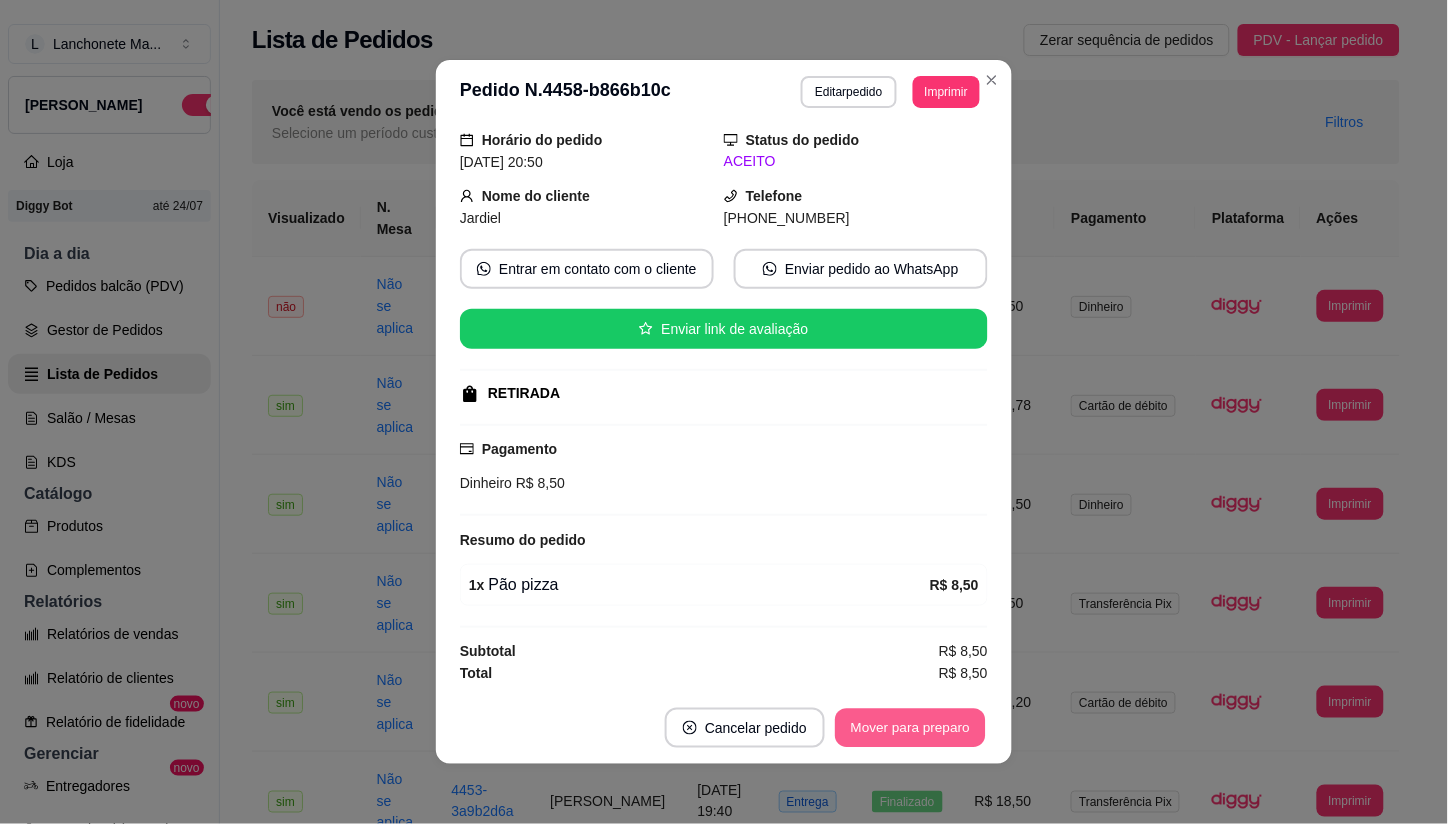 click on "Mover para preparo" at bounding box center [910, 728] 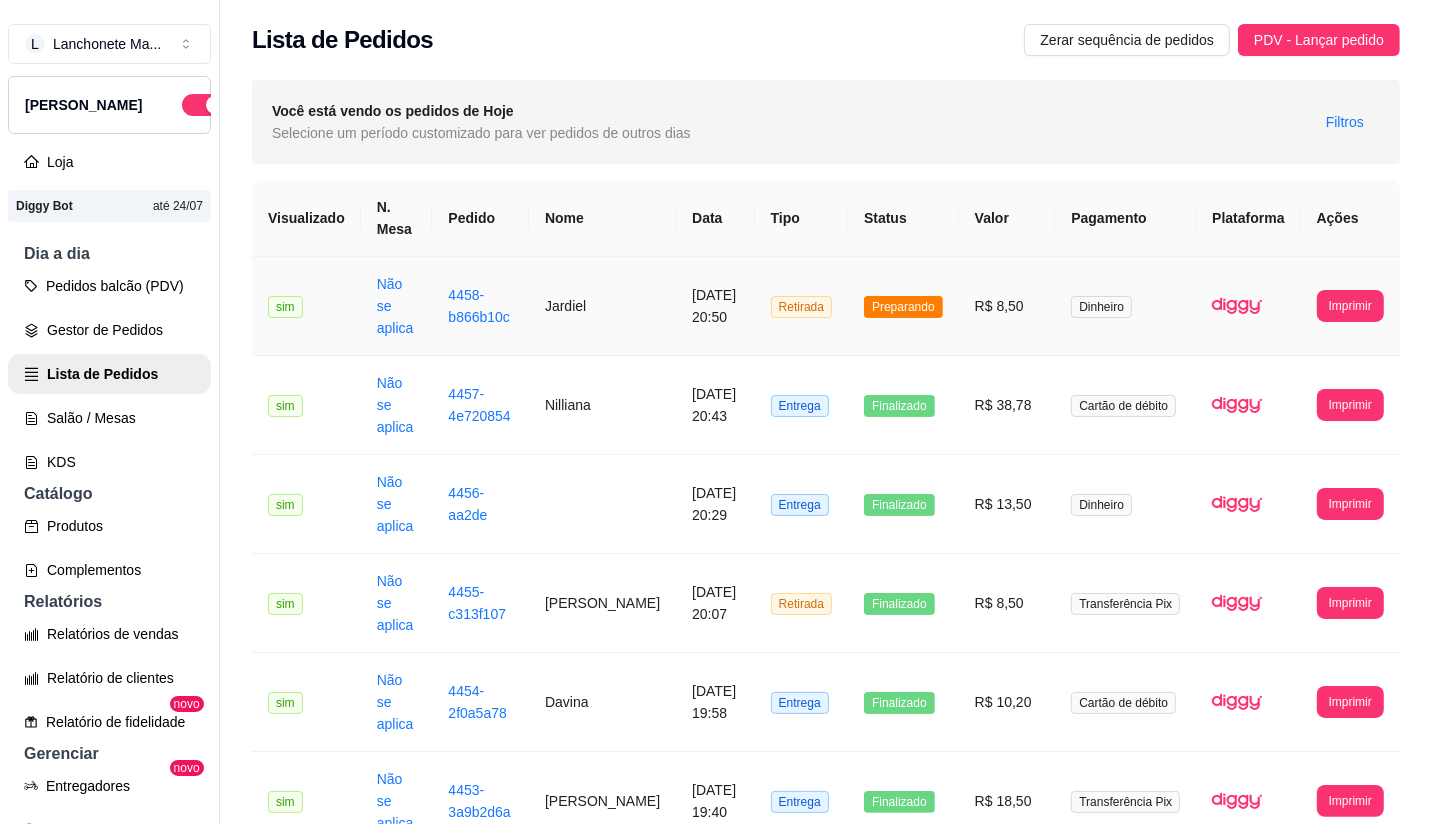 click on "Preparando" at bounding box center (903, 307) 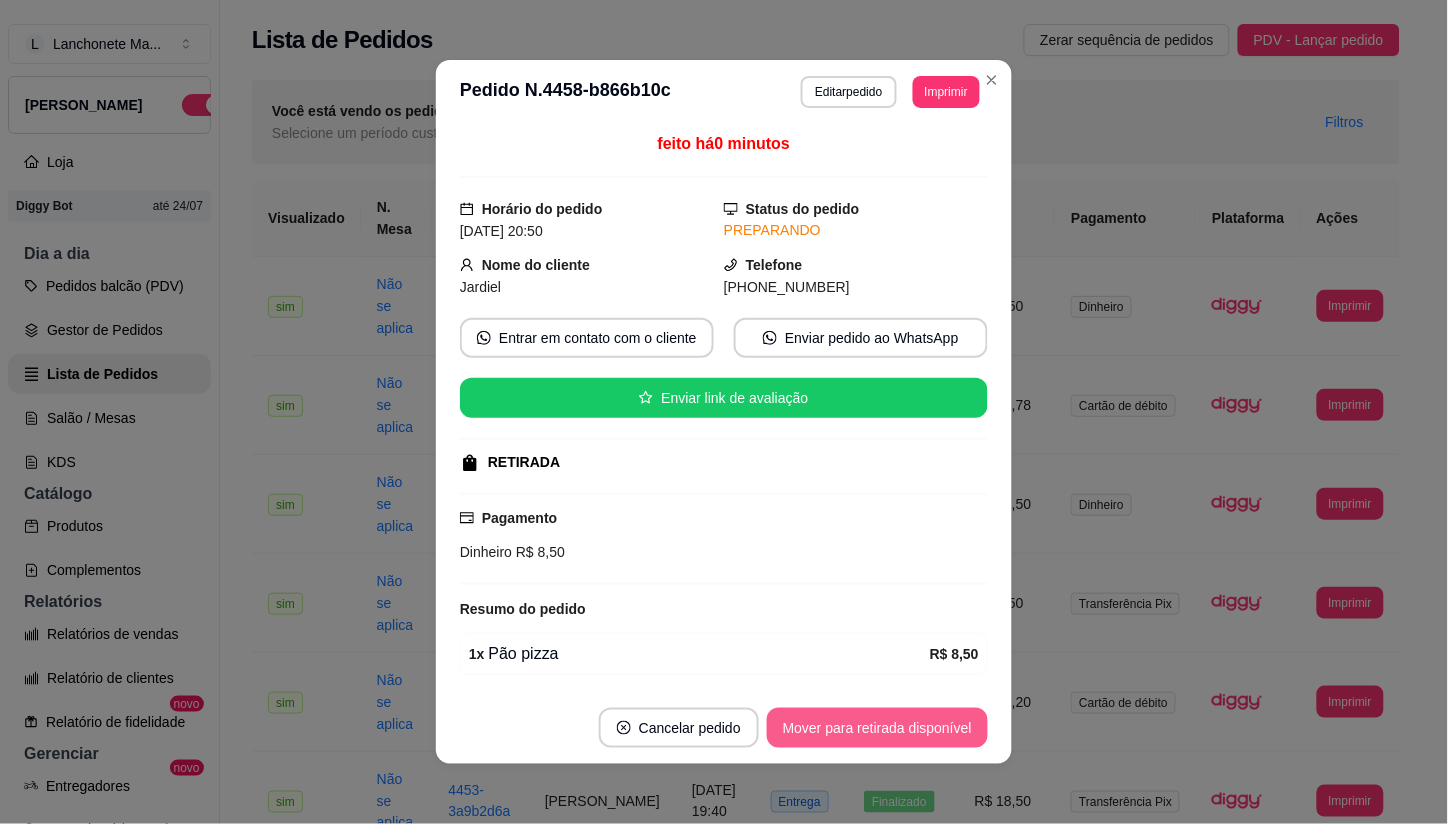 click on "Mover para retirada disponível" at bounding box center (877, 728) 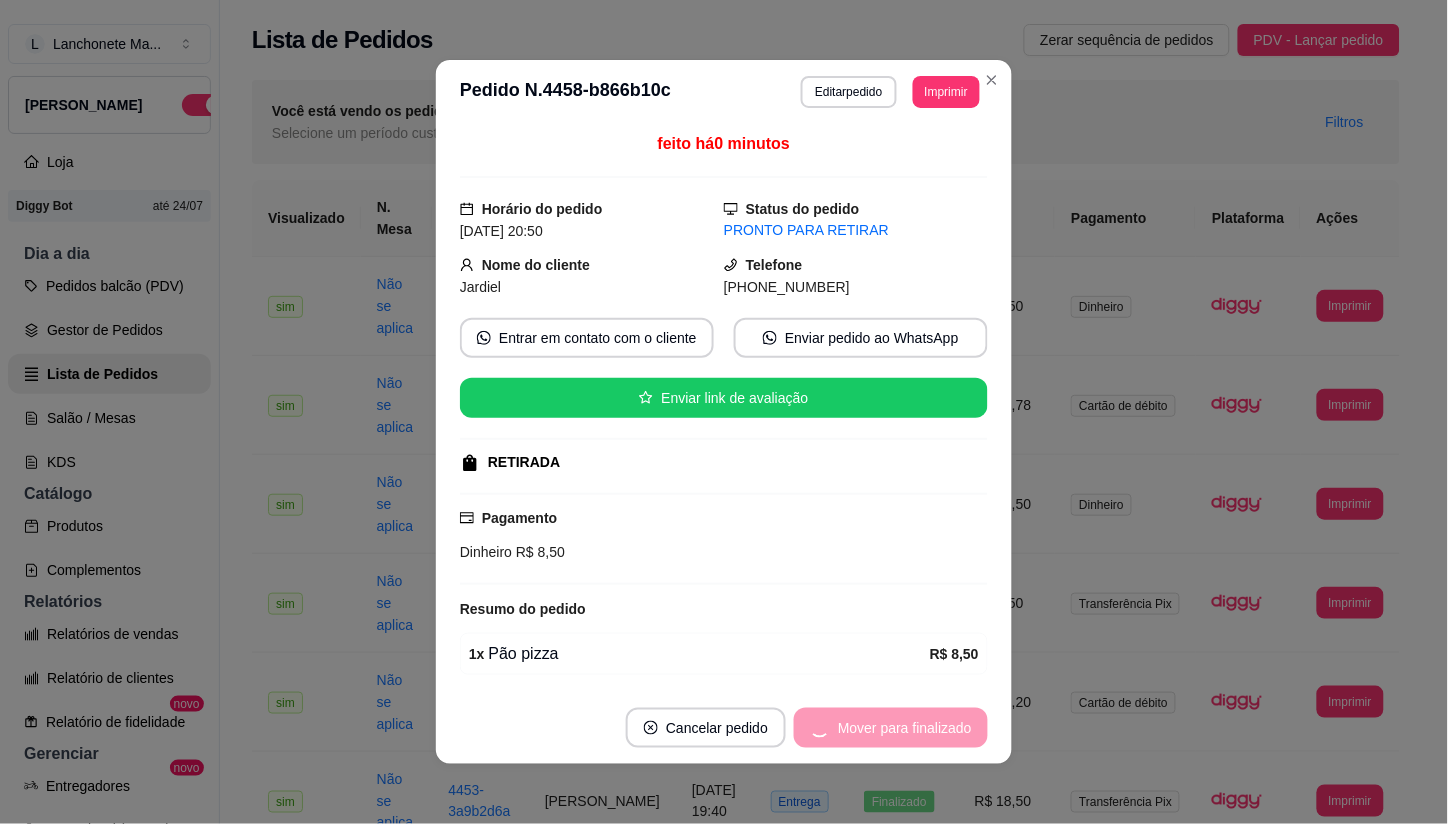 click on "Mover para finalizado" at bounding box center (891, 728) 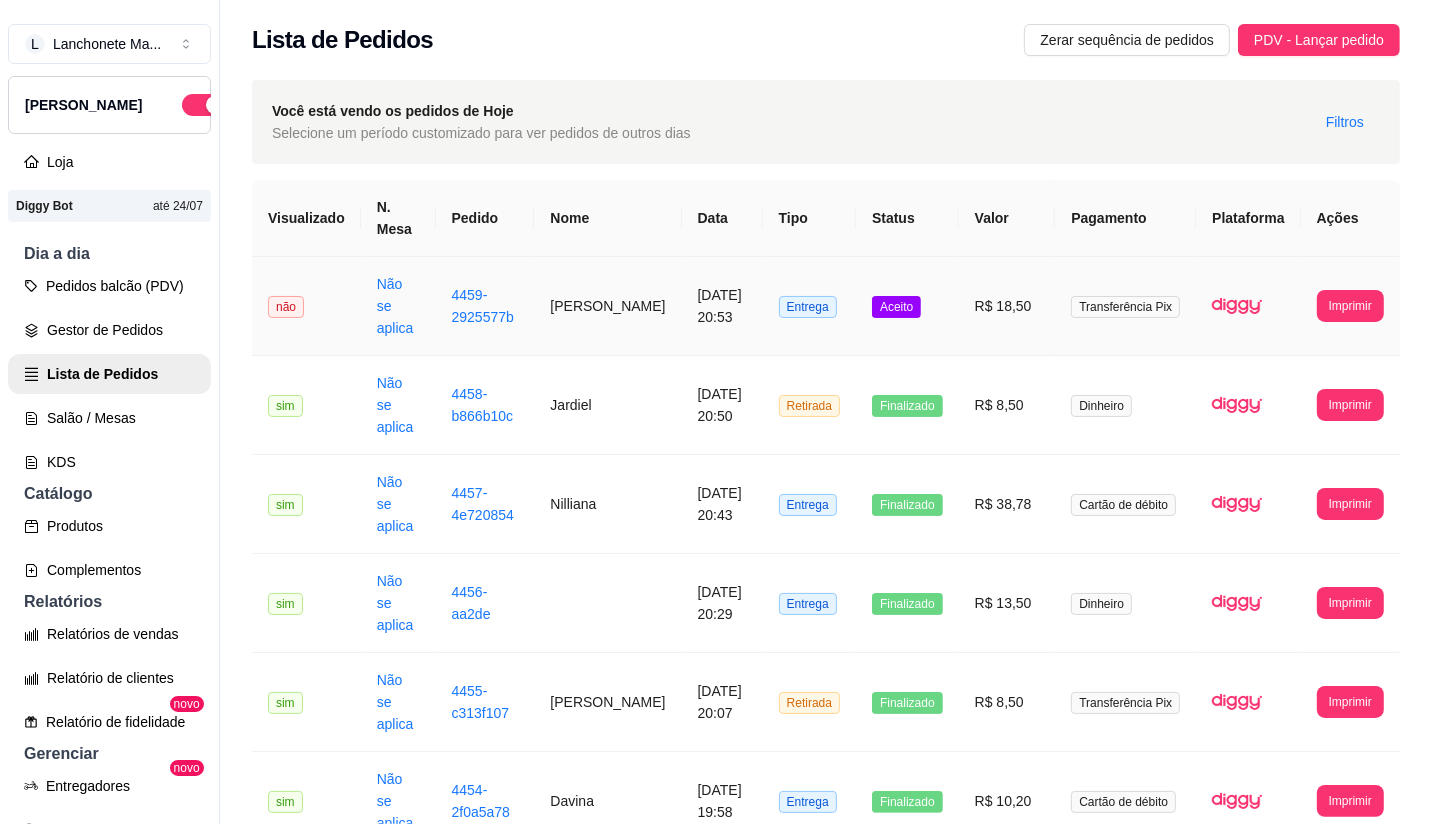 click on "Aceito" at bounding box center [896, 307] 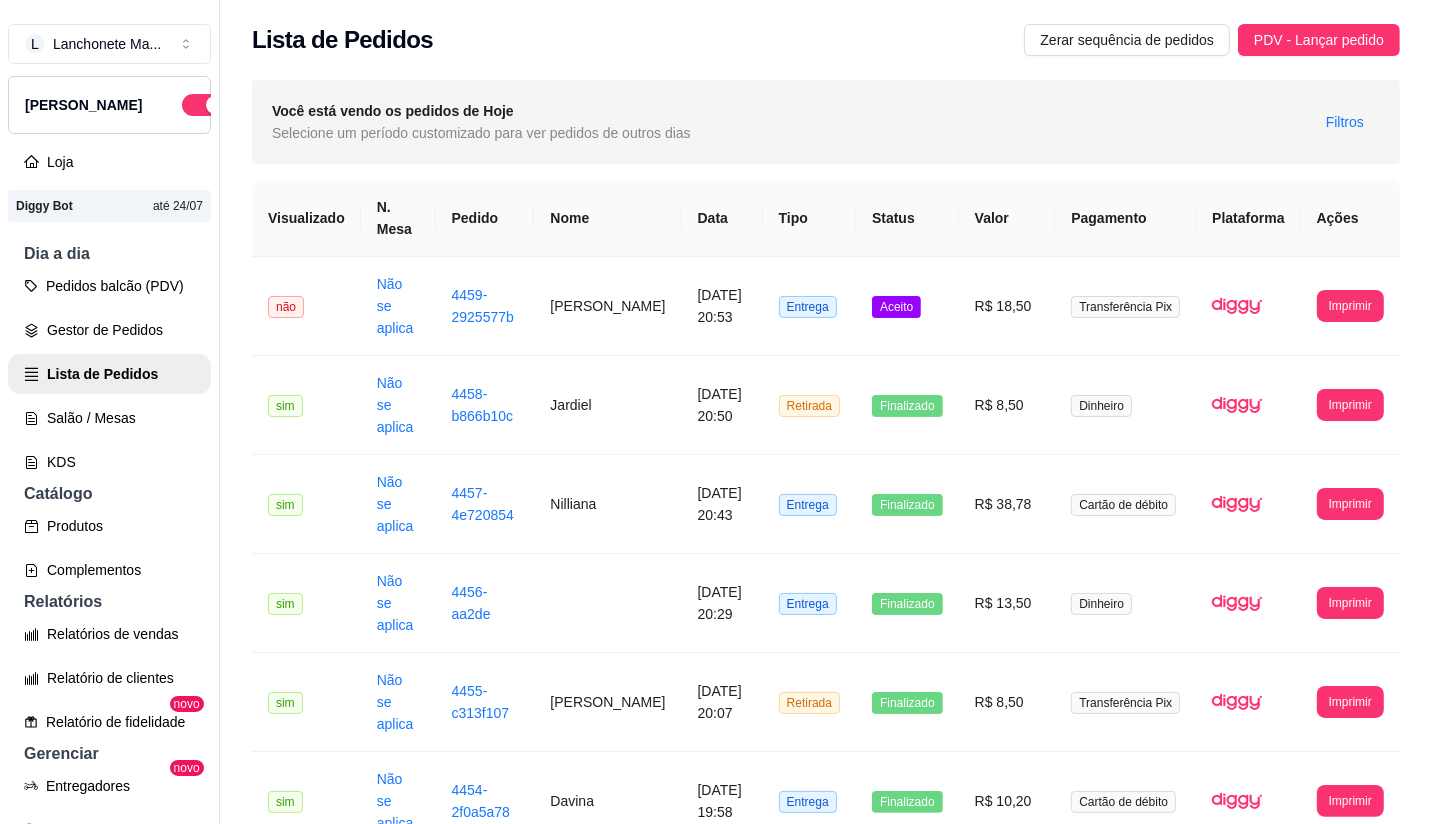 click on "**********" at bounding box center [826, 1691] 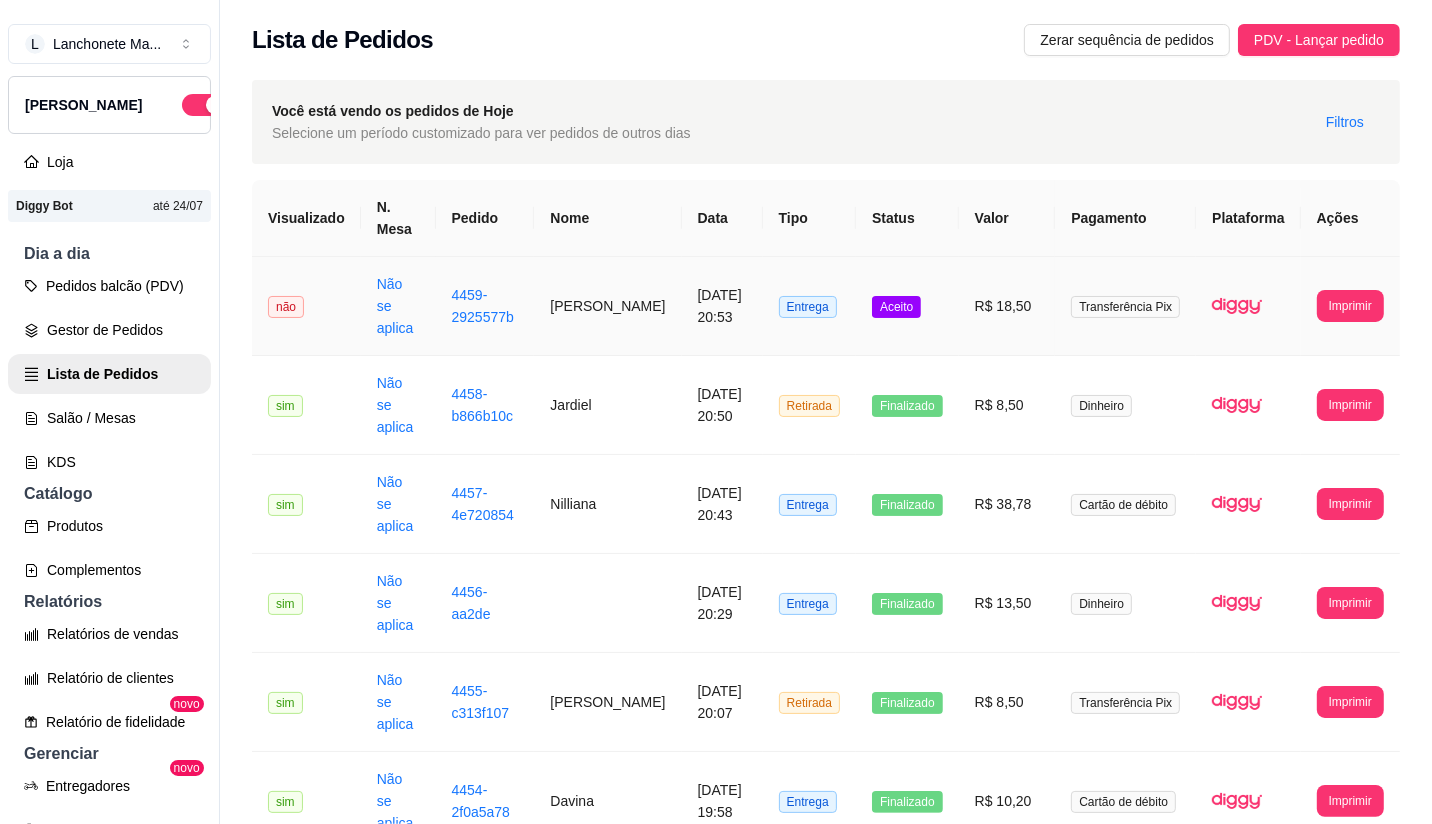click on "Aceito" at bounding box center (907, 306) 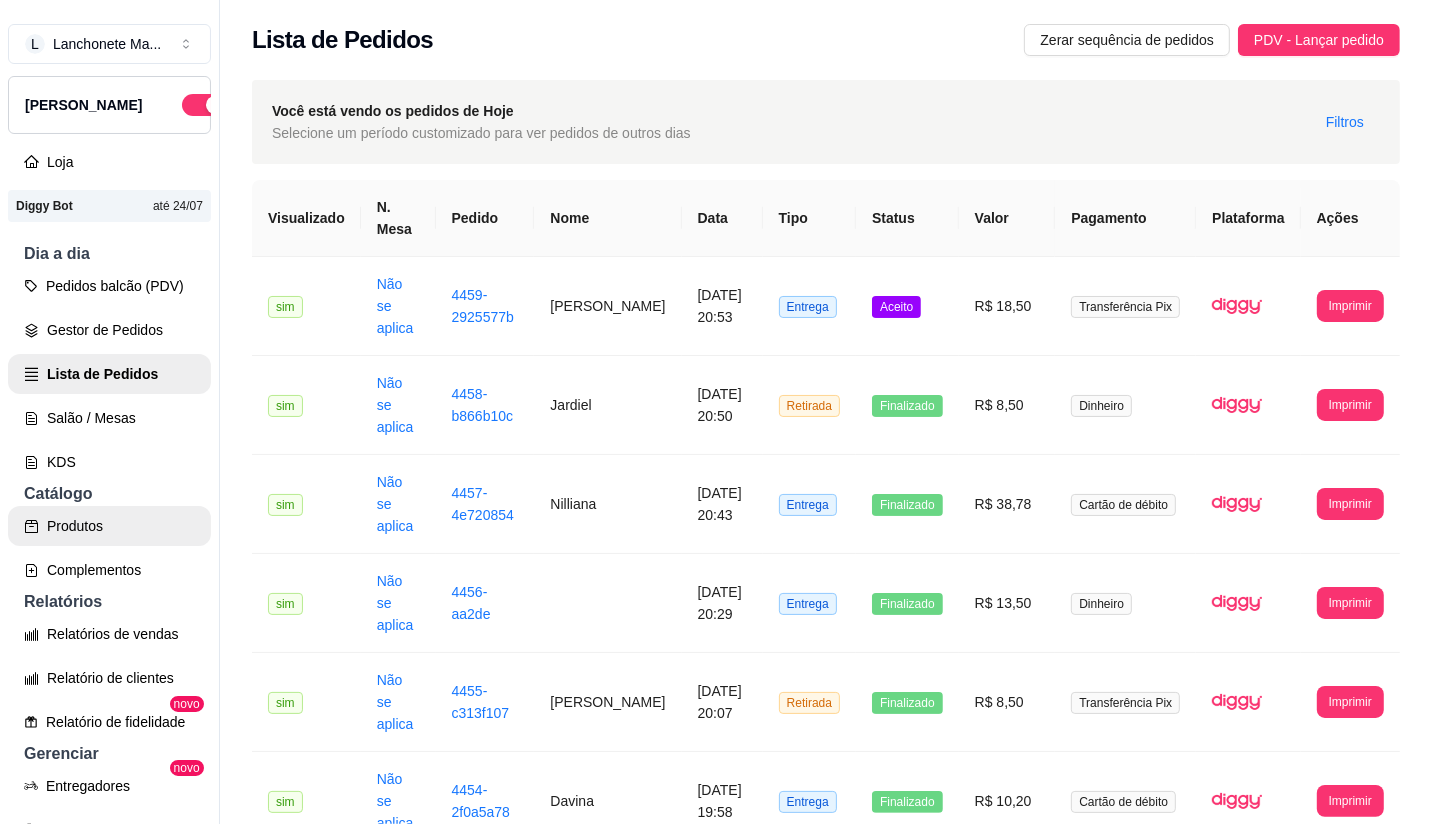 click on "Produtos" at bounding box center [109, 526] 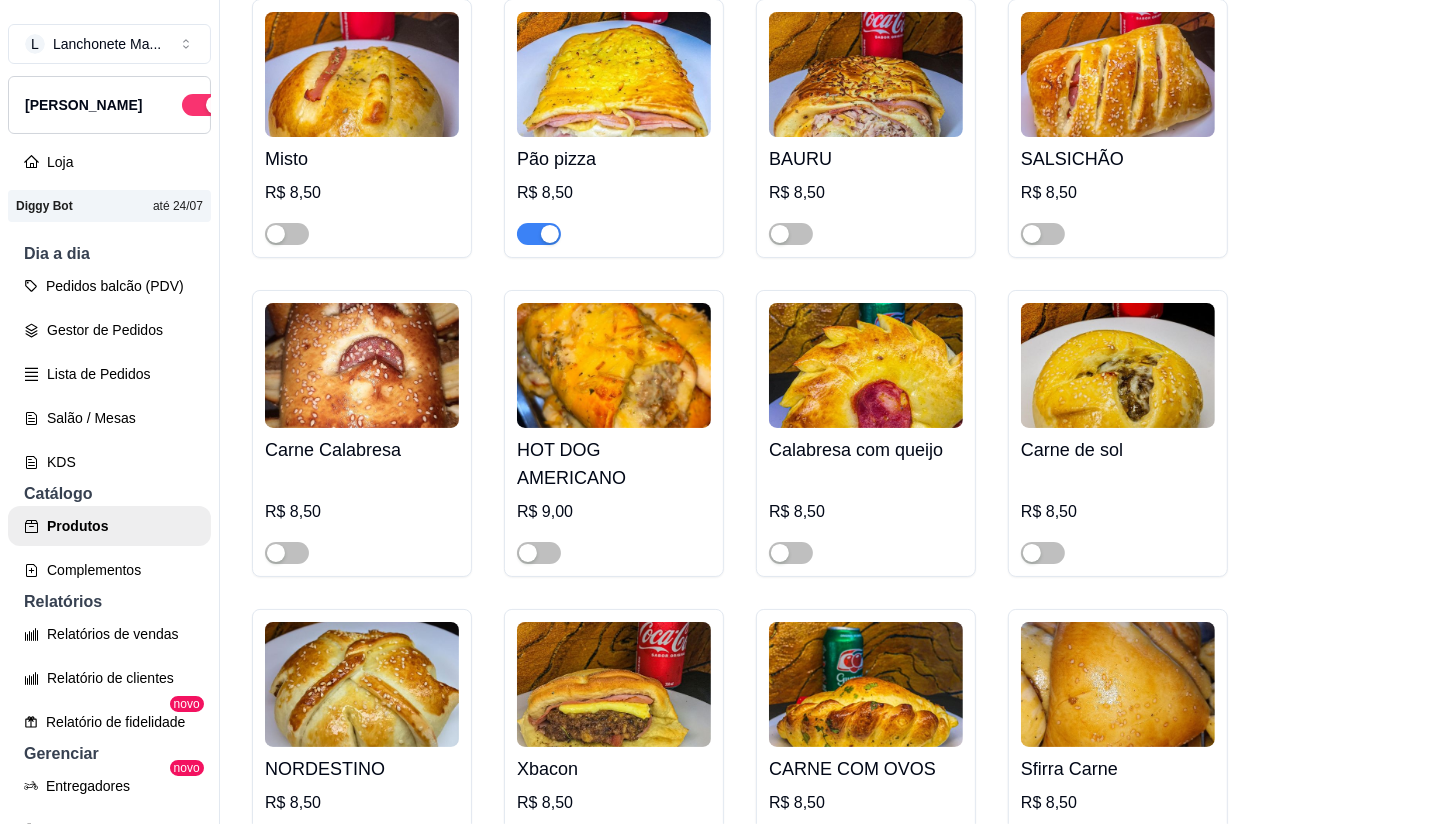 scroll, scrollTop: 888, scrollLeft: 0, axis: vertical 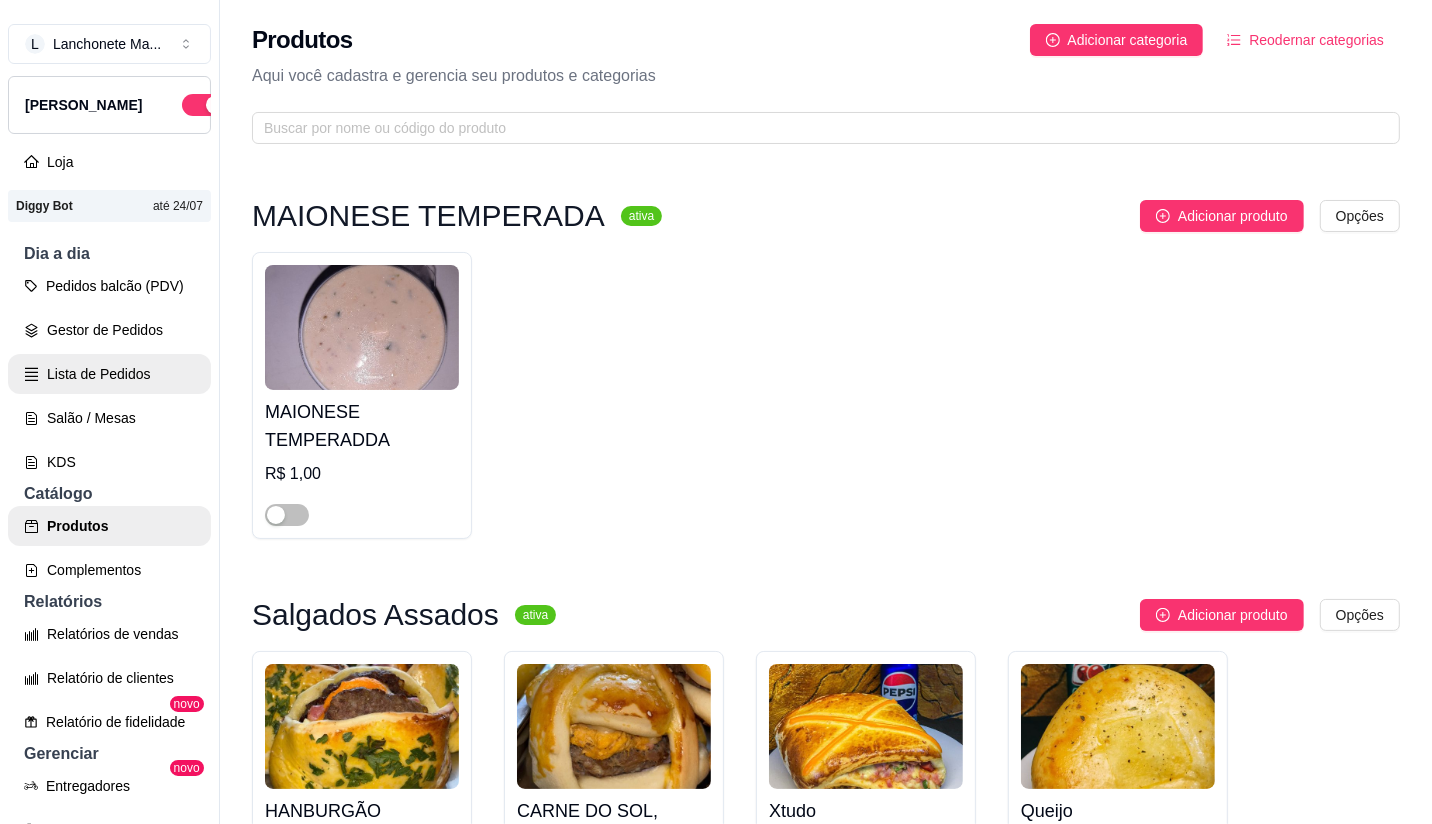 click on "Lista de Pedidos" at bounding box center [109, 374] 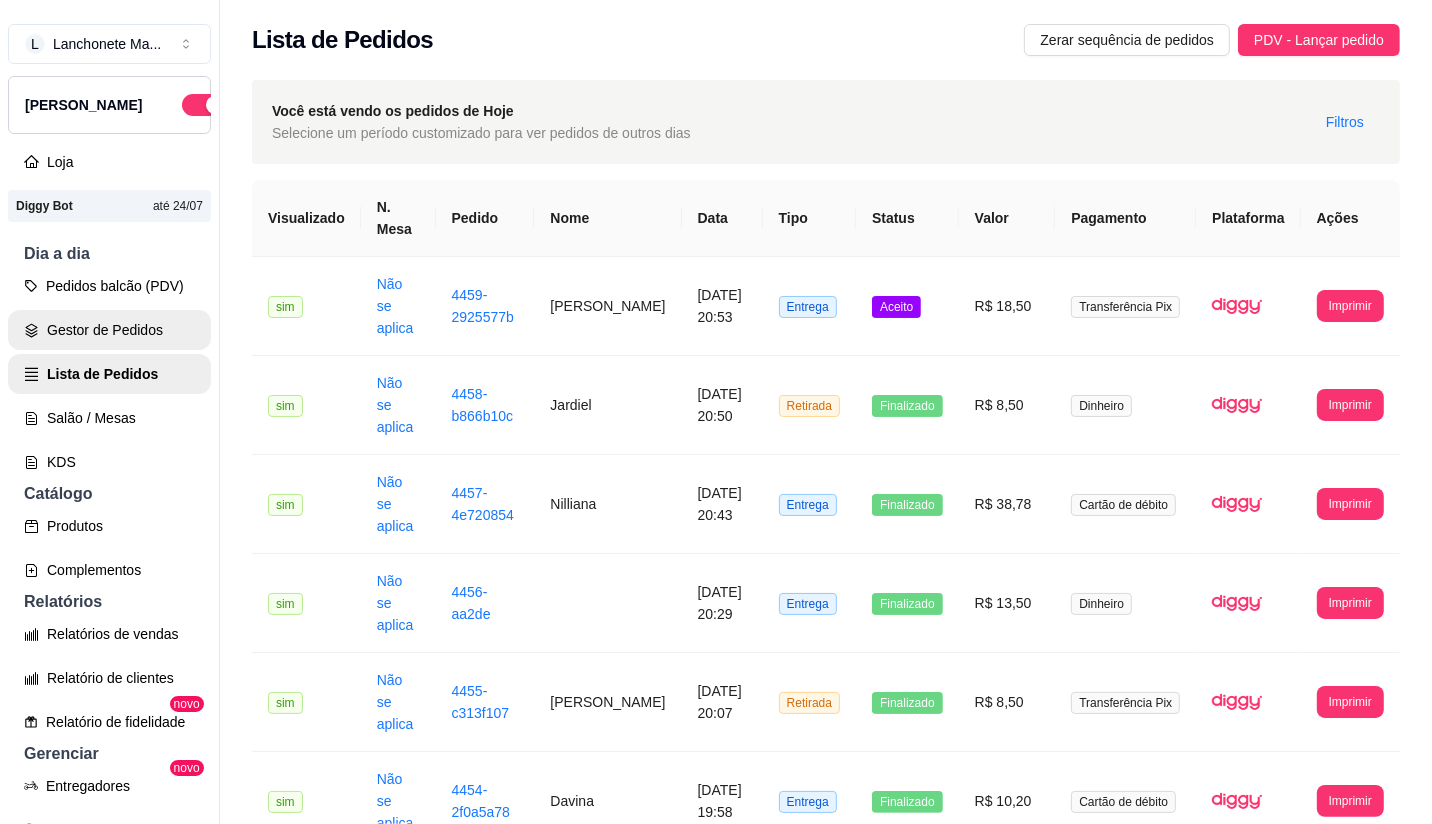 click on "Gestor de Pedidos" at bounding box center [109, 330] 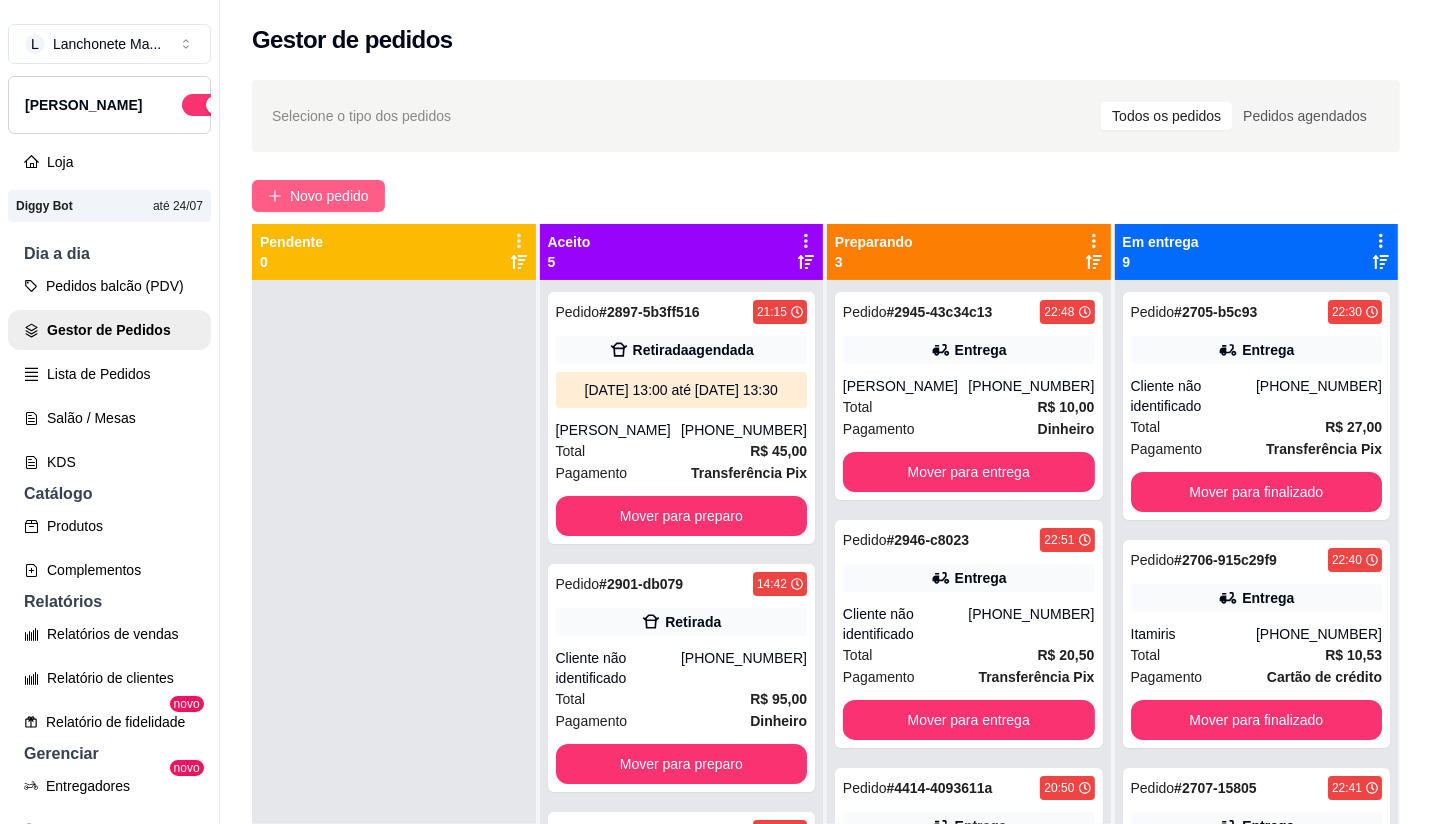 click on "Novo pedido" at bounding box center (329, 196) 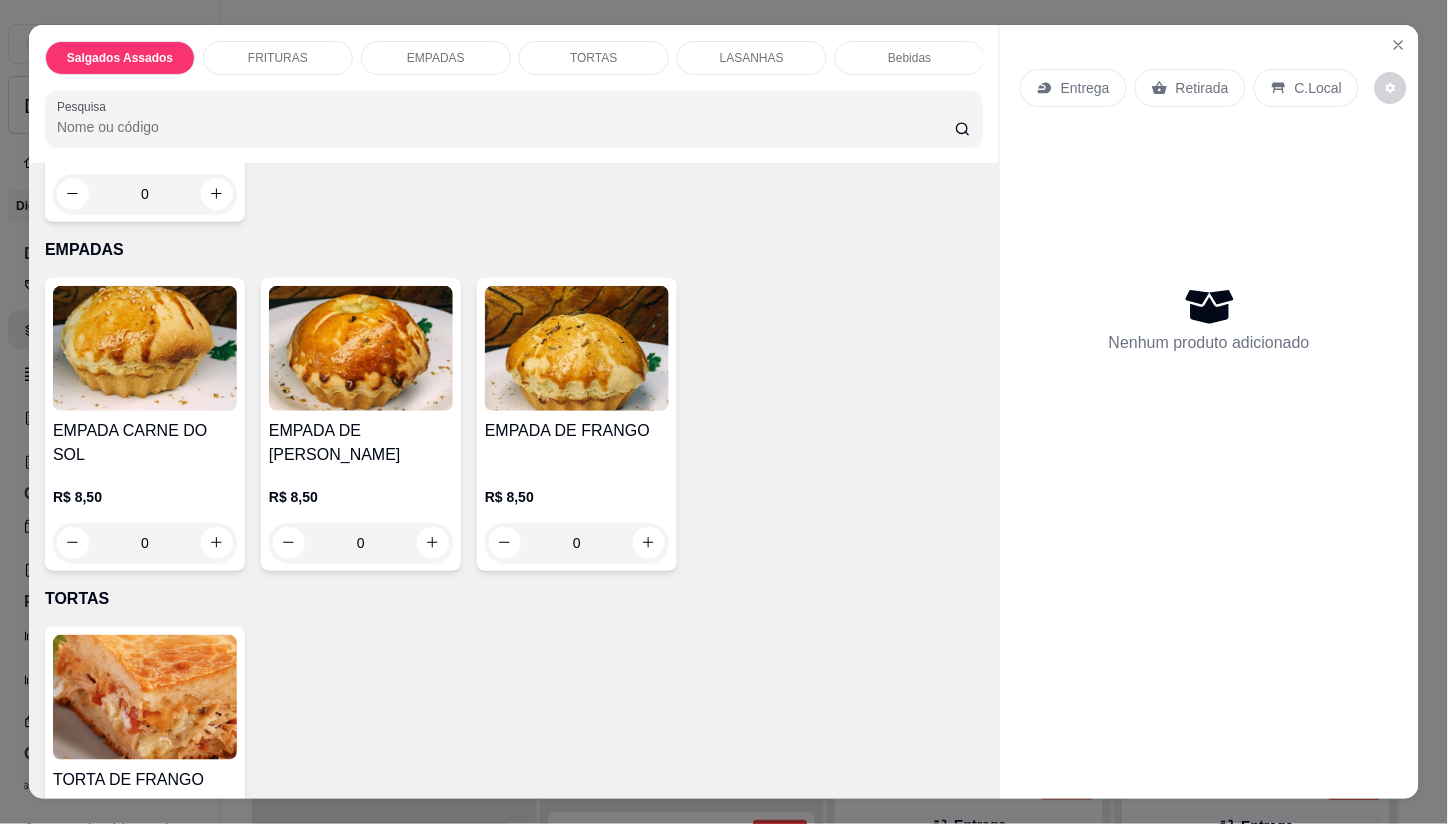 scroll, scrollTop: 1000, scrollLeft: 0, axis: vertical 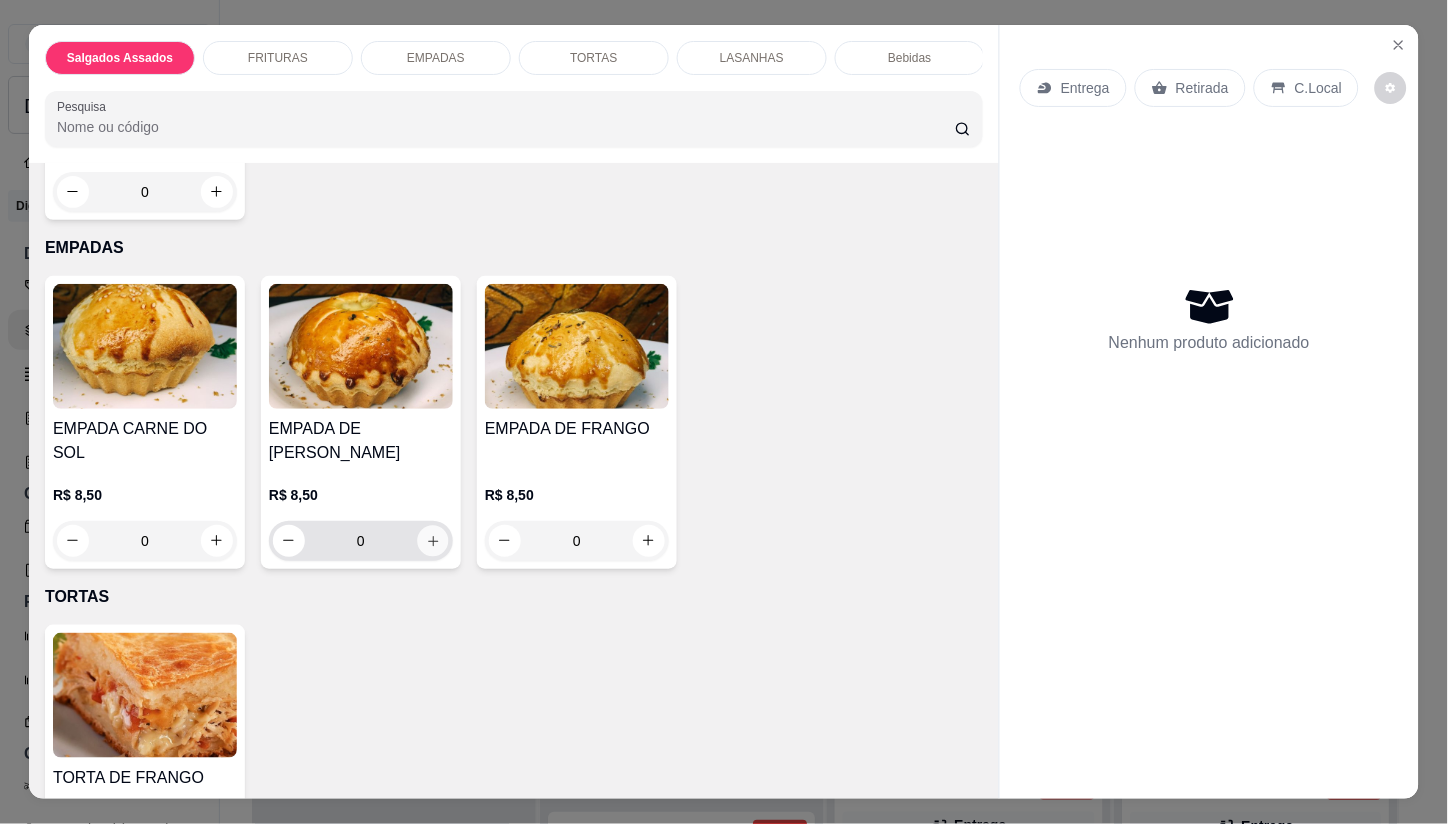 click at bounding box center (432, 540) 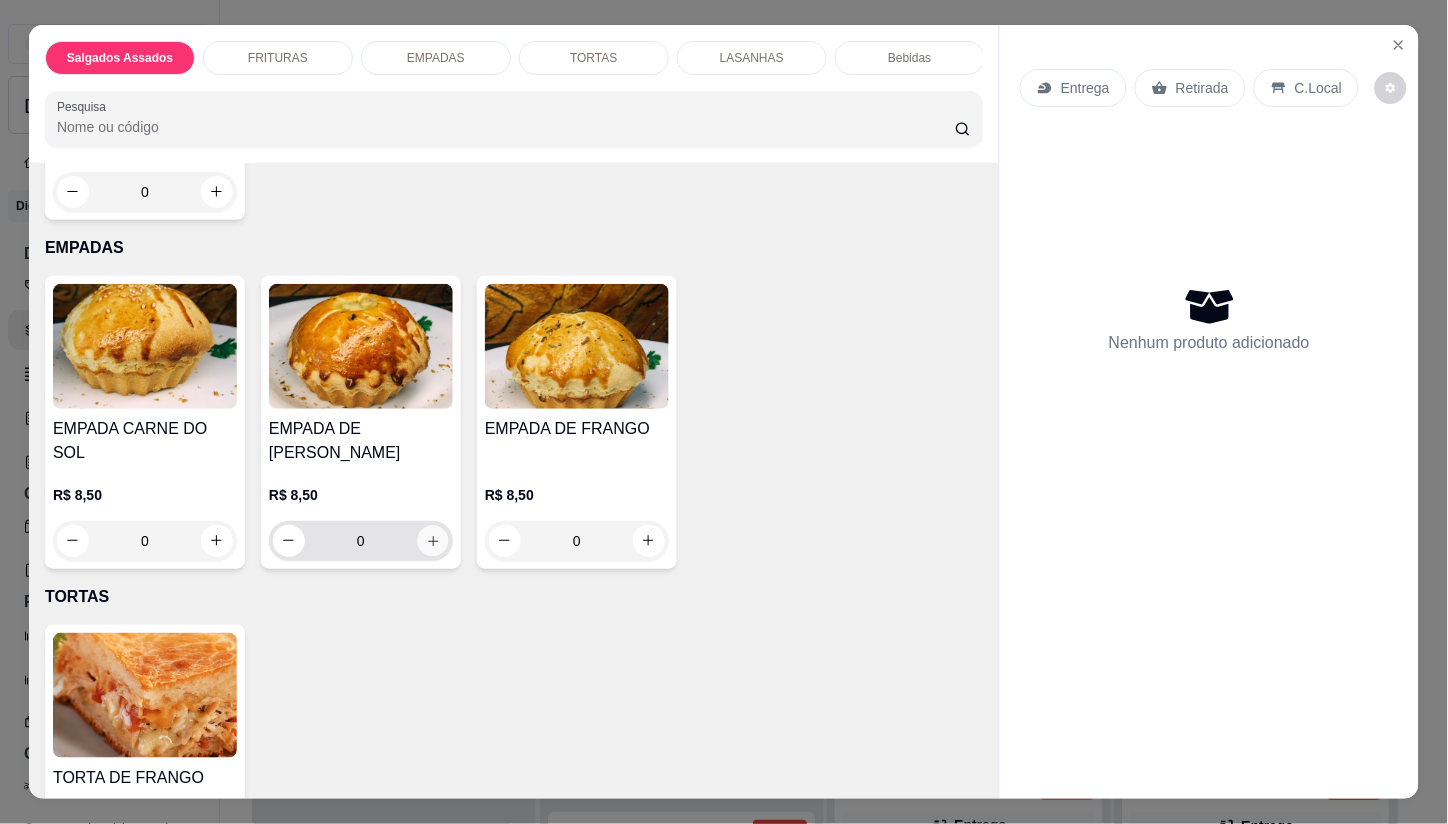 type on "1" 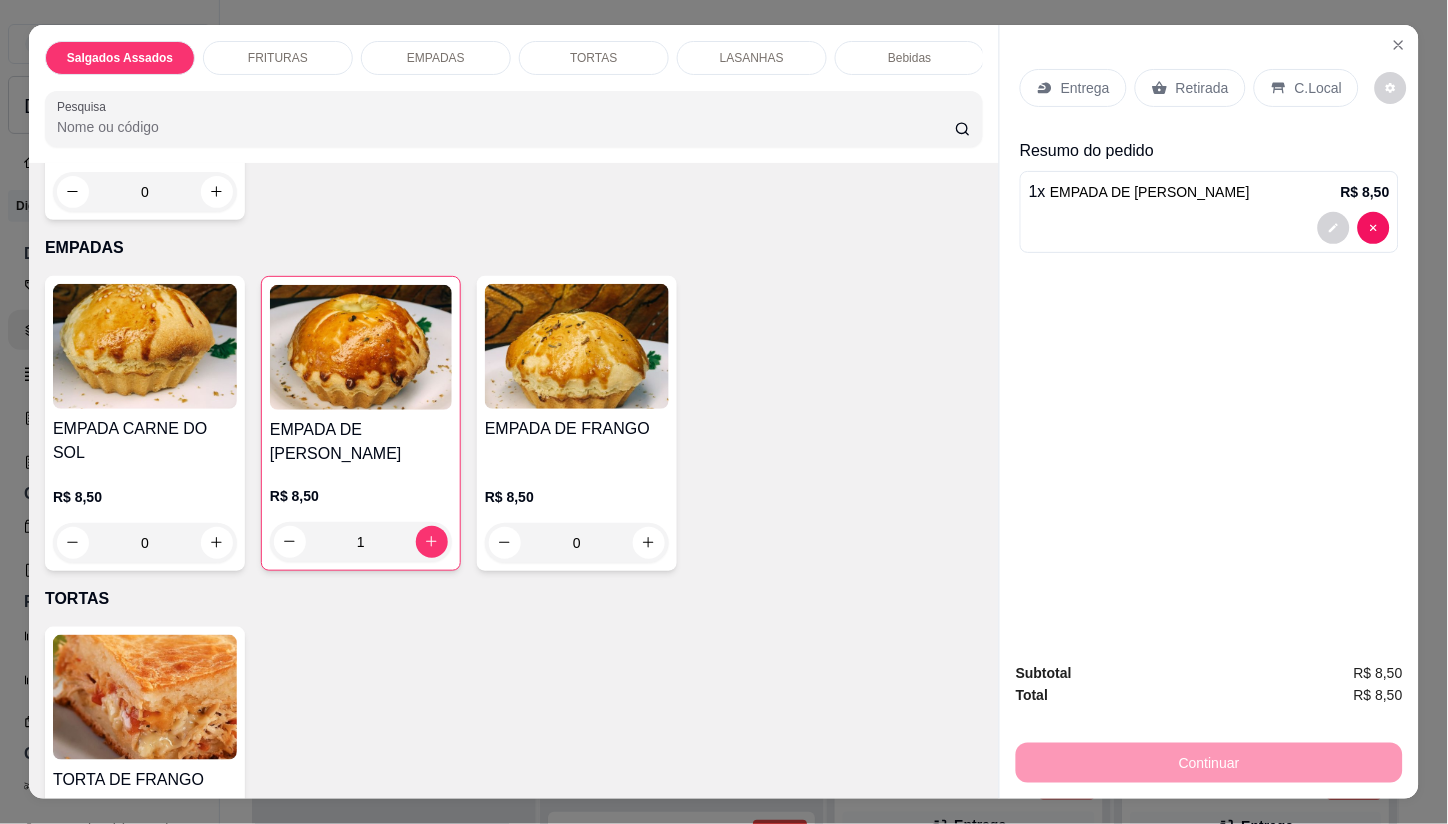 click on "Entrega" at bounding box center (1085, 88) 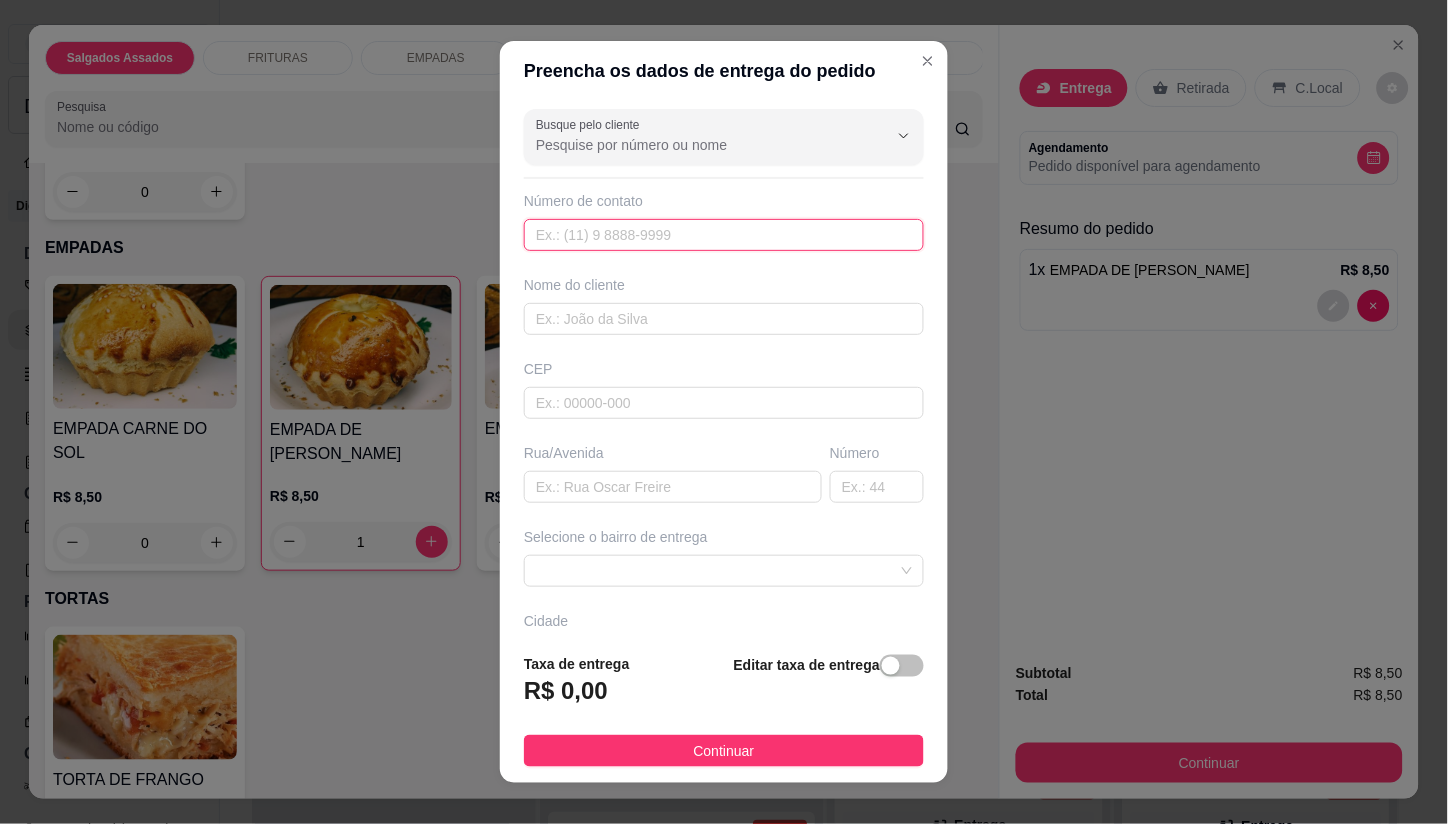 click at bounding box center (724, 235) 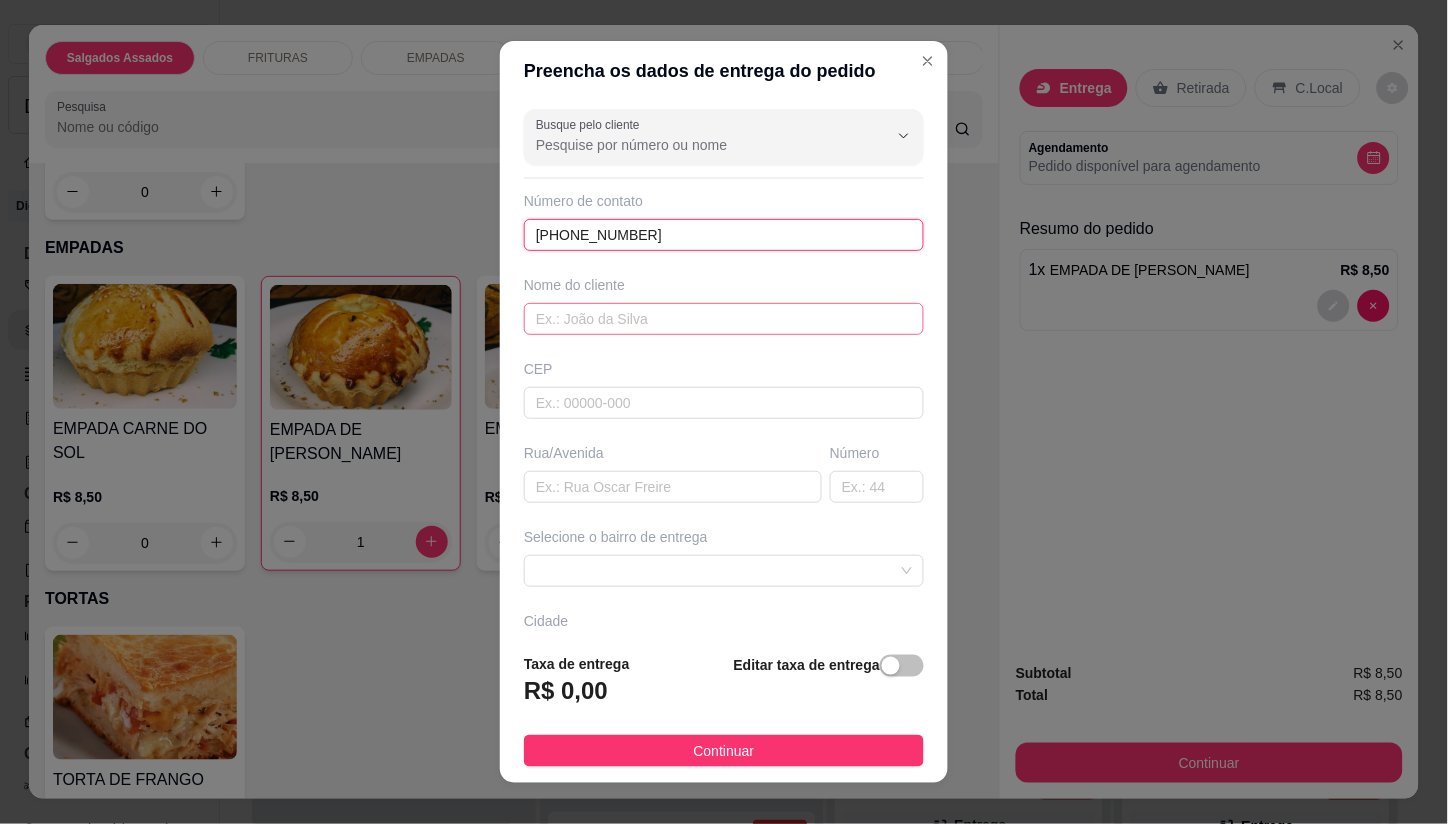 type on "(85) 99637-0862" 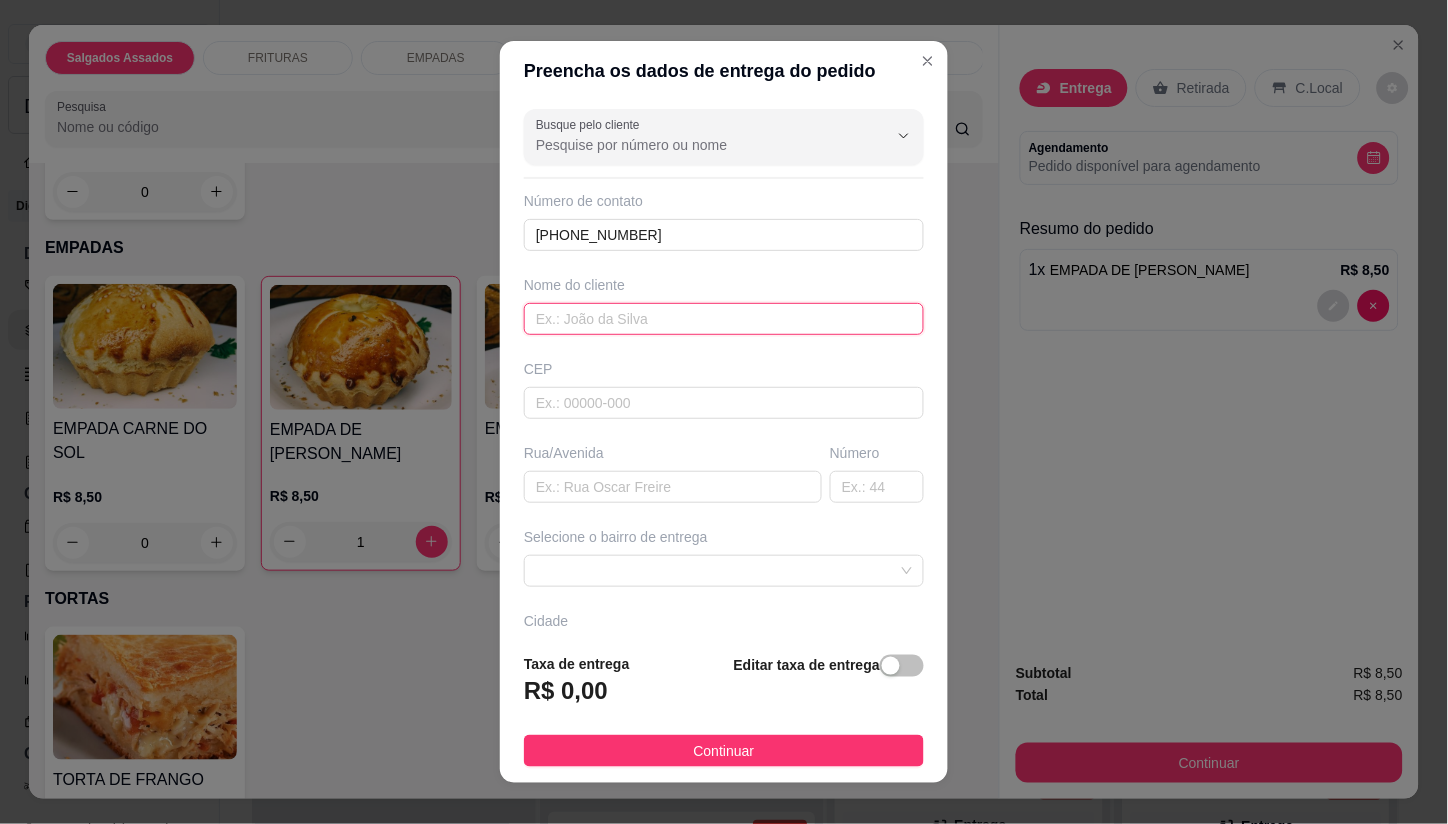 click at bounding box center [724, 319] 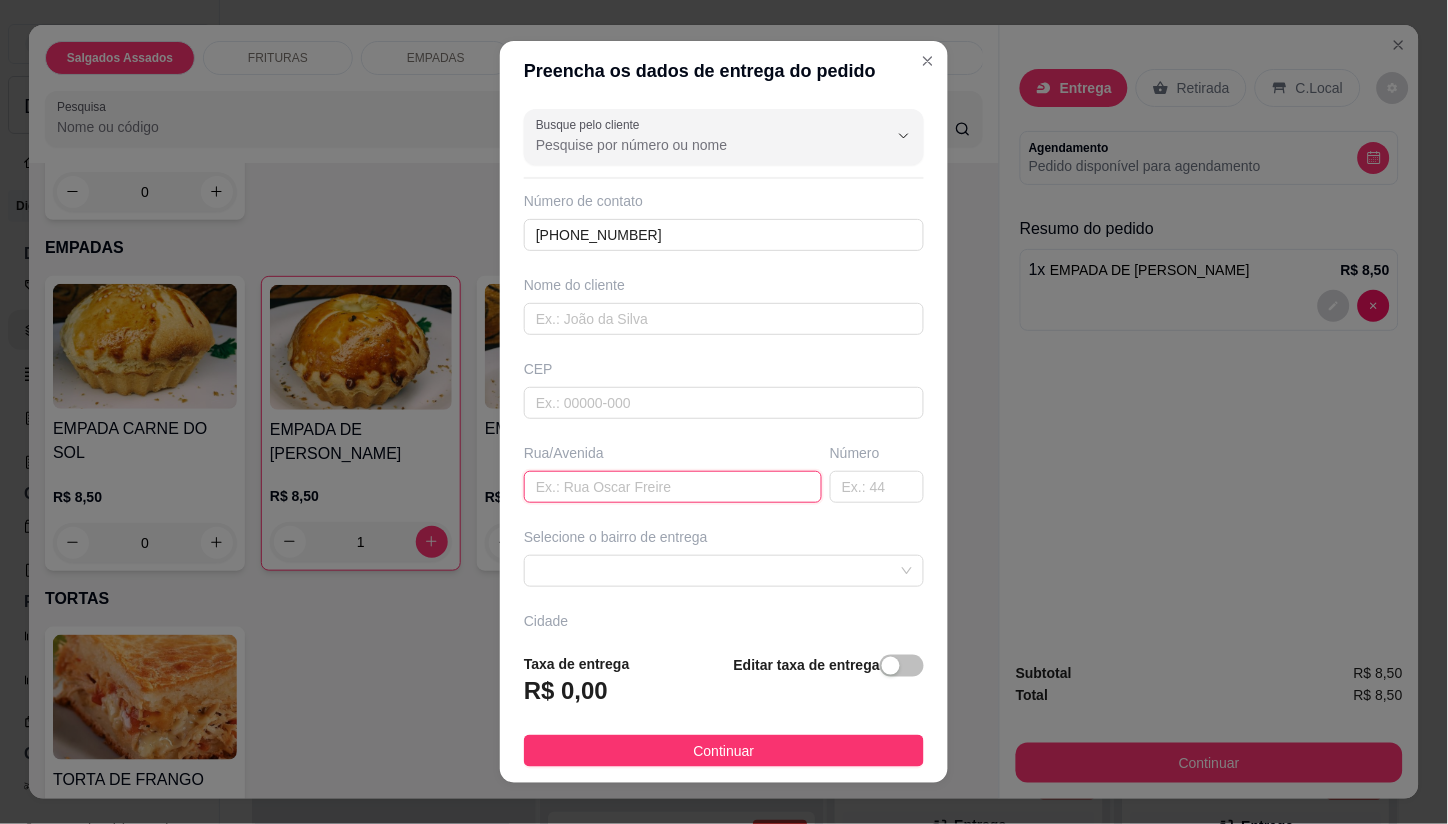 click at bounding box center (673, 487) 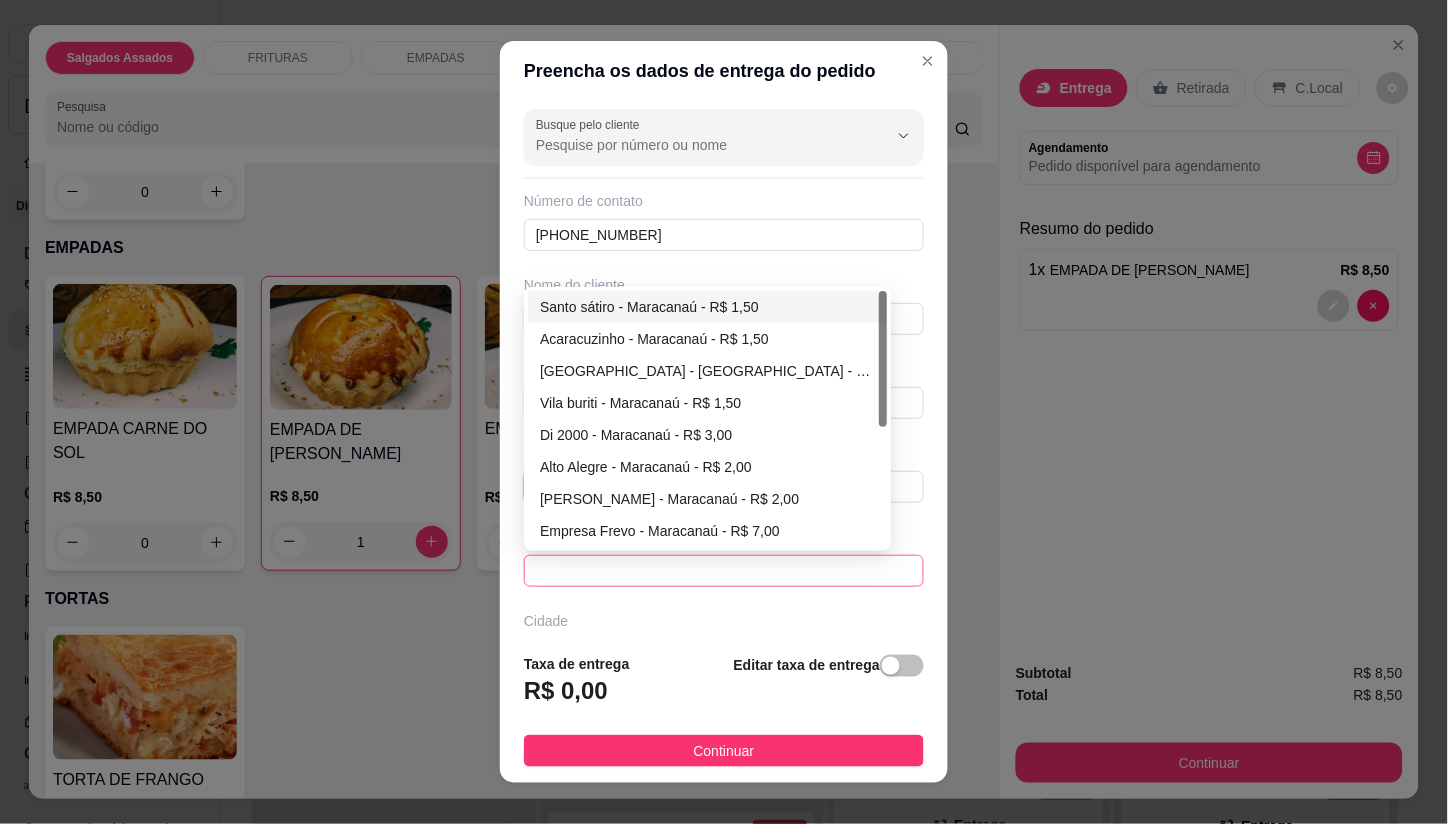 click at bounding box center (724, 571) 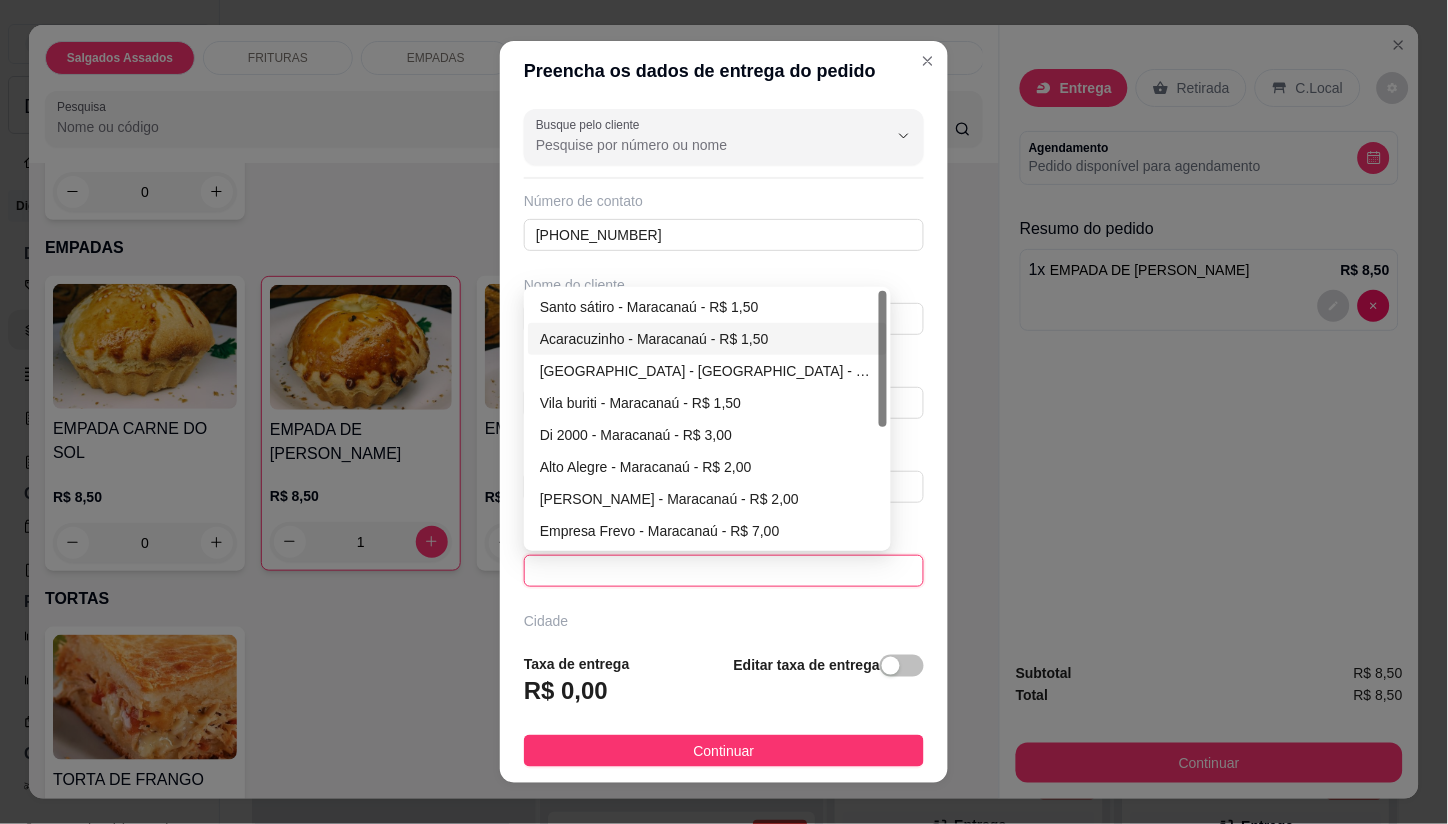 click on "Acaracuzinho  - Maracanaú  -  R$ 1,50" at bounding box center (707, 339) 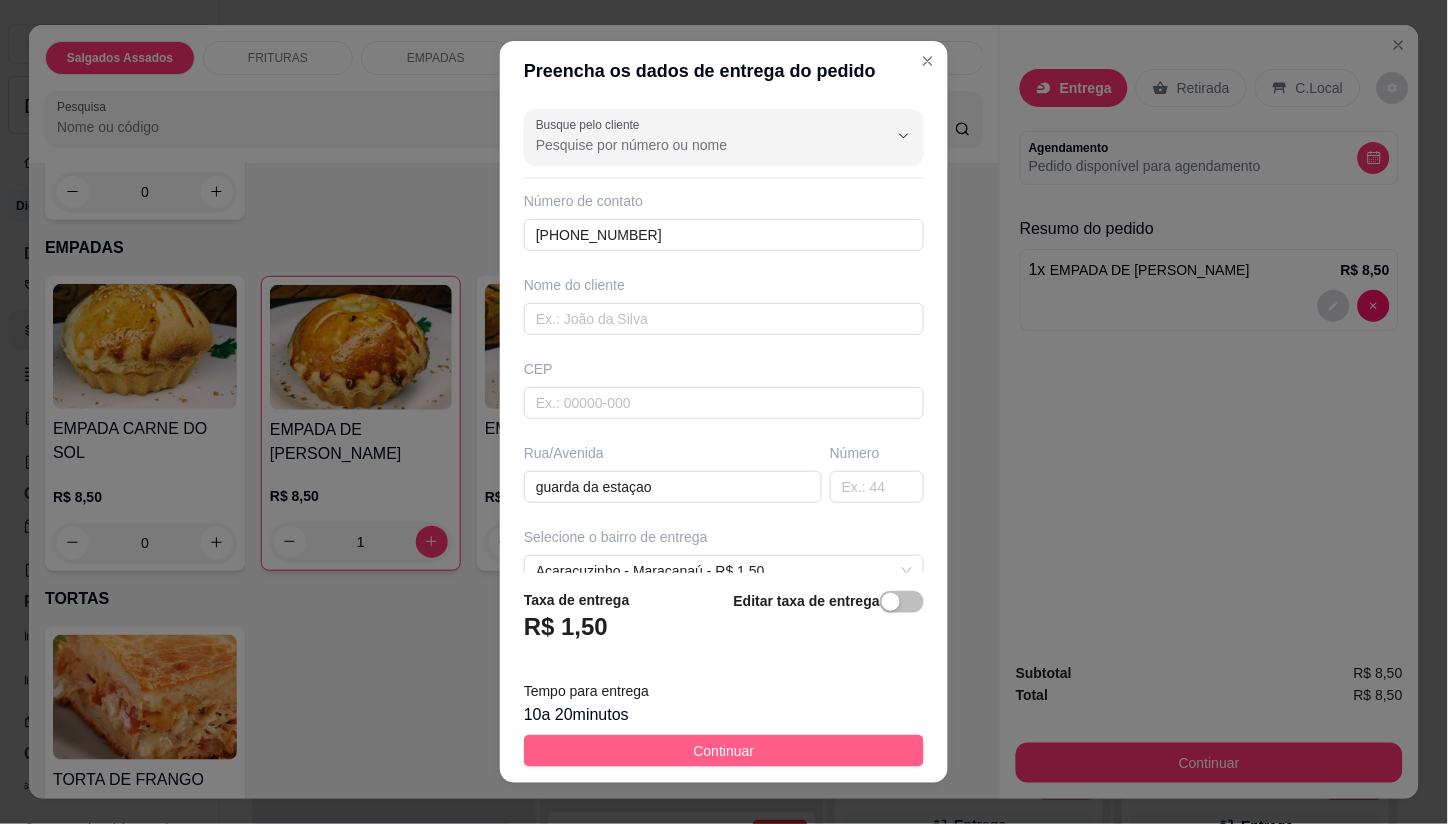 click on "Continuar" at bounding box center [724, 751] 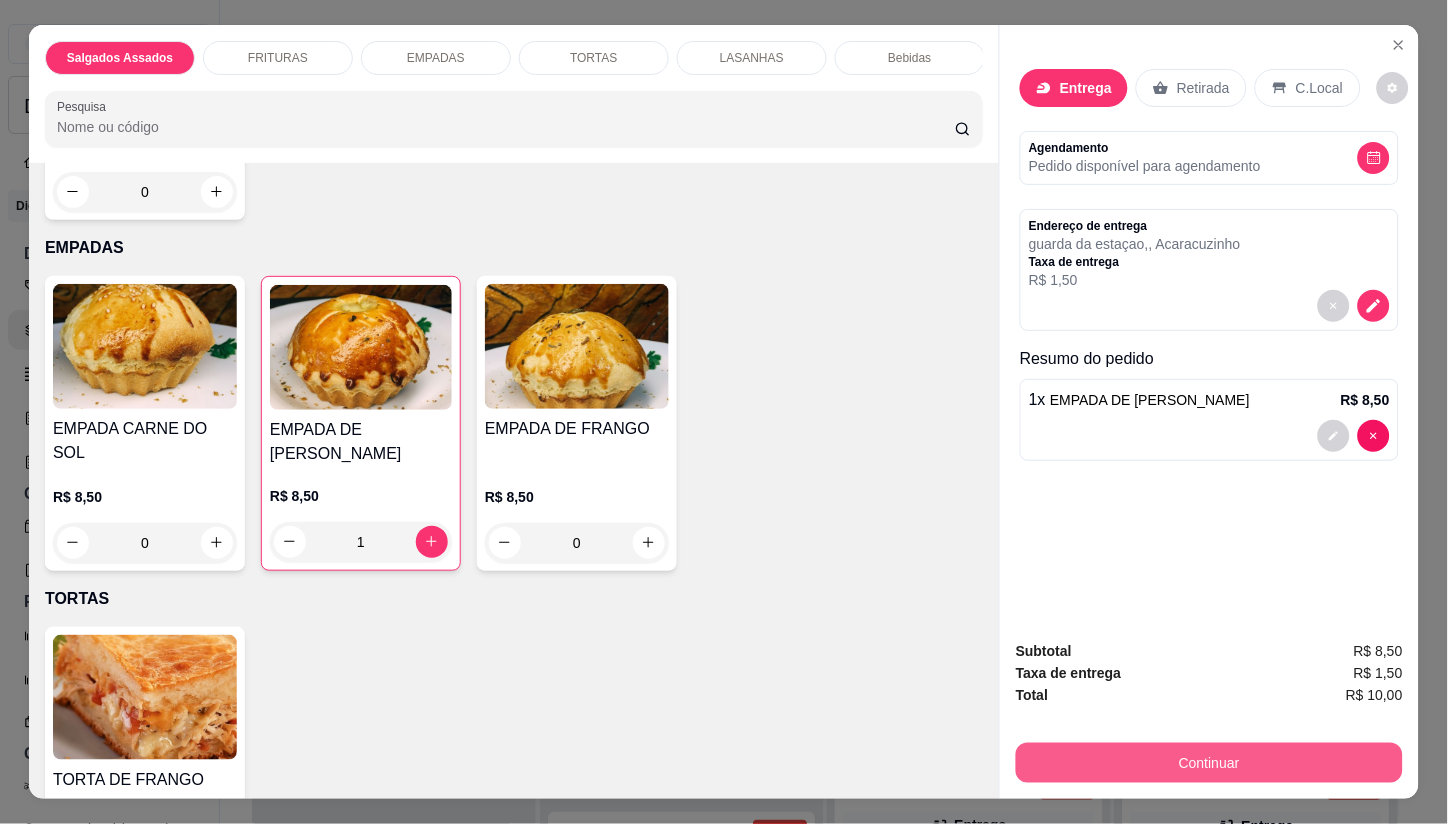 click on "Continuar" at bounding box center [1209, 763] 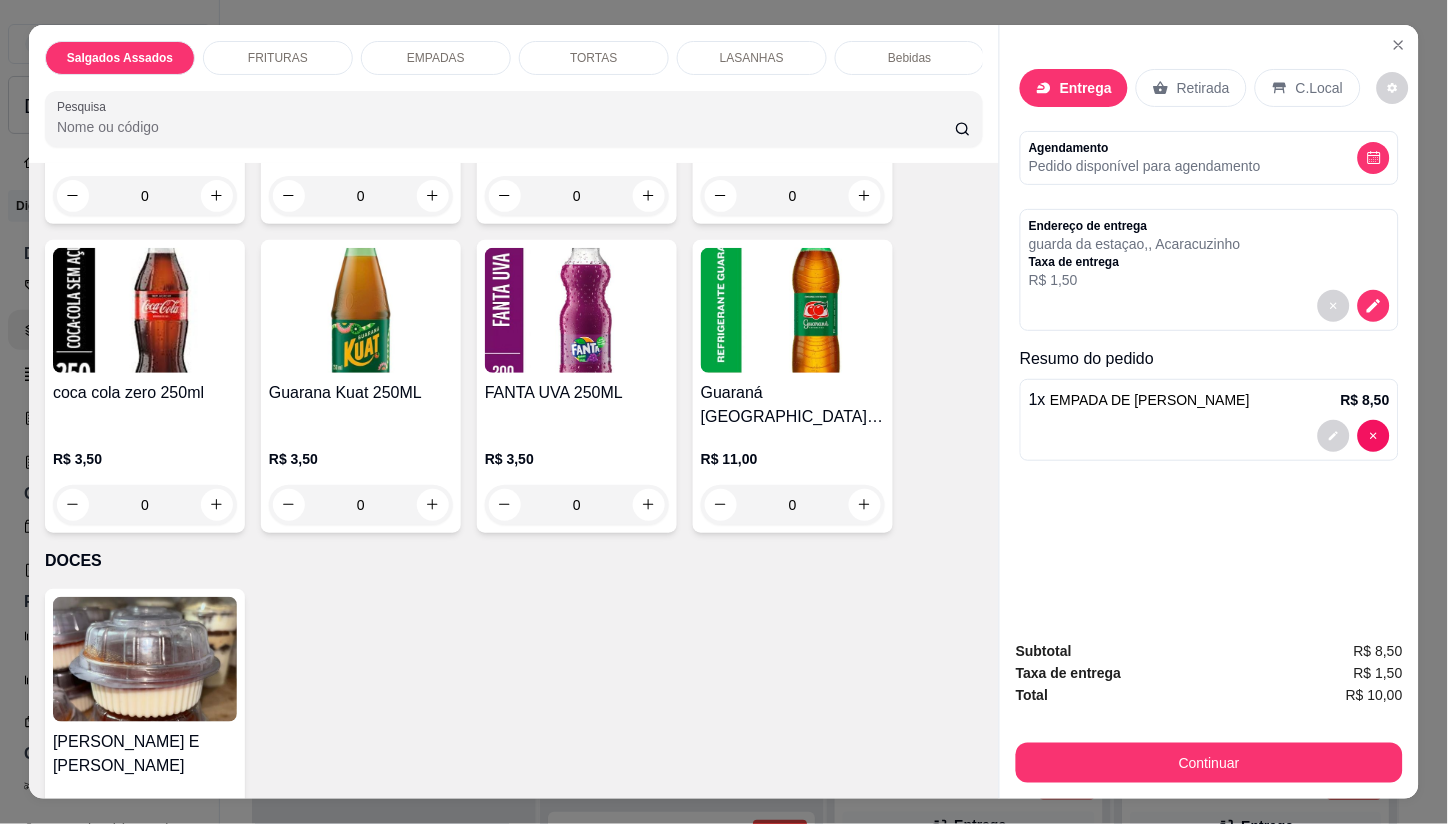 scroll, scrollTop: 2676, scrollLeft: 0, axis: vertical 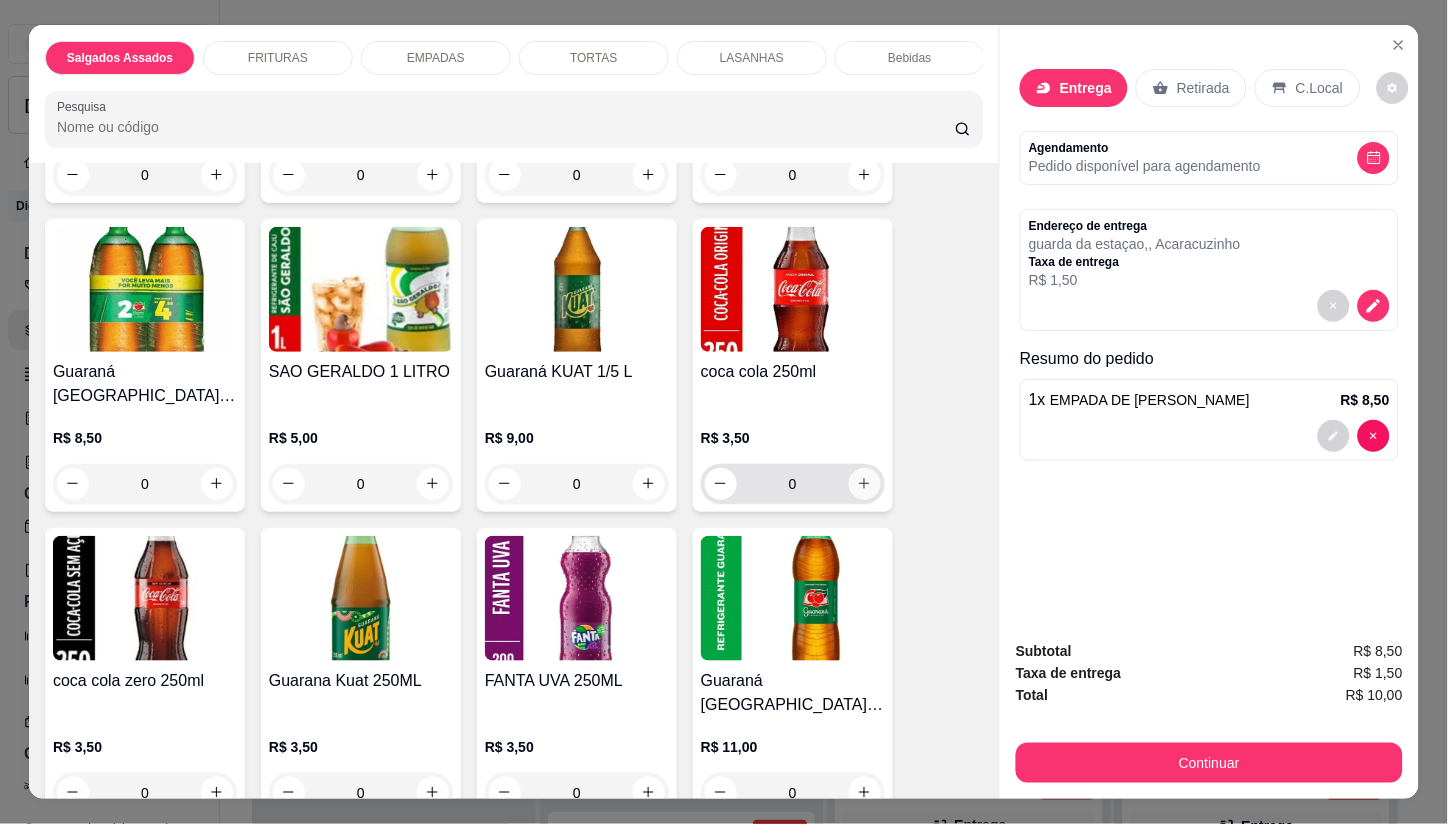click 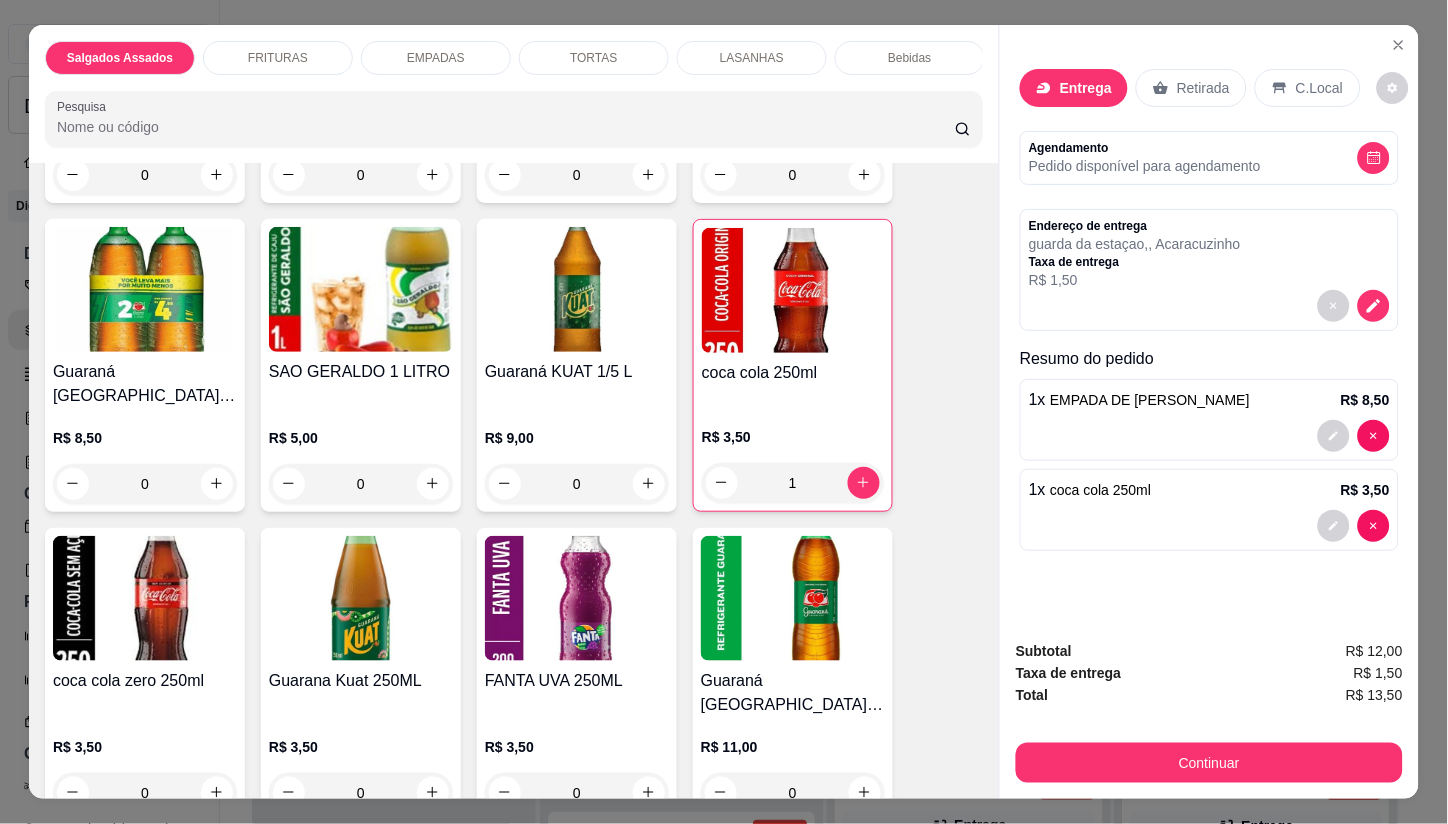 click on "Subtotal R$ 12,00 Taxa de entrega R$ 1,50 Total R$ 13,50 Continuar" at bounding box center (1209, 711) 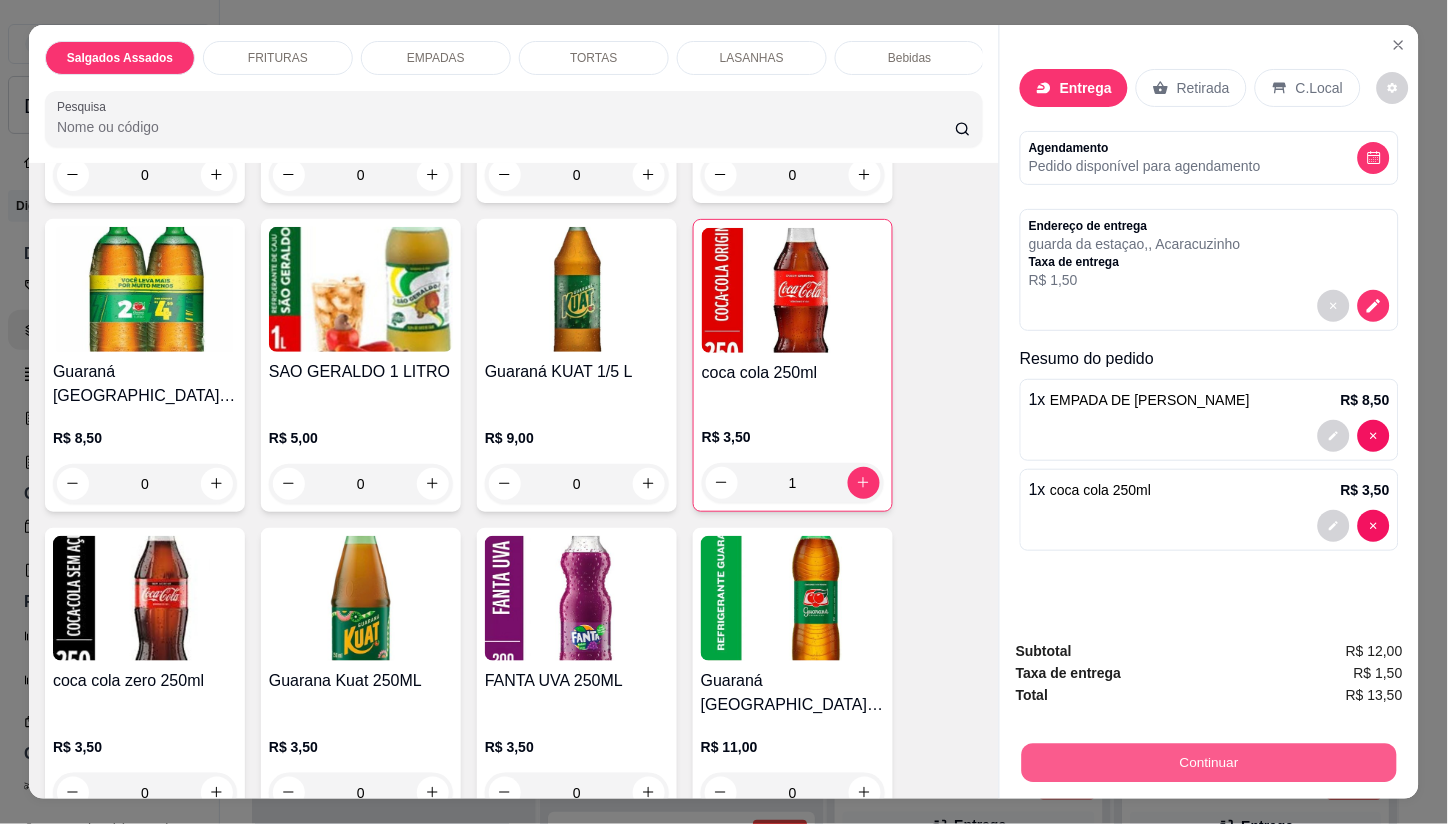 click on "Continuar" at bounding box center [1209, 763] 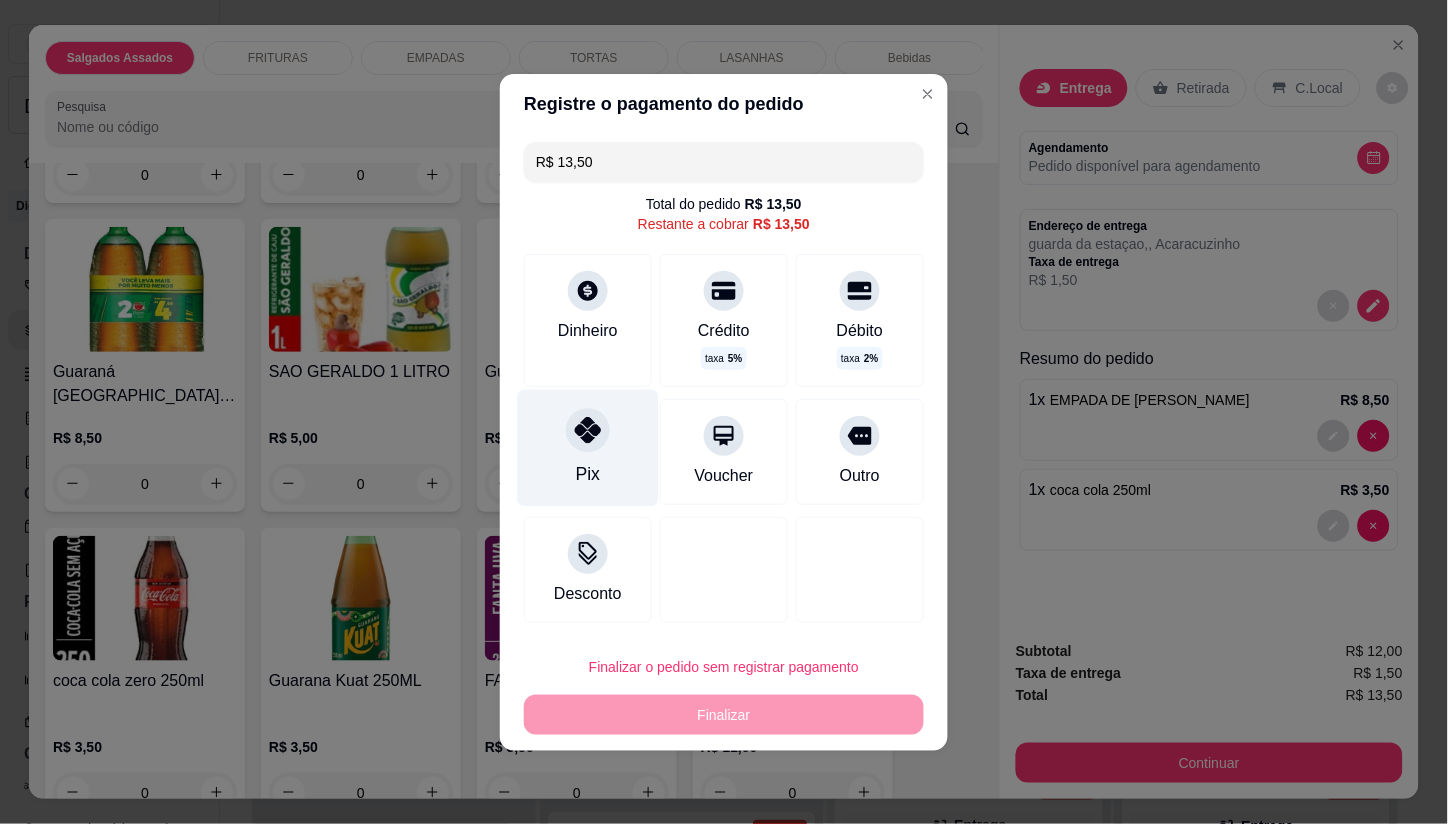 click 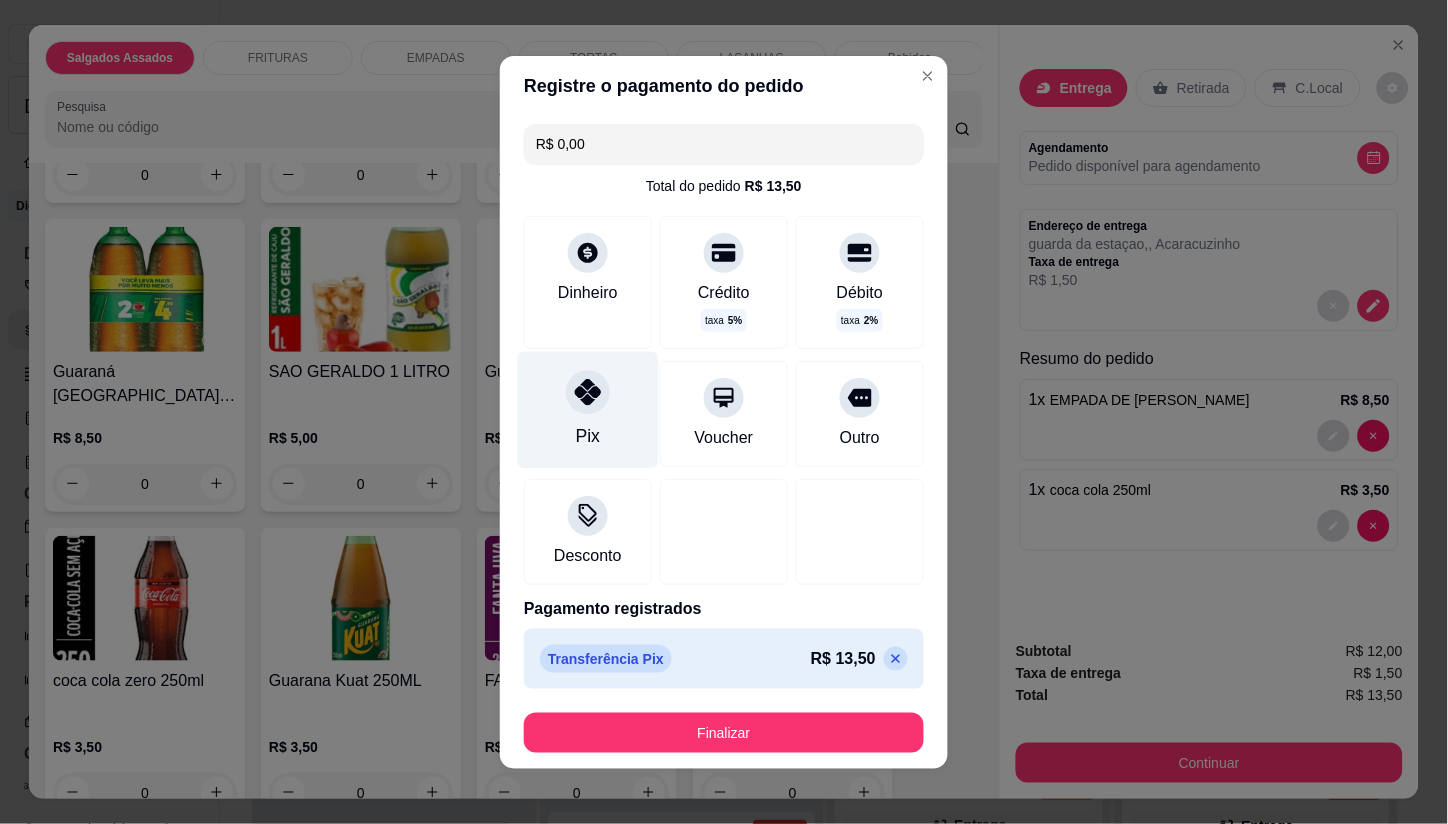 type on "R$ 0,00" 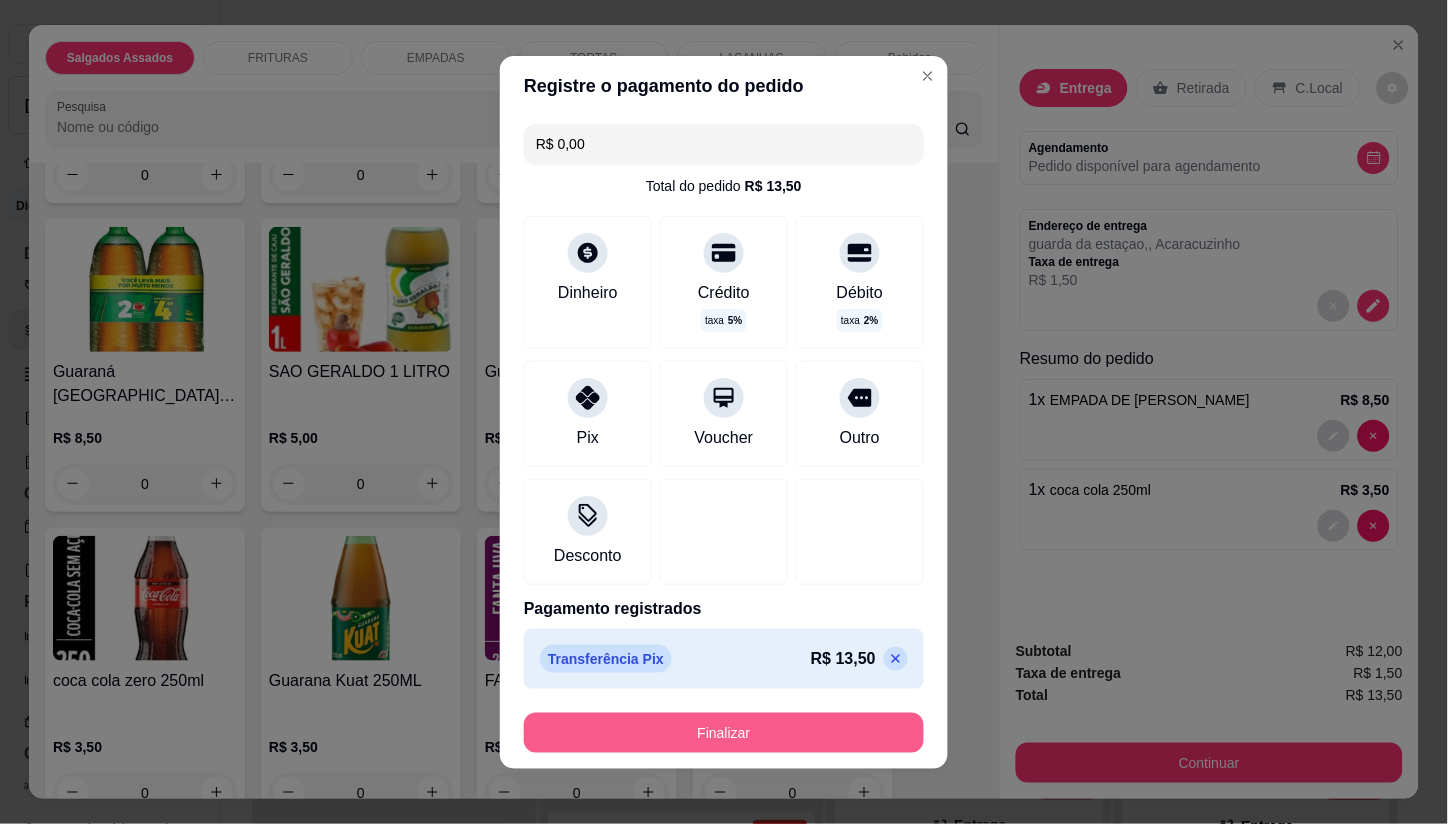 click on "Finalizar" at bounding box center (724, 733) 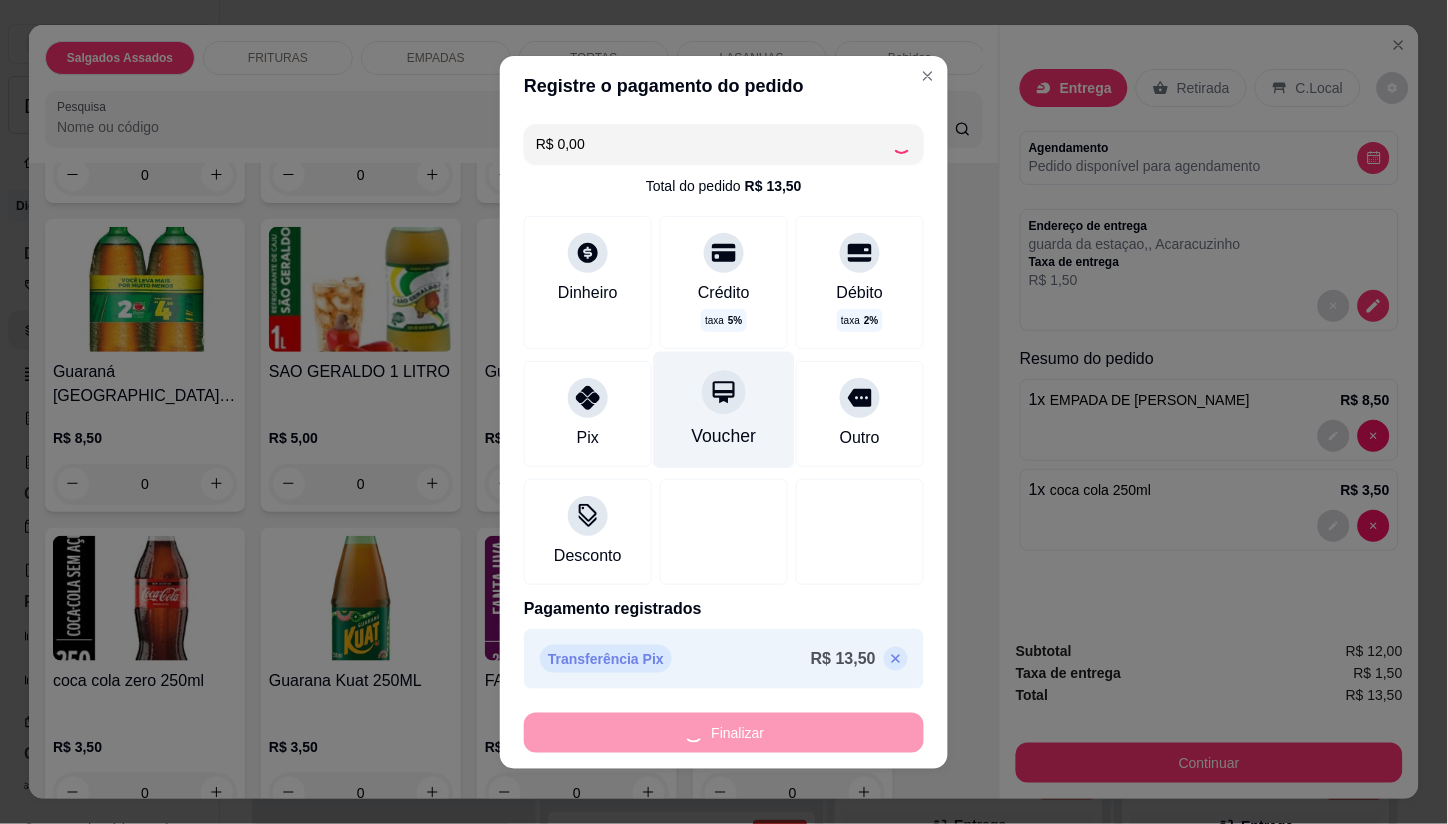 type on "0" 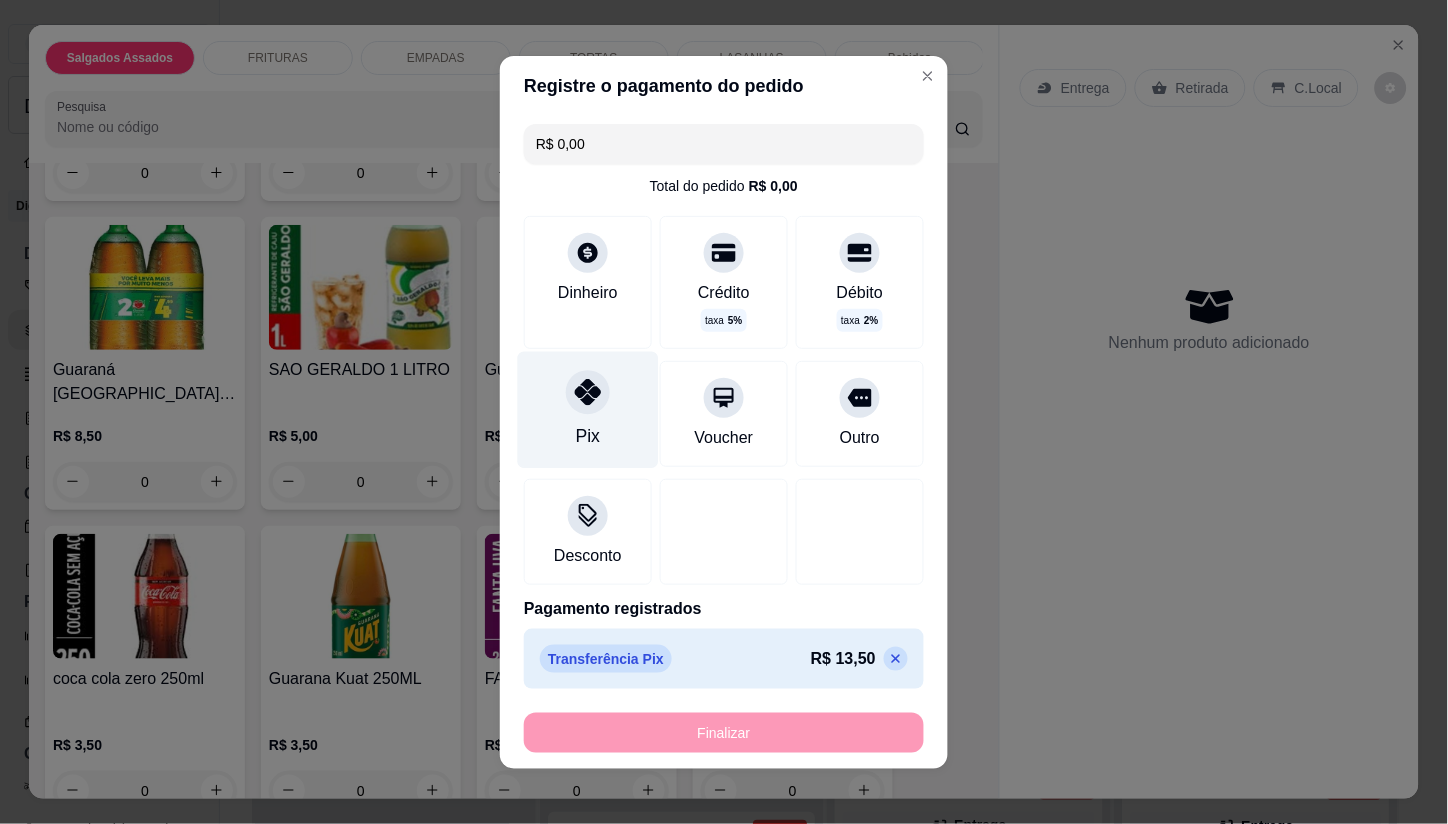 type on "-R$ 13,50" 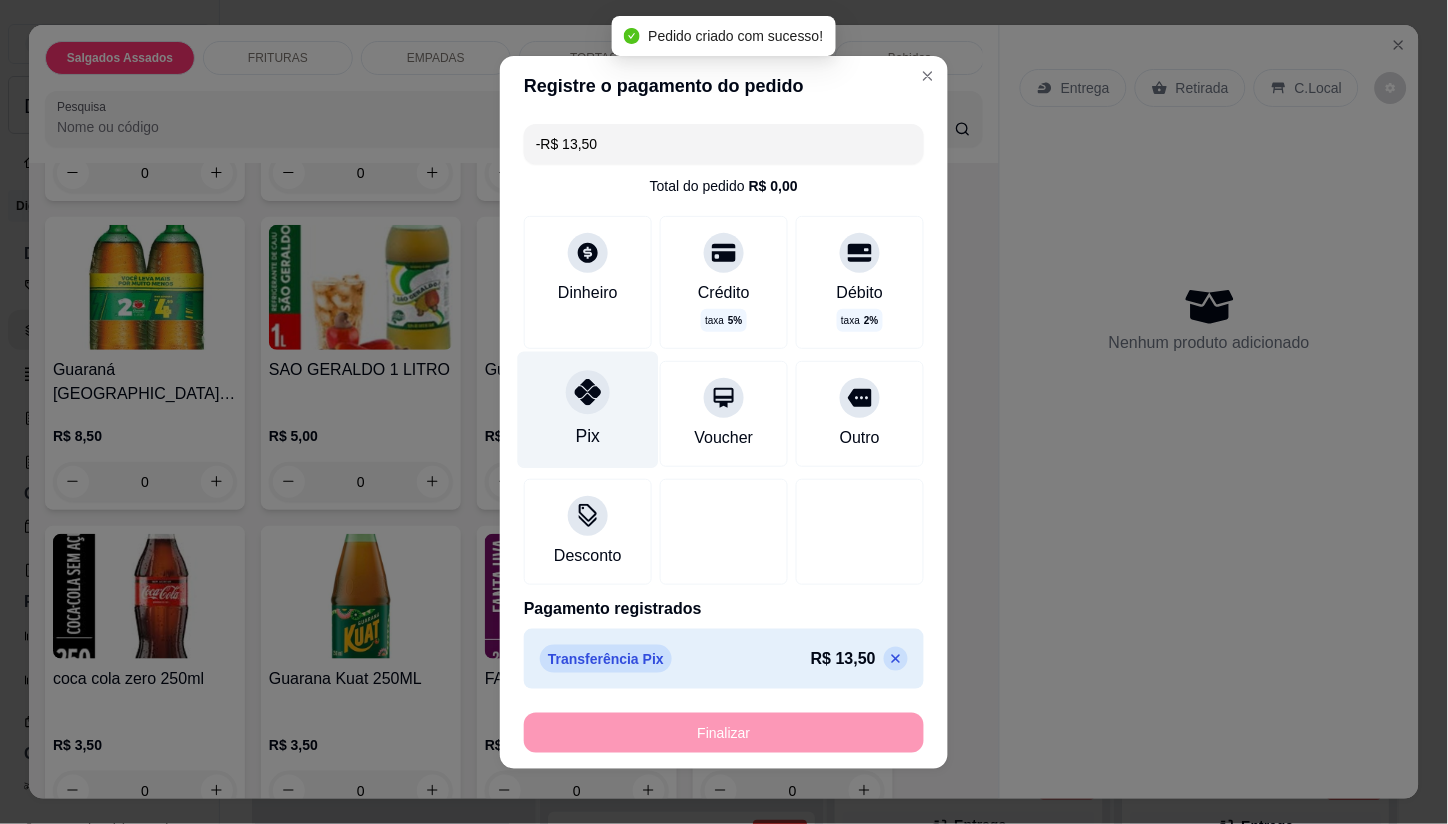 scroll, scrollTop: 2341, scrollLeft: 0, axis: vertical 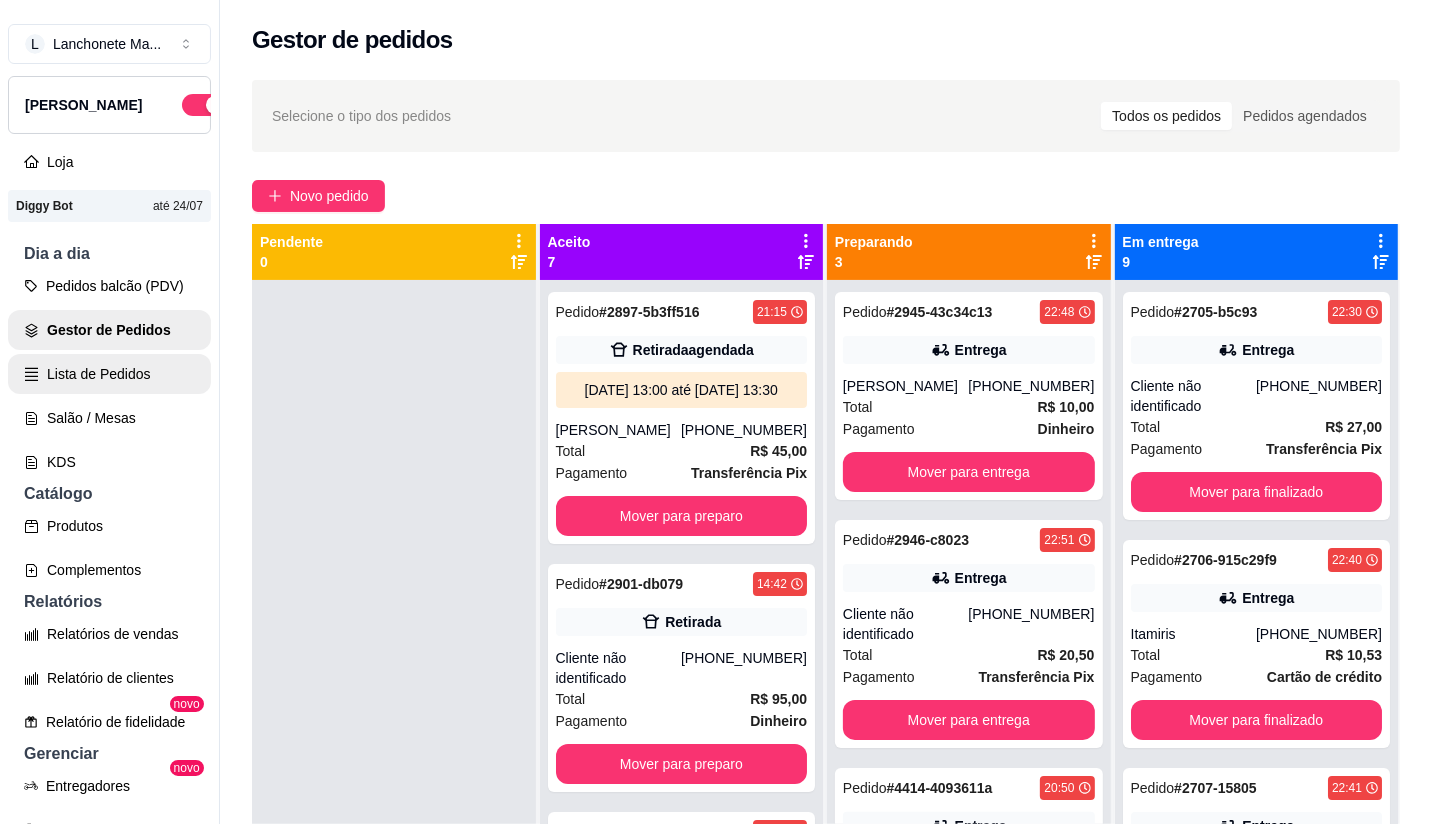 click on "Lista de Pedidos" at bounding box center [109, 374] 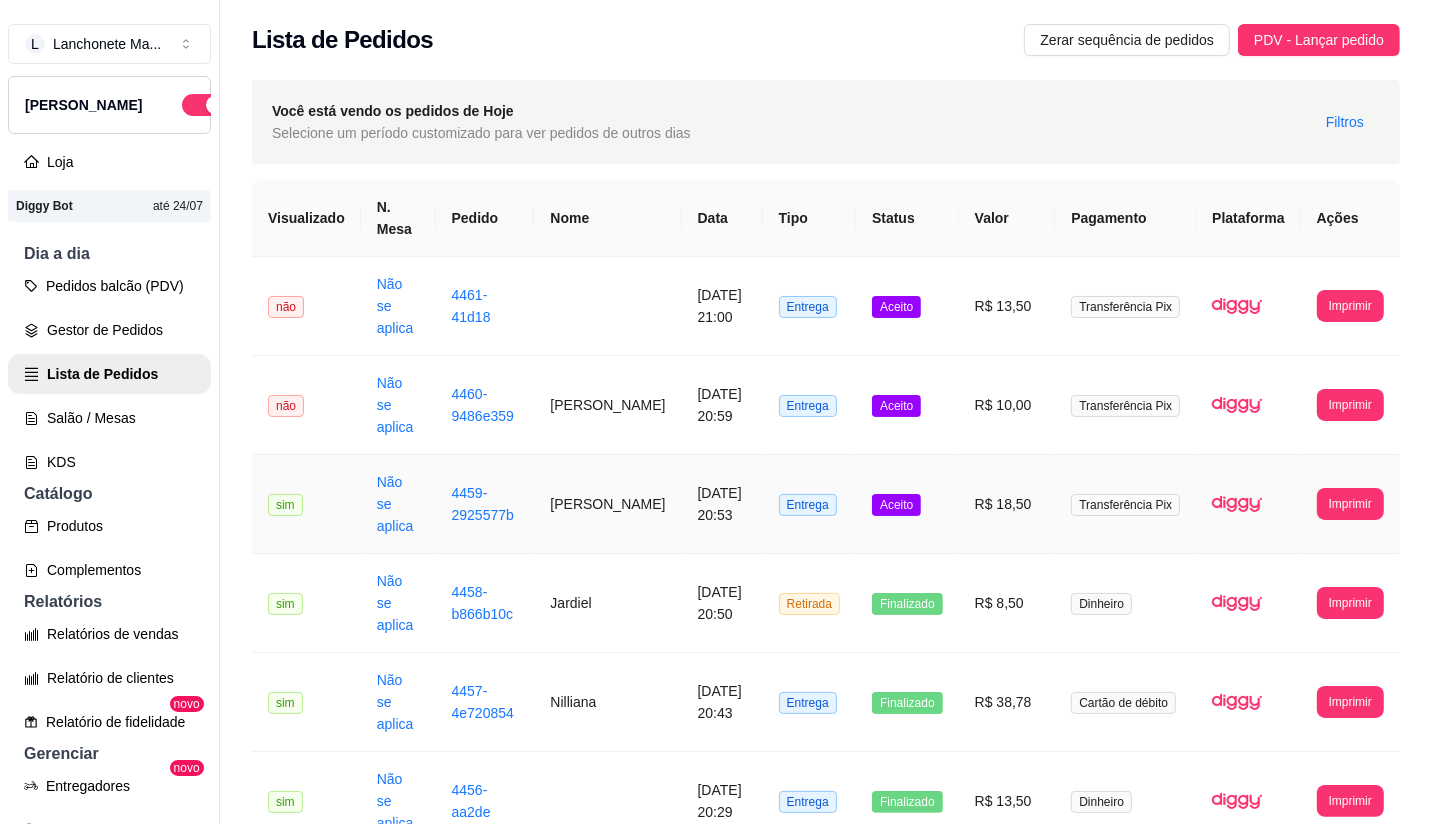 click on "Aceito" at bounding box center [896, 505] 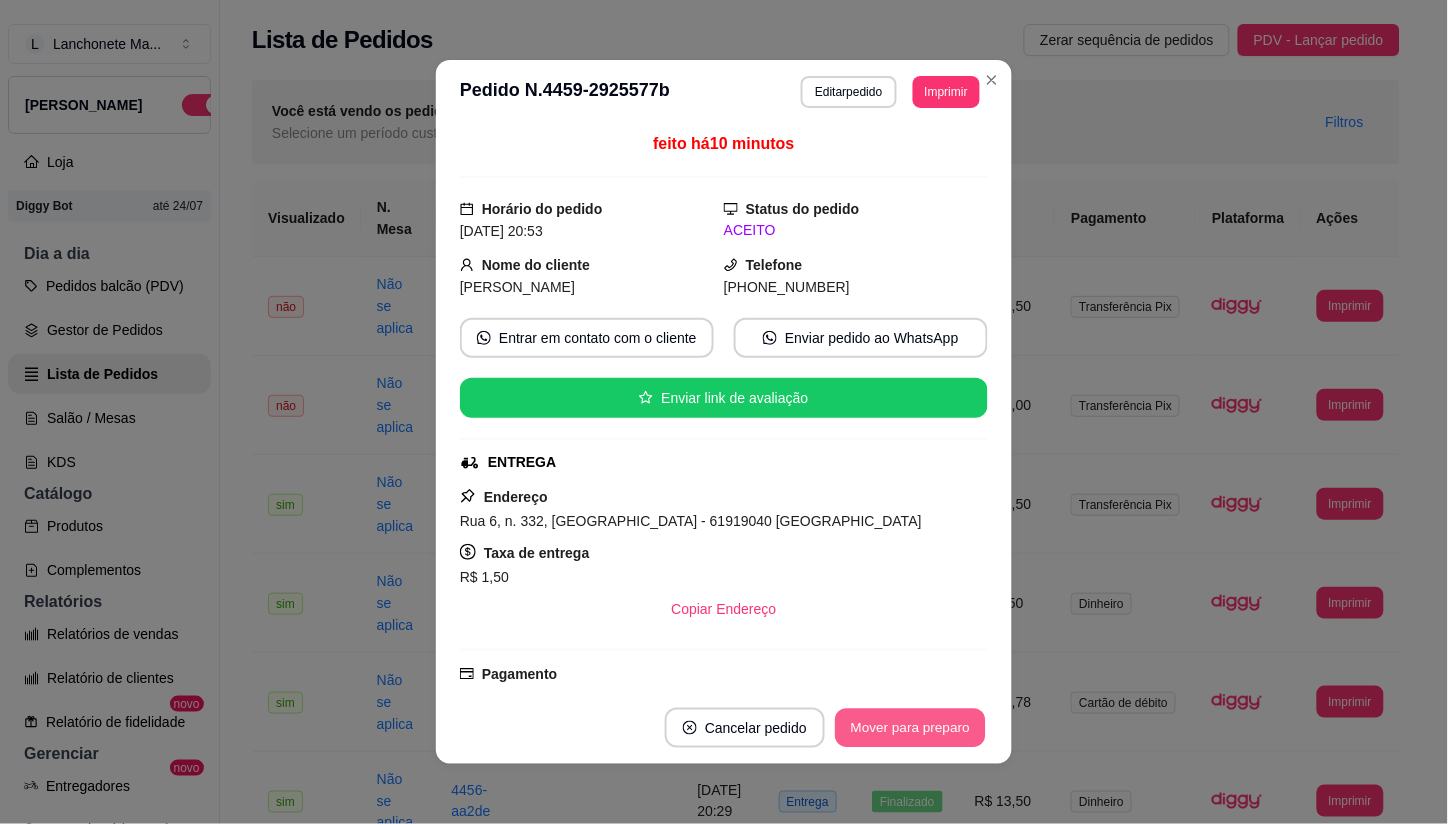 click on "Mover para preparo" at bounding box center [910, 728] 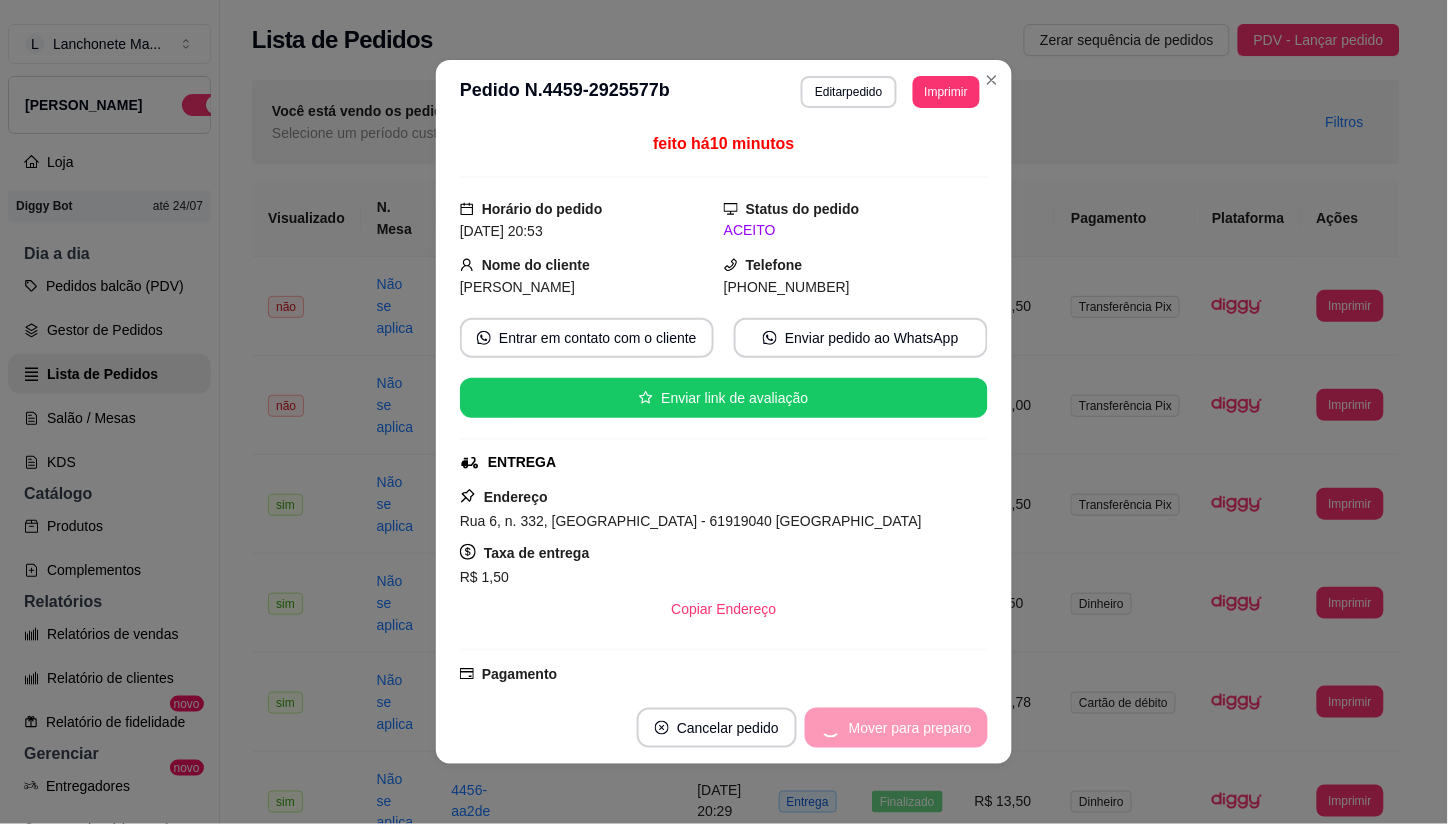 click on "Mover para preparo" at bounding box center [896, 728] 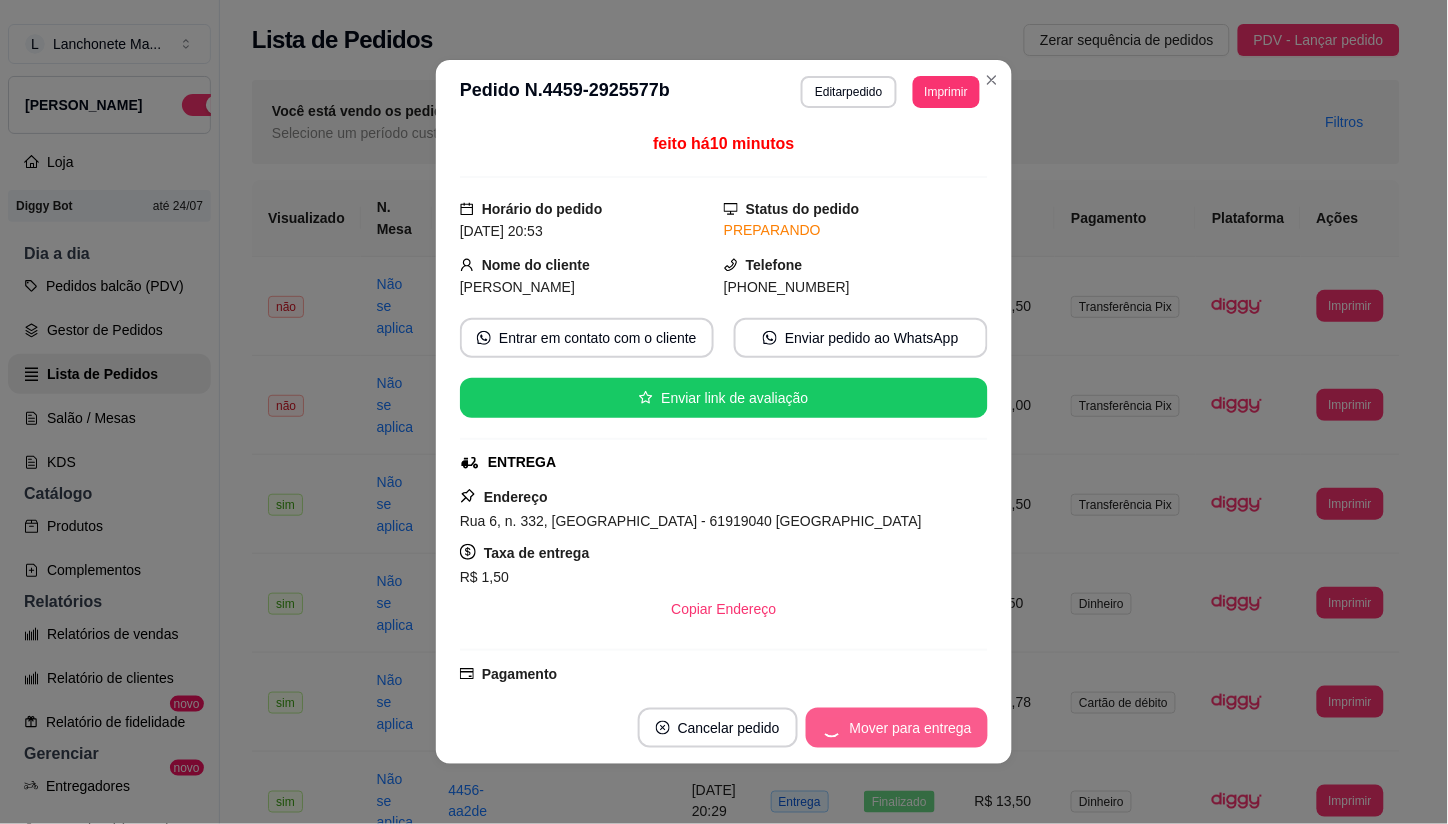 click on "Mover para entrega" at bounding box center [897, 728] 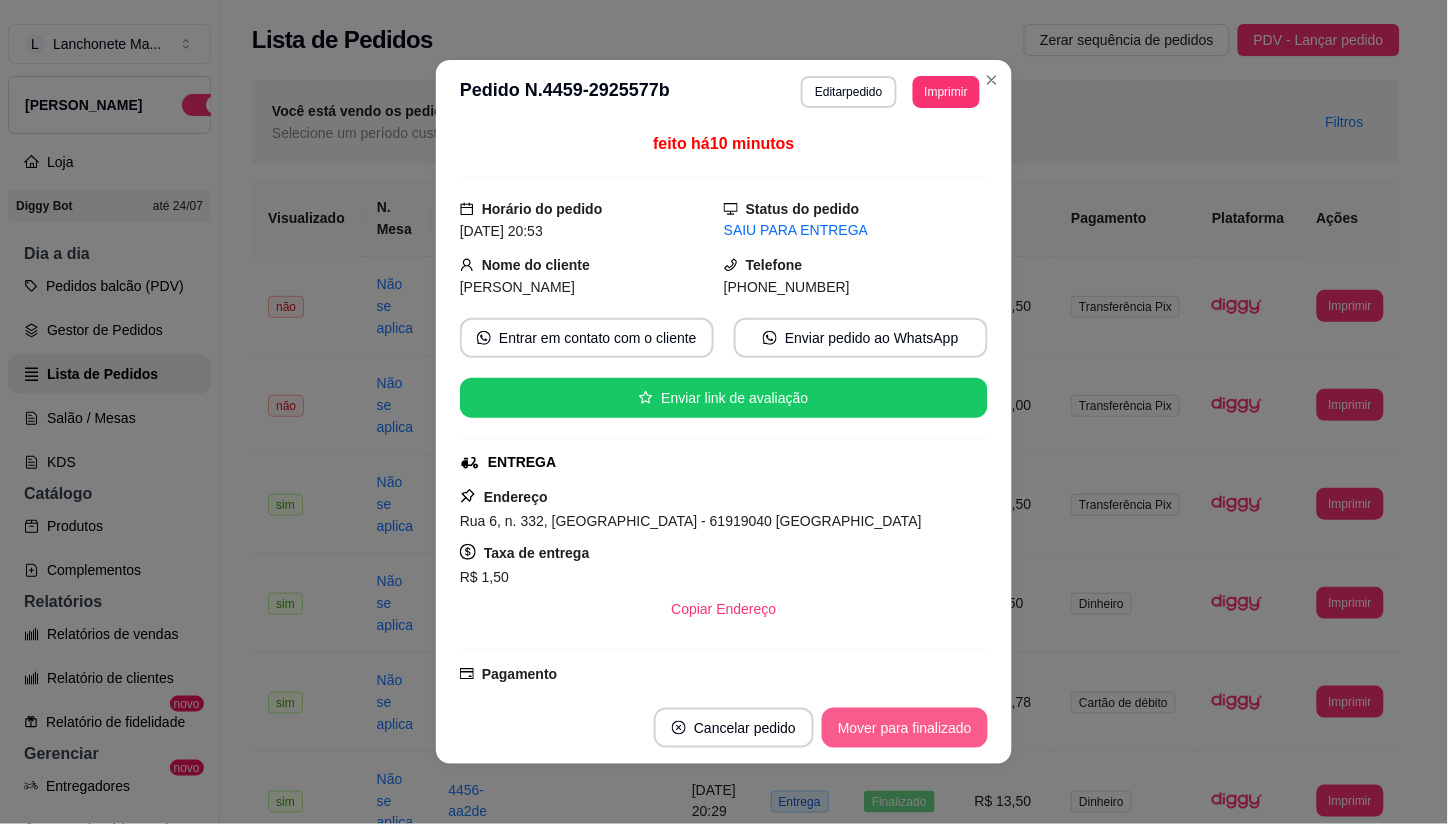 click on "Mover para finalizado" at bounding box center [905, 728] 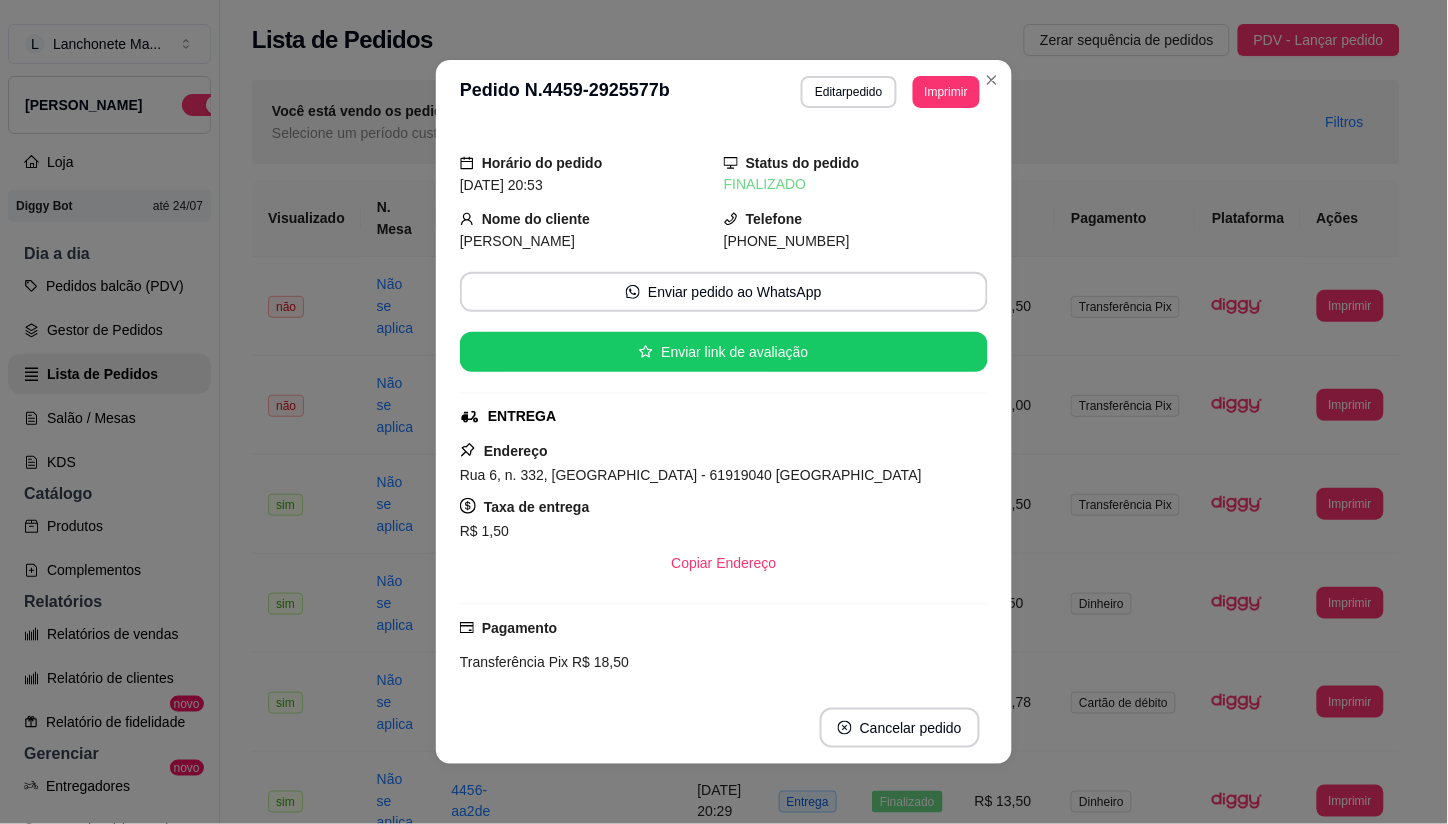 click on "**********" at bounding box center [724, 92] 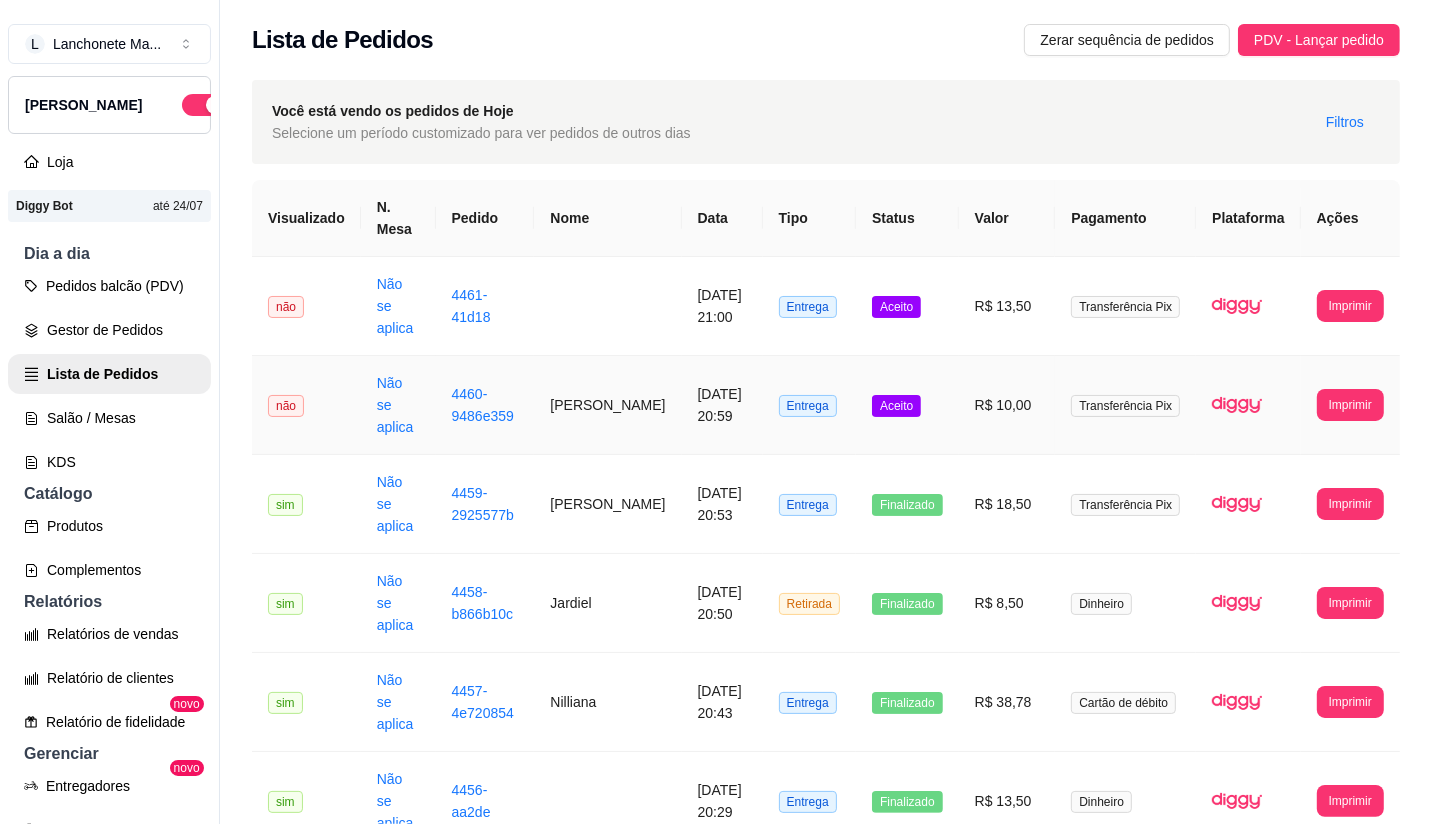 click on "Aceito" at bounding box center [896, 406] 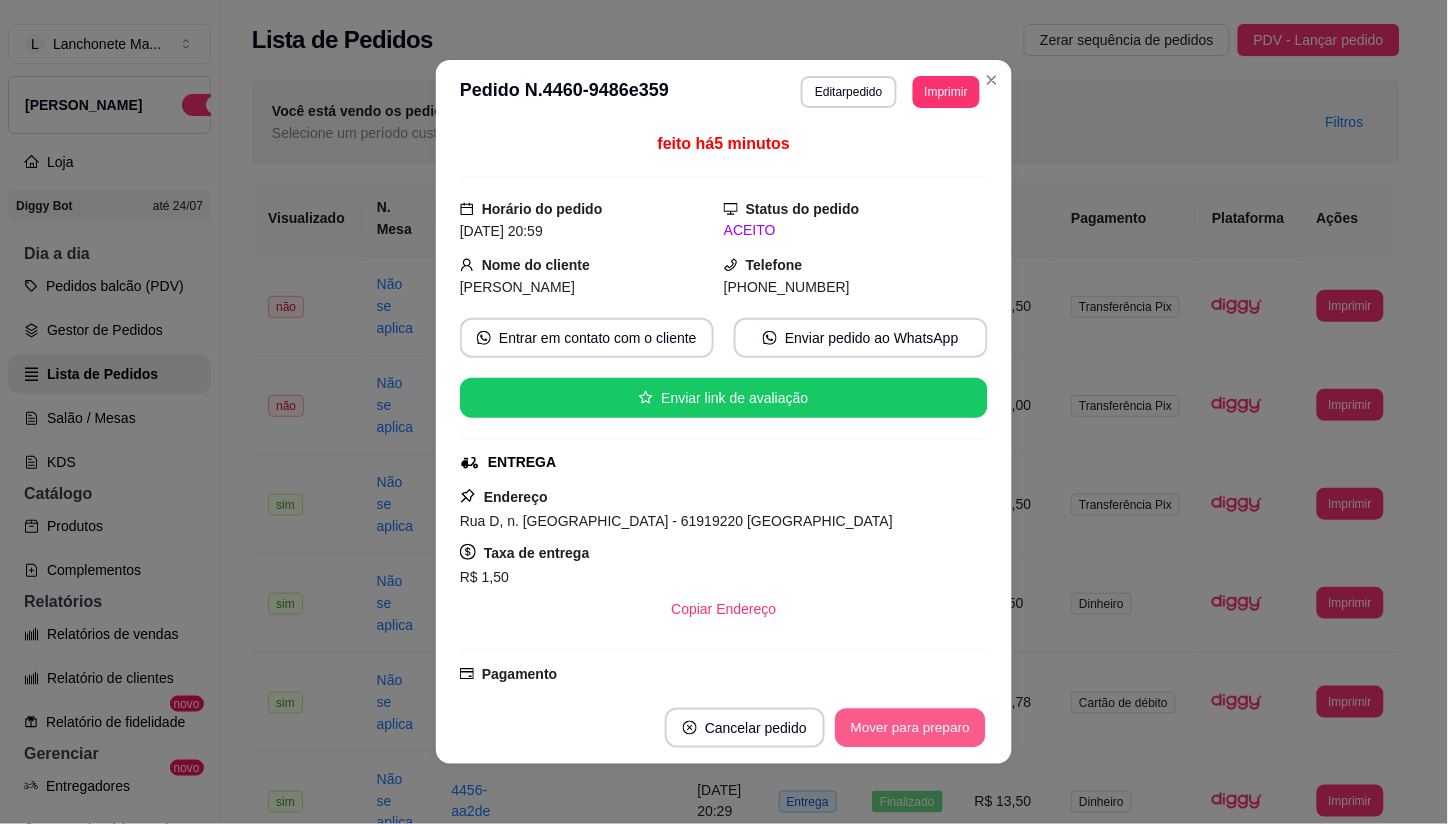 click on "Mover para preparo" at bounding box center (910, 728) 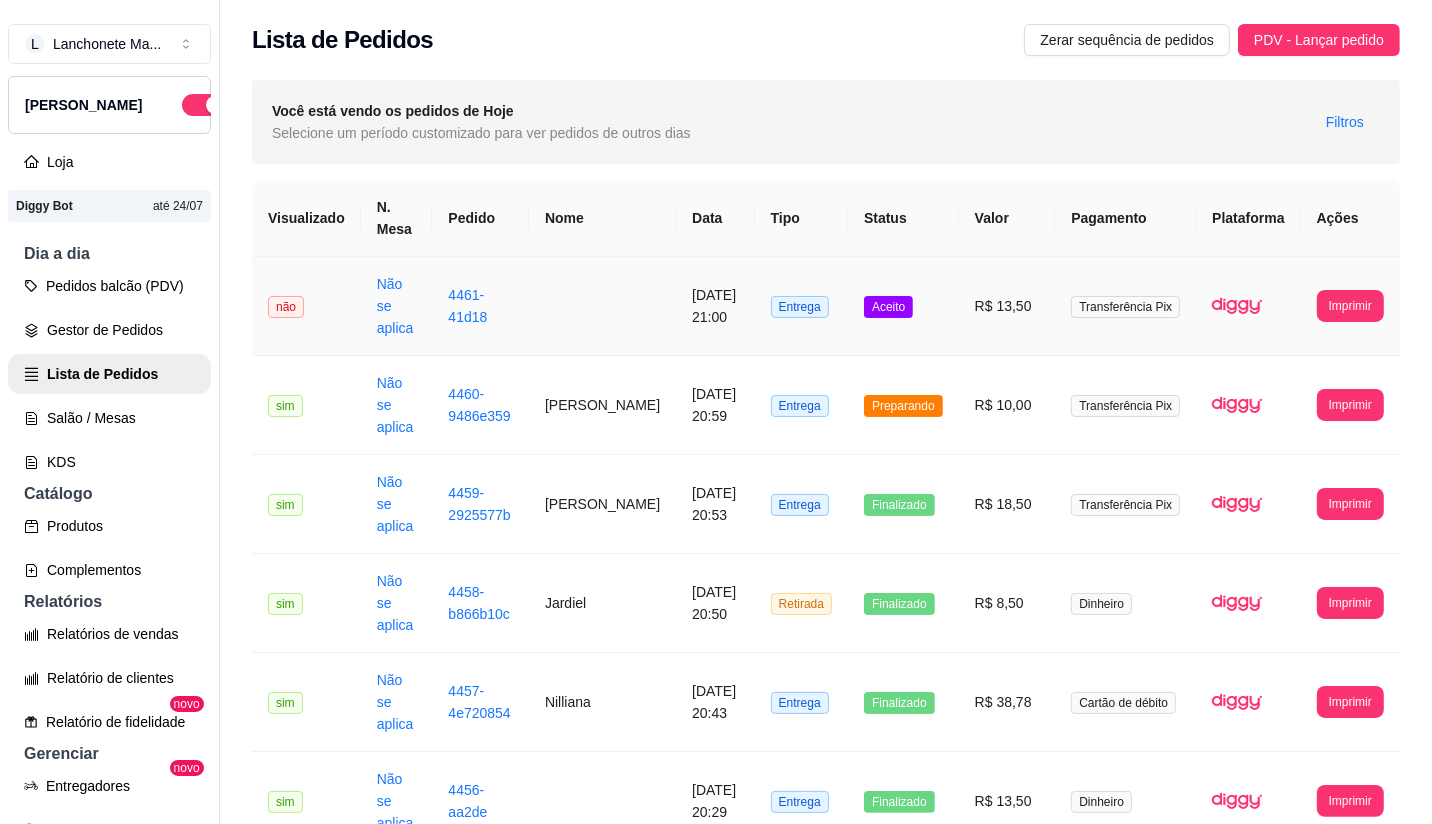 click on "Aceito" at bounding box center [903, 306] 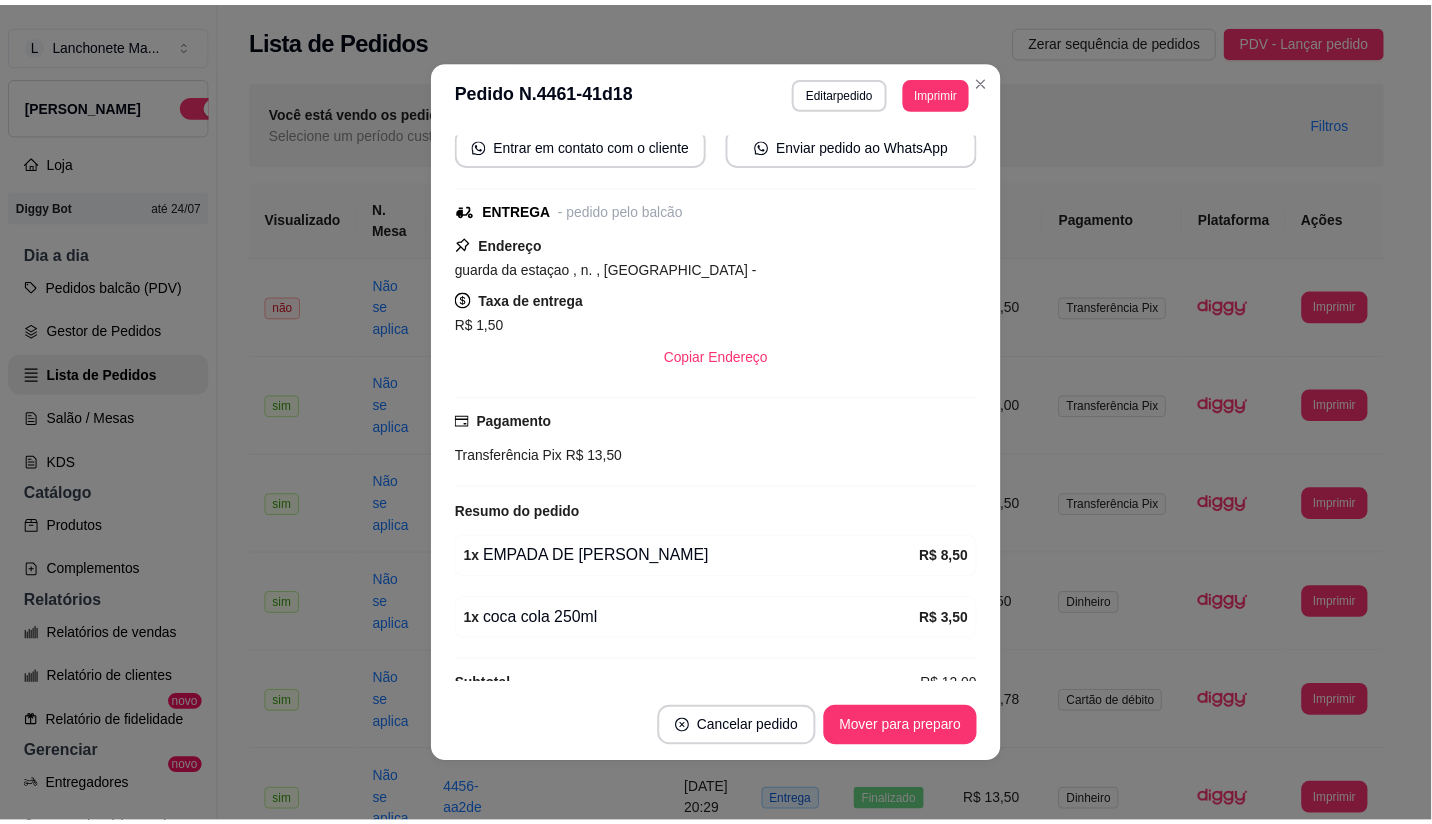 scroll, scrollTop: 230, scrollLeft: 0, axis: vertical 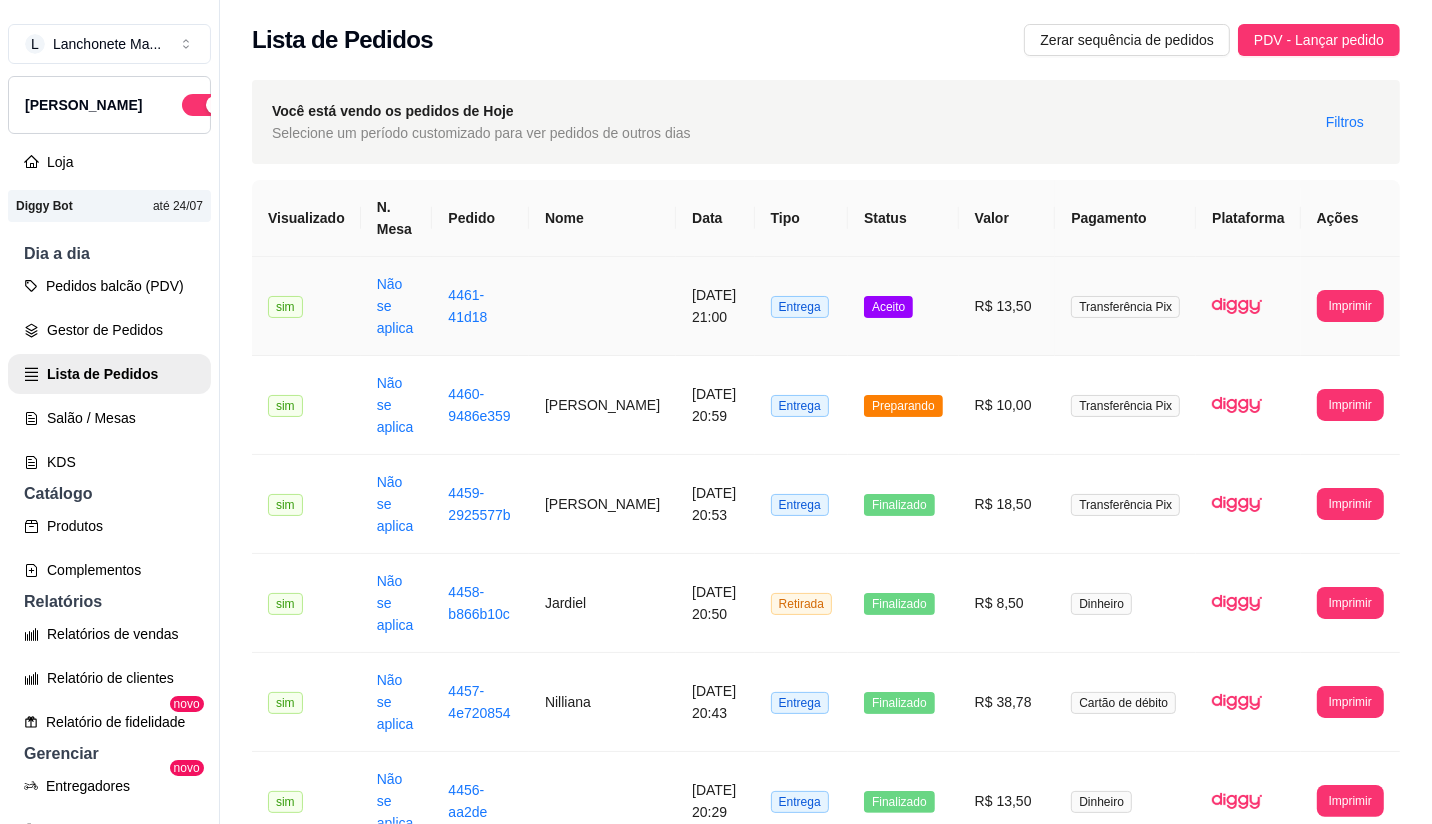 click on "Aceito" at bounding box center [903, 306] 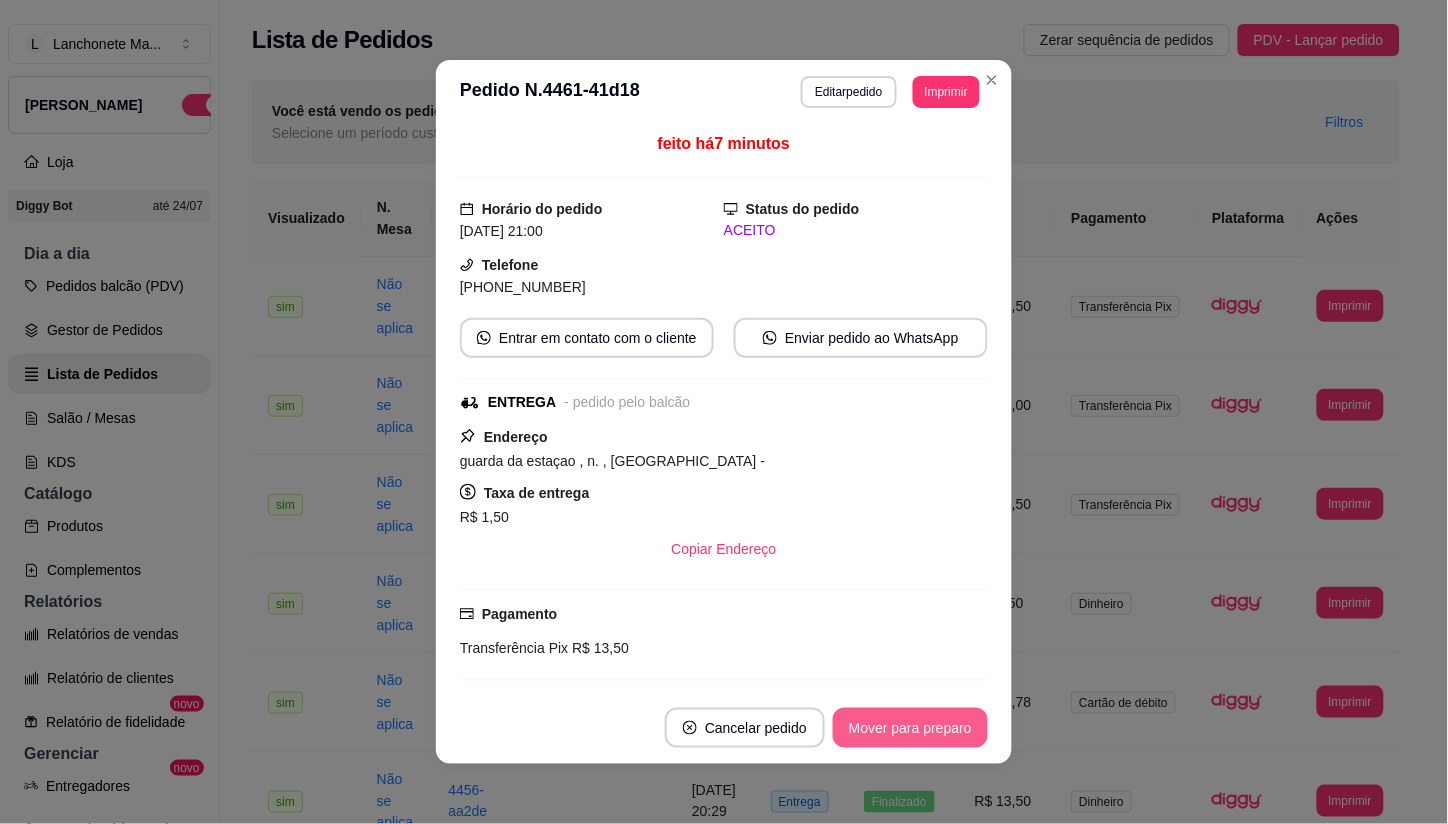 click on "Mover para preparo" at bounding box center [910, 728] 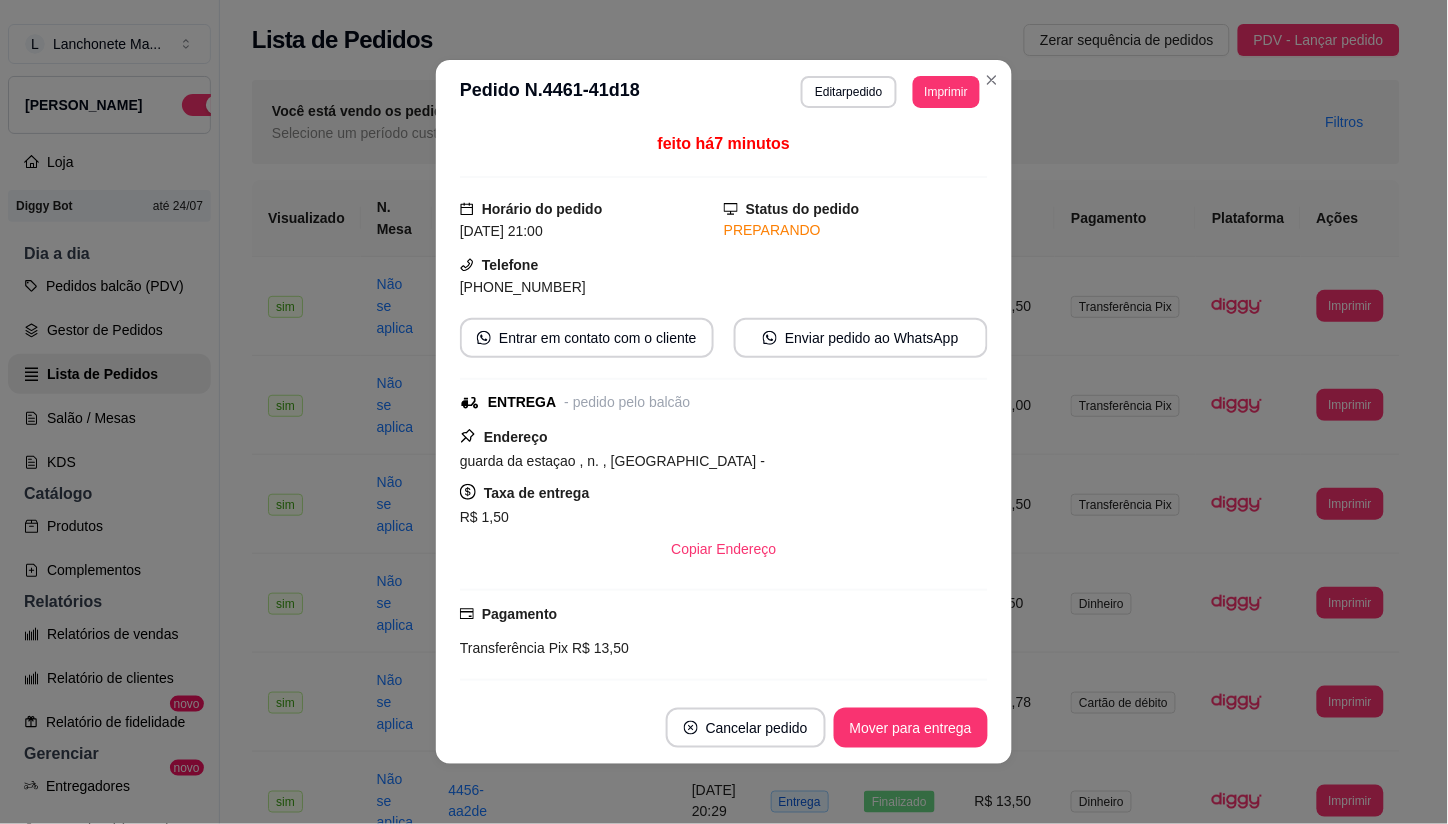 click on "Mover para entrega" at bounding box center [911, 728] 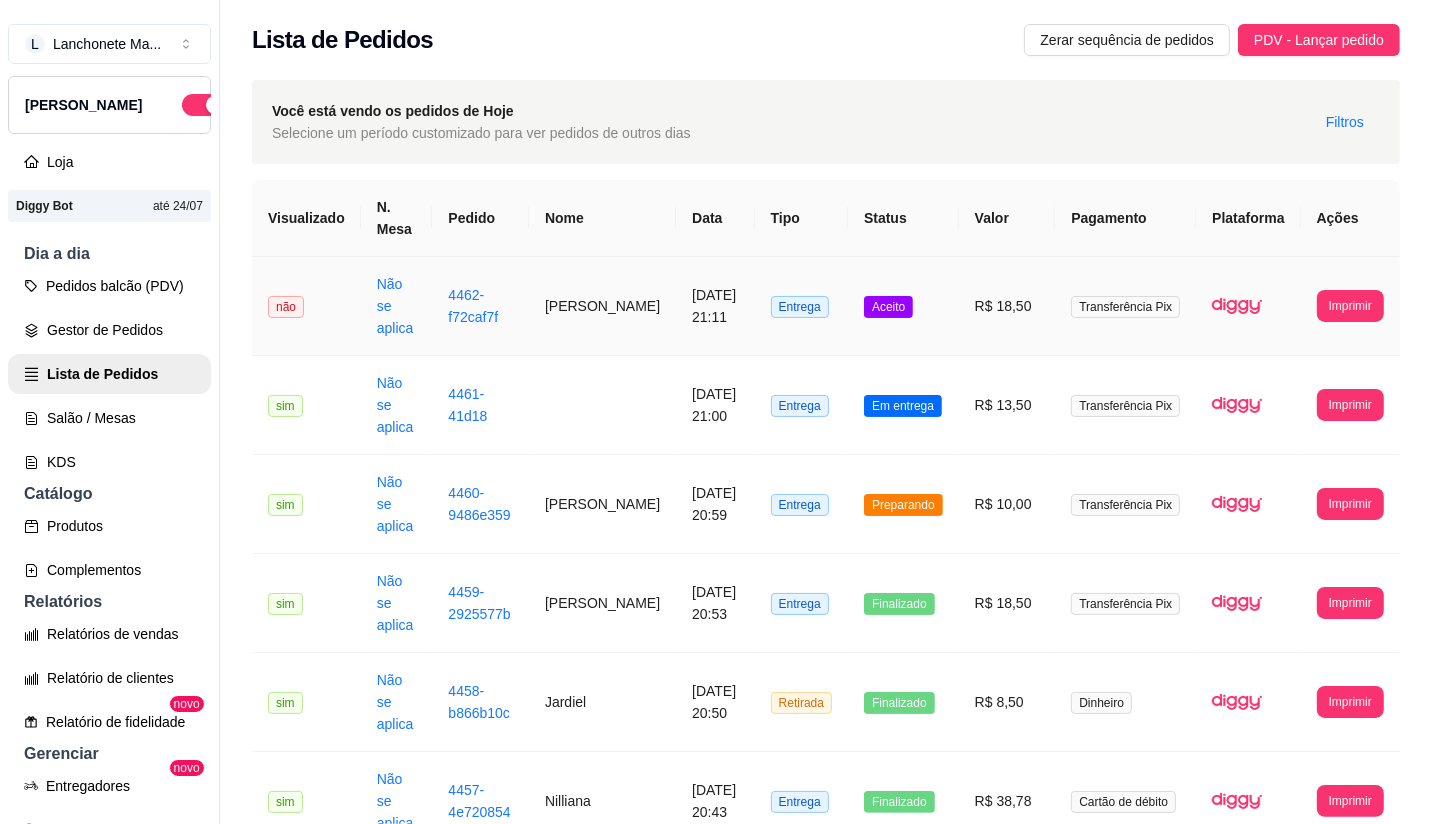 click on "Aceito" at bounding box center (903, 306) 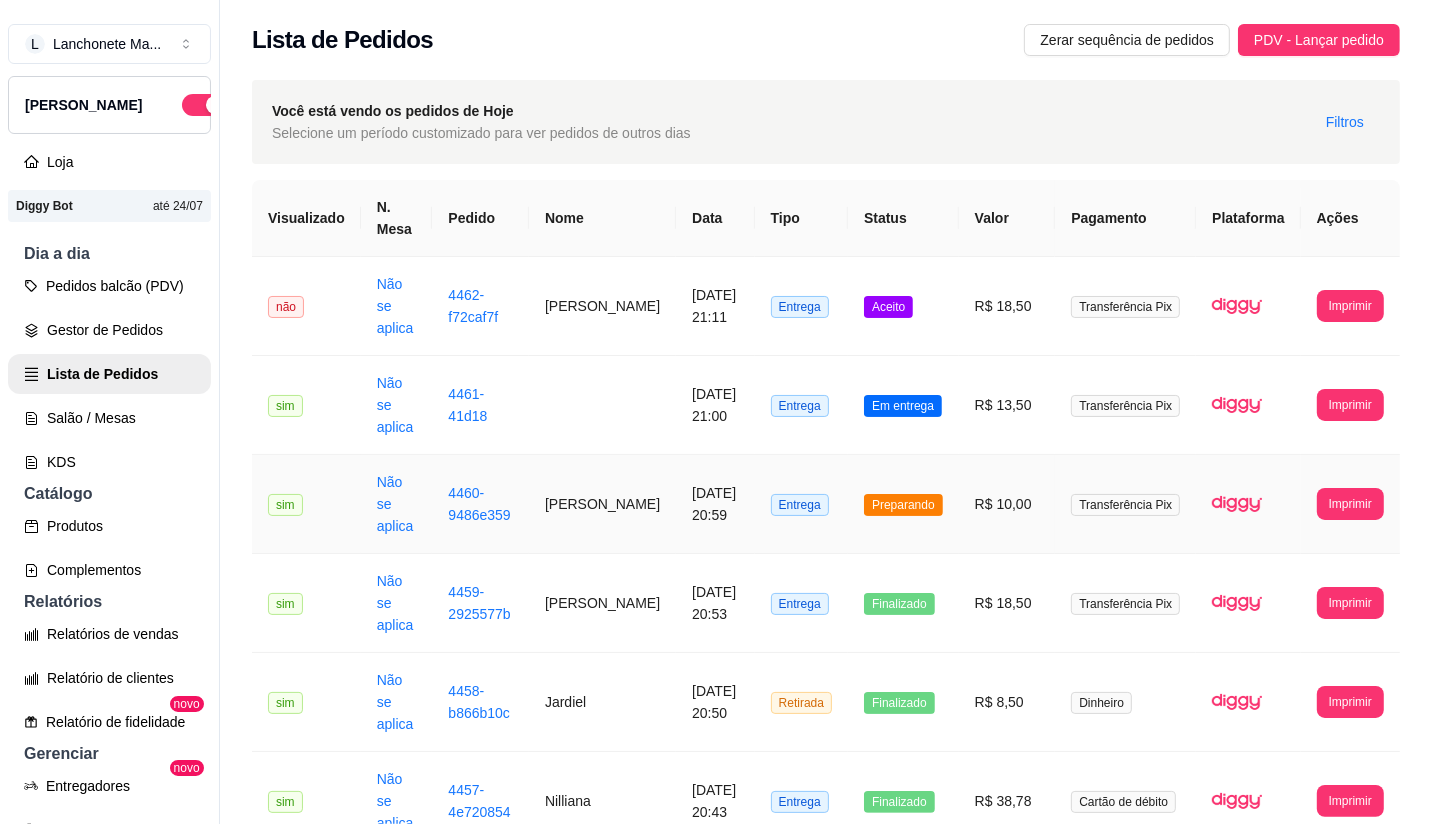 click on "Preparando" at bounding box center [903, 504] 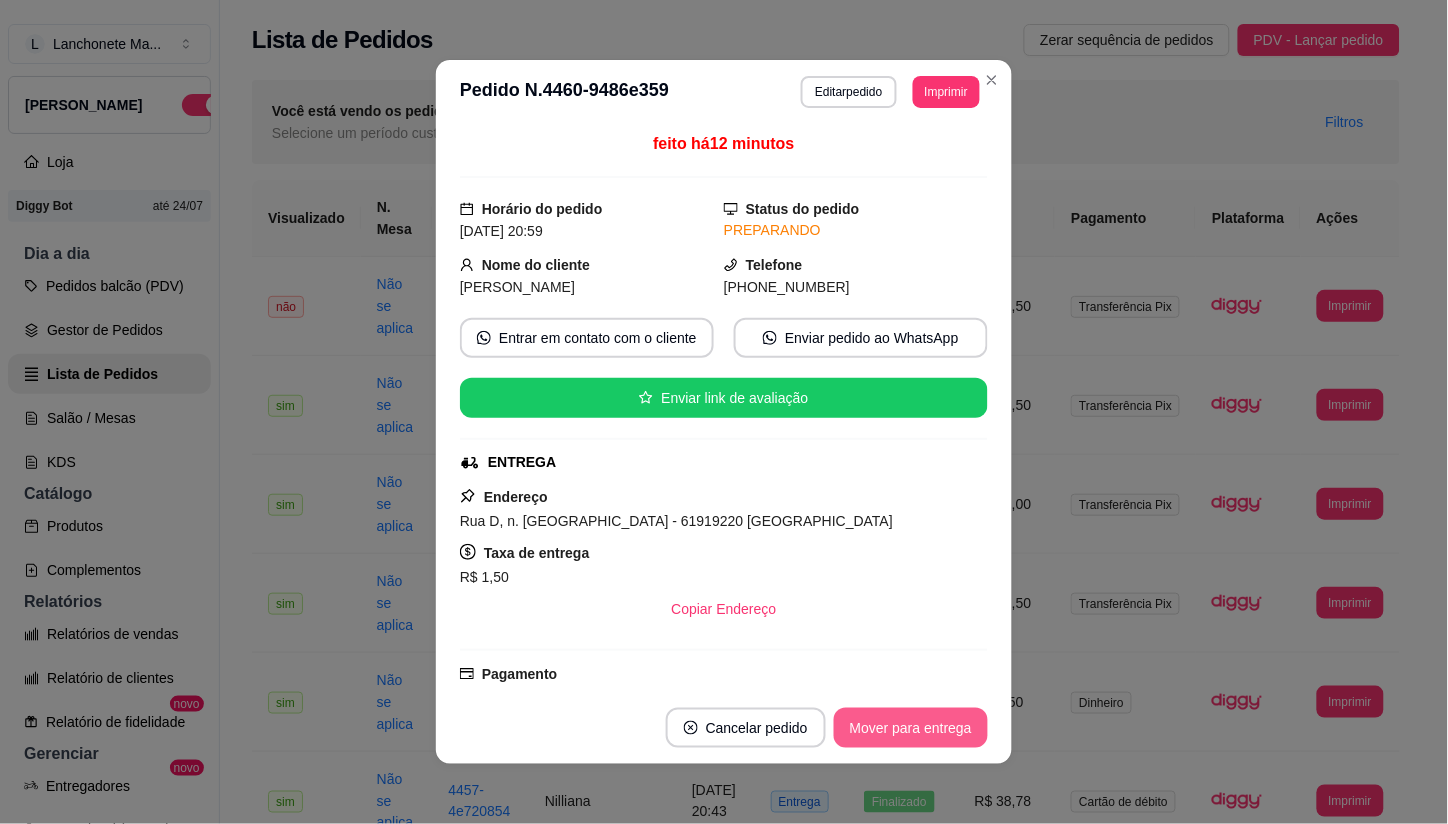 click on "Mover para entrega" at bounding box center [911, 728] 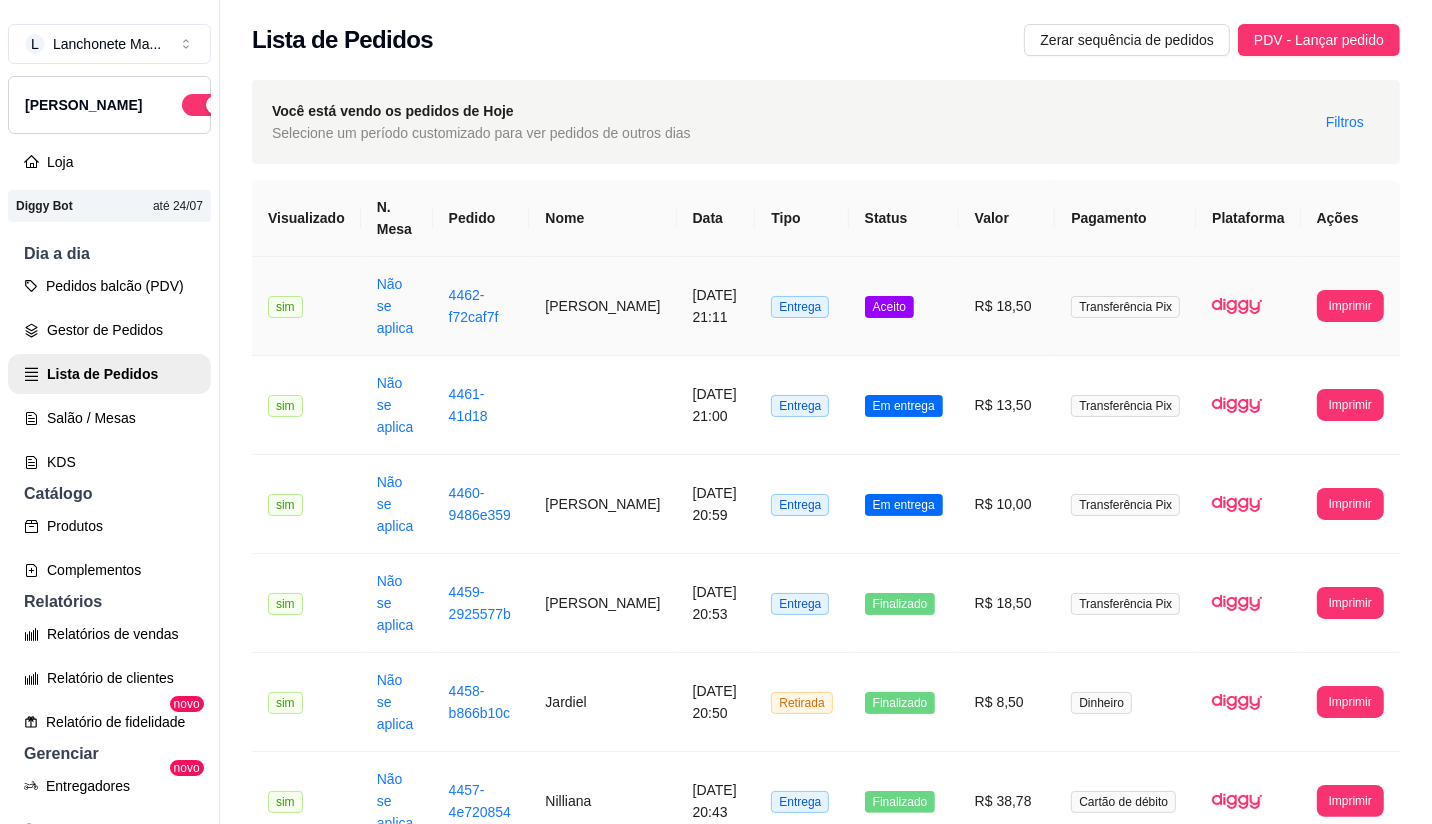 click on "Aceito" at bounding box center (904, 306) 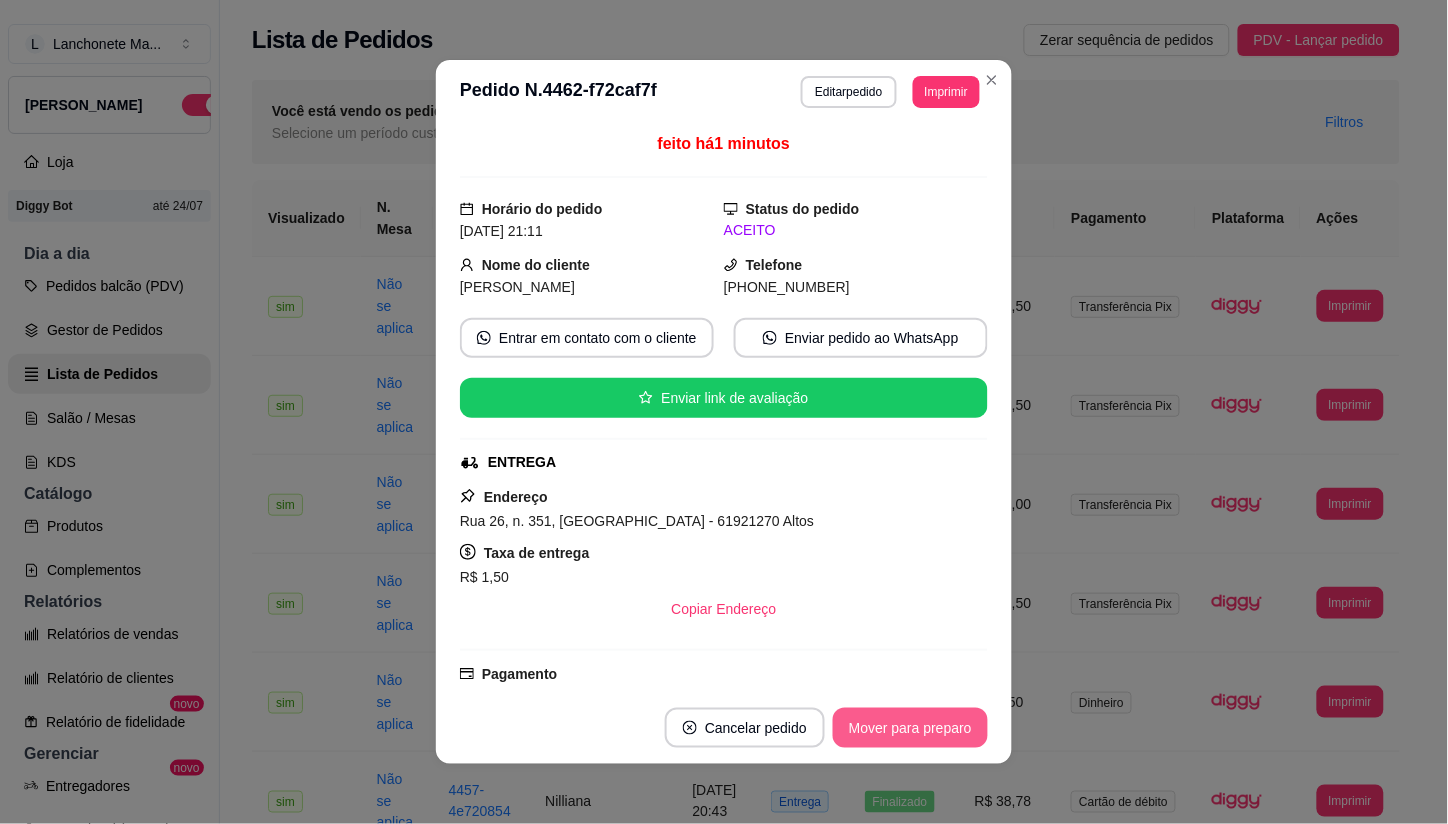 click on "Mover para preparo" at bounding box center [910, 728] 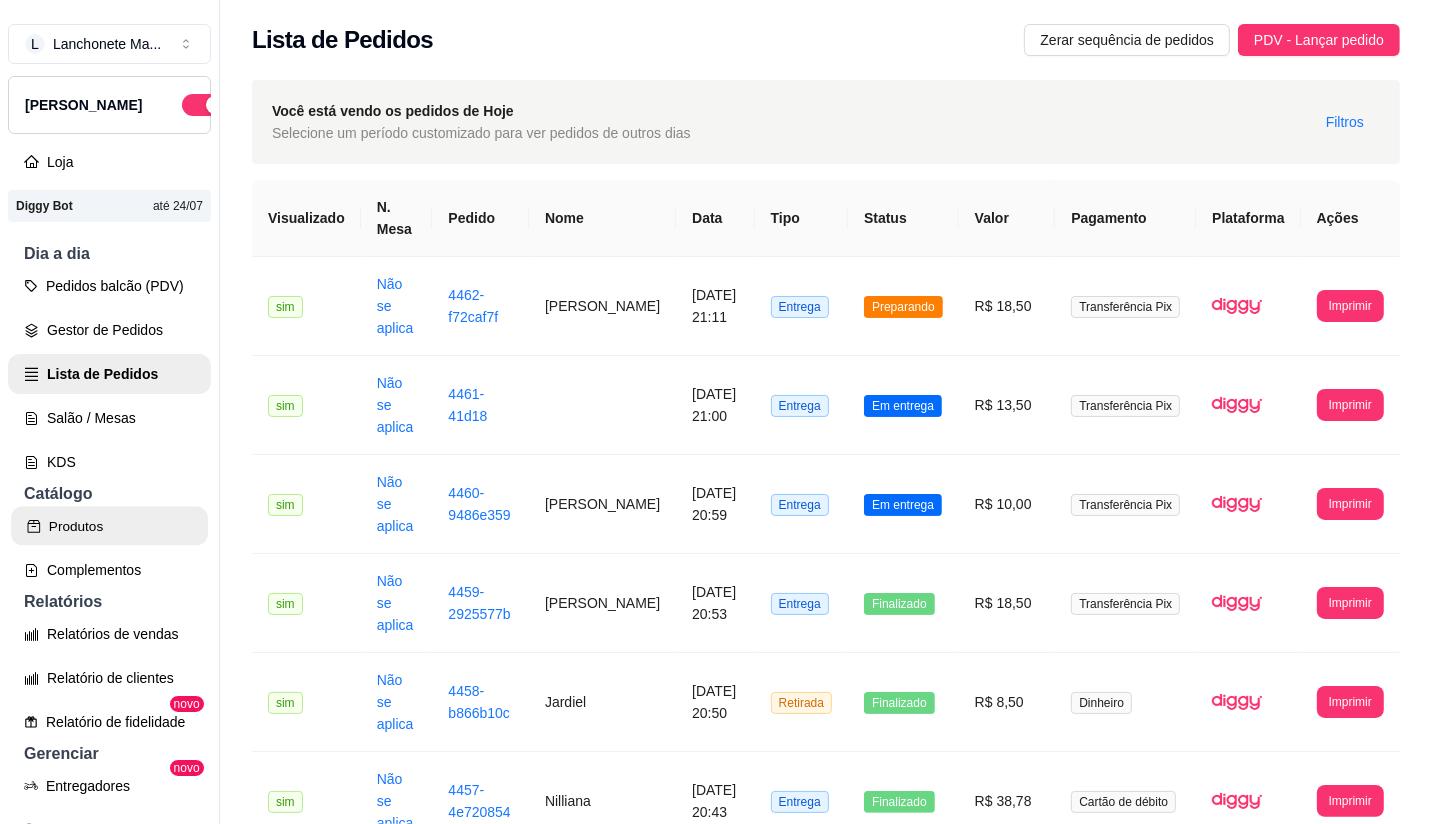 click on "Produtos" at bounding box center (109, 526) 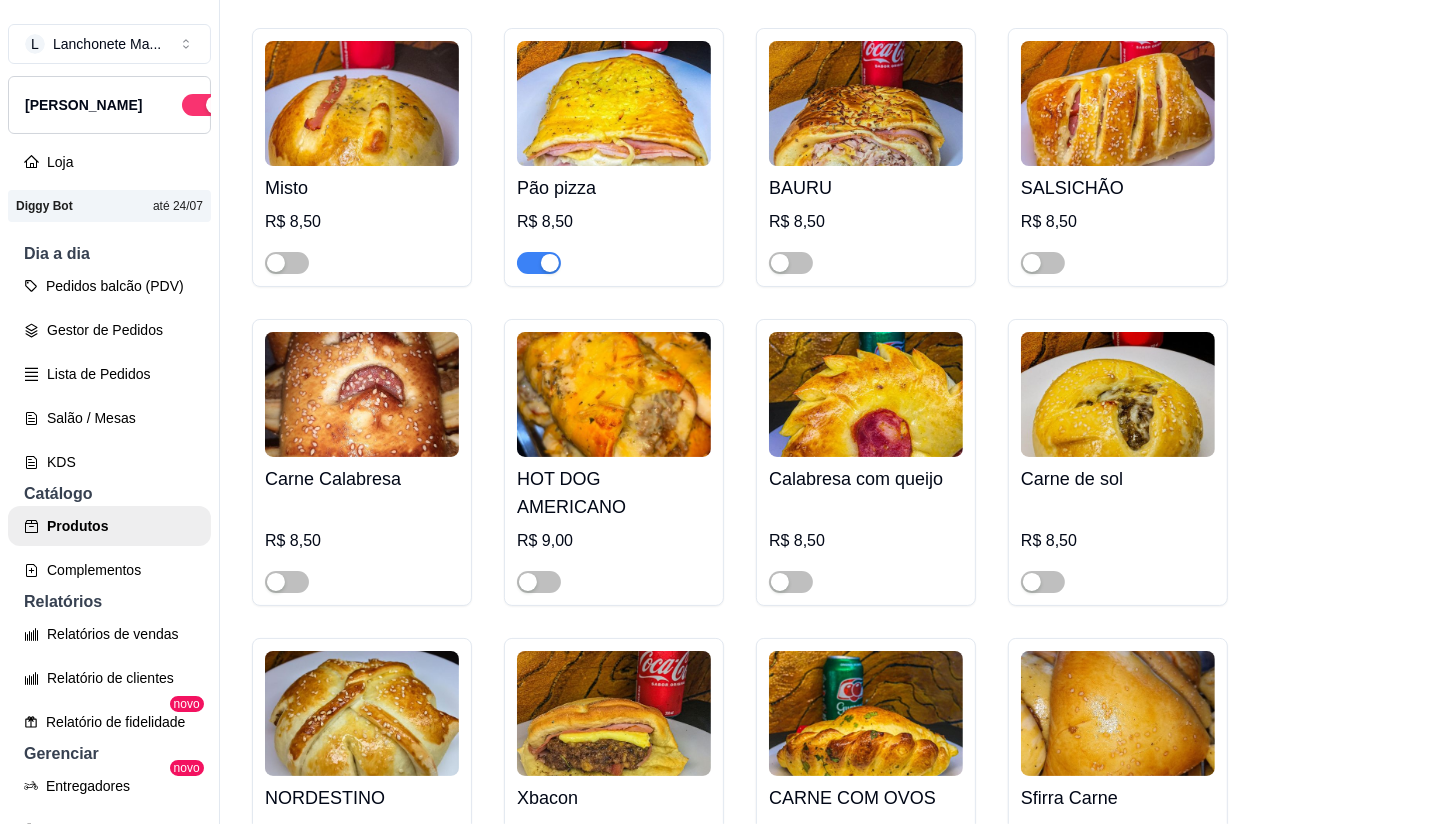 scroll, scrollTop: 1000, scrollLeft: 0, axis: vertical 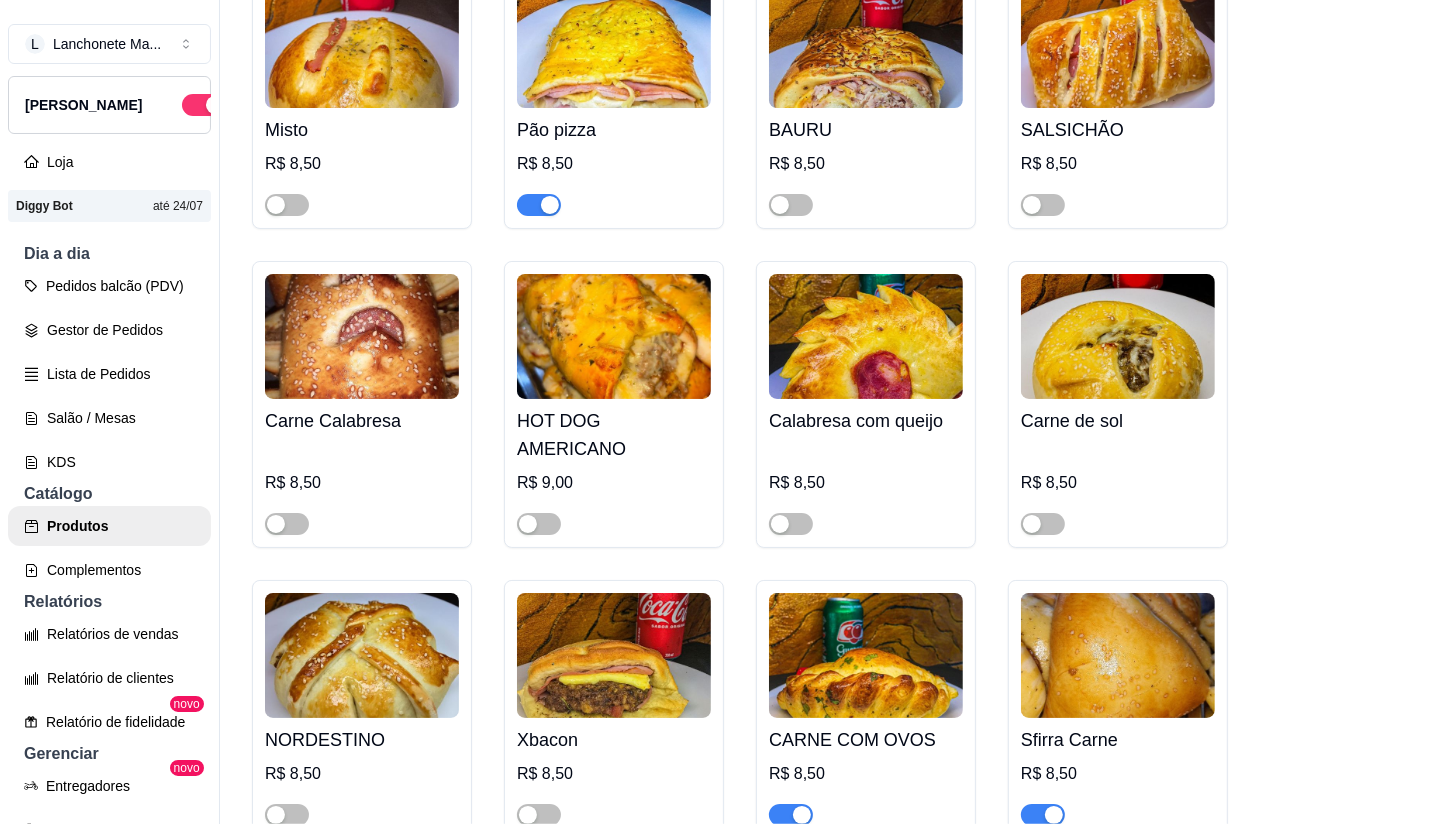 click at bounding box center [539, 205] 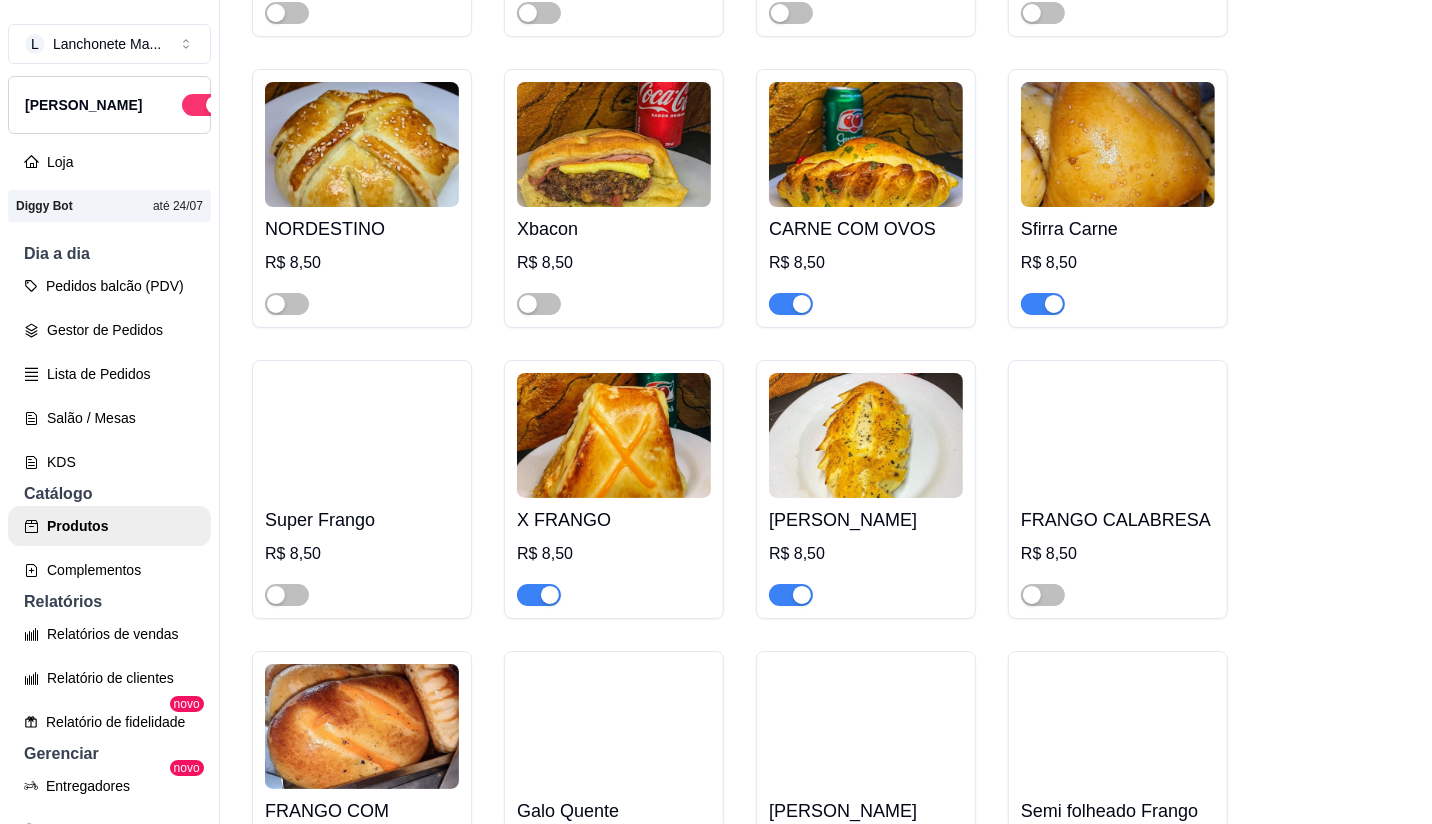 scroll, scrollTop: 1444, scrollLeft: 0, axis: vertical 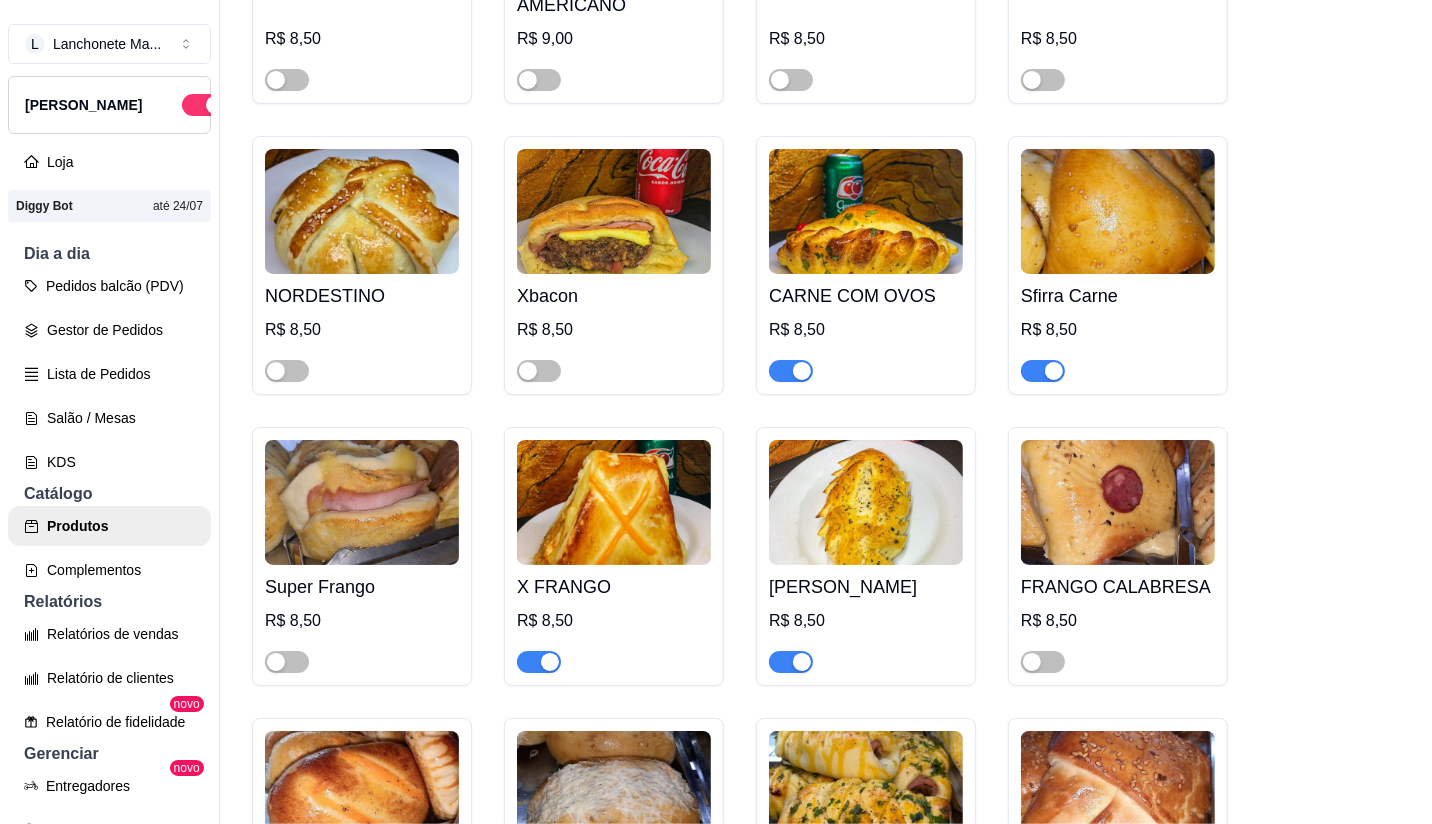 click at bounding box center (791, 662) 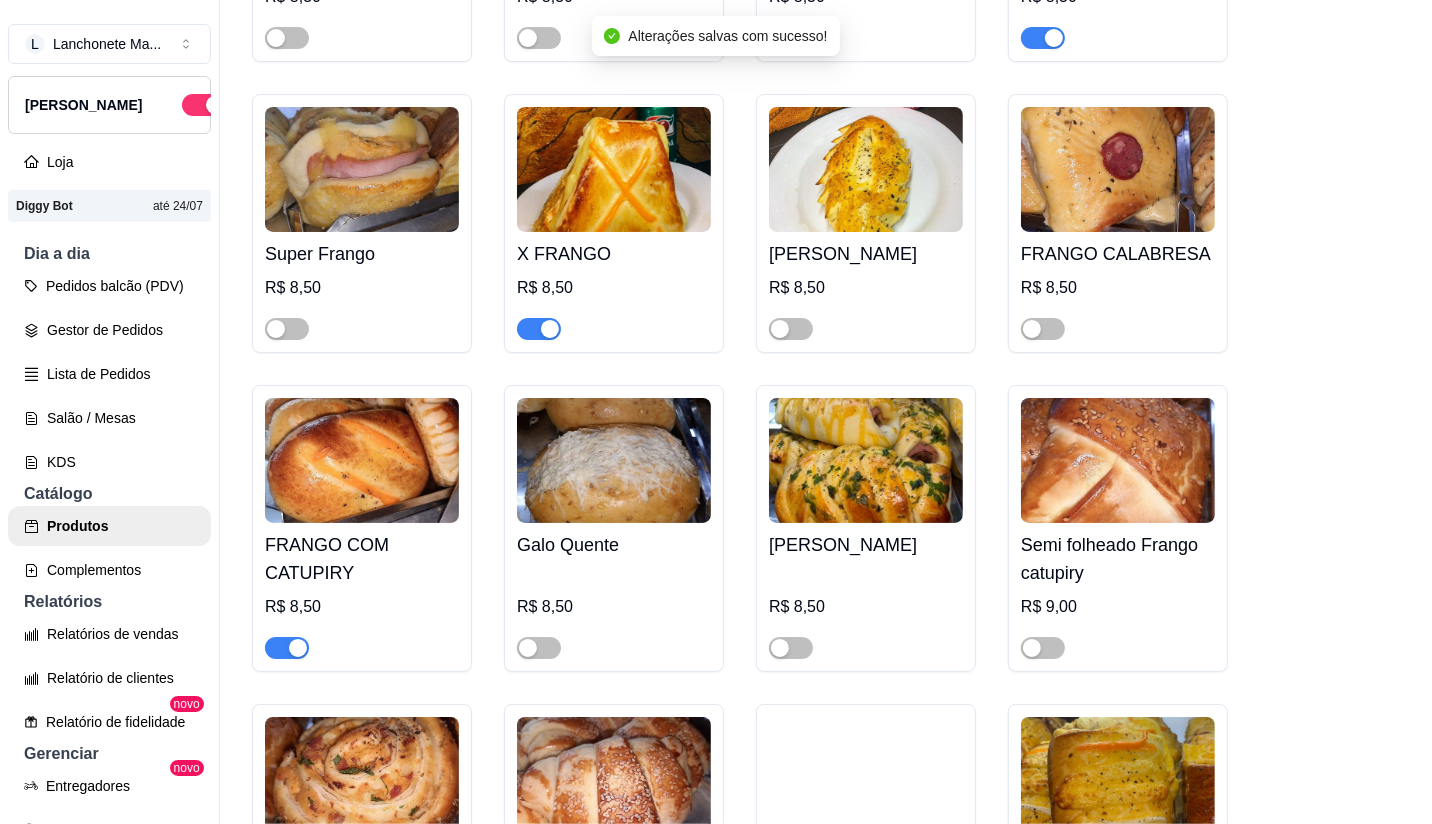 scroll, scrollTop: 2000, scrollLeft: 0, axis: vertical 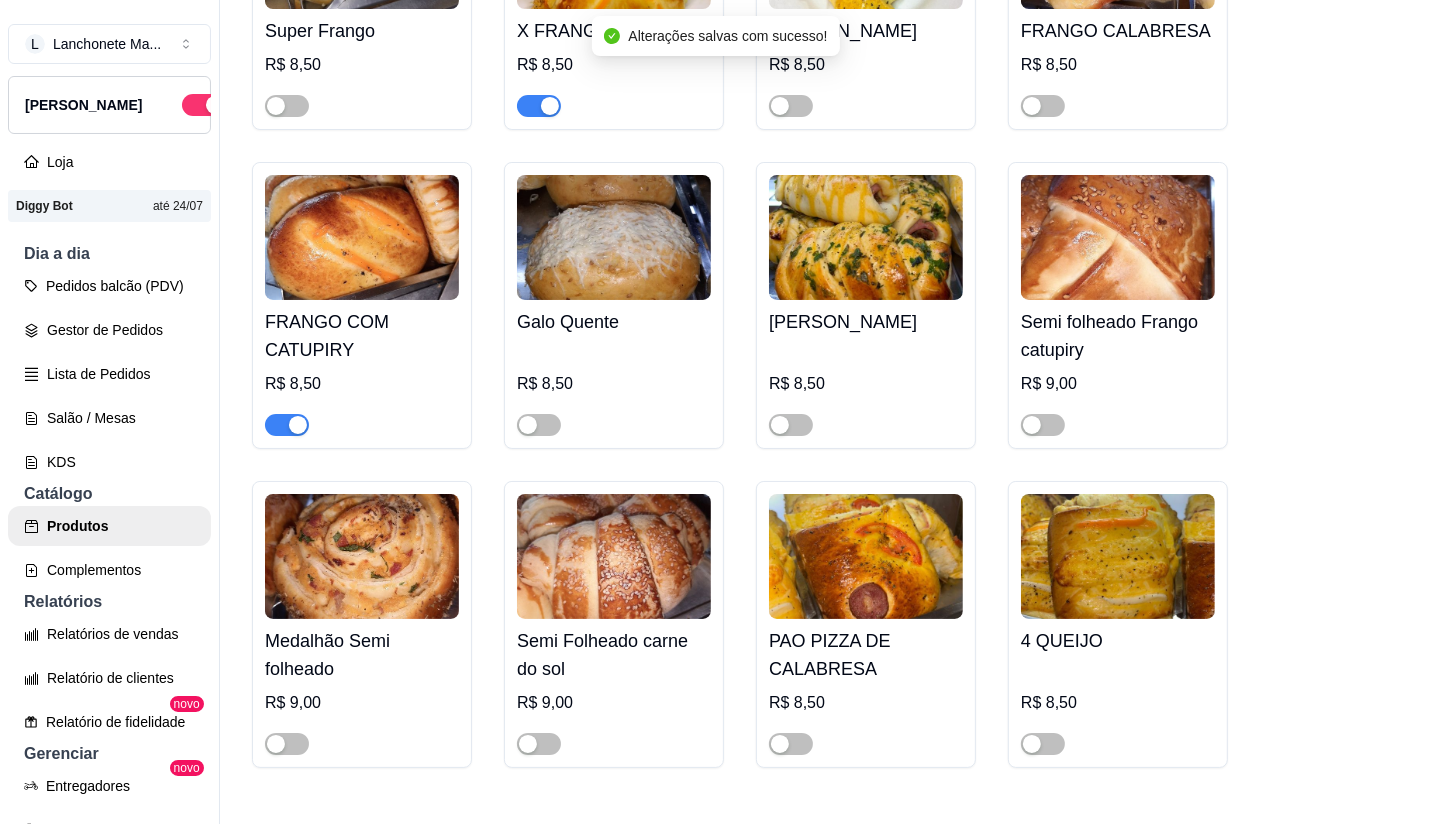click at bounding box center [287, 425] 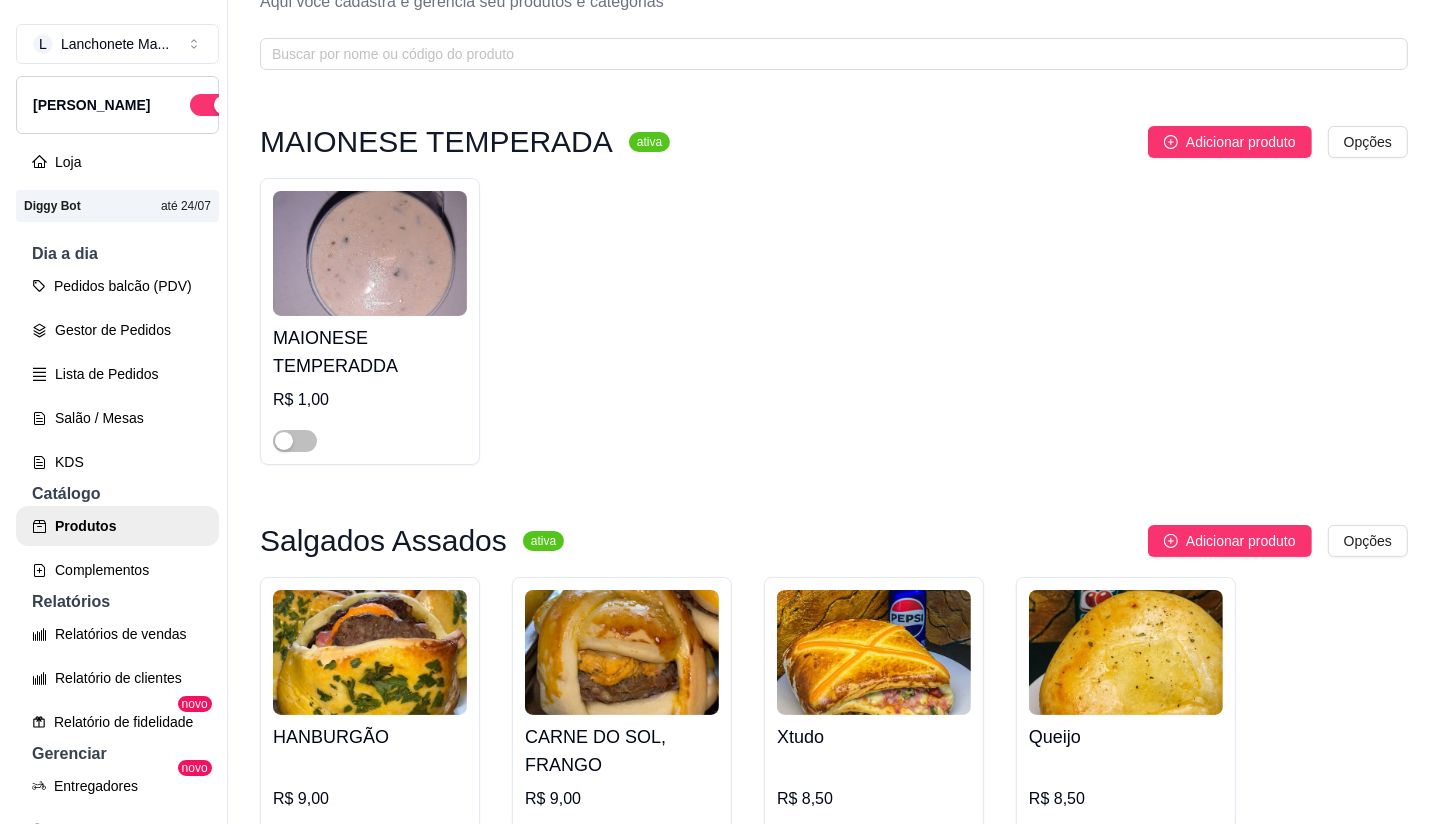 scroll, scrollTop: 0, scrollLeft: 0, axis: both 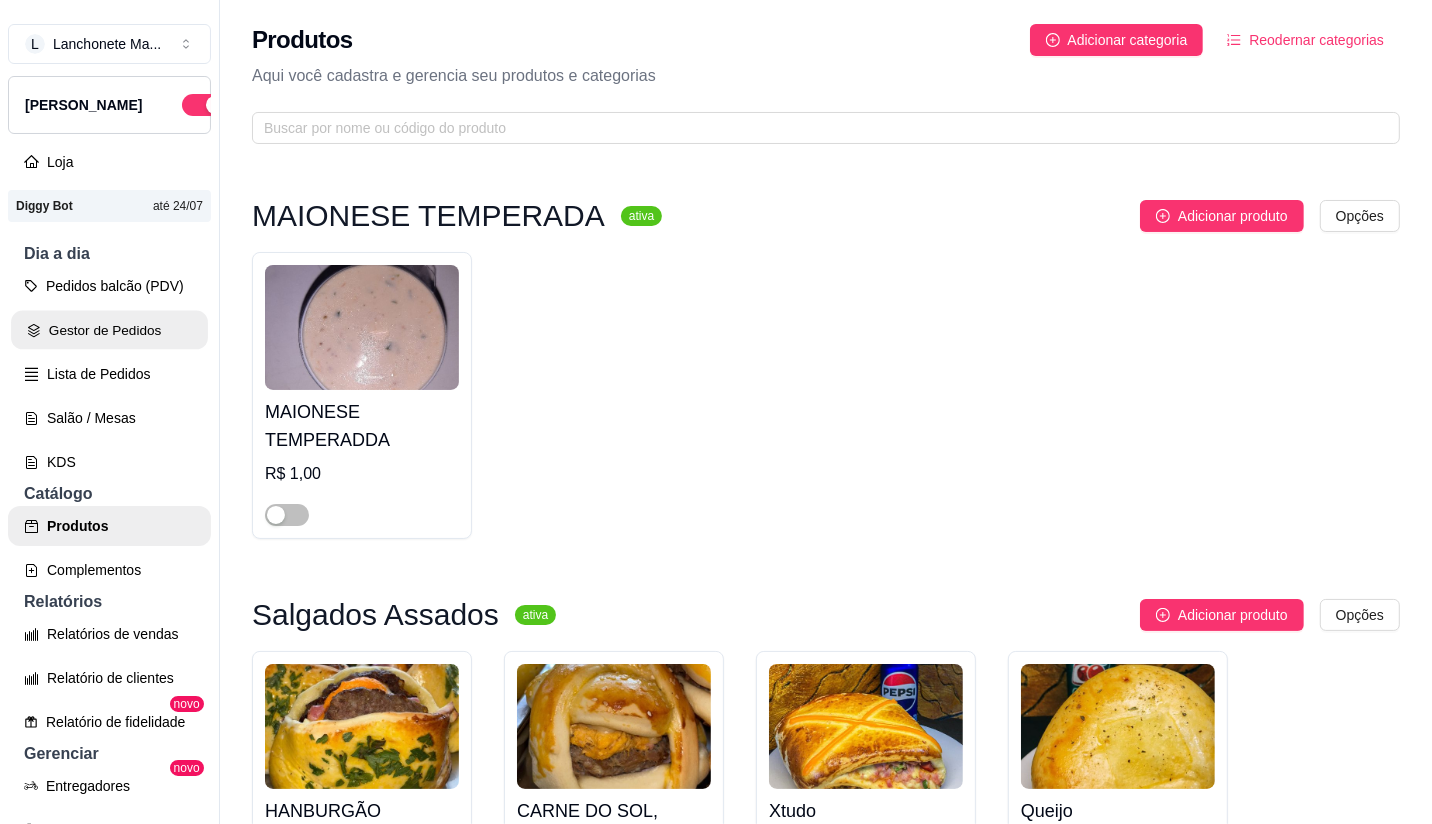 click on "Gestor de Pedidos" at bounding box center [109, 330] 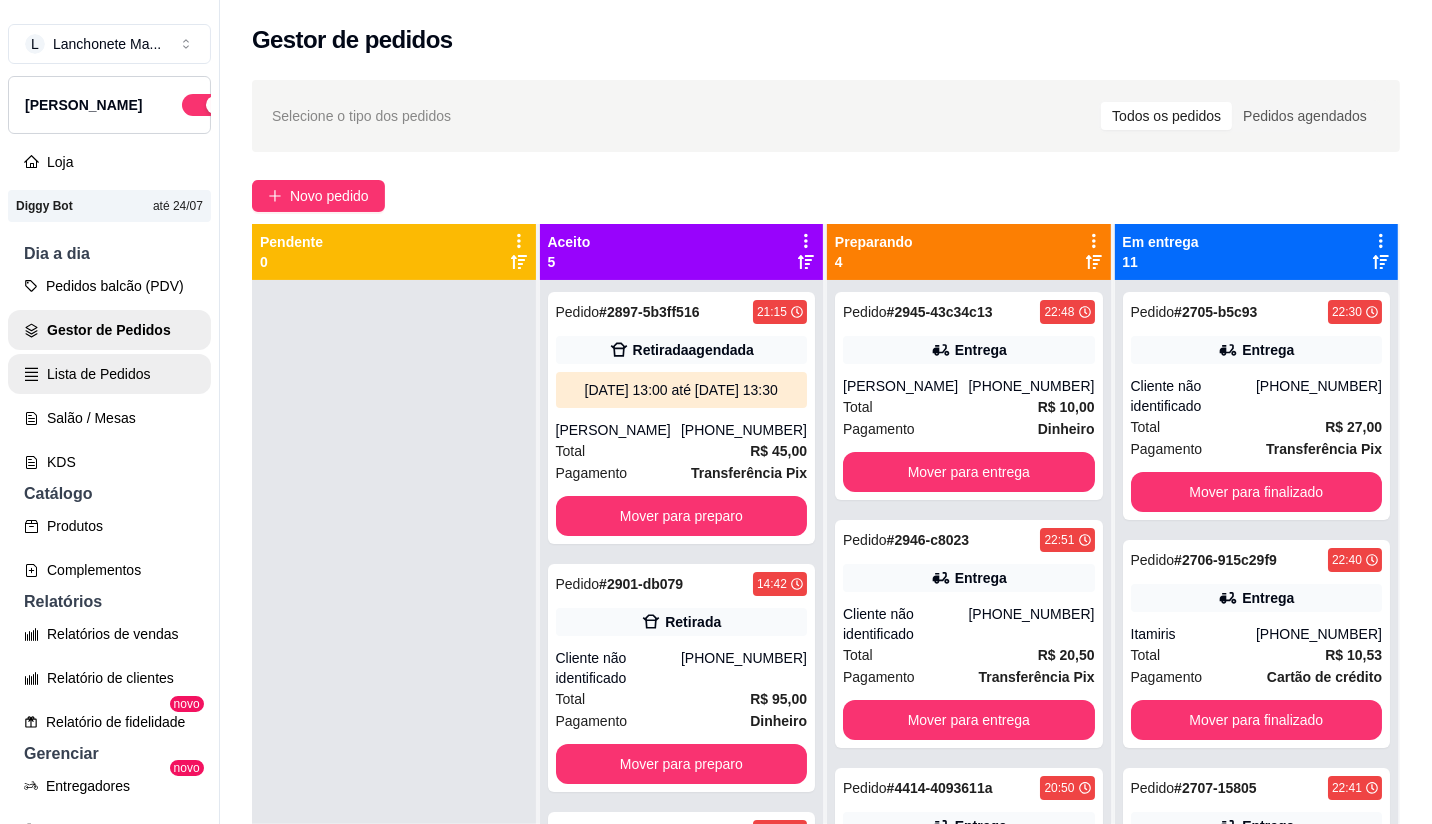 click on "Lista de Pedidos" at bounding box center [109, 374] 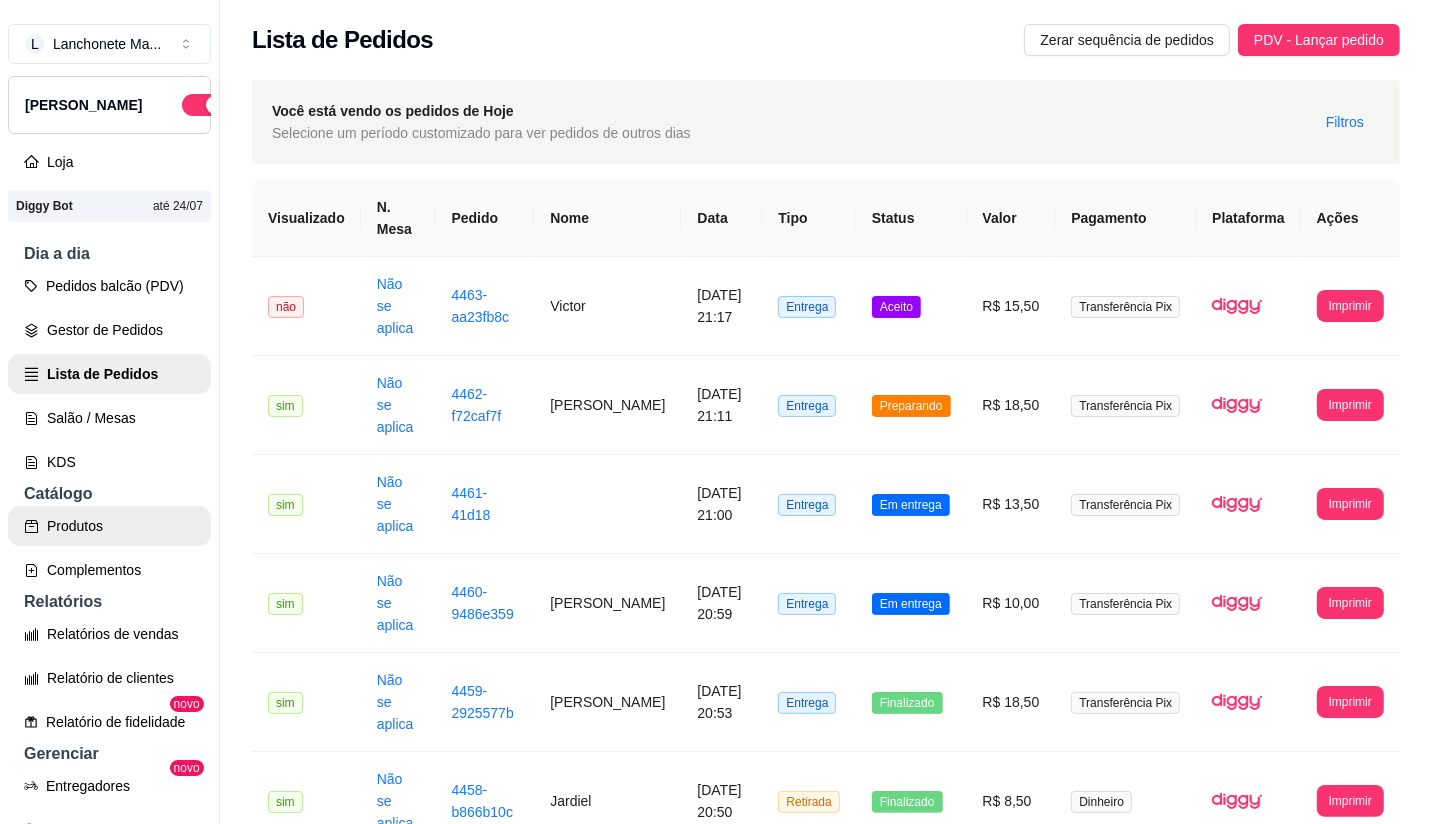 click on "Produtos" at bounding box center [109, 526] 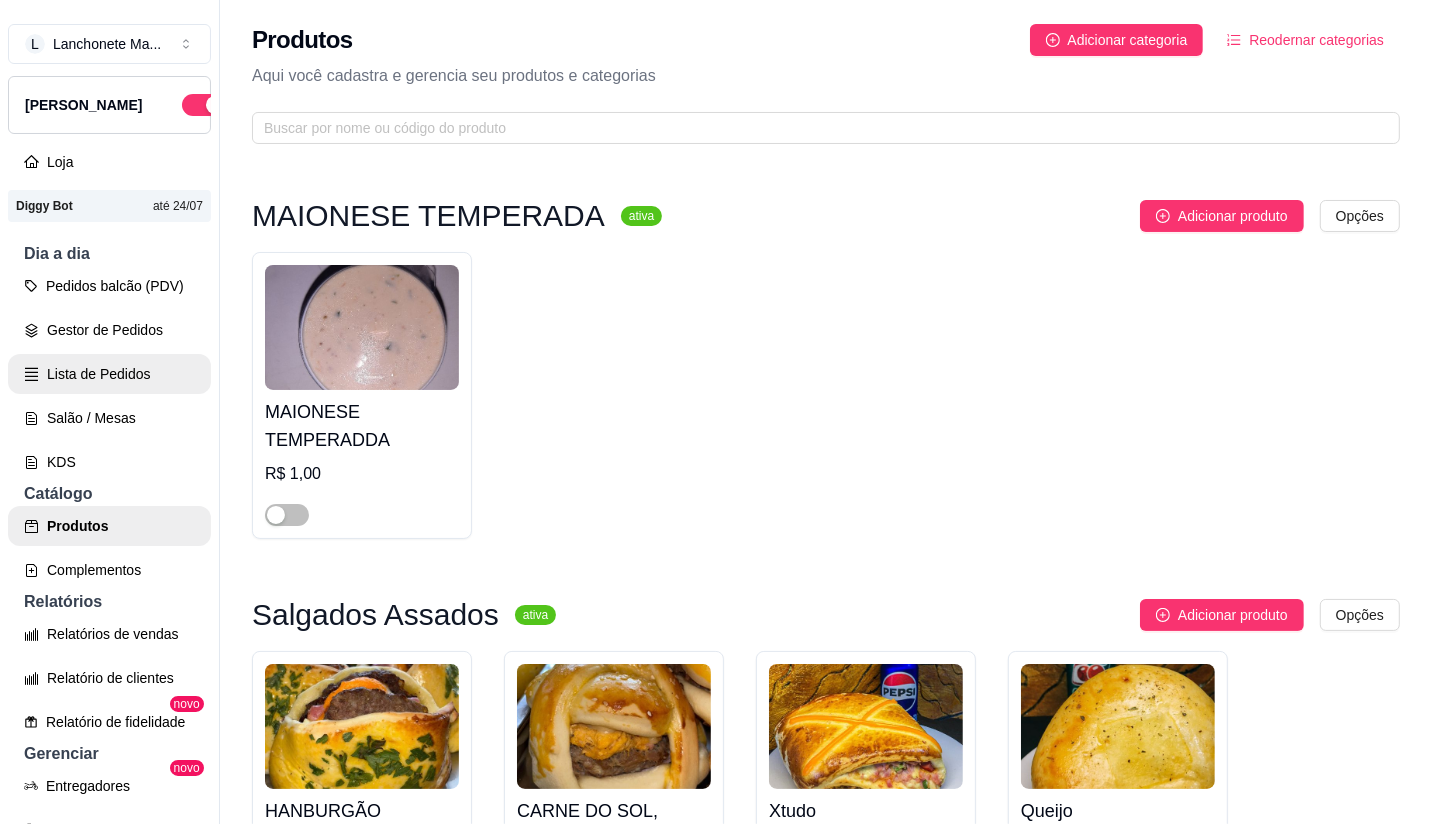 click on "Lista de Pedidos" at bounding box center [109, 374] 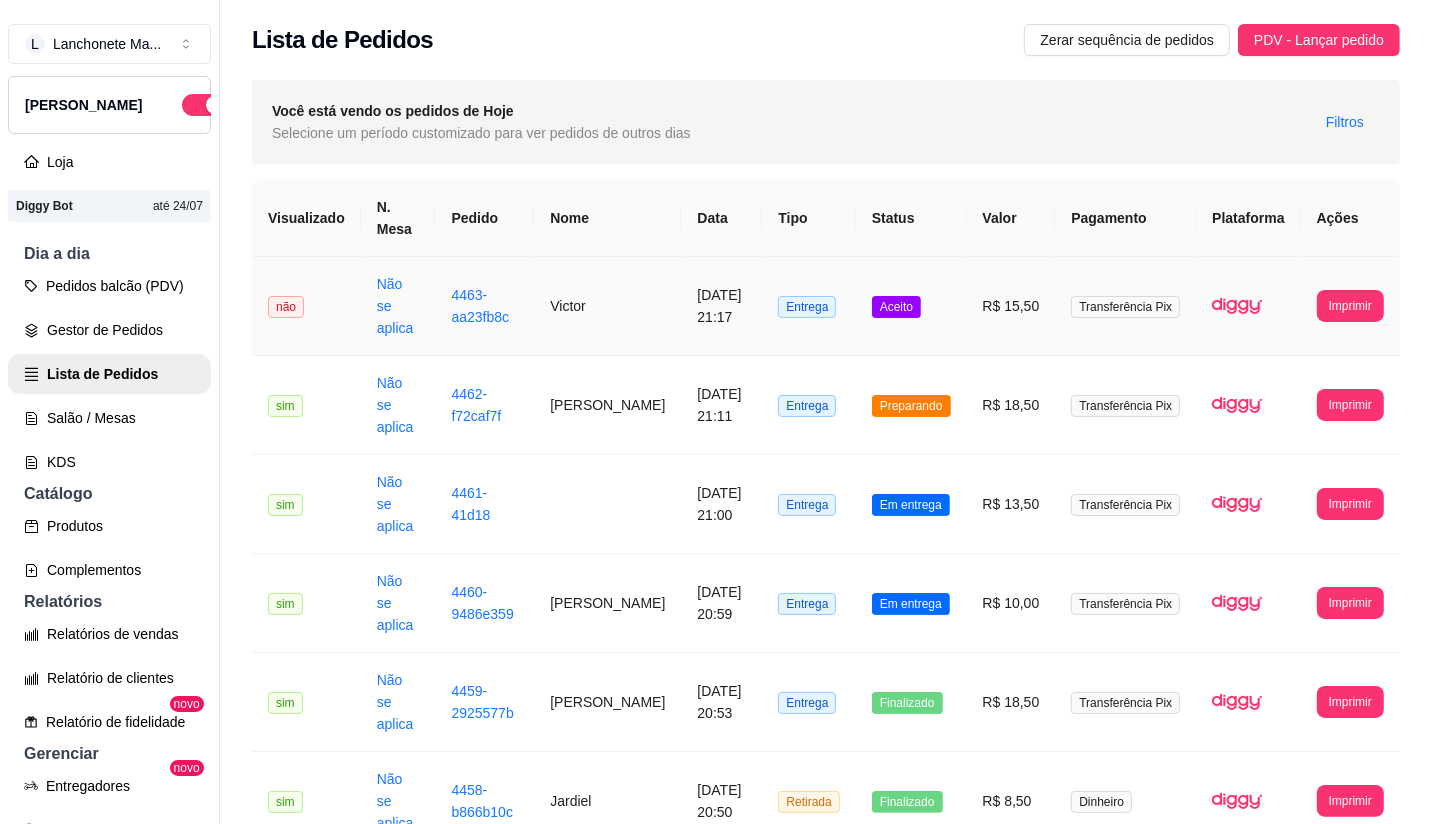 click on "Aceito" at bounding box center (911, 306) 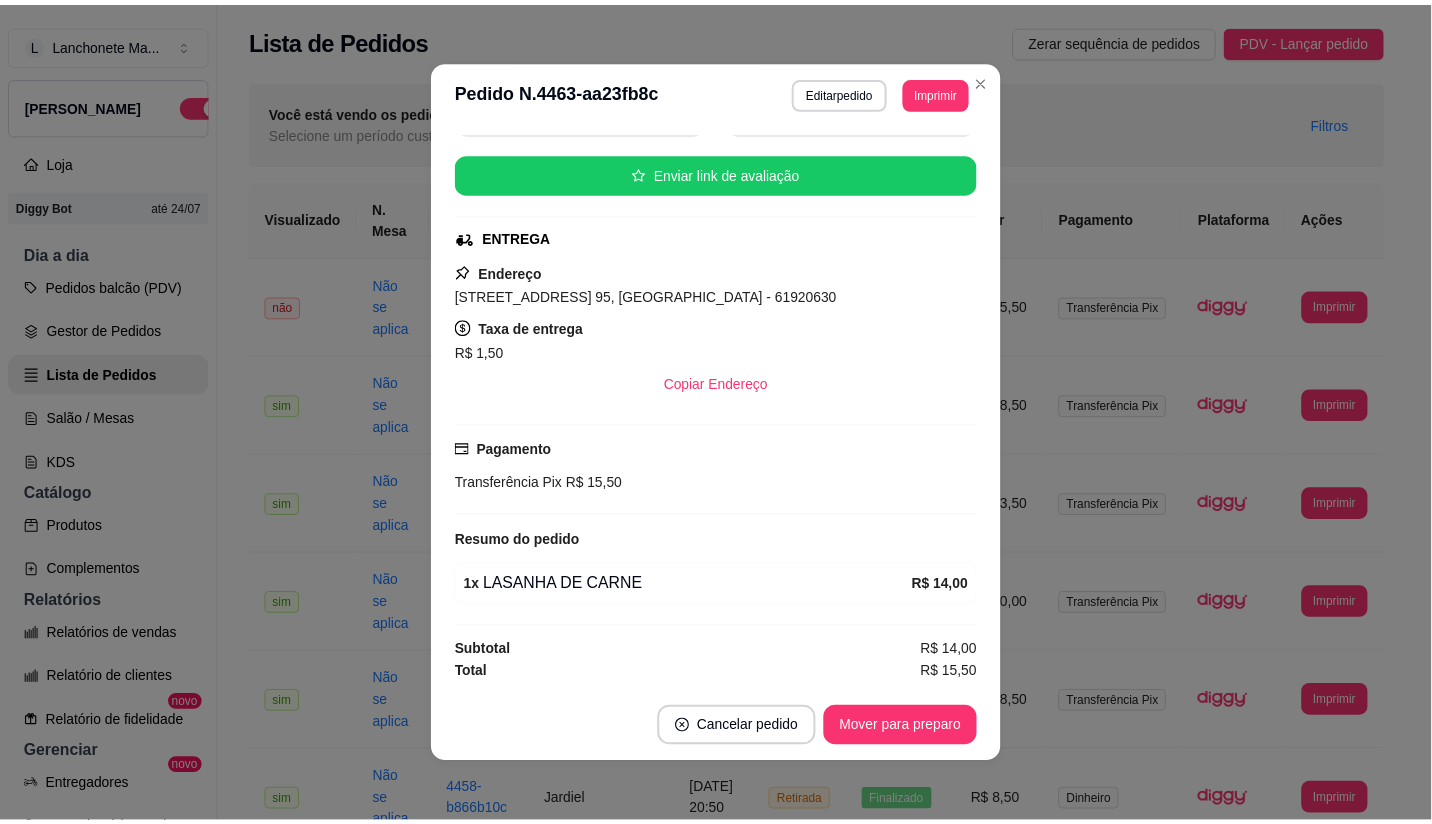 scroll, scrollTop: 227, scrollLeft: 0, axis: vertical 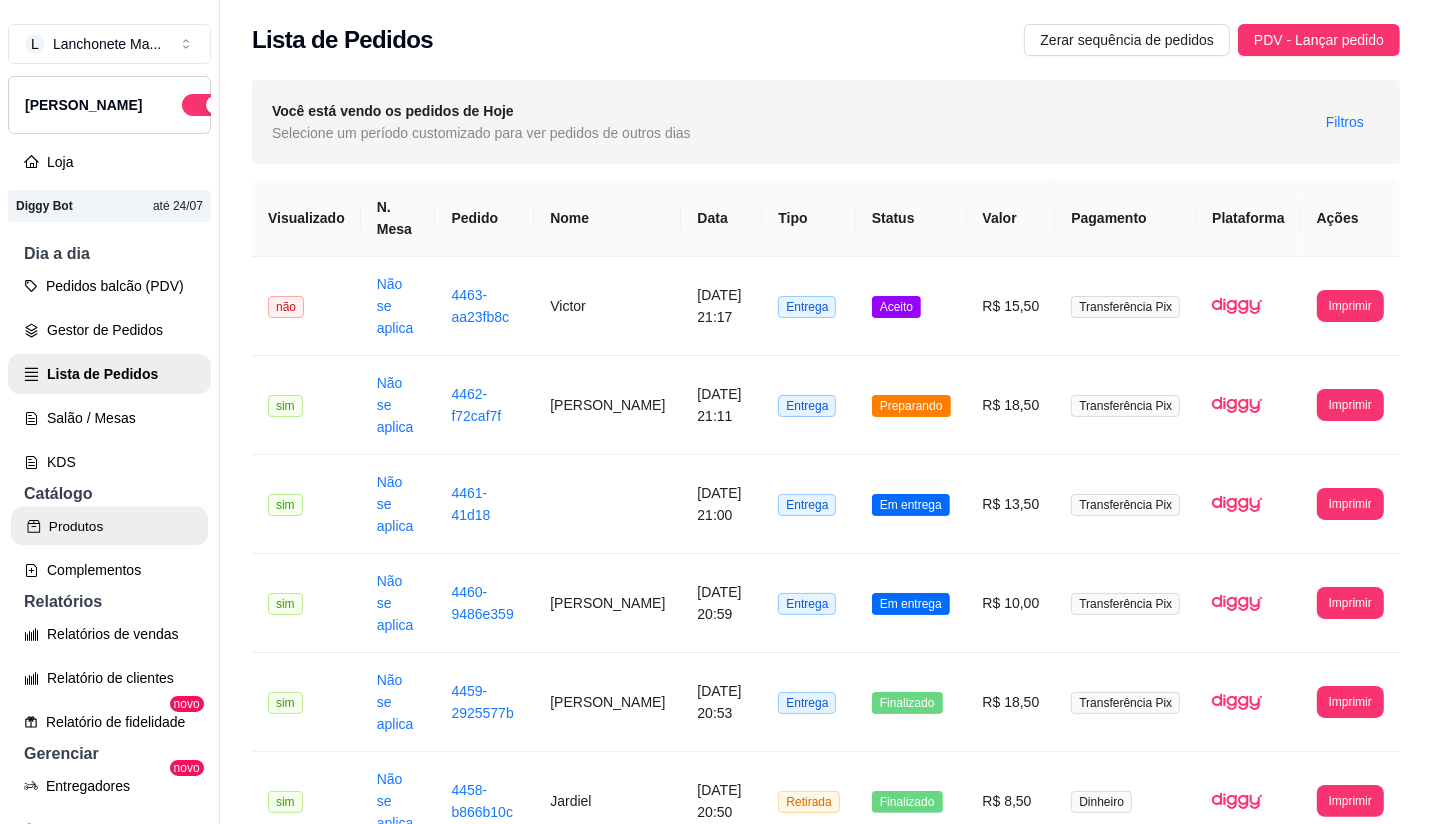 click on "Produtos" at bounding box center (109, 526) 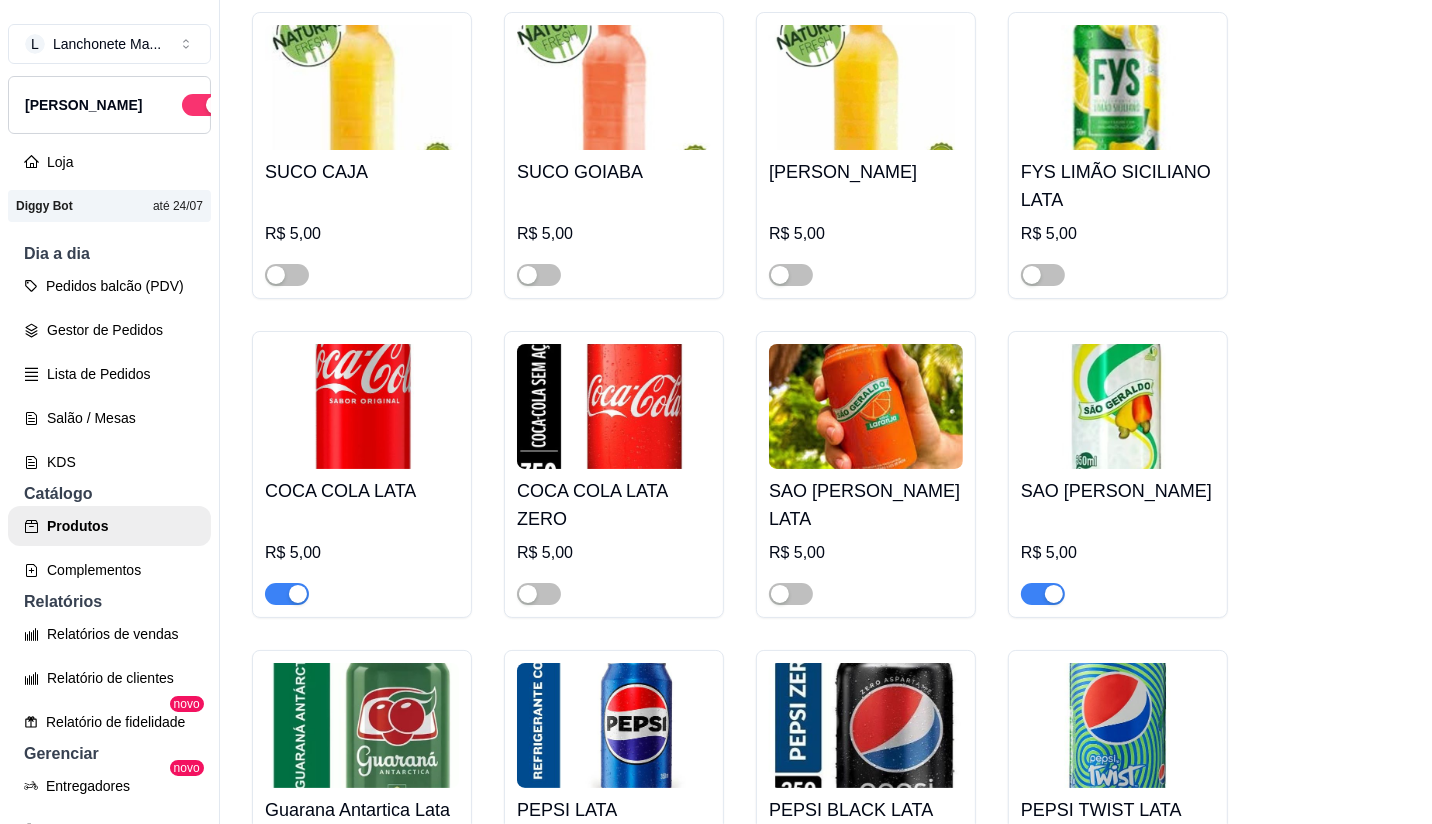 scroll, scrollTop: 5111, scrollLeft: 0, axis: vertical 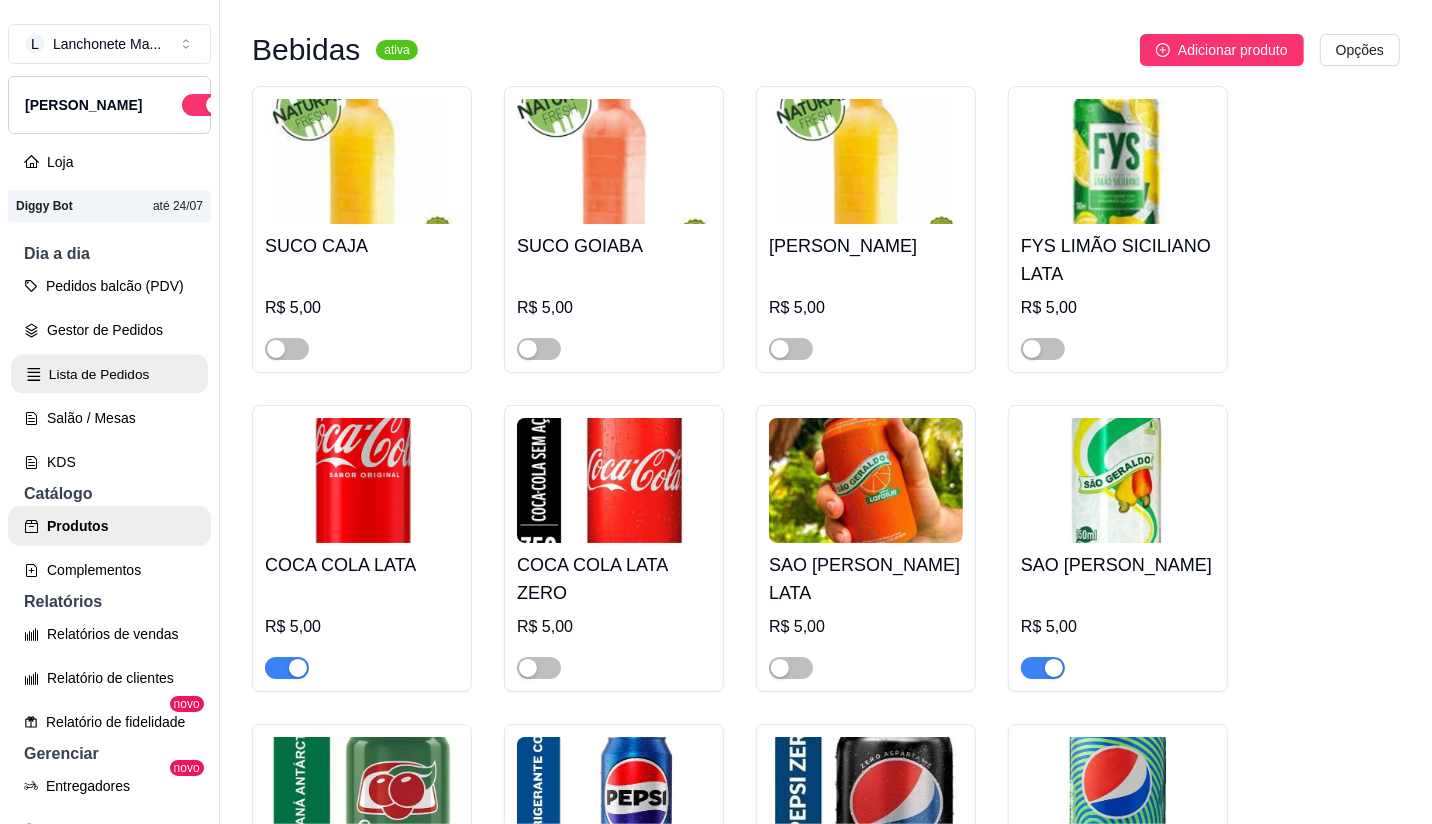 click on "Lista de Pedidos" at bounding box center (109, 374) 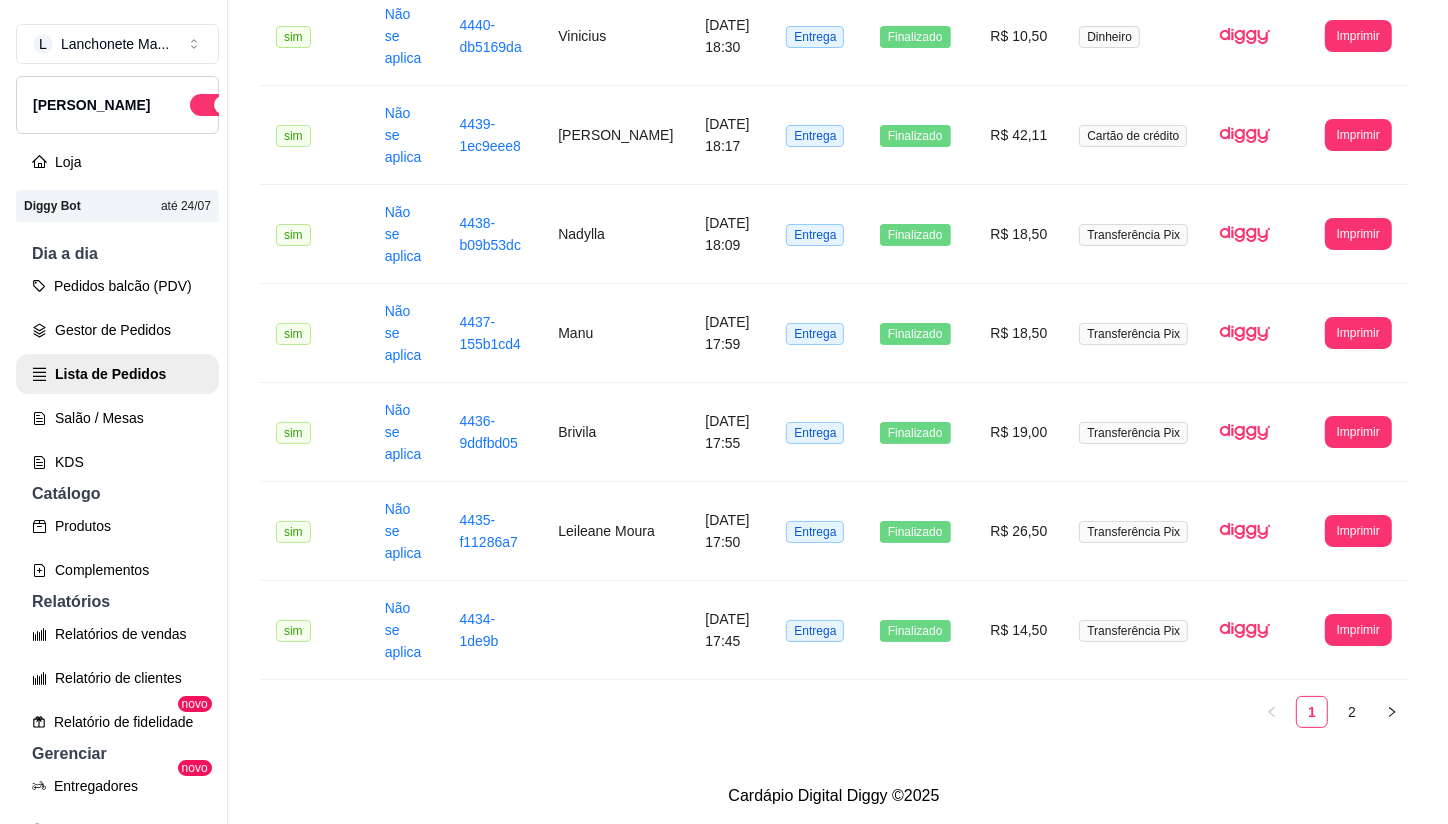 scroll, scrollTop: 0, scrollLeft: 0, axis: both 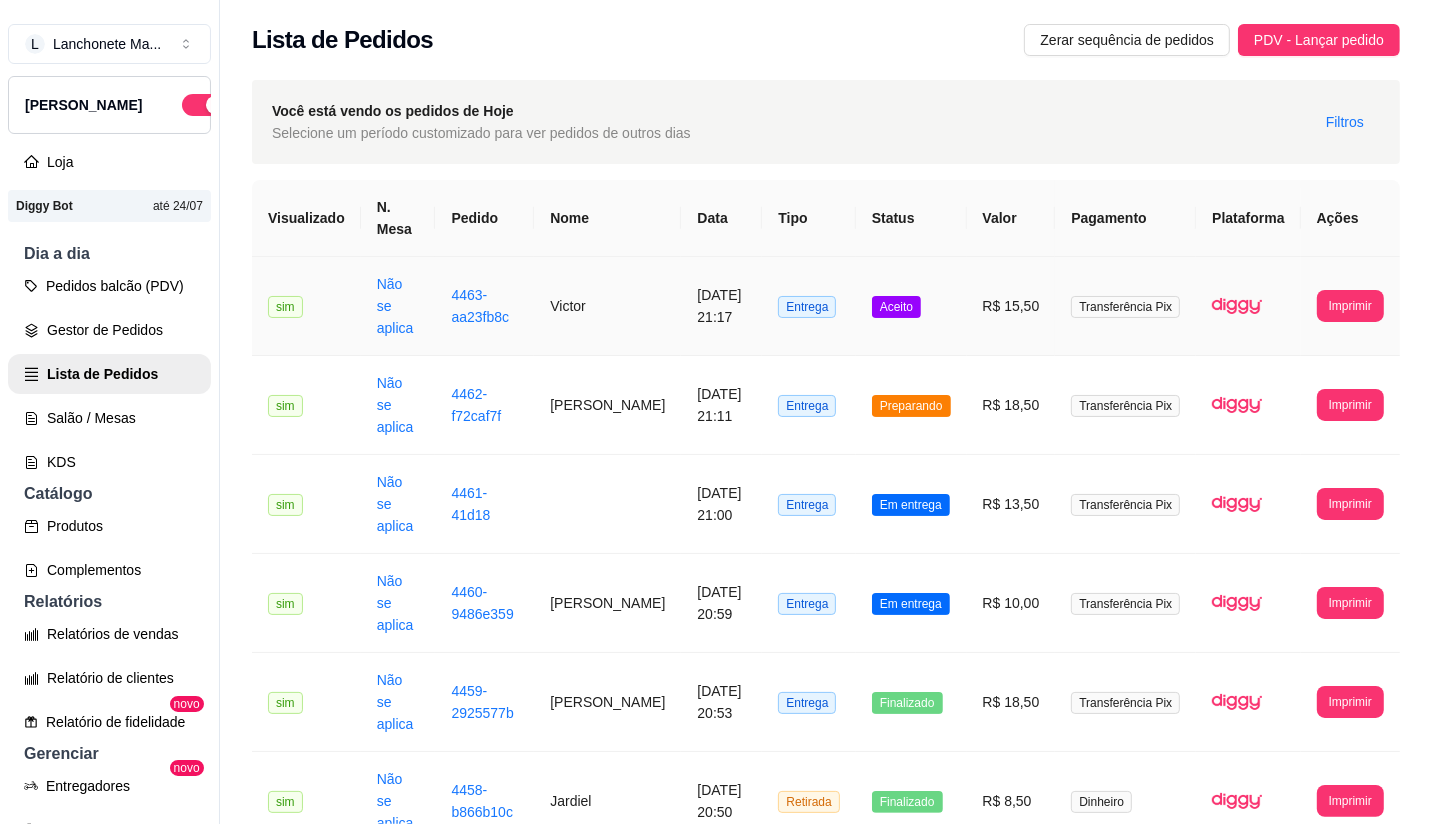 click on "Aceito" at bounding box center (911, 306) 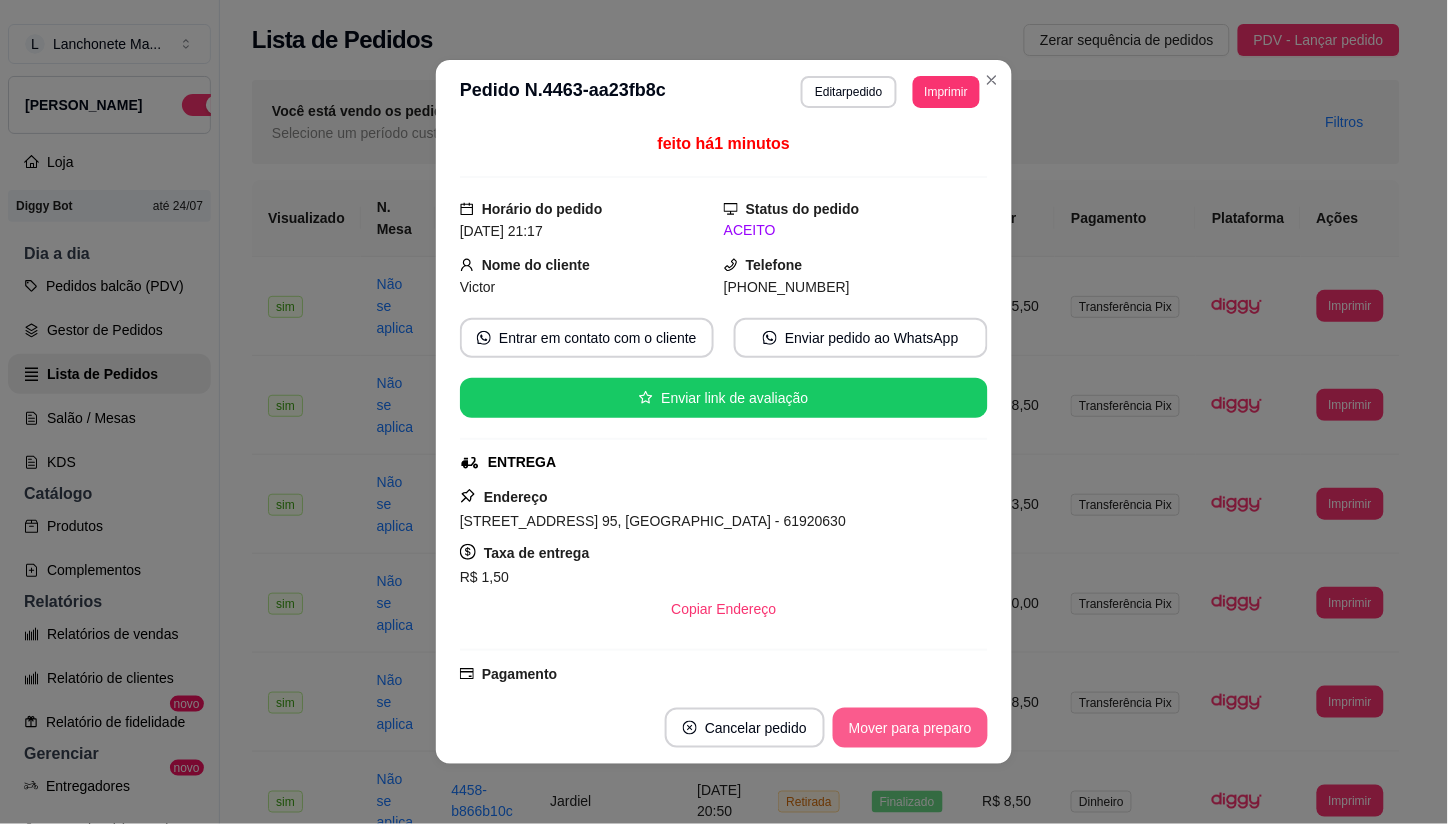 click on "Mover para preparo" at bounding box center (910, 728) 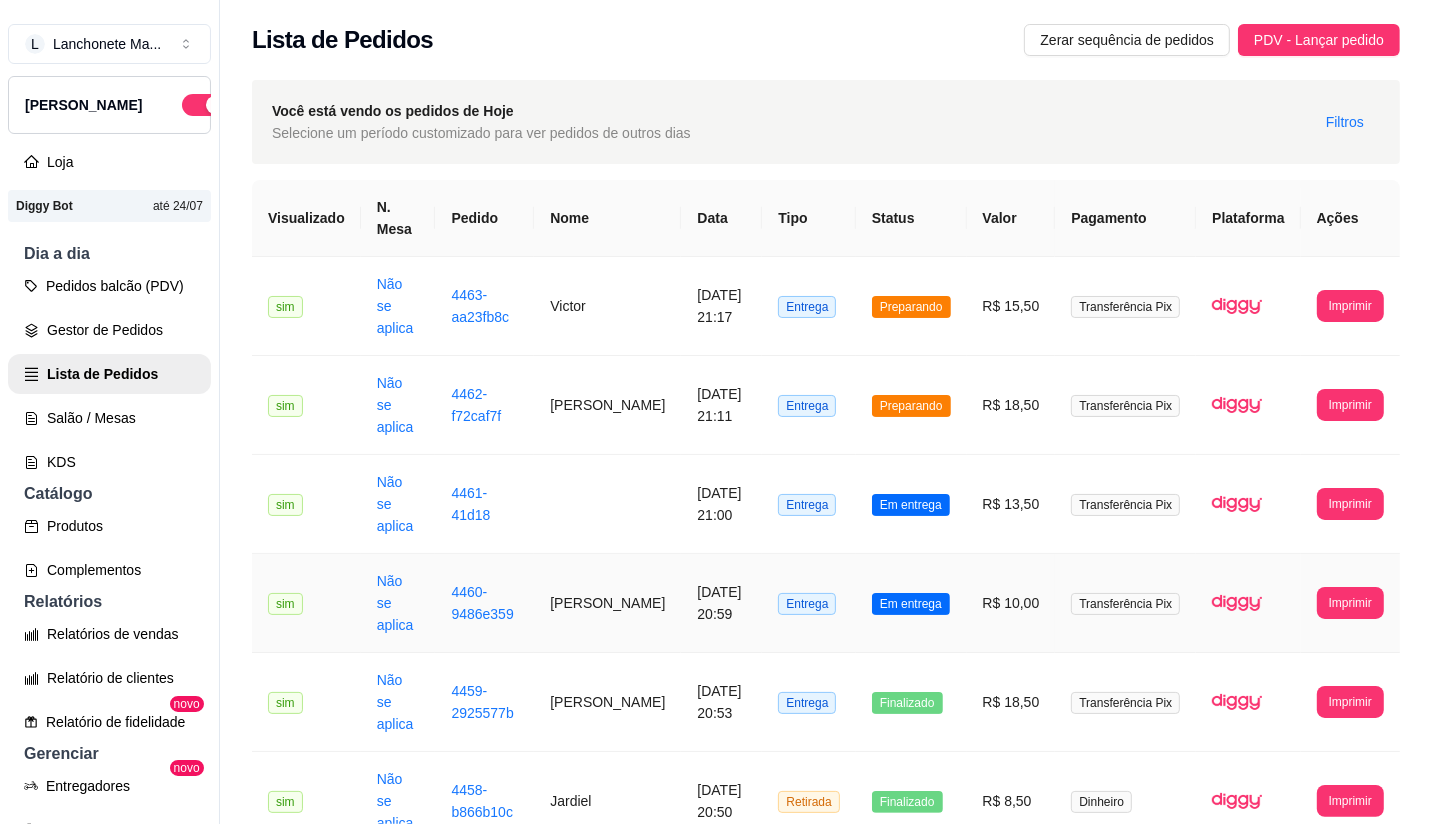 click on "Em entrega" at bounding box center (911, 603) 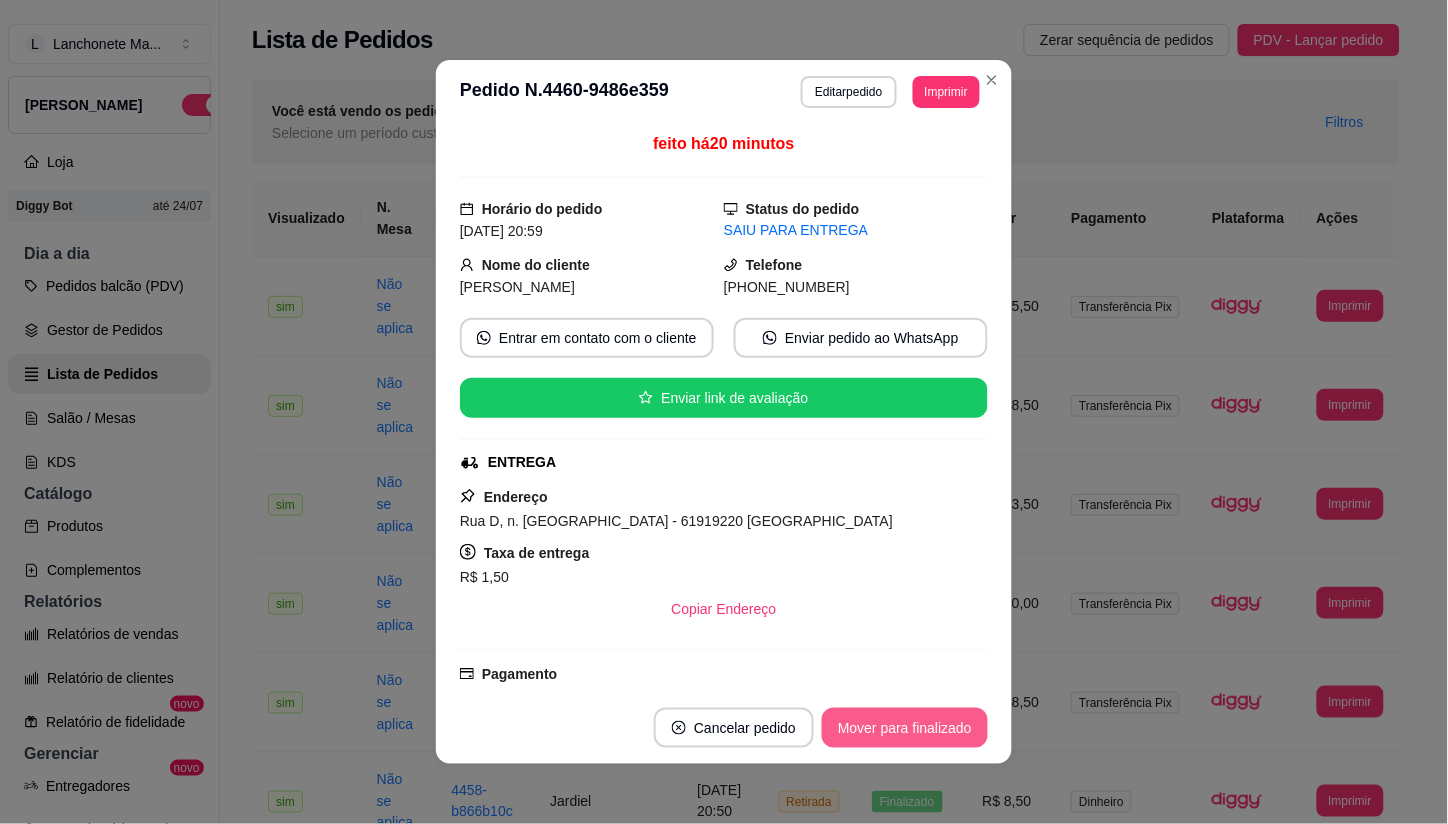 click on "Mover para finalizado" at bounding box center (905, 728) 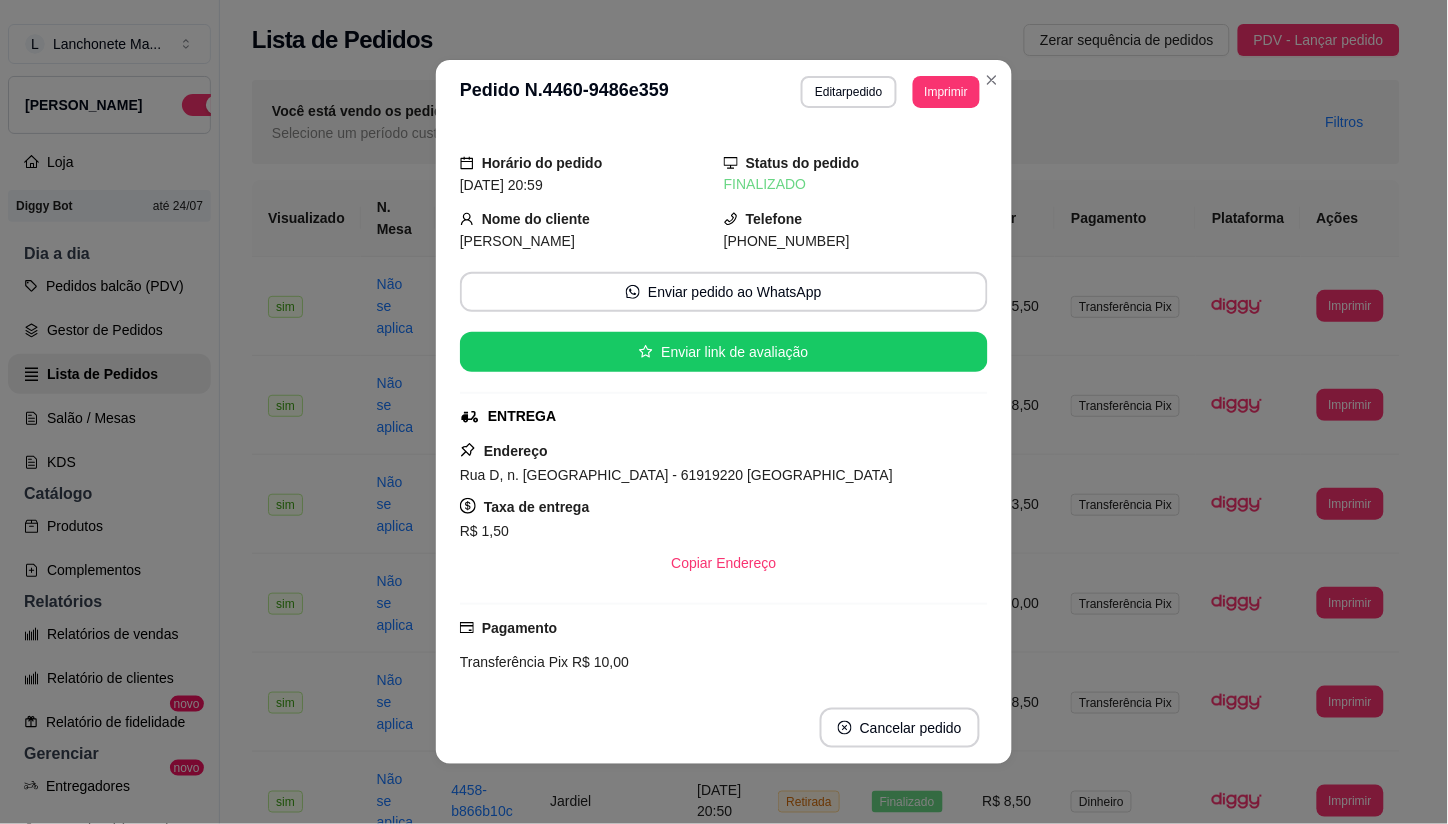 click on "**********" at bounding box center [724, 92] 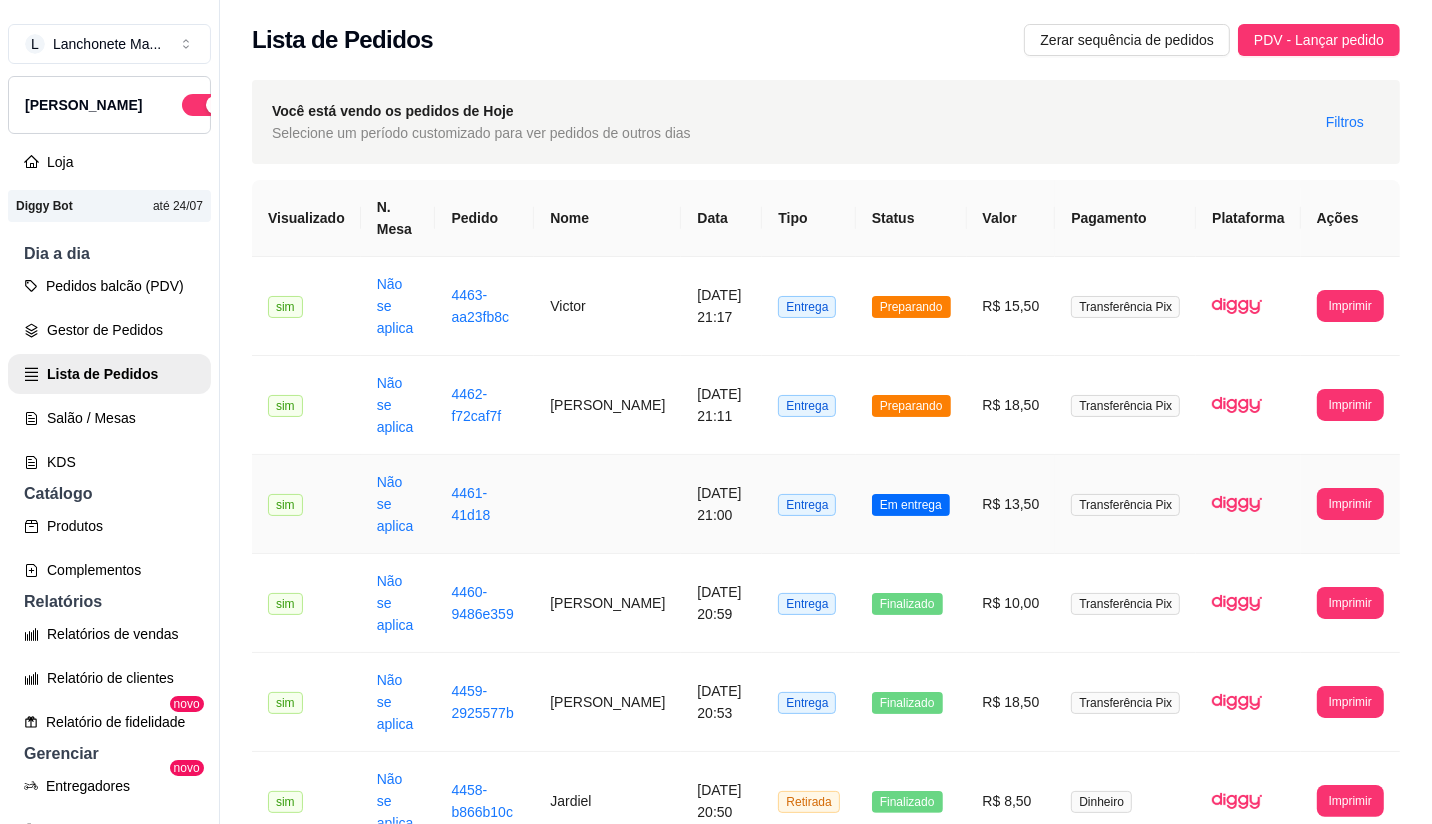 click on "Em entrega" at bounding box center [911, 504] 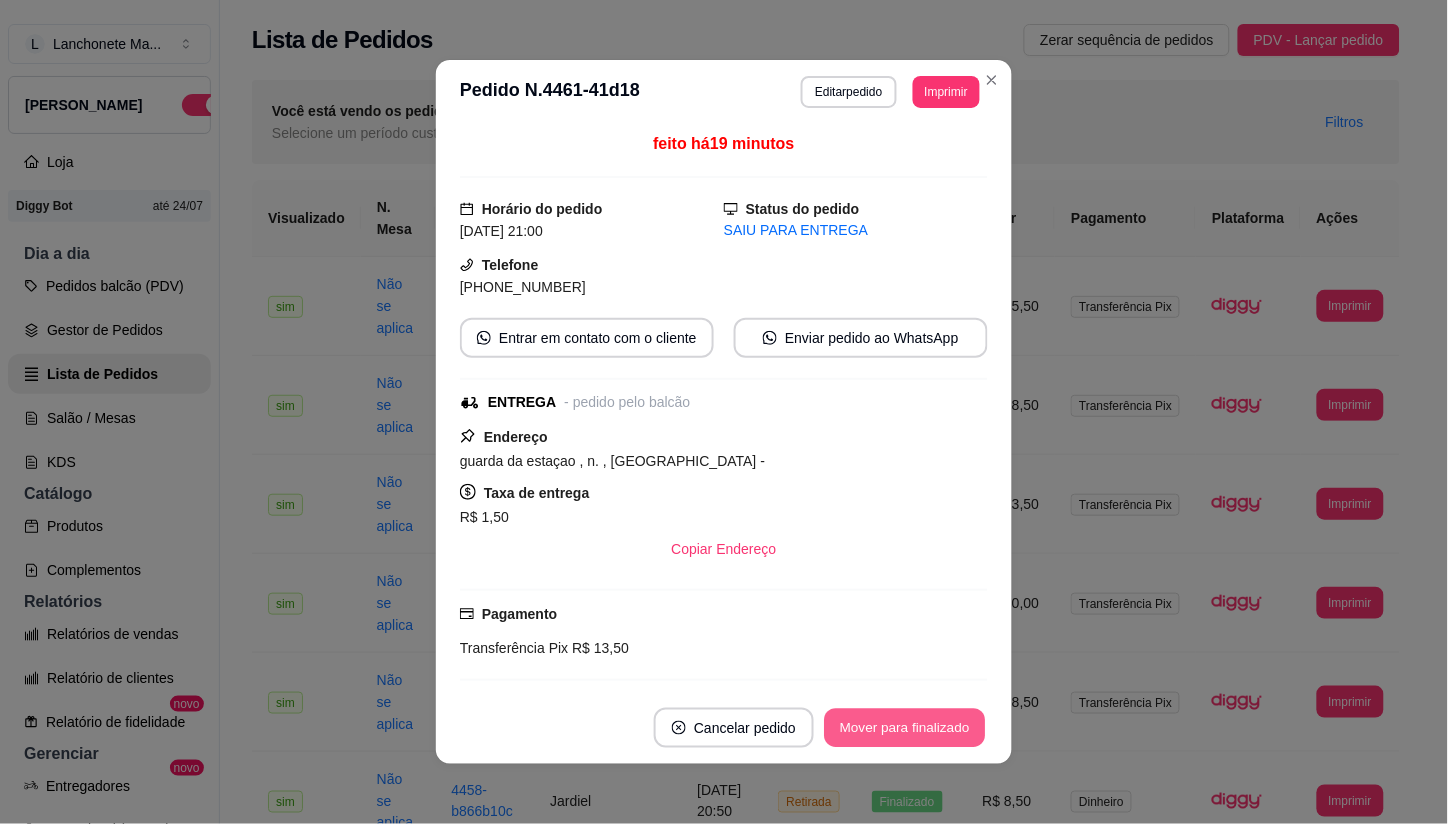 click on "Mover para finalizado" at bounding box center [905, 728] 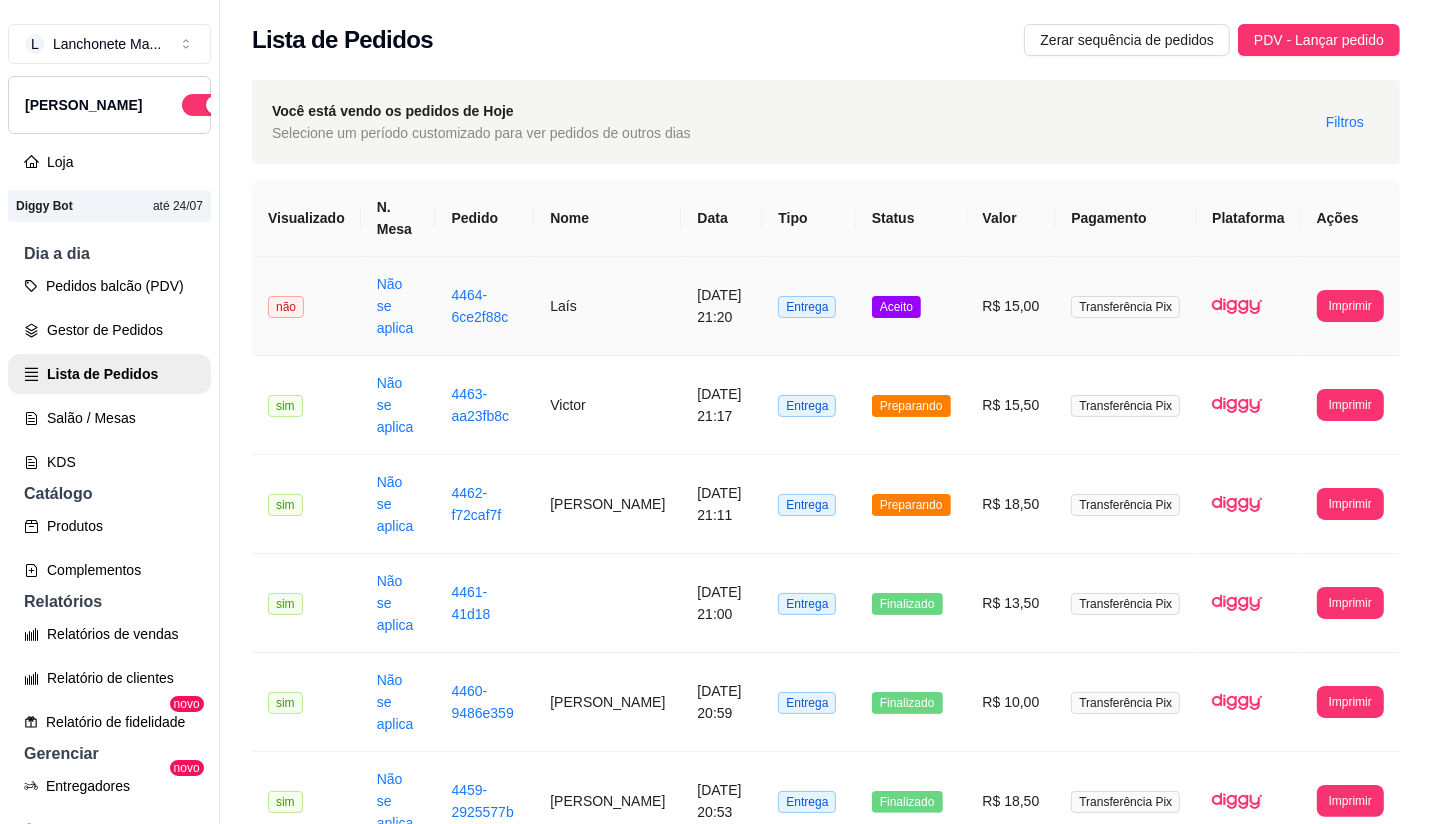 click on "Aceito" at bounding box center (911, 306) 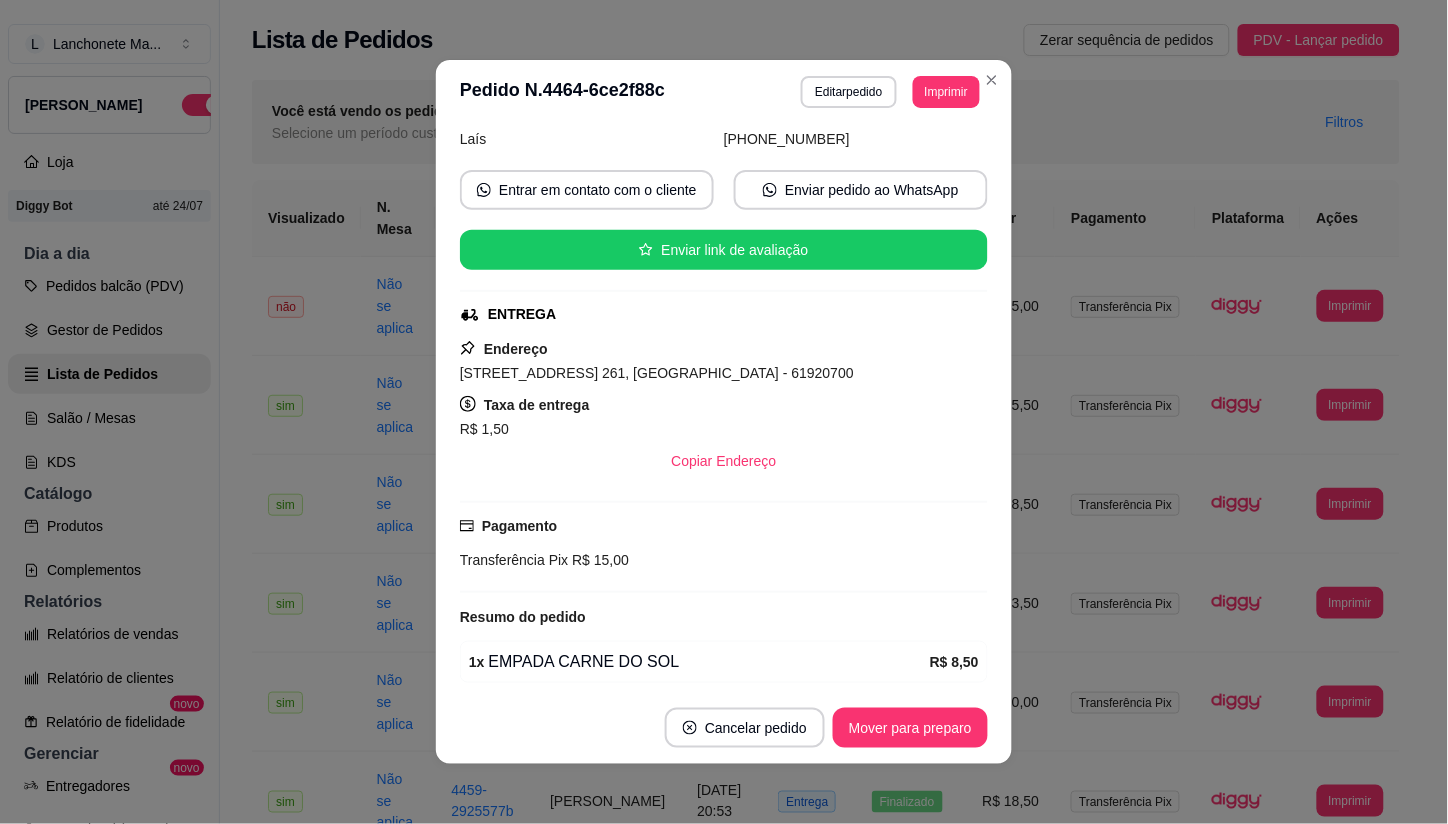 scroll, scrollTop: 290, scrollLeft: 0, axis: vertical 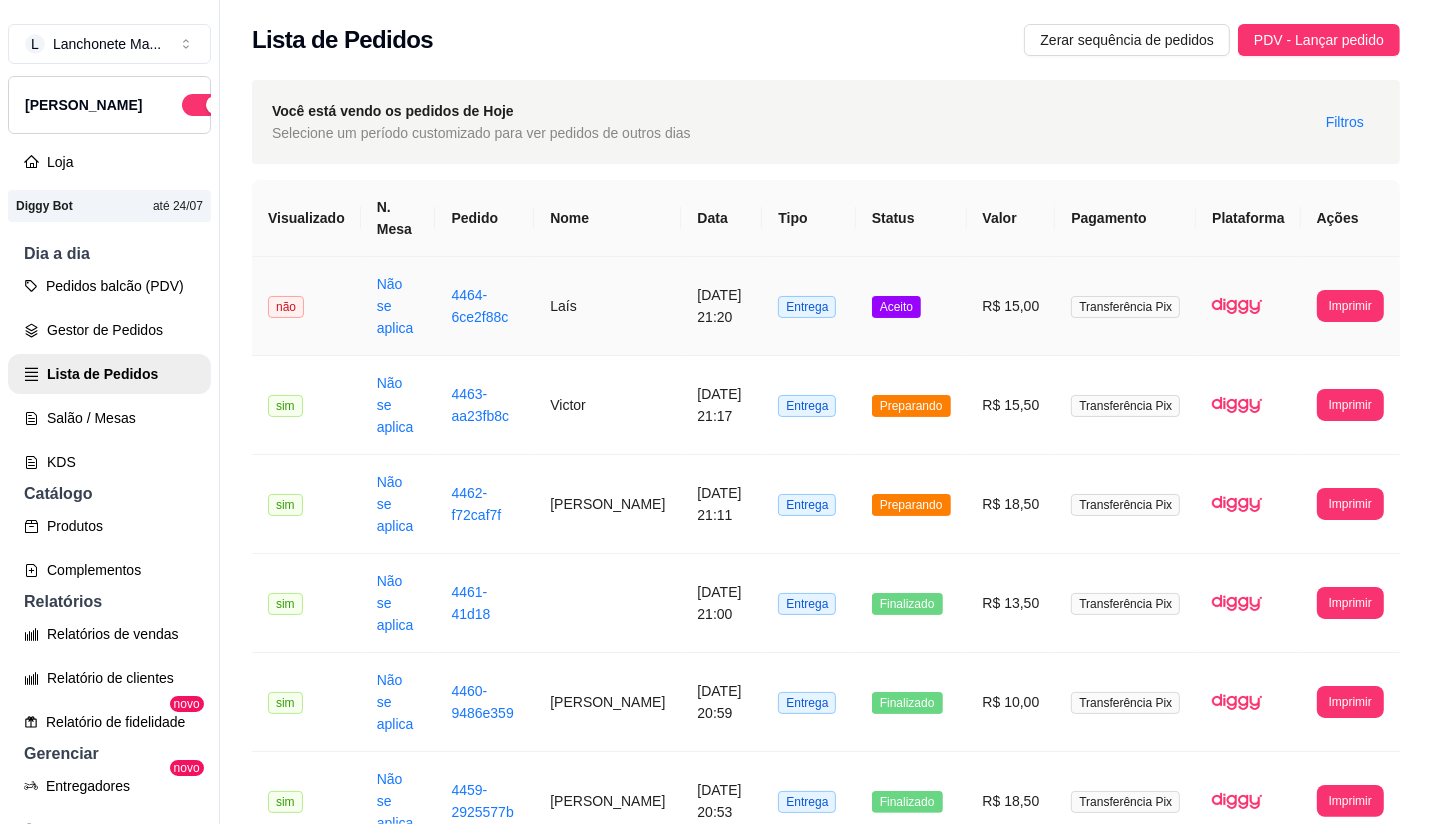 click on "Aceito" at bounding box center [896, 307] 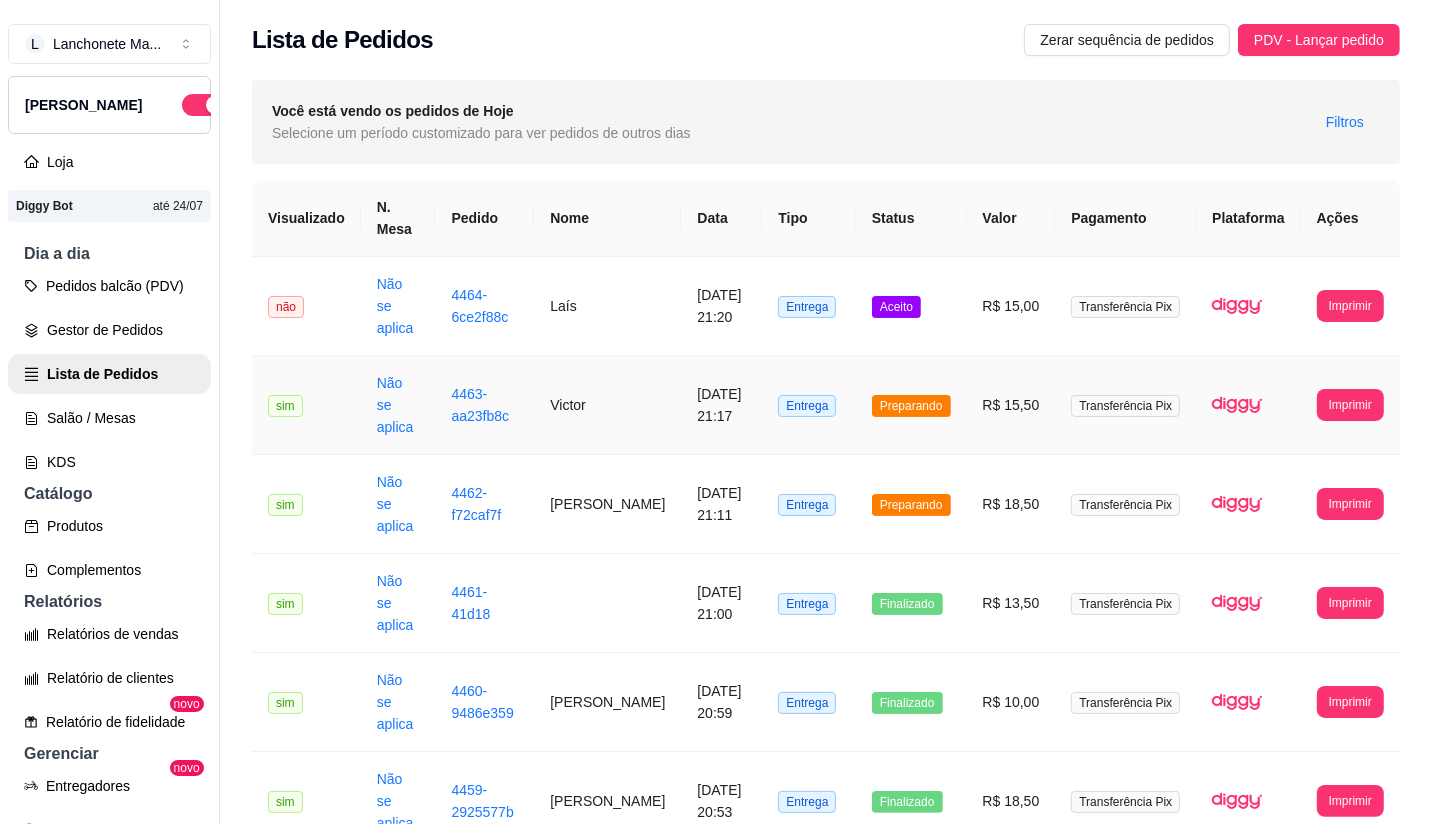 click on "Preparando" at bounding box center (911, 405) 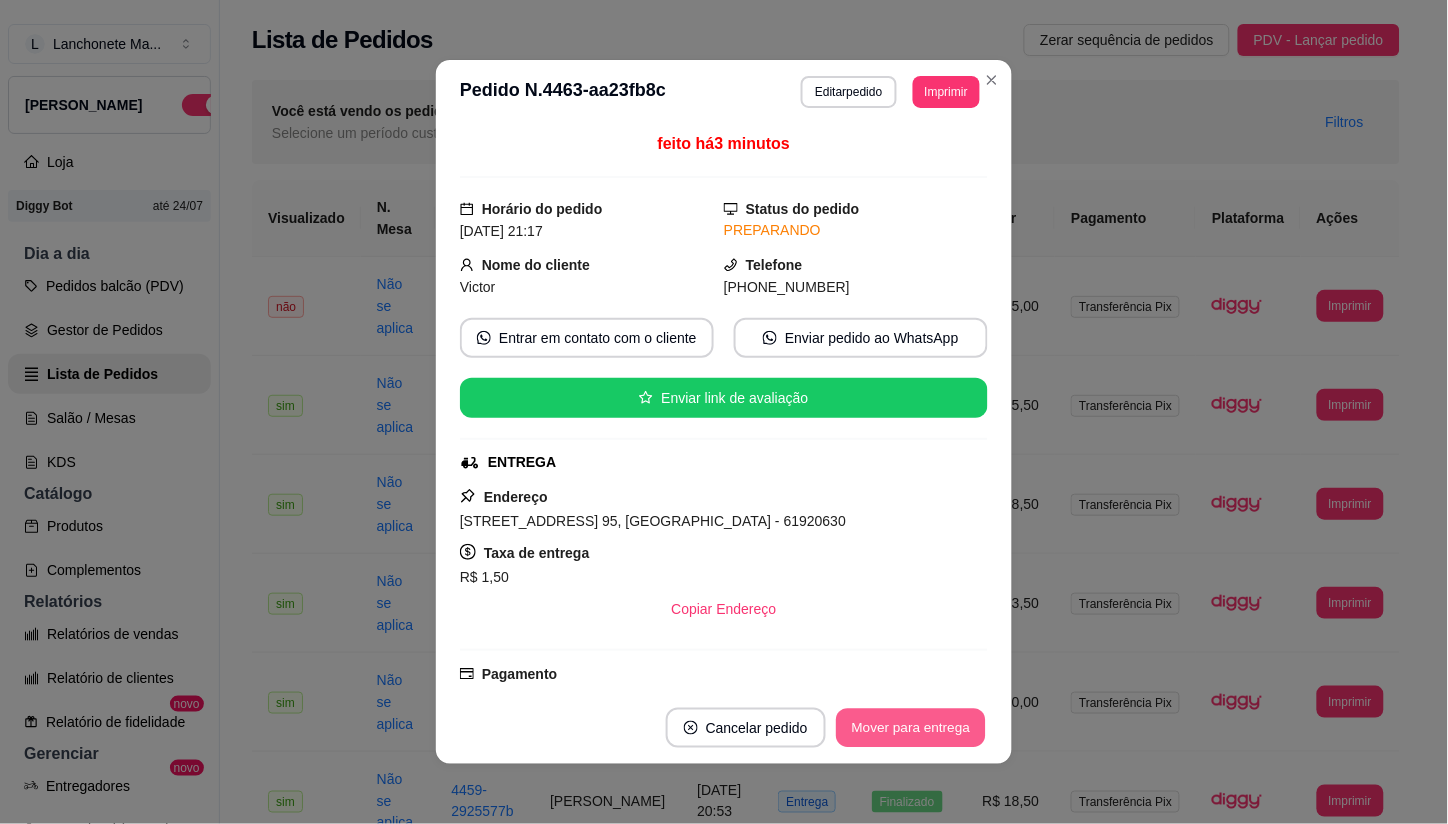 click on "Mover para entrega" at bounding box center [911, 728] 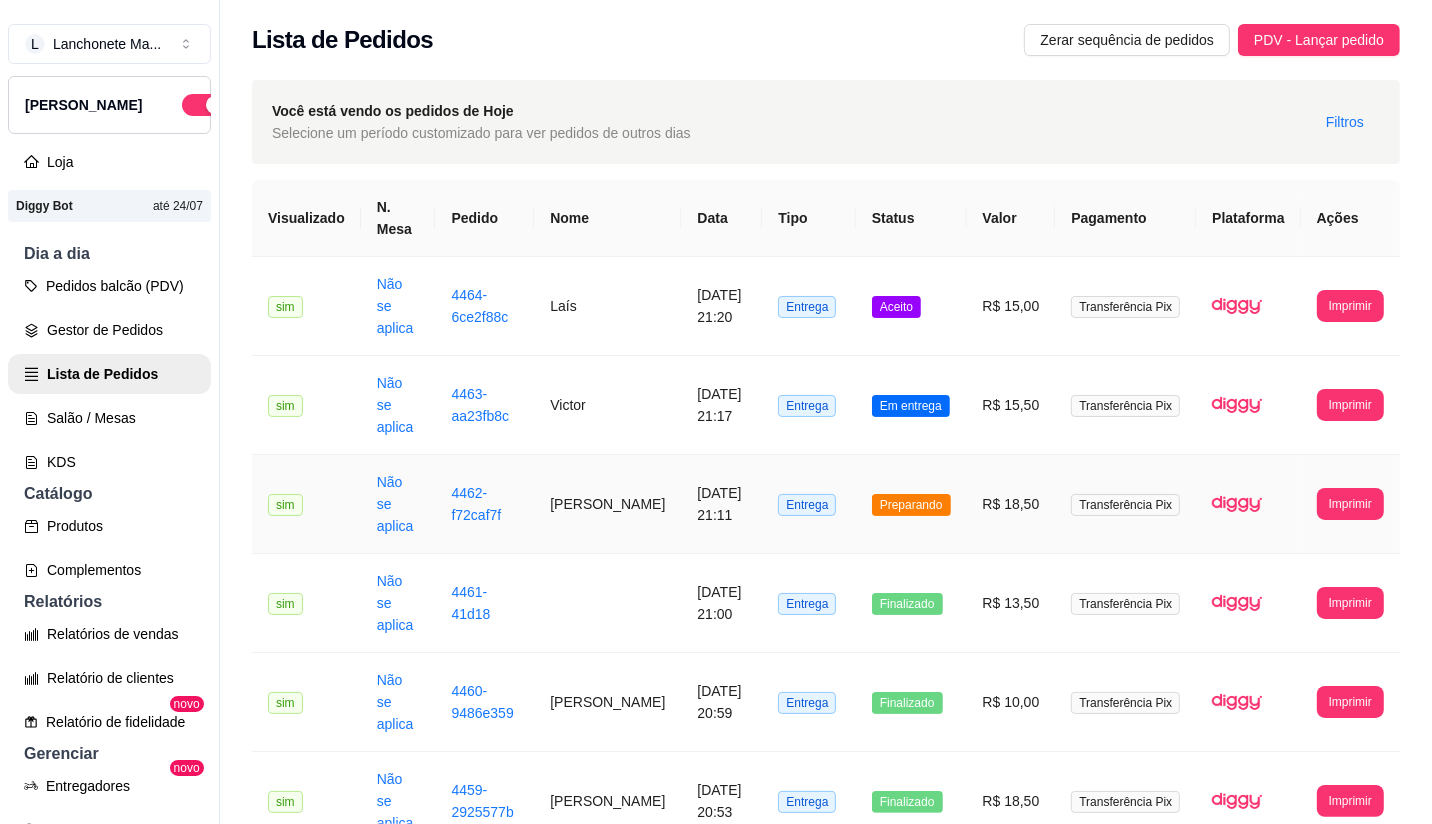click on "Preparando" at bounding box center [911, 505] 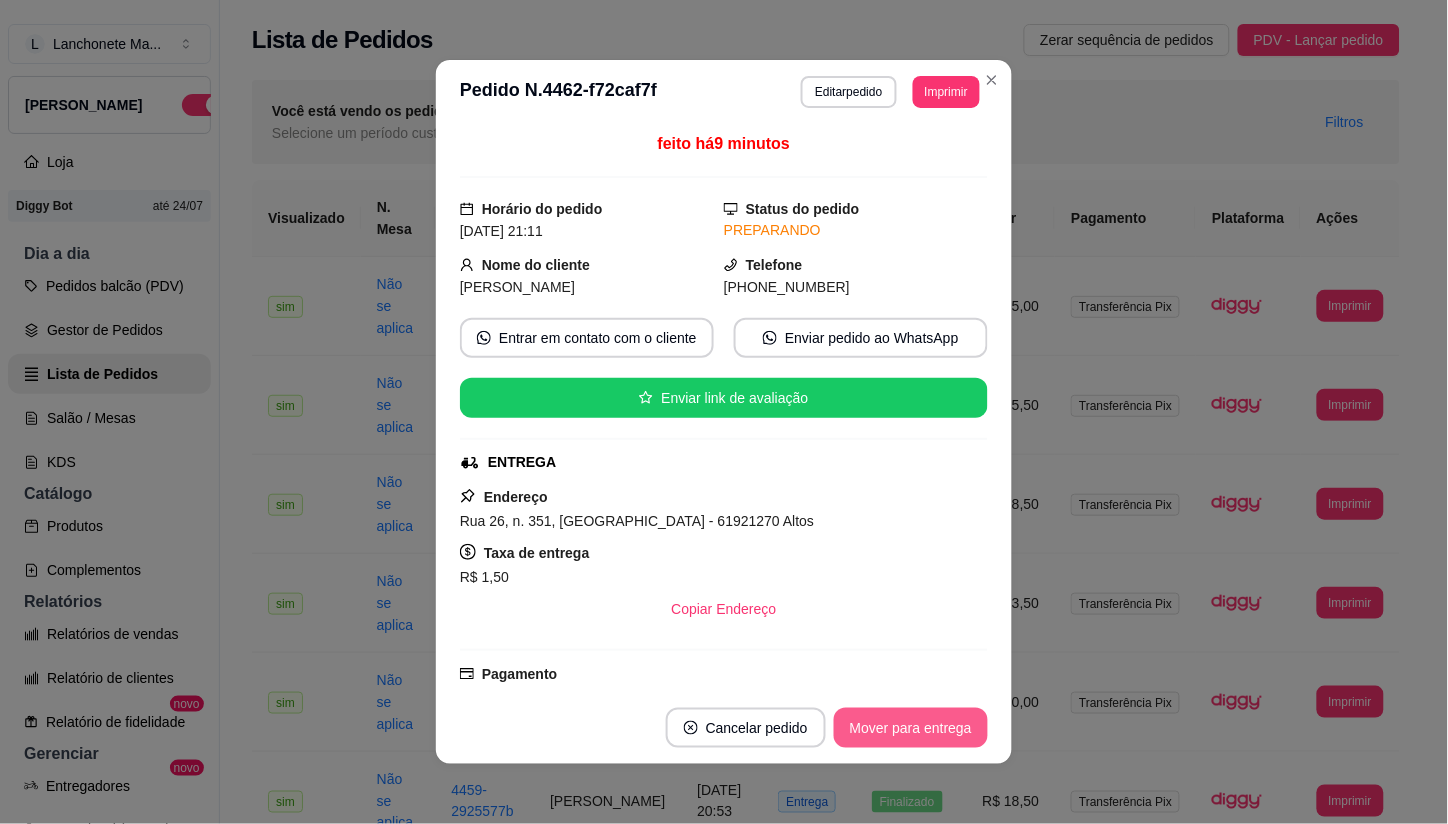 click on "Mover para entrega" at bounding box center (911, 728) 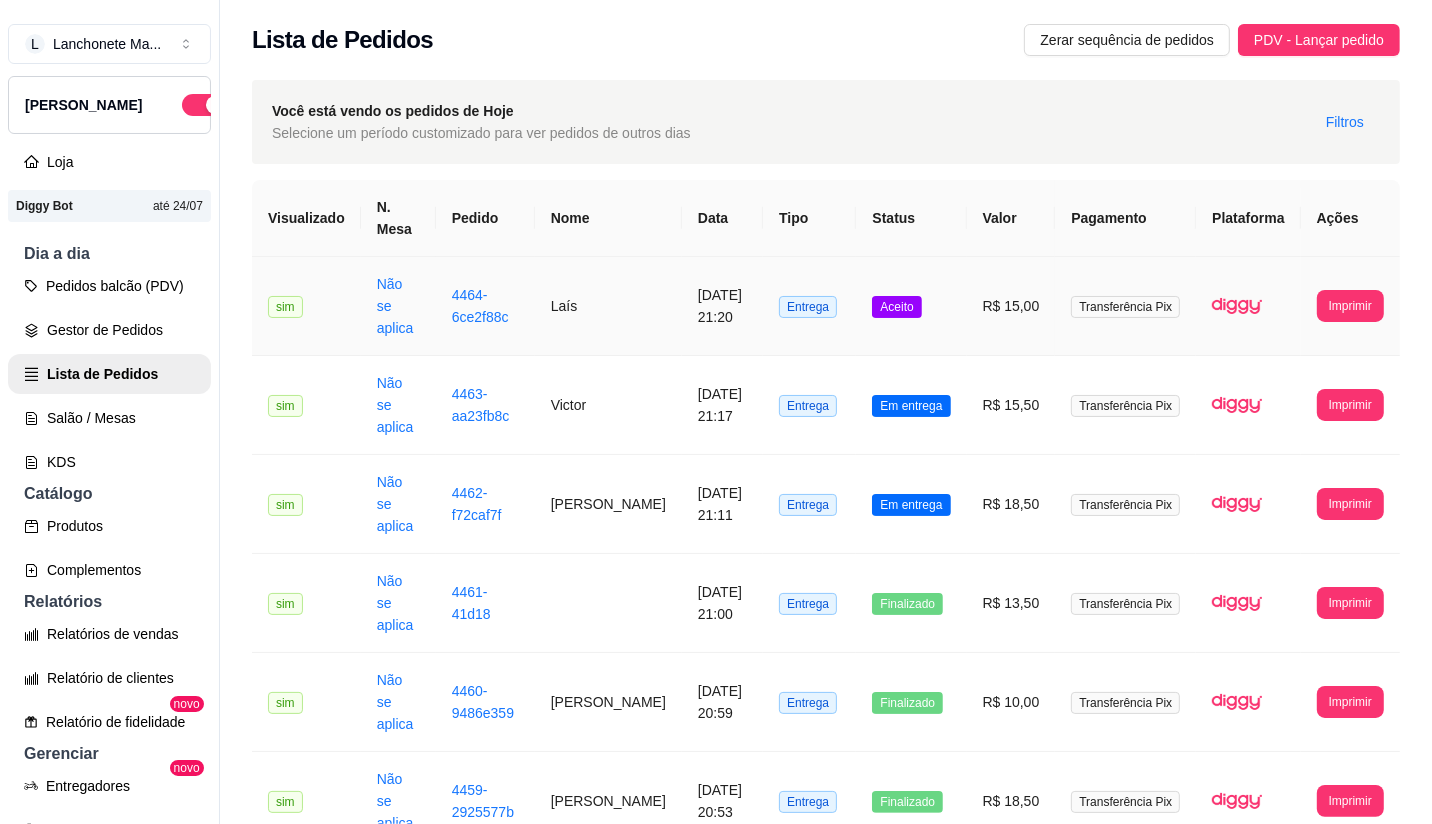 click on "Aceito" at bounding box center [911, 306] 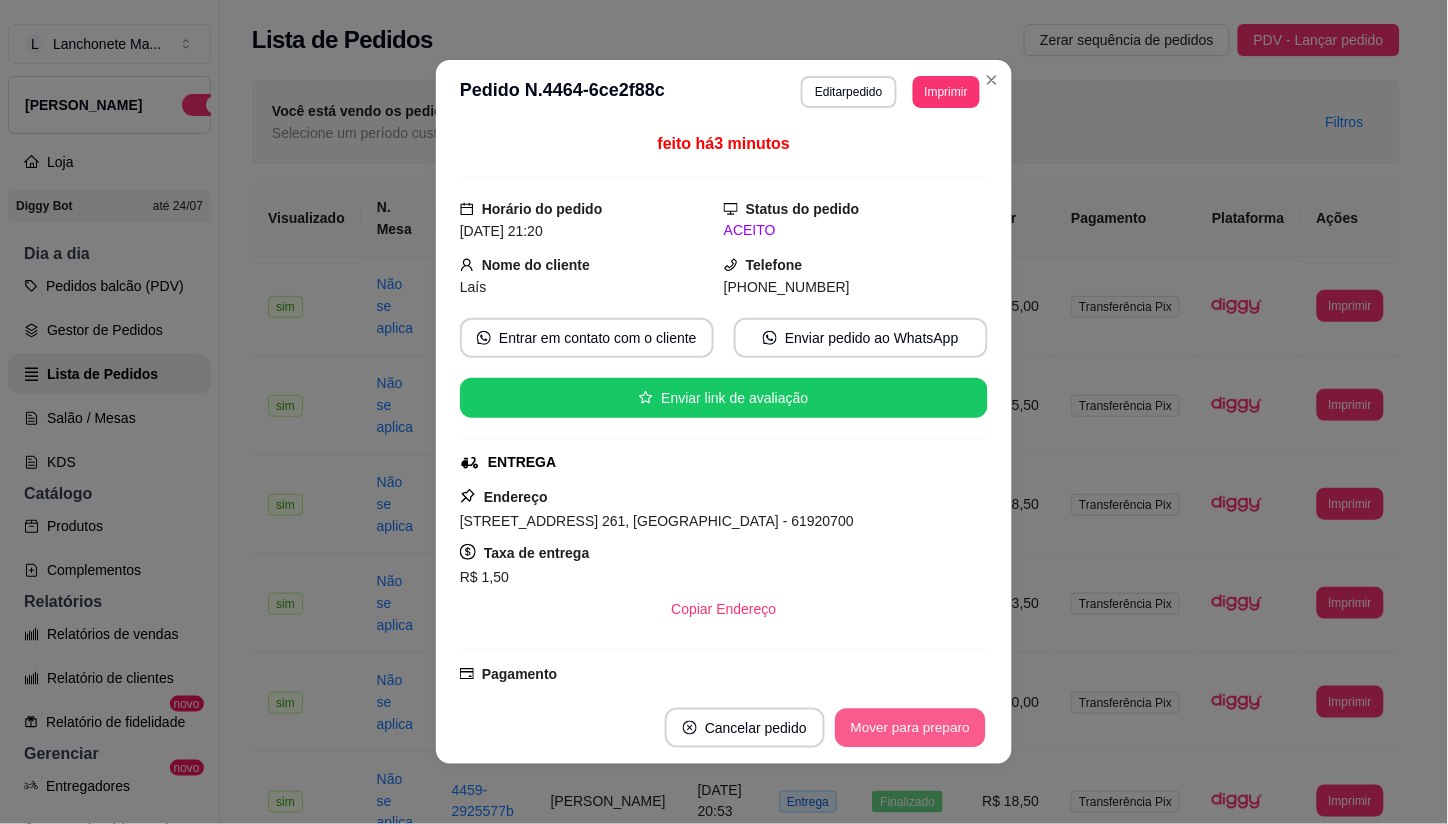 click on "Mover para preparo" at bounding box center [910, 728] 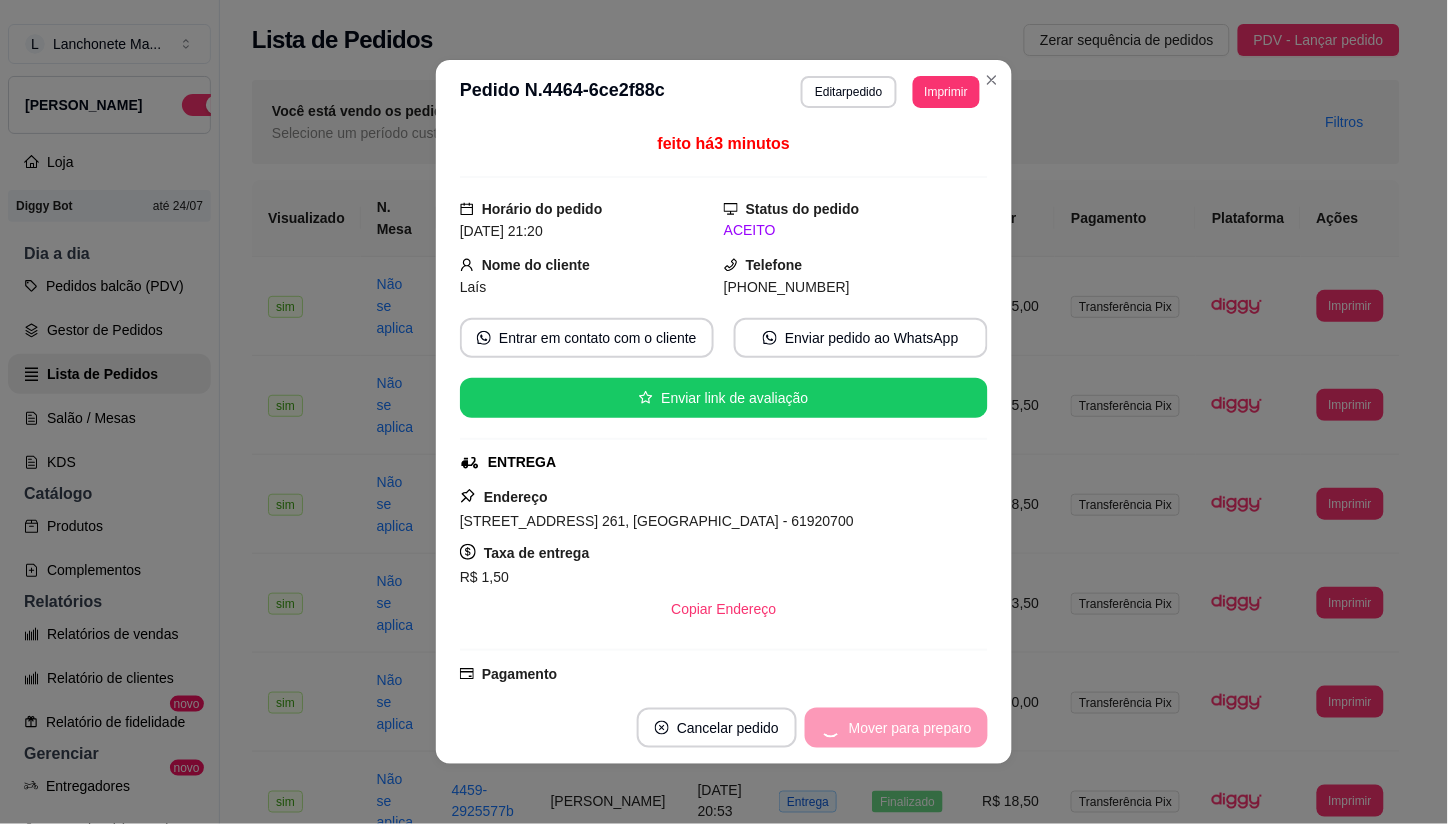 click on "Mover para preparo" at bounding box center (896, 728) 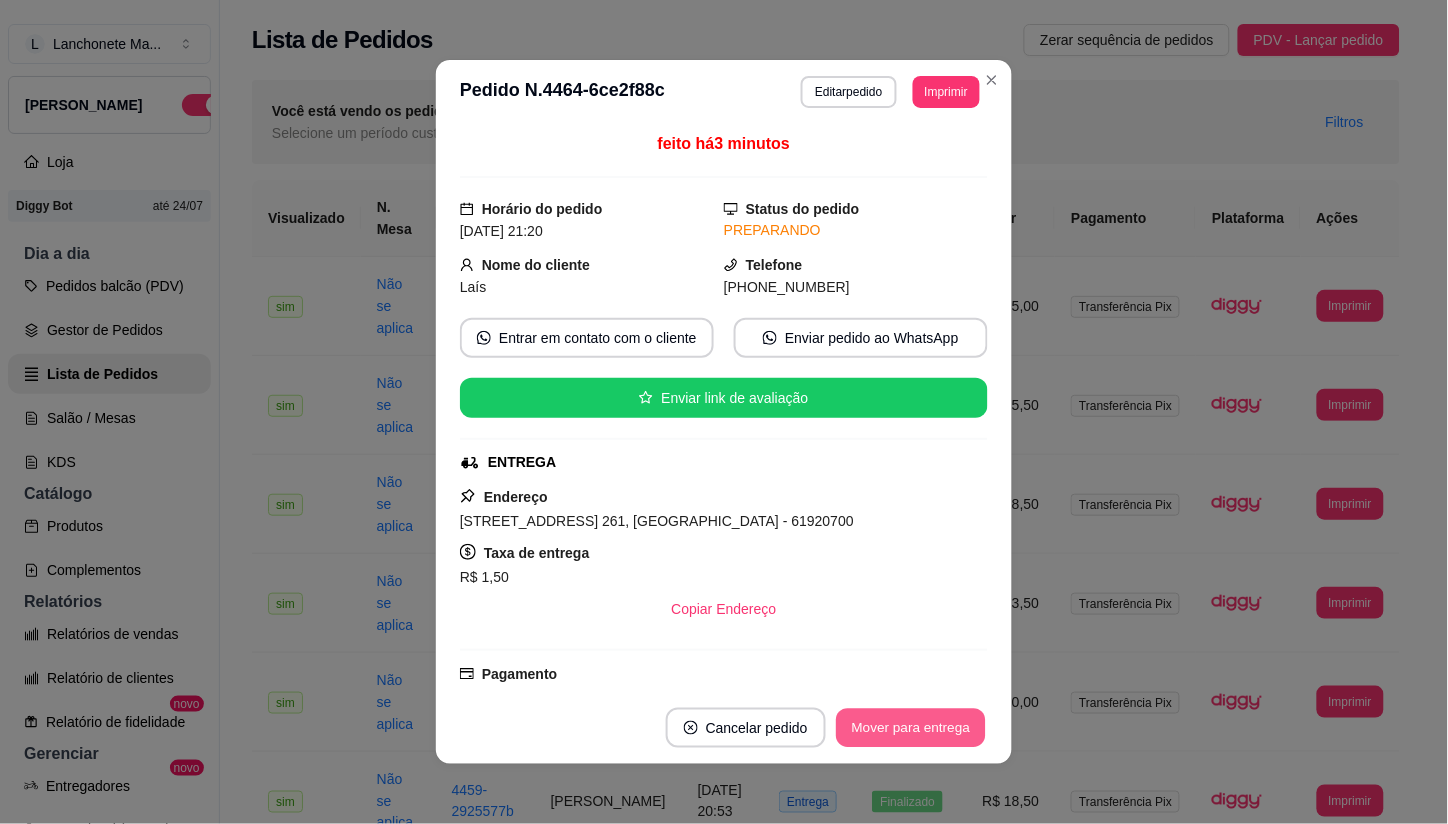 click on "Mover para entrega" at bounding box center (911, 728) 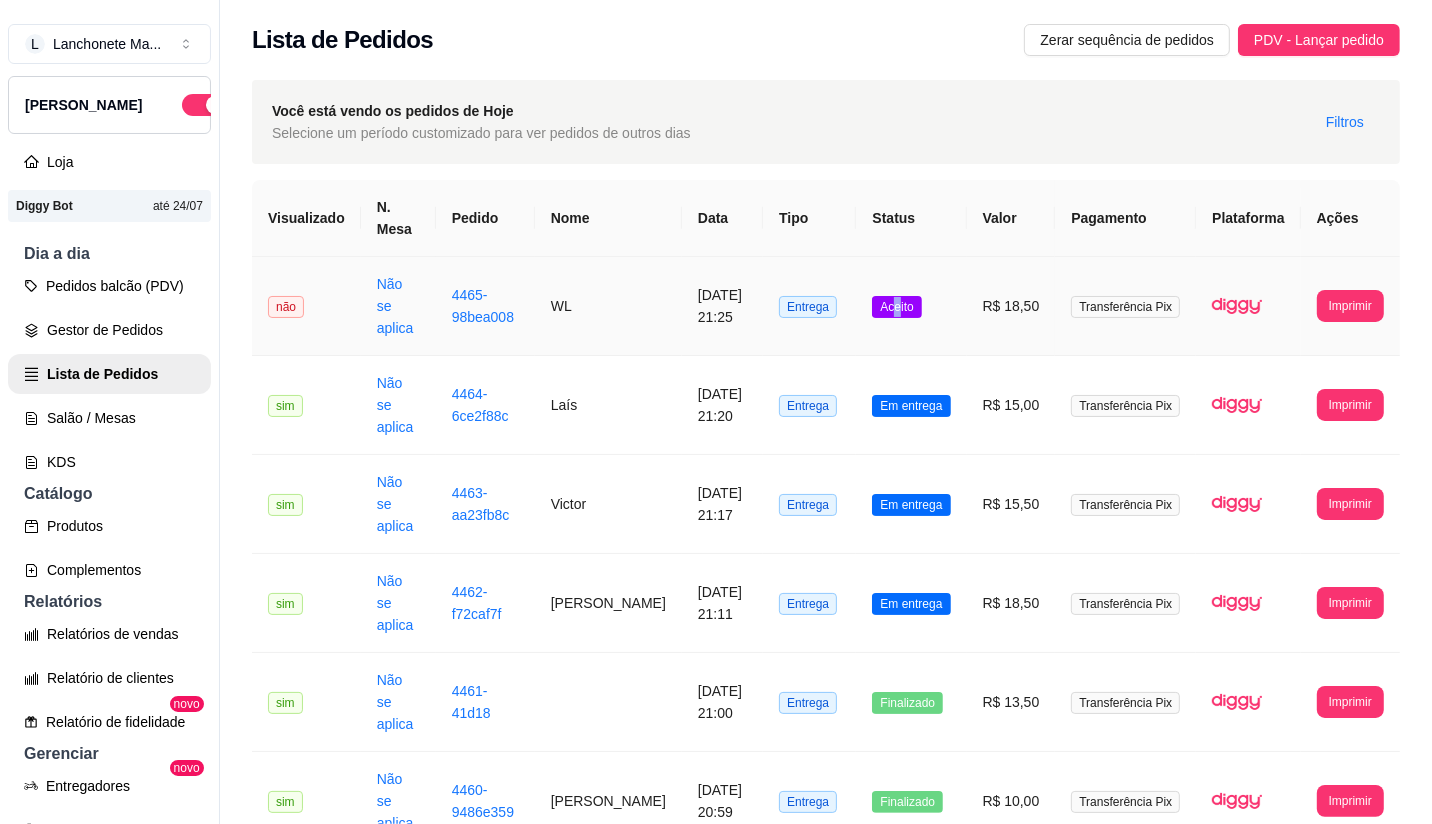 click on "Aceito" at bounding box center (896, 307) 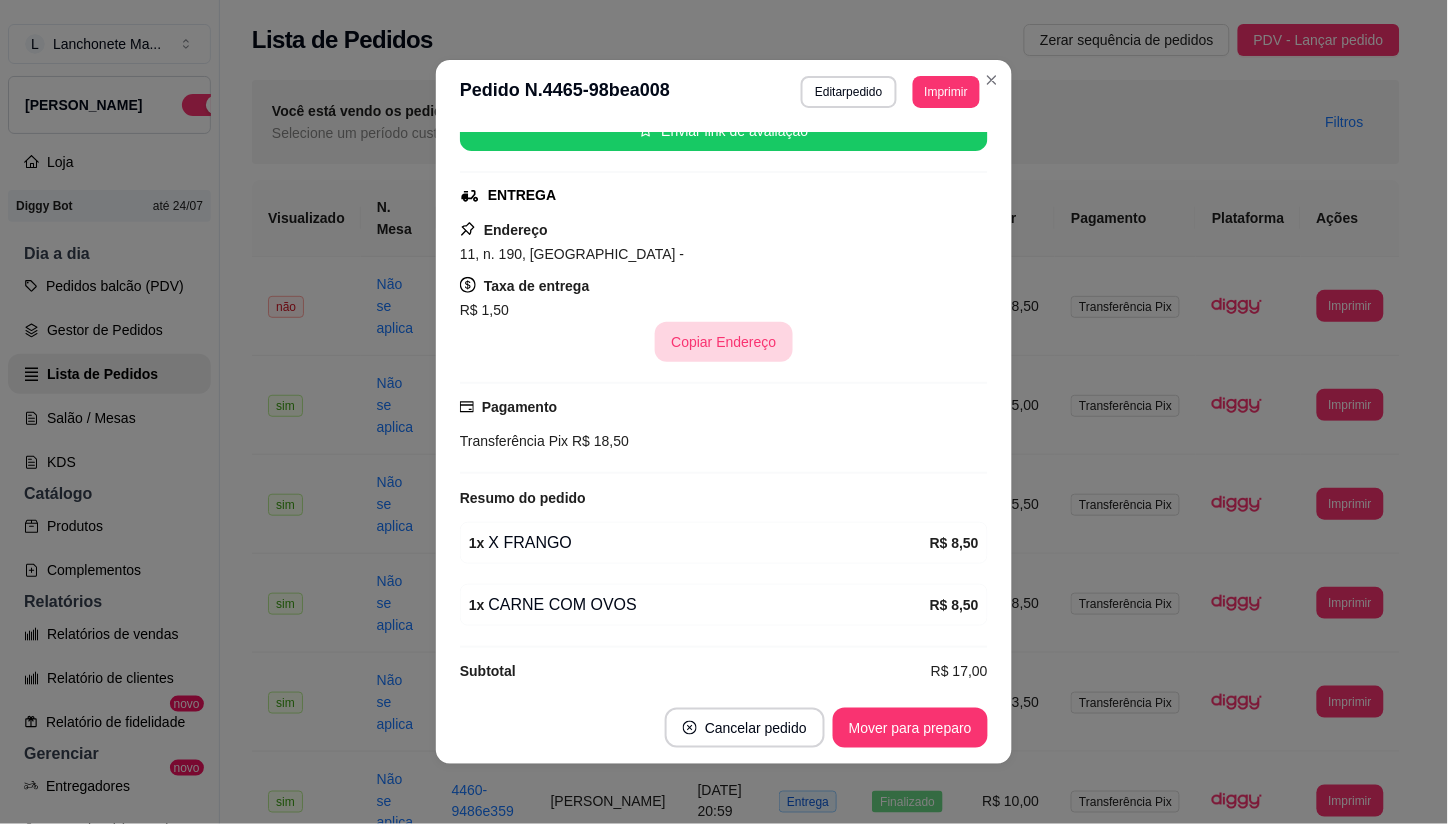 scroll, scrollTop: 290, scrollLeft: 0, axis: vertical 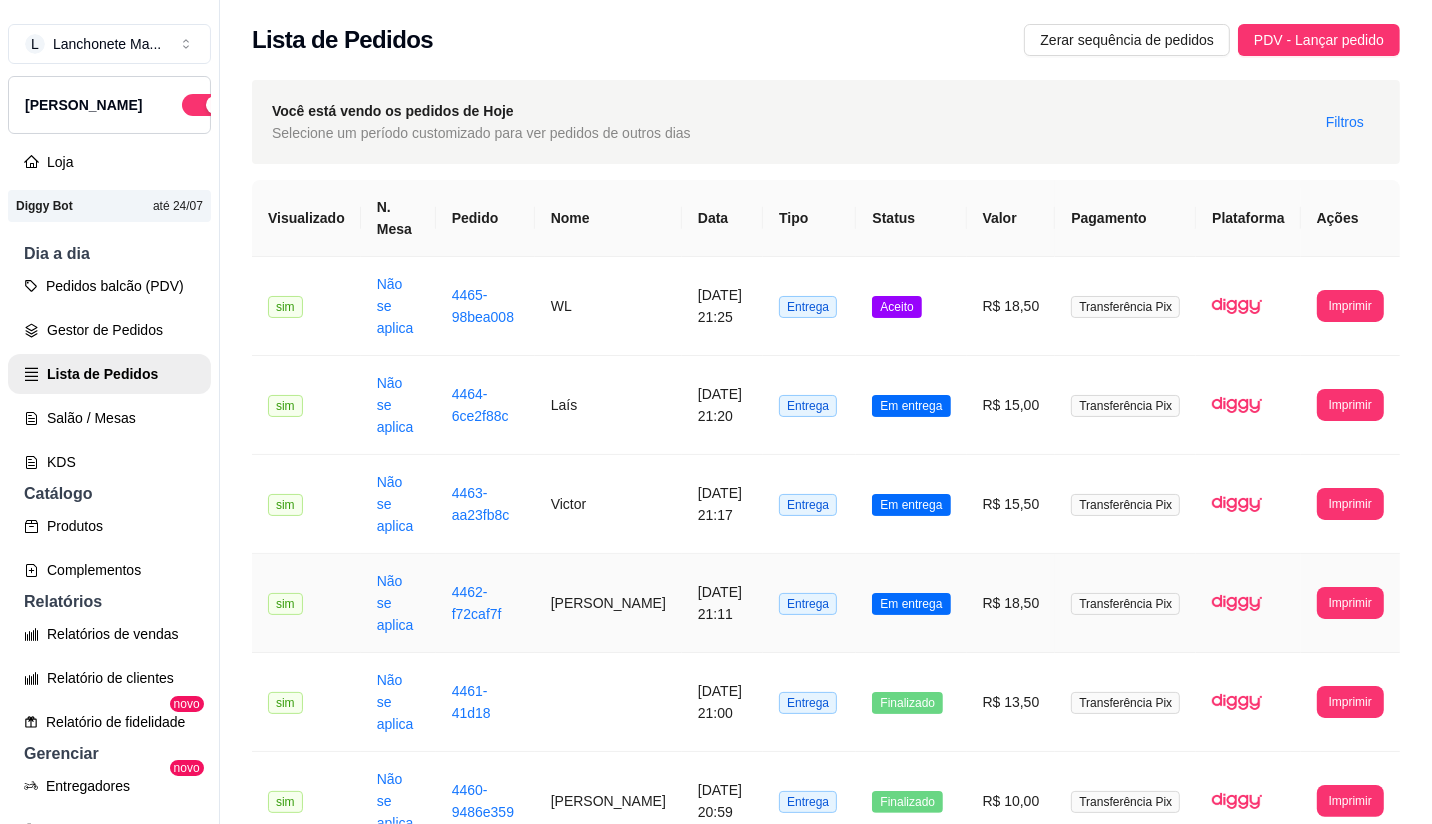click on "Entrega" at bounding box center (809, 603) 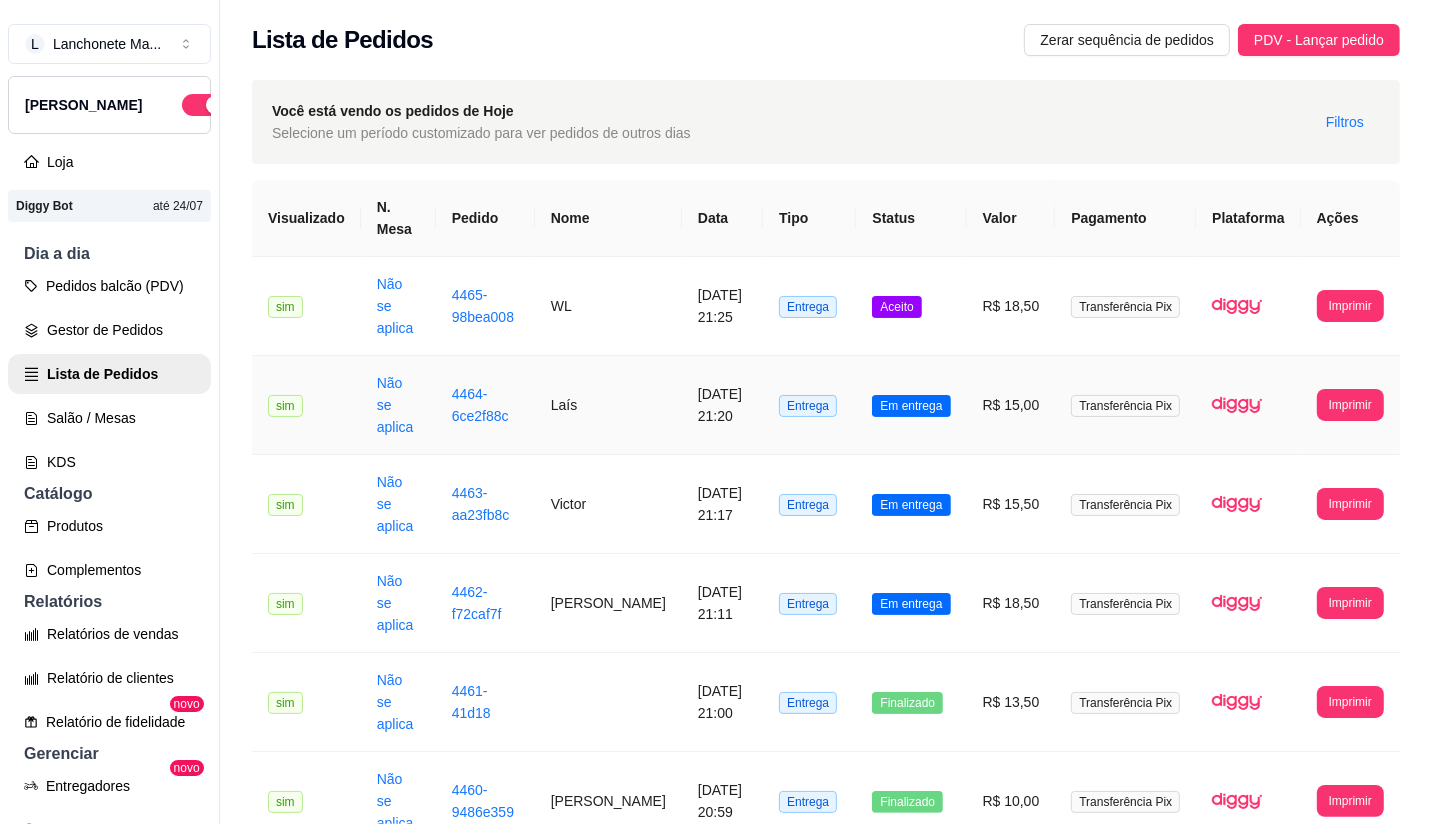 click on "21/07/2025 às 21:20" at bounding box center (722, 405) 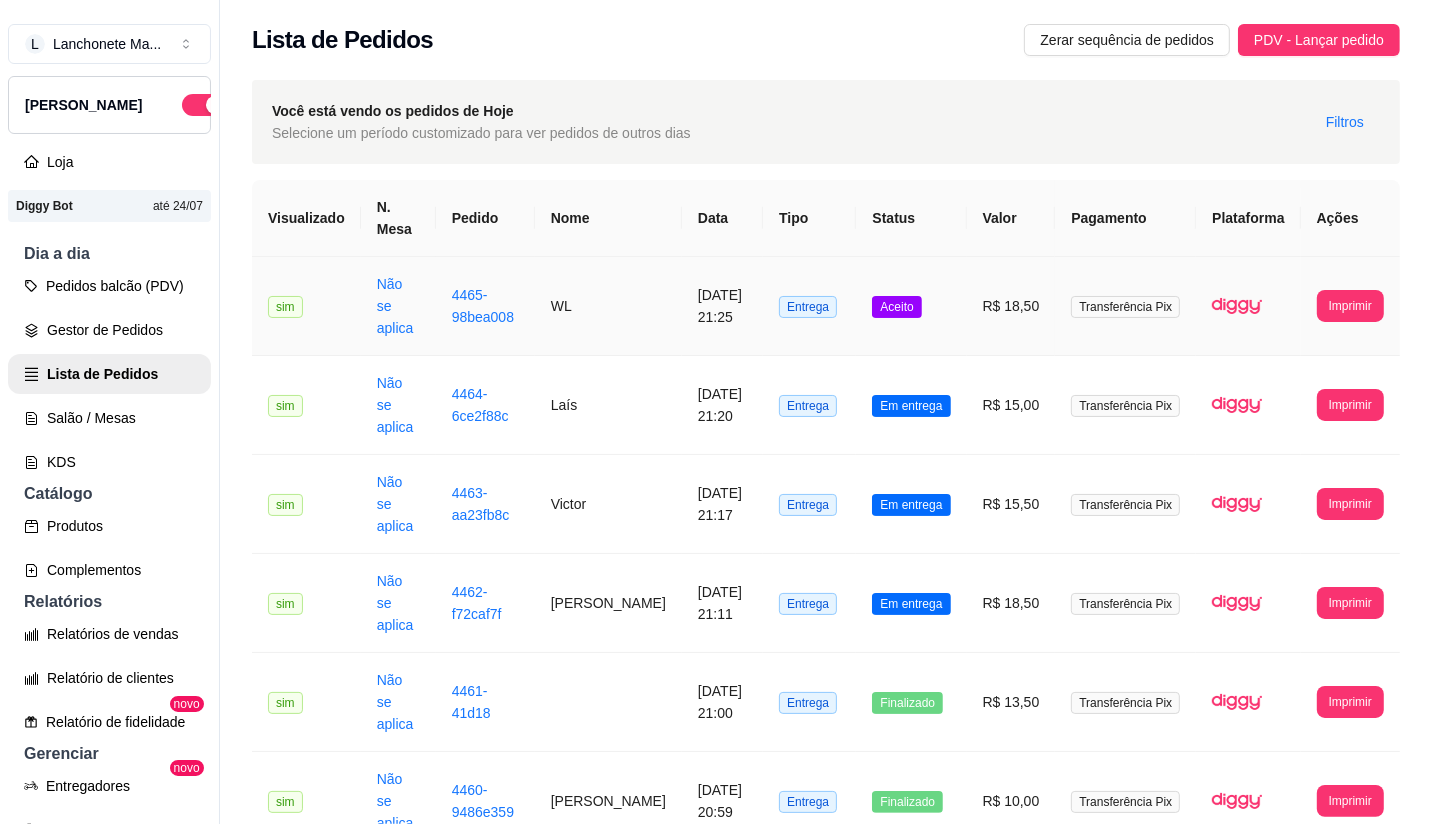 click on "Aceito" at bounding box center [911, 306] 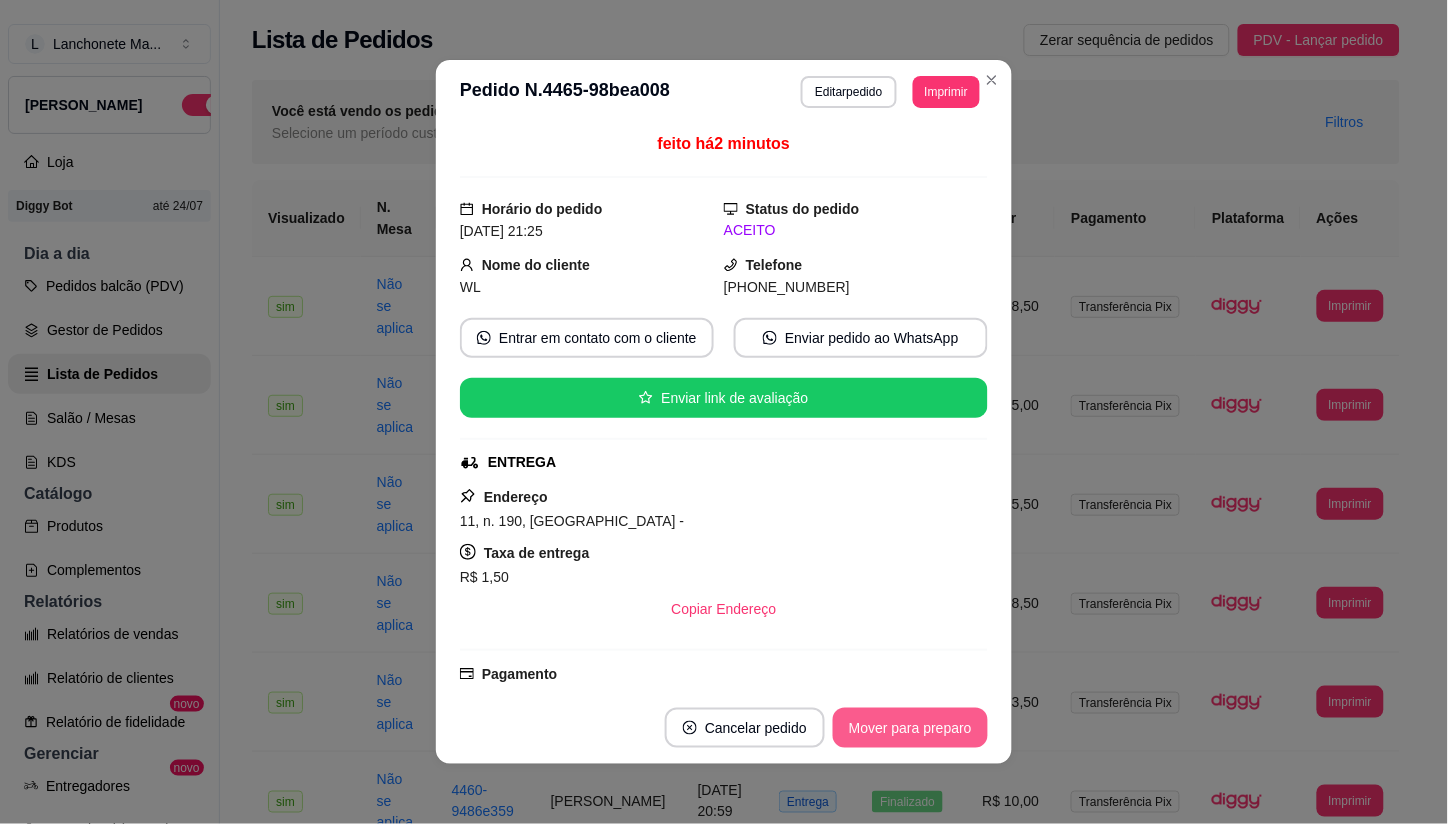 click on "Mover para preparo" at bounding box center (910, 728) 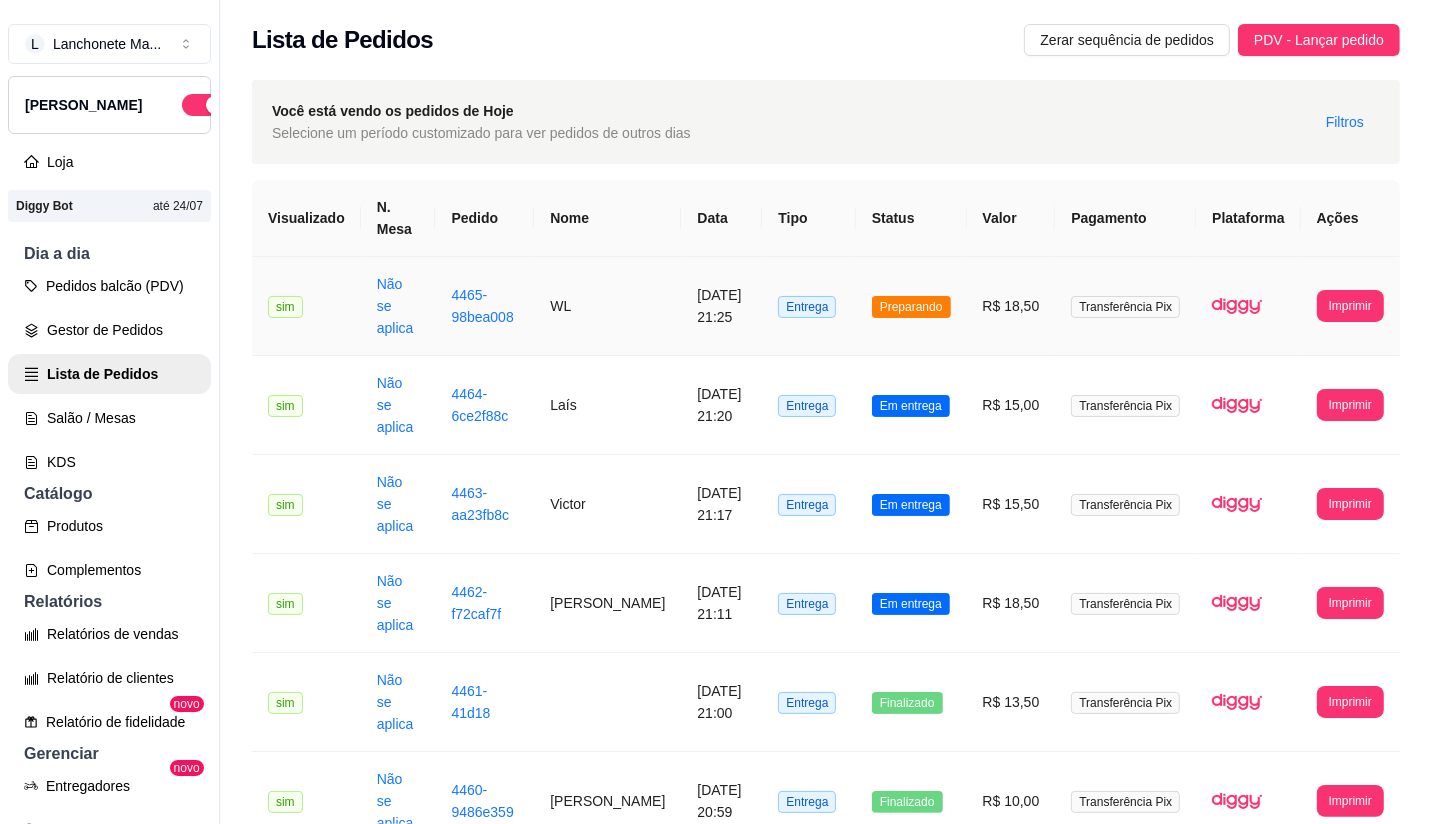 click on "Preparando" at bounding box center (911, 306) 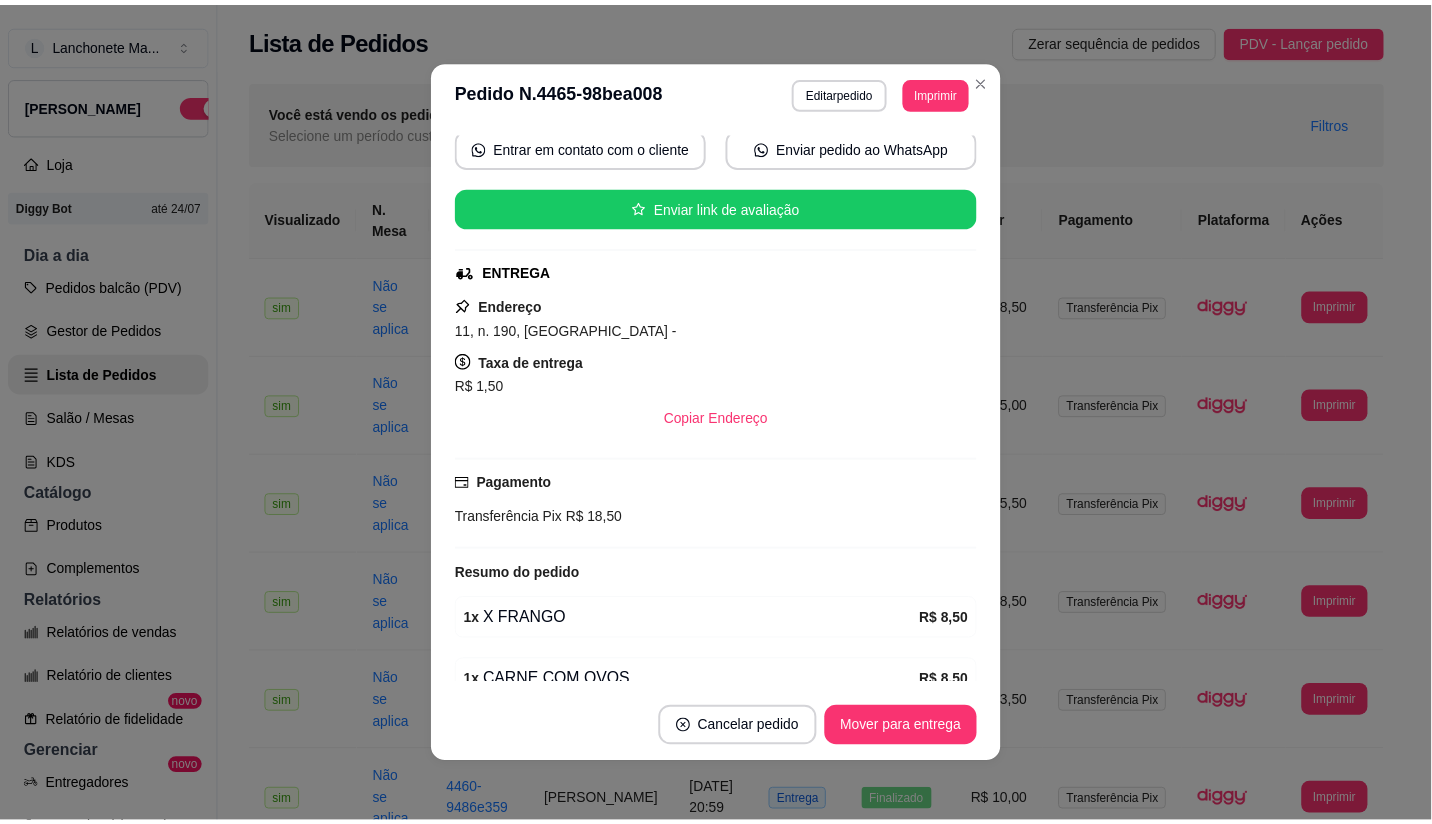 scroll, scrollTop: 0, scrollLeft: 0, axis: both 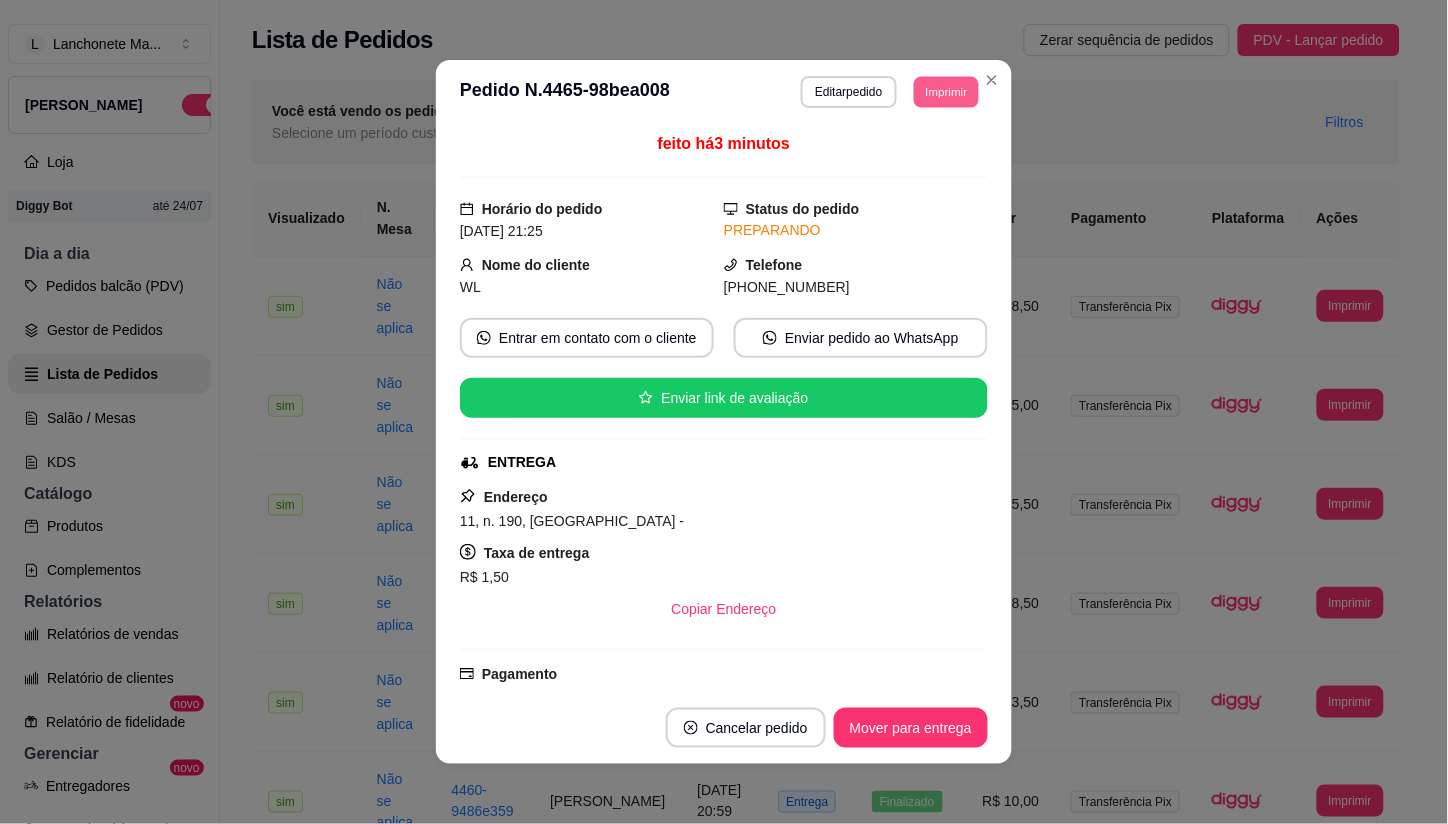 click on "Imprimir" at bounding box center (946, 91) 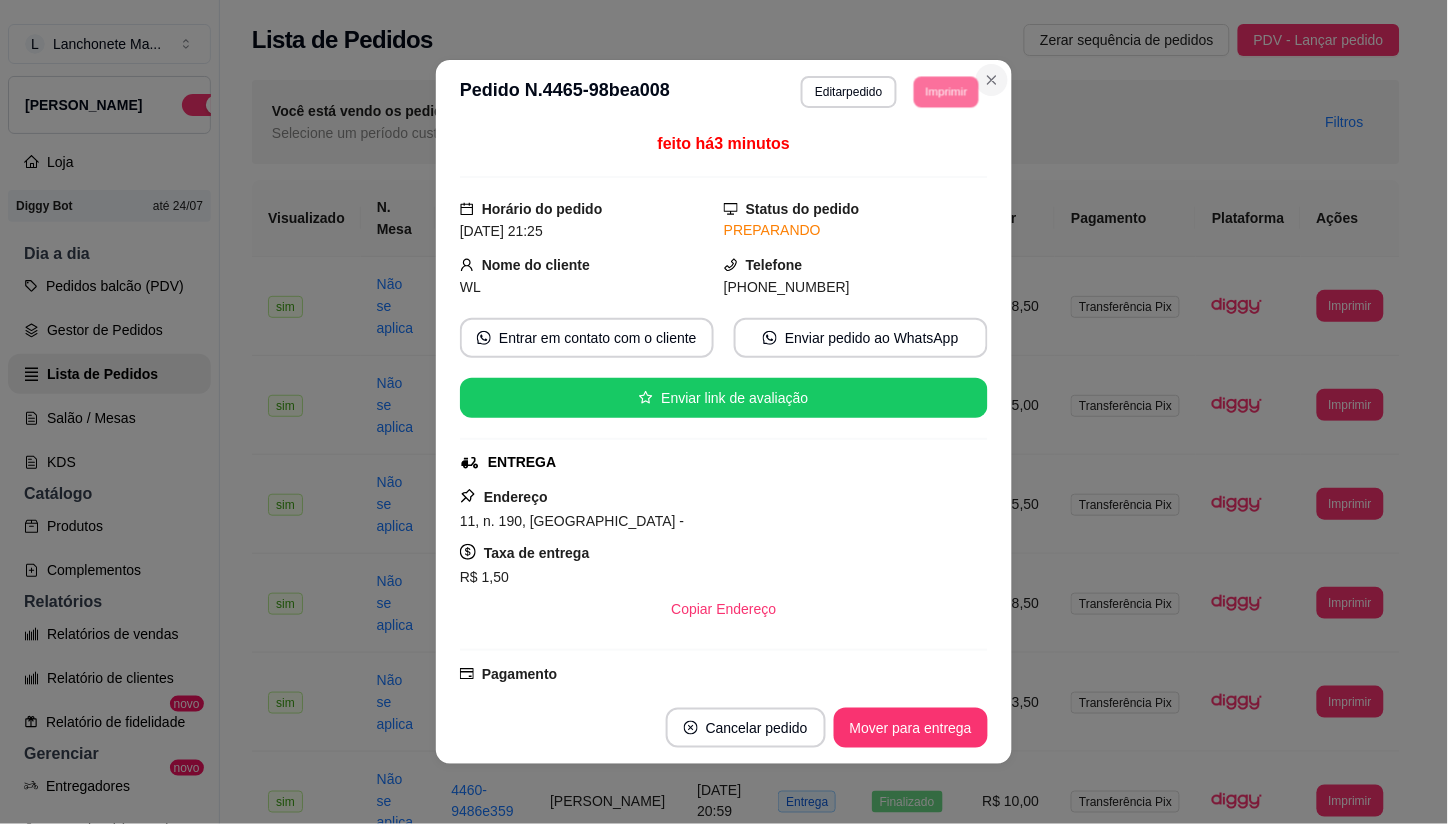 click 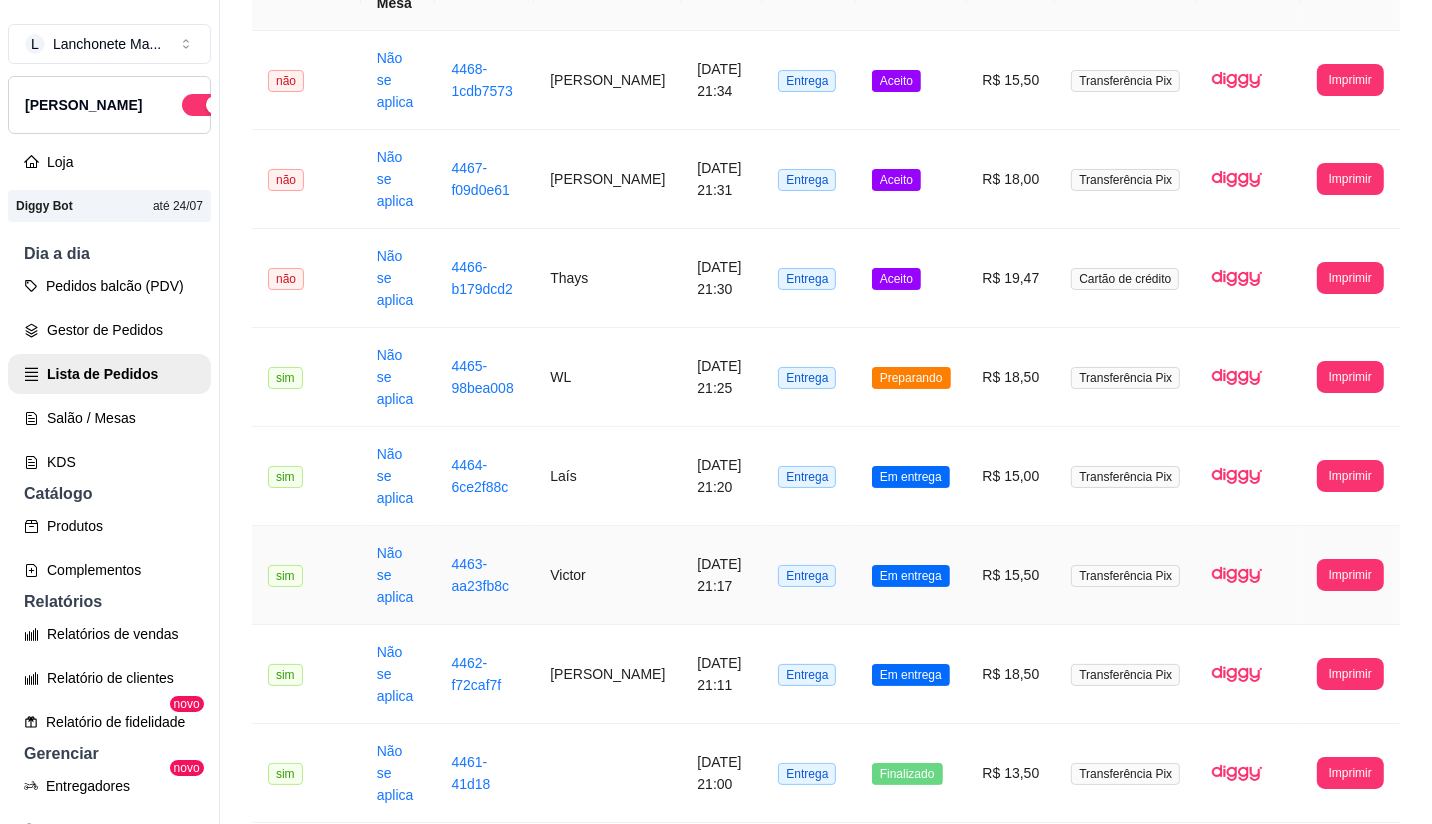 scroll, scrollTop: 333, scrollLeft: 0, axis: vertical 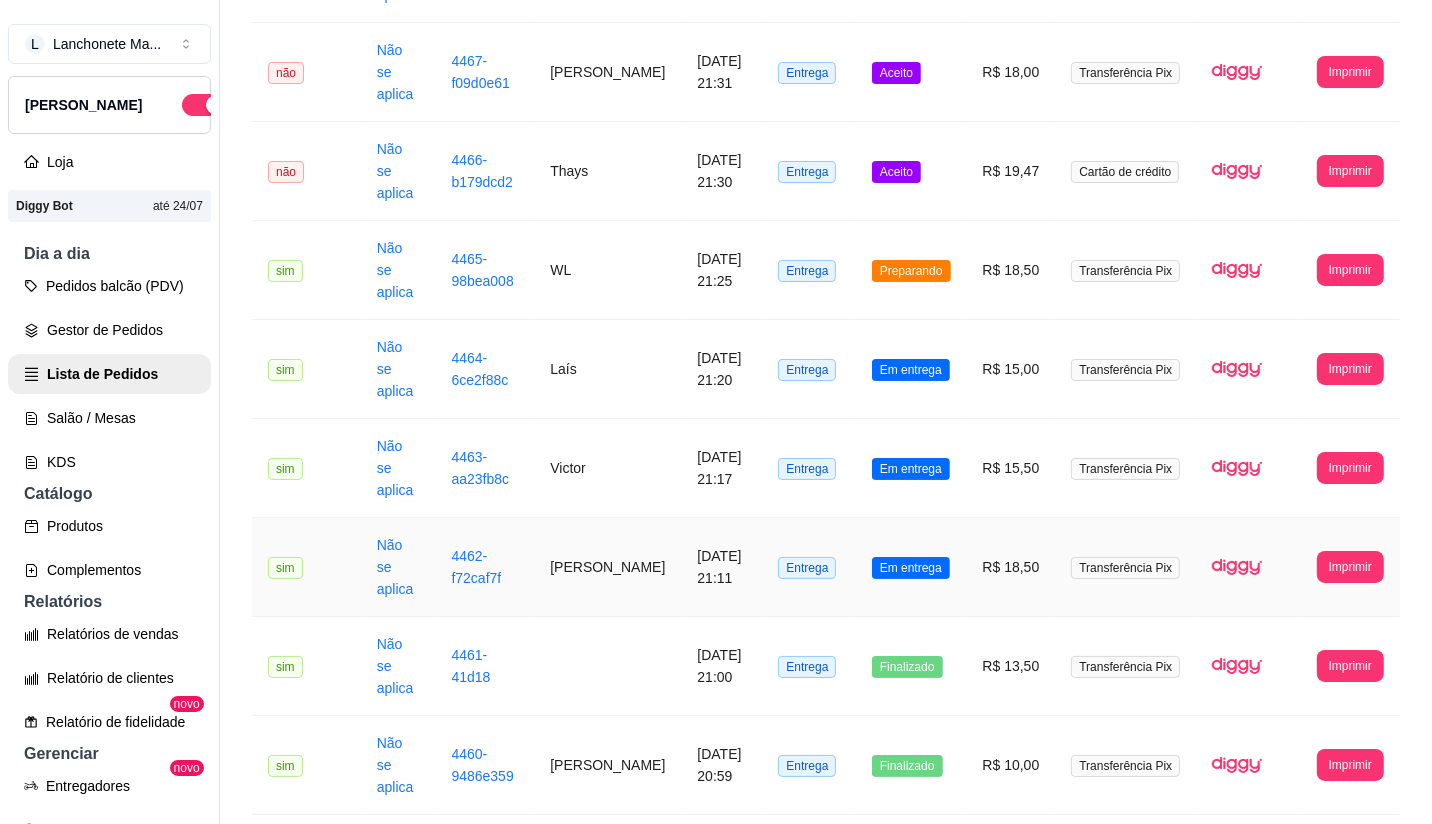 click on "Em entrega" at bounding box center [911, 568] 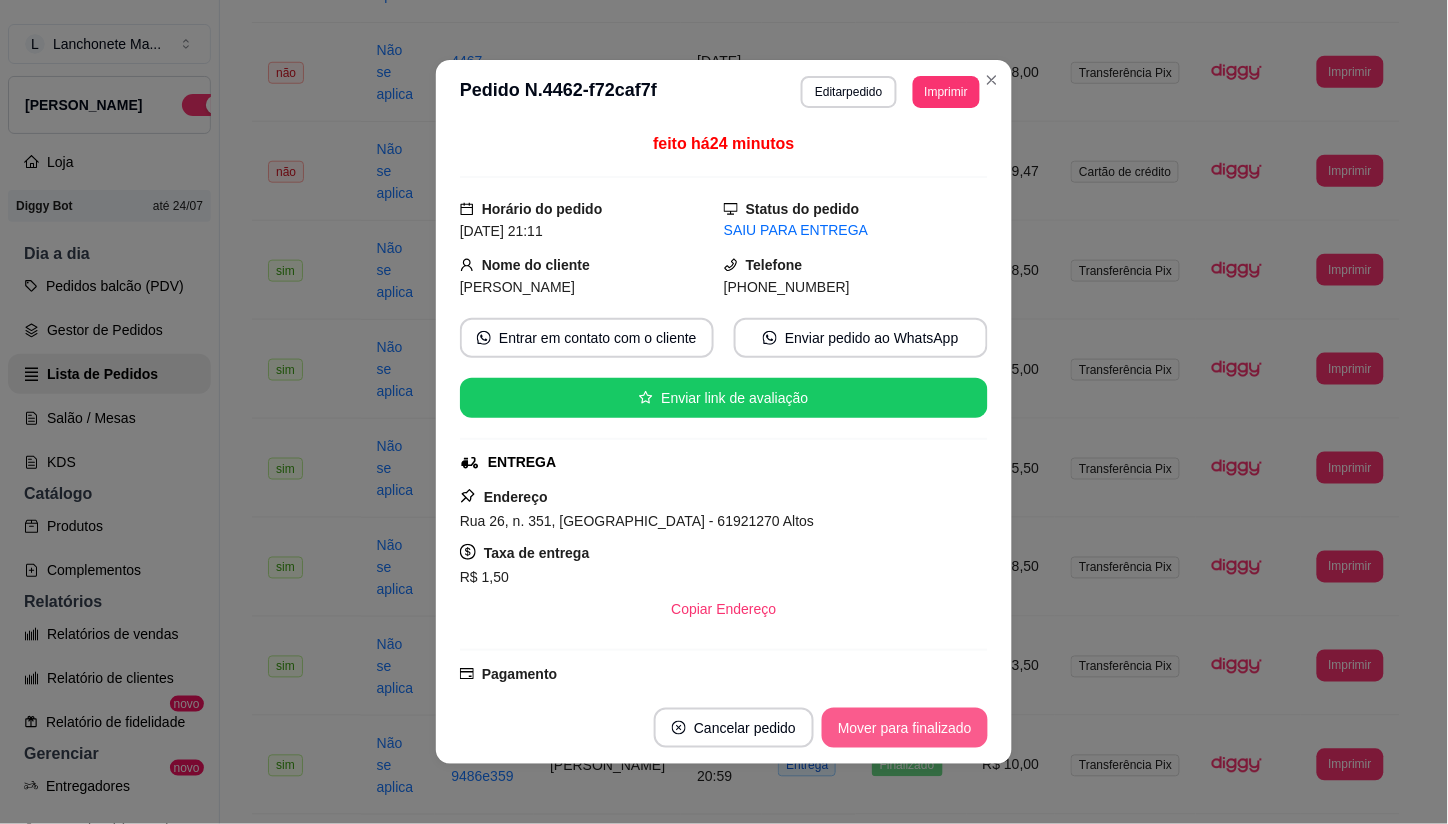 click on "Mover para finalizado" at bounding box center [905, 728] 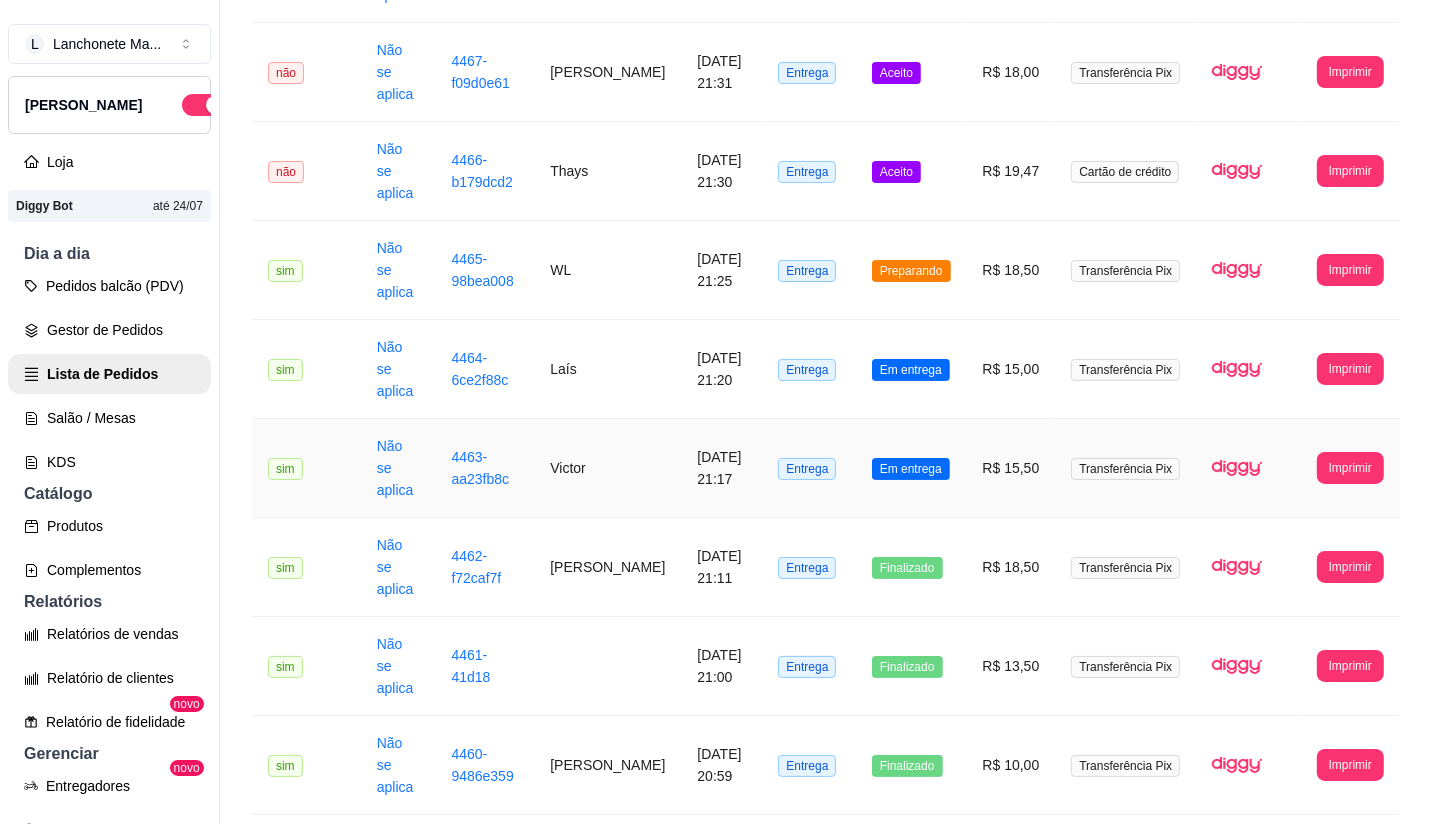 click on "Em entrega" at bounding box center [911, 469] 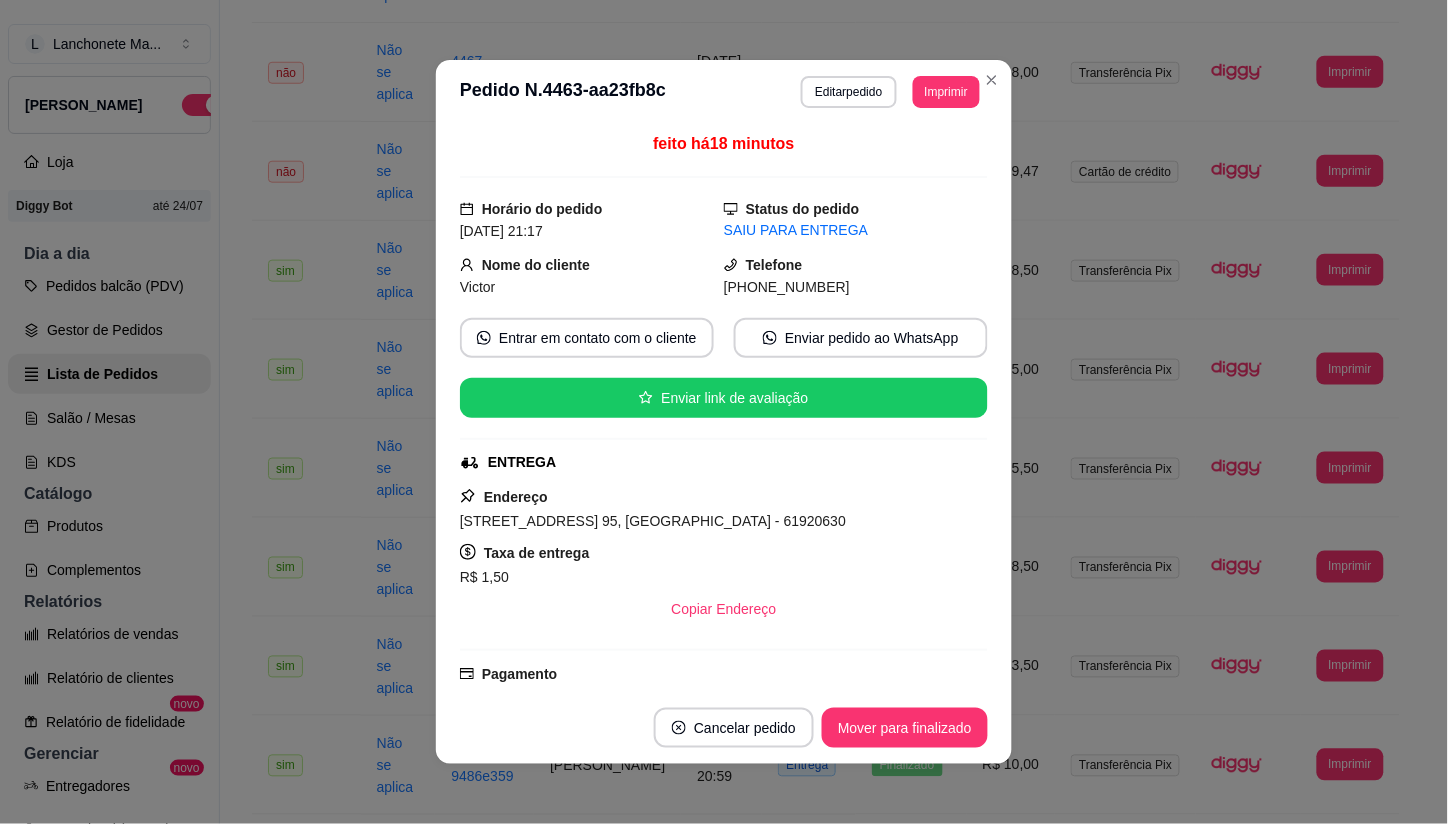click on "Mover para finalizado" at bounding box center (905, 728) 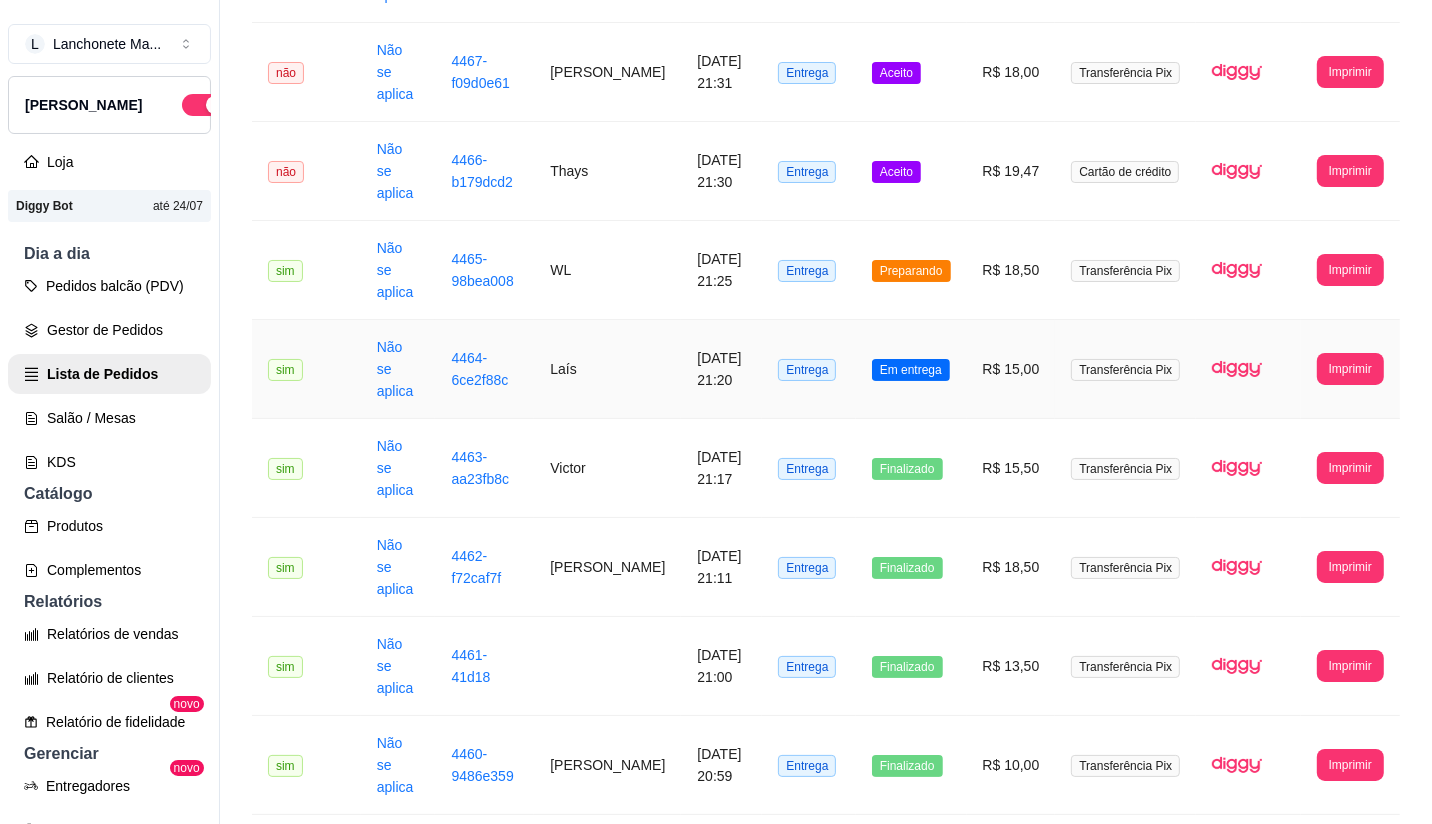 click on "Em entrega" at bounding box center (911, 370) 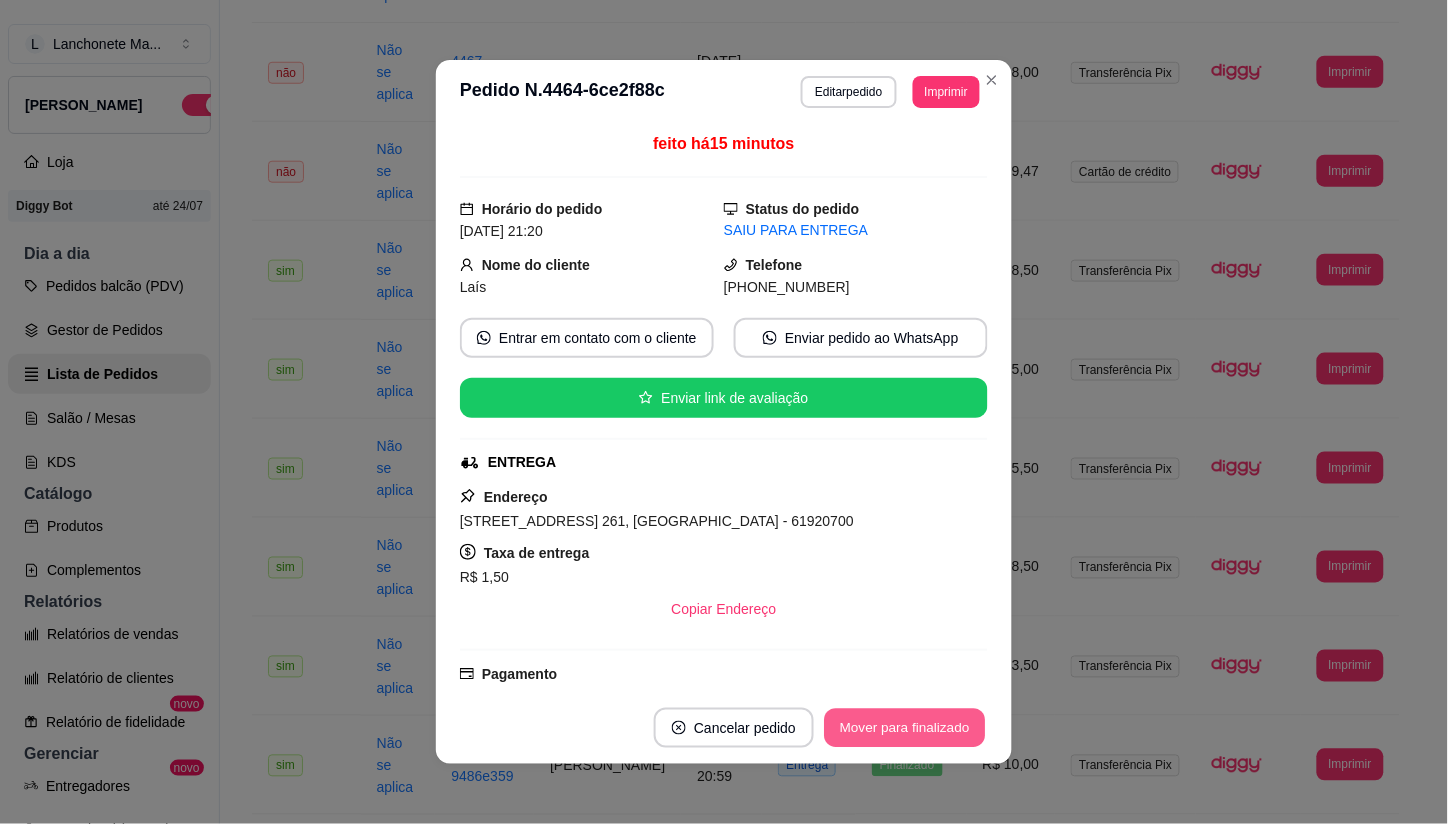 click on "Mover para finalizado" at bounding box center (905, 728) 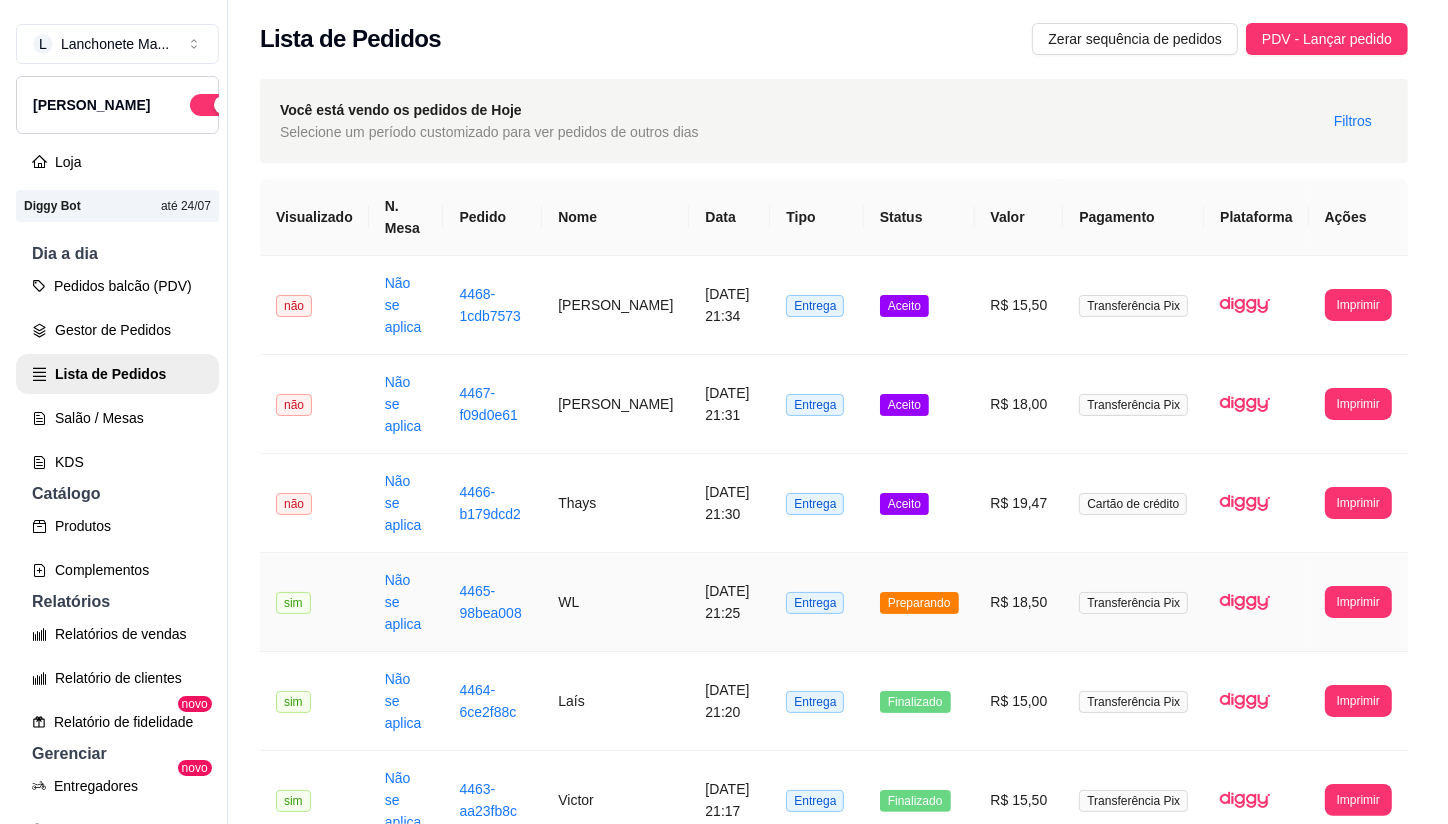 scroll, scrollTop: 0, scrollLeft: 0, axis: both 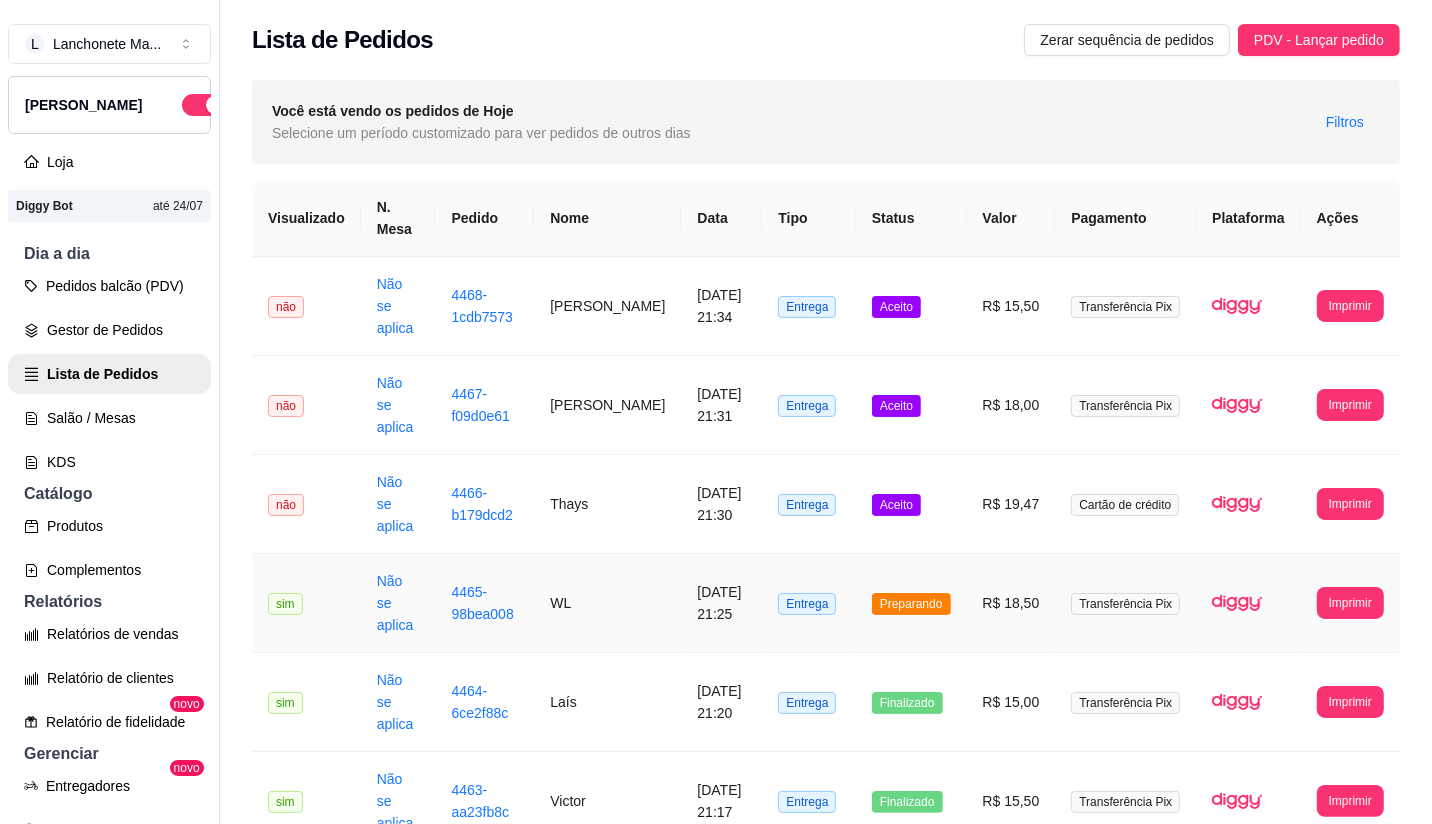 click on "Preparando" at bounding box center [911, 604] 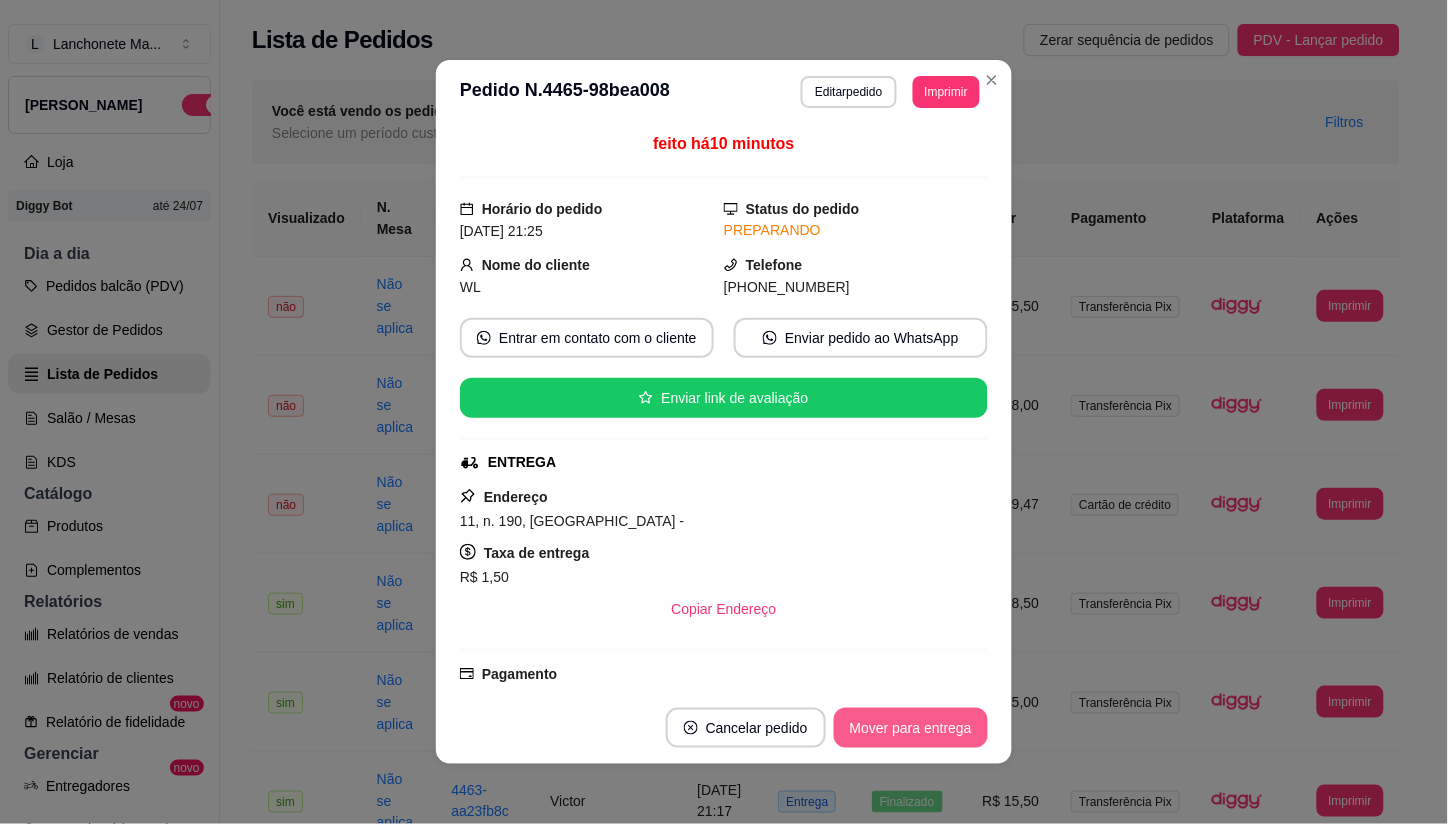 click on "Mover para entrega" at bounding box center [911, 728] 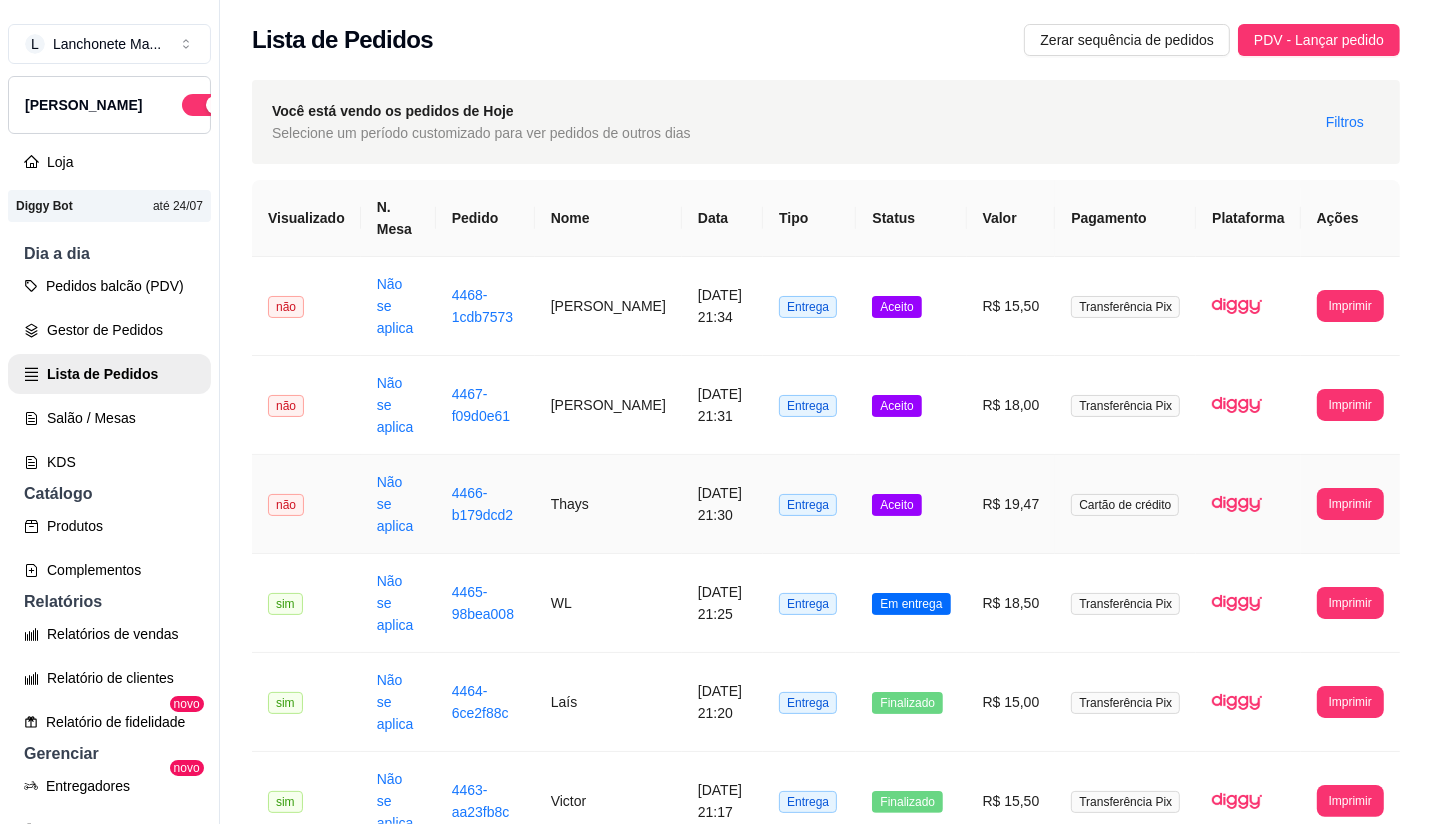 click on "Aceito" at bounding box center (896, 505) 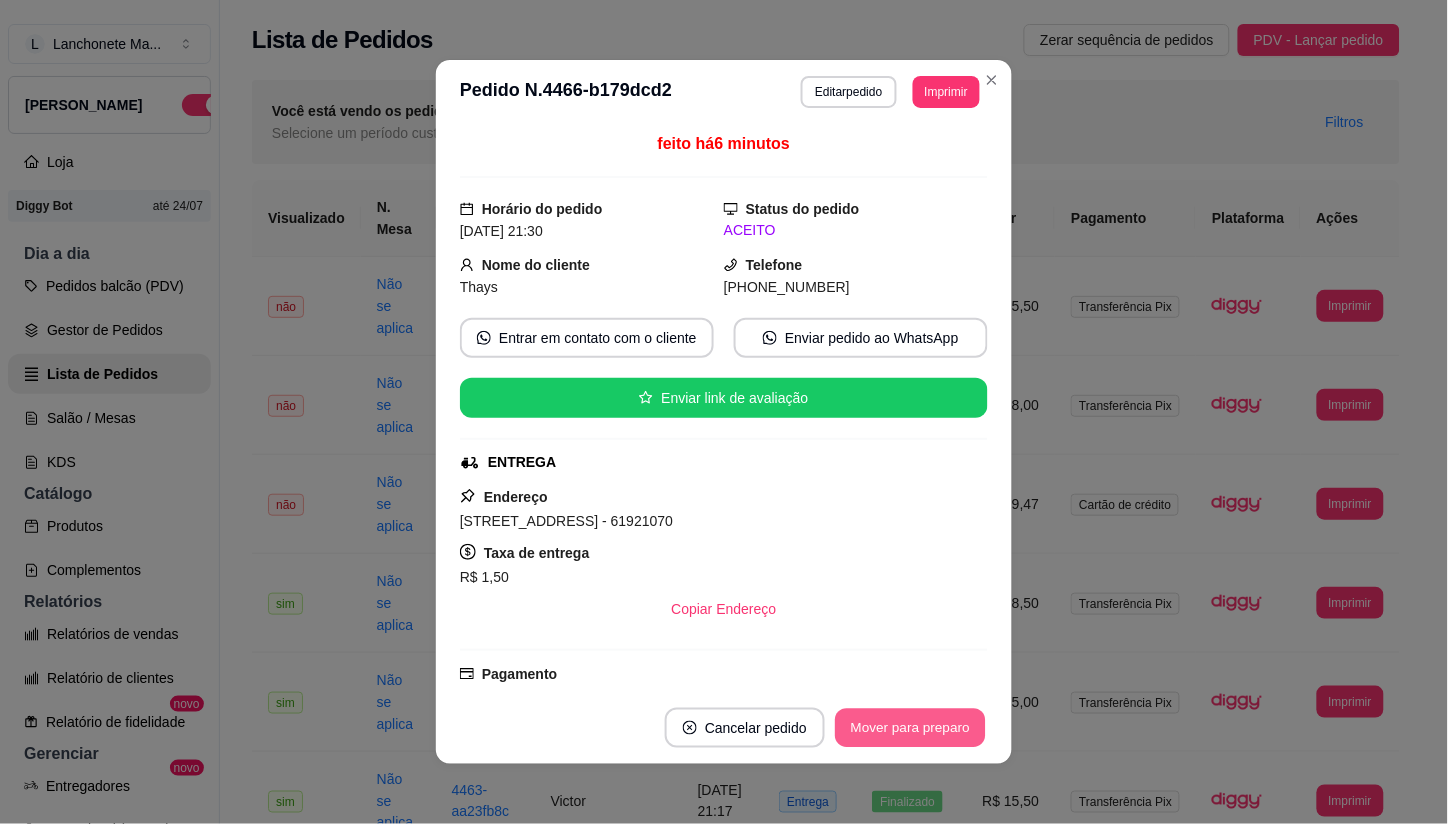 click on "Mover para preparo" at bounding box center [910, 728] 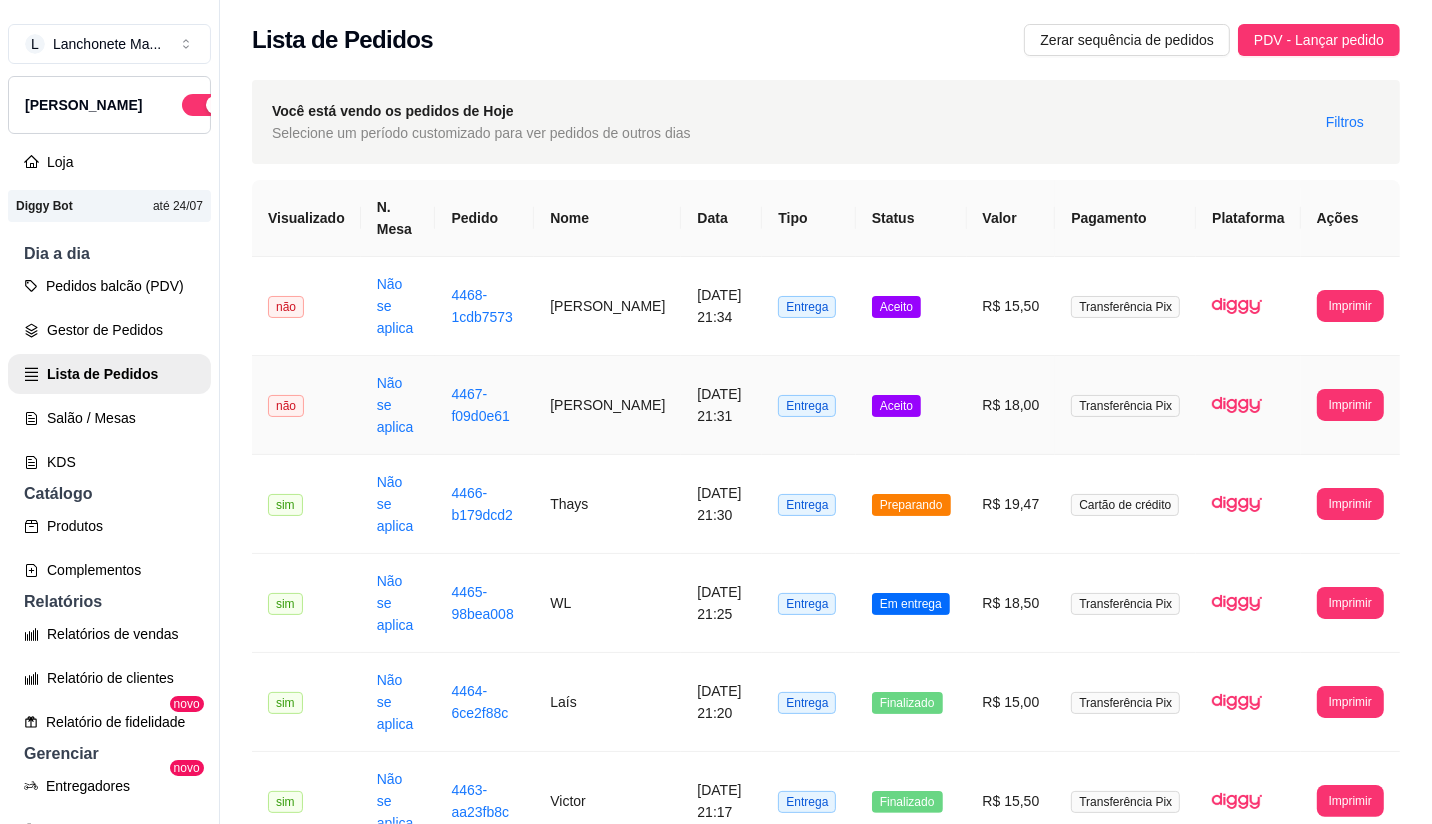 click on "Aceito" at bounding box center (911, 405) 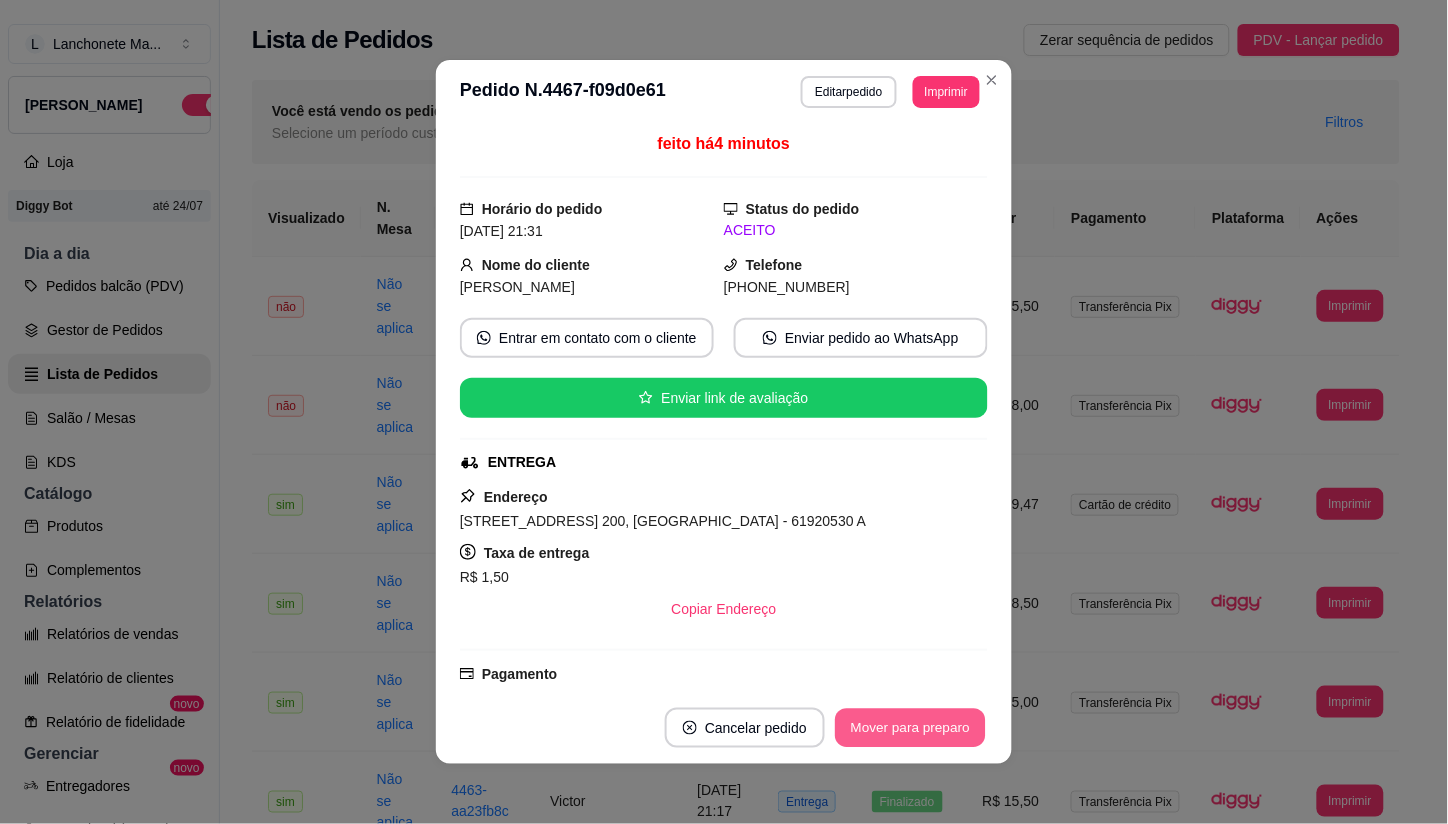 click on "Mover para preparo" at bounding box center (910, 728) 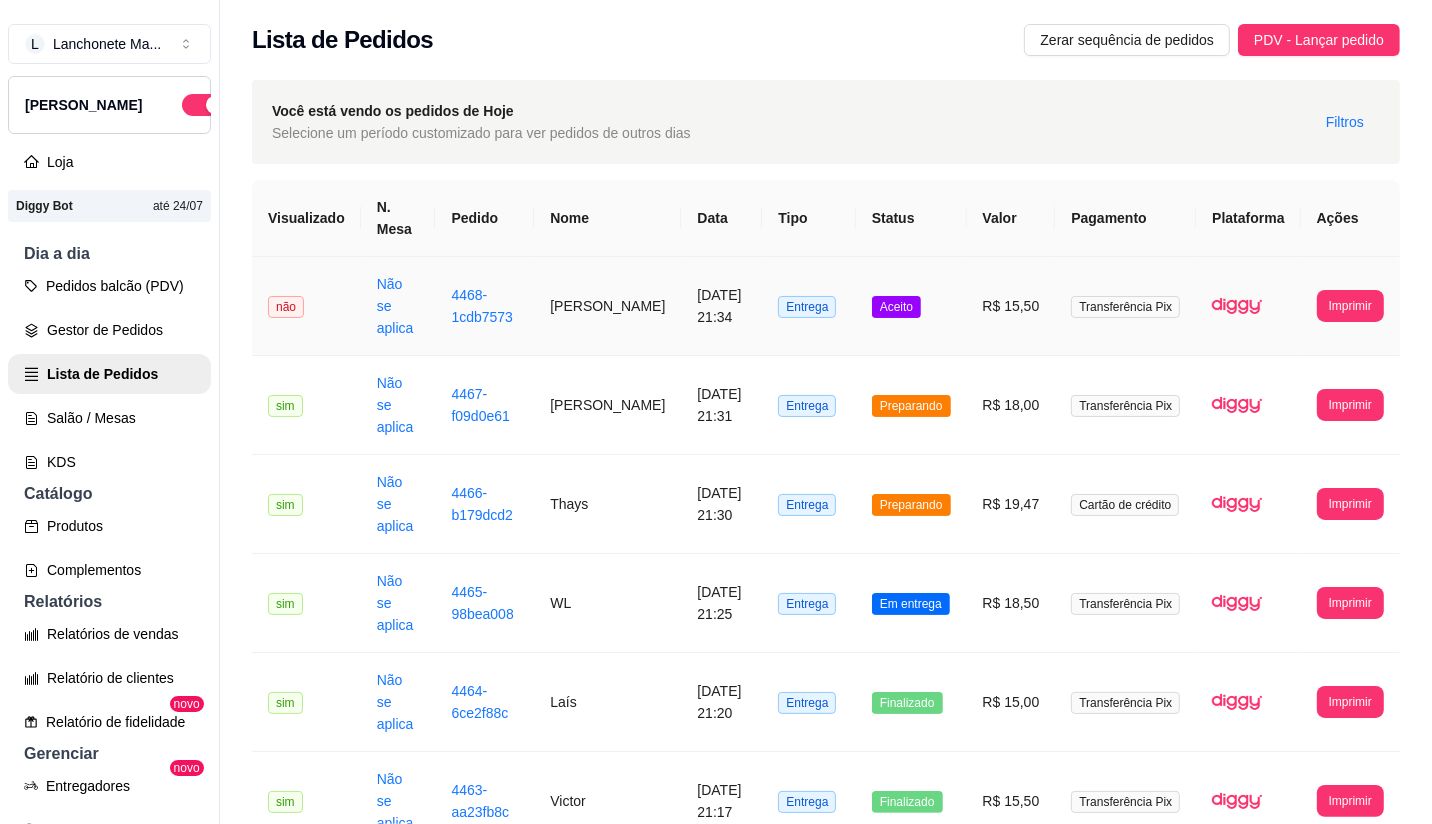 click on "Aceito" at bounding box center [911, 306] 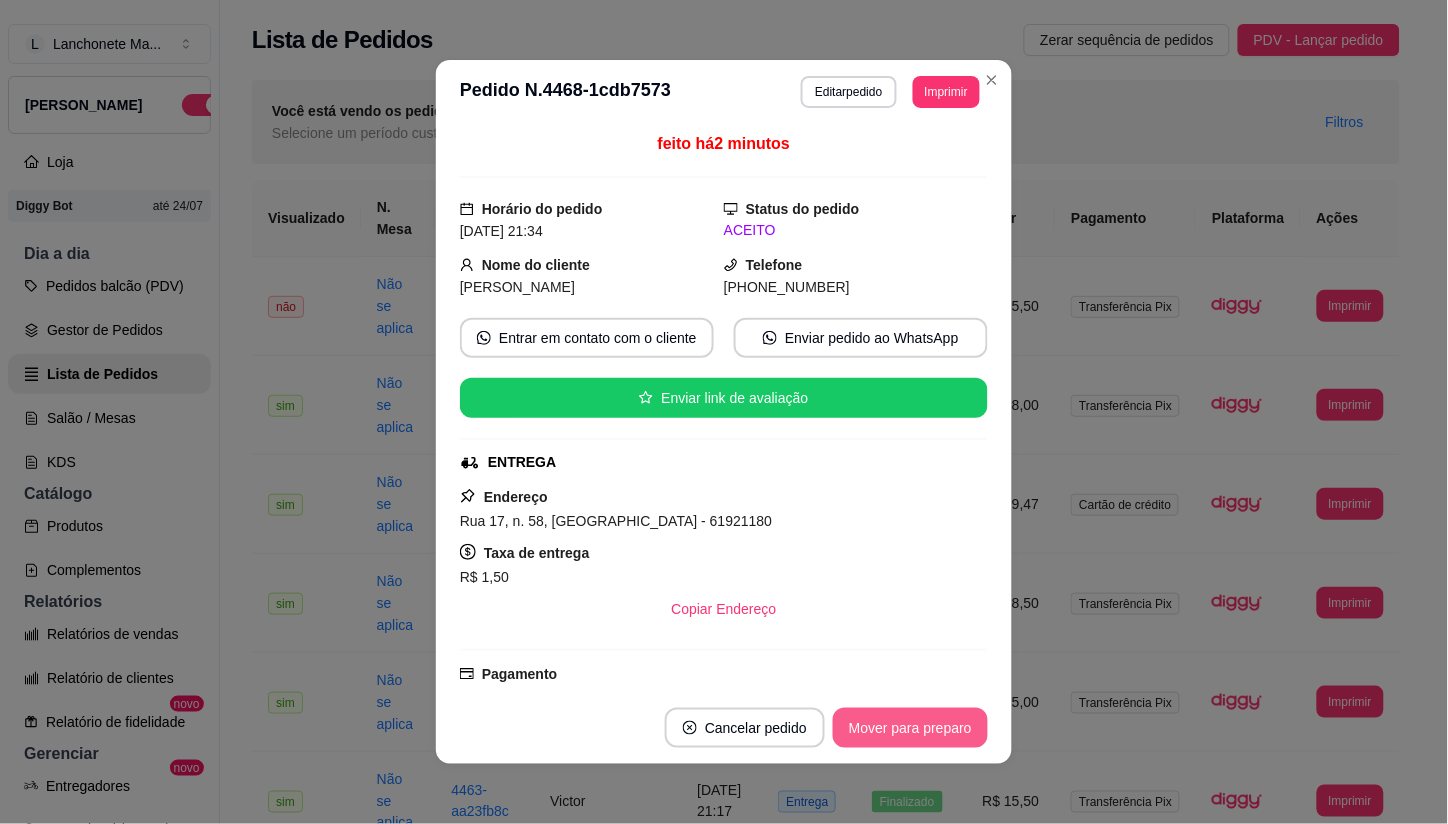 click on "Mover para preparo" at bounding box center (910, 728) 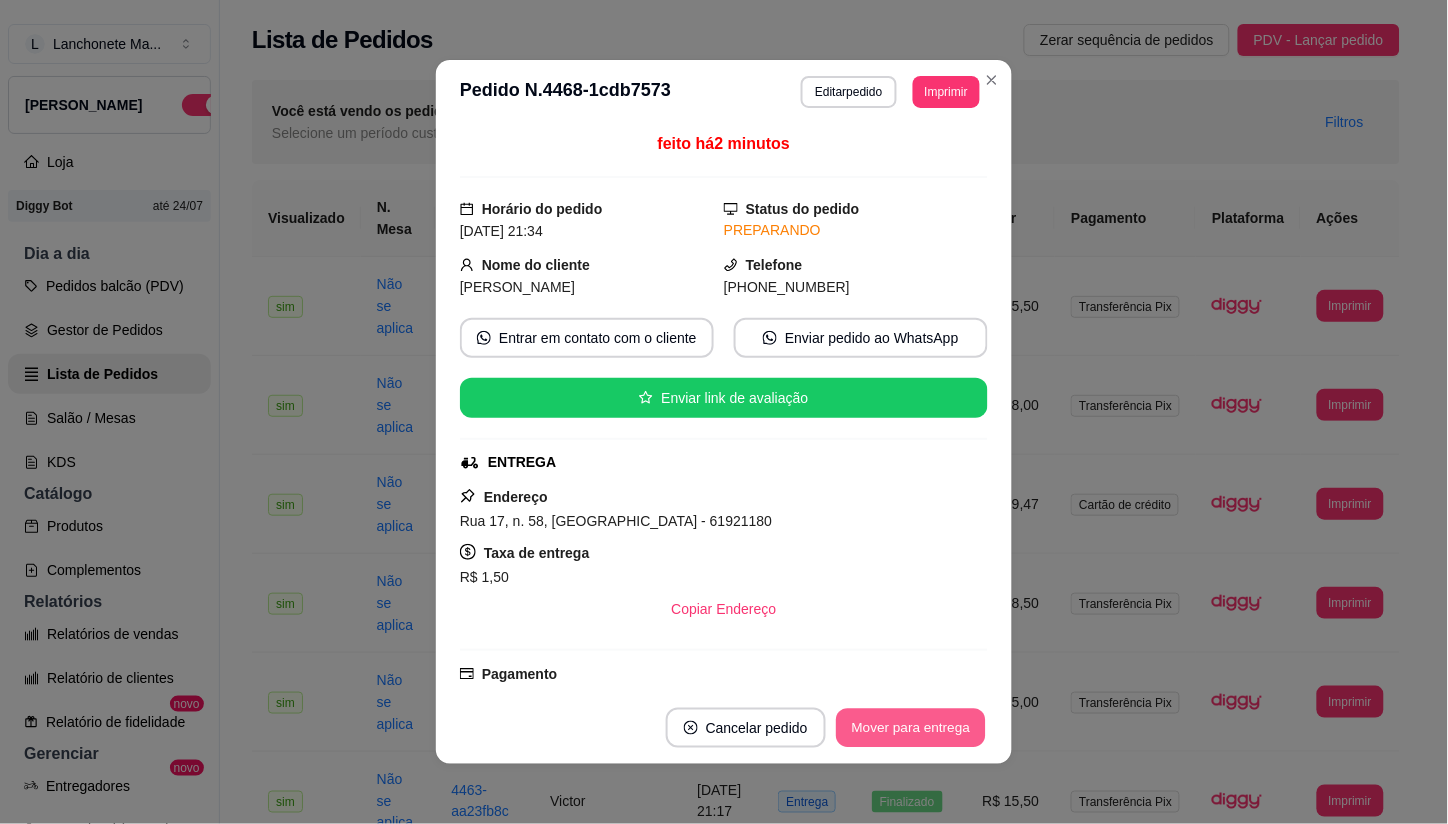 click on "Mover para entrega" at bounding box center (911, 728) 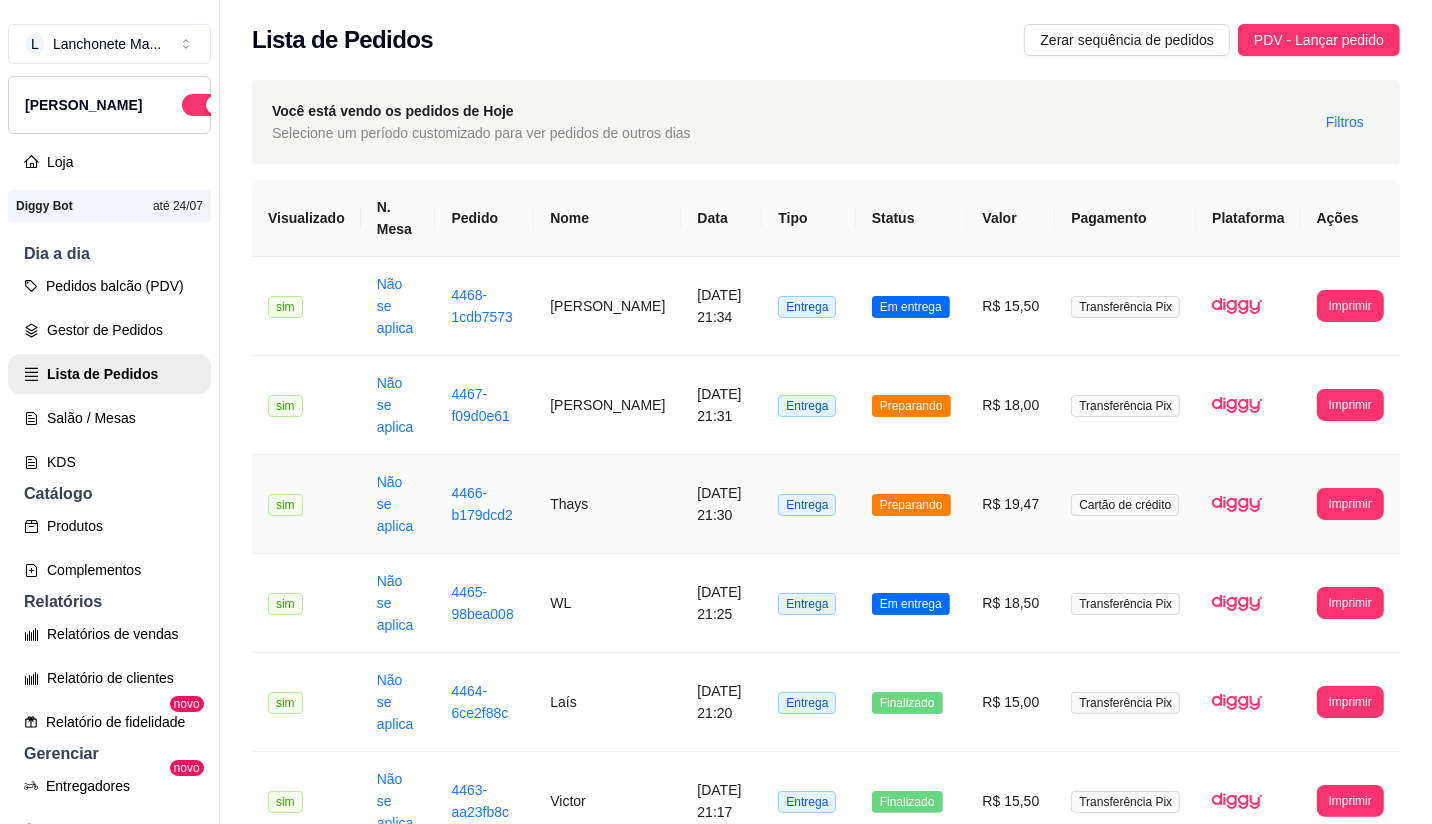 click on "Preparando" at bounding box center [911, 504] 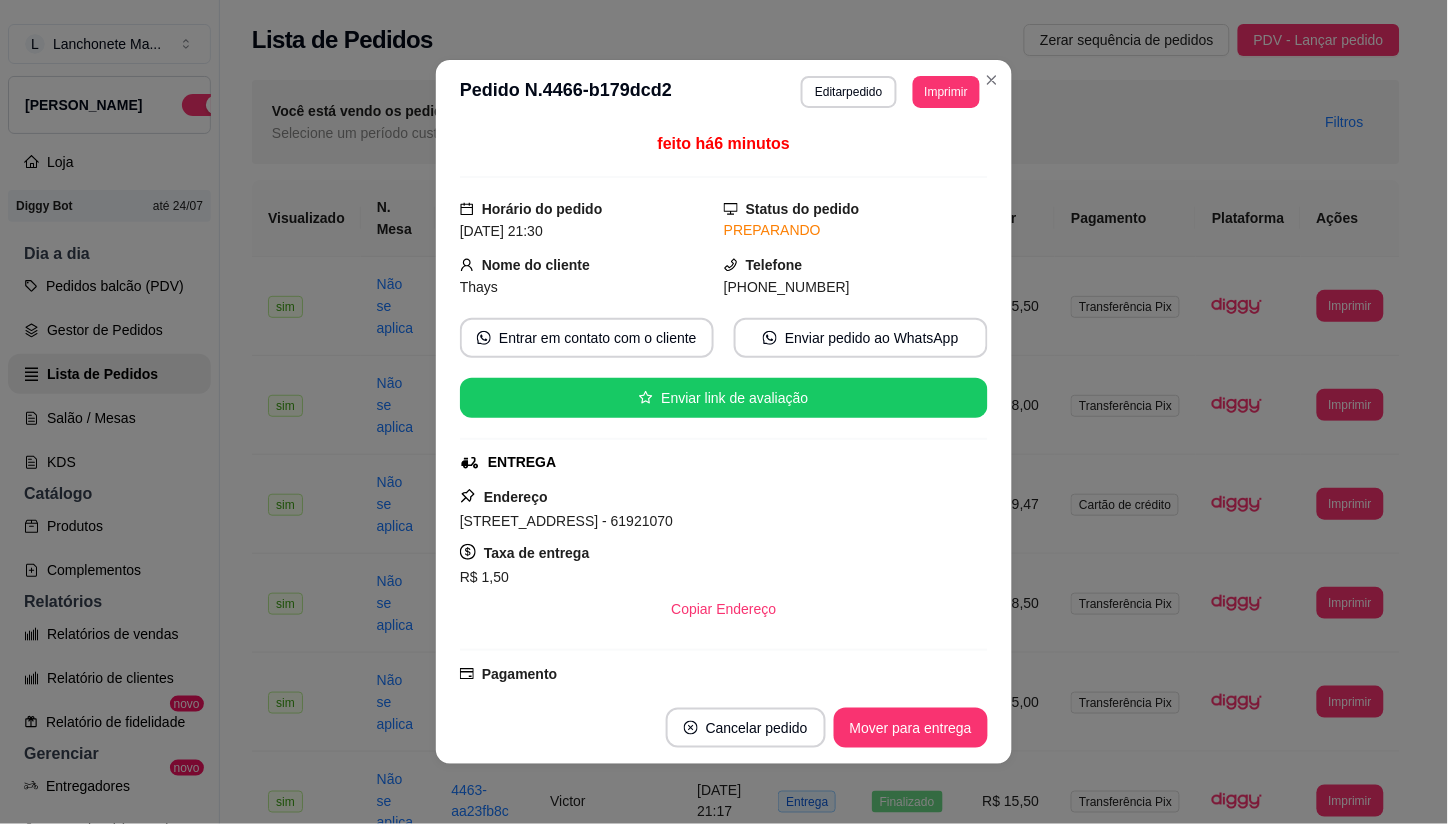 drag, startPoint x: 892, startPoint y: 763, endPoint x: 892, endPoint y: 726, distance: 37 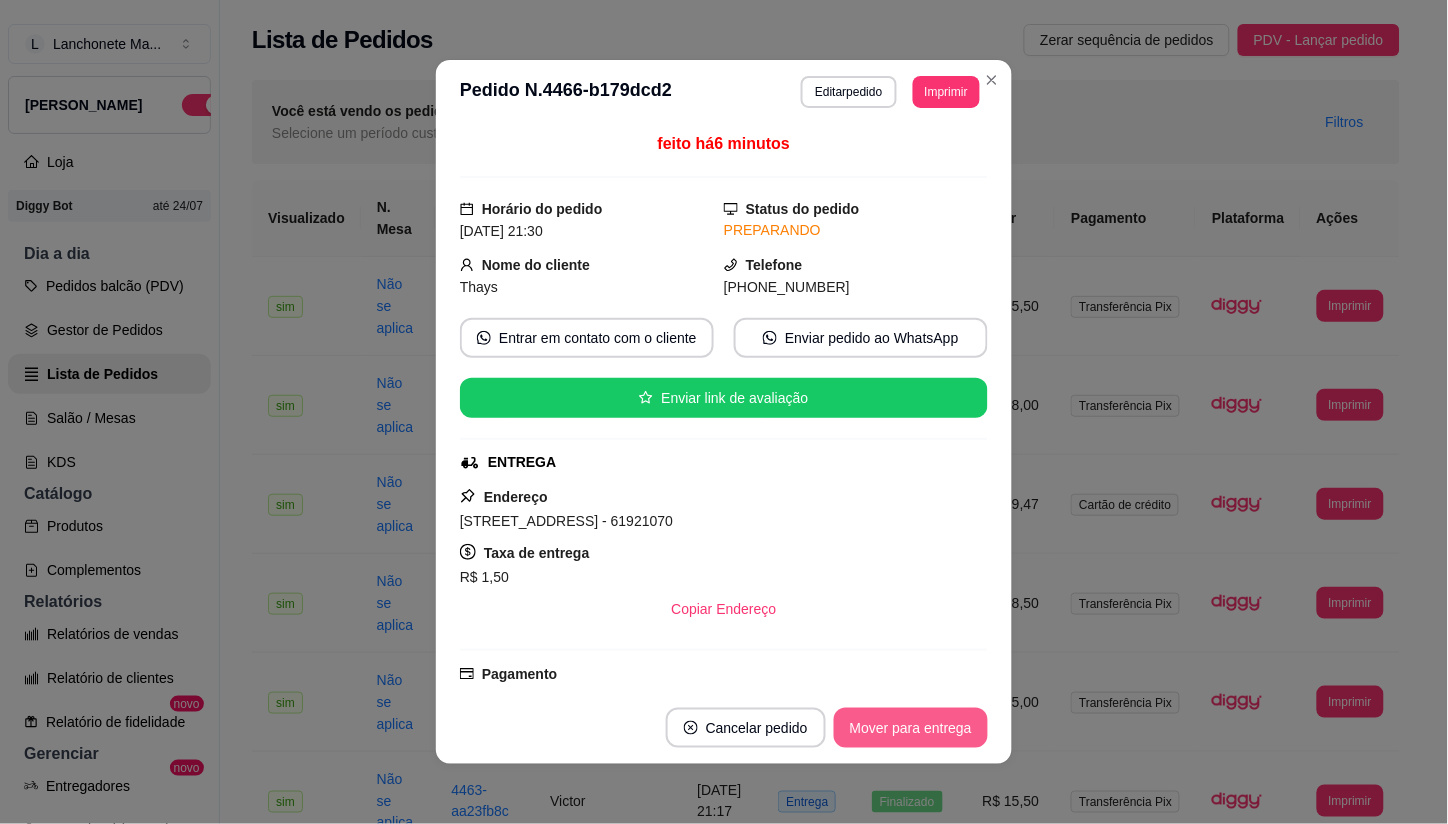 click on "Mover para entrega" at bounding box center [911, 728] 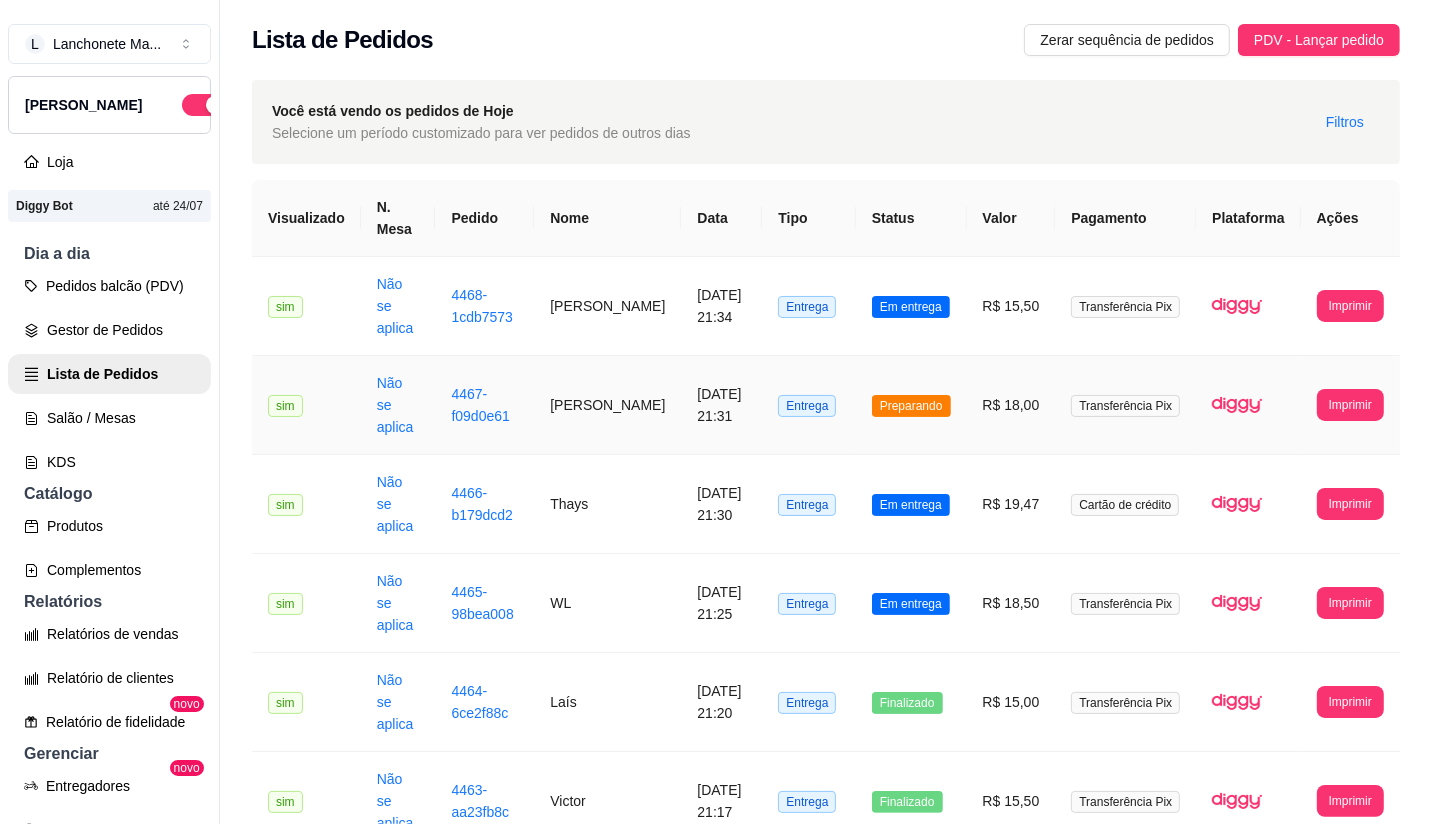 click on "Preparando" at bounding box center [911, 405] 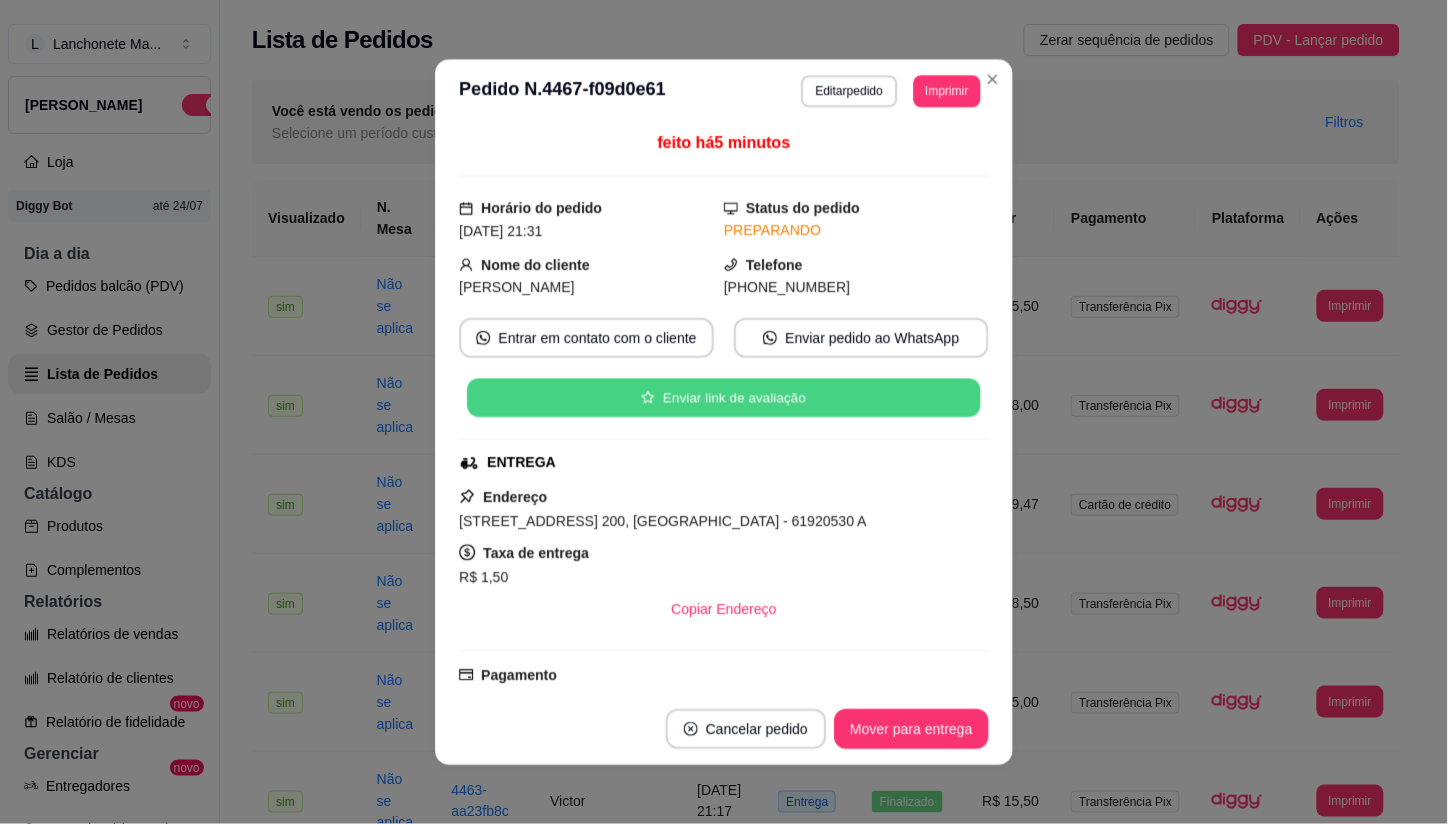 click on "Enviar link de avaliação" at bounding box center [724, 398] 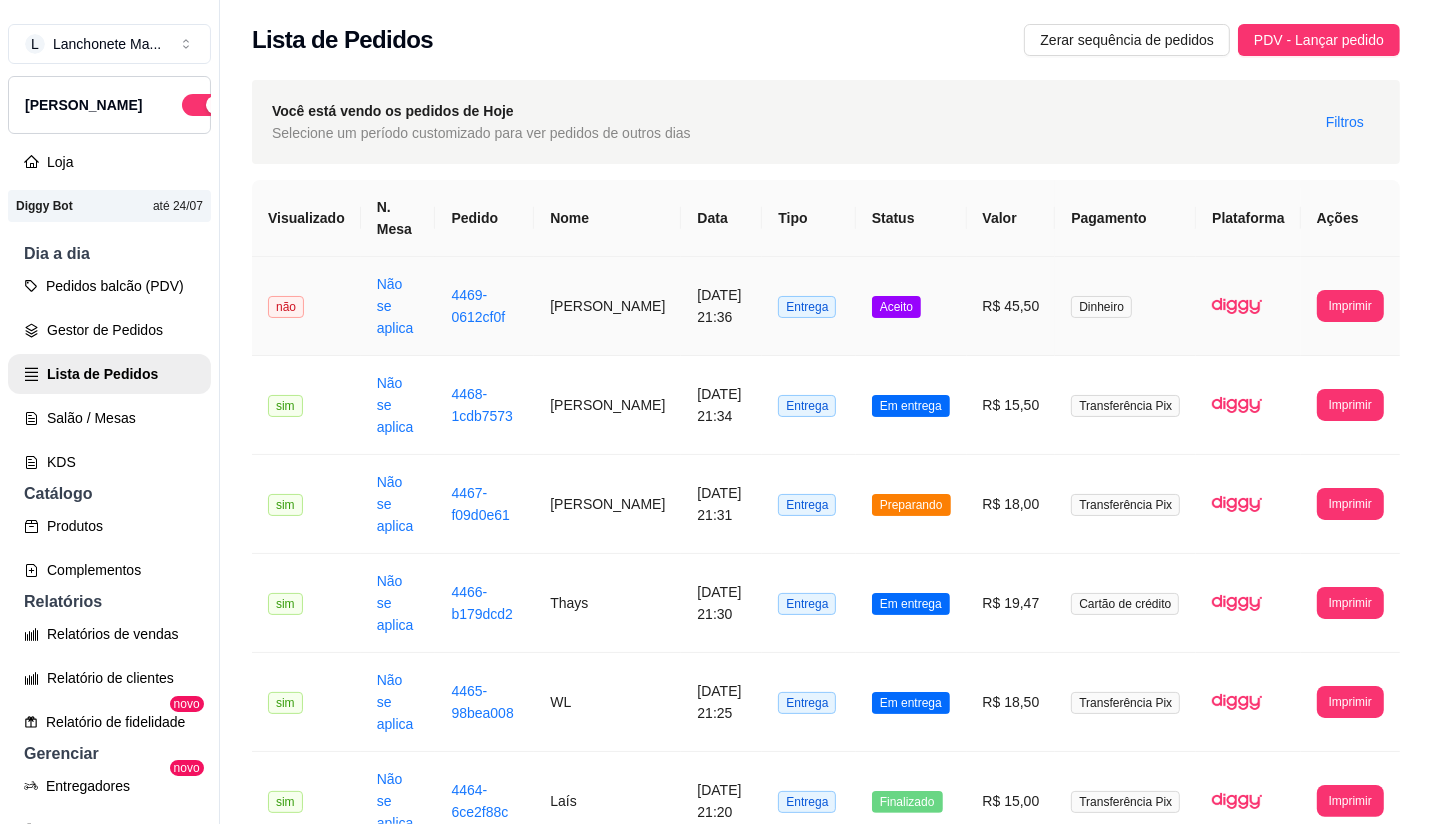 click on "Aceito" at bounding box center [911, 306] 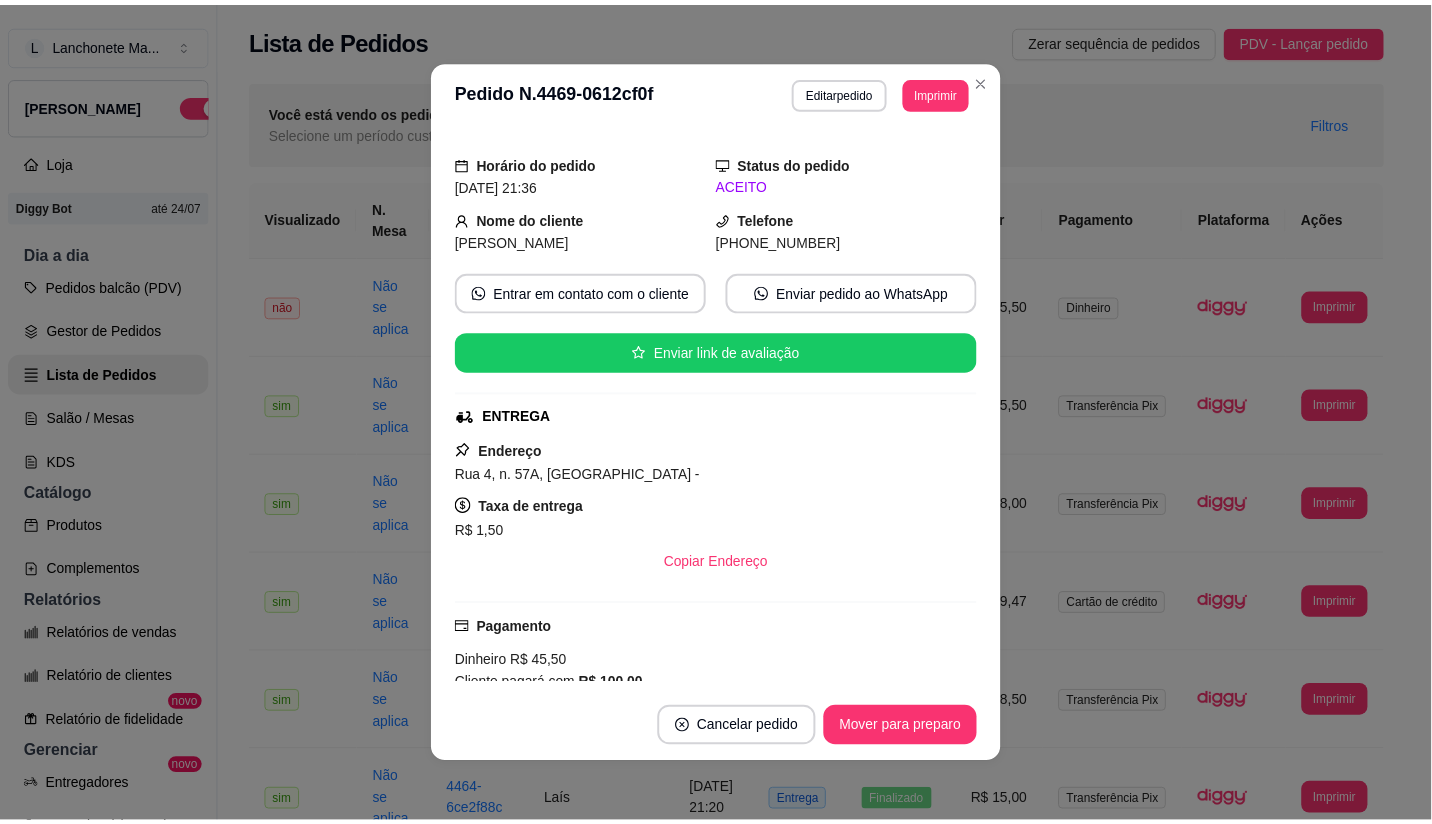 scroll, scrollTop: 0, scrollLeft: 0, axis: both 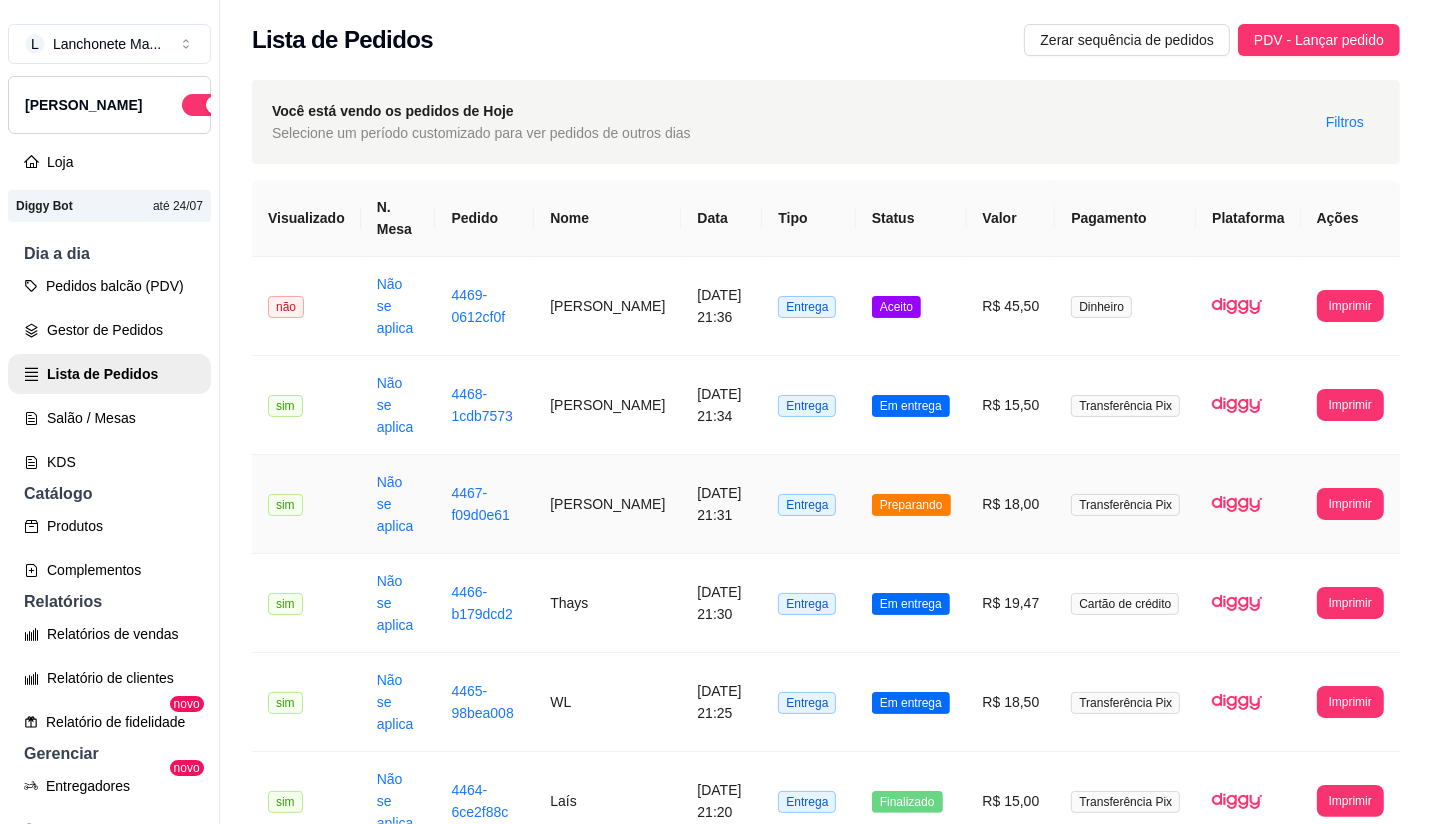 click on "Preparando" at bounding box center (911, 505) 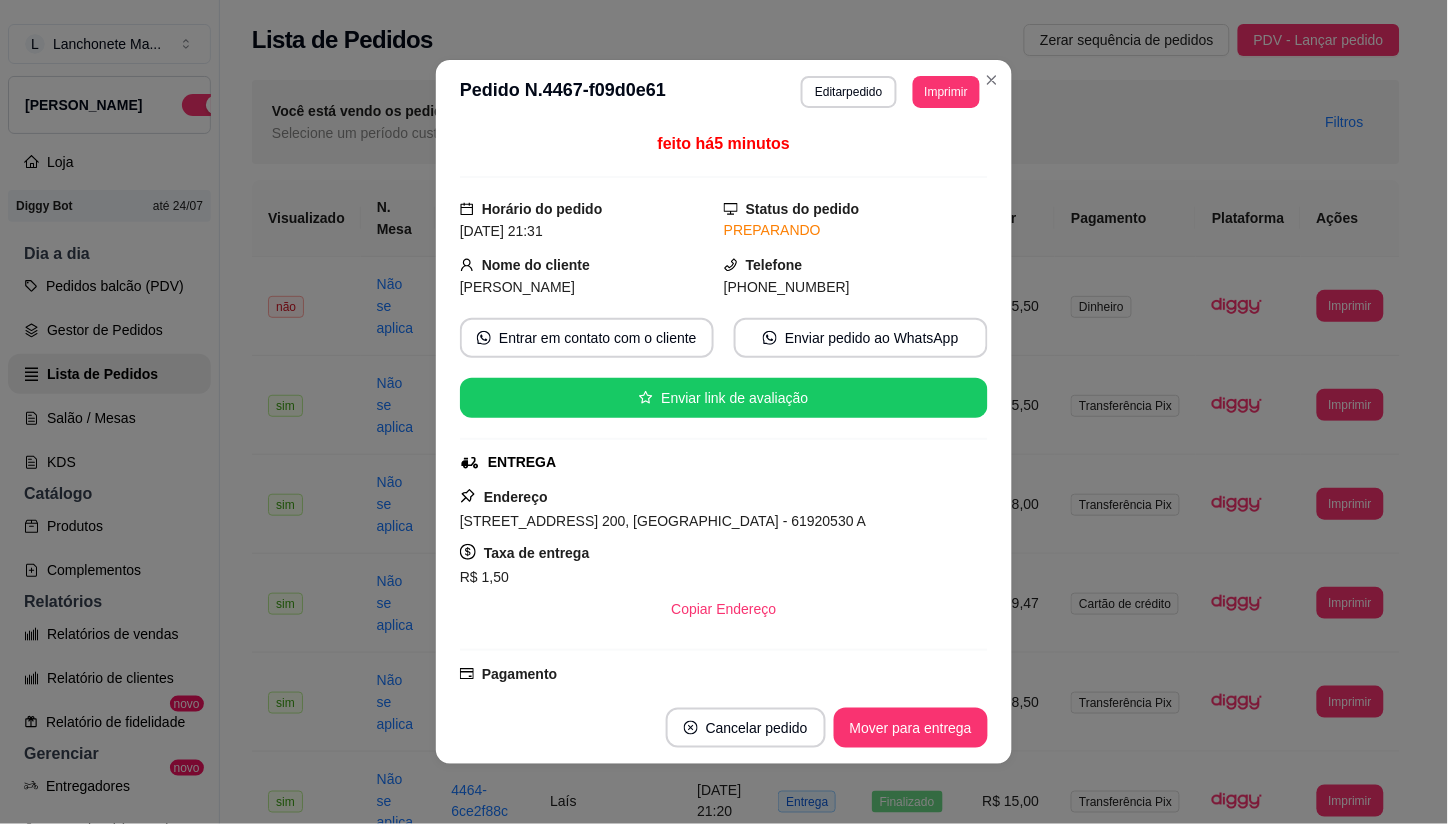click on "Cancelar pedido Mover para entrega" at bounding box center [724, 728] 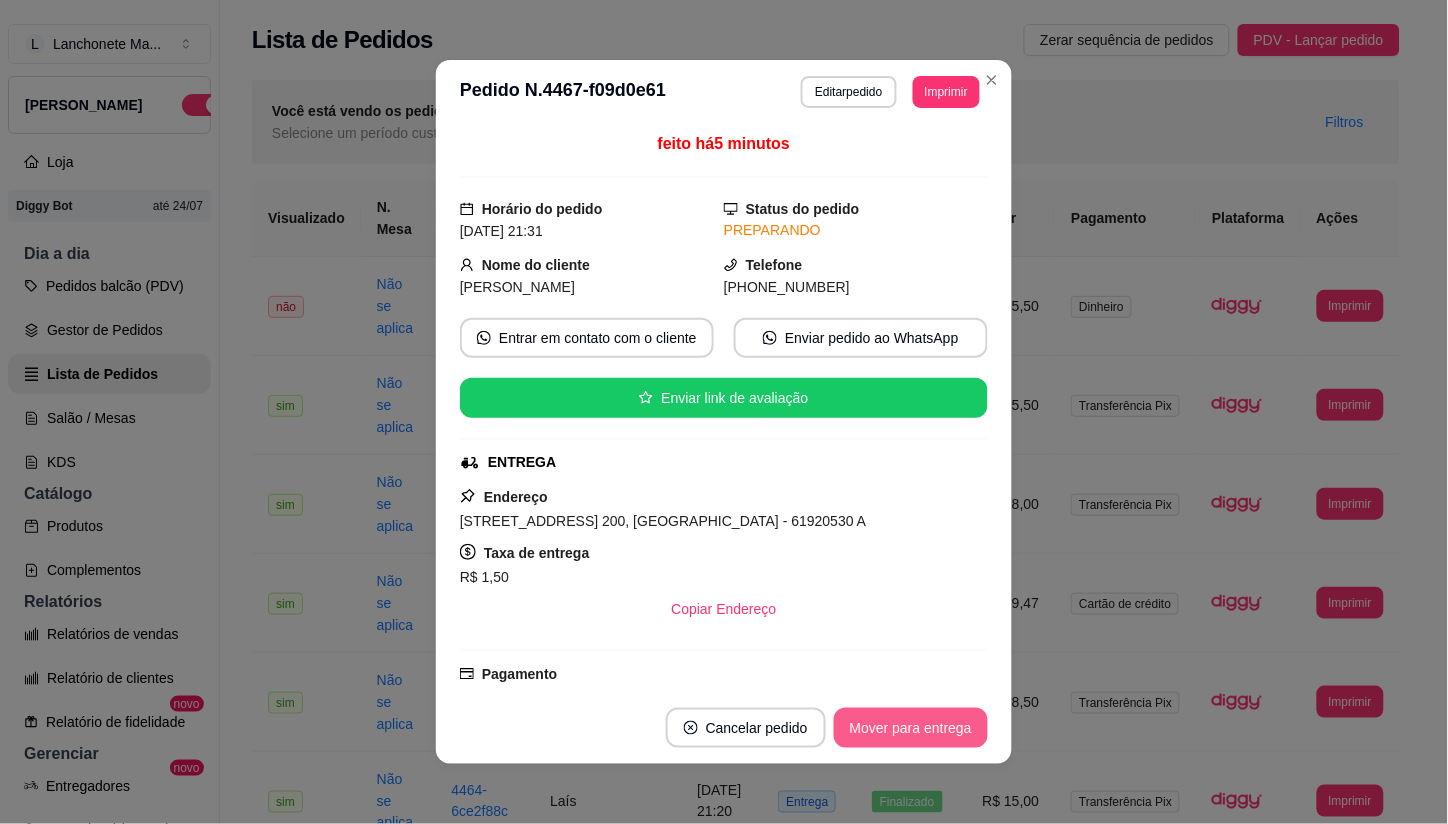 click on "Mover para entrega" at bounding box center [911, 728] 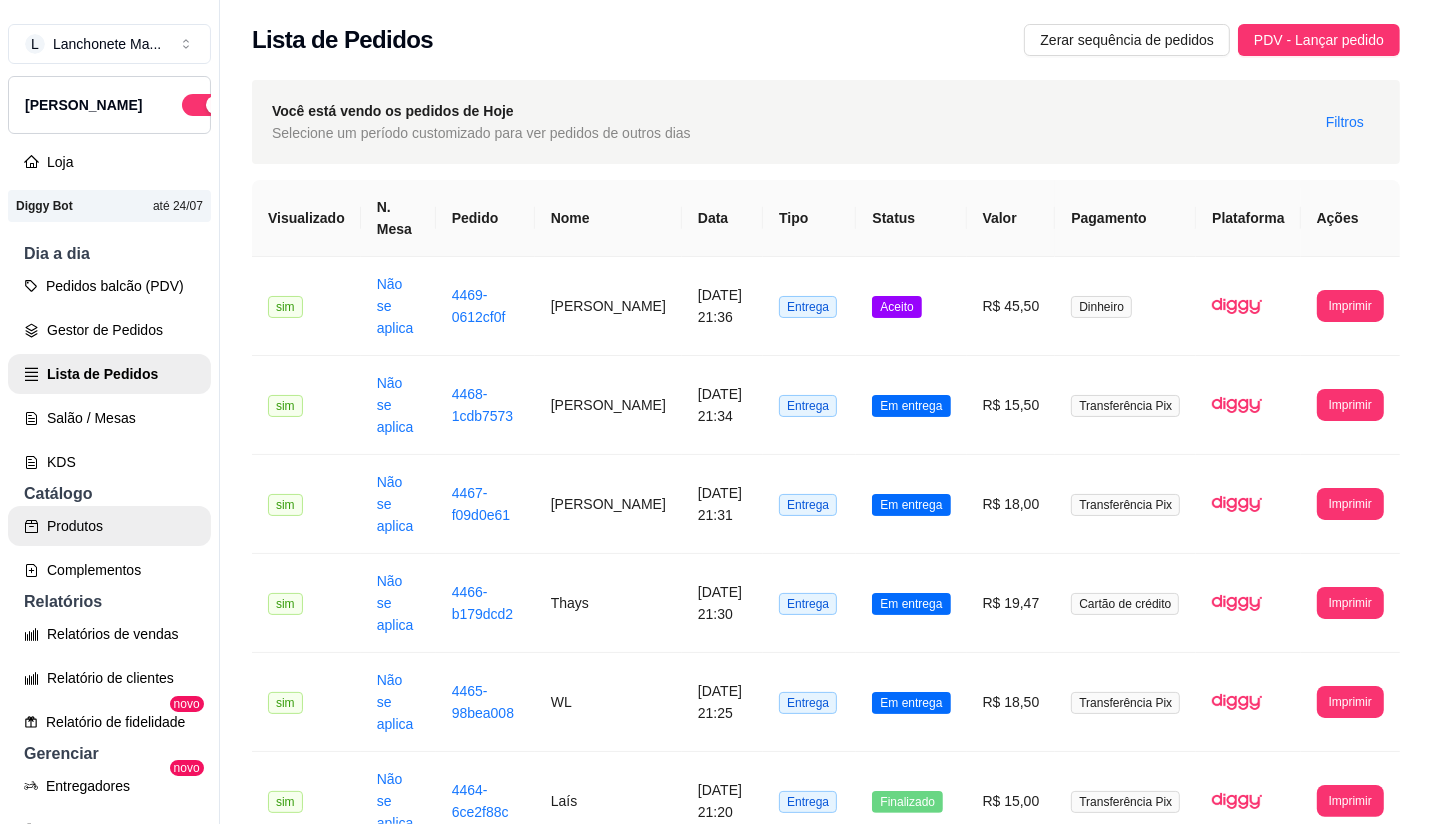 click on "Produtos" at bounding box center [109, 526] 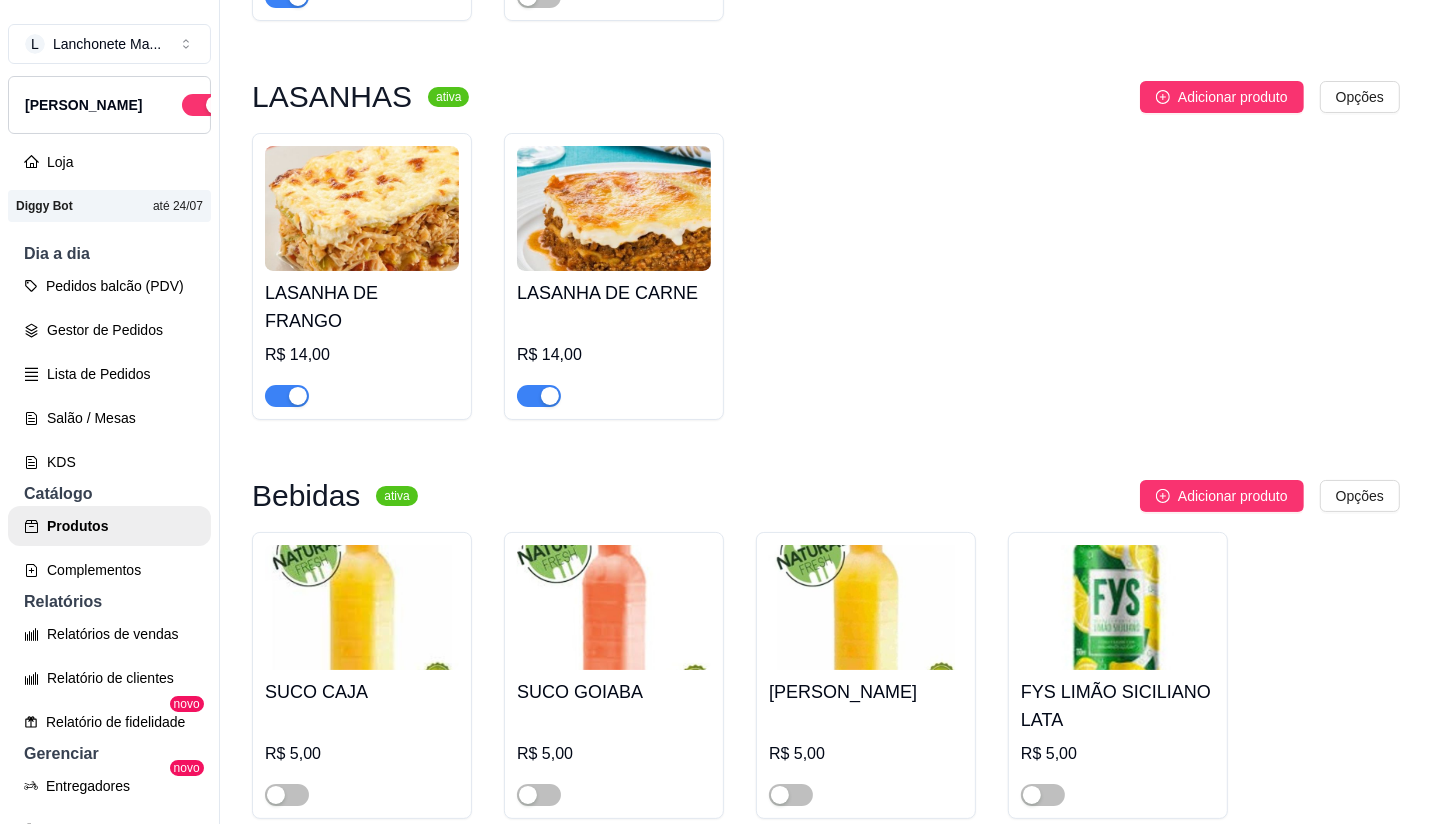 scroll, scrollTop: 4555, scrollLeft: 0, axis: vertical 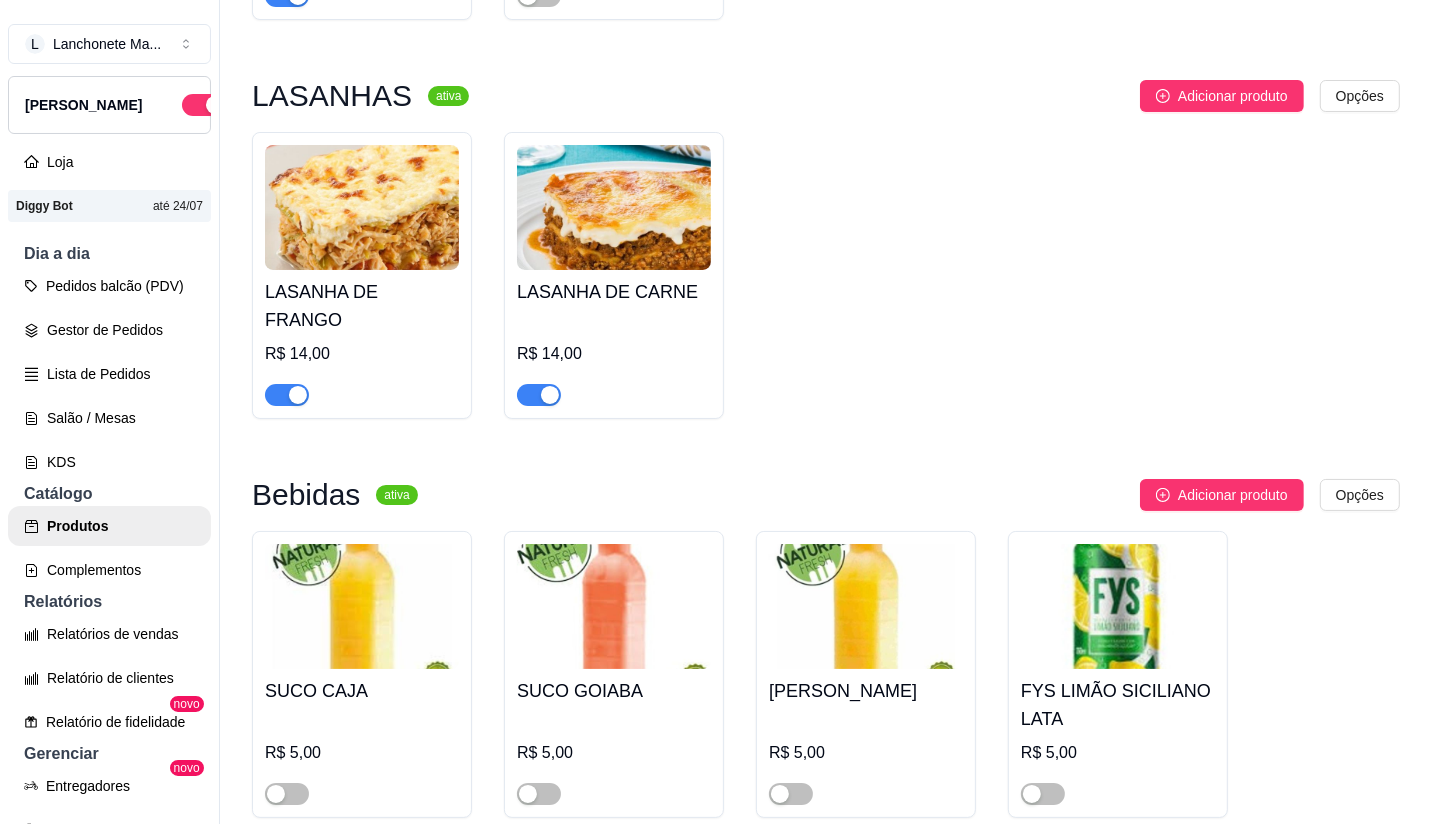 click at bounding box center (298, 395) 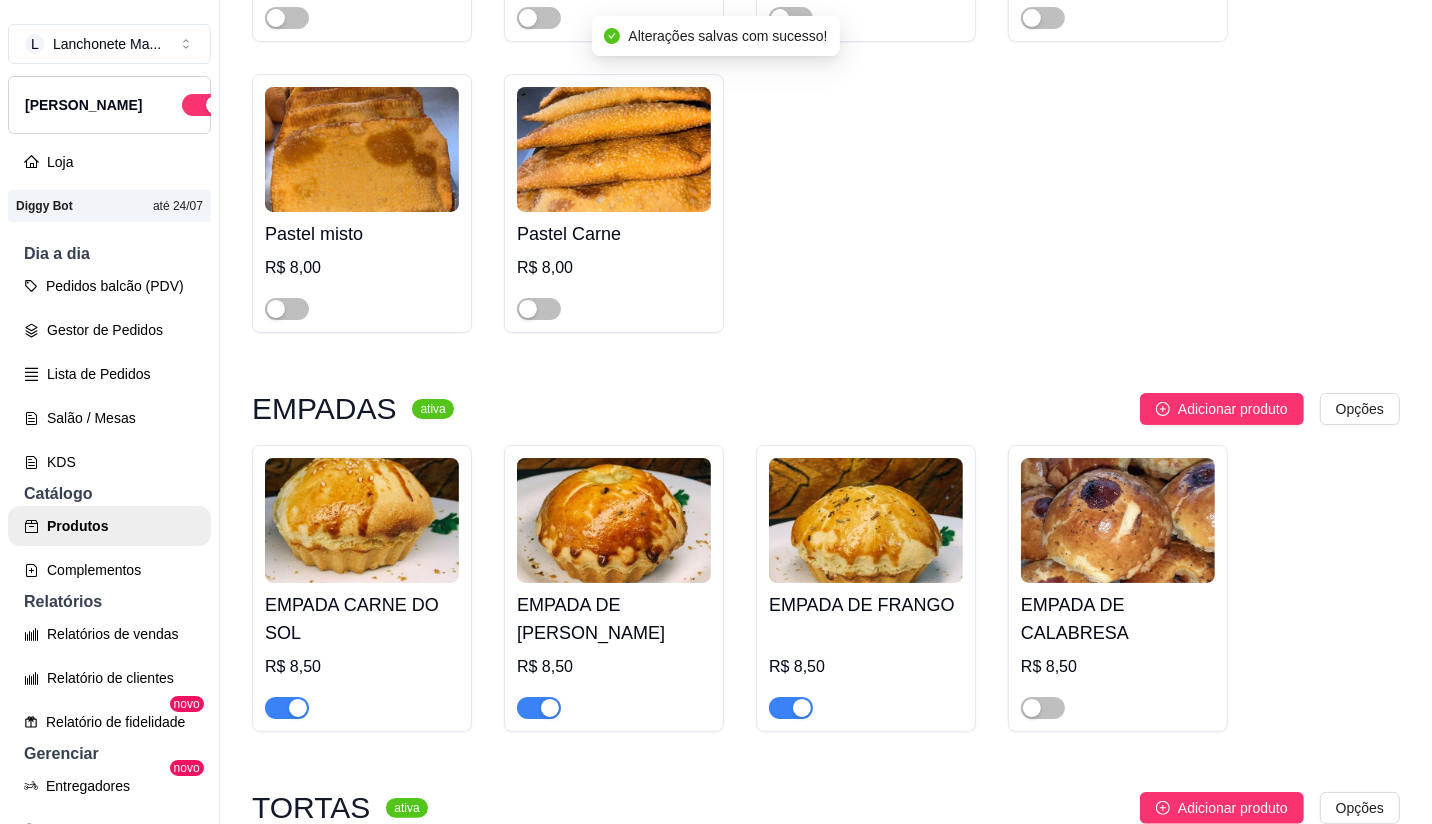 scroll, scrollTop: 3333, scrollLeft: 0, axis: vertical 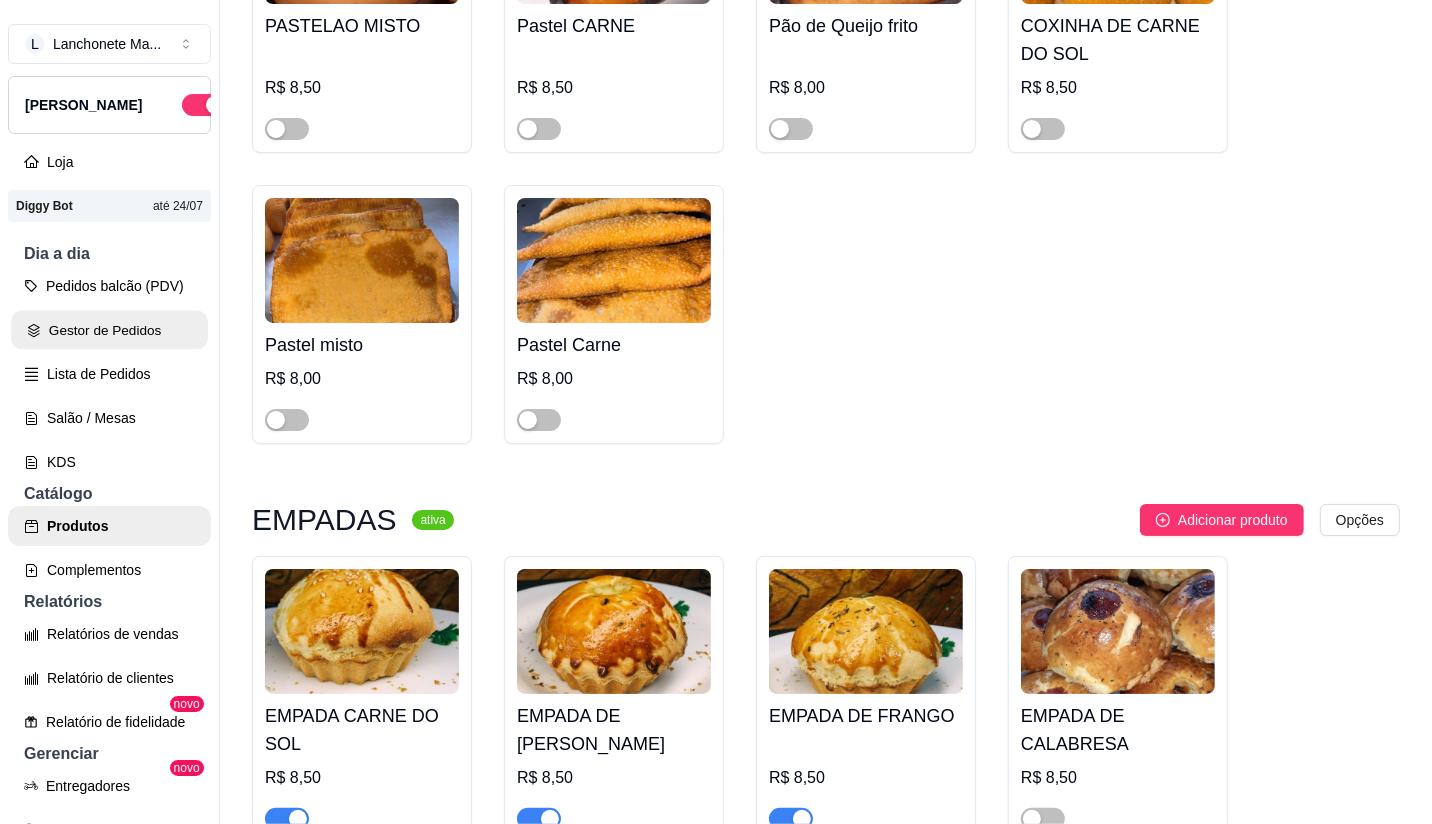 click on "Gestor de Pedidos" at bounding box center [109, 330] 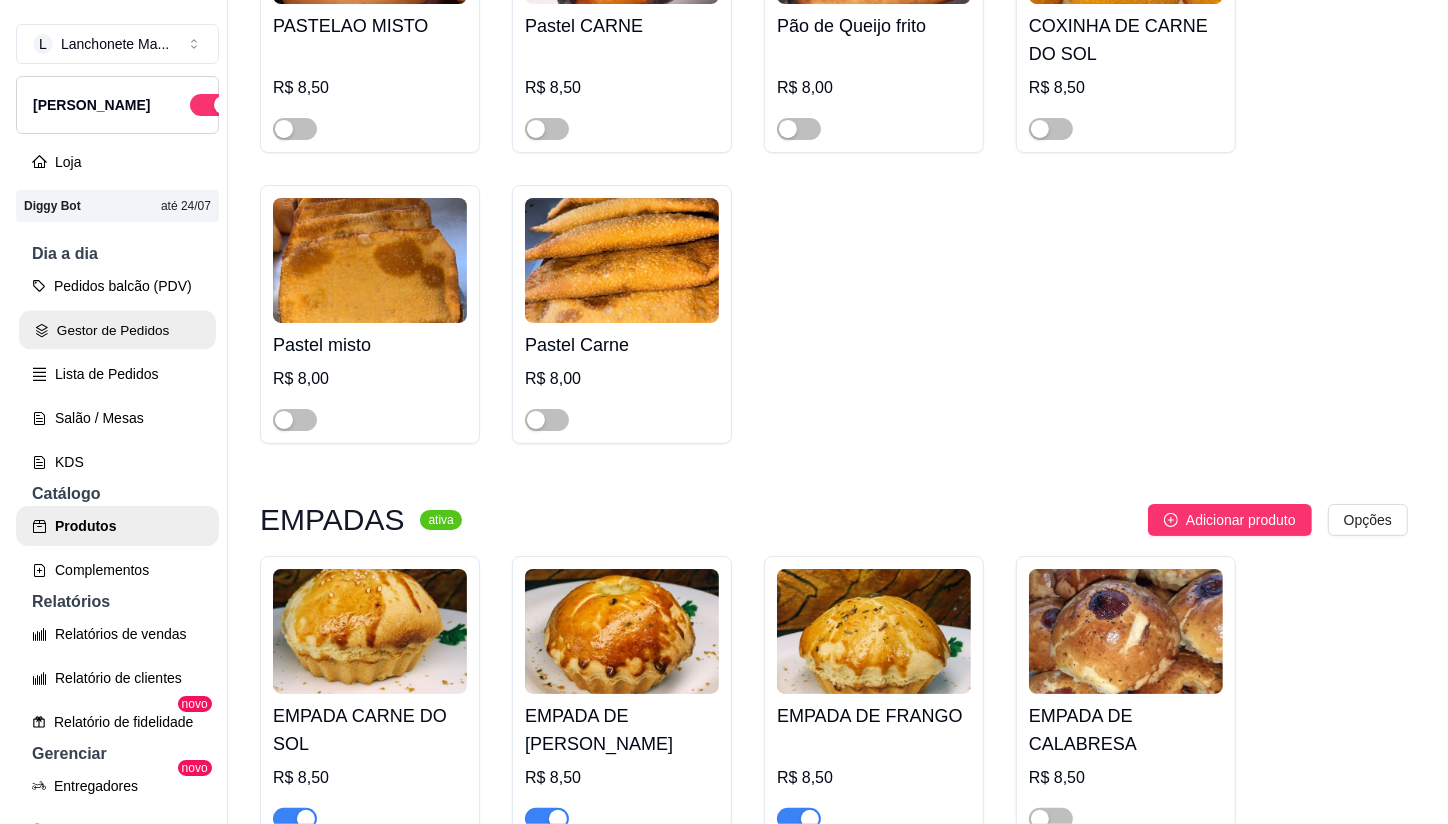 scroll, scrollTop: 0, scrollLeft: 0, axis: both 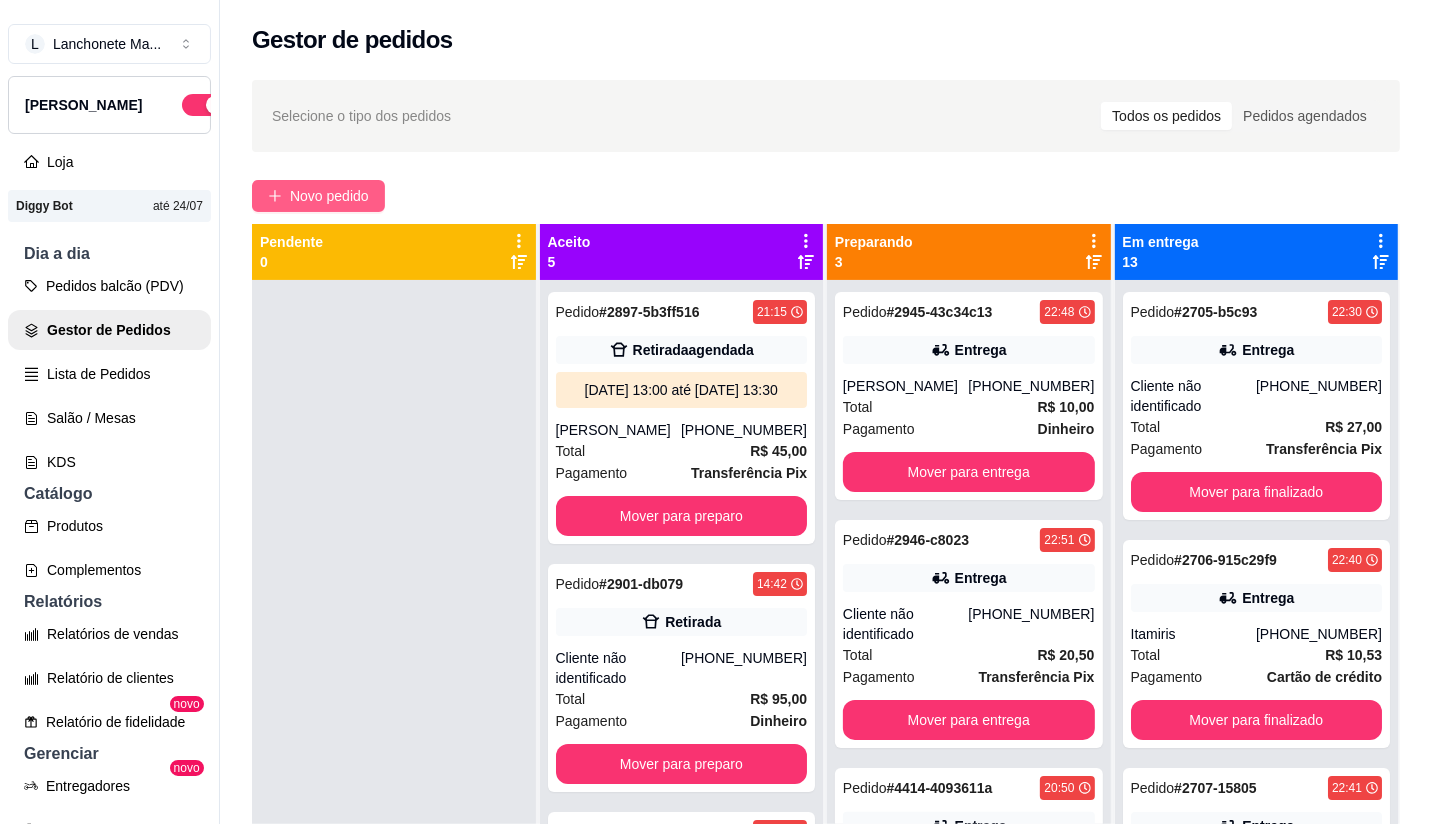 click on "Novo pedido" at bounding box center (329, 196) 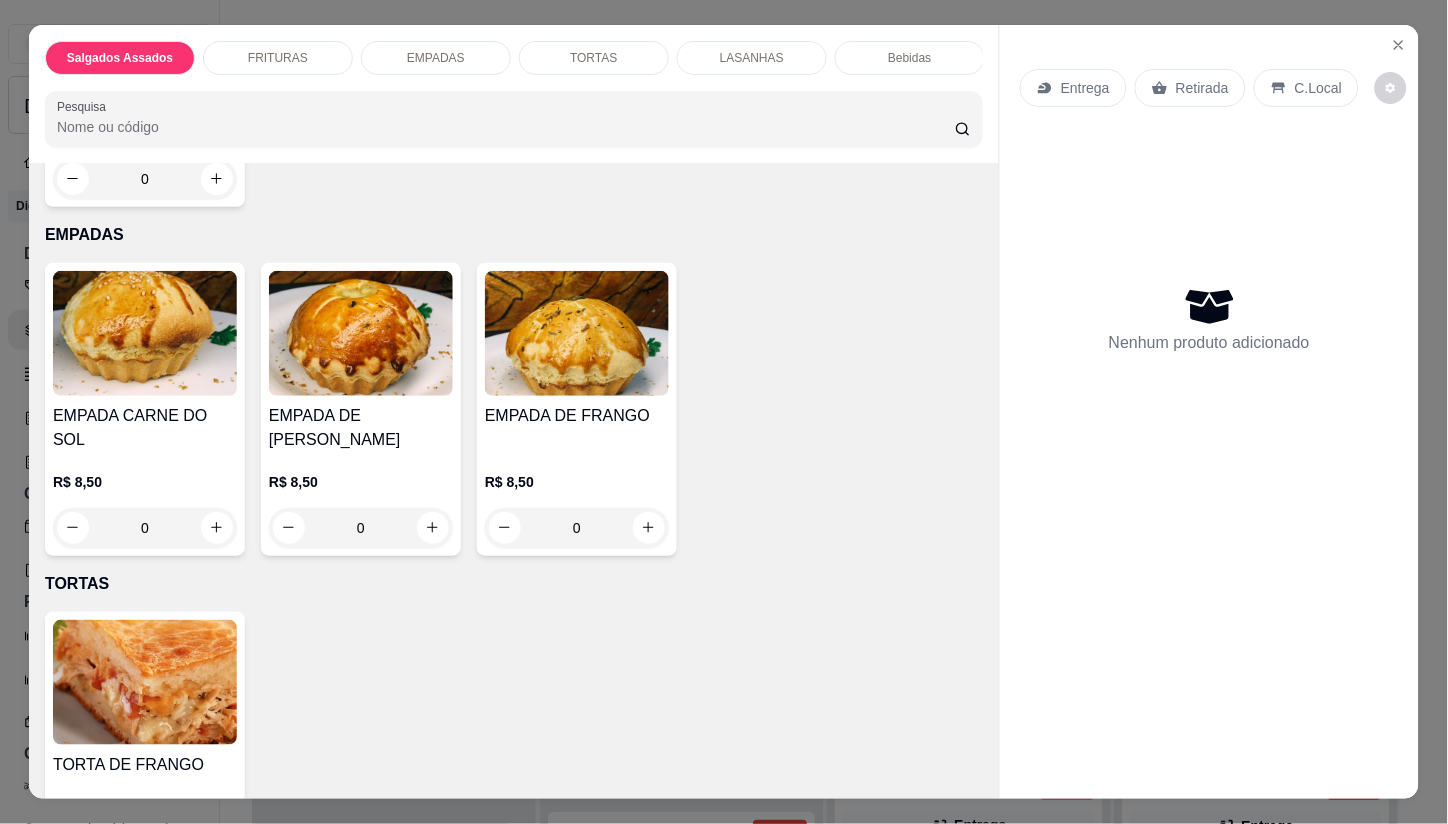 scroll, scrollTop: 777, scrollLeft: 0, axis: vertical 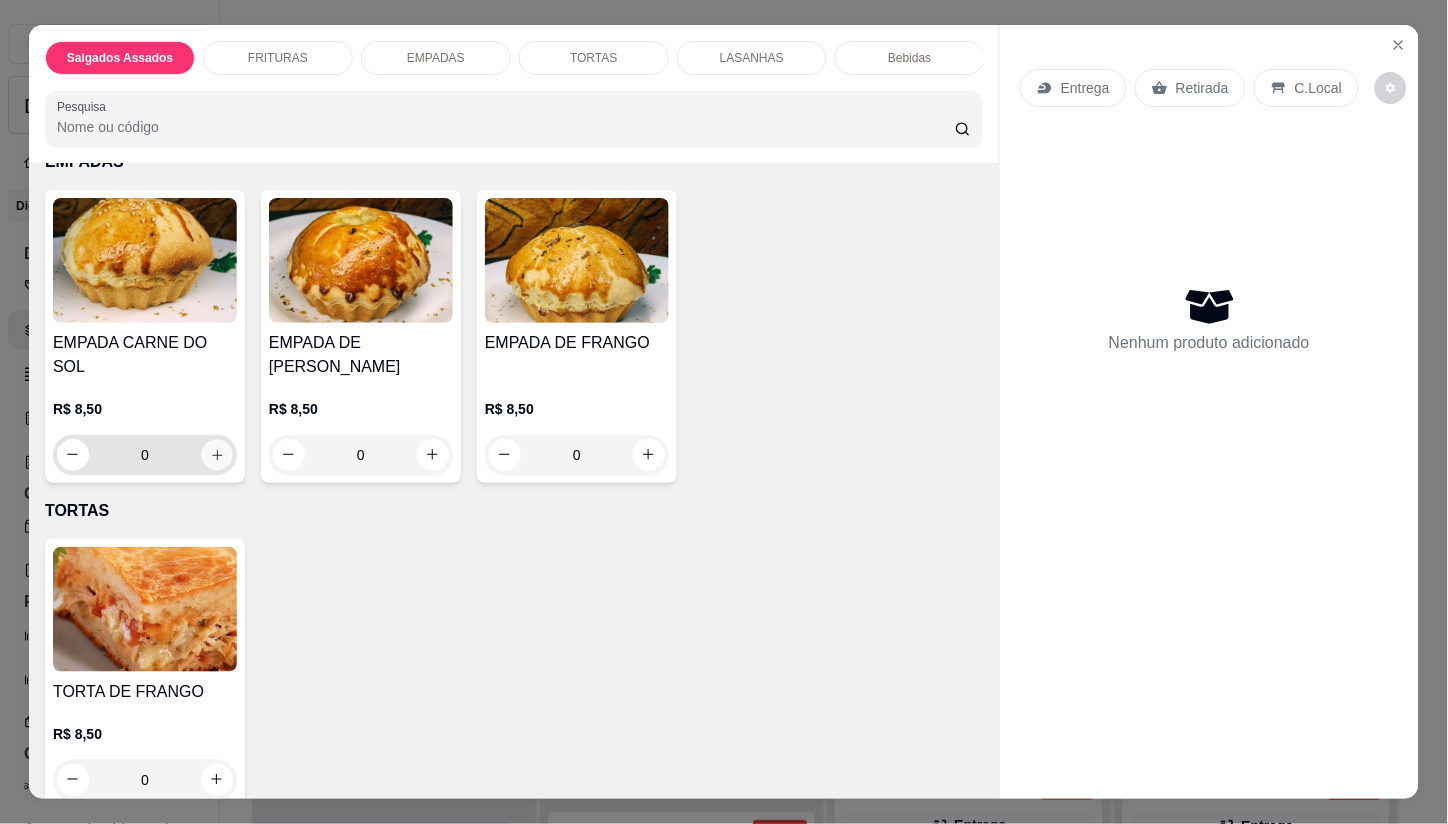 click at bounding box center [216, 454] 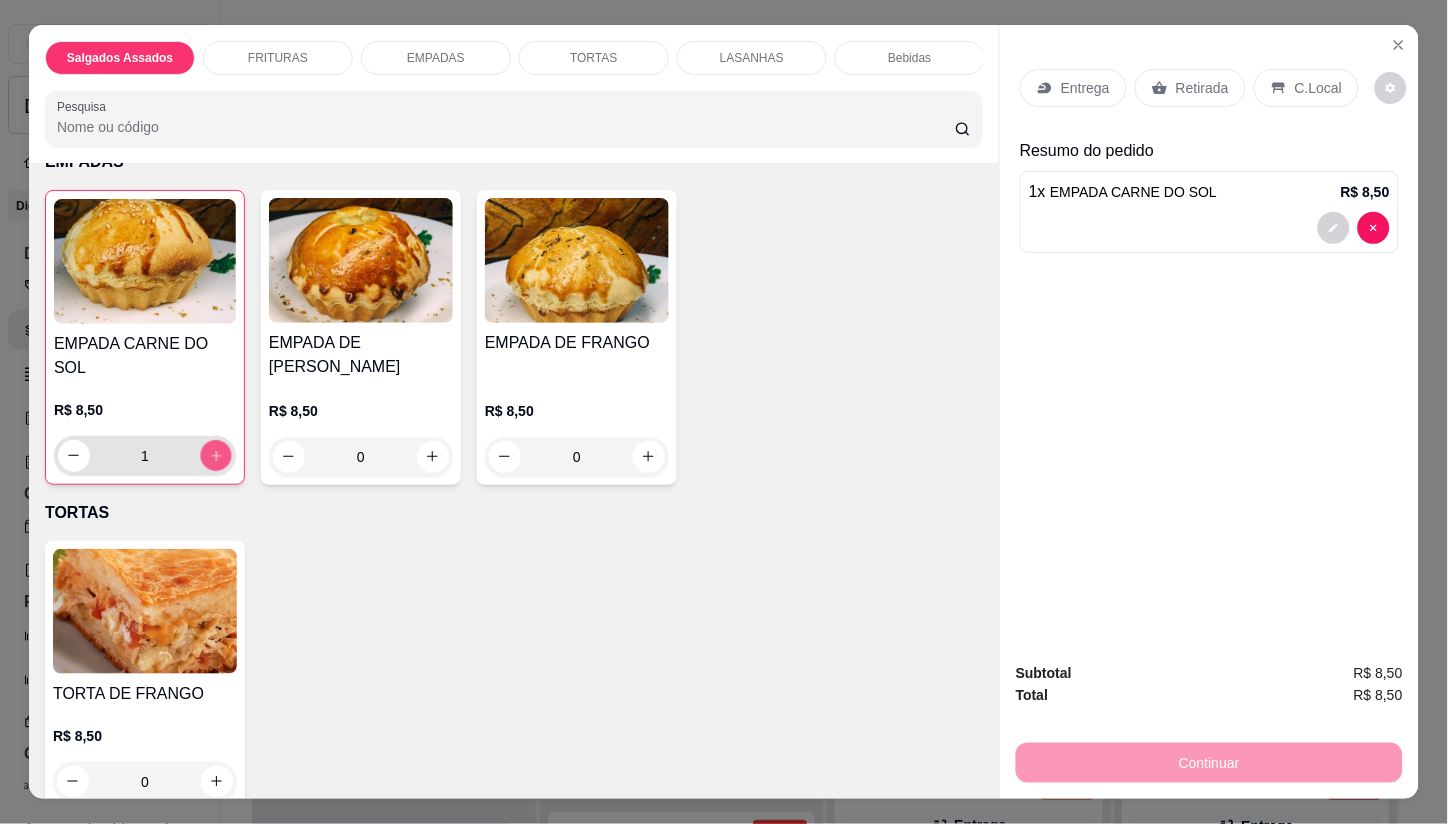 click at bounding box center (215, 455) 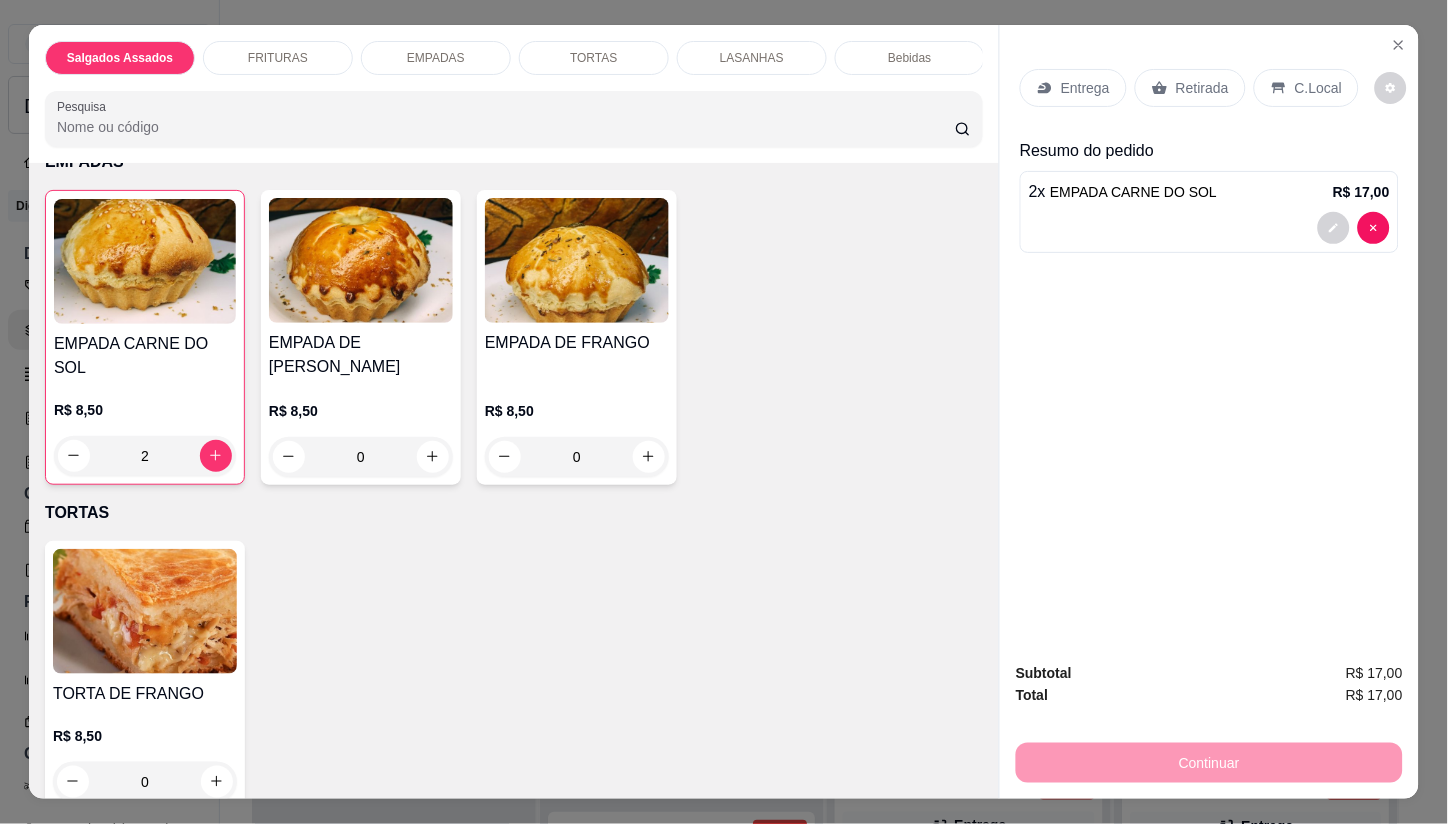 click on "Entrega" at bounding box center (1085, 88) 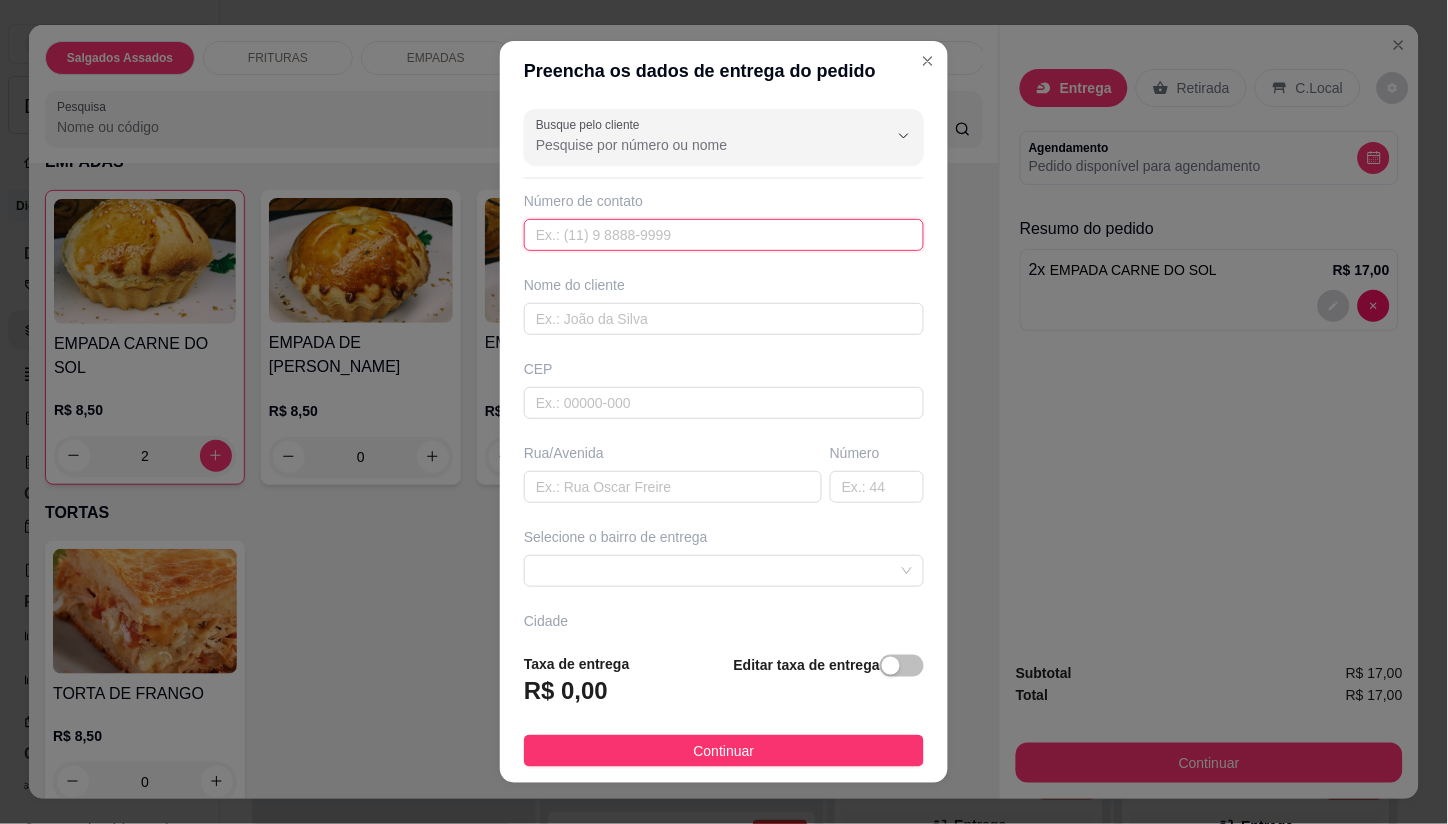click at bounding box center [724, 235] 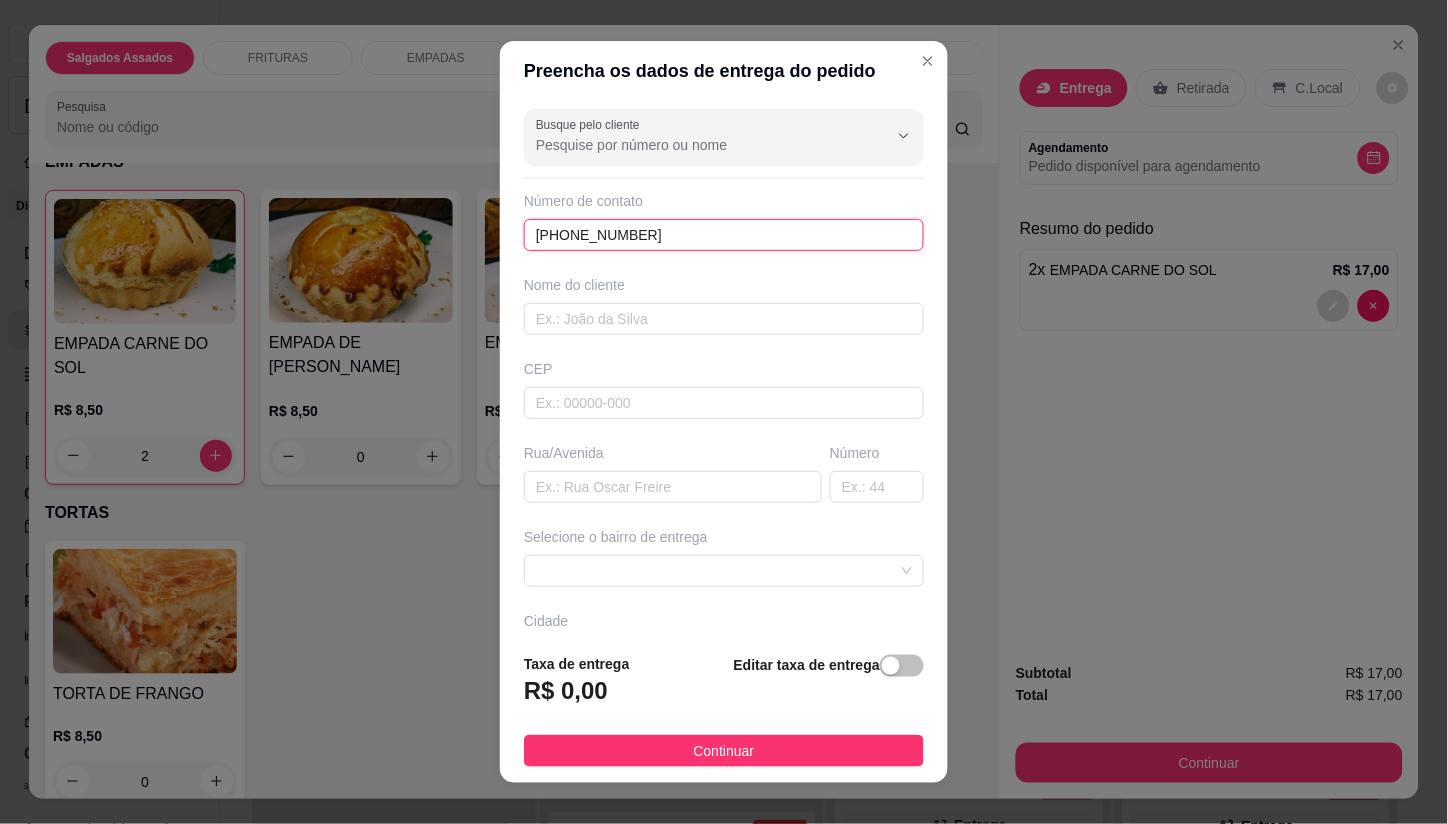 type on "(85) 99238-7955" 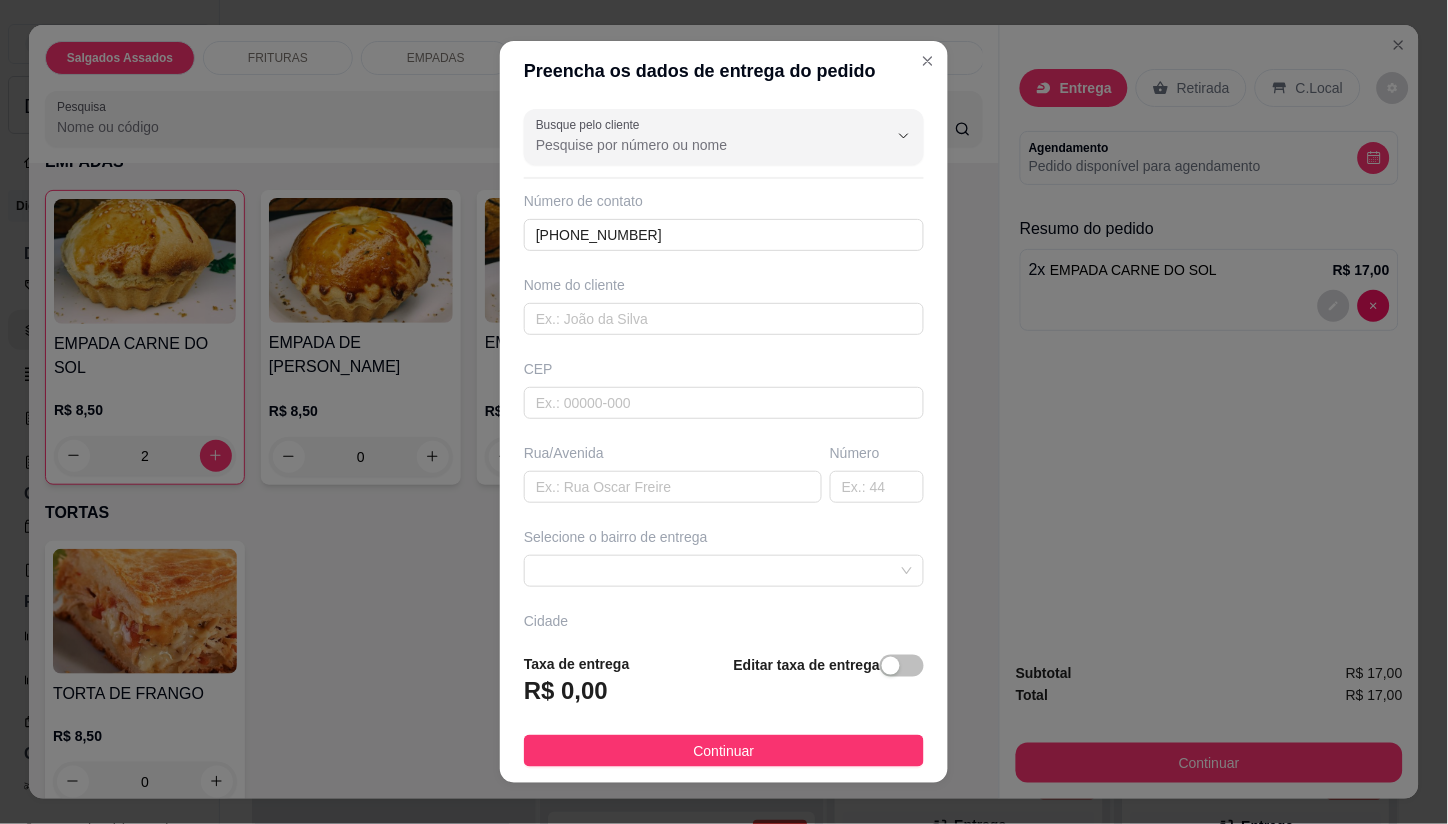 click on "Rua/Avenida" at bounding box center (673, 473) 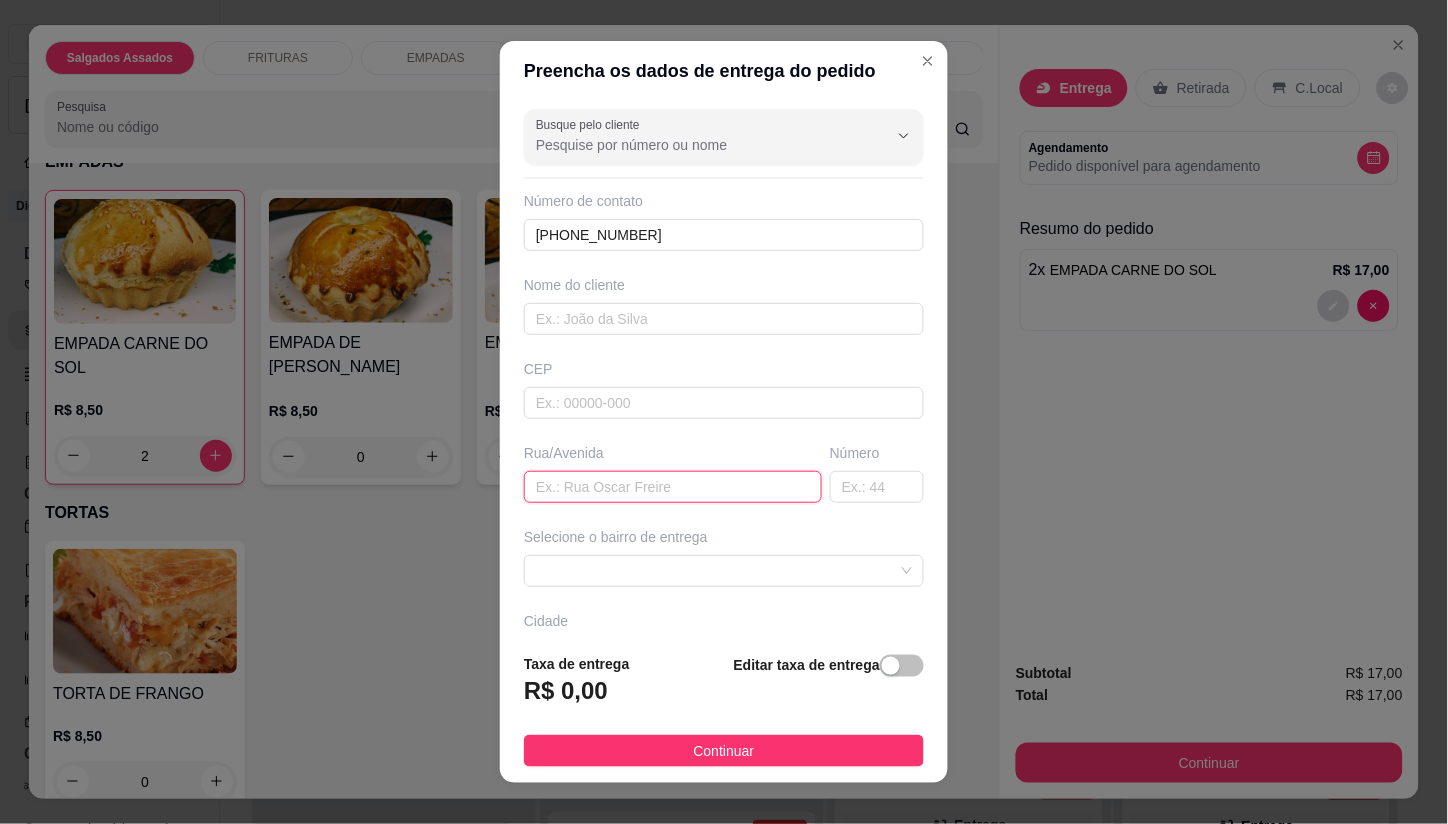 click at bounding box center [673, 487] 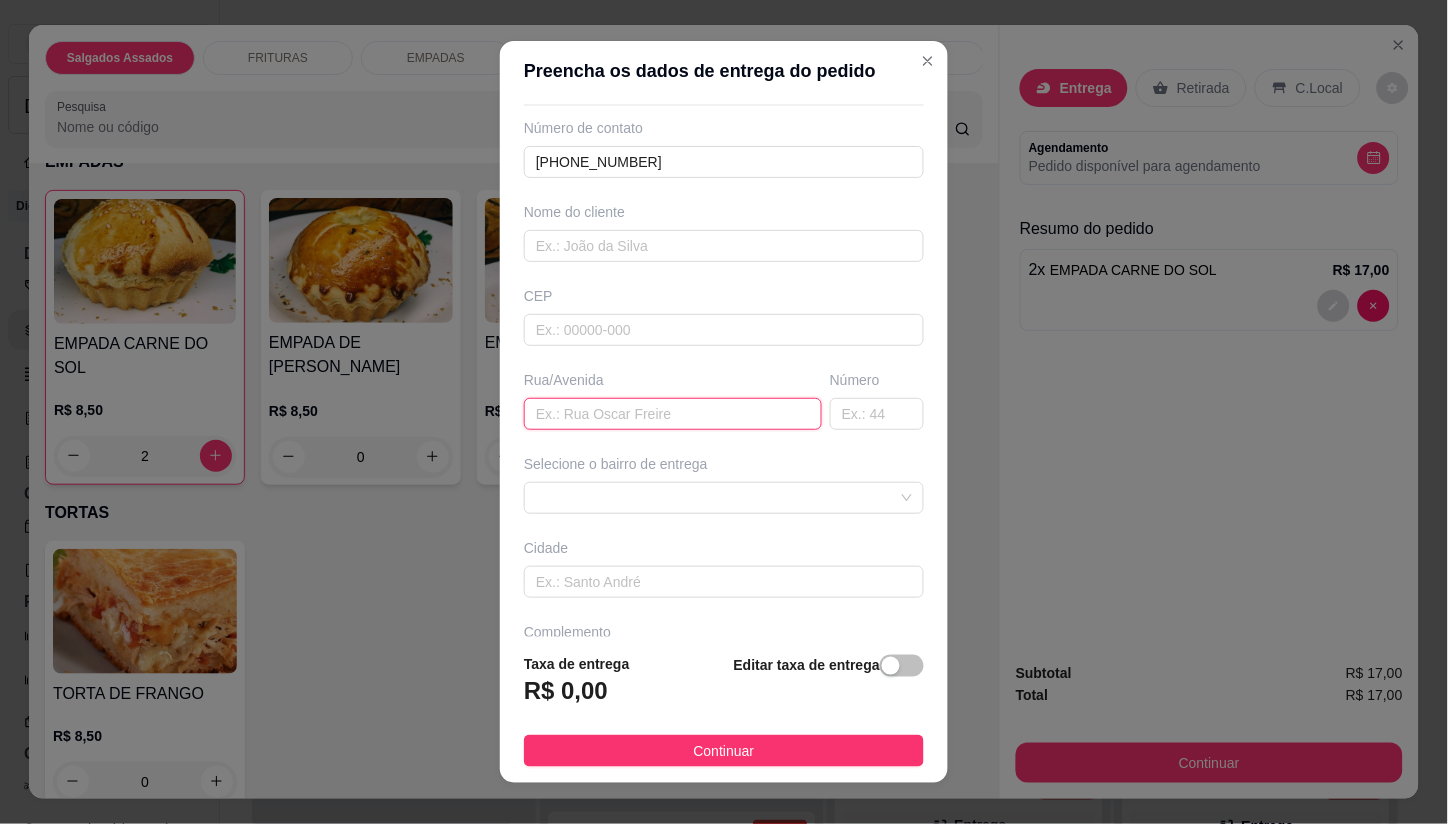 scroll, scrollTop: 111, scrollLeft: 0, axis: vertical 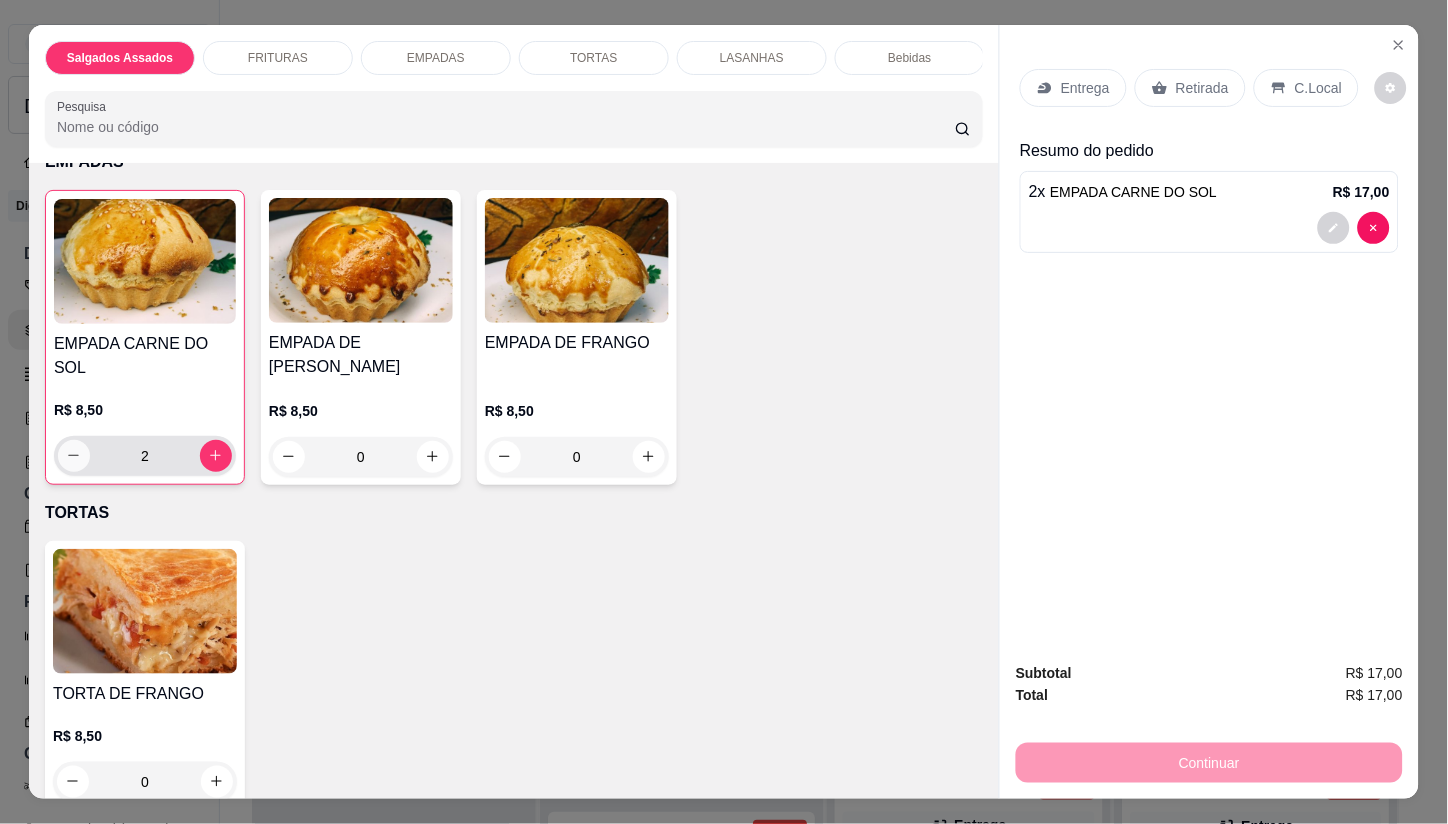 click 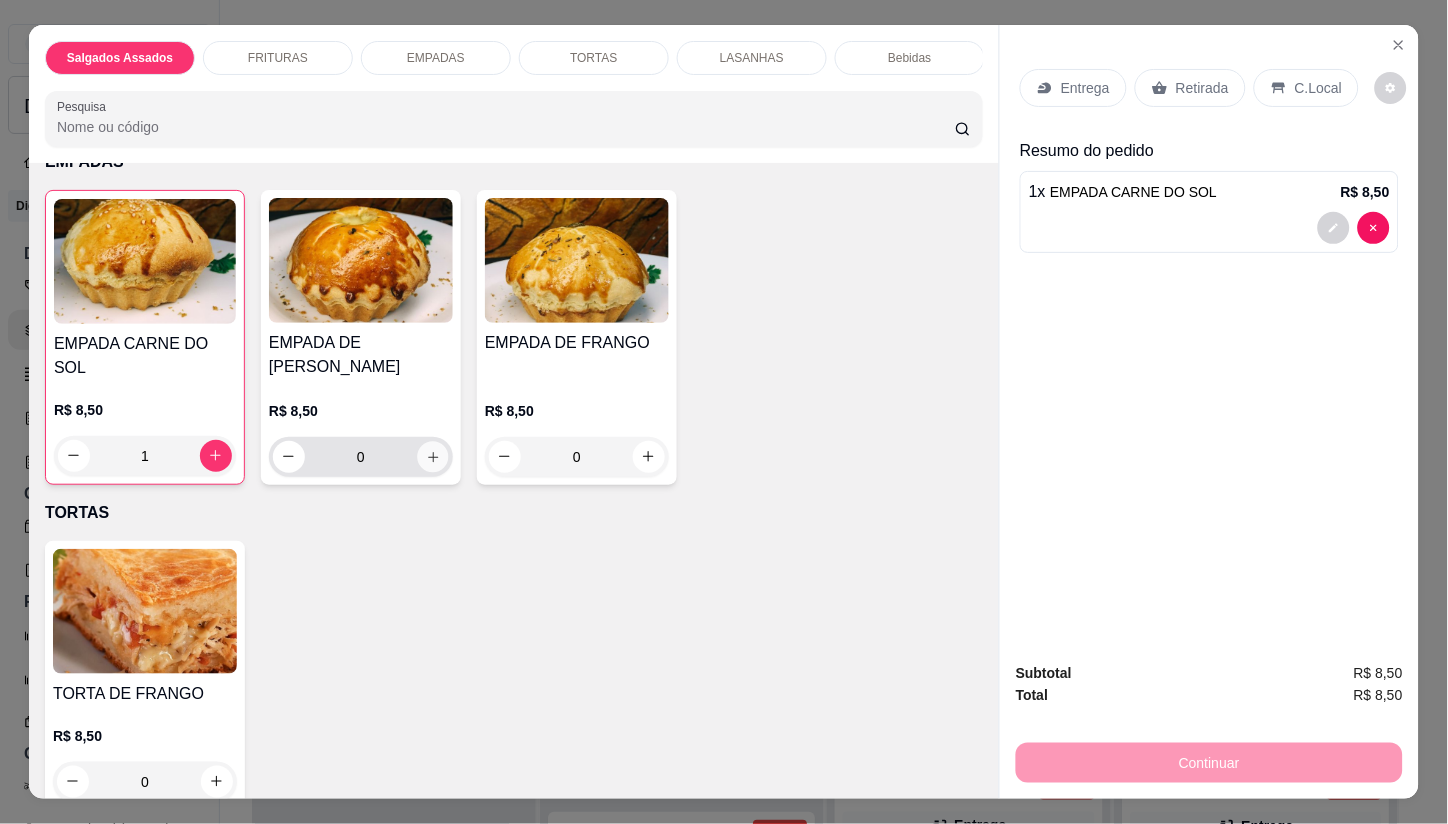 click at bounding box center (432, 456) 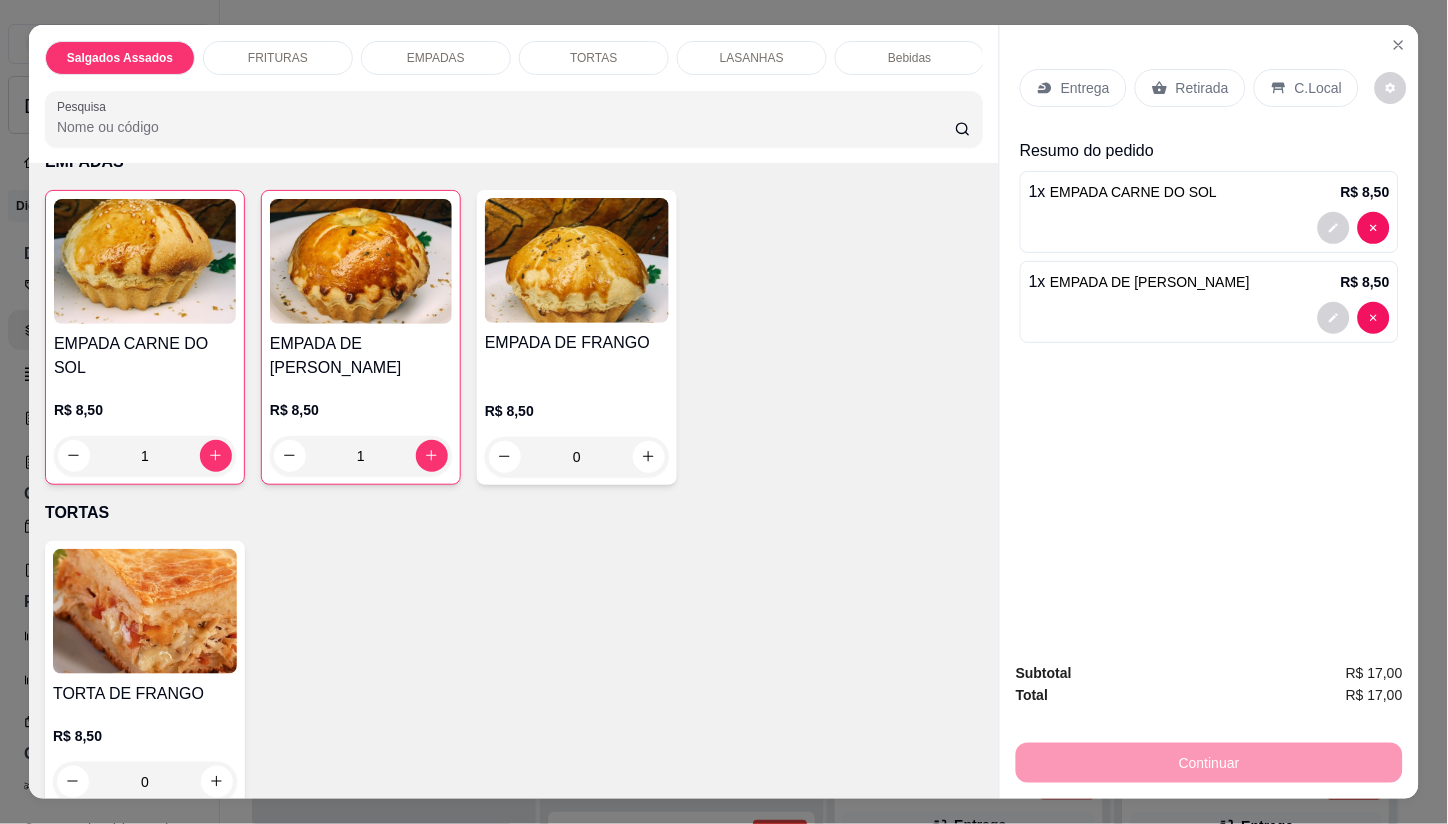 click on "Entrega" at bounding box center [1085, 88] 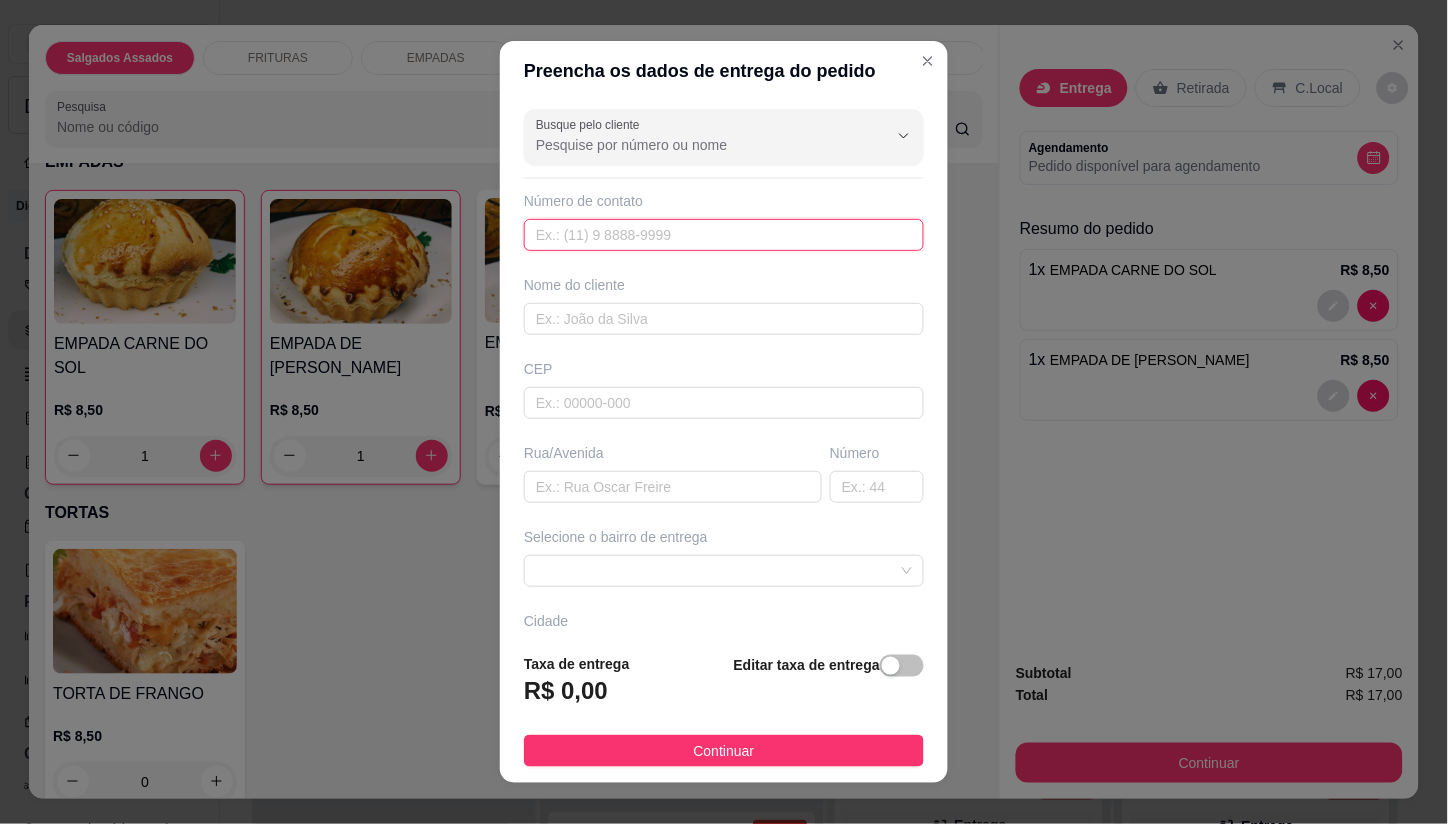 click at bounding box center (724, 235) 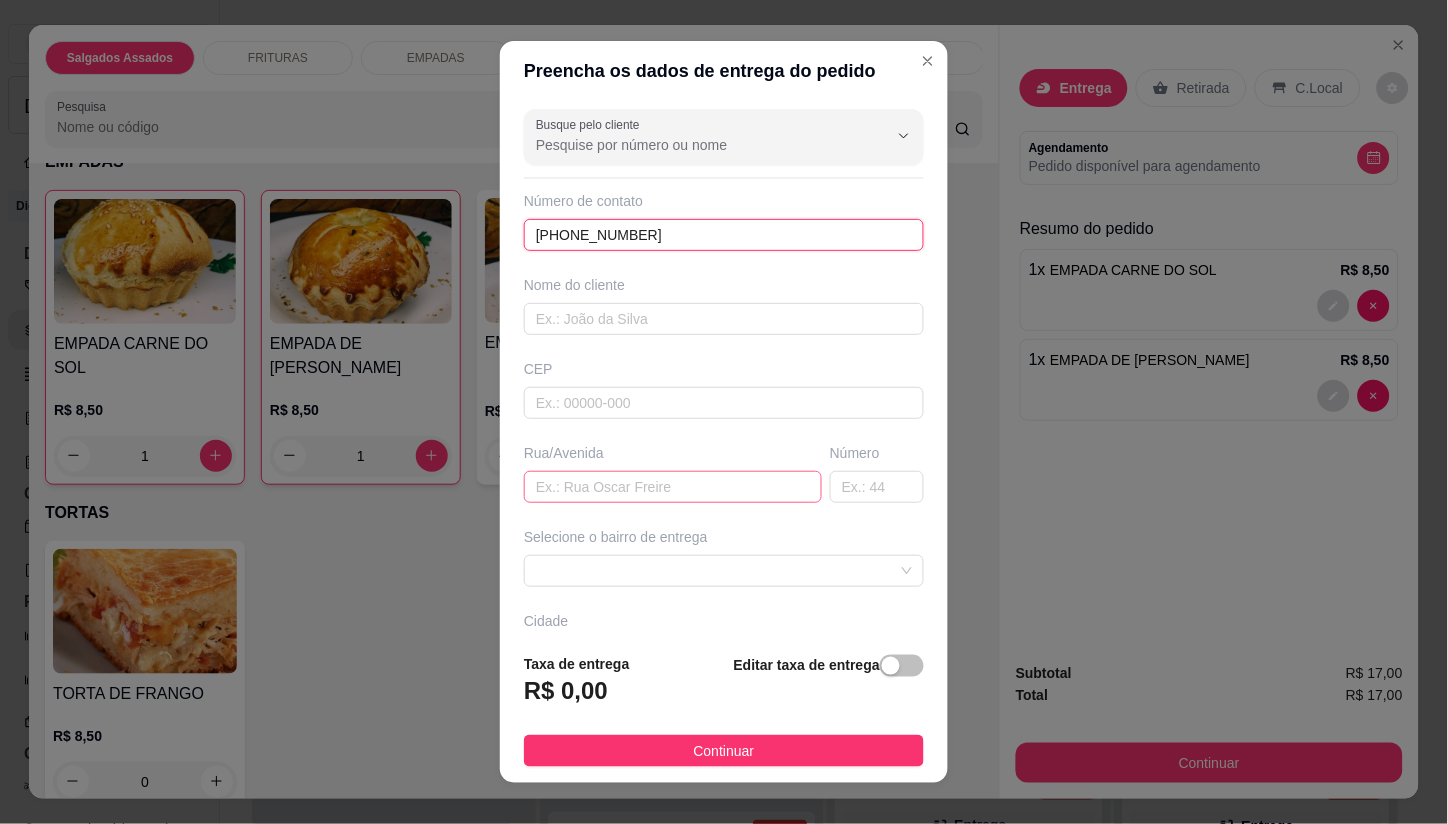 type on "[PHONE_NUMBER]" 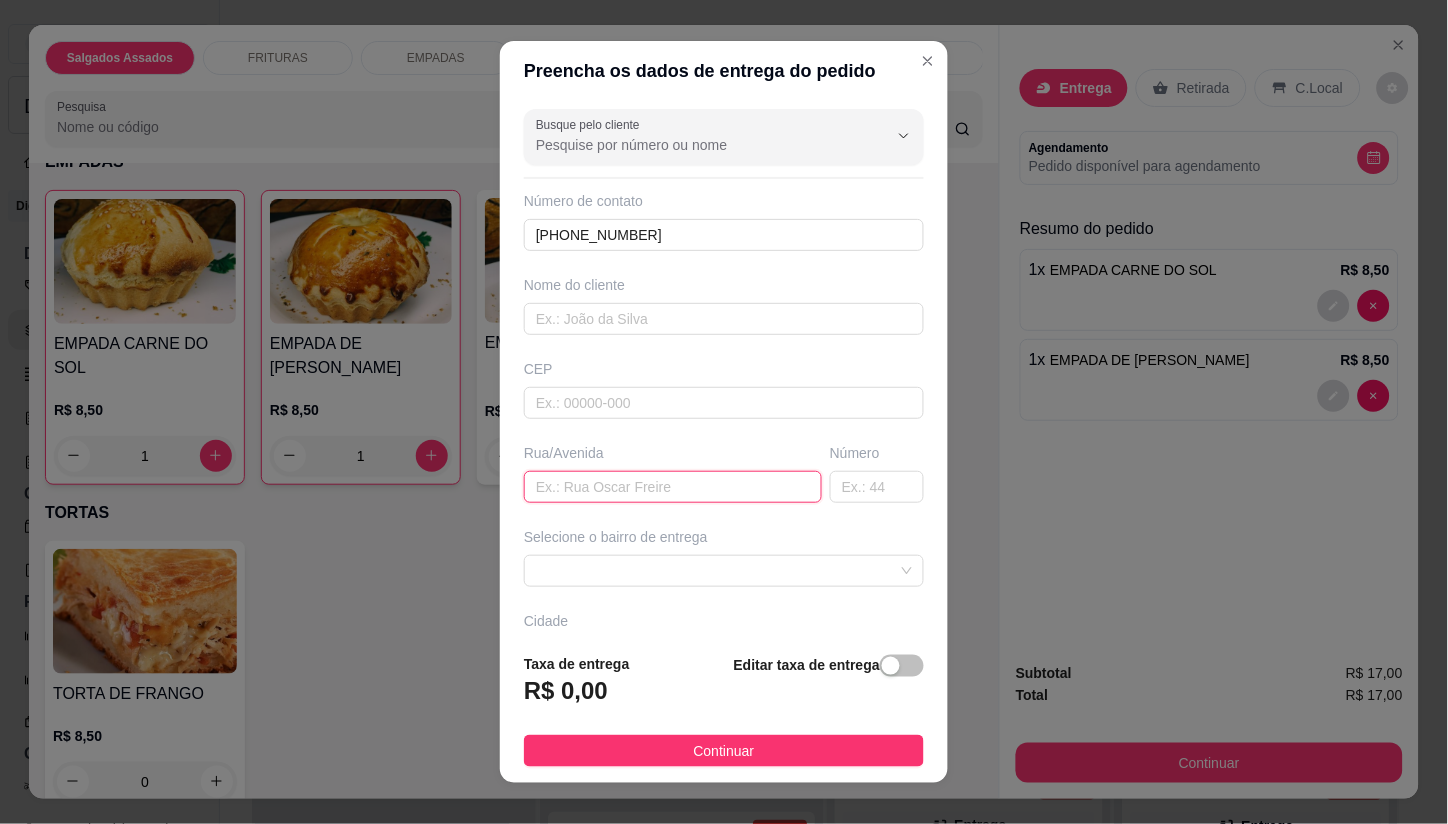 click at bounding box center [673, 487] 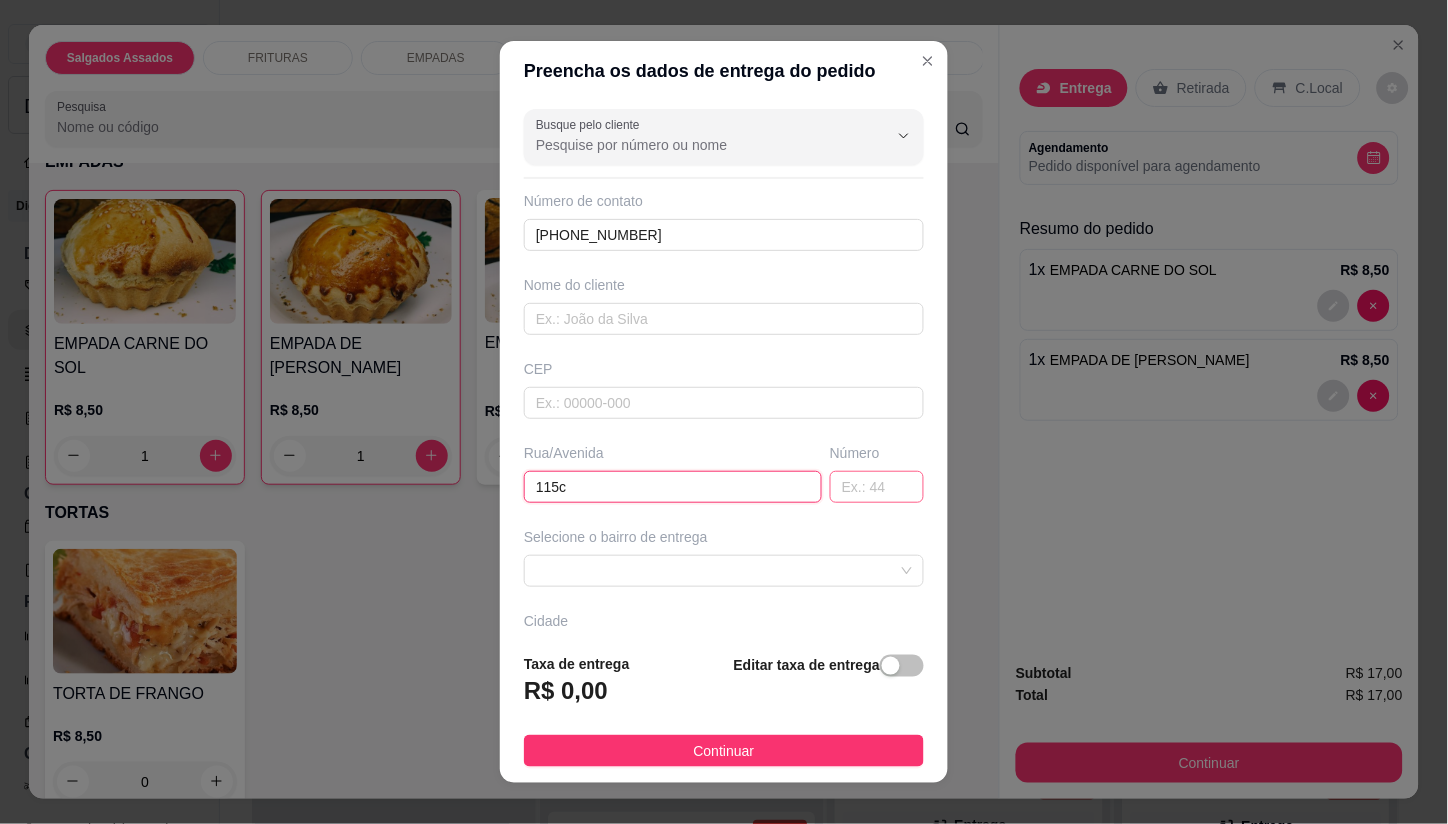 type on "115c" 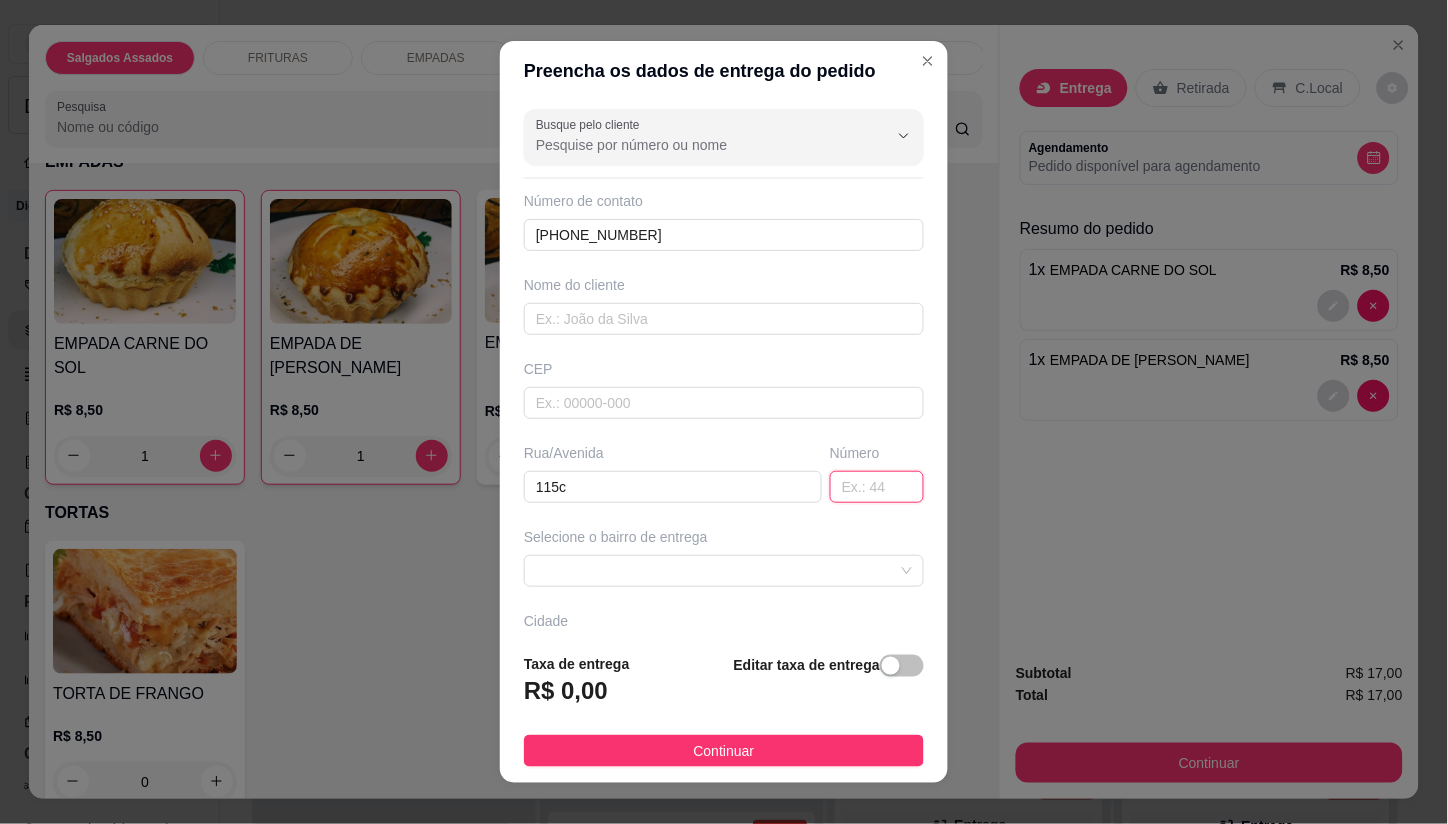 click at bounding box center [877, 487] 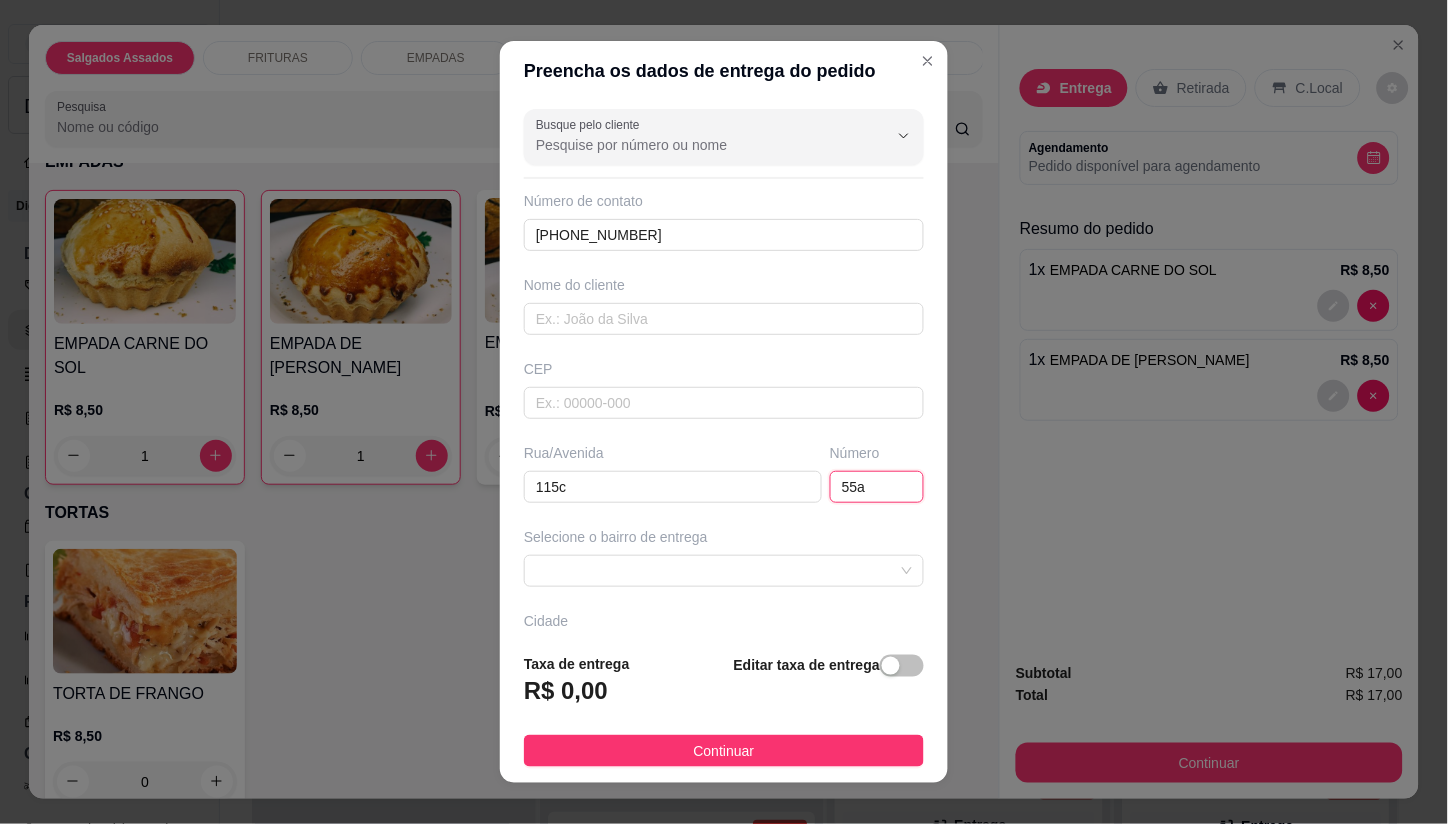 type on "55a" 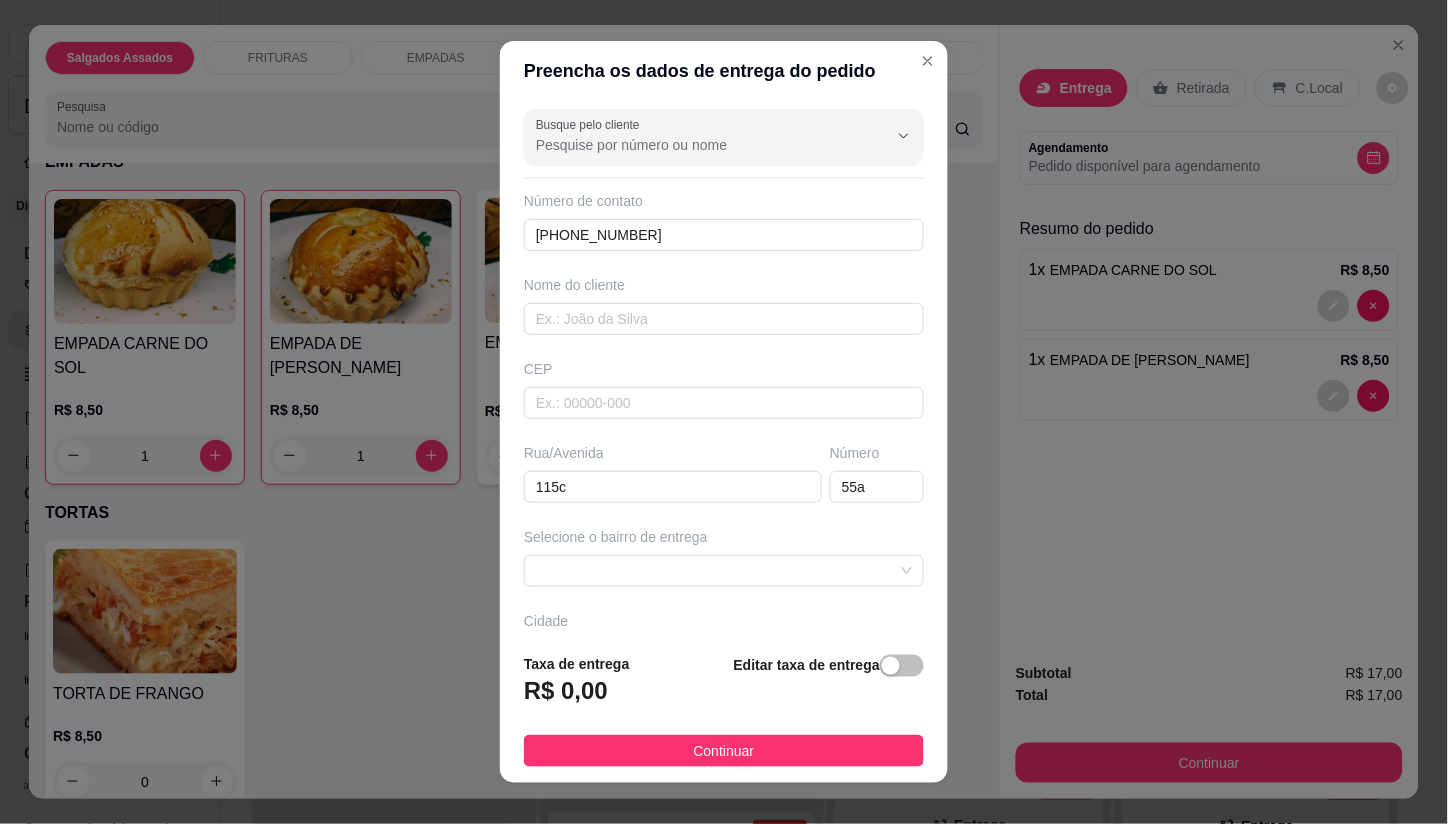 click on "Selecione o bairro de entrega" at bounding box center [724, 557] 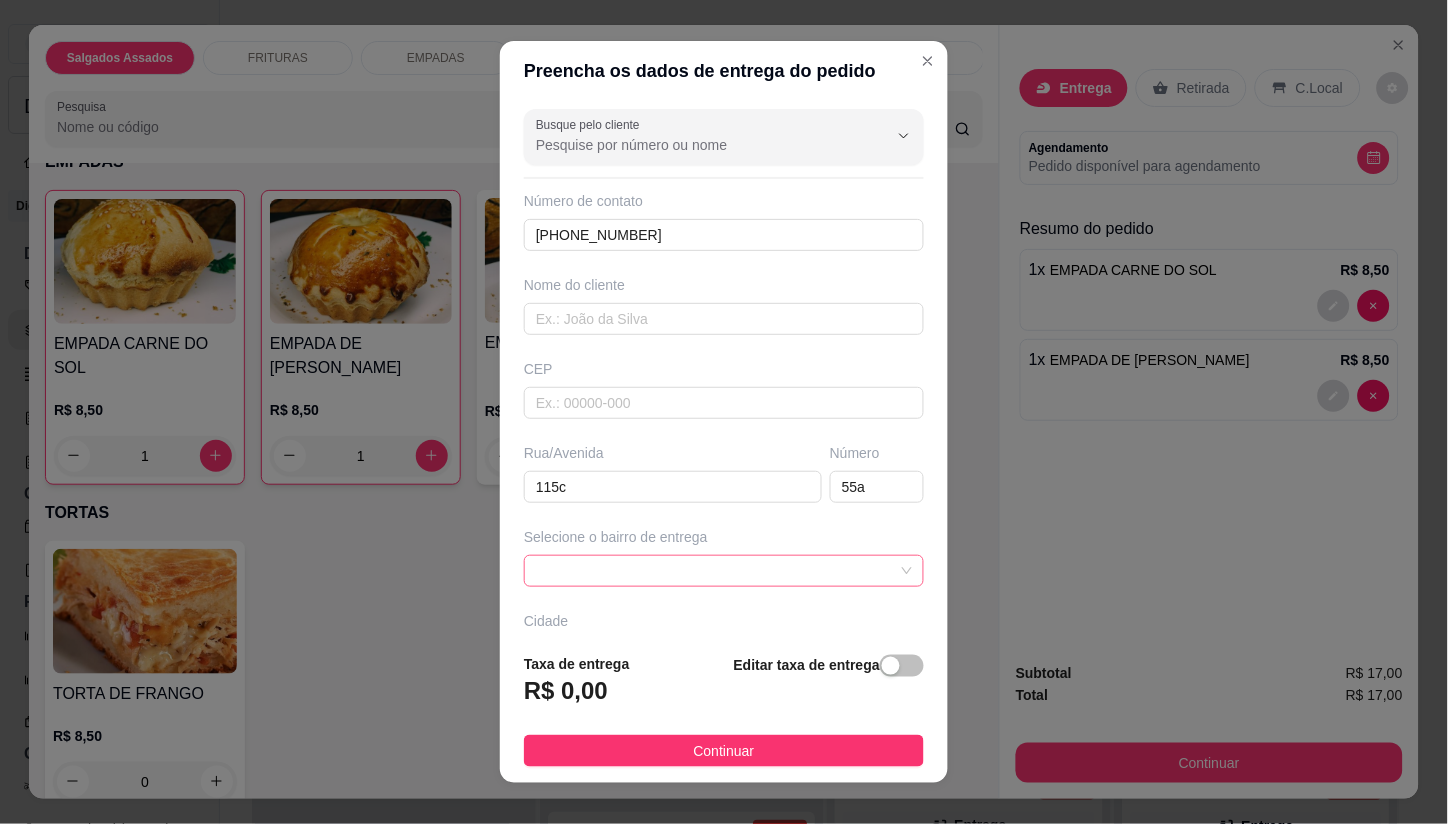 click at bounding box center [724, 571] 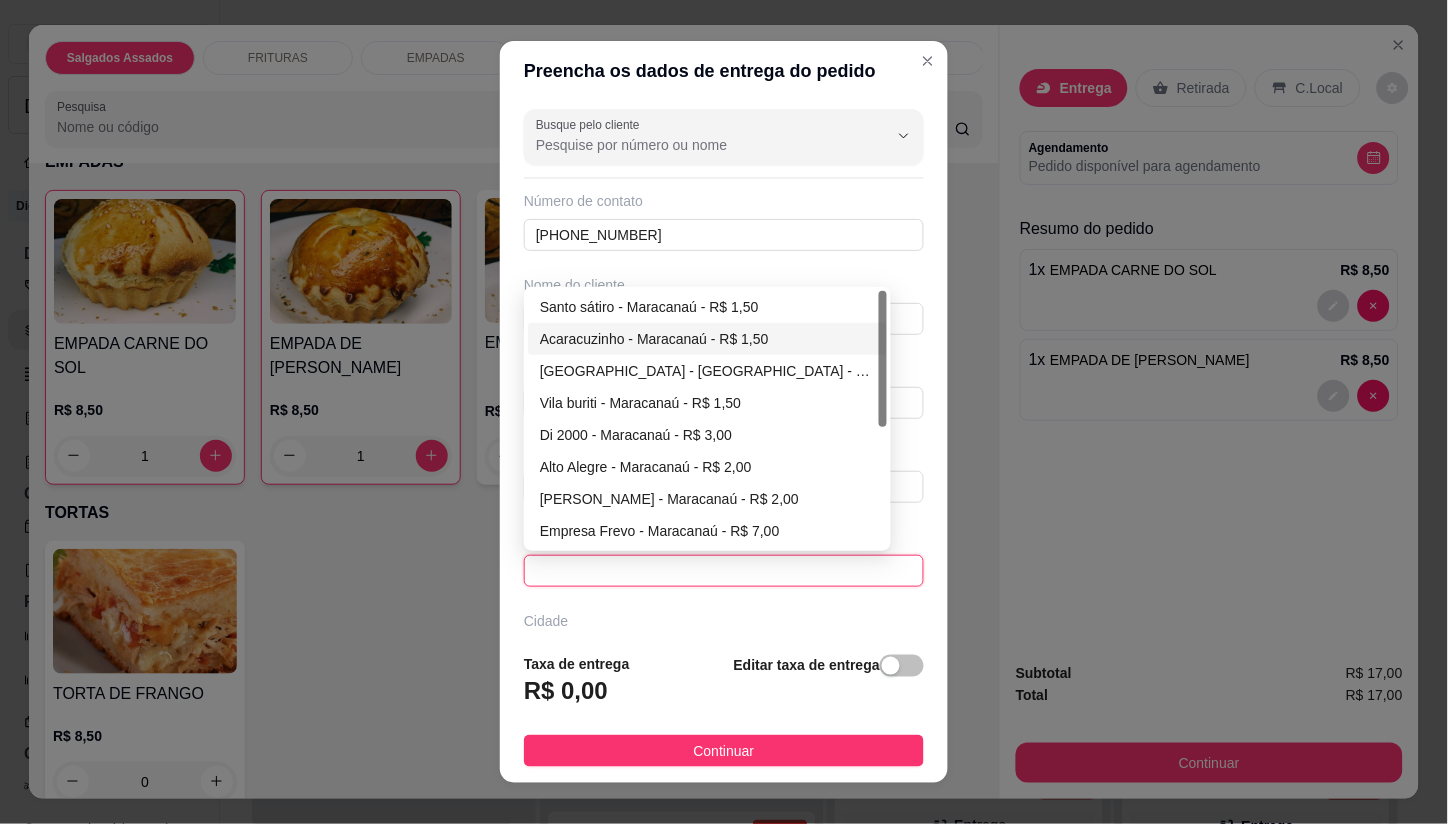 click on "Acaracuzinho  - Maracanaú  -  R$ 1,50" at bounding box center (707, 339) 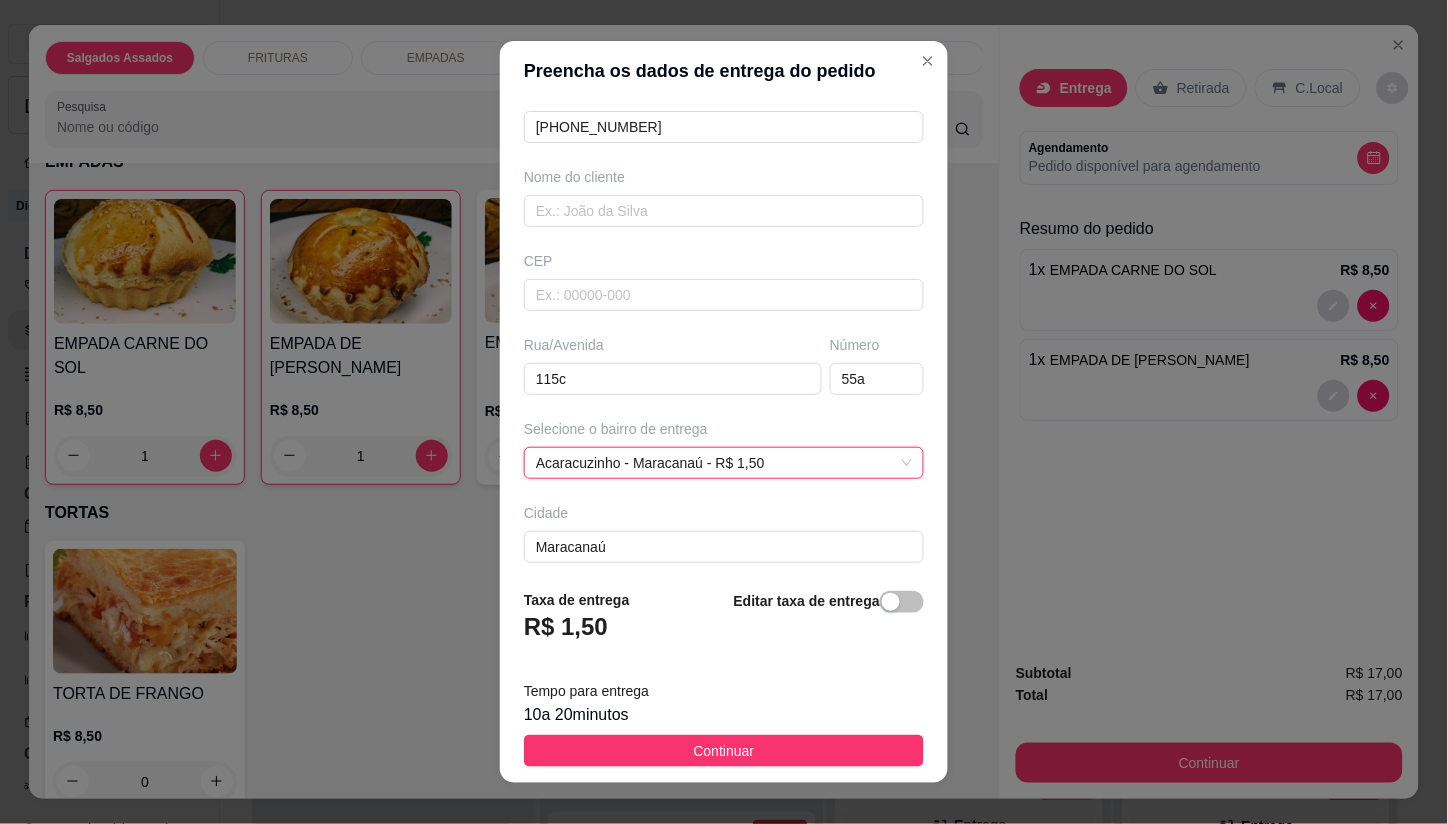 scroll, scrollTop: 92, scrollLeft: 0, axis: vertical 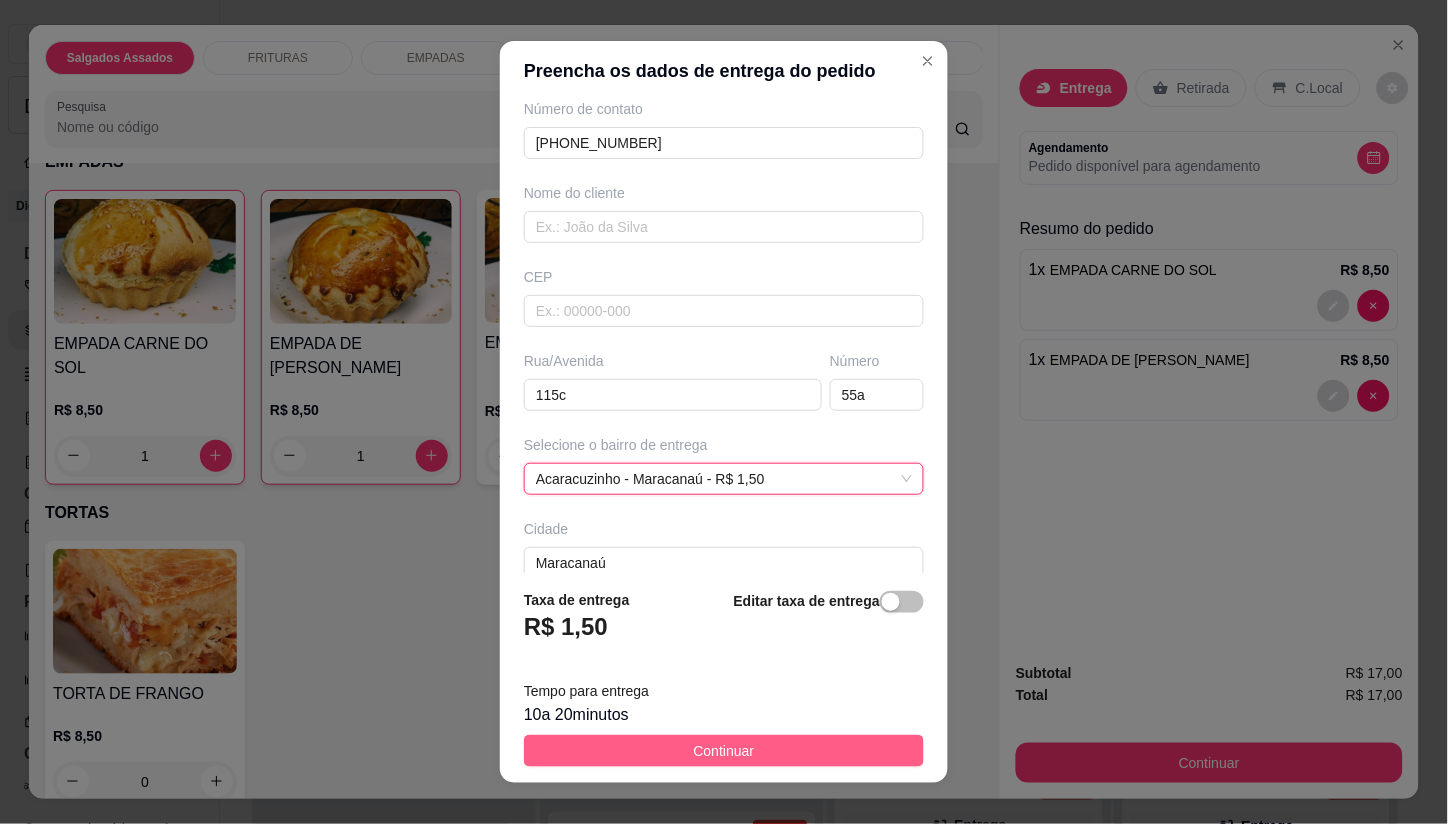 click on "Continuar" at bounding box center [724, 751] 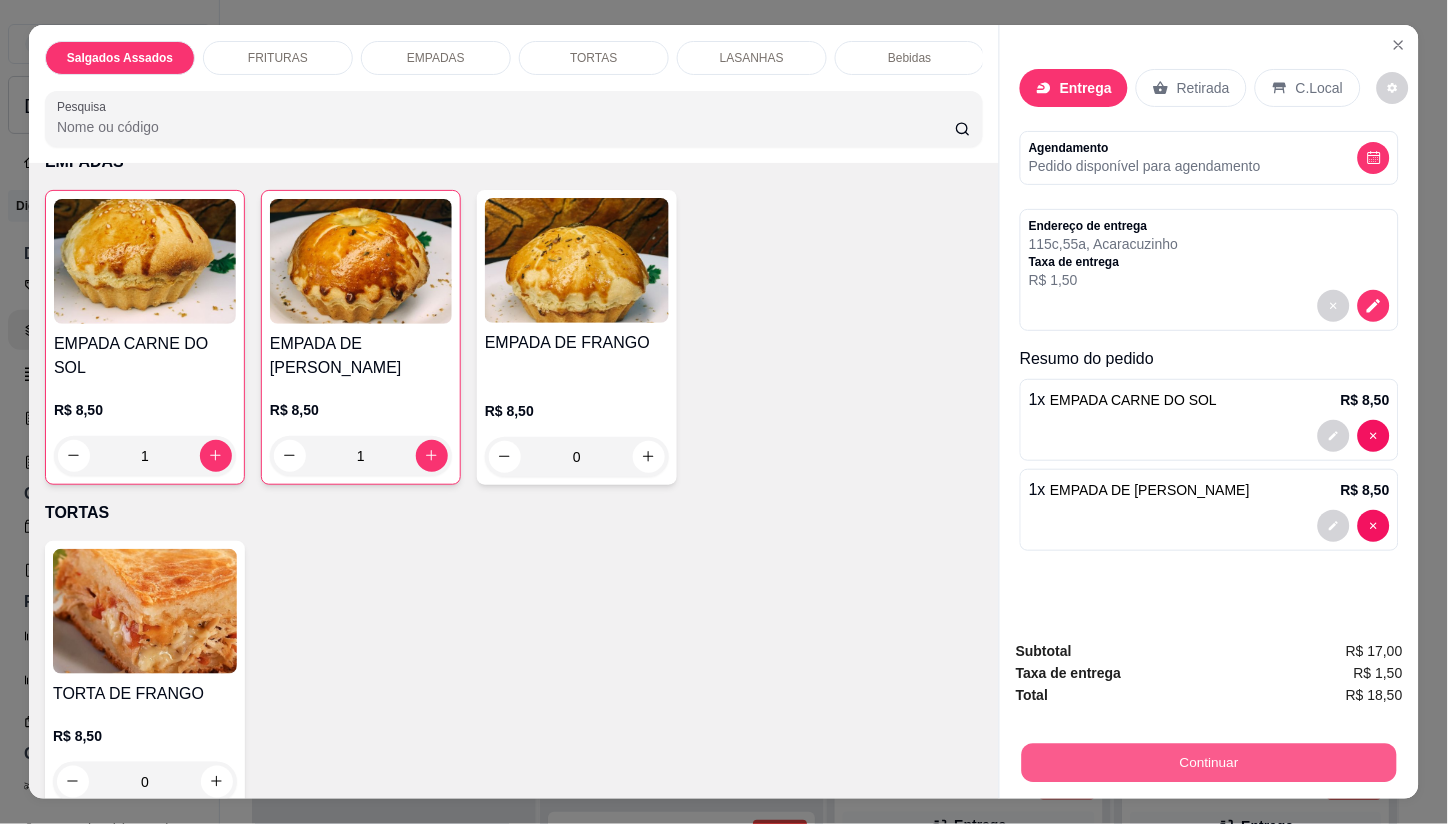 click on "Continuar" at bounding box center [1209, 763] 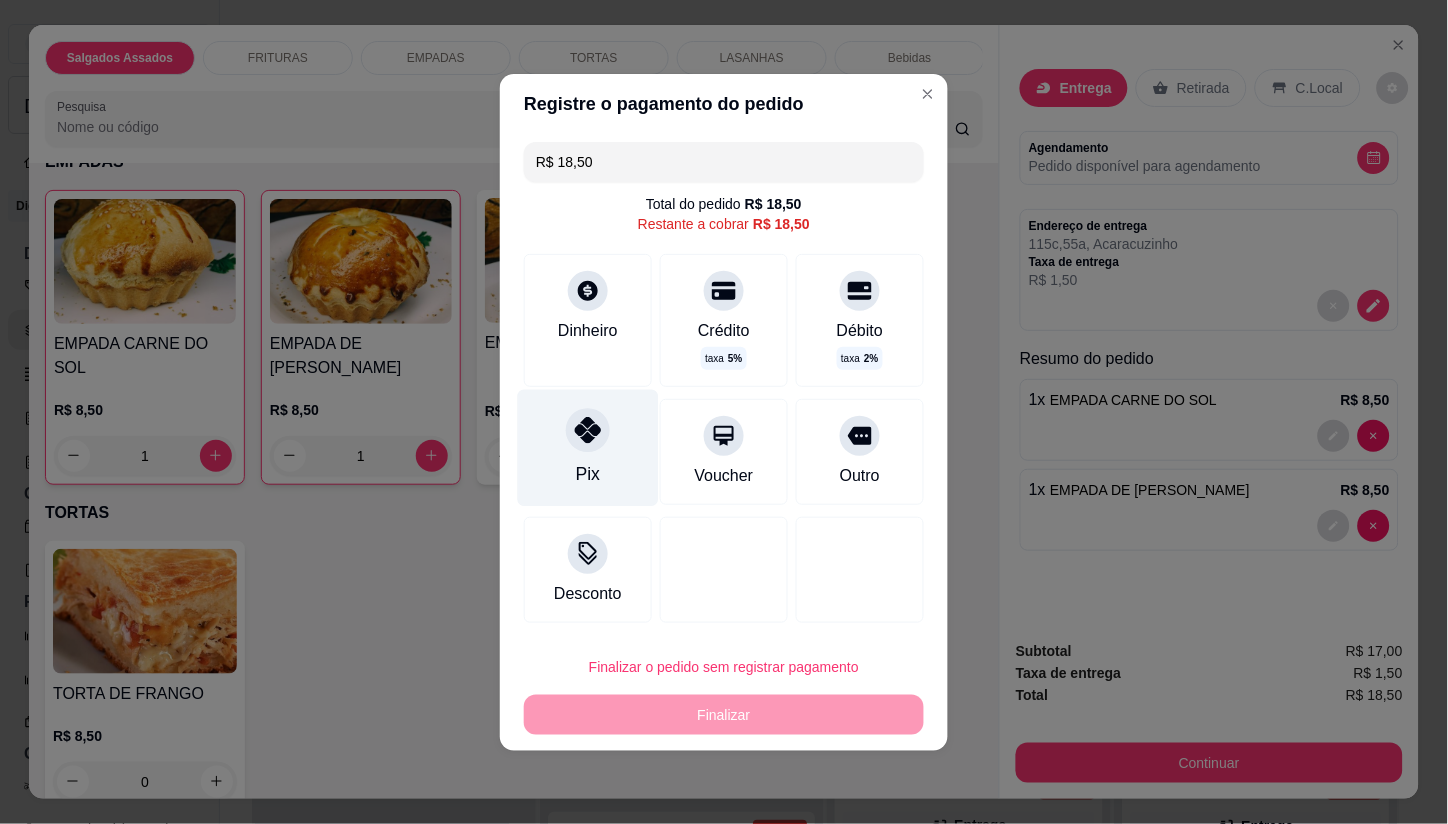 click at bounding box center [588, 430] 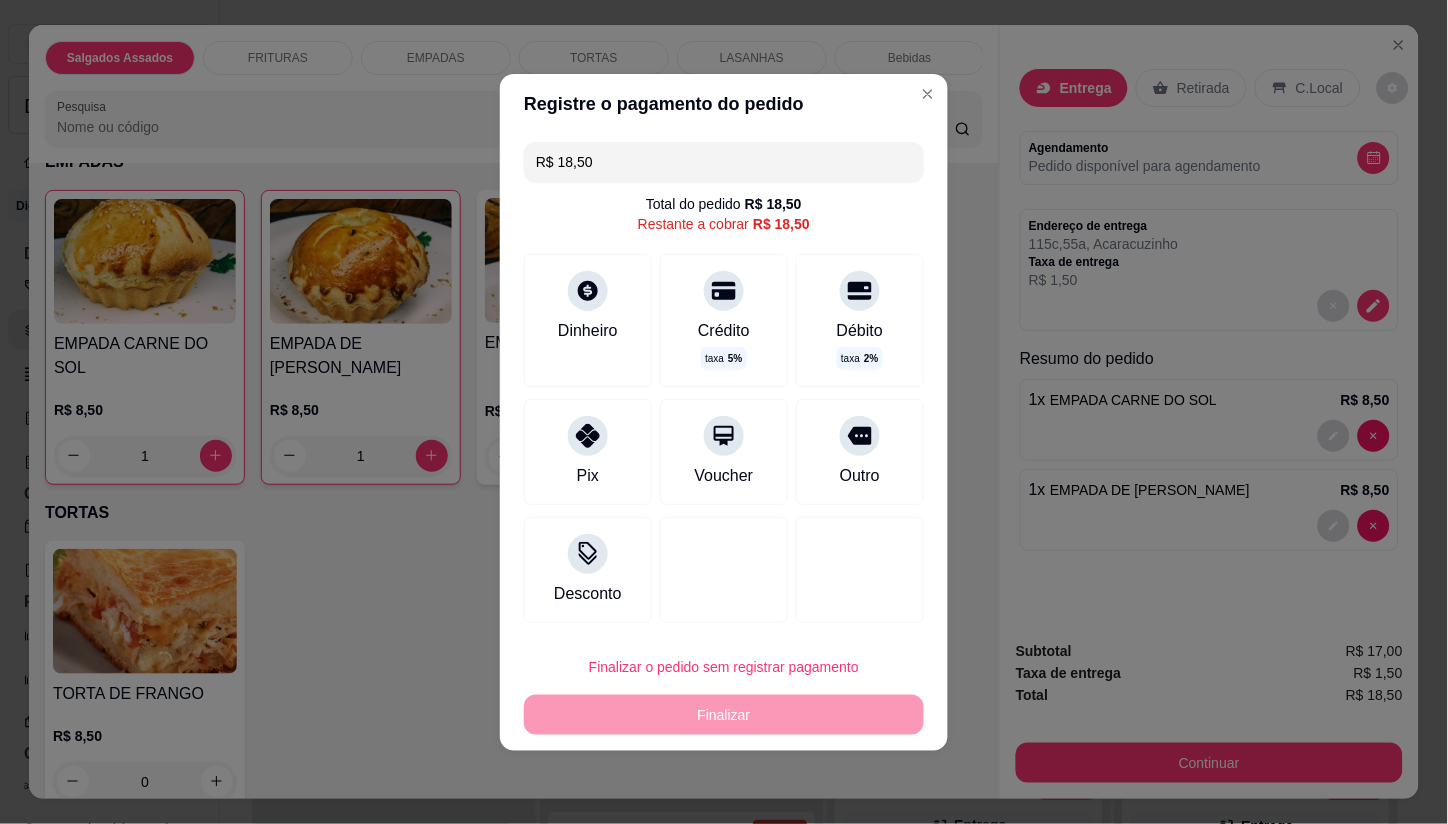type on "R$ 0,00" 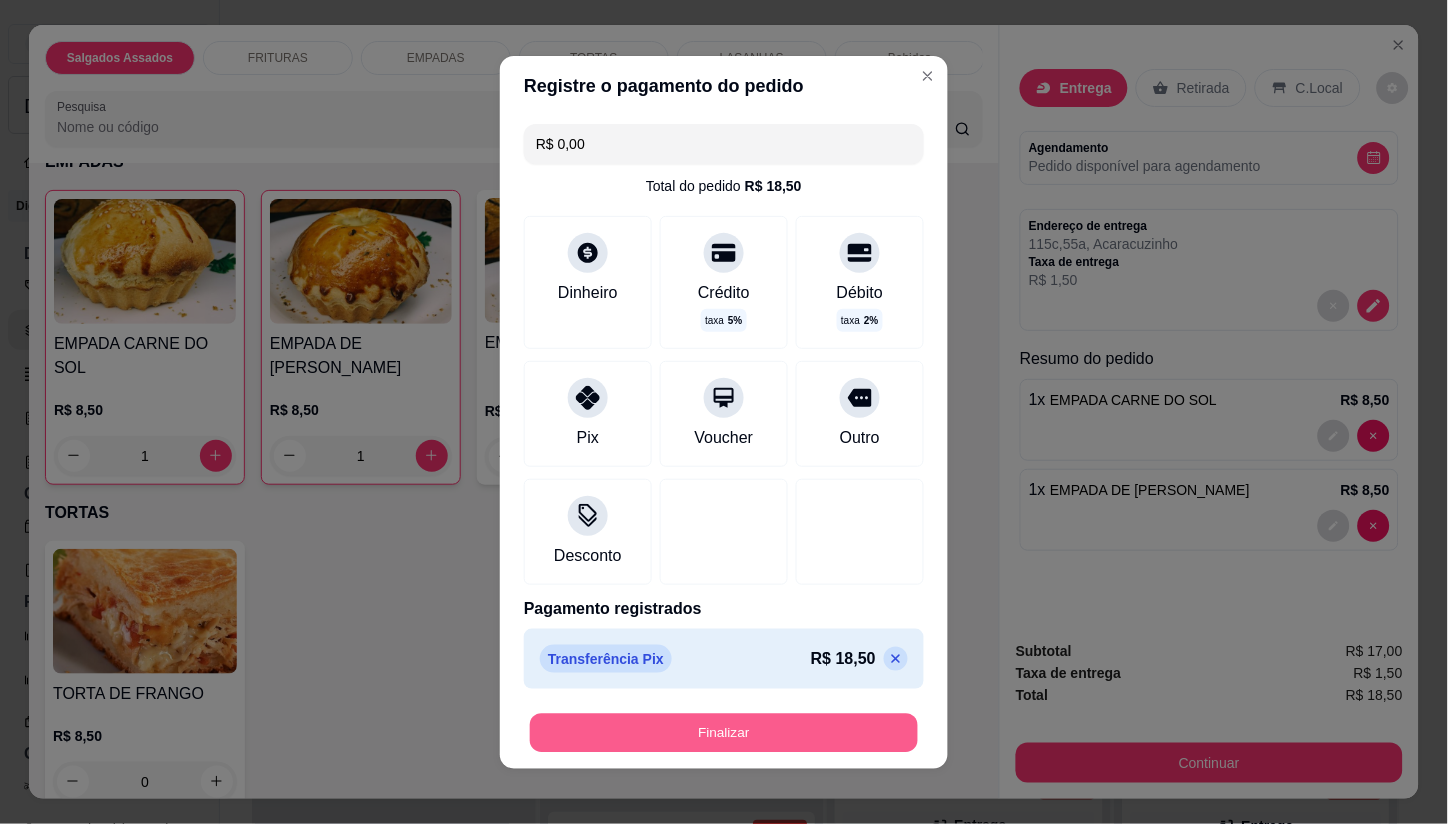 click on "Finalizar" at bounding box center [724, 732] 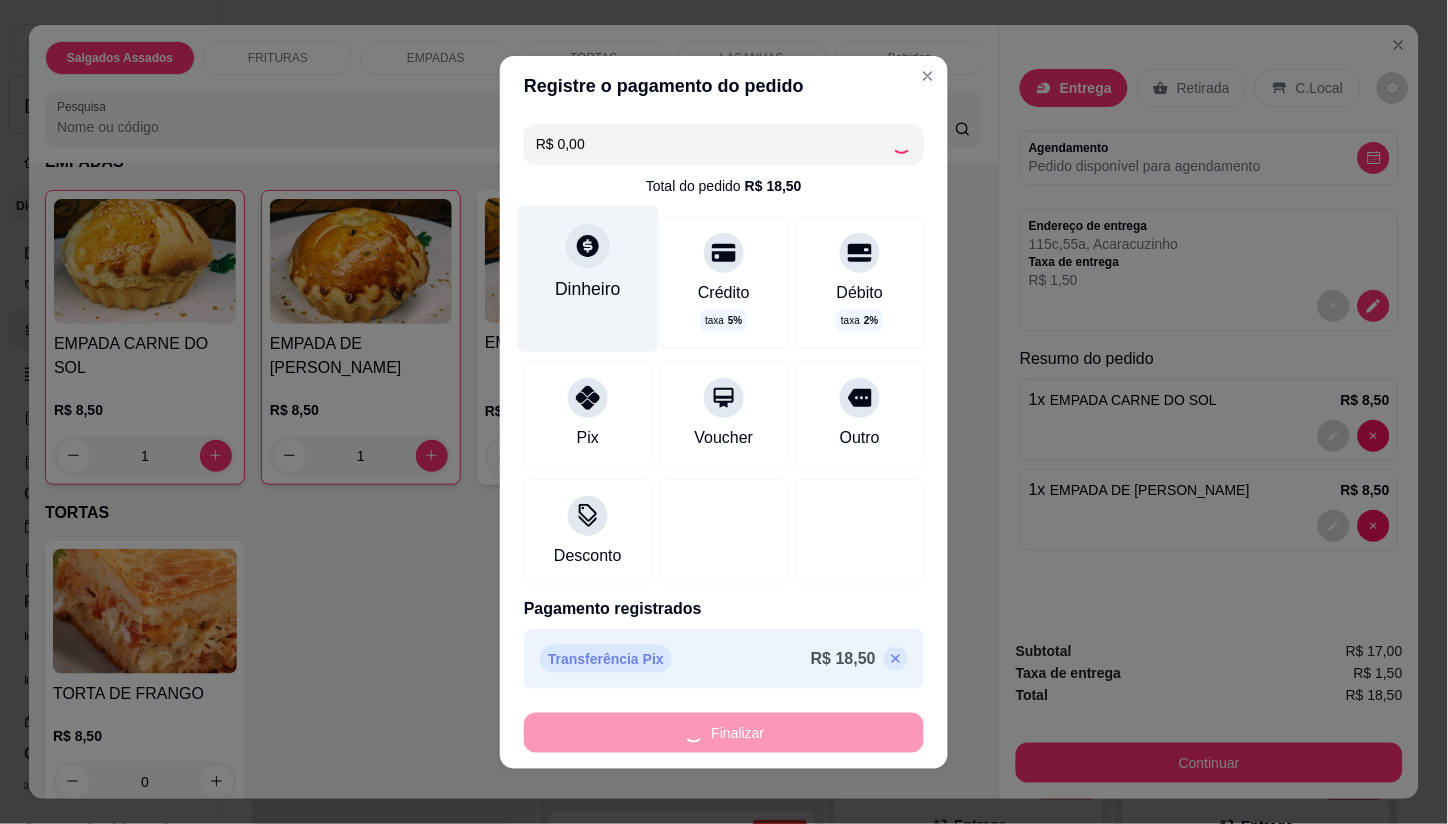 type on "0" 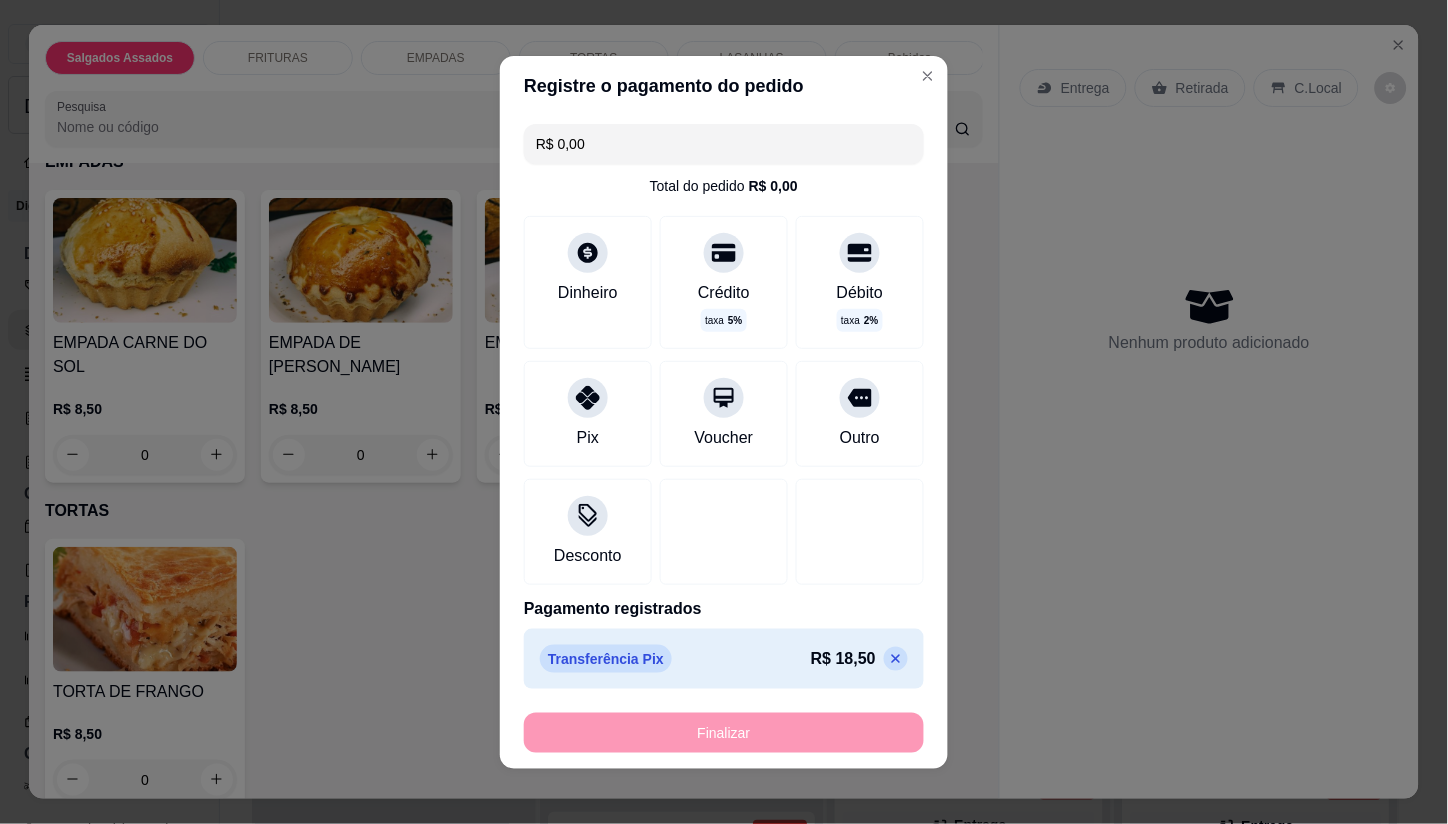 type on "-R$ 18,50" 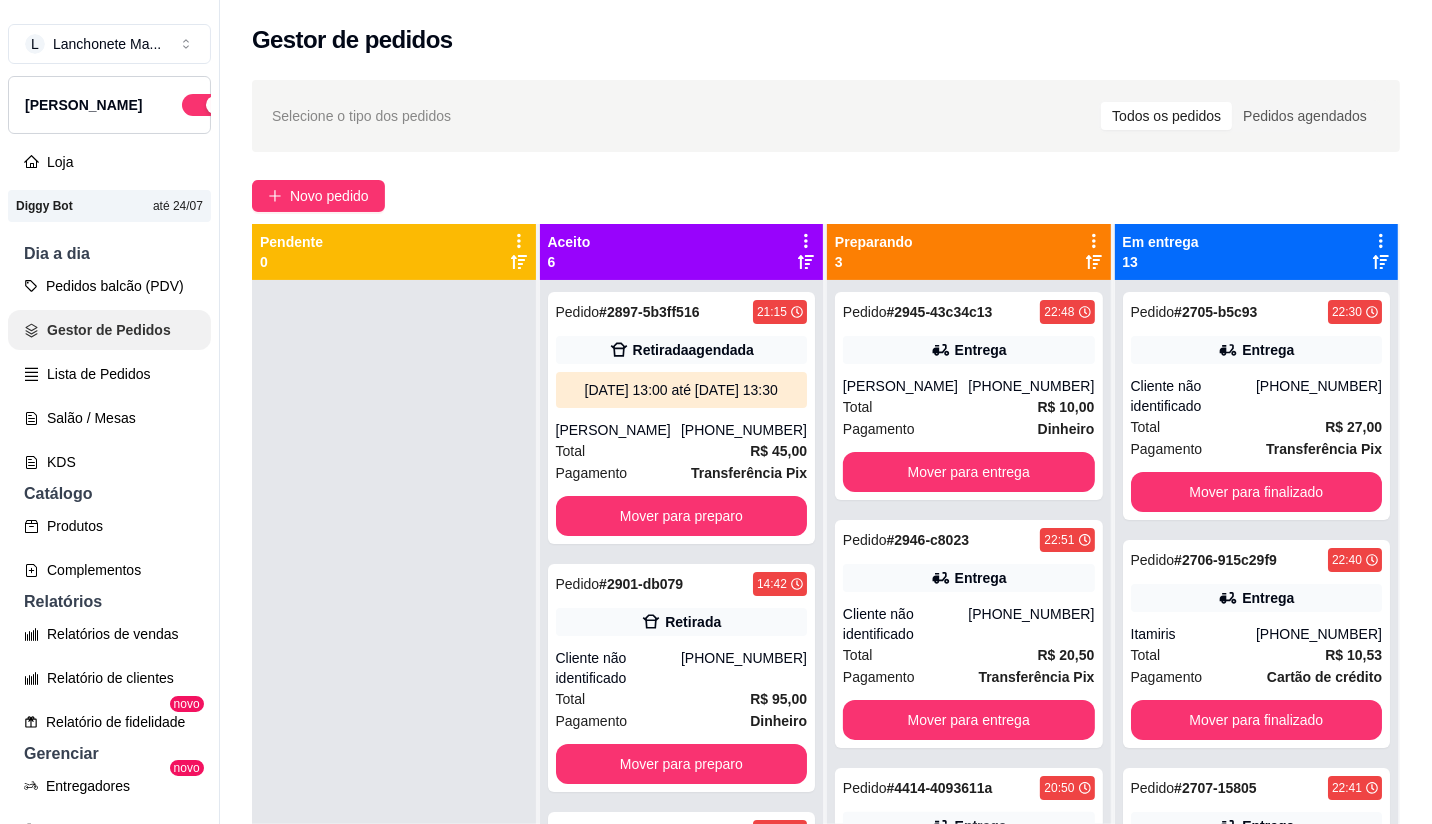 click on "Gestor de Pedidos" at bounding box center [109, 330] 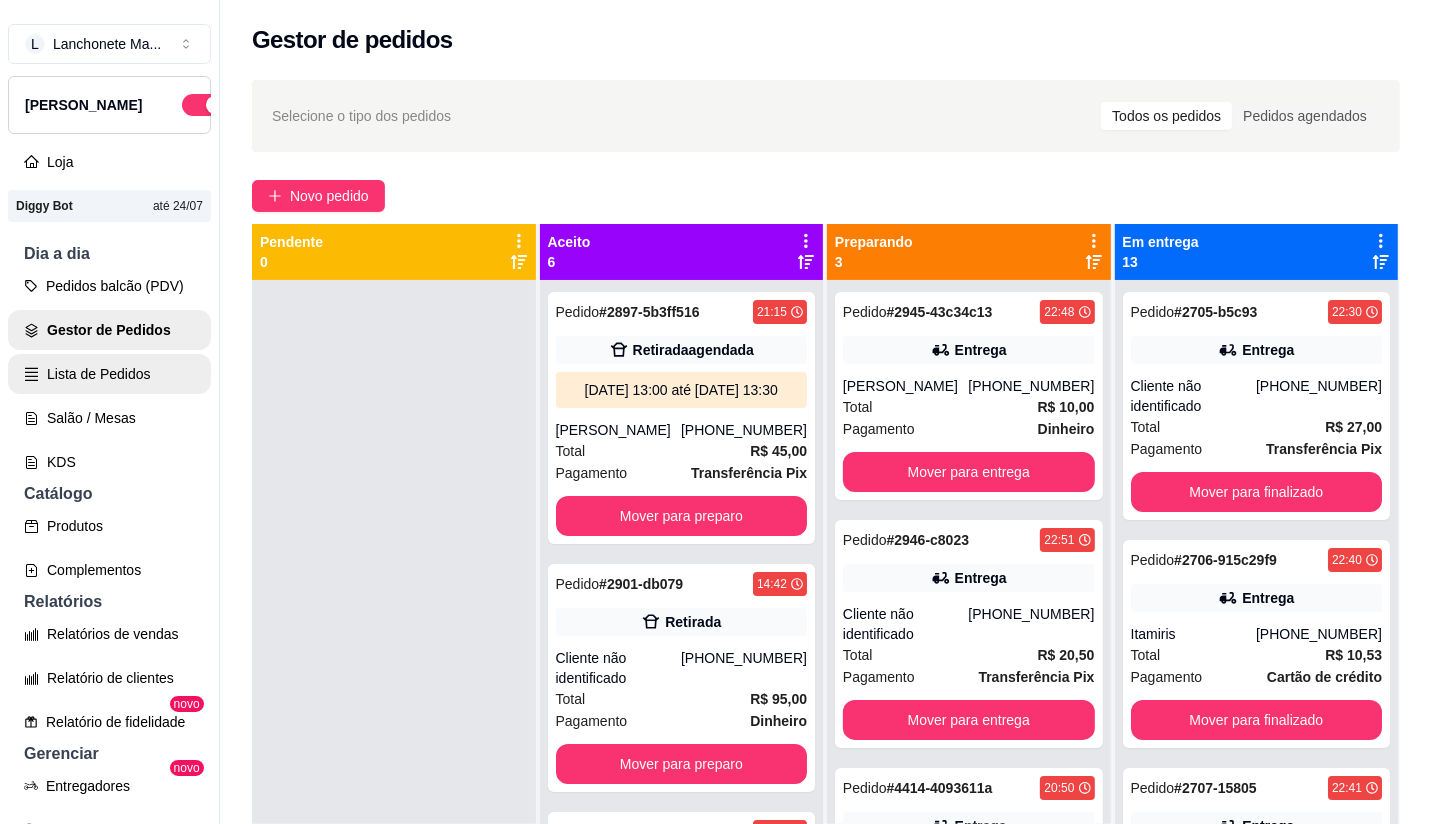 click on "Lista de Pedidos" at bounding box center (109, 374) 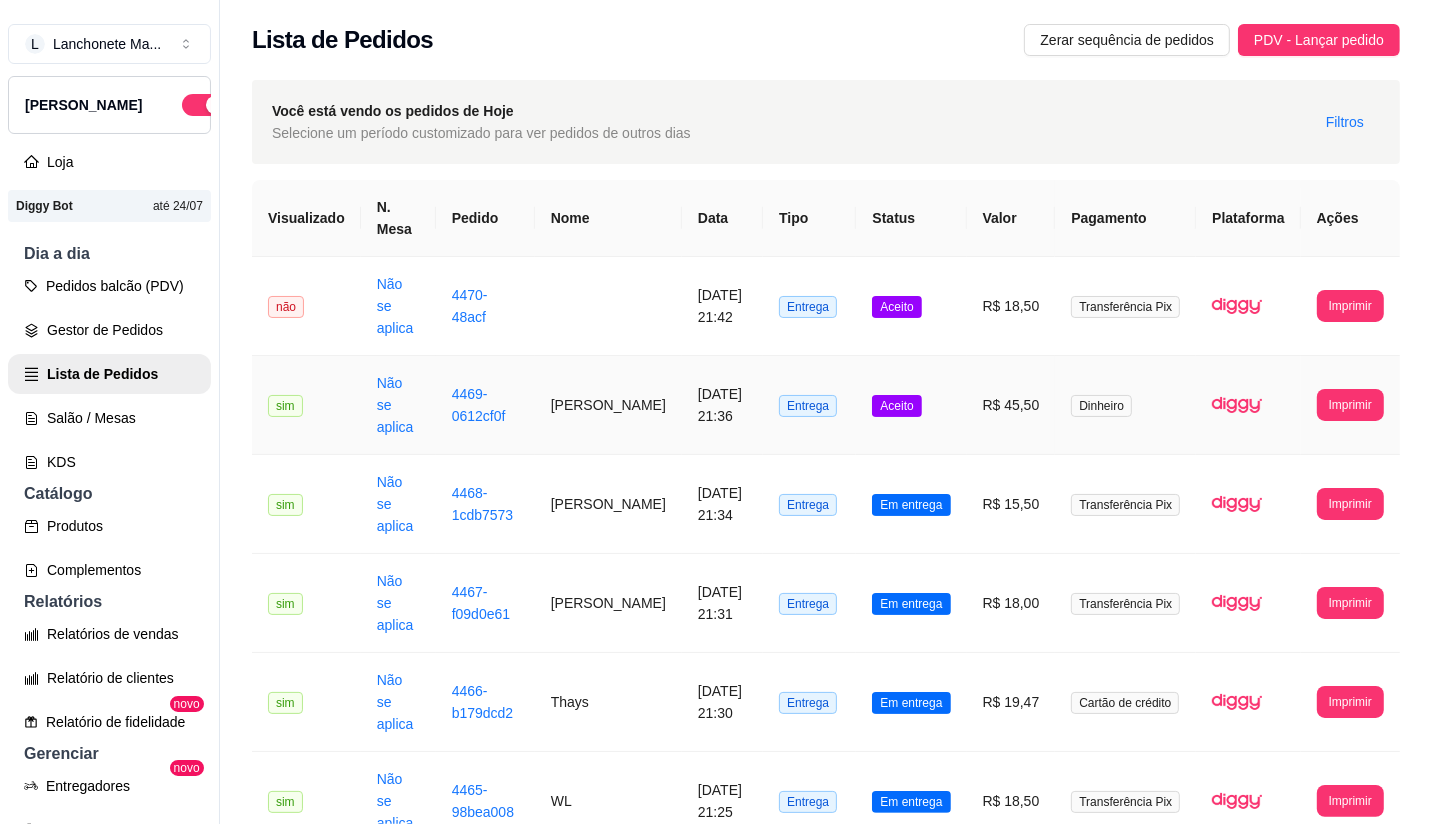 click on "Aceito" at bounding box center [911, 405] 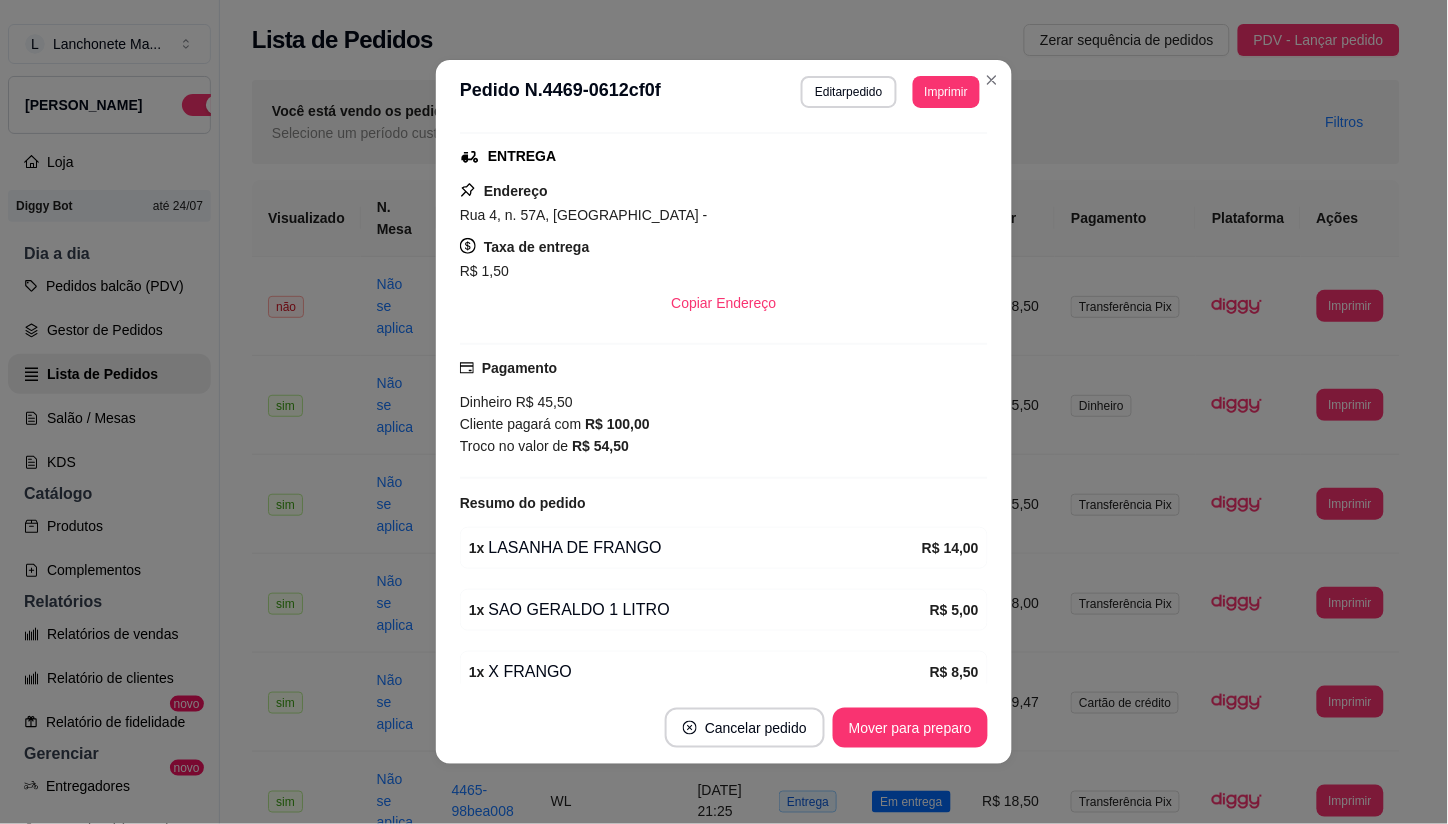 scroll, scrollTop: 333, scrollLeft: 0, axis: vertical 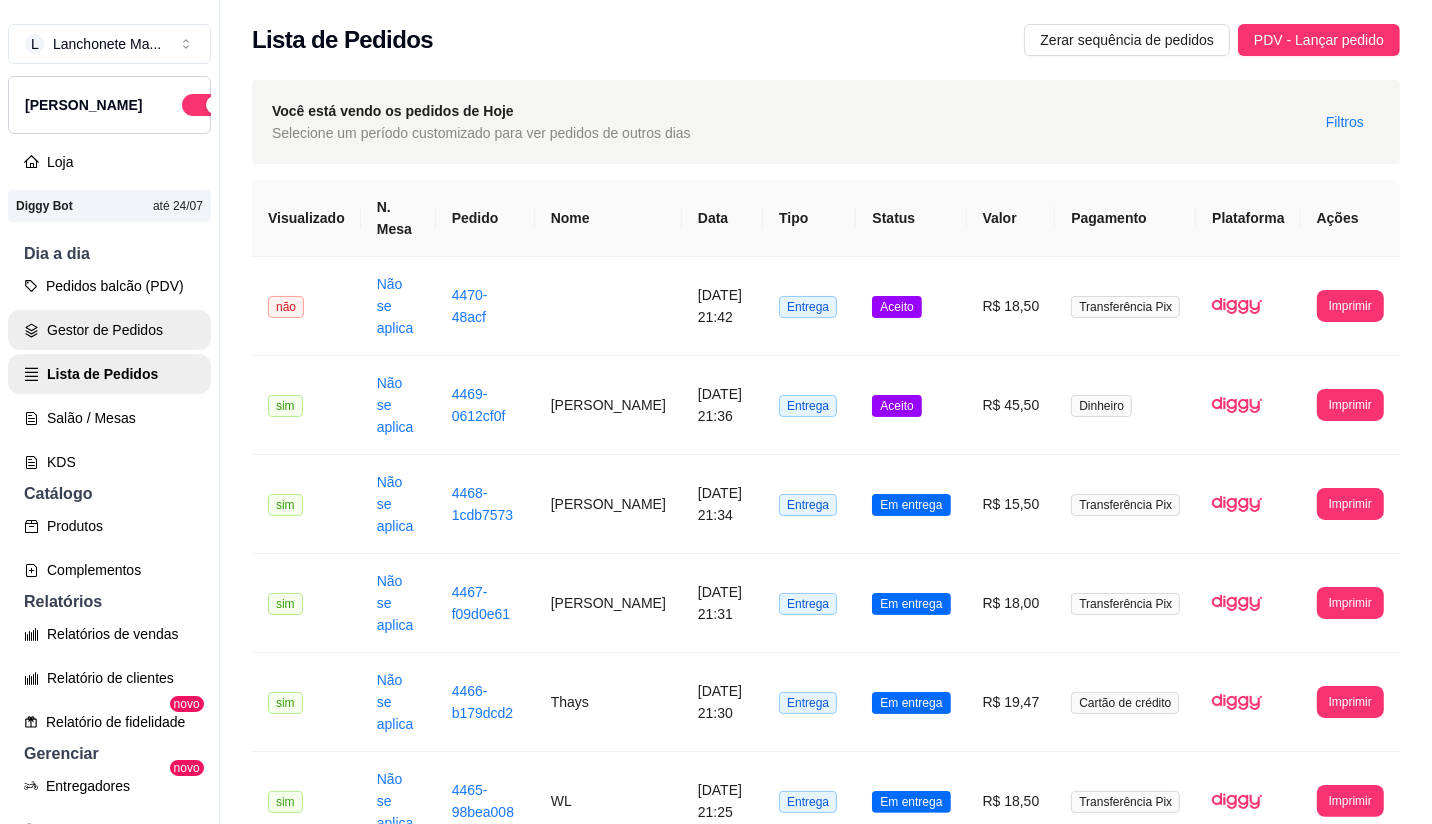 click on "Gestor de Pedidos" at bounding box center [109, 330] 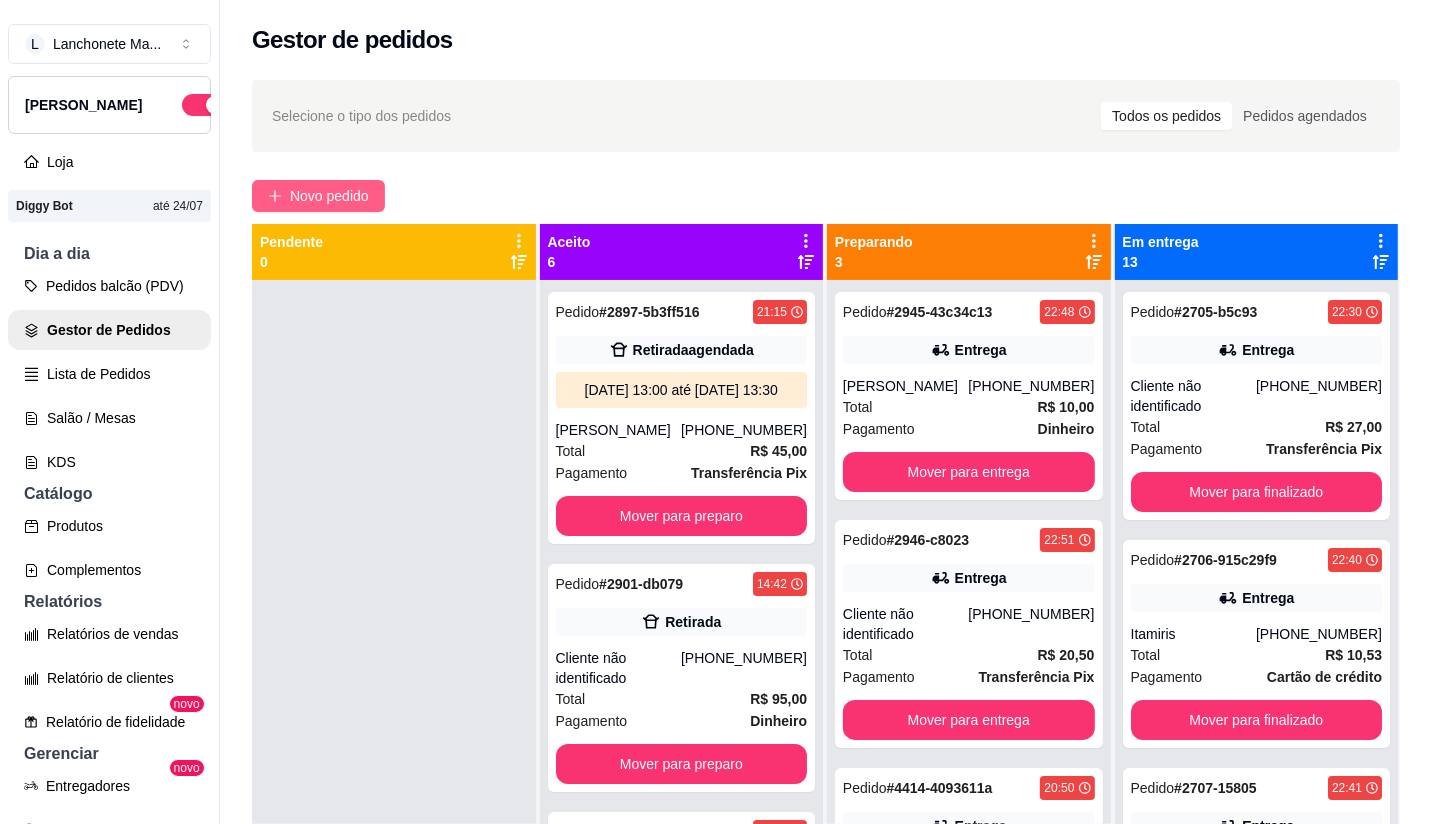 click on "Novo pedido" at bounding box center (329, 196) 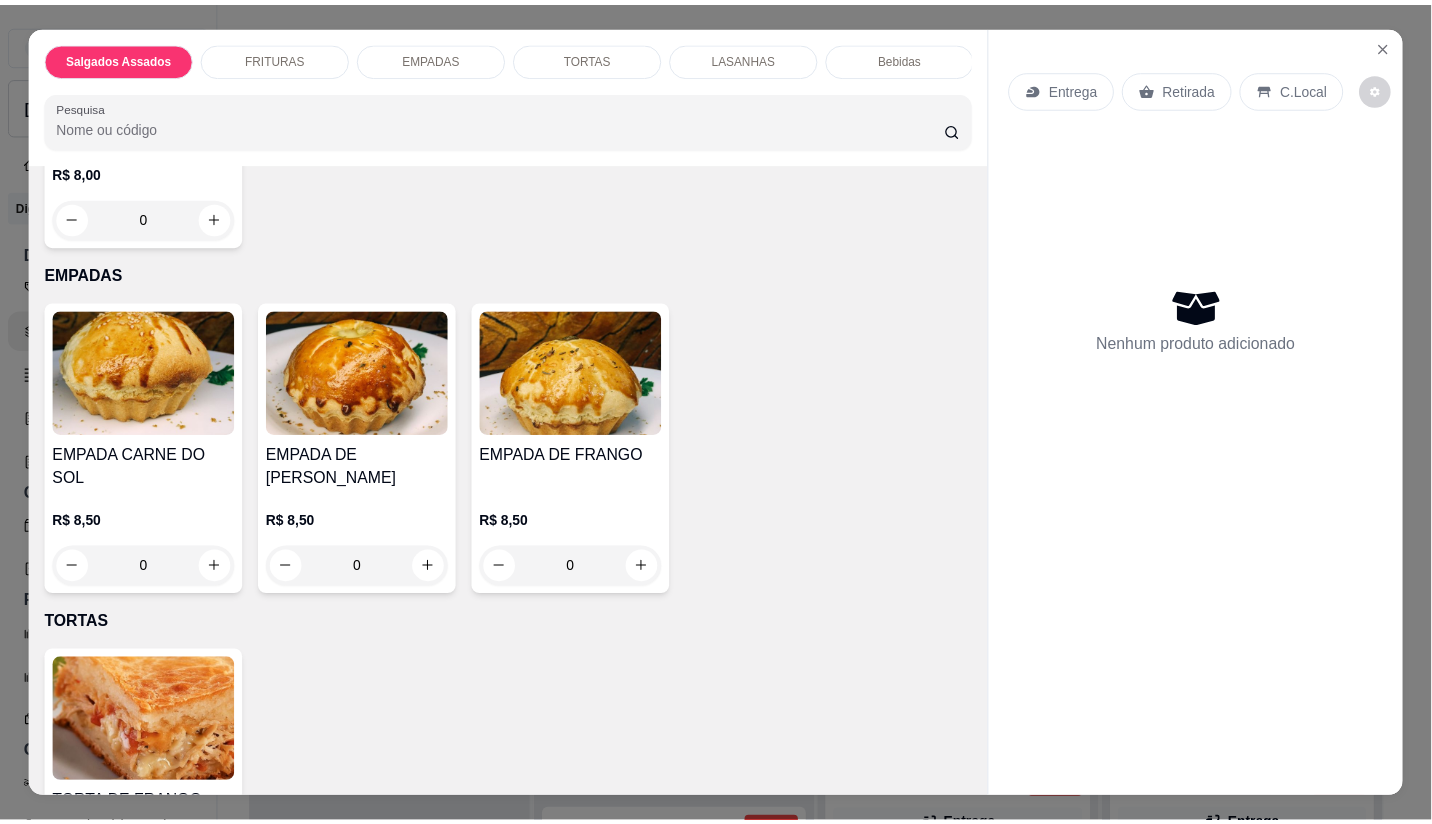 scroll, scrollTop: 666, scrollLeft: 0, axis: vertical 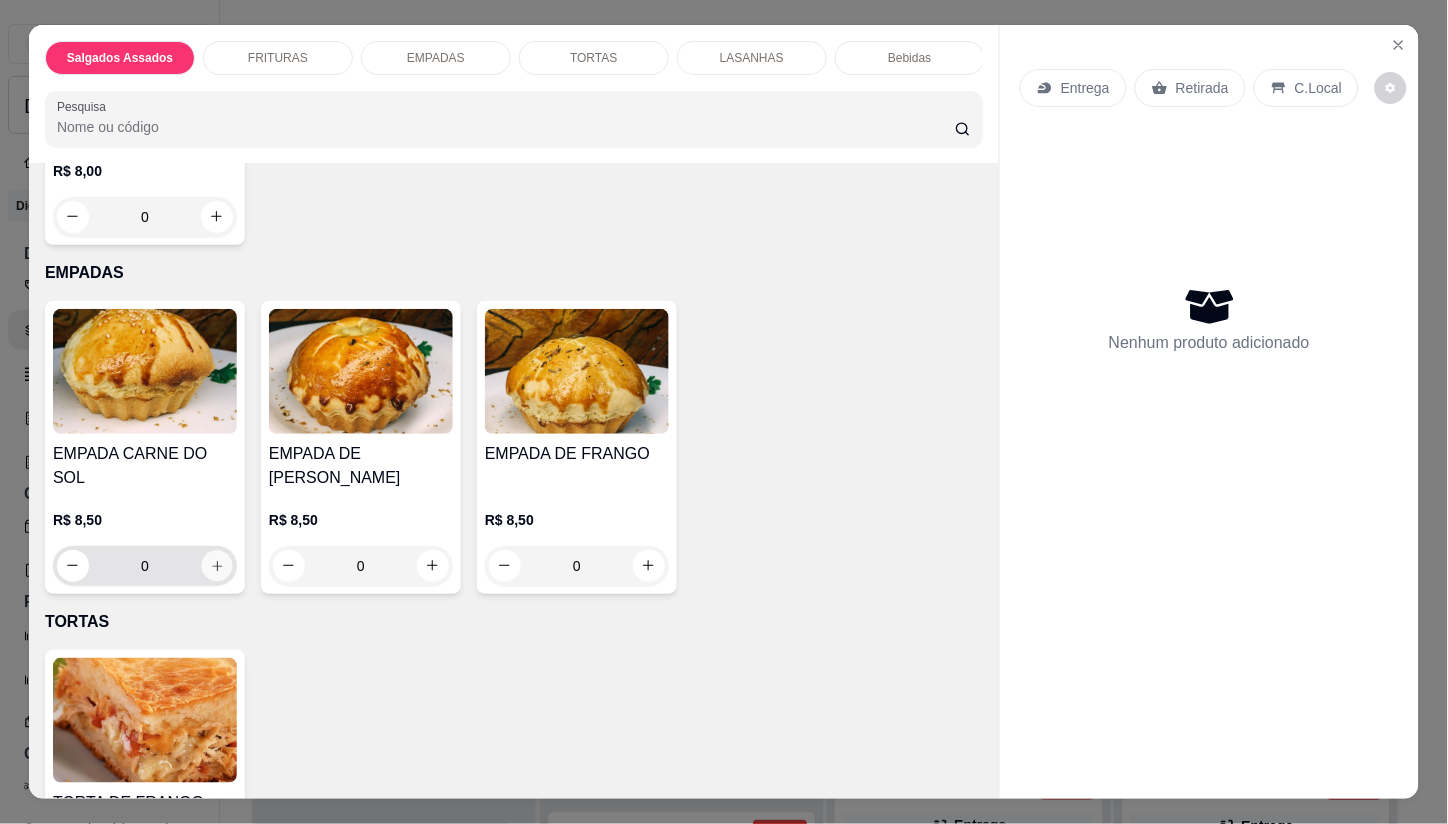 click at bounding box center (216, 565) 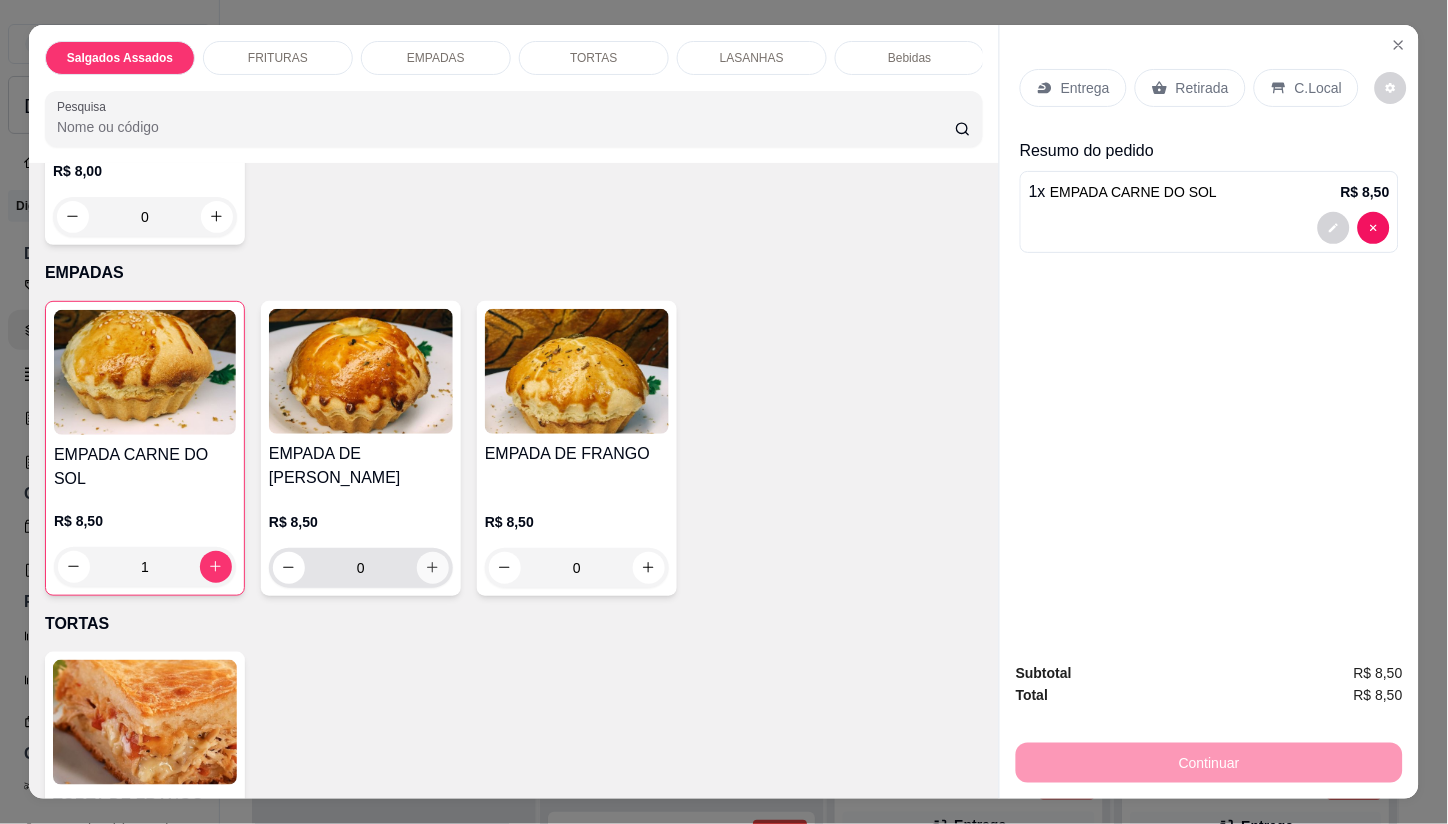 click 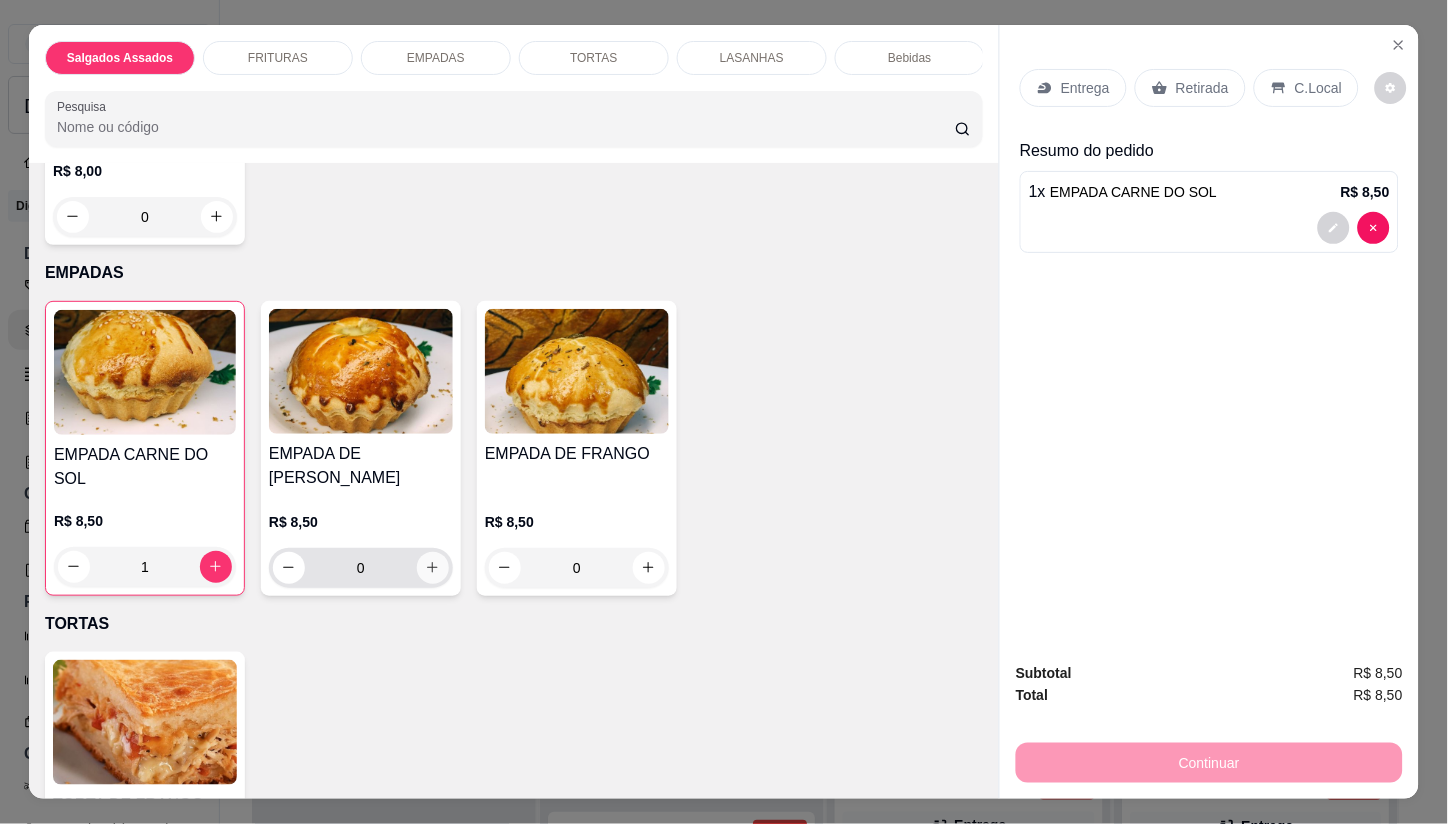 type on "1" 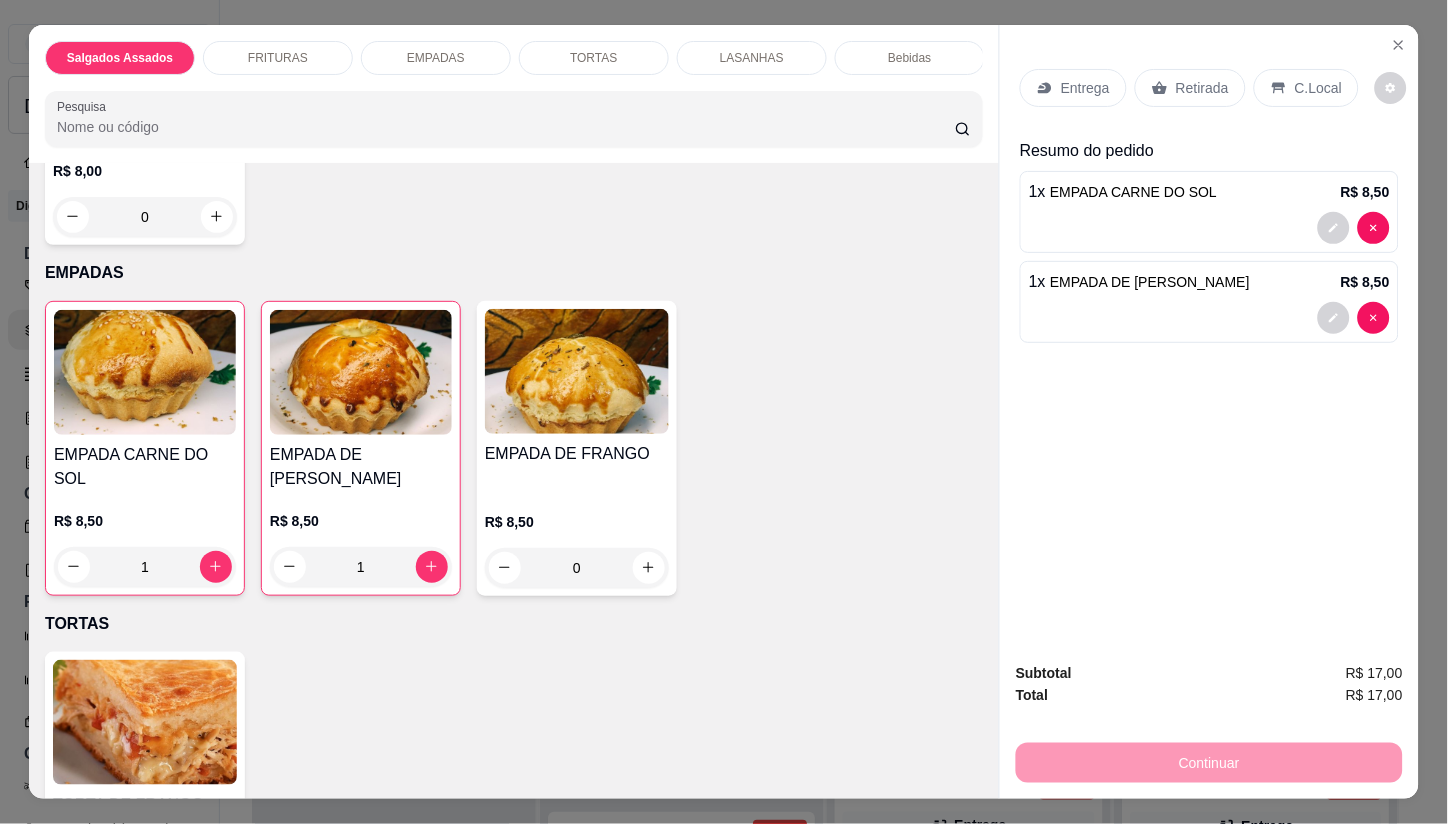 click on "Entrega" at bounding box center (1085, 88) 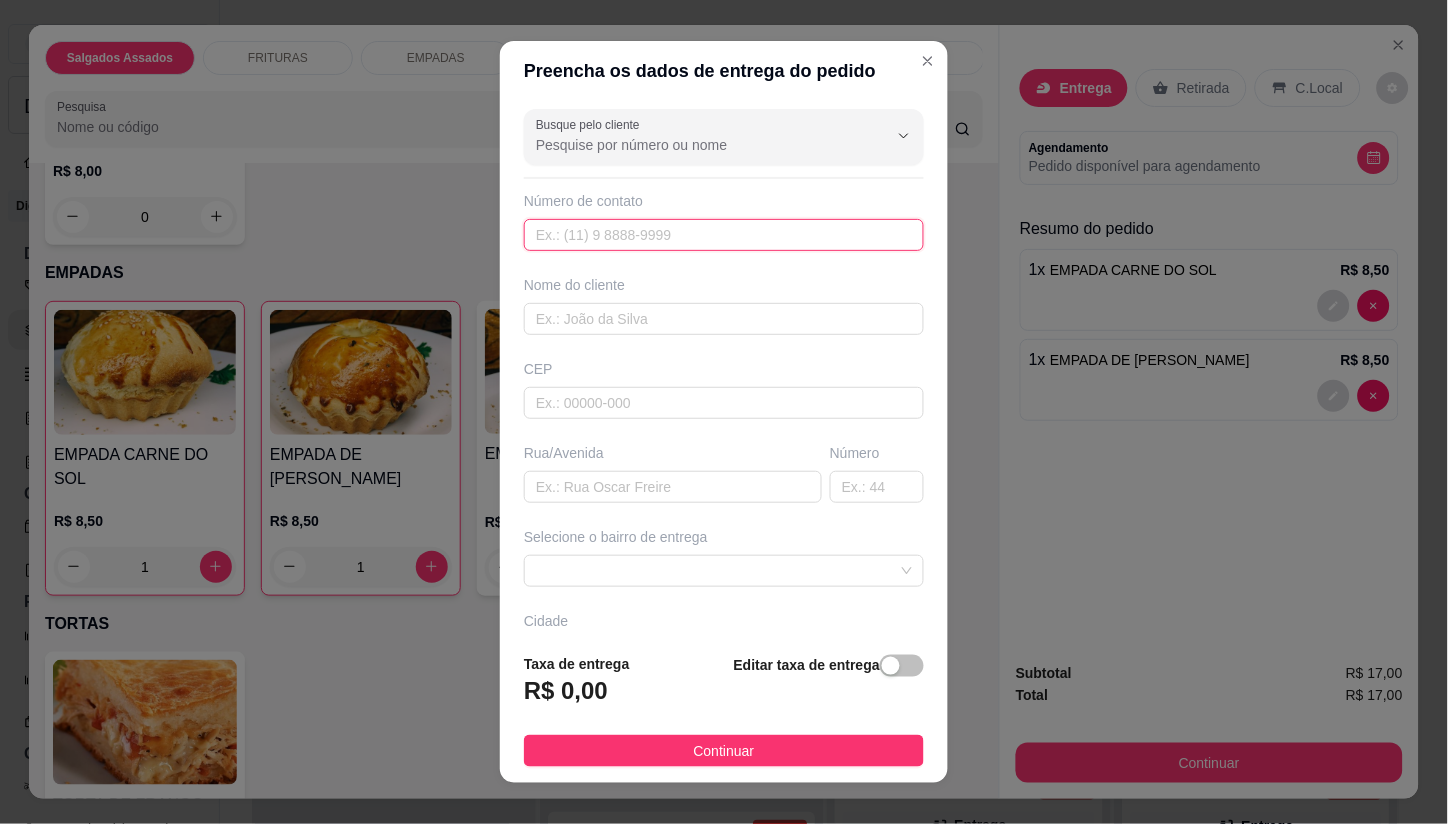click at bounding box center (724, 235) 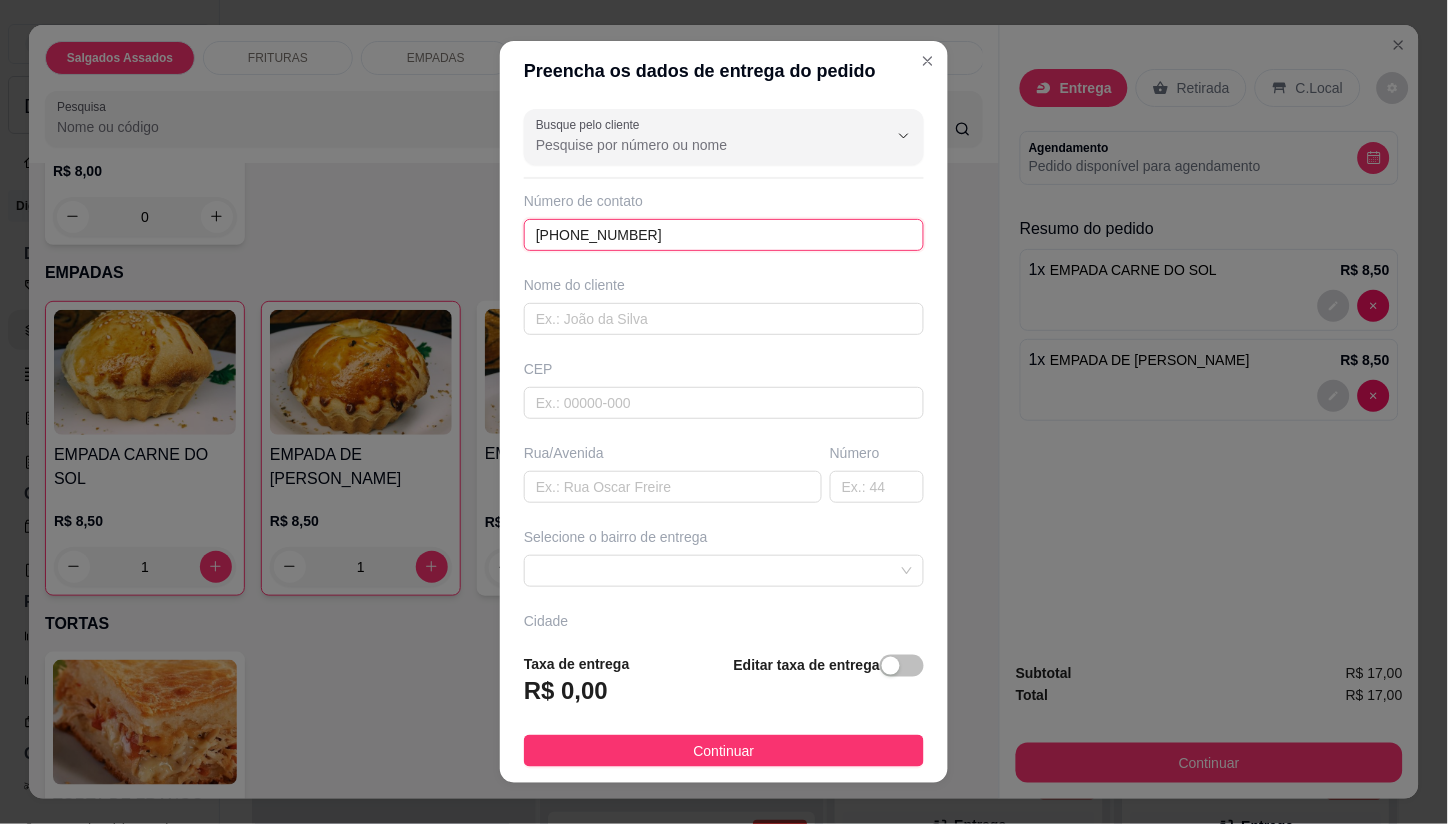 type on "(85) 99238-7955" 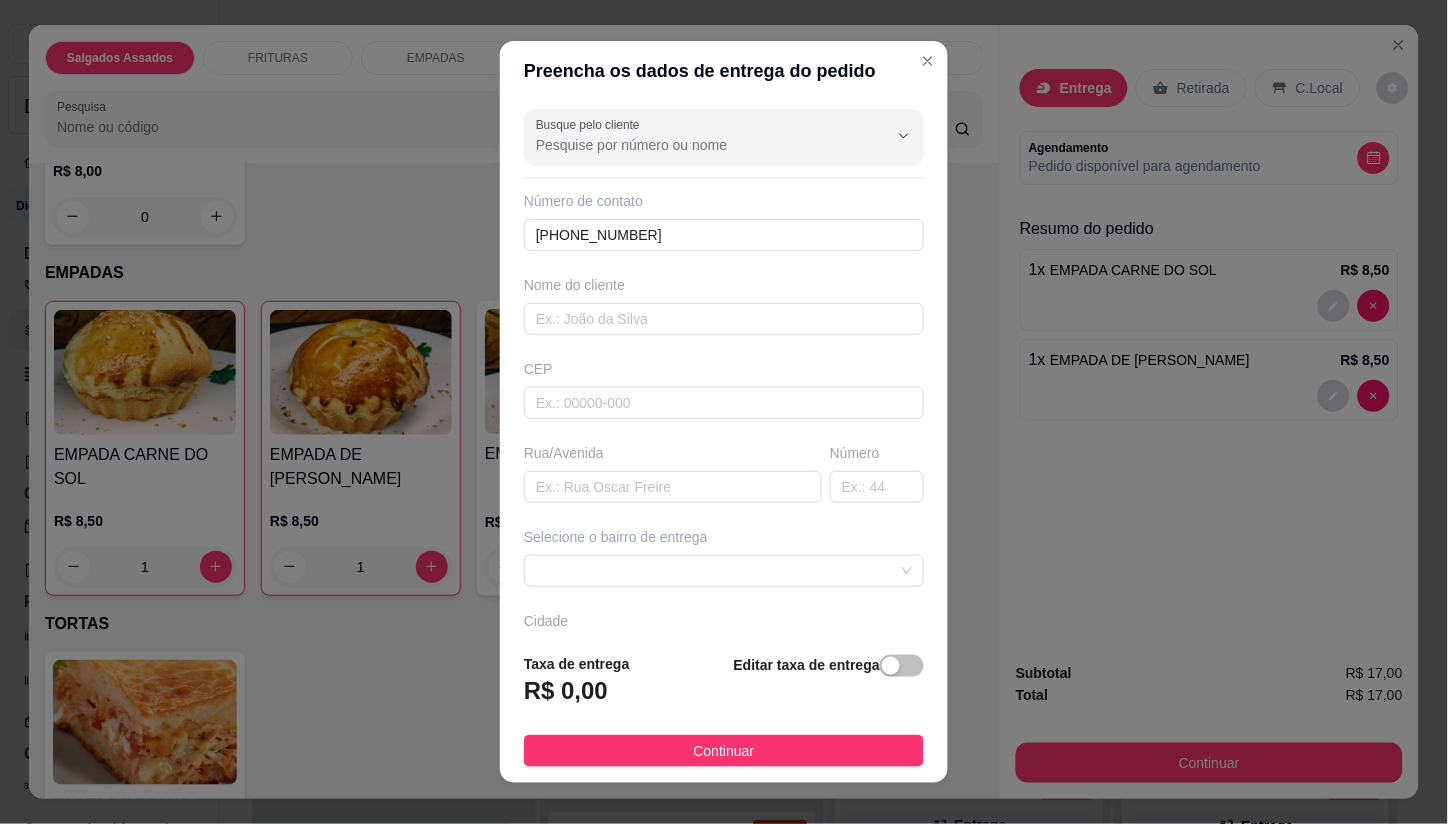 click on "Busque pelo cliente Número de contato (85) 99238-7955 Nome do cliente CEP Rua/Avenida Número Selecione o bairro de entrega Cidade Complemento" at bounding box center (724, 369) 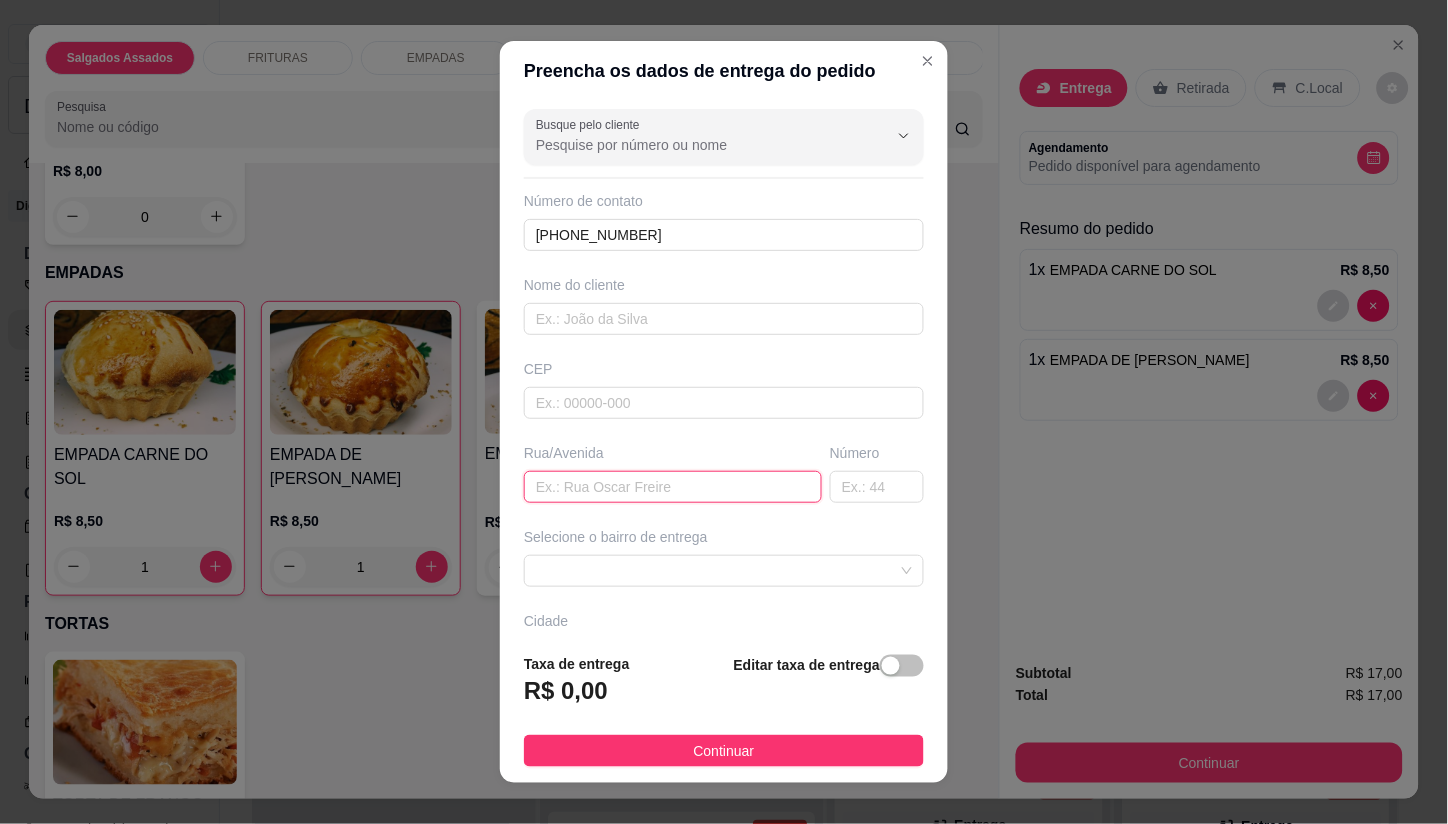 click at bounding box center (673, 487) 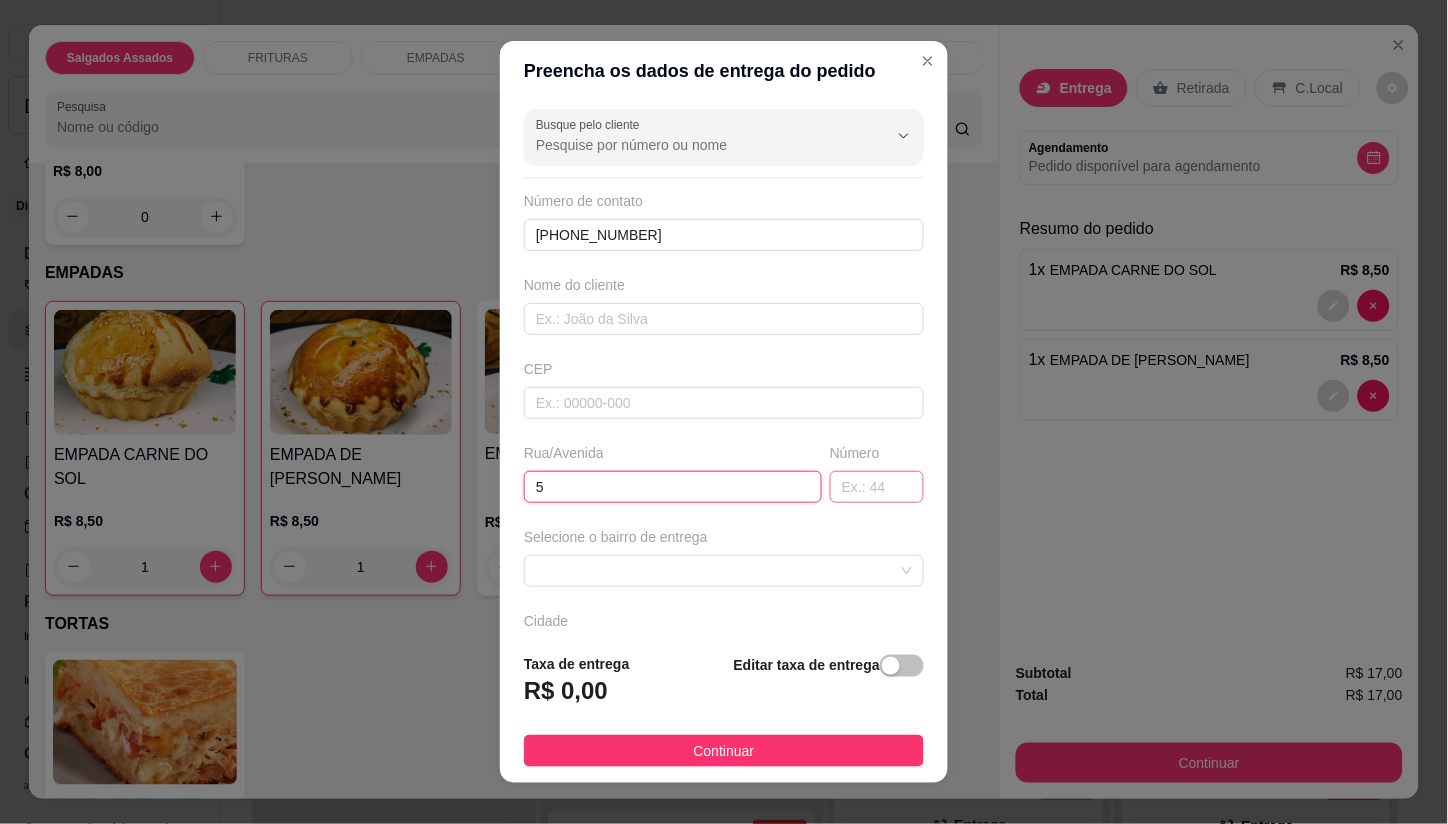 type on "5" 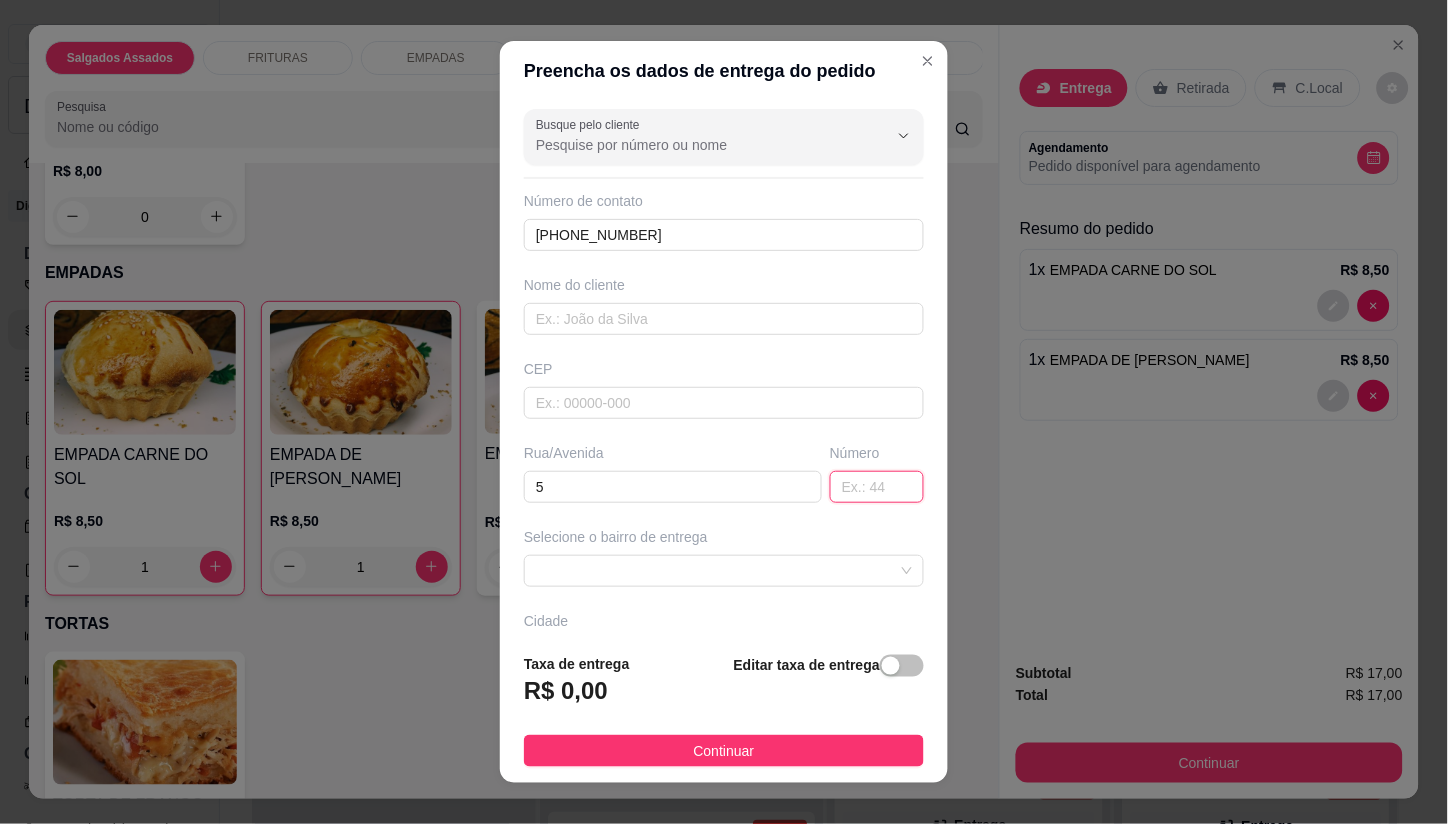 click at bounding box center (877, 487) 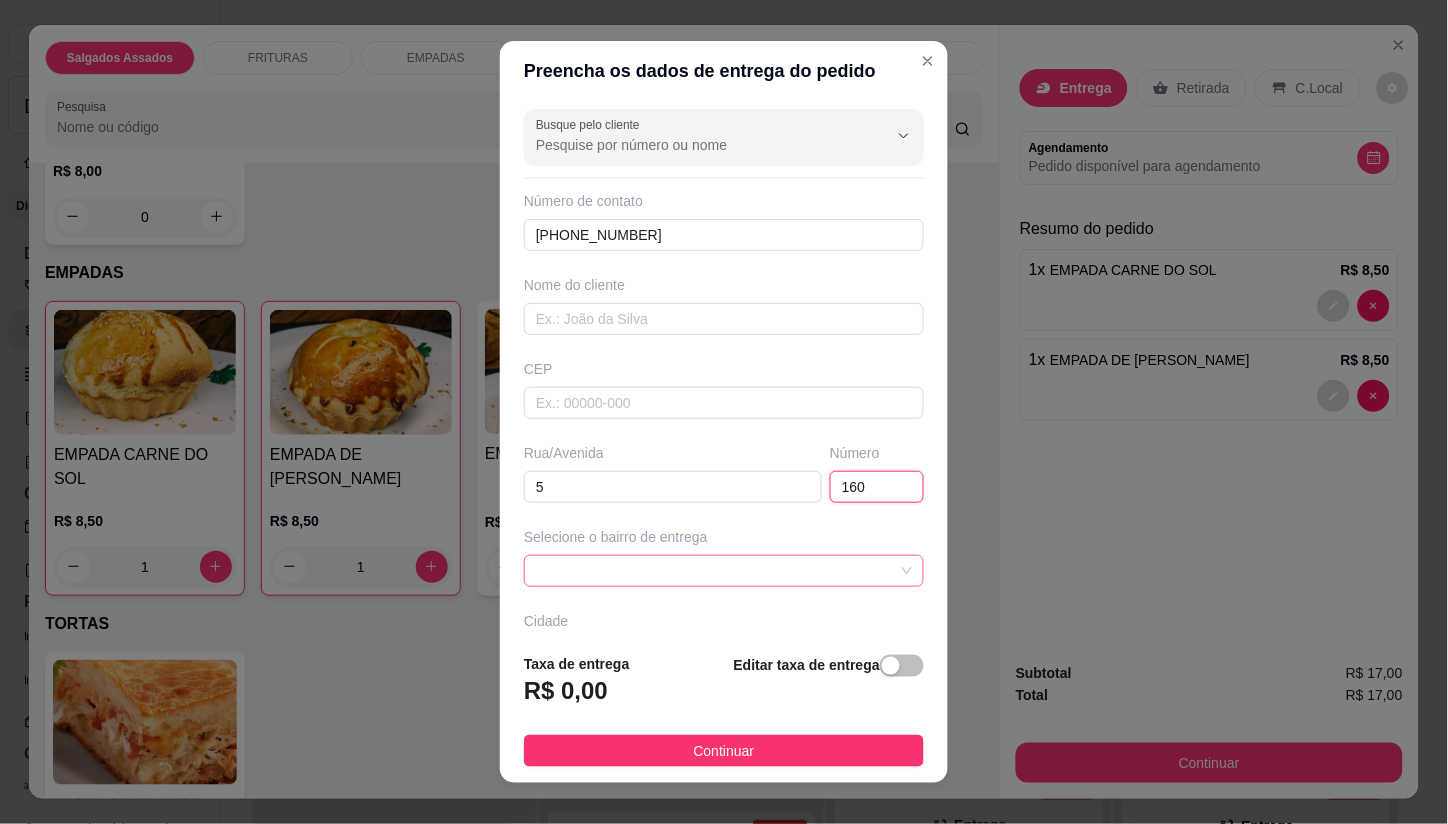 click at bounding box center [724, 571] 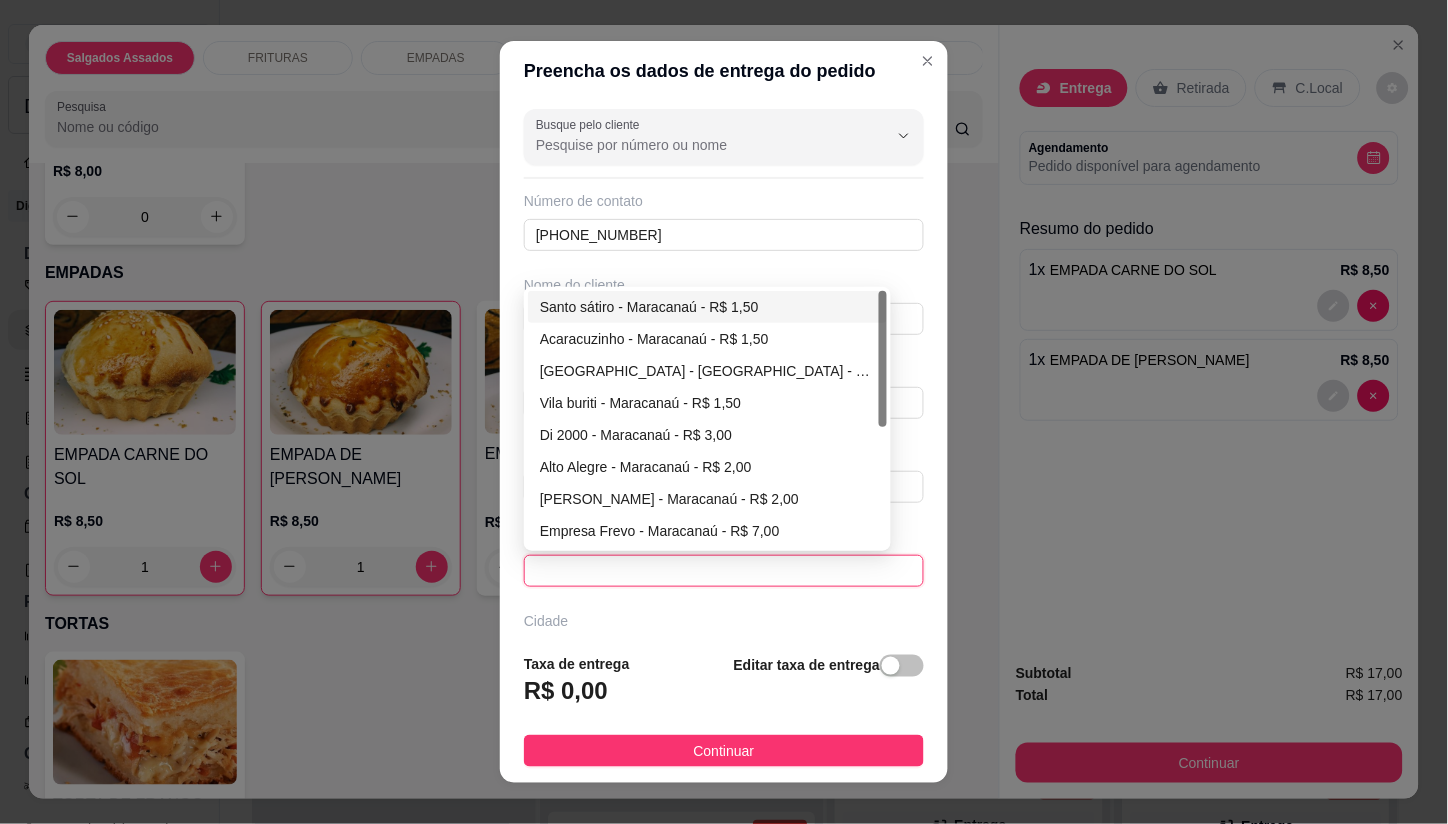 click on "Santo sátiro  - Maracanaú  -  R$ 1,50" at bounding box center (707, 307) 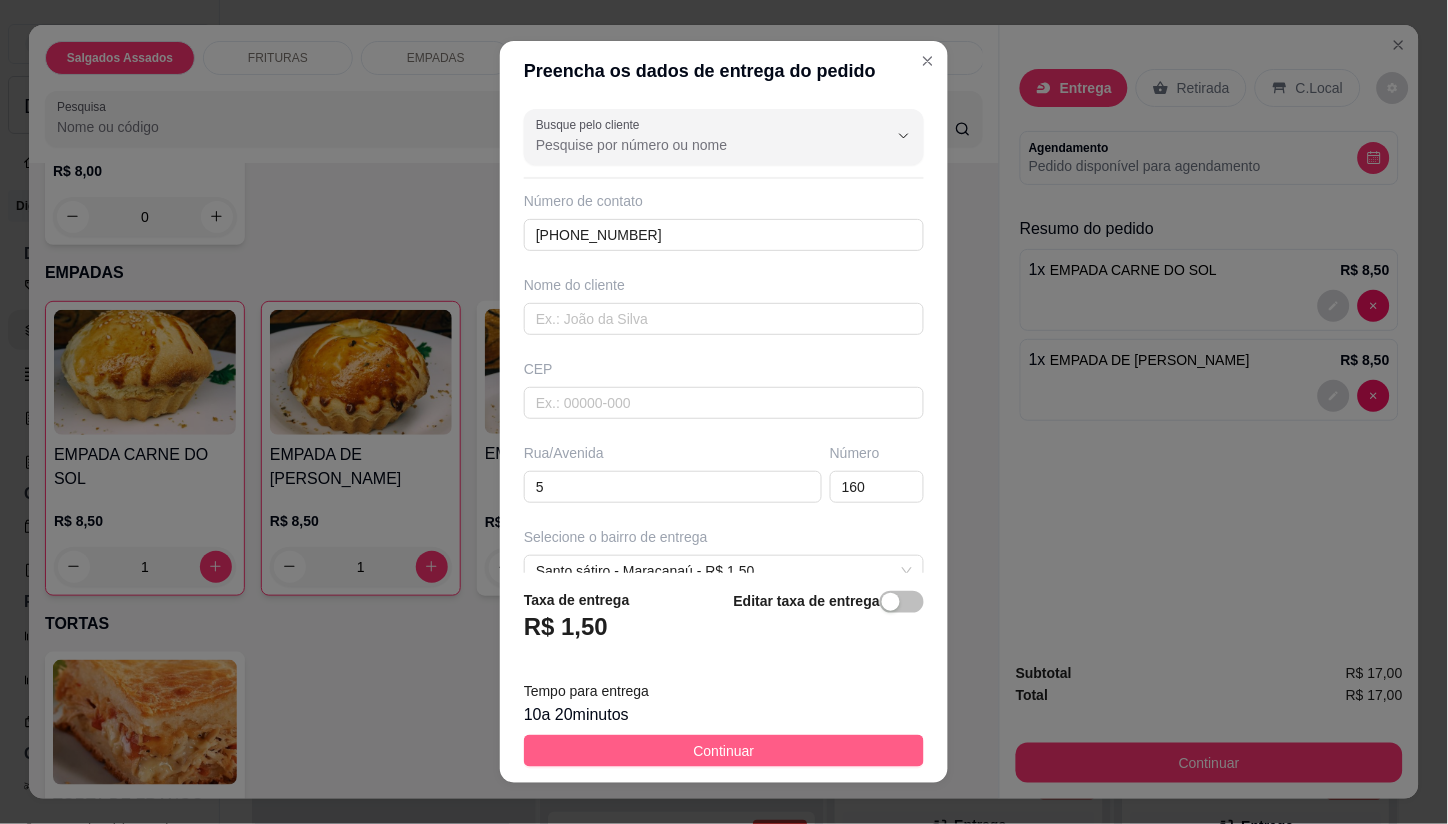 click on "Continuar" at bounding box center (724, 751) 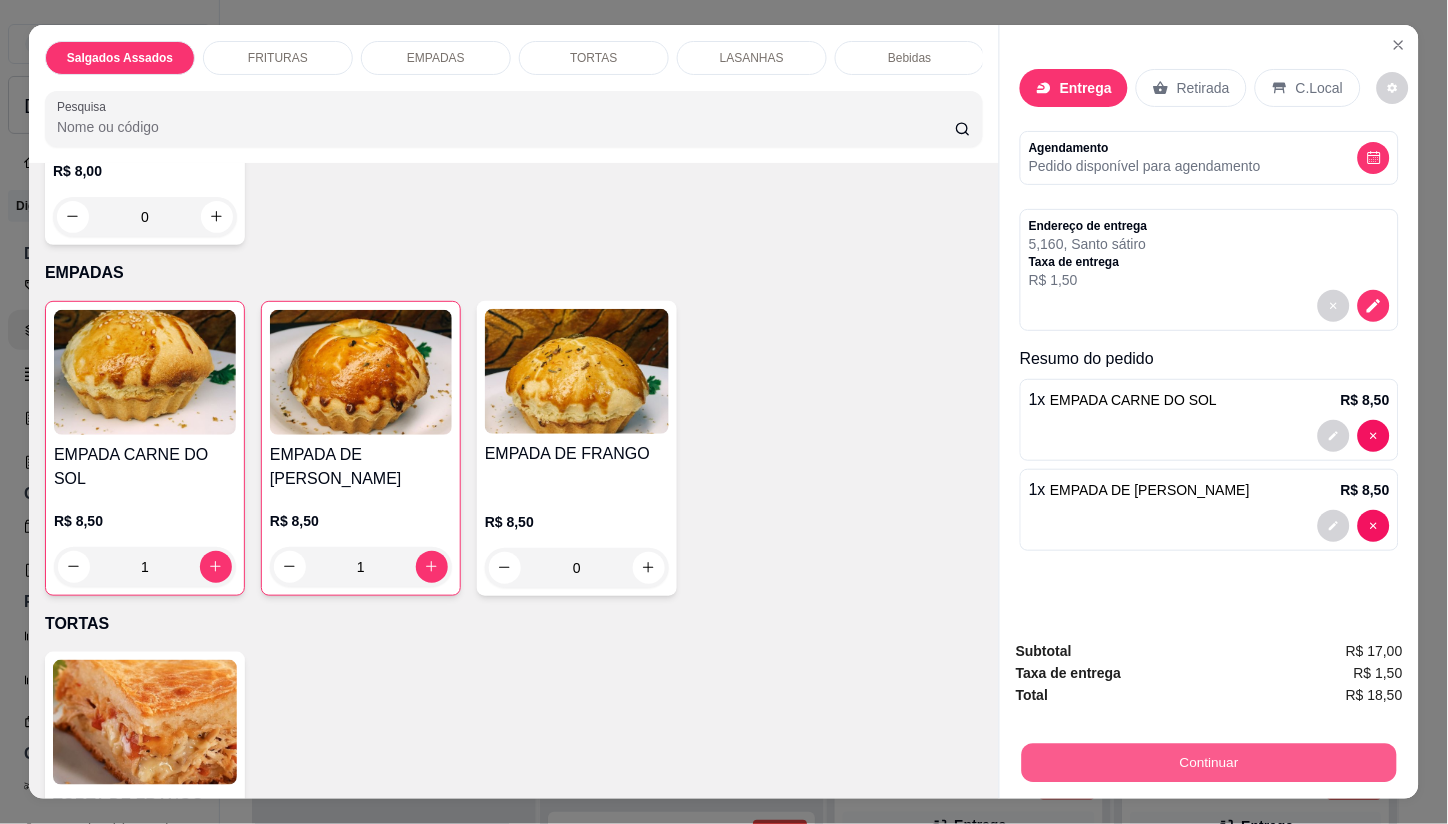 click on "Continuar" at bounding box center [1209, 763] 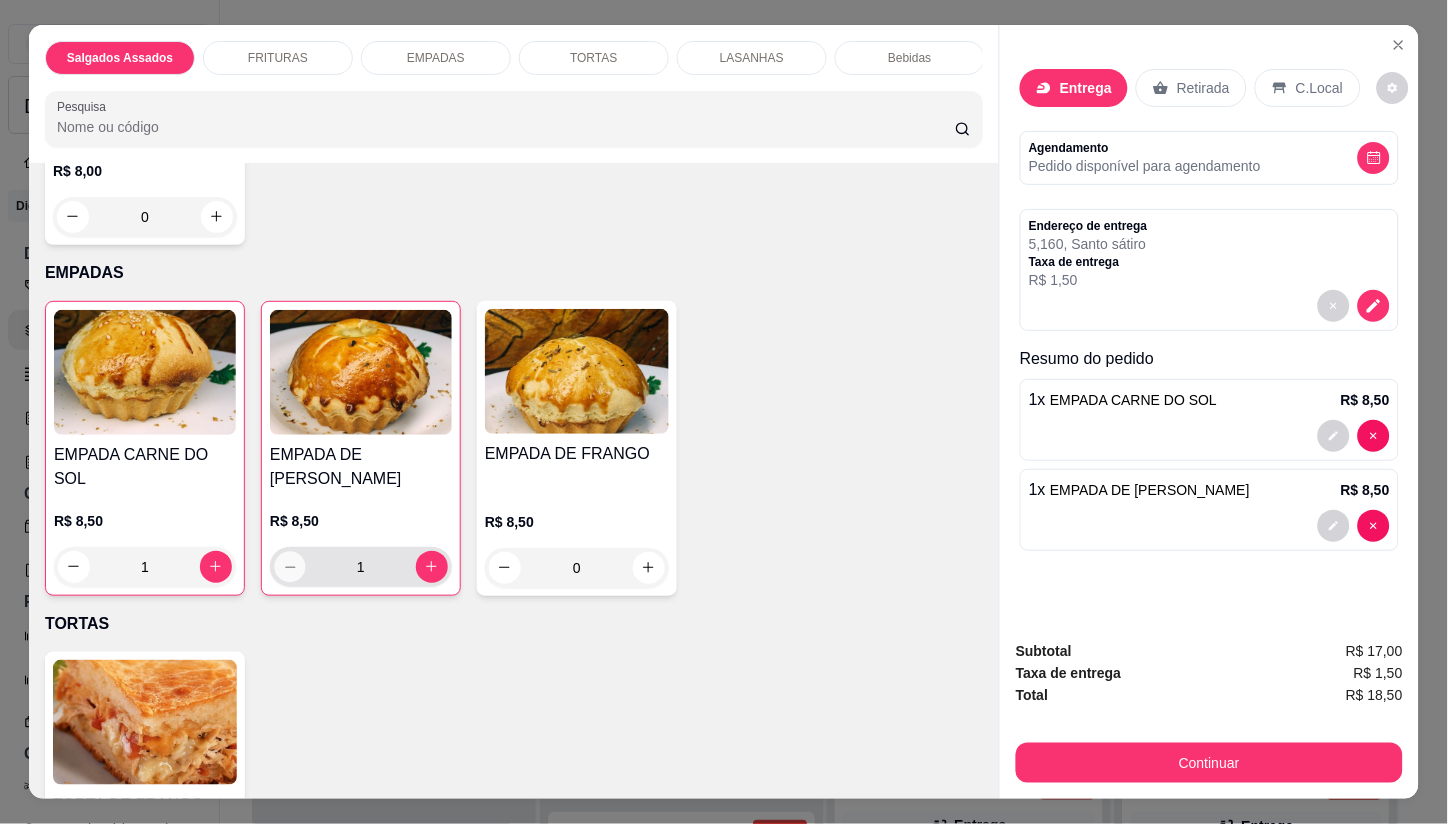 click at bounding box center [289, 566] 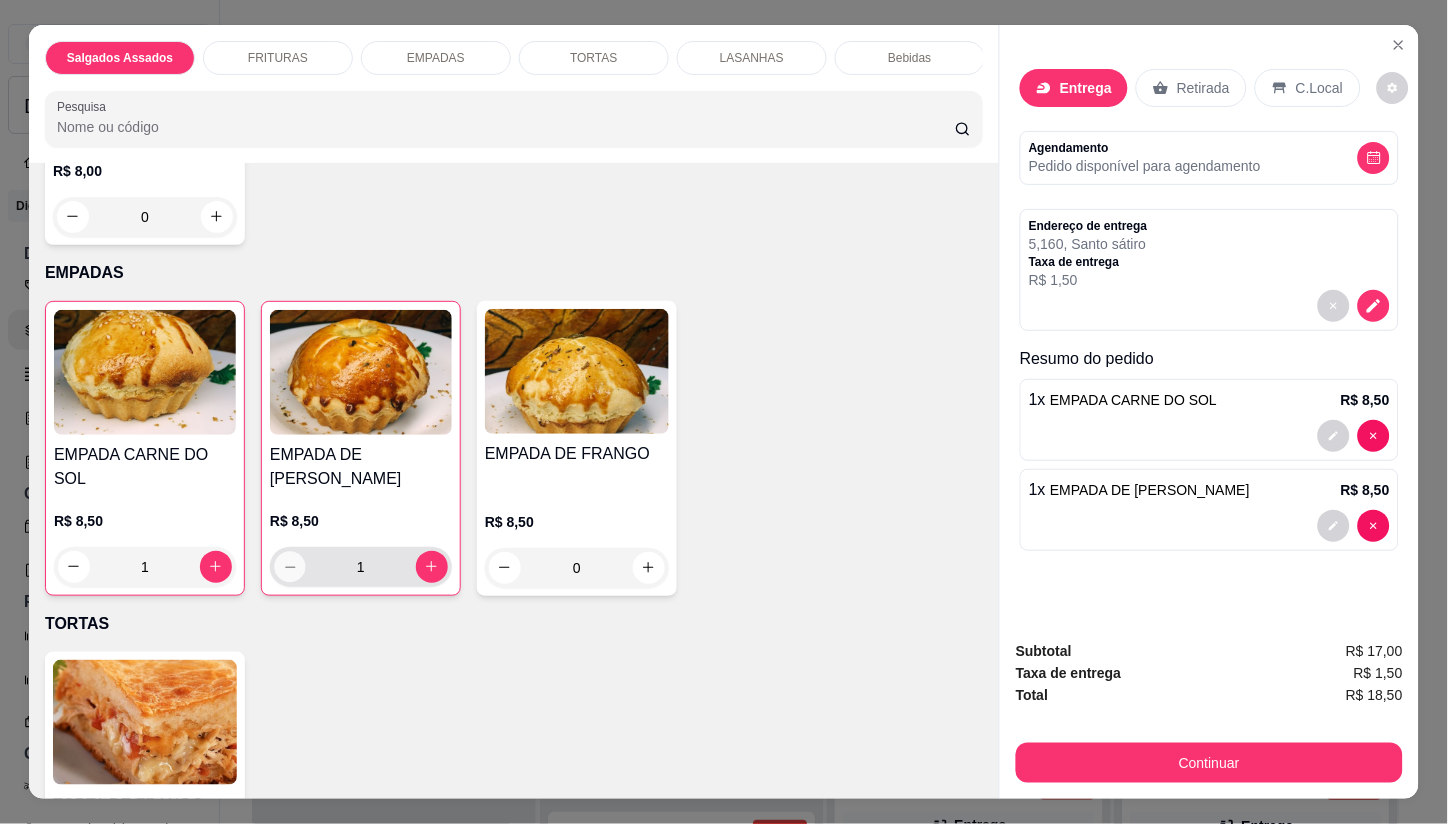 type on "0" 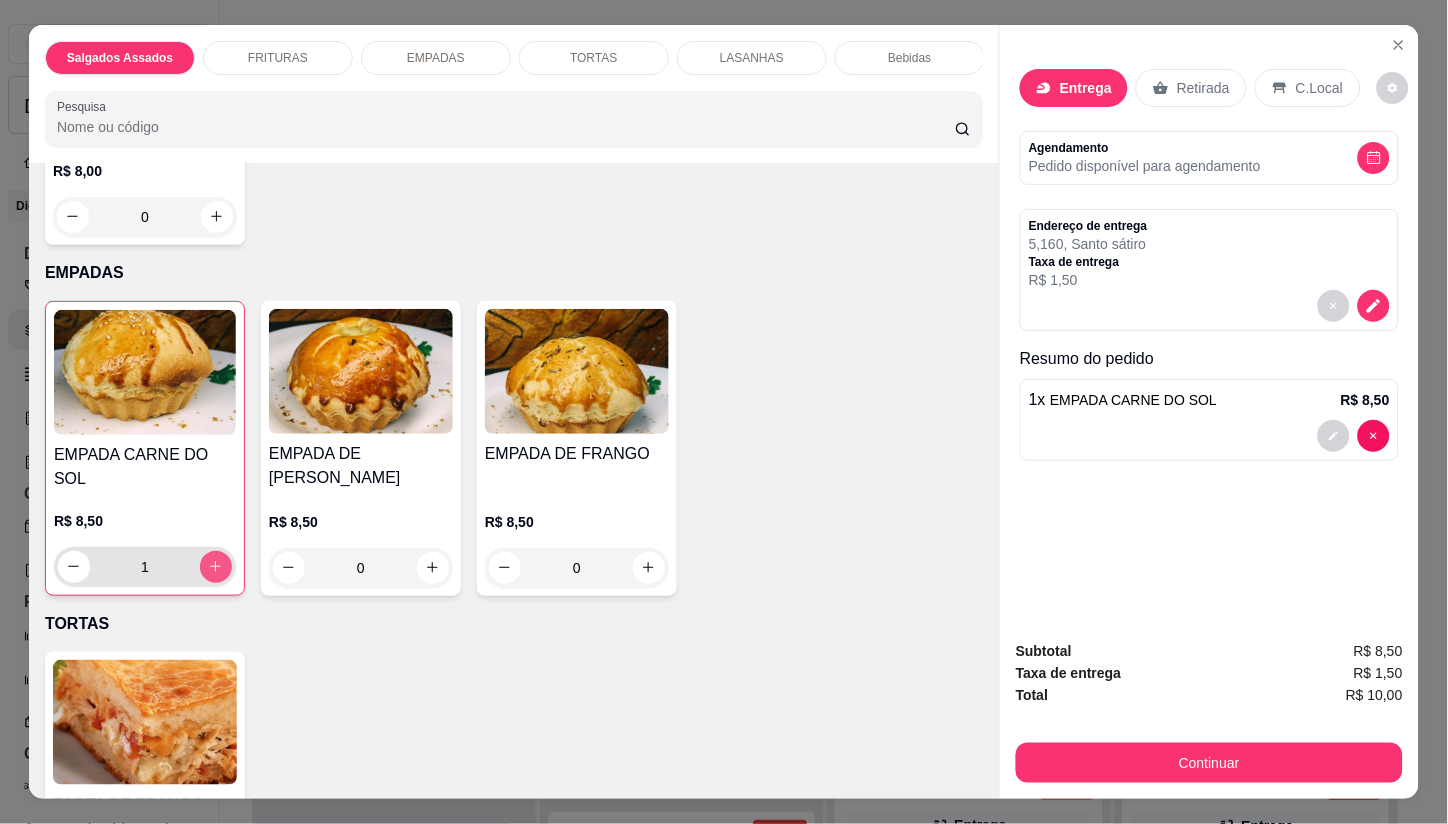 click at bounding box center (216, 567) 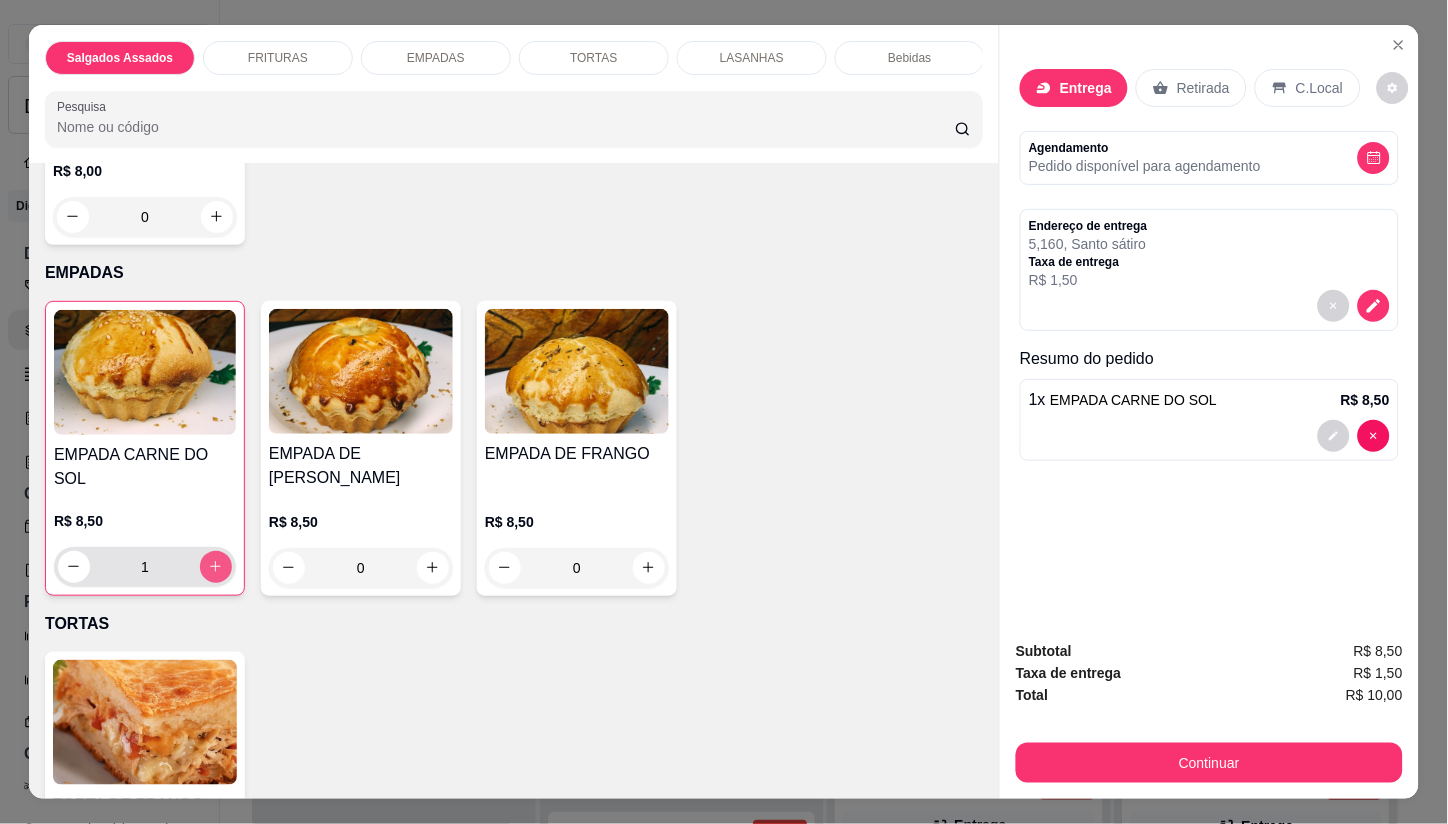 type on "2" 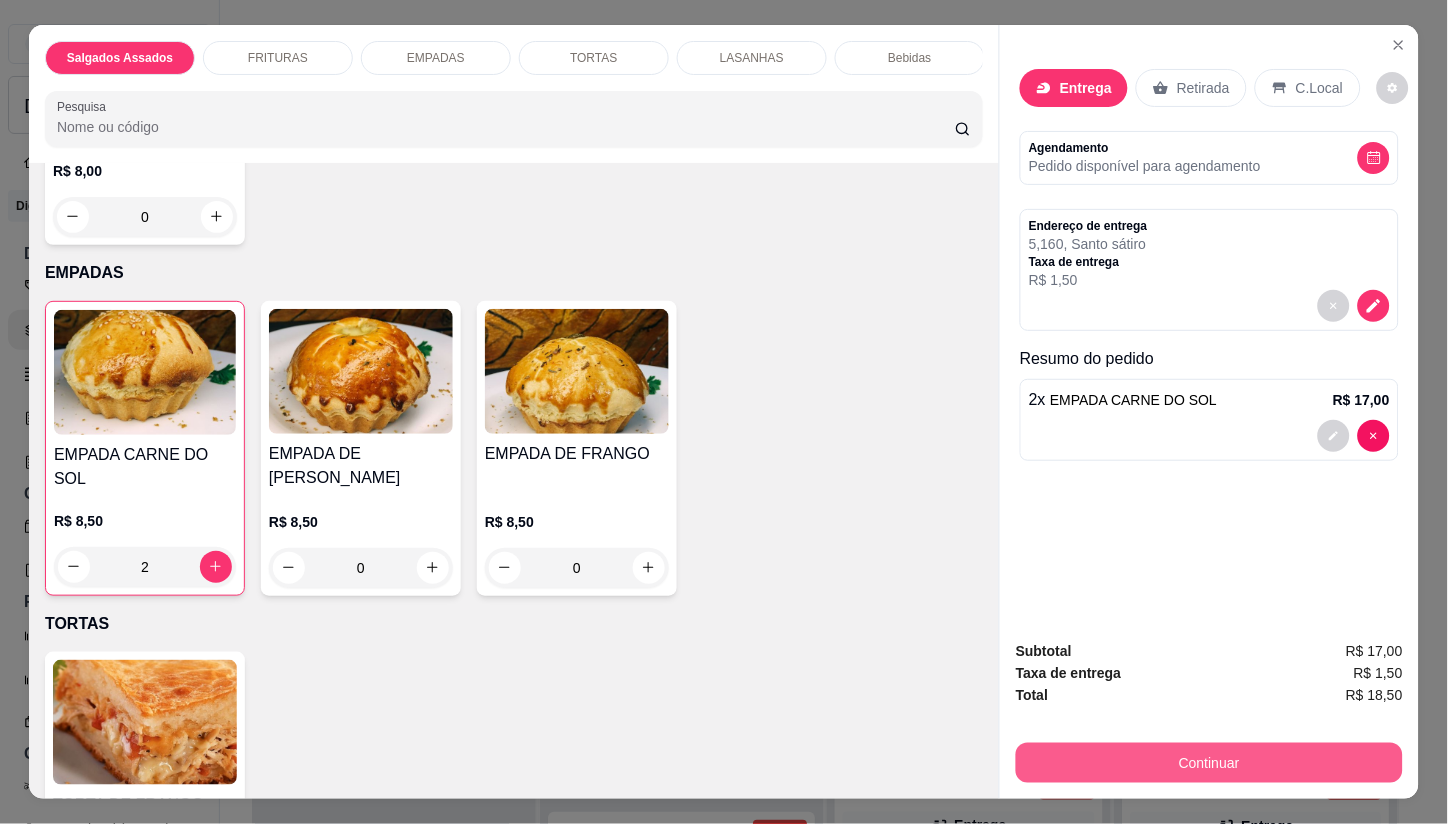 click on "Continuar" at bounding box center (1209, 763) 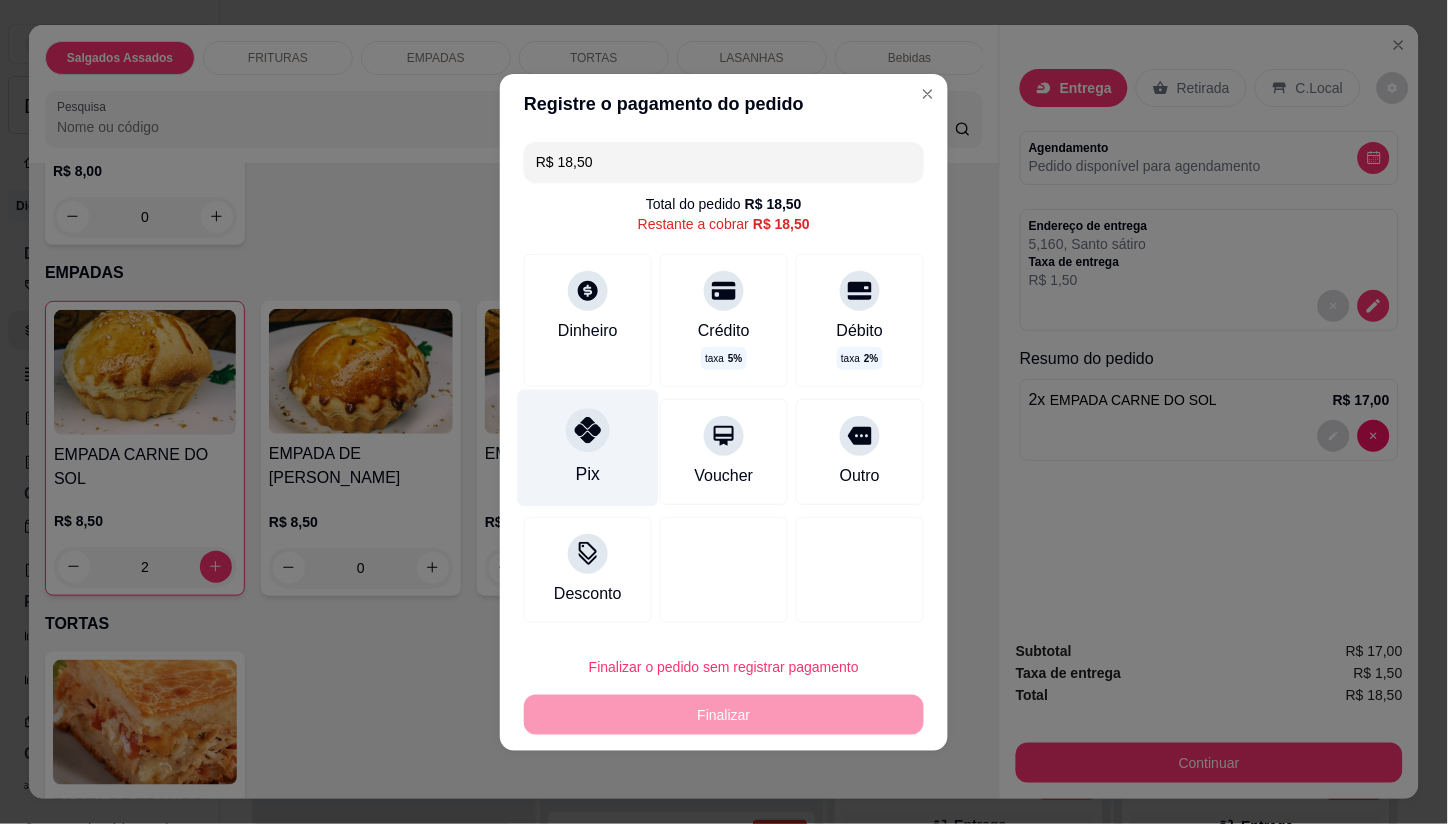 click on "Pix" at bounding box center [588, 447] 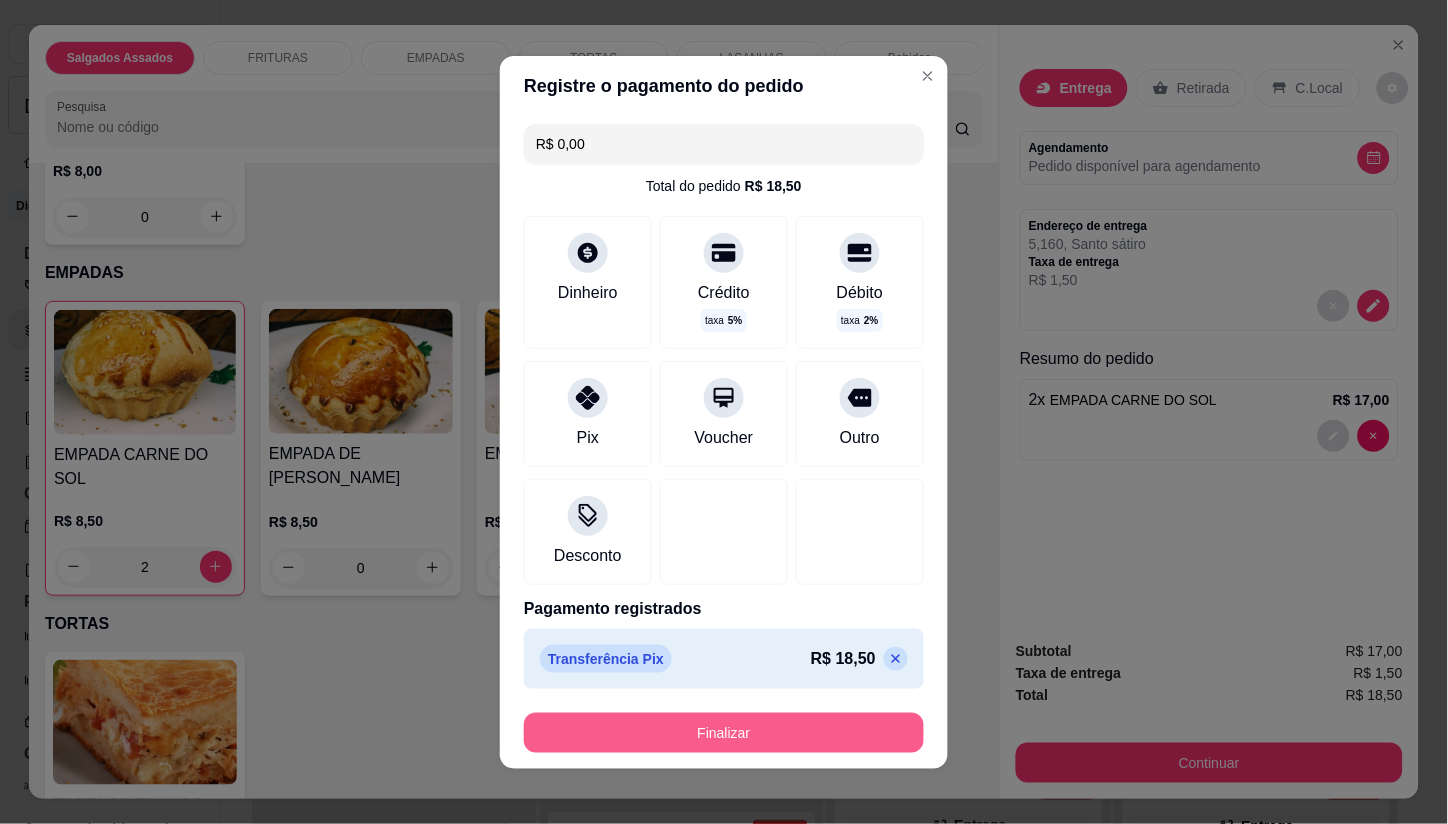 click on "Finalizar" at bounding box center (724, 733) 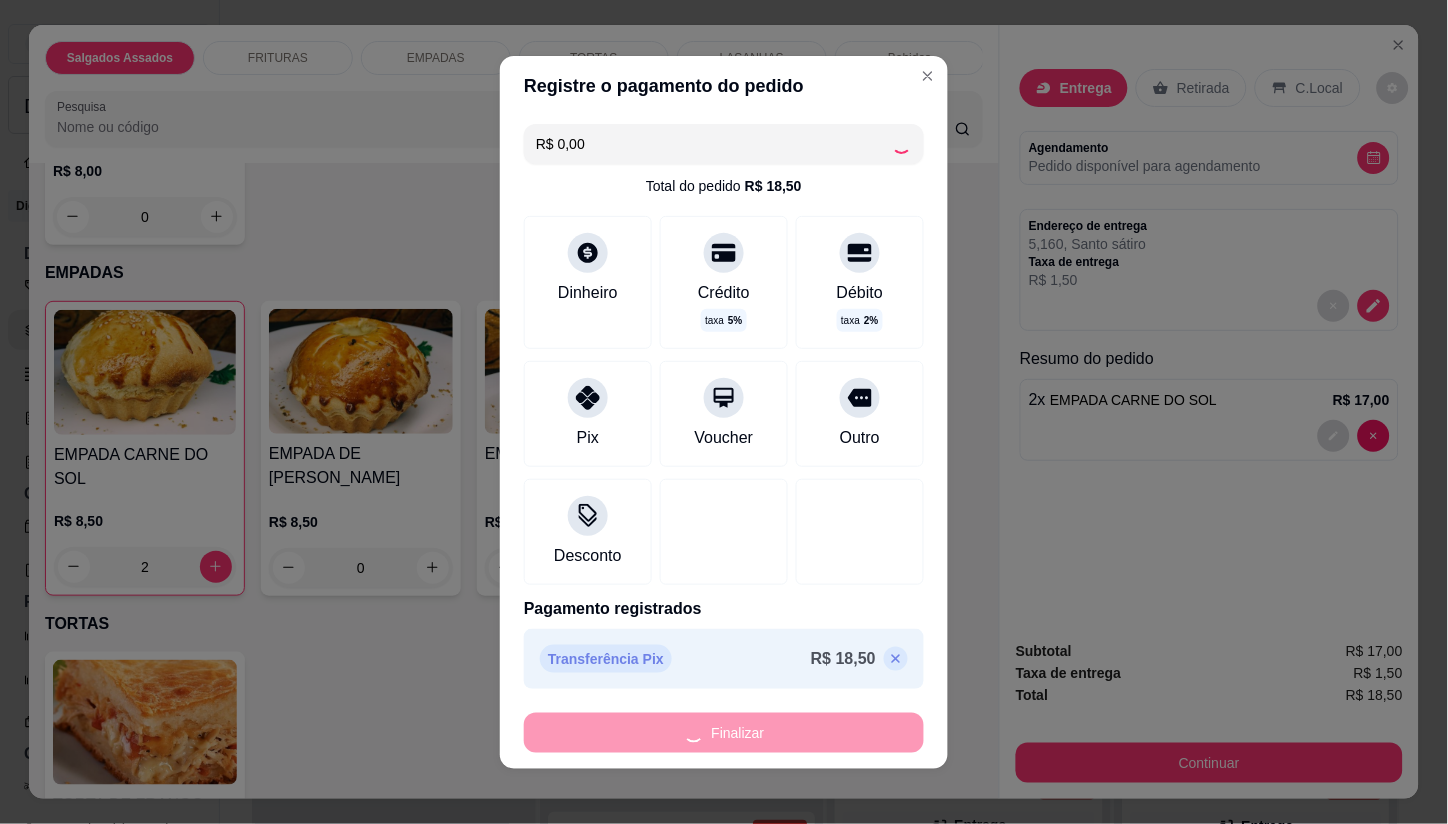 type on "0" 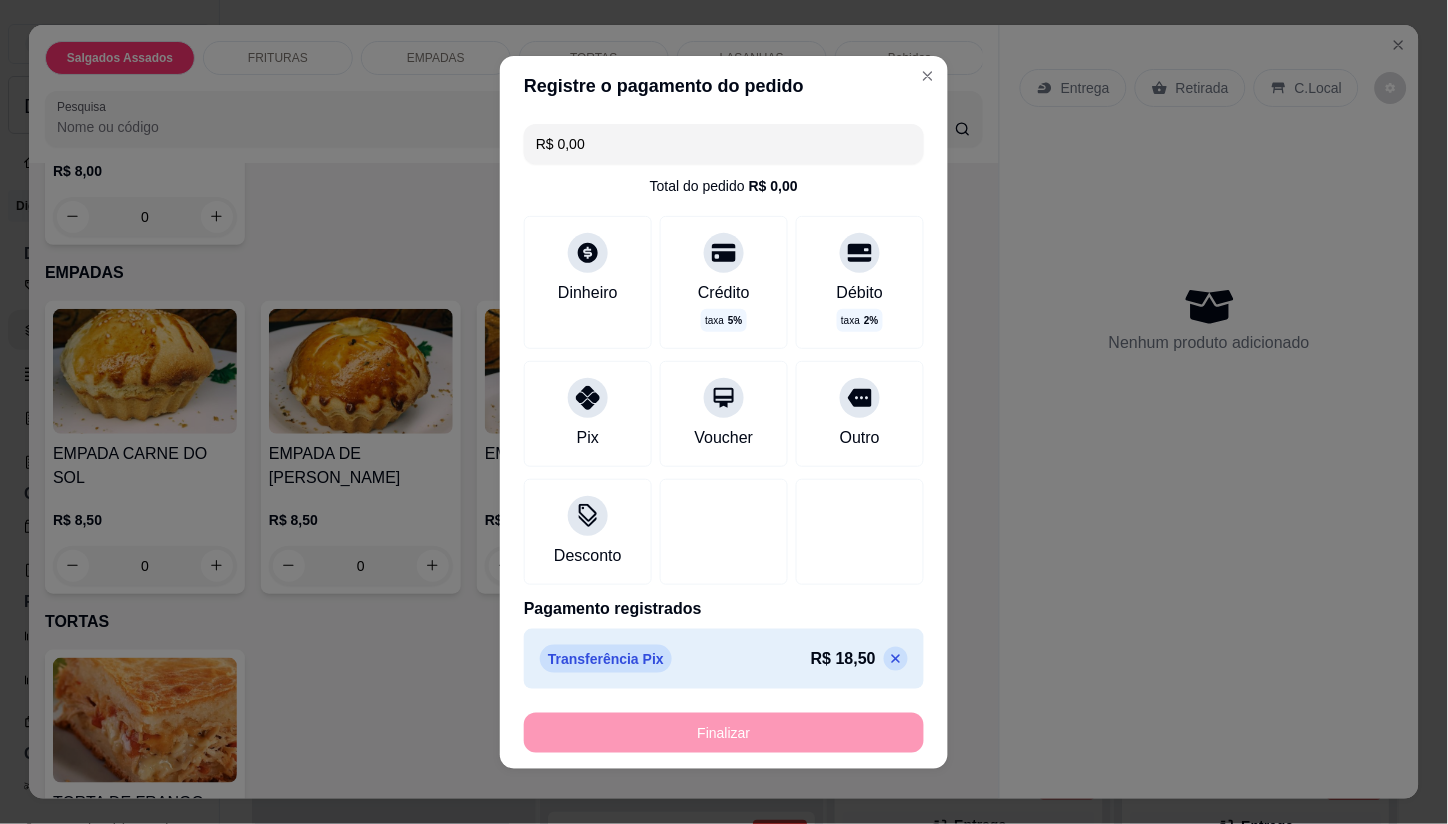 type on "-R$ 18,50" 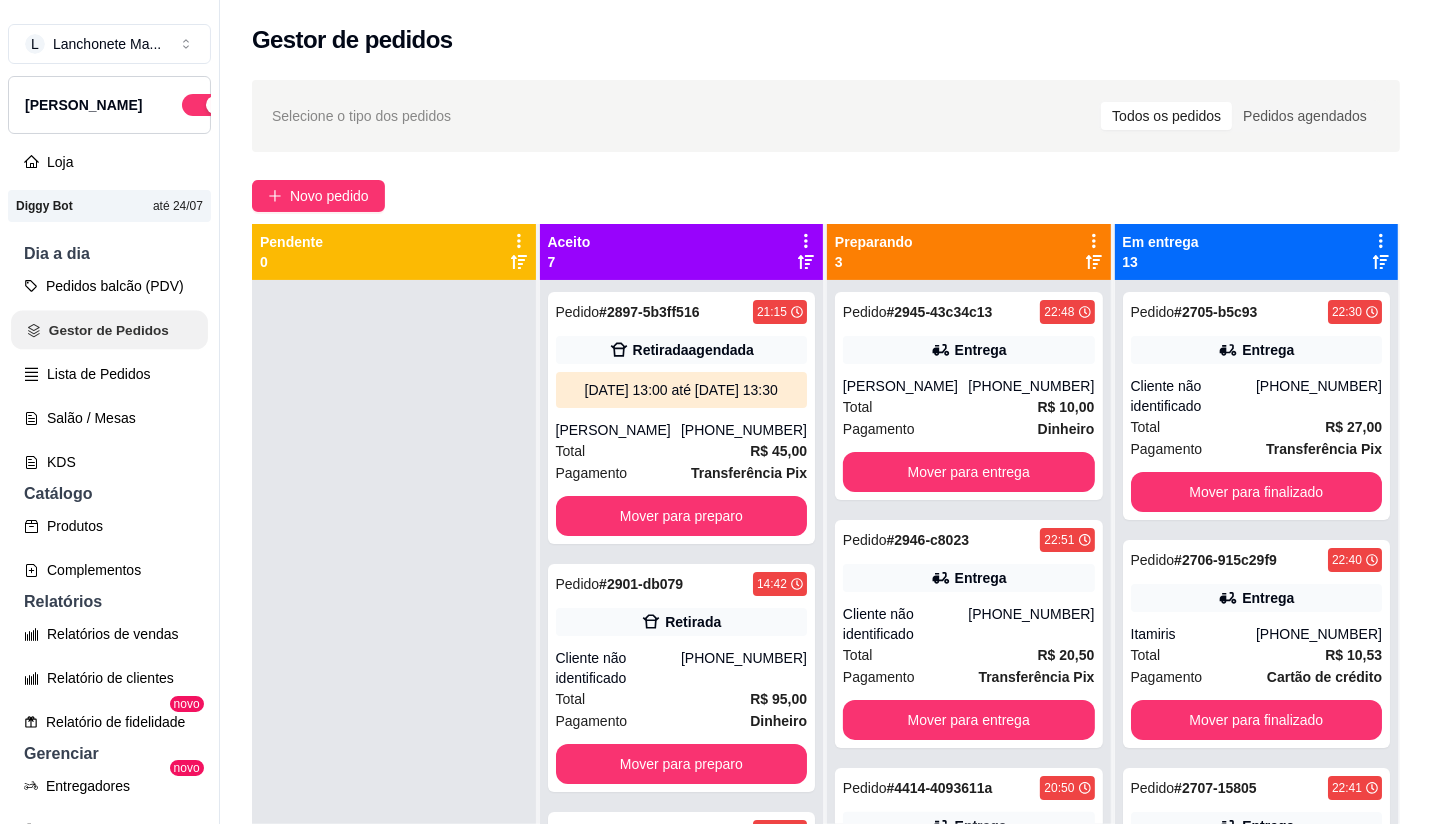 click on "Gestor de Pedidos" at bounding box center [109, 330] 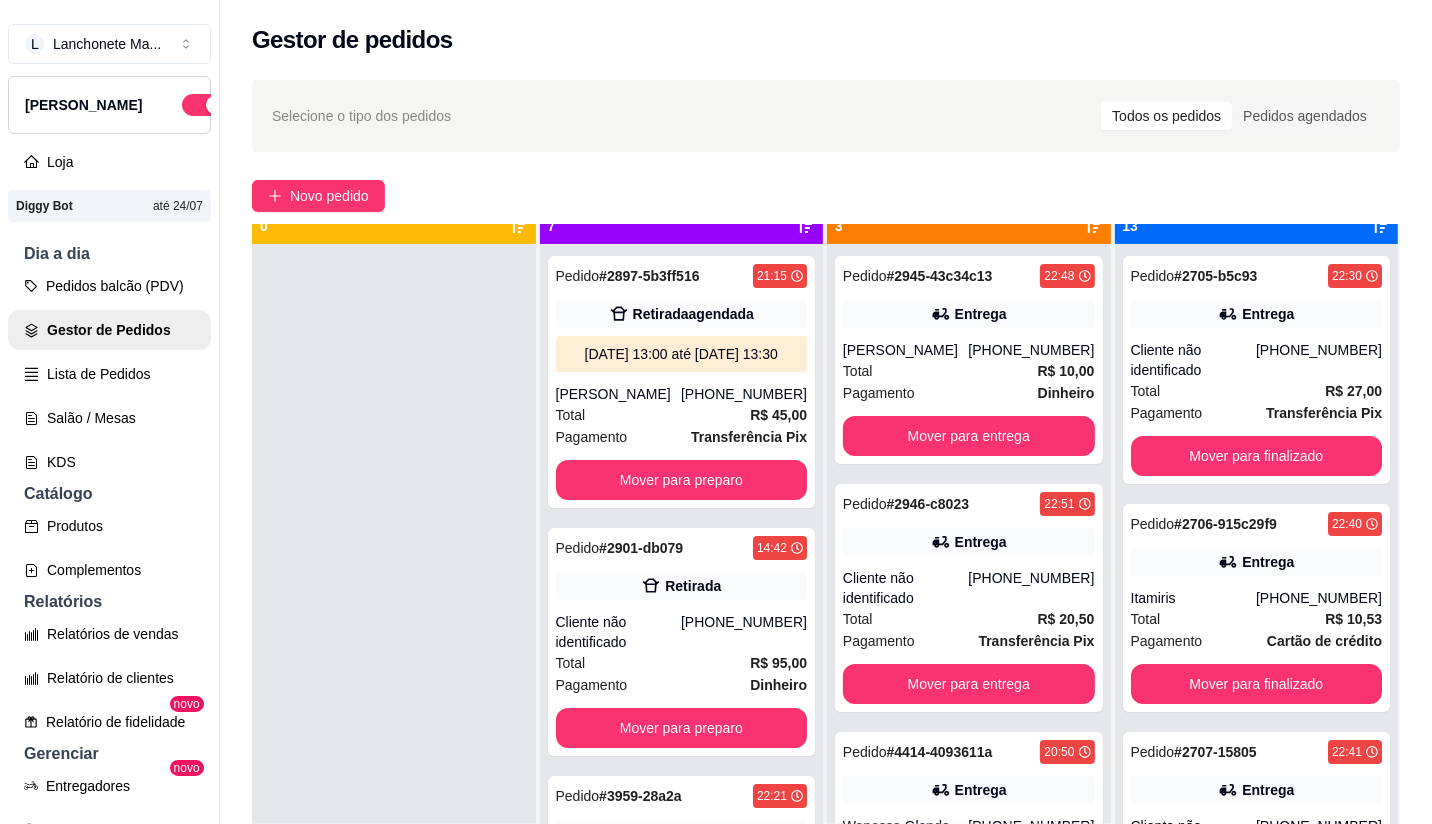scroll, scrollTop: 55, scrollLeft: 0, axis: vertical 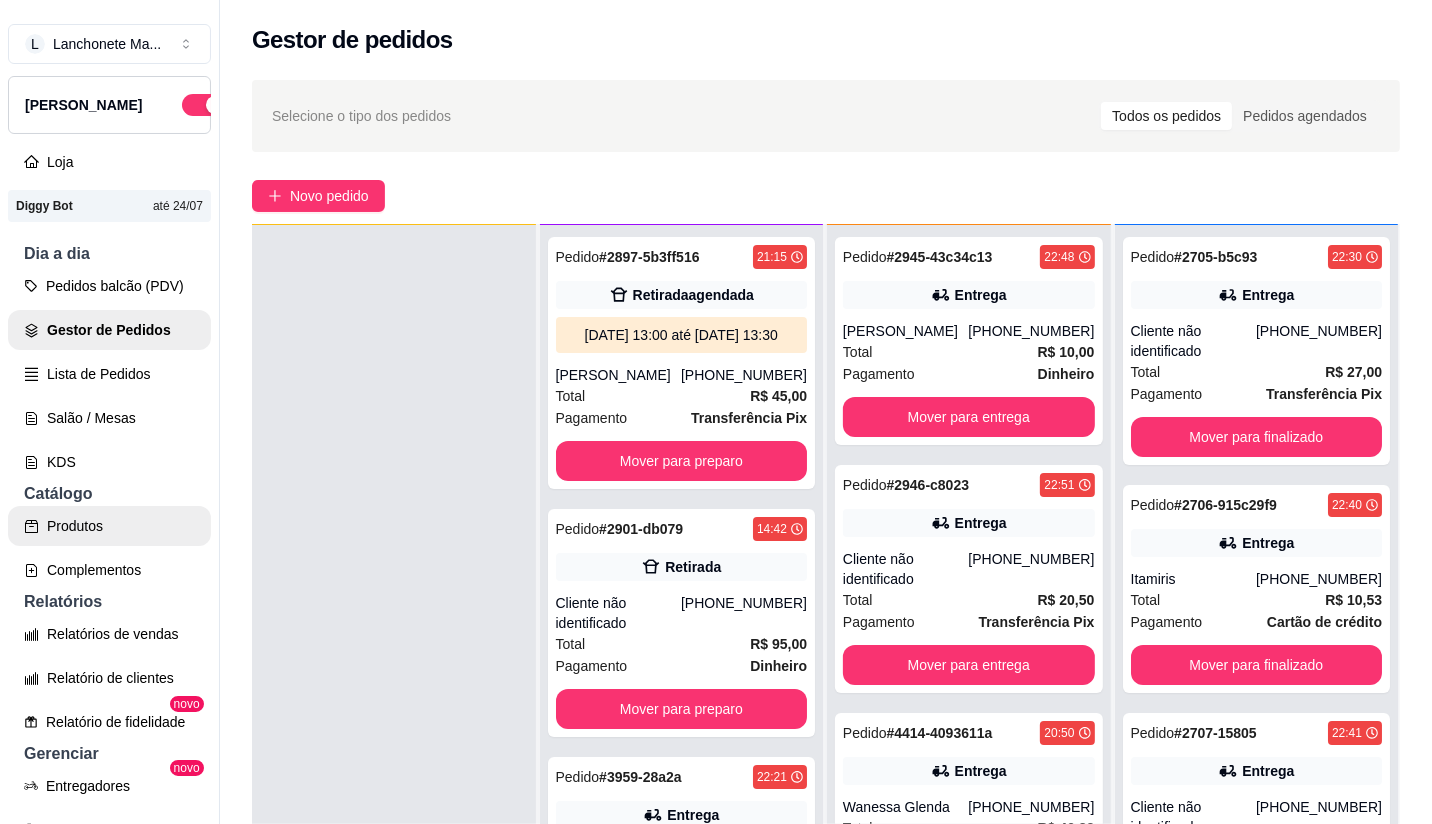 click on "Produtos" at bounding box center [109, 526] 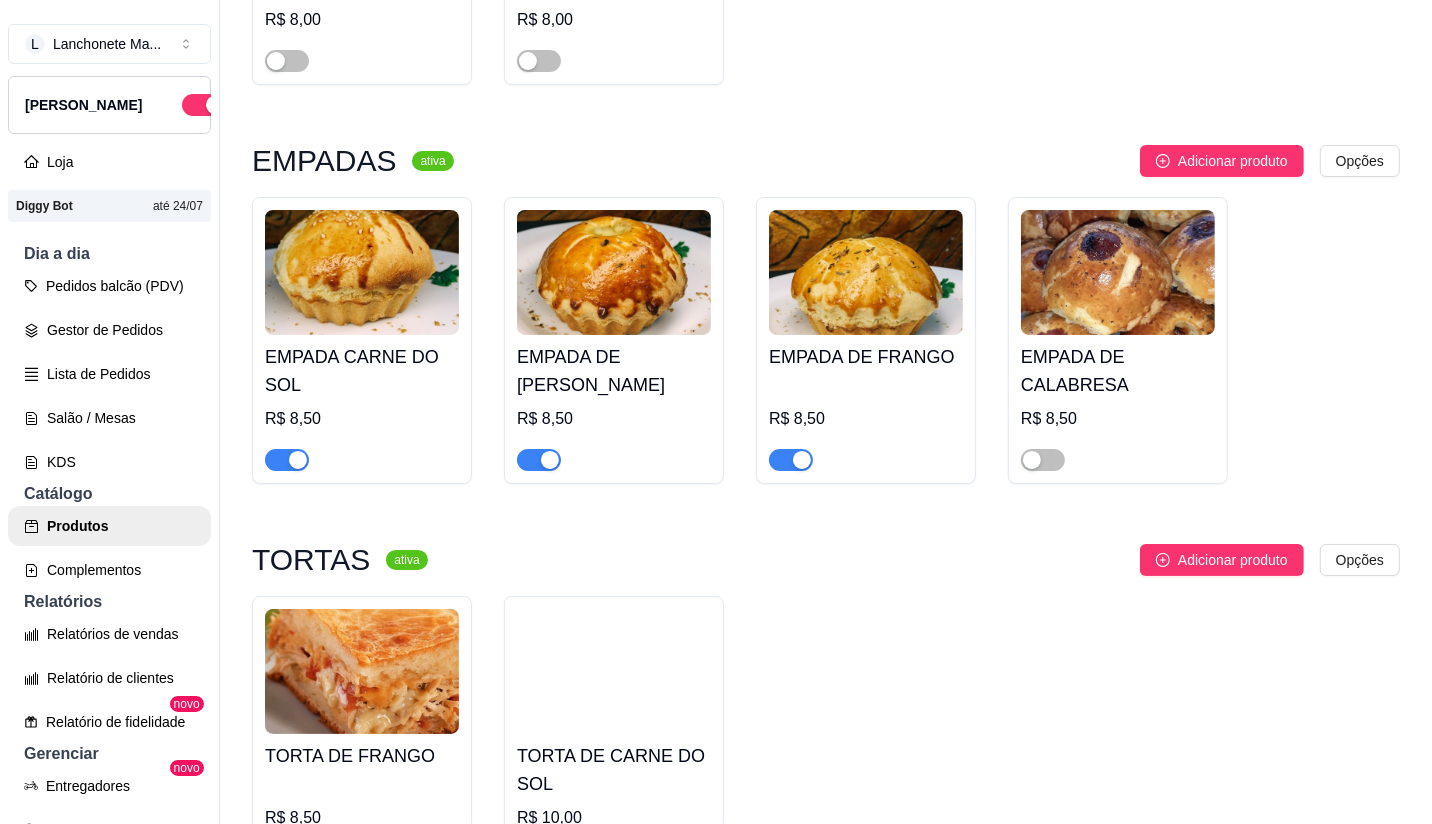 scroll, scrollTop: 3665, scrollLeft: 0, axis: vertical 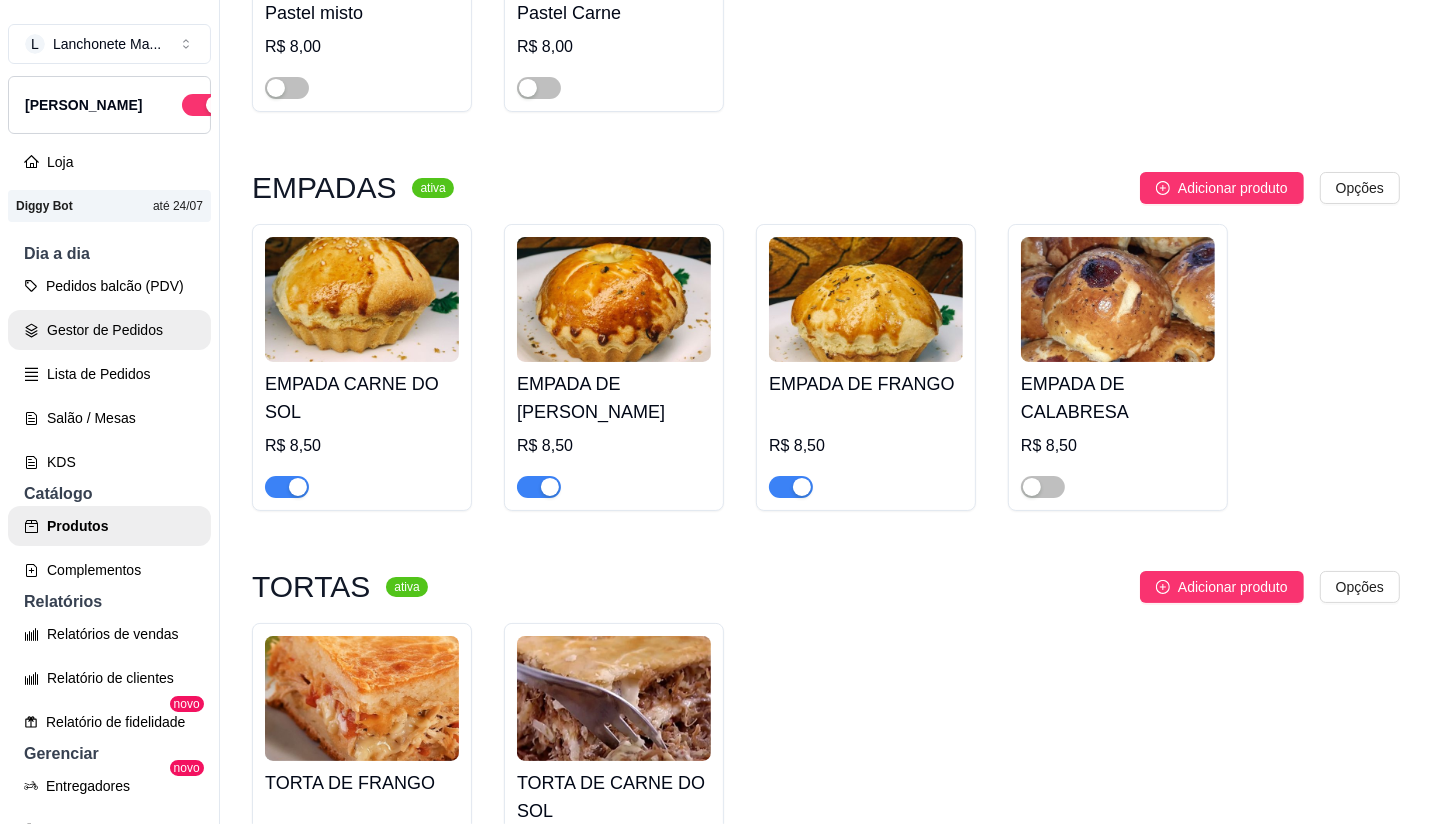 click on "Gestor de Pedidos" at bounding box center (109, 330) 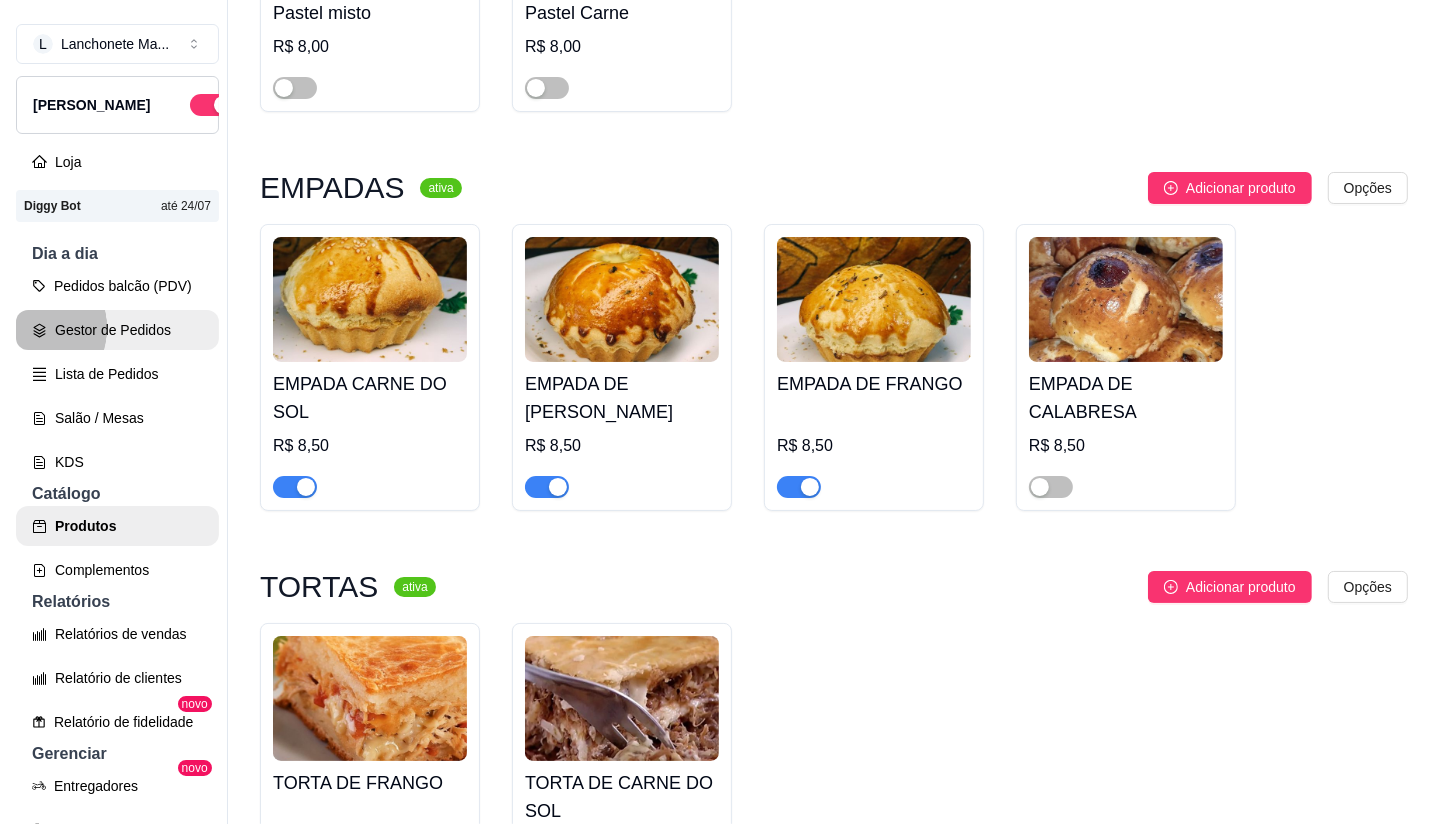 scroll, scrollTop: 0, scrollLeft: 0, axis: both 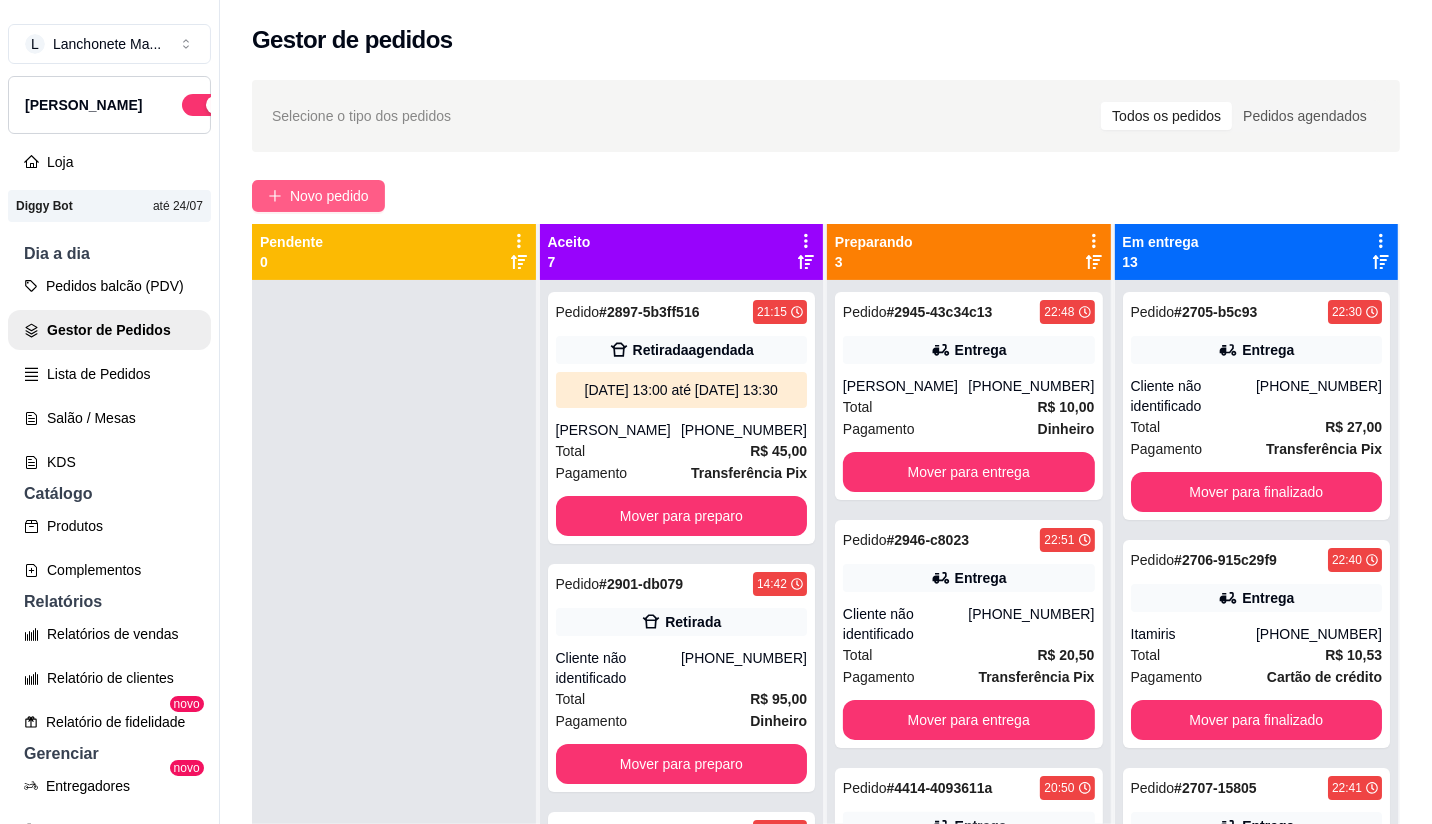 drag, startPoint x: 327, startPoint y: 173, endPoint x: 341, endPoint y: 186, distance: 19.104973 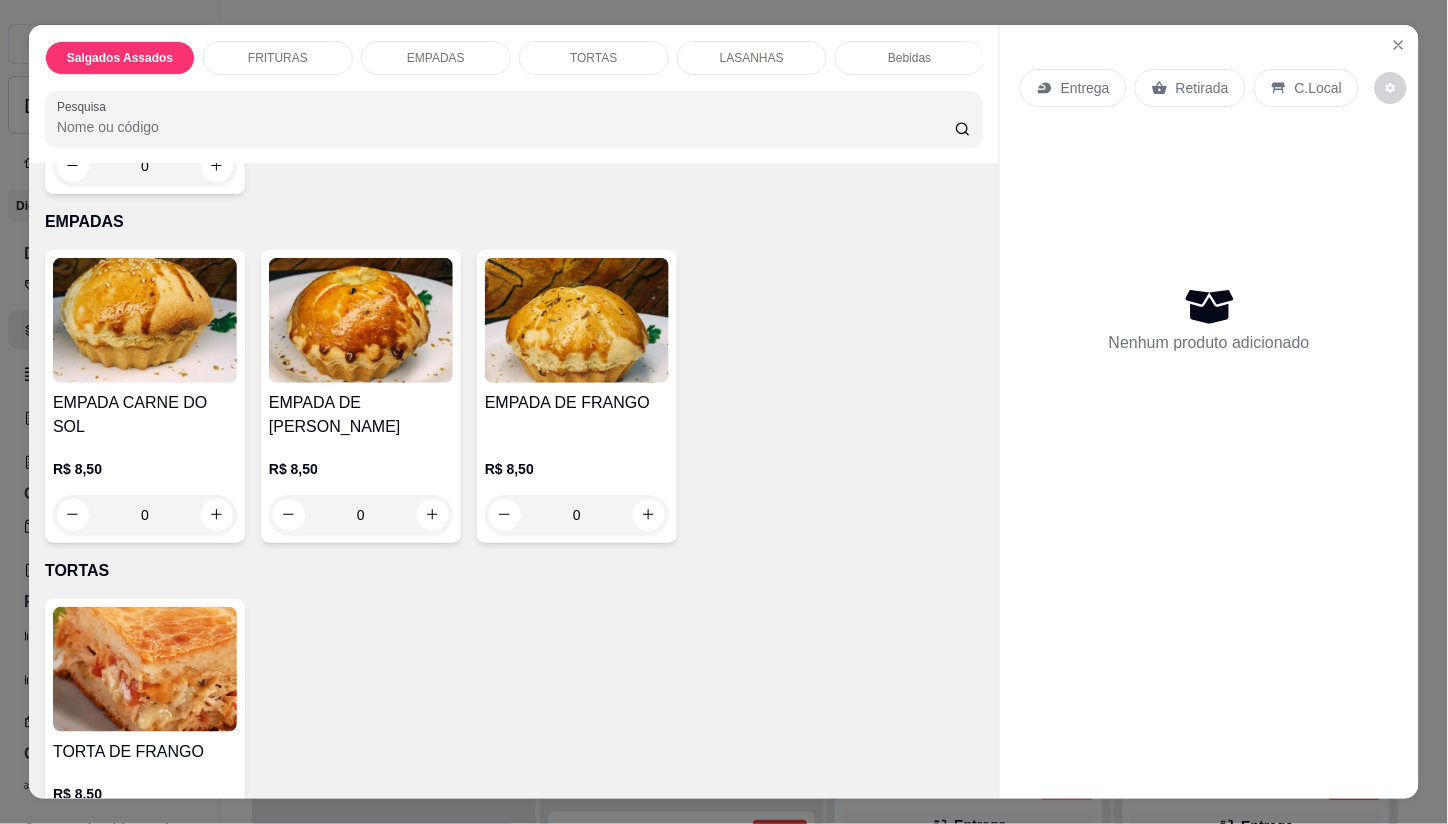 scroll, scrollTop: 1000, scrollLeft: 0, axis: vertical 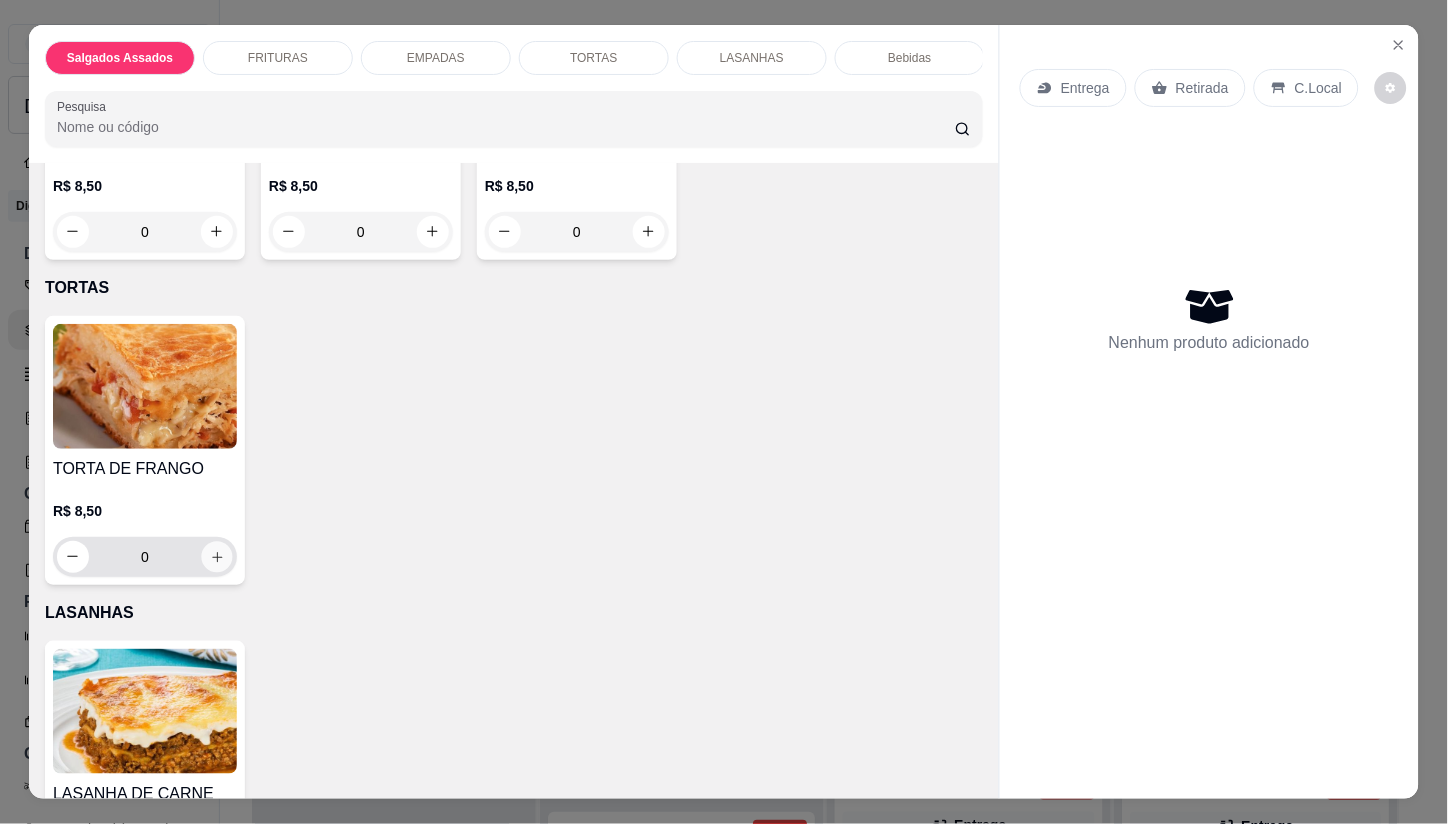 click 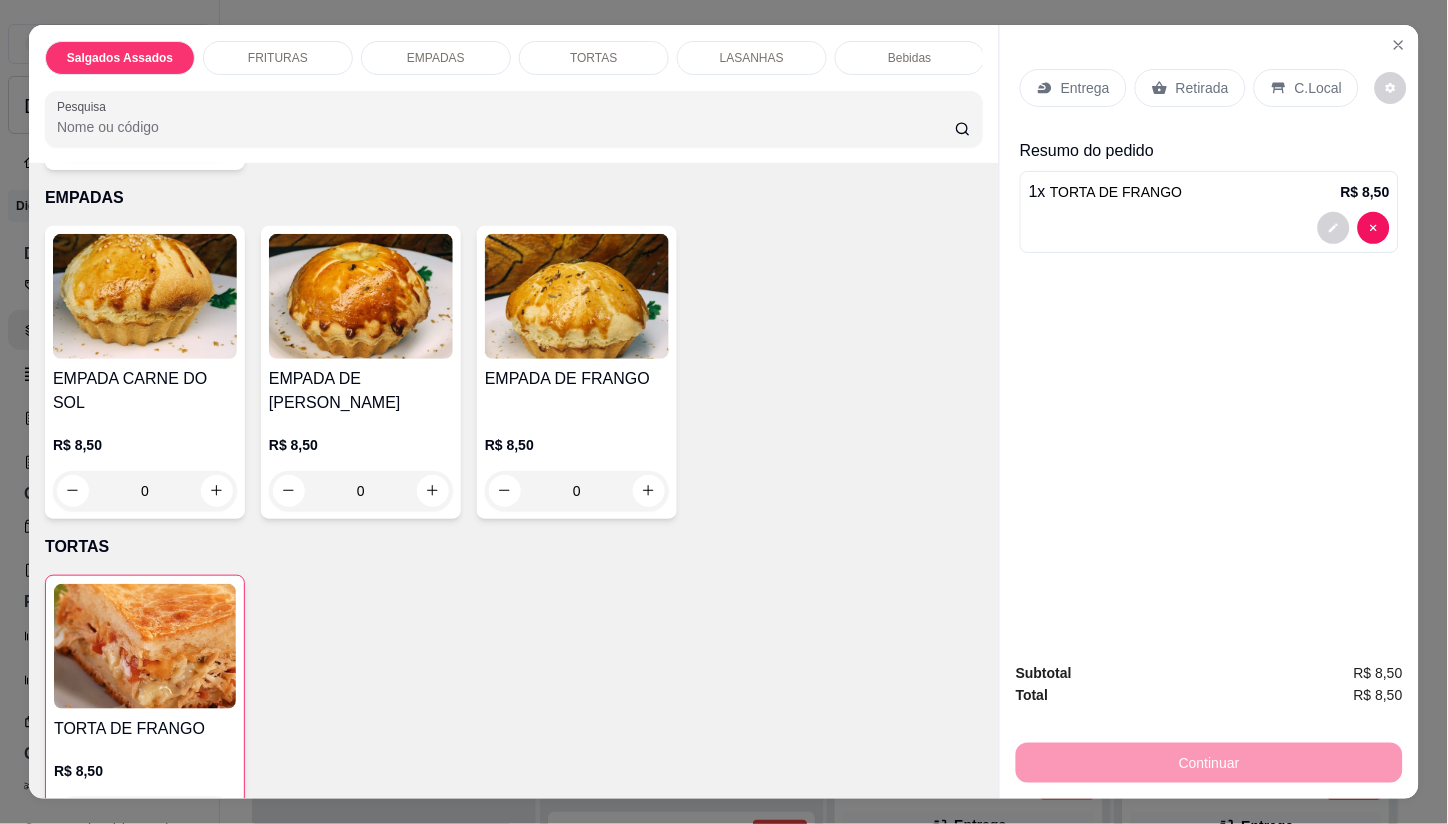 scroll, scrollTop: 666, scrollLeft: 0, axis: vertical 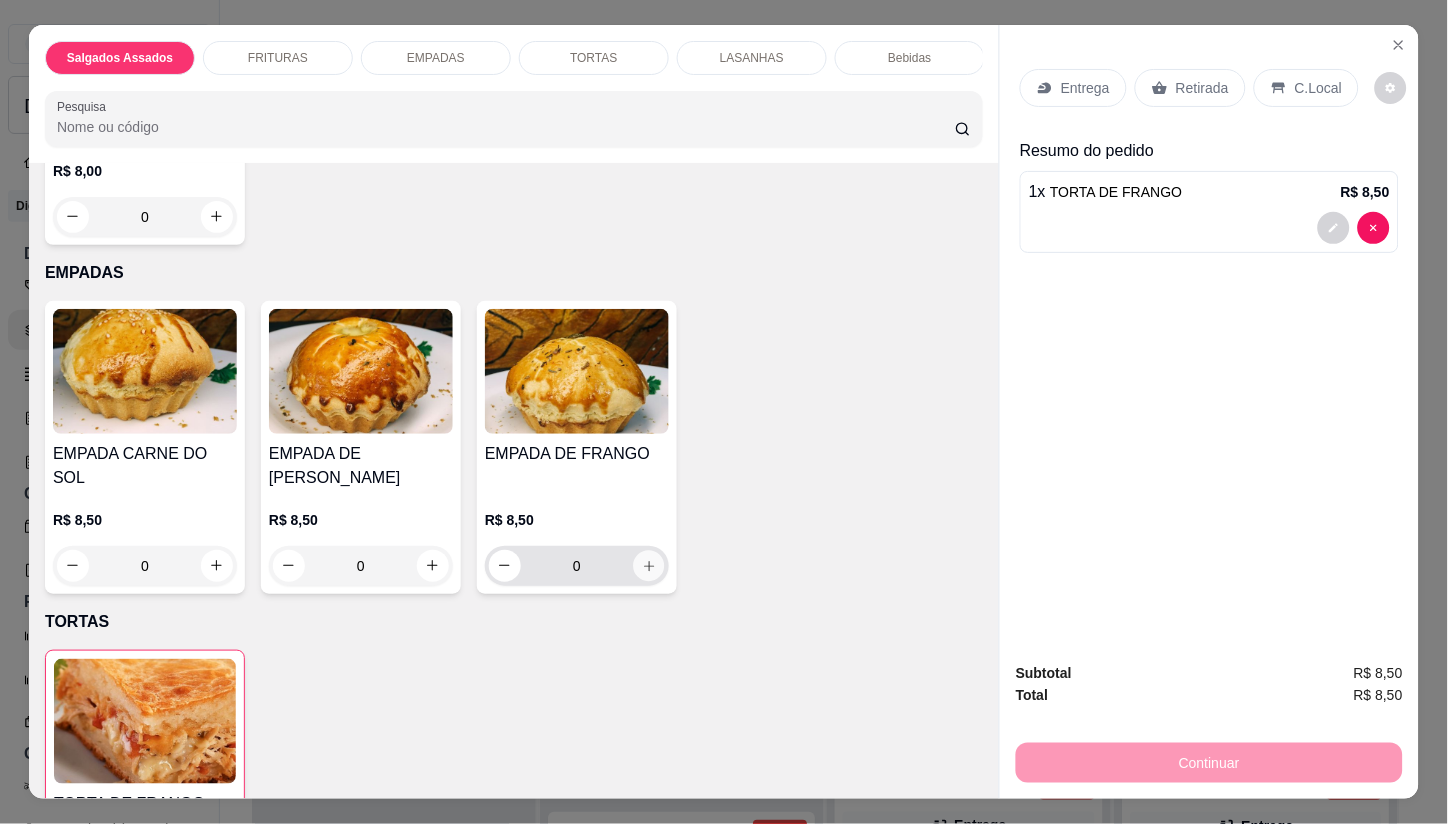 click 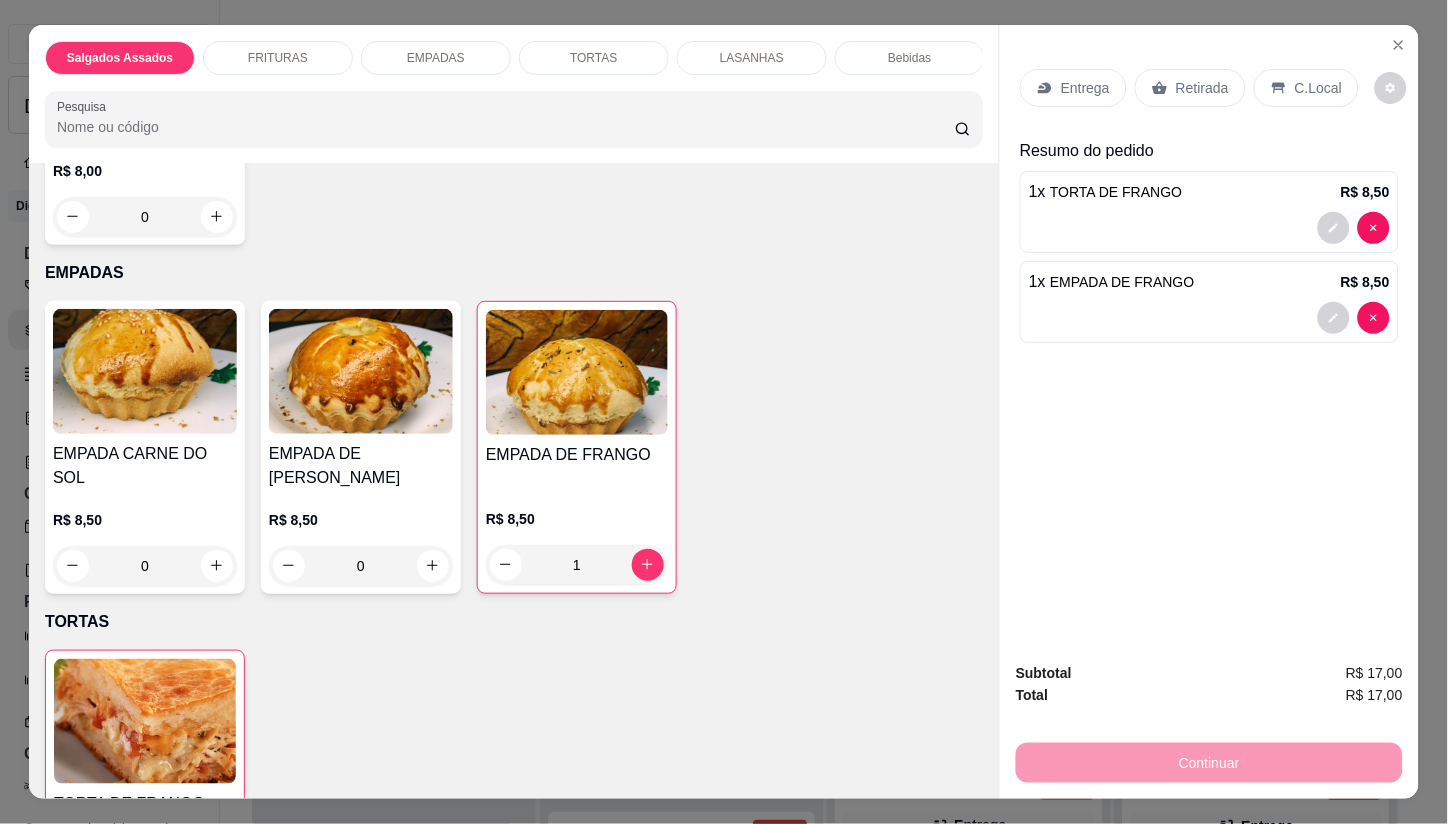 click on "Entrega" at bounding box center (1085, 88) 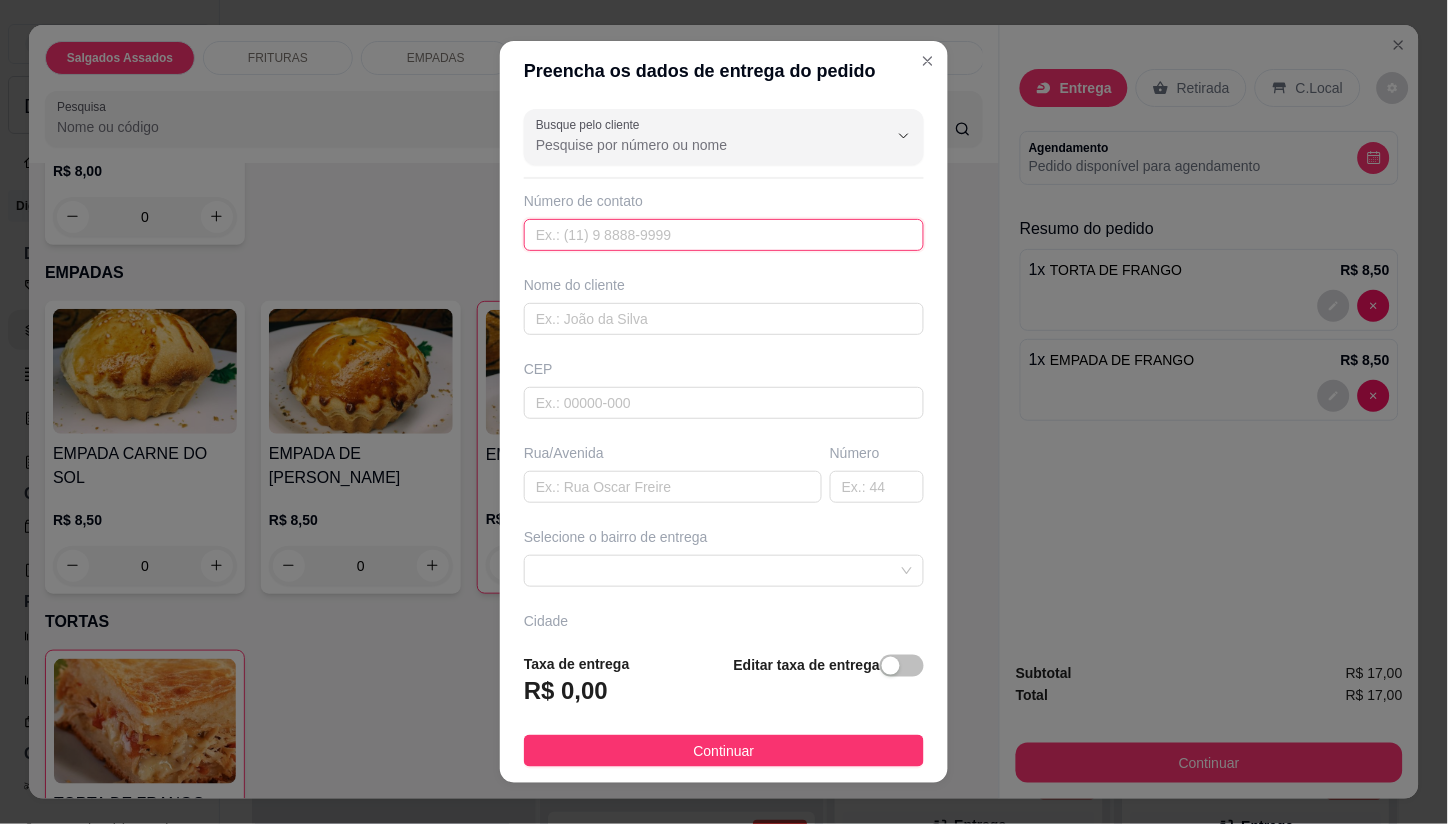 click at bounding box center [724, 235] 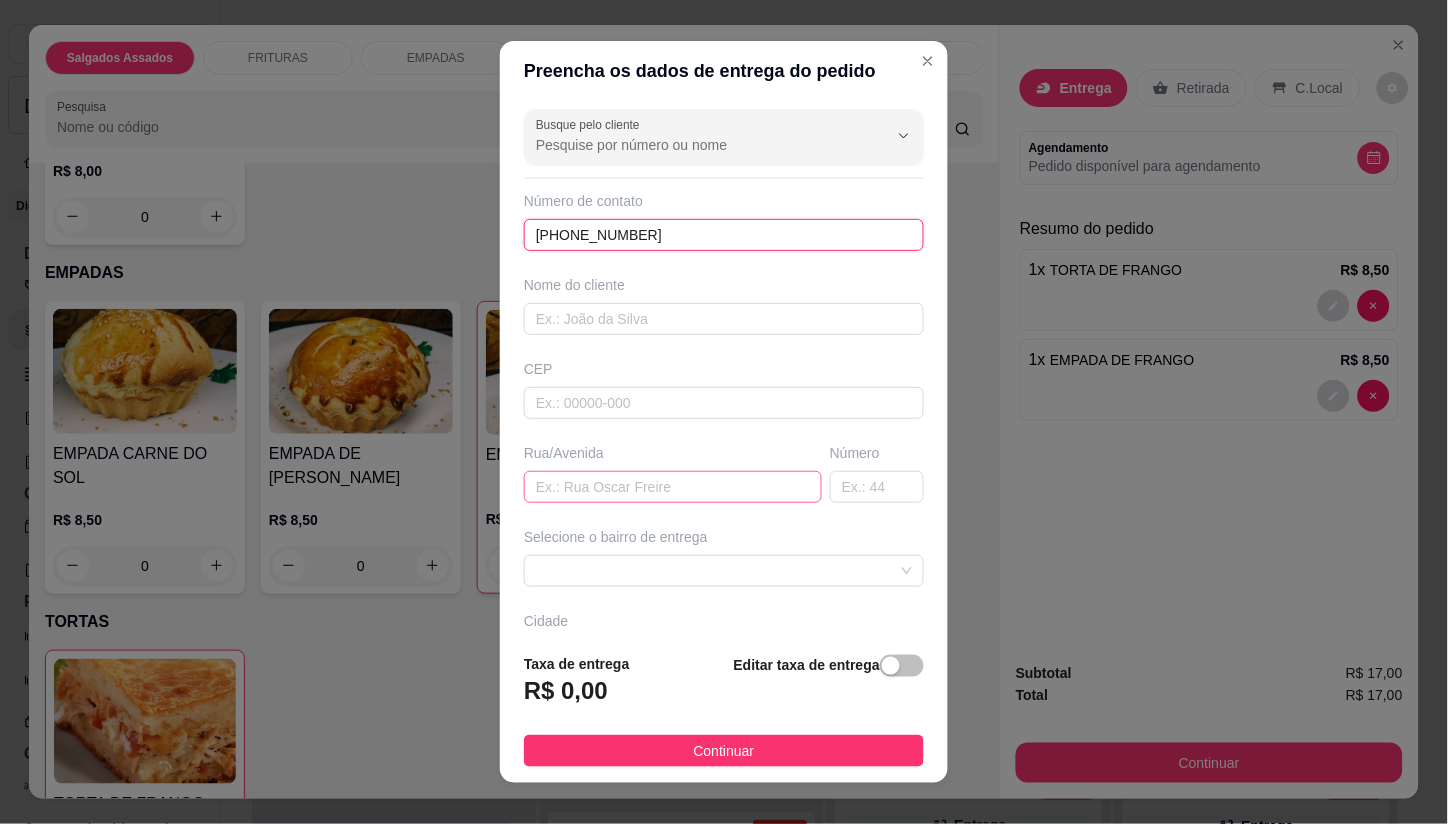 type on "(85) 99737-7486" 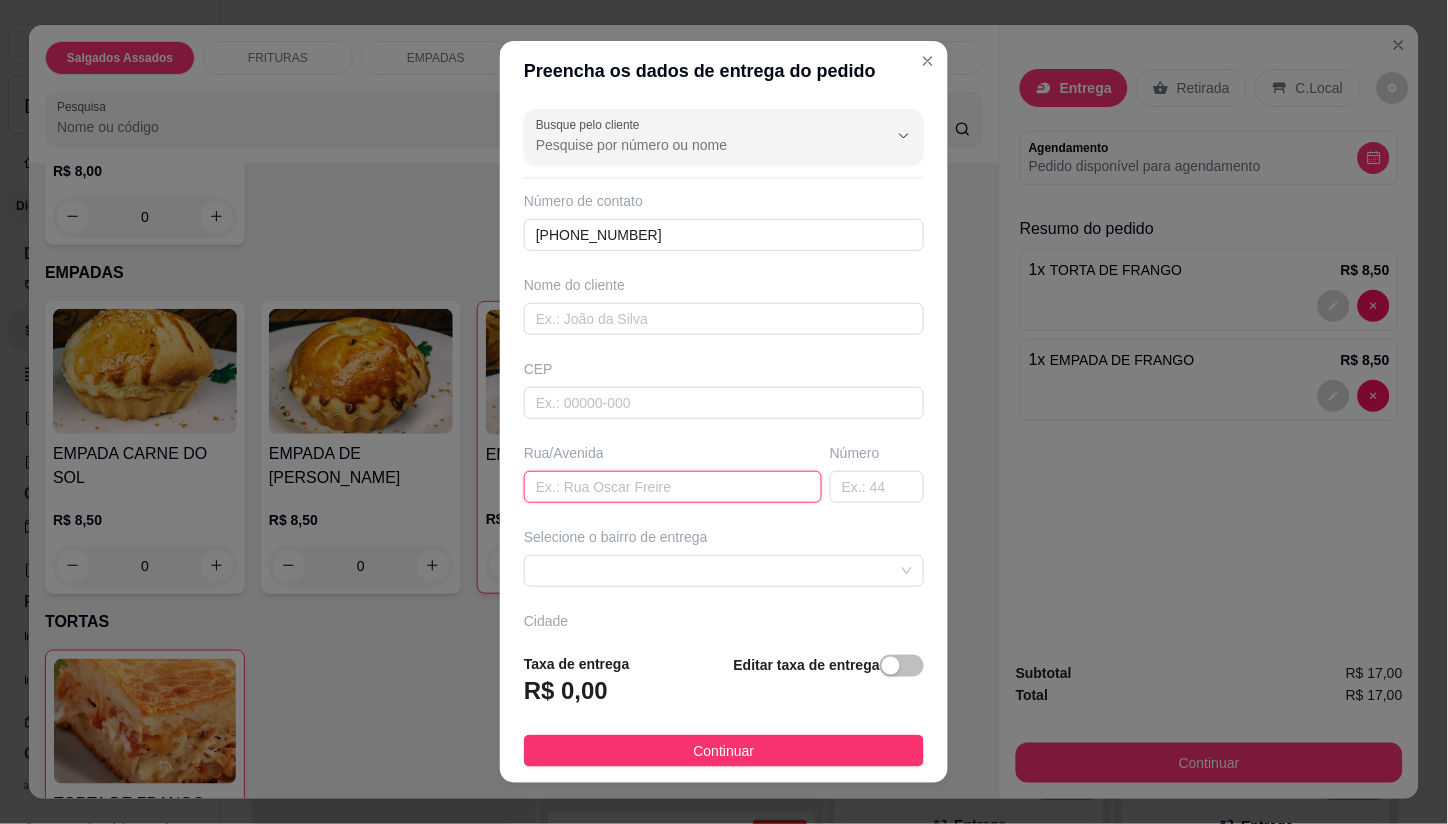 click at bounding box center (673, 487) 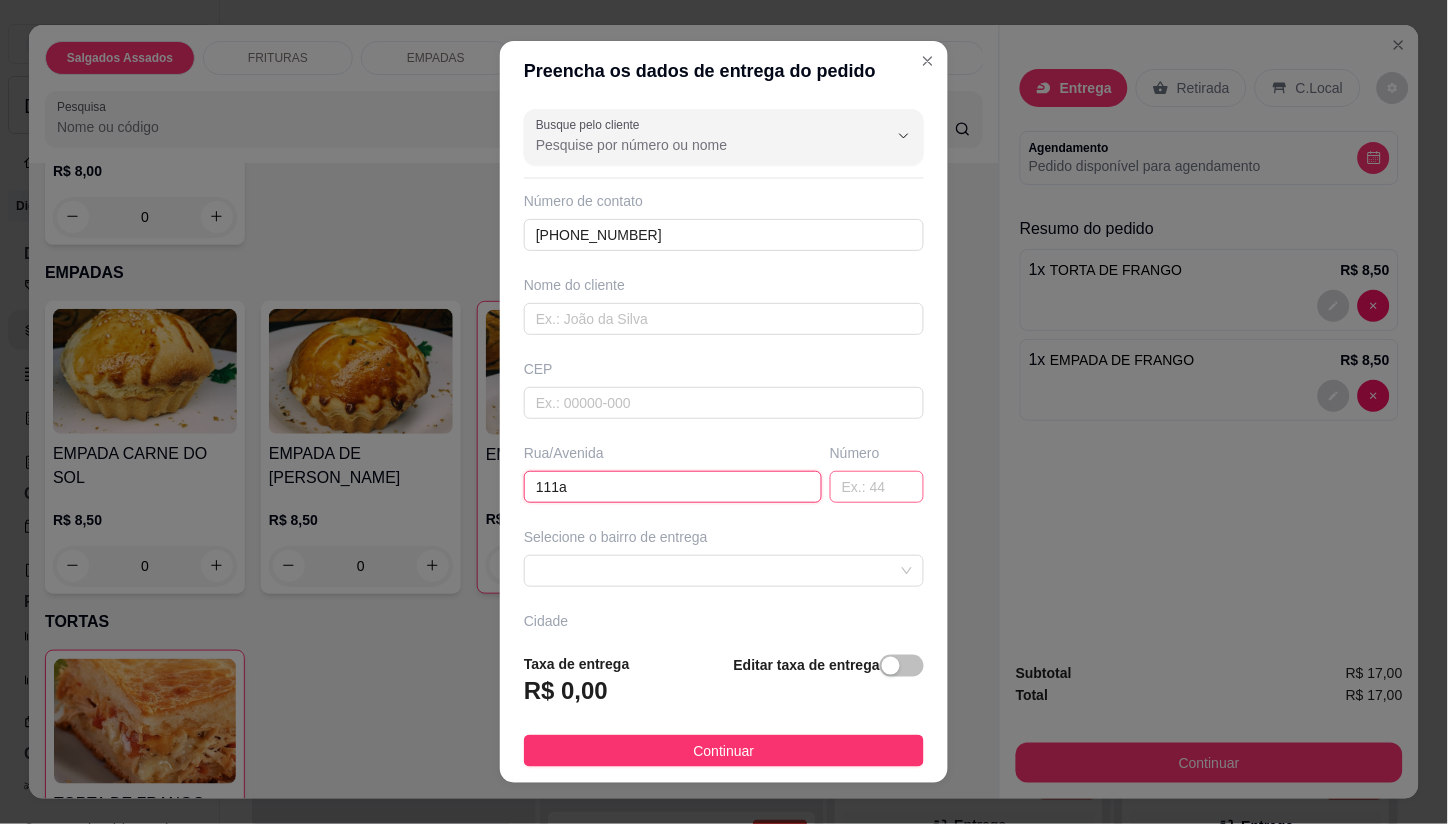 type on "111a" 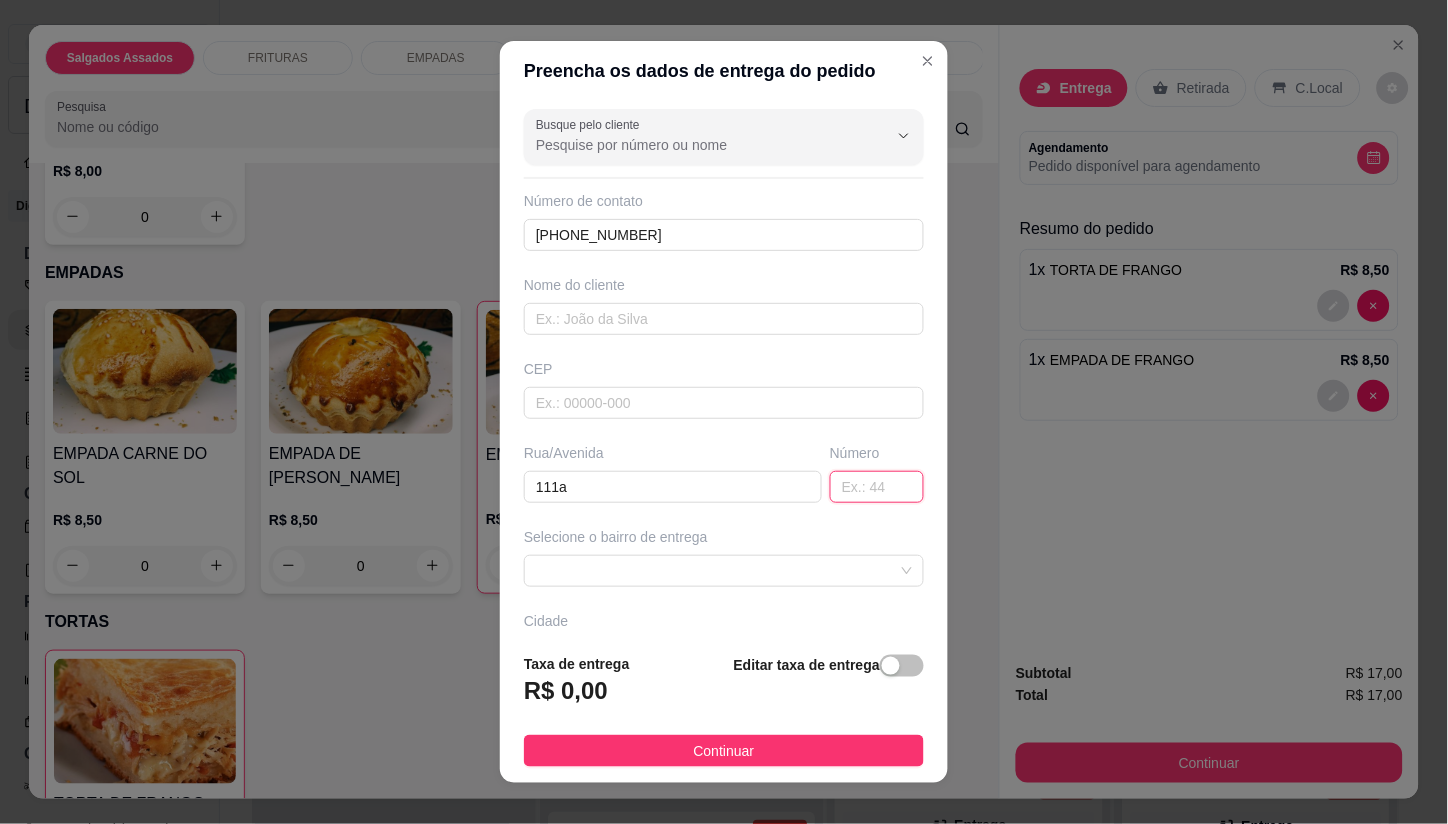 click at bounding box center (877, 487) 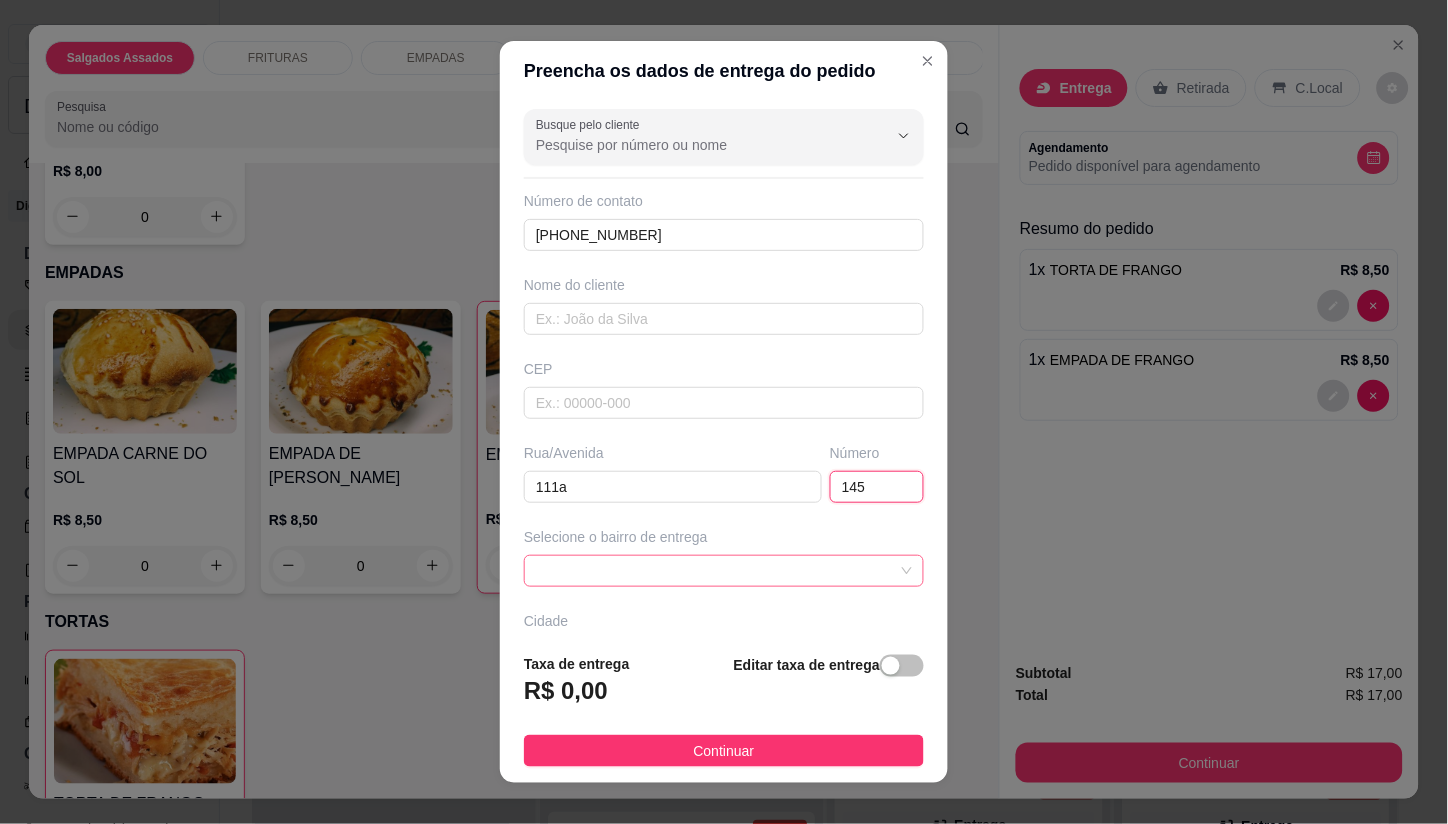 click at bounding box center [724, 571] 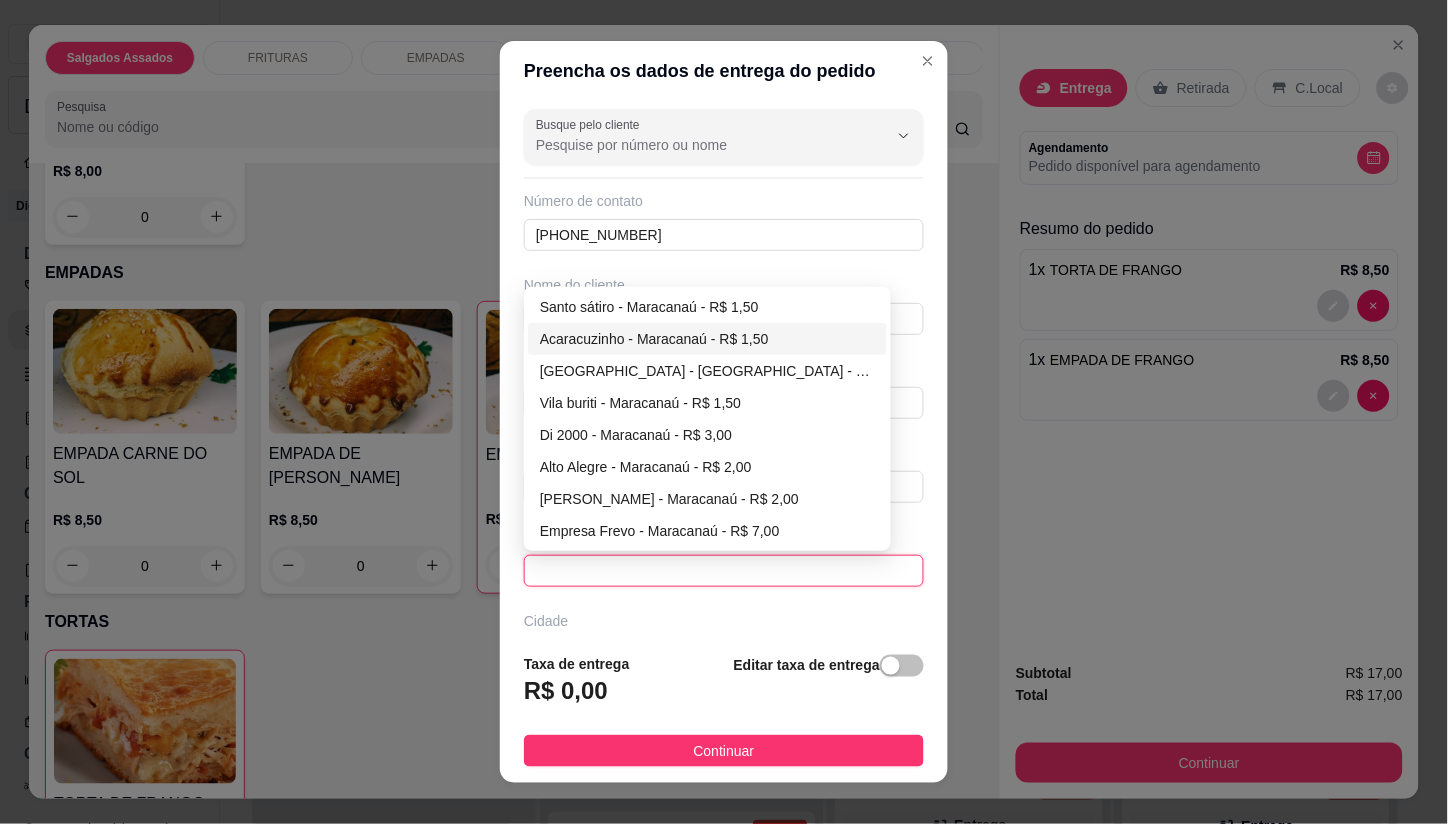 click on "Acaracuzinho  - Maracanaú  -  R$ 1,50" at bounding box center [707, 339] 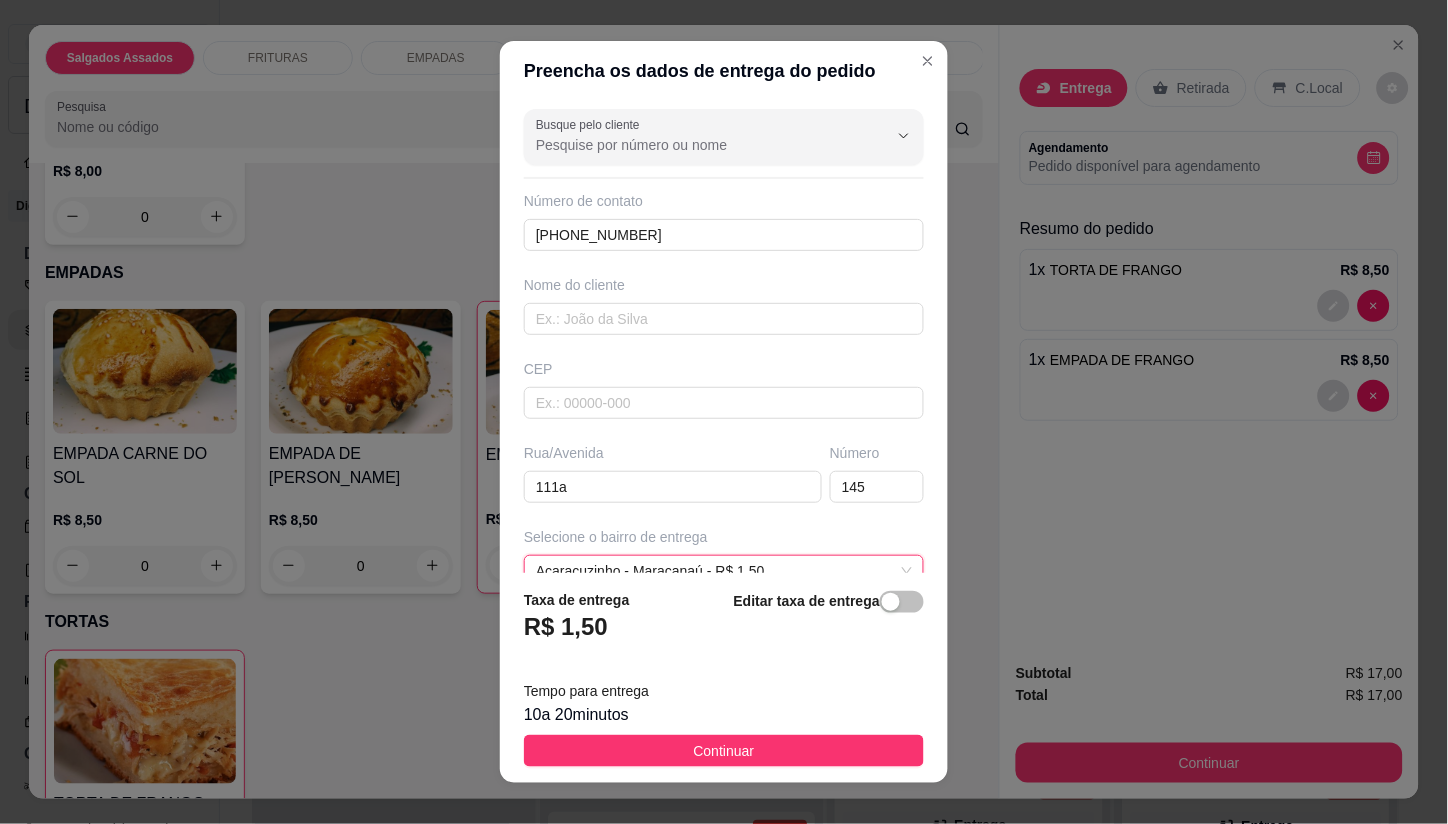 click on "Continuar" at bounding box center [724, 751] 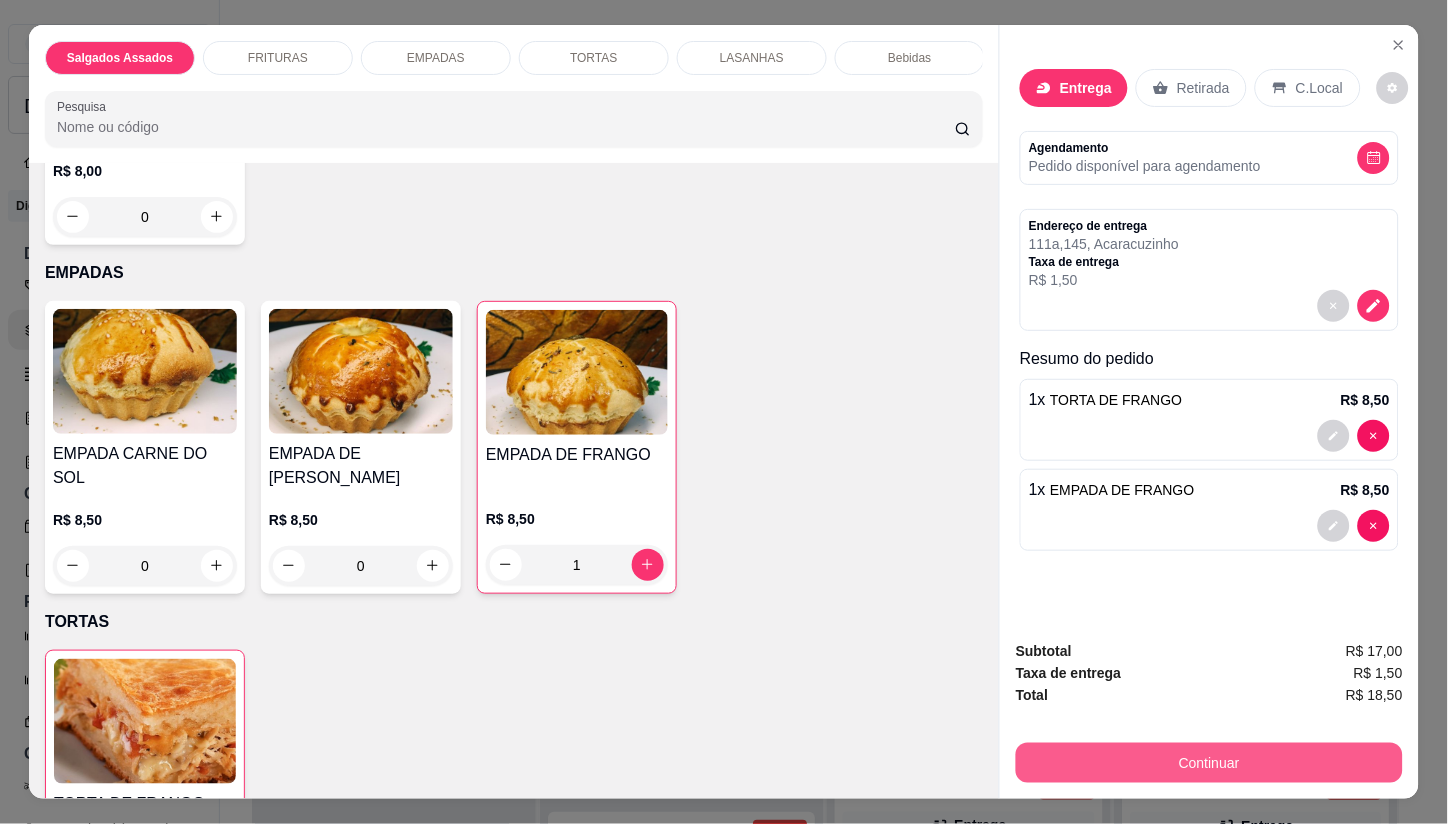 click on "Continuar" at bounding box center [1209, 763] 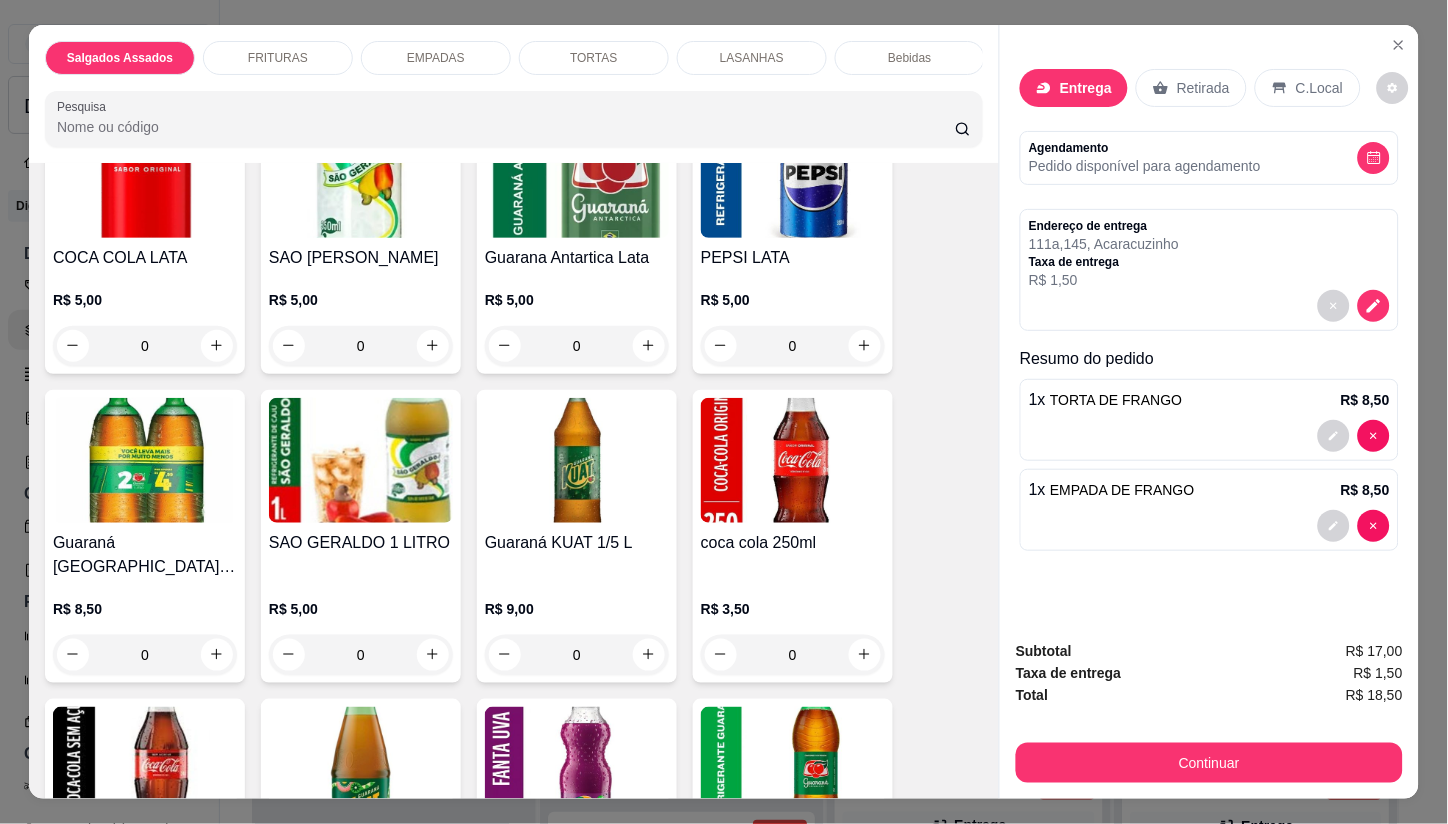 scroll, scrollTop: 1871, scrollLeft: 0, axis: vertical 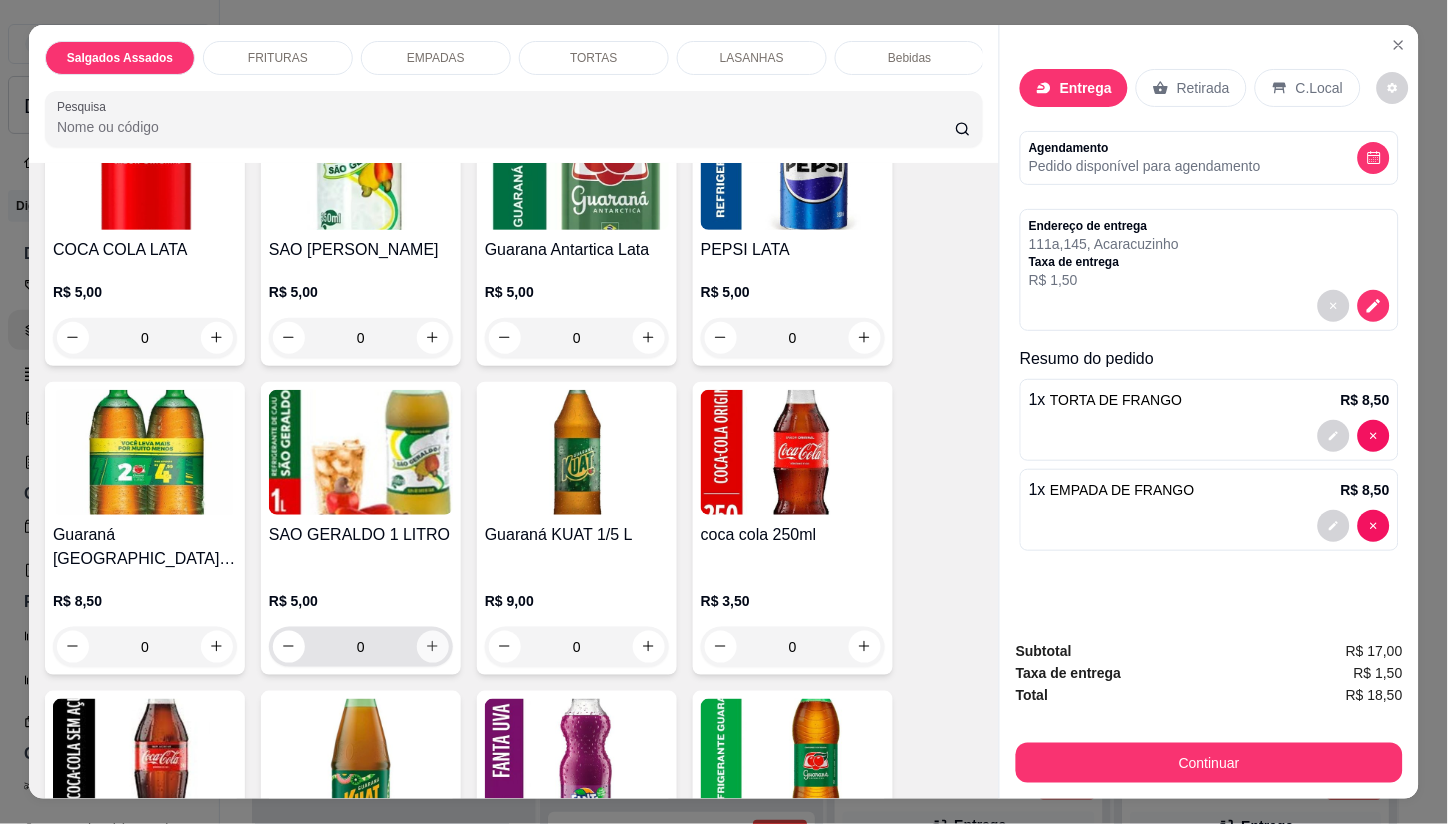 click 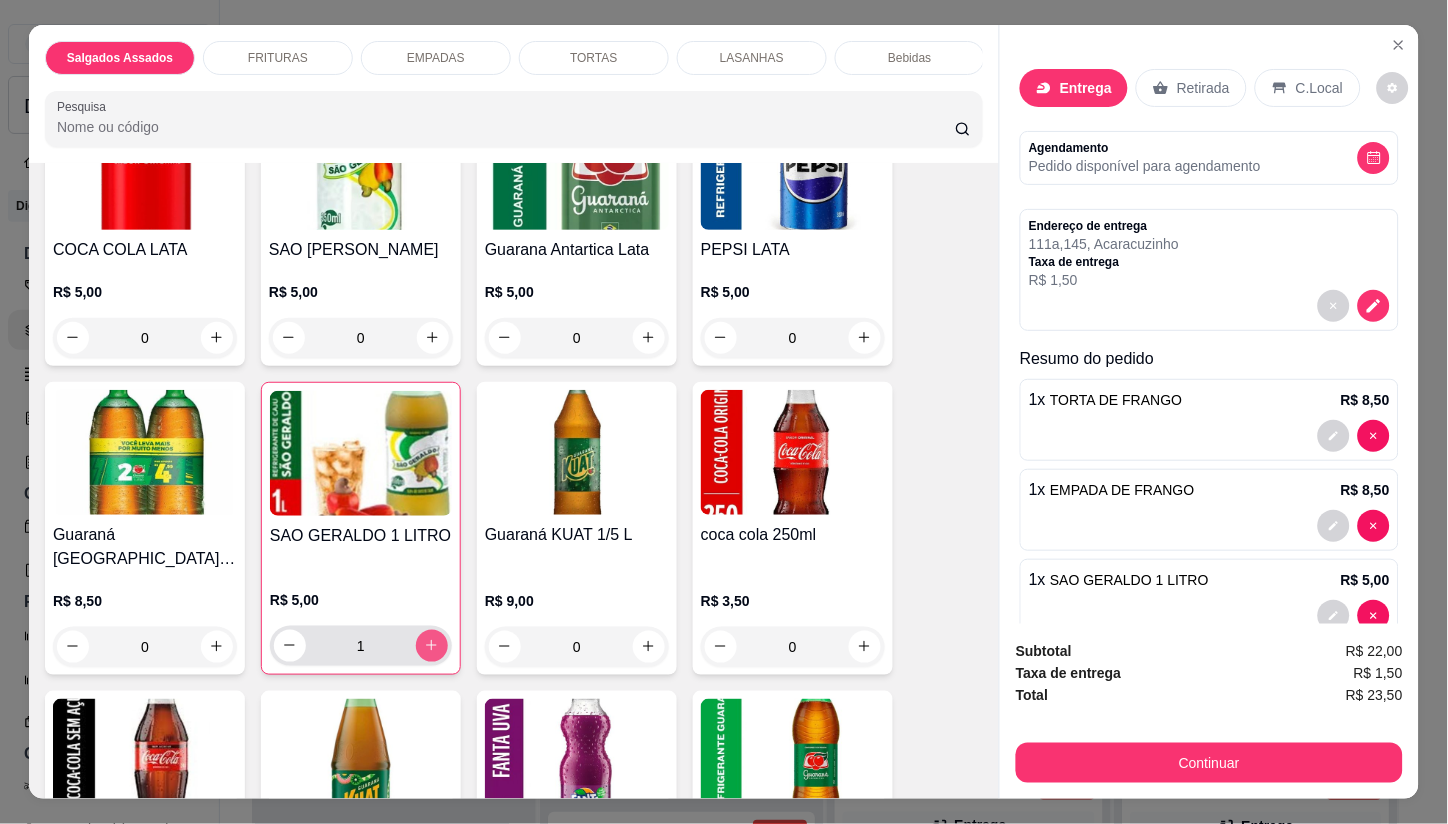 type on "1" 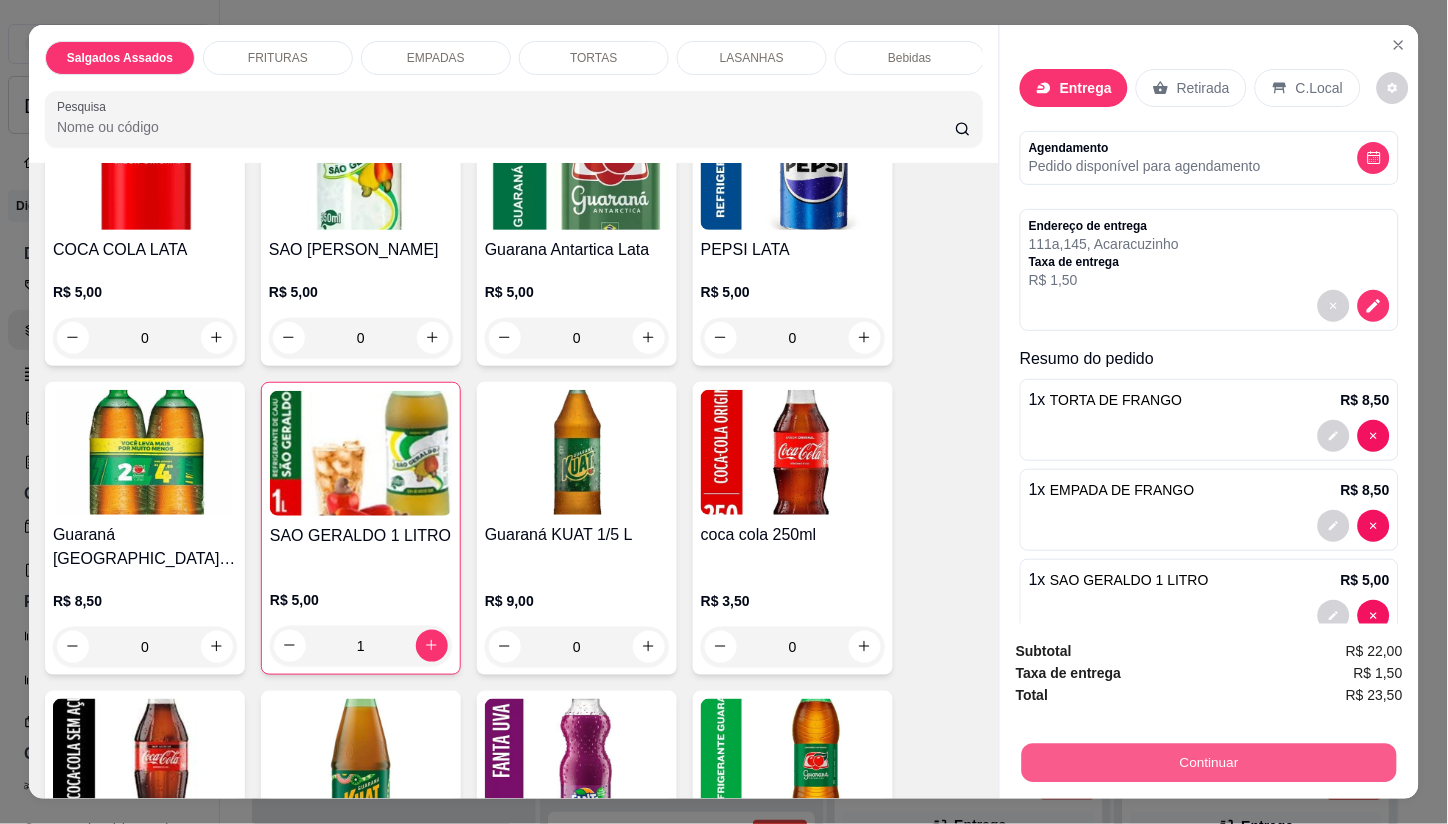 click on "Continuar" at bounding box center [1209, 763] 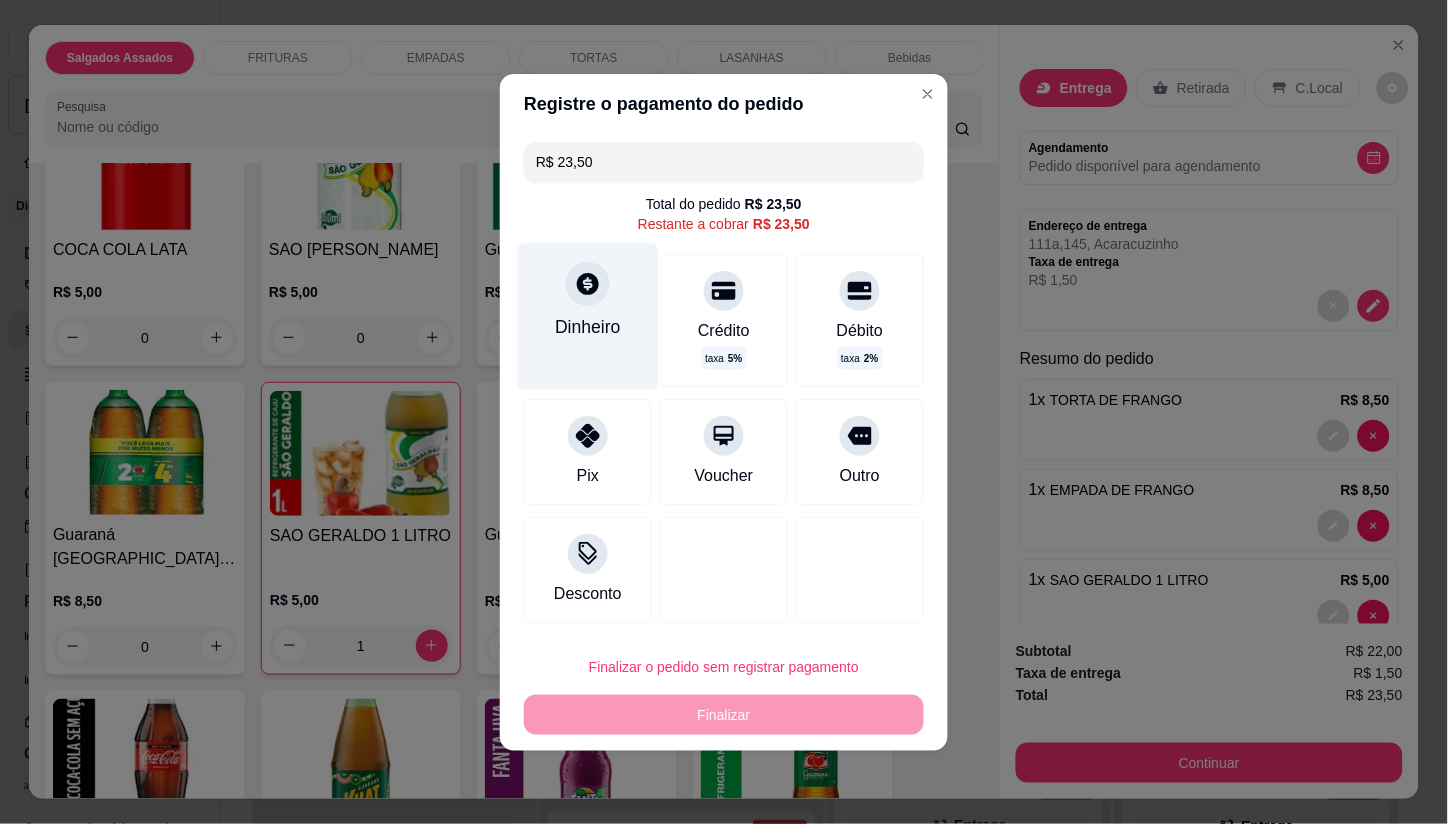 click on "Dinheiro" at bounding box center (588, 316) 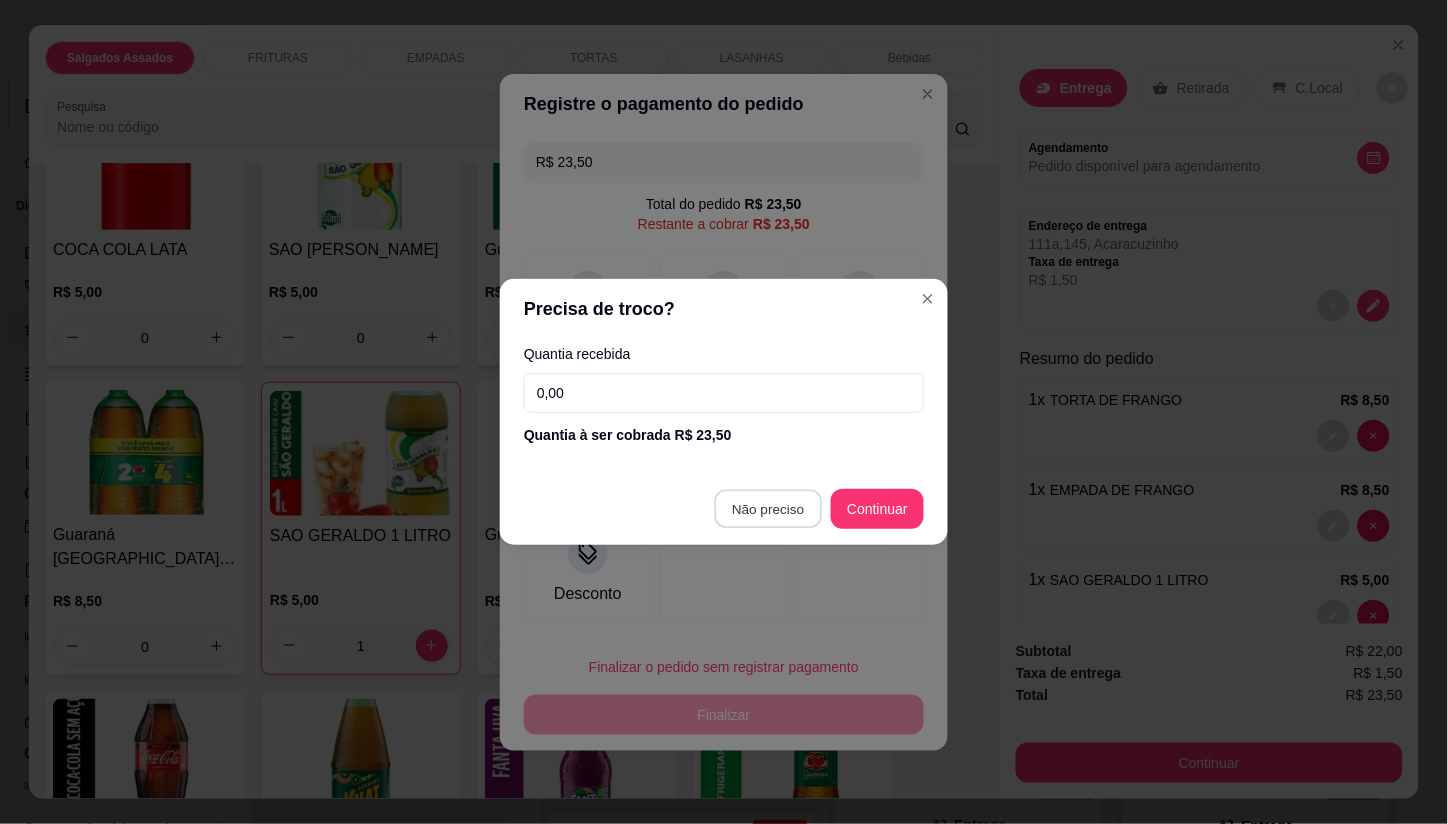 type on "R$ 0,00" 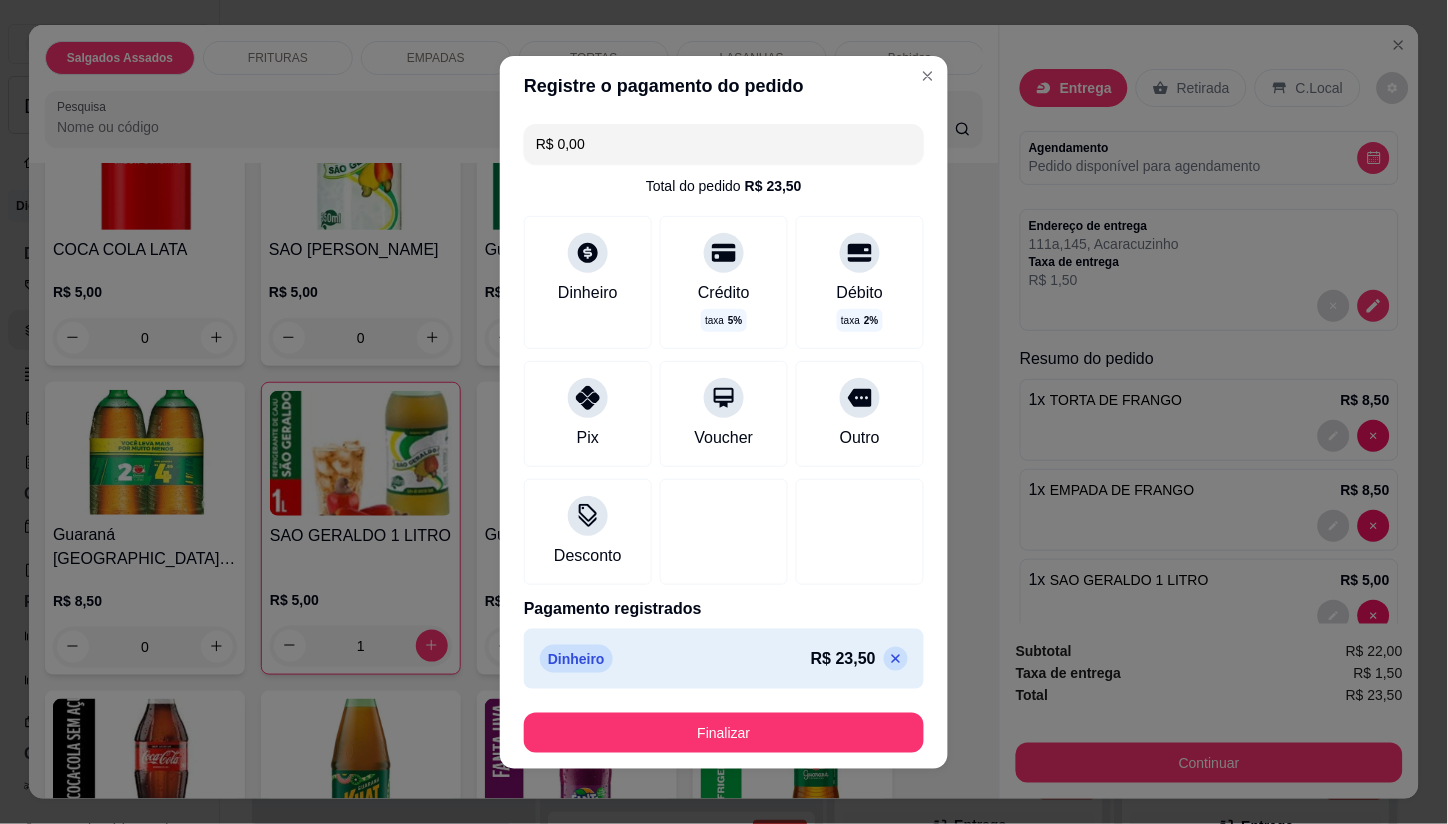 click on "Finalizar" at bounding box center [724, 733] 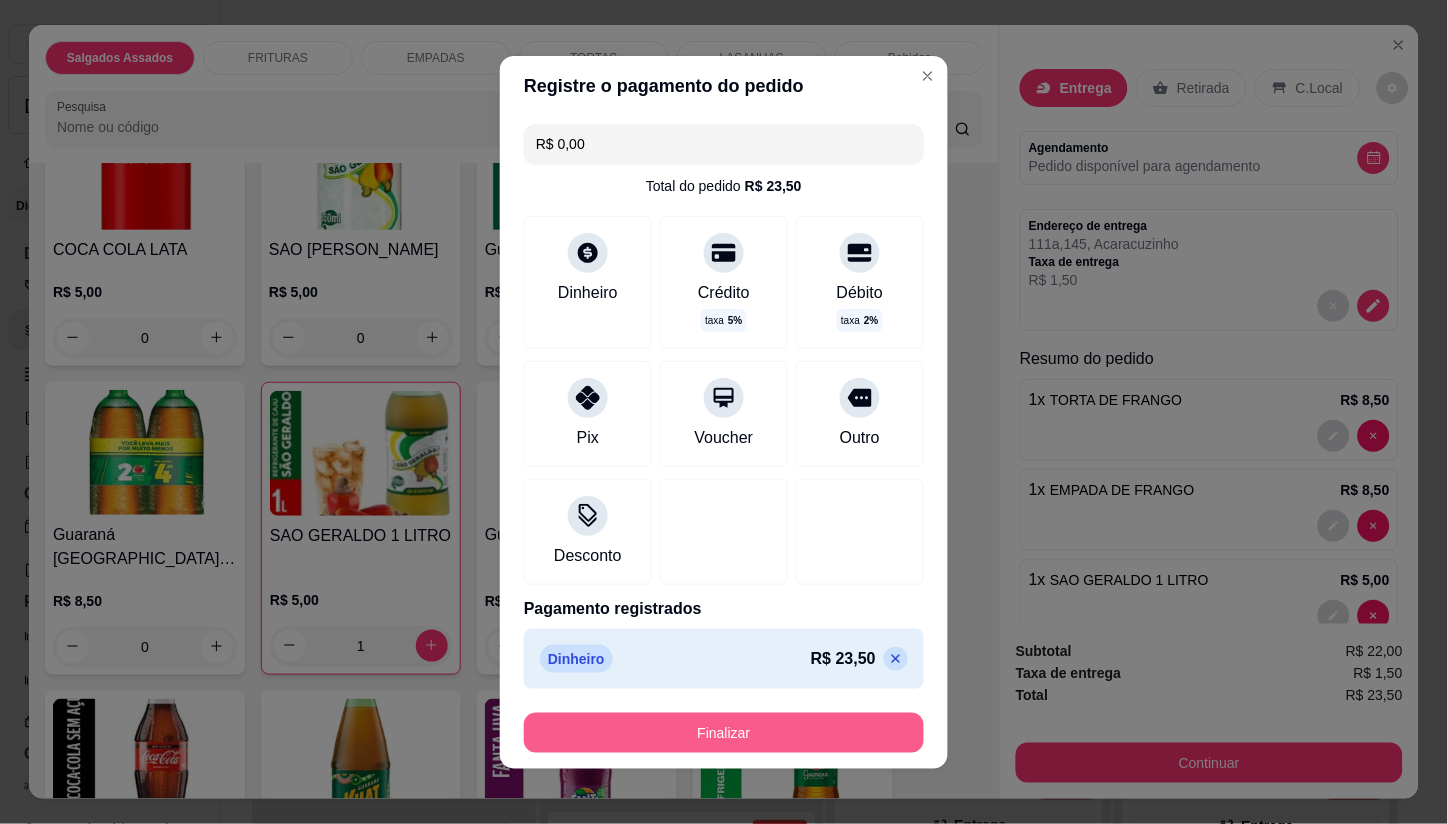 click on "Finalizar" at bounding box center [724, 733] 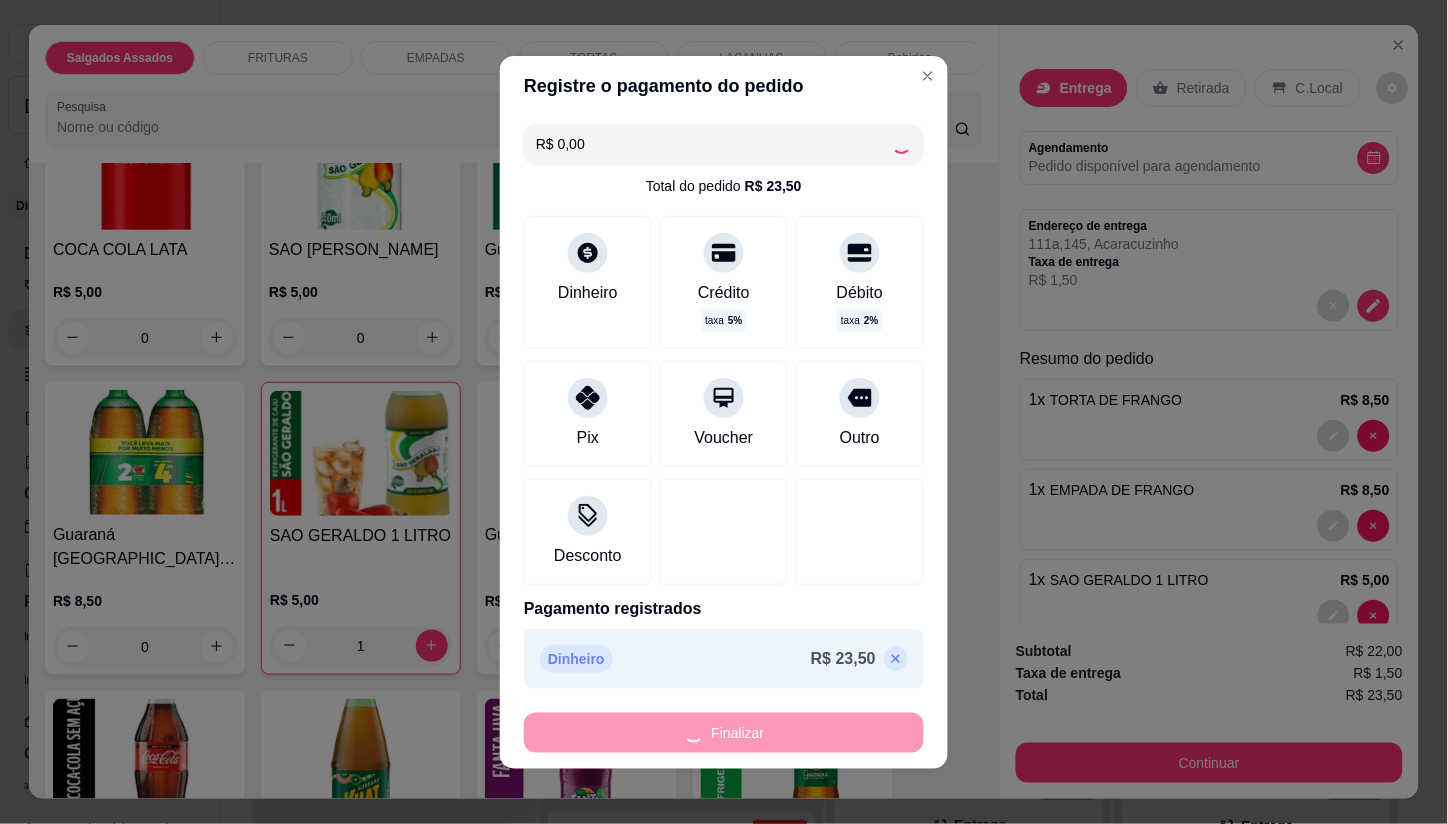 type on "0" 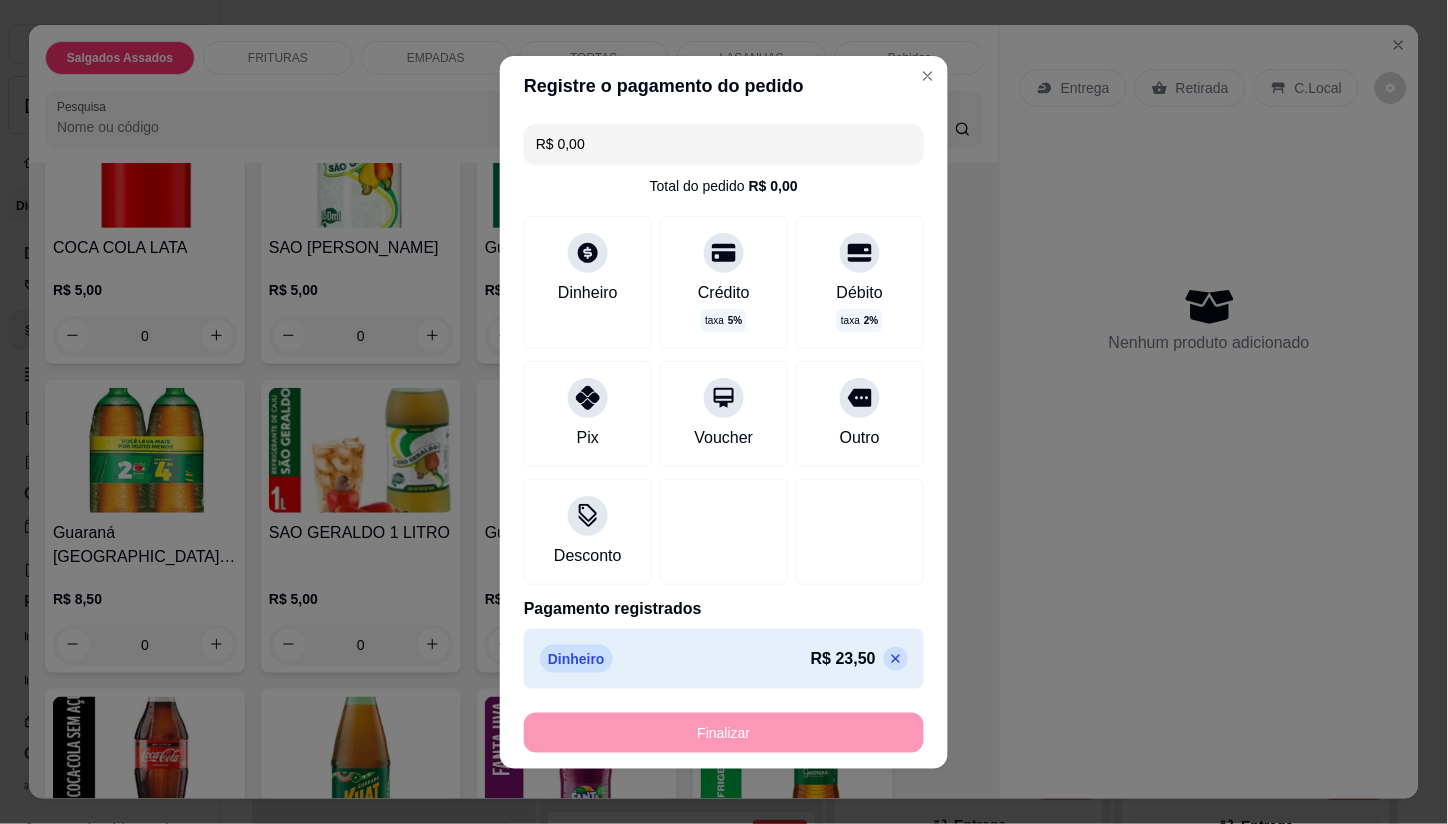 type on "-R$ 23,50" 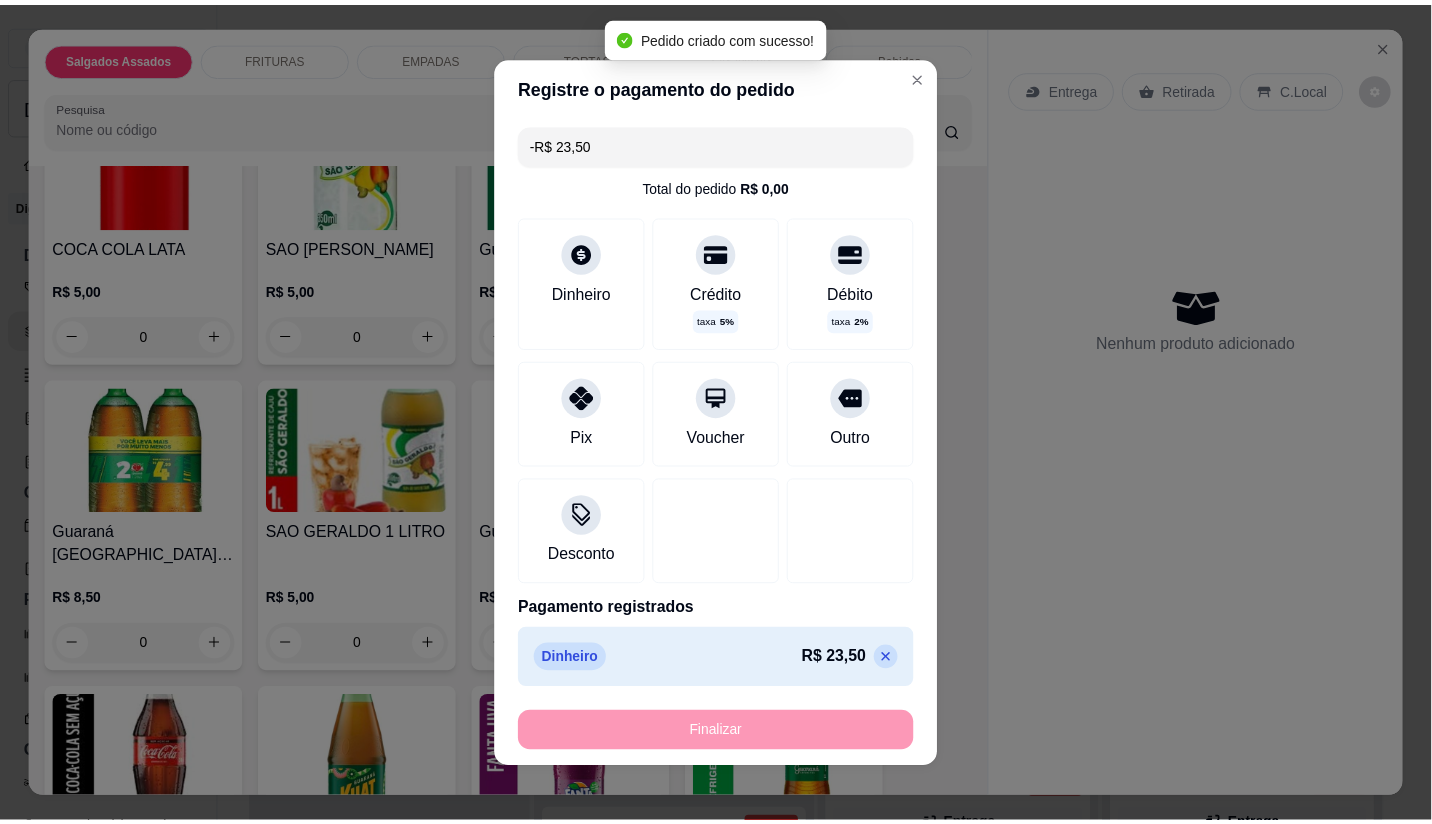 scroll, scrollTop: 1868, scrollLeft: 0, axis: vertical 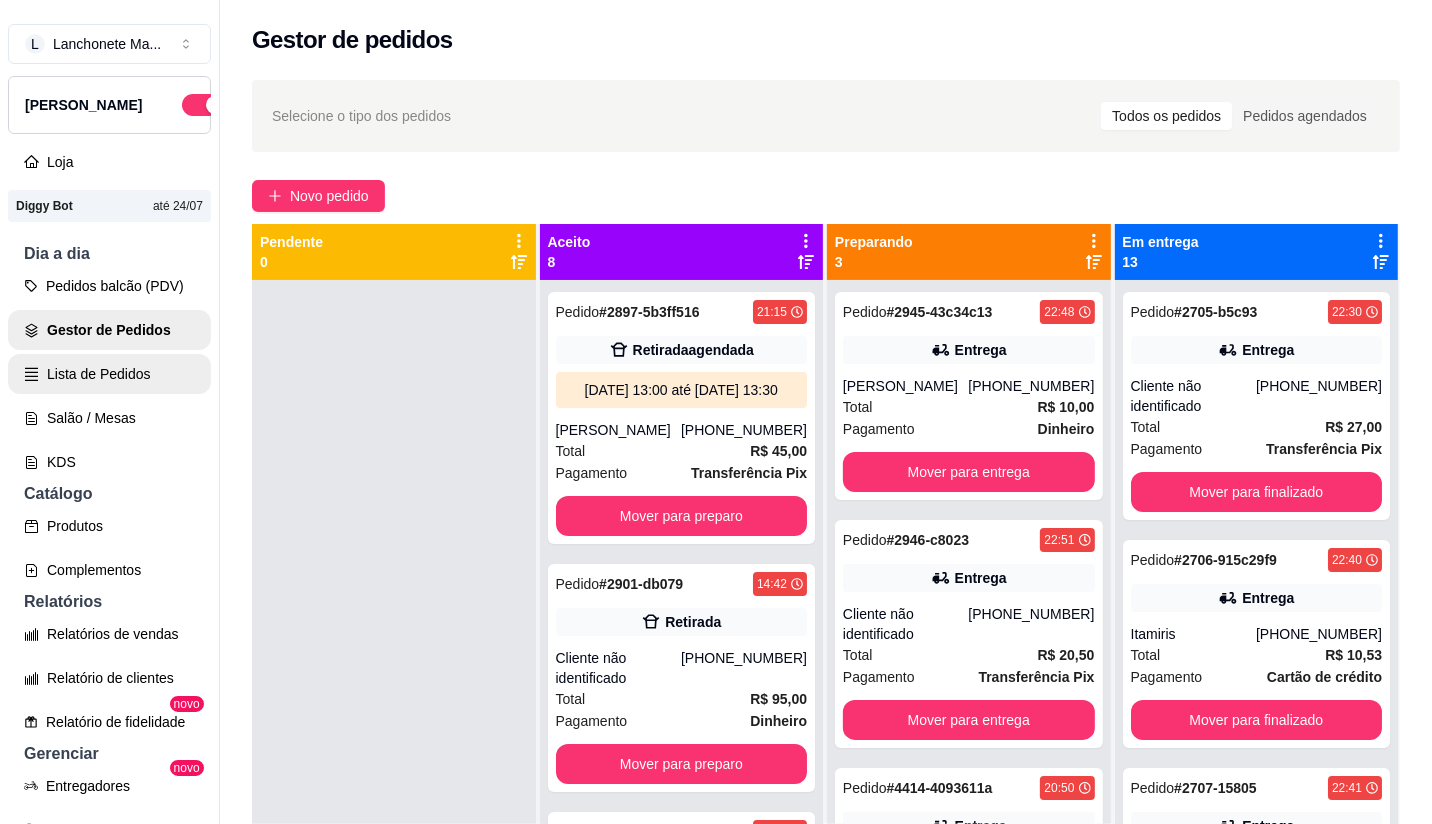 click on "Lista de Pedidos" at bounding box center (109, 374) 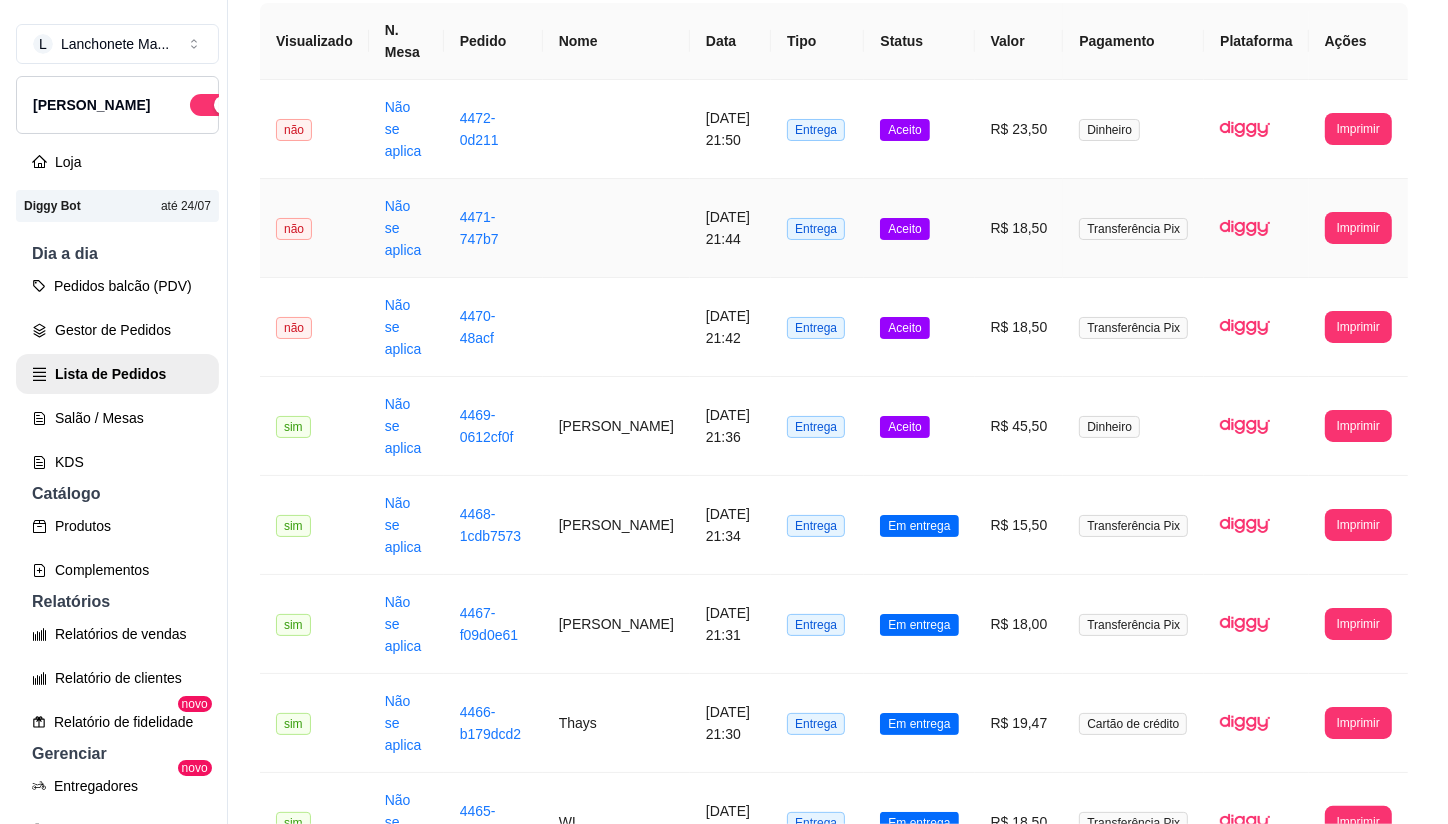 scroll, scrollTop: 222, scrollLeft: 0, axis: vertical 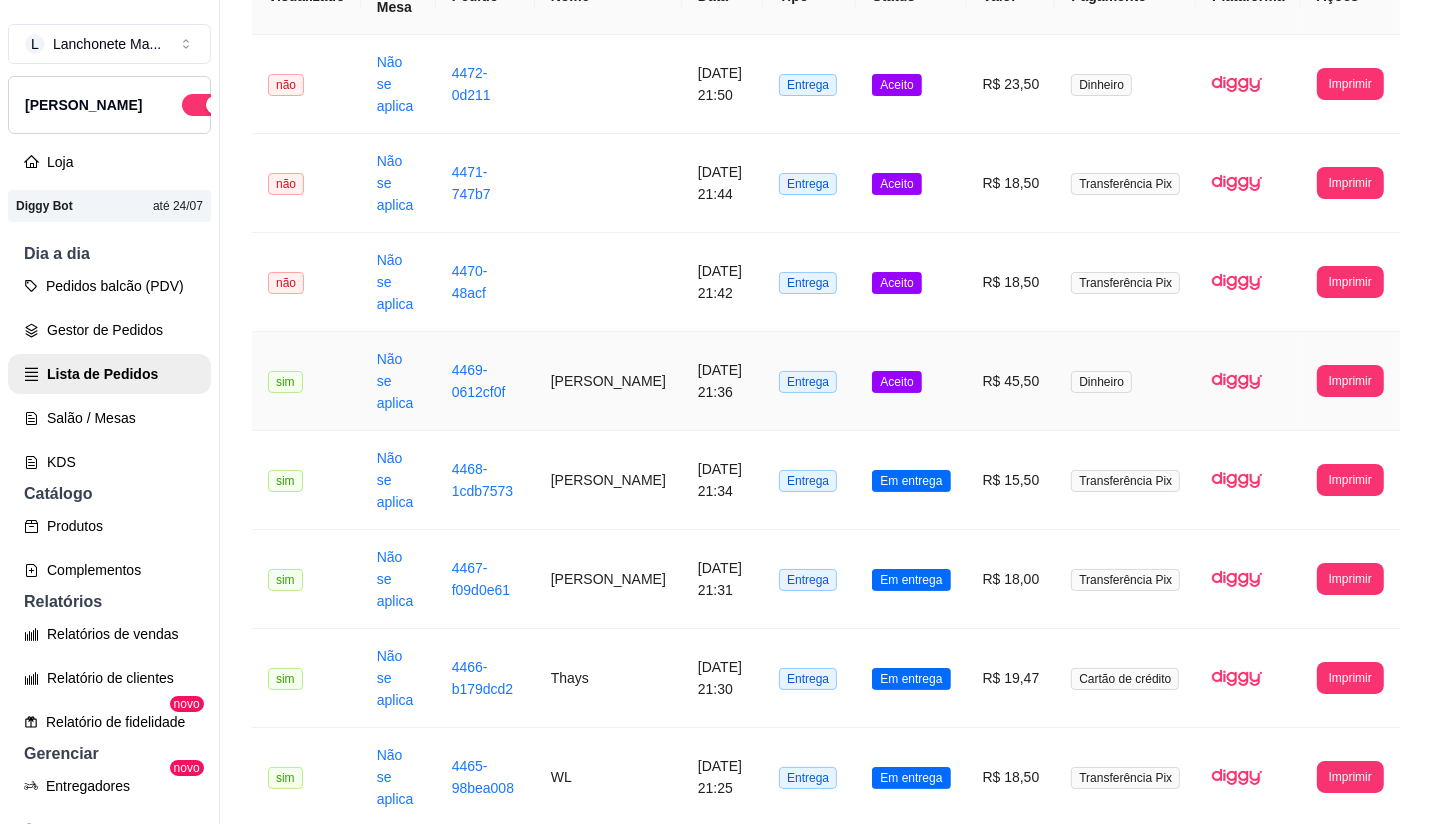click on "Aceito" at bounding box center [911, 381] 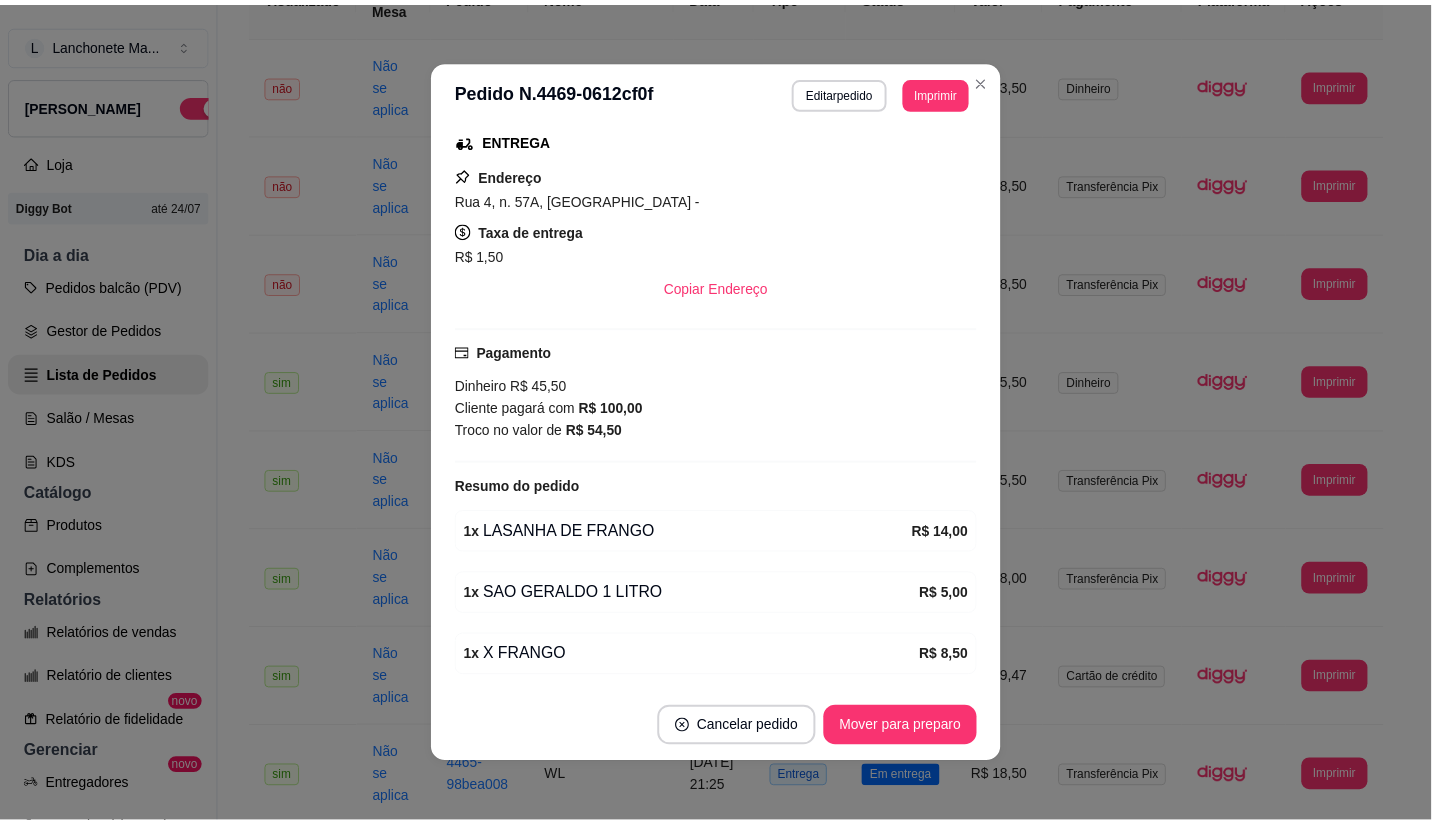 scroll, scrollTop: 333, scrollLeft: 0, axis: vertical 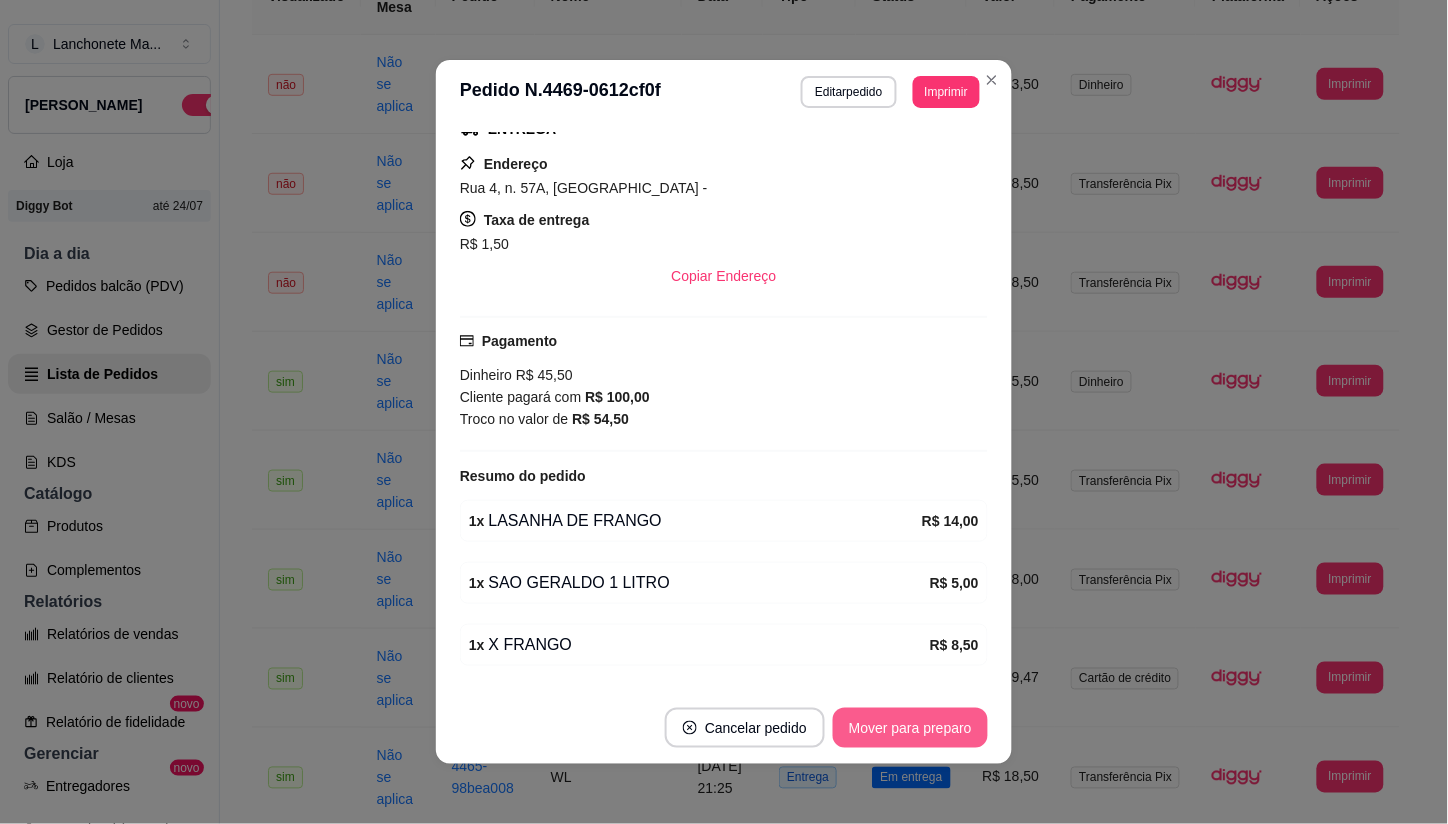 click on "Mover para preparo" at bounding box center [910, 728] 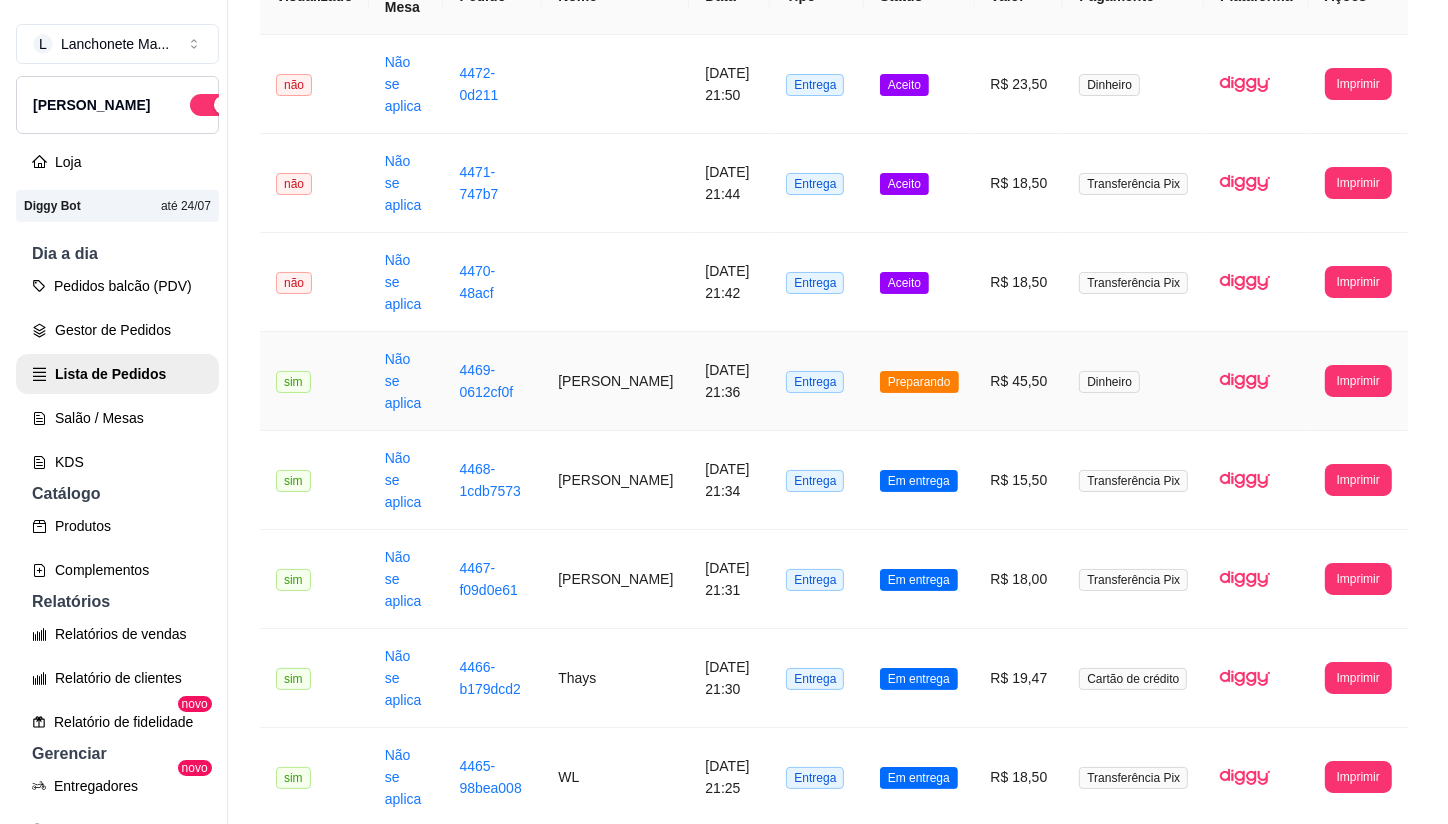 scroll, scrollTop: 111, scrollLeft: 0, axis: vertical 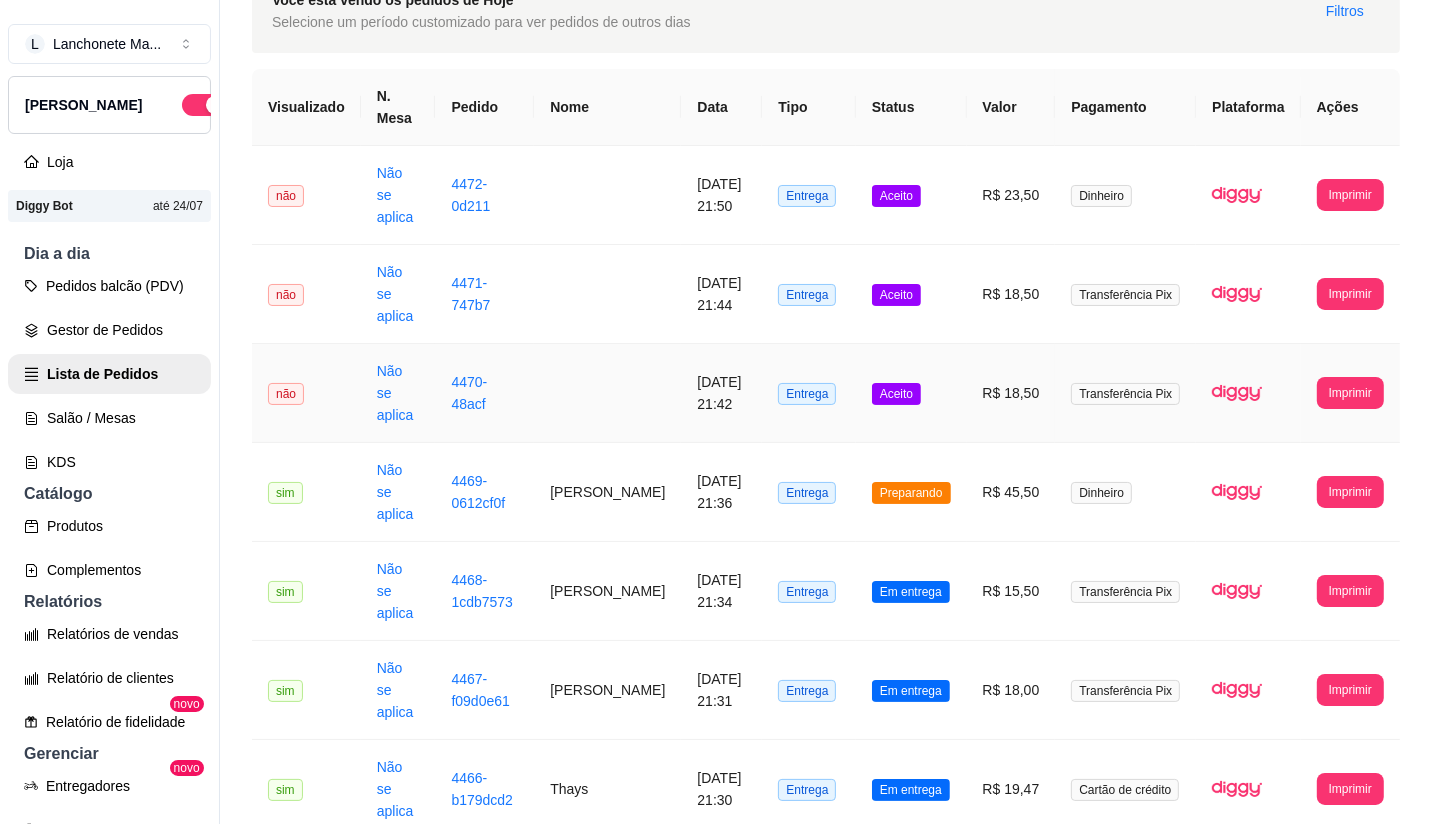click on "Aceito" at bounding box center (911, 393) 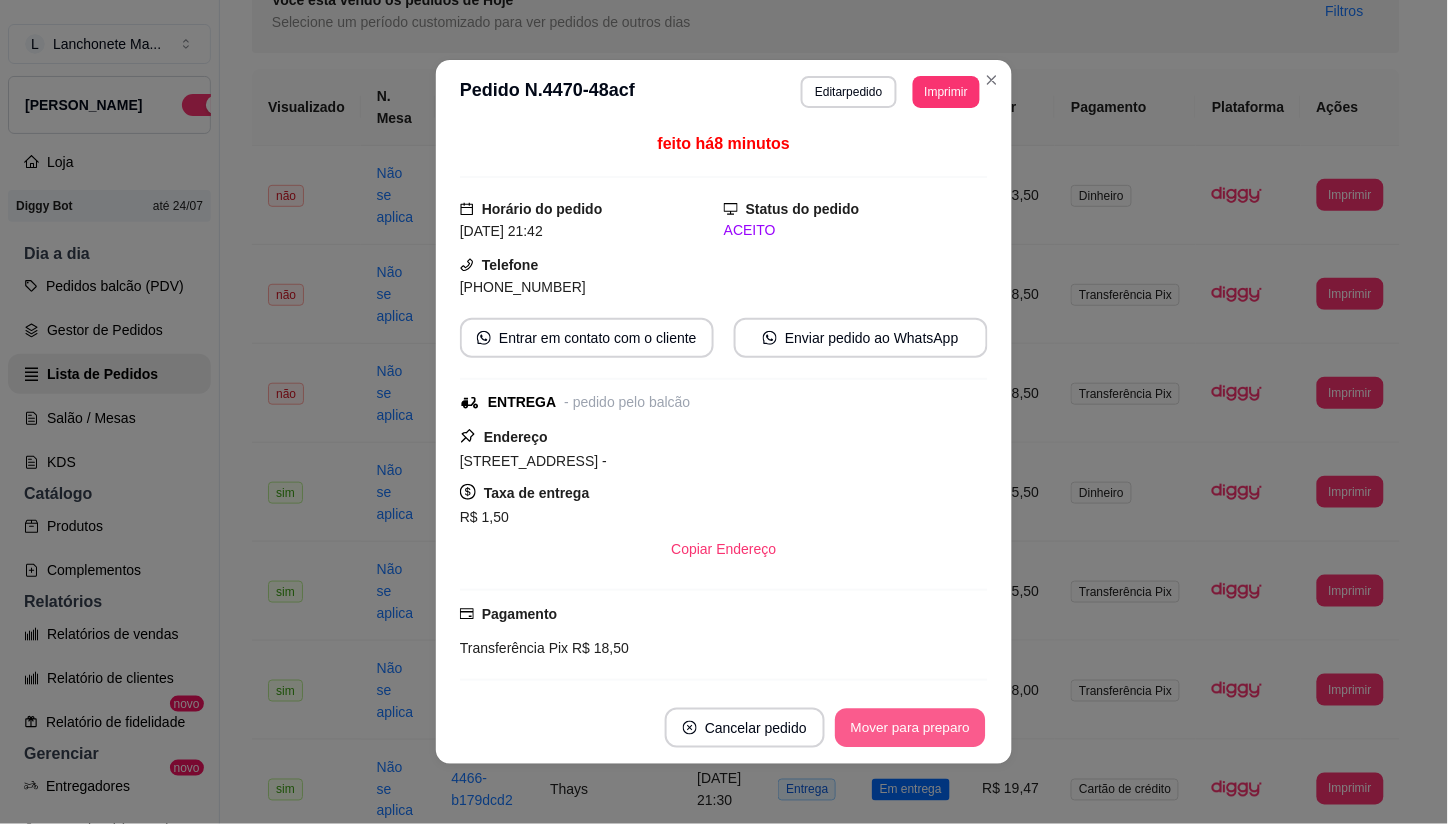 click on "Mover para preparo" at bounding box center (910, 728) 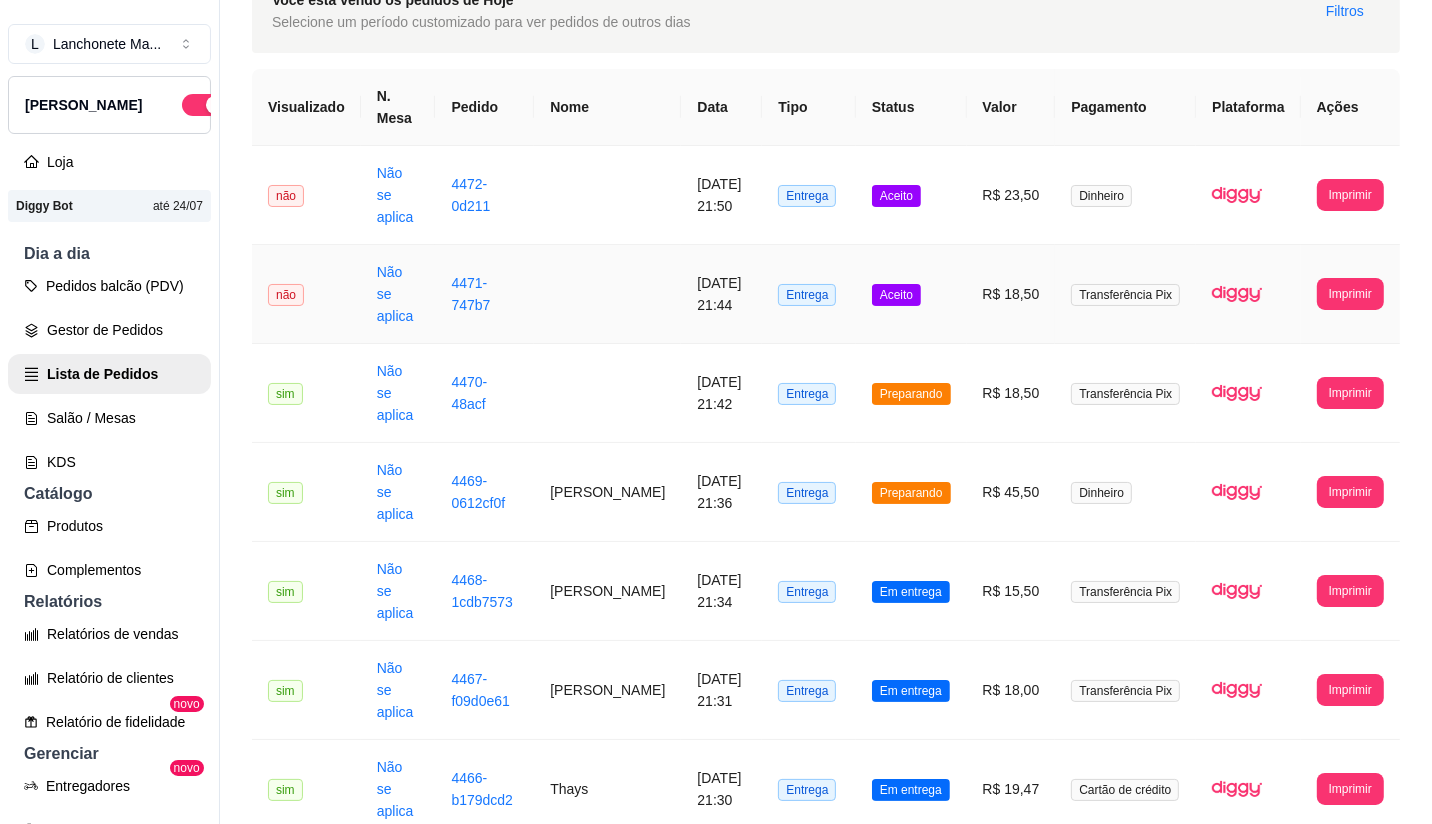 click on "Aceito" at bounding box center [911, 294] 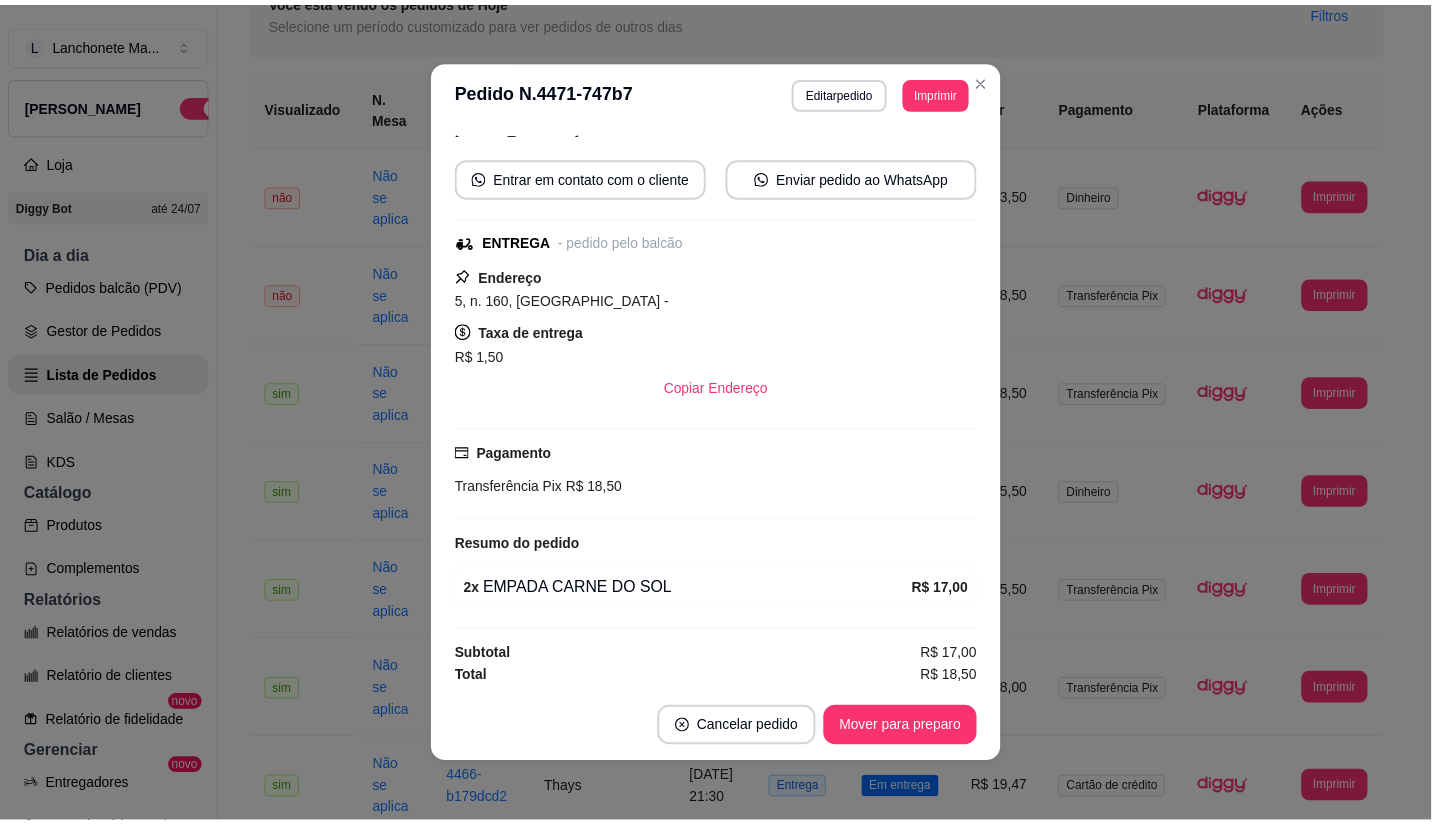 scroll, scrollTop: 167, scrollLeft: 0, axis: vertical 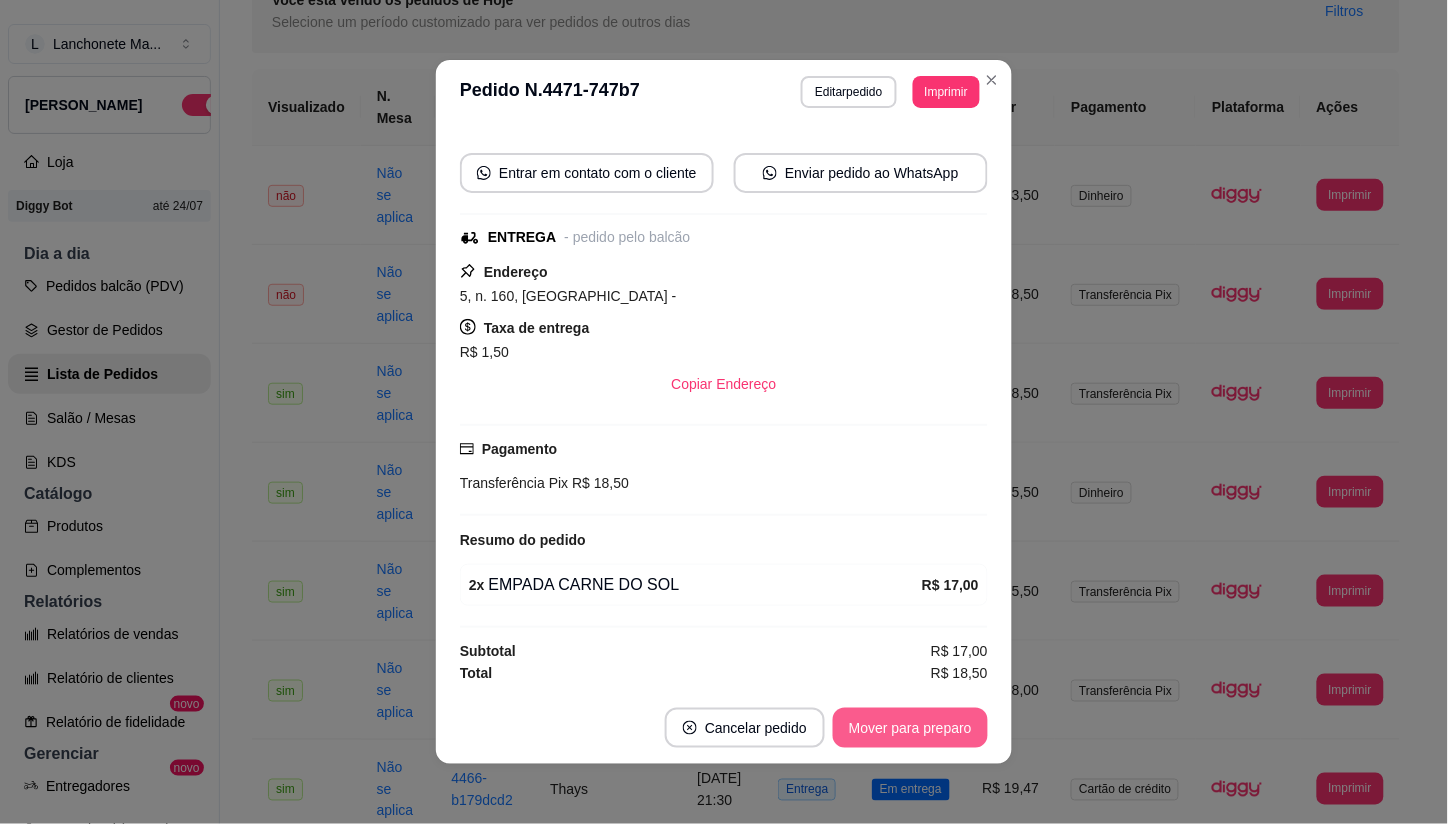 click on "Mover para preparo" at bounding box center (910, 728) 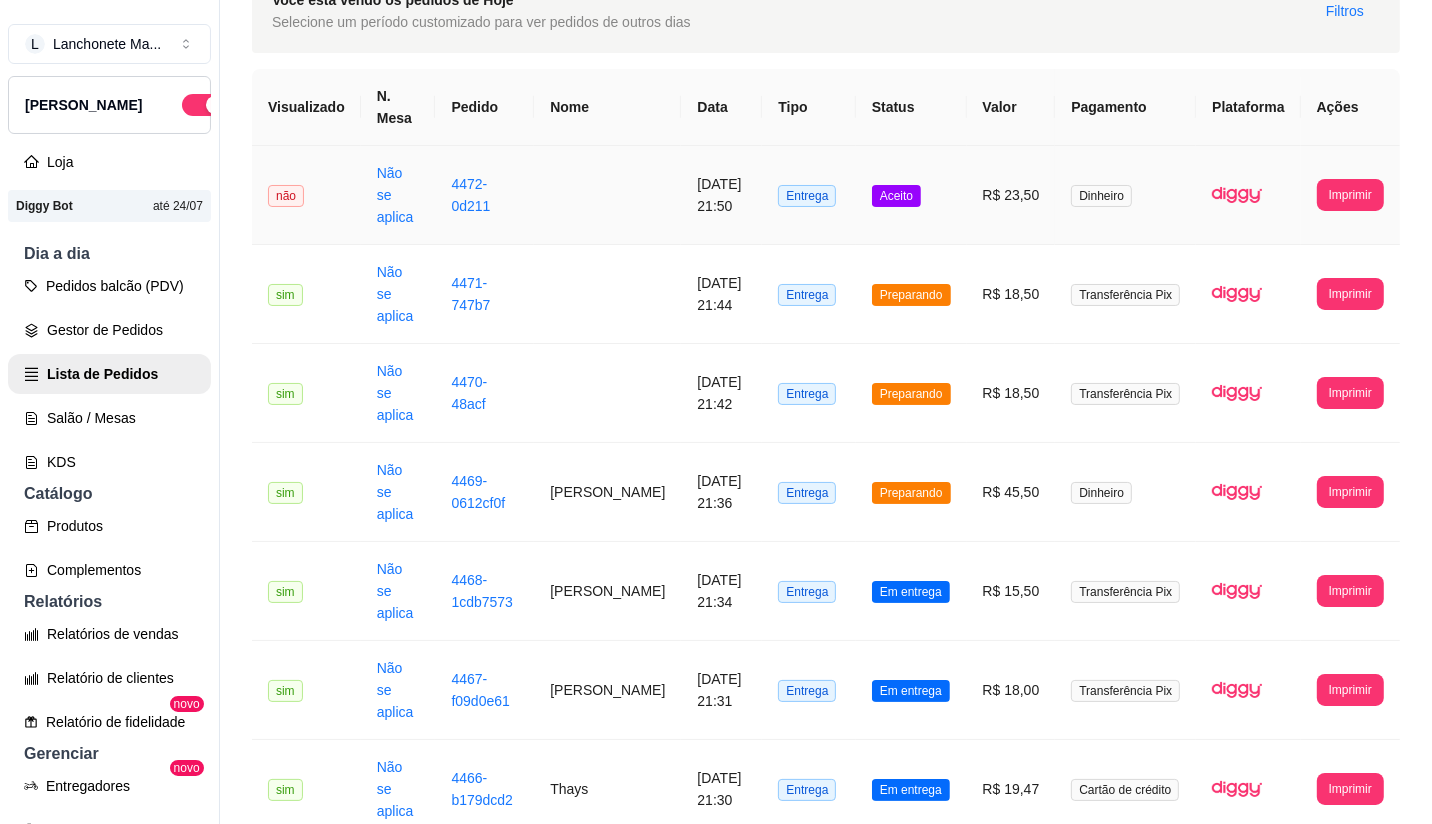 click on "Aceito" at bounding box center [896, 196] 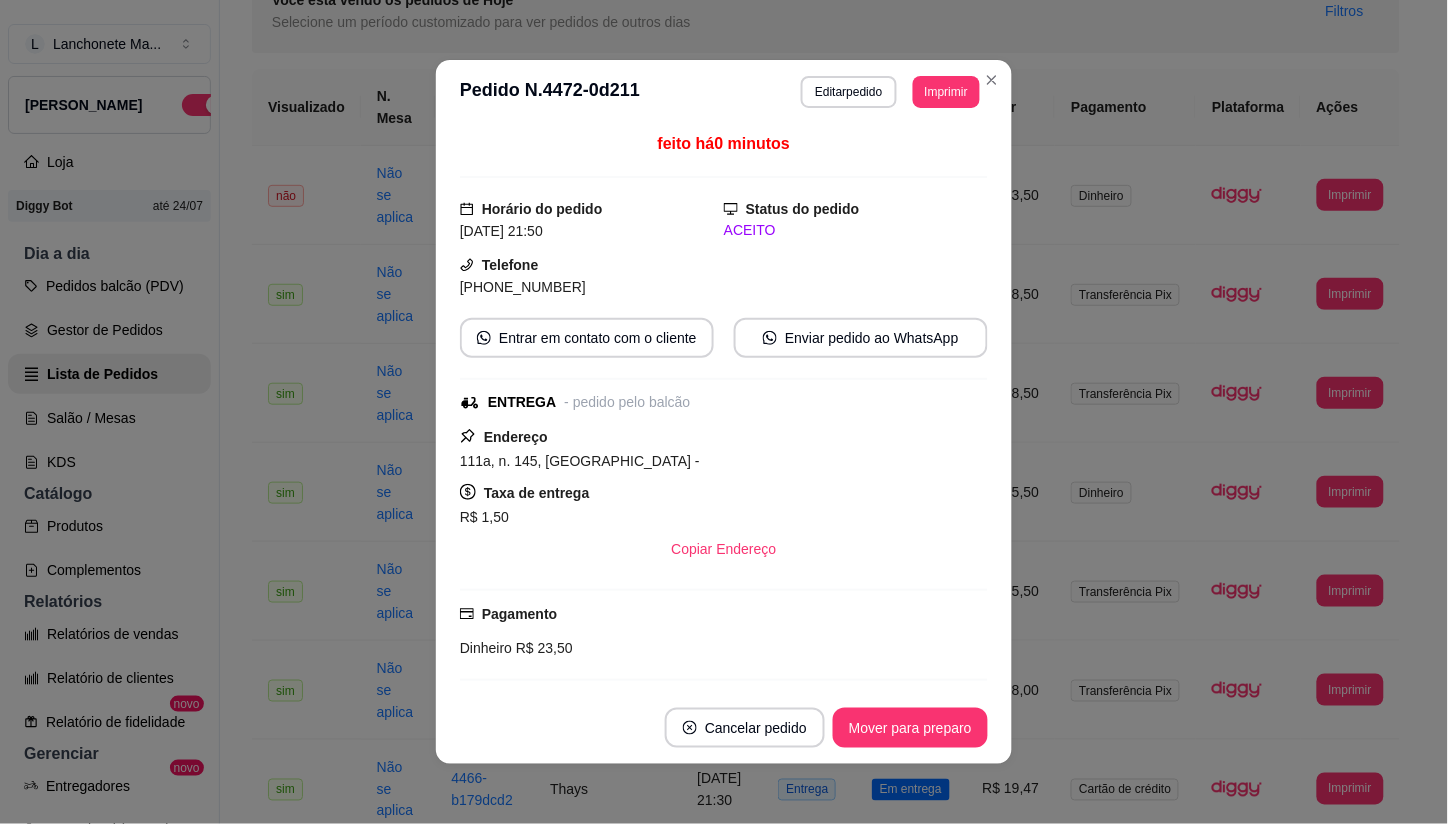 click on "Mover para preparo" at bounding box center [910, 728] 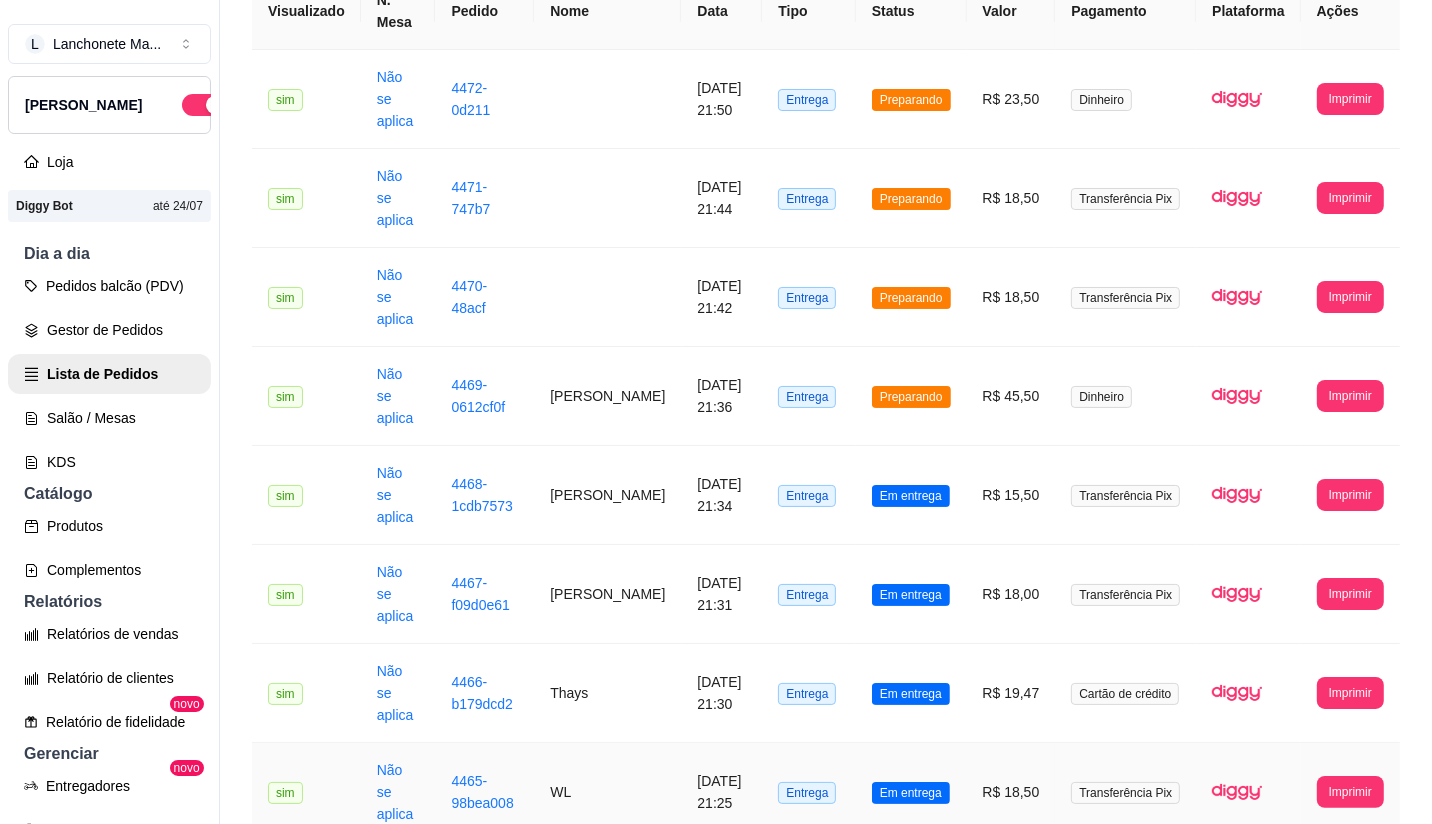 scroll, scrollTop: 0, scrollLeft: 0, axis: both 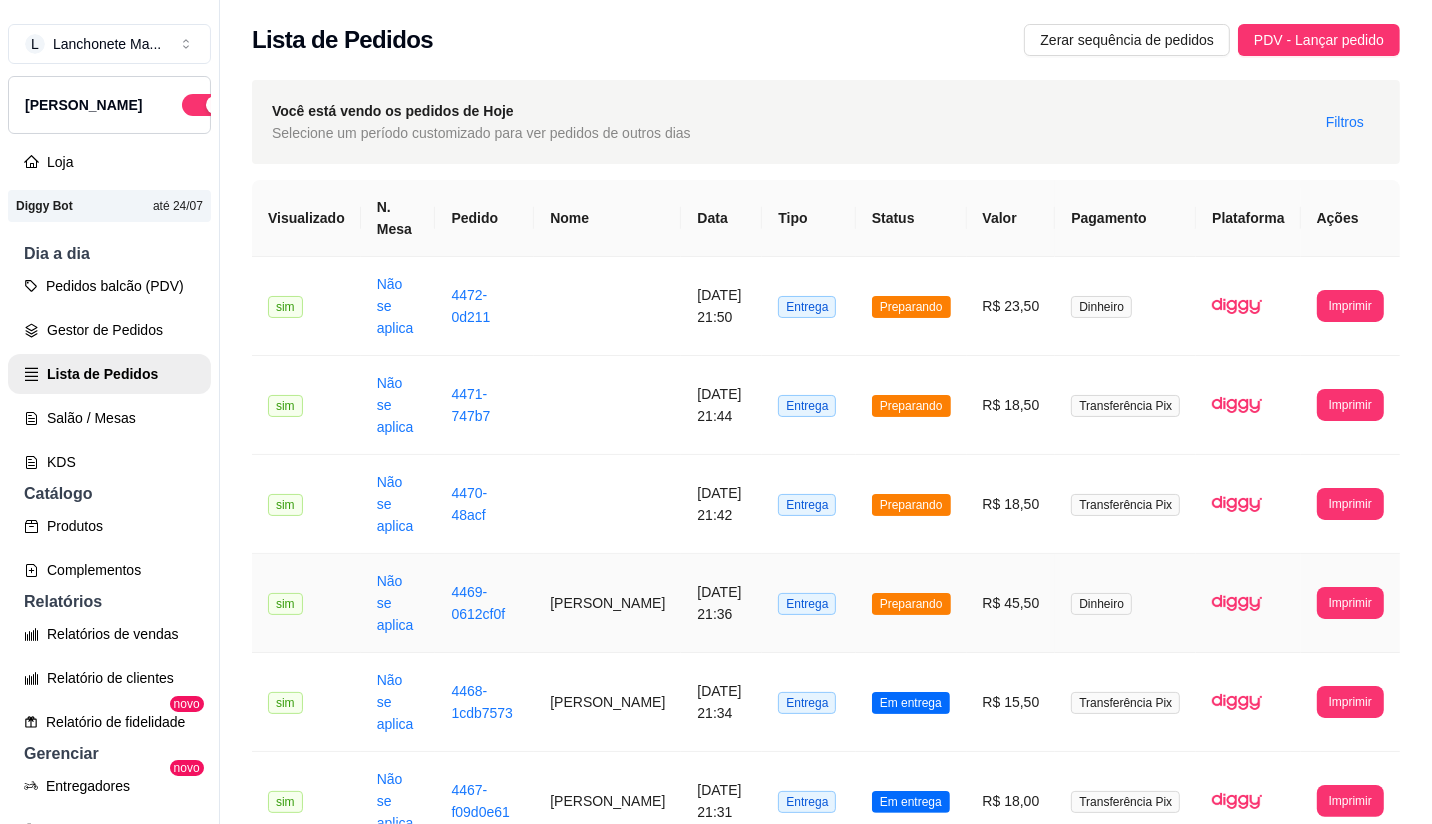 click on "Preparando" at bounding box center [911, 603] 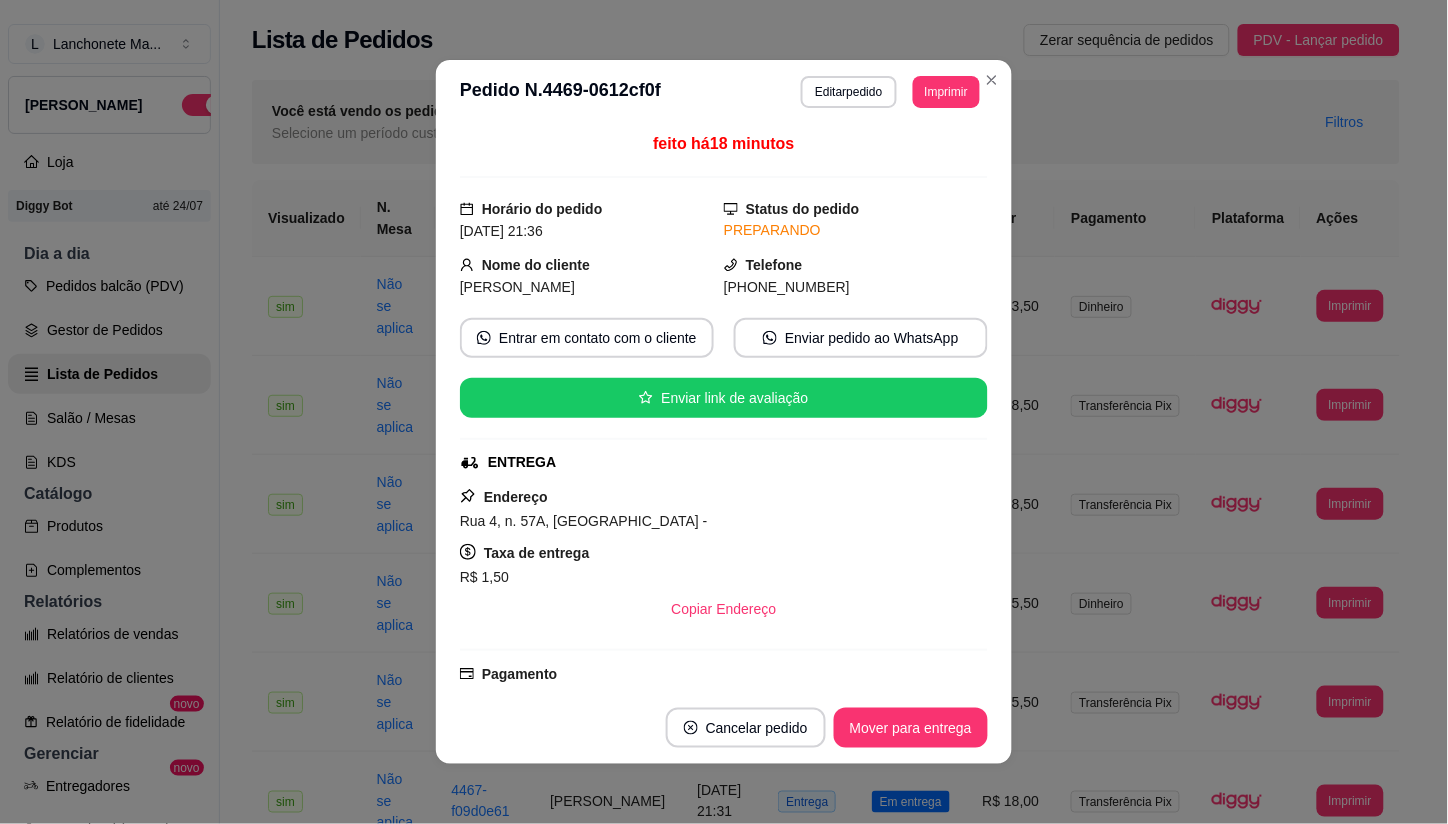 click on "Cancelar pedido Mover para entrega" at bounding box center [724, 728] 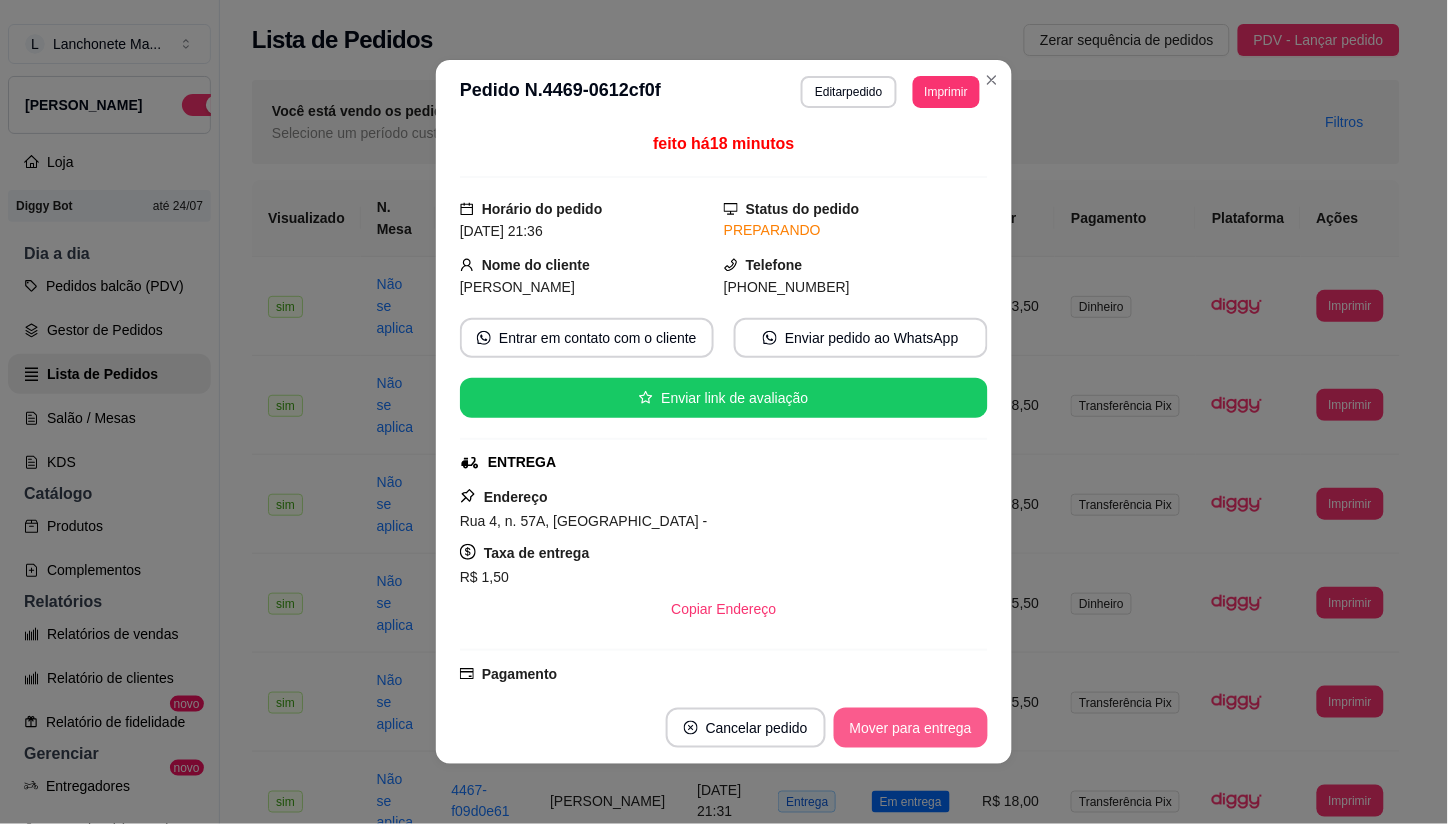 click on "Mover para entrega" at bounding box center (911, 728) 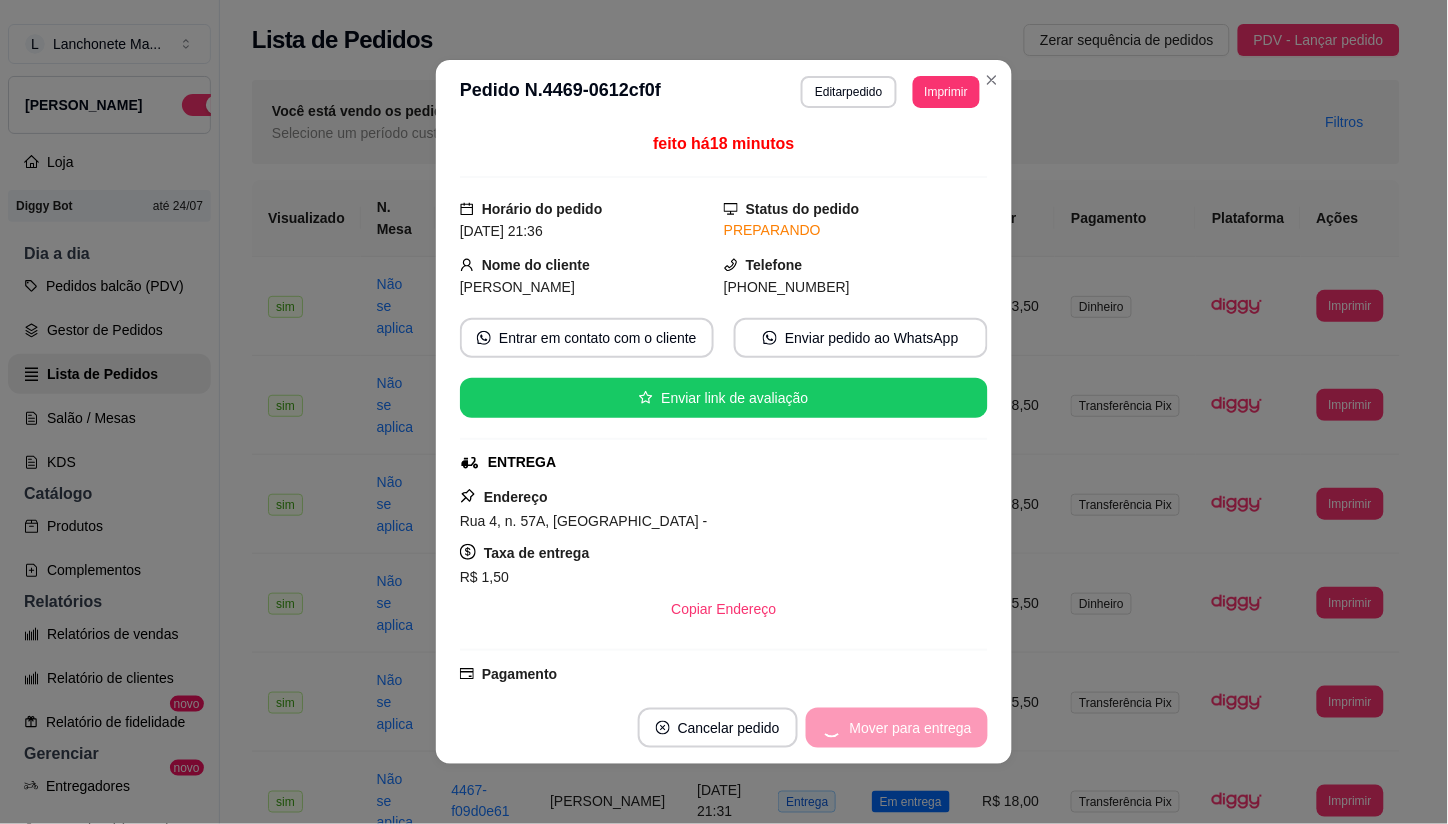 click on "Mover para entrega" at bounding box center [897, 728] 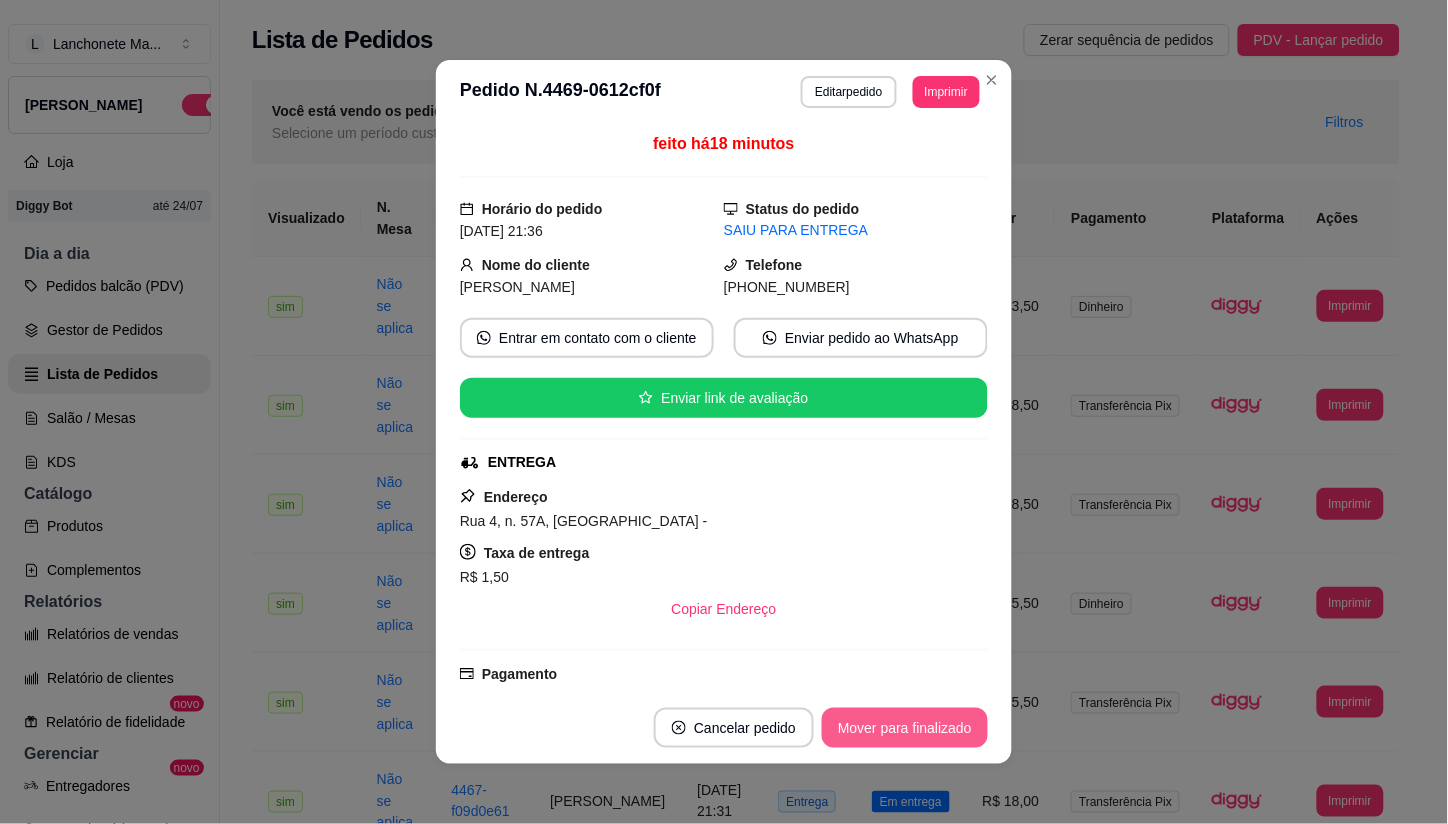 click on "Mover para finalizado" at bounding box center [905, 728] 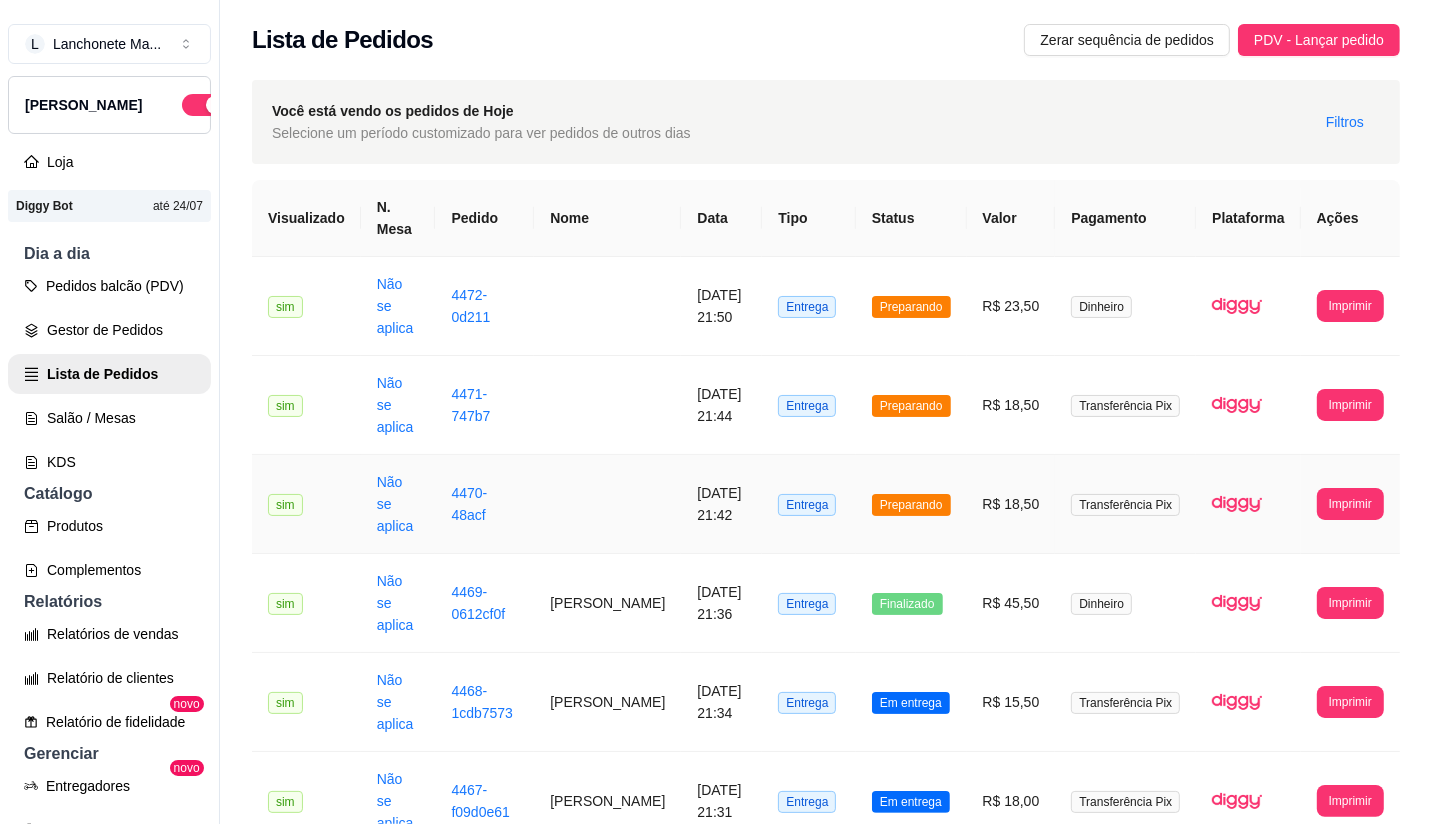 click on "Preparando" at bounding box center (911, 504) 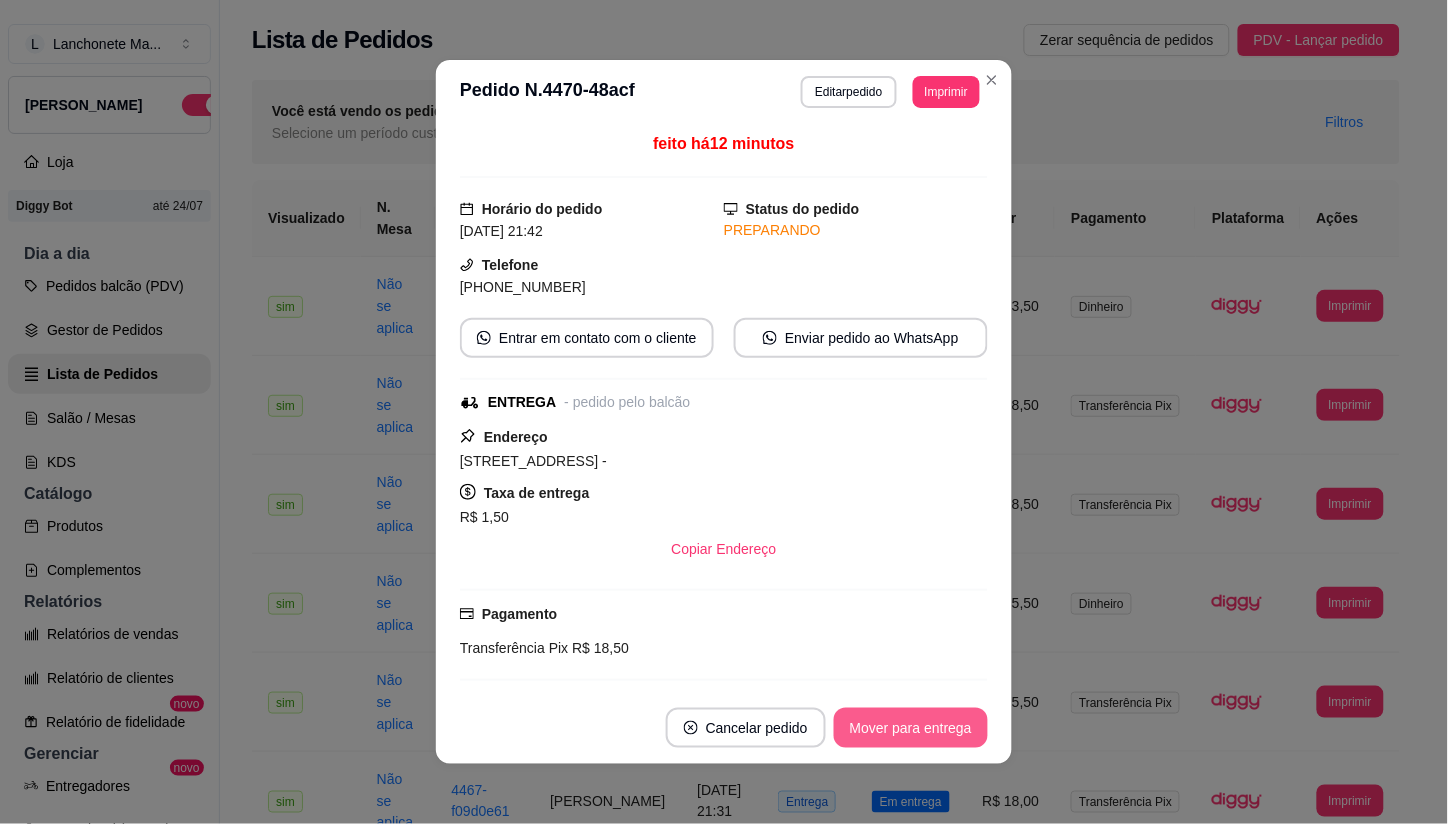 click on "Mover para entrega" at bounding box center (911, 728) 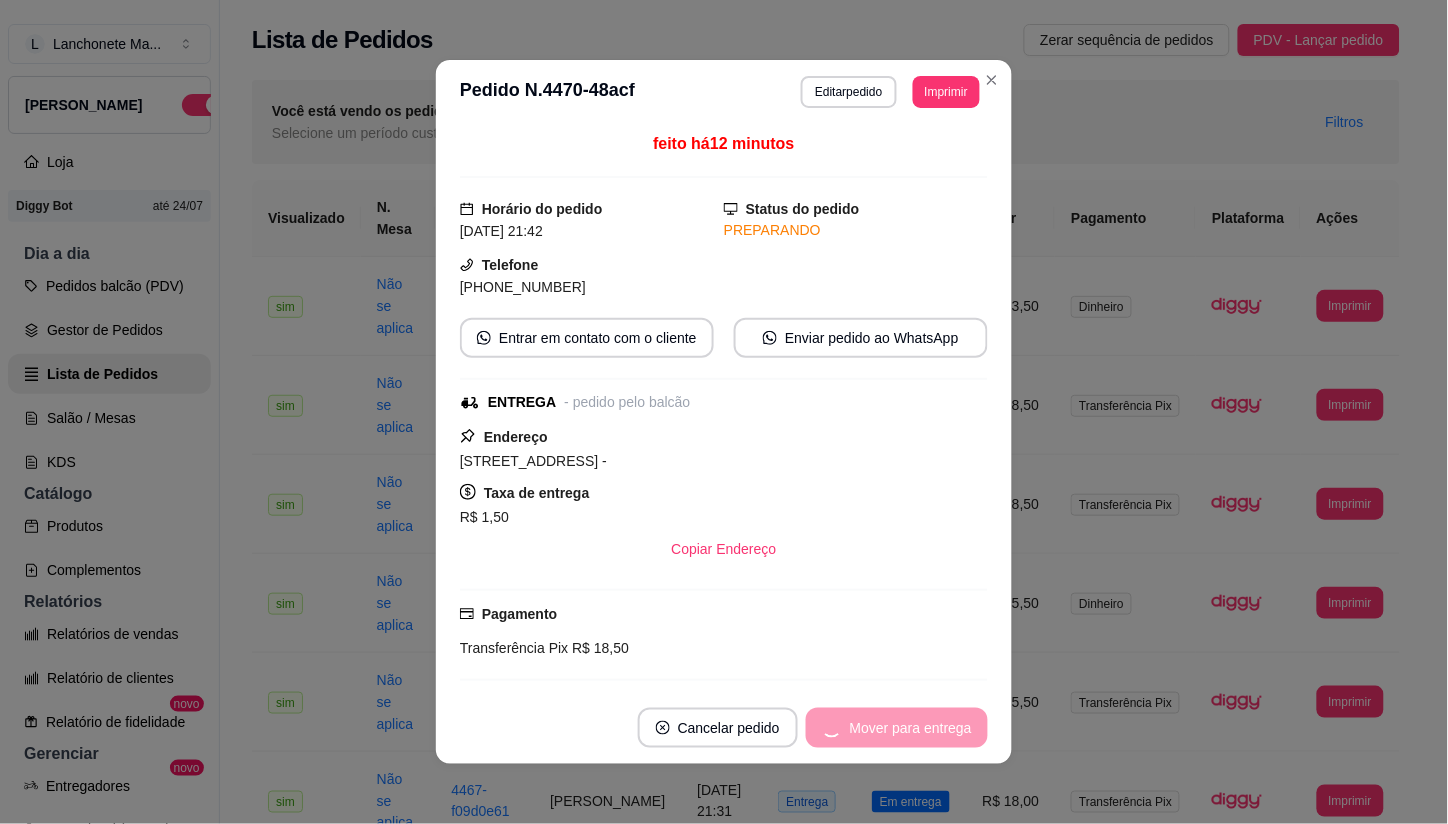 click on "Mover para entrega" at bounding box center [897, 728] 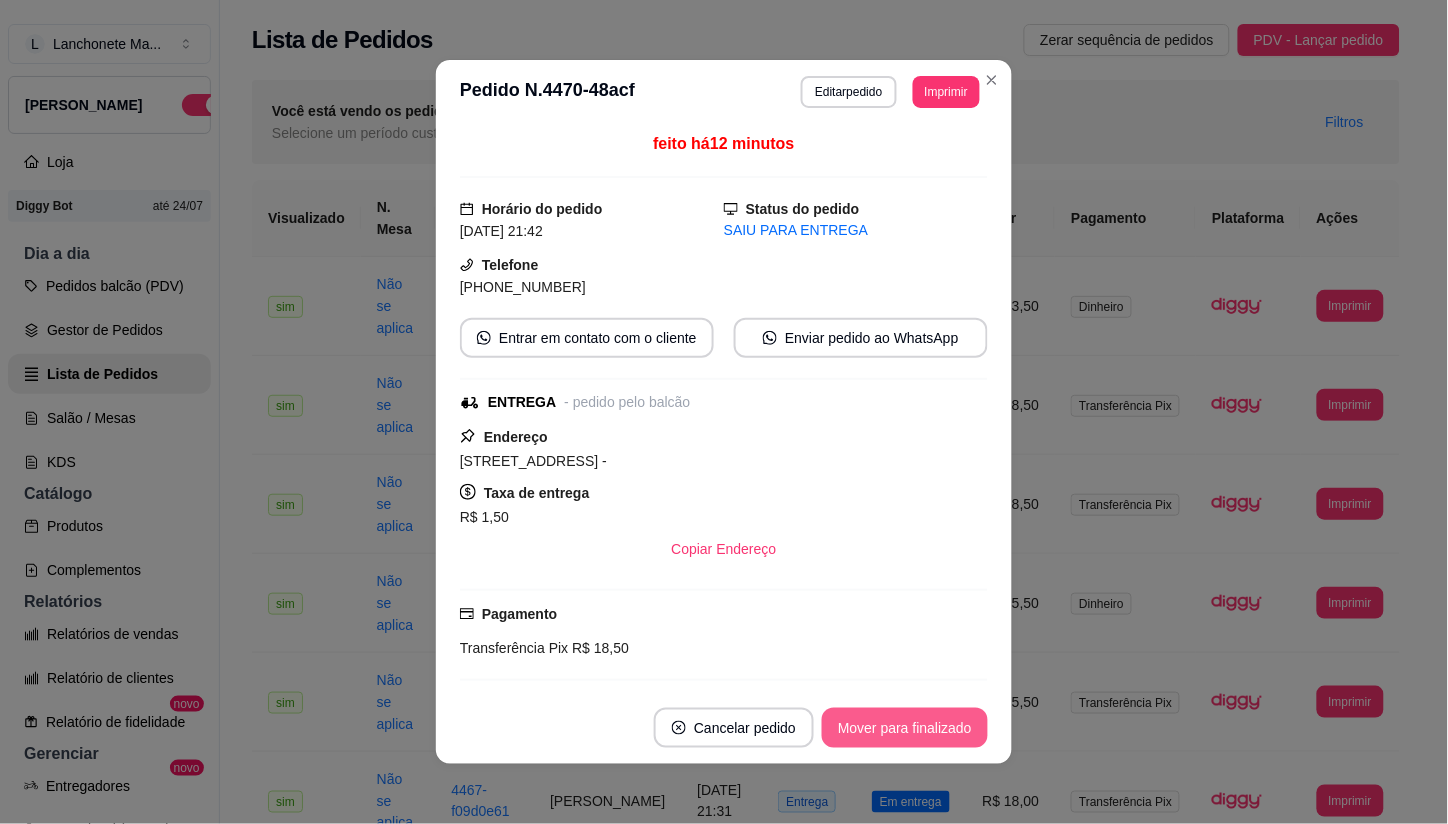 click on "Mover para finalizado" at bounding box center (905, 728) 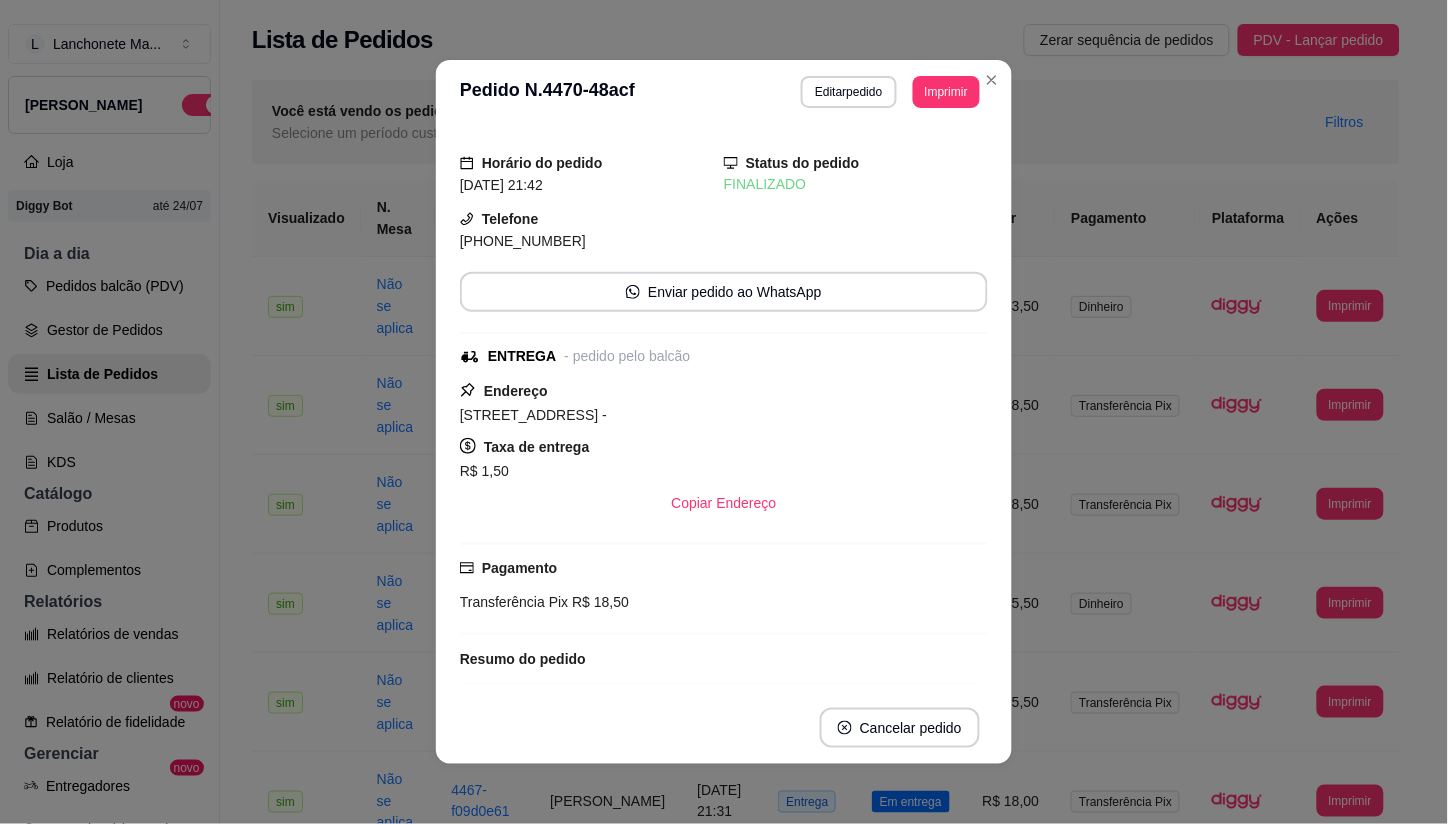 click on "**********" at bounding box center [724, 92] 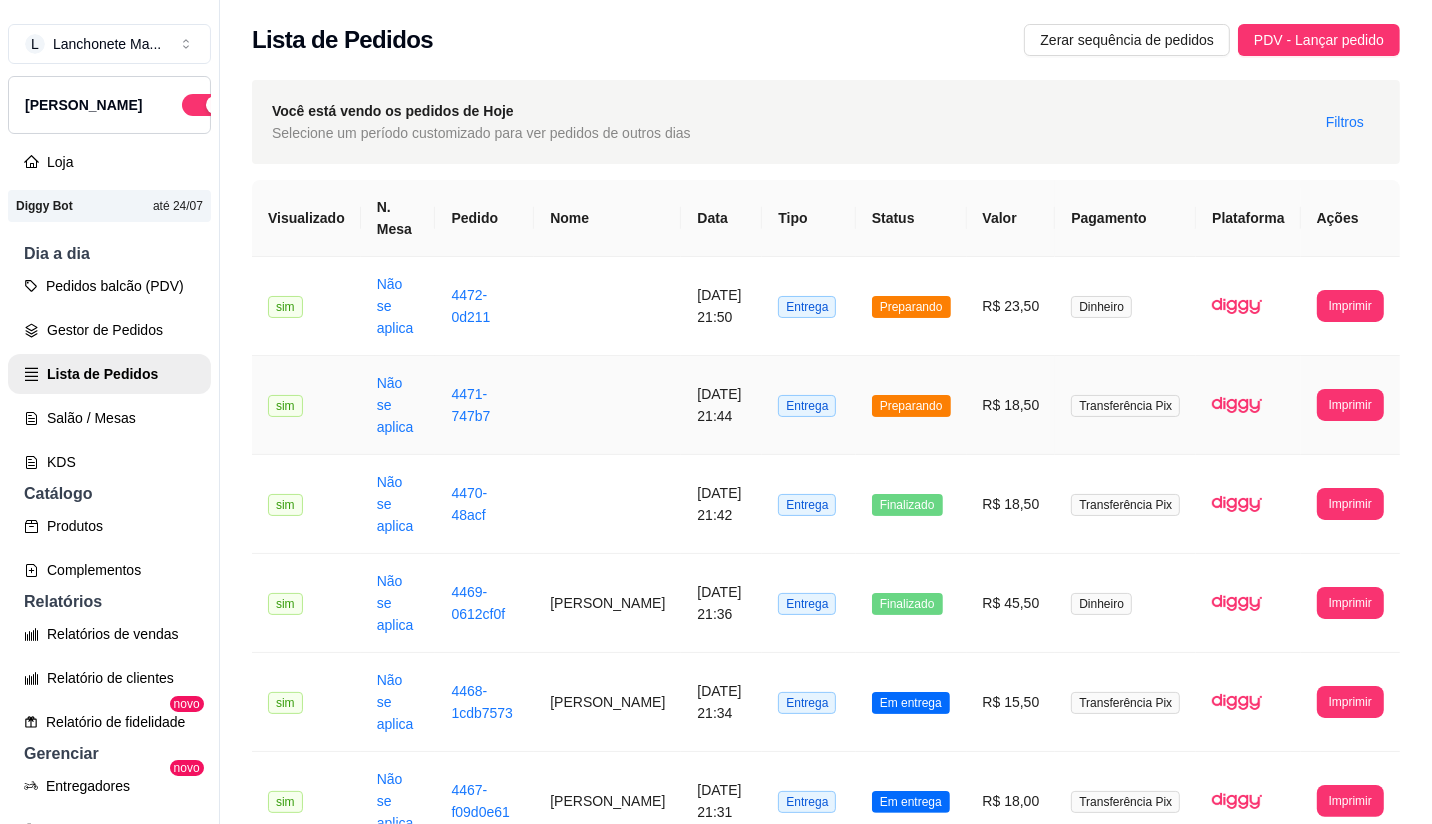 click on "Preparando" at bounding box center (911, 406) 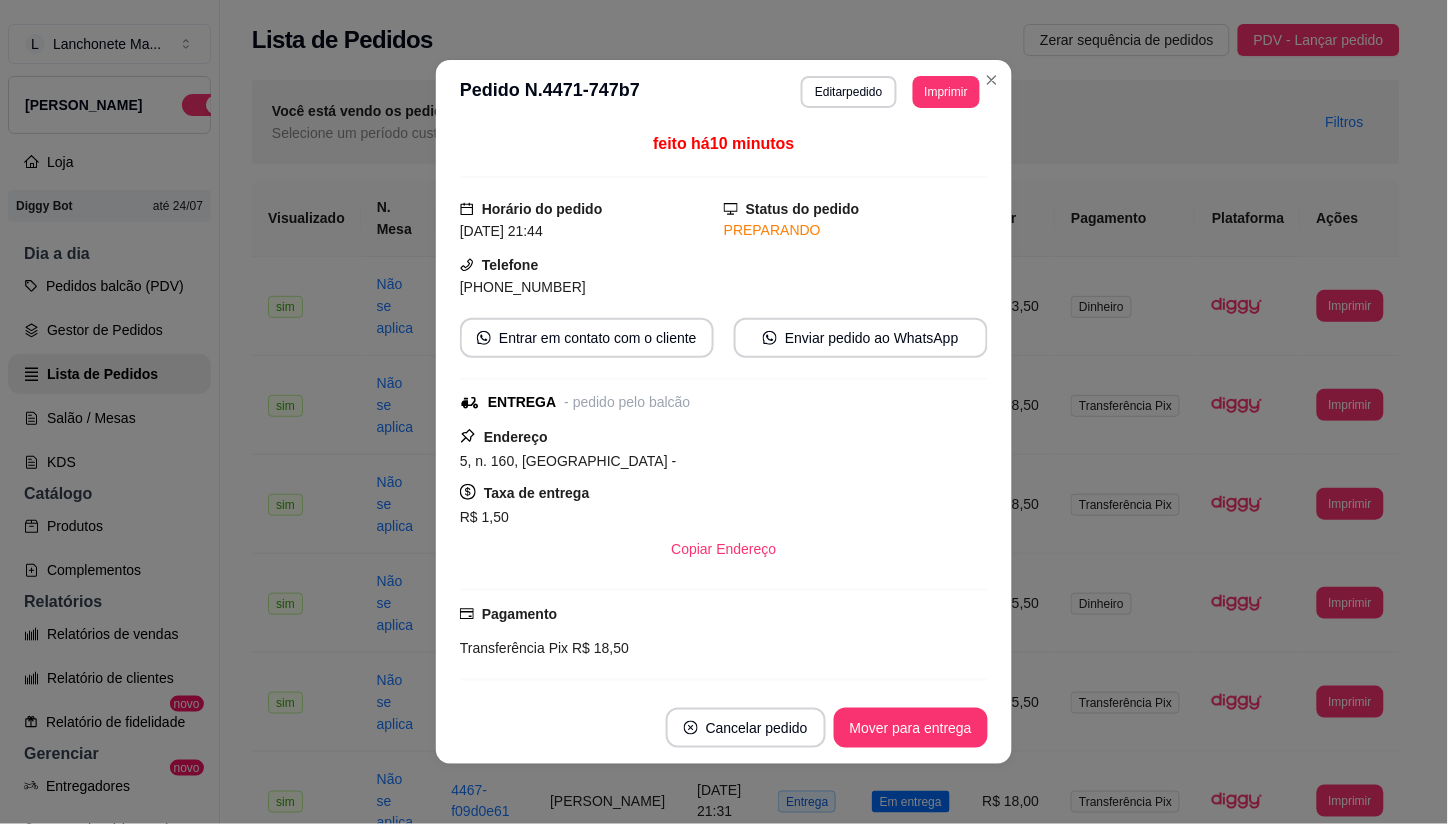 click on "Cancelar pedido Mover para entrega" at bounding box center [724, 728] 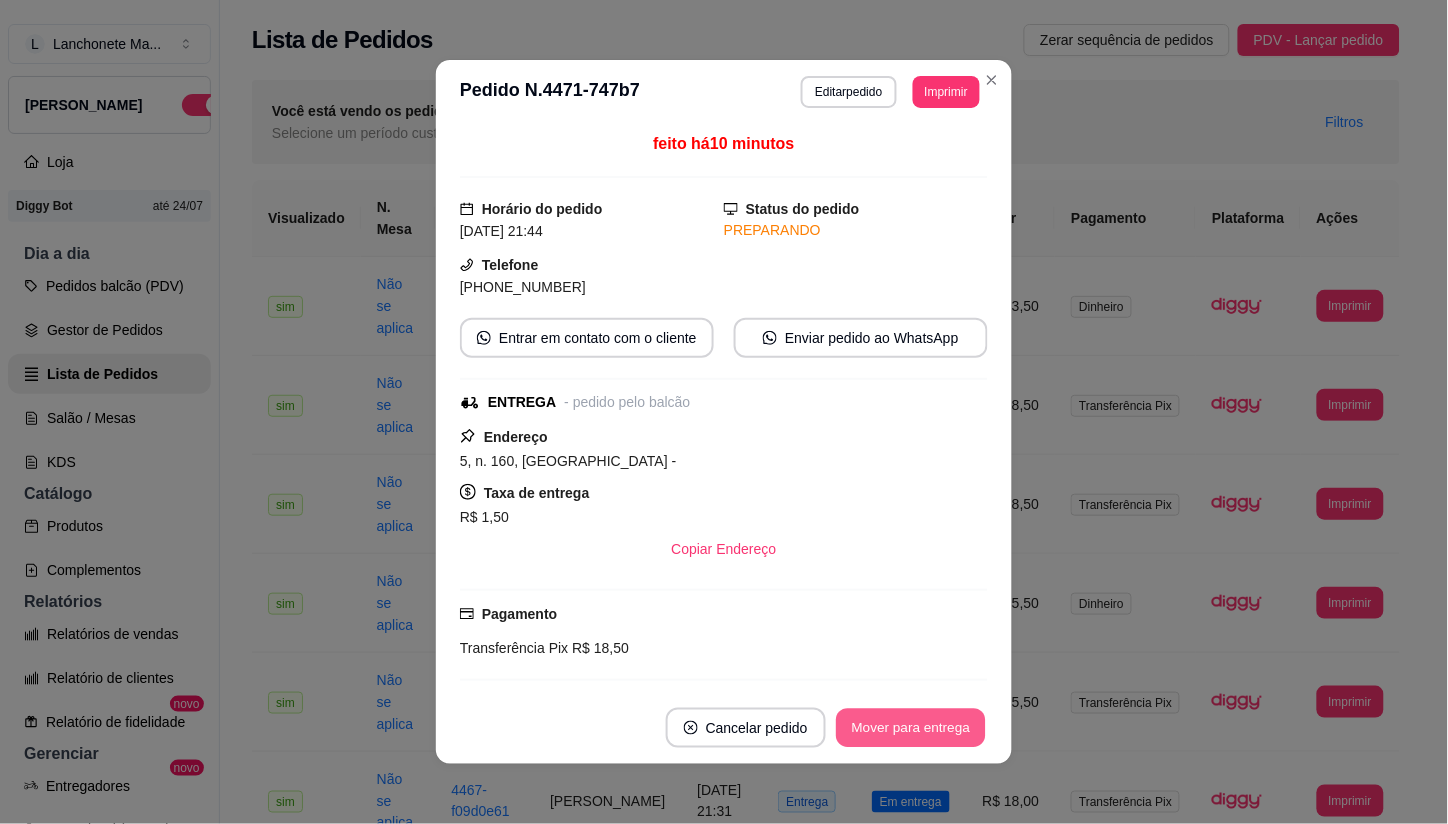 click on "Mover para entrega" at bounding box center [911, 728] 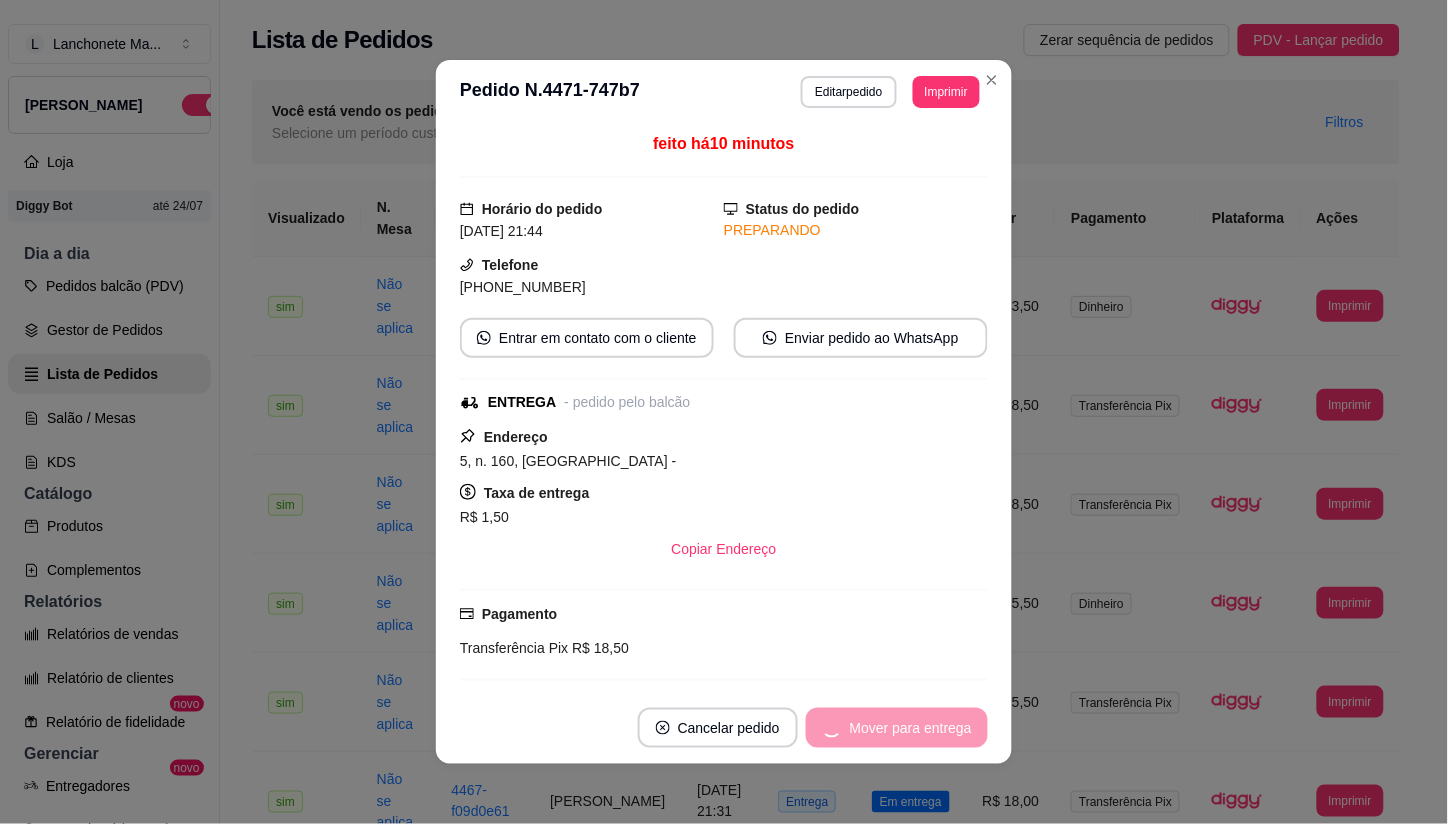 click on "Mover para entrega" at bounding box center (897, 728) 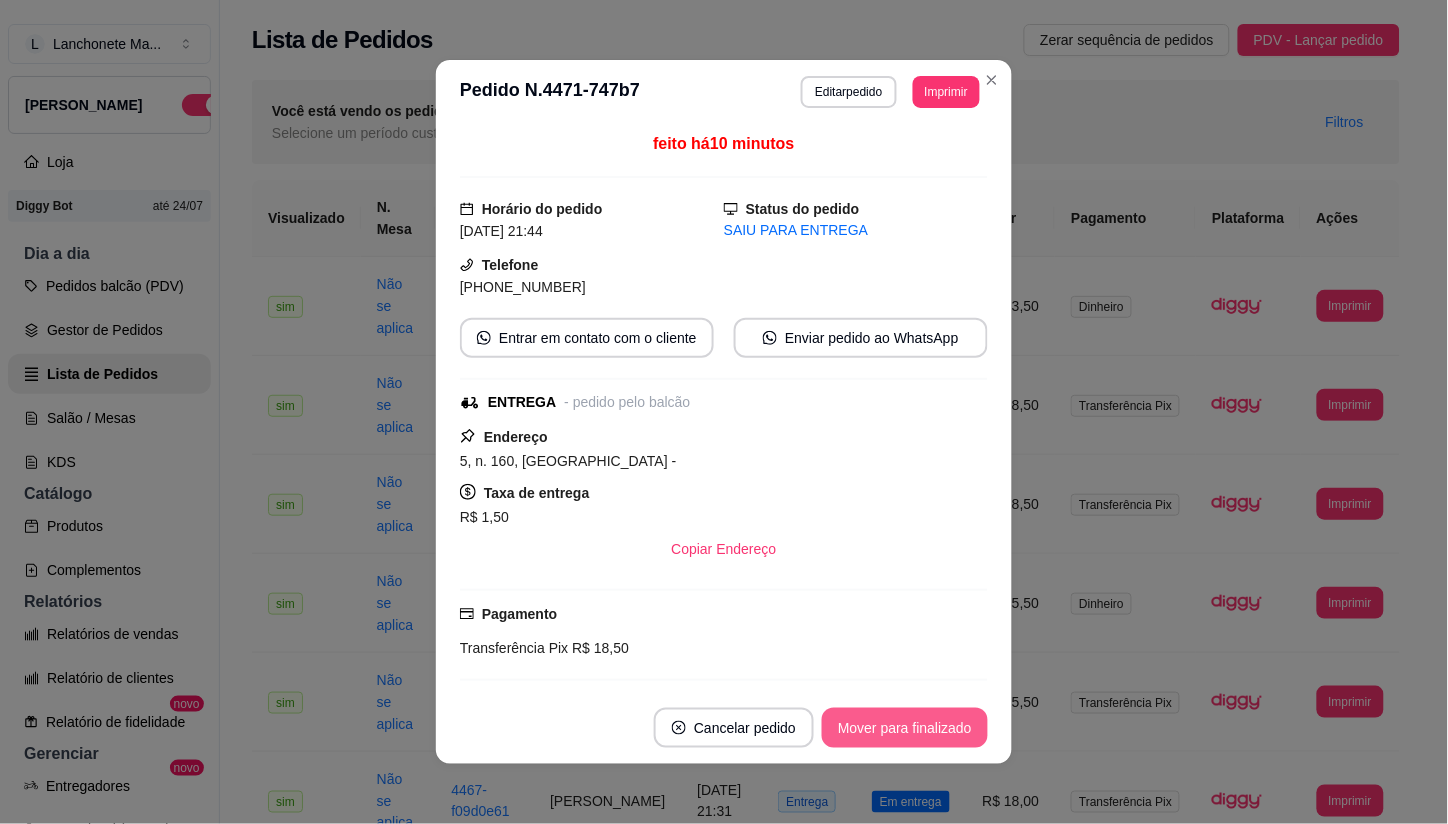 click on "Mover para finalizado" at bounding box center (905, 728) 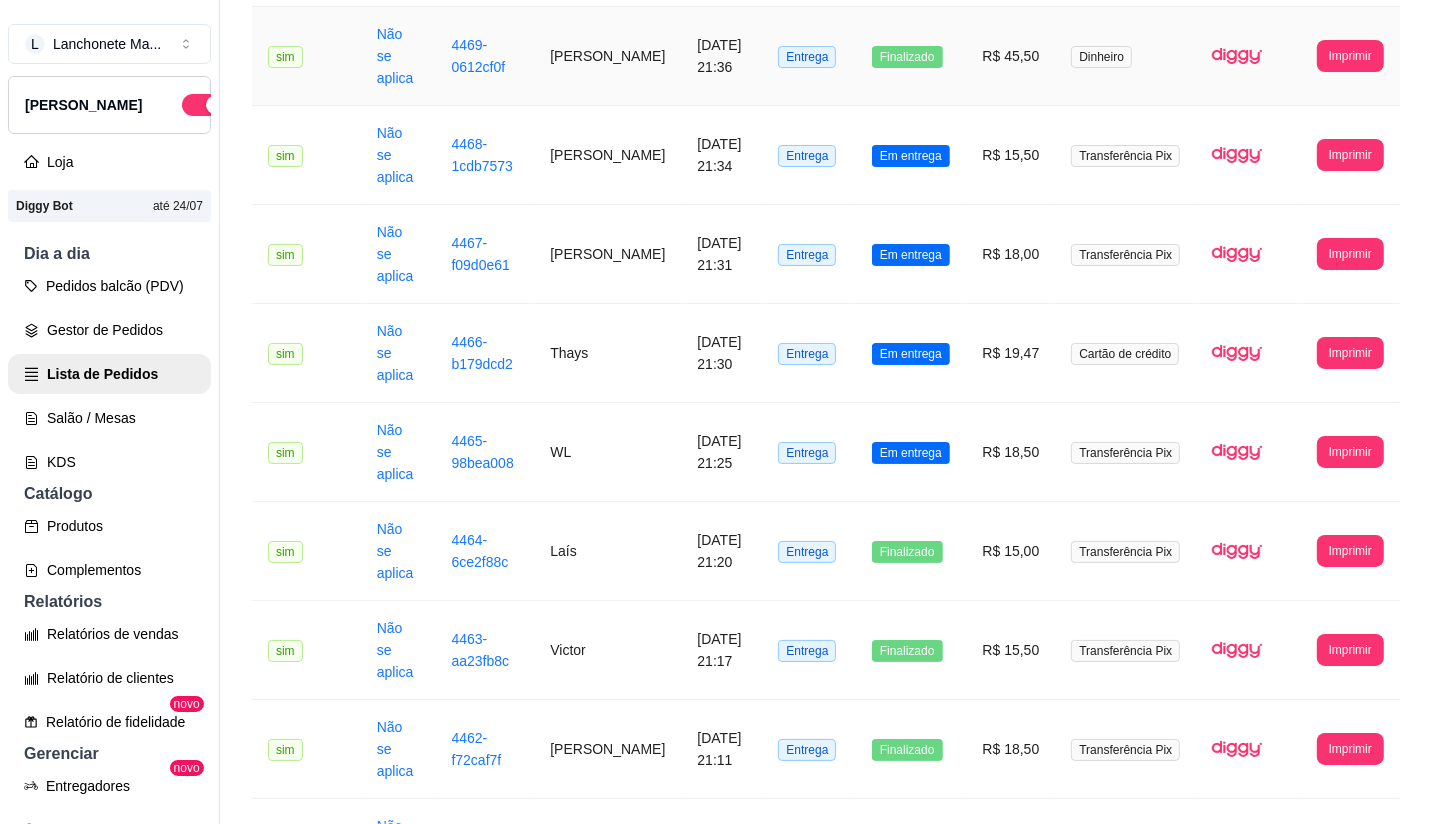 scroll, scrollTop: 555, scrollLeft: 0, axis: vertical 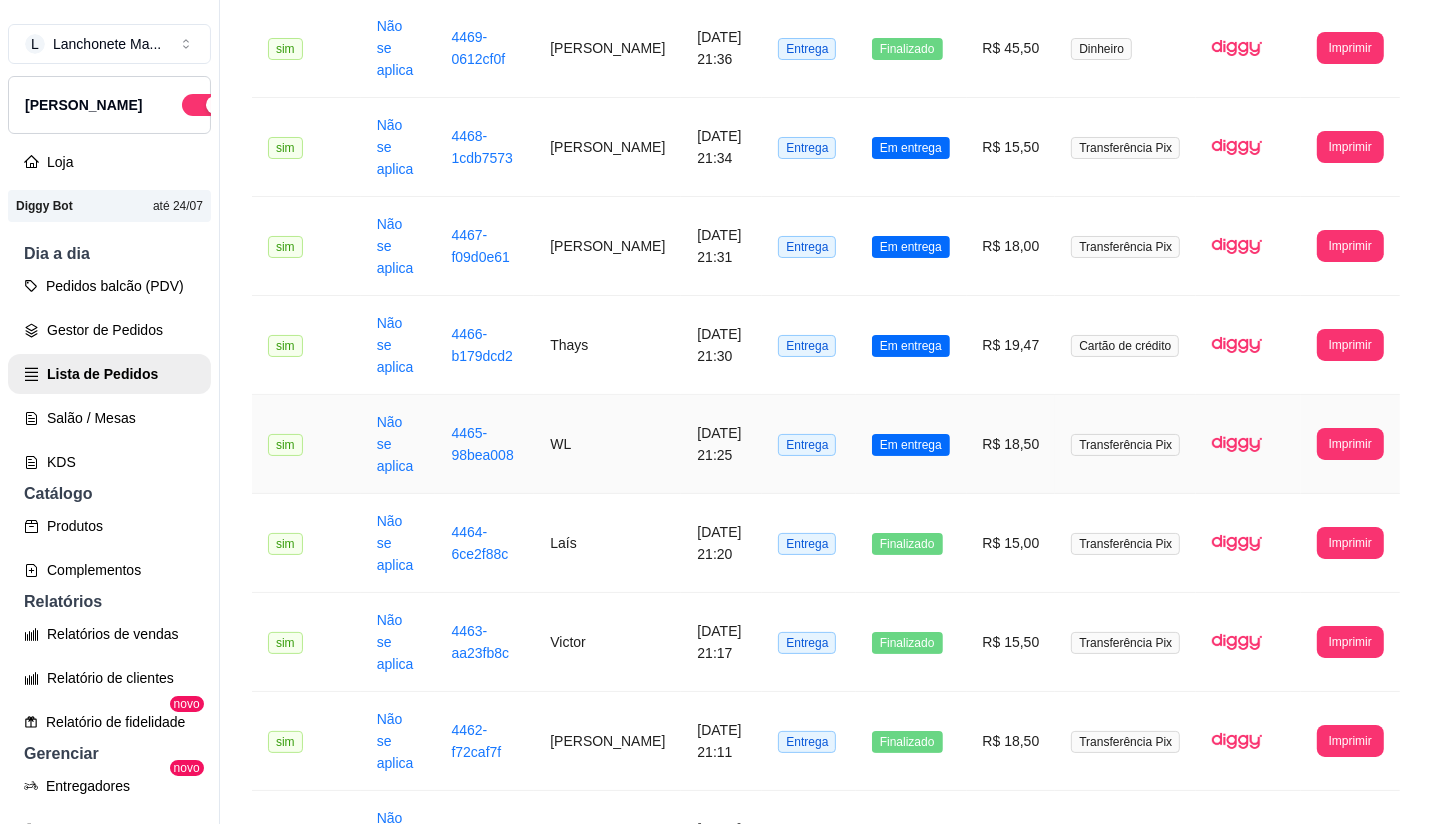 click on "Em entrega" at bounding box center (911, 445) 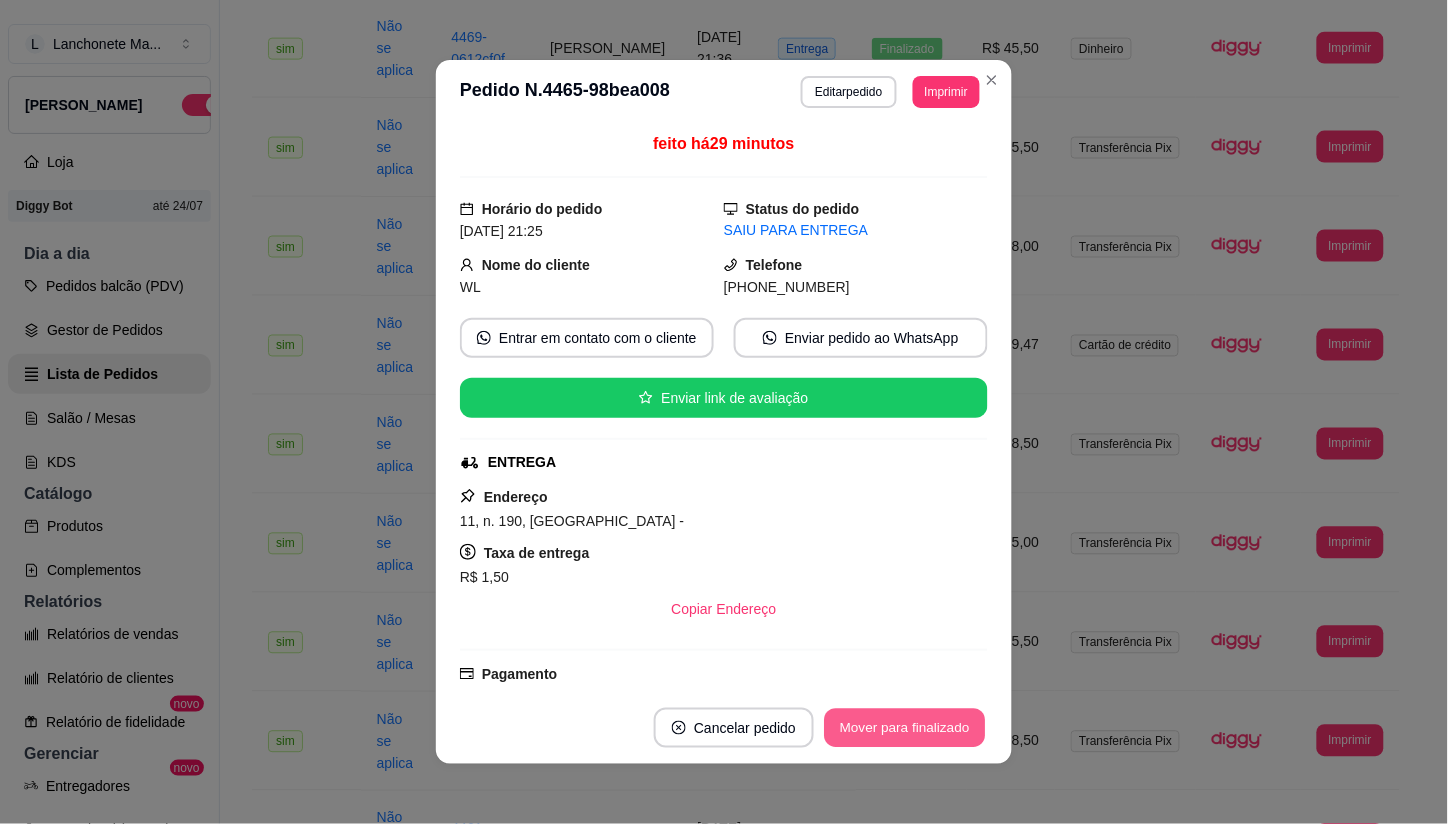 click on "Mover para finalizado" at bounding box center [905, 728] 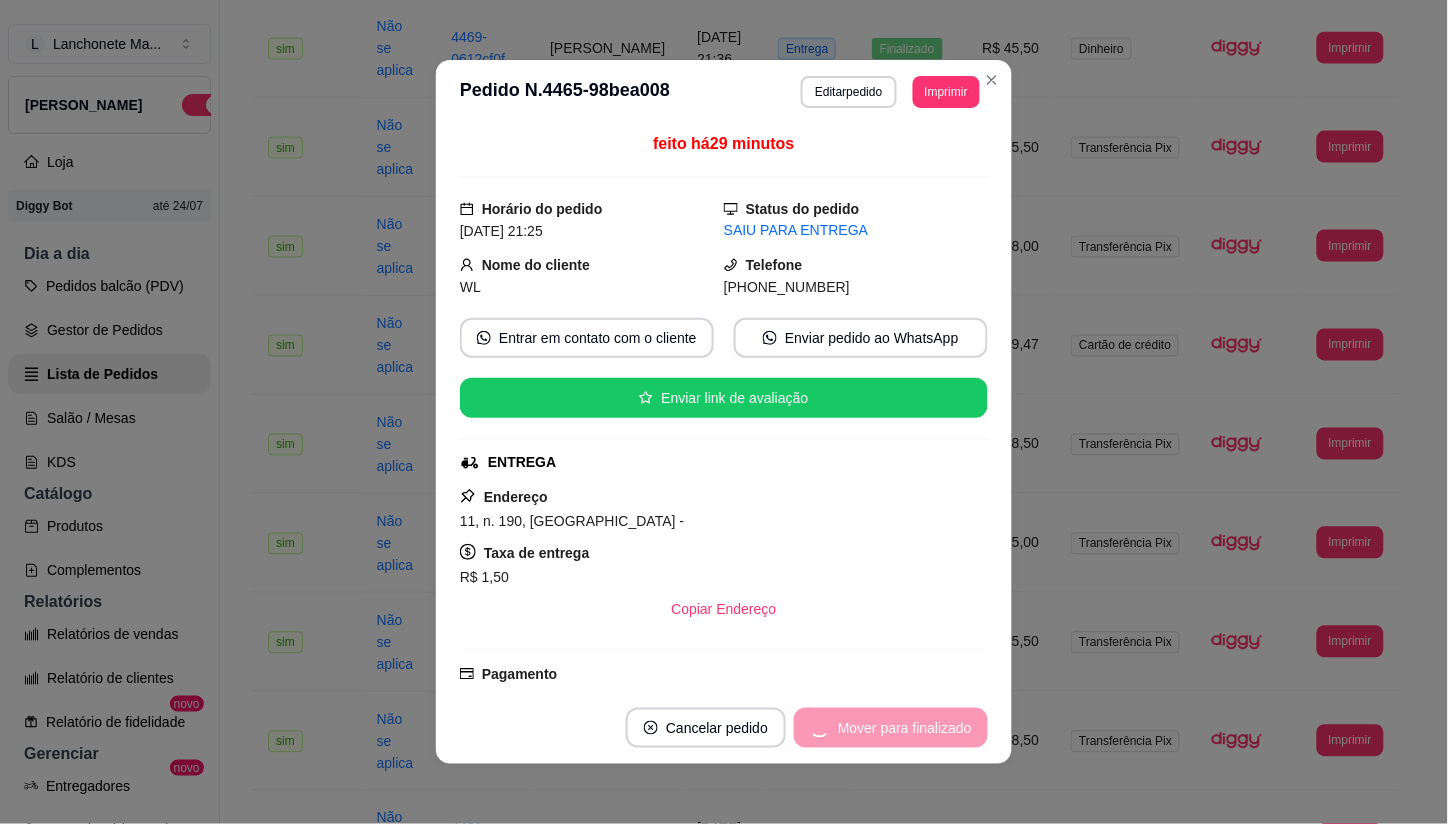 click on "Mover para finalizado" at bounding box center (891, 728) 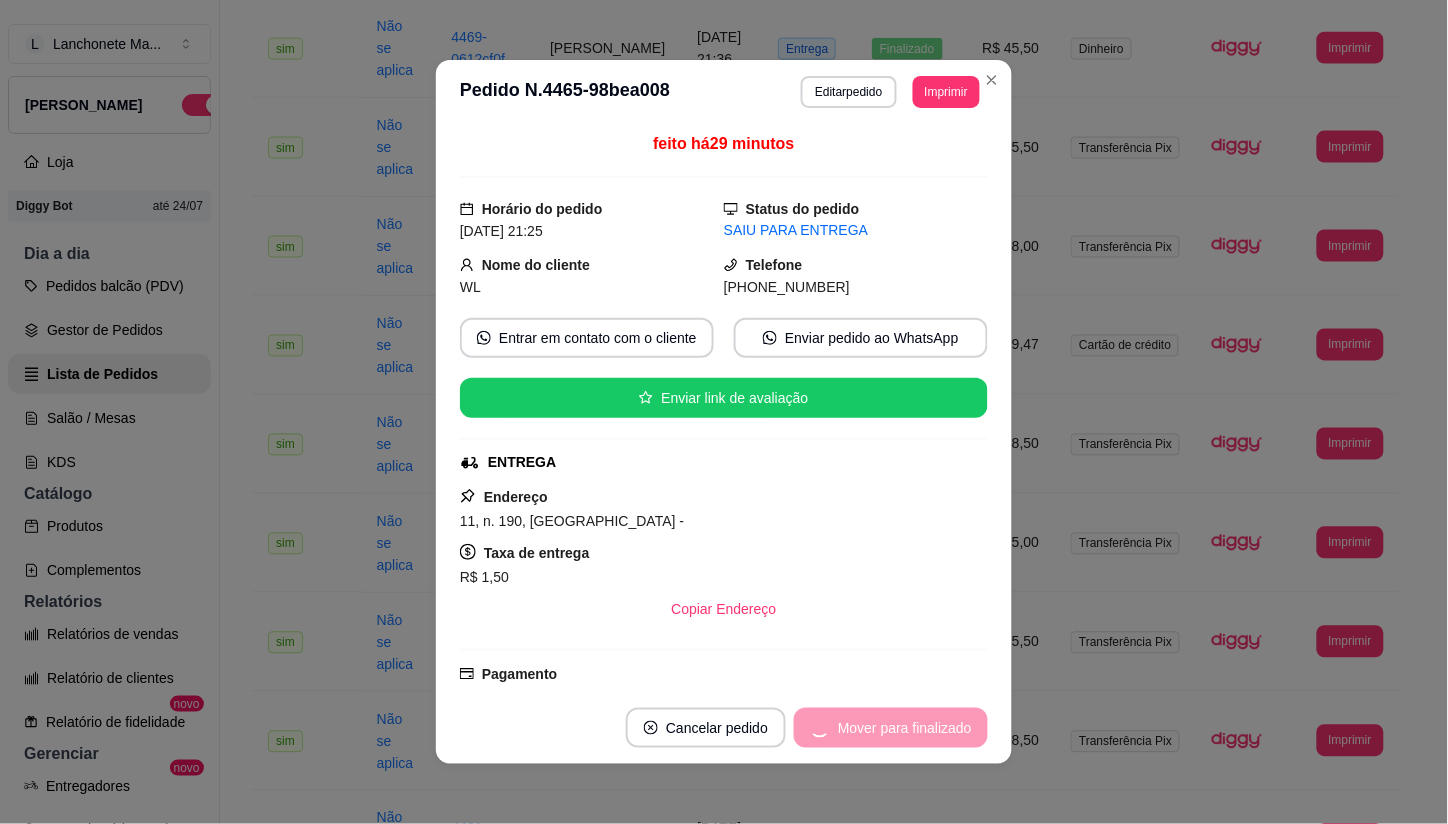click on "Mover para finalizado" at bounding box center [891, 728] 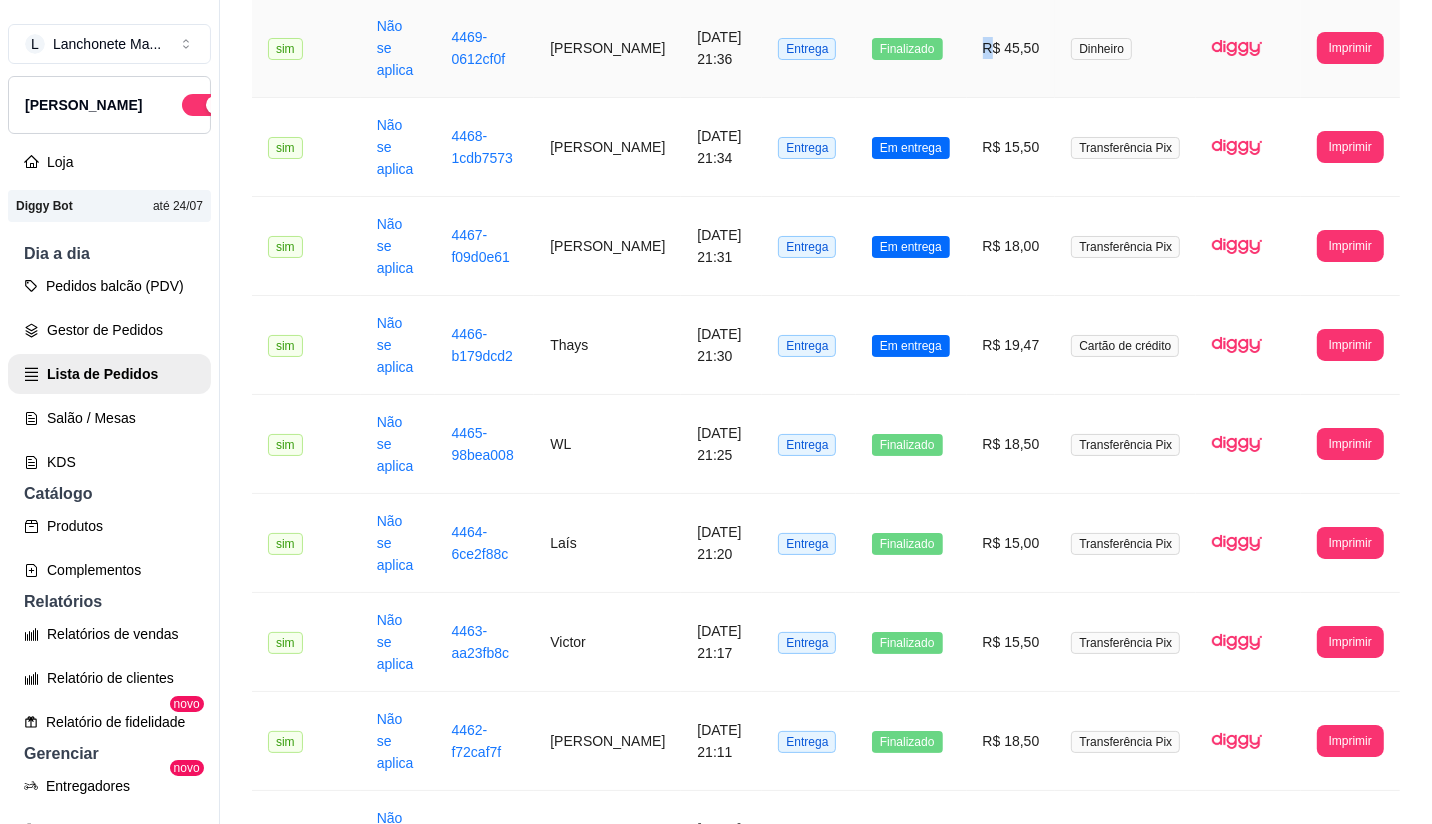 click on "R$ 45,50" at bounding box center (1011, 48) 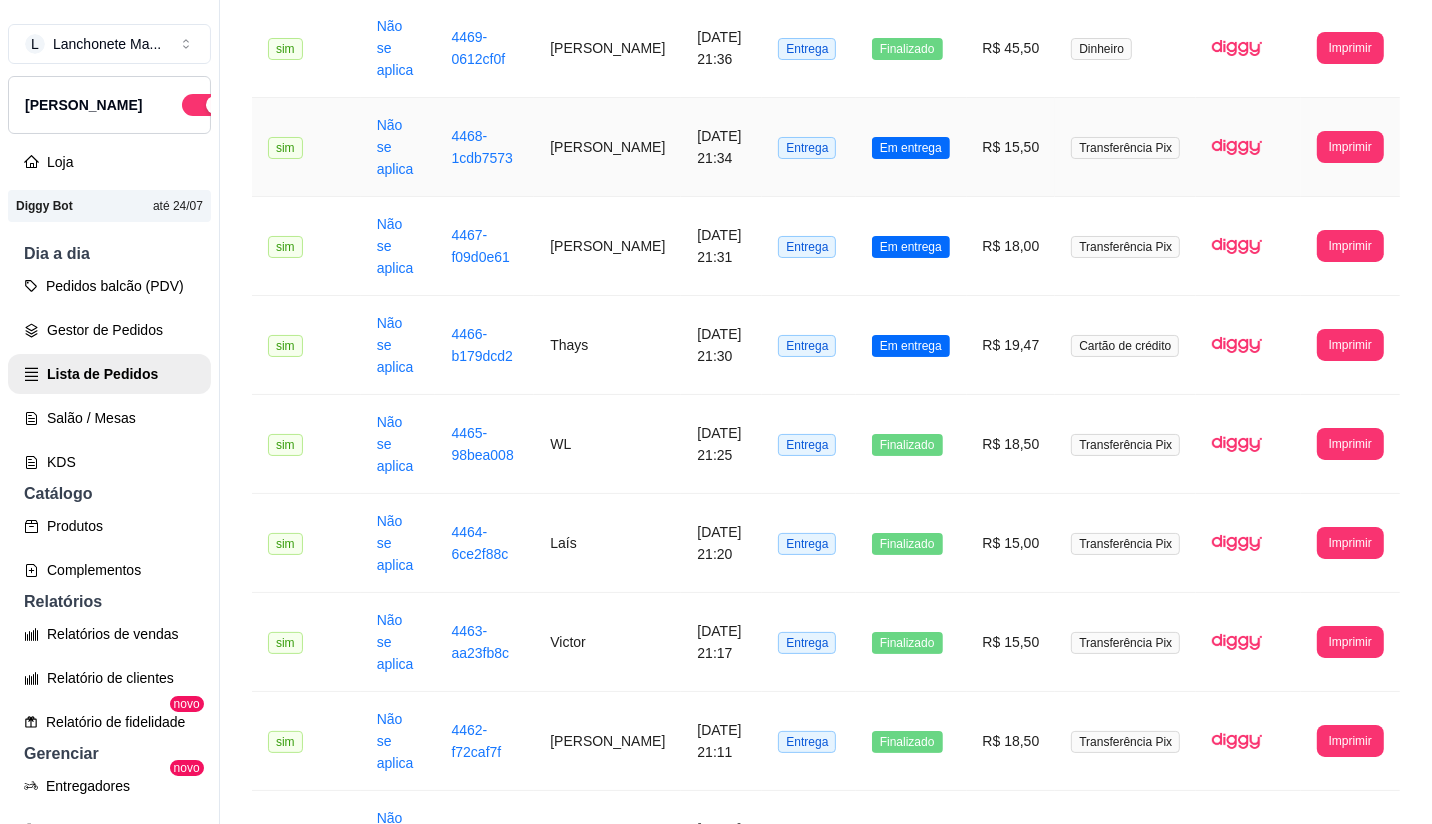 click on "Em entrega" at bounding box center [911, 148] 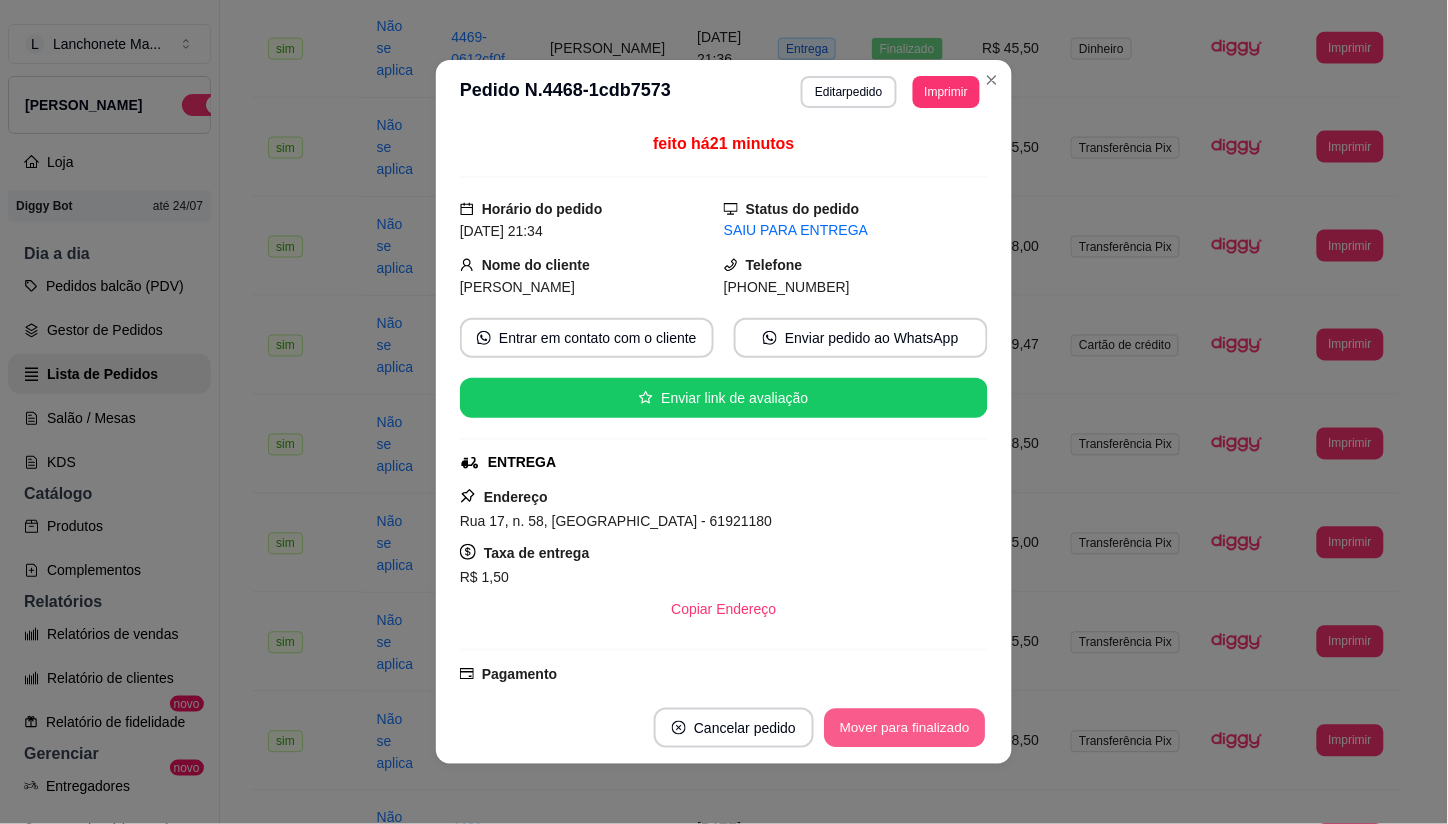 click on "Mover para finalizado" at bounding box center (905, 728) 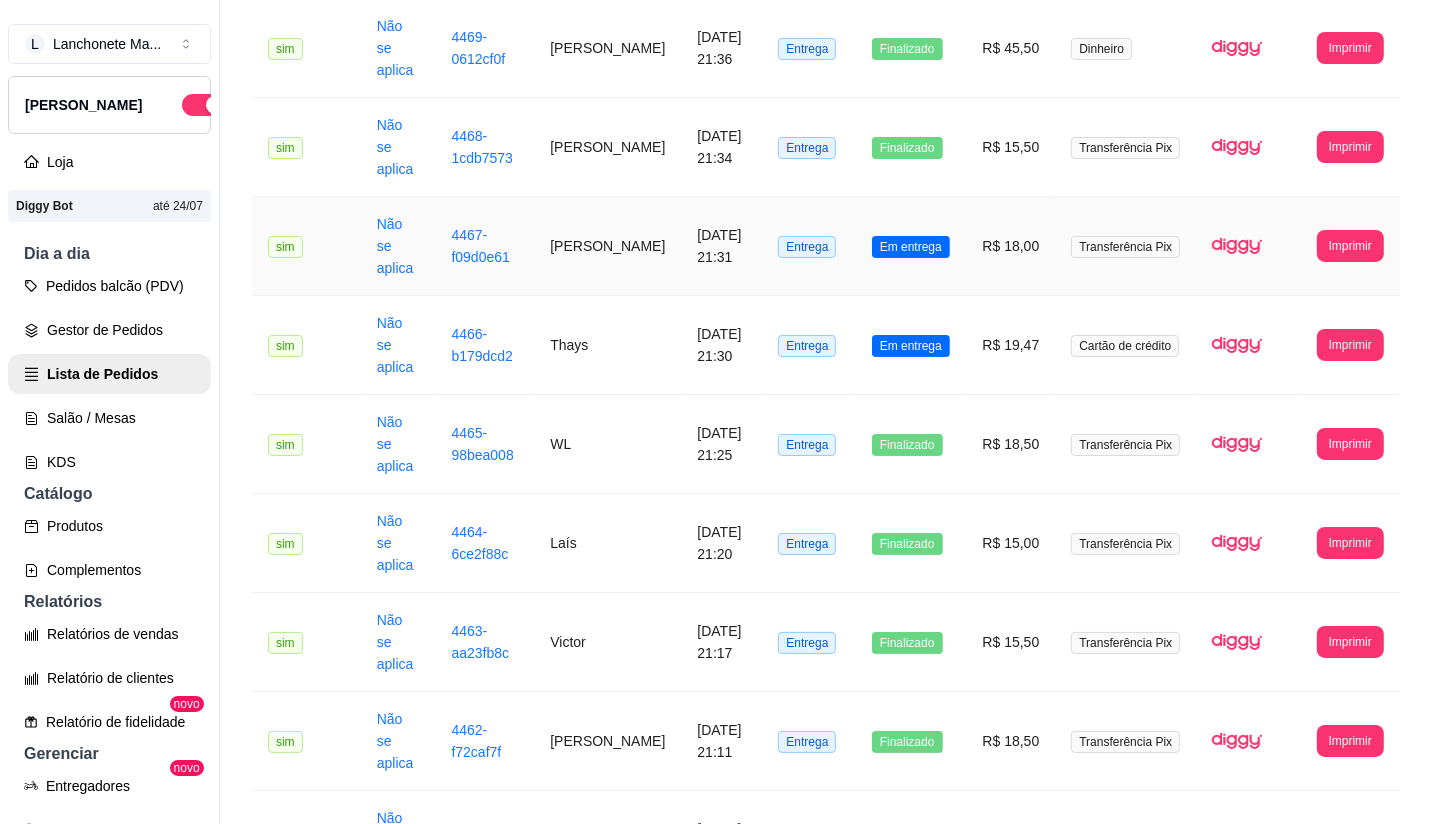 click on "Em entrega" at bounding box center [911, 246] 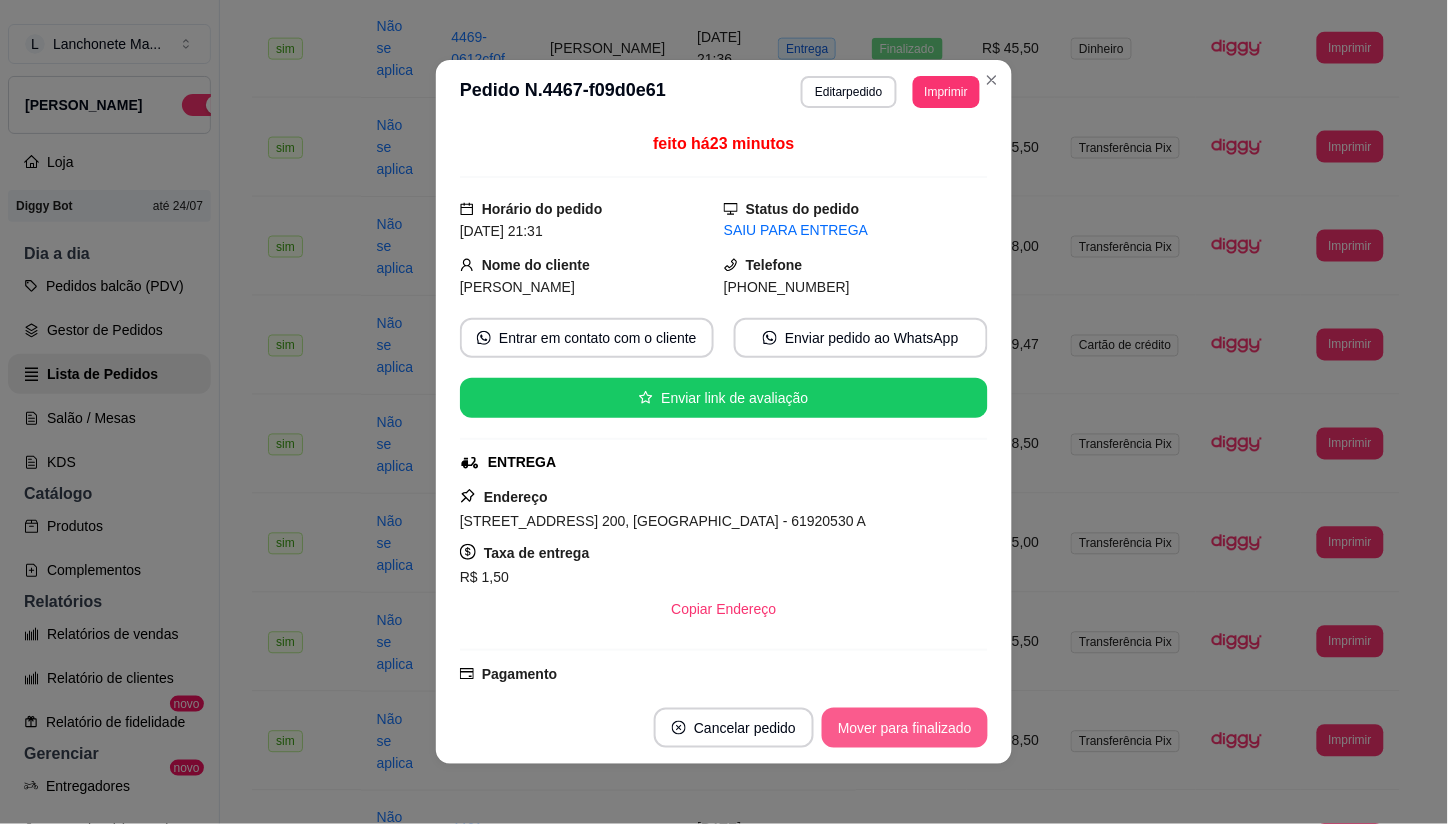 click on "Mover para finalizado" at bounding box center (905, 728) 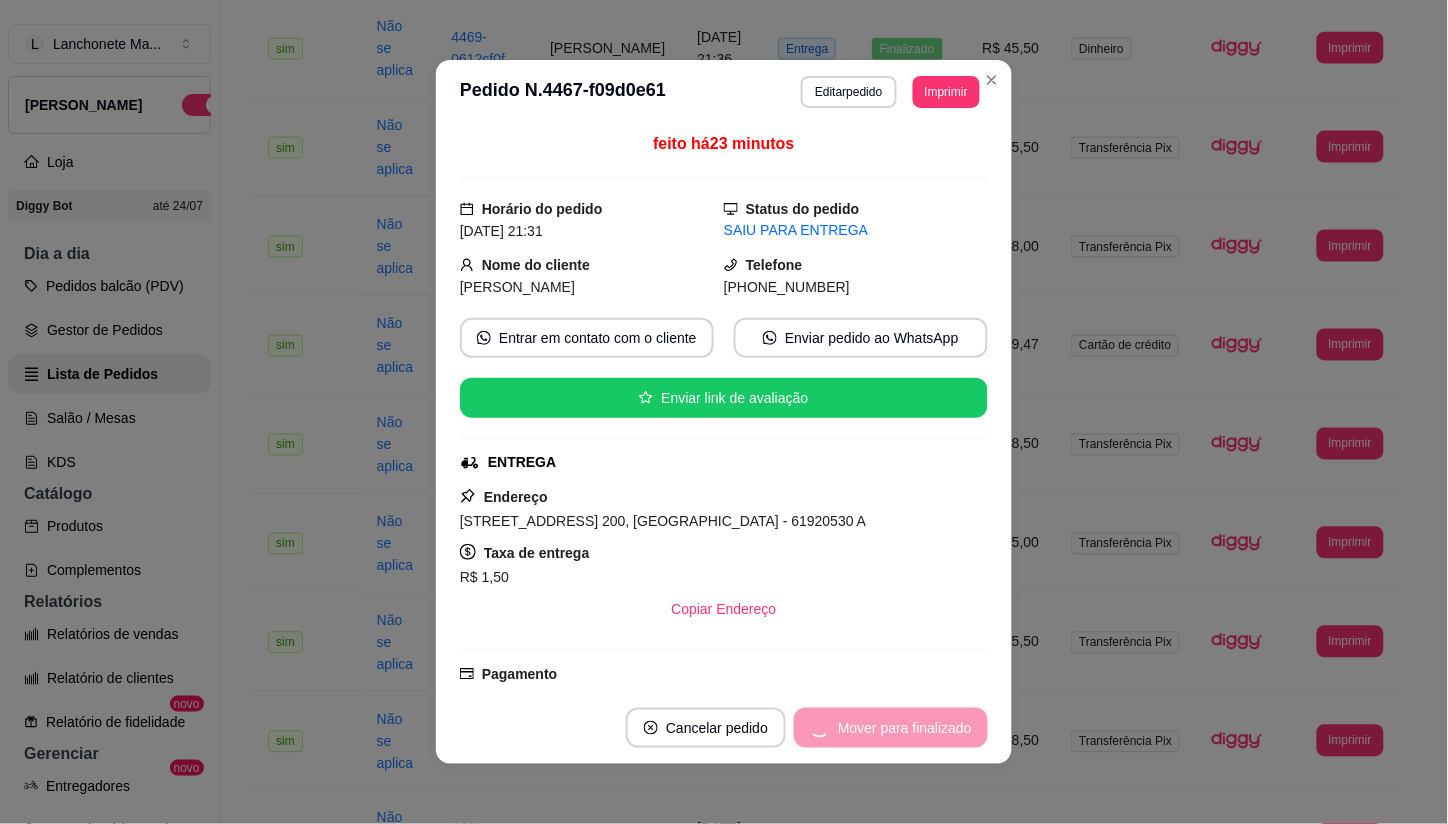 click on "Mover para finalizado" at bounding box center (891, 728) 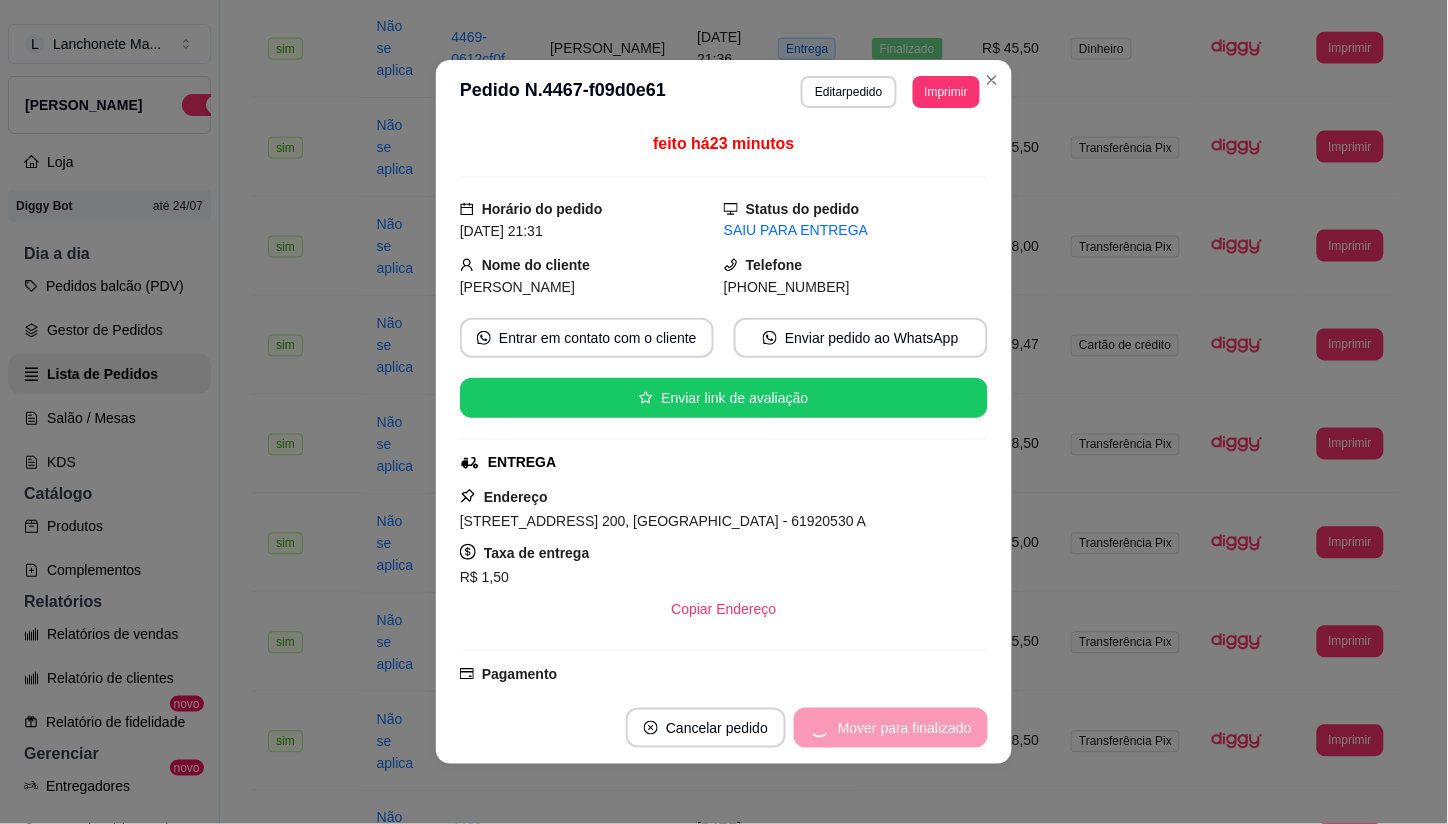click on "Mover para finalizado" at bounding box center [891, 728] 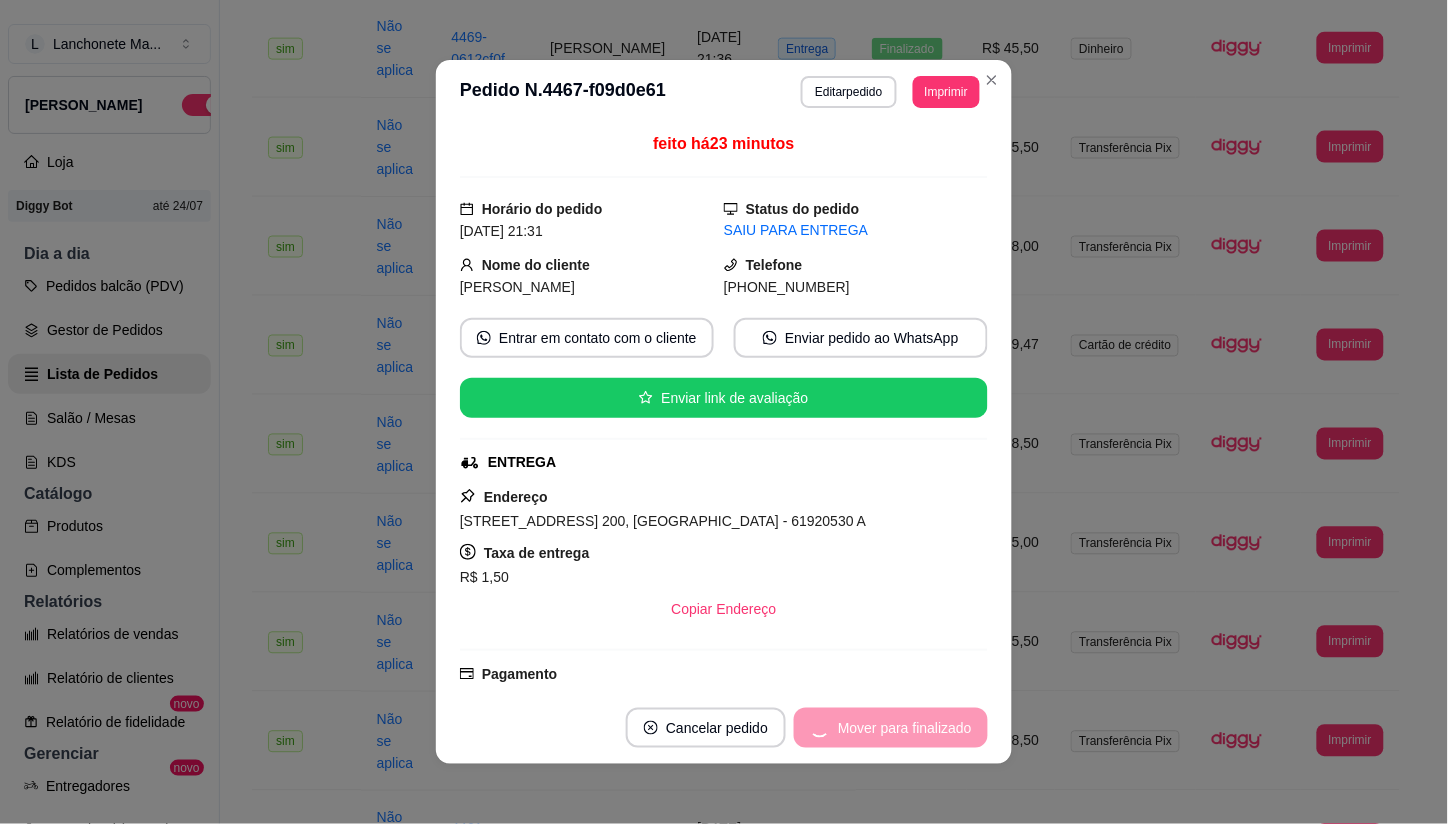 click on "Cancelar pedido" at bounding box center (706, 728) 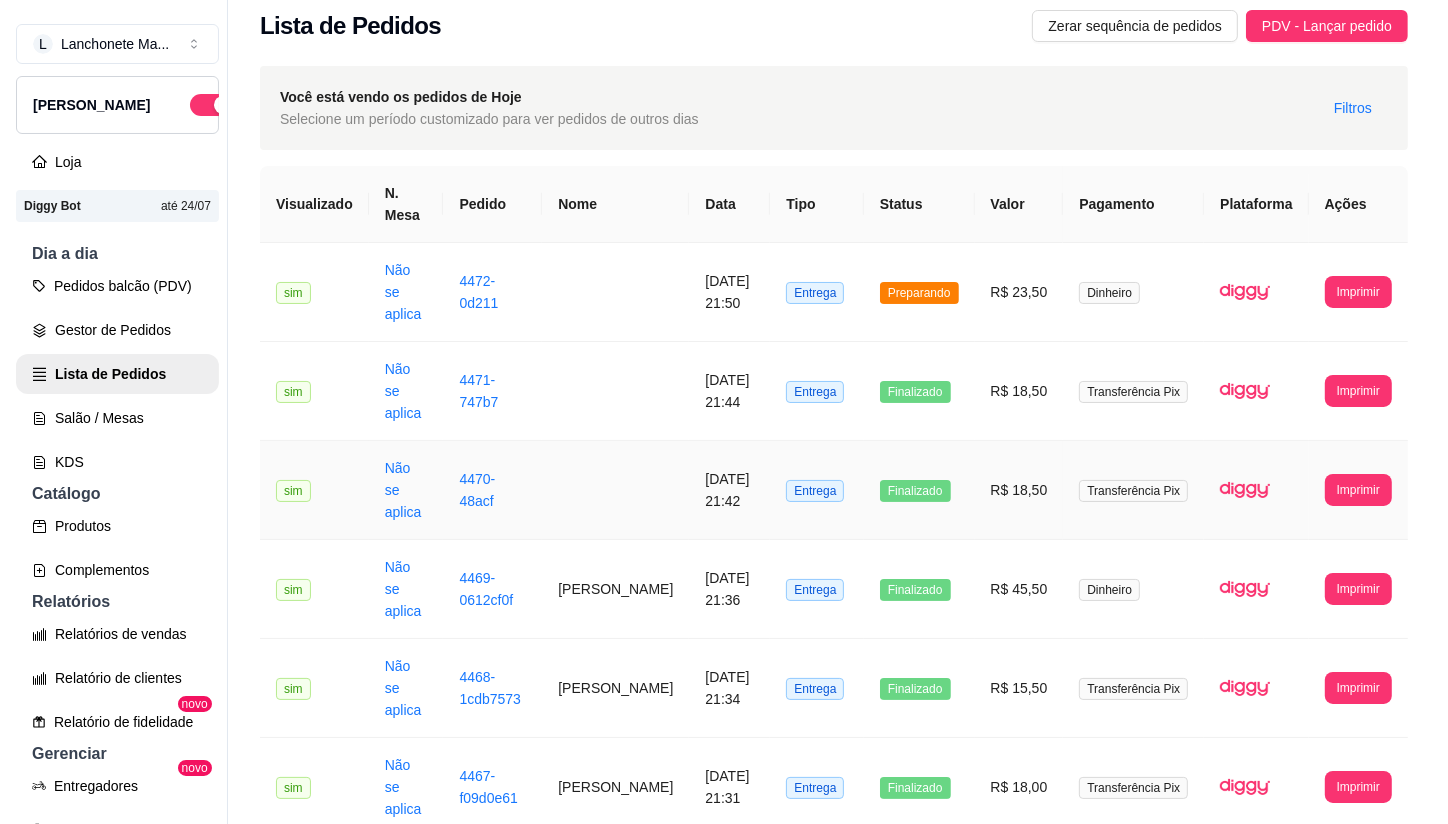 scroll, scrollTop: 0, scrollLeft: 0, axis: both 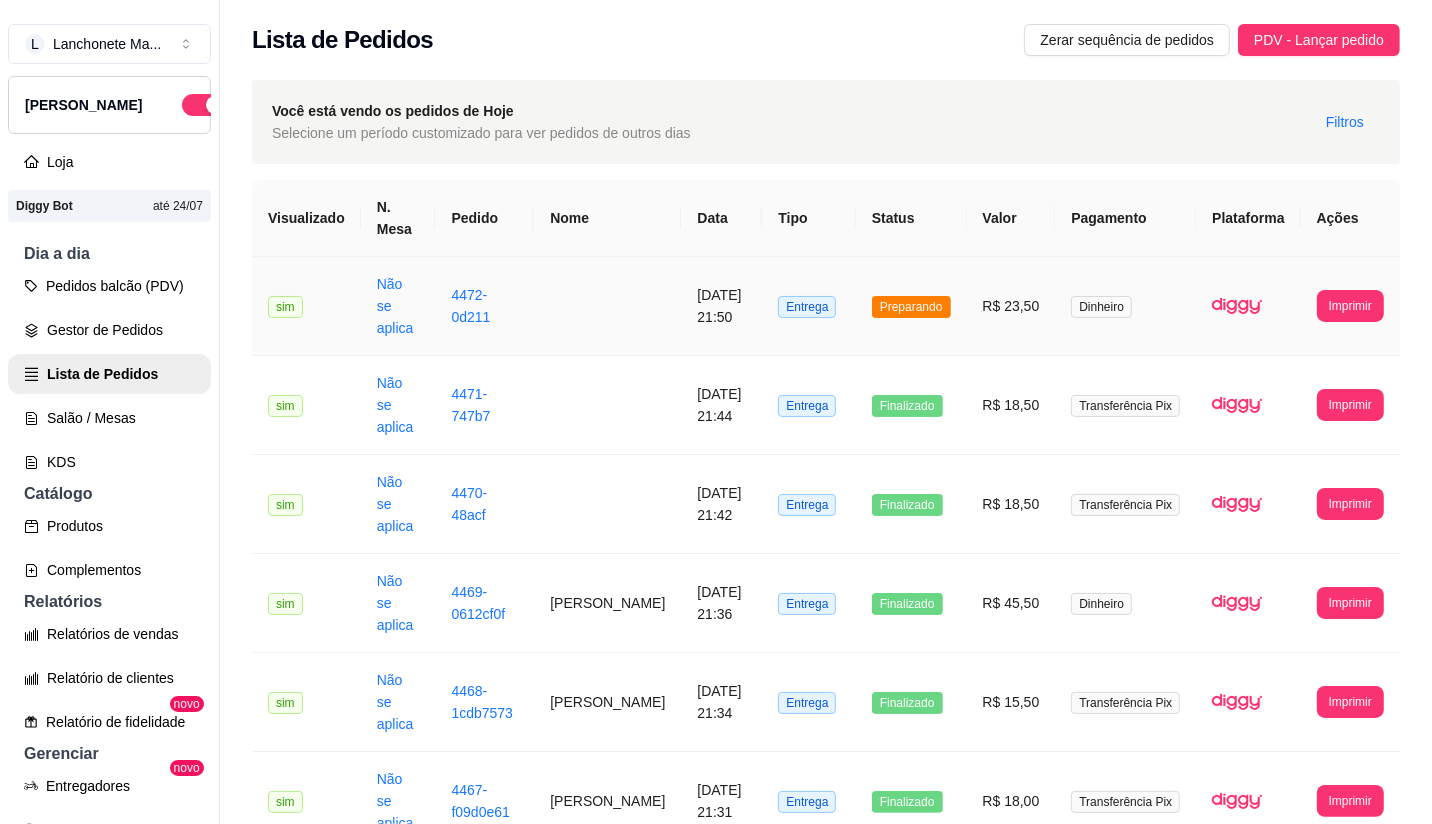 click on "Preparando" at bounding box center [911, 307] 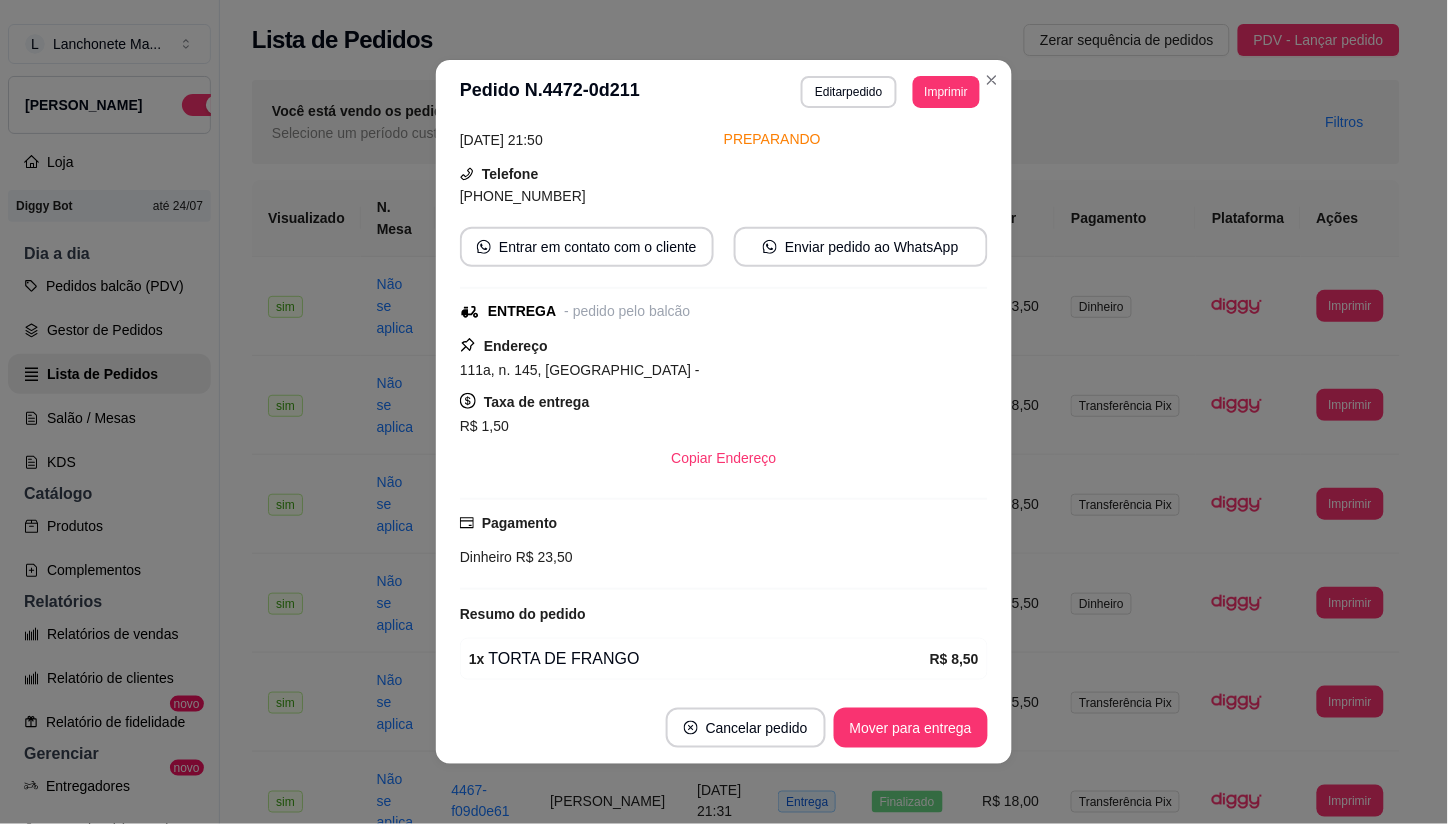 scroll, scrollTop: 292, scrollLeft: 0, axis: vertical 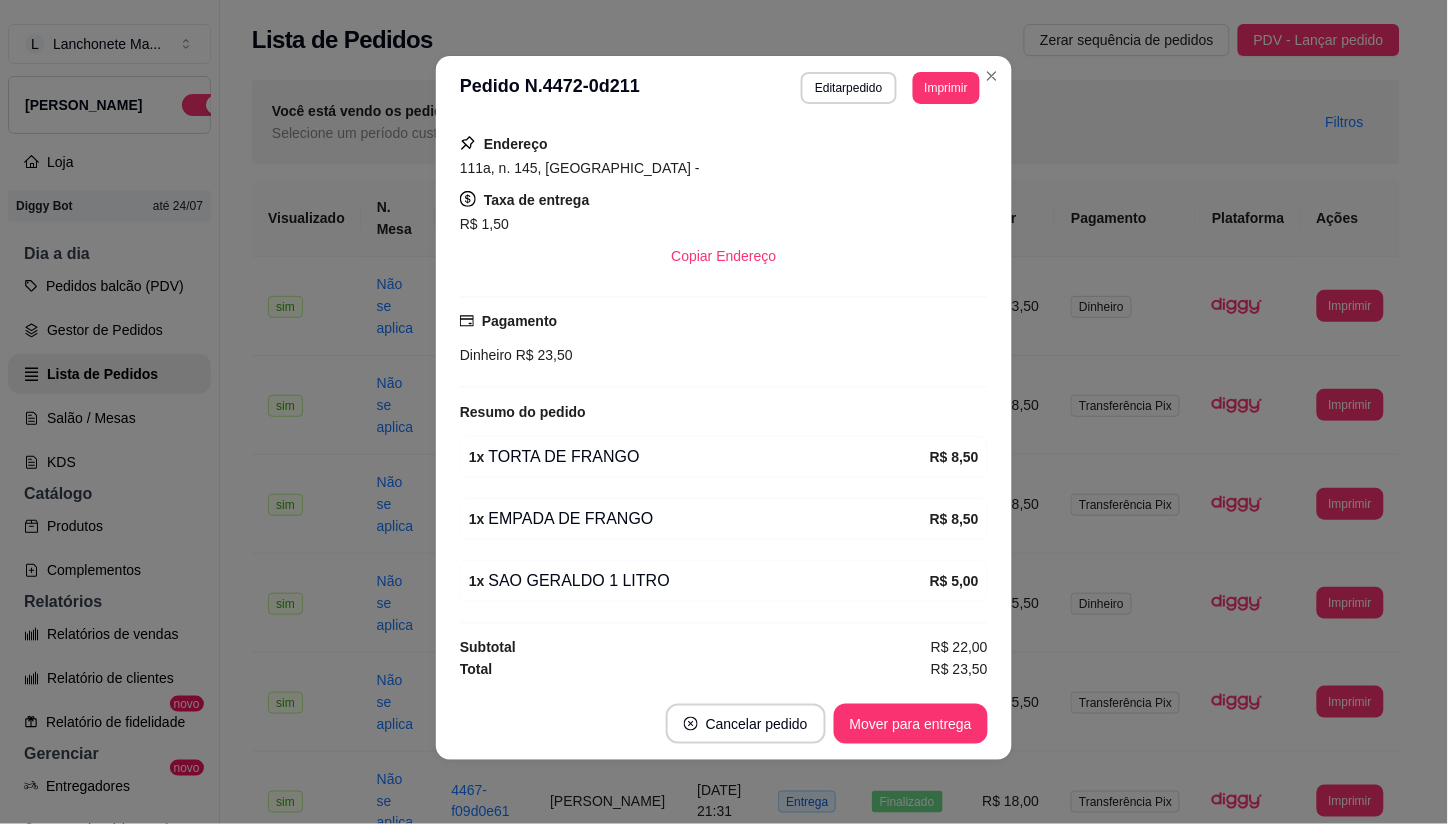 click on "Mover para entrega" at bounding box center [911, 724] 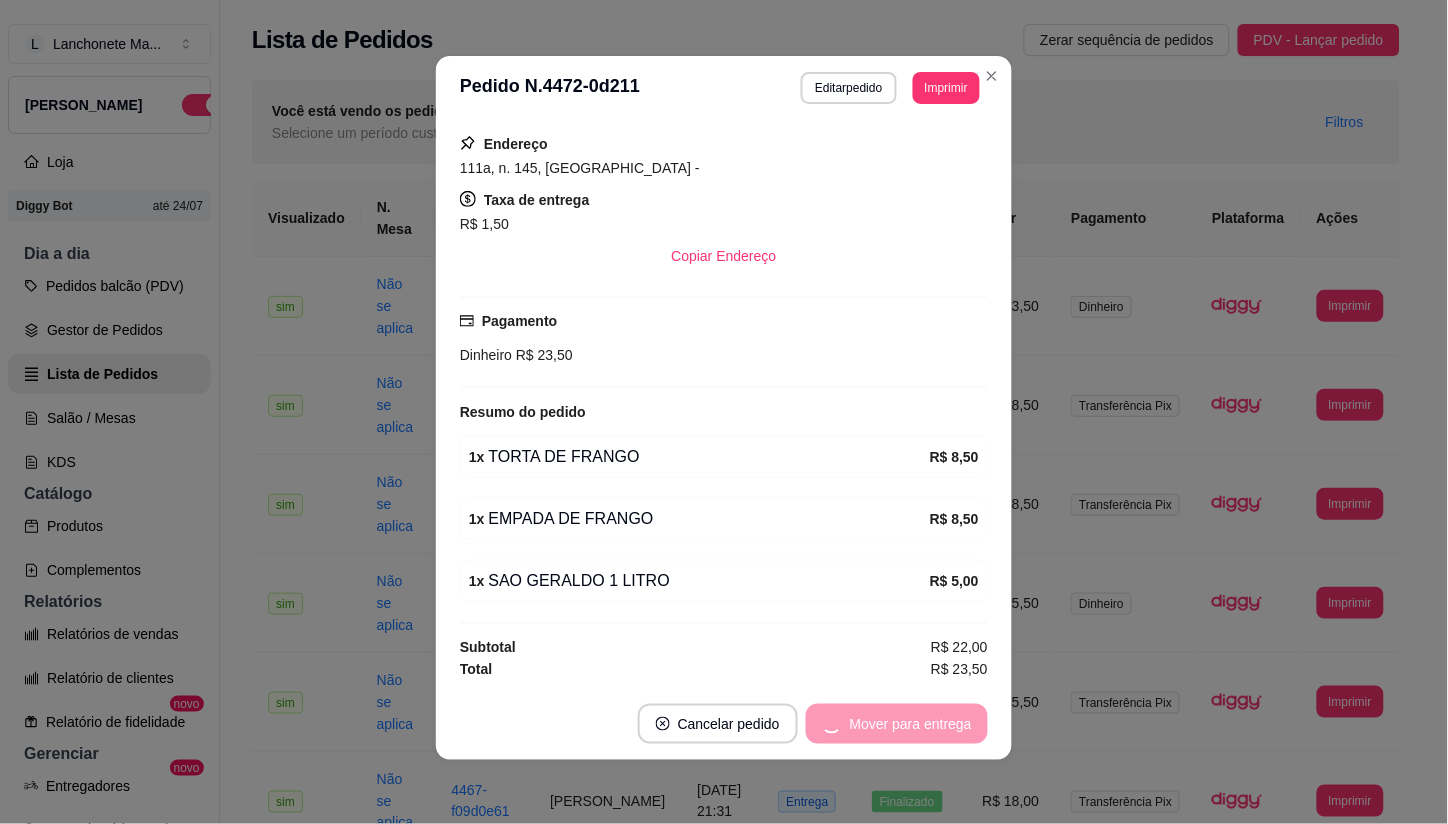 click on "Mover para entrega" at bounding box center (897, 724) 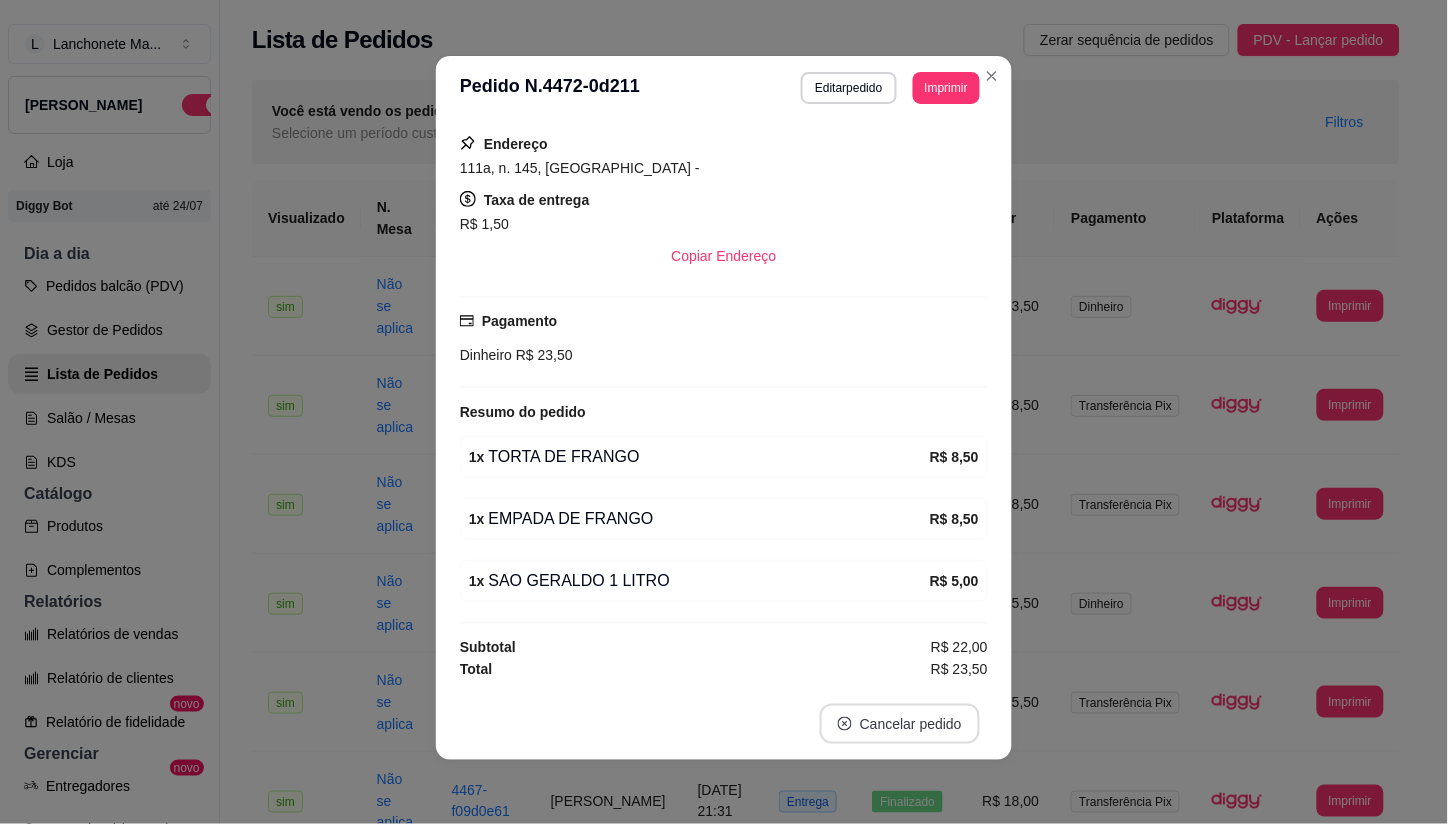scroll, scrollTop: 245, scrollLeft: 0, axis: vertical 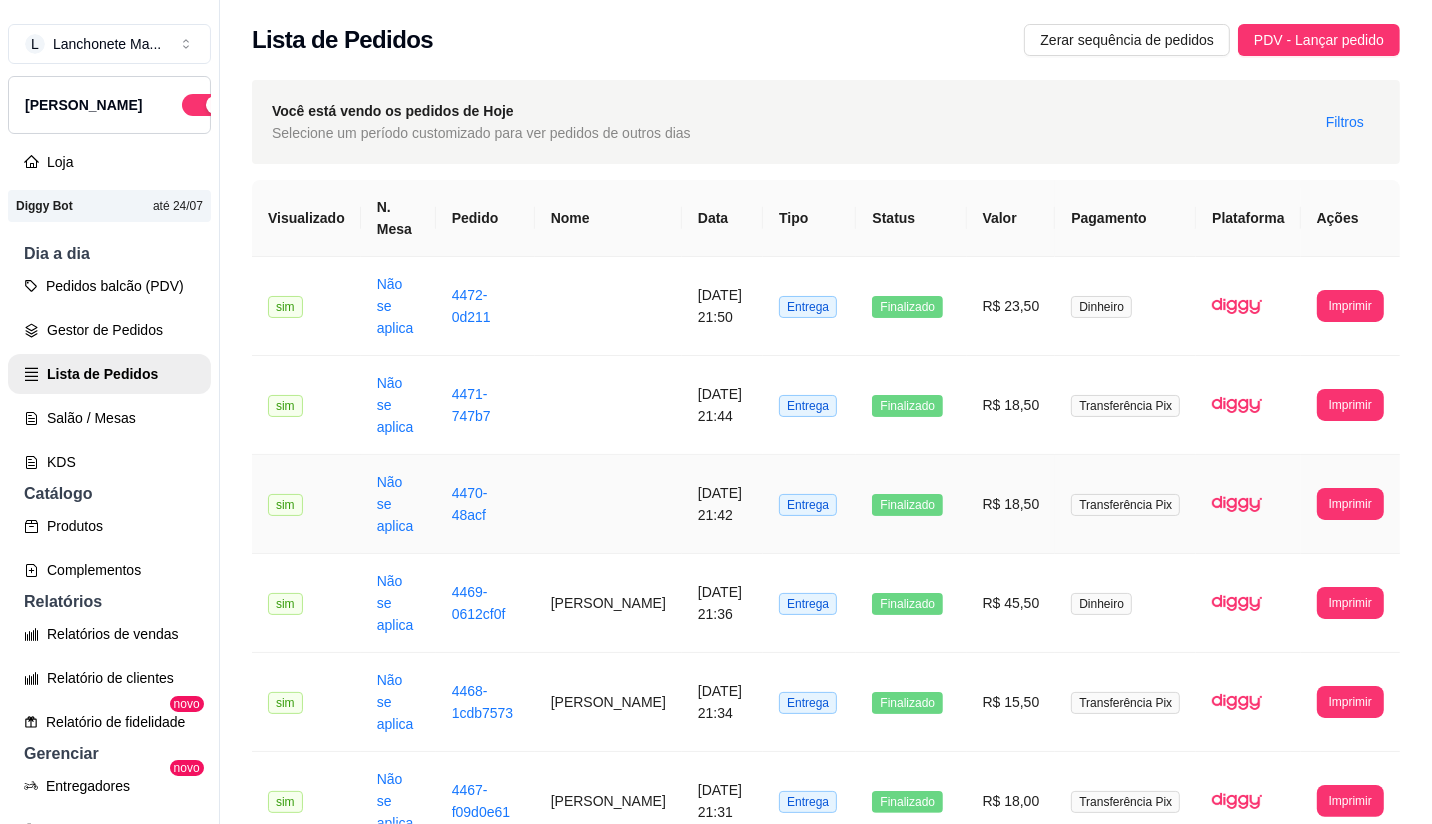 click at bounding box center [608, 504] 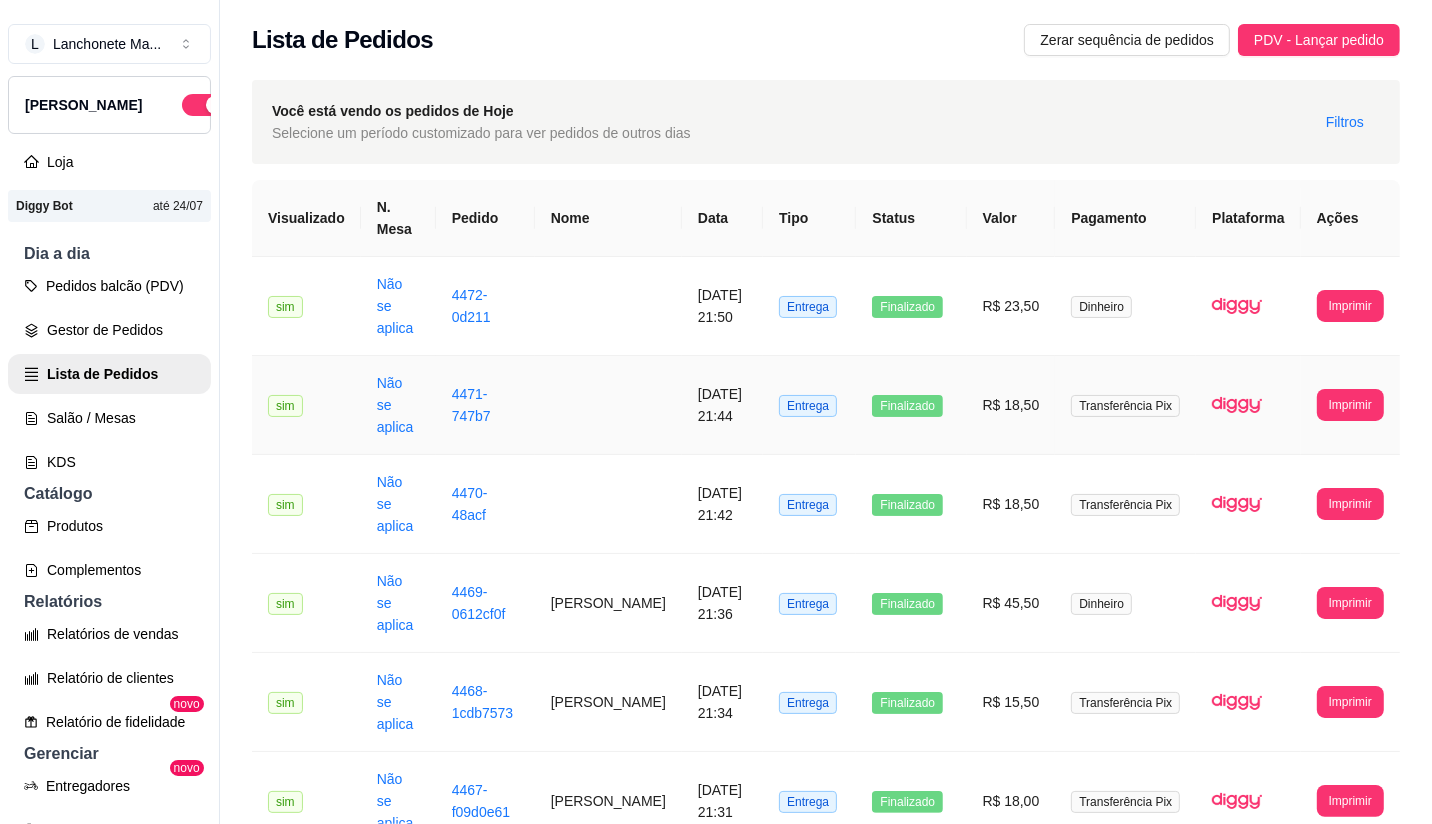 click at bounding box center [608, 405] 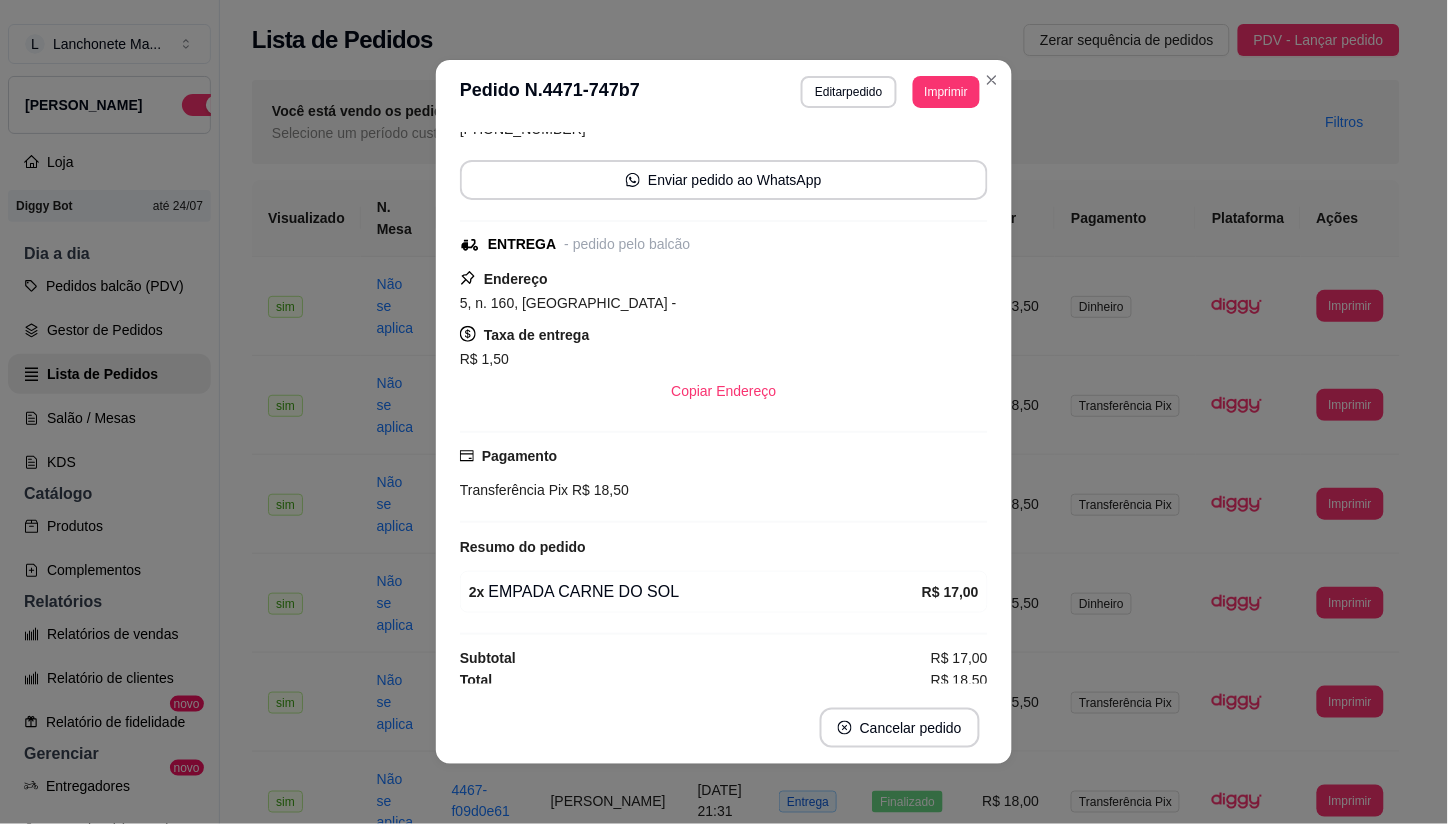 scroll, scrollTop: 121, scrollLeft: 0, axis: vertical 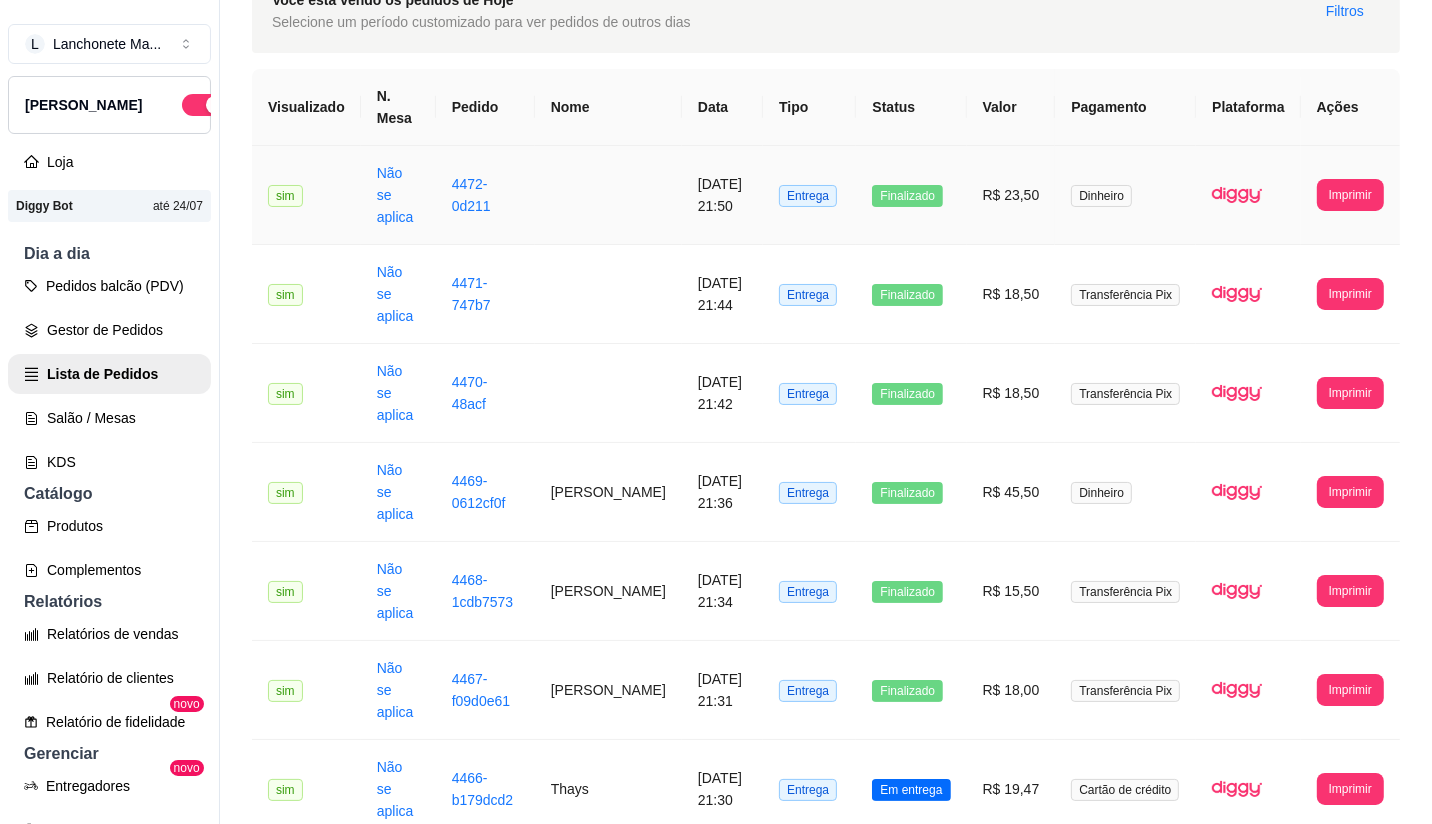 click on "Entrega" at bounding box center [809, 195] 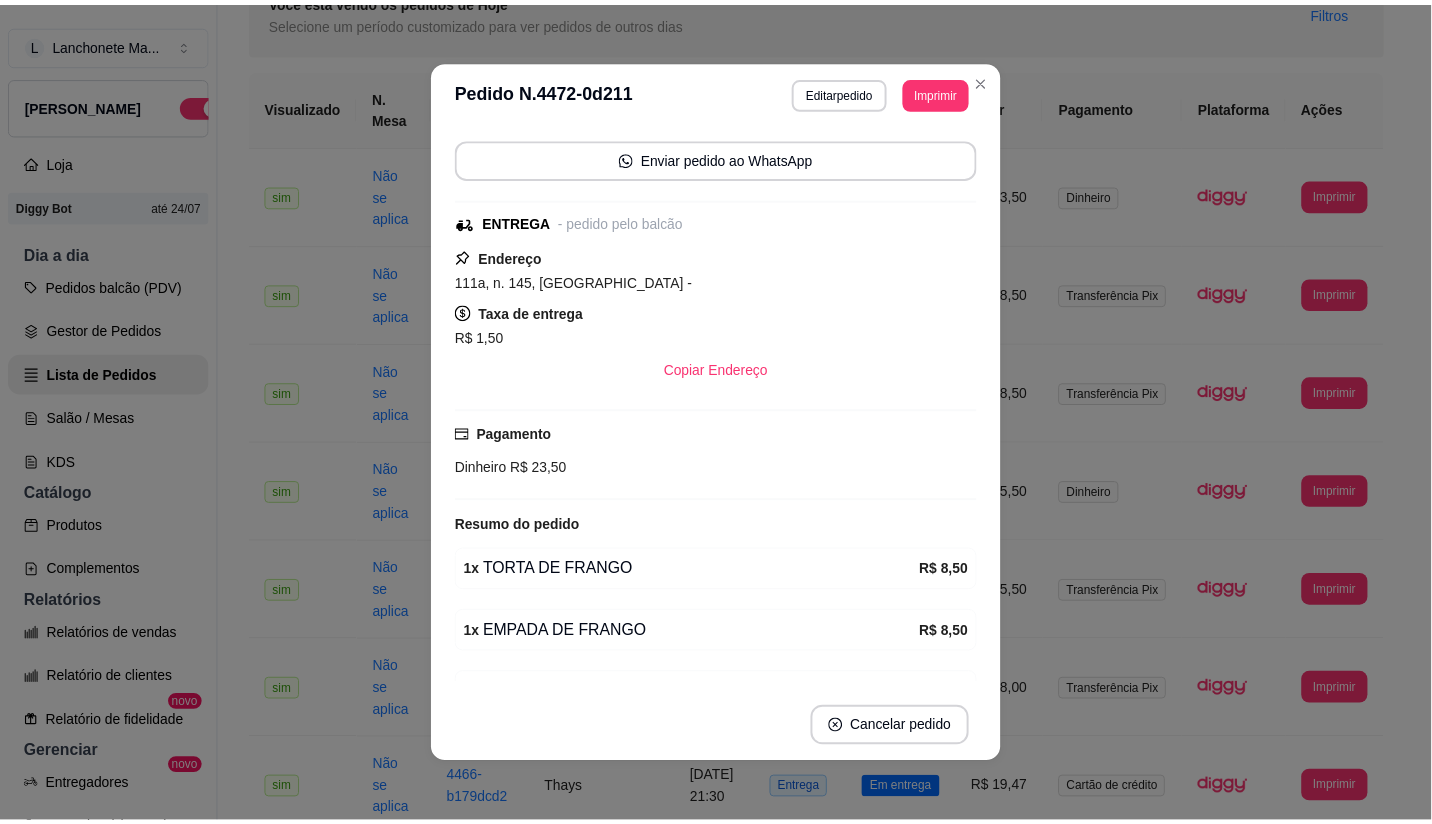 scroll, scrollTop: 245, scrollLeft: 0, axis: vertical 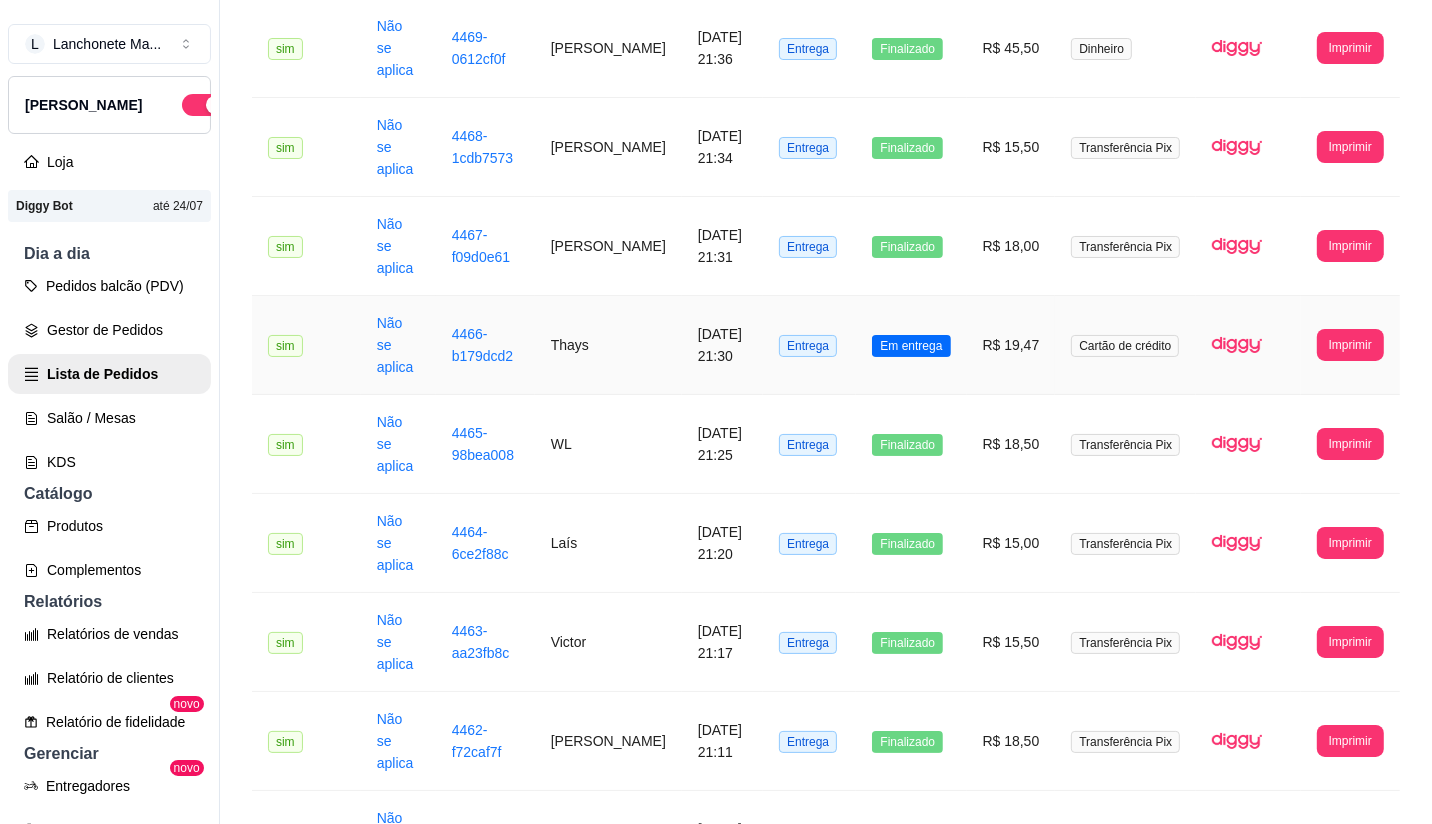 click on "Em entrega" at bounding box center [911, 345] 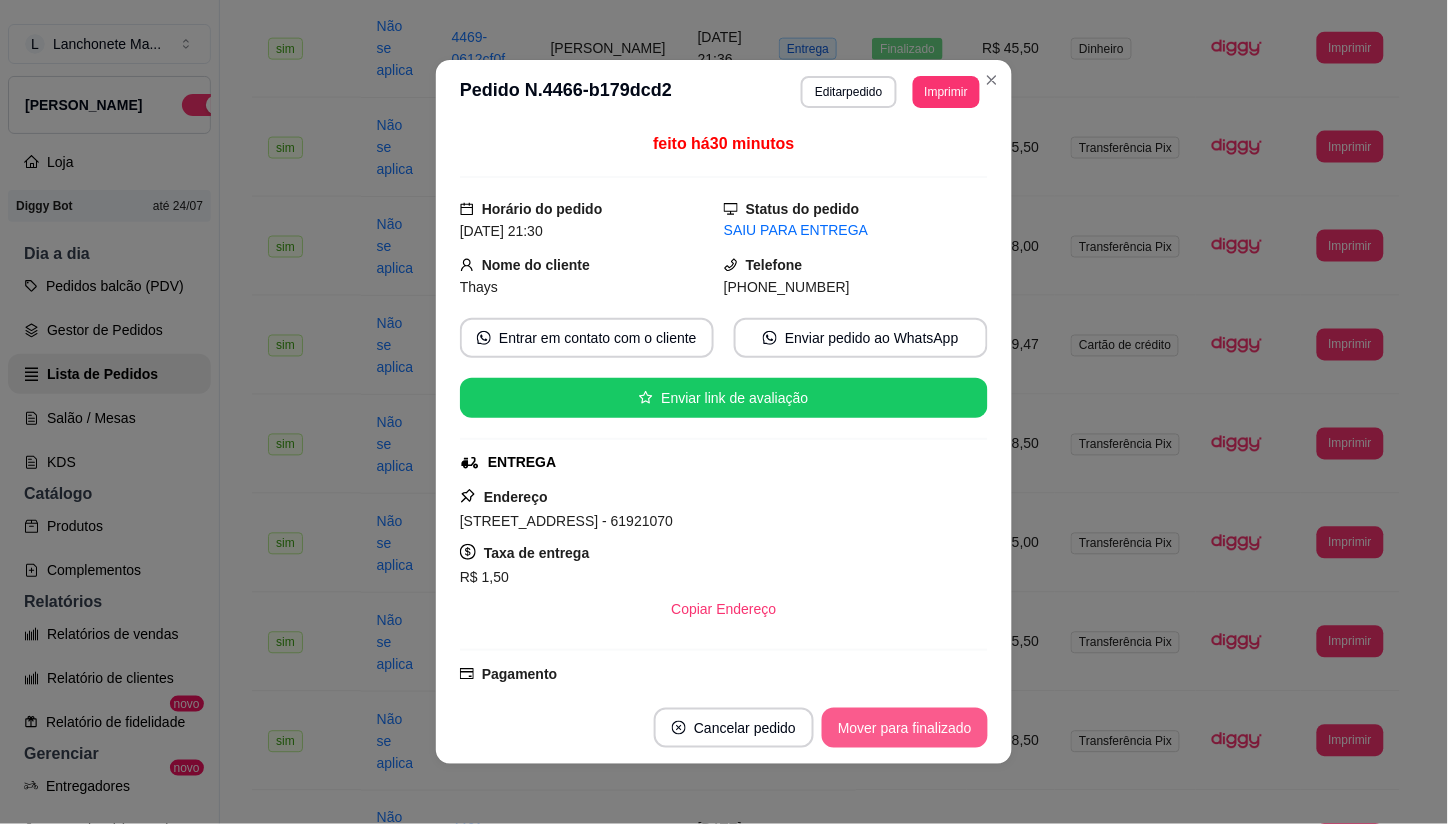 click on "Mover para finalizado" at bounding box center (905, 728) 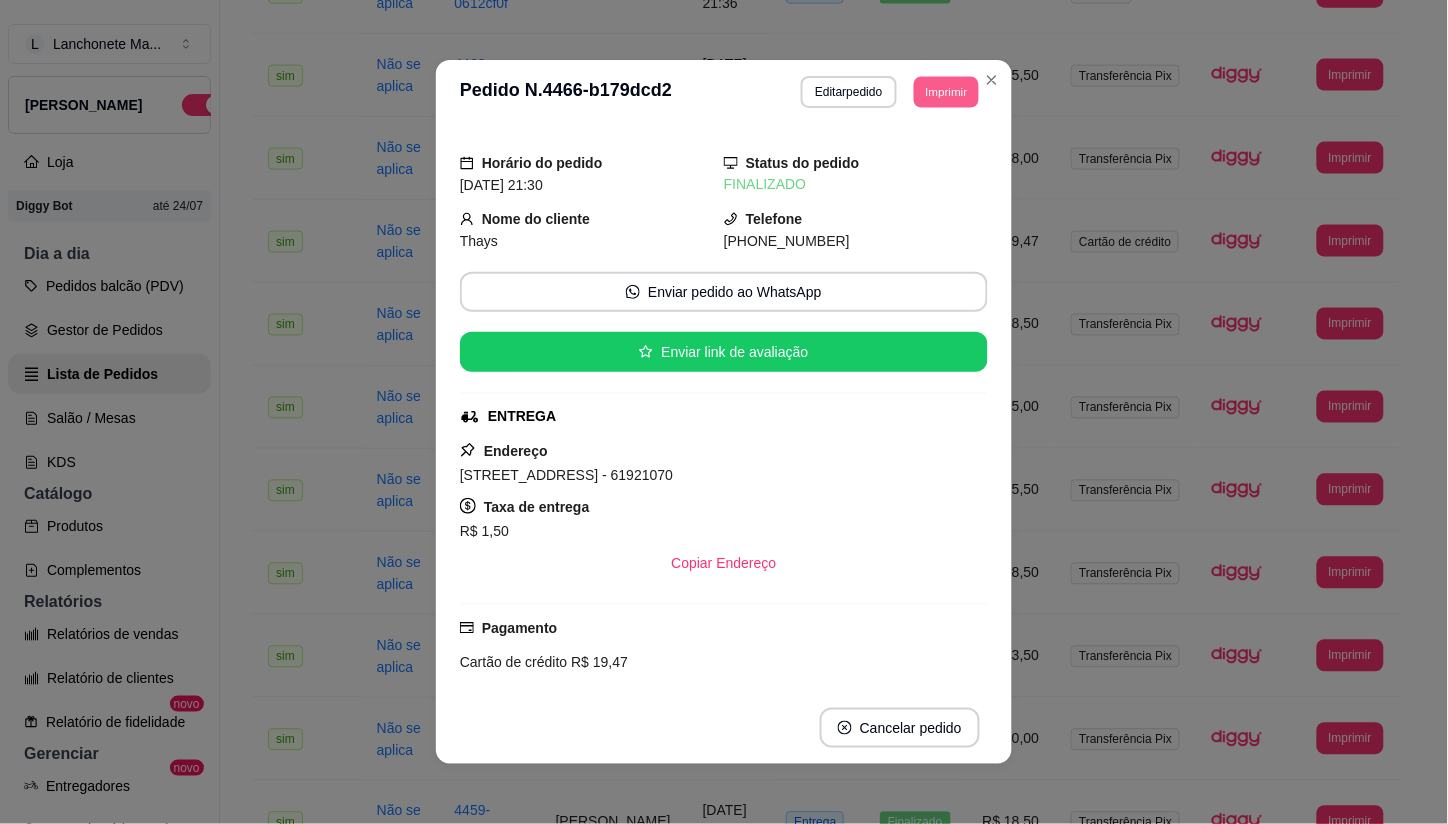 click on "Imprimir" at bounding box center (946, 91) 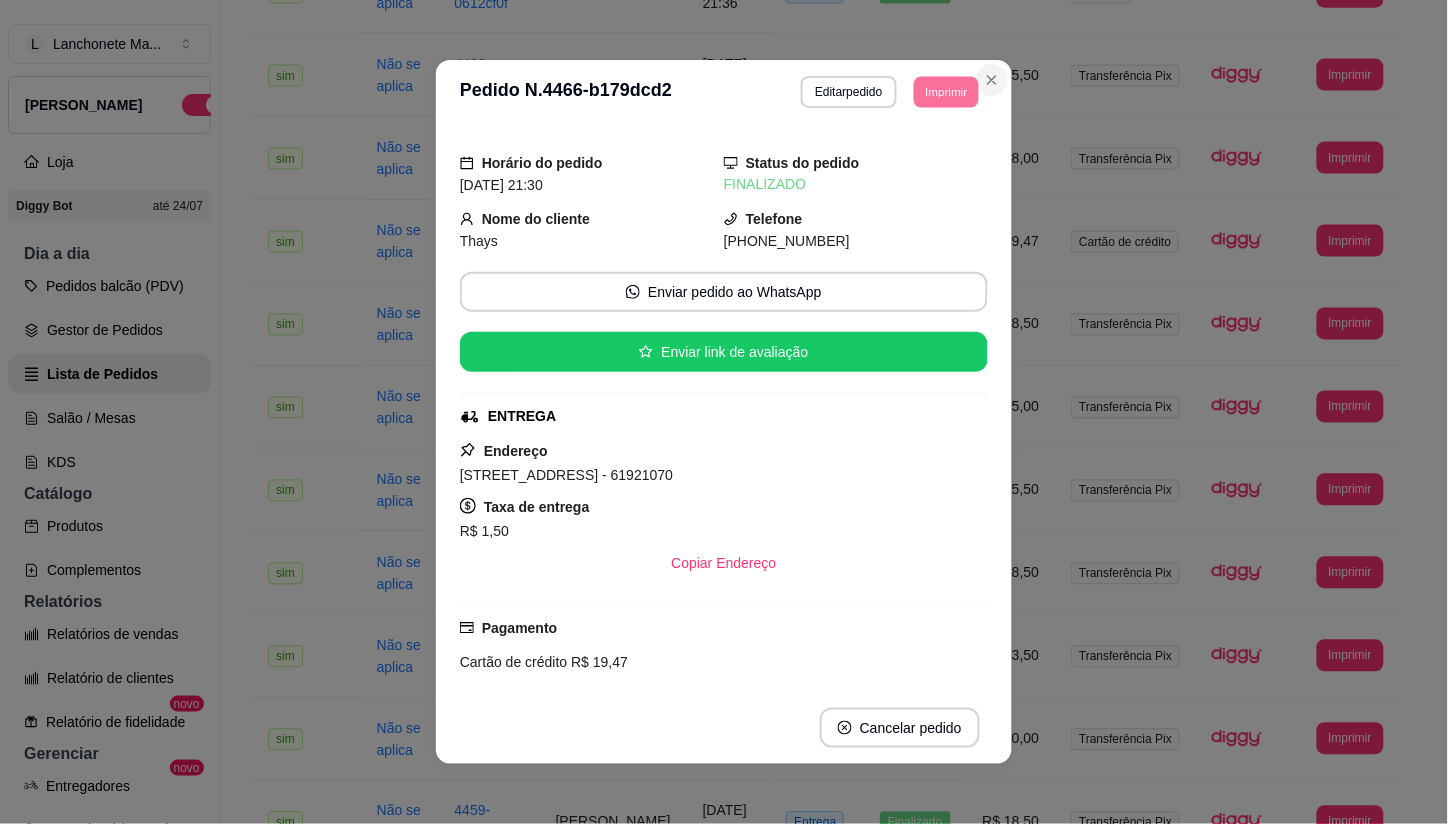 click 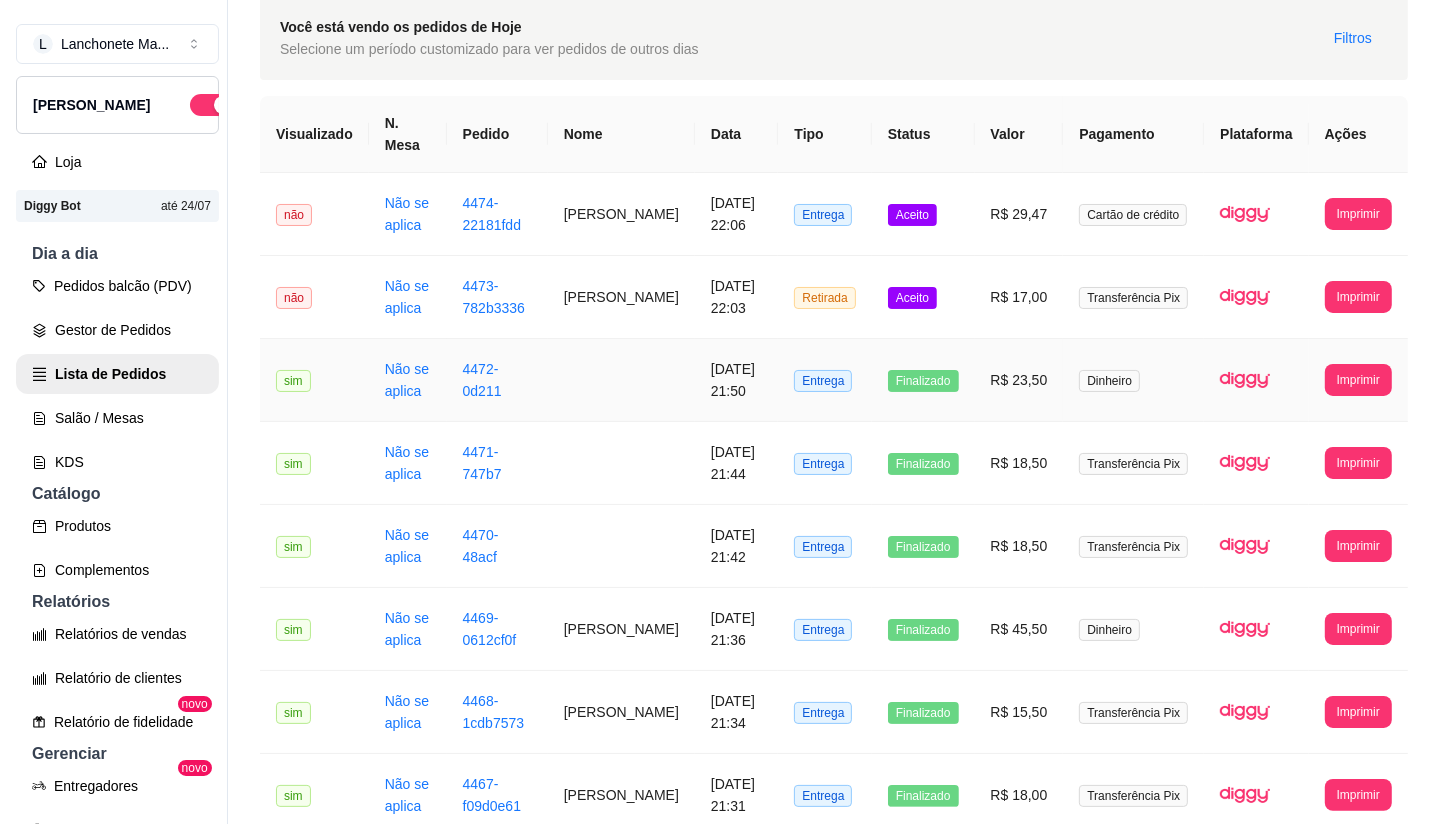 scroll, scrollTop: 0, scrollLeft: 0, axis: both 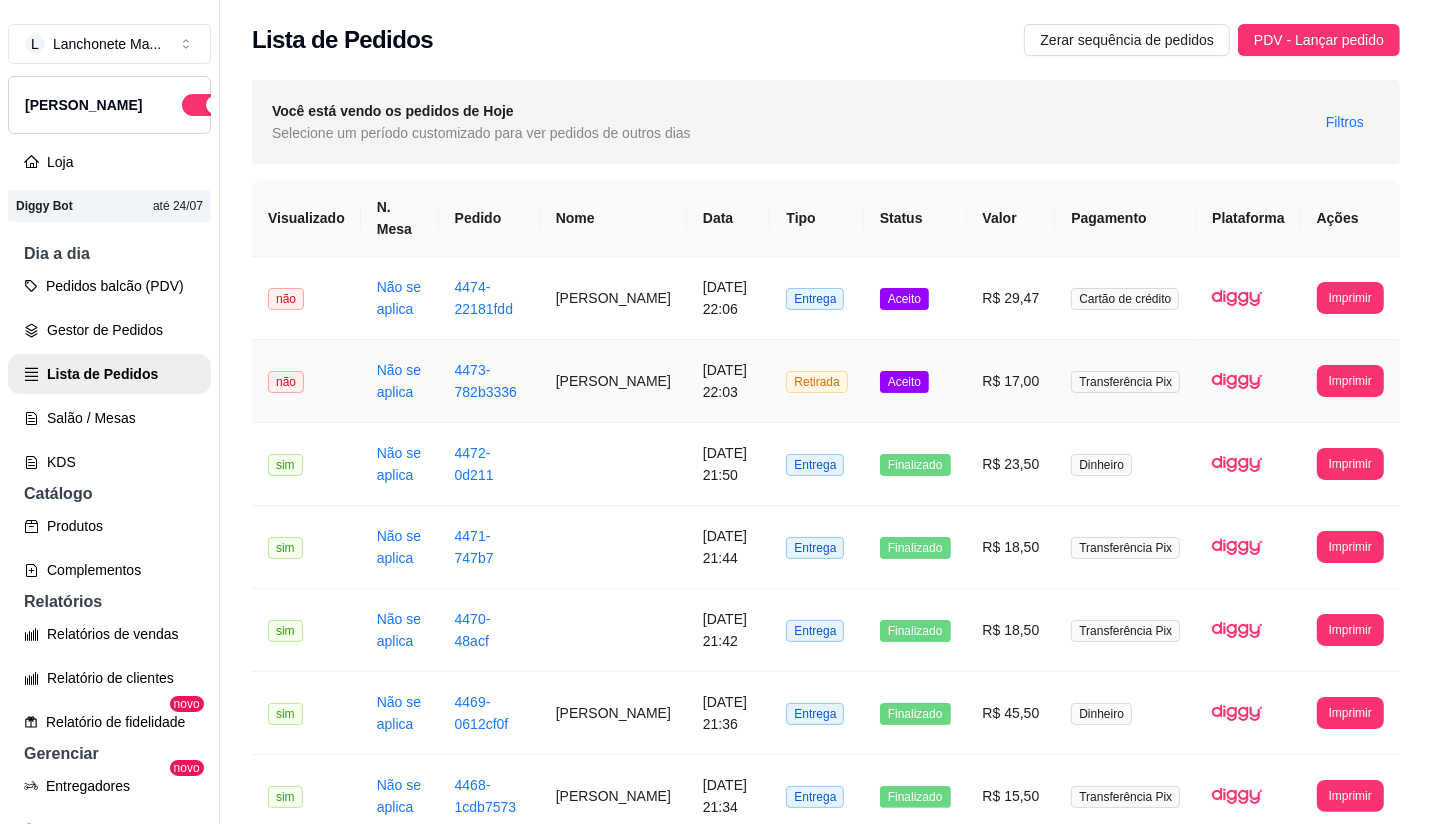 click on "Aceito" at bounding box center [915, 381] 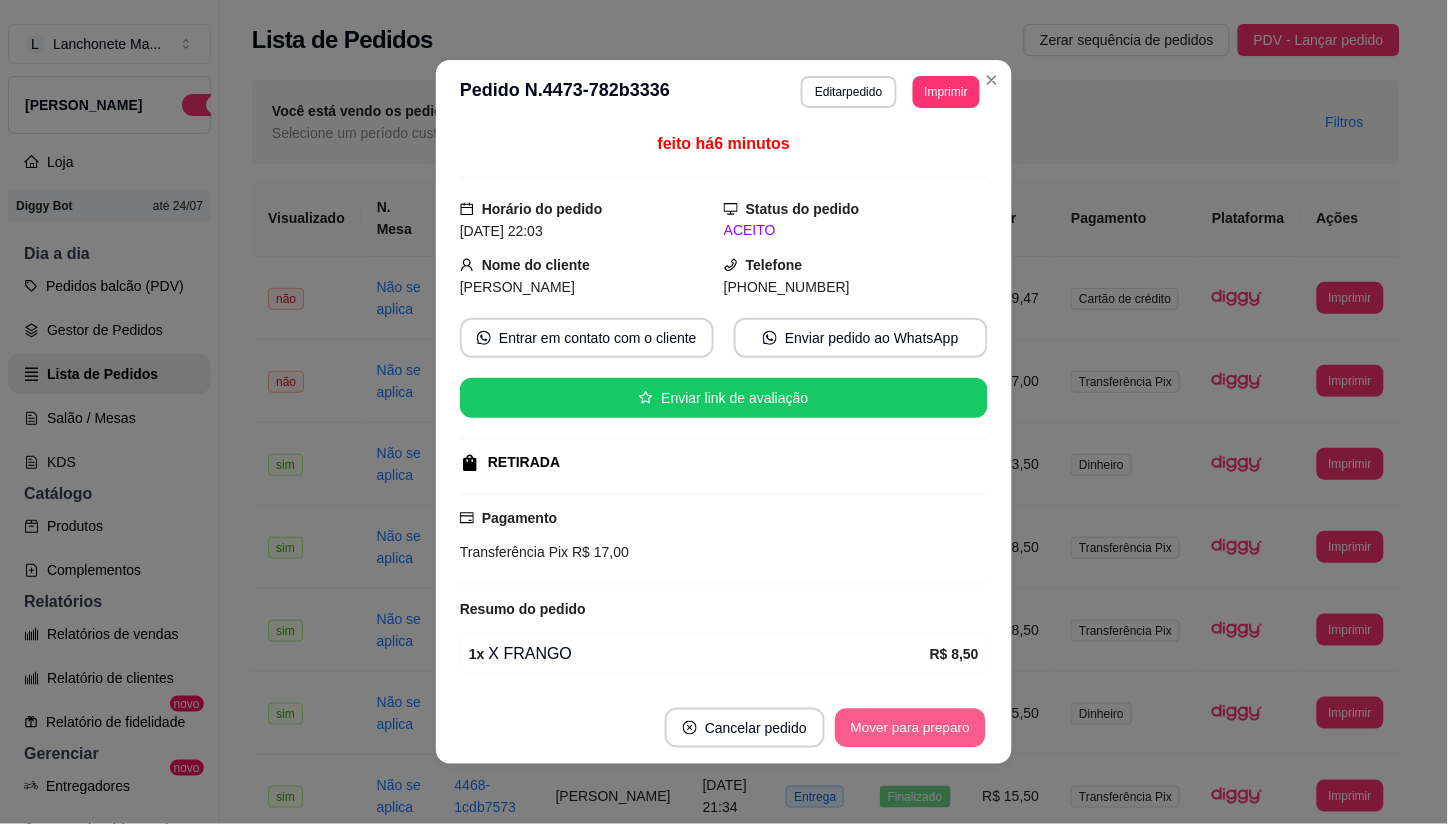 click on "Mover para preparo" at bounding box center [910, 728] 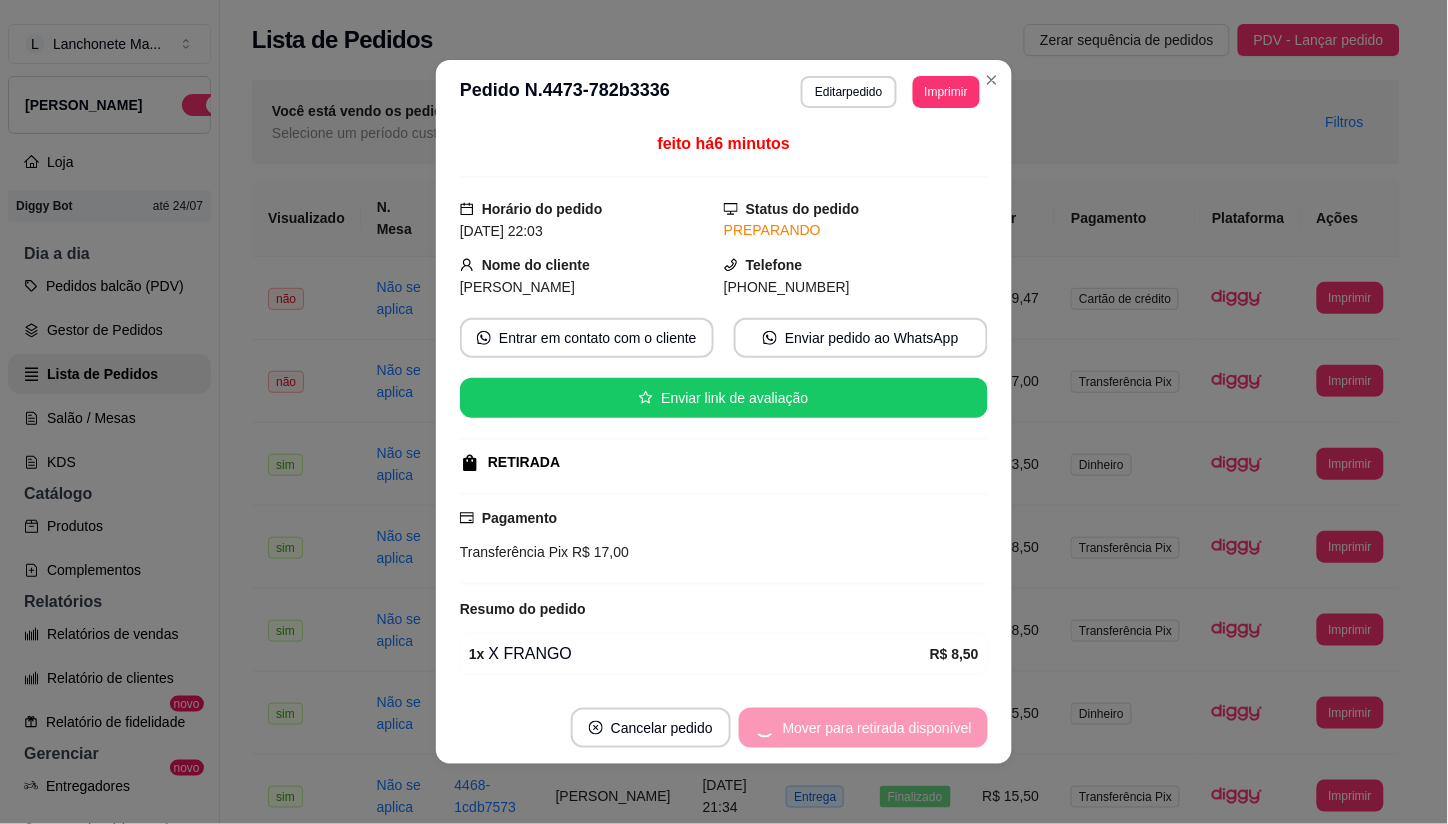 click on "Mover para retirada disponível" at bounding box center (863, 728) 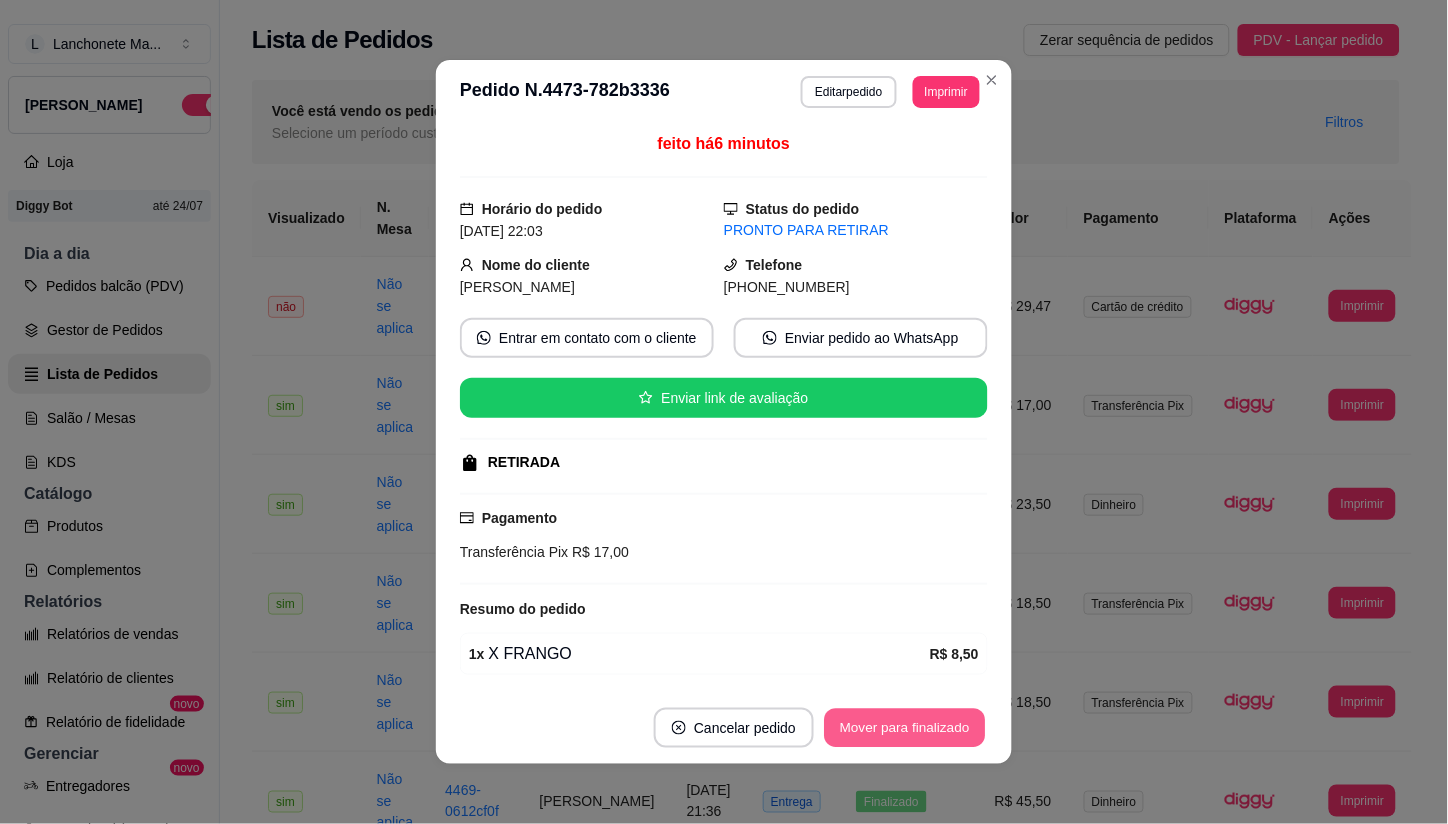 click on "Mover para finalizado" at bounding box center [905, 728] 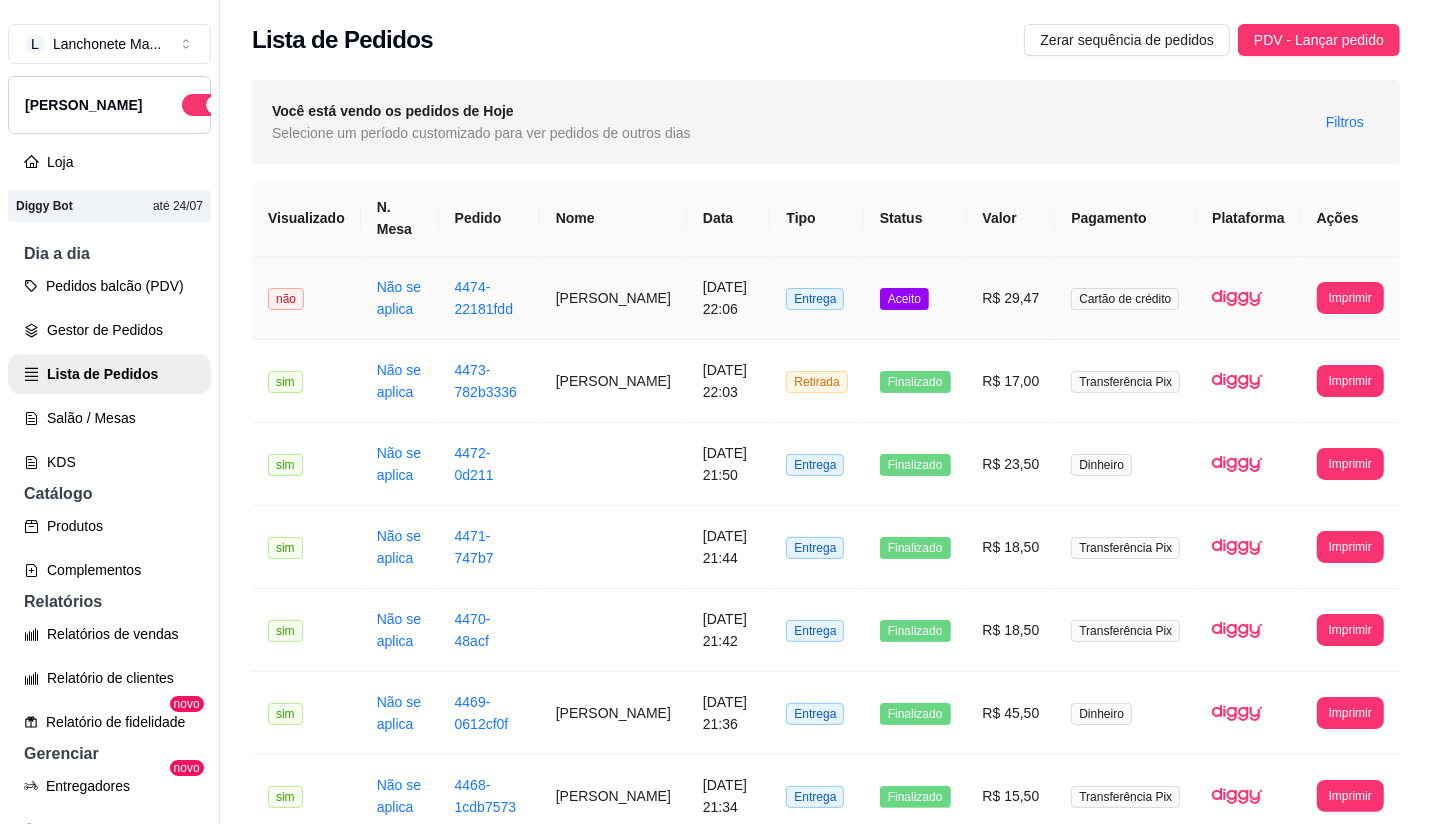 click on "Entrega" at bounding box center [816, 298] 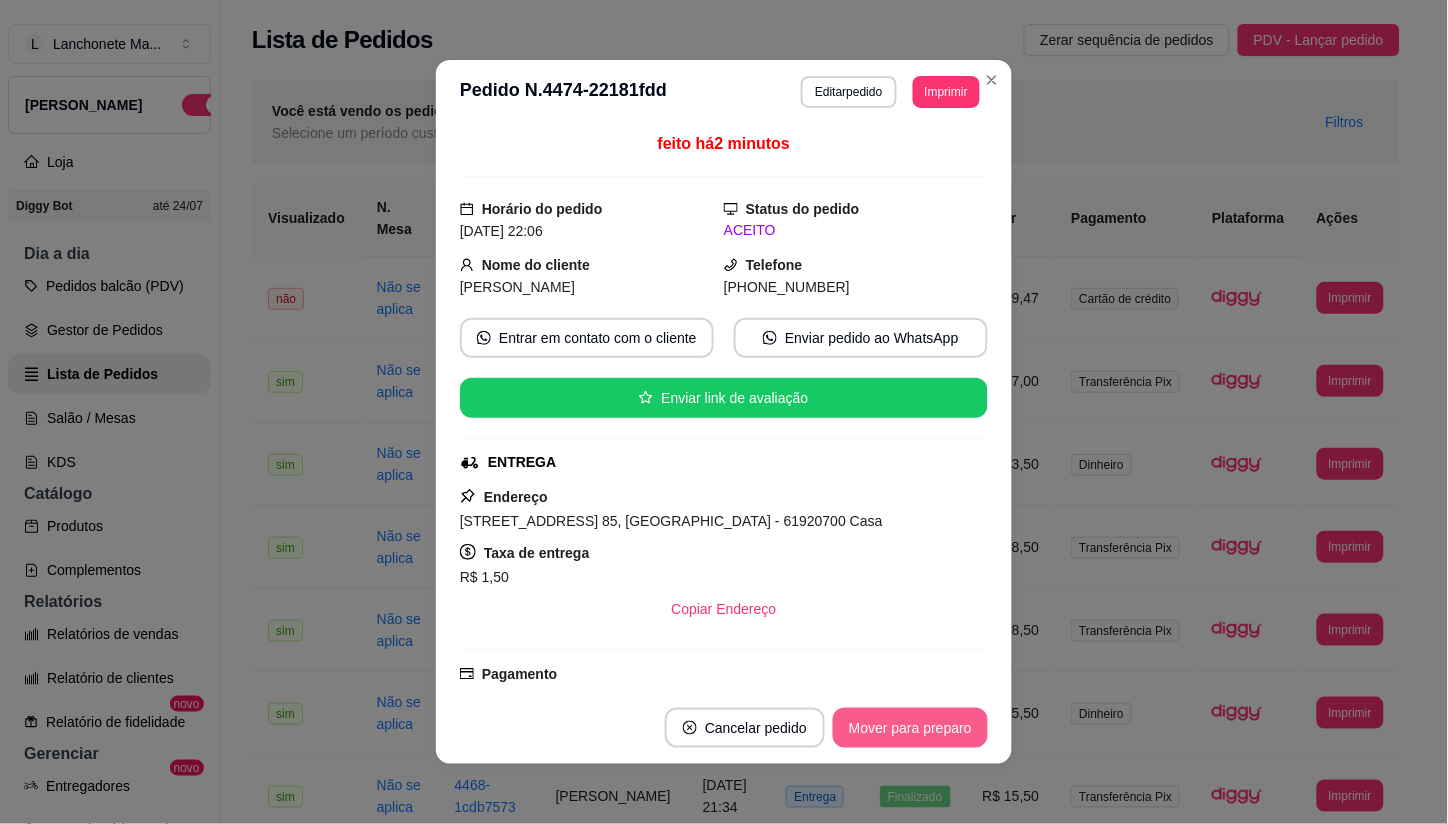 click on "Mover para preparo" at bounding box center (910, 728) 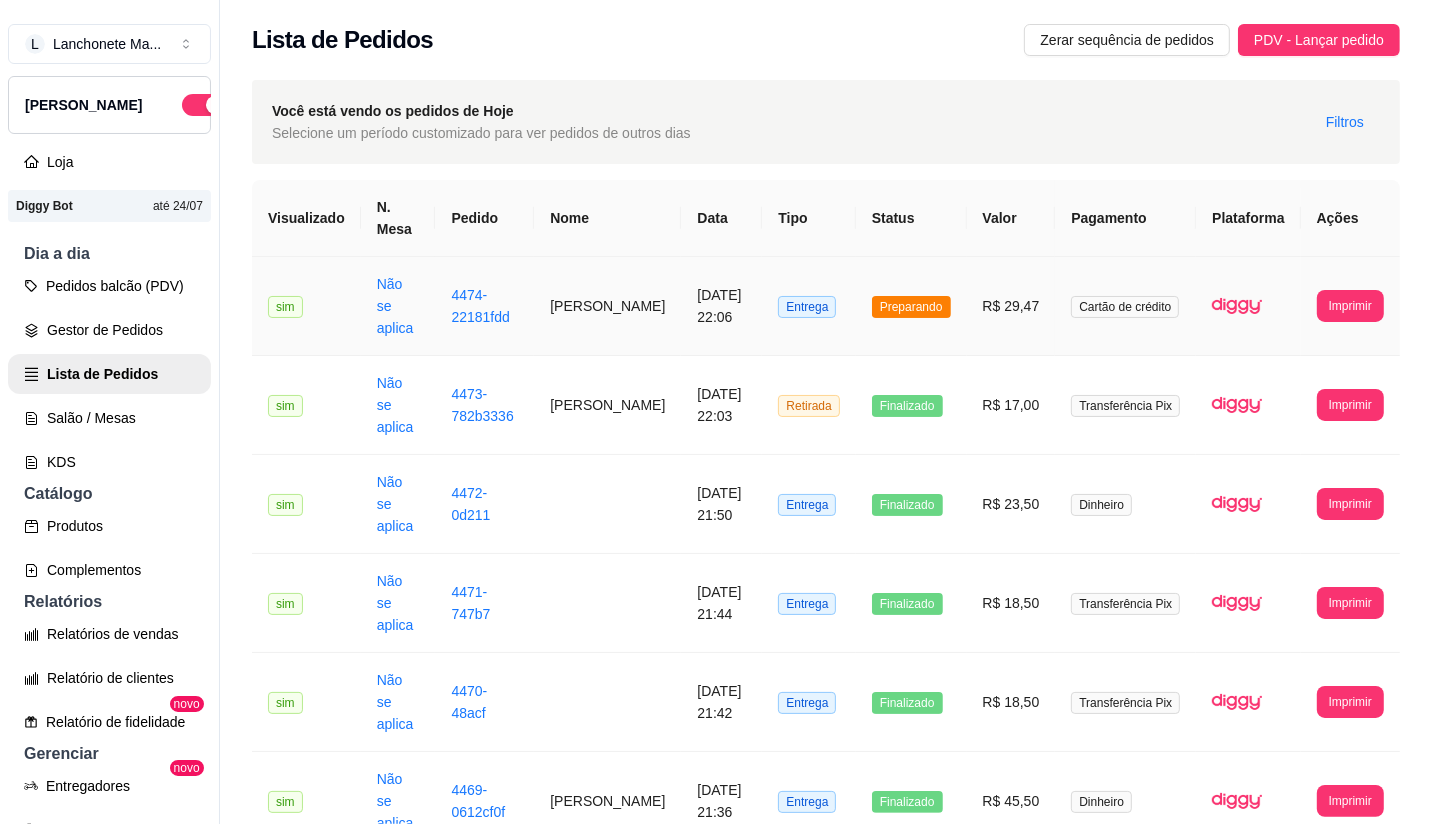click on "Preparando" at bounding box center [911, 307] 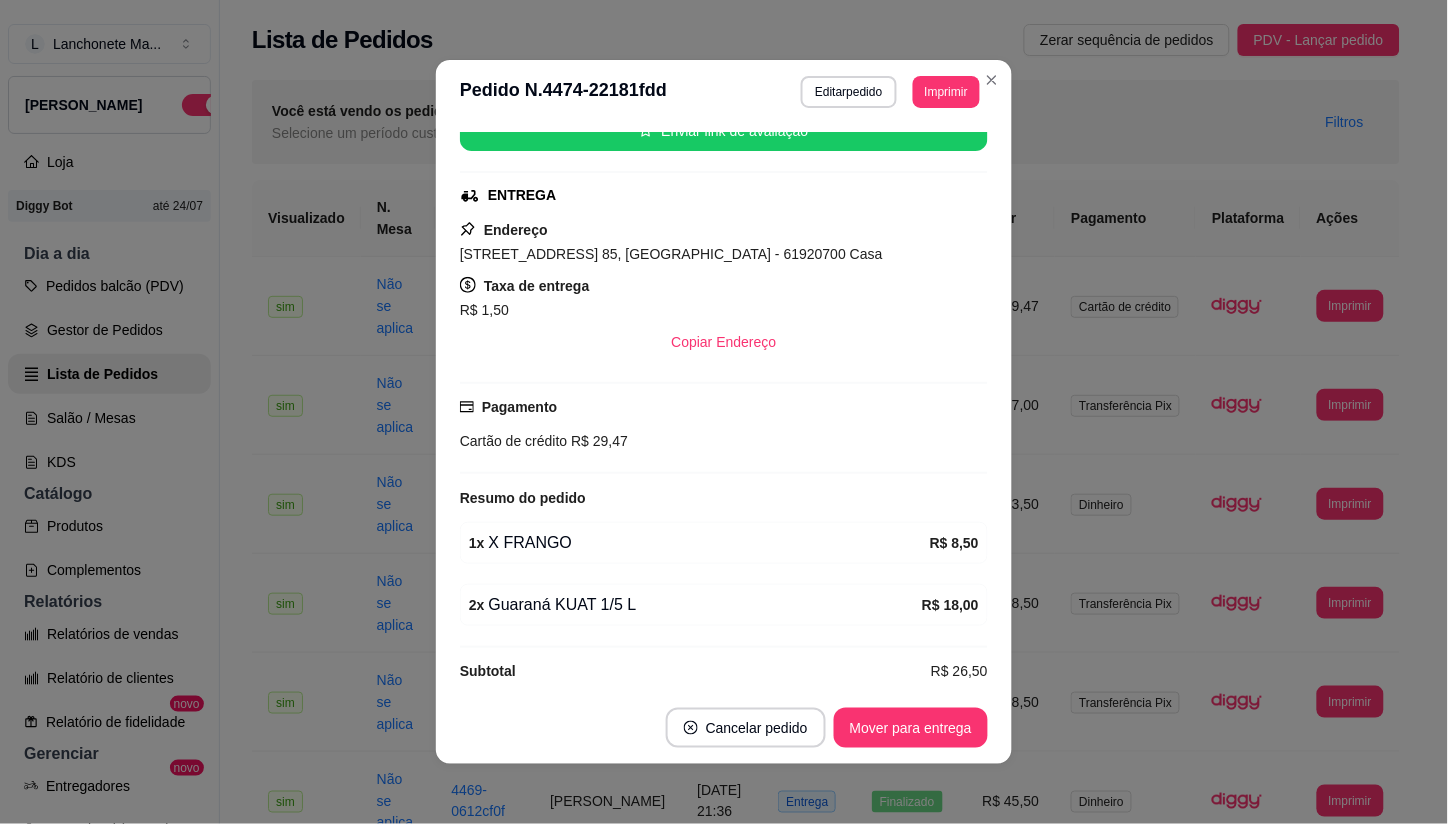 scroll, scrollTop: 290, scrollLeft: 0, axis: vertical 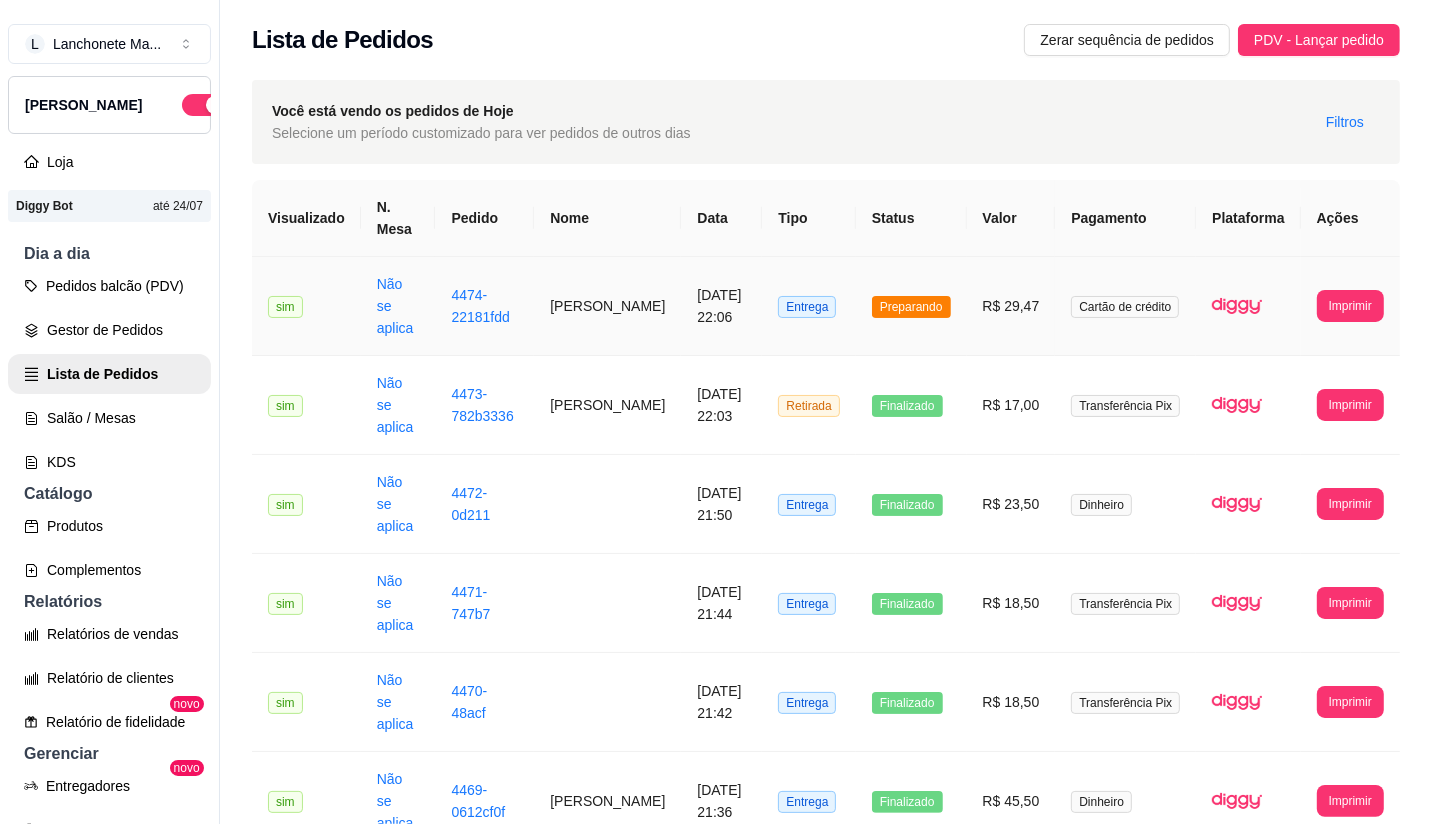 click on "R$ 29,47" at bounding box center [1011, 306] 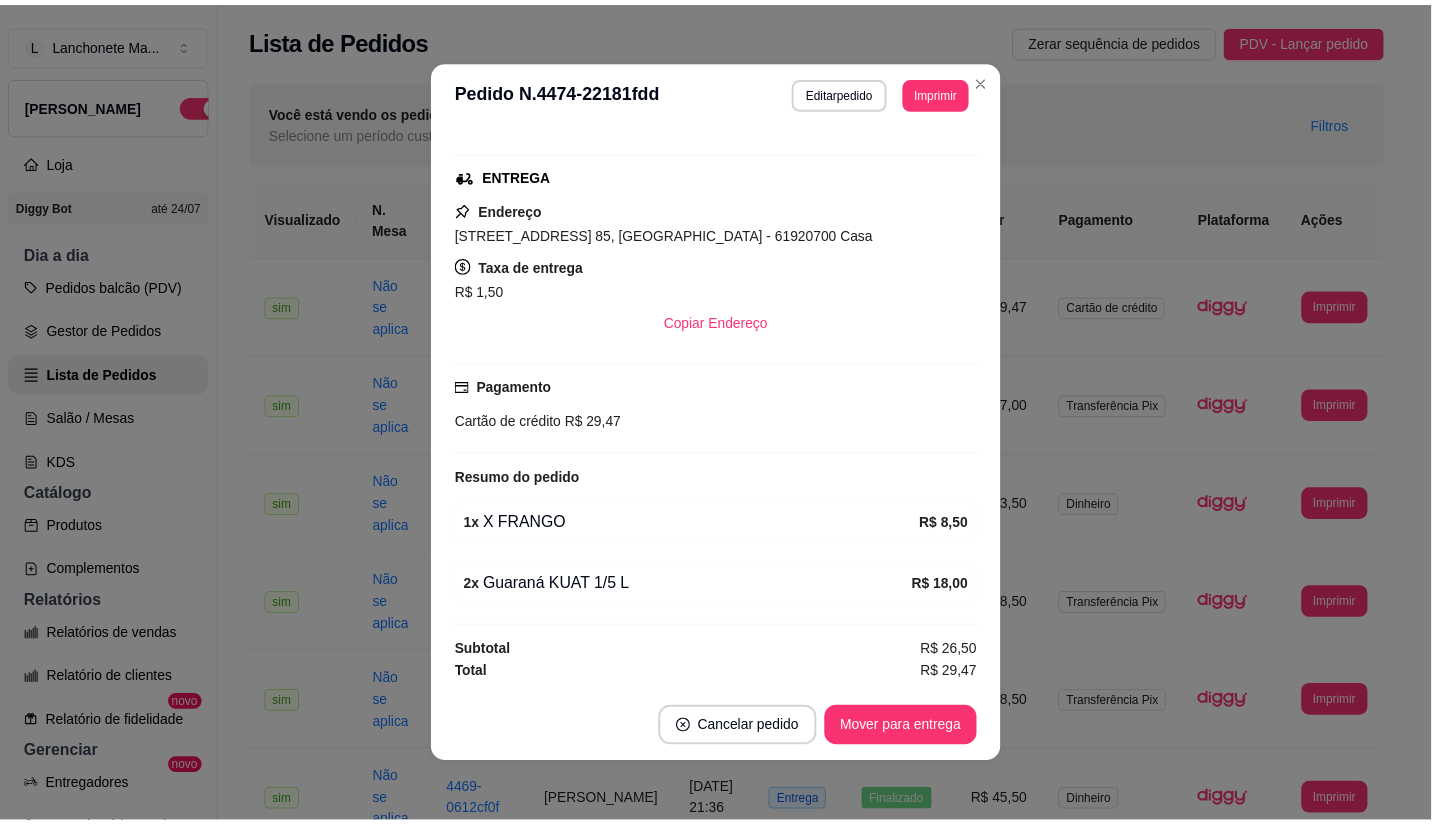 scroll, scrollTop: 290, scrollLeft: 0, axis: vertical 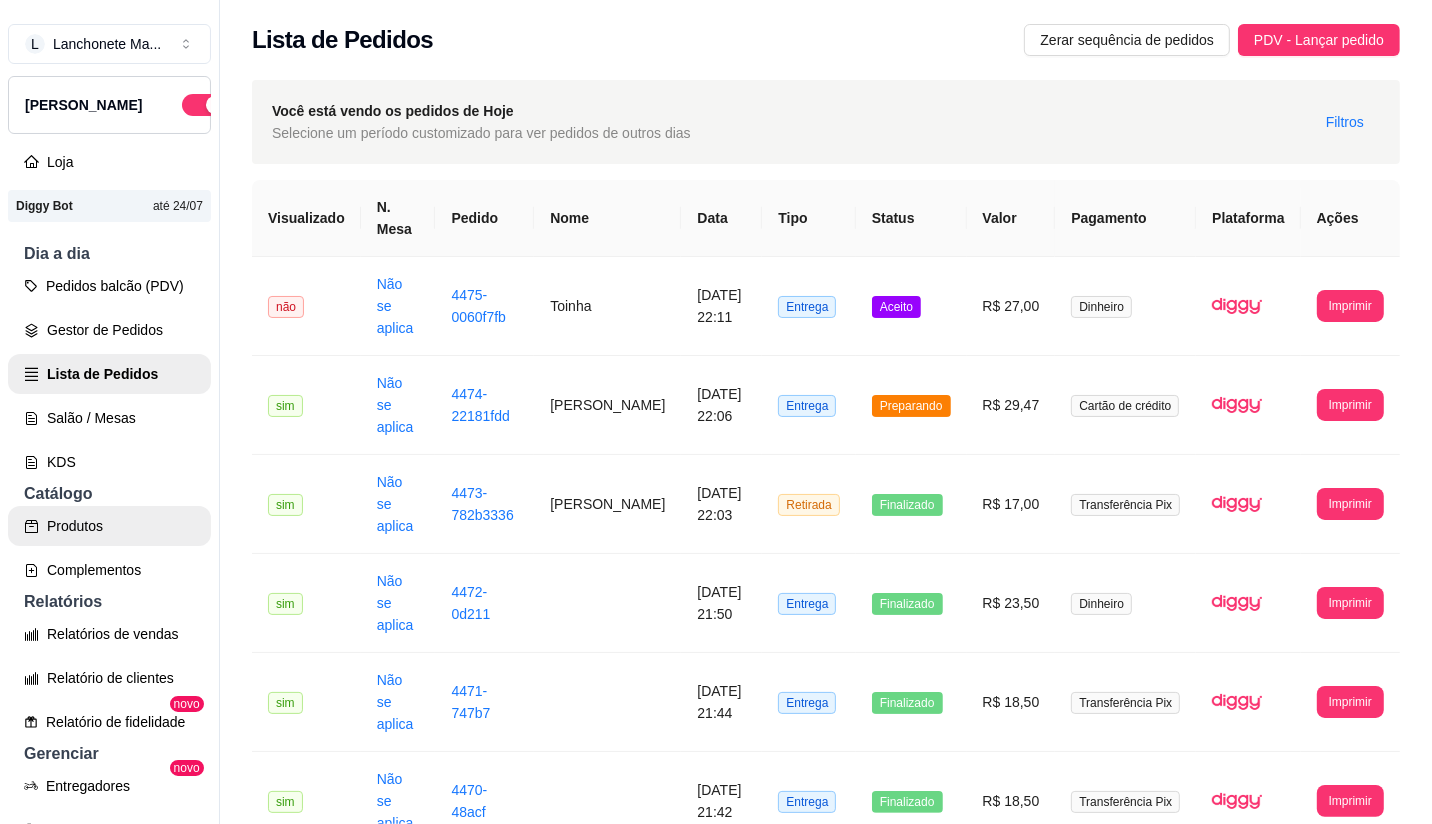click on "Produtos" at bounding box center (109, 526) 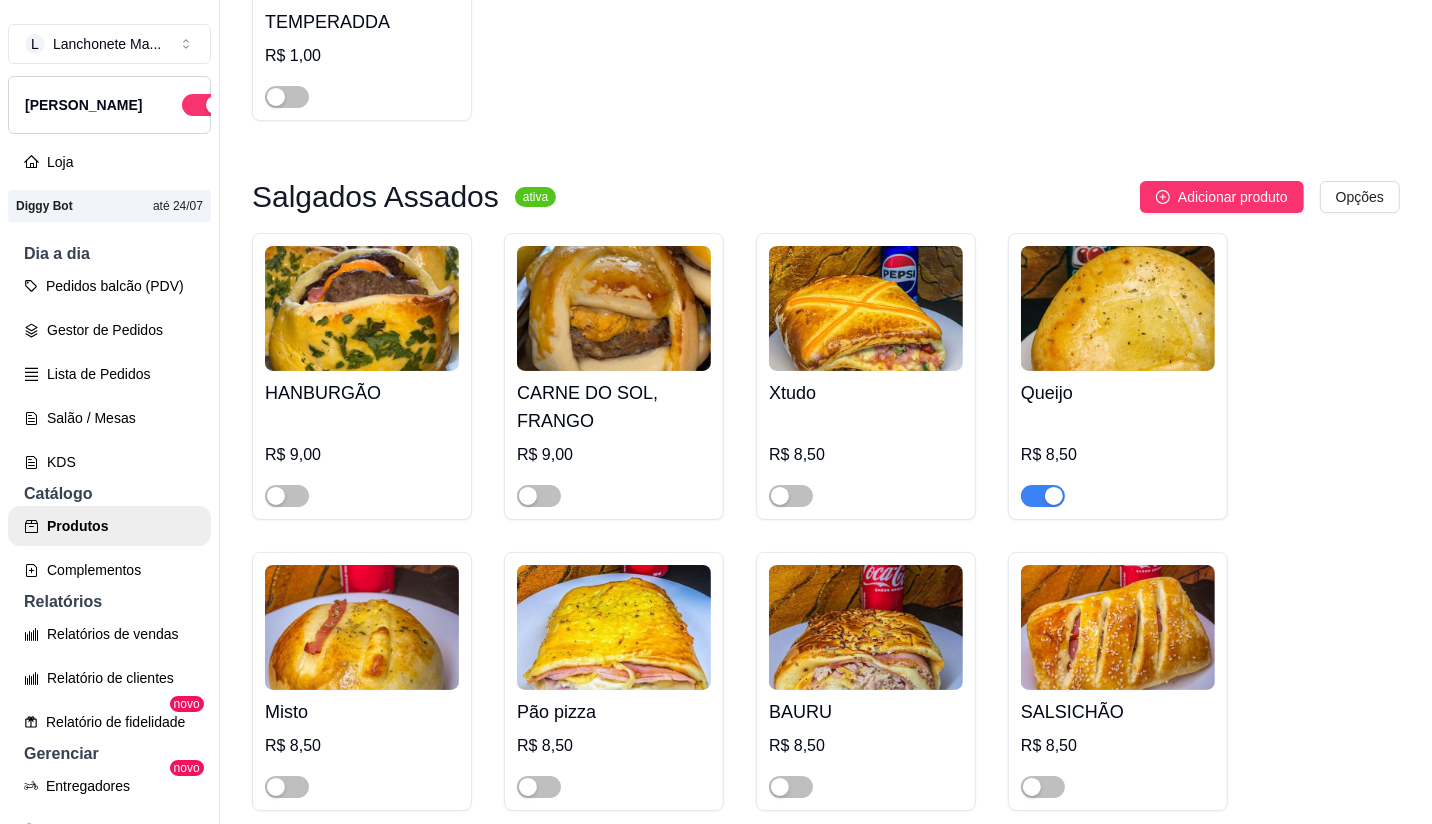 scroll, scrollTop: 444, scrollLeft: 0, axis: vertical 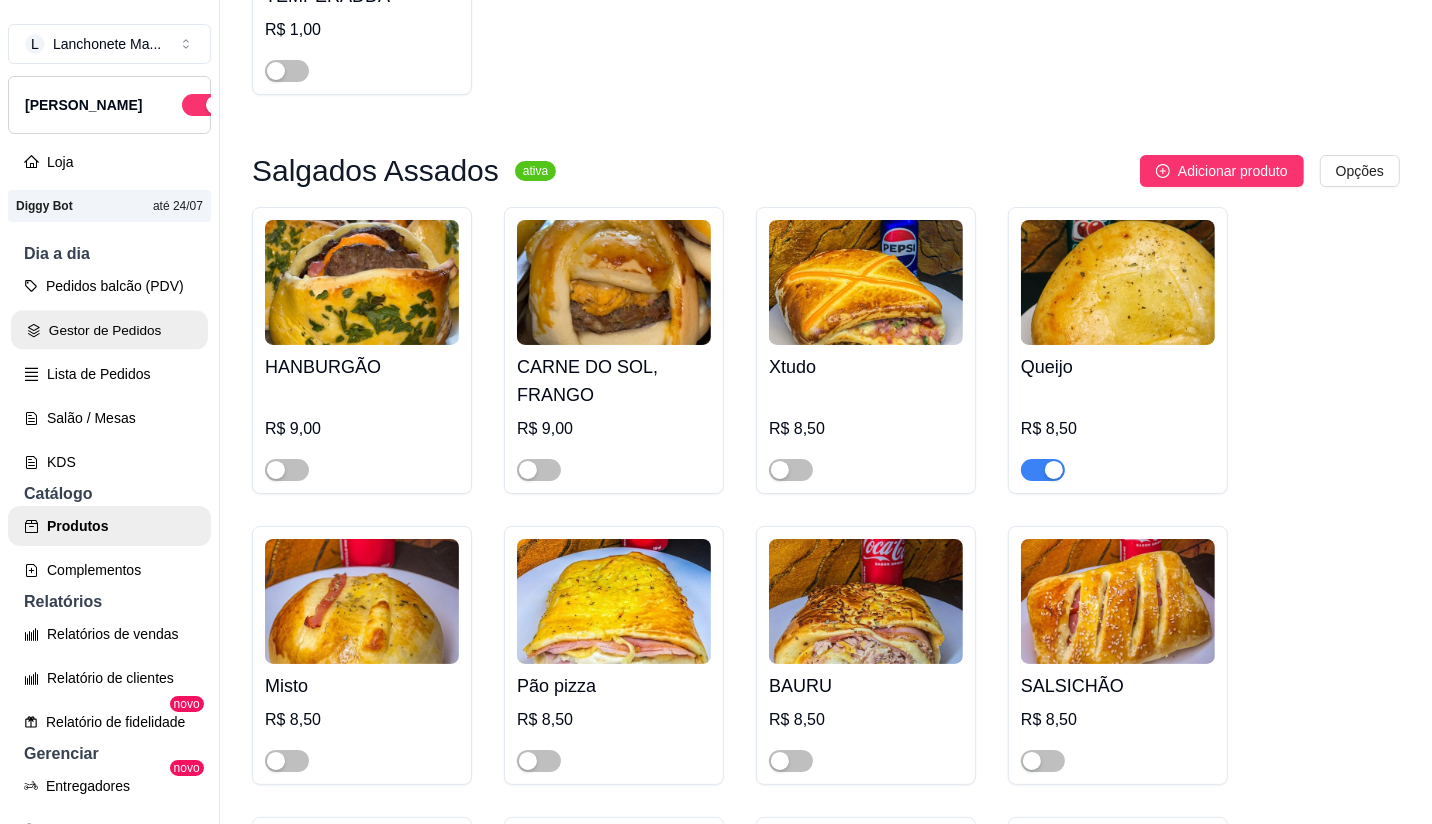 click on "Gestor de Pedidos" at bounding box center (109, 330) 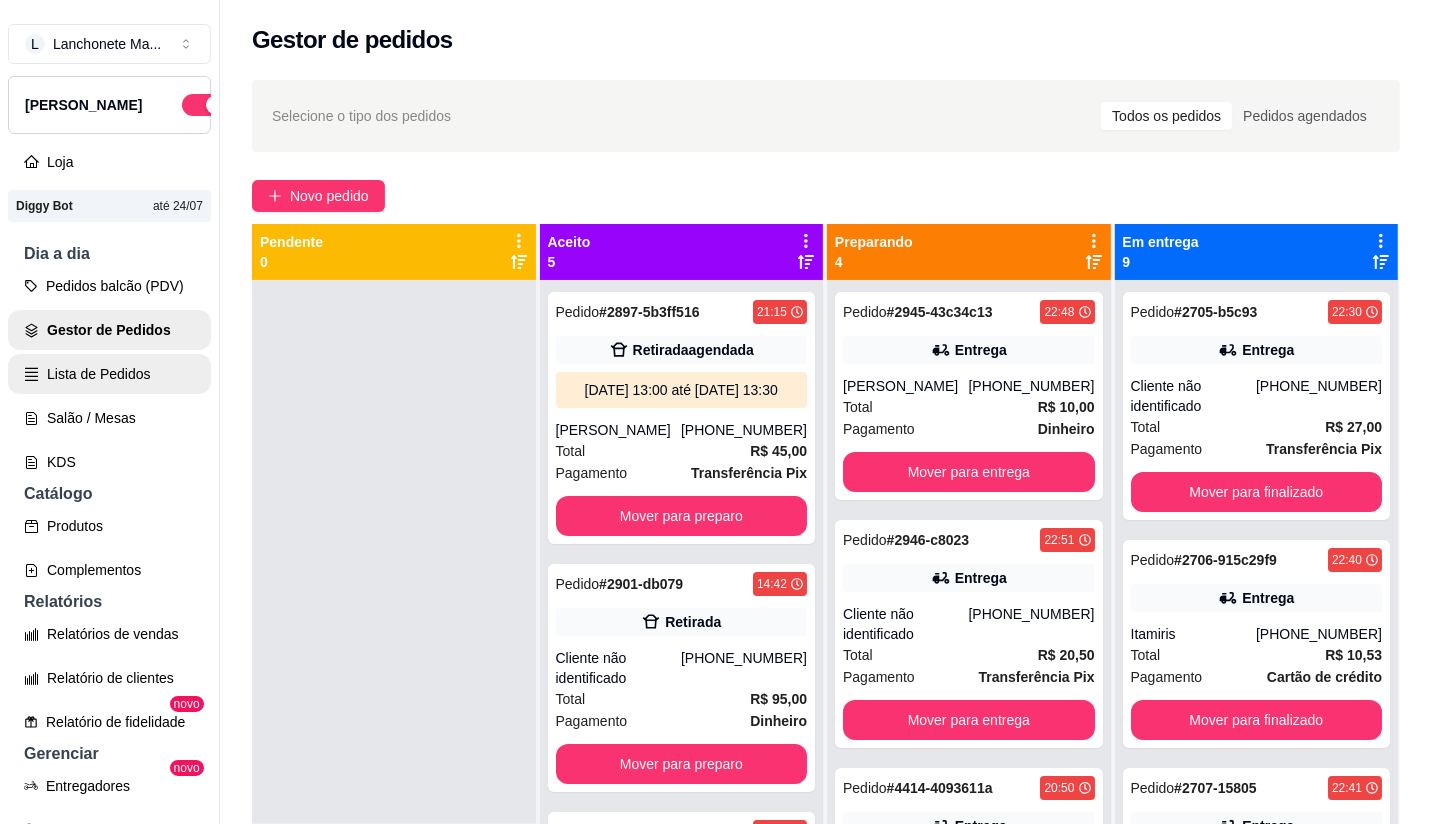 click on "Lista de Pedidos" at bounding box center [109, 374] 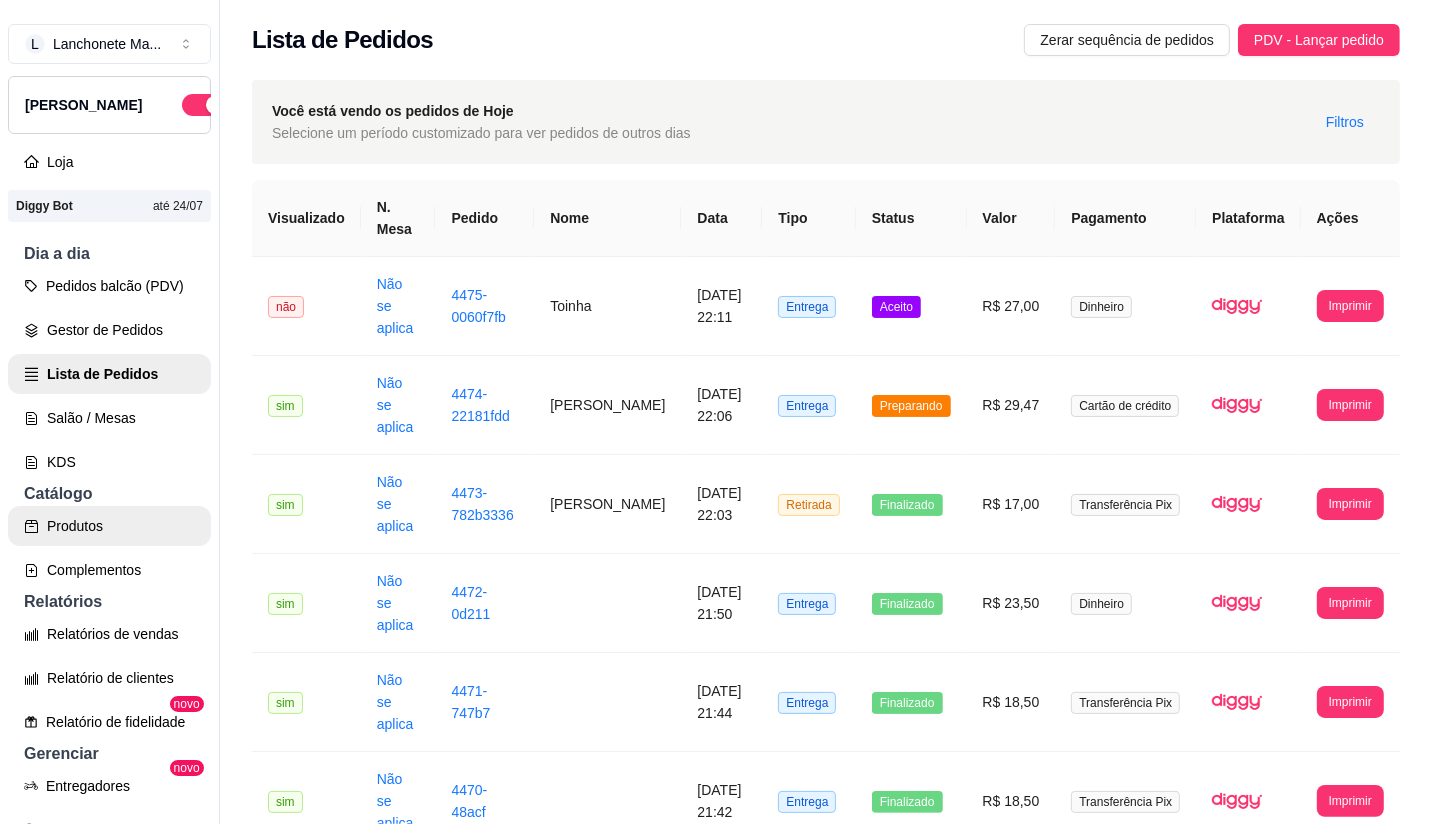 click on "Produtos" at bounding box center [109, 526] 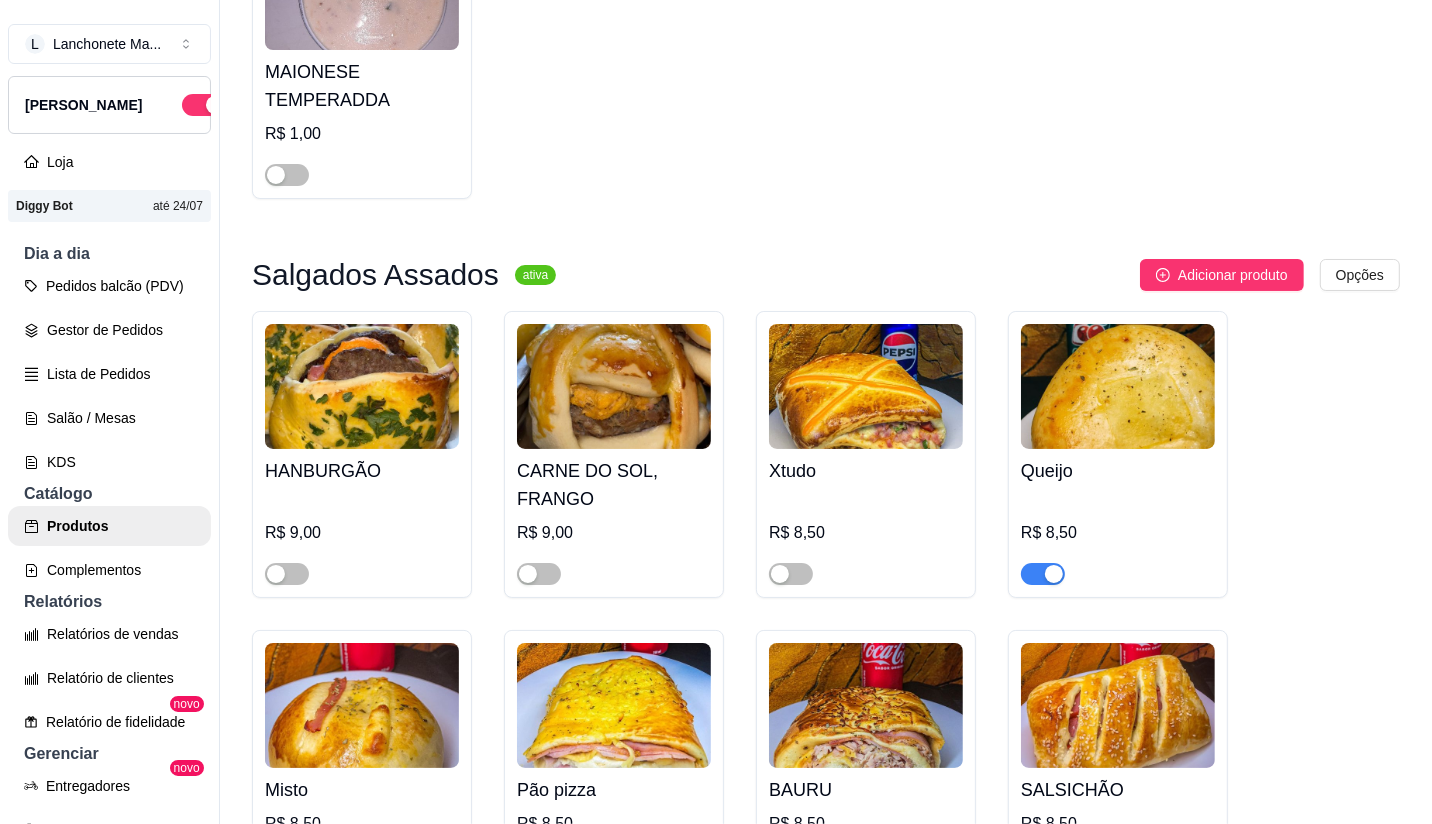 scroll, scrollTop: 333, scrollLeft: 0, axis: vertical 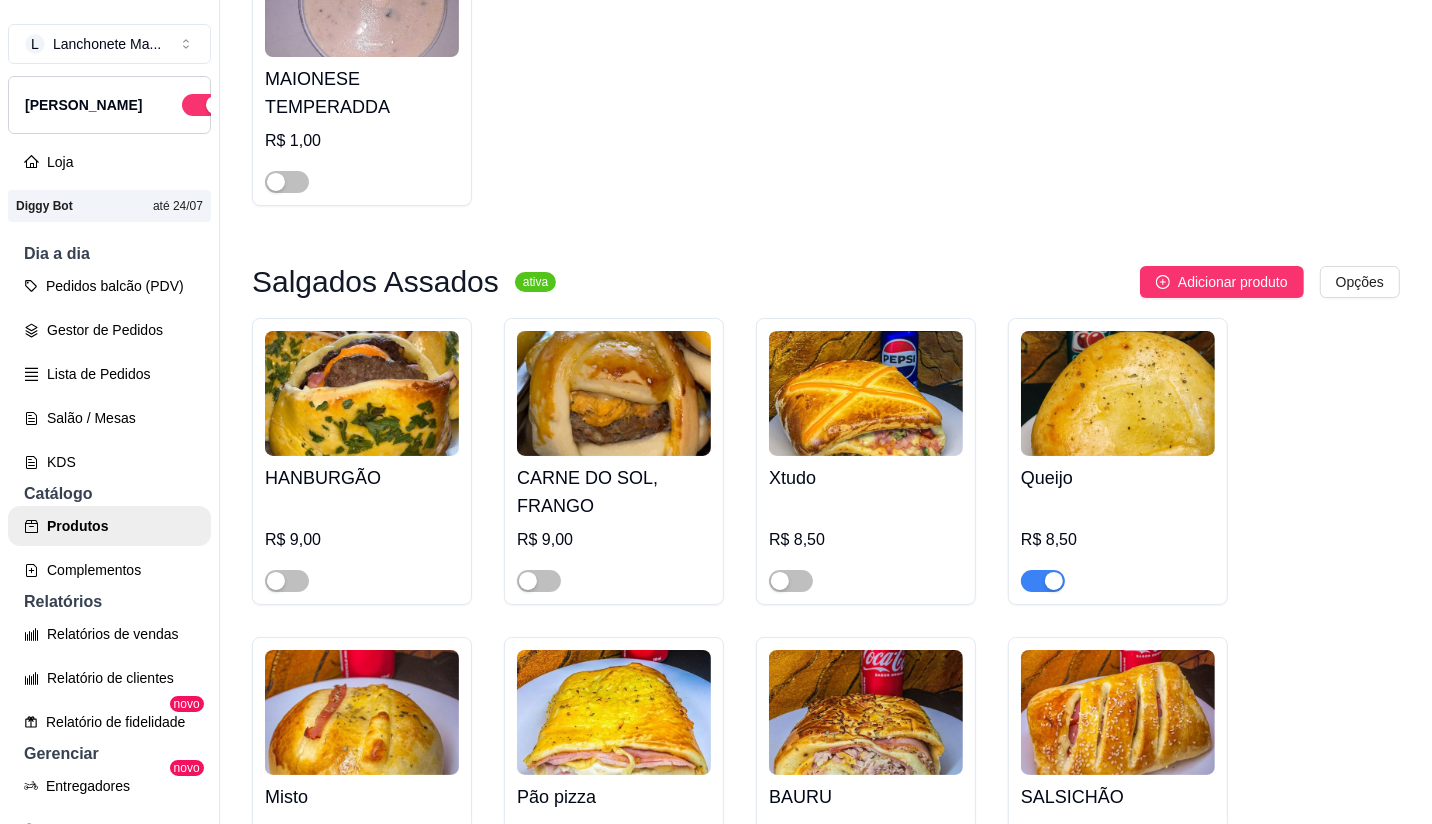 click at bounding box center (1043, 581) 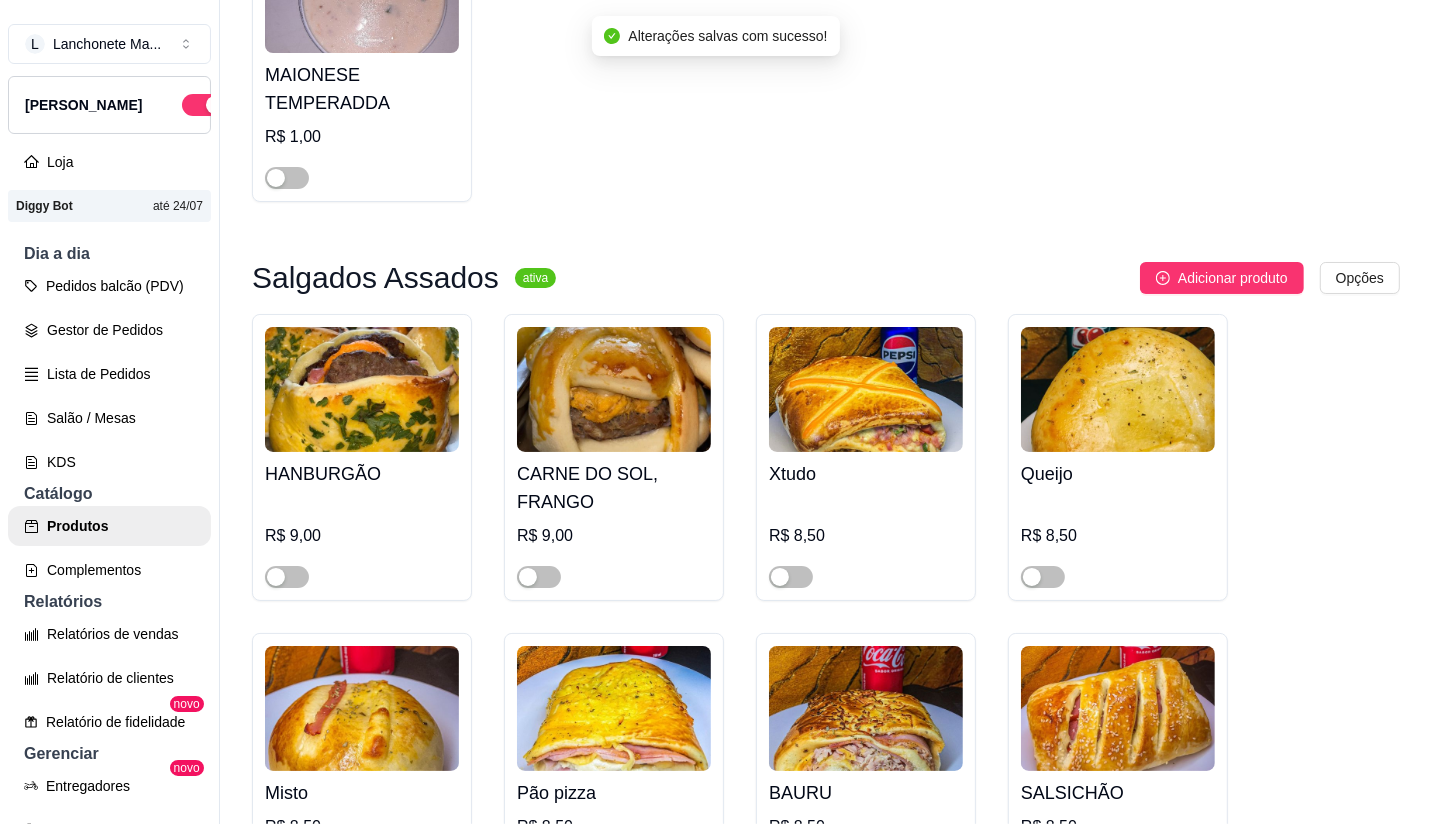 scroll, scrollTop: 333, scrollLeft: 0, axis: vertical 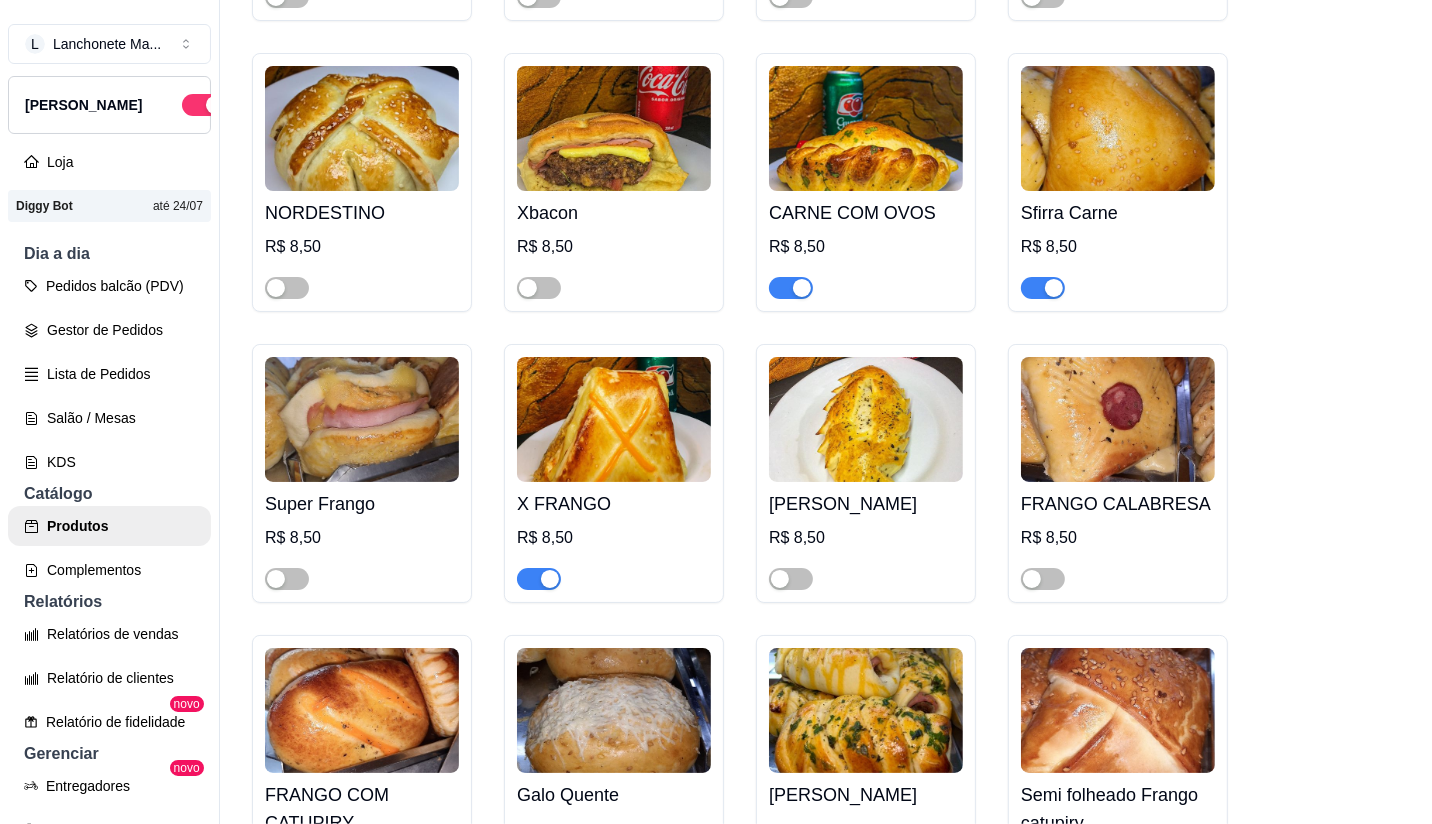 click at bounding box center [539, 579] 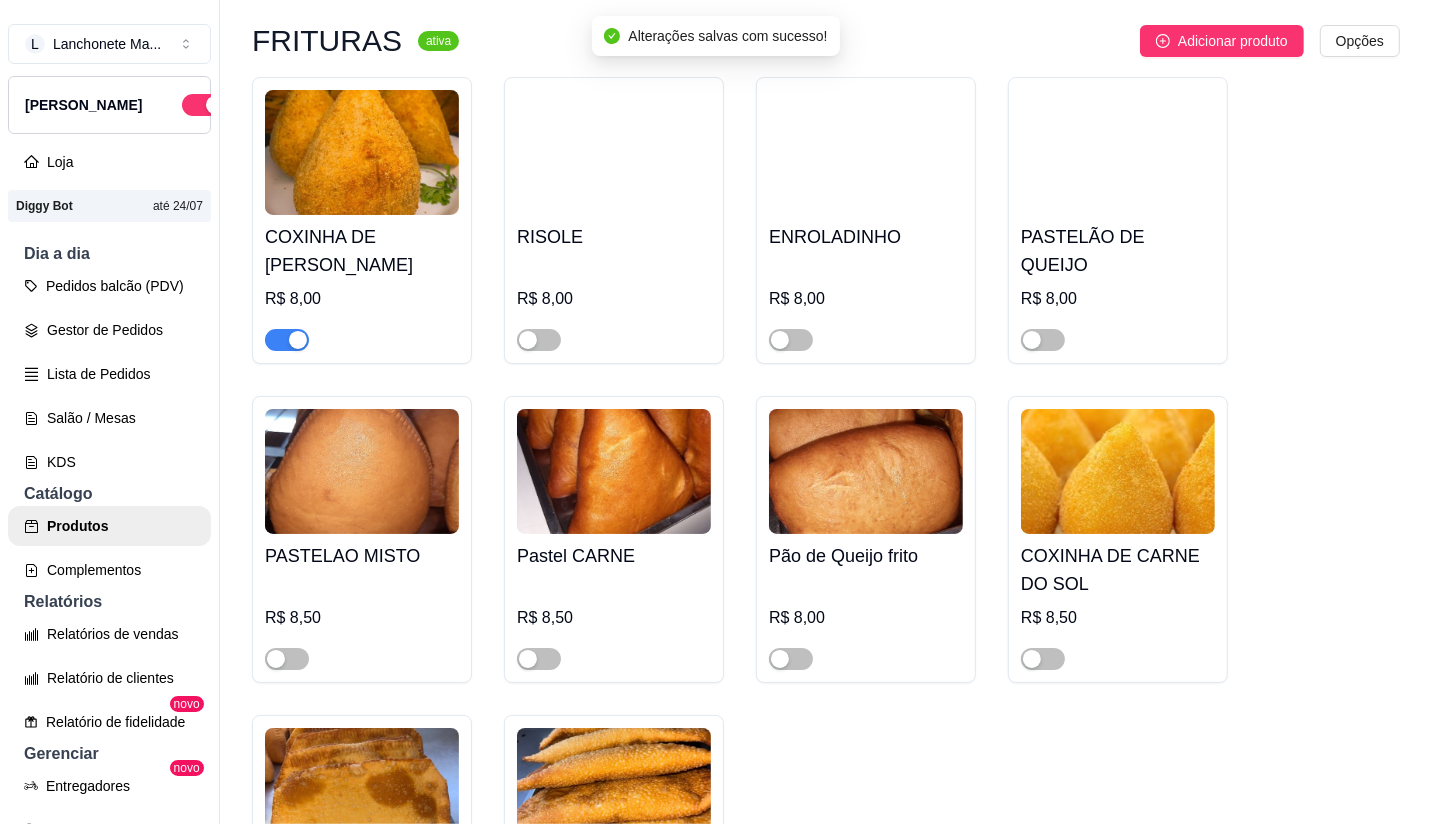 scroll, scrollTop: 2844, scrollLeft: 0, axis: vertical 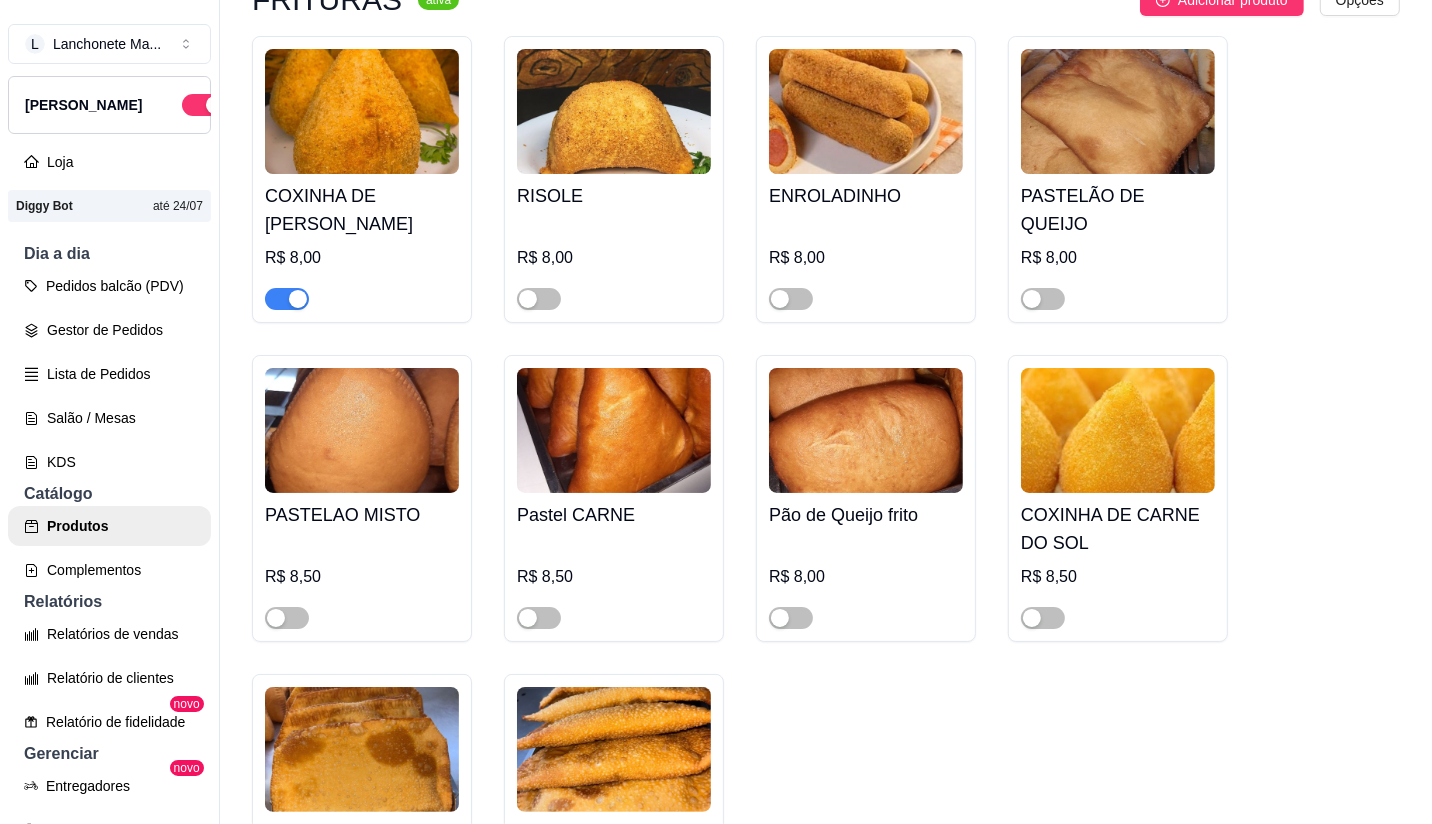 click at bounding box center (298, 299) 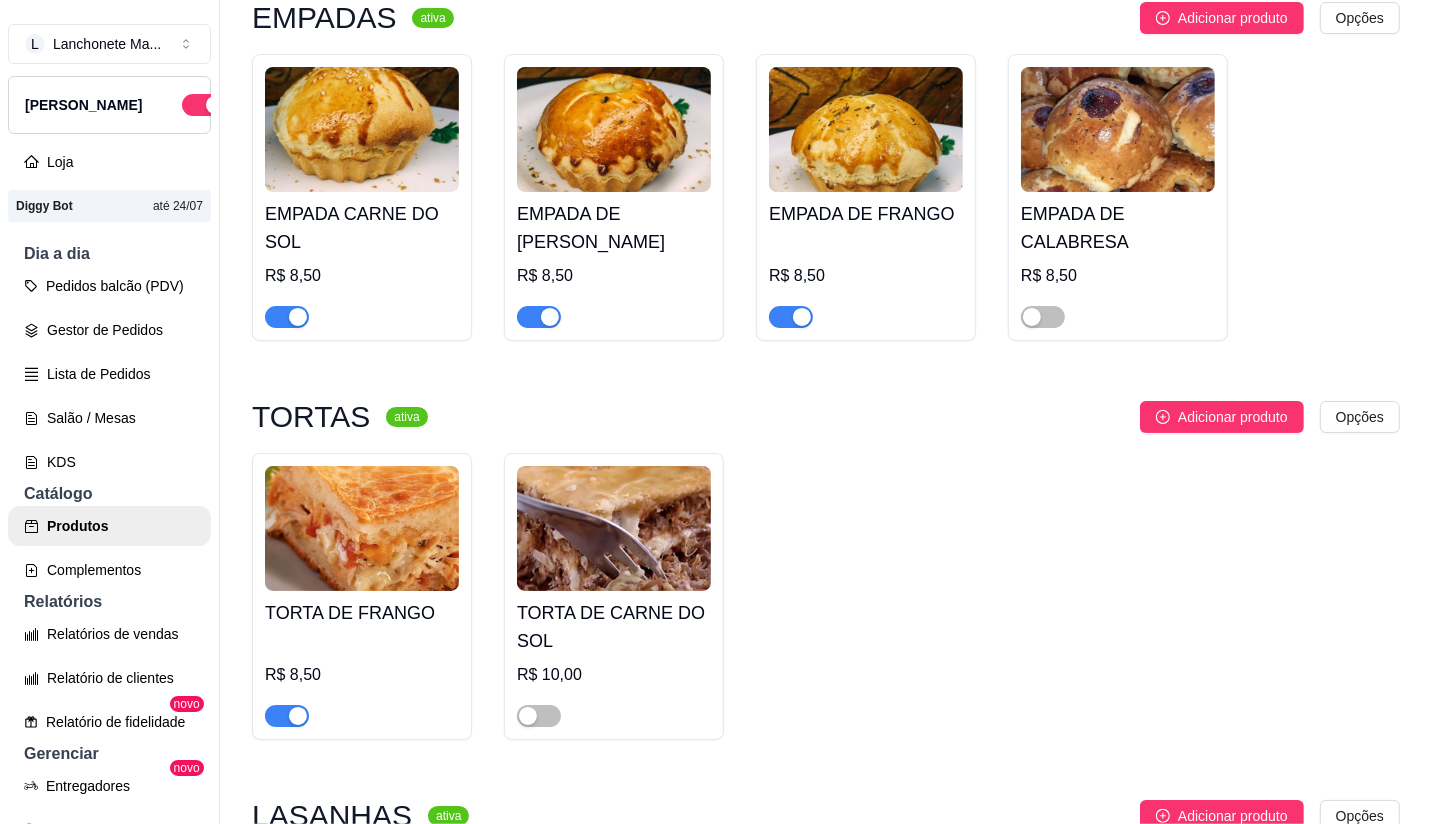 scroll, scrollTop: 3862, scrollLeft: 0, axis: vertical 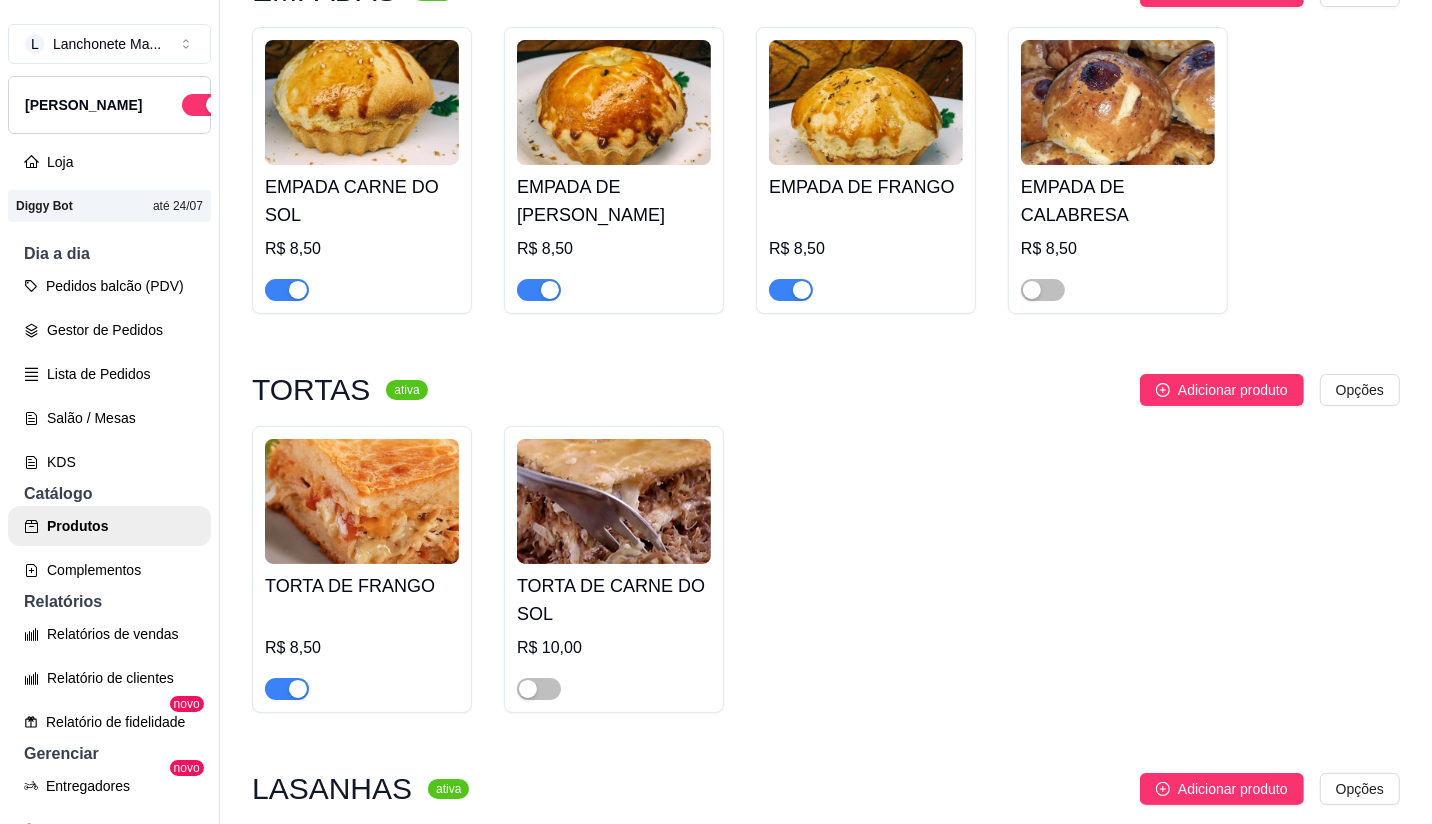 click at bounding box center (298, 290) 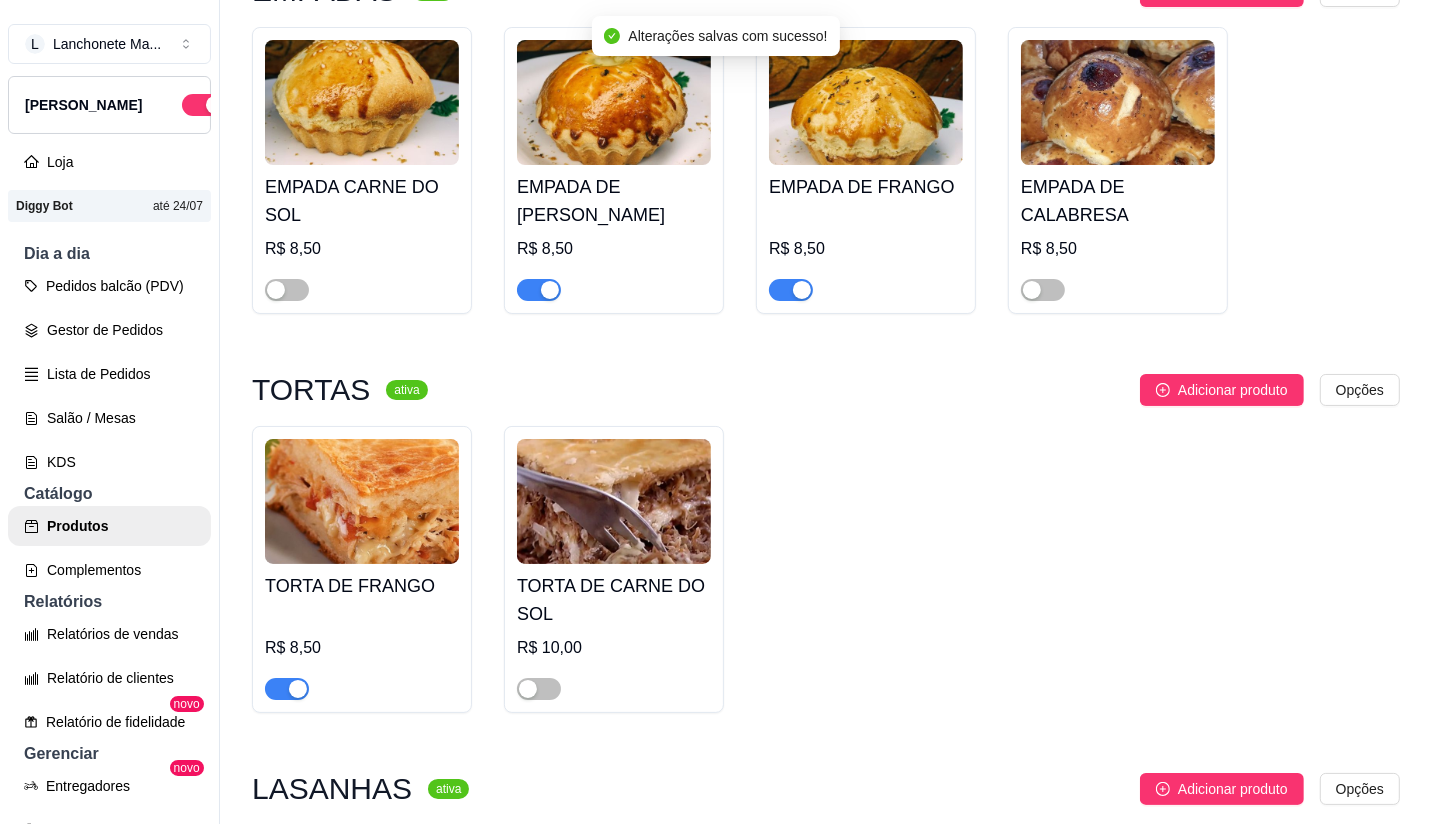 click at bounding box center [550, 290] 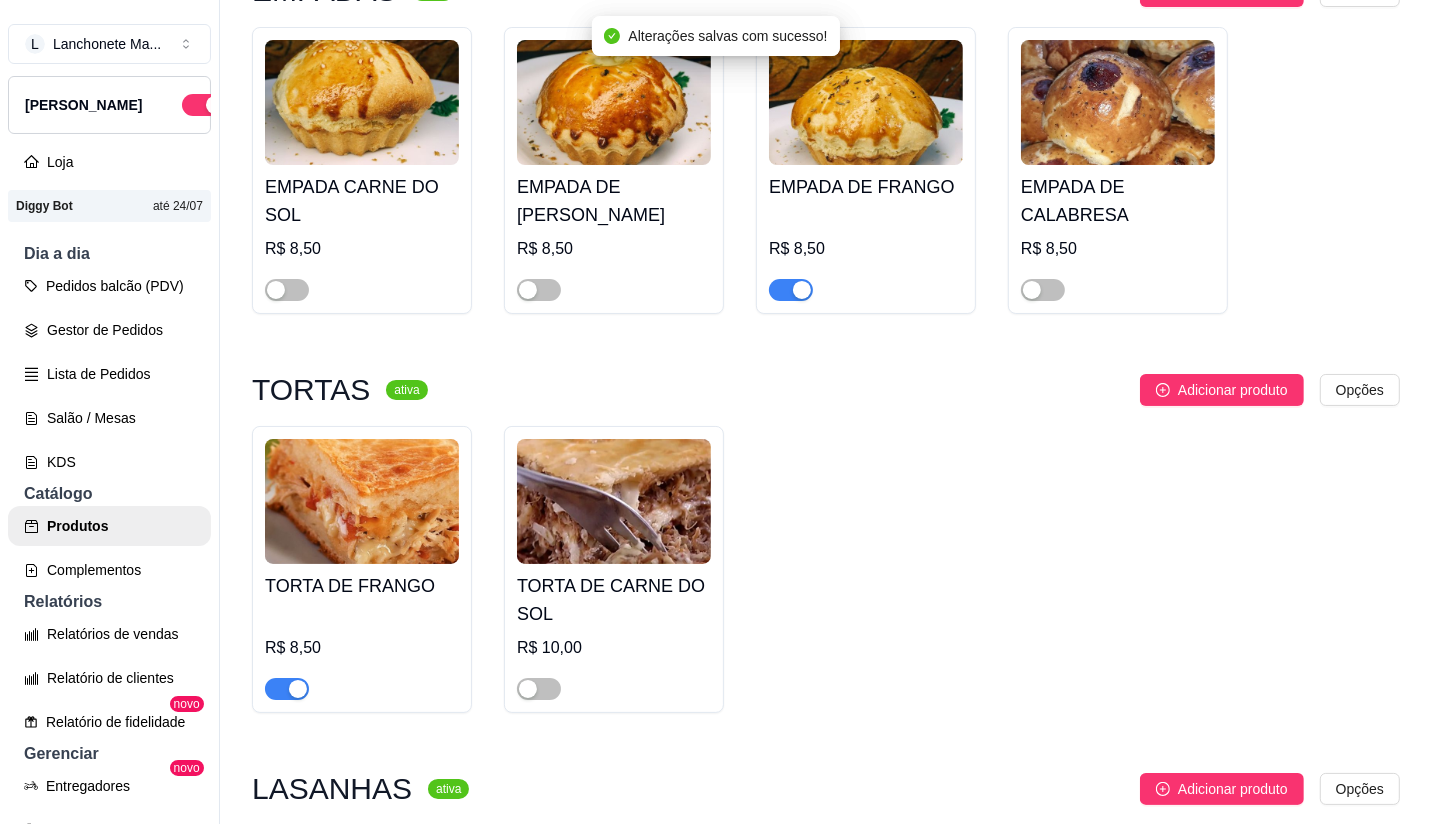 click at bounding box center [298, 689] 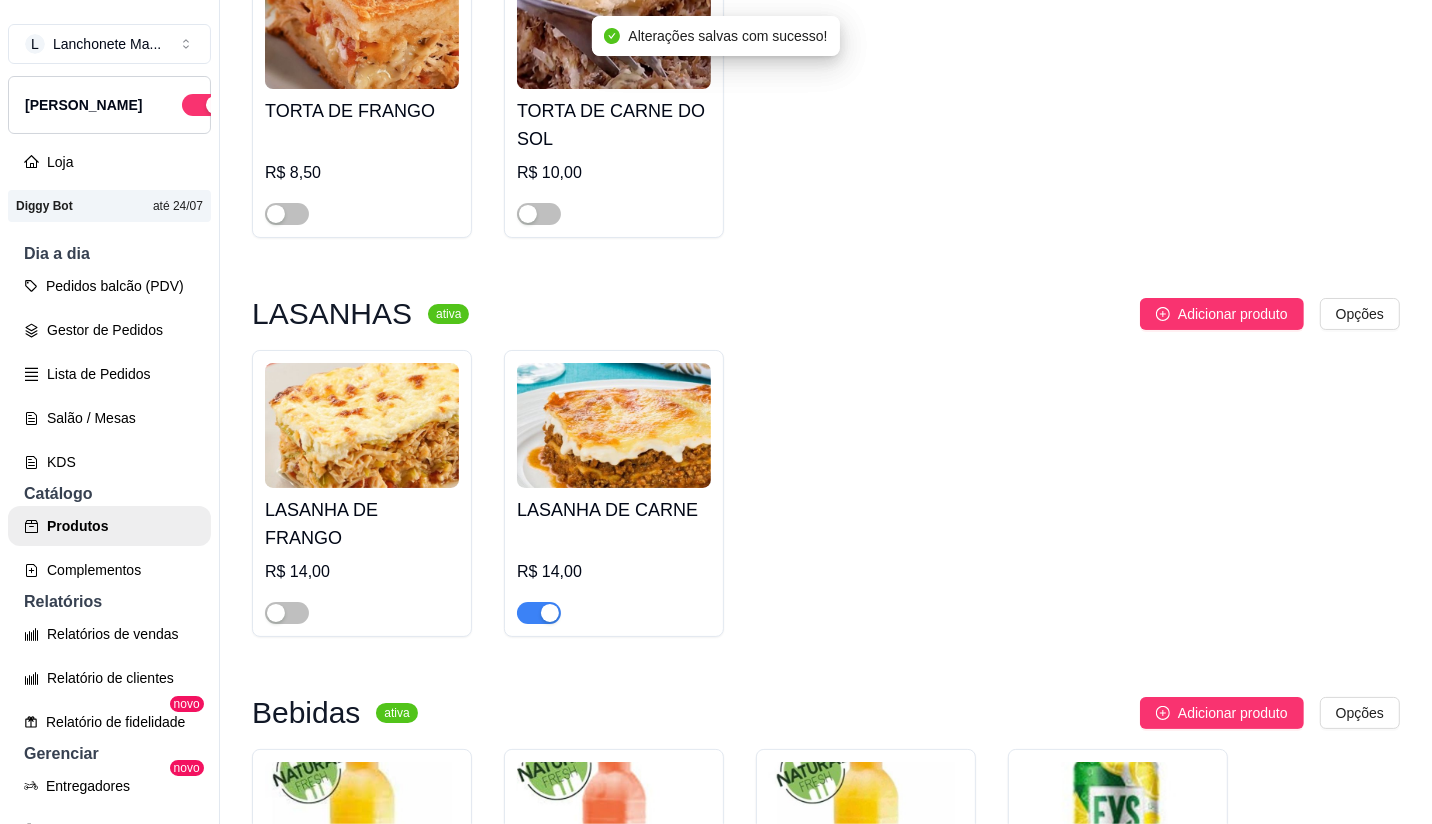 scroll, scrollTop: 4405, scrollLeft: 0, axis: vertical 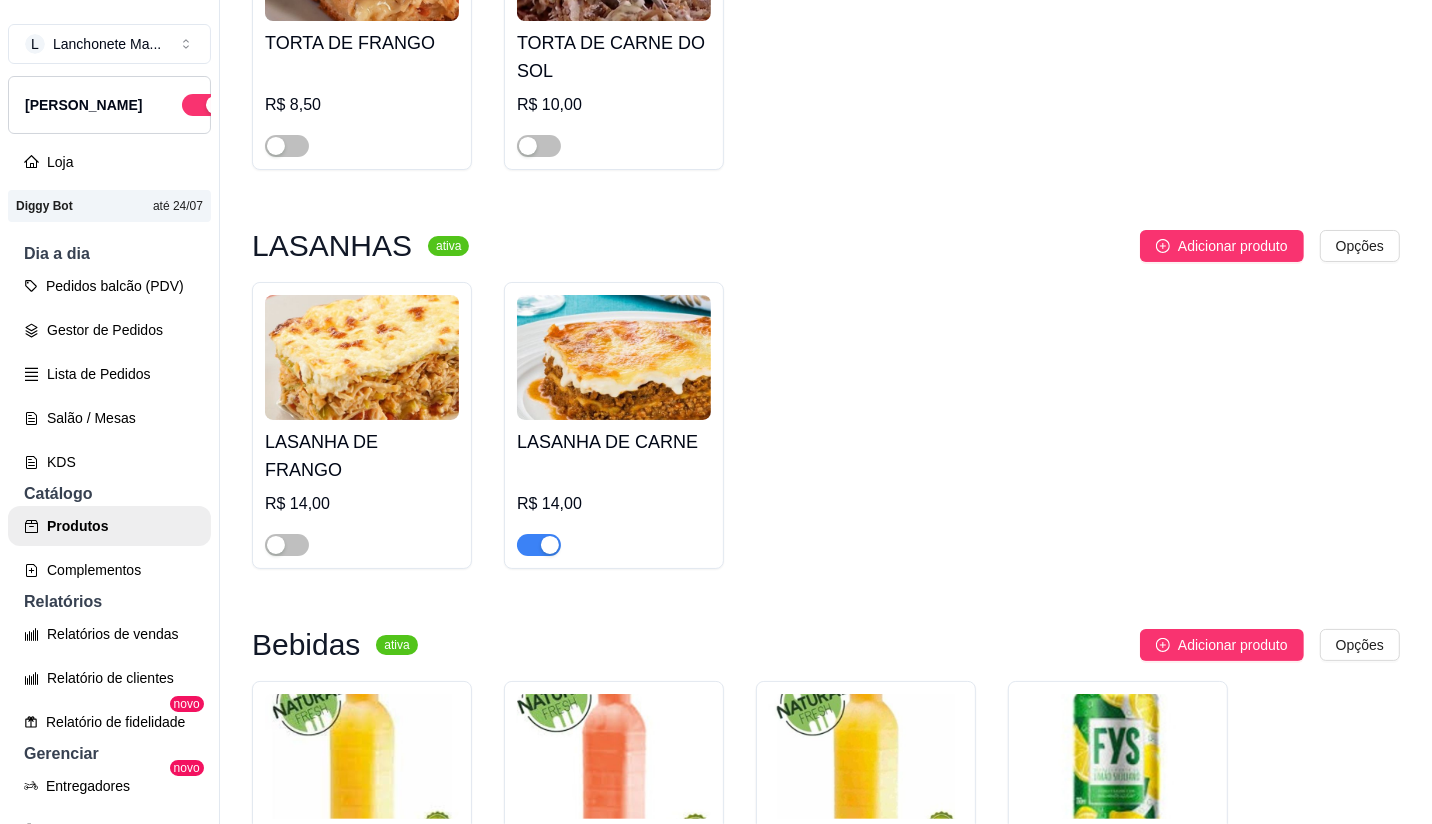 click at bounding box center [539, 545] 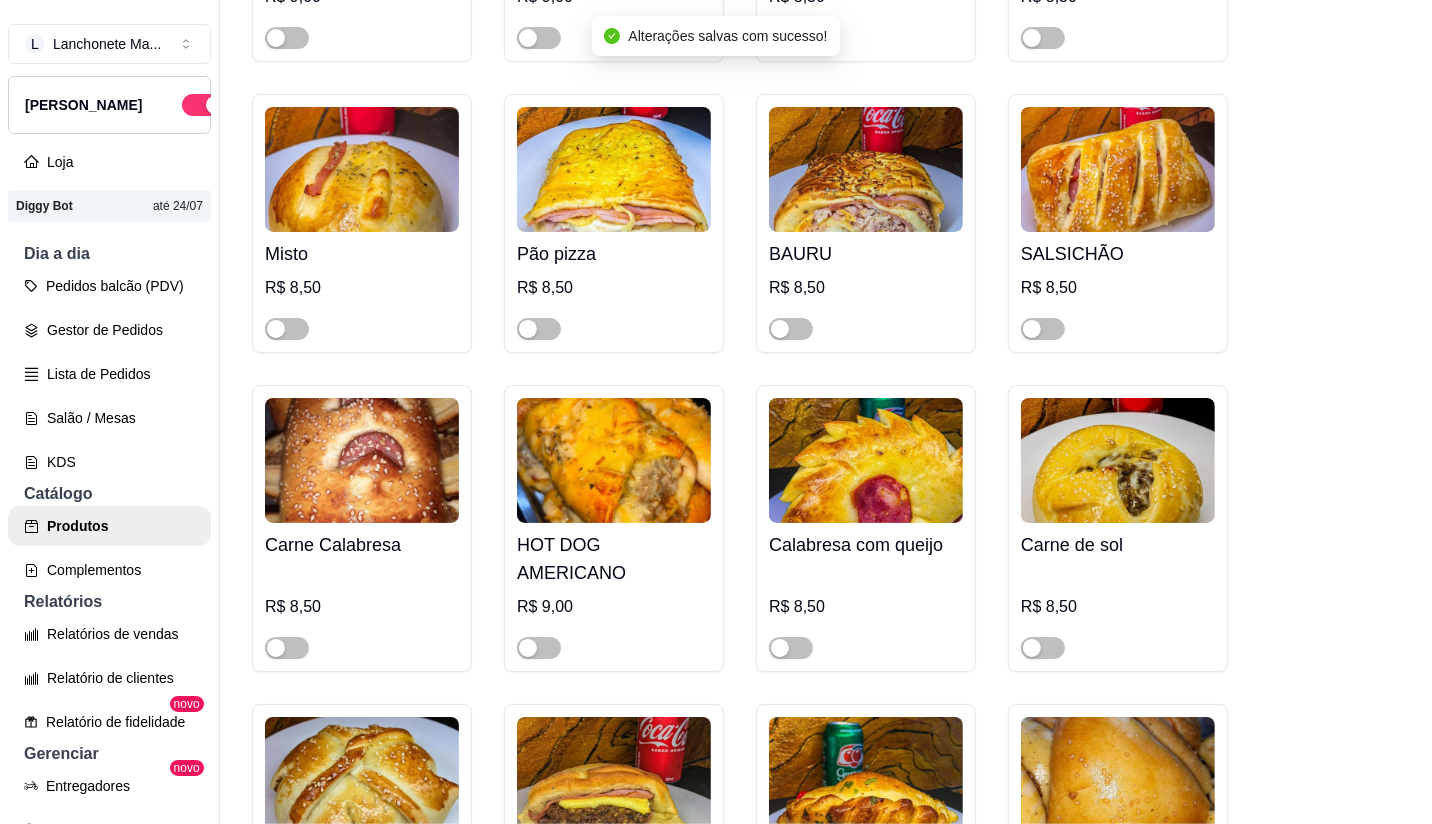 scroll, scrollTop: 686, scrollLeft: 0, axis: vertical 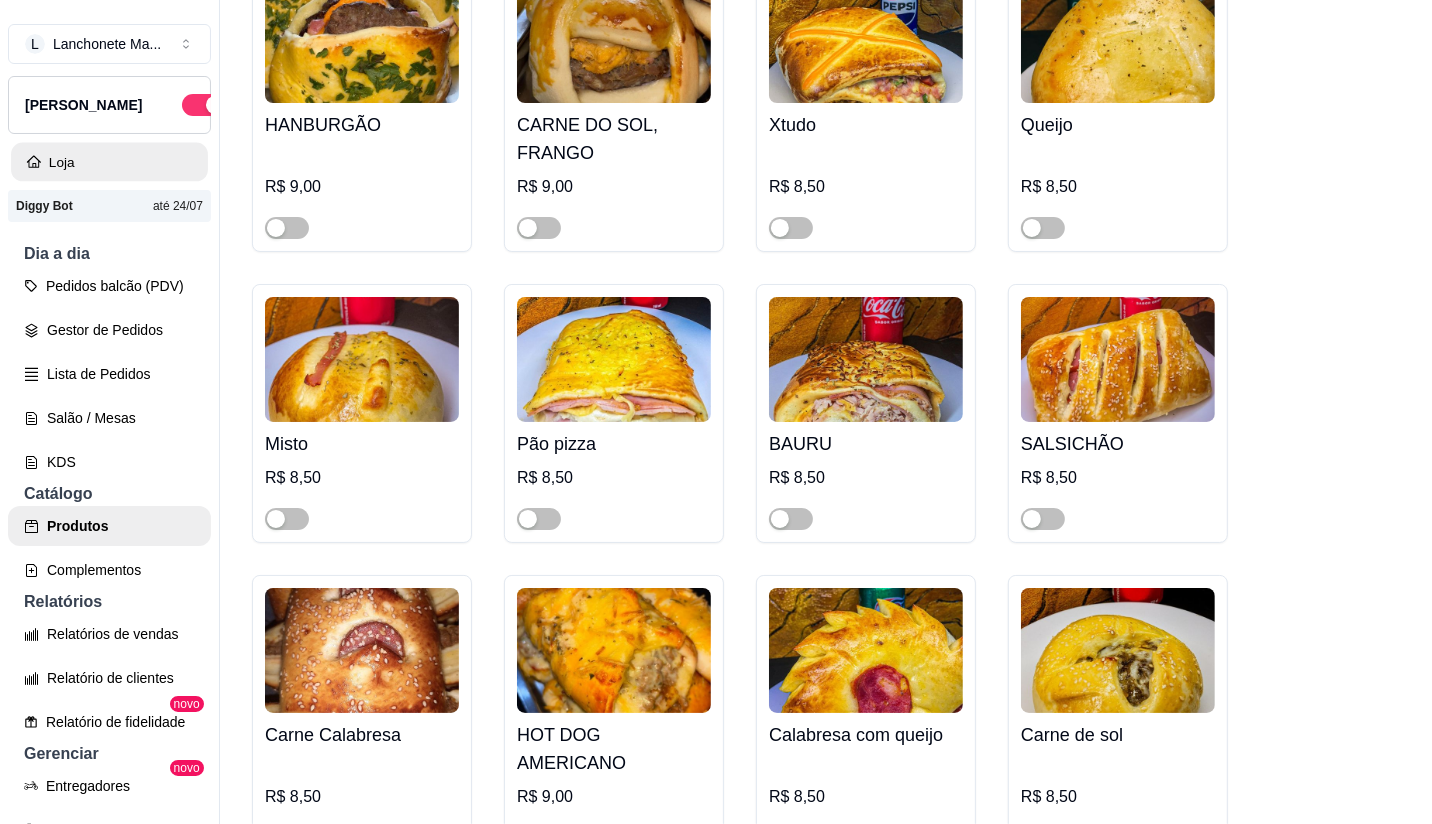 click on "Loja" at bounding box center (109, 162) 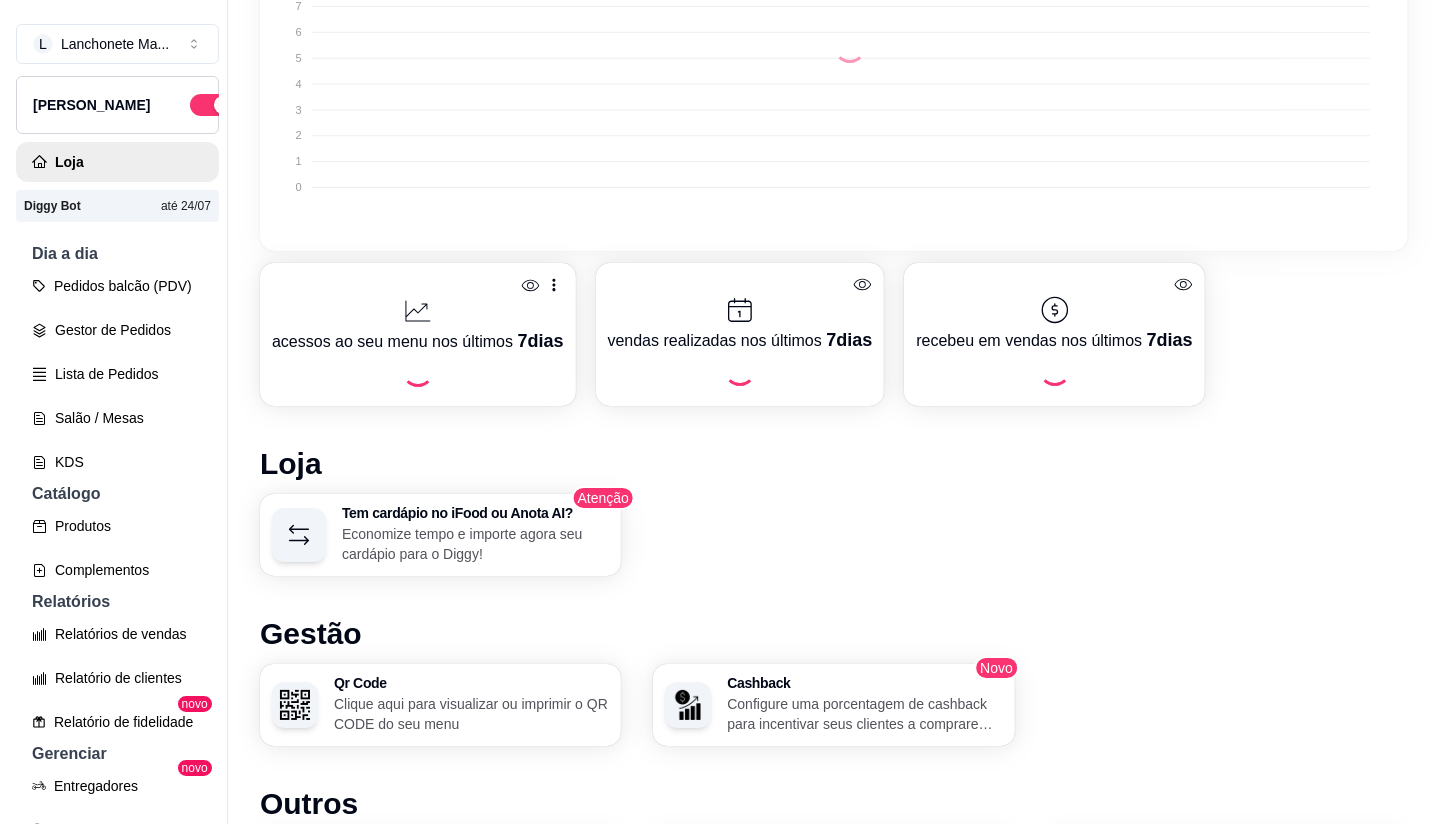 scroll, scrollTop: 0, scrollLeft: 0, axis: both 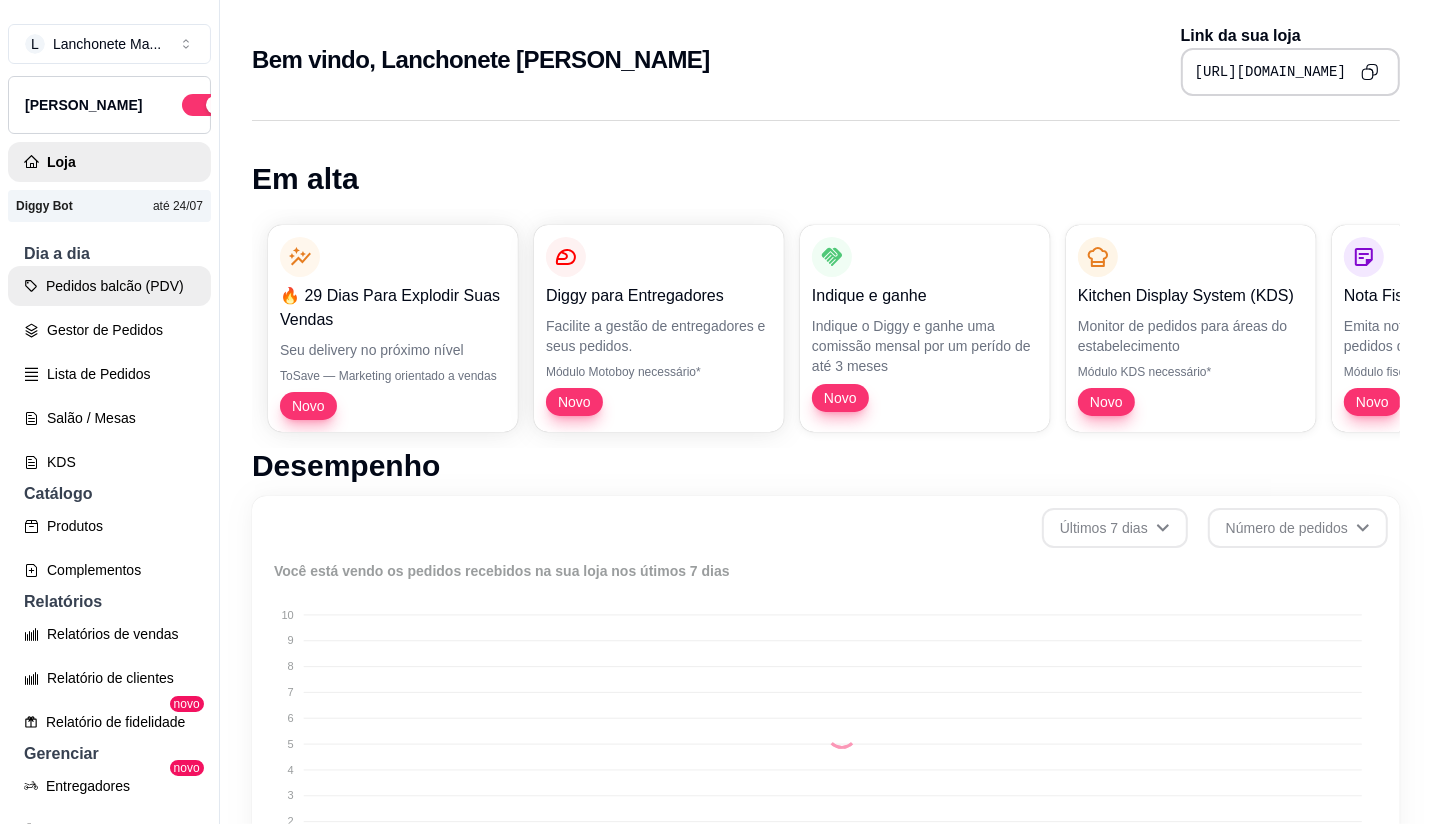 click on "Pedidos balcão (PDV)" at bounding box center [109, 286] 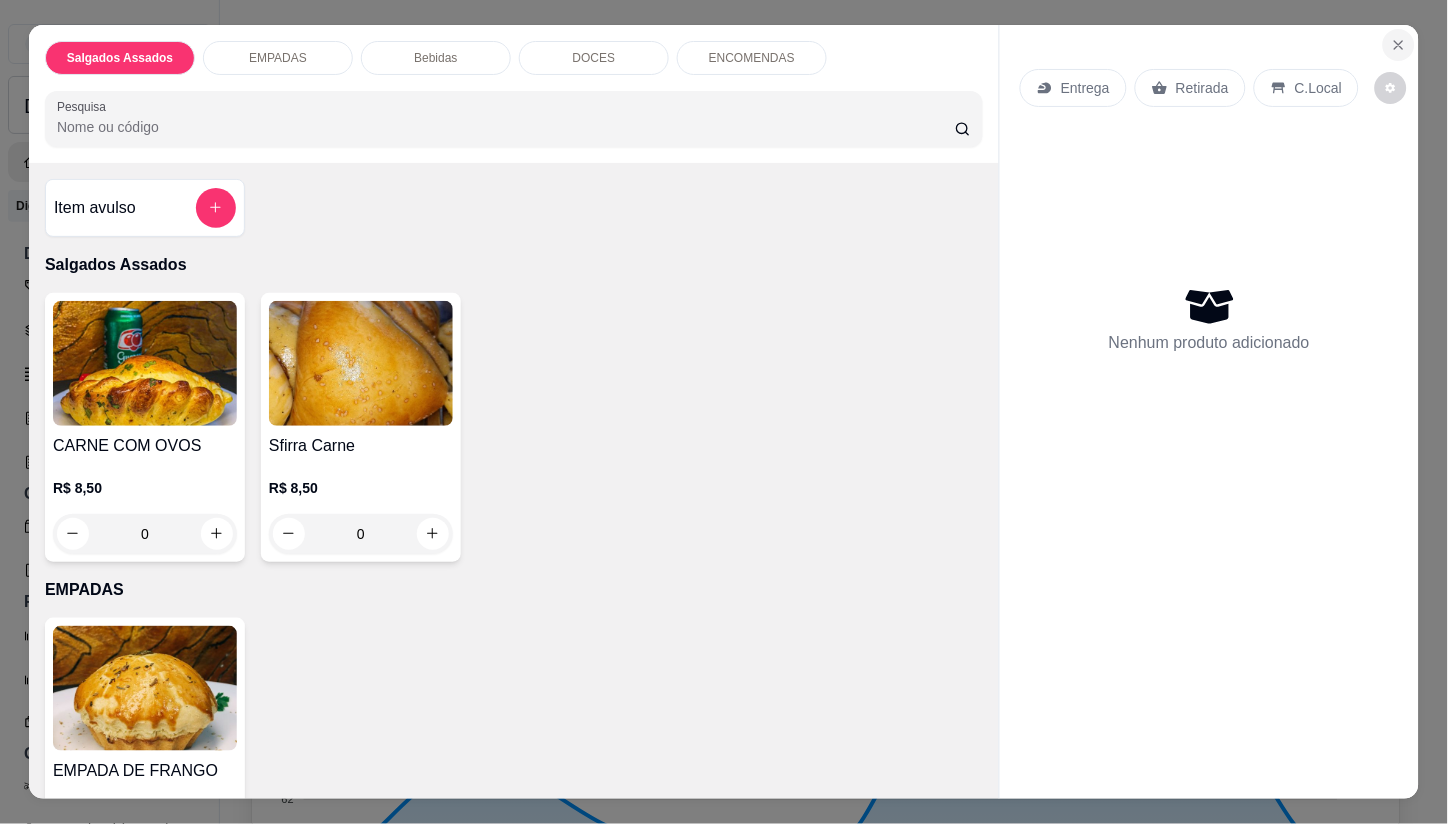 click 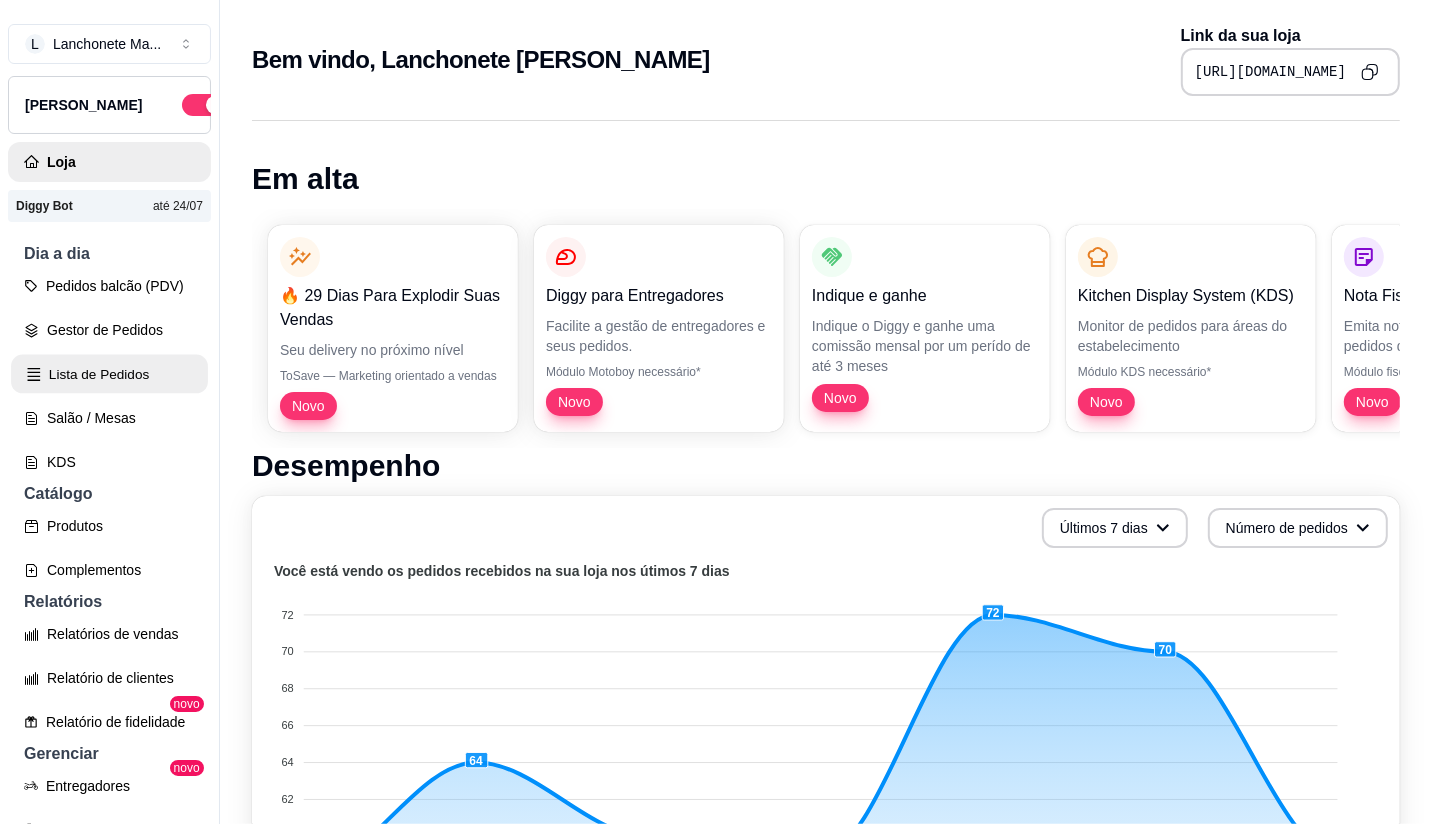 click on "Lista de Pedidos" at bounding box center (109, 374) 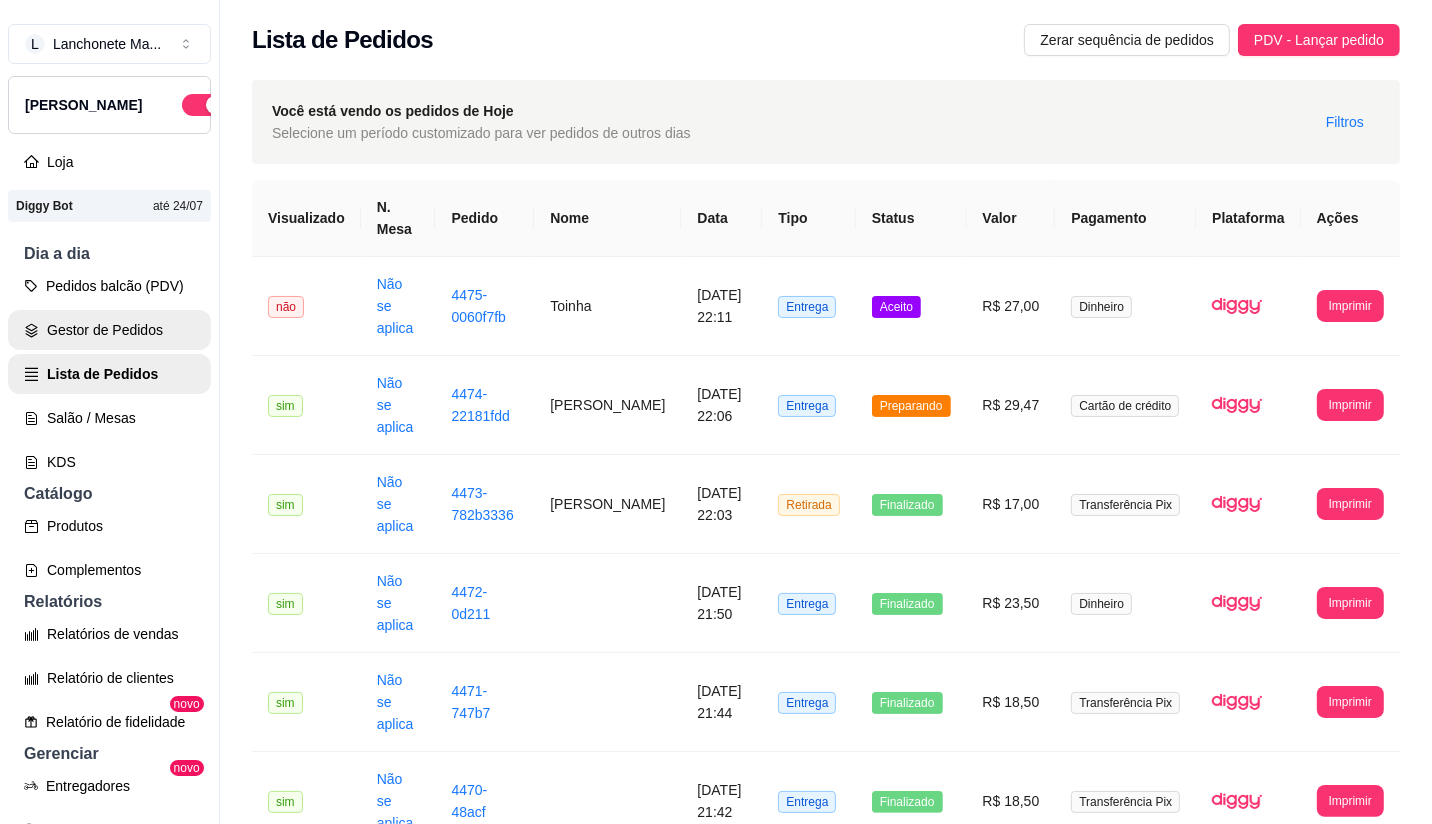 click on "Gestor de Pedidos" at bounding box center [109, 330] 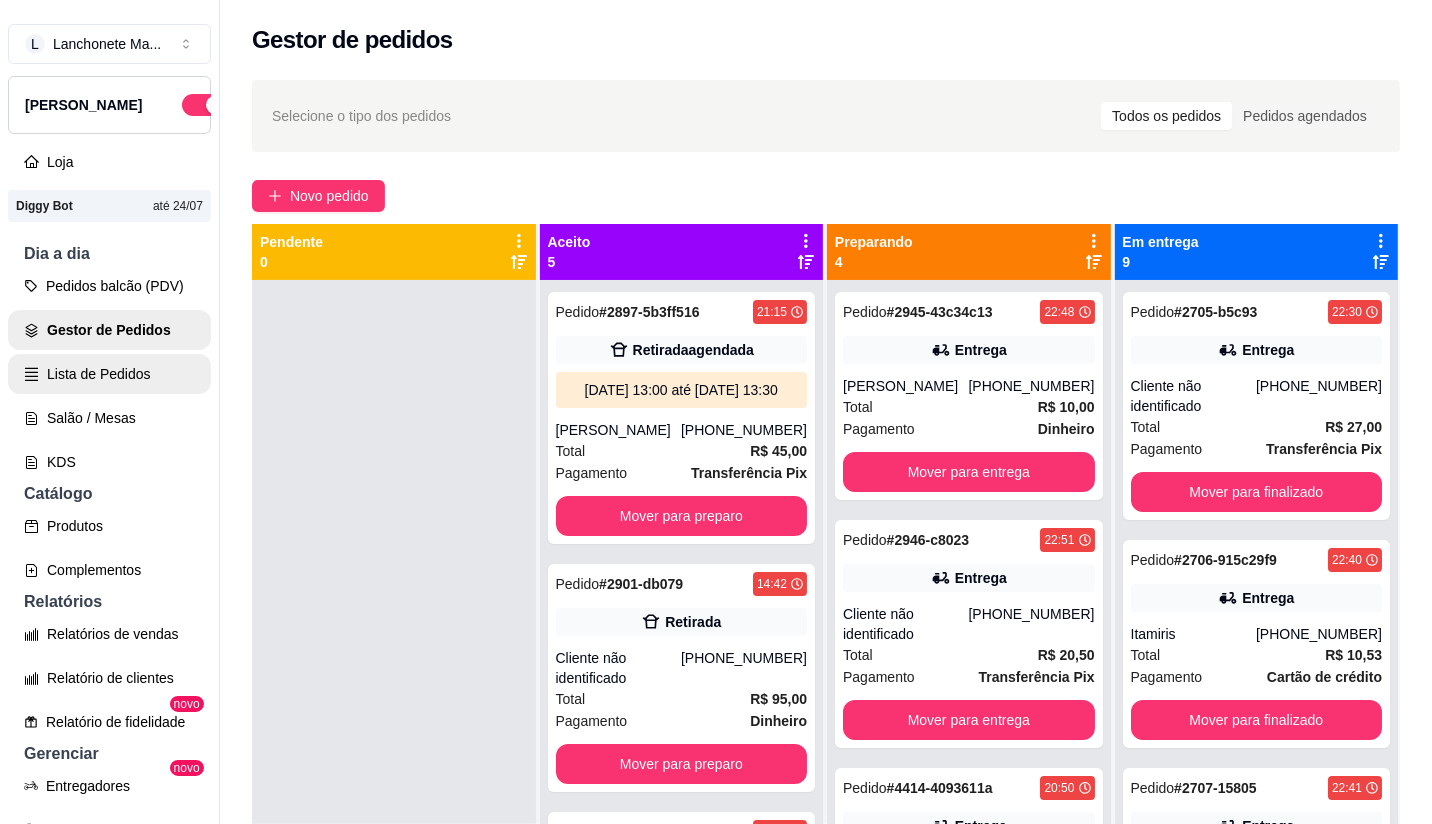 click on "Lista de Pedidos" at bounding box center [109, 374] 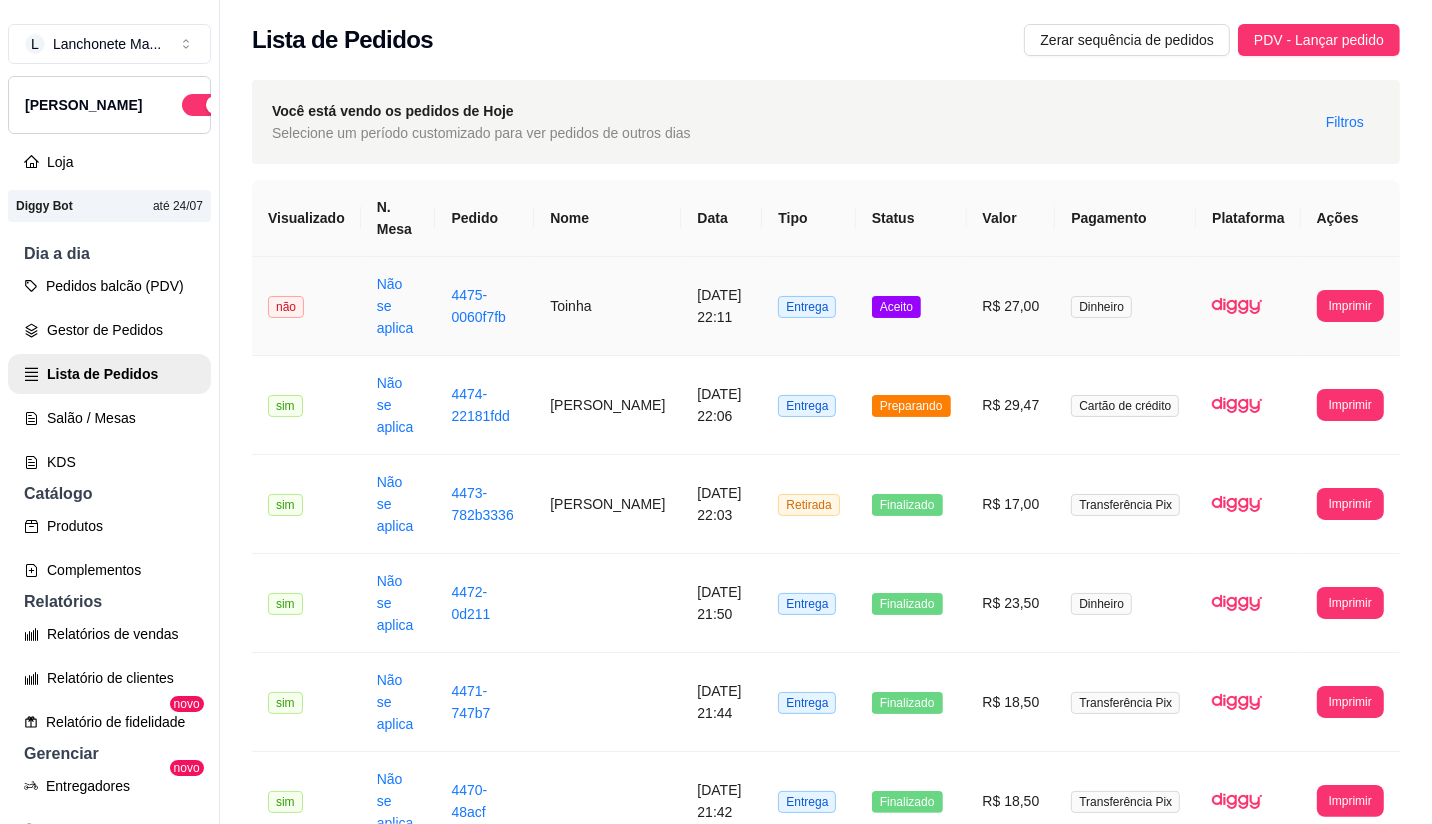 click on "Aceito" at bounding box center [911, 306] 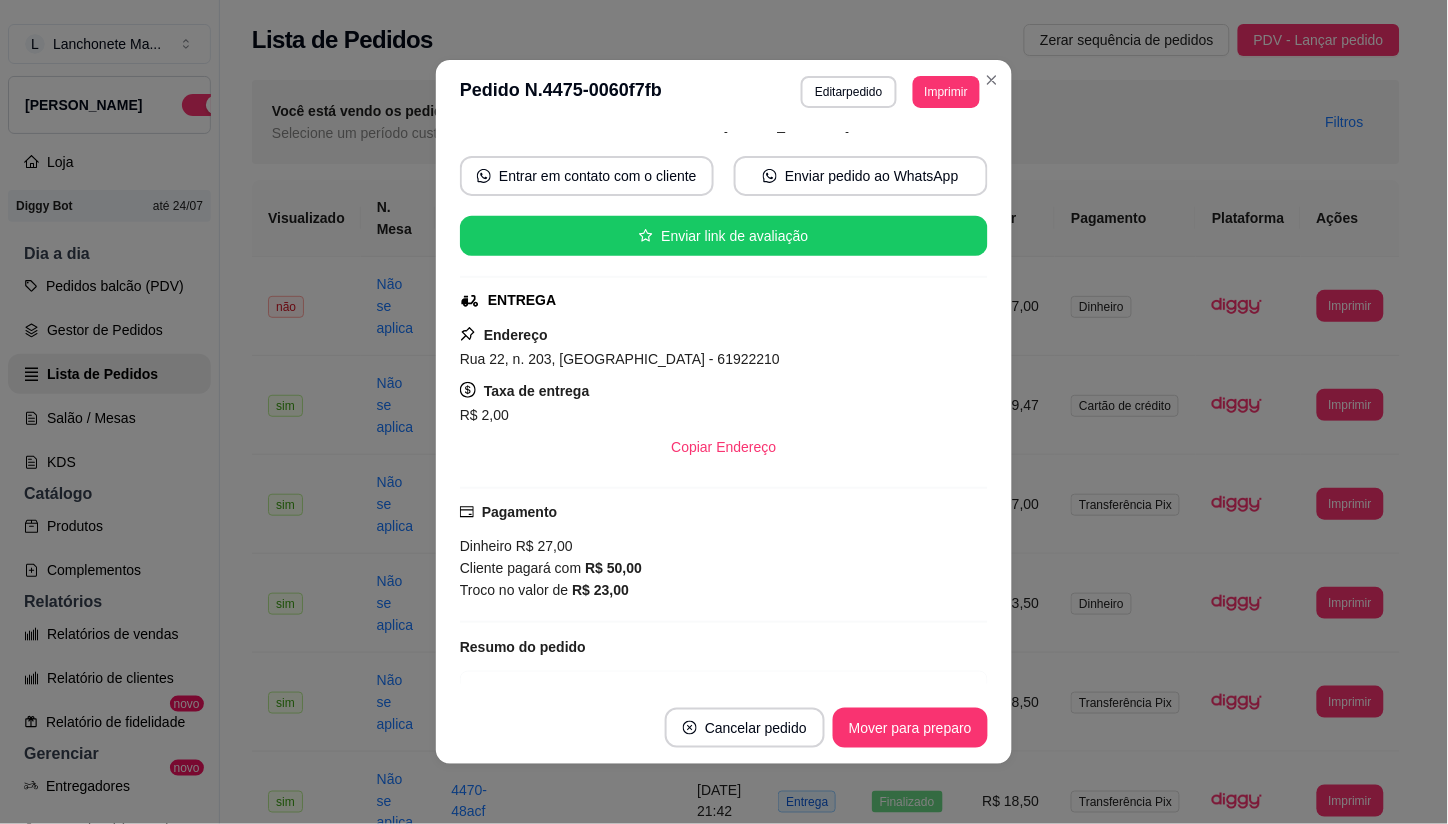 scroll, scrollTop: 0, scrollLeft: 0, axis: both 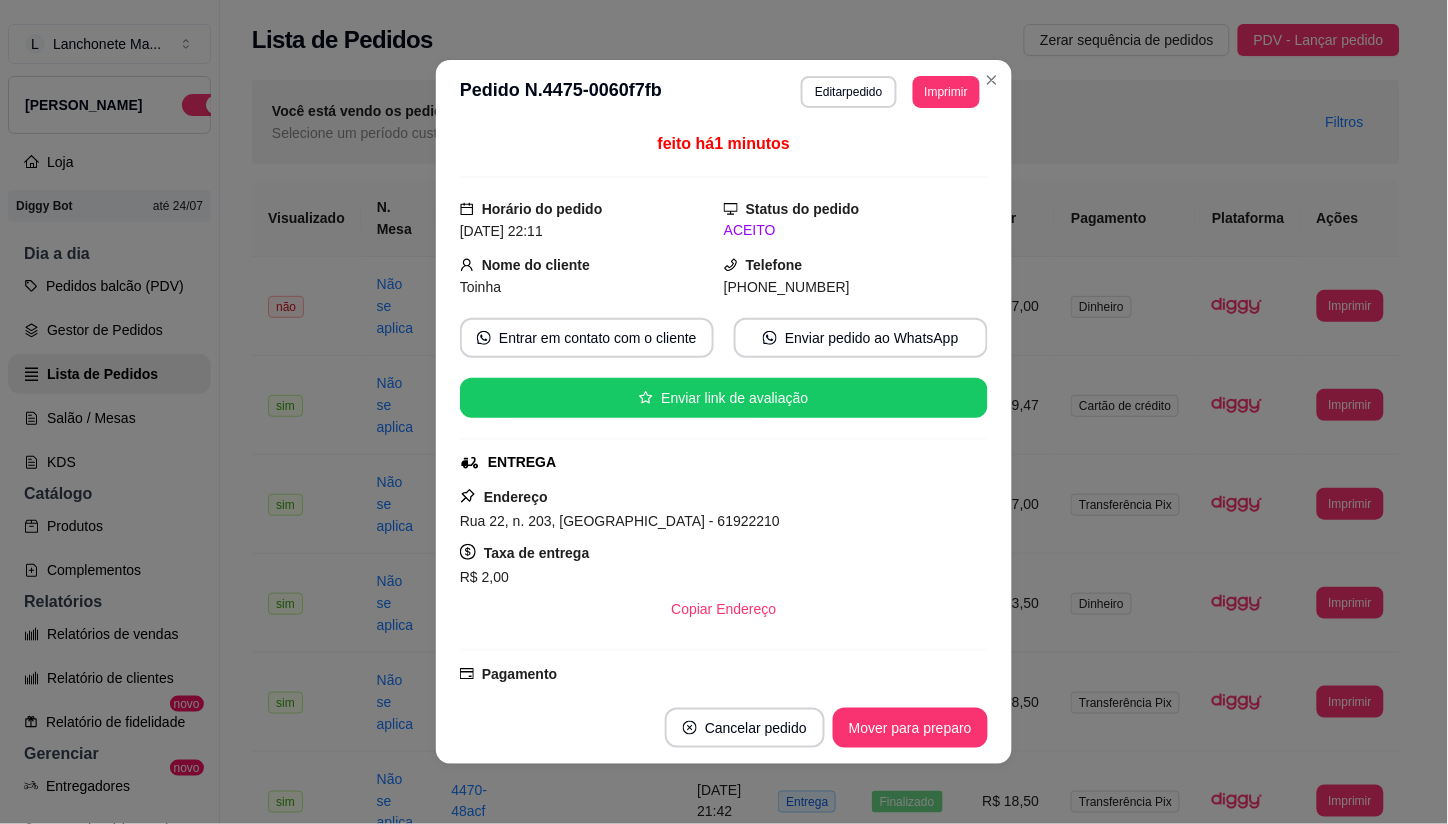 drag, startPoint x: 983, startPoint y: 62, endPoint x: 986, endPoint y: 88, distance: 26.172504 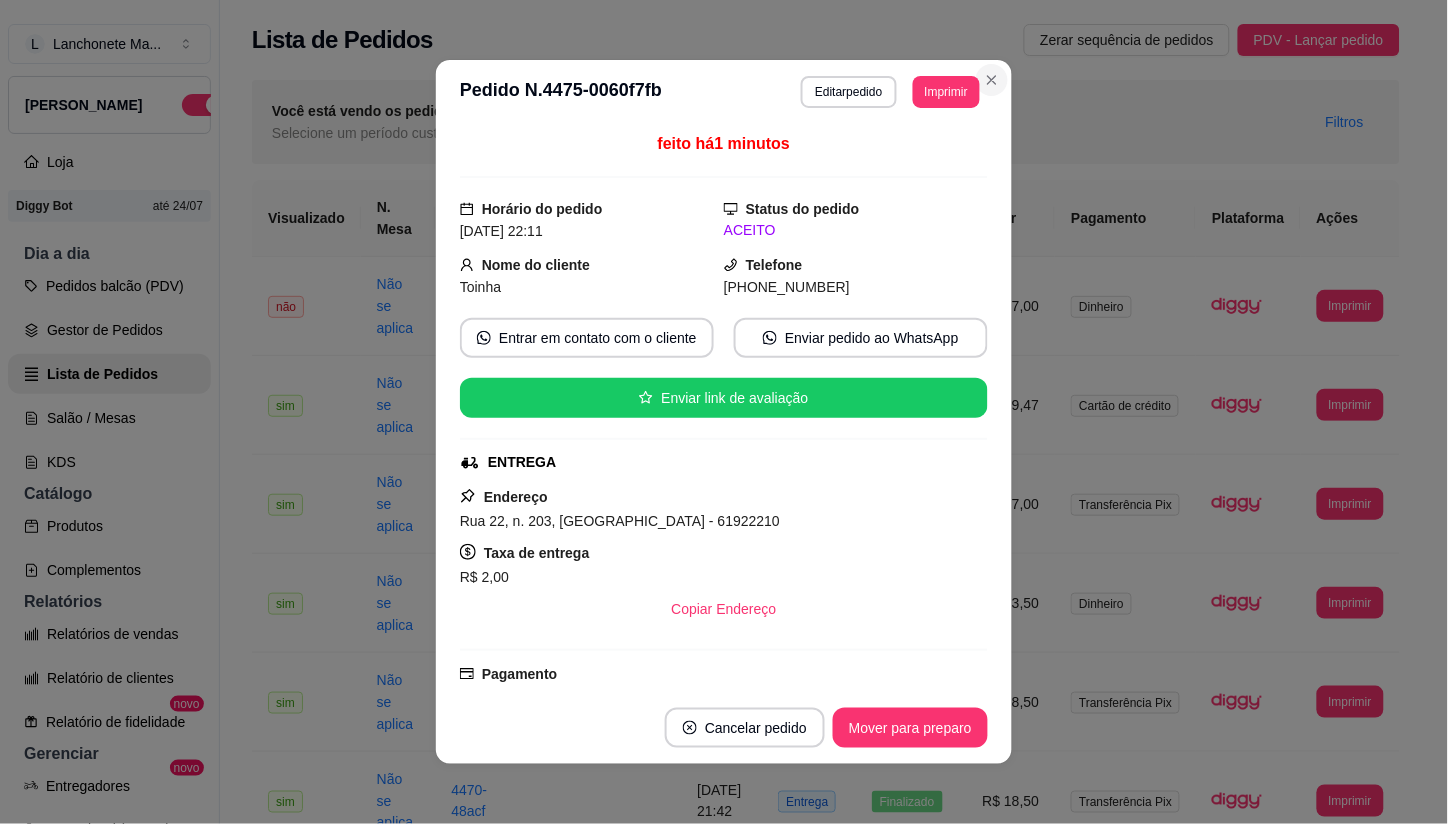 click on "**********" at bounding box center (724, 92) 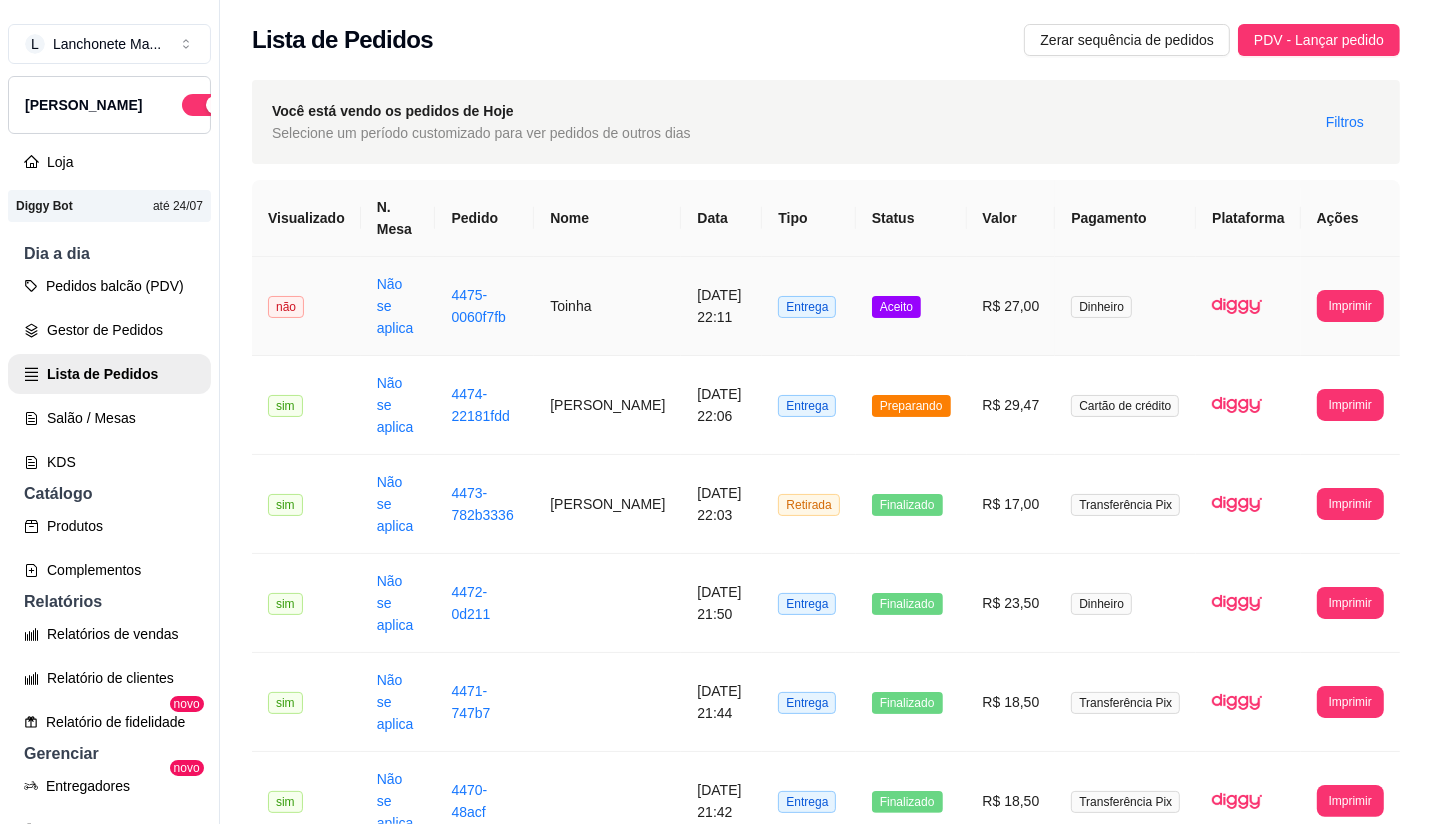 click on "Aceito" at bounding box center [896, 307] 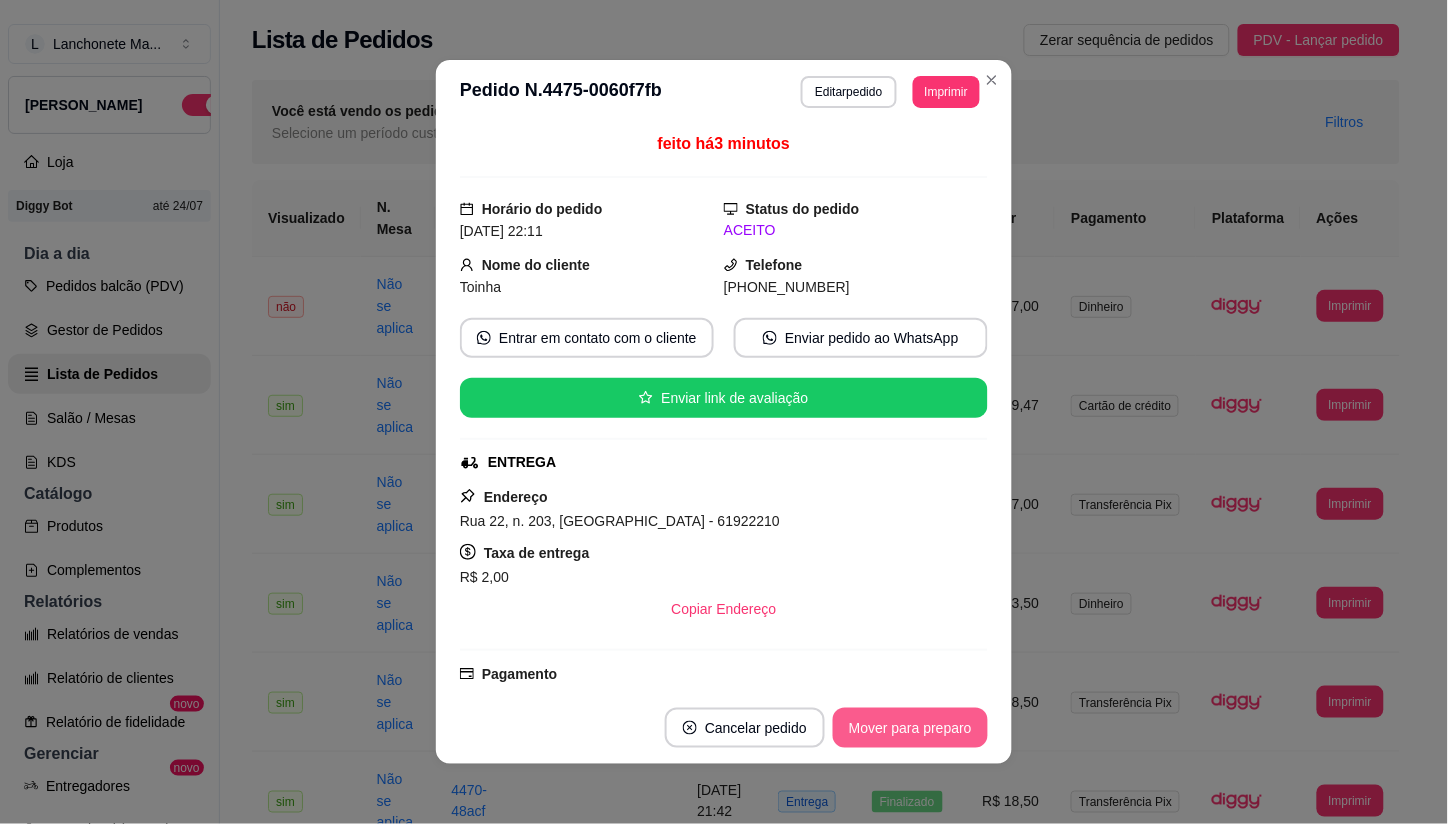 click on "Mover para preparo" at bounding box center (910, 728) 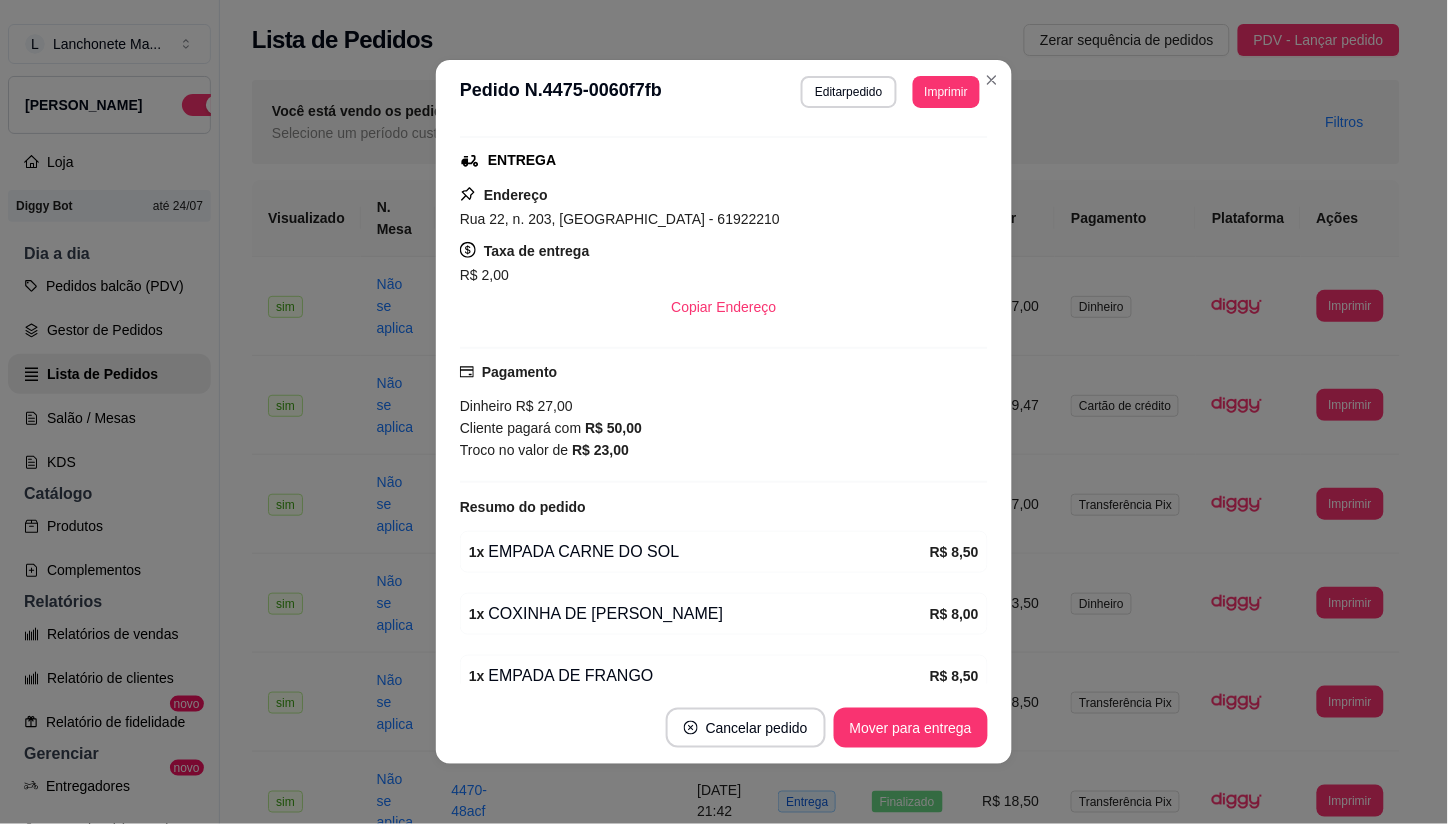 scroll, scrollTop: 284, scrollLeft: 0, axis: vertical 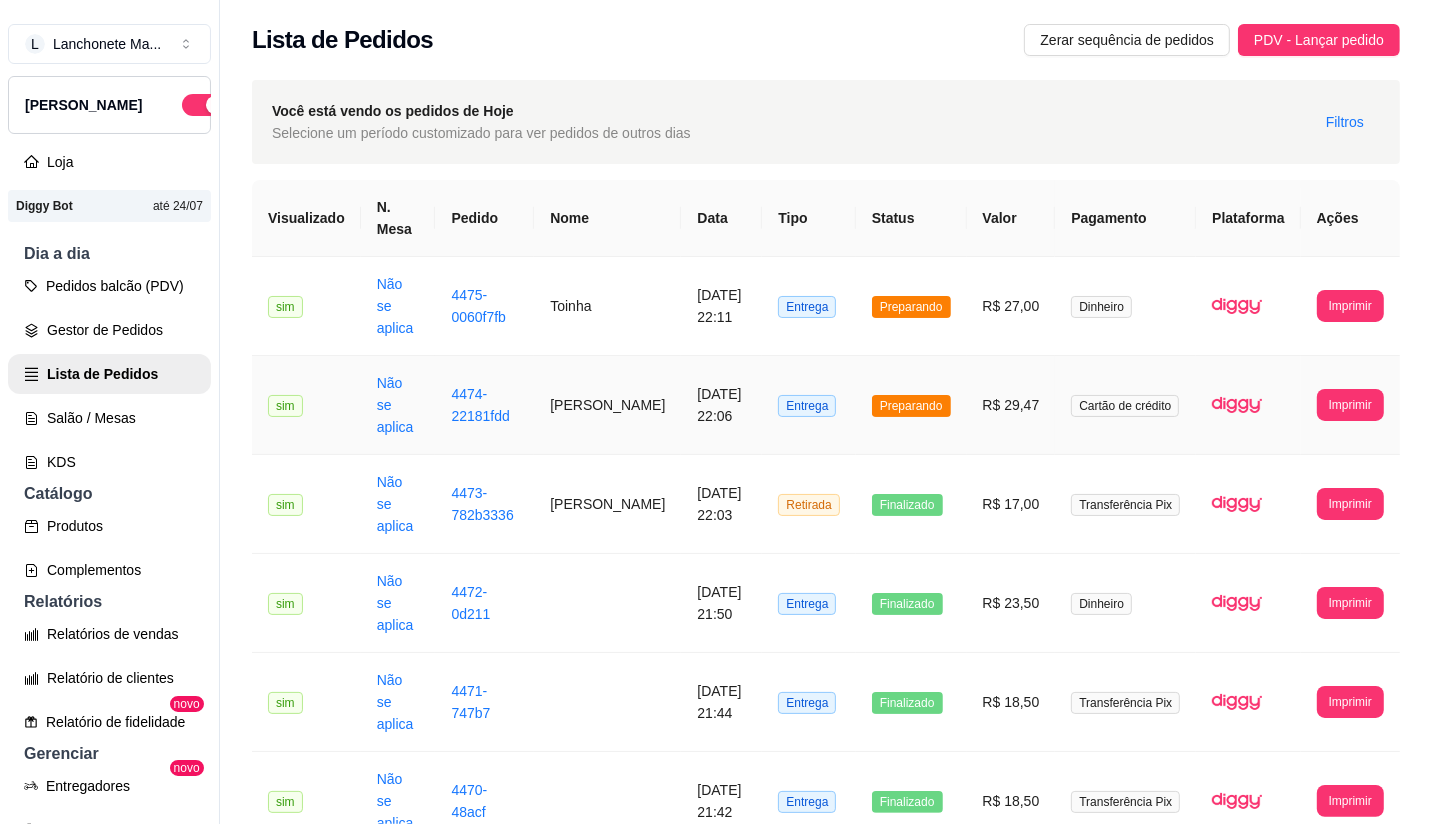 click on "Preparando" at bounding box center [911, 405] 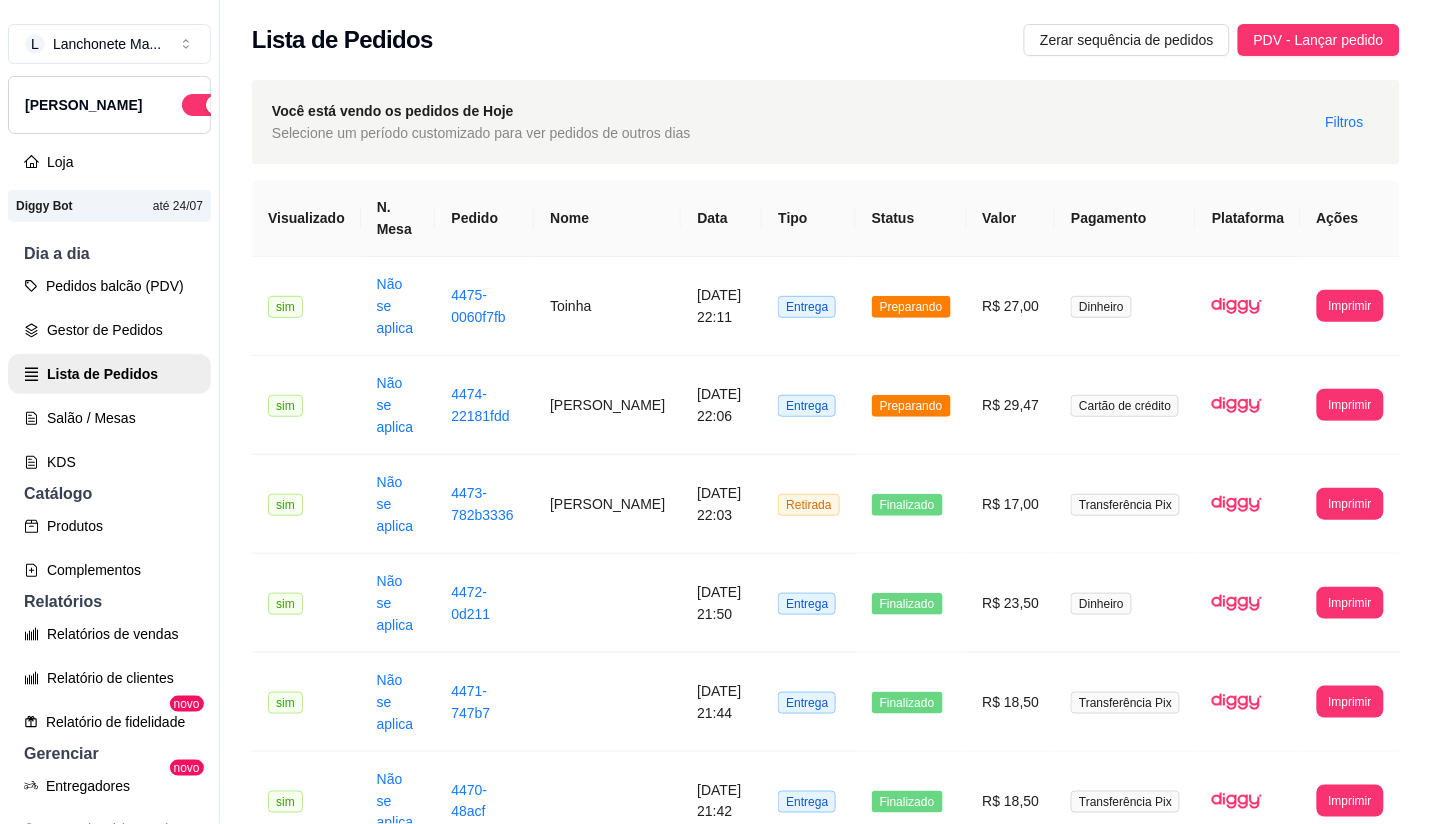 drag, startPoint x: 884, startPoint y: 686, endPoint x: 886, endPoint y: 750, distance: 64.03124 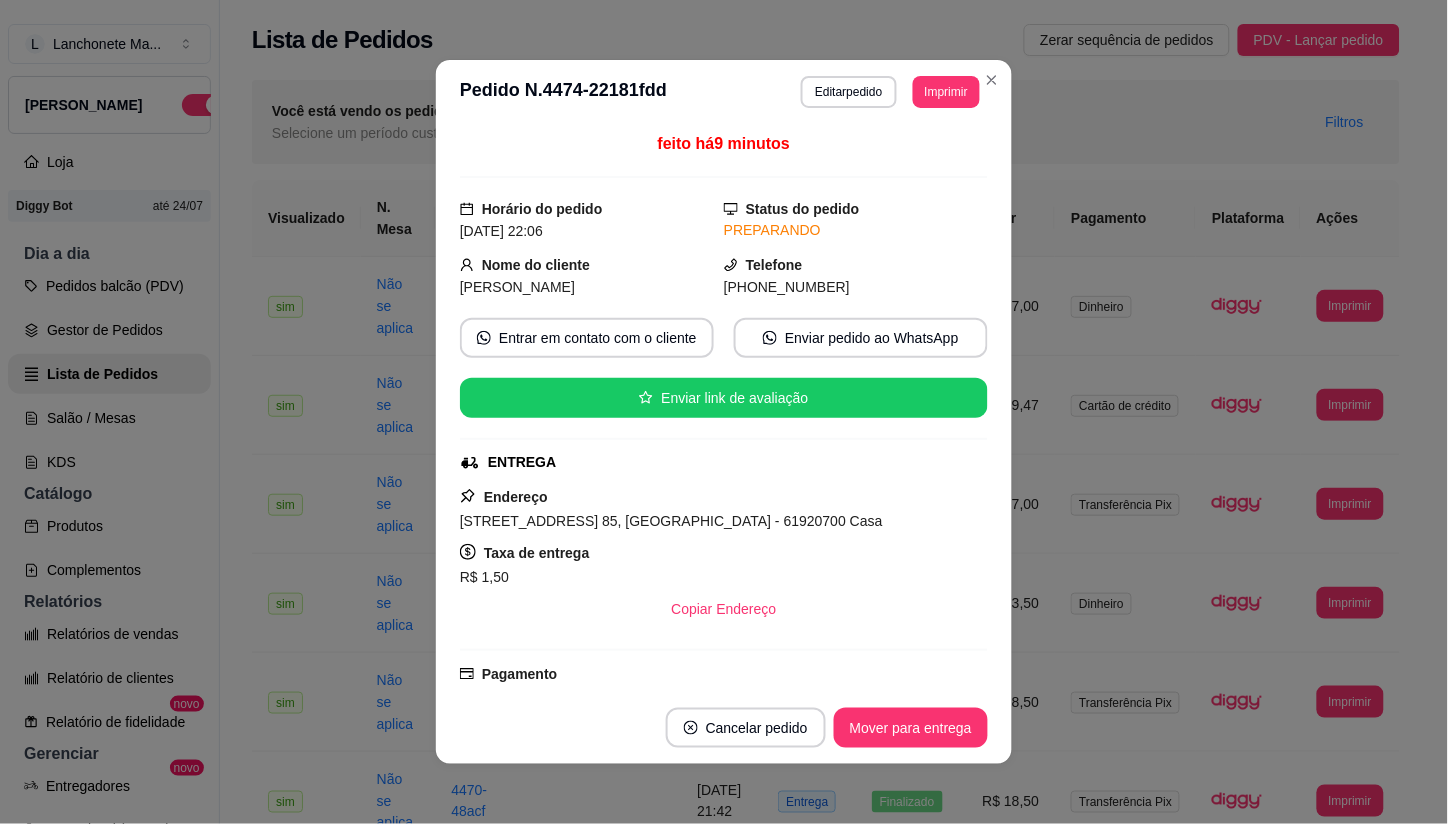 click on "Cancelar pedido Mover para entrega" at bounding box center (724, 728) 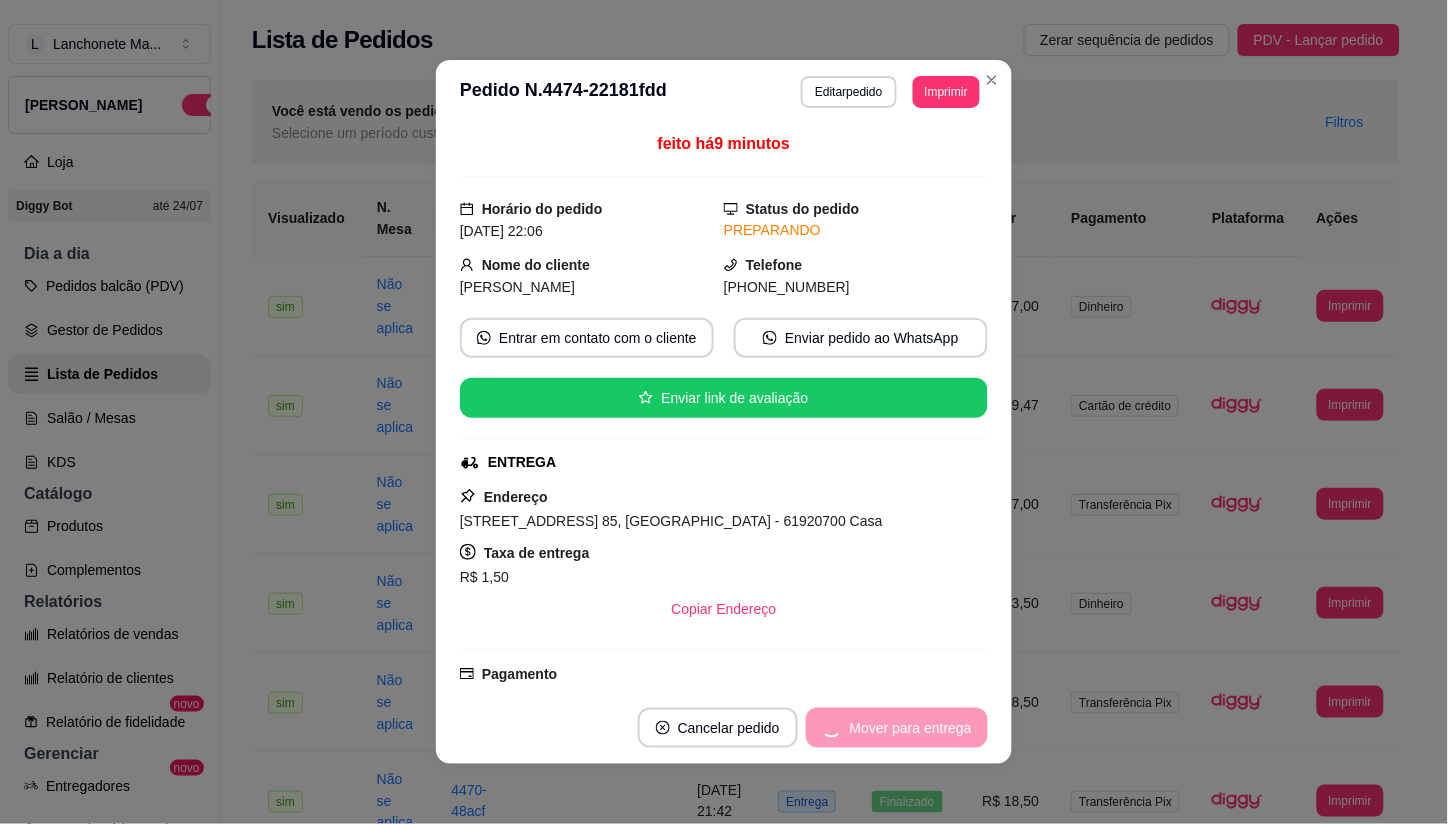 click on "Mover para entrega" at bounding box center (897, 728) 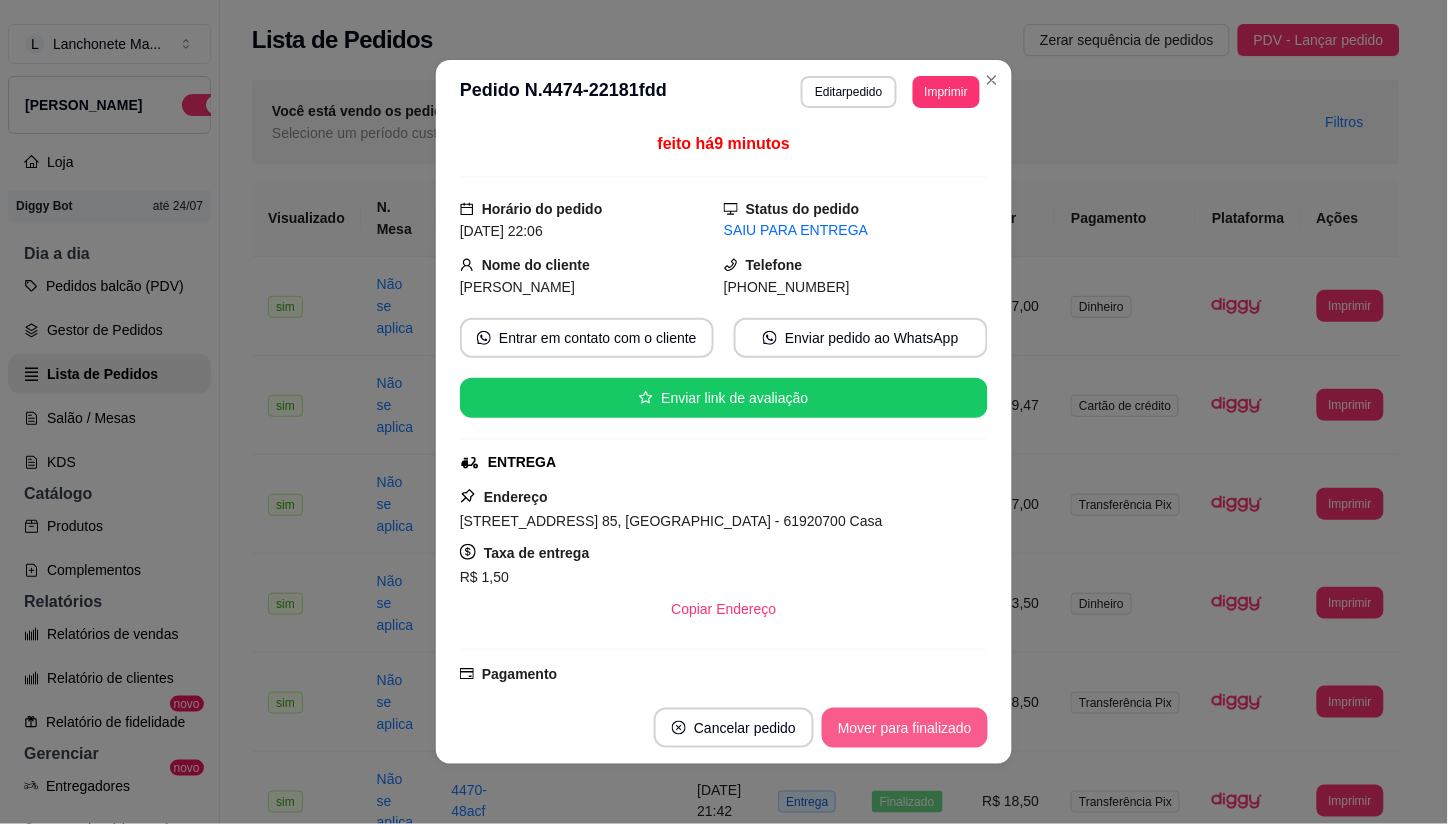 click on "Mover para finalizado" at bounding box center (905, 728) 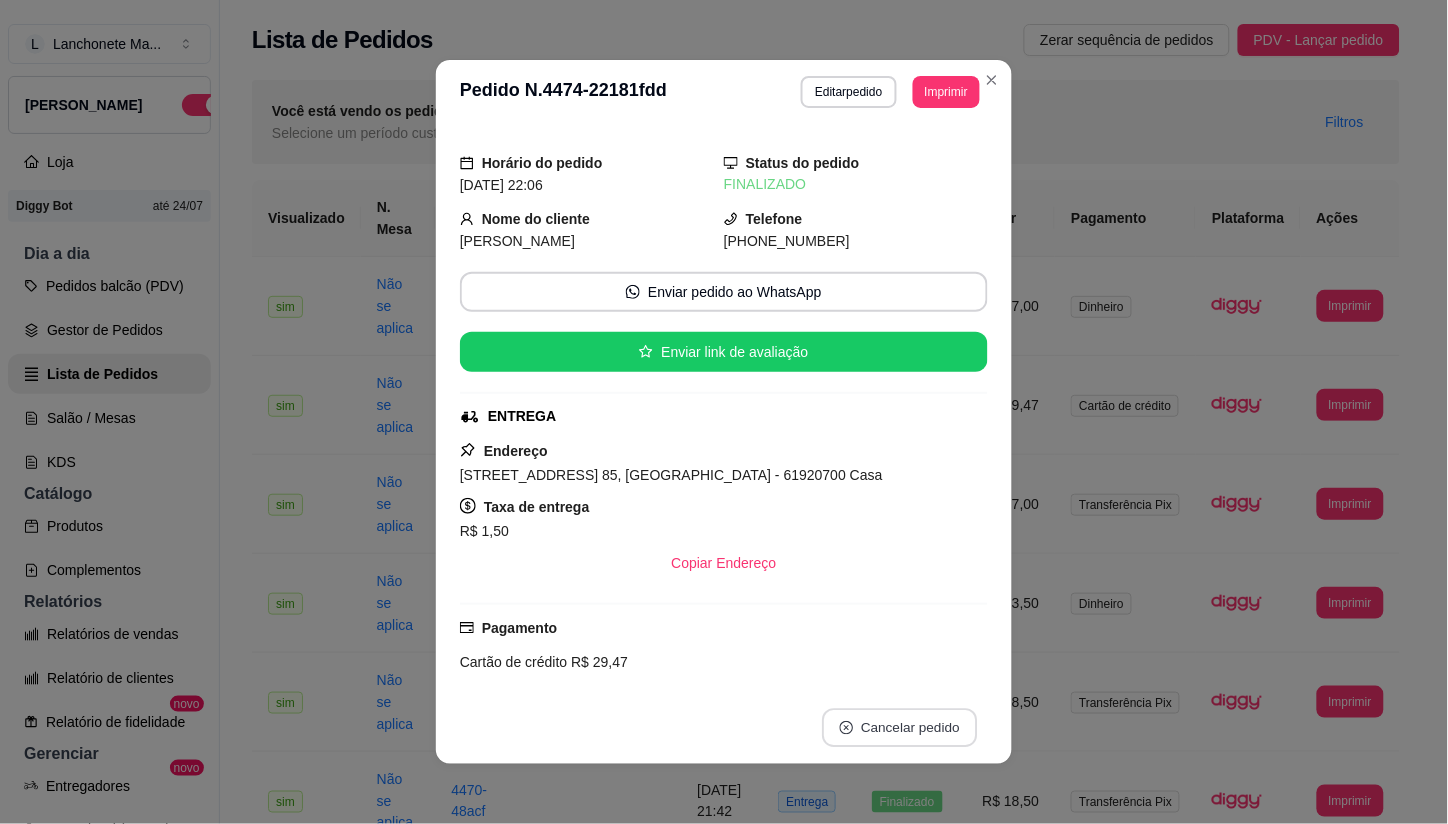 click on "Cancelar pedido" at bounding box center [899, 728] 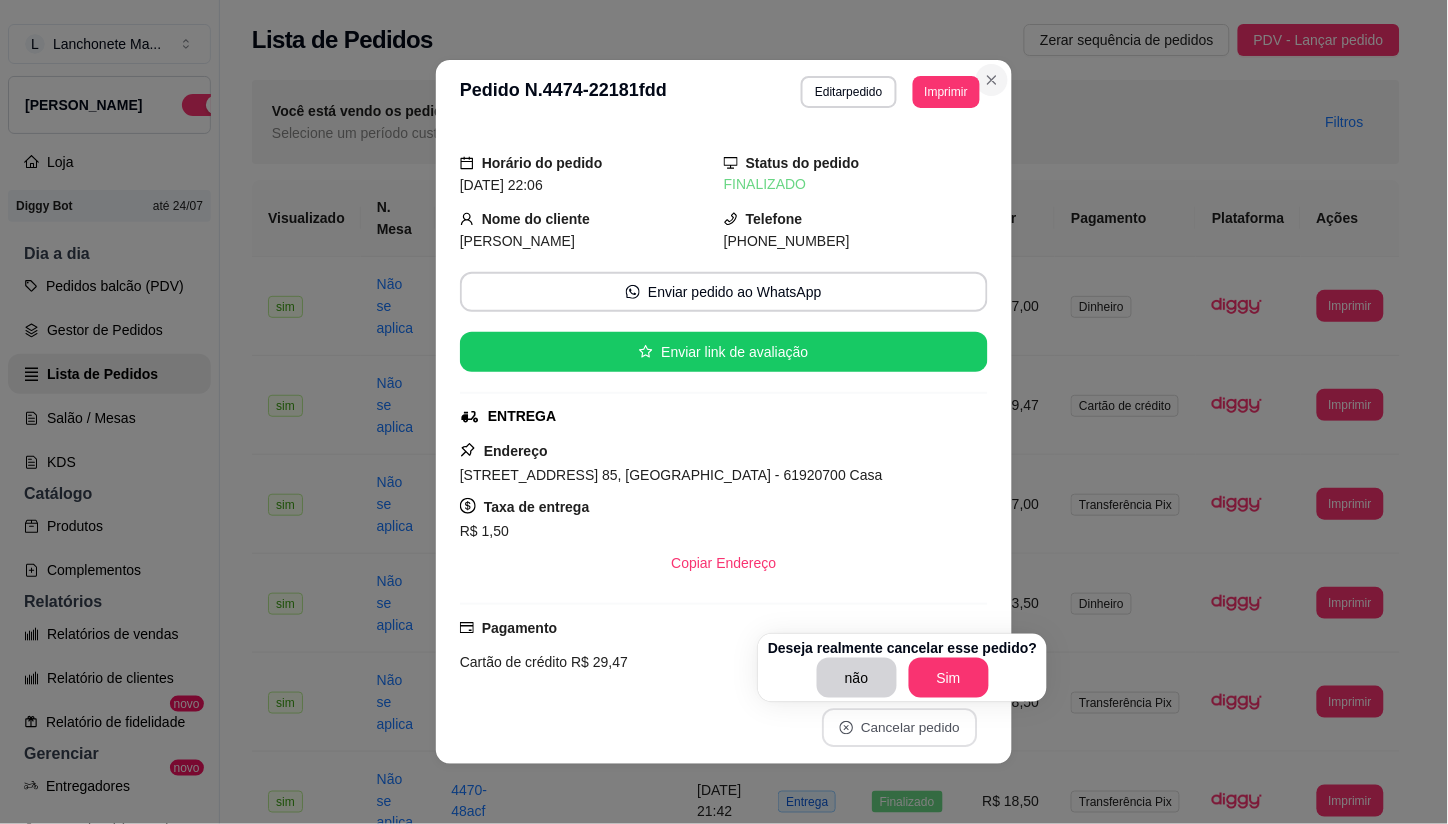 click 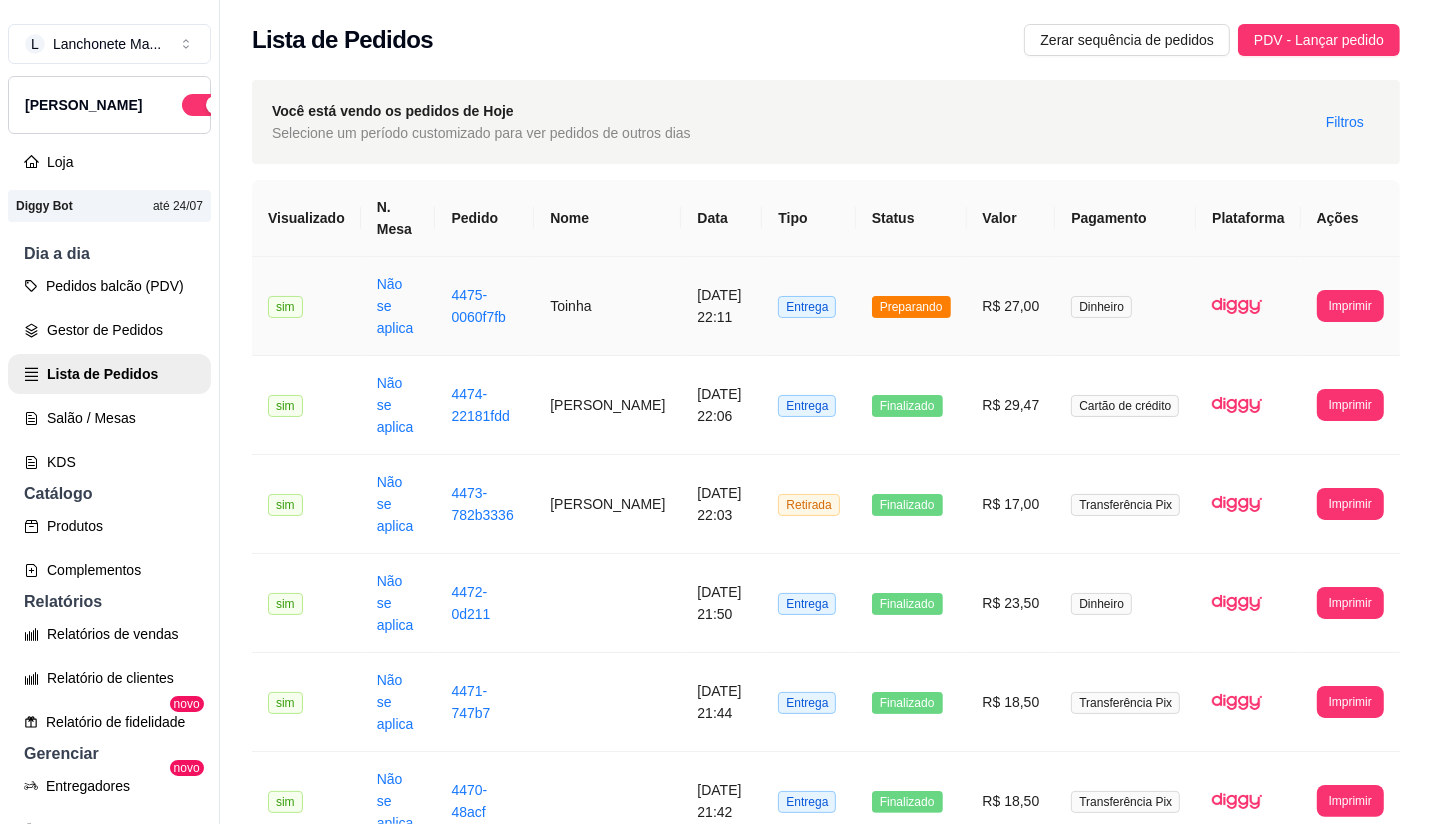 drag, startPoint x: 926, startPoint y: 305, endPoint x: 931, endPoint y: 320, distance: 15.811388 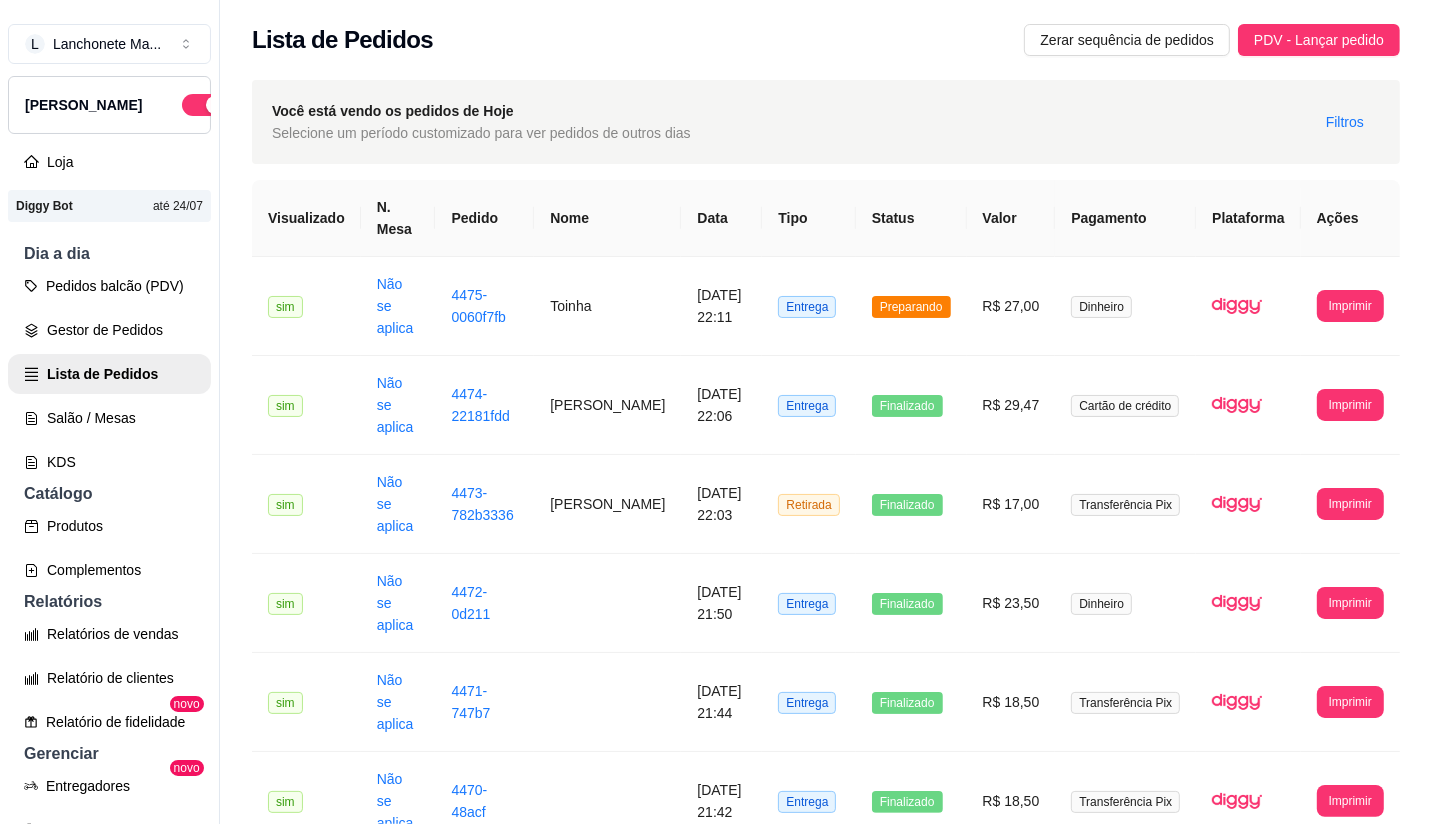 click on "**********" at bounding box center (826, 1691) 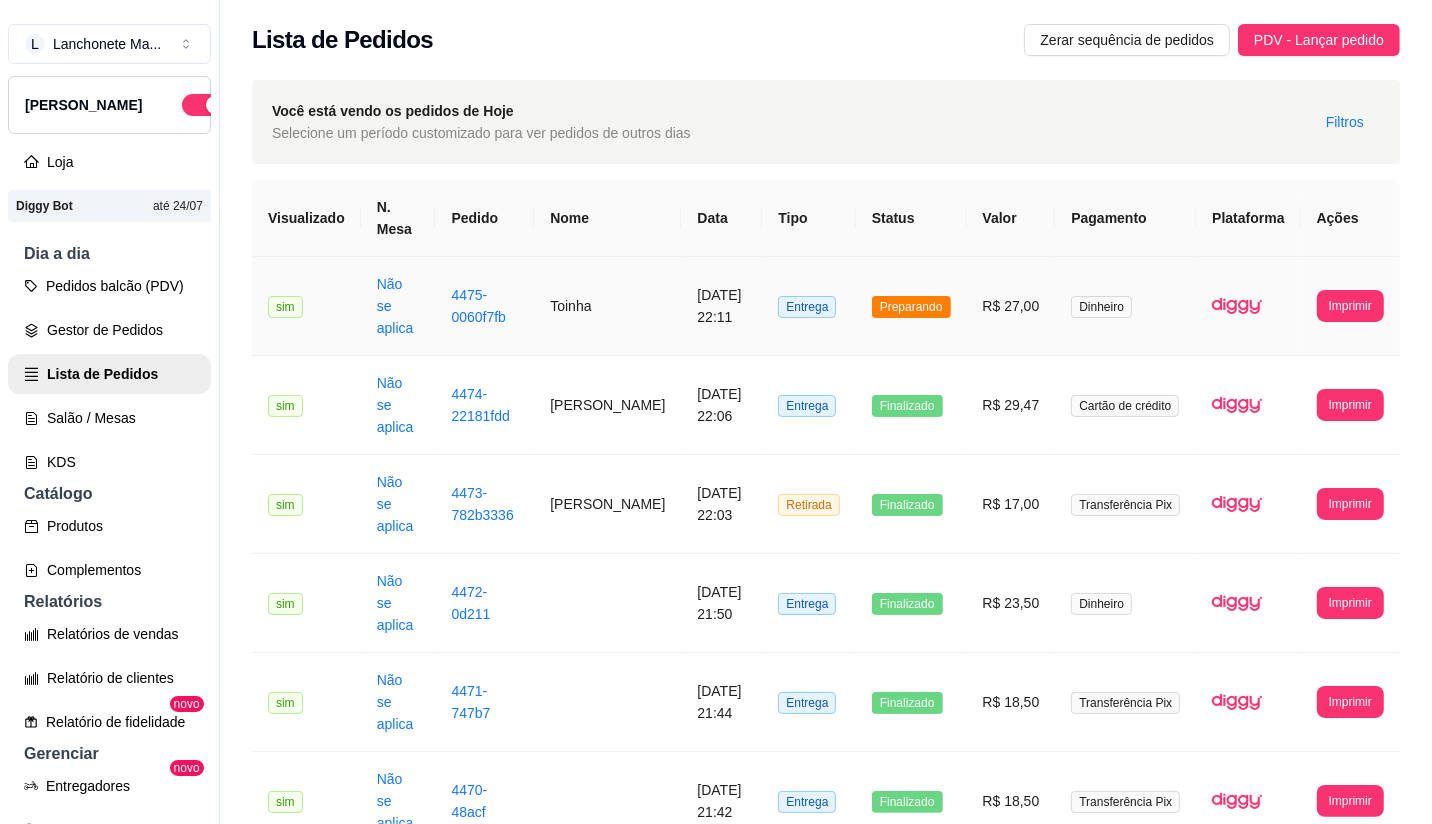 click on "Preparando" at bounding box center (911, 306) 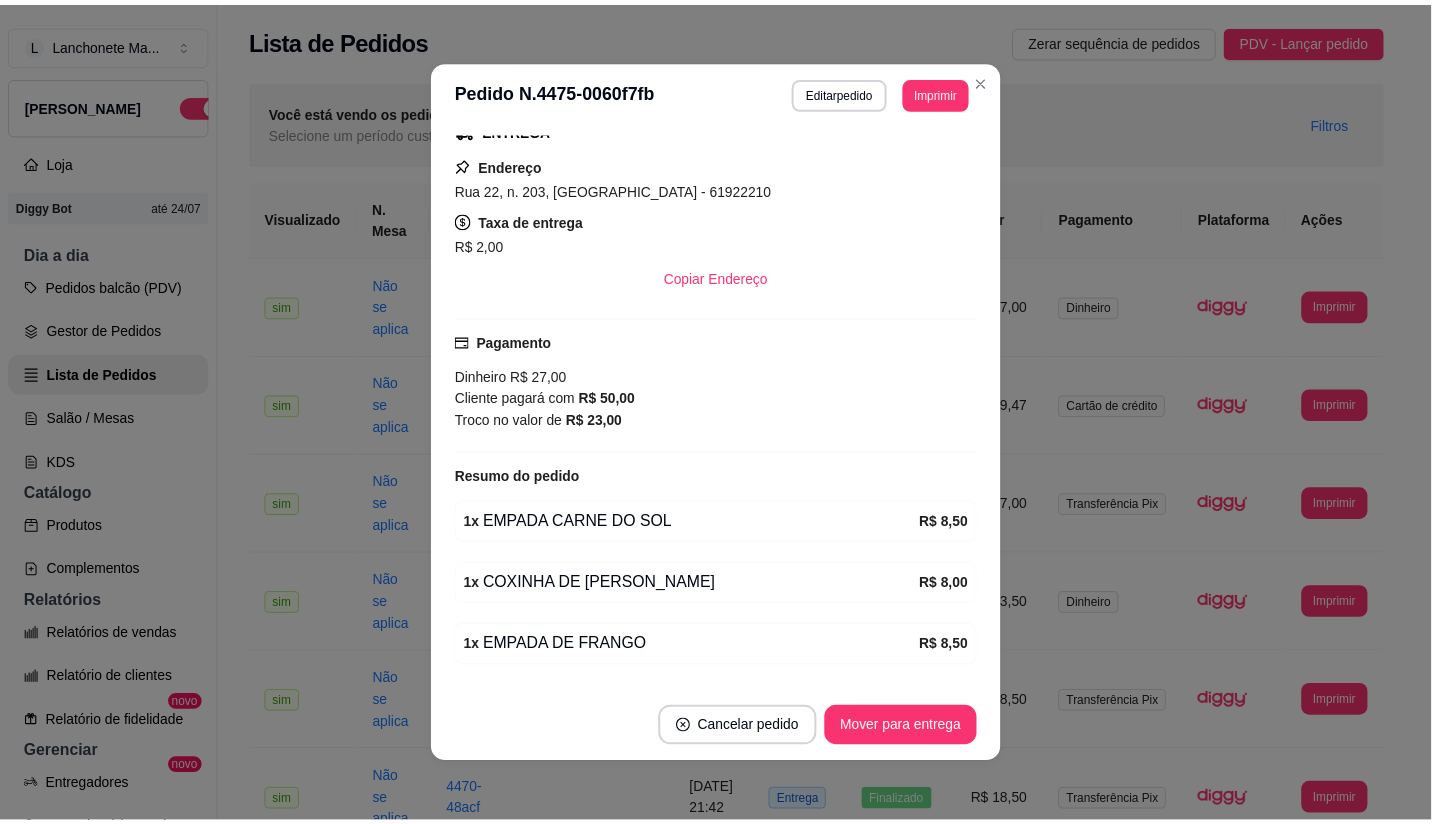 scroll, scrollTop: 333, scrollLeft: 0, axis: vertical 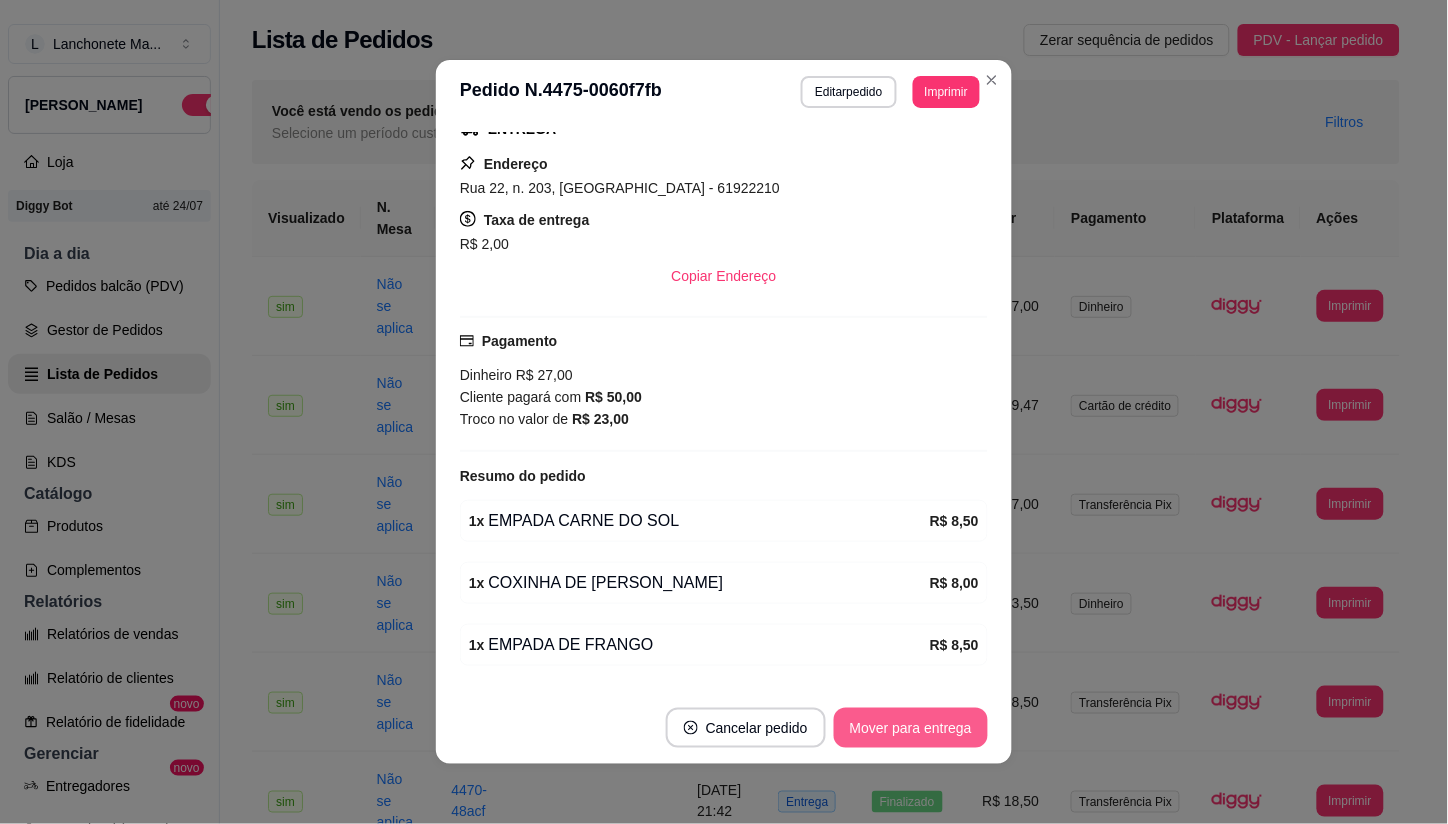 click on "Mover para entrega" at bounding box center (911, 728) 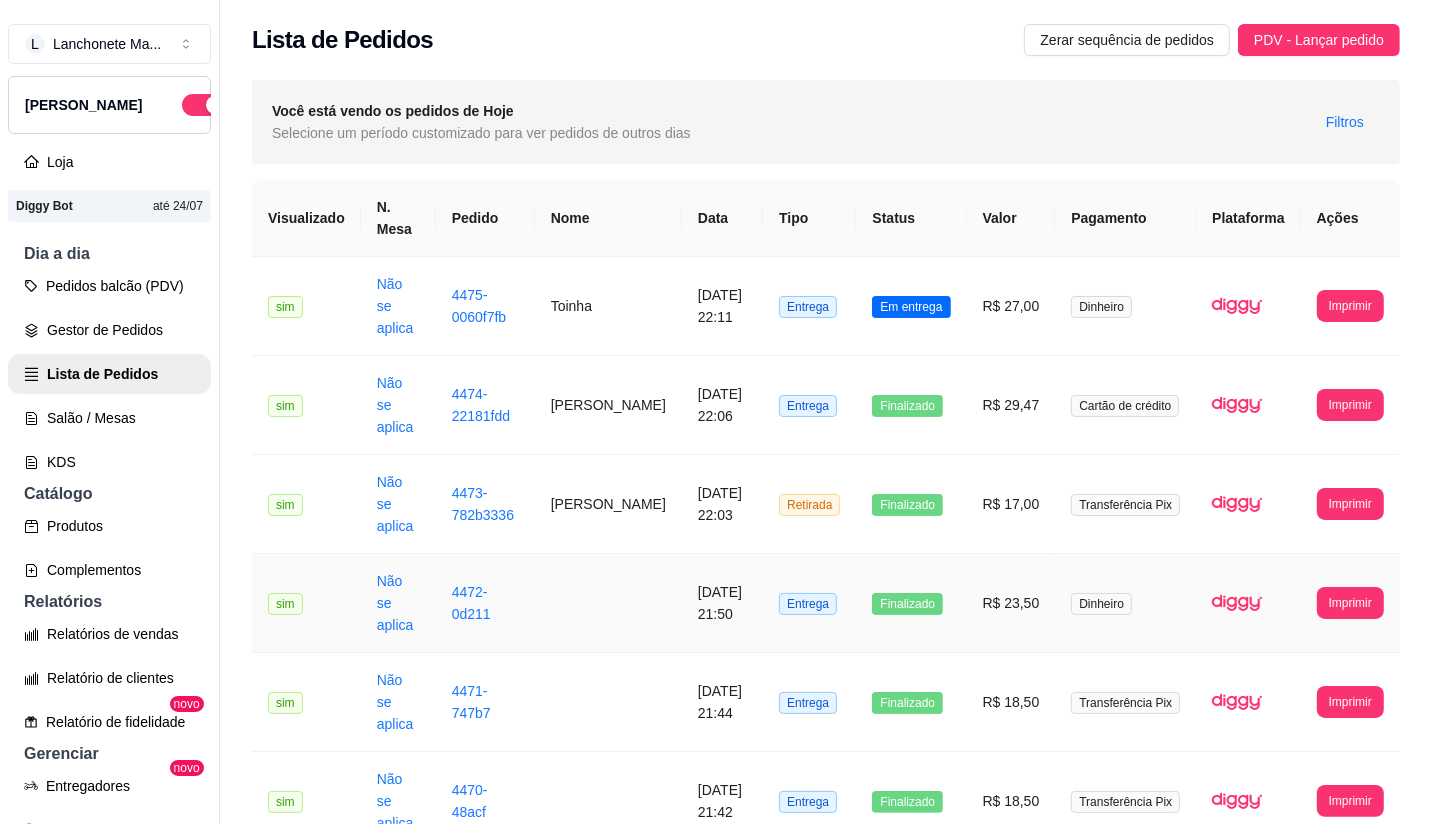 click on "Finalizado" at bounding box center [911, 603] 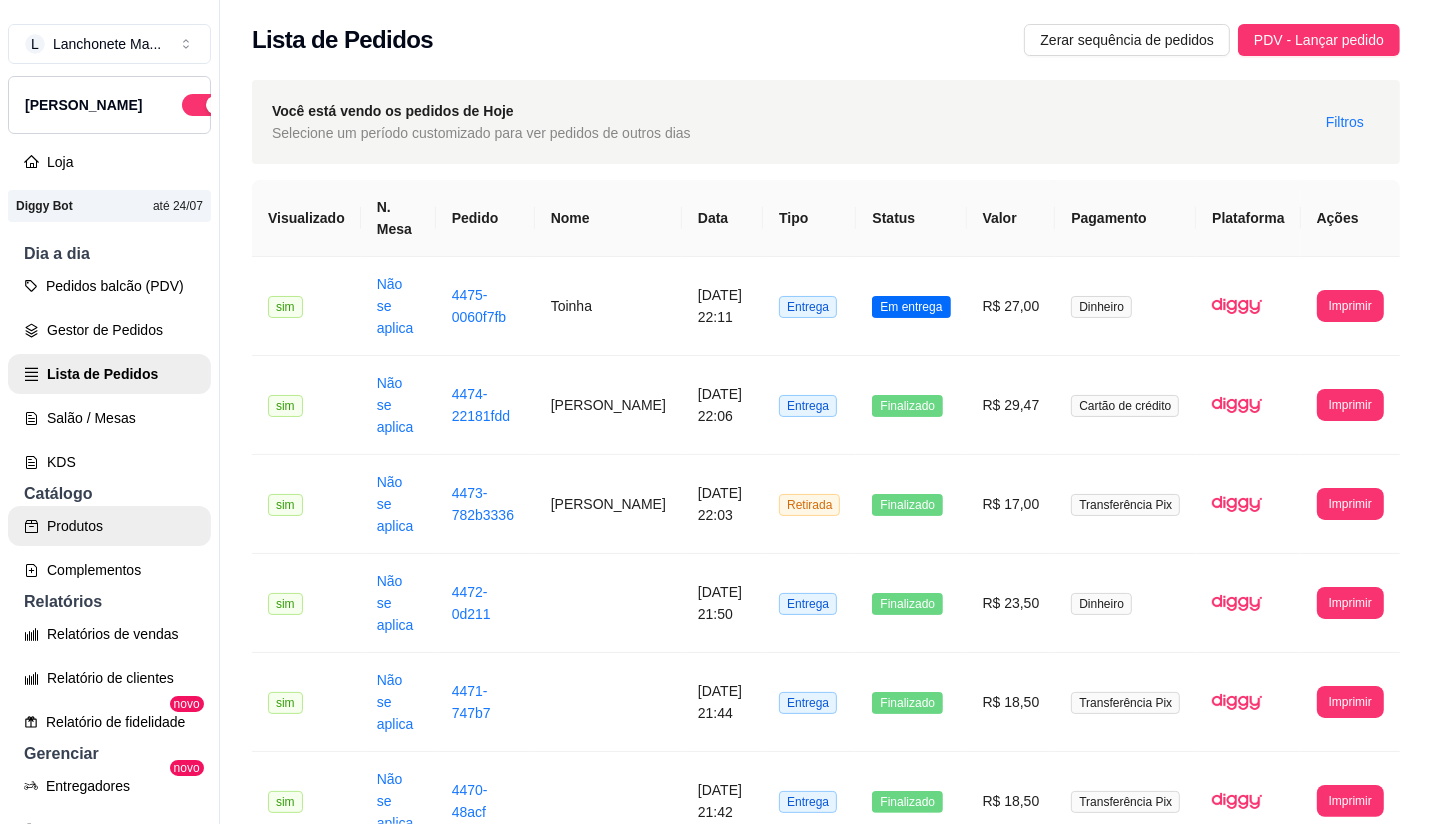 click on "Produtos" at bounding box center (109, 526) 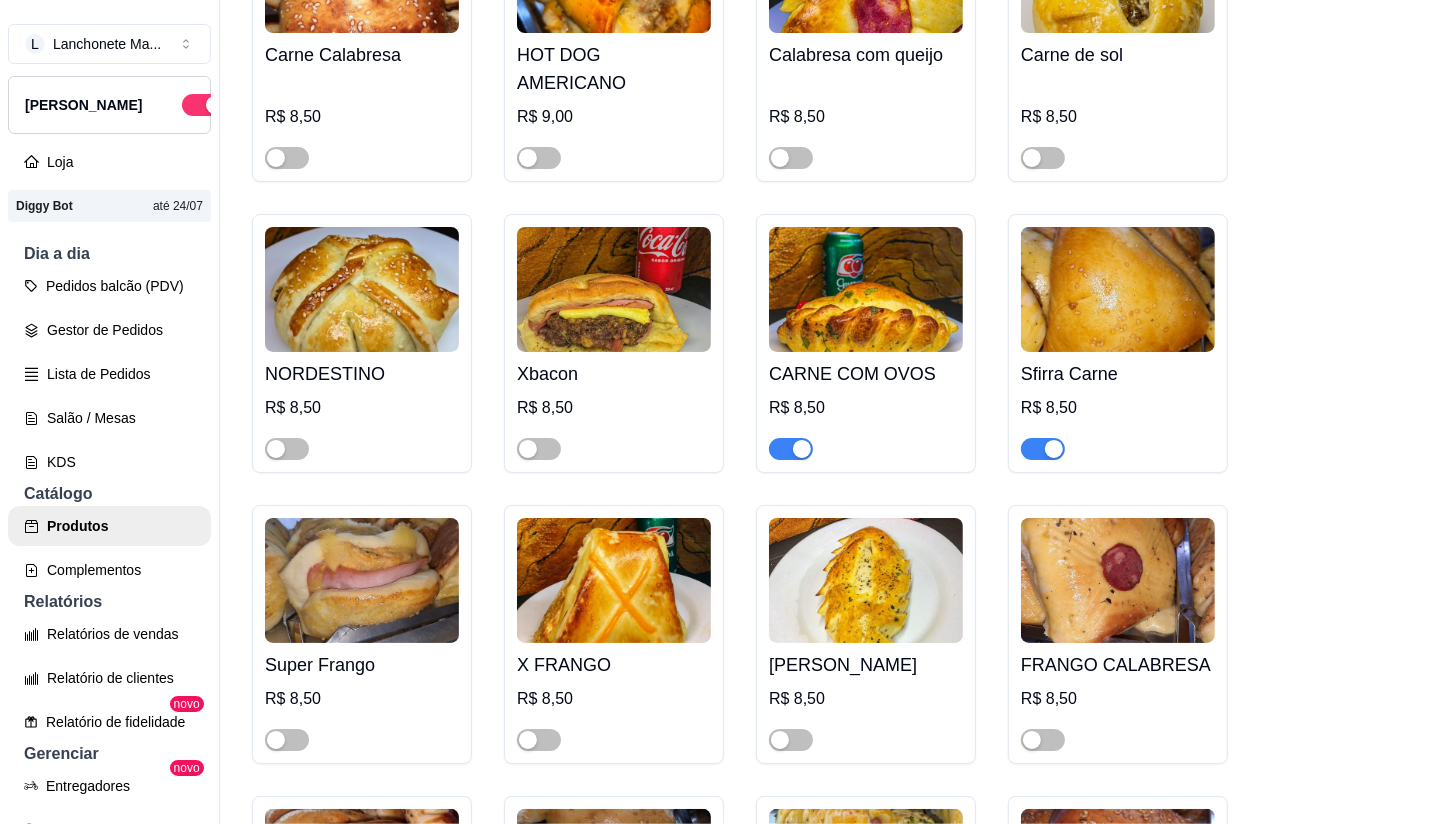 scroll, scrollTop: 1444, scrollLeft: 0, axis: vertical 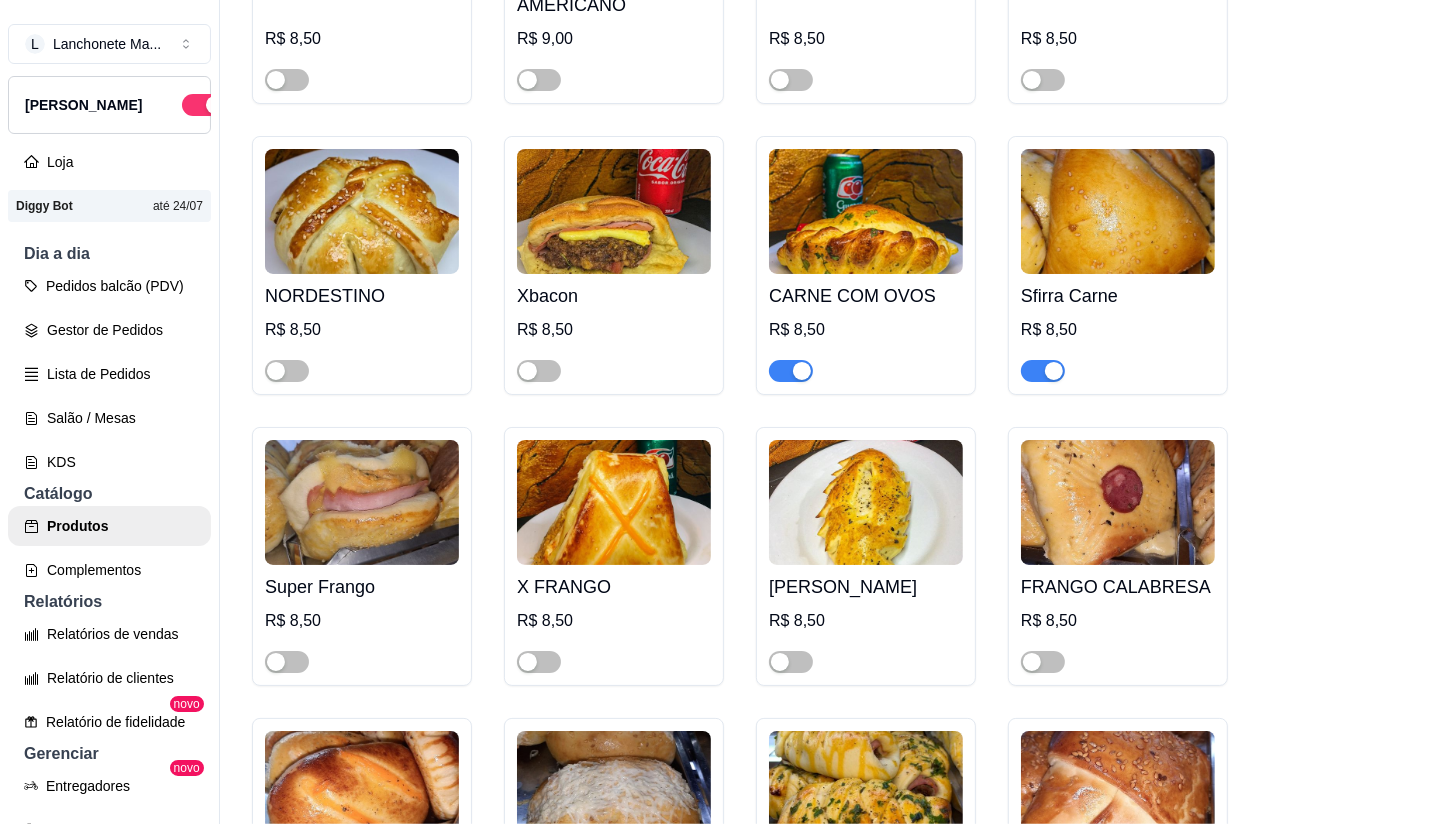 click at bounding box center (791, 371) 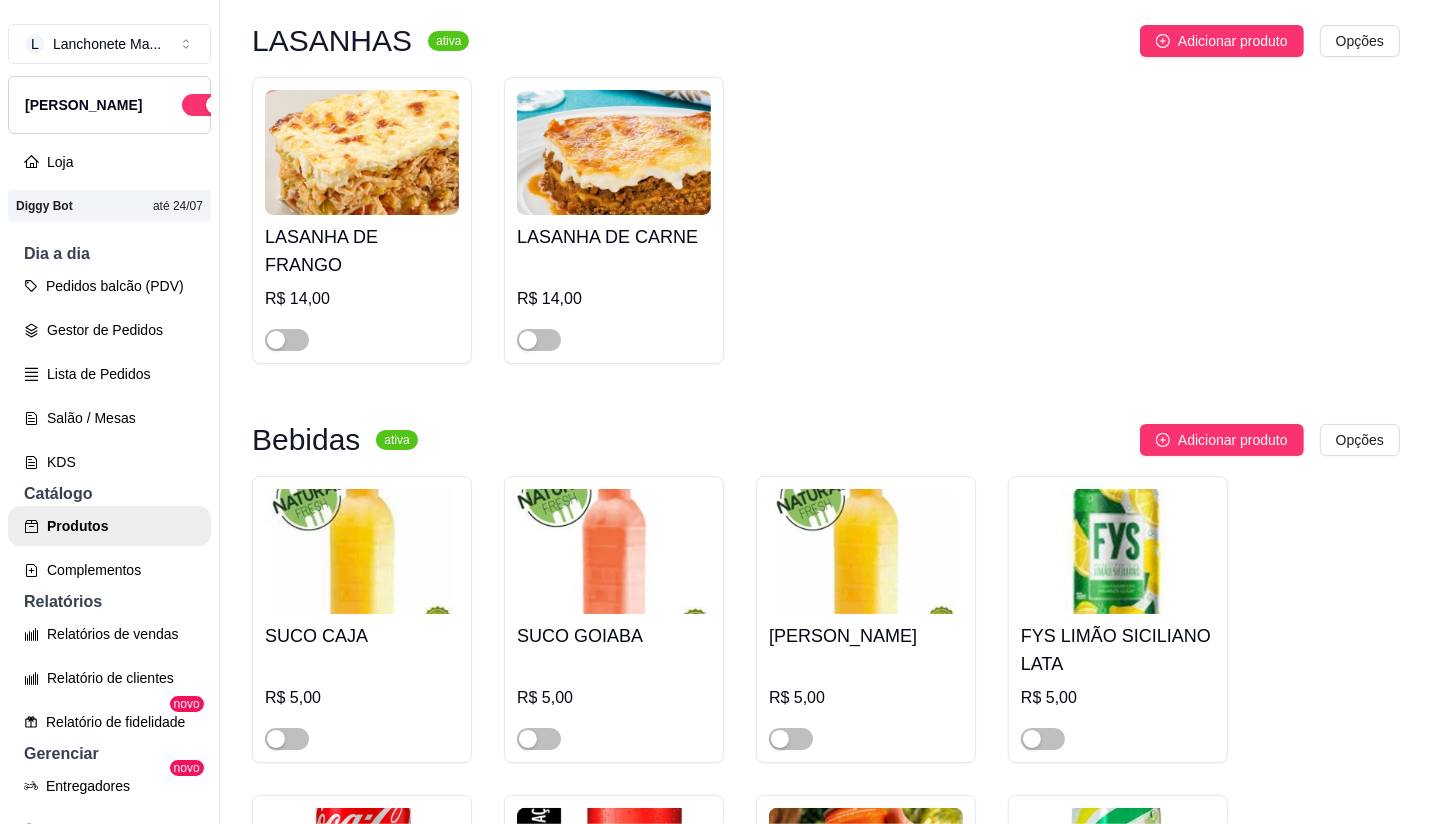 scroll, scrollTop: 4555, scrollLeft: 0, axis: vertical 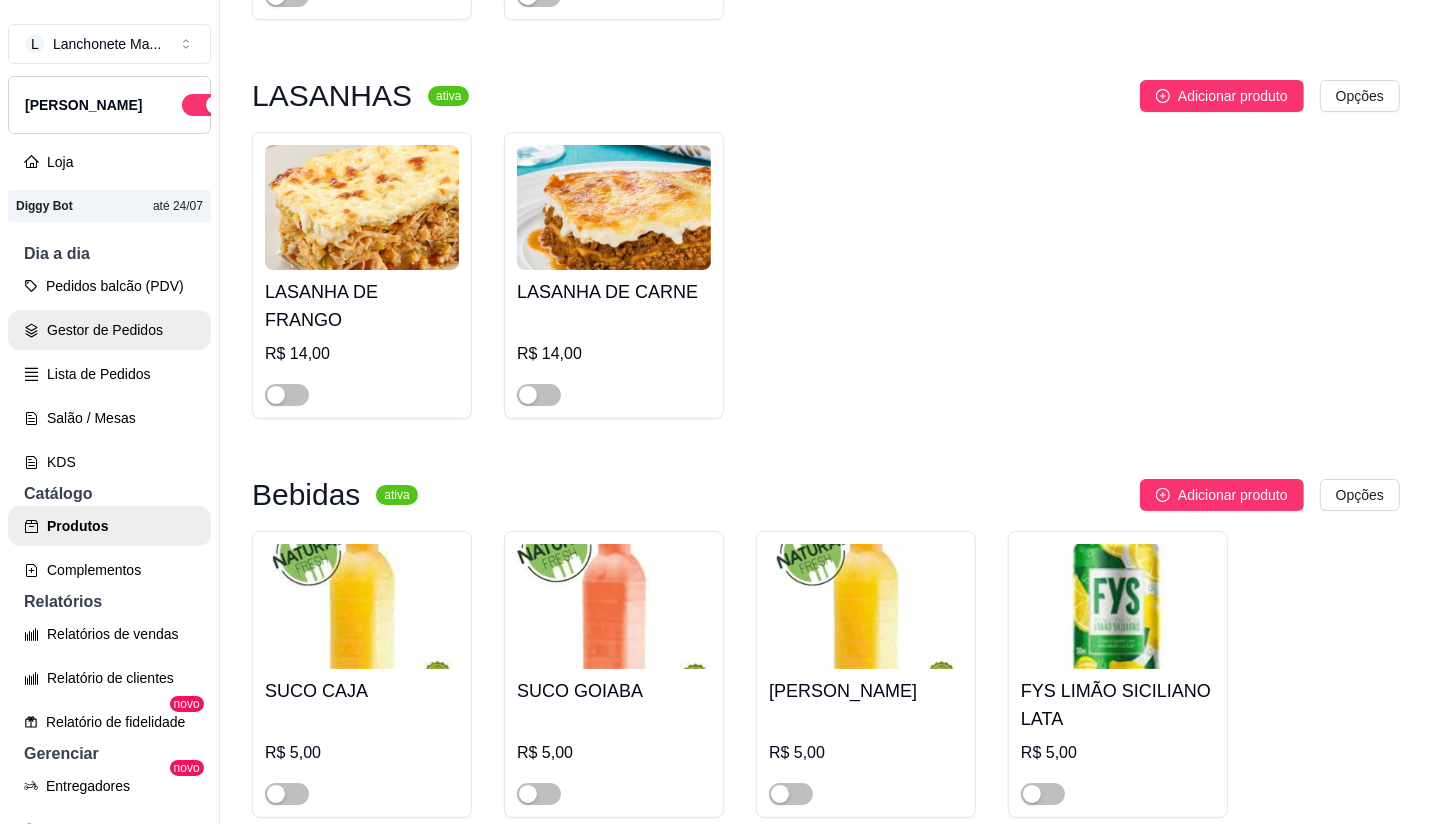 click on "Gestor de Pedidos" at bounding box center (109, 330) 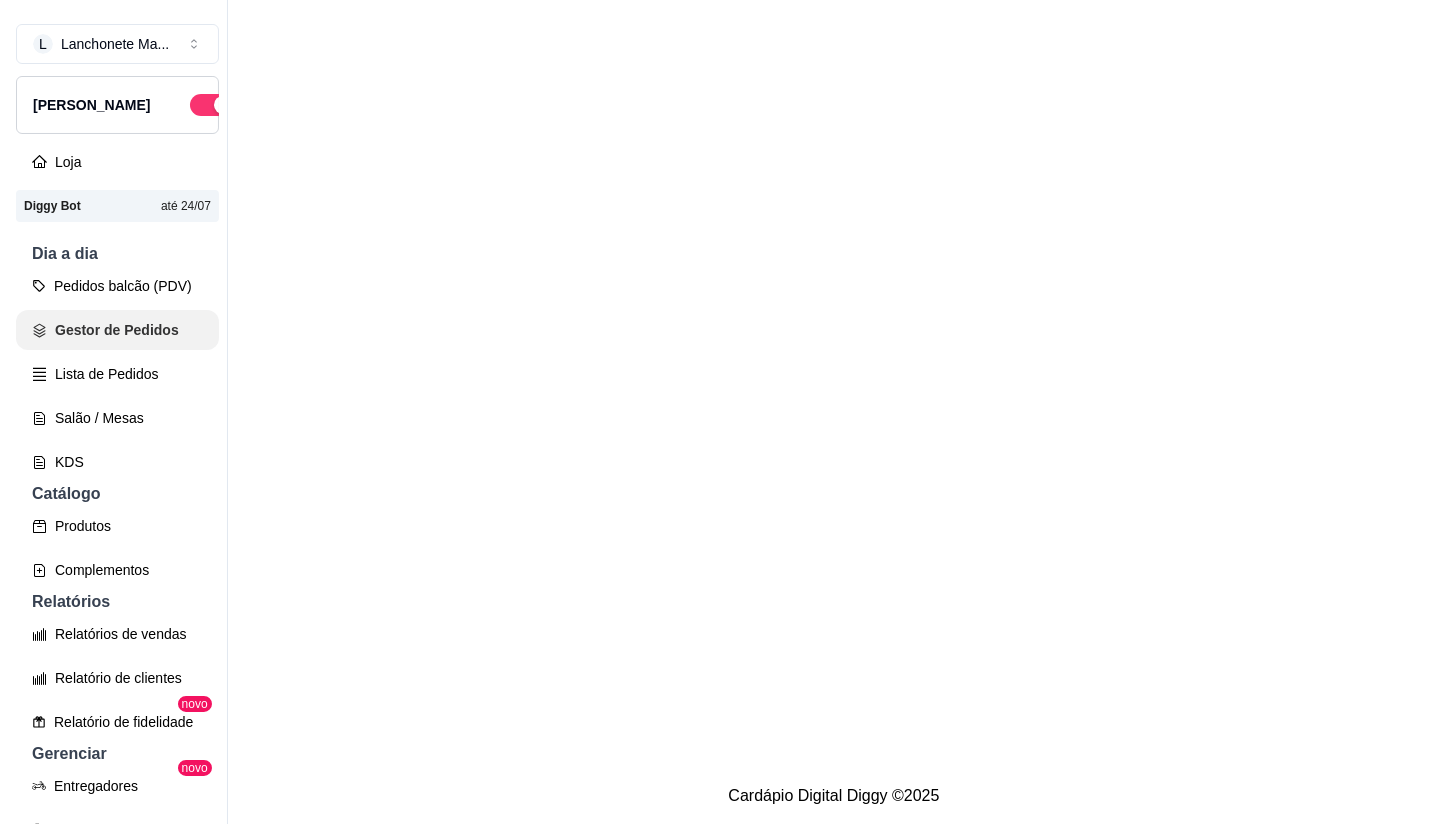 scroll, scrollTop: 0, scrollLeft: 0, axis: both 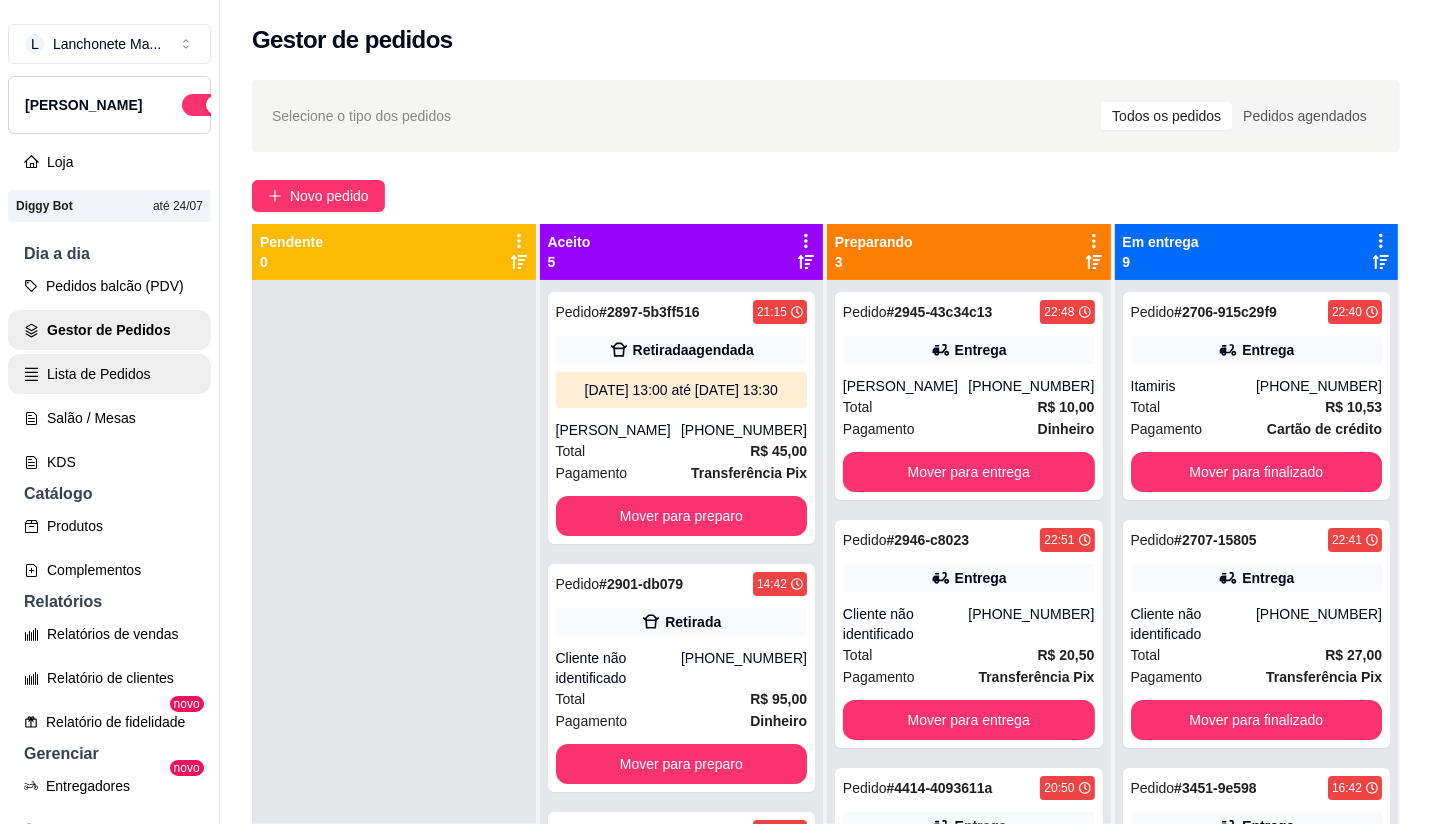 click on "Lista de Pedidos" at bounding box center [109, 374] 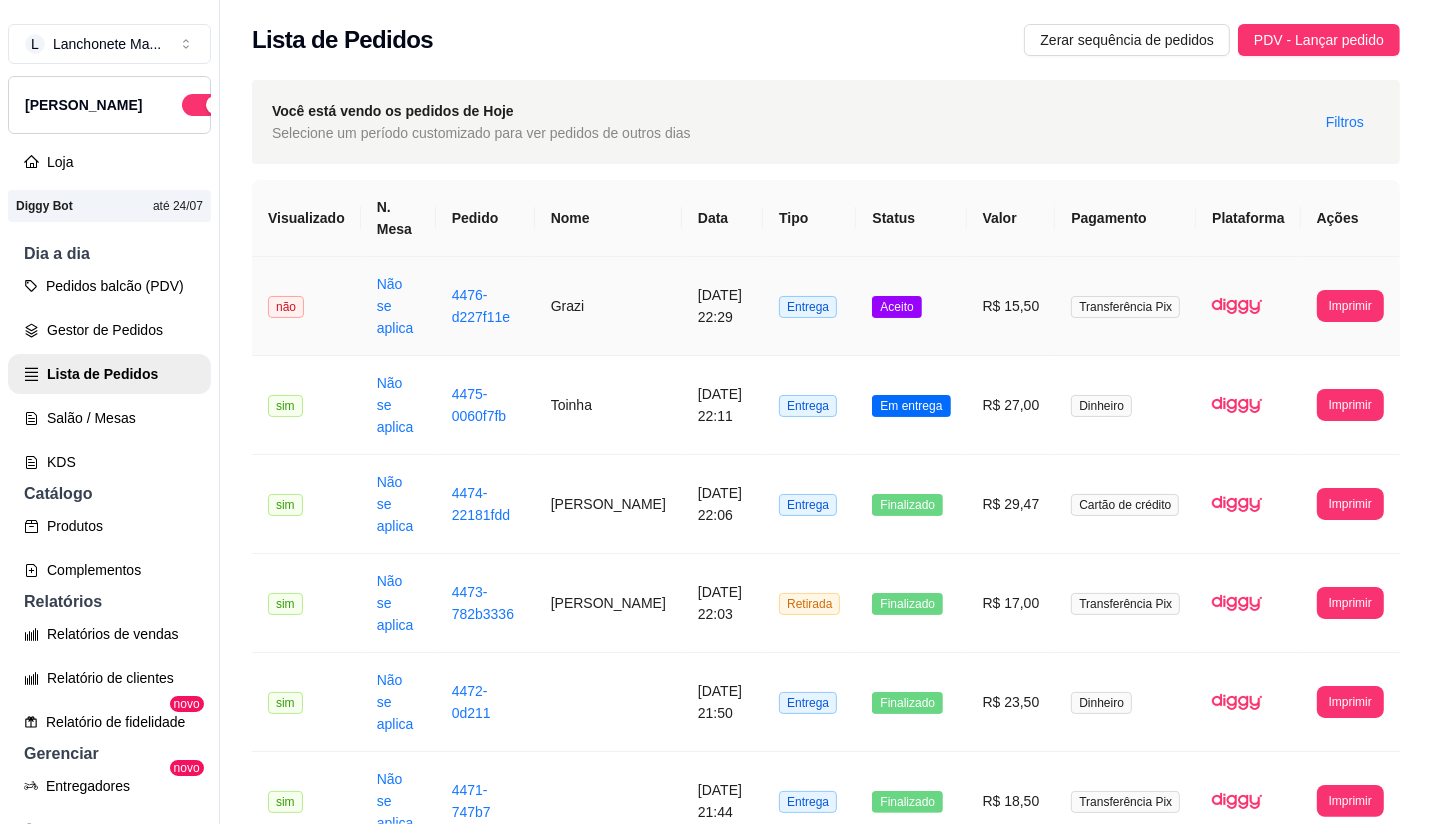 click on "Aceito" at bounding box center (911, 306) 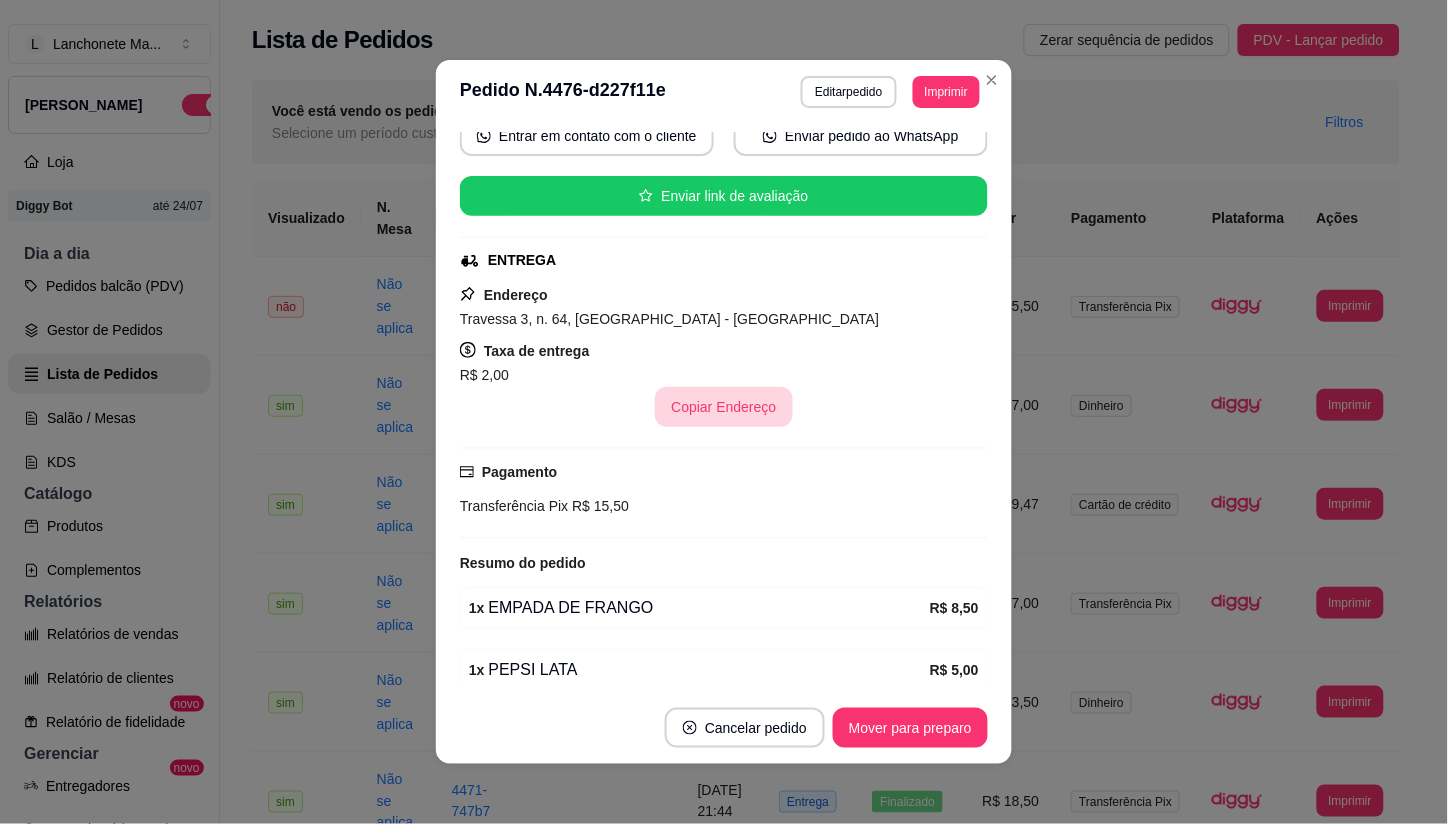 scroll, scrollTop: 111, scrollLeft: 0, axis: vertical 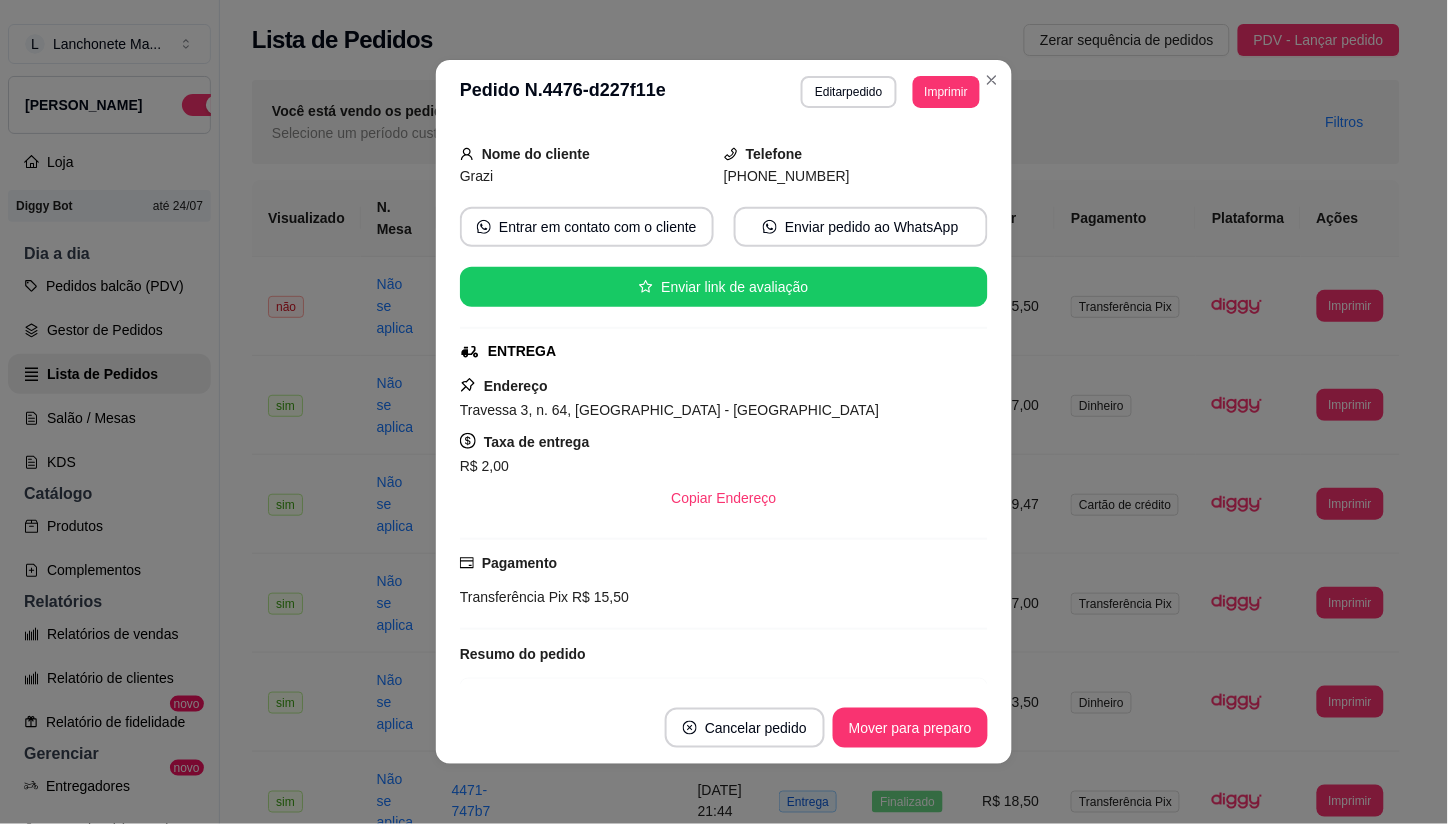 click on "**********" at bounding box center (724, 92) 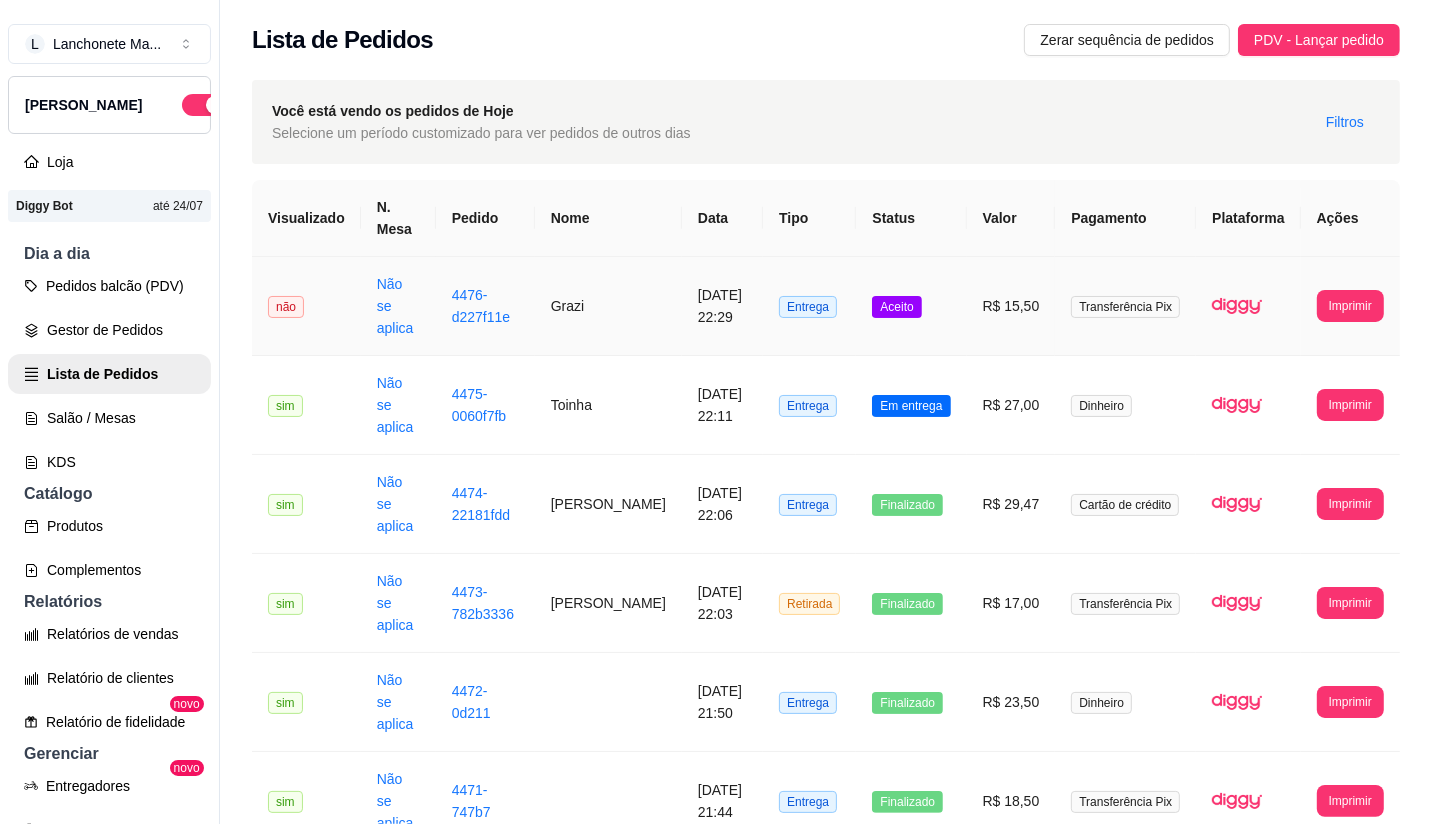 click on "Aceito" at bounding box center [911, 306] 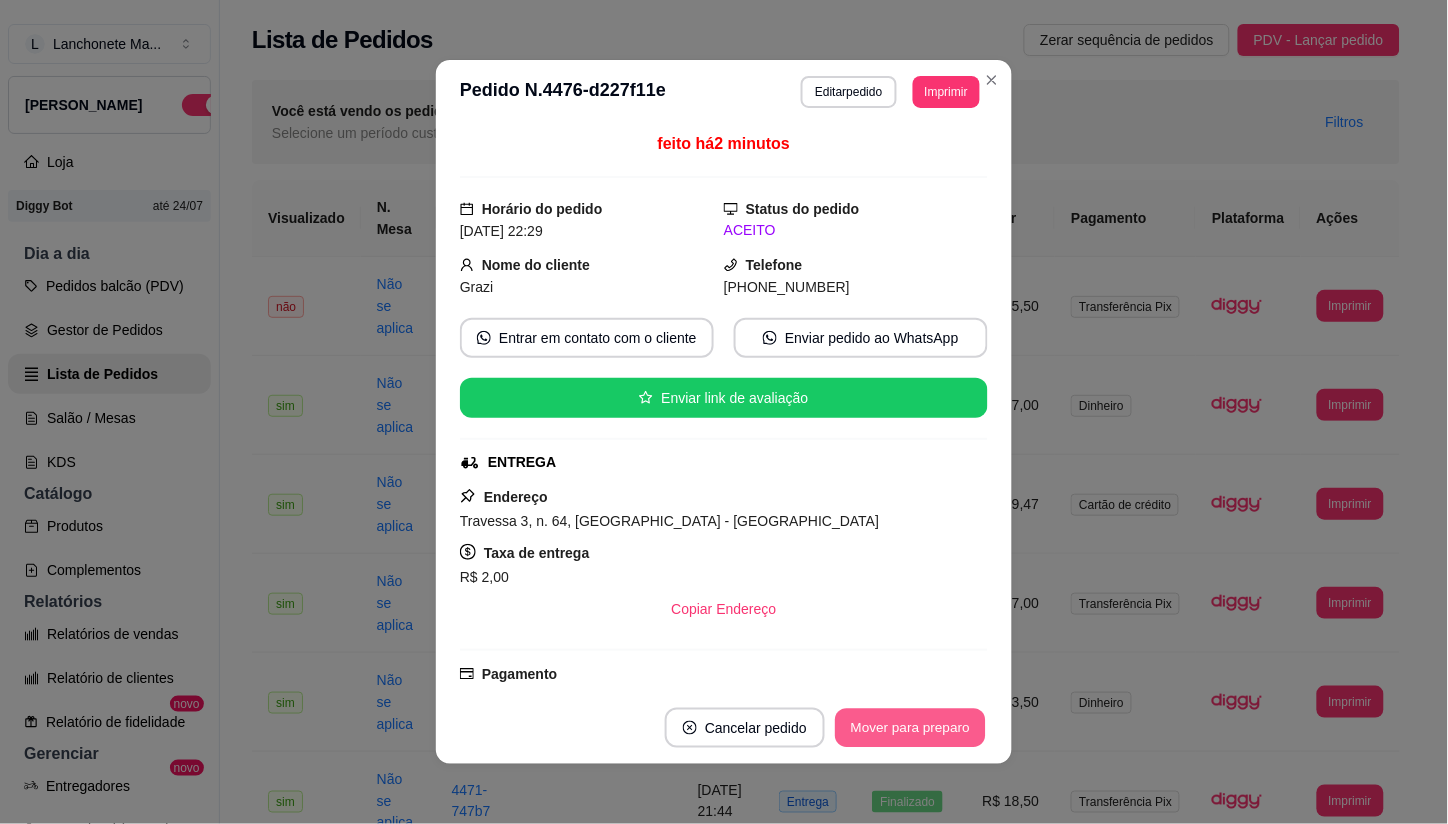 click on "Mover para preparo" at bounding box center [910, 728] 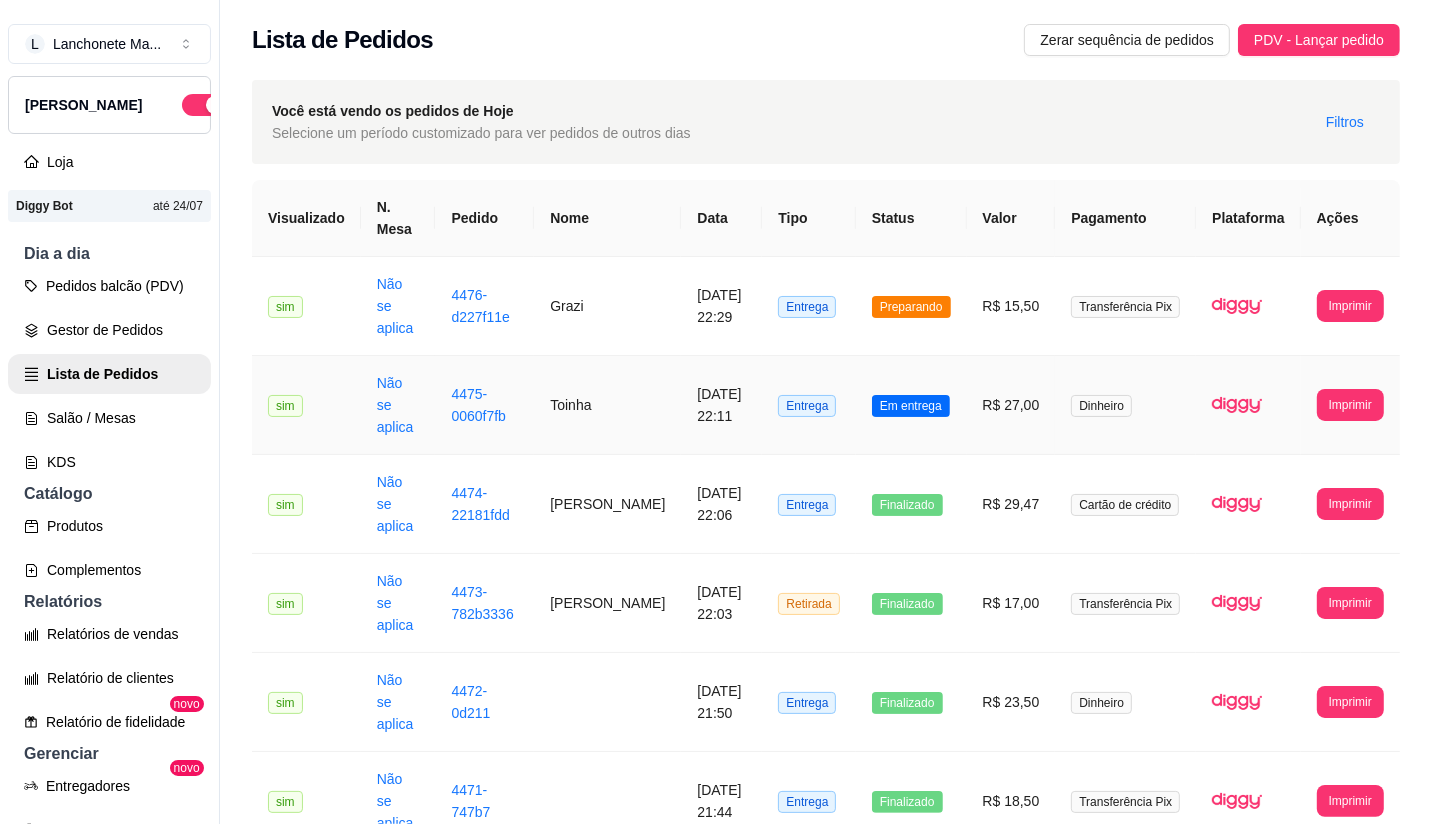 click on "Em entrega" at bounding box center (911, 406) 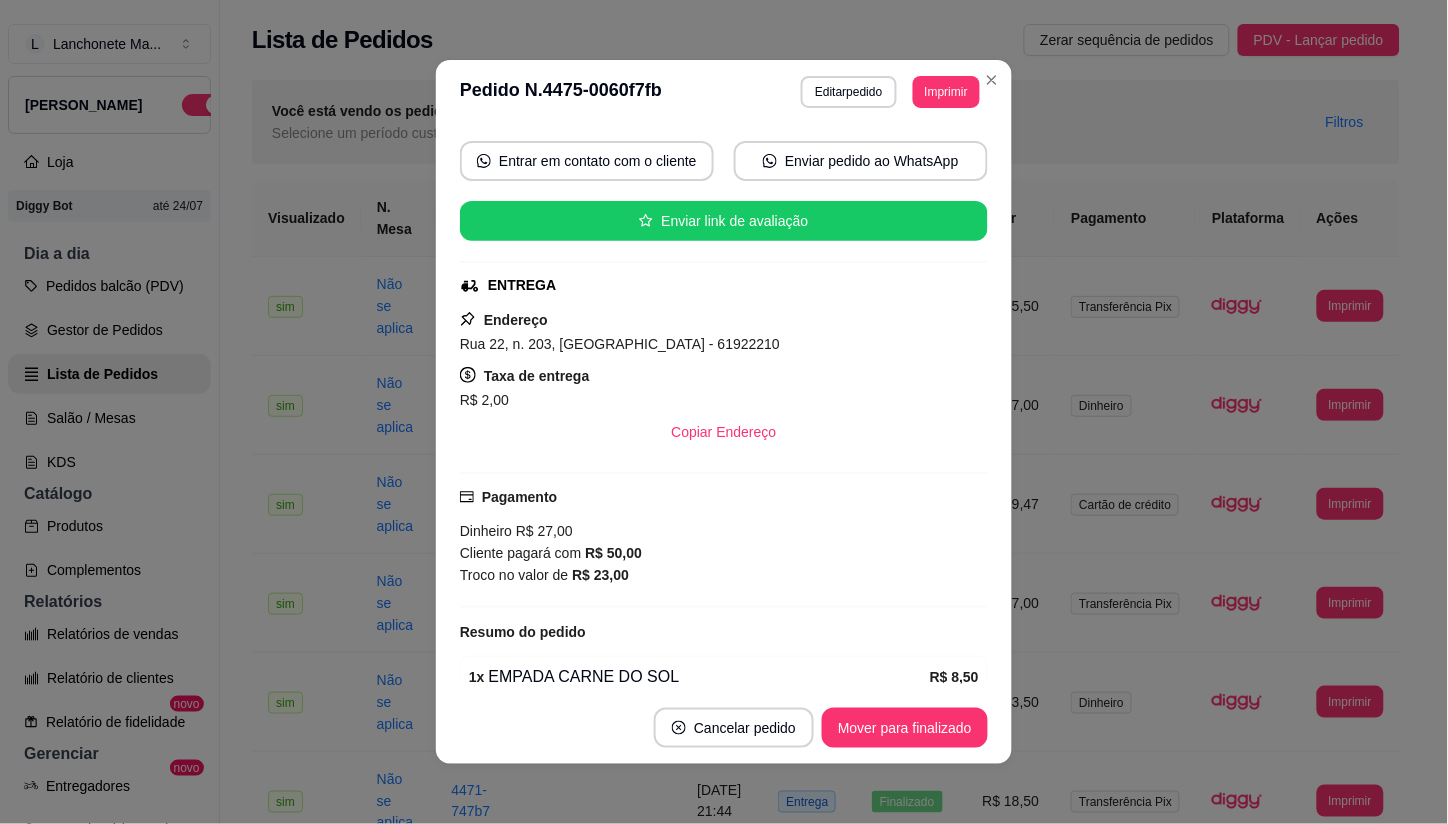 scroll, scrollTop: 222, scrollLeft: 0, axis: vertical 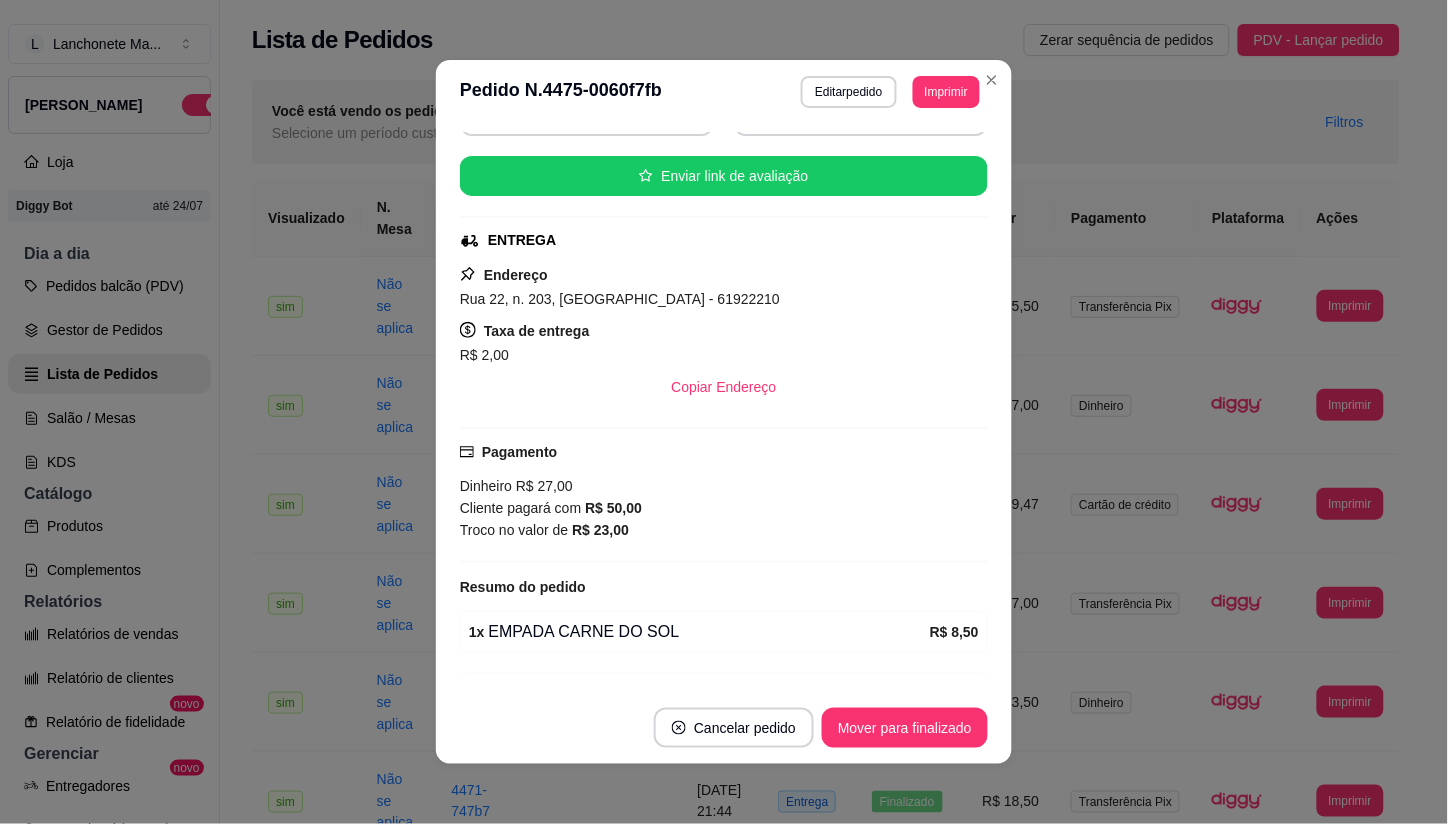 click on "Cancelar pedido Mover para finalizado" at bounding box center (724, 728) 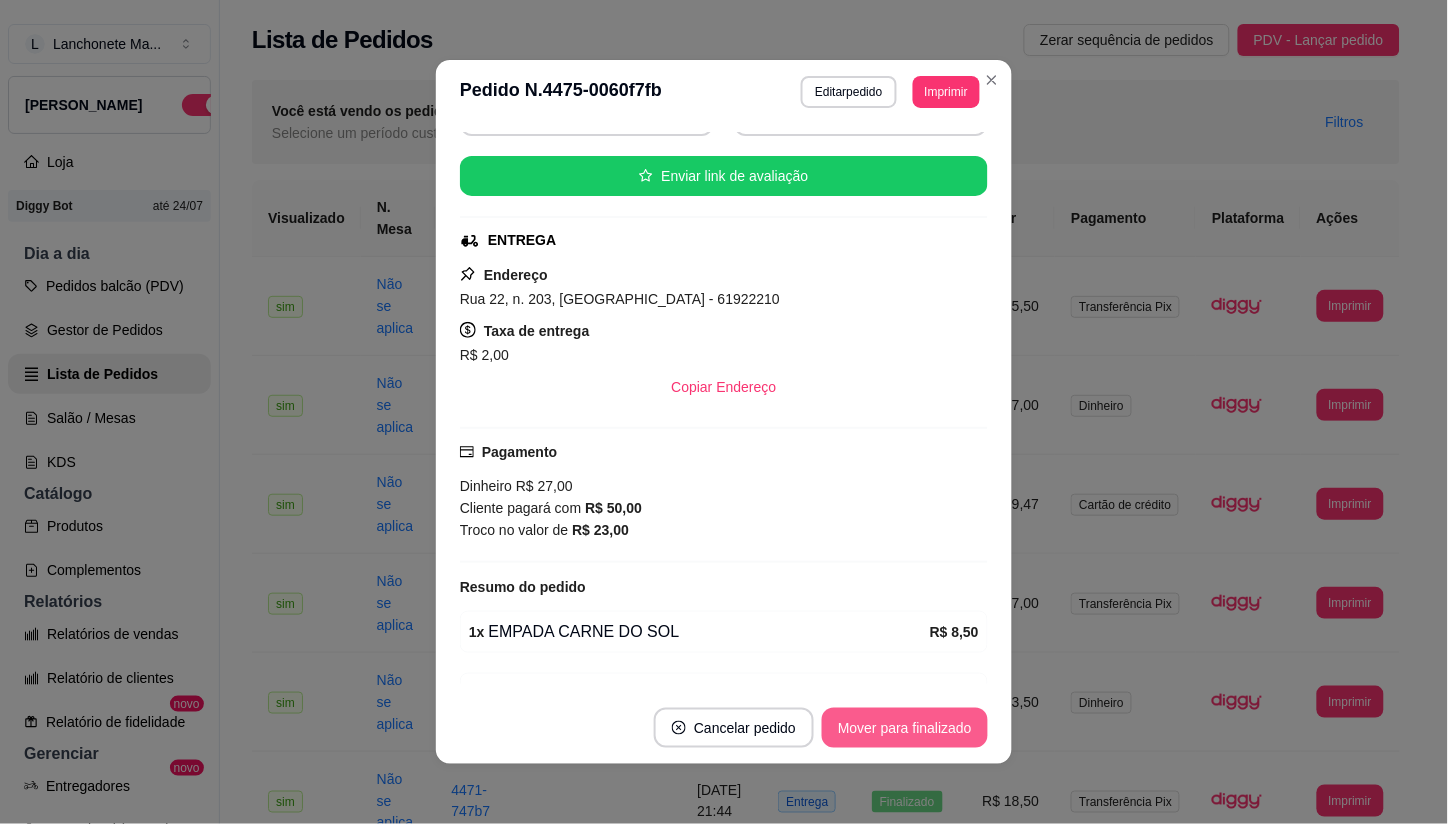 click on "Mover para finalizado" at bounding box center [905, 728] 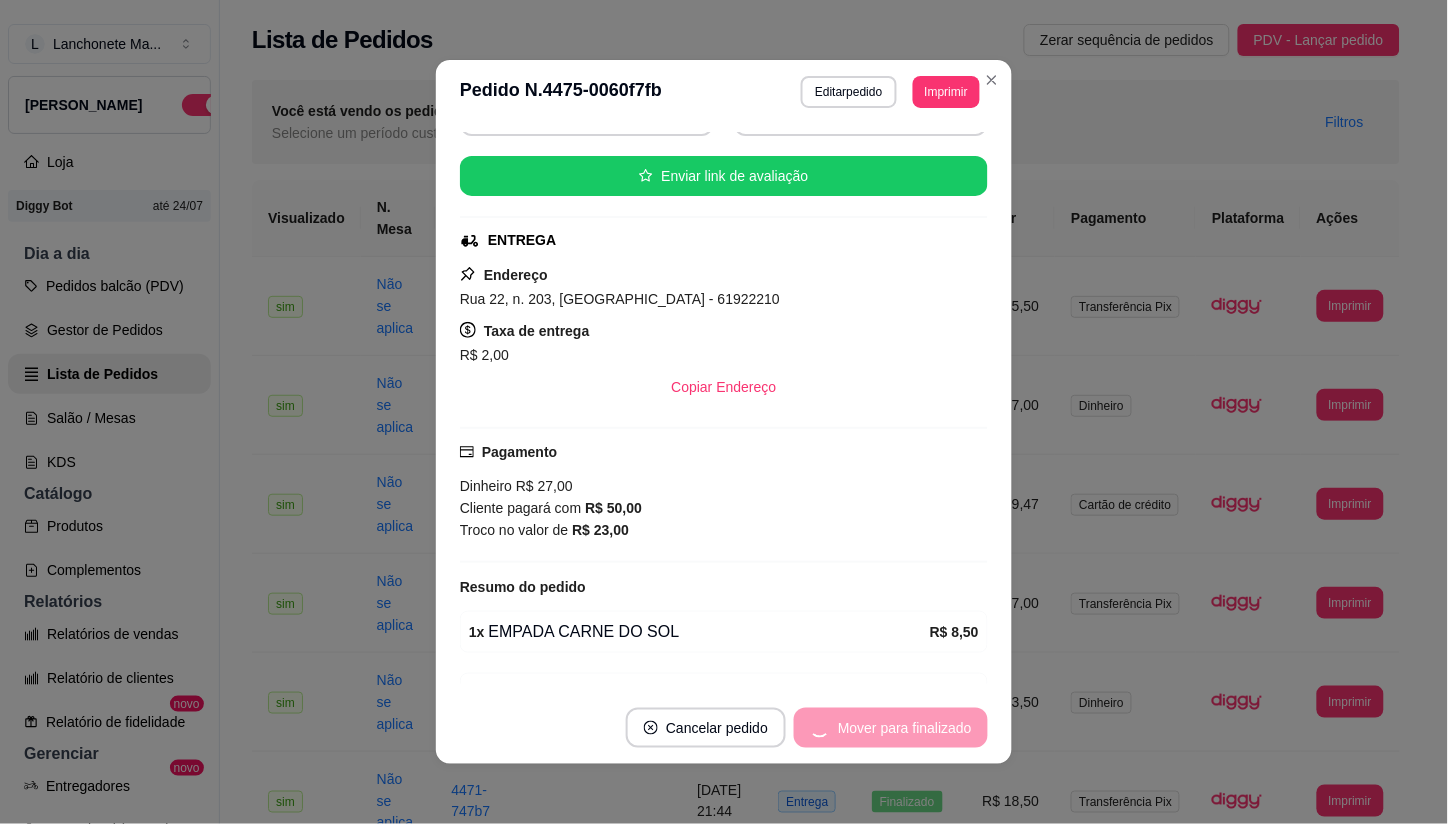 click on "Mover para finalizado" at bounding box center [891, 728] 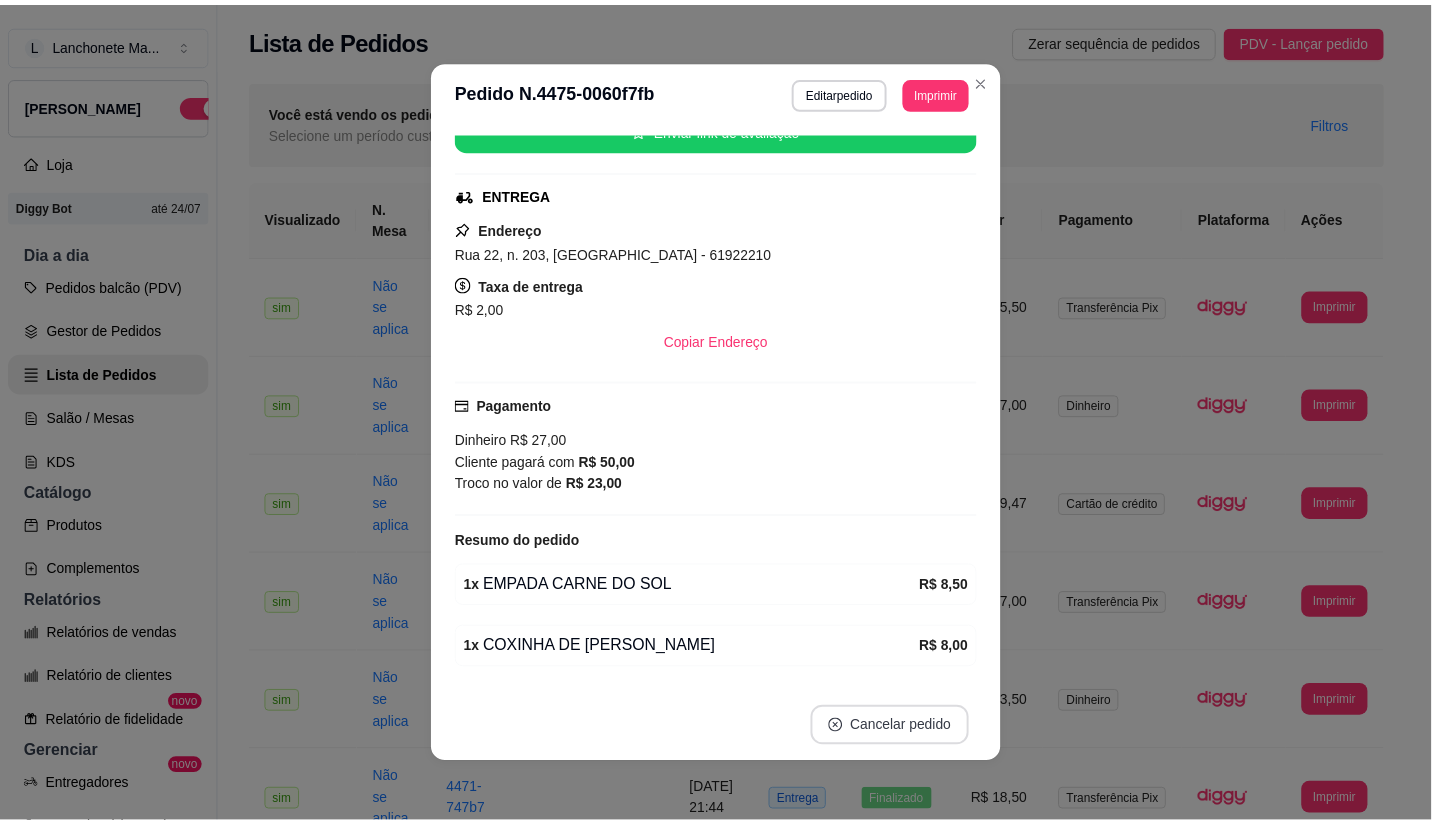 scroll, scrollTop: 175, scrollLeft: 0, axis: vertical 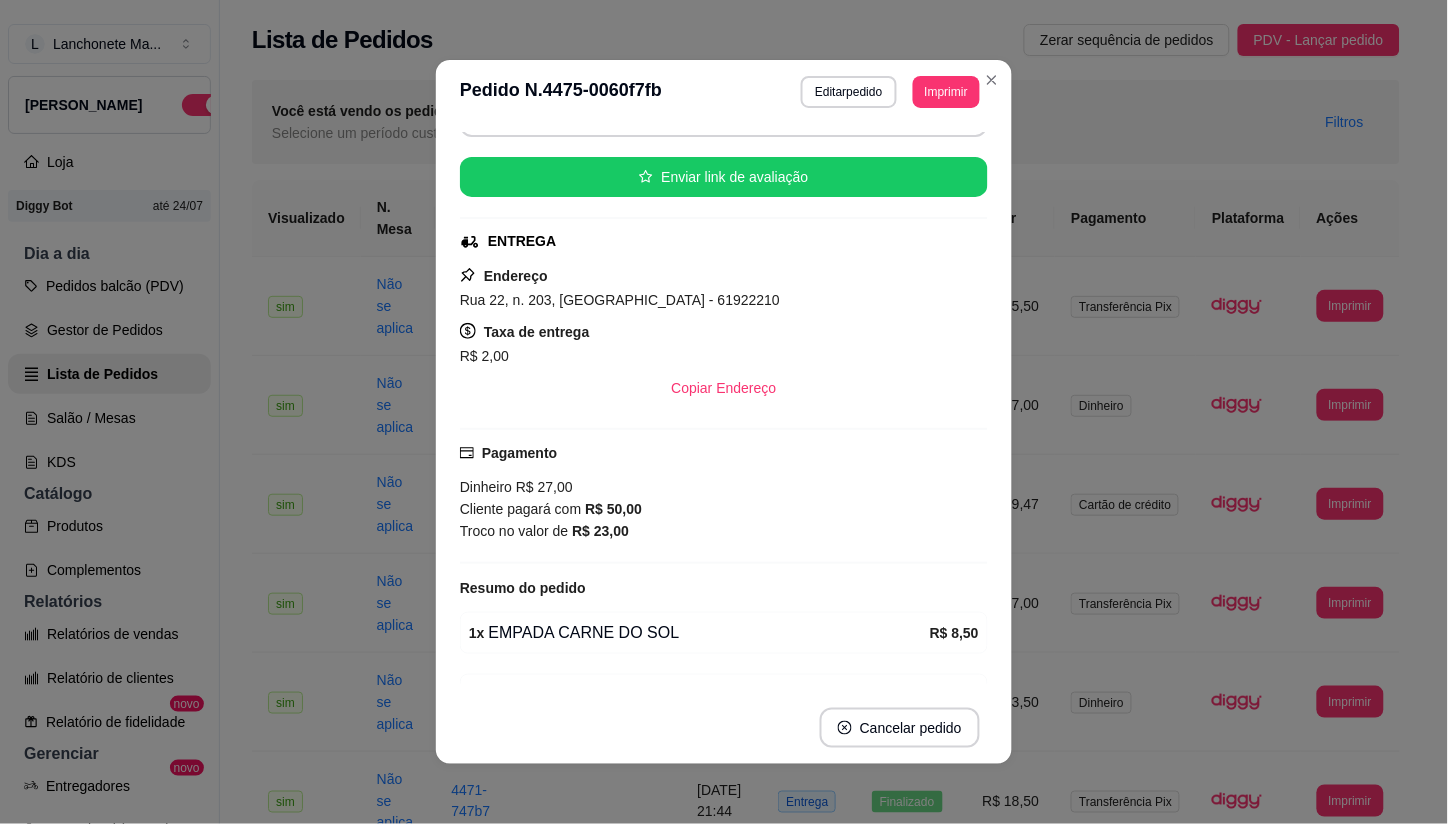 click on "**********" at bounding box center (724, 92) 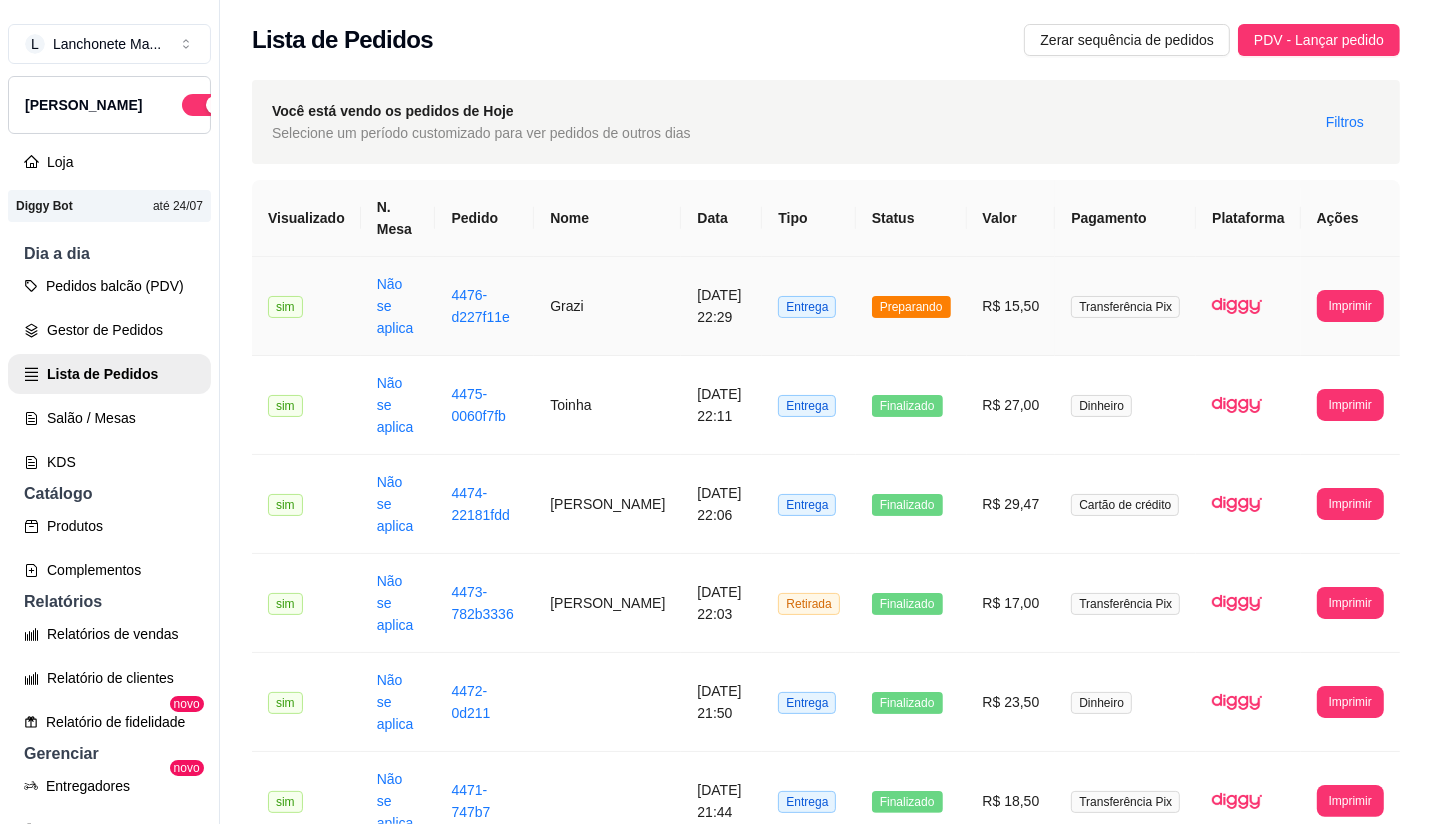 click on "Preparando" at bounding box center [911, 306] 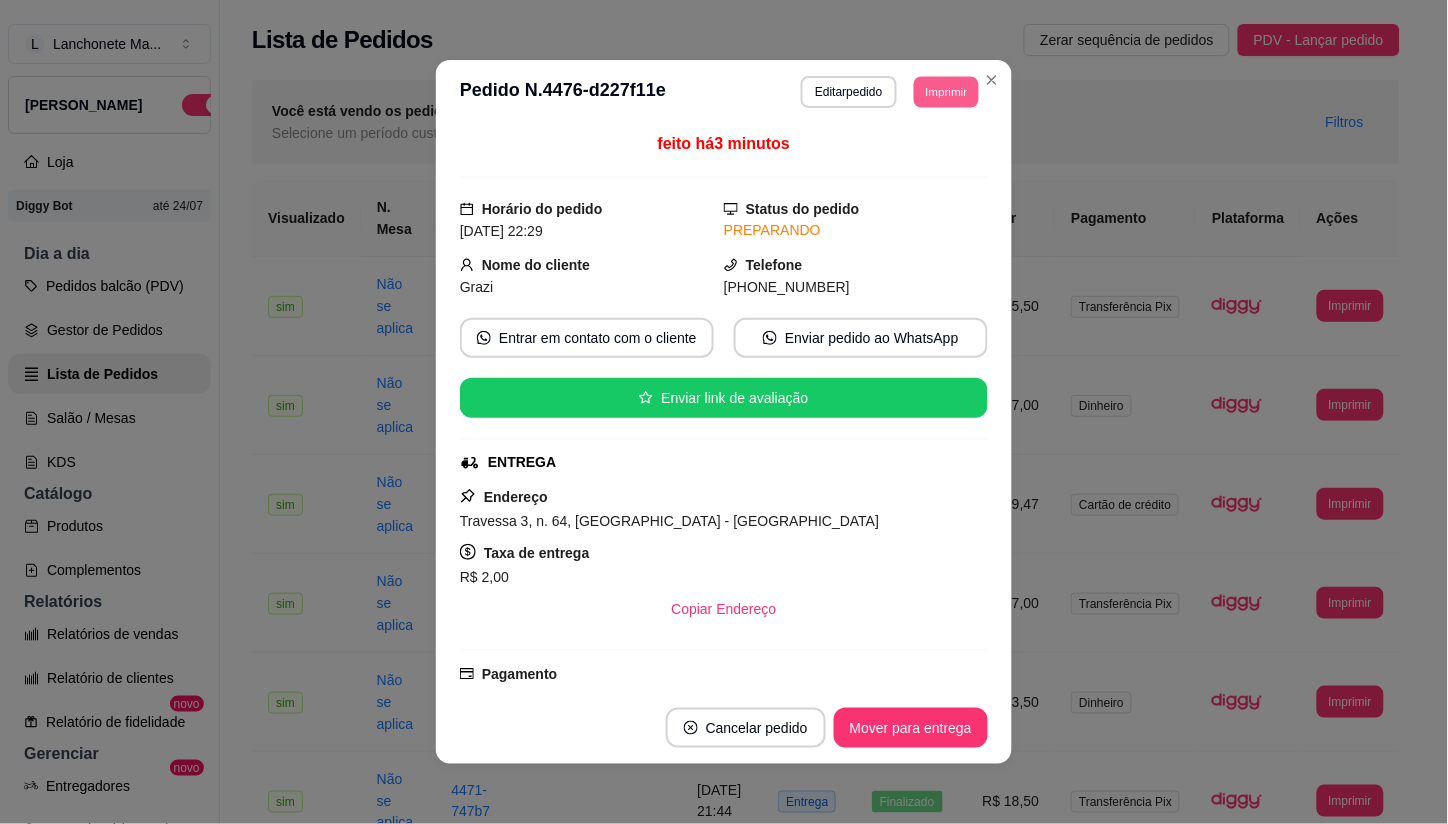 click on "Imprimir" at bounding box center (946, 91) 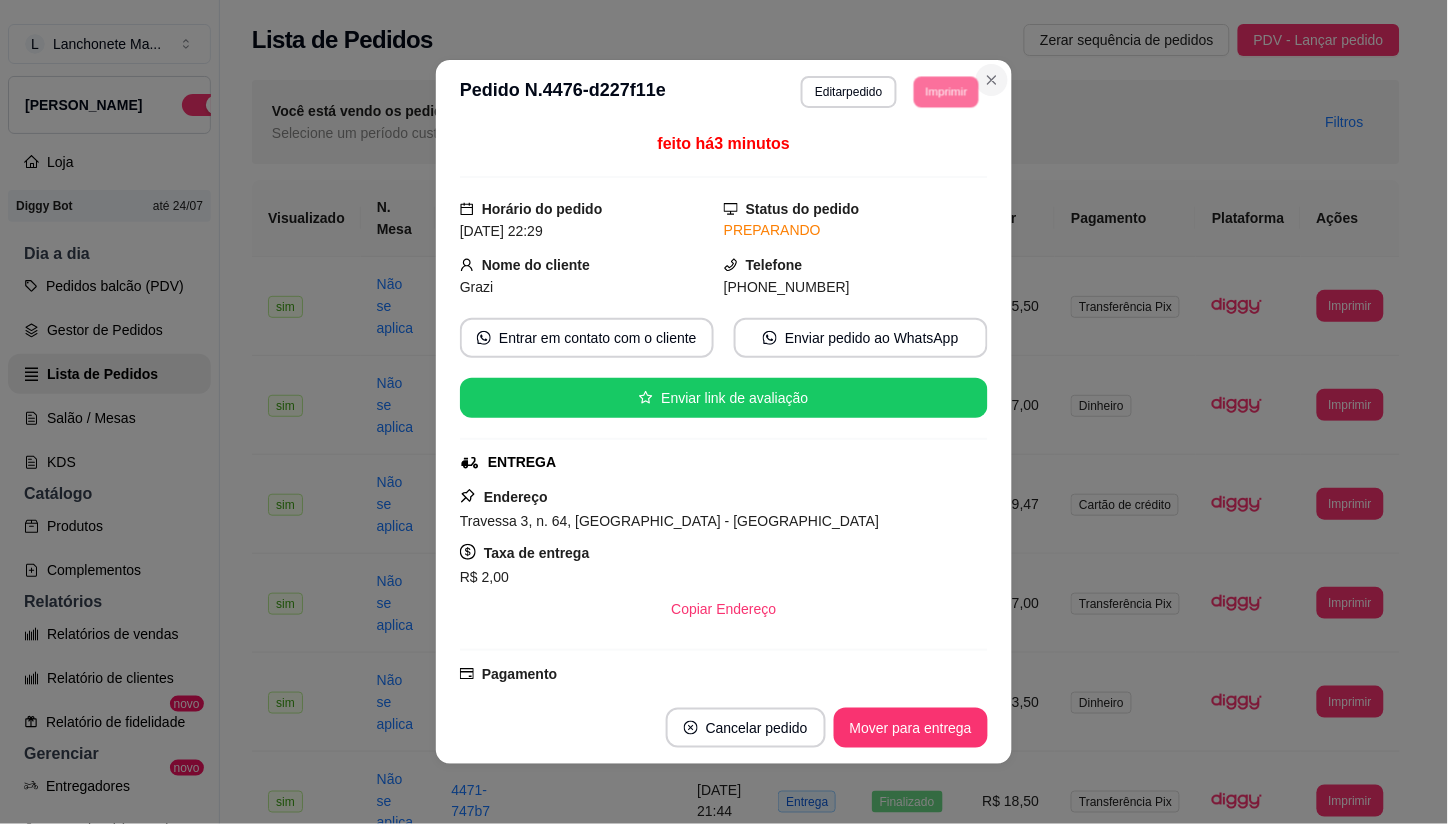 click 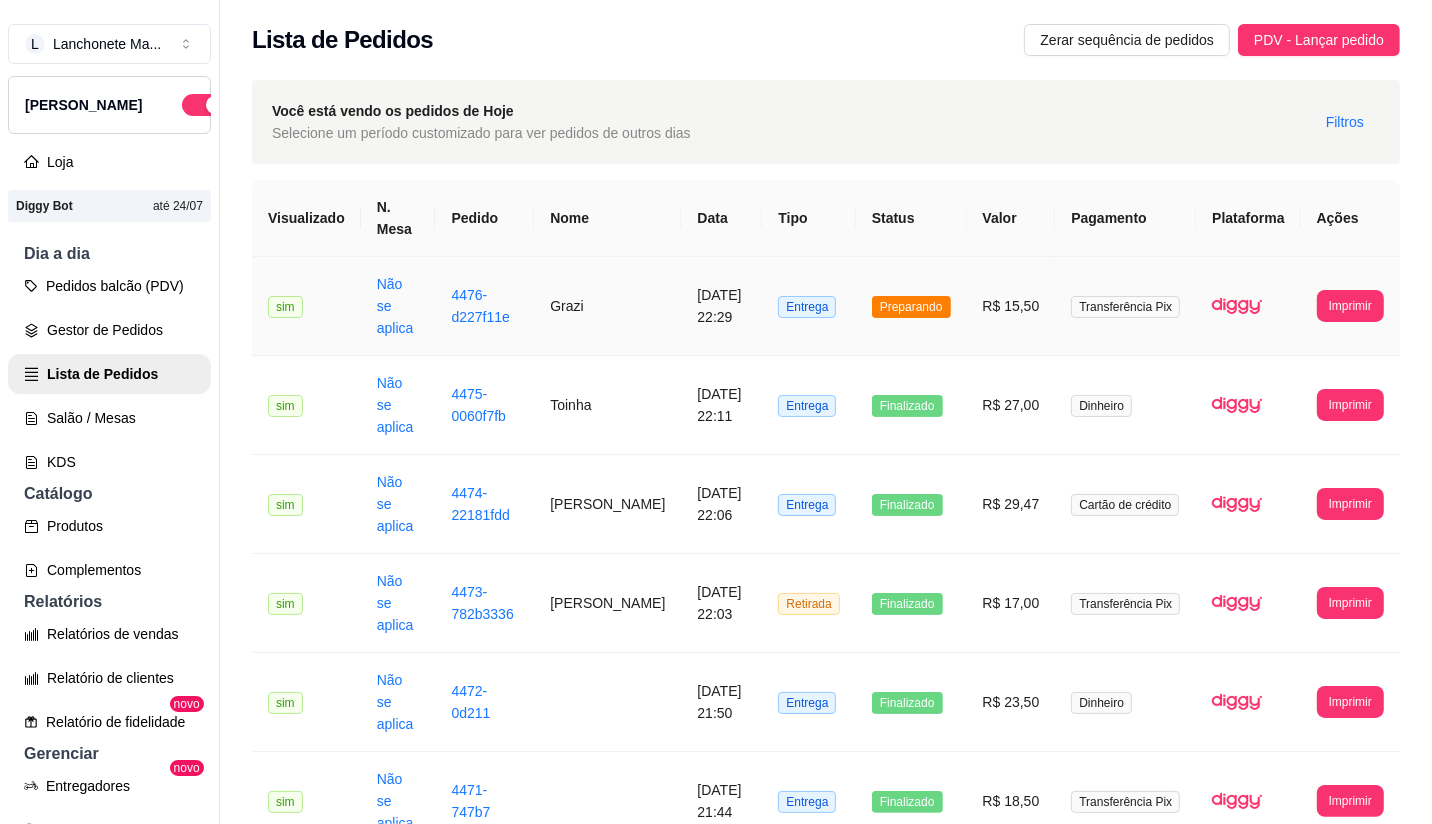 click on "Preparando" at bounding box center [911, 307] 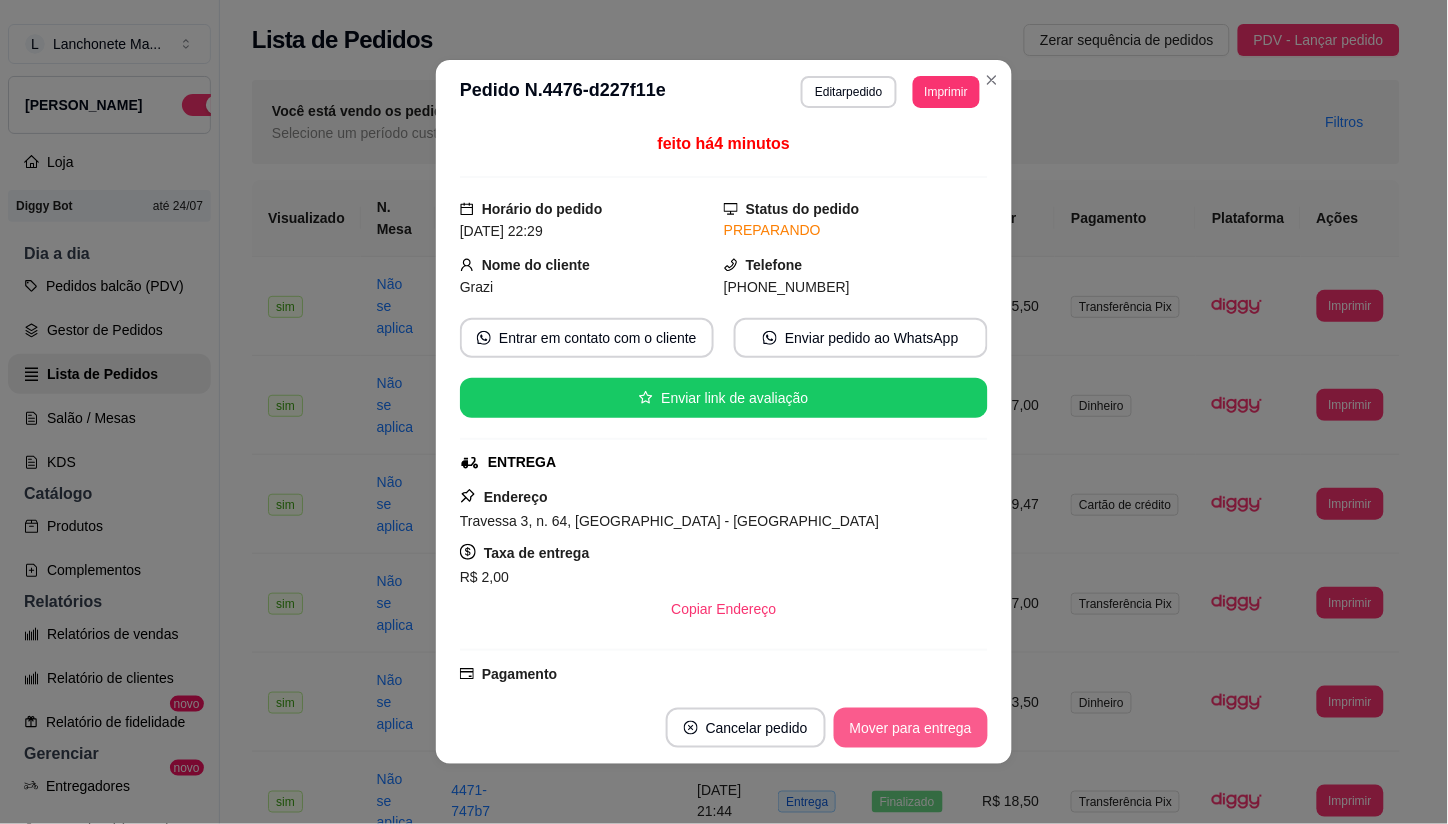 click on "Mover para entrega" at bounding box center [911, 728] 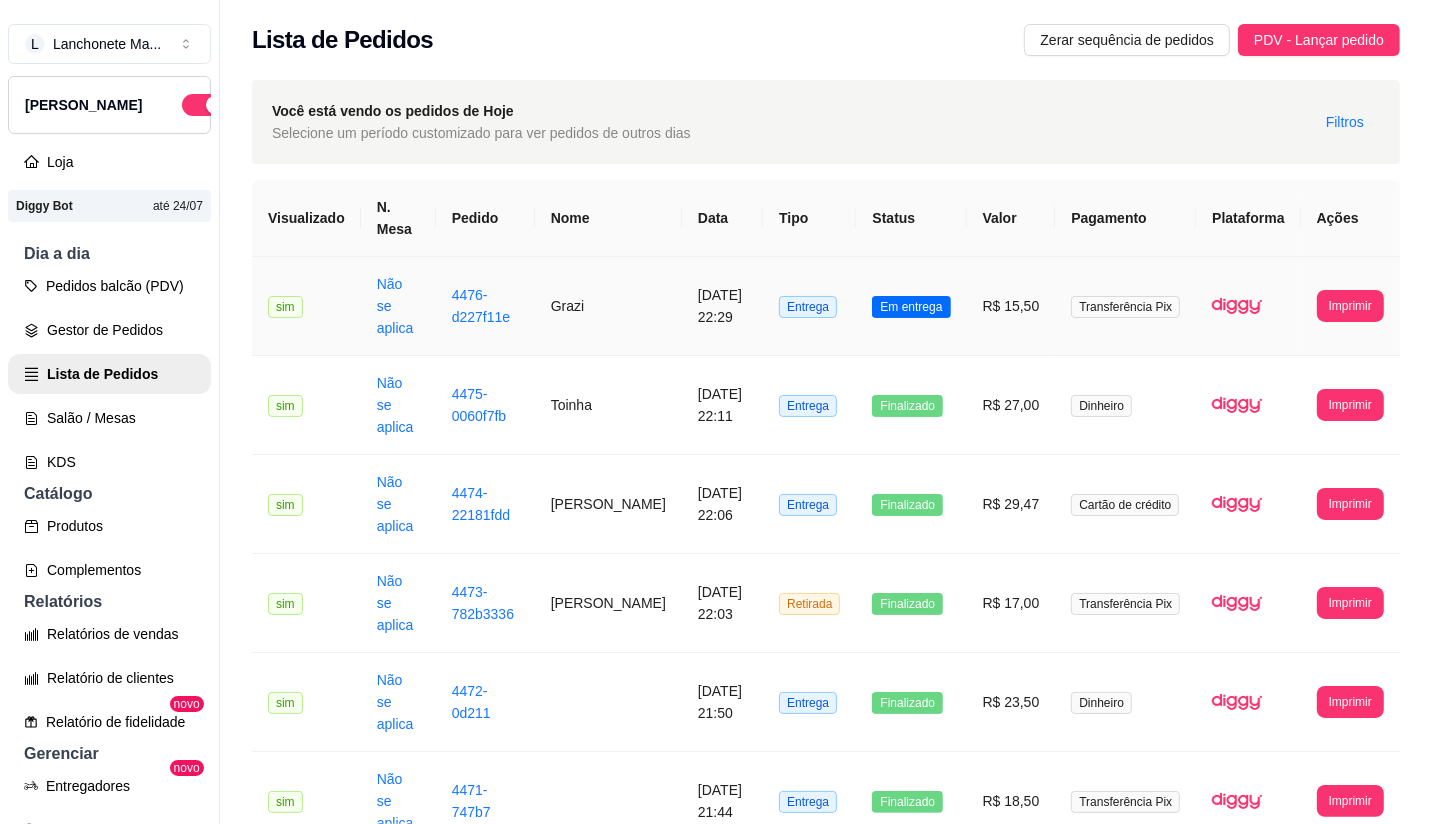 click on "Em entrega" at bounding box center [911, 306] 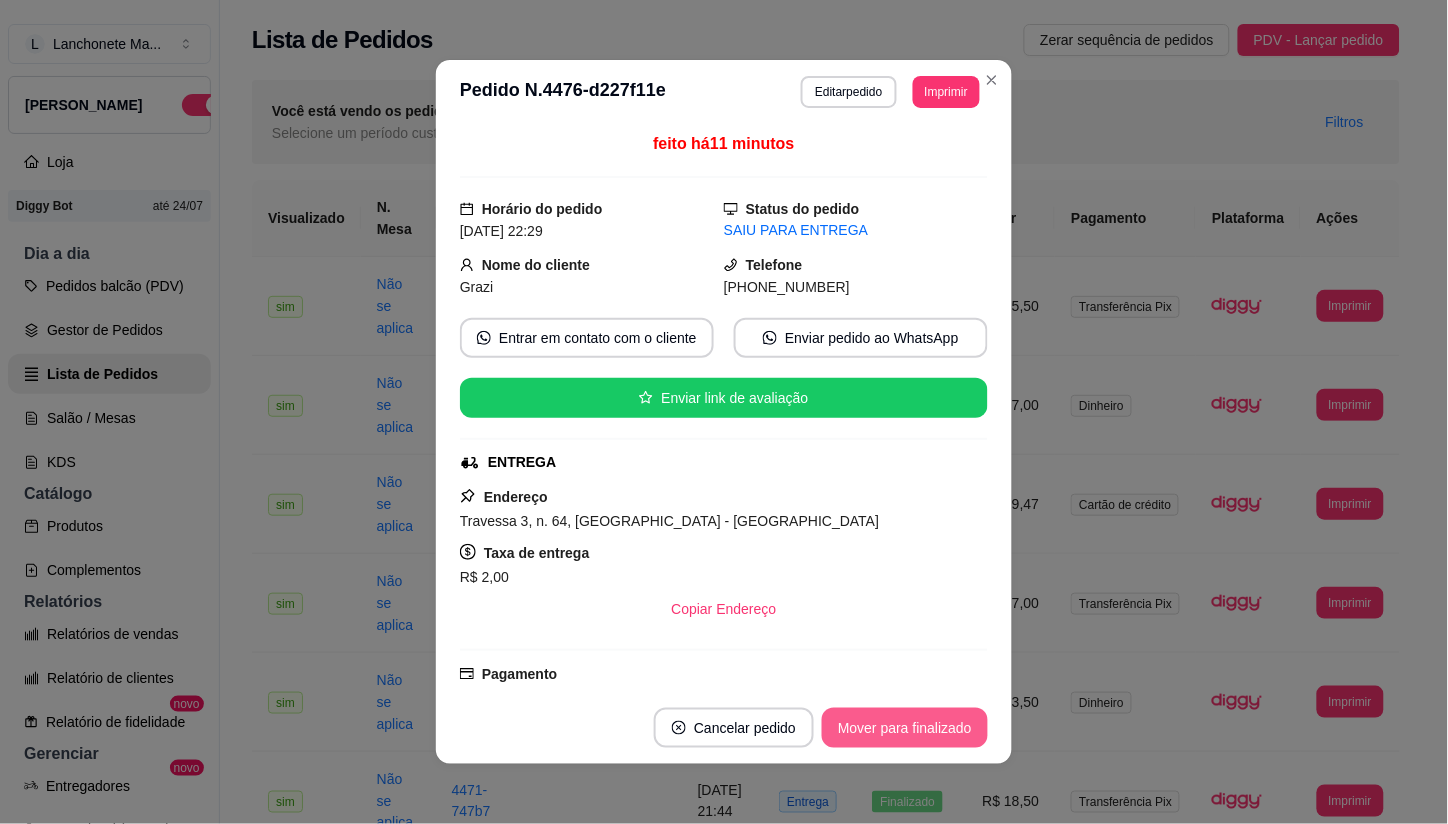click on "Mover para finalizado" at bounding box center [905, 728] 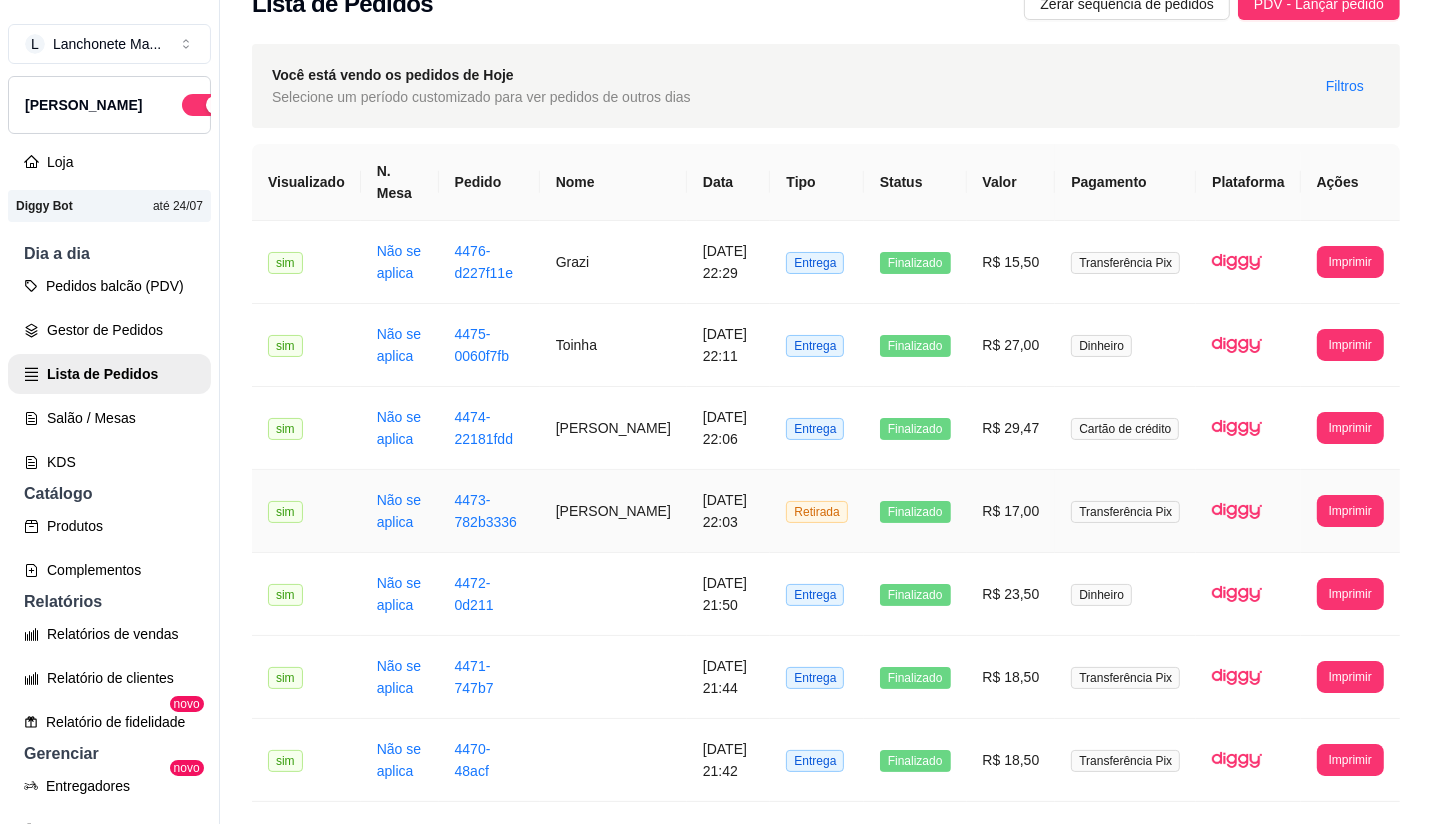 scroll, scrollTop: 0, scrollLeft: 0, axis: both 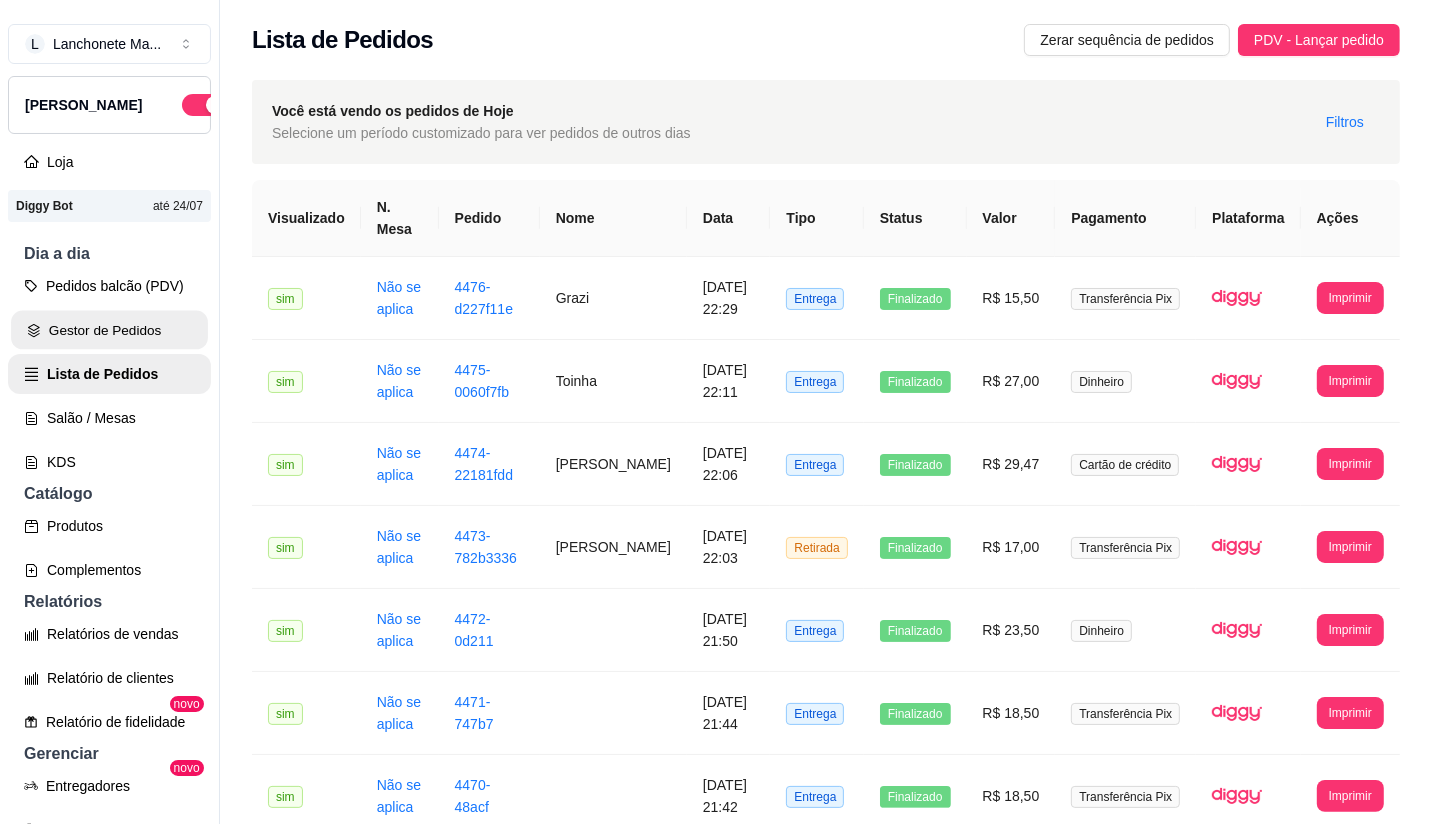 click on "Gestor de Pedidos" at bounding box center [109, 330] 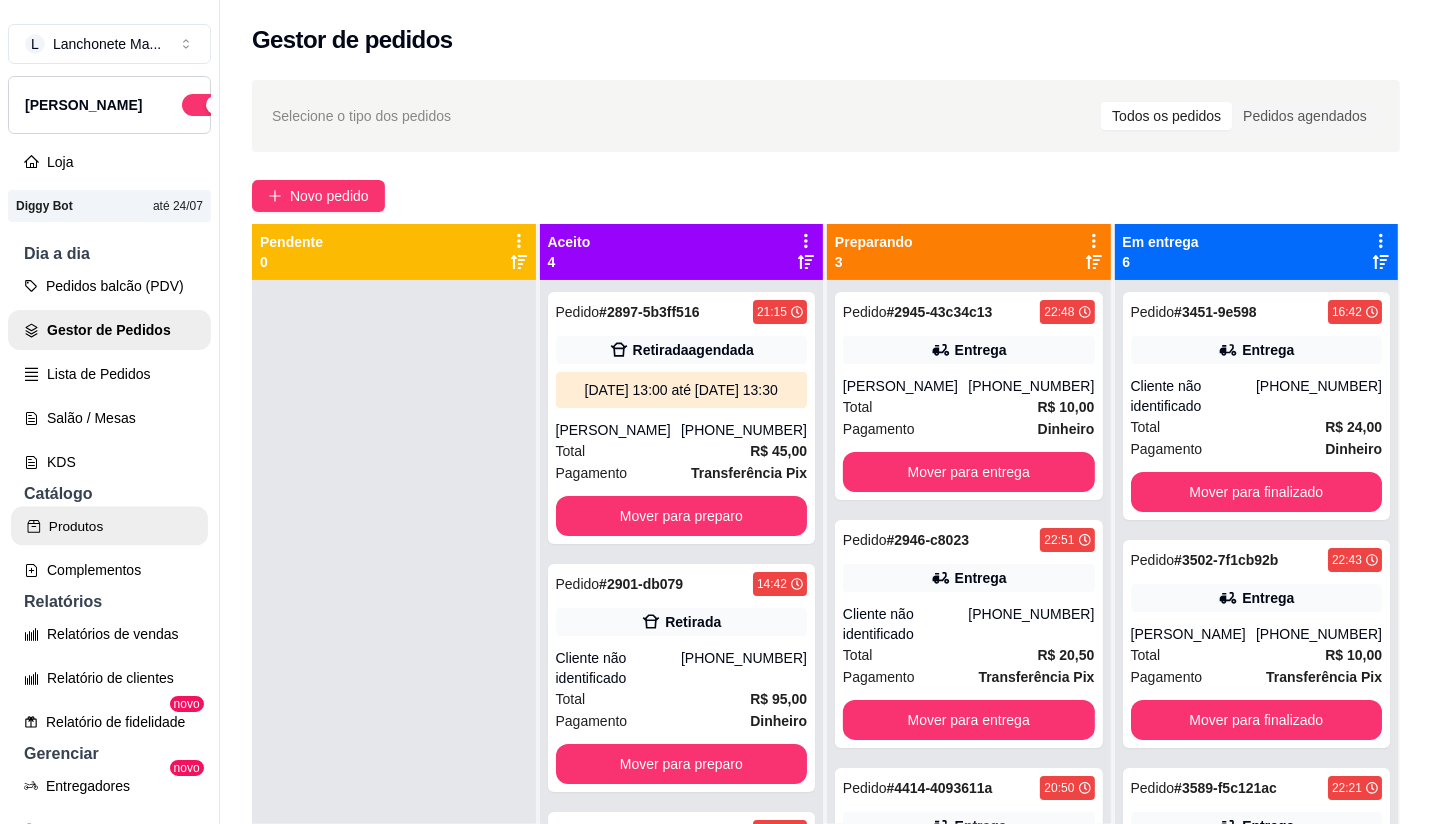 click on "Produtos" at bounding box center [109, 526] 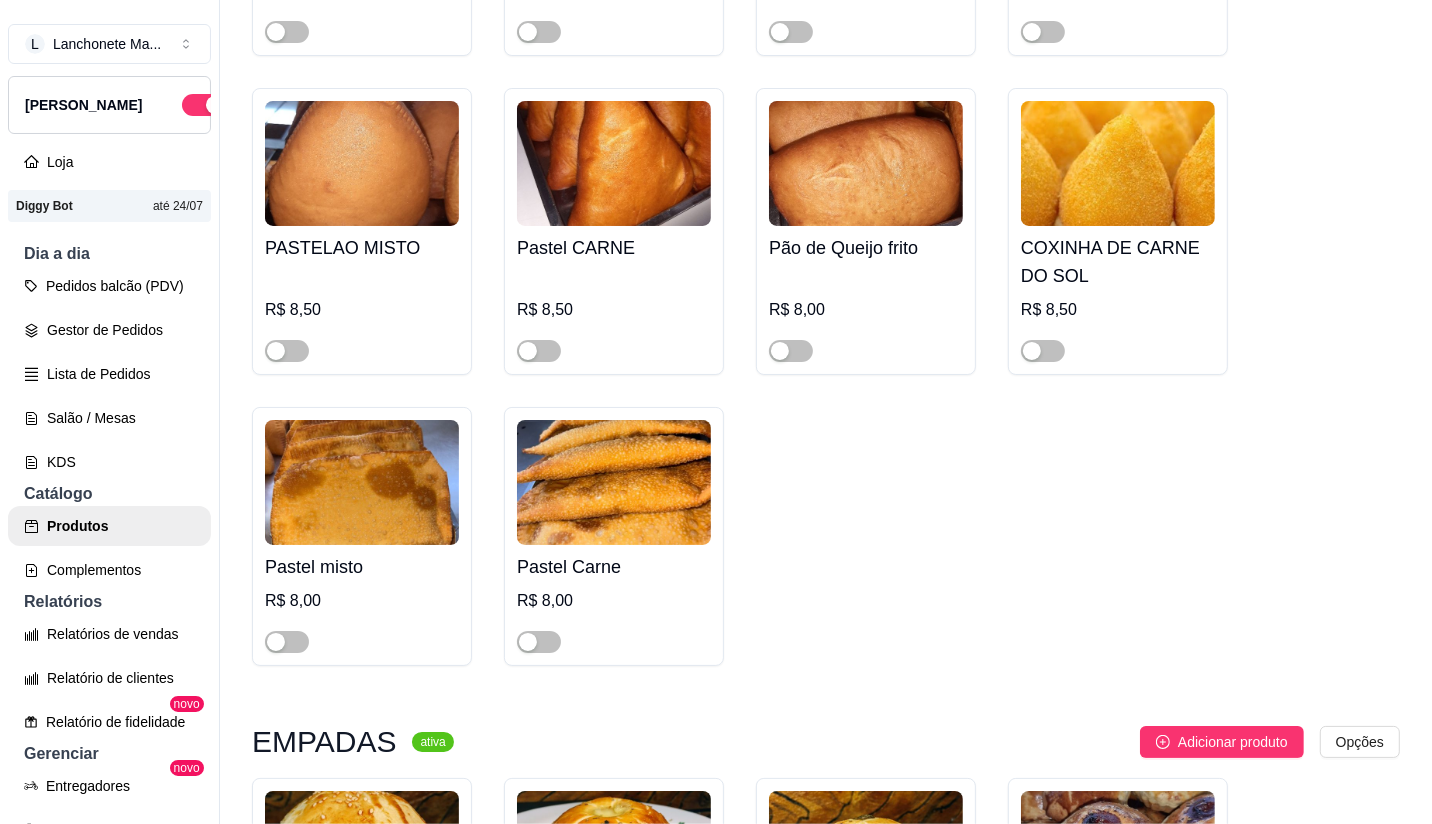 scroll, scrollTop: 2444, scrollLeft: 0, axis: vertical 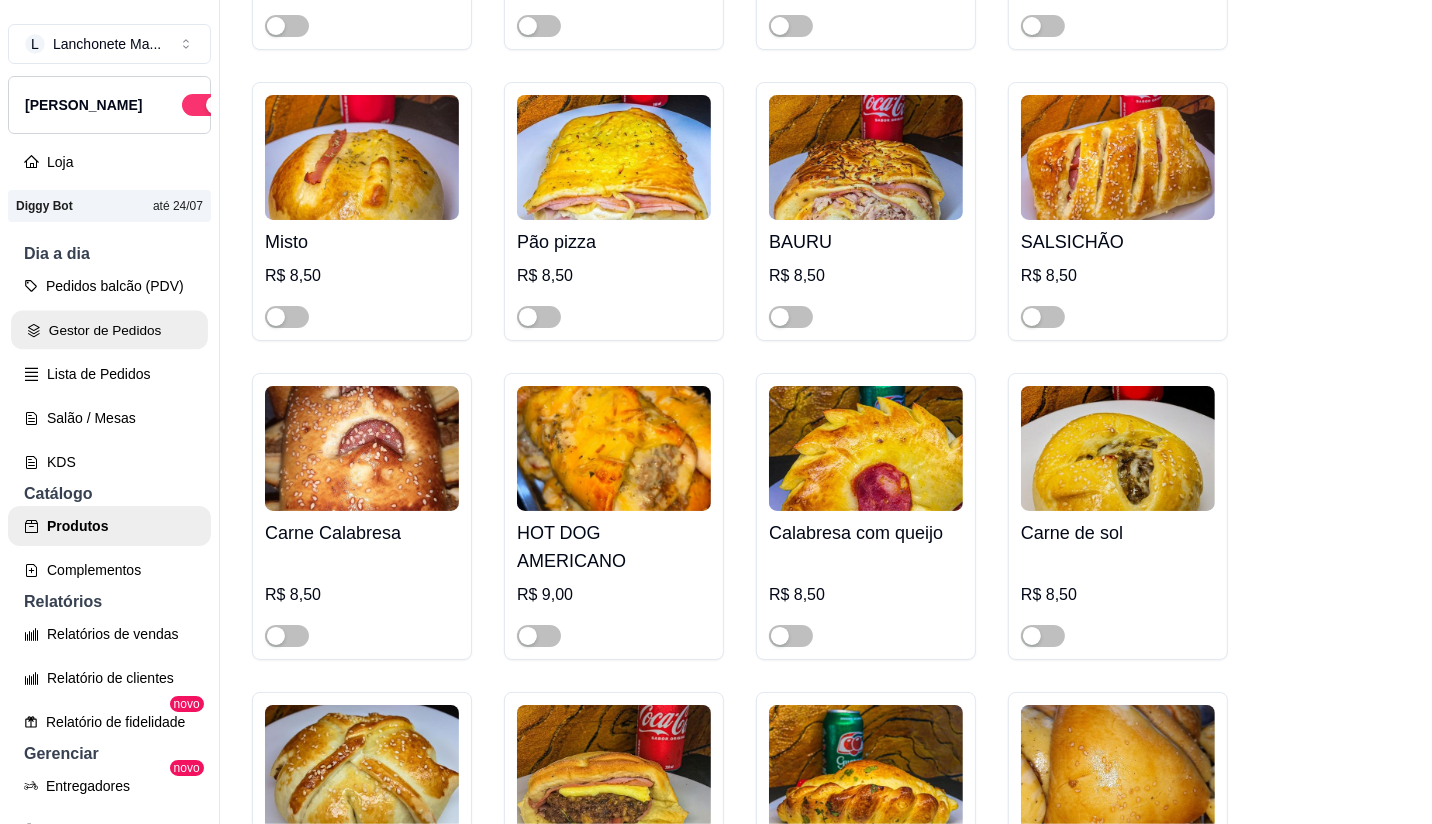 click on "Gestor de Pedidos" at bounding box center [109, 330] 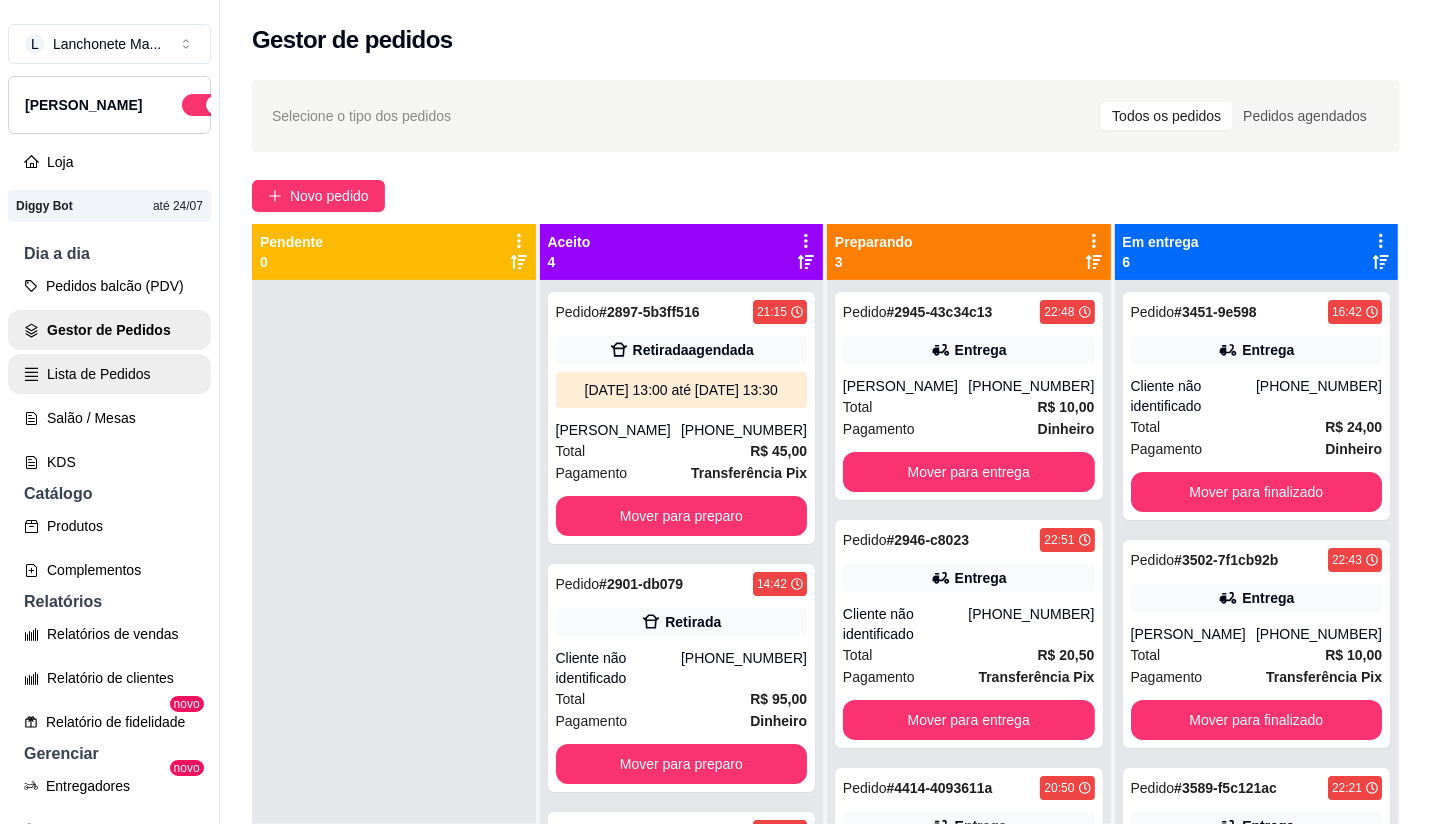 click on "Lista de Pedidos" at bounding box center (109, 374) 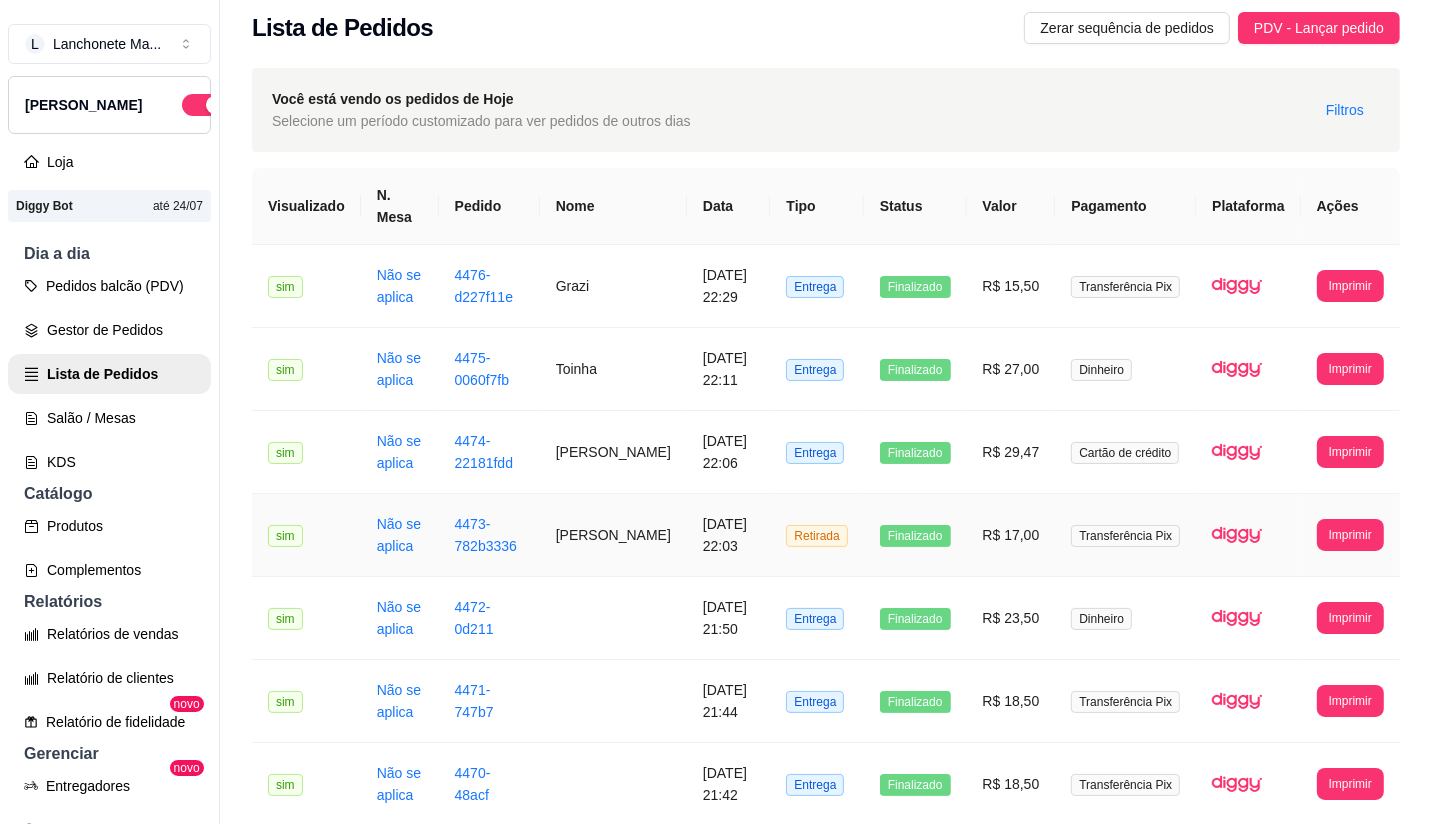 scroll, scrollTop: 0, scrollLeft: 0, axis: both 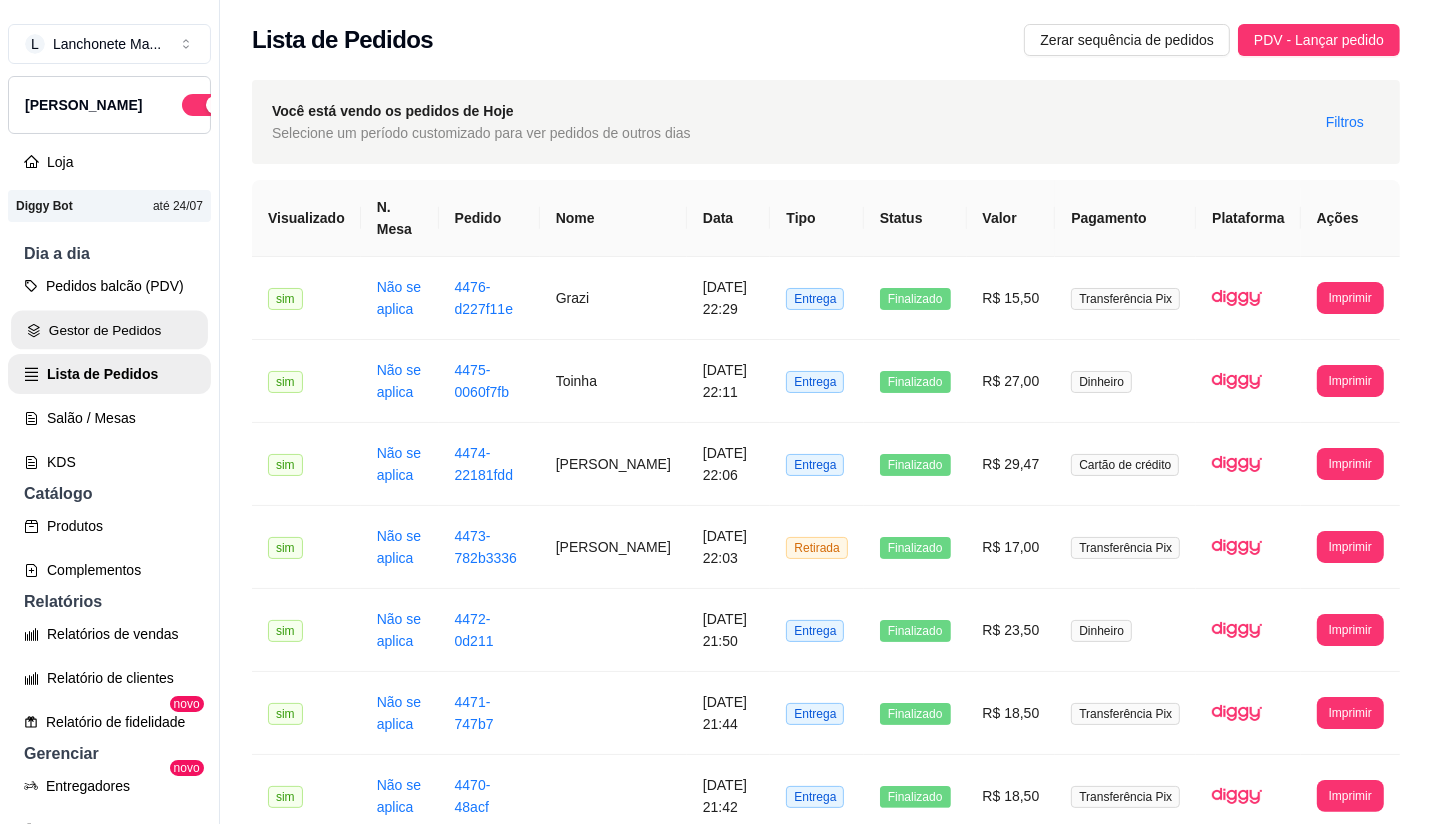 click on "Gestor de Pedidos" at bounding box center [109, 330] 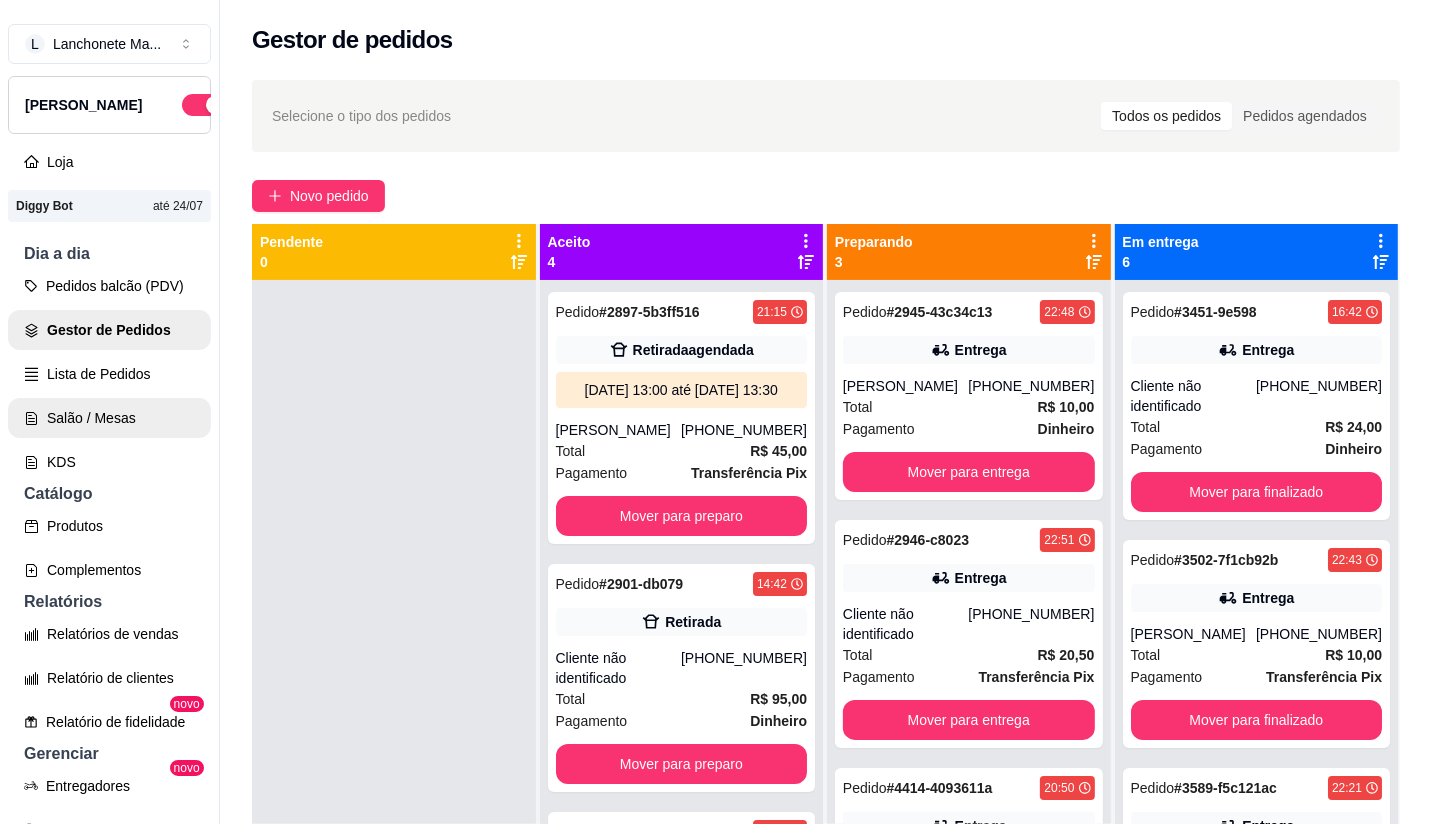 click on "Salão / Mesas" at bounding box center [109, 418] 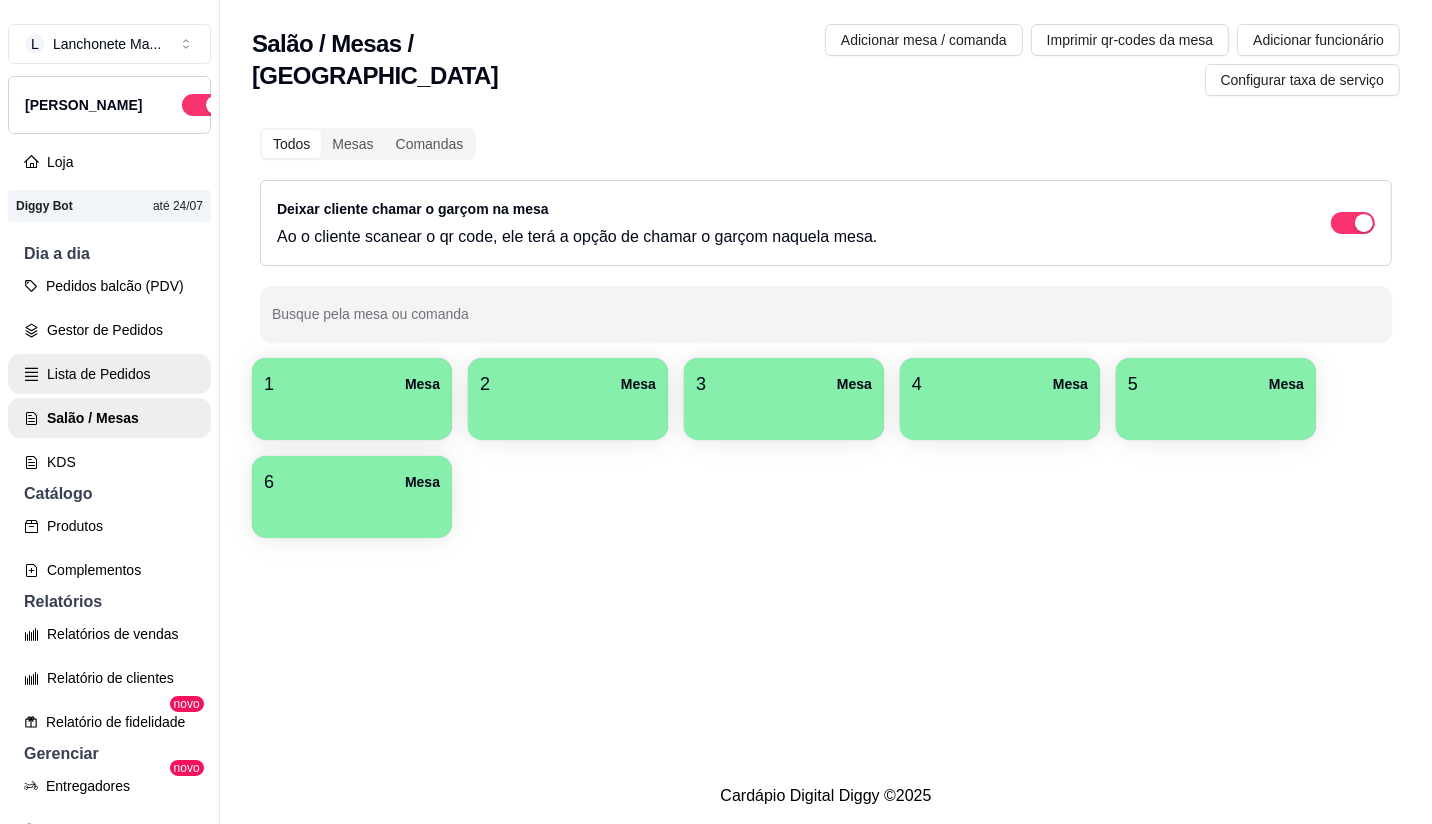 click on "Lista de Pedidos" at bounding box center (109, 374) 